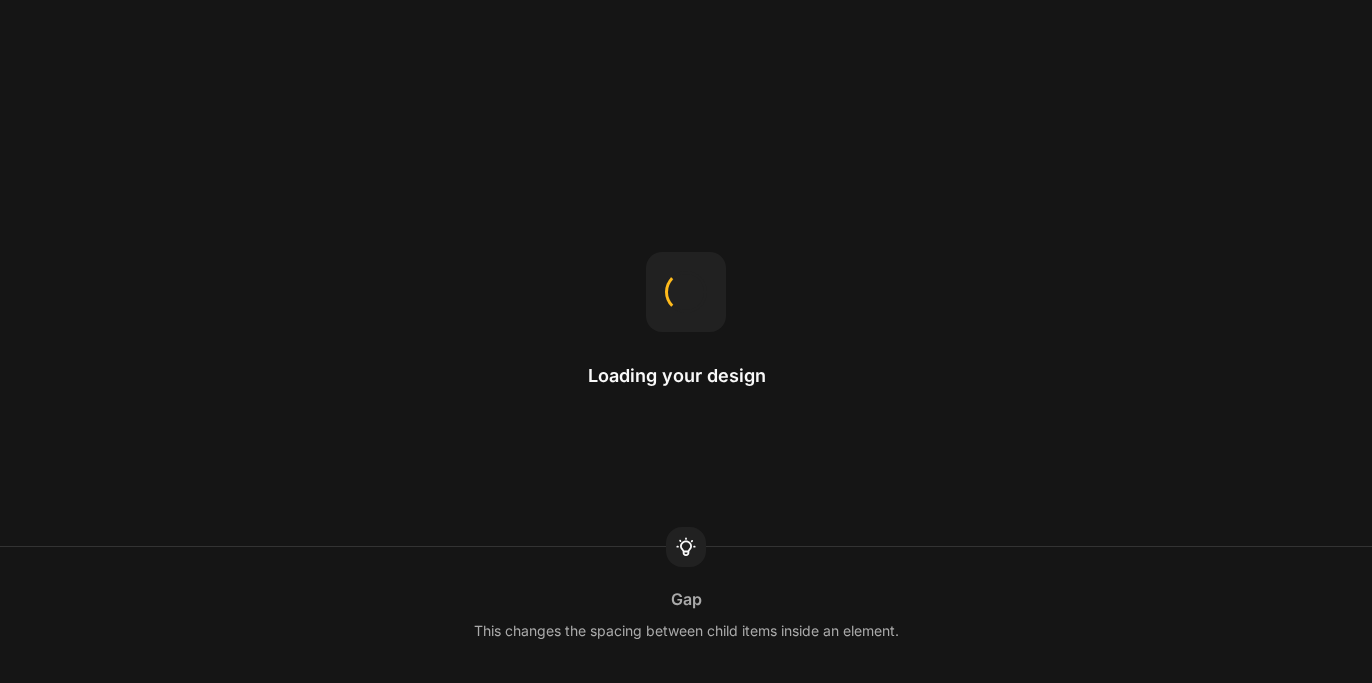scroll, scrollTop: 0, scrollLeft: 0, axis: both 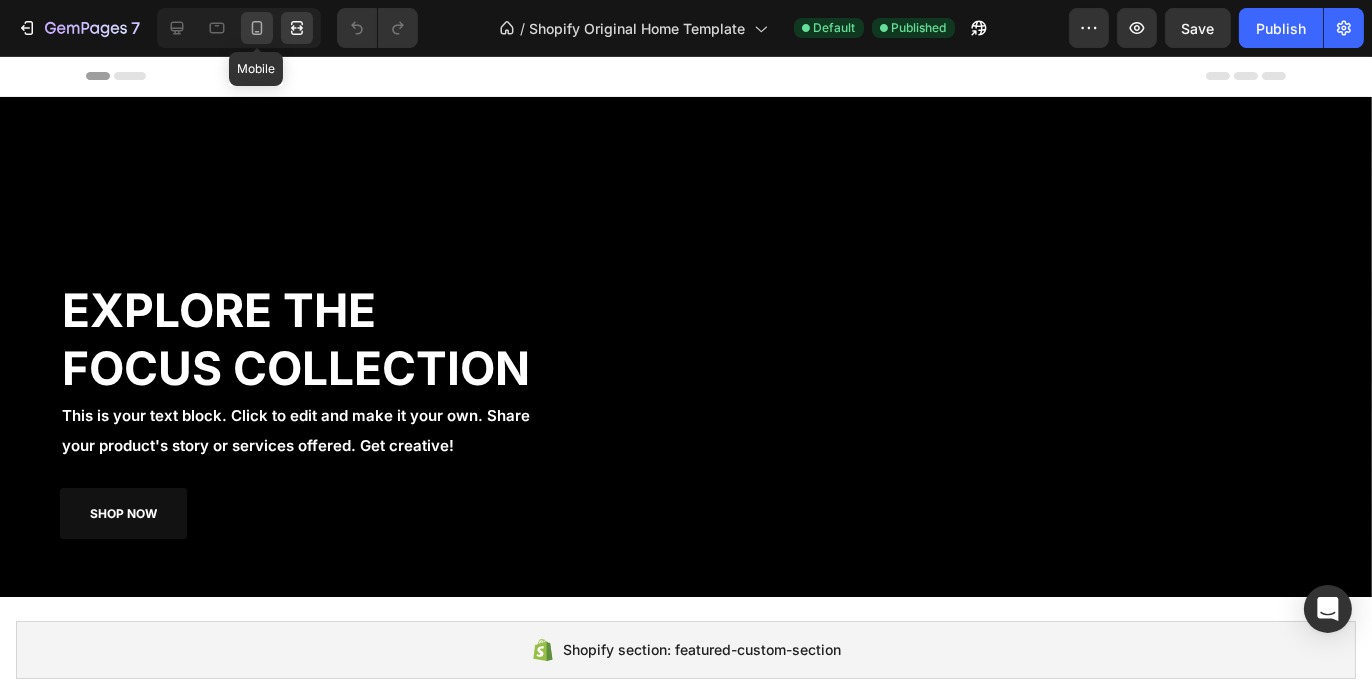 drag, startPoint x: 250, startPoint y: 21, endPoint x: 245, endPoint y: 31, distance: 11.18034 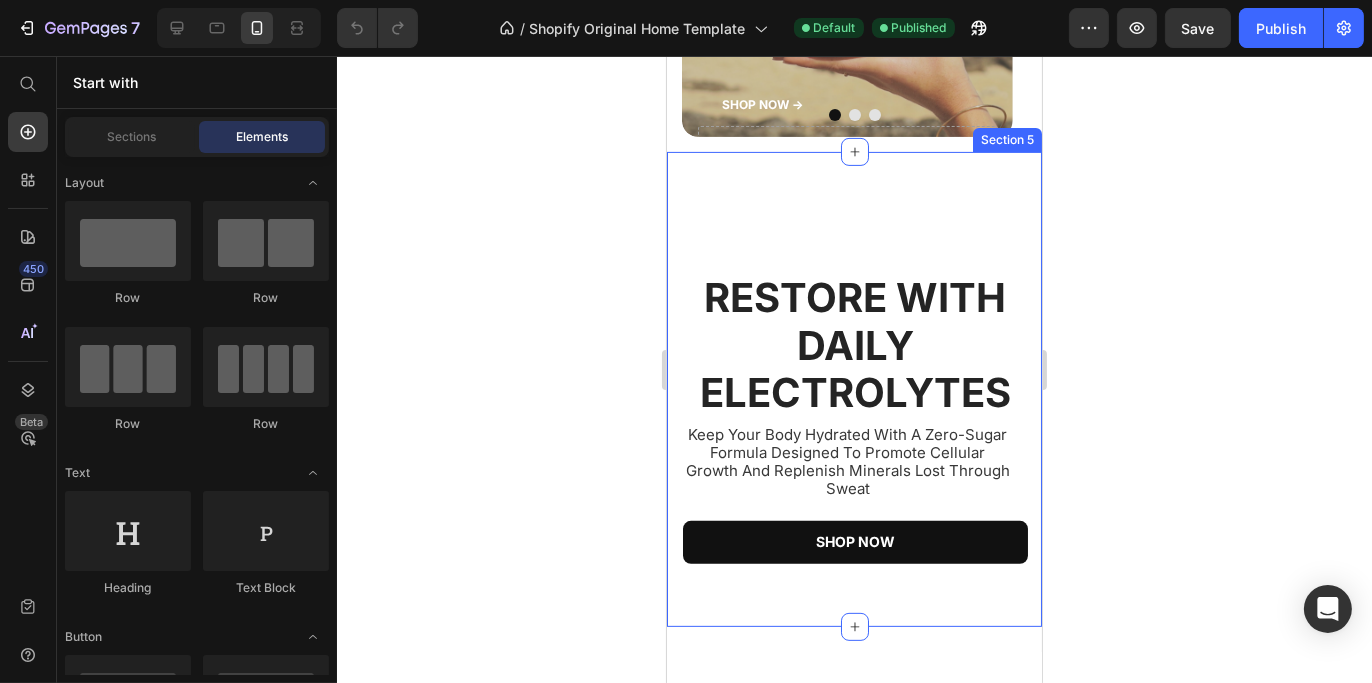 scroll, scrollTop: 1000, scrollLeft: 0, axis: vertical 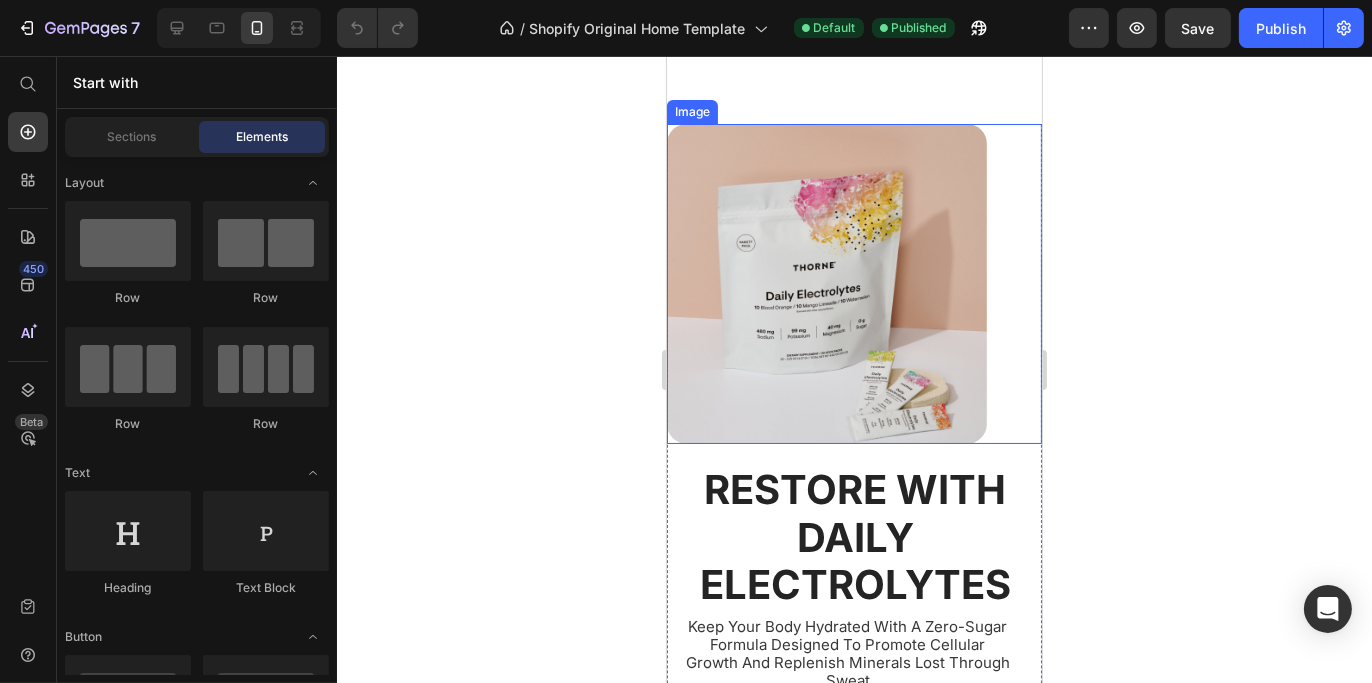 click at bounding box center (853, 284) 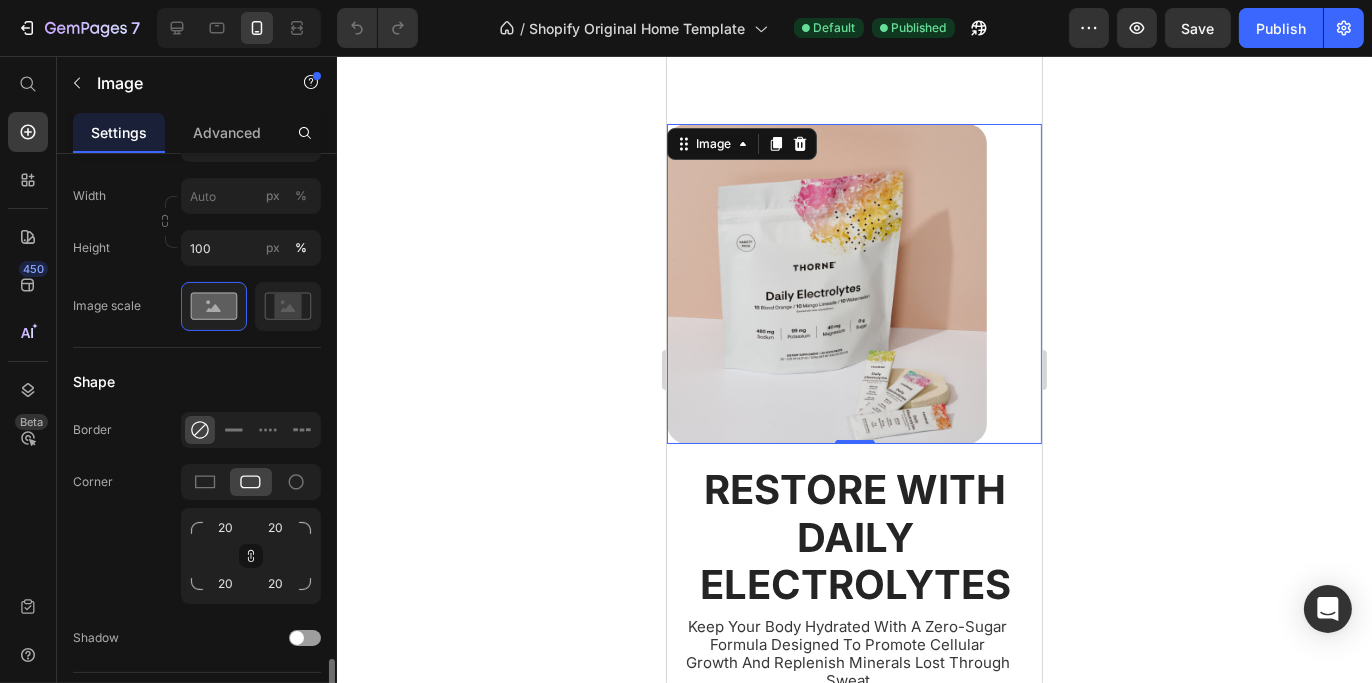 scroll, scrollTop: 1050, scrollLeft: 0, axis: vertical 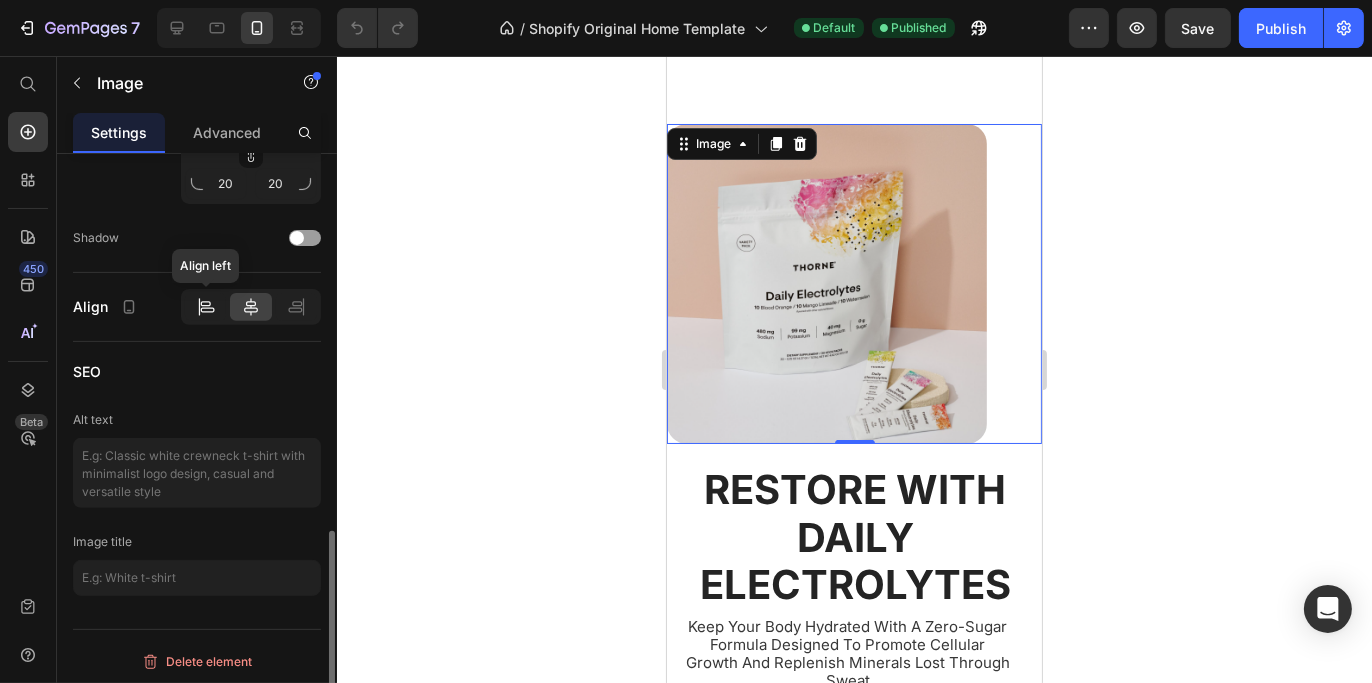 click 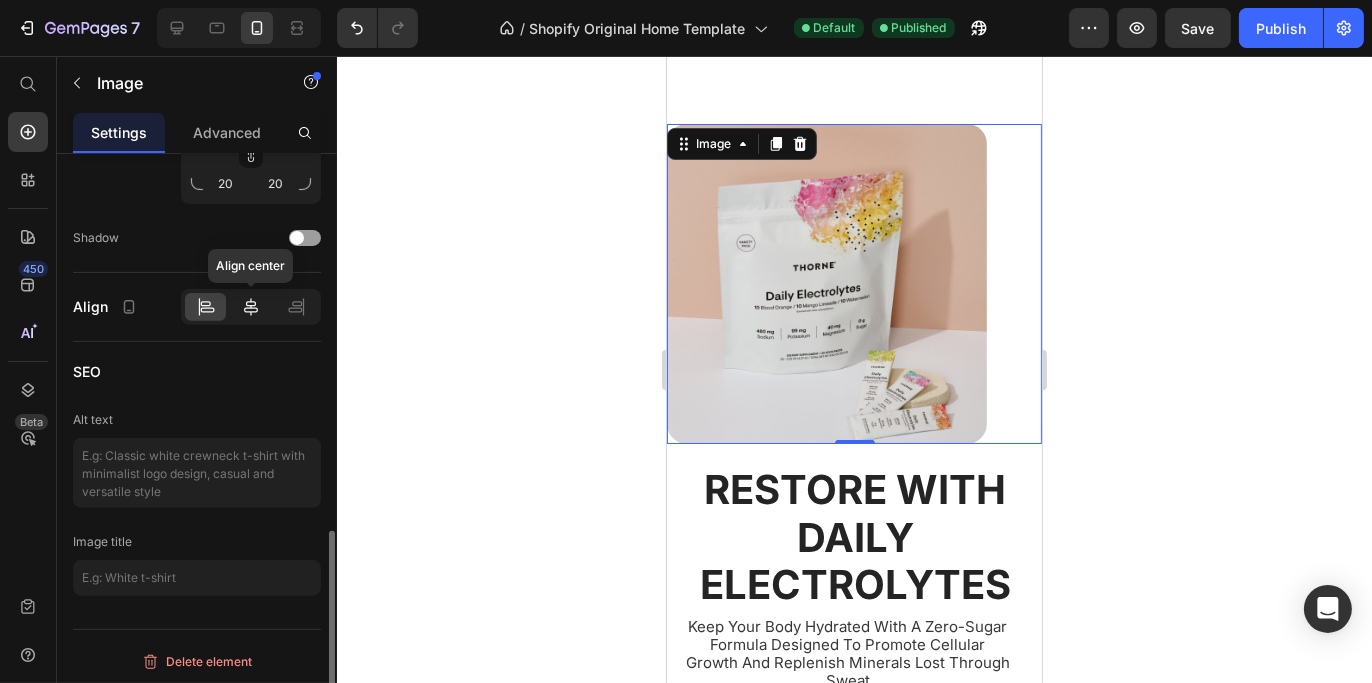 click 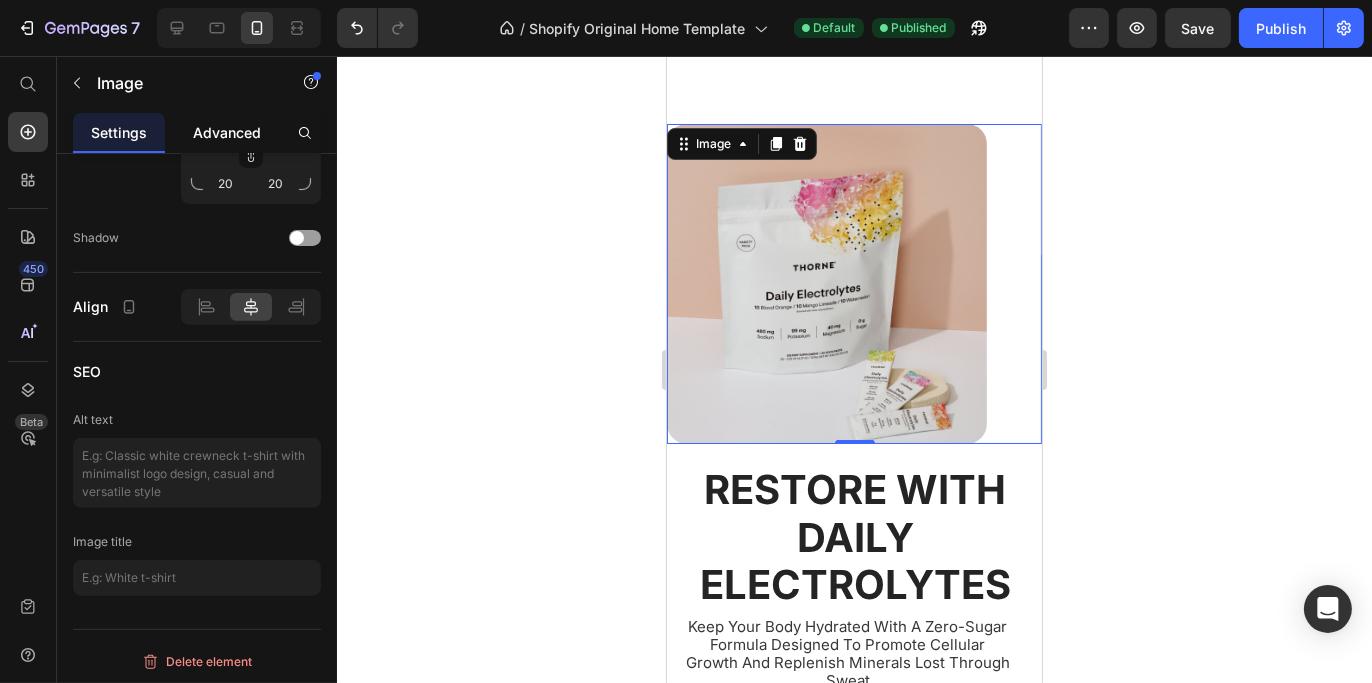 click on "Advanced" at bounding box center [227, 132] 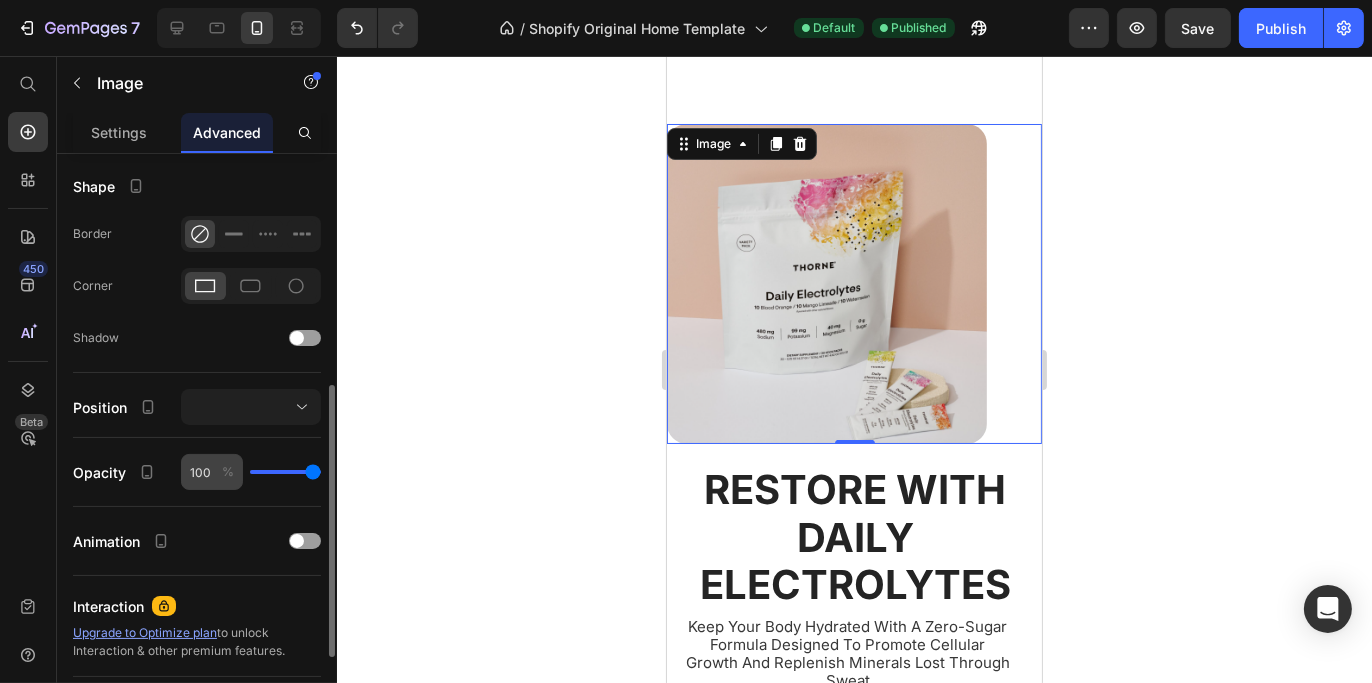 scroll, scrollTop: 300, scrollLeft: 0, axis: vertical 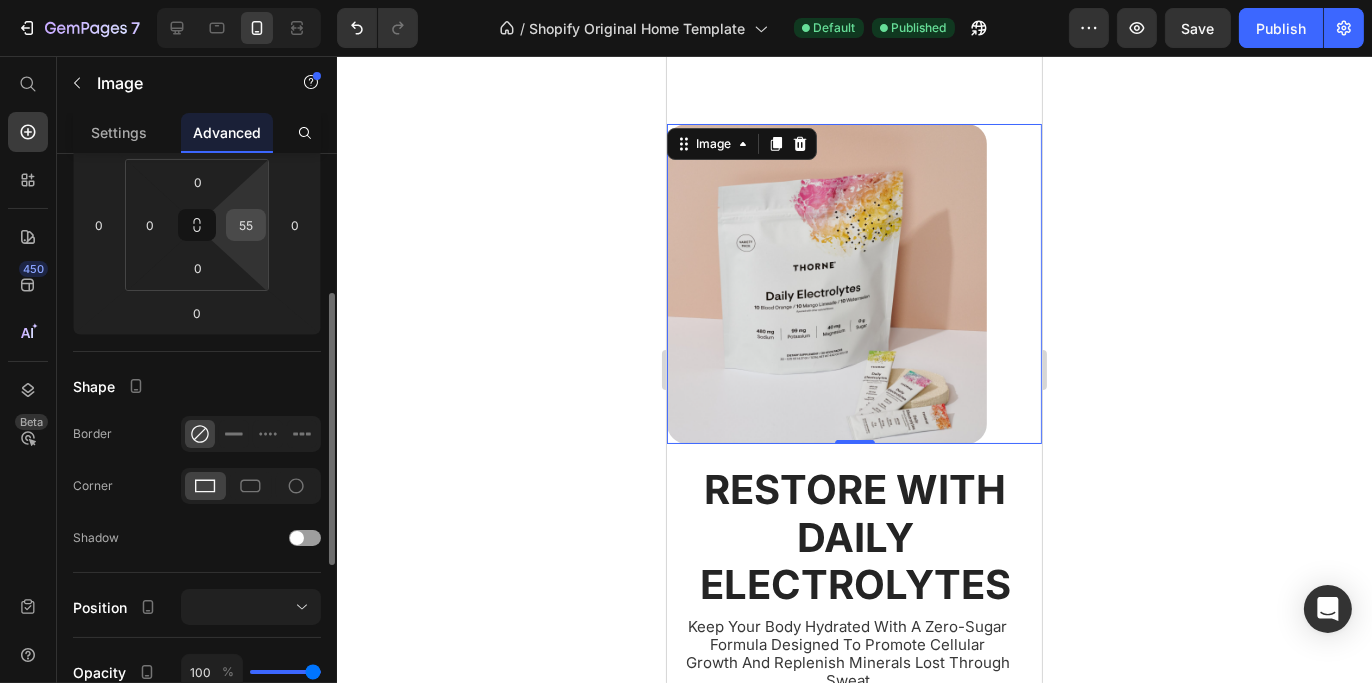 click on "55" at bounding box center (246, 225) 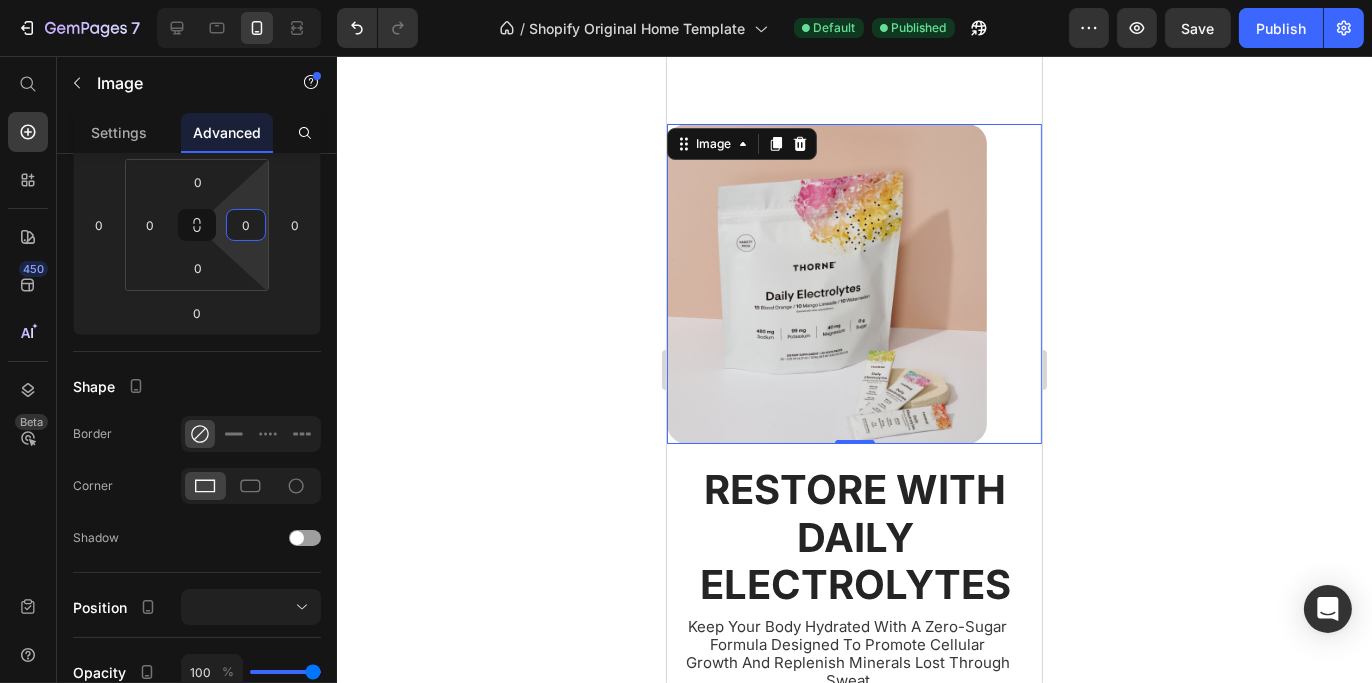 type on "0" 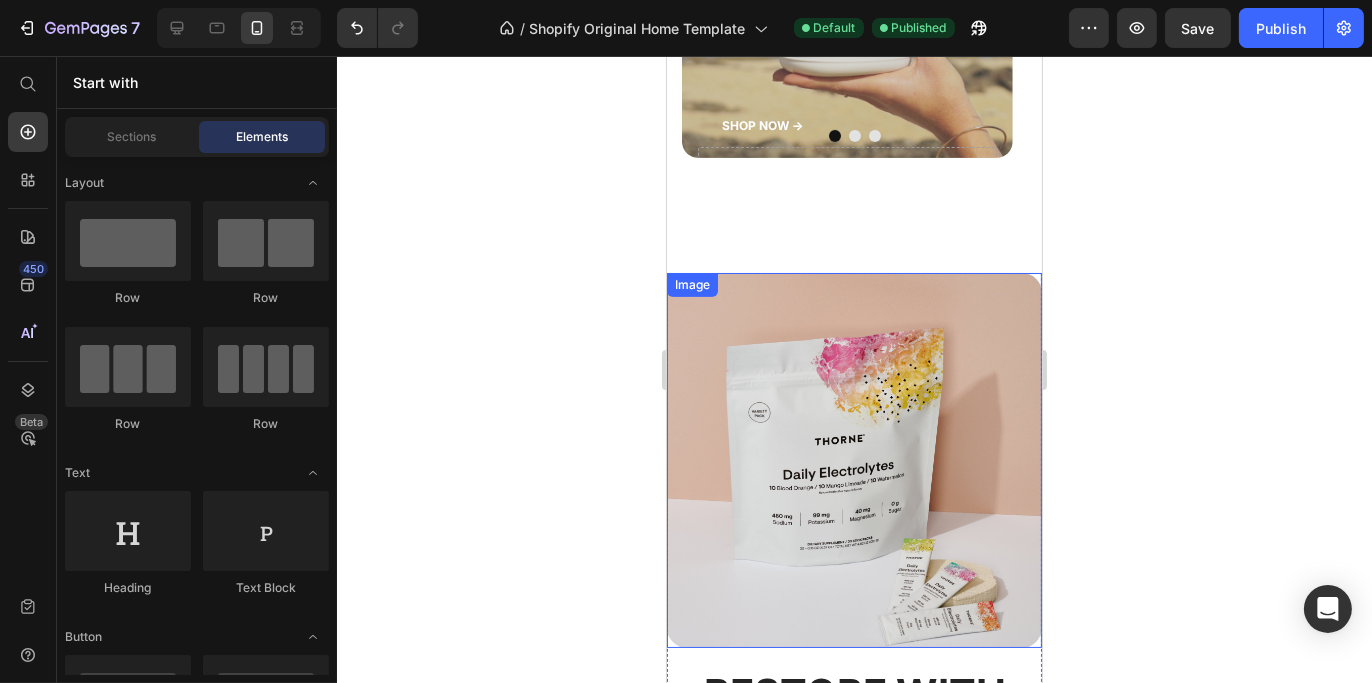 scroll, scrollTop: 855, scrollLeft: 0, axis: vertical 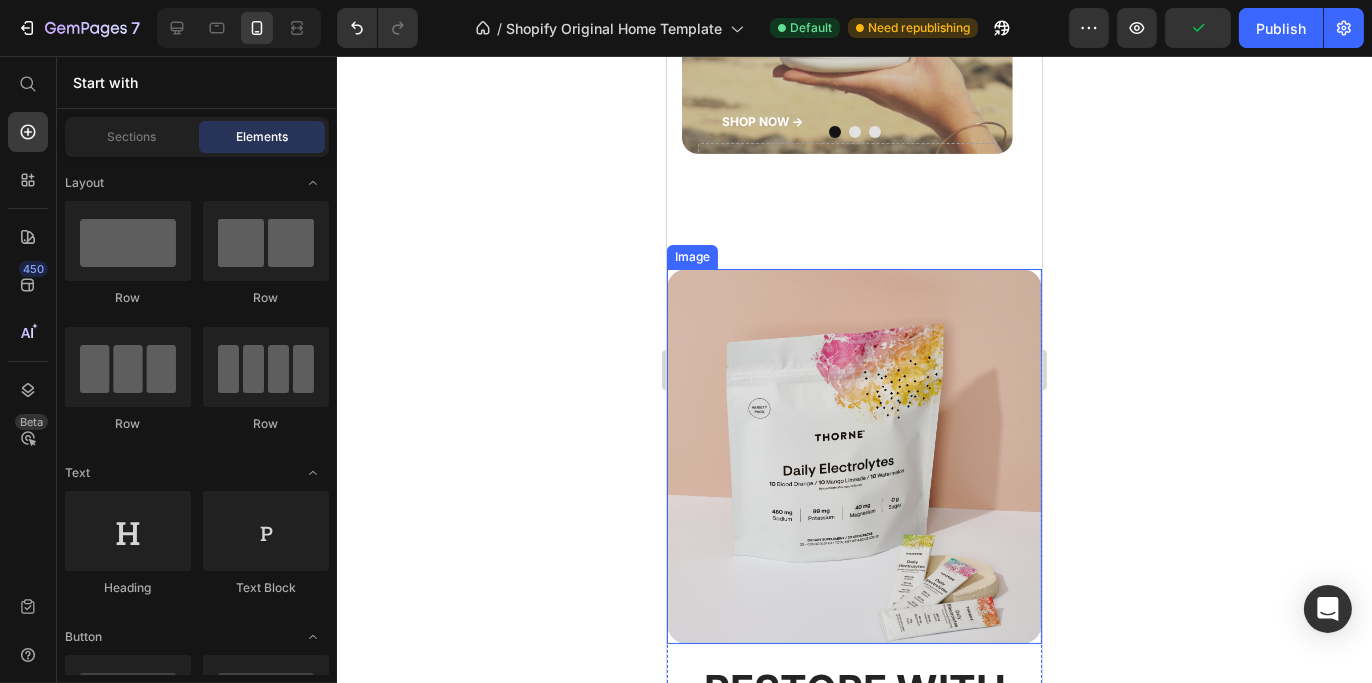 click at bounding box center [853, 456] 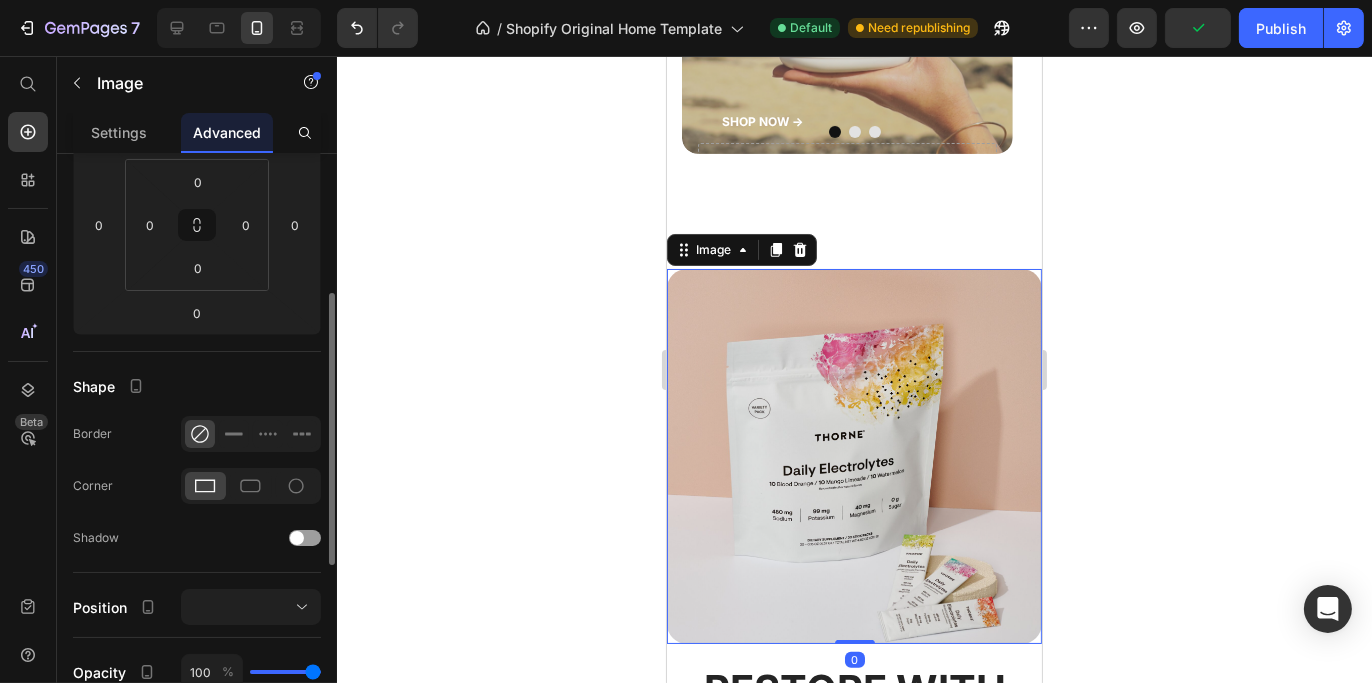 scroll, scrollTop: 678, scrollLeft: 0, axis: vertical 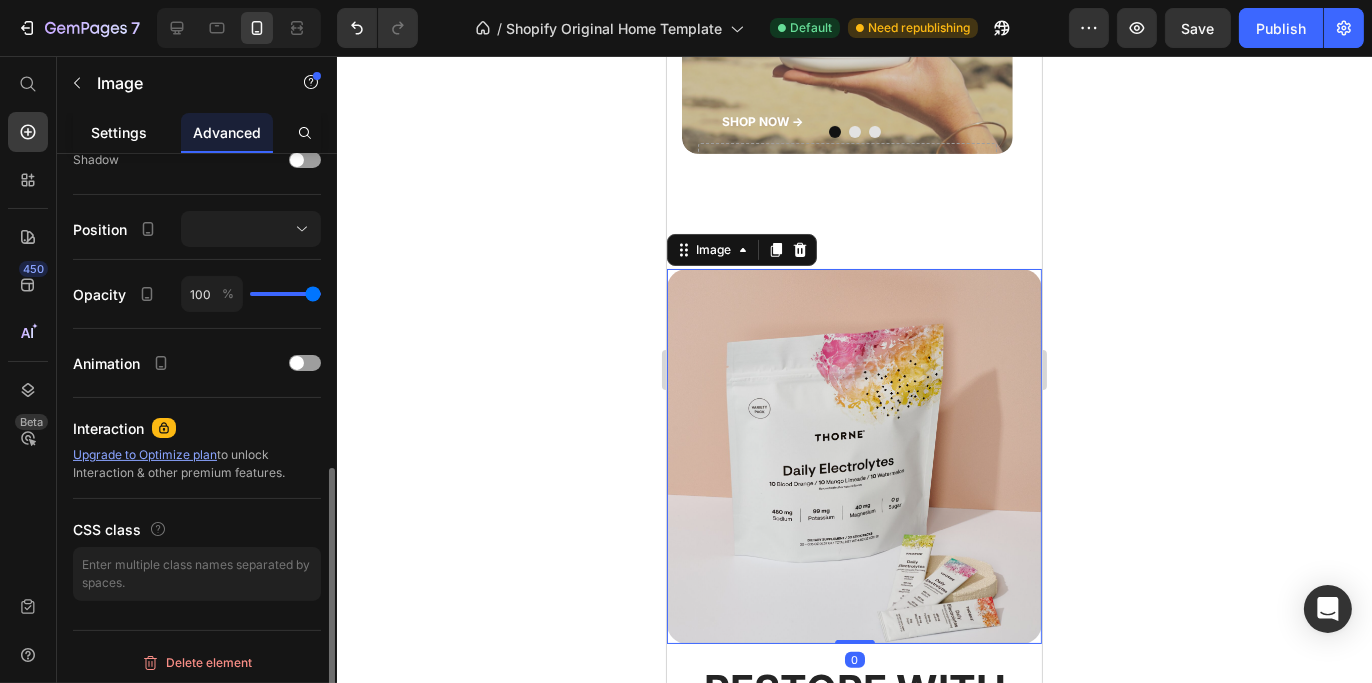 click on "Settings" at bounding box center [119, 132] 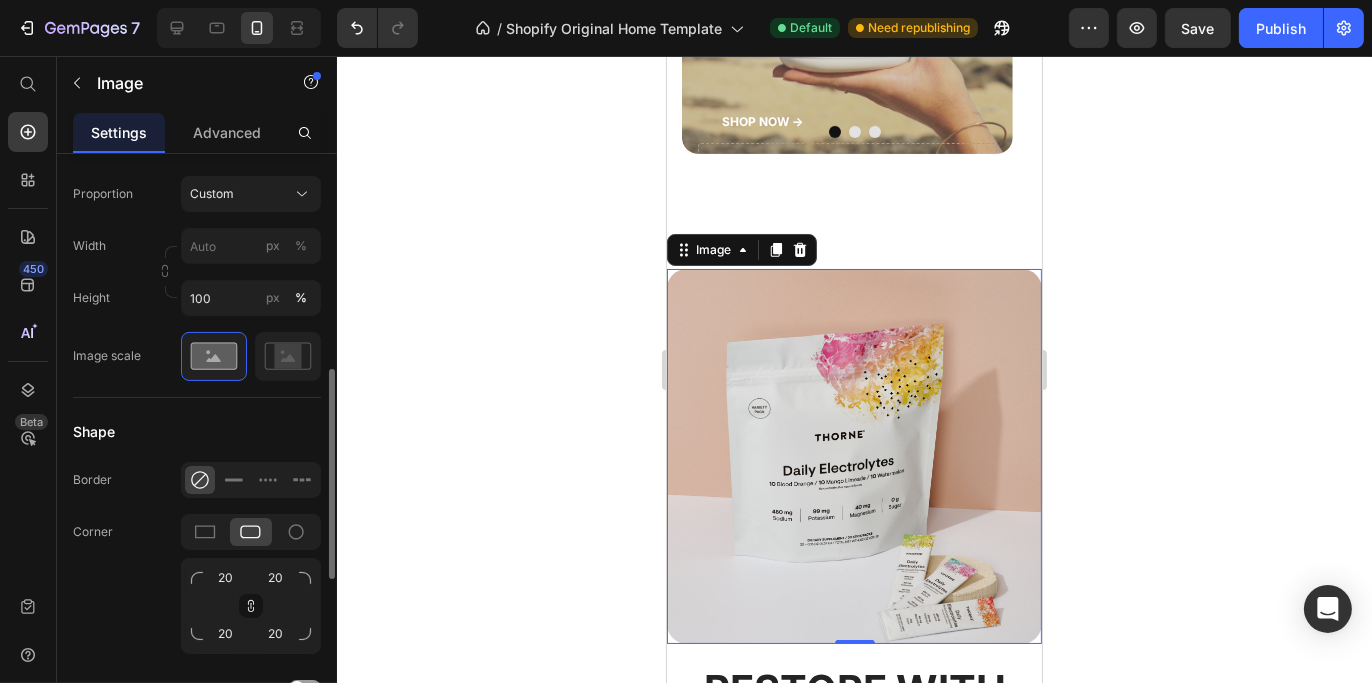 scroll, scrollTop: 500, scrollLeft: 0, axis: vertical 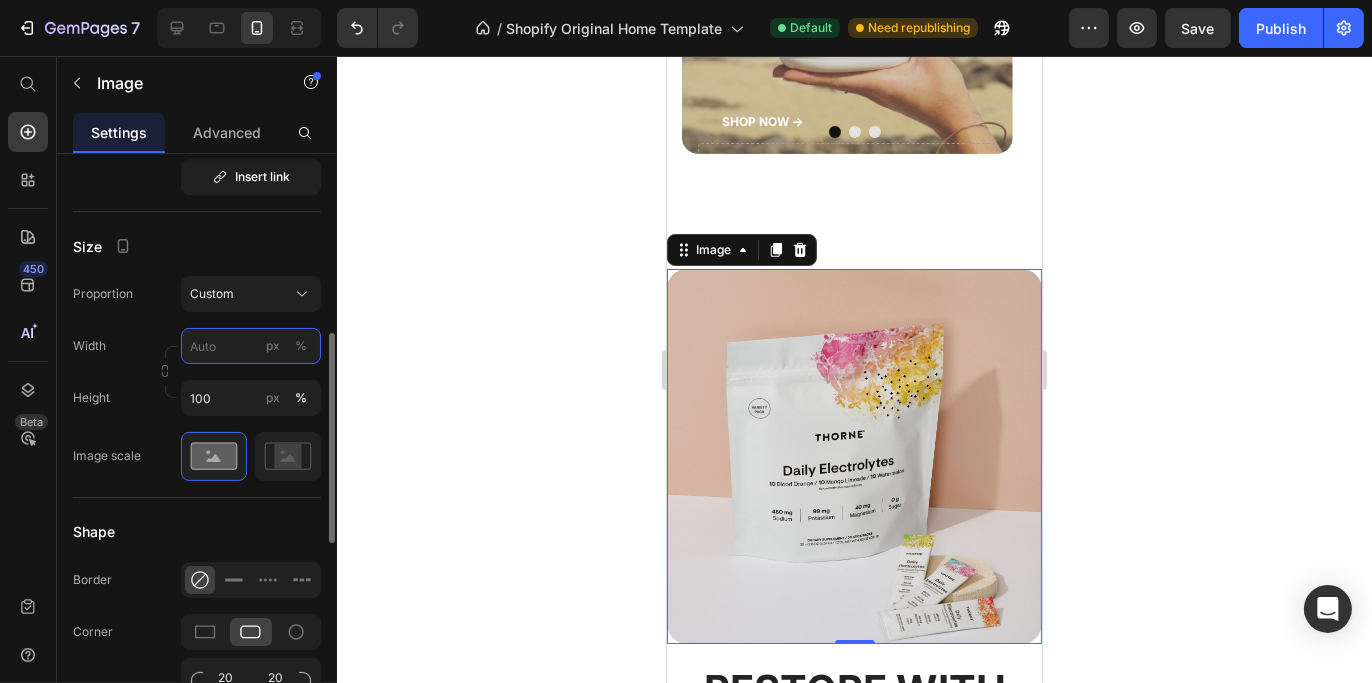click on "px %" at bounding box center (251, 346) 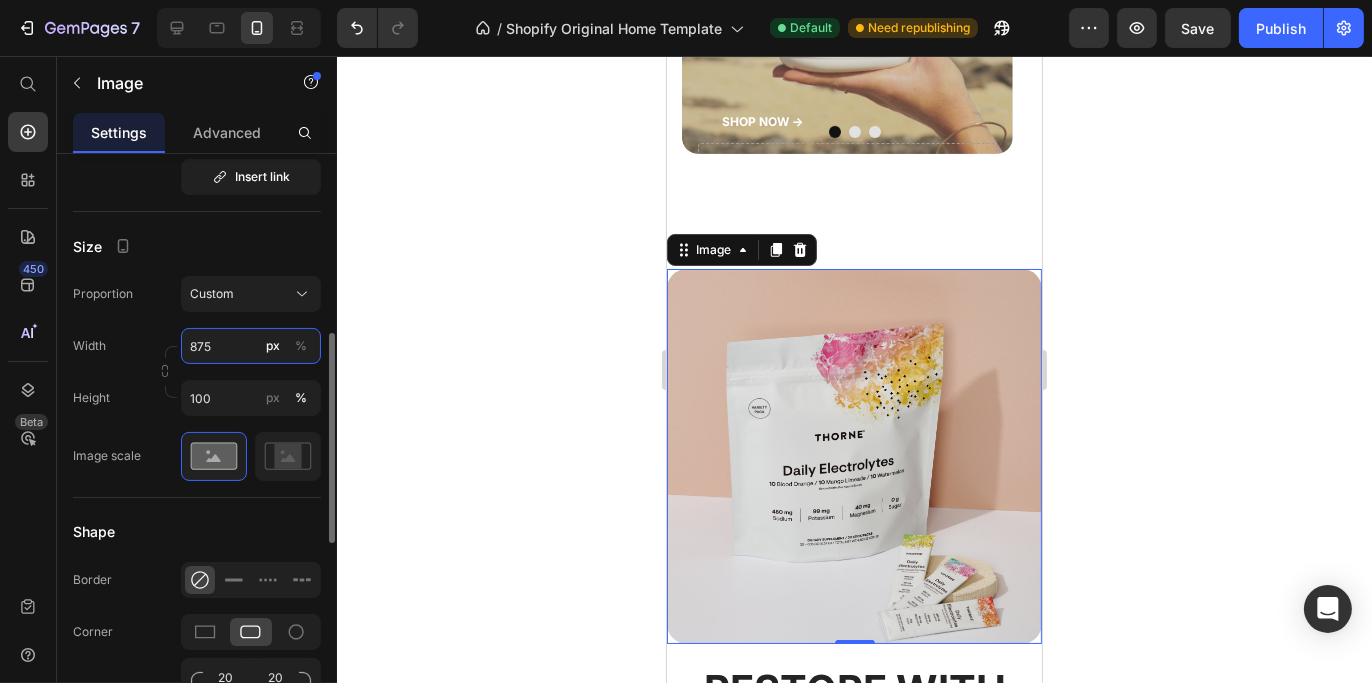 click on "875" at bounding box center [251, 346] 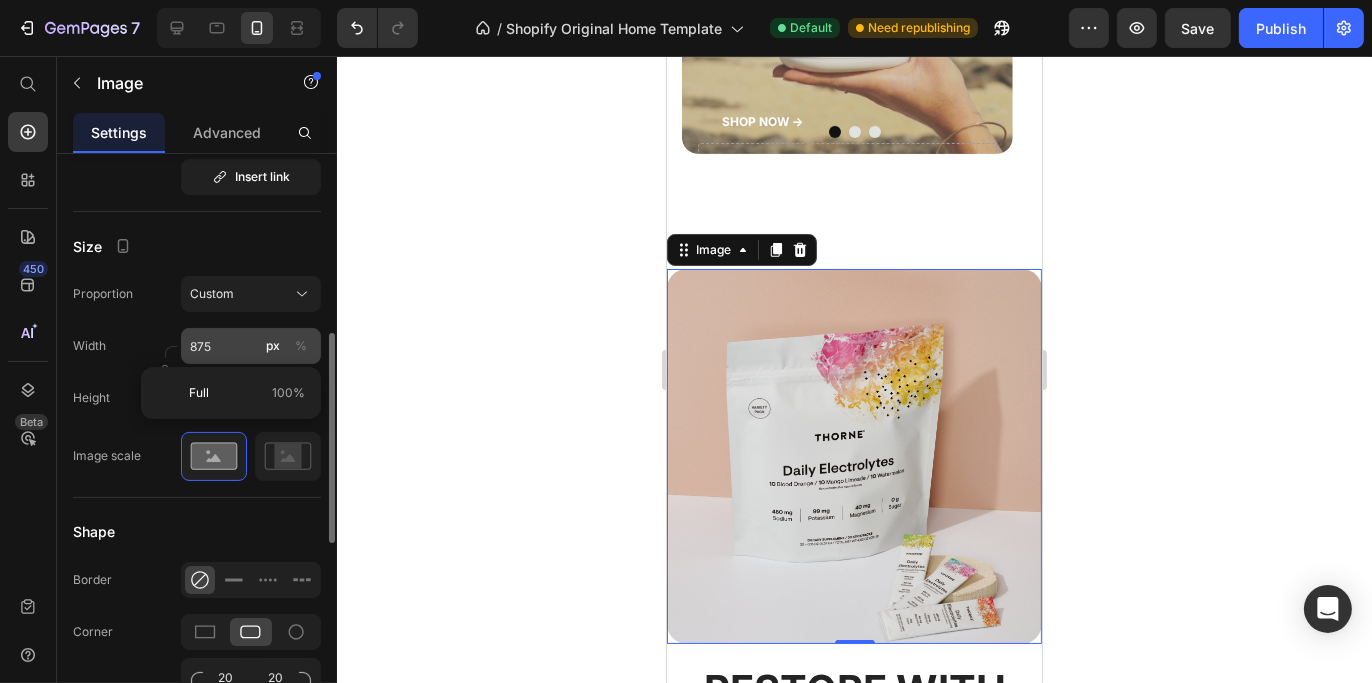 click on "%" 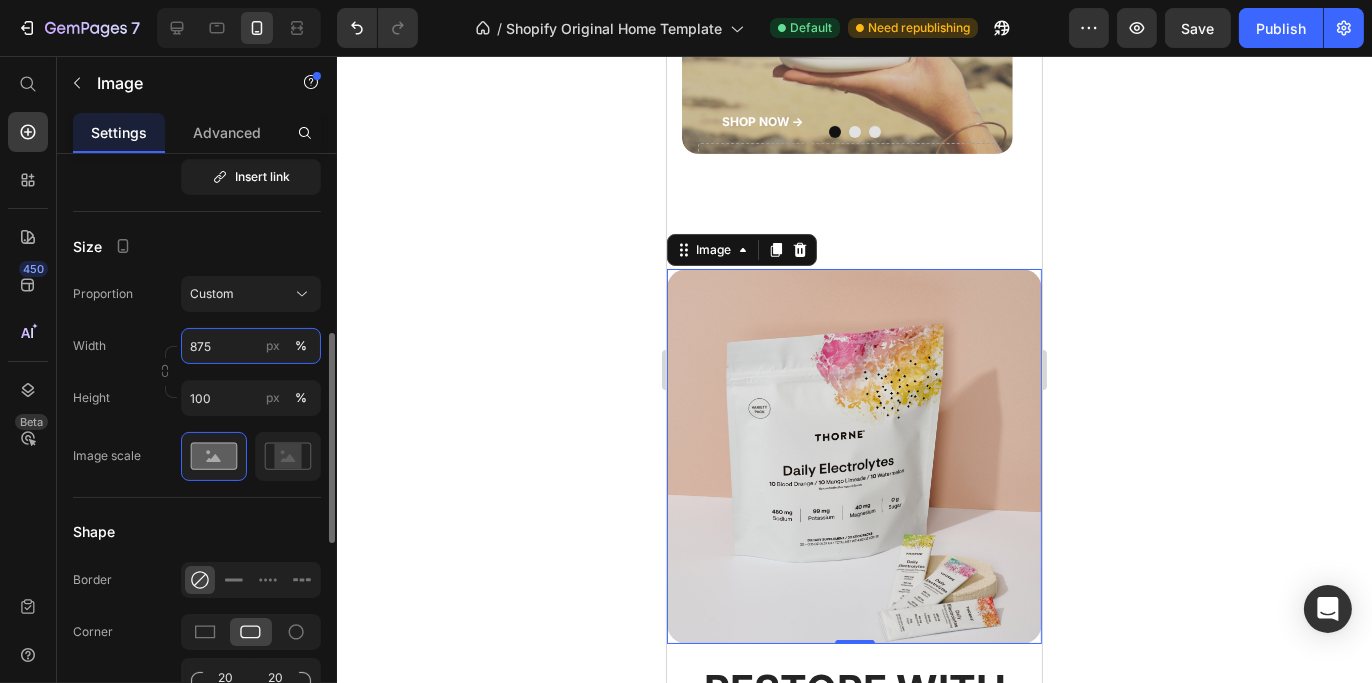 click on "875" at bounding box center [251, 346] 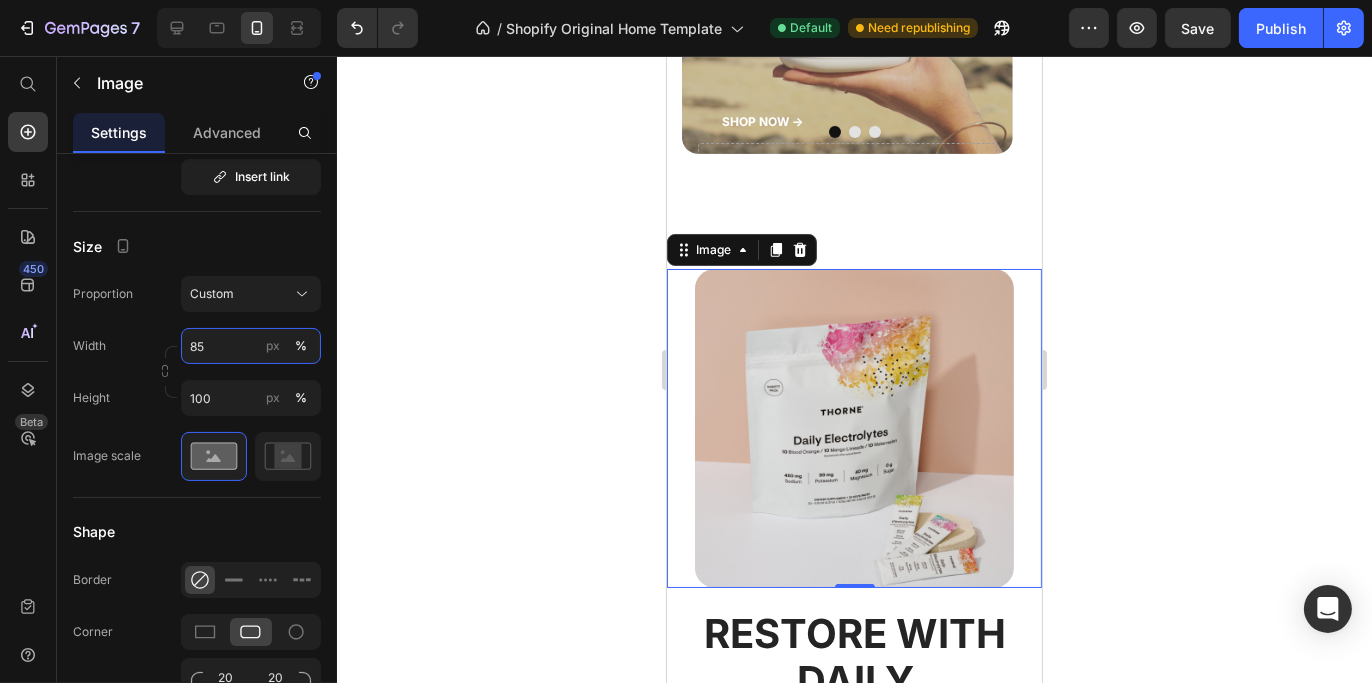 type on "85" 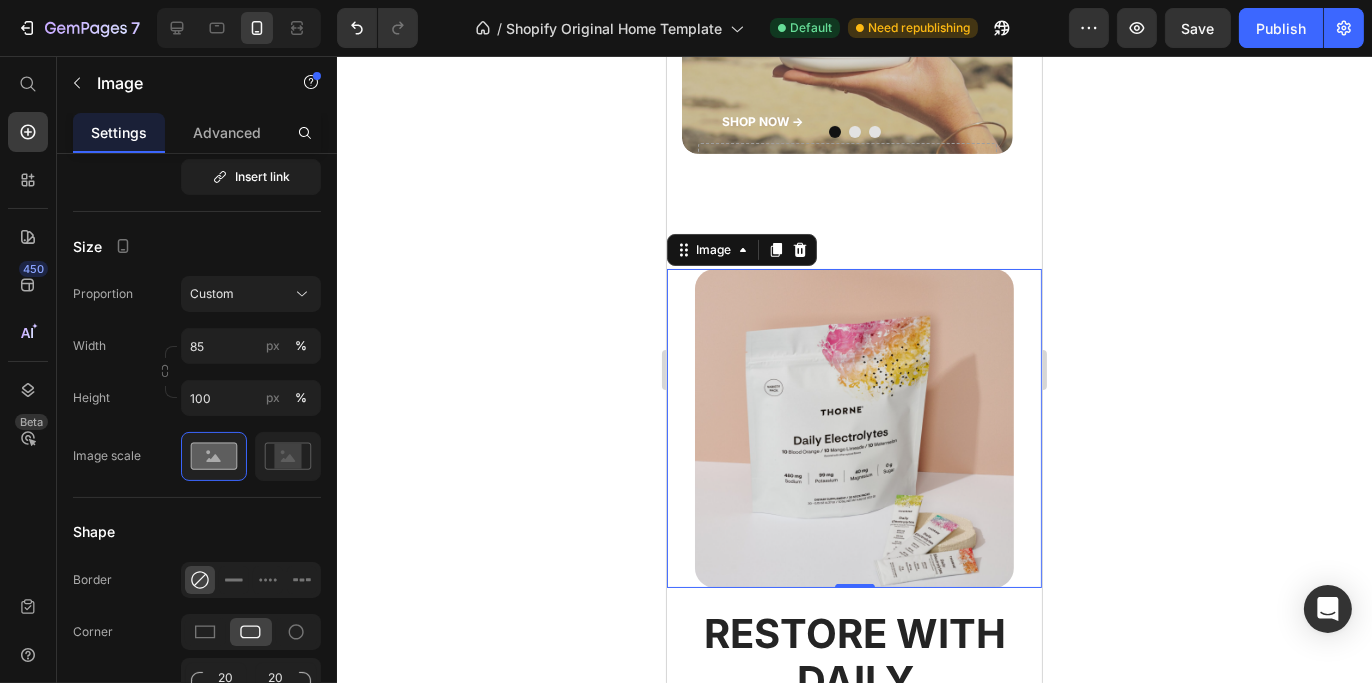 click 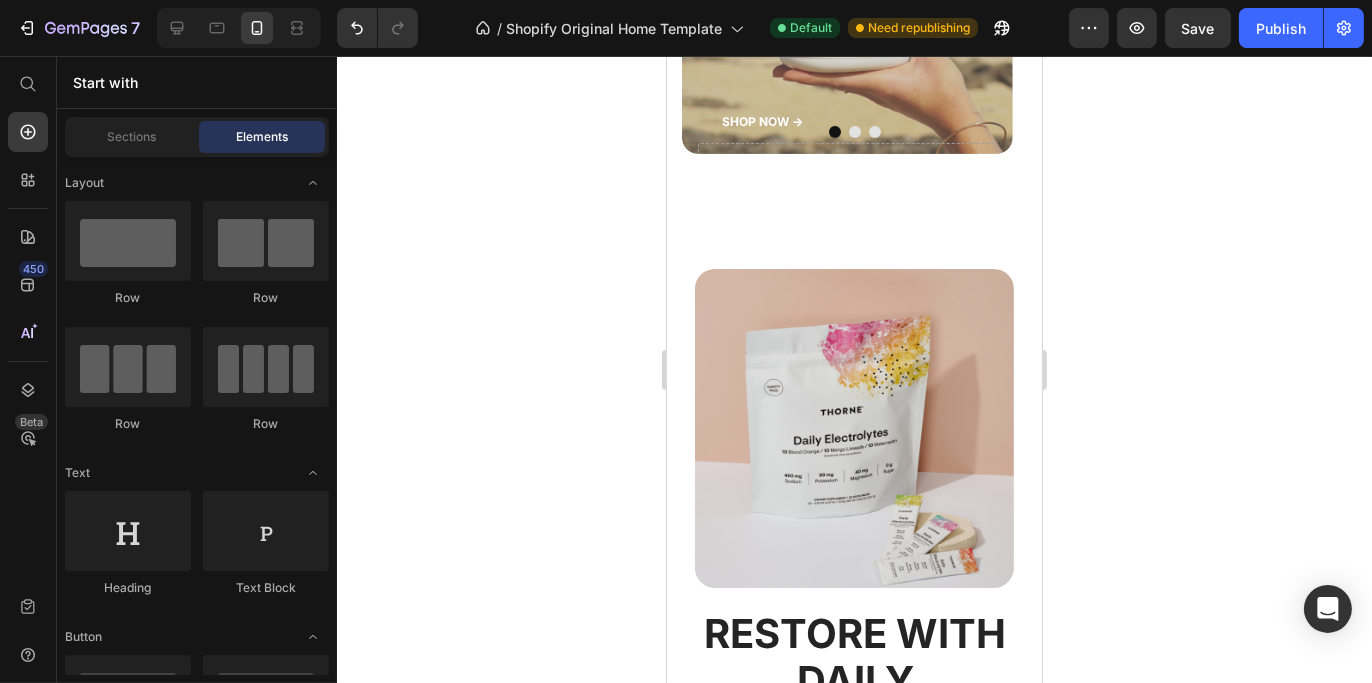 click 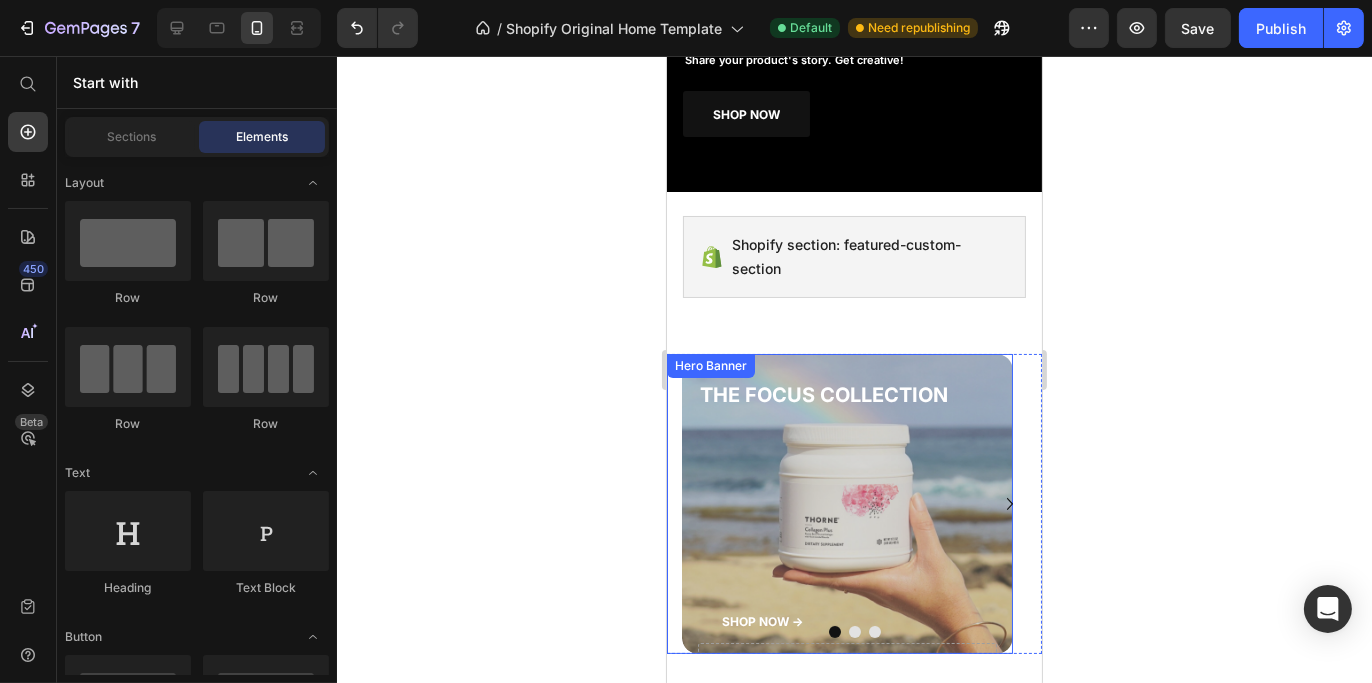 scroll, scrollTop: 255, scrollLeft: 0, axis: vertical 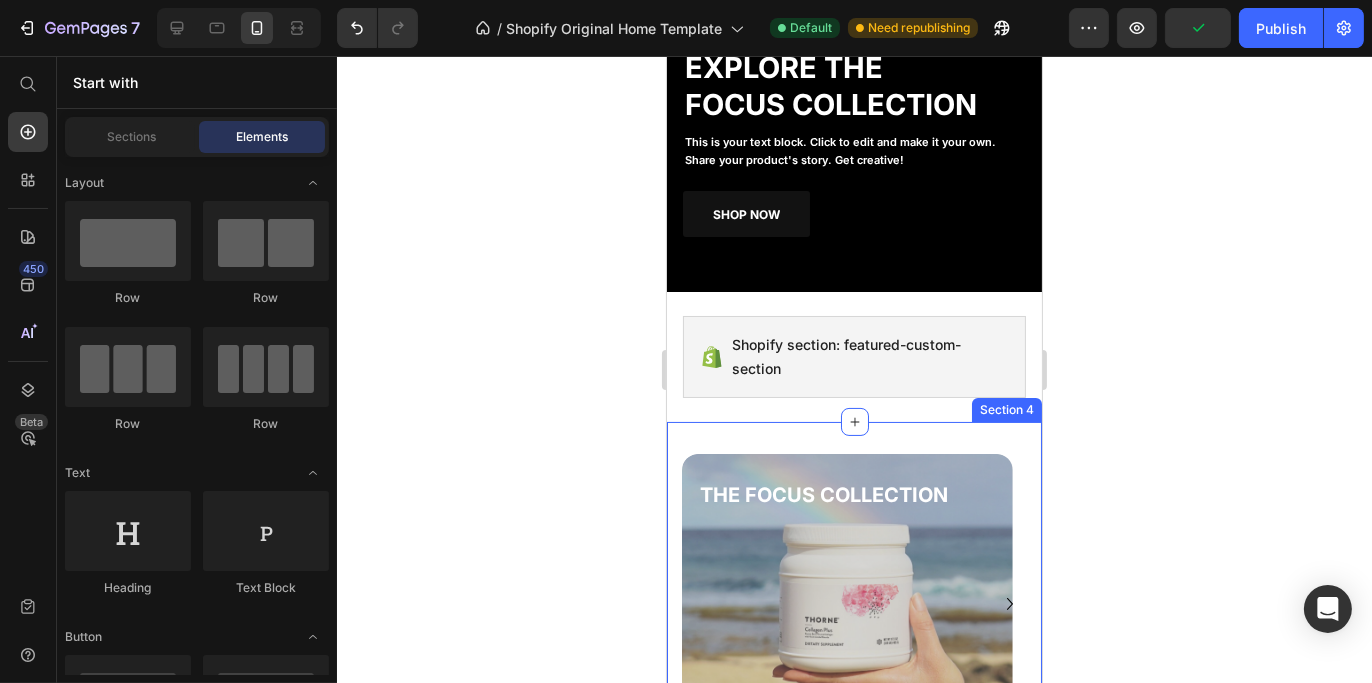 click on "THE FOCUS COLLECTION Heading SHOP NOW -> Button Drop element here Hero Banner THE RECOVERY COLLECTION Heading SHOP NOW -> Button Drop element here Hero Banner THE PERFORMANCE COLLECTION Heading SHOP NOW -> Button Drop element here Hero Banner Carousel Section 4" at bounding box center [853, 595] 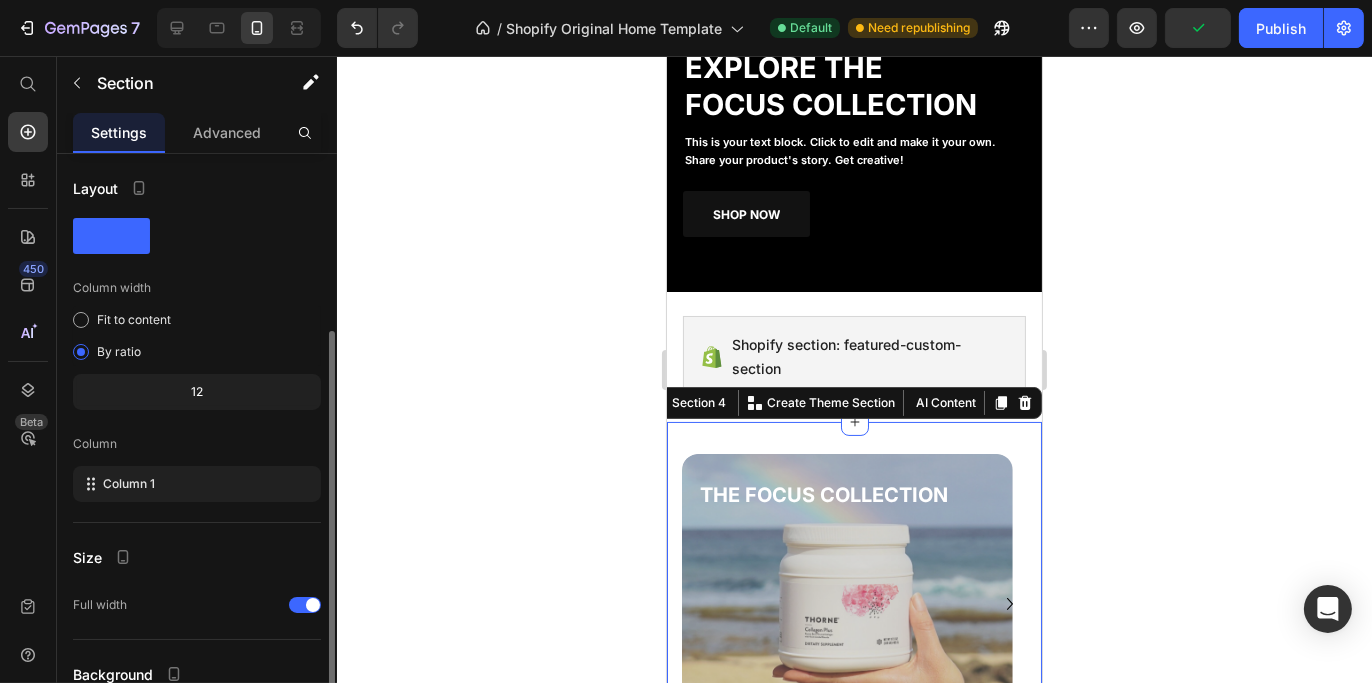 scroll, scrollTop: 100, scrollLeft: 0, axis: vertical 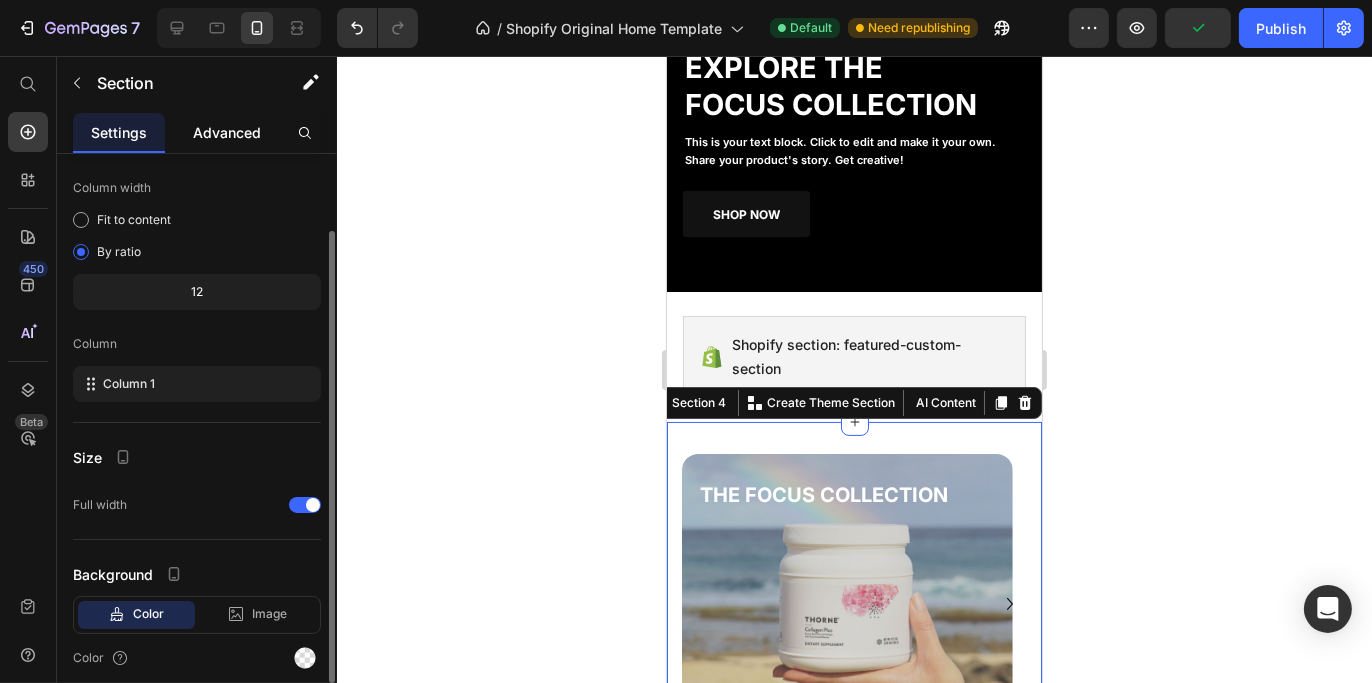 click on "Advanced" at bounding box center [227, 132] 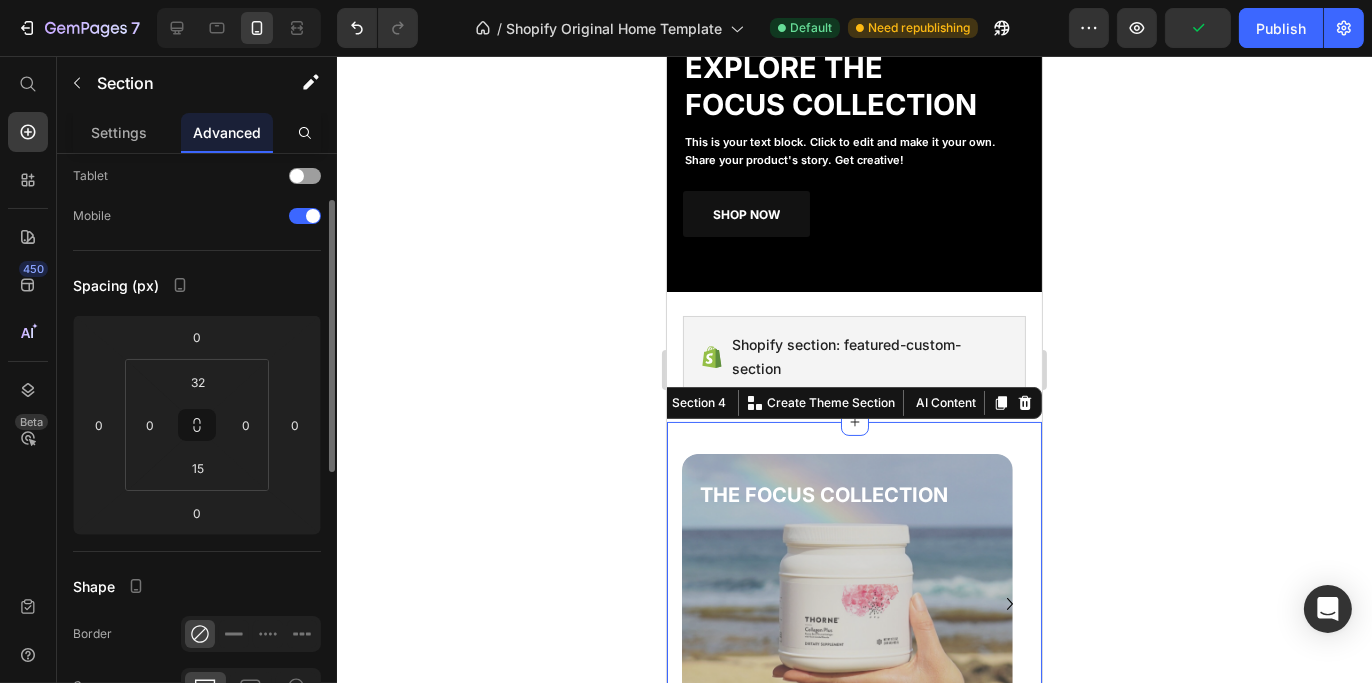 scroll, scrollTop: 0, scrollLeft: 0, axis: both 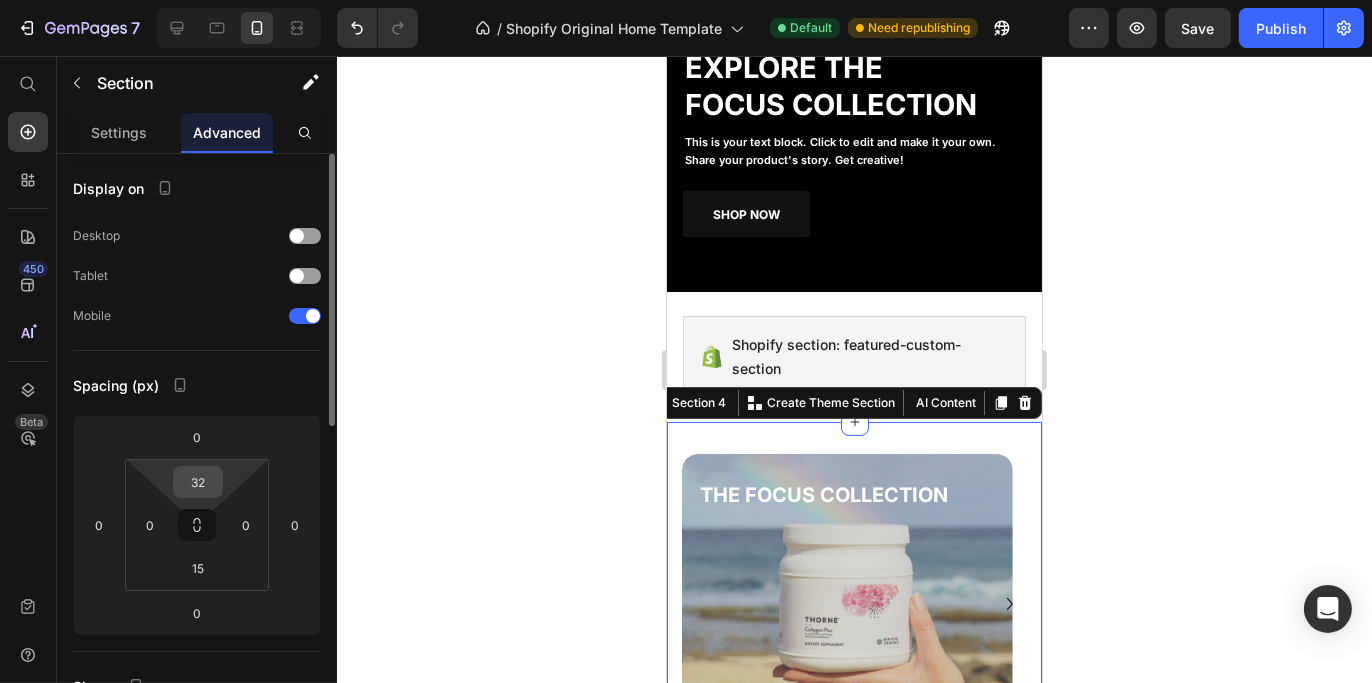 click on "32" at bounding box center [198, 482] 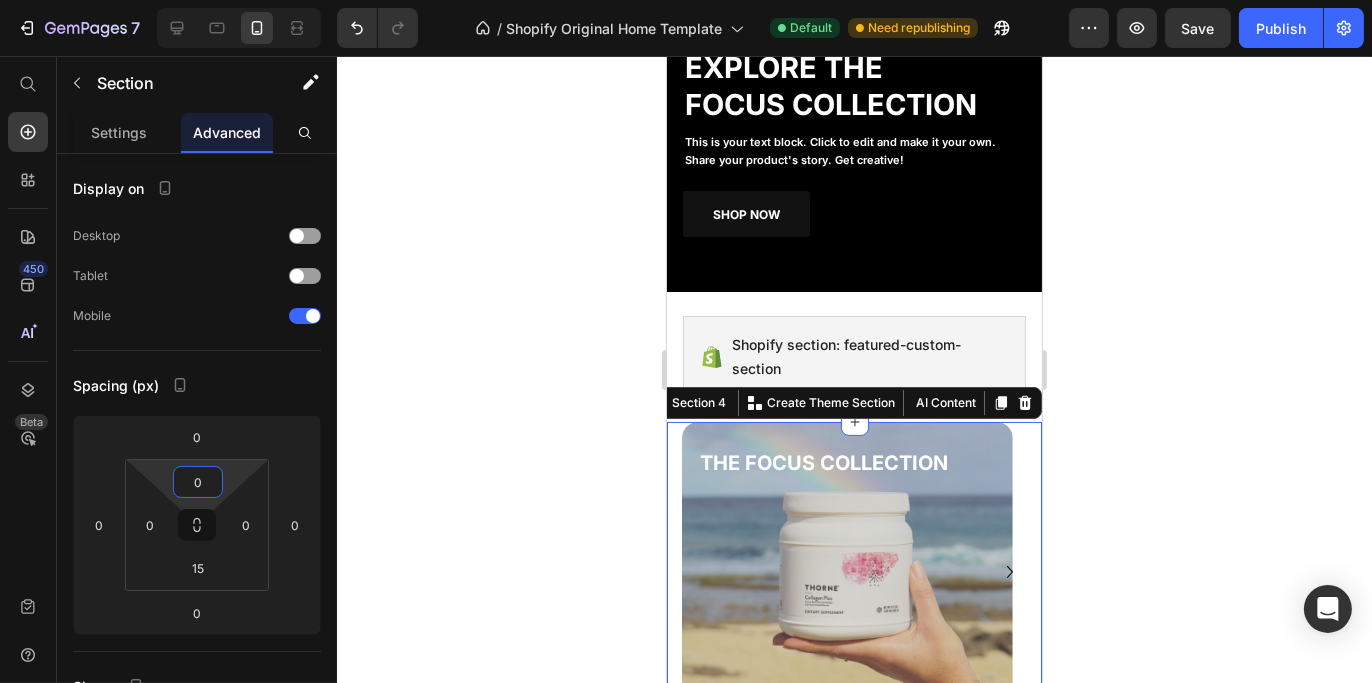 type on "0" 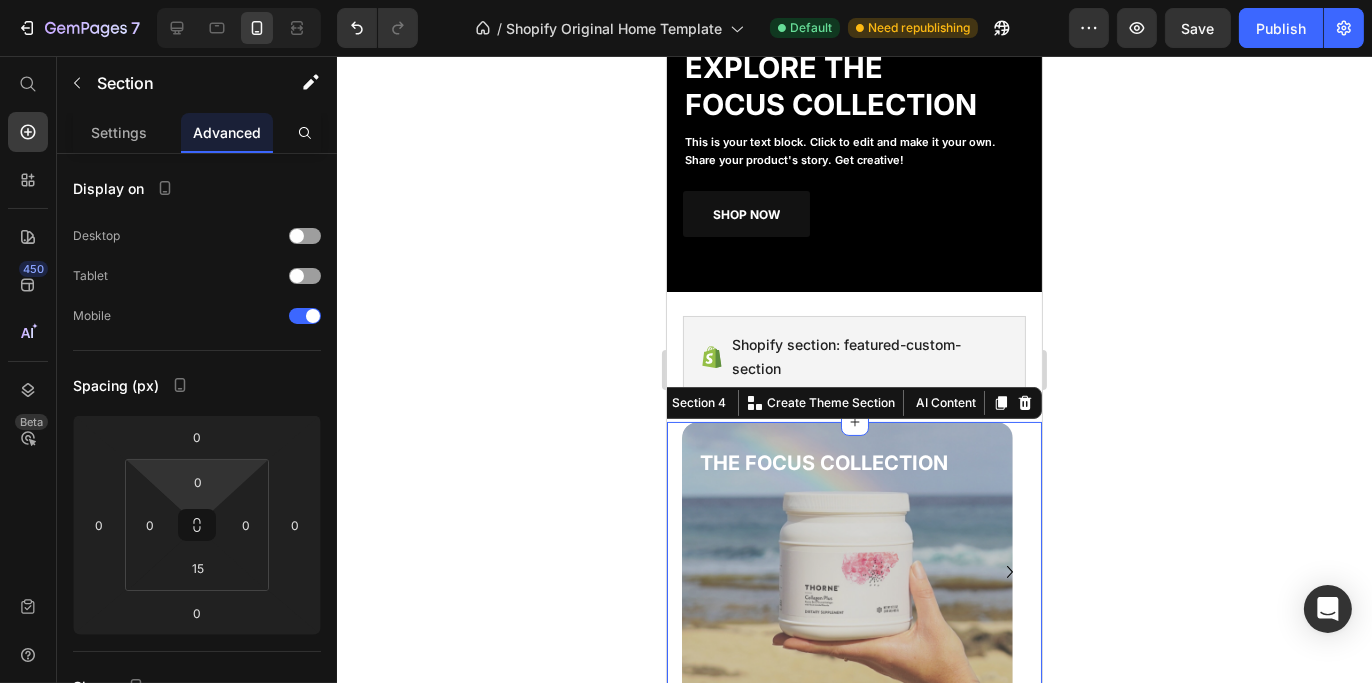 click 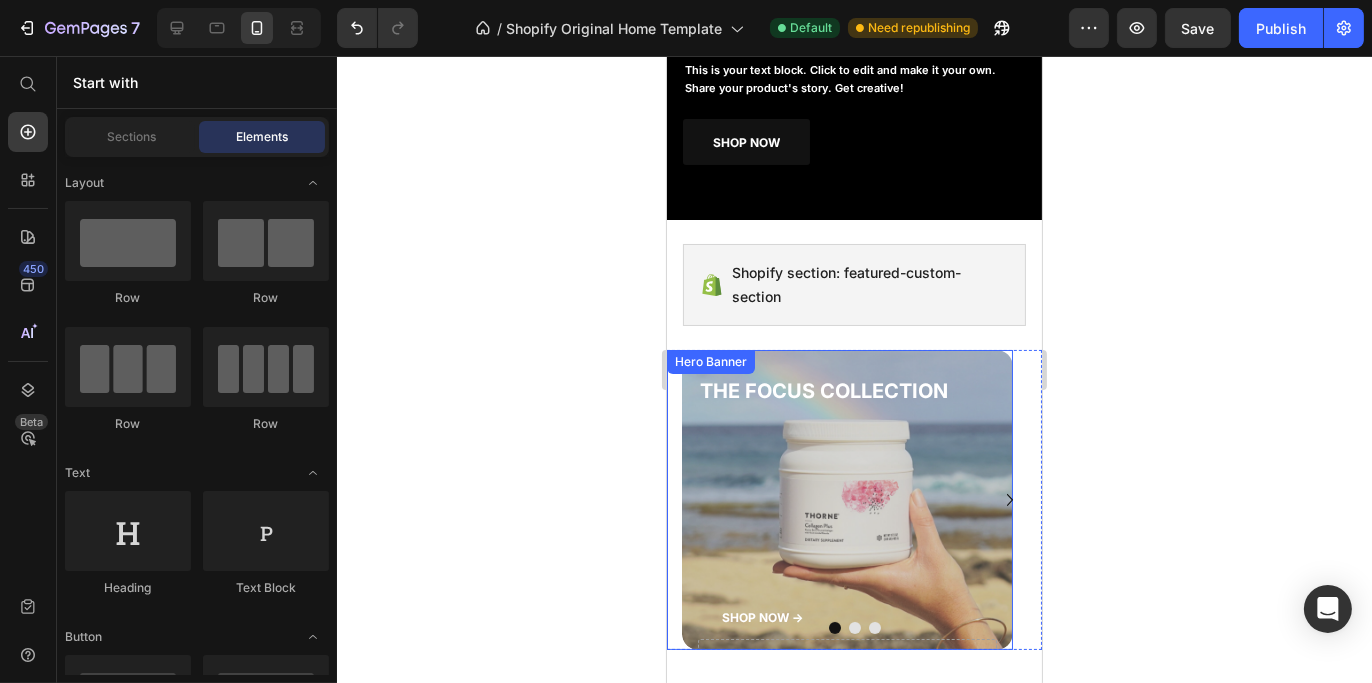 scroll, scrollTop: 455, scrollLeft: 0, axis: vertical 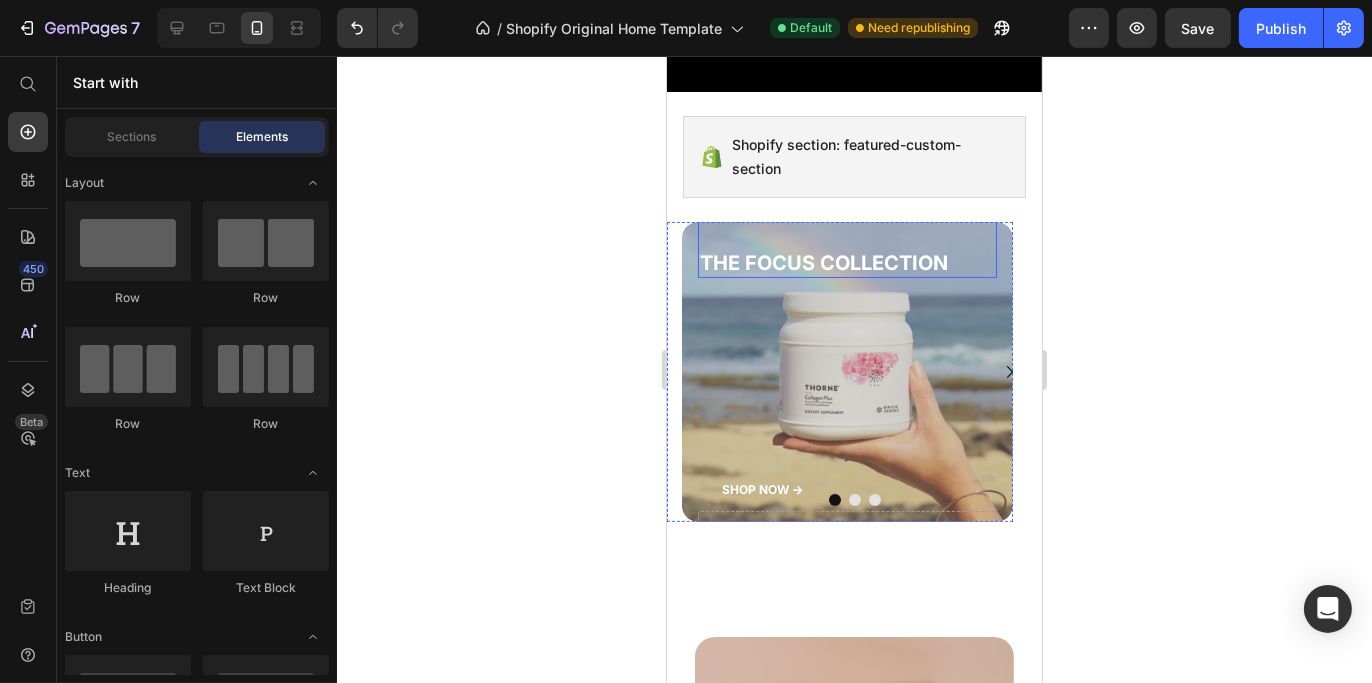 click on "THE FOCUS COLLECTION" at bounding box center (823, 263) 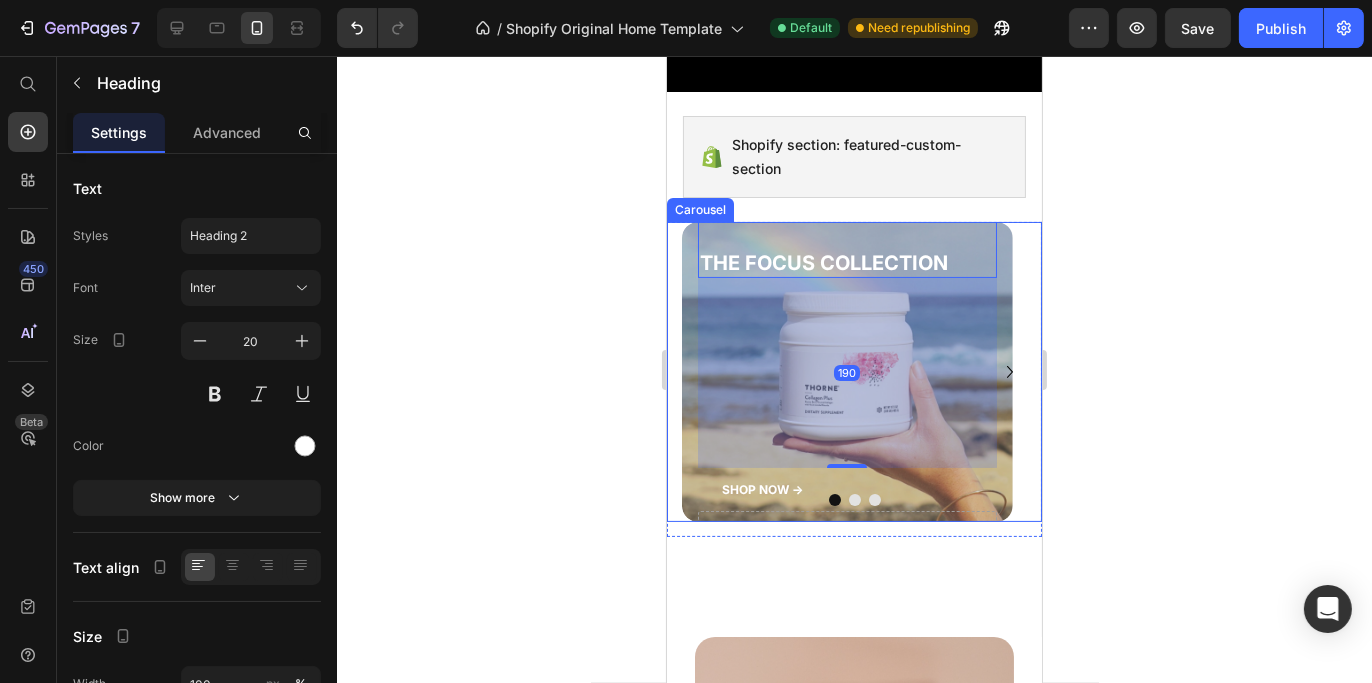 click 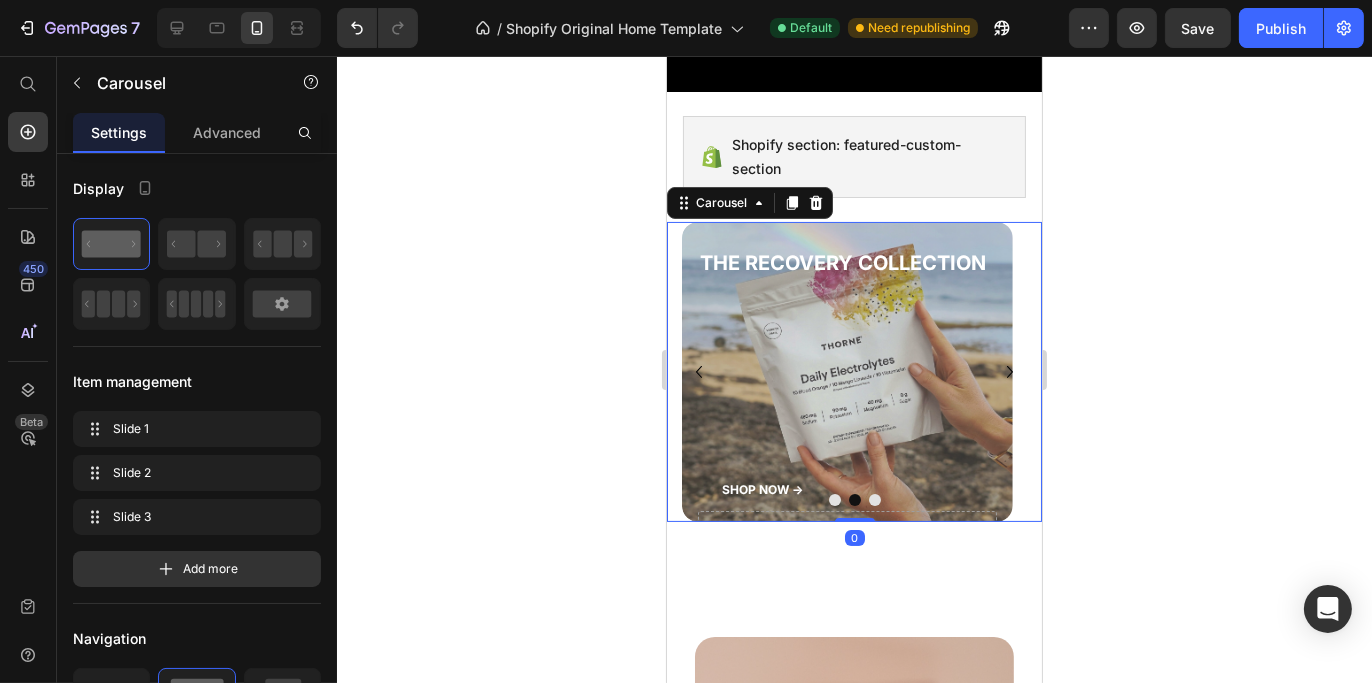 click 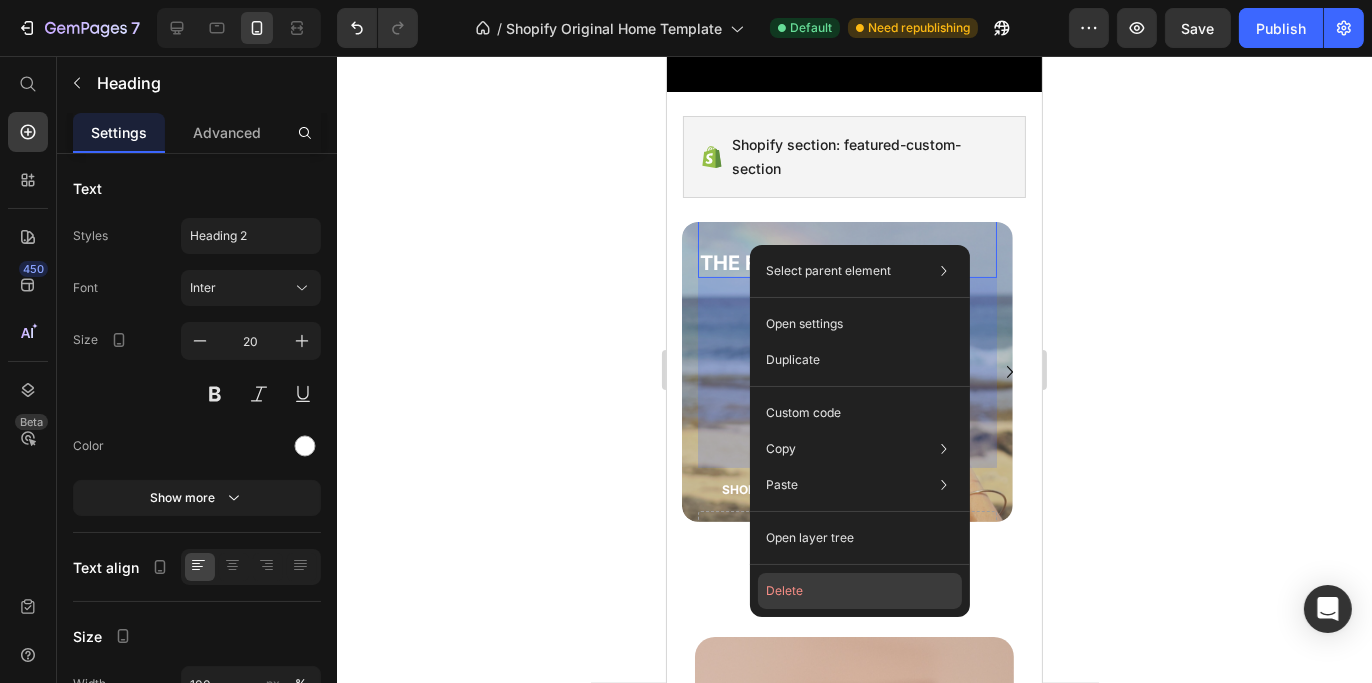 click on "Delete" 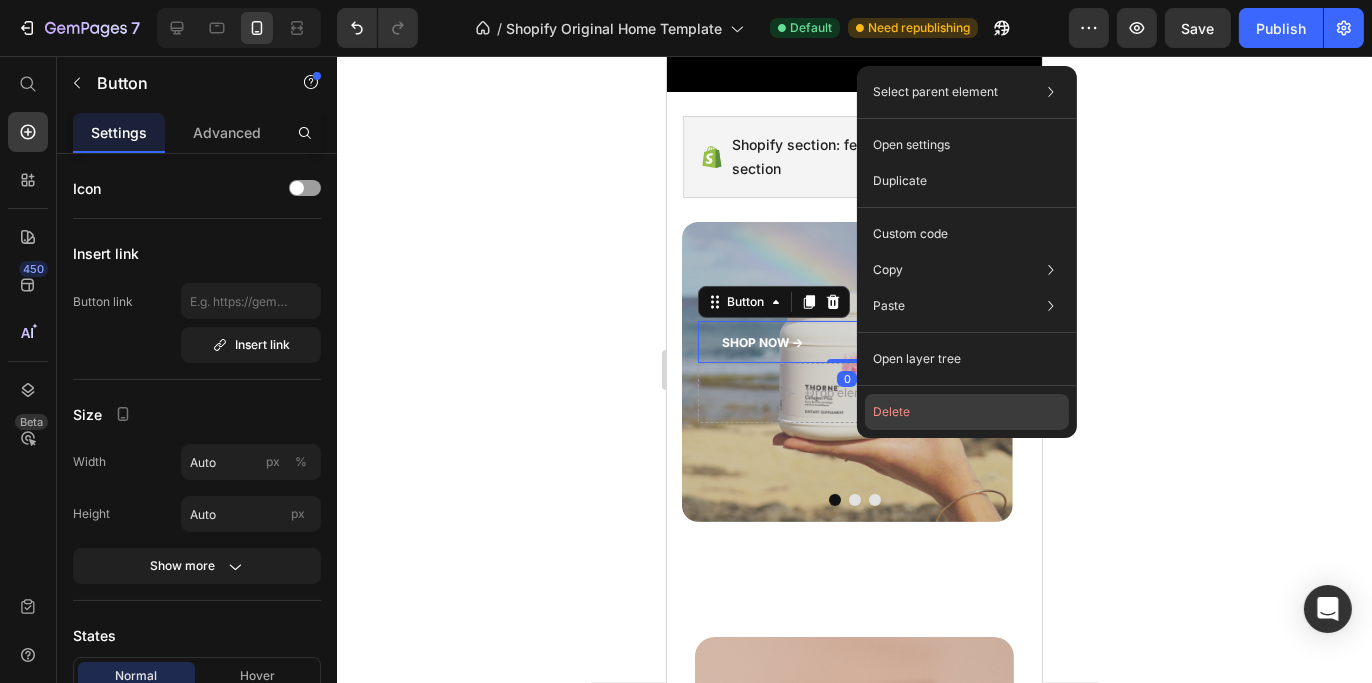 click on "Delete" 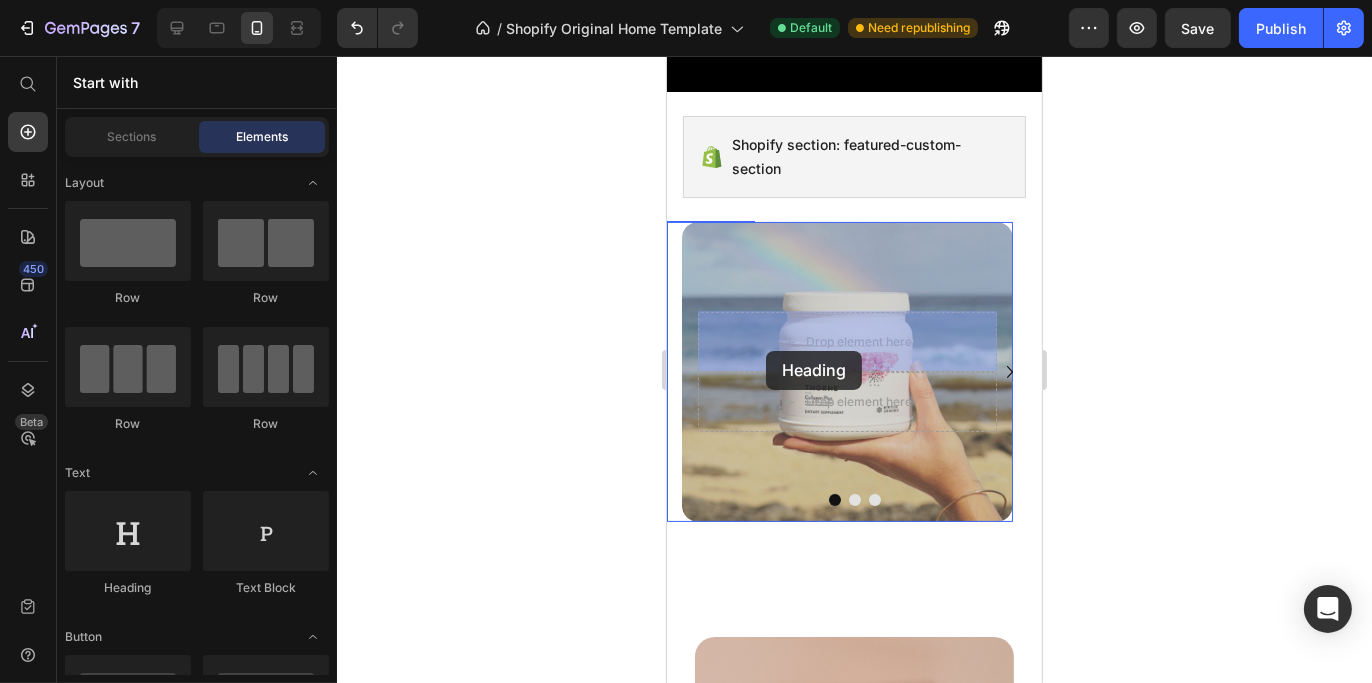 drag, startPoint x: 862, startPoint y: 582, endPoint x: 765, endPoint y: 351, distance: 250.53941 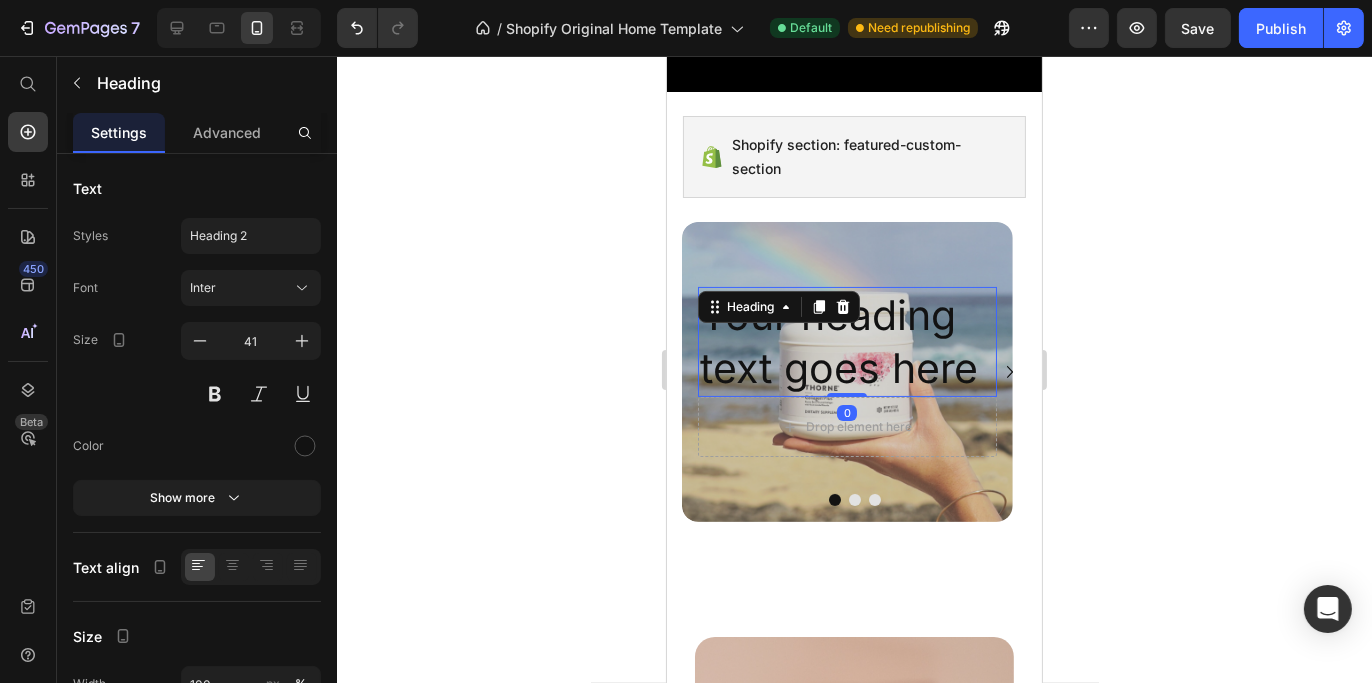 click on "Your heading text goes here" at bounding box center (846, 342) 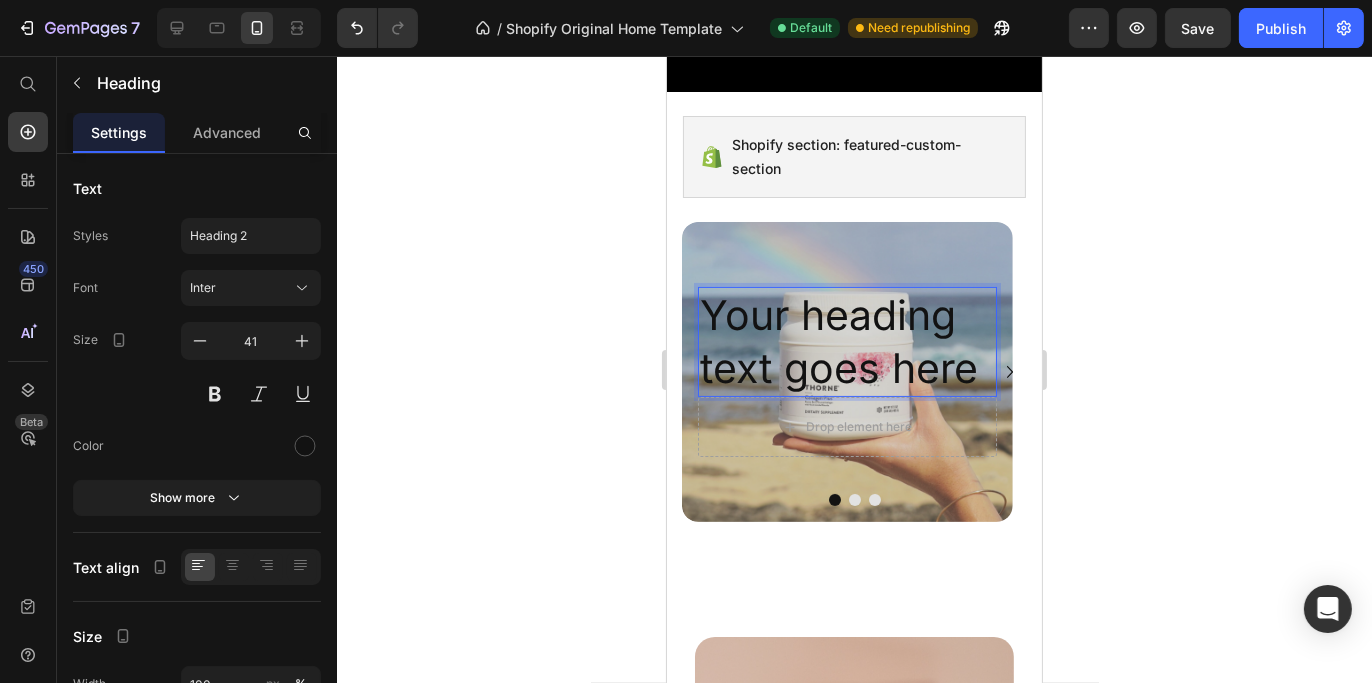 click on "Your heading text goes here" at bounding box center [846, 342] 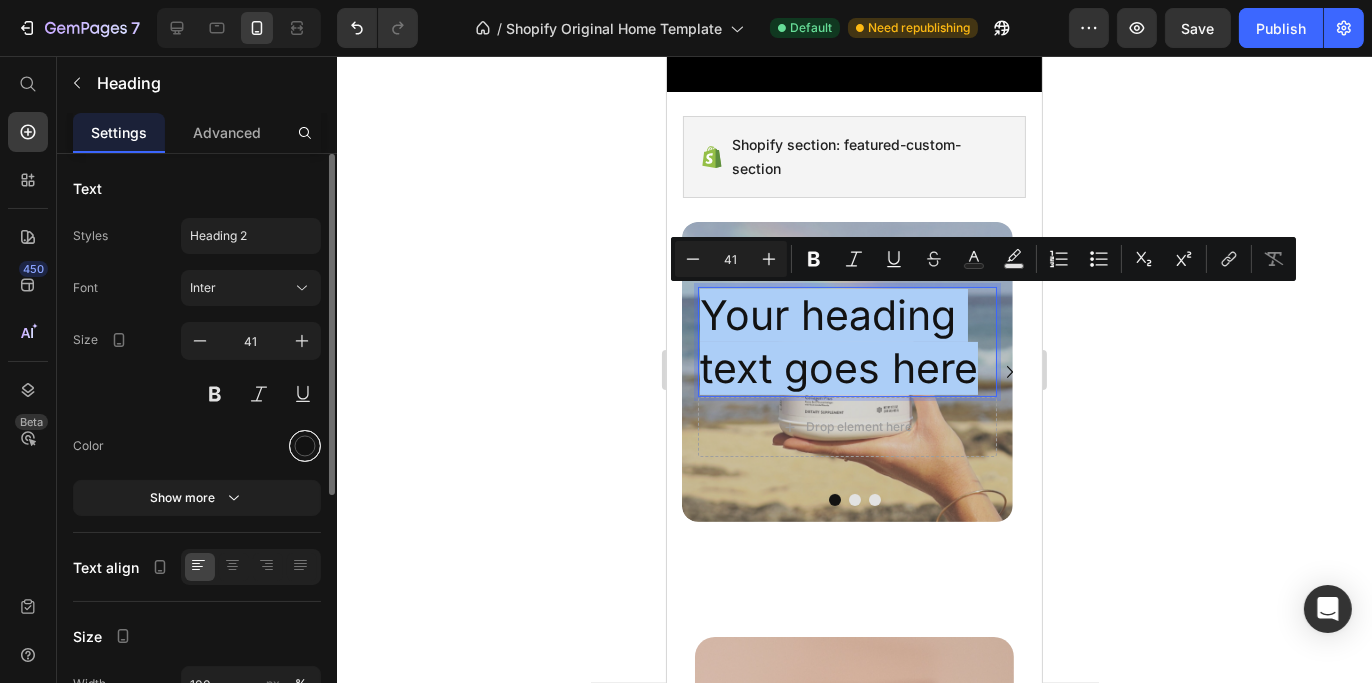 click at bounding box center (305, 446) 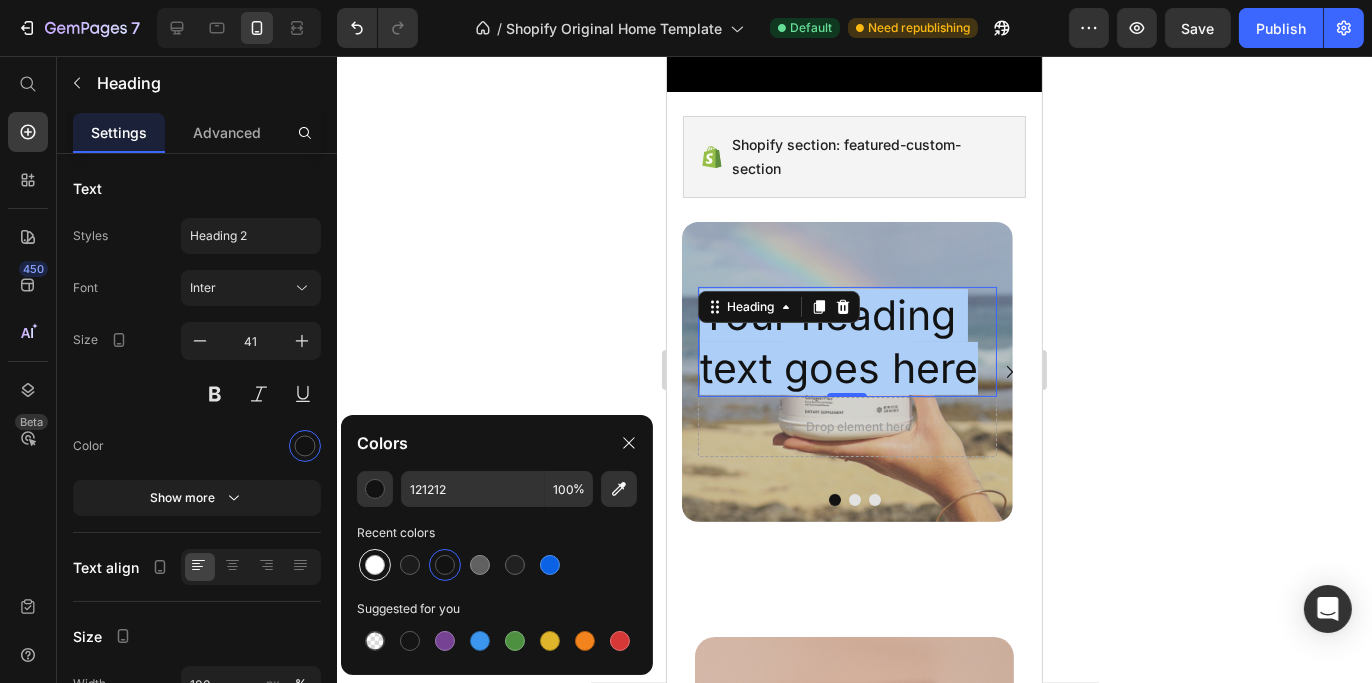 click at bounding box center (375, 565) 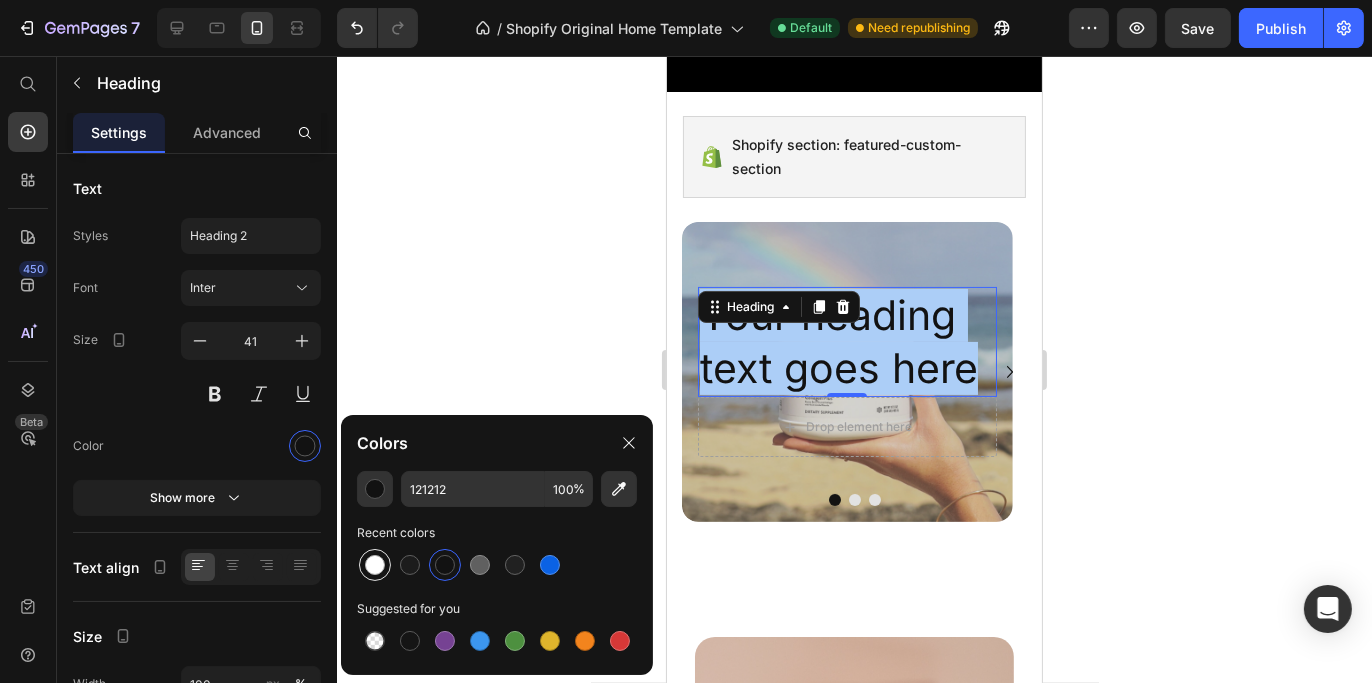 type on "FFFFFF" 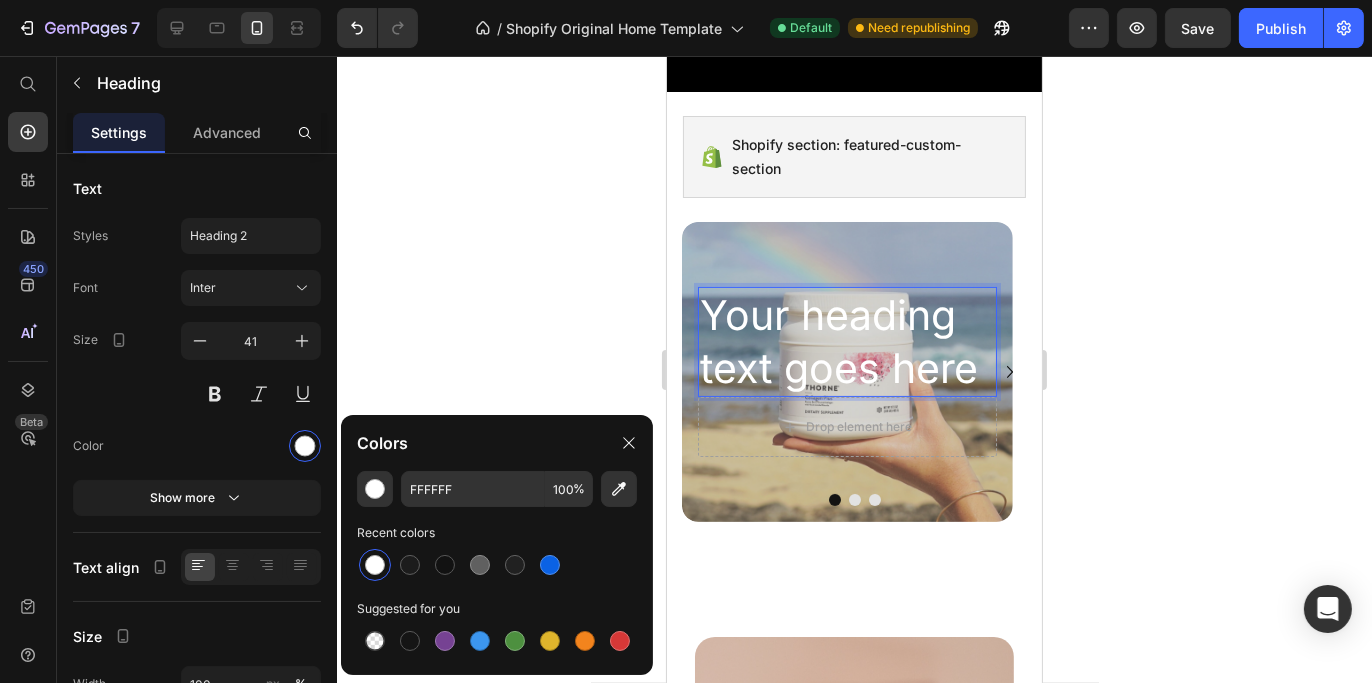 click on "Your heading text goes here" at bounding box center (846, 342) 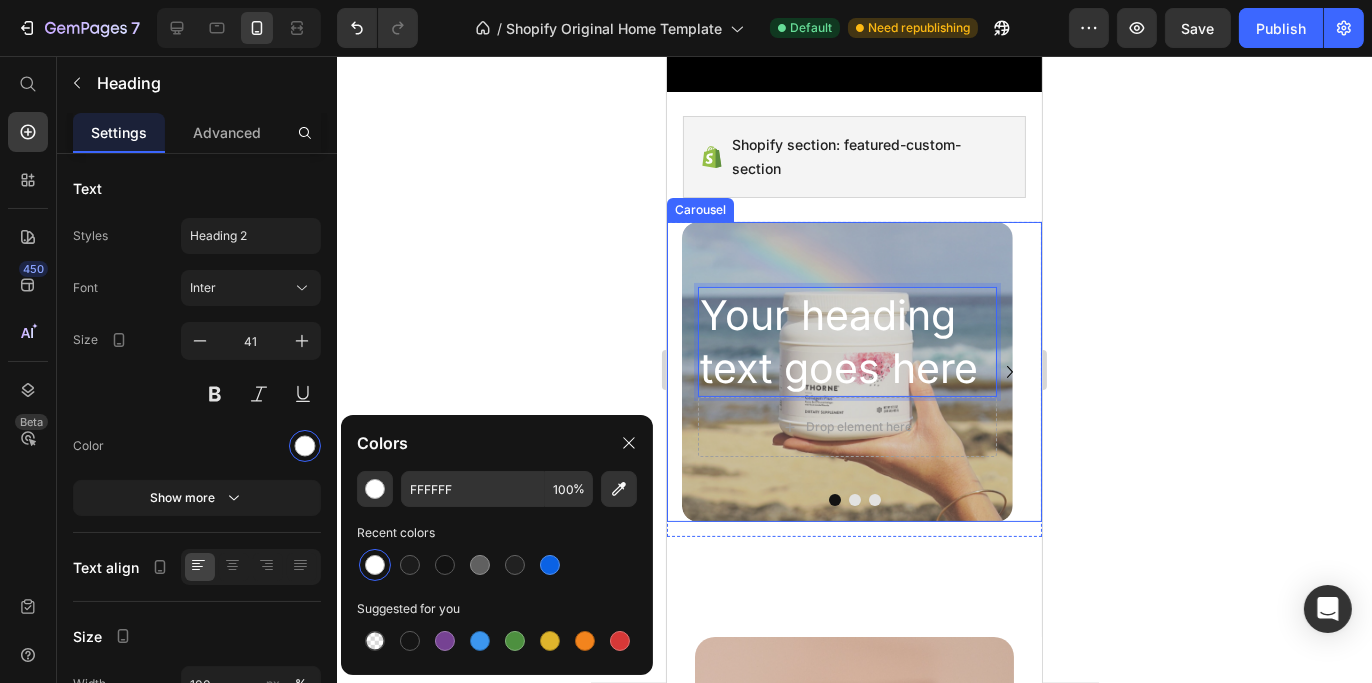 click 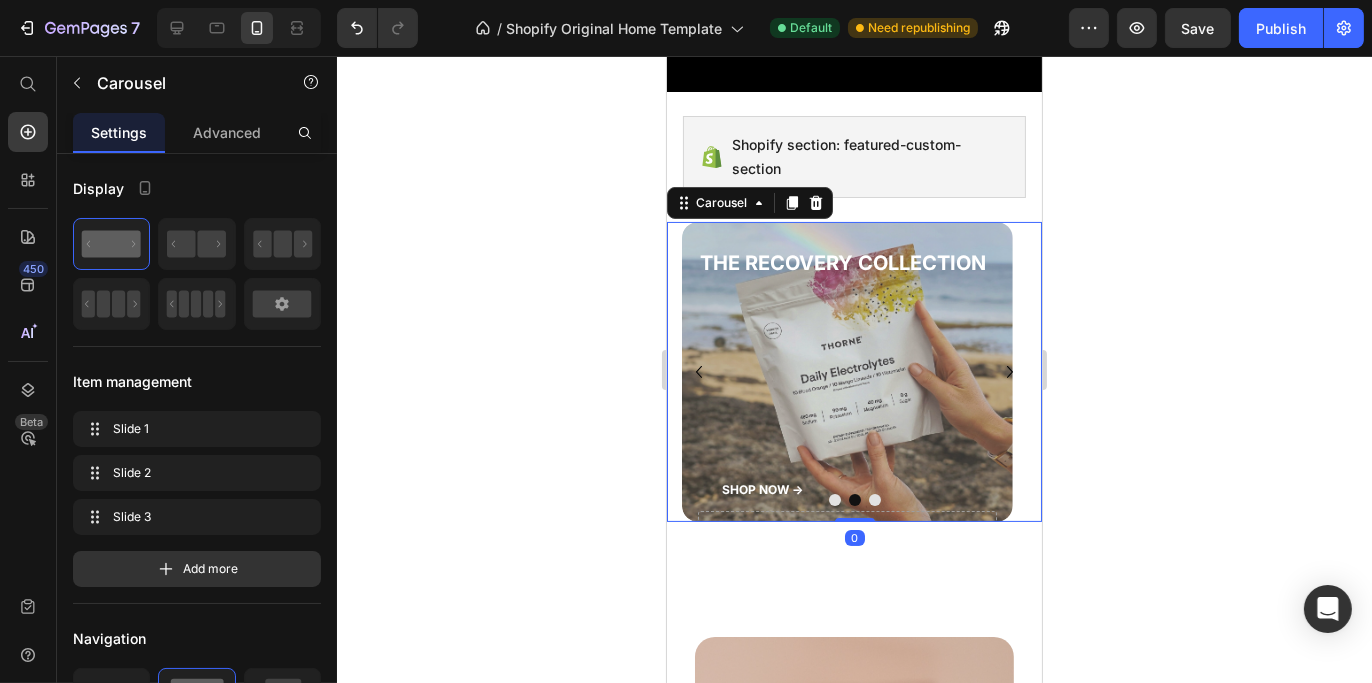 click 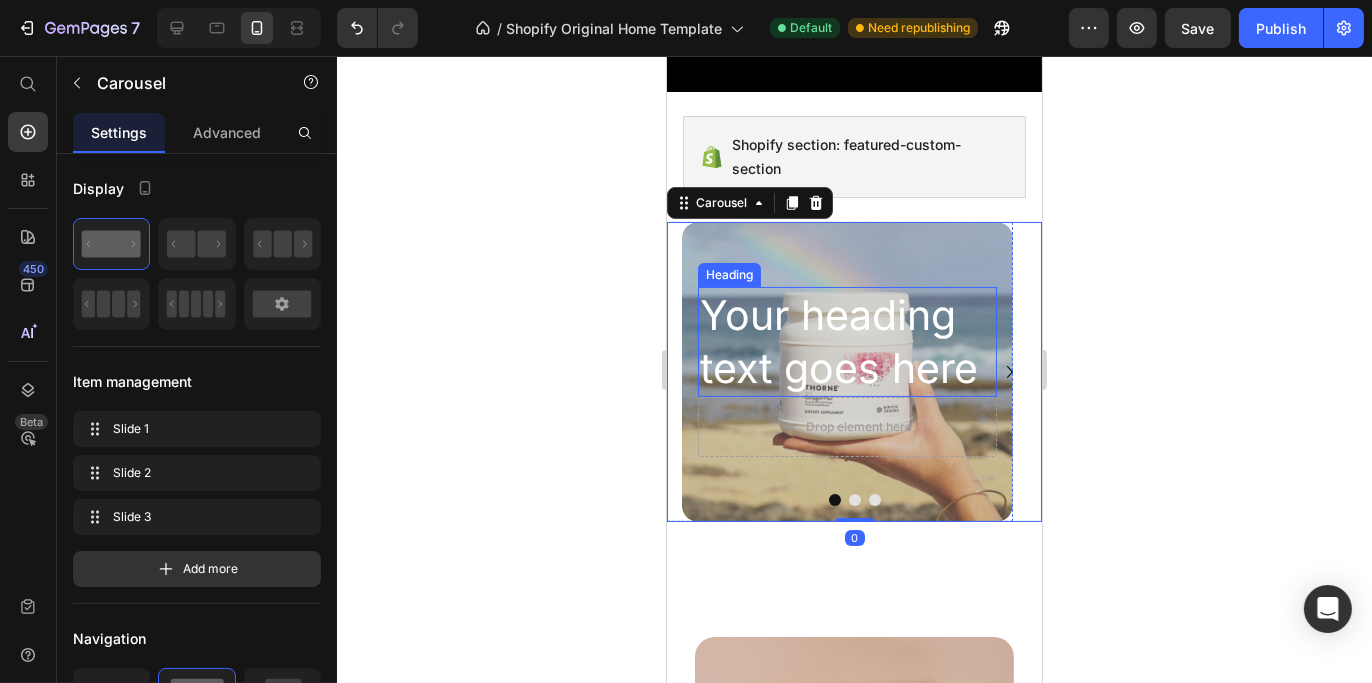 click on "Your heading text goes here" at bounding box center [846, 342] 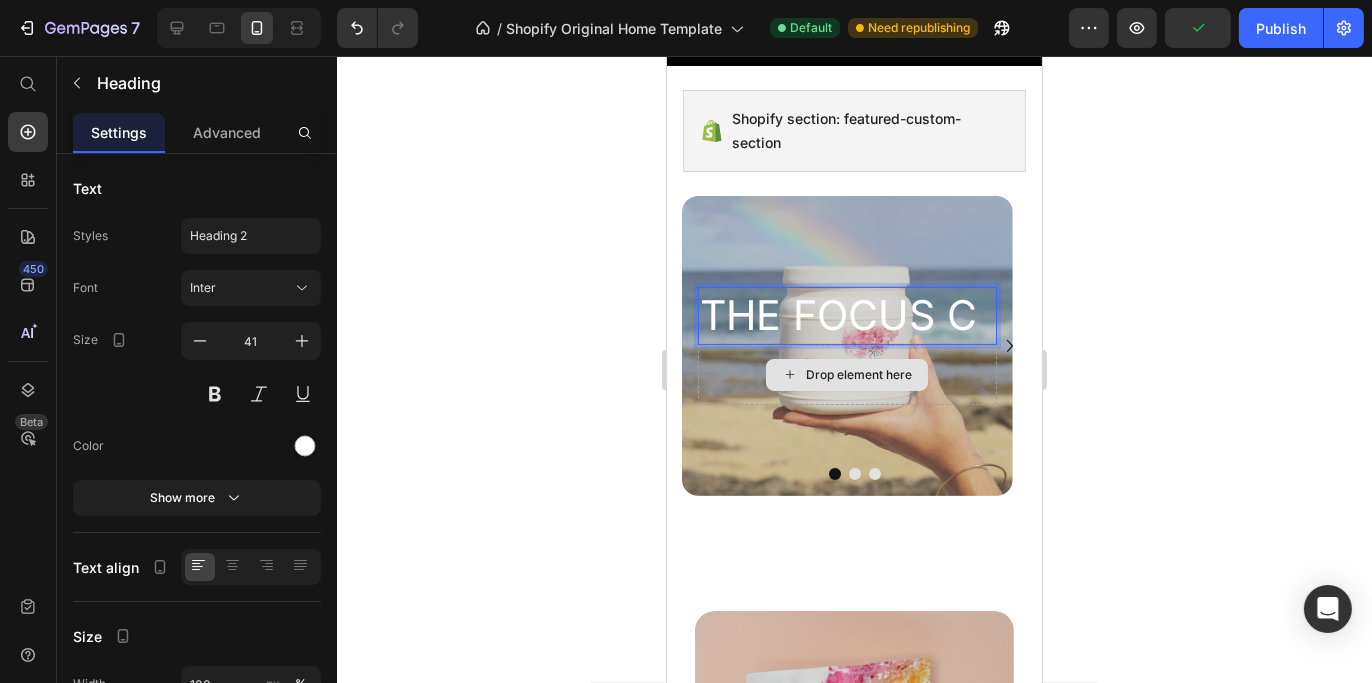 scroll, scrollTop: 455, scrollLeft: 0, axis: vertical 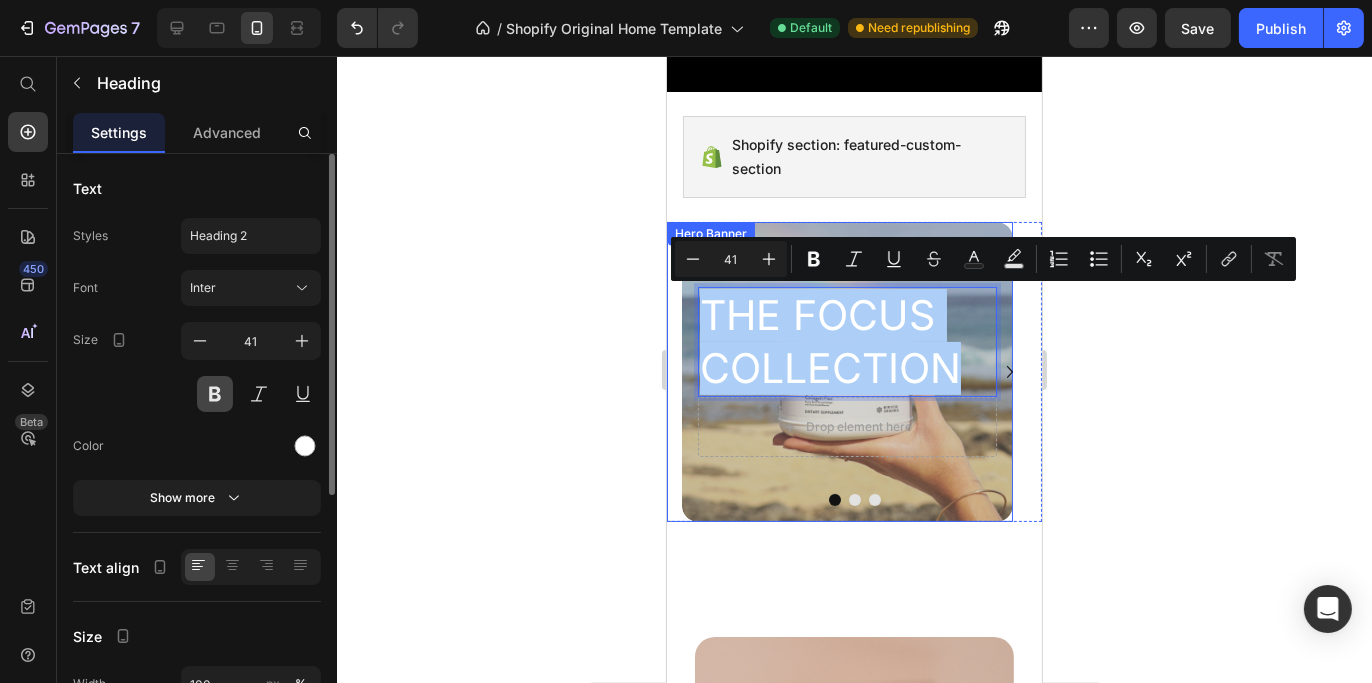 click at bounding box center (215, 394) 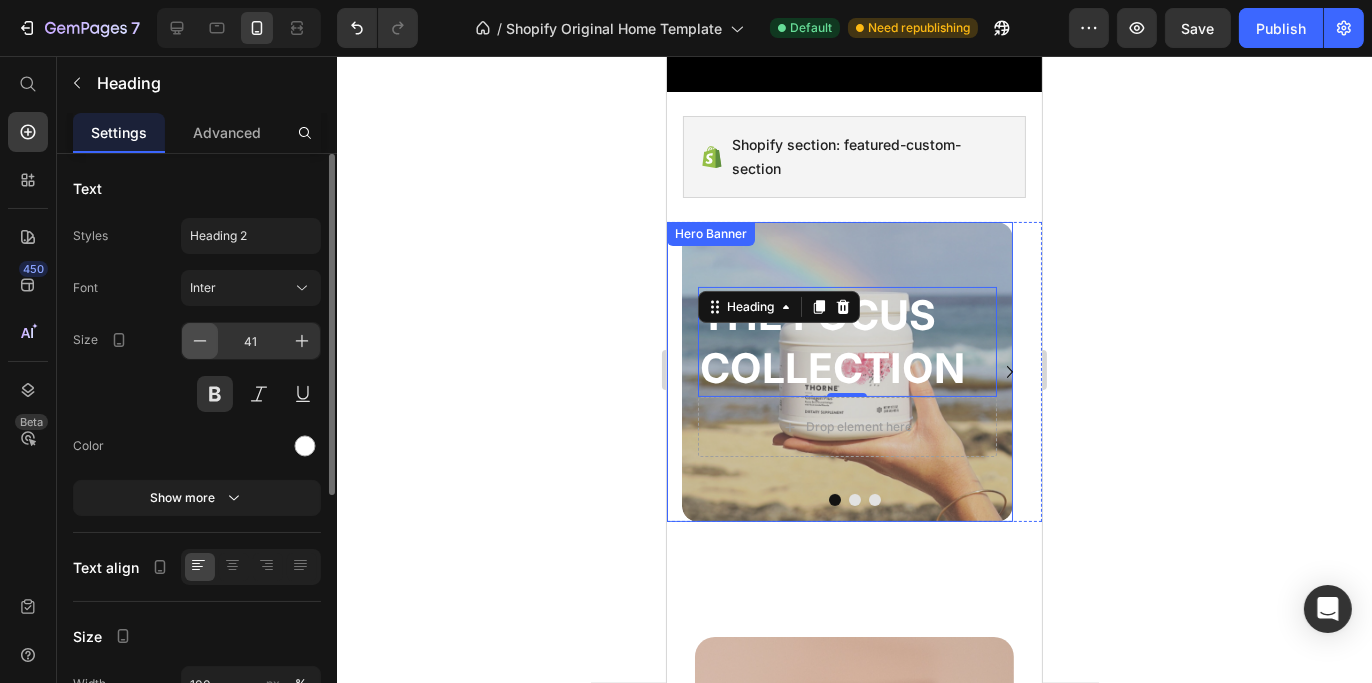 click at bounding box center [200, 341] 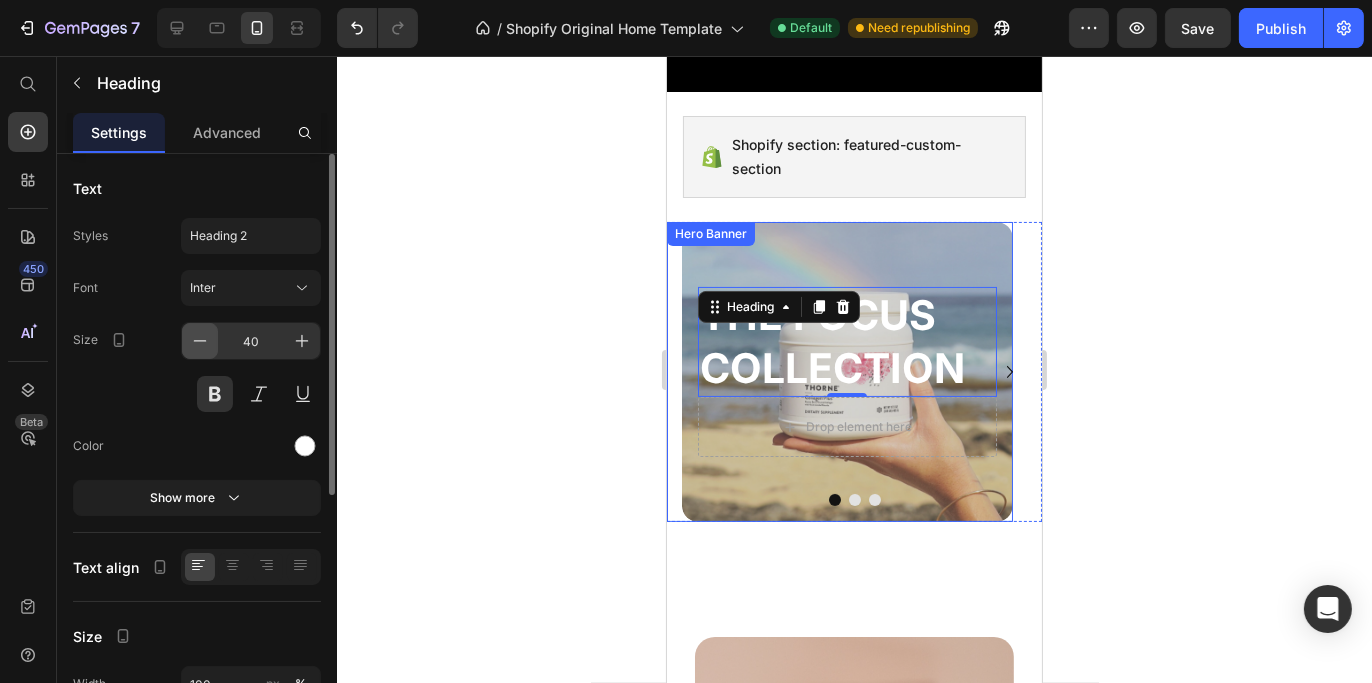 click at bounding box center [200, 341] 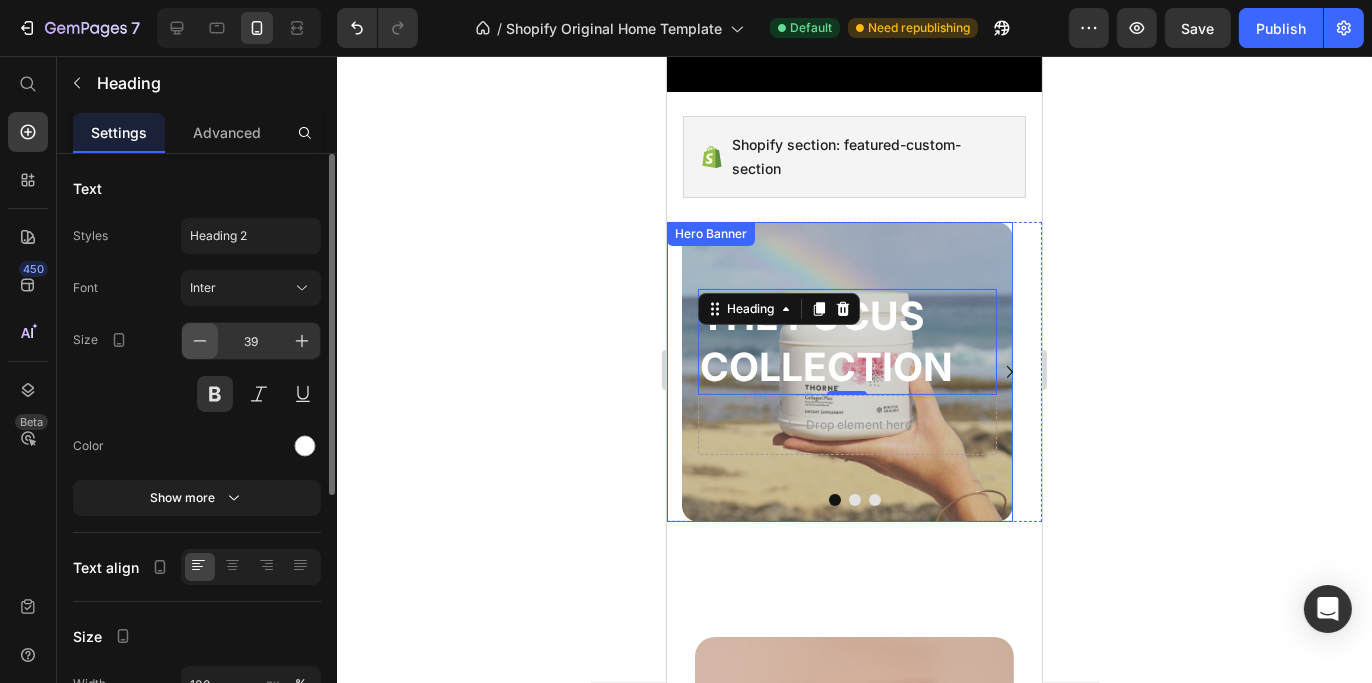 click at bounding box center [200, 341] 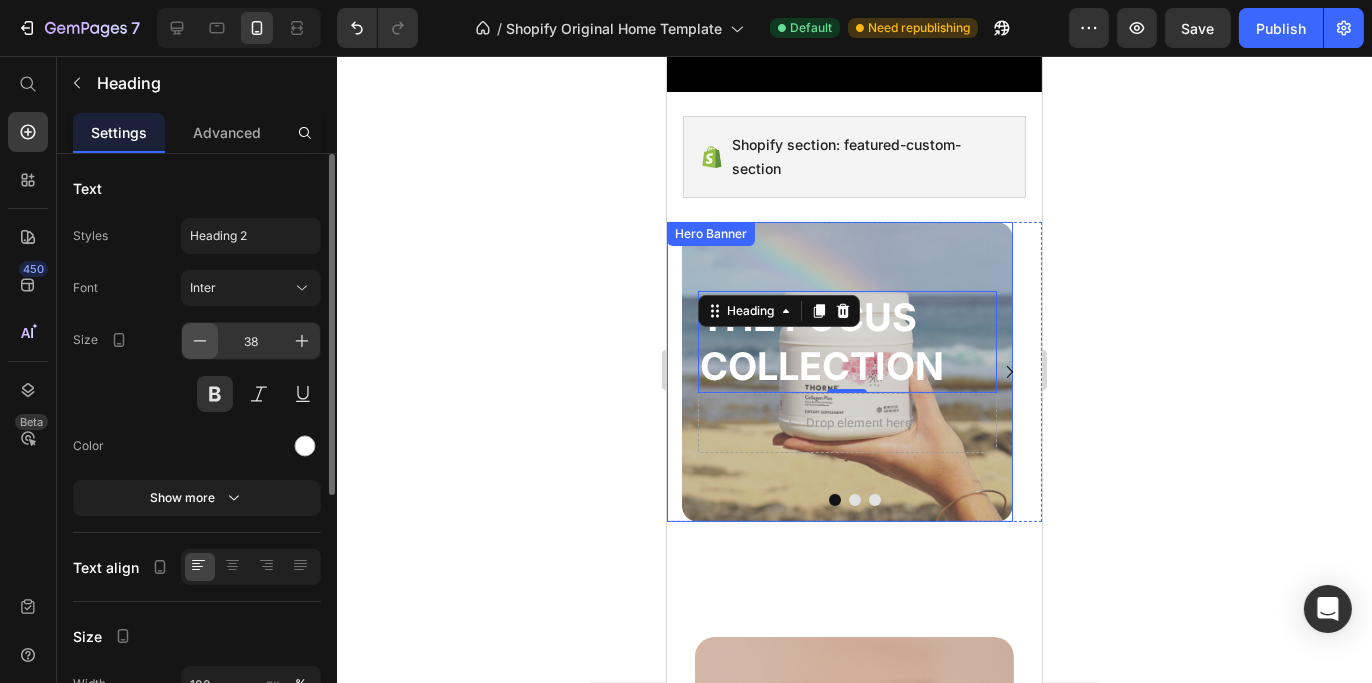 click 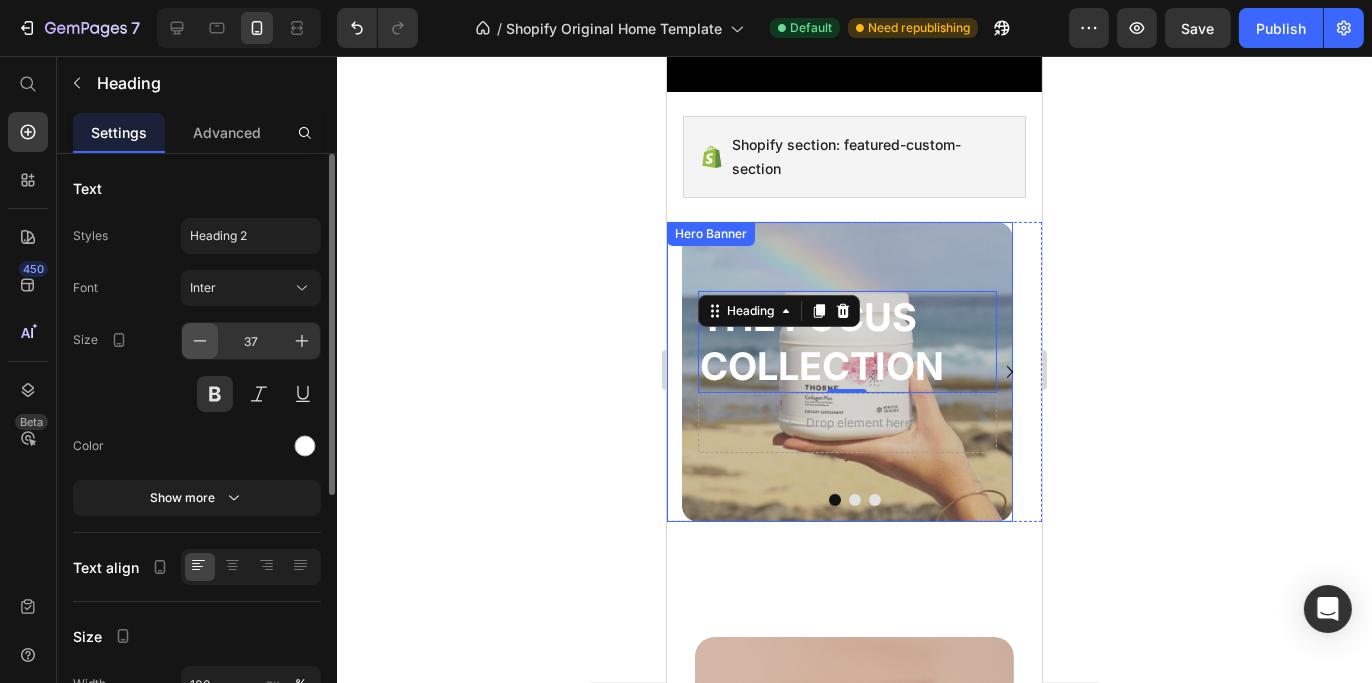 click 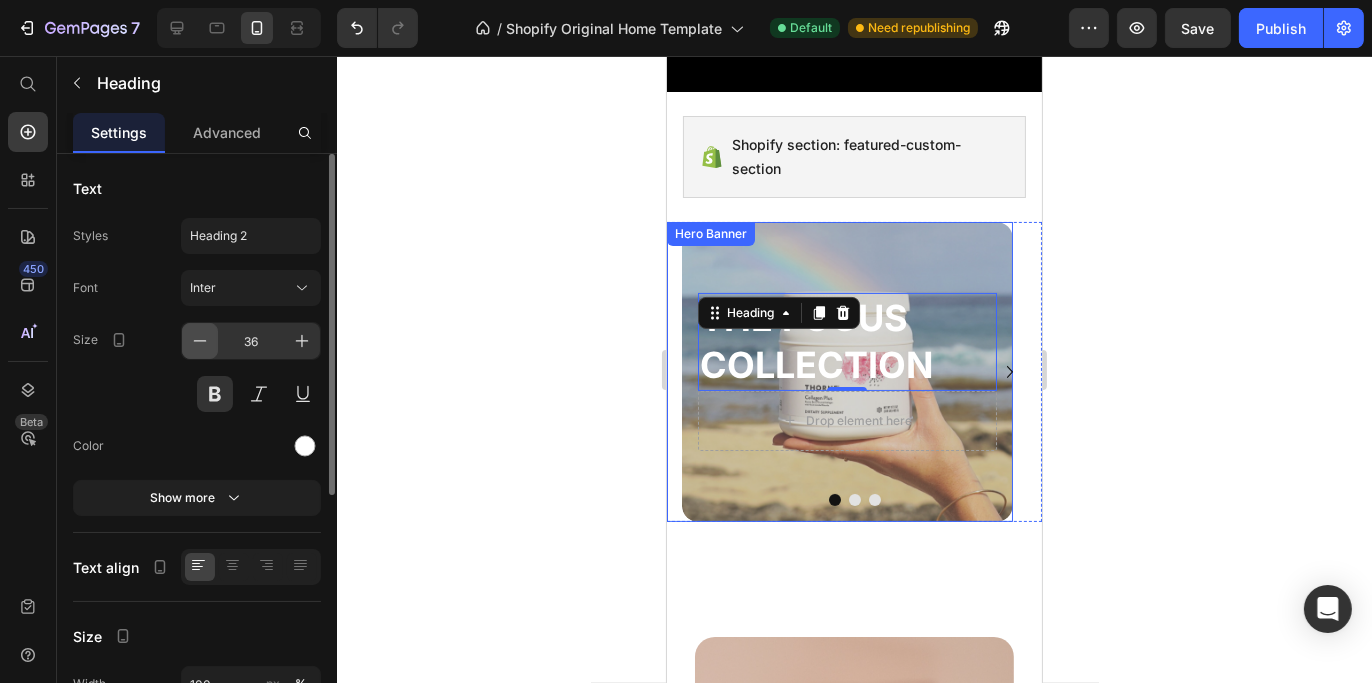 click 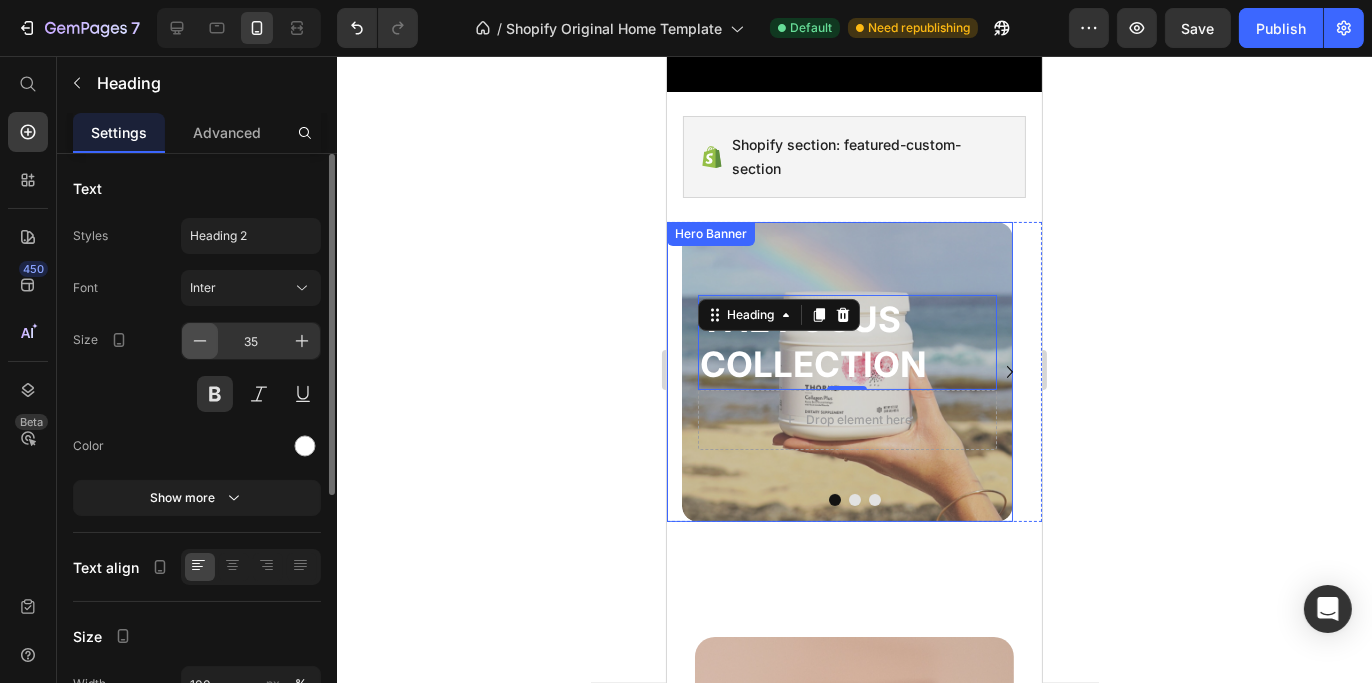 click 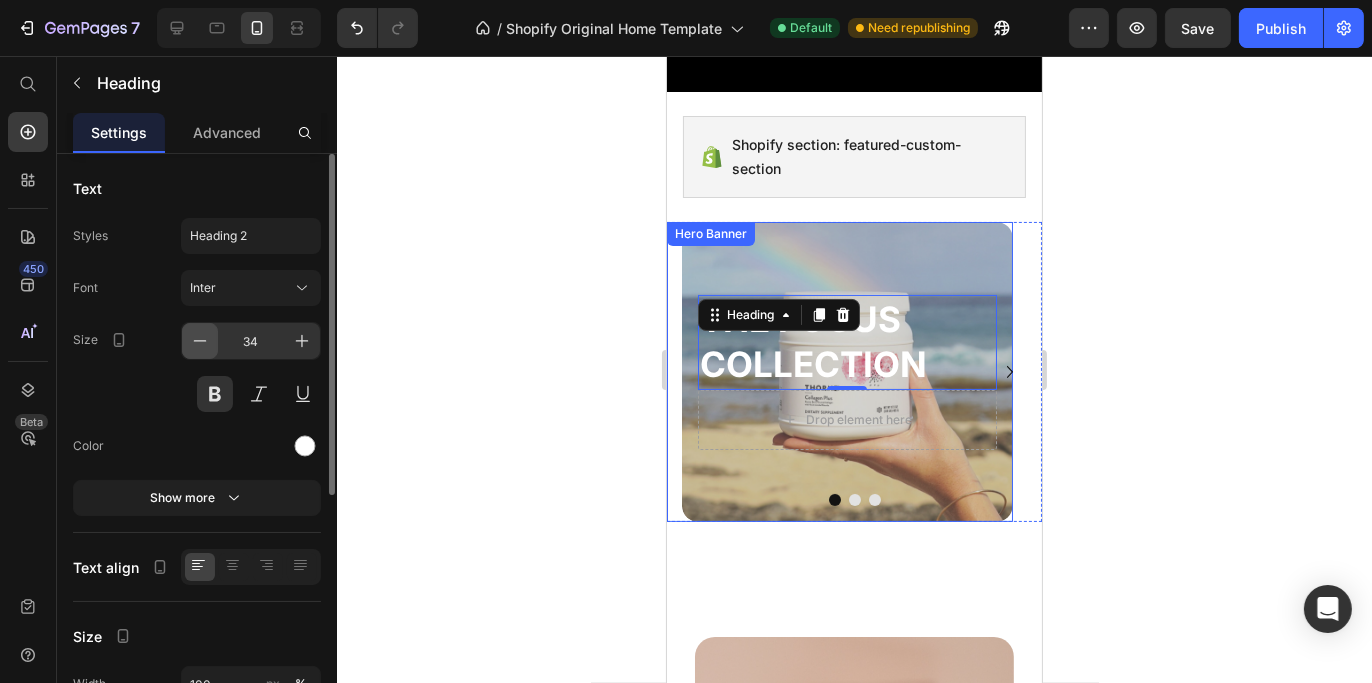 click 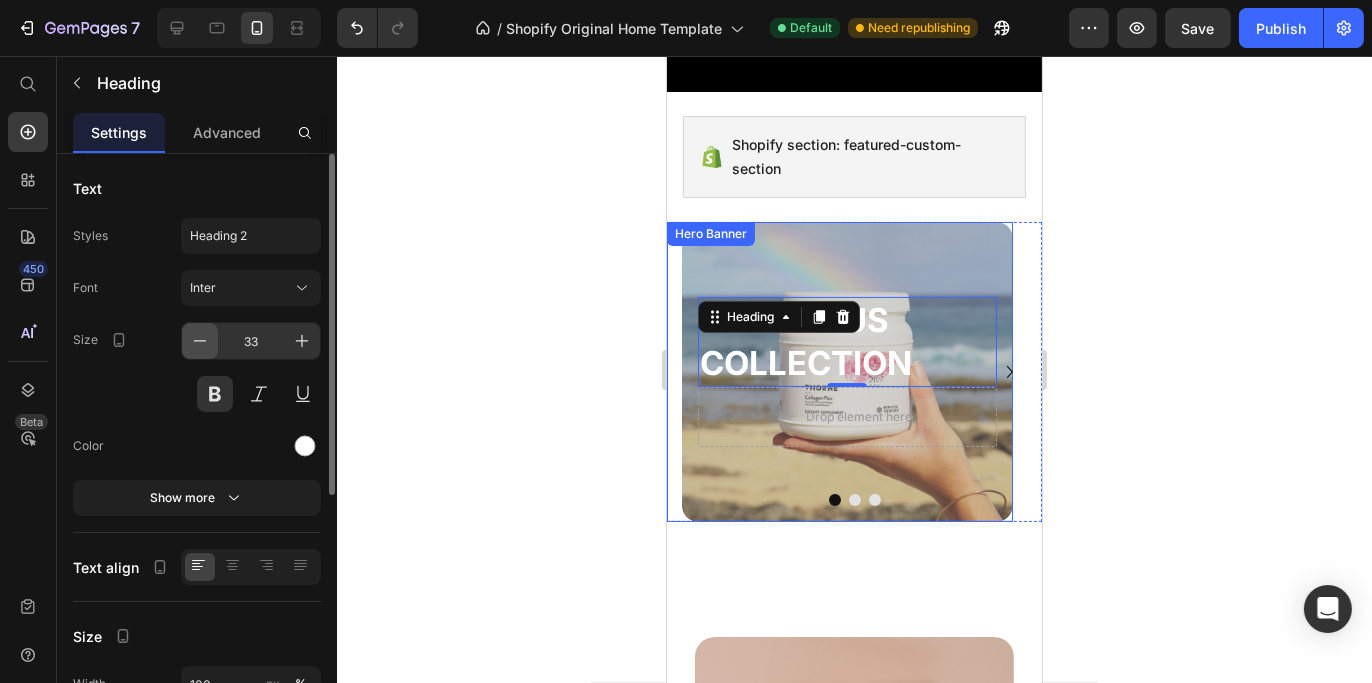 click 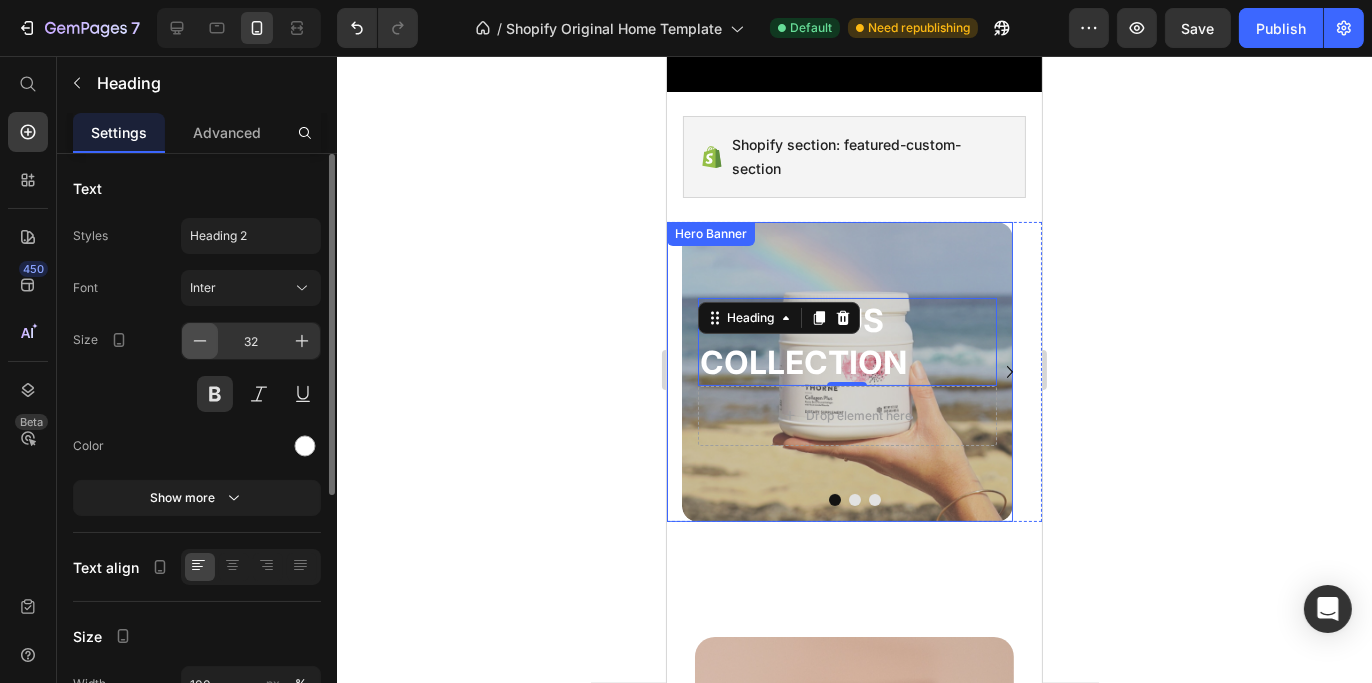 click 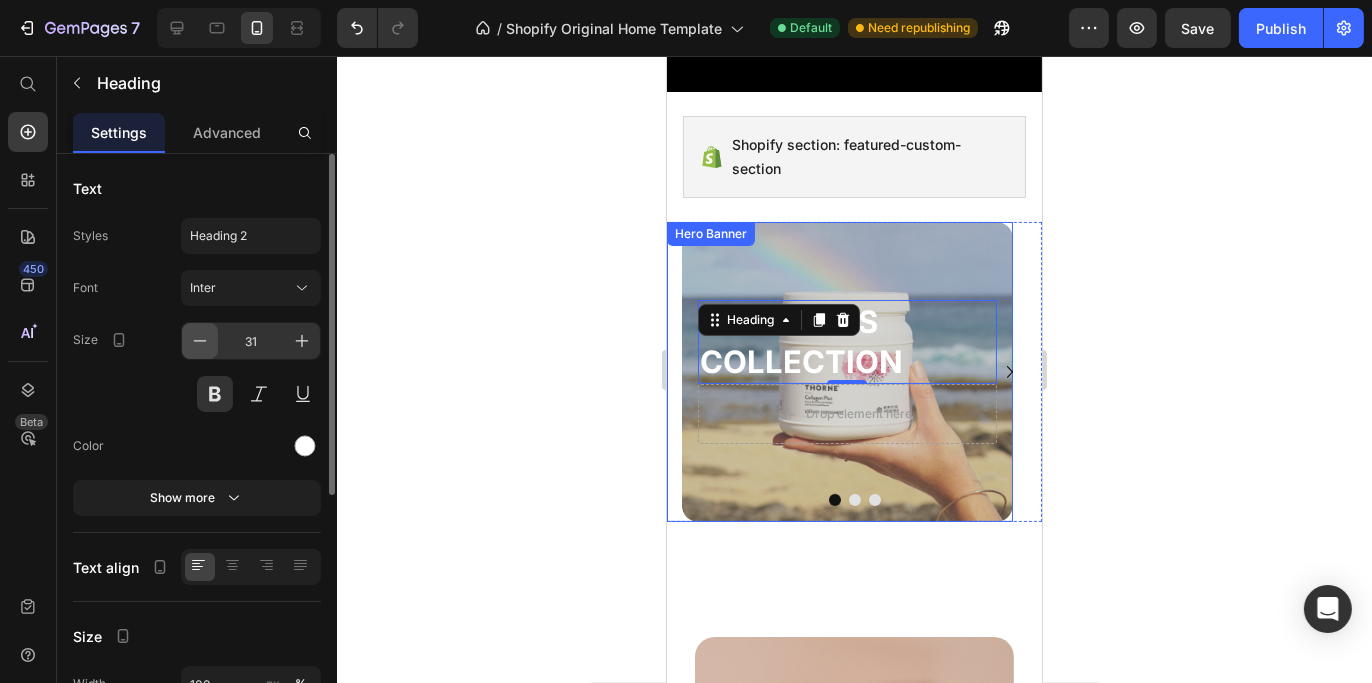 click 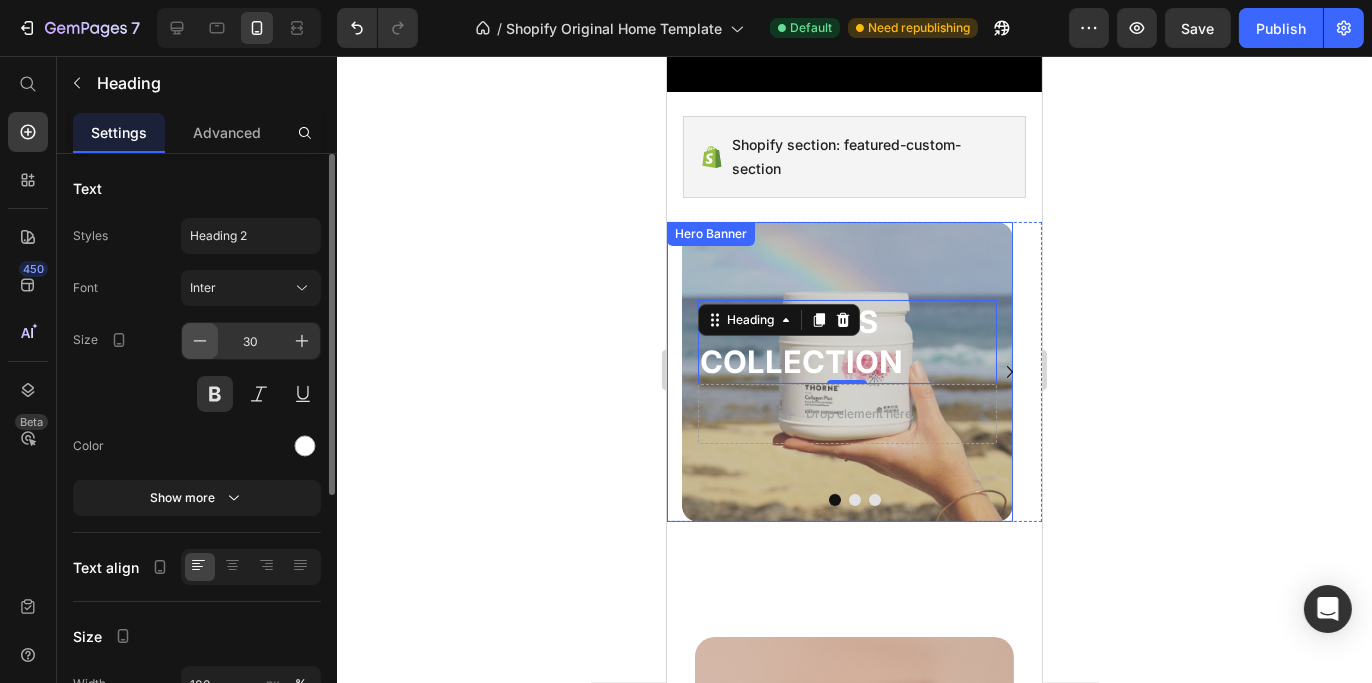 click 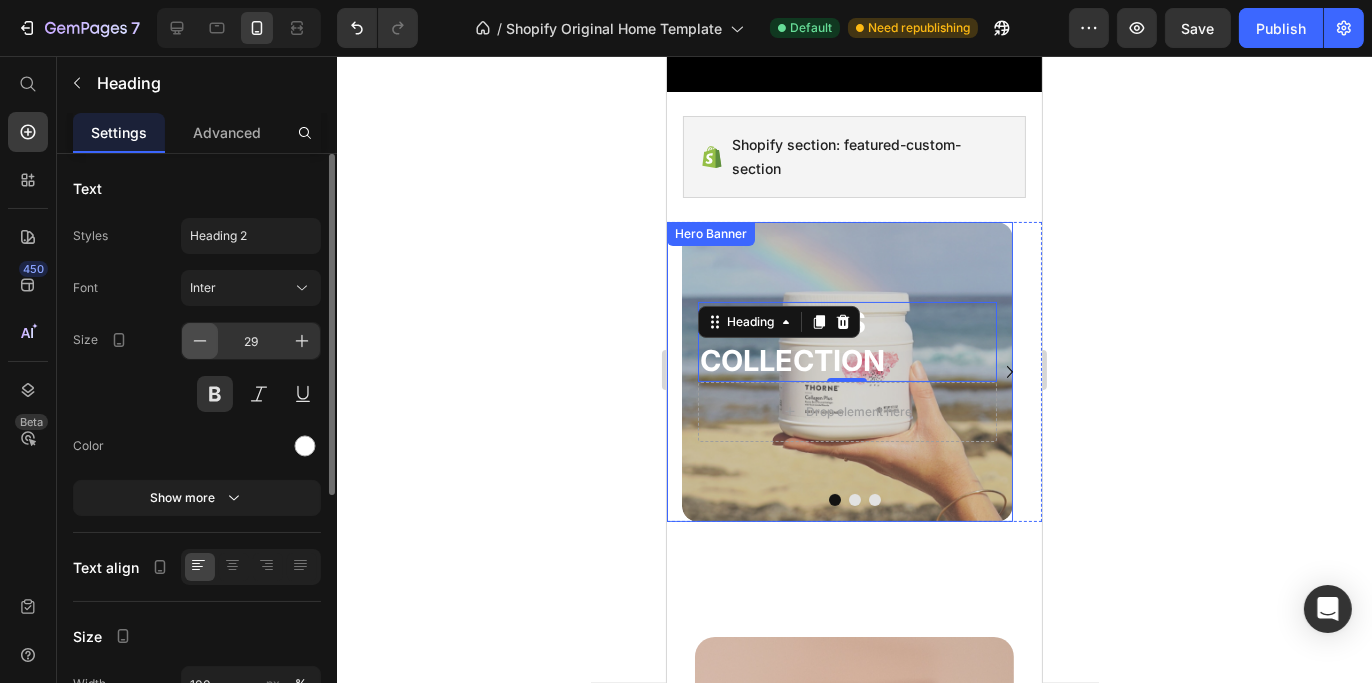 click 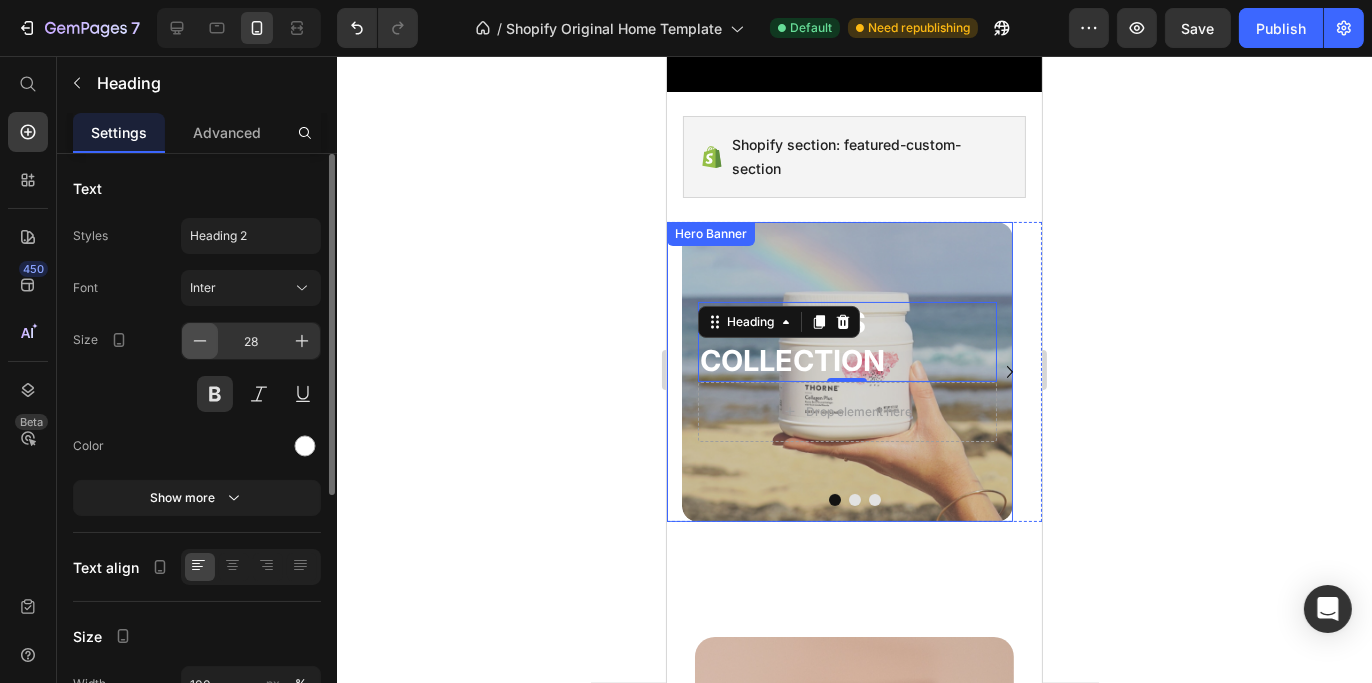 click 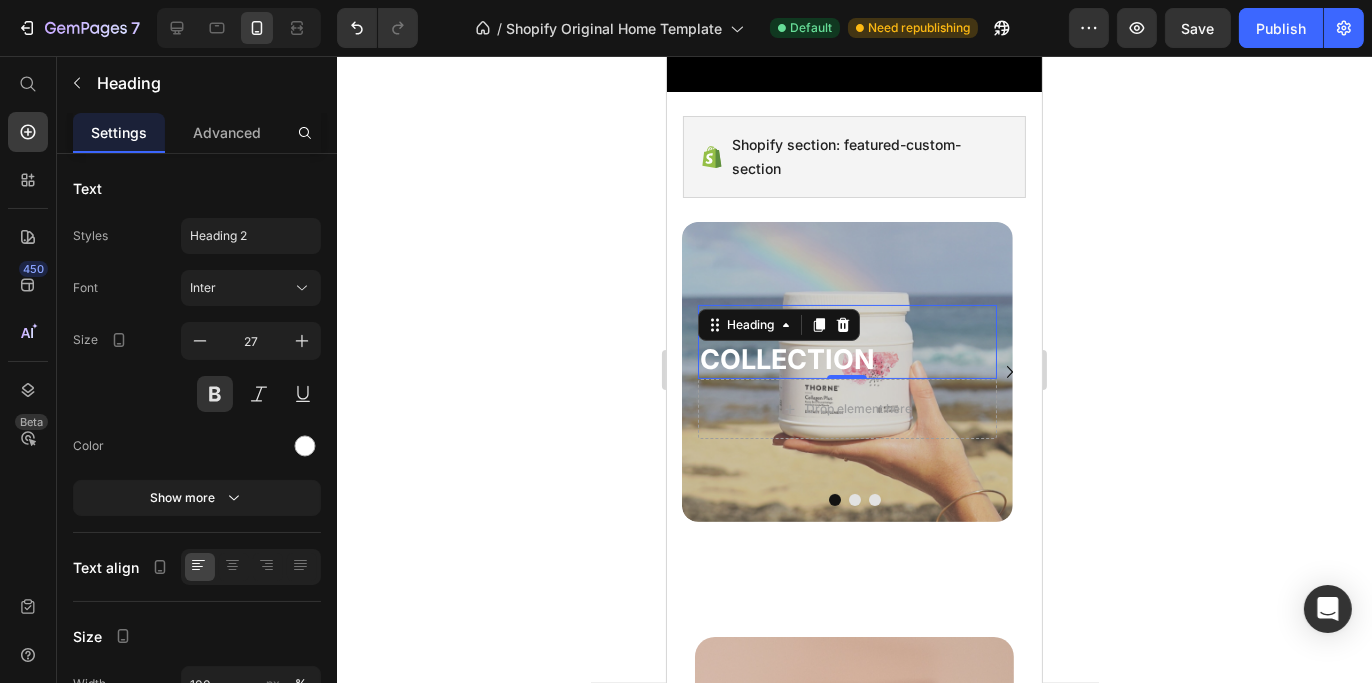 click 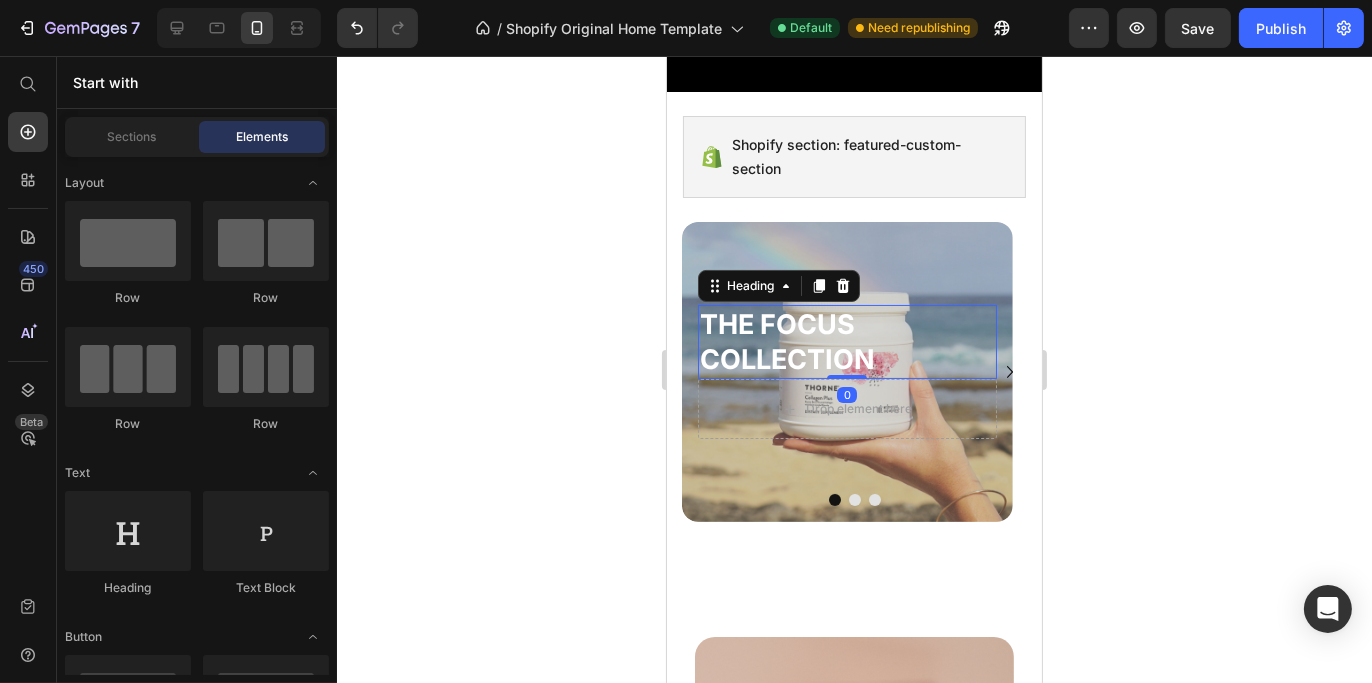 click on "THE FOCUS COLLECTION" at bounding box center (846, 342) 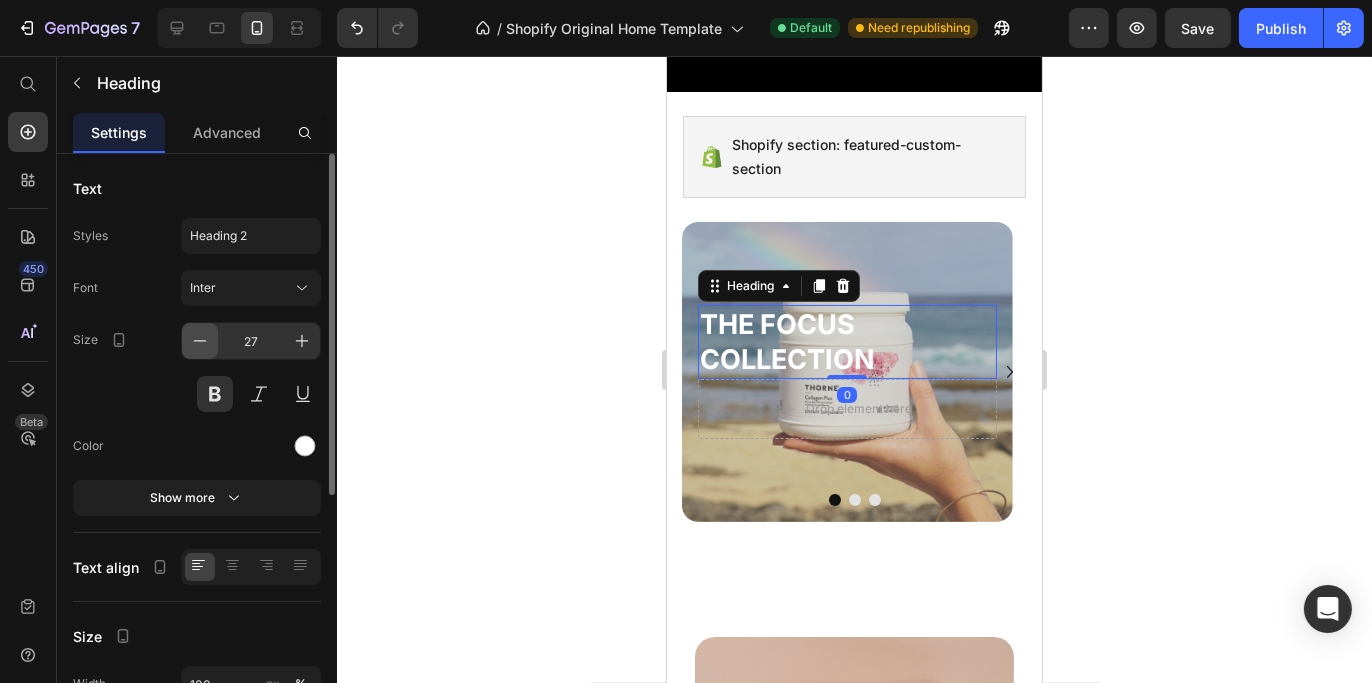 click 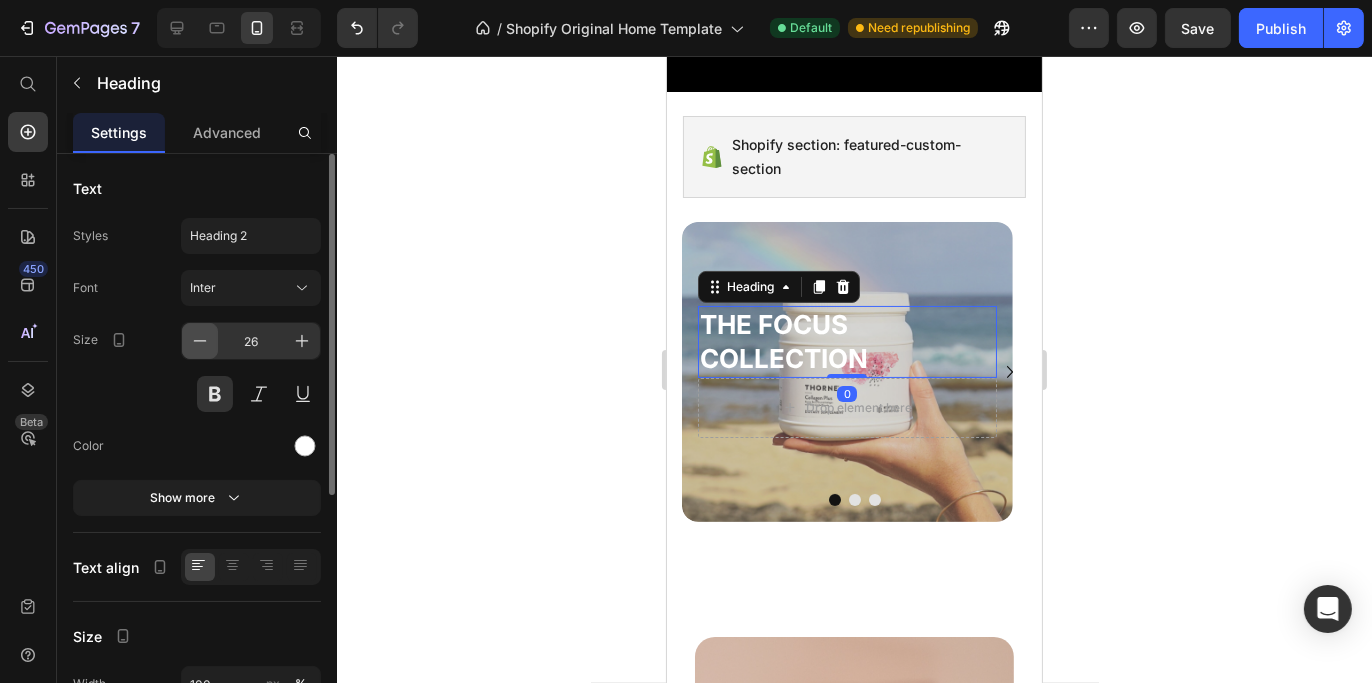 click 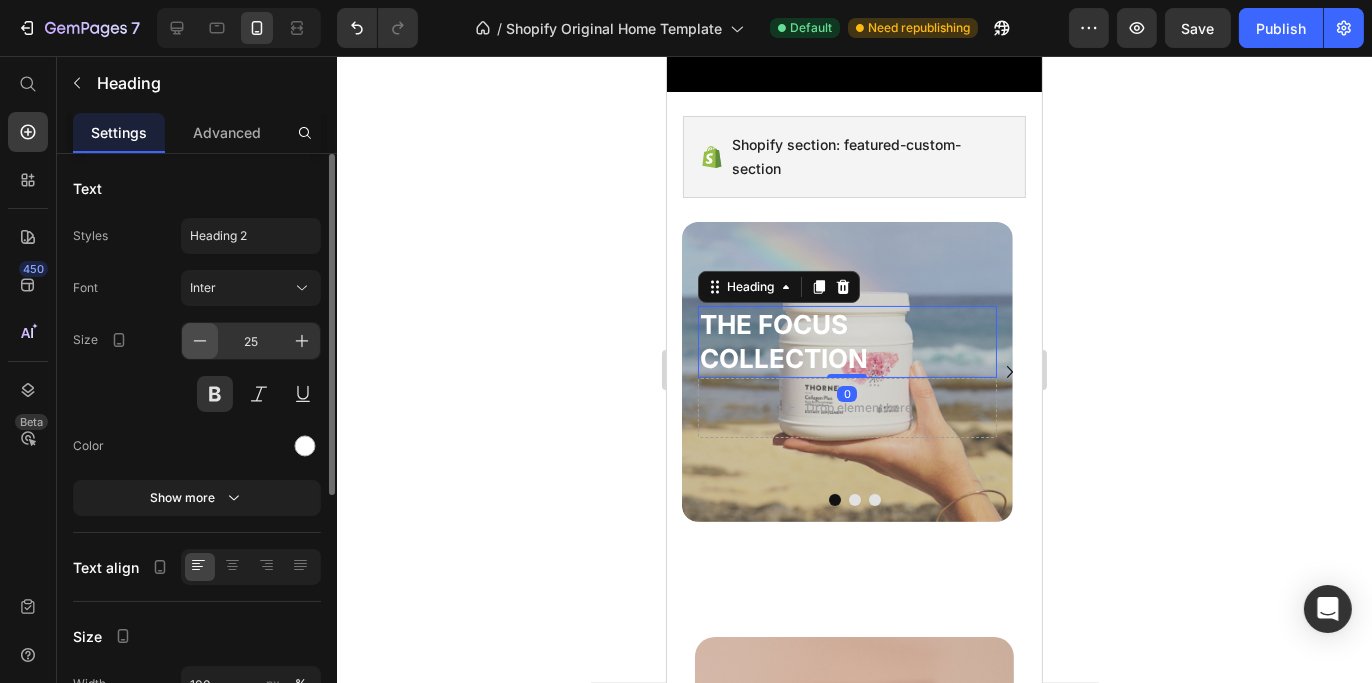 click 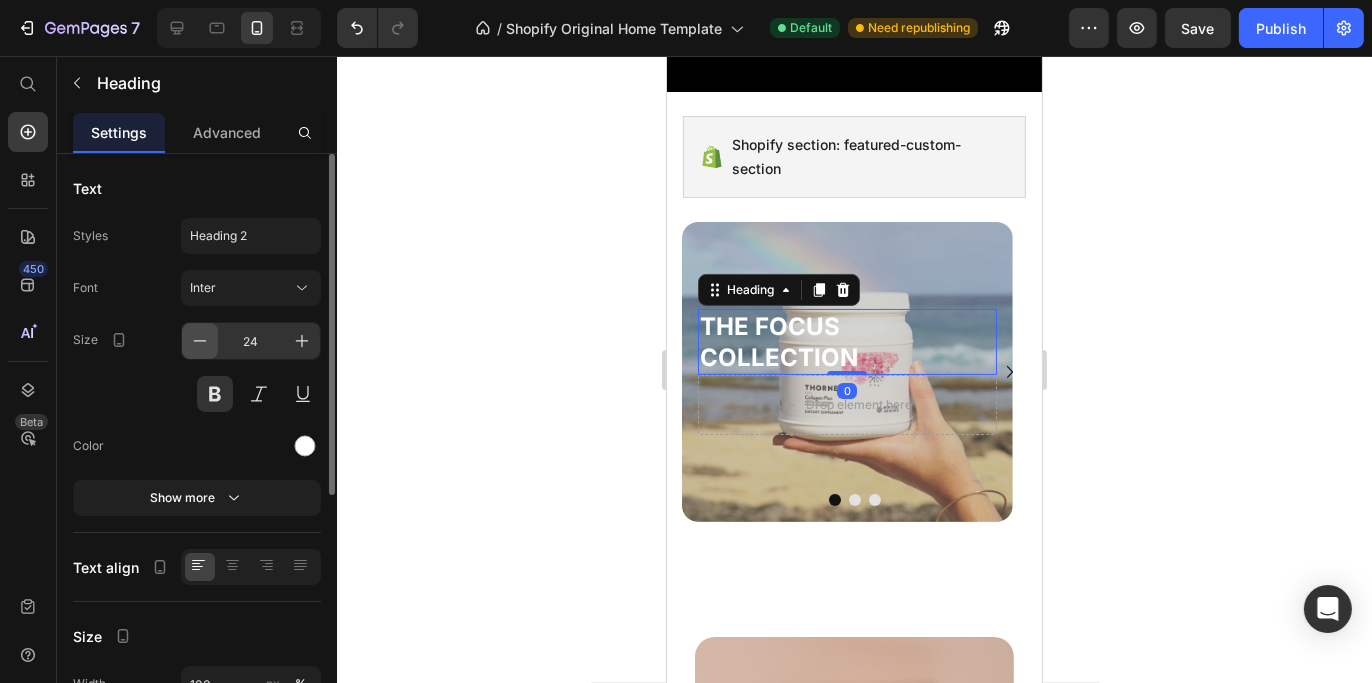 click 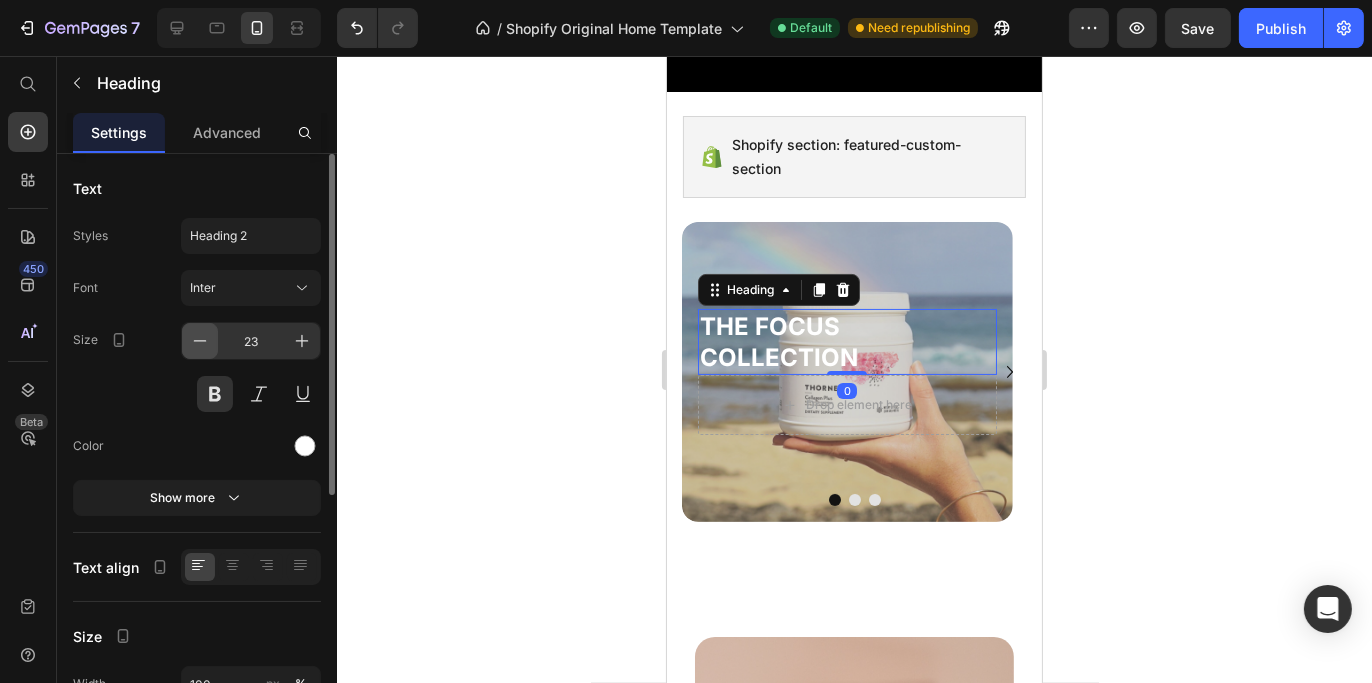 click 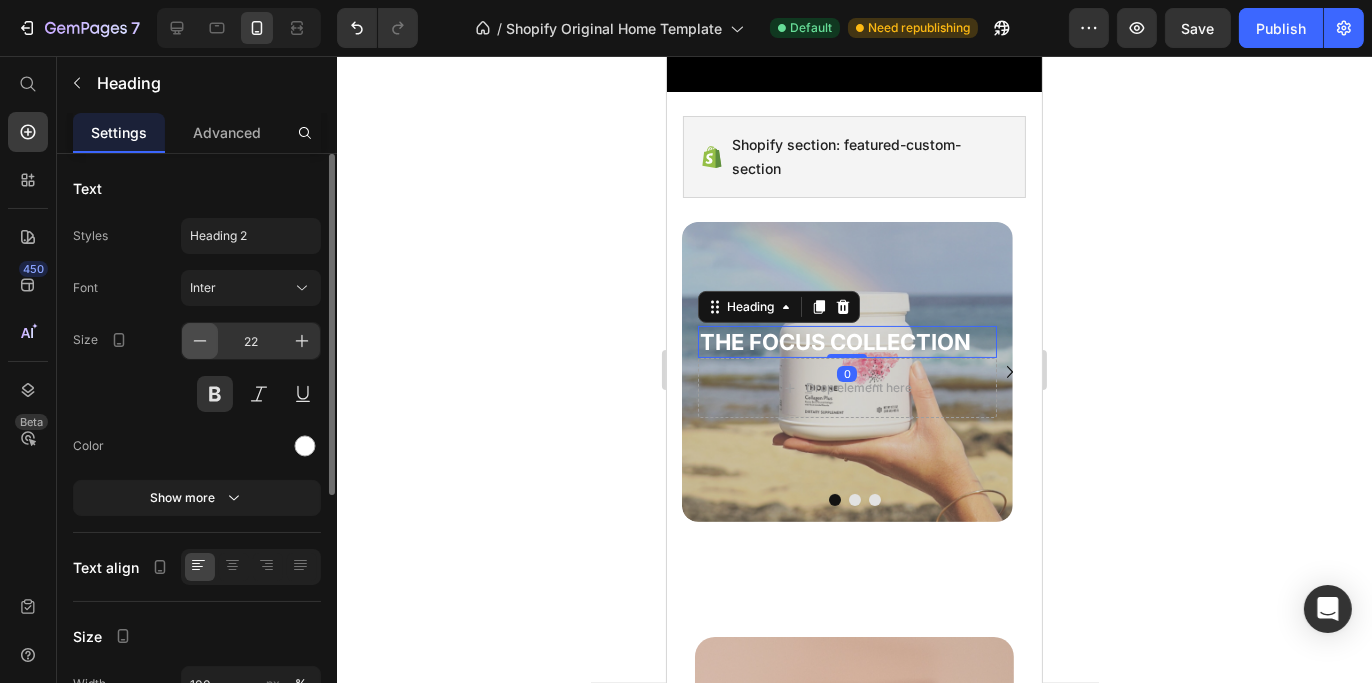 click 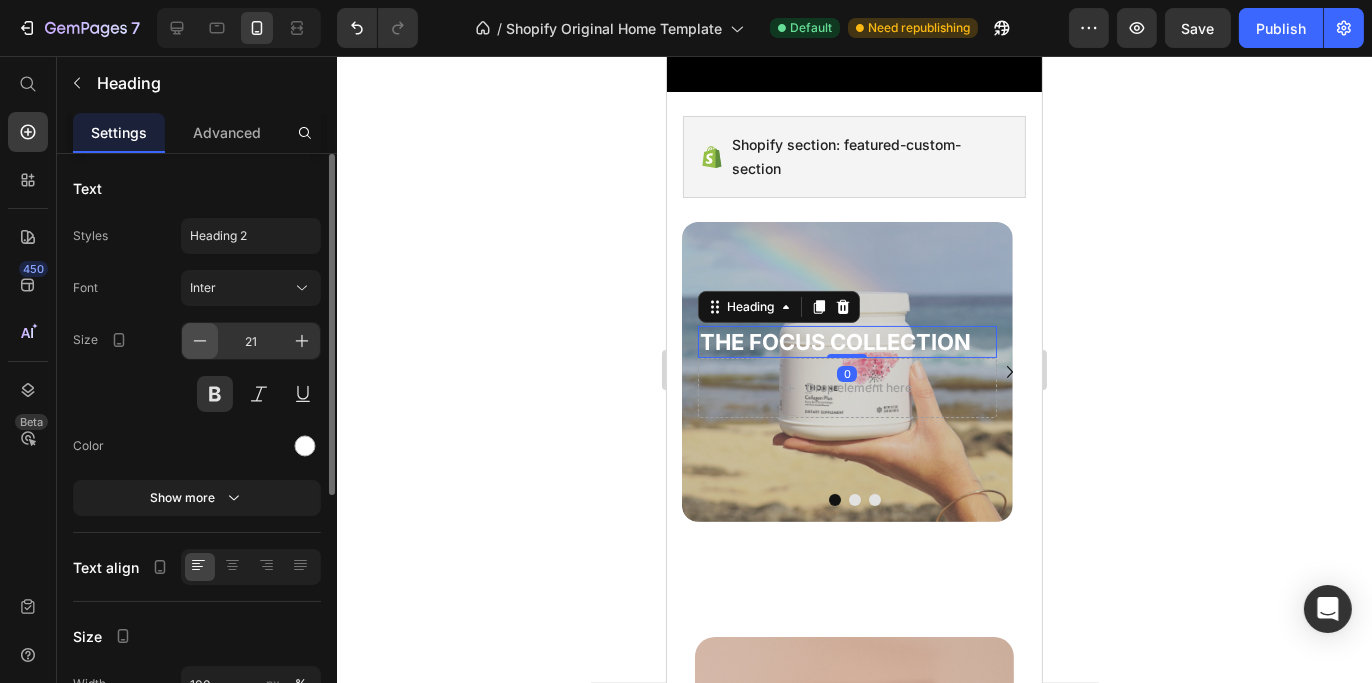 click 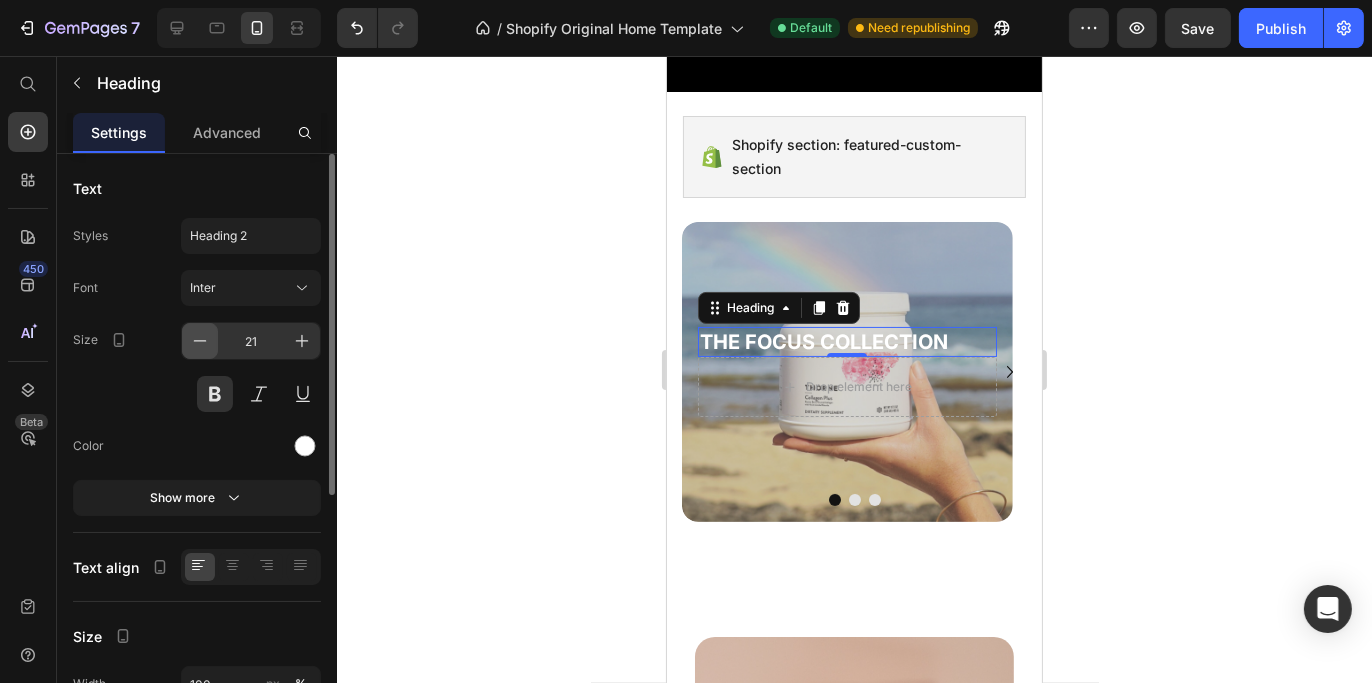 type on "20" 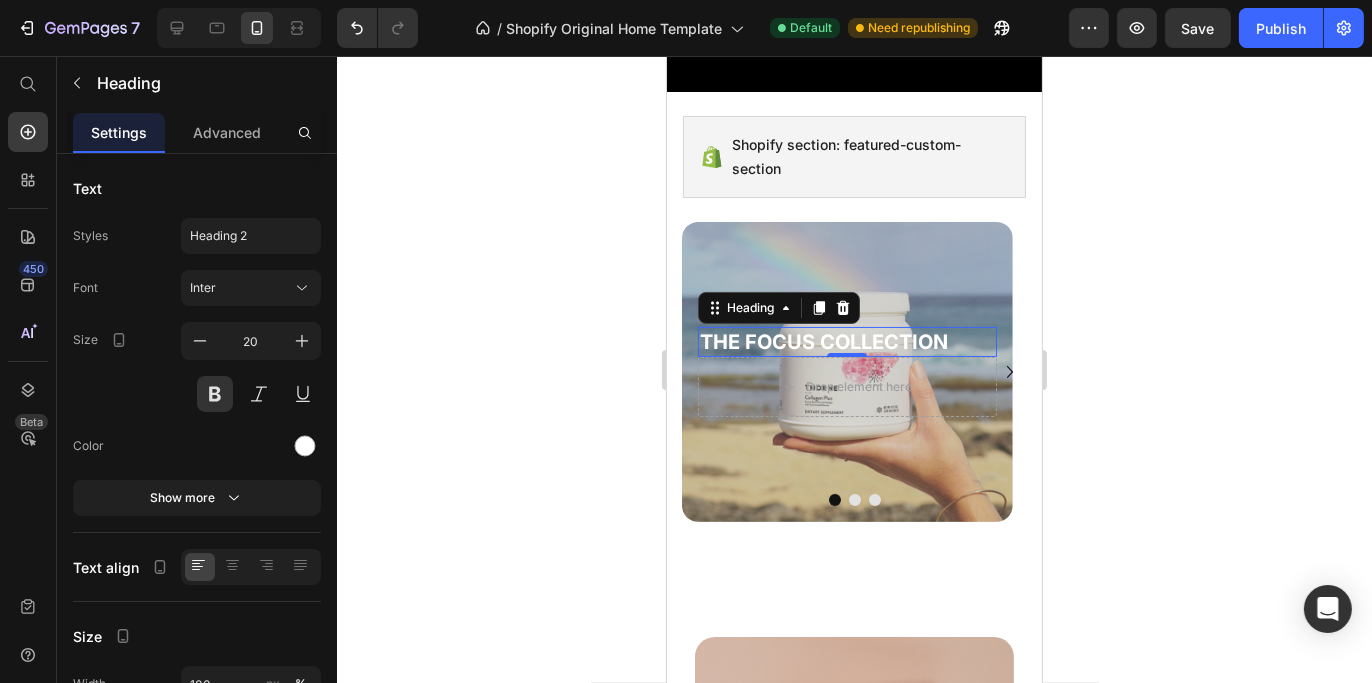click 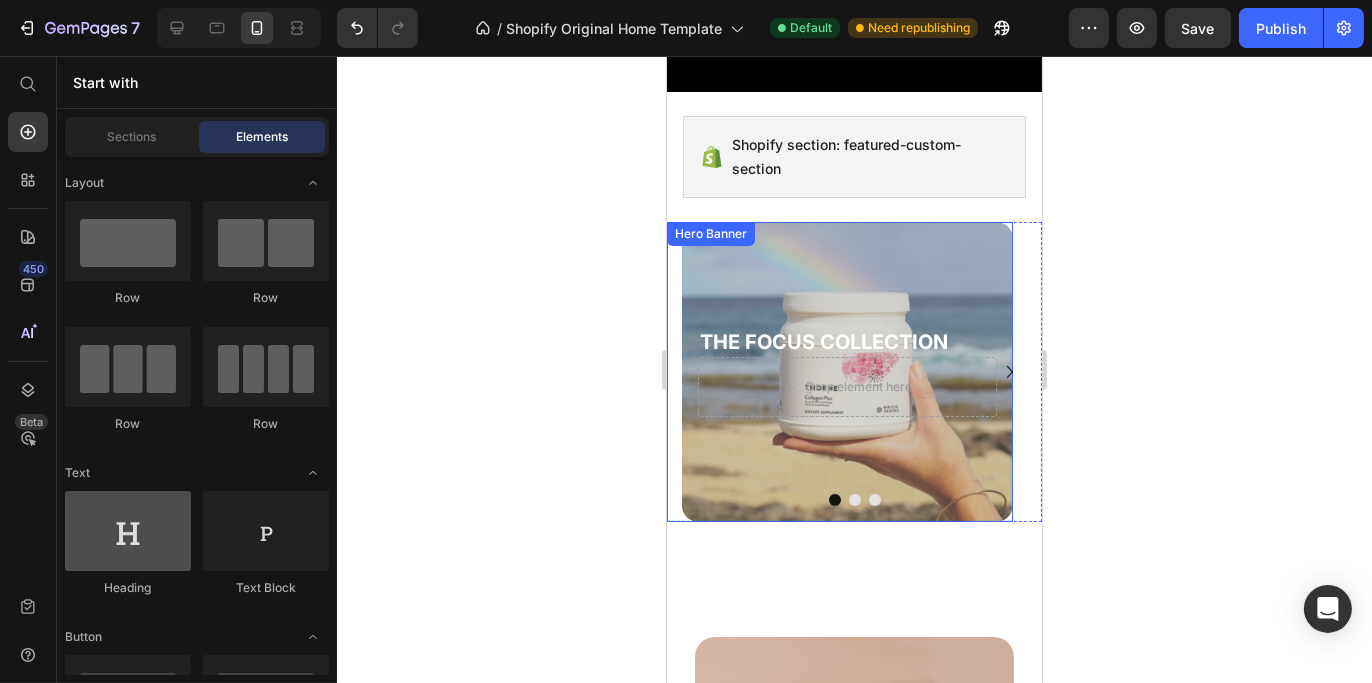 scroll, scrollTop: 100, scrollLeft: 0, axis: vertical 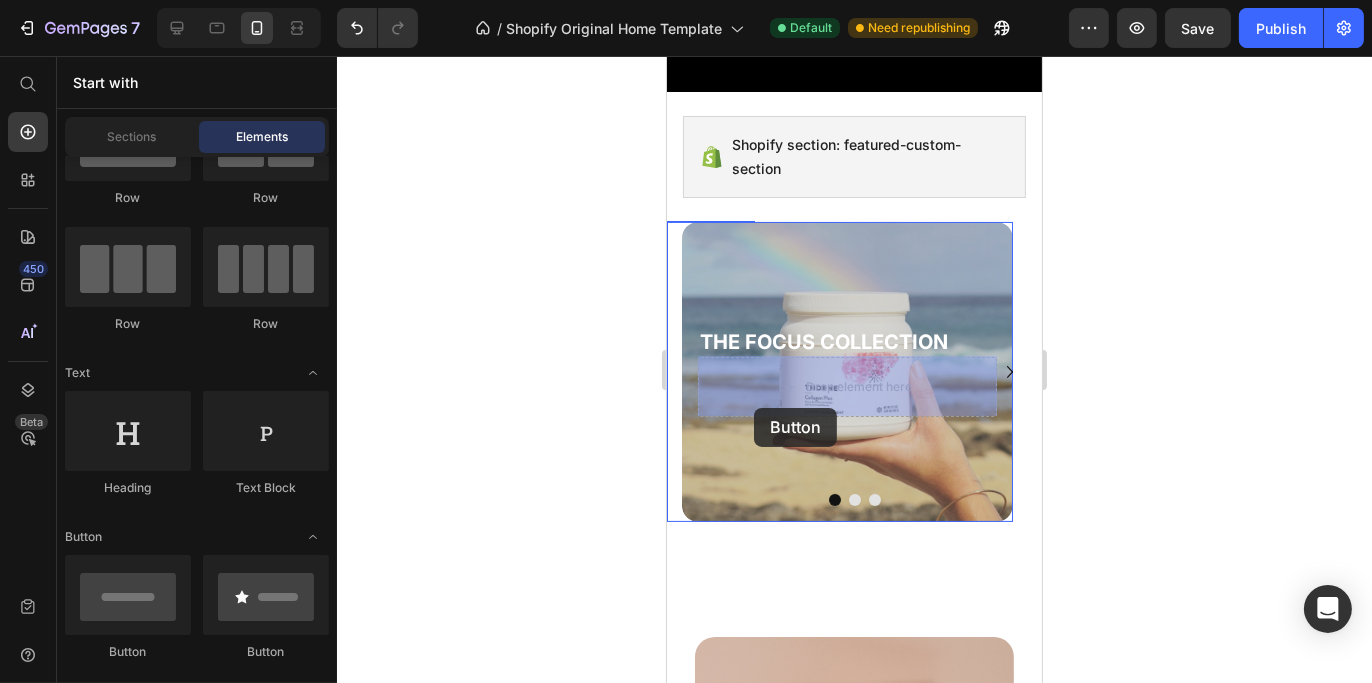 drag, startPoint x: 810, startPoint y: 654, endPoint x: 756, endPoint y: 412, distance: 247.95161 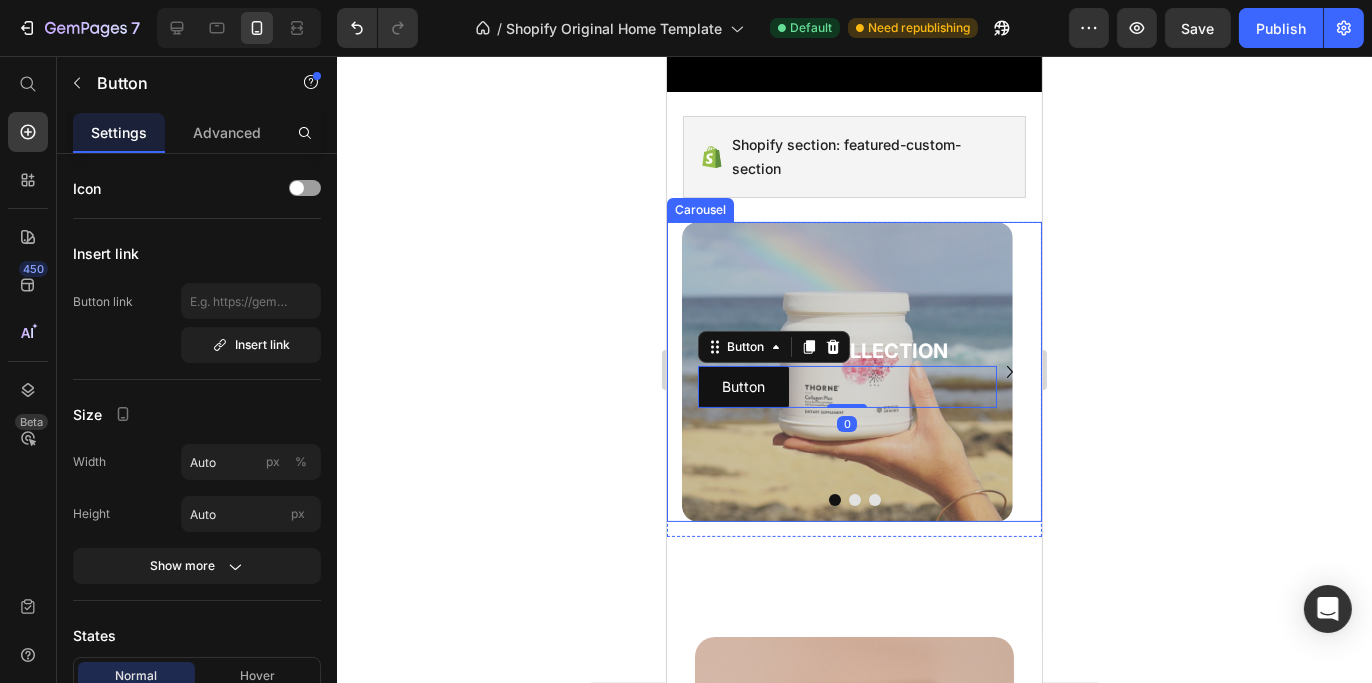 click 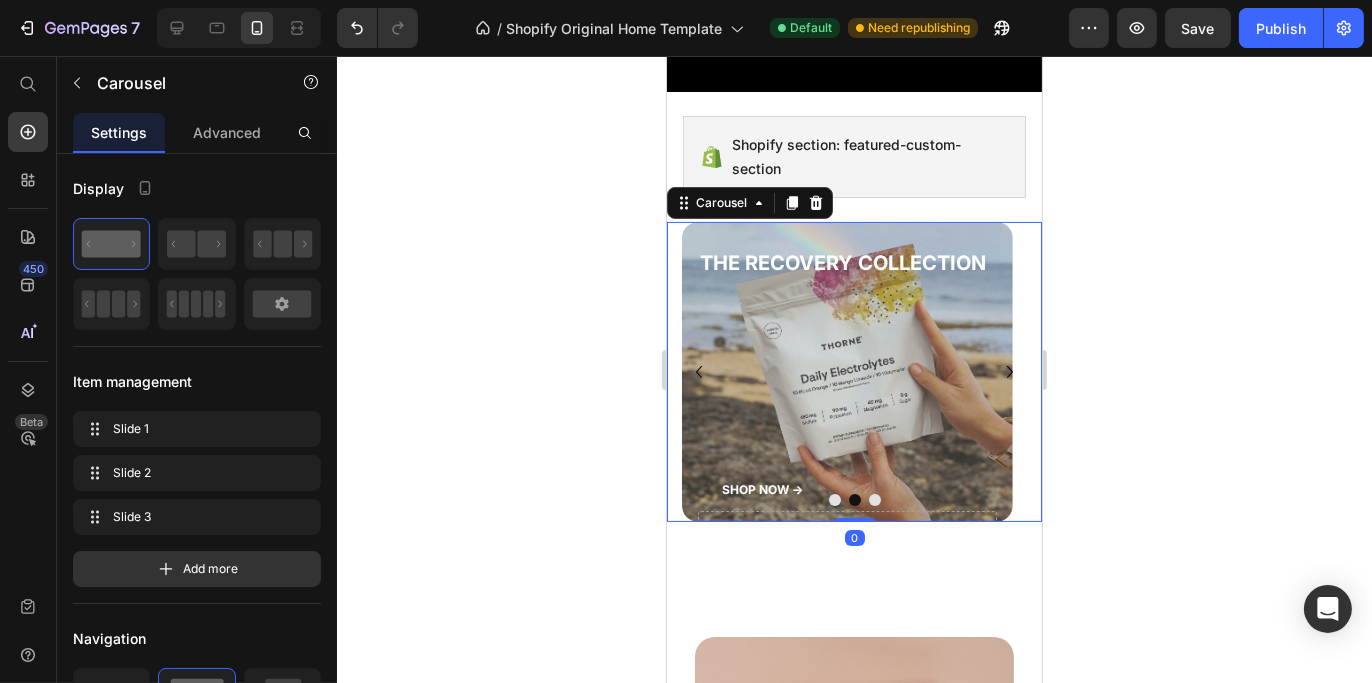 click 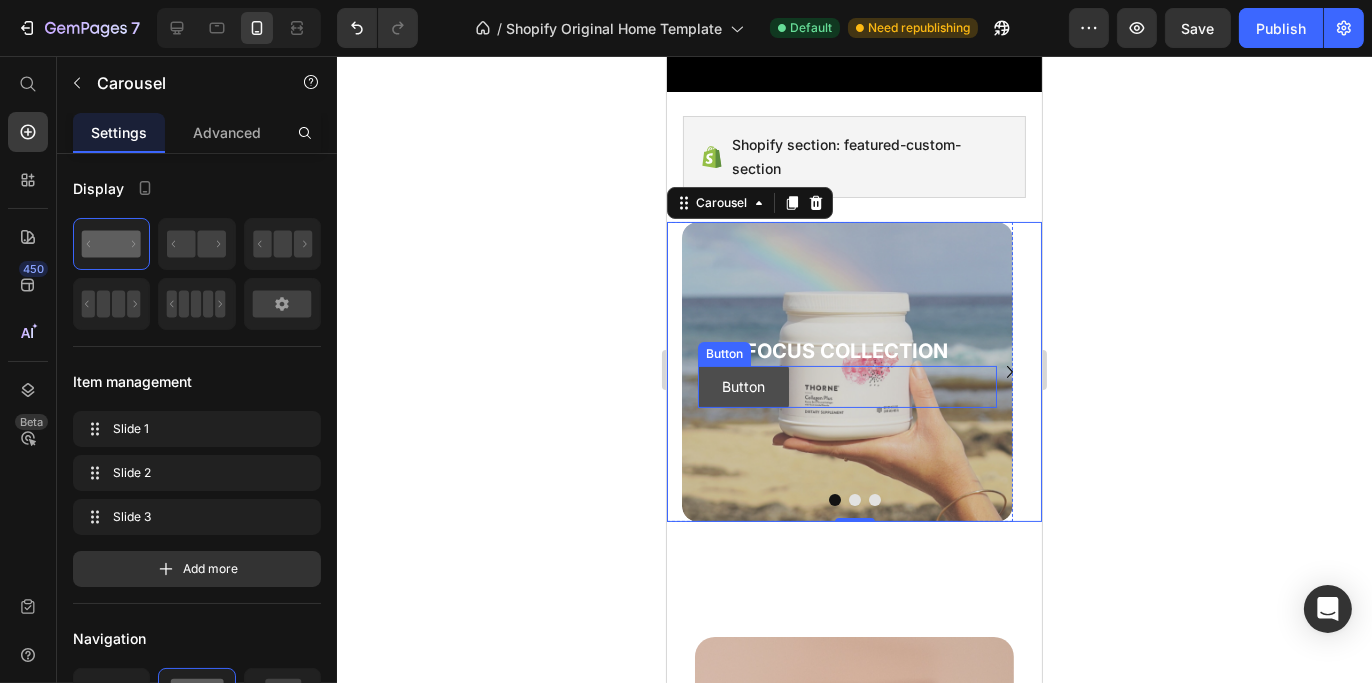 click on "Button" at bounding box center (742, 386) 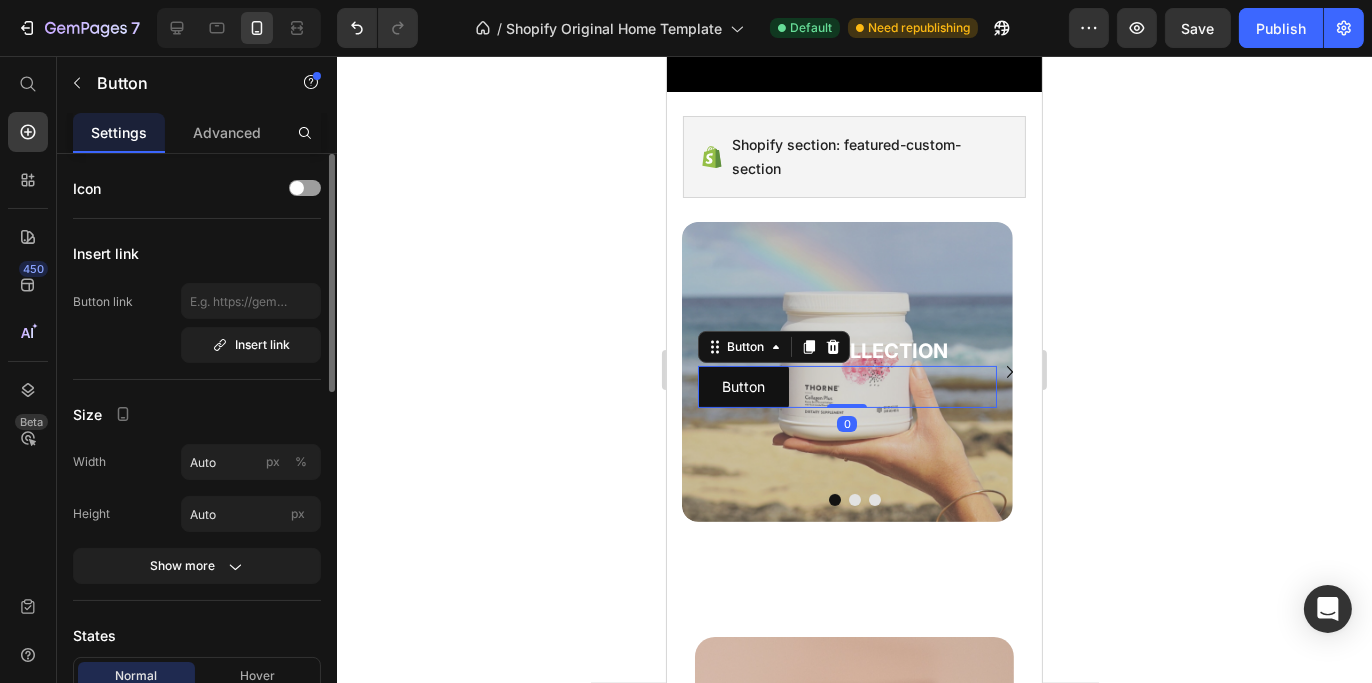 scroll, scrollTop: 300, scrollLeft: 0, axis: vertical 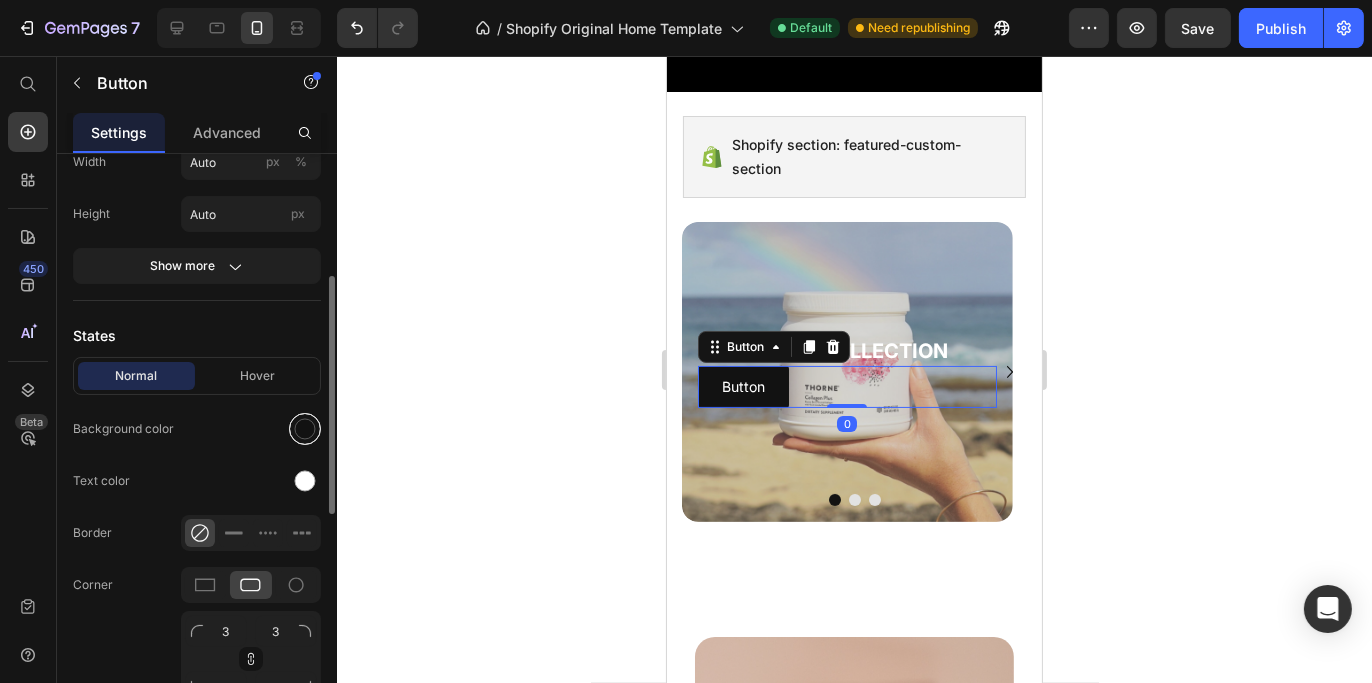 click at bounding box center [305, 429] 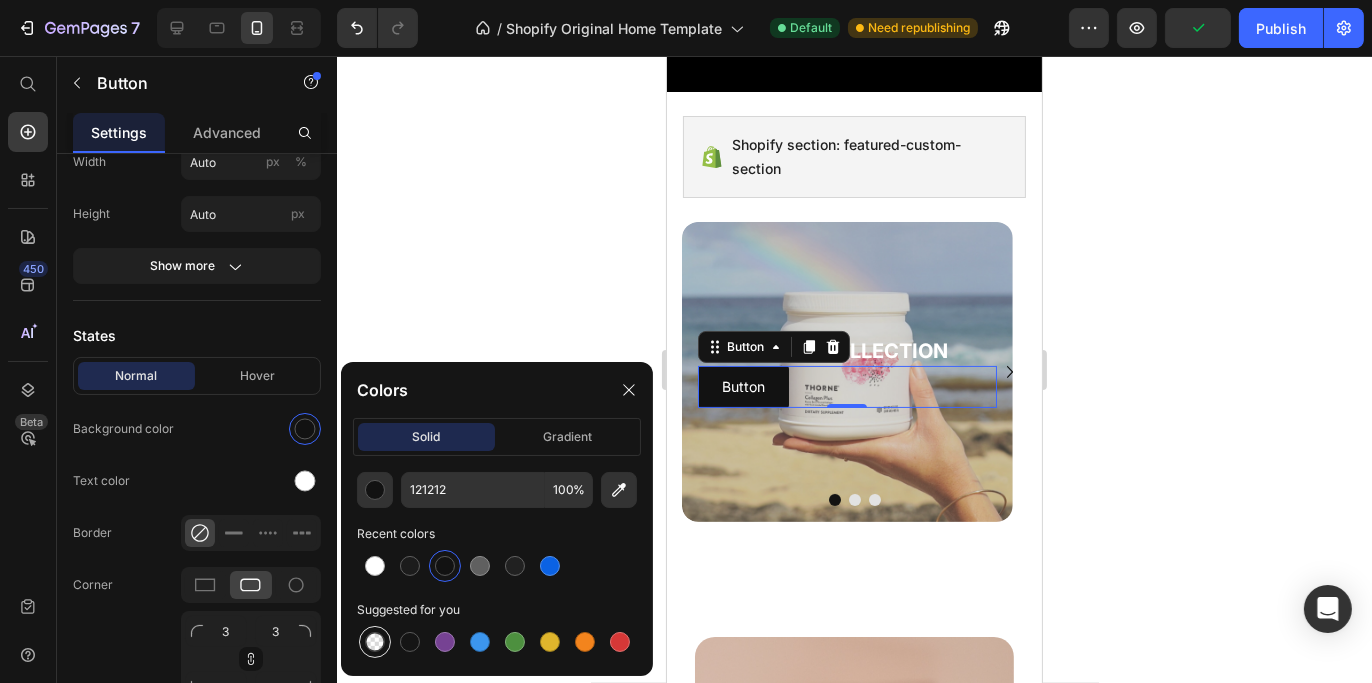 click at bounding box center [375, 642] 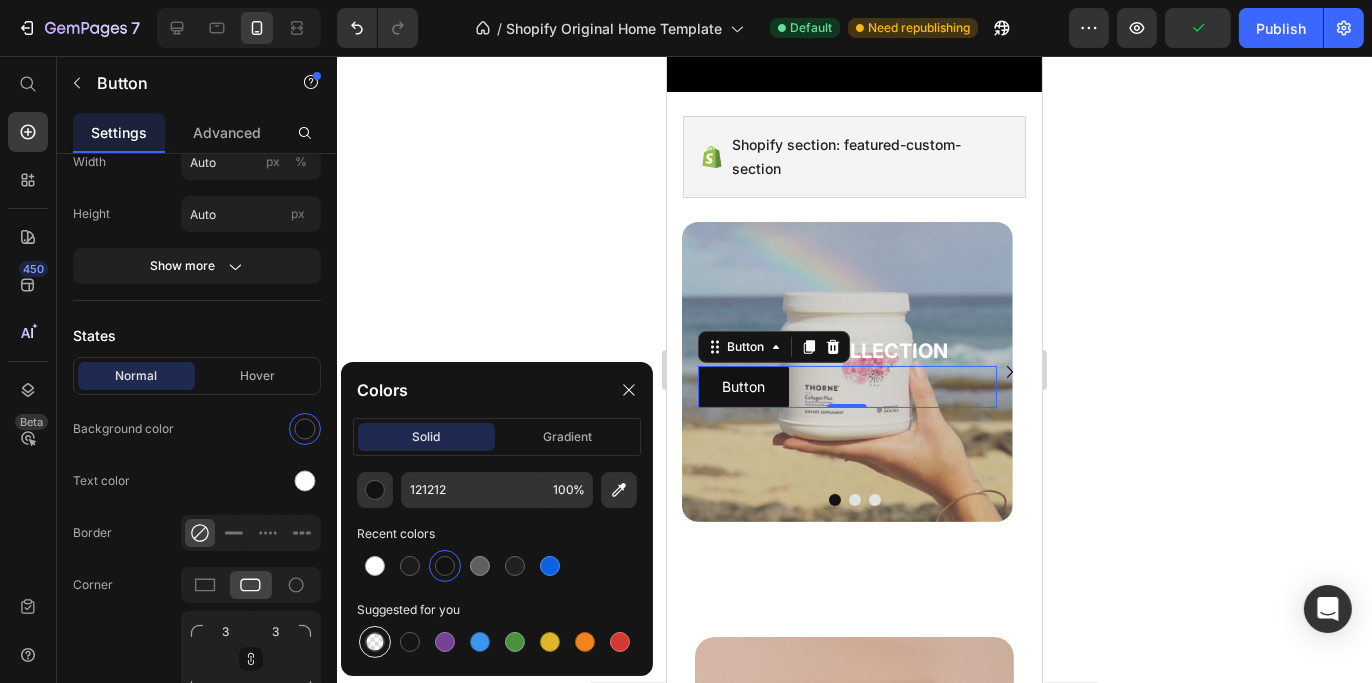 type on "000000" 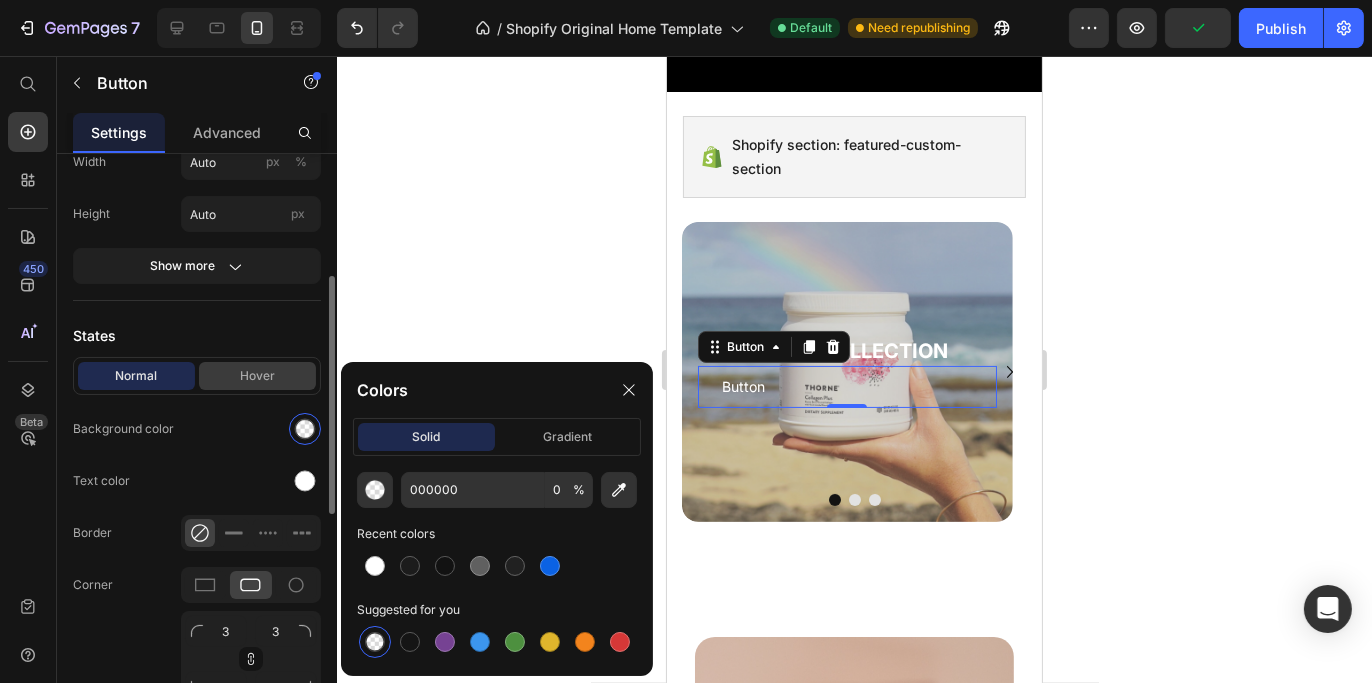 click on "Hover" at bounding box center [257, 376] 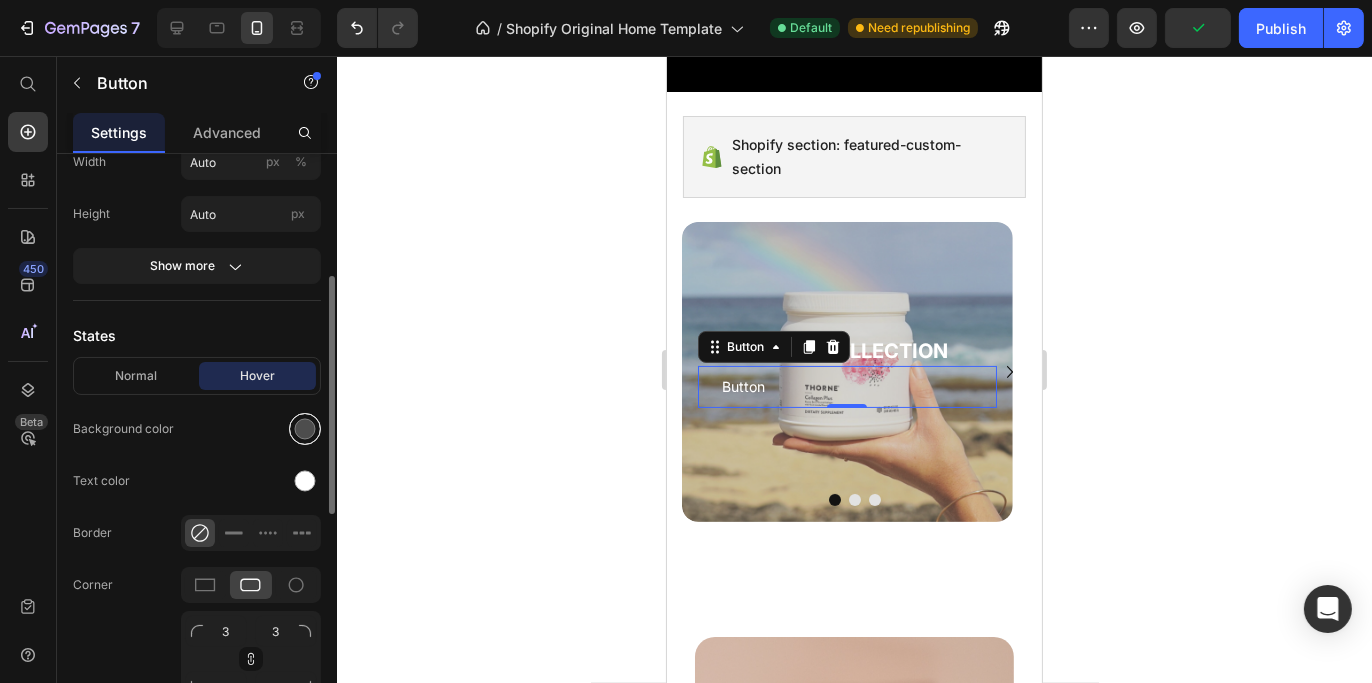 click at bounding box center (305, 429) 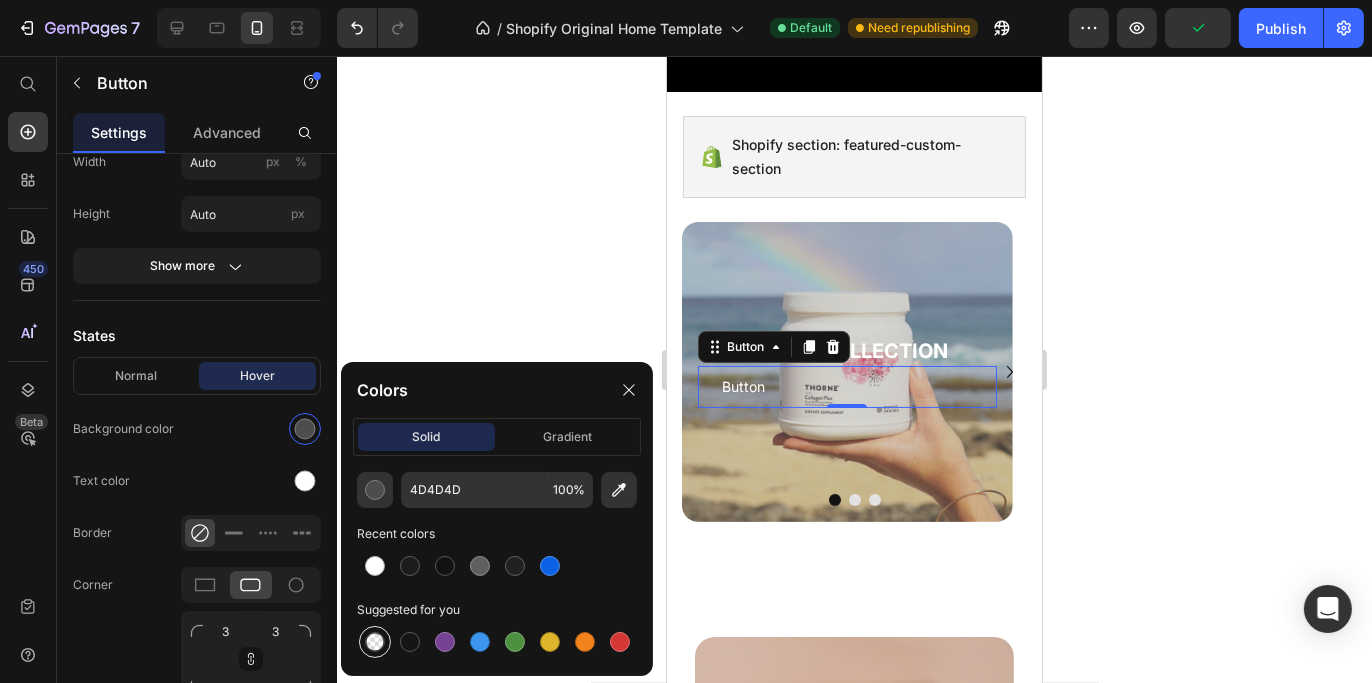 click at bounding box center [375, 642] 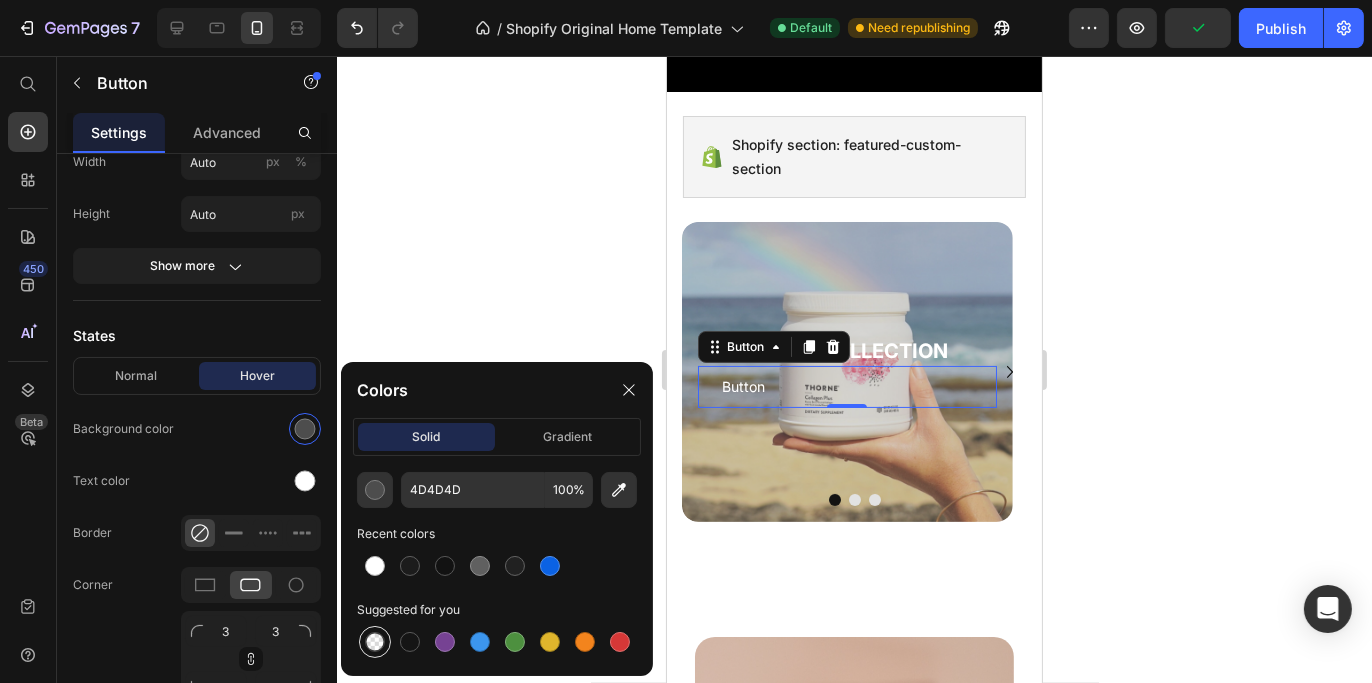 type on "000000" 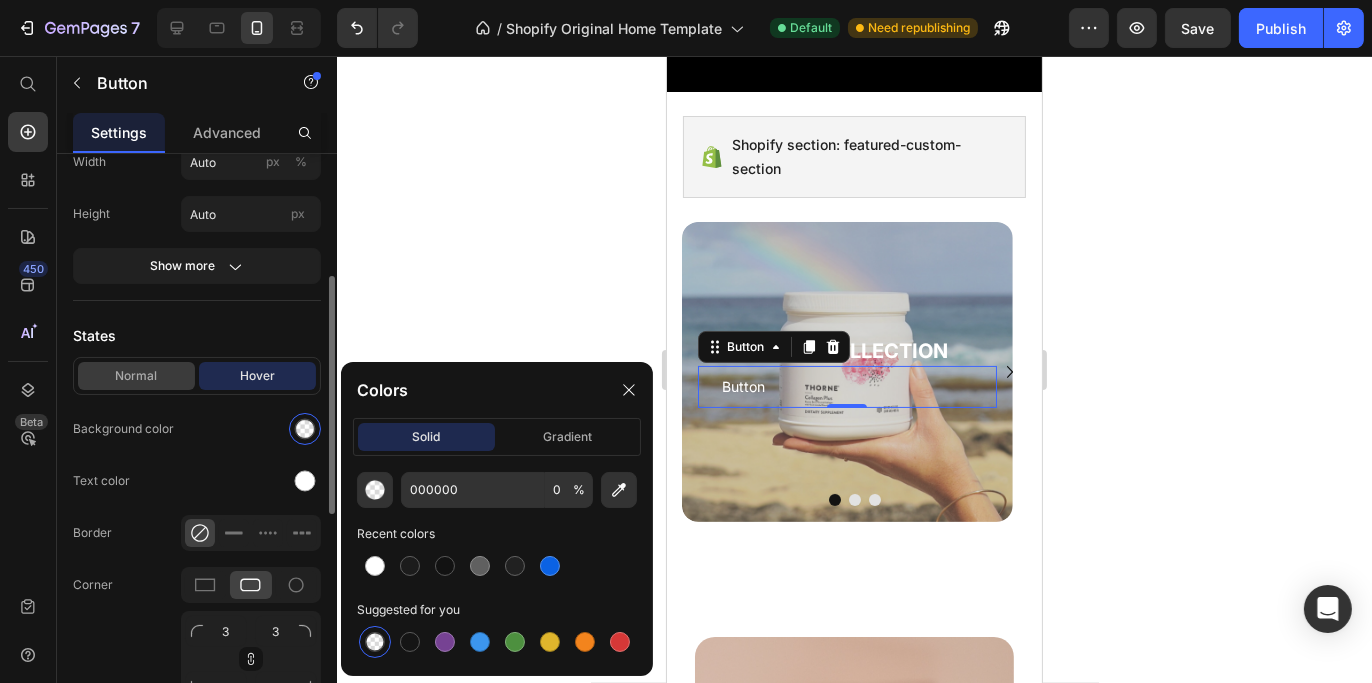 click on "Normal" at bounding box center [136, 376] 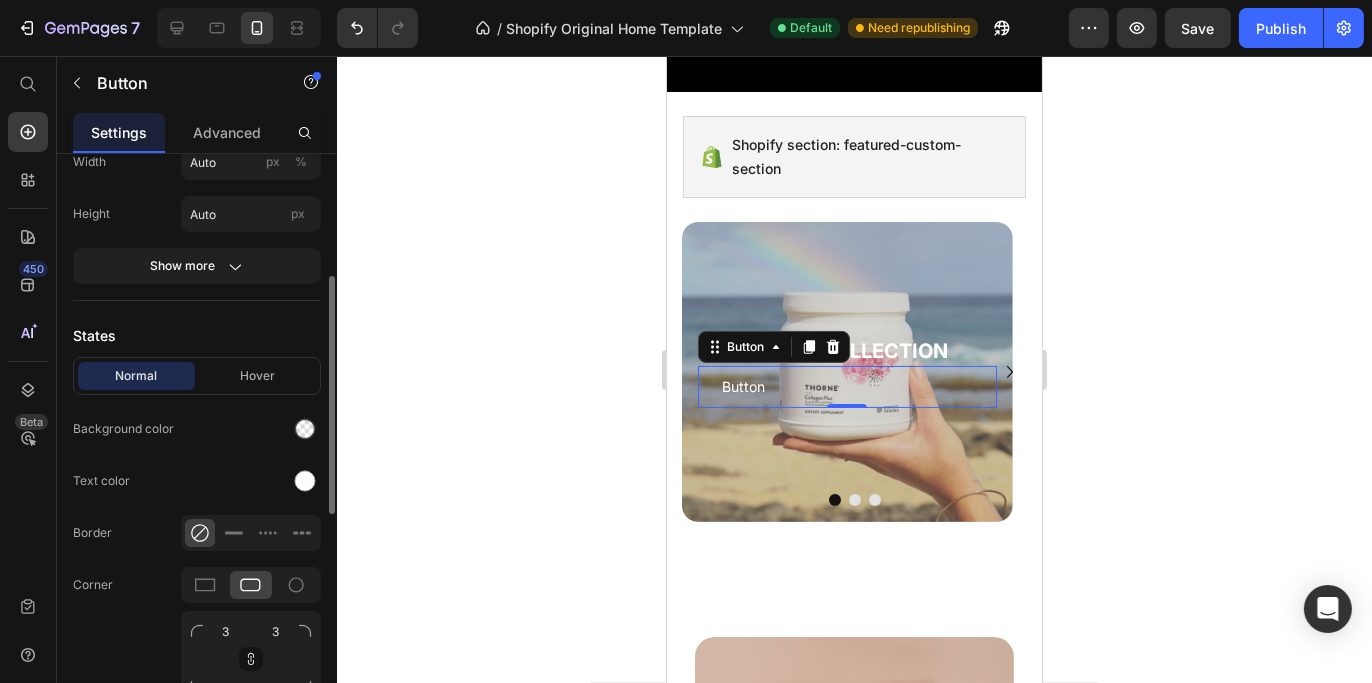 scroll, scrollTop: 500, scrollLeft: 0, axis: vertical 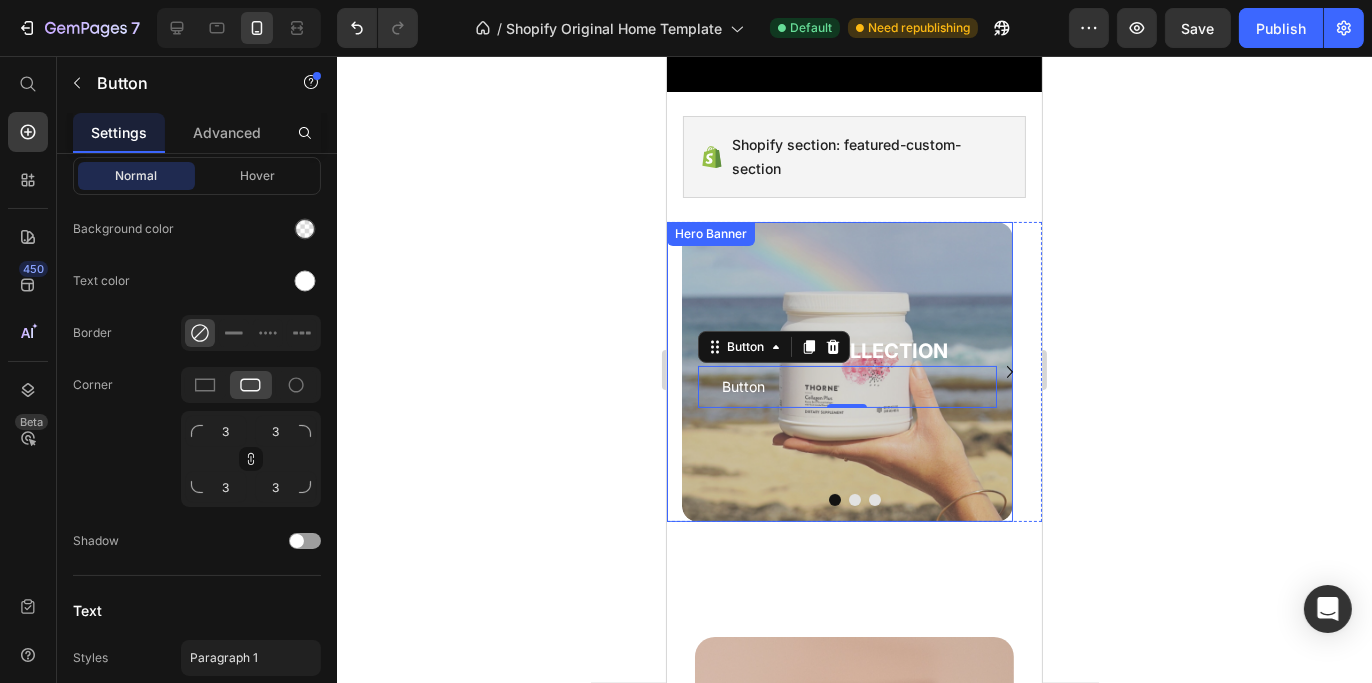 click at bounding box center [846, 372] 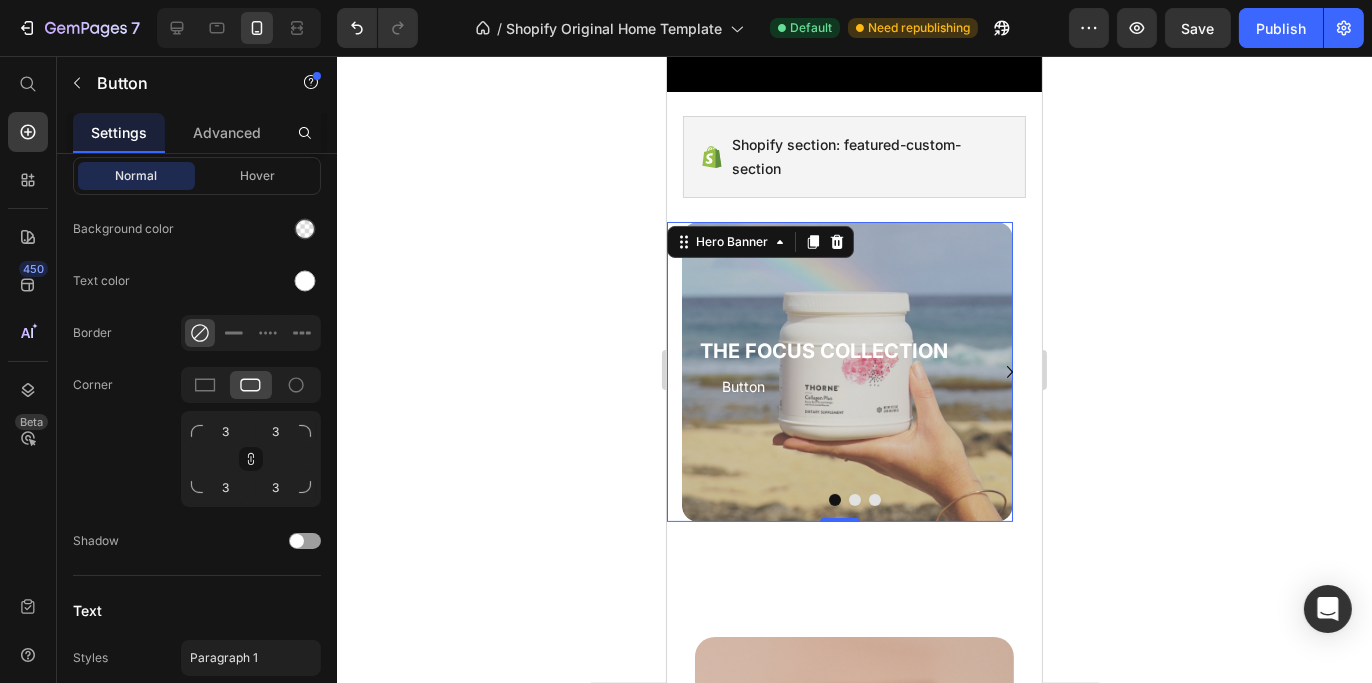 scroll, scrollTop: 0, scrollLeft: 0, axis: both 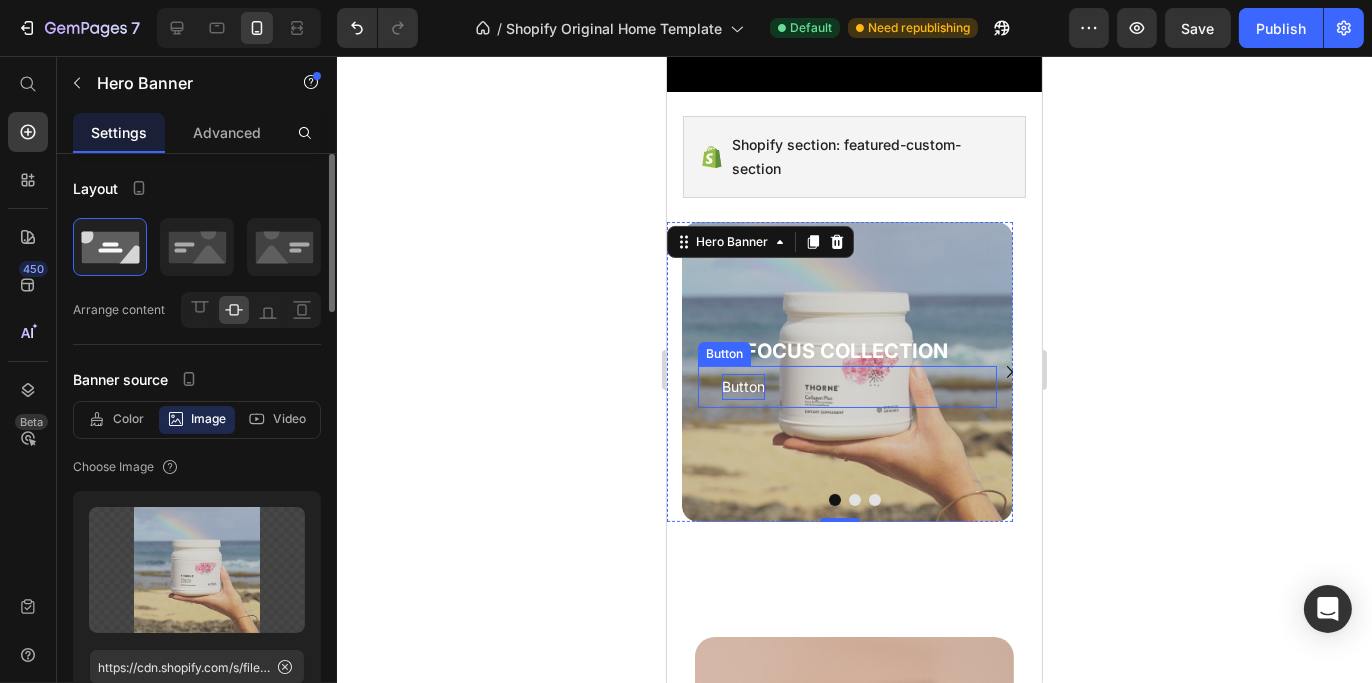 click on "Button" at bounding box center [742, 386] 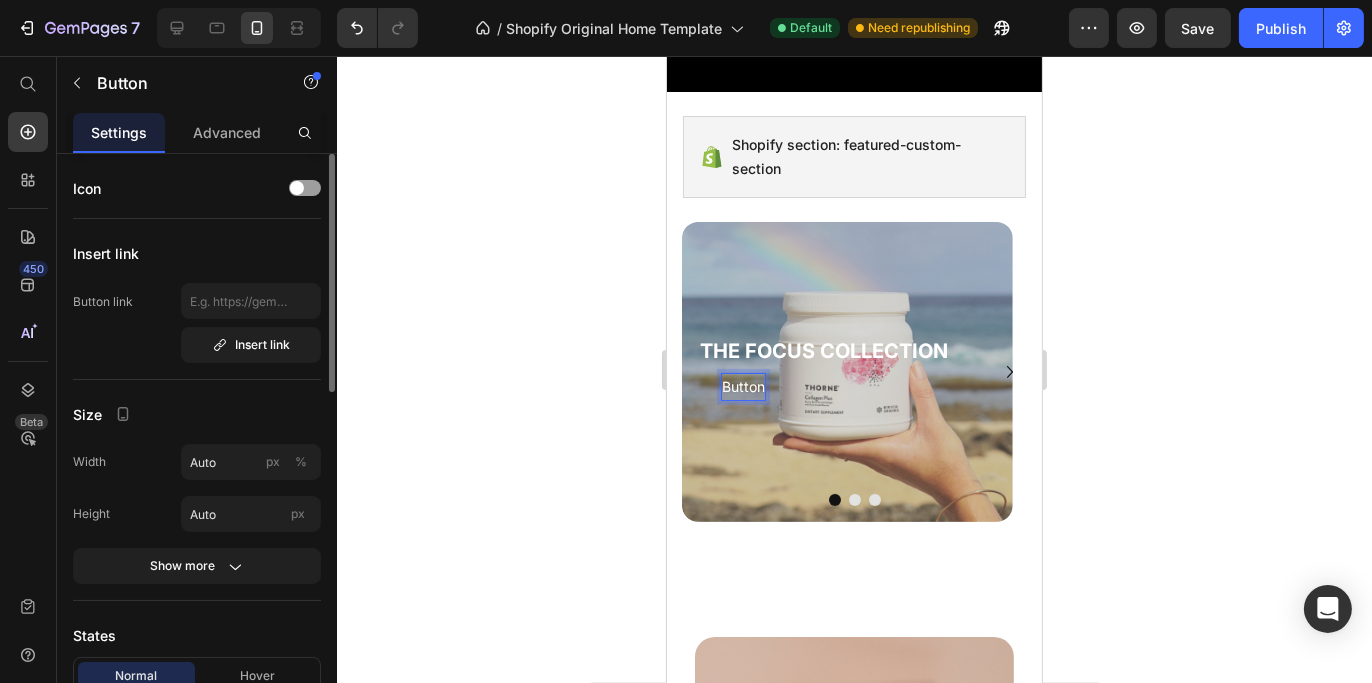 click on "Button" at bounding box center (742, 386) 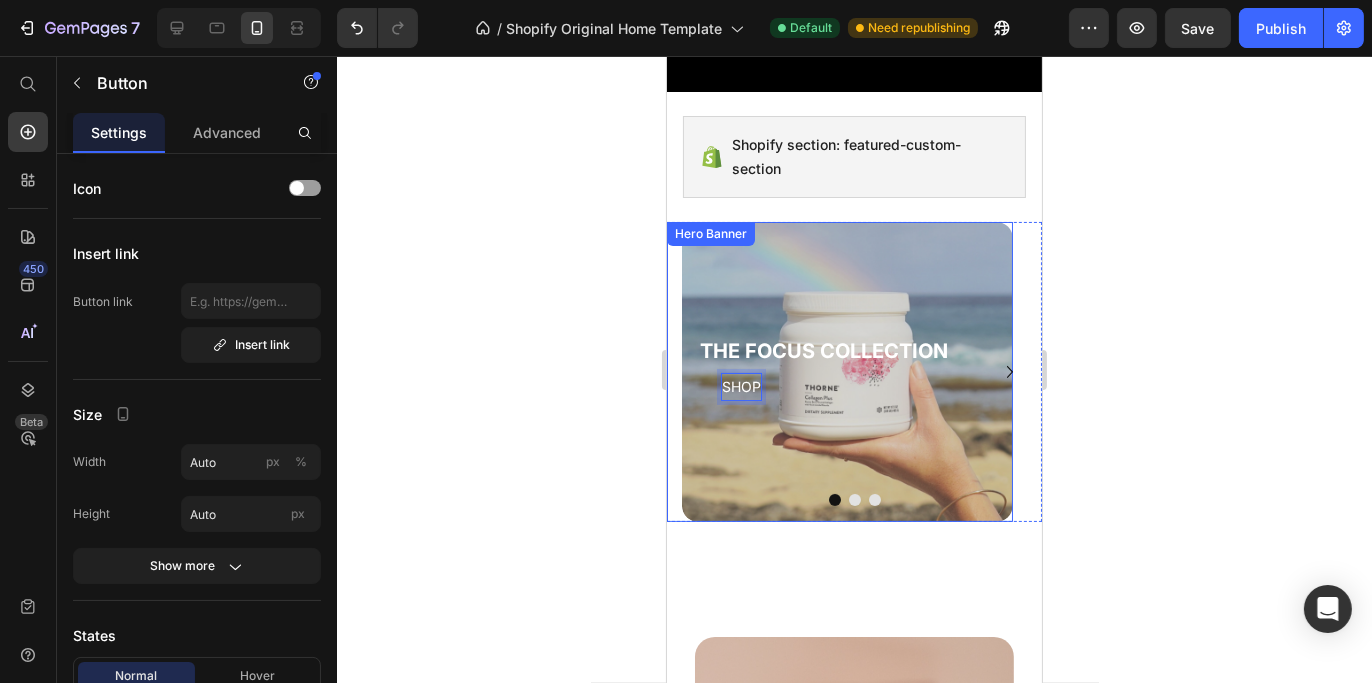click on "SHOP" at bounding box center (740, 386) 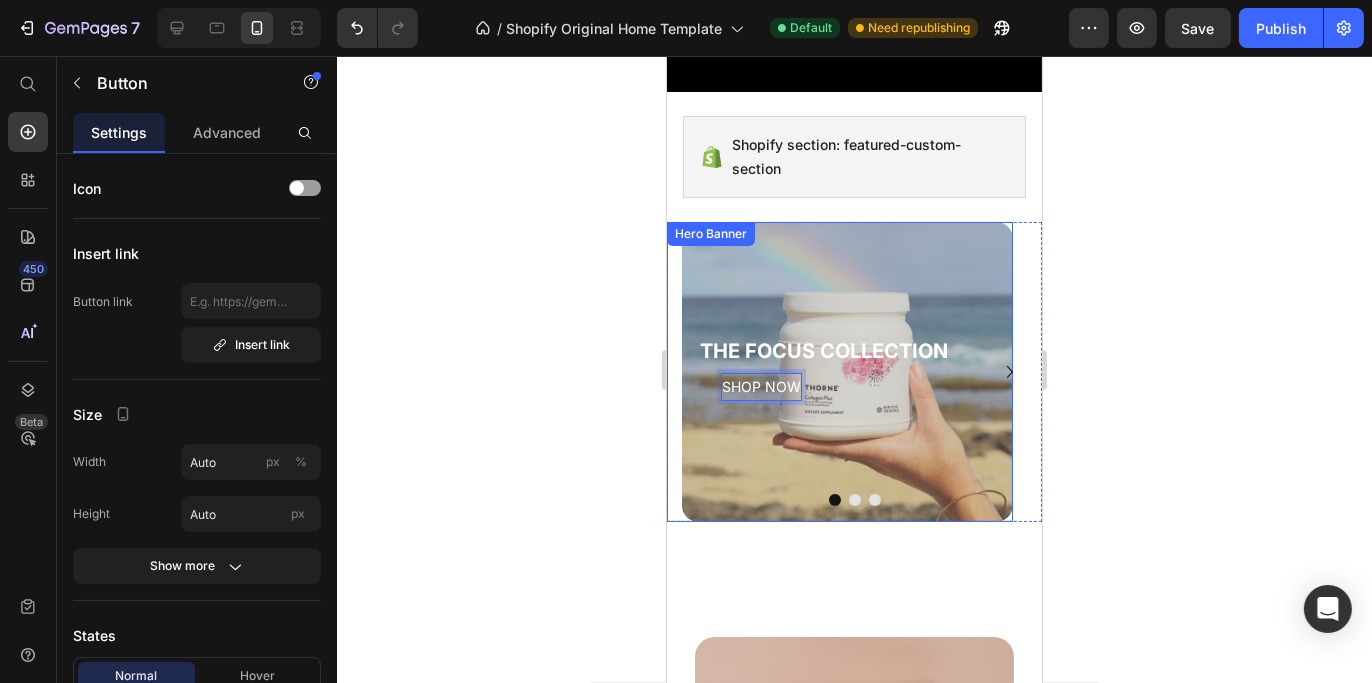 click on "SHOP NOW" at bounding box center (760, 386) 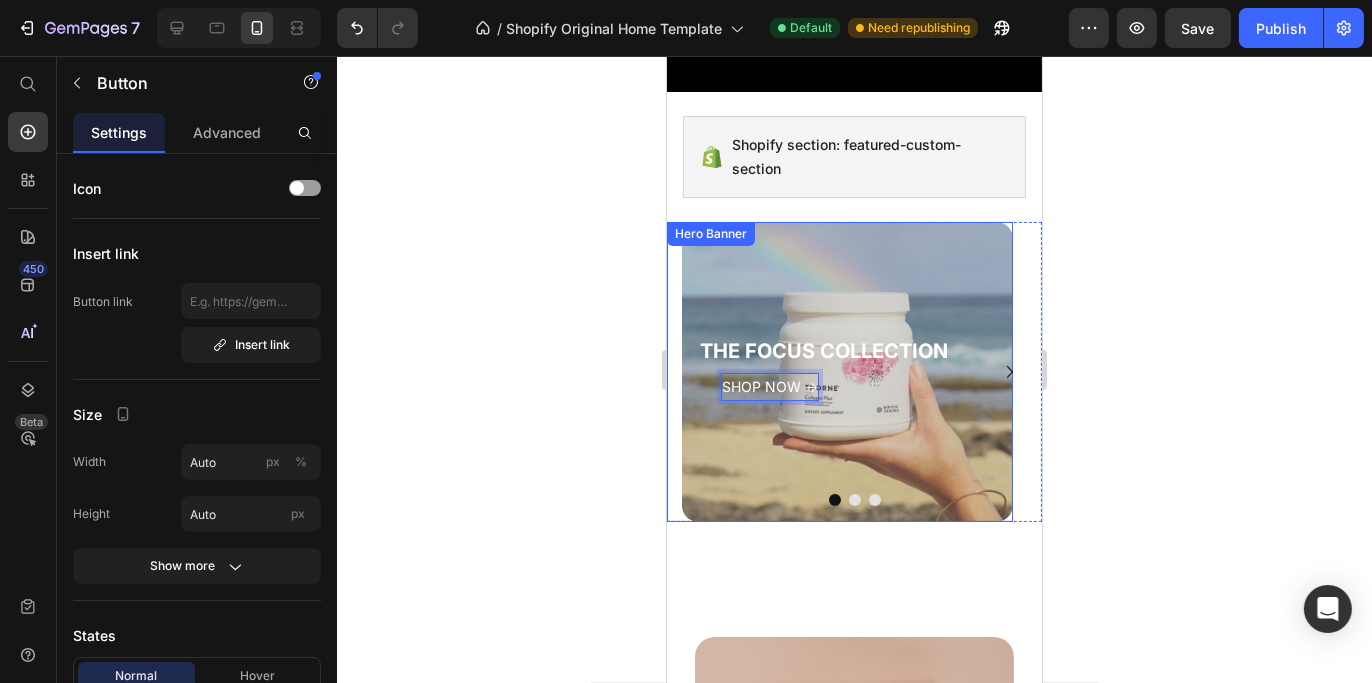click on "SHOP NOW ->" at bounding box center (769, 386) 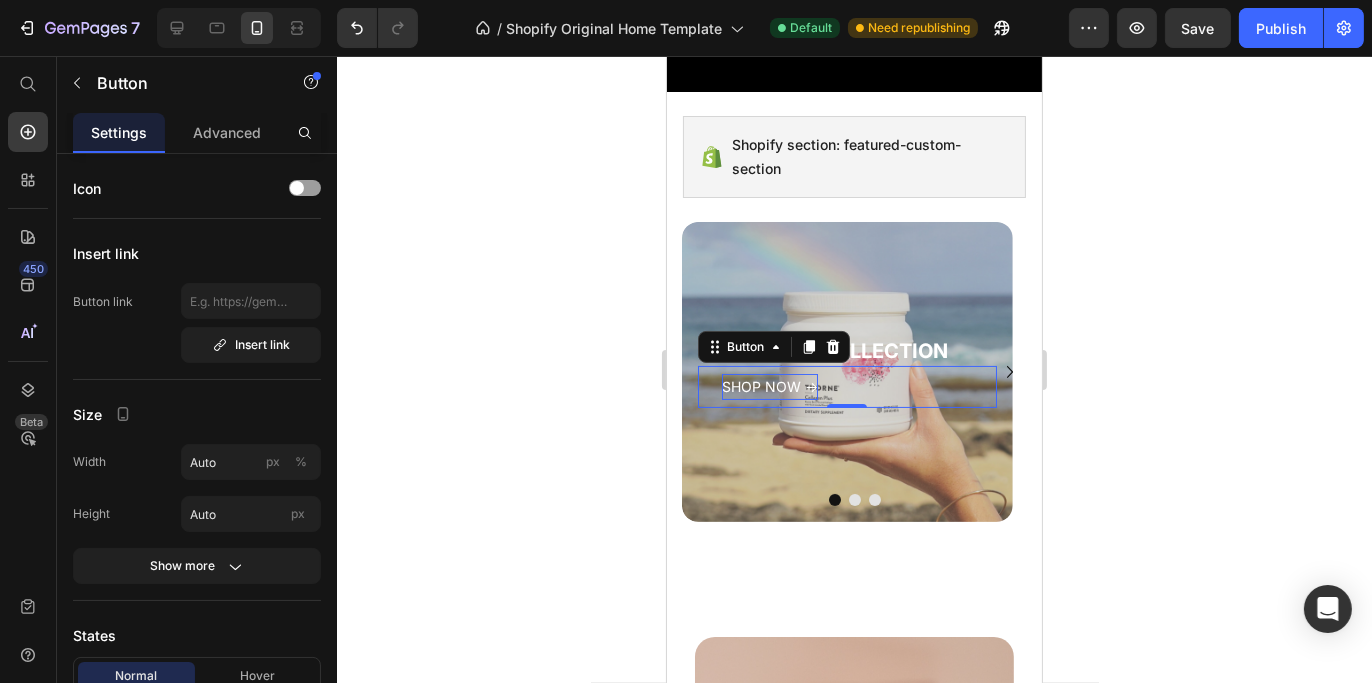 click on "SHOP NOW ->" at bounding box center [769, 386] 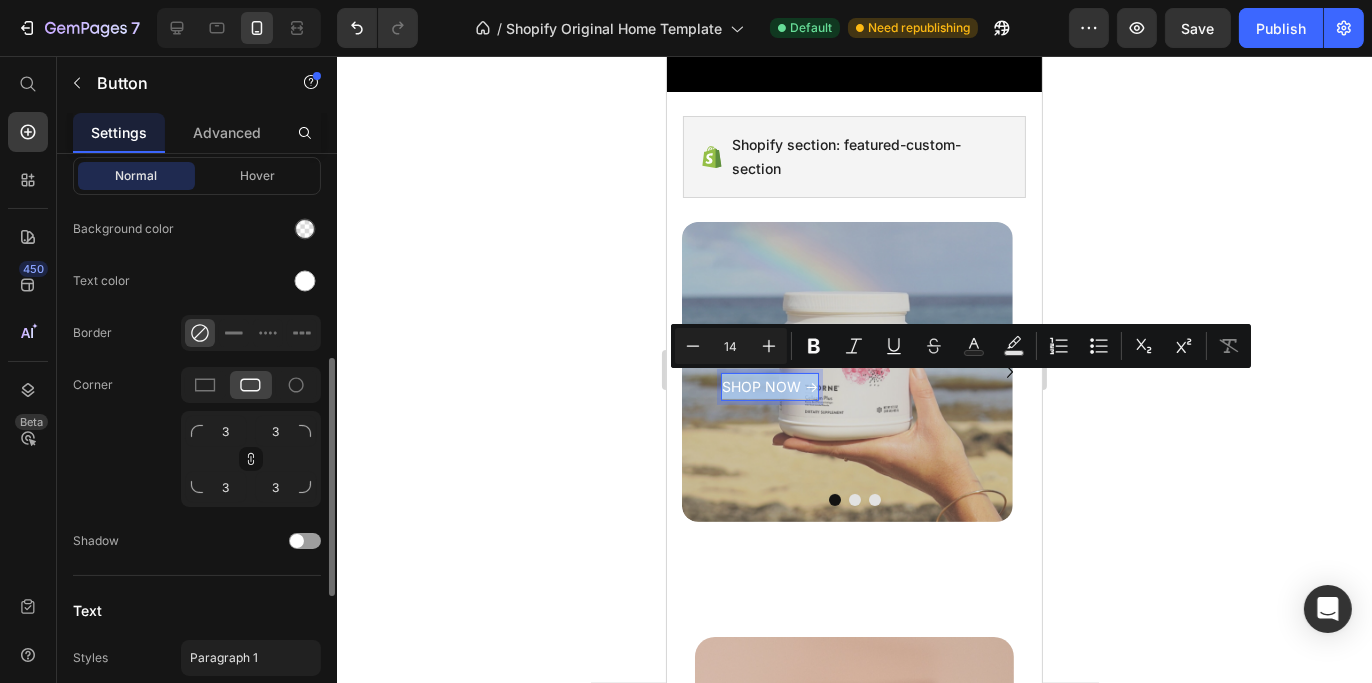 scroll, scrollTop: 800, scrollLeft: 0, axis: vertical 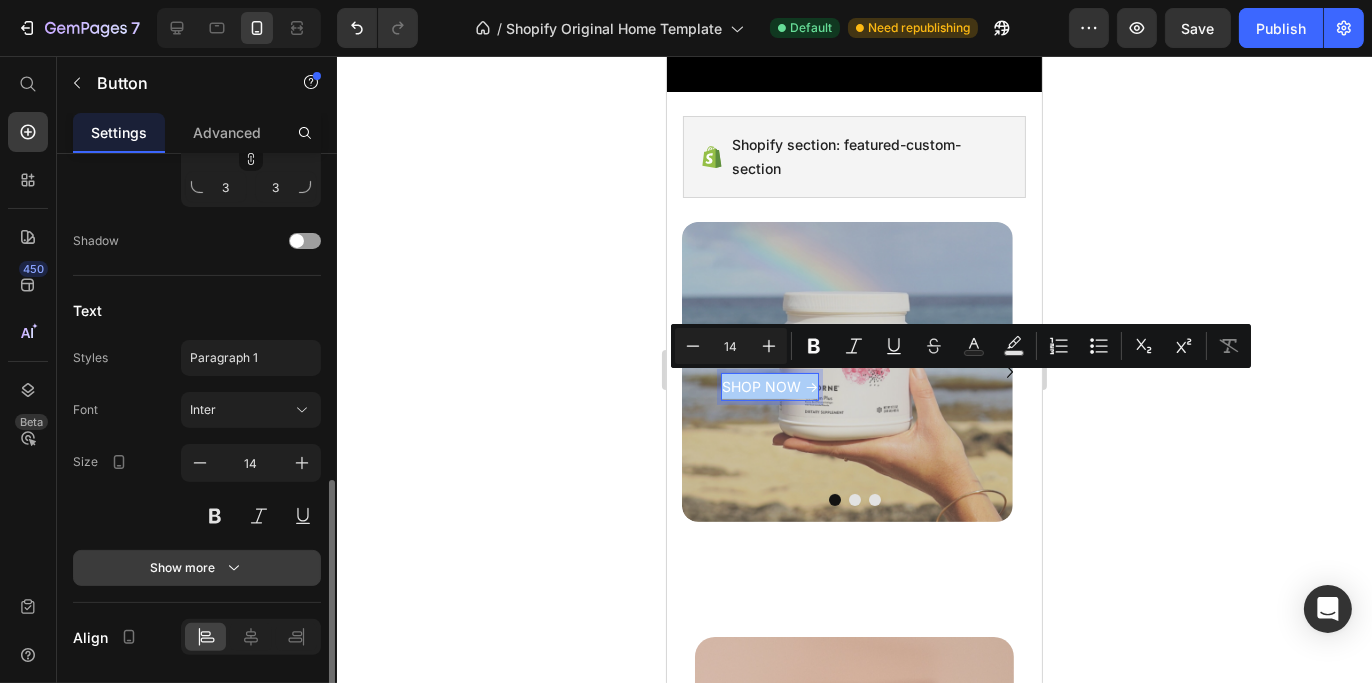 click on "Show more" at bounding box center (197, 568) 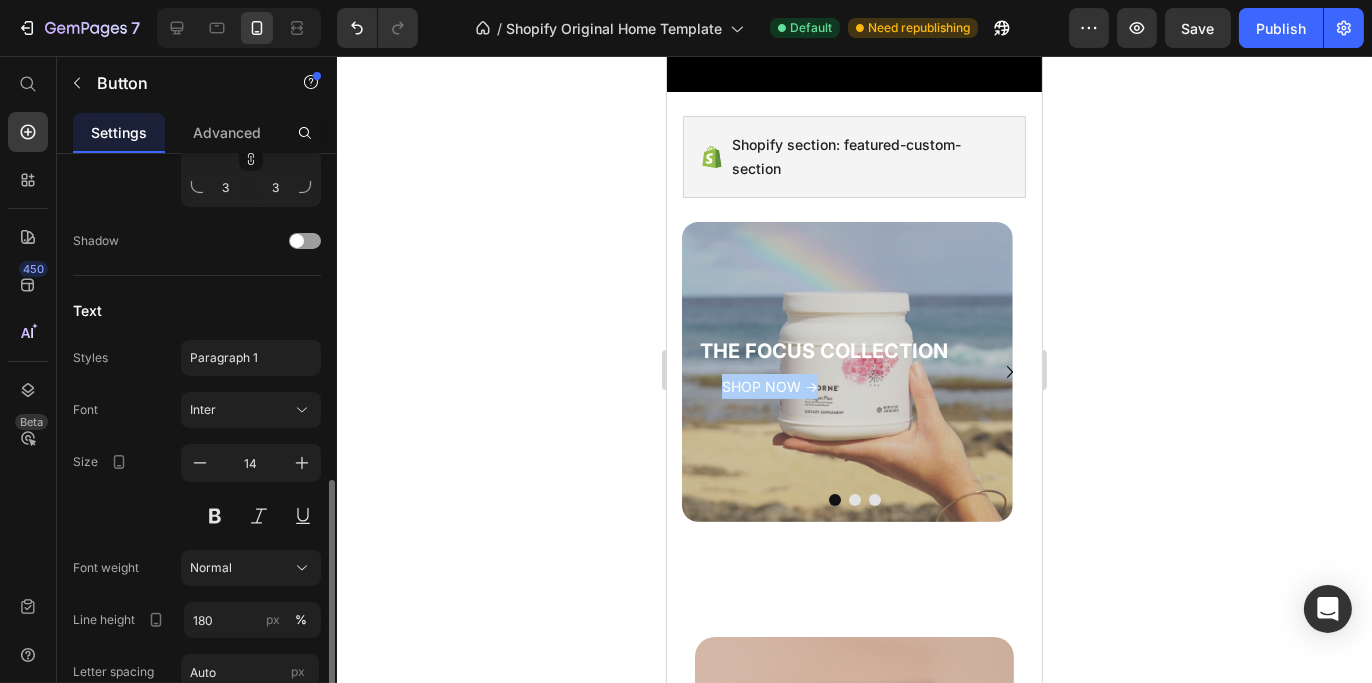 scroll, scrollTop: 900, scrollLeft: 0, axis: vertical 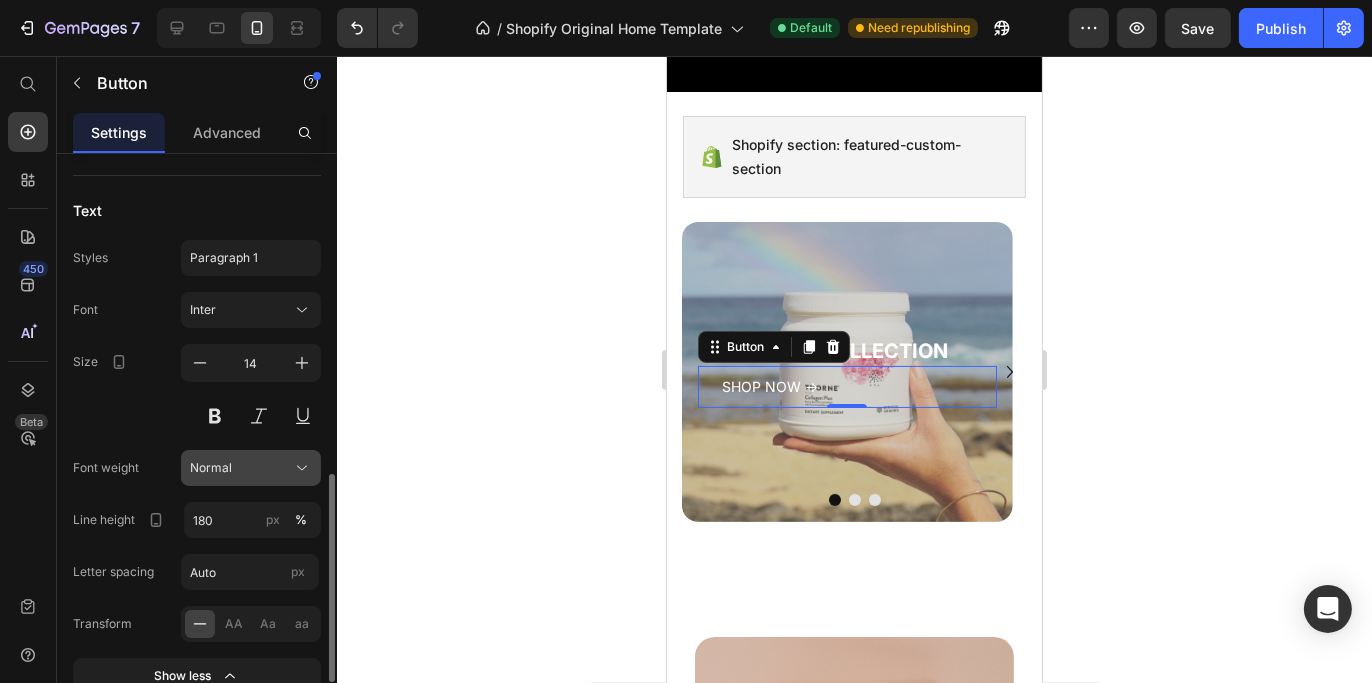 click on "Normal" at bounding box center (211, 468) 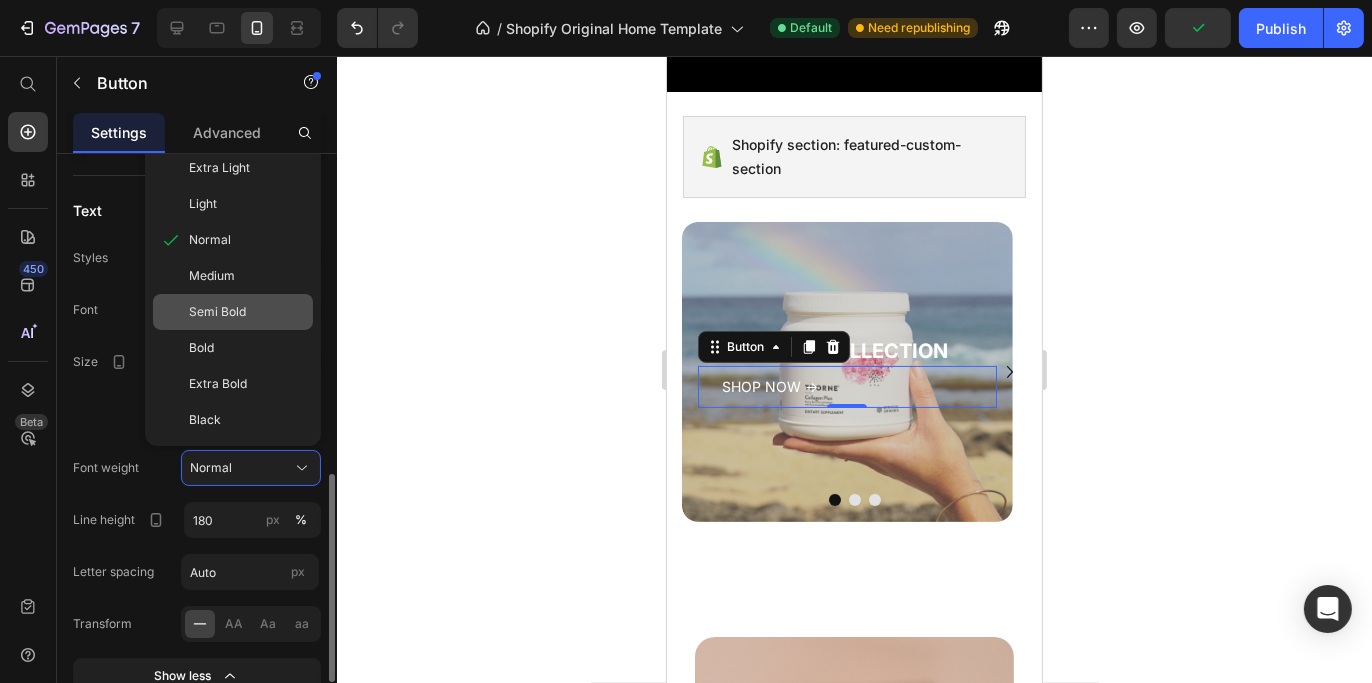 click on "Semi Bold" at bounding box center (217, 312) 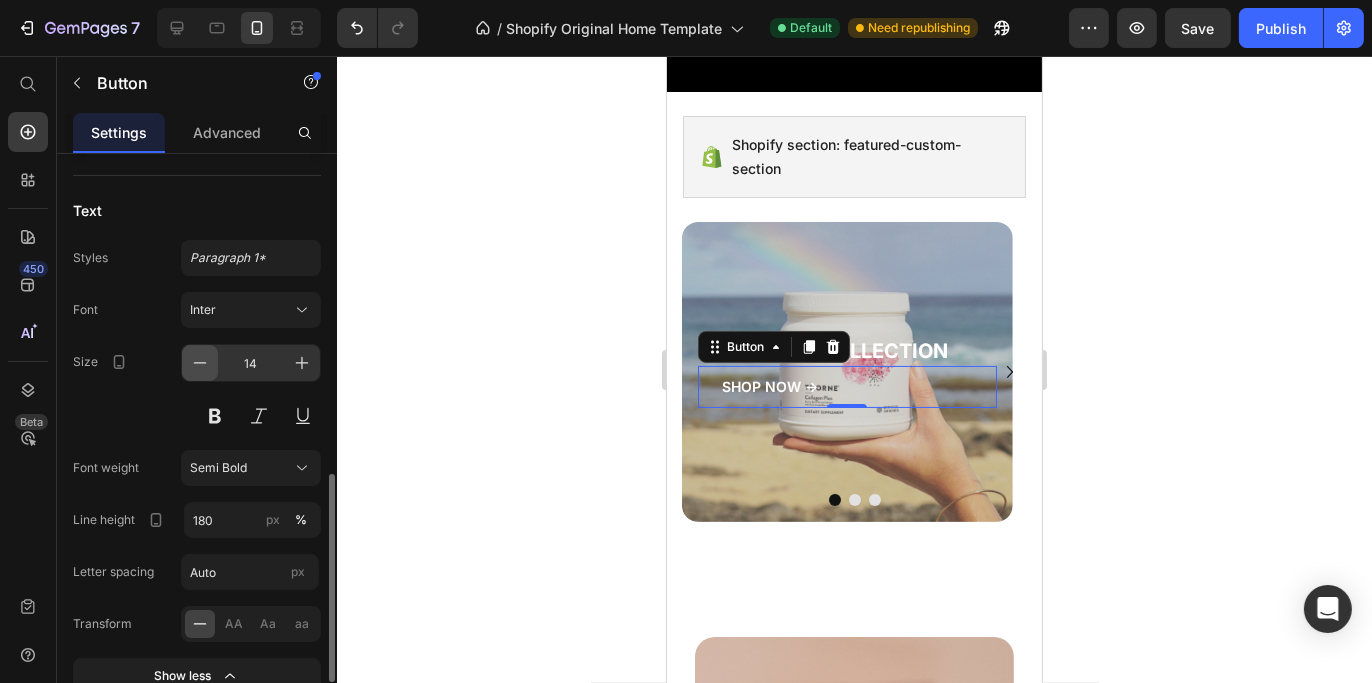 click 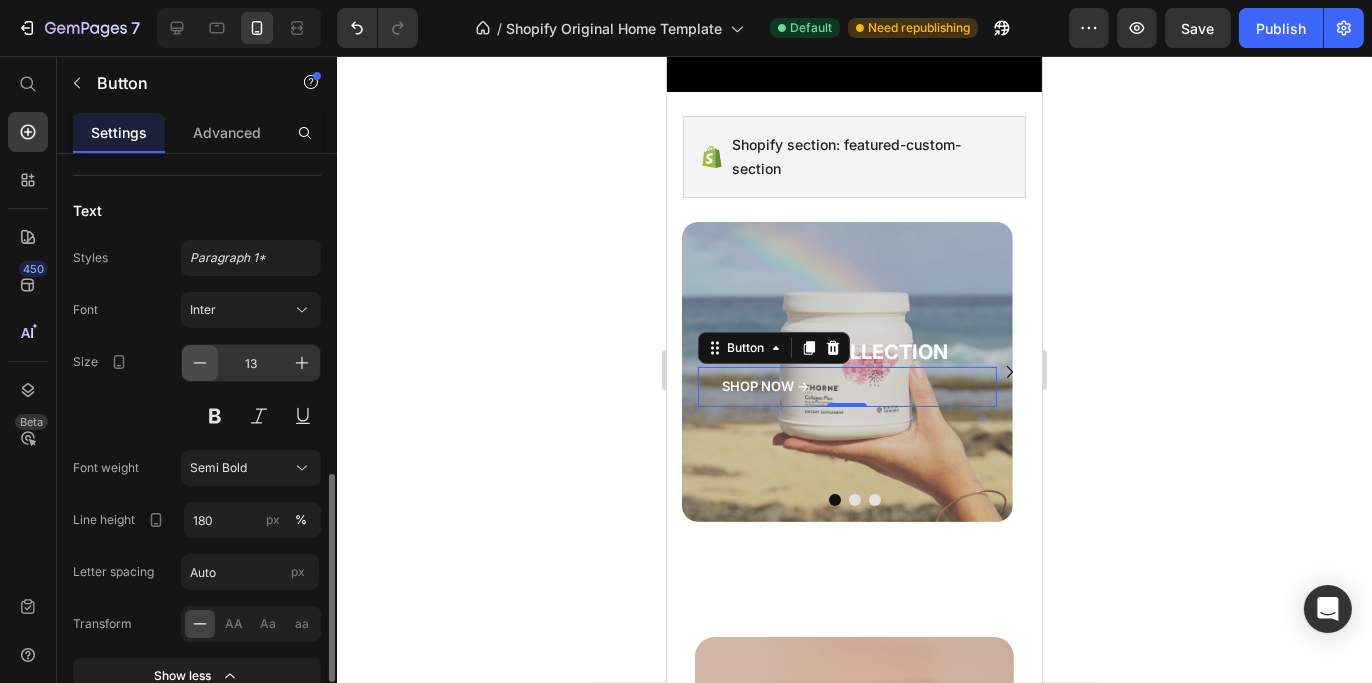 click 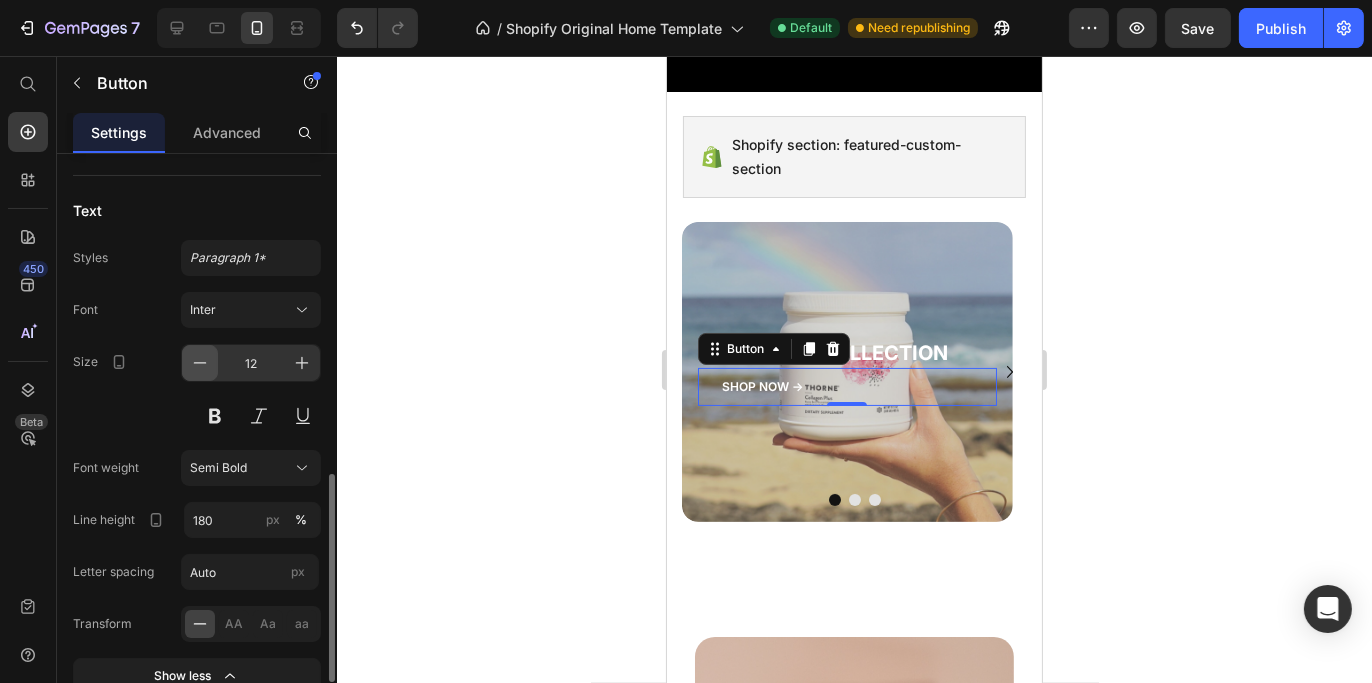 click 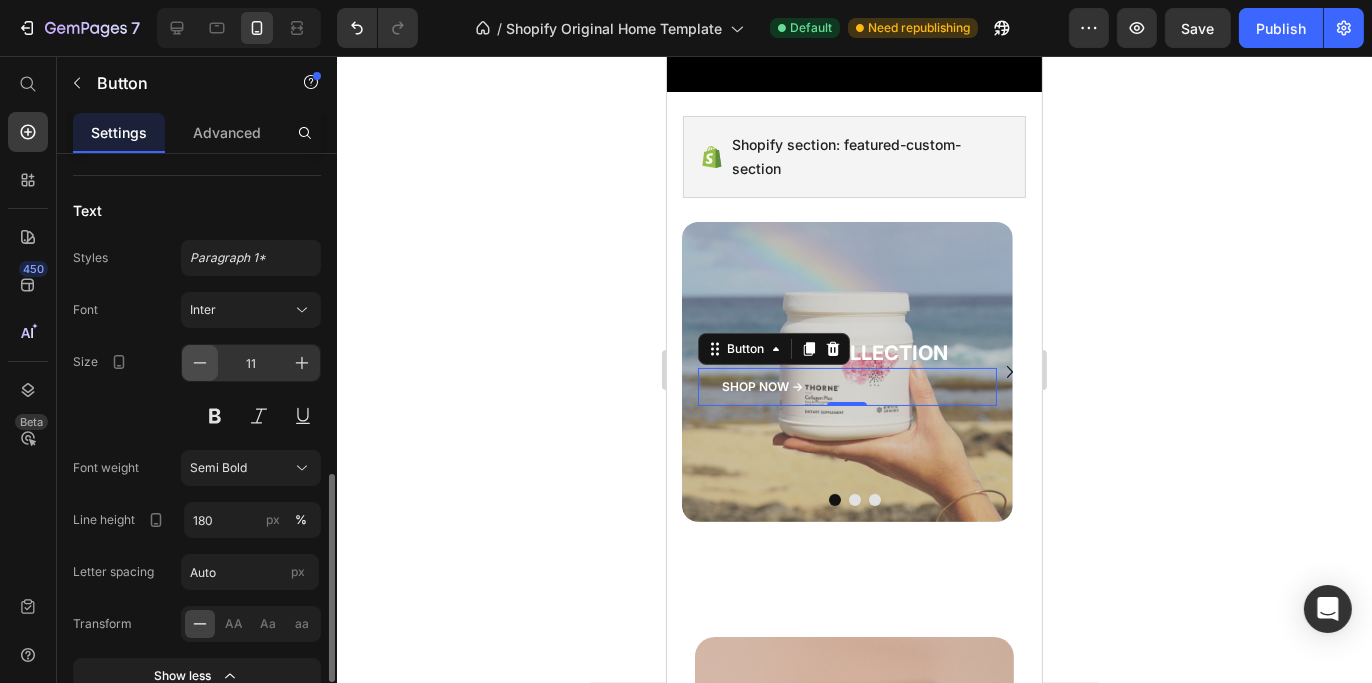 click 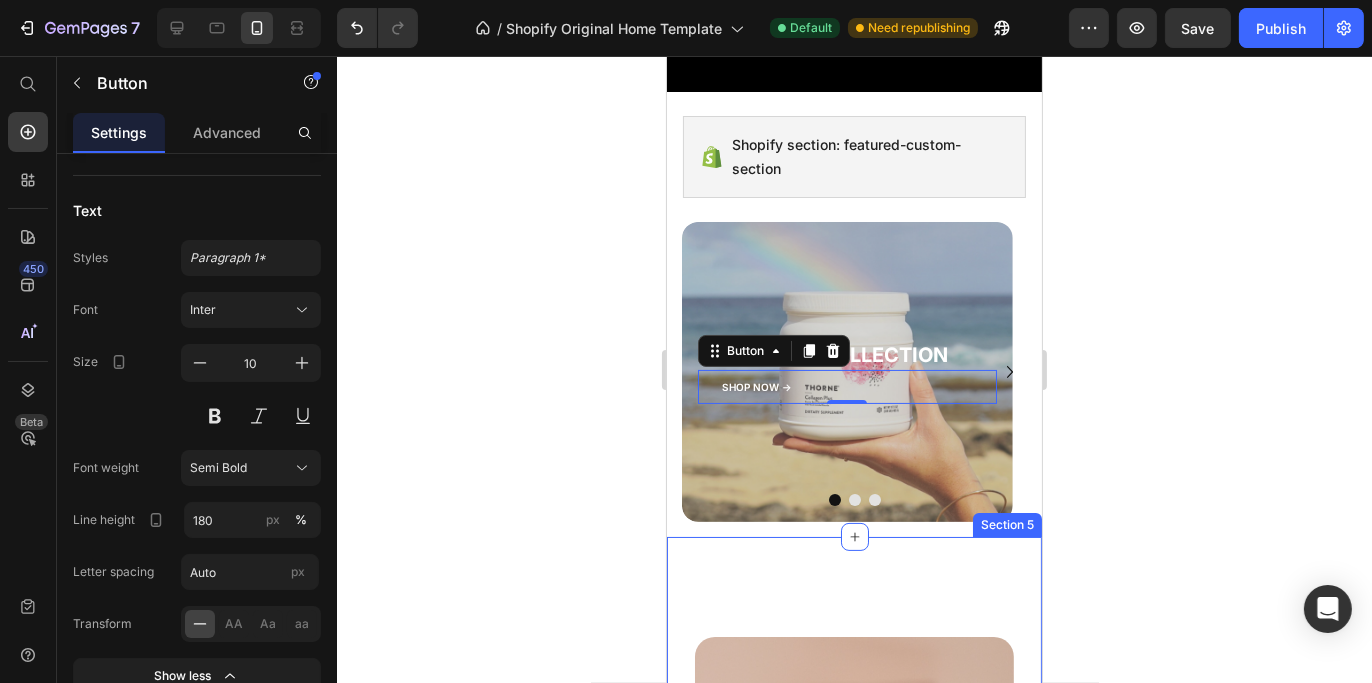 click 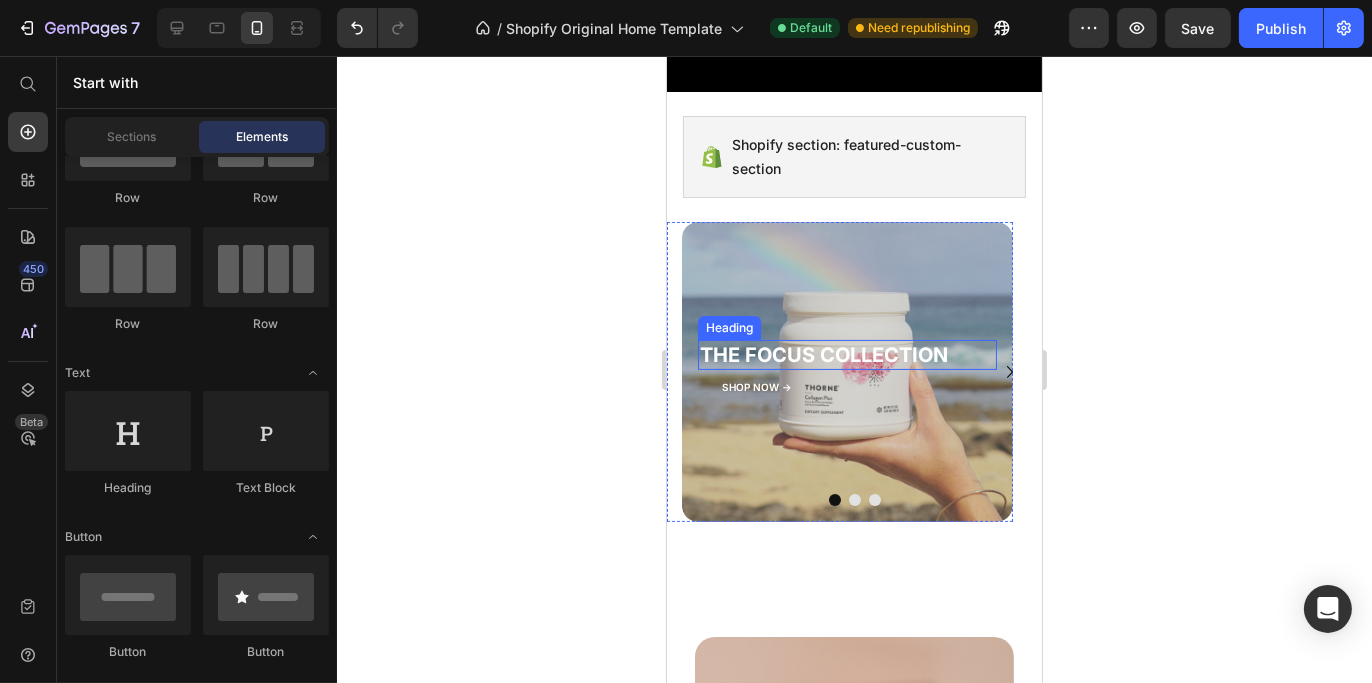 click on "THE FOCUS COLLECTION" at bounding box center [846, 355] 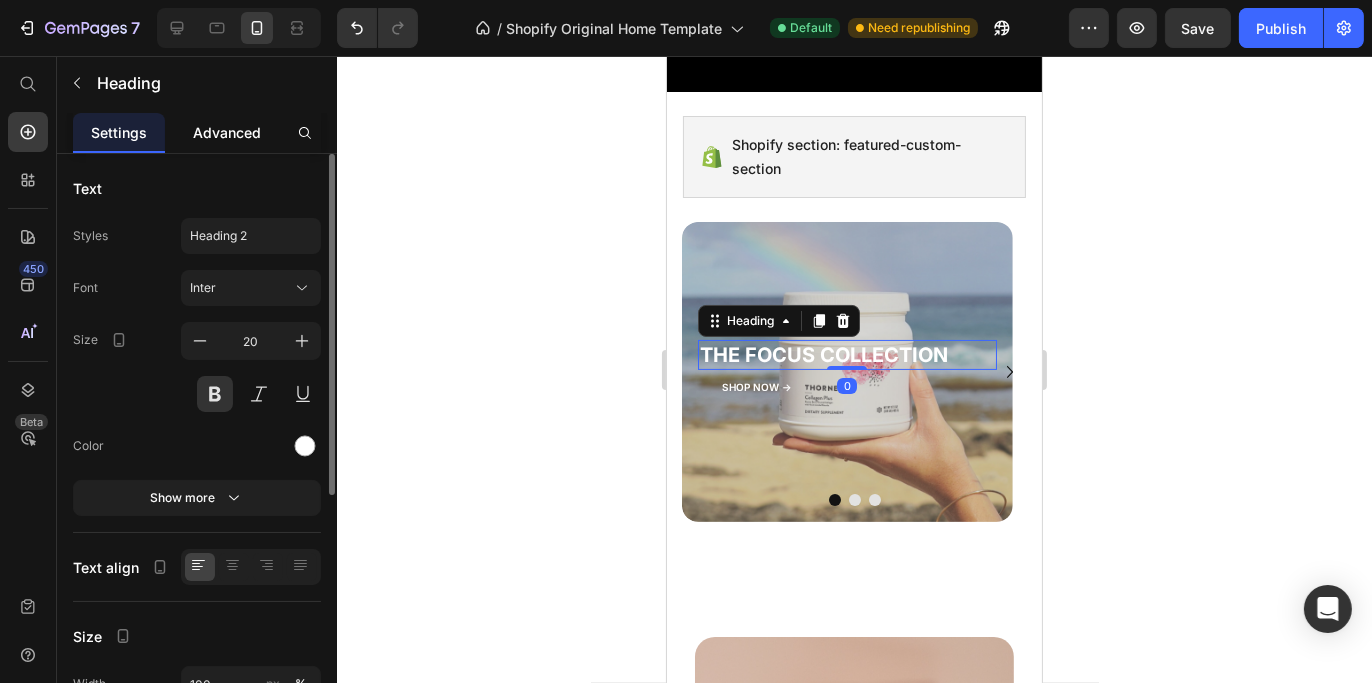 click on "Advanced" at bounding box center (227, 132) 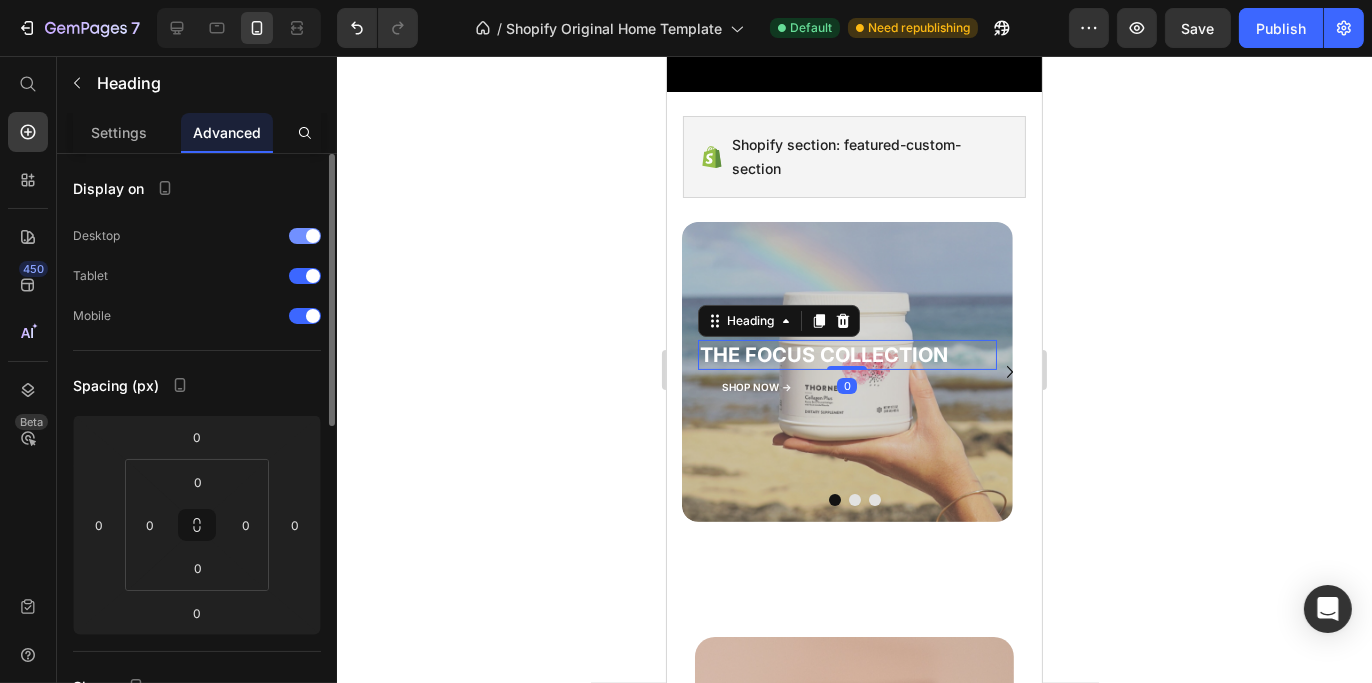 click at bounding box center [305, 236] 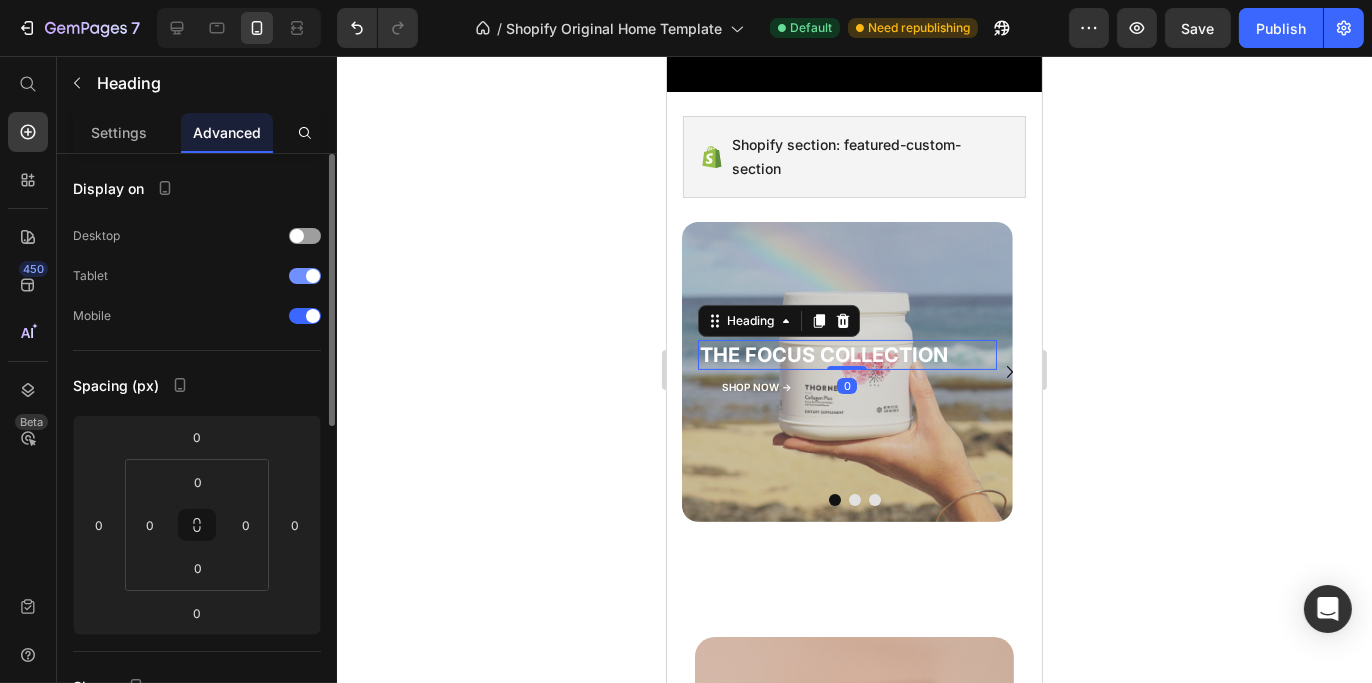 click at bounding box center (305, 276) 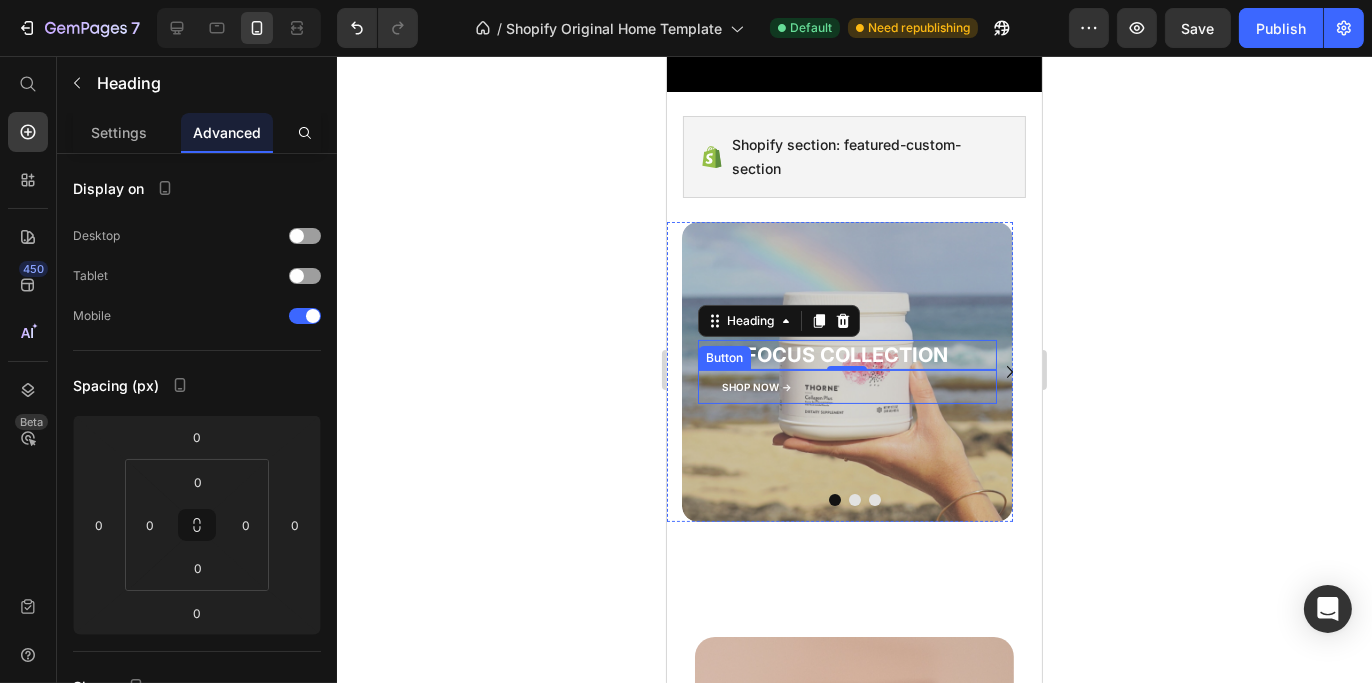 click on "SHOP NOW ->" at bounding box center [756, 387] 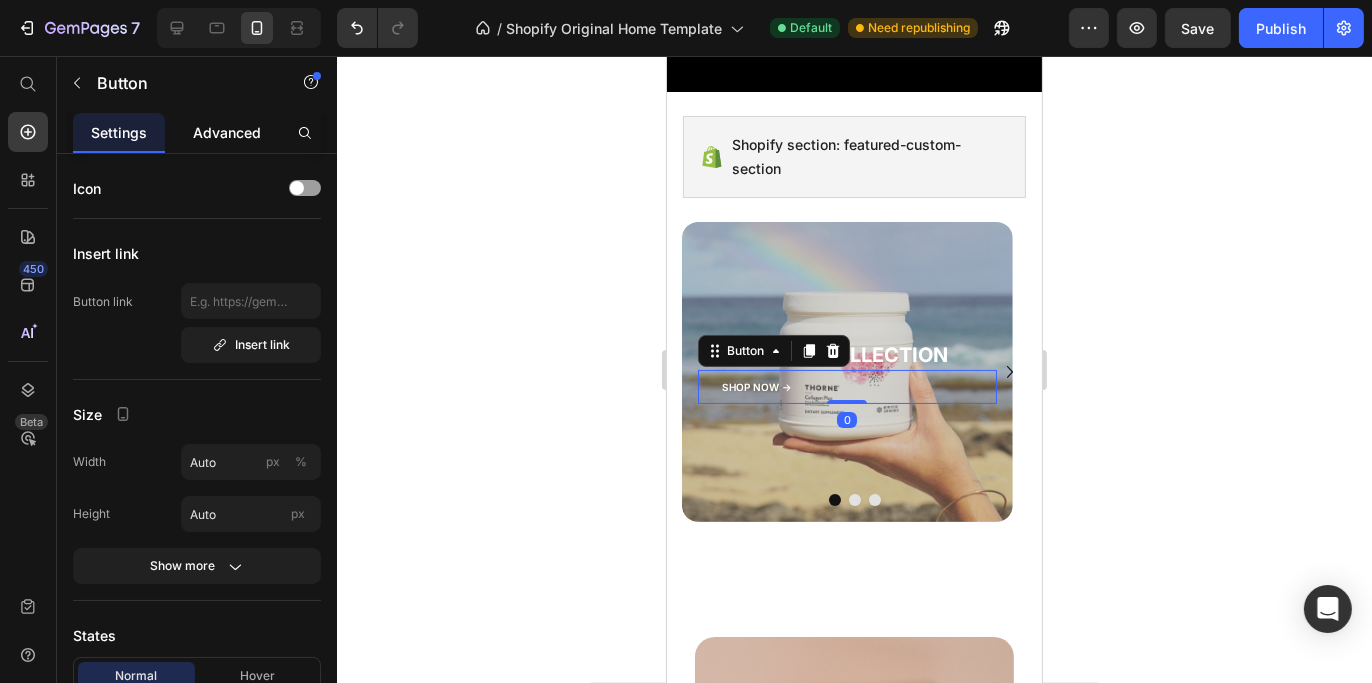 click on "Advanced" at bounding box center (227, 132) 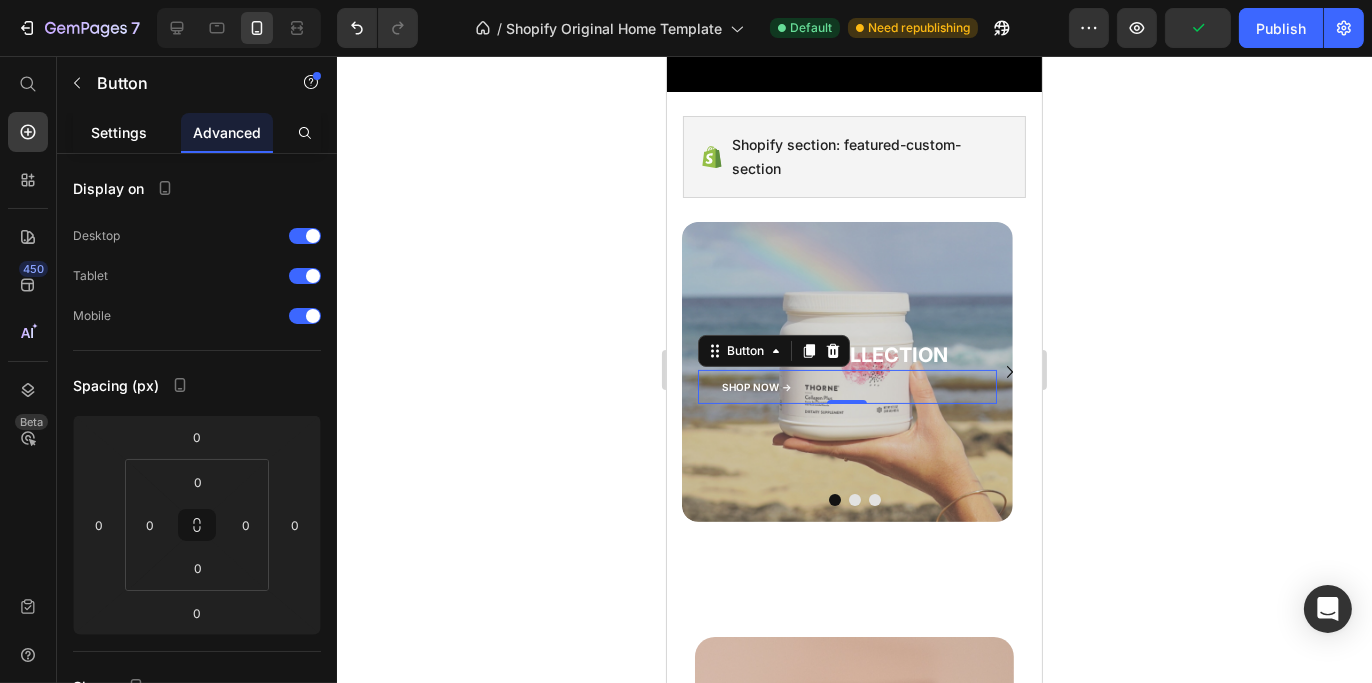 click on "Settings" at bounding box center [119, 132] 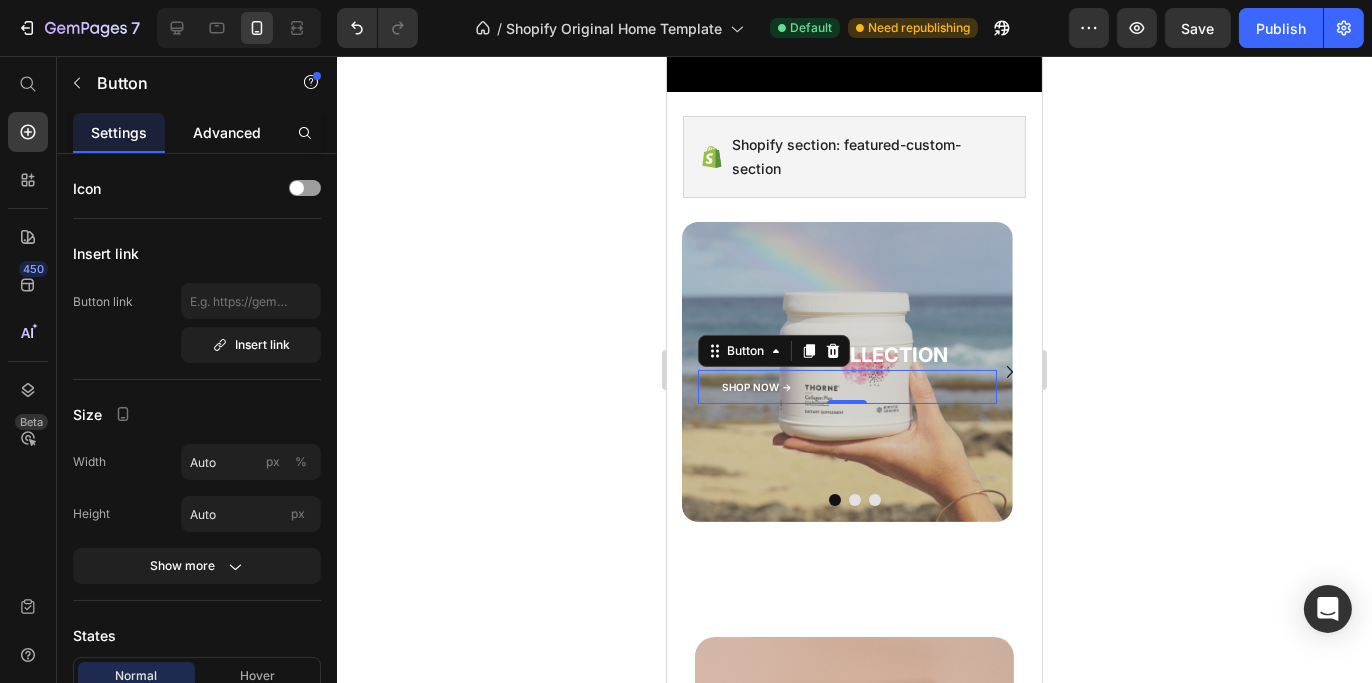 click on "Advanced" 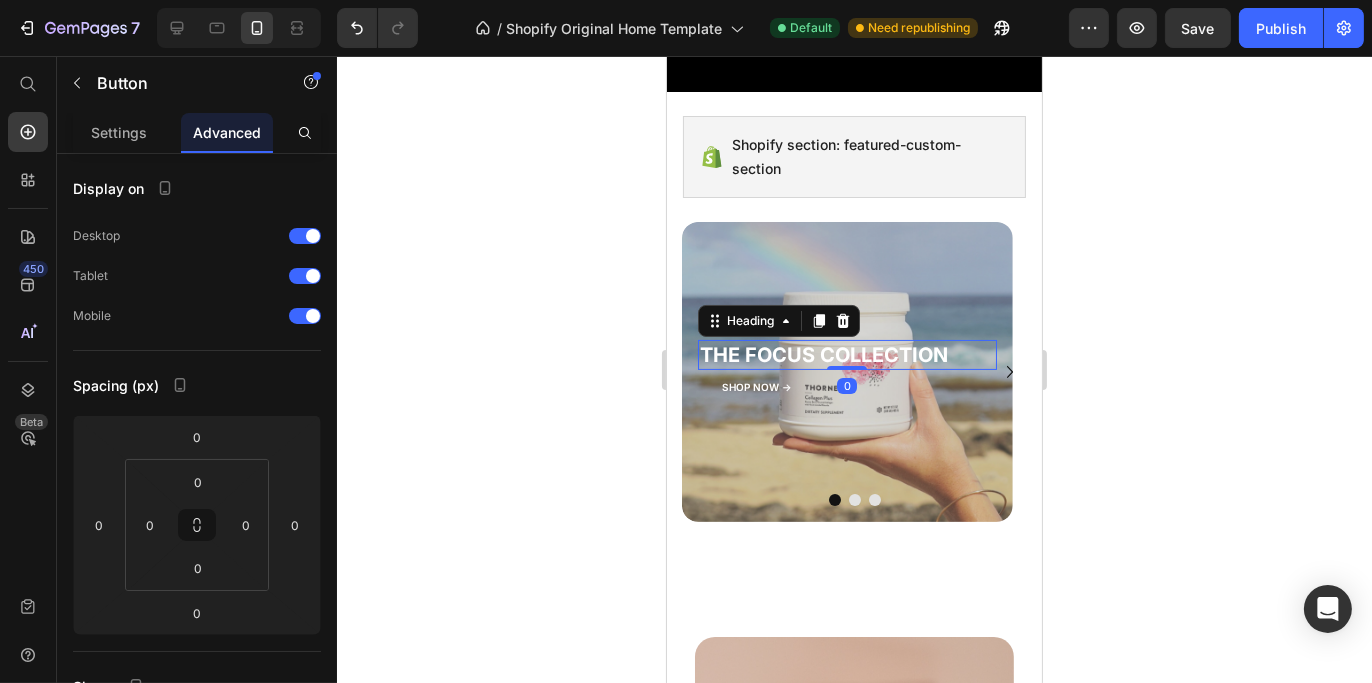 click on "THE FOCUS COLLECTION" at bounding box center [846, 355] 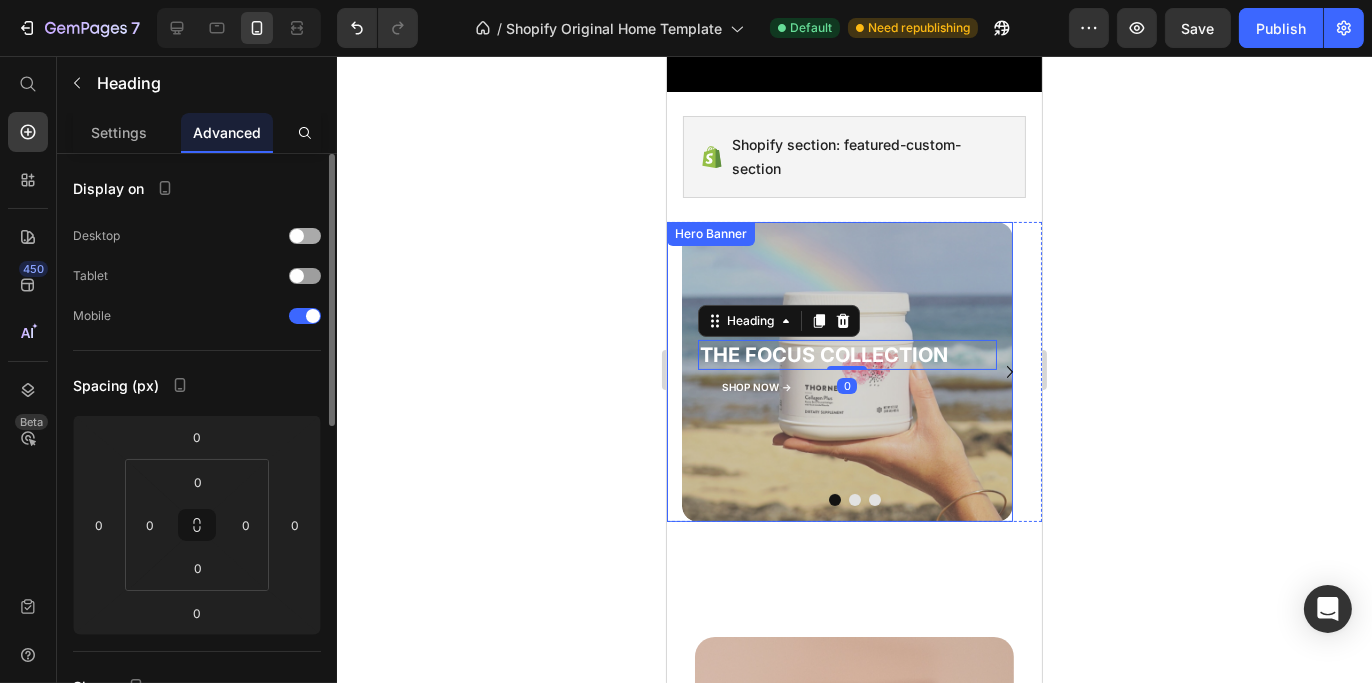 click at bounding box center [297, 236] 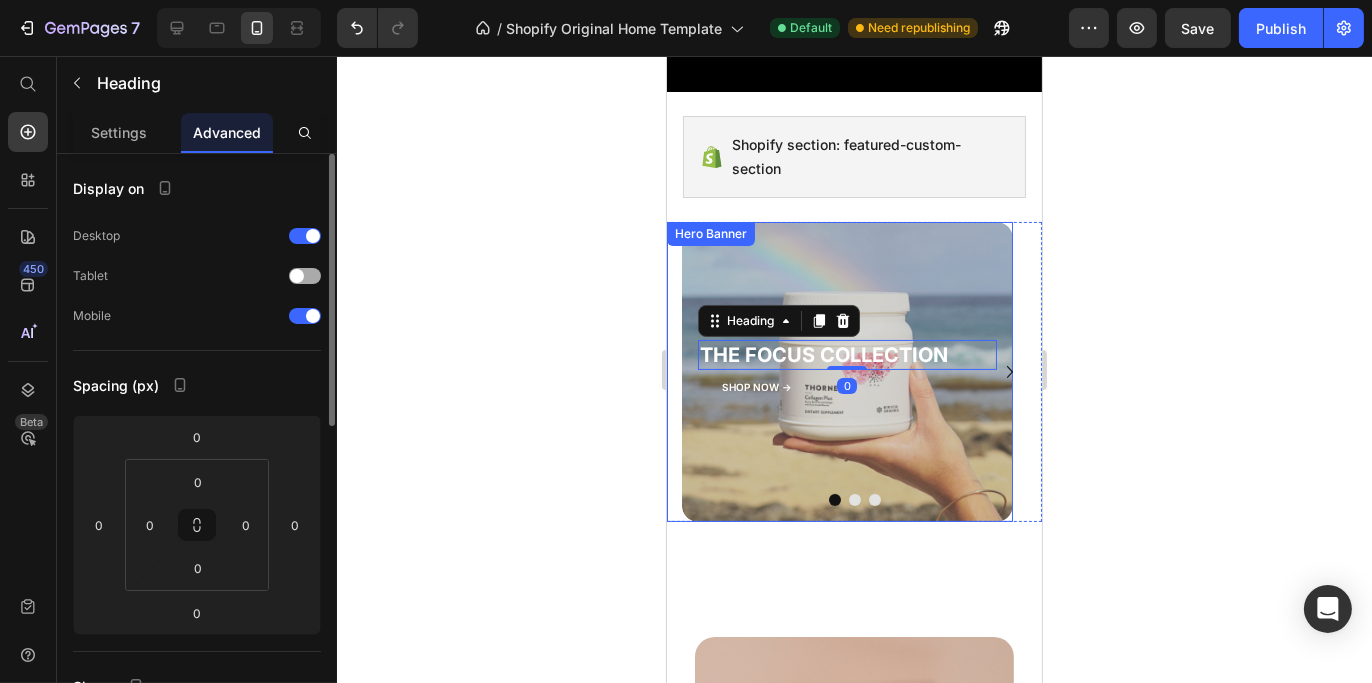 click at bounding box center (297, 276) 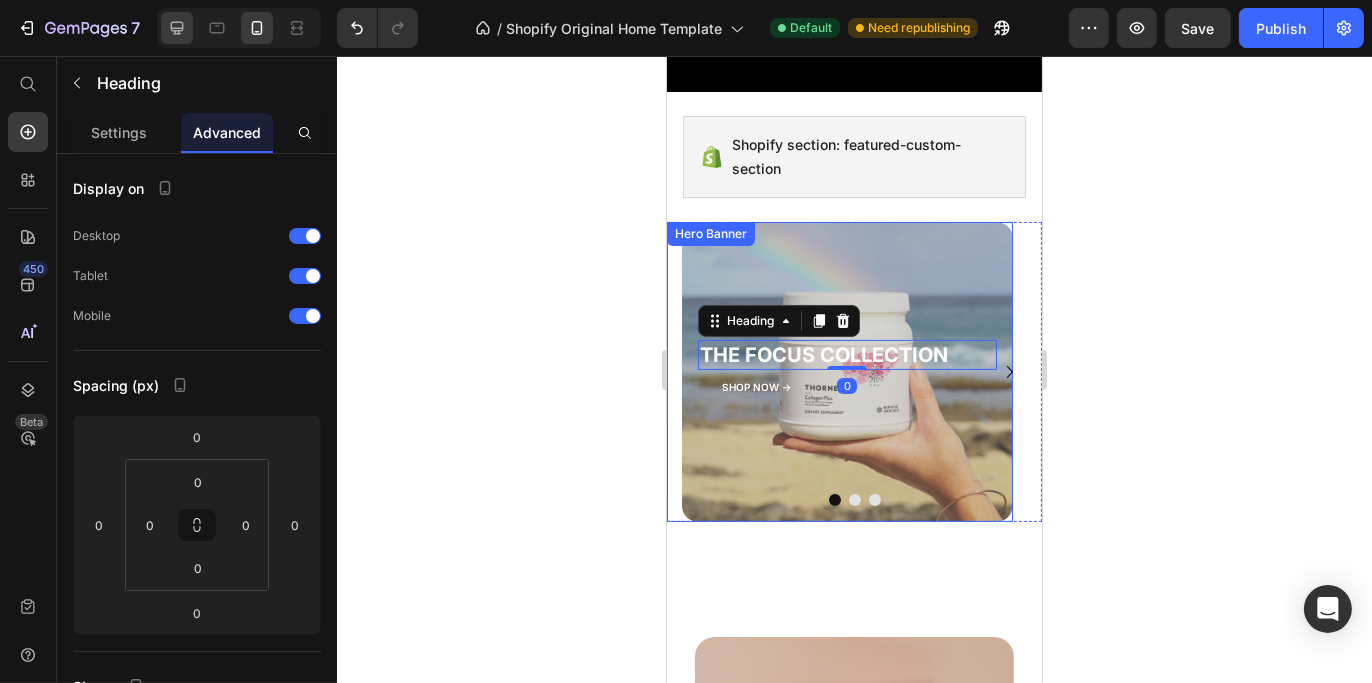 click 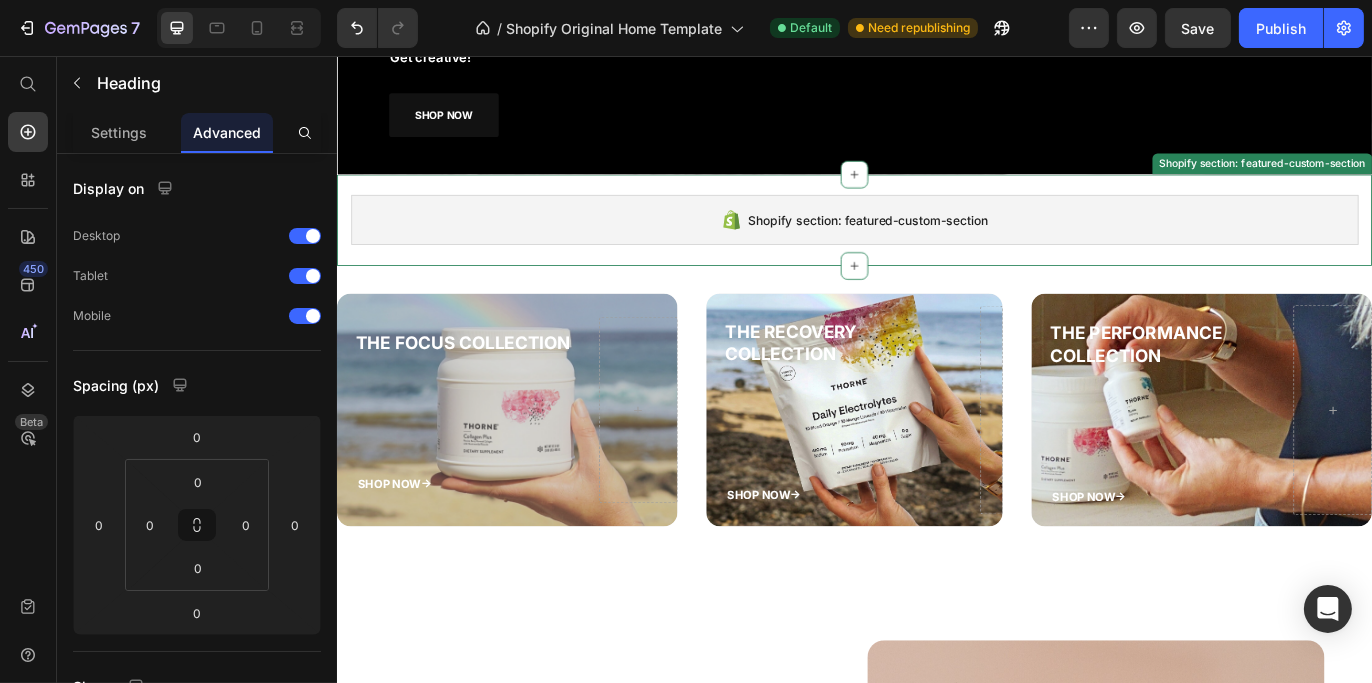 scroll, scrollTop: 381, scrollLeft: 0, axis: vertical 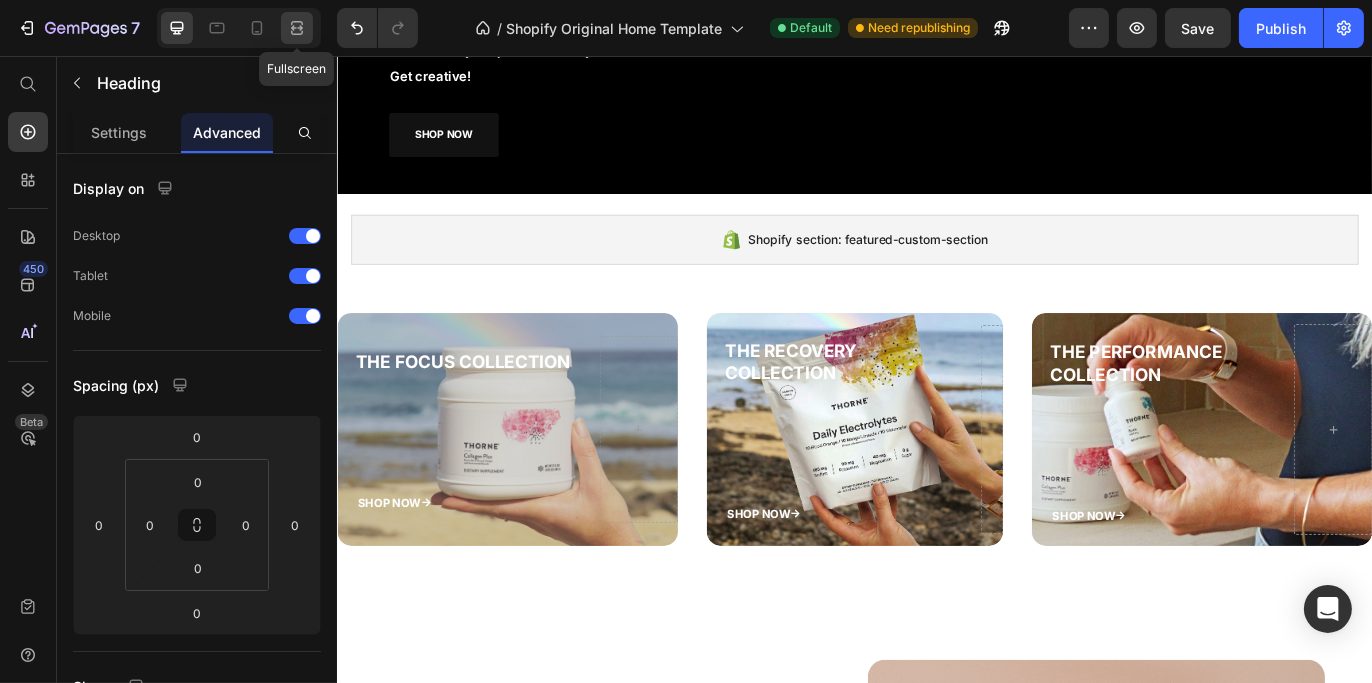 click 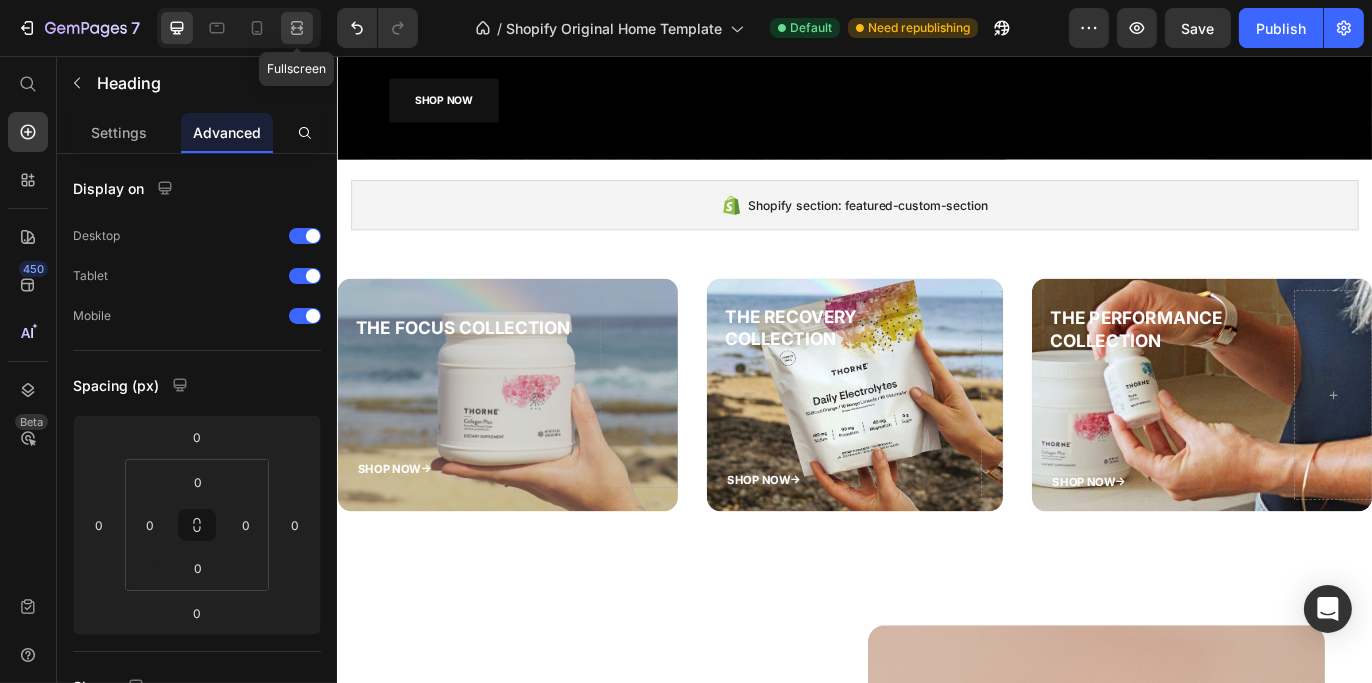 scroll, scrollTop: 430, scrollLeft: 0, axis: vertical 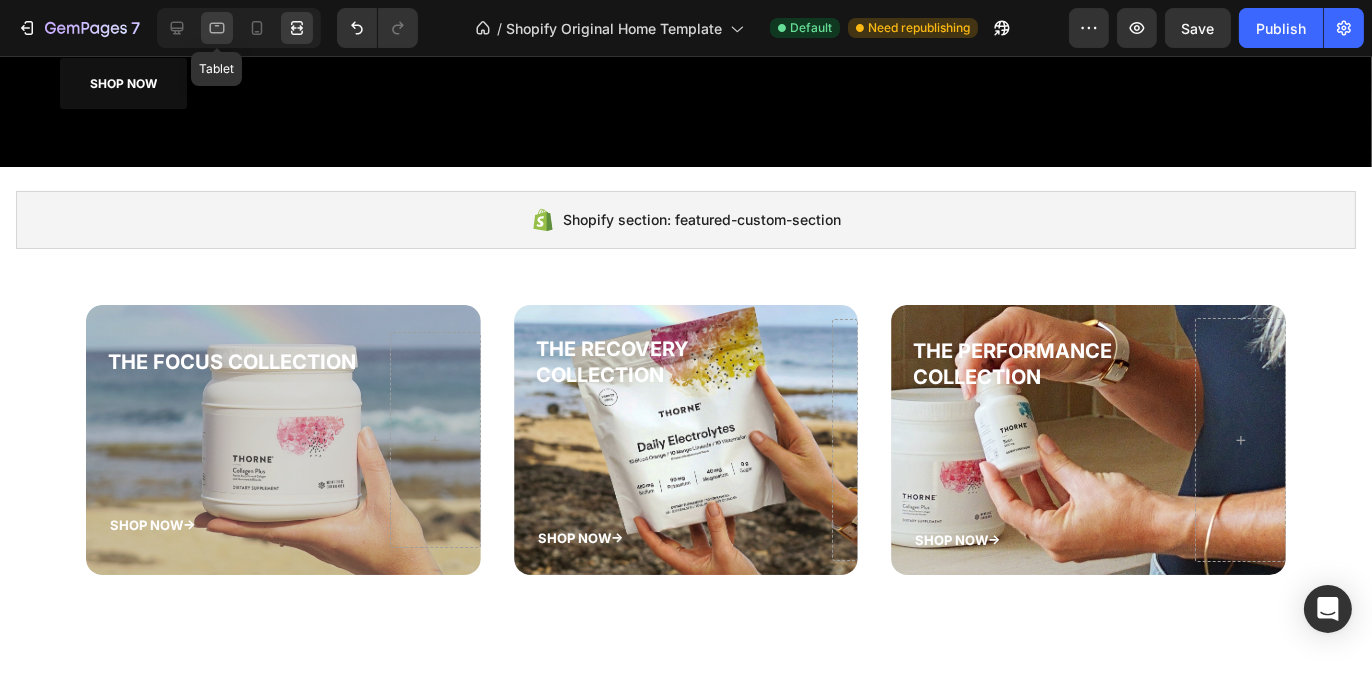 click 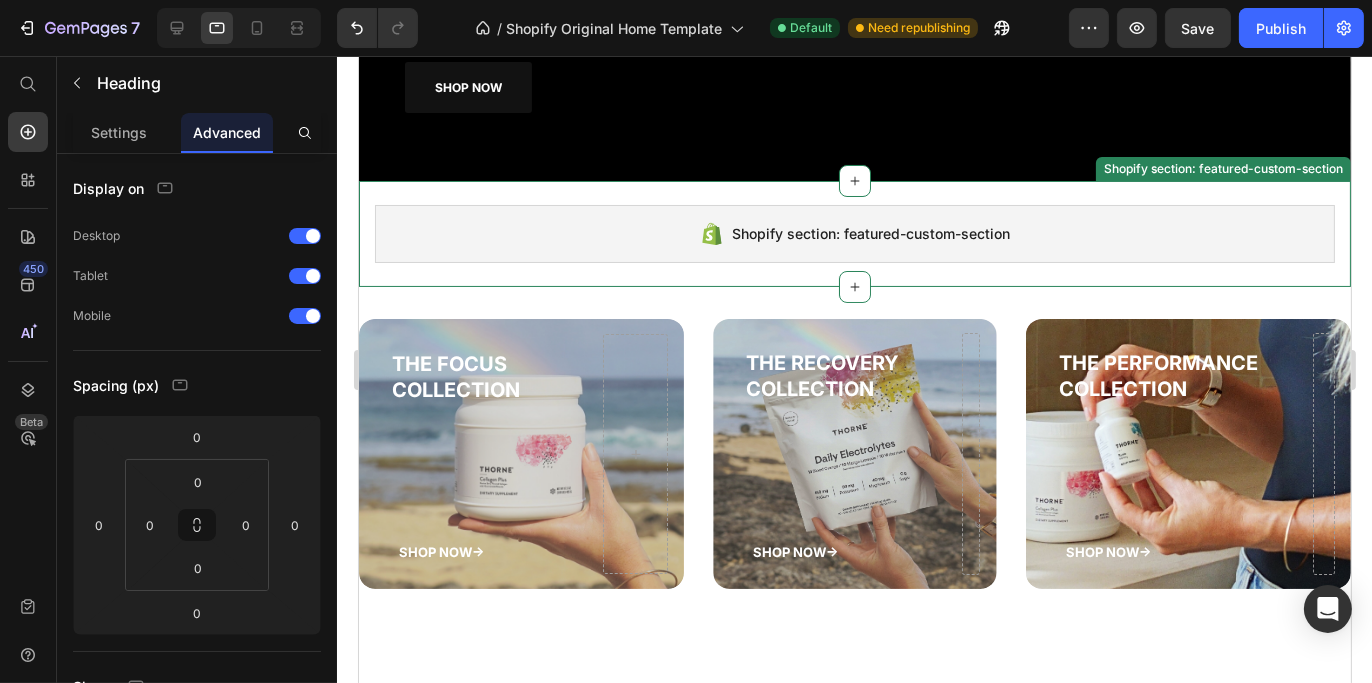 scroll, scrollTop: 452, scrollLeft: 0, axis: vertical 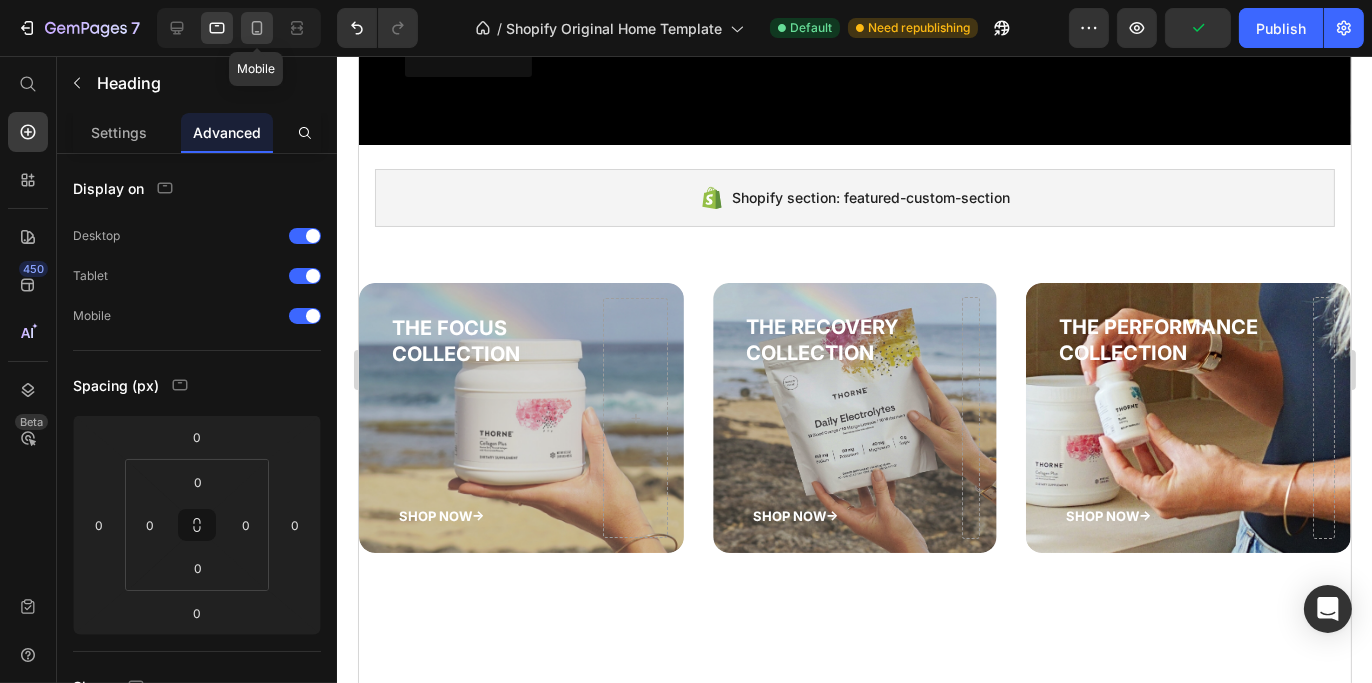 click 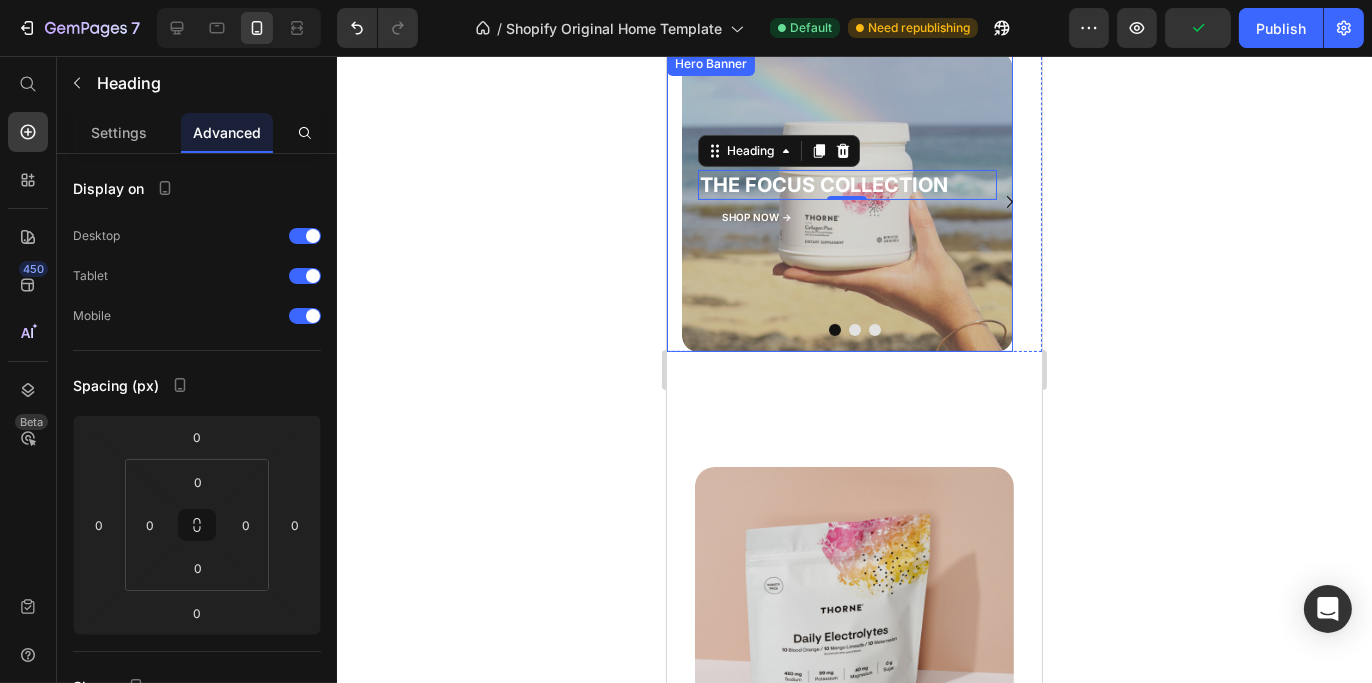 scroll, scrollTop: 567, scrollLeft: 0, axis: vertical 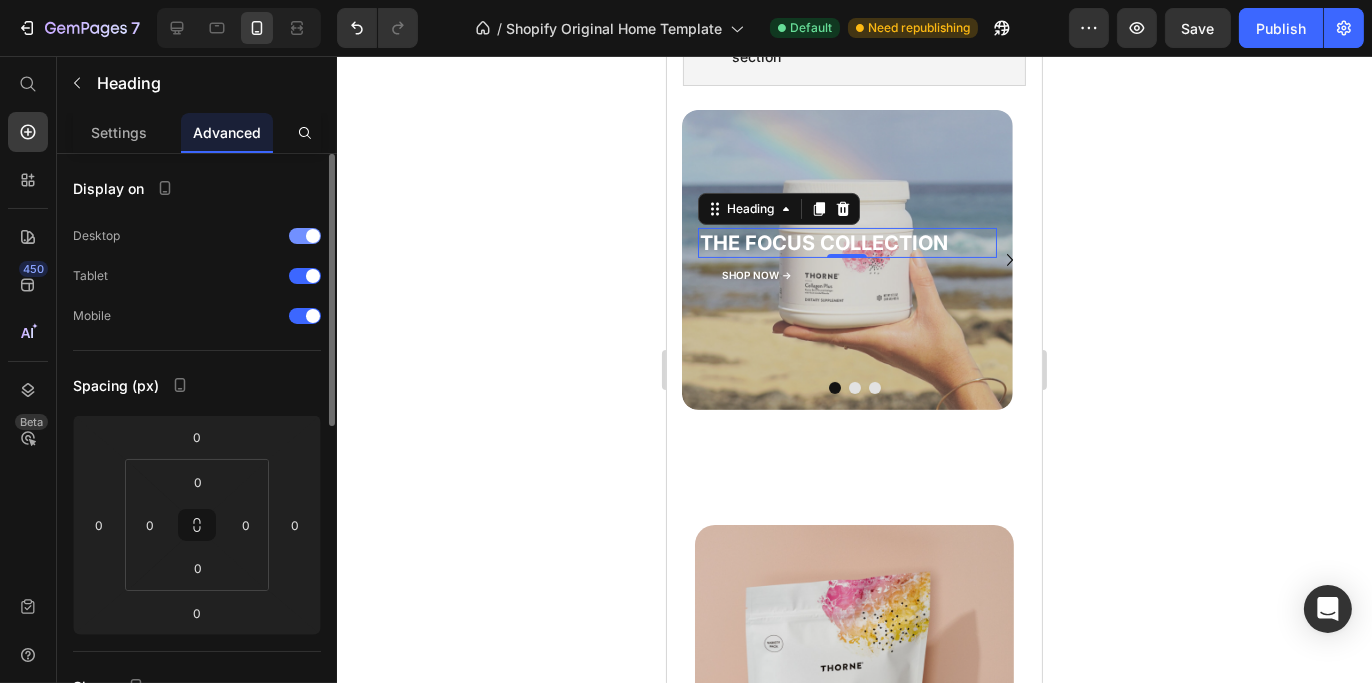 click at bounding box center (313, 236) 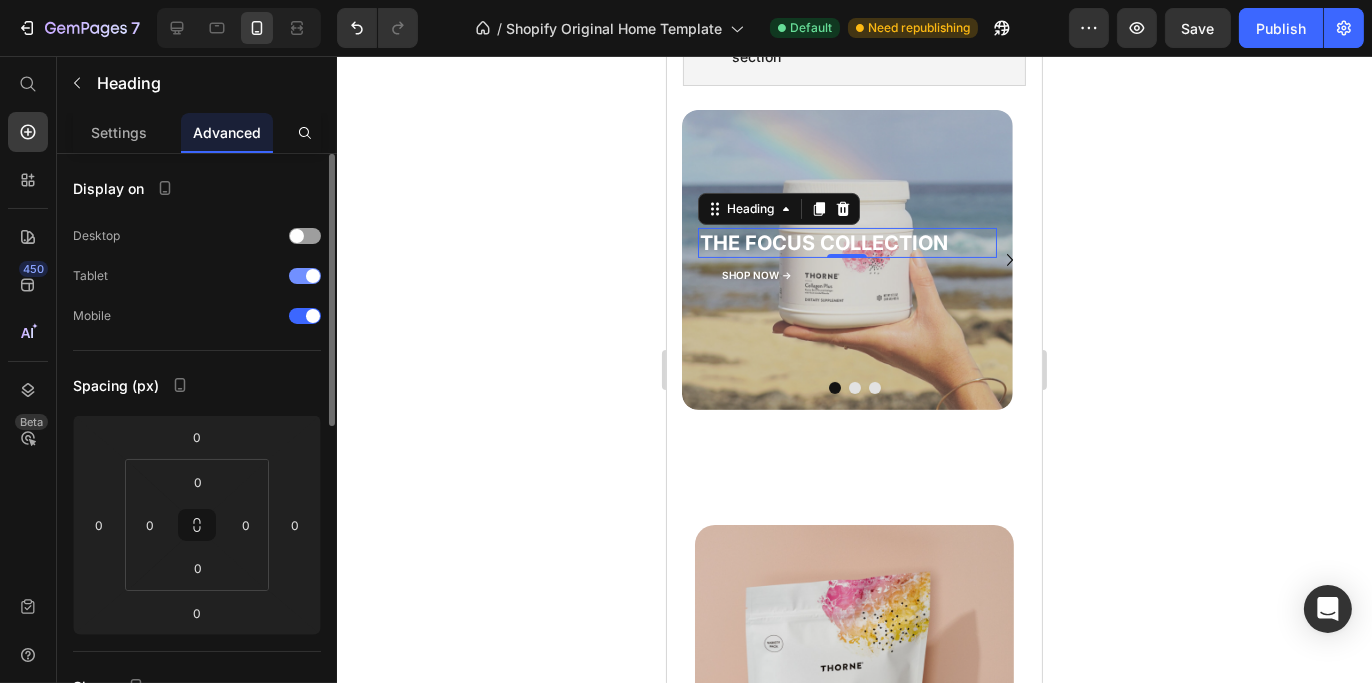 click at bounding box center [313, 276] 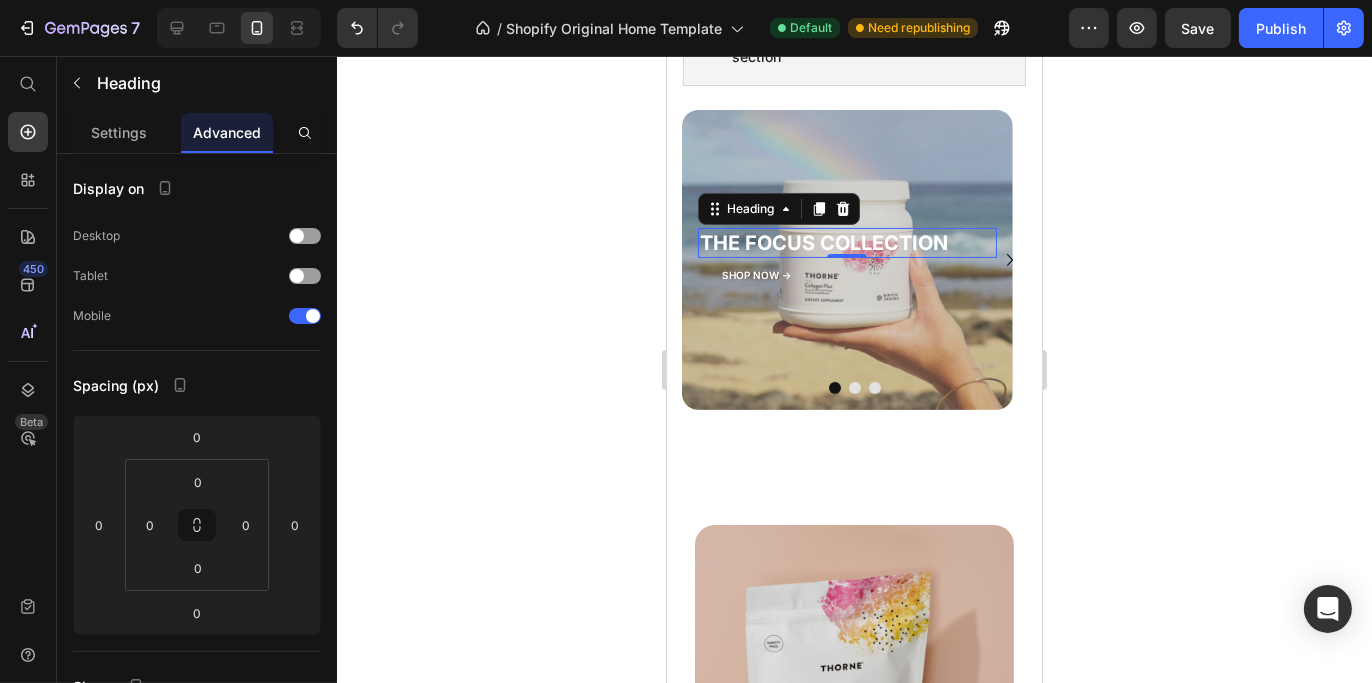 click at bounding box center (239, 28) 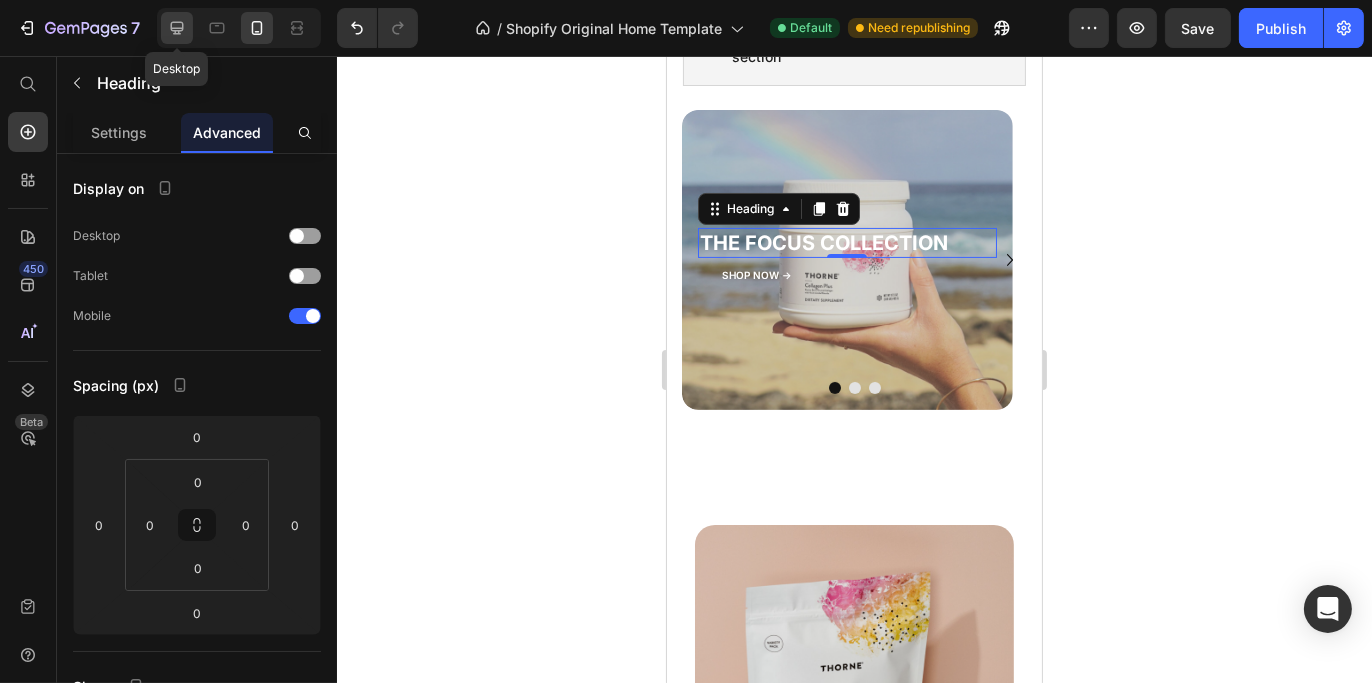 click 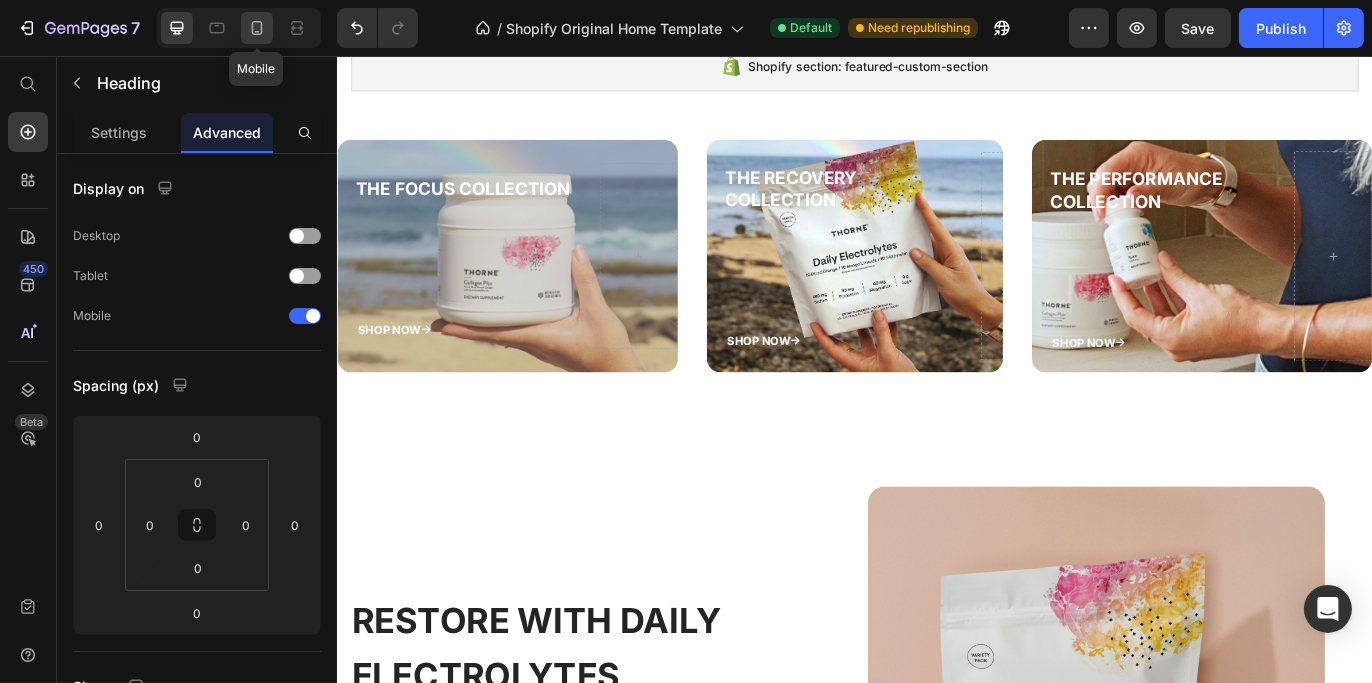 scroll, scrollTop: 547, scrollLeft: 0, axis: vertical 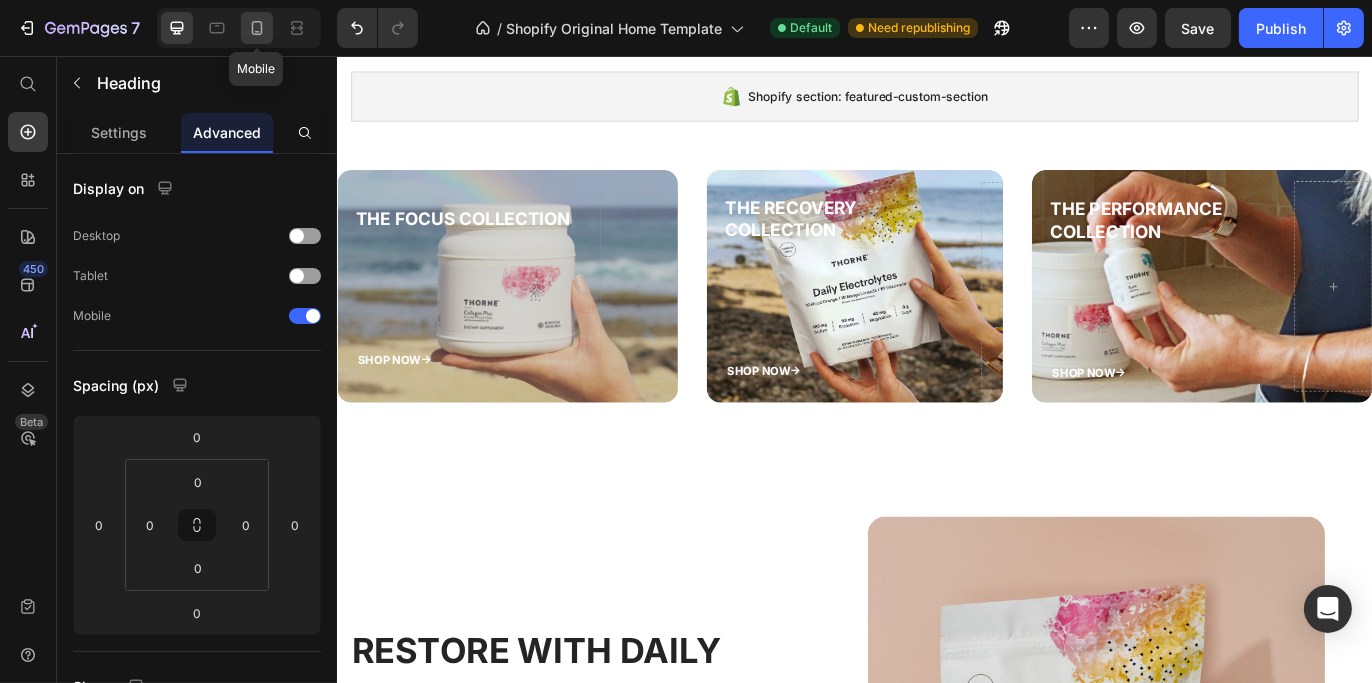 click 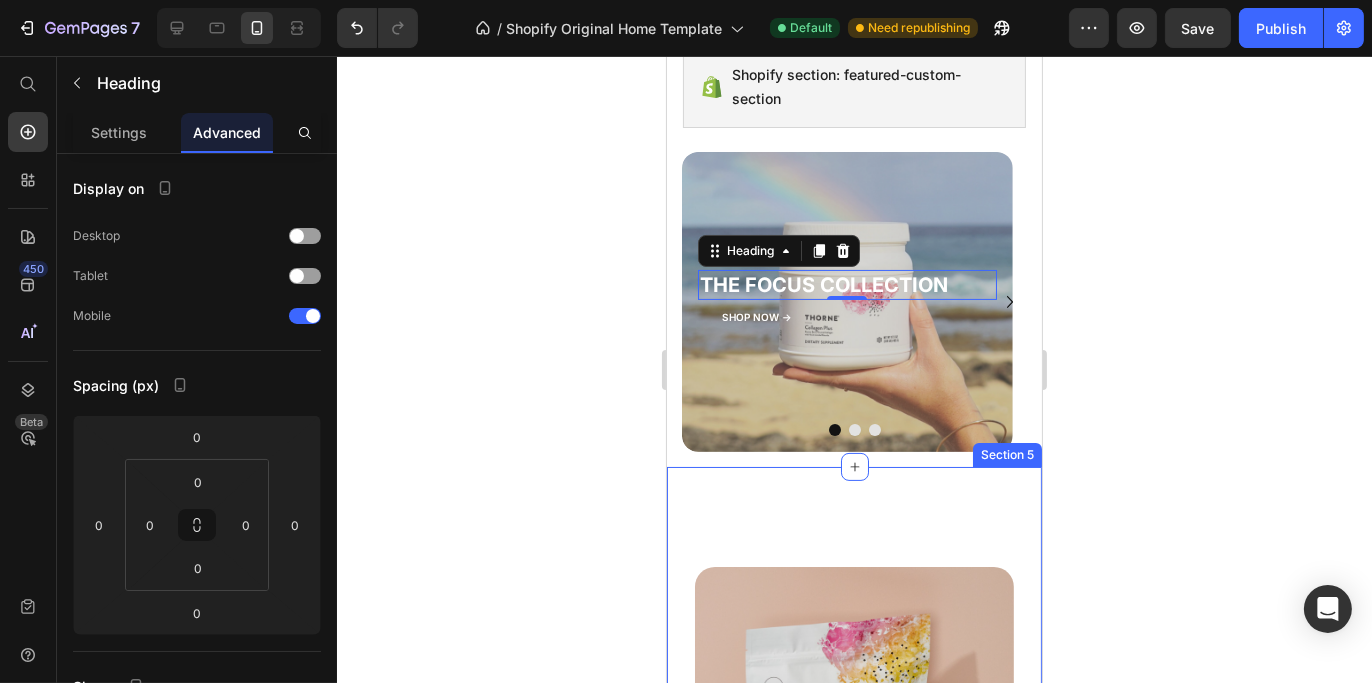 scroll, scrollTop: 467, scrollLeft: 0, axis: vertical 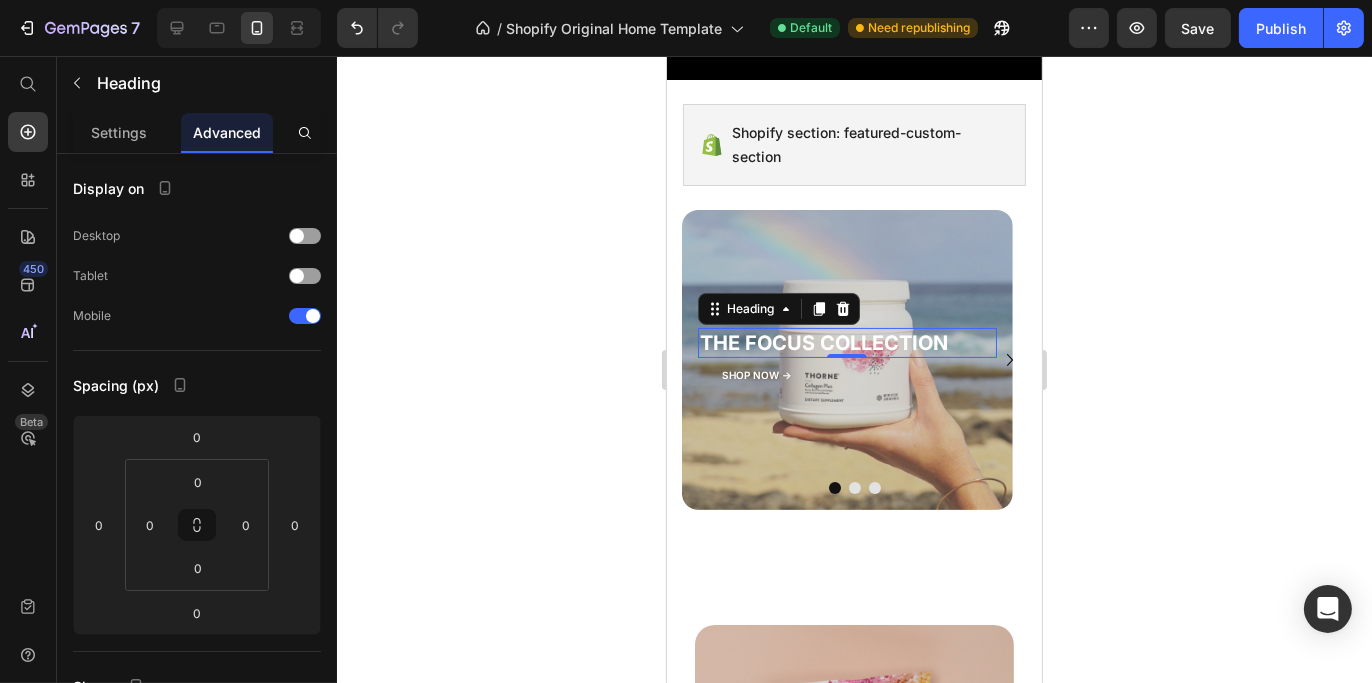click 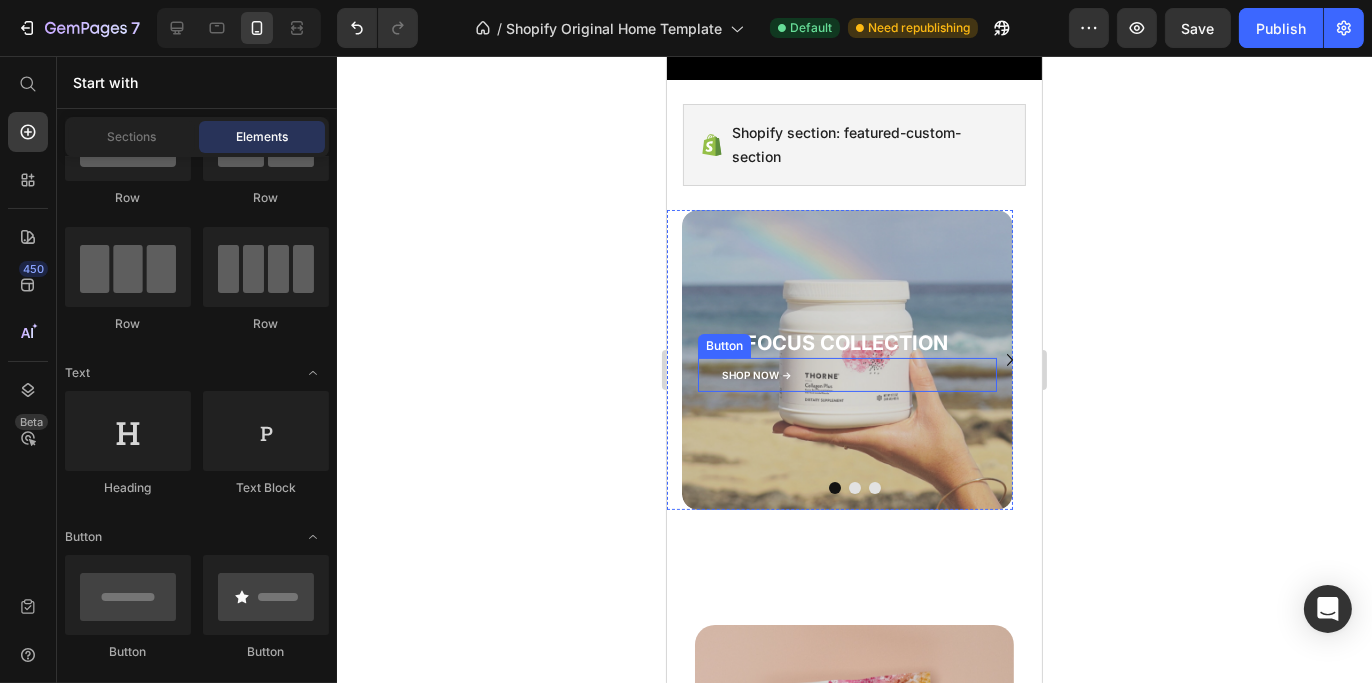 click on "SHOP NOW -> Button" at bounding box center (846, 375) 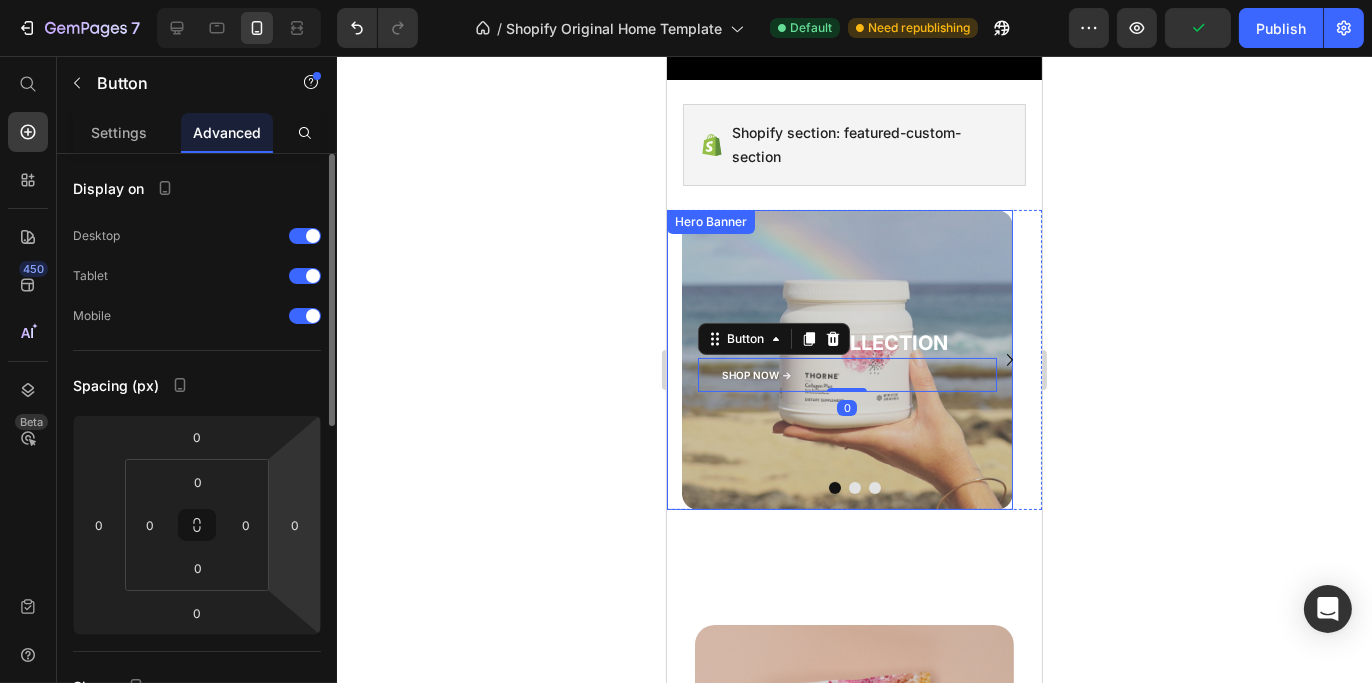 scroll, scrollTop: 500, scrollLeft: 0, axis: vertical 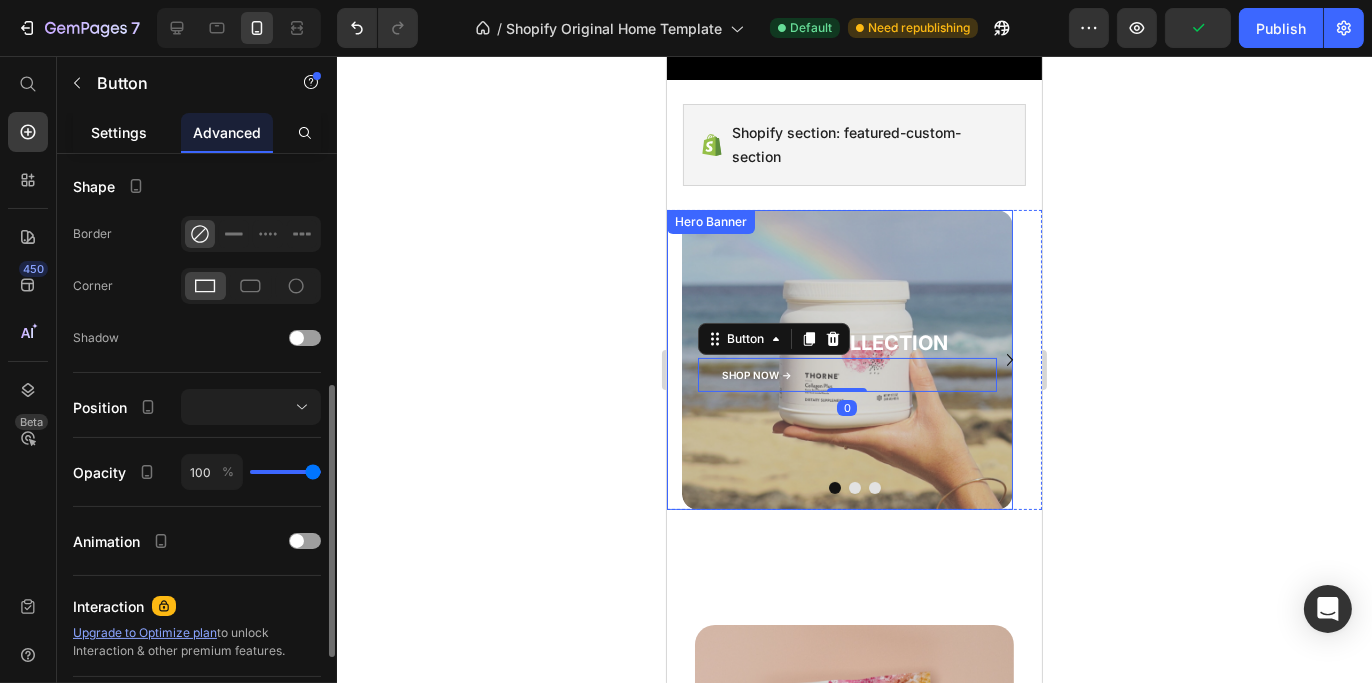 click on "Settings" at bounding box center [119, 132] 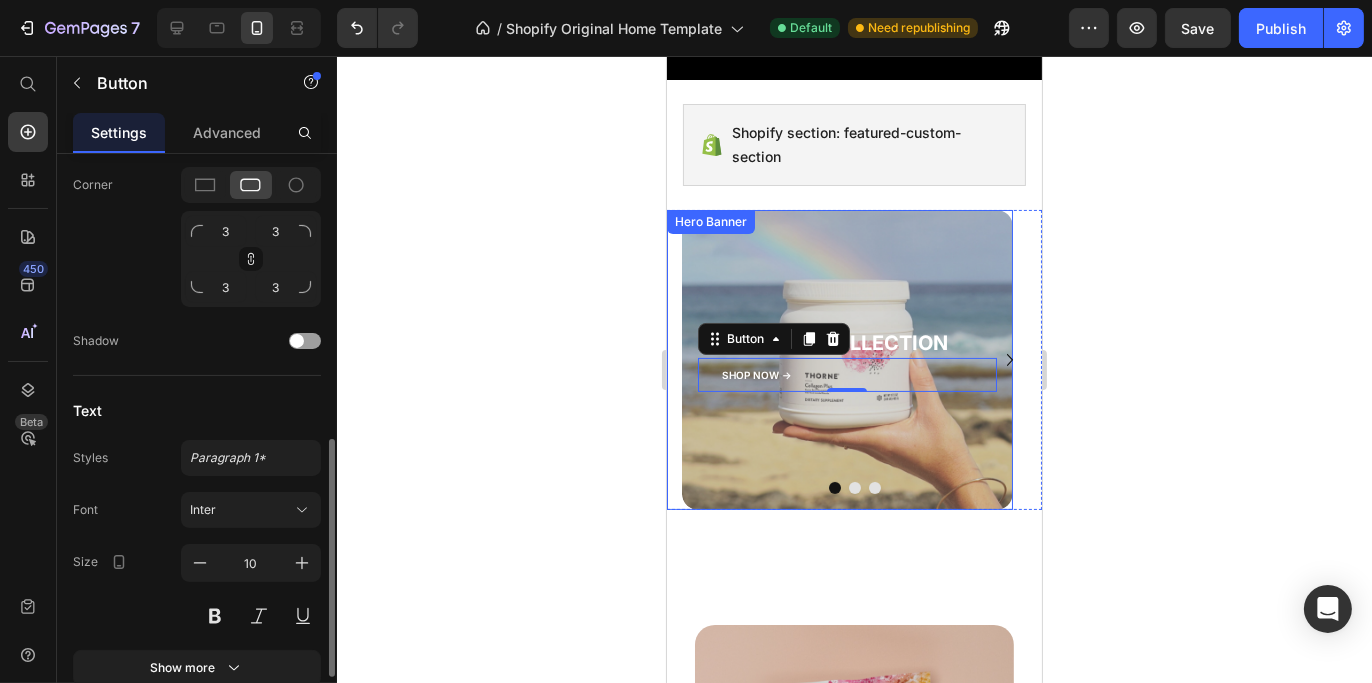 scroll, scrollTop: 854, scrollLeft: 0, axis: vertical 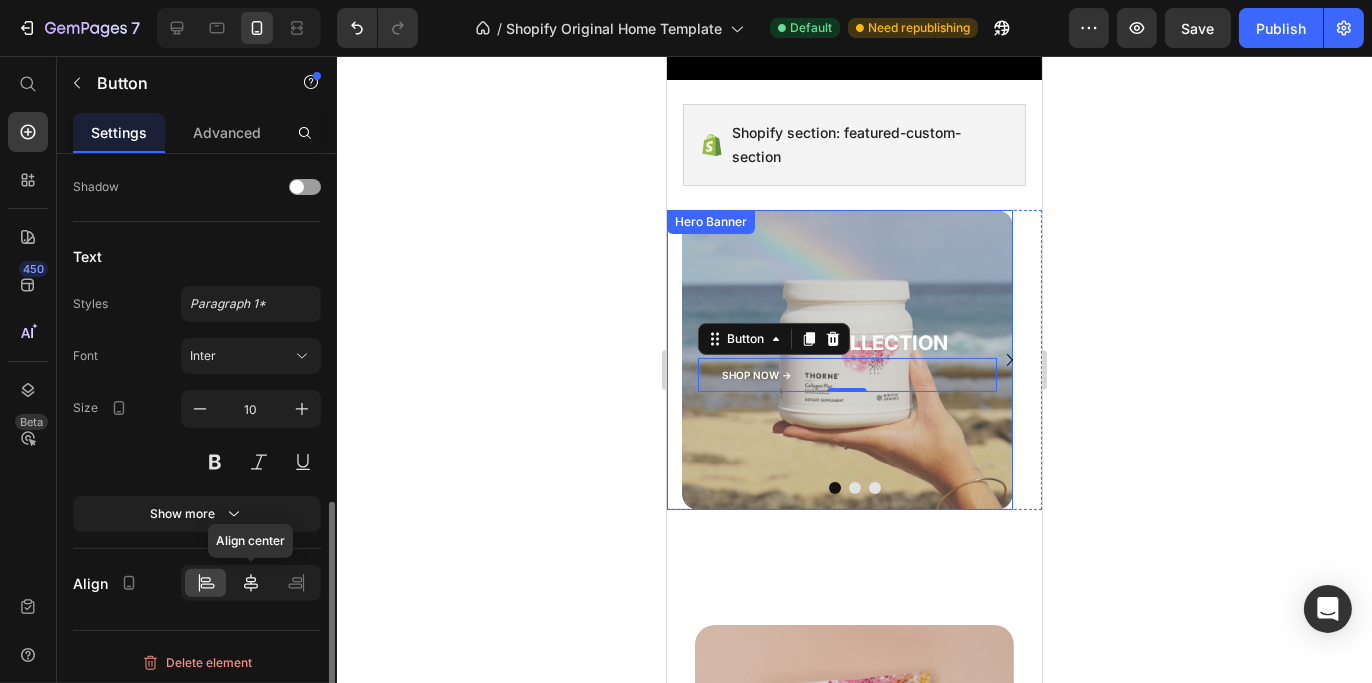 click 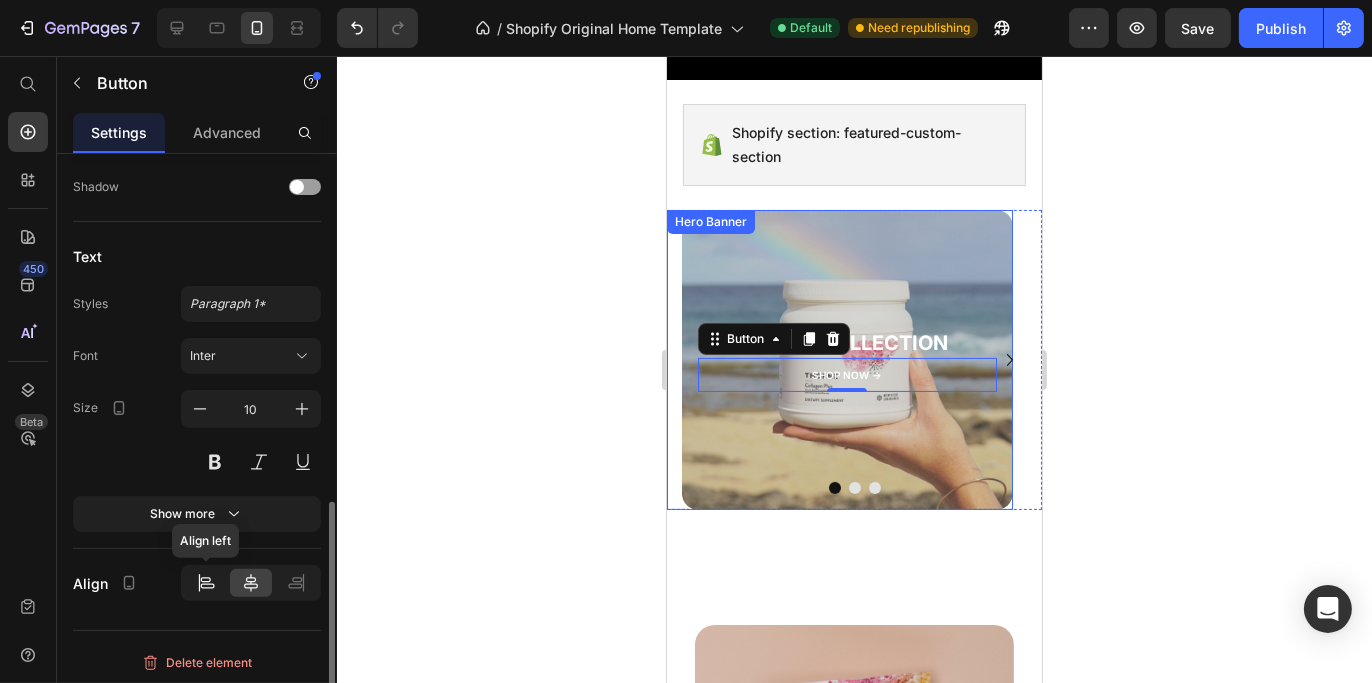 click 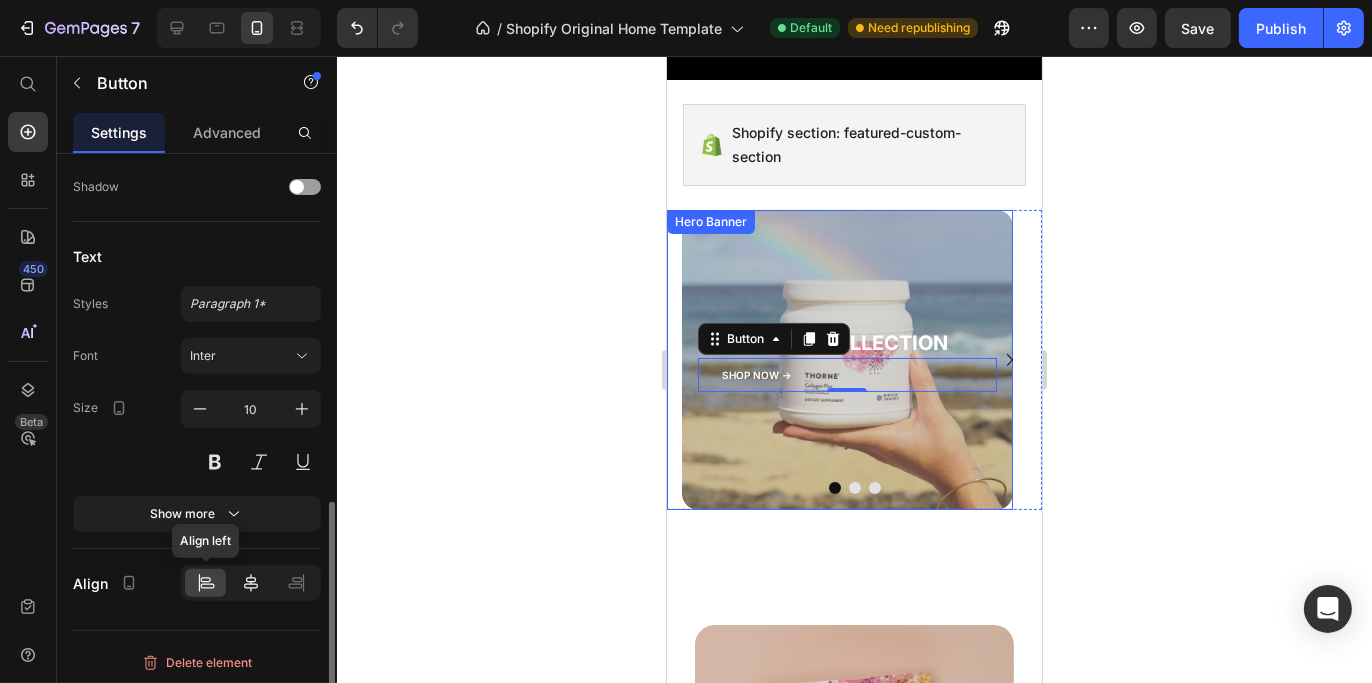 click 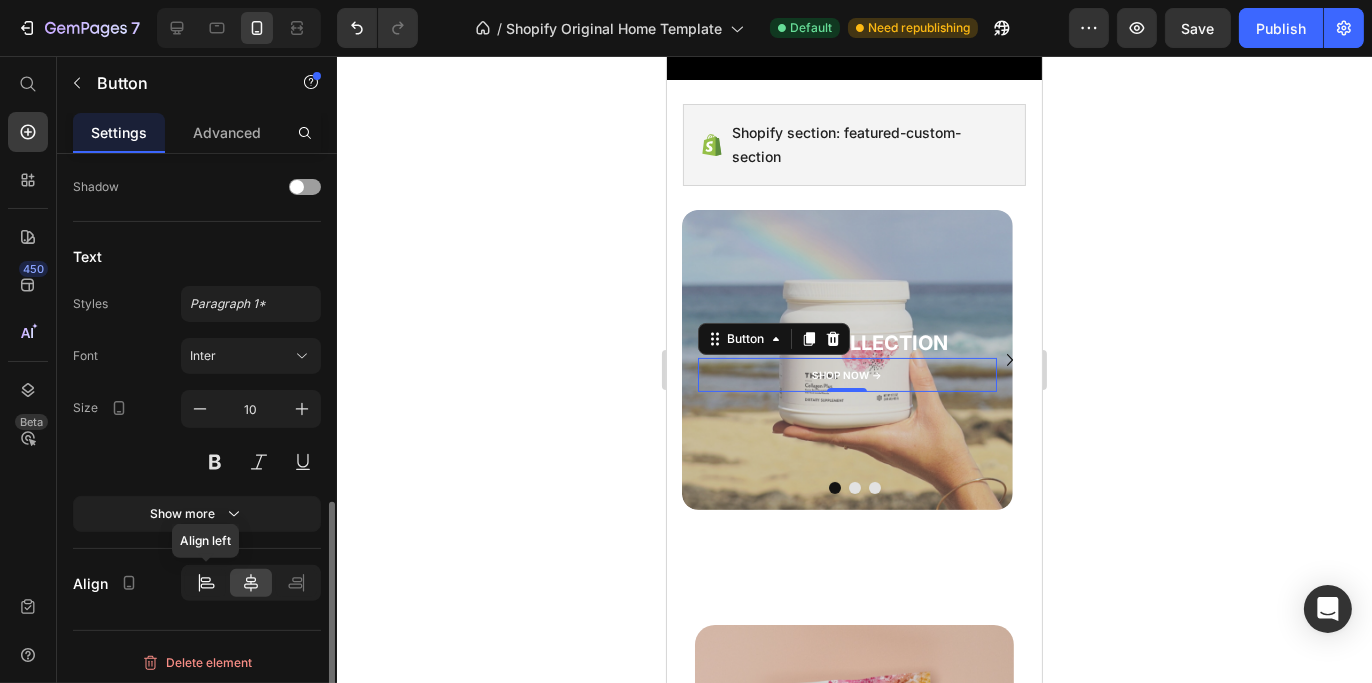 click 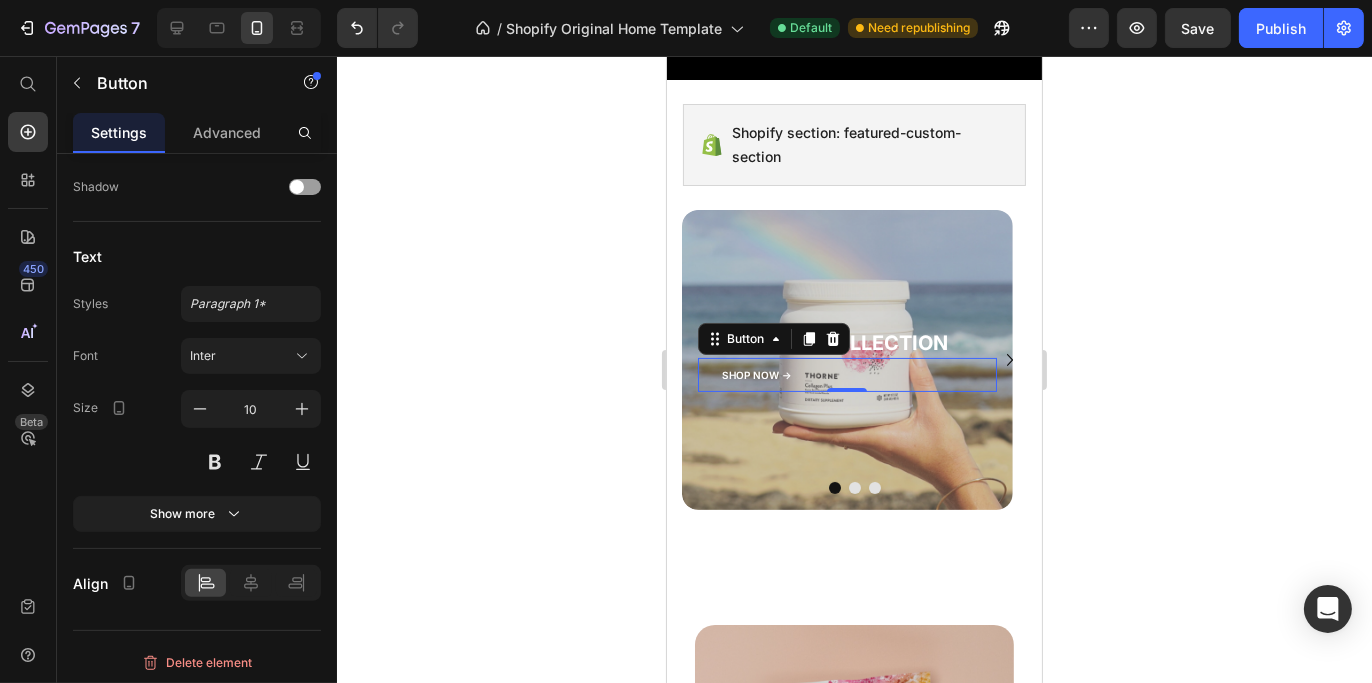 click 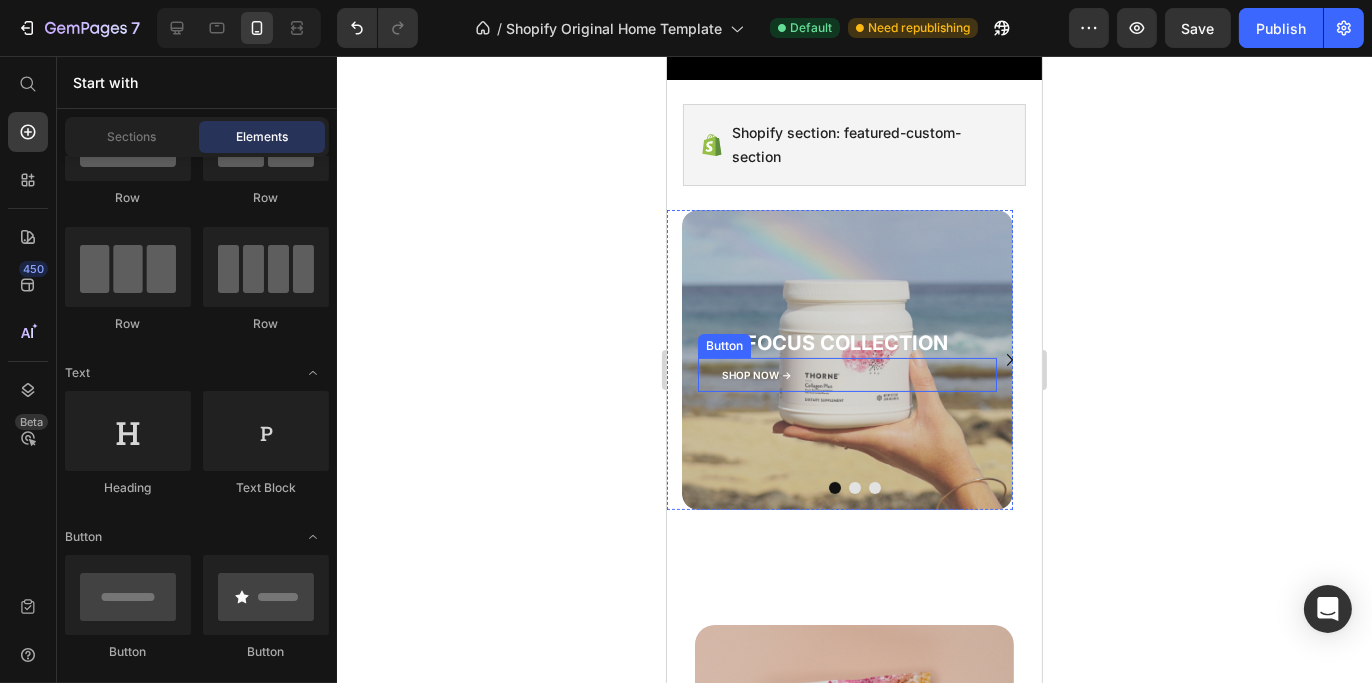 click on "SHOP NOW -> Button" at bounding box center (846, 375) 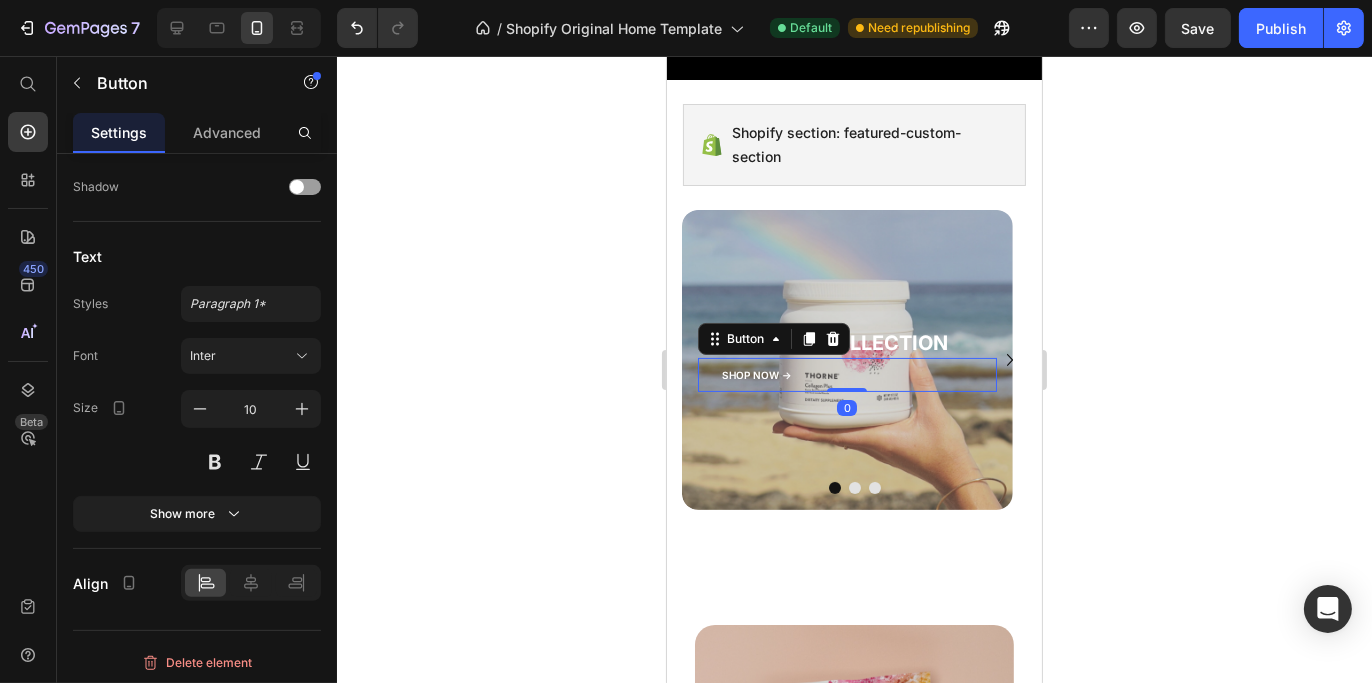 click 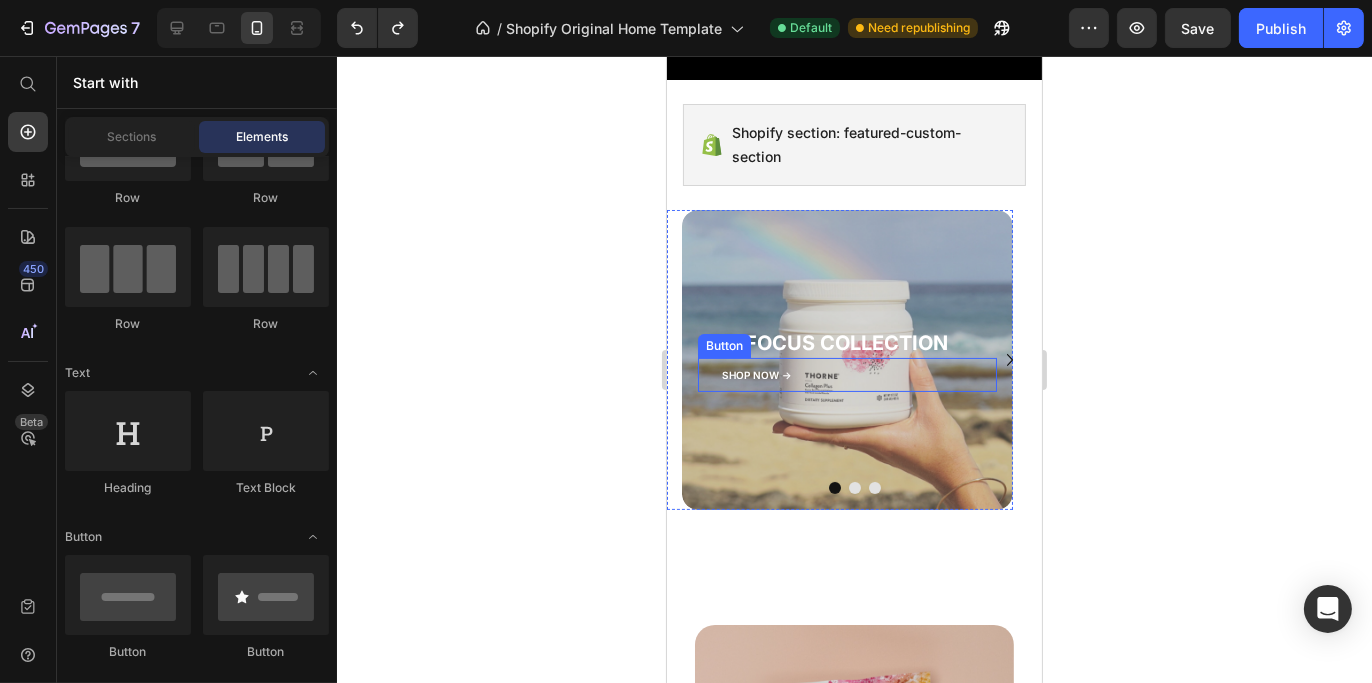 click on "SHOP NOW ->" at bounding box center (756, 375) 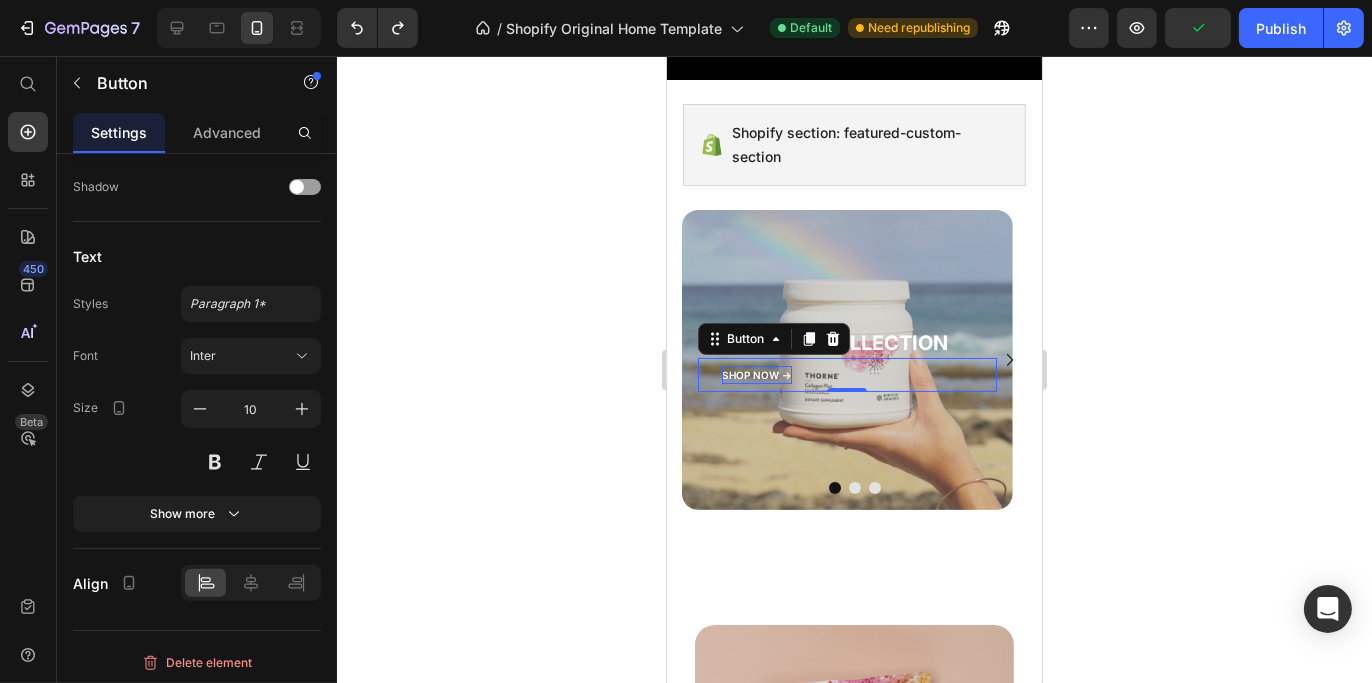 click on "SHOP NOW ->" at bounding box center (756, 375) 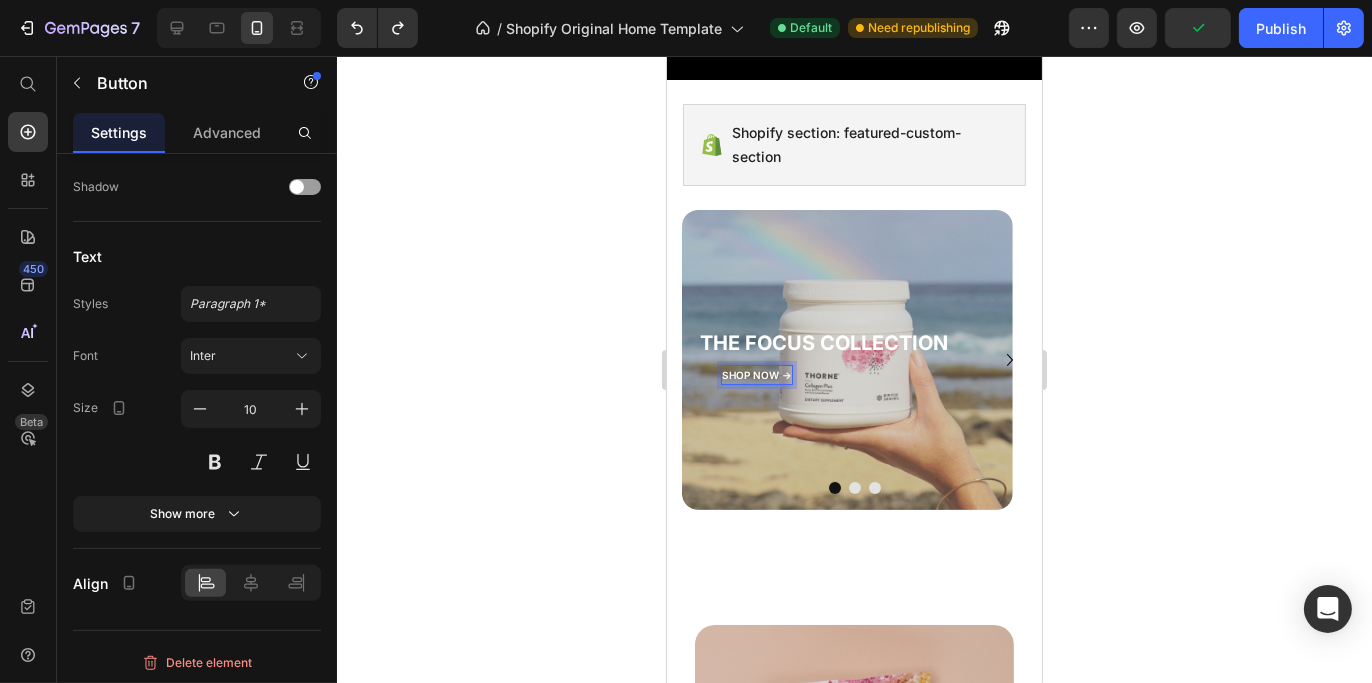 click on "SHOP NOW ->" at bounding box center [756, 375] 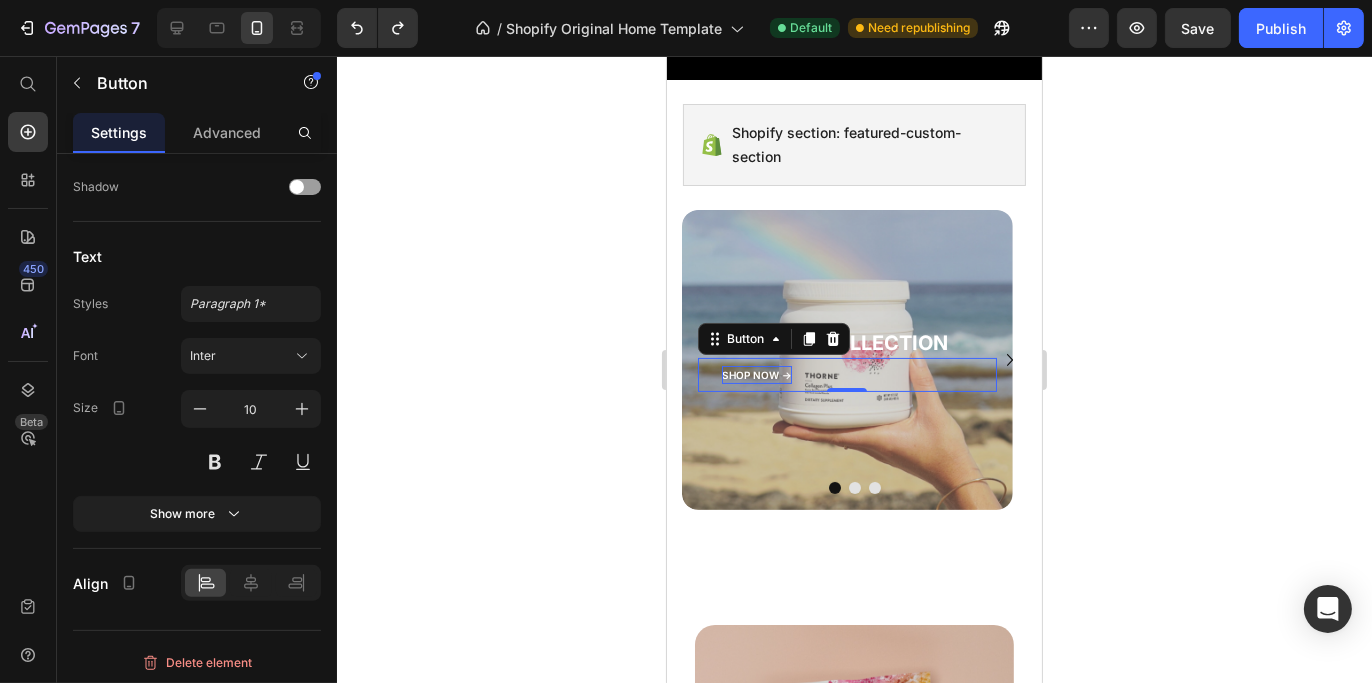 click on "SHOP NOW ->" at bounding box center [756, 375] 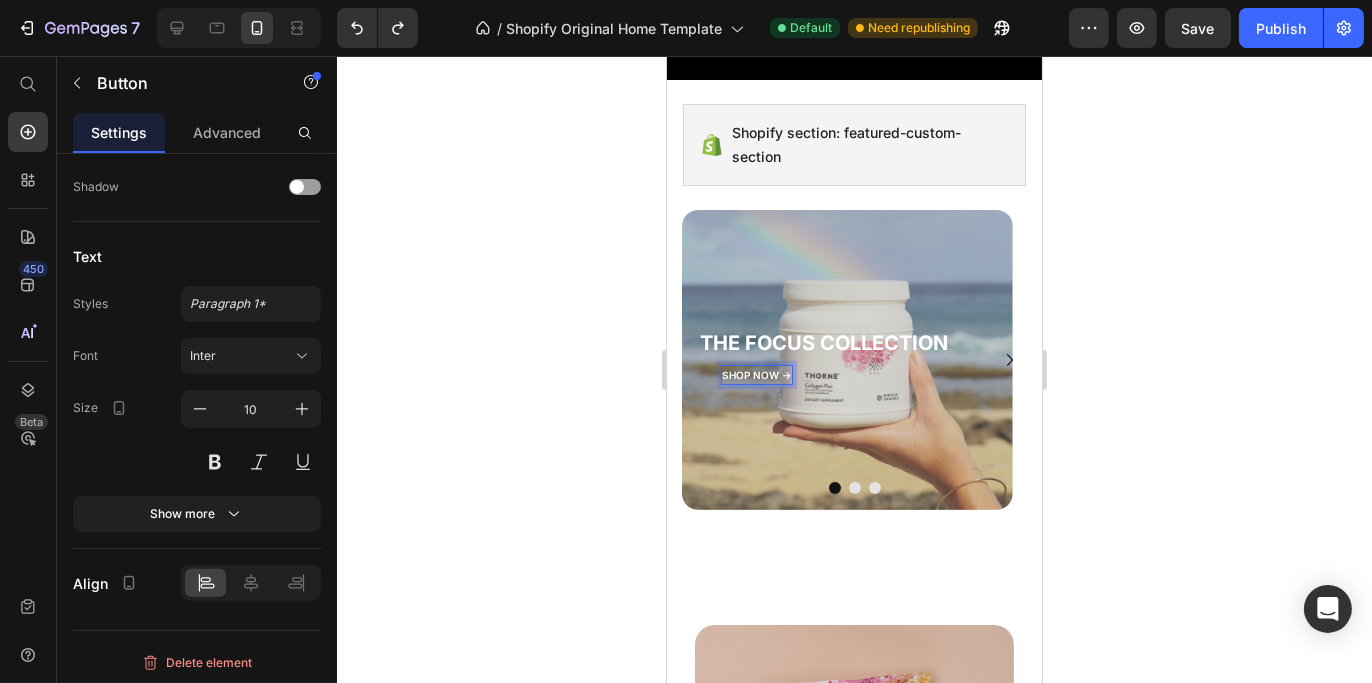 click on "SHOP NOW ->" at bounding box center [756, 375] 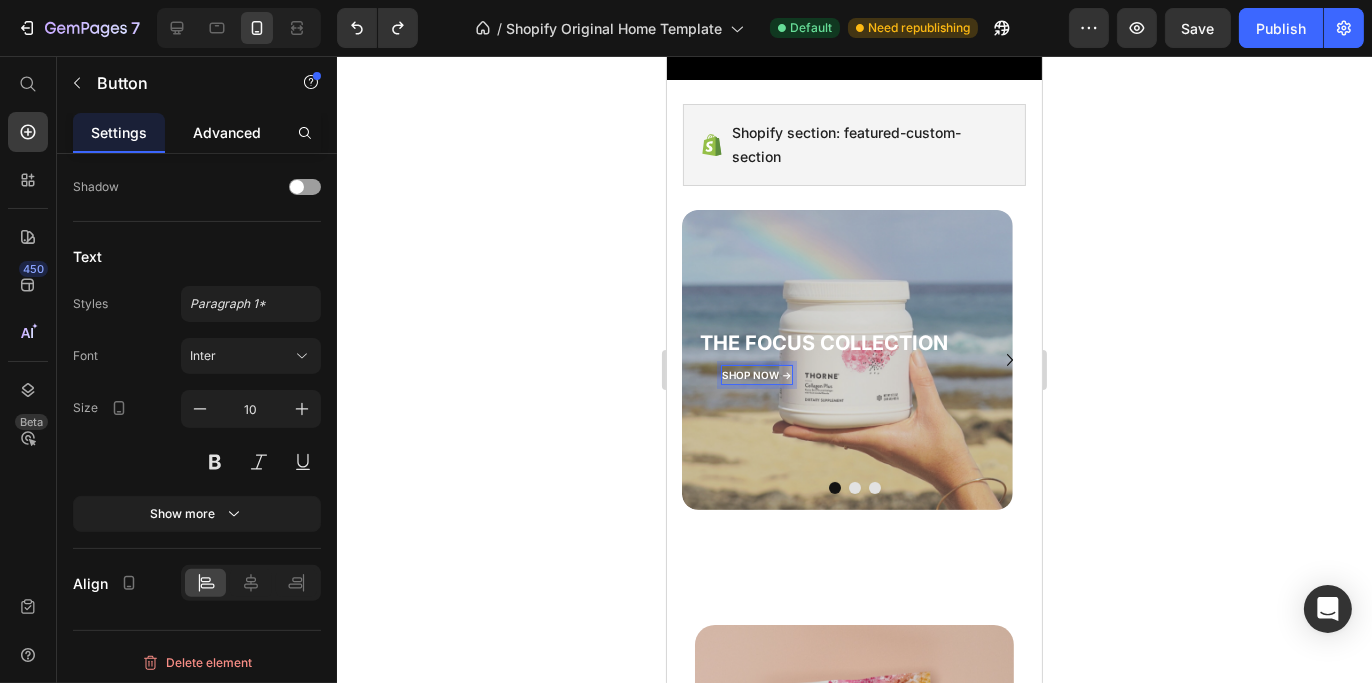 click on "Advanced" 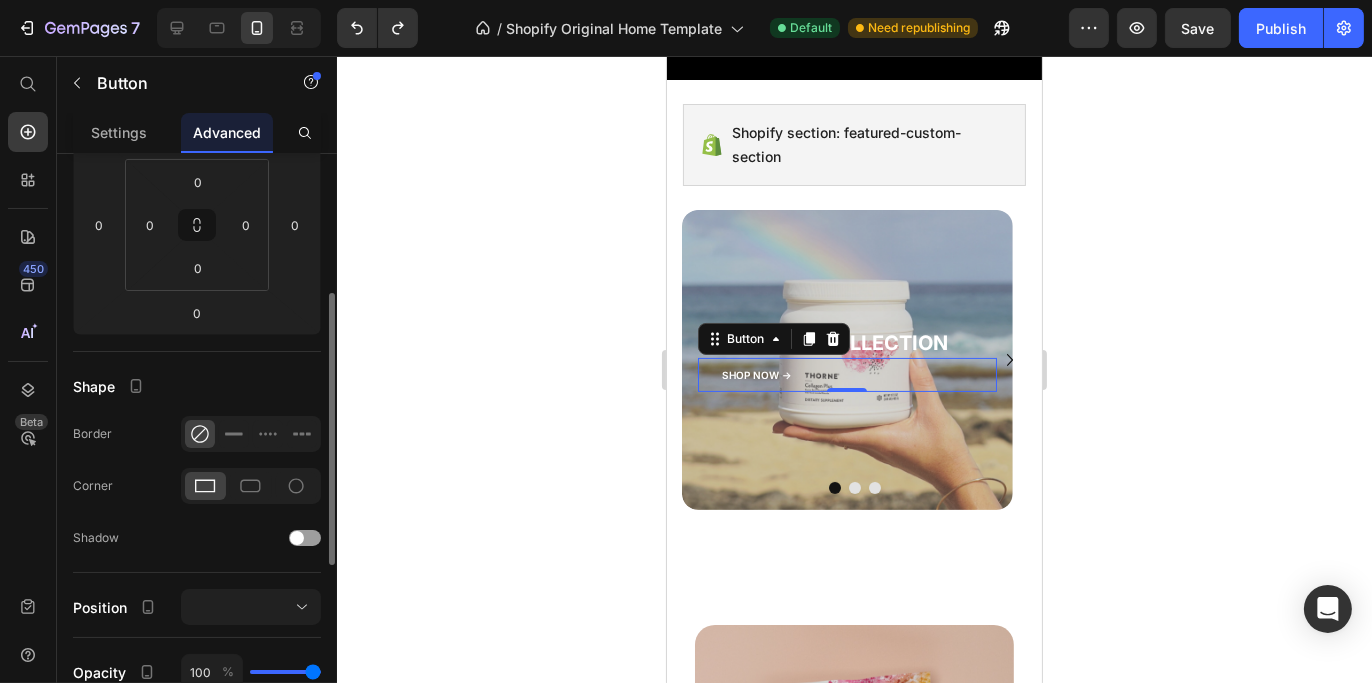 scroll, scrollTop: 600, scrollLeft: 0, axis: vertical 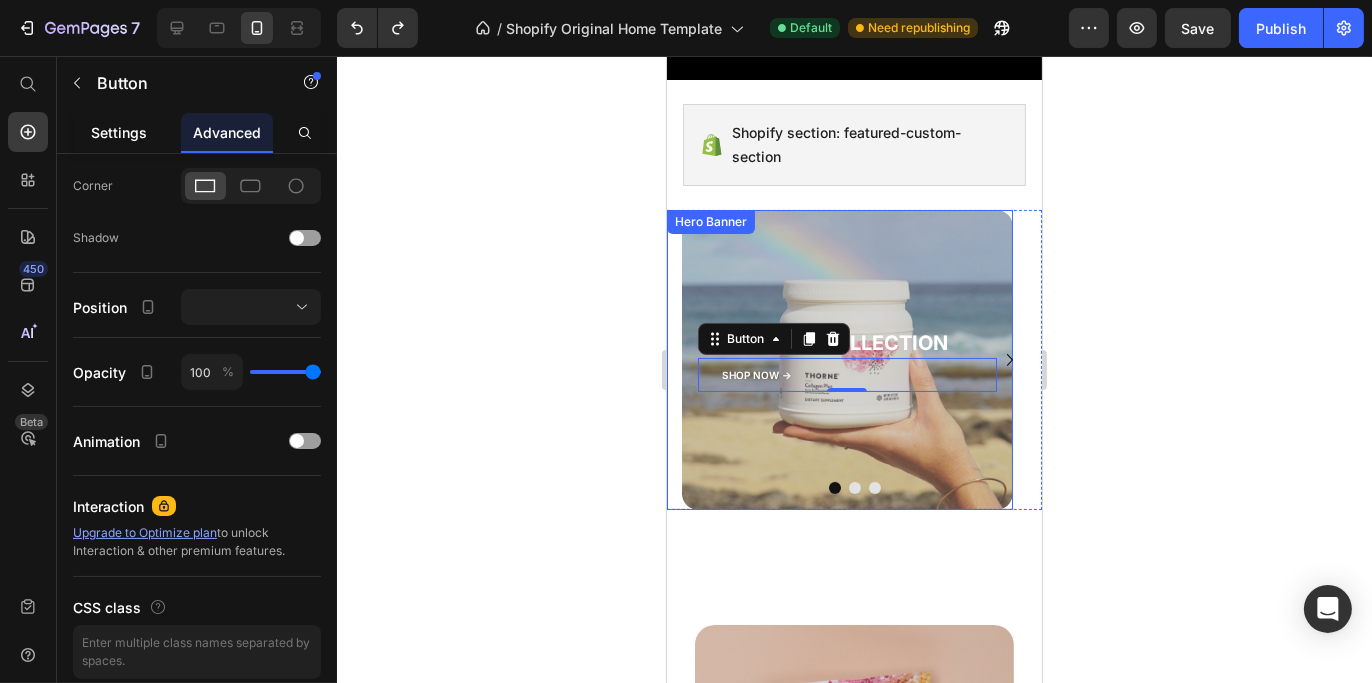 click on "Settings" at bounding box center [119, 132] 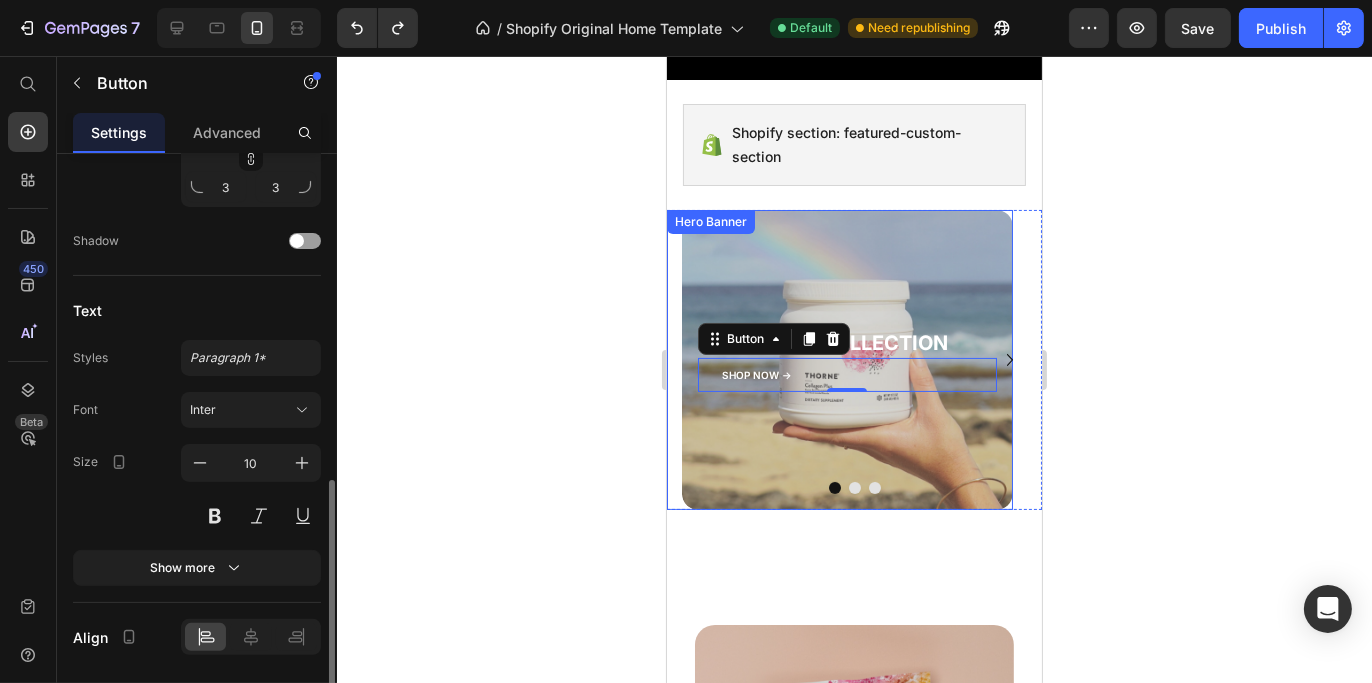 scroll, scrollTop: 854, scrollLeft: 0, axis: vertical 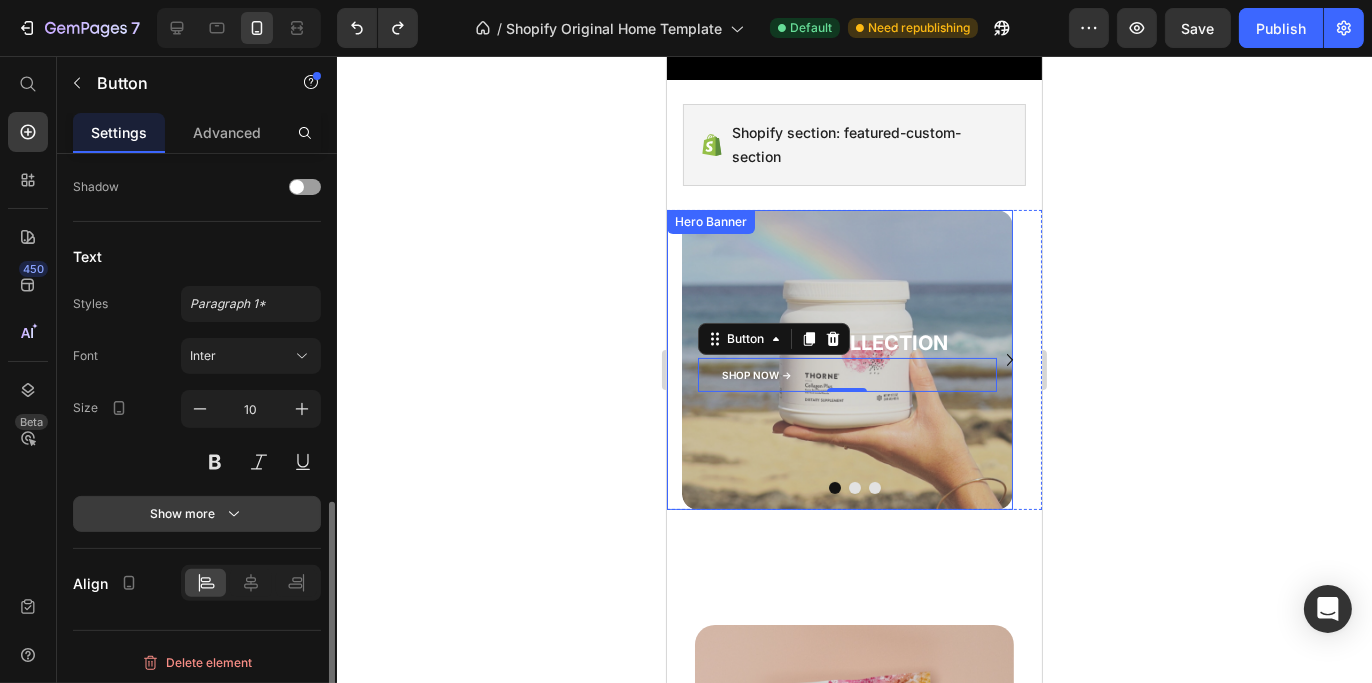 click on "Show more" at bounding box center (197, 514) 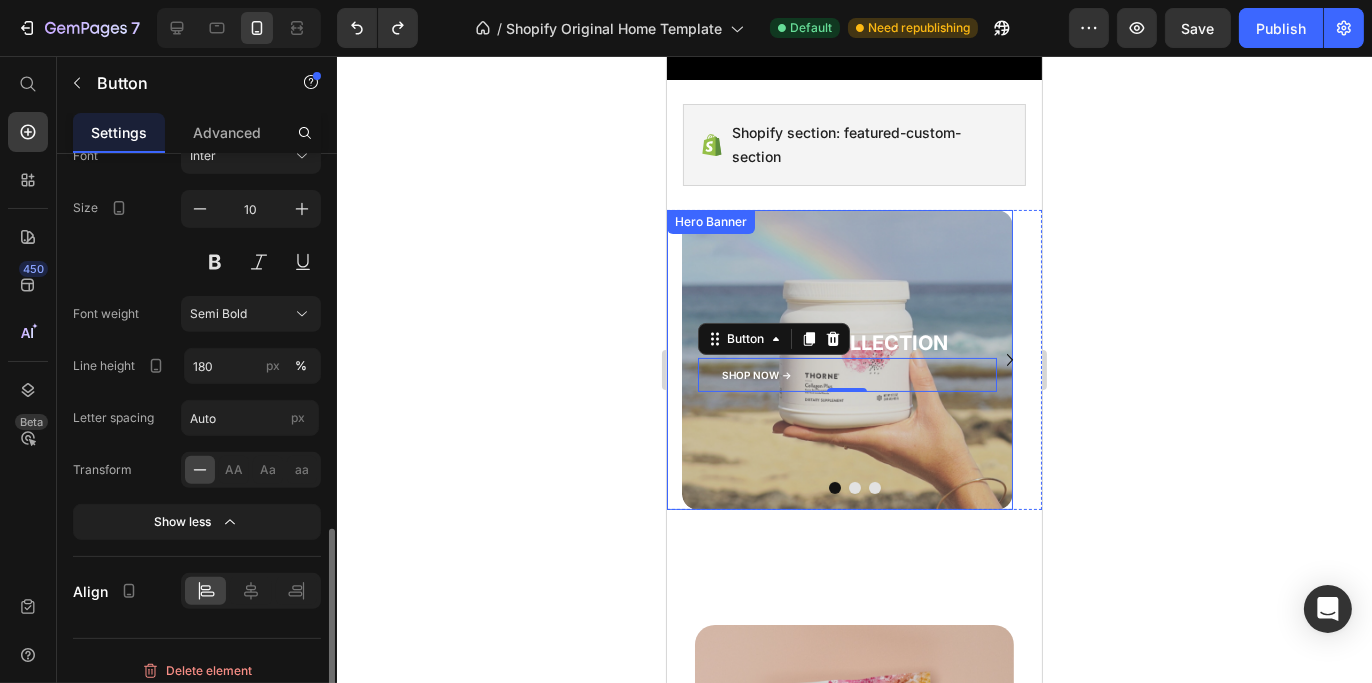 scroll, scrollTop: 1062, scrollLeft: 0, axis: vertical 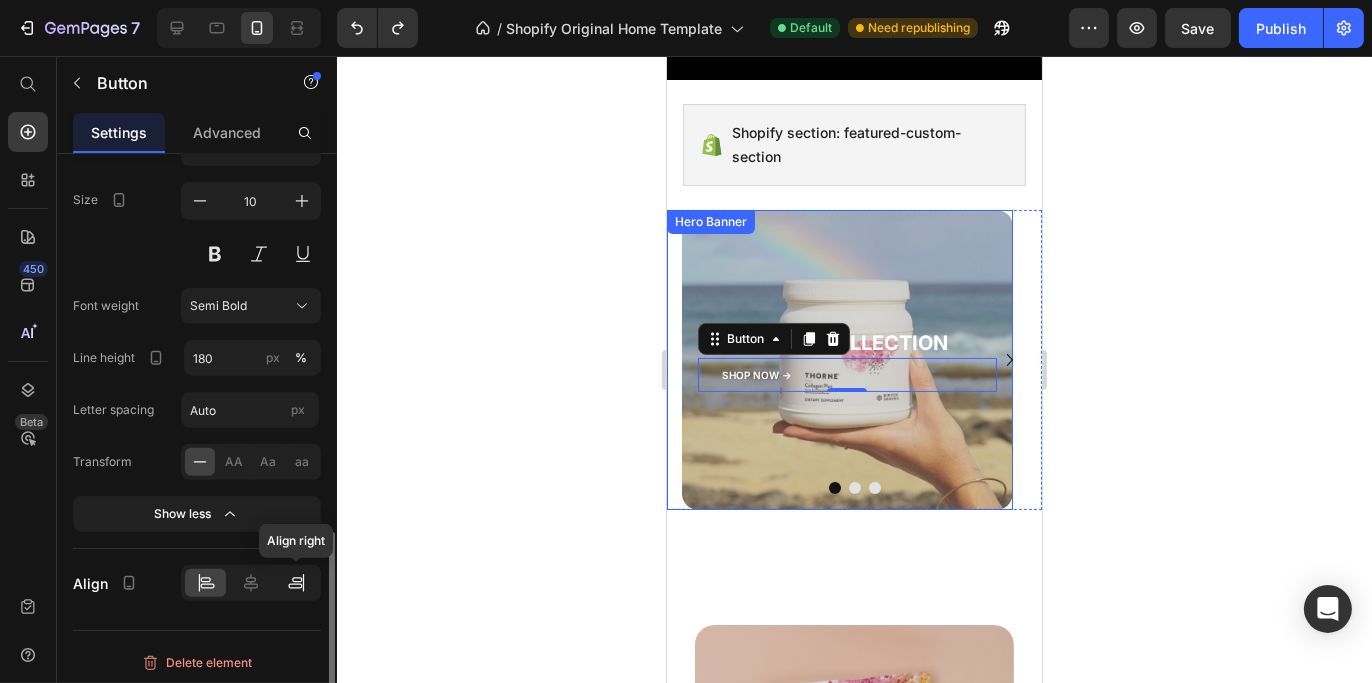 click 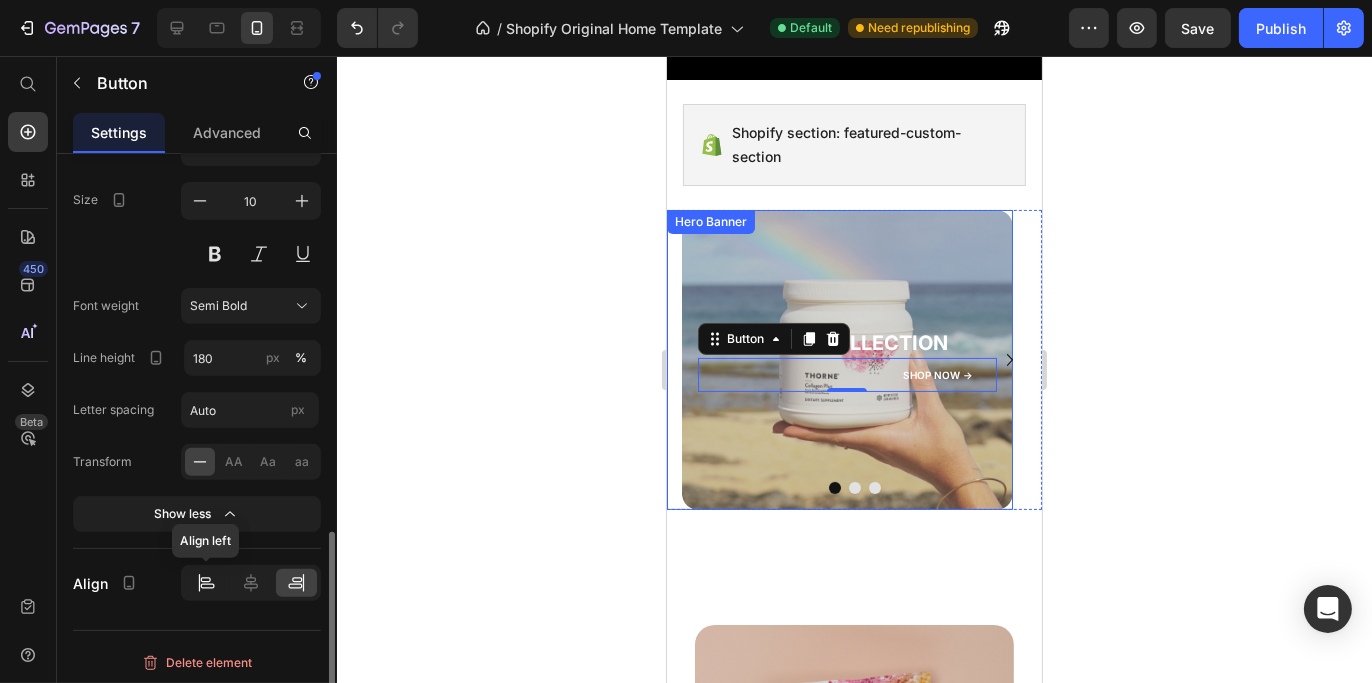 click 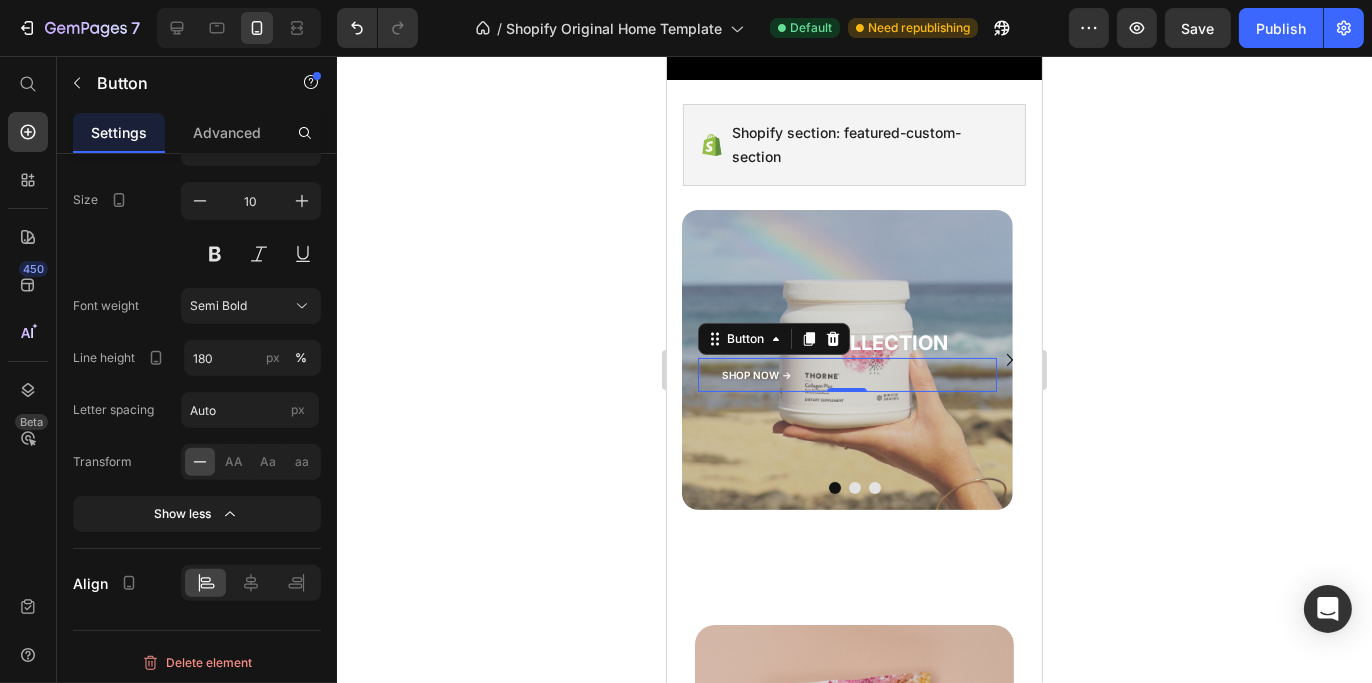 click on "SHOP NOW ->" at bounding box center [756, 375] 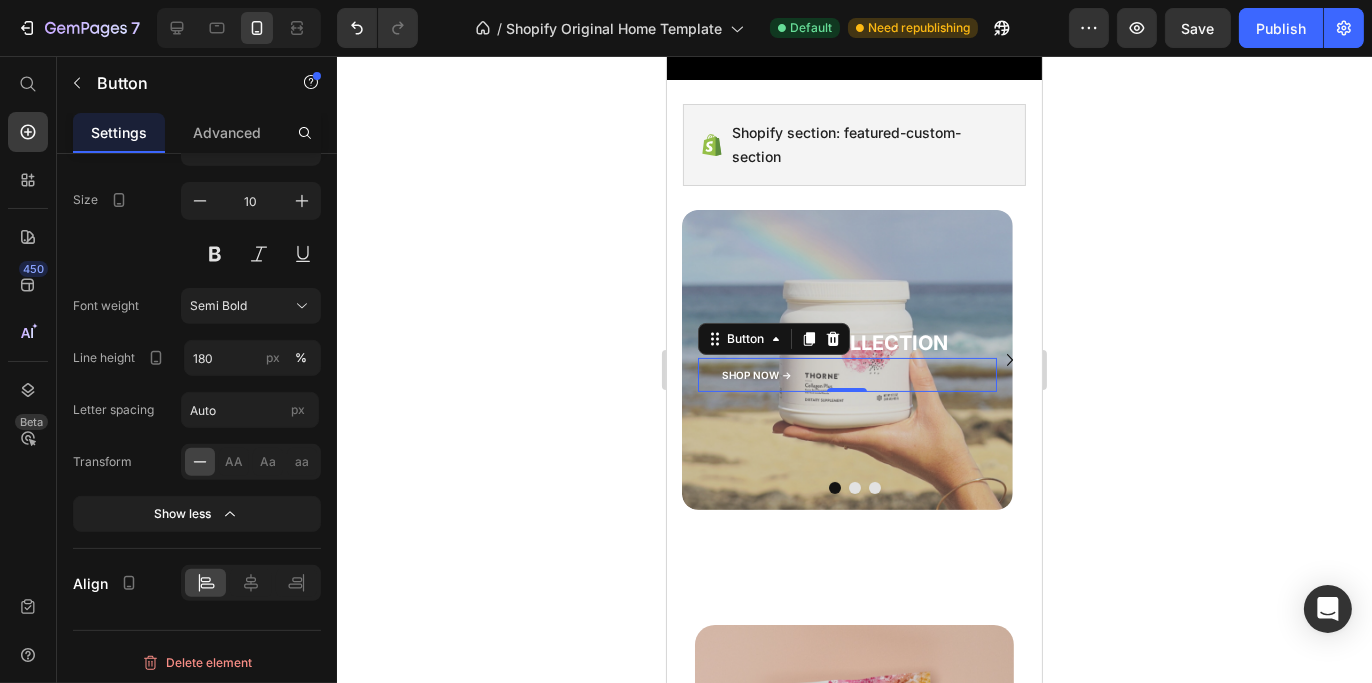 click on "SHOP NOW -> Button   0" at bounding box center (846, 375) 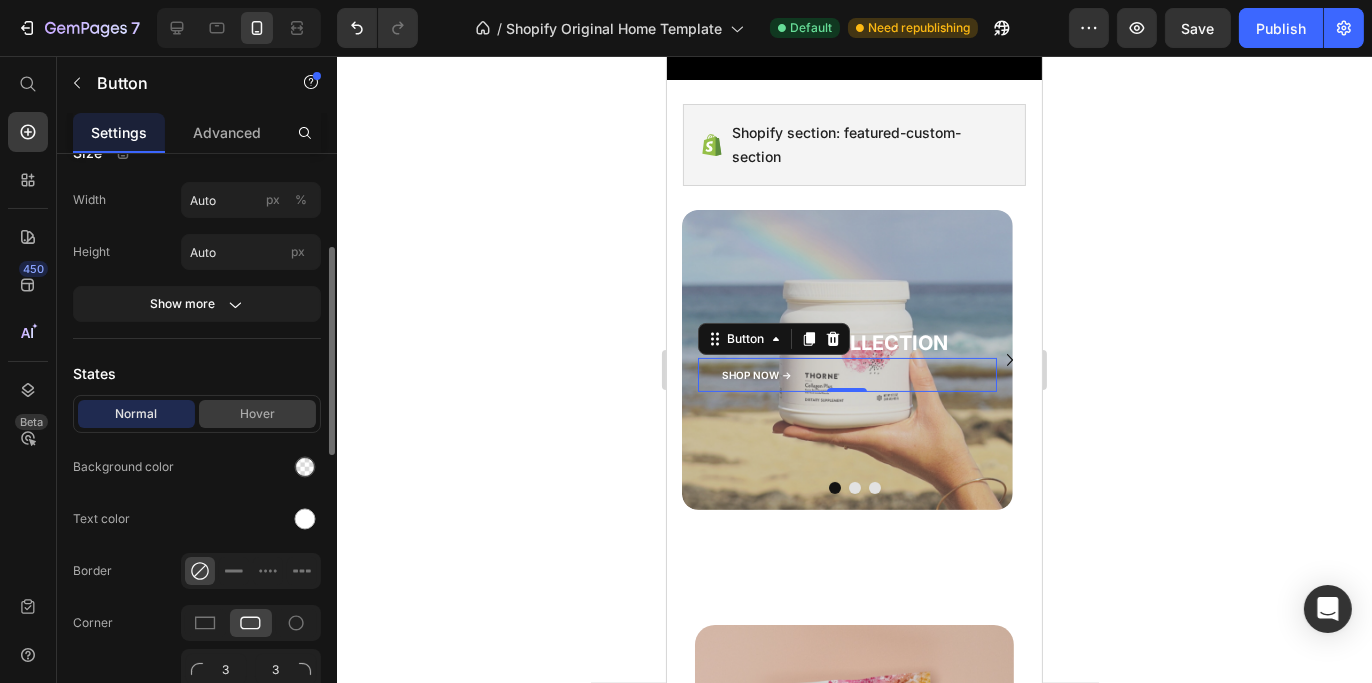 scroll, scrollTop: 62, scrollLeft: 0, axis: vertical 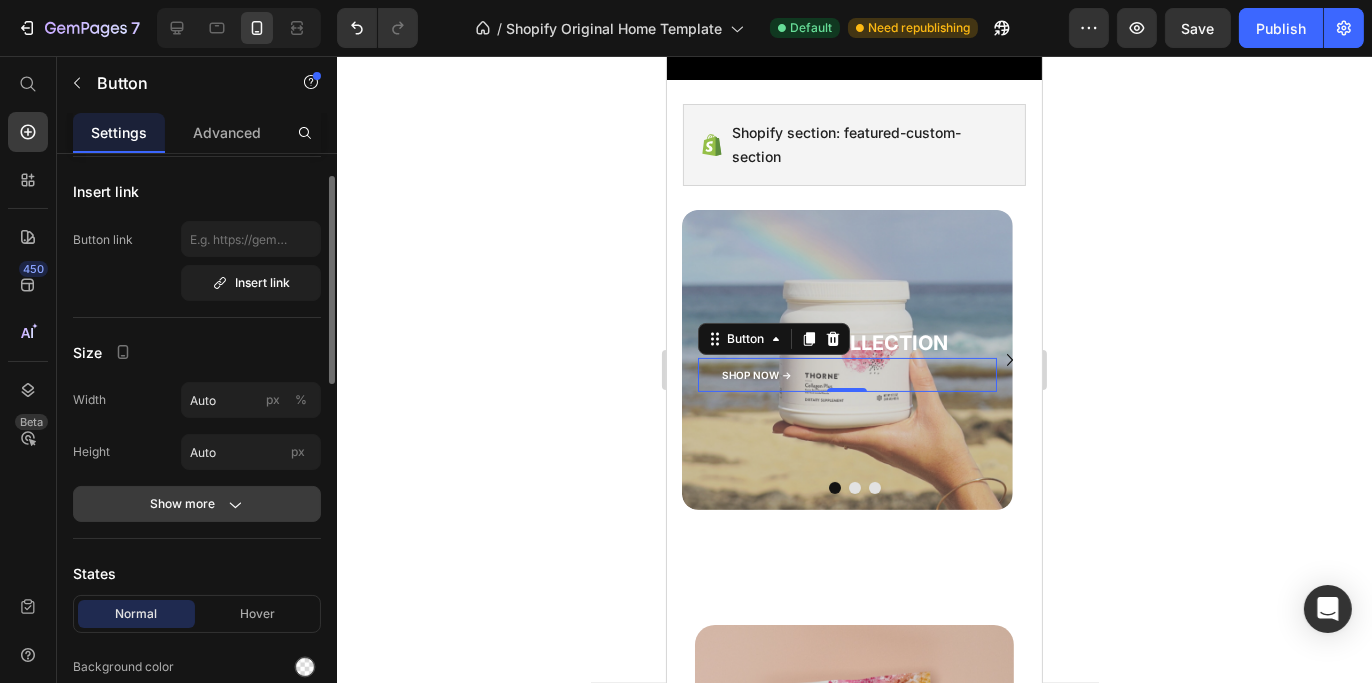 click on "Show more" at bounding box center [197, 504] 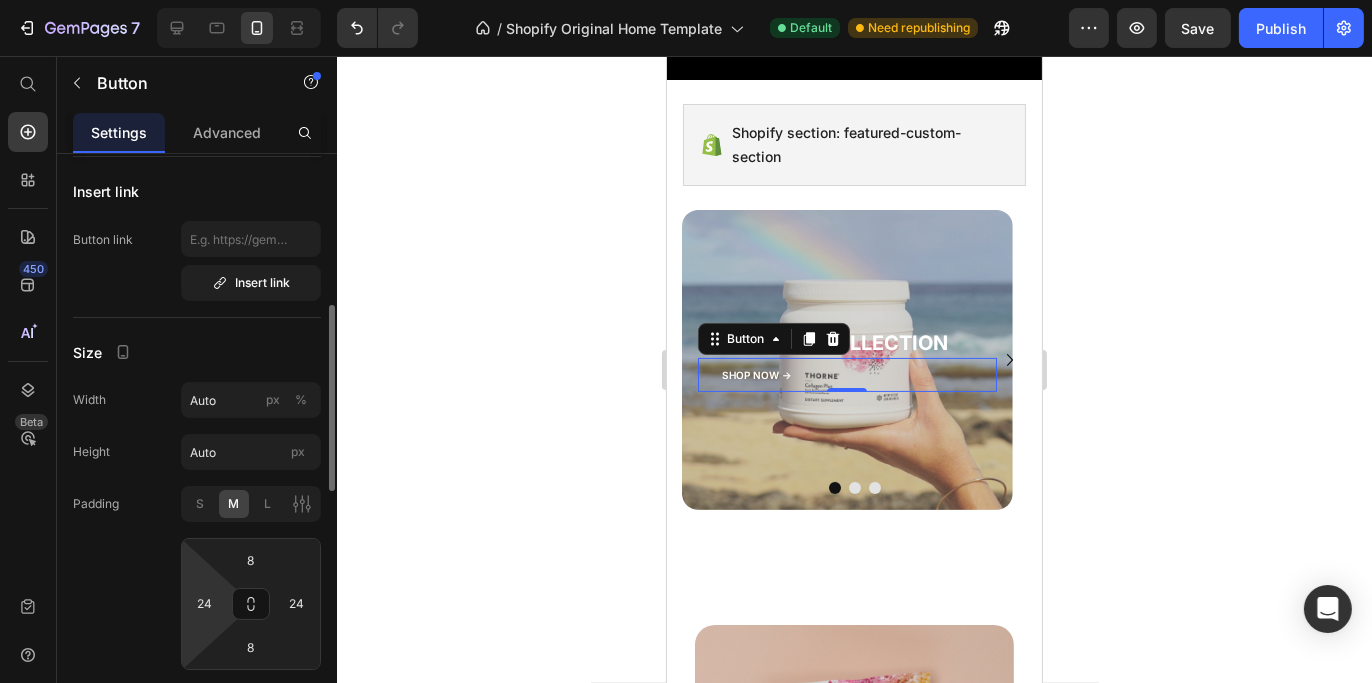 scroll, scrollTop: 162, scrollLeft: 0, axis: vertical 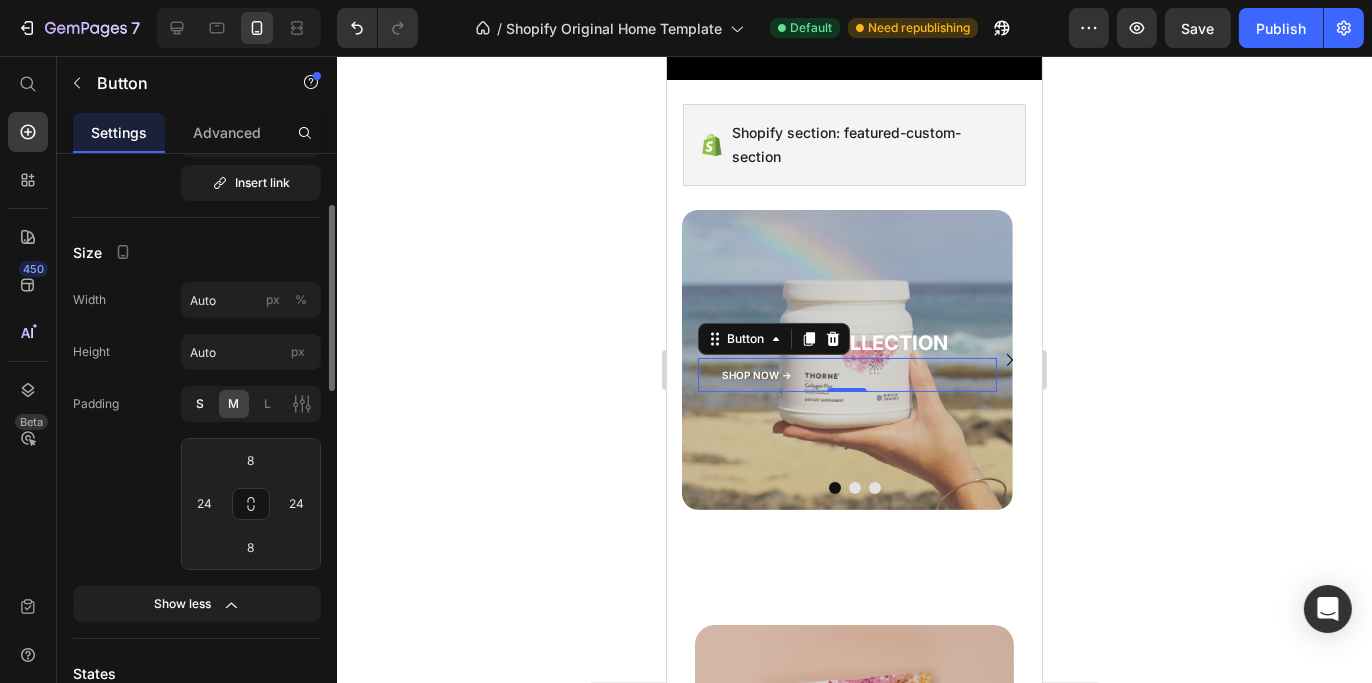 click on "S" 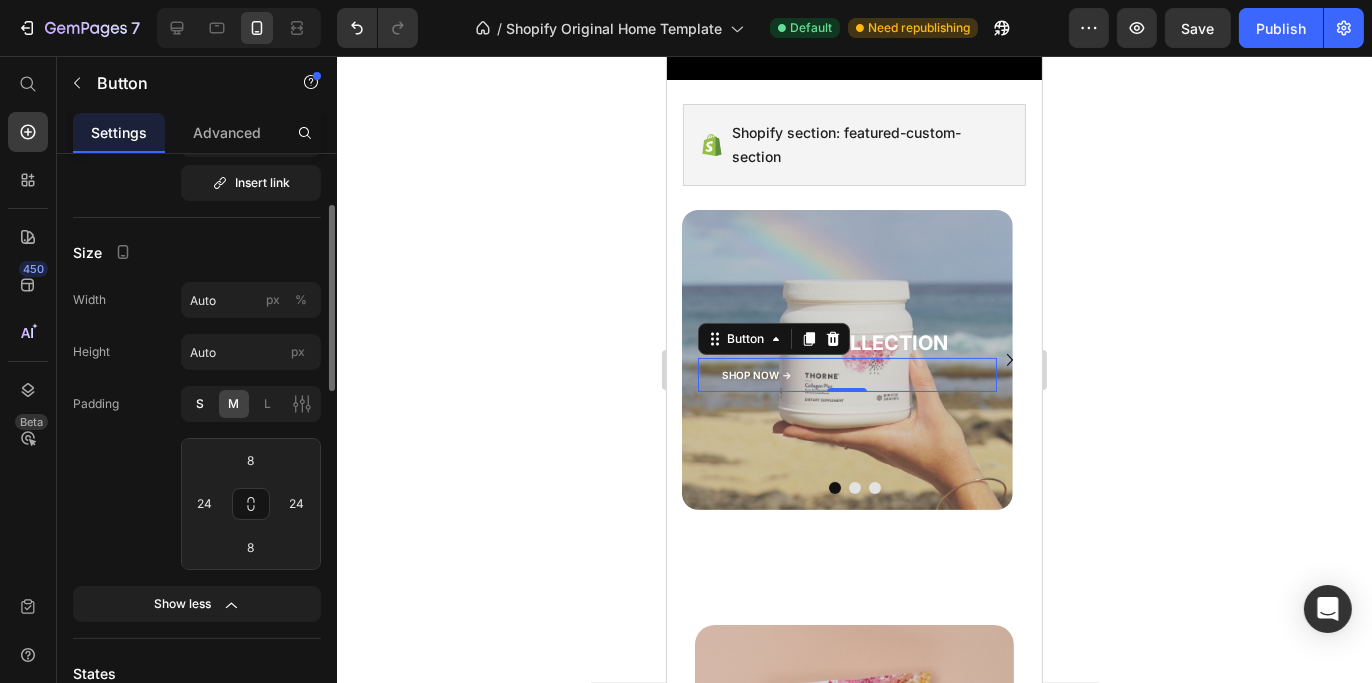 type on "4" 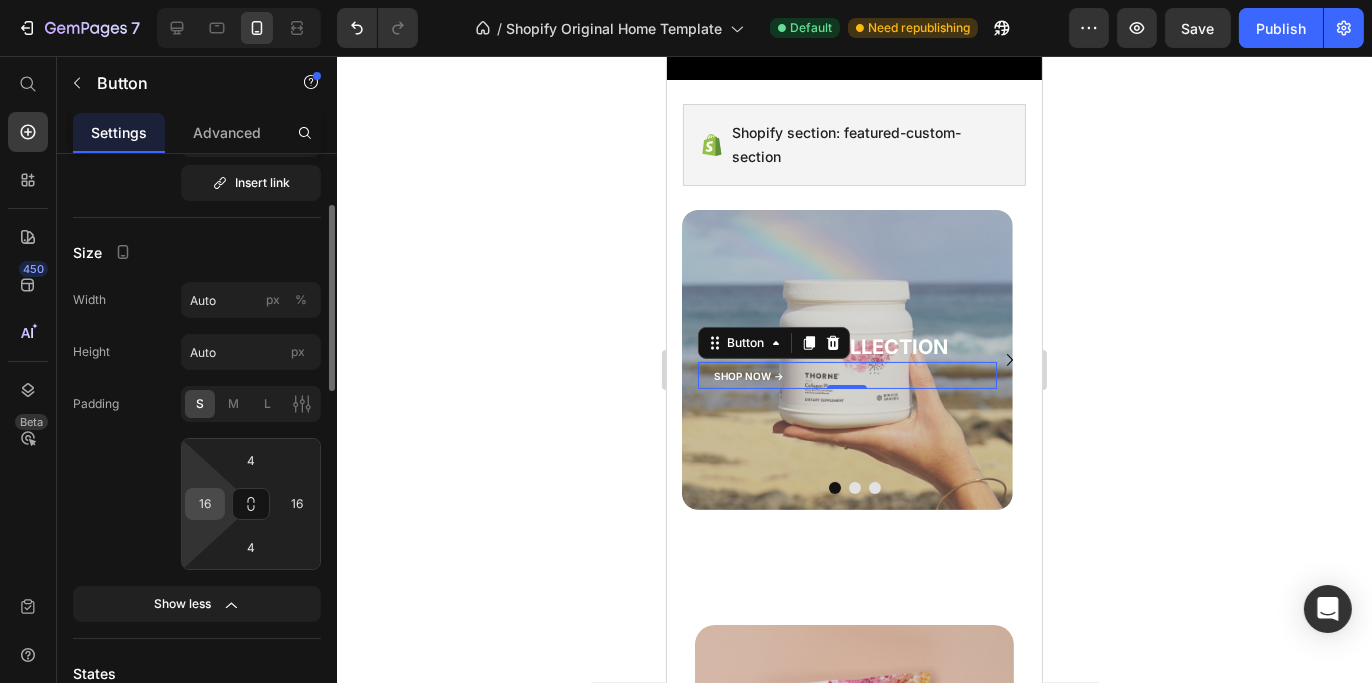 click on "16" at bounding box center [205, 504] 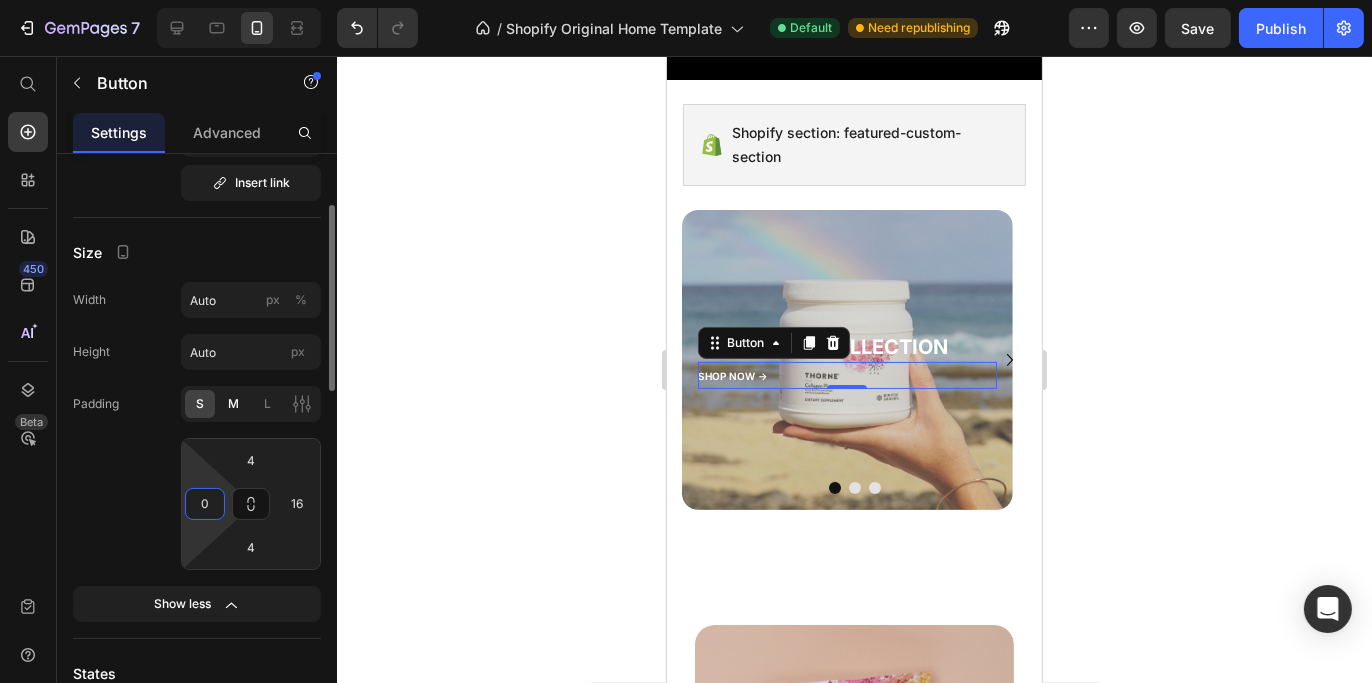 type on "0" 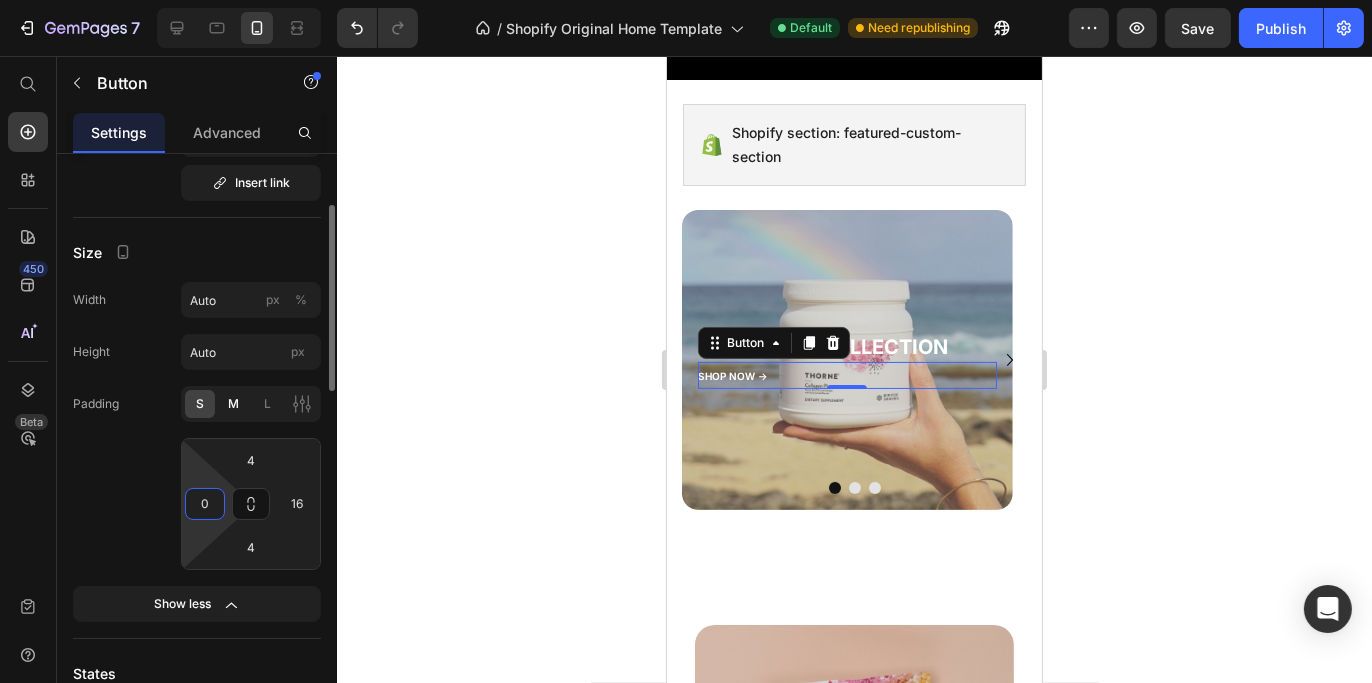click on "M" 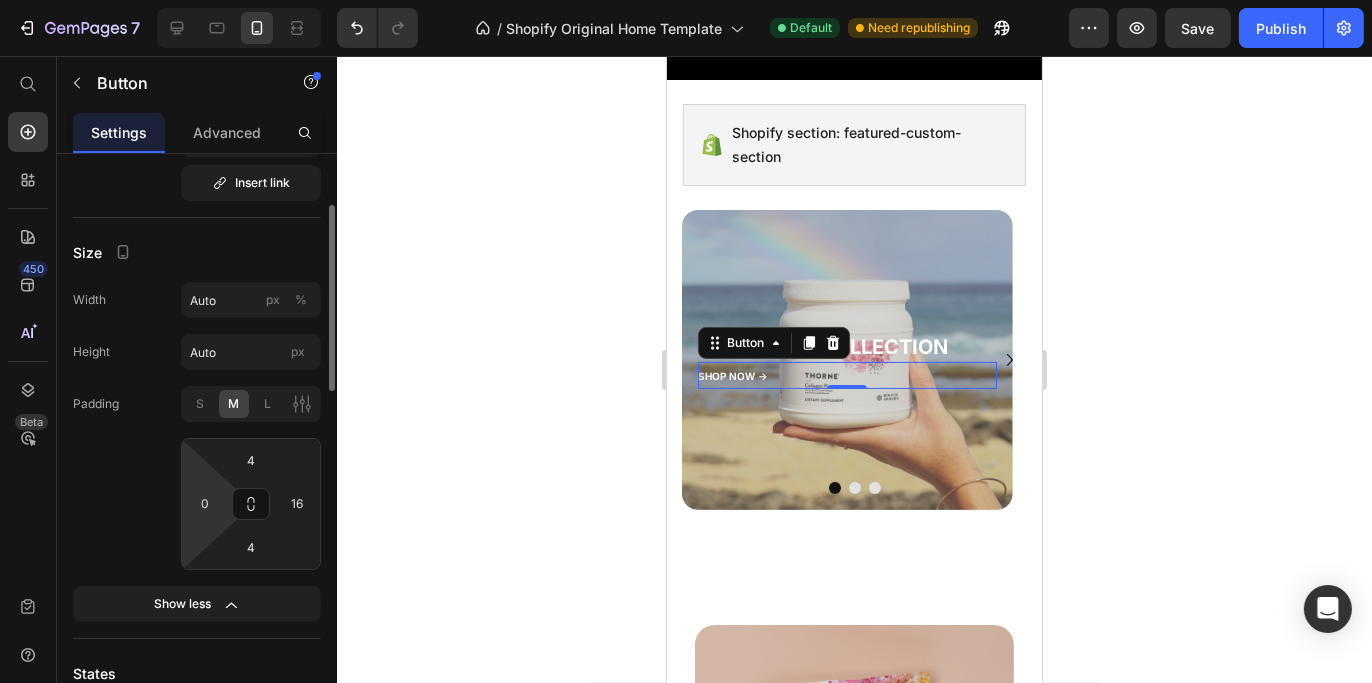 type on "8" 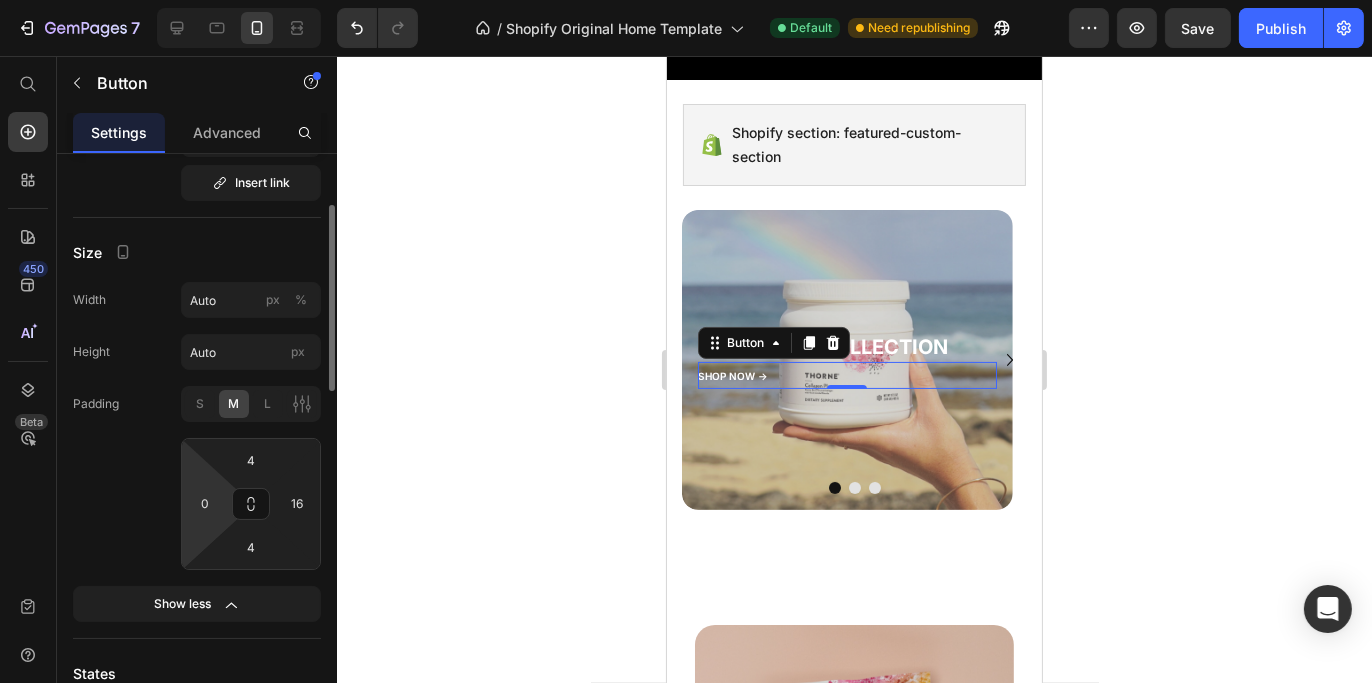 type on "24" 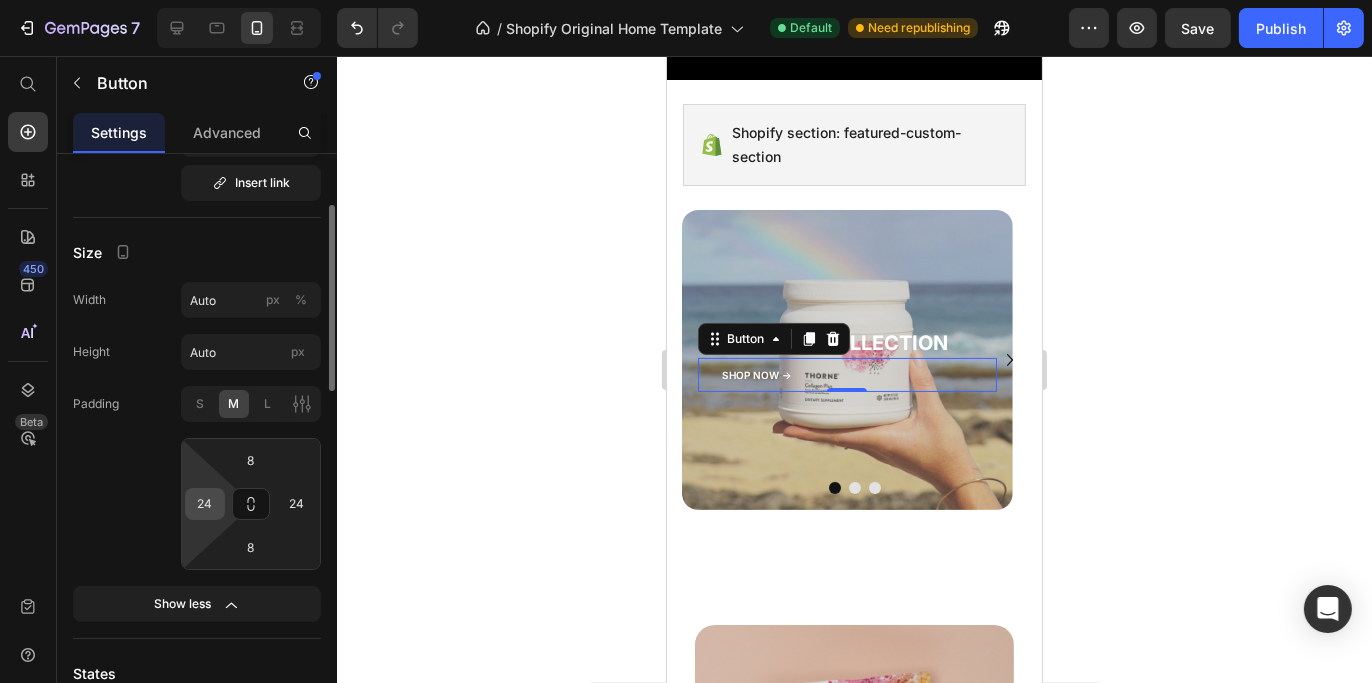 click on "24" at bounding box center (205, 504) 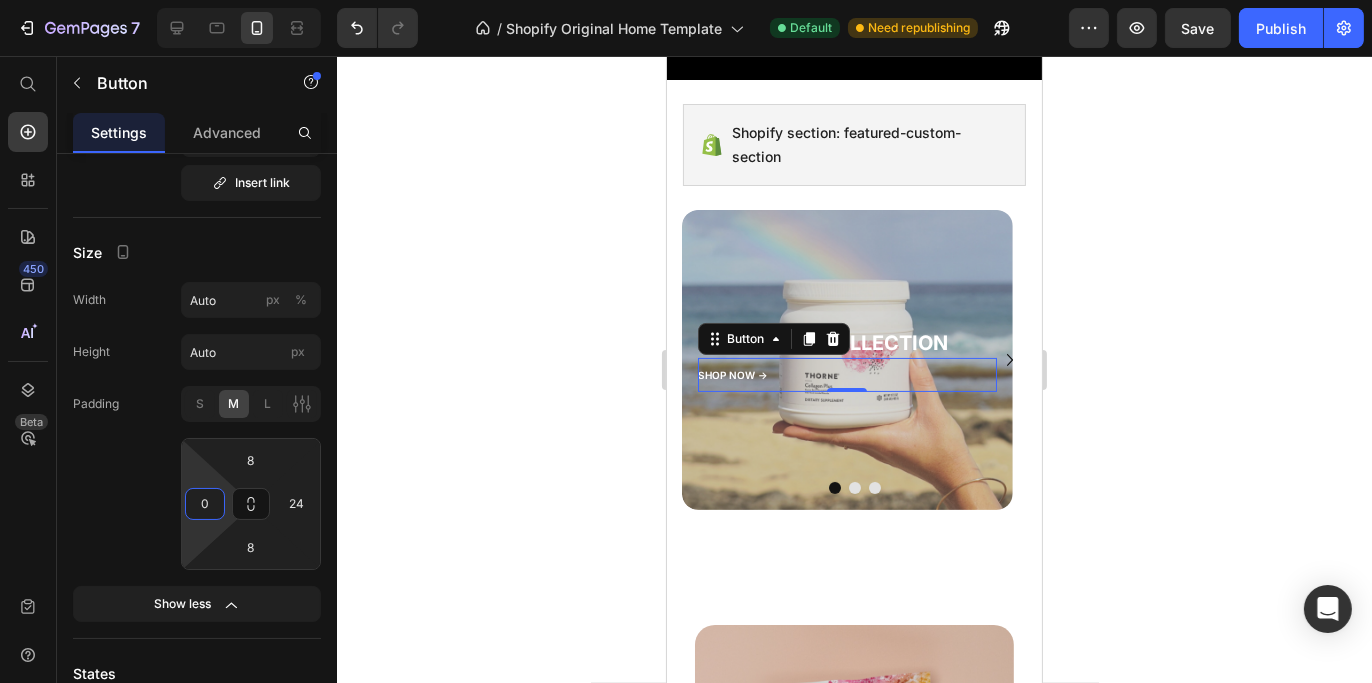 type on "0" 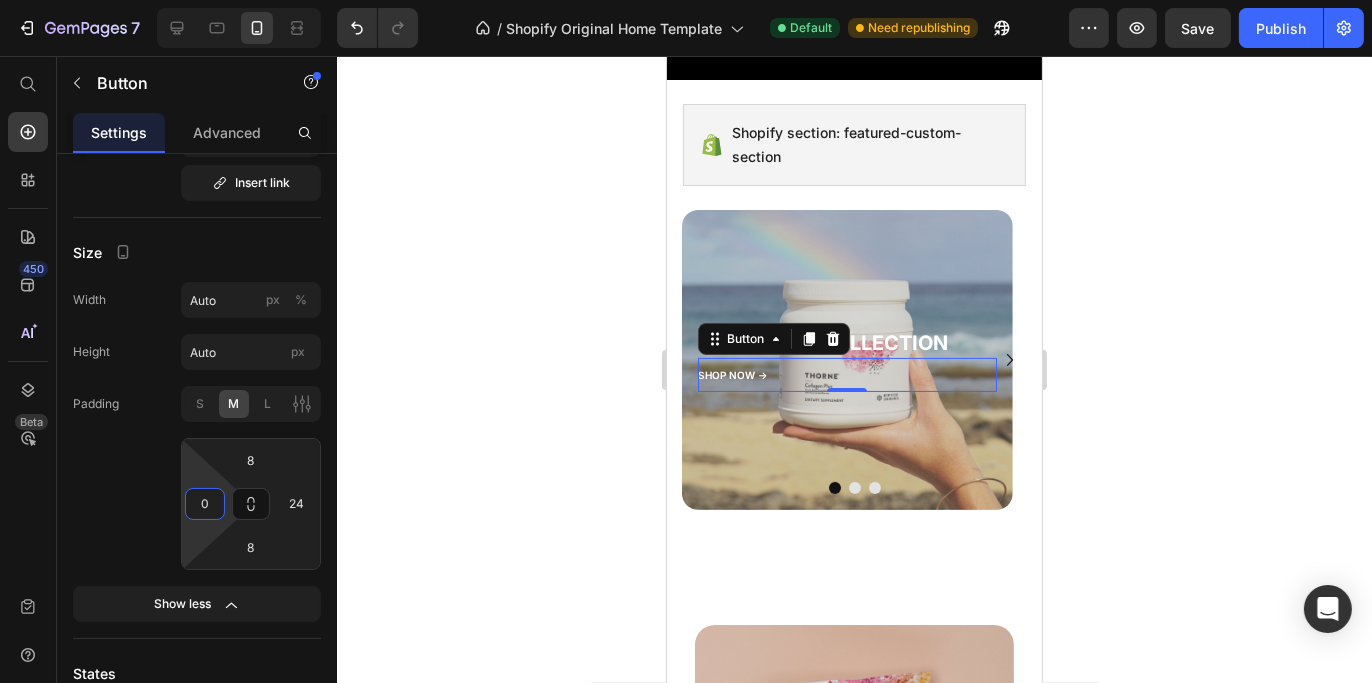 click 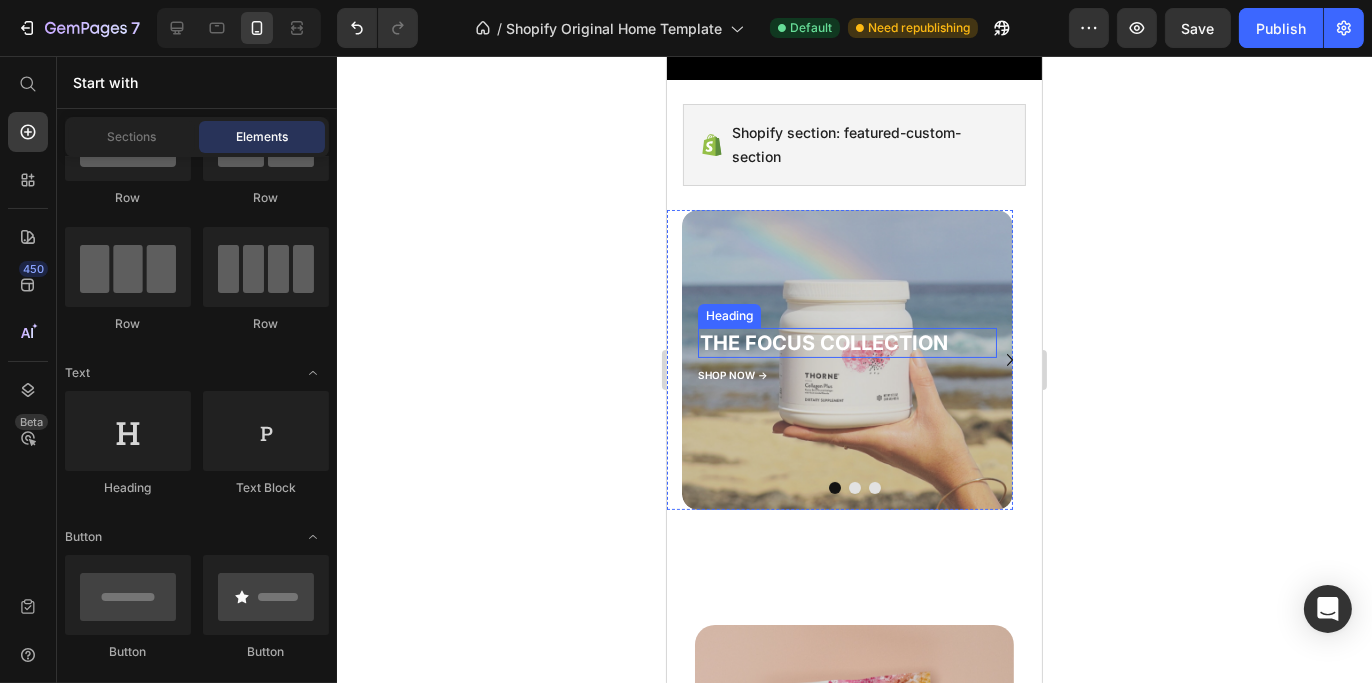 click on "THE FOCUS COLLECTION" at bounding box center (846, 343) 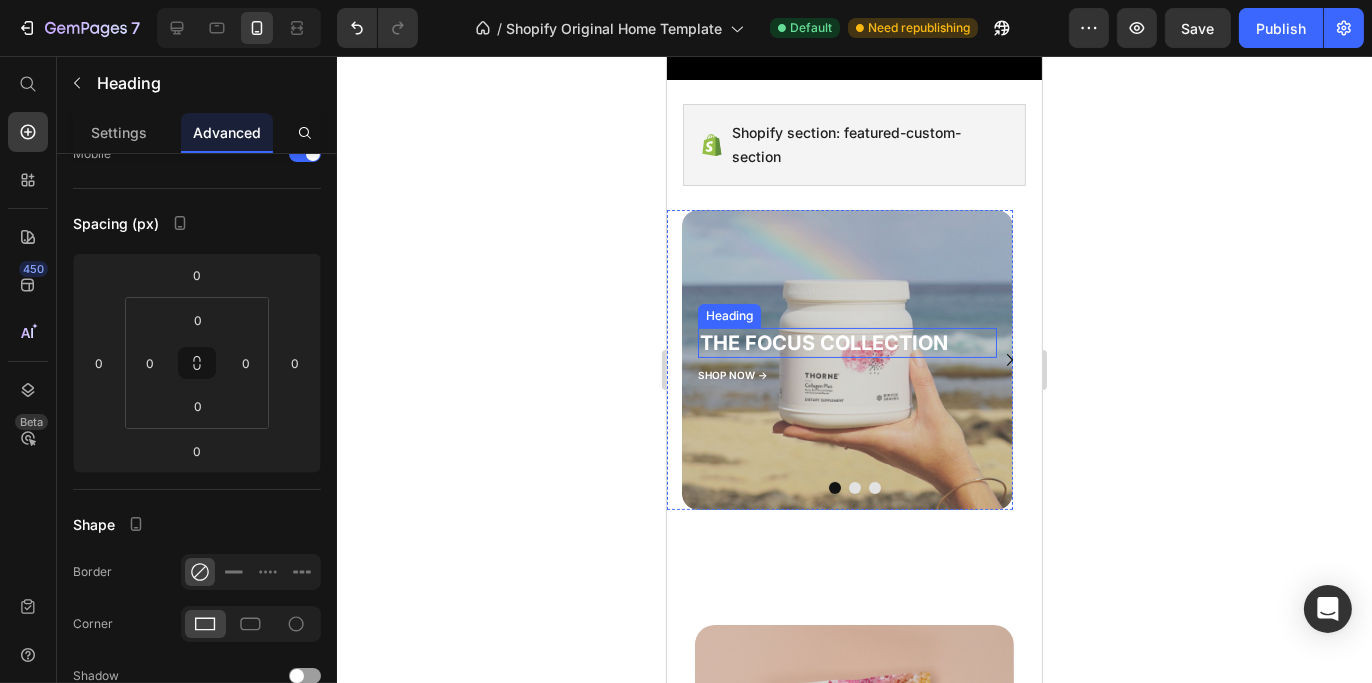 scroll, scrollTop: 0, scrollLeft: 0, axis: both 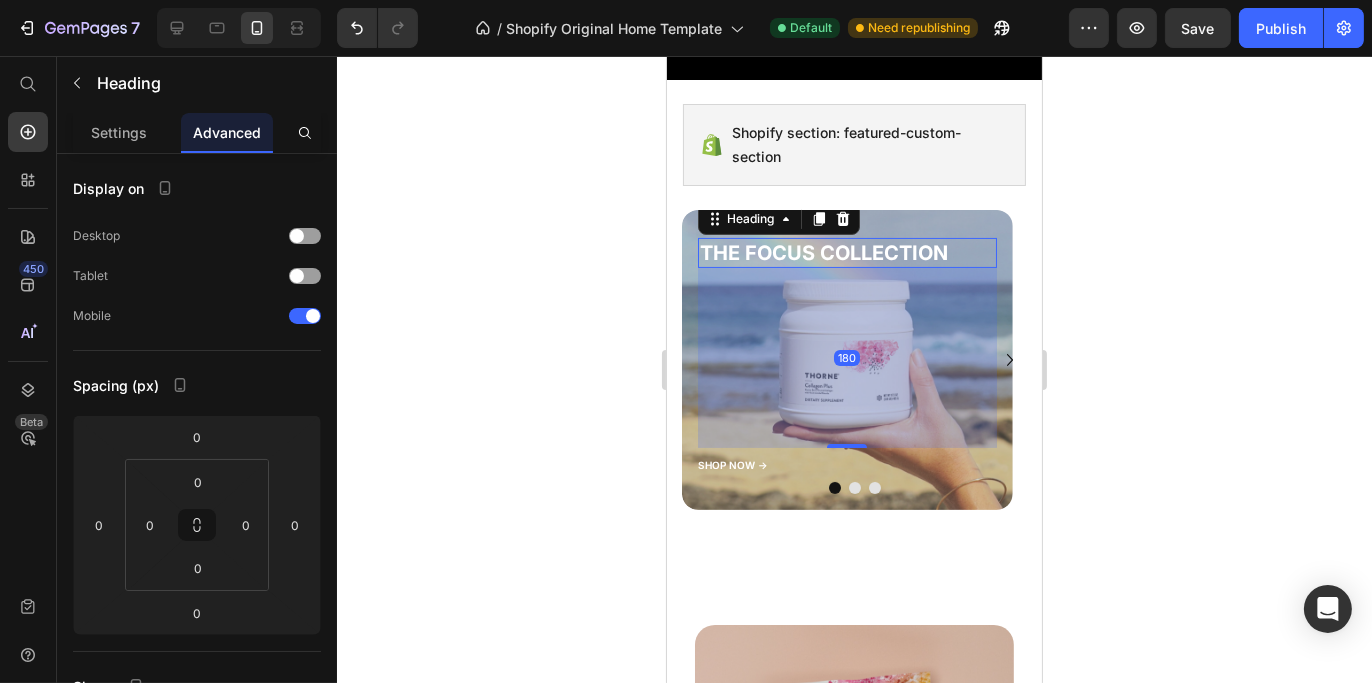 drag, startPoint x: 835, startPoint y: 355, endPoint x: 865, endPoint y: 530, distance: 177.55281 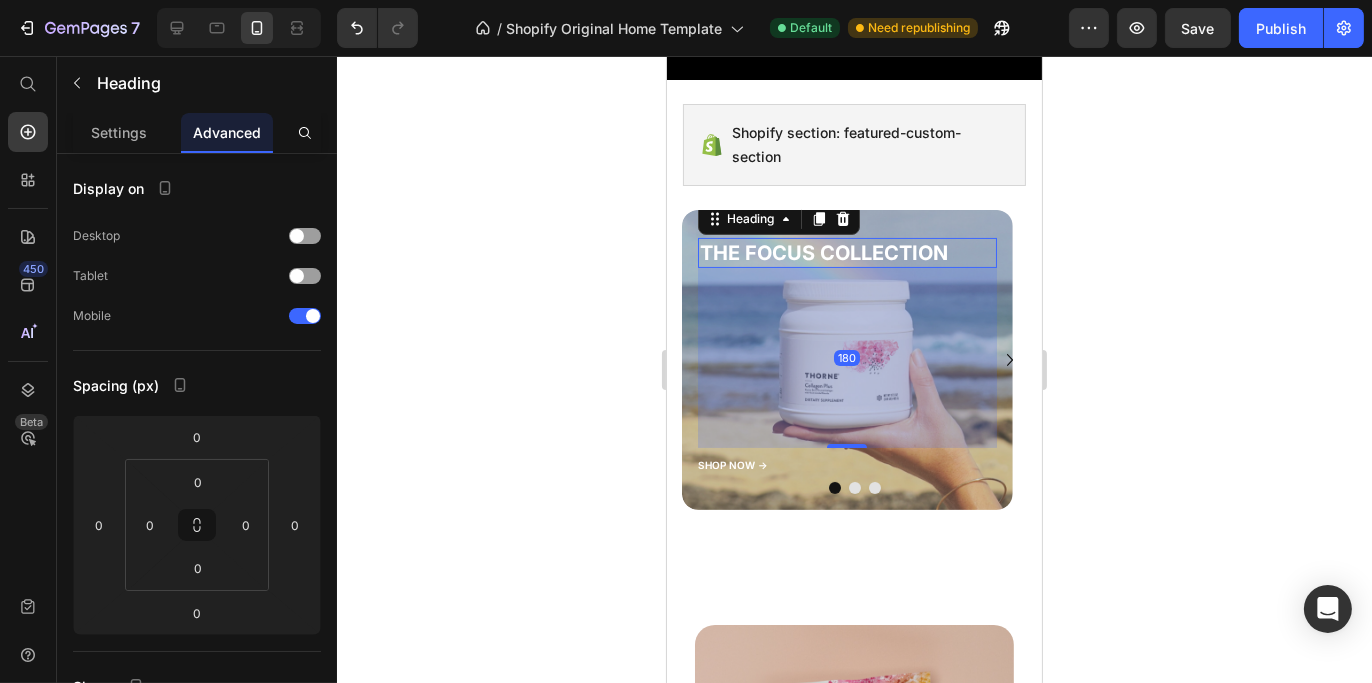 click on "EXPLORE THE  FOCUS COLLECTION  Heading This is your text block. Click to edit and make it your own. Share your product's story. Get creative! Text Block This is your text block. Click to edit and make it your own. Share your product's story or services offered. Get creative! Text Block This is your text block. Click to edit and make it your own. Share your product's story or services offered. Get creative! Text Block SHOP NOW Button Hero Banner Section 1 Shopify section: featured-custom-section Shopify section: featured-custom-section THE FOCUS COLLECTION Heading SHOP NOW-> Button
Hero Banner THE RECOVERY COLLECTION Heading SHOP NOW-> Button
Hero Banner THE PERFORMANCE COLLECTION Heading SHOP NOW-> Button
Hero Banner Row Section 3
THE FOCUS COLLECTION Heading   180 SHOP NOW -> Button Hero Banner THE RECOVERY COLLECTION Heading SHOP NOW -> Button
Drop element here Hero Banner Heading Button" at bounding box center [853, 2165] 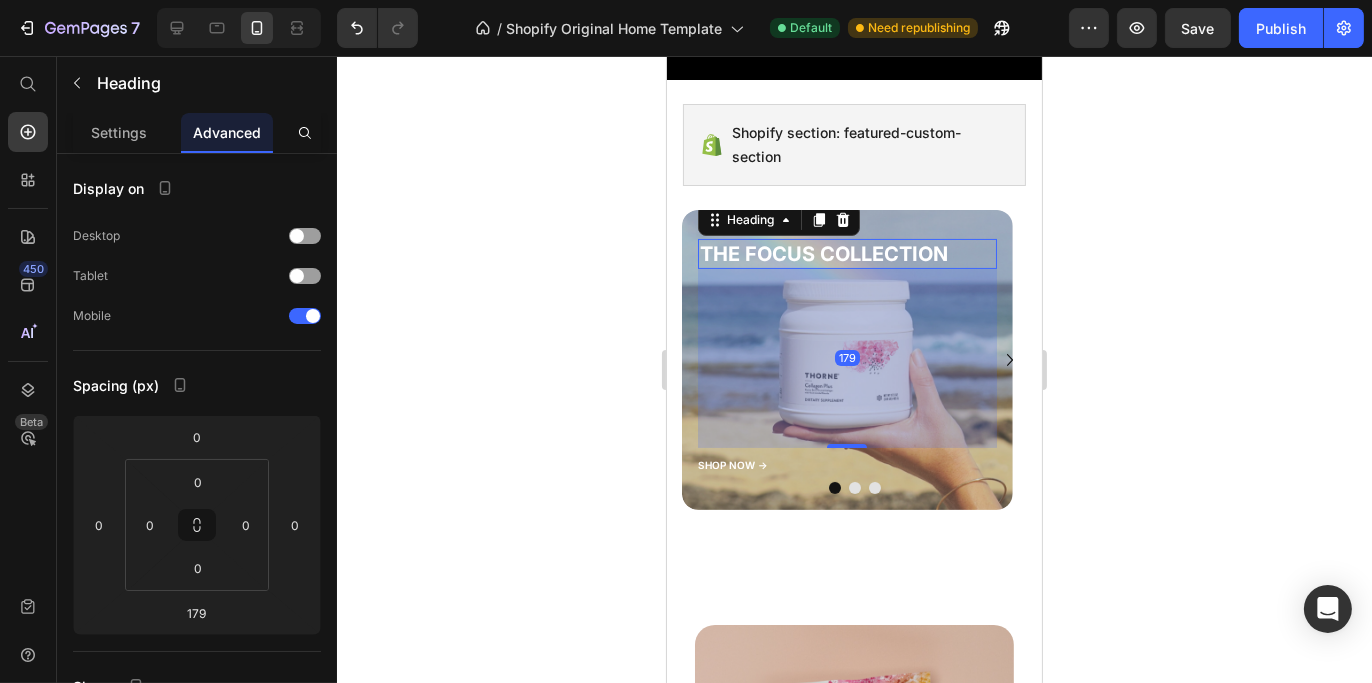 click 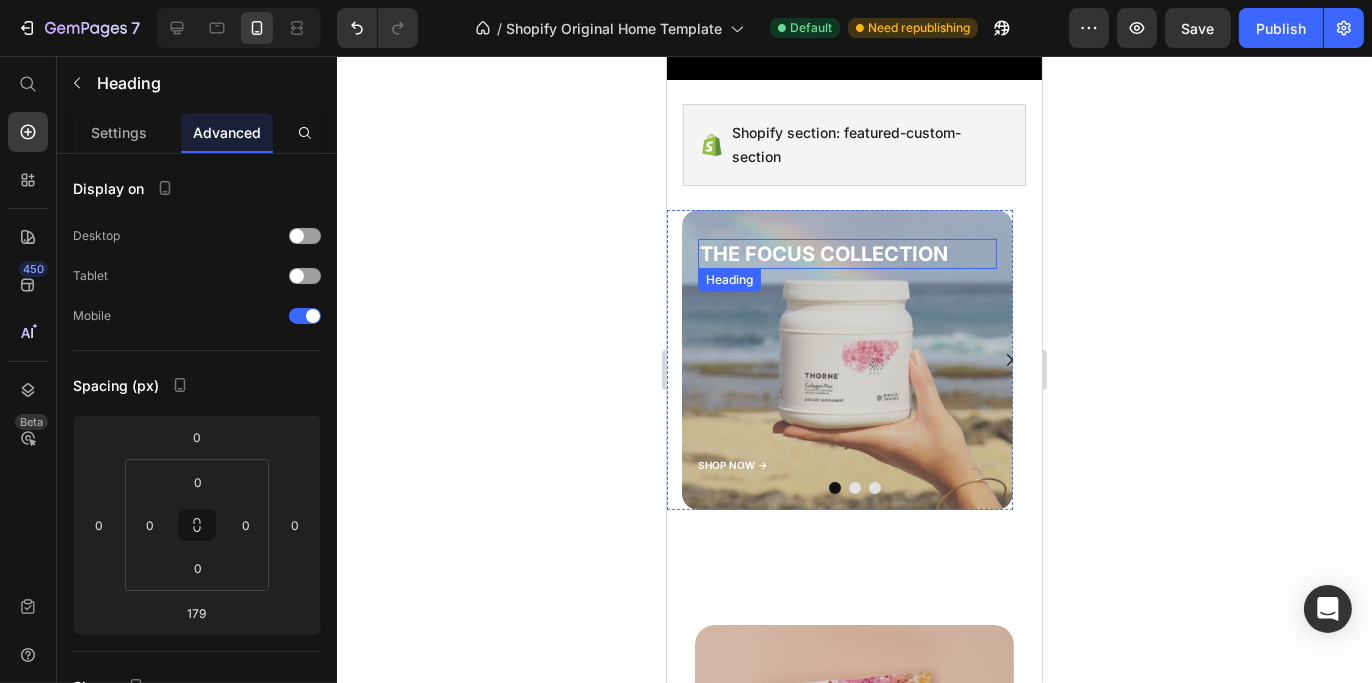 click on "THE FOCUS COLLECTION" at bounding box center (846, 254) 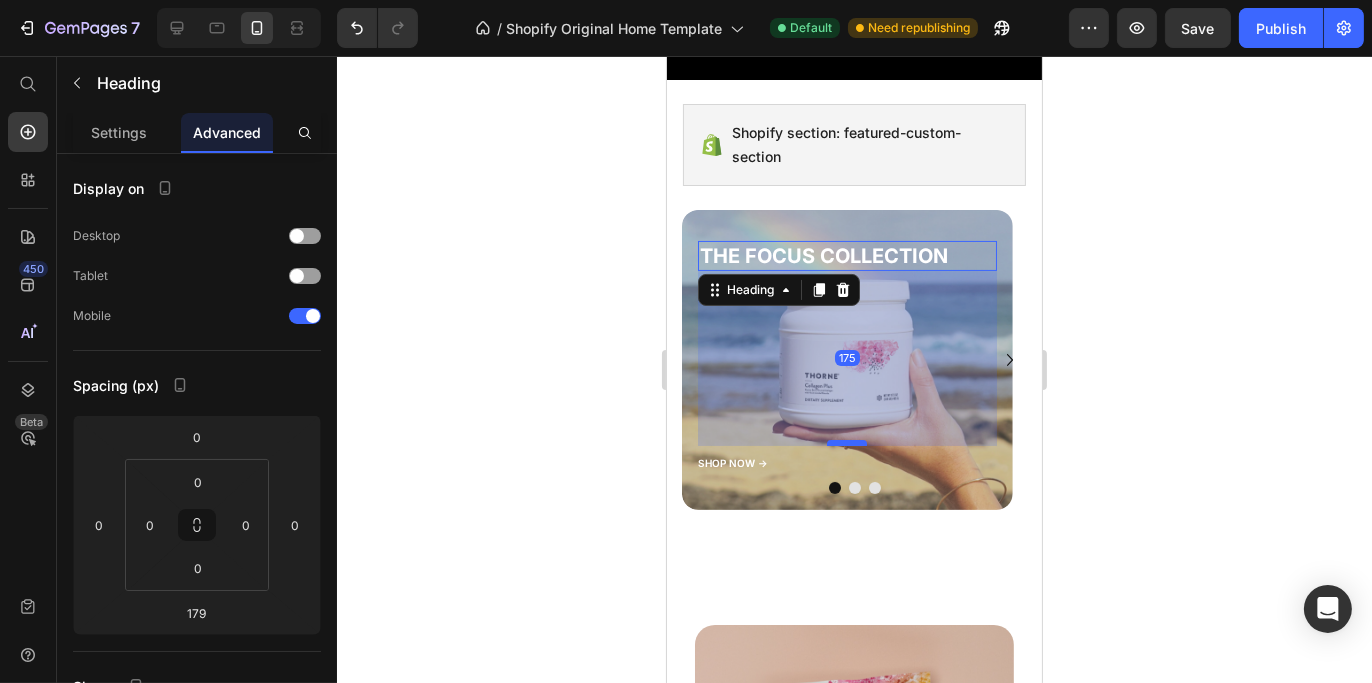 click at bounding box center (846, 443) 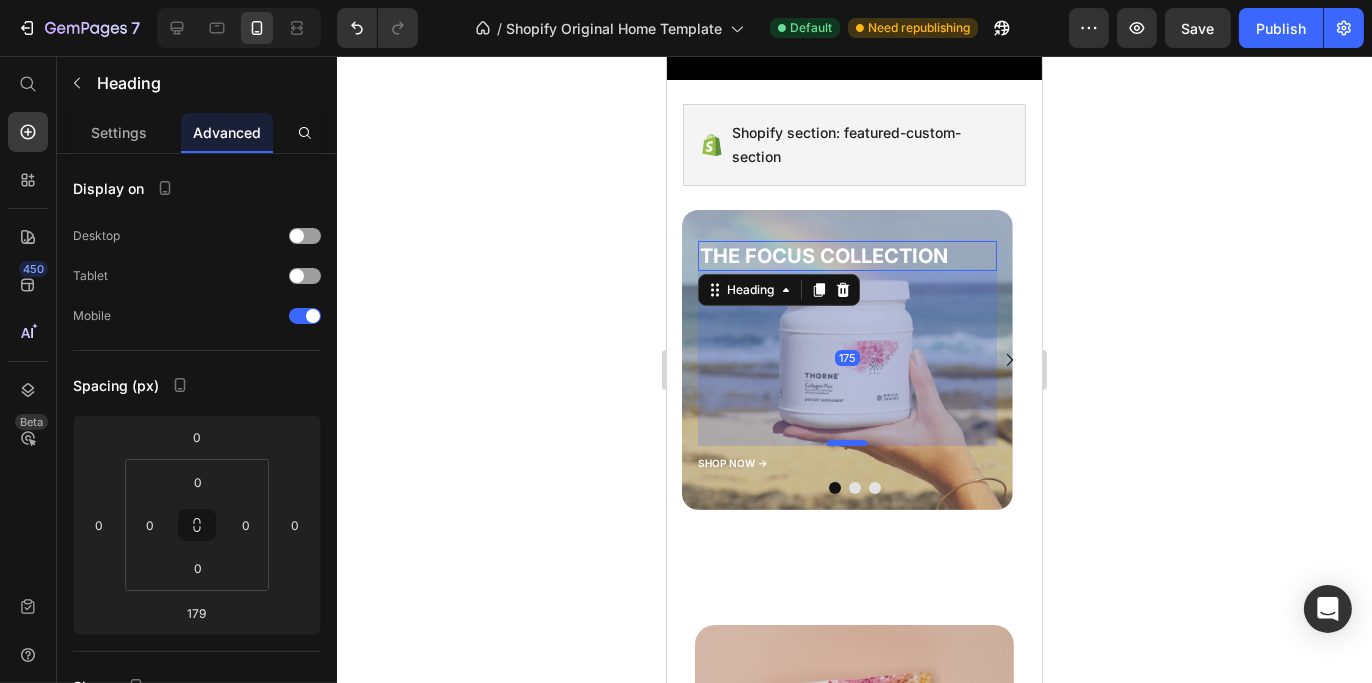 type on "175" 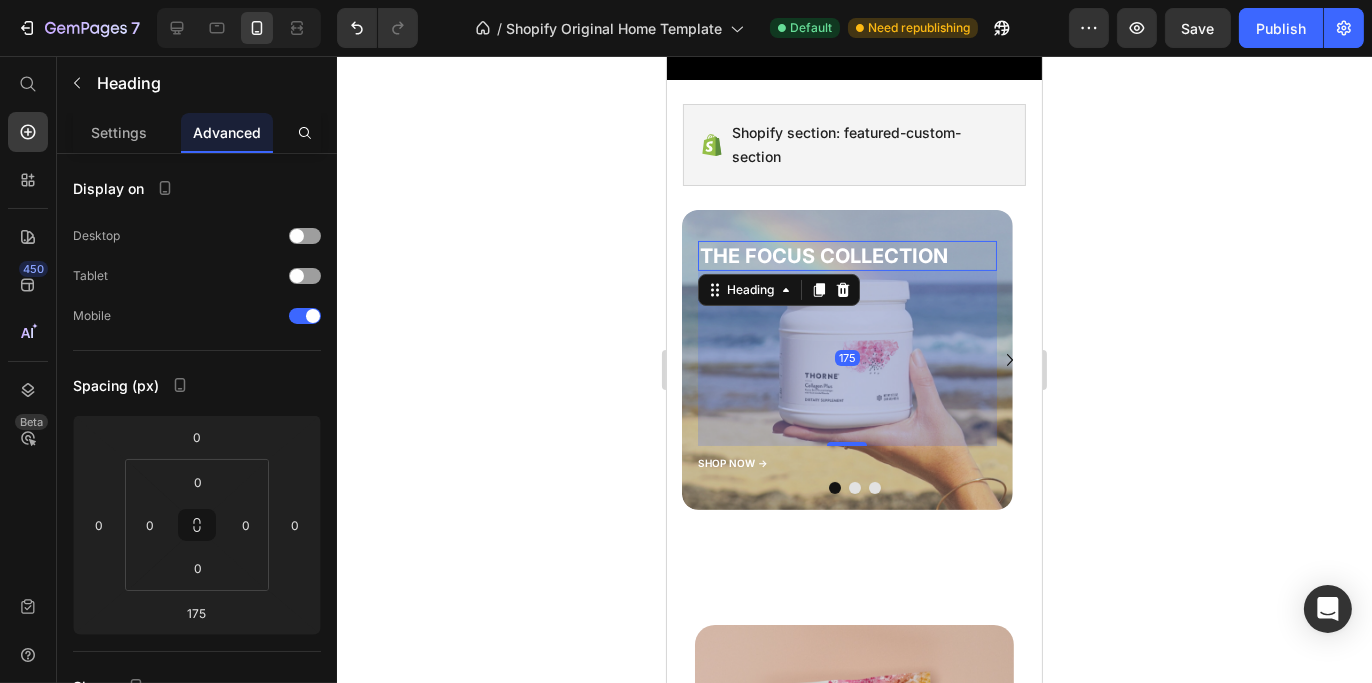 click 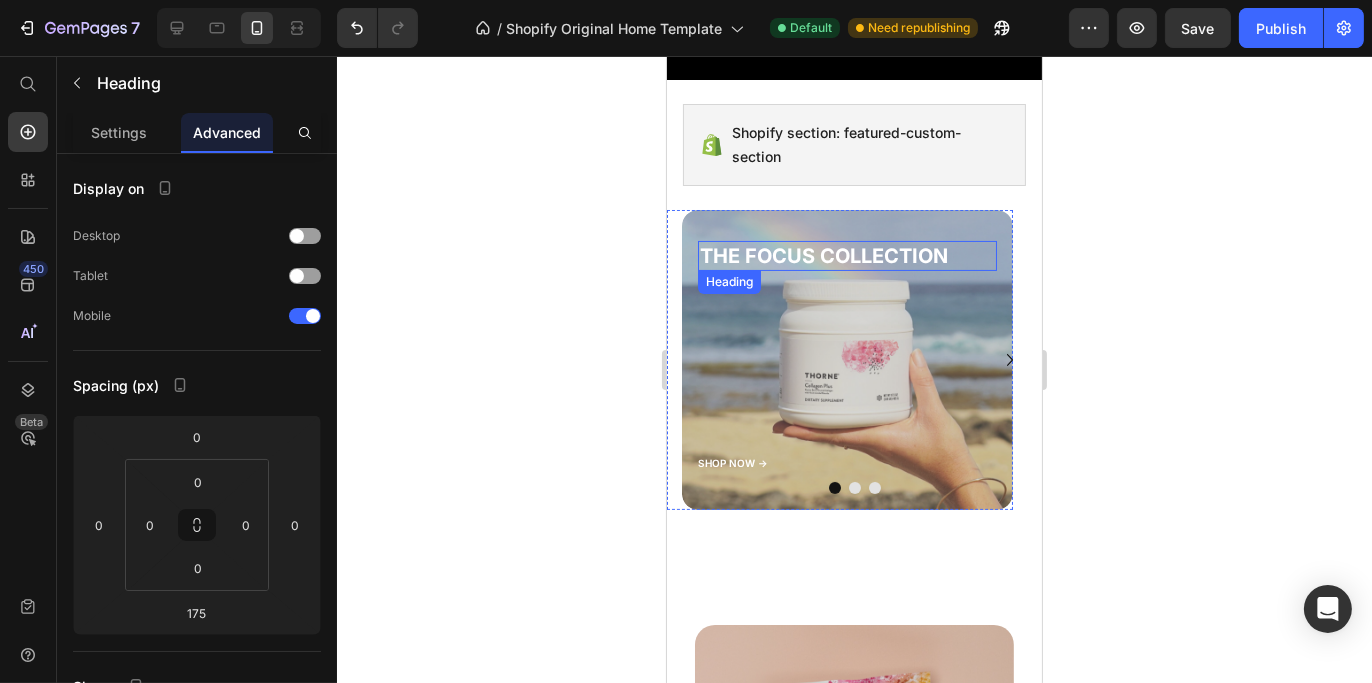 click on "THE FOCUS COLLECTION" at bounding box center [846, 256] 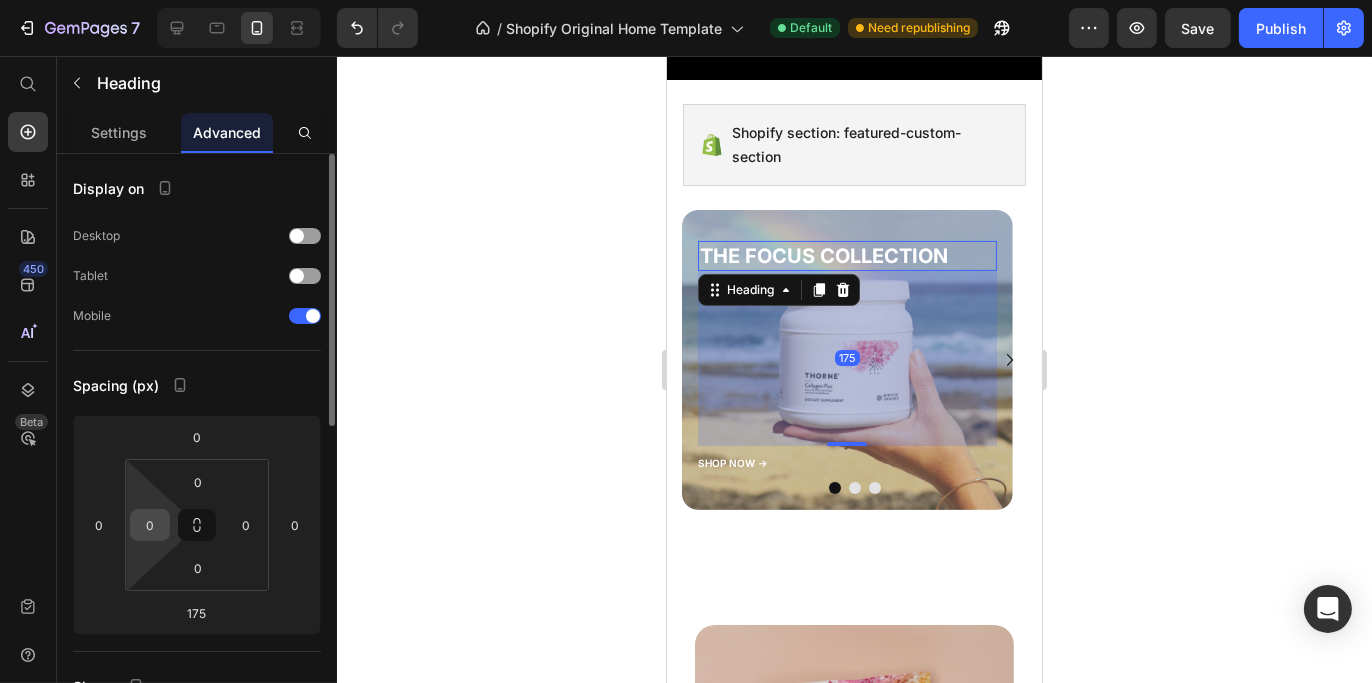 click on "0" at bounding box center (150, 525) 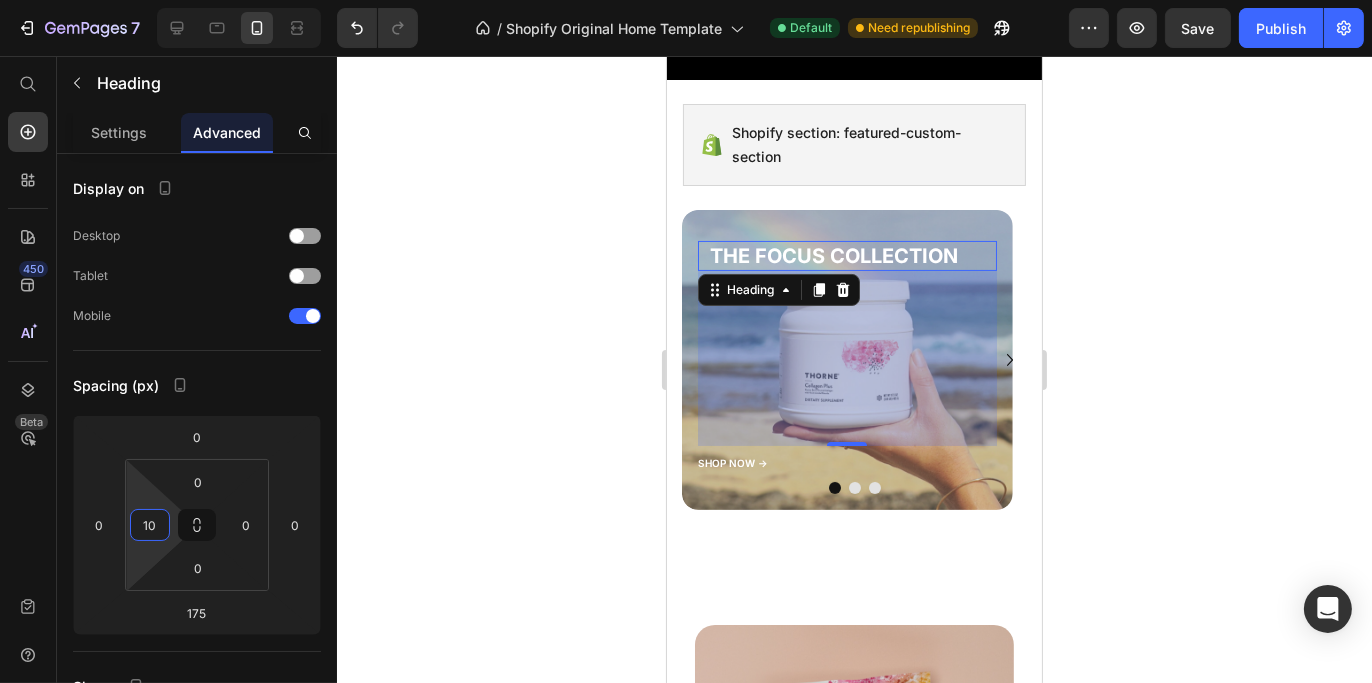 type on "10" 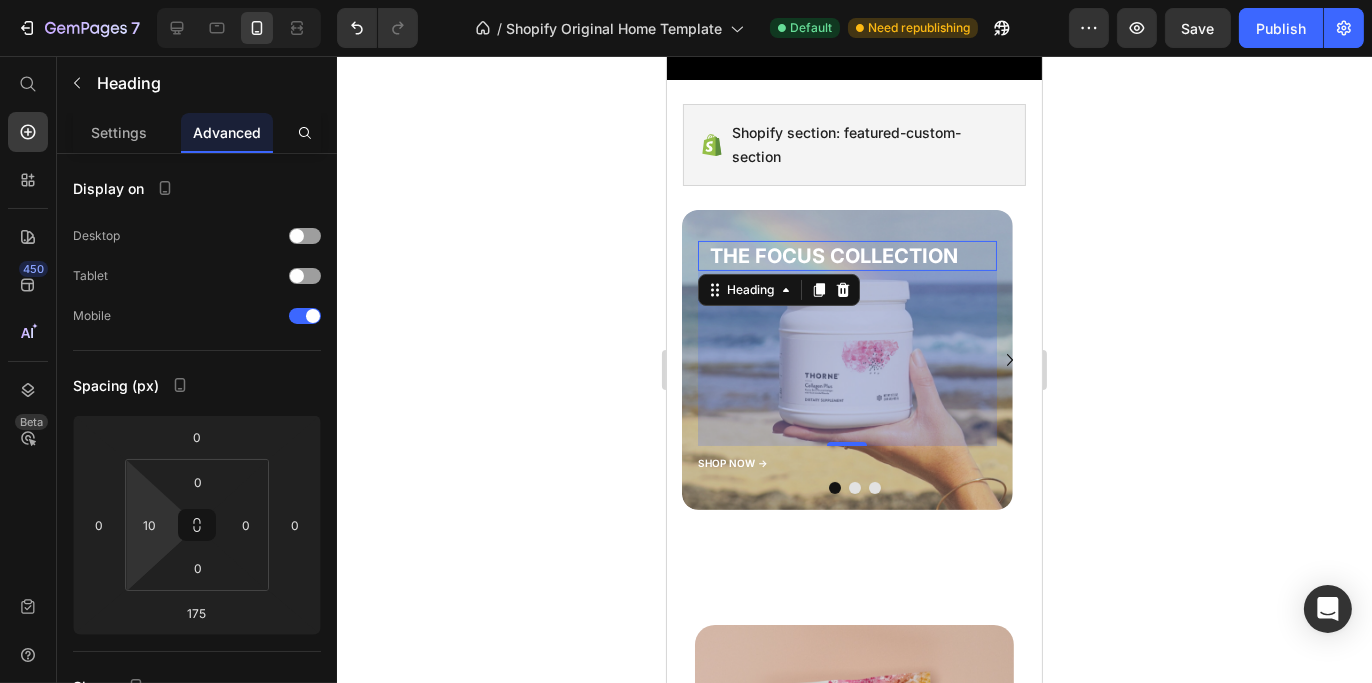 click 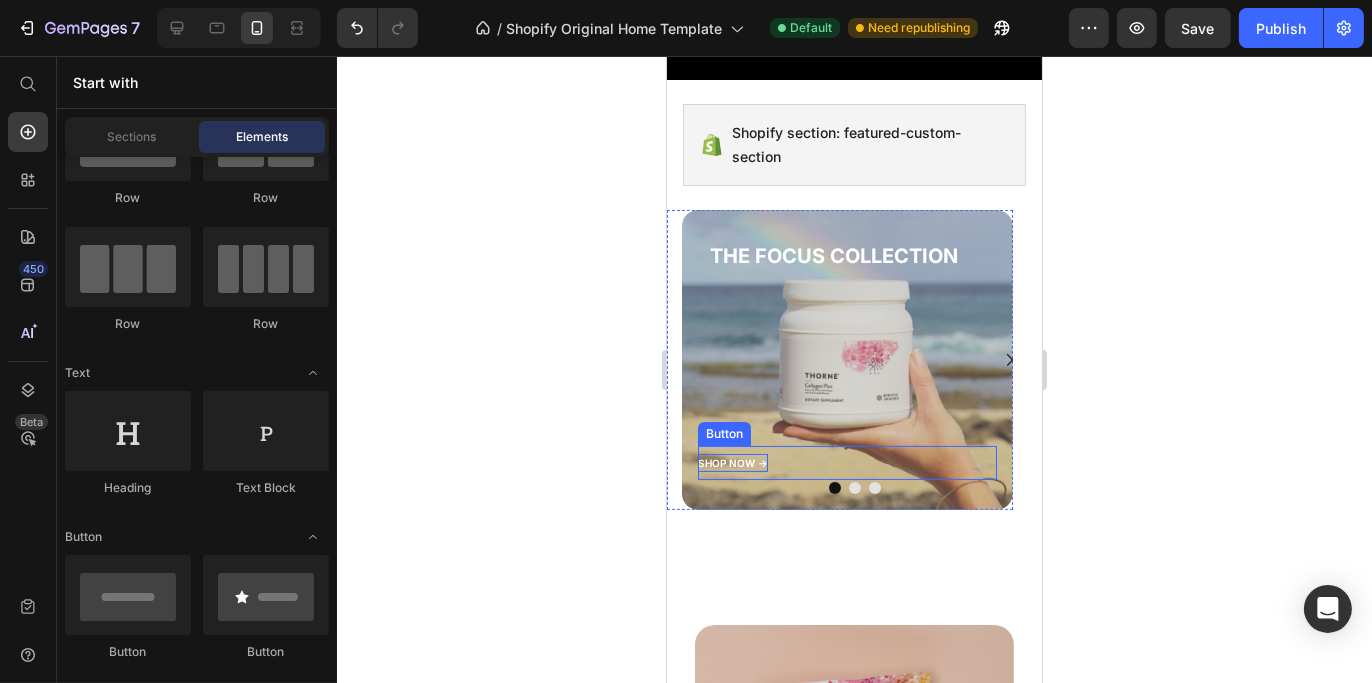 click on "SHOP NOW ->" at bounding box center (732, 463) 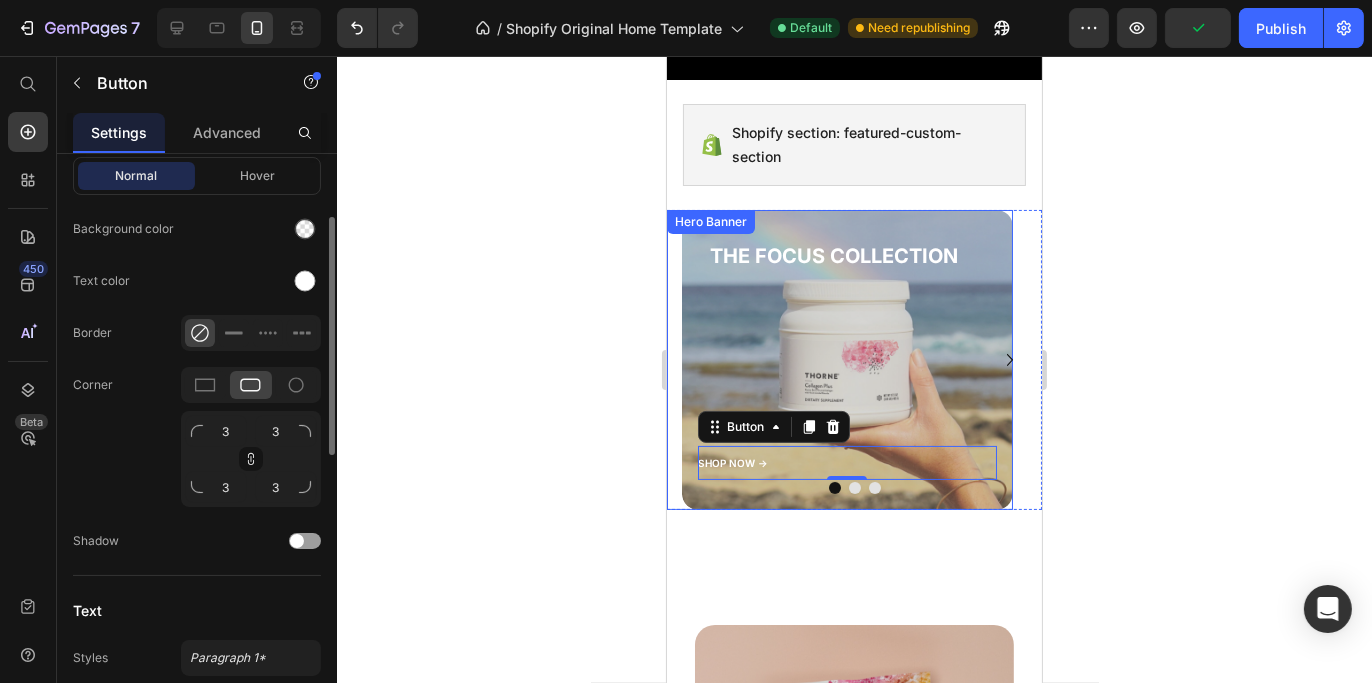 scroll, scrollTop: 400, scrollLeft: 0, axis: vertical 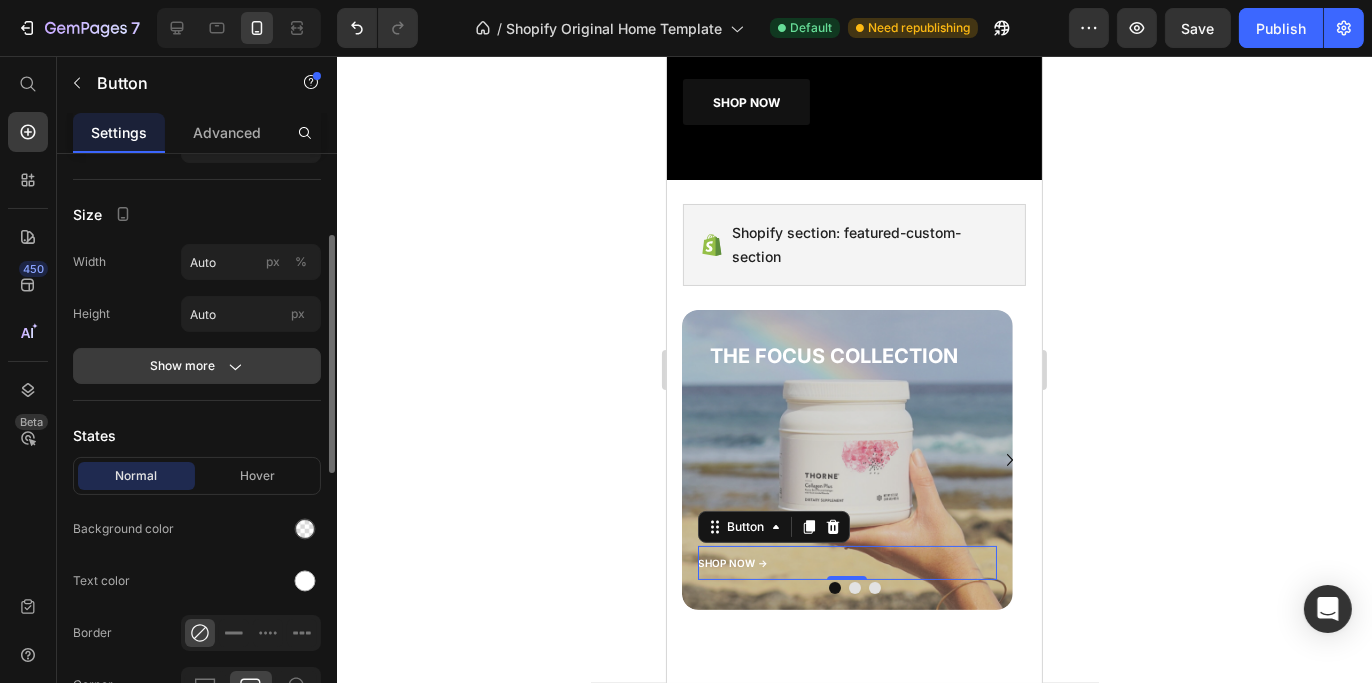 click on "Show more" at bounding box center (197, 366) 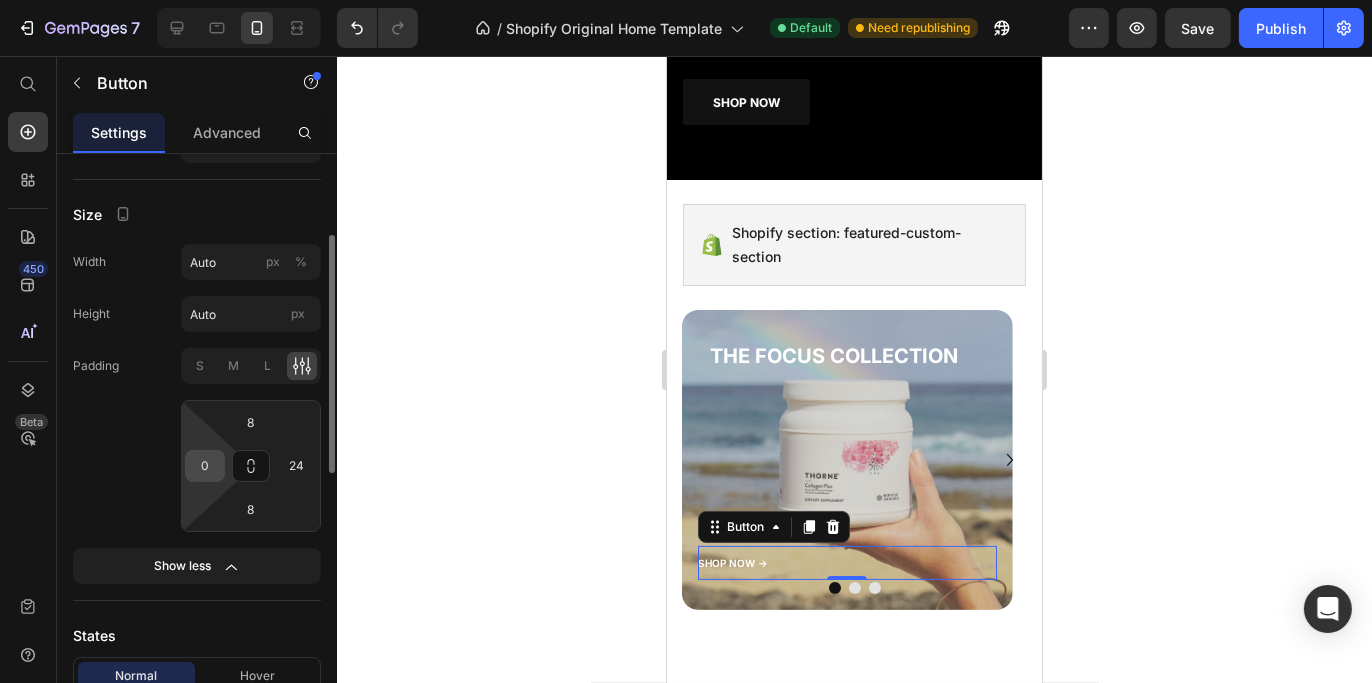 click on "0" at bounding box center (205, 466) 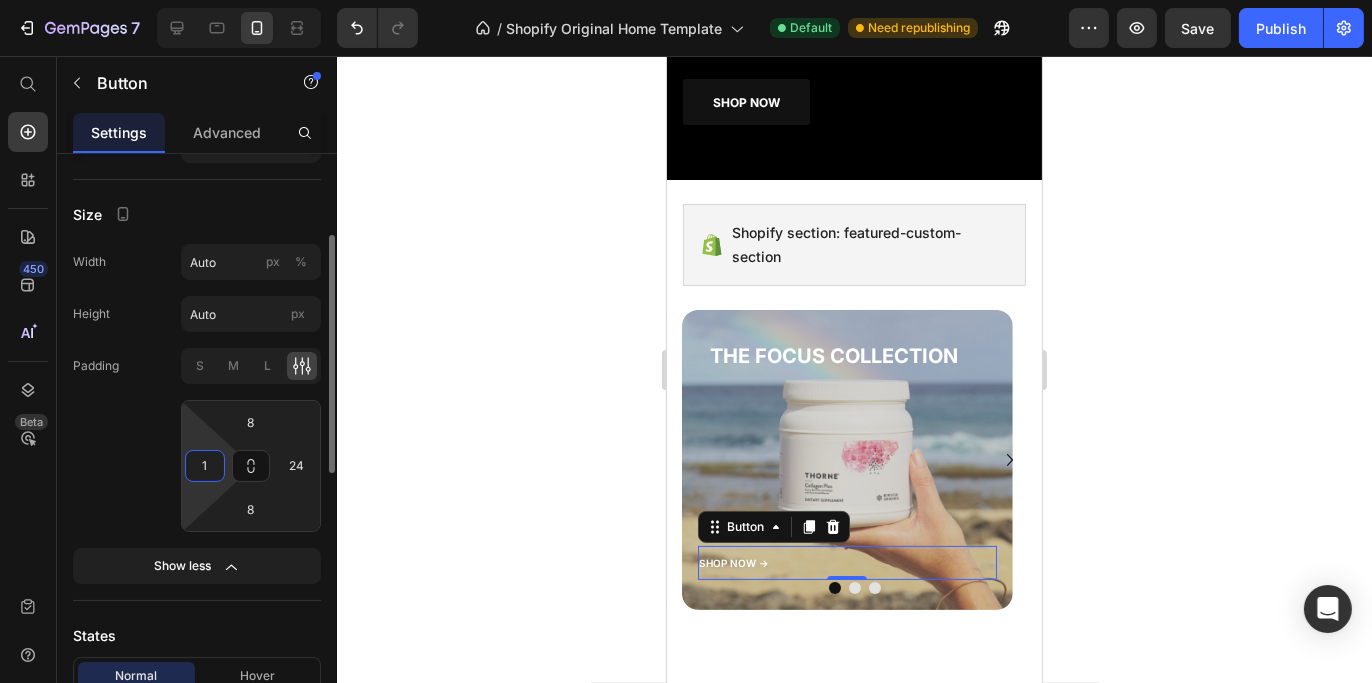 type on "10" 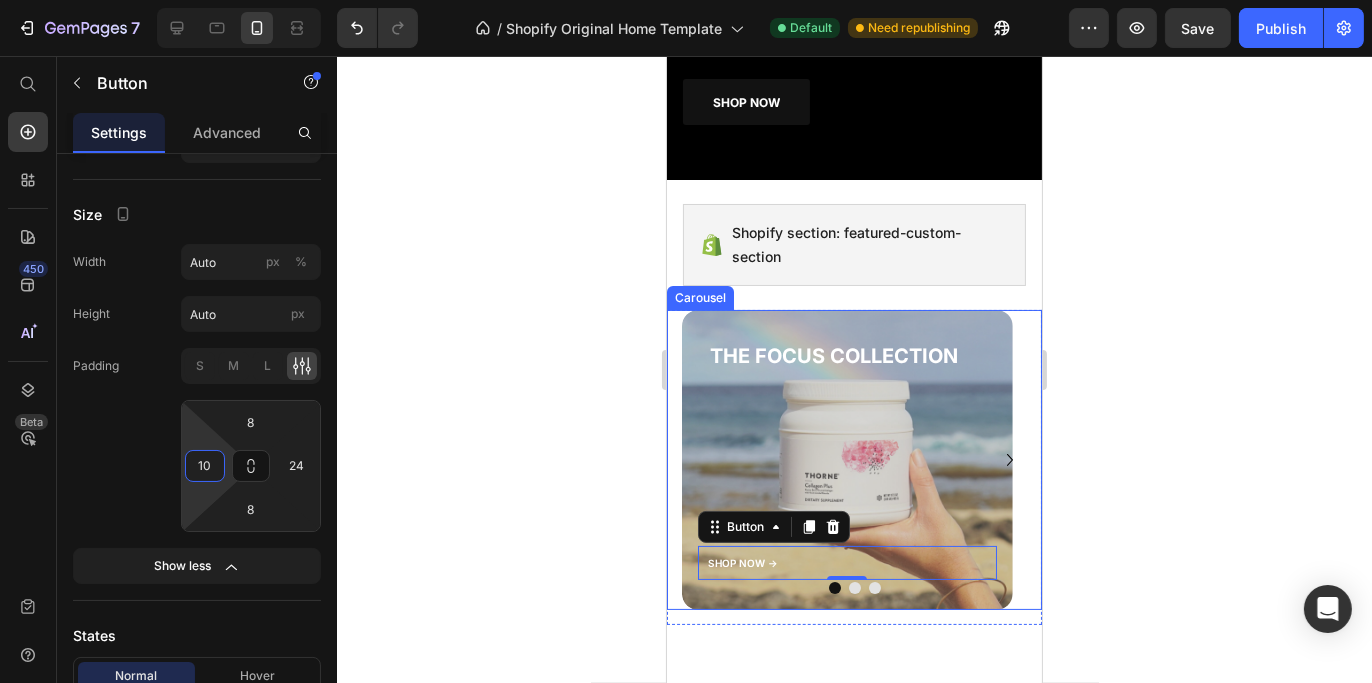click 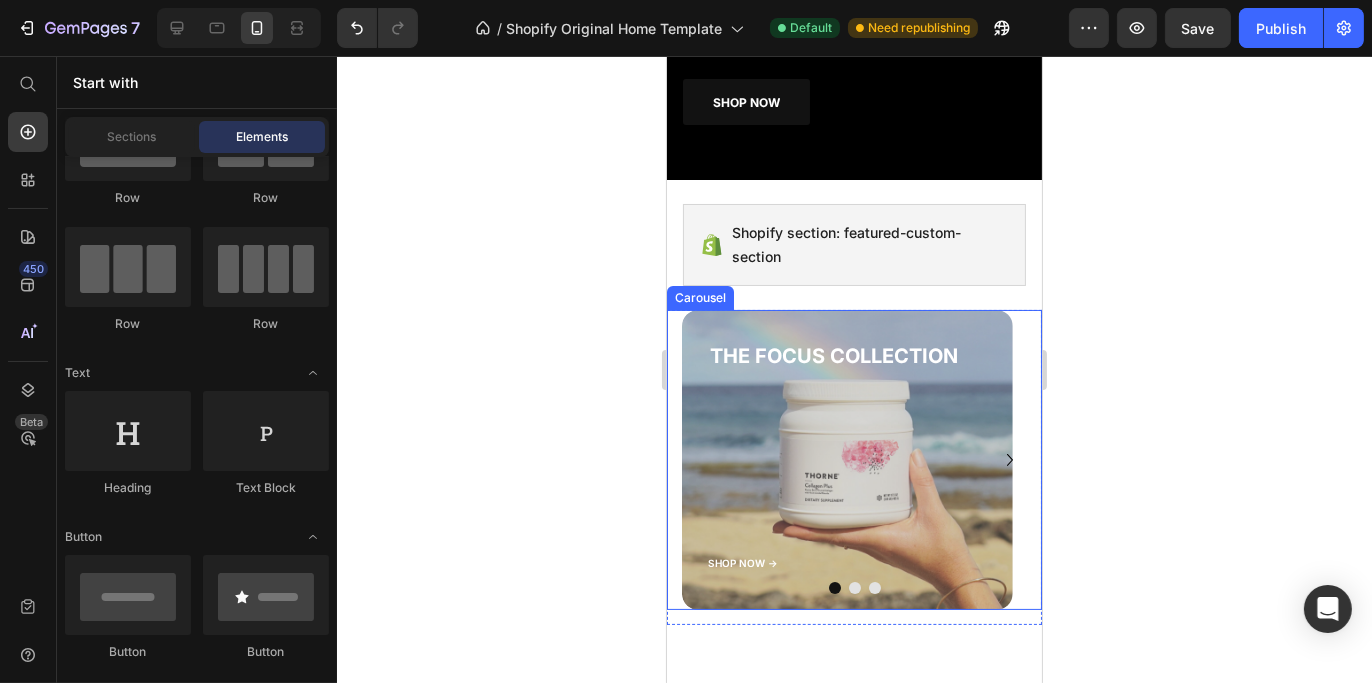 click 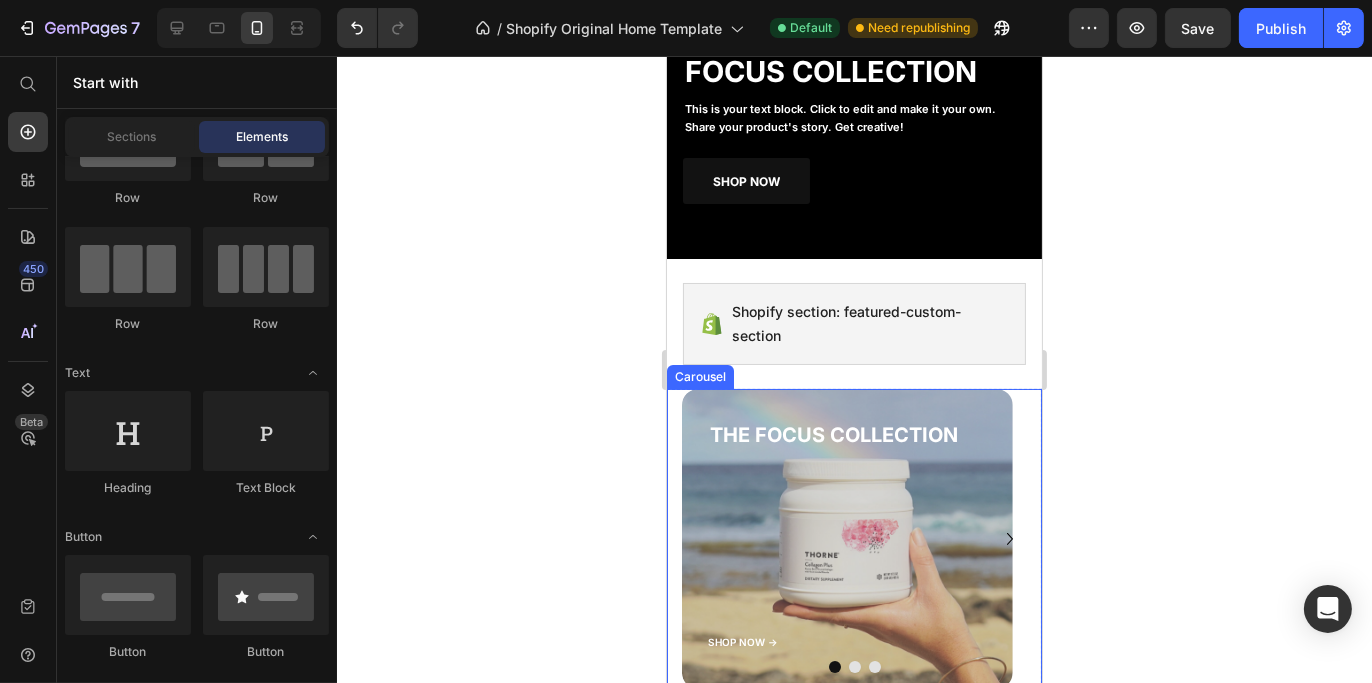 scroll, scrollTop: 67, scrollLeft: 0, axis: vertical 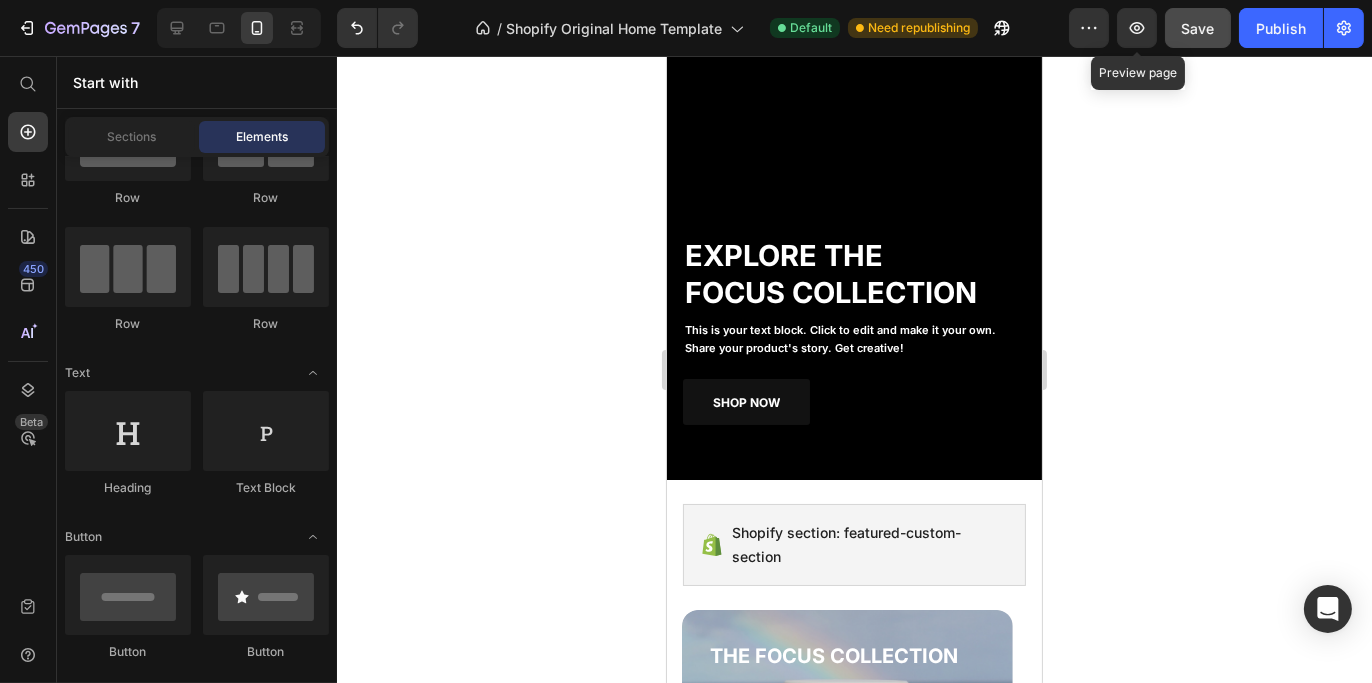 click on "Save" 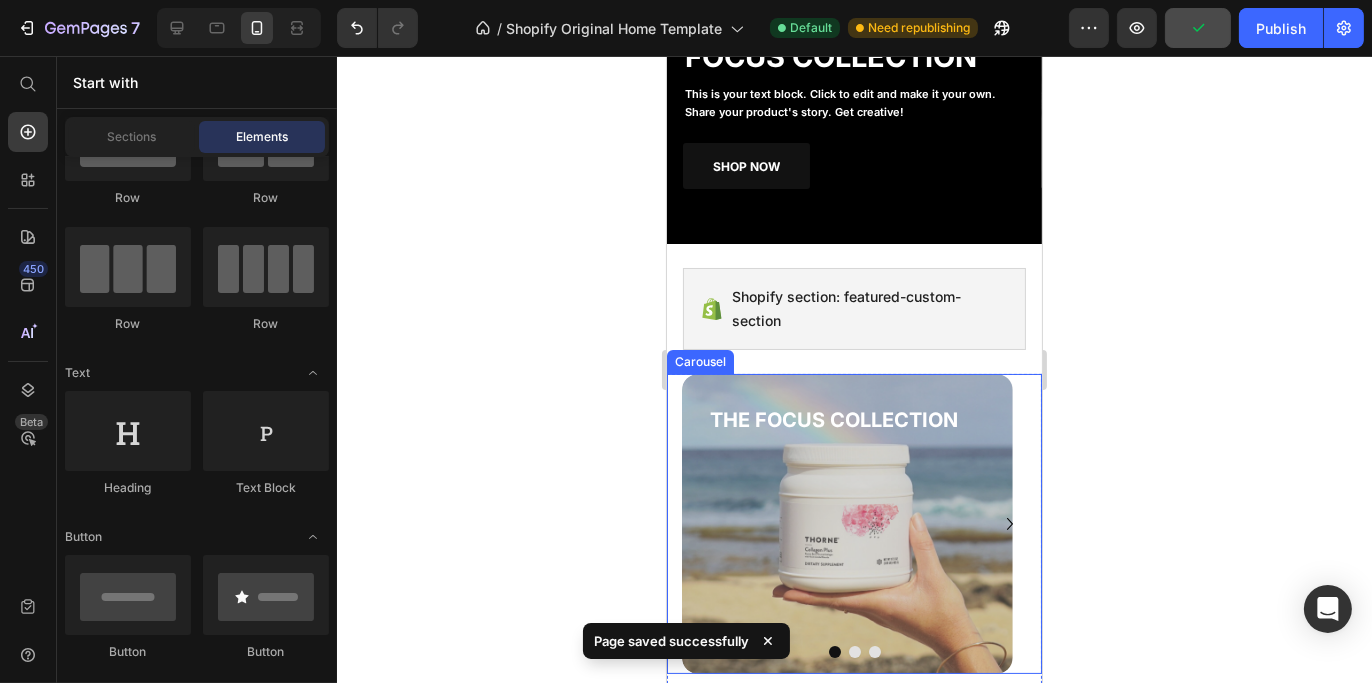 scroll, scrollTop: 367, scrollLeft: 0, axis: vertical 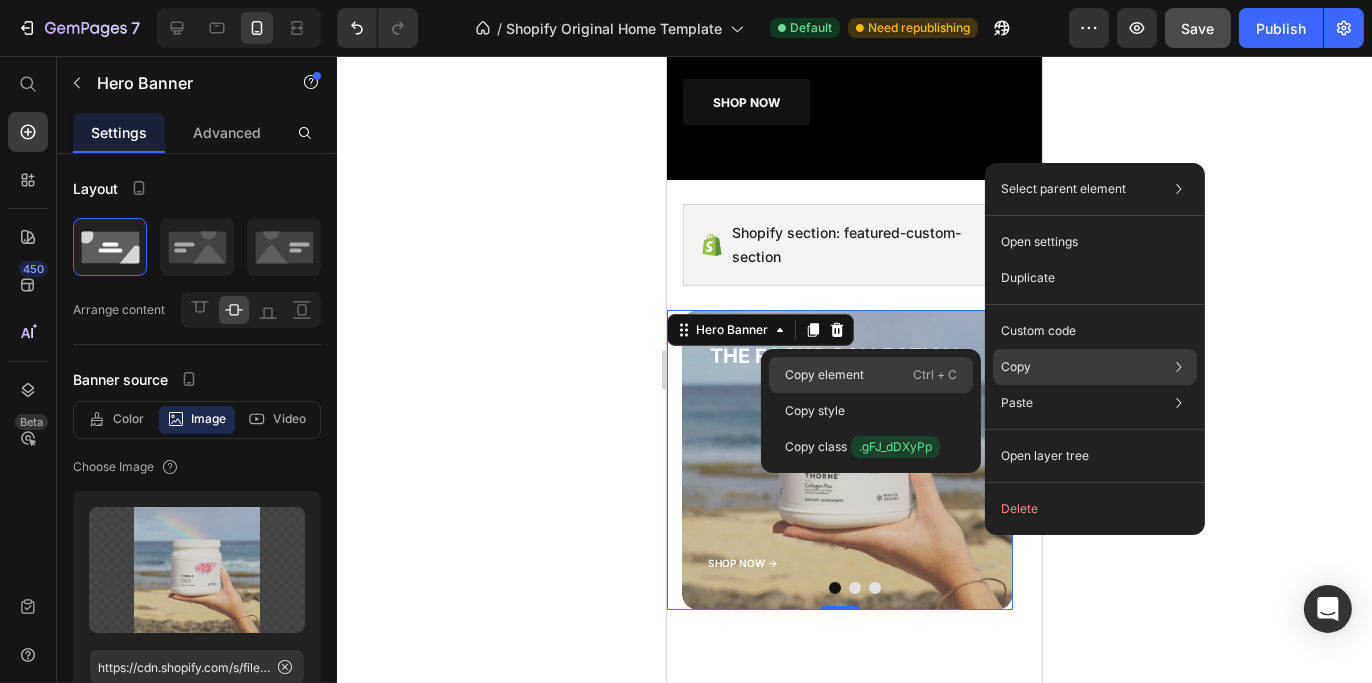 click on "Copy element  Ctrl + C" 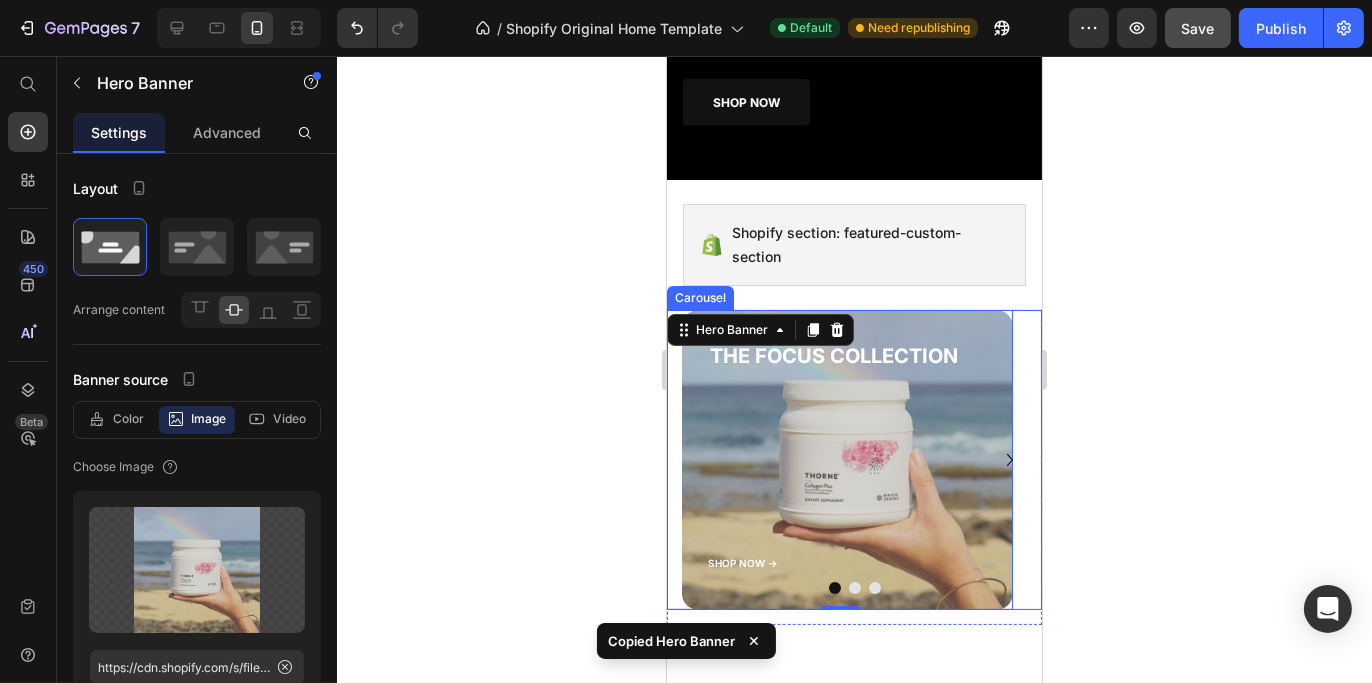 click 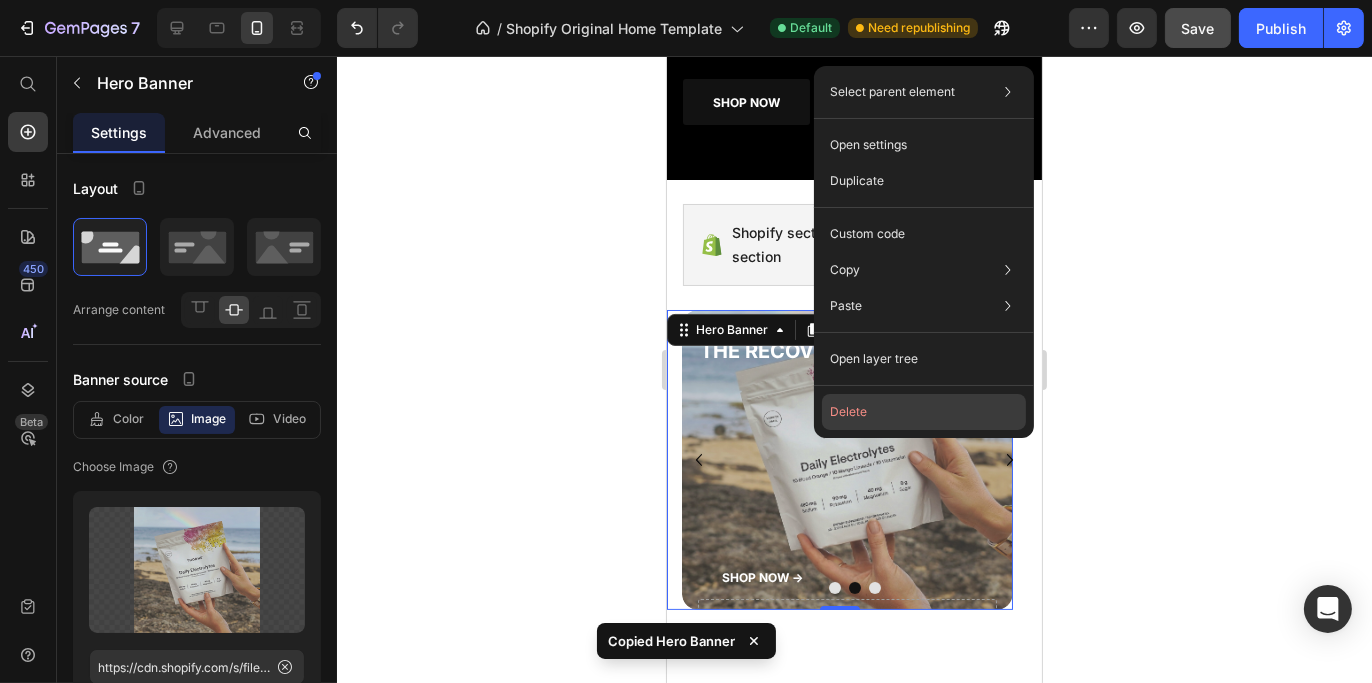 click on "Delete" 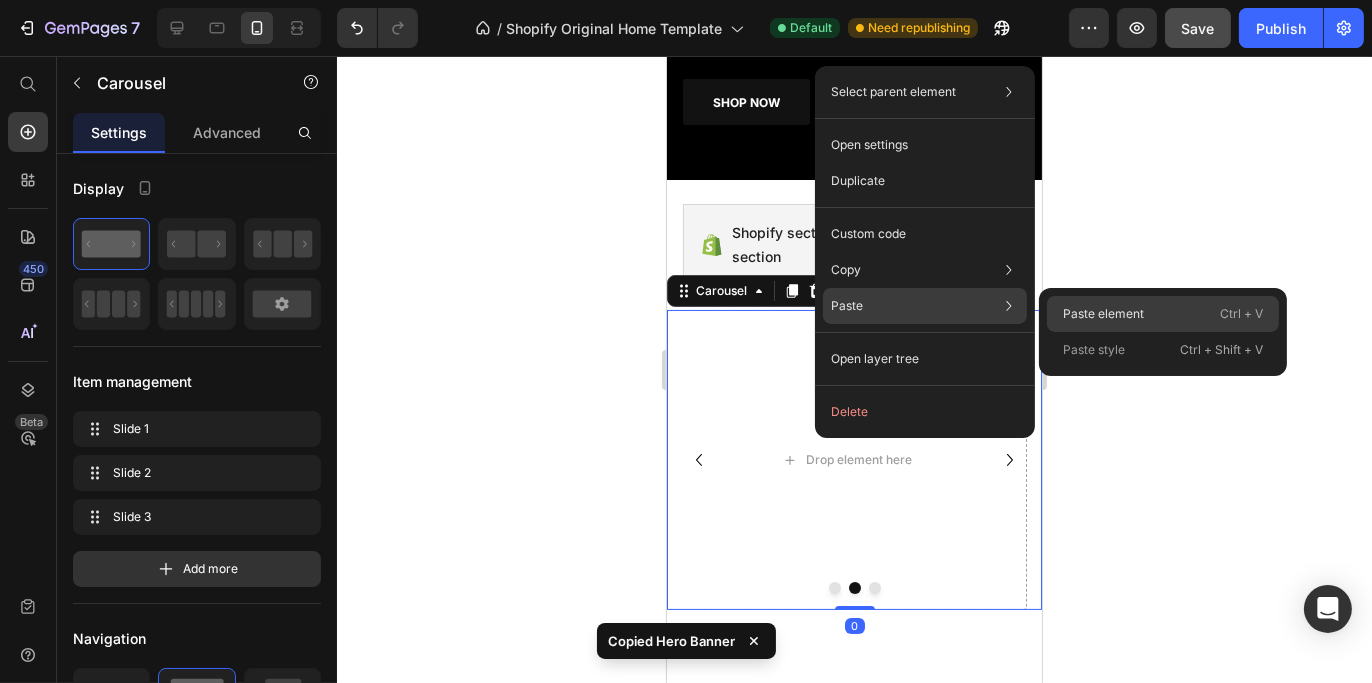 click on "Paste element" at bounding box center (1103, 314) 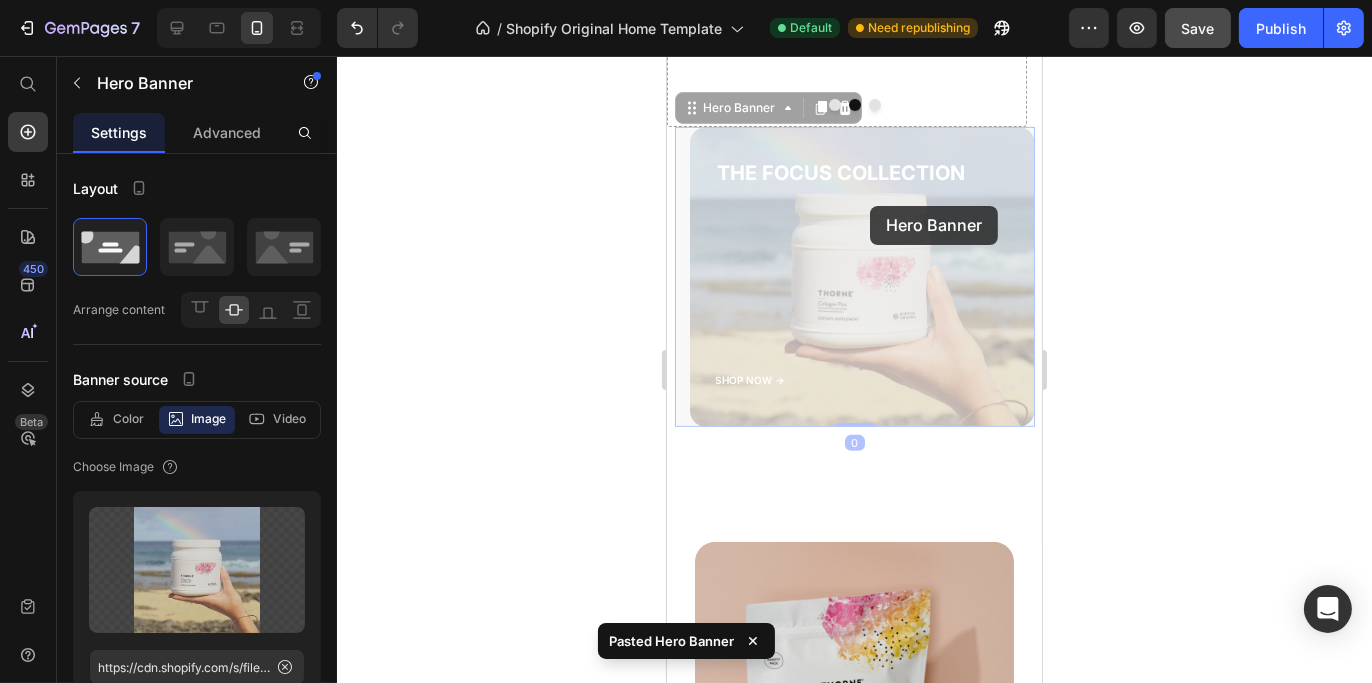 scroll, scrollTop: 550, scrollLeft: 0, axis: vertical 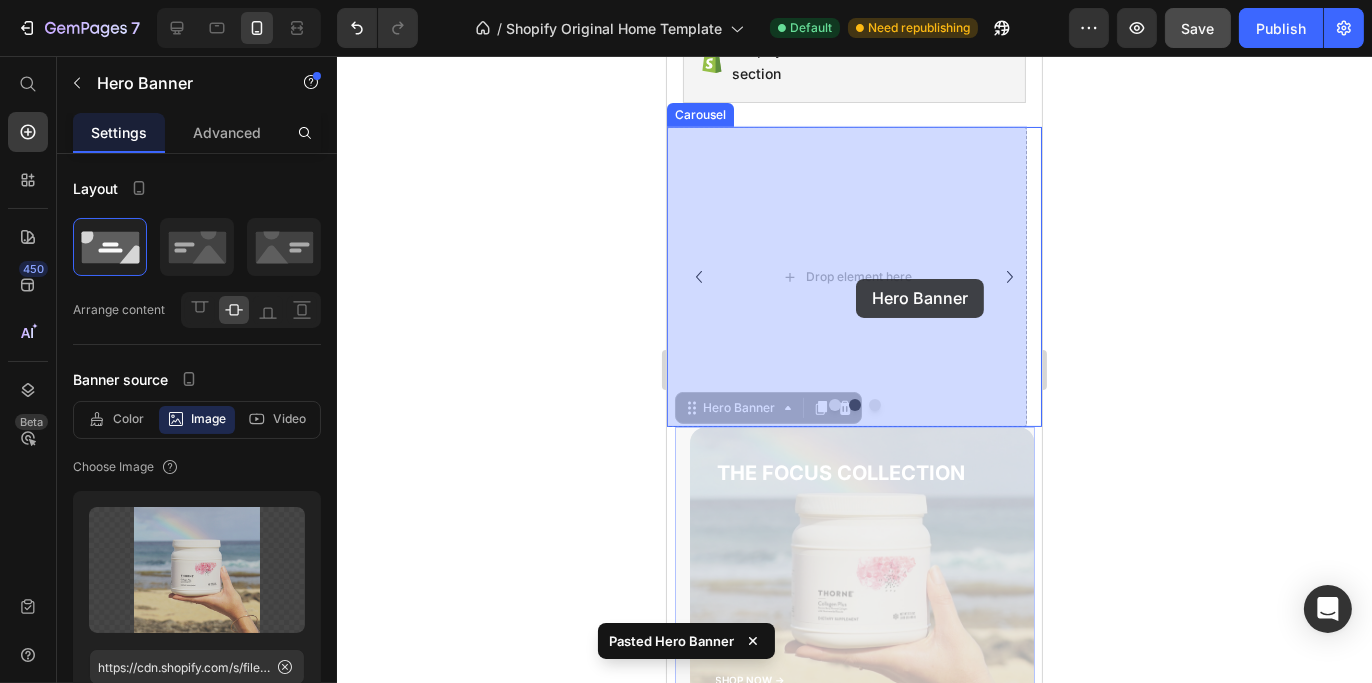 drag, startPoint x: 871, startPoint y: 305, endPoint x: 854, endPoint y: 293, distance: 20.808653 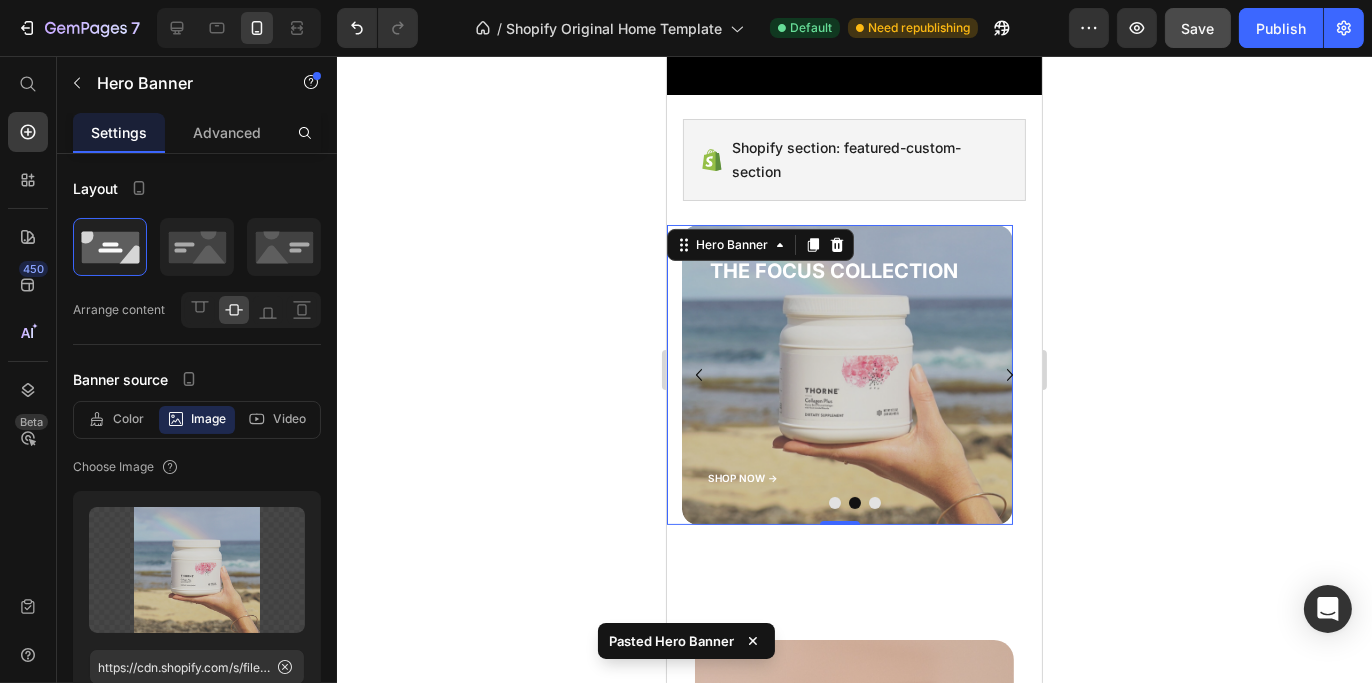 scroll, scrollTop: 450, scrollLeft: 0, axis: vertical 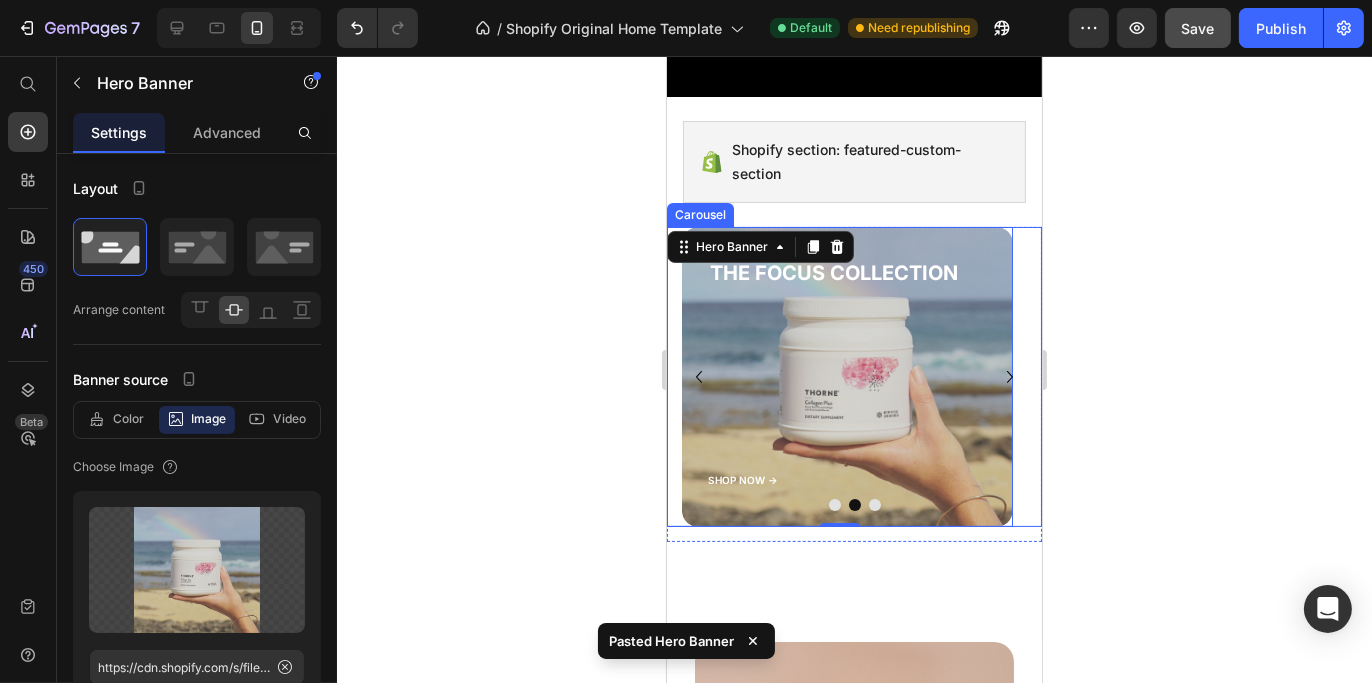 click 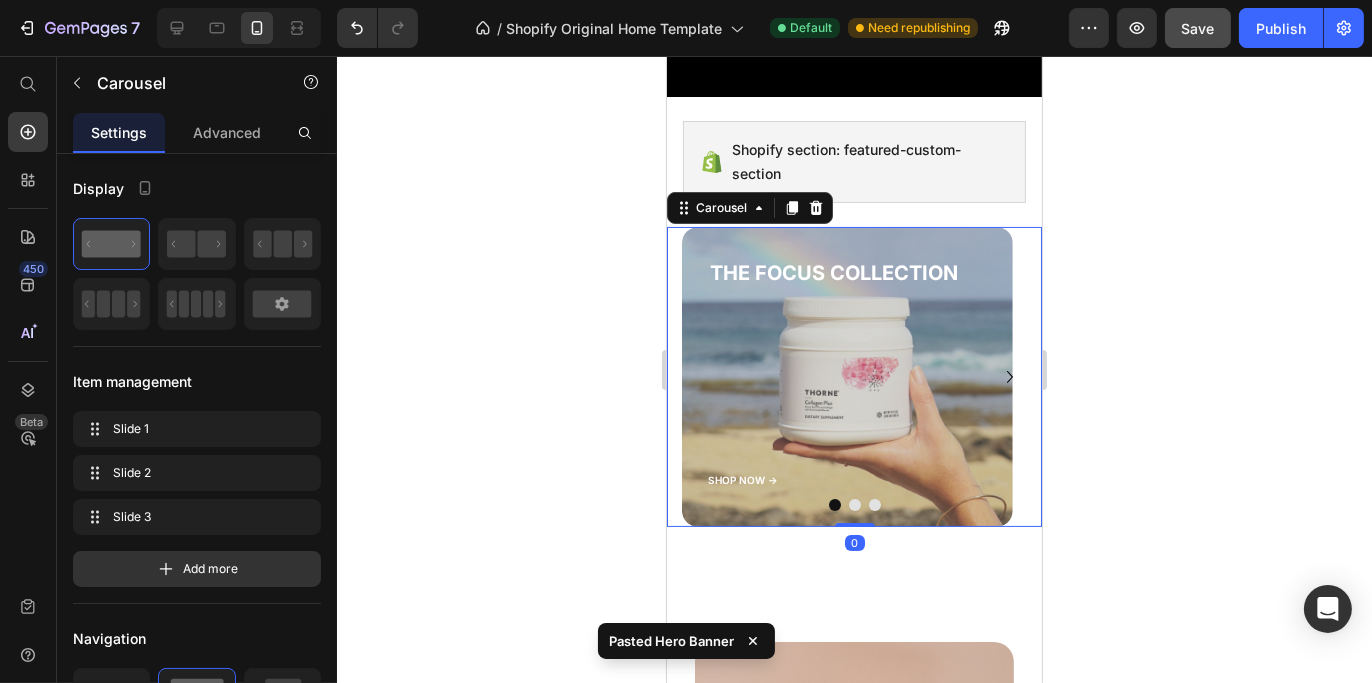 click 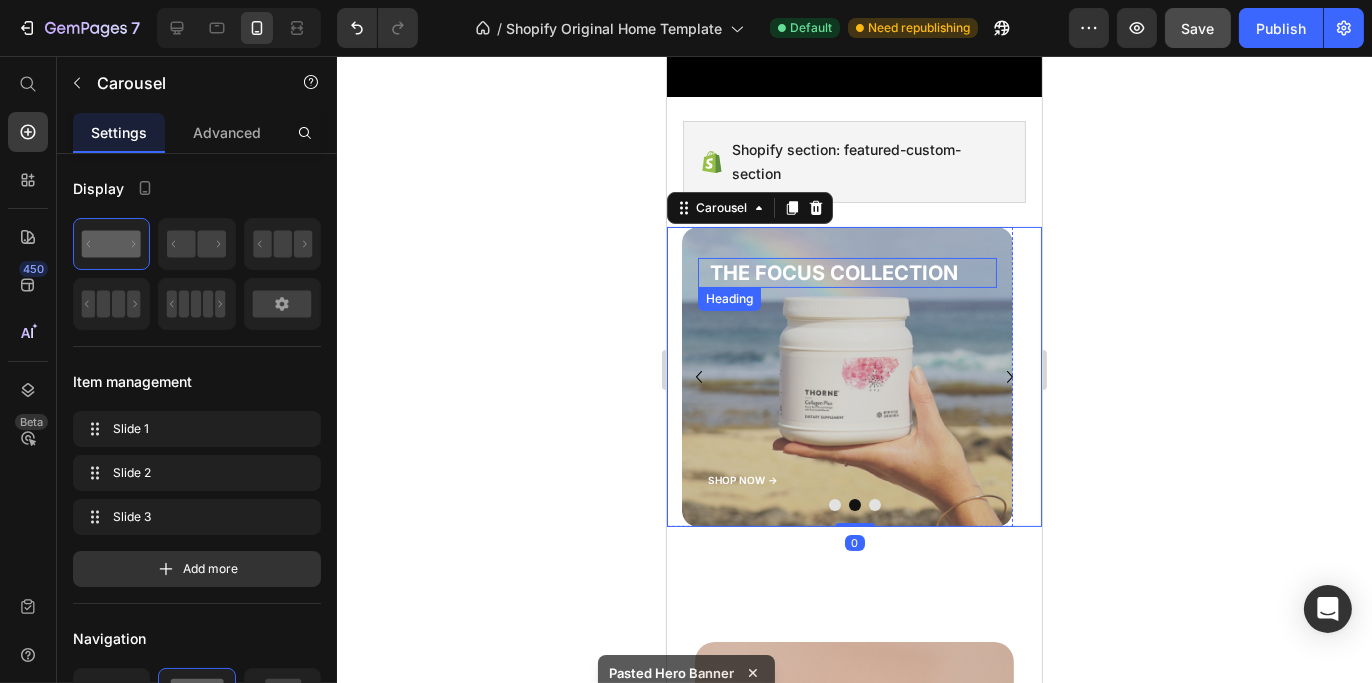 click on "THE FOCUS COLLECTION" at bounding box center (851, 273) 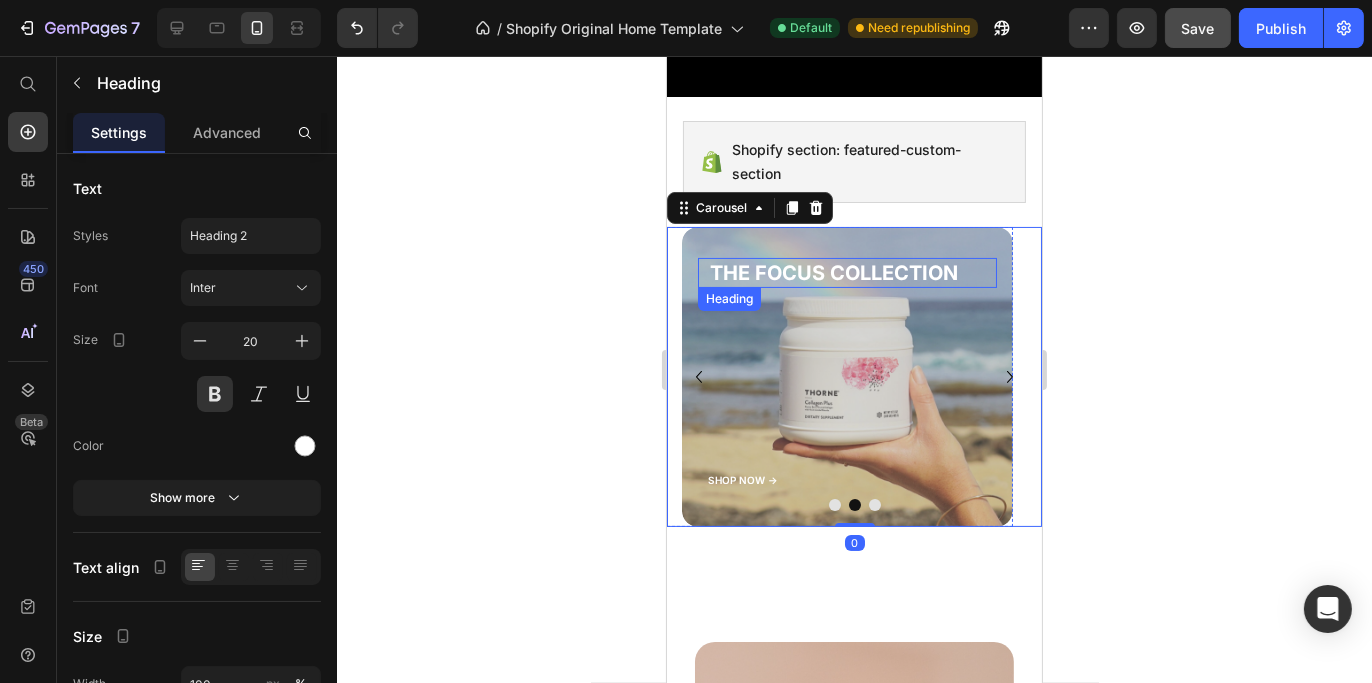 click on "THE FOCUS COLLECTION" at bounding box center [851, 273] 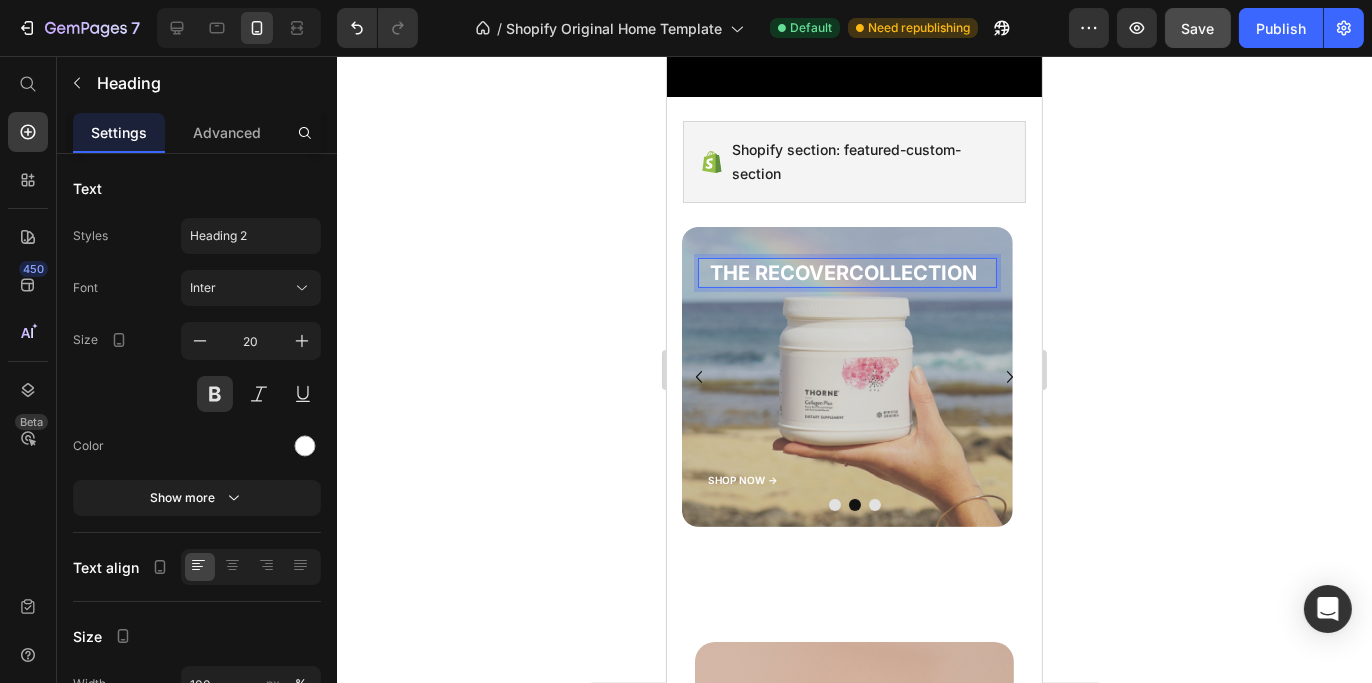 scroll, scrollTop: 437, scrollLeft: 0, axis: vertical 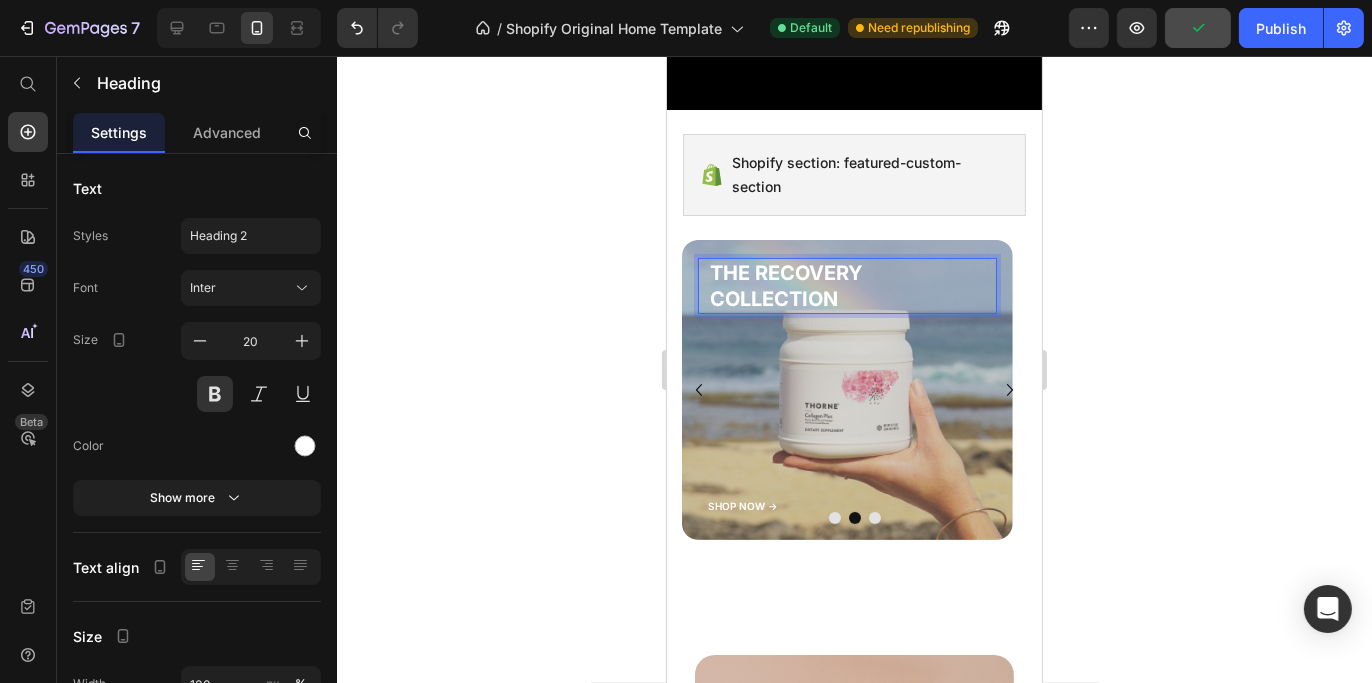 click 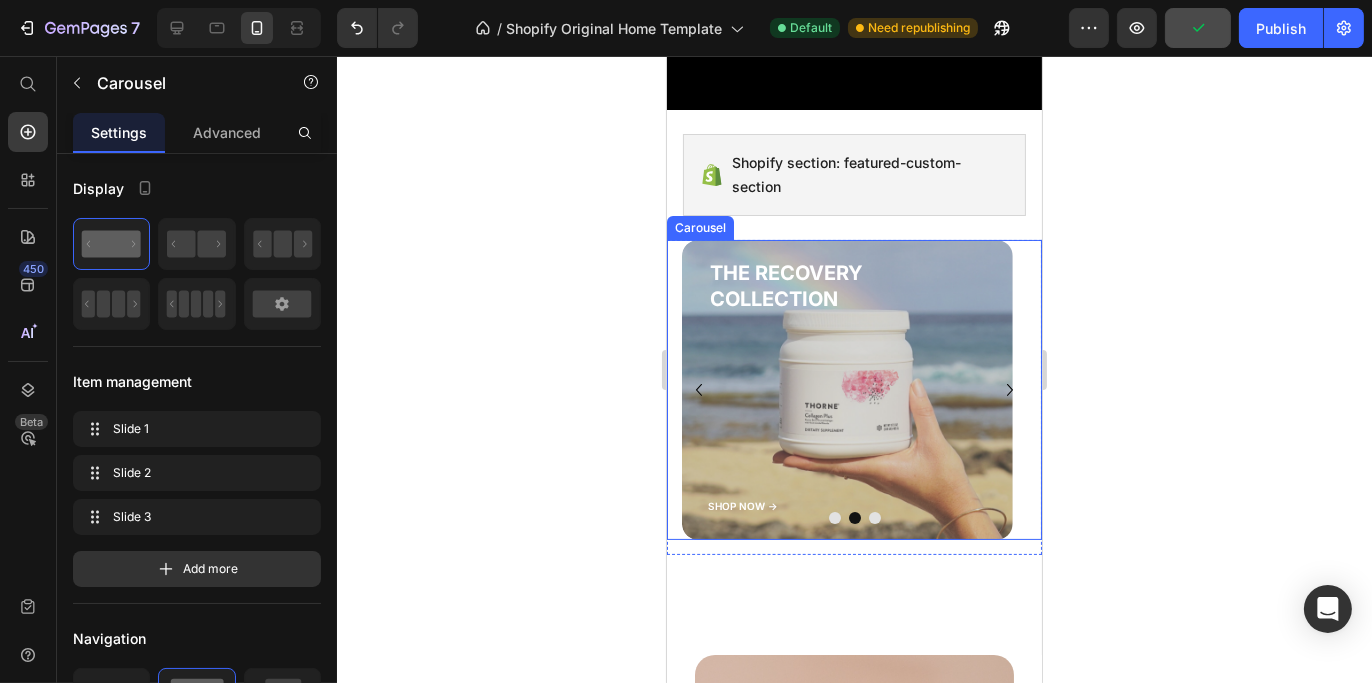 click 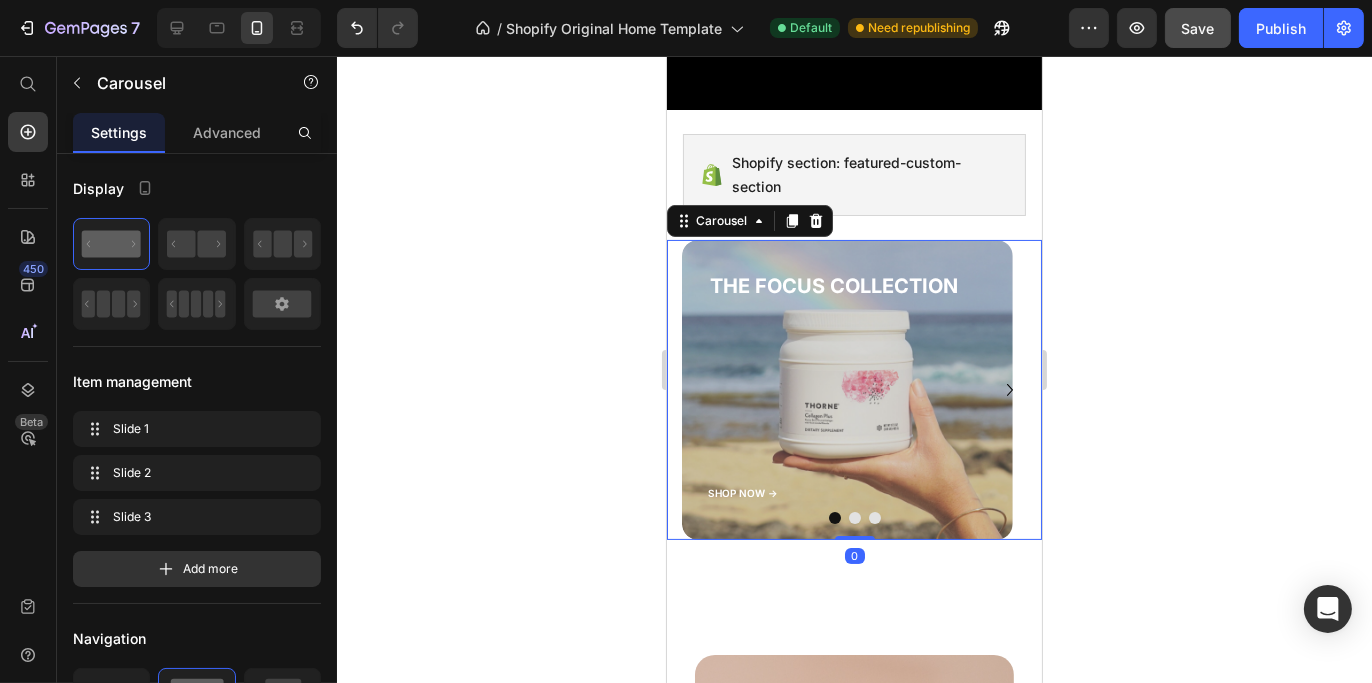 click 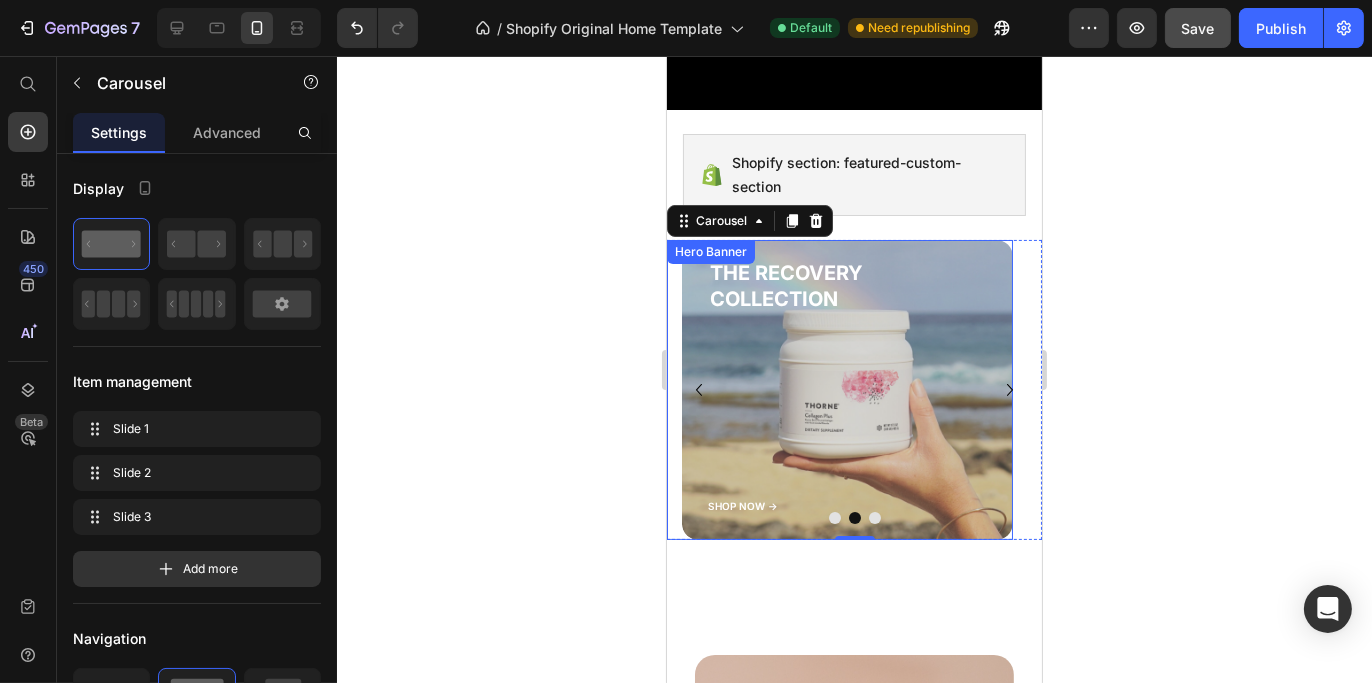 click on "THE RECOVERY COLLECTION Heading" at bounding box center [846, 373] 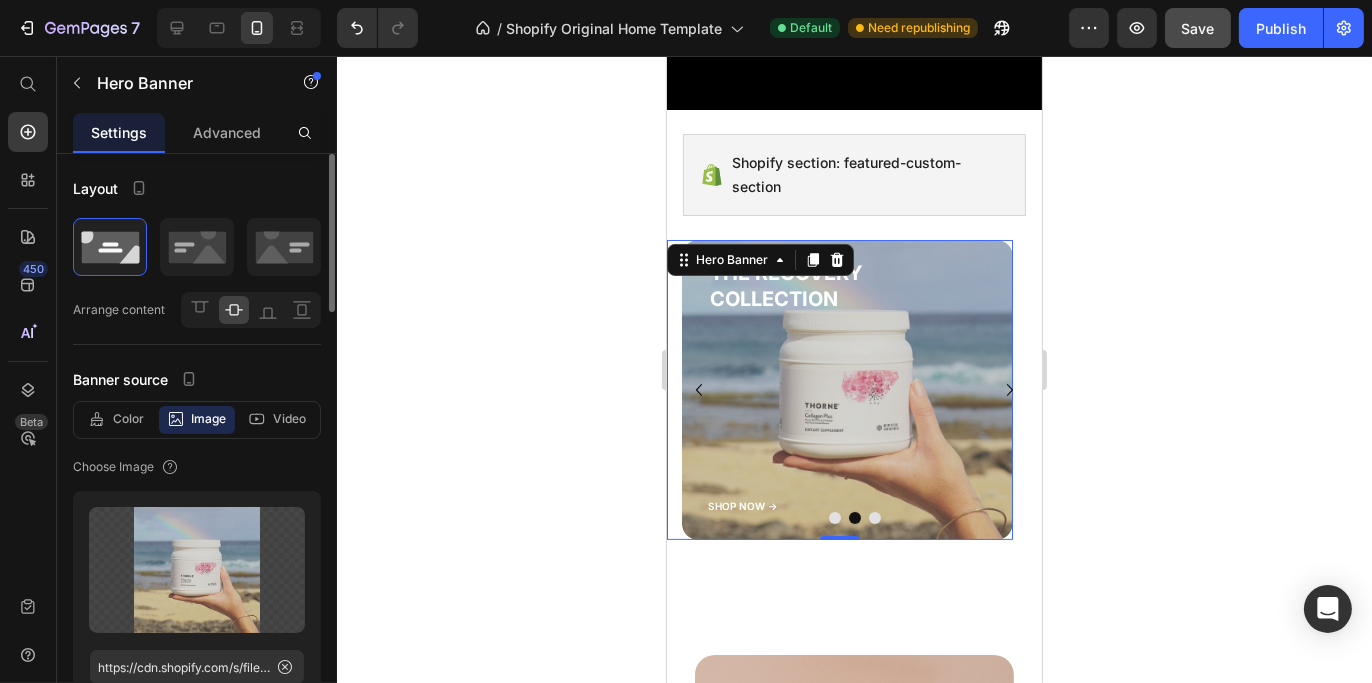 scroll, scrollTop: 200, scrollLeft: 0, axis: vertical 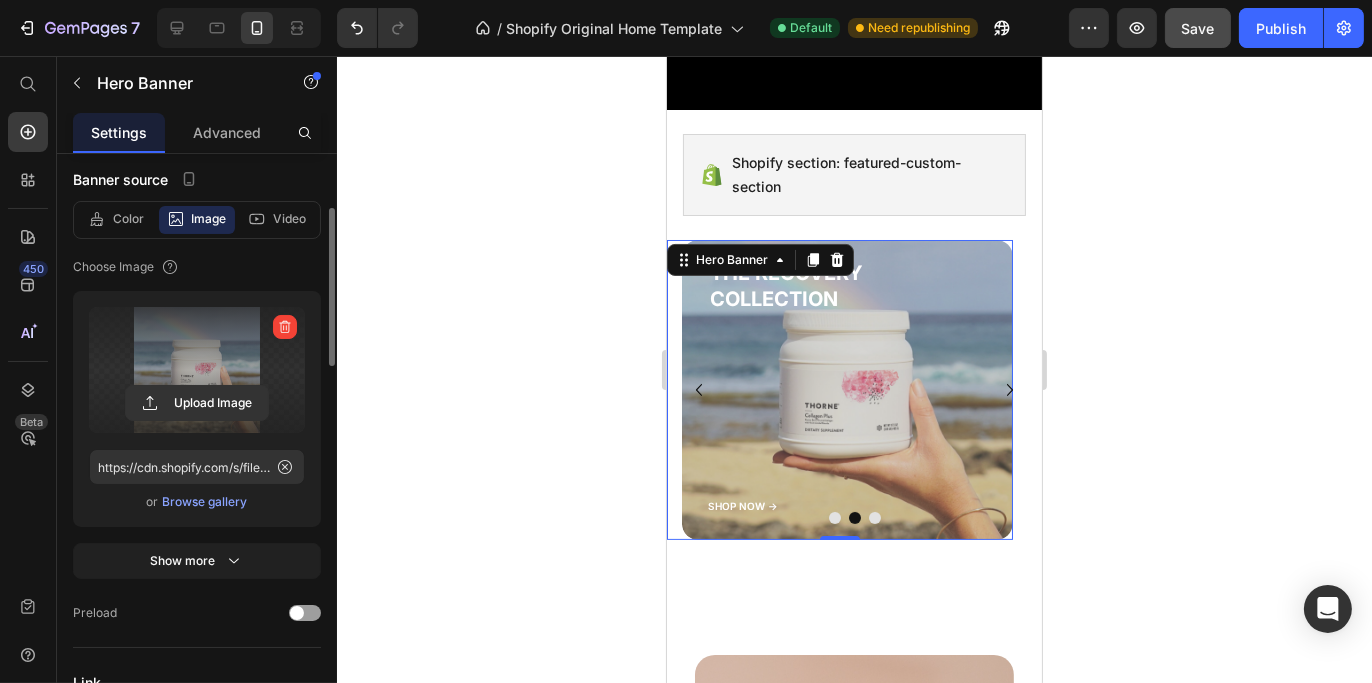 click at bounding box center (197, 370) 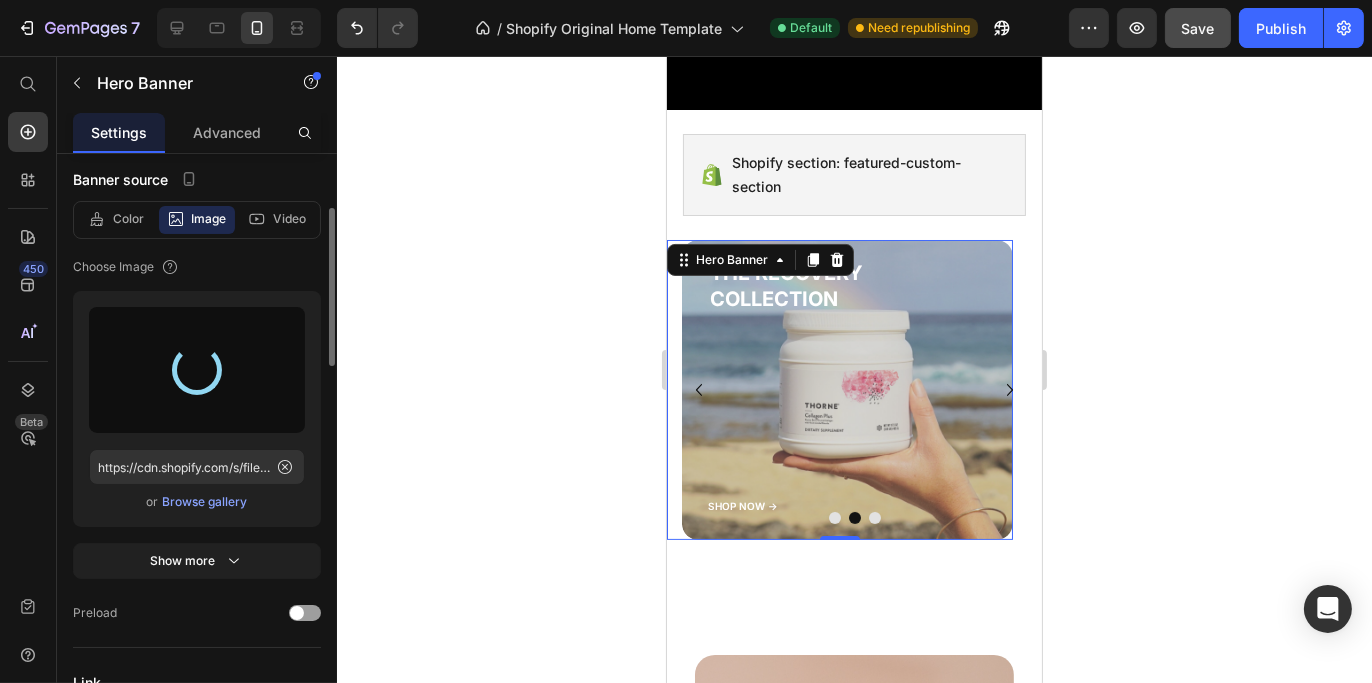 type on "https://cdn.shopify.com/s/files/1/0673/2139/7326/files/gempages_574705649821156196-83d70ff1-69e6-4329-b4f6-ebf206987374.png" 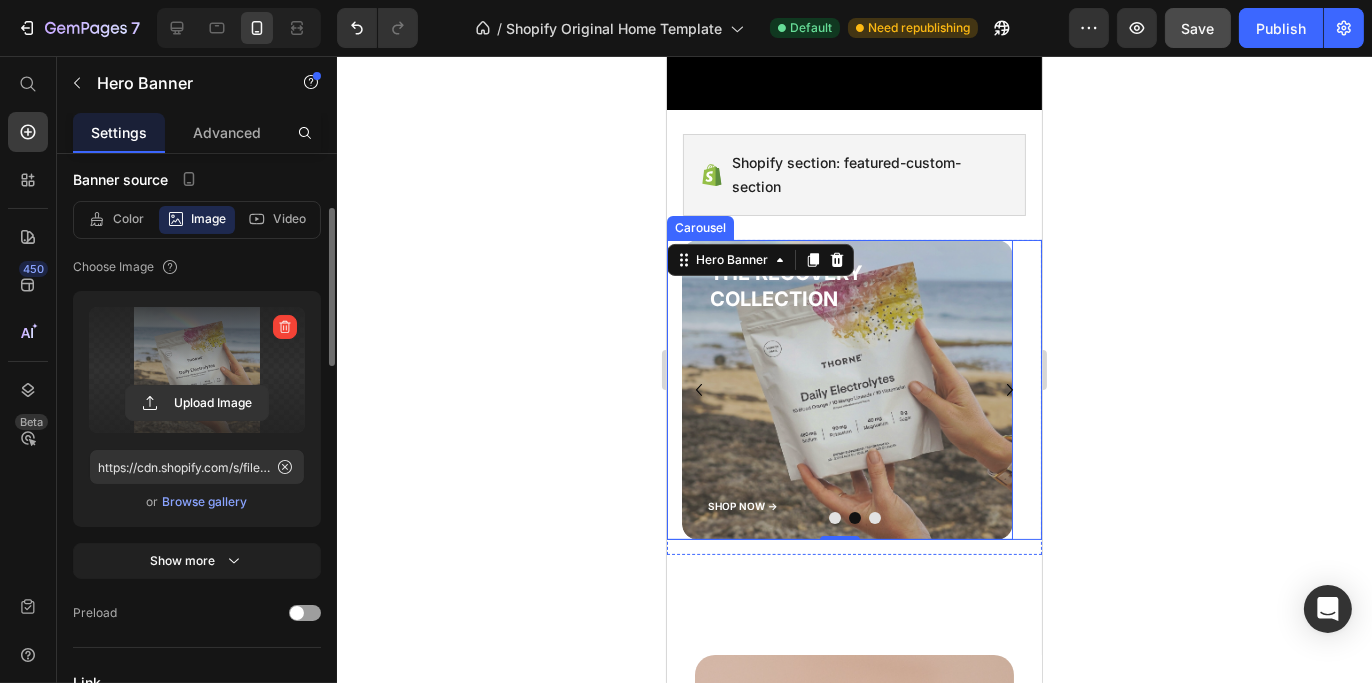 click 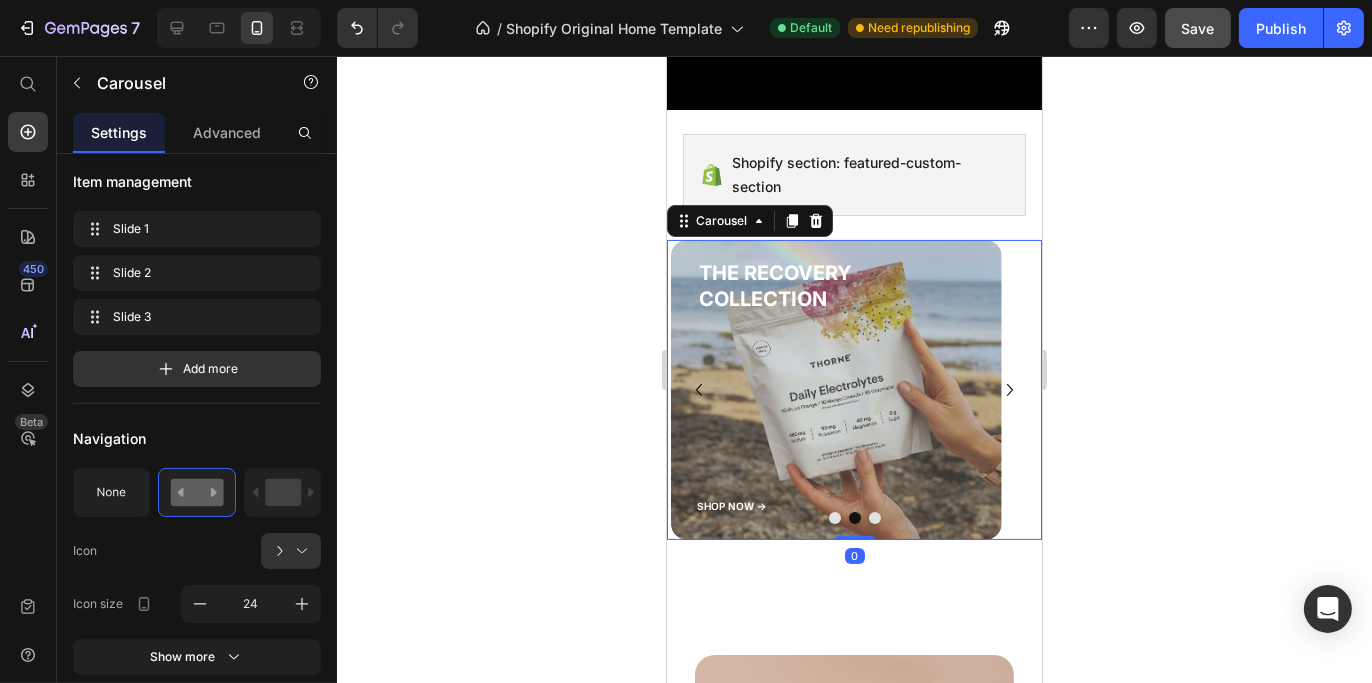 scroll, scrollTop: 0, scrollLeft: 0, axis: both 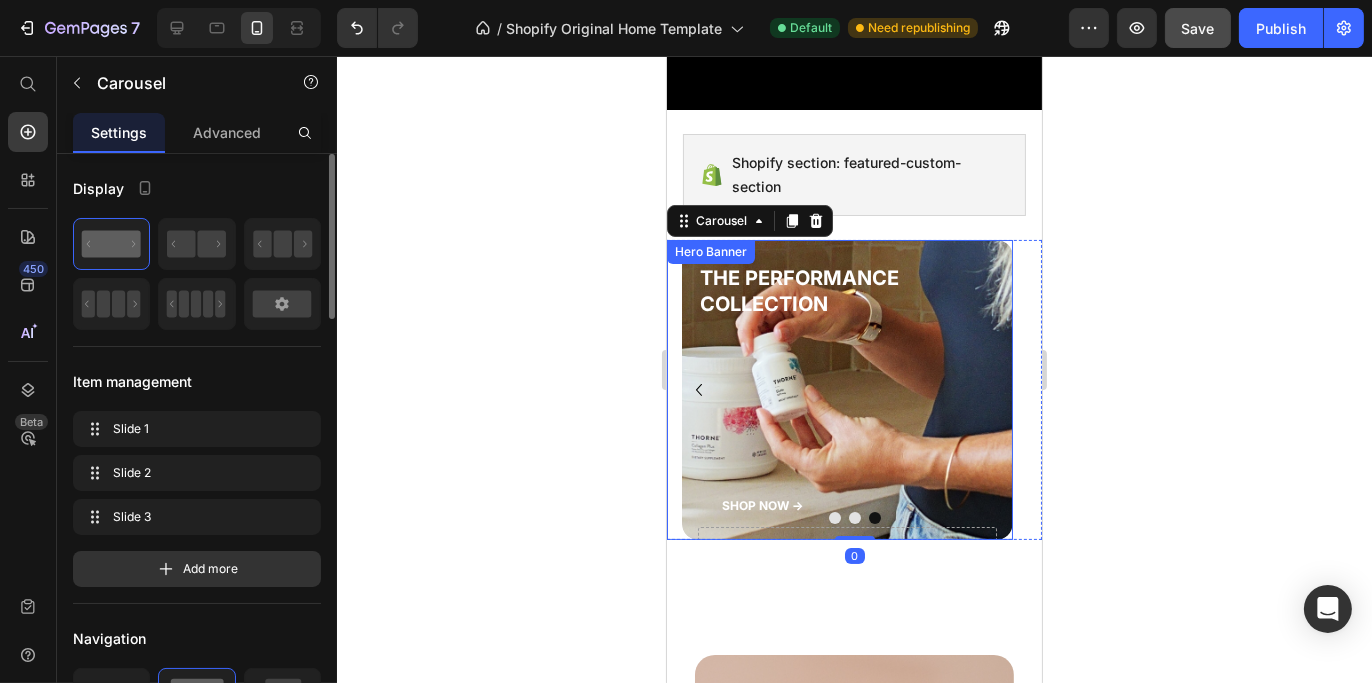 click on "THE PERFORMANCE COLLECTION Heading SHOP NOW -> Button" at bounding box center [846, 359] 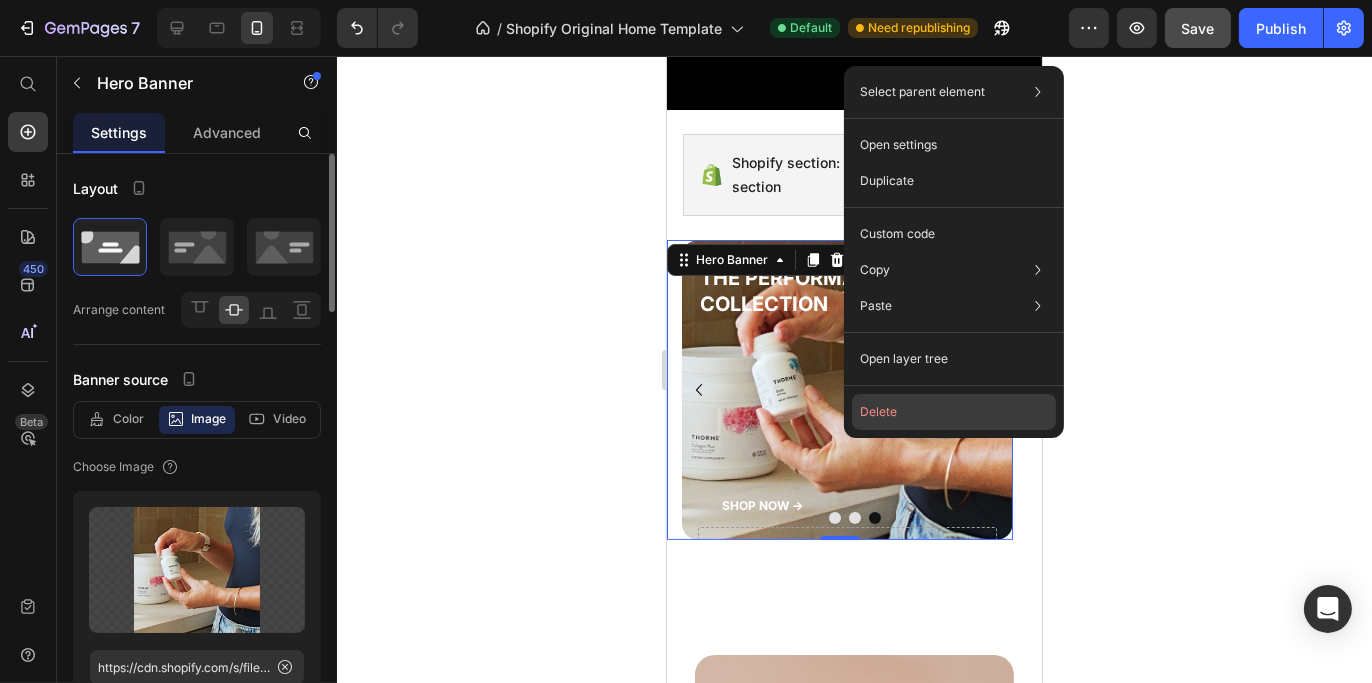 click on "Delete" 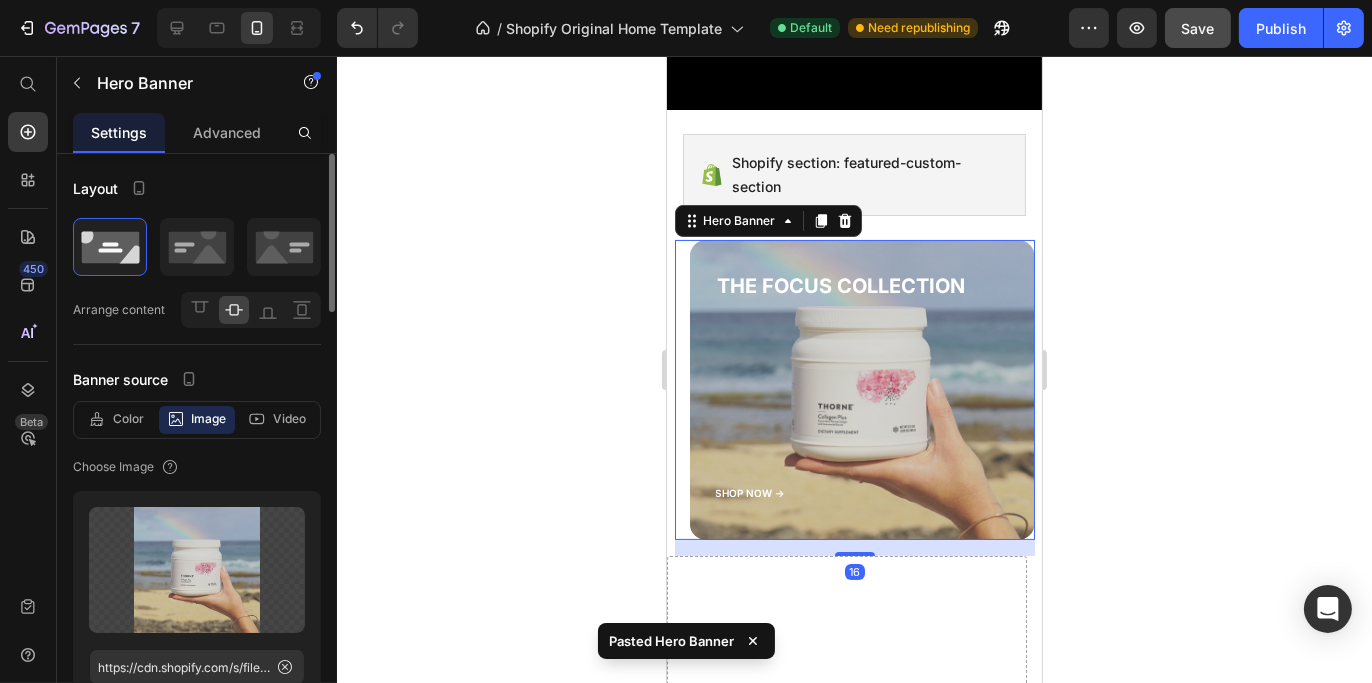 click 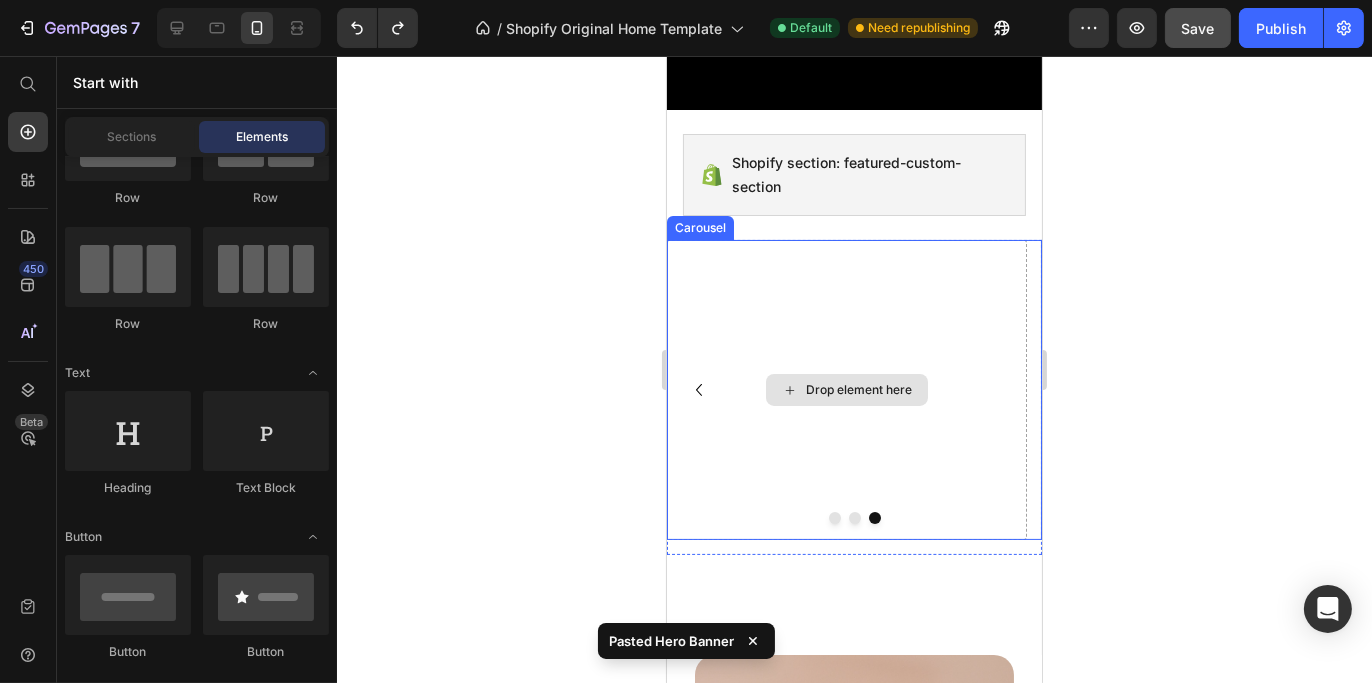 click on "Drop element here" at bounding box center [846, 390] 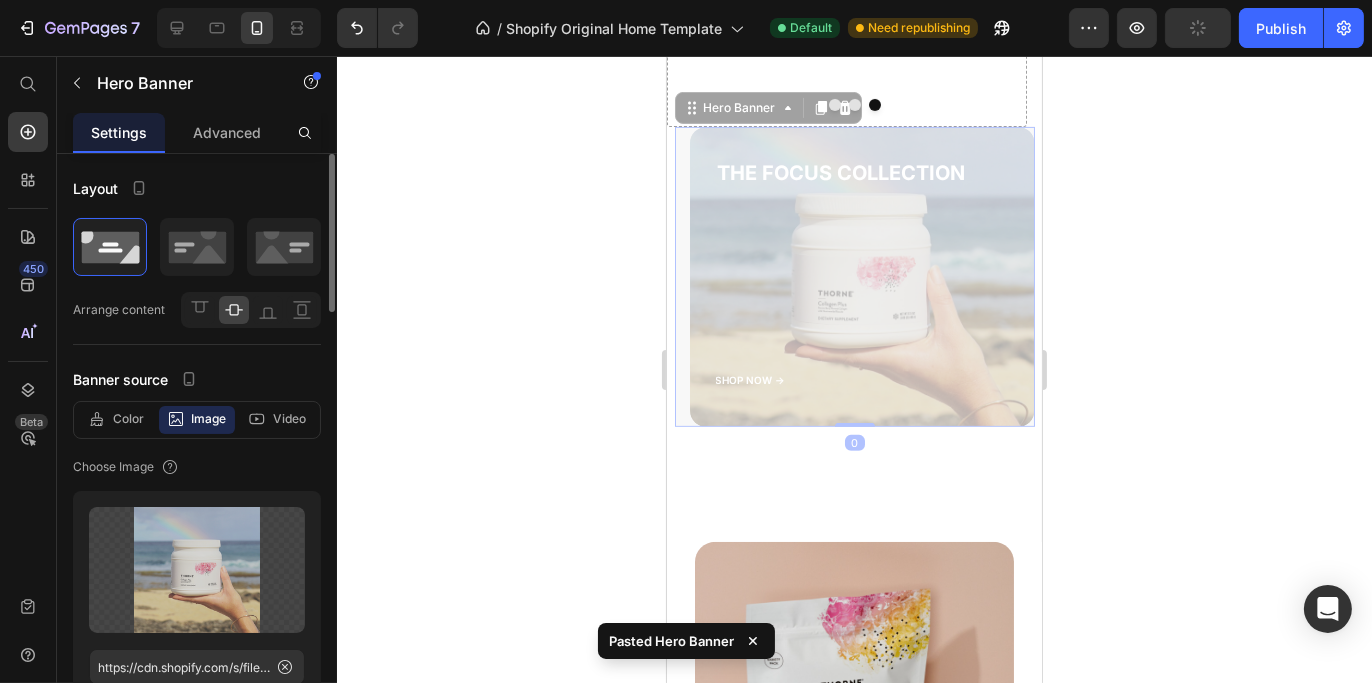 scroll, scrollTop: 450, scrollLeft: 0, axis: vertical 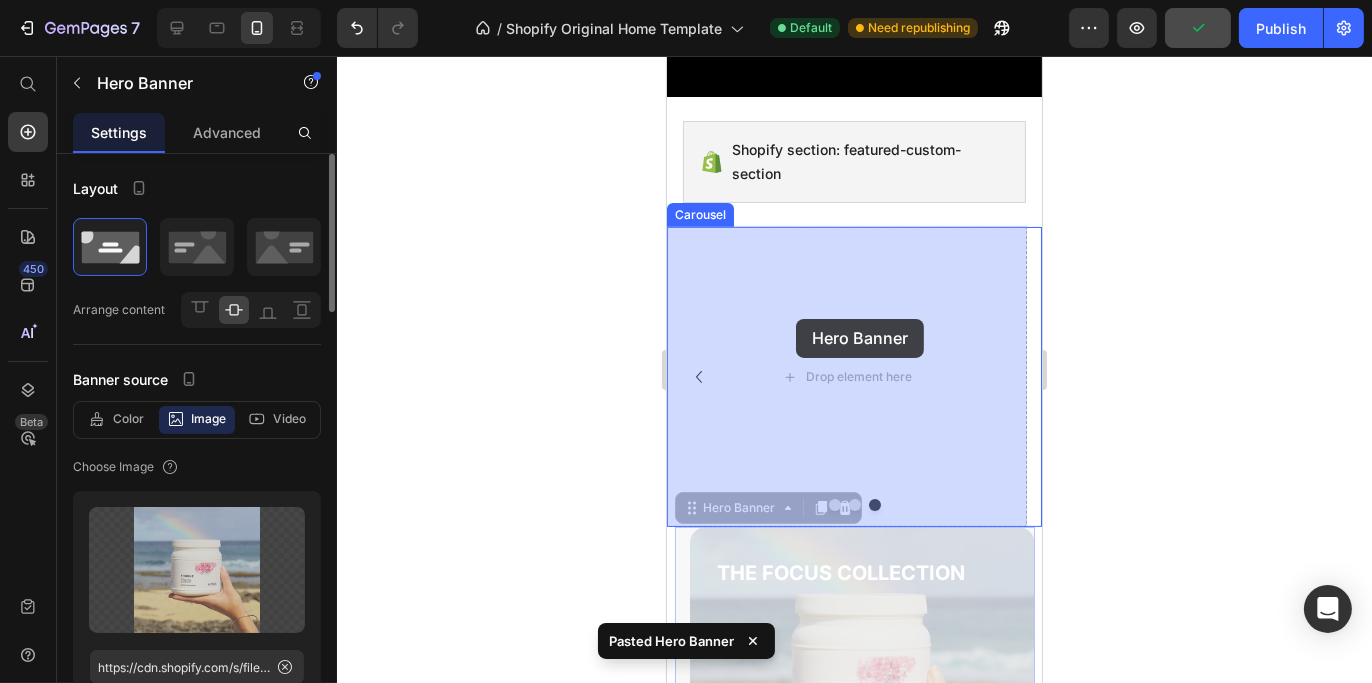 drag, startPoint x: 833, startPoint y: 354, endPoint x: 793, endPoint y: 275, distance: 88.54942 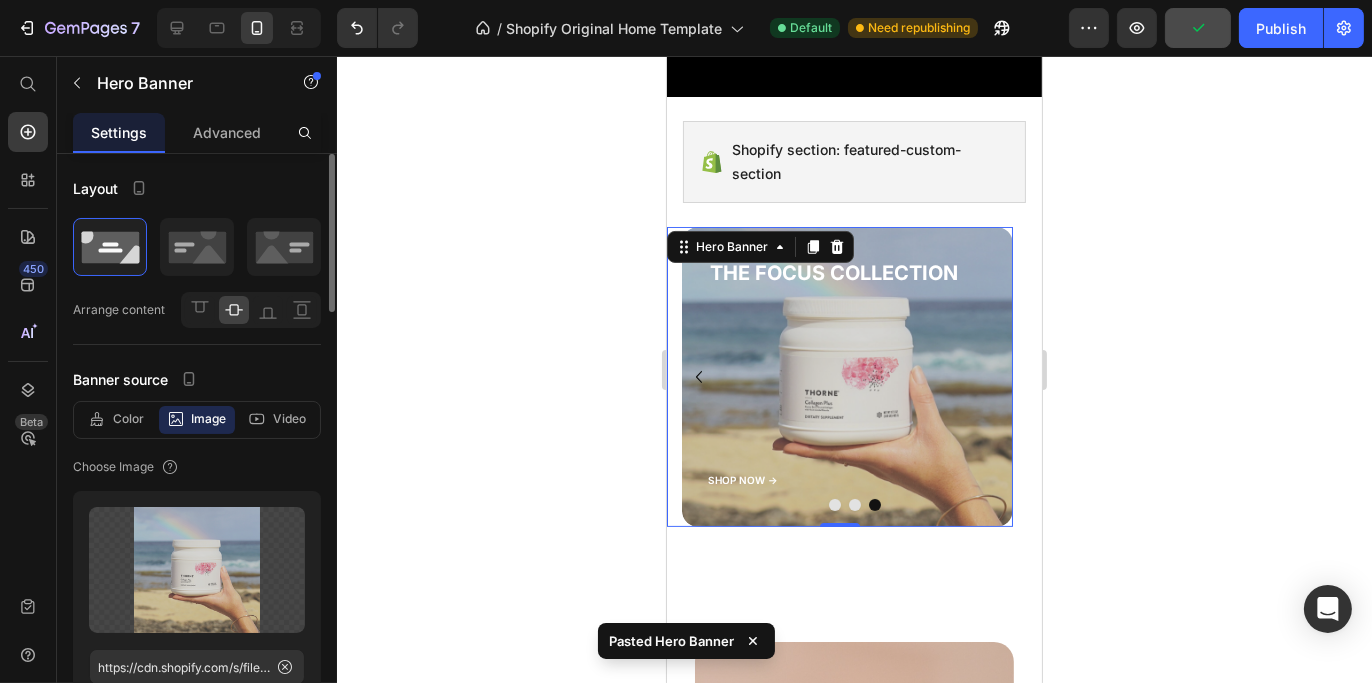 click 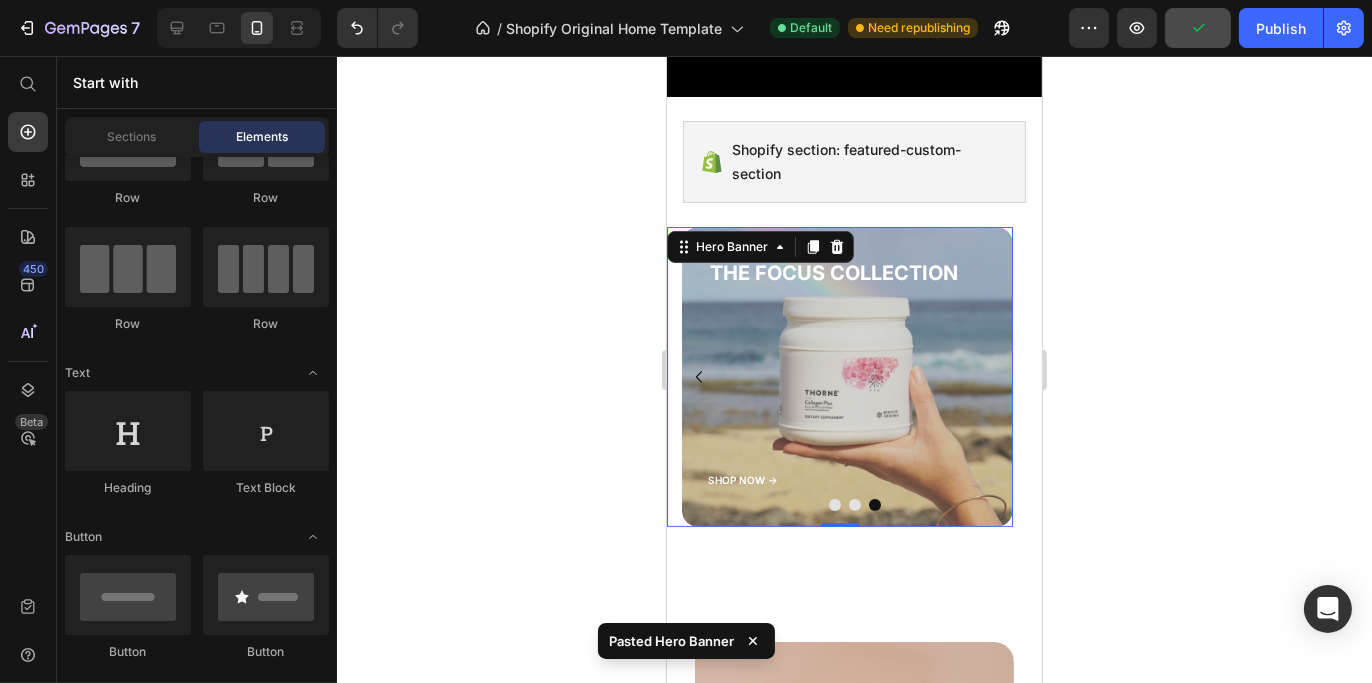 click on "THE FOCUS COLLECTION Heading" at bounding box center (846, 360) 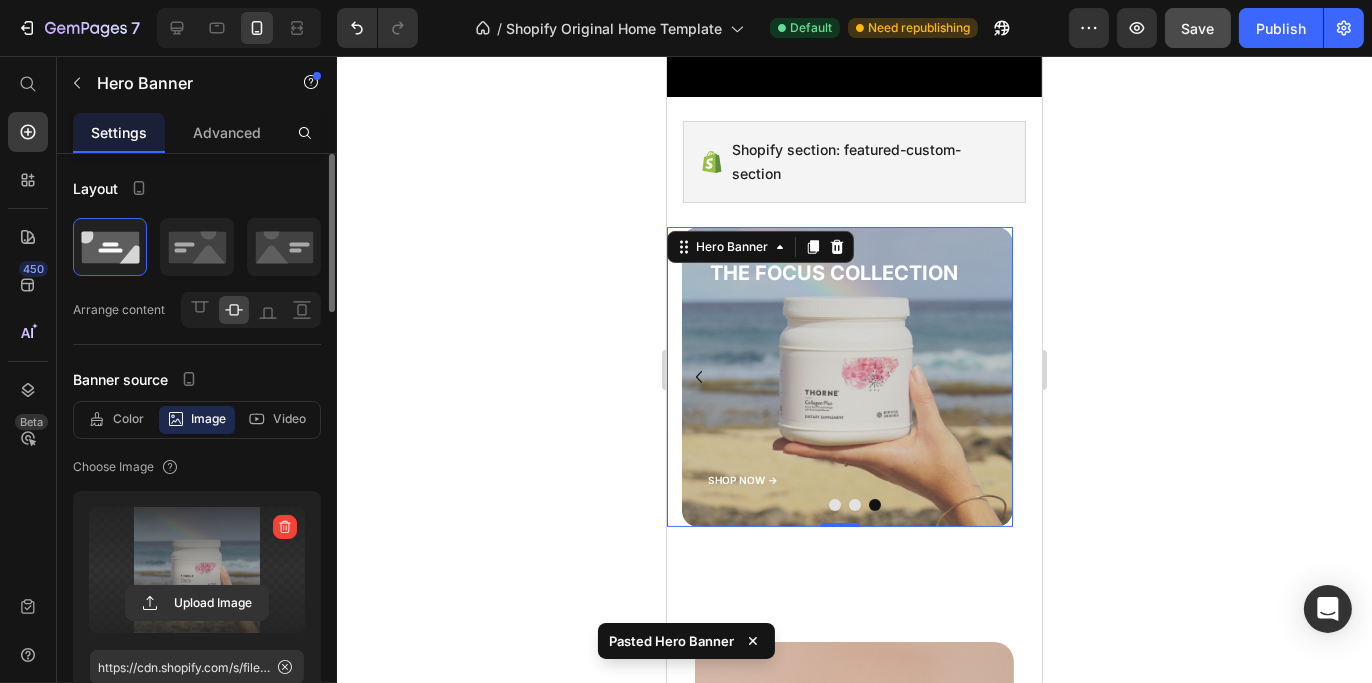 click at bounding box center [197, 570] 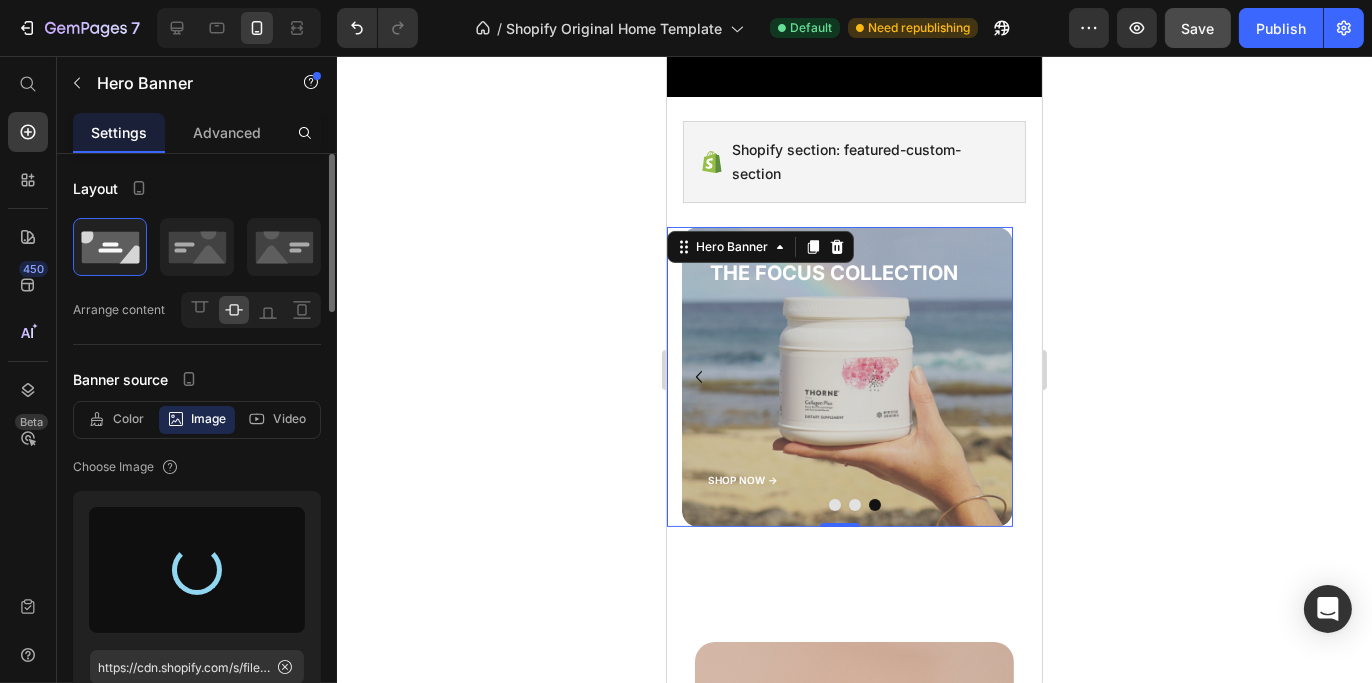 type on "https://cdn.shopify.com/s/files/1/0673/2139/7326/files/gempages_574705649821156196-8410edb4-6bcc-4ed6-b4b8-c3bc1dae6d8d.png" 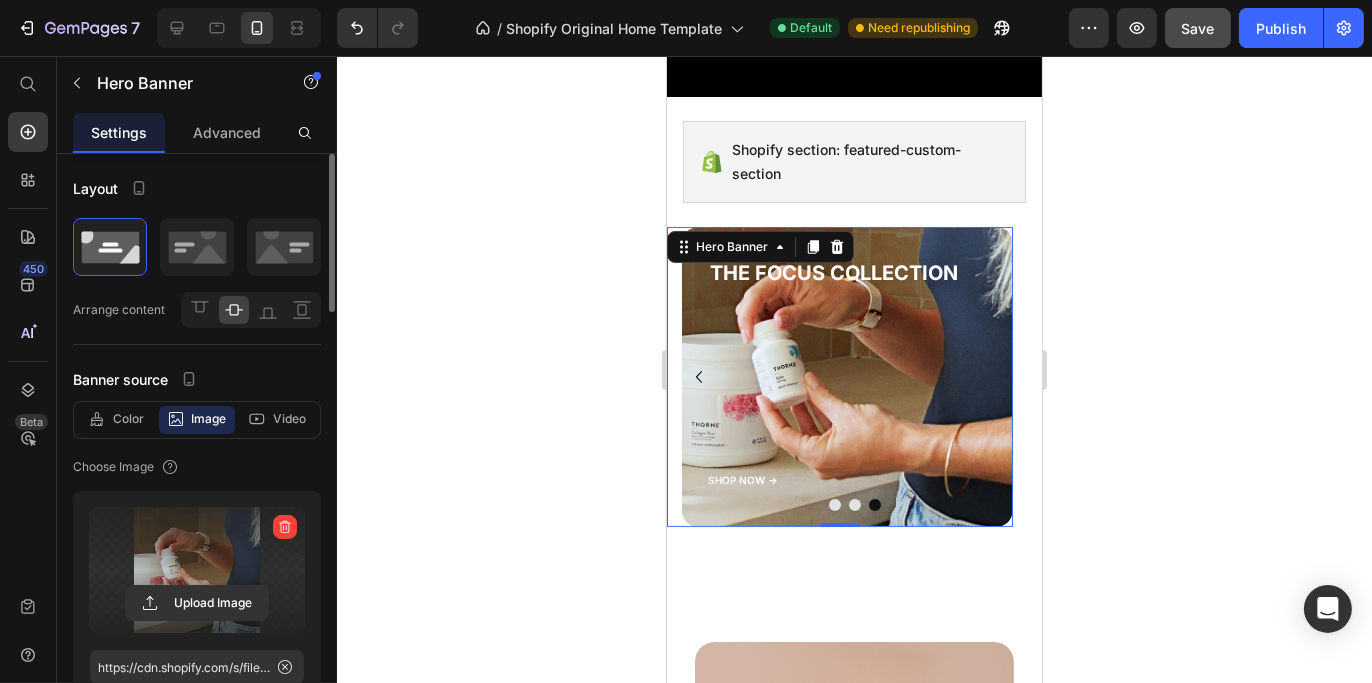 click on "THE FOCUS COLLECTION" at bounding box center [851, 273] 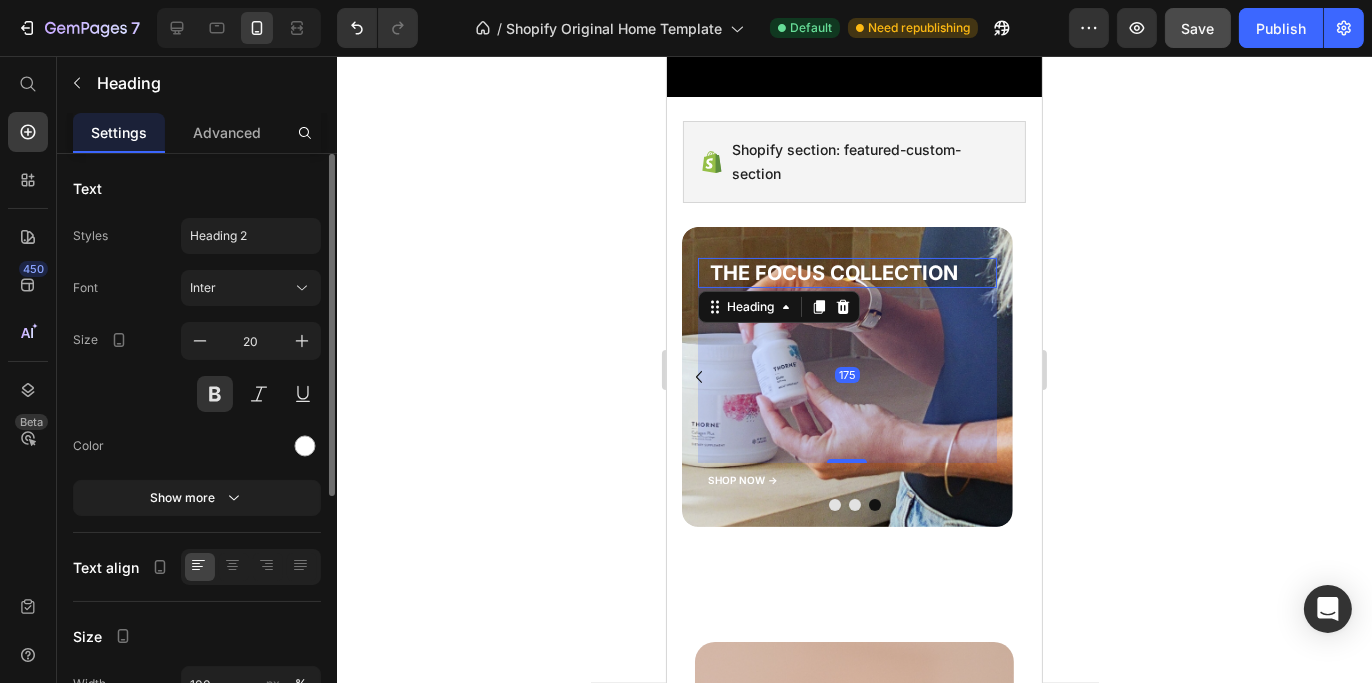 click on "THE FOCUS COLLECTION" at bounding box center (851, 273) 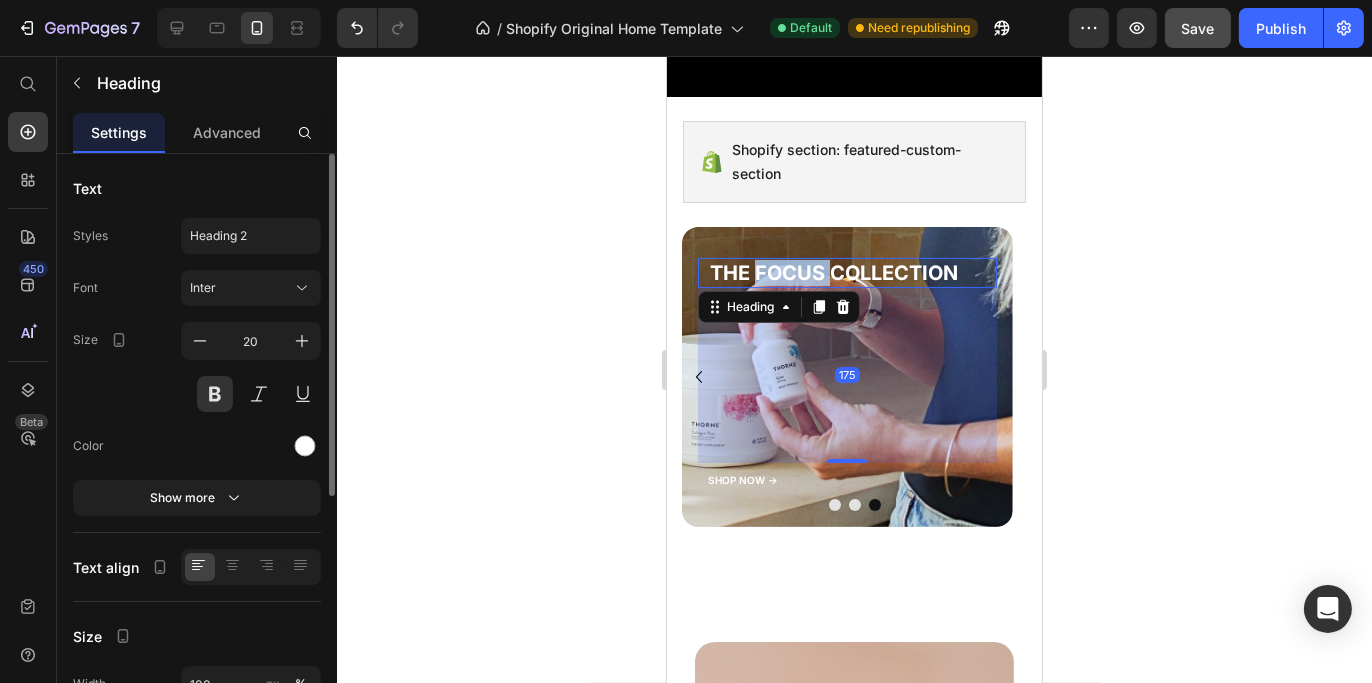 click on "THE FOCUS COLLECTION" at bounding box center (851, 273) 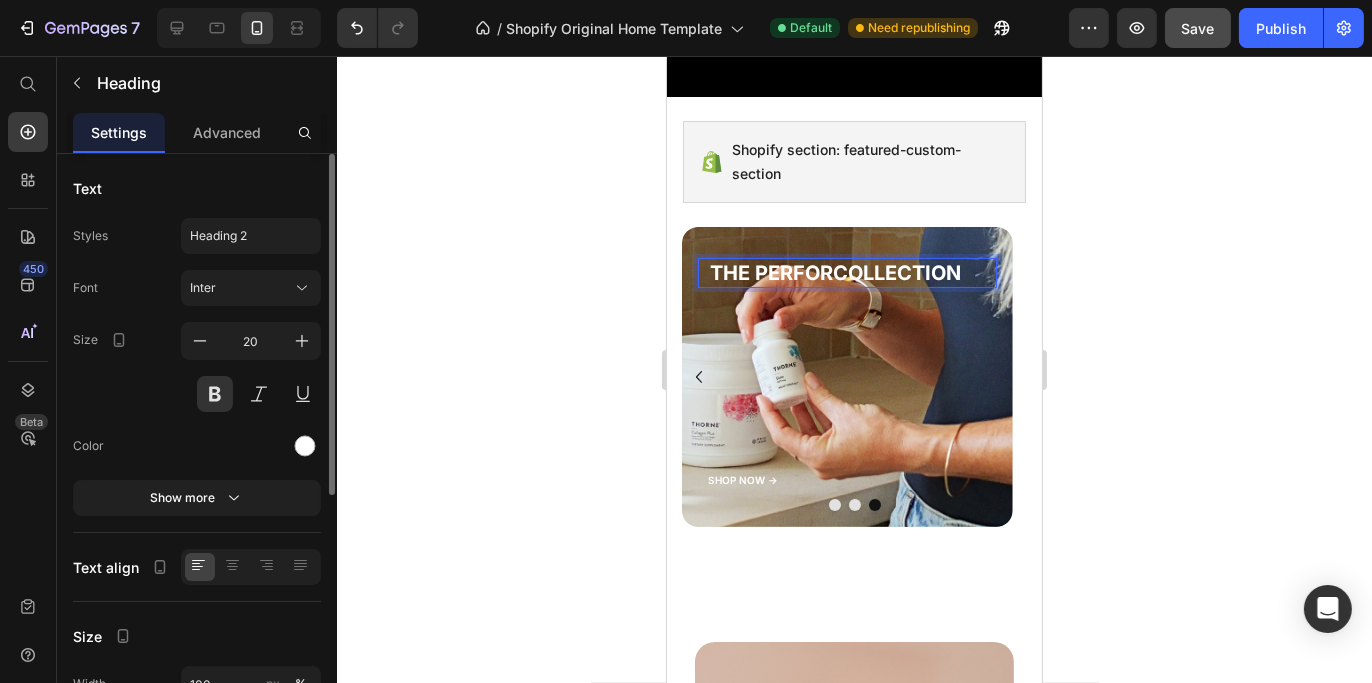 scroll, scrollTop: 437, scrollLeft: 0, axis: vertical 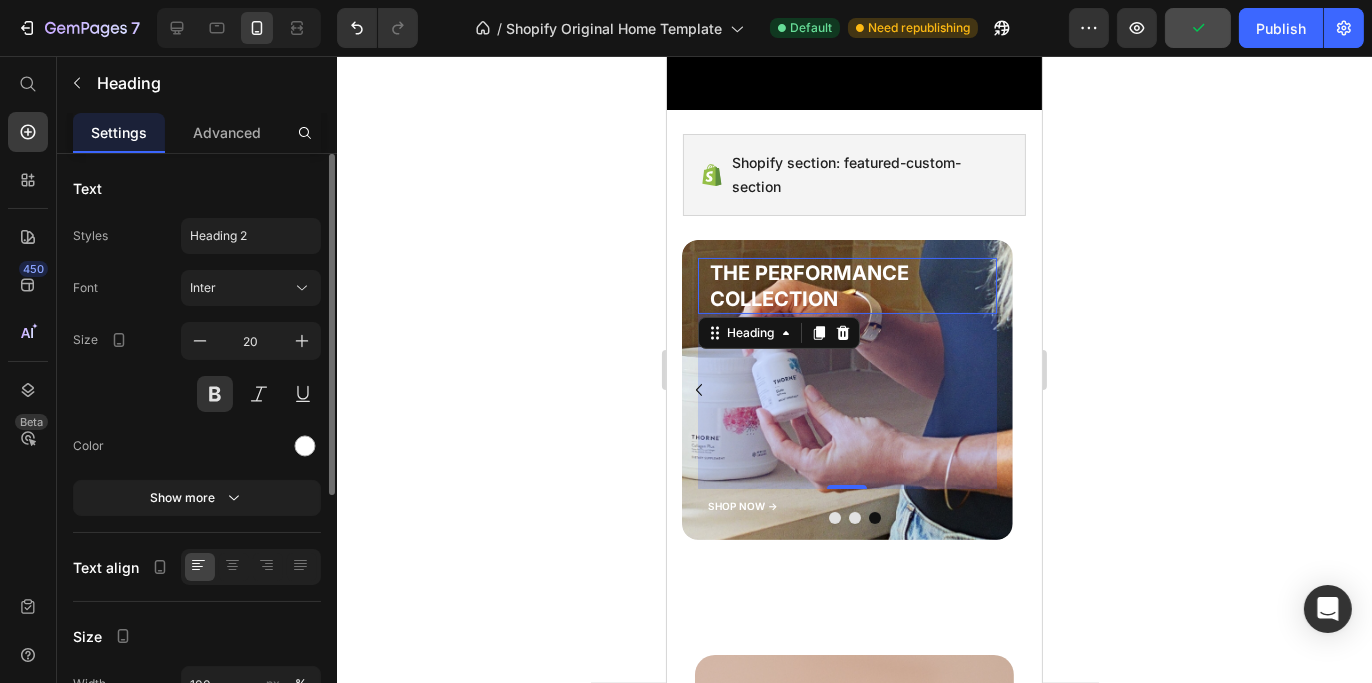 click 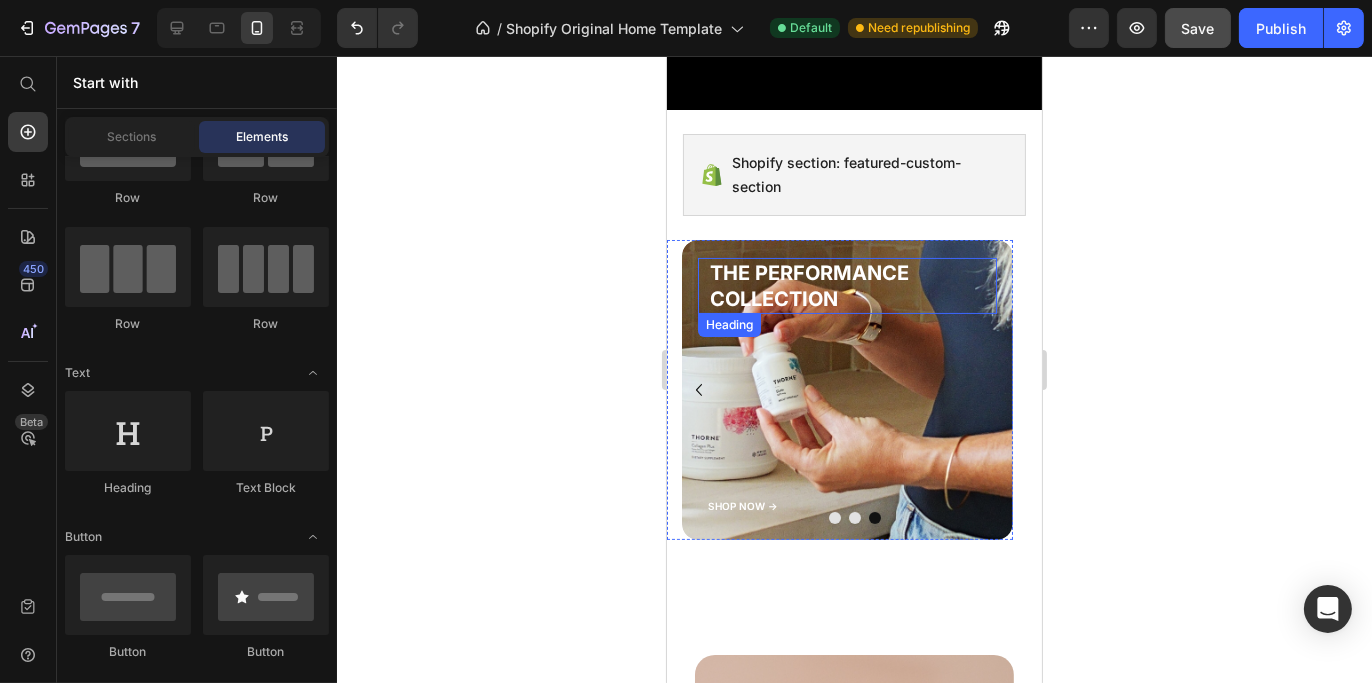 click on "THE PERFORMANCE COLLECTION" at bounding box center [851, 286] 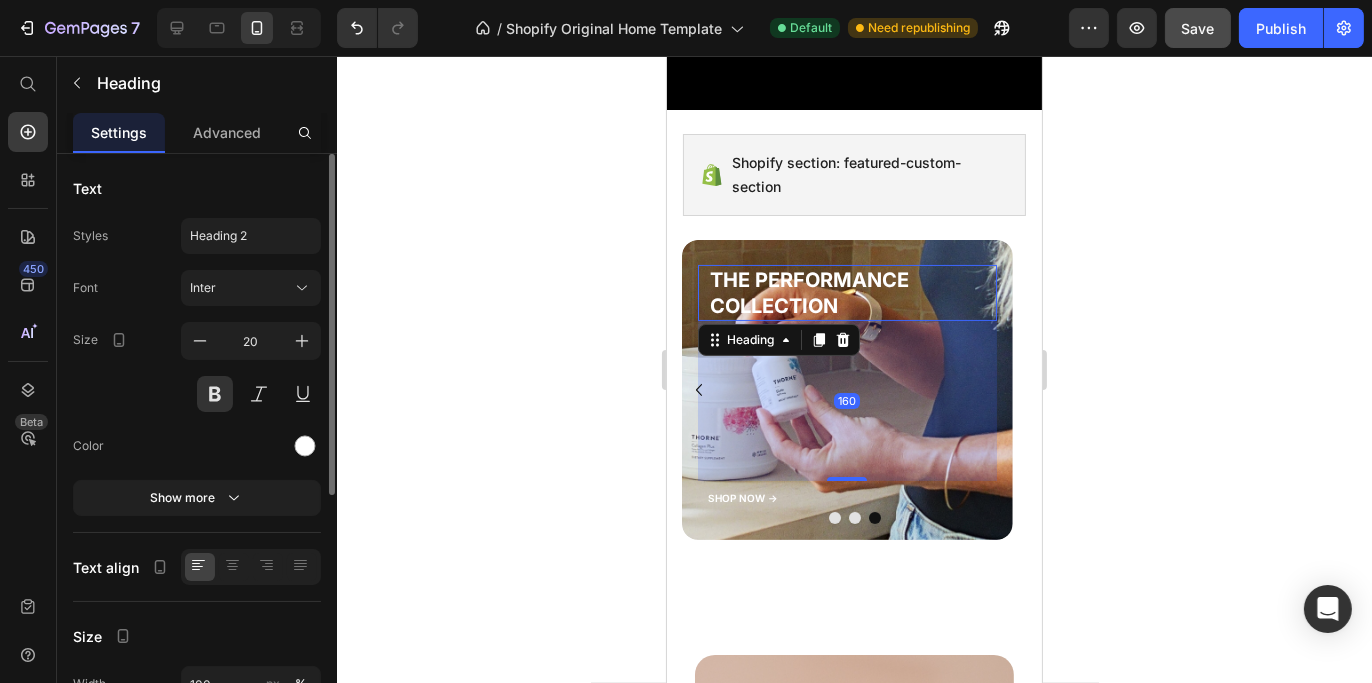 drag, startPoint x: 841, startPoint y: 483, endPoint x: 843, endPoint y: 468, distance: 15.132746 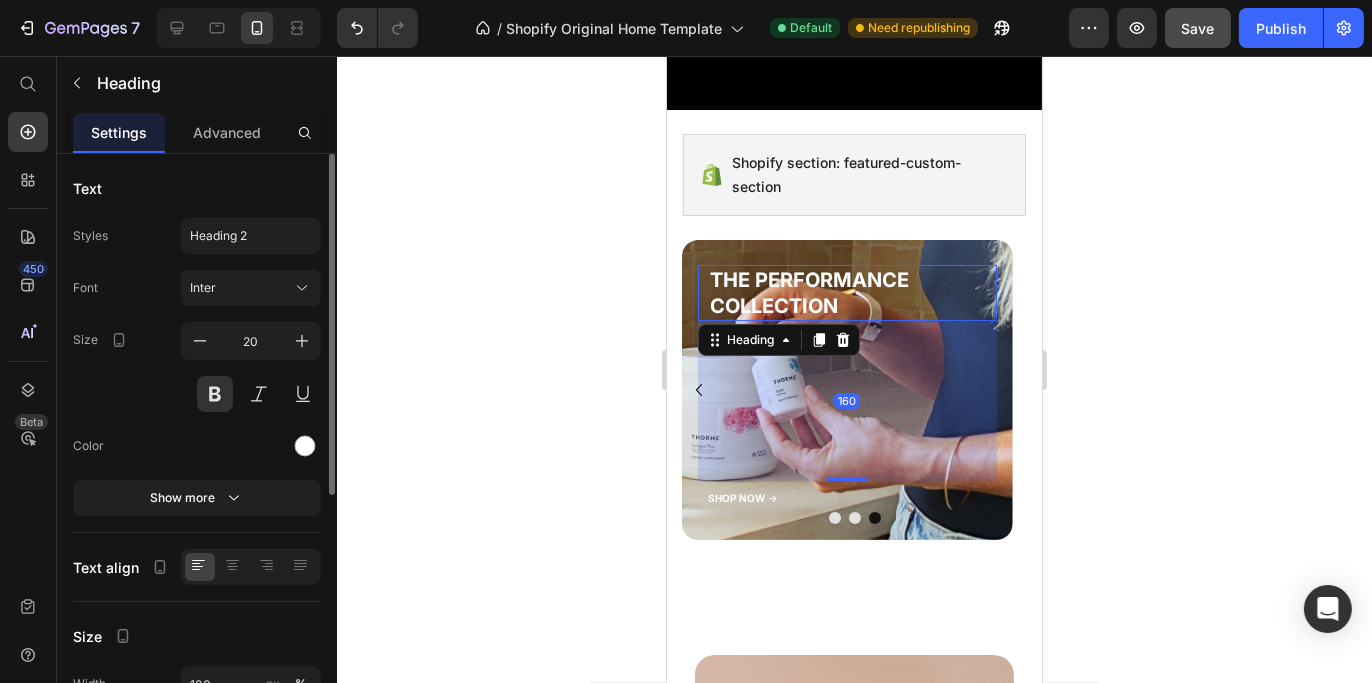 click 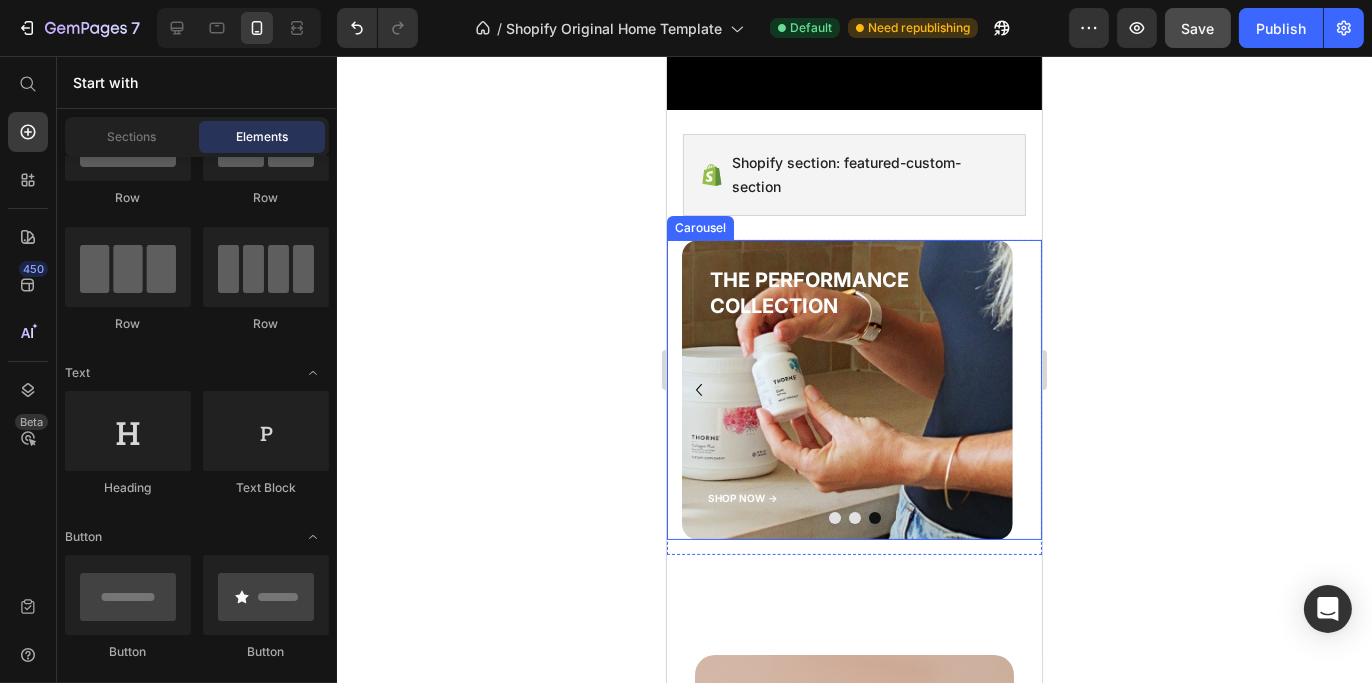 click 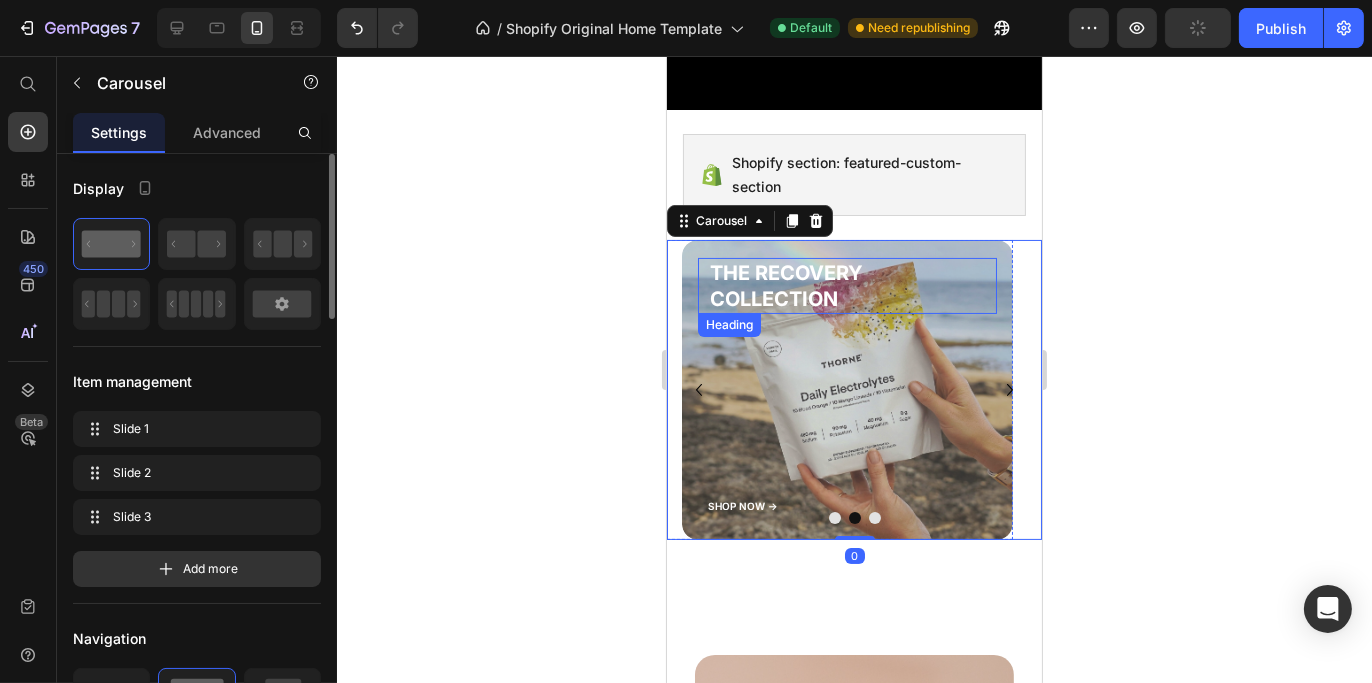 click on "THE RECOVERY COLLECTION" at bounding box center (851, 286) 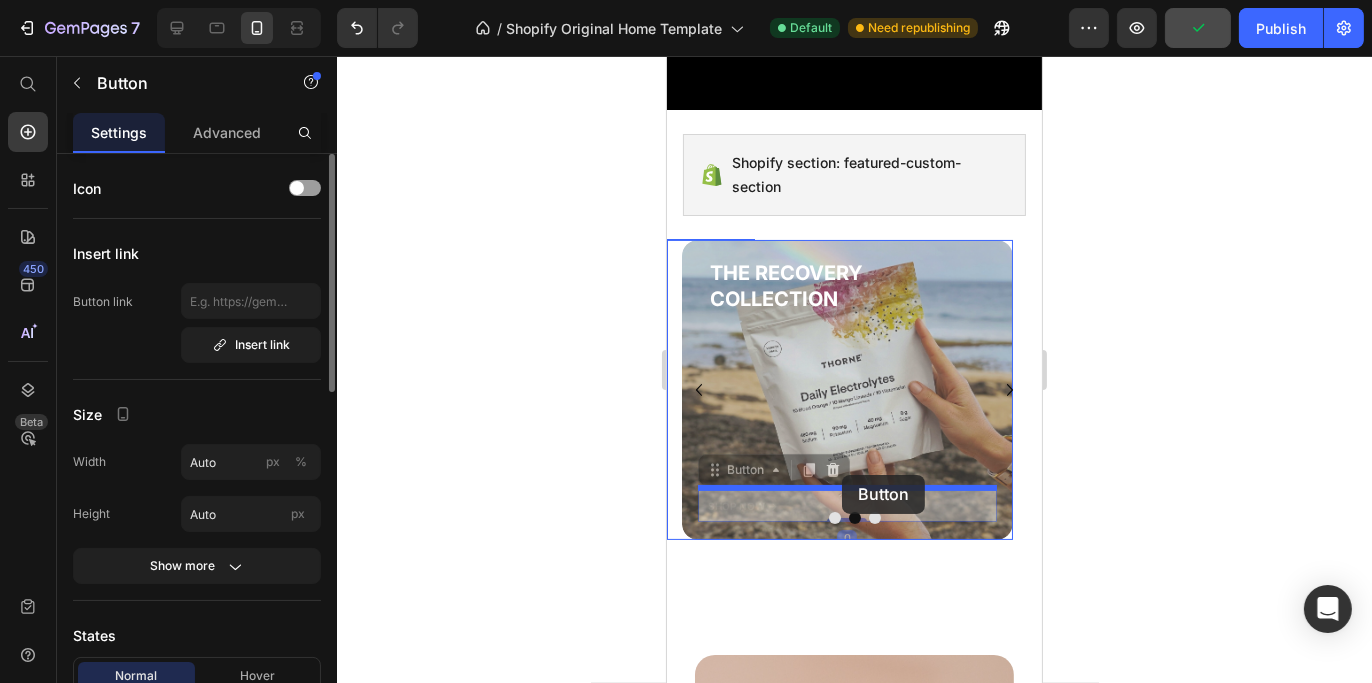 drag, startPoint x: 843, startPoint y: 489, endPoint x: 841, endPoint y: 475, distance: 14.142136 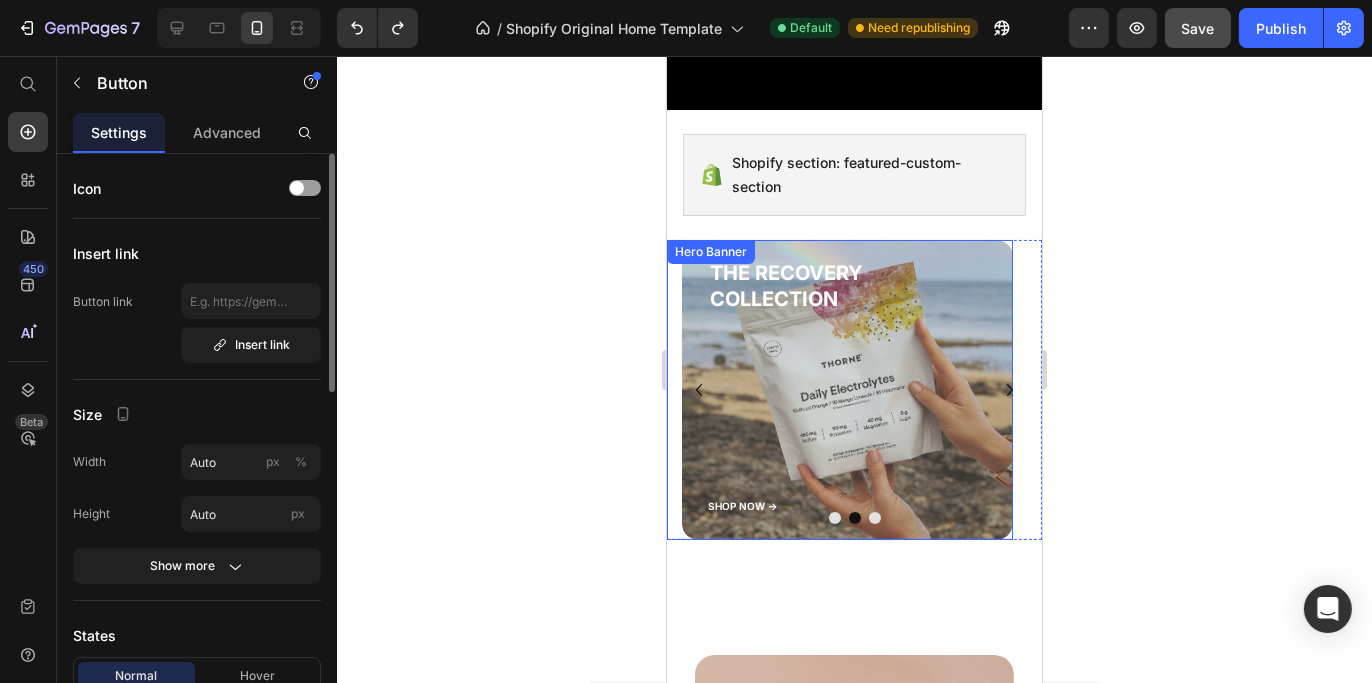 click on "THE RECOVERY COLLECTION Heading" at bounding box center [846, 373] 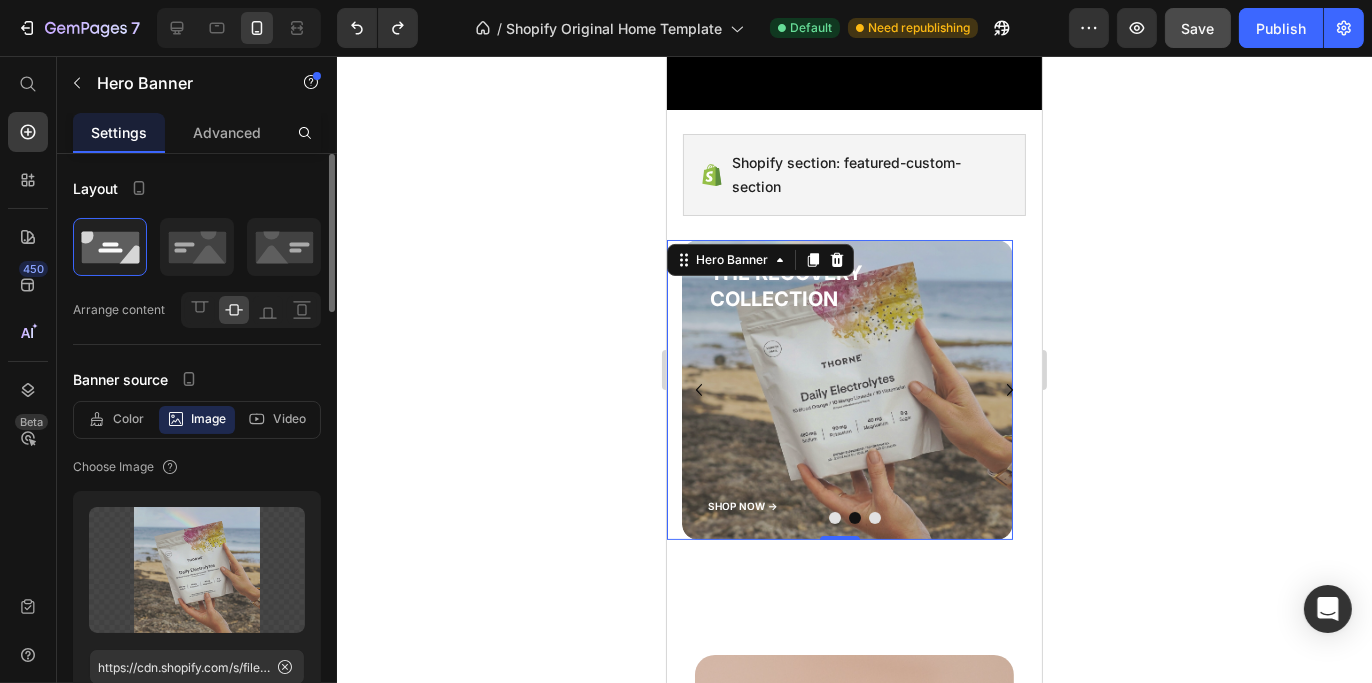 click on "THE RECOVERY COLLECTION Heading" at bounding box center (846, 373) 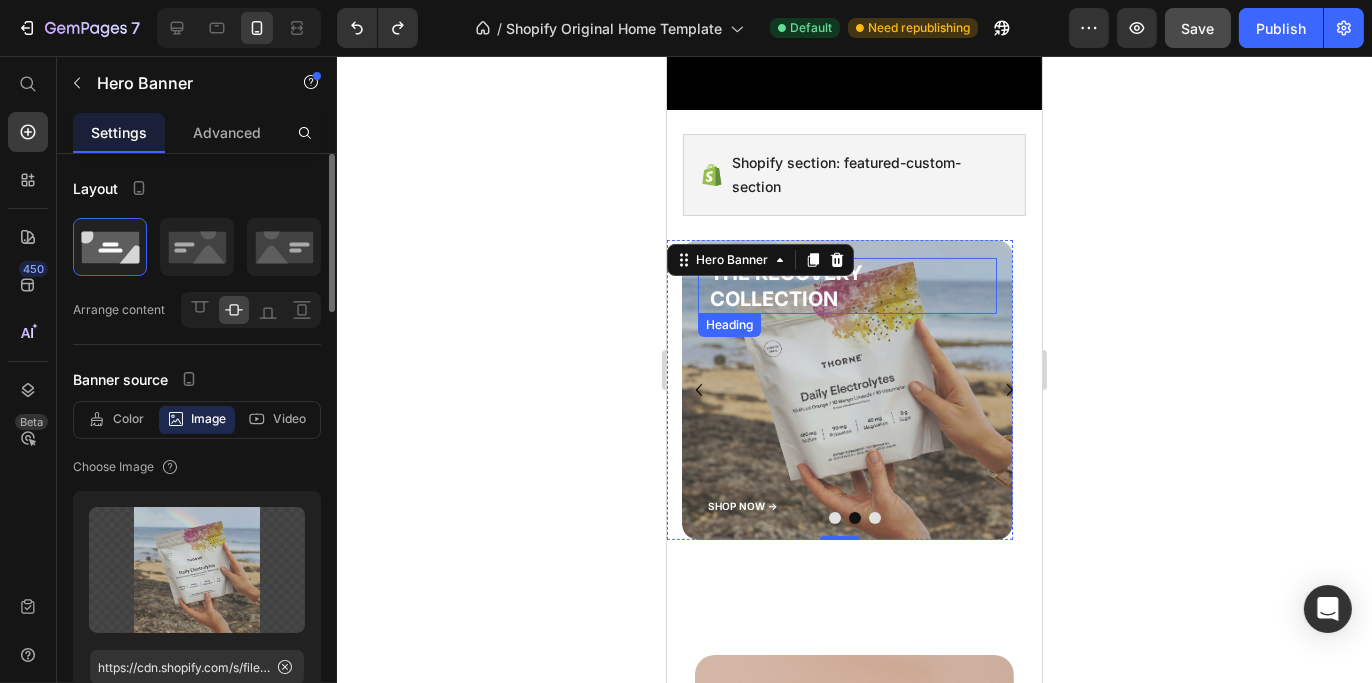 click on "THE RECOVERY COLLECTION" at bounding box center (851, 286) 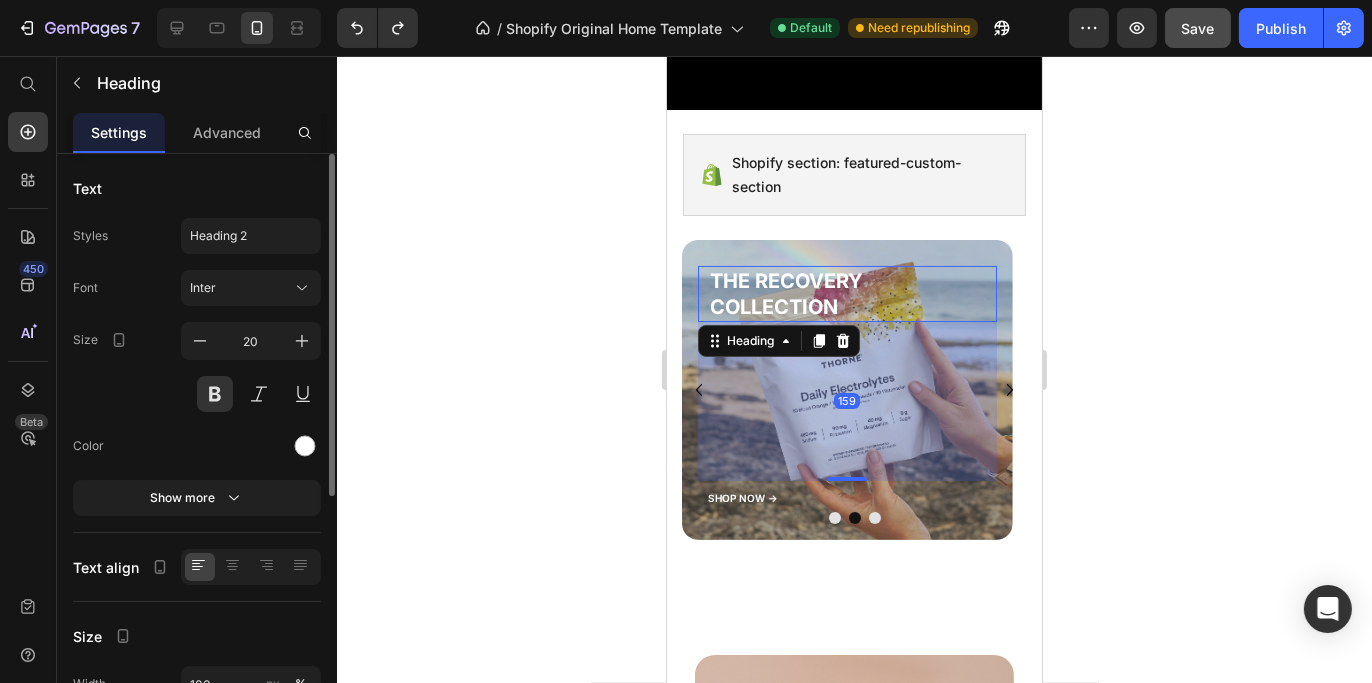 drag, startPoint x: 851, startPoint y: 483, endPoint x: 850, endPoint y: 467, distance: 16.03122 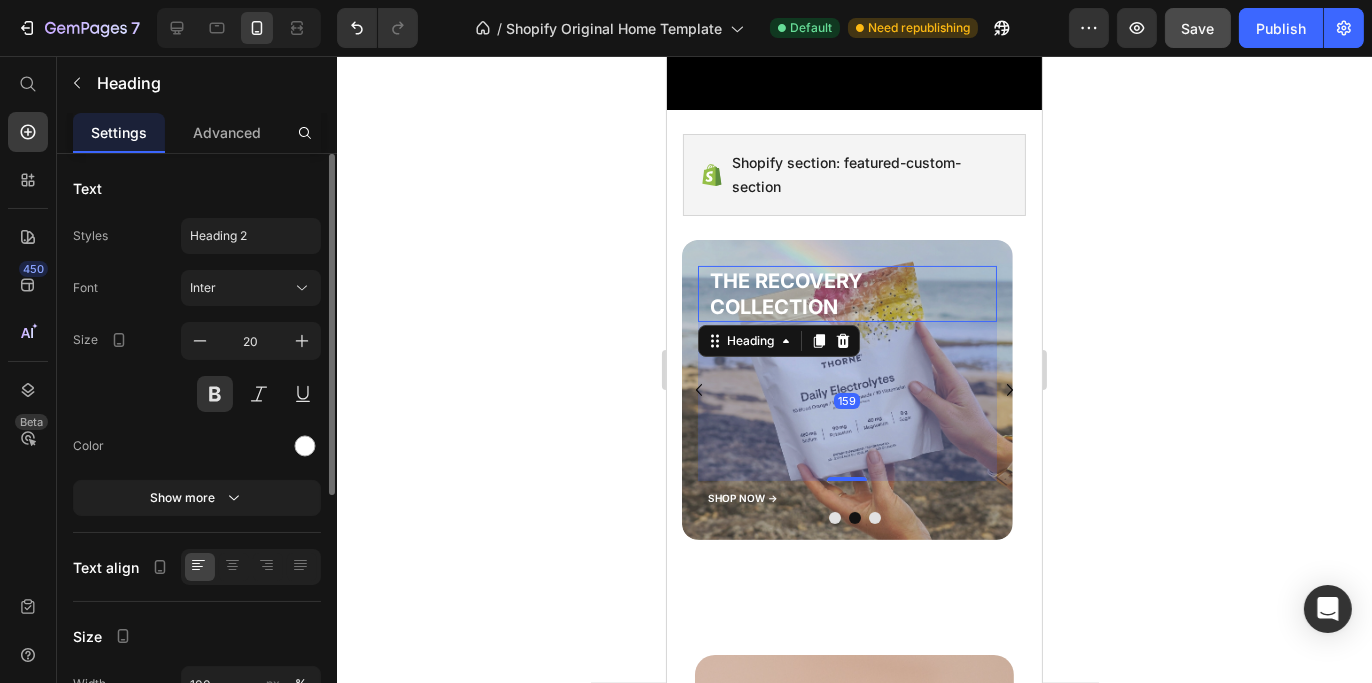 click on "159" at bounding box center [846, 401] 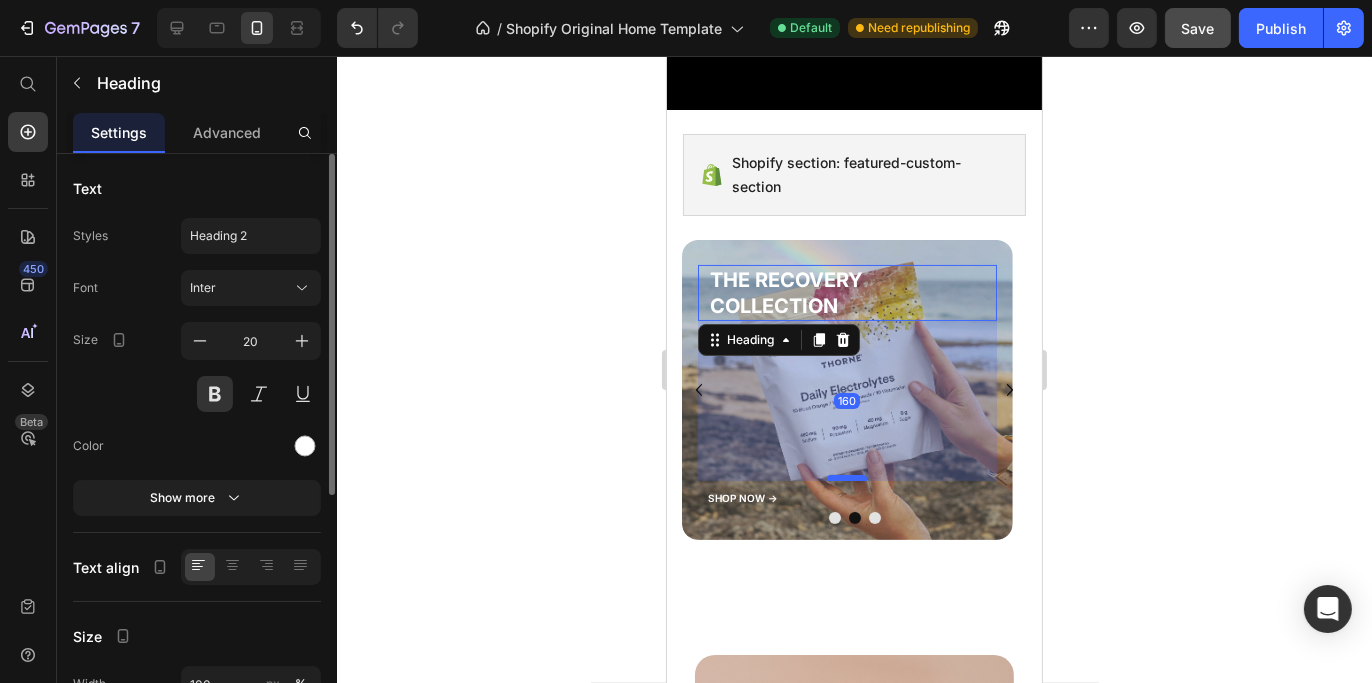 click at bounding box center [846, 478] 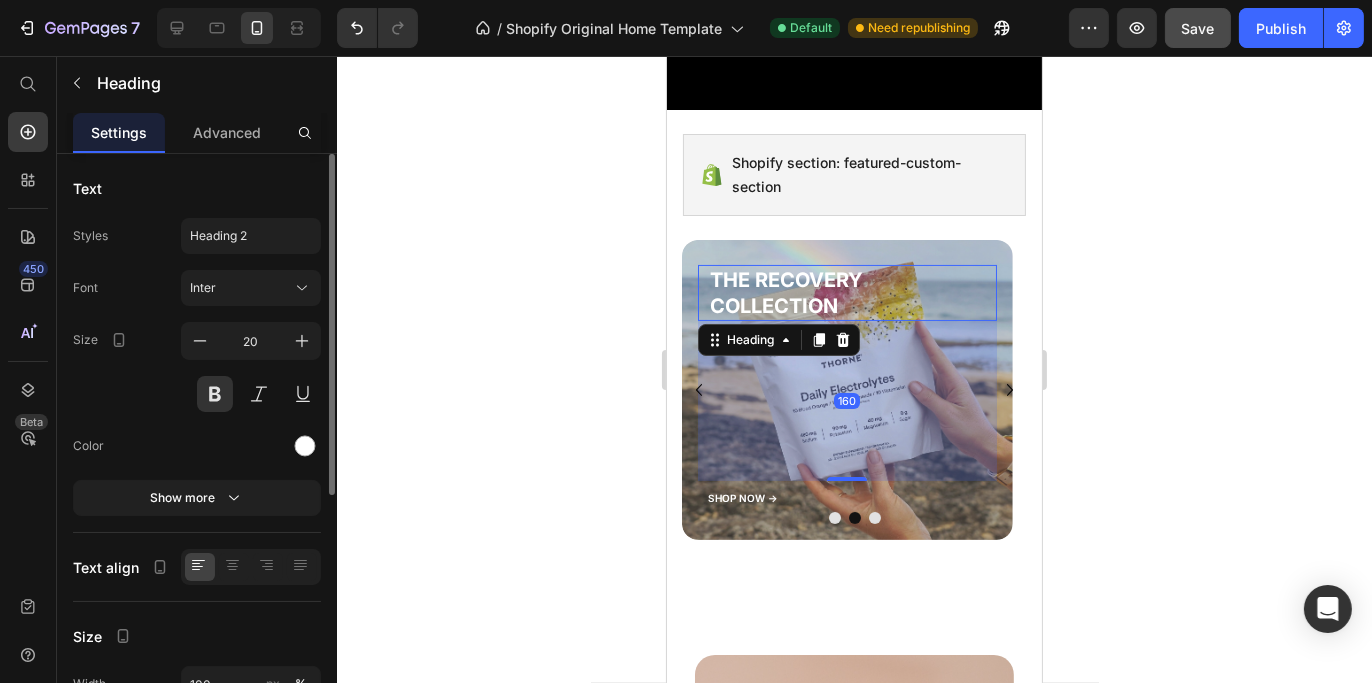 click 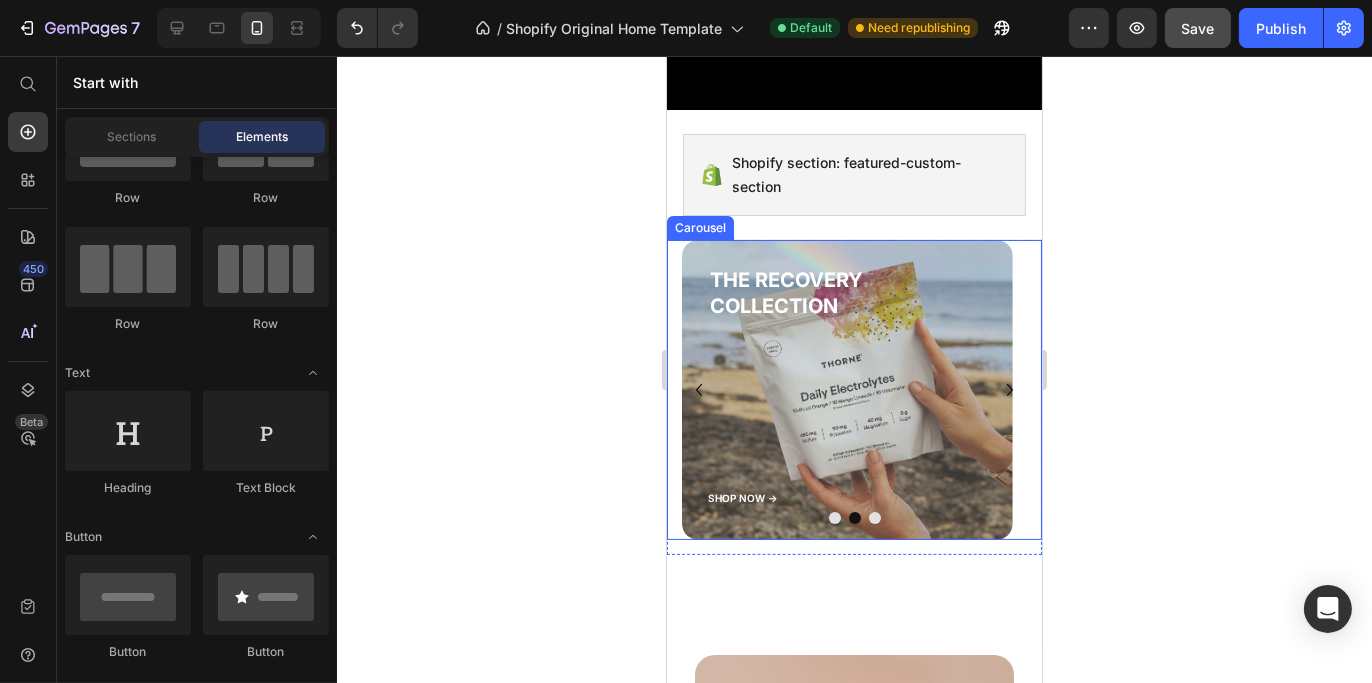 click 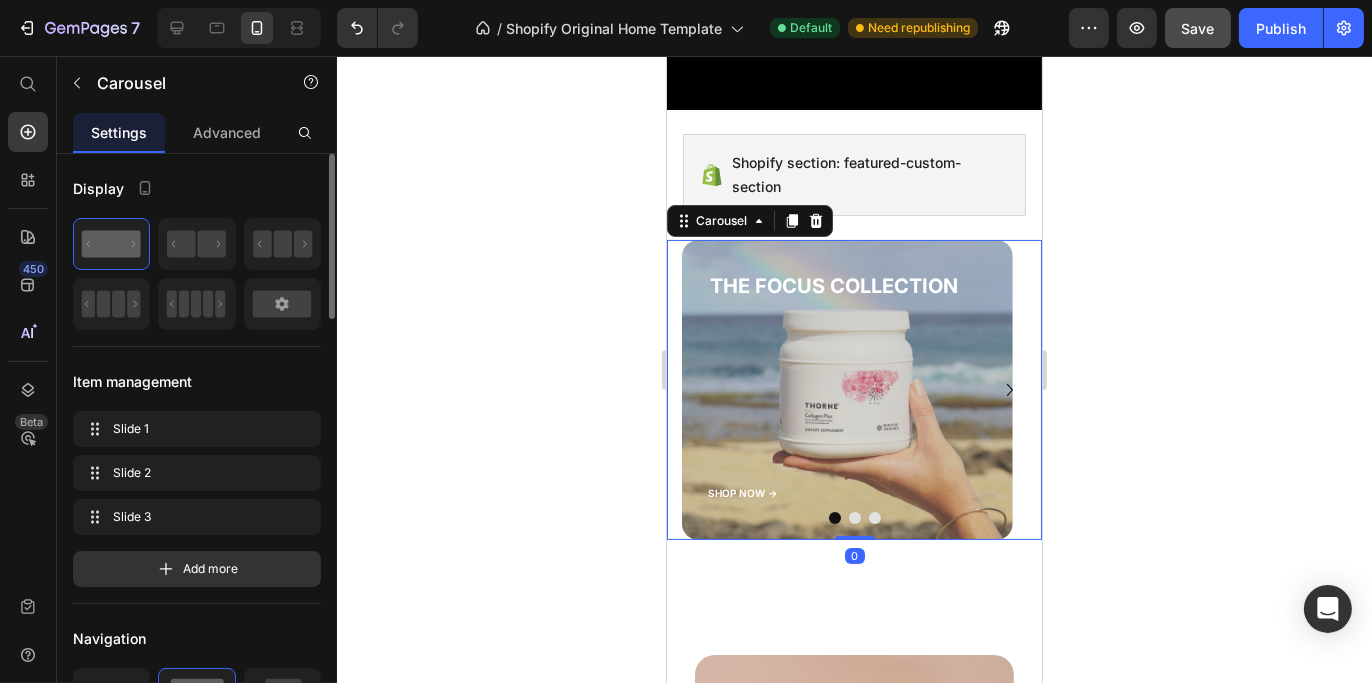 click 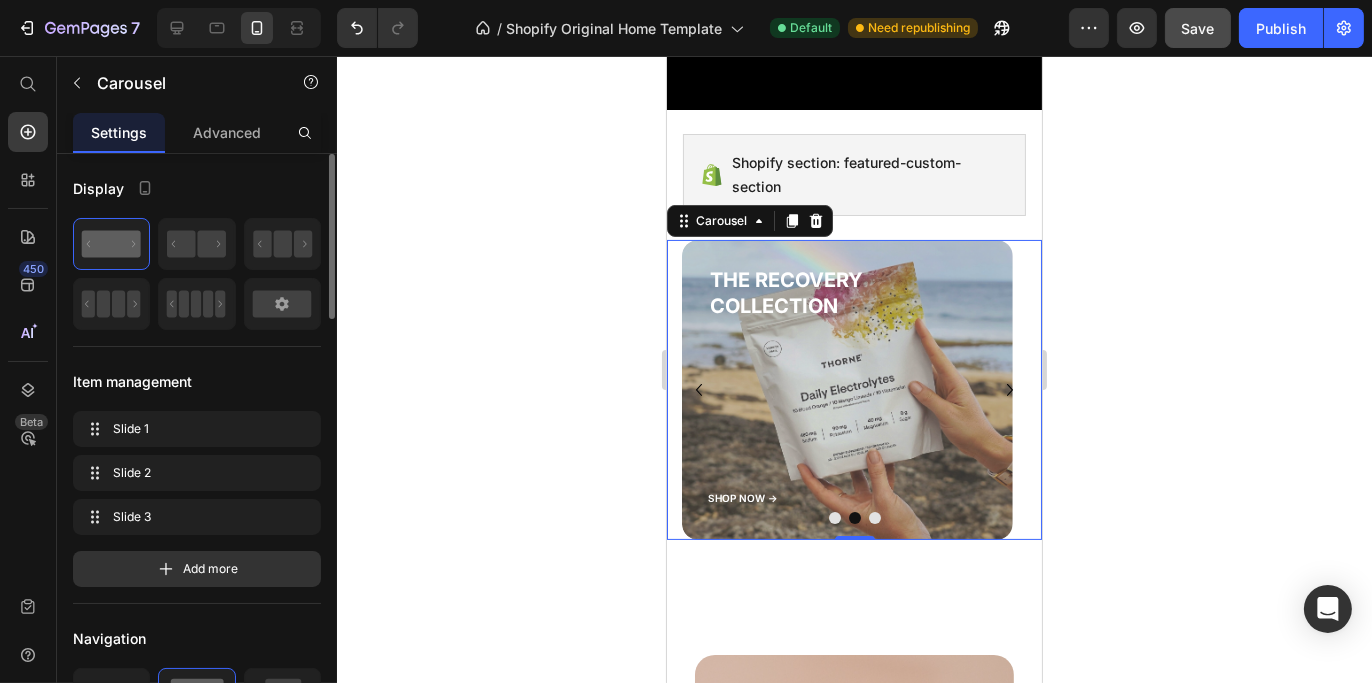 click 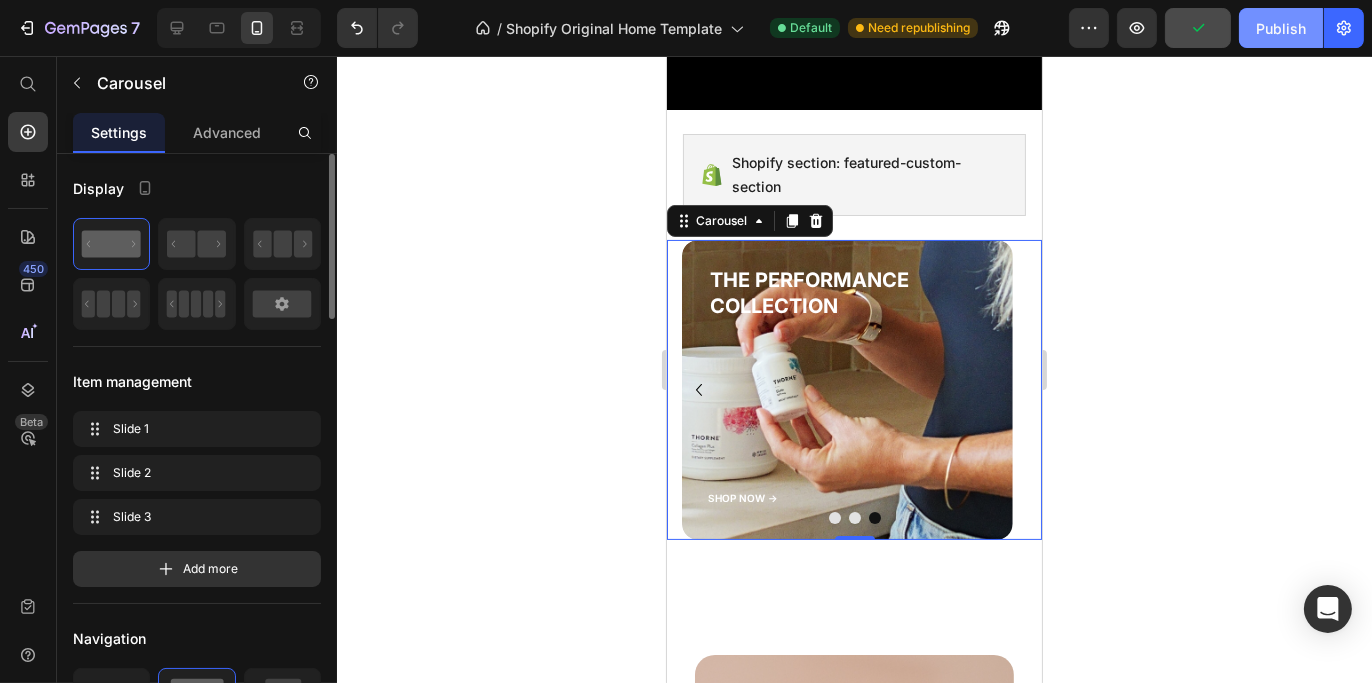 click on "Publish" at bounding box center [1281, 28] 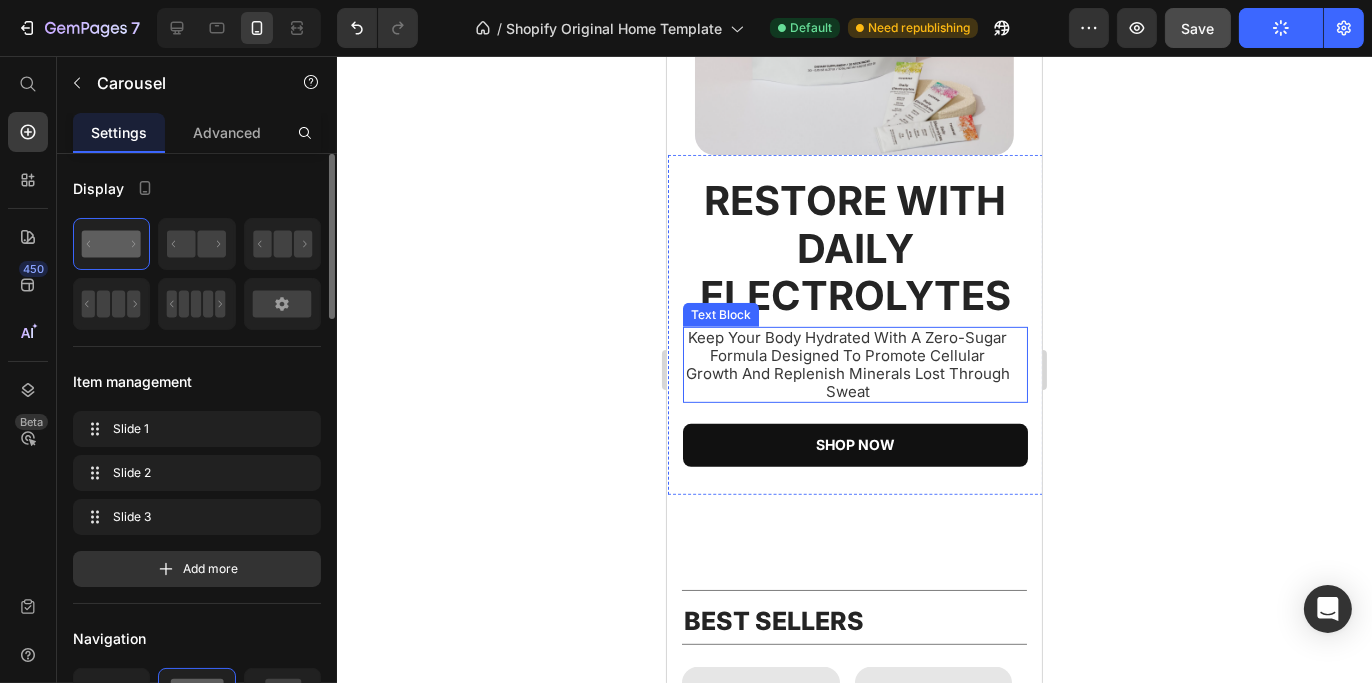 scroll, scrollTop: 1137, scrollLeft: 0, axis: vertical 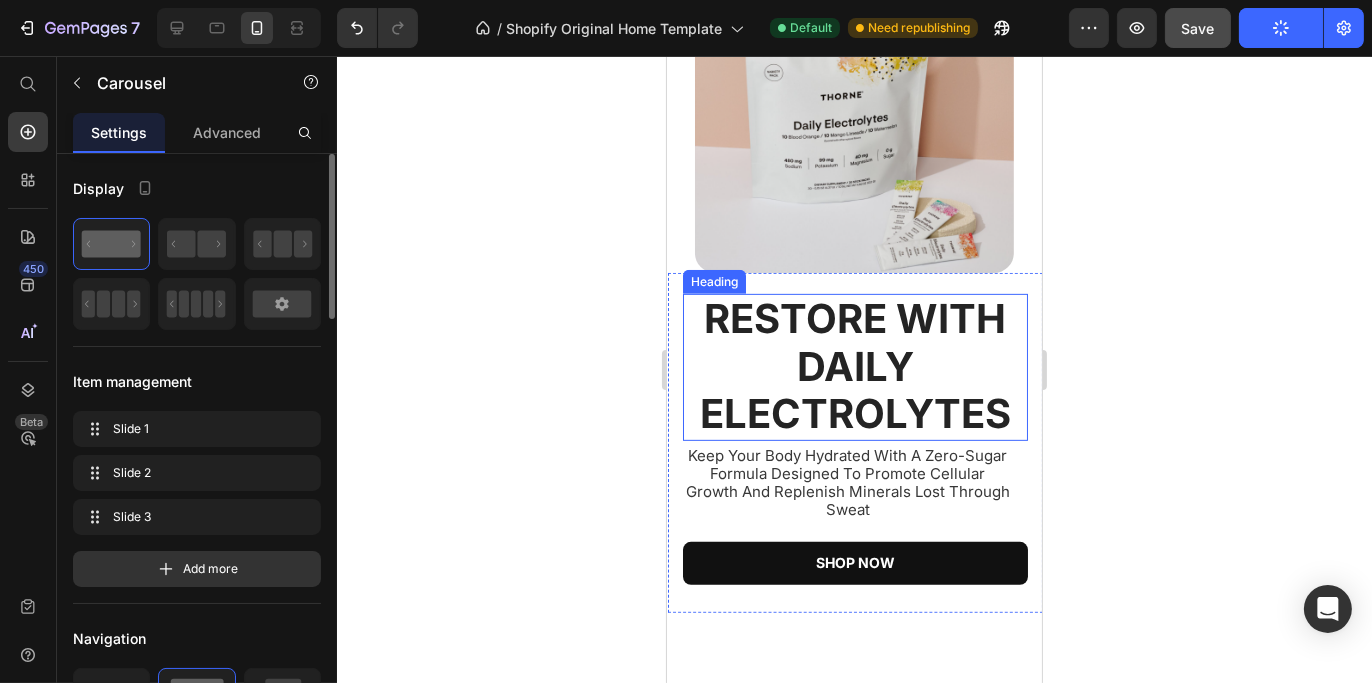 click on "RESTORE WITH DAILY ELECTROLYTES" at bounding box center [854, 366] 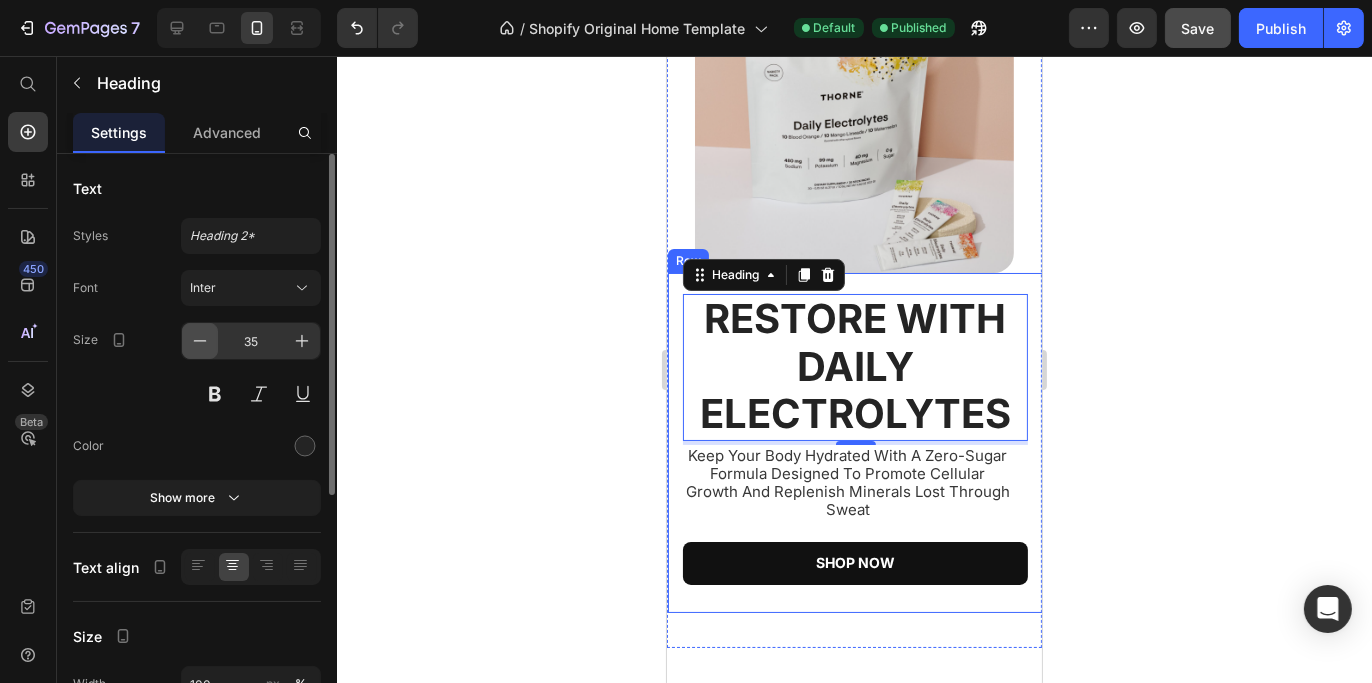 click 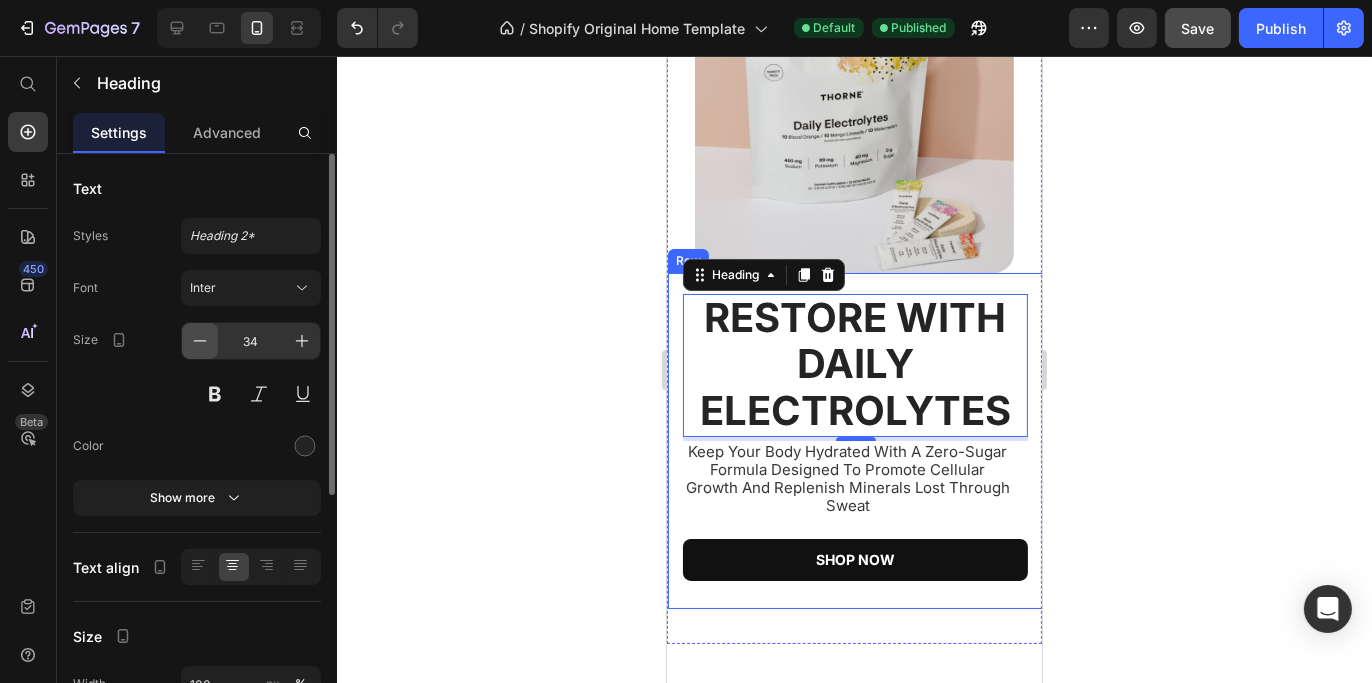 click 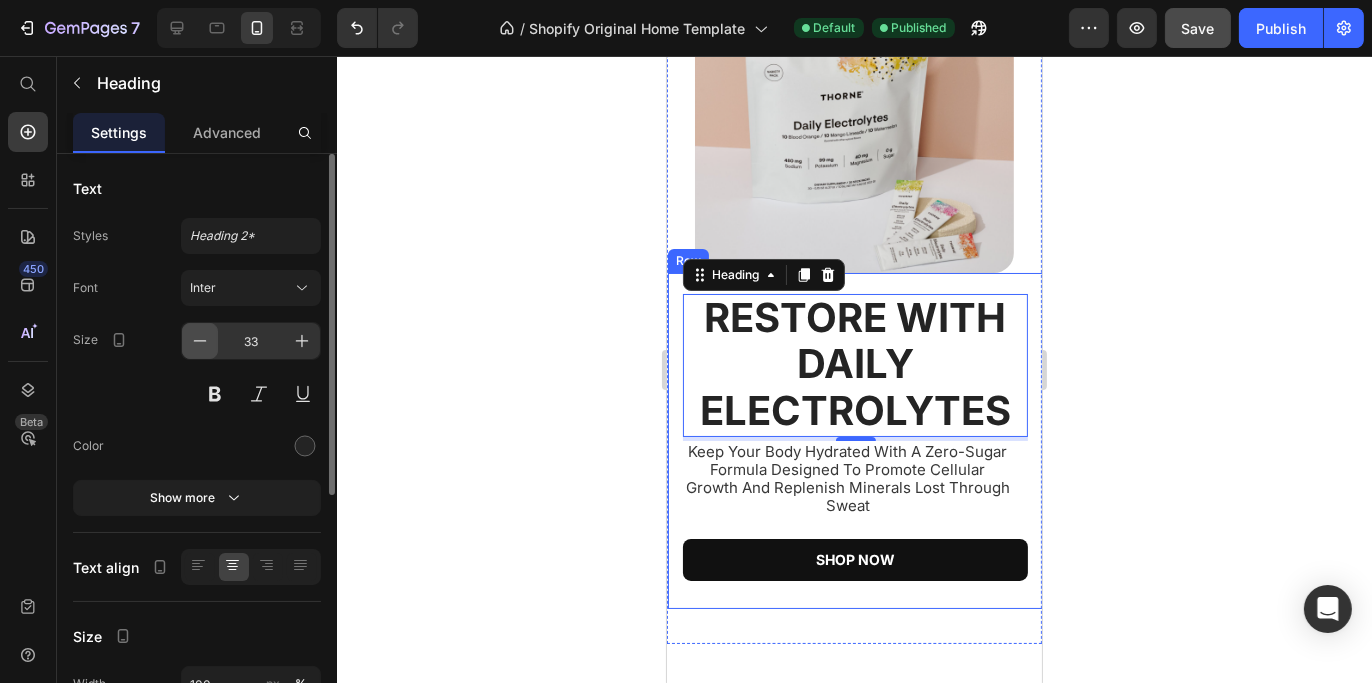 click 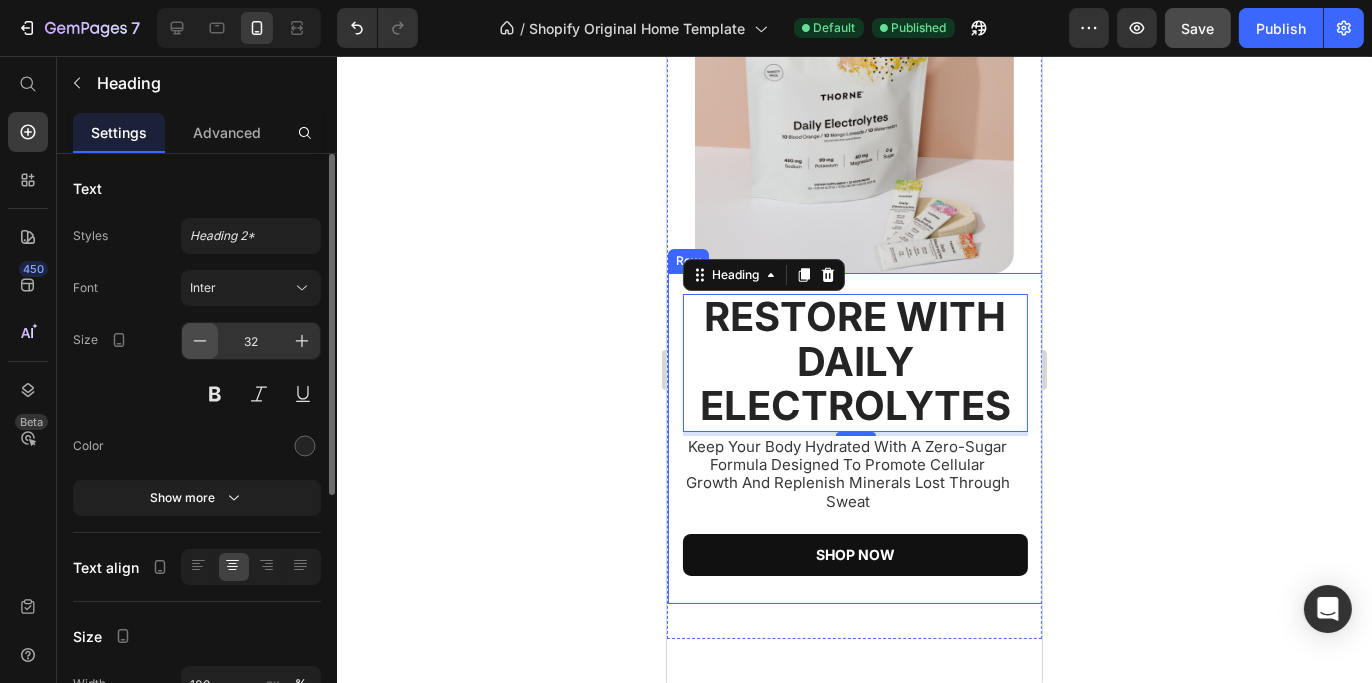click 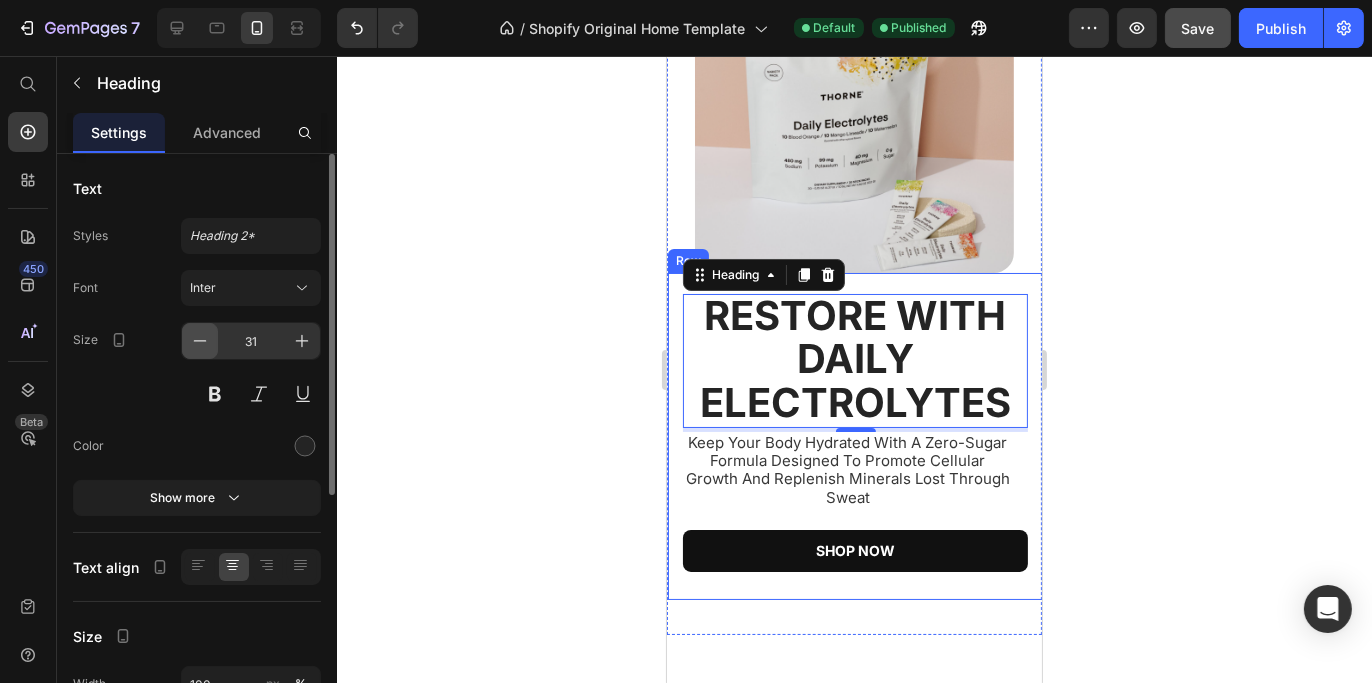 click 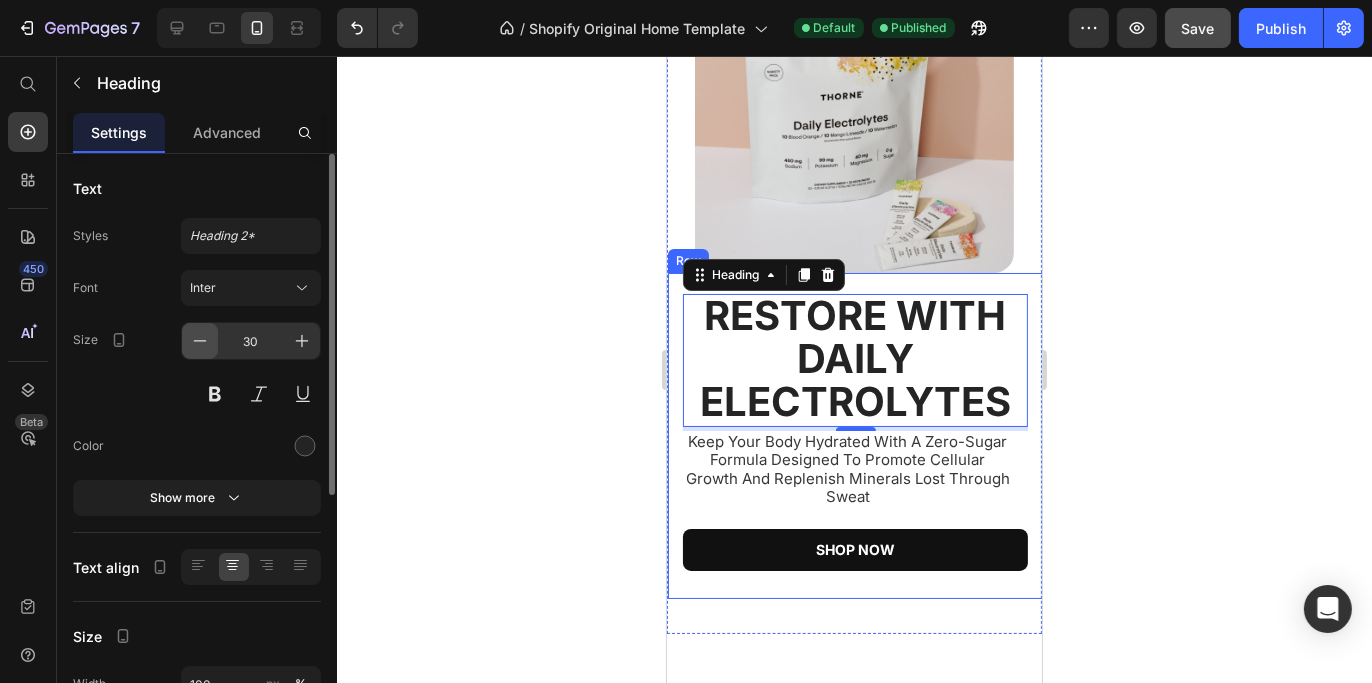 click 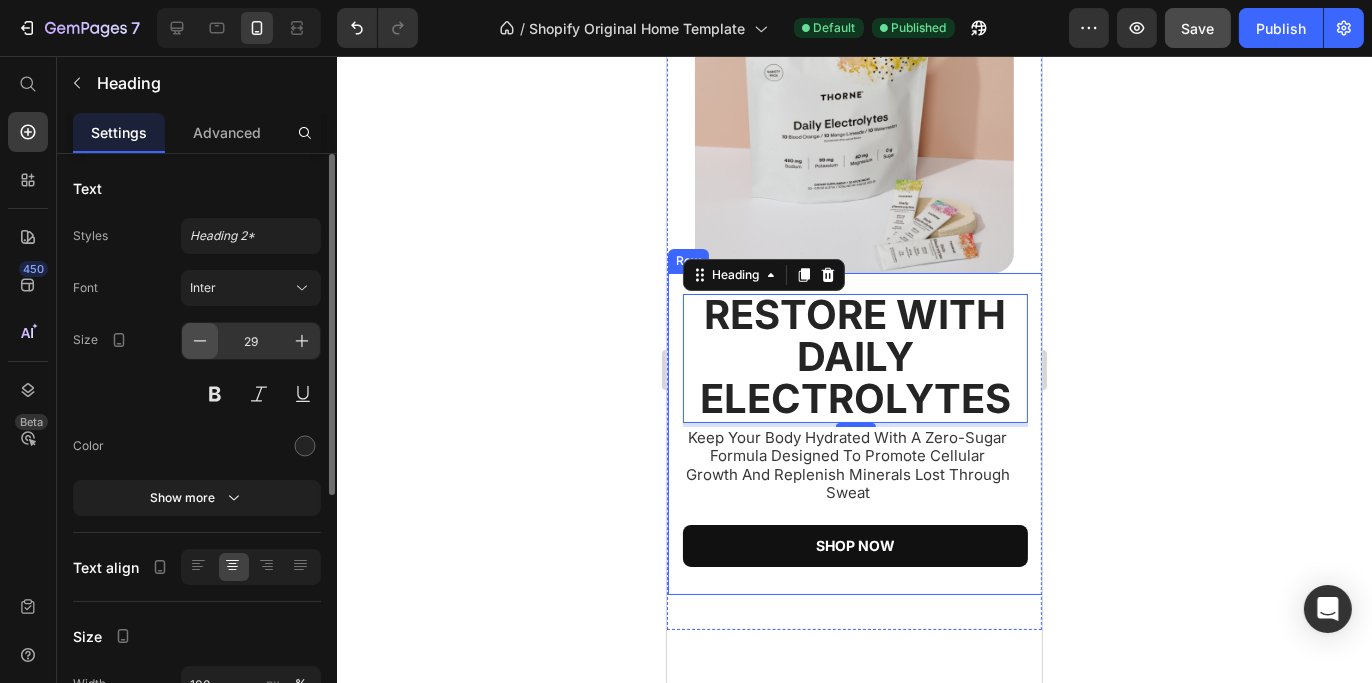 click 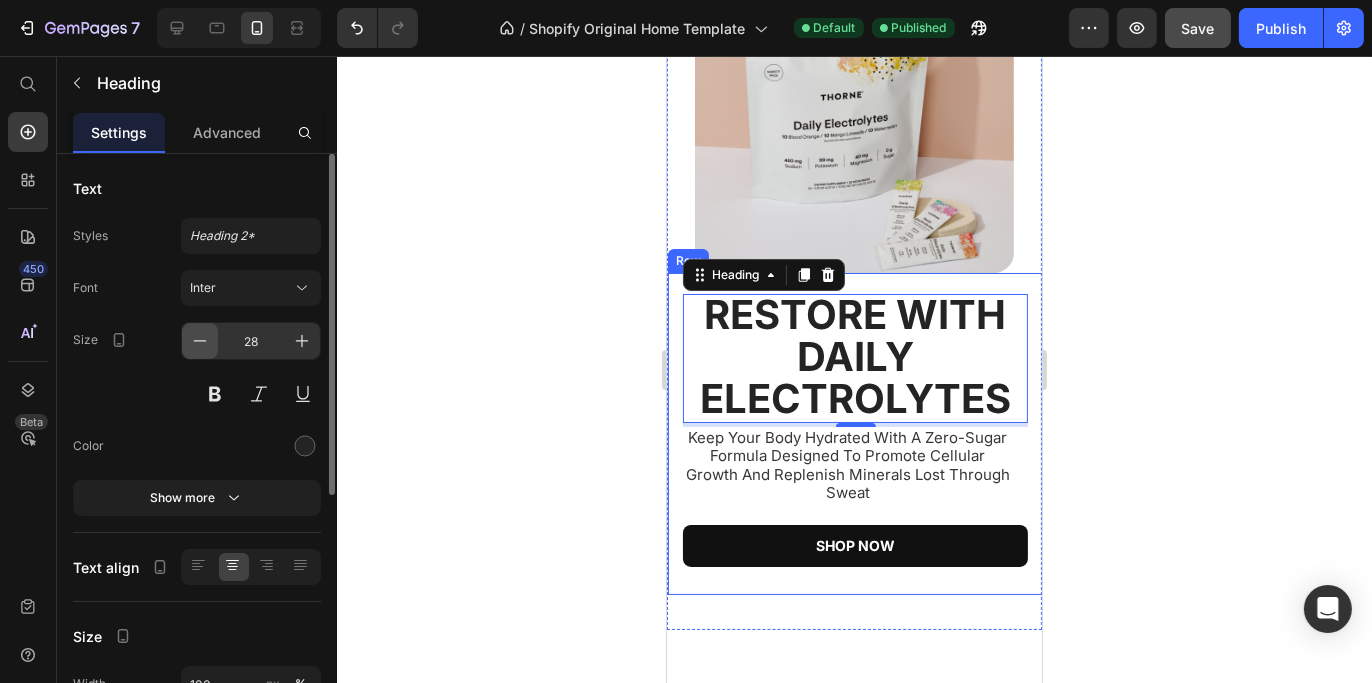 click 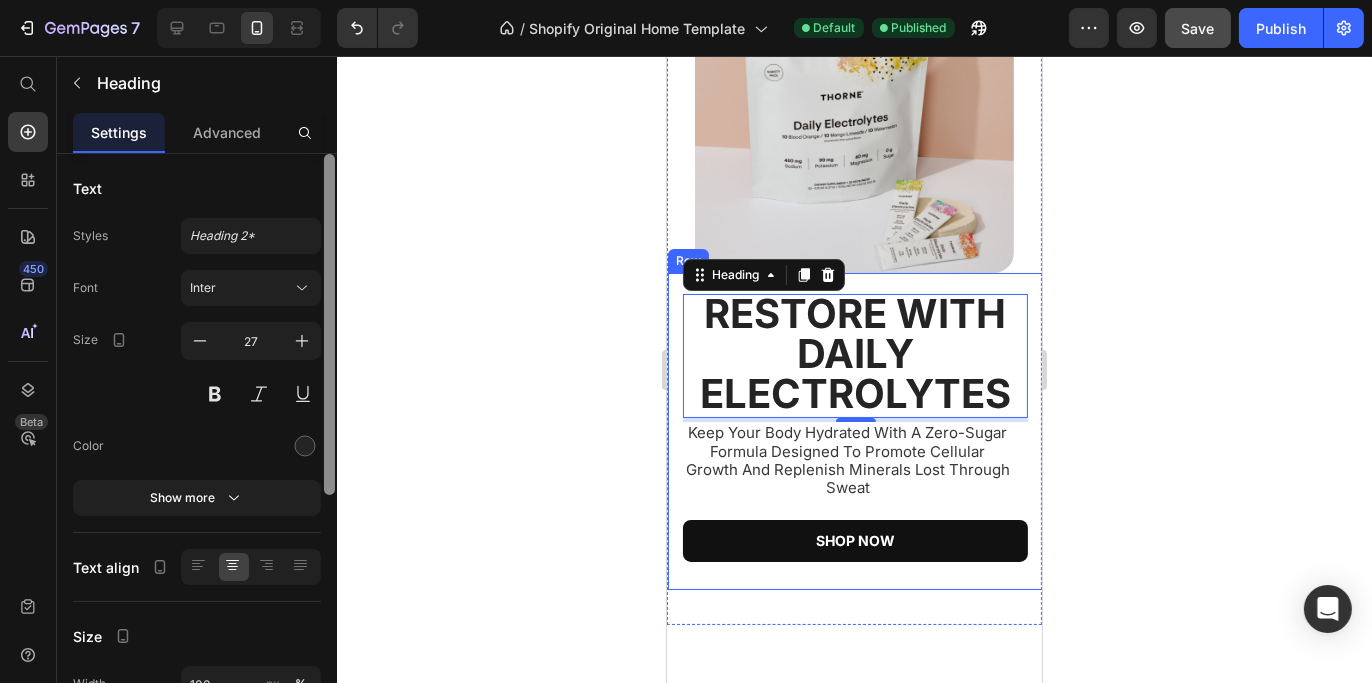 click at bounding box center (329, 447) 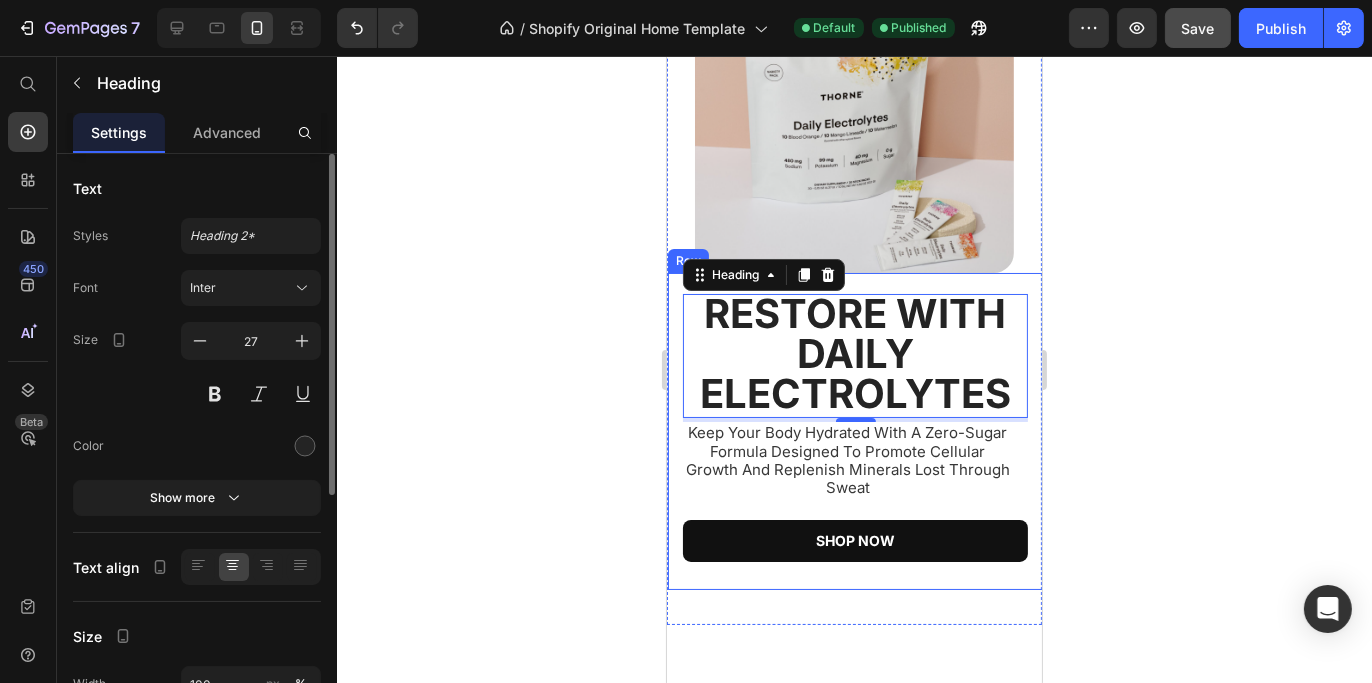 scroll, scrollTop: 421, scrollLeft: 0, axis: vertical 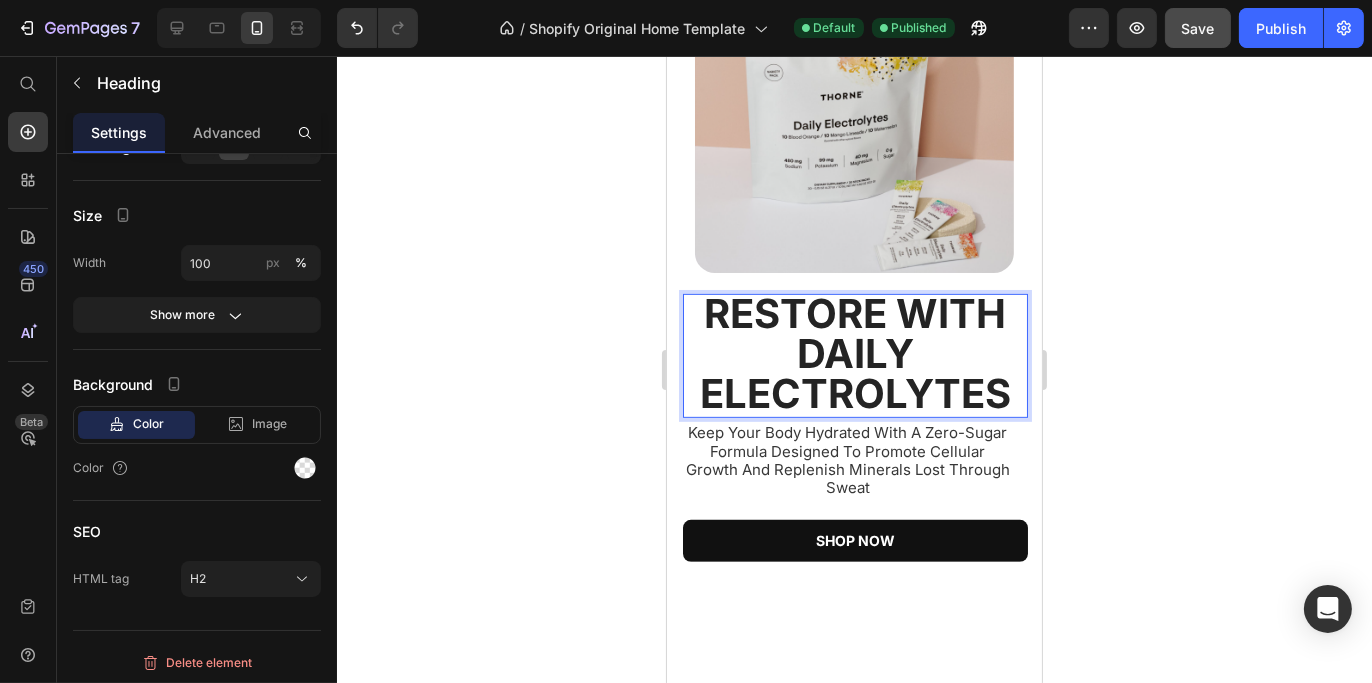 click on "RESTORE WITH DAILY ELECTROLYTES" at bounding box center [854, 353] 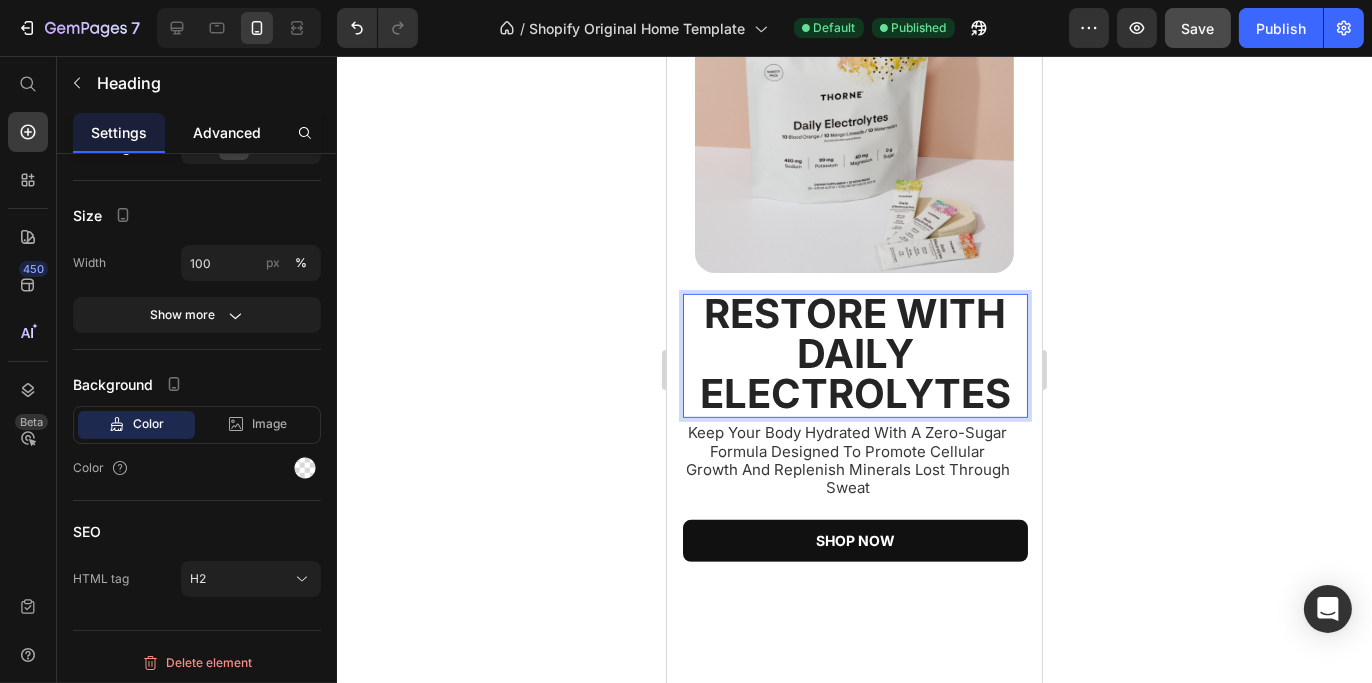 click on "Advanced" 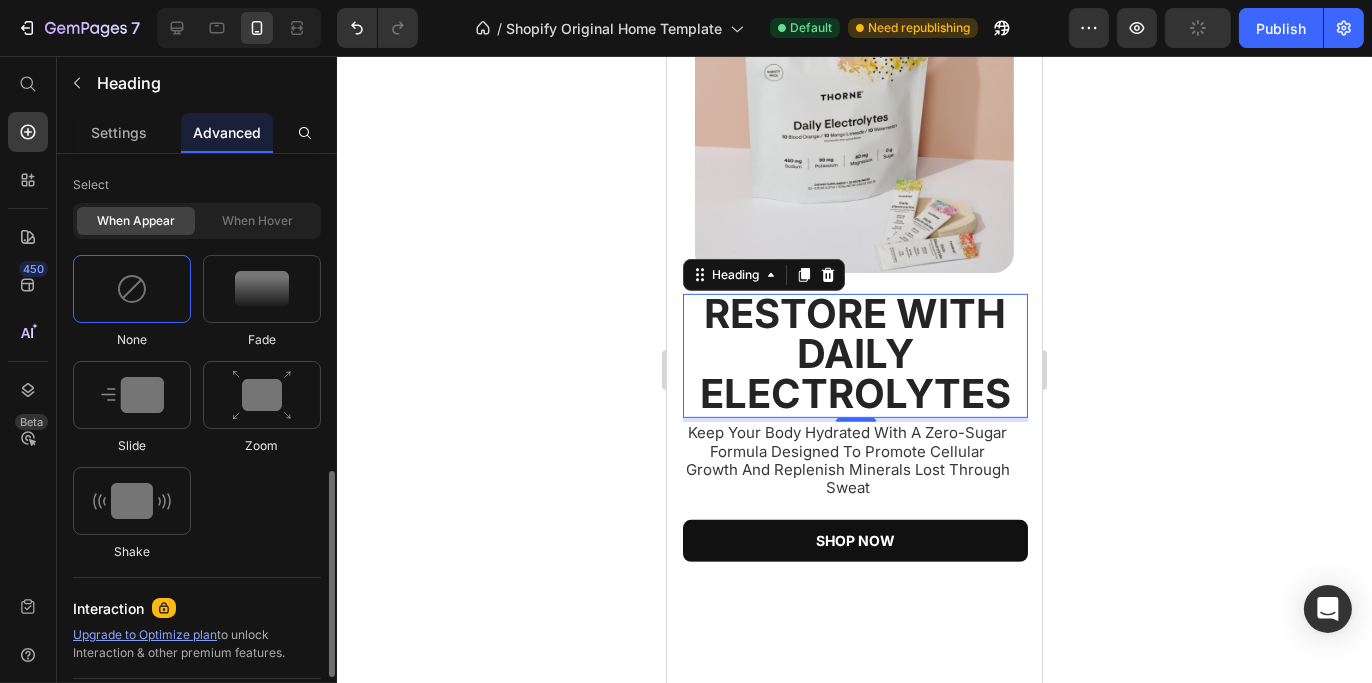 scroll, scrollTop: 300, scrollLeft: 0, axis: vertical 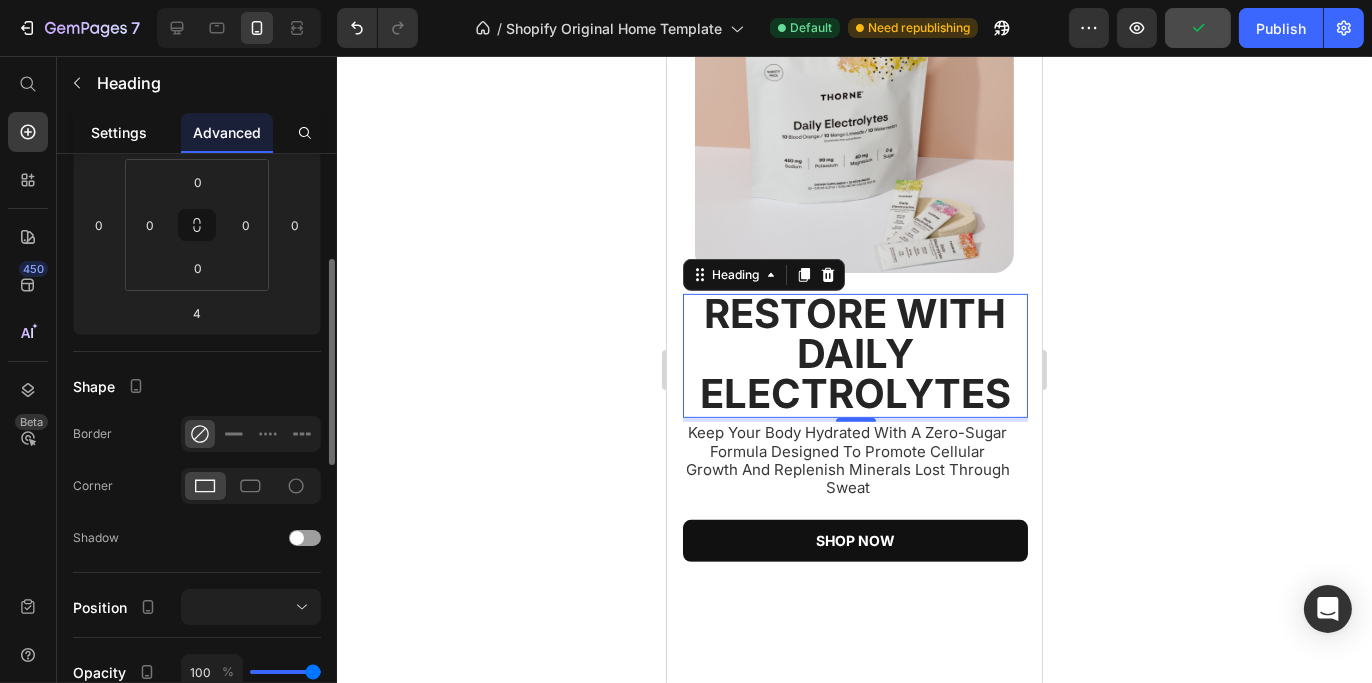 click on "Settings" at bounding box center (119, 132) 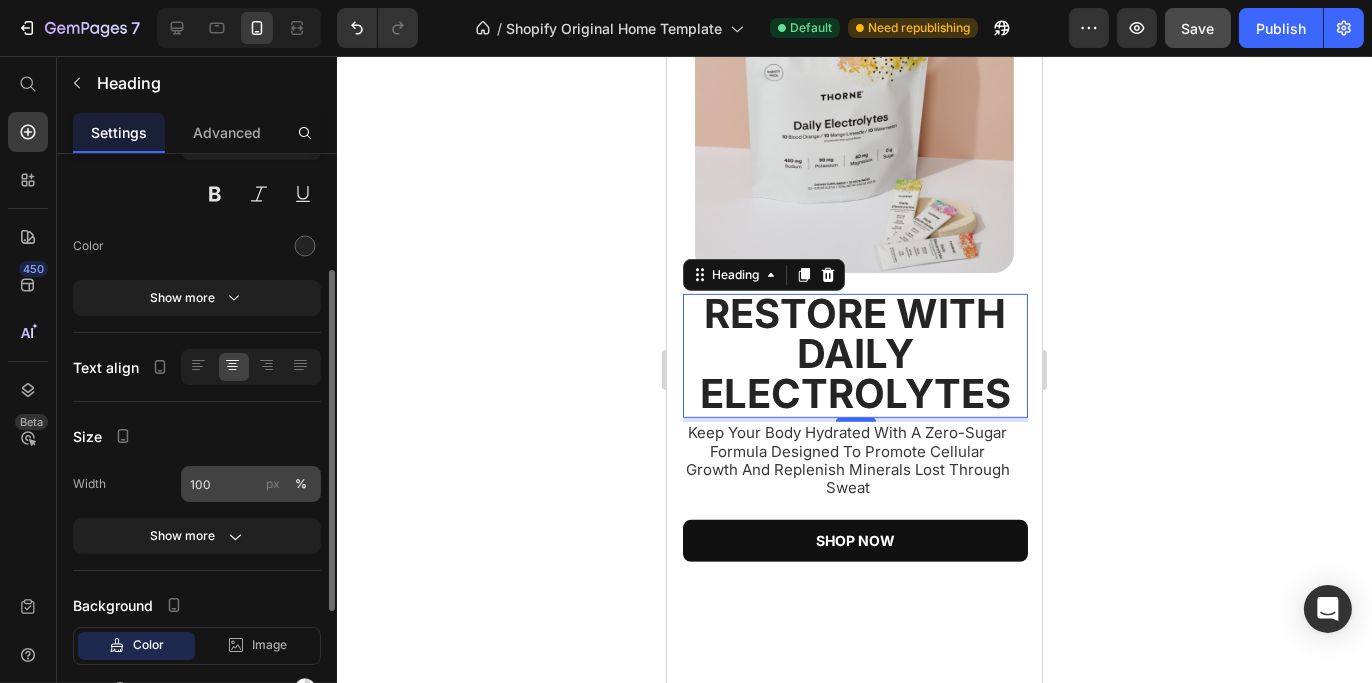 scroll, scrollTop: 0, scrollLeft: 0, axis: both 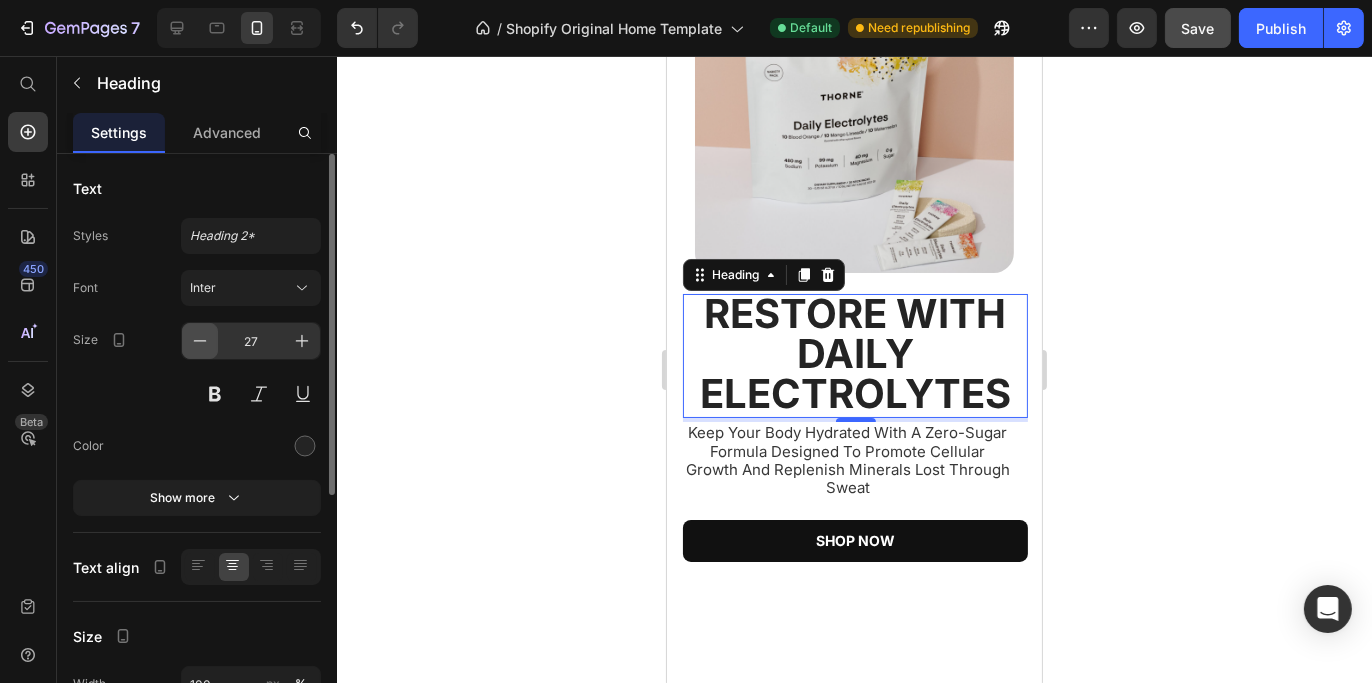 click 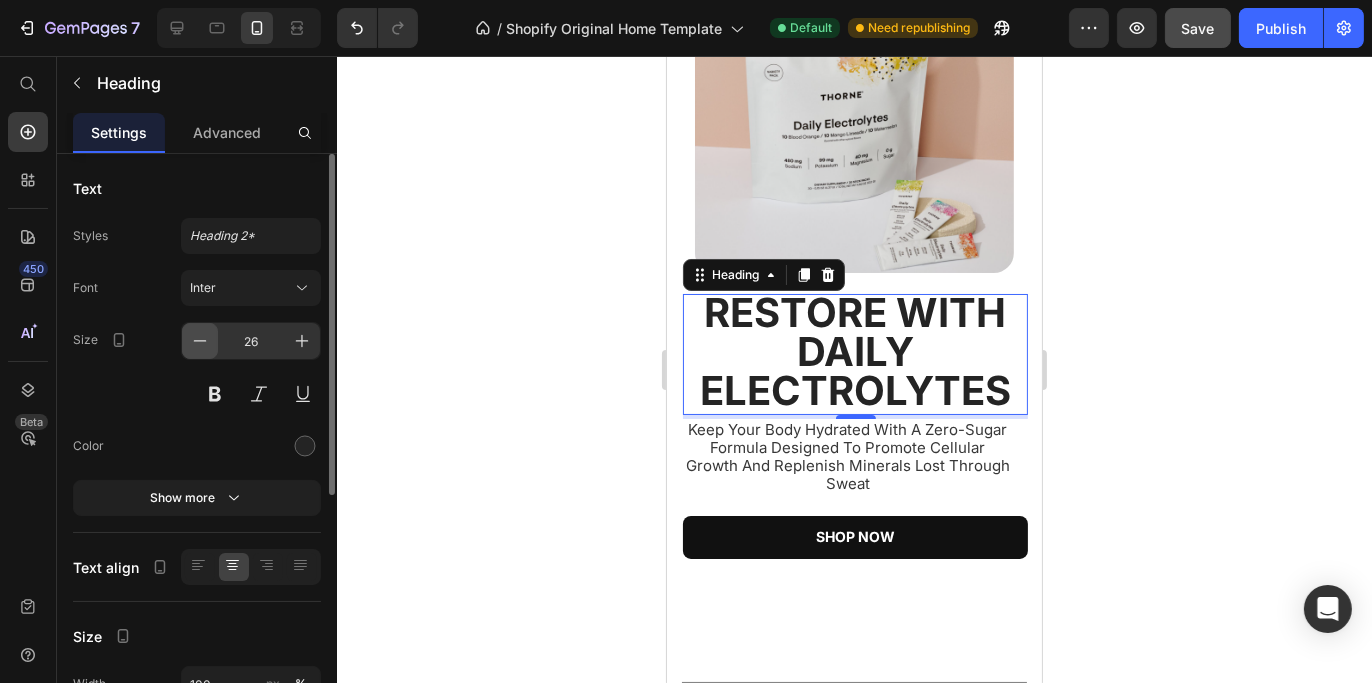 click 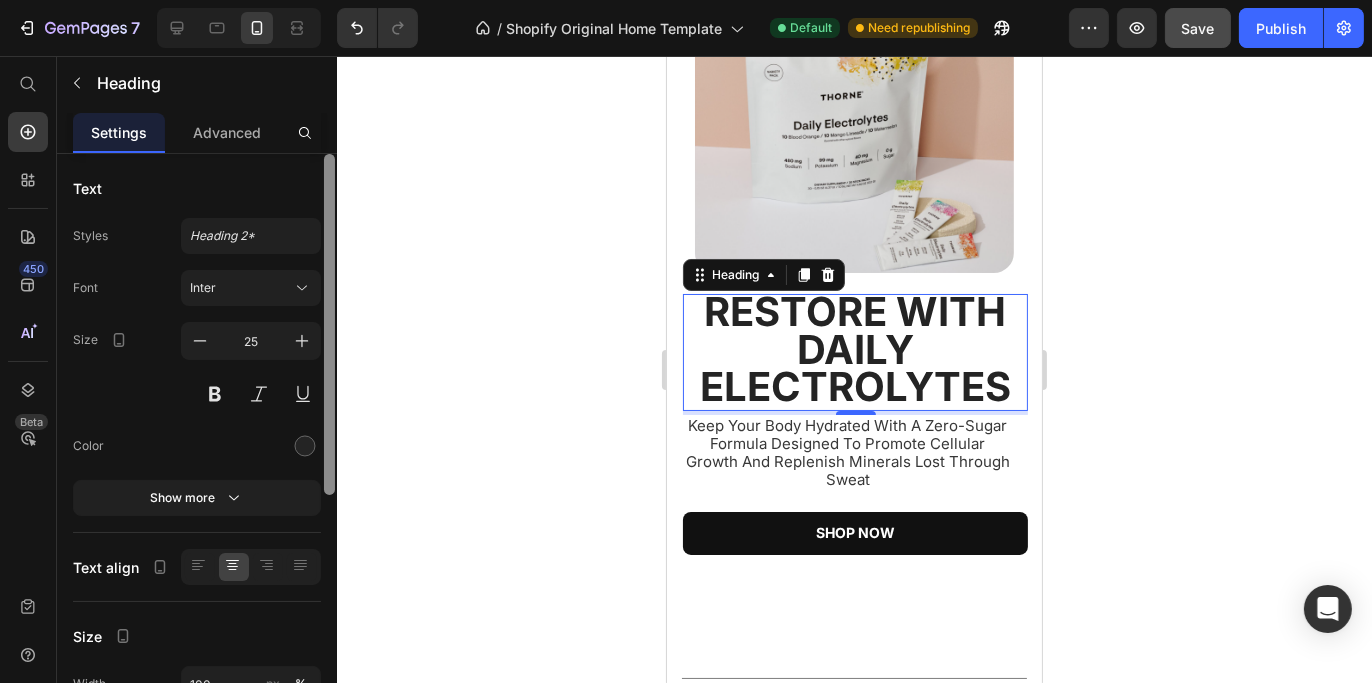 scroll, scrollTop: 421, scrollLeft: 0, axis: vertical 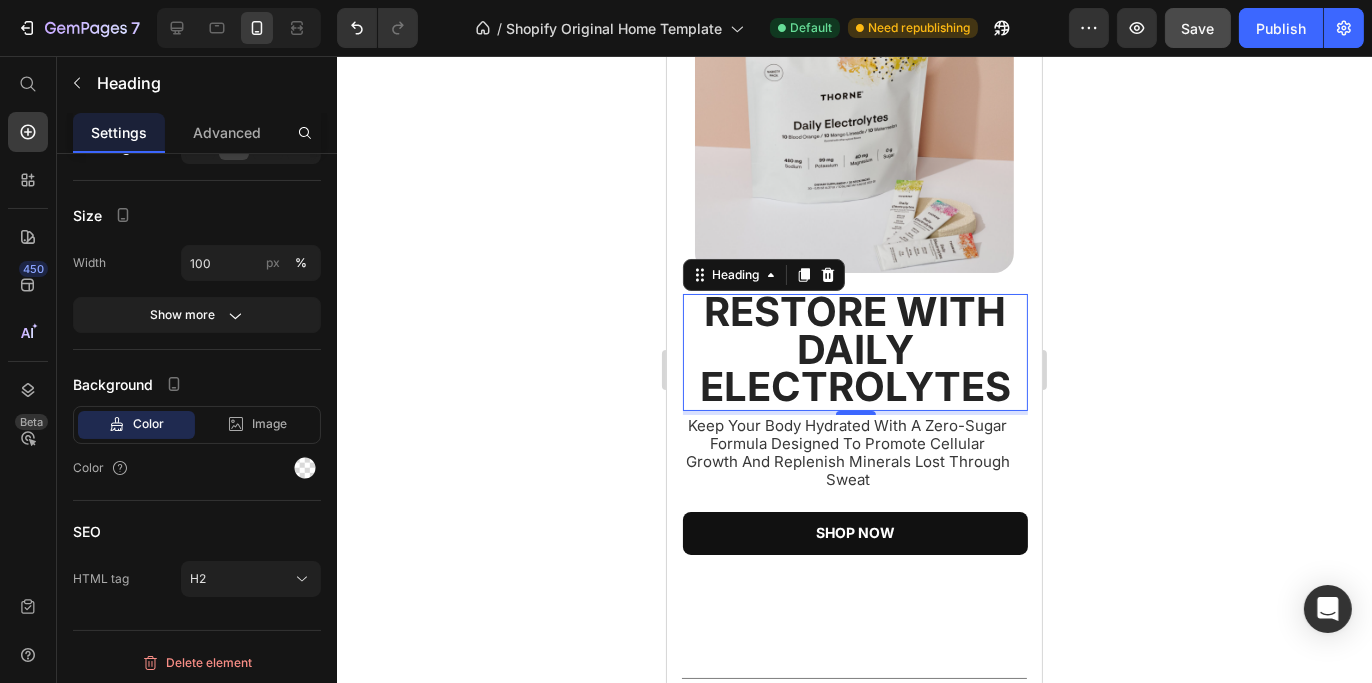 click at bounding box center [329, 26] 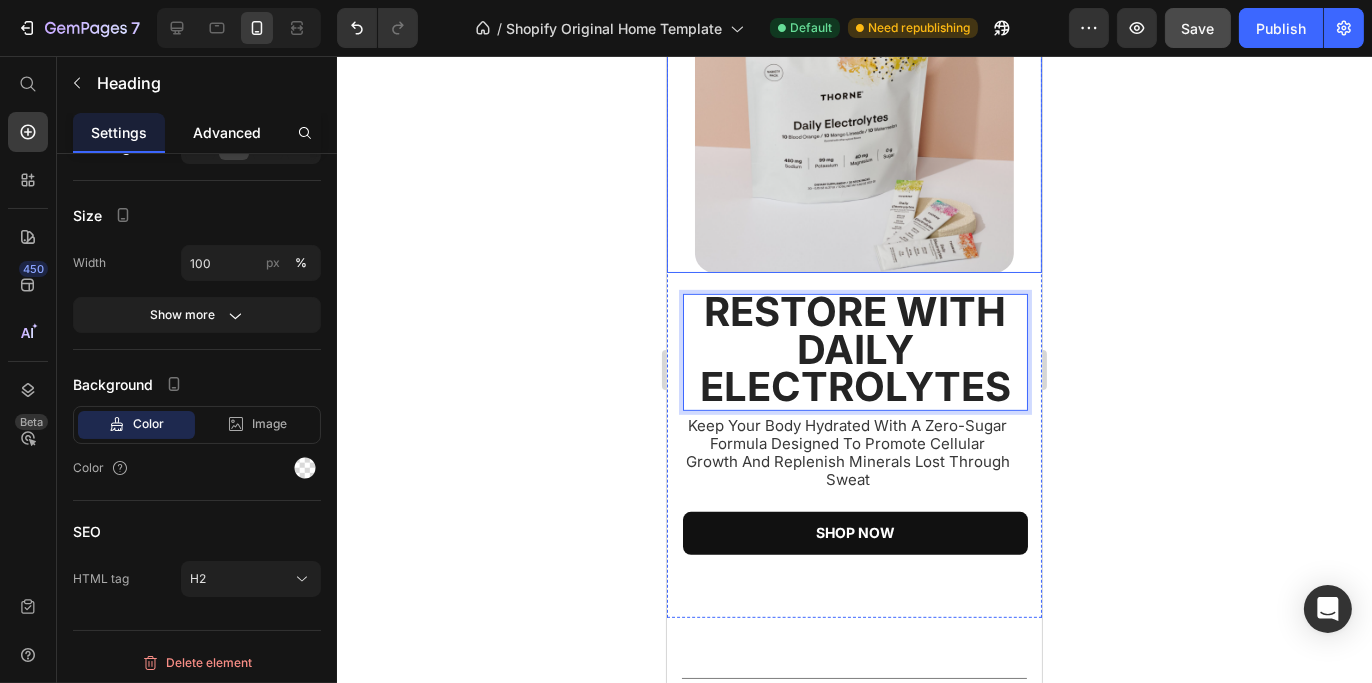 click on "Advanced" at bounding box center (227, 132) 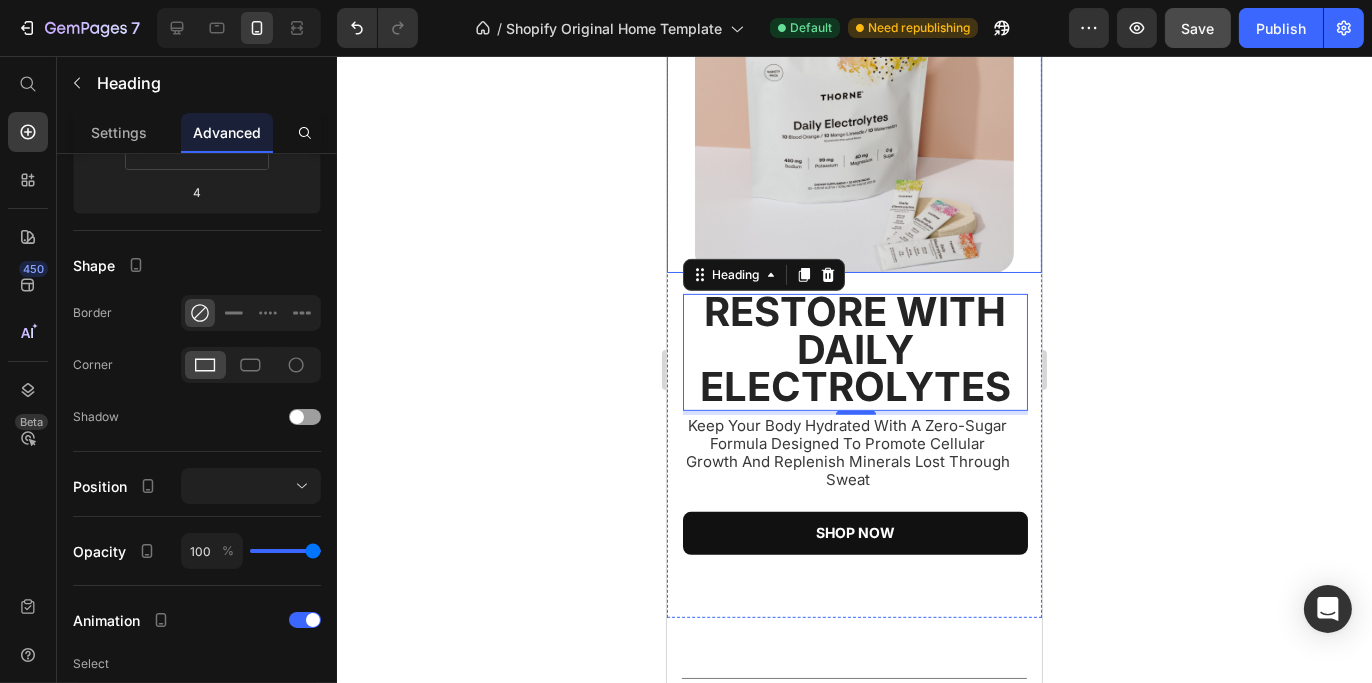 scroll, scrollTop: 0, scrollLeft: 0, axis: both 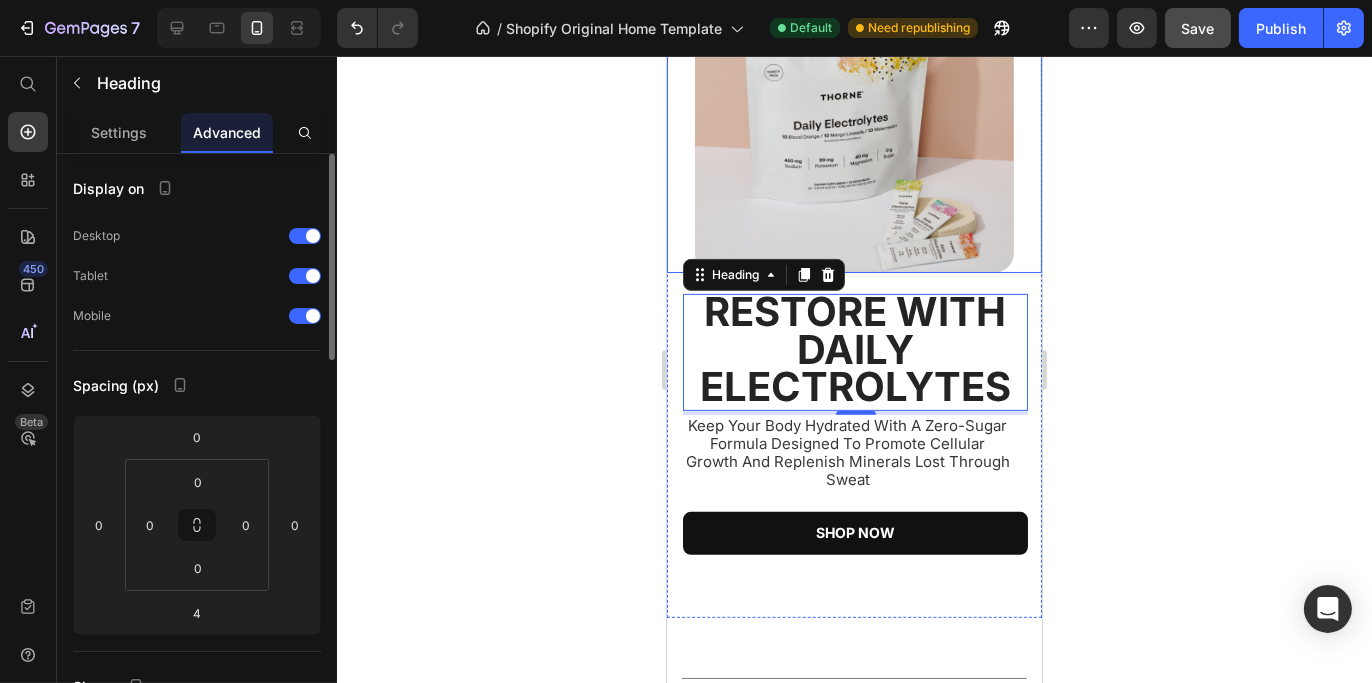 click at bounding box center (239, 28) 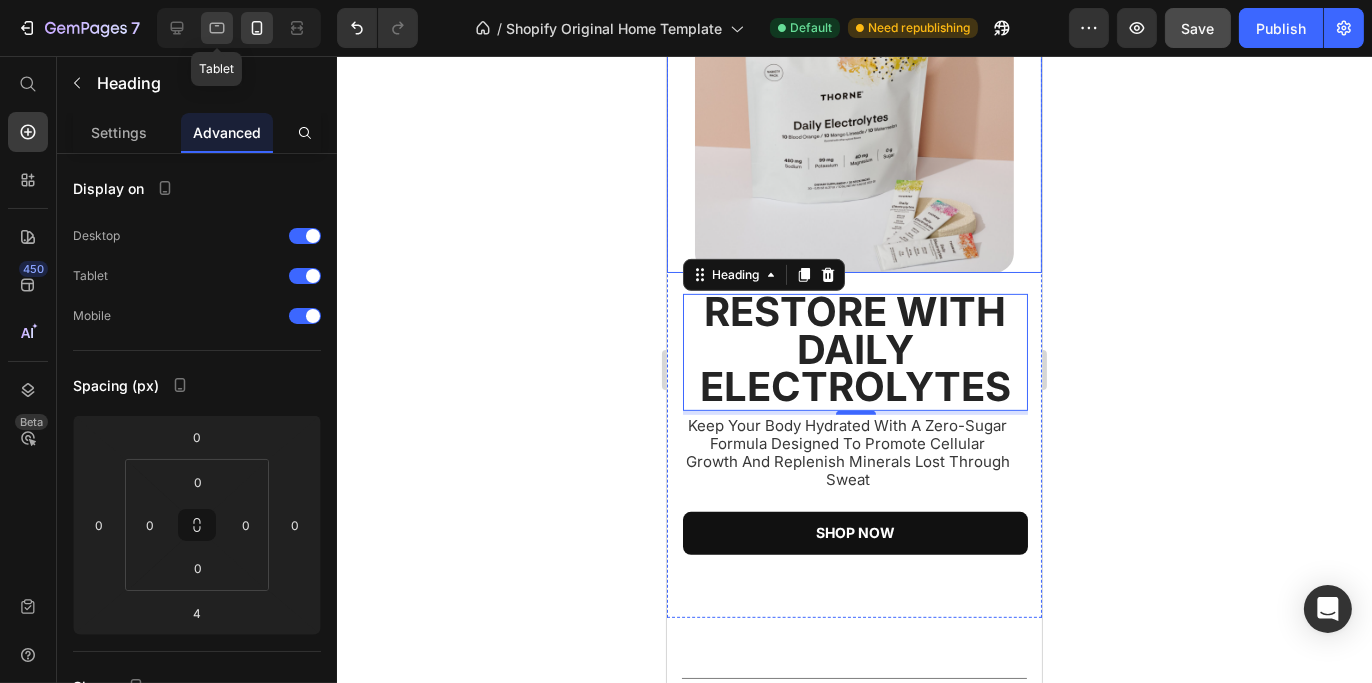 click 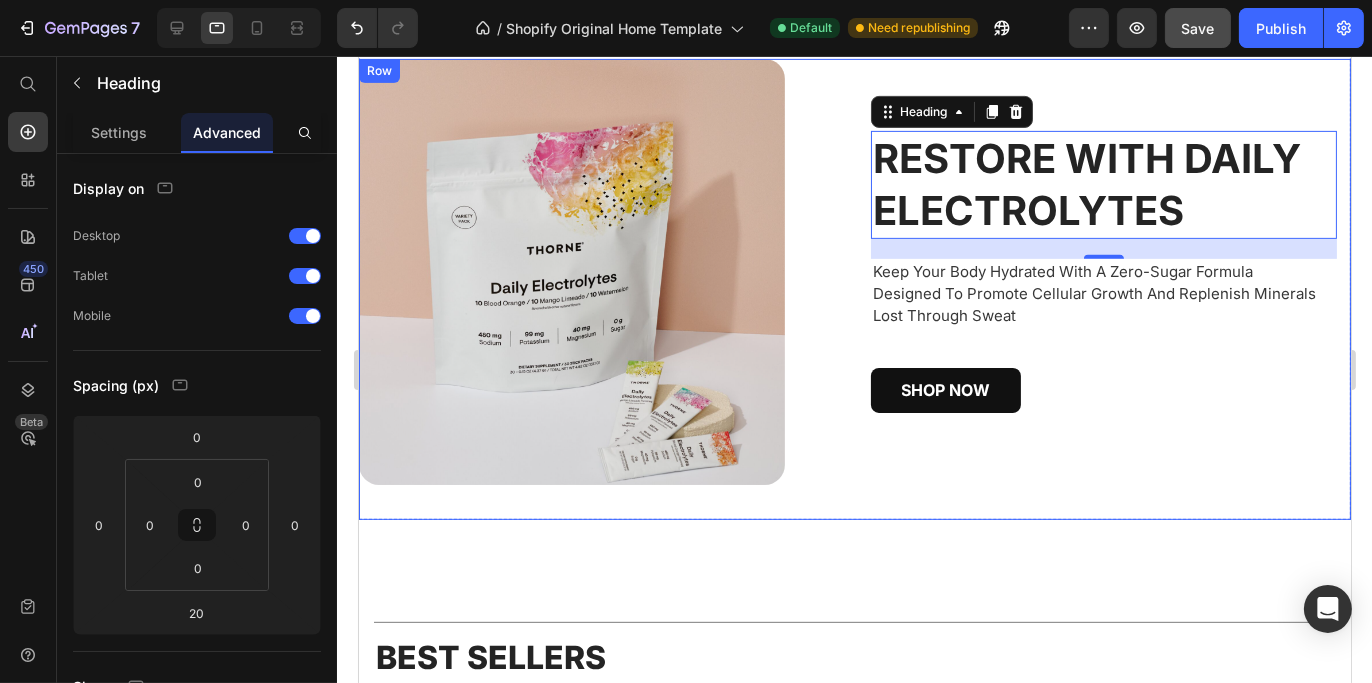 drag, startPoint x: 1097, startPoint y: 465, endPoint x: 1047, endPoint y: 513, distance: 69.31089 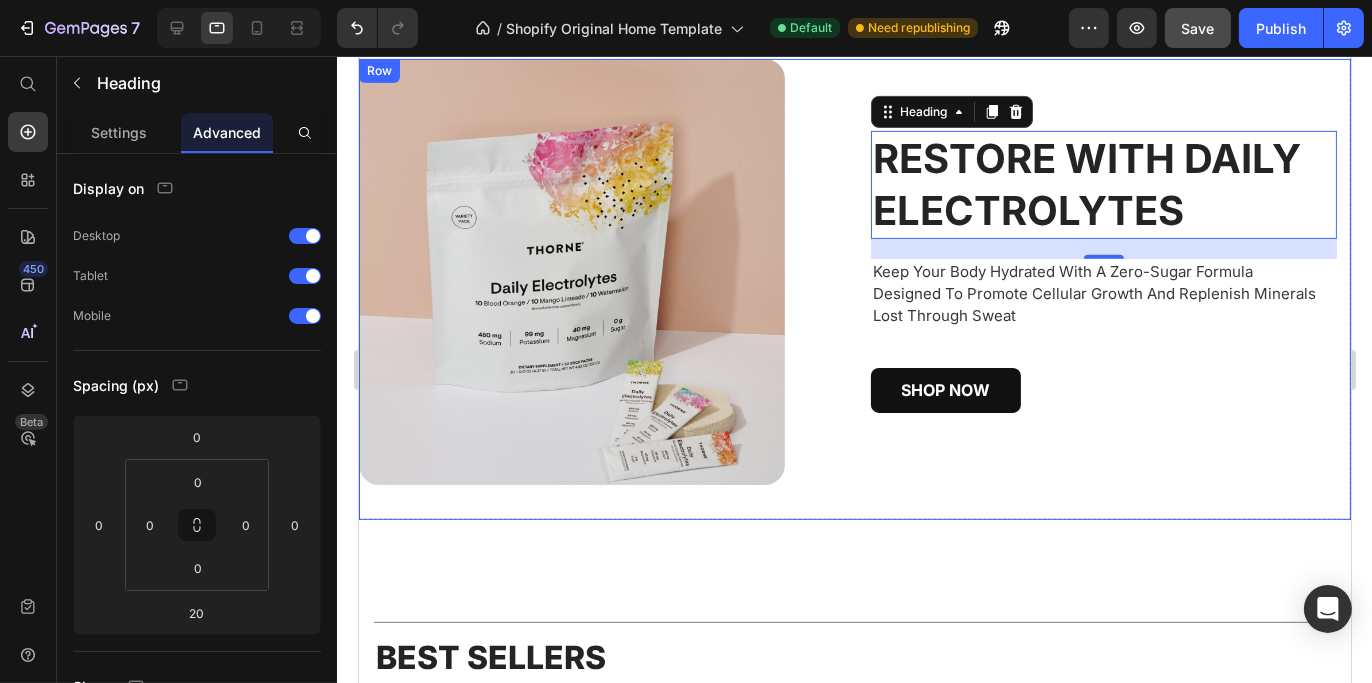 click on "⁠⁠⁠⁠⁠⁠⁠ RESTORE WITH DAILY ELECTROLYTES Heading   4 Keep Your Body Hydrated With A Zero-Sugar Formula Designed To Promote Cellular Growth And Replenish Minerals Lost Through Sweat Text Block Shop Now Button Row" at bounding box center (1109, 272) 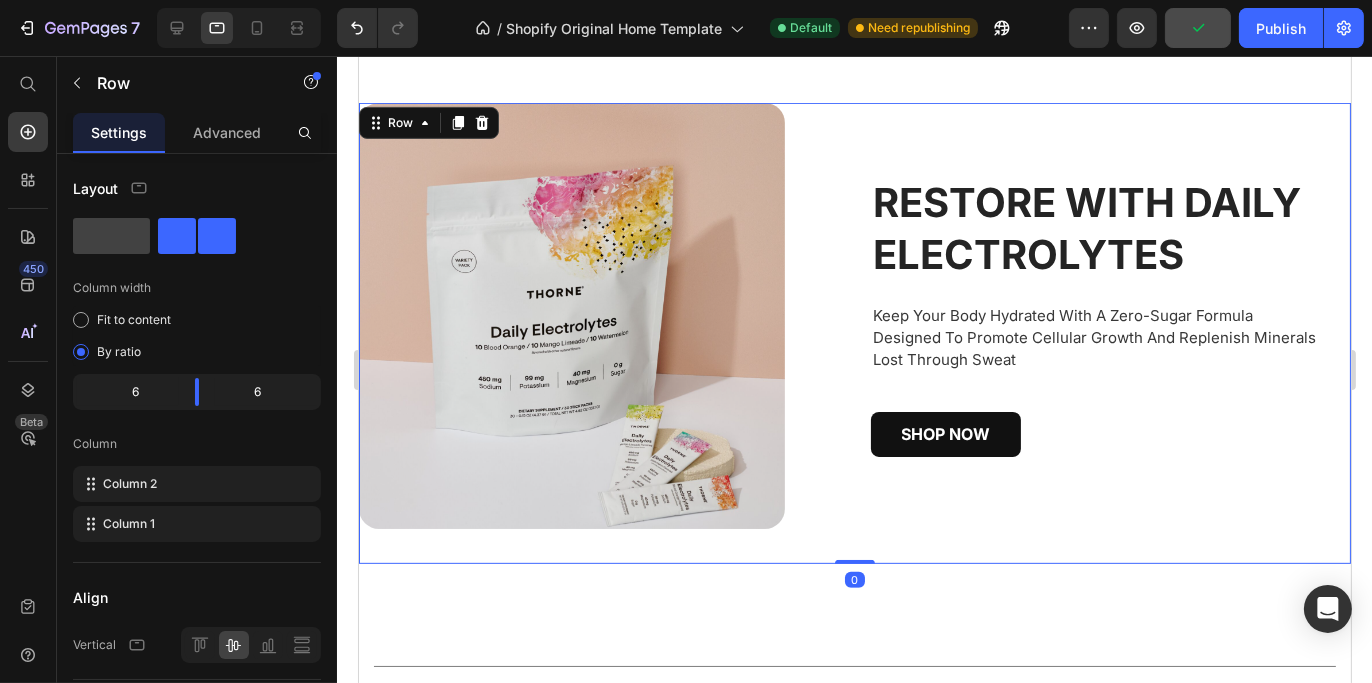 scroll, scrollTop: 978, scrollLeft: 0, axis: vertical 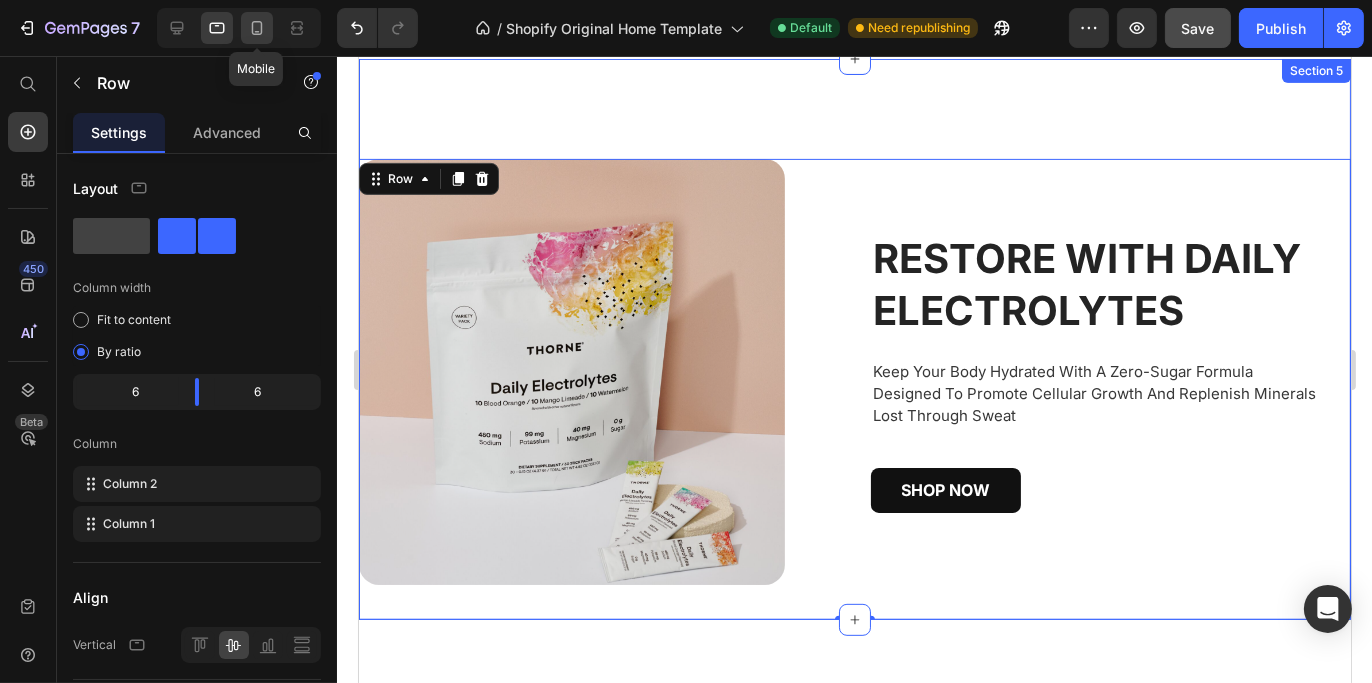 click 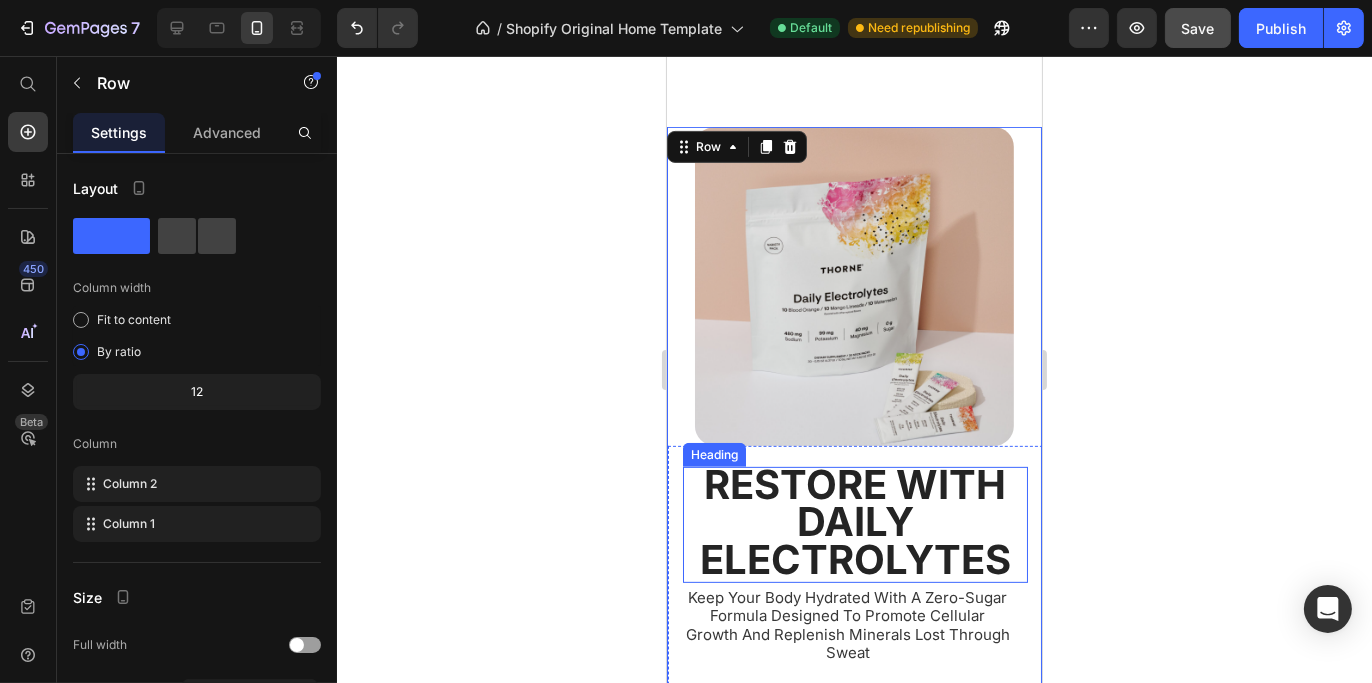 scroll, scrollTop: 1065, scrollLeft: 0, axis: vertical 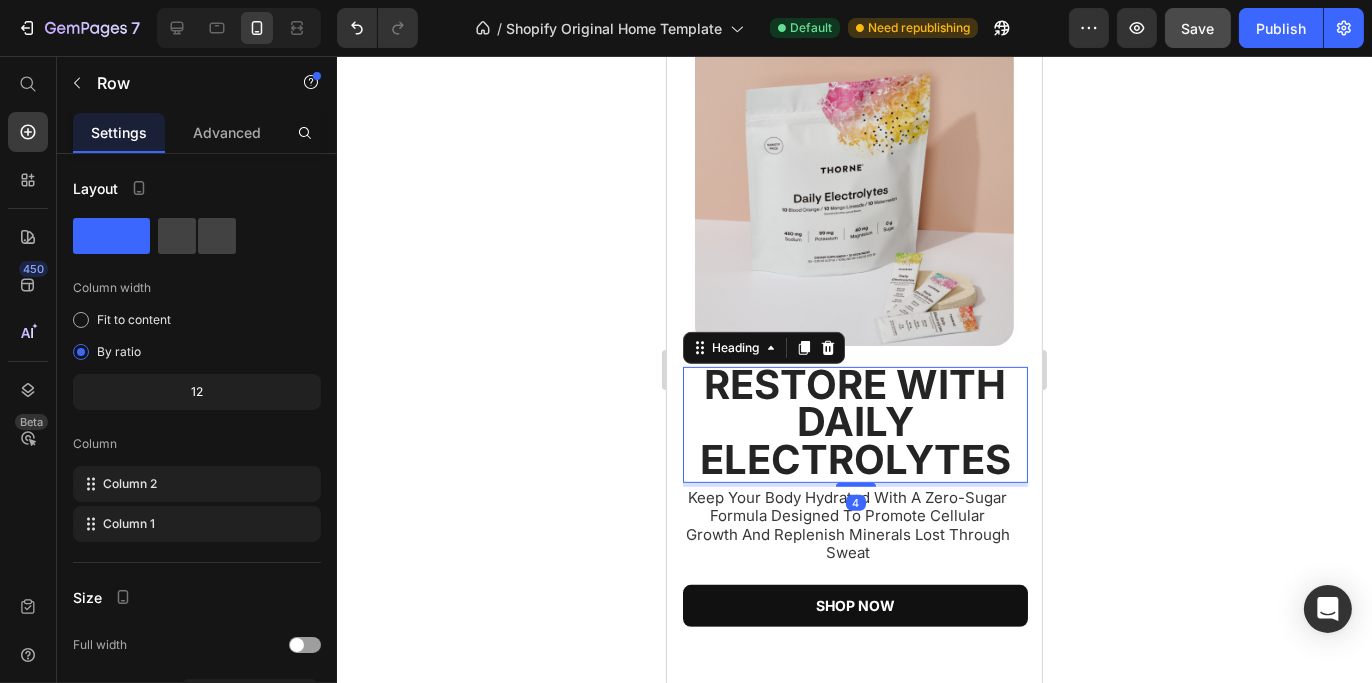 click on "RESTORE WITH DAILY ELECTROLYTES" at bounding box center [854, 422] 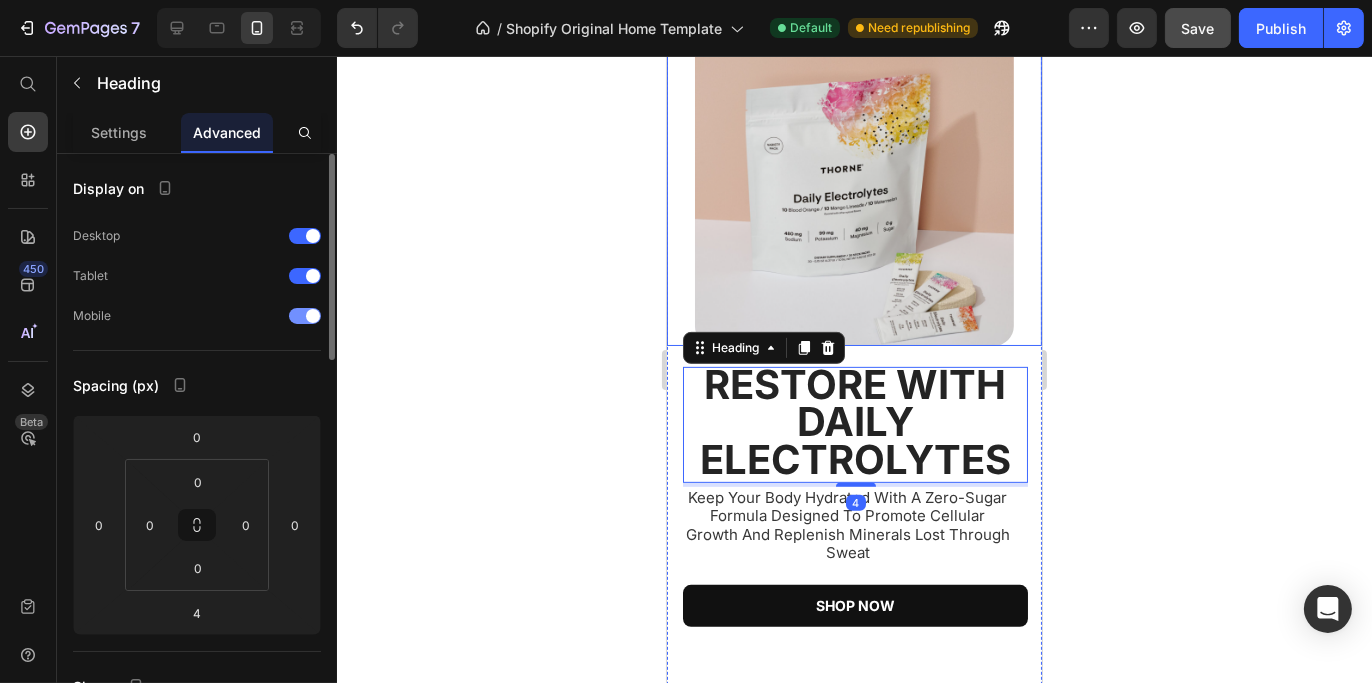 click at bounding box center (305, 316) 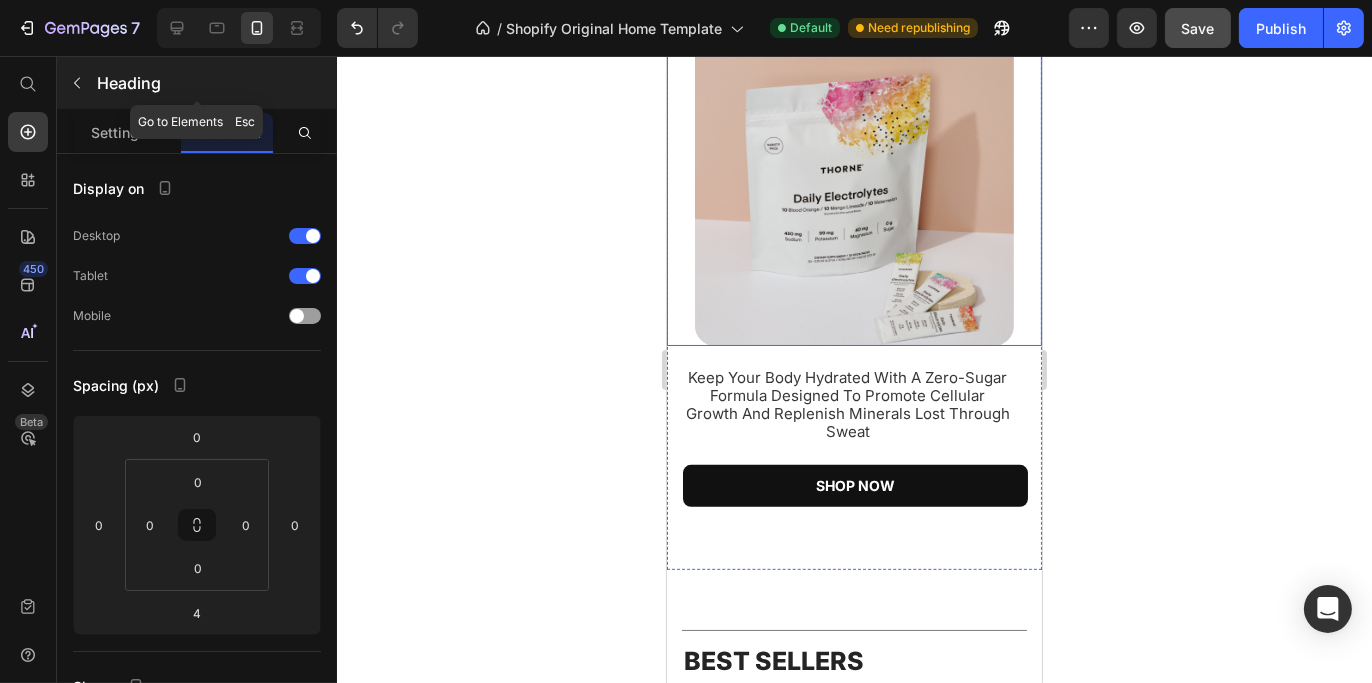 click 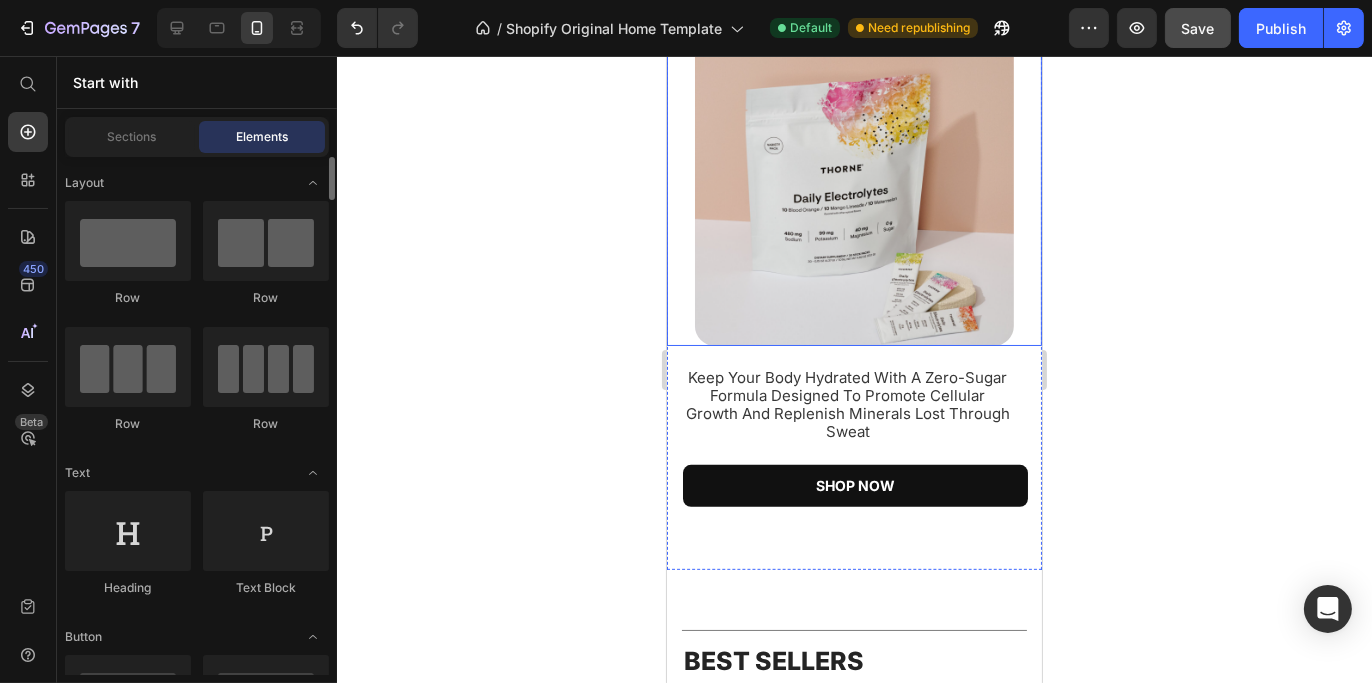 scroll, scrollTop: 300, scrollLeft: 0, axis: vertical 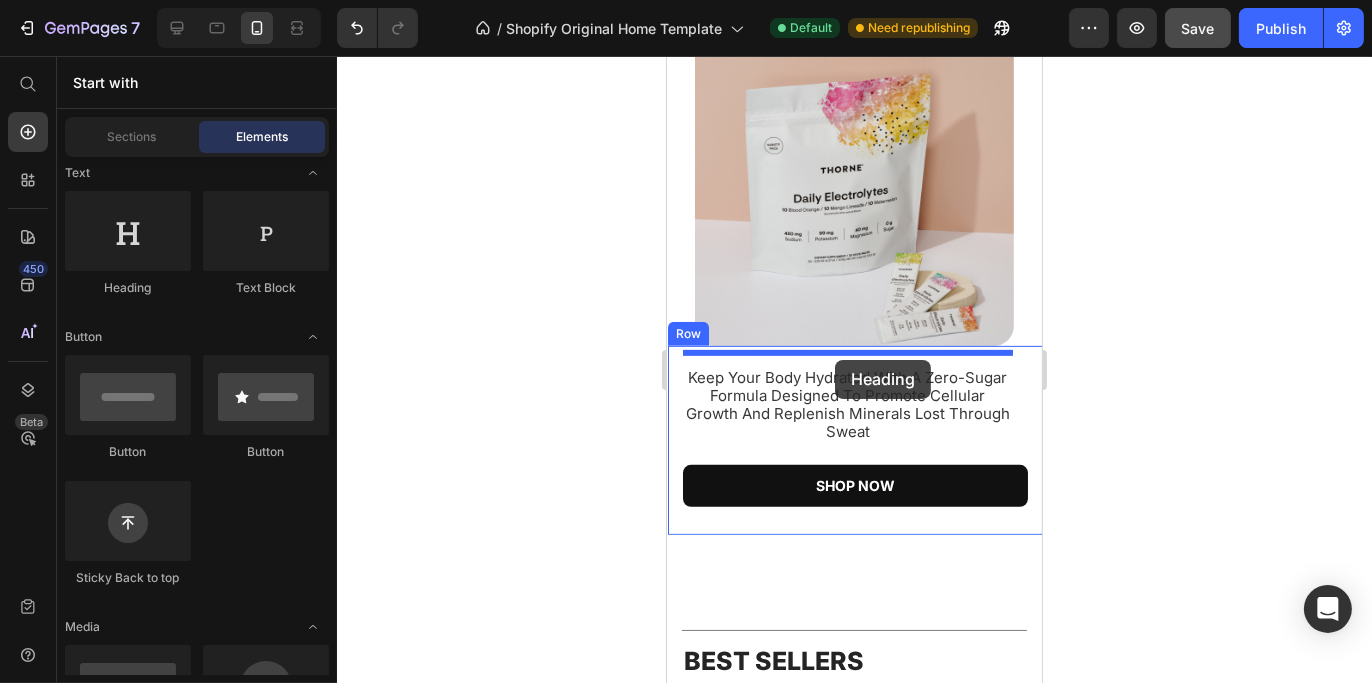 drag, startPoint x: 902, startPoint y: 326, endPoint x: 834, endPoint y: 359, distance: 75.58439 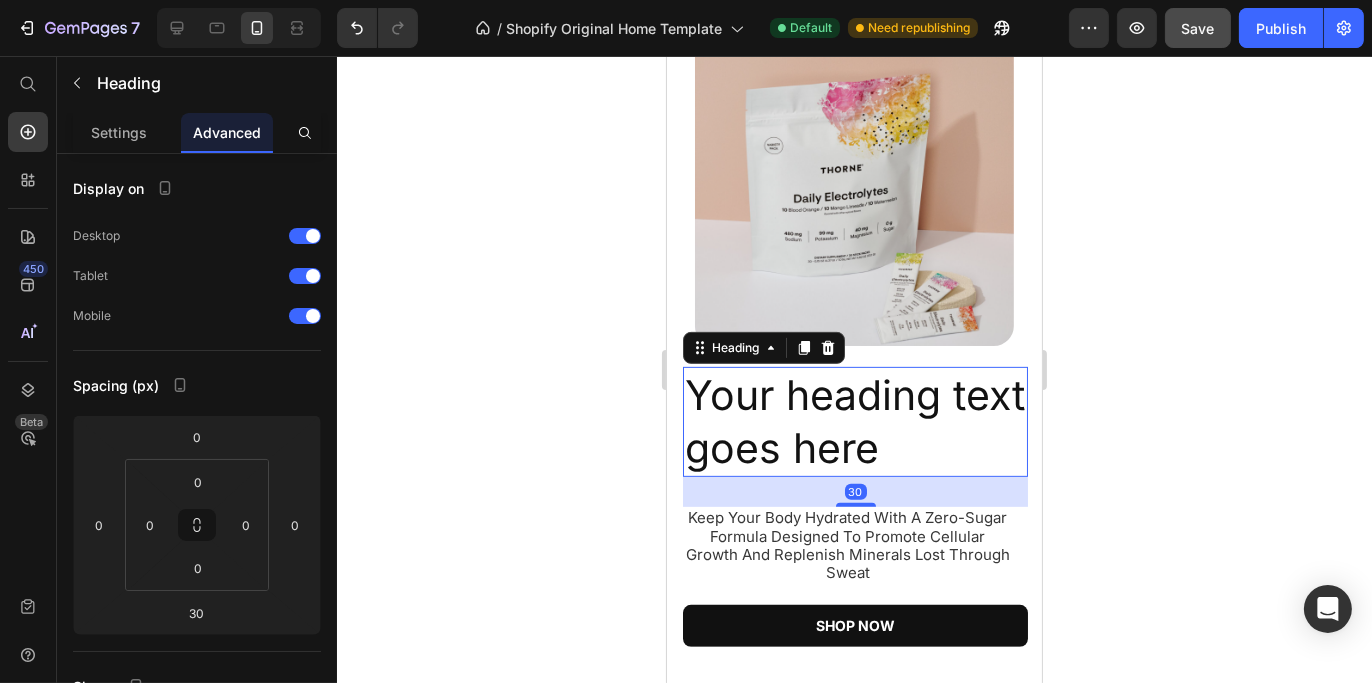 click on "Your heading text goes here" at bounding box center [854, 422] 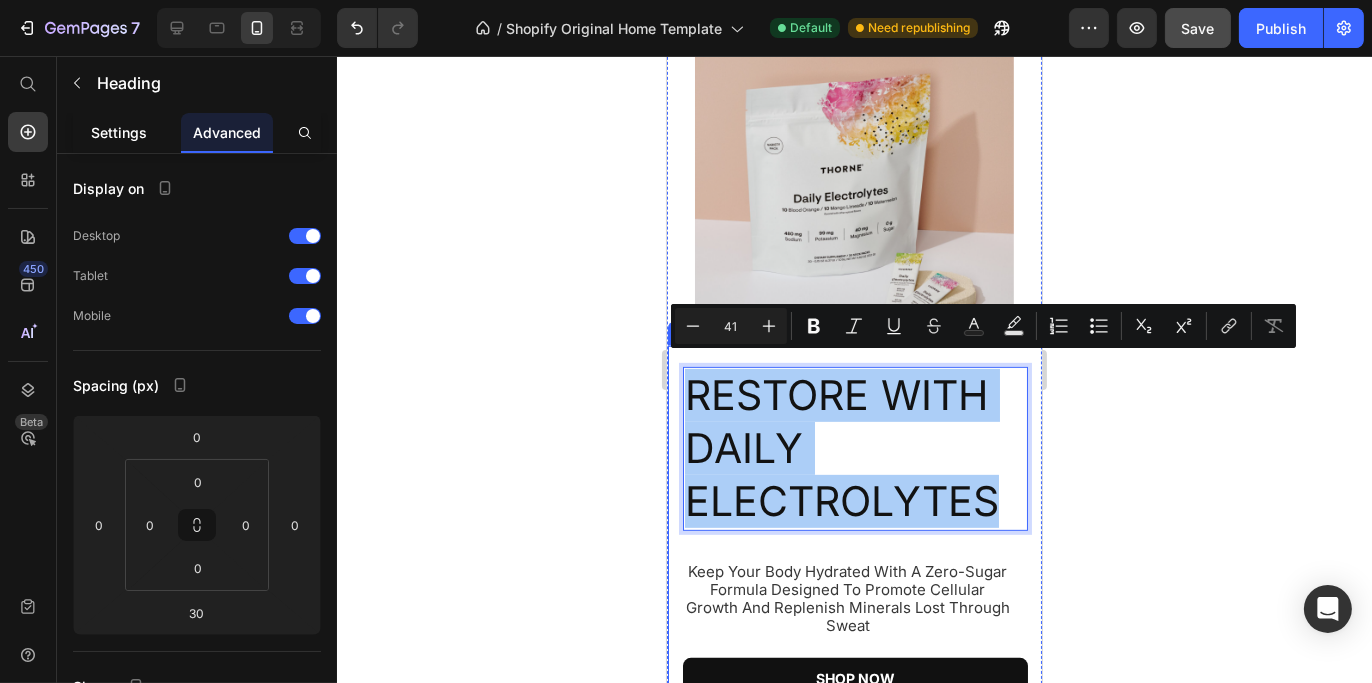 drag, startPoint x: 140, startPoint y: 144, endPoint x: 146, endPoint y: 165, distance: 21.84033 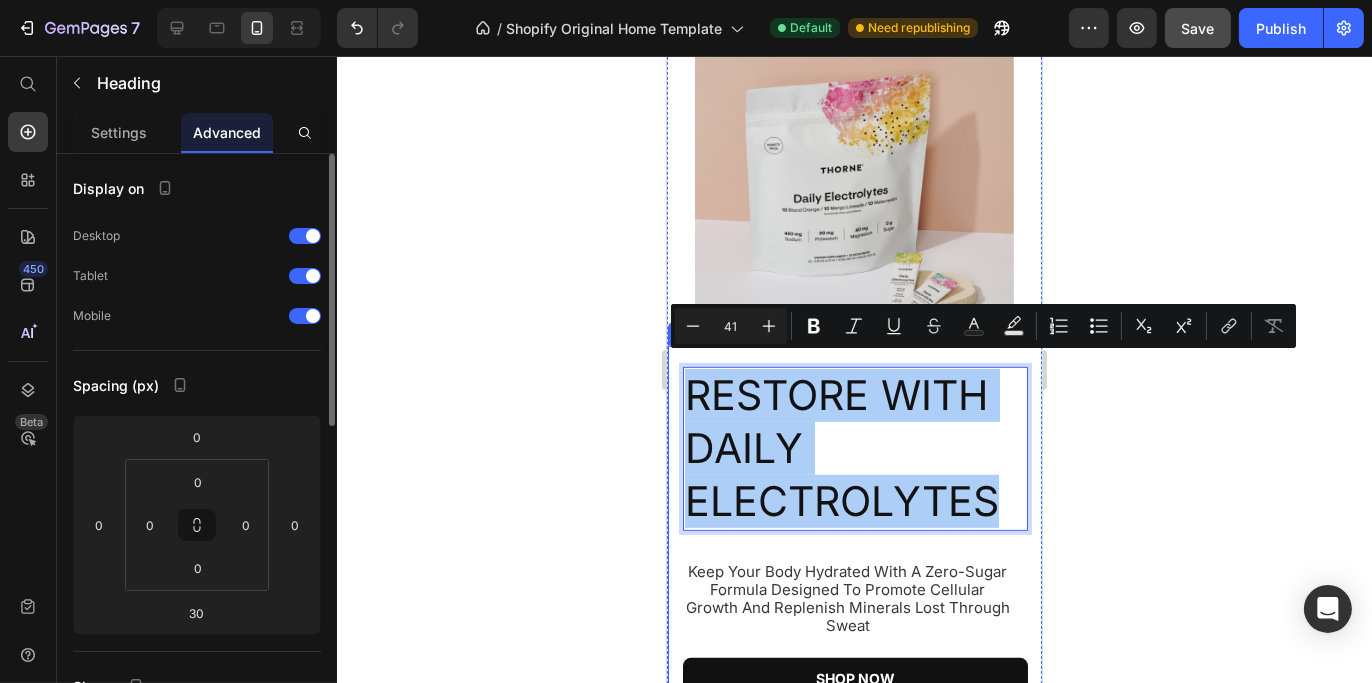 click on "Settings" 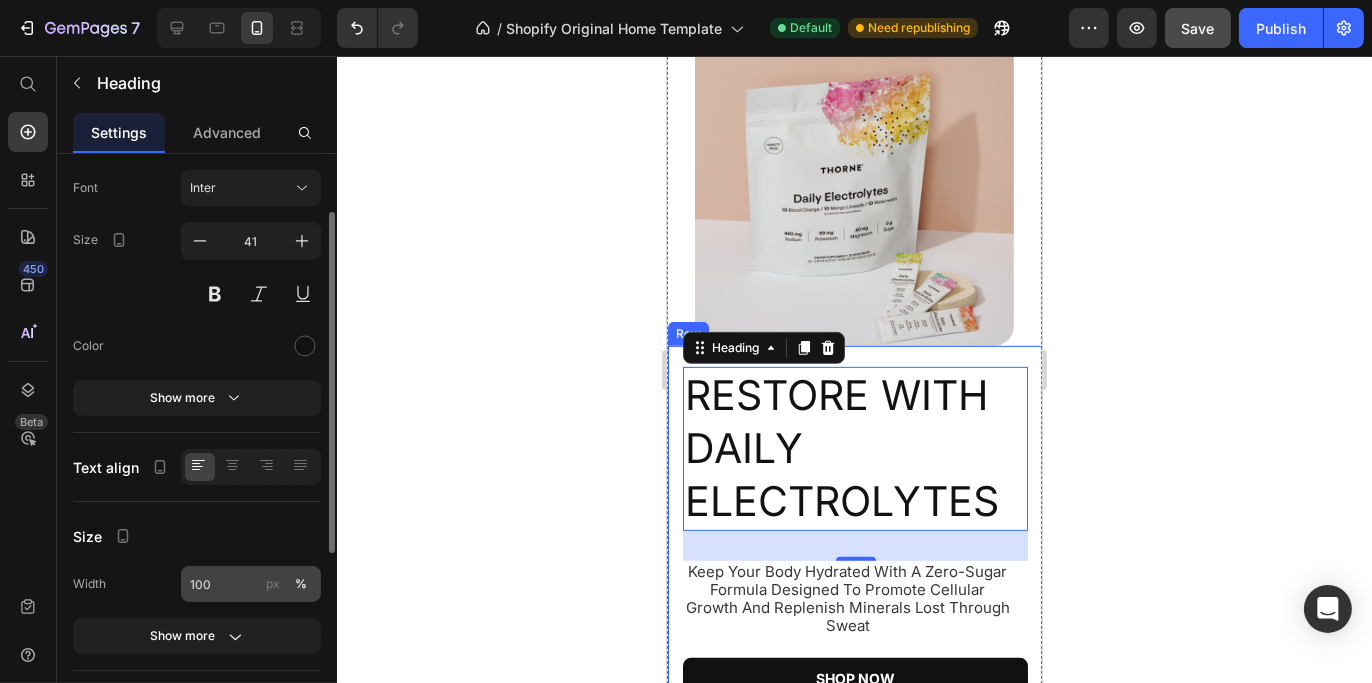 scroll, scrollTop: 200, scrollLeft: 0, axis: vertical 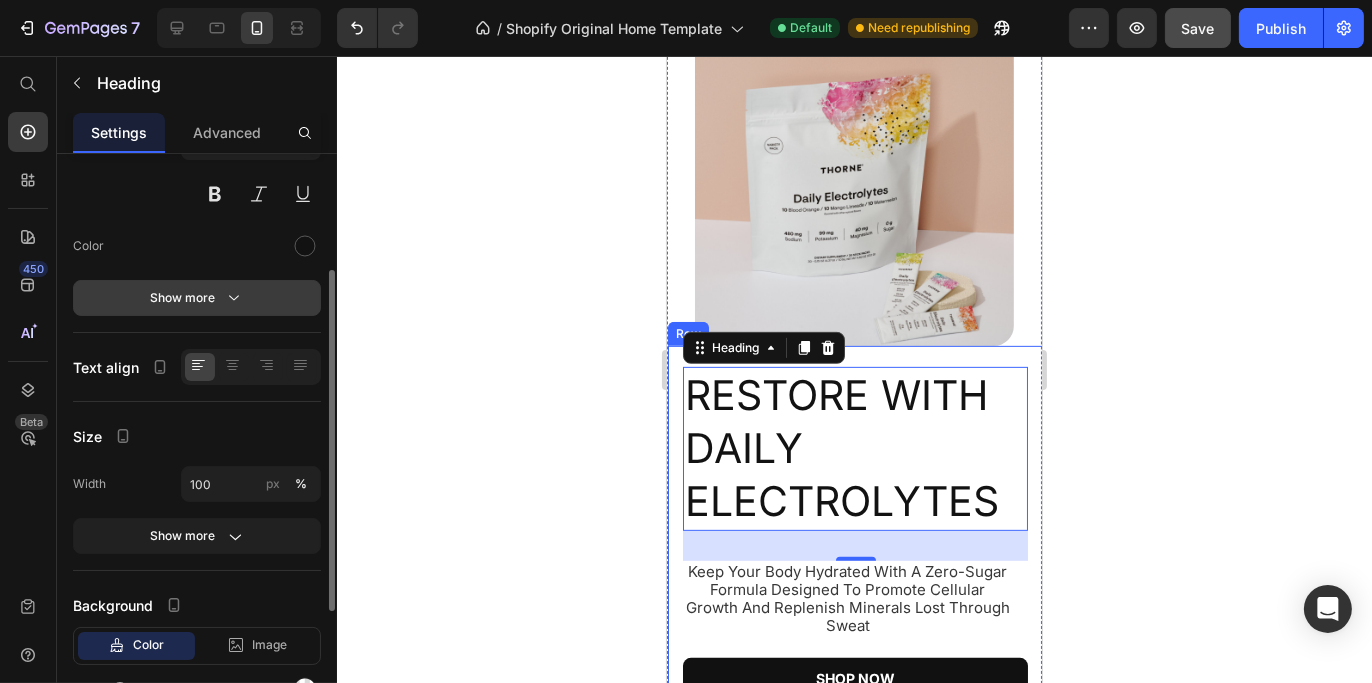 click on "Show more" at bounding box center [197, 298] 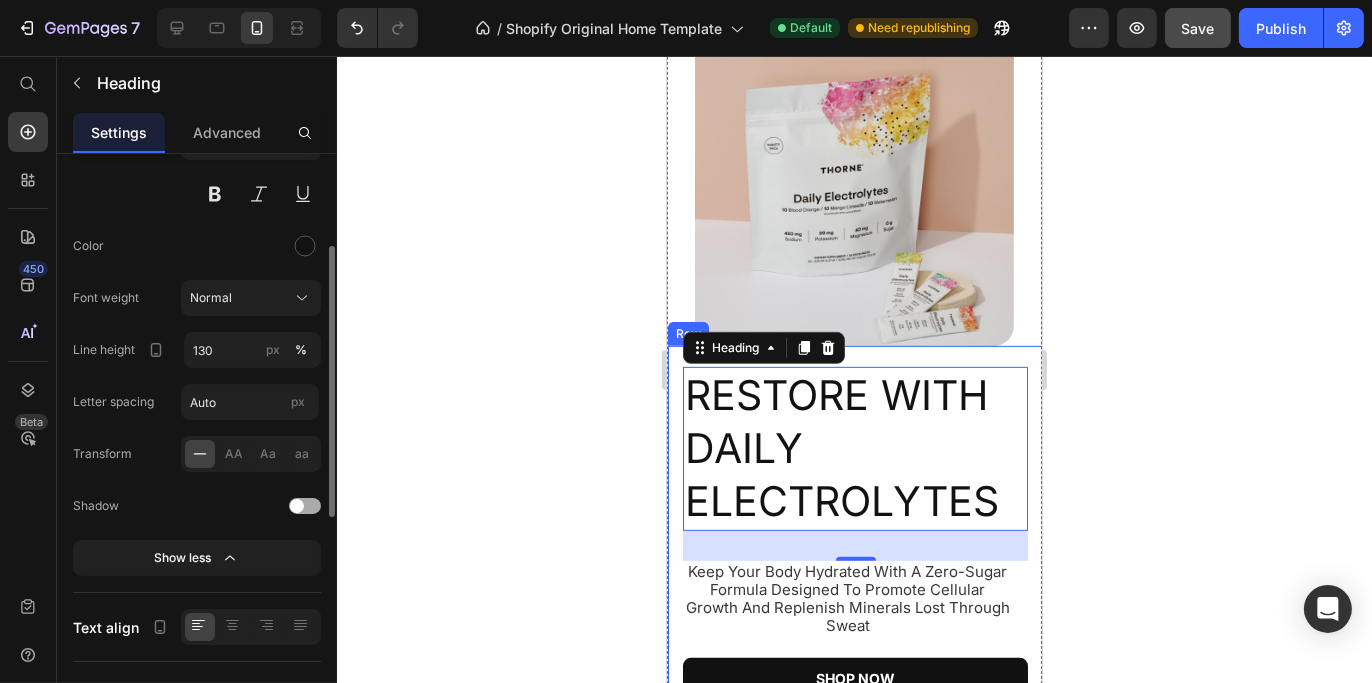 drag, startPoint x: 227, startPoint y: 292, endPoint x: 226, endPoint y: 316, distance: 24.020824 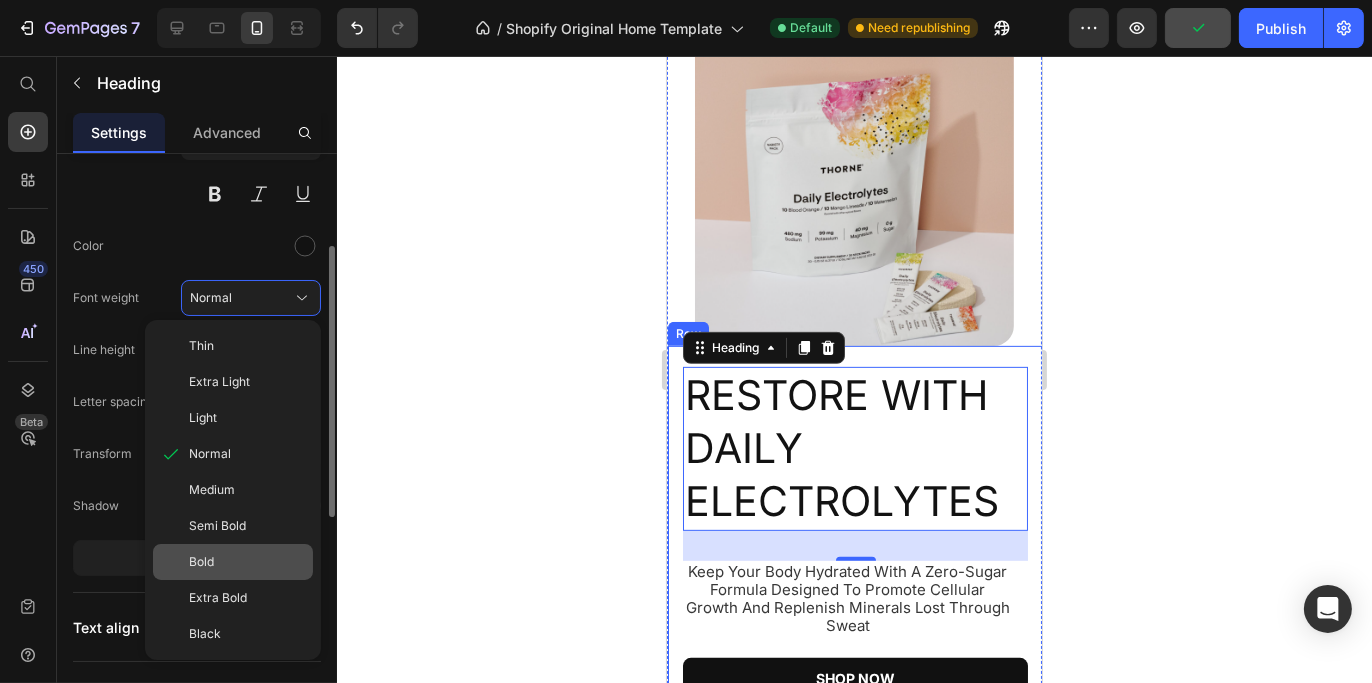 click on "Bold" 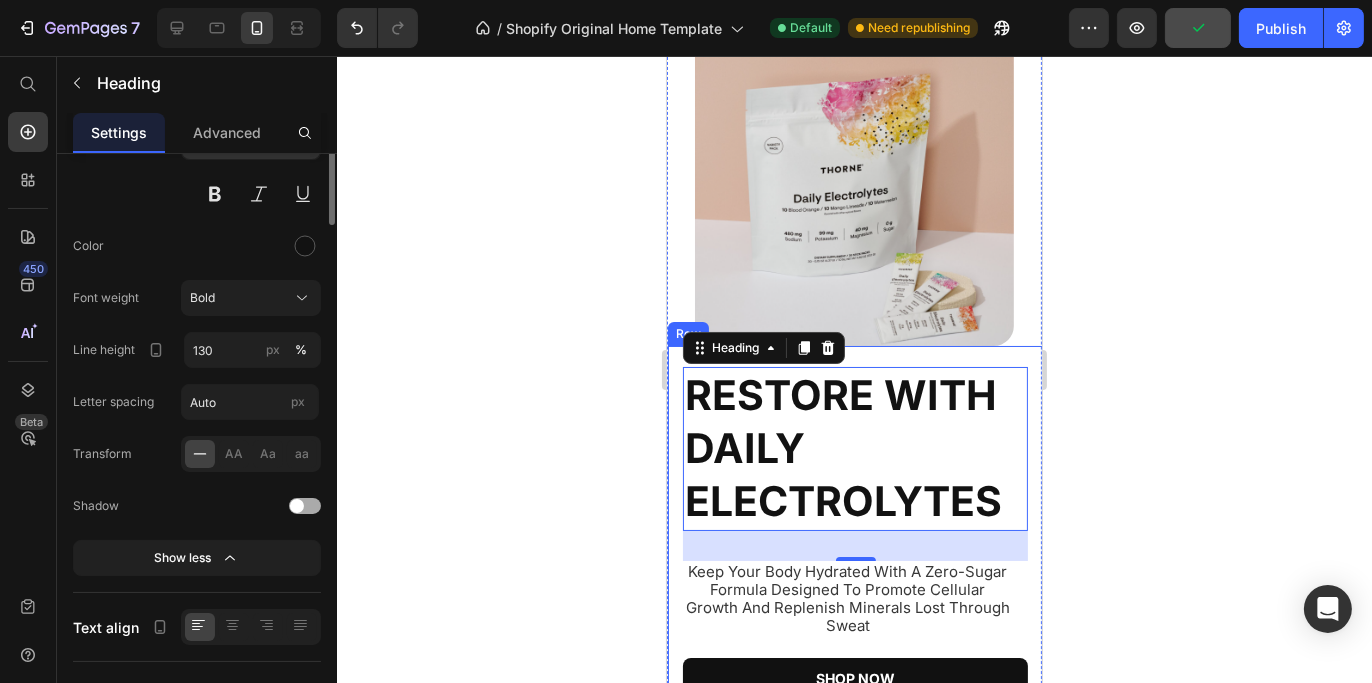 scroll, scrollTop: 0, scrollLeft: 0, axis: both 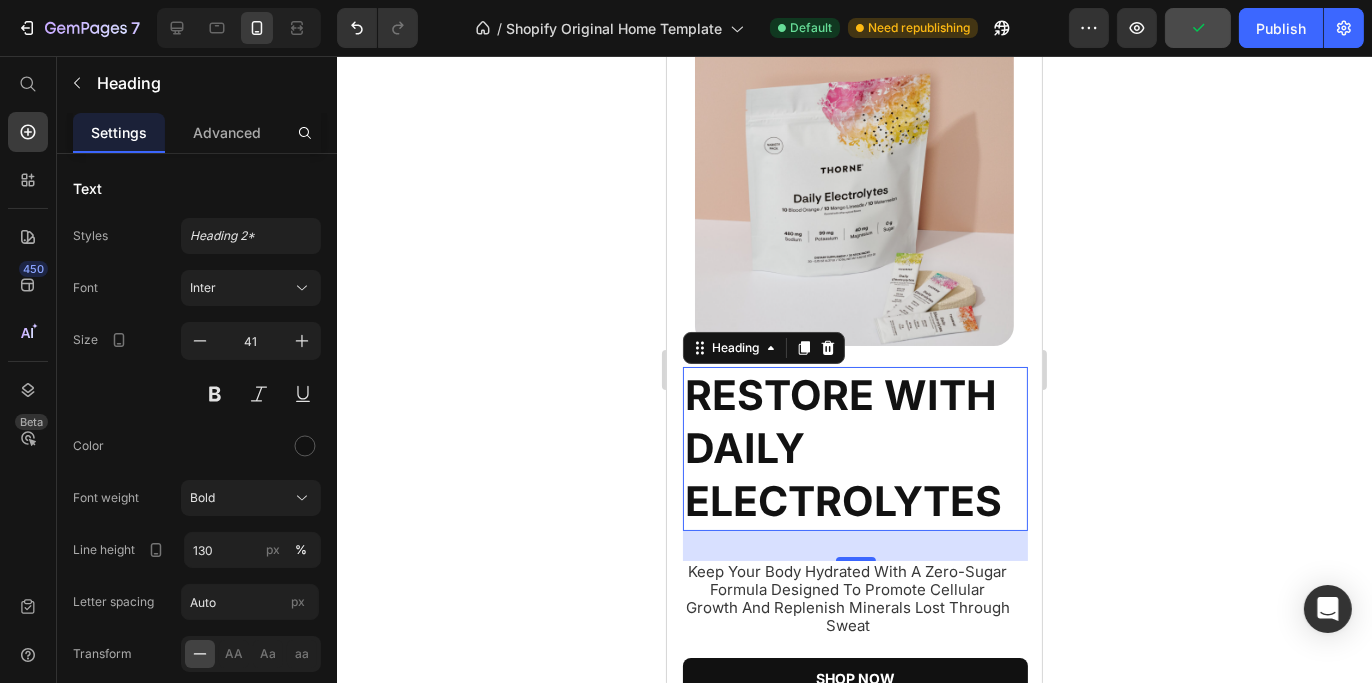 click on "RESTORE WITH DAILY ELECTROLYTES" at bounding box center (854, 449) 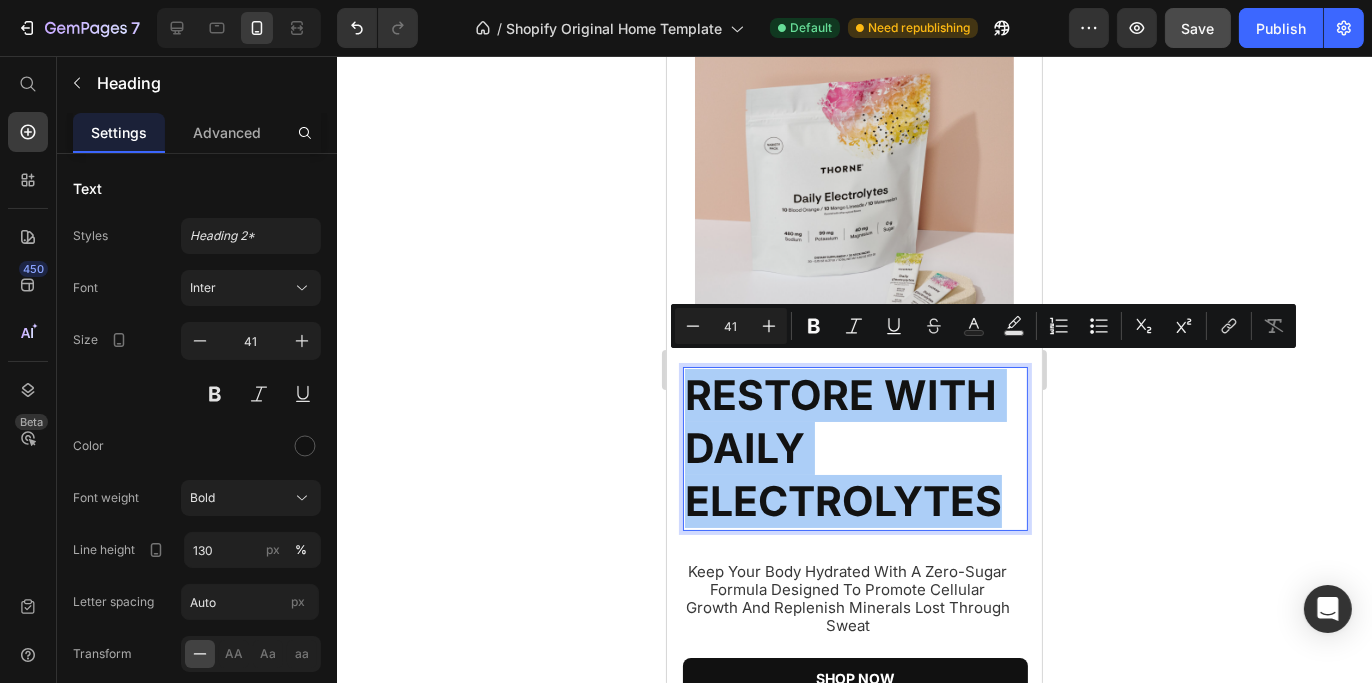 click on "41" at bounding box center (731, 326) 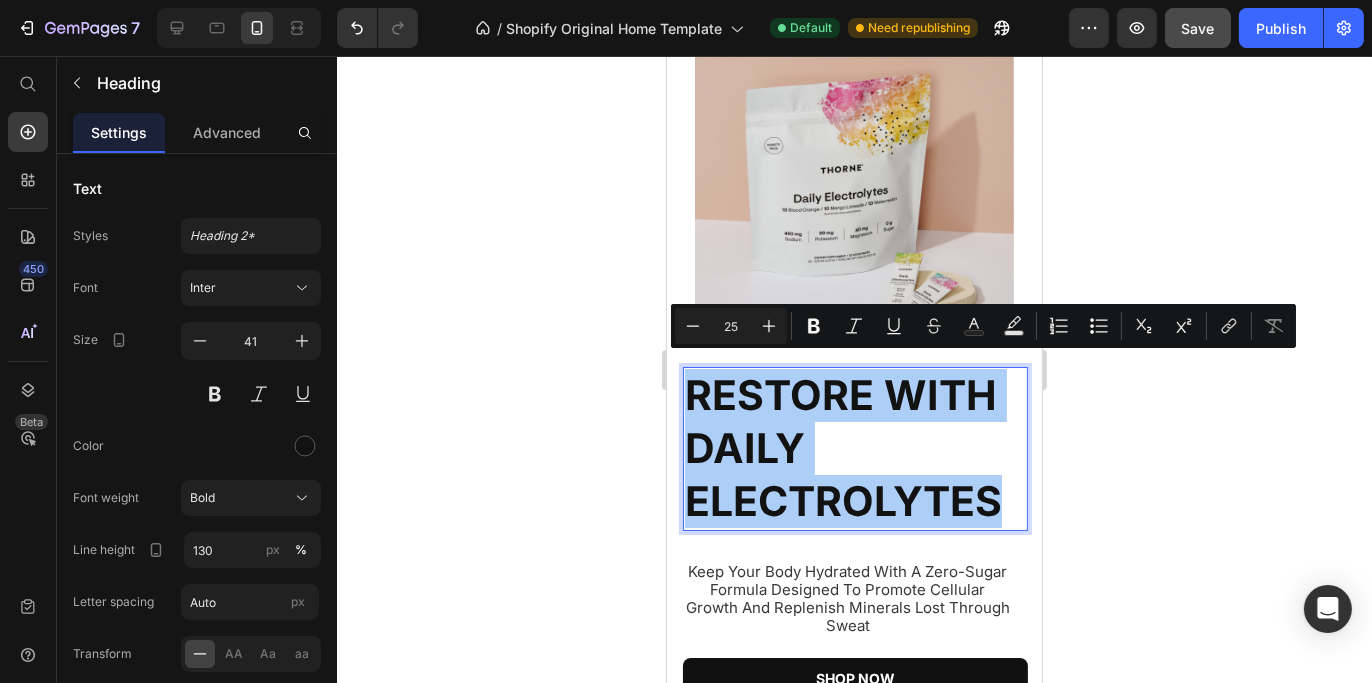 type on "25" 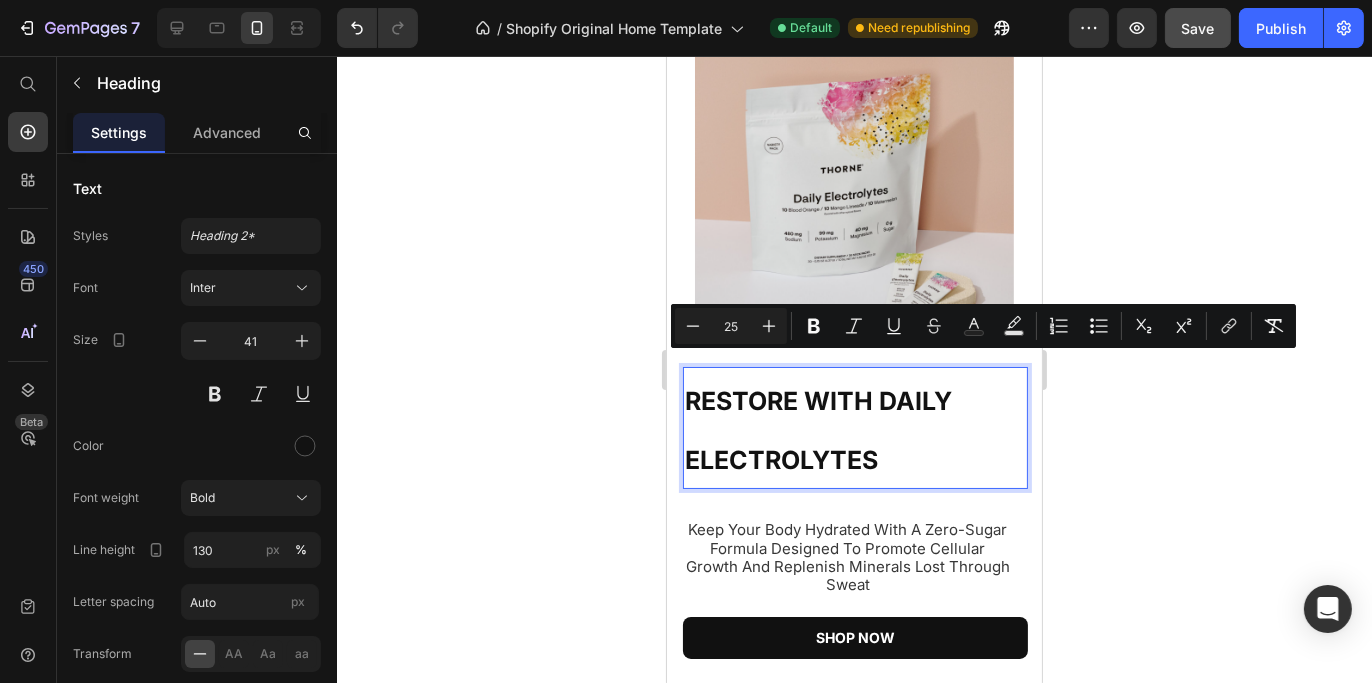 click 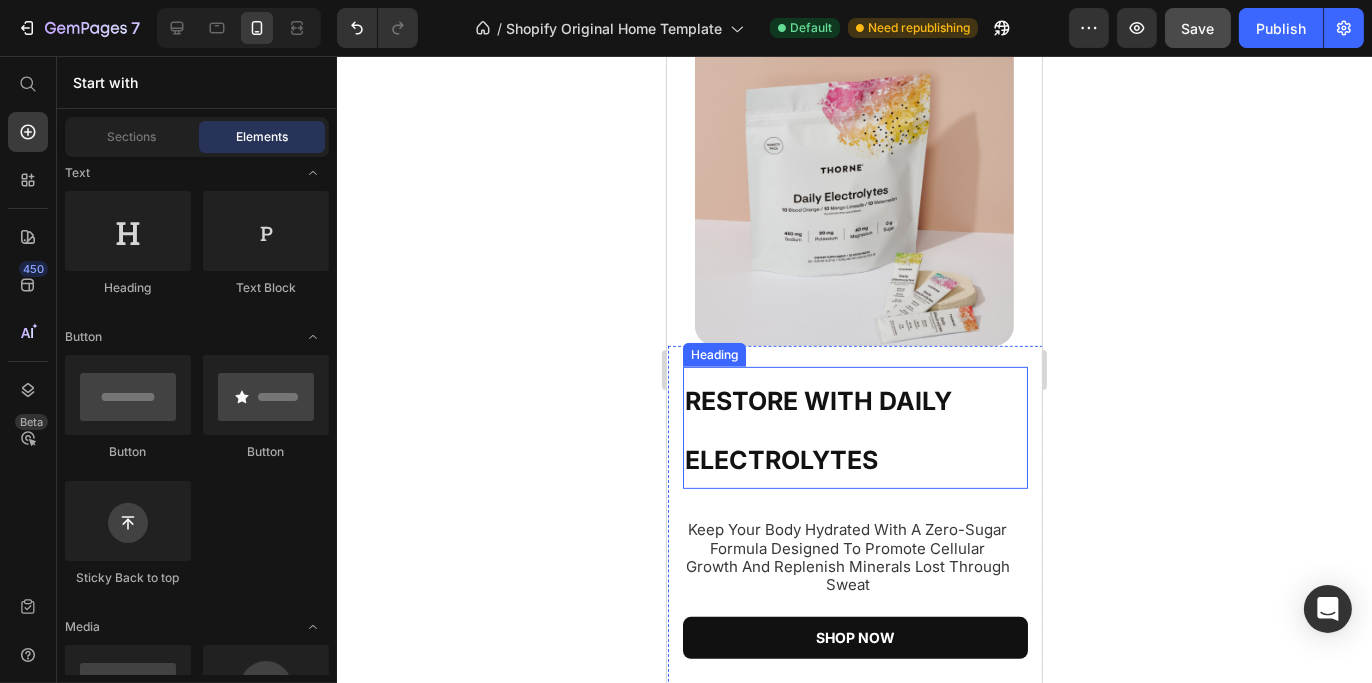 click on "⁠⁠⁠⁠⁠⁠⁠ RESTORE WITH DAILY ELECTROLYTES" at bounding box center [854, 428] 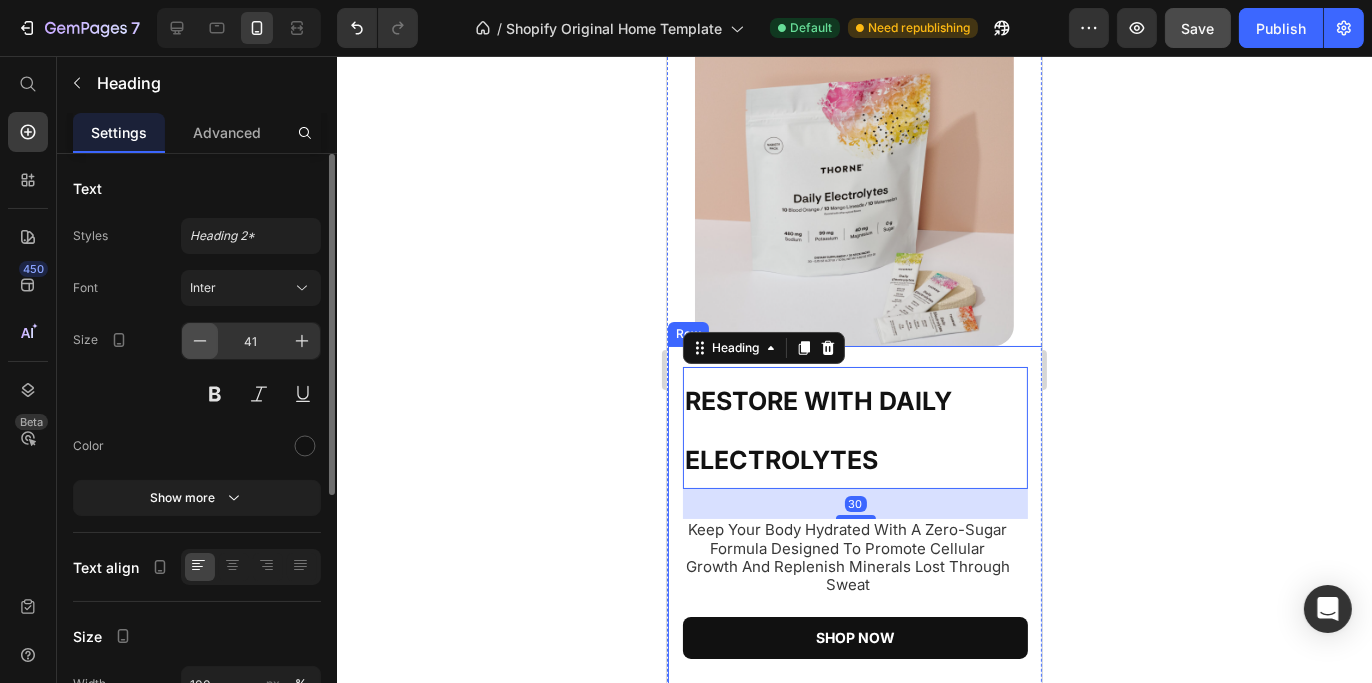 click 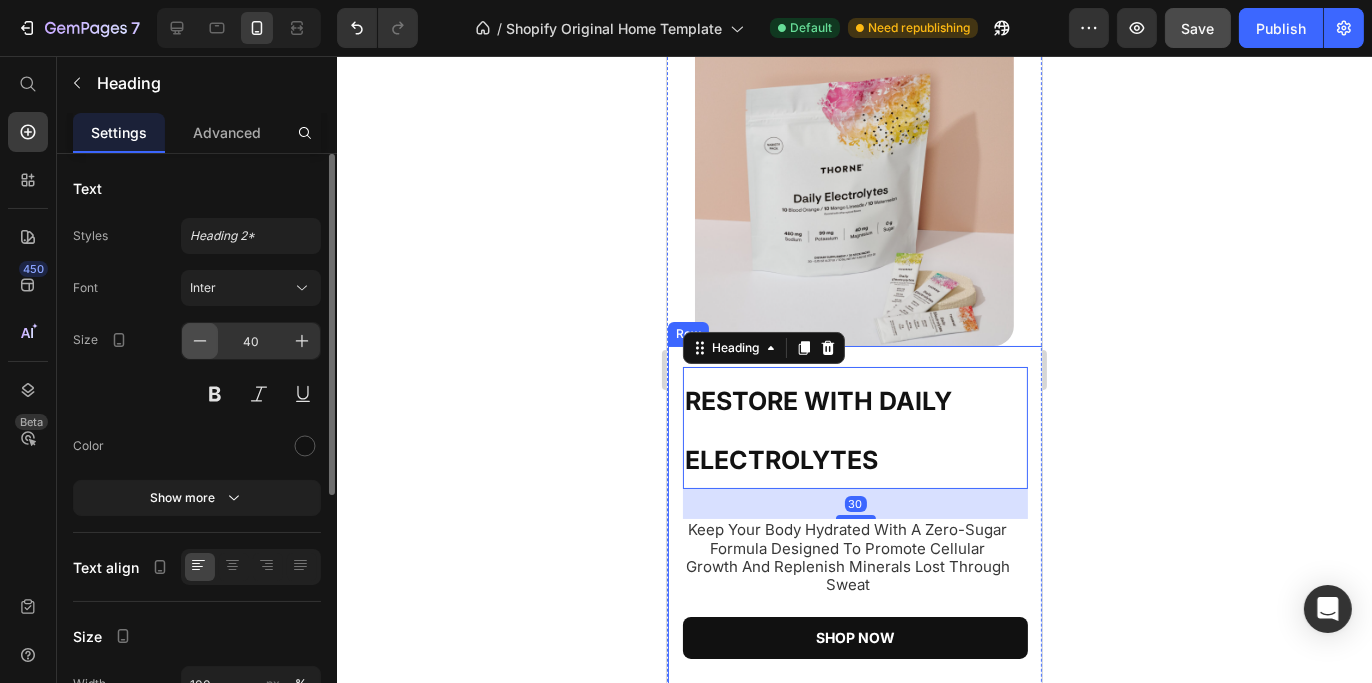 click 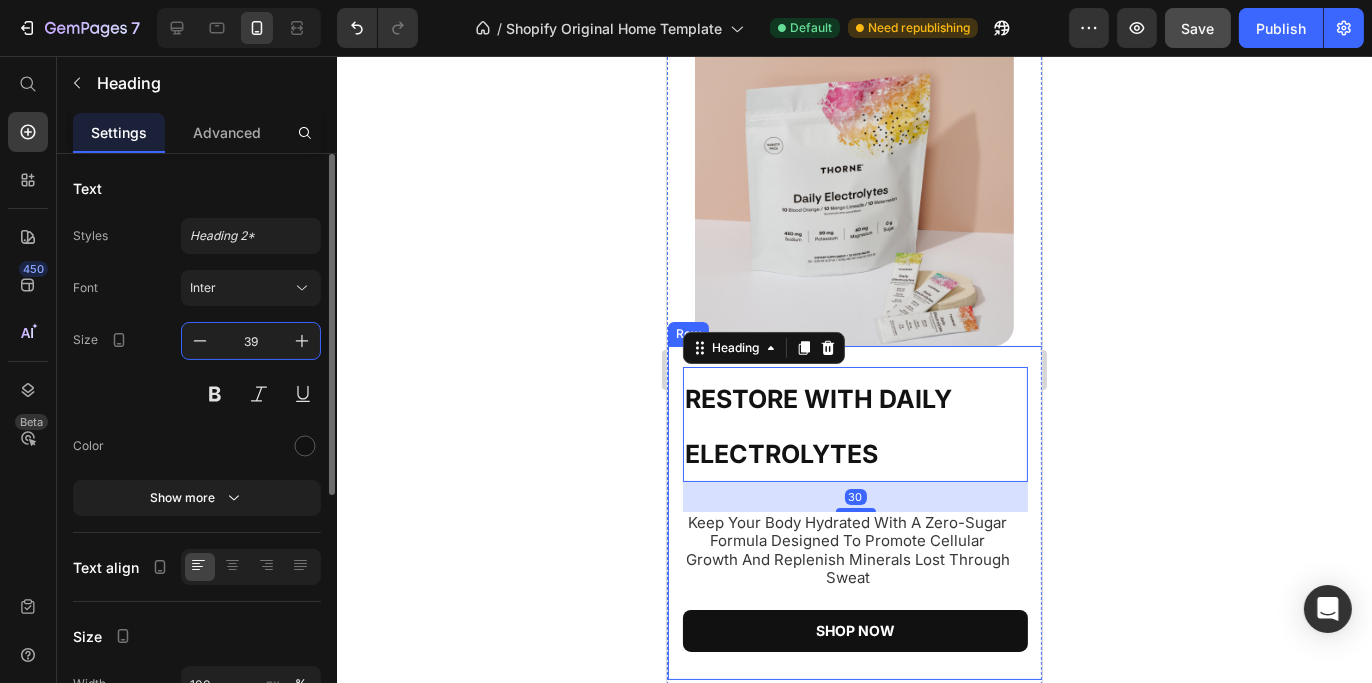 click on "39" at bounding box center [251, 341] 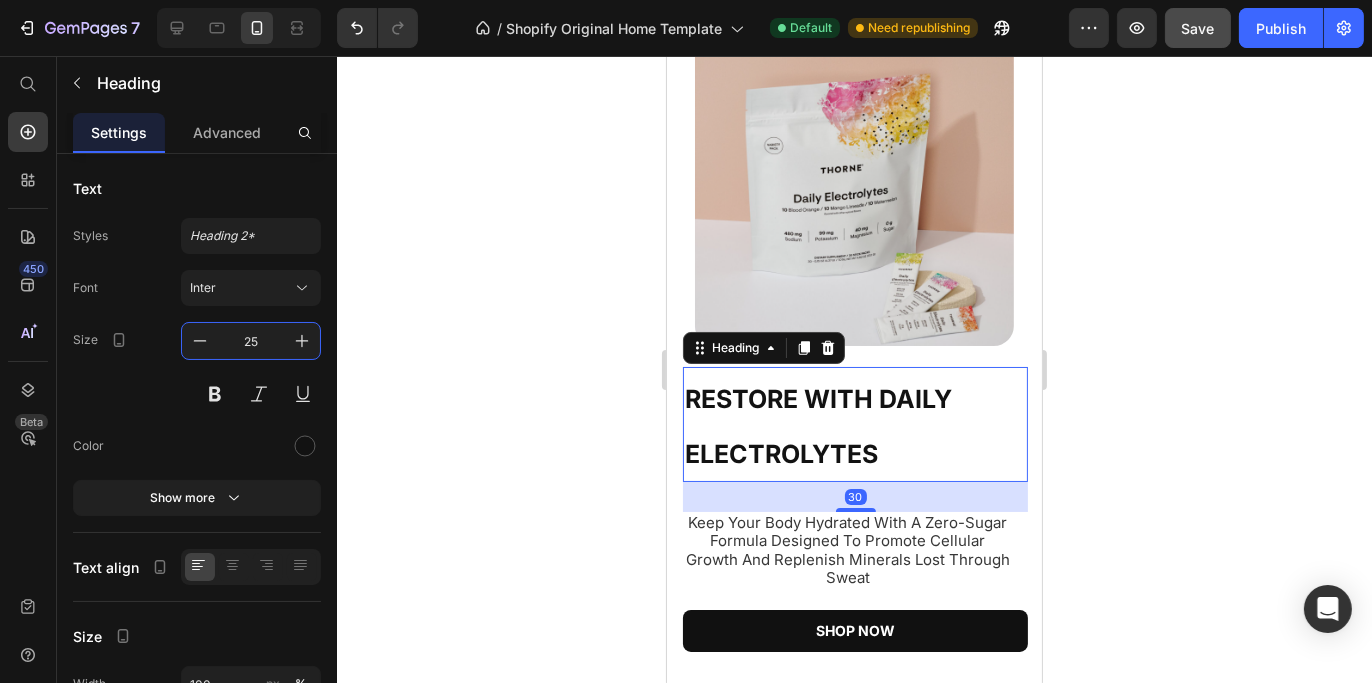 type on "25" 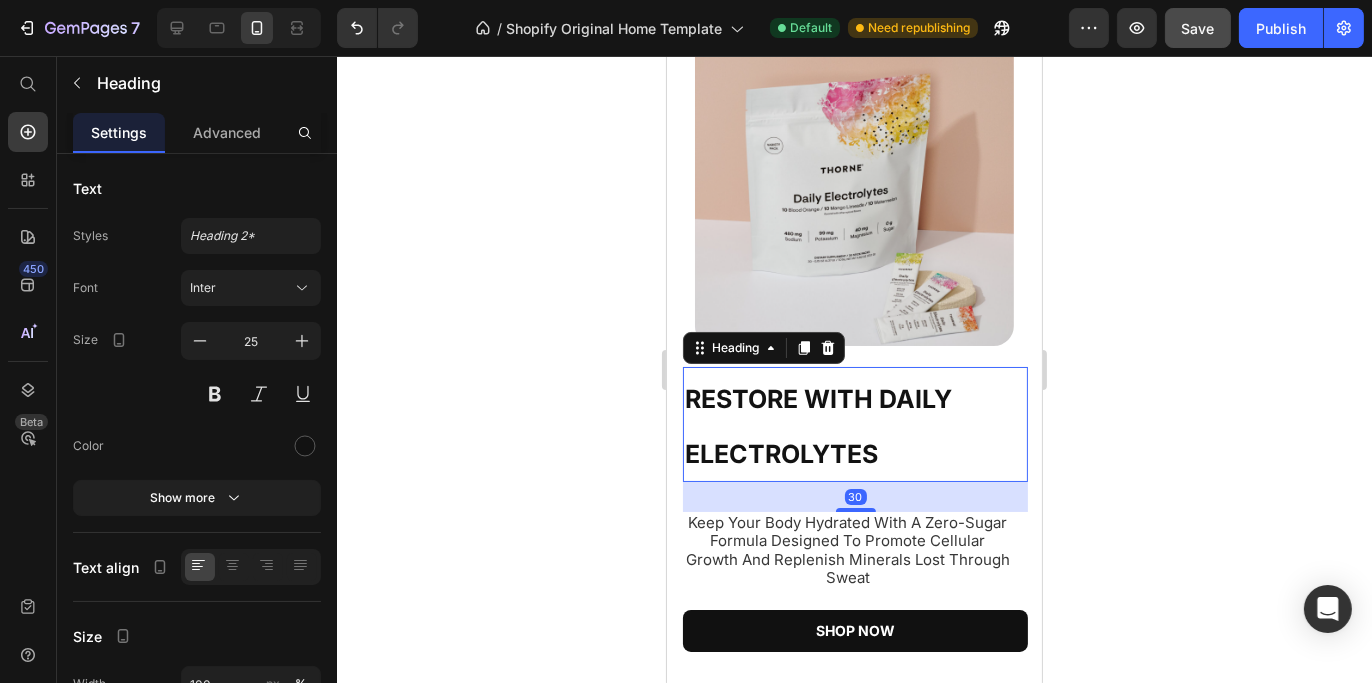 click 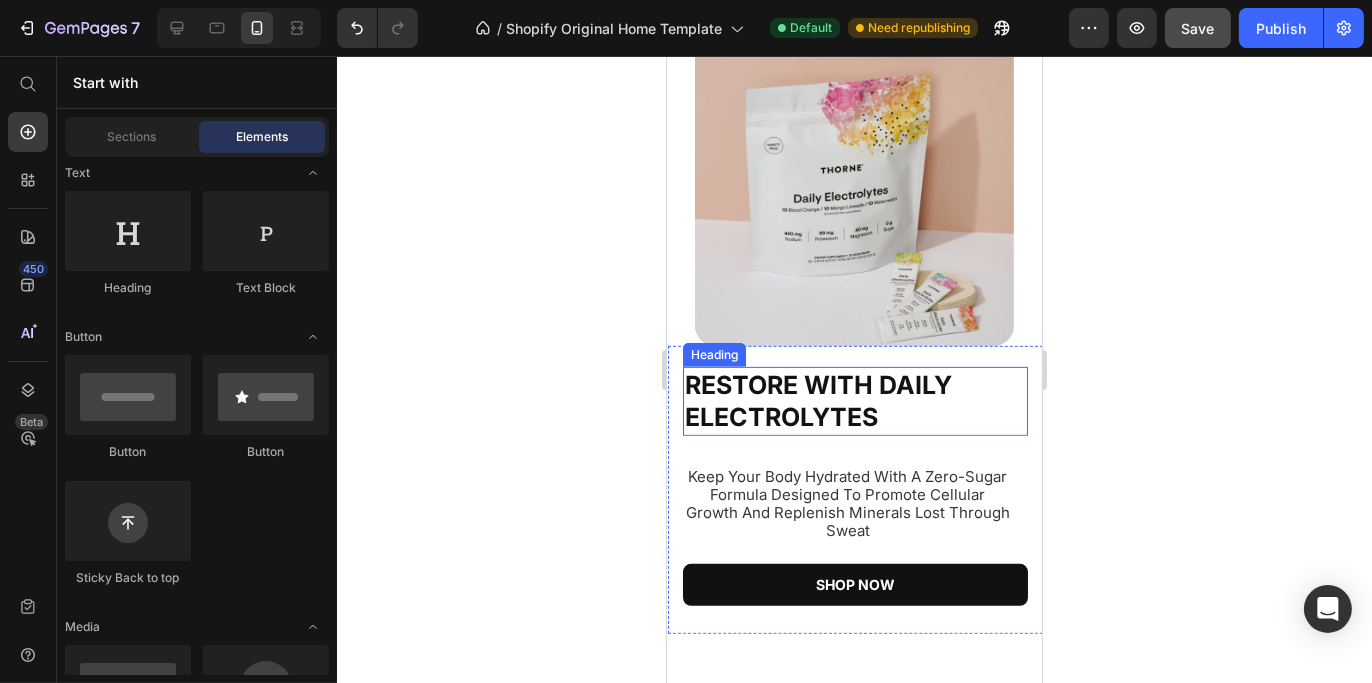 click on "RESTORE WITH DAILY ELECTROLYTES" at bounding box center (817, 401) 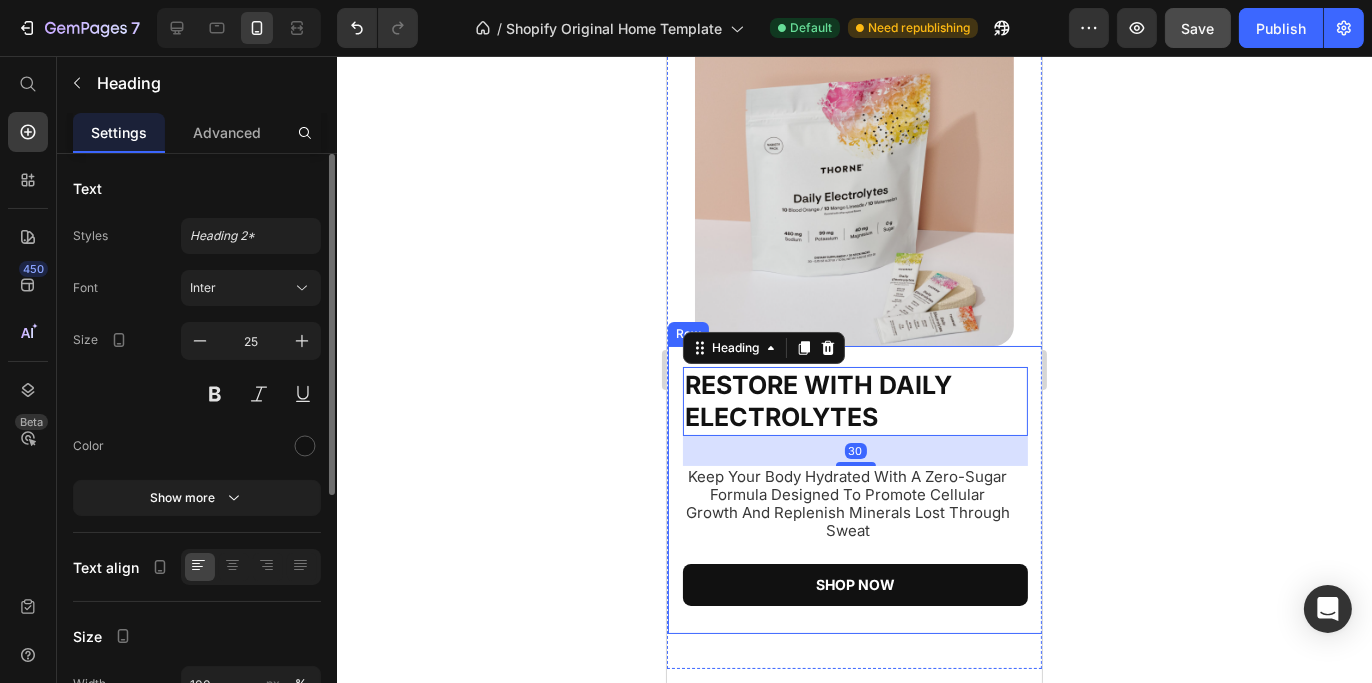 scroll, scrollTop: 100, scrollLeft: 0, axis: vertical 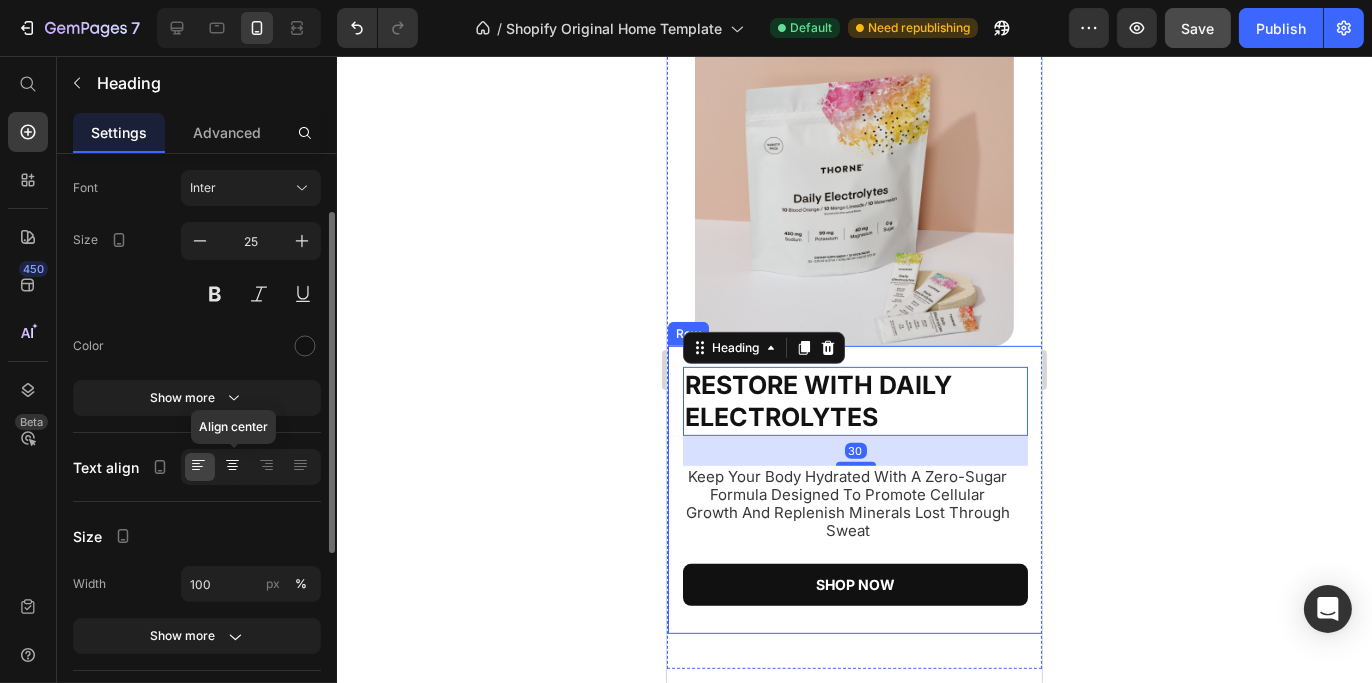 click 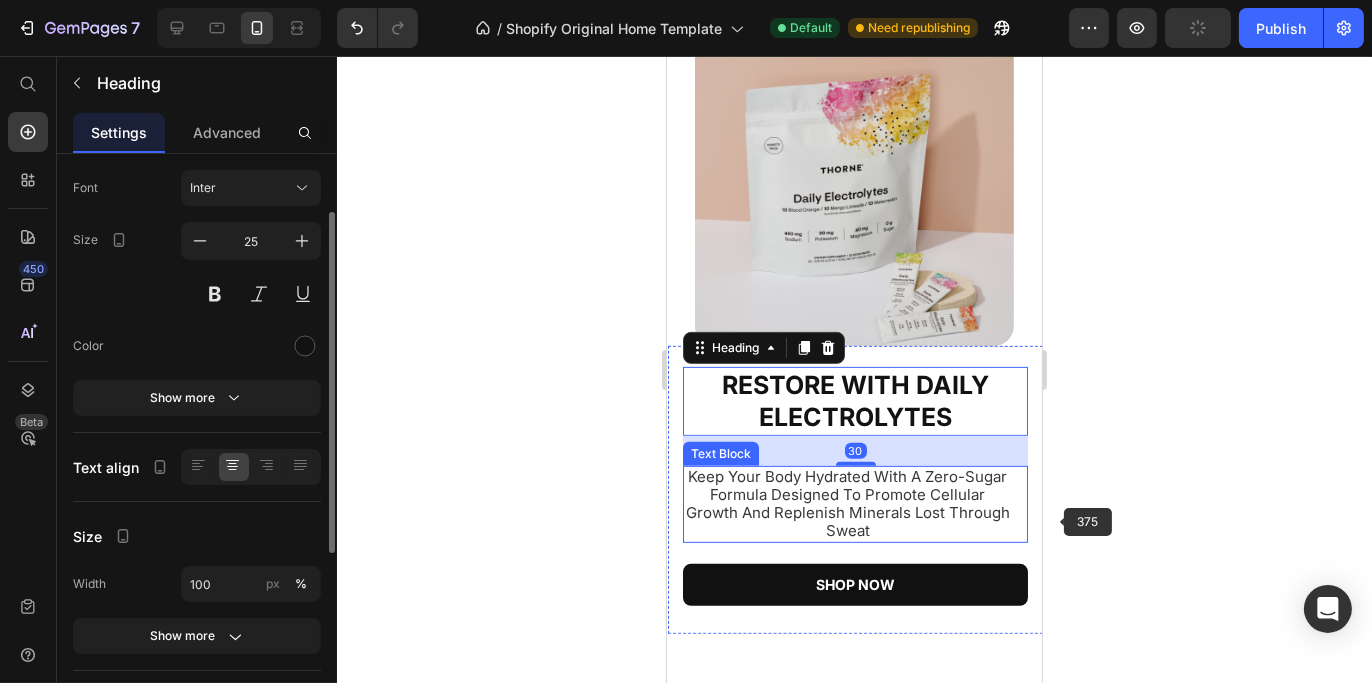 click 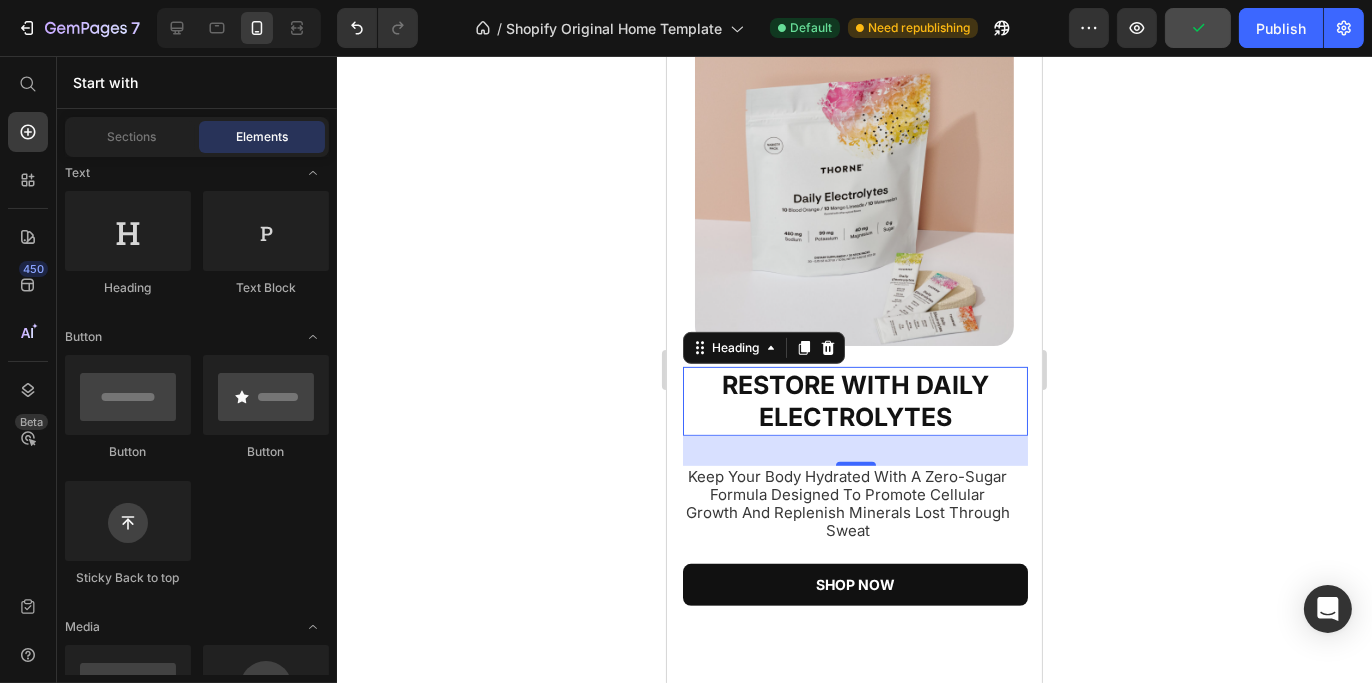 click on "⁠⁠⁠⁠⁠⁠⁠ RESTORE WITH DAILY ELECTROLYTES" at bounding box center [854, 401] 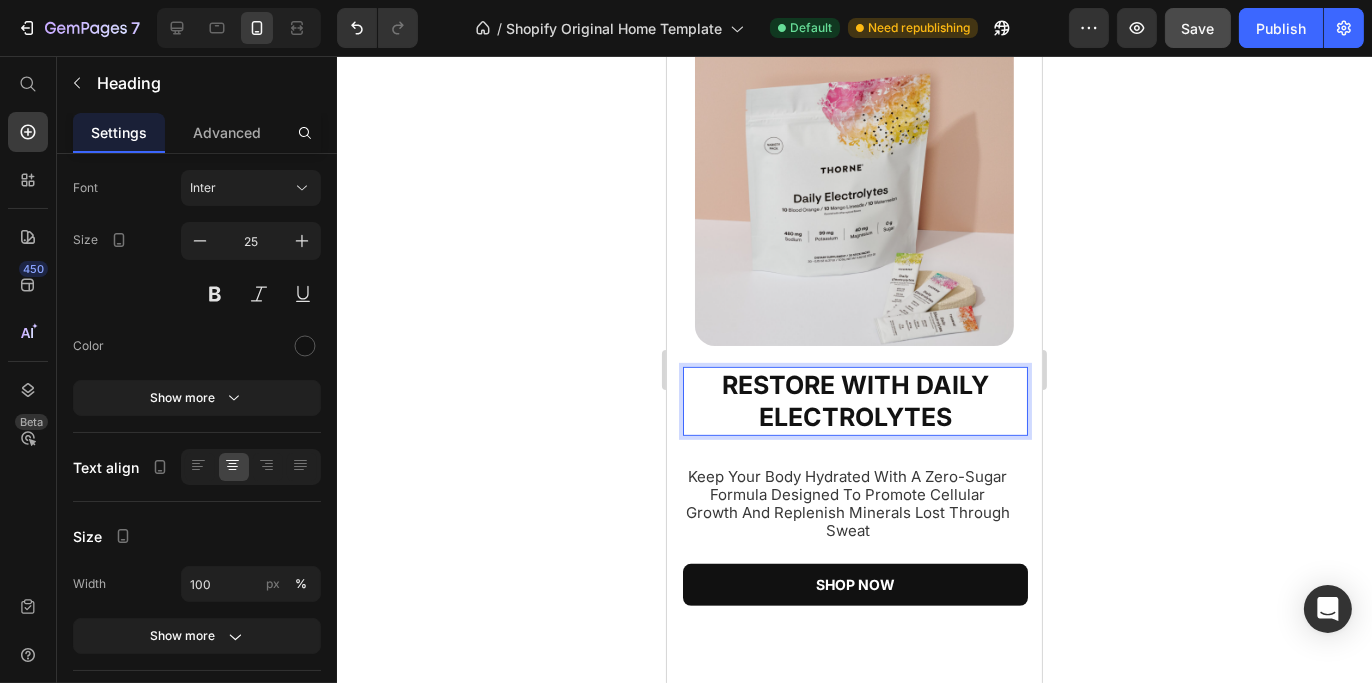 click on "RESTORE WITH DAILY ELECTROLYTES" at bounding box center [854, 401] 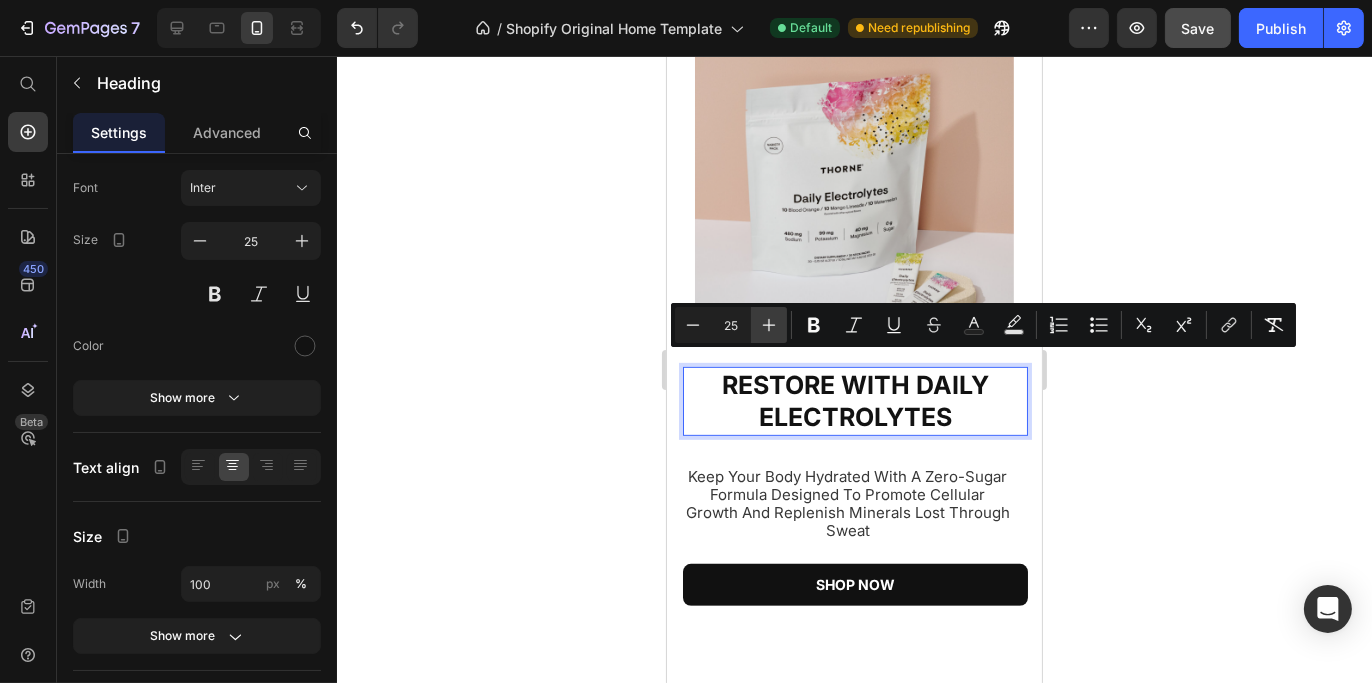 click 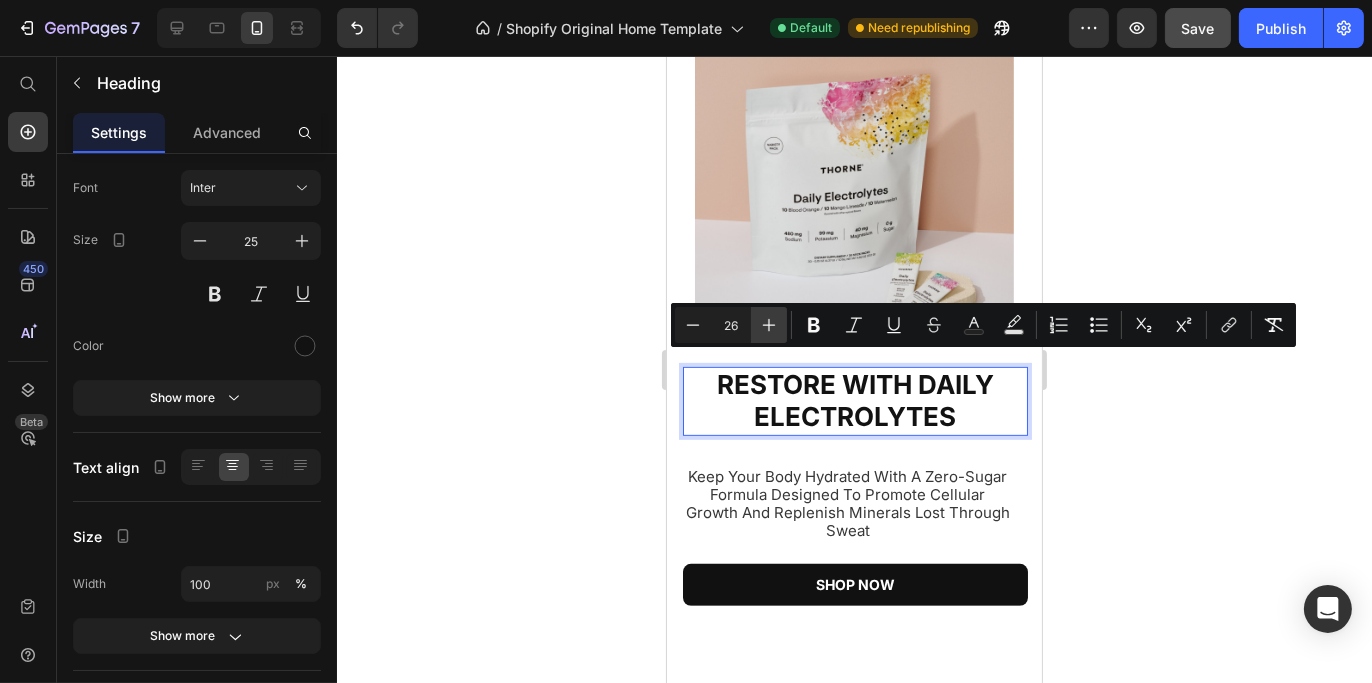 click 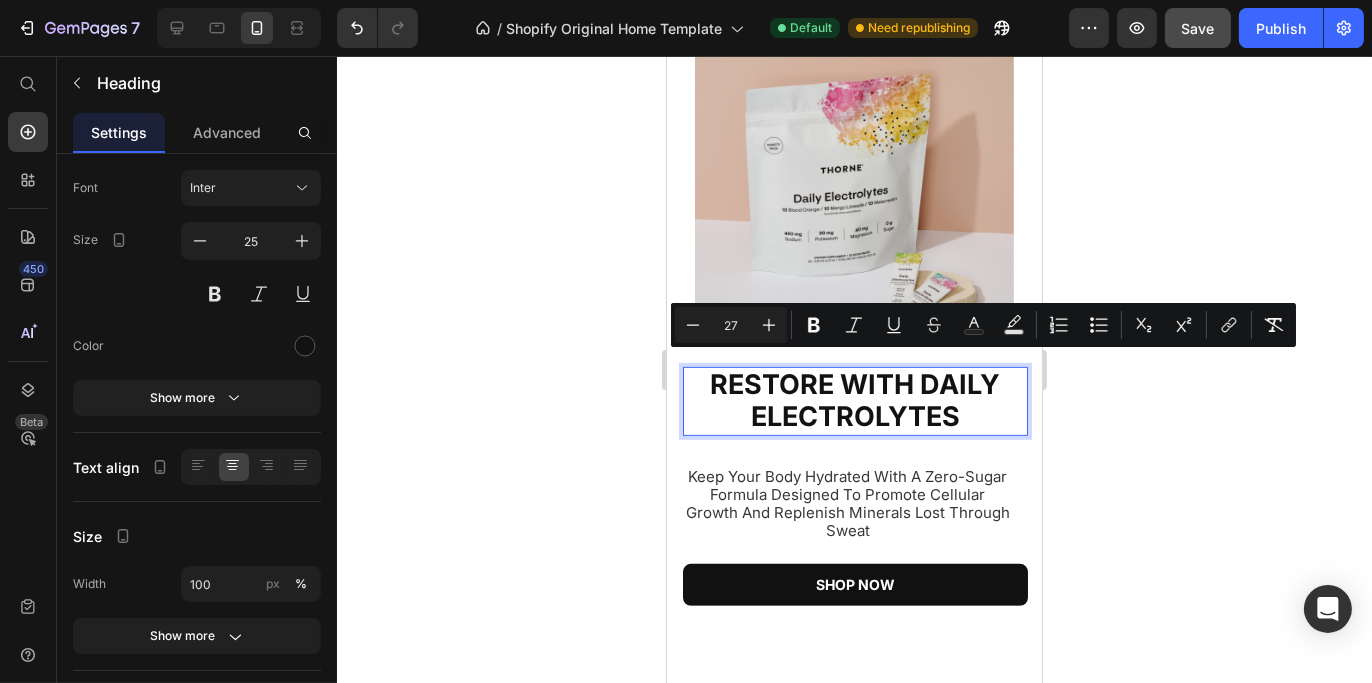 click 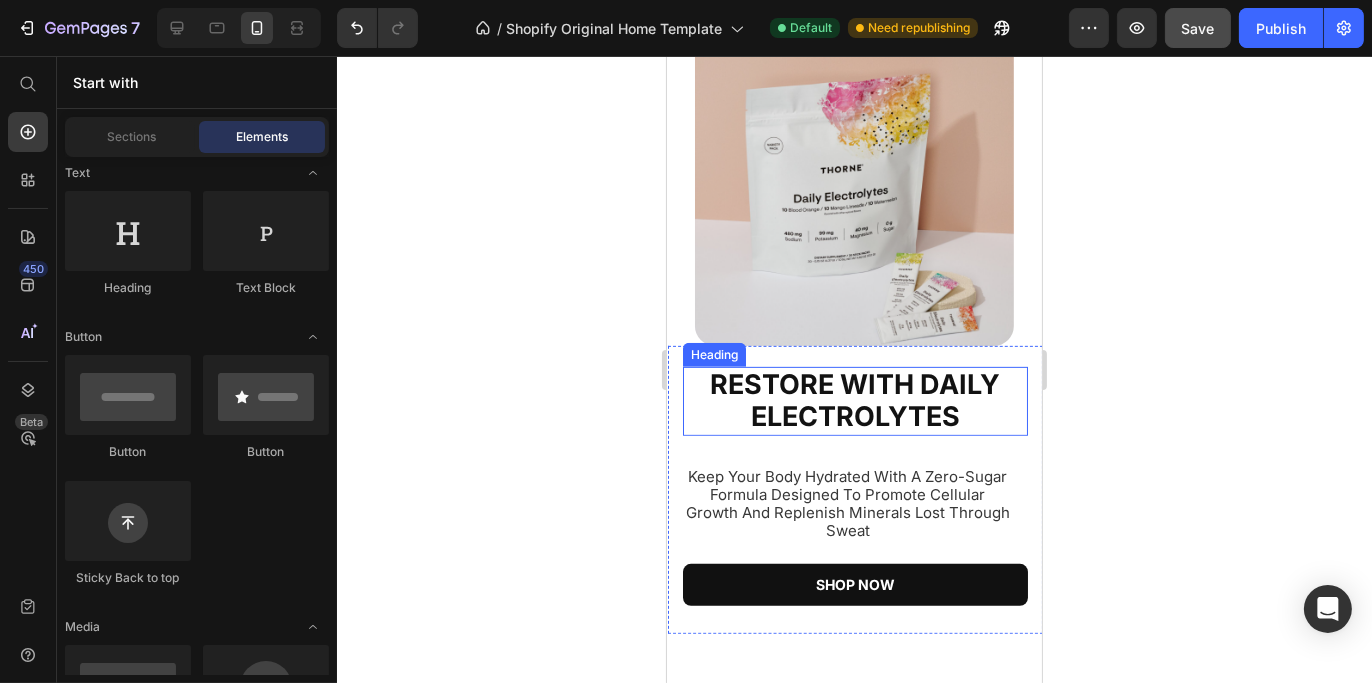 click on "RESTORE WITH DAILY ELECTROLYTES" at bounding box center [855, 401] 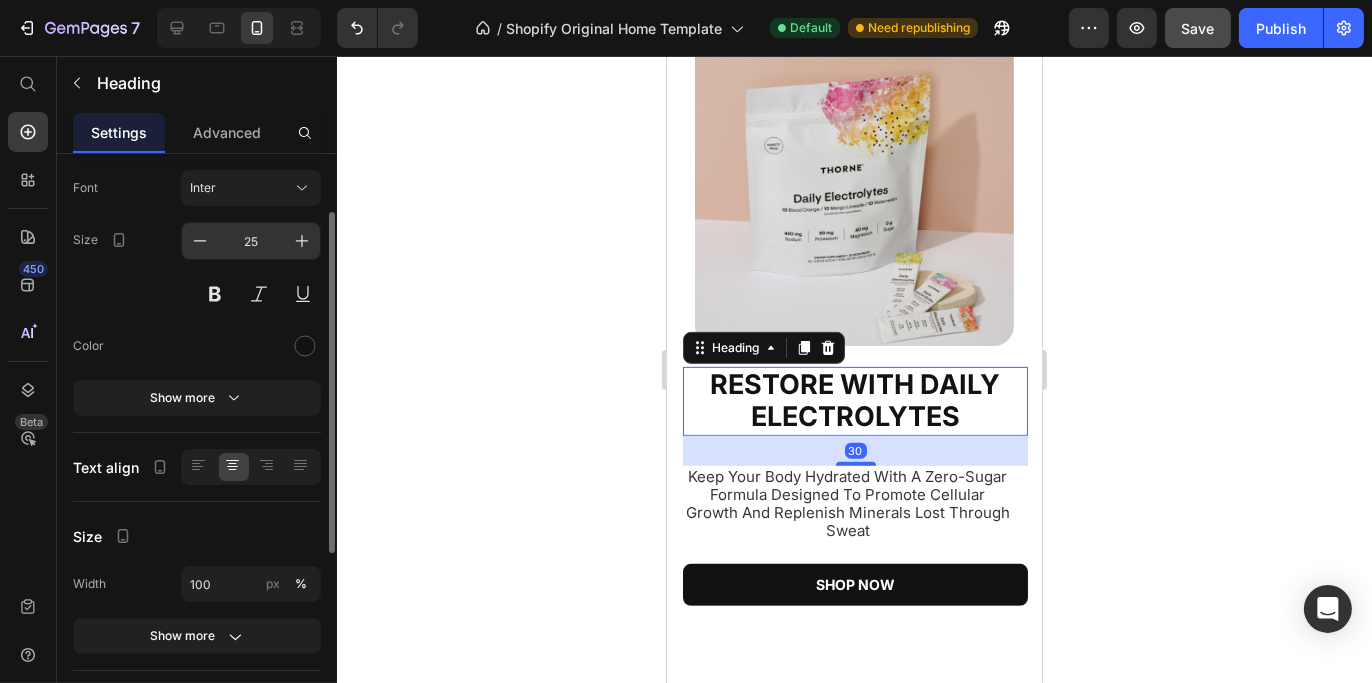 click on "25" at bounding box center [251, 241] 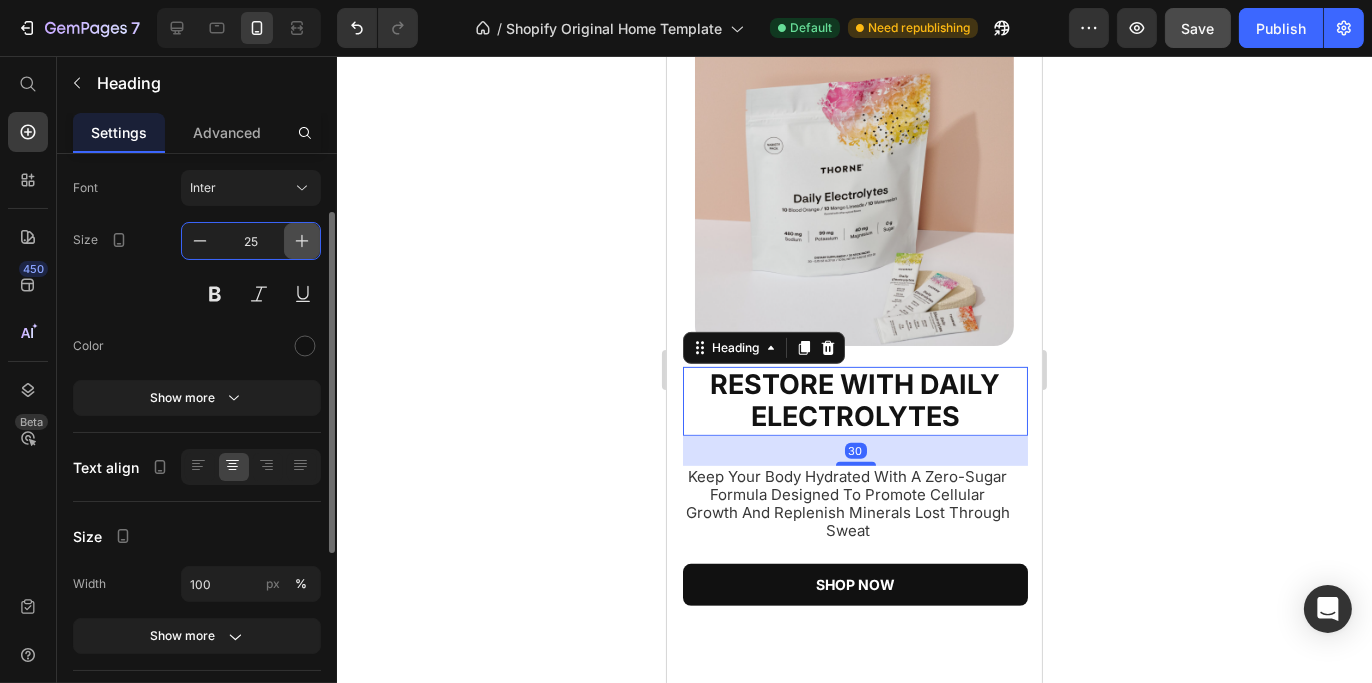 click 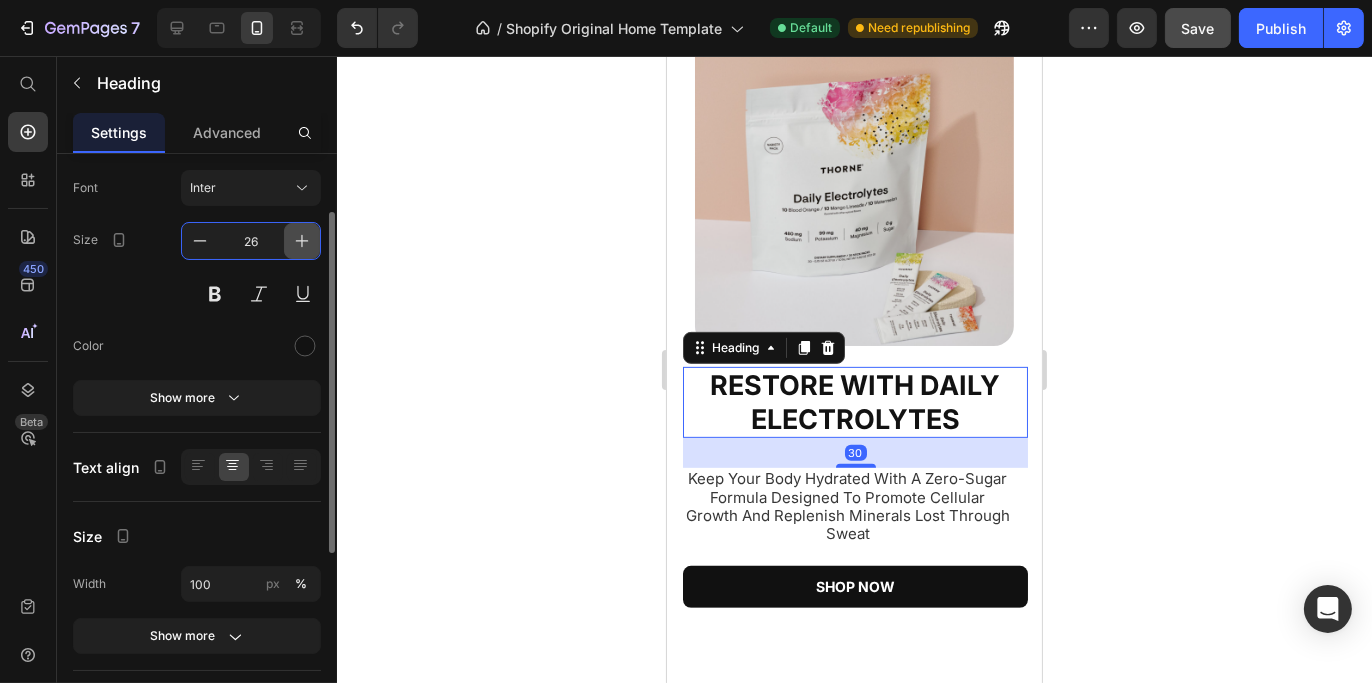 click 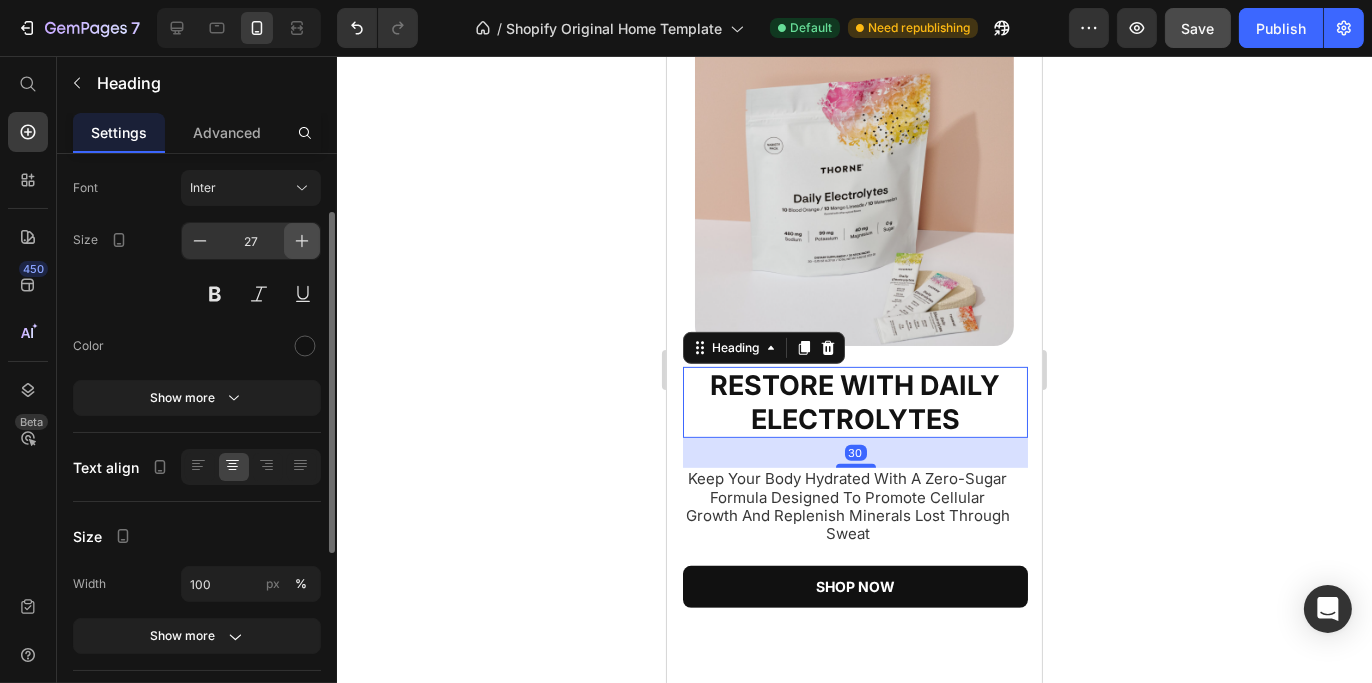 click 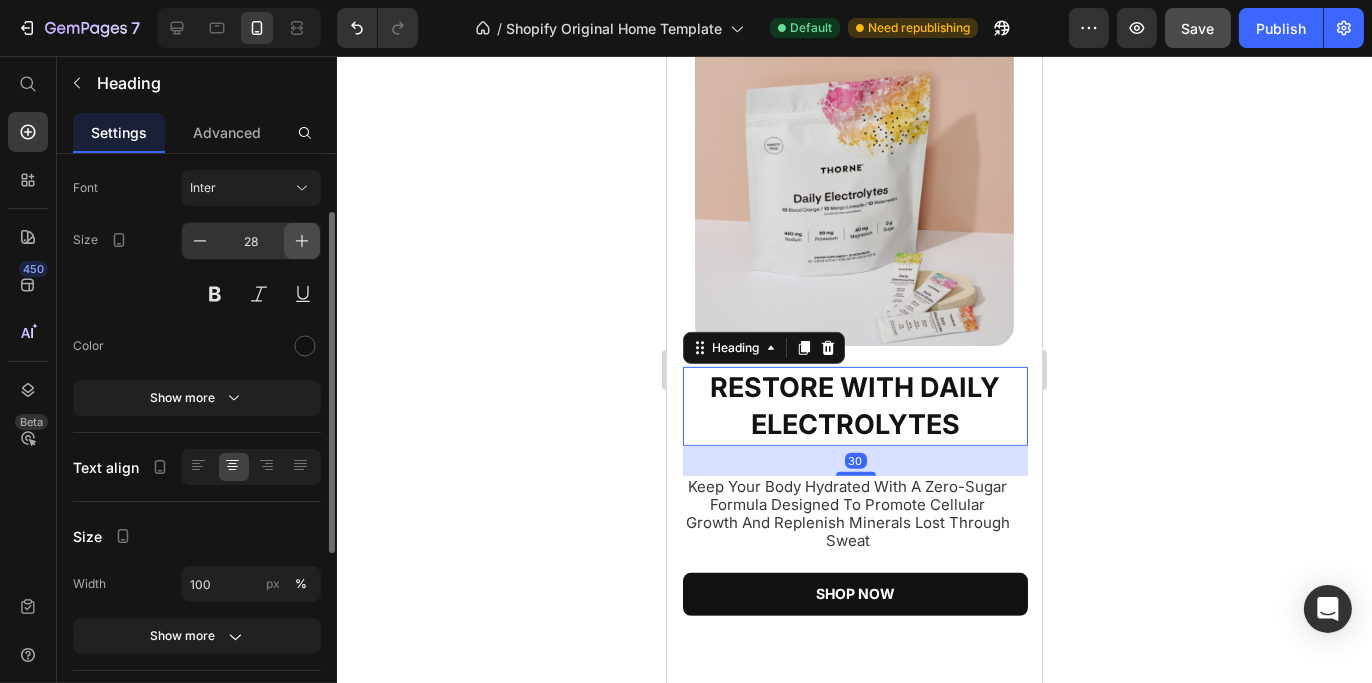 click 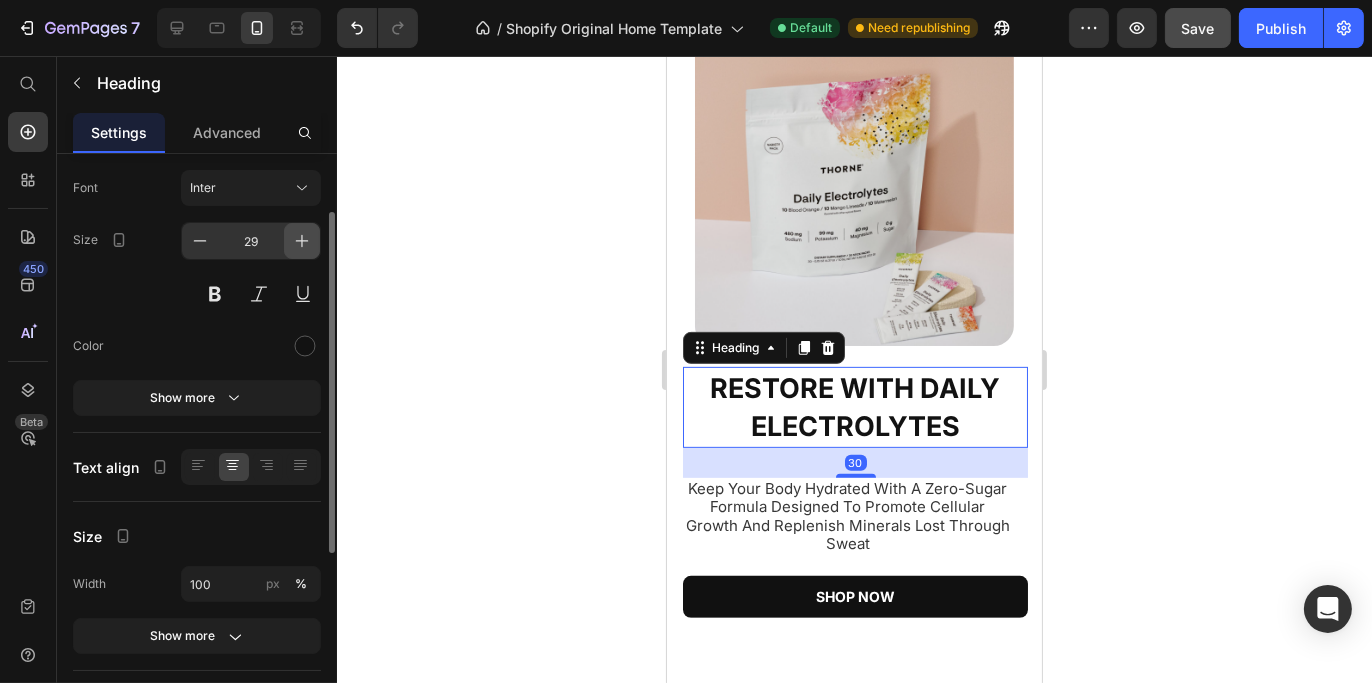 click 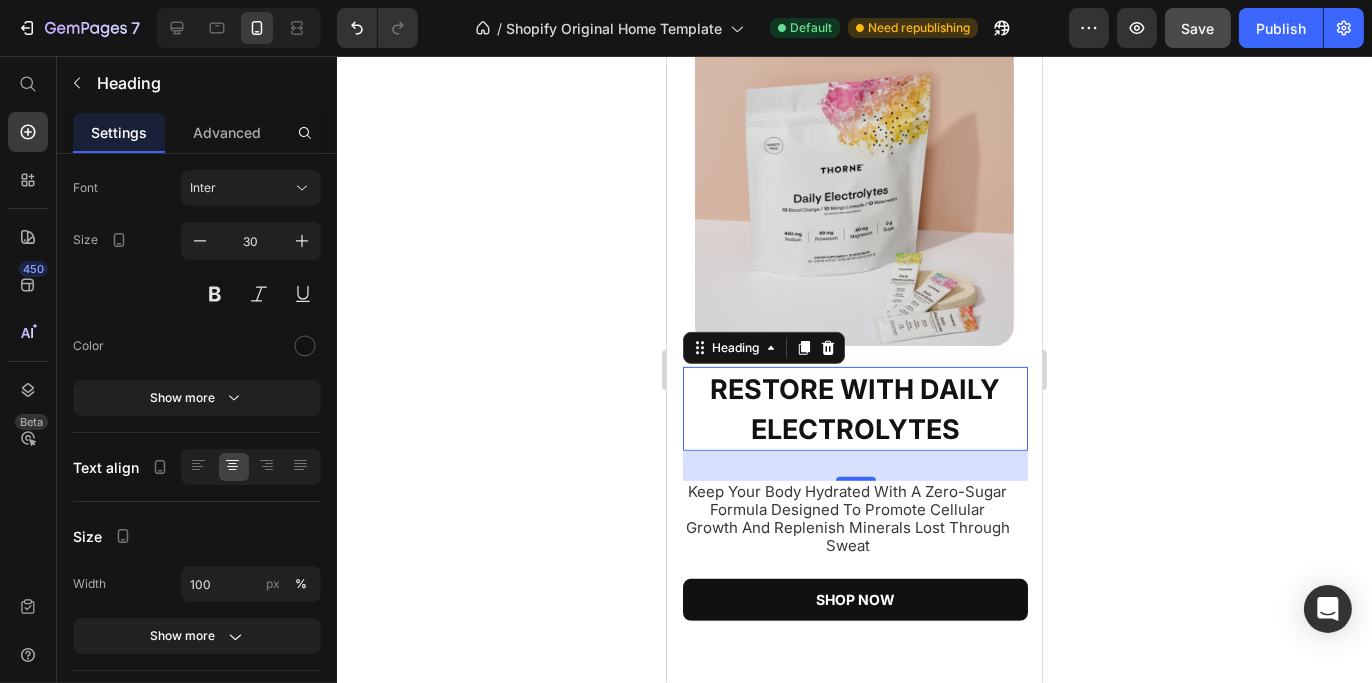 click 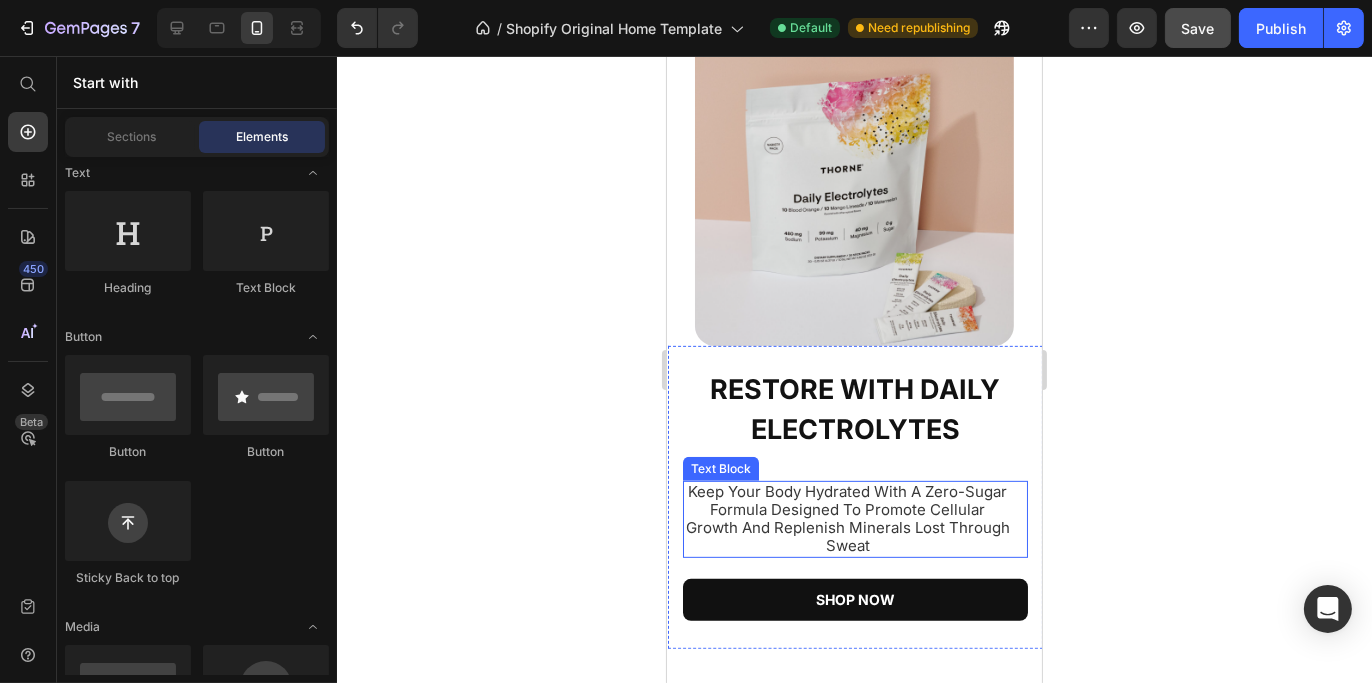 click on "⁠⁠⁠⁠⁠⁠⁠ RESTORE WITH DAILY ELECTROLYTES Heading ⁠⁠⁠⁠⁠⁠⁠ RESTORE WITH DAILY ELECTROLYTES Heading Keep Your Body Hydrated With A Zero-Sugar Formula Designed To Promote Cellular Growth And Replenish Minerals Lost Through Sweat Text Block Shop Now Button" at bounding box center [854, 494] 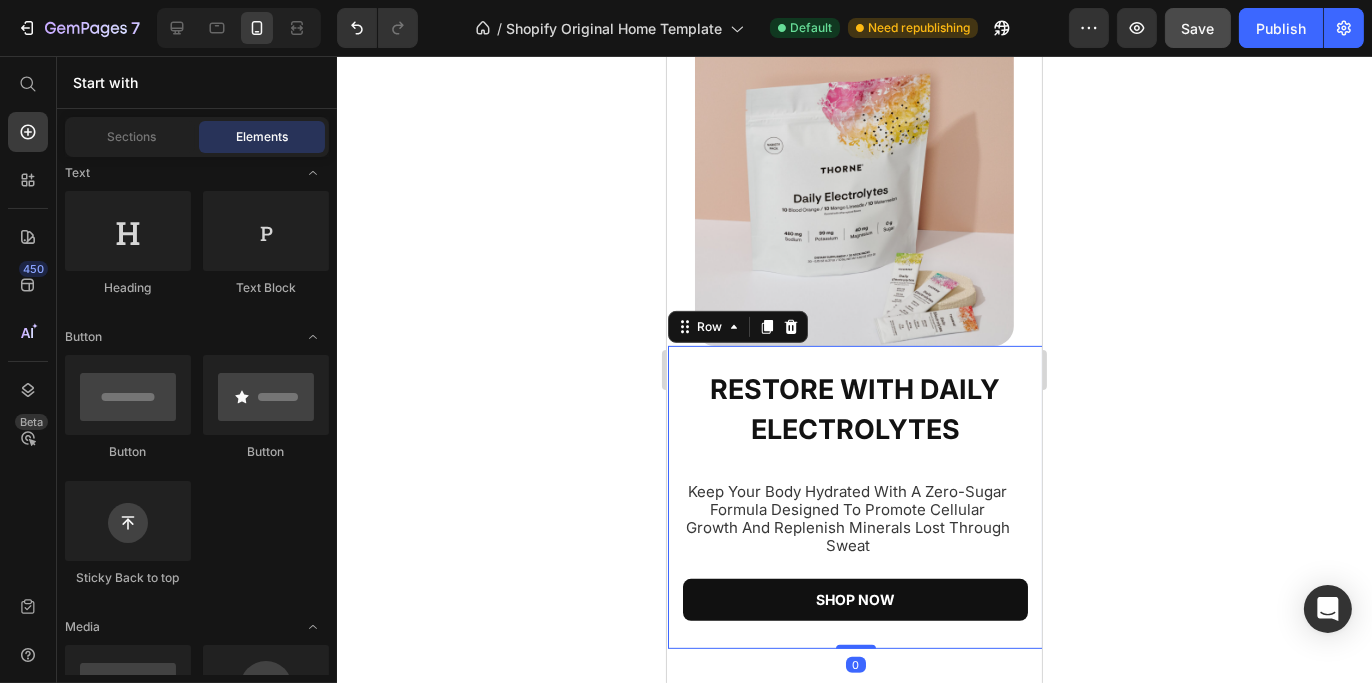 scroll, scrollTop: 0, scrollLeft: 0, axis: both 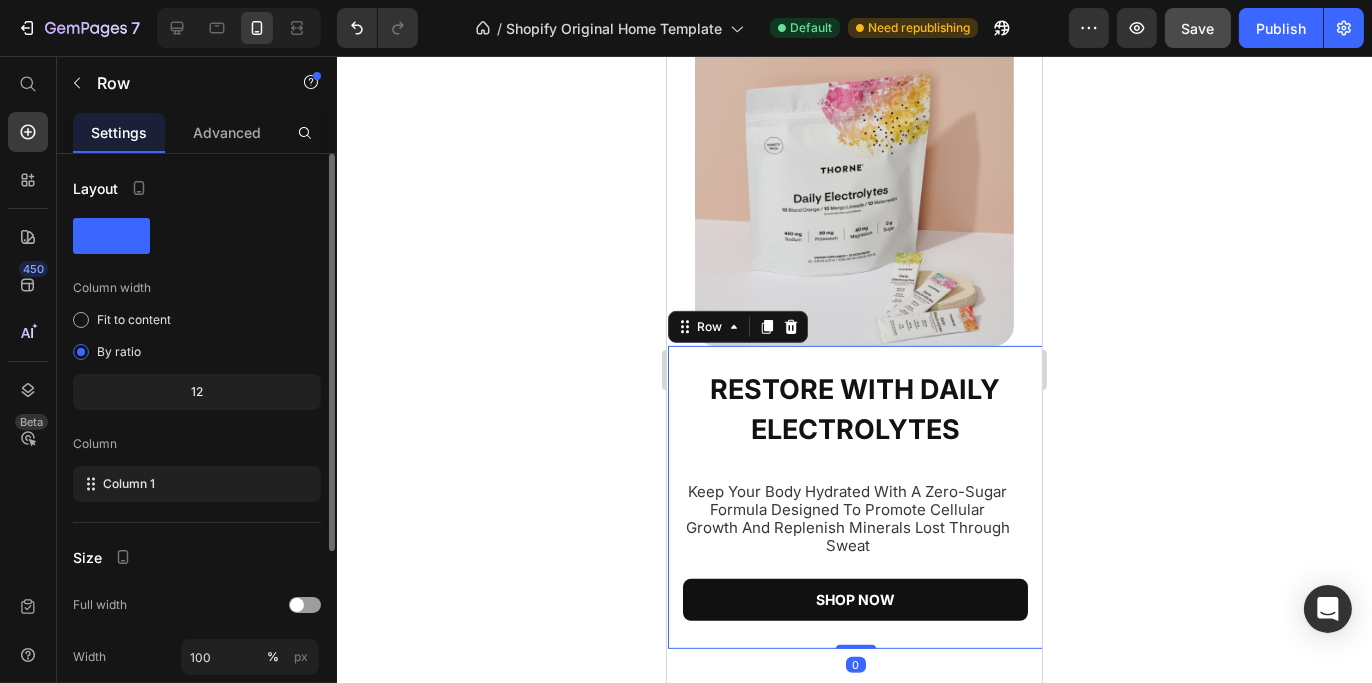 click on "RESTORE WITH DAILY ELECTROLYTES" at bounding box center (855, 409) 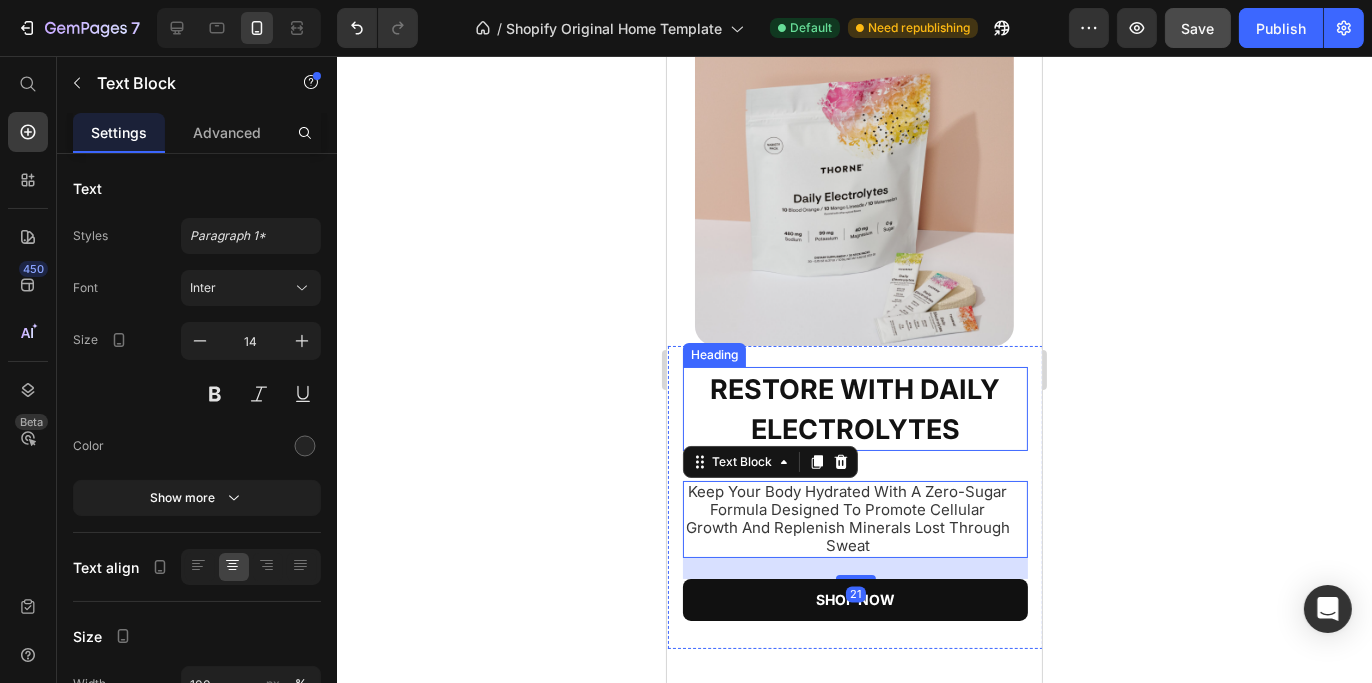 click on "RESTORE WITH DAILY ELECTROLYTES" at bounding box center [855, 409] 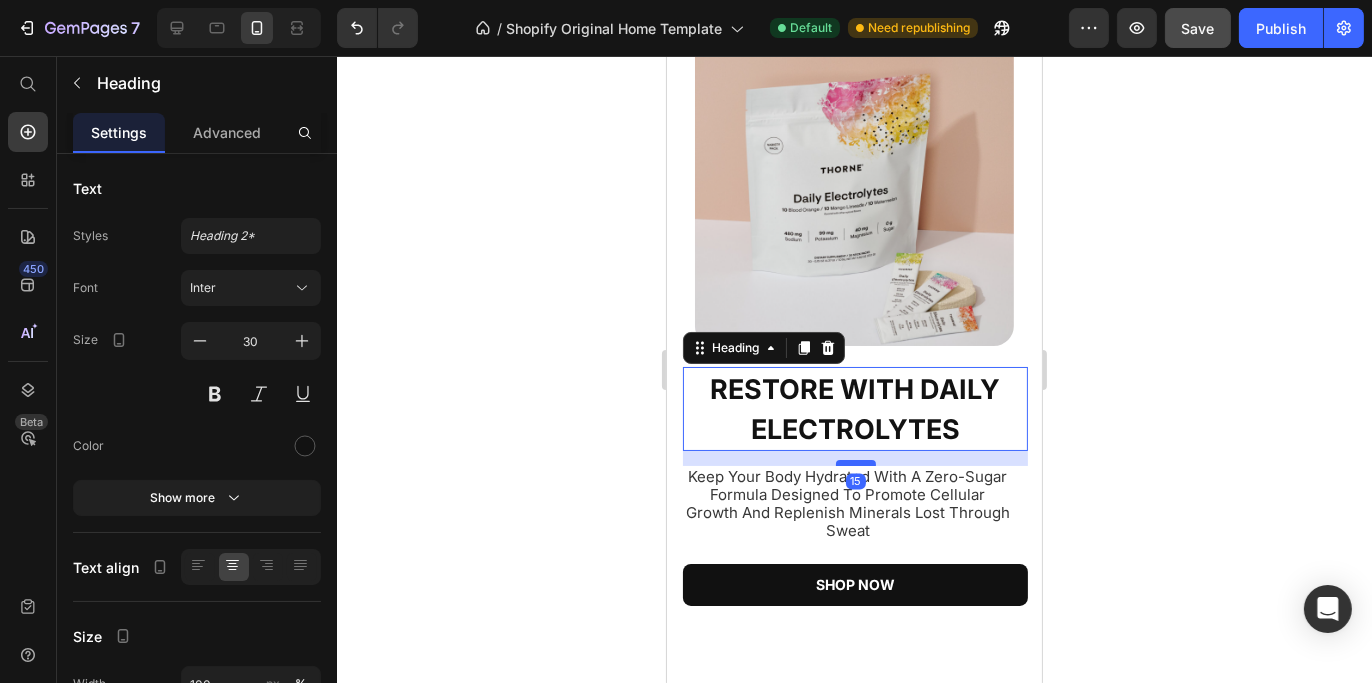 drag, startPoint x: 852, startPoint y: 462, endPoint x: 856, endPoint y: 447, distance: 15.524175 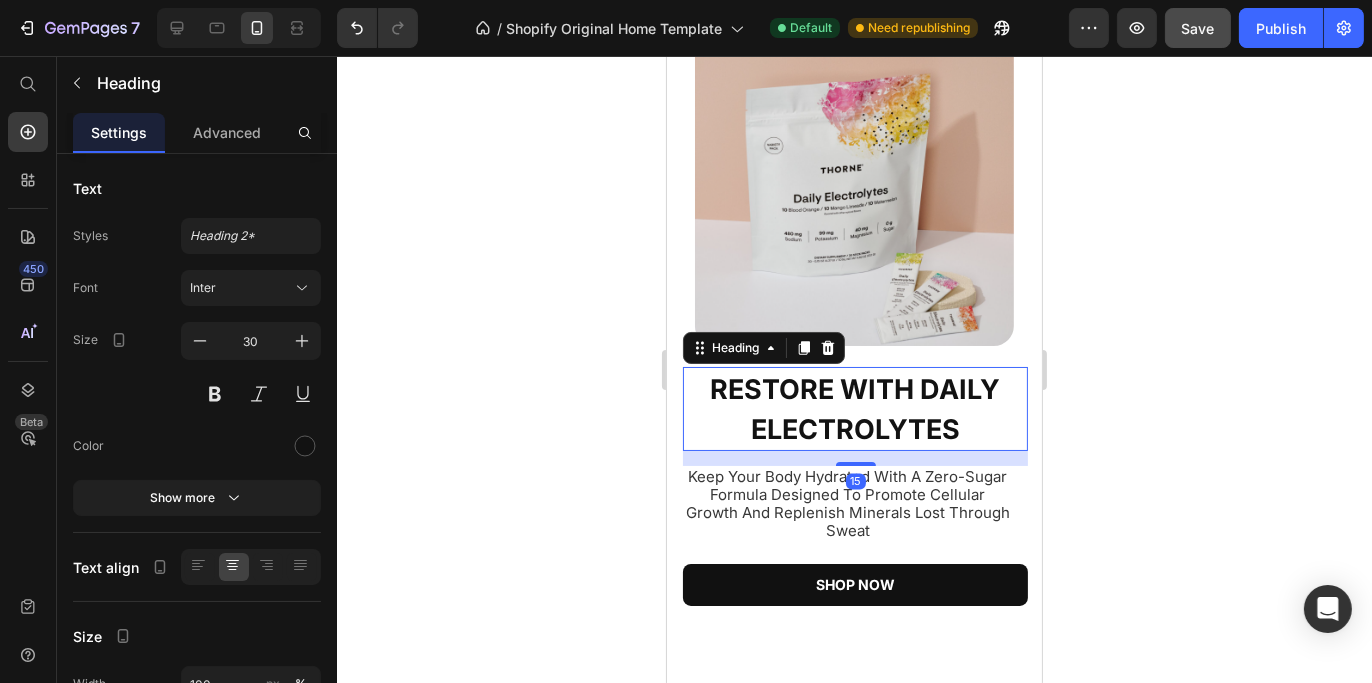 click 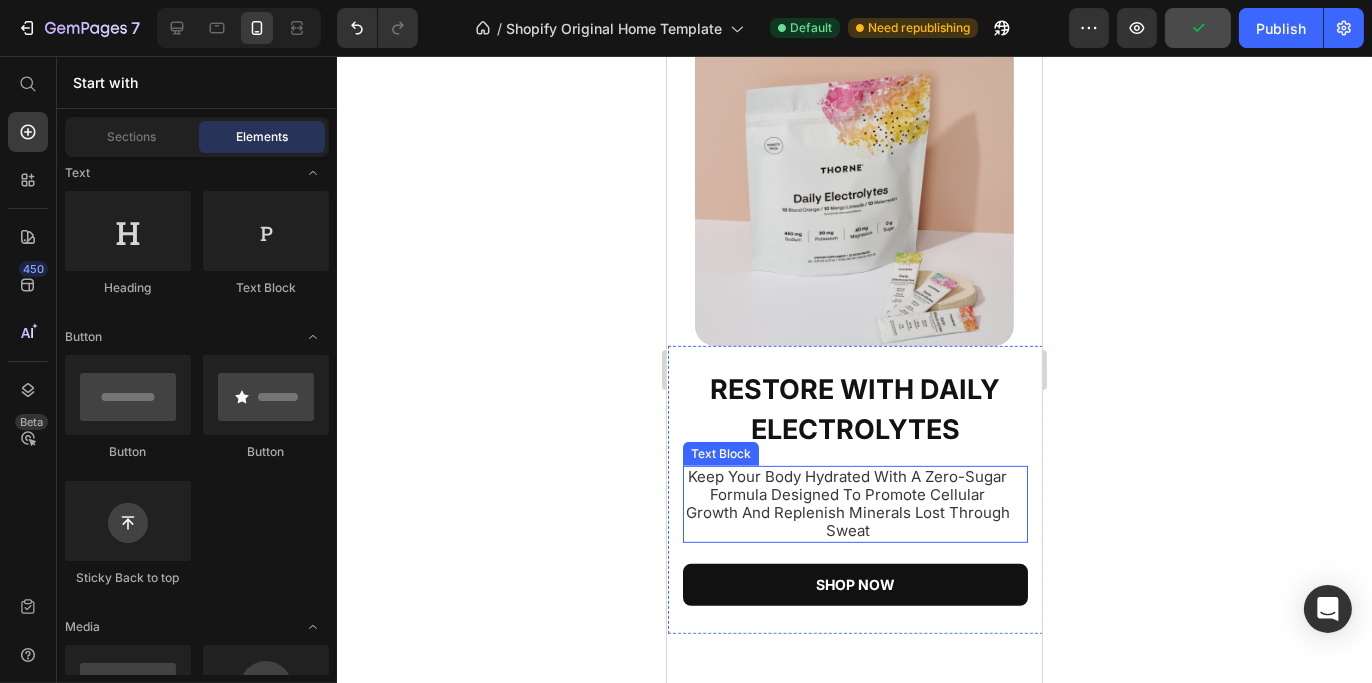 click on "Keep Your Body Hydrated With A Zero-Sugar Formula Designed To Promote Cellular Growth And Replenish Minerals Lost Through Sweat" at bounding box center [847, 504] 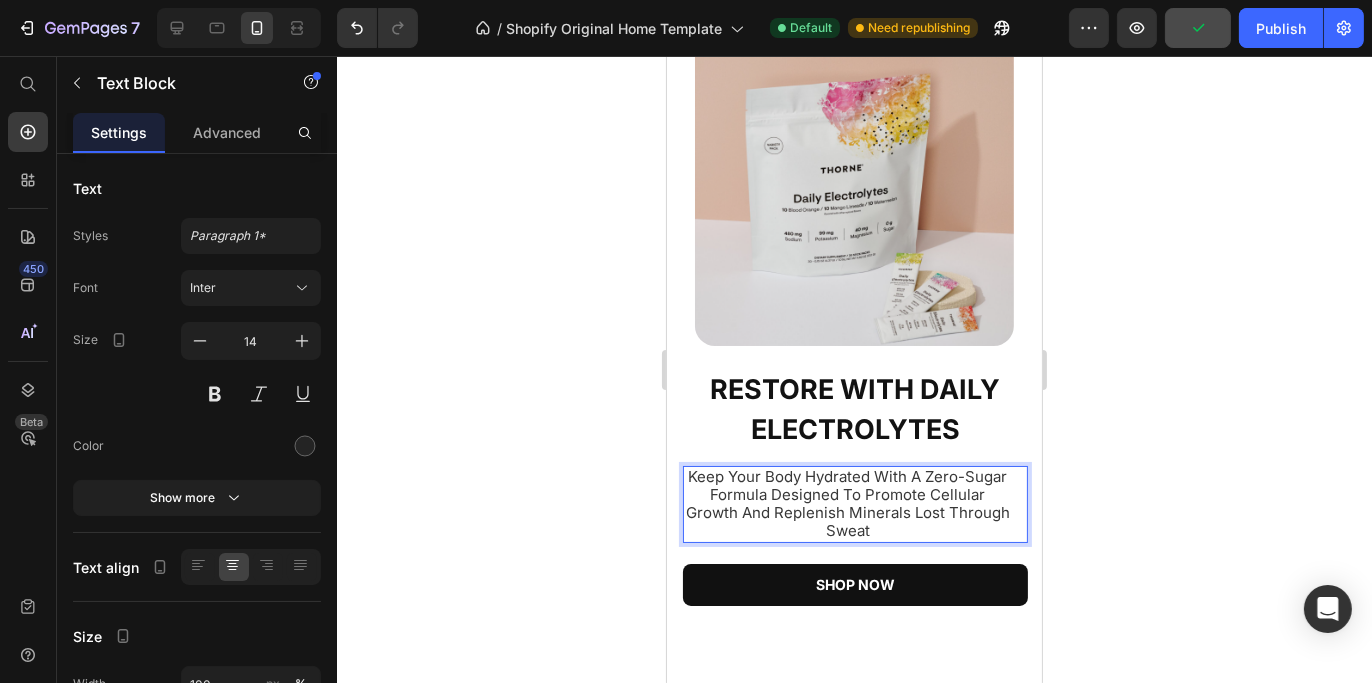 click on "Keep Your Body Hydrated With A Zero-Sugar Formula Designed To Promote Cellular Growth And Replenish Minerals Lost Through Sweat" at bounding box center [847, 504] 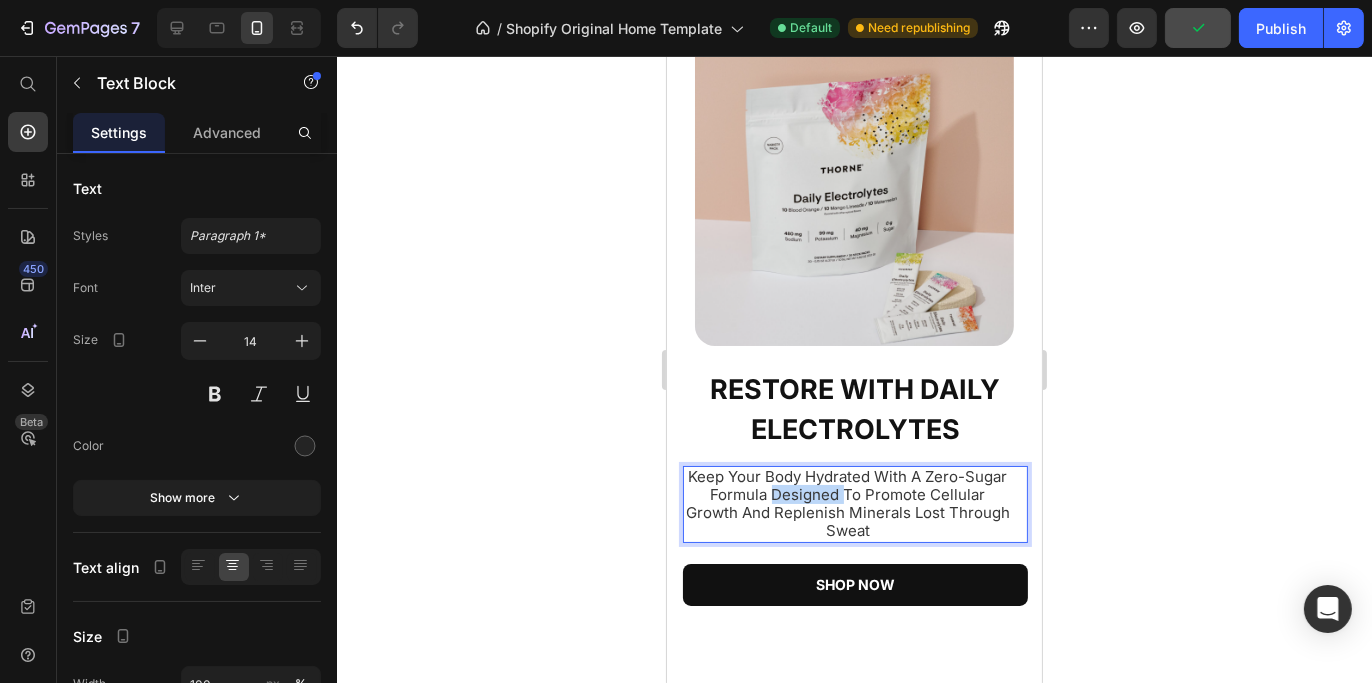 click on "Keep Your Body Hydrated With A Zero-Sugar Formula Designed To Promote Cellular Growth And Replenish Minerals Lost Through Sweat" at bounding box center (847, 504) 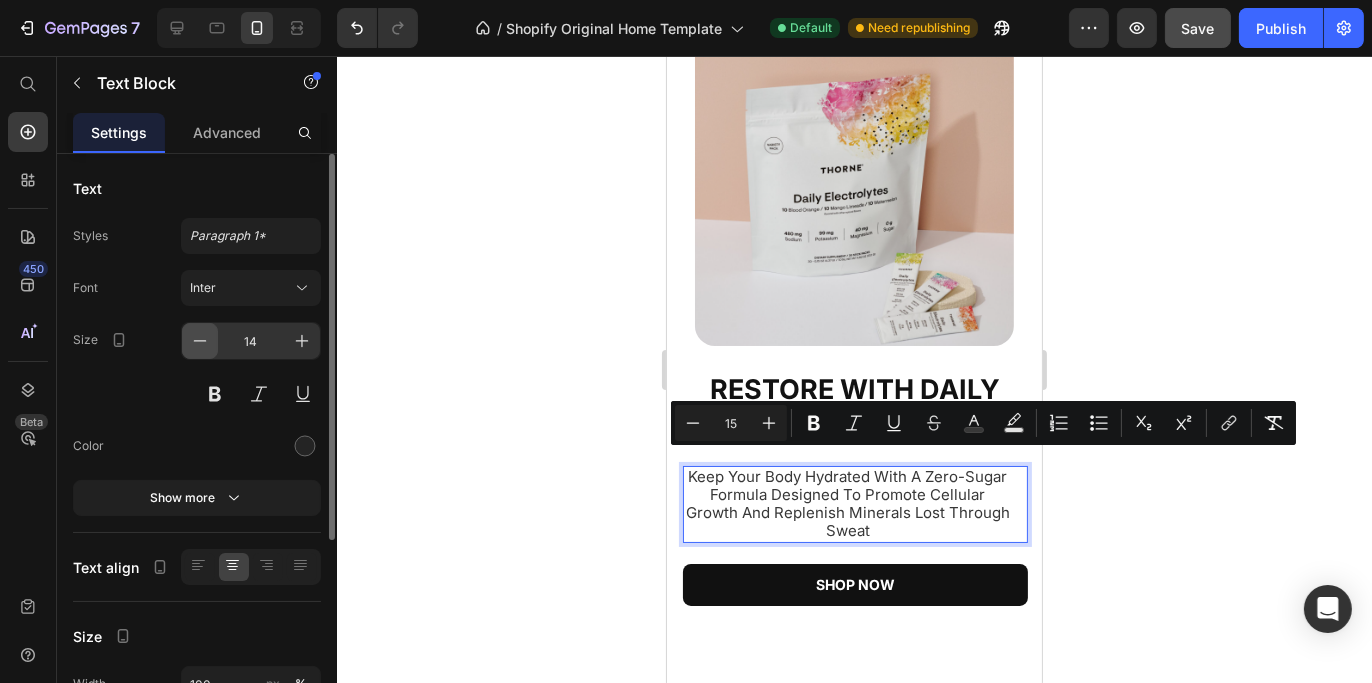 click 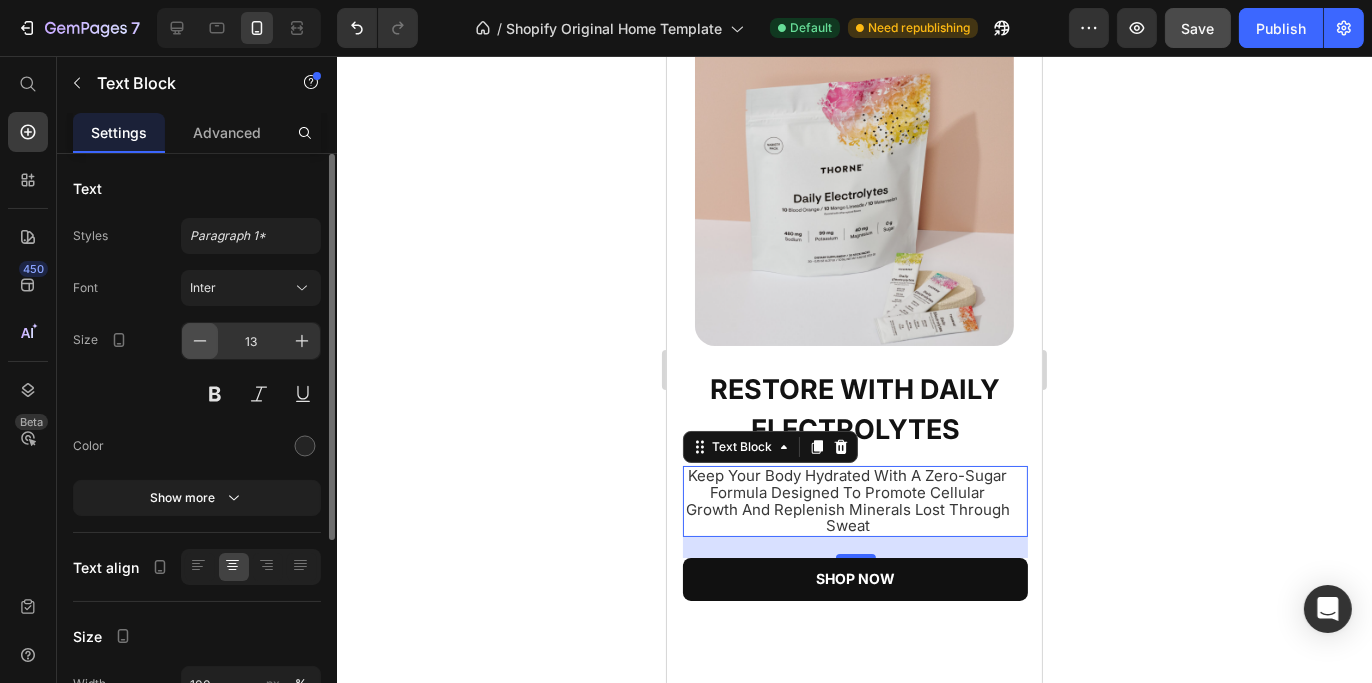 click 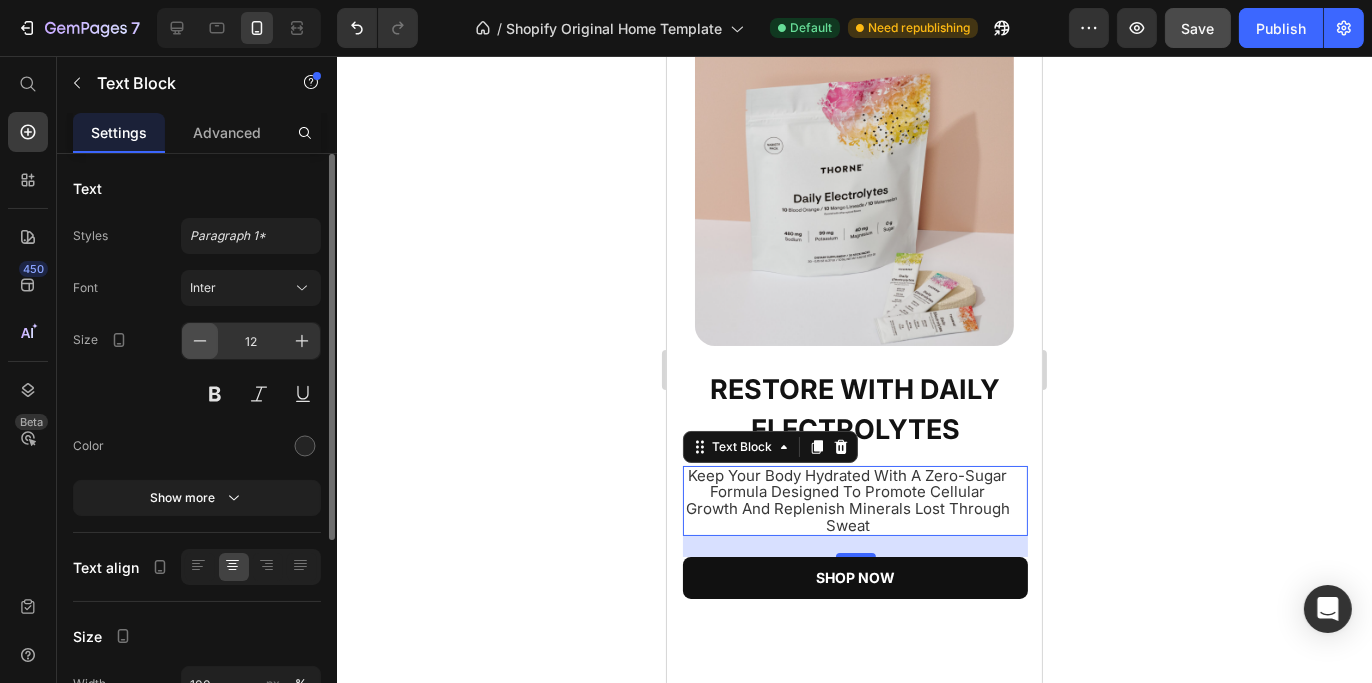 click 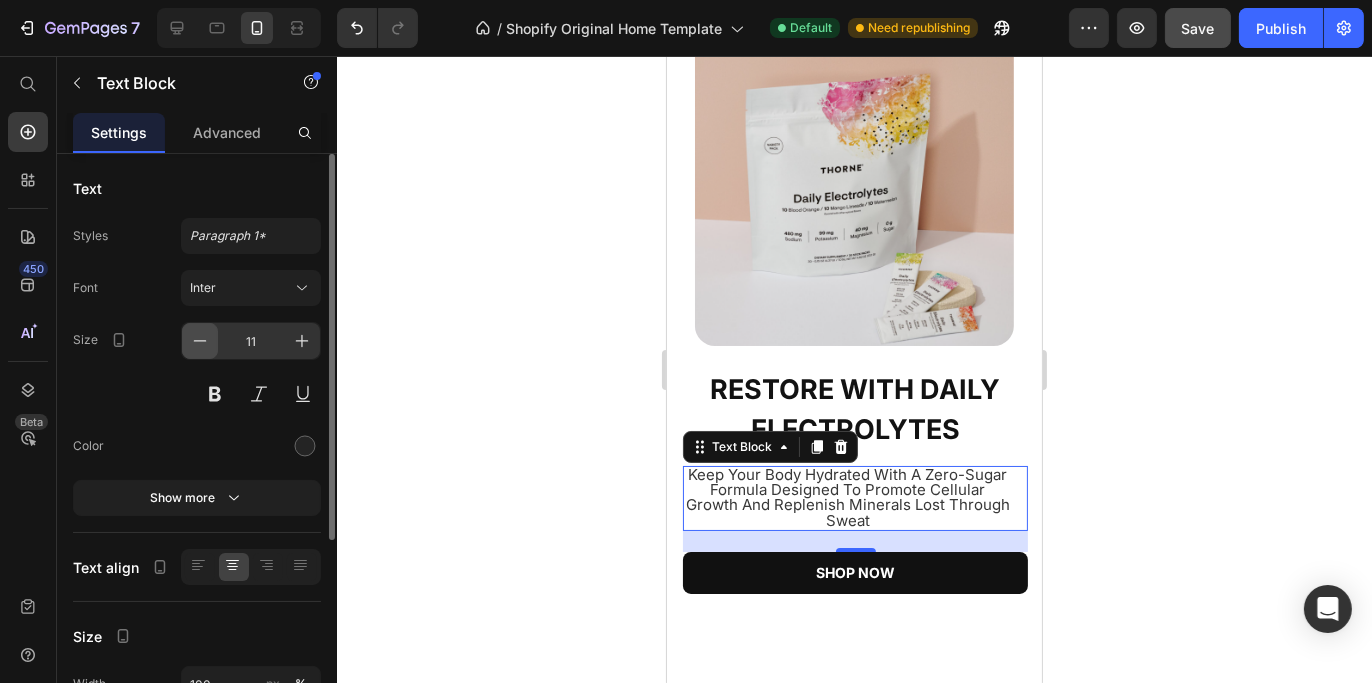 click 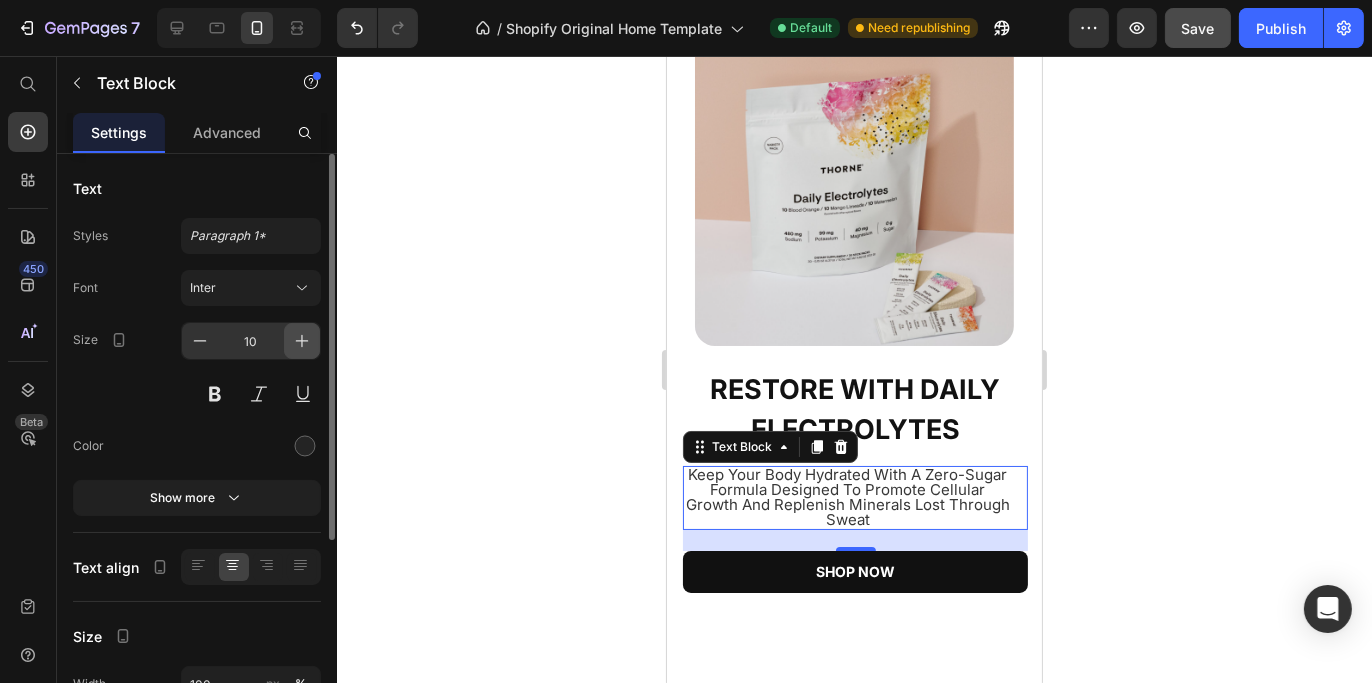 click 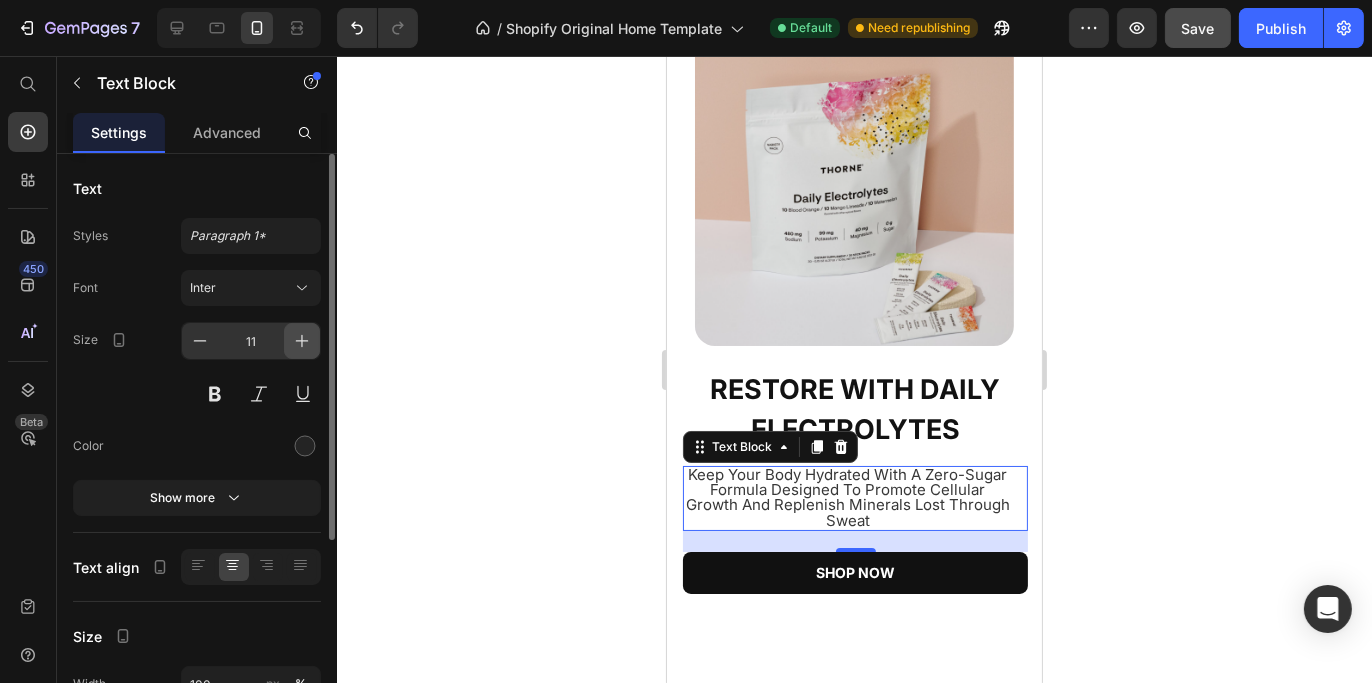 click 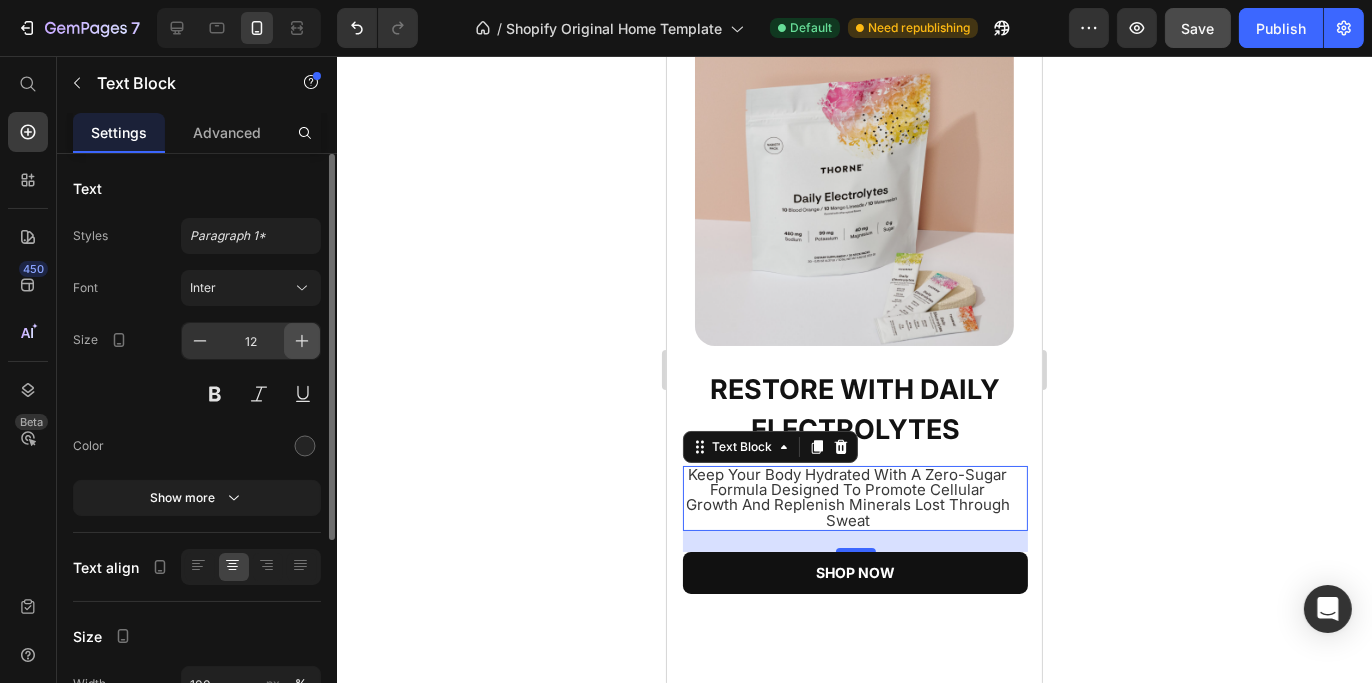 click 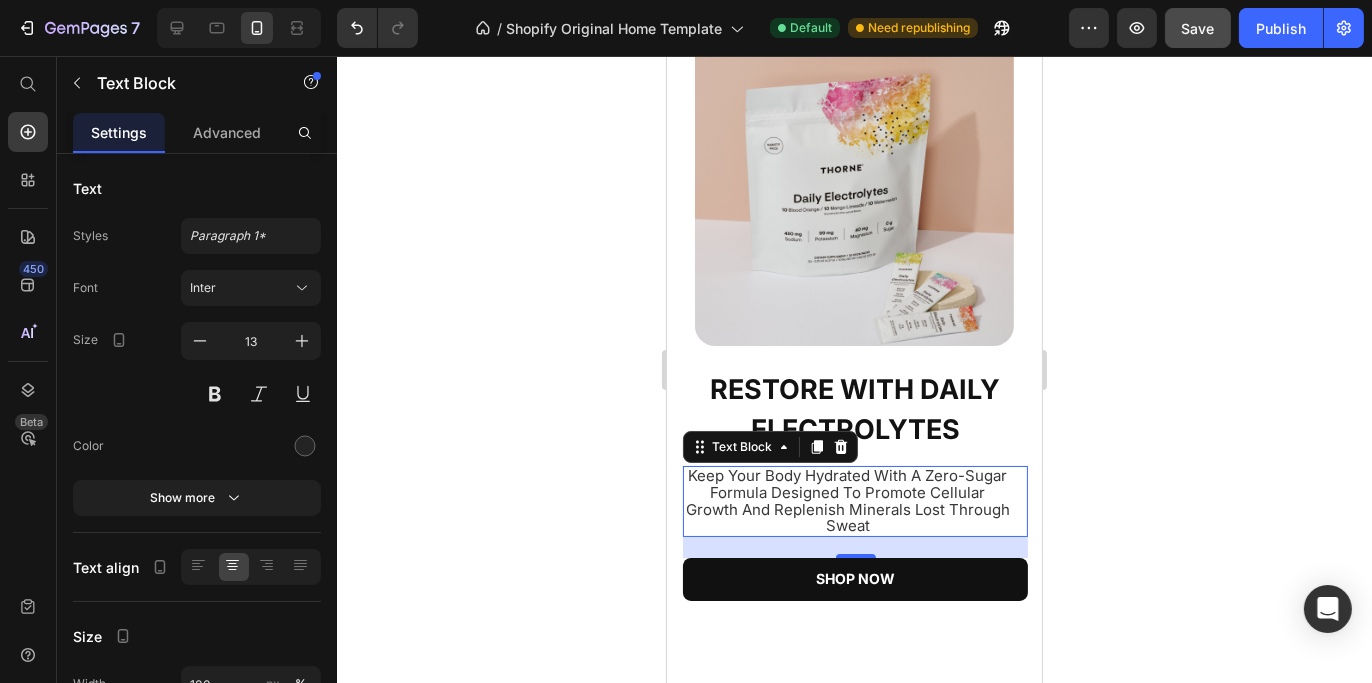 drag, startPoint x: 1173, startPoint y: 554, endPoint x: 1152, endPoint y: 555, distance: 21.023796 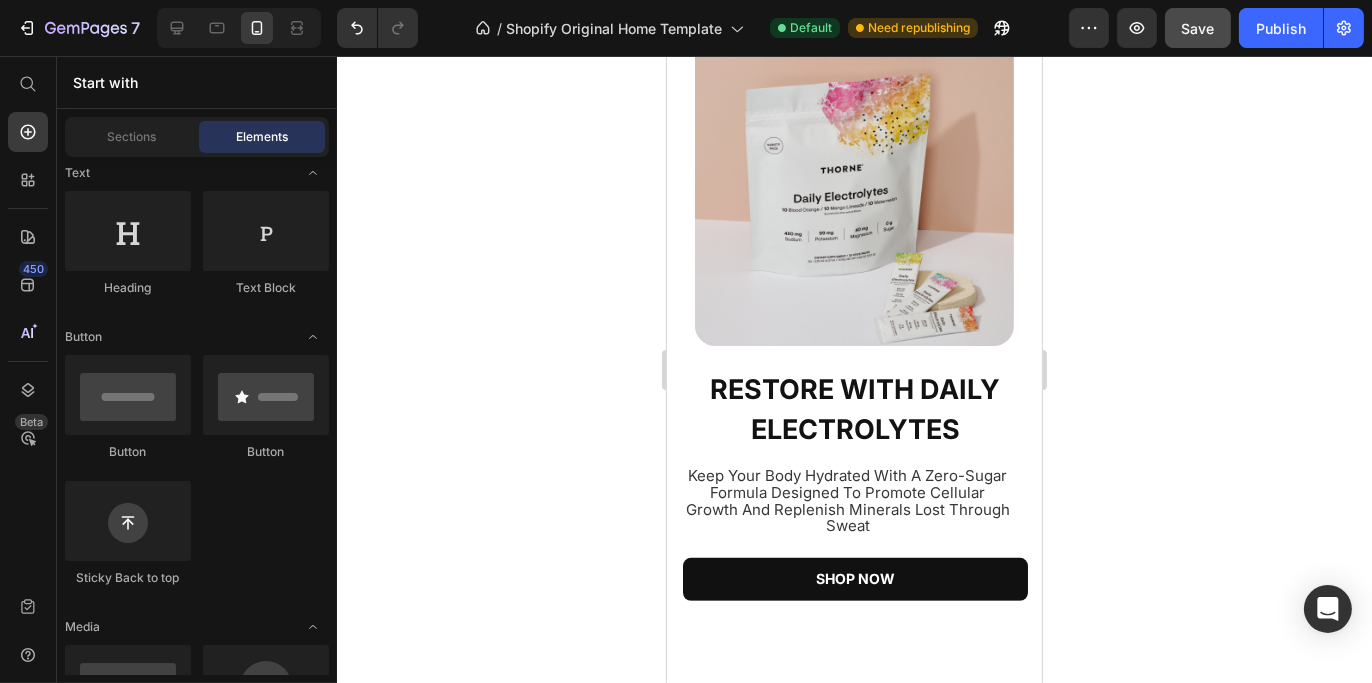 click on "Keep Your Body Hydrated With A Zero-Sugar Formula Designed To Promote Cellular Growth And Replenish Minerals Lost Through Sweat" at bounding box center (847, 502) 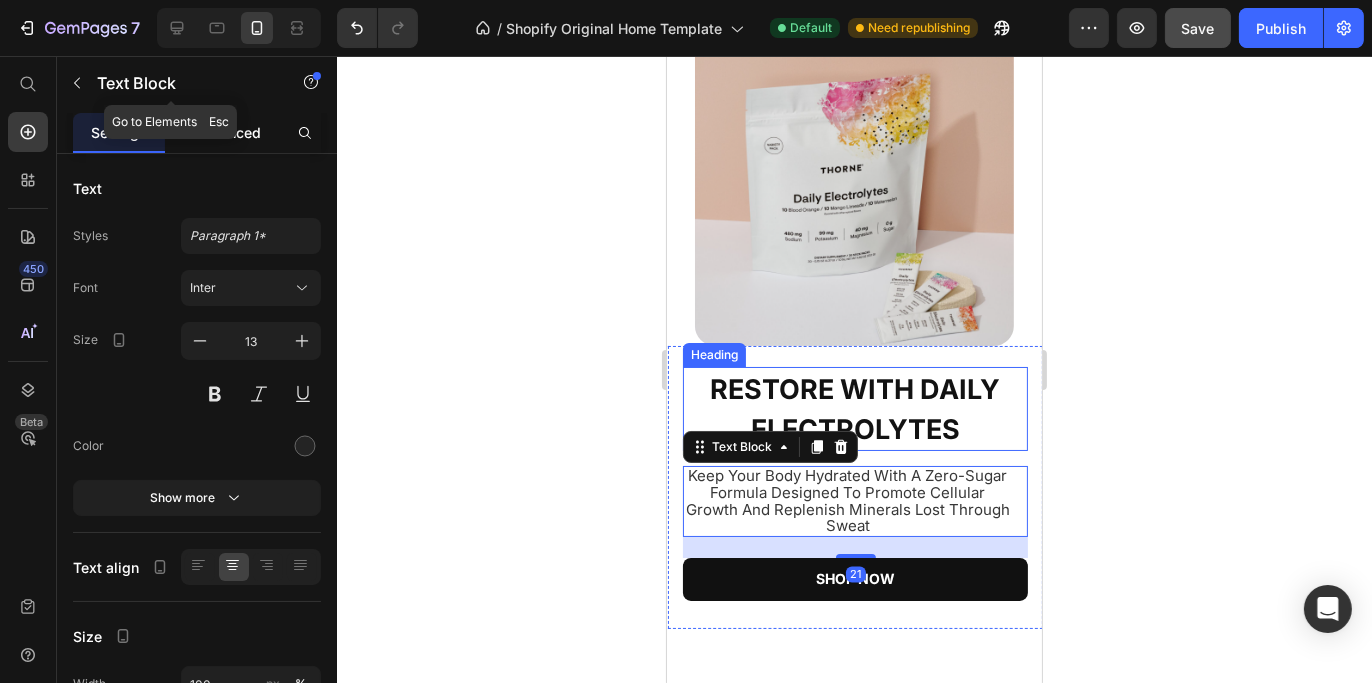 click on "Advanced" at bounding box center (227, 132) 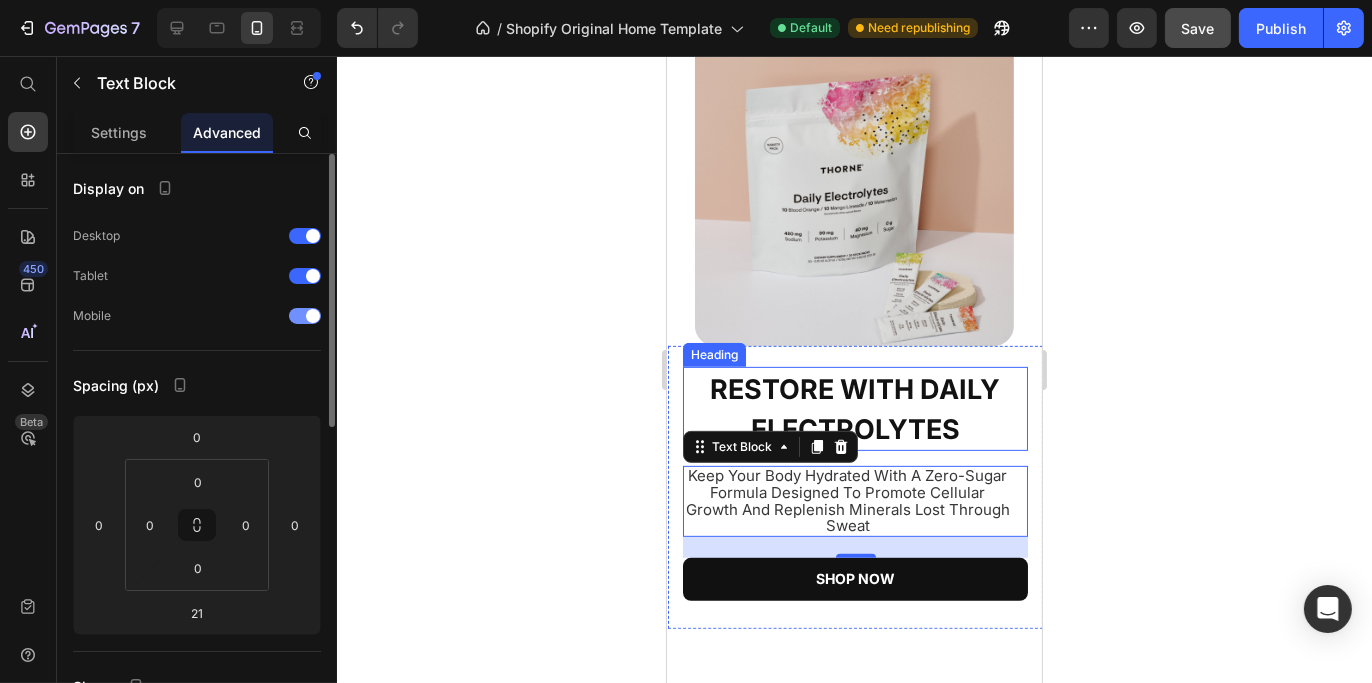 click at bounding box center (216, 316) 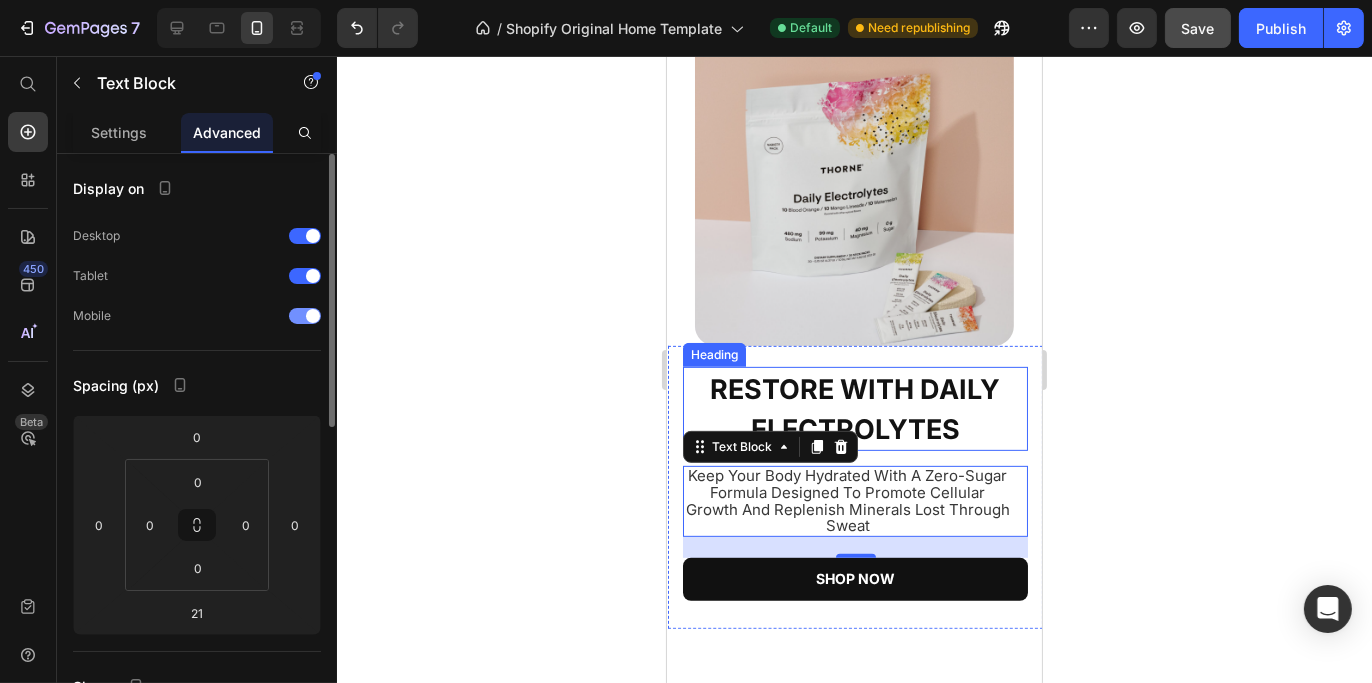 click at bounding box center [305, 316] 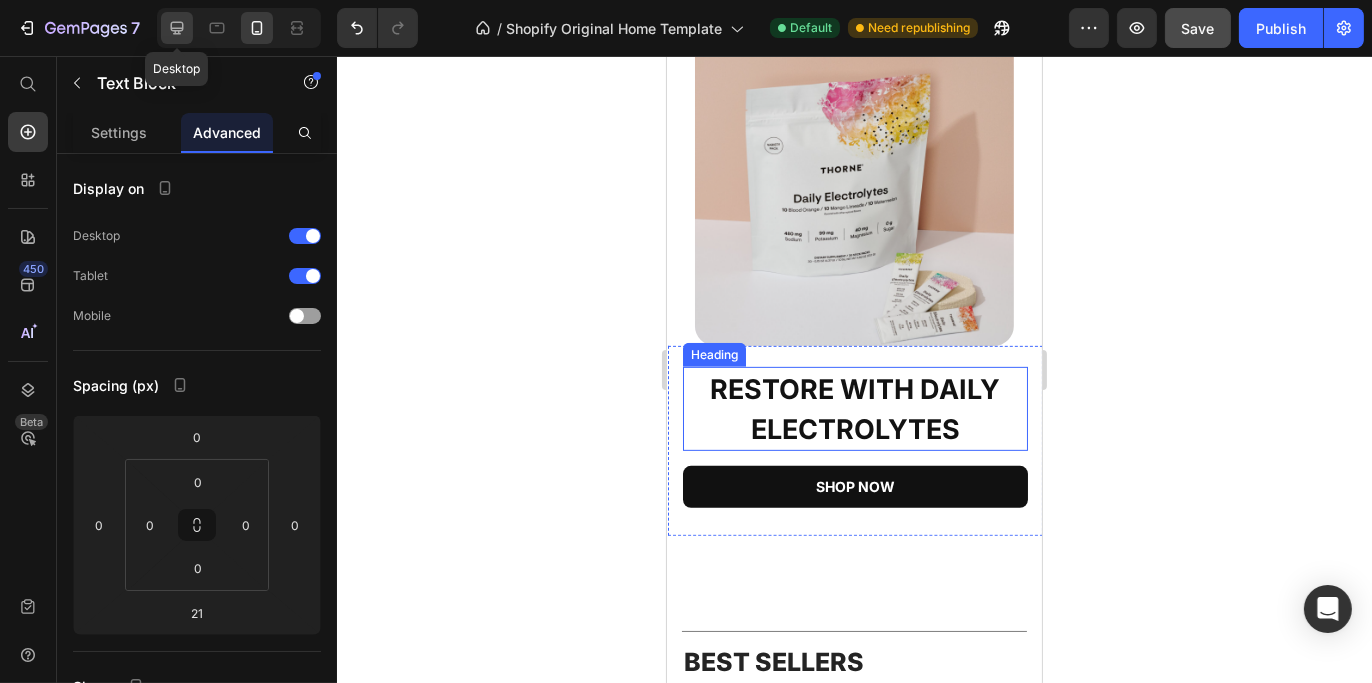 click 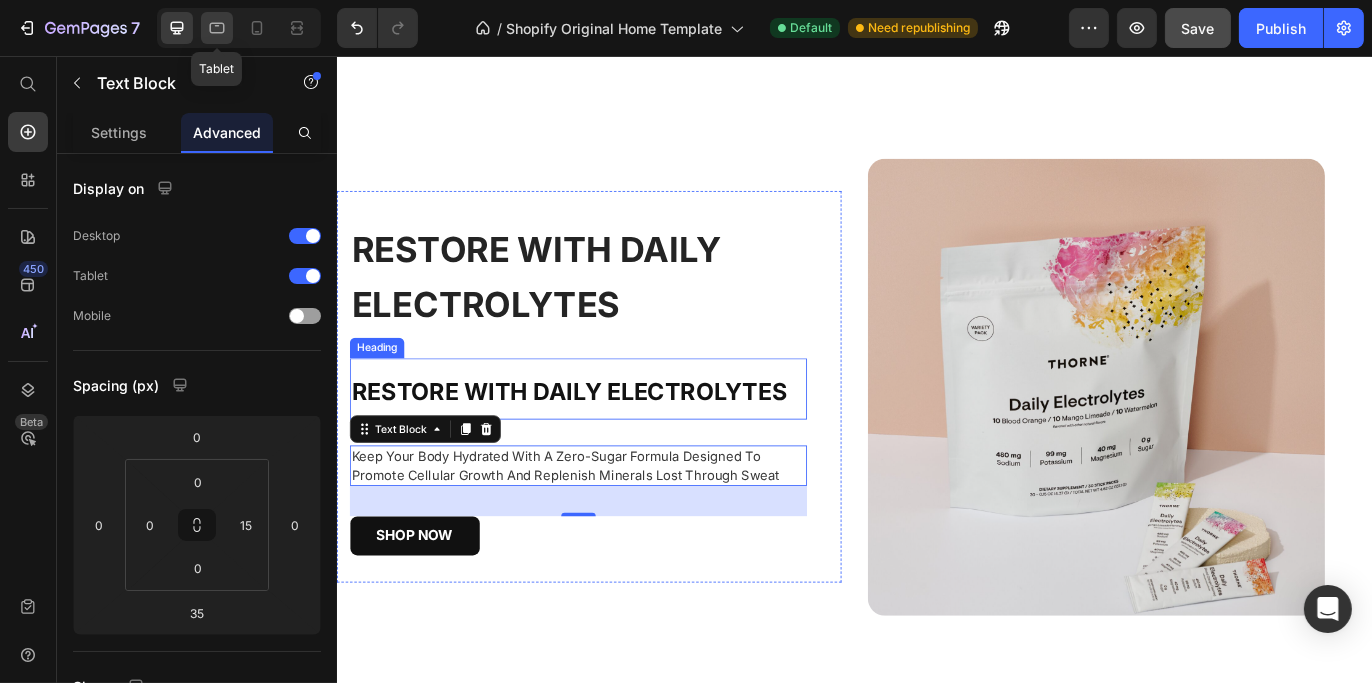 click 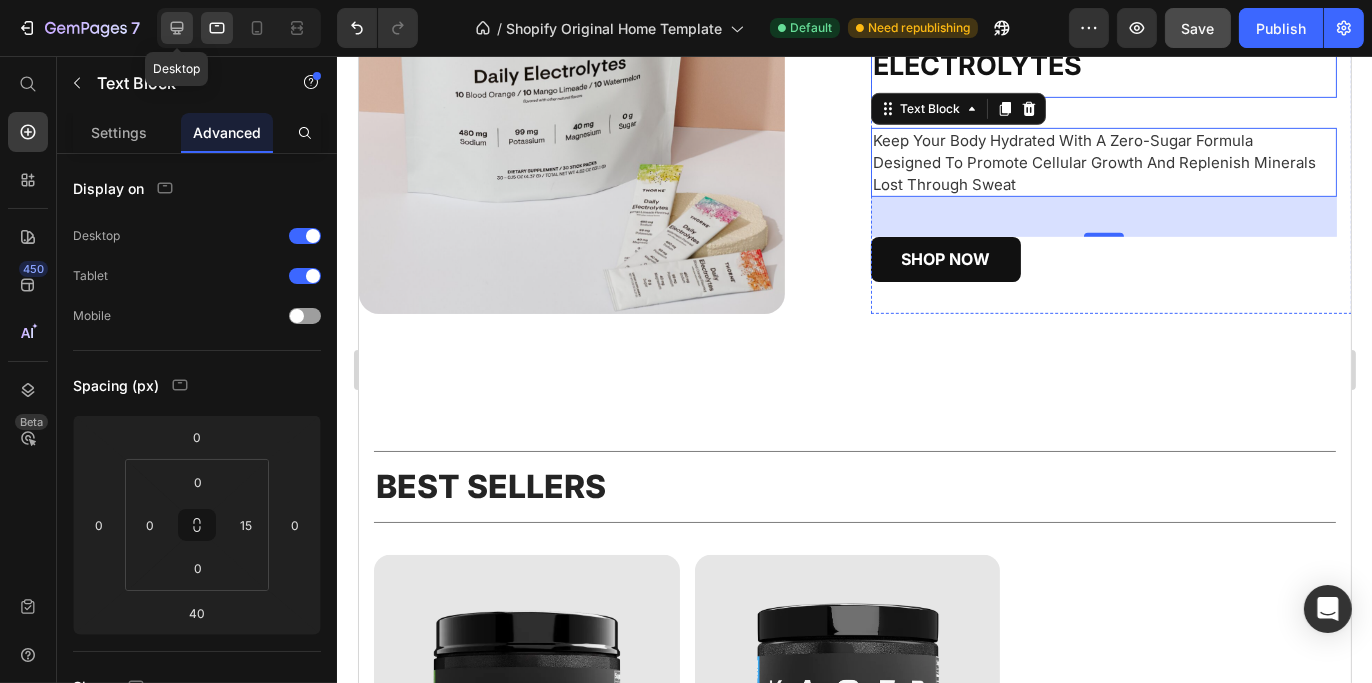 click 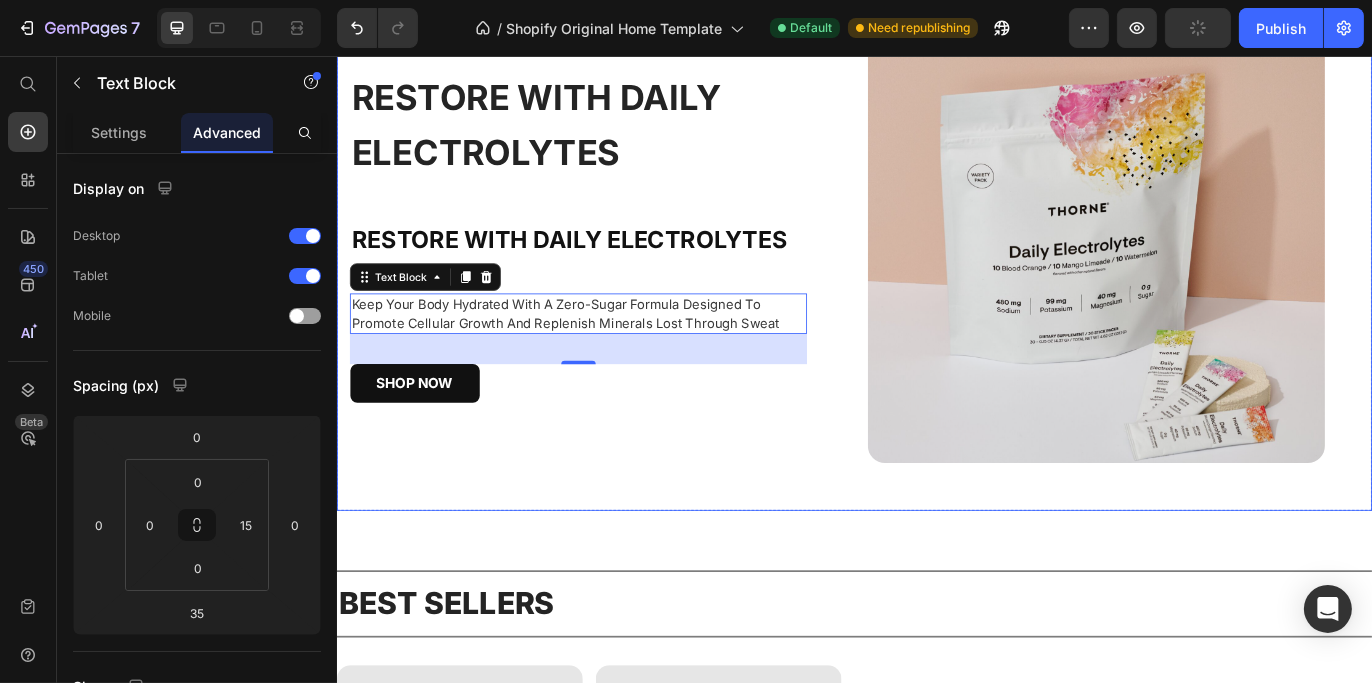 click on "⁠⁠⁠⁠⁠⁠⁠ RESTORE WITH DAILY ELECTROLYTES Heading ⁠⁠⁠⁠⁠⁠⁠ RESTORE WITH DAILY ELECTROLYTES Heading Keep Your Body Hydrated With A Zero-Sugar Formula Designed To Promote Cellular Growth And Replenish Minerals Lost Through Sweat Text Block   21 Shop Now Button Row" at bounding box center (628, 263) 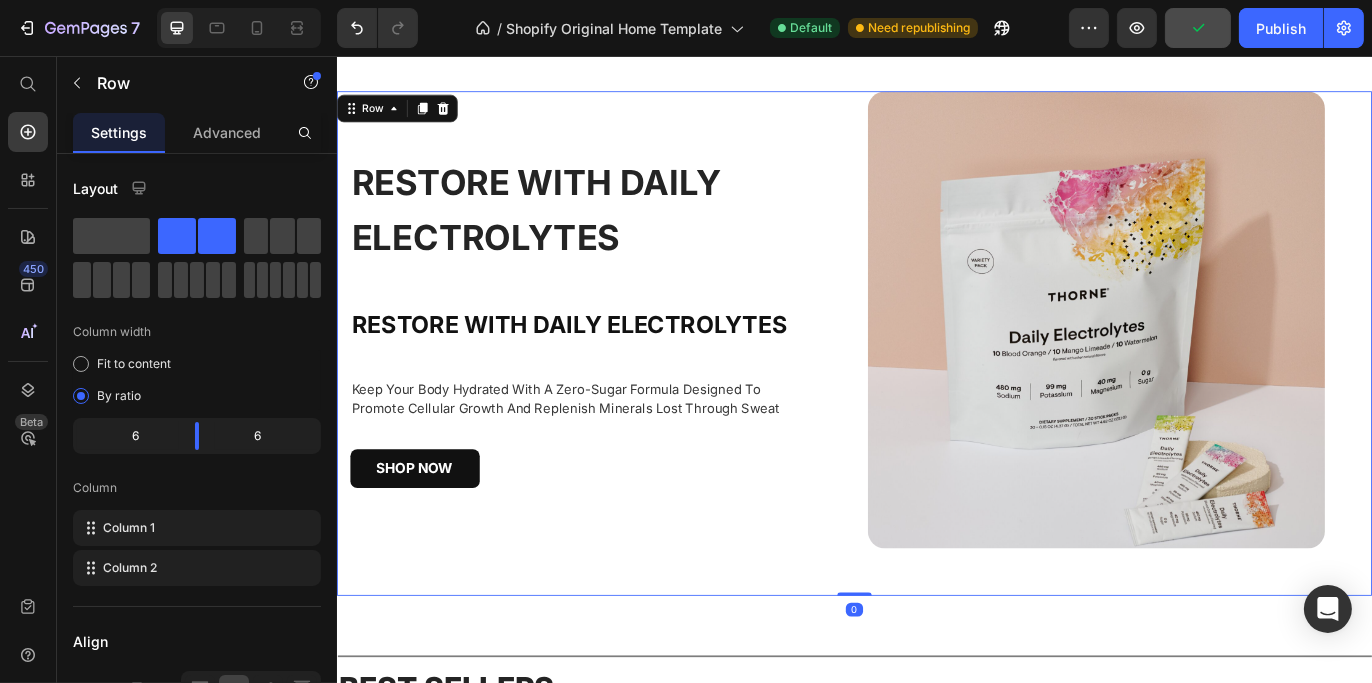 scroll, scrollTop: 1039, scrollLeft: 0, axis: vertical 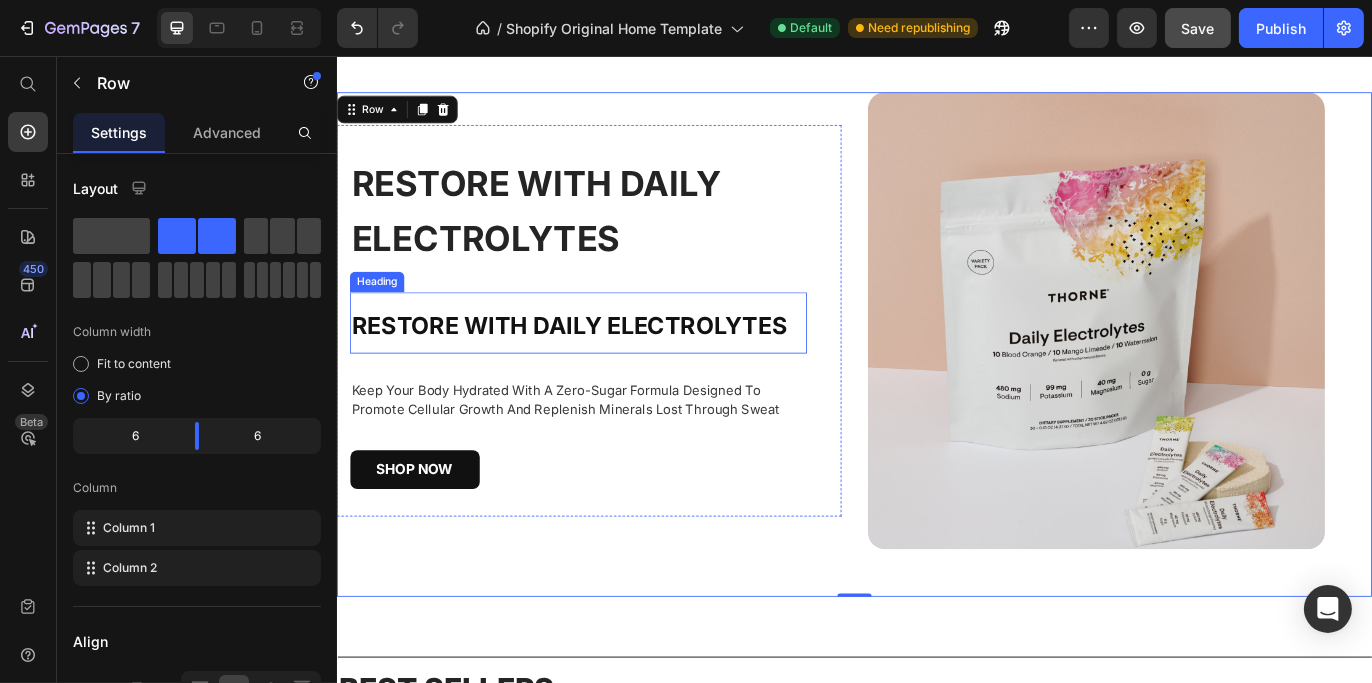 click on "RESTORE WITH DAILY ELECTROLYTES" at bounding box center (605, 368) 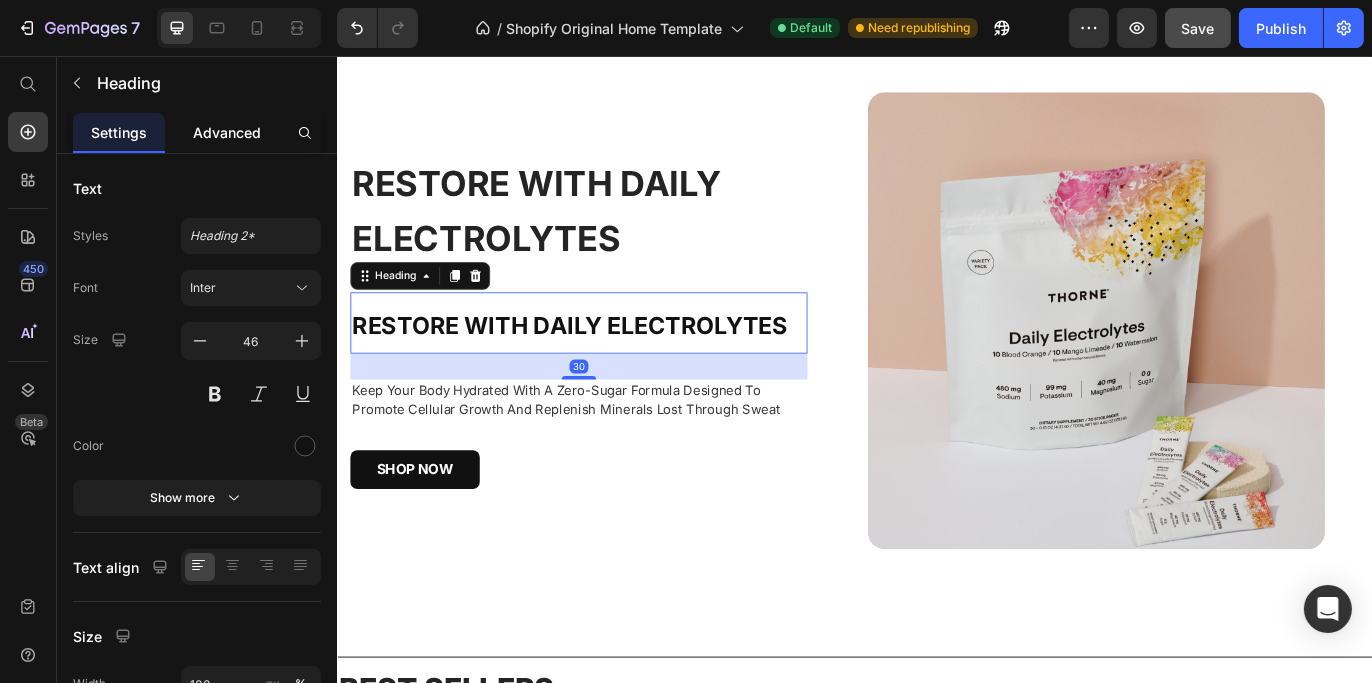click on "Advanced" 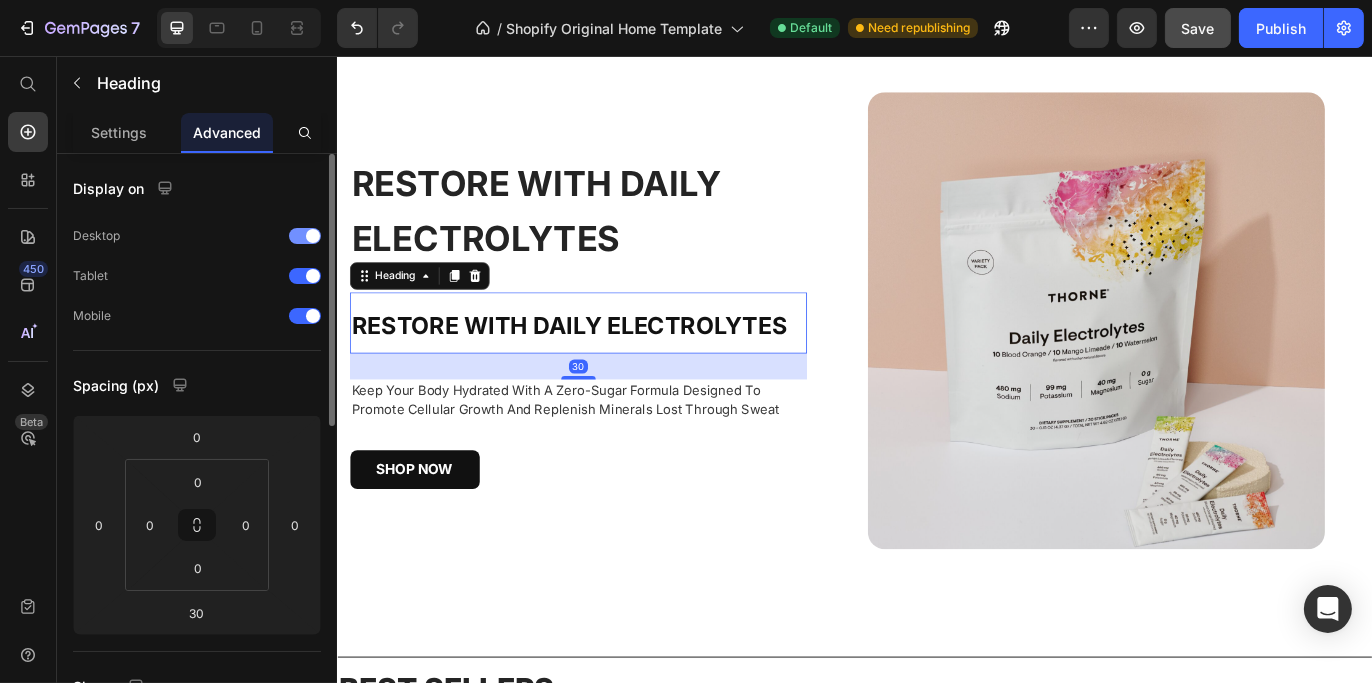 click at bounding box center [313, 236] 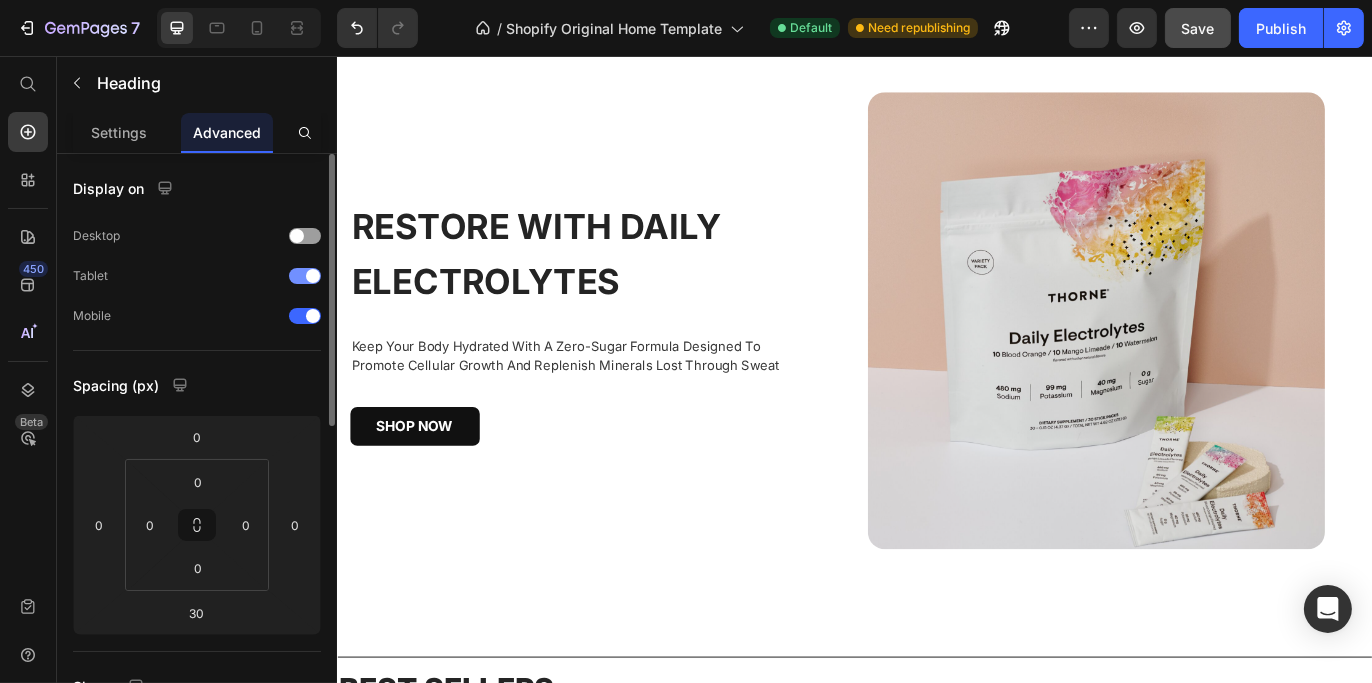 click on "Tablet" at bounding box center [197, 276] 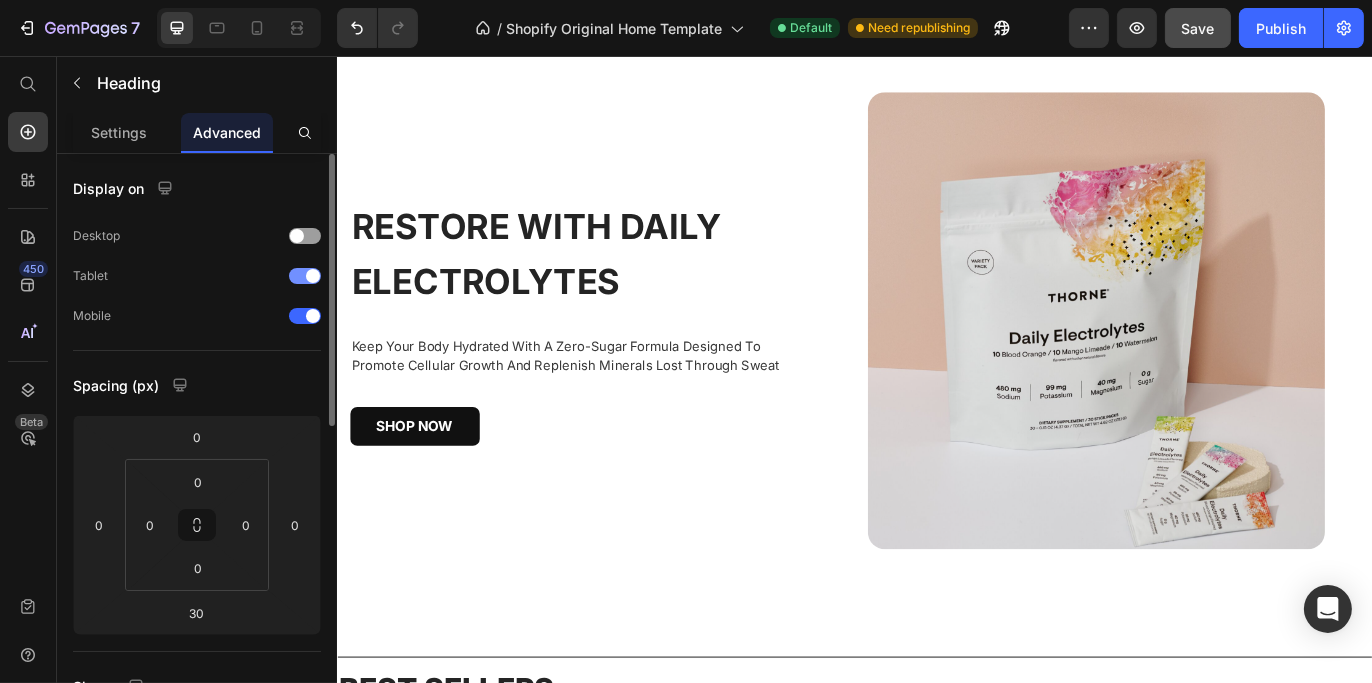 click at bounding box center (305, 276) 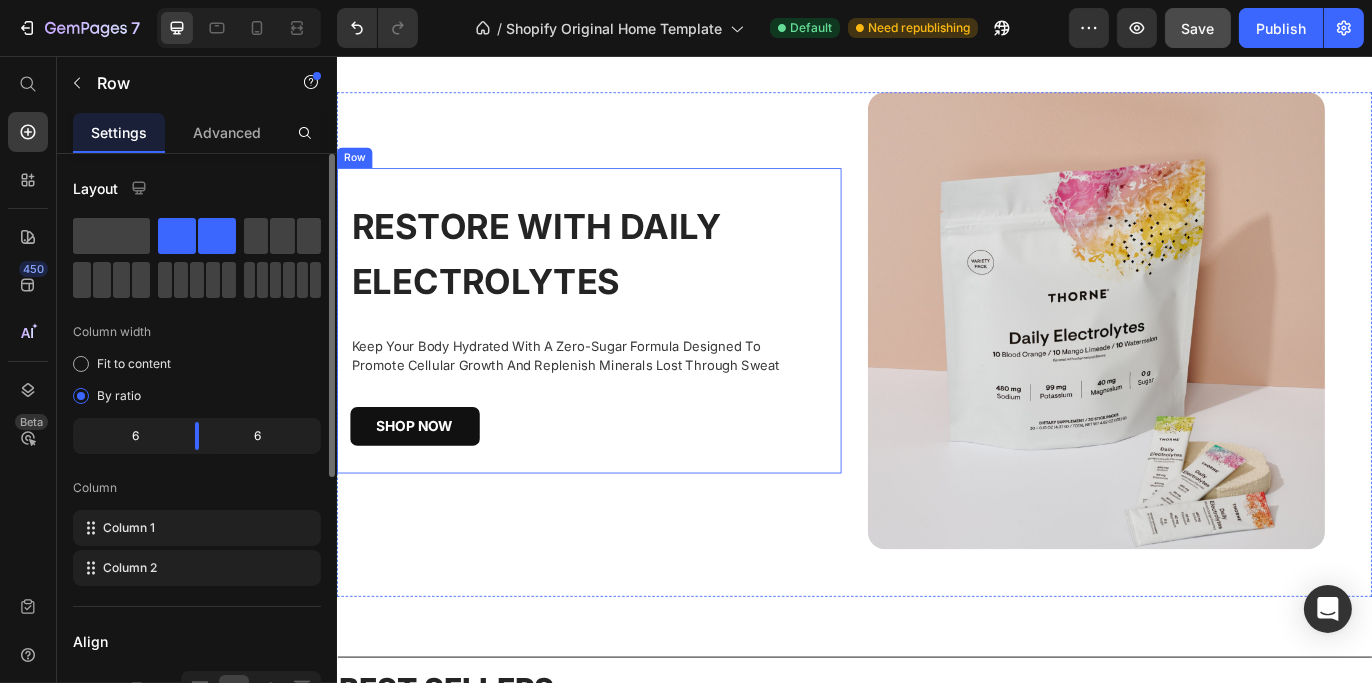 click on "⁠⁠⁠⁠⁠⁠⁠ RESTORE WITH DAILY ELECTROLYTES Heading ⁠⁠⁠⁠⁠⁠⁠ RESTORE WITH DAILY ELECTROLYTES Heading   30 Keep Your Body Hydrated With A Zero-Sugar Formula Designed To Promote Cellular Growth And Replenish Minerals Lost Through Sweat Text Block Shop Now Button Row" at bounding box center (628, 363) 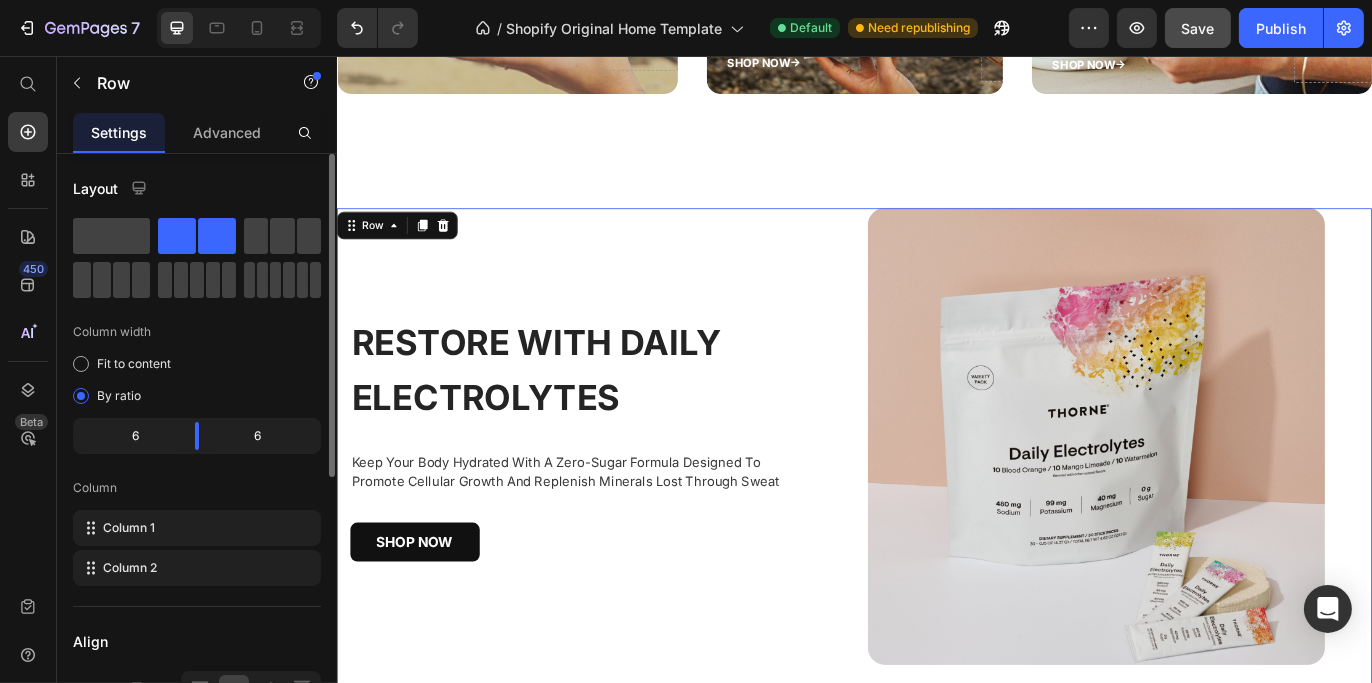 scroll, scrollTop: 939, scrollLeft: 0, axis: vertical 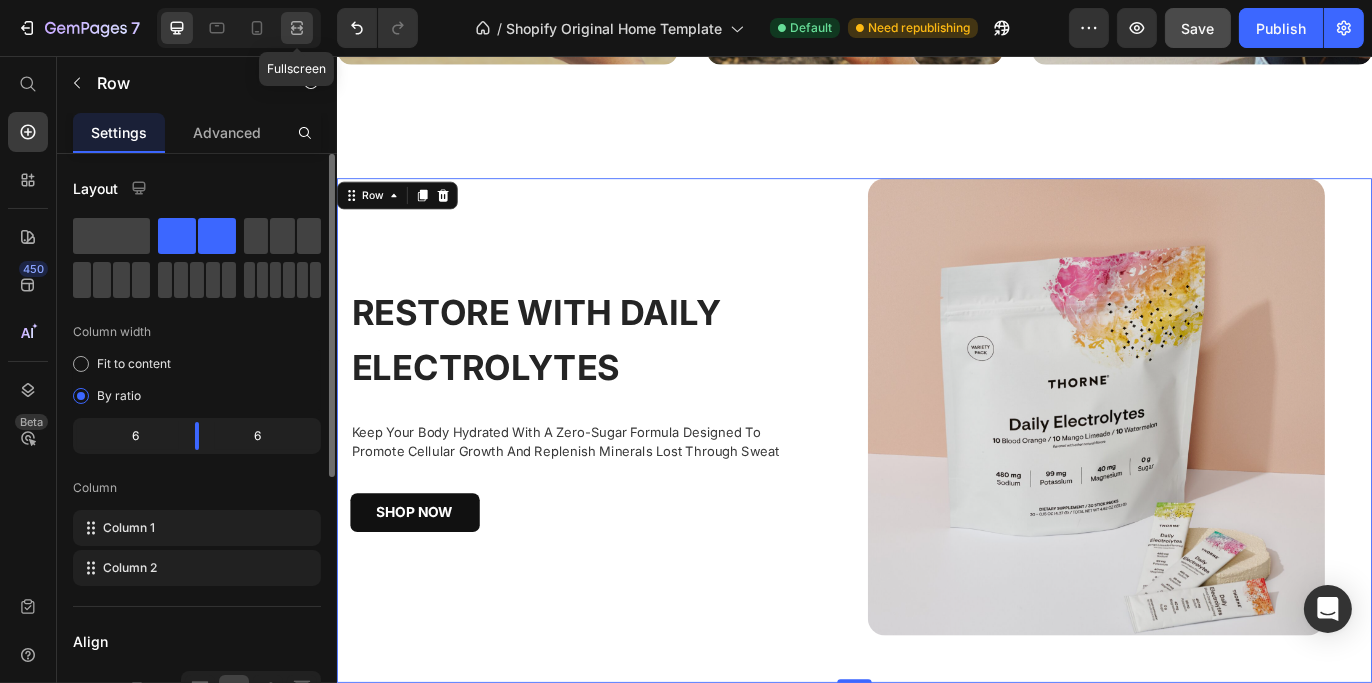 click 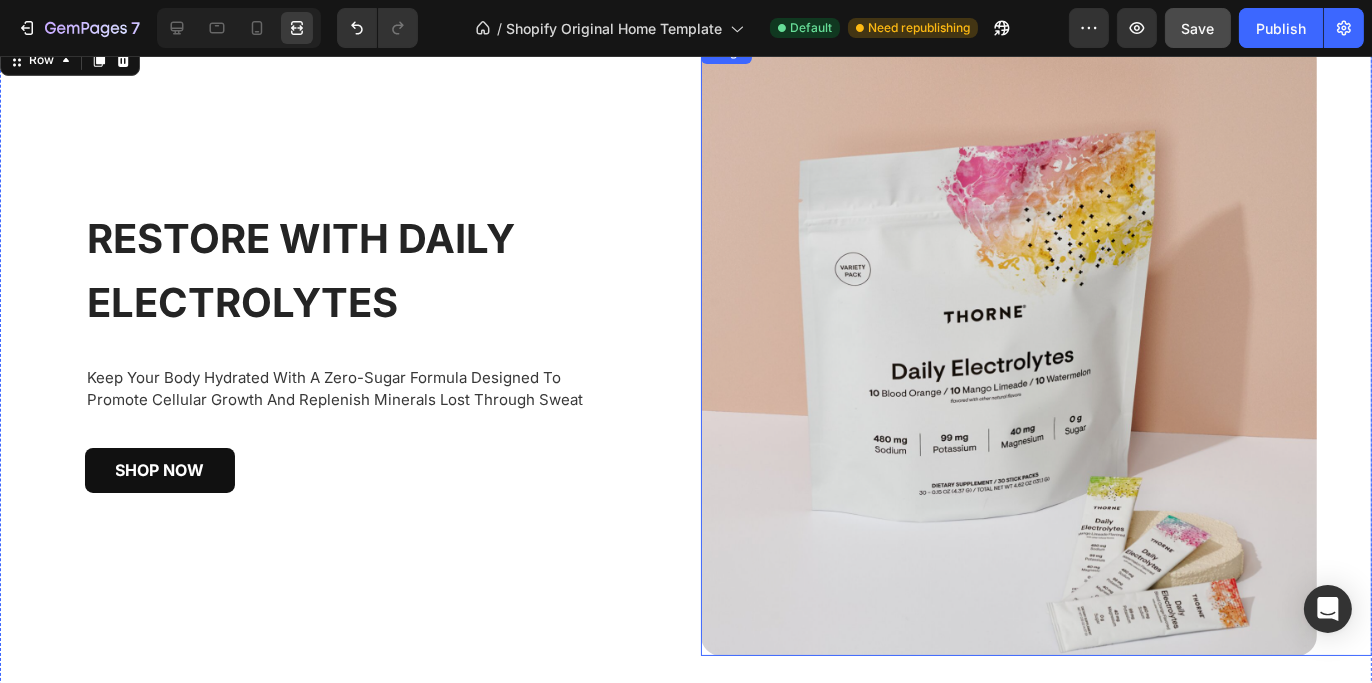 scroll, scrollTop: 1039, scrollLeft: 0, axis: vertical 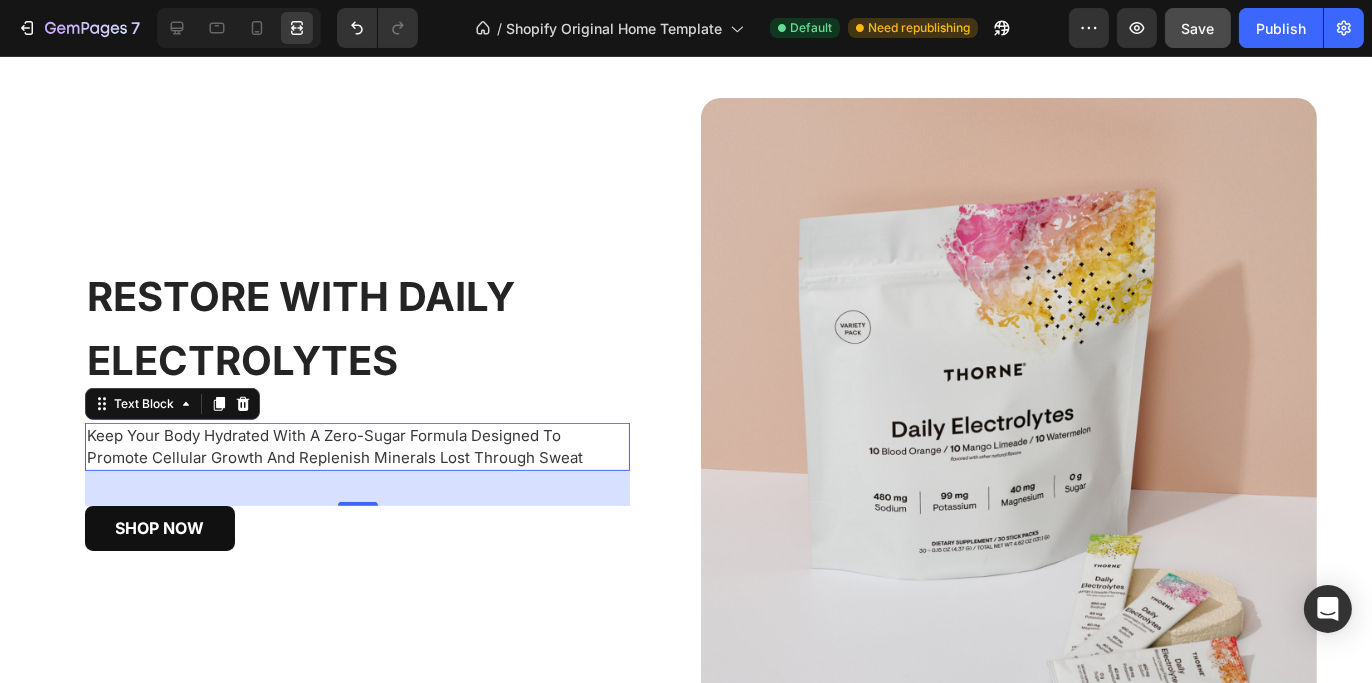 click on "Keep Your Body Hydrated With A Zero-Sugar Formula Designed To Promote Cellular Growth And Replenish Minerals Lost Through Sweat" at bounding box center [335, 446] 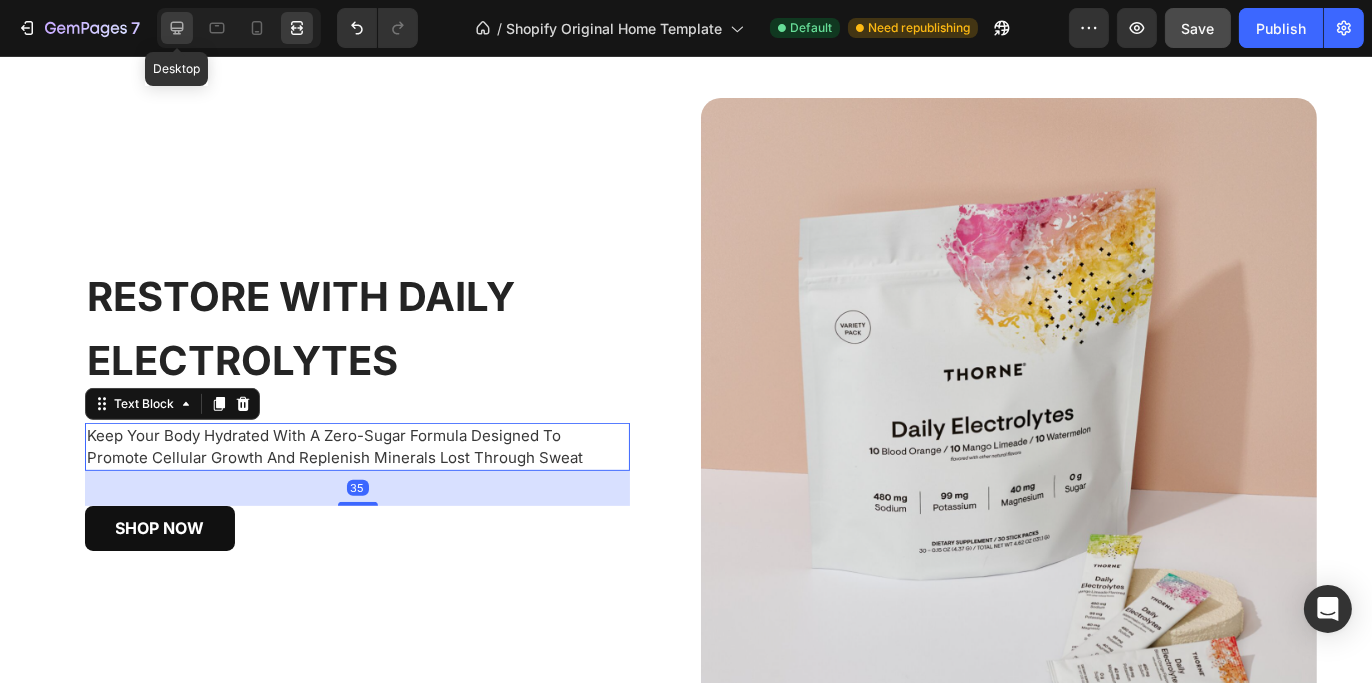 click 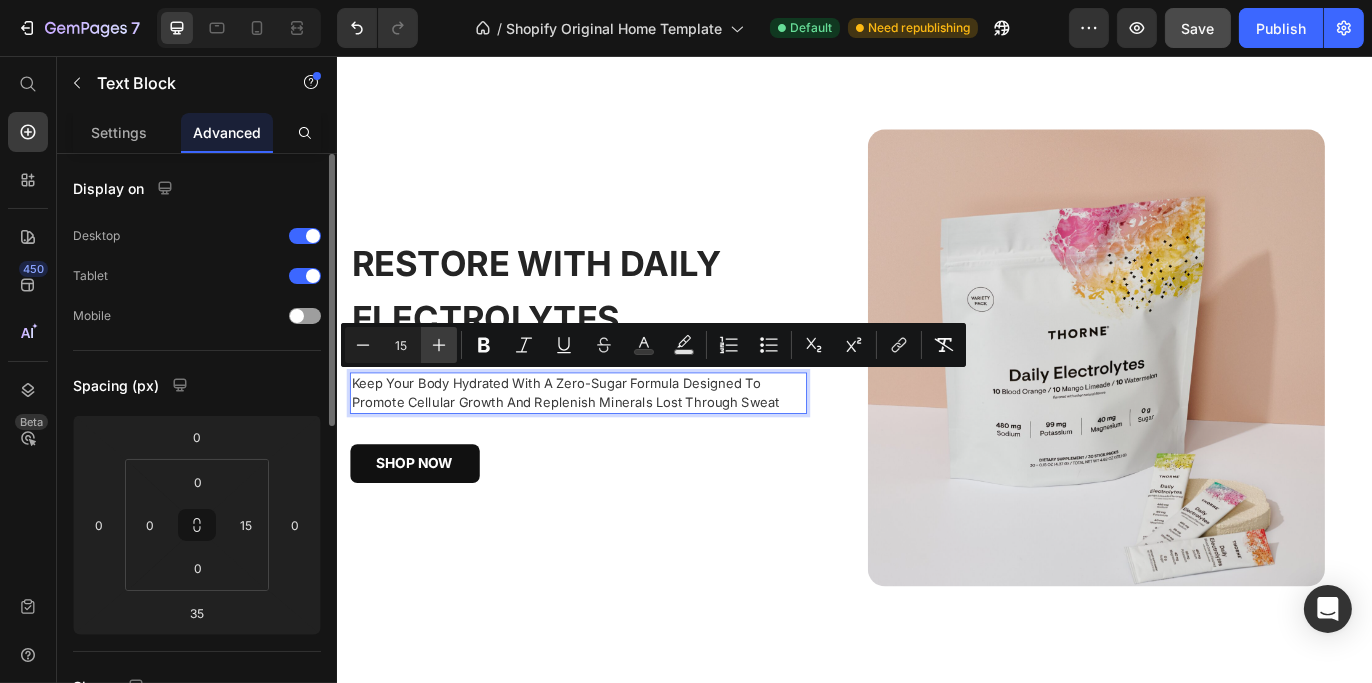 click 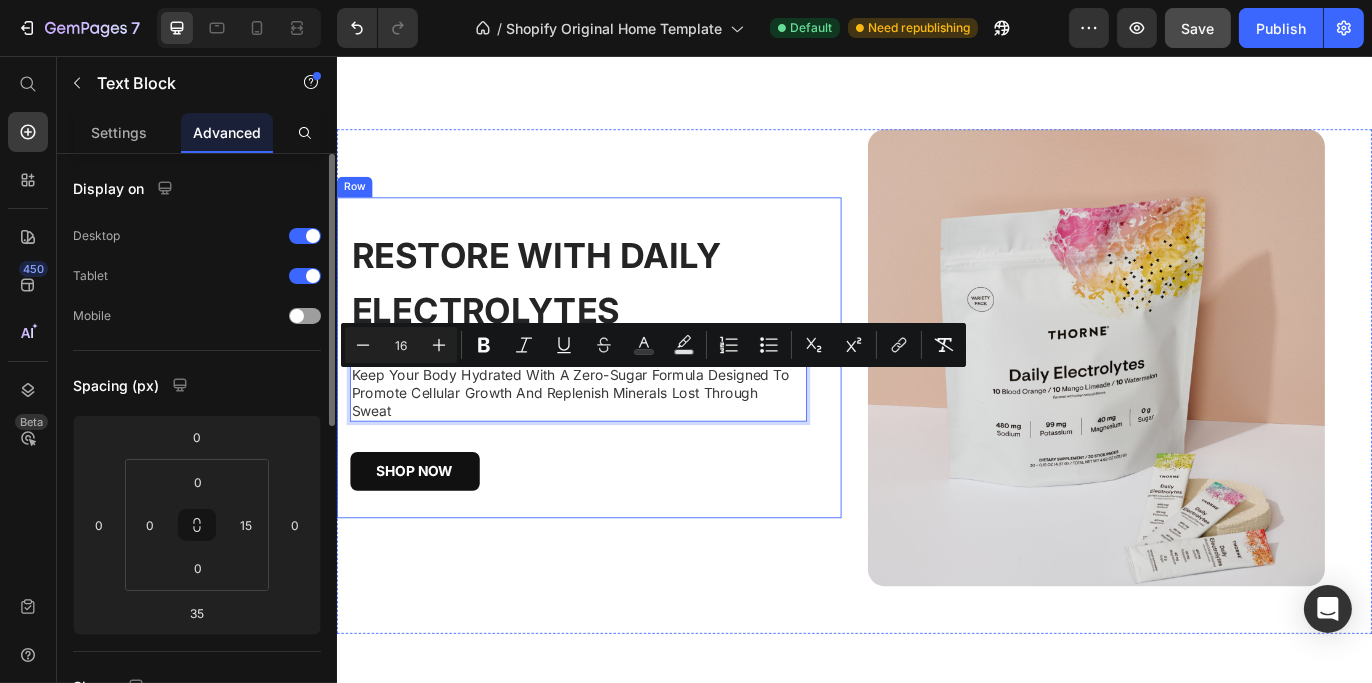 click on "⁠⁠⁠⁠⁠⁠⁠ RESTORE WITH DAILY ELECTROLYTES Heading ⁠⁠⁠⁠⁠⁠⁠ RESTORE WITH DAILY ELECTROLYTES Heading Keep Your Body Hydrated With A Zero-Sugar Formula Designed To Promote Cellular Growth And Replenish Minerals Lost Through Sweat Text Block   35 Shop Now Button" at bounding box center (616, 406) 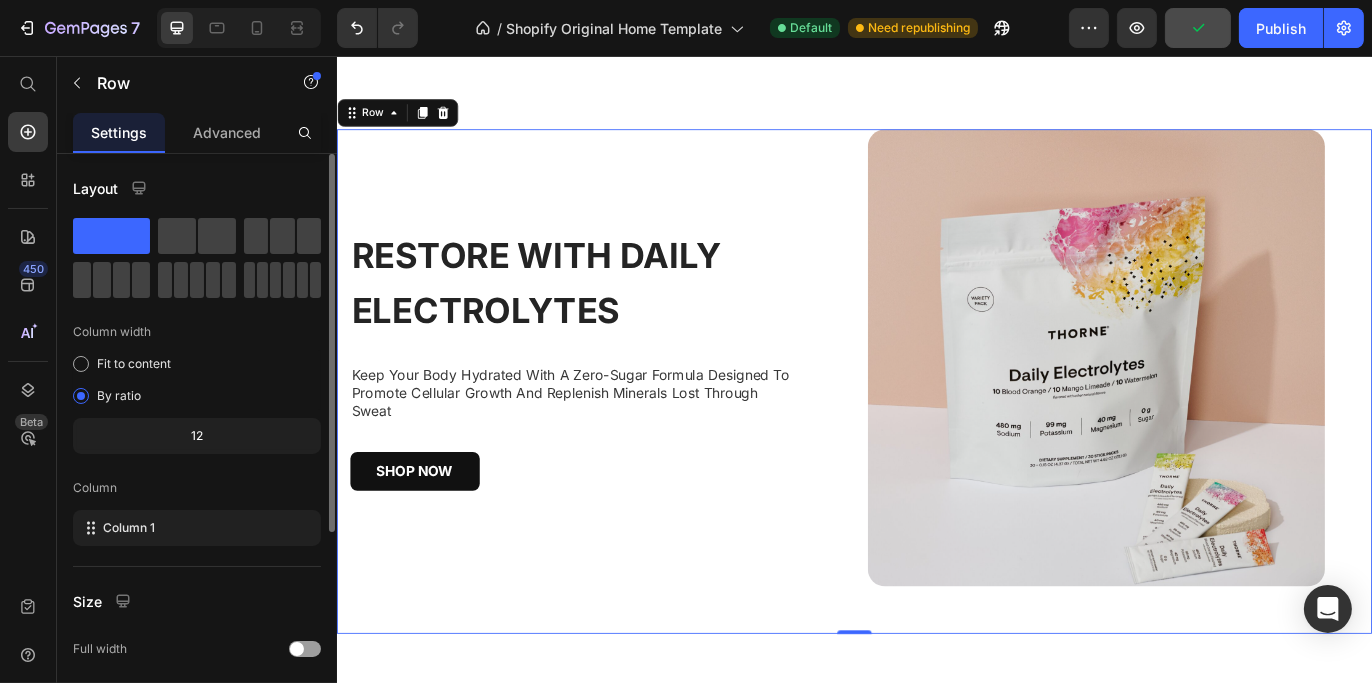 click on "⁠⁠⁠⁠⁠⁠⁠ RESTORE WITH DAILY ELECTROLYTES Heading ⁠⁠⁠⁠⁠⁠⁠ RESTORE WITH DAILY ELECTROLYTES Heading Keep Your Body Hydrated With A Zero-Sugar Formula Designed To Promote Cellular Growth And Replenish Minerals Lost Through Sweat Text Block Shop Now Button Row" at bounding box center [628, 406] 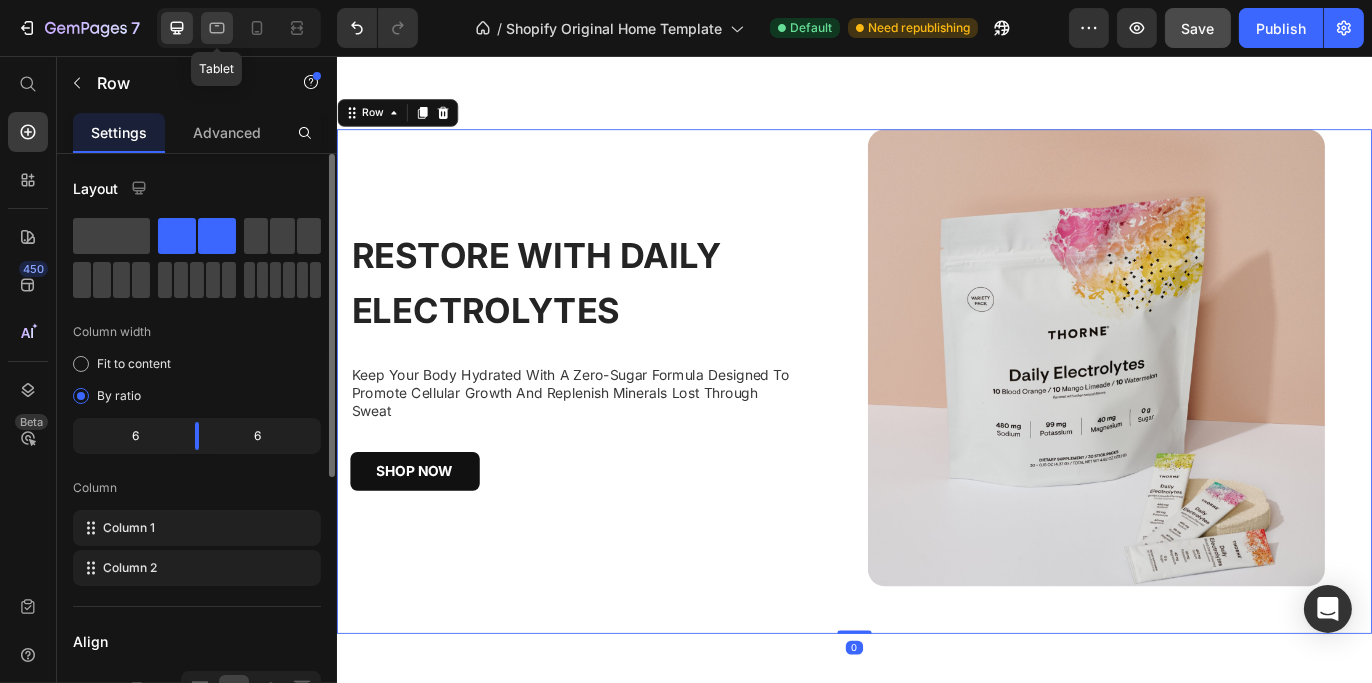 click 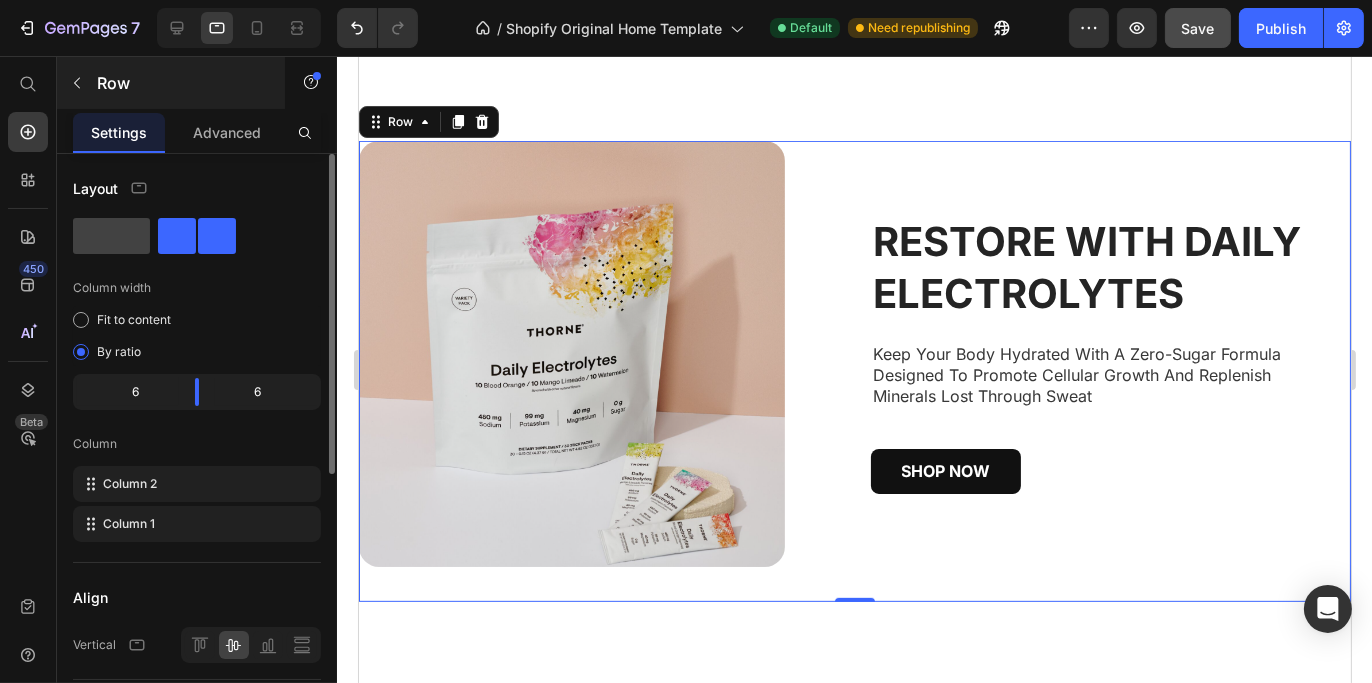 scroll, scrollTop: 1010, scrollLeft: 0, axis: vertical 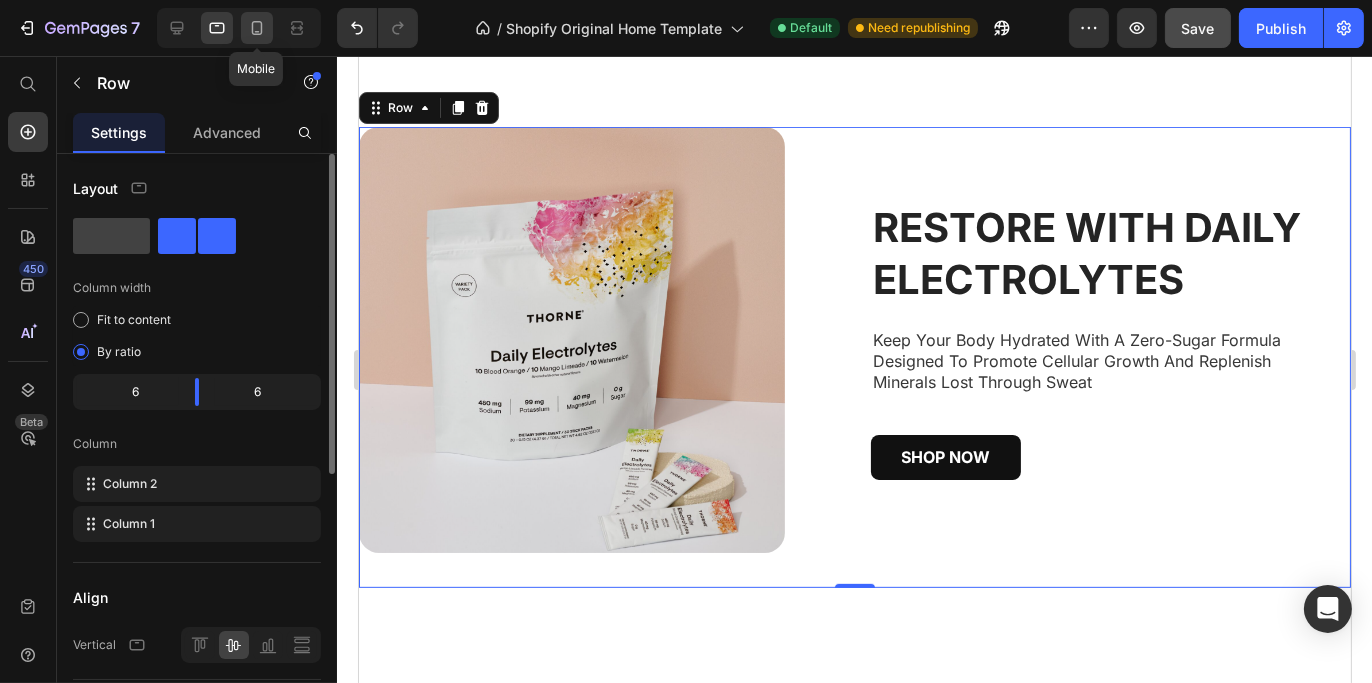 click 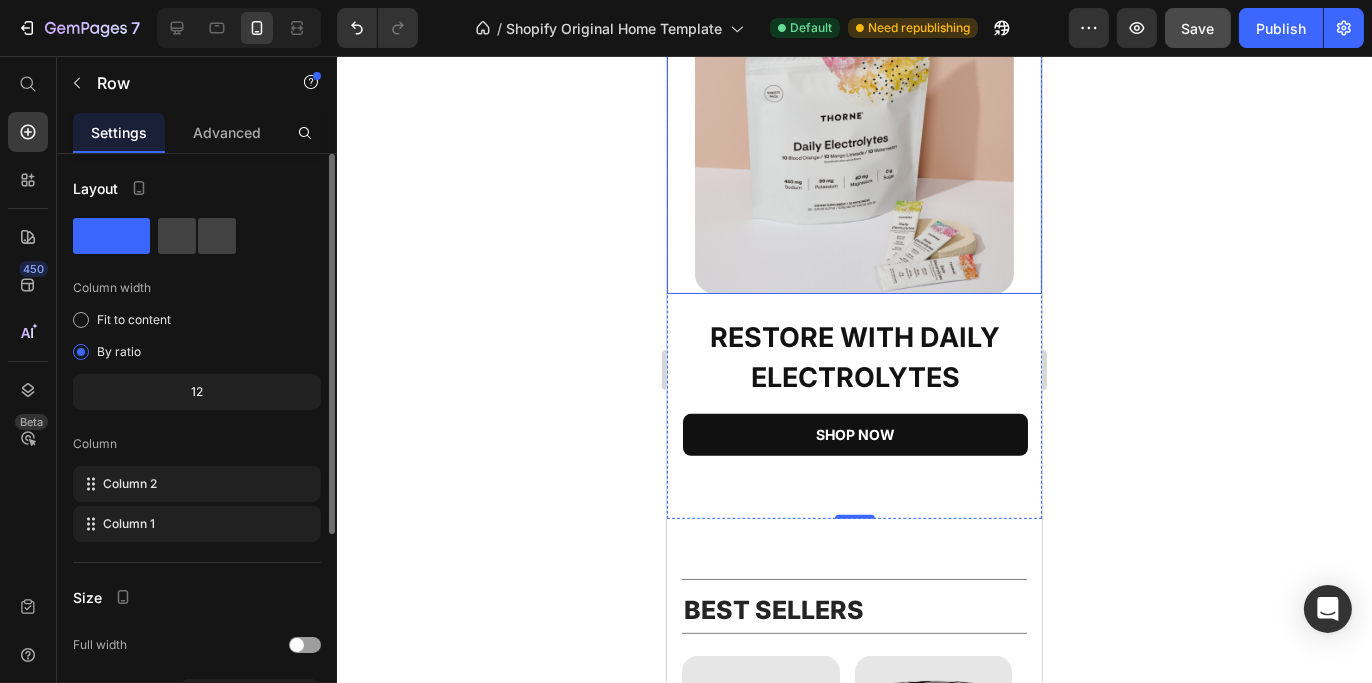 scroll, scrollTop: 1165, scrollLeft: 0, axis: vertical 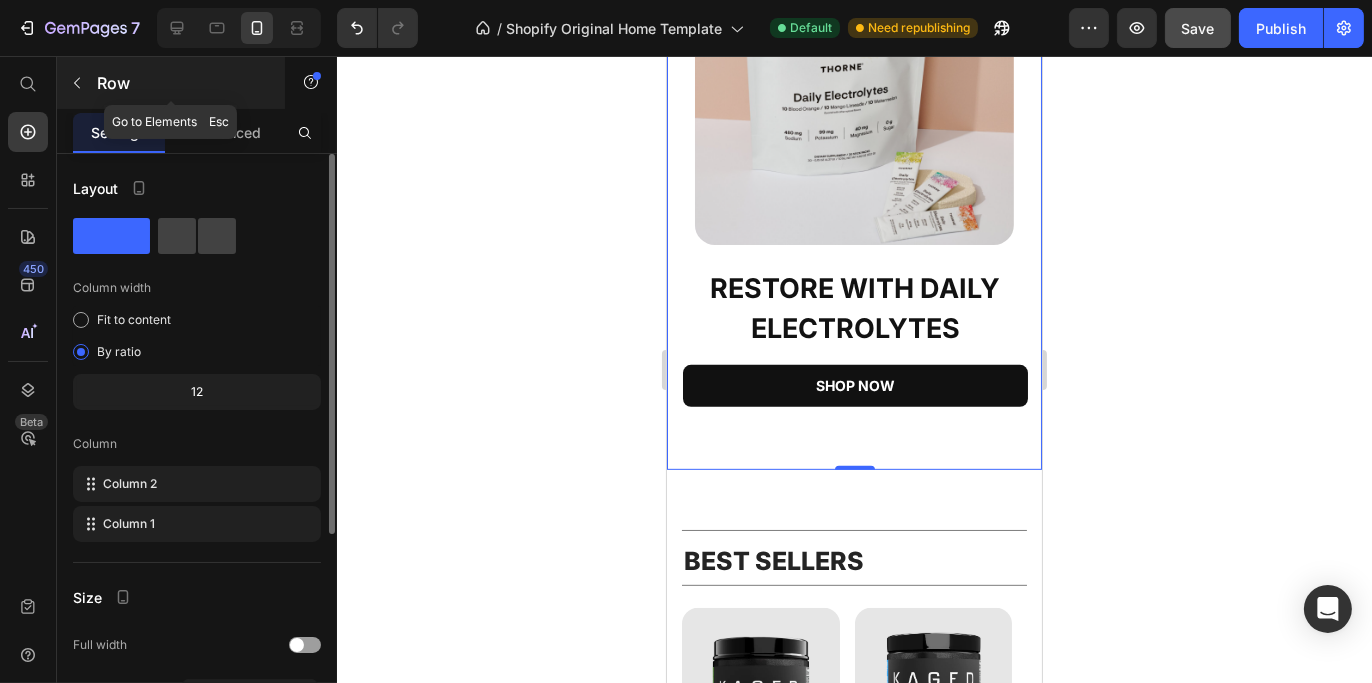 click 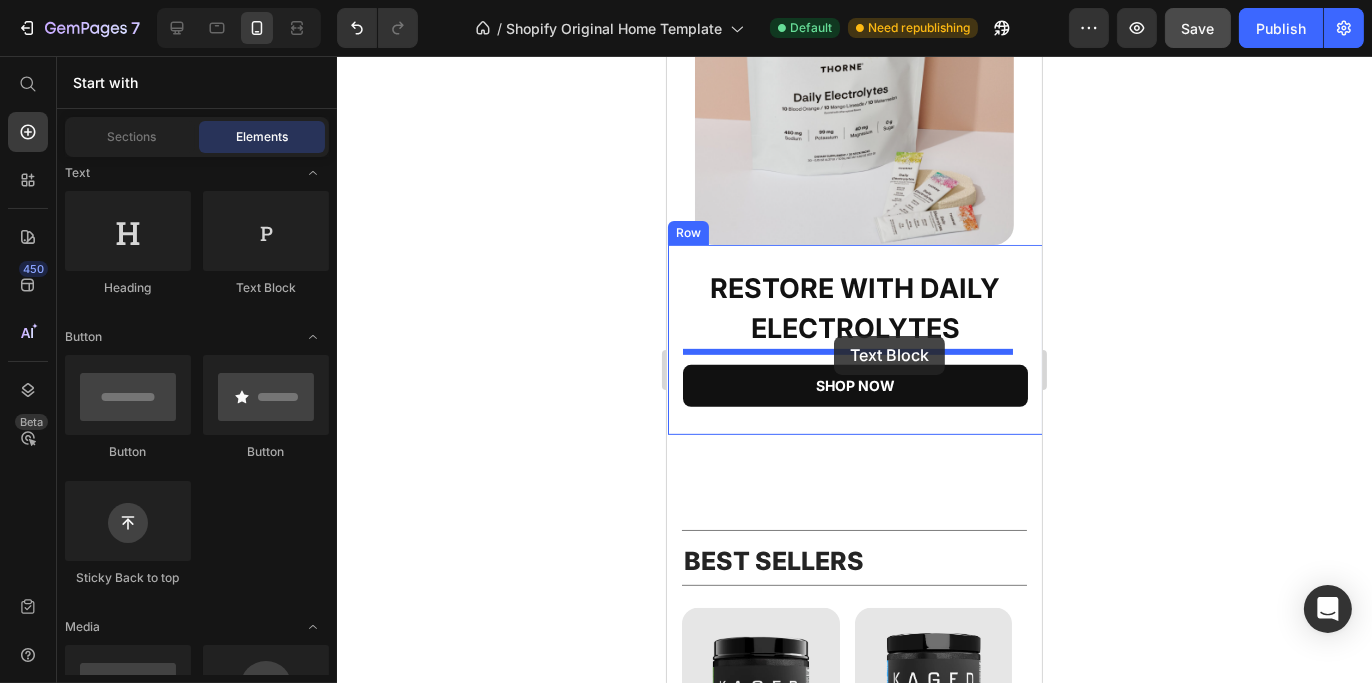 drag, startPoint x: 1061, startPoint y: 339, endPoint x: 833, endPoint y: 336, distance: 228.01973 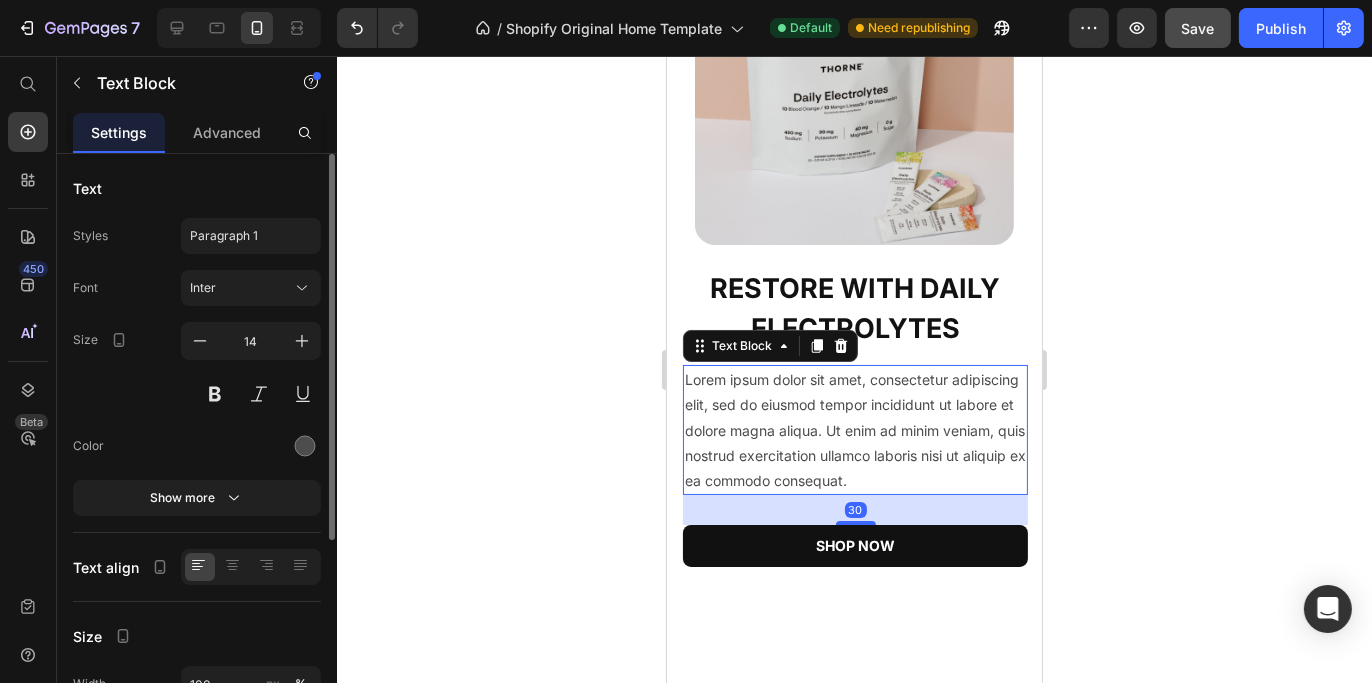 click on "Lorem ipsum dolor sit amet, consectetur adipiscing elit, sed do eiusmod tempor incididunt ut labore et dolore magna aliqua. Ut enim ad minim veniam, quis nostrud exercitation ullamco laboris nisi ut aliquip ex ea commodo consequat." at bounding box center (854, 430) 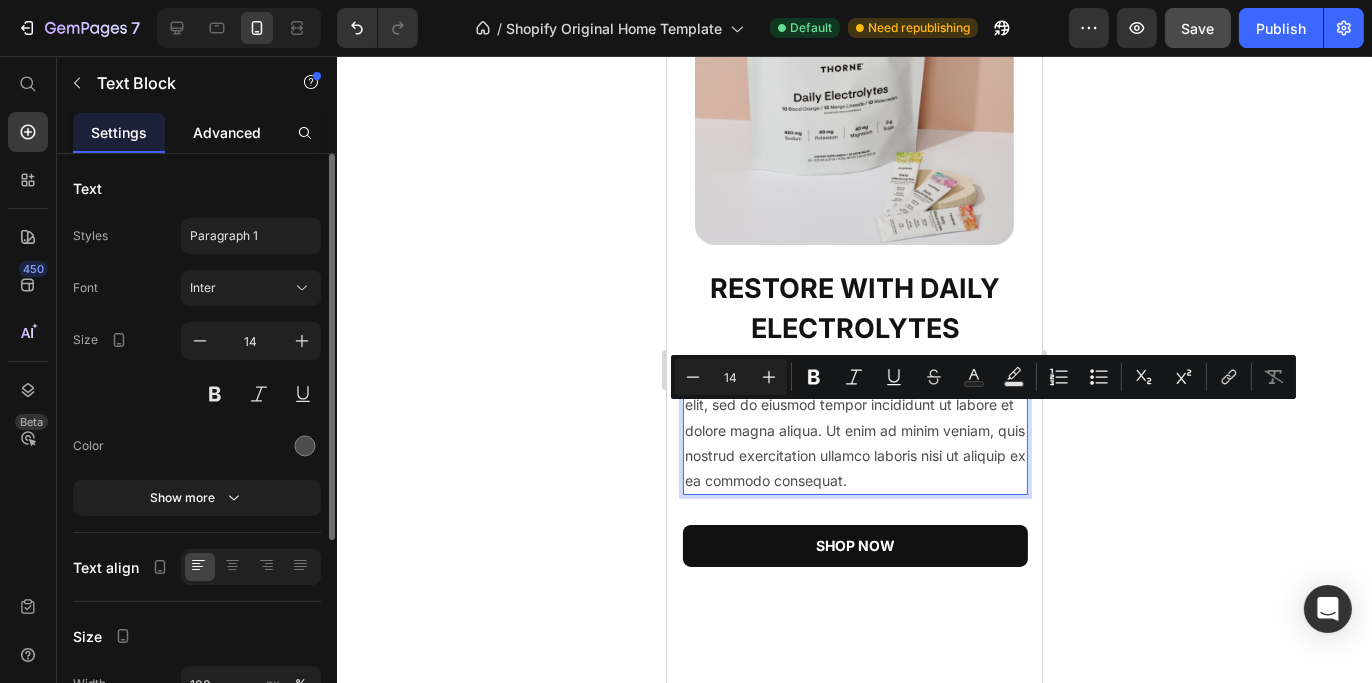 click on "Advanced" at bounding box center [227, 132] 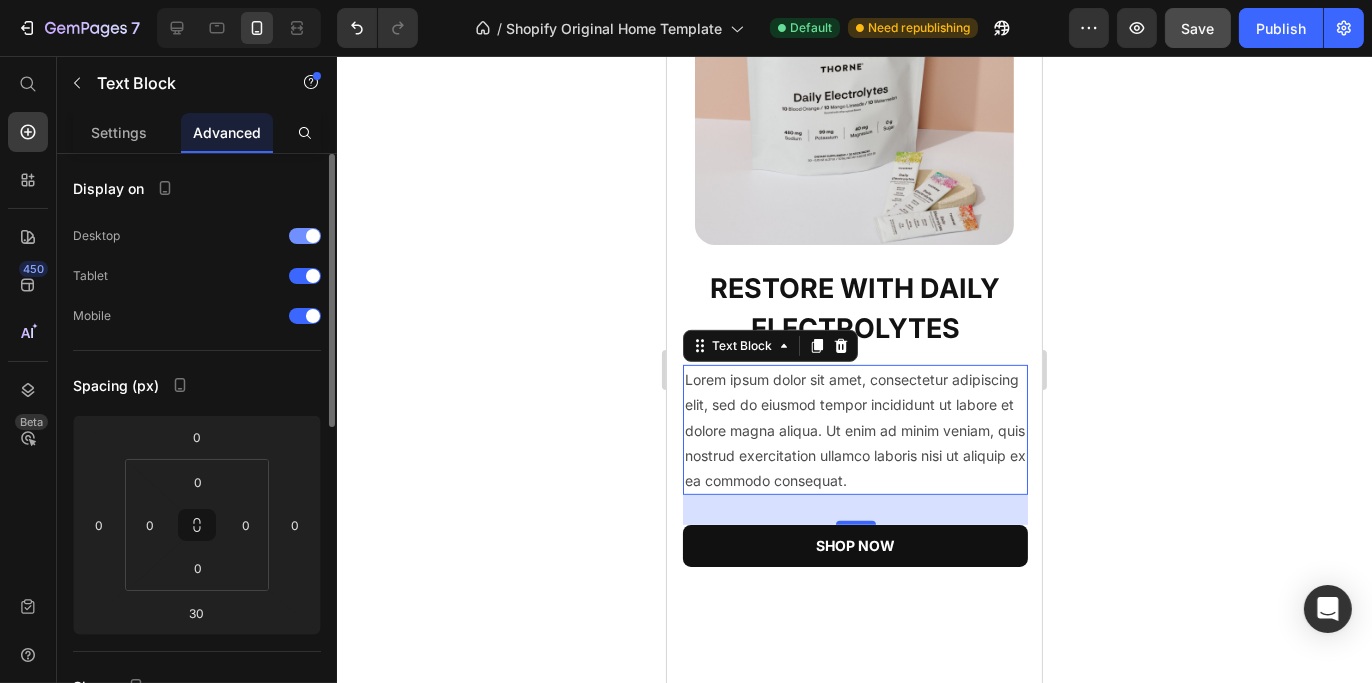 click on "Desktop" at bounding box center [197, 236] 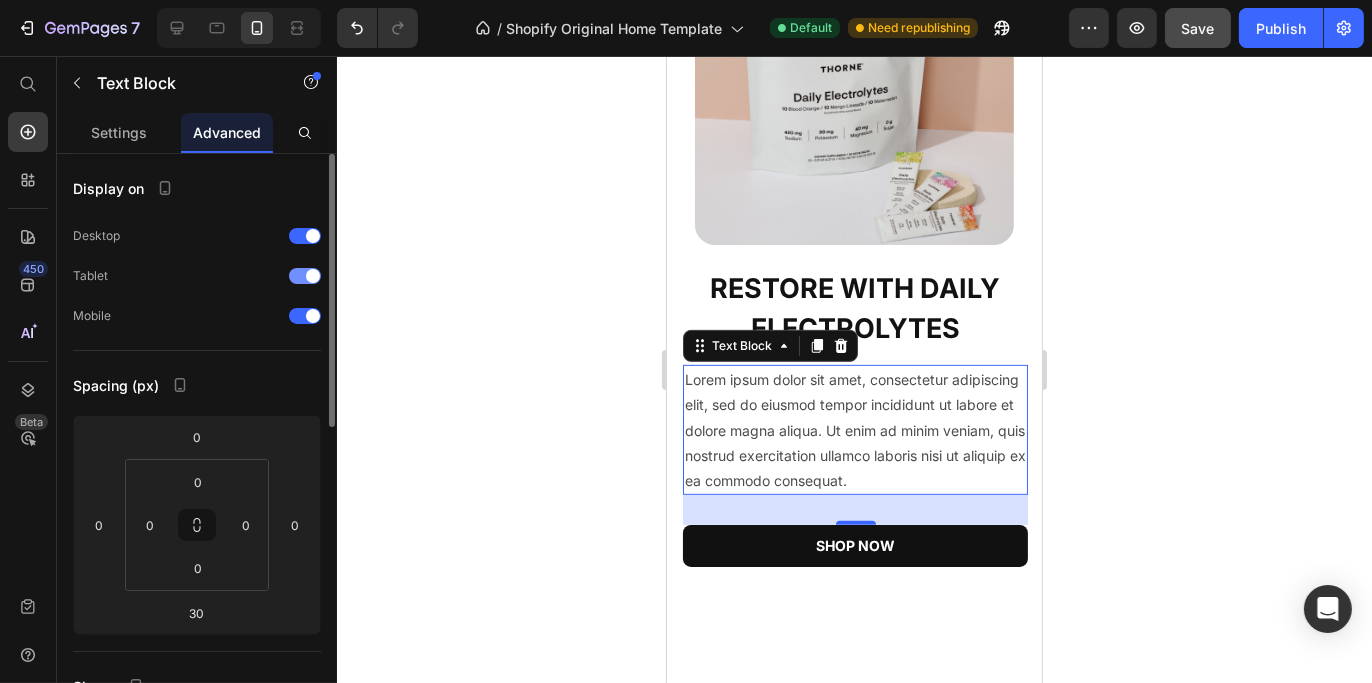 click at bounding box center [305, 276] 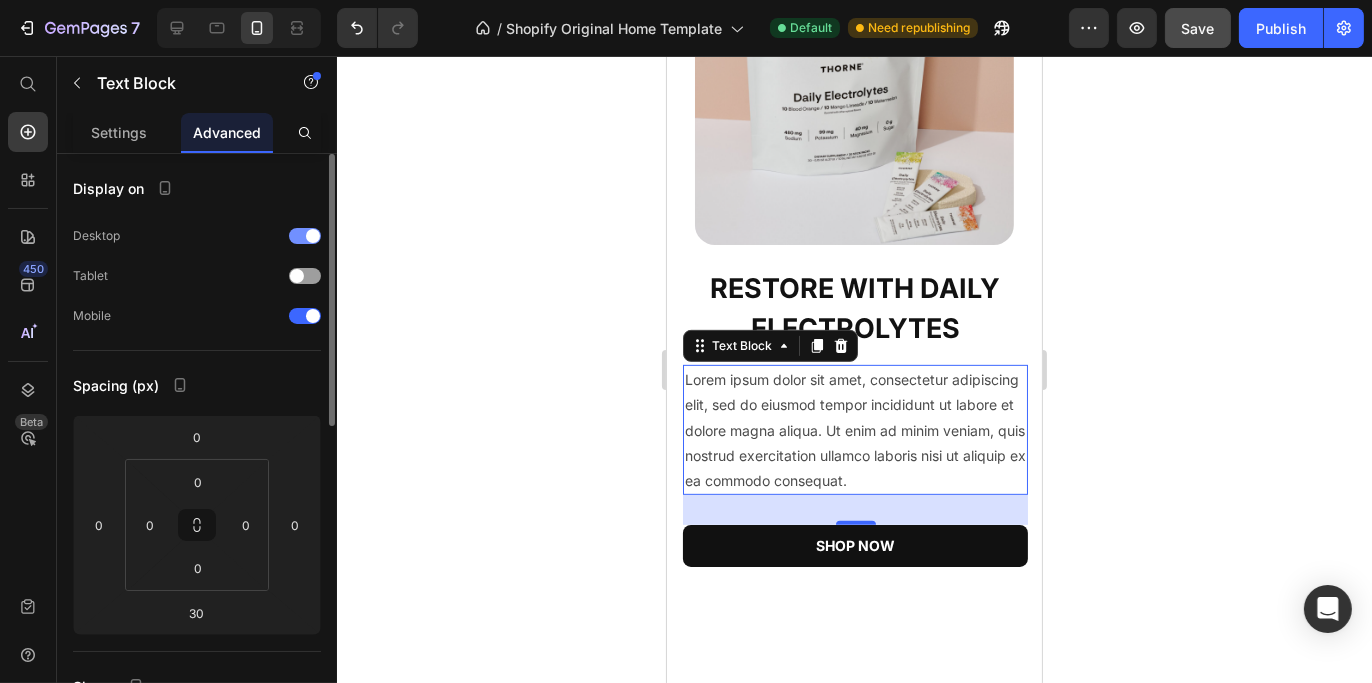 click at bounding box center (313, 236) 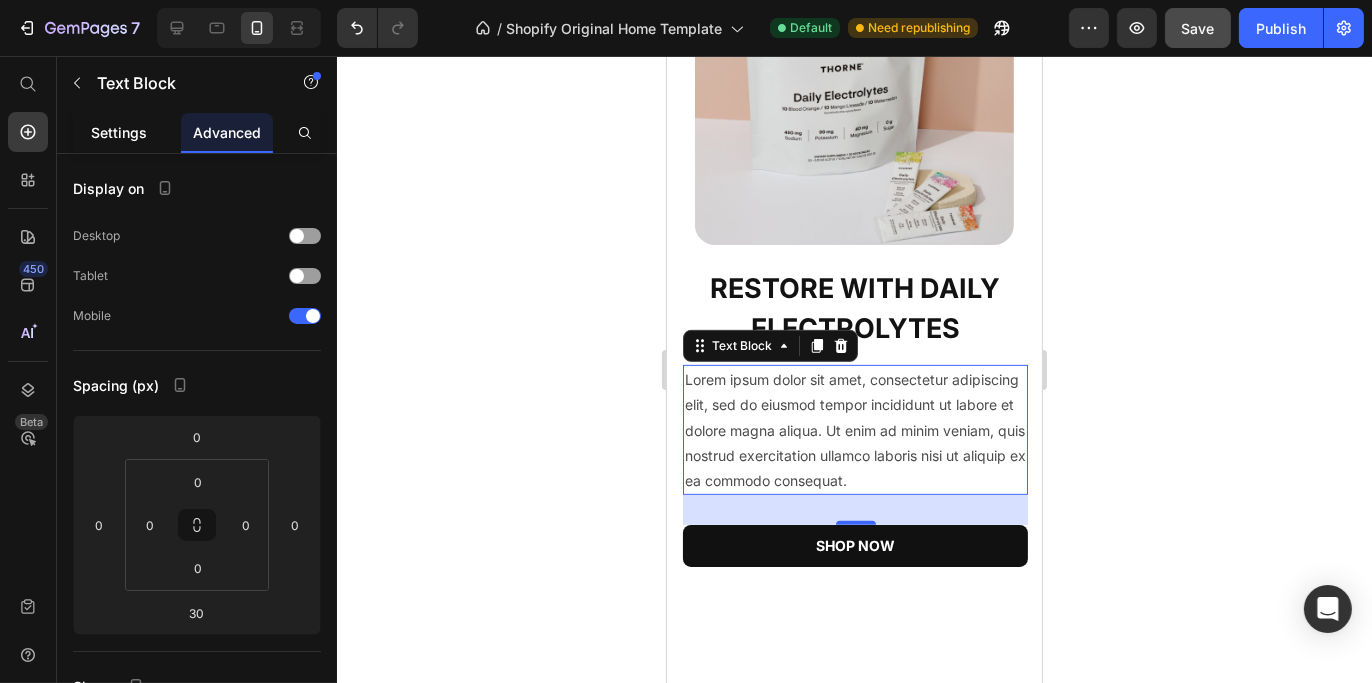click on "Settings" at bounding box center (119, 132) 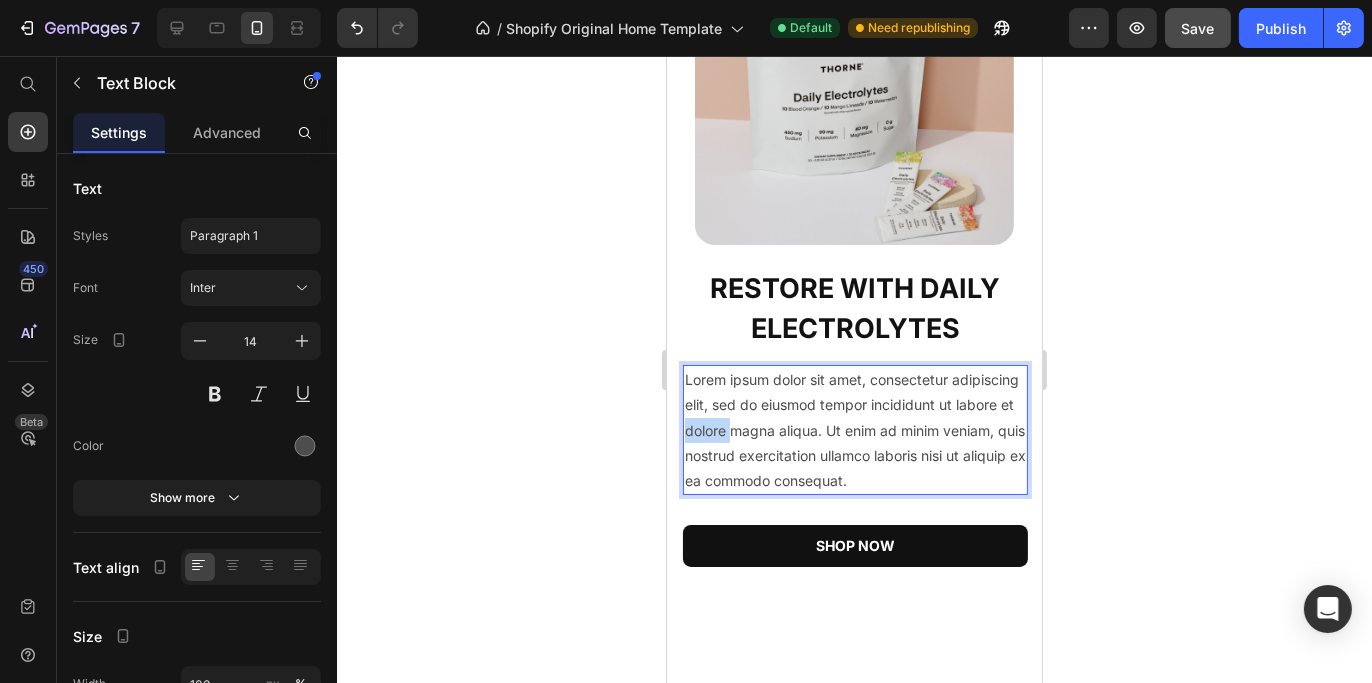 click on "Lorem ipsum dolor sit amet, consectetur adipiscing elit, sed do eiusmod tempor incididunt ut labore et dolore magna aliqua. Ut enim ad minim veniam, quis nostrud exercitation ullamco laboris nisi ut aliquip ex ea commodo consequat." at bounding box center (854, 430) 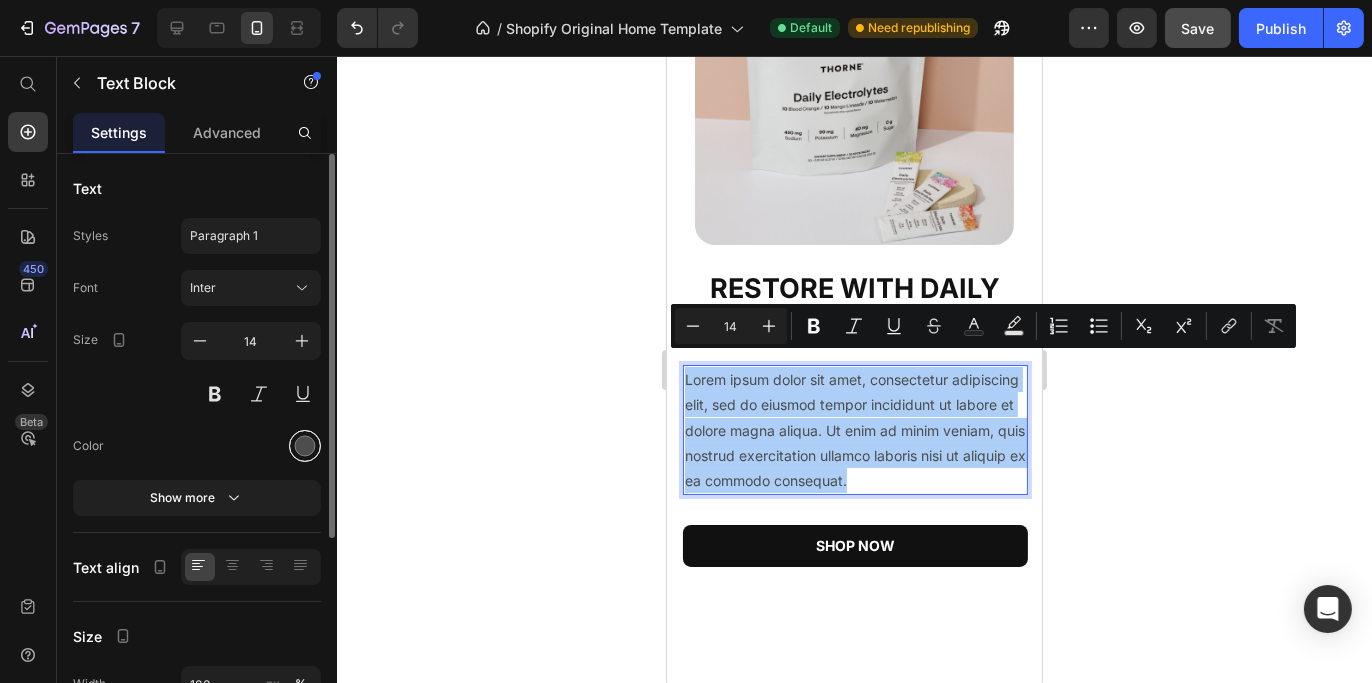 click at bounding box center (305, 446) 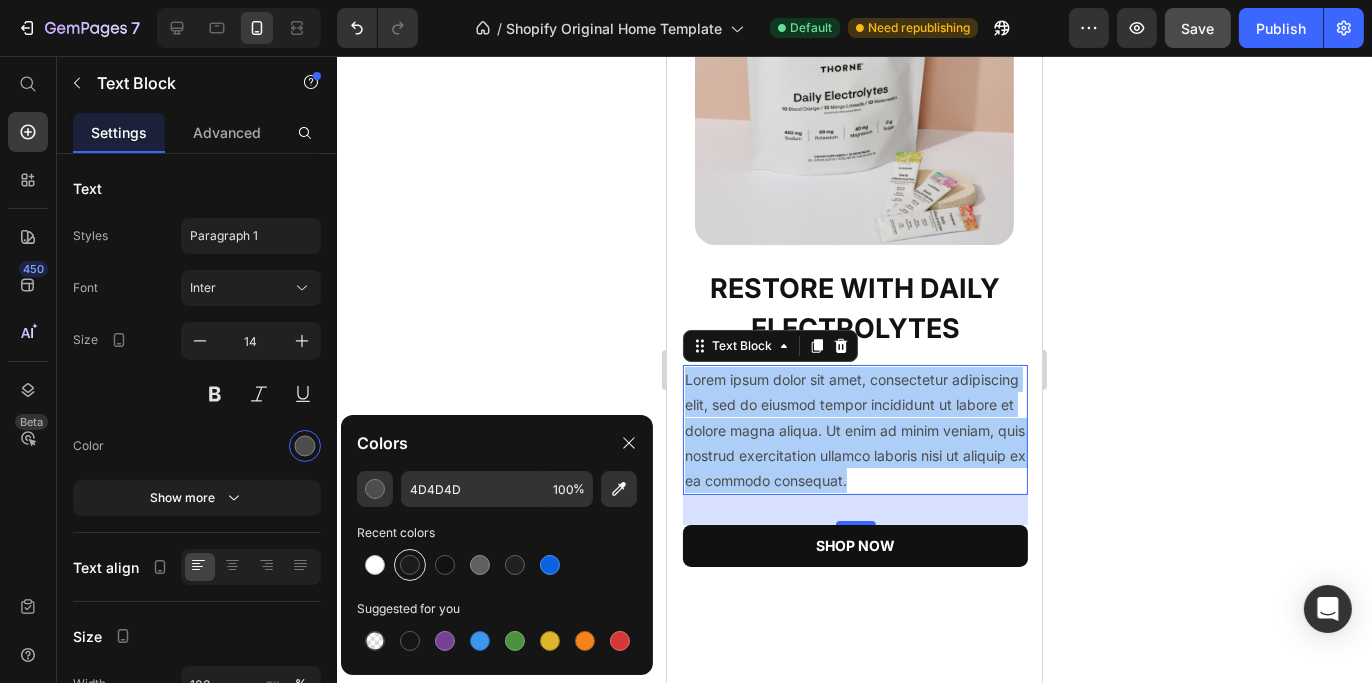 click at bounding box center (410, 565) 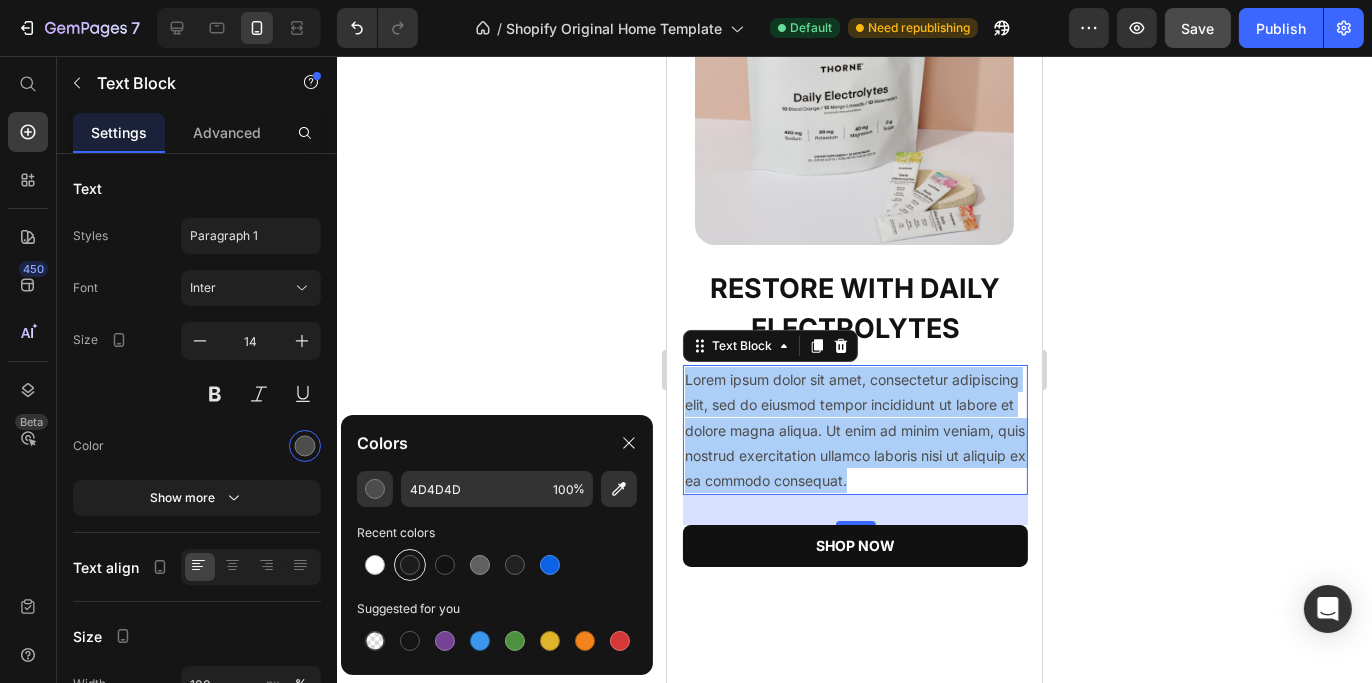 type on "1C1C1C" 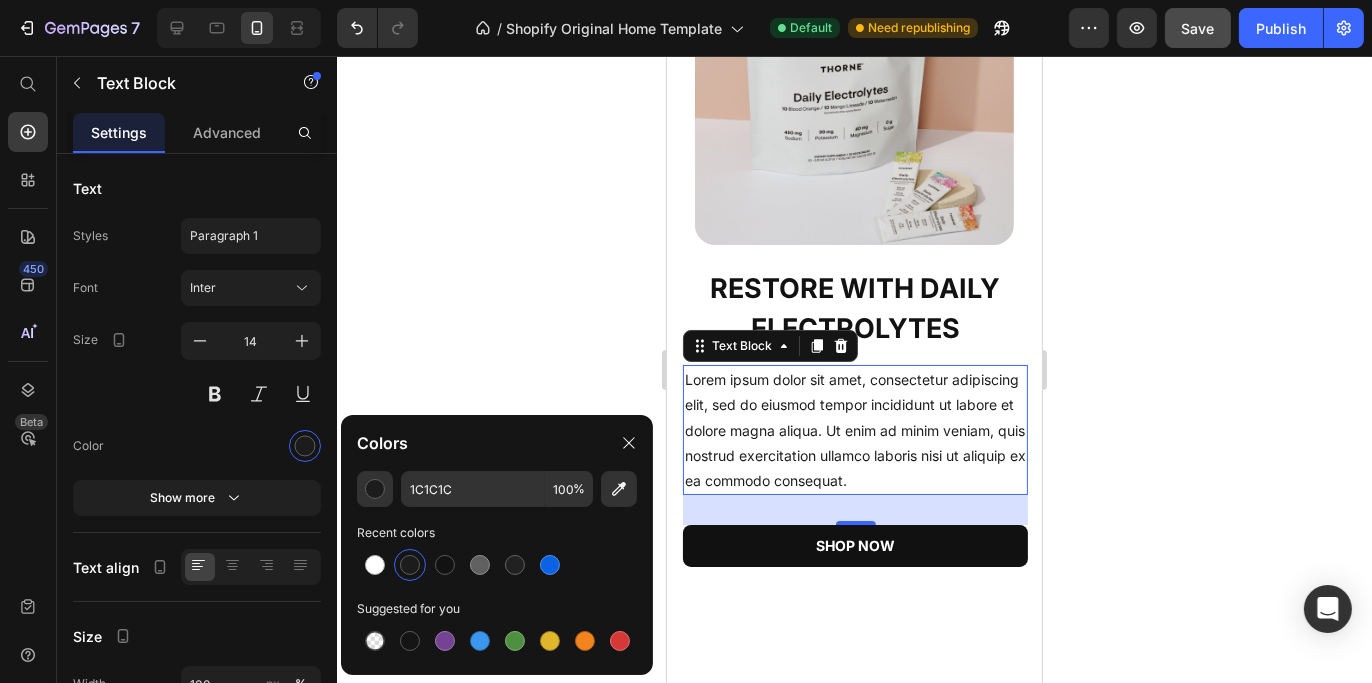 click 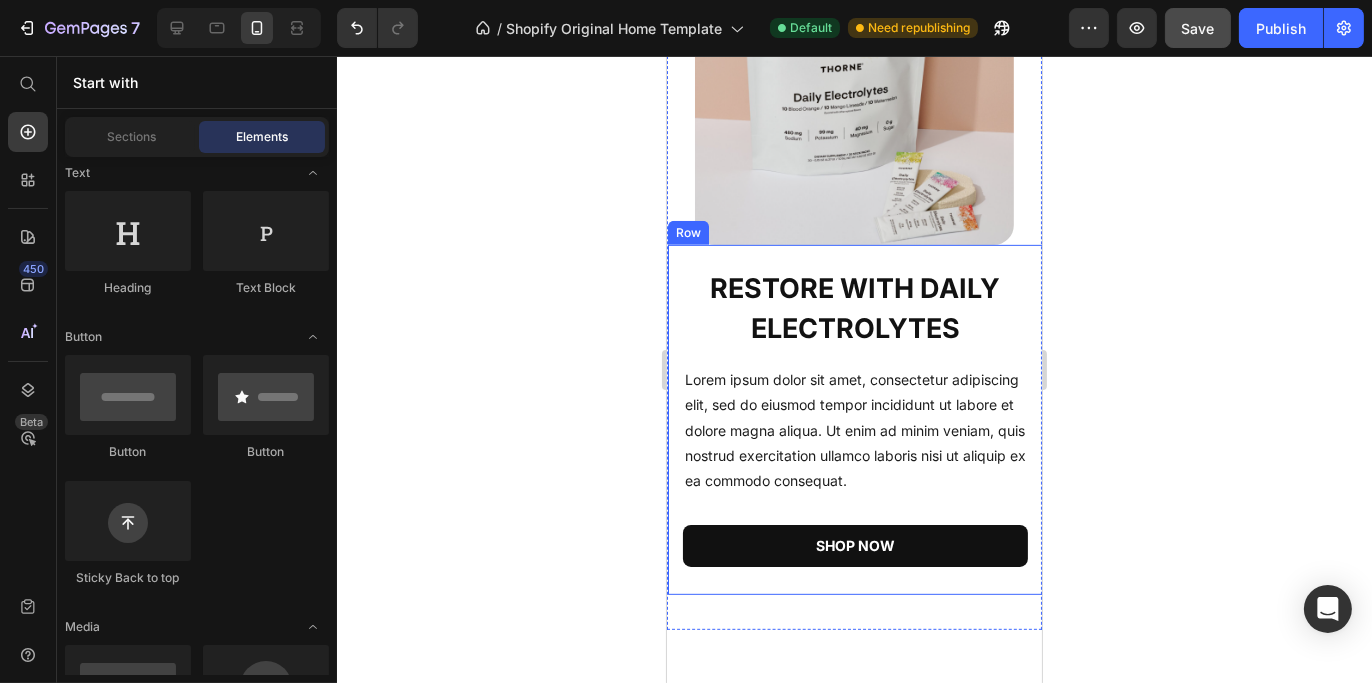 click on "Lorem ipsum dolor sit amet, consectetur adipiscing elit, sed do eiusmod tempor incididunt ut labore et dolore magna aliqua. Ut enim ad minim veniam, quis nostrud exercitation ullamco laboris nisi ut aliquip ex ea commodo consequat." at bounding box center [854, 430] 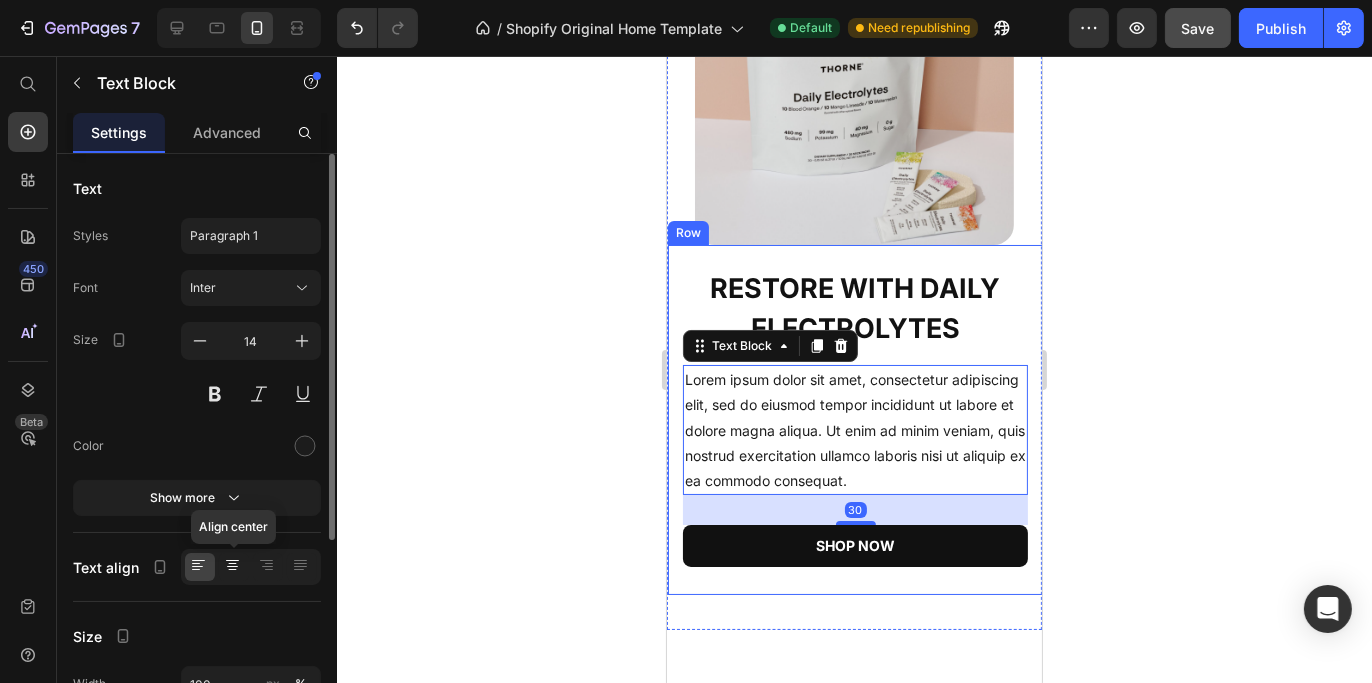 click 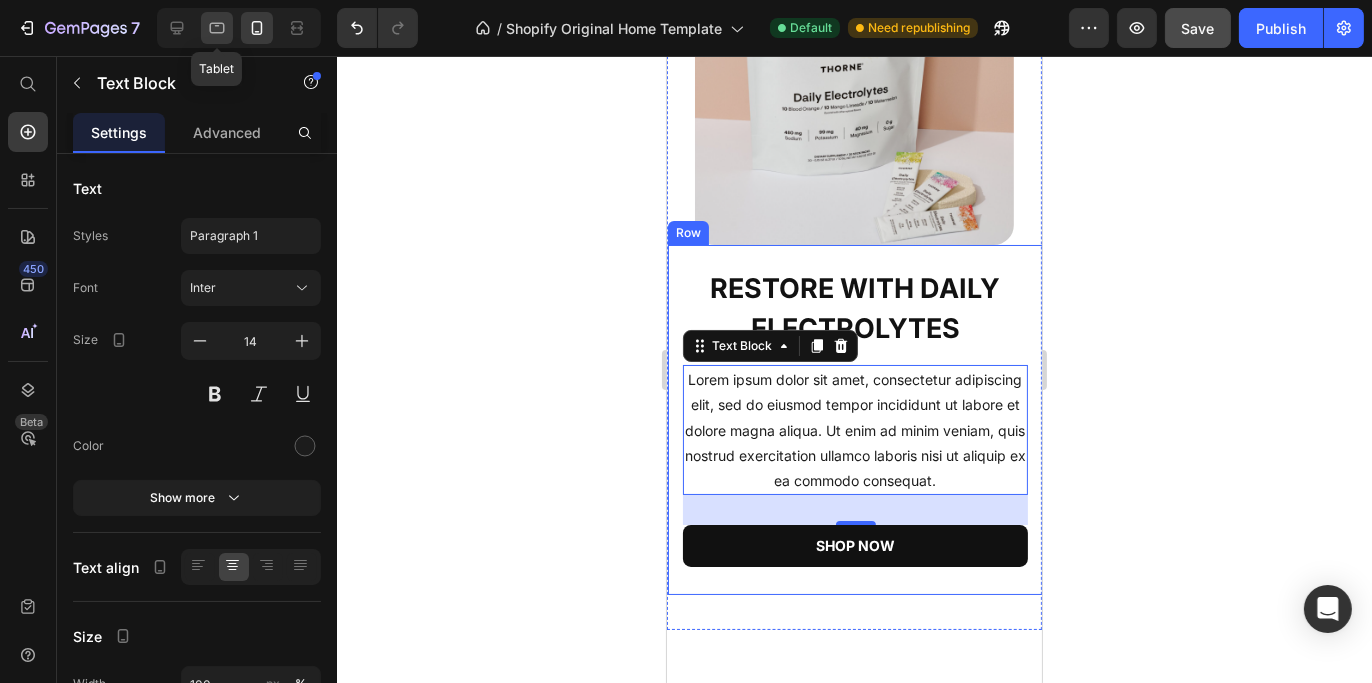 click 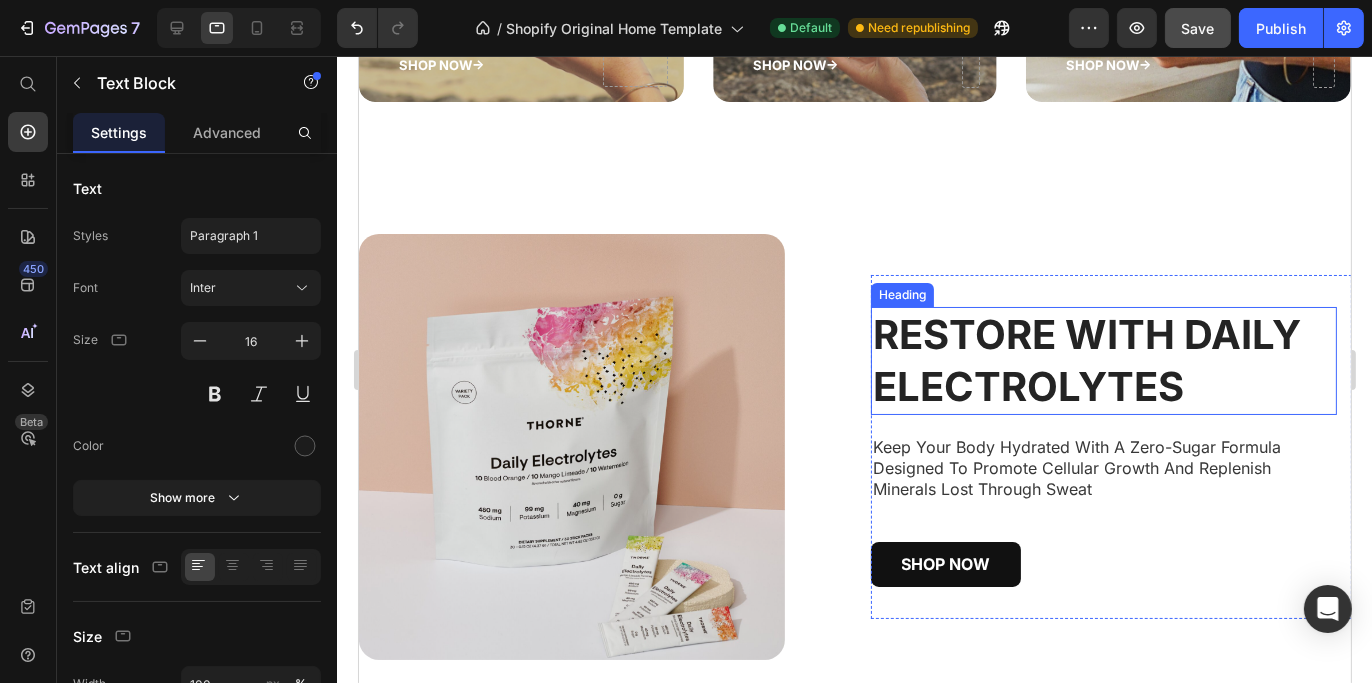 scroll, scrollTop: 833, scrollLeft: 0, axis: vertical 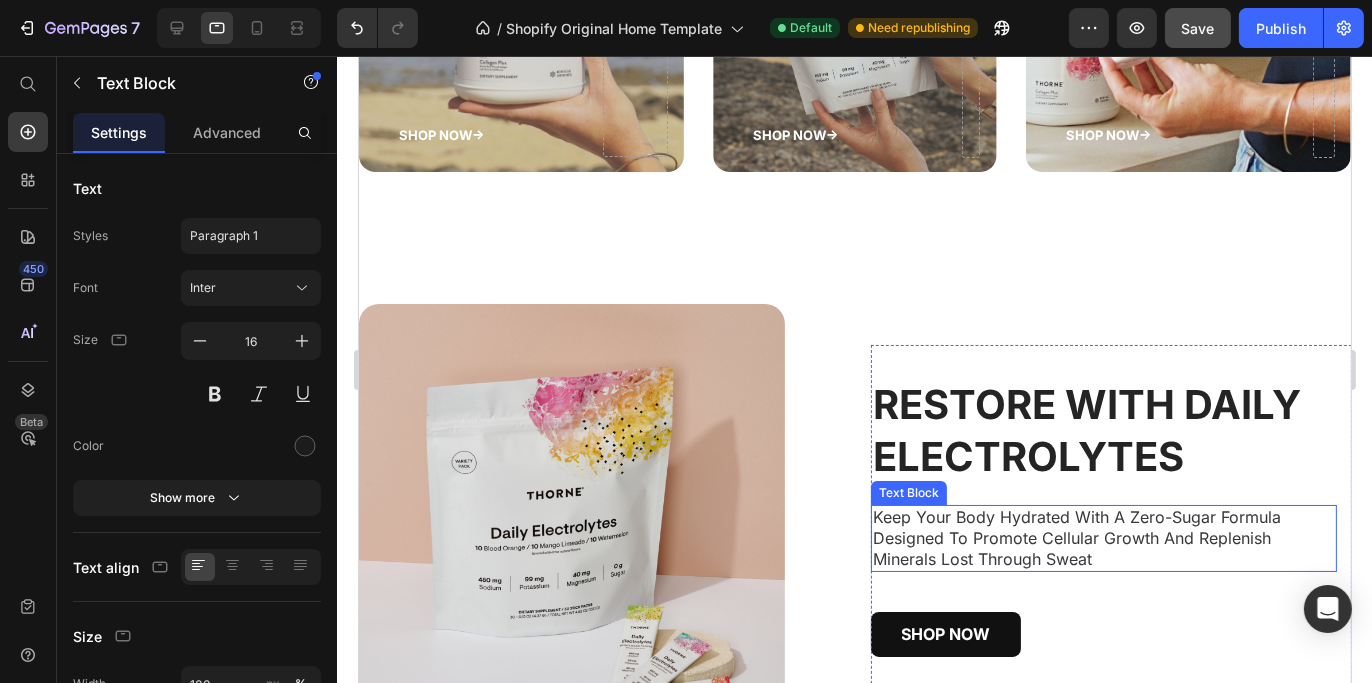 click on "Keep Your Body Hydrated With A Zero-Sugar Formula Designed To Promote Cellular Growth And Replenish Minerals Lost Through Sweat" at bounding box center (1076, 538) 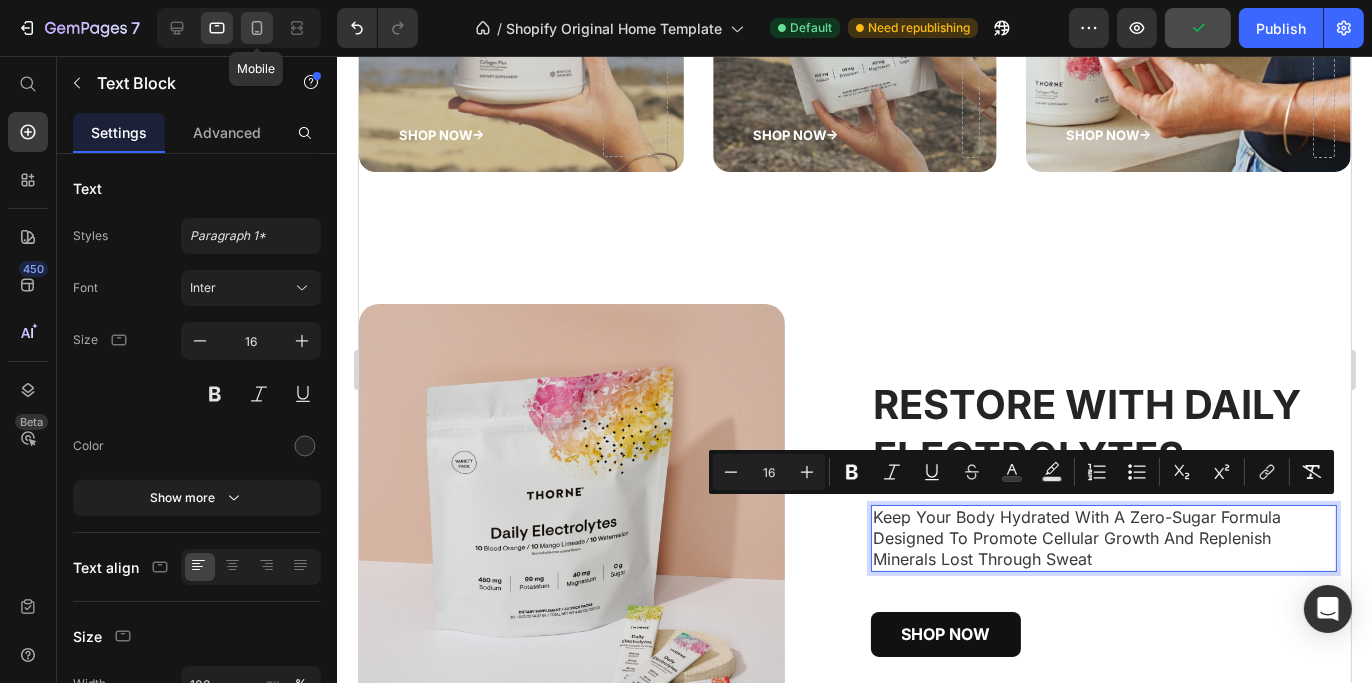 click 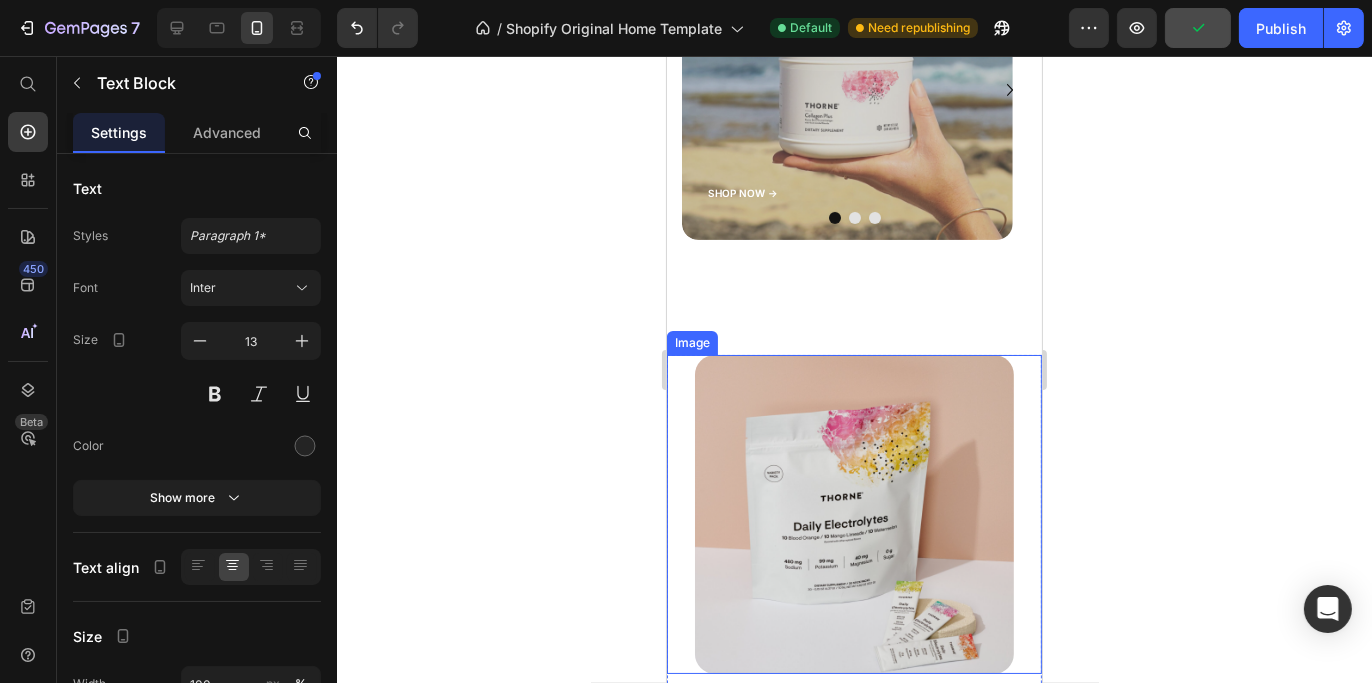 scroll, scrollTop: 1137, scrollLeft: 0, axis: vertical 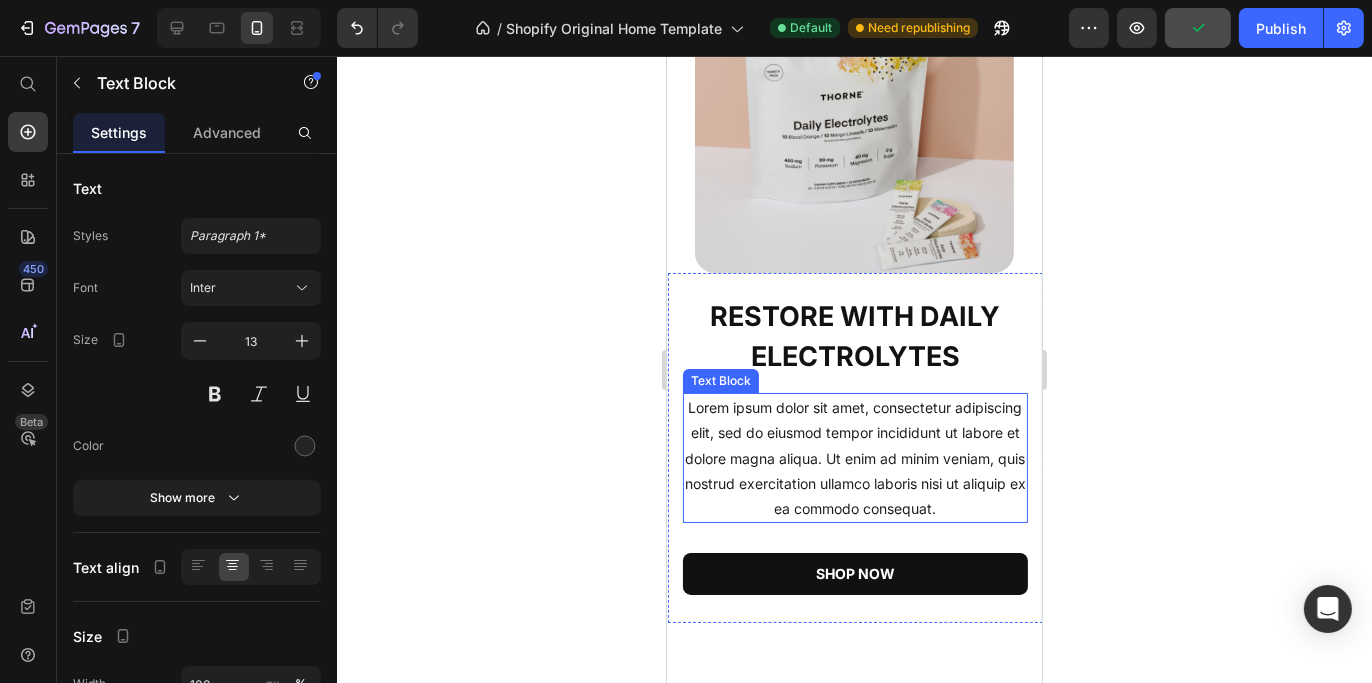 click on "Lorem ipsum dolor sit amet, consectetur adipiscing elit, sed do eiusmod tempor incididunt ut labore et dolore magna aliqua. Ut enim ad minim veniam, quis nostrud exercitation ullamco laboris nisi ut aliquip ex ea commodo consequat." at bounding box center (854, 458) 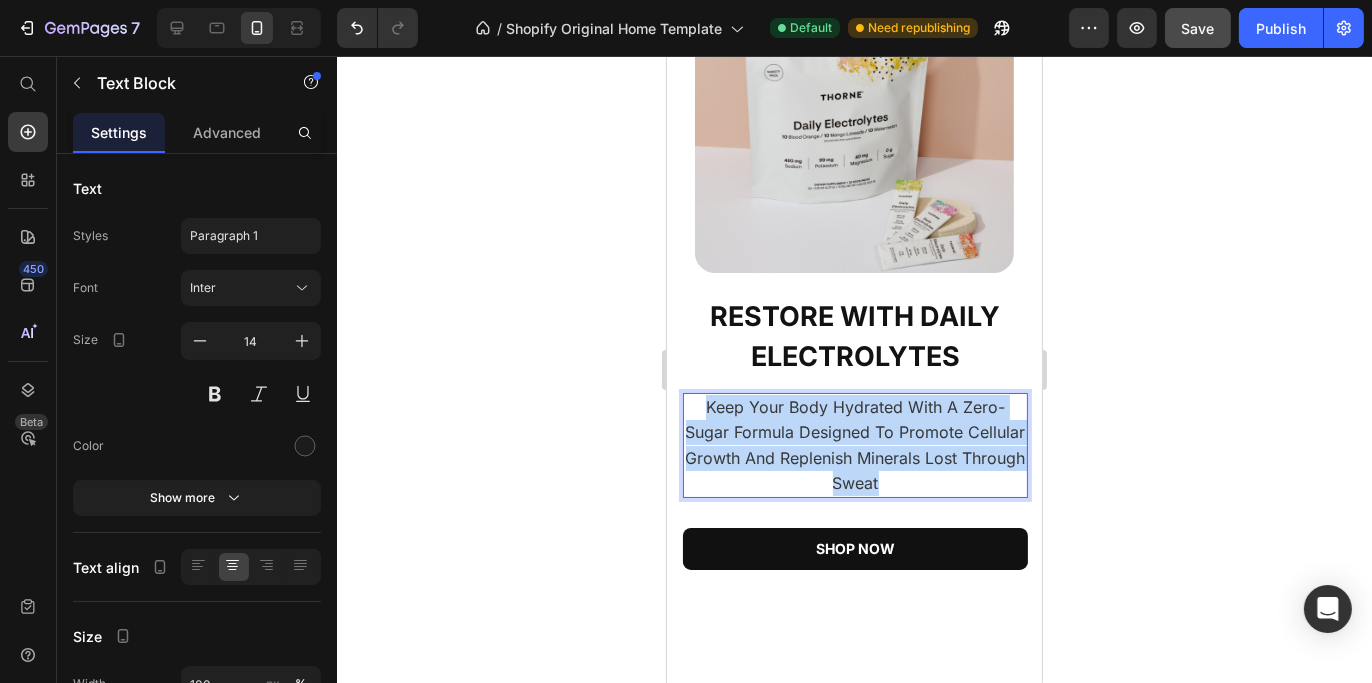drag, startPoint x: 926, startPoint y: 468, endPoint x: 696, endPoint y: 397, distance: 240.70937 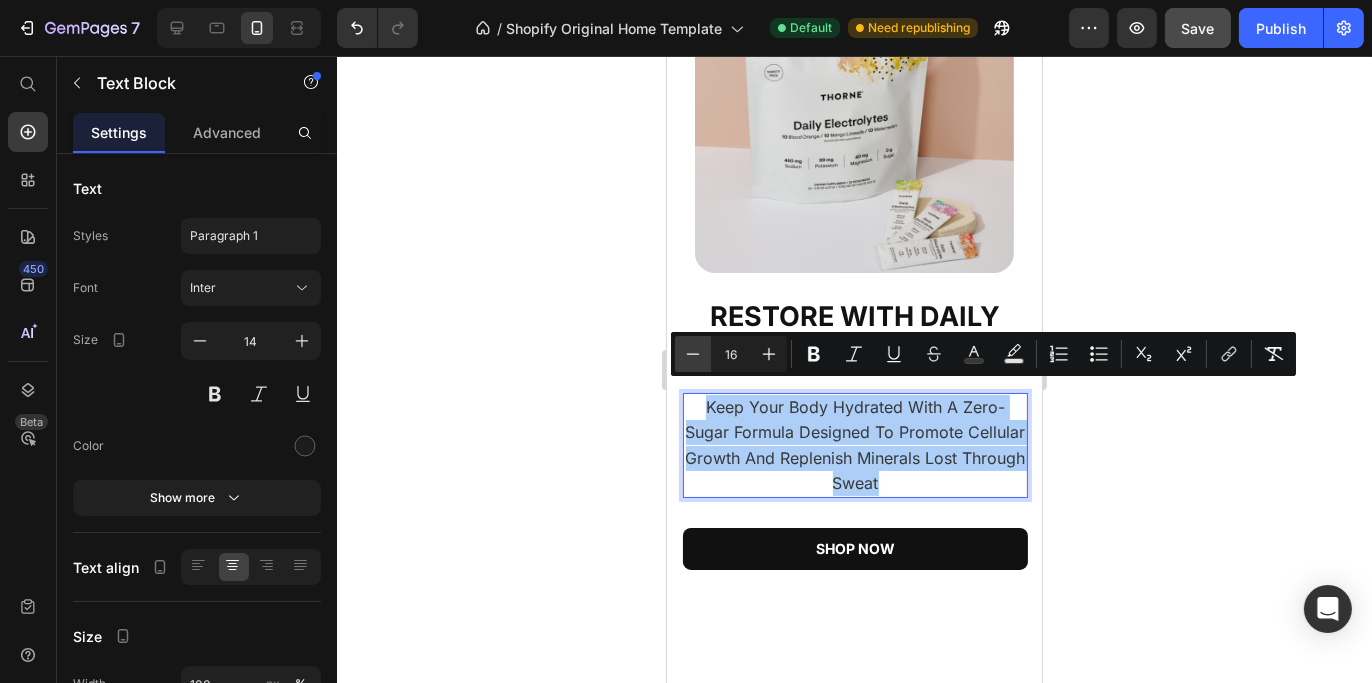 click 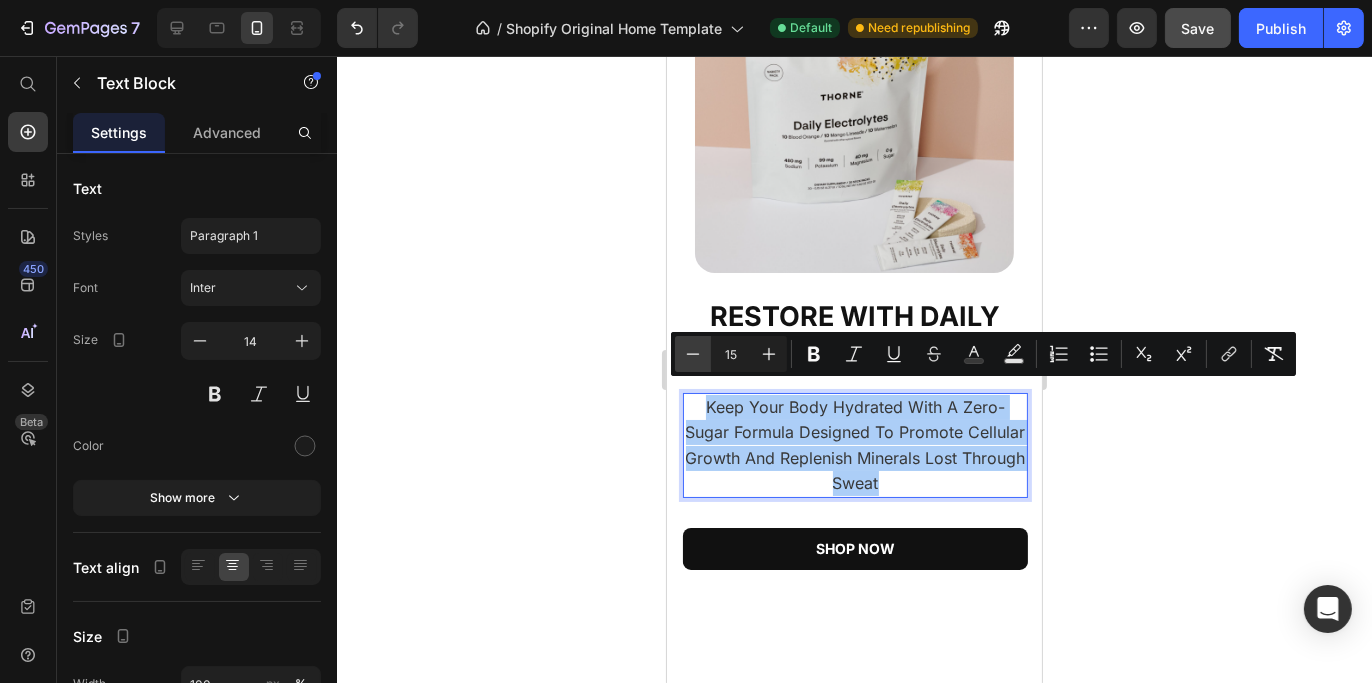 click 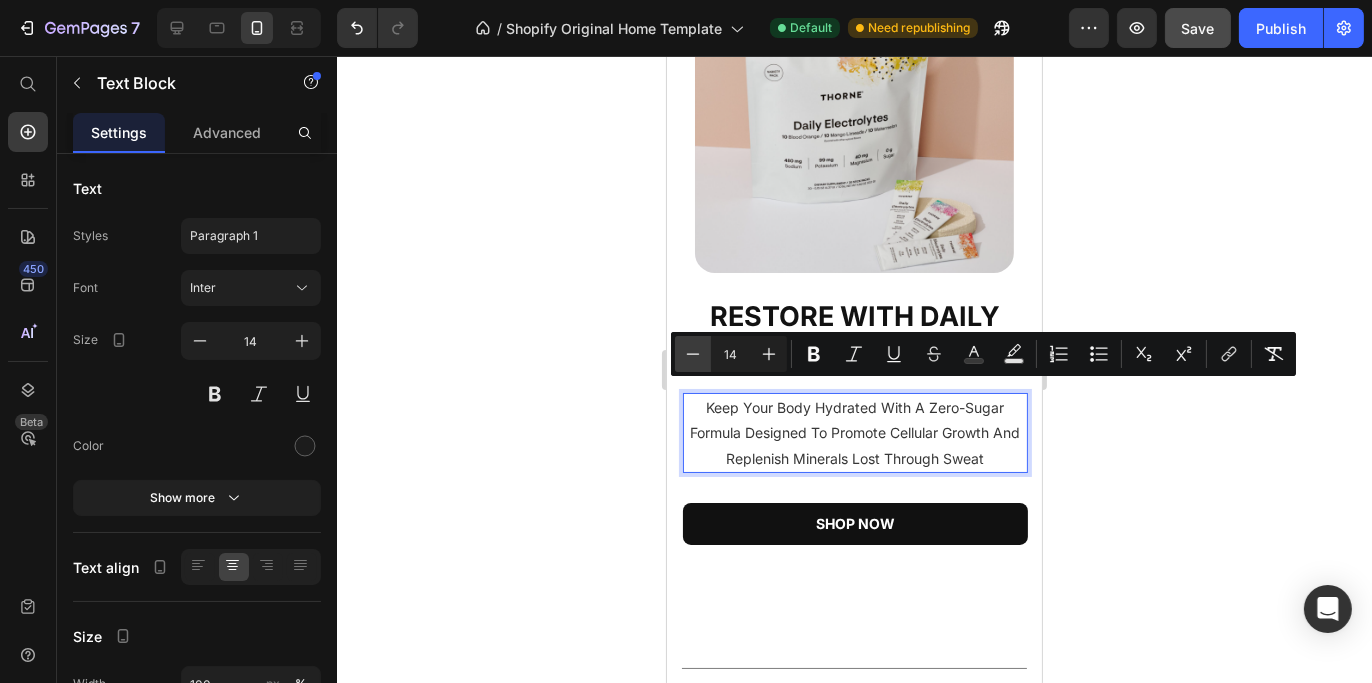 click 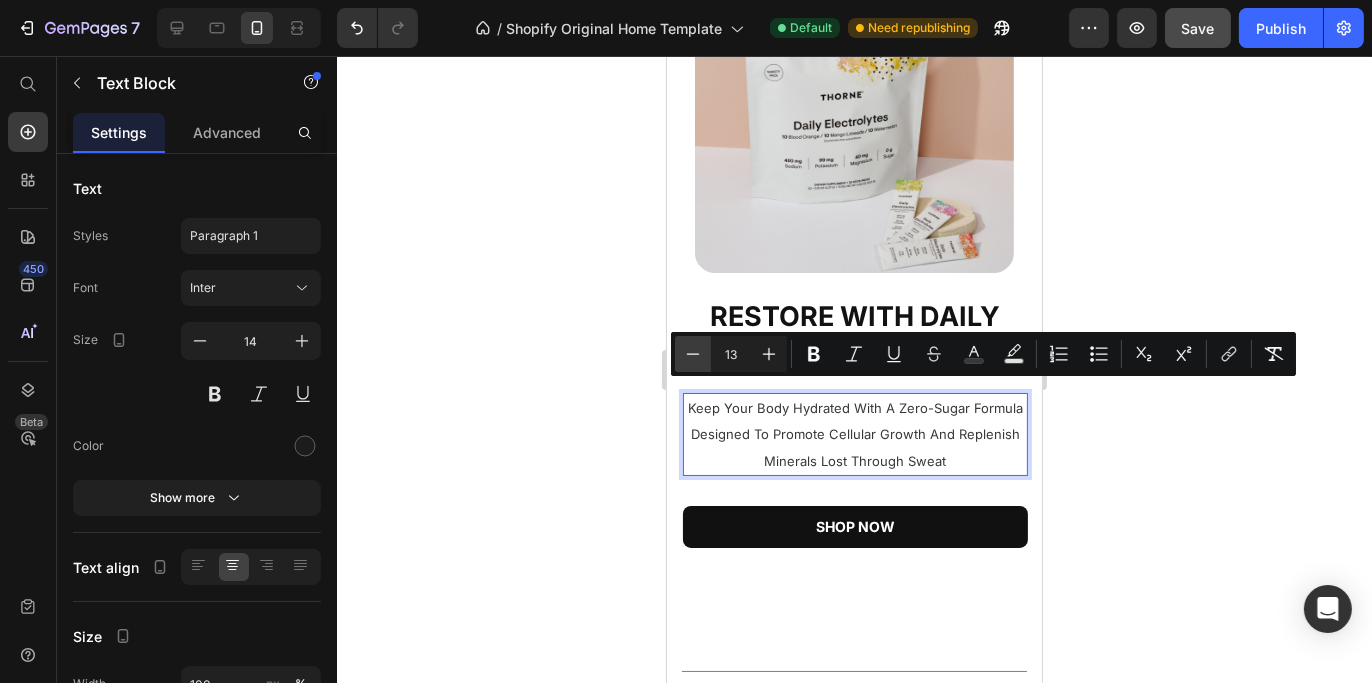 click 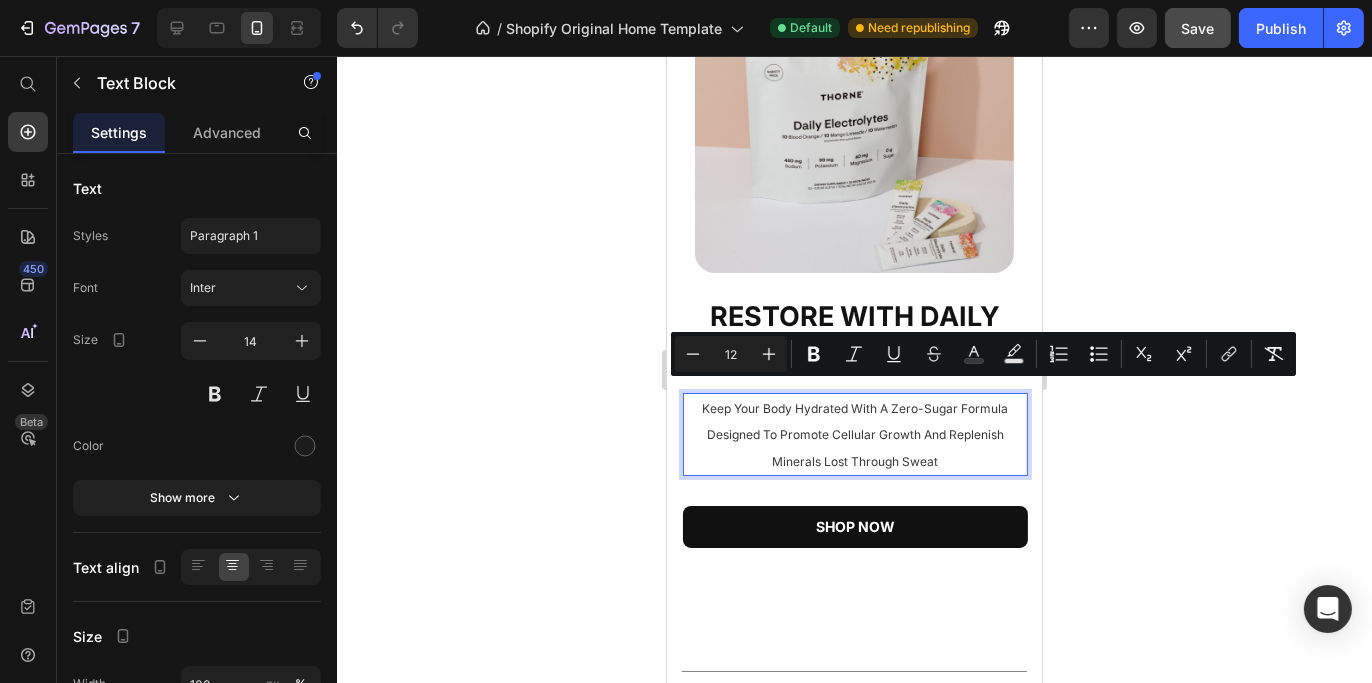 click 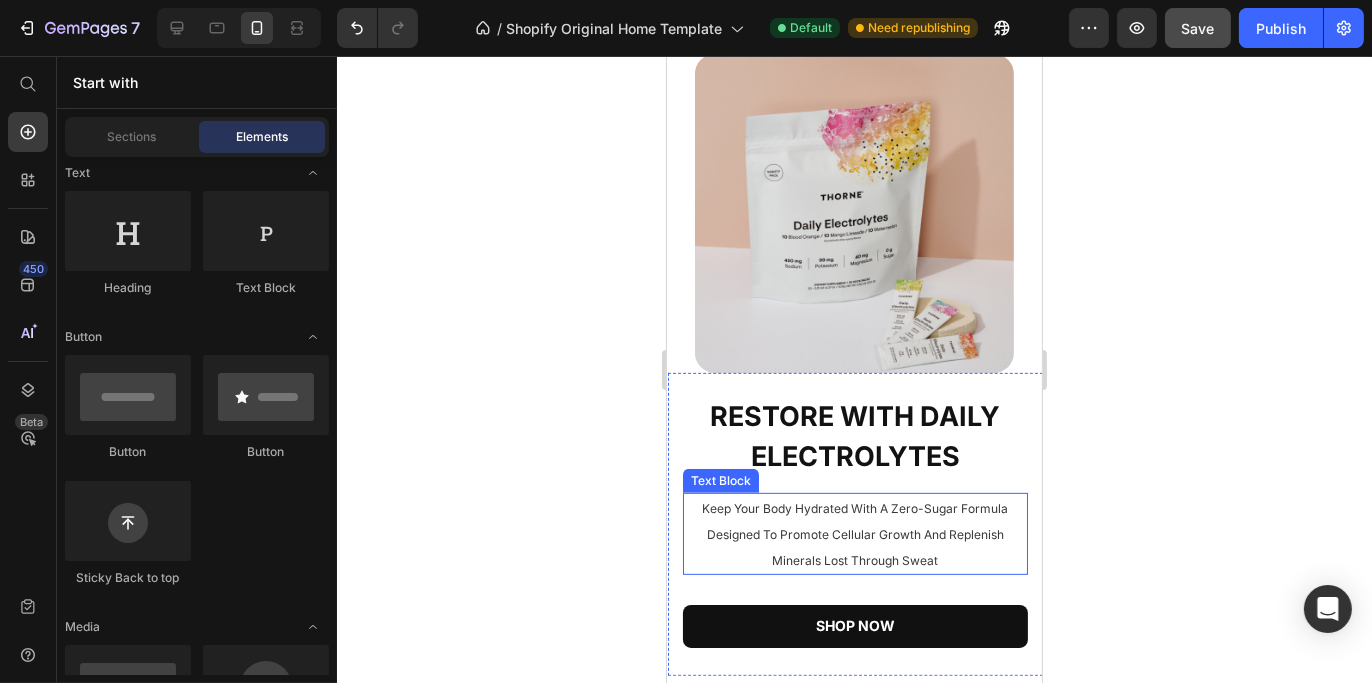 scroll, scrollTop: 1037, scrollLeft: 0, axis: vertical 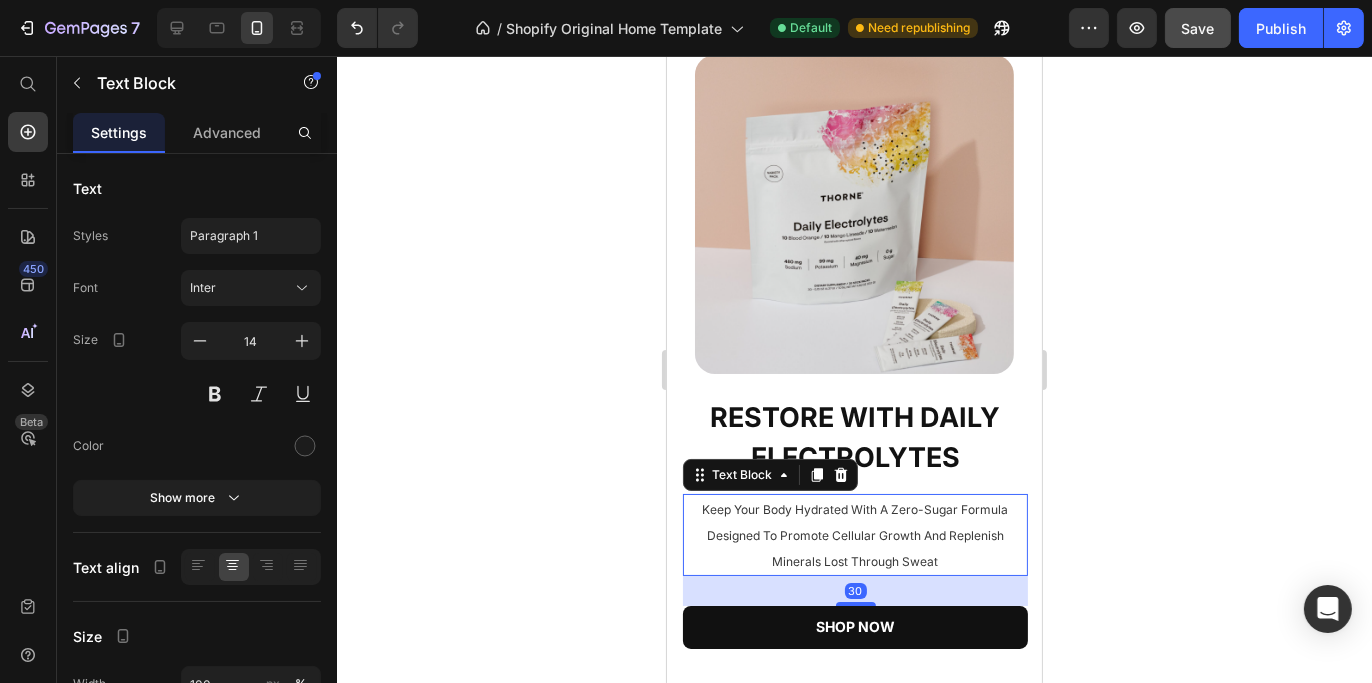 click on "Keep Your Body Hydrated With A Zero-Sugar Formula Designed To Promote Cellular Growth And Replenish Minerals Lost Through Sweat" at bounding box center (855, 535) 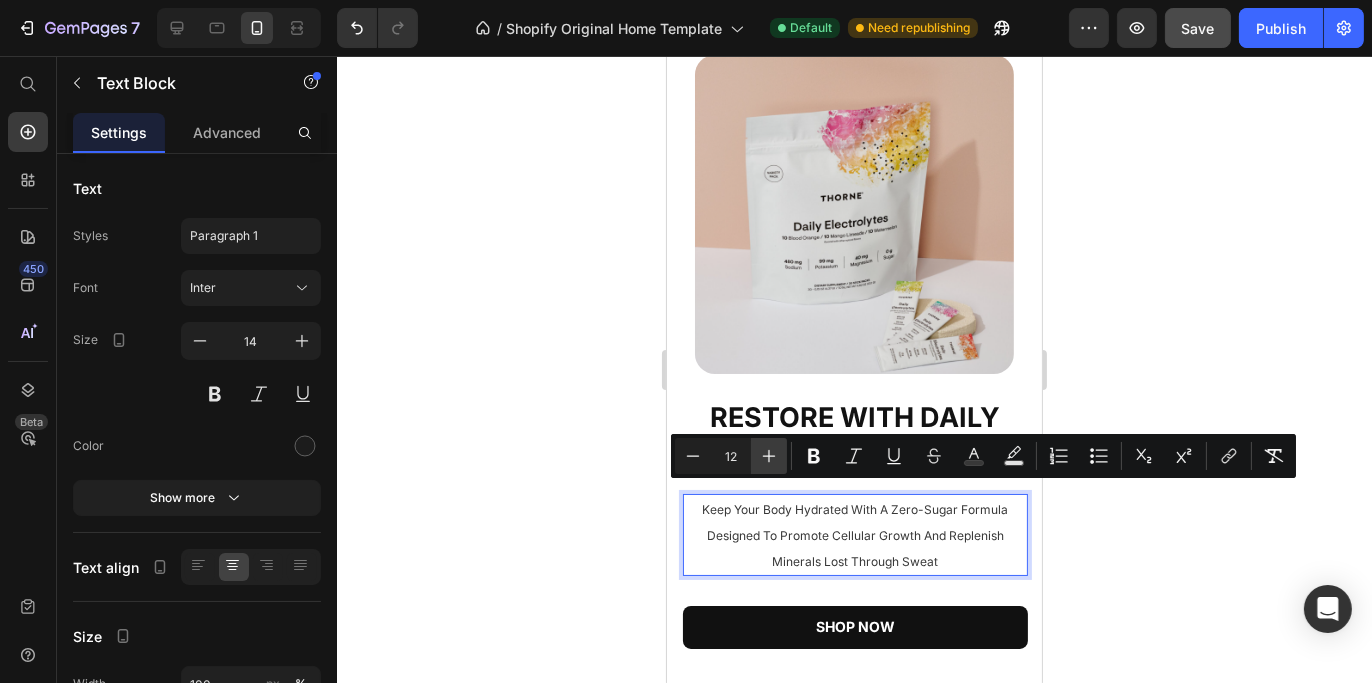 click on "Plus" at bounding box center (769, 456) 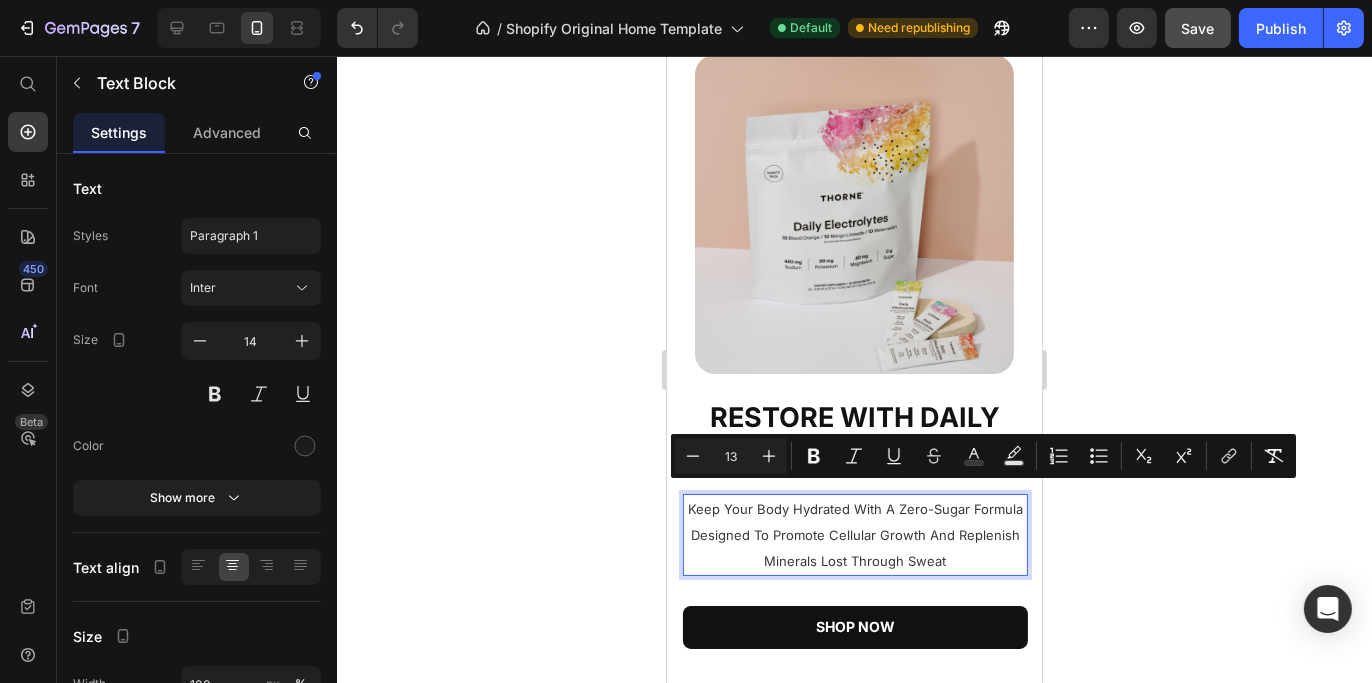 click 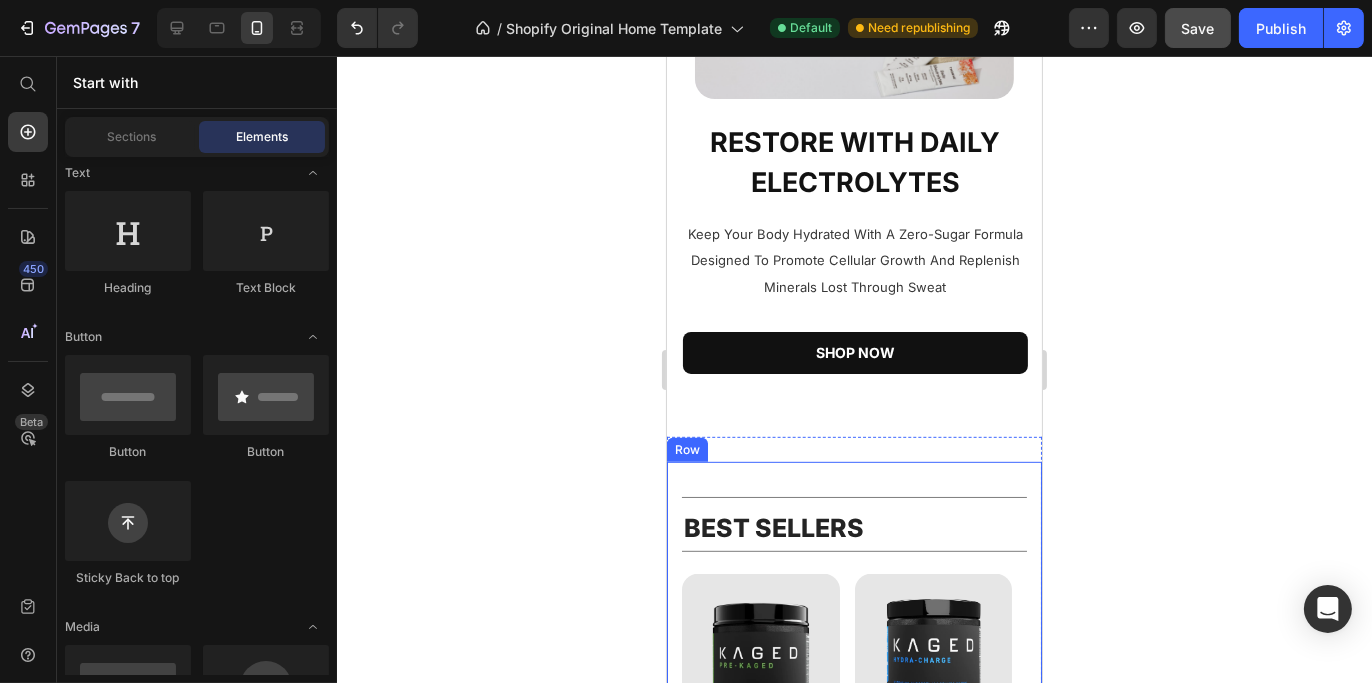 scroll, scrollTop: 1337, scrollLeft: 0, axis: vertical 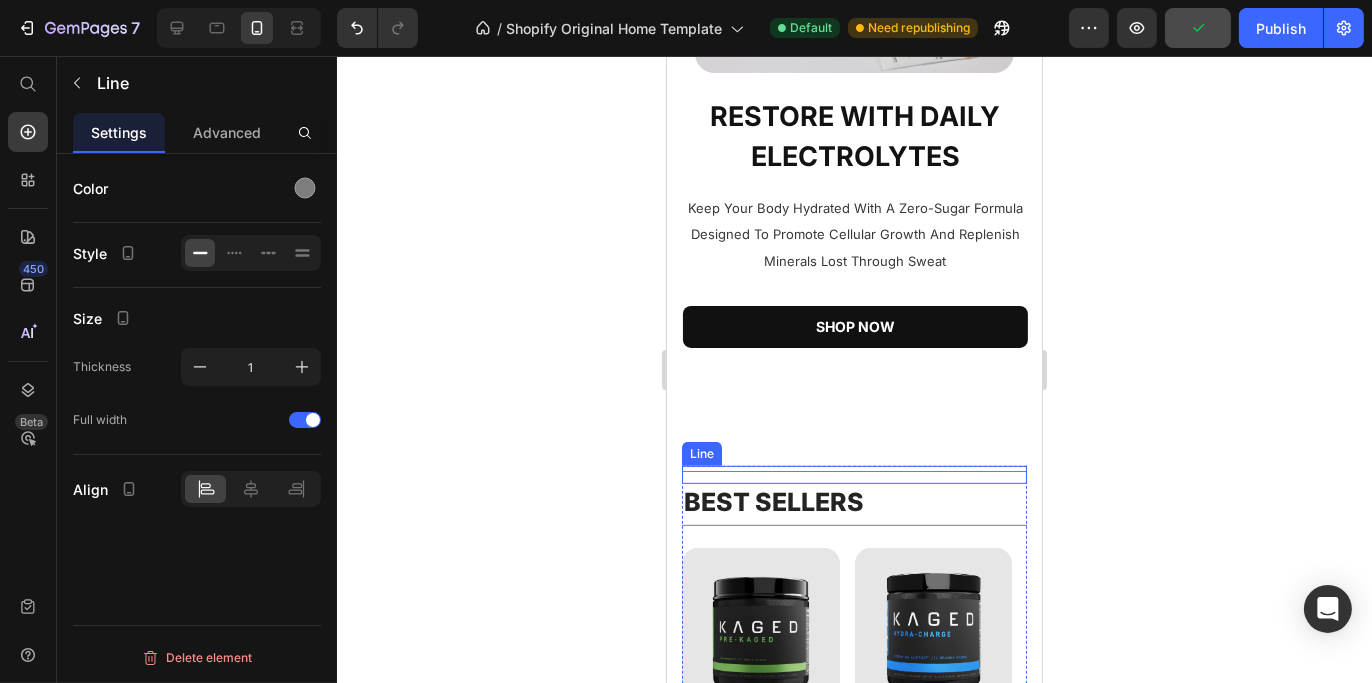 click on "Title Line" at bounding box center [853, 475] 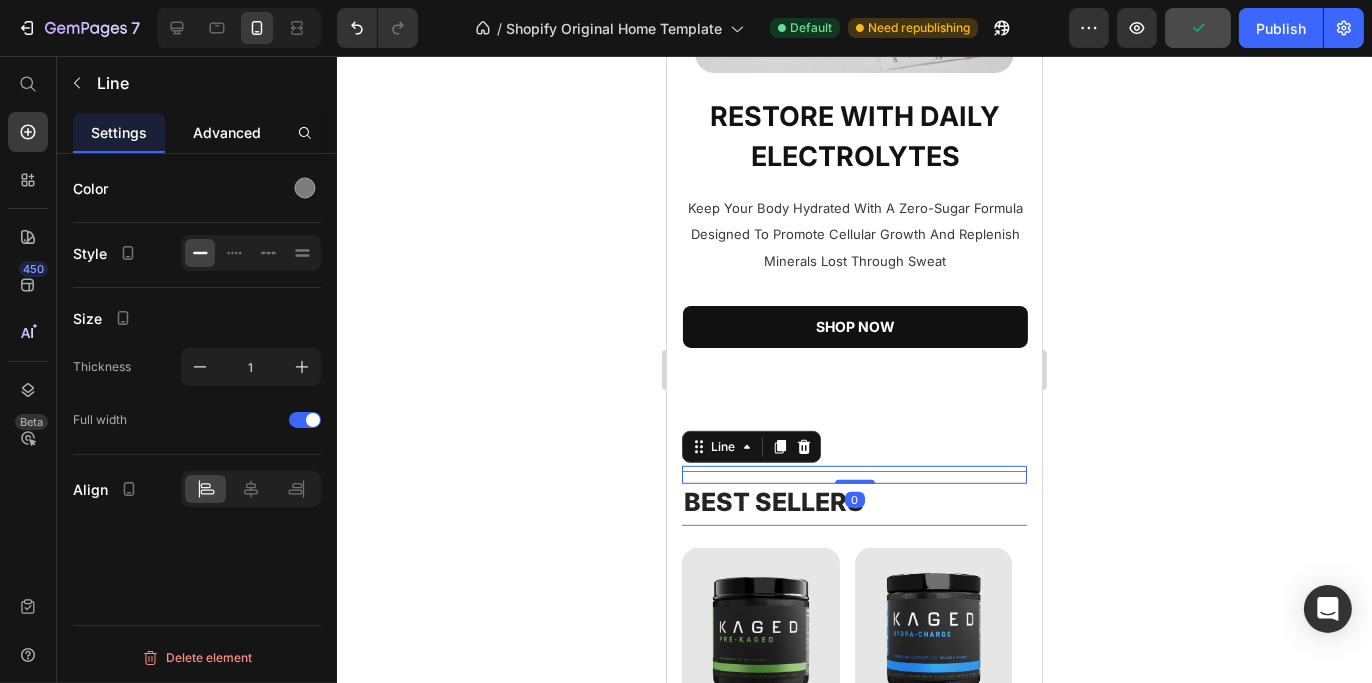 click on "Advanced" 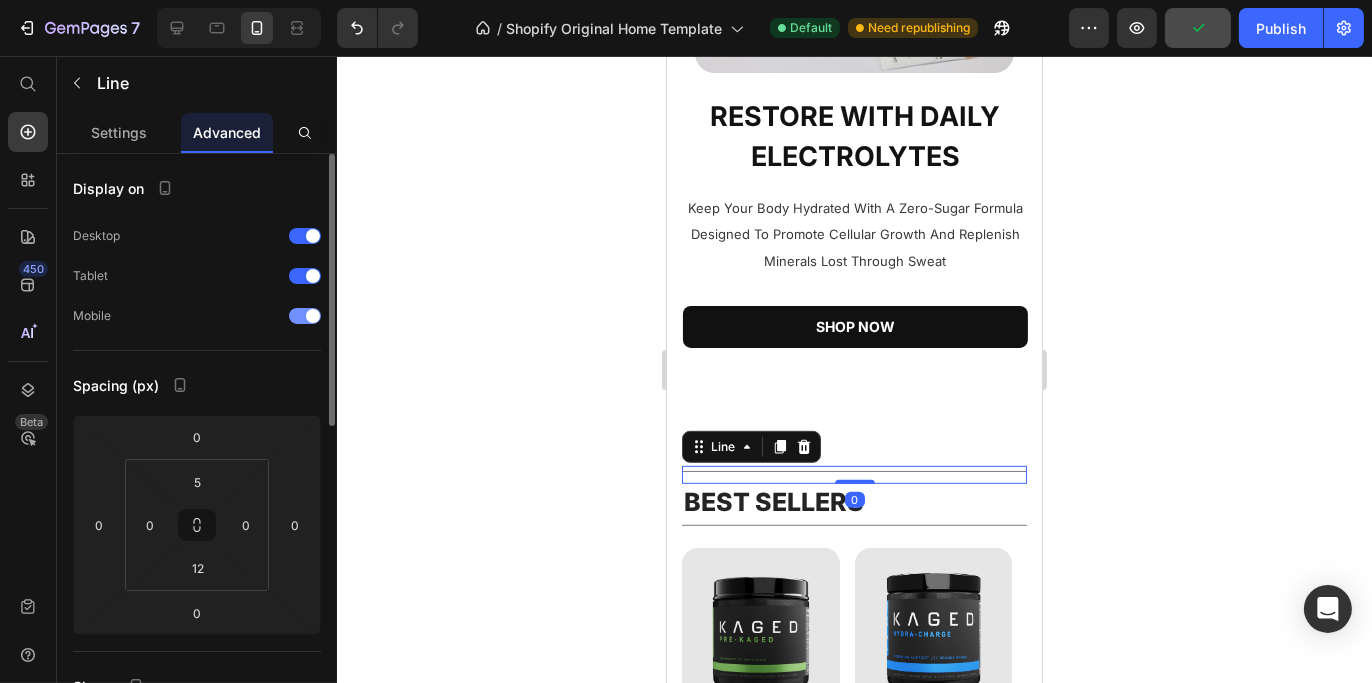click at bounding box center [313, 316] 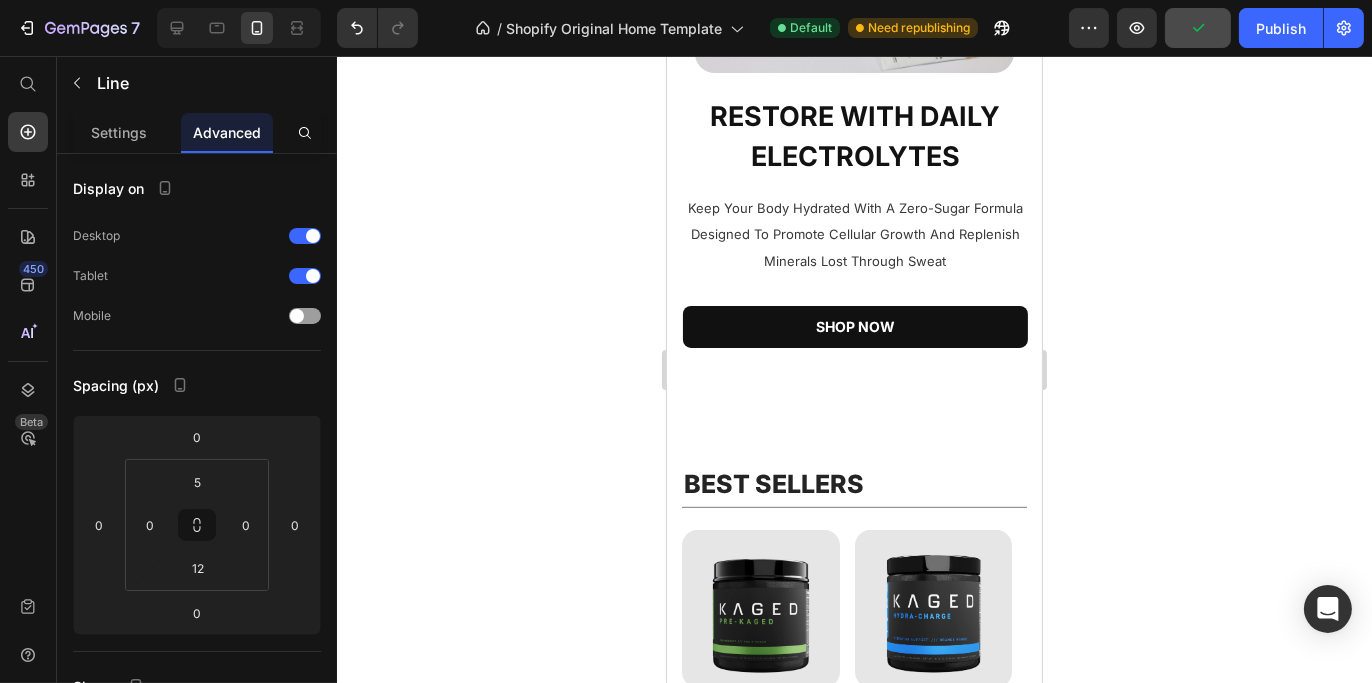 click 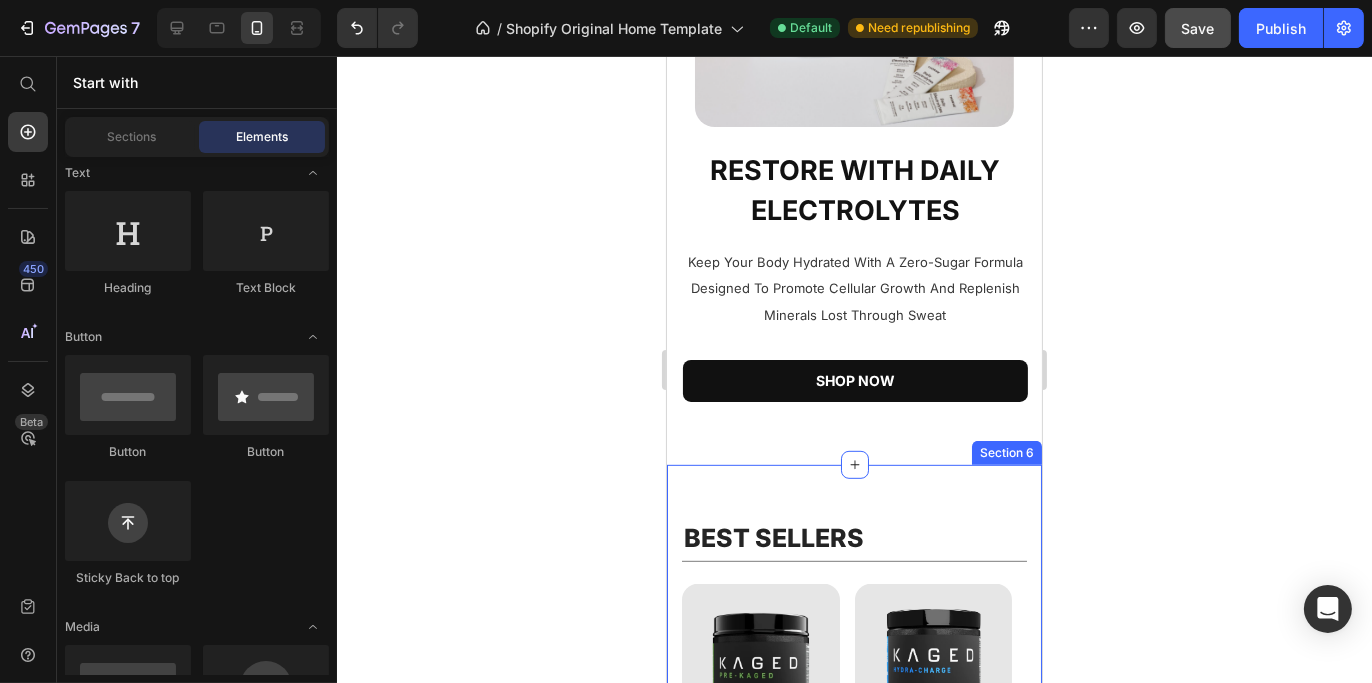 scroll, scrollTop: 1337, scrollLeft: 0, axis: vertical 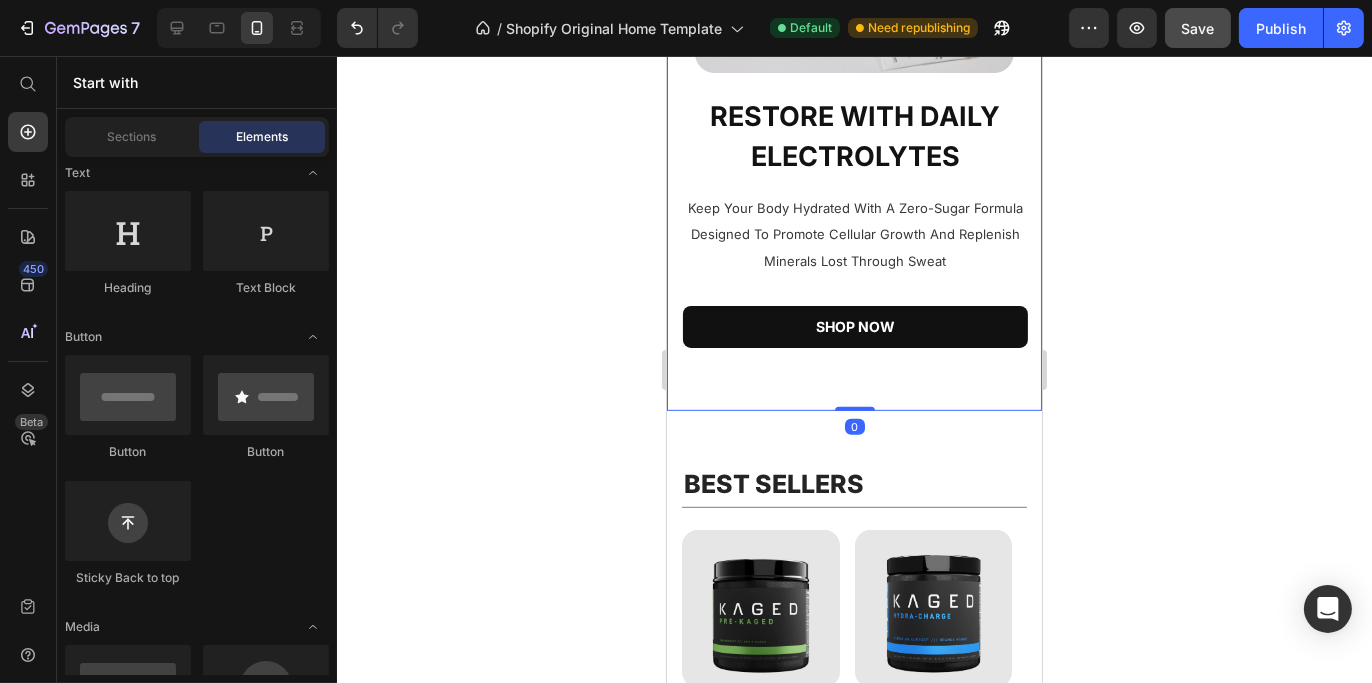 click on "⁠⁠⁠⁠⁠⁠⁠ RESTORE WITH DAILY ELECTROLYTES Heading ⁠⁠⁠⁠⁠⁠⁠ RESTORE WITH DAILY ELECTROLYTES Heading Keep Your Body Hydrated With A Zero-Sugar Formula Designed To Promote Cellular Growth And Replenish Minerals Lost Through Sweat Text Block Keep Your Body Hydrated With A Zero-Sugar Formula Designed To Promote Cellular Growth And Replenish Minerals Lost Through Sweat Text Block Shop Now Button Row Image Row   0" at bounding box center (853, 82) 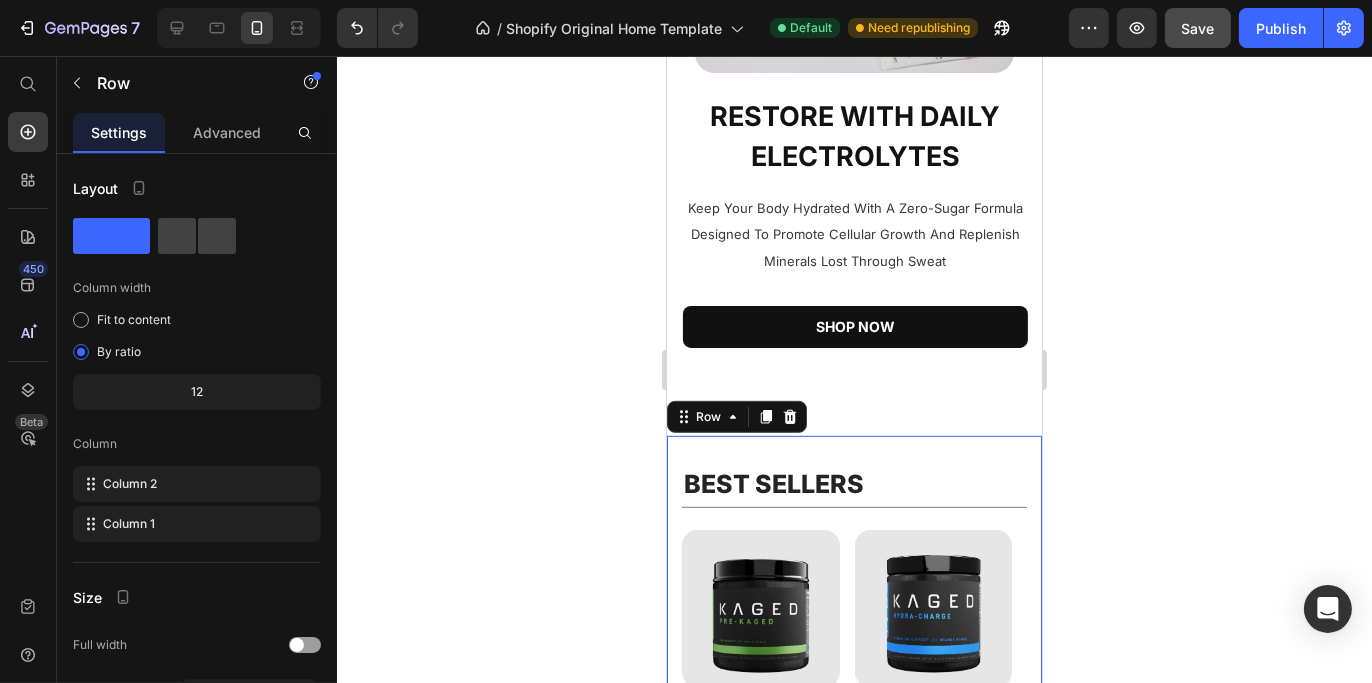 click on "Title Line BEST SELLERS Heading                Title Line (P) Images Multivitamin (Vita-Rush) (P) Title Icon Icon Icon Icon
Icon Icon List From: Text Block $29.99 (P) Price Row Add To Cart (P) Cart Button Row (P) Images Hydration (Hydra-Charge) (P) Title Icon Icon Icon Icon
Icon Icon List From: Text Block $34.99 (P) Price Row Add To Cart (P) Cart Button Row Product List Row Row   0" at bounding box center [853, 666] 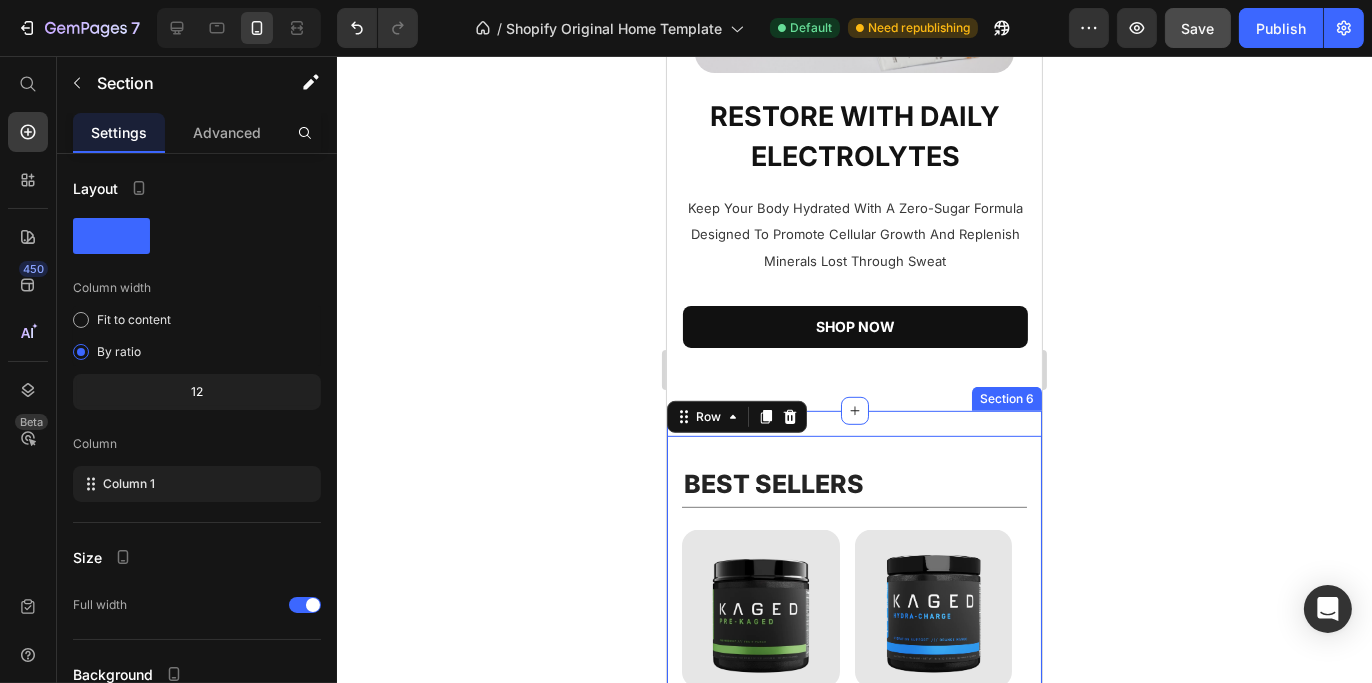 click on "Title Line BEST SELLERS Heading                Title Line (P) Images Multivitamin (Vita-Rush) (P) Title Icon Icon Icon Icon
Icon Icon List From: Text Block $29.99 (P) Price Row Add To Cart (P) Cart Button Row (P) Images Hydration (Hydra-Charge) (P) Title Icon Icon Icon Icon
Icon Icon List From: Text Block $34.99 (P) Price Row Add To Cart (P) Cart Button Row Product List Row Row   0 Section 6" at bounding box center [853, 664] 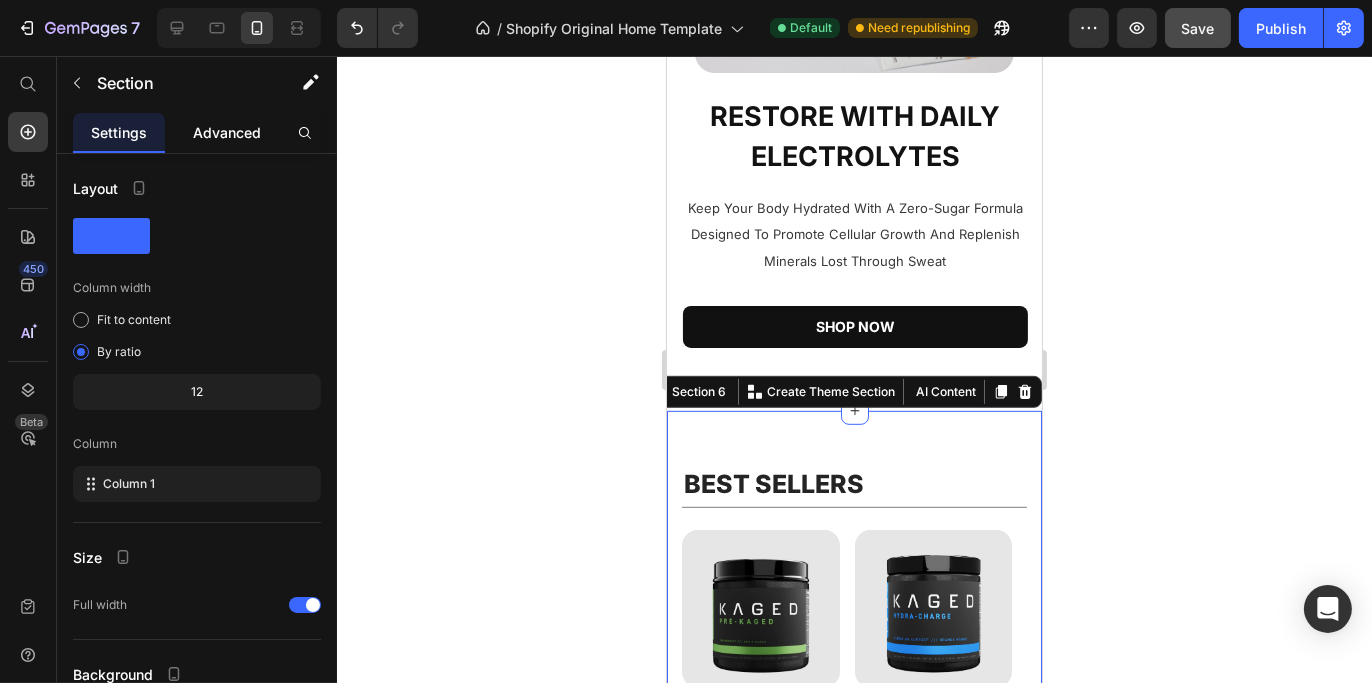 click on "Advanced" at bounding box center [227, 132] 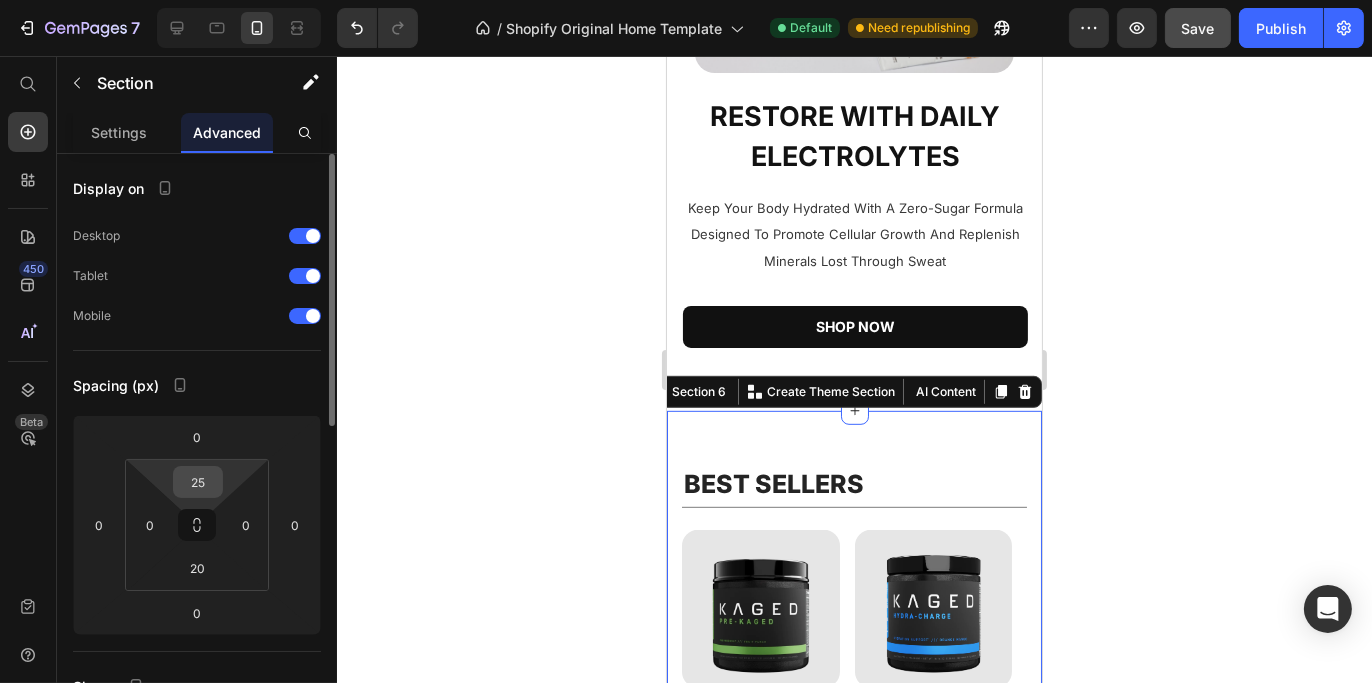 click on "25" at bounding box center [198, 482] 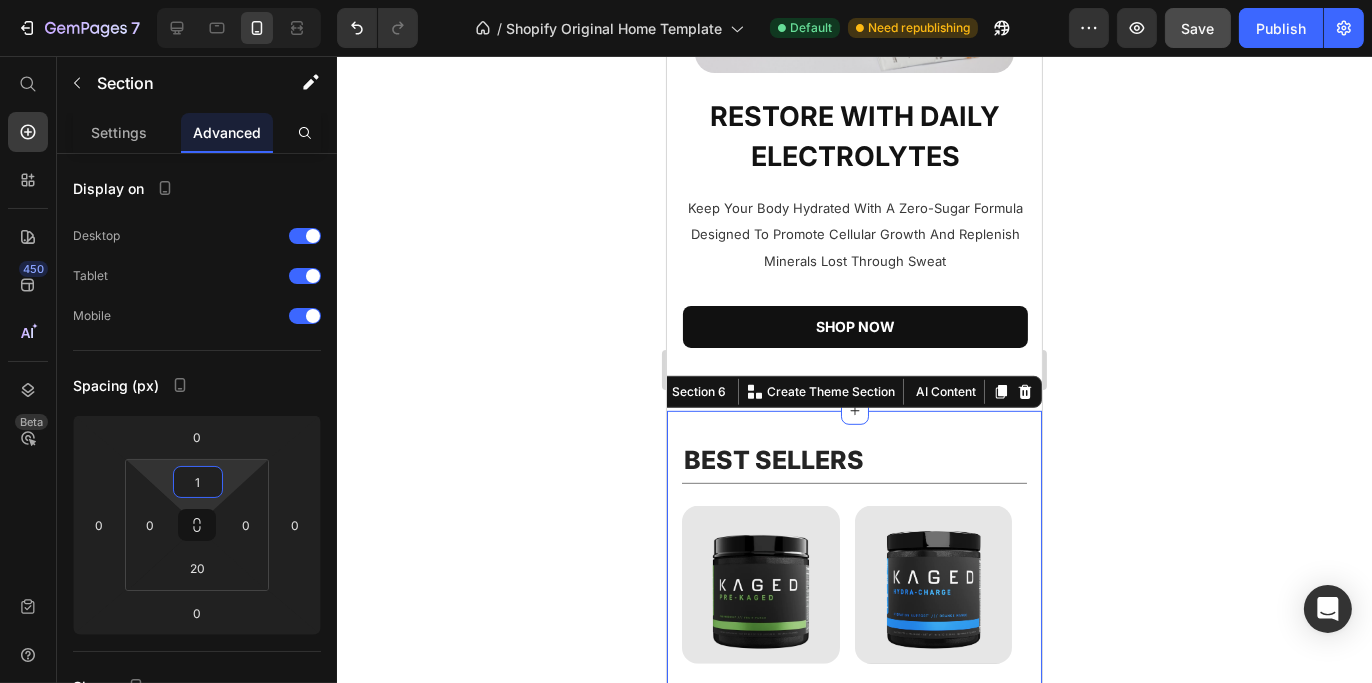 type on "10" 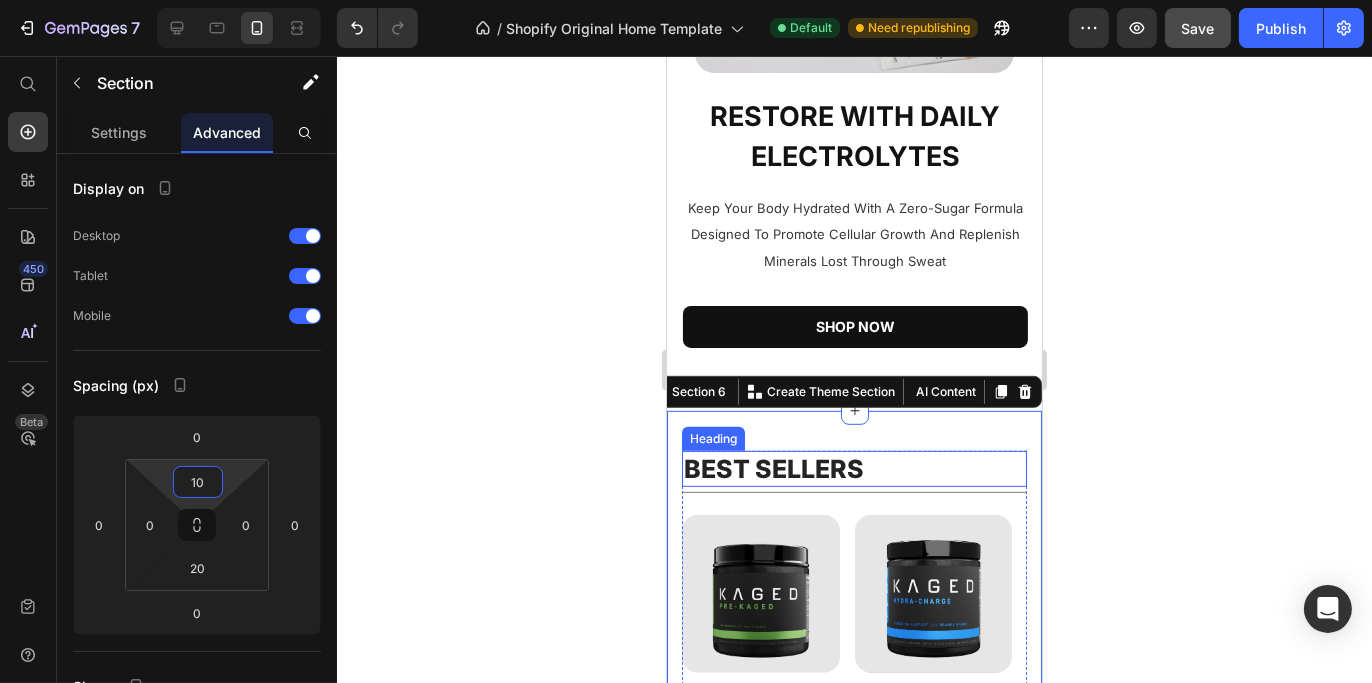 click 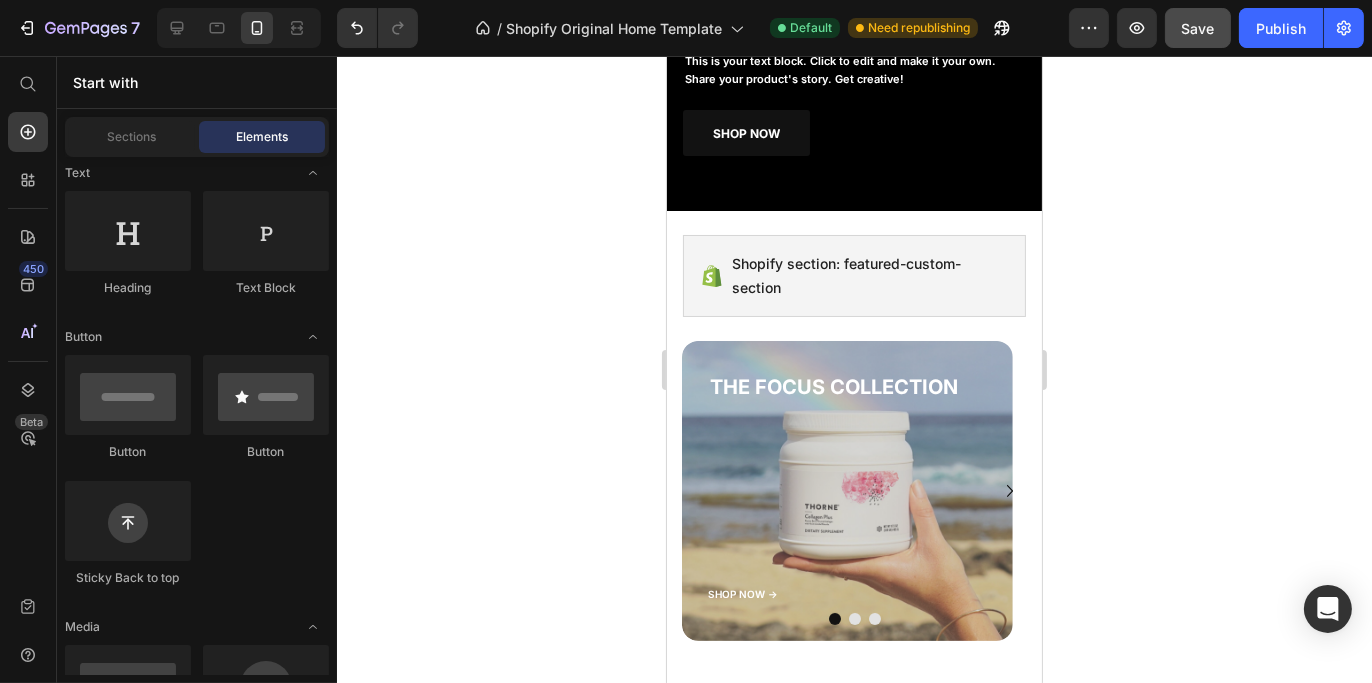 scroll, scrollTop: 330, scrollLeft: 0, axis: vertical 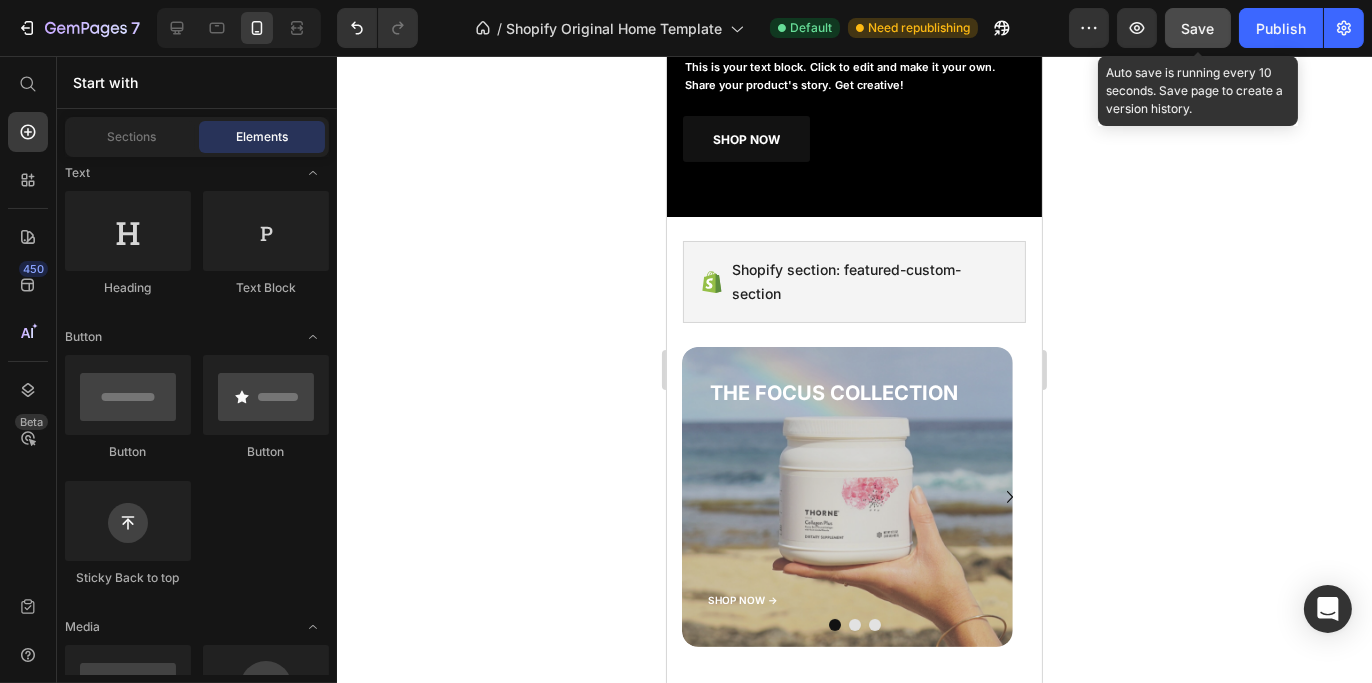 click on "Save" at bounding box center (1198, 28) 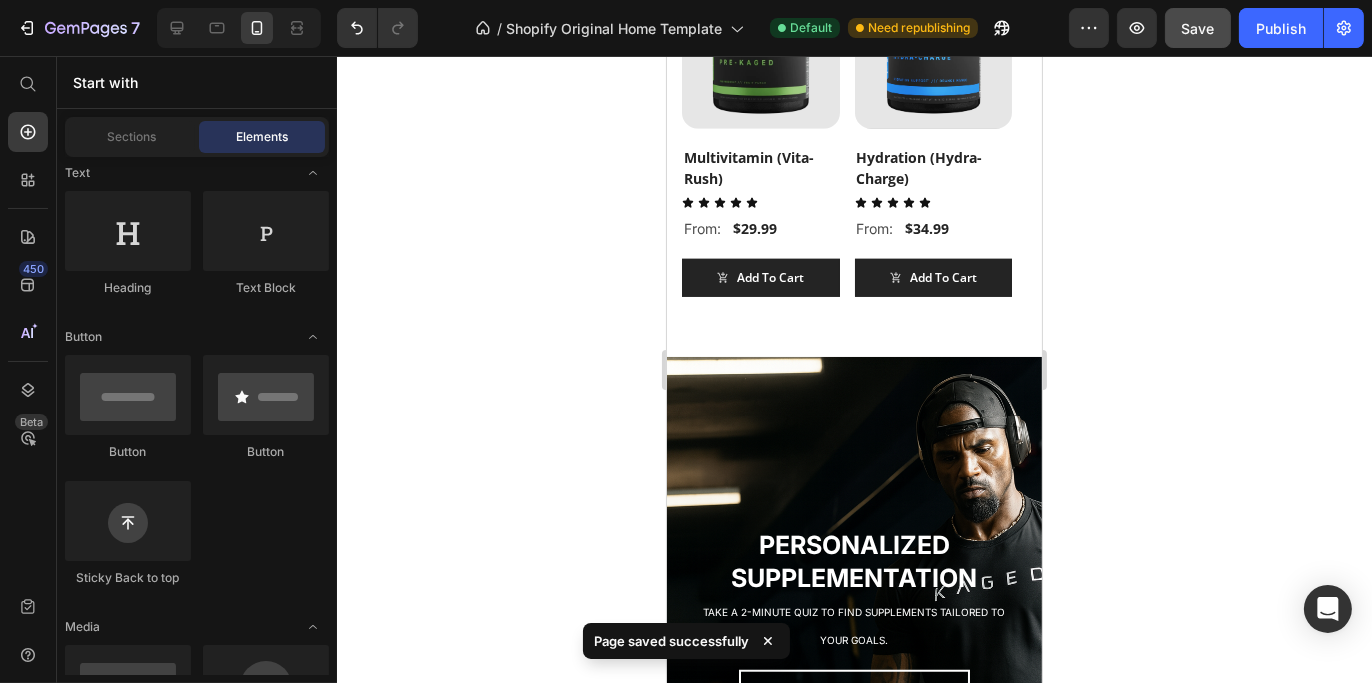 scroll, scrollTop: 2100, scrollLeft: 0, axis: vertical 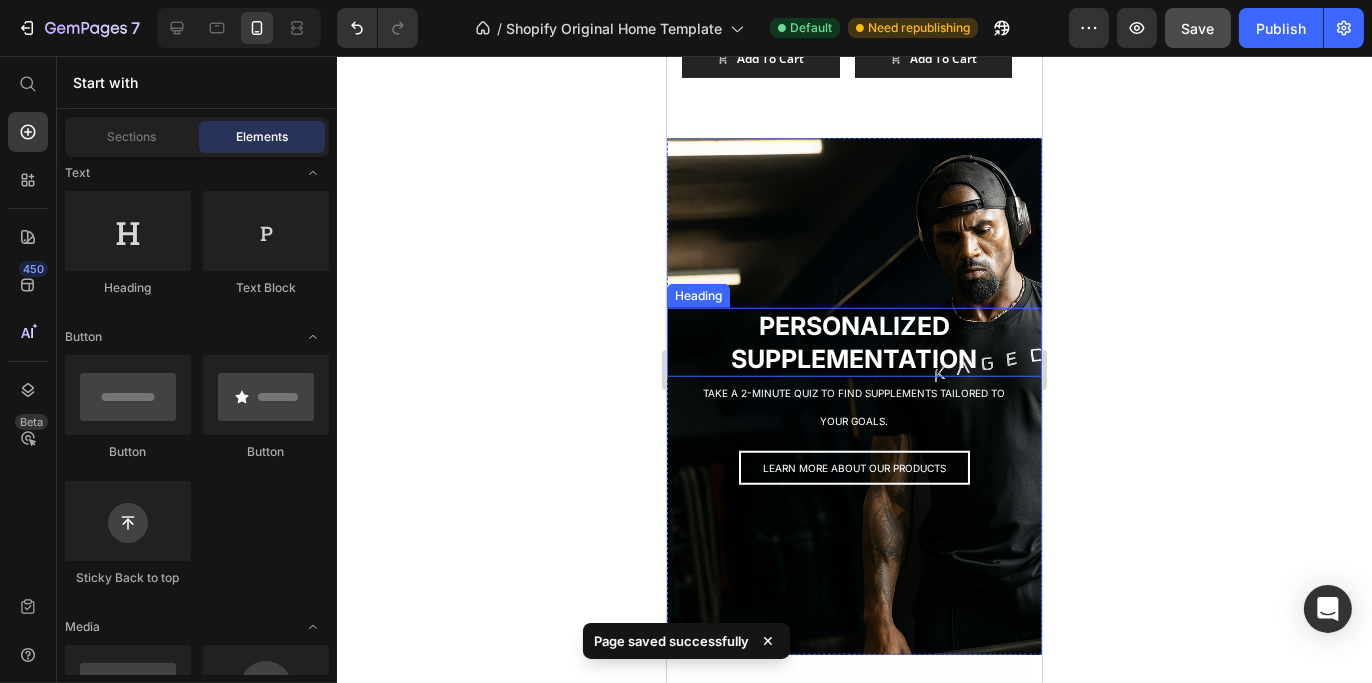 click on "PERSONALIZED SUPPLEMENTATION" at bounding box center (854, 342) 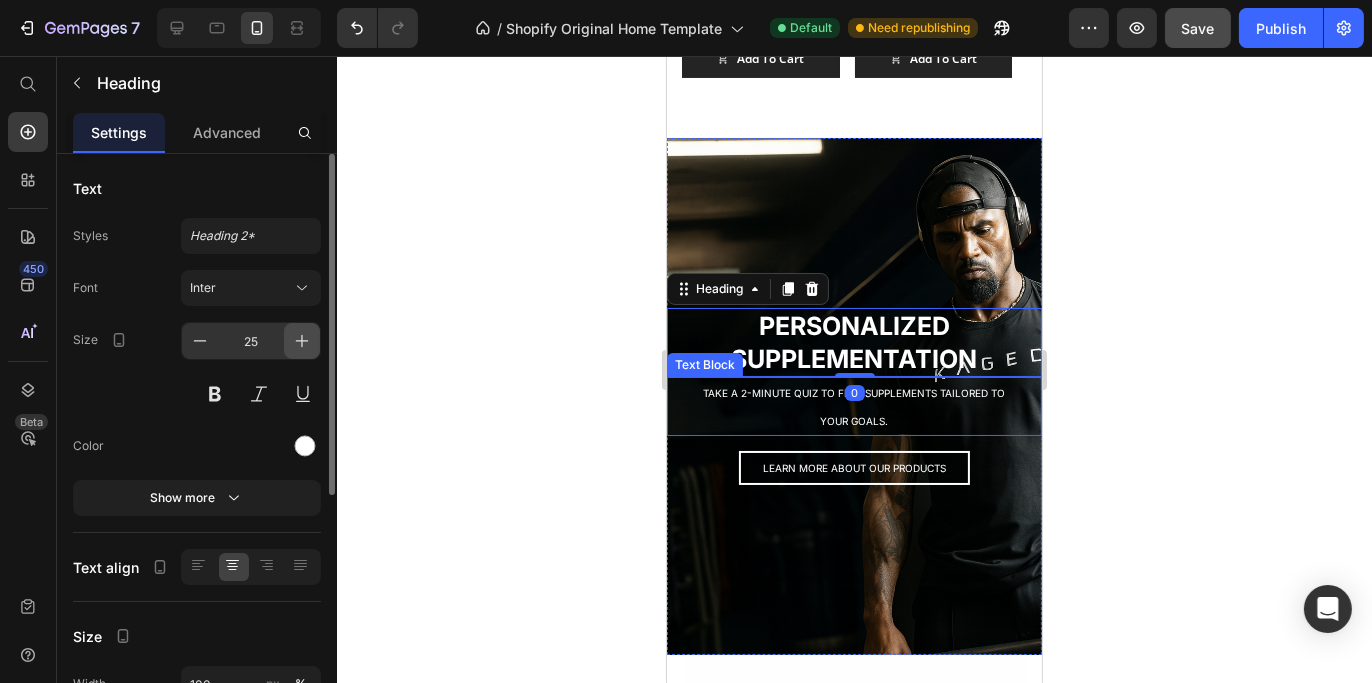click at bounding box center (302, 341) 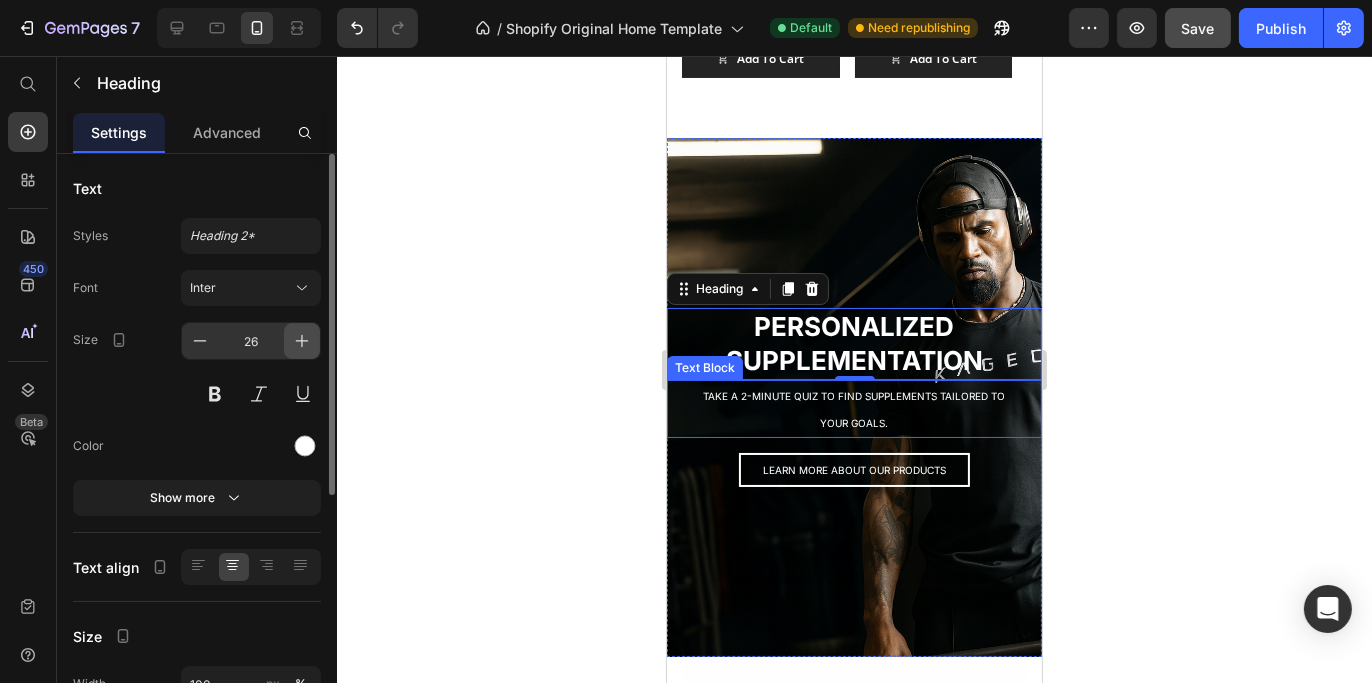 click at bounding box center (302, 341) 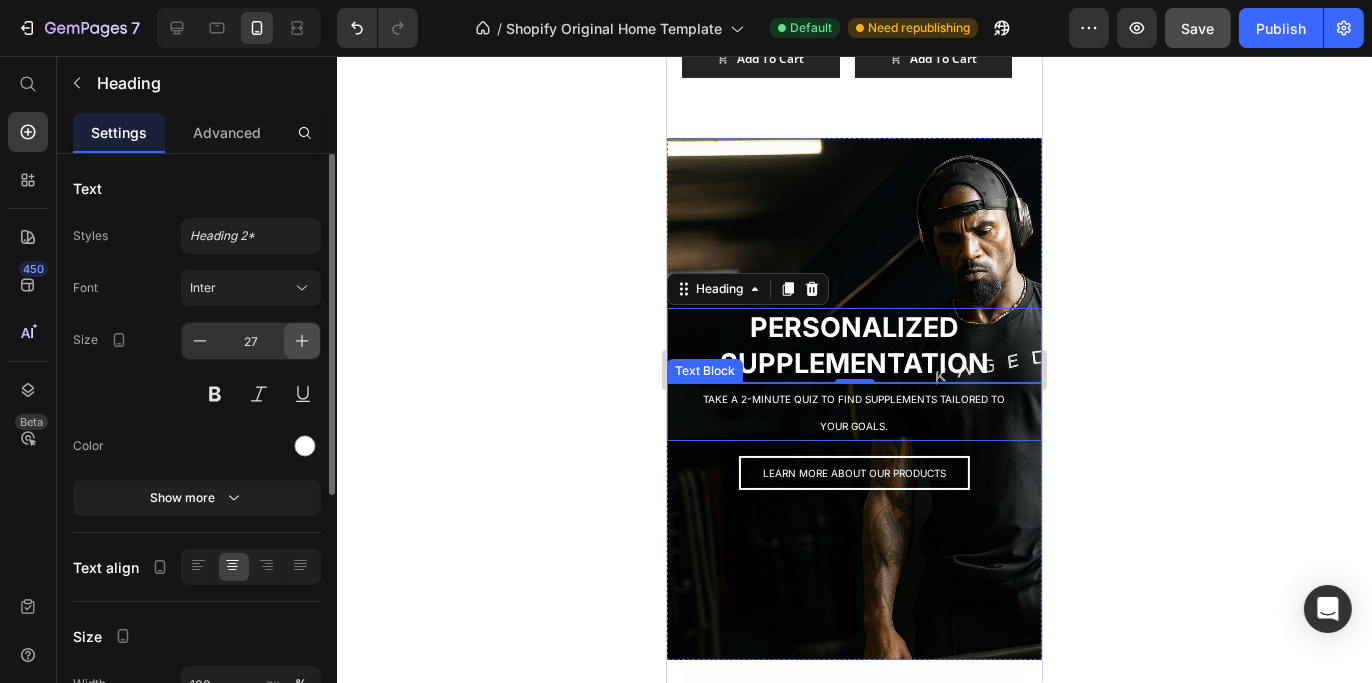 click at bounding box center (302, 341) 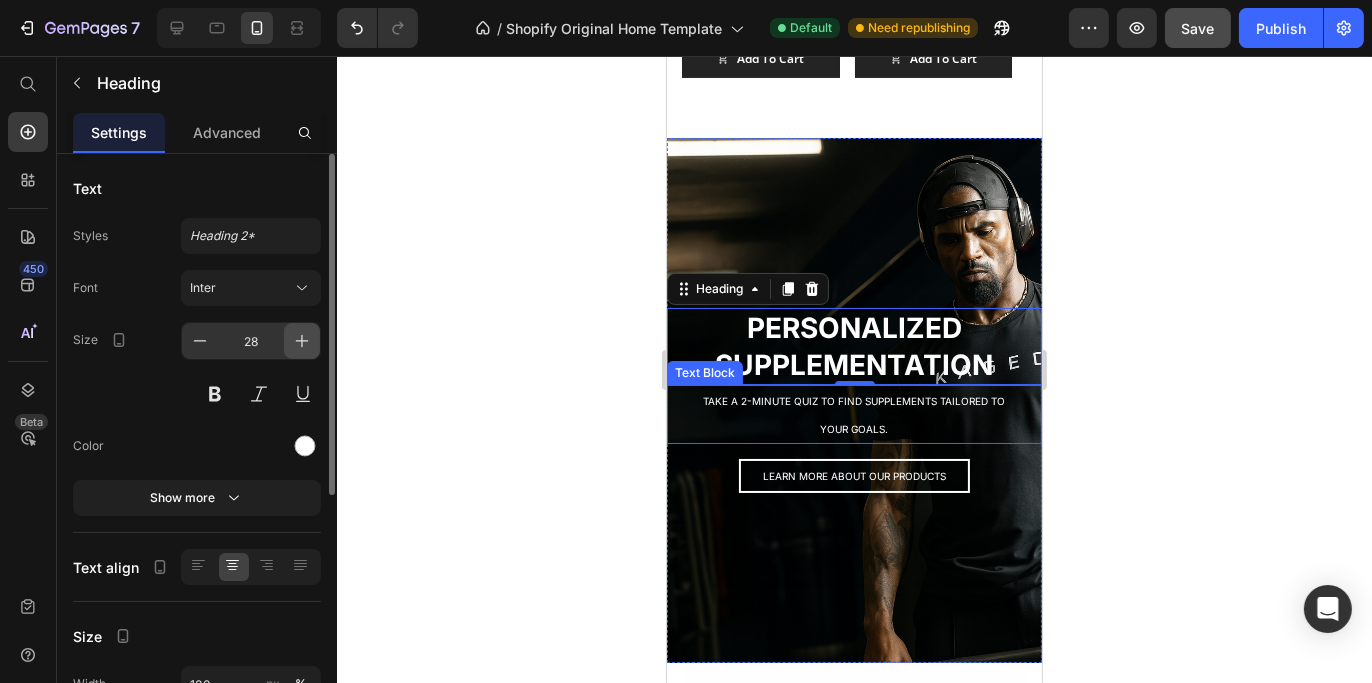 click at bounding box center (302, 341) 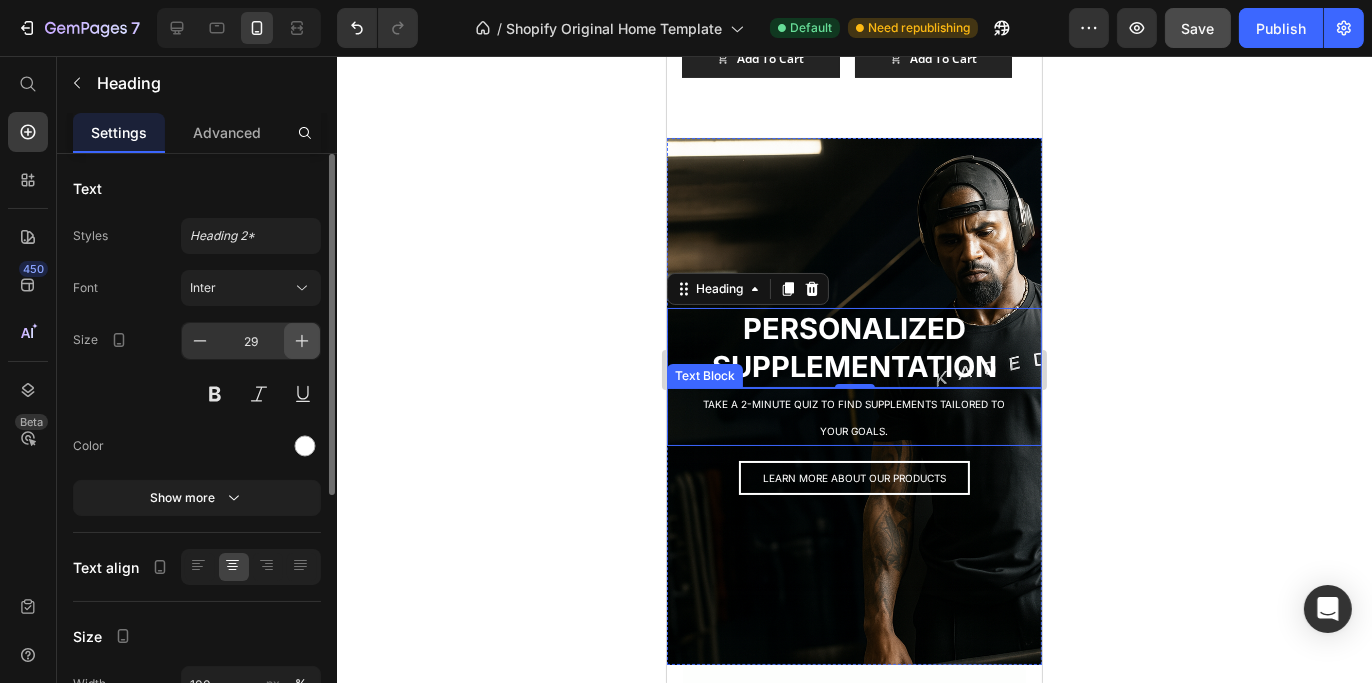 click at bounding box center (302, 341) 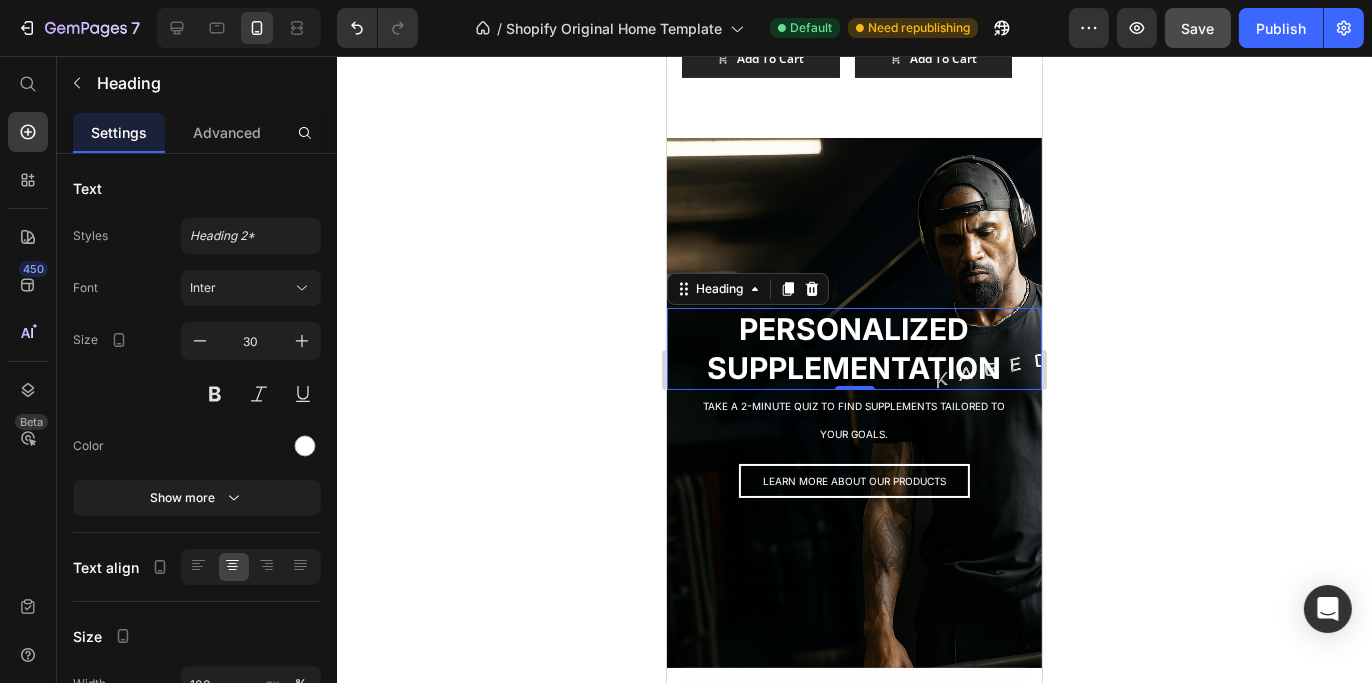 click 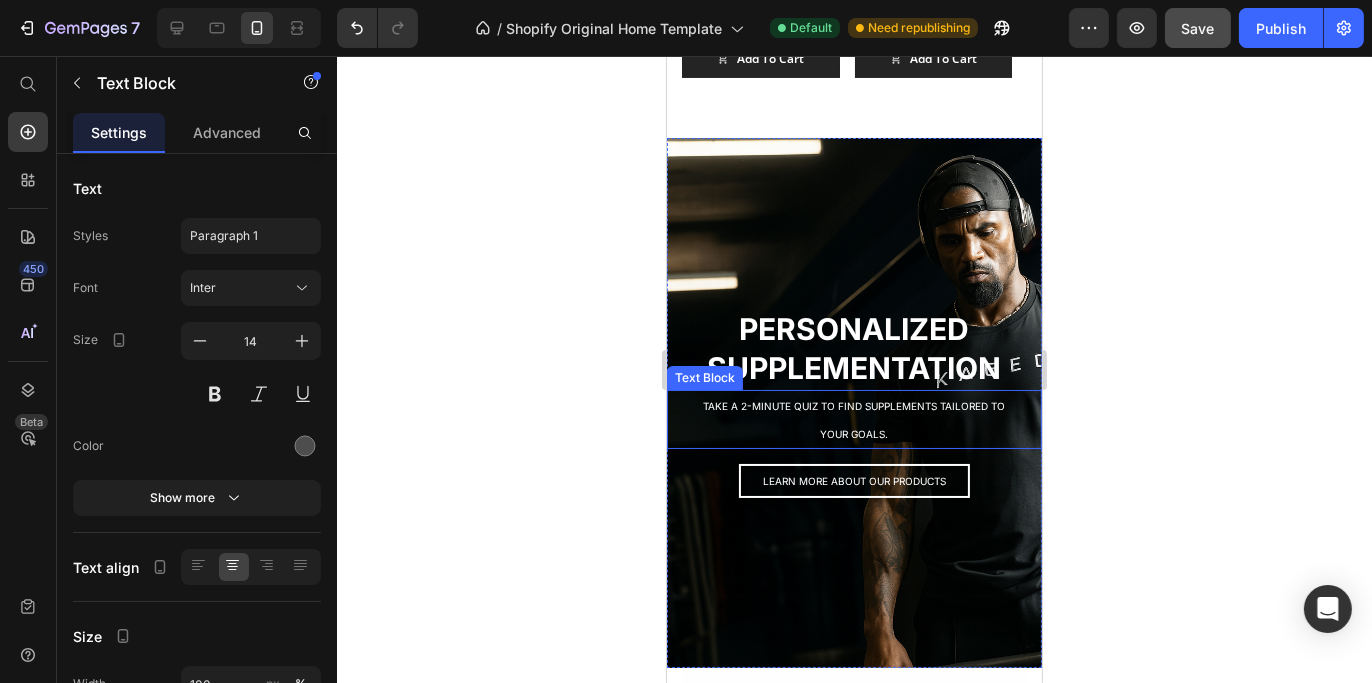 click on "TAKE A 2-MINUTE QUIZ TO FIND SUPPLEMENTS TAILORED TO YOUR GOALS." at bounding box center (853, 419) 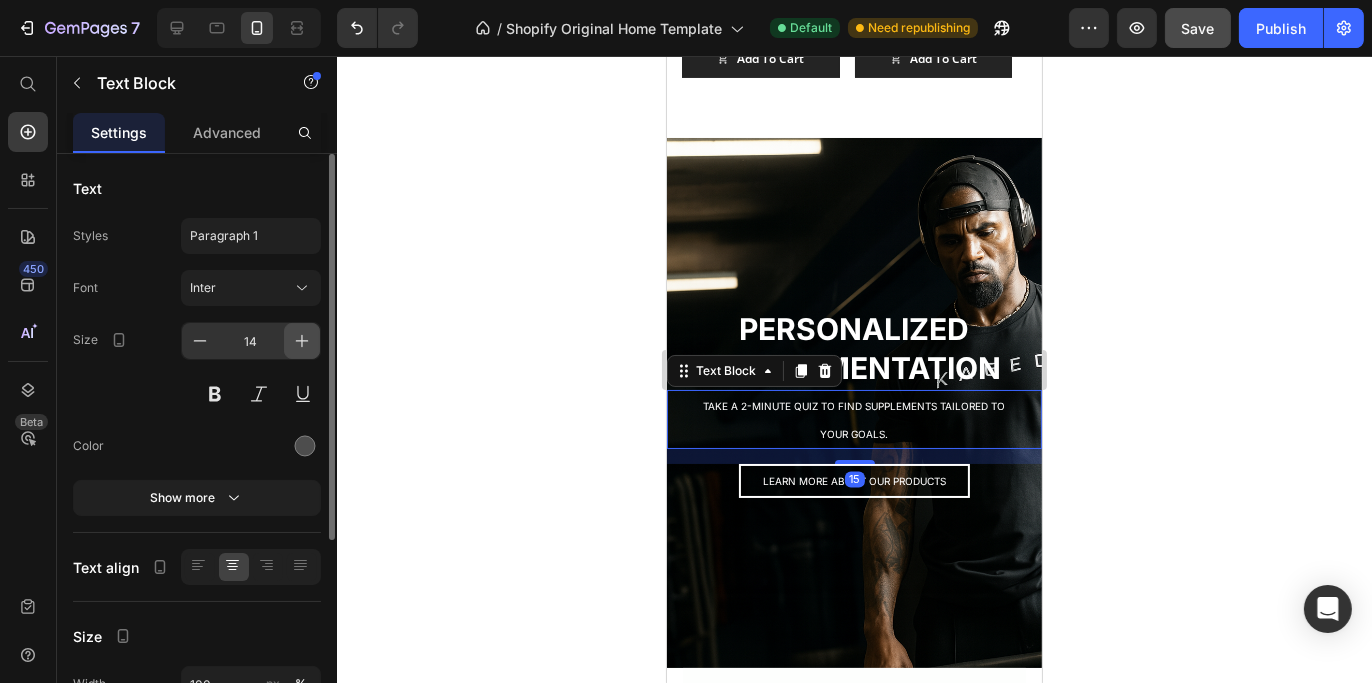 click at bounding box center [302, 341] 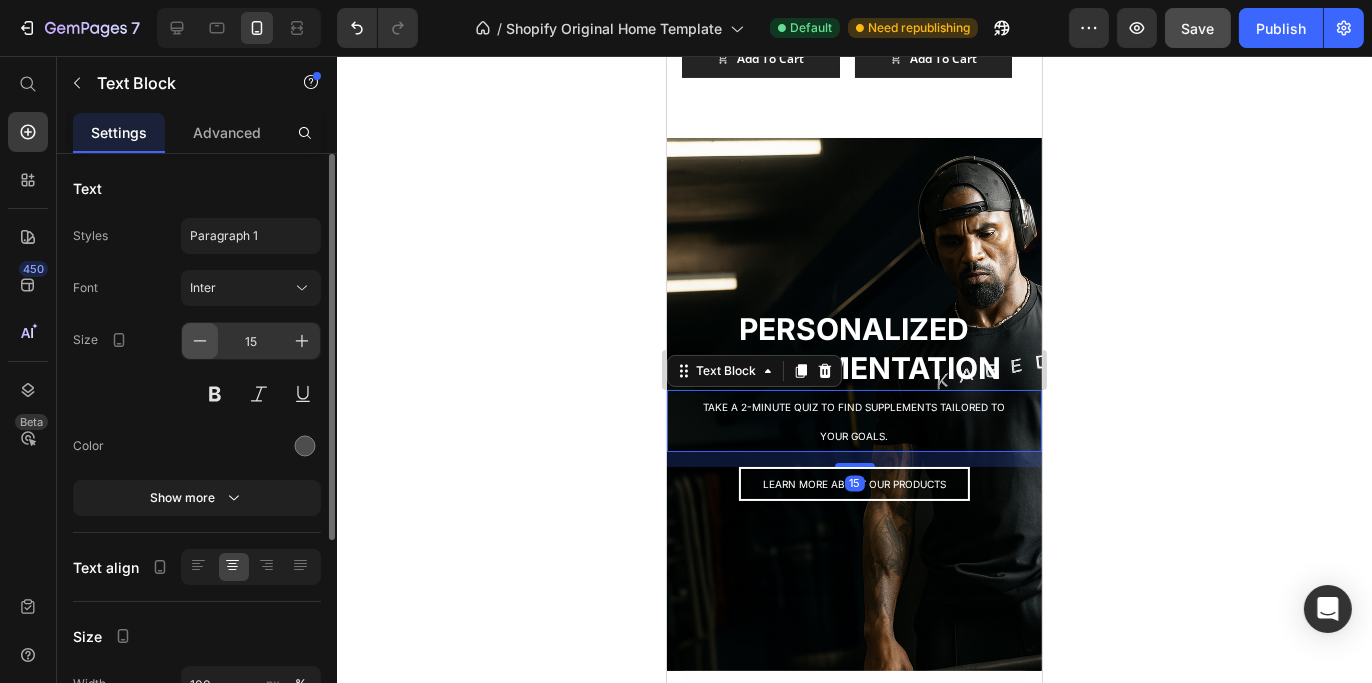 click 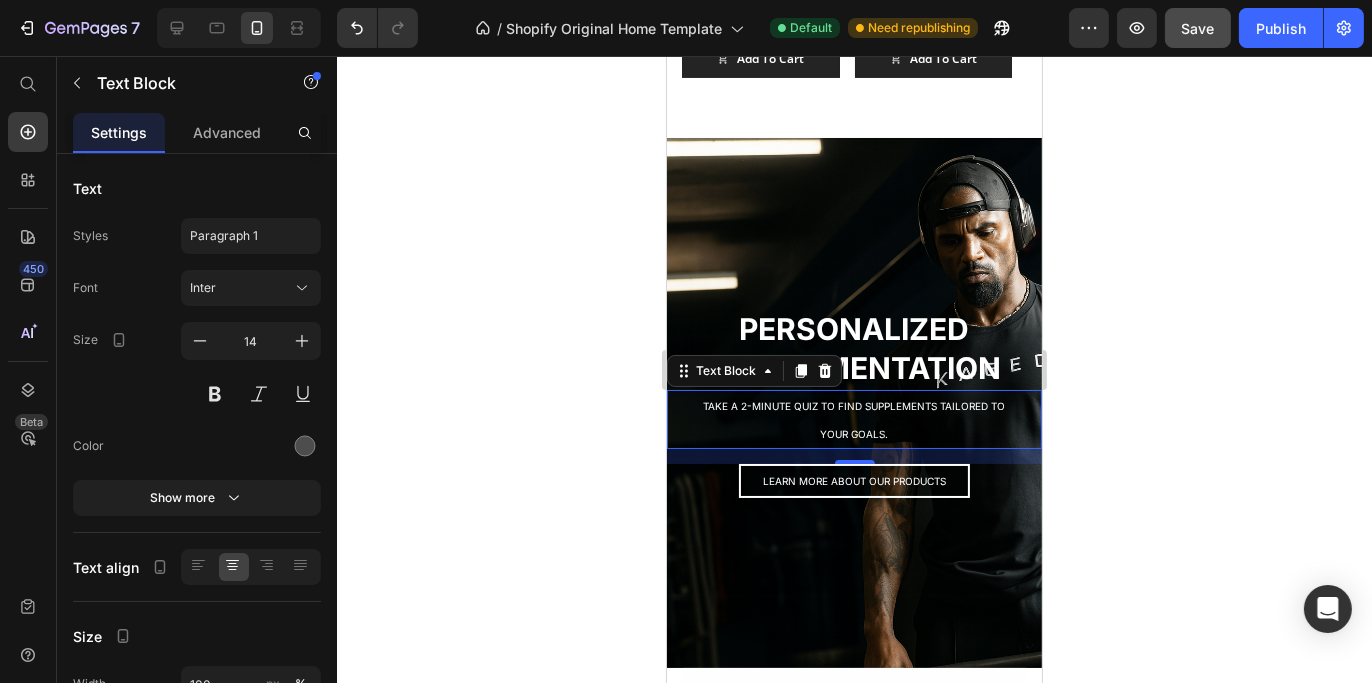 click on "TAKE A 2-MINUTE QUIZ TO FIND SUPPLEMENTS TAILORED TO YOUR GOALS." at bounding box center (853, 419) 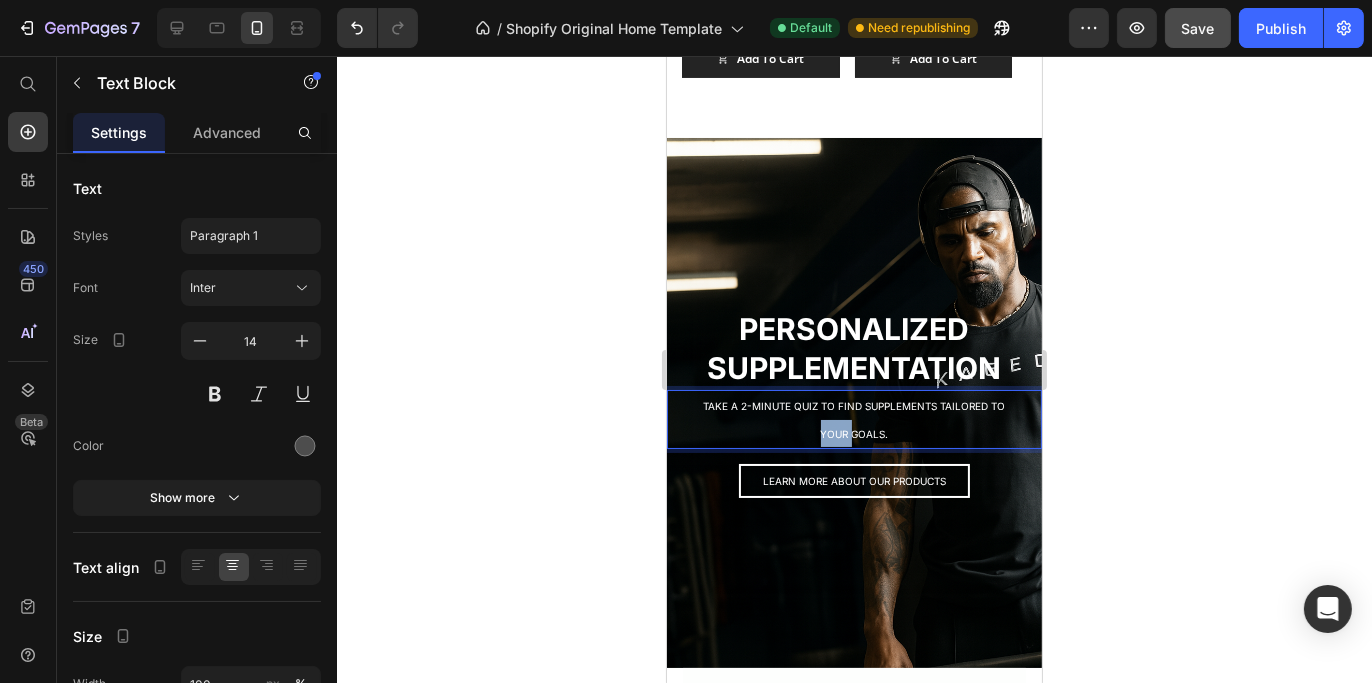 click on "TAKE A 2-MINUTE QUIZ TO FIND SUPPLEMENTS TAILORED TO YOUR GOALS." at bounding box center (853, 419) 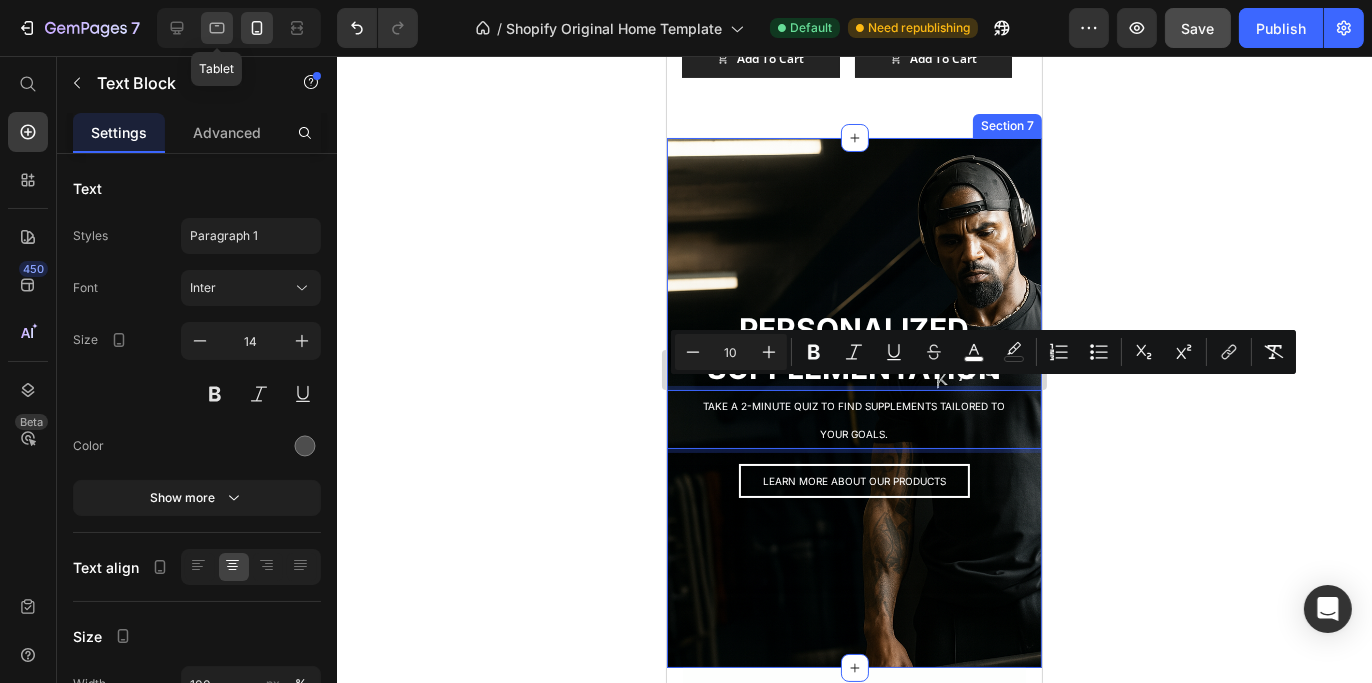 click 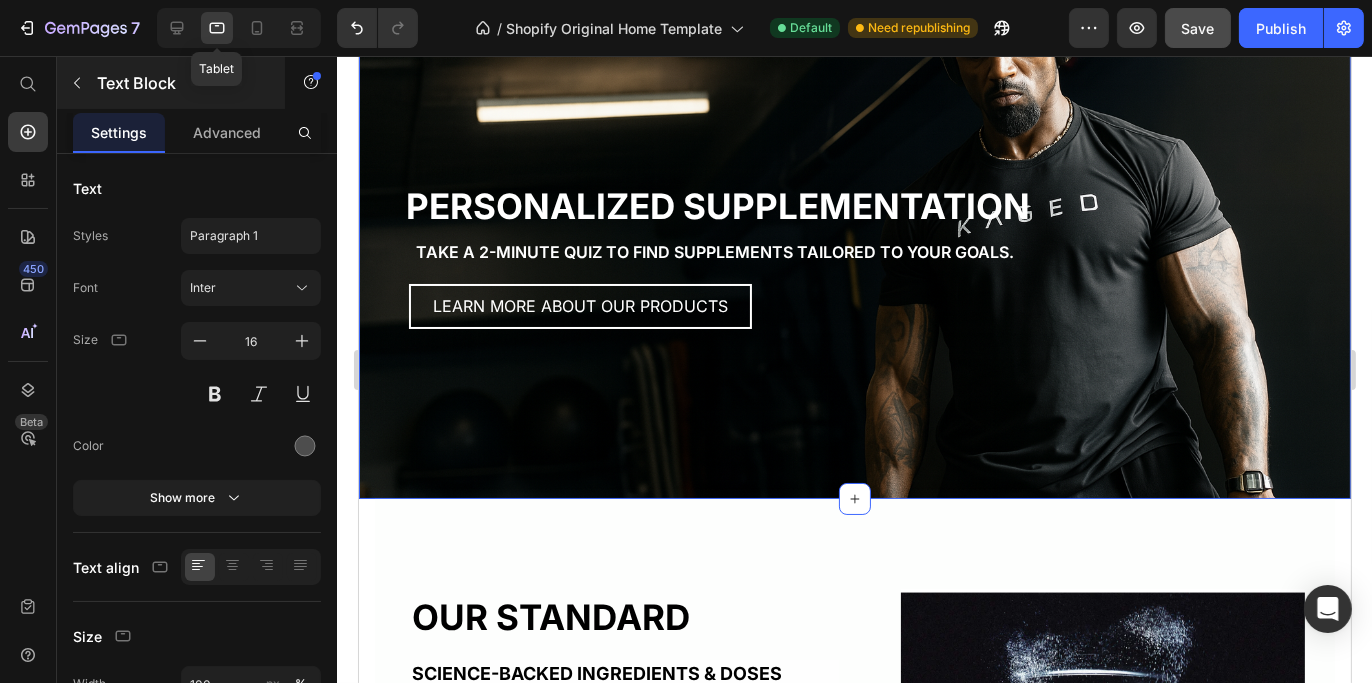 scroll, scrollTop: 2224, scrollLeft: 0, axis: vertical 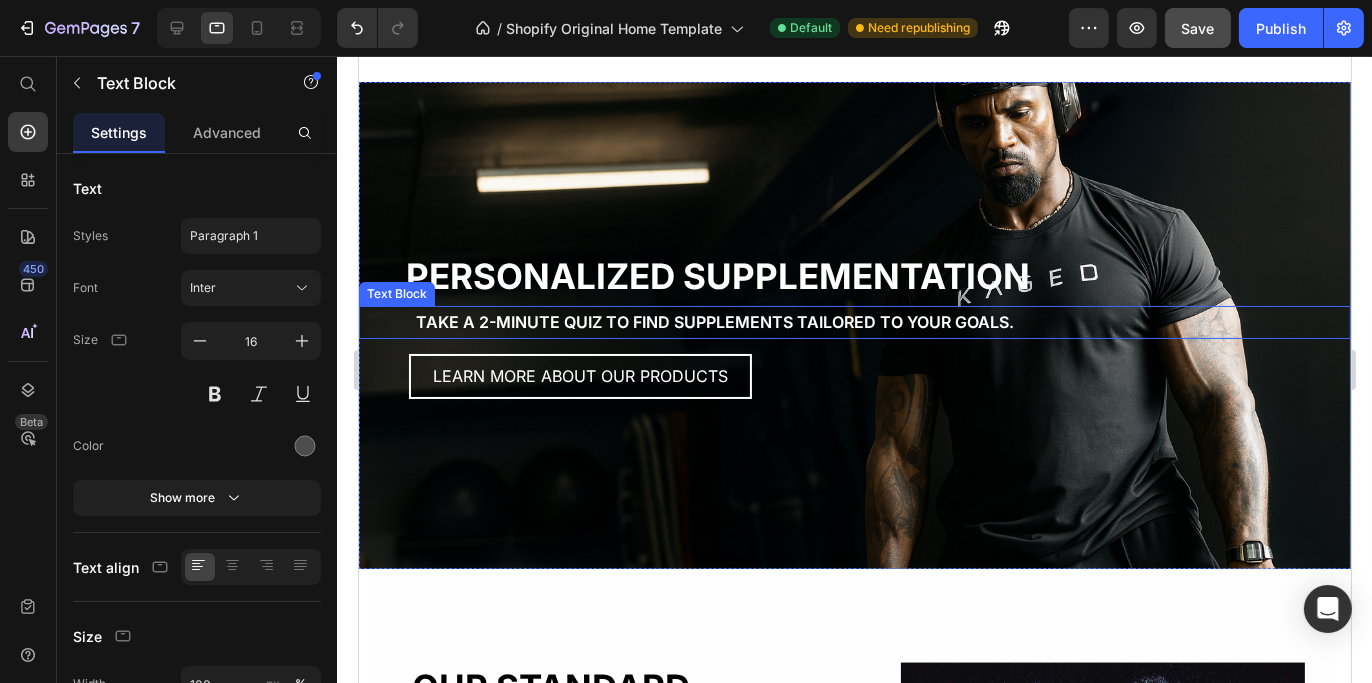 click on "TAKE A 2-MINUTE QUIZ TO FIND SUPPLEMENTS TAILORED TO YOUR GOALS." at bounding box center [714, 322] 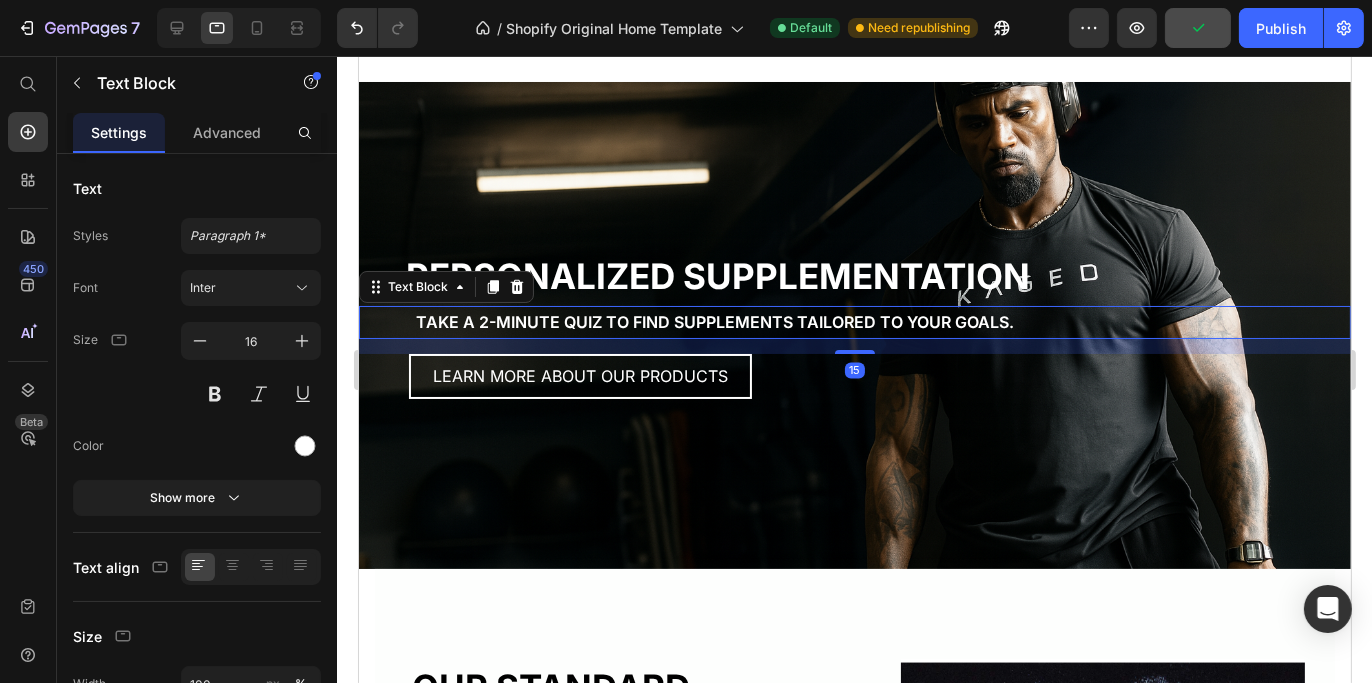click on "TAKE A 2-MINUTE QUIZ TO FIND SUPPLEMENTS TAILORED TO YOUR GOALS." at bounding box center [714, 322] 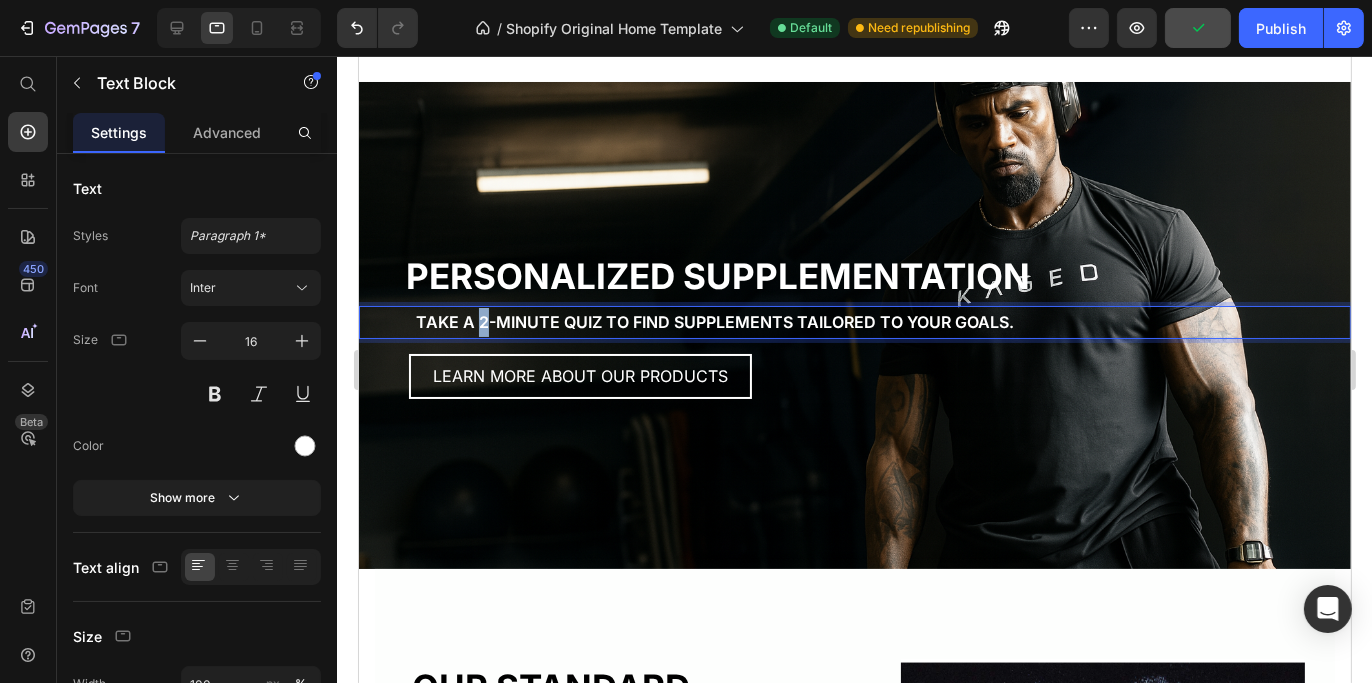 click on "TAKE A 2-MINUTE QUIZ TO FIND SUPPLEMENTS TAILORED TO YOUR GOALS." at bounding box center (714, 322) 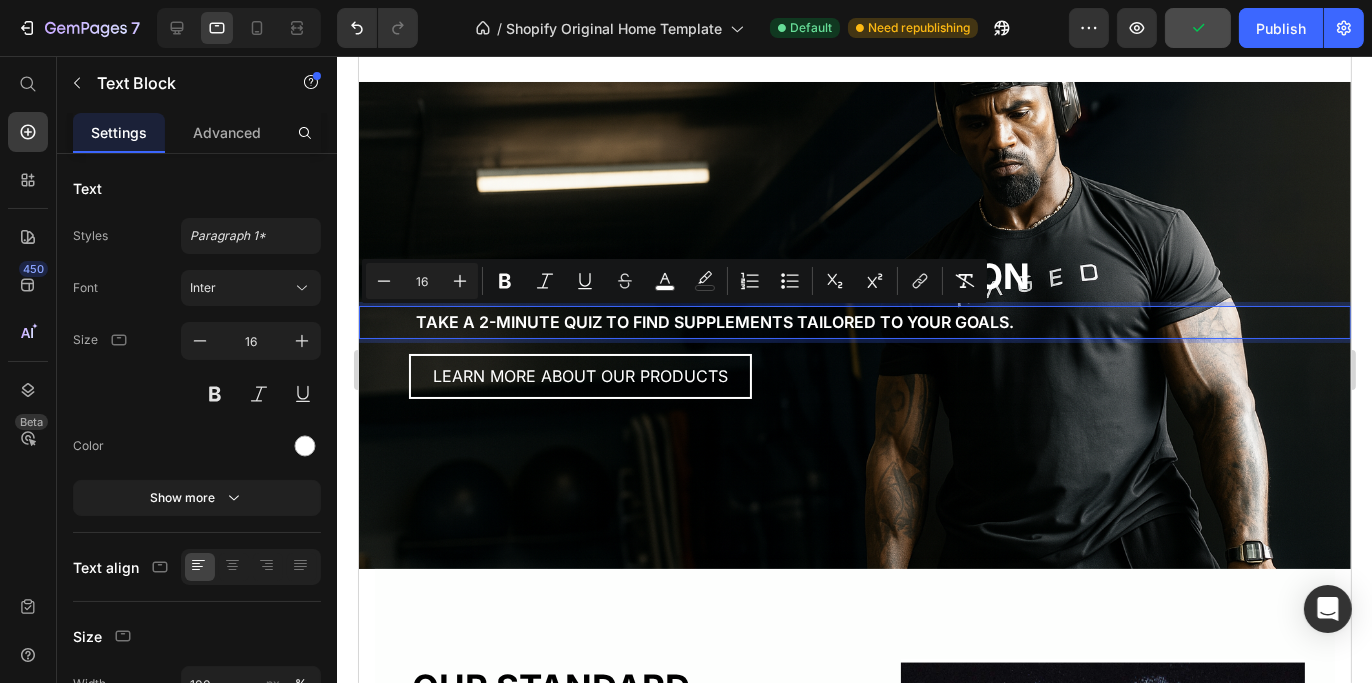 click on "TAKE A 2-MINUTE QUIZ TO FIND SUPPLEMENTS TAILORED TO YOUR GOALS." at bounding box center (714, 322) 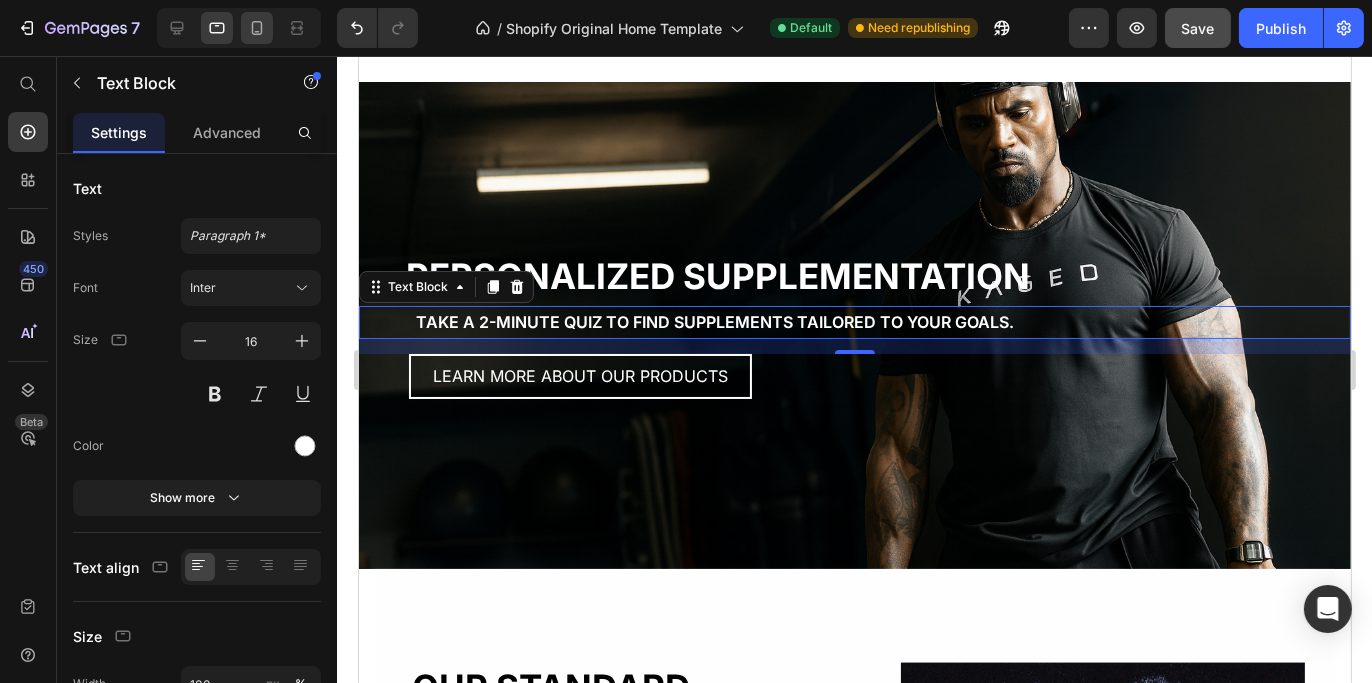 click 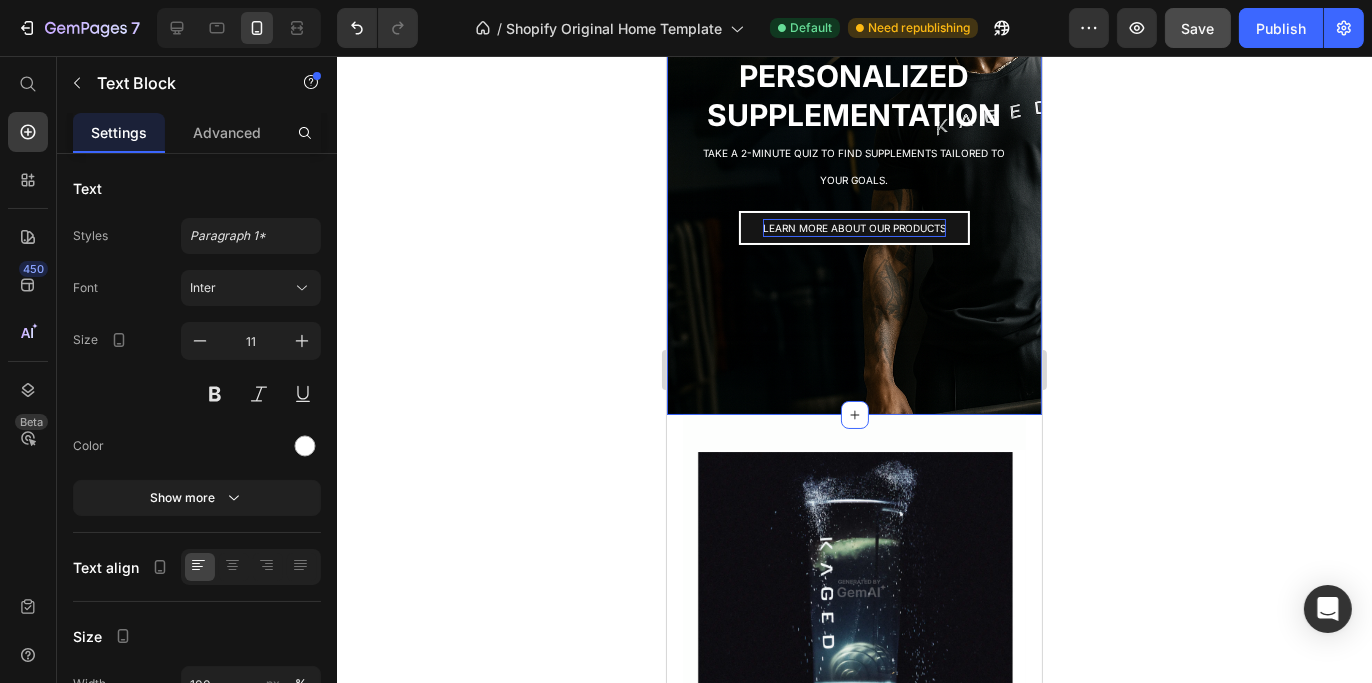 scroll, scrollTop: 2072, scrollLeft: 0, axis: vertical 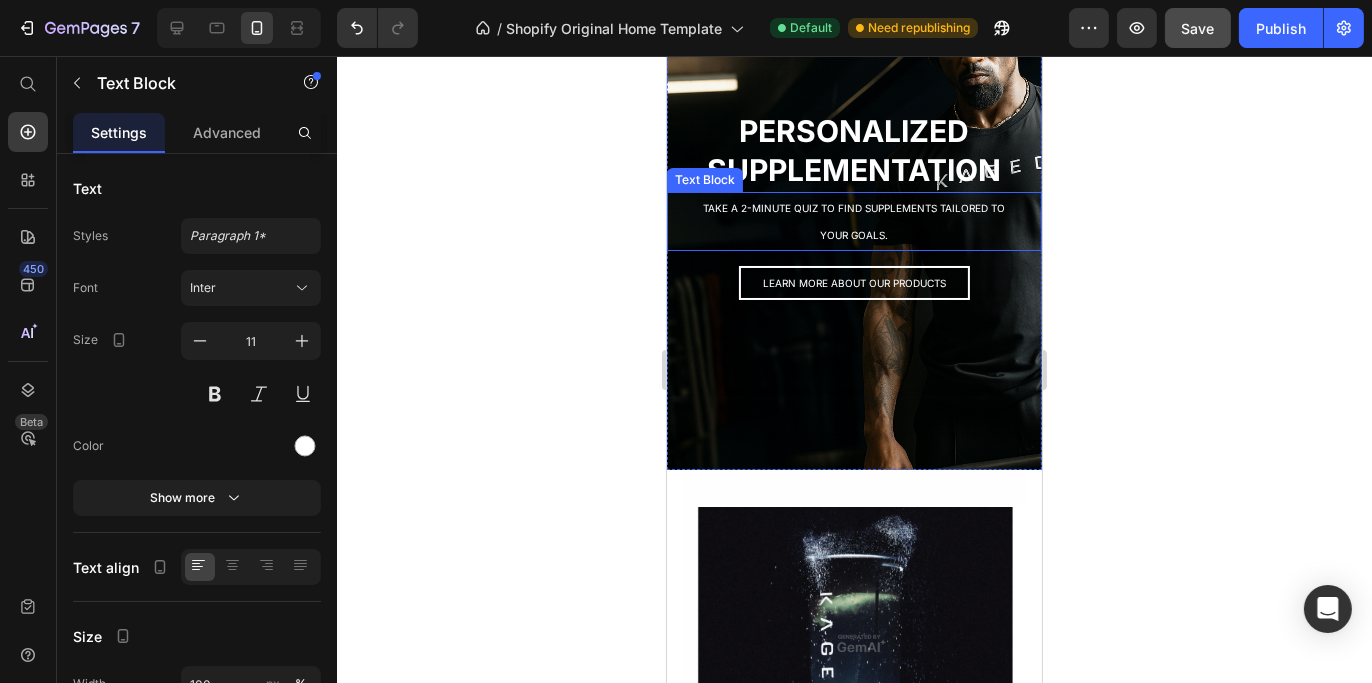 click on "TAKE A 2-MINUTE QUIZ TO FIND SUPPLEMENTS TAILORED TO YOUR GOALS." at bounding box center (853, 221) 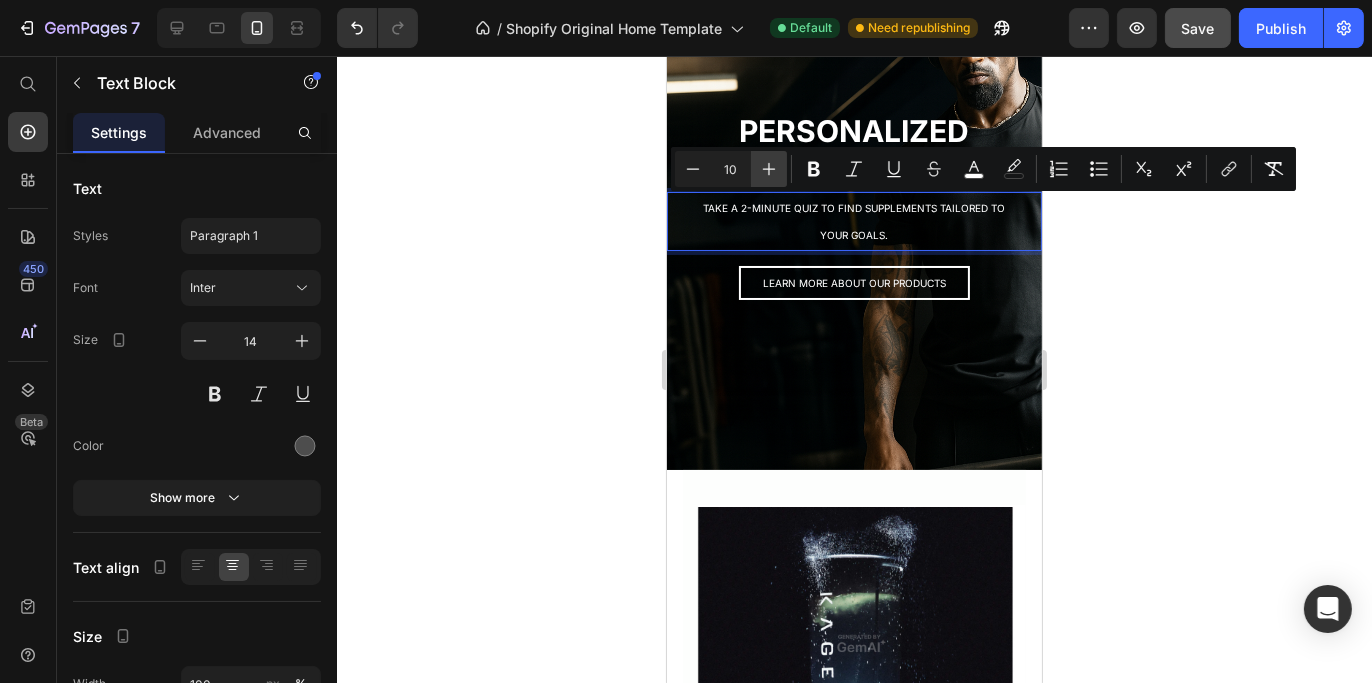 click 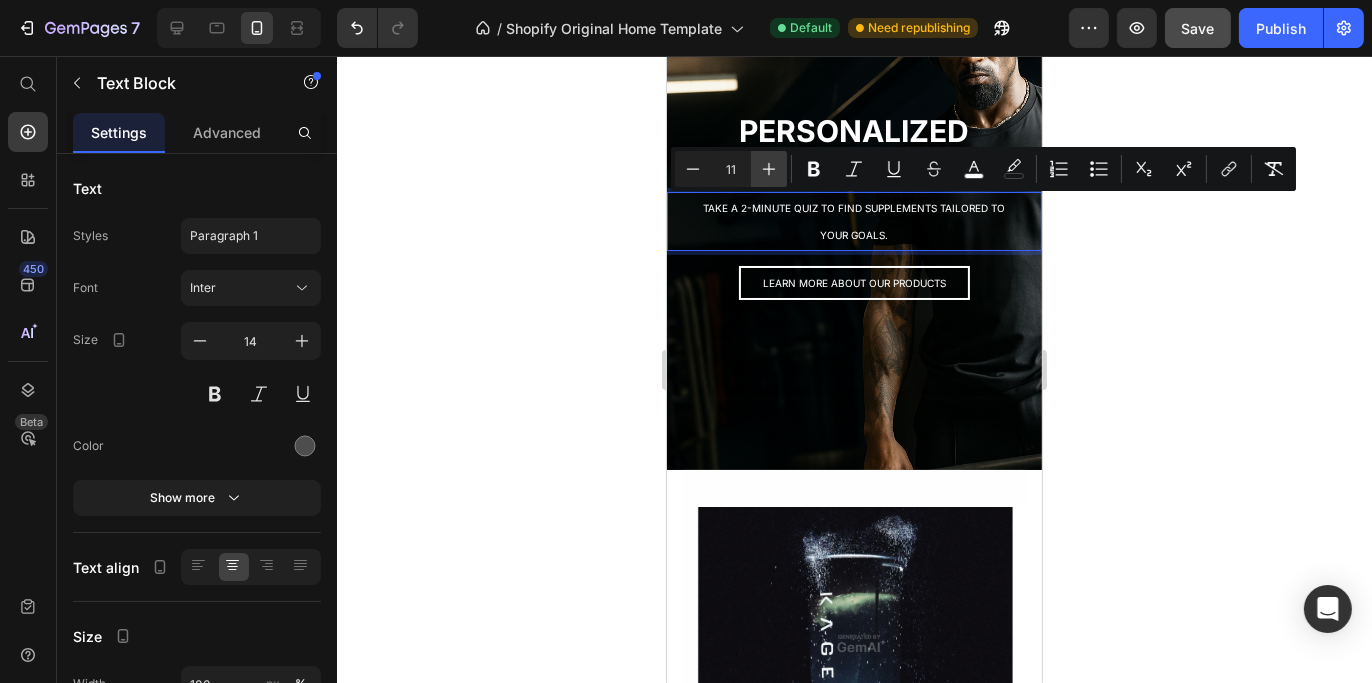 click 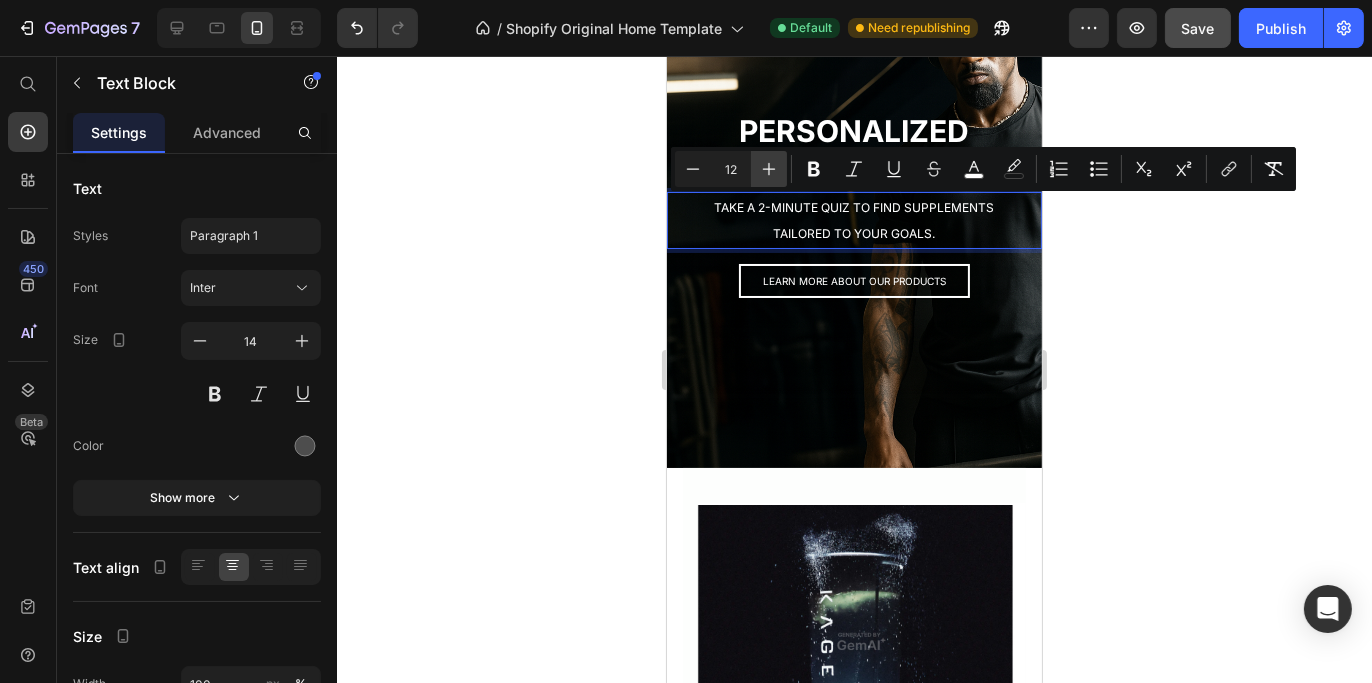 click 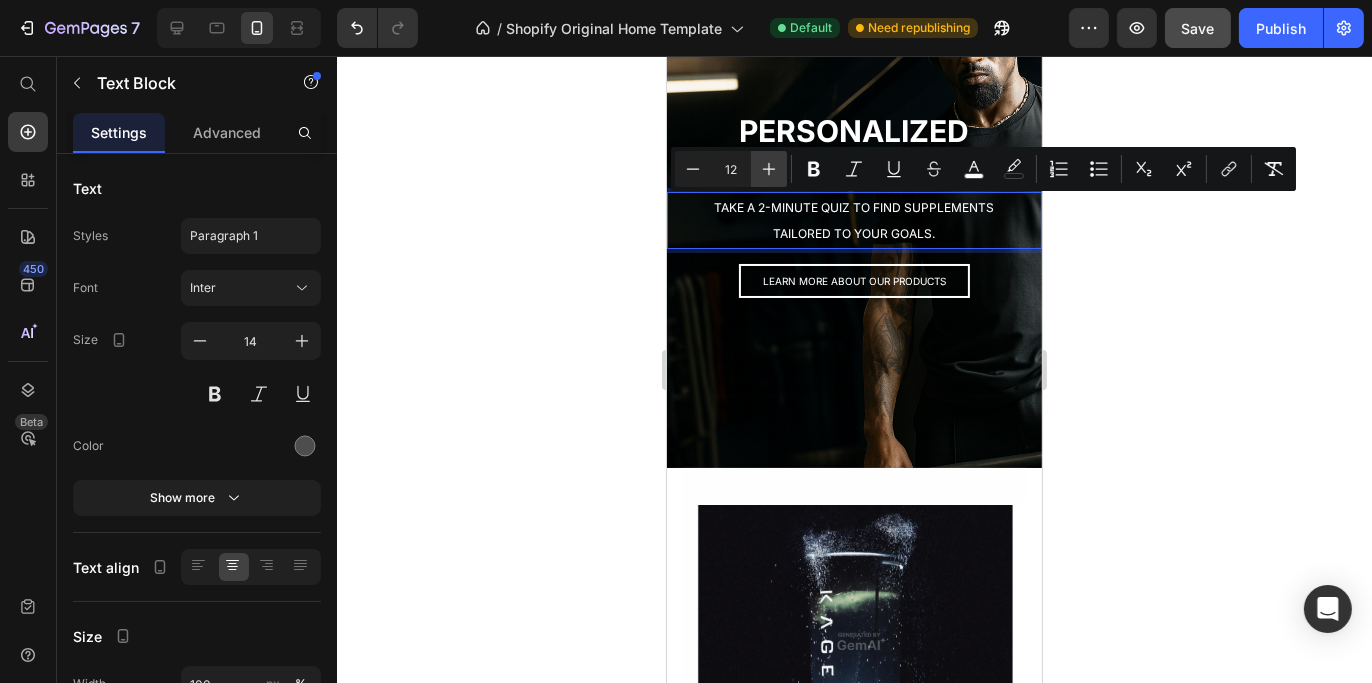 type on "13" 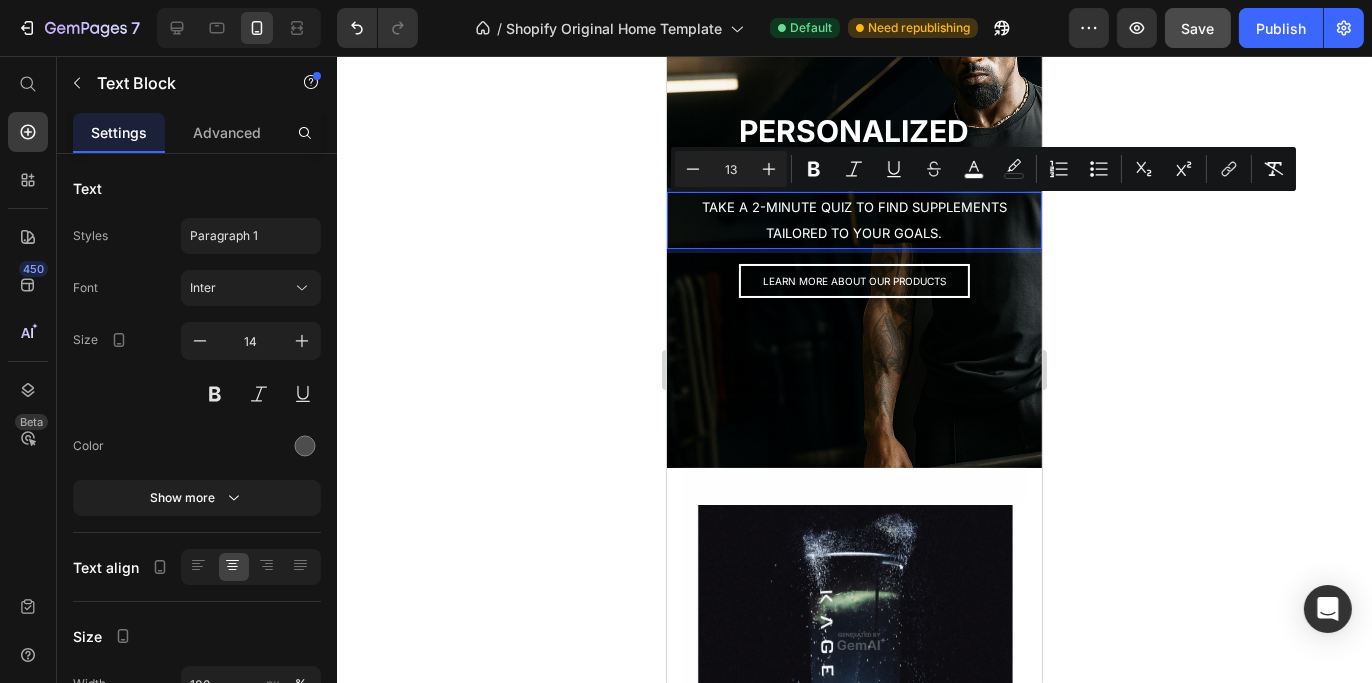 click 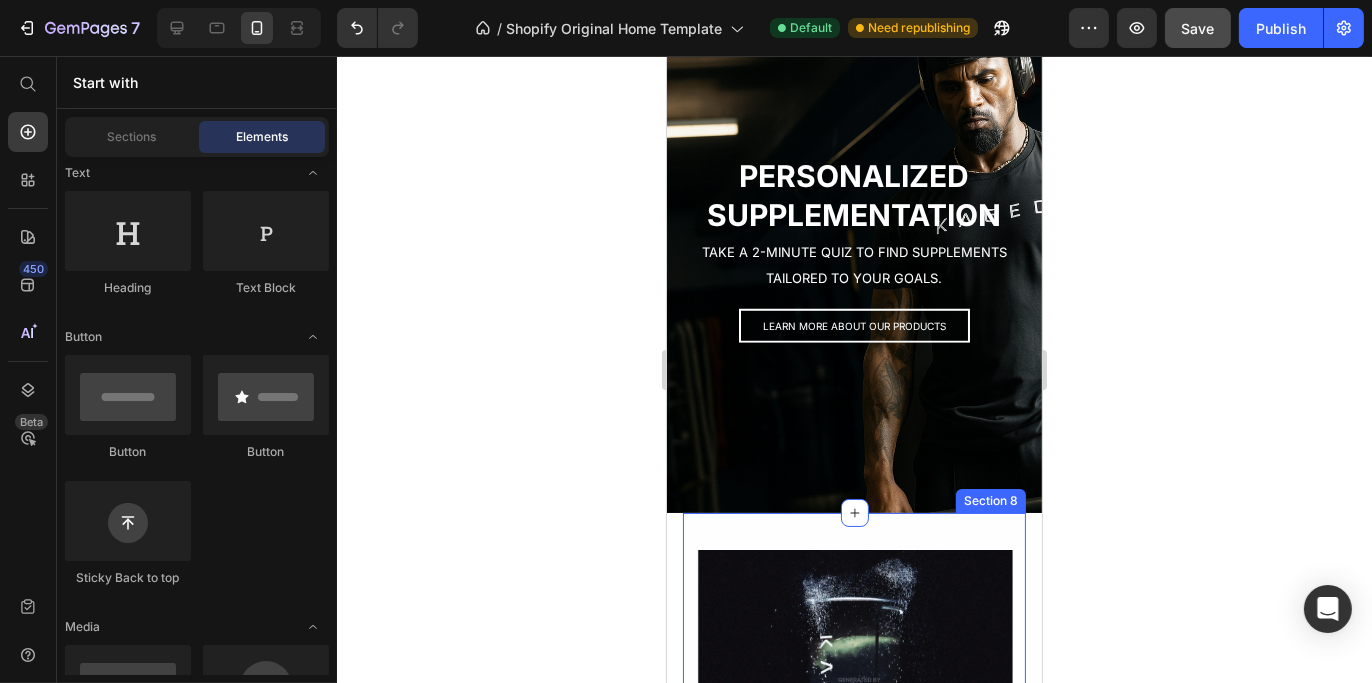 scroll, scrollTop: 1972, scrollLeft: 0, axis: vertical 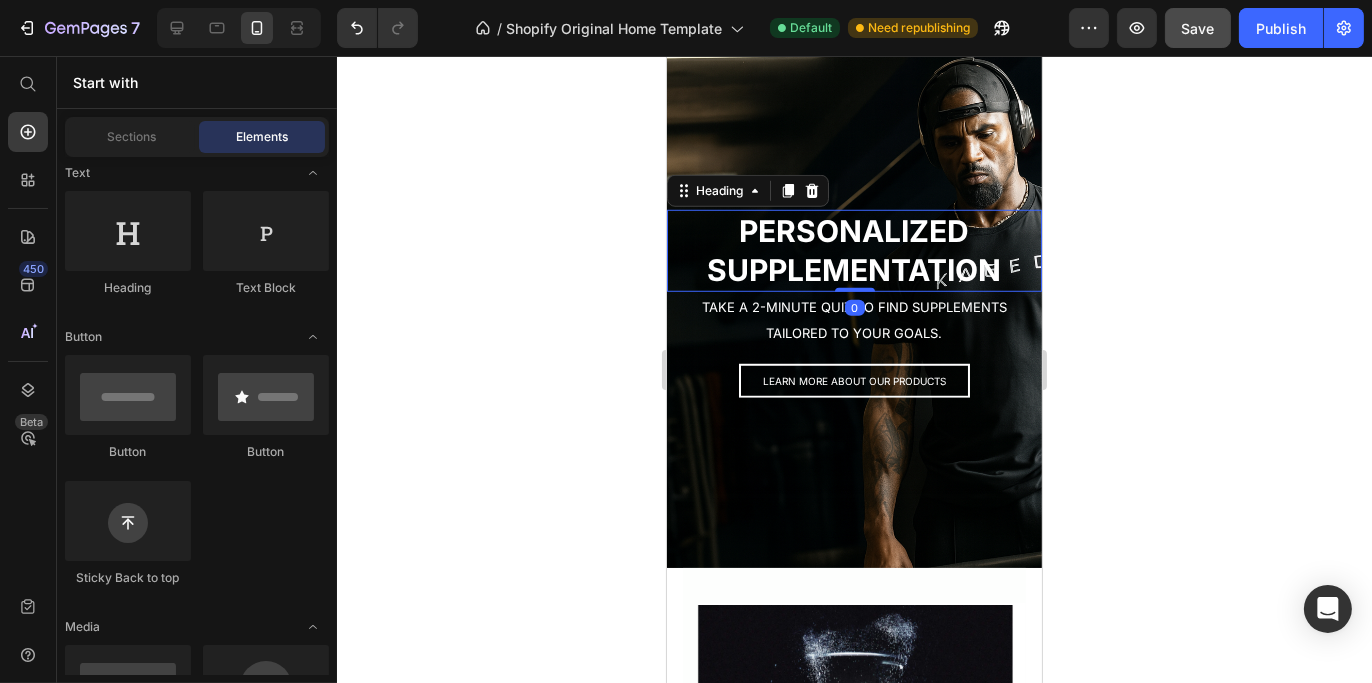 click on "PERSONALIZED SUPPLEMENTATION" at bounding box center (854, 250) 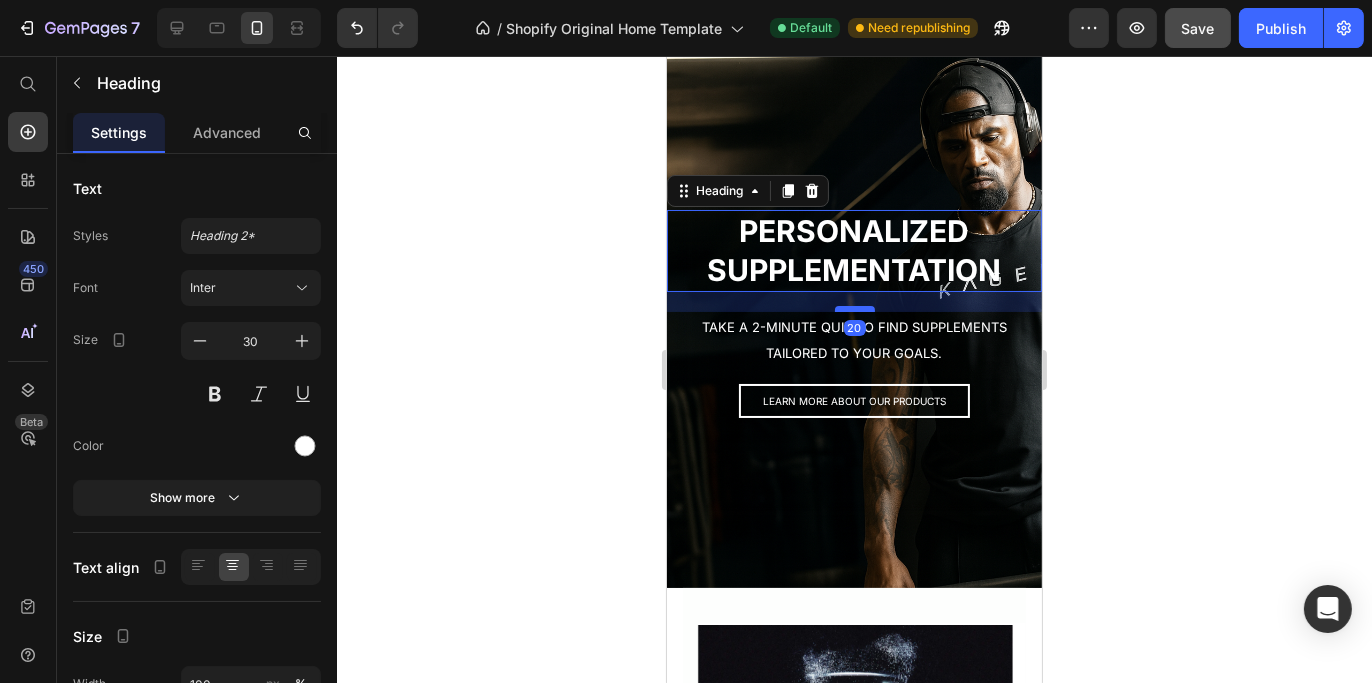 drag, startPoint x: 850, startPoint y: 285, endPoint x: 848, endPoint y: 305, distance: 20.09975 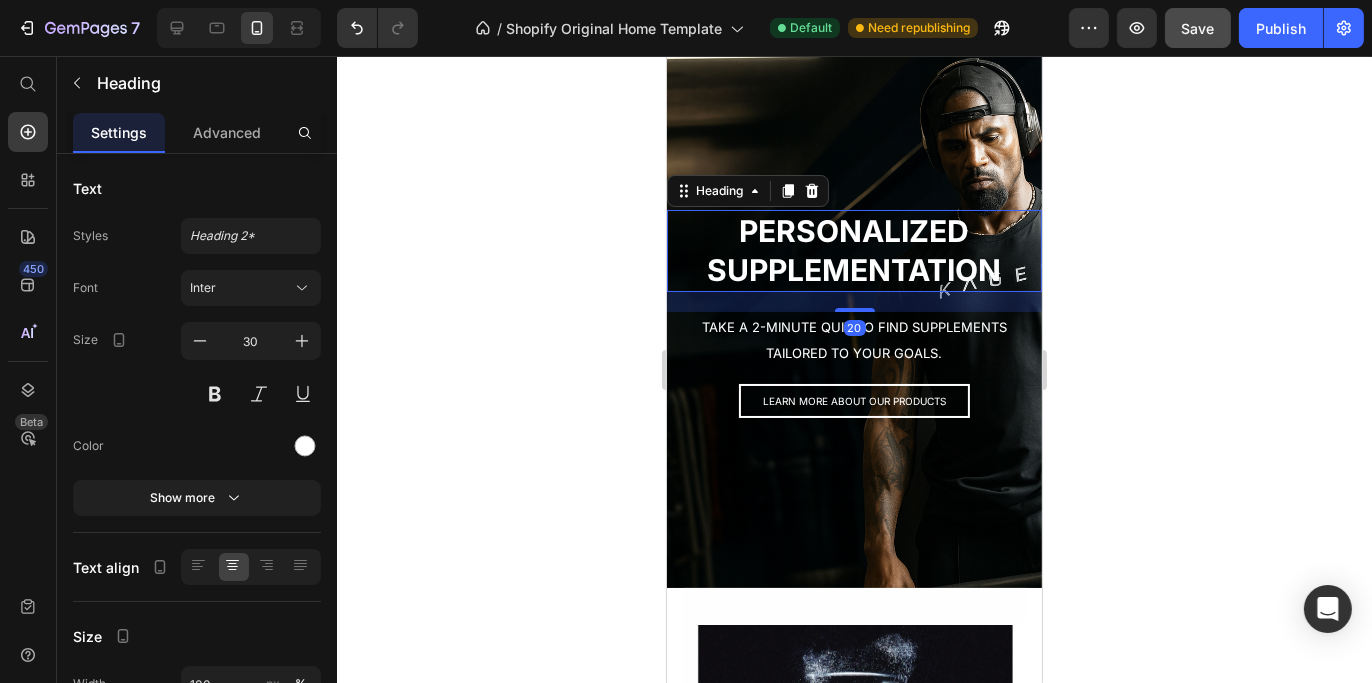 click 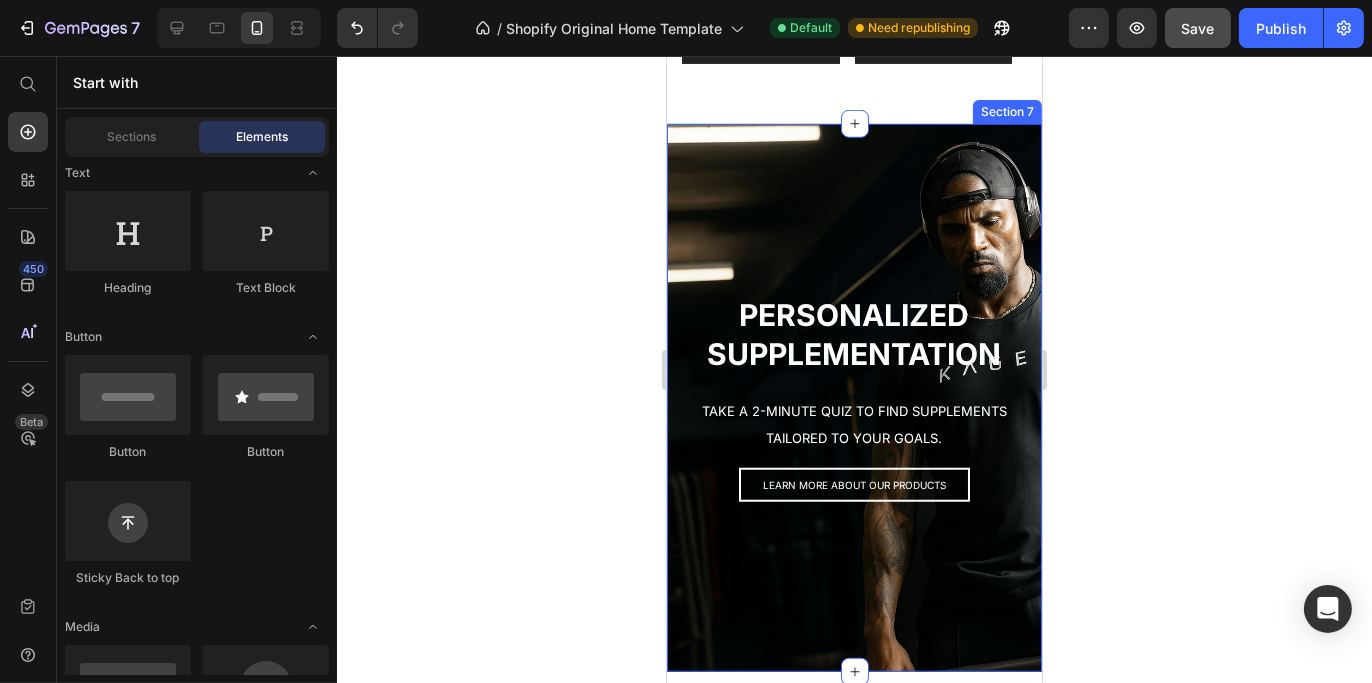 scroll, scrollTop: 2182, scrollLeft: 0, axis: vertical 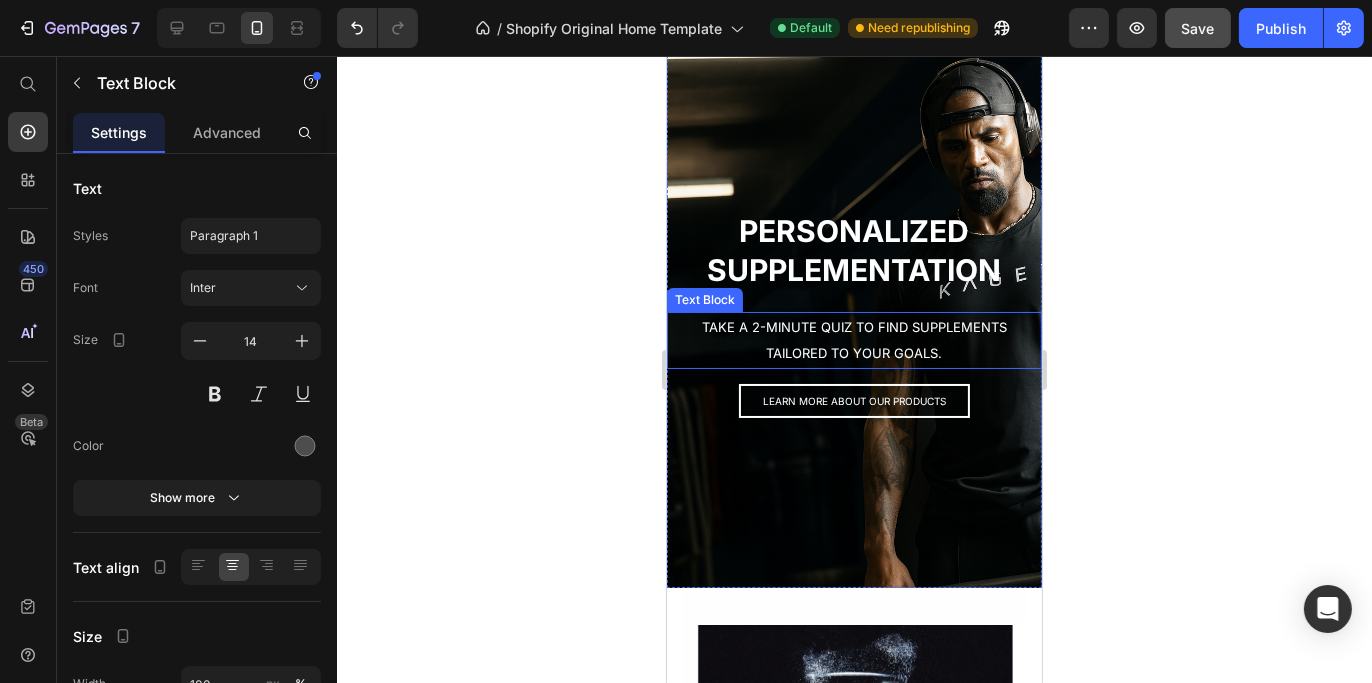 click on "TAKE A 2-MINUTE QUIZ TO FIND SUPPLEMENTS TAILORED TO YOUR GOALS. Text Block" at bounding box center (853, 340) 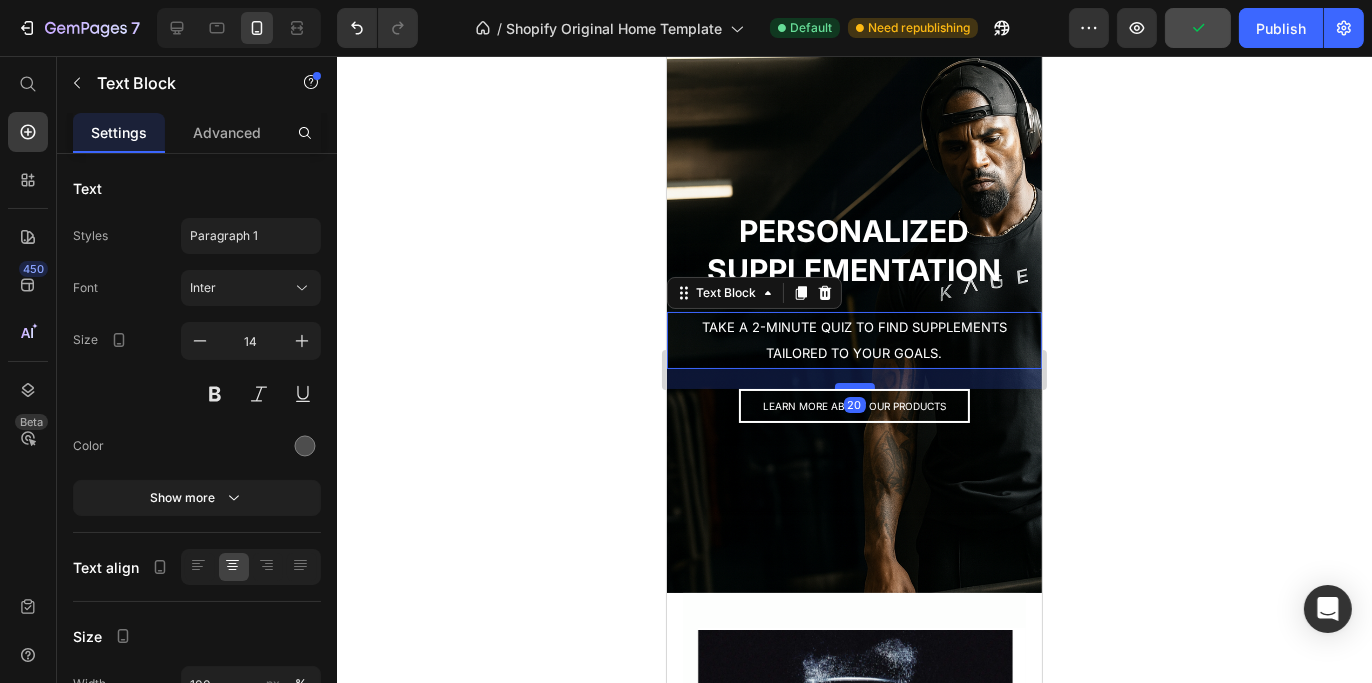 click at bounding box center (854, 386) 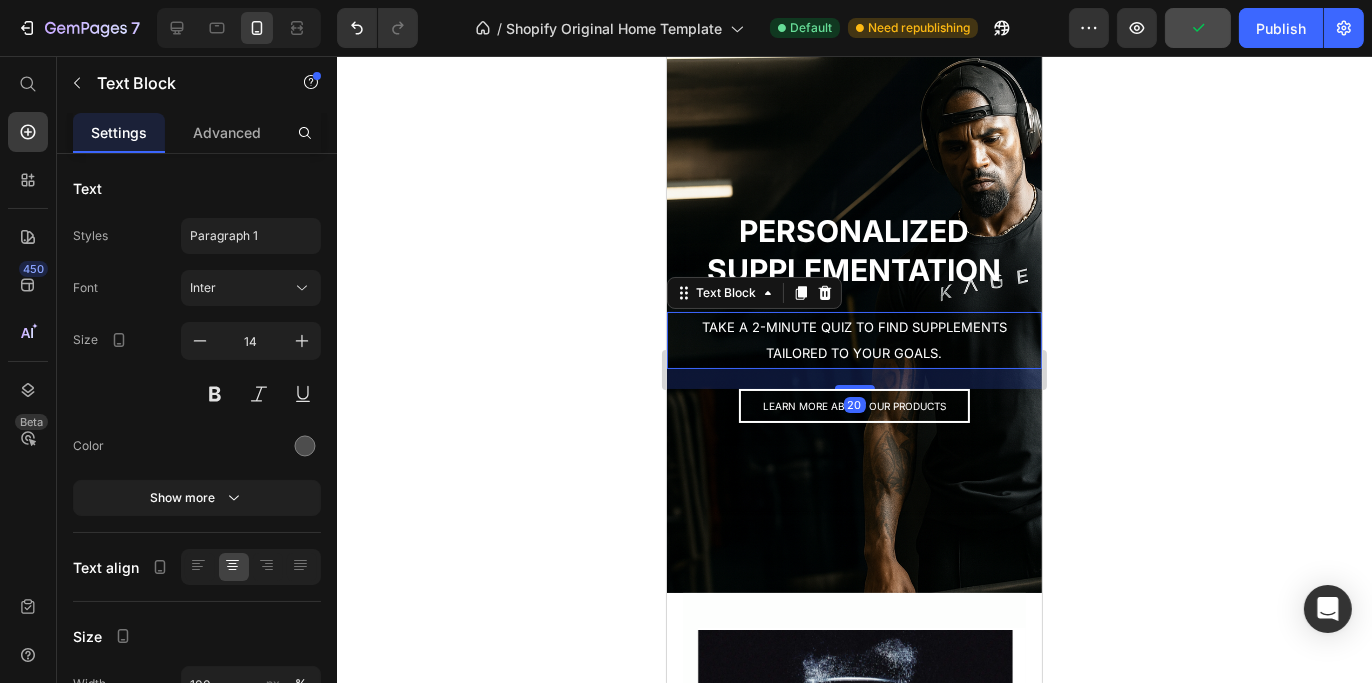 click 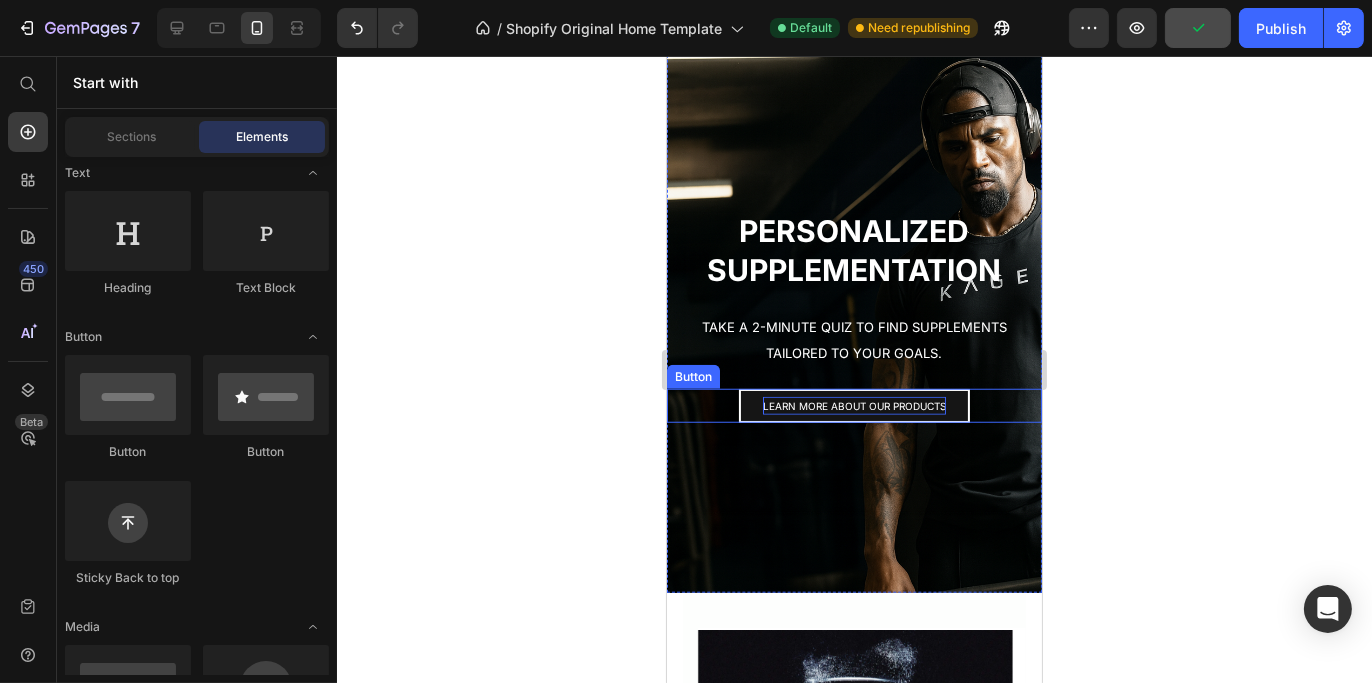 click on "LEARN MORE ABOUT OUR PRODUCTS" at bounding box center [853, 406] 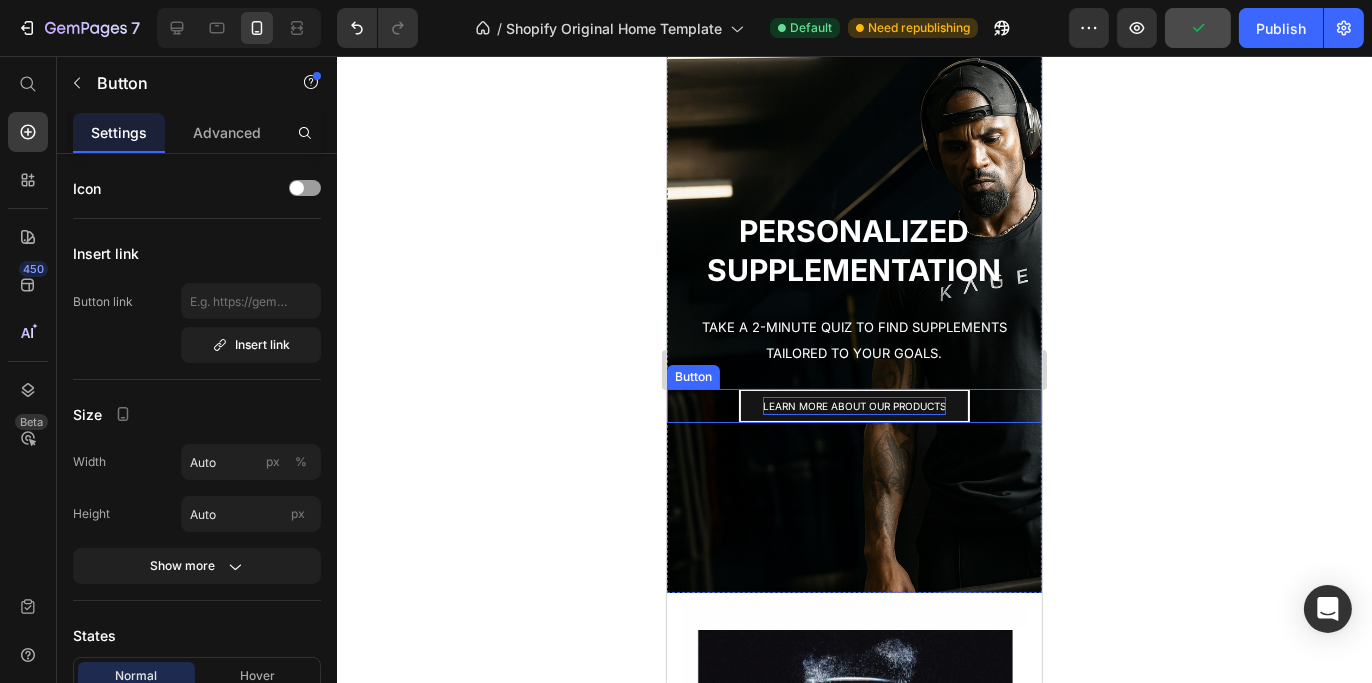 click on "LEARN MORE ABOUT OUR PRODUCTS" at bounding box center (853, 406) 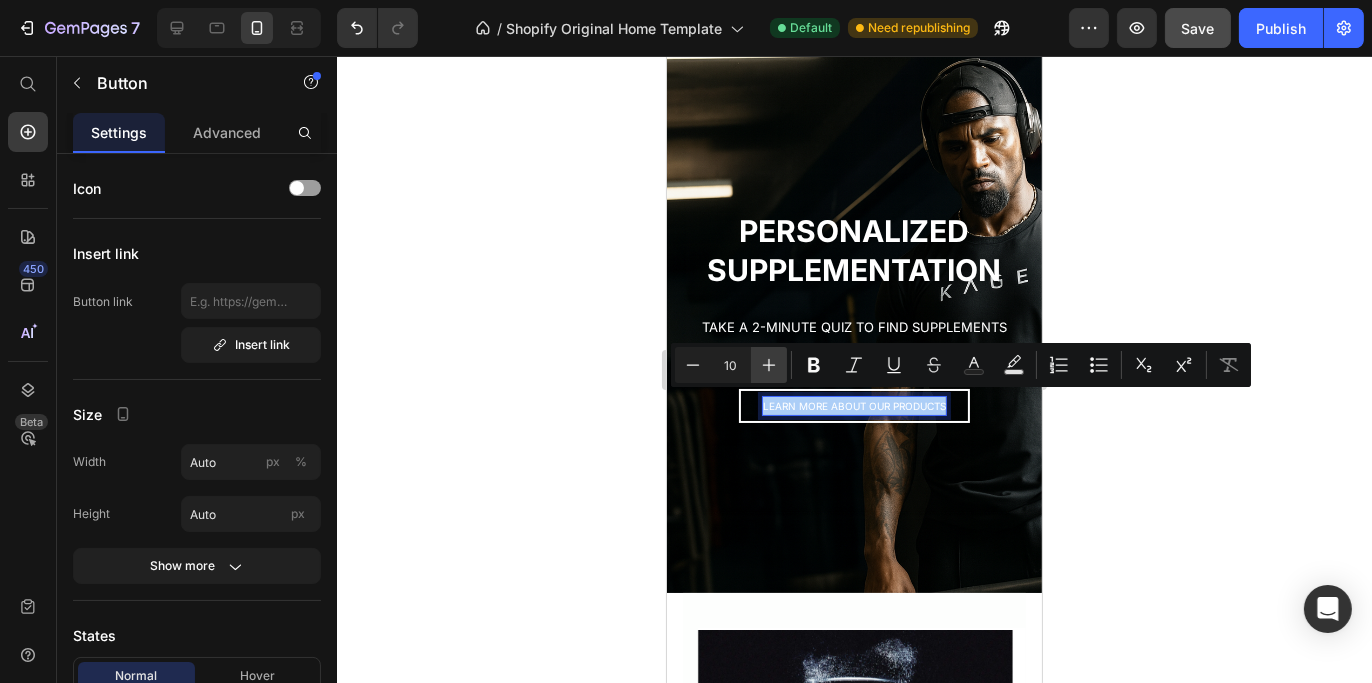 click 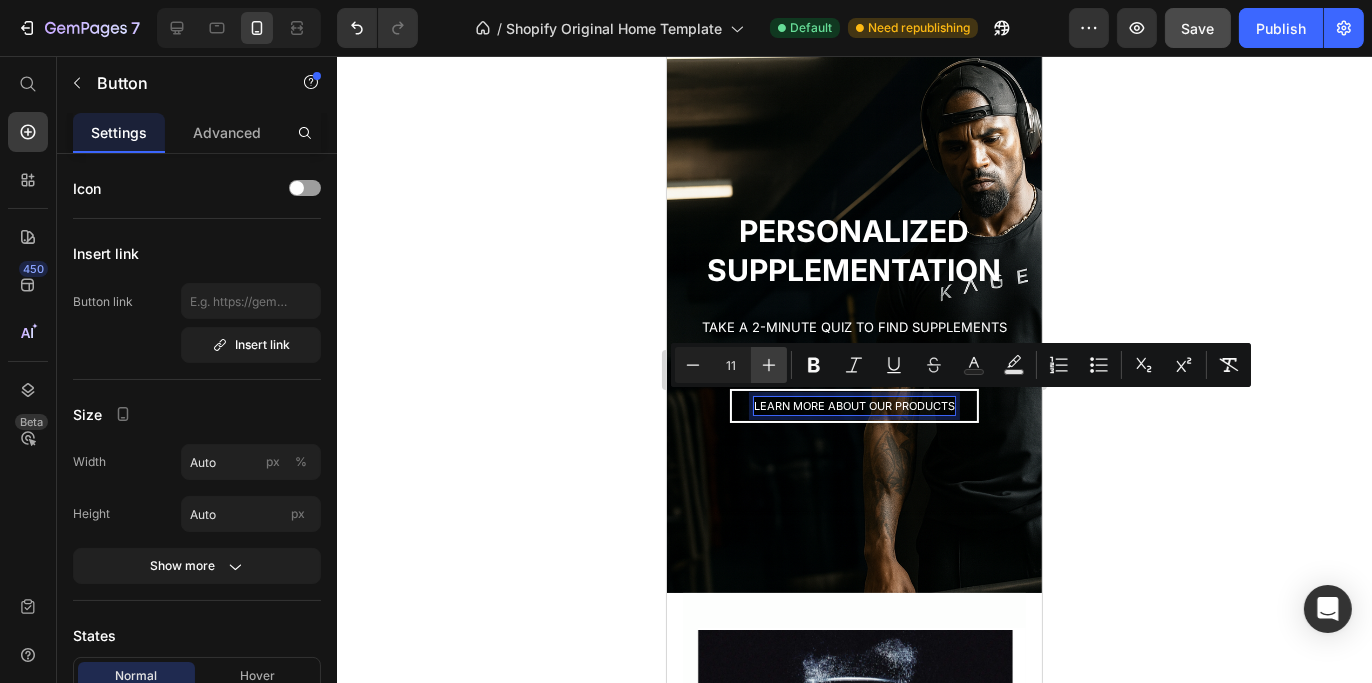click 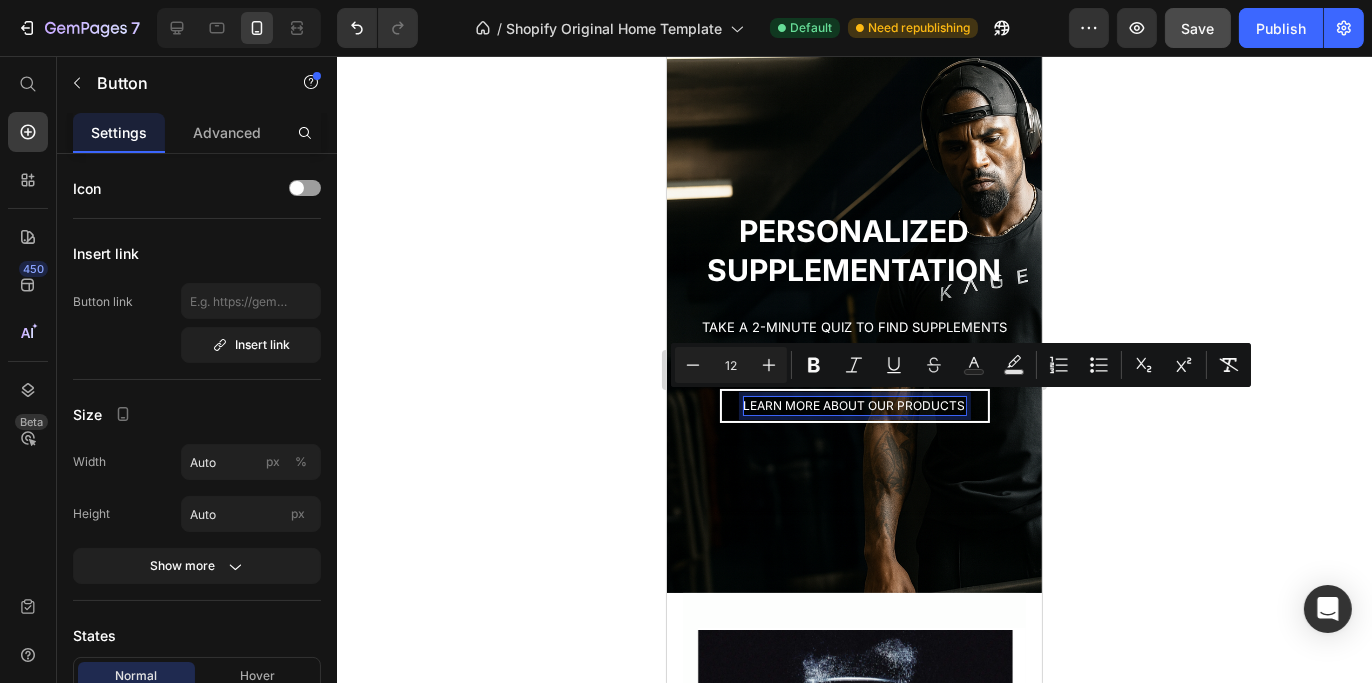 click 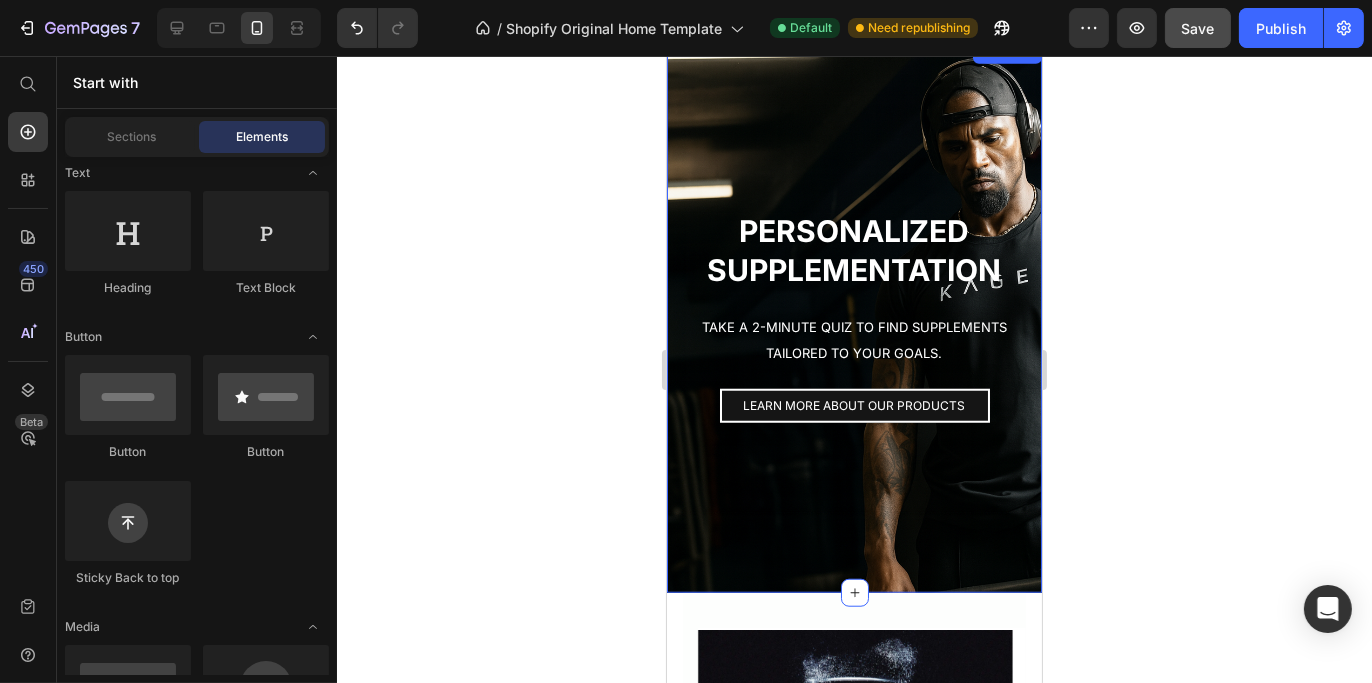 scroll, scrollTop: 2082, scrollLeft: 0, axis: vertical 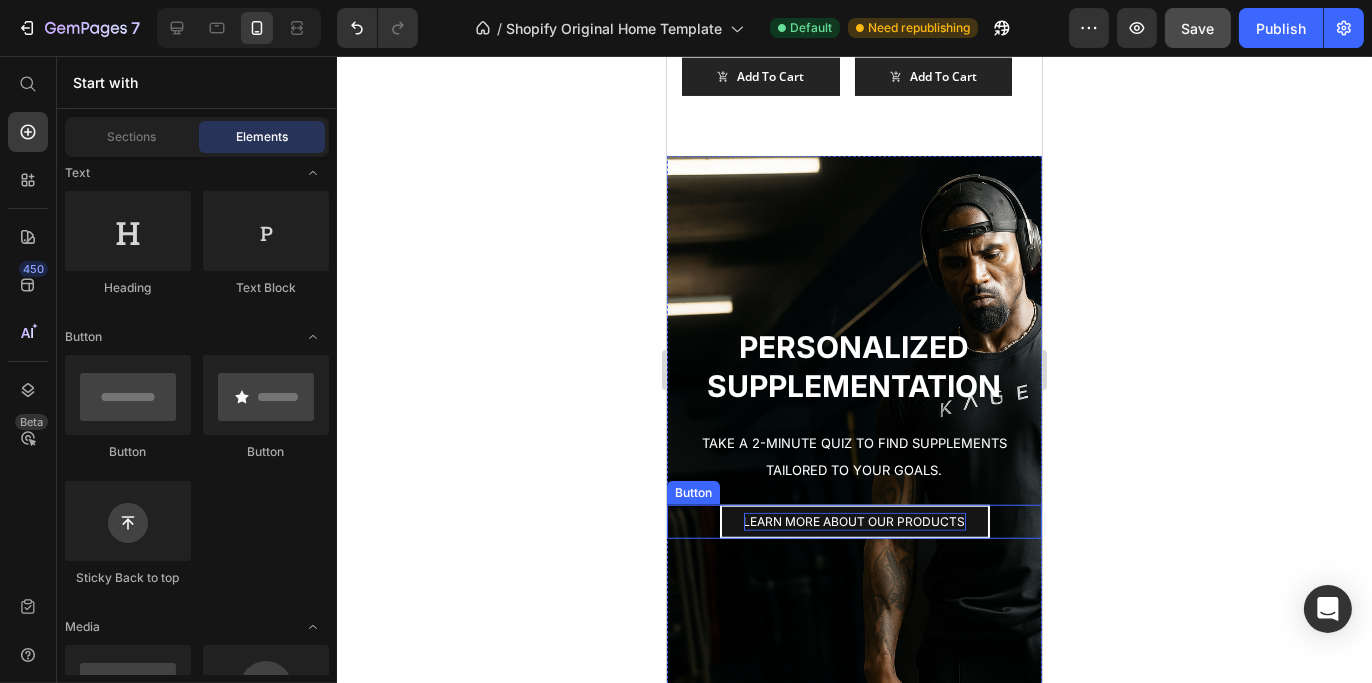 click on "LEARN MORE ABOUT OUR PRODUCTS" at bounding box center (854, 521) 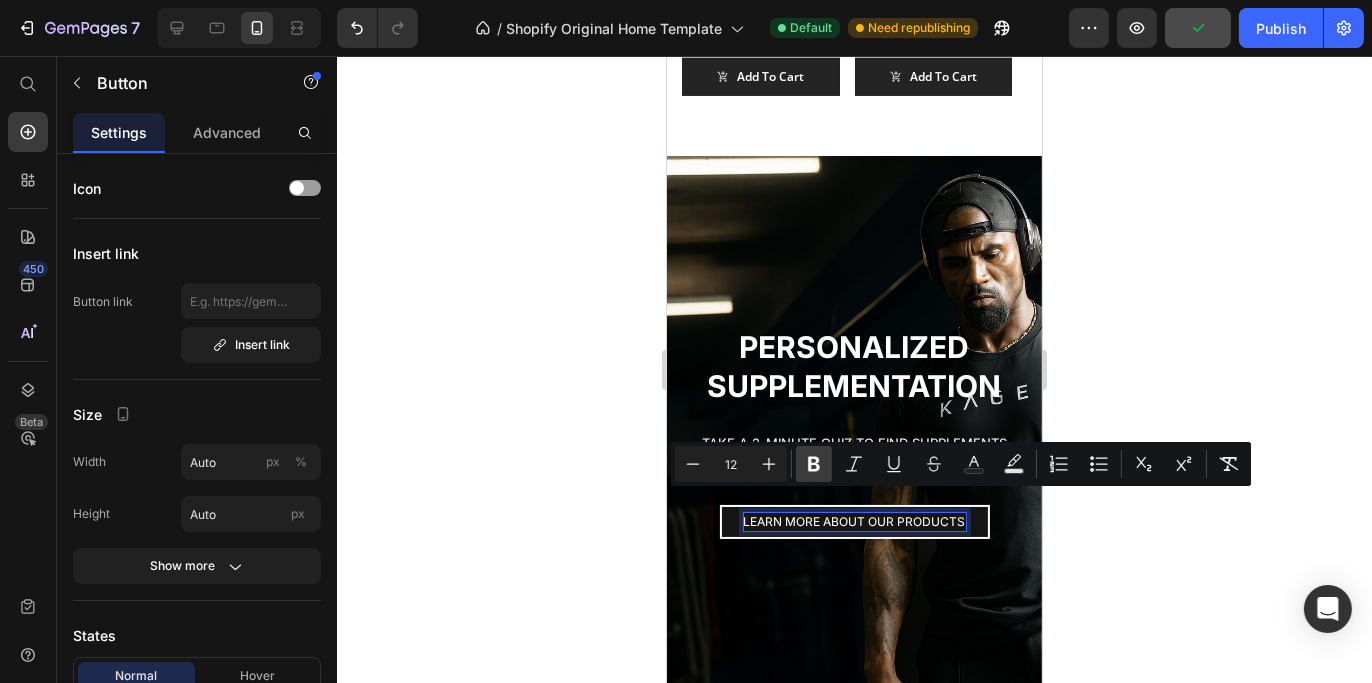 click 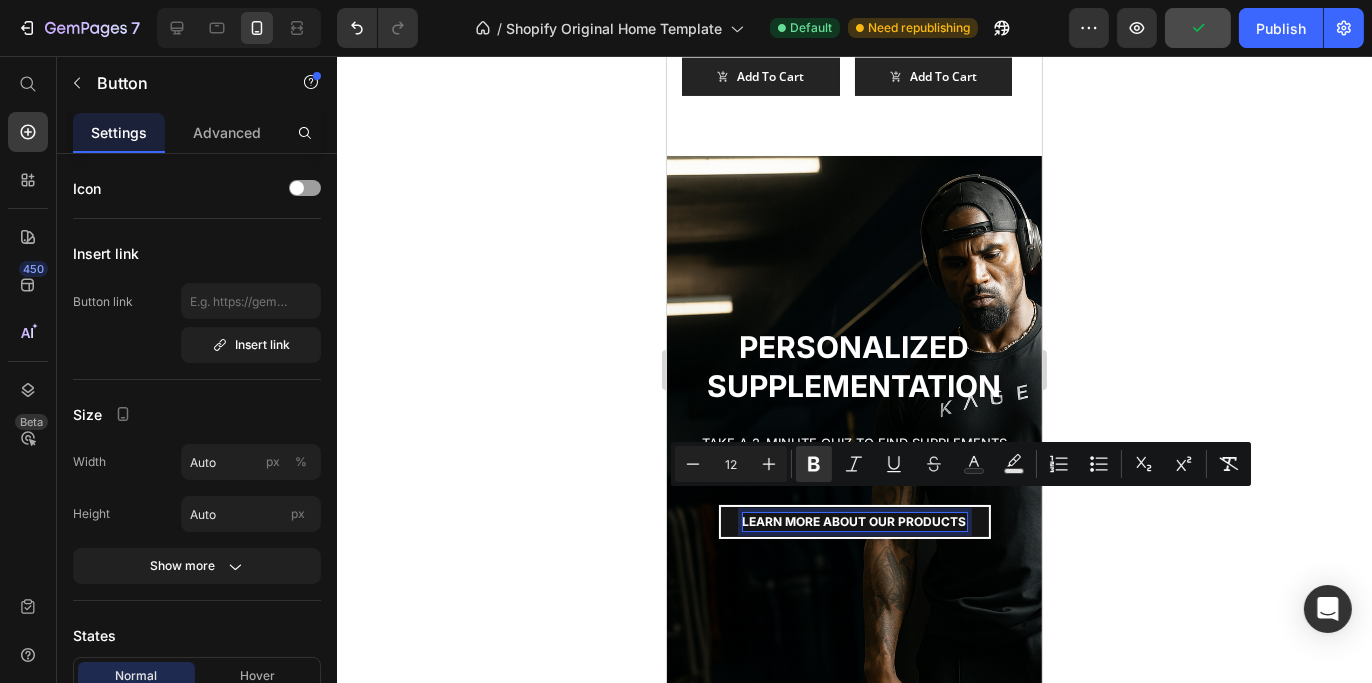 click 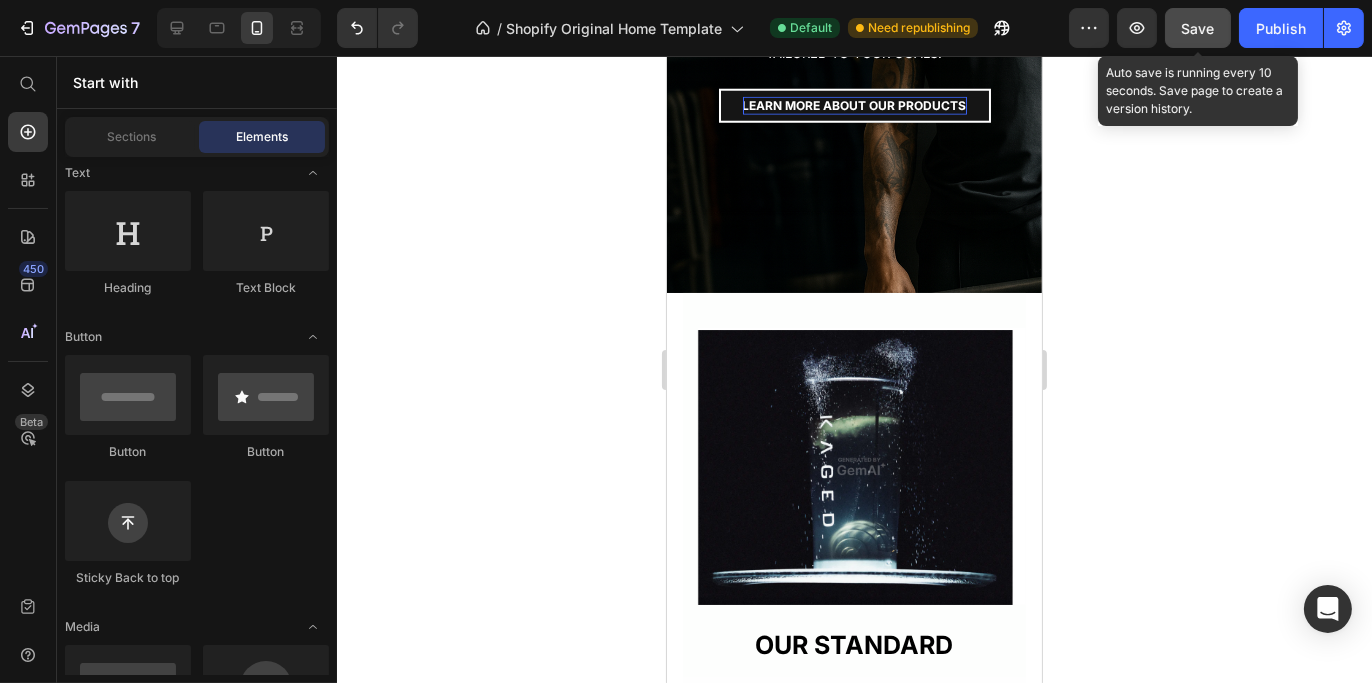 click on "Save" 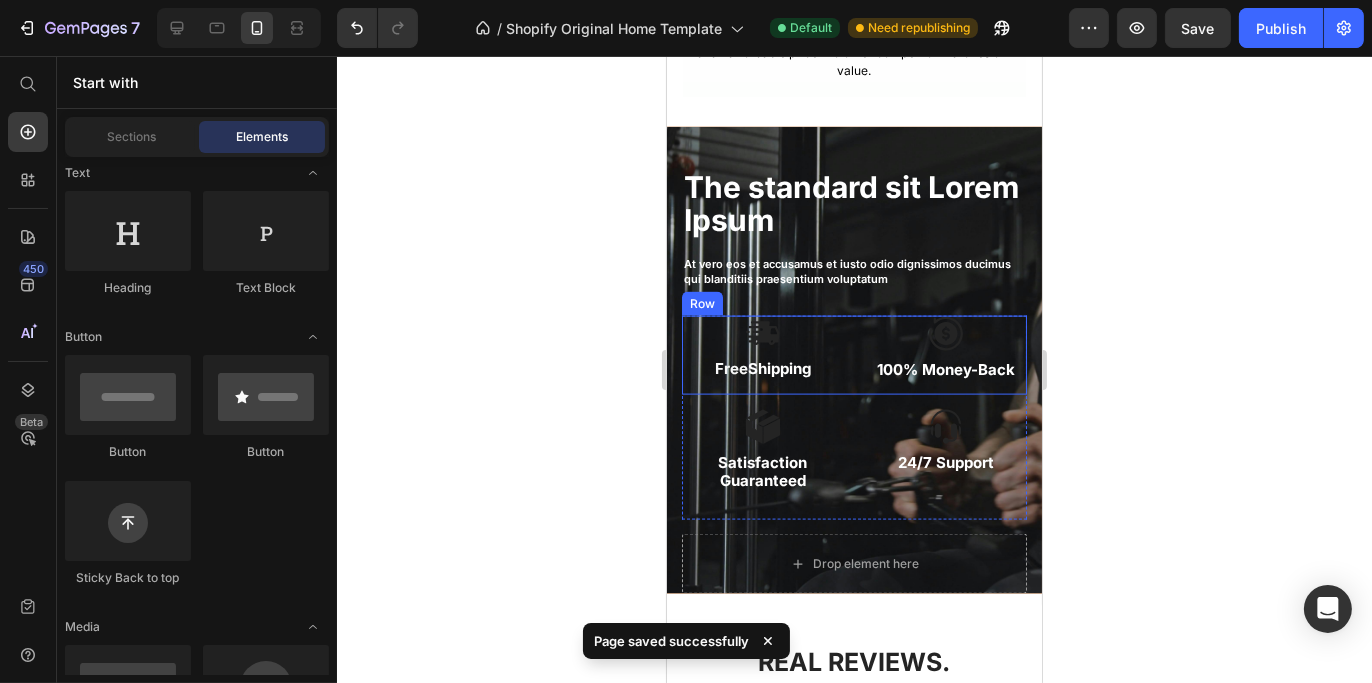 scroll, scrollTop: 3282, scrollLeft: 0, axis: vertical 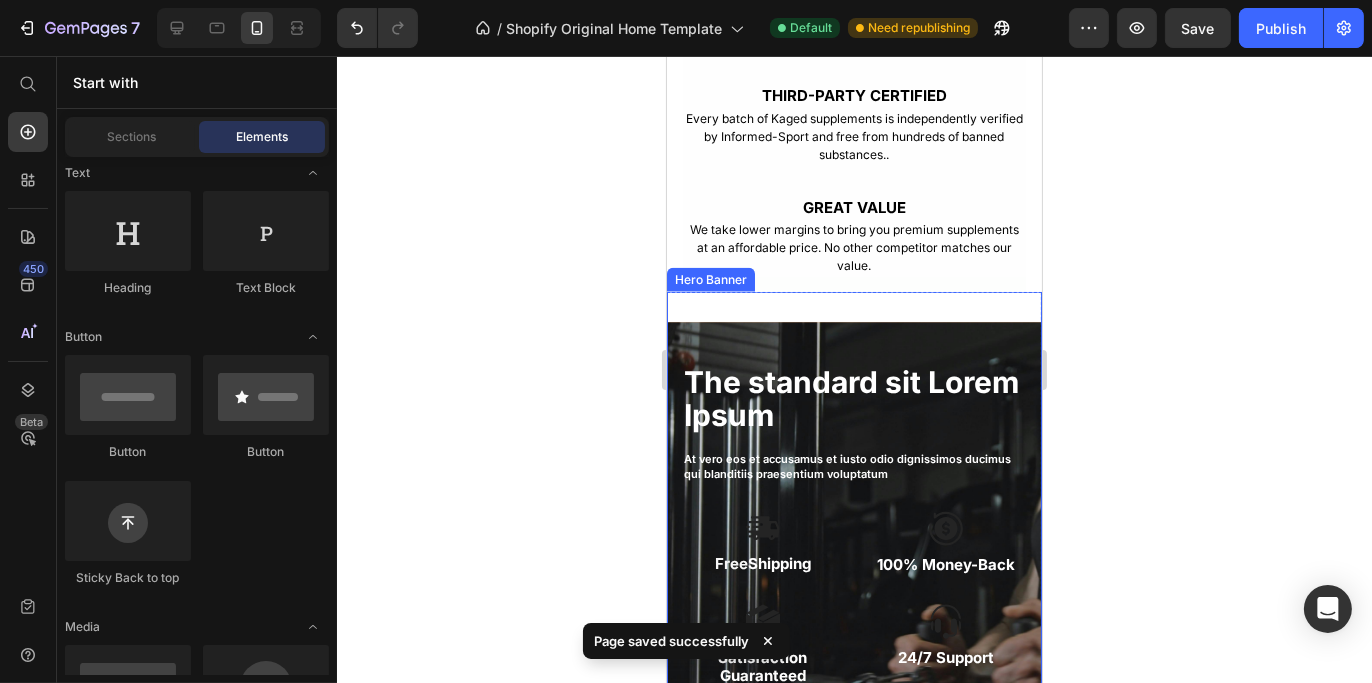 click on "The standard sit Lorem Ipsum Heading At vero eos et accusamus et iusto odio dignissimos ducimus qui blanditiis praesentium voluptatum Text Block Image Free  Shipping Text Block Image 100% Money-Back Text Block Row Image Satisfaction Guaranteed Text Block Image 24/7 Support Text Block Row Row
Drop element here Hero Banner" at bounding box center [853, 540] 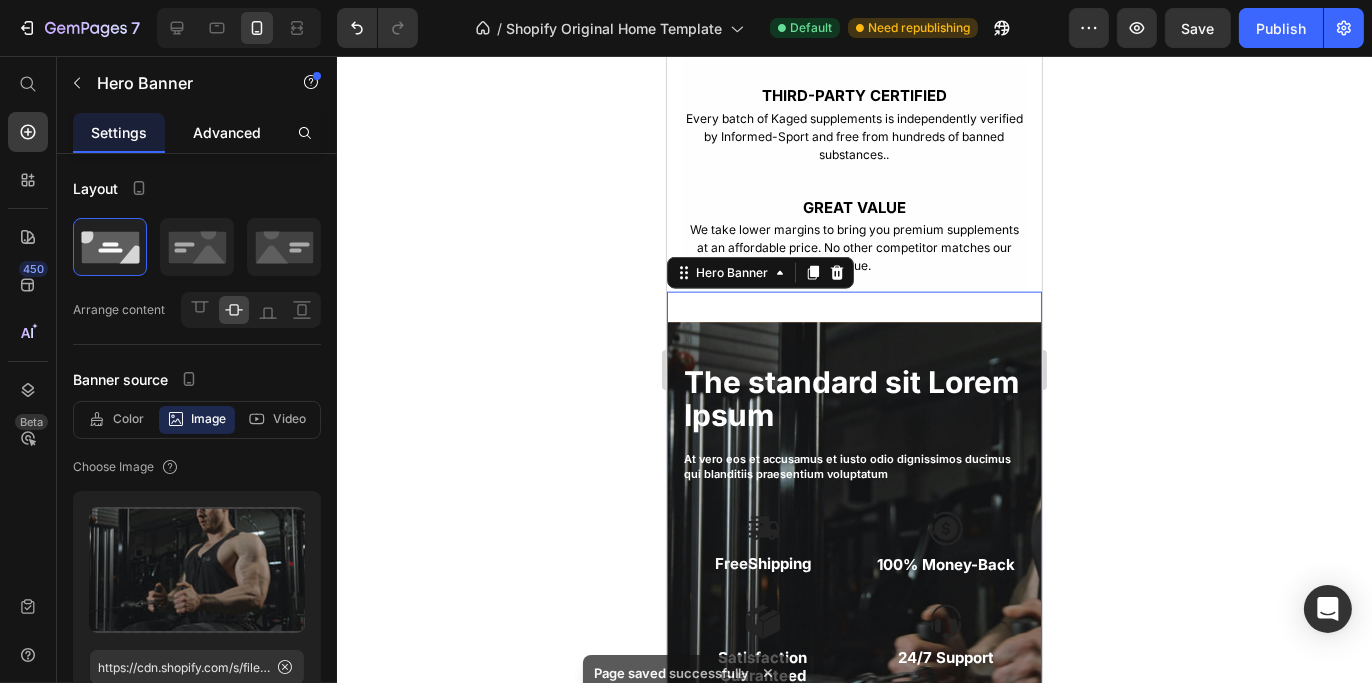 click on "Advanced" at bounding box center (227, 132) 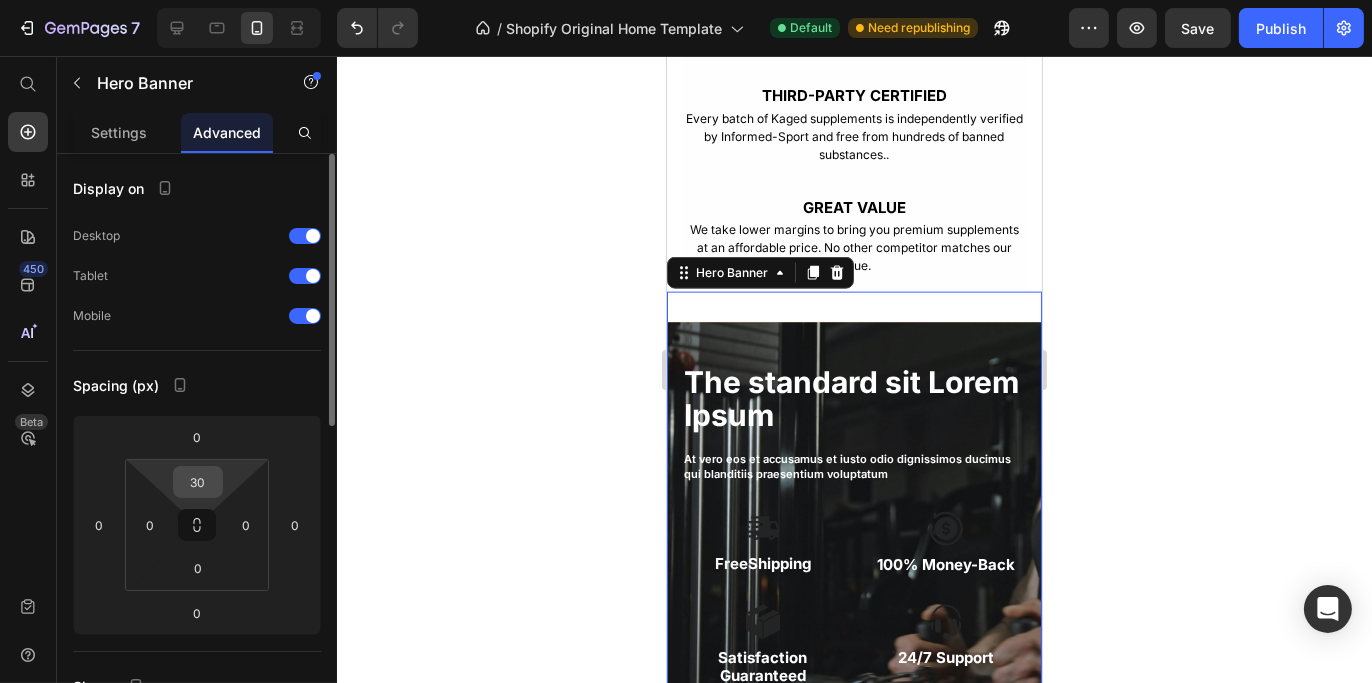 click on "30" at bounding box center [198, 482] 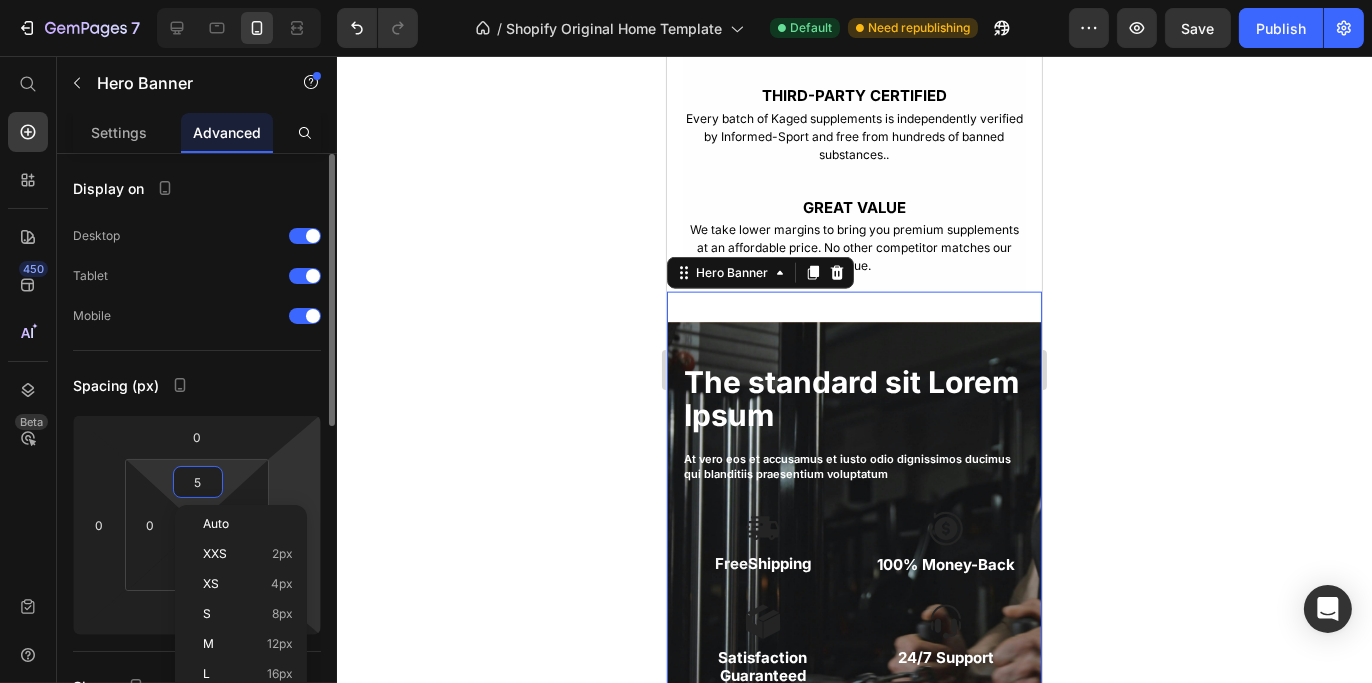 type on "55" 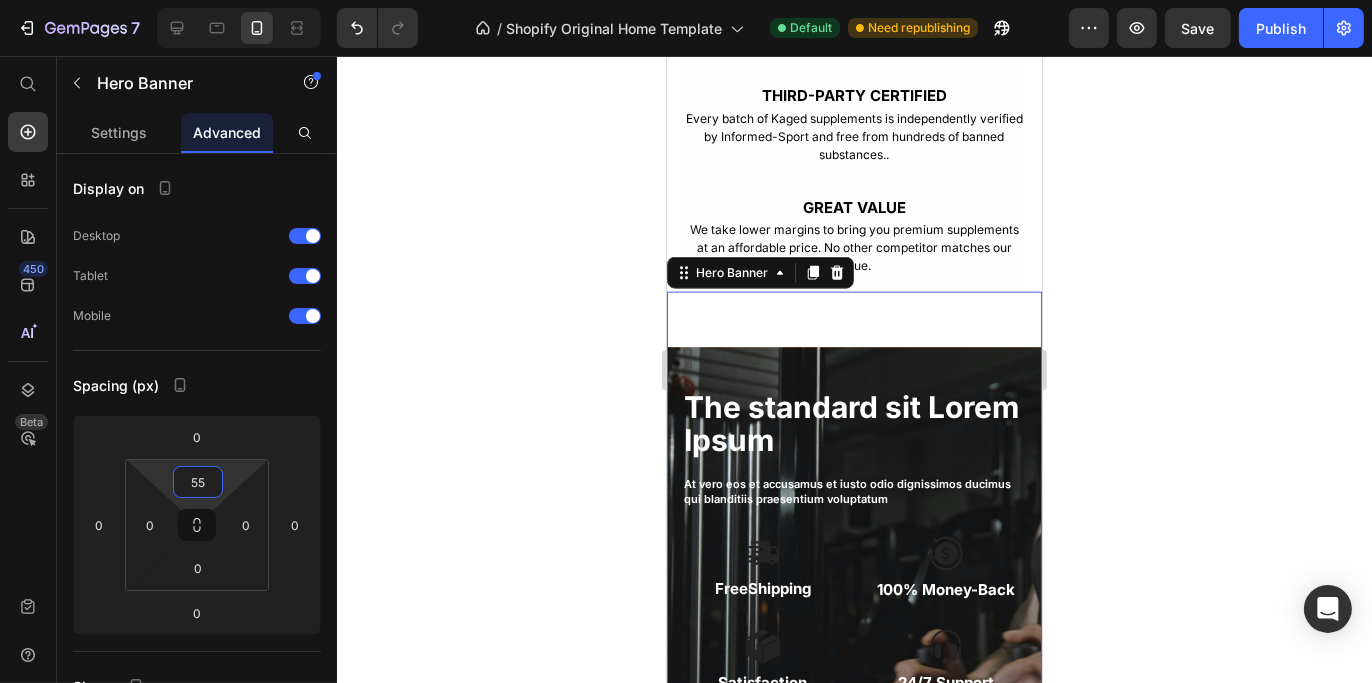 click 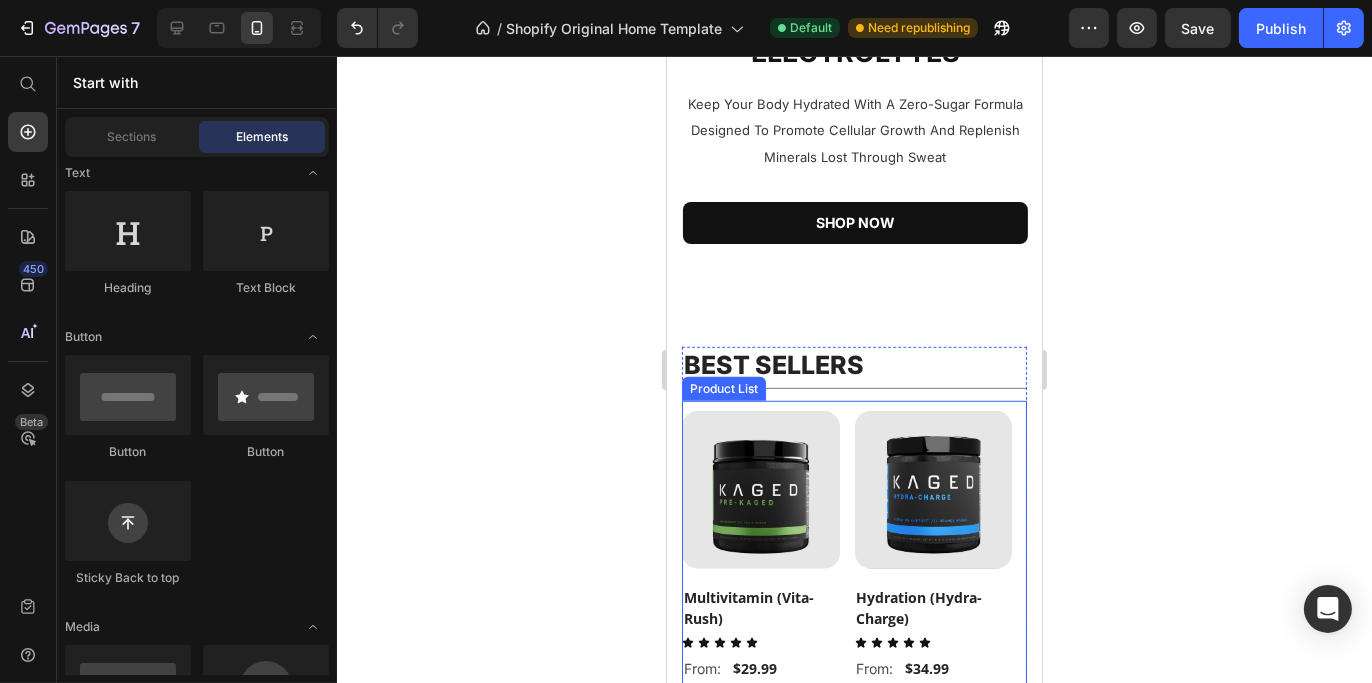 scroll, scrollTop: 1426, scrollLeft: 0, axis: vertical 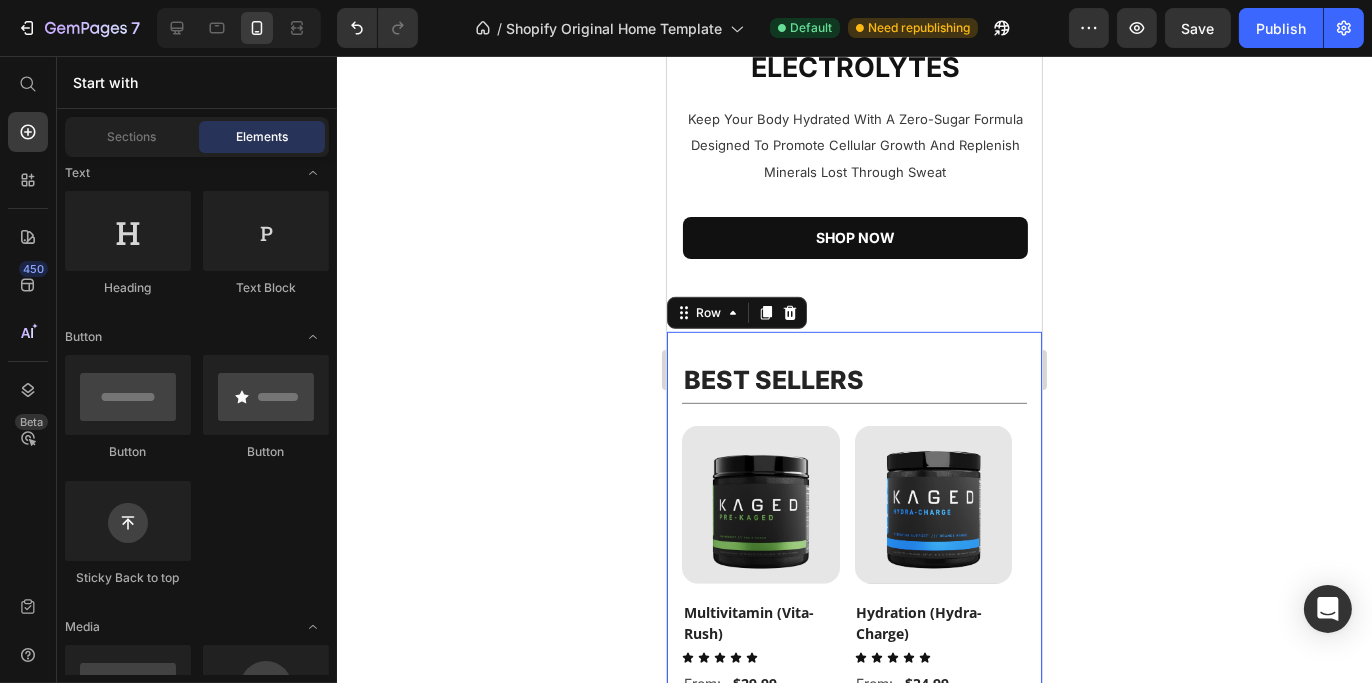 click on "Title Line BEST SELLERS Heading                Title Line (P) Images Multivitamin (Vita-Rush) (P) Title Icon Icon Icon Icon
Icon Icon List From: Text Block $29.99 (P) Price Row Add To Cart (P) Cart Button Row (P) Images Hydration (Hydra-Charge) (P) Title Icon Icon Icon Icon
Icon Icon List From: Text Block $34.99 (P) Price Row Add To Cart (P) Cart Button Row Product List Row Row   0" at bounding box center [853, 562] 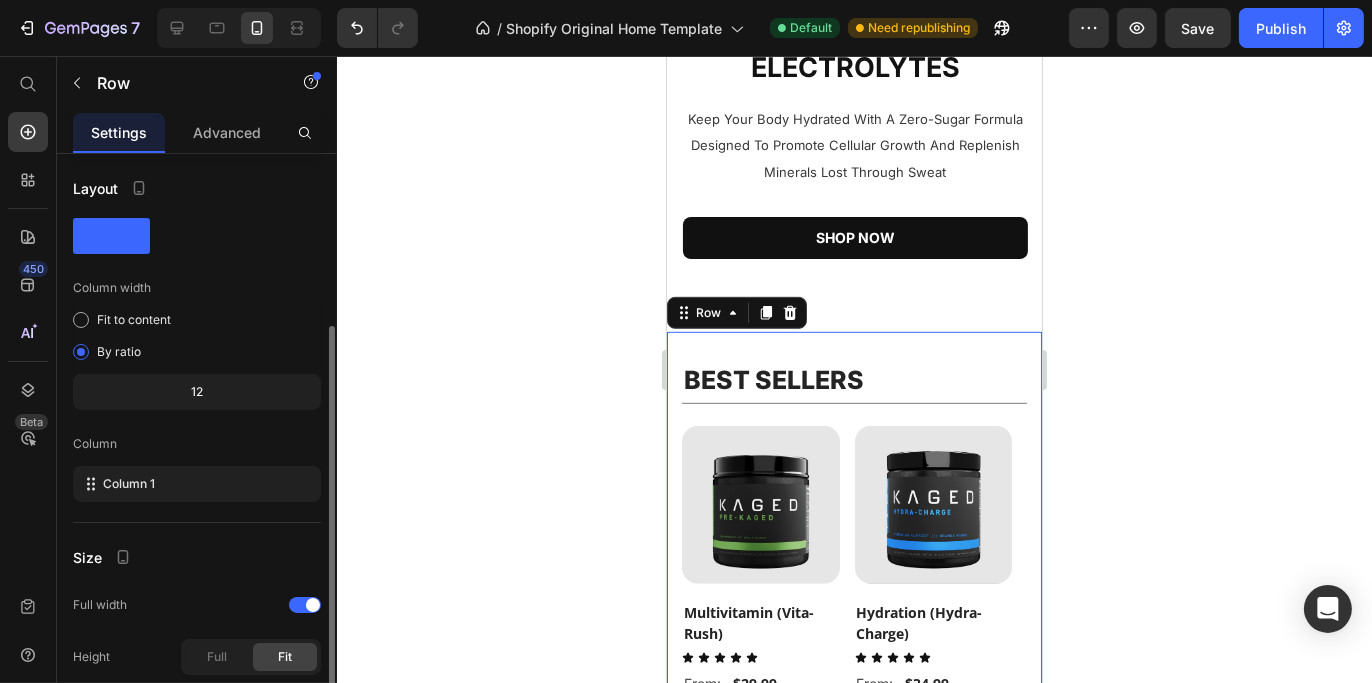 scroll, scrollTop: 200, scrollLeft: 0, axis: vertical 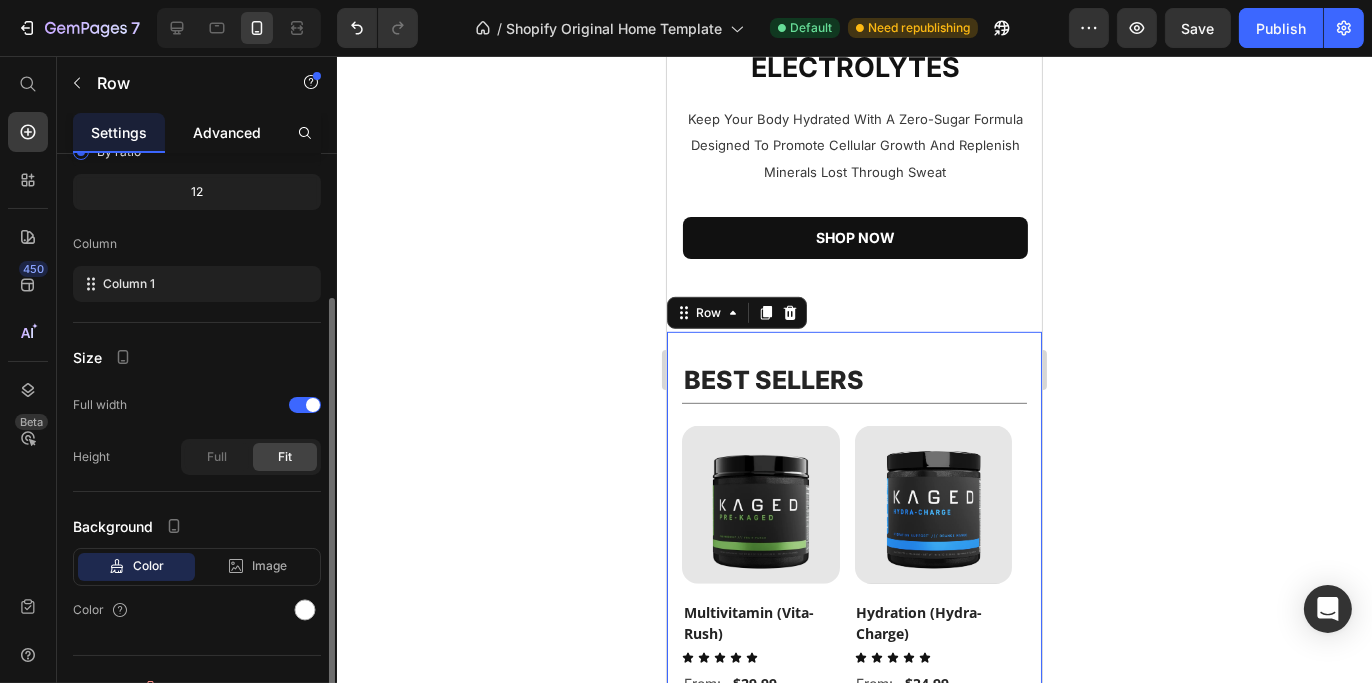 click on "Advanced" at bounding box center (227, 132) 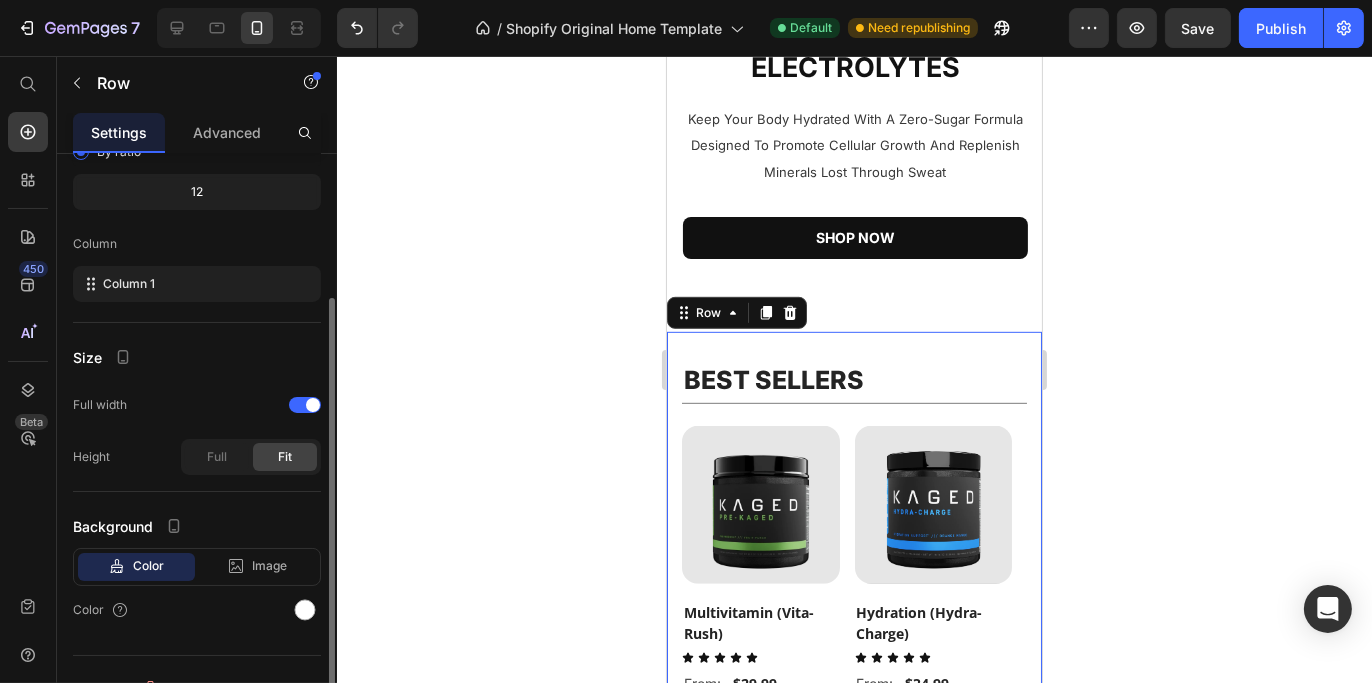 scroll, scrollTop: 0, scrollLeft: 0, axis: both 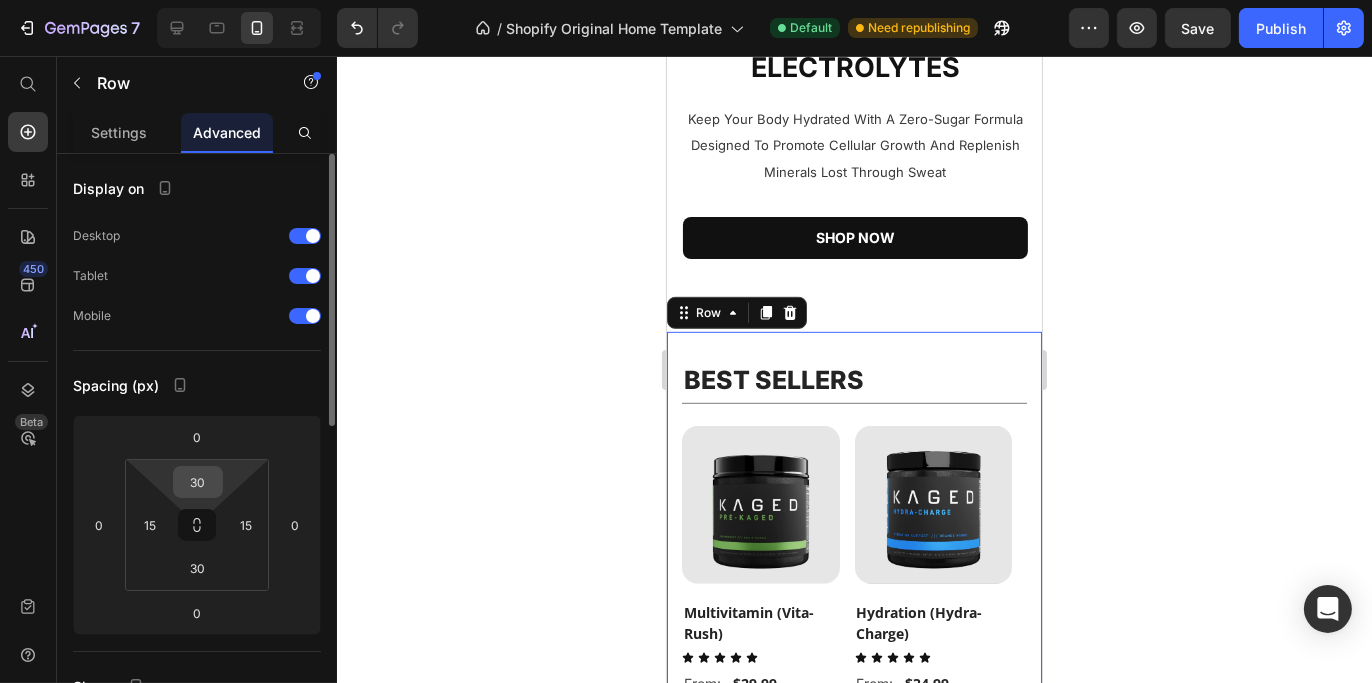 click on "30" at bounding box center (198, 482) 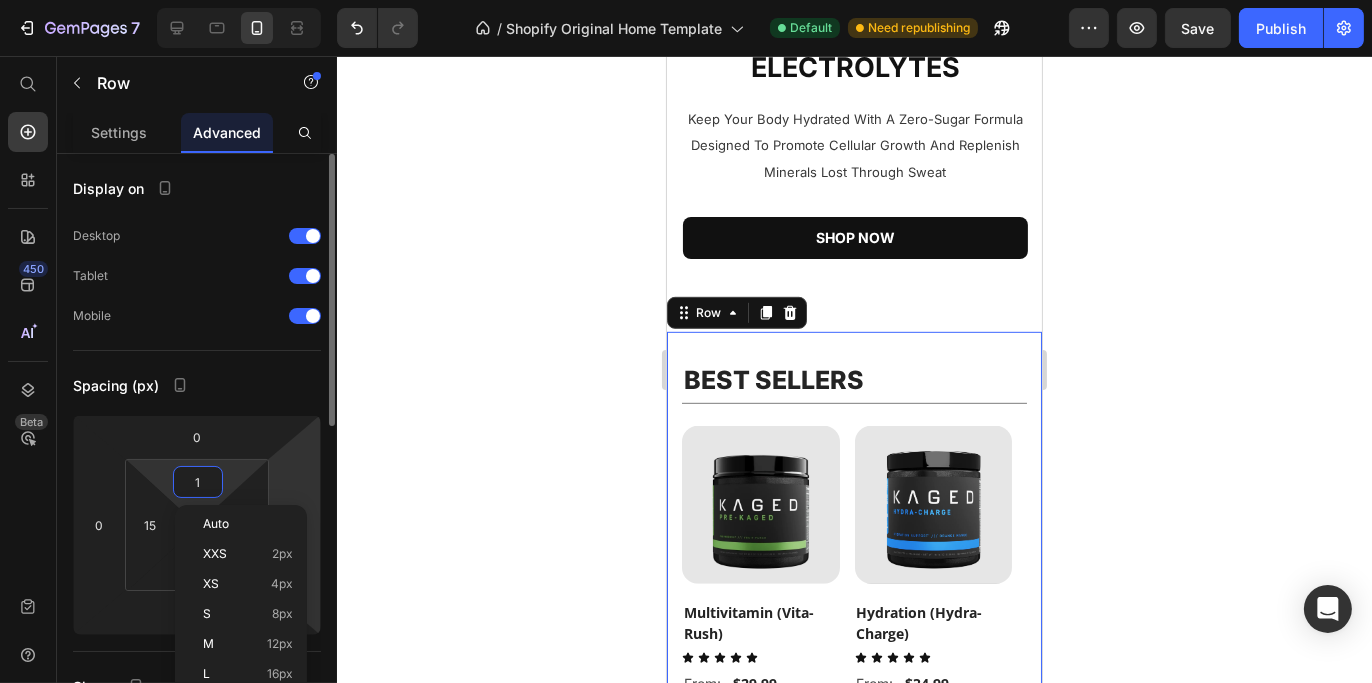type on "15" 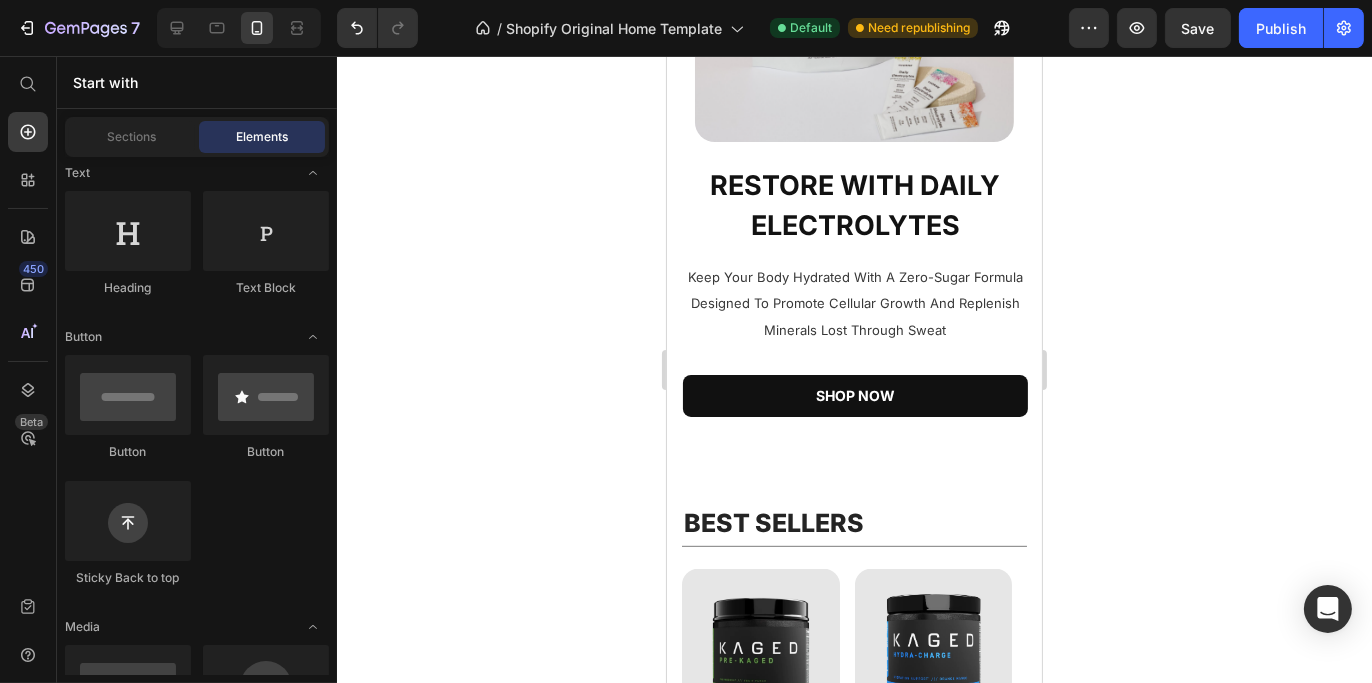 scroll, scrollTop: 1393, scrollLeft: 0, axis: vertical 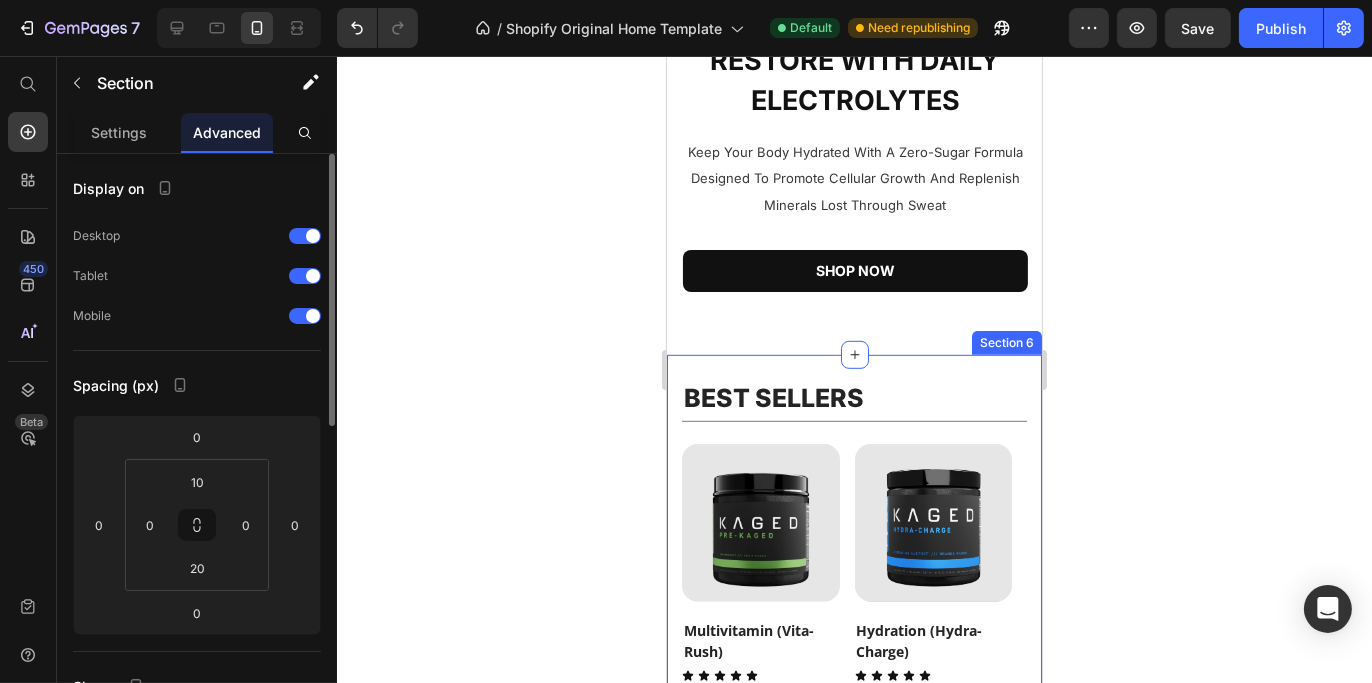 click on "Title Line BEST SELLERS Heading                Title Line (P) Images Multivitamin (Vita-Rush) (P) Title Icon Icon Icon Icon
Icon Icon List From: Text Block $29.99 (P) Price Row Add To Cart (P) Cart Button Row (P) Images Hydration (Hydra-Charge) (P) Title Icon Icon Icon Icon
Icon Icon List From: Text Block $34.99 (P) Price Row Add To Cart (P) Cart Button Row Product List Row Row Section 6" at bounding box center (853, 593) 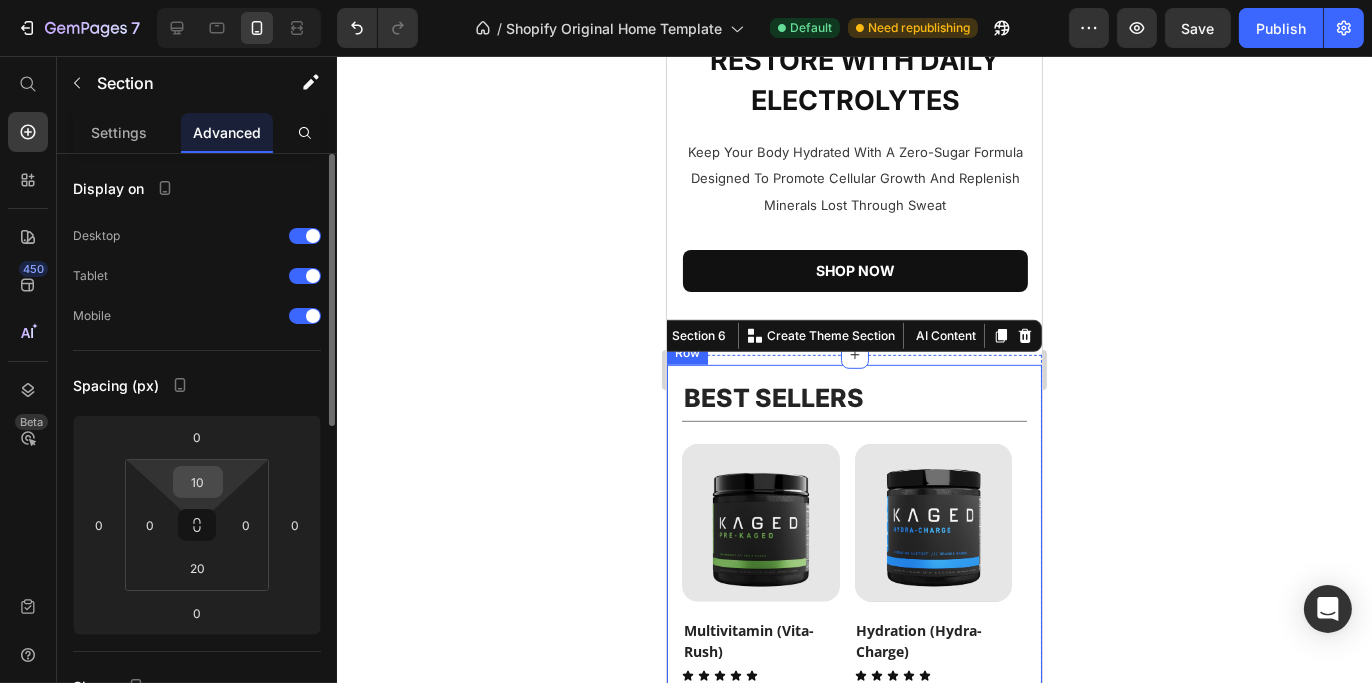 click on "10" at bounding box center [198, 482] 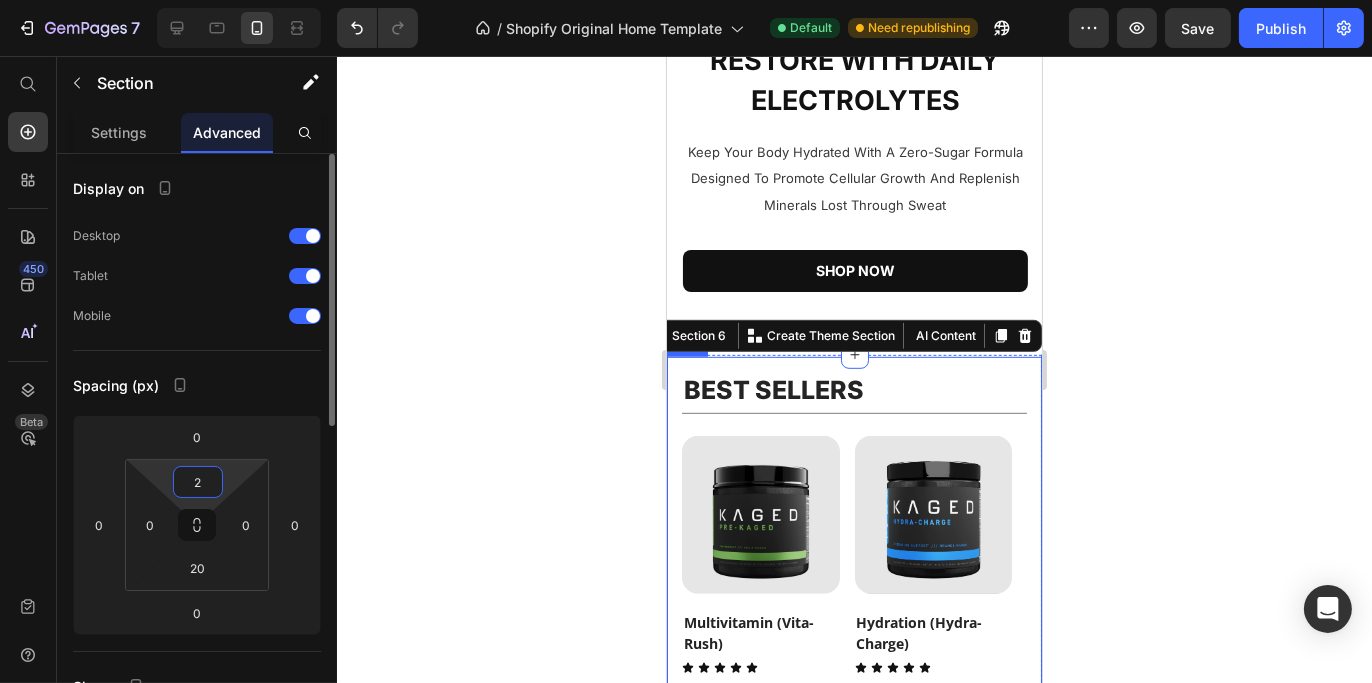 type on "20" 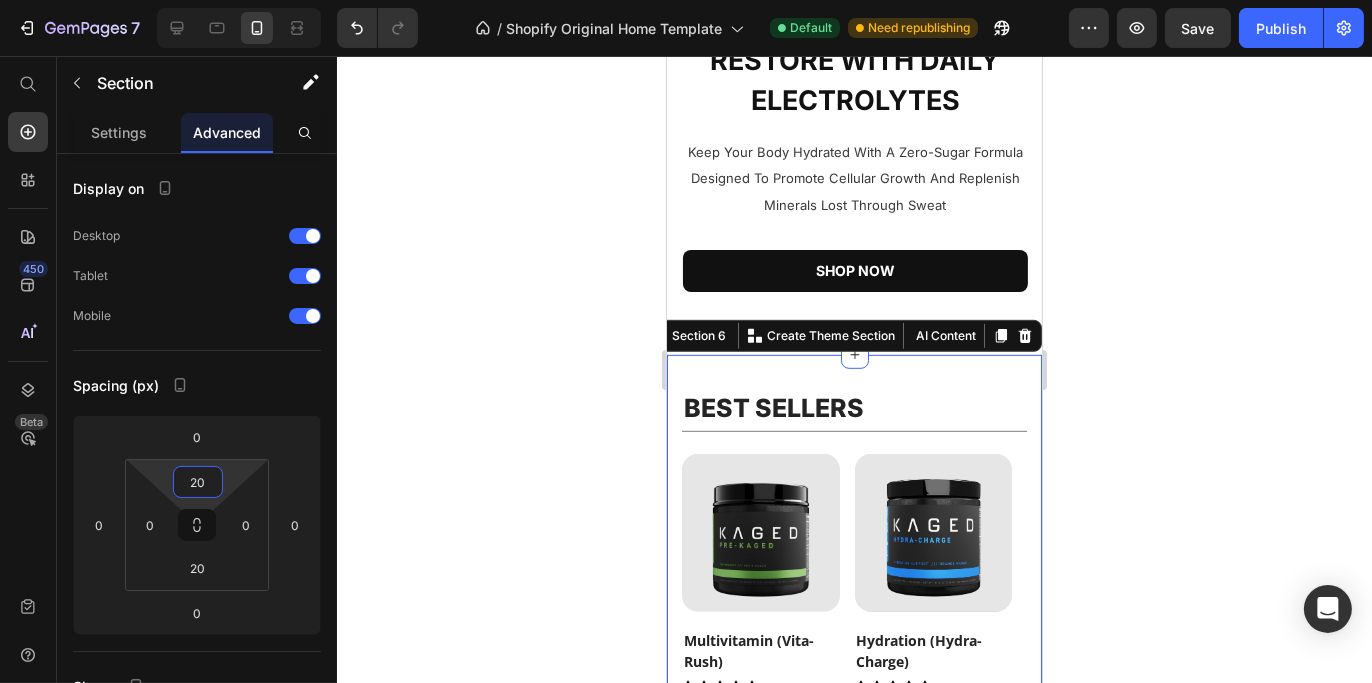 click 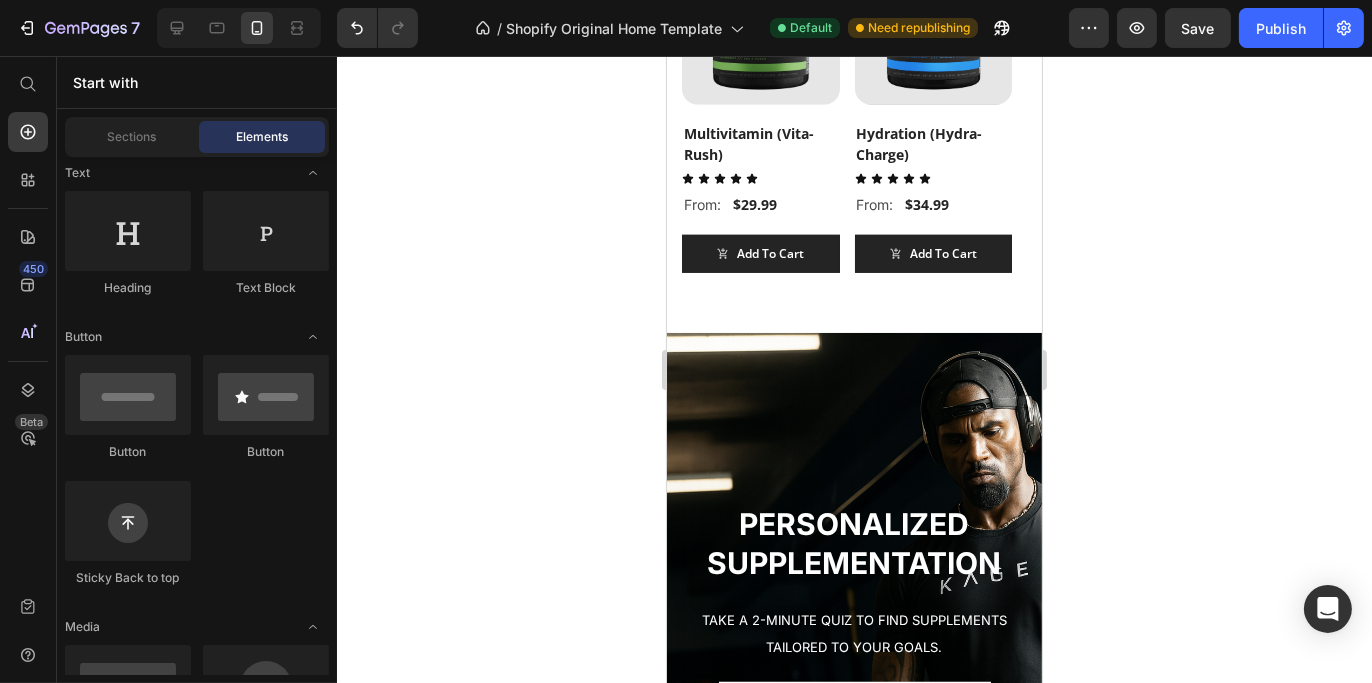 scroll, scrollTop: 1790, scrollLeft: 0, axis: vertical 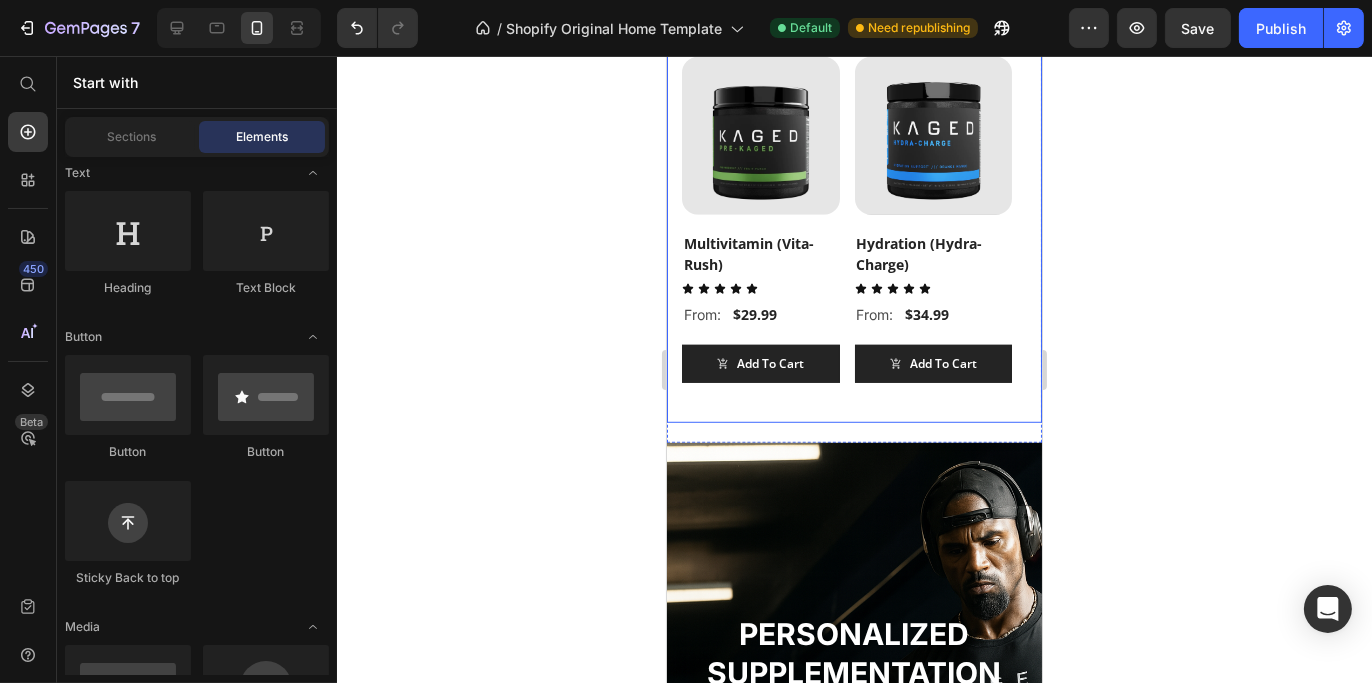 click on "Title Line BEST SELLERS Heading                Title Line (P) Images Multivitamin (Vita-Rush) (P) Title Icon Icon Icon Icon
Icon Icon List From: Text Block $29.99 (P) Price Row Add To Cart (P) Cart Button Row (P) Images Hydration (Hydra-Charge) (P) Title Icon Icon Icon Icon
Icon Icon List From: Text Block $34.99 (P) Price Row Add To Cart (P) Cart Button Row Product List Row Row Section 6" at bounding box center [853, 201] 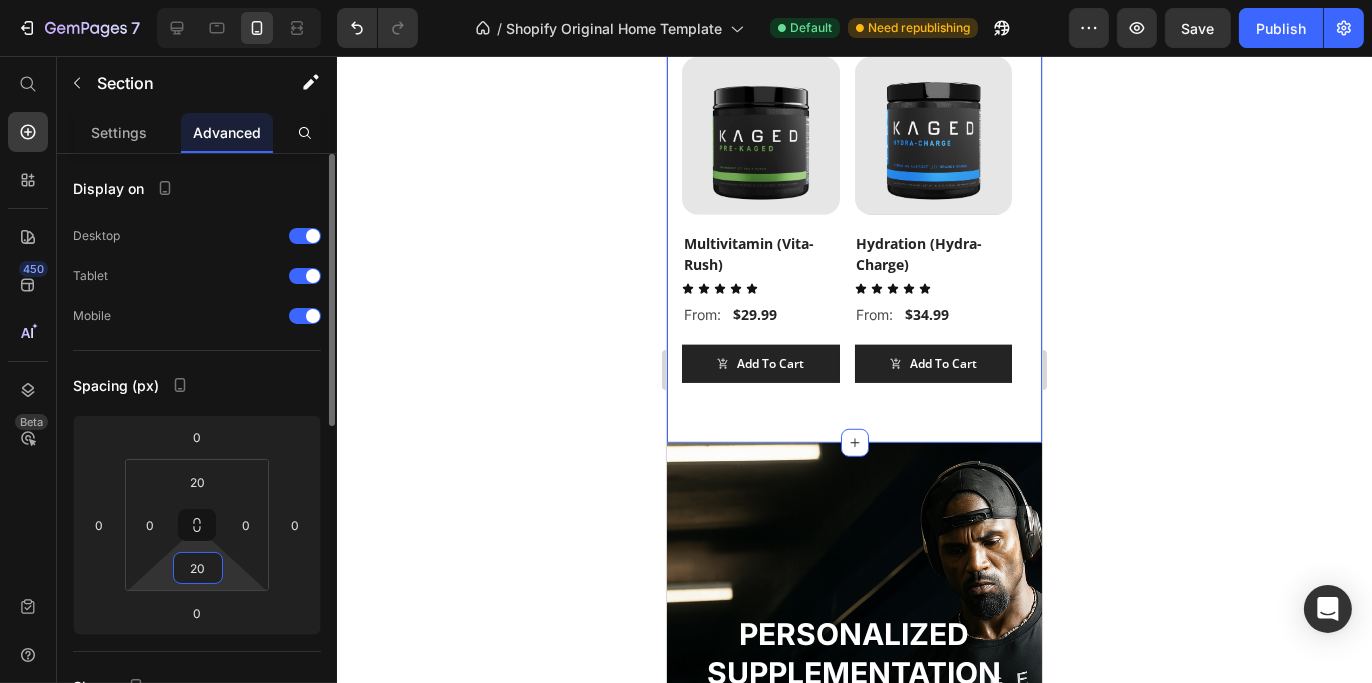 click on "20" at bounding box center (198, 568) 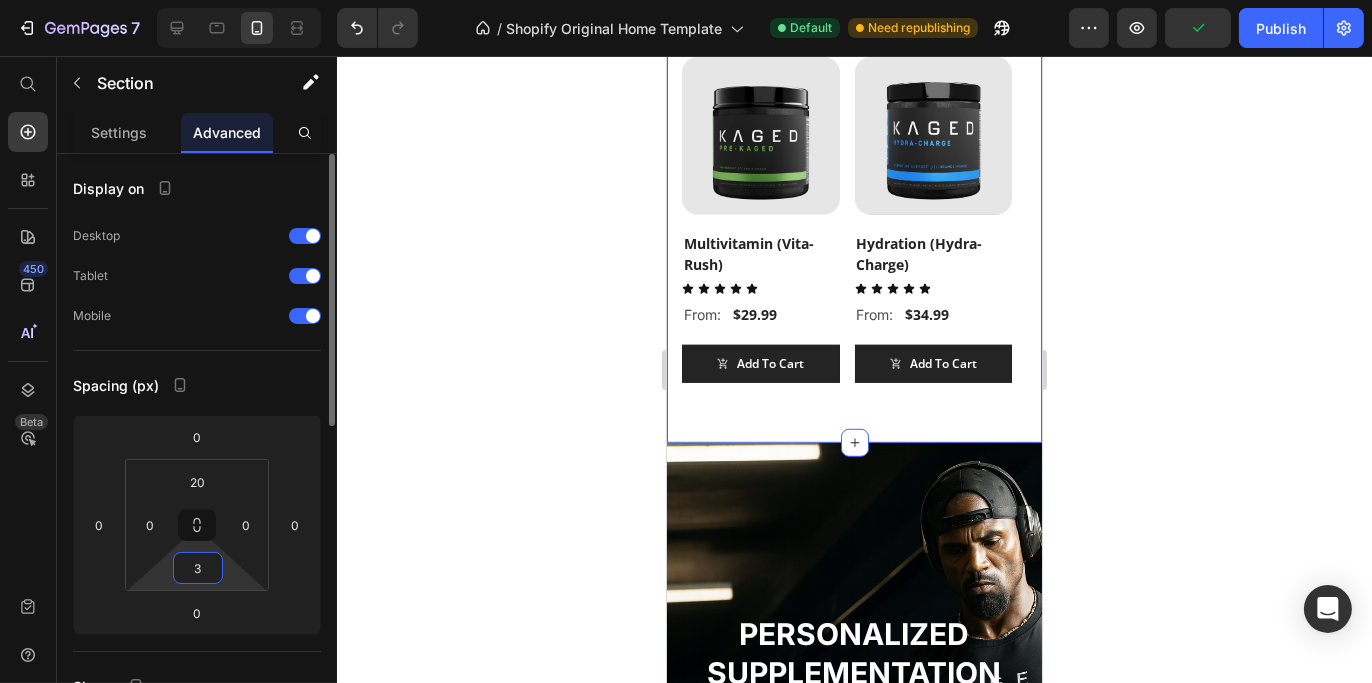 type on "35" 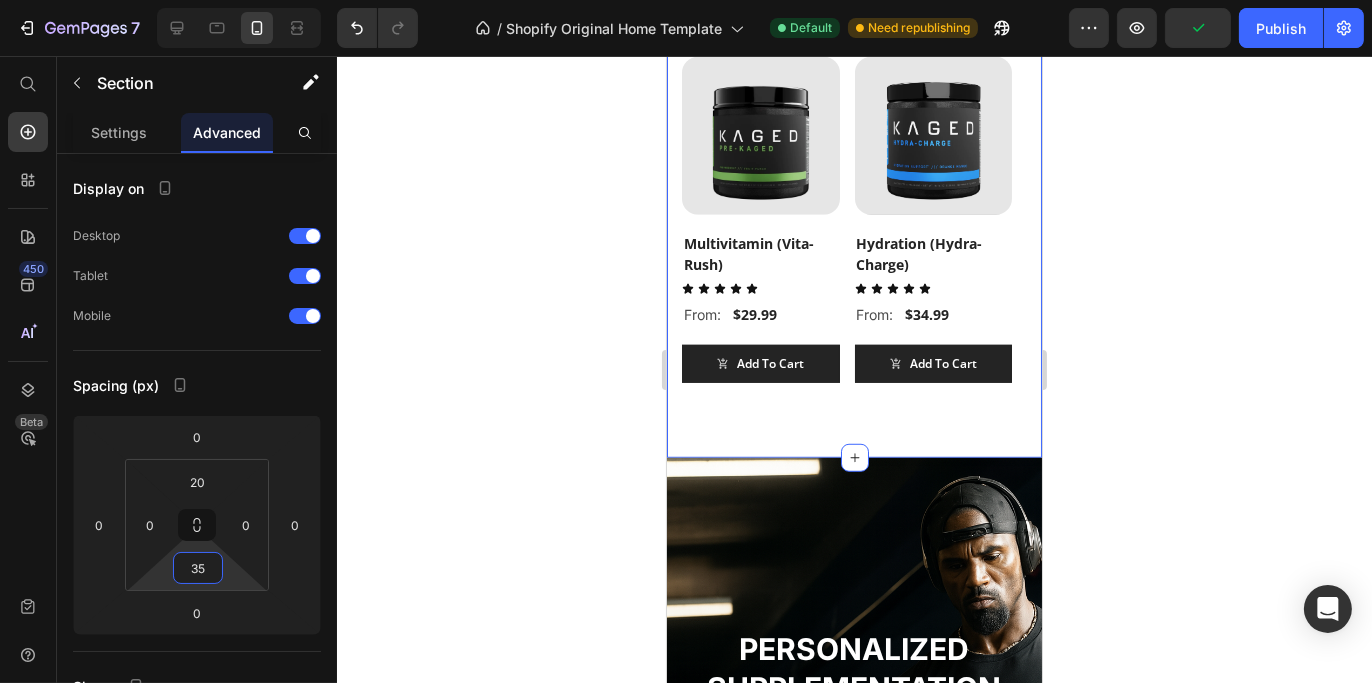 click 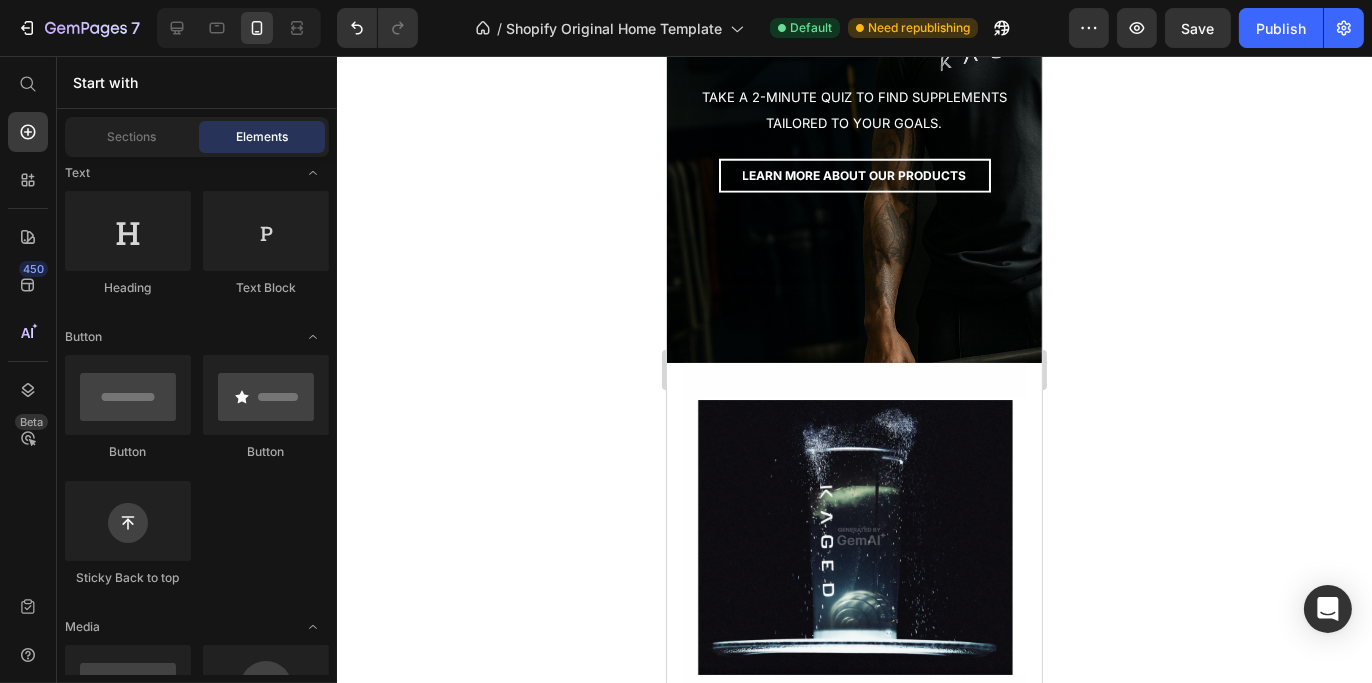 scroll, scrollTop: 2477, scrollLeft: 0, axis: vertical 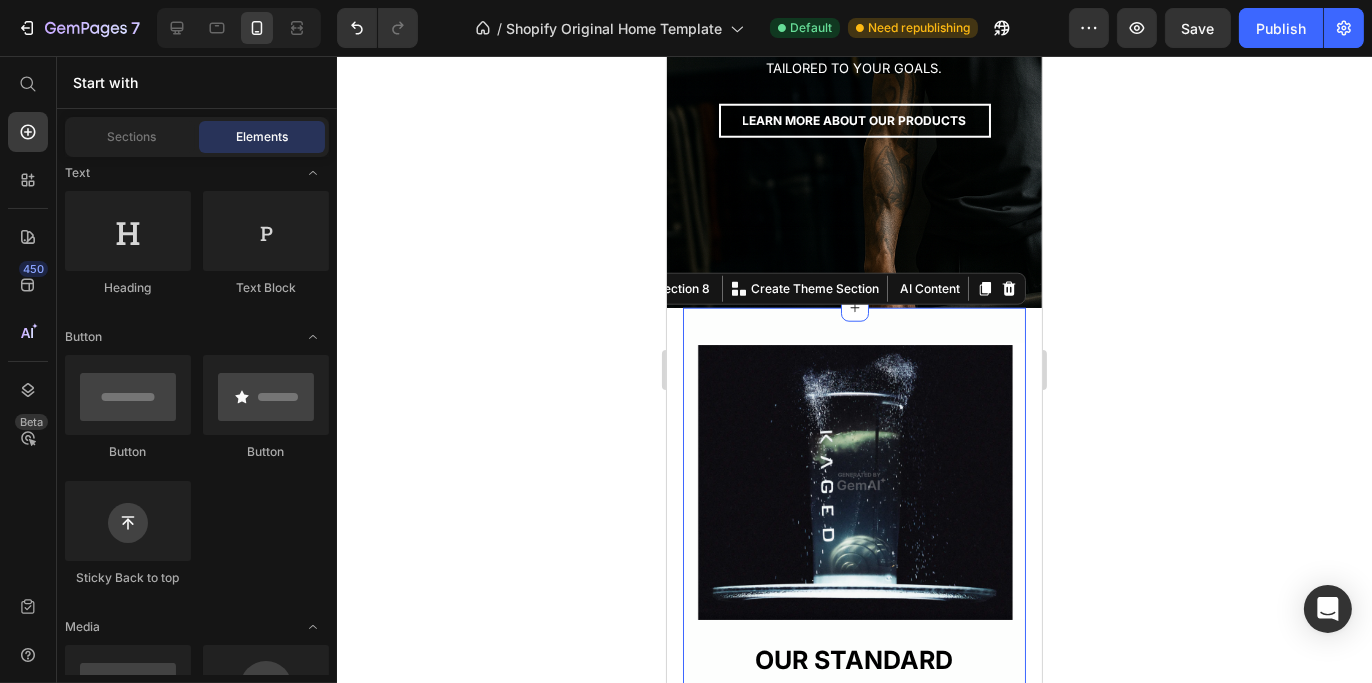click on "Image OUR STANDARD Heading SCIENCE-BACKED INGREDIENTS & DOSES Heading We use patented ingredients backed by research, in the doses shown to get results. Text Block INCREDIBLE FLAVORS Heading Taste matters. We pride ourselves on having the best-tasting supplements with no colors or flavors from artificial sources.. Text Block THIRD-PARTY CERTIFIED Heading Every batch of Kaged supplements is independently verified by Informed-Sport and free from hundreds of banned substances.. Text Block GREAT VALUE Heading We take lower margins to bring you premium supplements at an affordable price. No other competitor matches our value. Text Block Row Row Image Row Section 8   Create Theme Section AI Content Write with GemAI What would you like to describe here? Tone and Voice Persuasive Product Show more Generate" at bounding box center [853, 709] 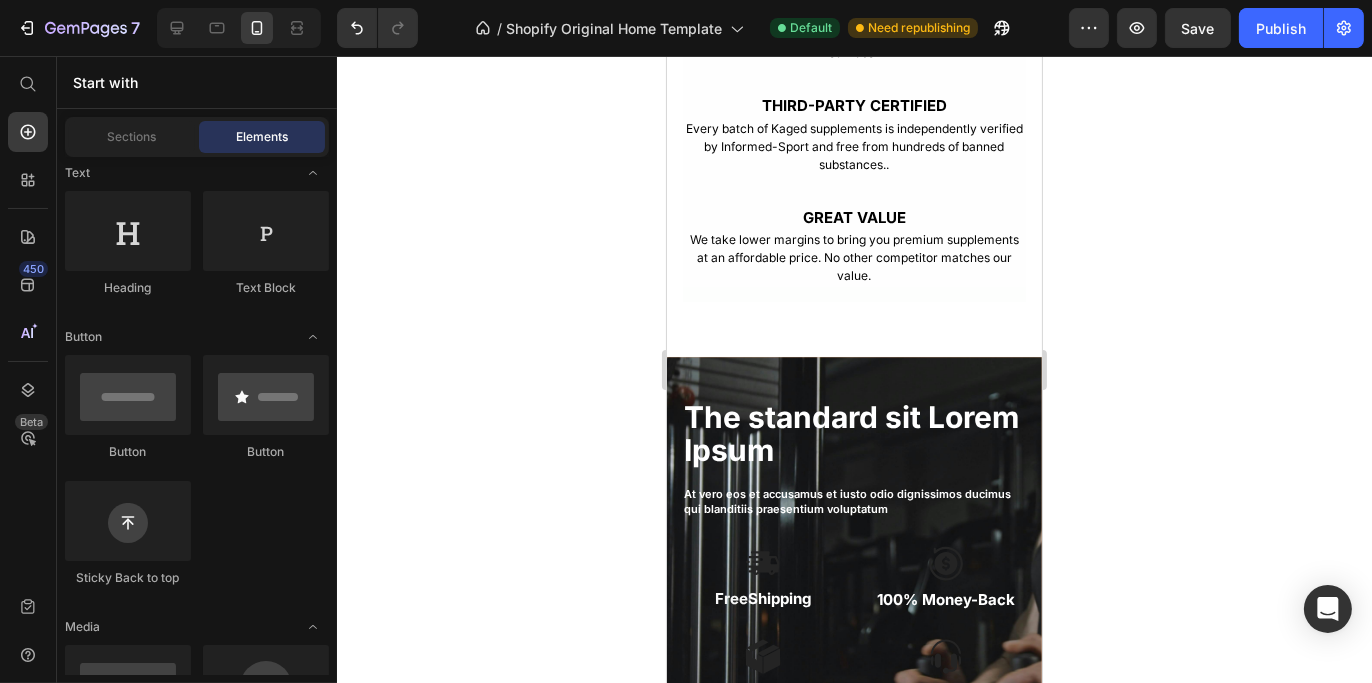 scroll, scrollTop: 3275, scrollLeft: 0, axis: vertical 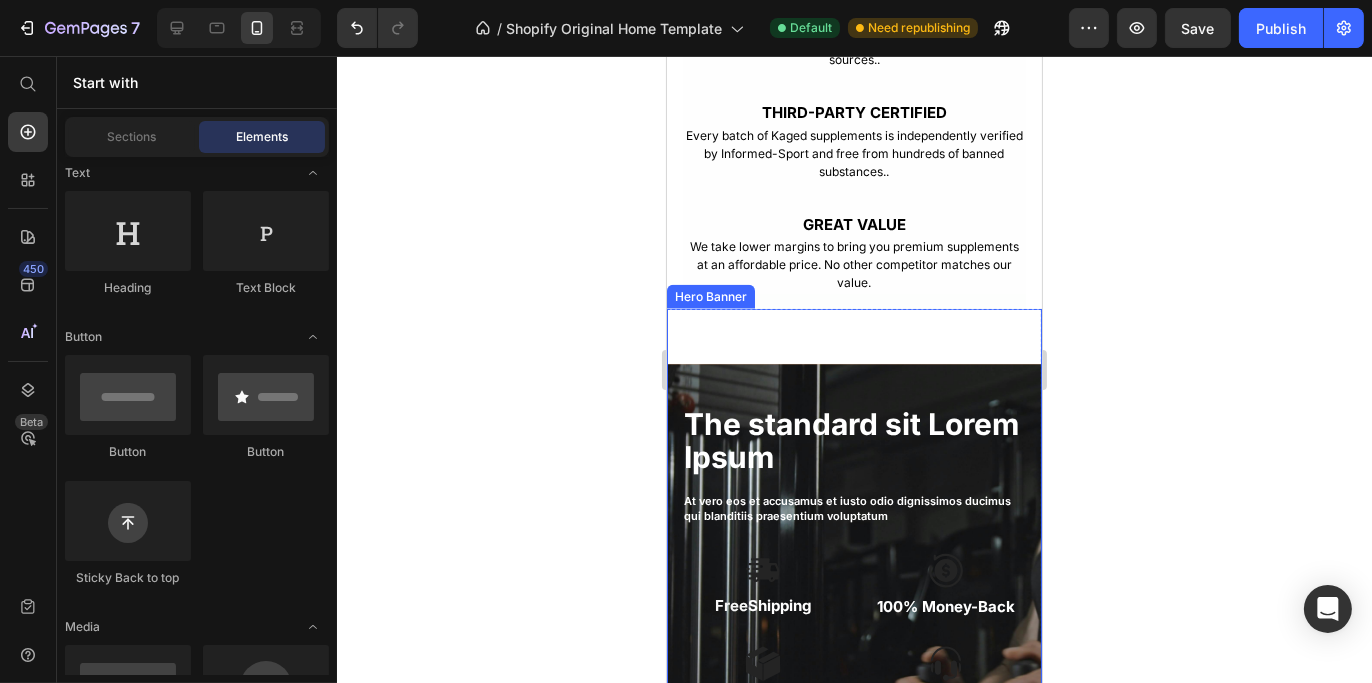 click on "The standard sit Lorem Ipsum Heading At vero eos et accusamus et iusto odio dignissimos ducimus qui blanditiis praesentium voluptatum Text Block Image Free  Shipping Text Block Image 100% Money-Back Text Block Row Image Satisfaction Guaranteed Text Block Image 24/7 Support Text Block Row Row
Drop element here Hero Banner" at bounding box center [853, 570] 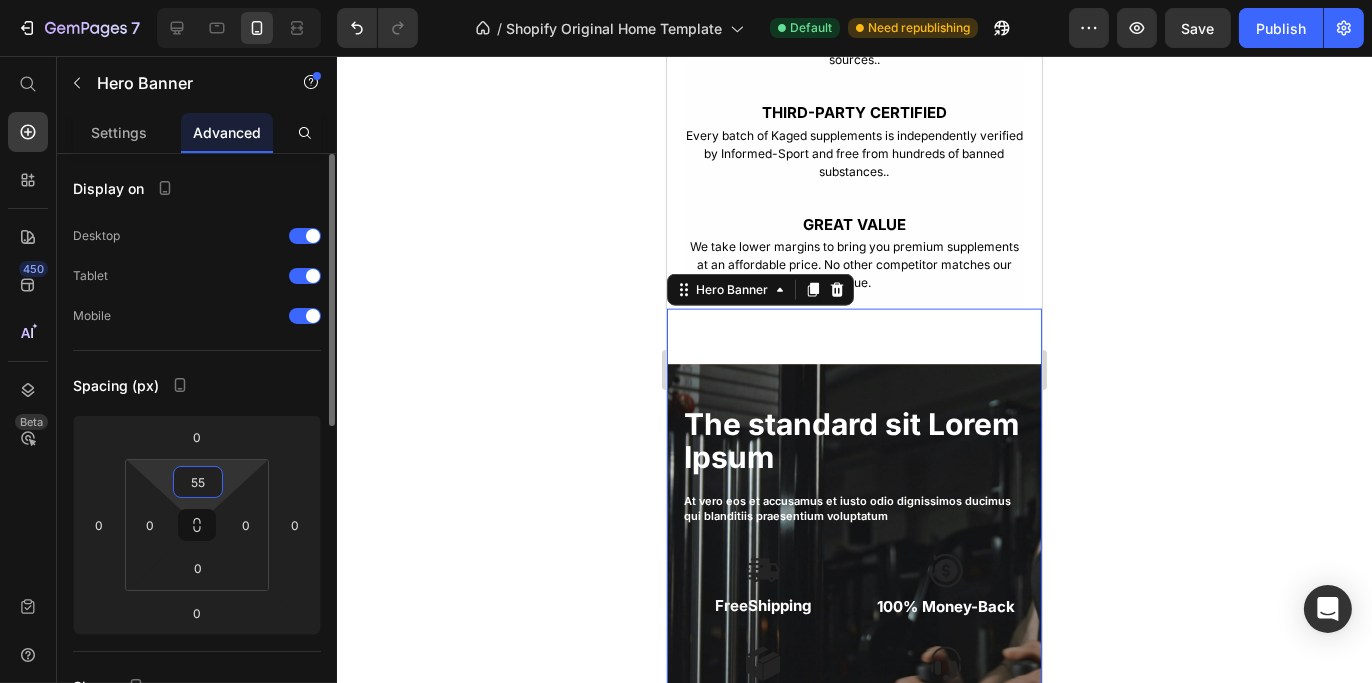 click on "55" at bounding box center (198, 482) 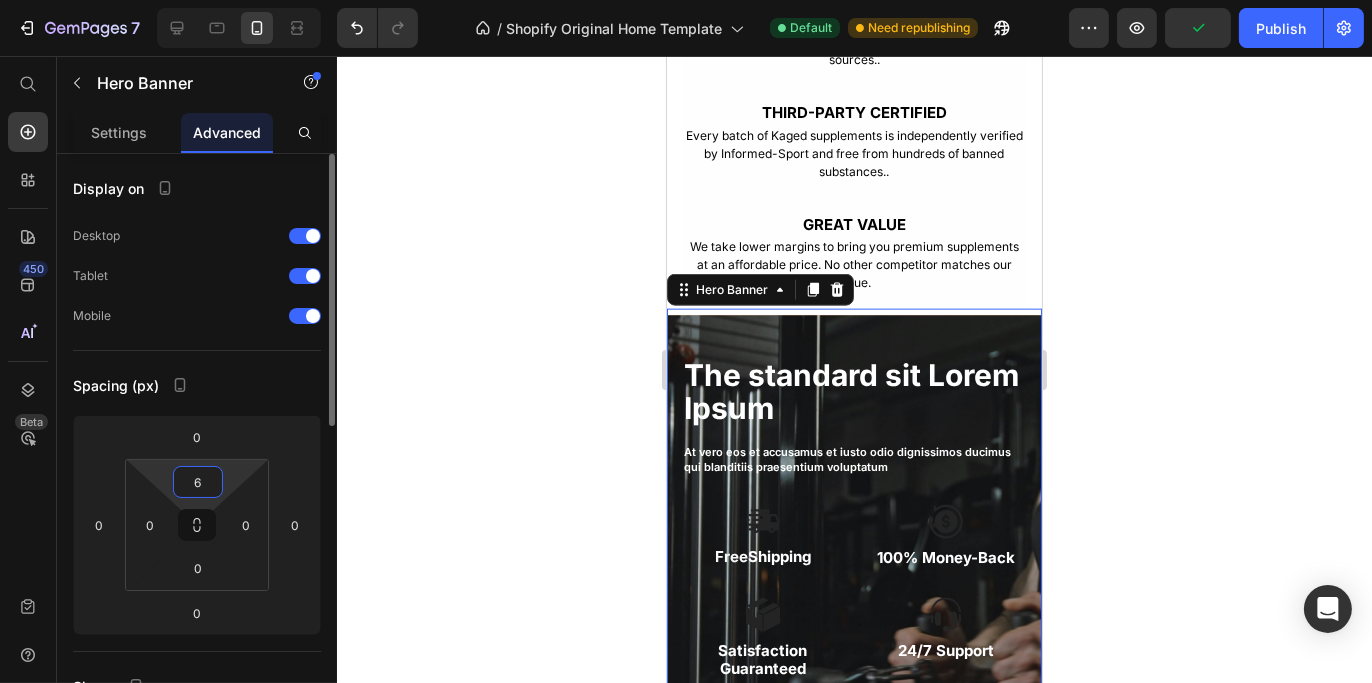 type on "60" 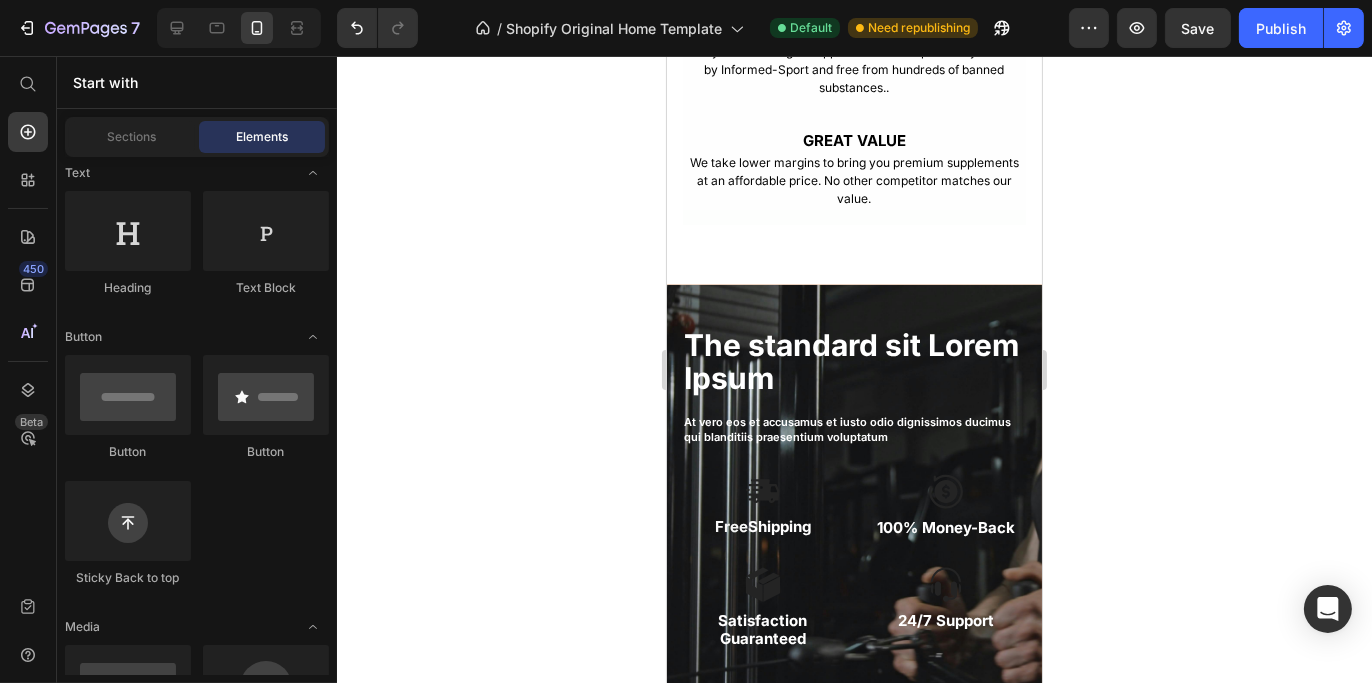 scroll, scrollTop: 3367, scrollLeft: 0, axis: vertical 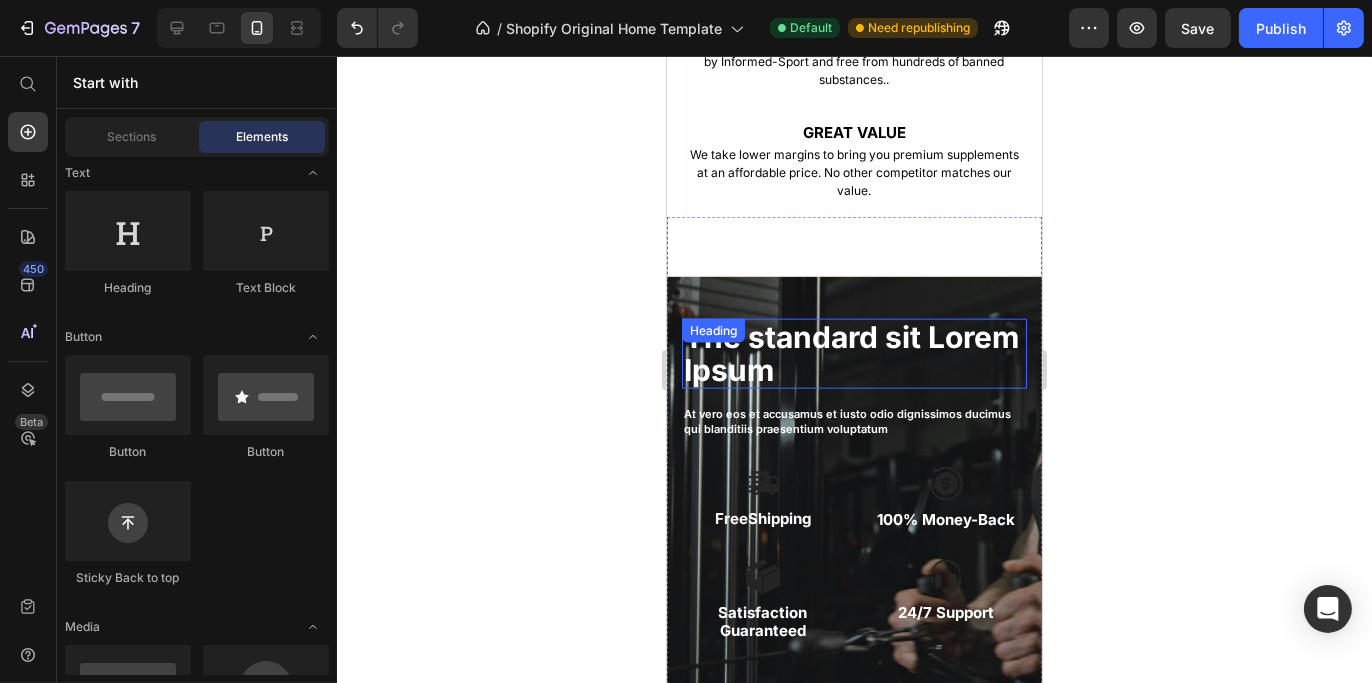 click on "The standard sit Lorem Ipsum Heading" at bounding box center (853, 354) 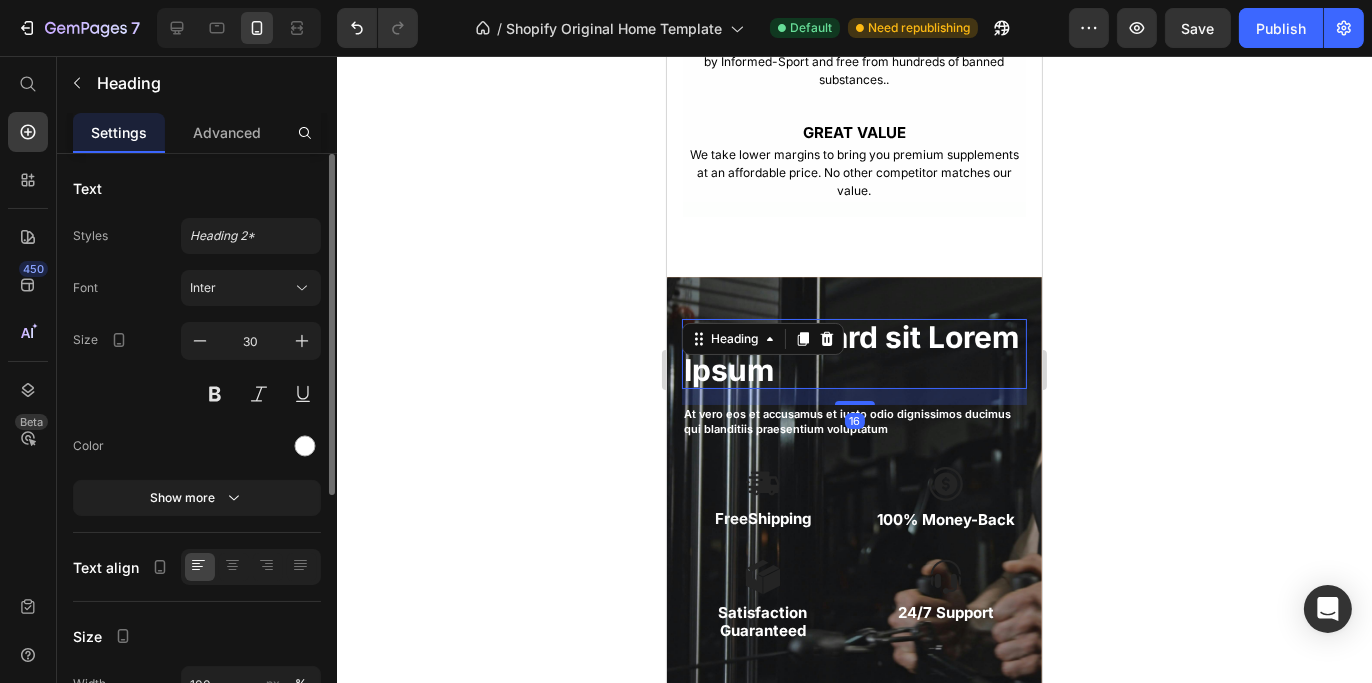 click on "The standard sit Lorem Ipsum" at bounding box center [853, 354] 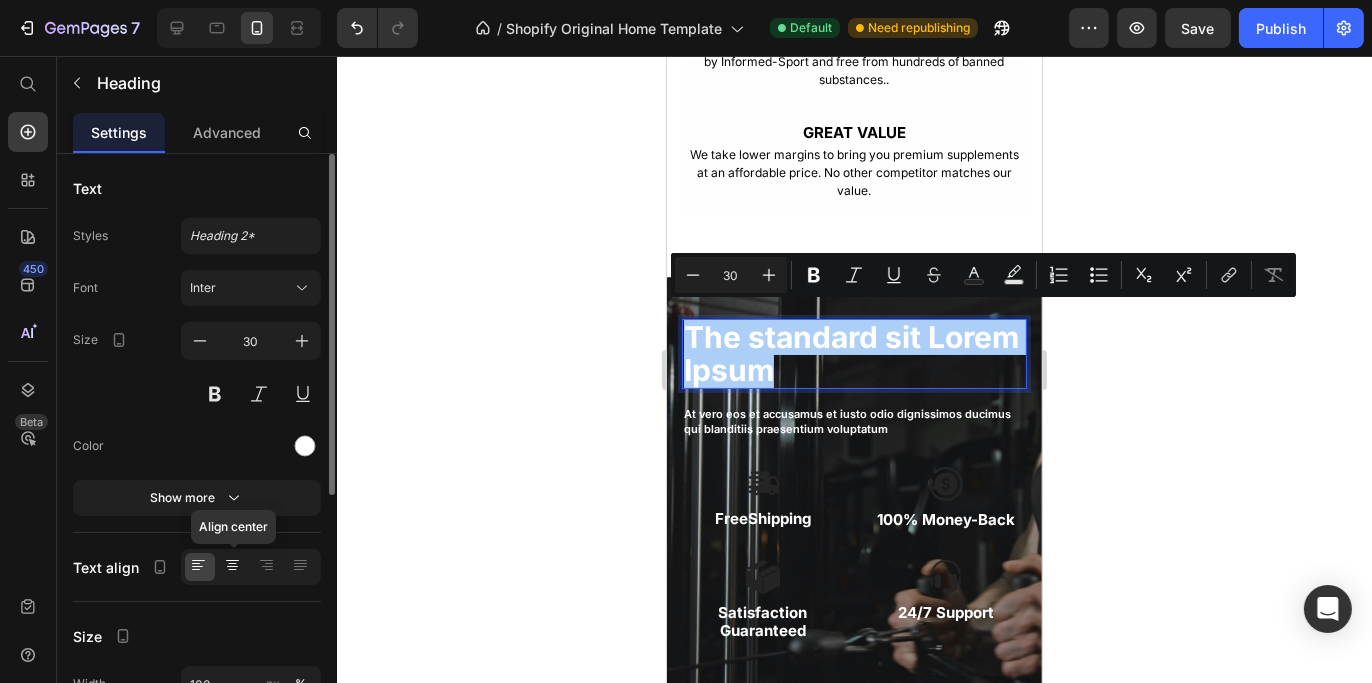 click 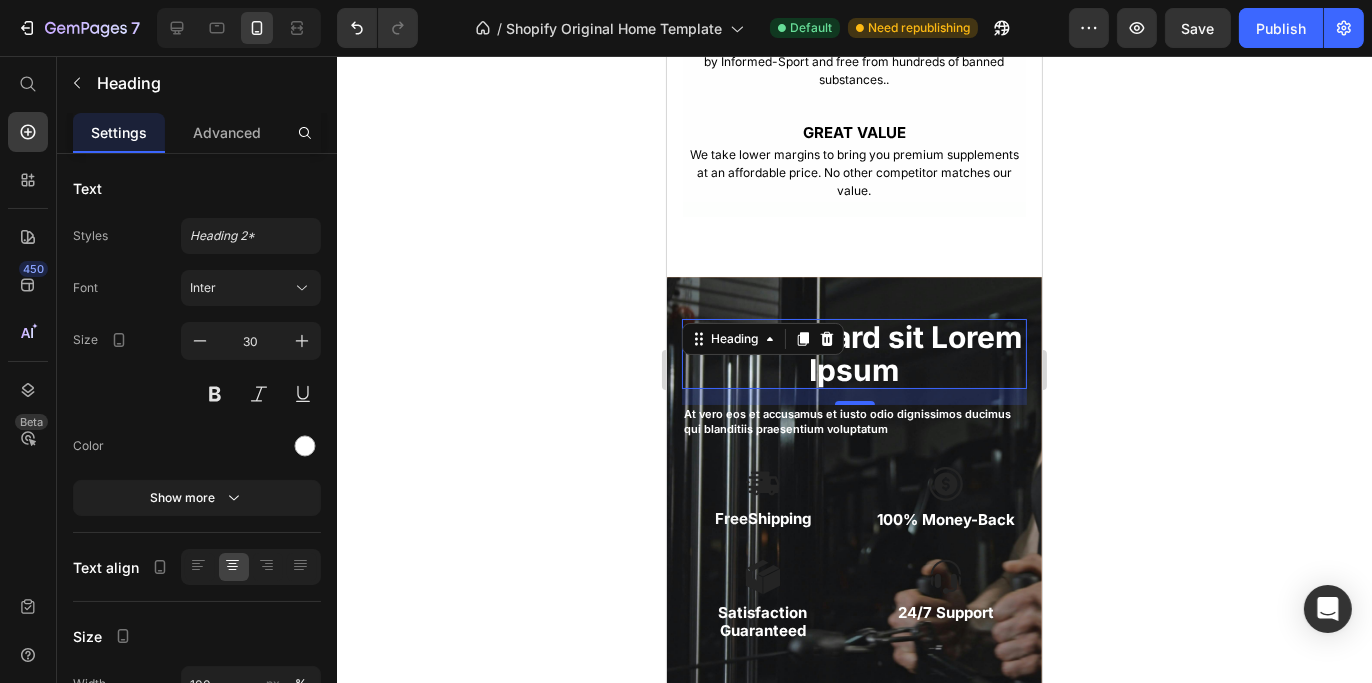 click 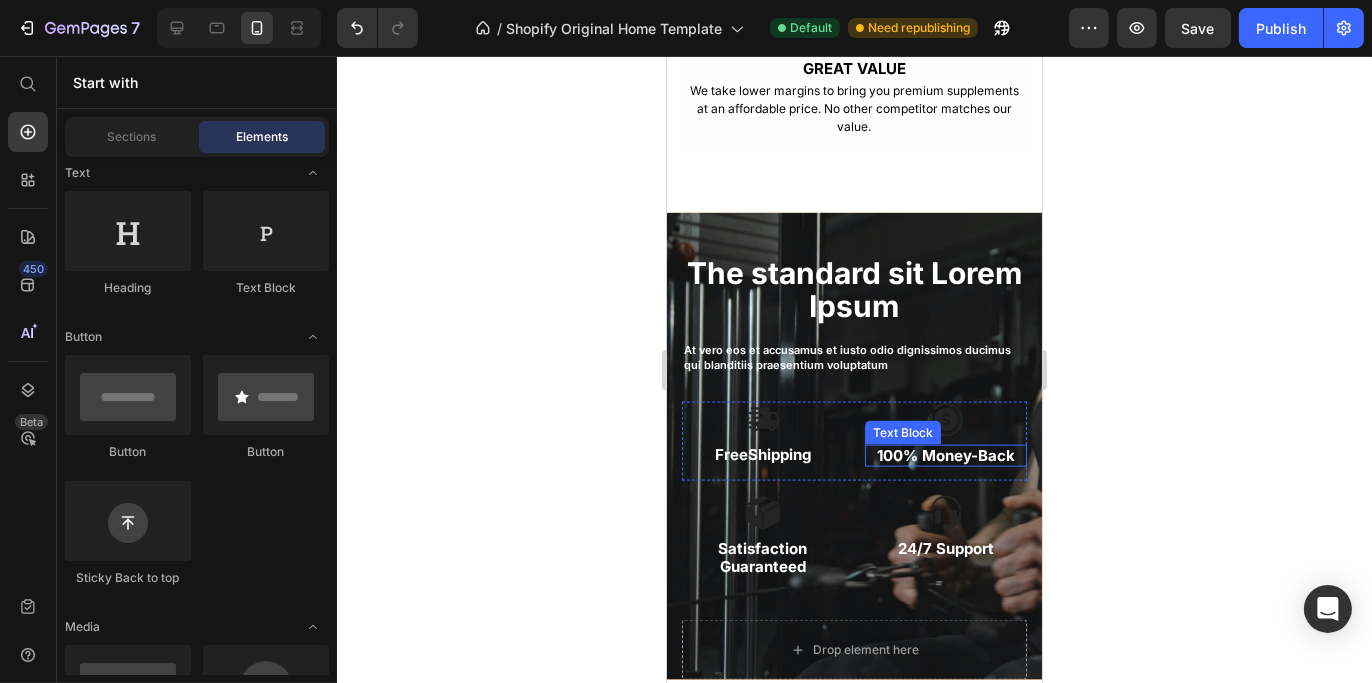 scroll, scrollTop: 3467, scrollLeft: 0, axis: vertical 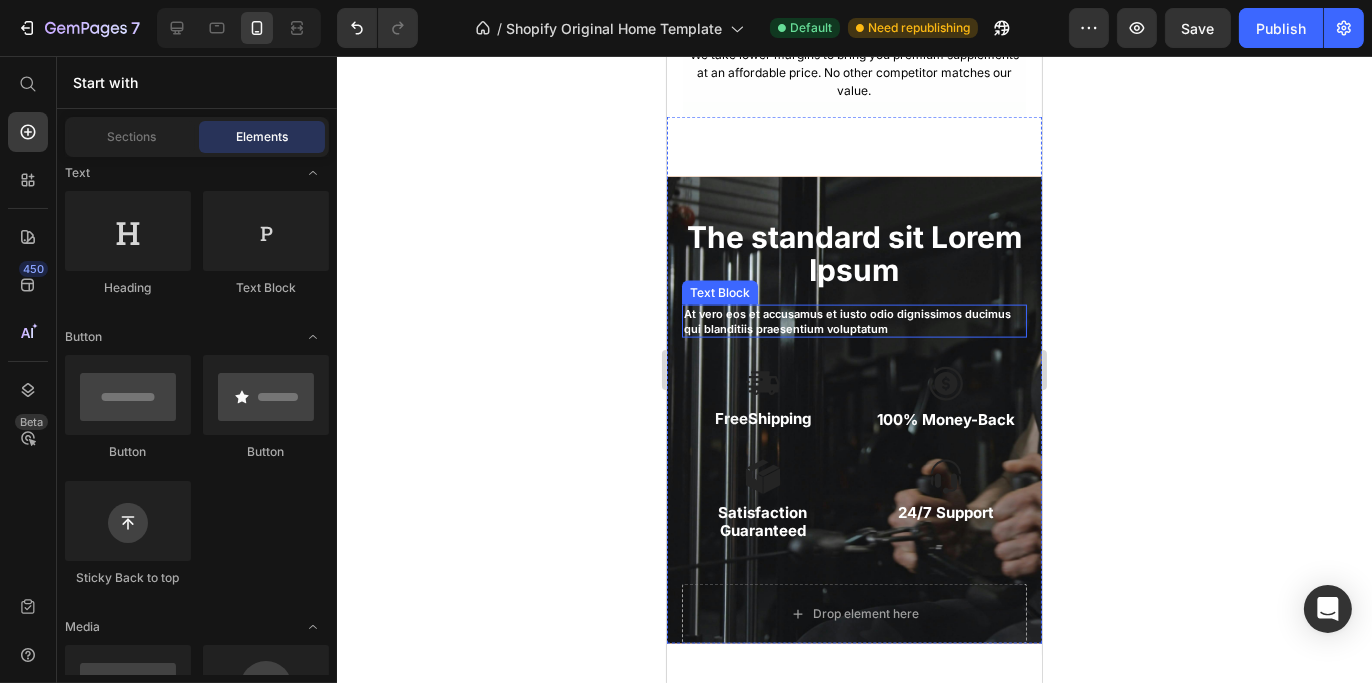 click on "At vero eos et accusamus et iusto odio dignissimos ducimus qui blanditiis praesentium voluptatum" at bounding box center (853, 321) 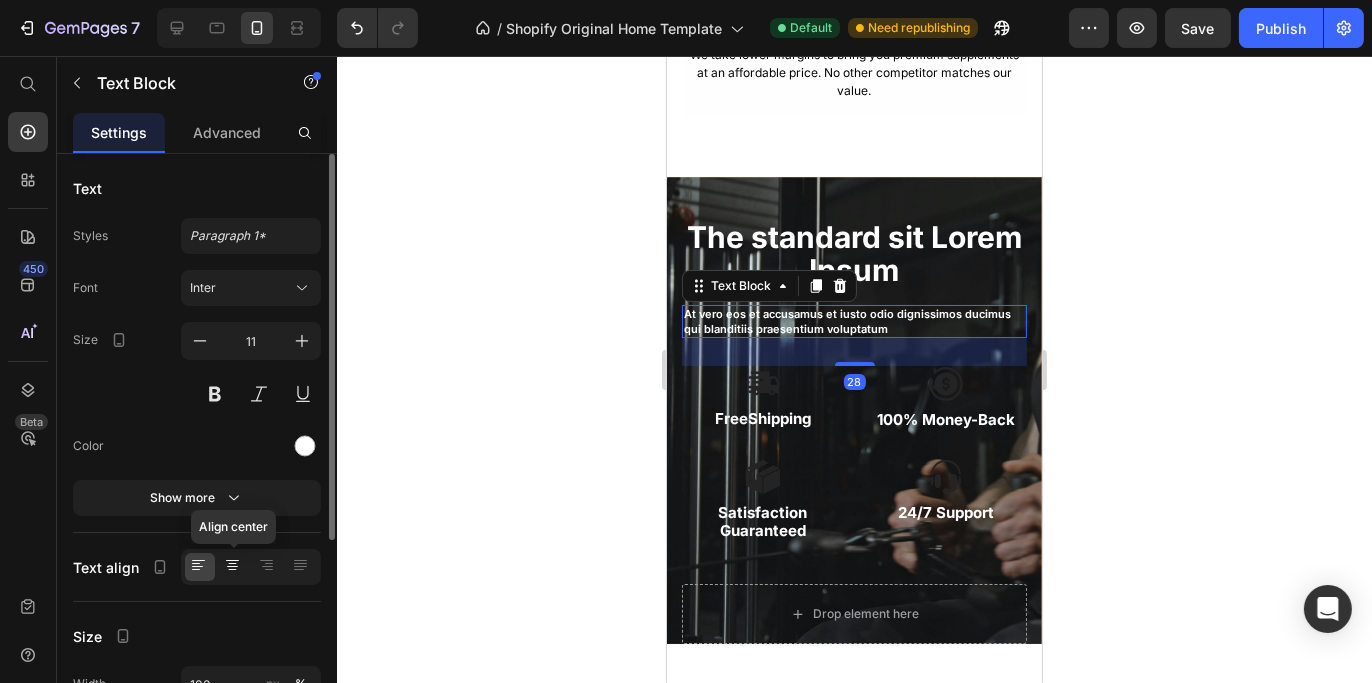 click 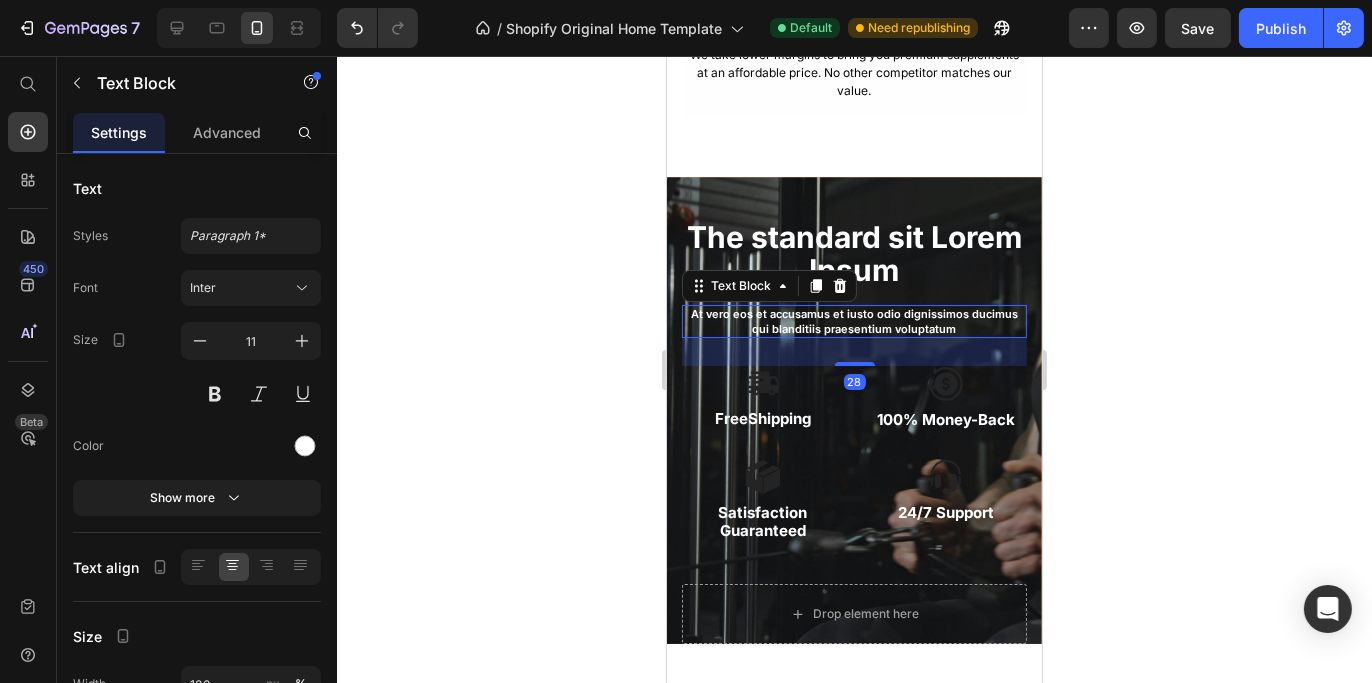 click 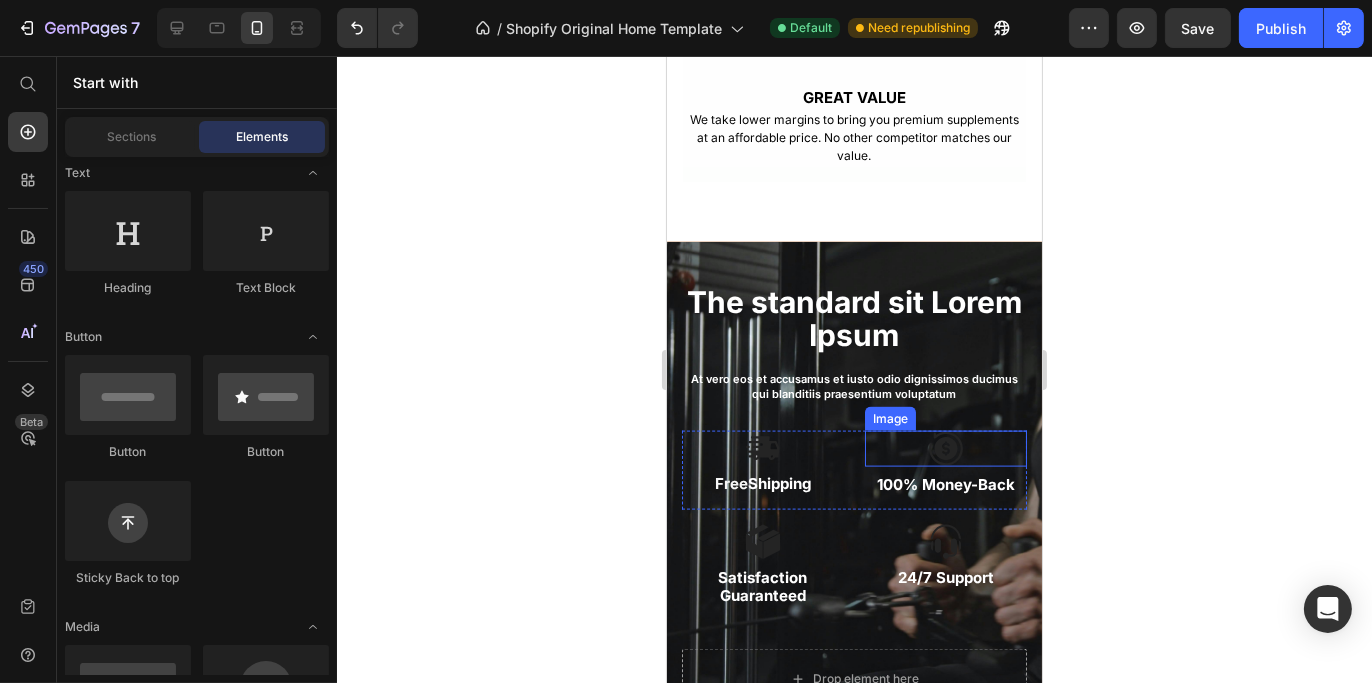 scroll, scrollTop: 3467, scrollLeft: 0, axis: vertical 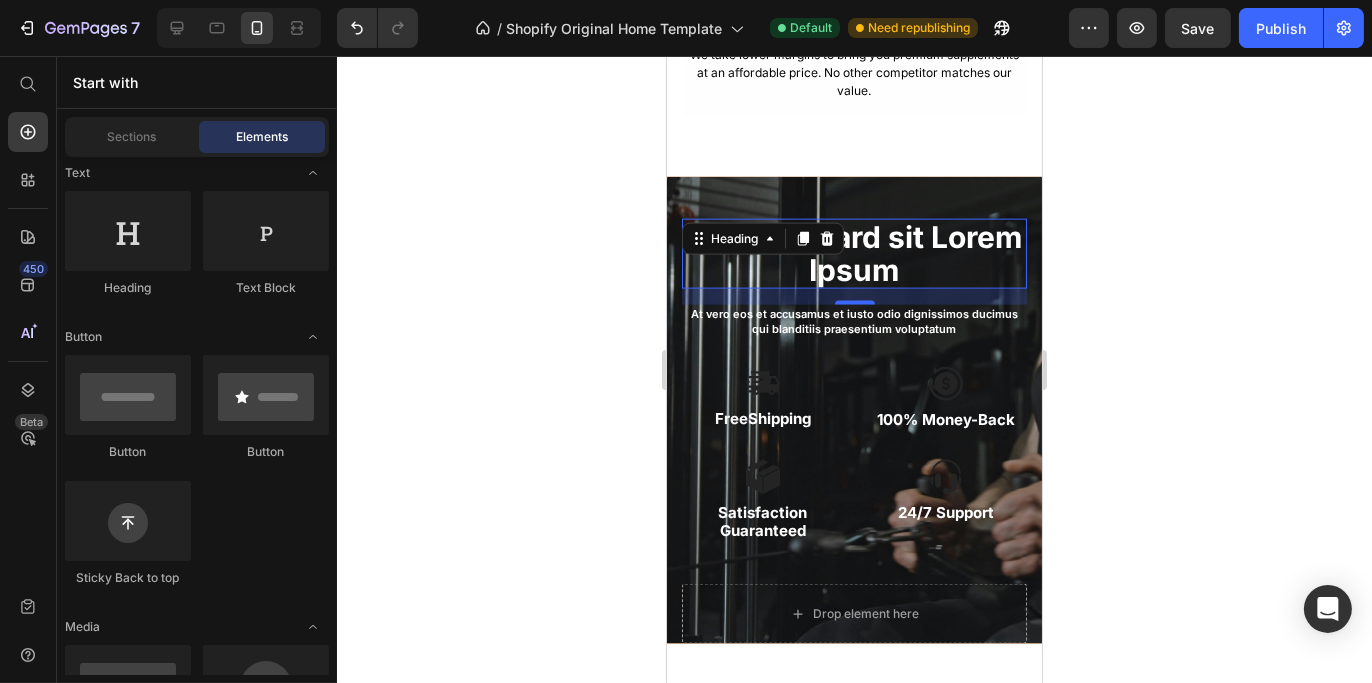click on "The standard sit Lorem Ipsum" at bounding box center (853, 254) 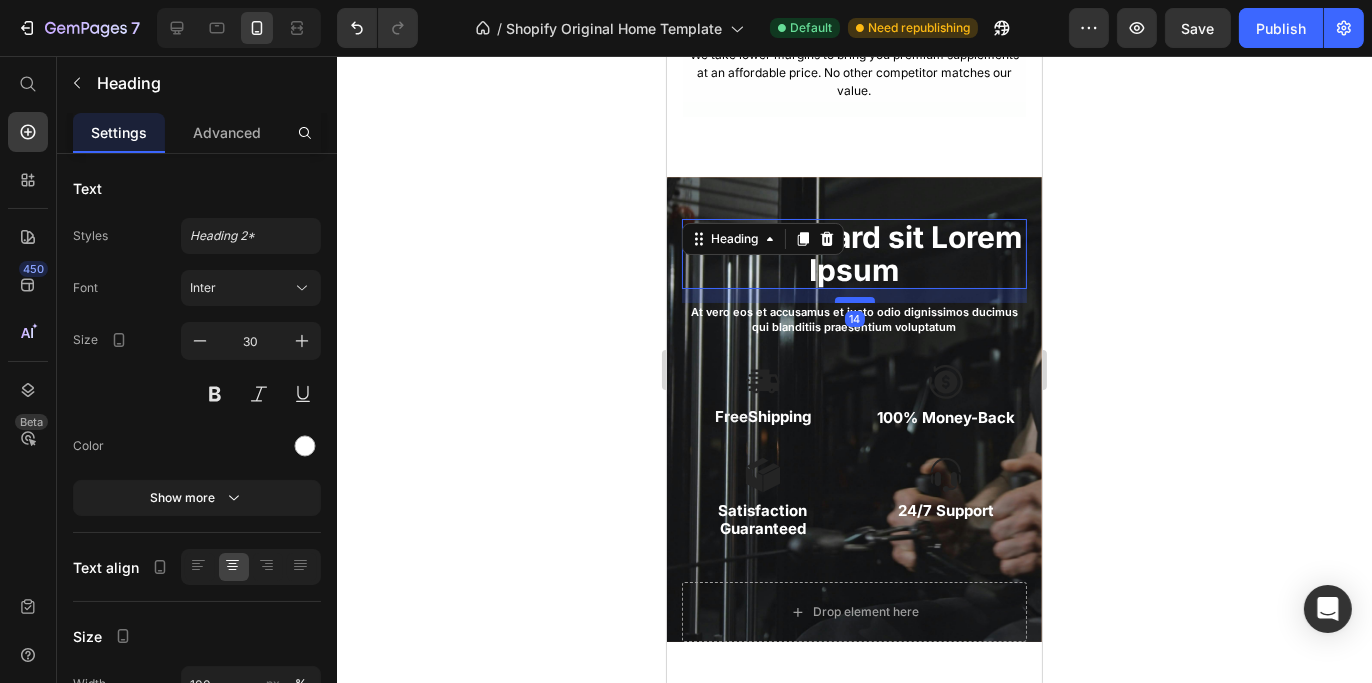 click at bounding box center (854, 300) 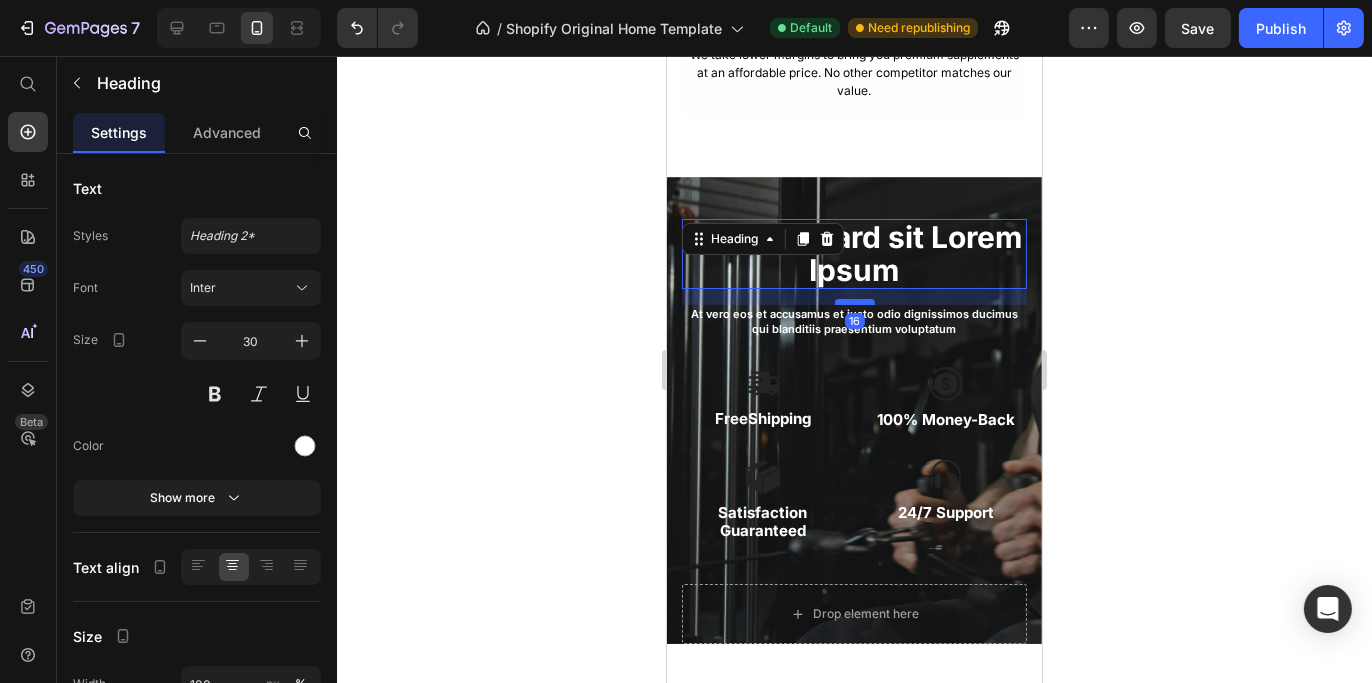 click at bounding box center [854, 302] 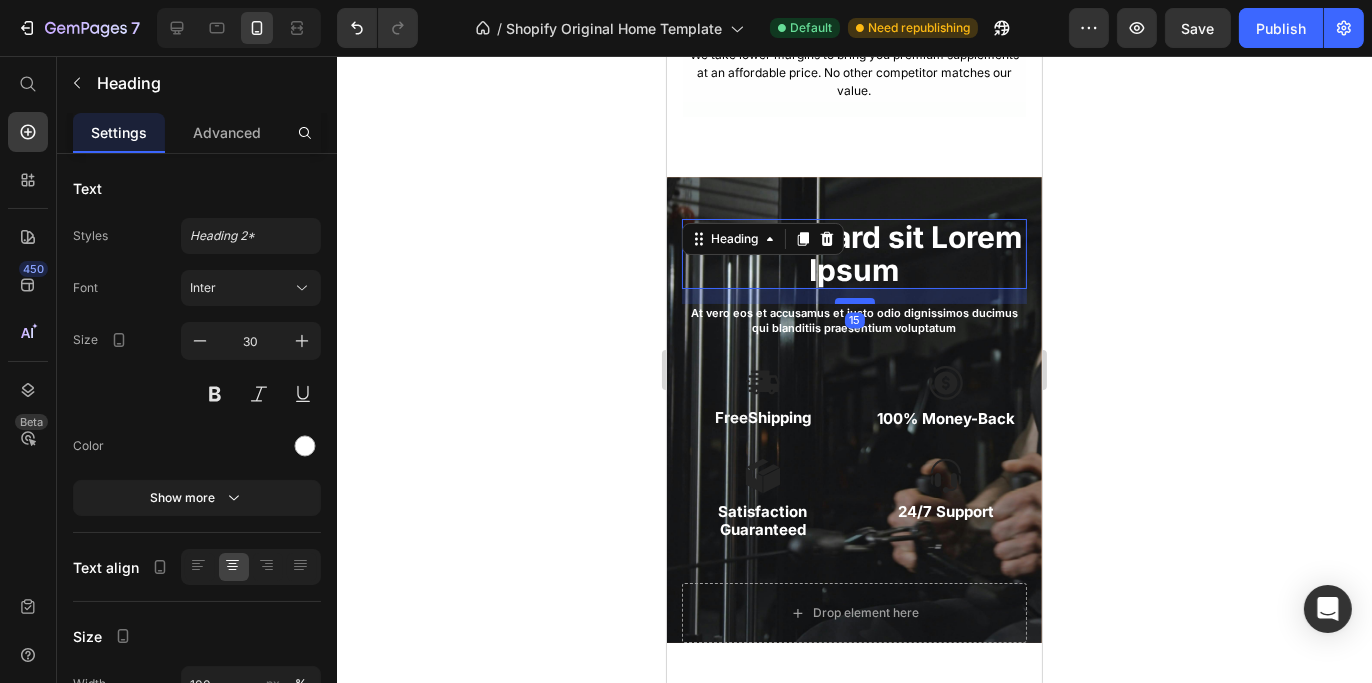 click at bounding box center [854, 301] 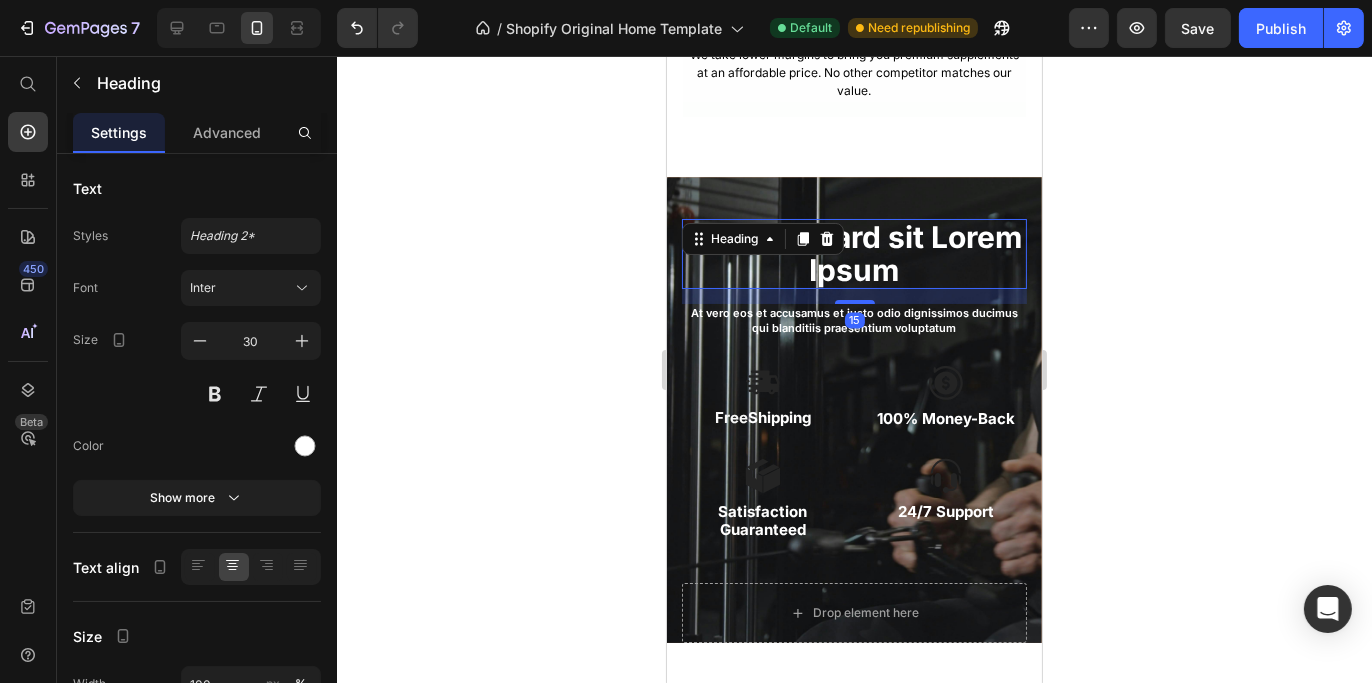 click 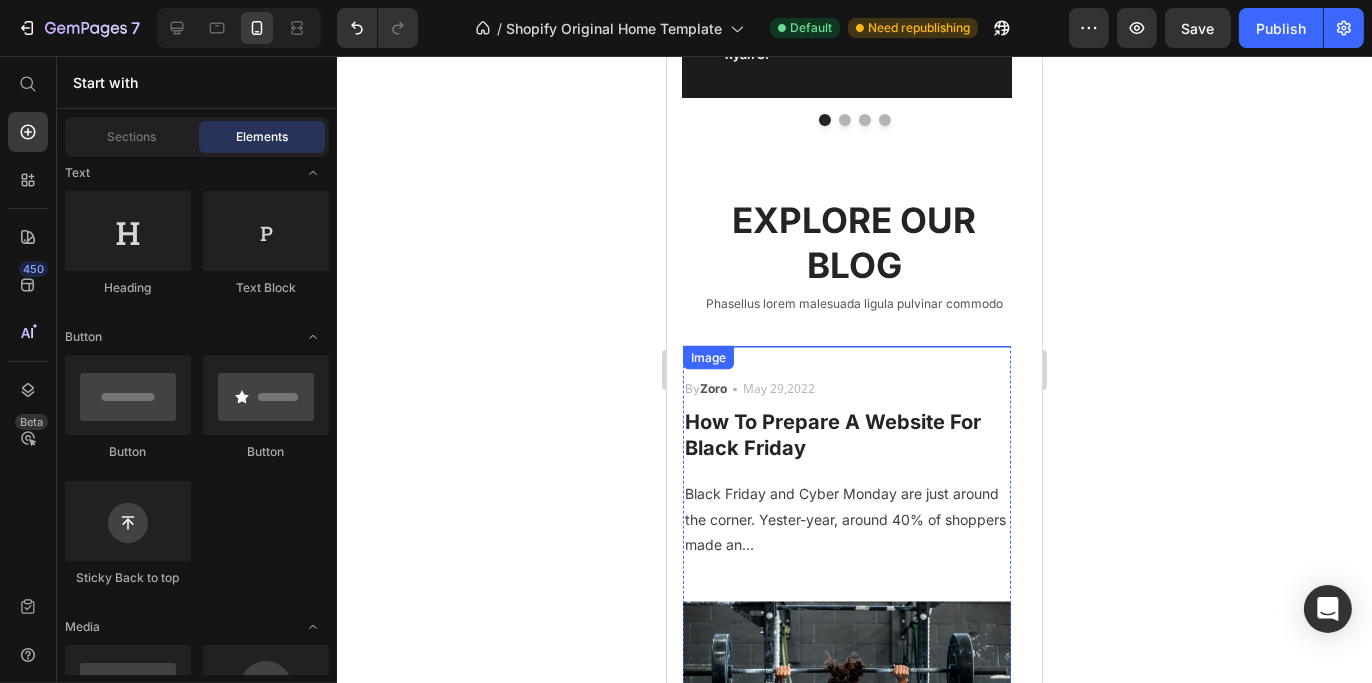 scroll, scrollTop: 4522, scrollLeft: 0, axis: vertical 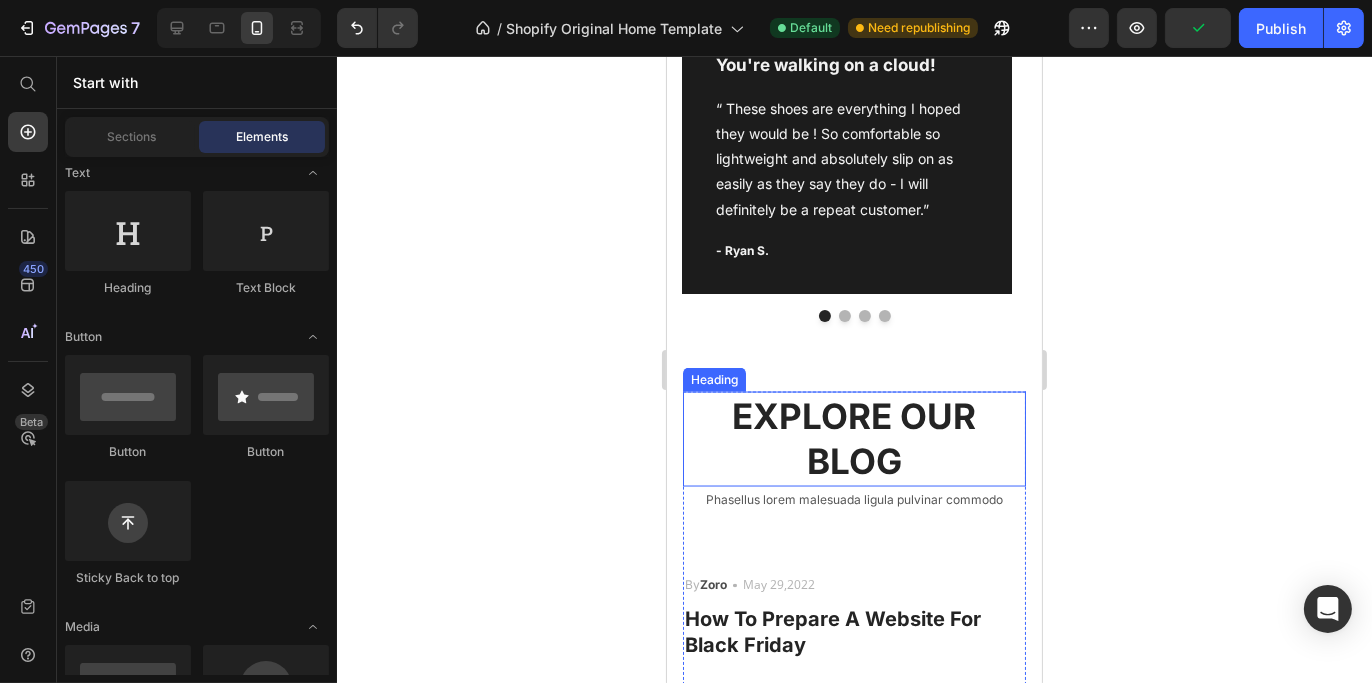 click on "EXPLORE OUR BLOG" at bounding box center (853, 439) 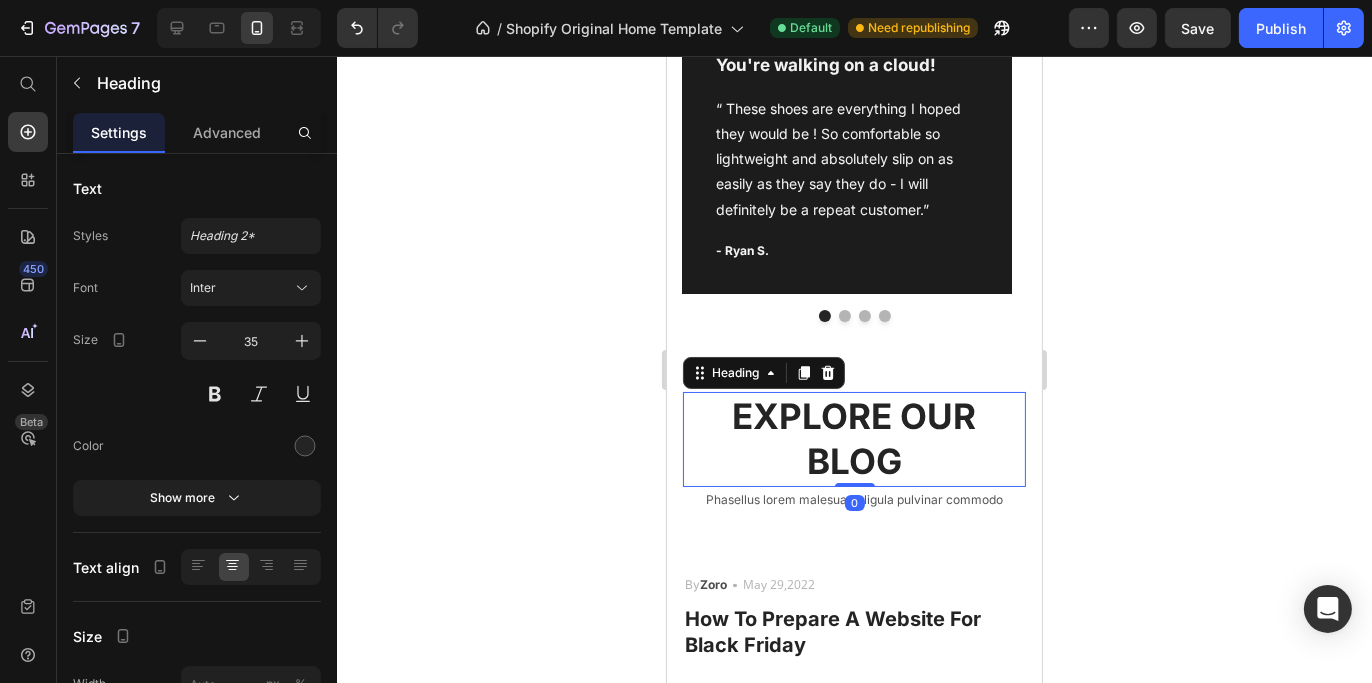 scroll, scrollTop: 3767, scrollLeft: 0, axis: vertical 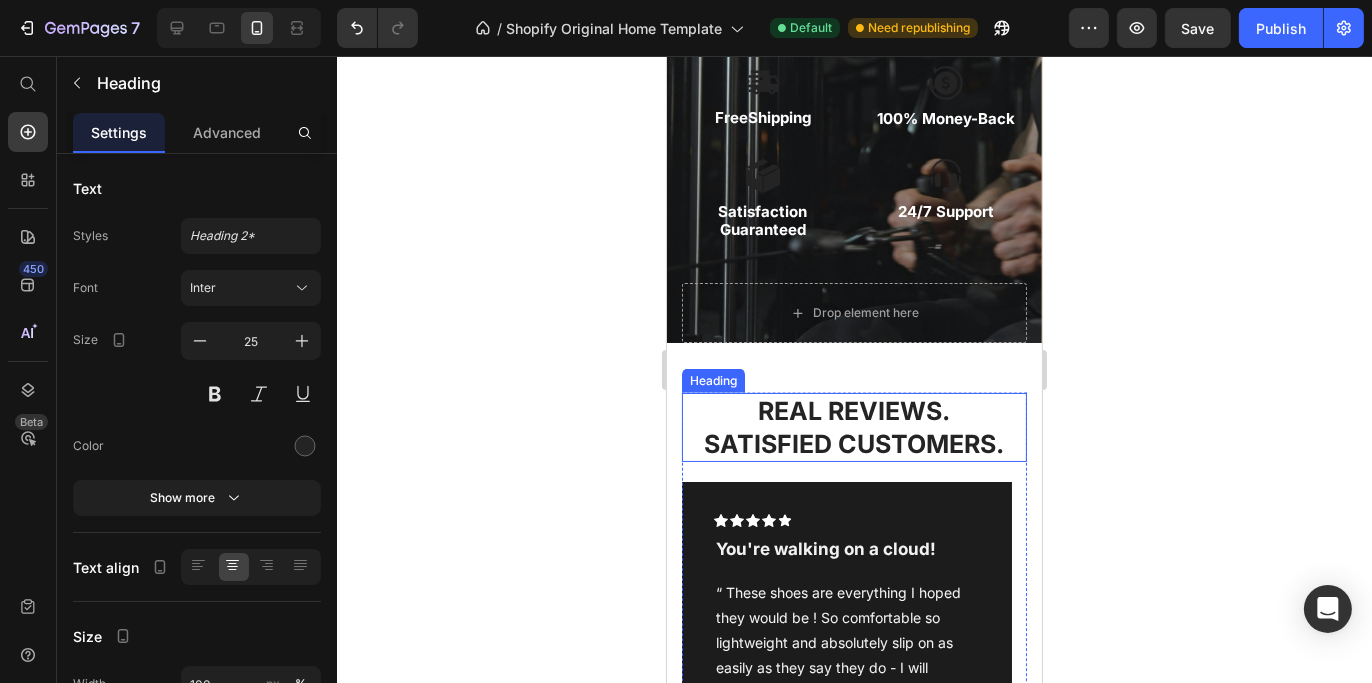 click on "REAL REVIEWS. SATISFIED CUSTOMERS." at bounding box center (853, 427) 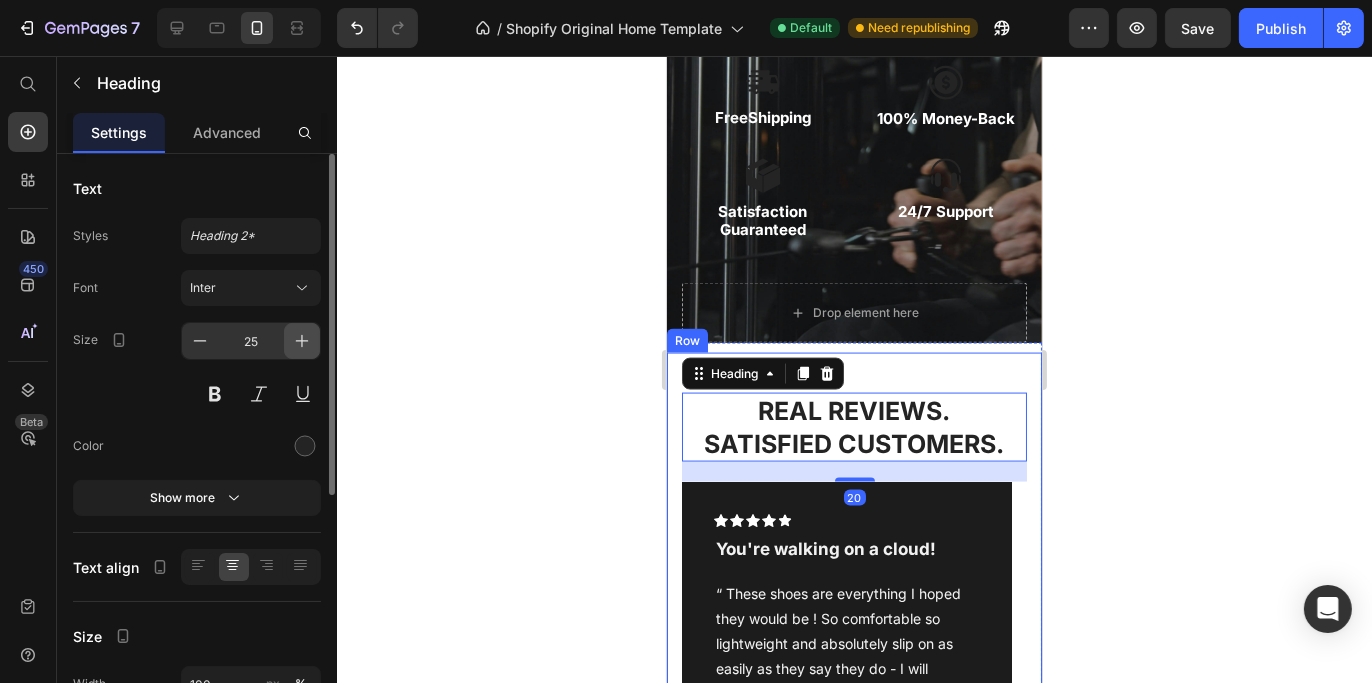 click 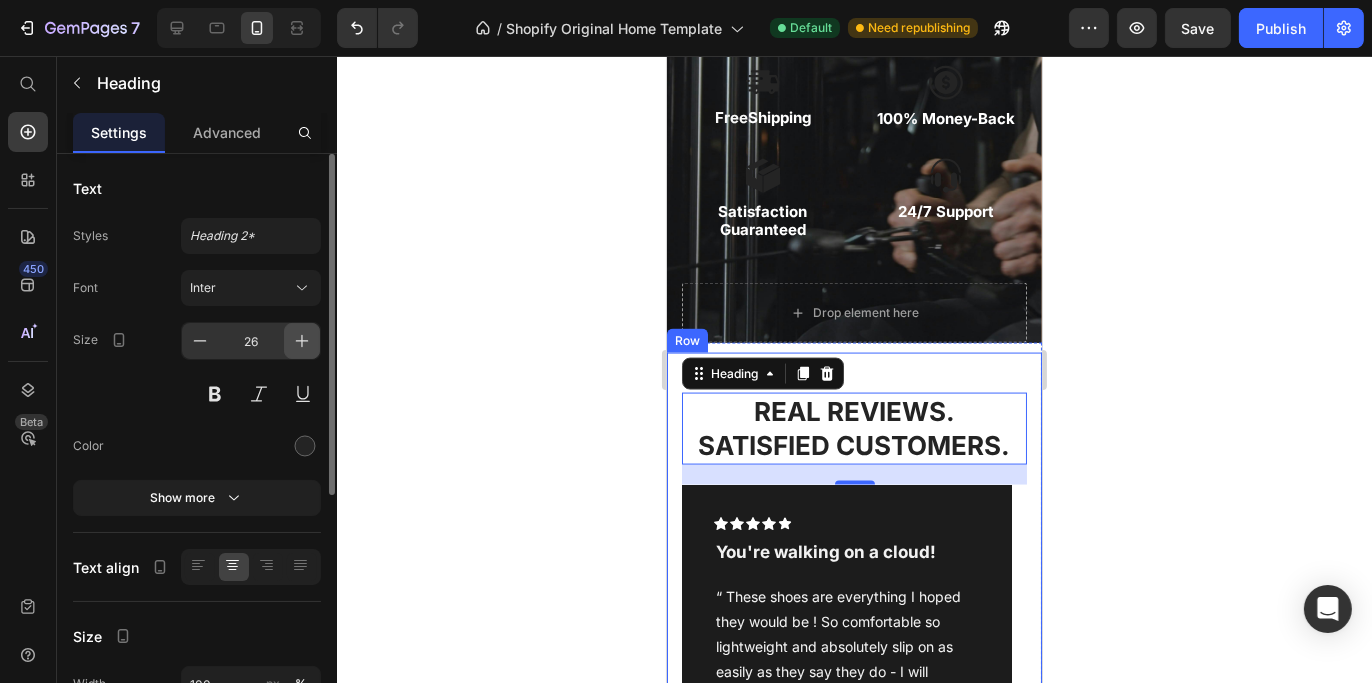 click 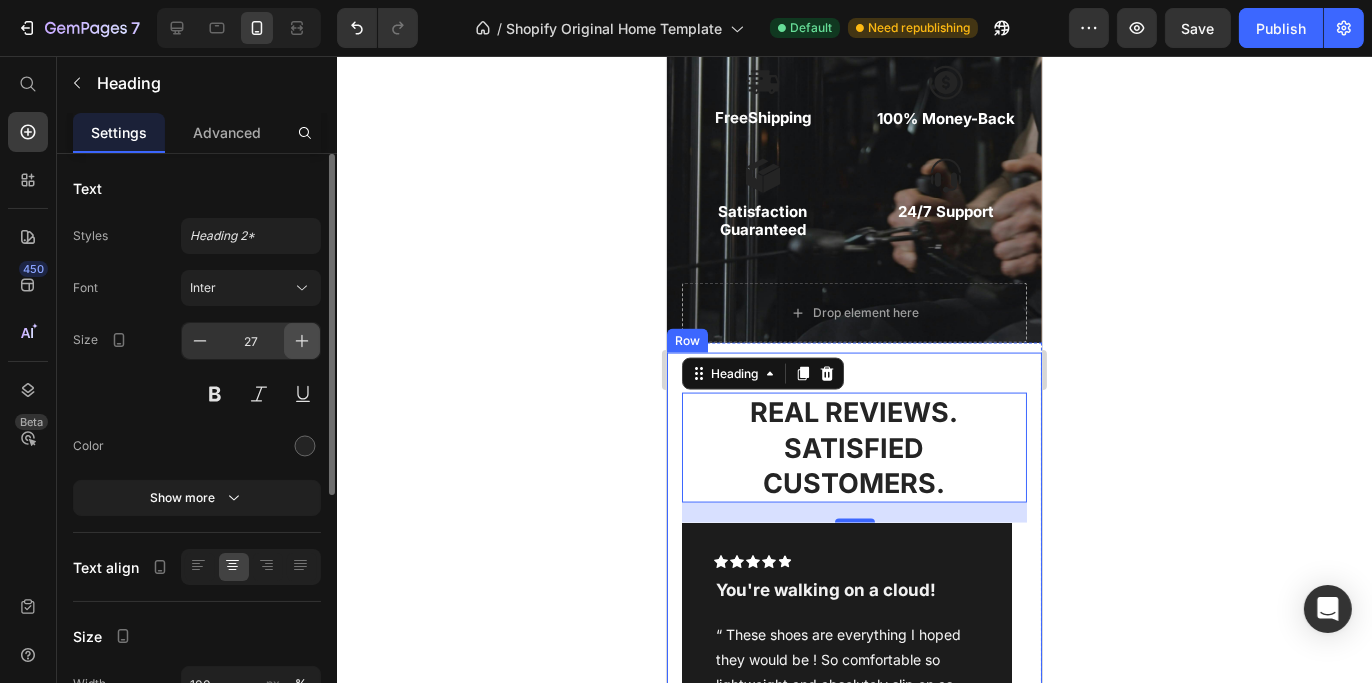 click 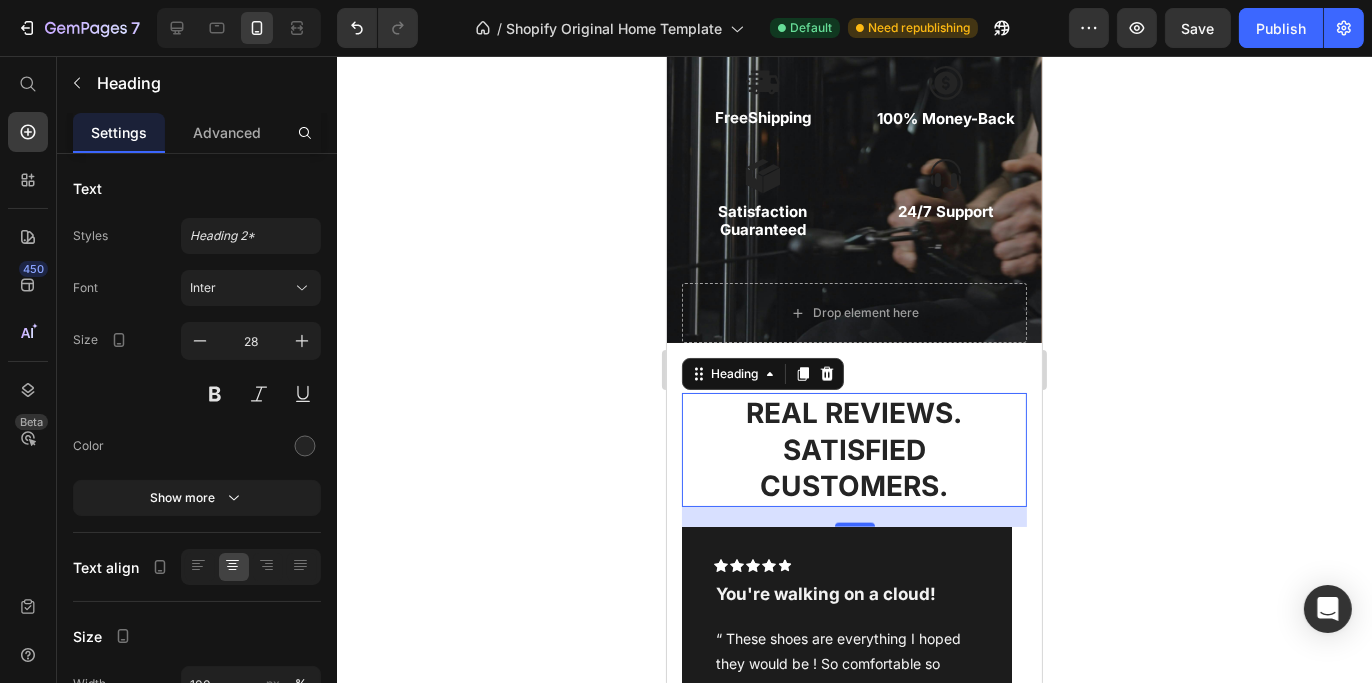 click 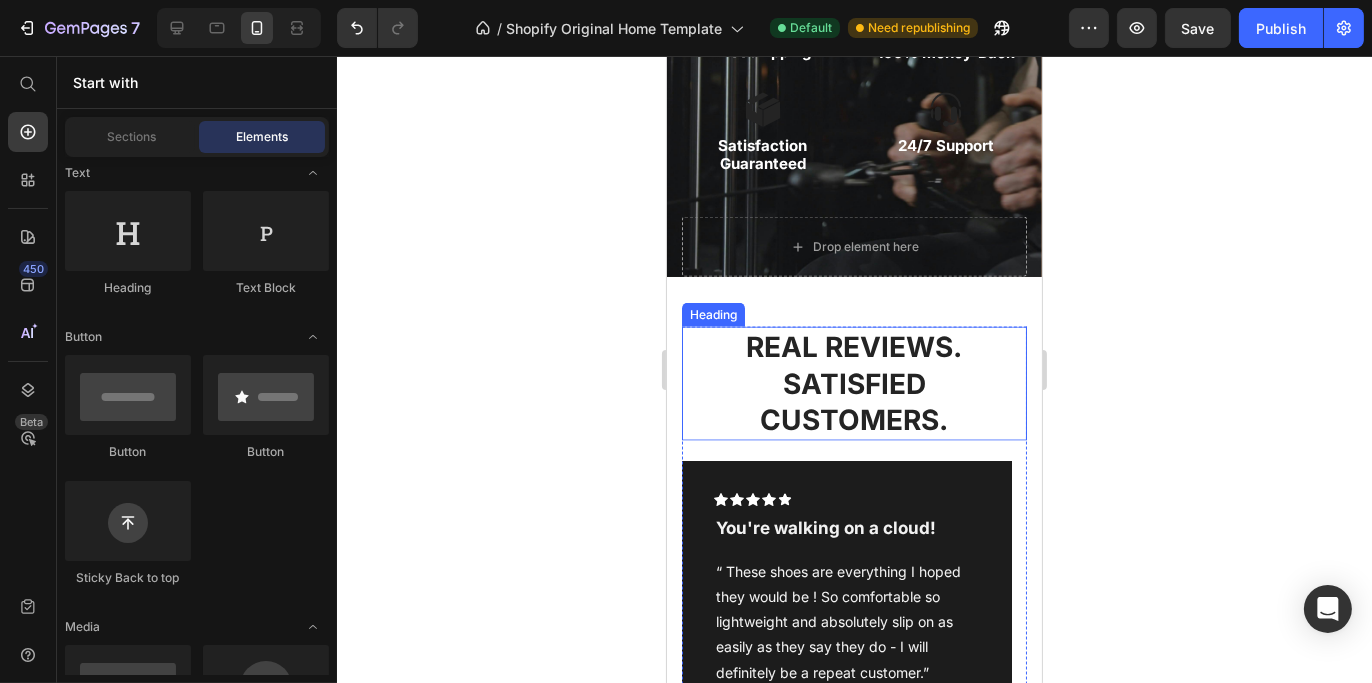scroll, scrollTop: 3867, scrollLeft: 0, axis: vertical 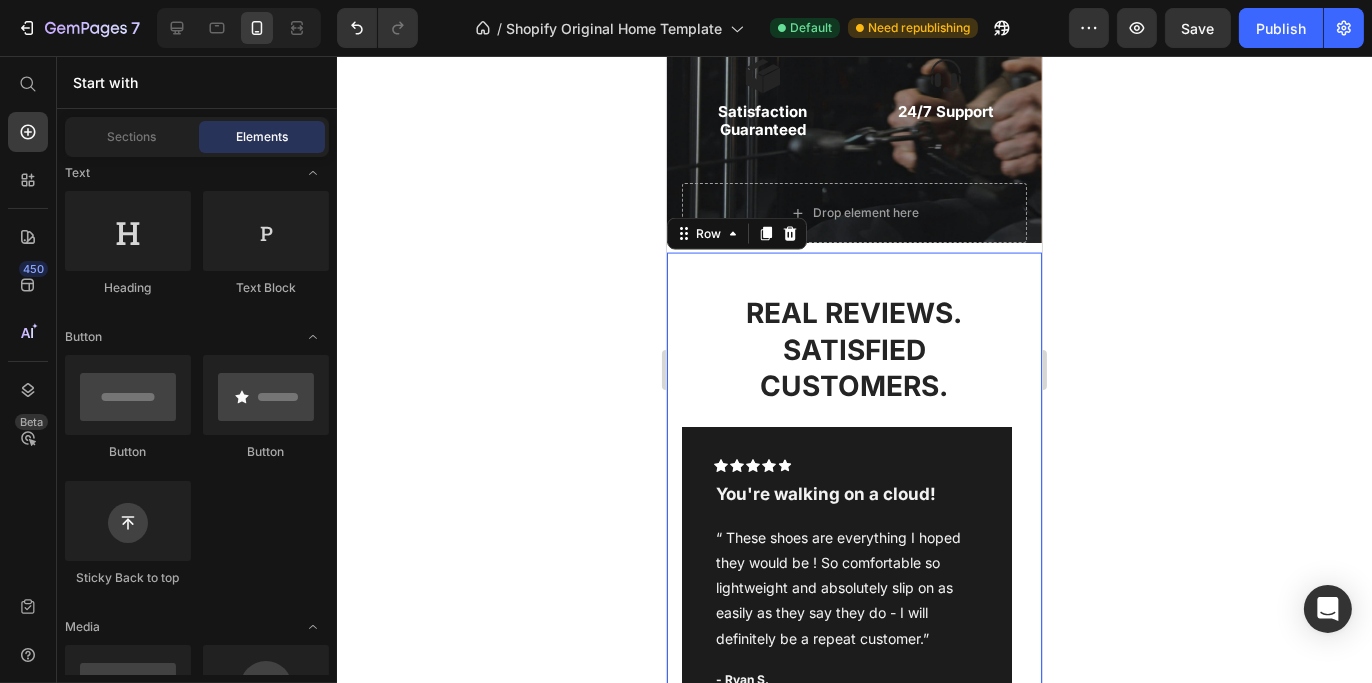click on "REAL REVIEWS. SATISFIED CUSTOMERS. Heading
Icon
Icon
Icon
Icon
Icon Row You're walking on a cloud! Text block “ These shoes are everything I hoped they would be ! So comfortable so lightweight and absolutely slip on as easily as they say they do - I will definitely be a repeat customer.” Text block - Ryan S. Text block Row
Icon
Icon
Icon
Icon
Icon Row Work well for my problem feet Text block "Delighted to find they are comfortable, easy to put on, and nice-looking. I have bunions and hammer toes. I was advised to try to EE." Text block - Travis J. Text block Row
Icon
Icon
Icon
Icon
Icon Row You're walking on a cloud! Text block Text block - Ryan S. Text block Row
Icon
Icon
Icon
Icon
Icon Row" at bounding box center (853, 514) 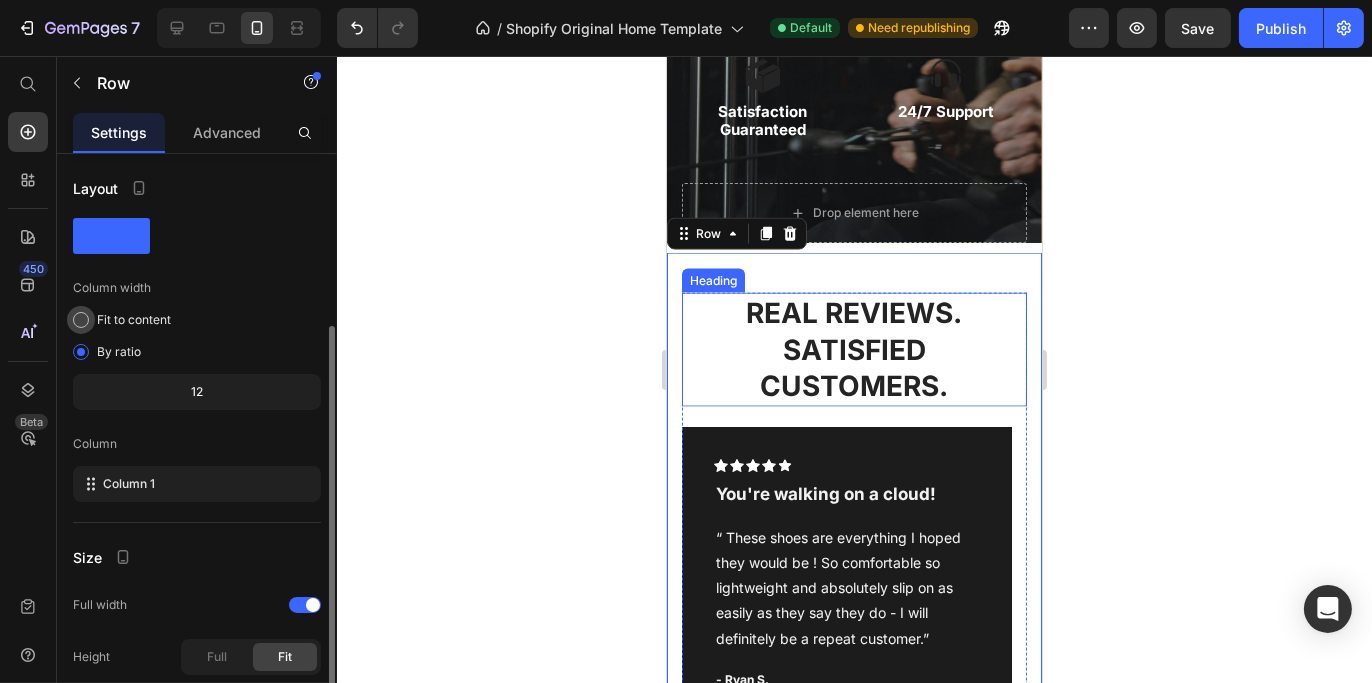 scroll, scrollTop: 100, scrollLeft: 0, axis: vertical 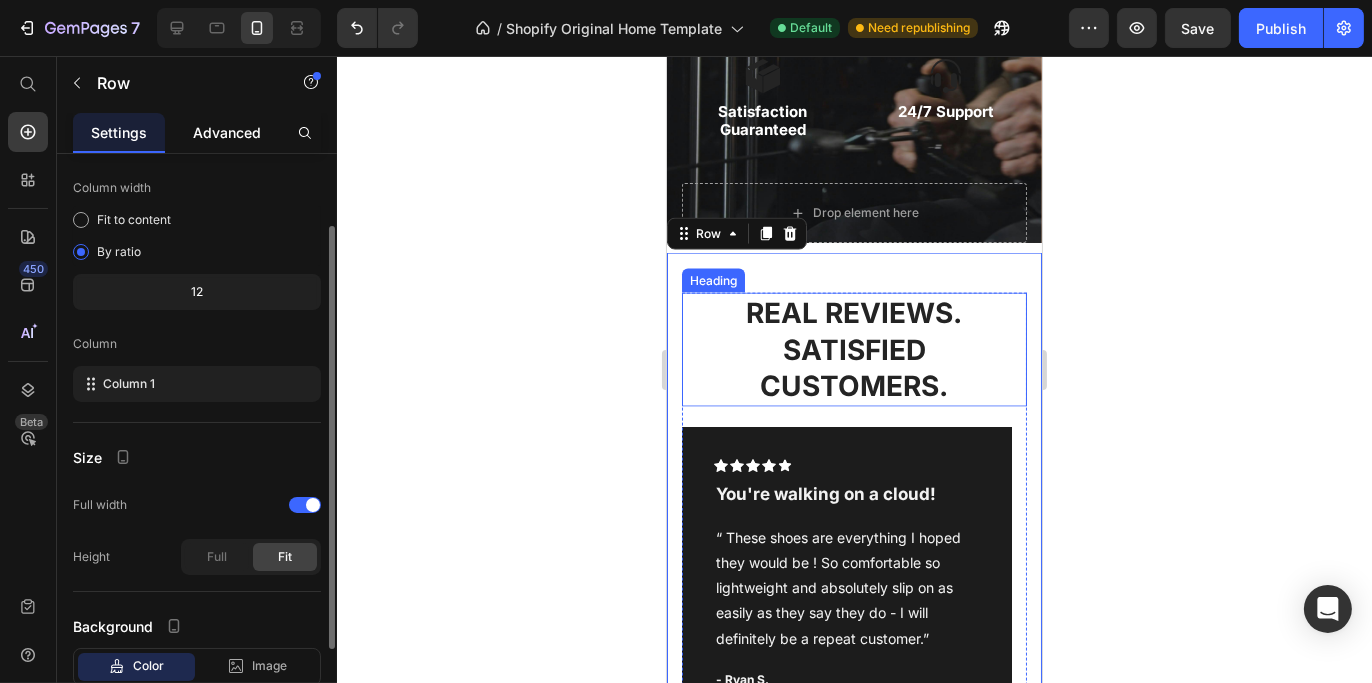 click on "Advanced" 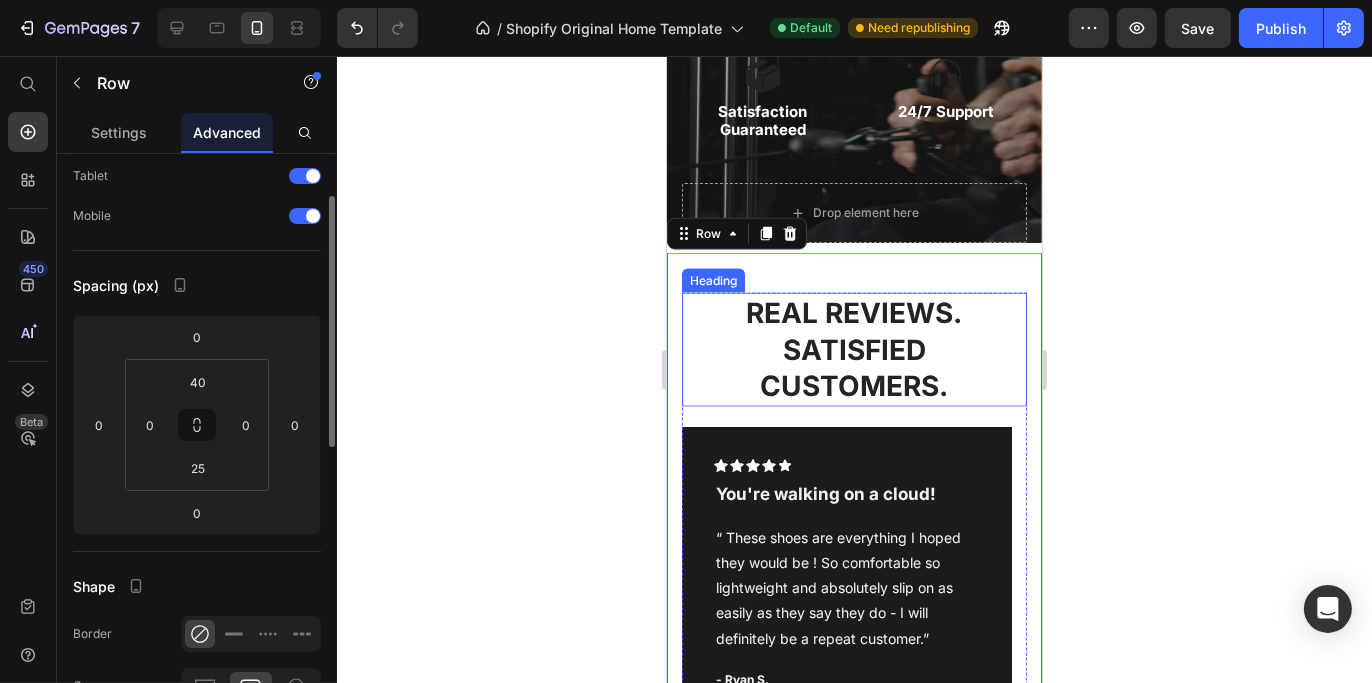 scroll, scrollTop: 0, scrollLeft: 0, axis: both 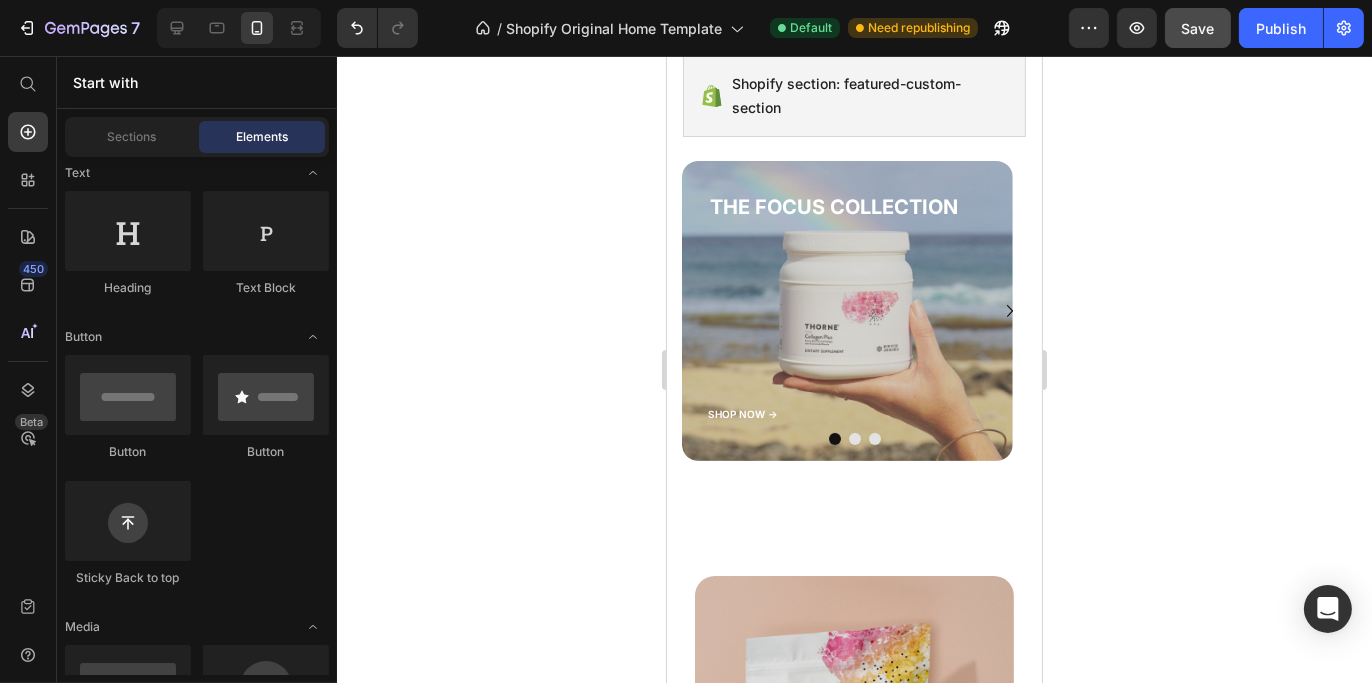click on "Save" at bounding box center (1198, 28) 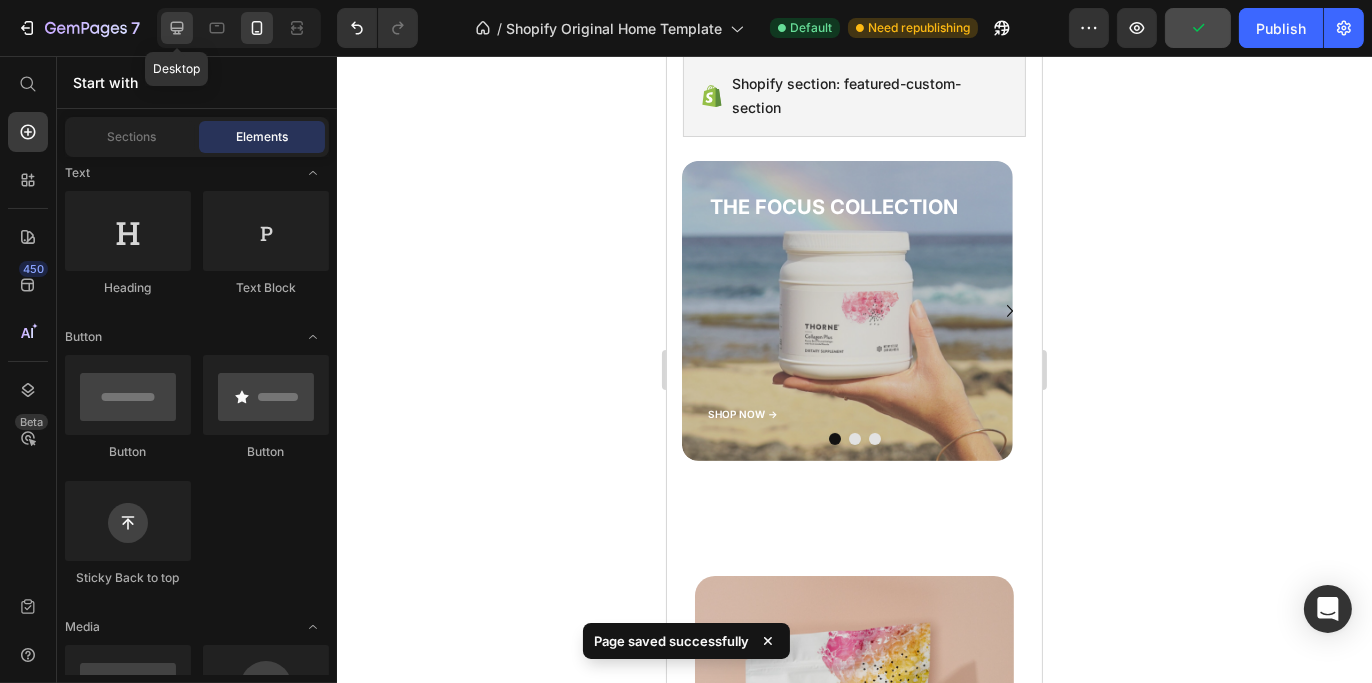 click 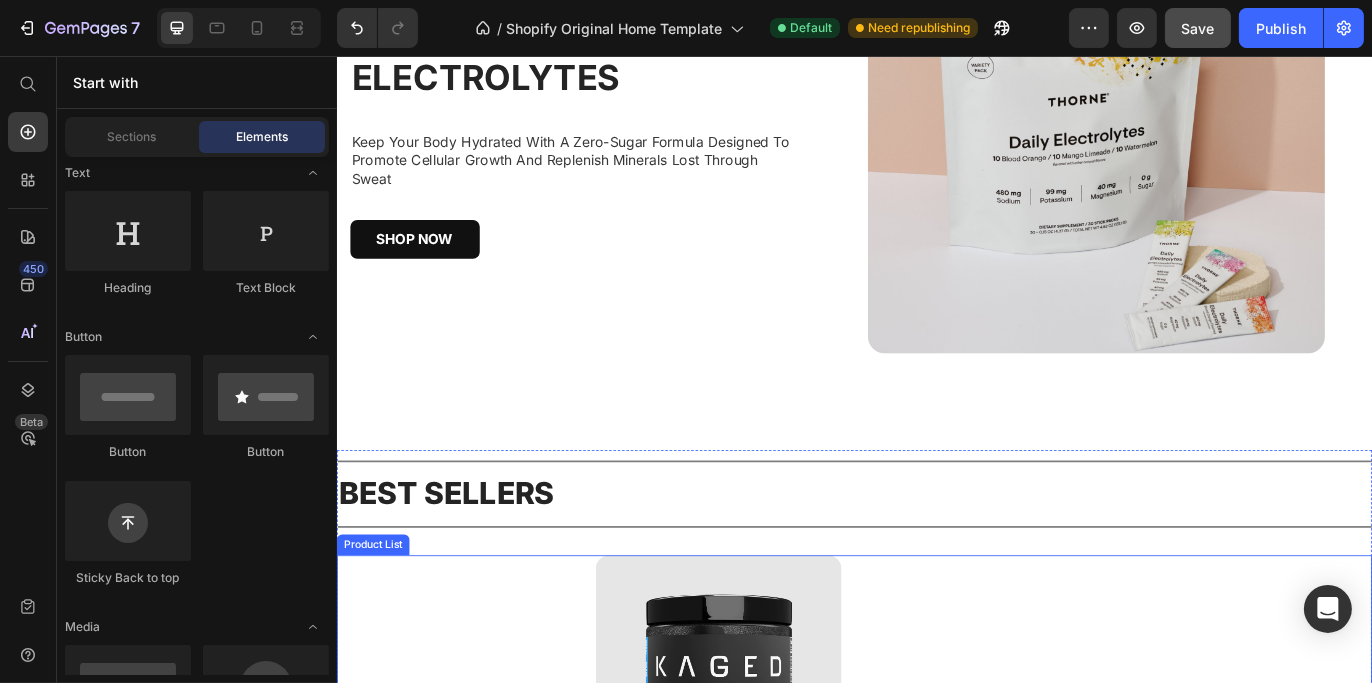 scroll, scrollTop: 1254, scrollLeft: 0, axis: vertical 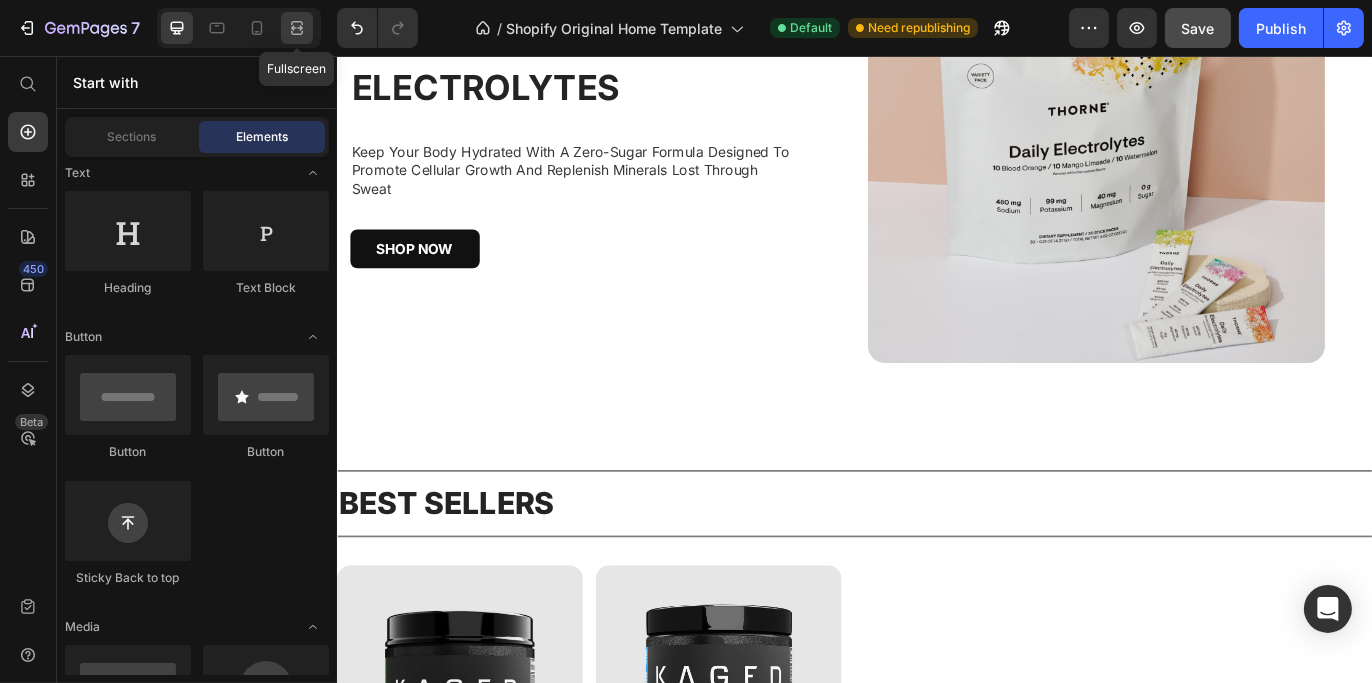 click 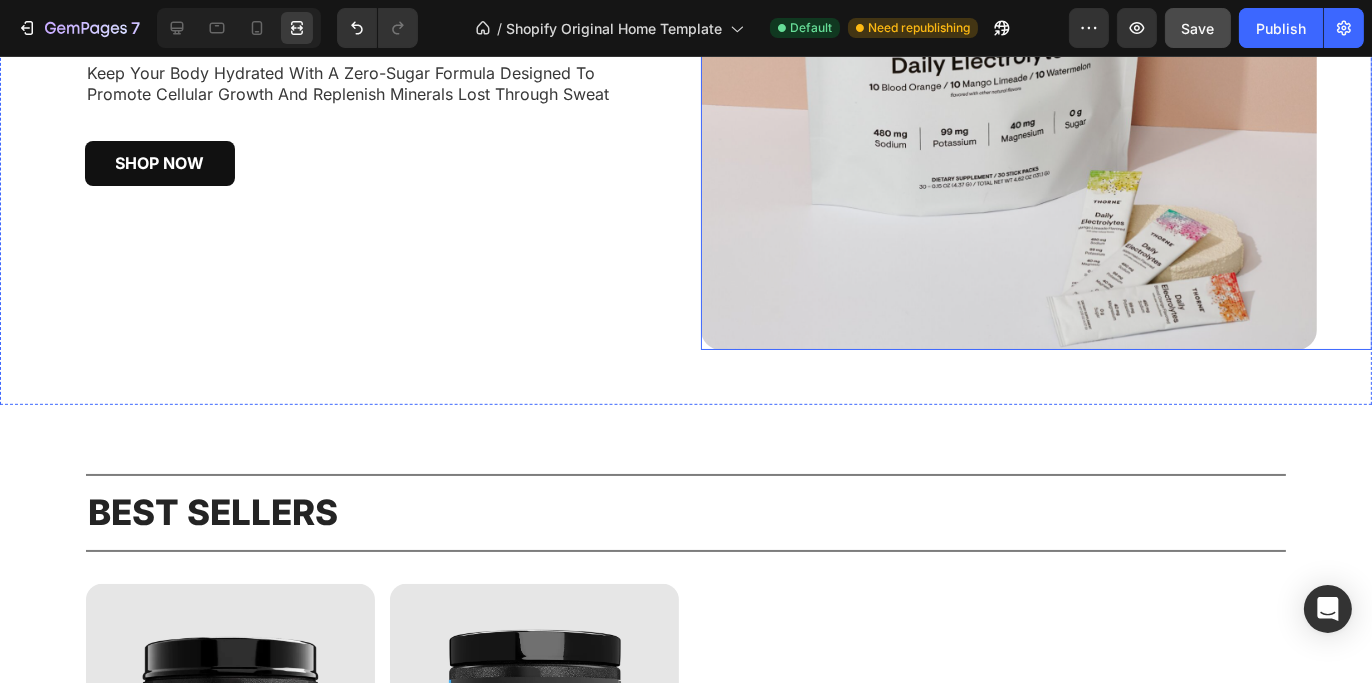 scroll, scrollTop: 1607, scrollLeft: 0, axis: vertical 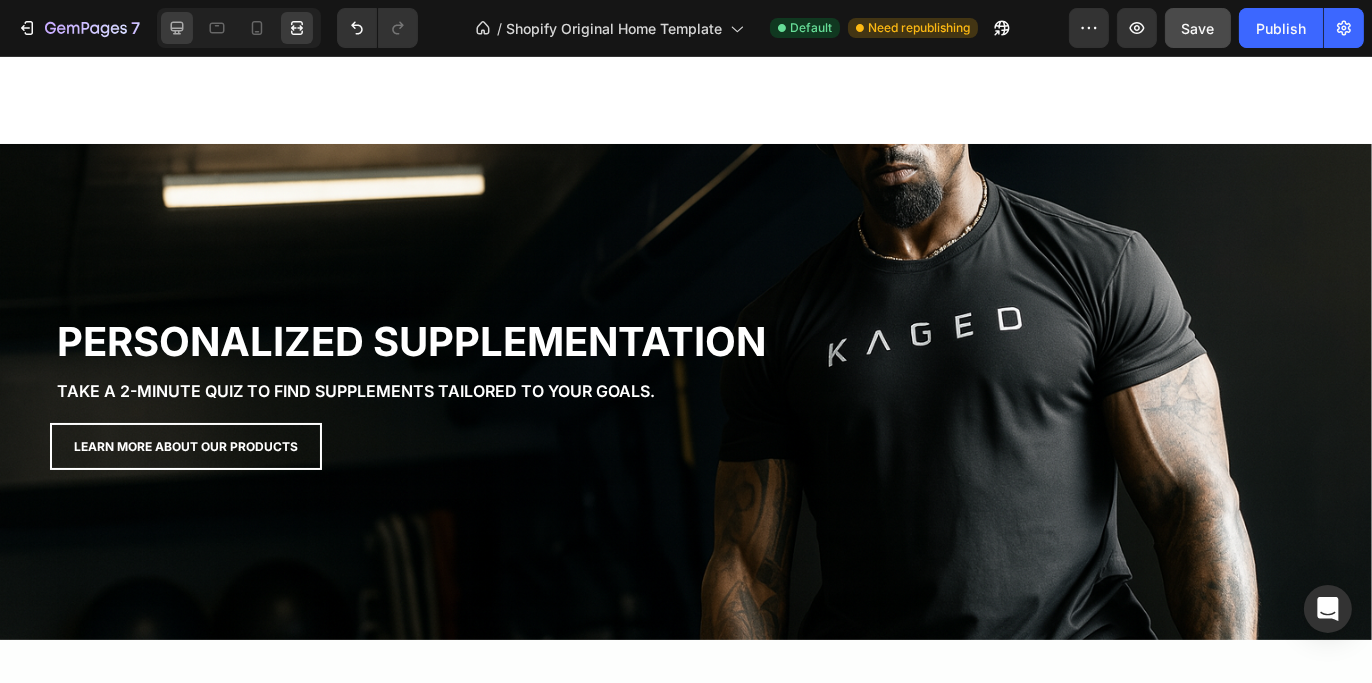 click 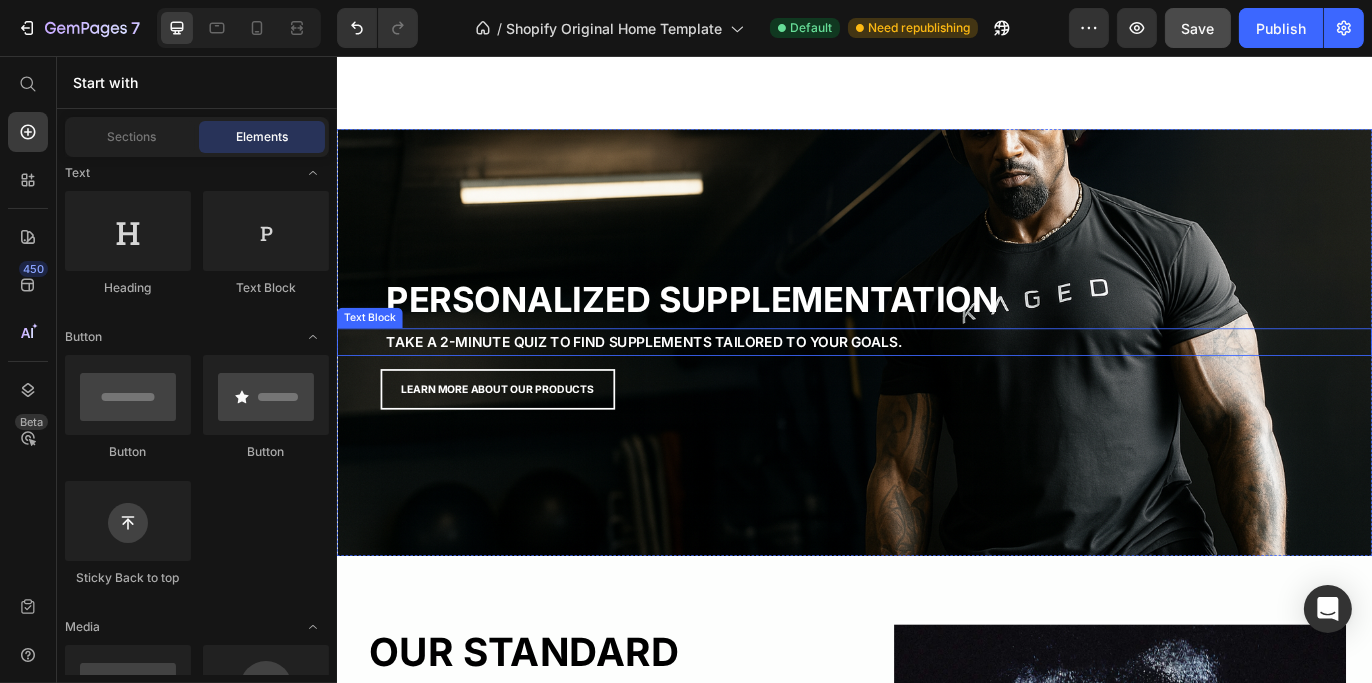 click on "TAKE A 2-MINUTE QUIZ TO FIND SUPPLEMENTS TAILORED TO YOUR GOALS." at bounding box center [692, 388] 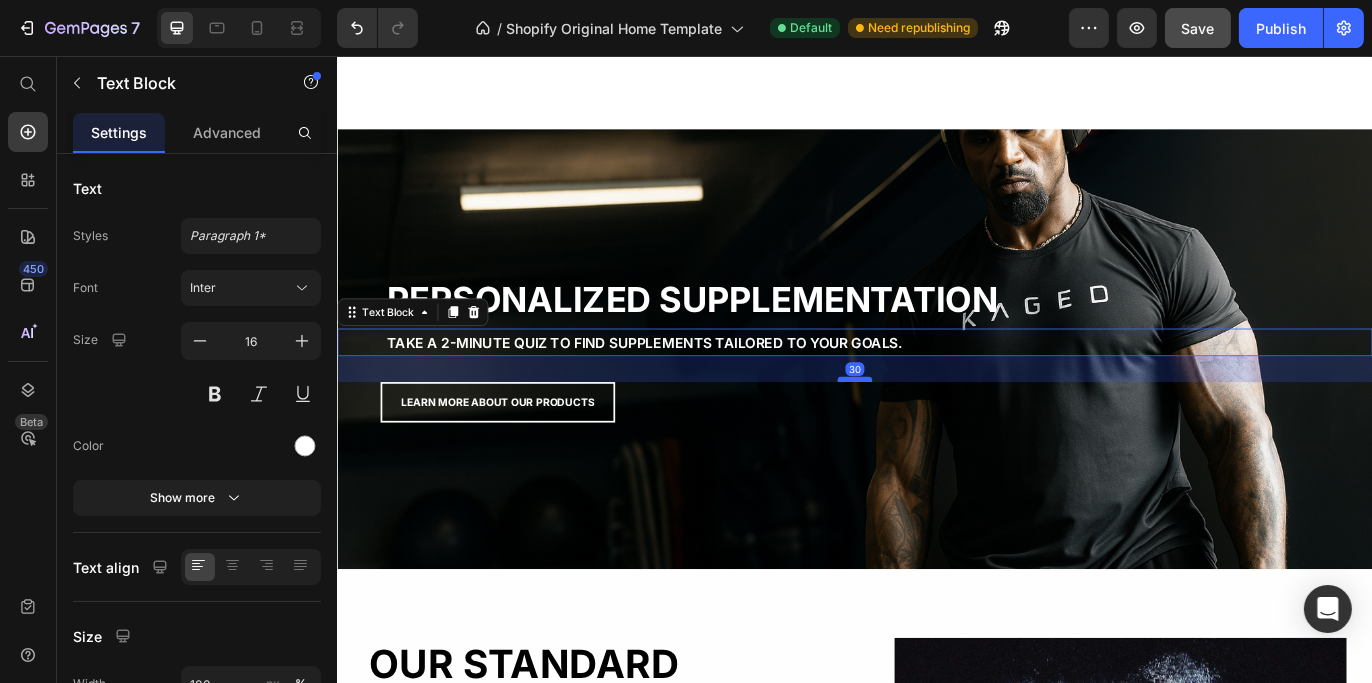 drag, startPoint x: 933, startPoint y: 416, endPoint x: 938, endPoint y: 431, distance: 15.811388 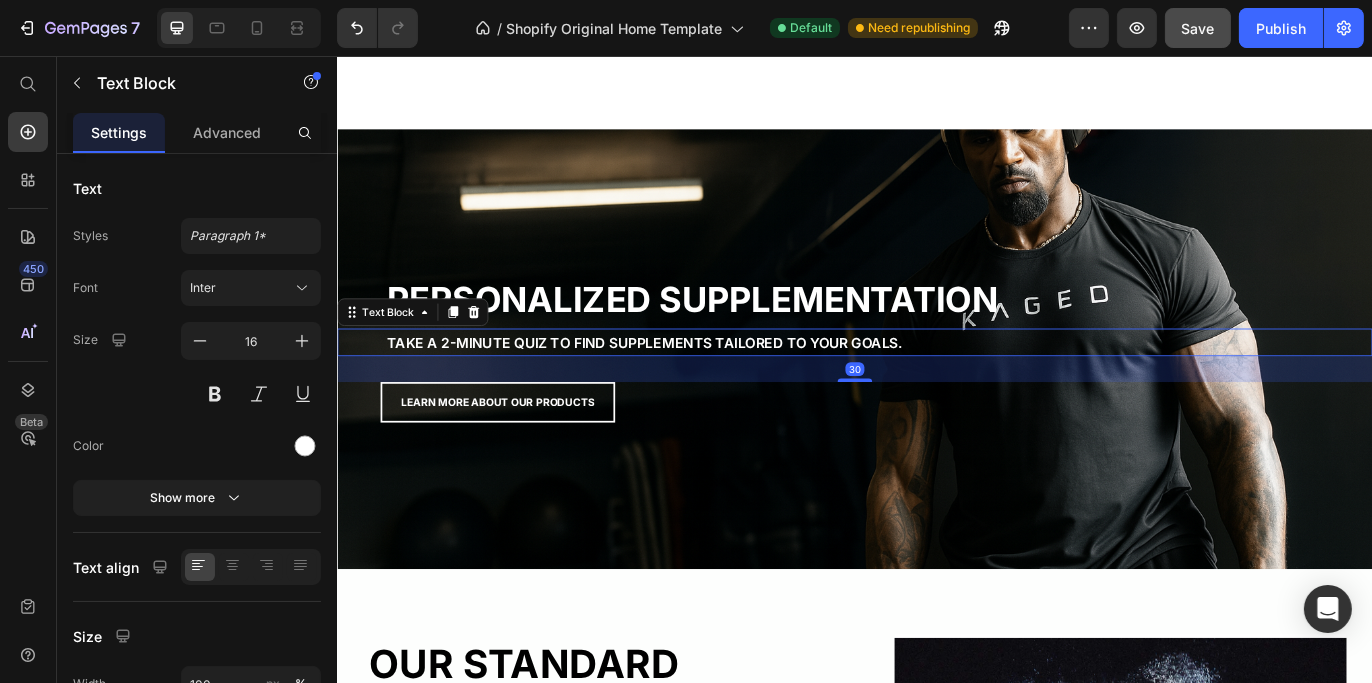 click on "LEARN MORE ABOUT OUR PRODUCTS Button" at bounding box center (936, 457) 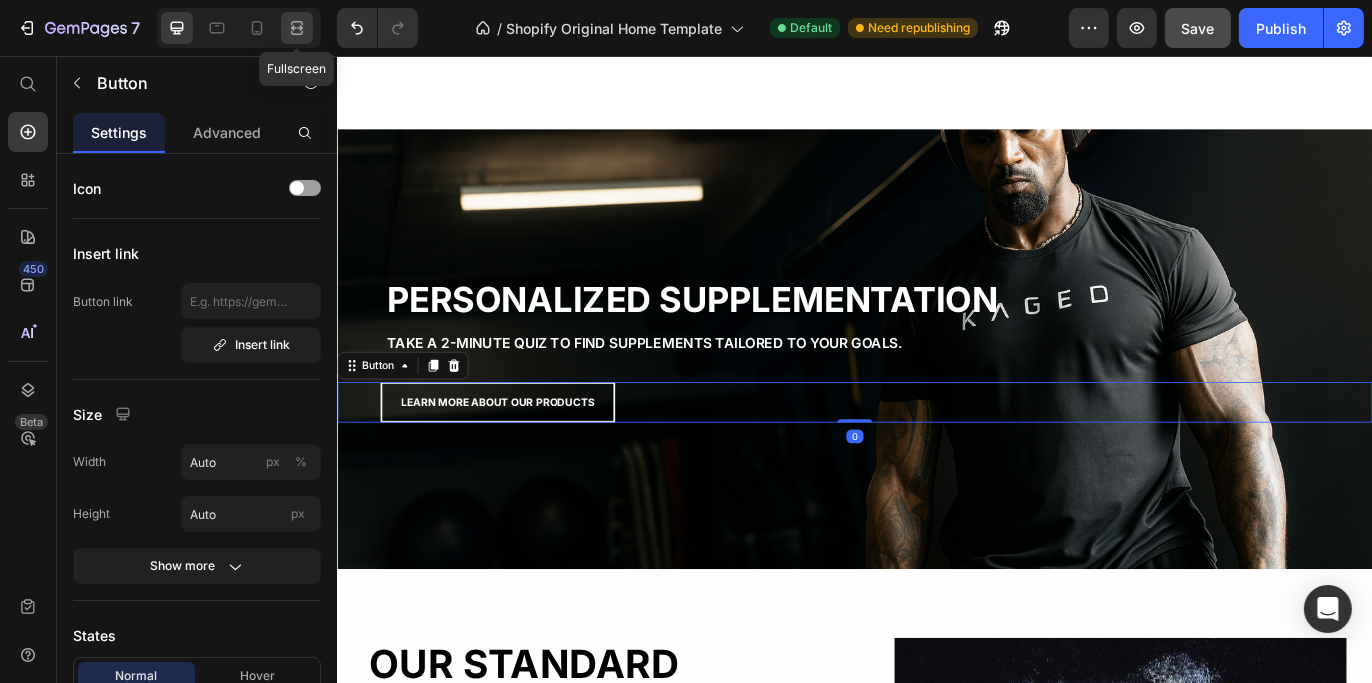 click 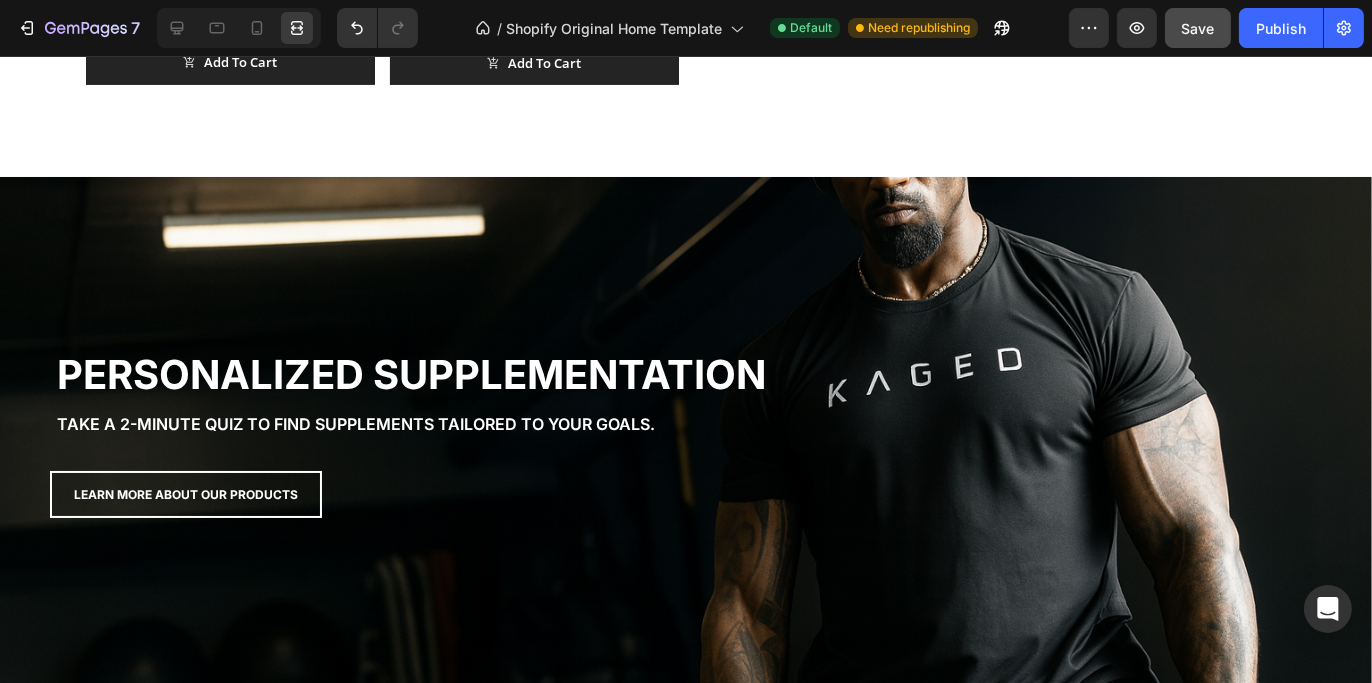 scroll, scrollTop: 2361, scrollLeft: 0, axis: vertical 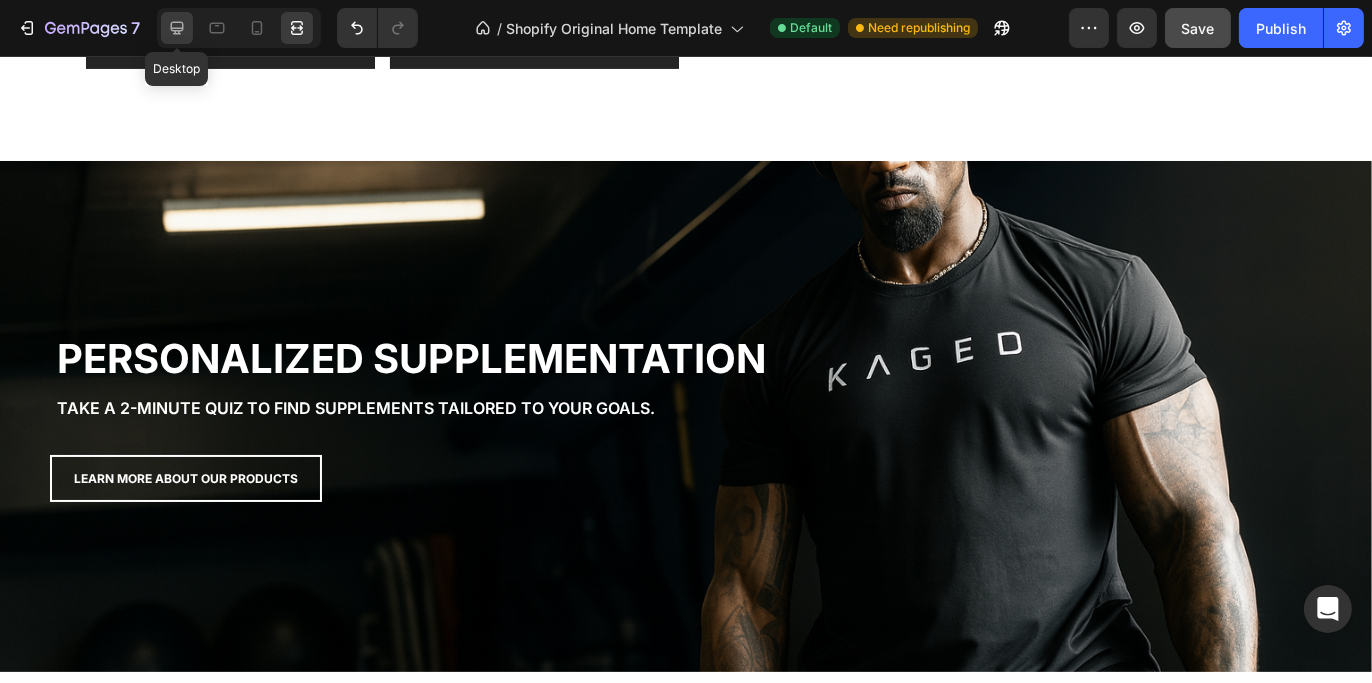 click 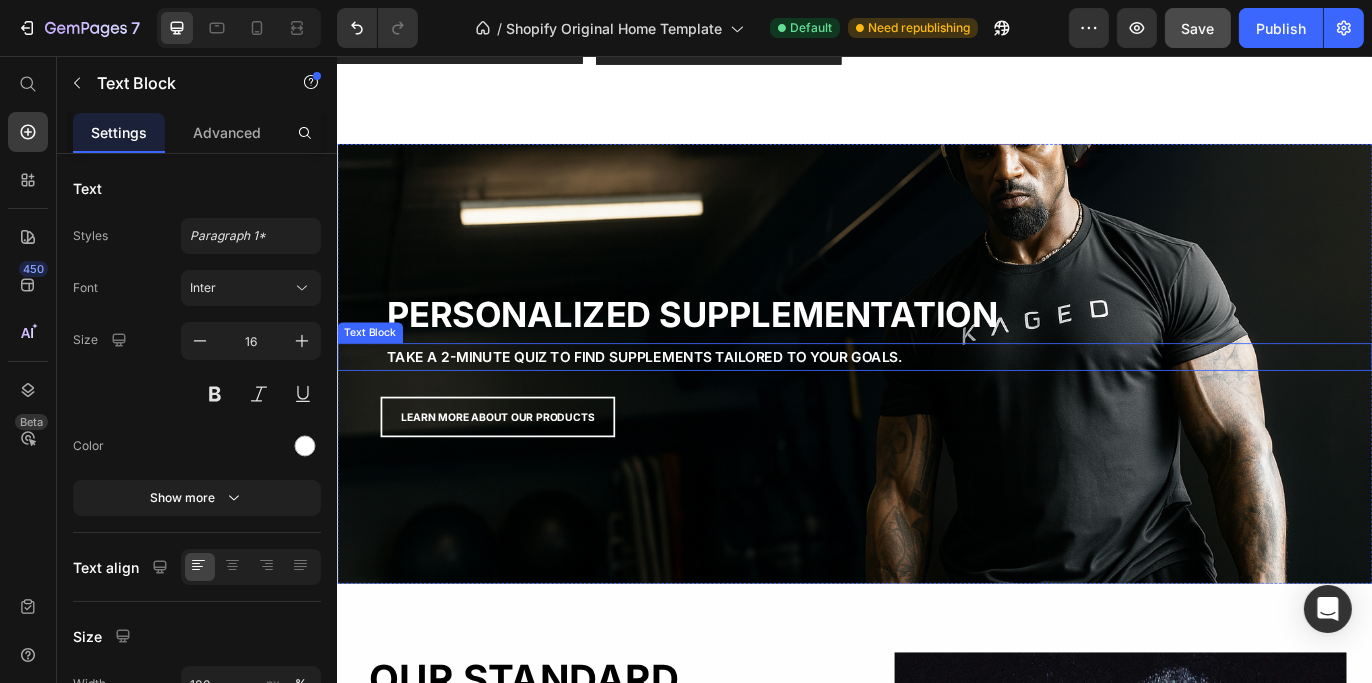 click on "TAKE A 2-MINUTE QUIZ TO FIND SUPPLEMENTS TAILORED TO YOUR GOALS." at bounding box center [963, 405] 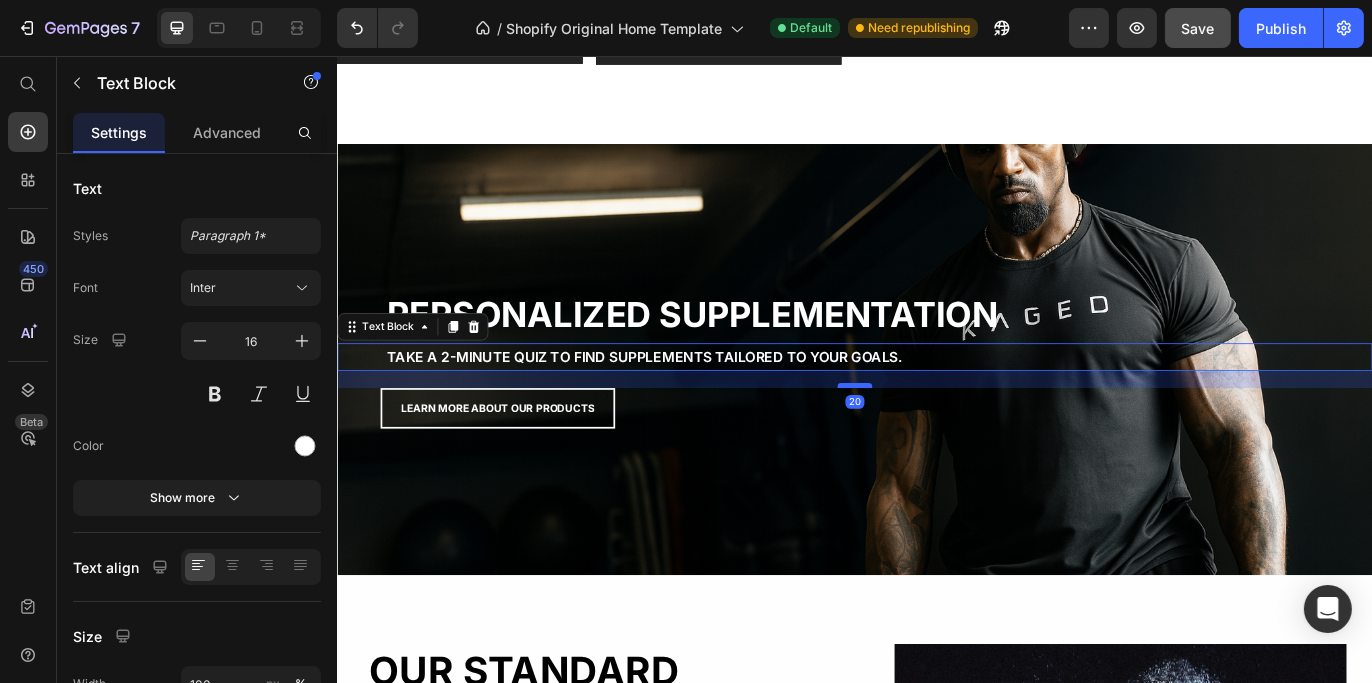 drag, startPoint x: 938, startPoint y: 445, endPoint x: 939, endPoint y: 435, distance: 10.049875 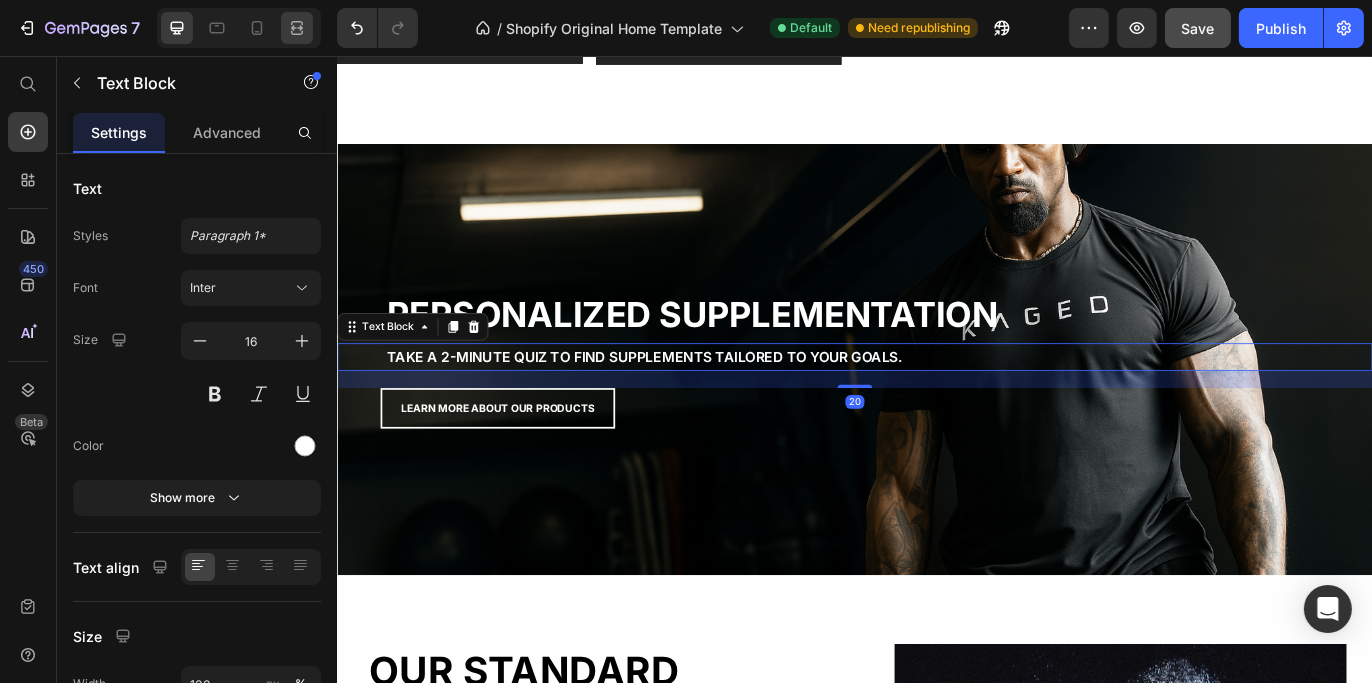 click 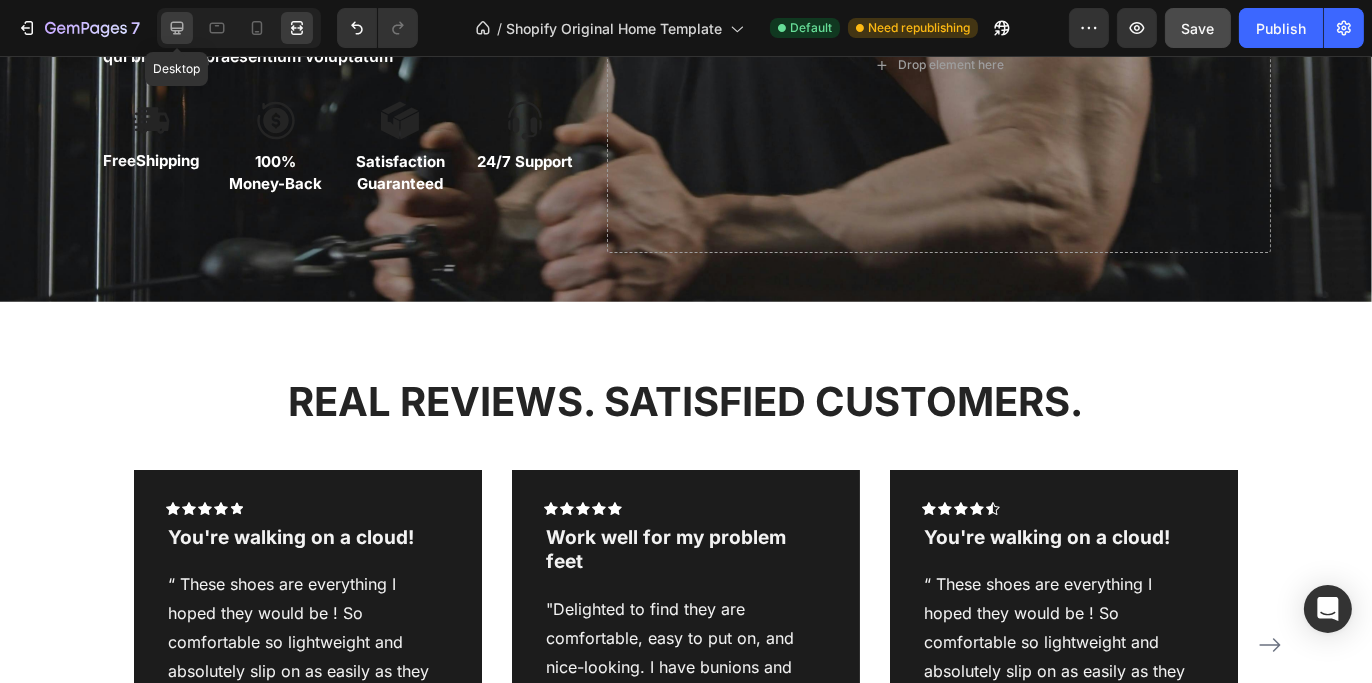 click 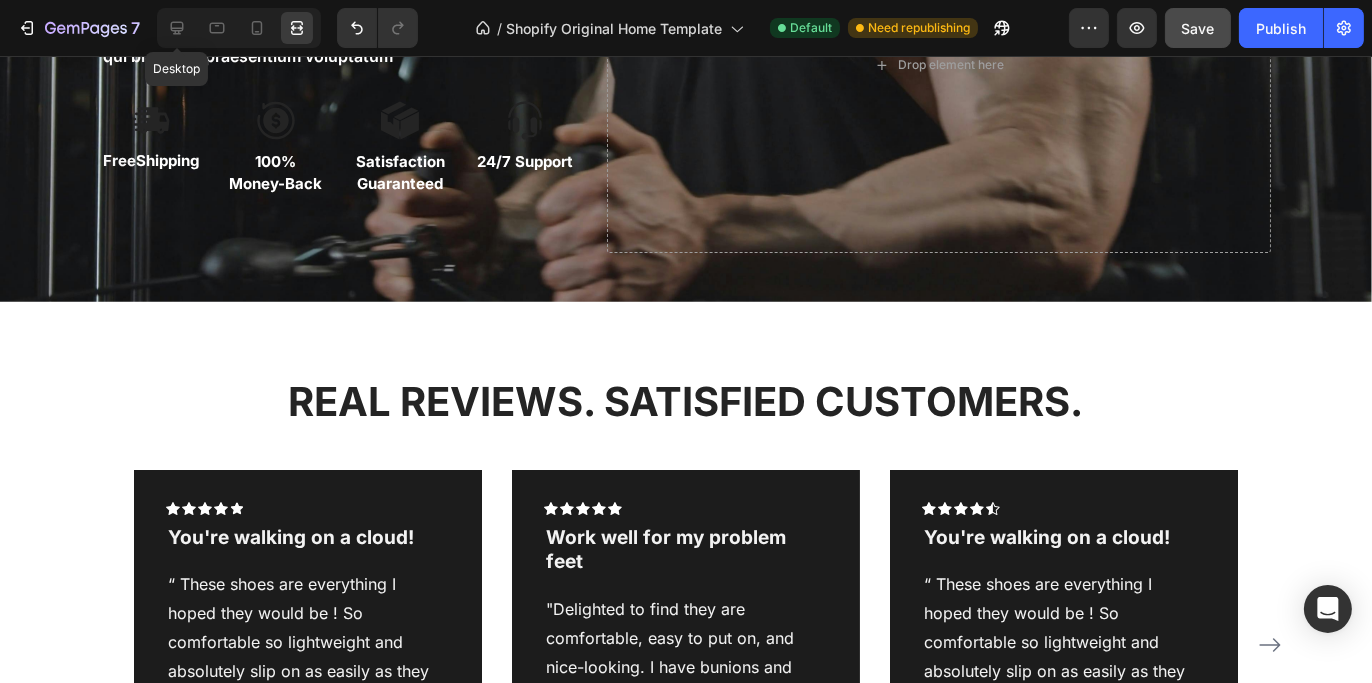 scroll, scrollTop: 3982, scrollLeft: 0, axis: vertical 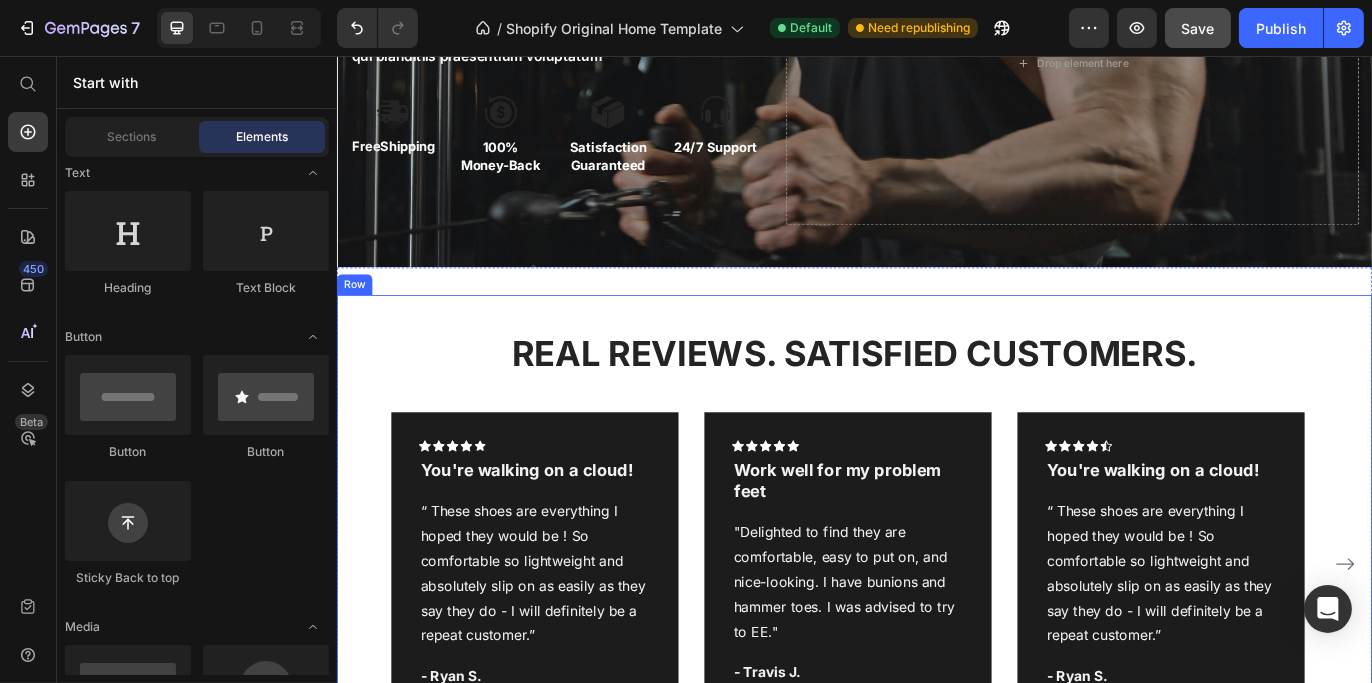 click on "REAL REVIEWS. SATISFIED CUSTOMERS. Heading
Icon
Icon
Icon
Icon
Icon Row You're walking on a cloud! Text block “ These shoes are everything I hoped they would be ! So comfortable so lightweight and absolutely slip on as easily as they say they do - I will definitely be a repeat customer.” Text block - Ryan S. Text block Row
Icon
Icon
Icon
Icon
Icon Row Work well for my problem feet Text block "Delighted to find they are comfortable, easy to put on, and nice-looking. I have bunions and hammer toes. I was advised to try to EE." Text block - Travis J. Text block Row
Icon
Icon
Icon
Icon
Icon Row You're walking on a cloud! Text block Text block - Ryan S. Text block Row
Icon
Icon
Icon
Icon Icon Row" at bounding box center (936, 610) 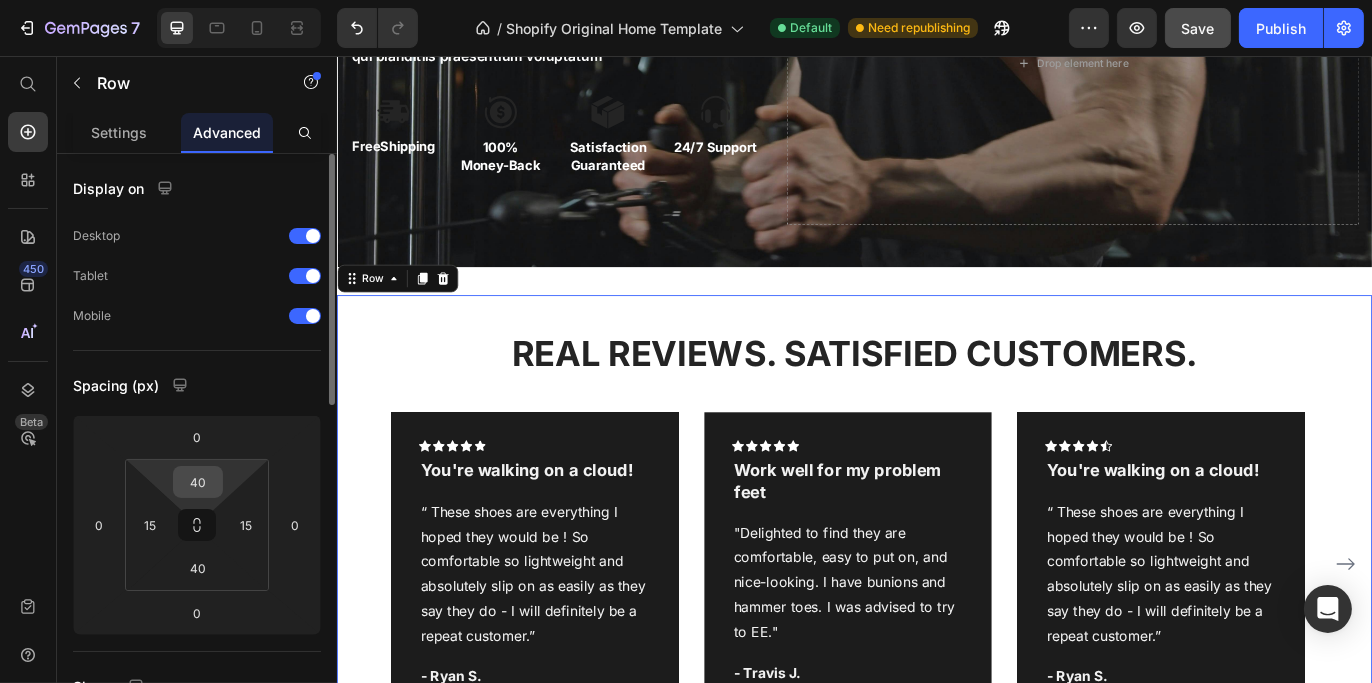 click on "40" at bounding box center [198, 482] 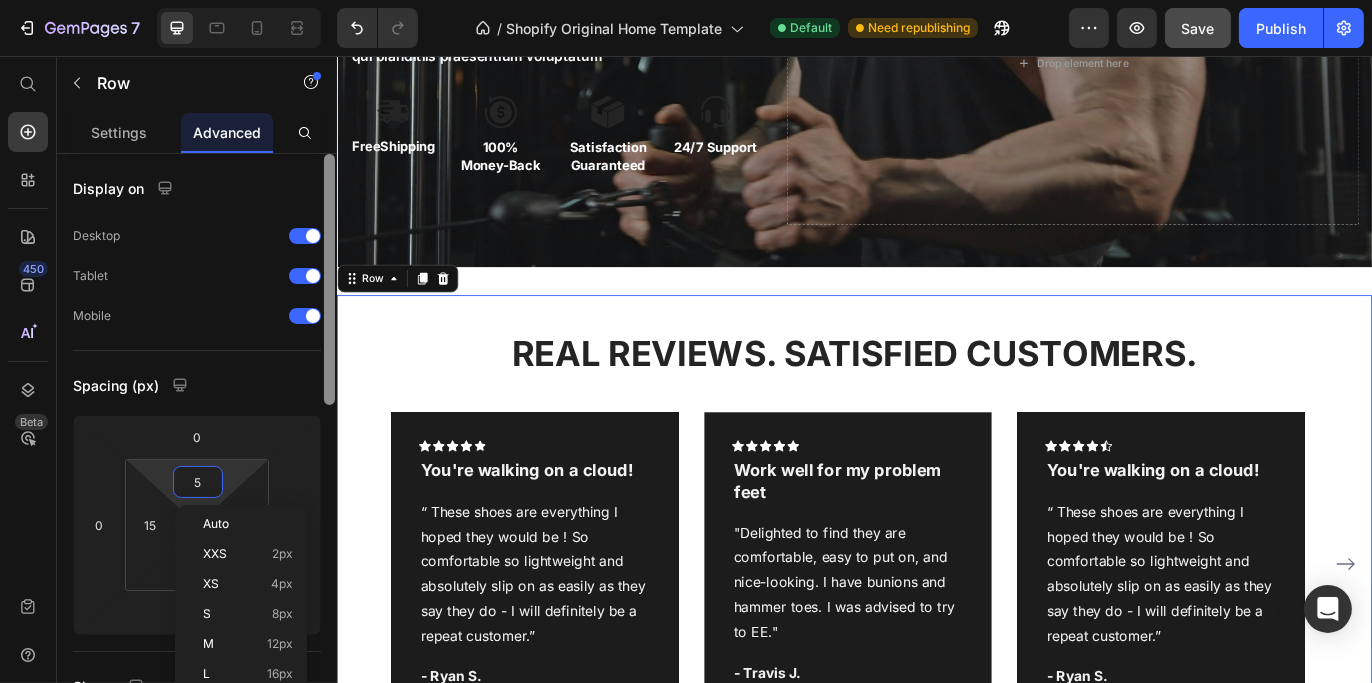 type on "55" 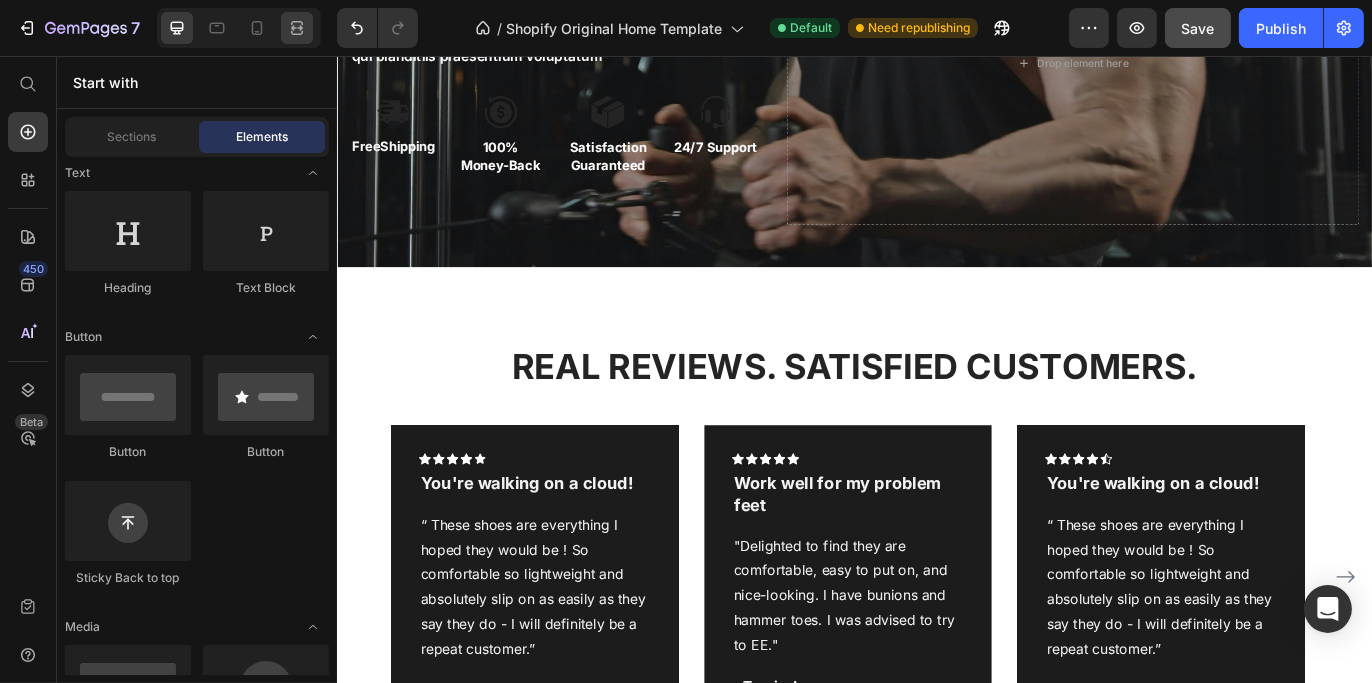 click 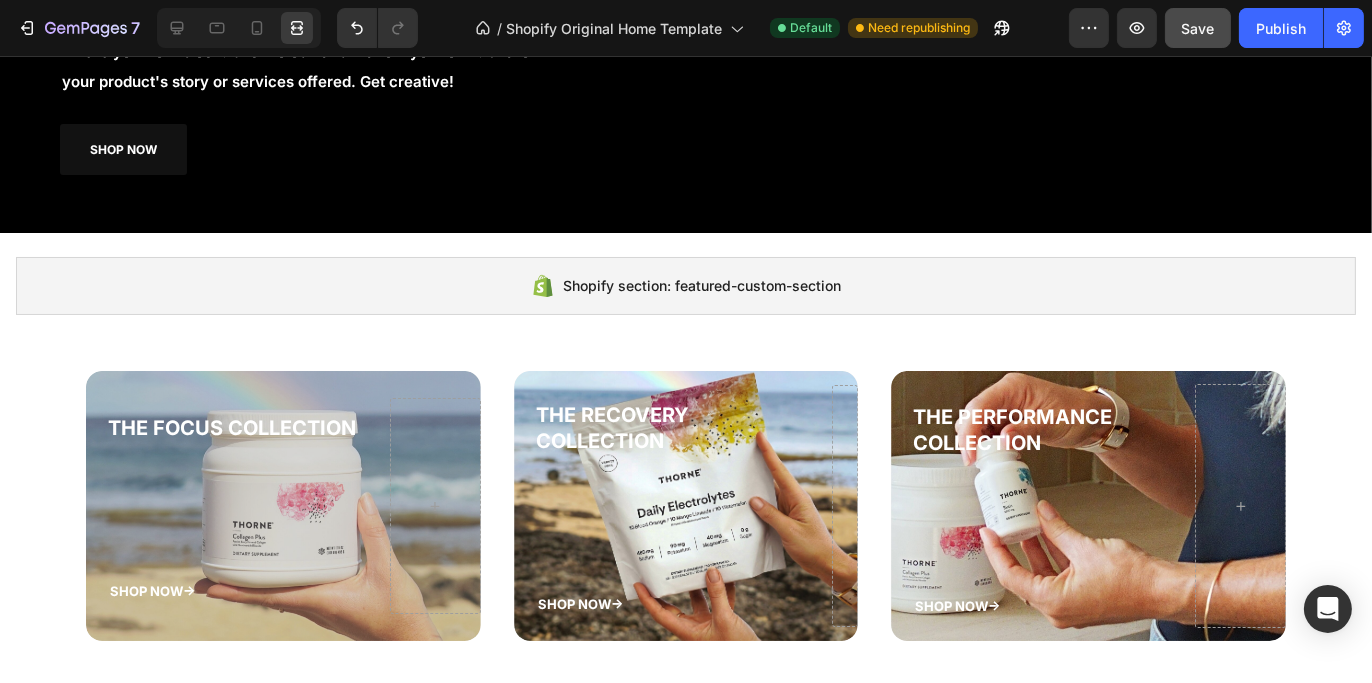 scroll, scrollTop: 0, scrollLeft: 0, axis: both 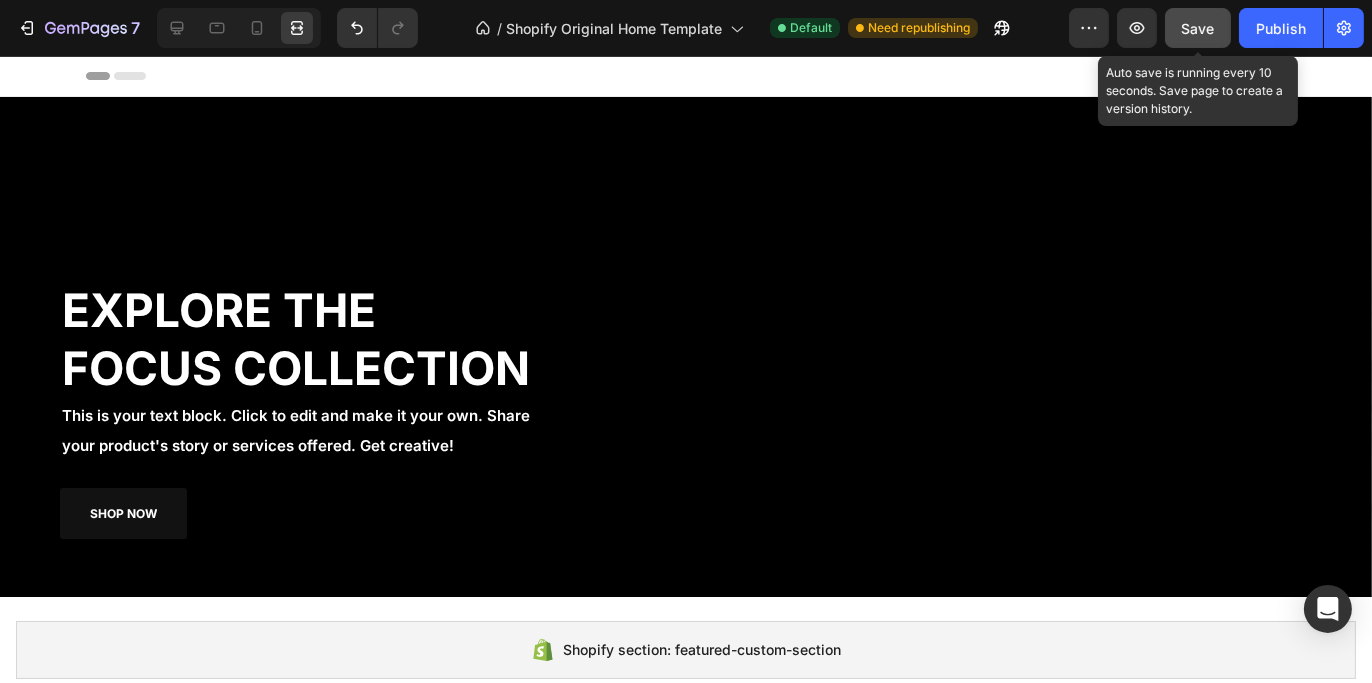 click on "Save" 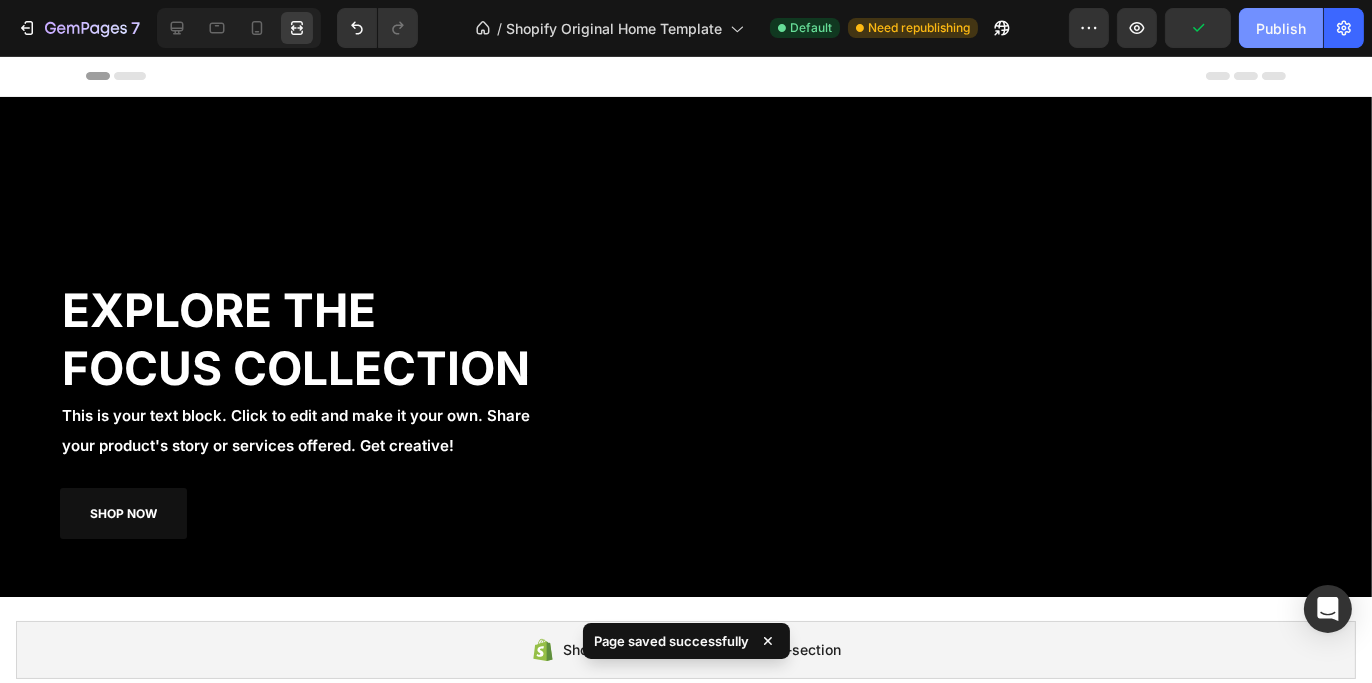 click on "Publish" at bounding box center [1281, 28] 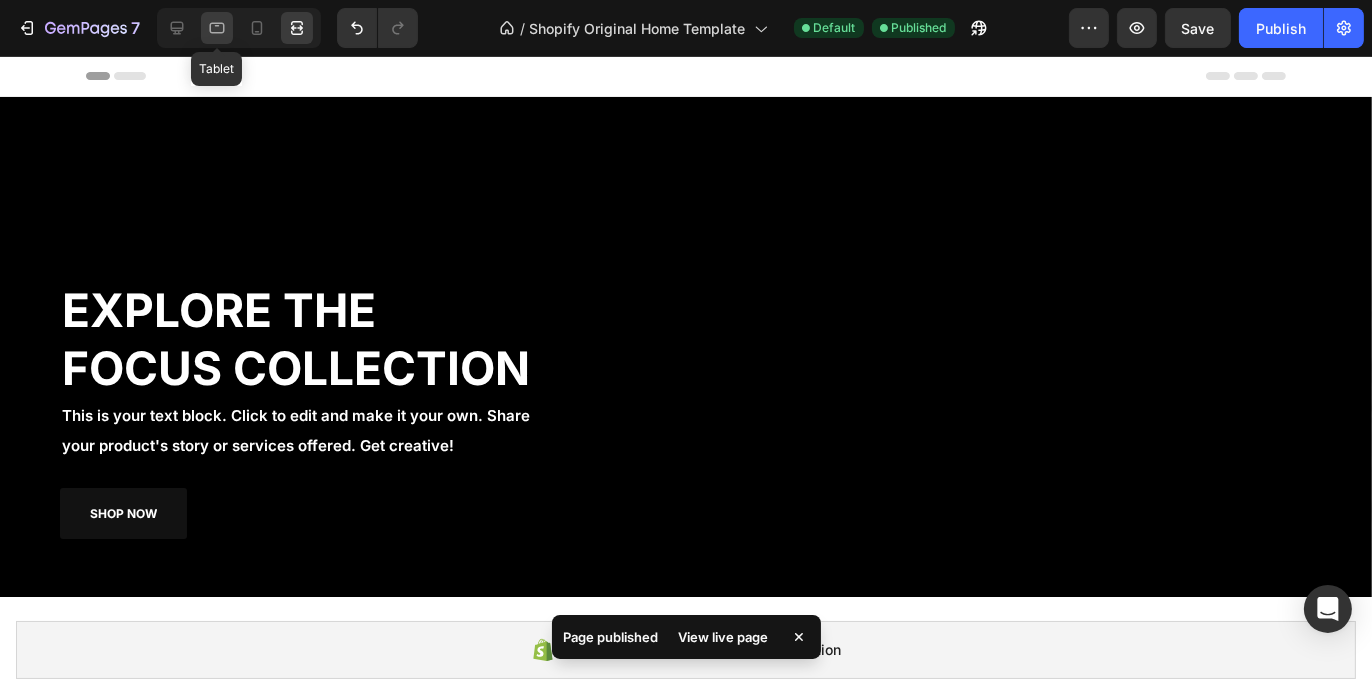 click 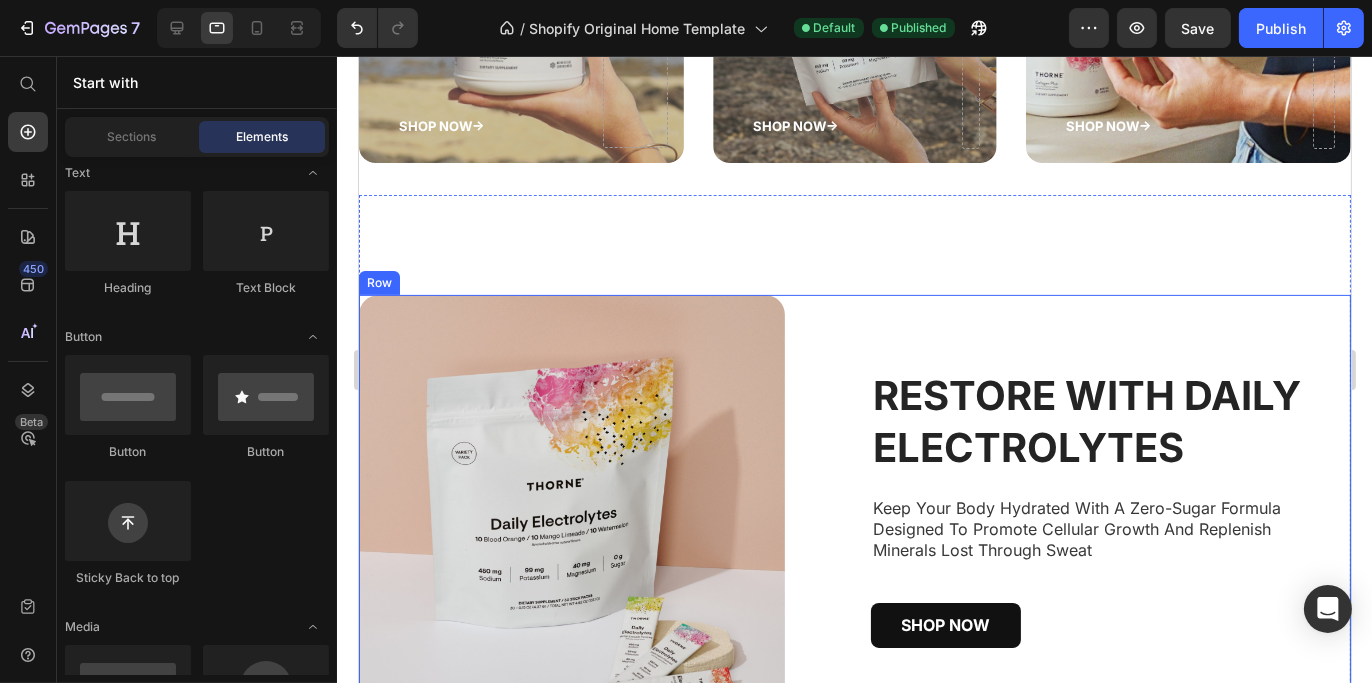 scroll, scrollTop: 700, scrollLeft: 0, axis: vertical 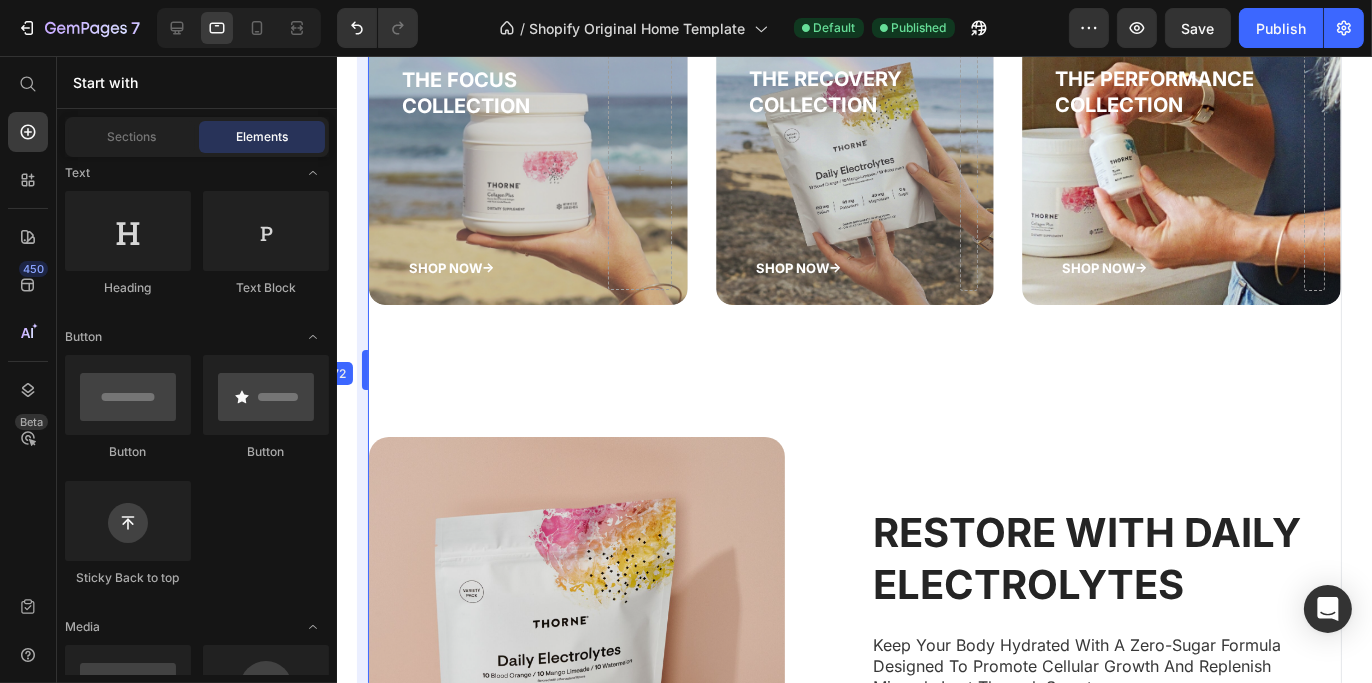 drag, startPoint x: 352, startPoint y: 350, endPoint x: 372, endPoint y: 353, distance: 20.22375 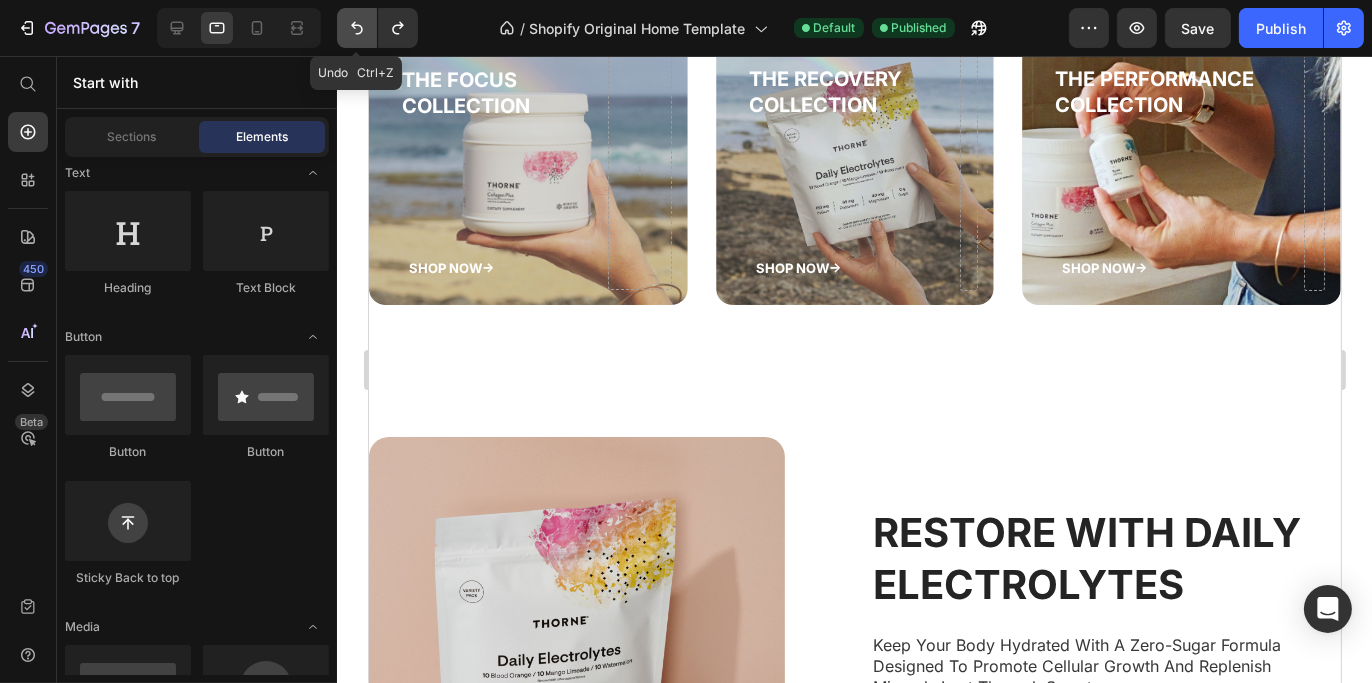 click 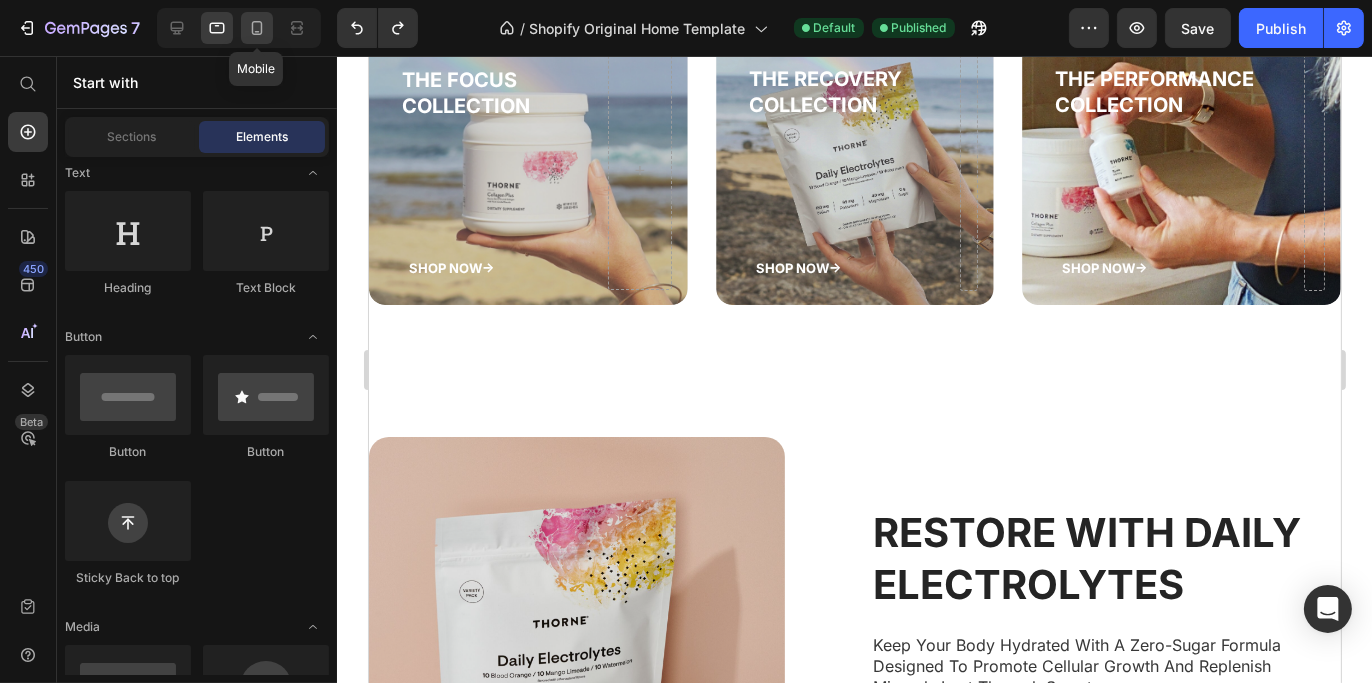 click 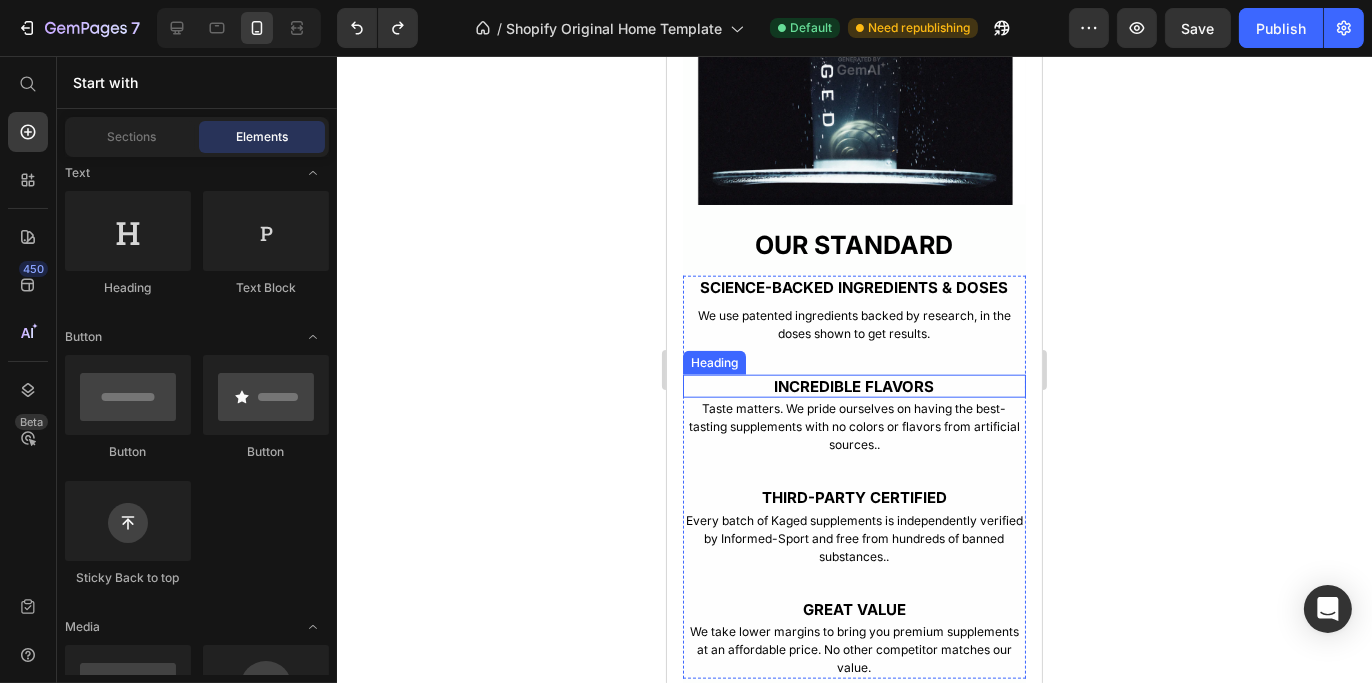 scroll, scrollTop: 2900, scrollLeft: 0, axis: vertical 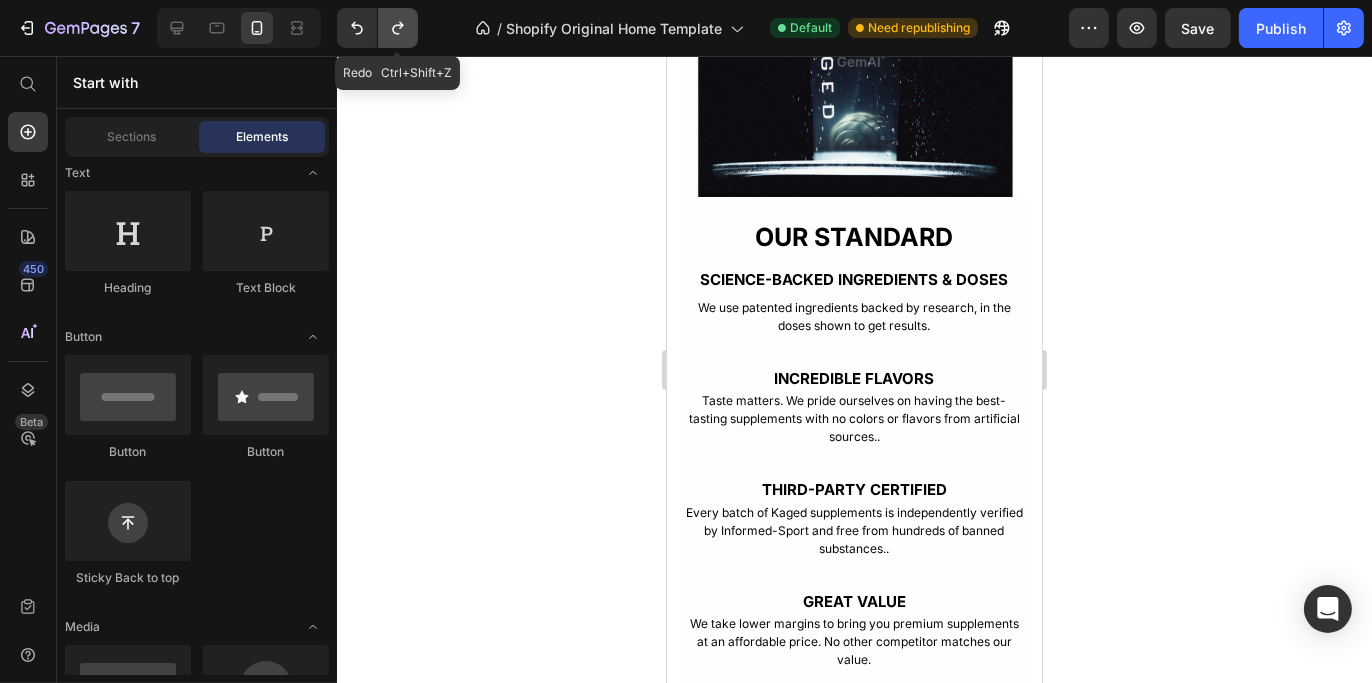 click 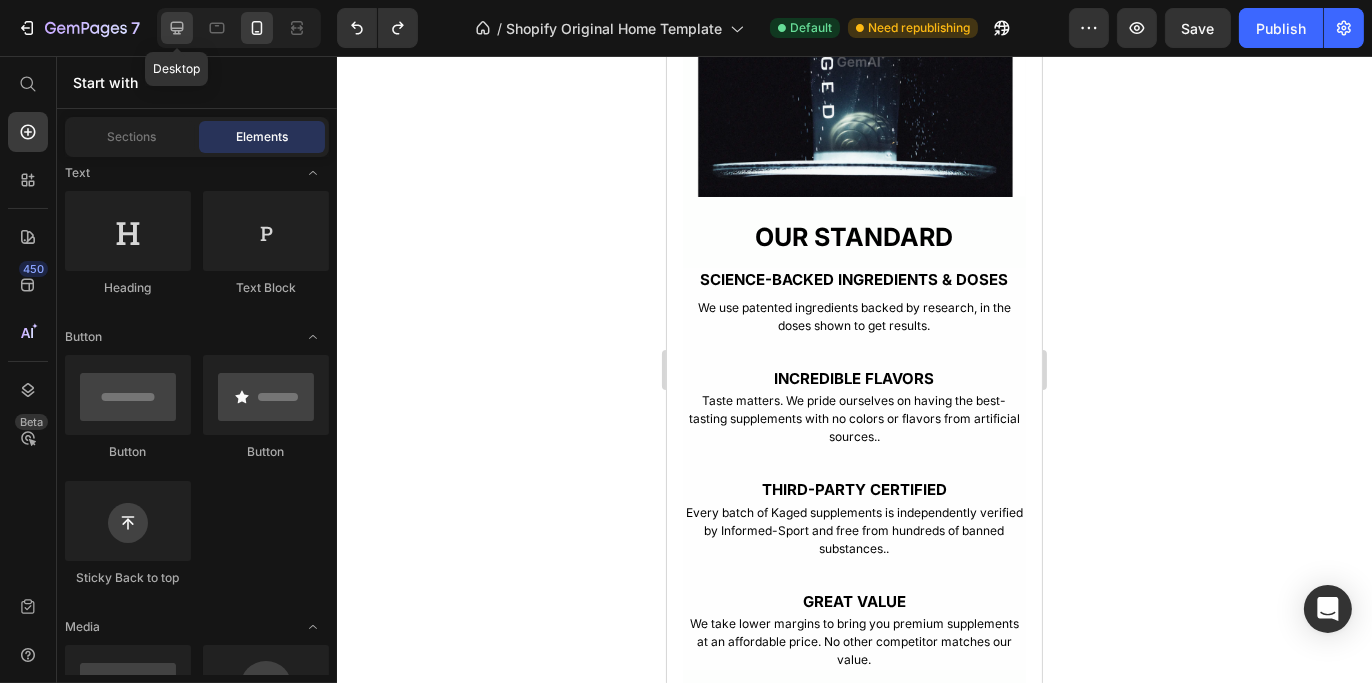 click 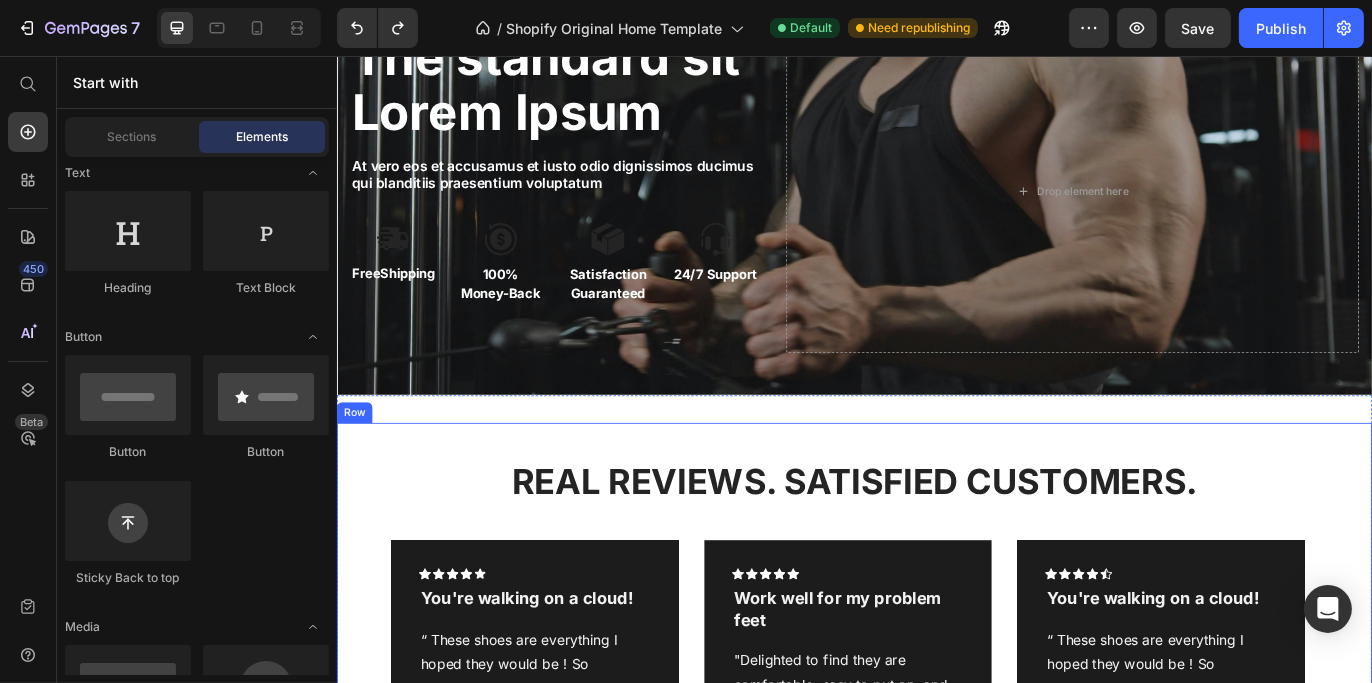 scroll, scrollTop: 3600, scrollLeft: 0, axis: vertical 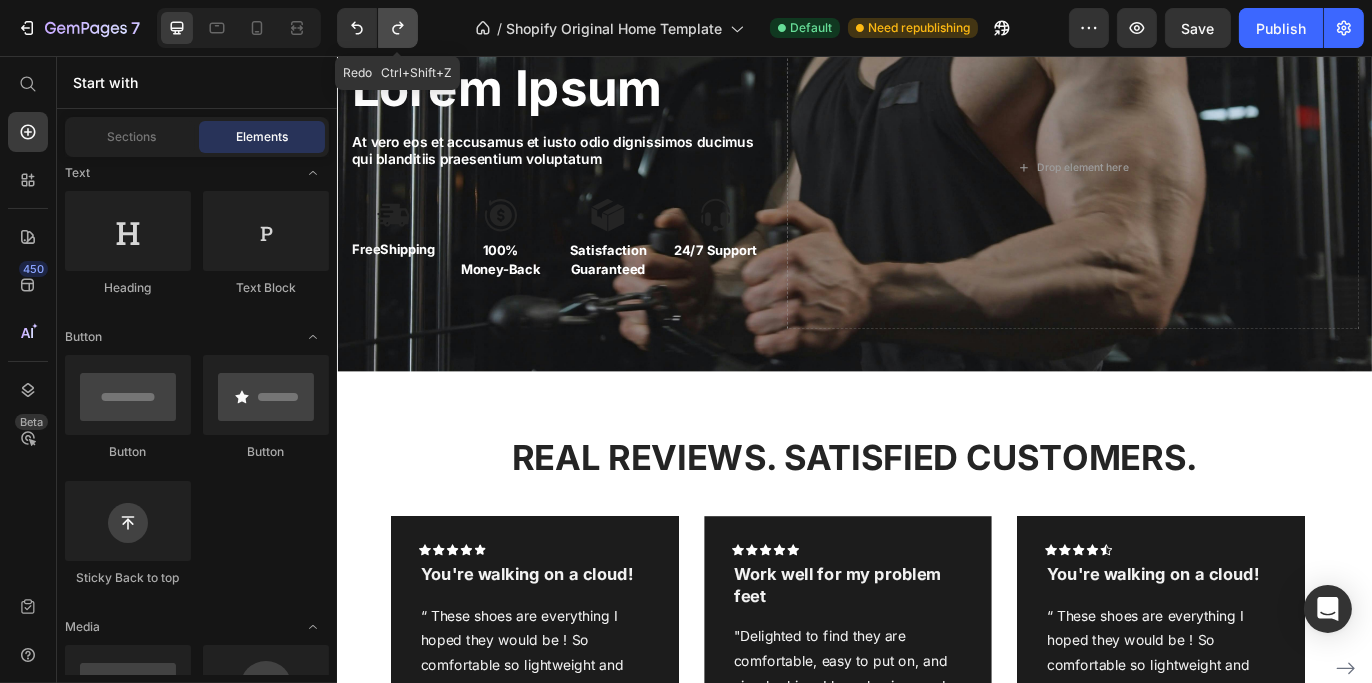click 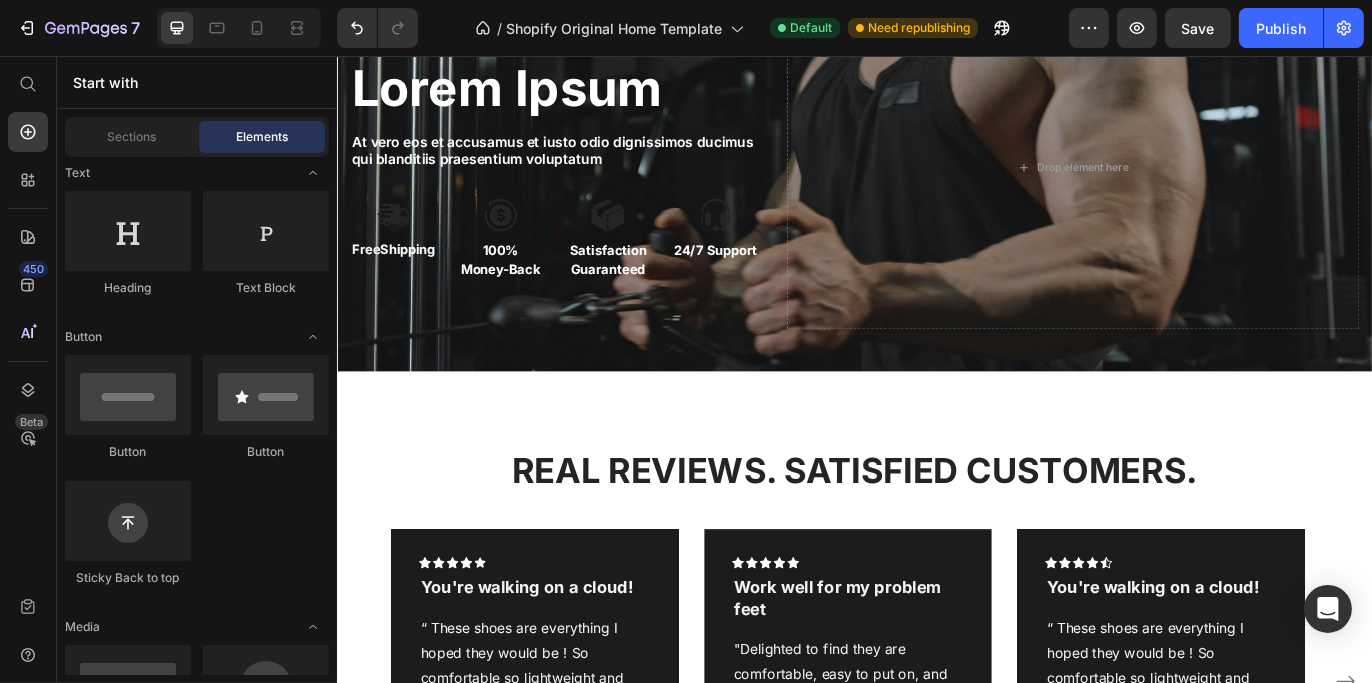 click on "Save" at bounding box center [1198, 28] 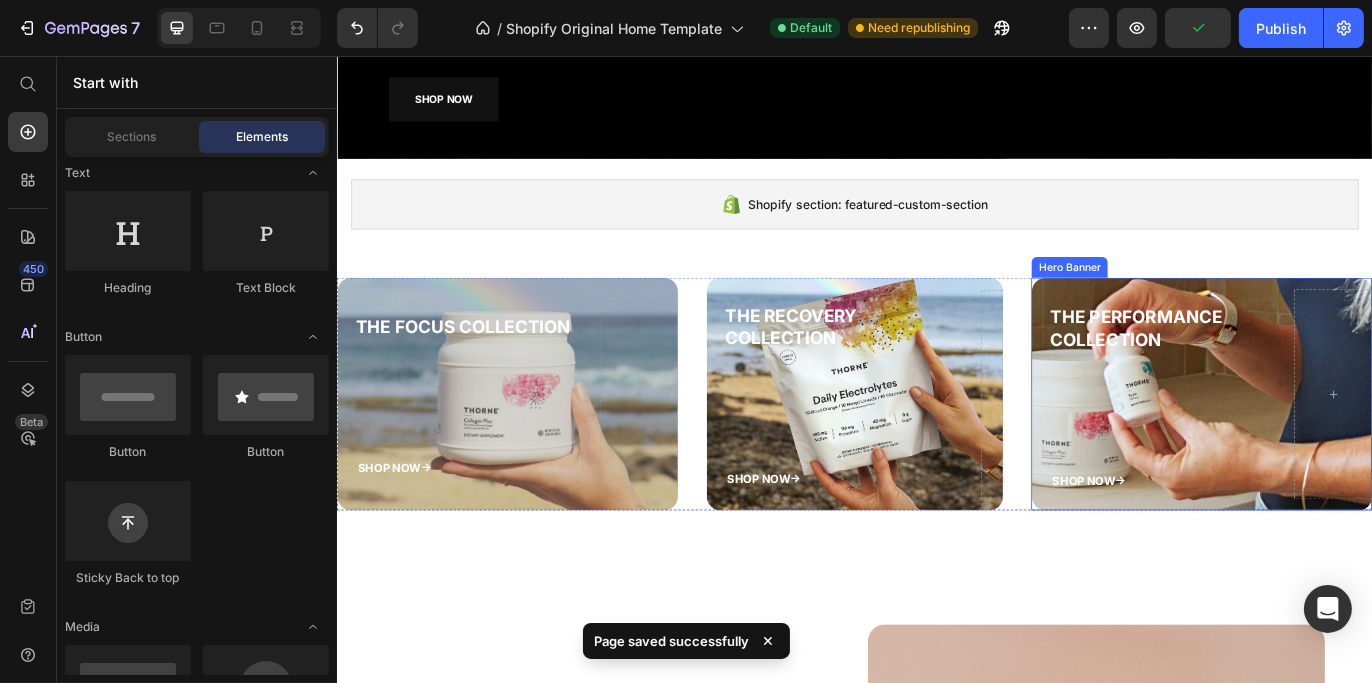 scroll, scrollTop: 39, scrollLeft: 0, axis: vertical 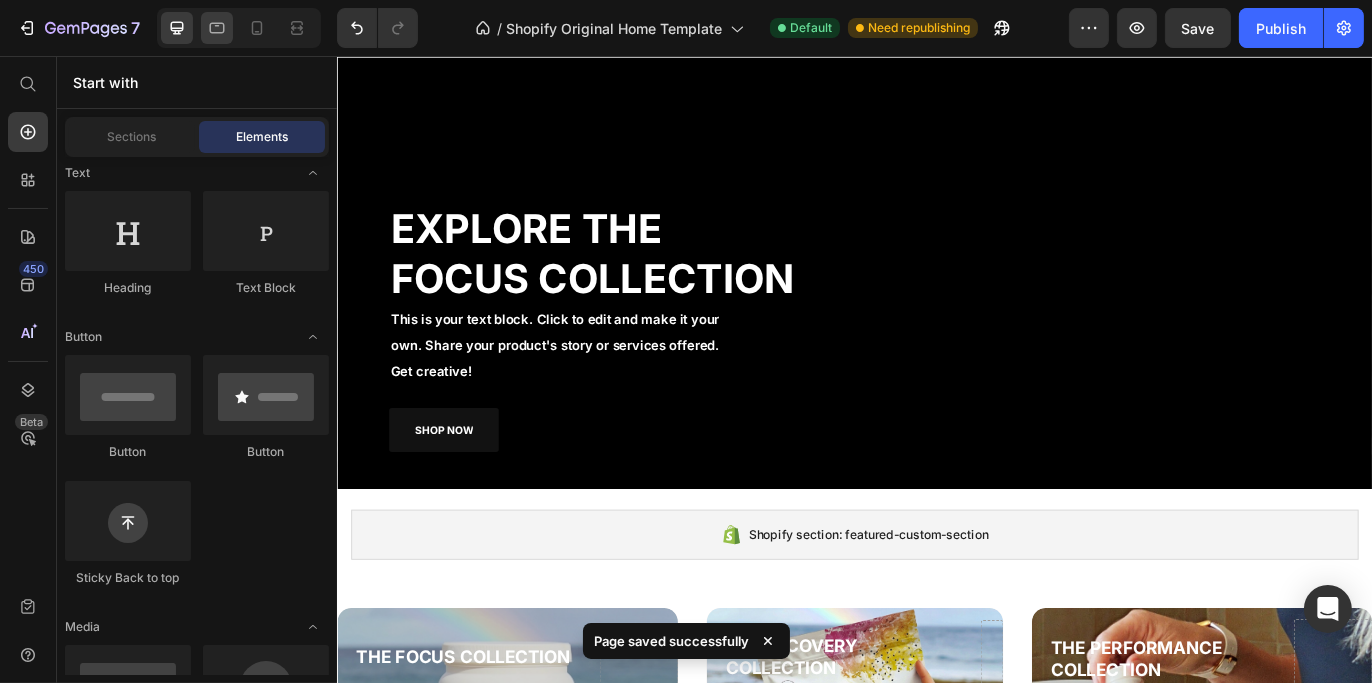 click 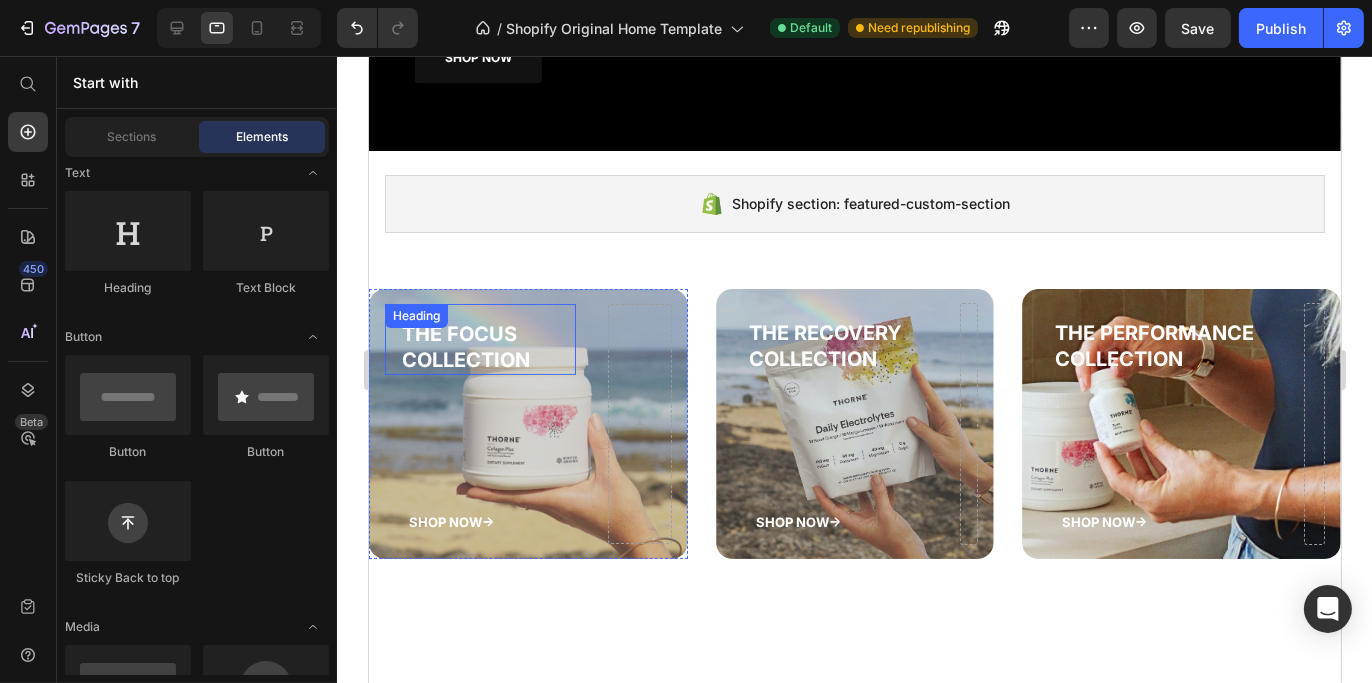 scroll, scrollTop: 439, scrollLeft: 0, axis: vertical 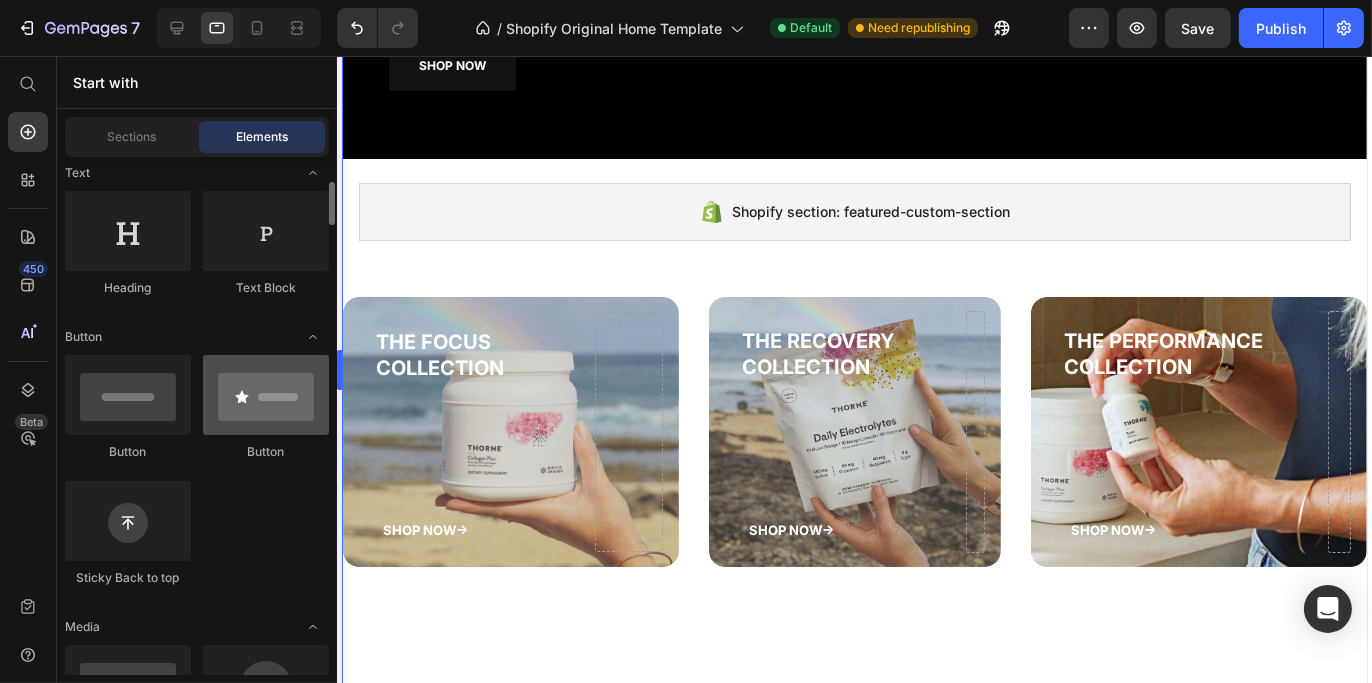 drag, startPoint x: 362, startPoint y: 355, endPoint x: 257, endPoint y: 358, distance: 105.04285 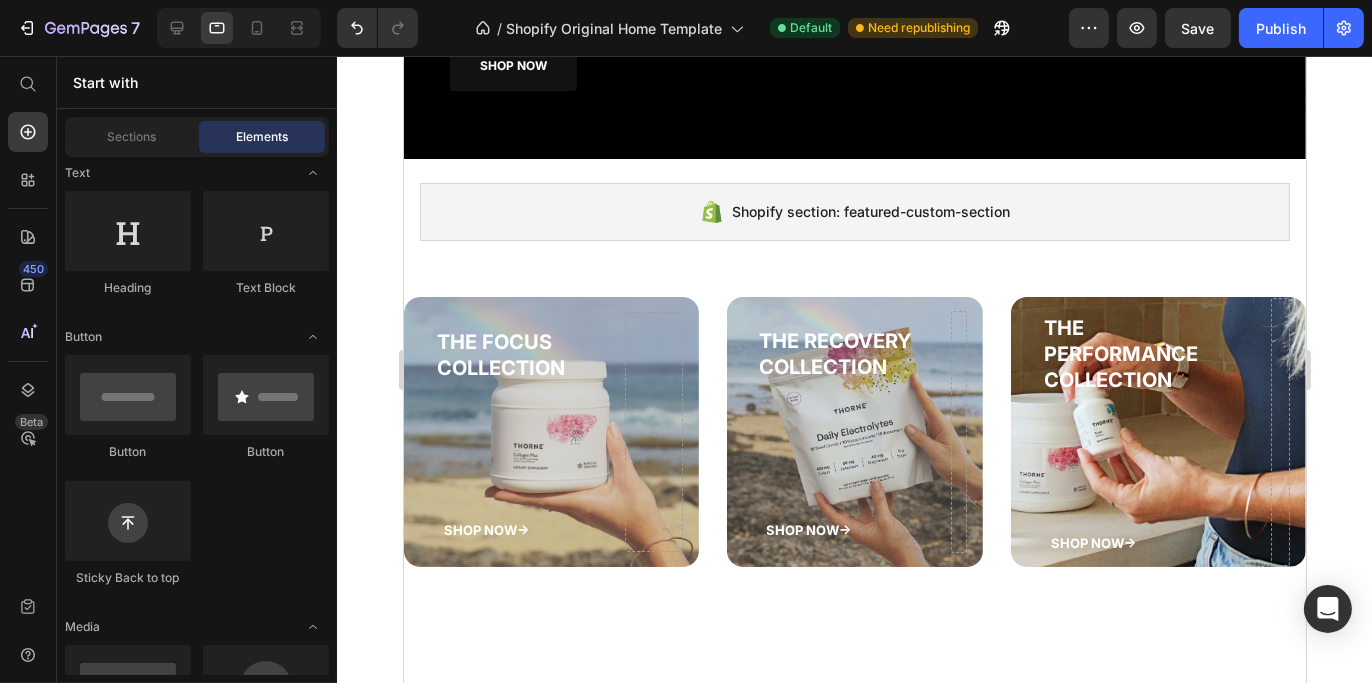 scroll, scrollTop: 440, scrollLeft: 0, axis: vertical 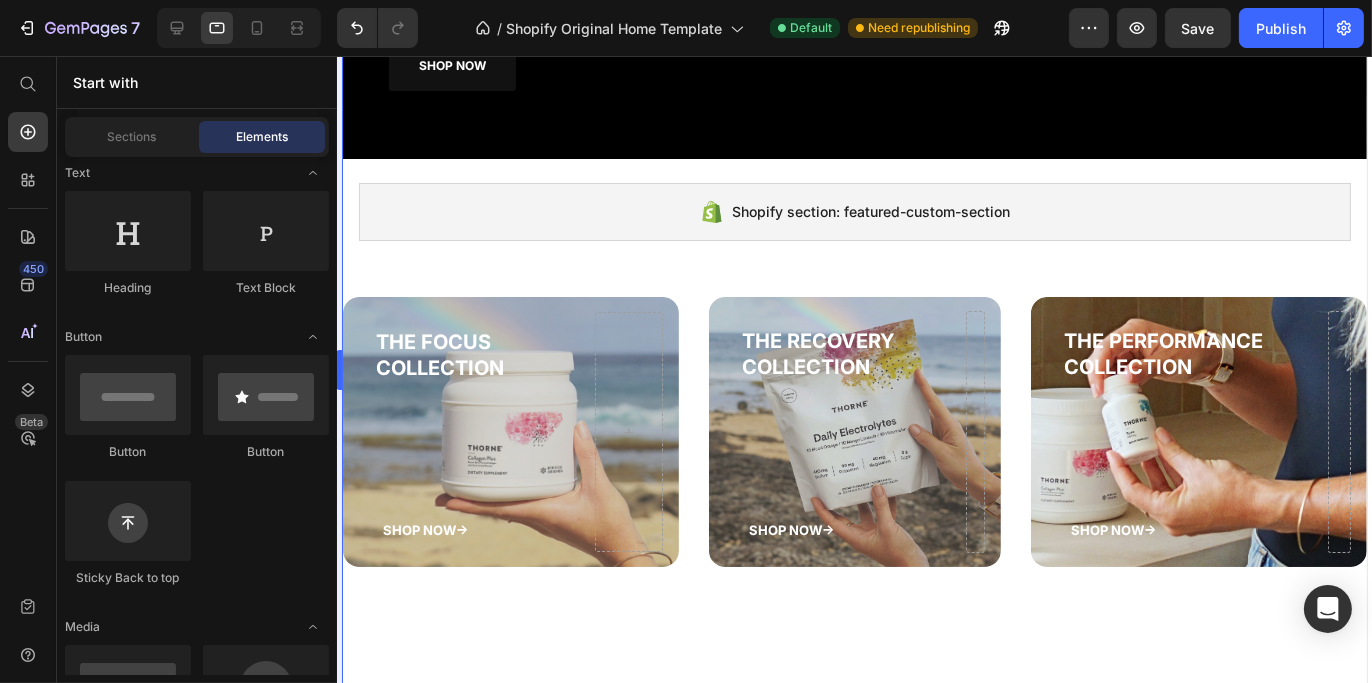 drag, startPoint x: 397, startPoint y: 378, endPoint x: 335, endPoint y: 375, distance: 62.072536 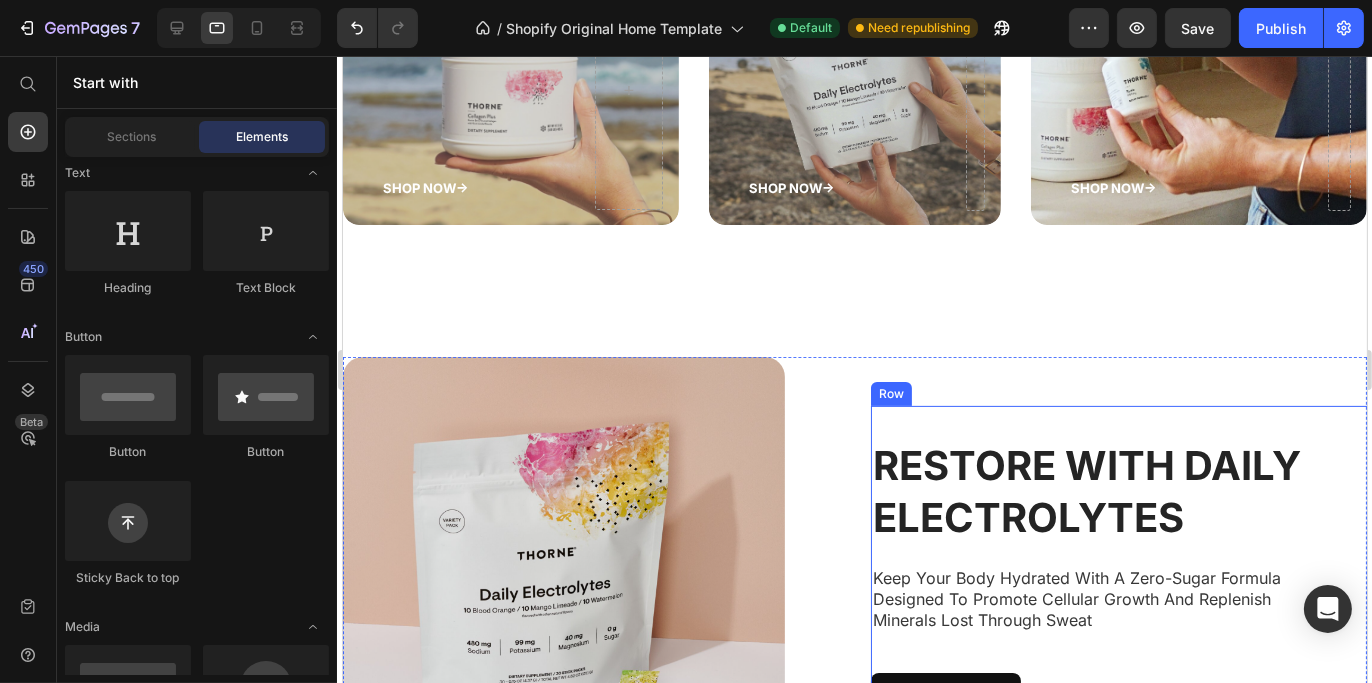 scroll, scrollTop: 938, scrollLeft: 0, axis: vertical 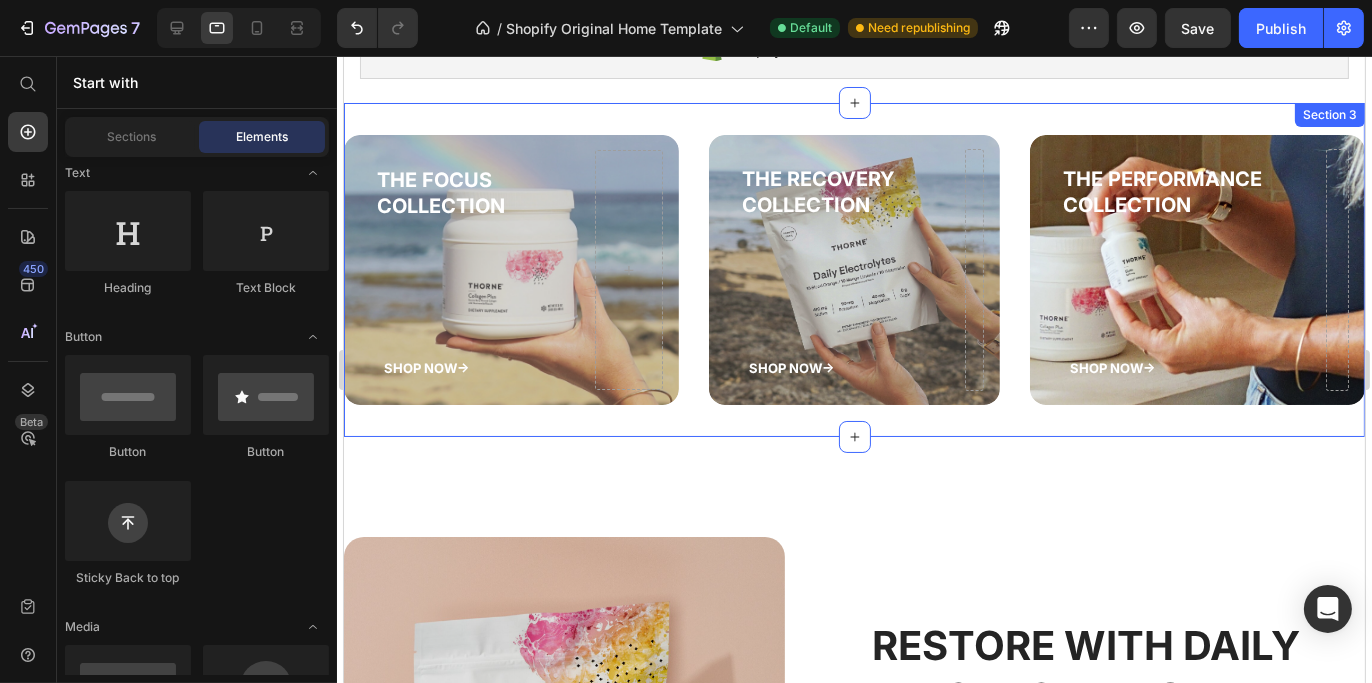 click on "THE FOCUS COLLECTION Heading SHOP NOW-> Button
Hero Banner THE RECOVERY COLLECTION Heading SHOP NOW-> Button
Hero Banner THE PERFORMANCE COLLECTION Heading SHOP NOW-> Button
Hero Banner Row Section 3" at bounding box center (853, 270) 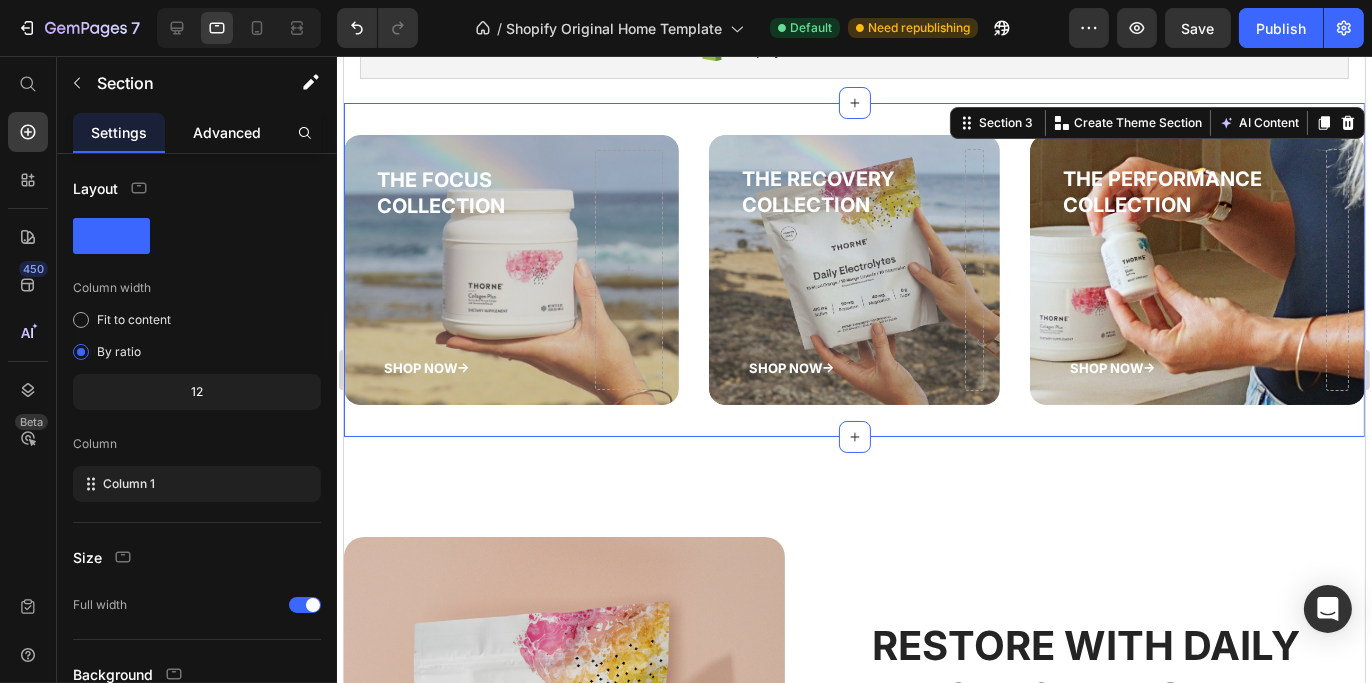 click on "Advanced" at bounding box center [227, 132] 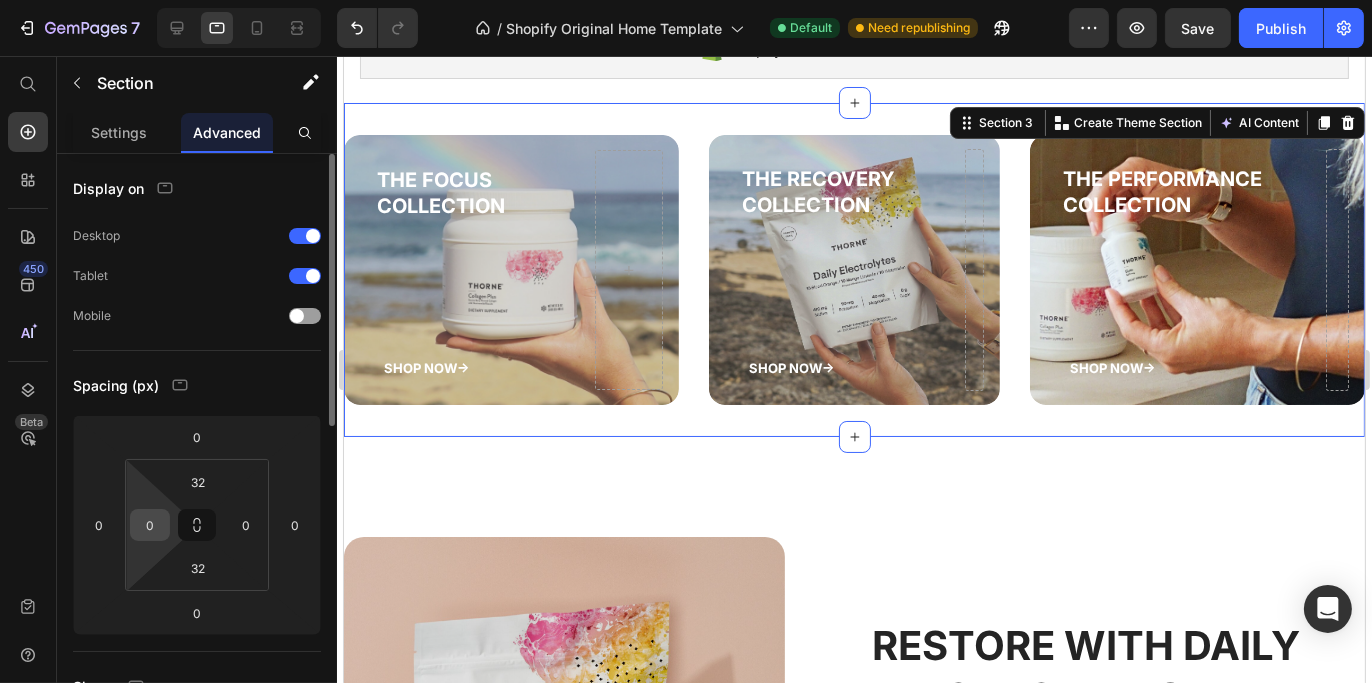 click on "0" at bounding box center (150, 525) 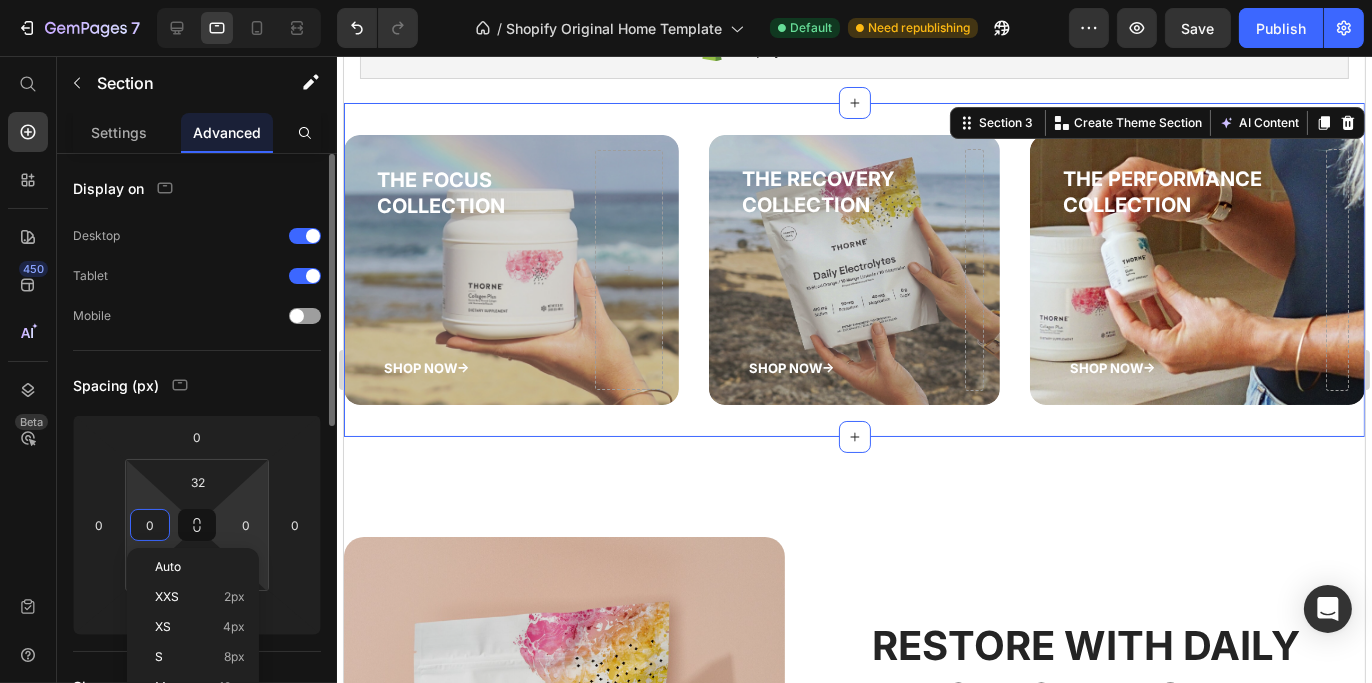 type on "1" 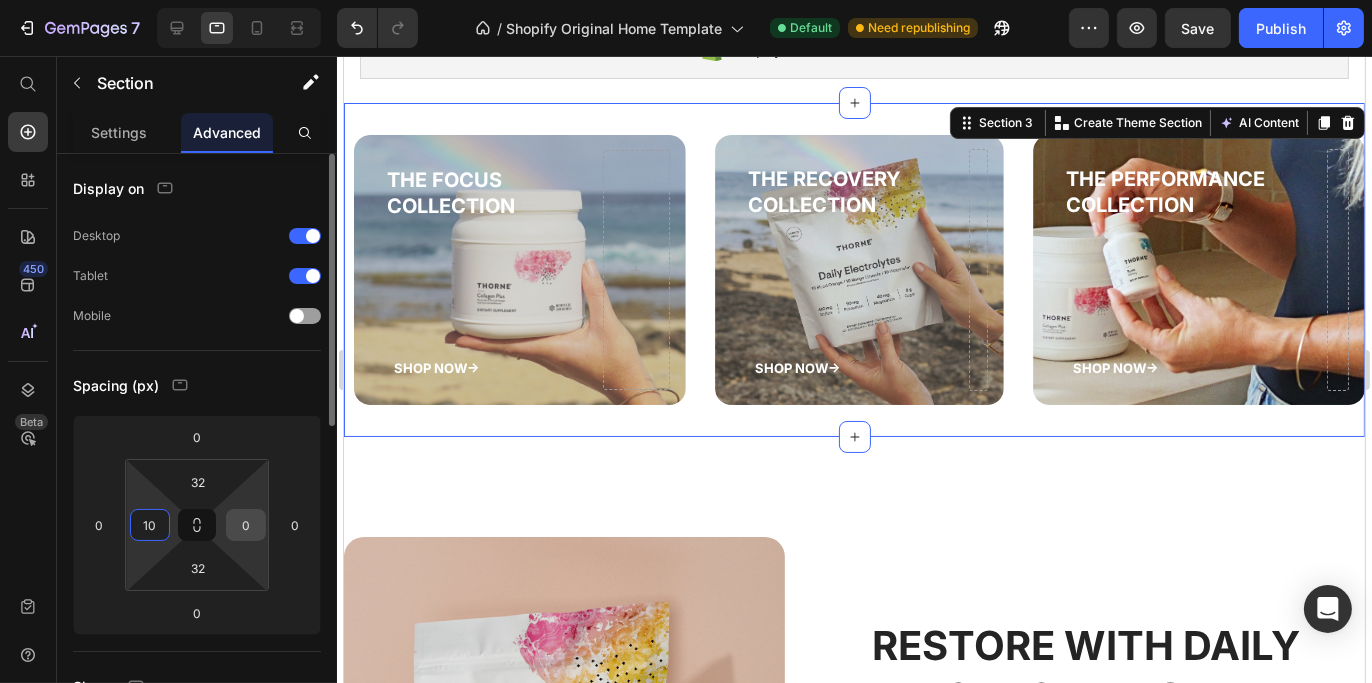 type on "10" 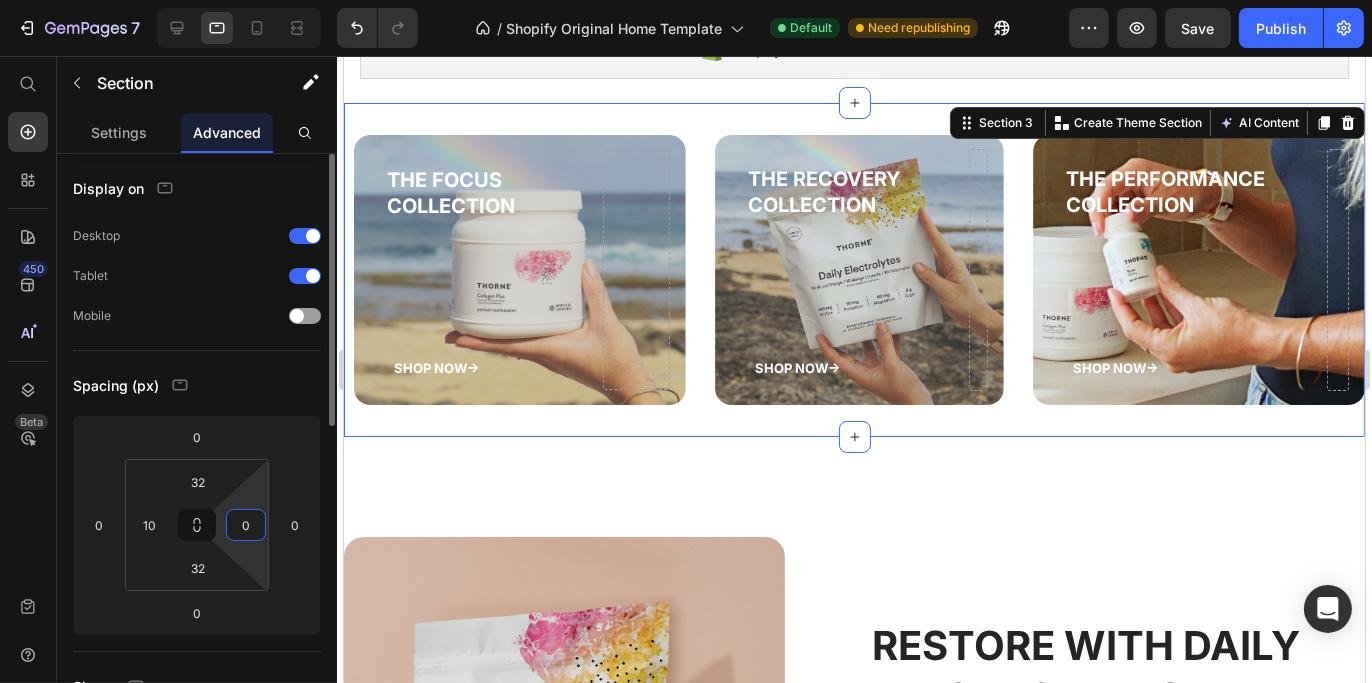 click on "0" at bounding box center (246, 525) 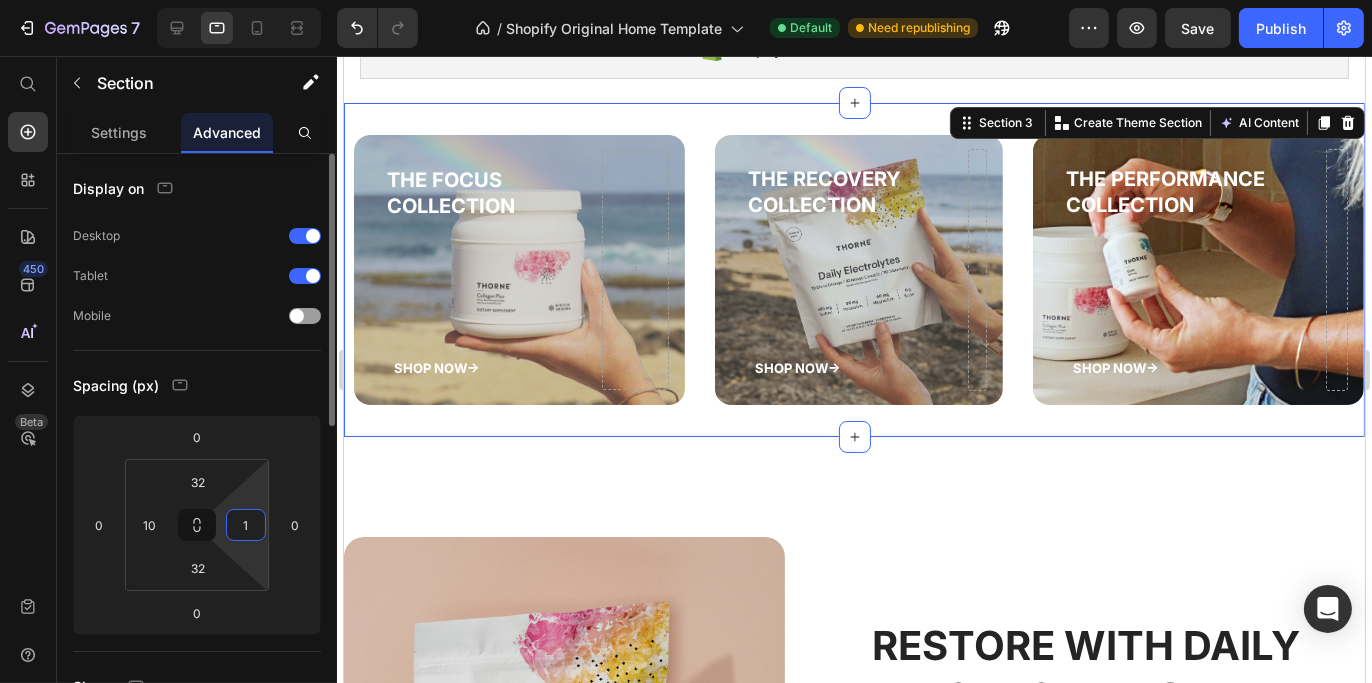 type on "10" 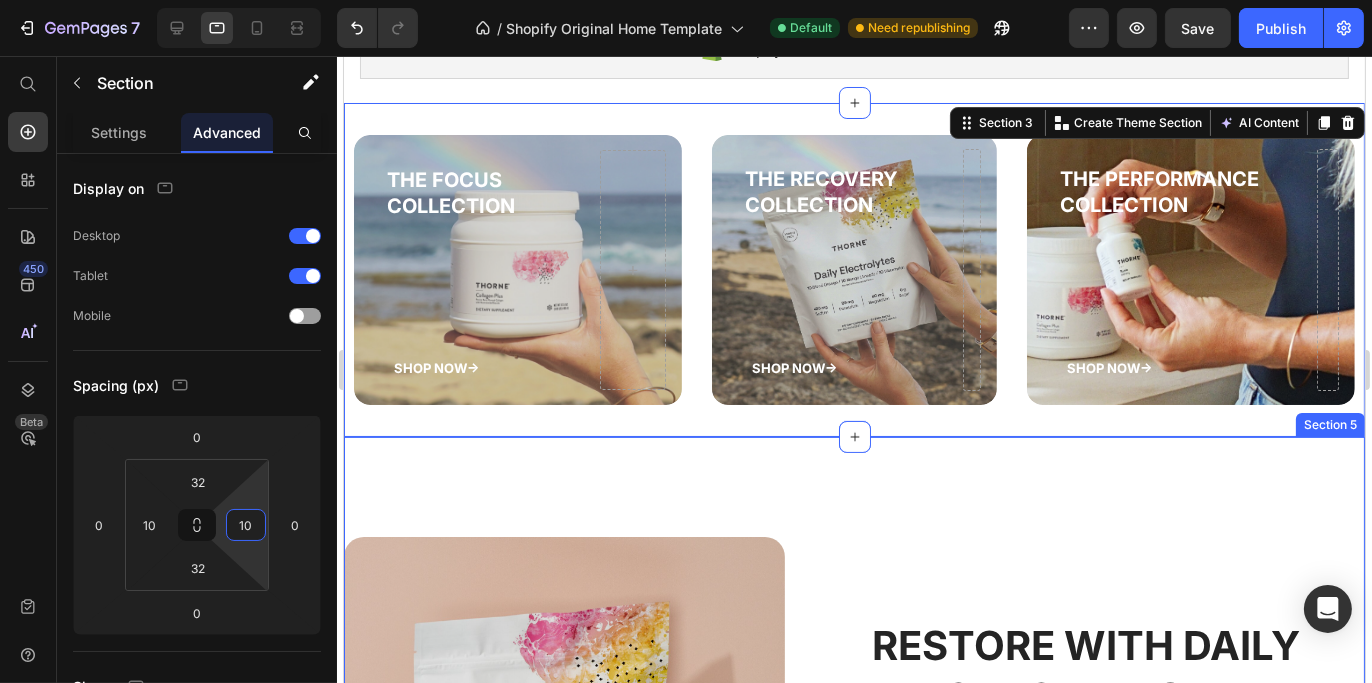 click on "RESTORE WITH DAILY ELECTROLYTES Heading RESTORE WITH DAILY ELECTROLYTES Heading Keep Your Body Hydrated With A Zero-Sugar Formula Designed To Promote Cellular Growth And Replenish Minerals Lost Through Sweat Text Block Keep Your Body Hydrated With A Zero-Sugar Formula Designed To Promote Cellular Growth And Replenish Minerals Lost Through Sweat Text Block Shop Now Button Row Image Row Section 5" at bounding box center [853, 725] 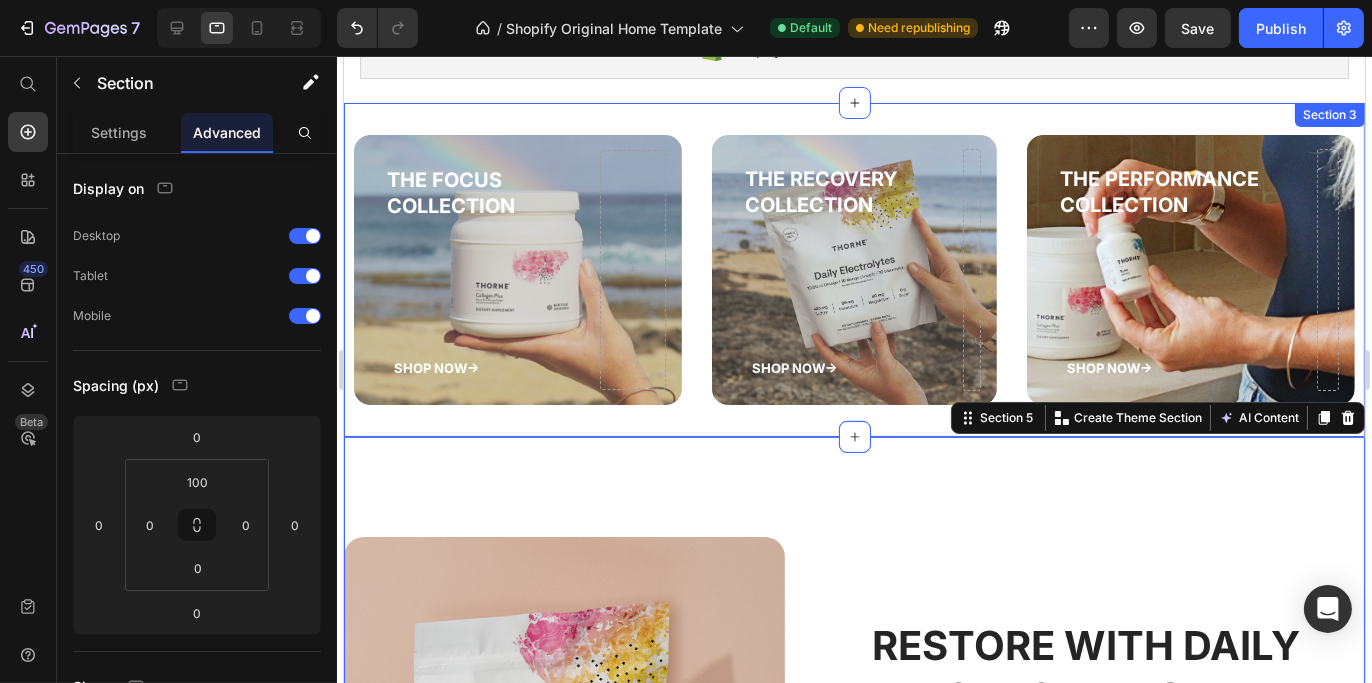 click on "THE FOCUS COLLECTION Heading SHOP NOW-> Button
Hero Banner THE RECOVERY COLLECTION Heading SHOP NOW-> Button
Hero Banner THE PERFORMANCE COLLECTION Heading SHOP NOW-> Button
Hero Banner Row Section 3" at bounding box center [853, 270] 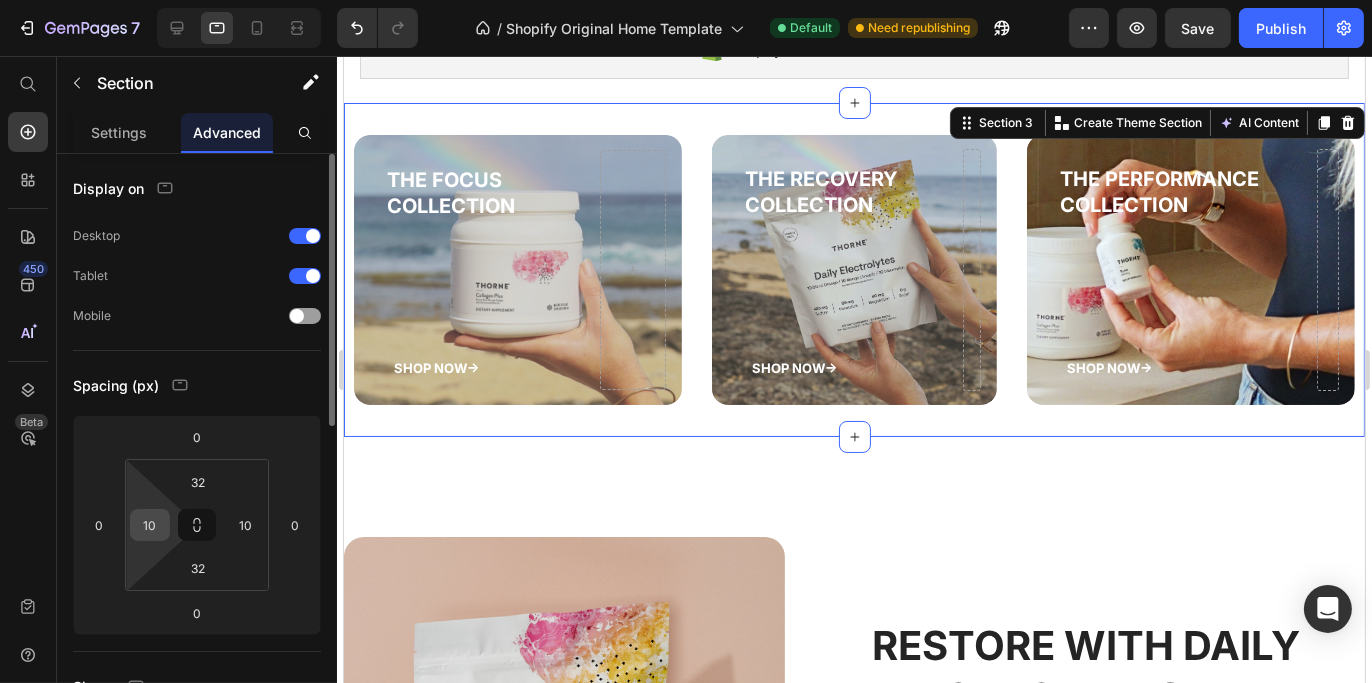 click on "10" at bounding box center [150, 525] 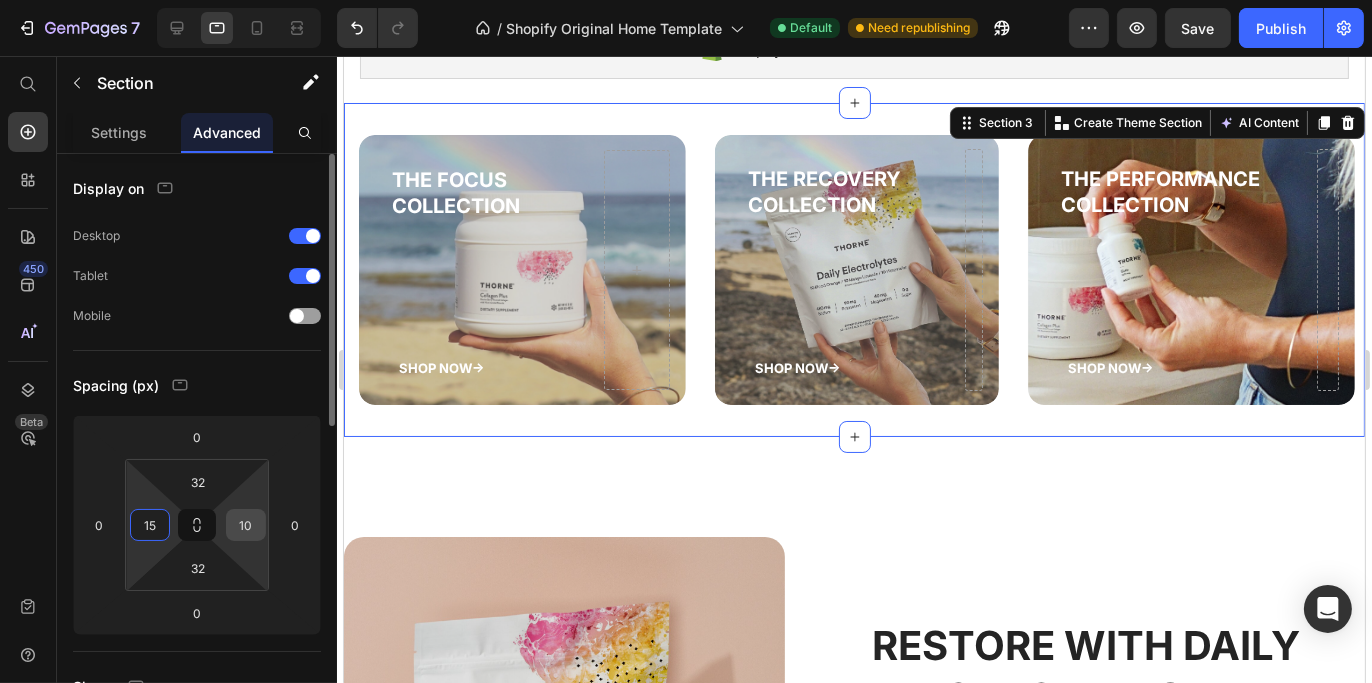 type on "15" 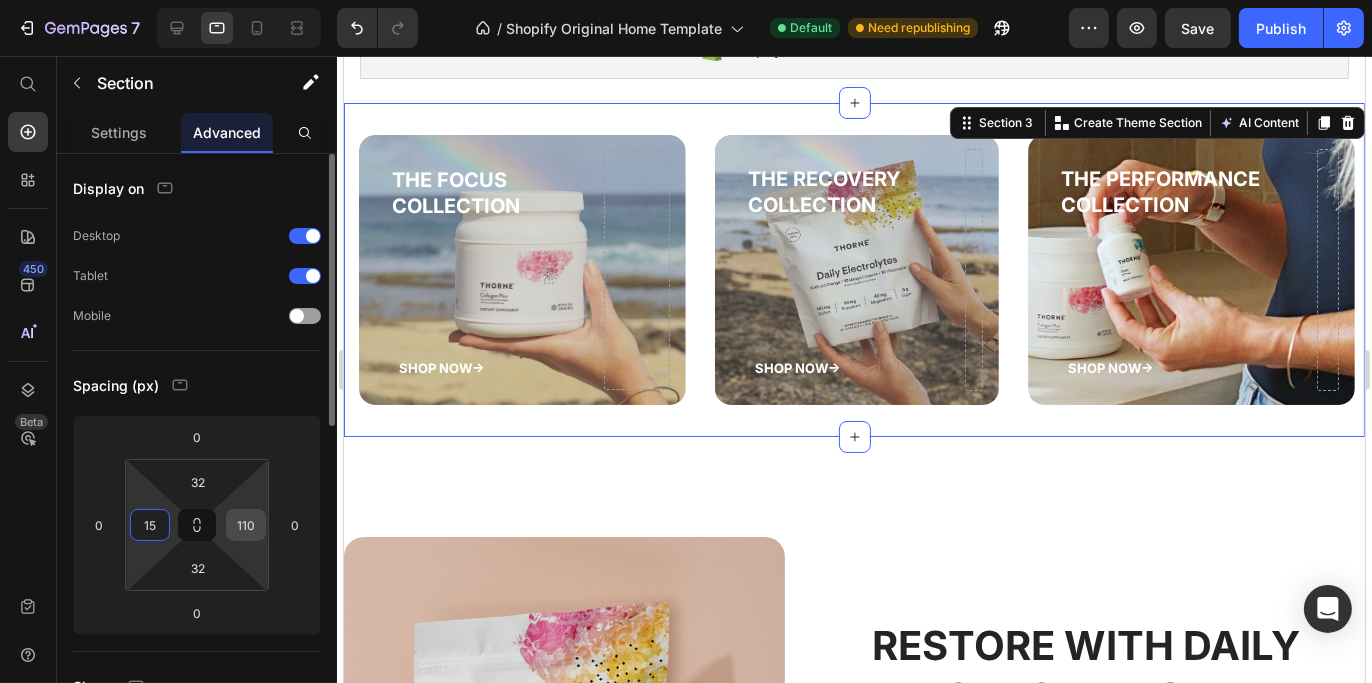 click on "110" at bounding box center [246, 525] 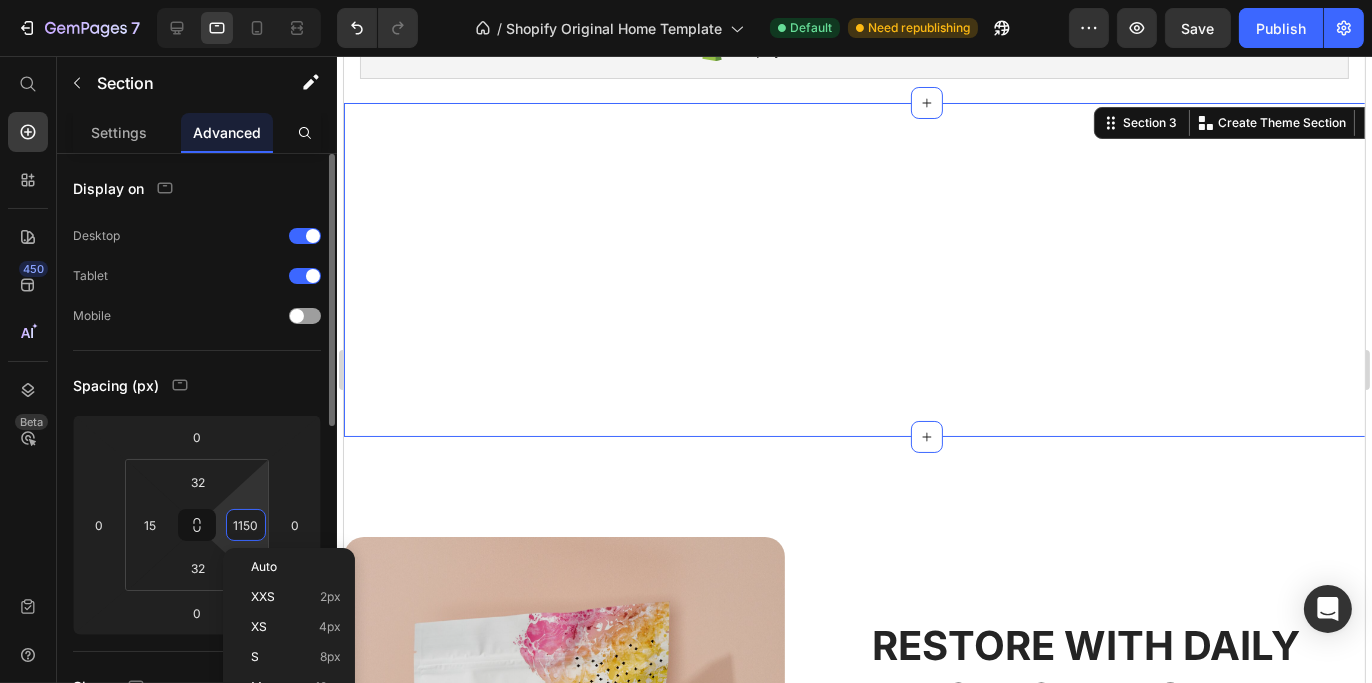 click on "1150" at bounding box center (246, 525) 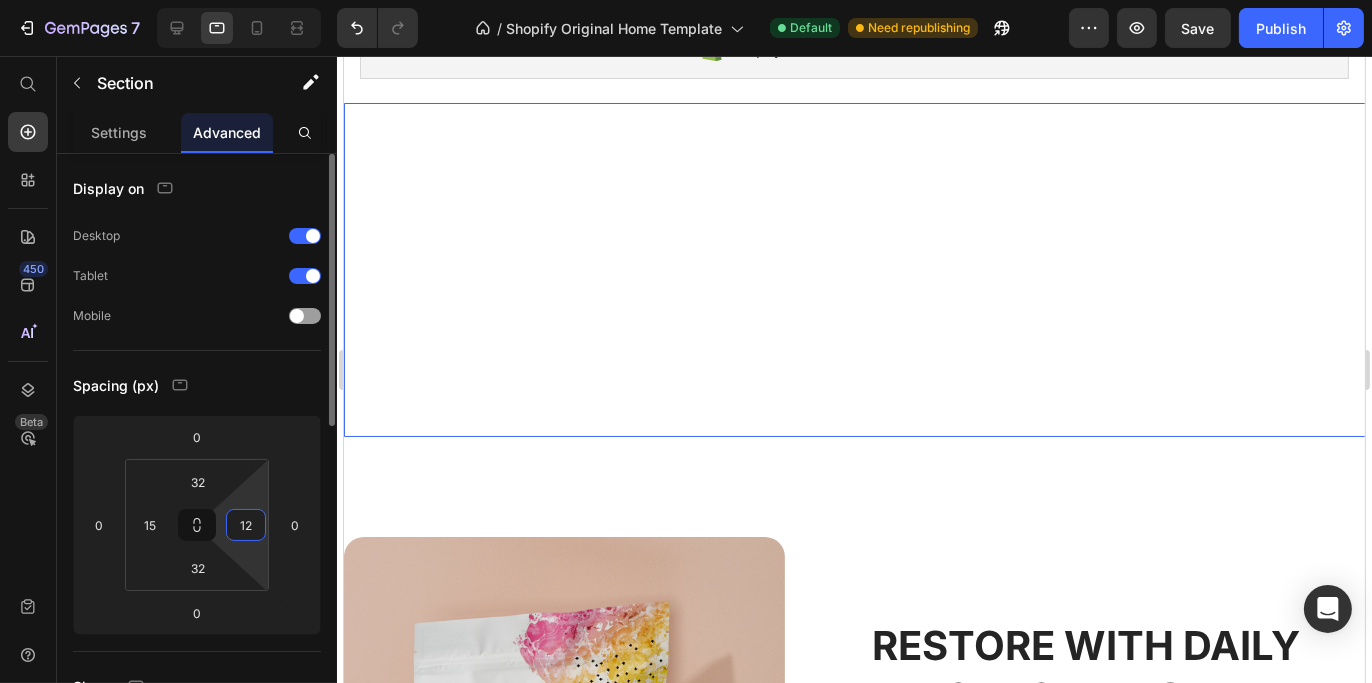 scroll, scrollTop: 0, scrollLeft: 0, axis: both 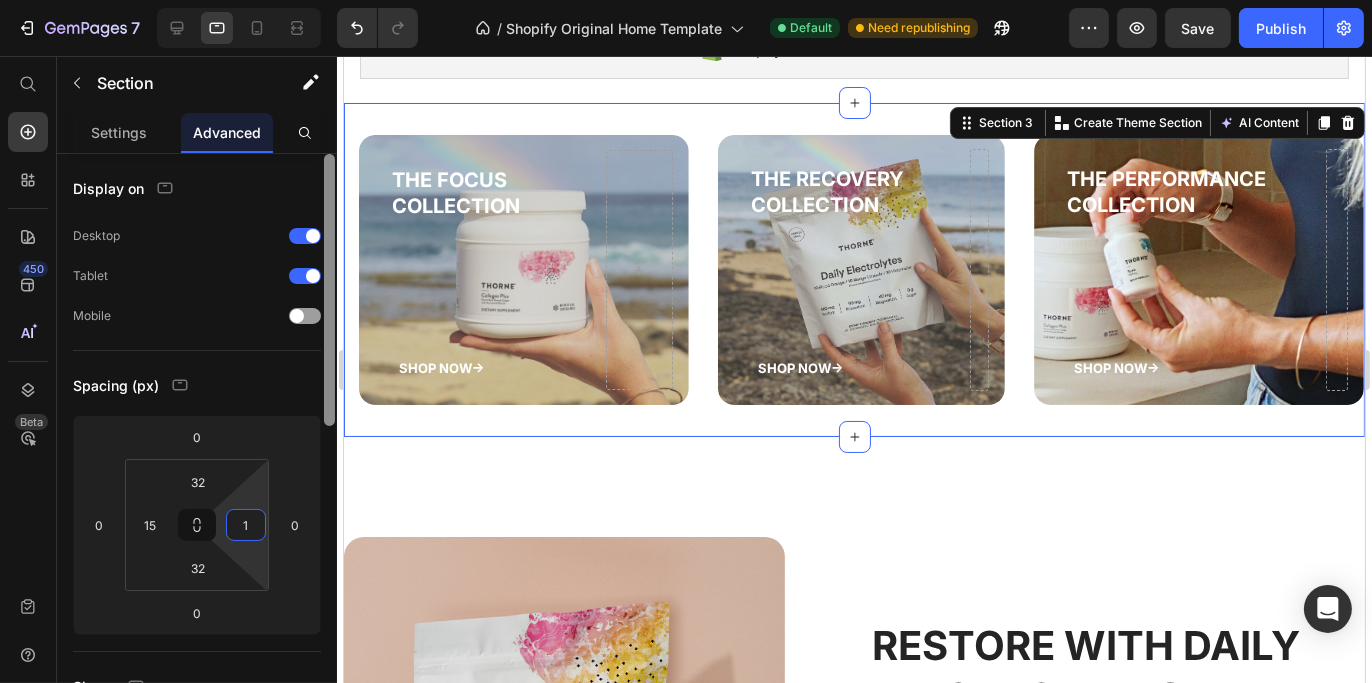 type on "15" 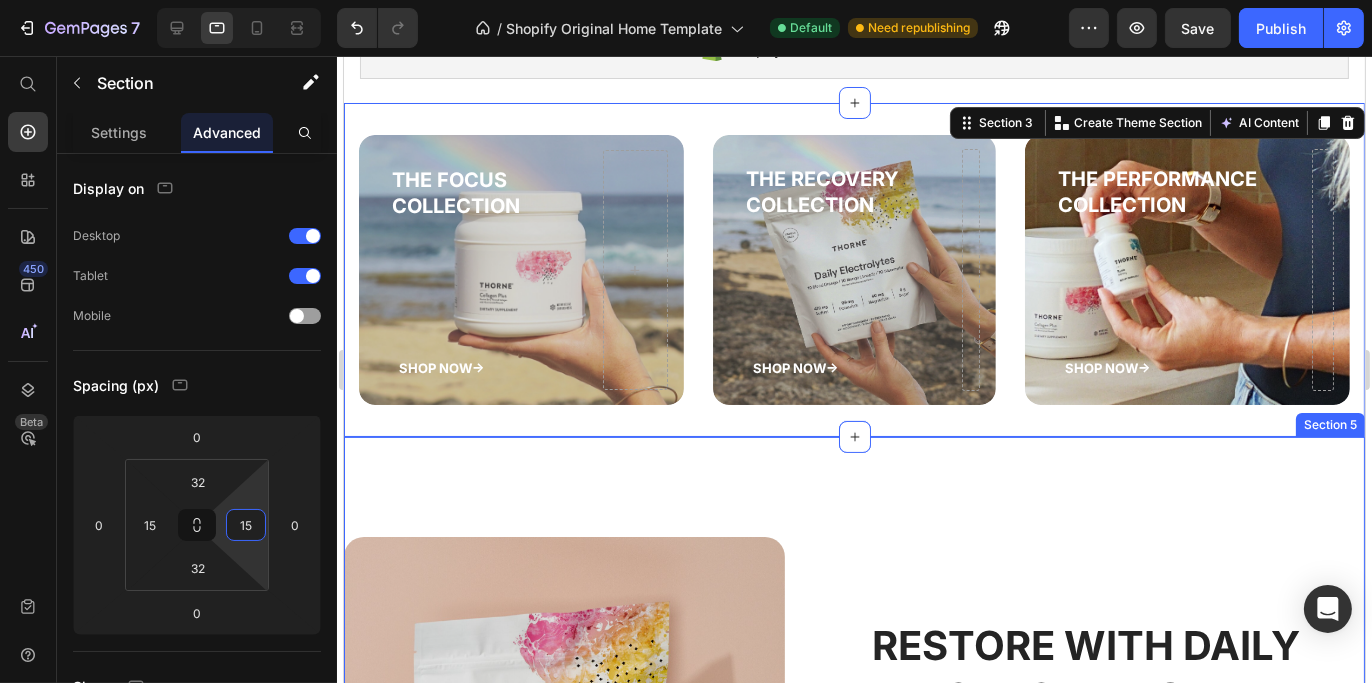 click on "RESTORE WITH DAILY ELECTROLYTES Heading RESTORE WITH DAILY ELECTROLYTES Heading Keep Your Body Hydrated With A Zero-Sugar Formula Designed To Promote Cellular Growth And Replenish Minerals Lost Through Sweat Text Block Keep Your Body Hydrated With A Zero-Sugar Formula Designed To Promote Cellular Growth And Replenish Minerals Lost Through Sweat Text Block Shop Now Button Row Image Row Section 5" at bounding box center [853, 725] 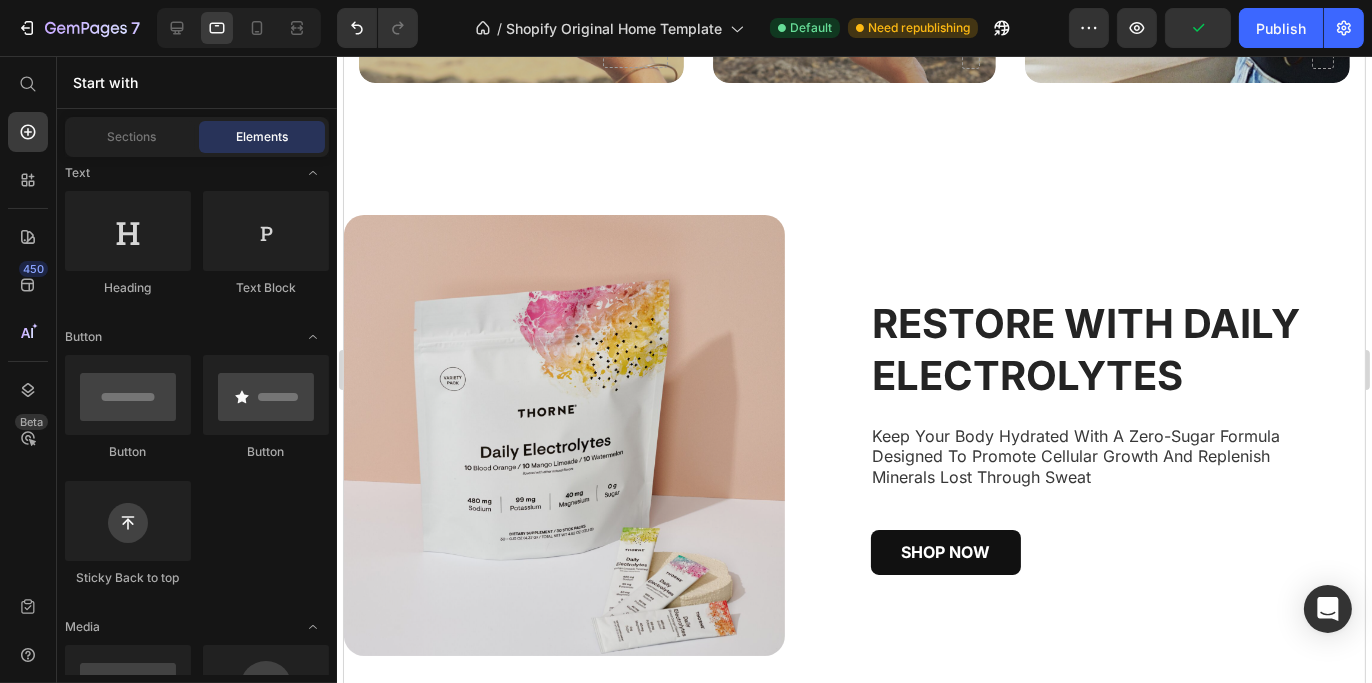 scroll, scrollTop: 936, scrollLeft: 0, axis: vertical 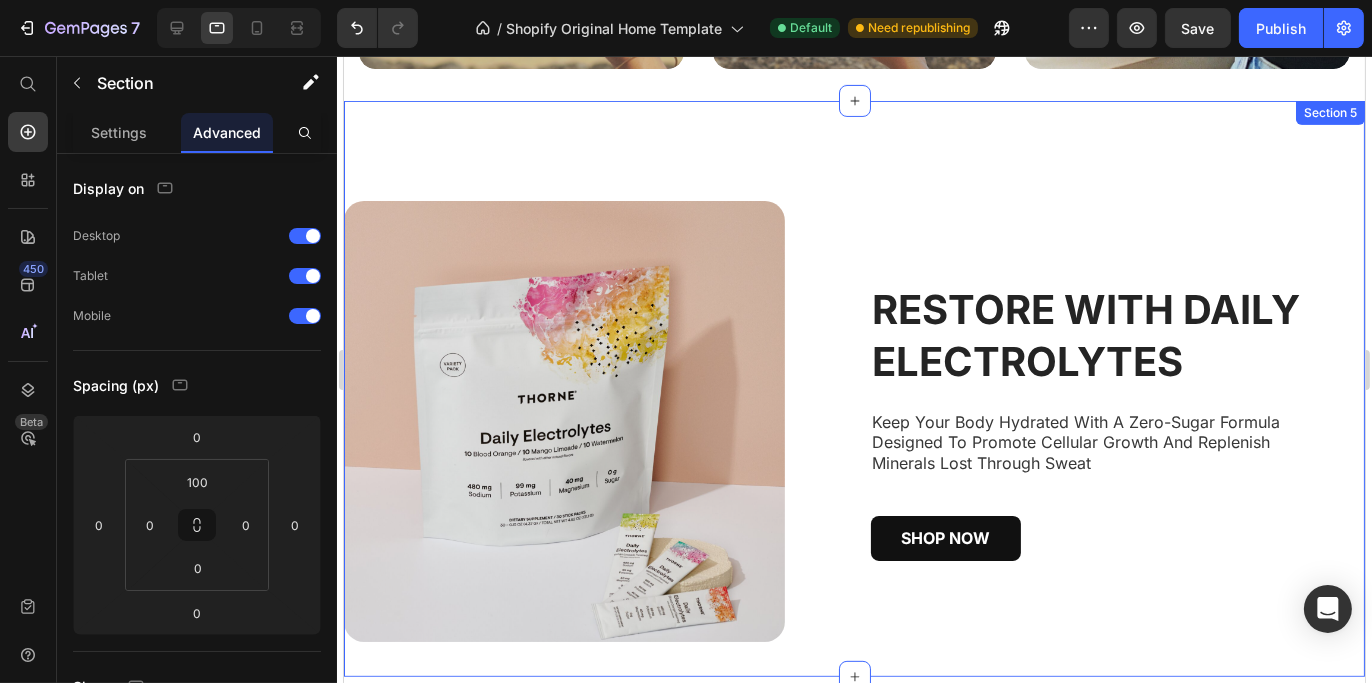 click on "RESTORE WITH DAILY ELECTROLYTES Heading RESTORE WITH DAILY ELECTROLYTES Heading Keep Your Body Hydrated With A Zero-Sugar Formula Designed To Promote Cellular Growth And Replenish Minerals Lost Through Sweat Text Block Keep Your Body Hydrated With A Zero-Sugar Formula Designed To Promote Cellular Growth And Replenish Minerals Lost Through Sweat Text Block Shop Now Button Row Image Row Section 5" at bounding box center [853, 389] 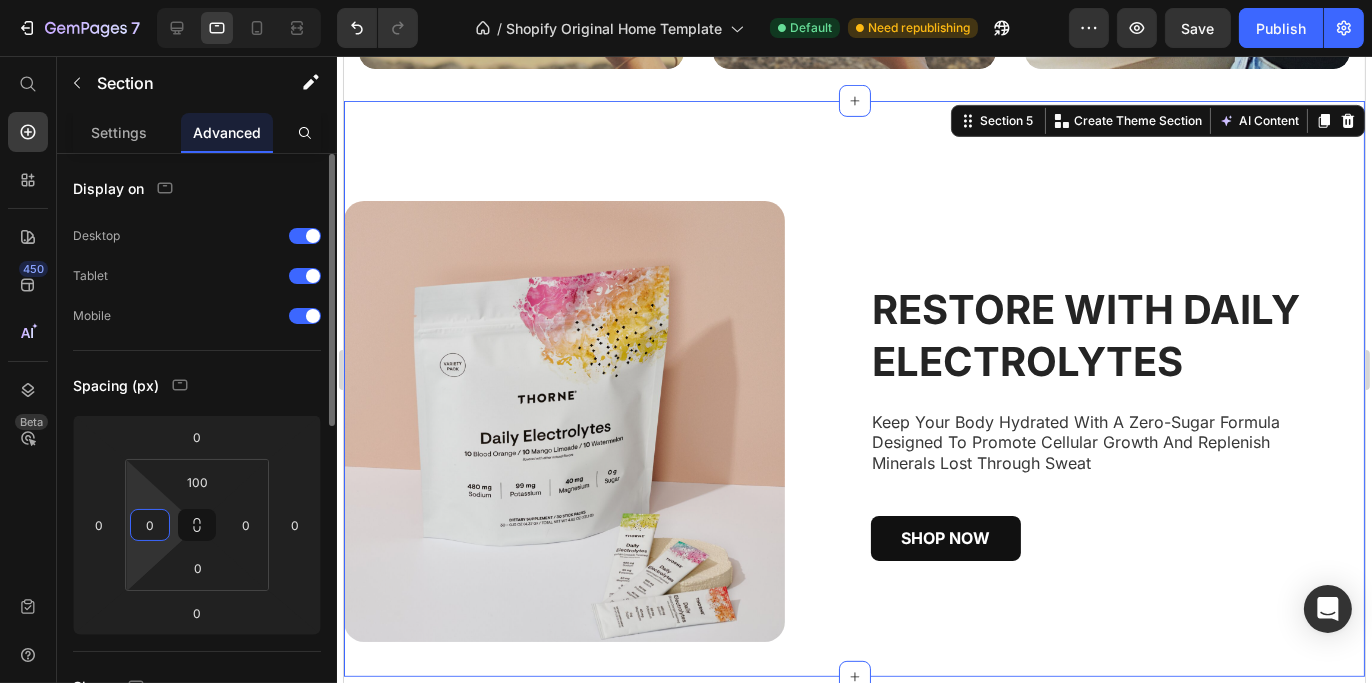 click on "0" at bounding box center [150, 525] 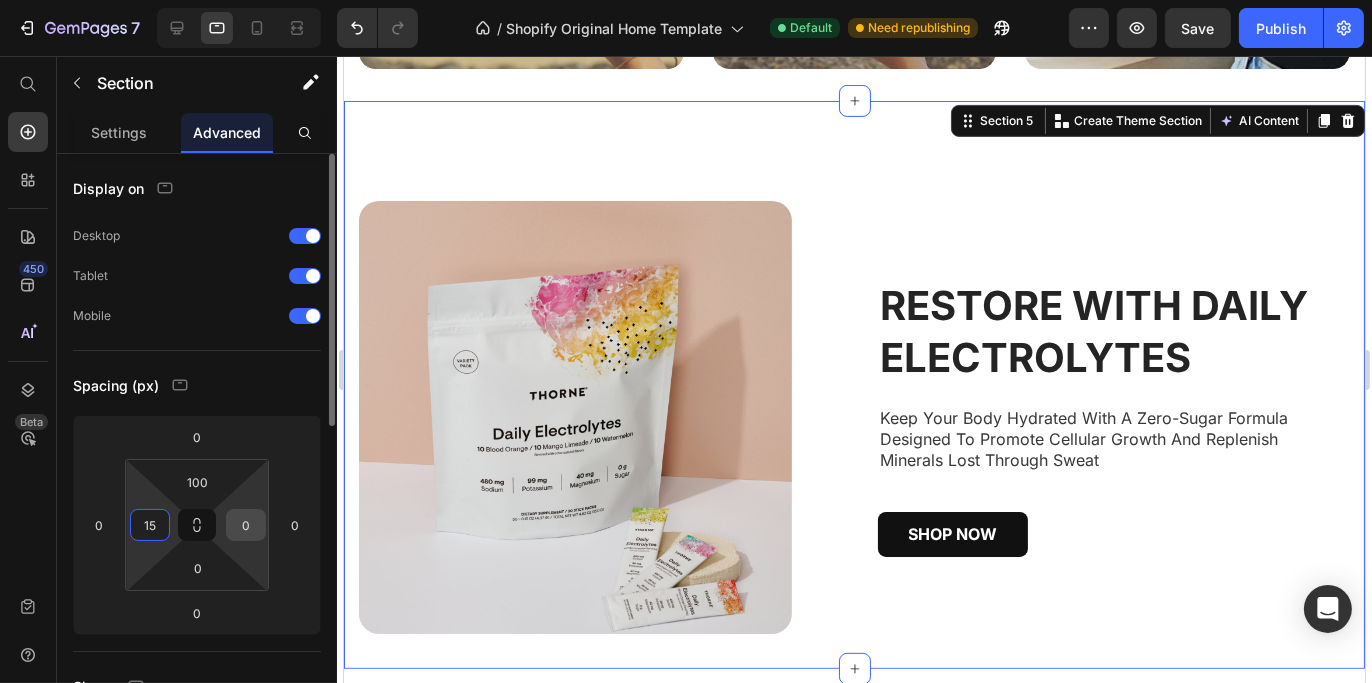 type on "15" 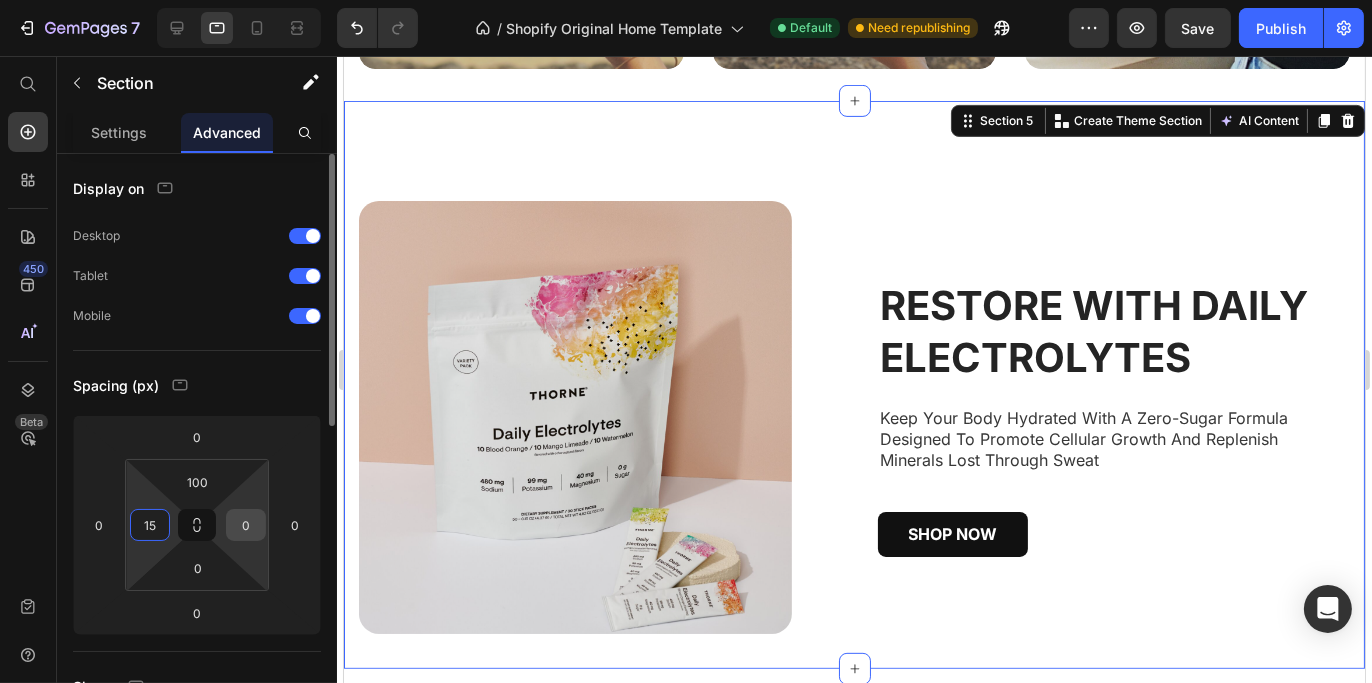 click on "0" at bounding box center [246, 525] 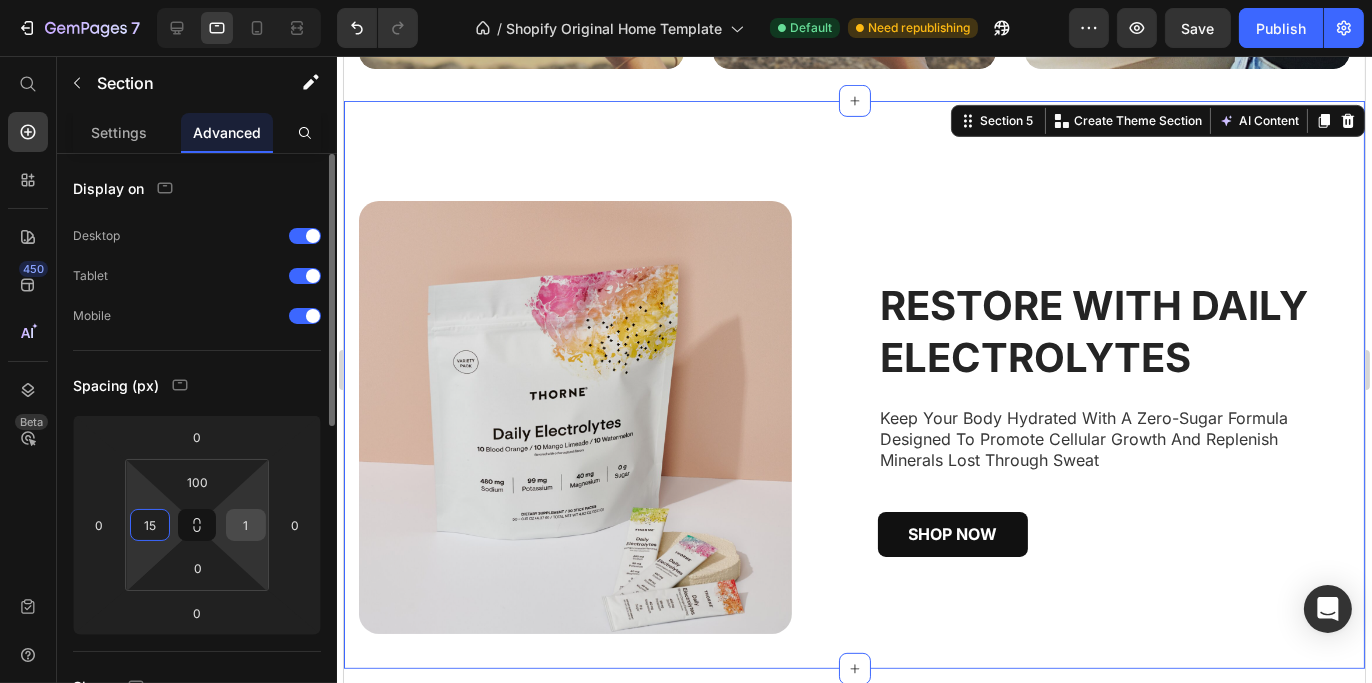 type on "15" 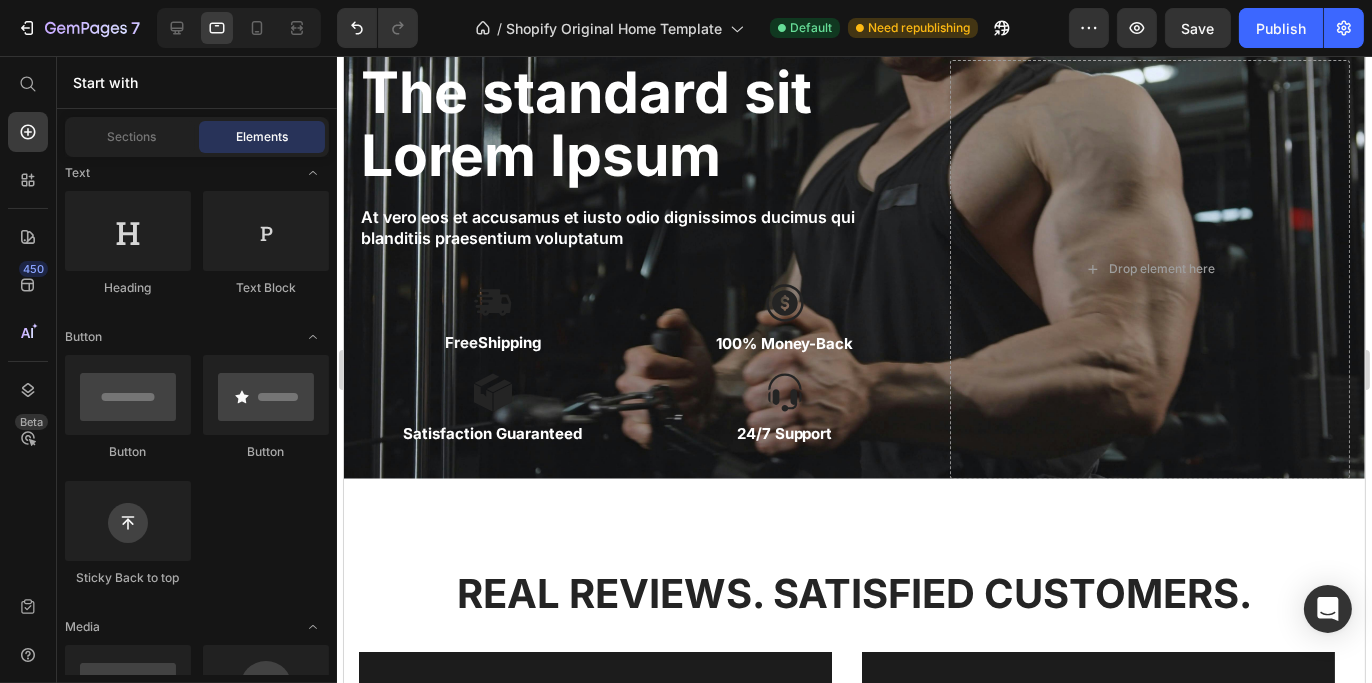 scroll, scrollTop: 3376, scrollLeft: 0, axis: vertical 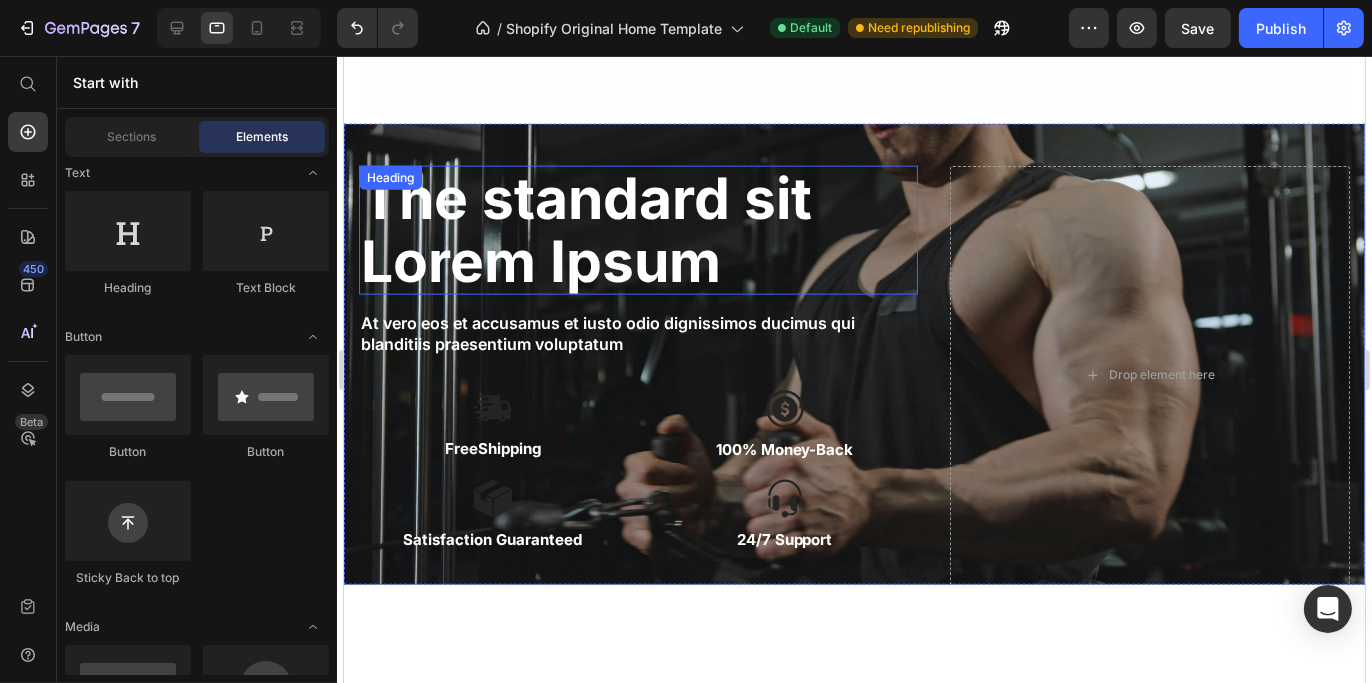 click on "The standard sit Lorem Ipsum" at bounding box center [637, 230] 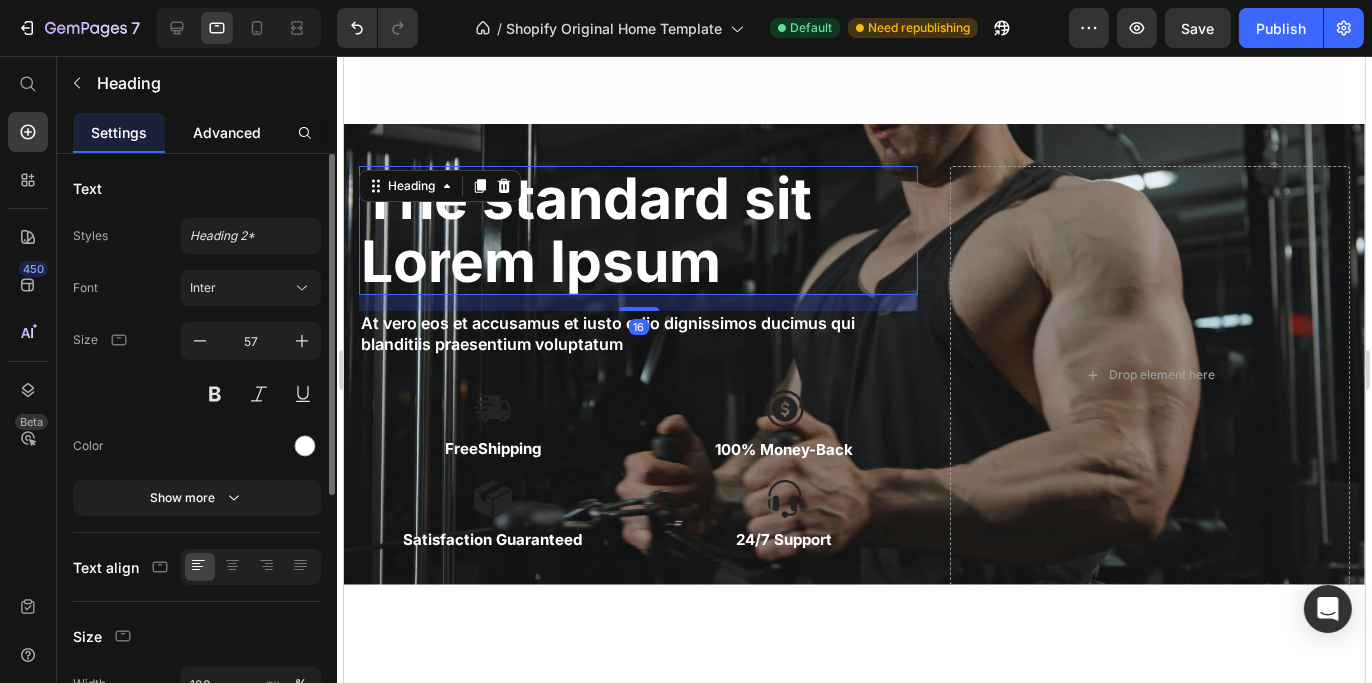 click on "Advanced" at bounding box center (227, 132) 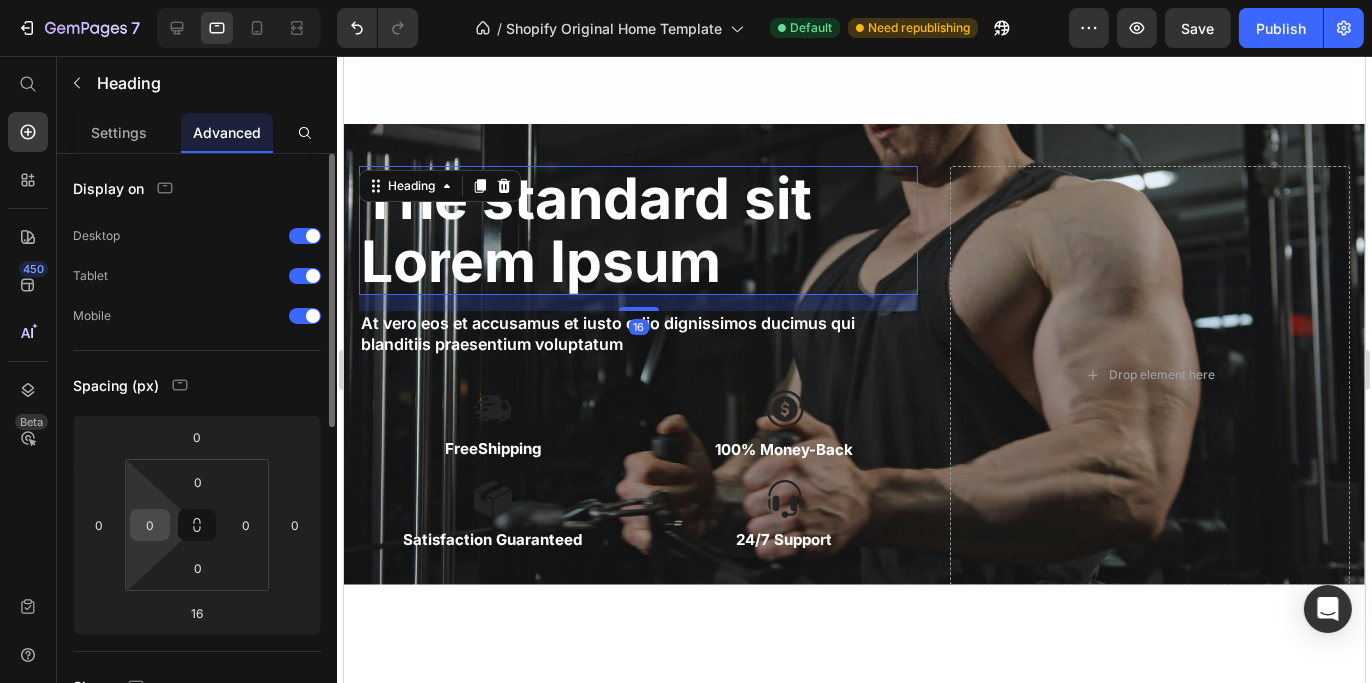 click on "0" at bounding box center (150, 525) 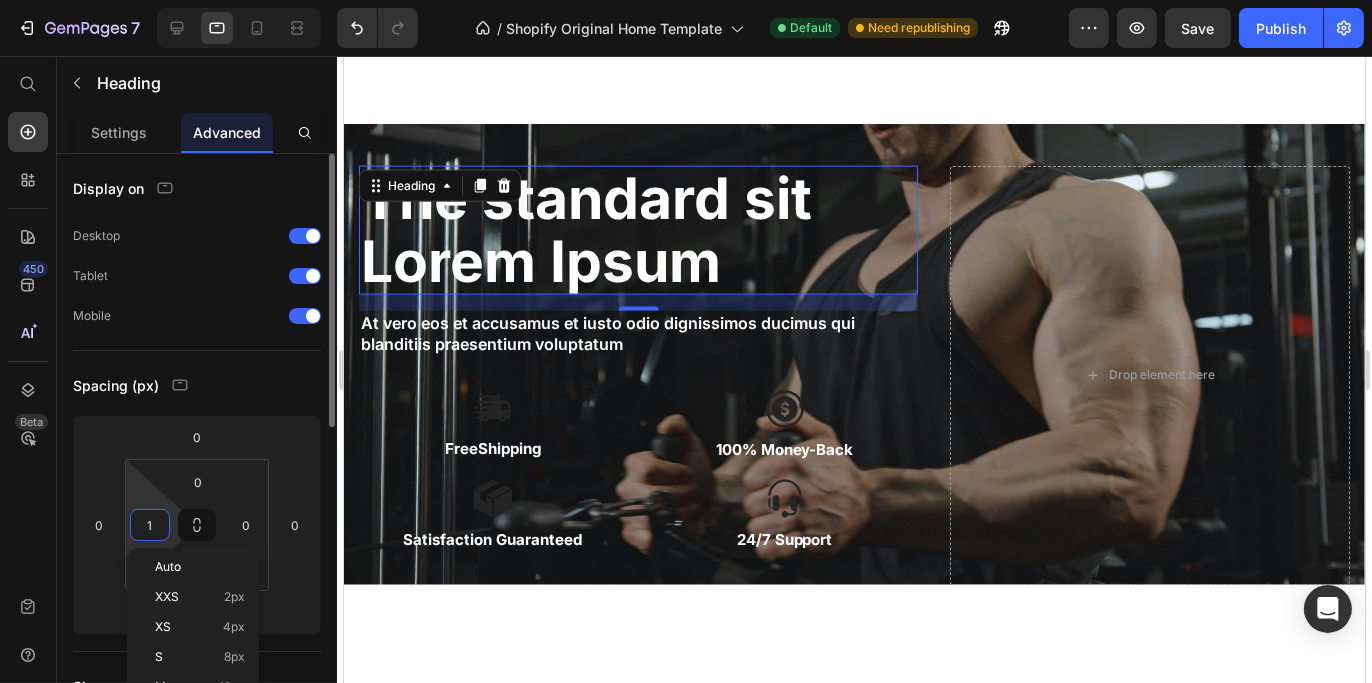 type on "15" 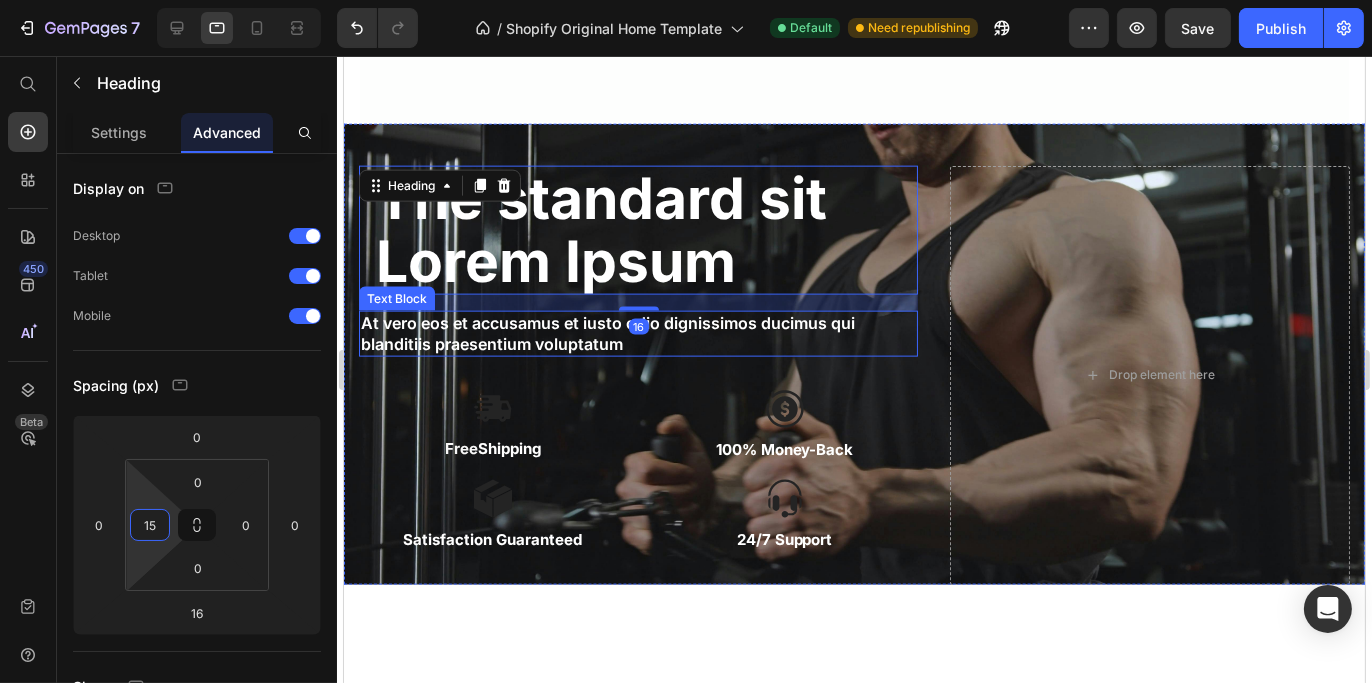click on "At vero eos et accusamus et iusto odio dignissimos ducimus qui blanditiis praesentium voluptatum" at bounding box center [637, 334] 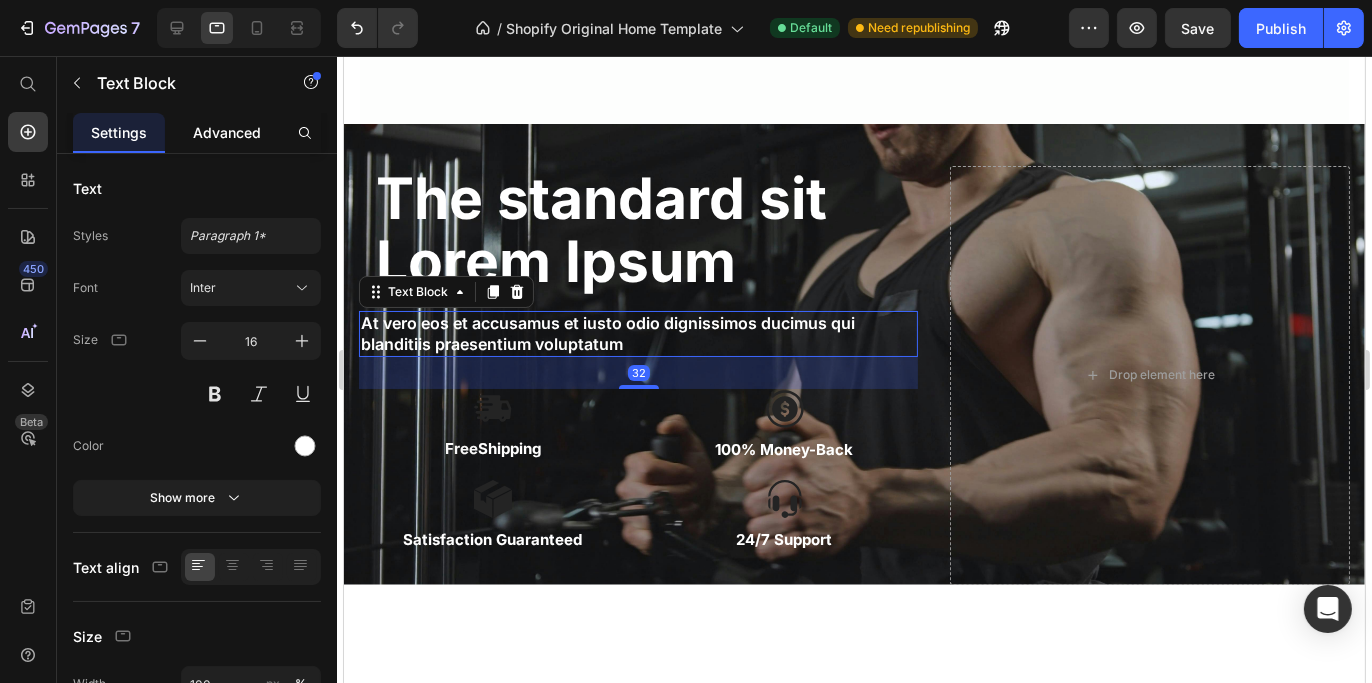 click on "Advanced" at bounding box center [227, 132] 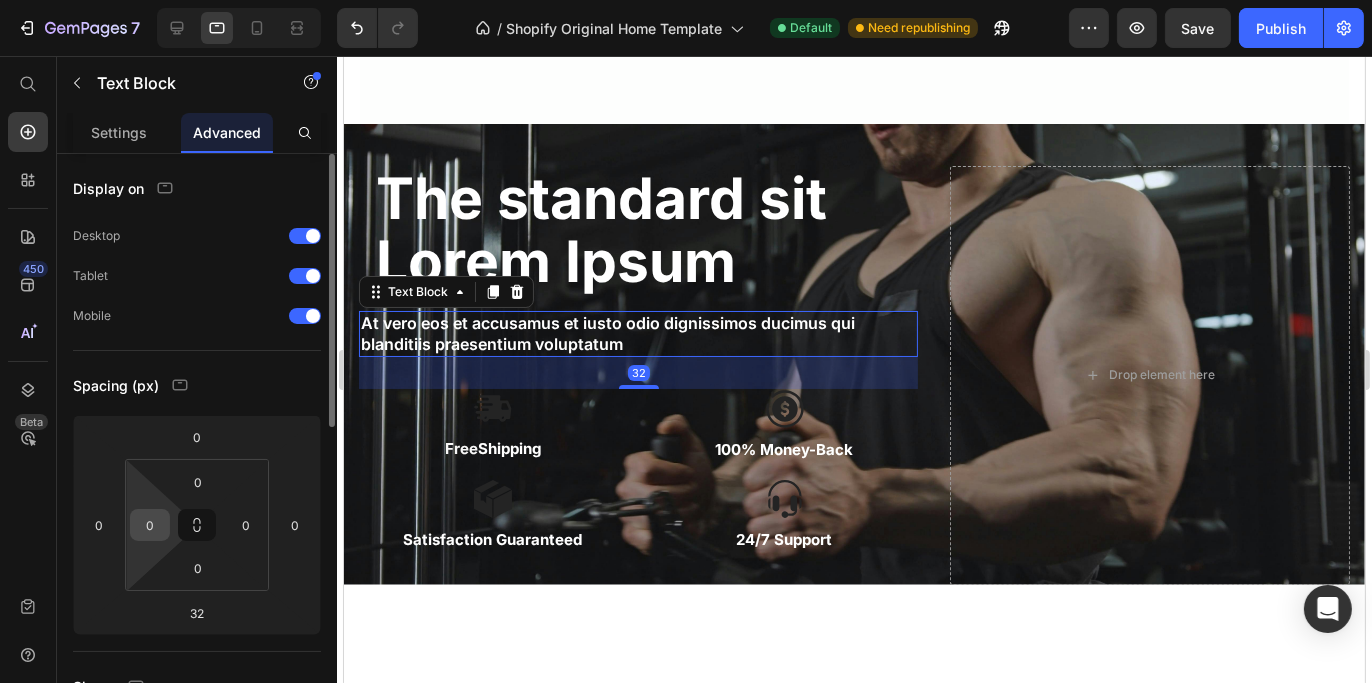 click on "0" at bounding box center (150, 525) 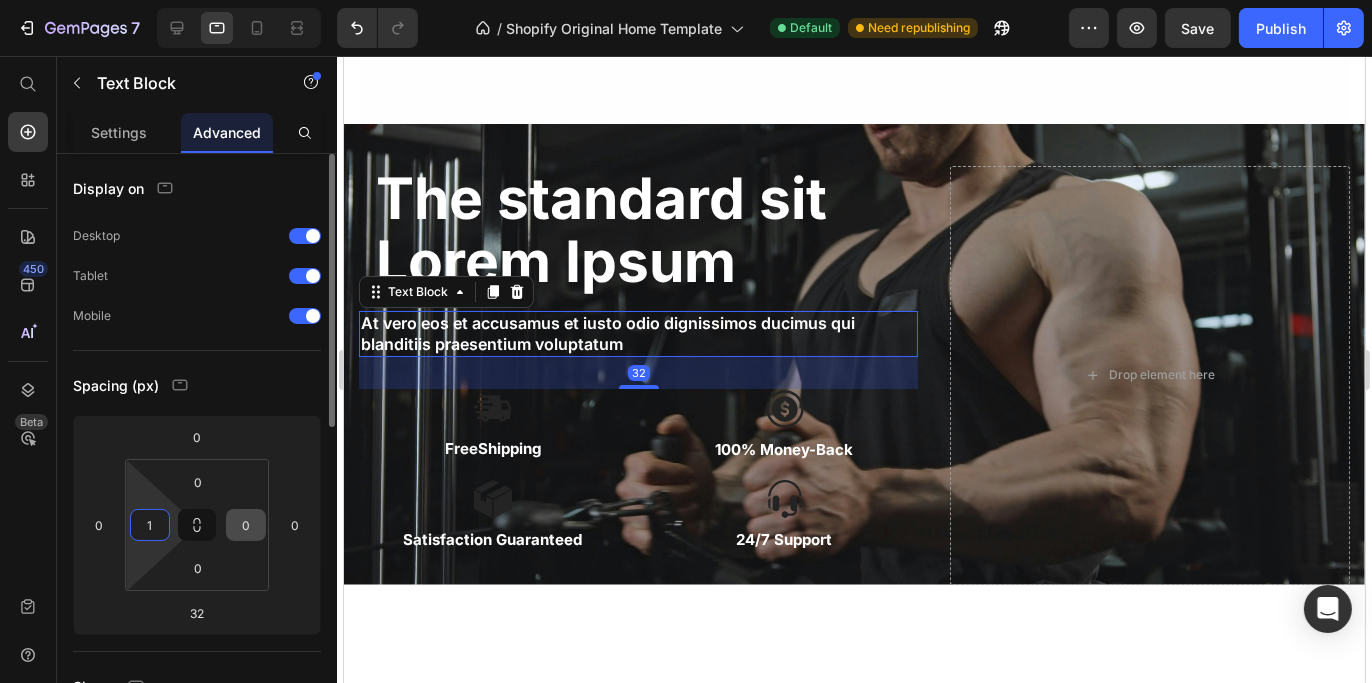 type on "15" 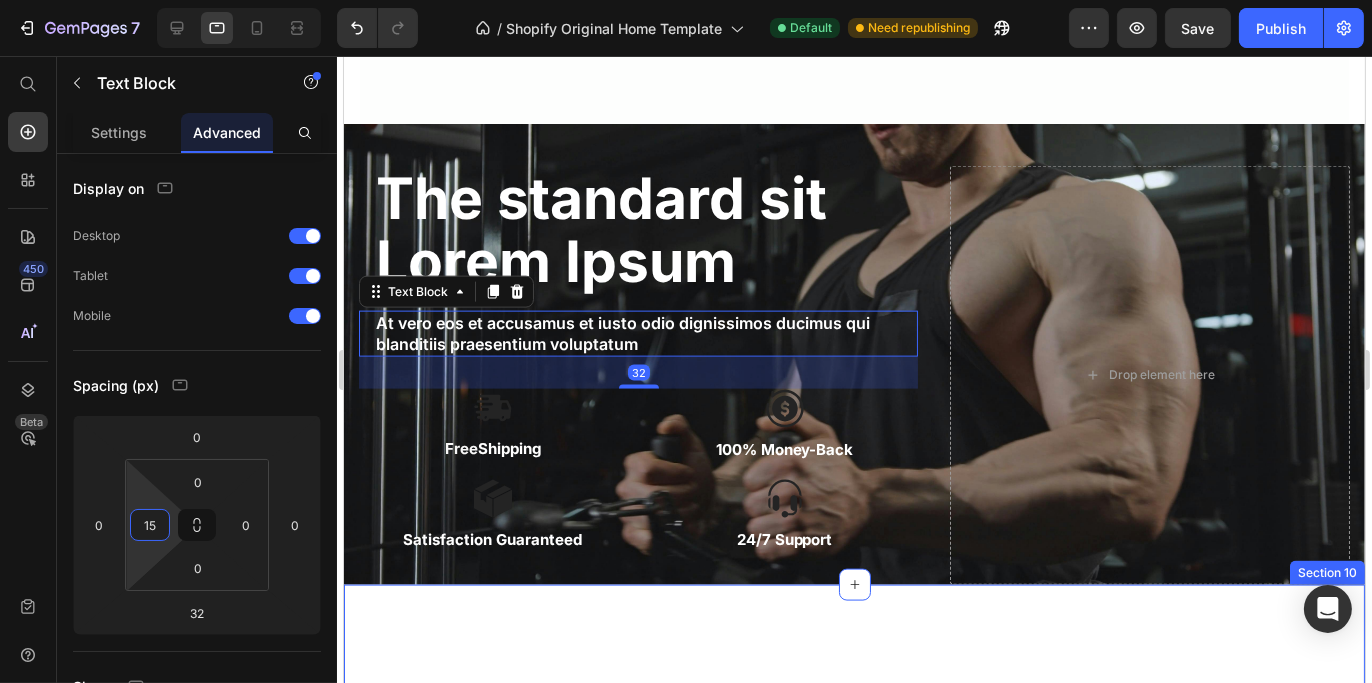 click on "REAL REVIEWS. SATISFIED CUSTOMERS. Heading
Icon
Icon
Icon
Icon
Icon Row You're walking on a cloud! Text block “ These shoes are everything I hoped they would be ! So comfortable so lightweight and absolutely slip on as easily as they say they do - I will definitely be a repeat customer.” Text block - Ryan S. Text block Row
Icon
Icon
Icon
Icon
Icon Row Work well for my problem feet Text block "Delighted to find they are comfortable, easy to put on, and nice-looking. I have bunions and hammer toes. I was advised to try to EE." Text block - Travis J. Text block Row
Icon
Icon
Icon
Icon
Icon Row You're walking on a cloud! Text block Text block - Ryan S. Text block Row
Icon
Icon
Icon
Icon
Icon Row" at bounding box center [853, 870] 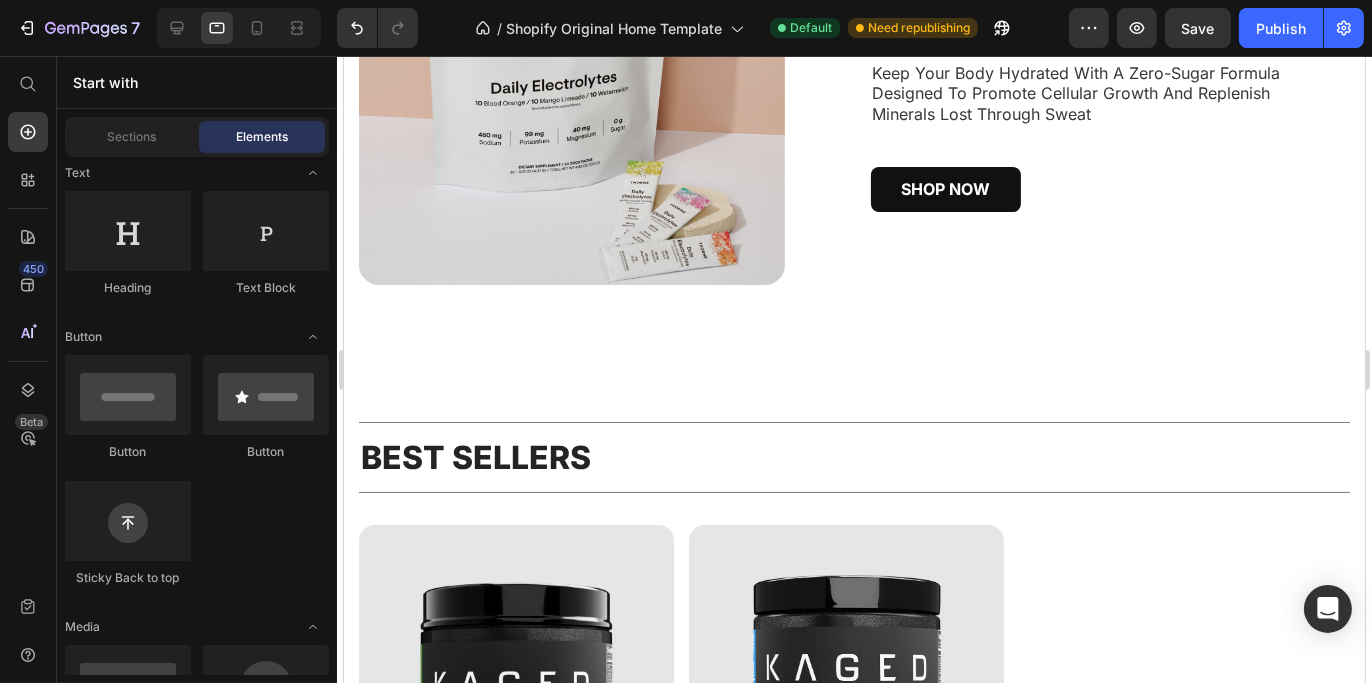 scroll, scrollTop: 1112, scrollLeft: 0, axis: vertical 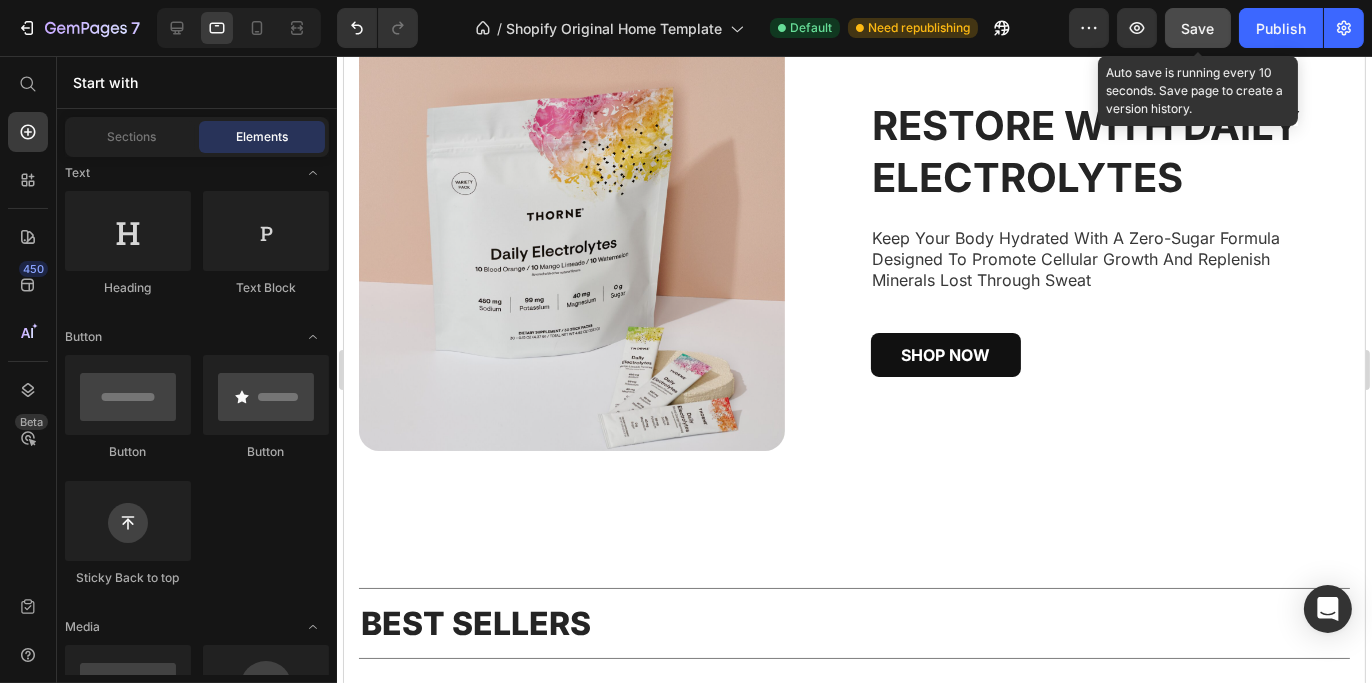 click on "Save" 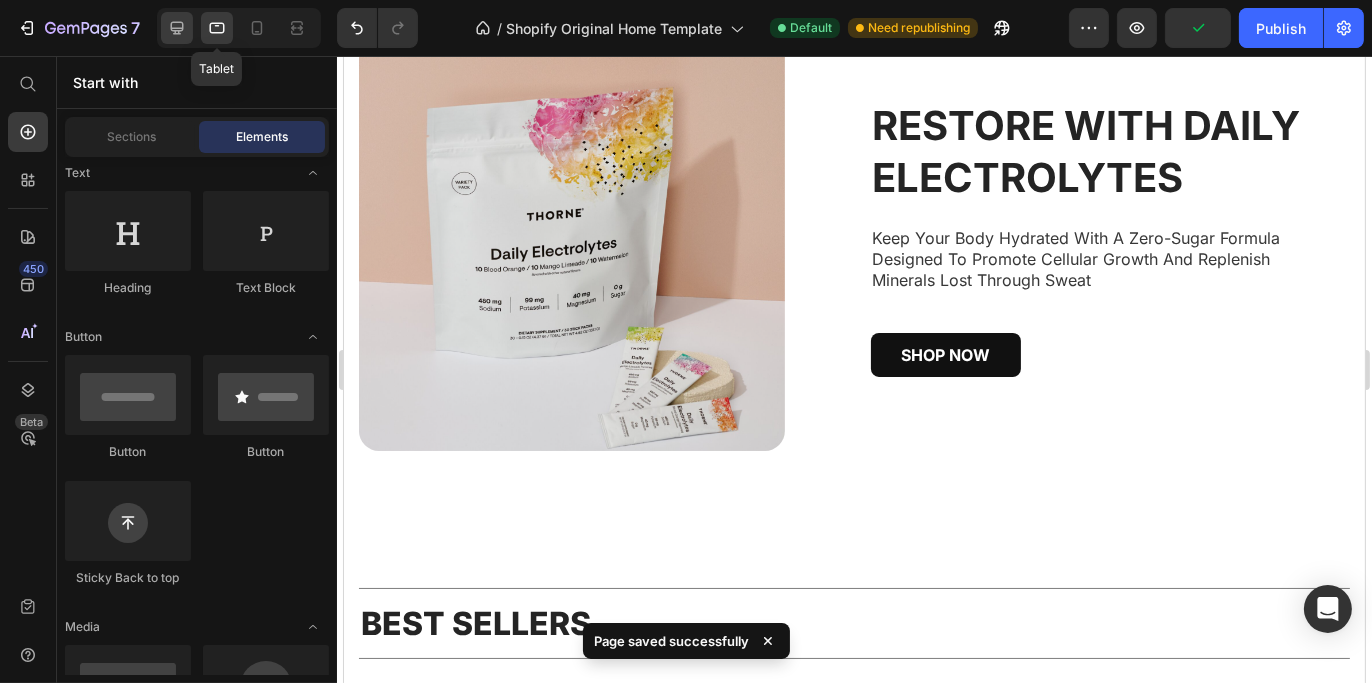 drag, startPoint x: 202, startPoint y: 31, endPoint x: 167, endPoint y: 33, distance: 35.057095 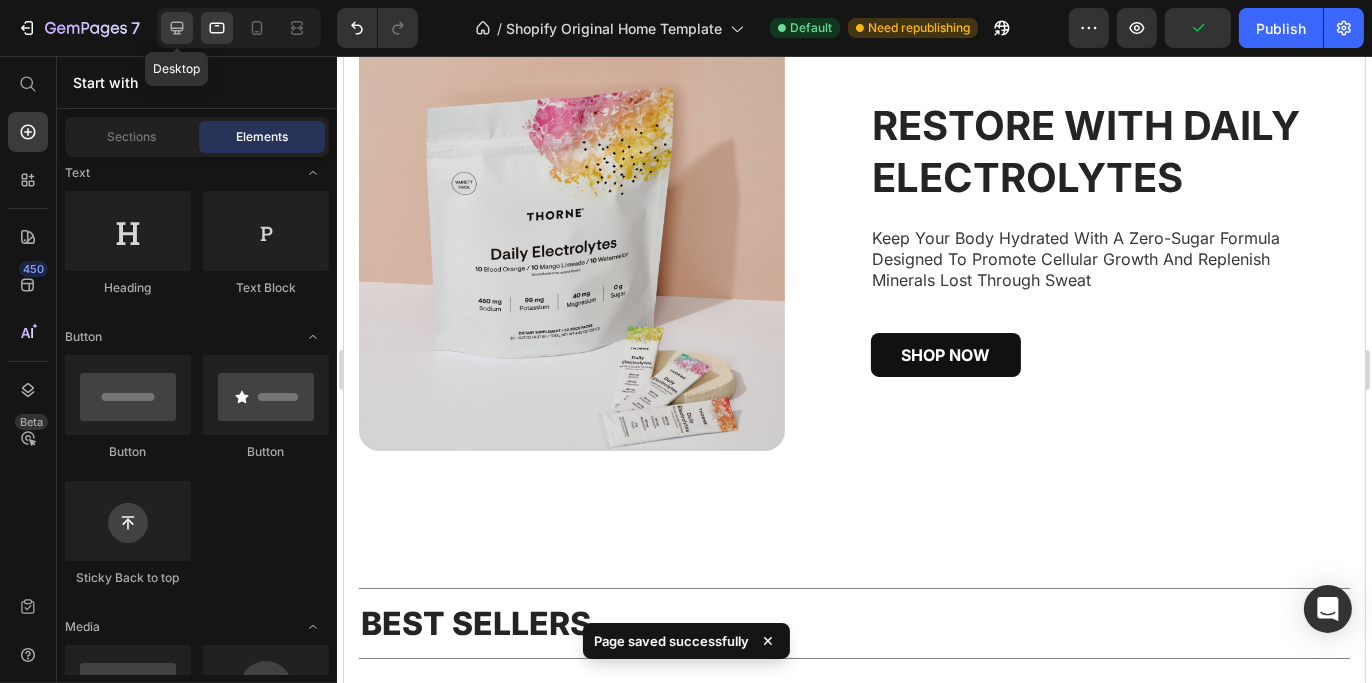 click 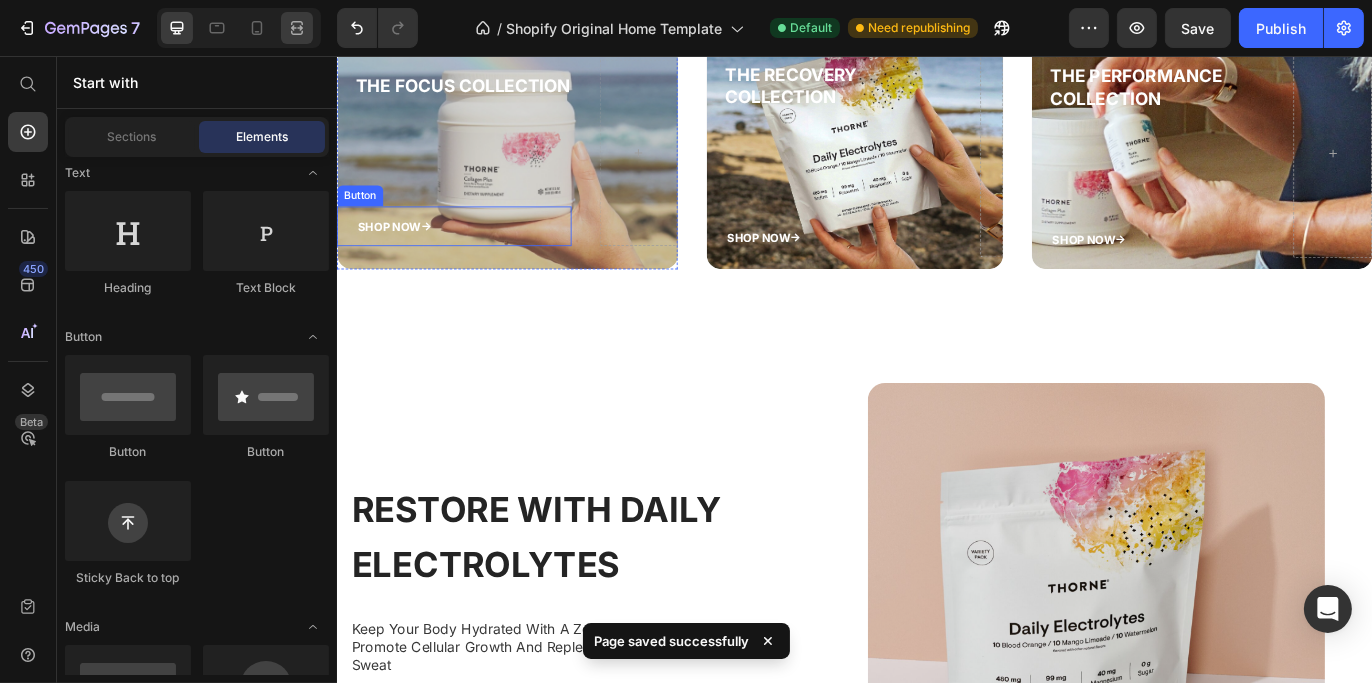 scroll, scrollTop: 655, scrollLeft: 0, axis: vertical 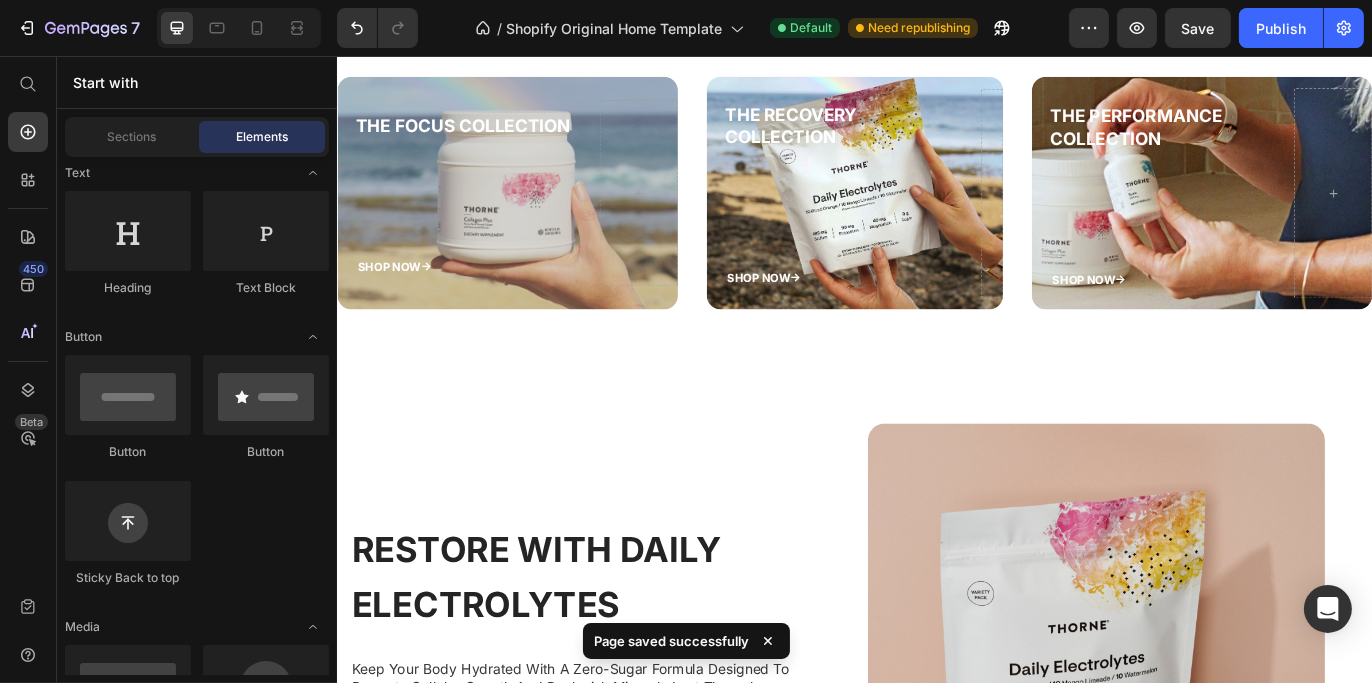 click at bounding box center [239, 28] 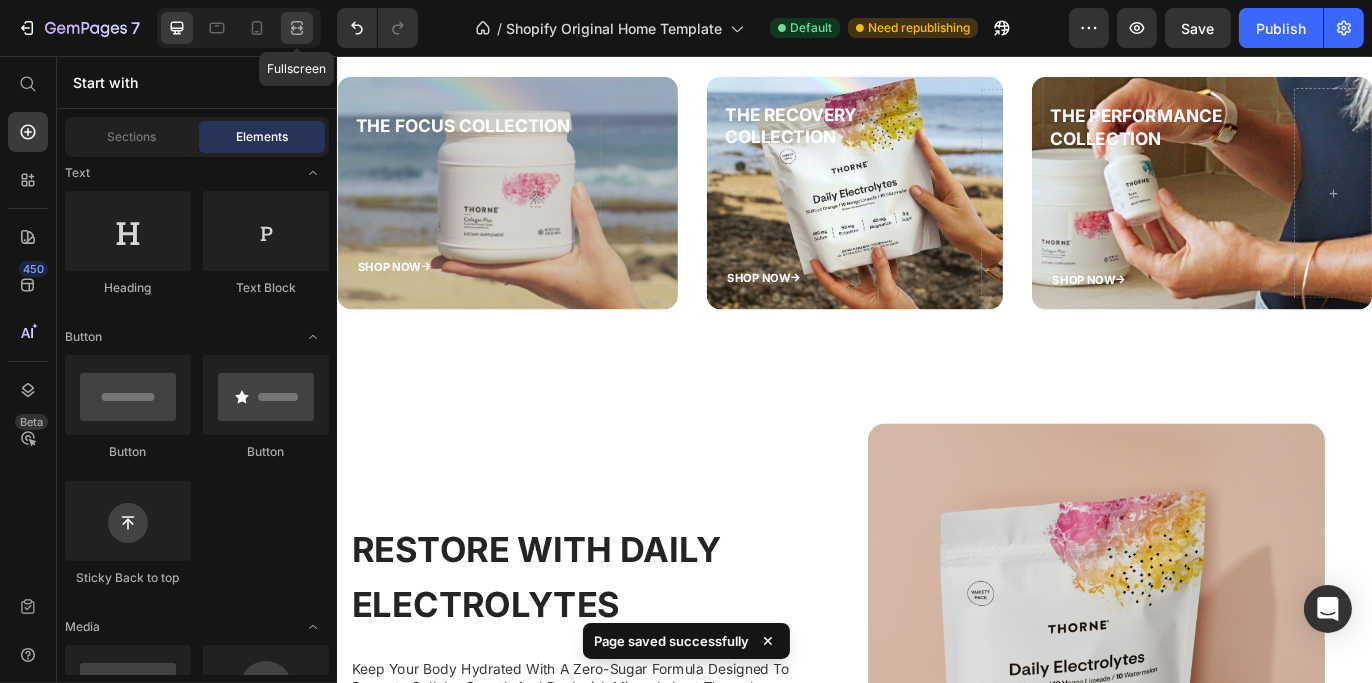 click 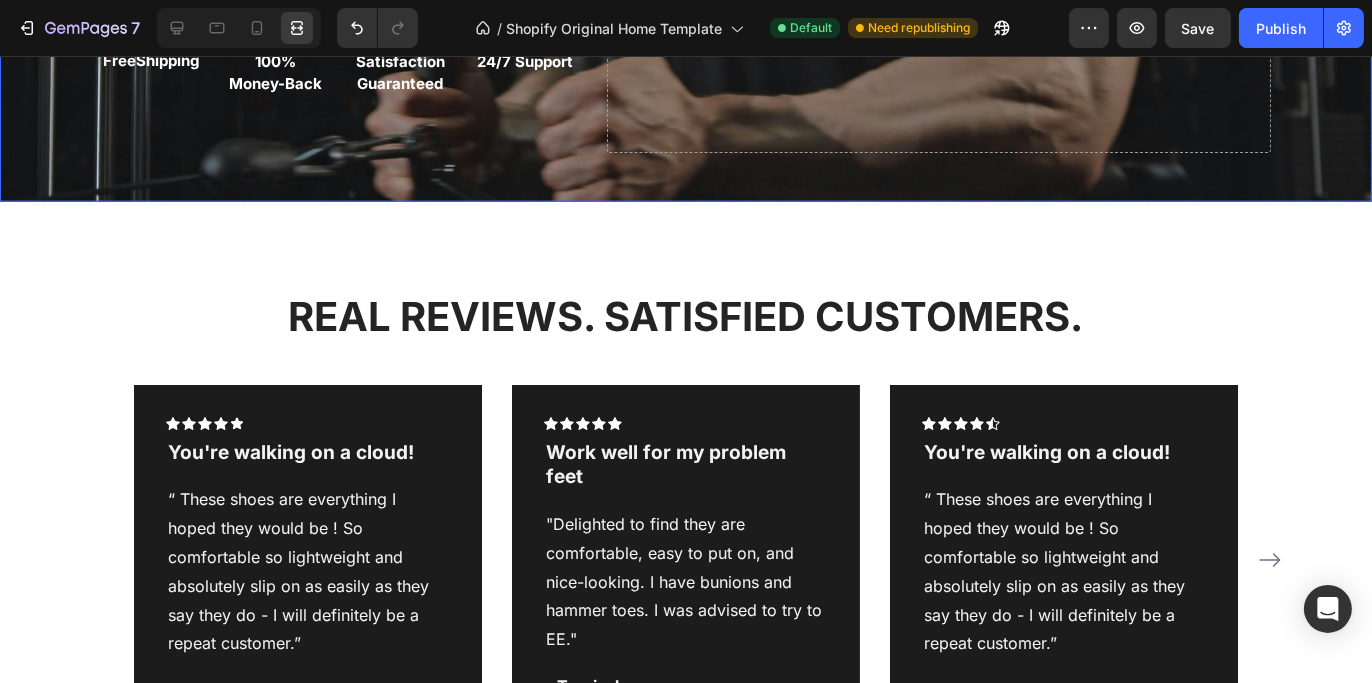 scroll, scrollTop: 4055, scrollLeft: 0, axis: vertical 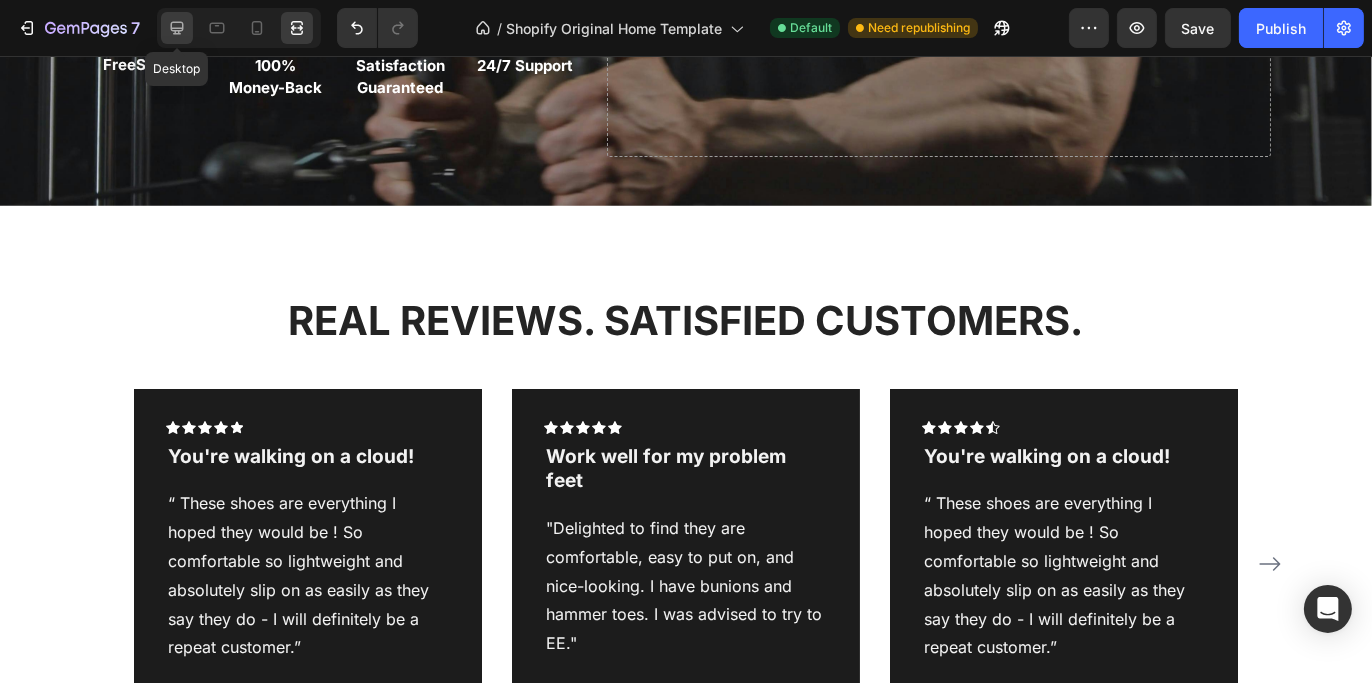 click 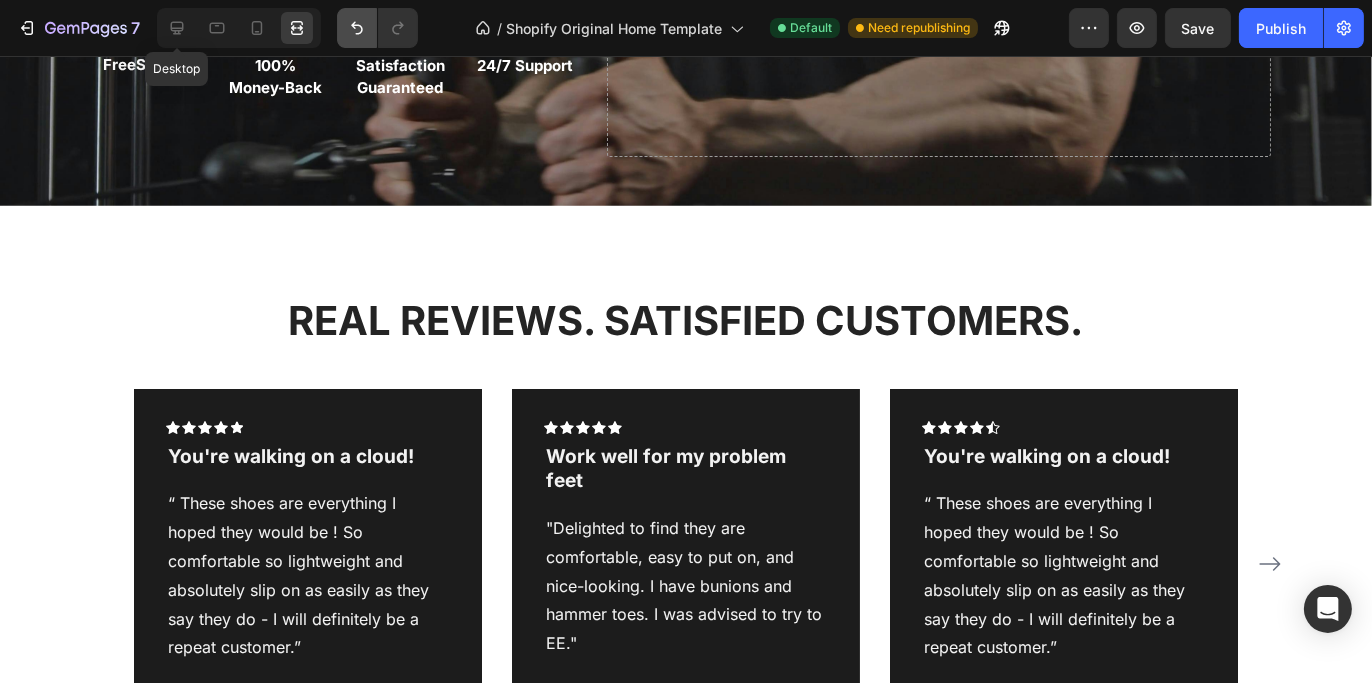 scroll, scrollTop: 4078, scrollLeft: 0, axis: vertical 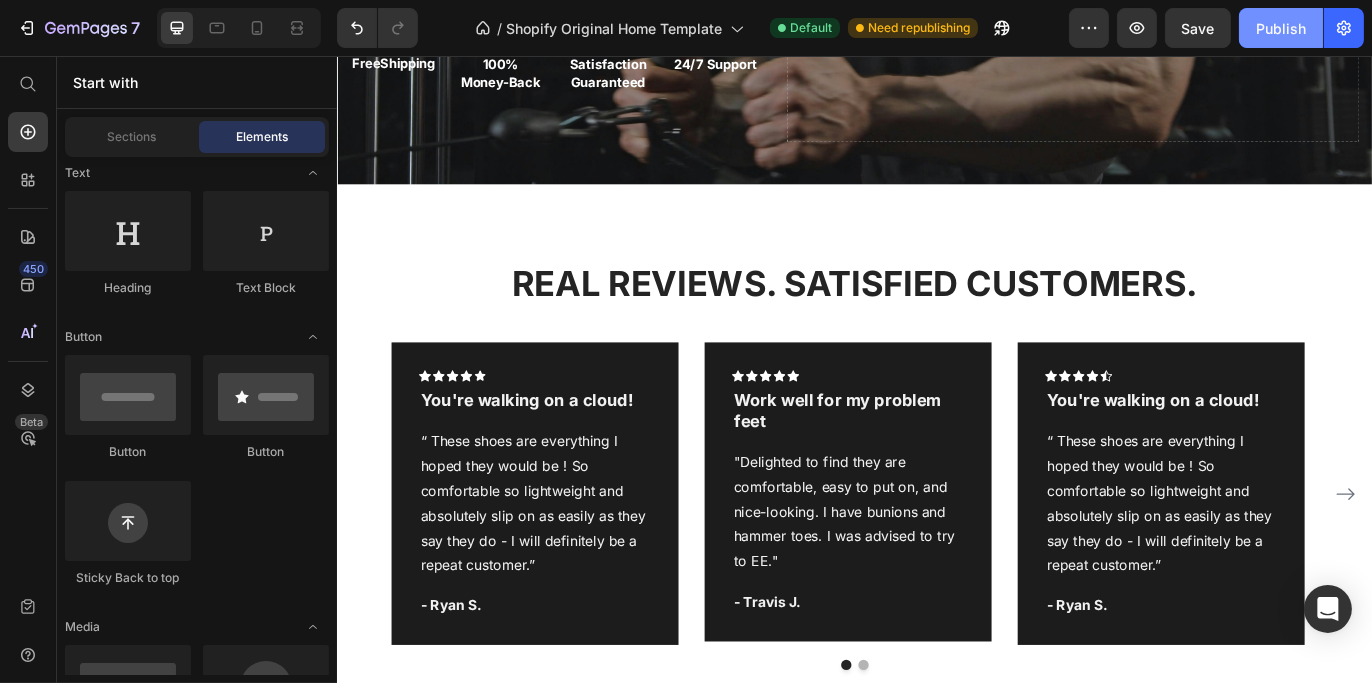 click on "Publish" 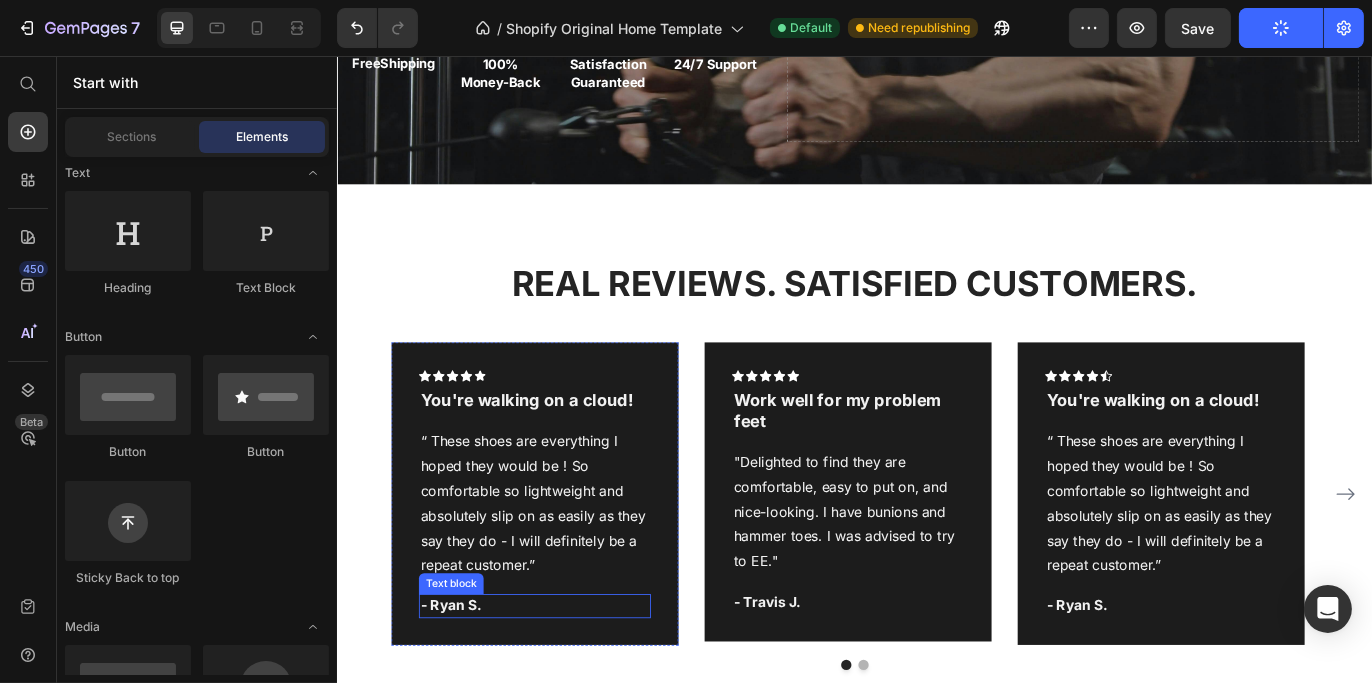 click on "- Ryan S." at bounding box center [565, 694] 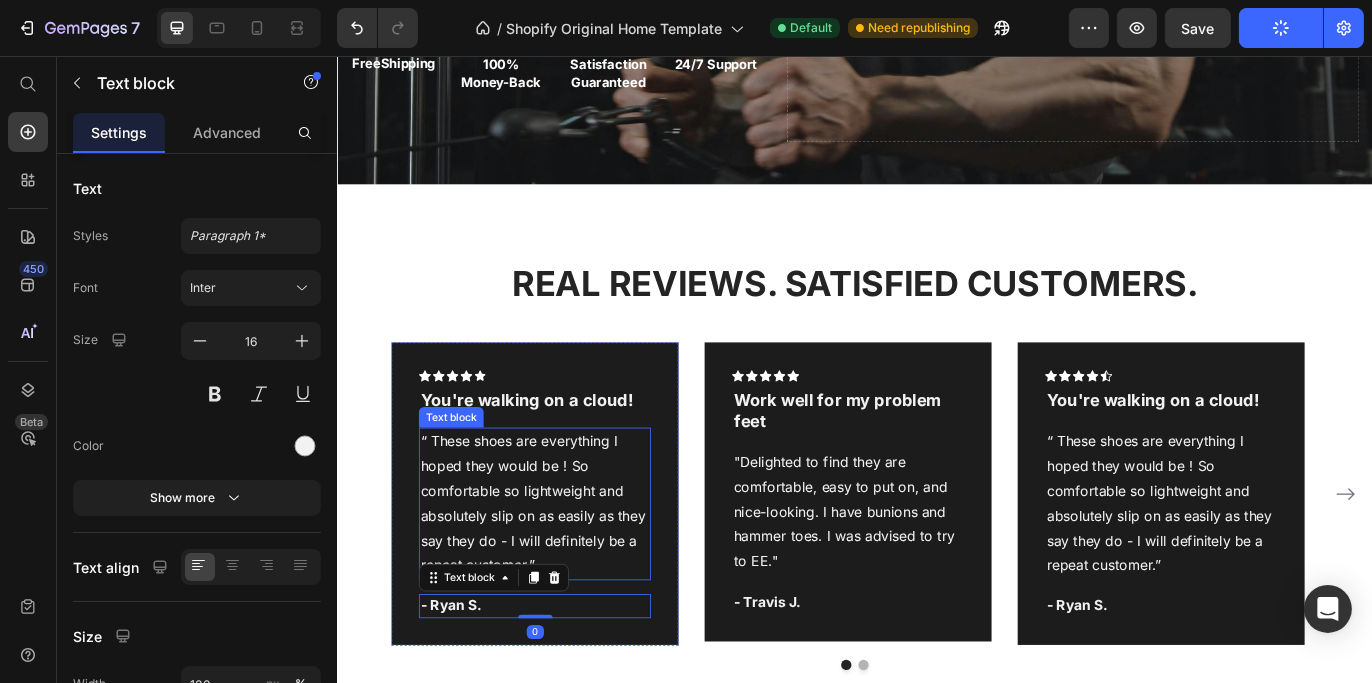 click on "“ These shoes are everything I hoped they would be ! So comfortable so lightweight and absolutely slip on as easily as they say they do - I will definitely be a repeat customer.”" at bounding box center (565, 575) 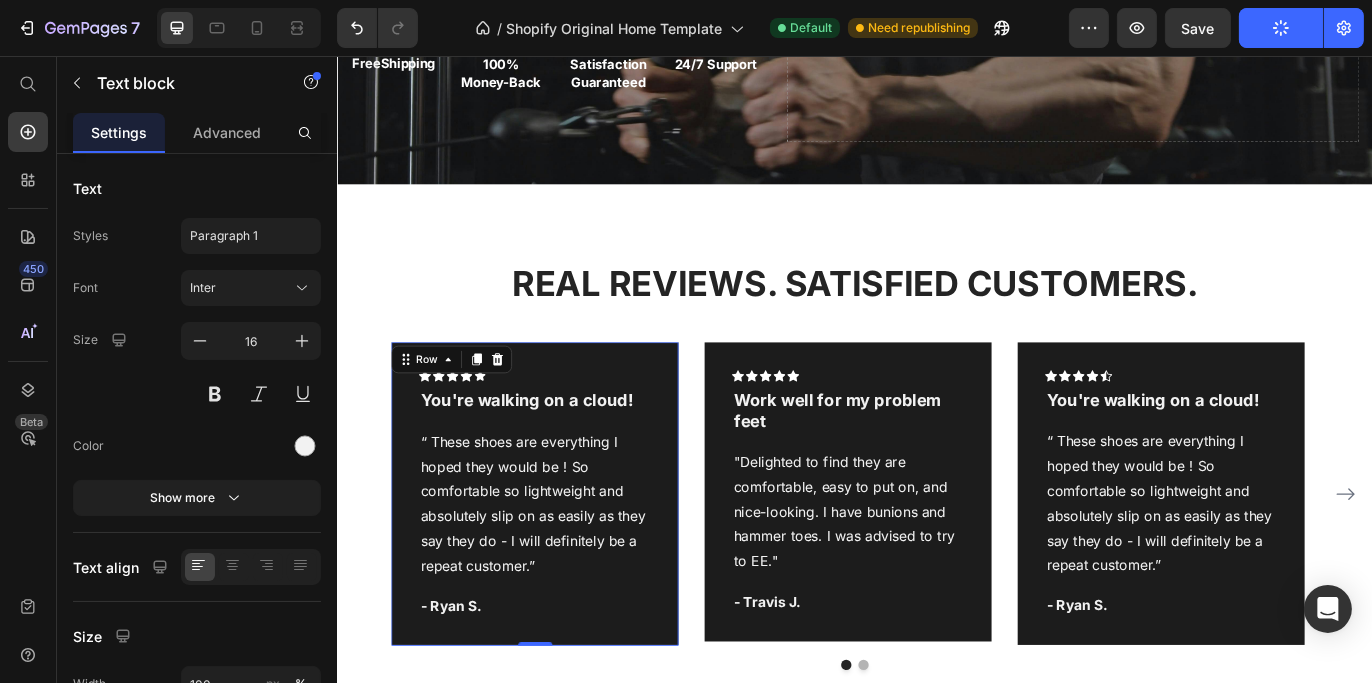 click on "Icon
Icon
Icon
Icon
Icon Row You're walking on a cloud! Text block “ These shoes are everything I hoped they would be ! So comfortable so lightweight and absolutely slip on as easily as they say they do - I will definitely be a repeat customer.” Text block - Ryan S. Text block Row   0" at bounding box center [565, 563] 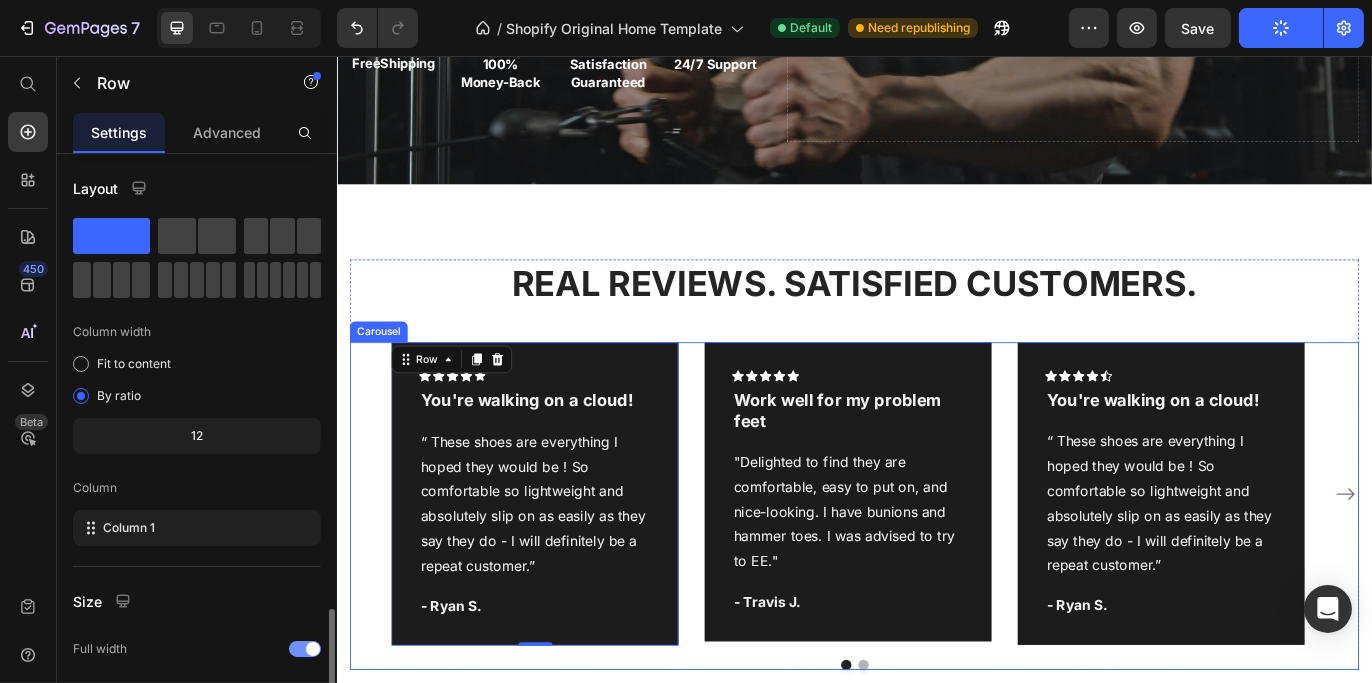 scroll, scrollTop: 270, scrollLeft: 0, axis: vertical 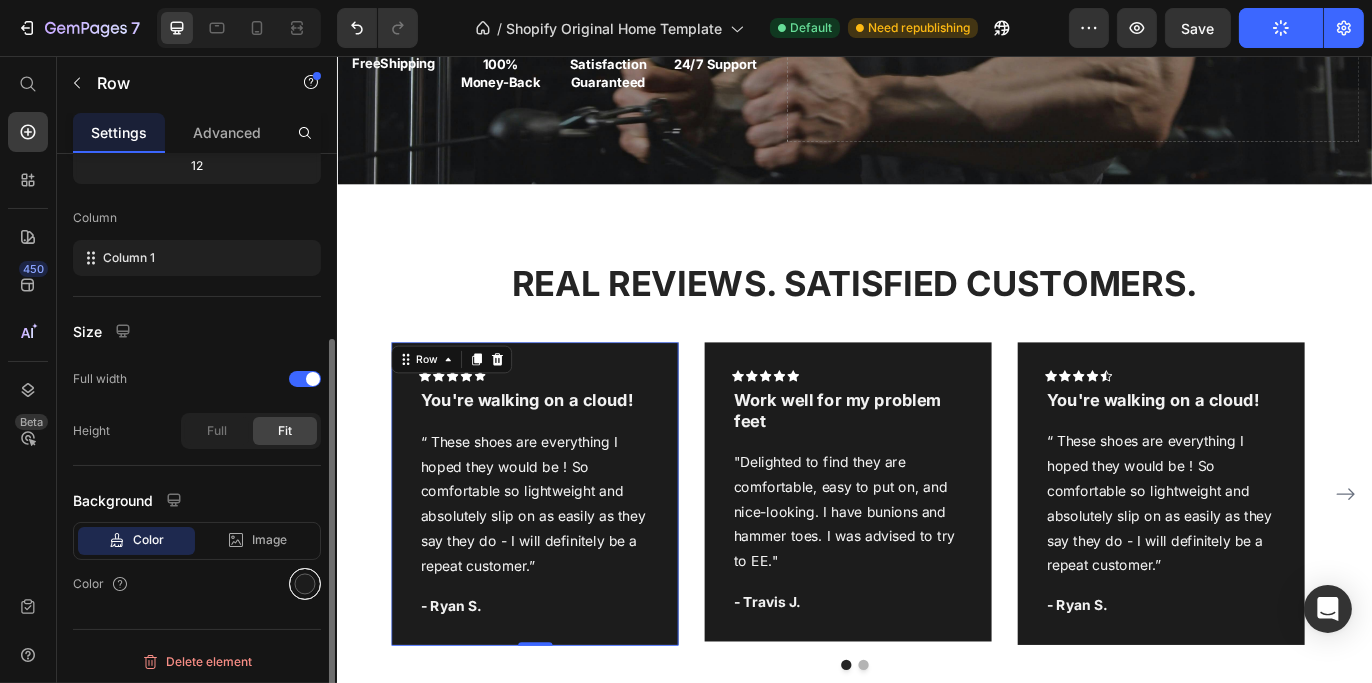 click at bounding box center (305, 584) 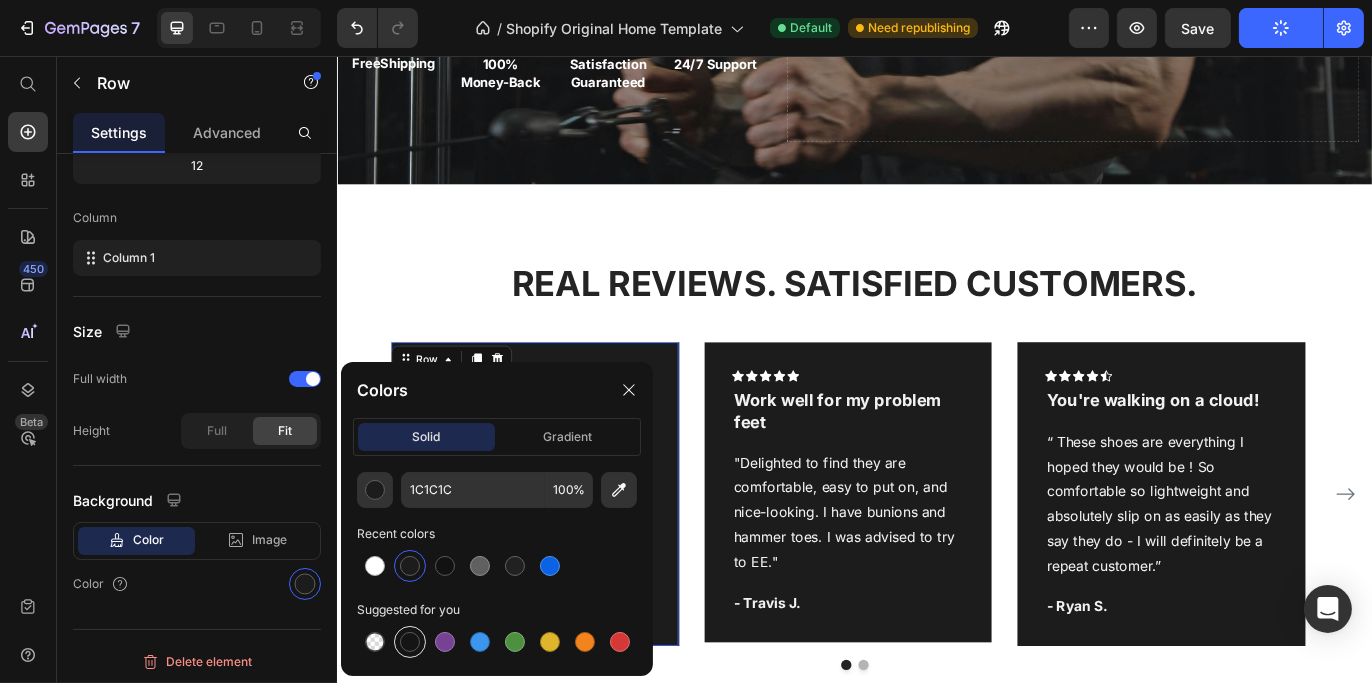click at bounding box center [410, 642] 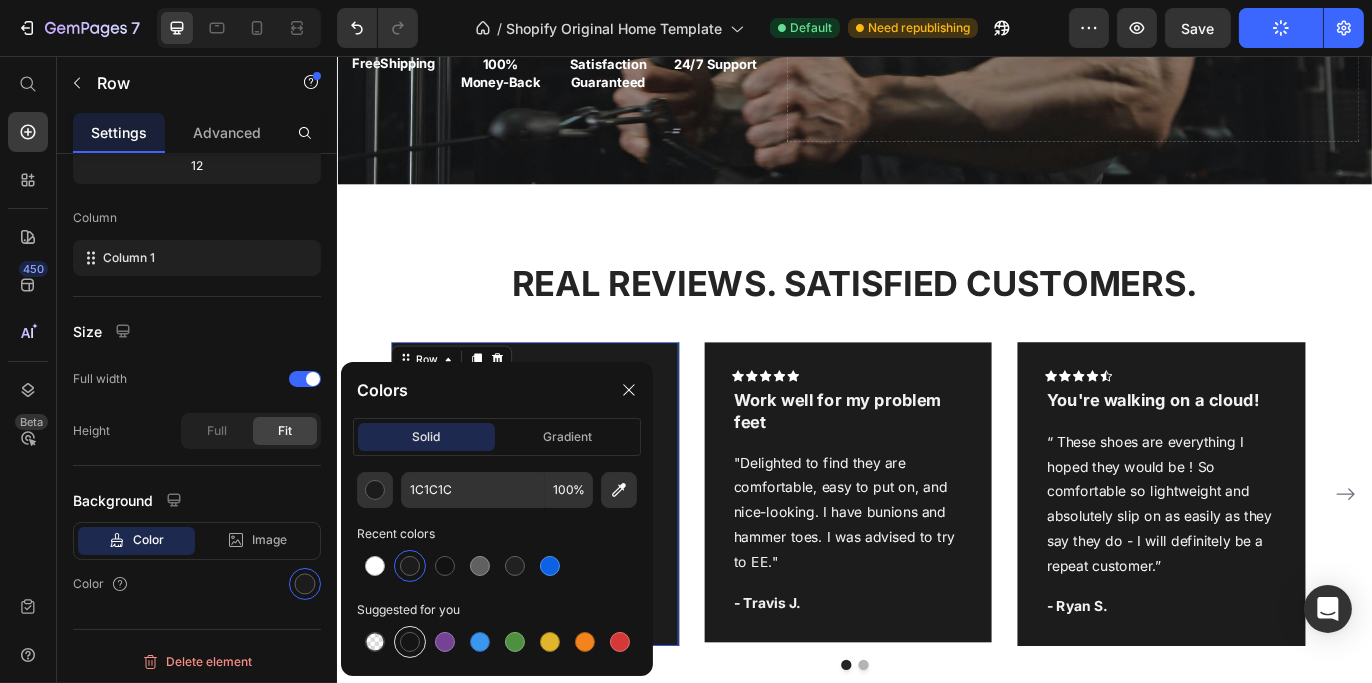 type on "151515" 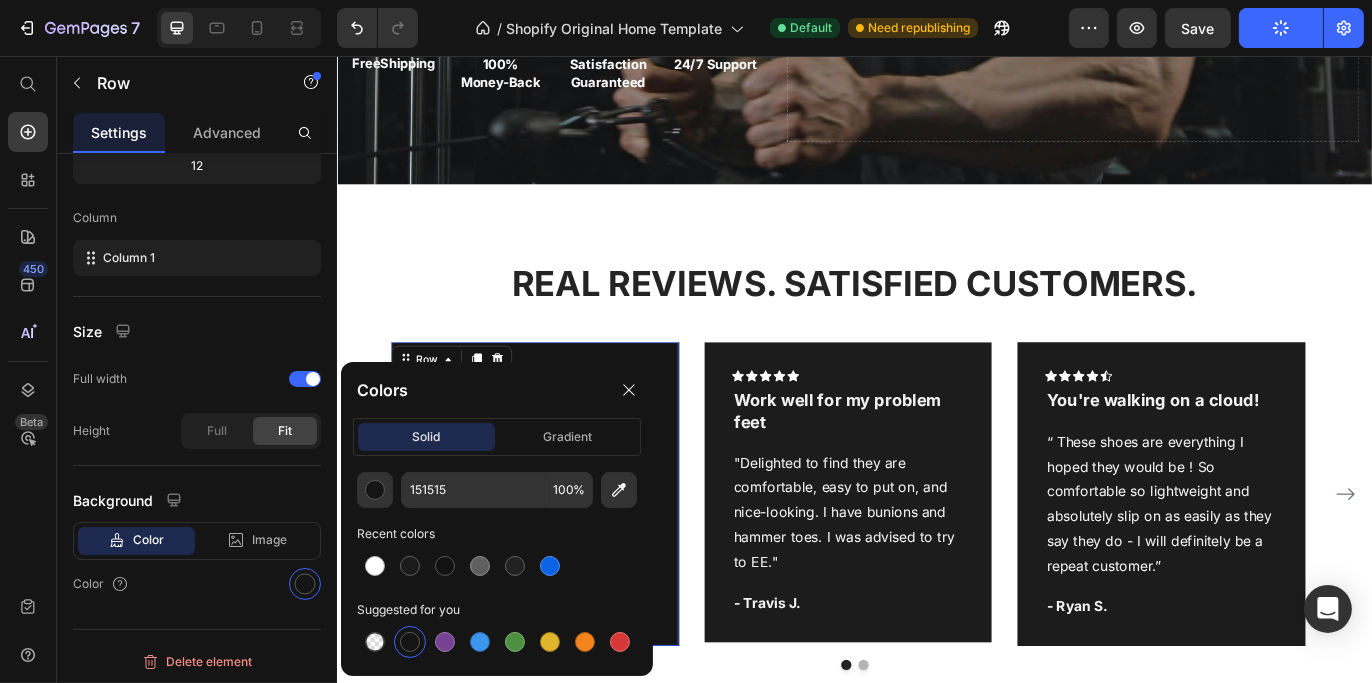click on "REAL REVIEWS. SATISFIED CUSTOMERS." at bounding box center [936, 320] 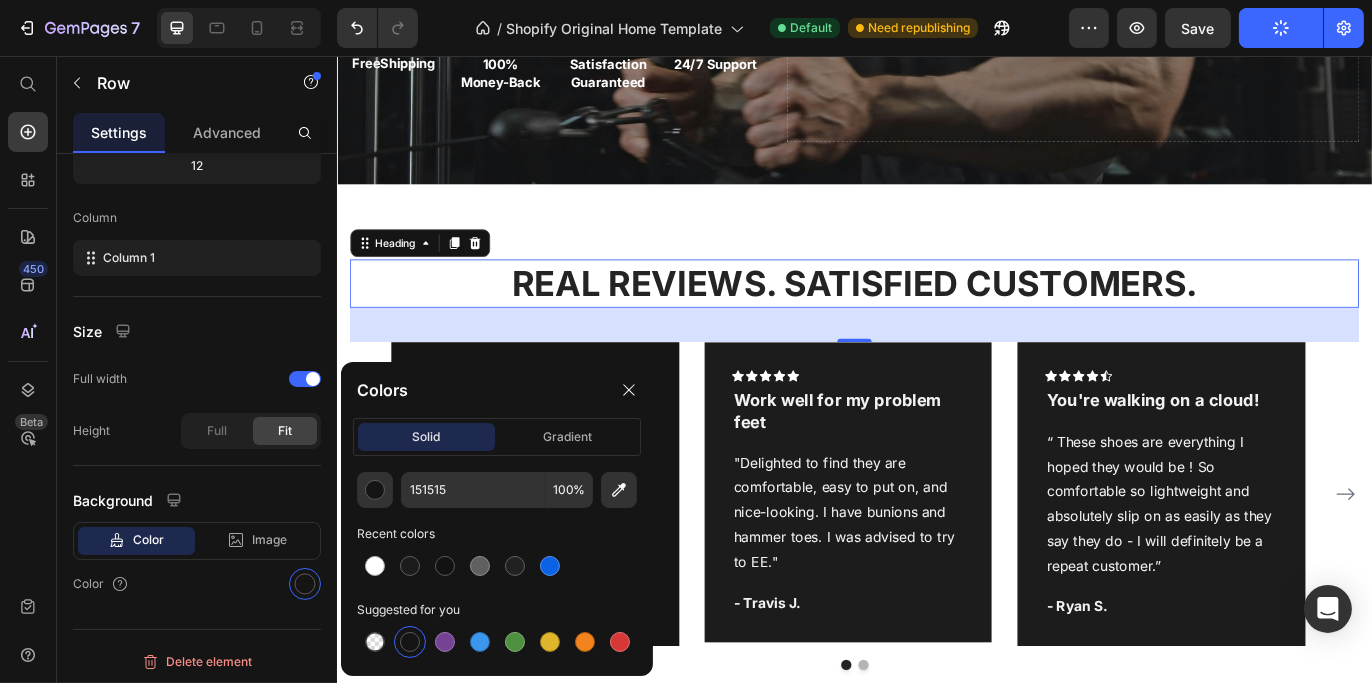 scroll, scrollTop: 0, scrollLeft: 0, axis: both 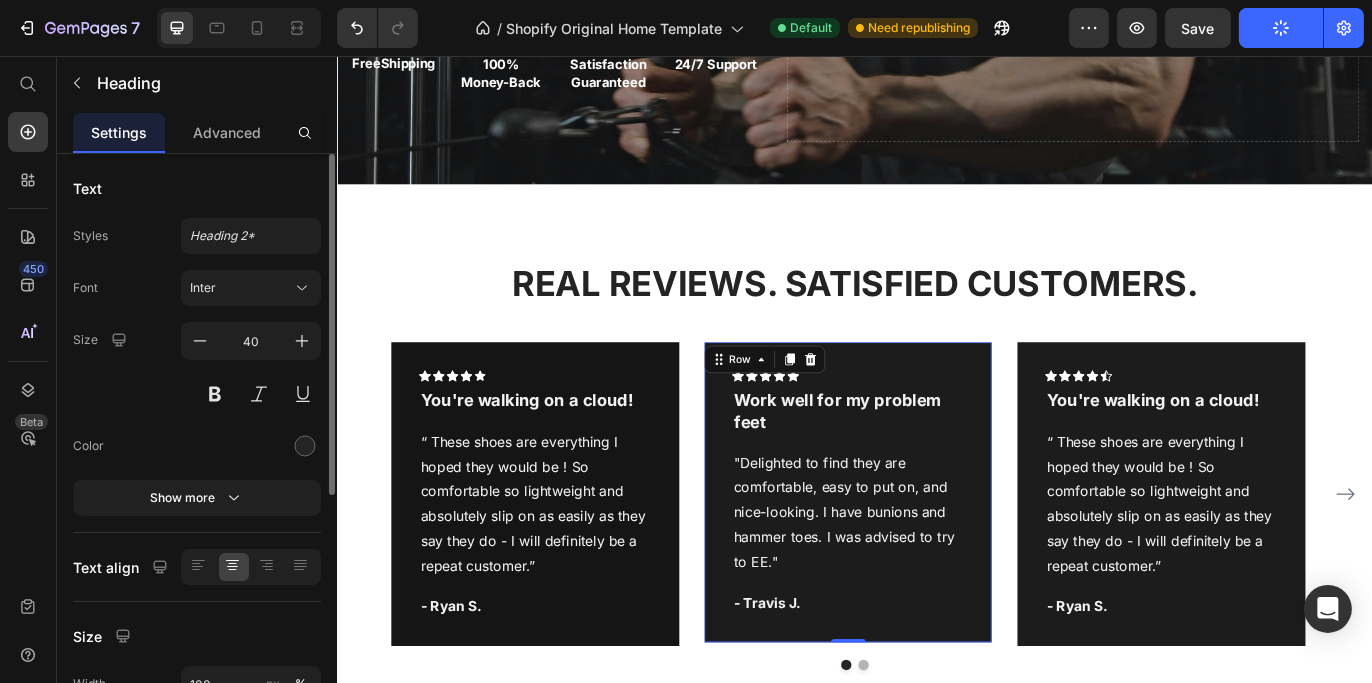 click on "Icon
Icon
Icon
Icon
Icon Row Work well for my problem feet Text block "Delighted to find they are comfortable, easy to put on, and nice-looking. I have bunions and hammer toes. I was advised to try to EE." Text block - Travis J. Text block Row   0" at bounding box center (928, 561) 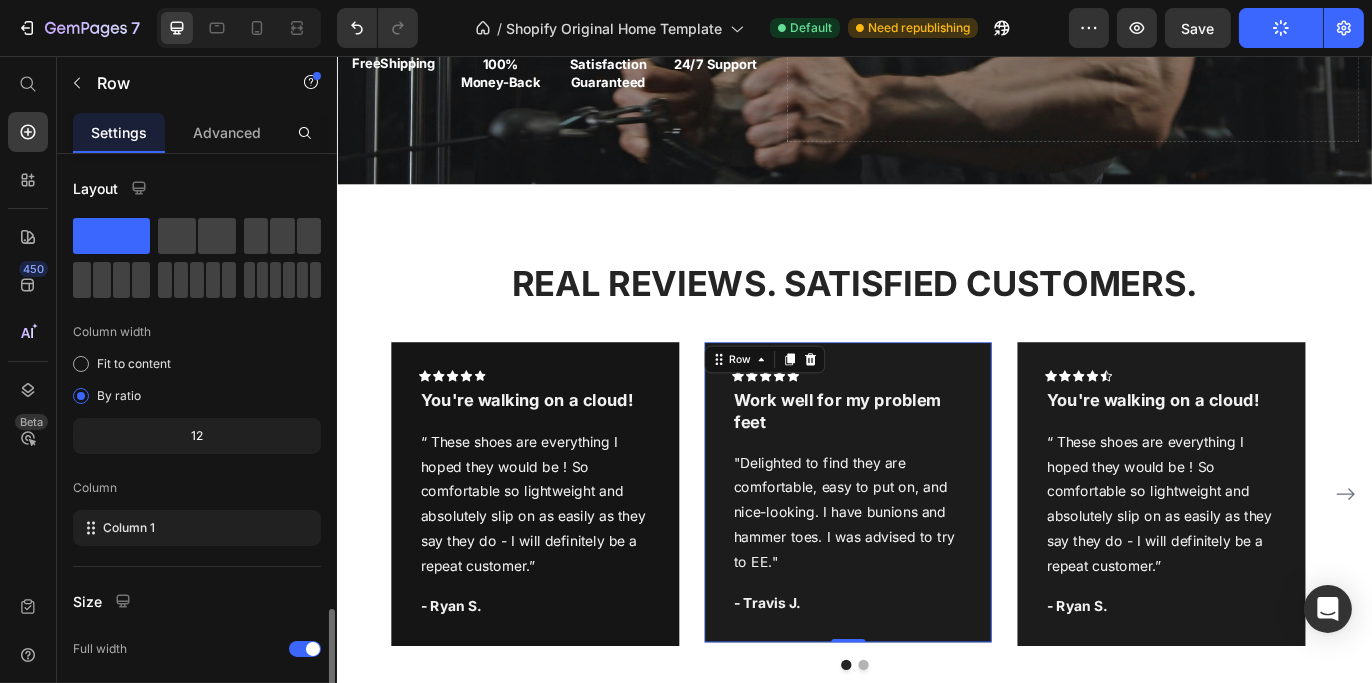 scroll, scrollTop: 270, scrollLeft: 0, axis: vertical 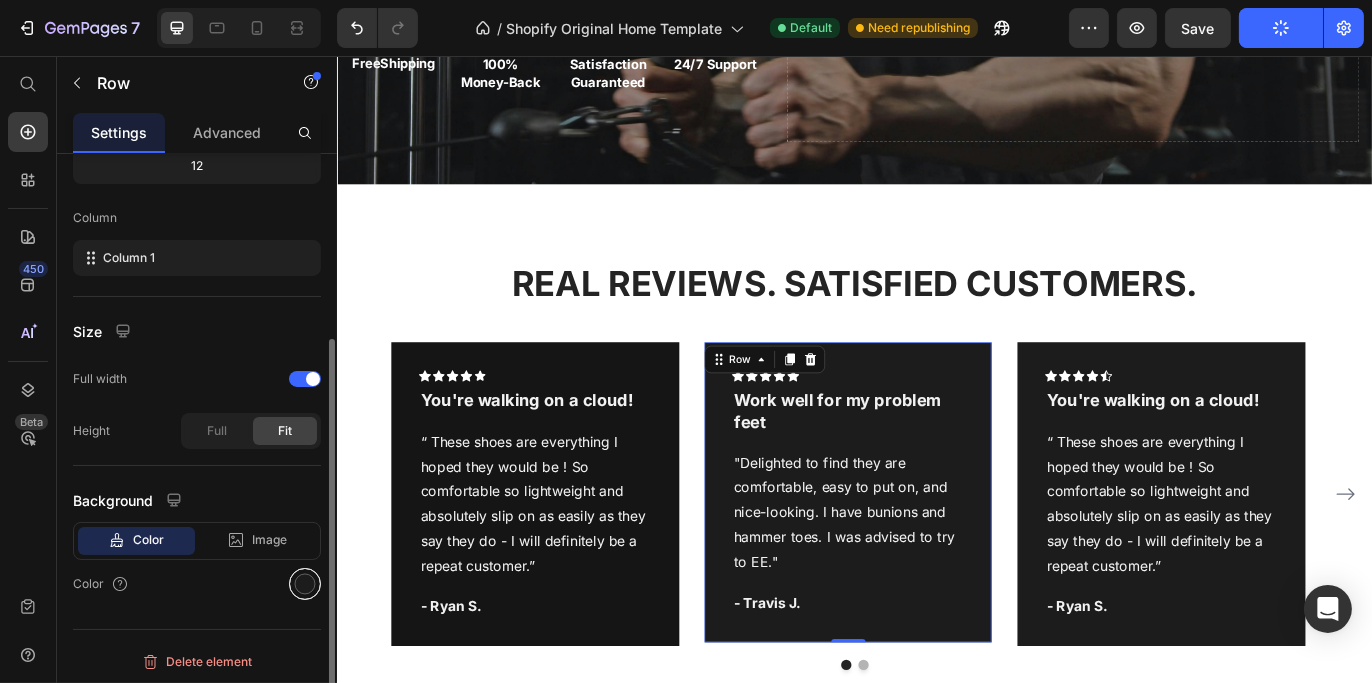 click at bounding box center [305, 584] 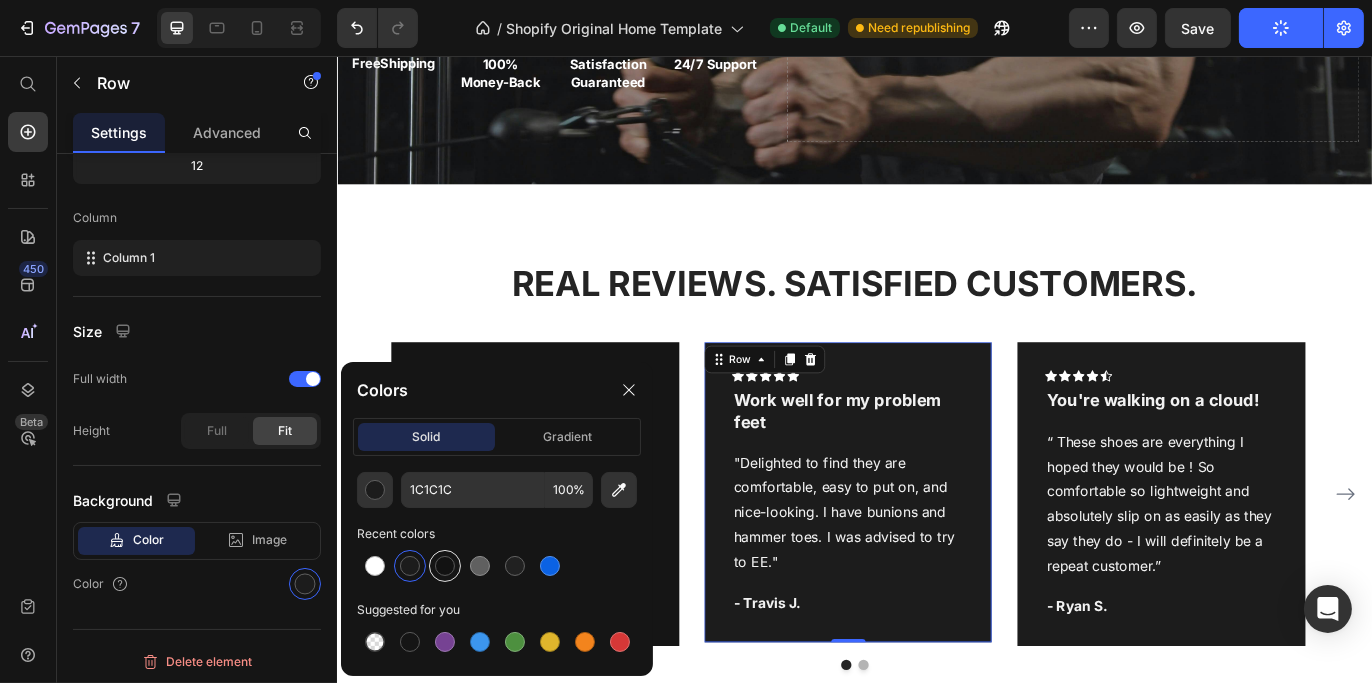 click at bounding box center [445, 566] 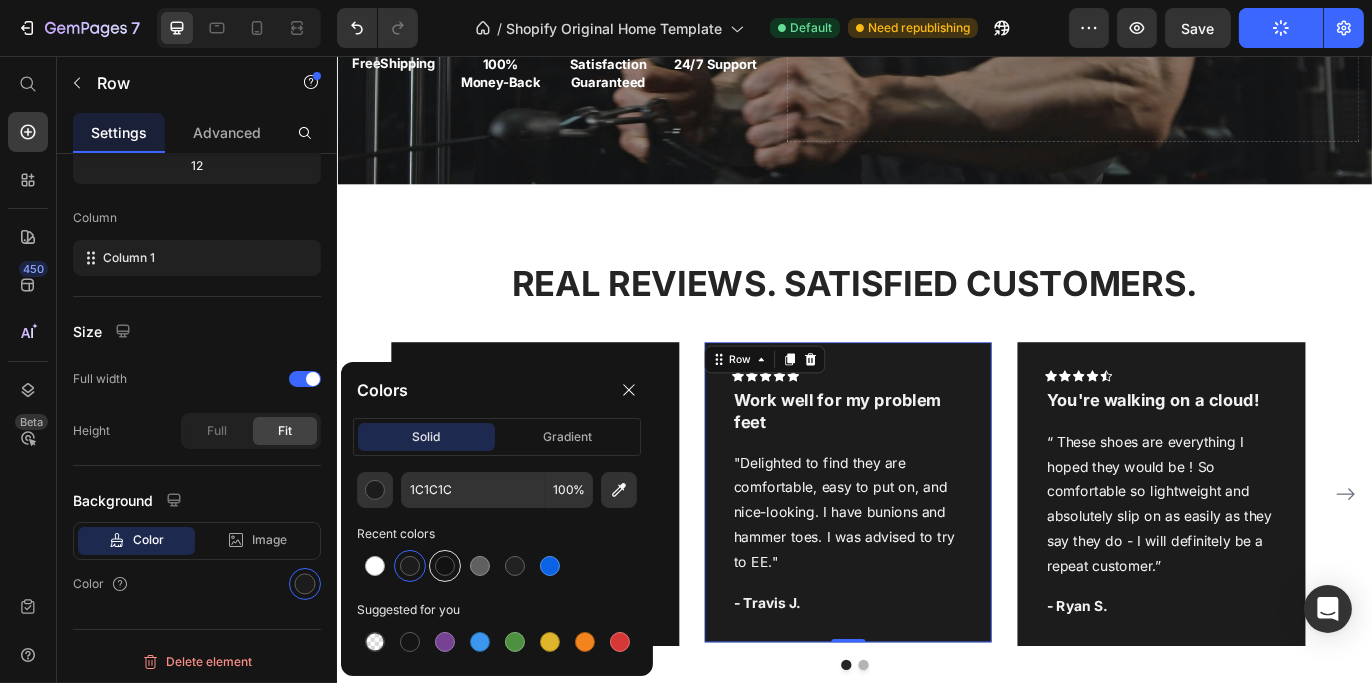 type on "121212" 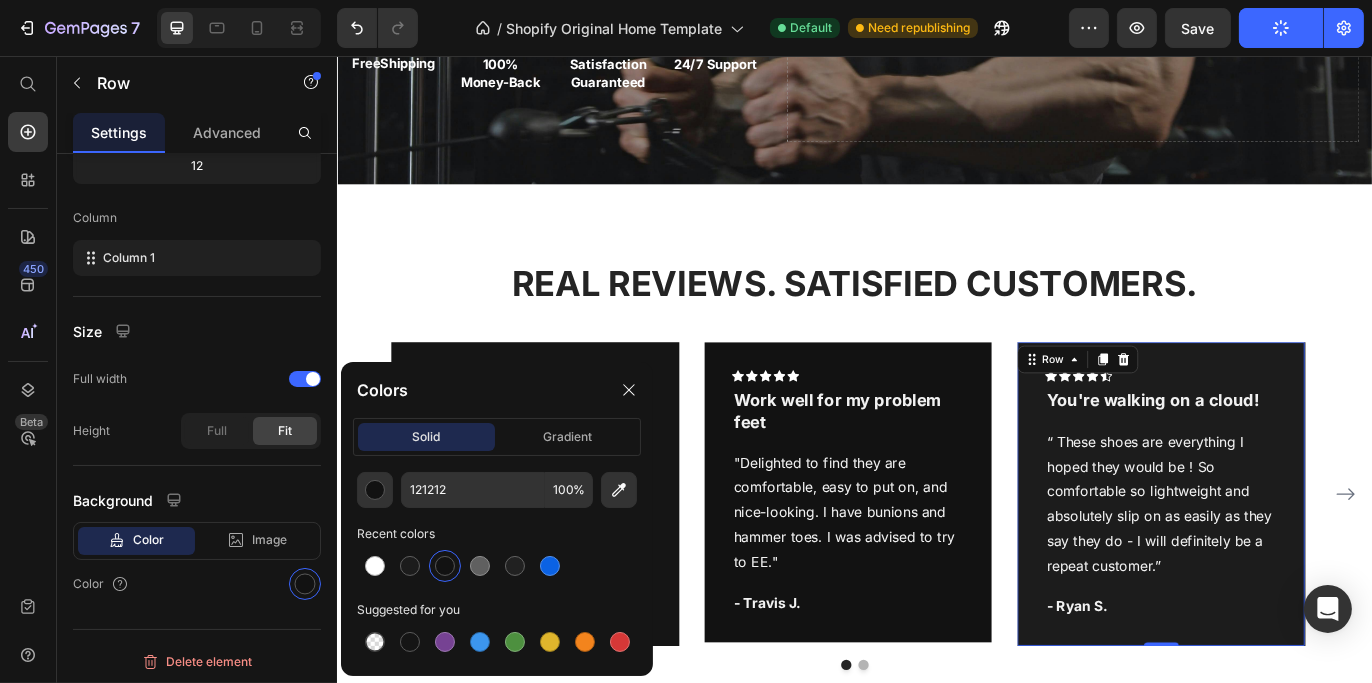 click on "Icon
Icon
Icon
Icon
Icon Row You're walking on a cloud! Text block “ These shoes are everything I hoped they would be ! So comfortable so lightweight and absolutely slip on as easily as they say they do - I will definitely be a repeat customer.” Text block - Ryan S. Text block Row   0" at bounding box center (1291, 563) 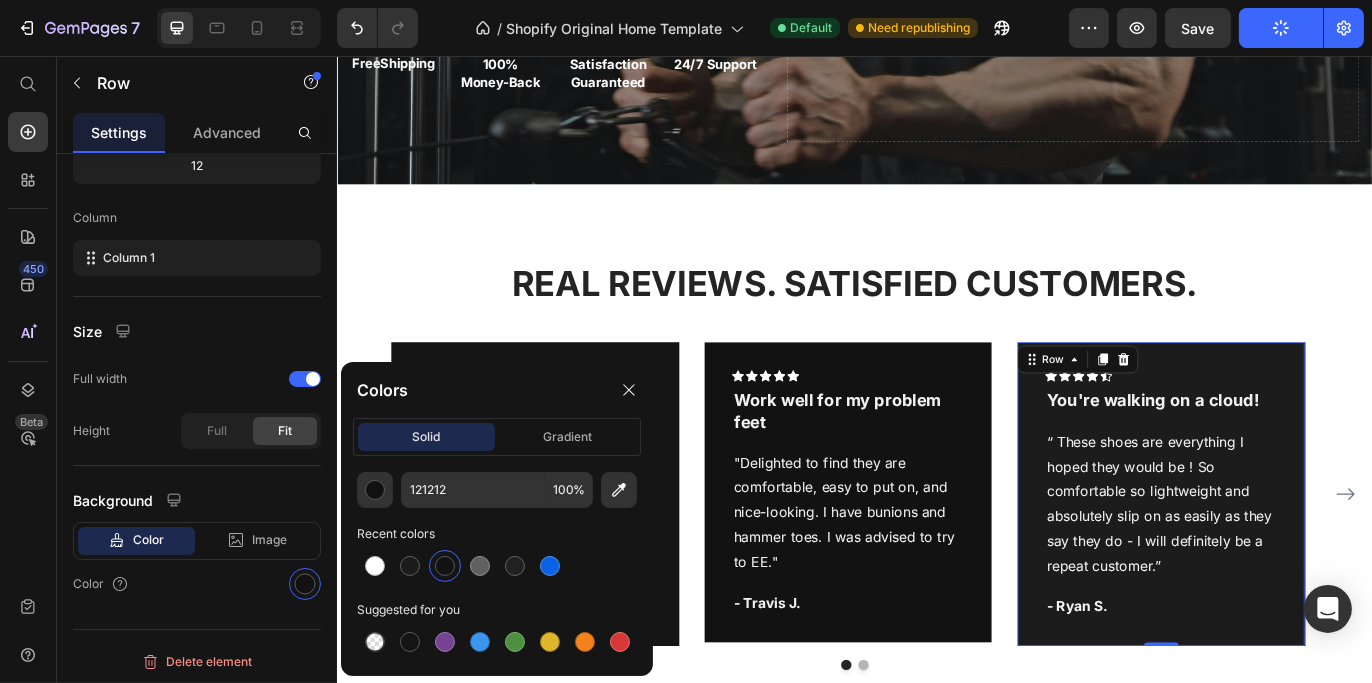 scroll, scrollTop: 270, scrollLeft: 0, axis: vertical 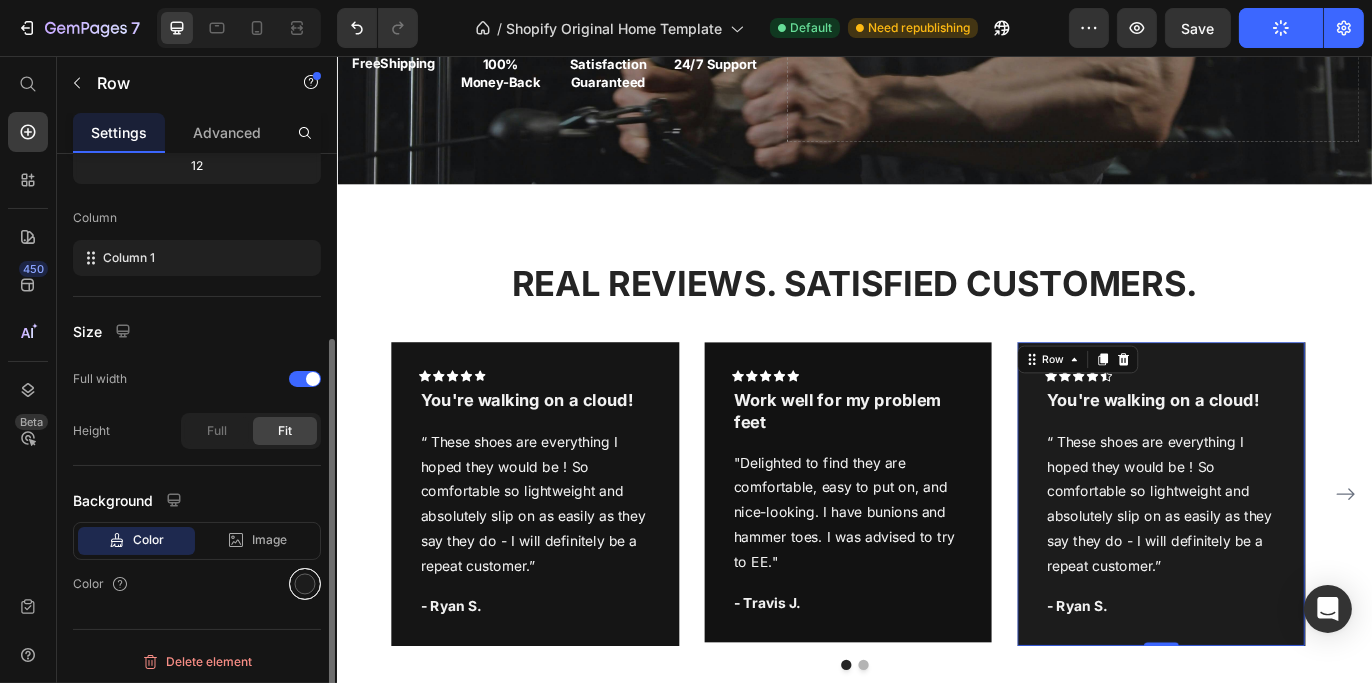 click at bounding box center [305, 584] 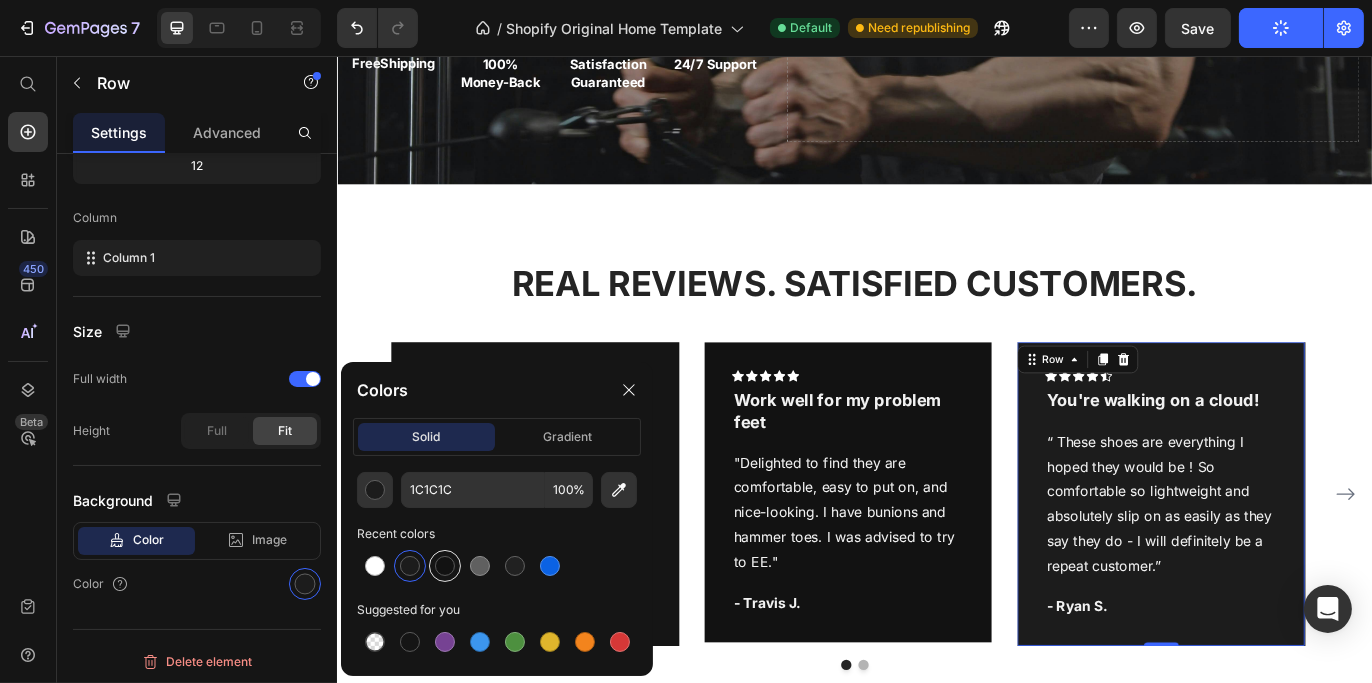 click at bounding box center (445, 566) 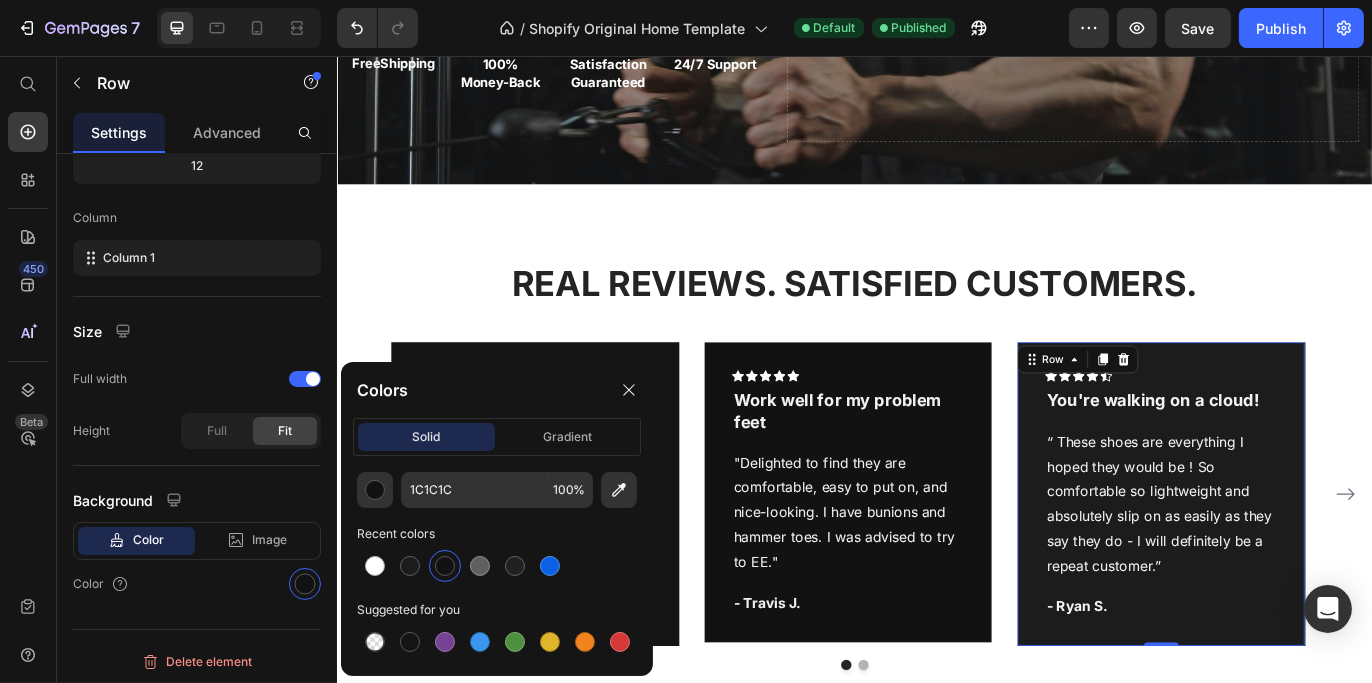 type on "121212" 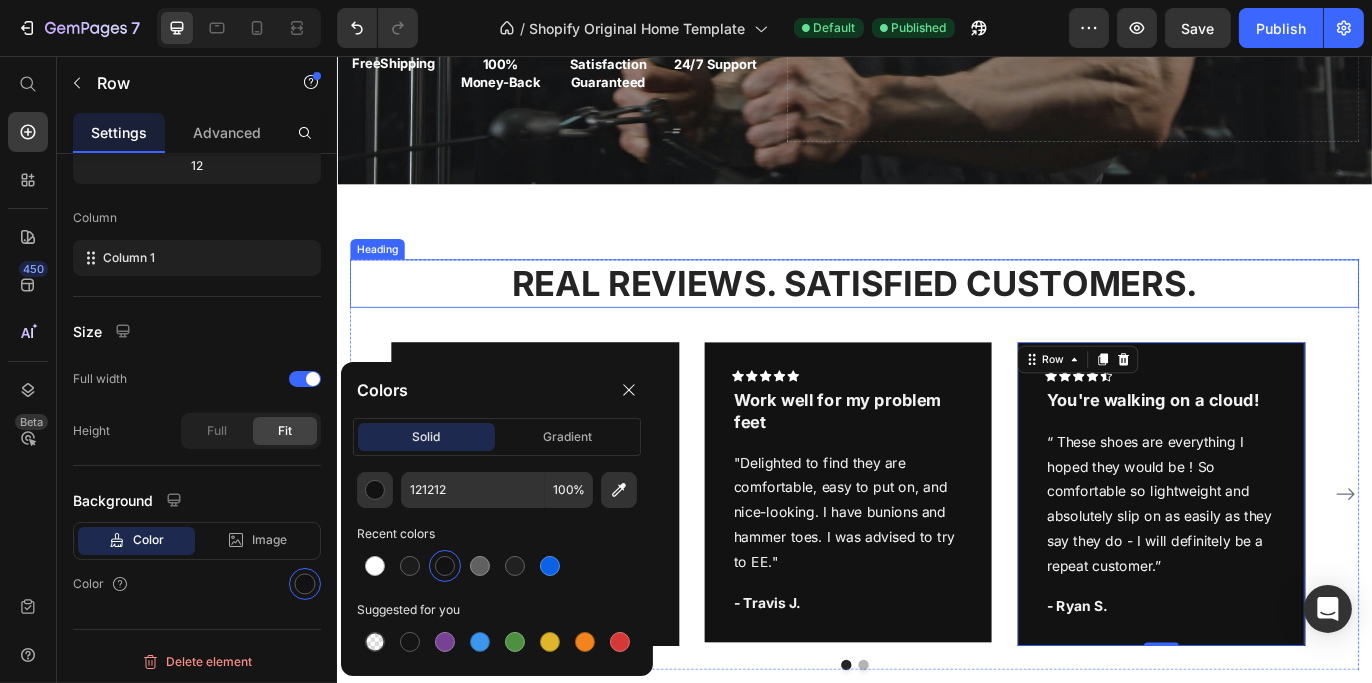 click on "REAL REVIEWS. SATISFIED CUSTOMERS." at bounding box center [936, 320] 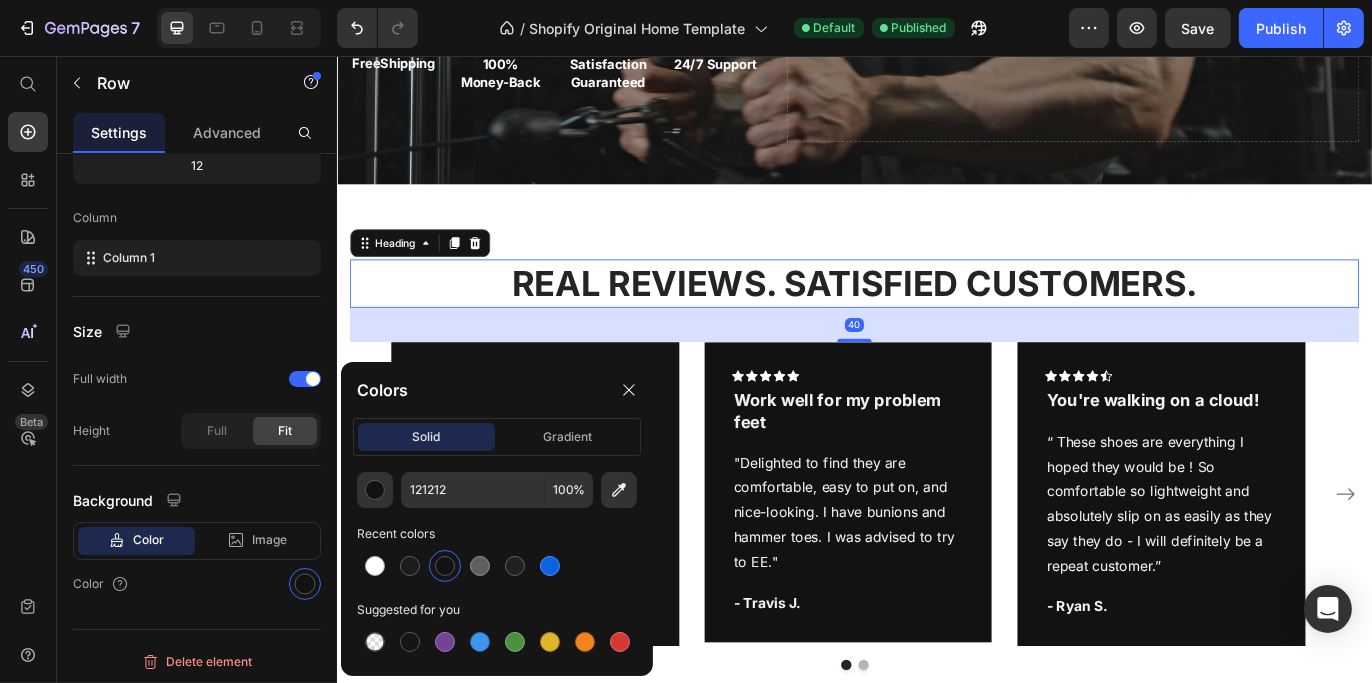 scroll, scrollTop: 0, scrollLeft: 0, axis: both 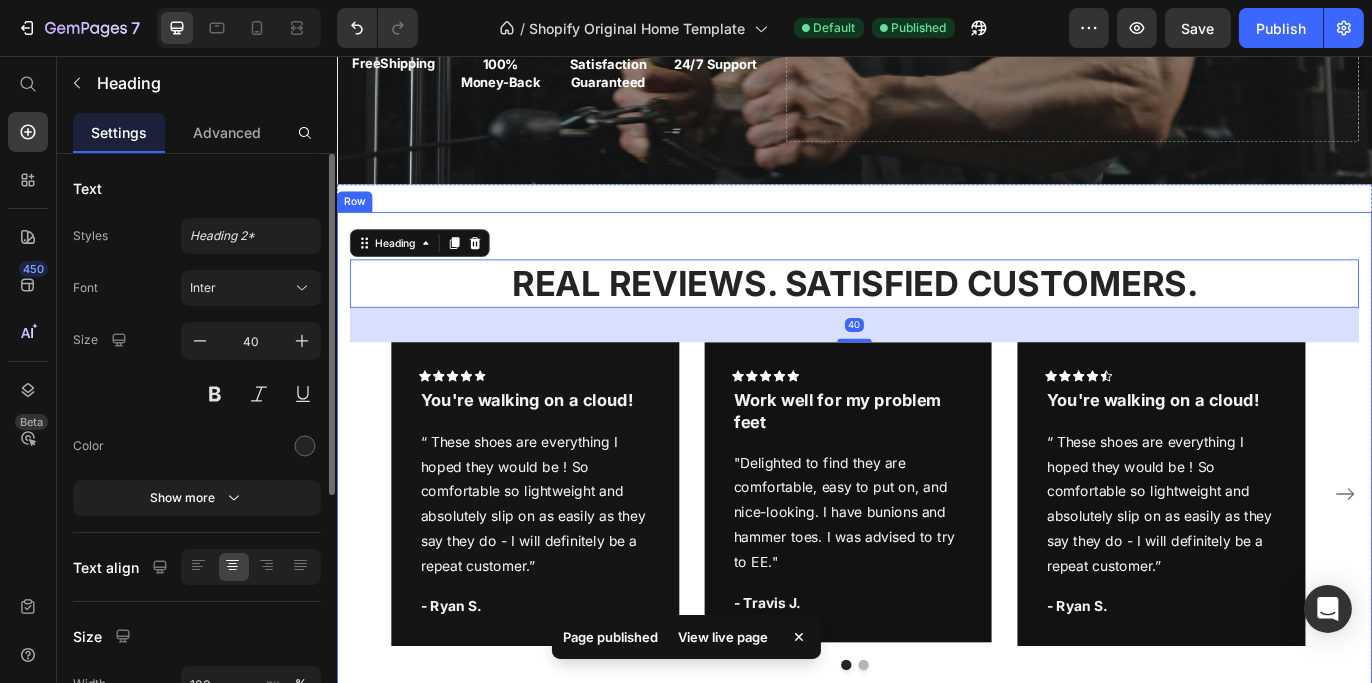 click on "REAL REVIEWS. SATISFIED CUSTOMERS. Heading   40
Icon
Icon
Icon
Icon
Icon Row You're walking on a cloud! Text block “ These shoes are everything I hoped they would be ! So comfortable so lightweight and absolutely slip on as easily as they say they do - I will definitely be a repeat customer.” Text block - Ryan S. Text block Row
Icon
Icon
Icon
Icon
Icon Row Work well for my problem feet Text block "Delighted to find they are comfortable, easy to put on, and nice-looking. I have bunions and hammer toes. I was advised to try to EE." Text block - Travis J. Text block Row
Icon
Icon
Icon
Icon
Icon Row You're walking on a cloud! Text block Text block - Ryan S. Text block Row
Icon
Icon
Icon
Icon Row" at bounding box center [936, 522] 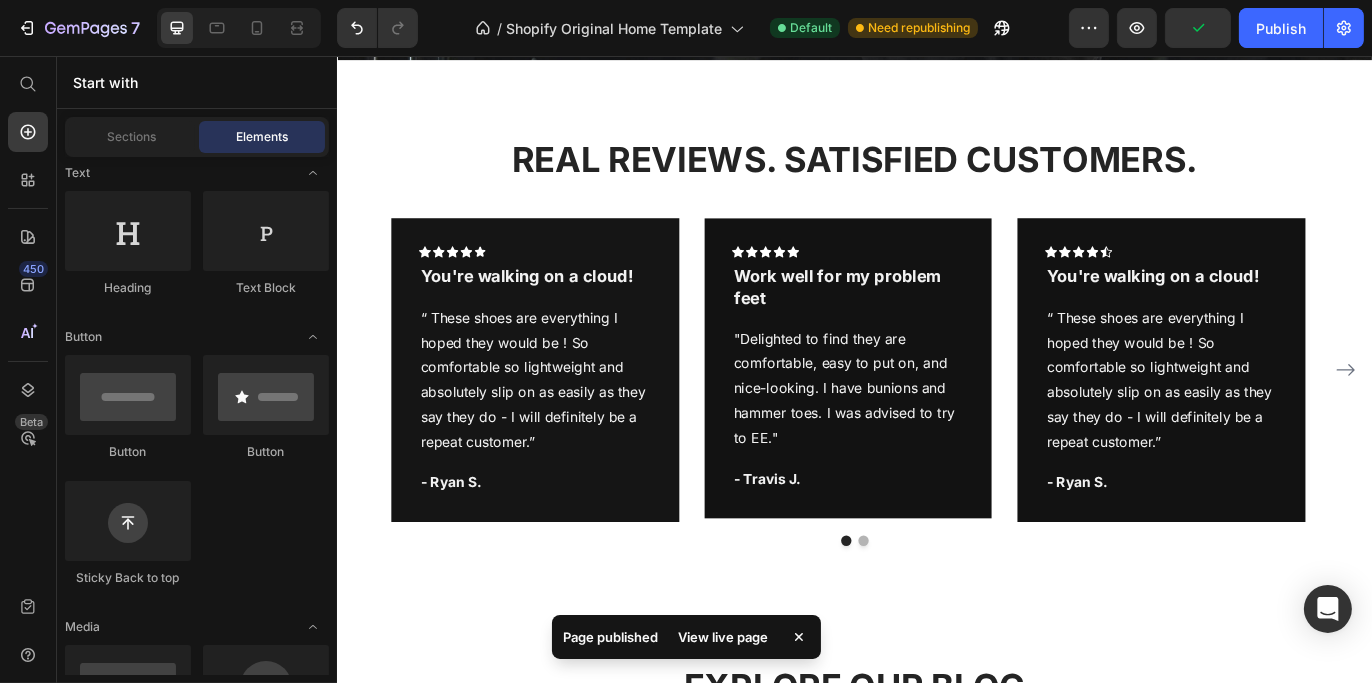 scroll, scrollTop: 4209, scrollLeft: 0, axis: vertical 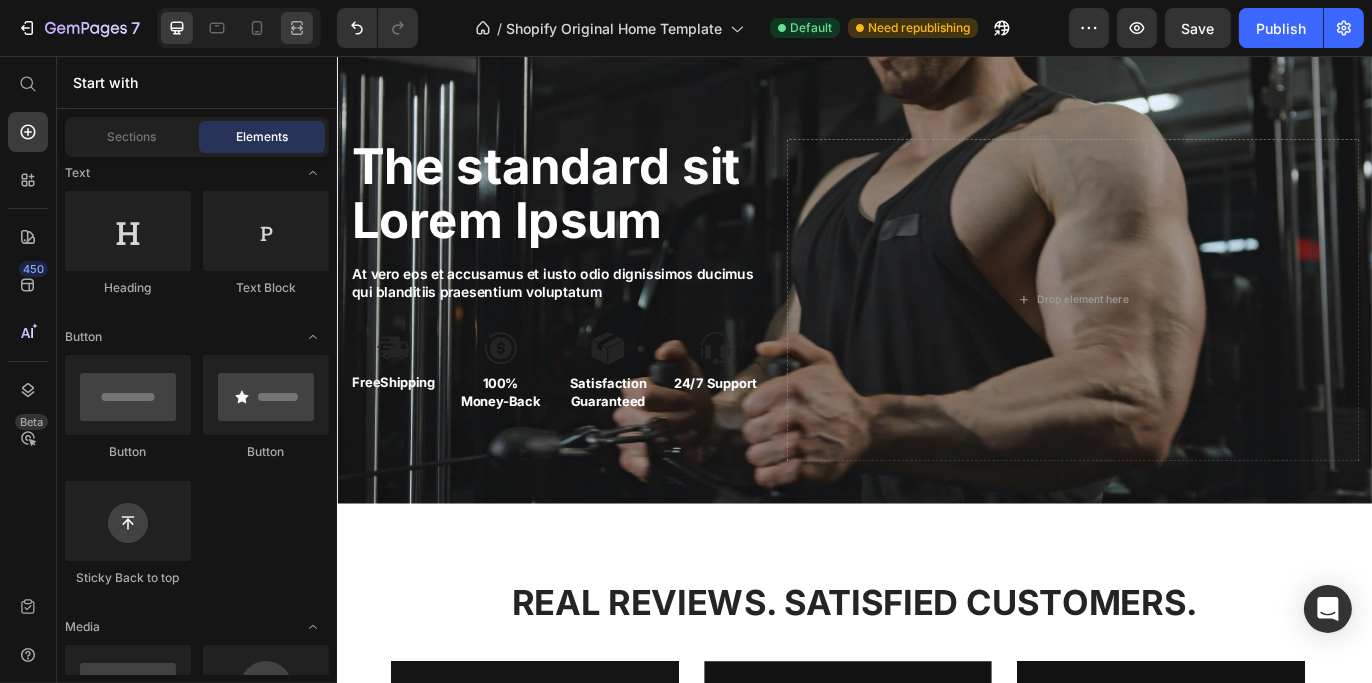 click 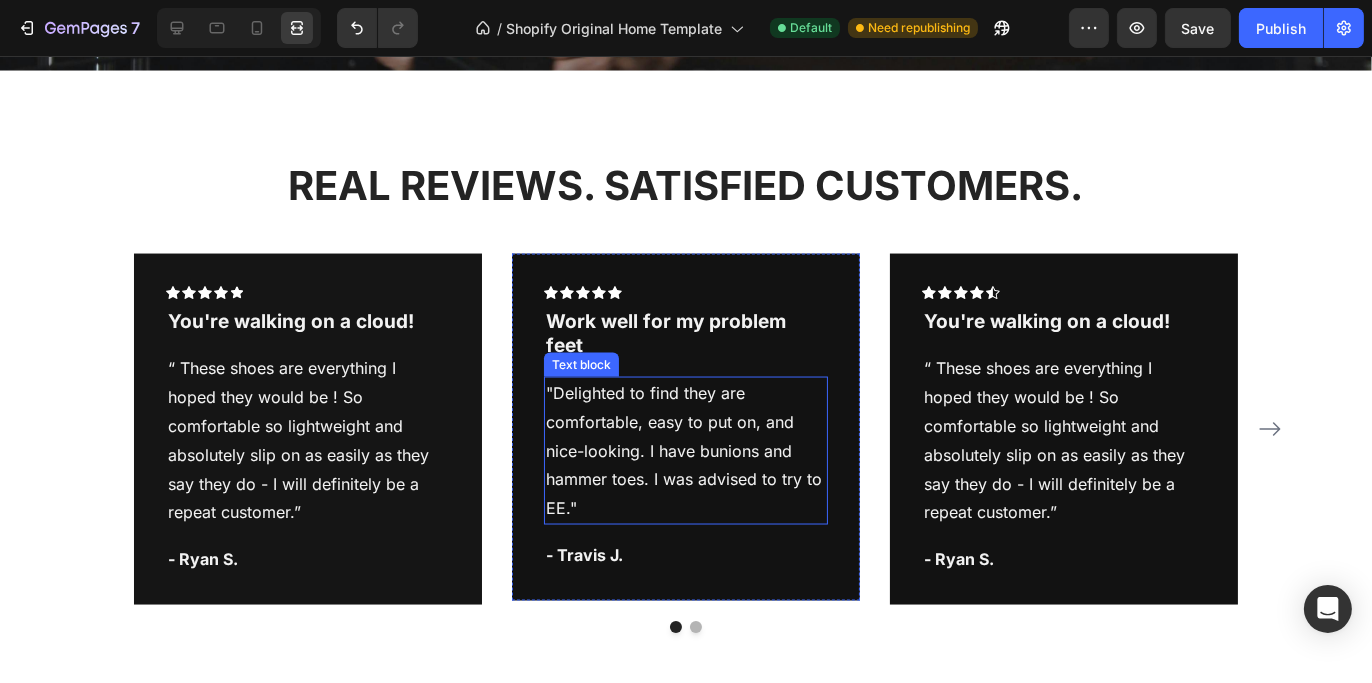 scroll, scrollTop: 4185, scrollLeft: 0, axis: vertical 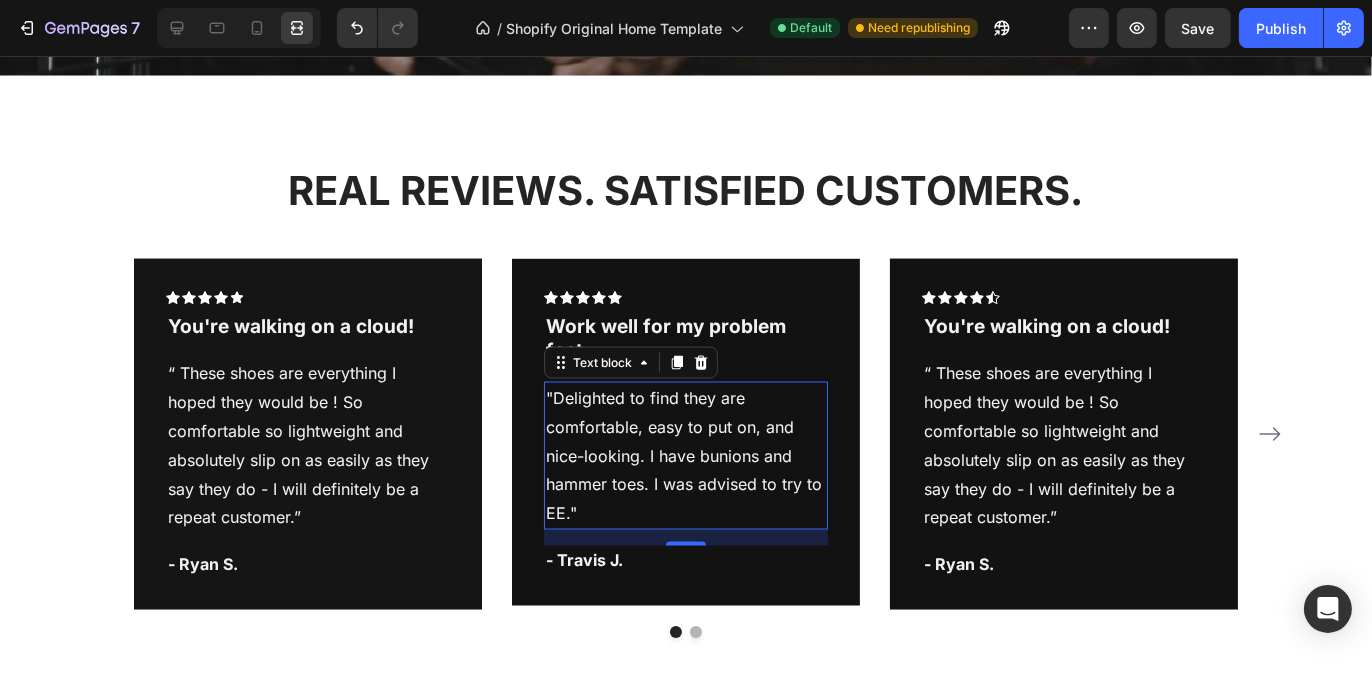 click on ""Delighted to find they are comfortable, easy to put on, and nice-looking. I have bunions and hammer toes. I was advised to try to EE."" at bounding box center [686, 456] 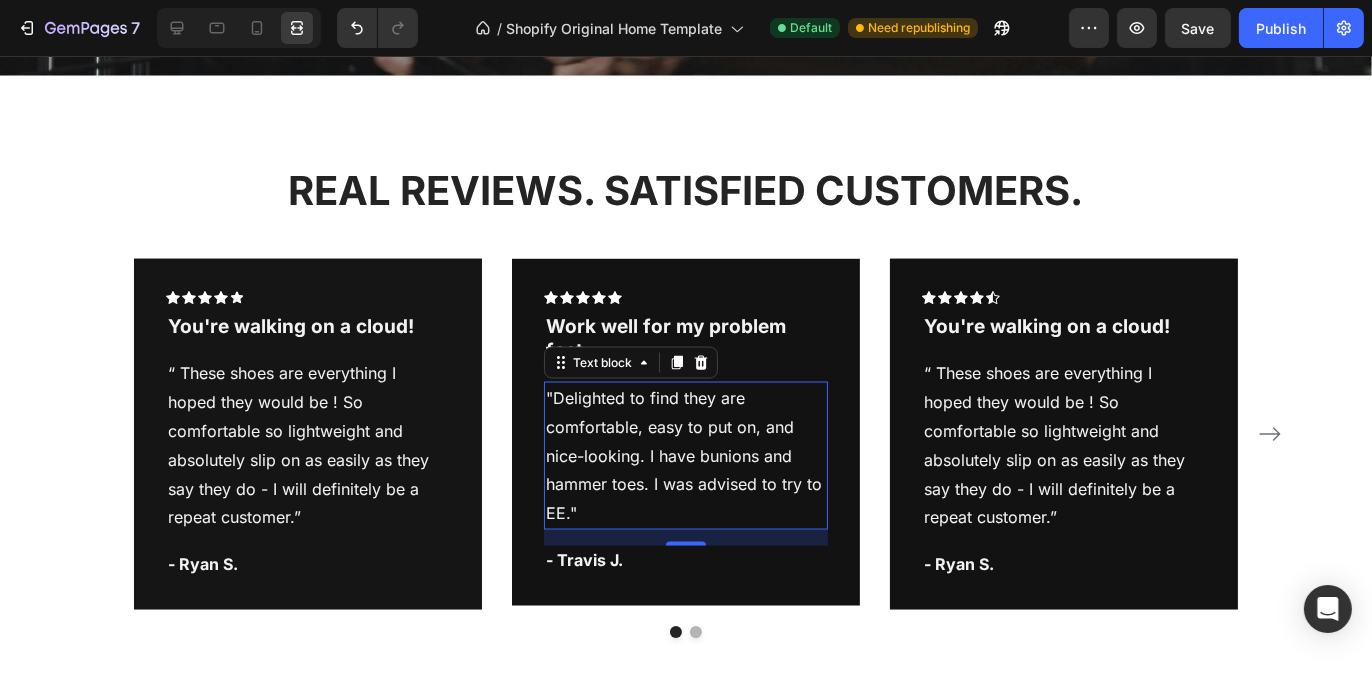 click on ""Delighted to find they are comfortable, easy to put on, and nice-looking. I have bunions and hammer toes. I was advised to try to EE."" at bounding box center [686, 456] 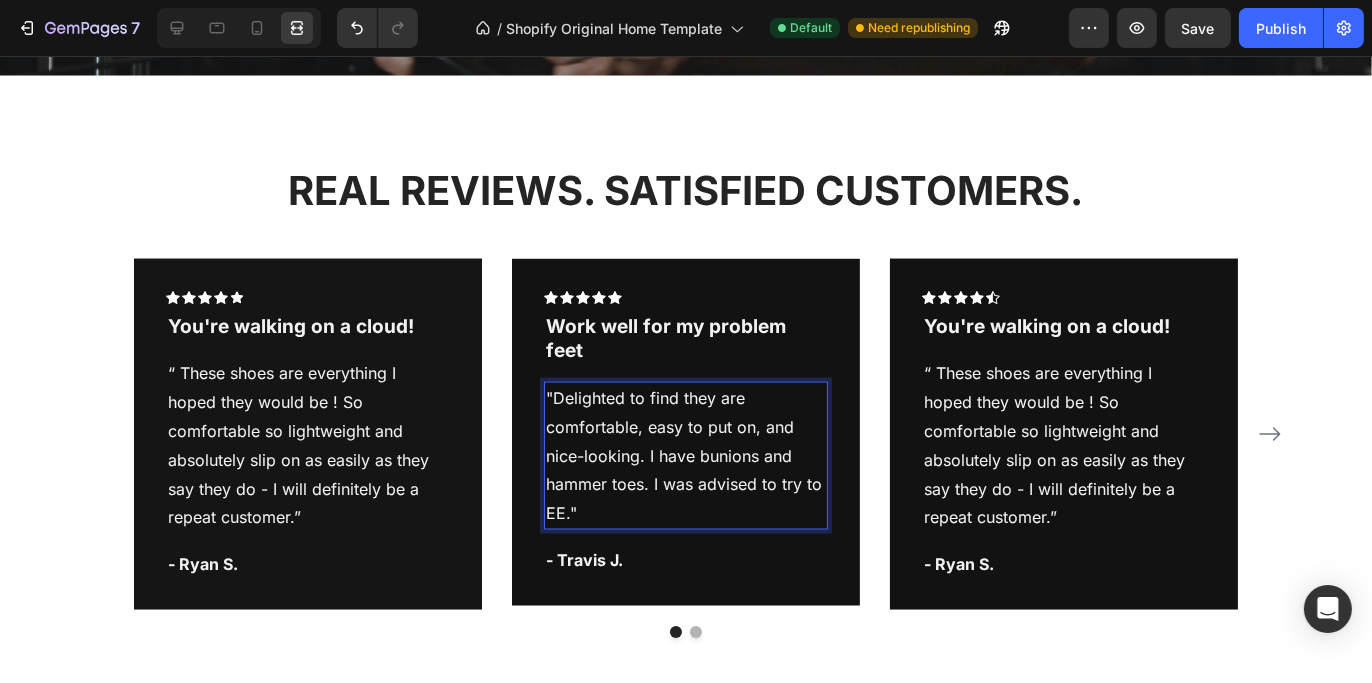 click on ""Delighted to find they are comfortable, easy to put on, and nice-looking. I have bunions and hammer toes. I was advised to try to EE."" at bounding box center [686, 456] 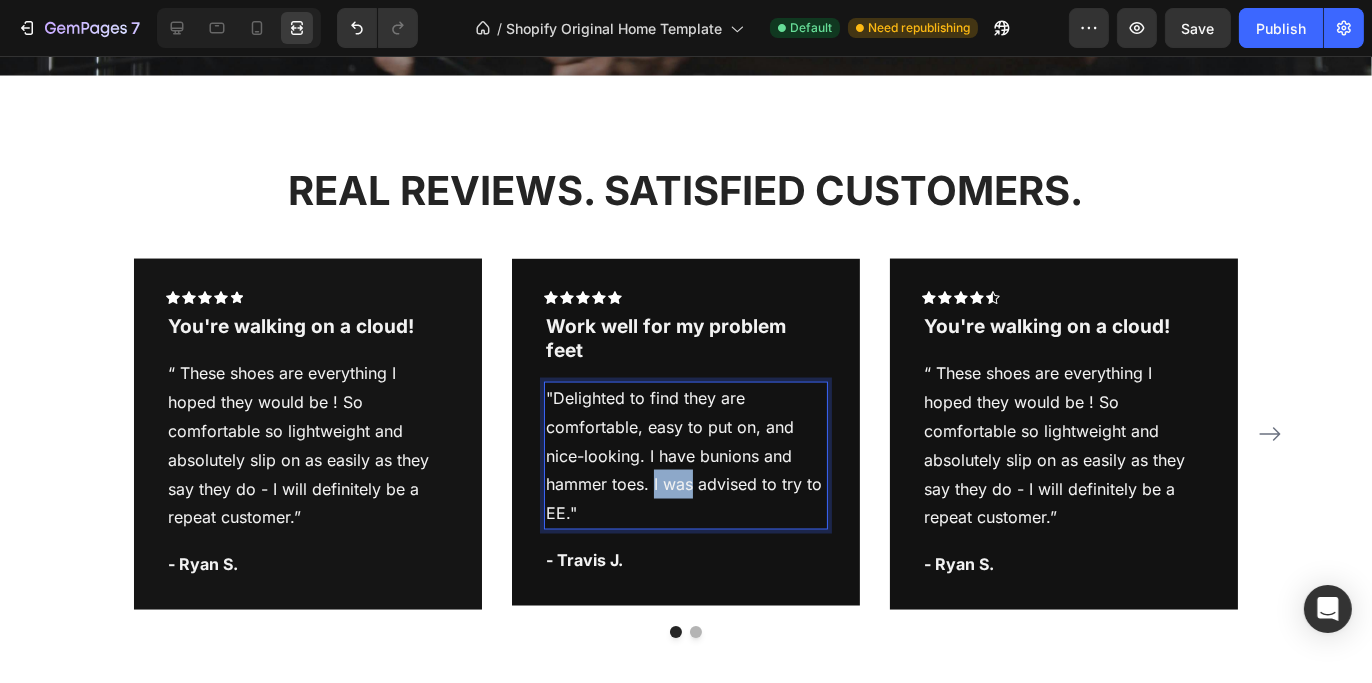 drag, startPoint x: 678, startPoint y: 458, endPoint x: 647, endPoint y: 460, distance: 31.06445 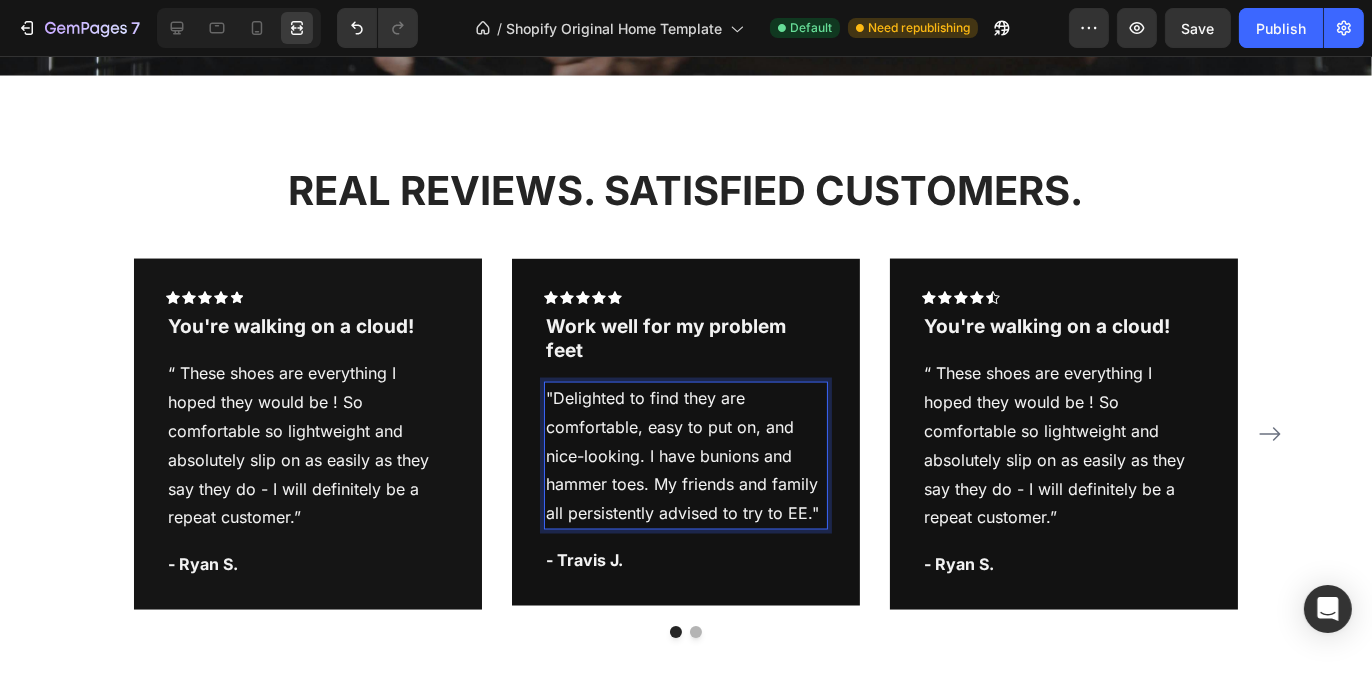 click on ""Delighted to find they are comfortable, easy to put on, and nice-looking. I have bunions and hammer toes. My friends and family all persistently advised to try to EE."" at bounding box center [686, 456] 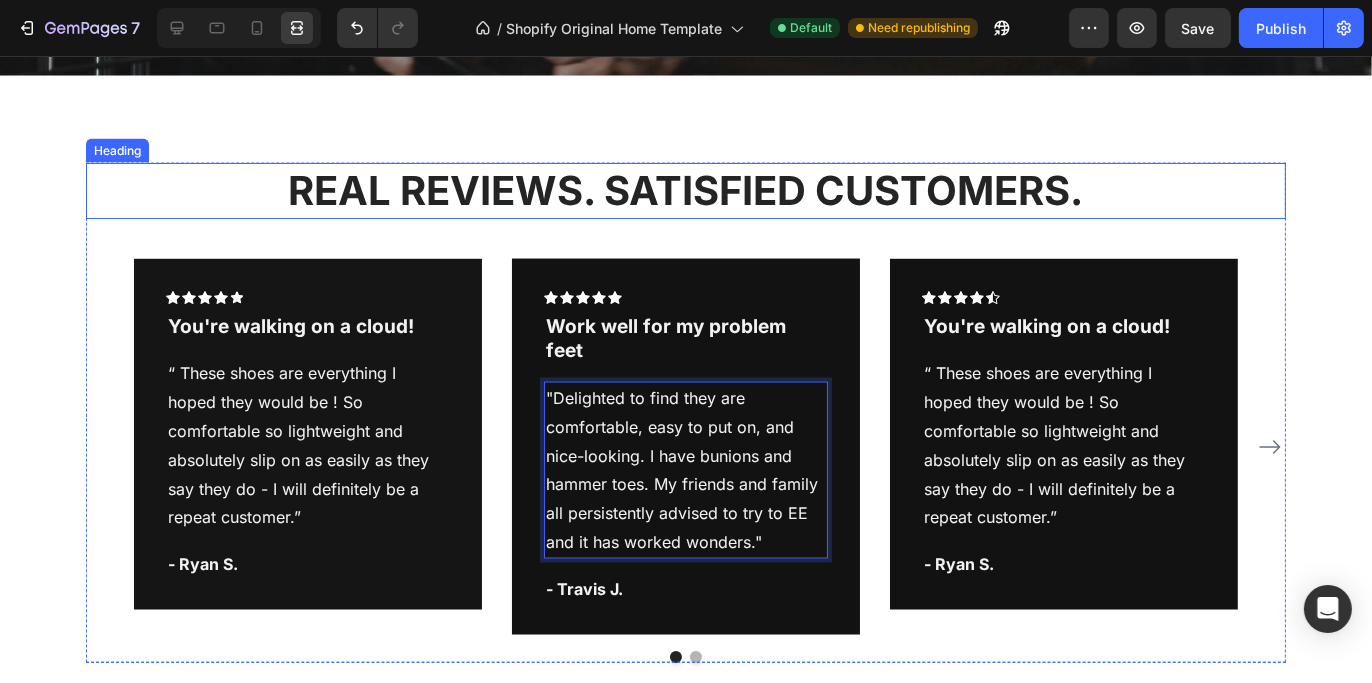 click on "REAL REVIEWS. SATISFIED CUSTOMERS. Heading
Icon
Icon
Icon
Icon
Icon Row You're walking on a cloud! Text block “ These shoes are everything I hoped they would be ! So comfortable so lightweight and absolutely slip on as easily as they say they do - I will definitely be a repeat customer.” Text block - Ryan S. Text block Row
Icon
Icon
Icon
Icon
Icon Row Work well for my problem feet Text block "Delighted to find they are comfortable, easy to put on, and nice-looking. I have bunions and hammer toes. My friends and family all persistently advised to try to EE and it has worked wonders." Text block   16 - Travis J. Text block Row
Icon
Icon
Icon
Icon
Icon Row You're walking on a cloud! Text block Text block - Ryan S. Text block Row
Icon Icon" at bounding box center (686, 413) 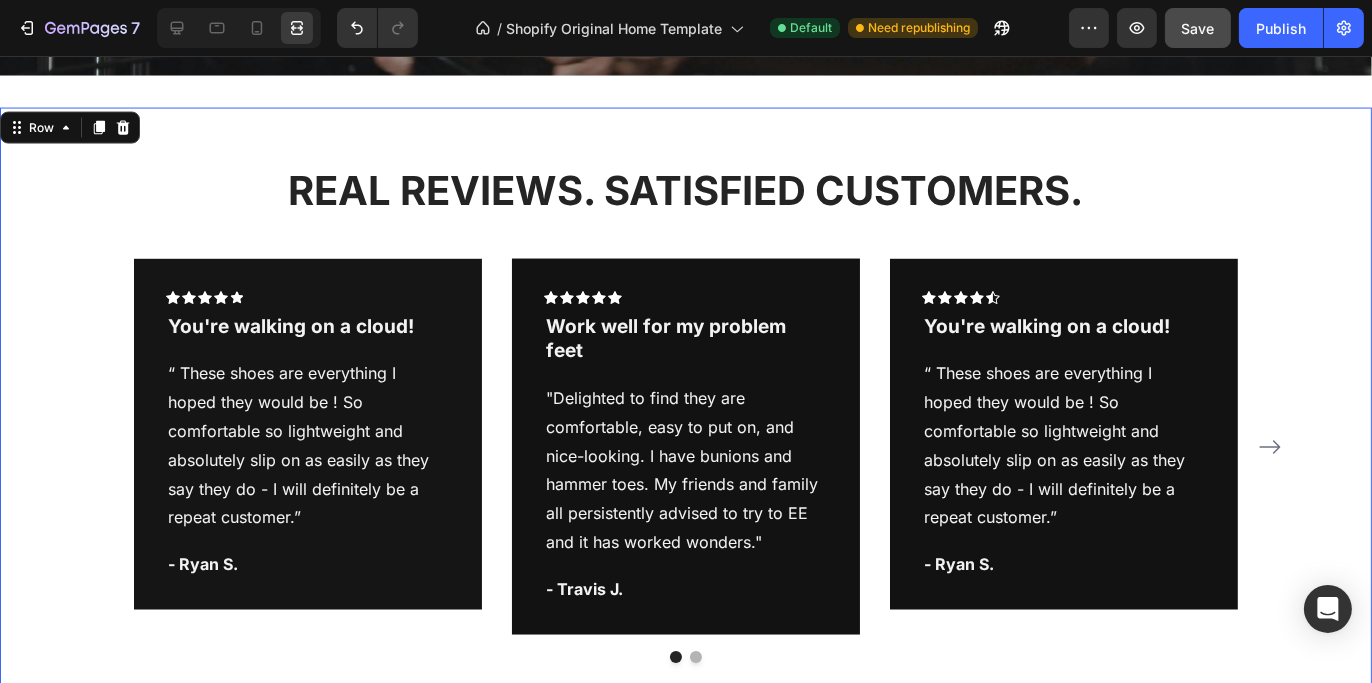 click on "Save" 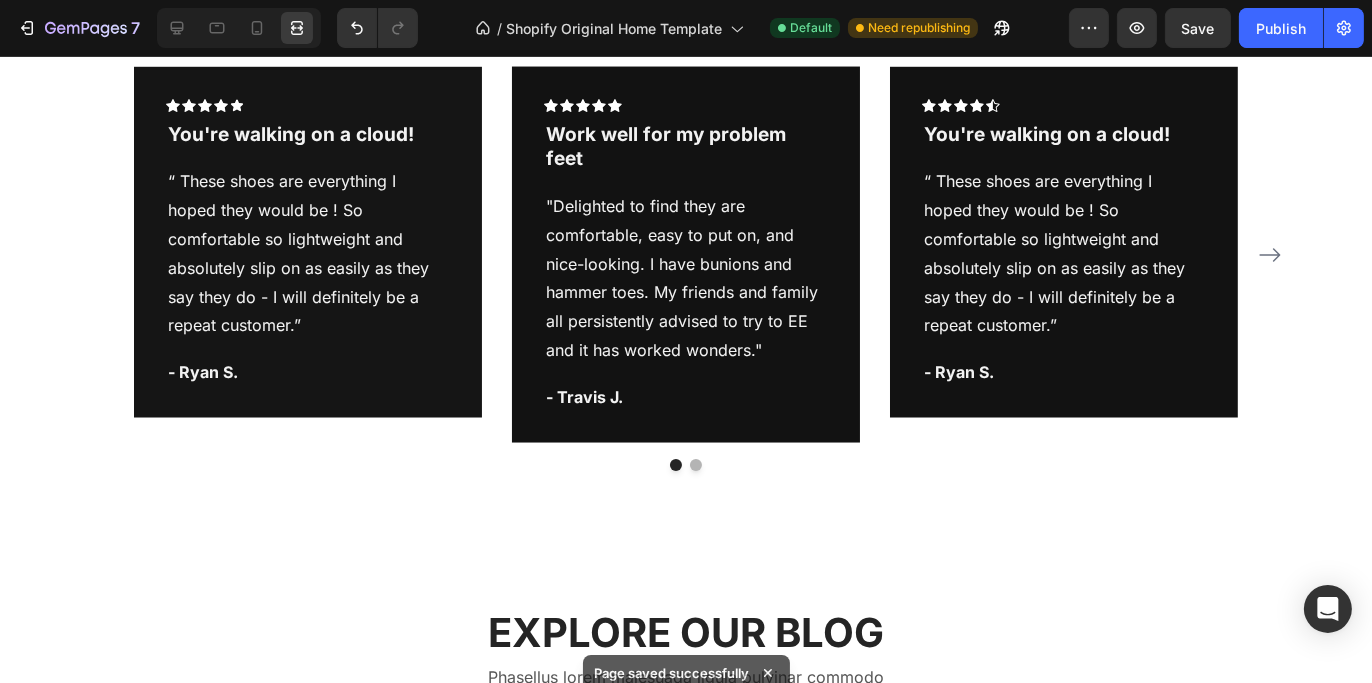 scroll, scrollTop: 4266, scrollLeft: 0, axis: vertical 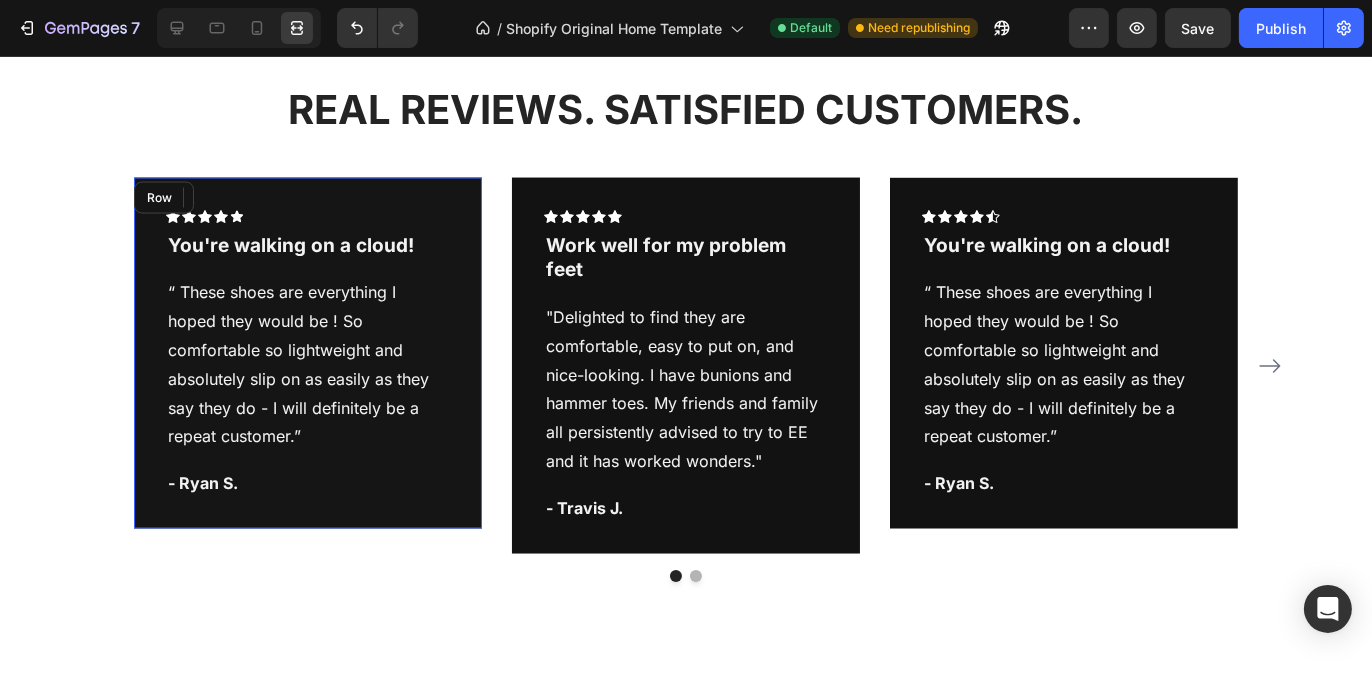 click on "Icon
Icon
Icon
Icon
Icon Row You're walking on a cloud! Text block “ These shoes are everything I hoped they would be ! So comfortable so lightweight and absolutely slip on as easily as they say they do - I will definitely be a repeat customer.” Text block - Ryan S. Text block Row" at bounding box center [308, 353] 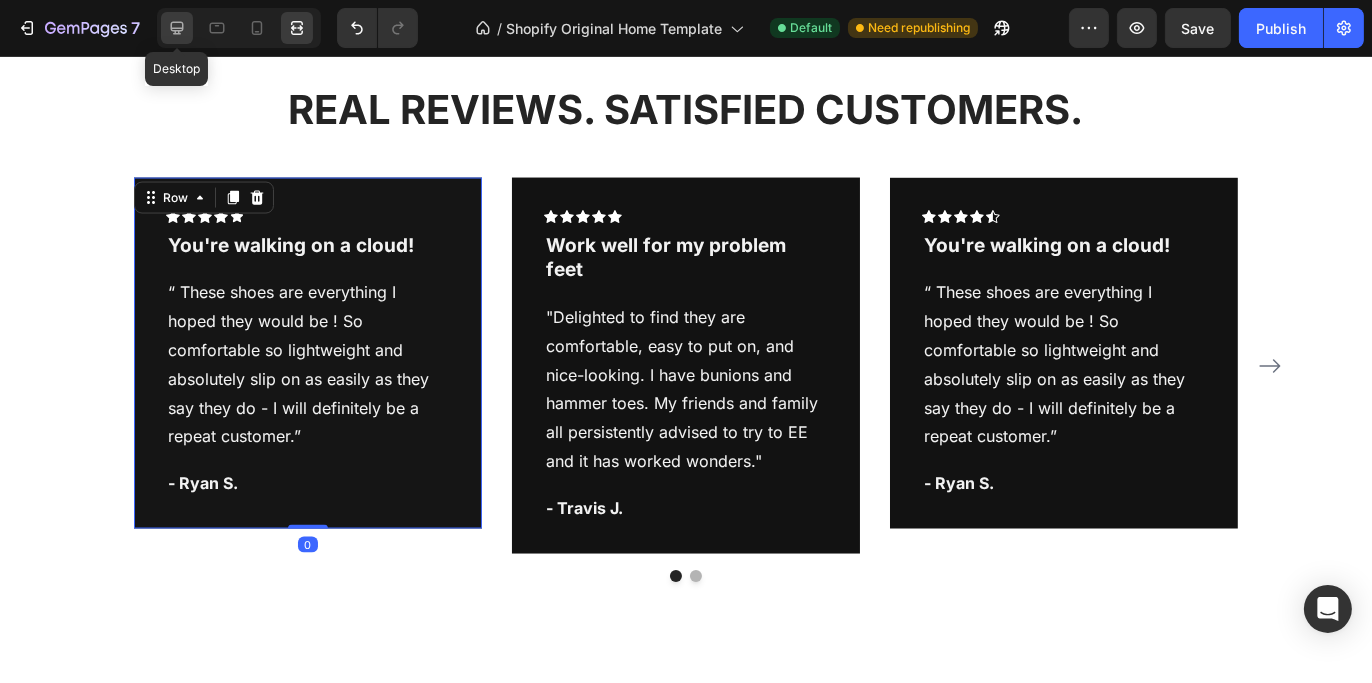 click 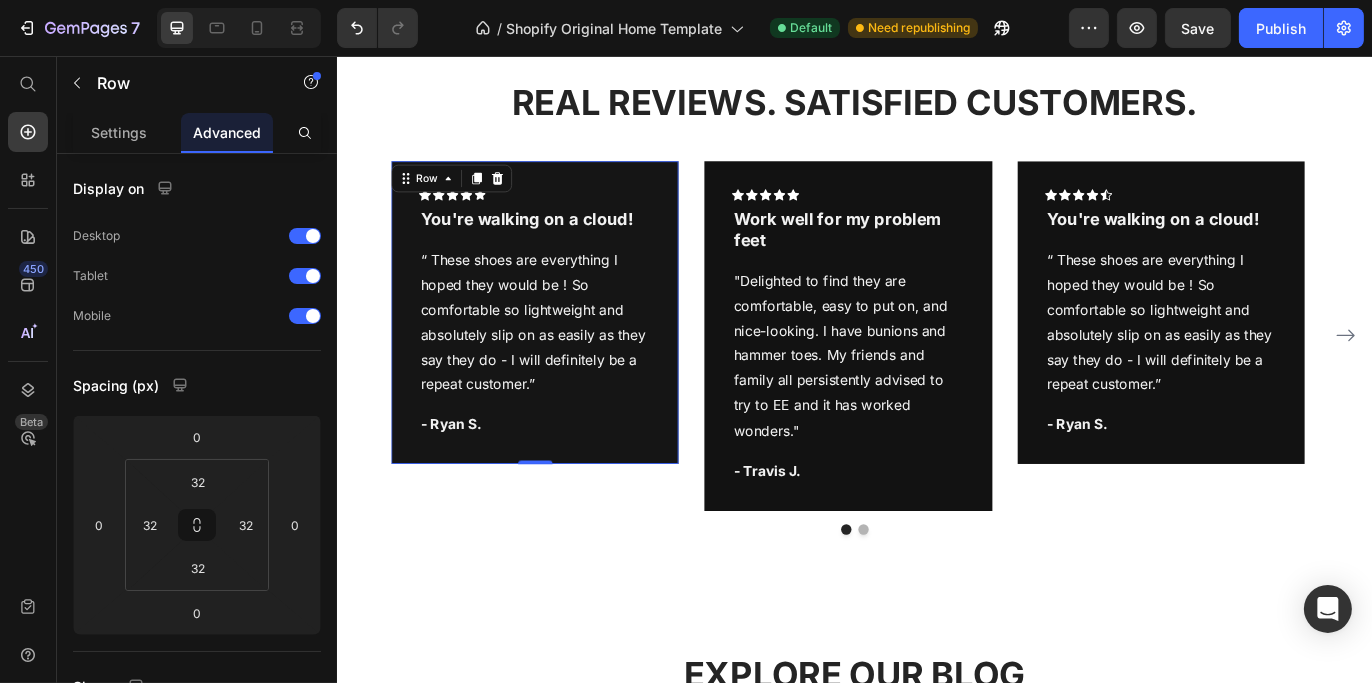 click on "Icon
Icon
Icon
Icon
Icon Row You're walking on a cloud! Text block “ These shoes are everything I hoped they would be ! So comfortable so lightweight and absolutely slip on as easily as they say they do - I will definitely be a repeat customer.” Text block - Ryan S. Text block Row   0" at bounding box center [565, 353] 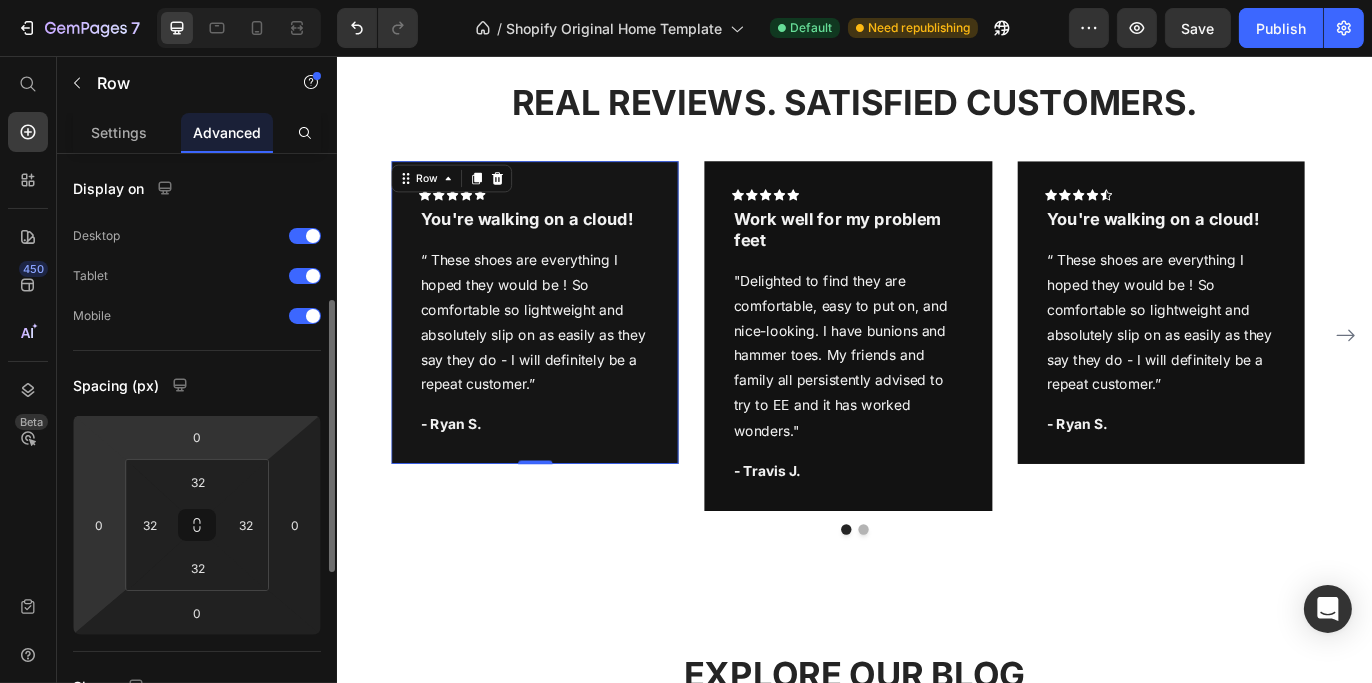 scroll, scrollTop: 400, scrollLeft: 0, axis: vertical 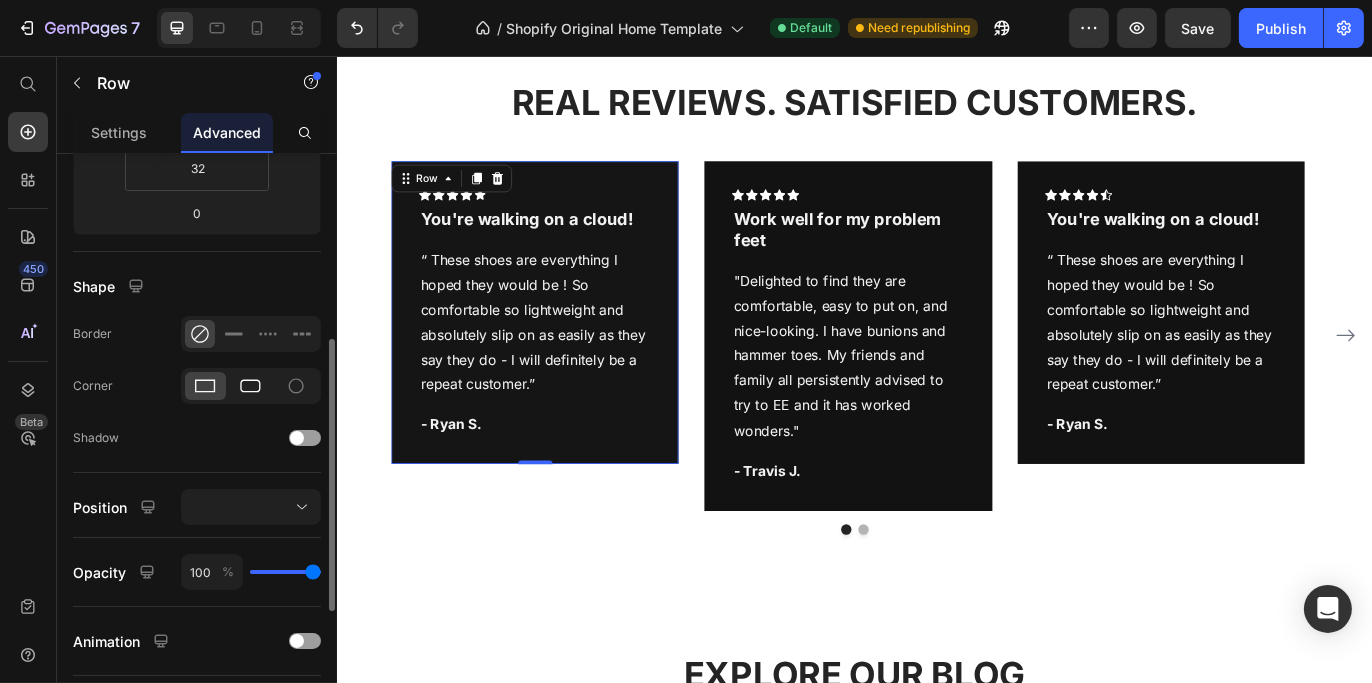 click 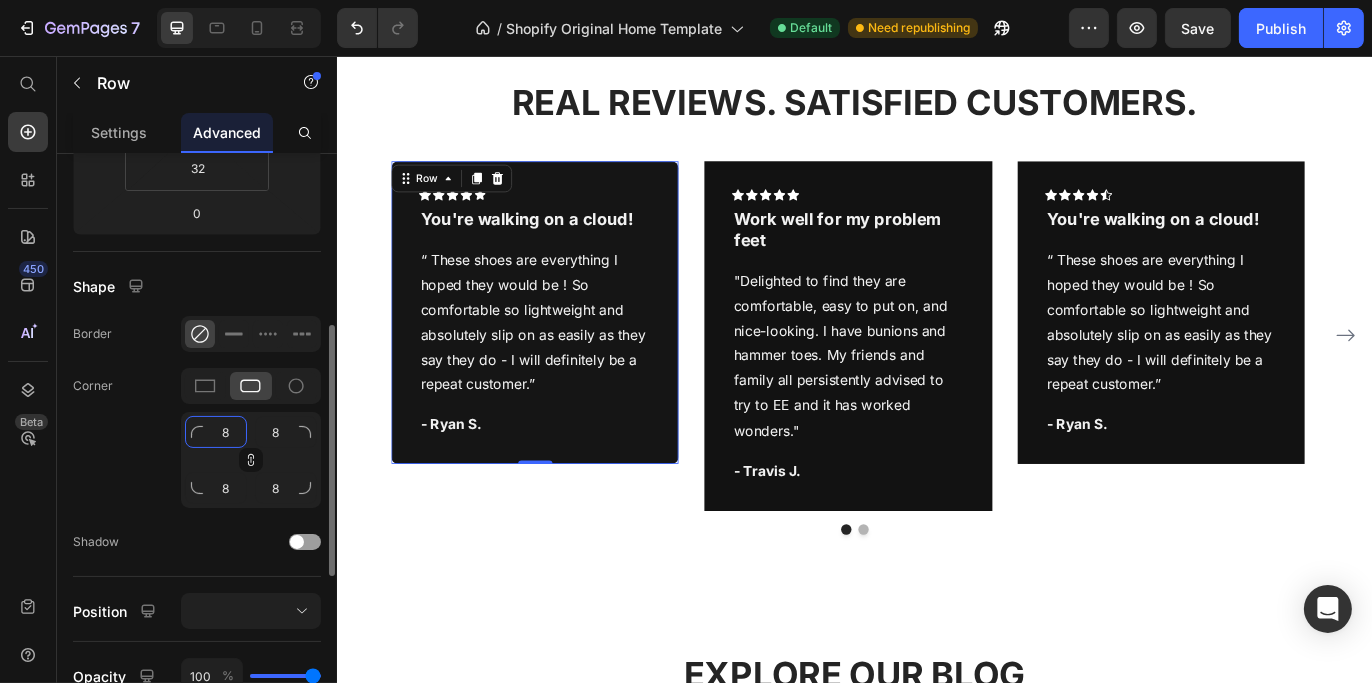 click on "8" 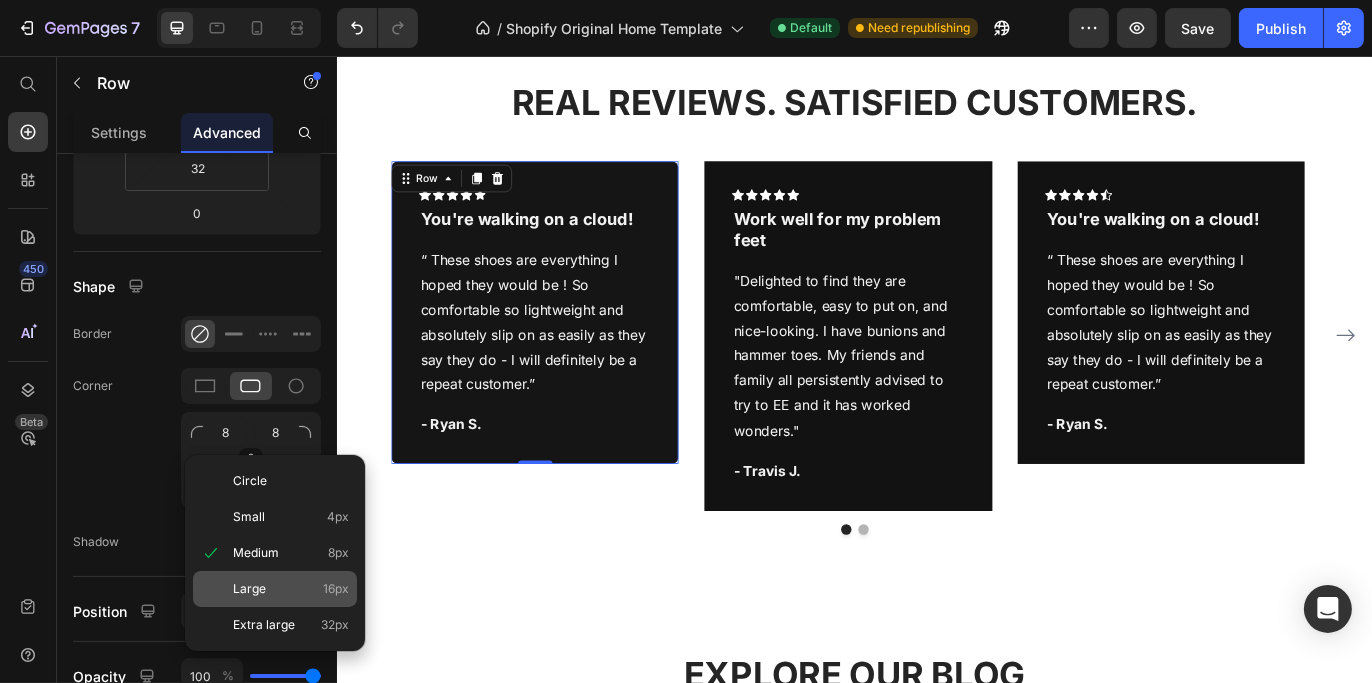 click on "Large" at bounding box center (249, 589) 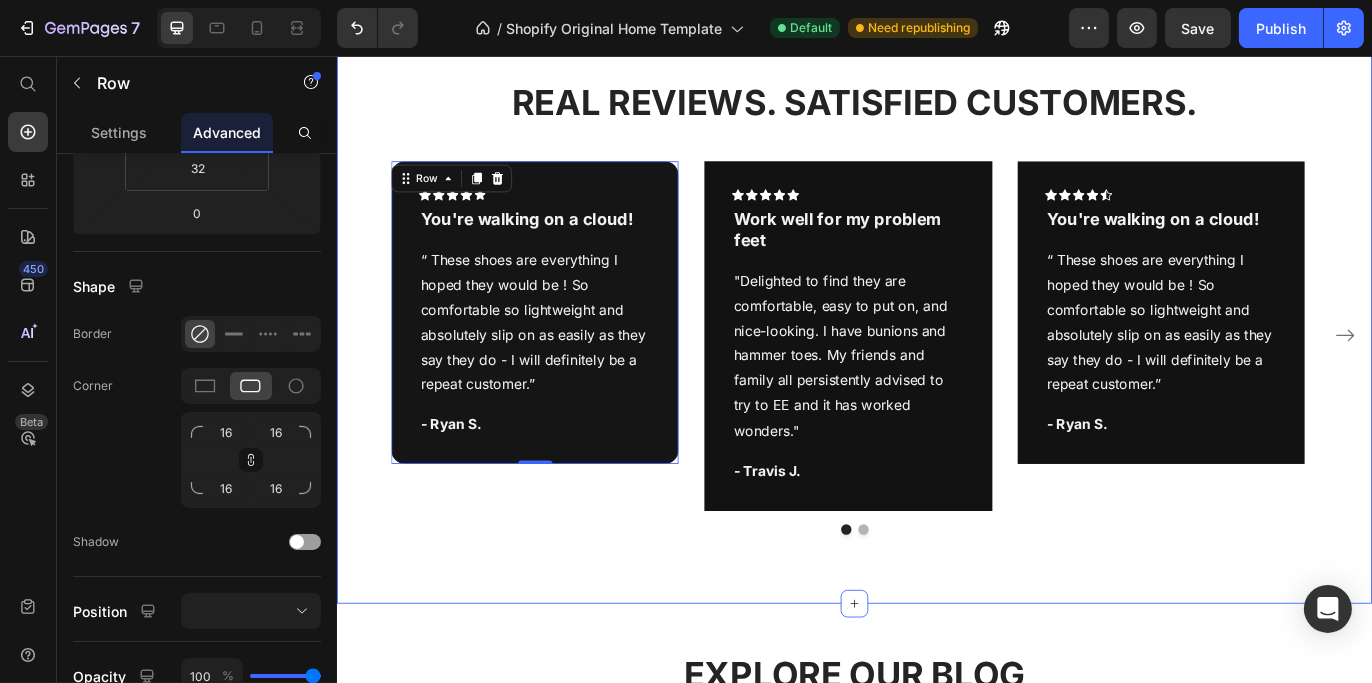click on "REAL REVIEWS. SATISFIED CUSTOMERS. Heading
Icon
Icon
Icon
Icon
Icon Row You're walking on a cloud! Text block “ These shoes are everything I hoped they would be ! So comfortable so lightweight and absolutely slip on as easily as they say they do - I will definitely be a repeat customer.” Text block - Ryan S. Text block Row   0
Icon
Icon
Icon
Icon
Icon Row Work well for my problem feet Text block "Delighted to find they are comfortable, easy to put on, and nice-looking. I have bunions and hammer toes. My friends and family all persistently advised to try to EE and it has worked wonders." Text block - Travis J. Text block Row
Icon
Icon
Icon
Icon
Icon Row You're walking on a cloud! Text block Text block - Ryan S. Text block Row
Icon Icon Row" at bounding box center (936, 343) 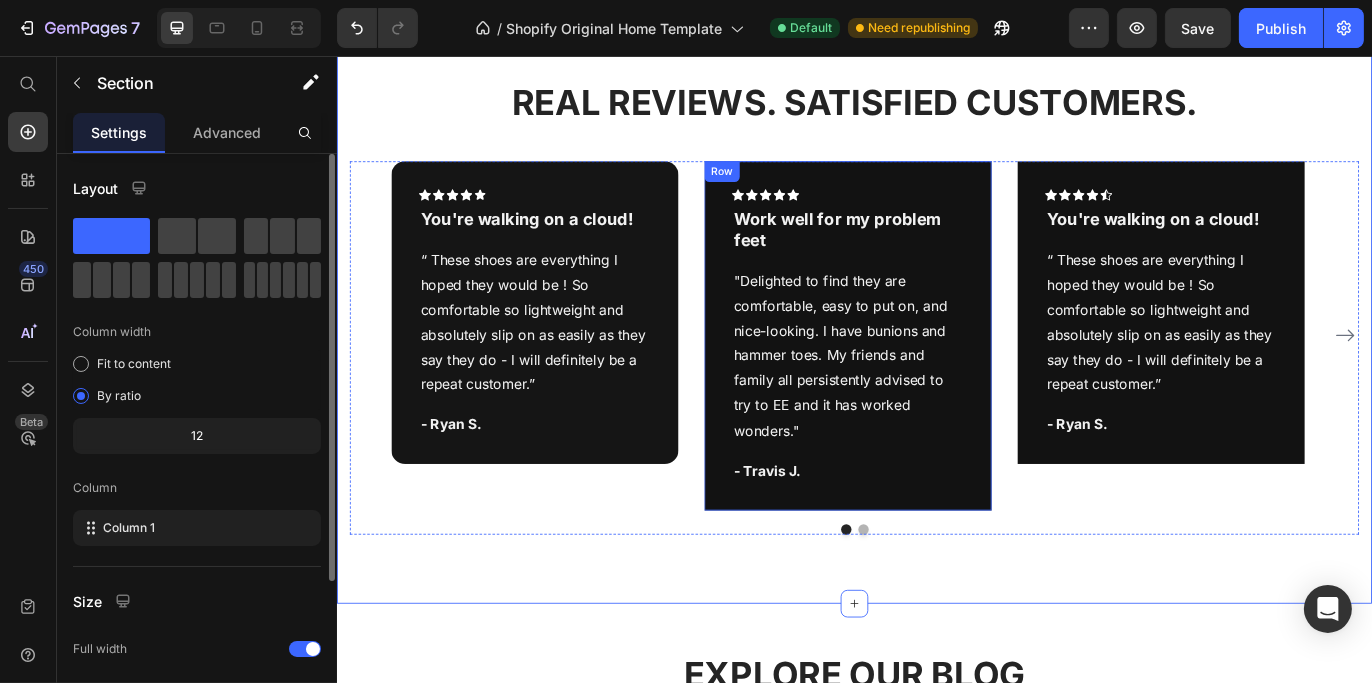 click on "Icon
Icon
Icon
Icon
Icon Row Work well for my problem feet Text block "Delighted to find they are comfortable, easy to put on, and nice-looking. I have bunions and hammer toes. My friends and family all persistently advised to try to EE and it has worked wonders." Text block - Travis J. Text block Row" at bounding box center (928, 380) 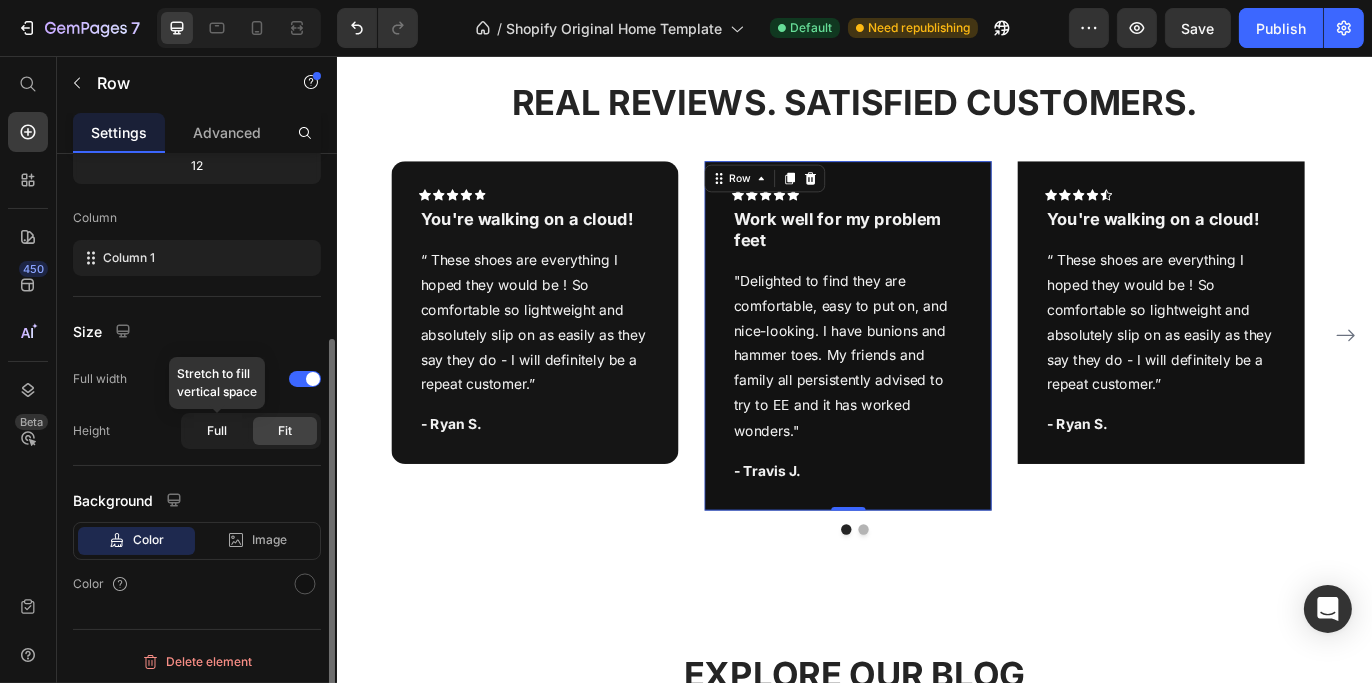 scroll, scrollTop: 70, scrollLeft: 0, axis: vertical 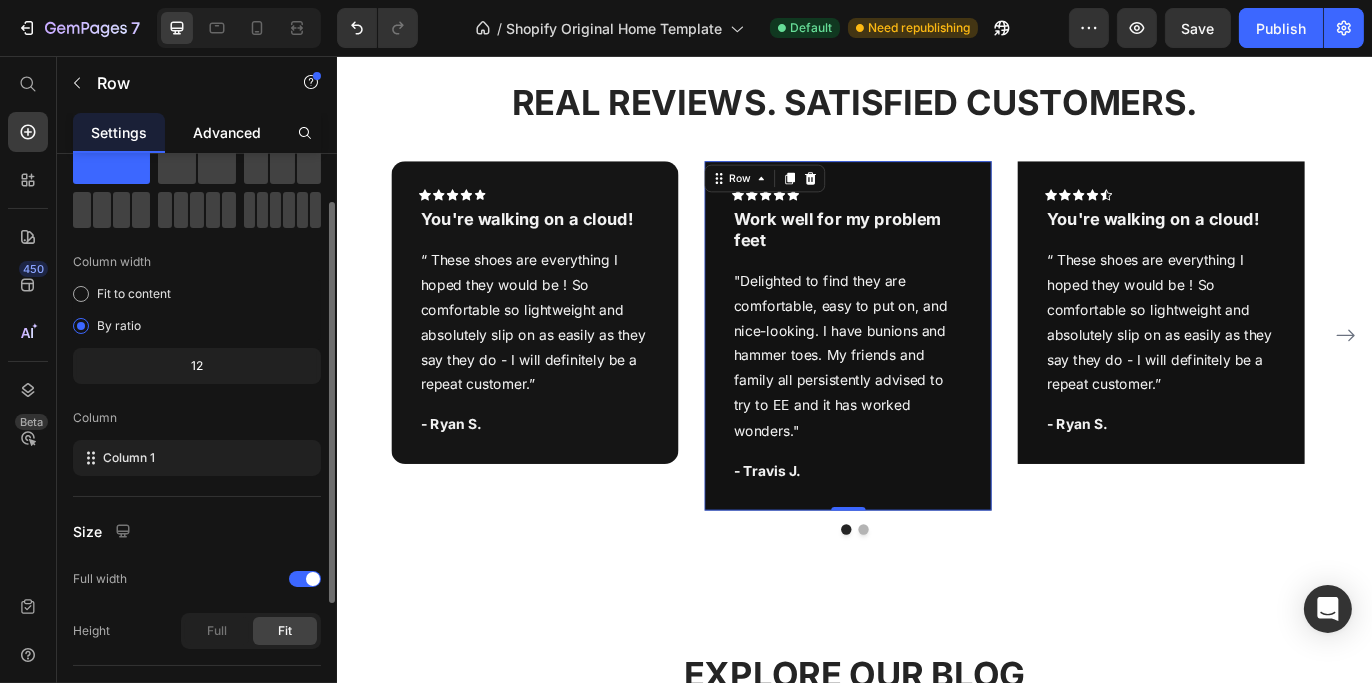 click on "Advanced" at bounding box center (227, 132) 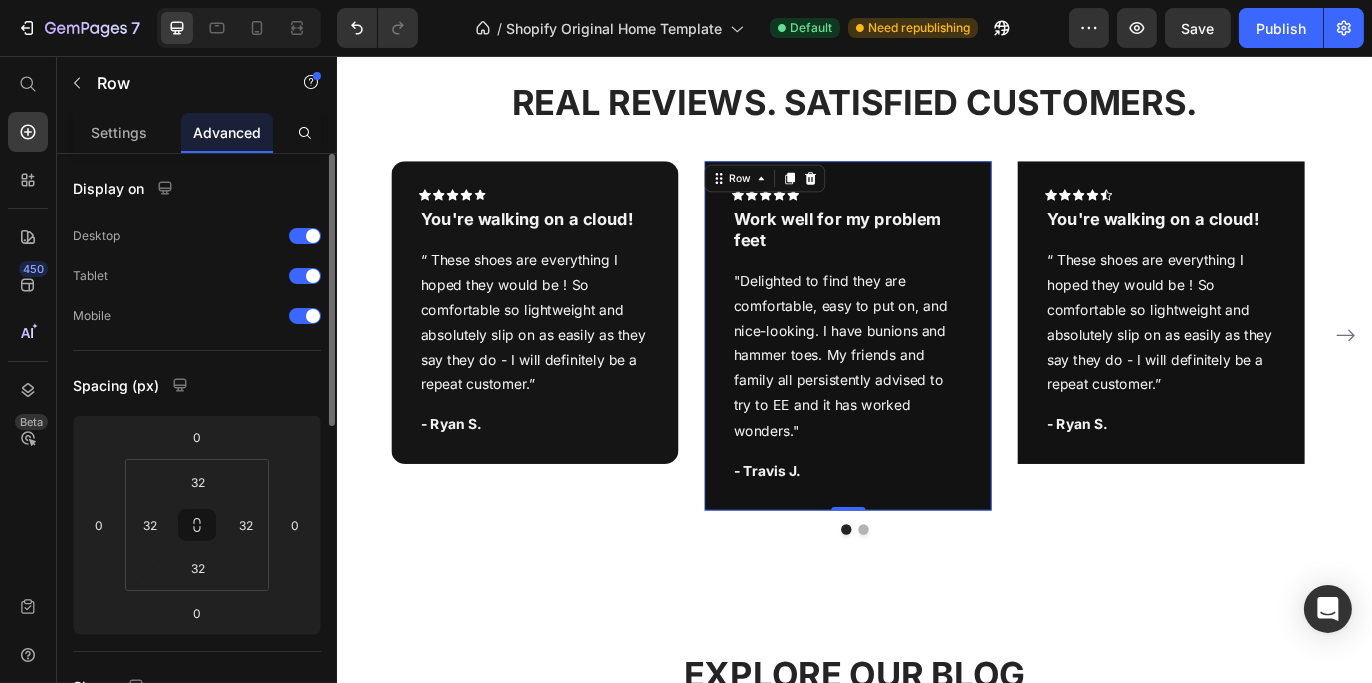 scroll, scrollTop: 400, scrollLeft: 0, axis: vertical 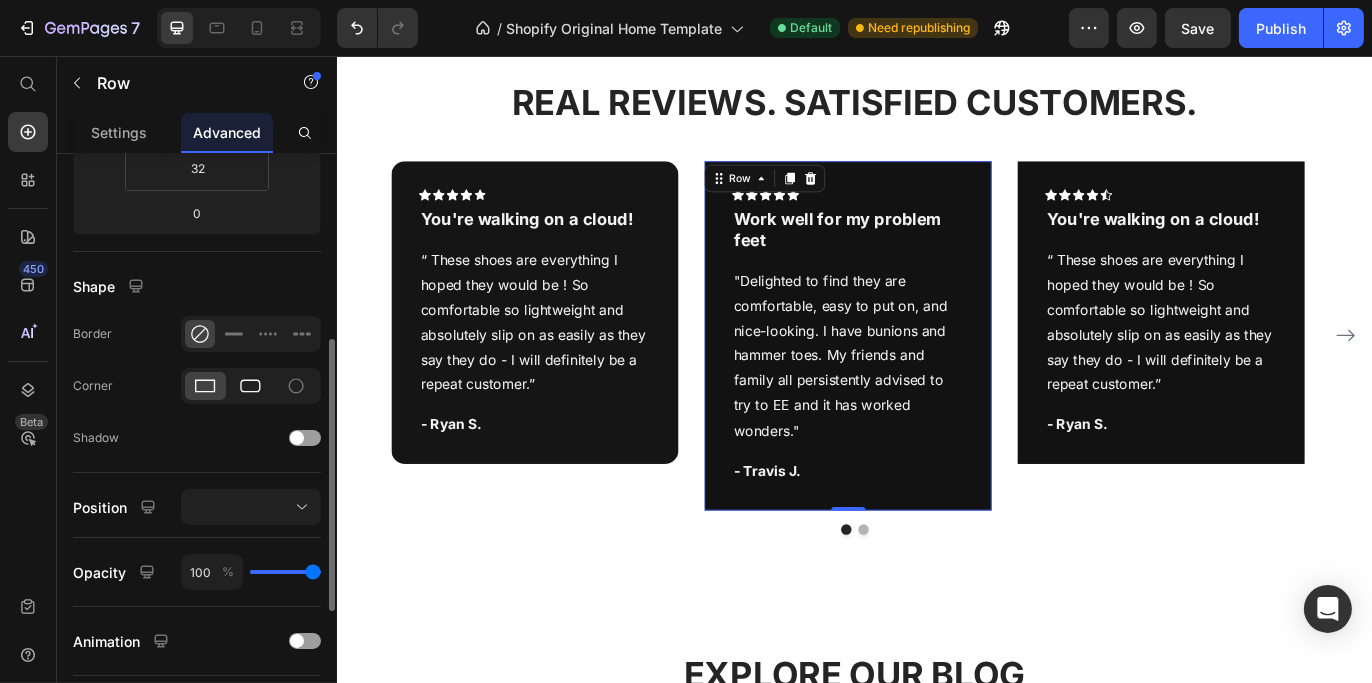 click 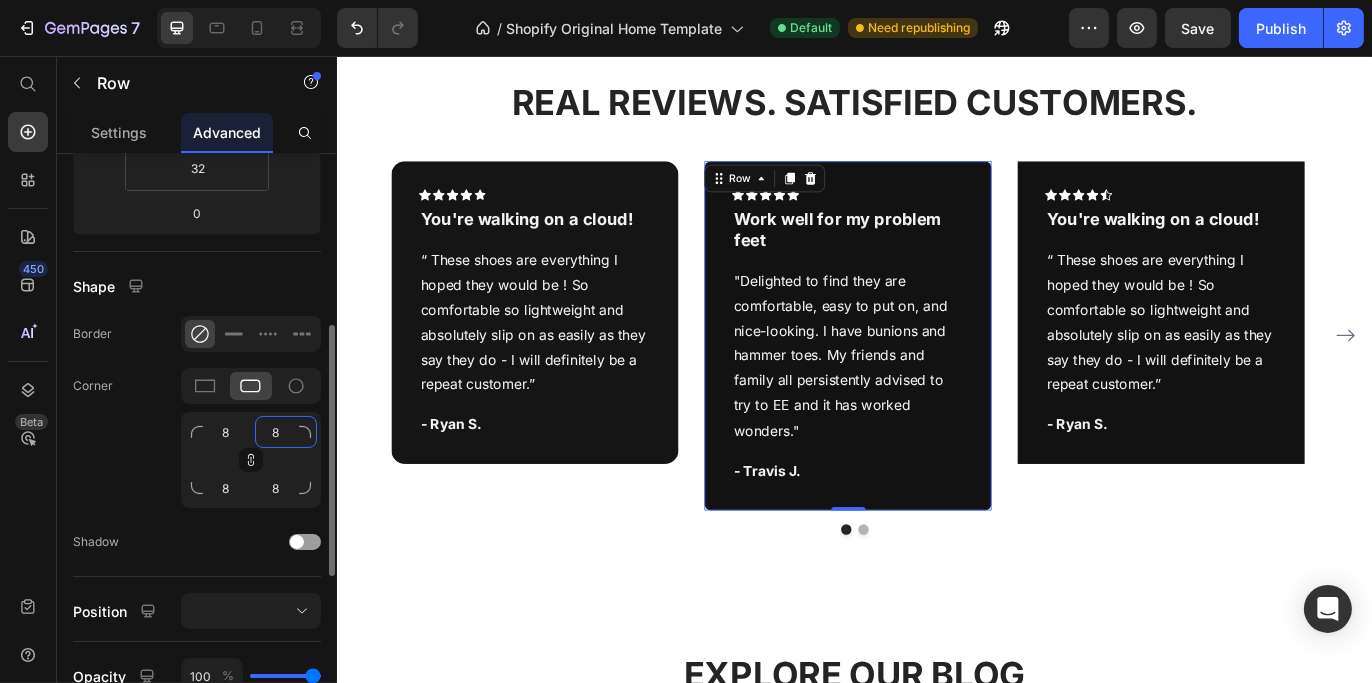 click on "8" 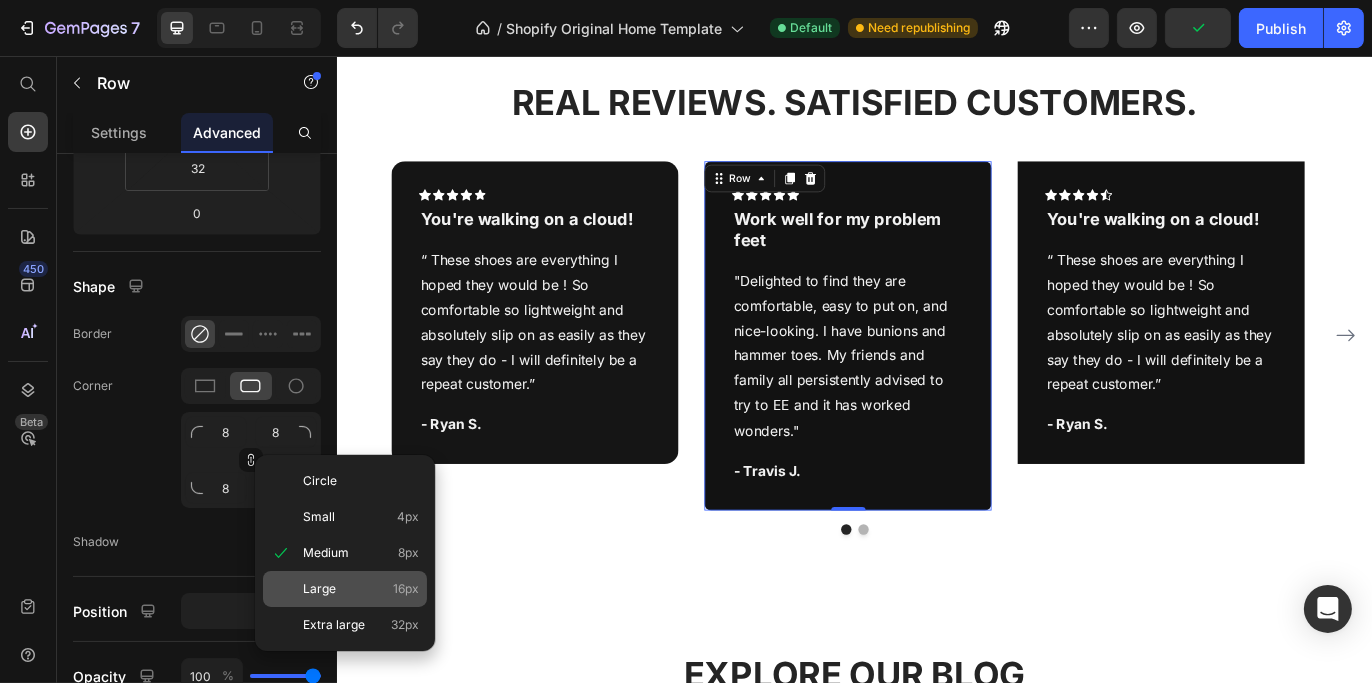 click on "Large" at bounding box center [319, 589] 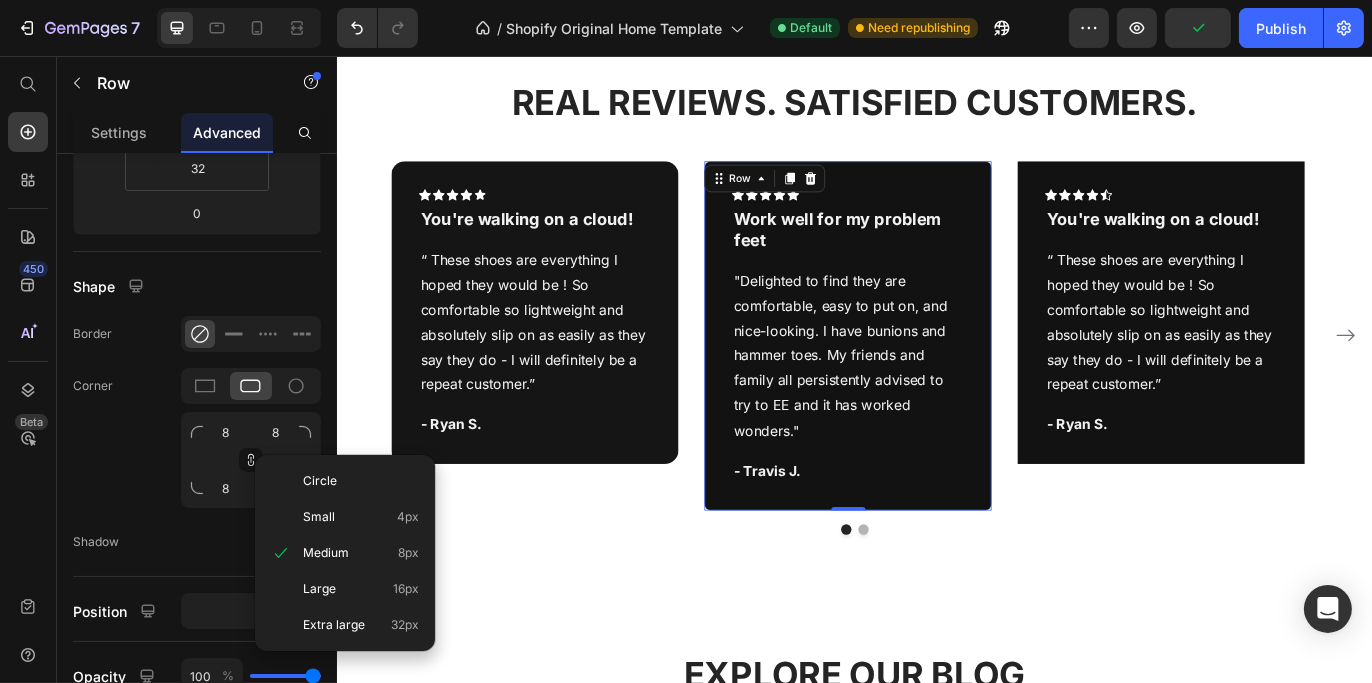 type on "16" 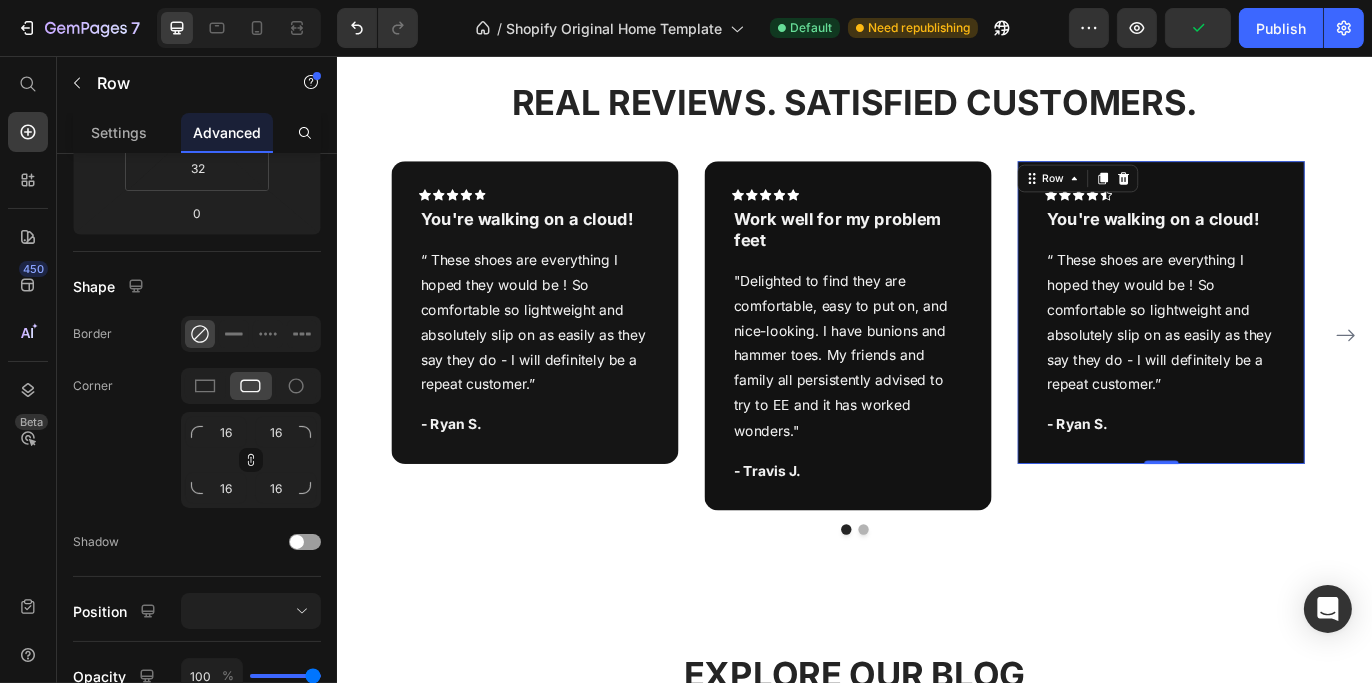 click on "Icon
Icon
Icon
Icon
Icon Row You're walking on a cloud! Text block “ These shoes are everything I hoped they would be ! So comfortable so lightweight and absolutely slip on as easily as they say they do - I will definitely be a repeat customer.” Text block - Ryan S. Text block Row   0" at bounding box center (1291, 353) 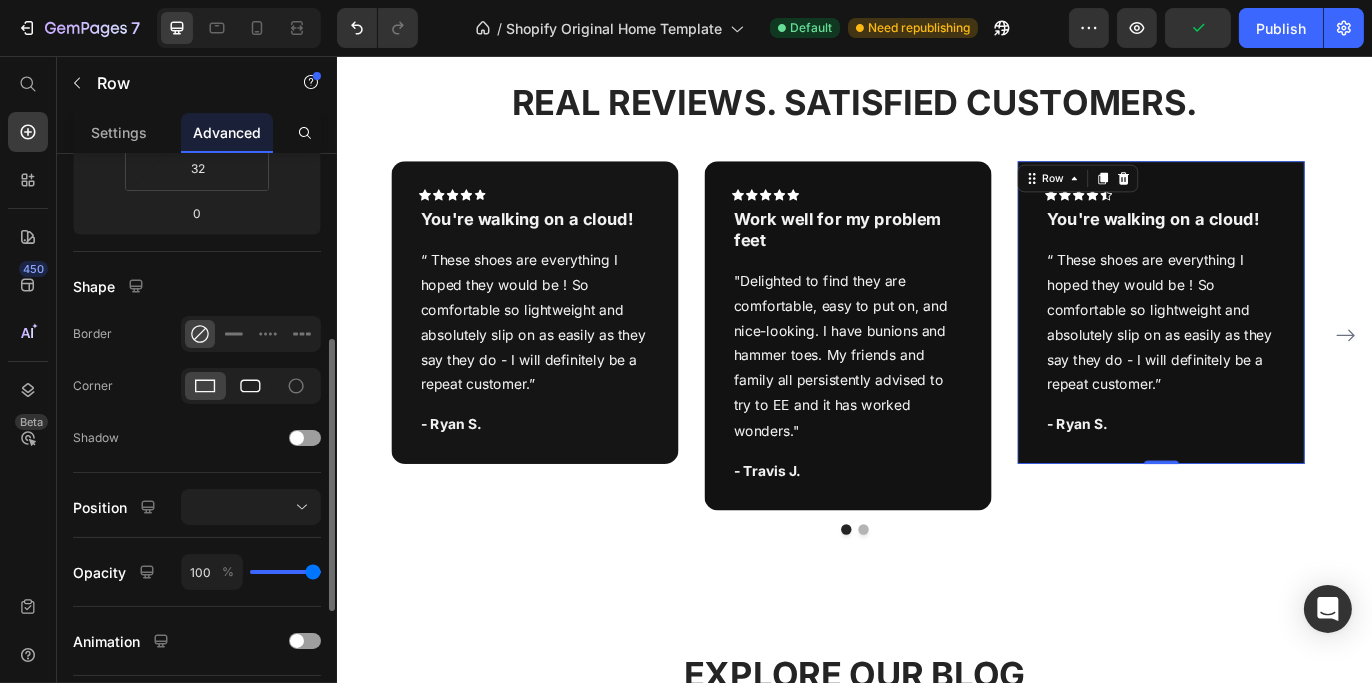 click 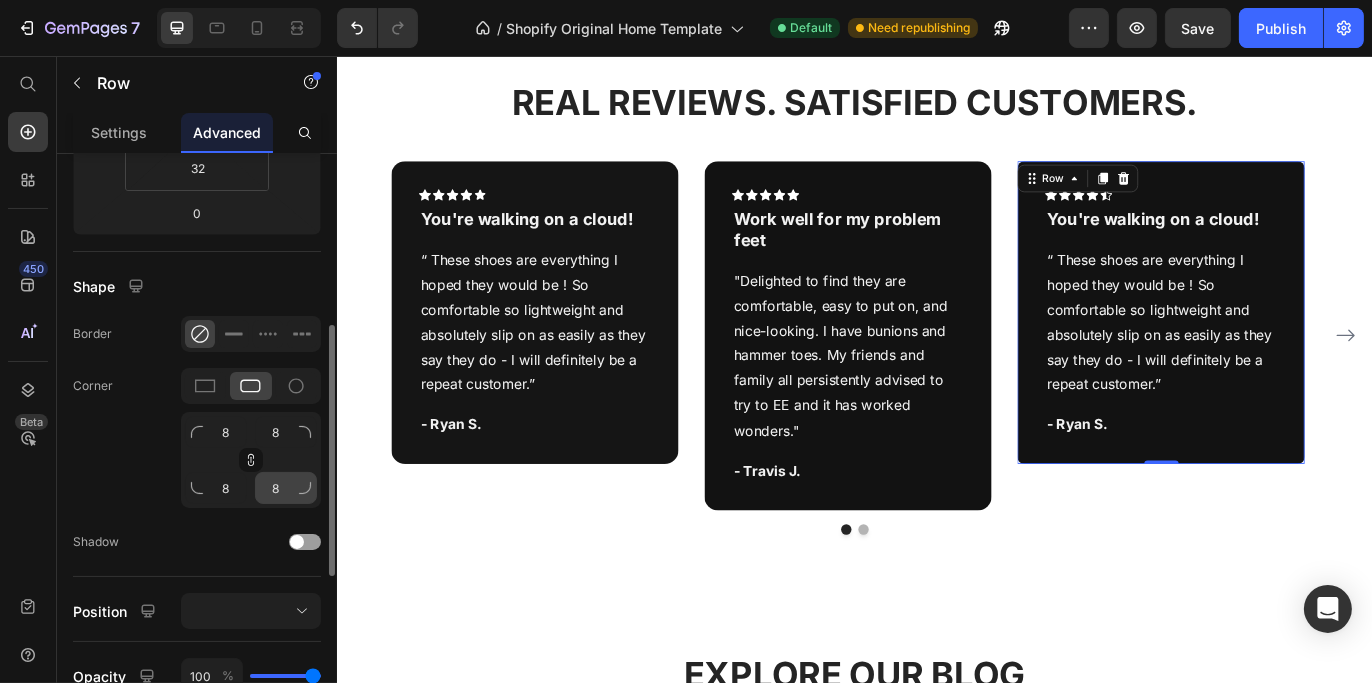click at bounding box center (305, 488) 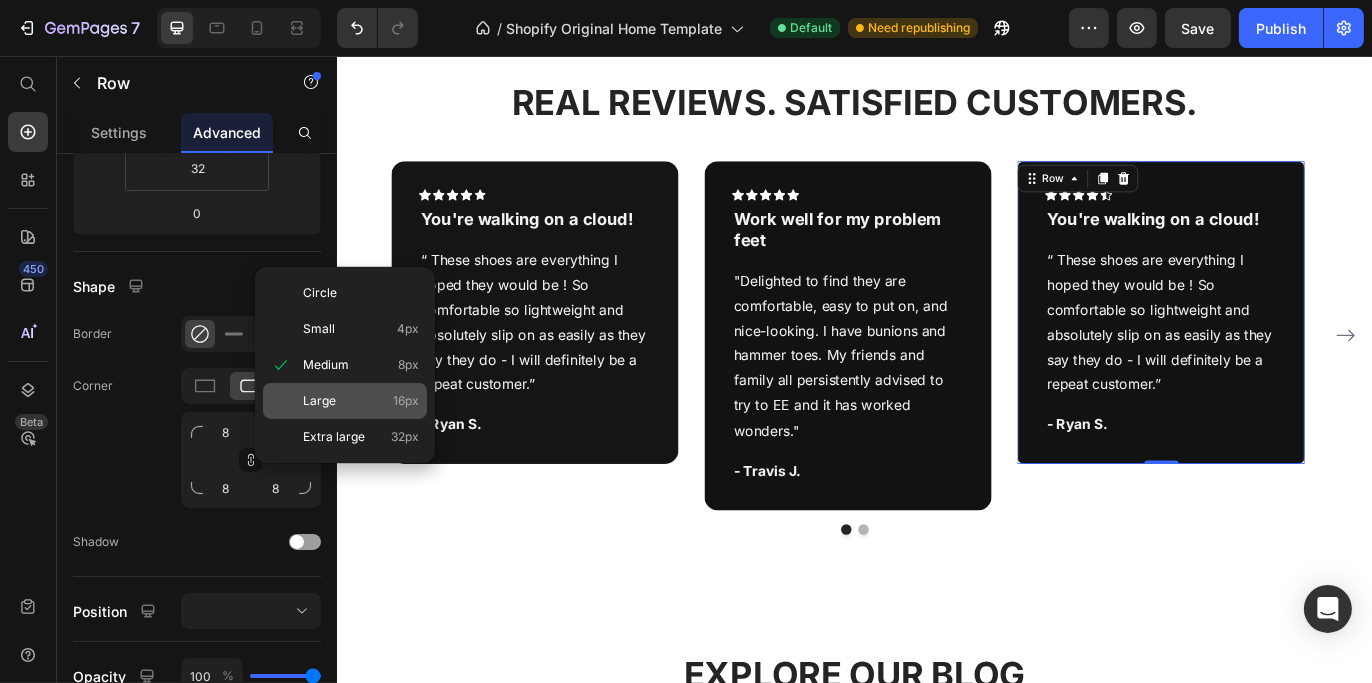 click on "Large" at bounding box center (319, 401) 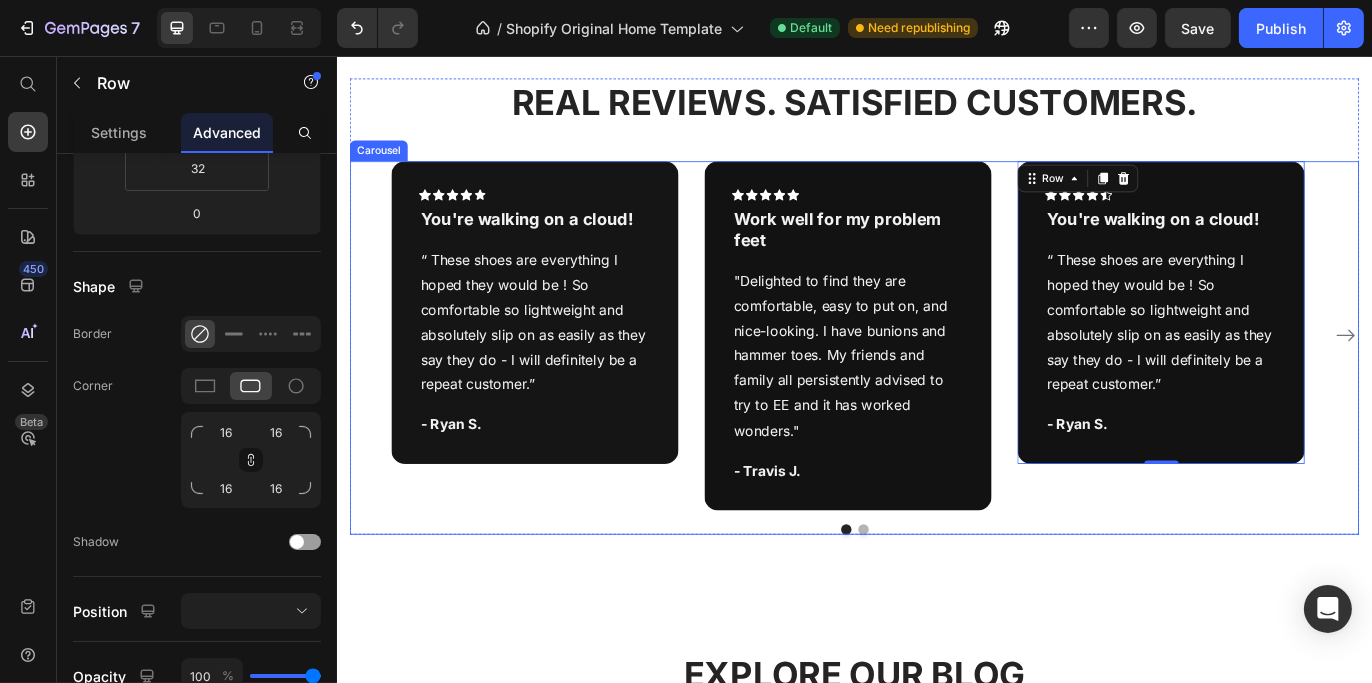 drag, startPoint x: 434, startPoint y: 591, endPoint x: 474, endPoint y: 598, distance: 40.60788 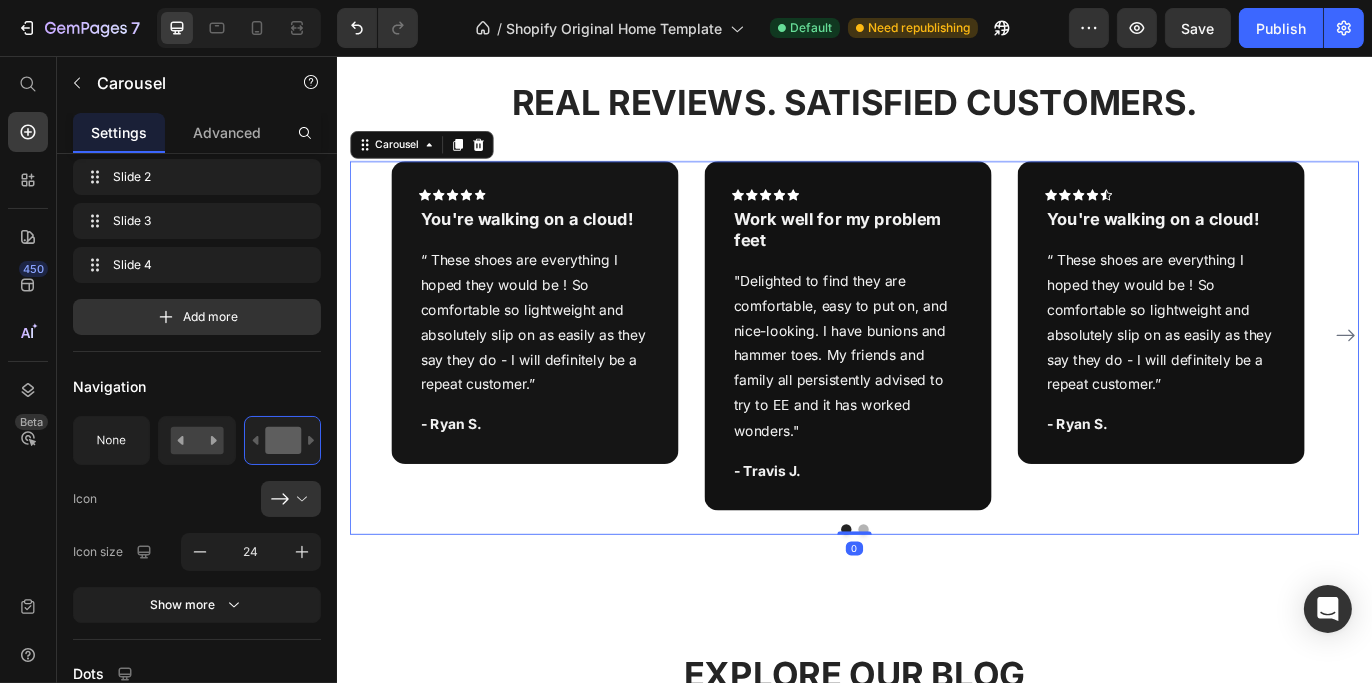 scroll, scrollTop: 0, scrollLeft: 0, axis: both 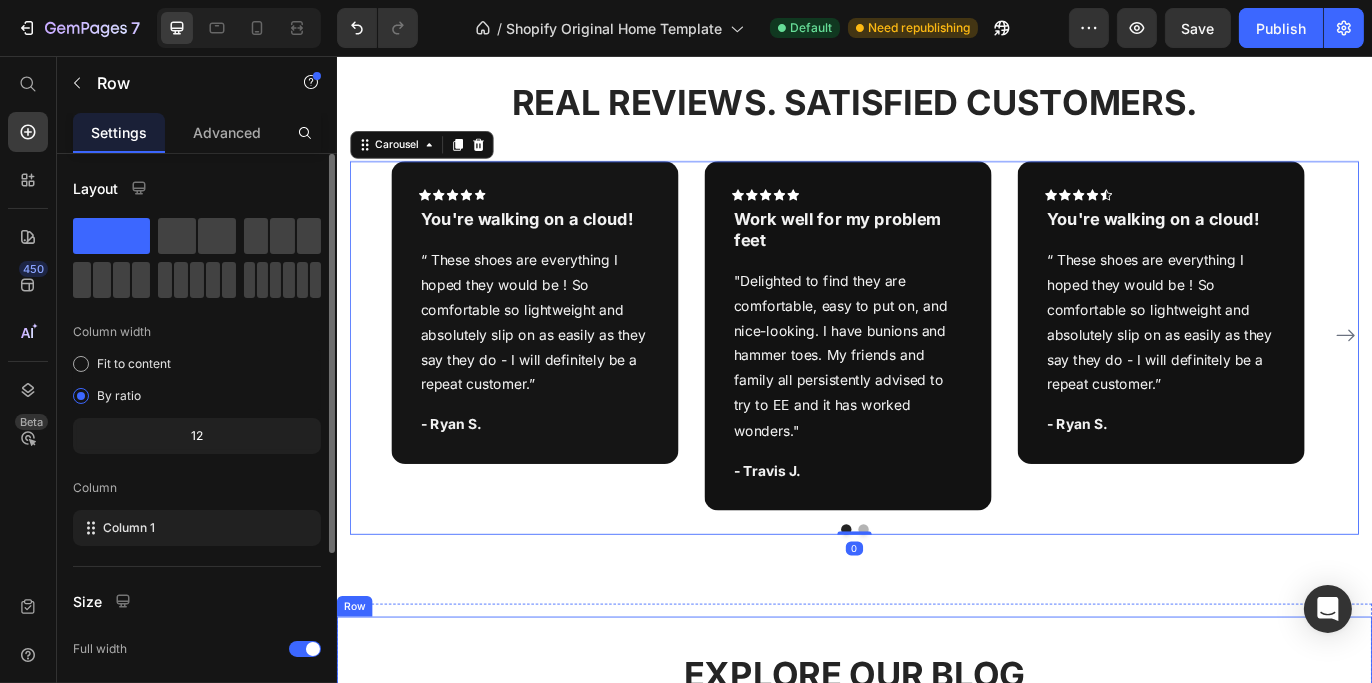 click on "EXPLORE OUR BLOG Heading Phasellus lorem malesuada ligula pulvinar commodo Text block
Image By  Zoro Text block
Icon May 29,2022 Text block Row How To Prepare A Website For Black Friday Heading Black Friday and Cyber Monday are just around the corner. Yester-year, around 40% of shoppers made an... Text block Image By  Robin Text block
Icon May 29,2022 Text block Row 7 Keys to Shopify Success,  by Inspiring Women... Heading We invited two successful businesswomen to share their insights and advice on employment. Let's listen .... Text block Image By  Luffy Text block
Icon May 29,2022 Text block Row Optimizing Shopify Landing Page: Secrets to A High... Heading Landing page is a vital aspect of any Shopify stores. It is often the very first place for new customers... Text block Row
Drop element here
Drop element here
Drop element here
Drop element here
Row" at bounding box center (936, 1034) 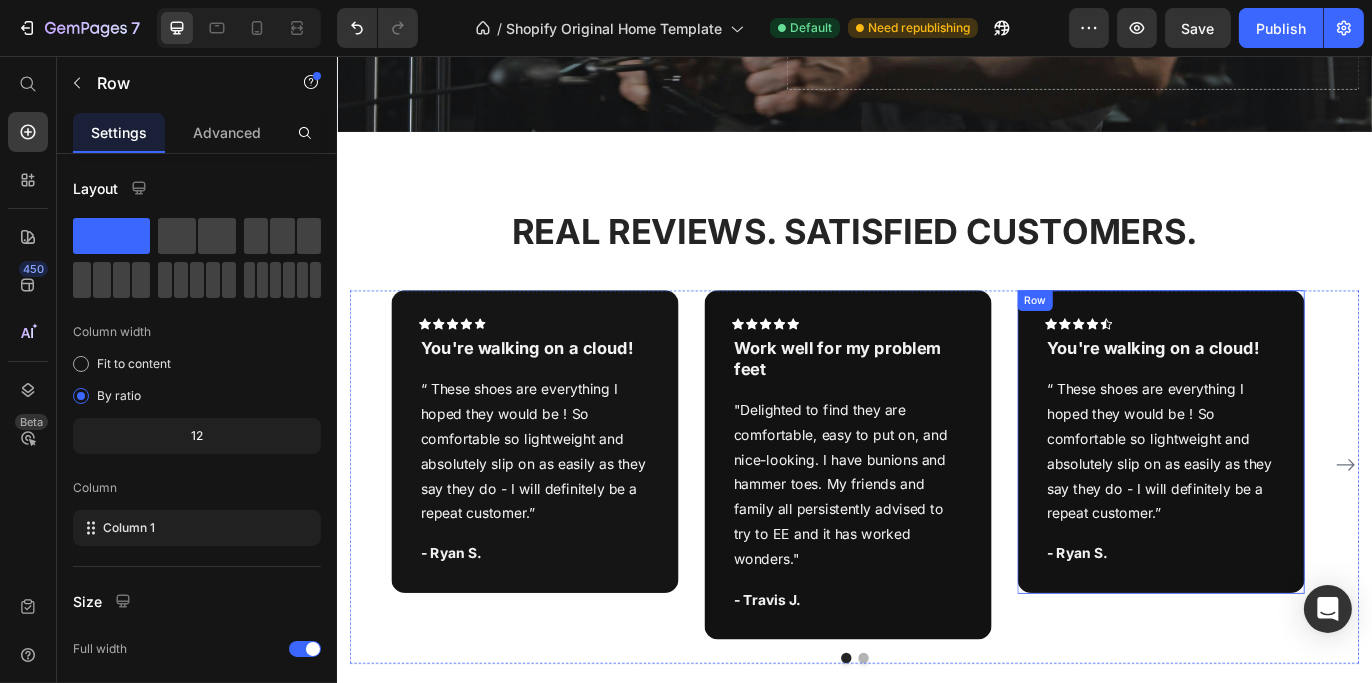 scroll, scrollTop: 4089, scrollLeft: 0, axis: vertical 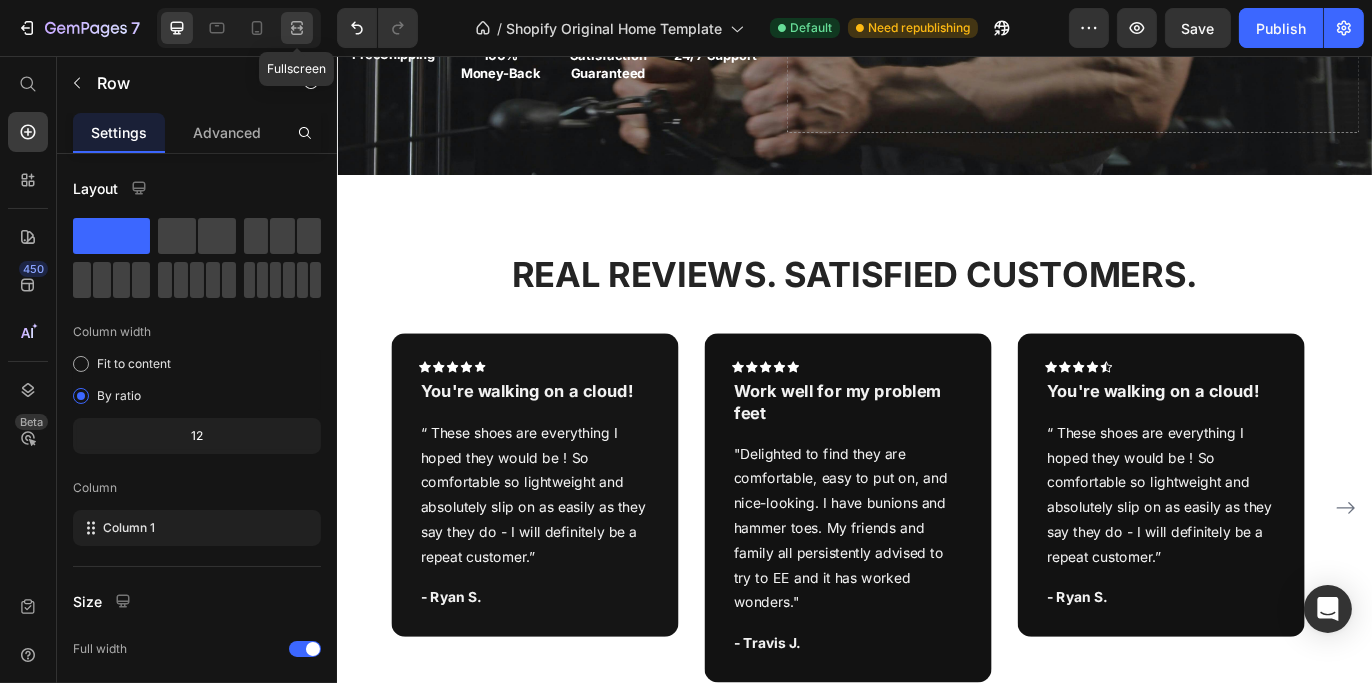 click 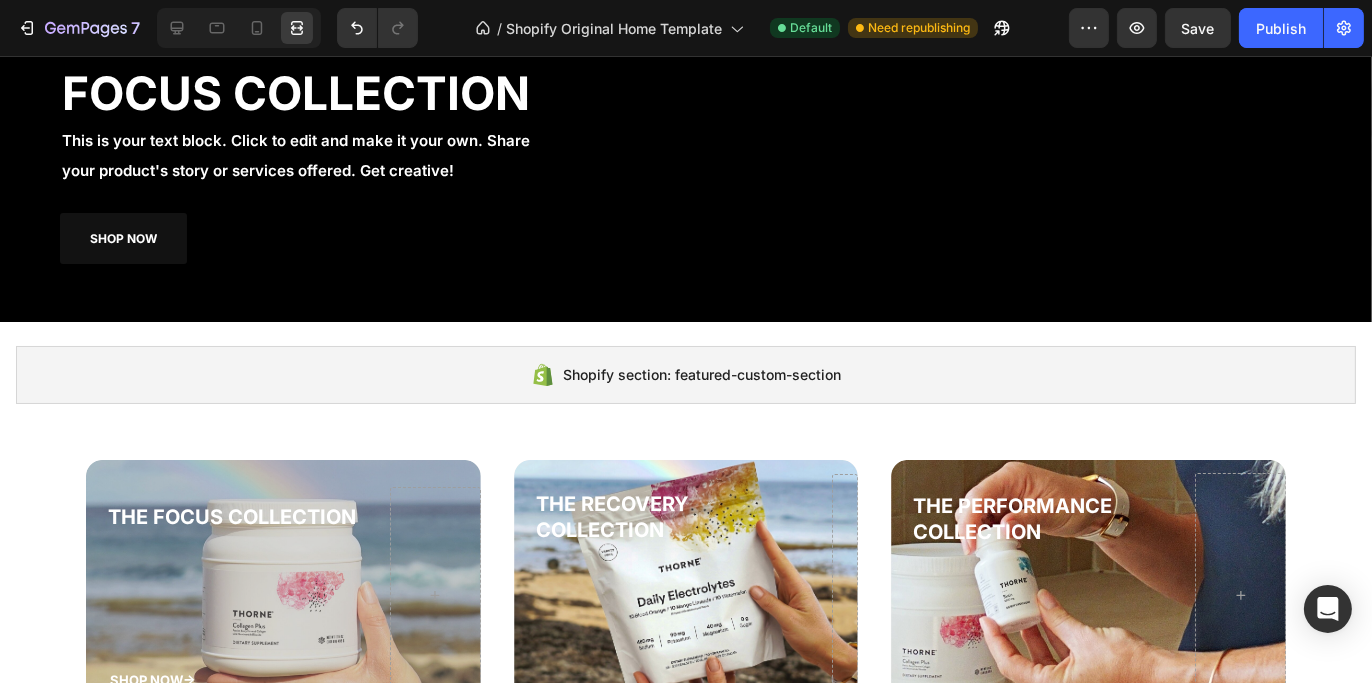 scroll, scrollTop: 0, scrollLeft: 0, axis: both 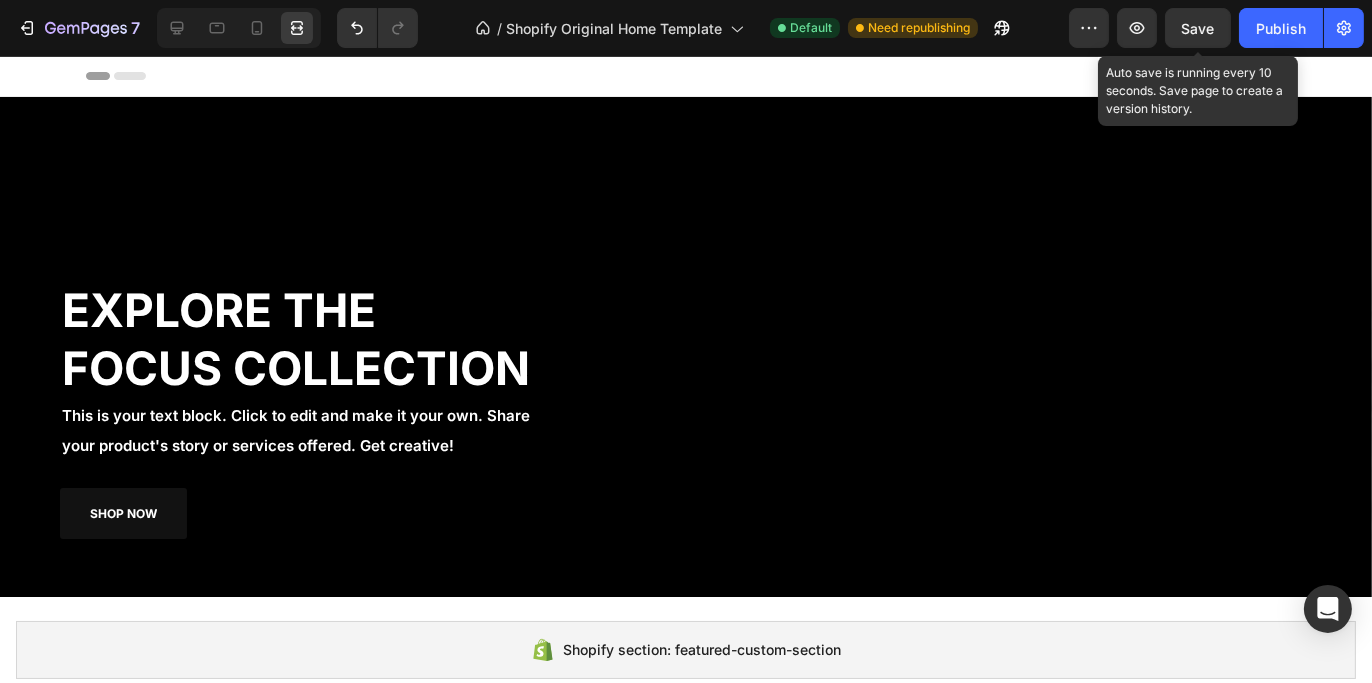 click on "Save" at bounding box center [1198, 28] 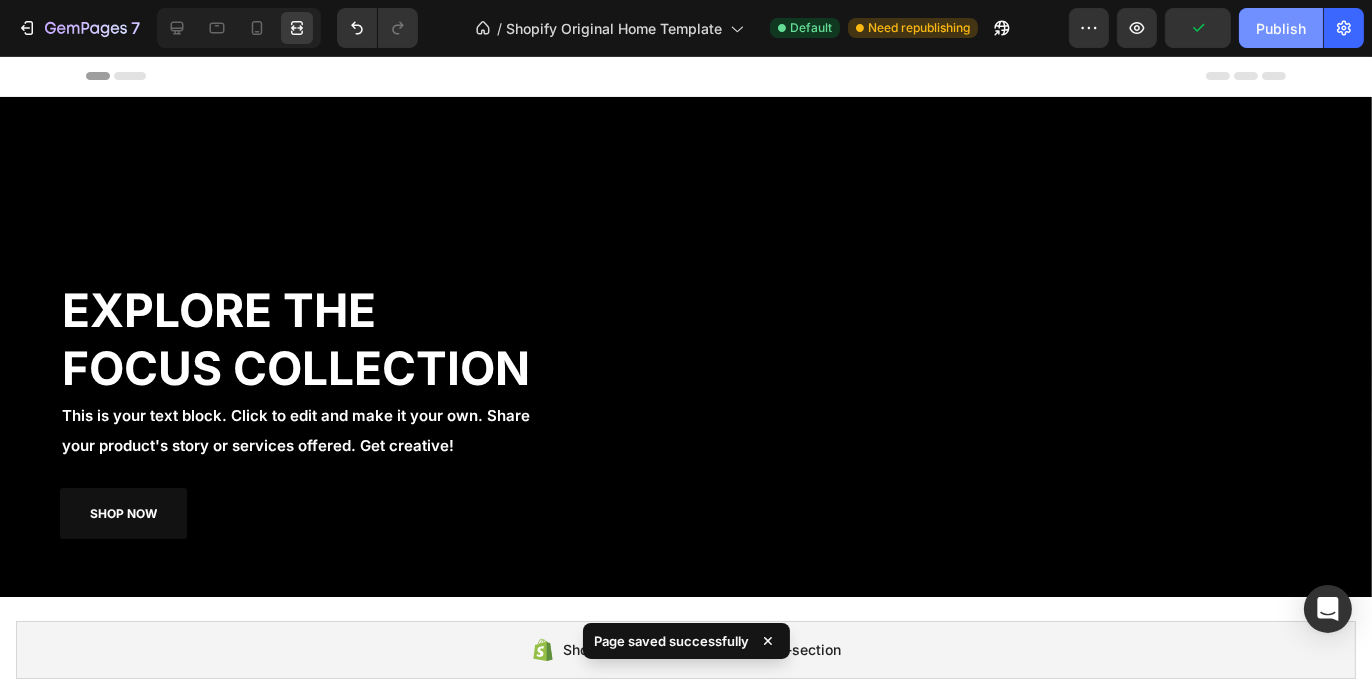click on "Publish" at bounding box center [1281, 28] 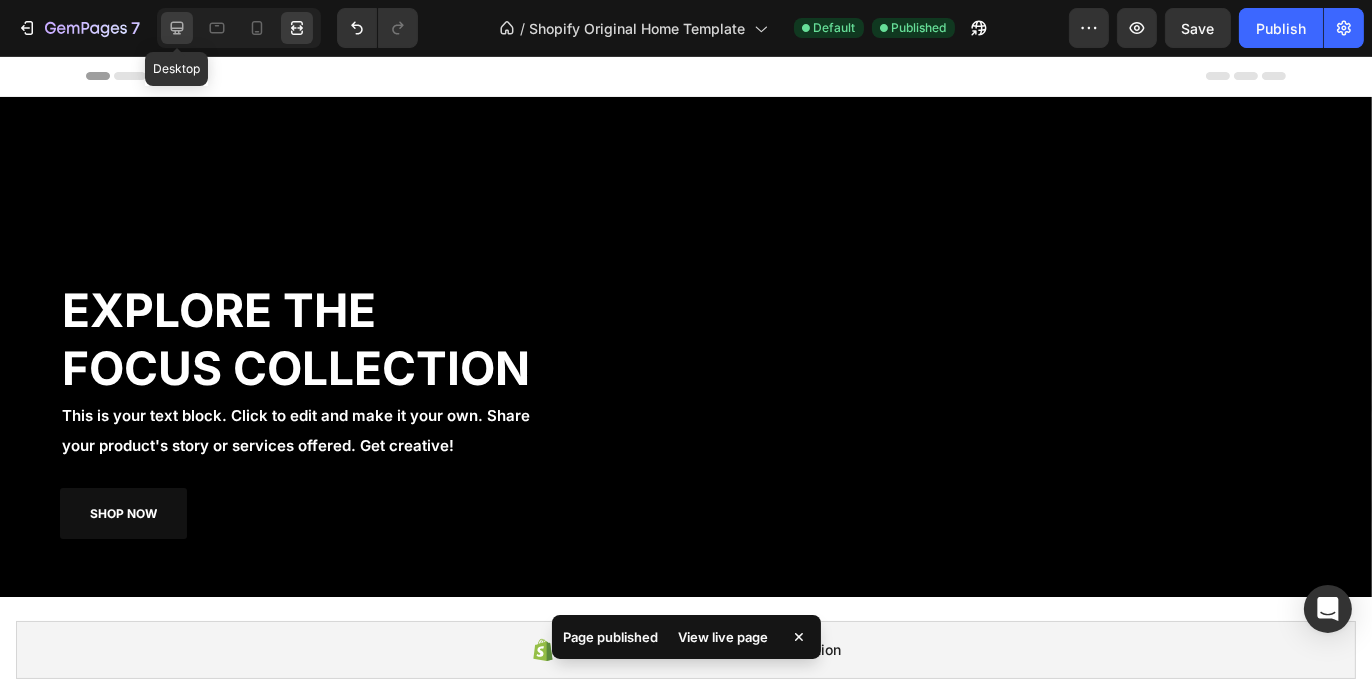 click 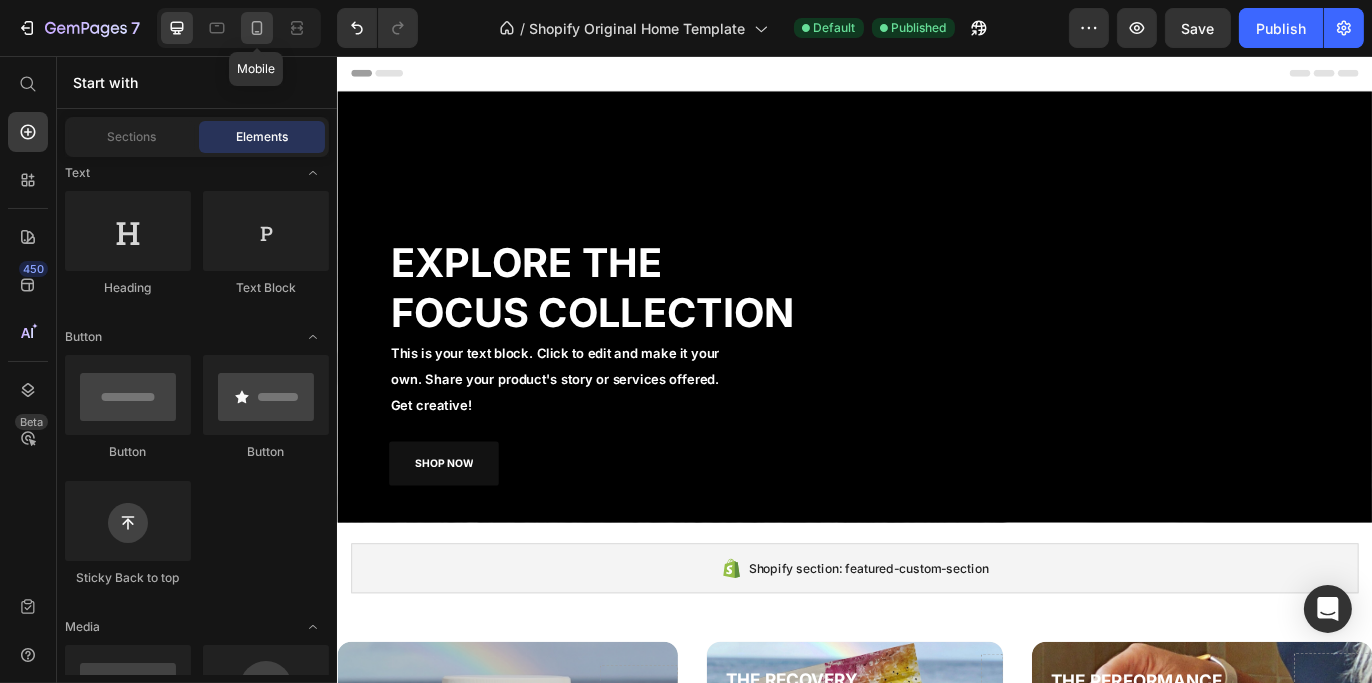 click 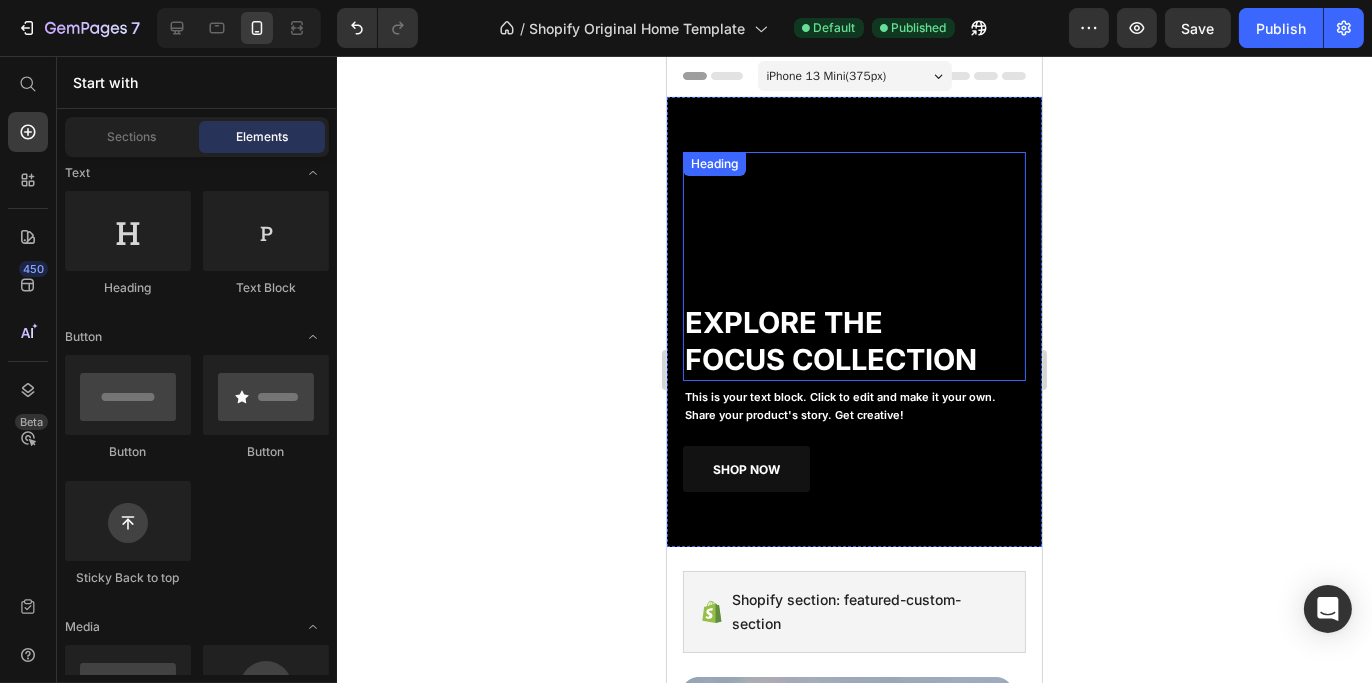 scroll, scrollTop: 300, scrollLeft: 0, axis: vertical 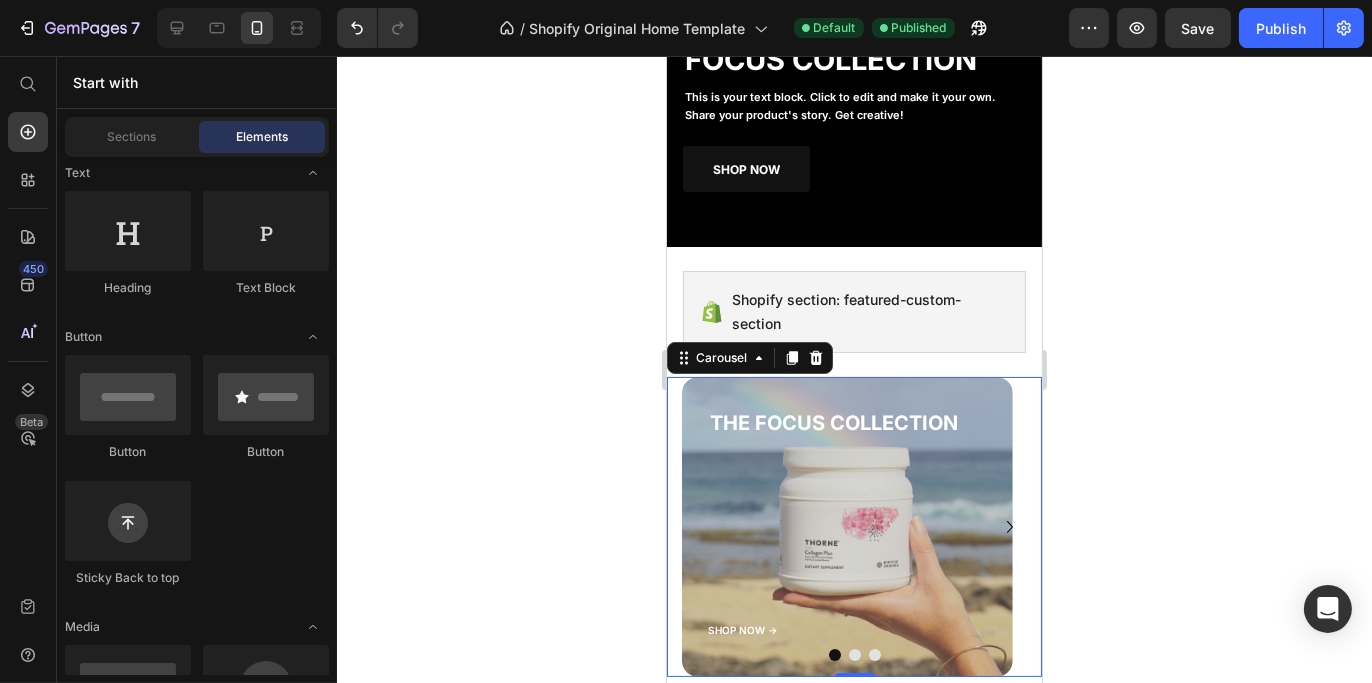click on "THE FOCUS COLLECTION Heading SHOP NOW -> Button Hero Banner" at bounding box center (846, 527) 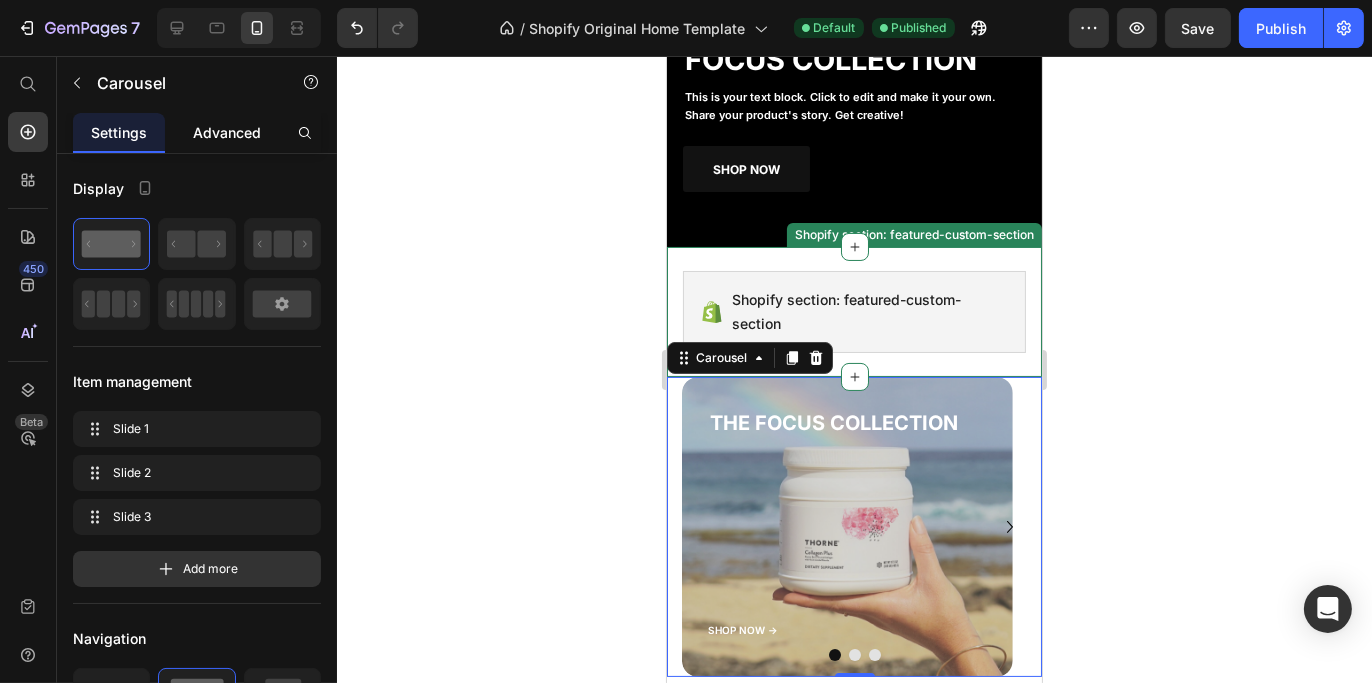 click on "Advanced" at bounding box center (227, 132) 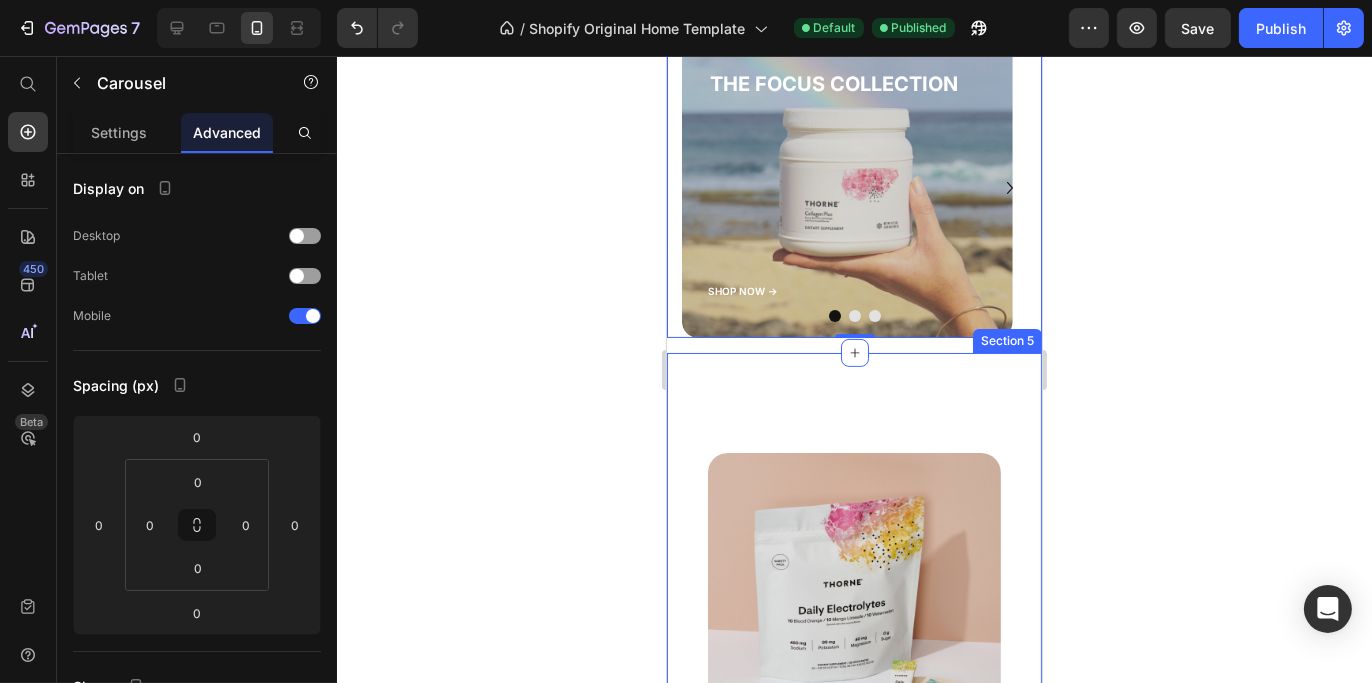 scroll, scrollTop: 700, scrollLeft: 0, axis: vertical 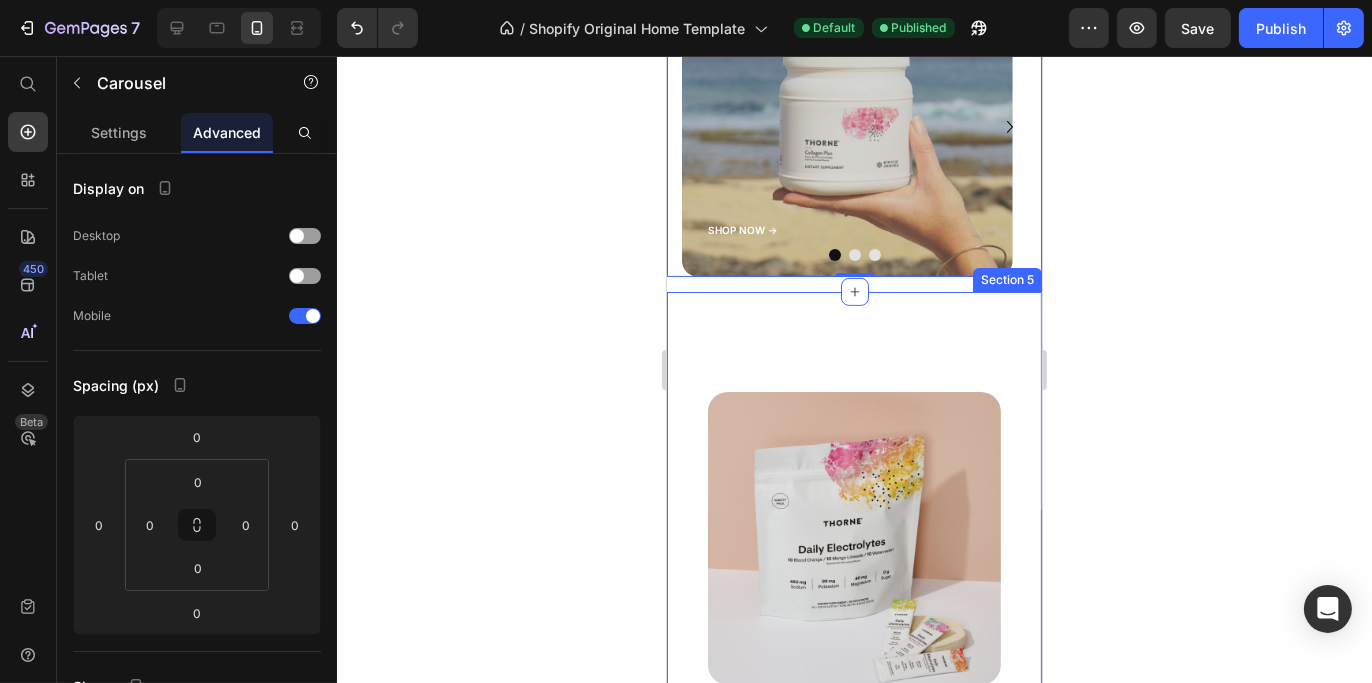 click on "RESTORE WITH DAILY ELECTROLYTES Heading RESTORE WITH DAILY ELECTROLYTES Heading Keep Your Body Hydrated With A Zero-Sugar Formula Designed To Promote Cellular Growth And Replenish Minerals Lost Through Sweat Text Block Keep Your Body Hydrated With A Zero-Sugar Formula Designed To Promote Cellular Growth And Replenish Minerals Lost Through Sweat Text Block Shop Now Button Row Image Row Section 5" at bounding box center (853, 657) 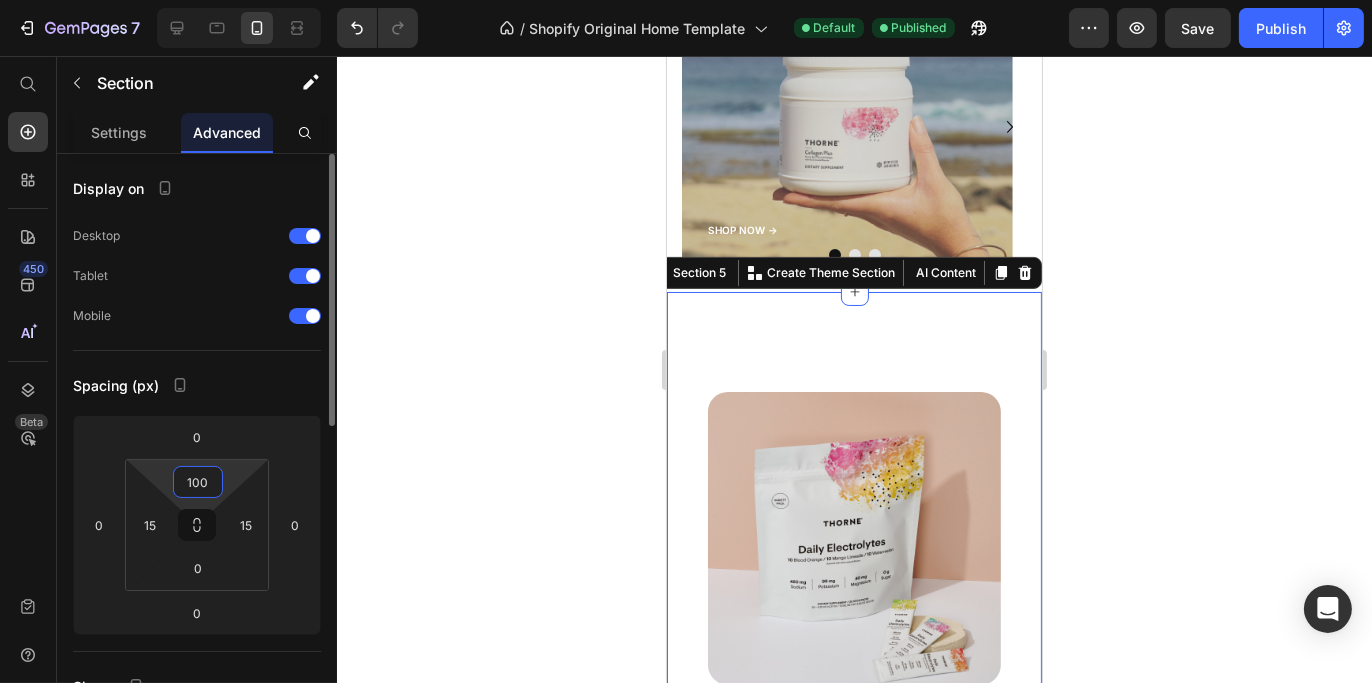 click on "100" at bounding box center (198, 482) 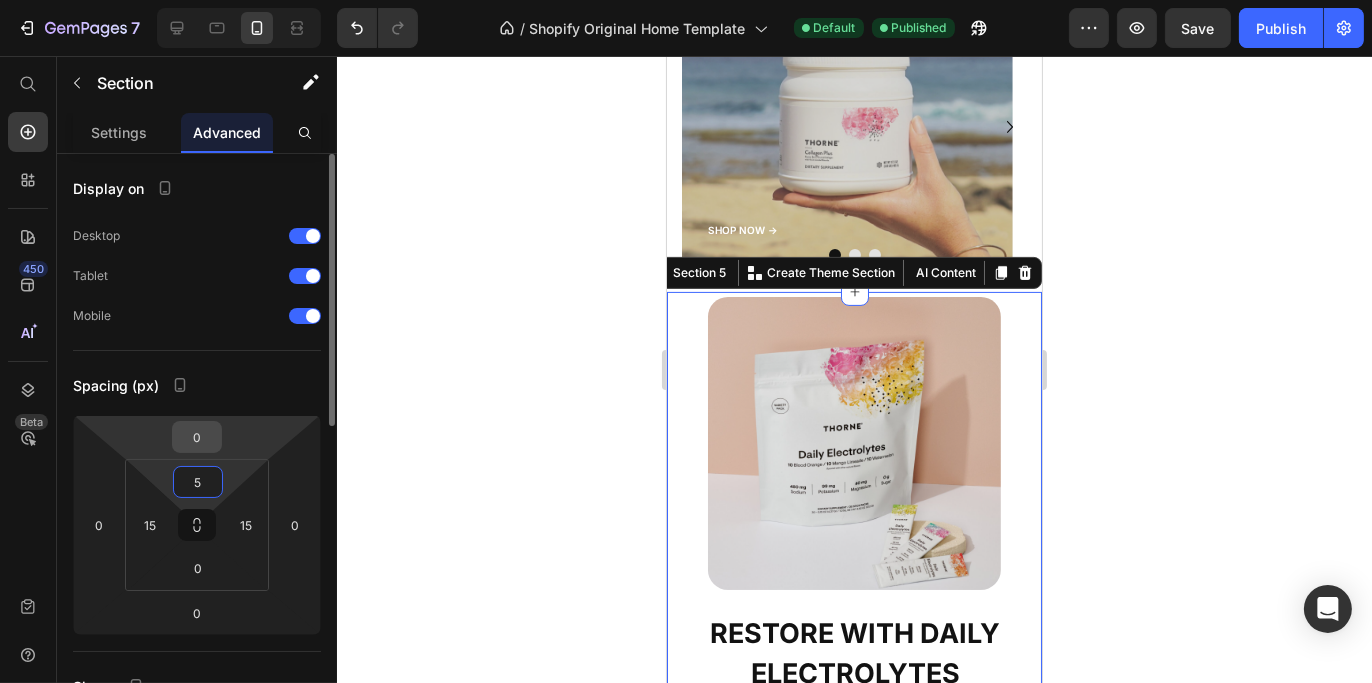 type on "50" 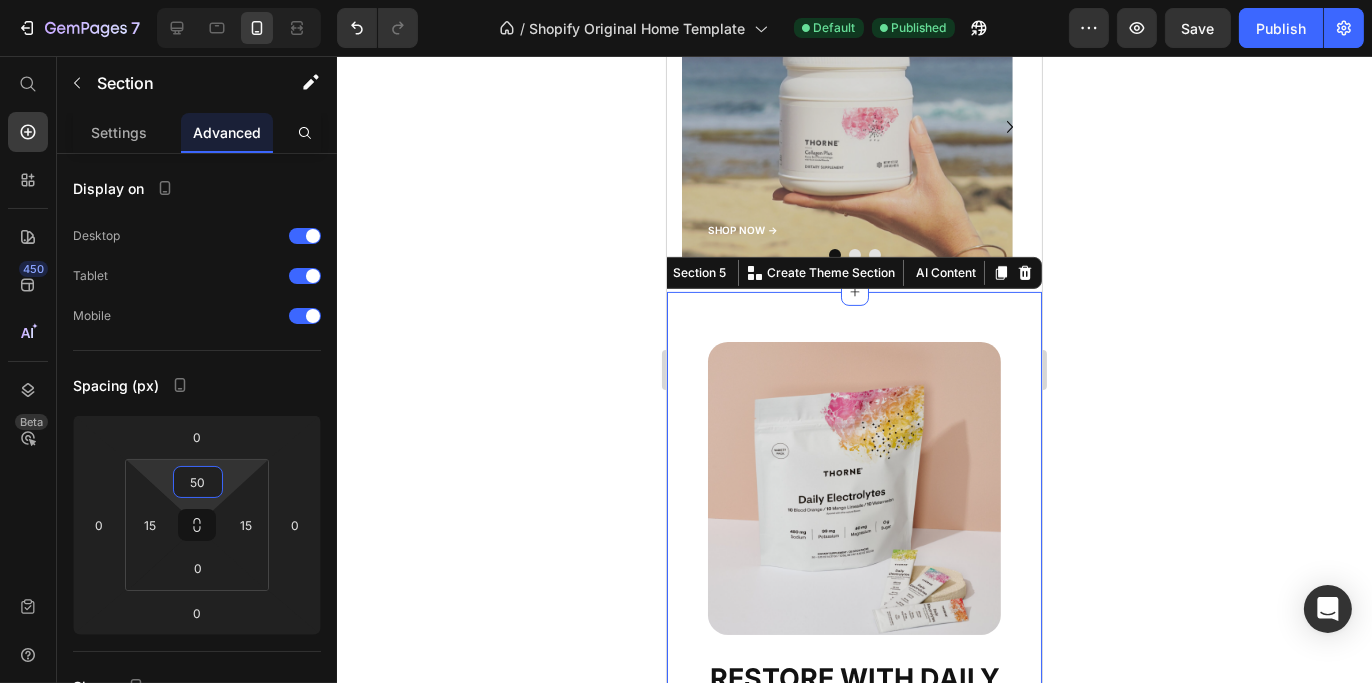 click 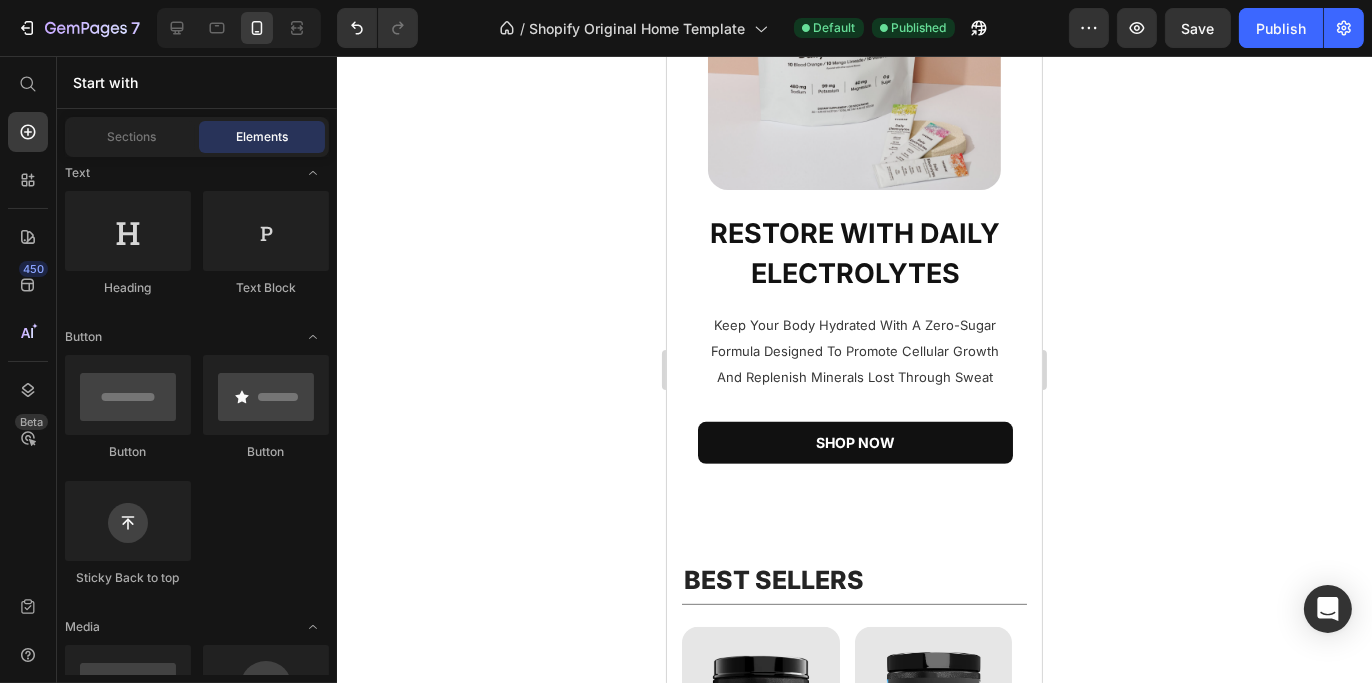 scroll, scrollTop: 1217, scrollLeft: 0, axis: vertical 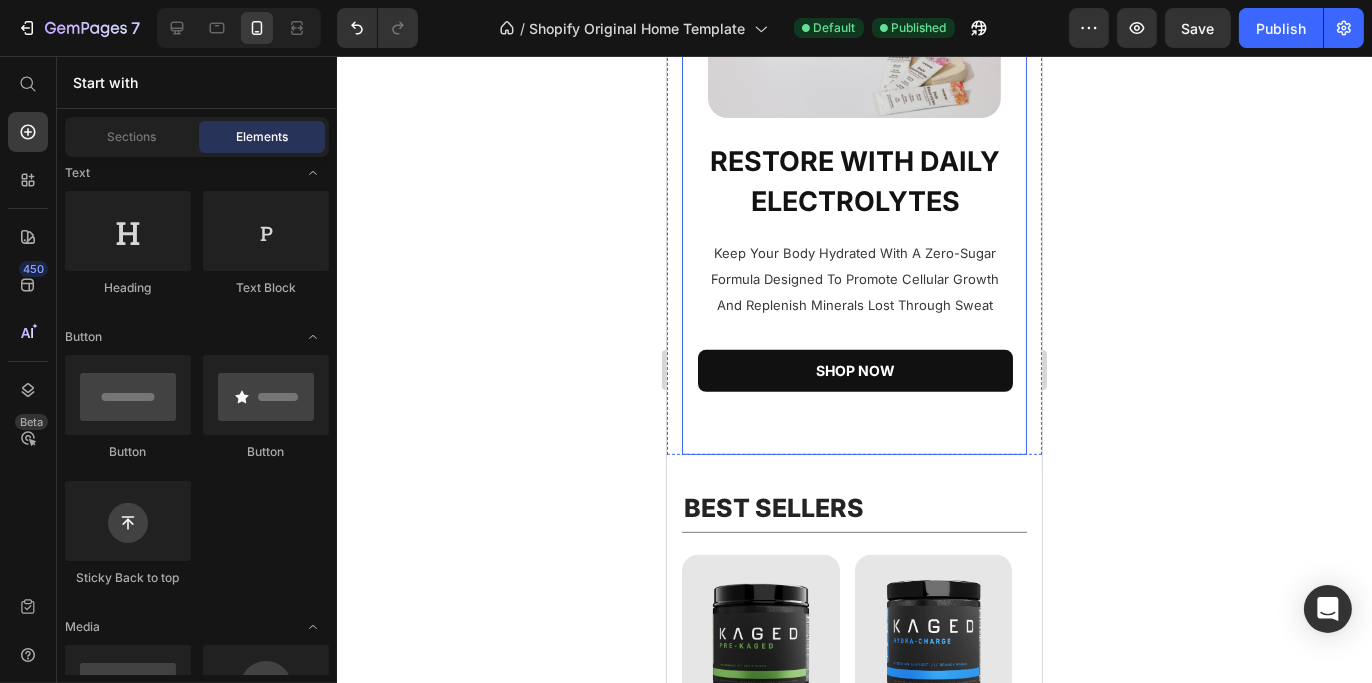 click on "RESTORE WITH DAILY ELECTROLYTES Heading RESTORE WITH DAILY ELECTROLYTES Heading Keep Your Body Hydrated With A Zero-Sugar Formula Designed To Promote Cellular Growth And Replenish Minerals Lost Through Sweat Text Block Keep Your Body Hydrated With A Zero-Sugar Formula Designed To Promote Cellular Growth And Replenish Minerals Lost Through Sweat Text Block Shop Now Button Row Image Row" at bounding box center [853, 139] 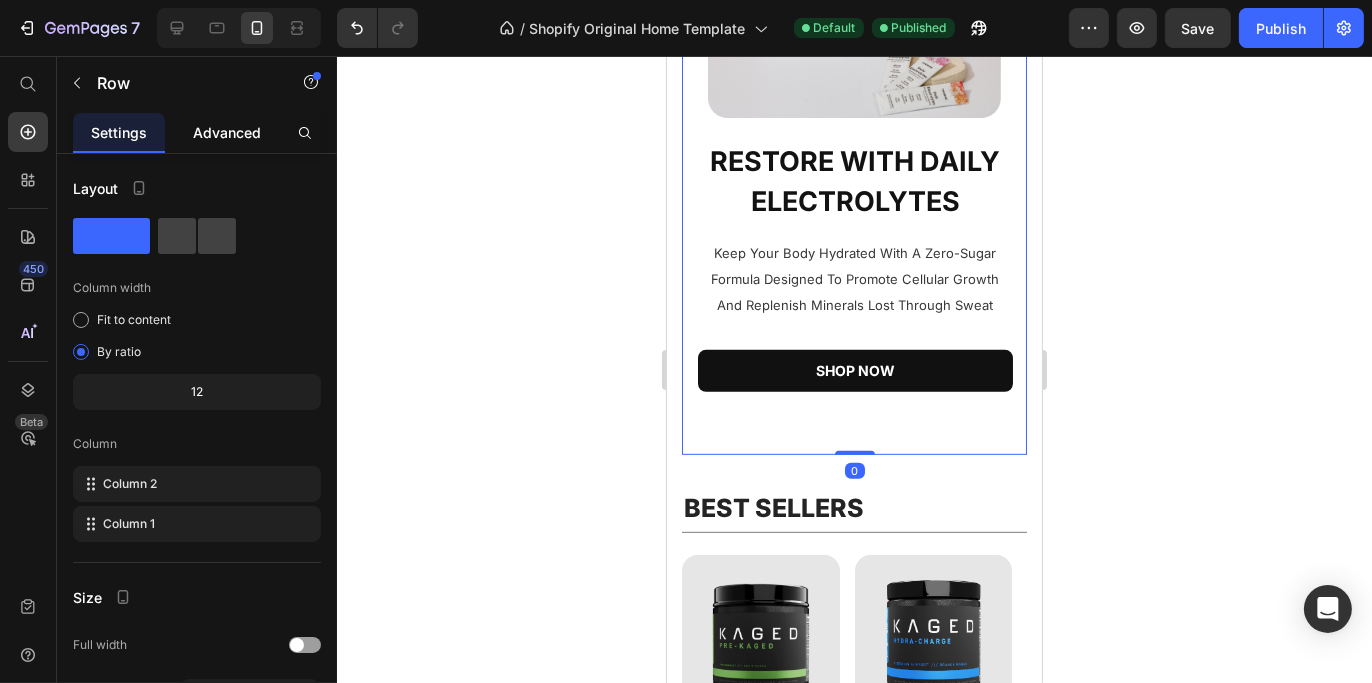 click on "Advanced" 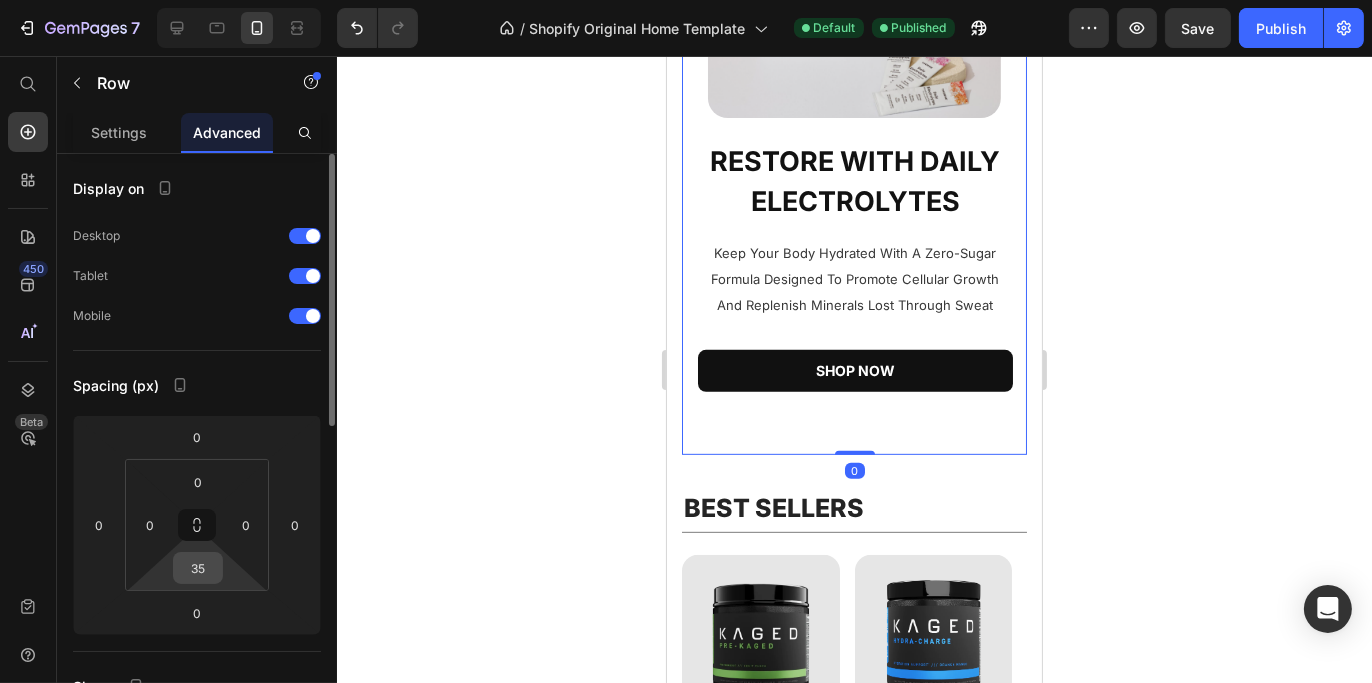 click on "35" at bounding box center (198, 568) 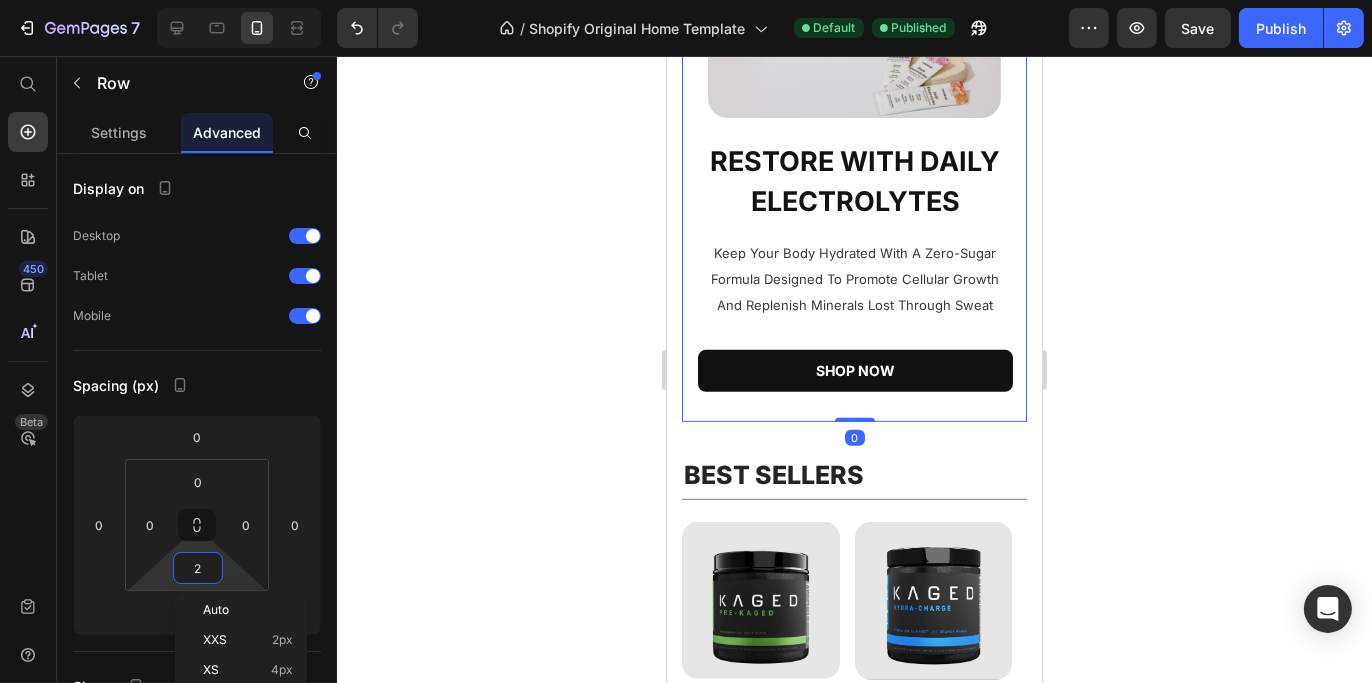 type on "25" 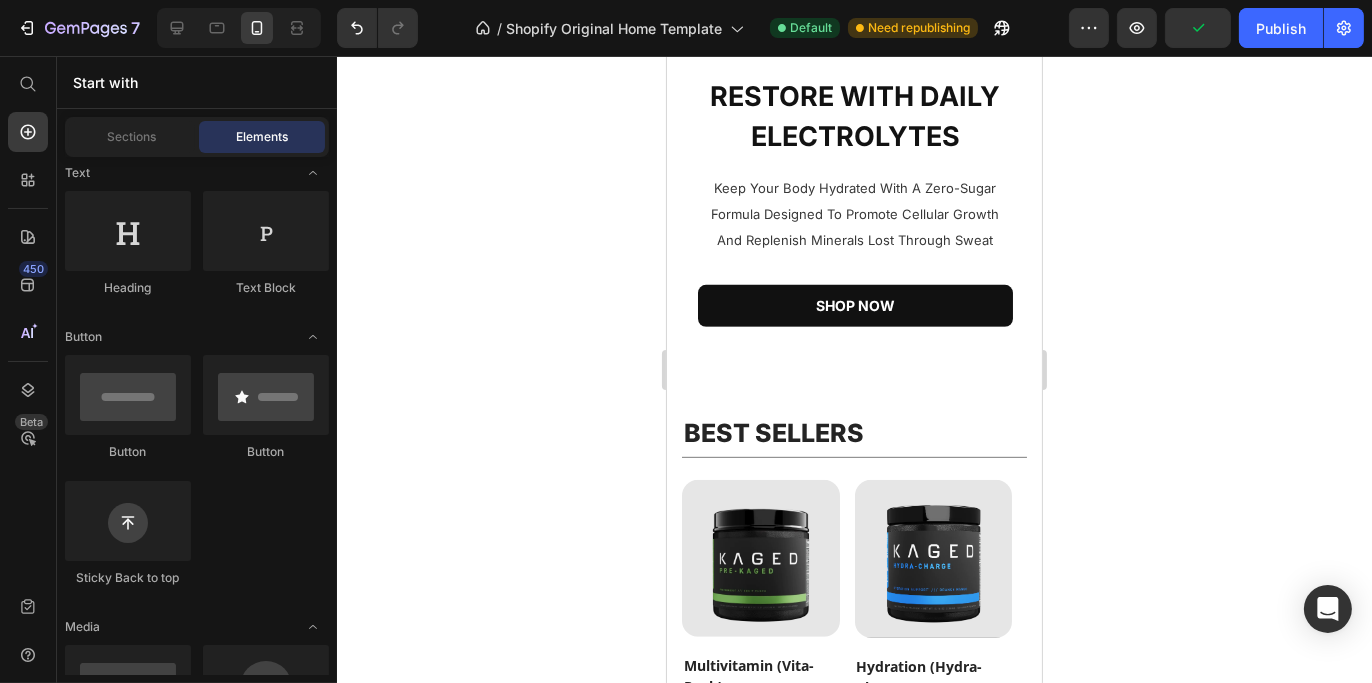 scroll, scrollTop: 1362, scrollLeft: 0, axis: vertical 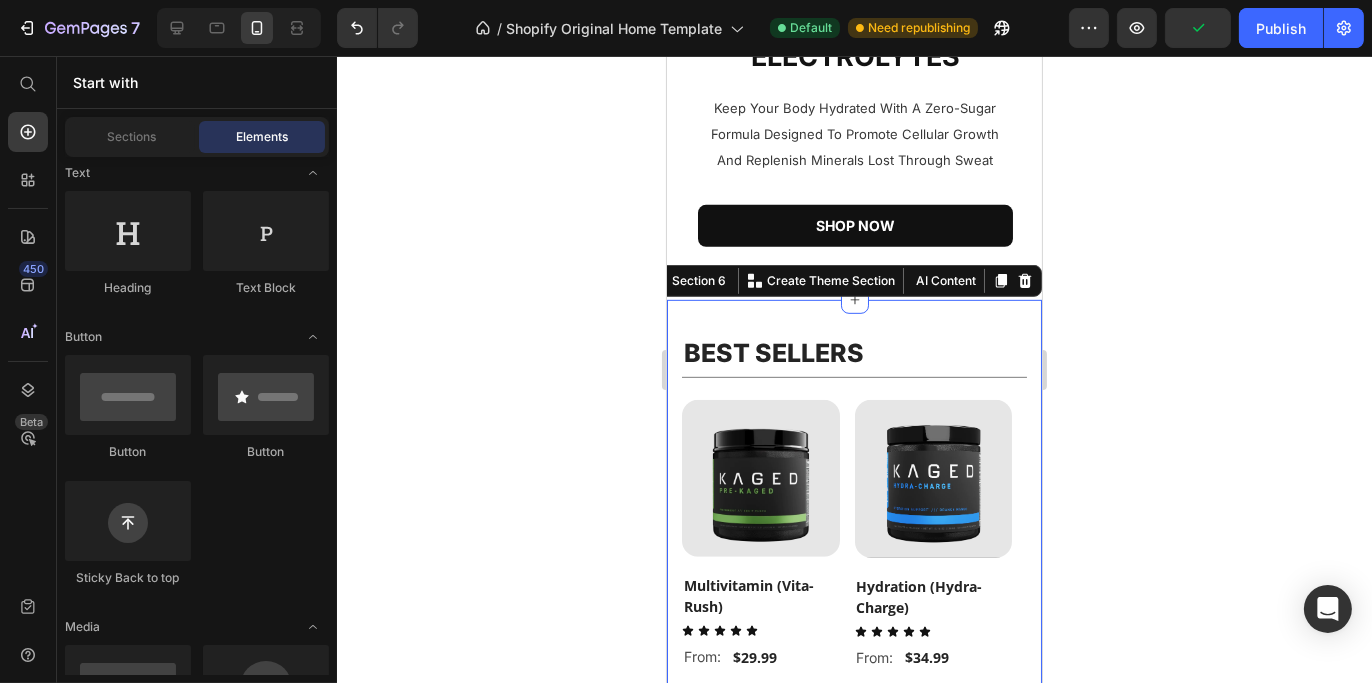 click on "Title Line BEST SELLERS Heading                Title Line (P) Images Multivitamin (Vita-Rush) (P) Title Icon Icon Icon Icon
Icon Icon List From: Text Block $29.99 (P) Price Row Add To Cart (P) Cart Button Row (P) Images Hydration (Hydra-Charge) (P) Title Icon Icon Icon Icon
Icon Icon List From: Text Block $34.99 (P) Price Row Add To Cart (P) Cart Button Row Product List Row Row Section 6   Create Theme Section AI Content Write with GemAI What would you like to describe here? Tone and Voice Persuasive Product Casein 100% Whey Protein Show more Generate" at bounding box center [853, 550] 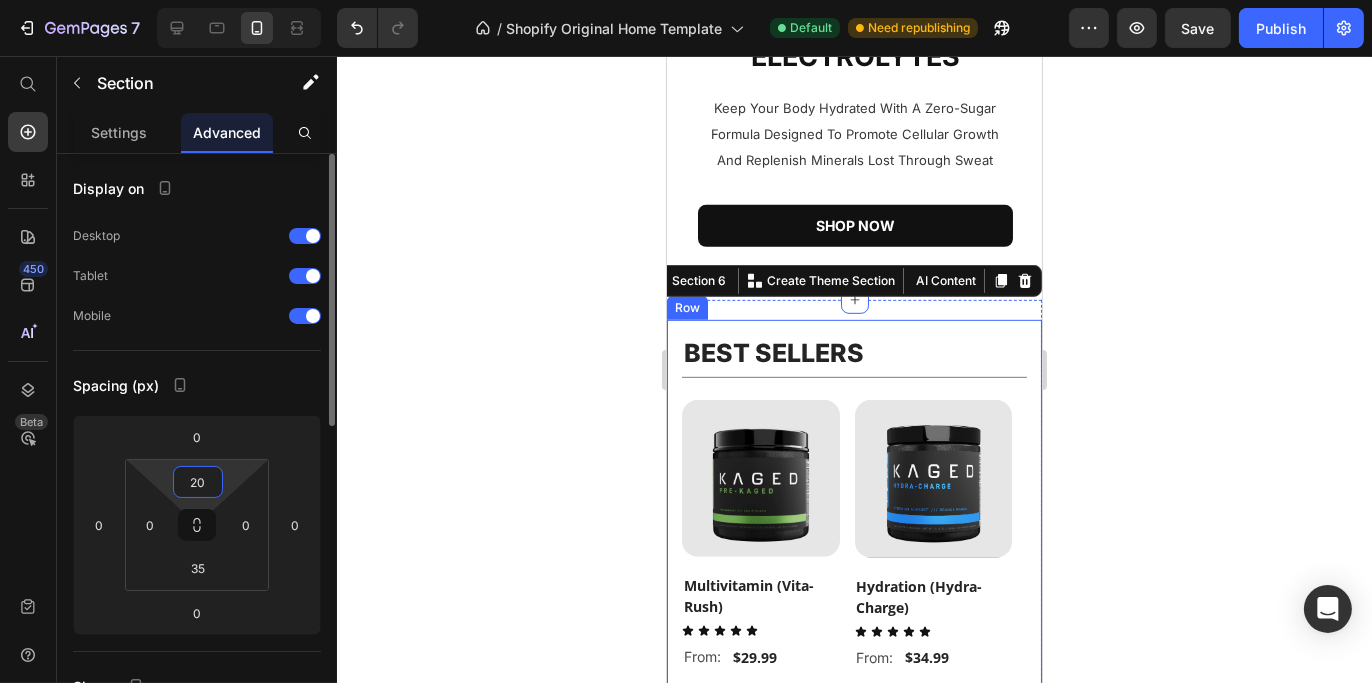 click on "20" at bounding box center (198, 482) 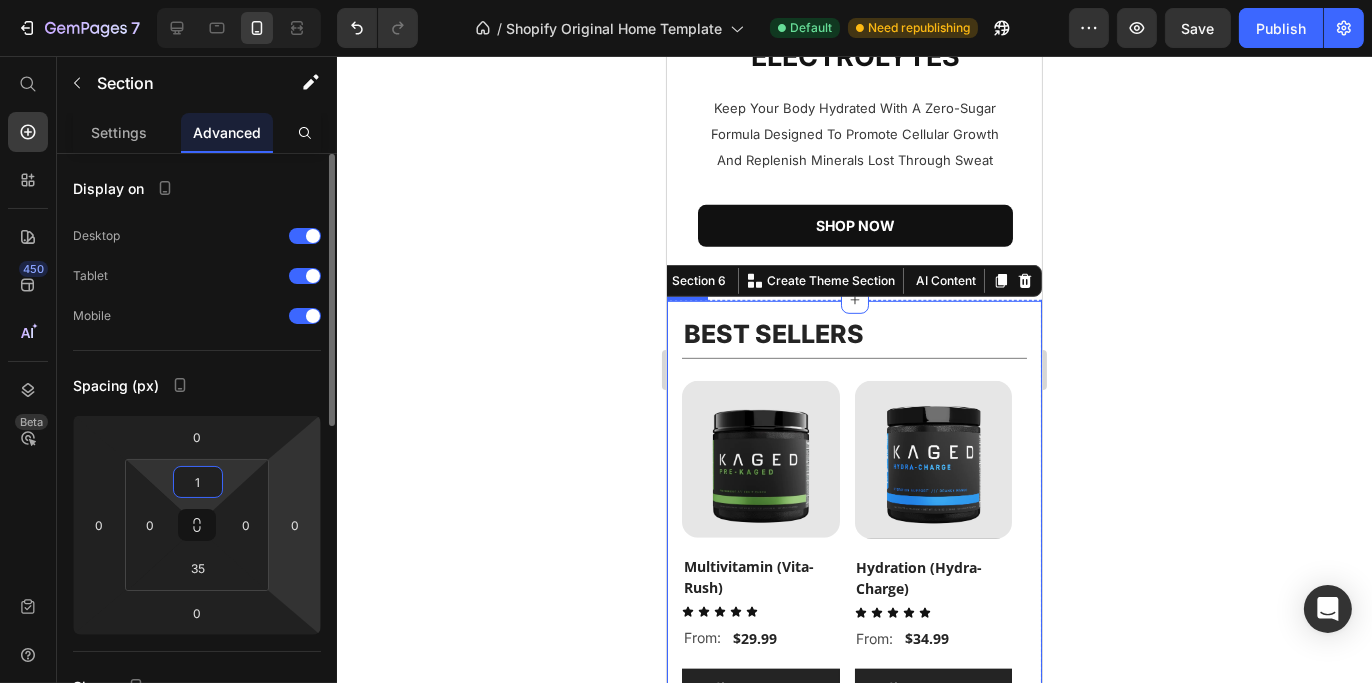 type on "10" 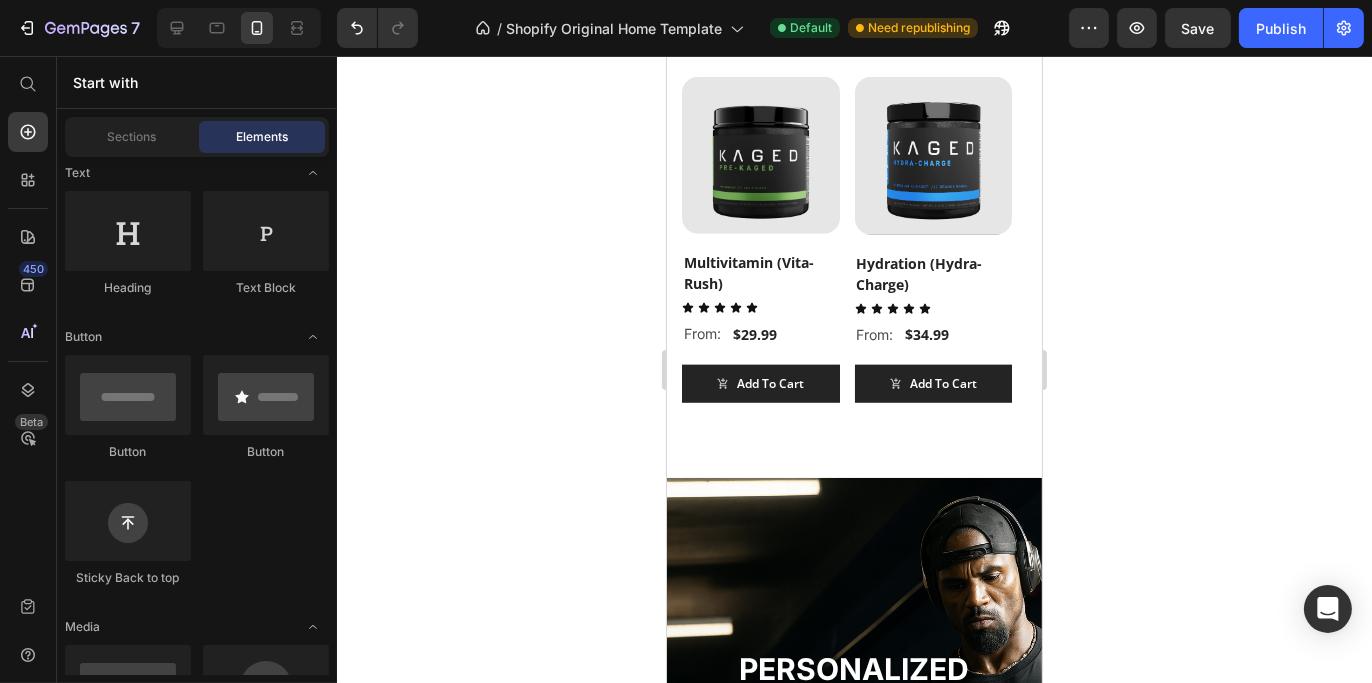 scroll, scrollTop: 1702, scrollLeft: 0, axis: vertical 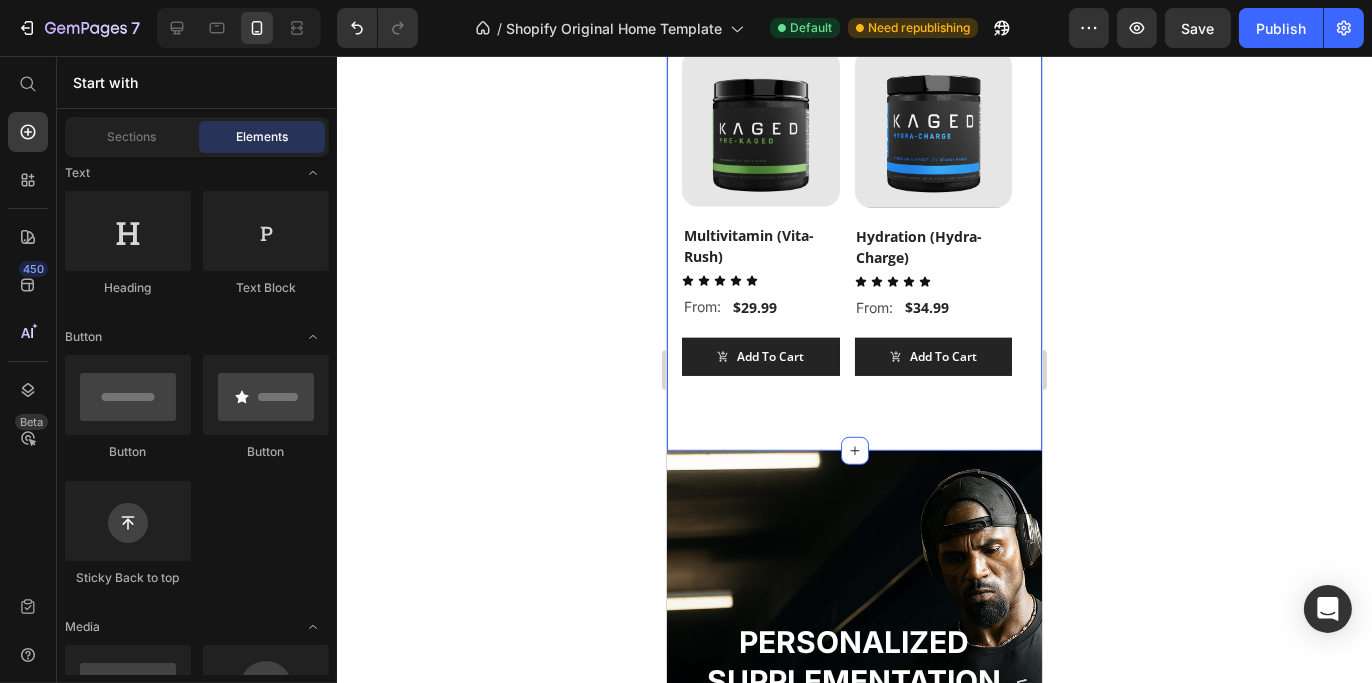 click on "Title Line BEST SELLERS Heading                Title Line (P) Images Multivitamin (Vita-Rush) (P) Title Icon Icon Icon Icon
Icon Icon List From: Text Block $29.99 (P) Price Row Add To Cart (P) Cart Button Row (P) Images Hydration (Hydra-Charge) (P) Title Icon Icon Icon Icon
Icon Icon List From: Text Block $34.99 (P) Price Row Add To Cart (P) Cart Button Row Product List Row Row Section 6" at bounding box center [853, 205] 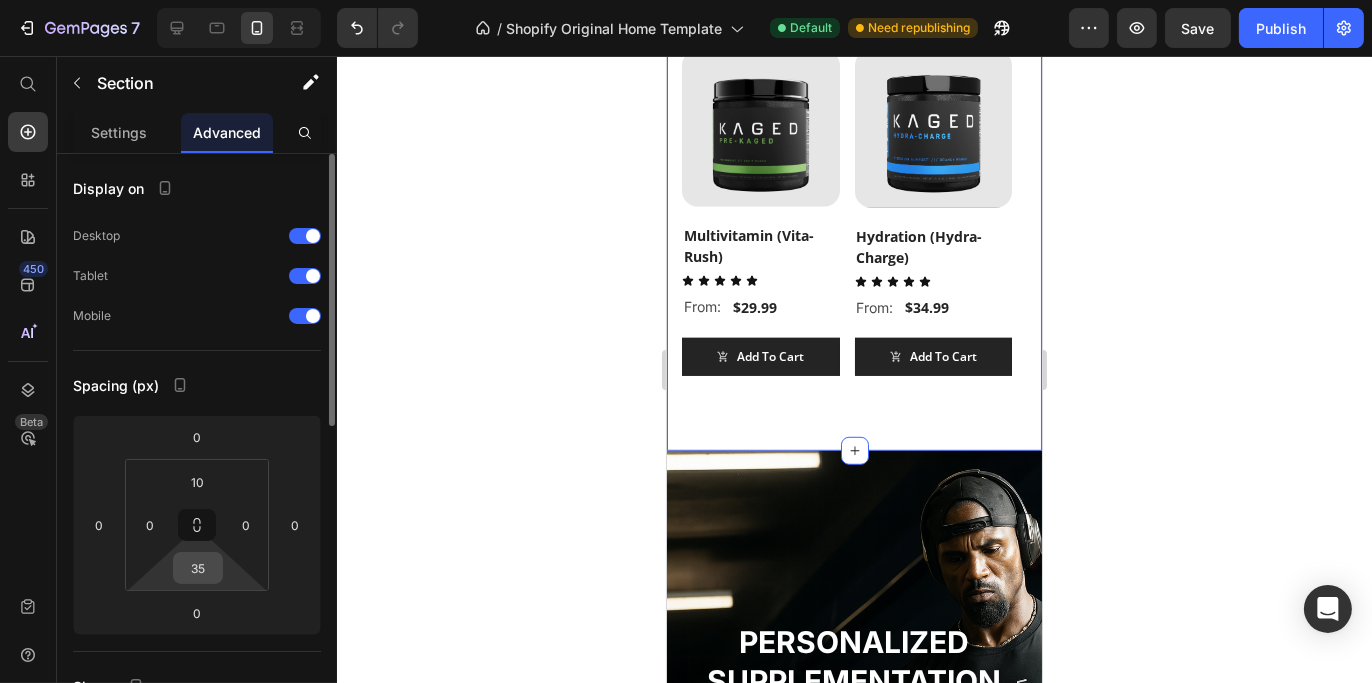 click on "35" at bounding box center [198, 568] 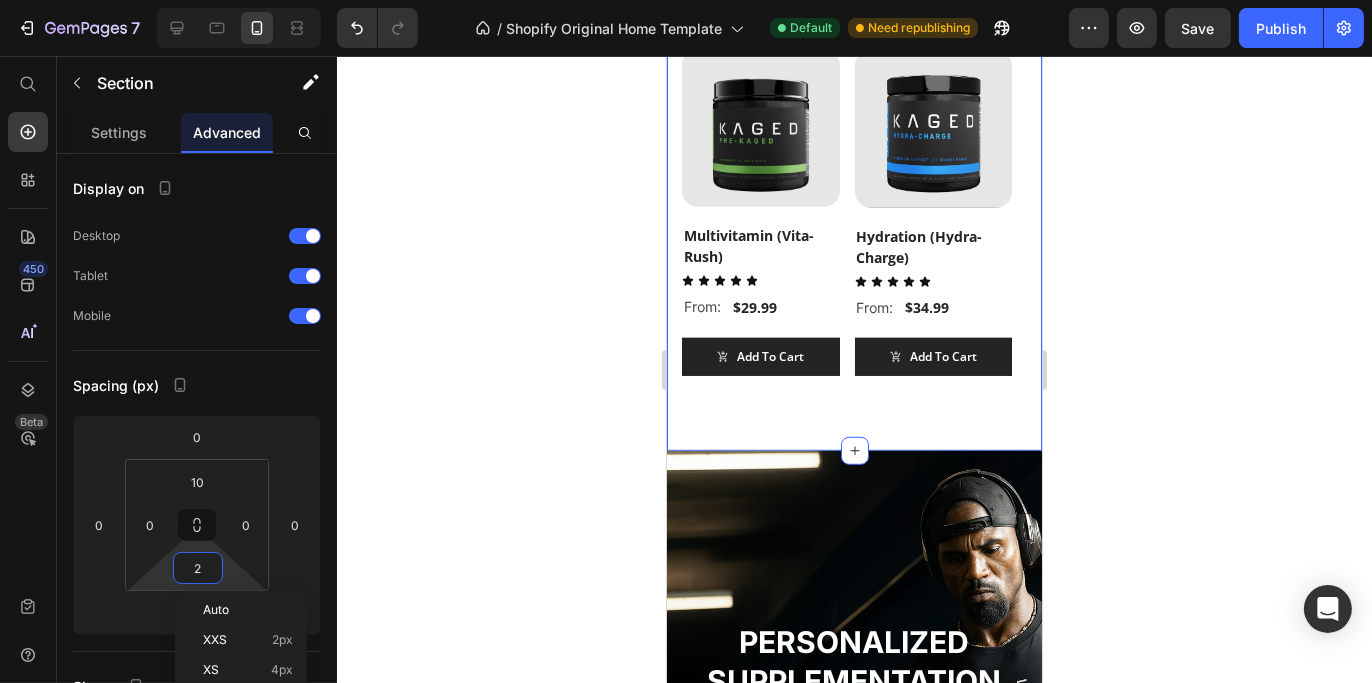 type on "25" 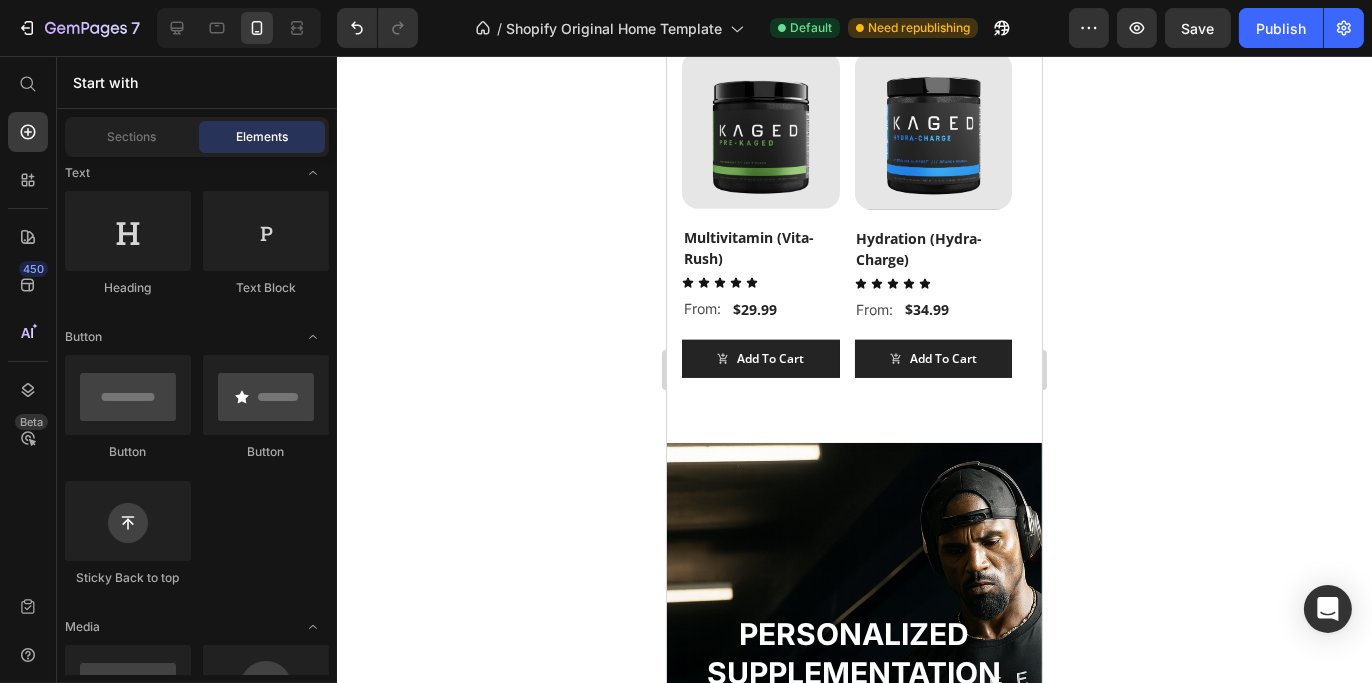 scroll, scrollTop: 1754, scrollLeft: 0, axis: vertical 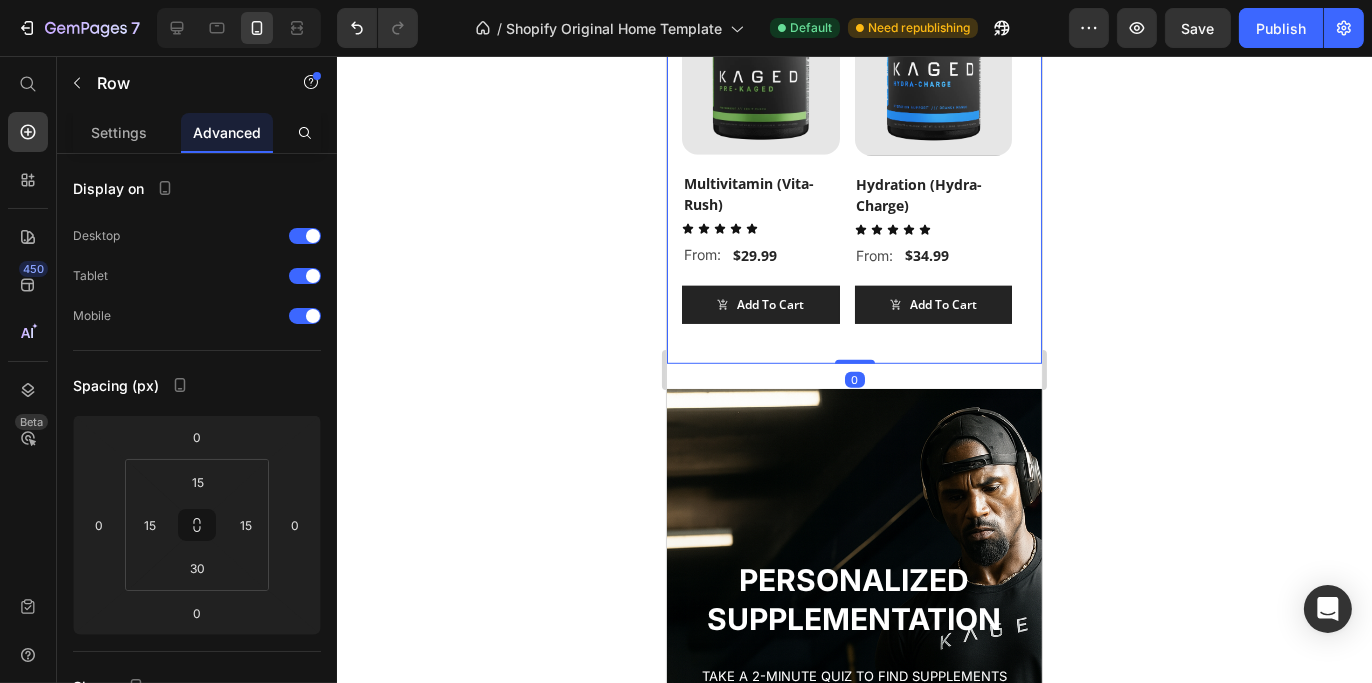 click on "Title Line BEST SELLERS Heading                Title Line (P) Images Multivitamin (Vita-Rush) (P) Title Icon Icon Icon Icon
Icon Icon List From: Text Block $29.99 (P) Price Row Add To Cart (P) Cart Button Row (P) Images Hydration (Hydra-Charge) (P) Title Icon Icon Icon Icon
Icon Icon List From: Text Block $34.99 (P) Price Row Add To Cart (P) Cart Button Row Product List Row Row   0" at bounding box center [853, 141] 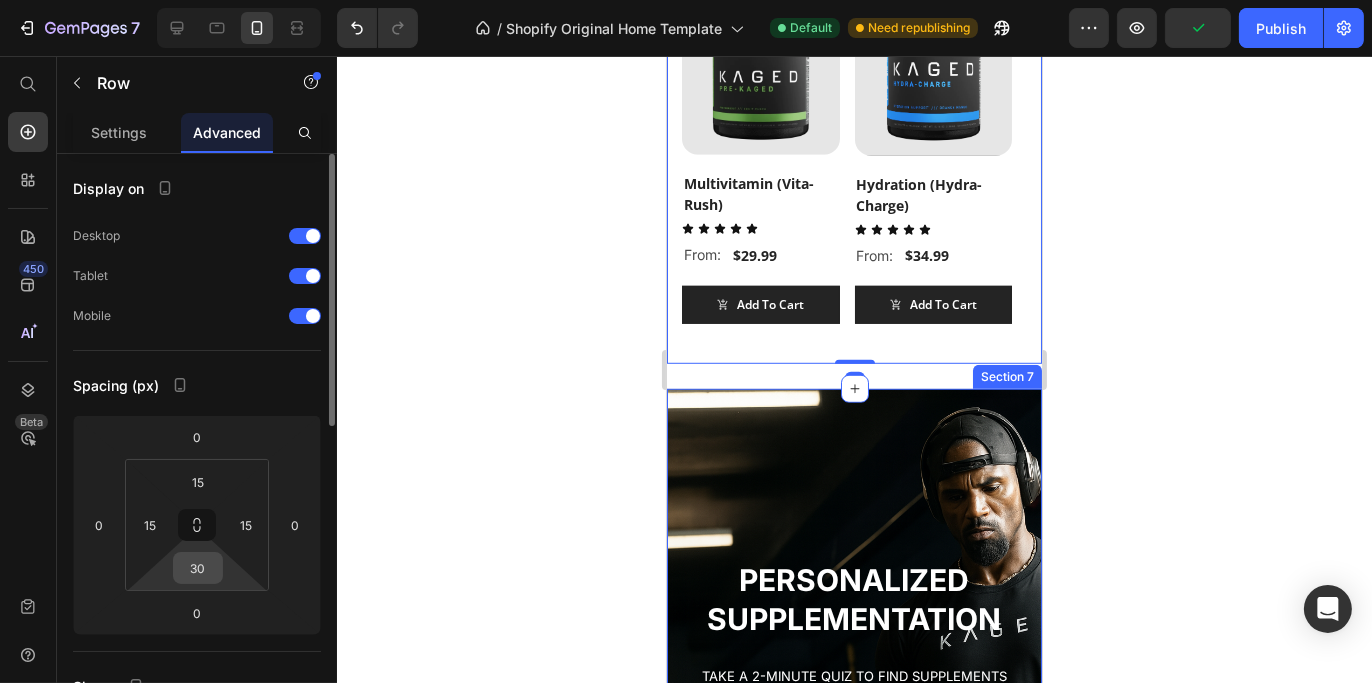 click on "30" at bounding box center [198, 568] 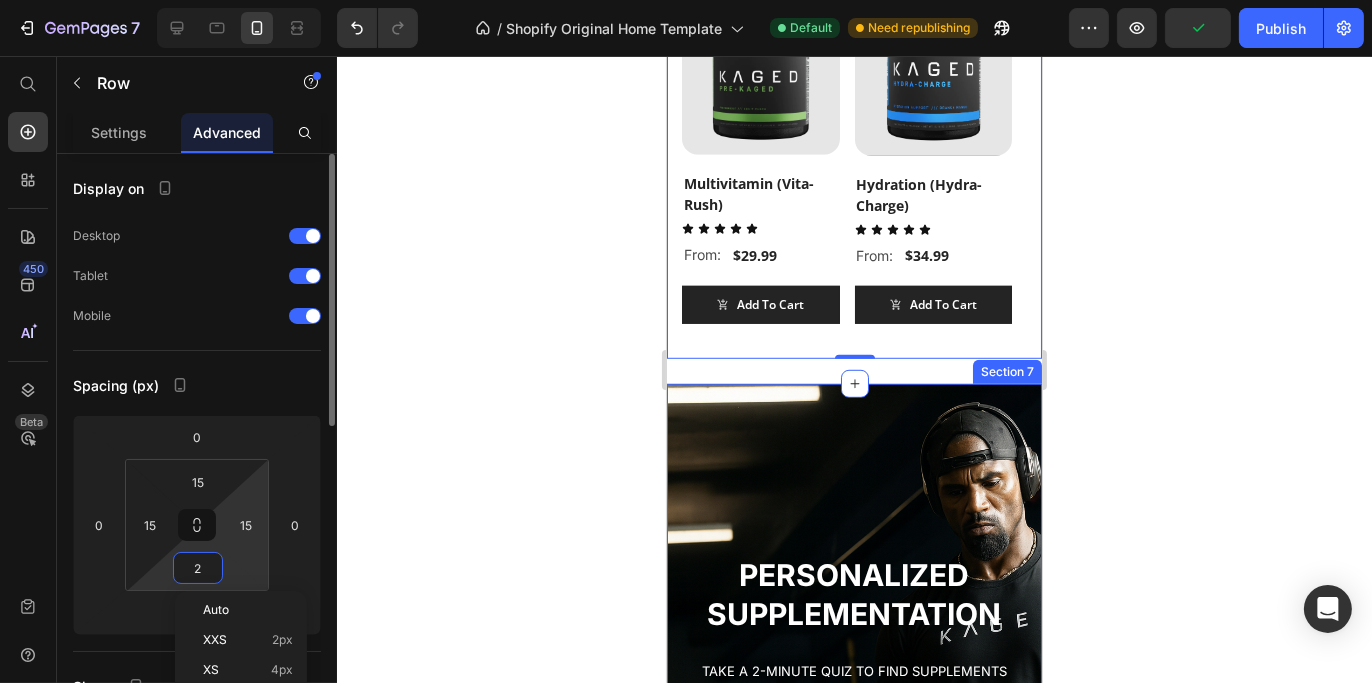 type on "25" 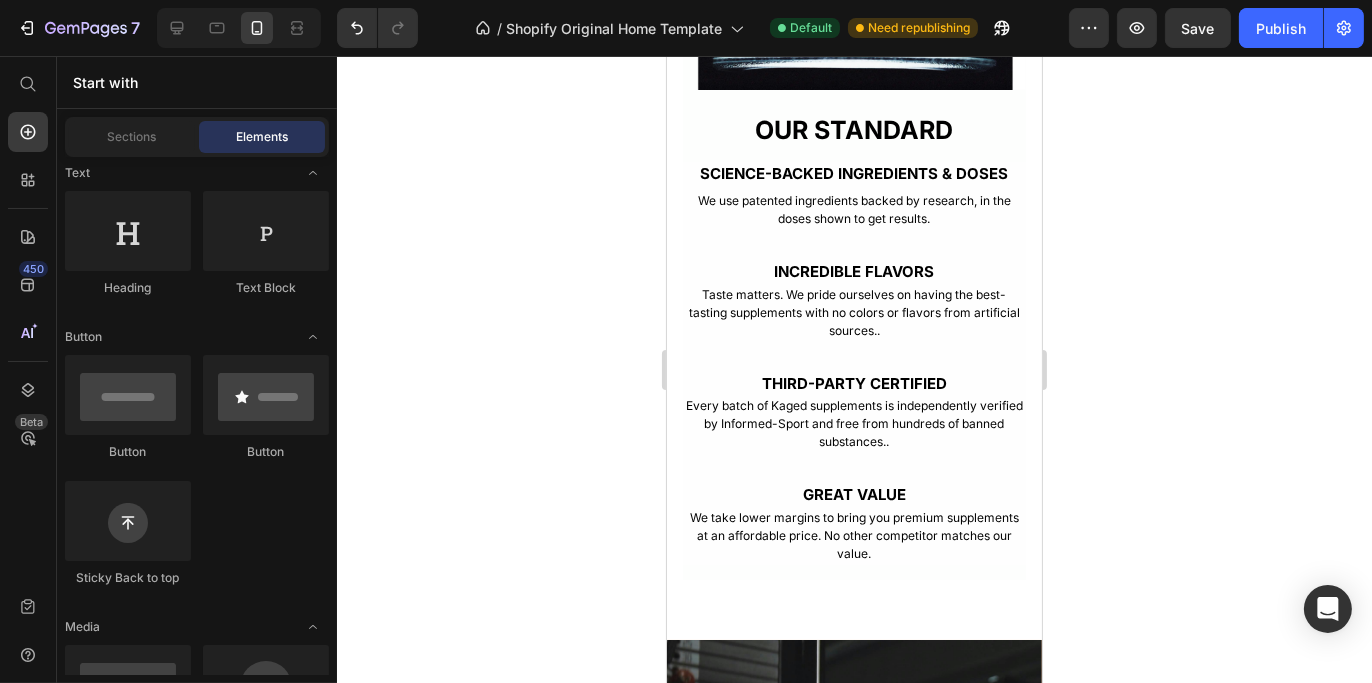 scroll, scrollTop: 3030, scrollLeft: 0, axis: vertical 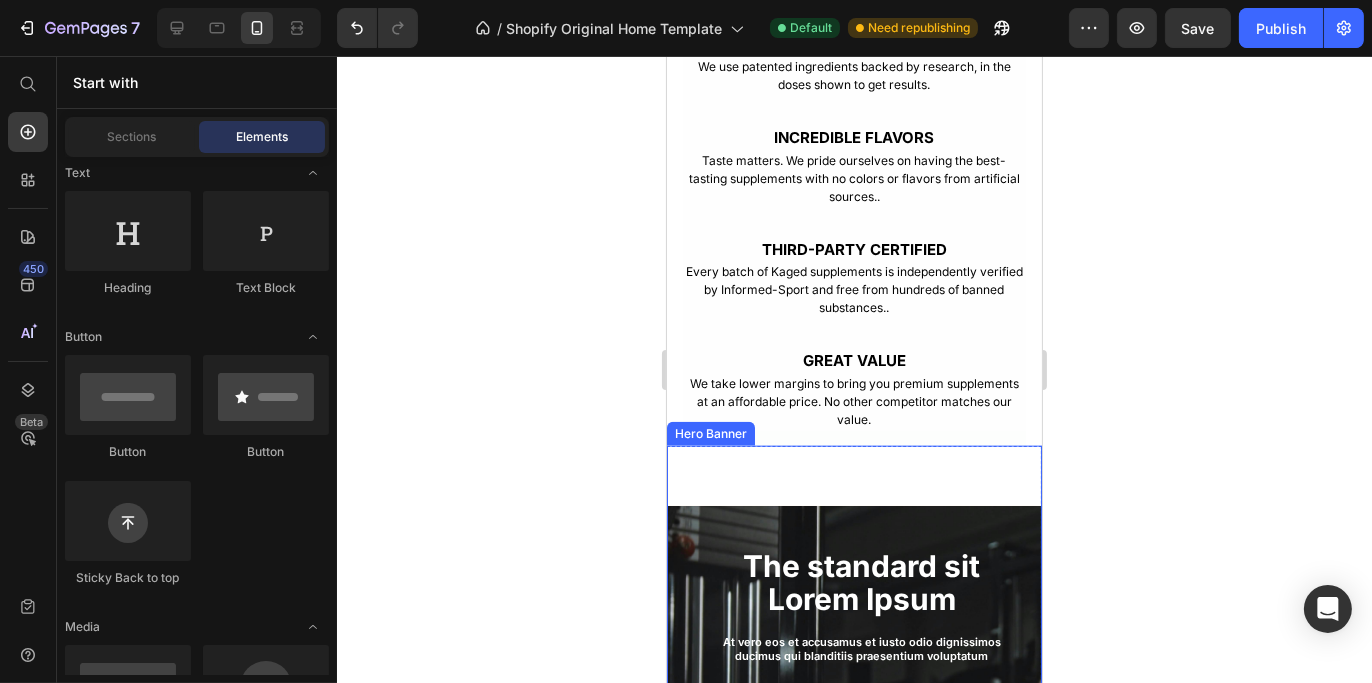 click on "The standard sit Lorem Ipsum Heading At vero eos et accusamus et iusto odio dignissimos ducimus qui blanditiis praesentium voluptatum Text Block Image Free  Shipping Text Block Image 100% Money-Back Text Block Row Image Satisfaction Guaranteed Text Block Image 24/7 Support Text Block Row Row
Drop element here Hero Banner" at bounding box center (853, 709) 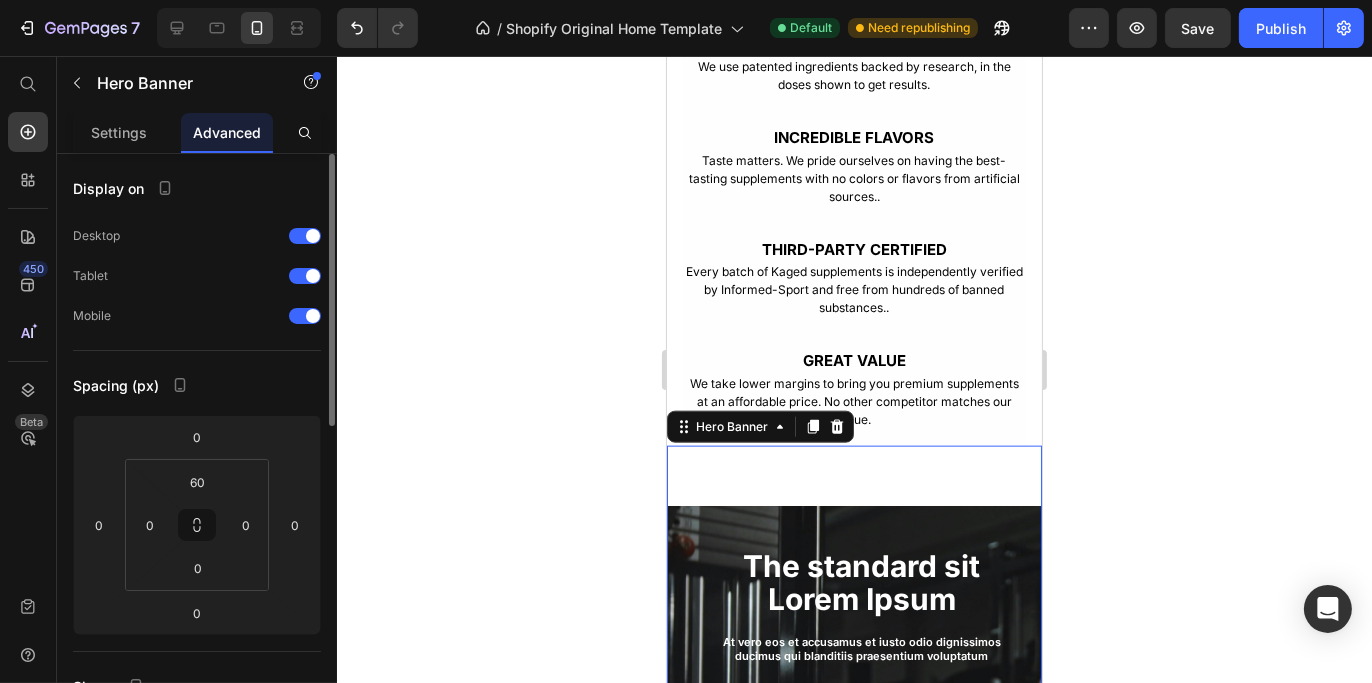click on "The standard sit Lorem Ipsum Heading At vero eos et accusamus et iusto odio dignissimos ducimus qui blanditiis praesentium voluptatum Text Block Image Free  Shipping Text Block Image 100% Money-Back Text Block Row Image Satisfaction Guaranteed Text Block Image 24/7 Support Text Block Row Row
Drop element here Hero Banner   0" at bounding box center [853, 709] 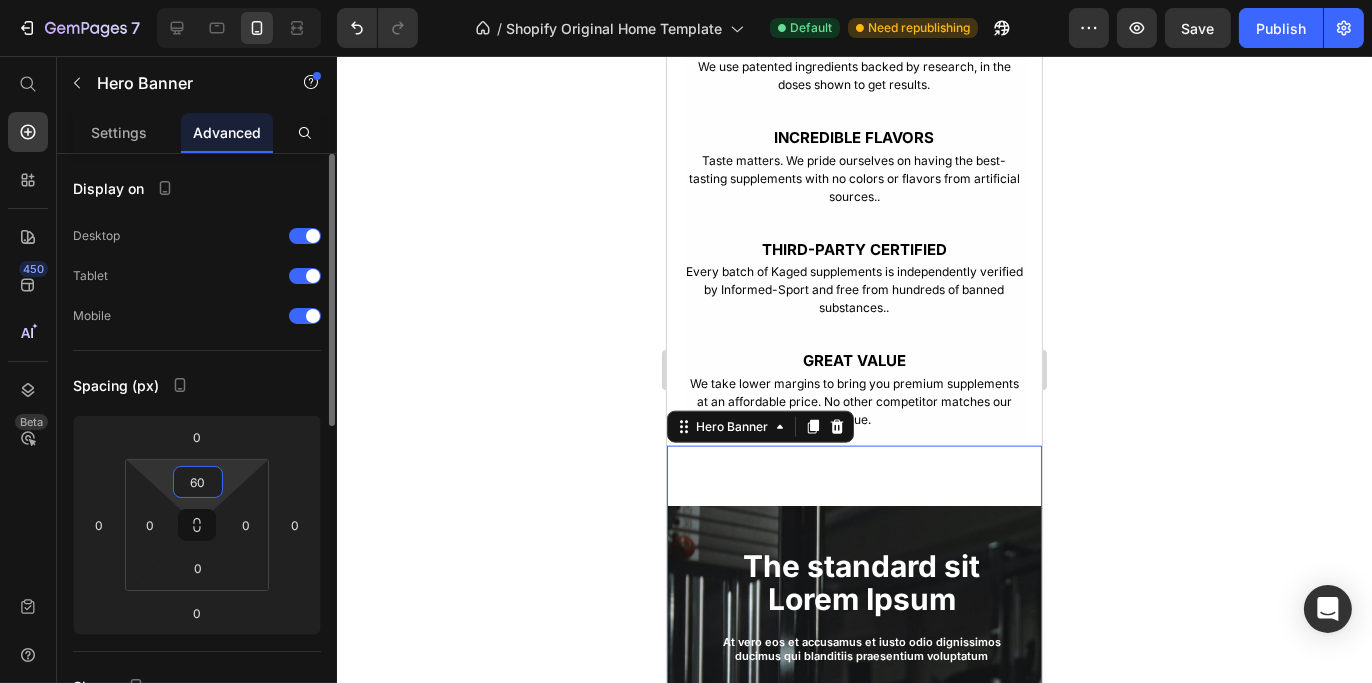 click on "60" at bounding box center [198, 482] 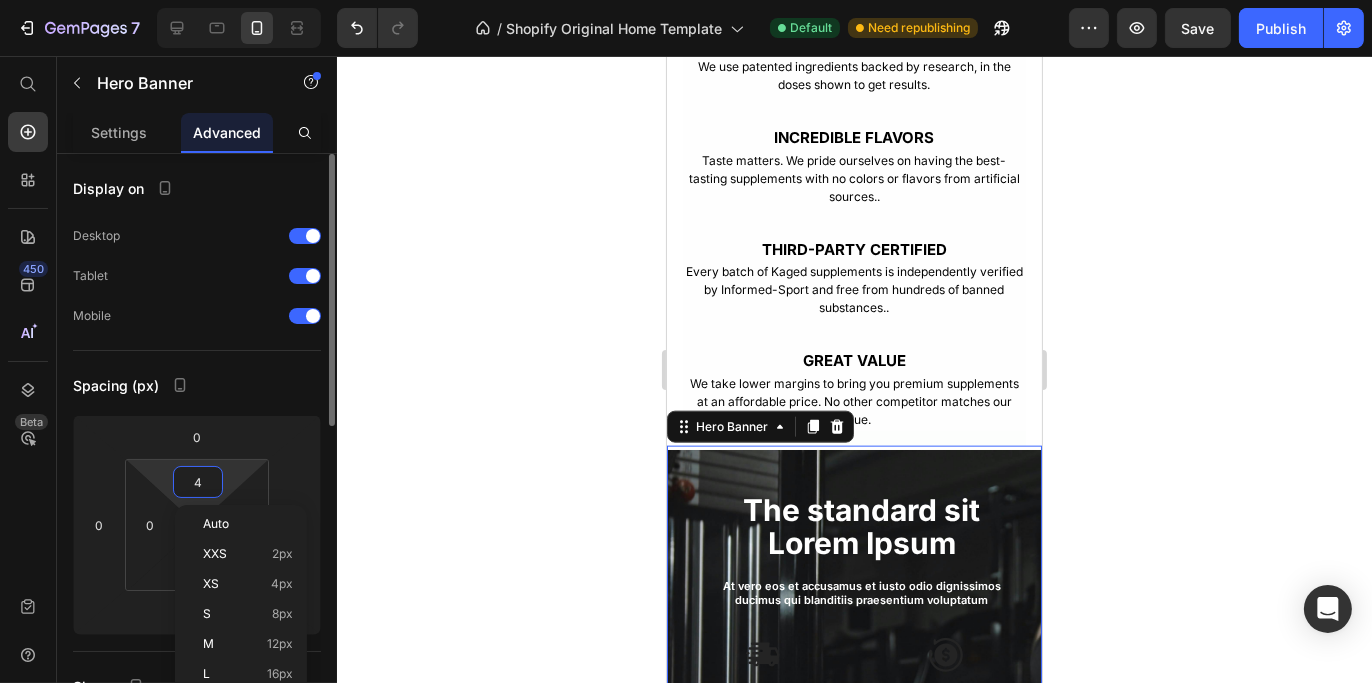 type on "45" 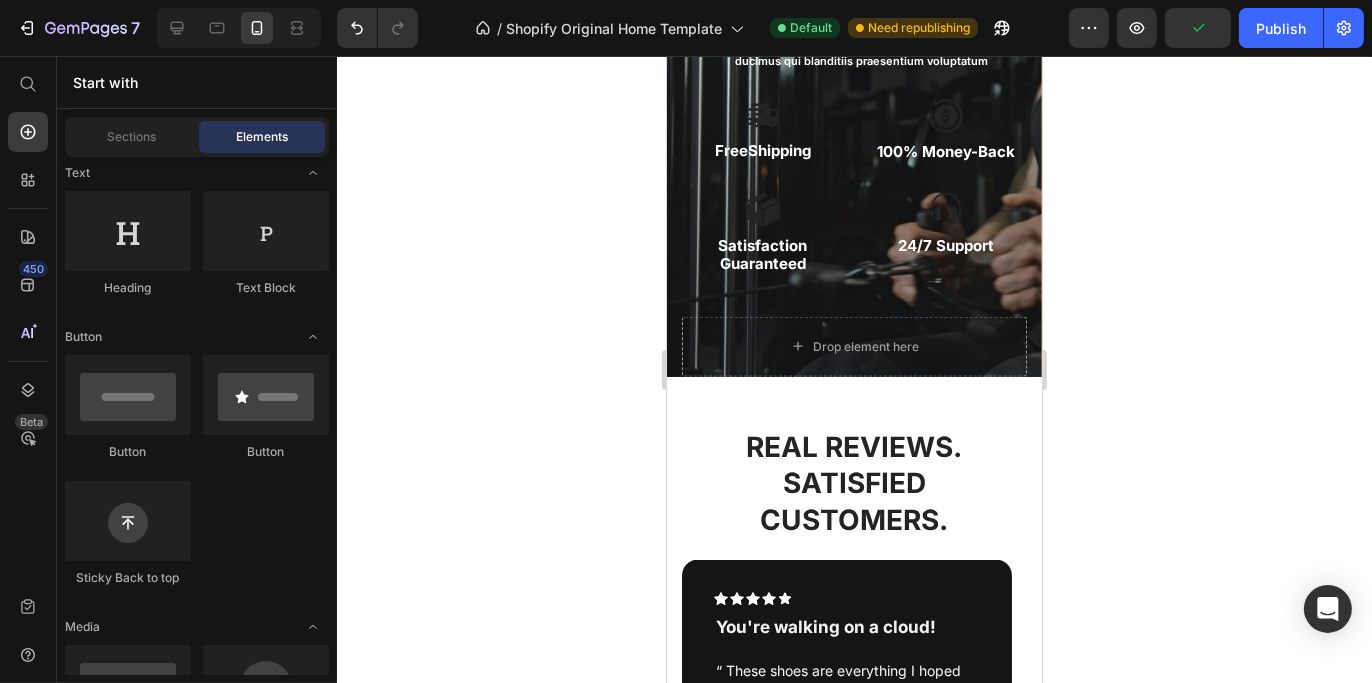 scroll, scrollTop: 3724, scrollLeft: 0, axis: vertical 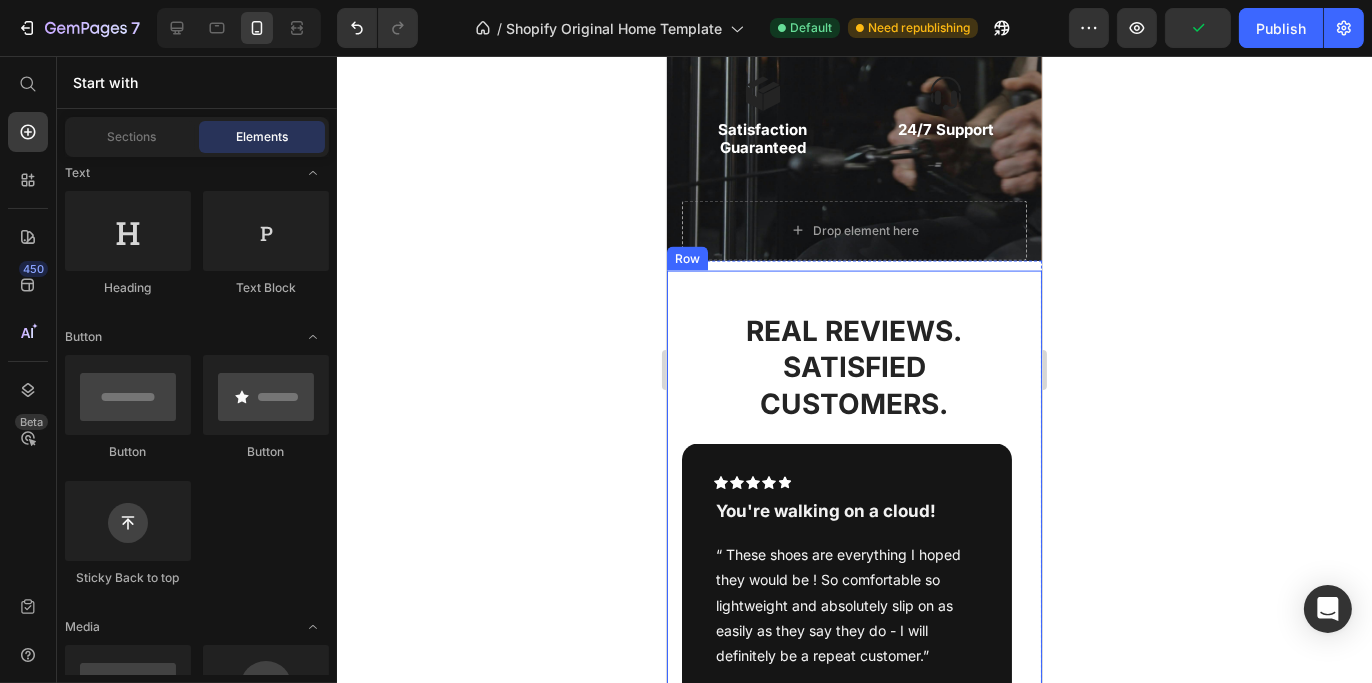 click on "REAL REVIEWS. SATISFIED CUSTOMERS. Heading
Icon
Icon
Icon
Icon
Icon Row You're walking on a cloud! Text block “ These shoes are everything I hoped they would be ! So comfortable so lightweight and absolutely slip on as easily as they say they do - I will definitely be a repeat customer.” Text block - Ryan S. Text block Row
Icon
Icon
Icon
Icon
Icon Row Work well for my problem feet Text block "Delighted to find they are comfortable, easy to put on, and nice-looking. I have bunions and hammer toes. My friends and family all persistently advised to try to EE and it has worked wonders." Text block - Travis J. Text block Row
Icon
Icon
Icon
Icon
Icon Row You're walking on a cloud! Text block Text block - Ryan S. Text block Row
Icon
Icon Icon" at bounding box center [853, 532] 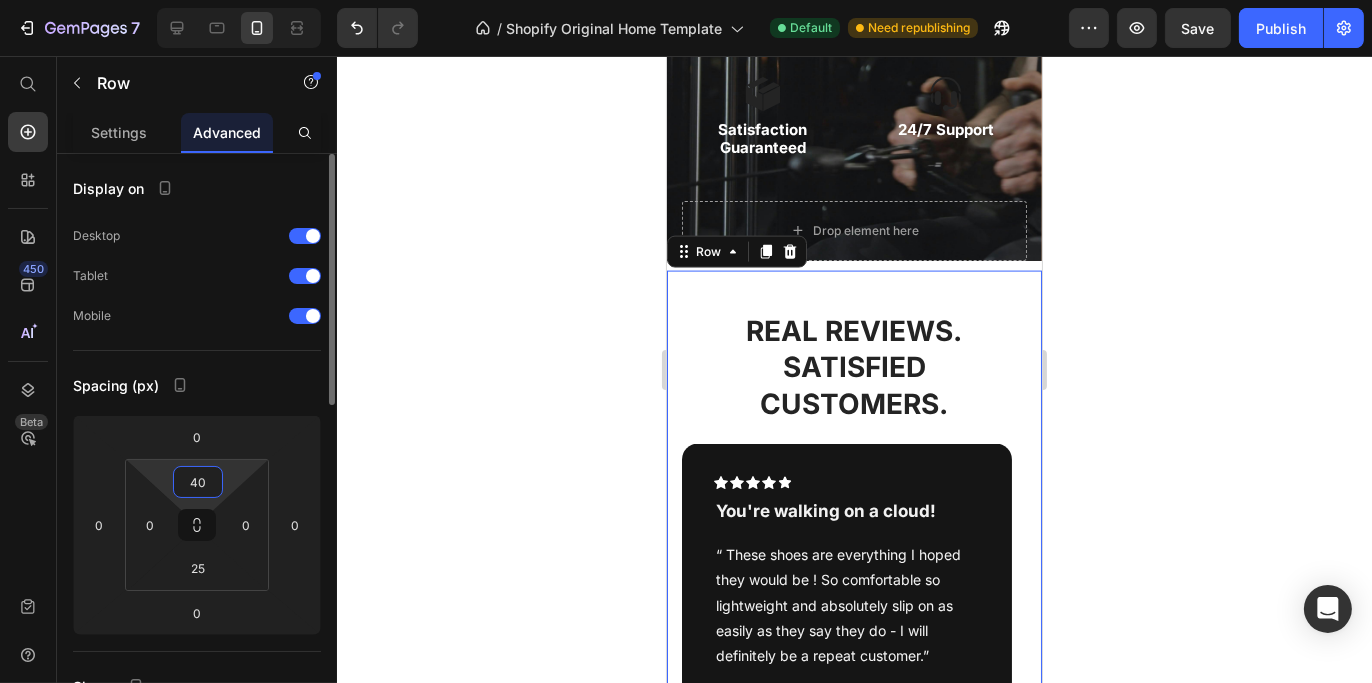click on "40" at bounding box center (198, 482) 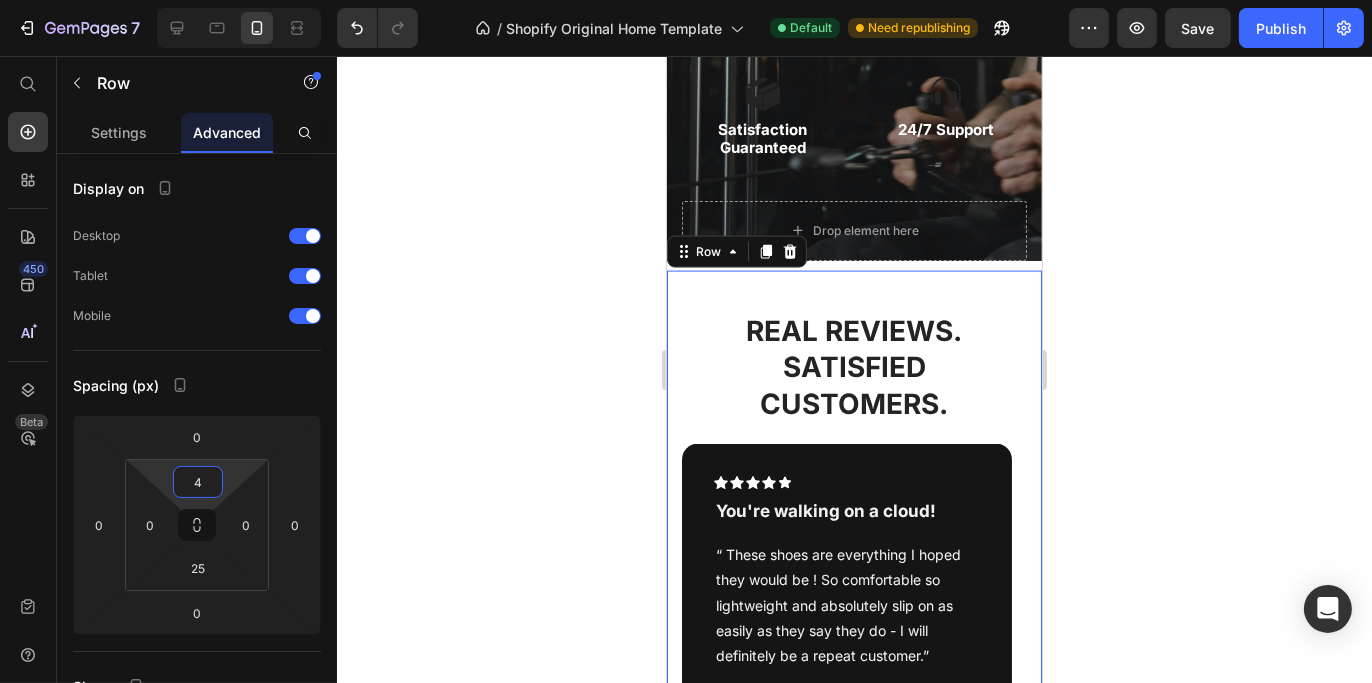 type on "45" 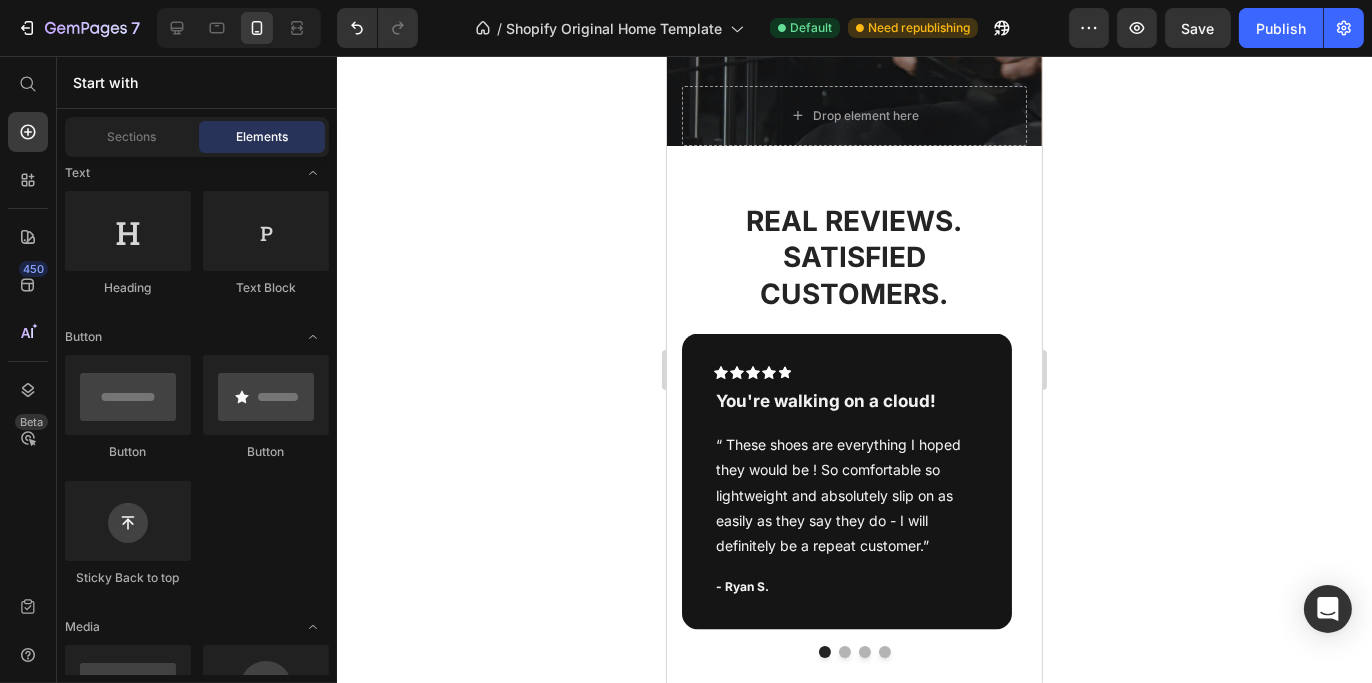 scroll, scrollTop: 3800, scrollLeft: 0, axis: vertical 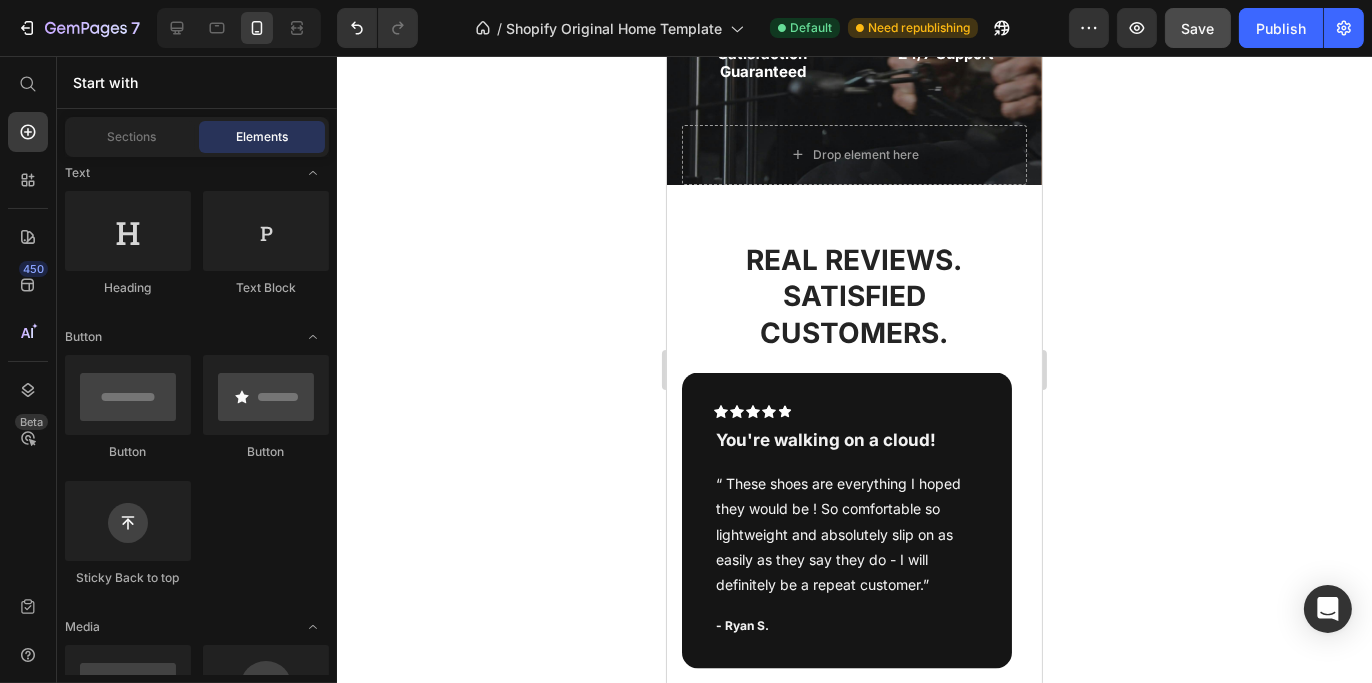 click on "Save" 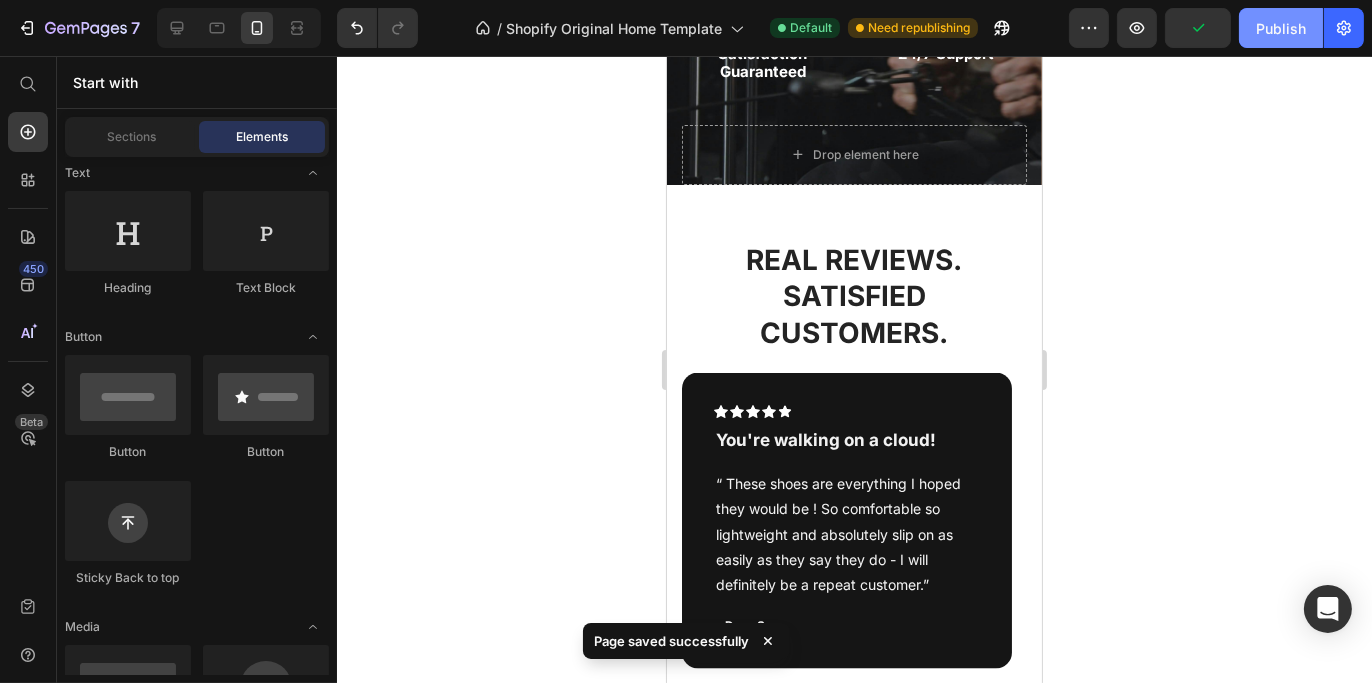 click on "Publish" at bounding box center [1281, 28] 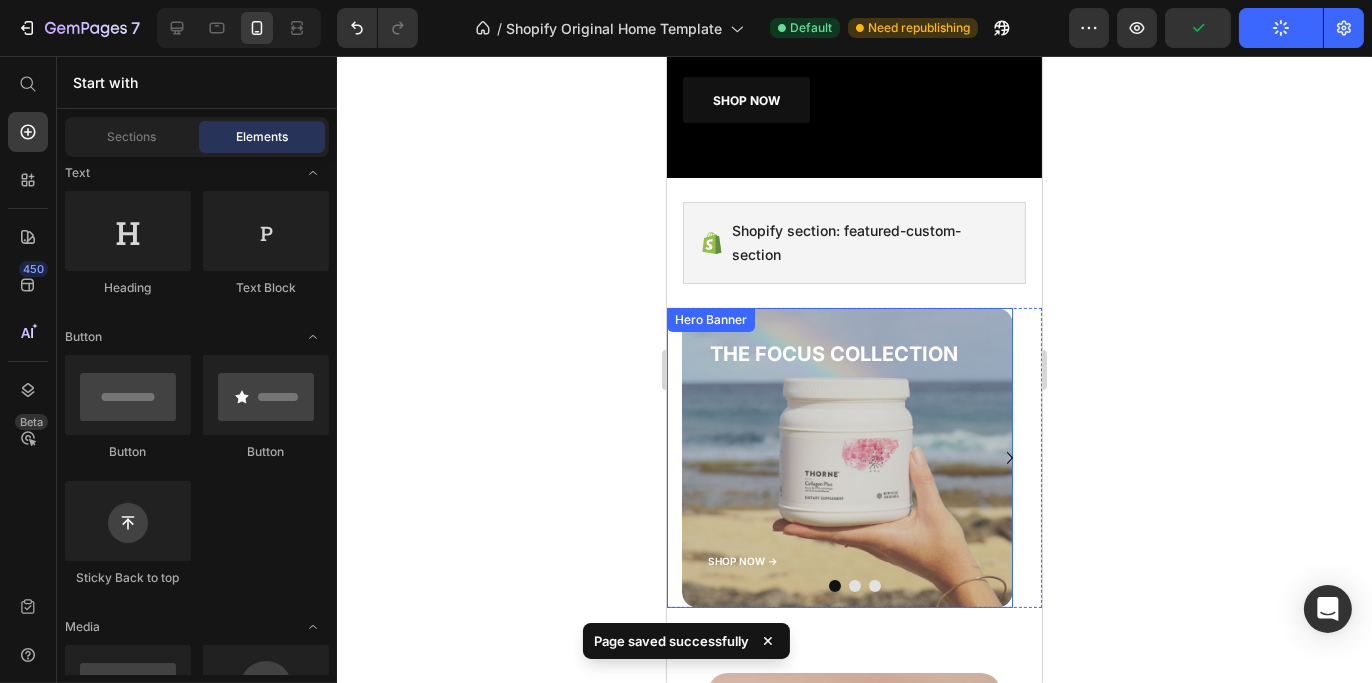 scroll, scrollTop: 200, scrollLeft: 0, axis: vertical 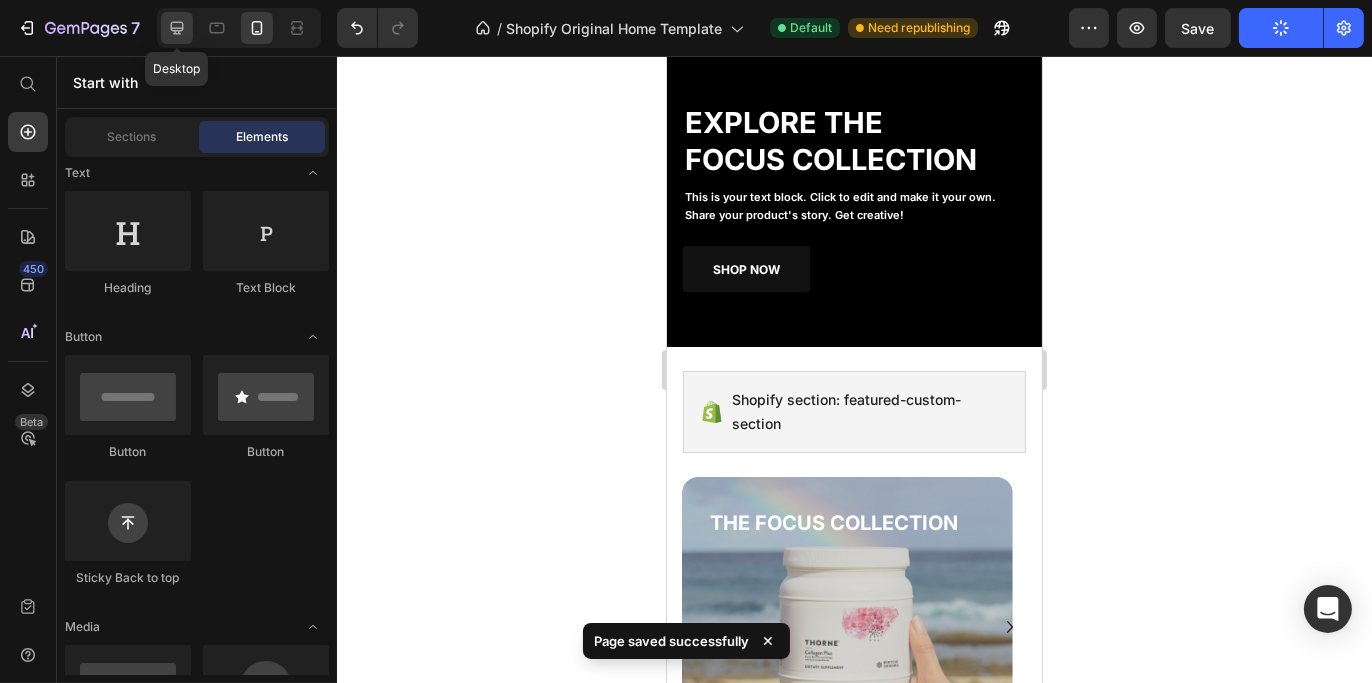 click 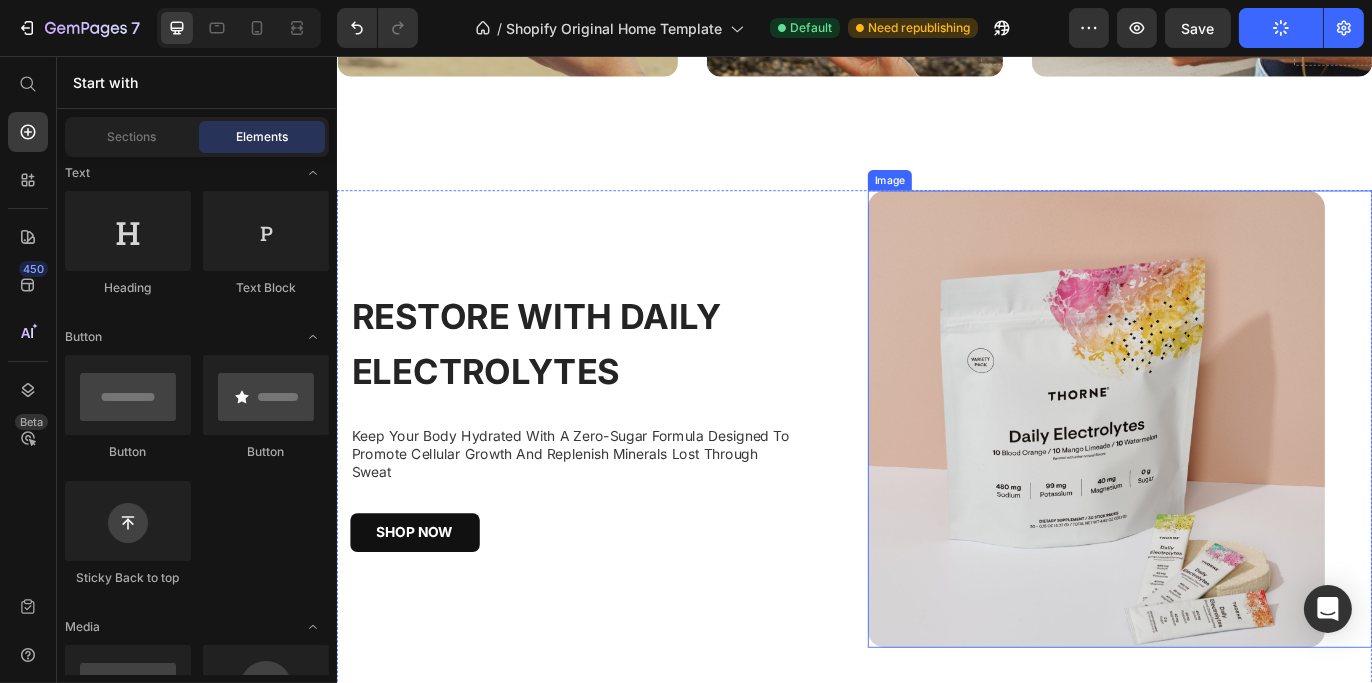 scroll, scrollTop: 1000, scrollLeft: 0, axis: vertical 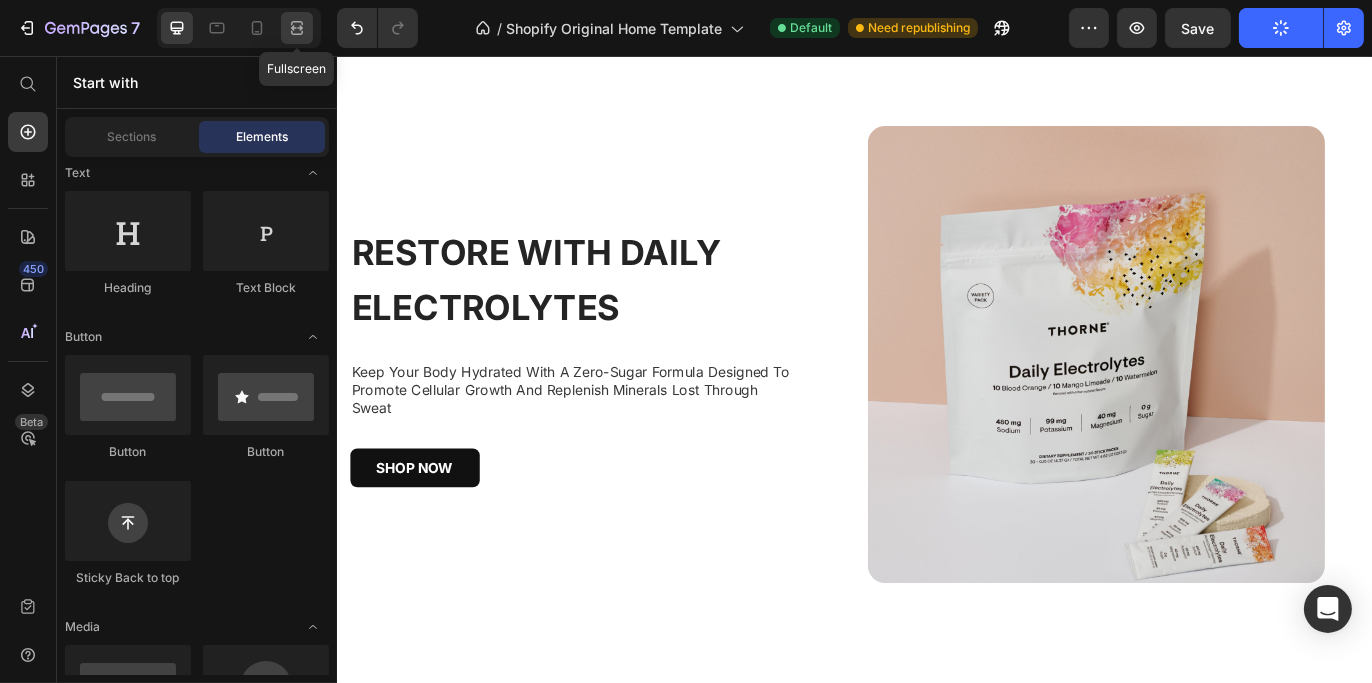 click 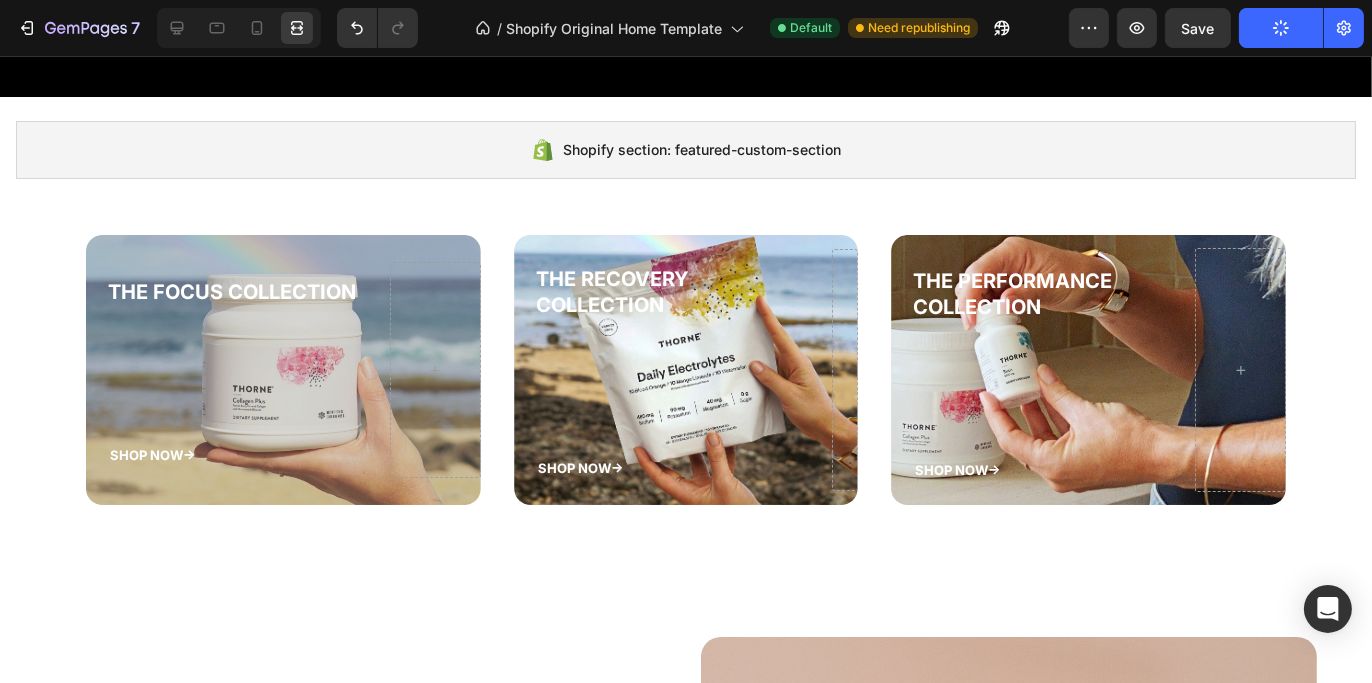 click on "7   /  Shopify Original Home Template Default Need republishing Preview  Save   Publish" 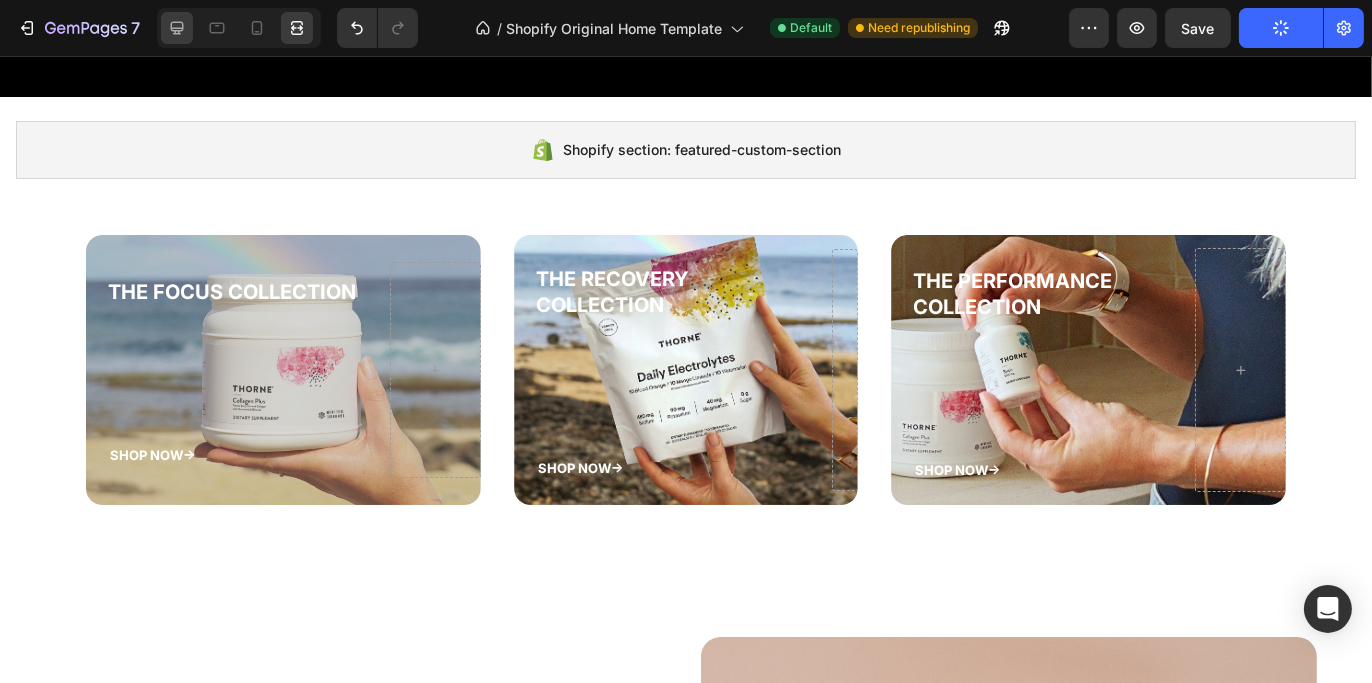 click 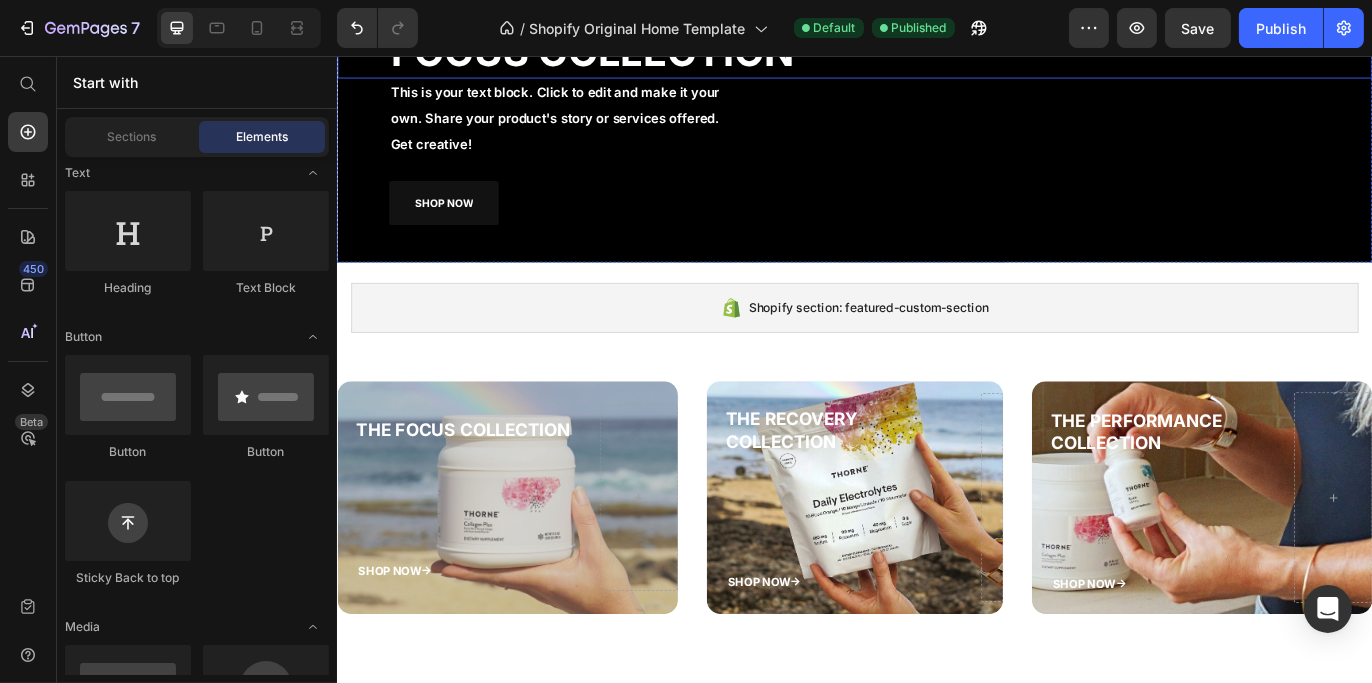 scroll, scrollTop: 0, scrollLeft: 0, axis: both 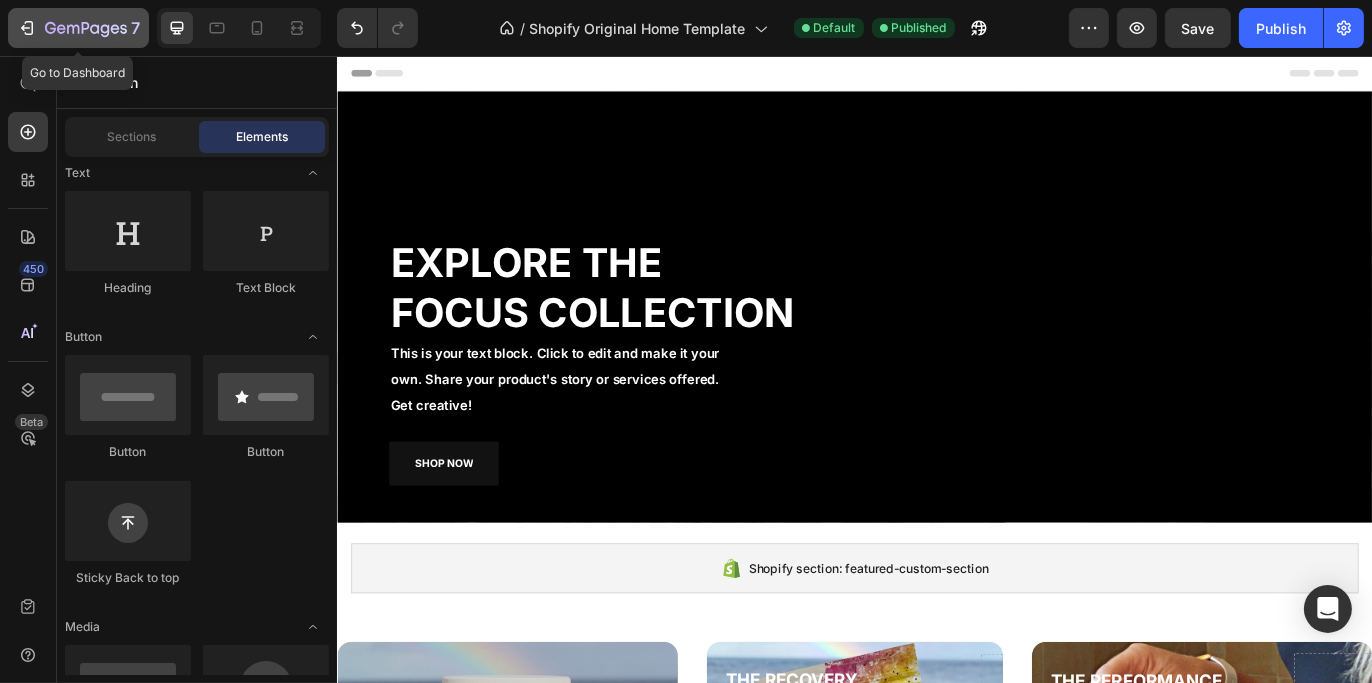 click on "7" 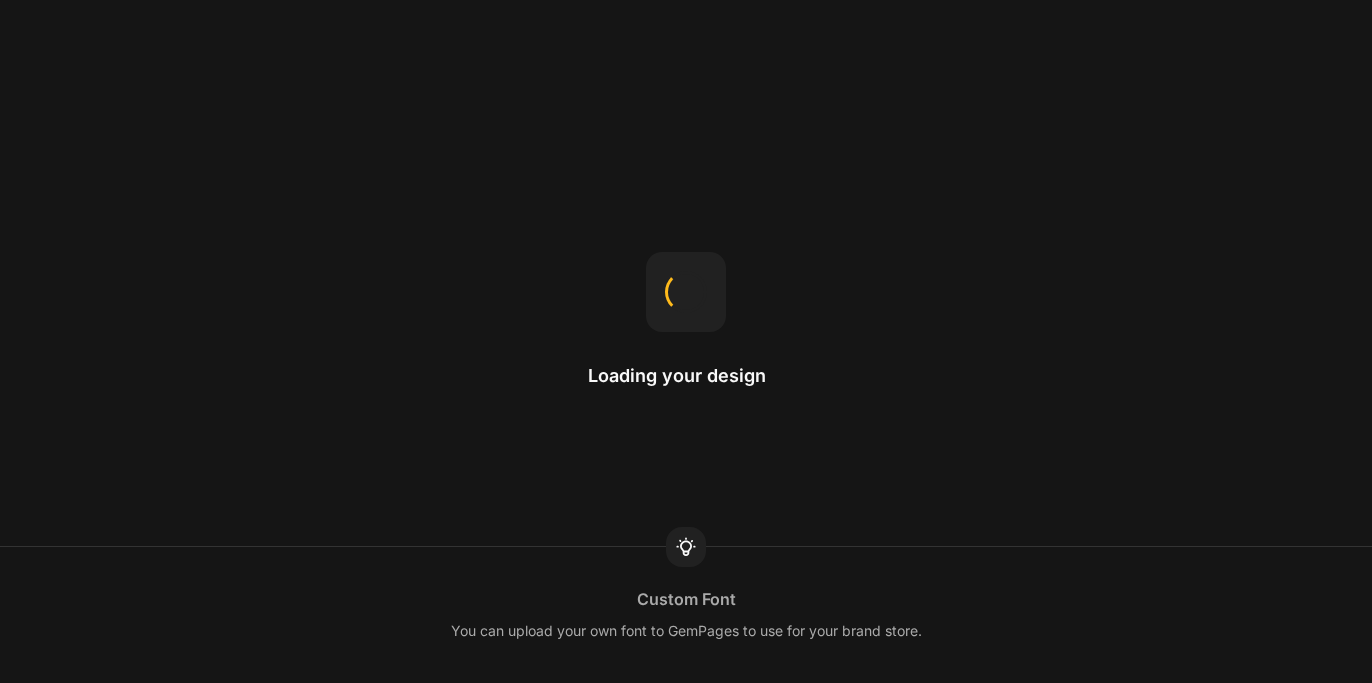 scroll, scrollTop: 0, scrollLeft: 0, axis: both 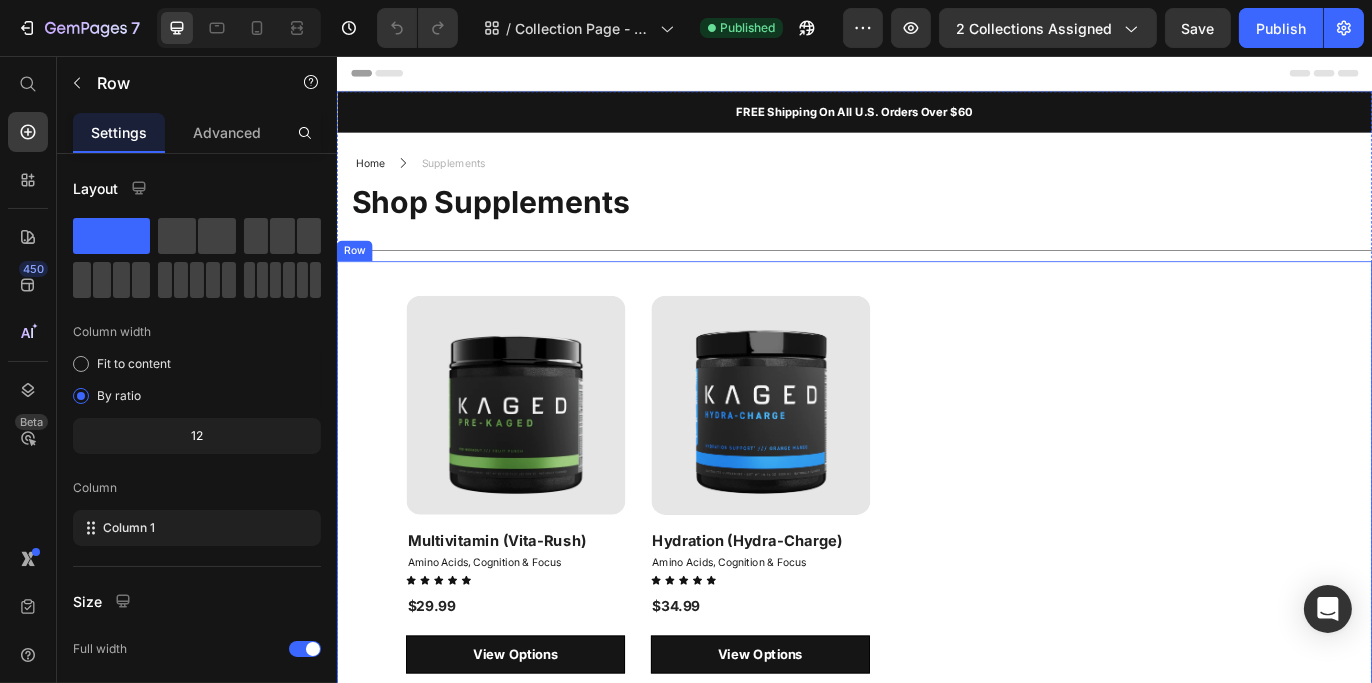 click on "Product Images & Gallery Row Multivitamin (Vita-Rush) (P) Title Amino Acids, Cognition & Focus Collection Title Icon Icon Icon Icon
Icon Icon List $29.99 (P) Price Row View Options Product View More Row Product Images & Gallery Row Hydration (Hydra-Charge) (P) Title Amino Acids, Cognition & Focus Collection Title Icon Icon Icon Icon
Icon Icon List $34.99 (P) Price Row View Options Product View More Row Product List Row" at bounding box center (936, 573) 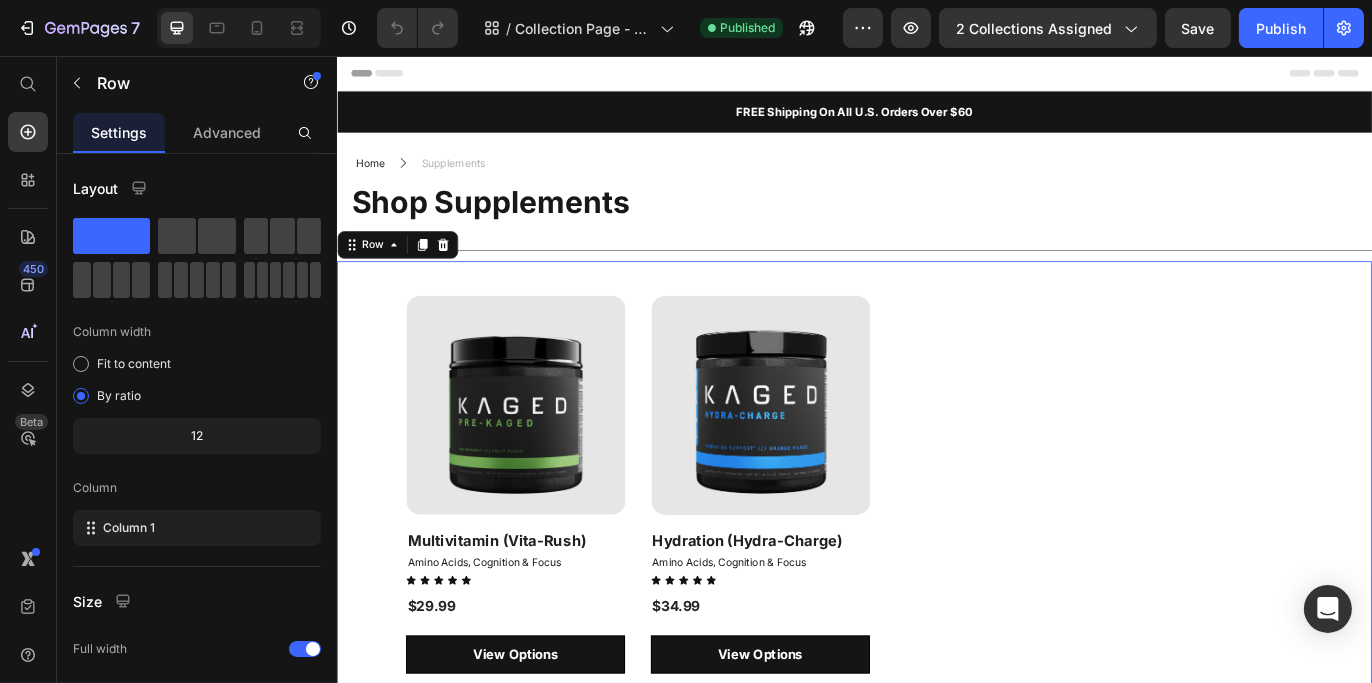 click on "Product Images & Gallery Row Multivitamin (Vita-Rush) (P) Title Amino Acids, Cognition & Focus Collection Title Icon Icon Icon Icon
Icon Icon List $29.99 (P) Price Row View Options Product View More Row Product Images & Gallery Row Hydration (Hydra-Charge) (P) Title Amino Acids, Cognition & Focus Collection Title Icon Icon Icon Icon
Icon Icon List $34.99 (P) Price Row View Options Product View More Row Product List Row   0" at bounding box center [936, 573] 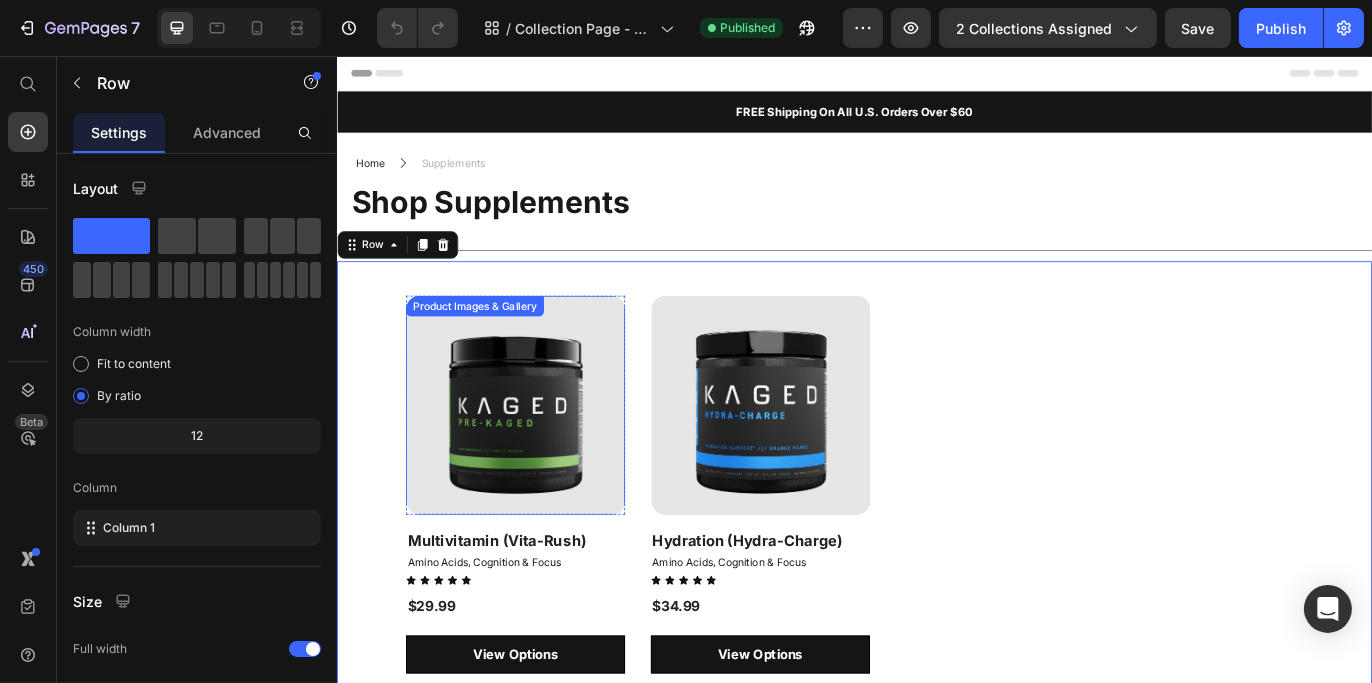 click at bounding box center (543, 461) 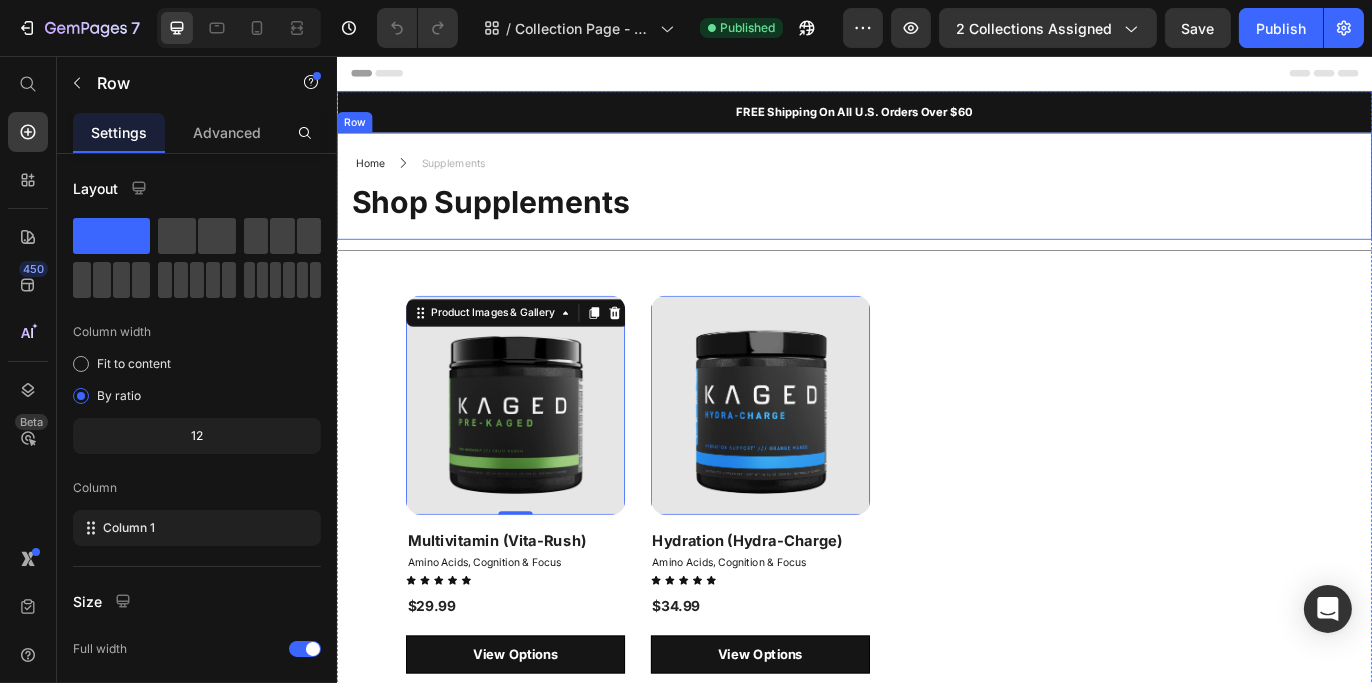 click on "Home Text block
Icon Supplements Text block Row Shop Supplements Heading Row Row Row" at bounding box center (936, 207) 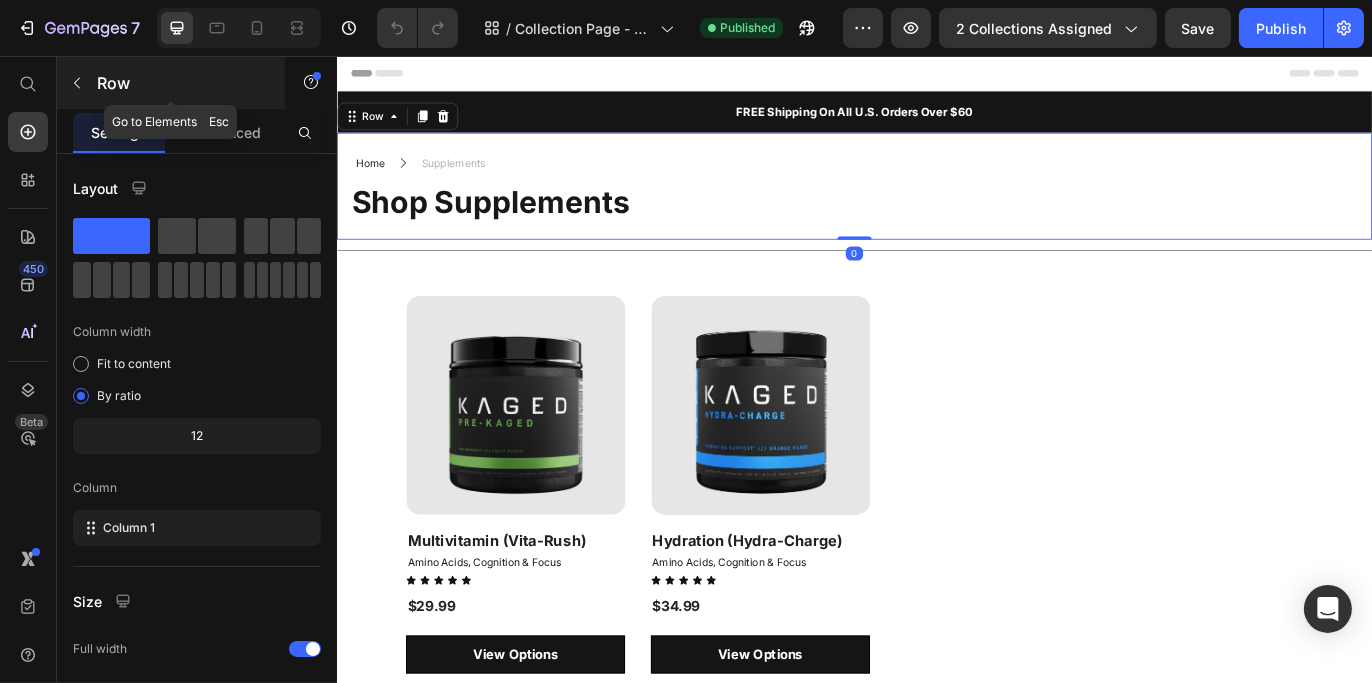 click at bounding box center [77, 83] 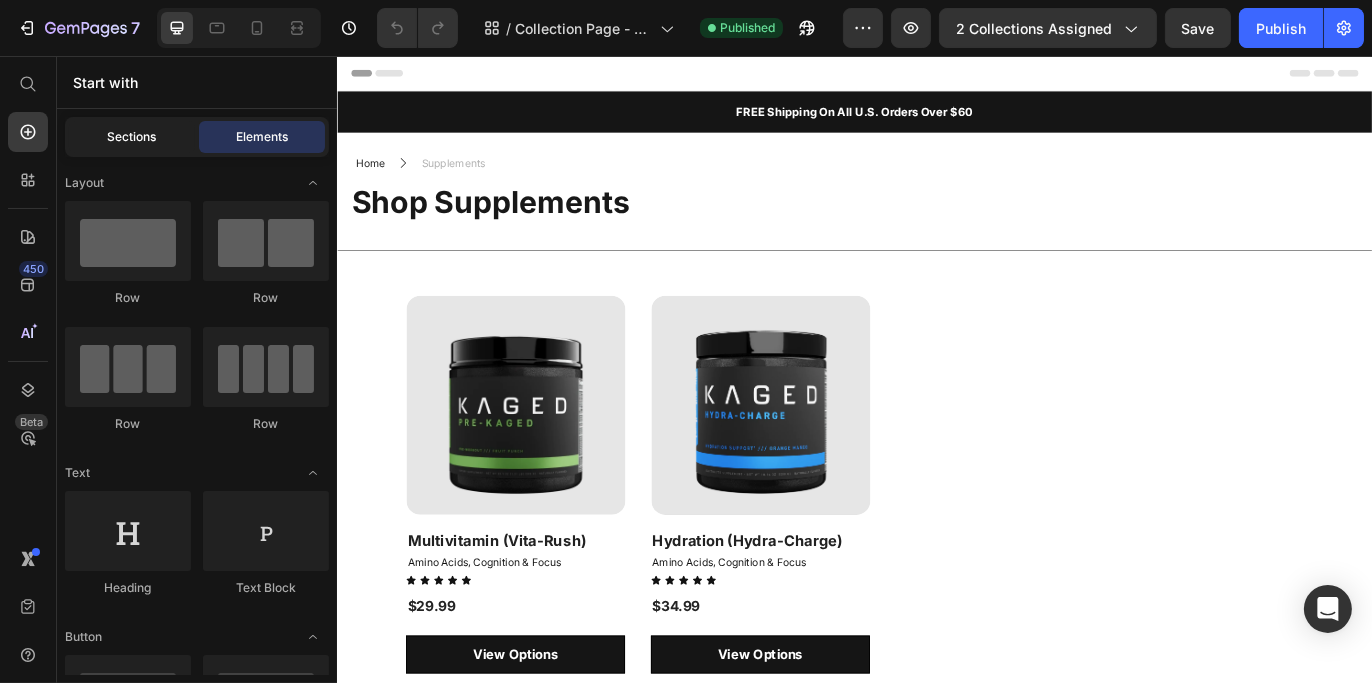 click on "Sections" 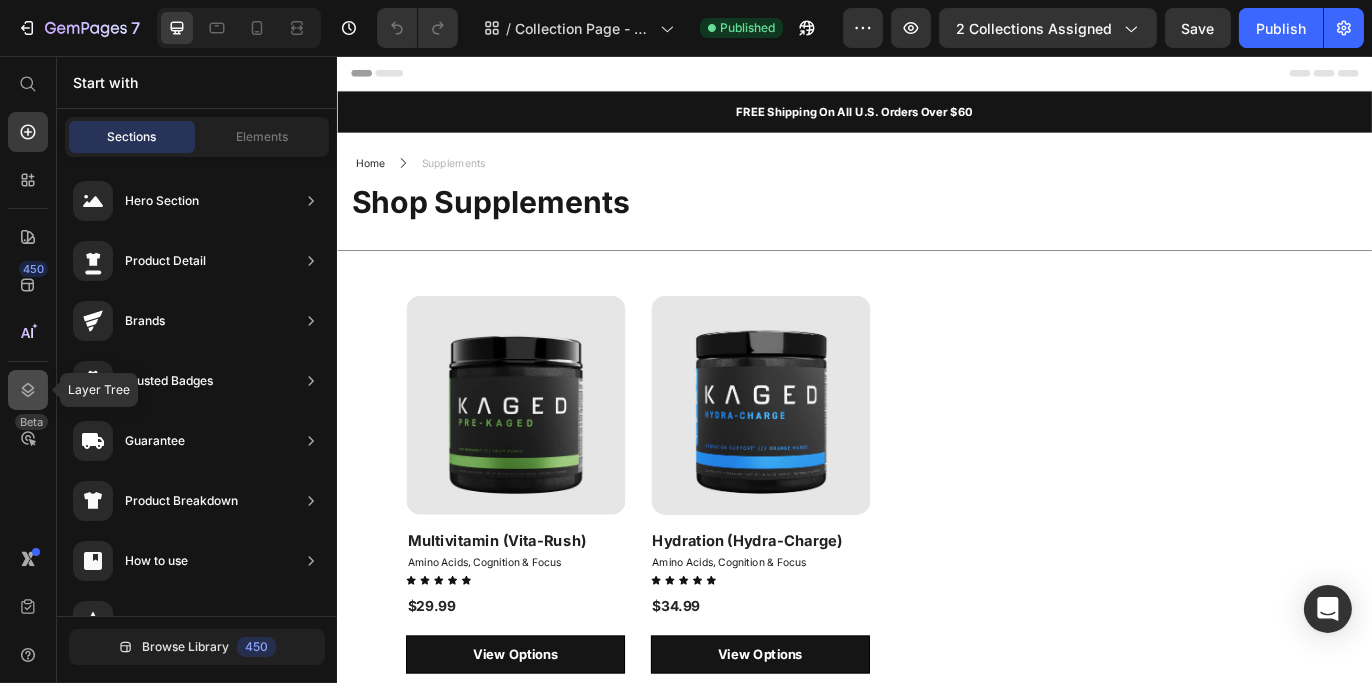 click 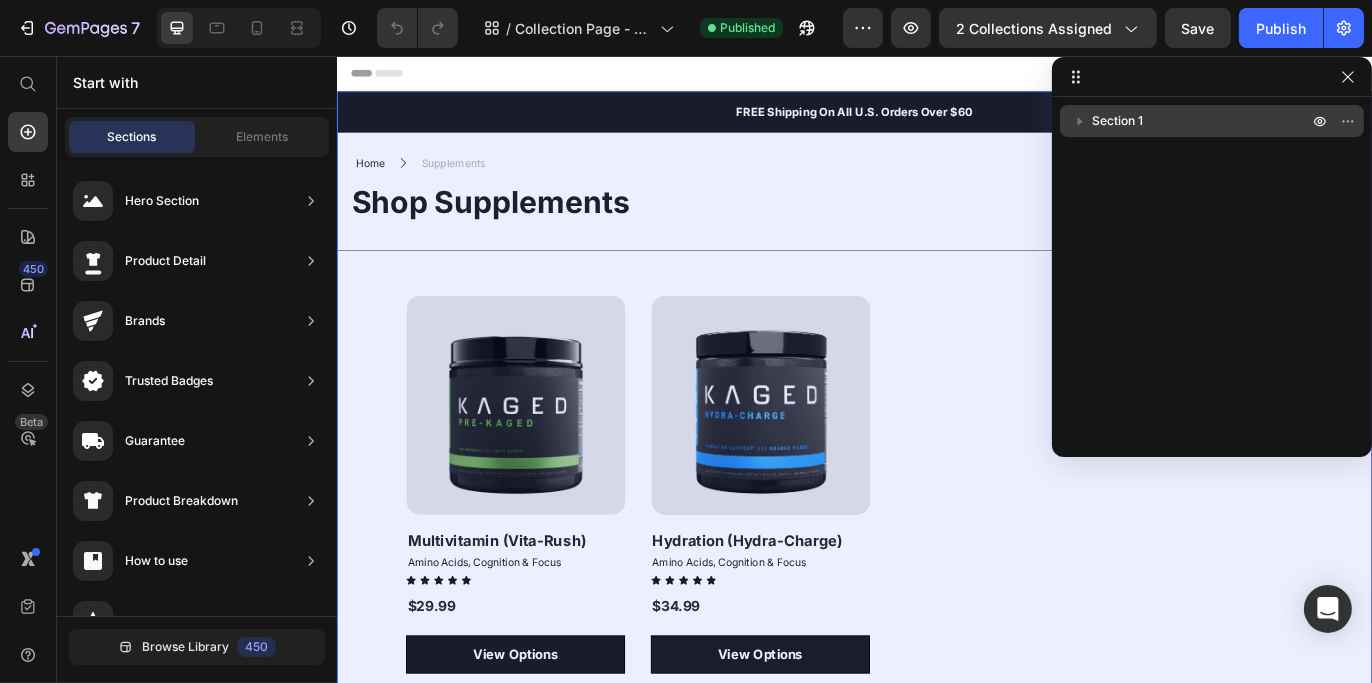 click on "Section 1" at bounding box center (1117, 121) 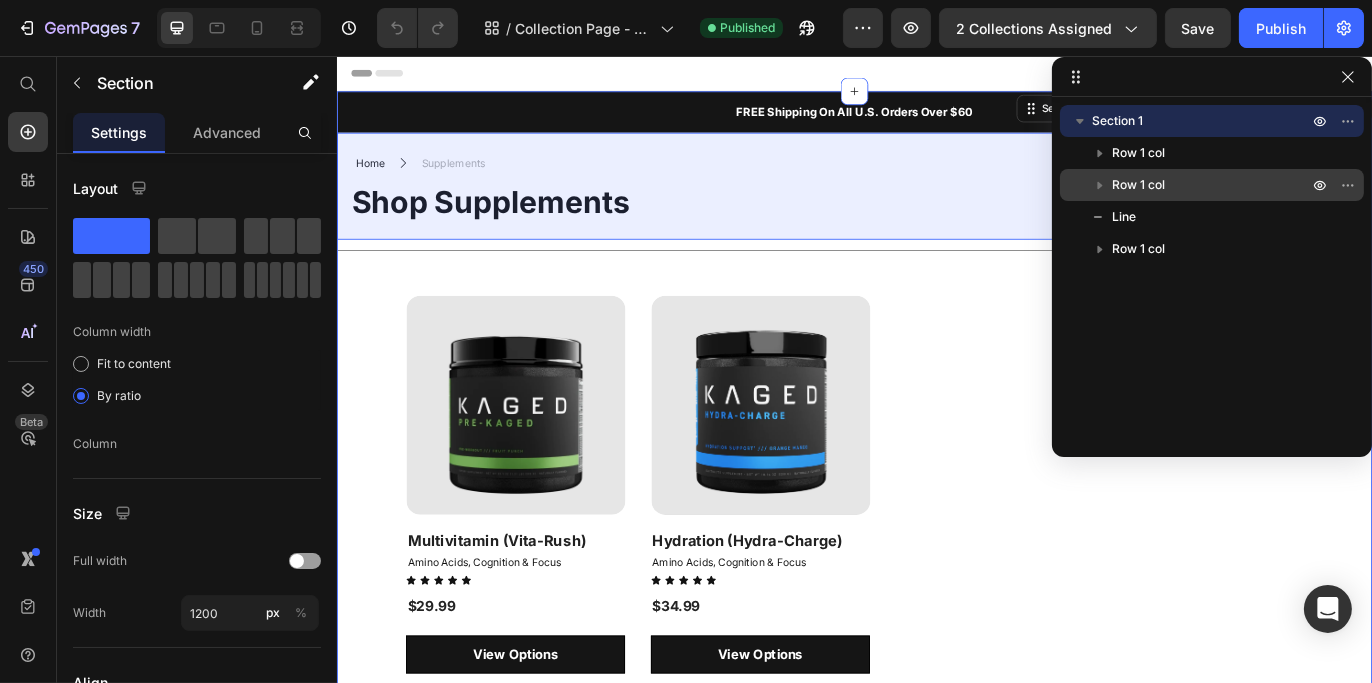 click 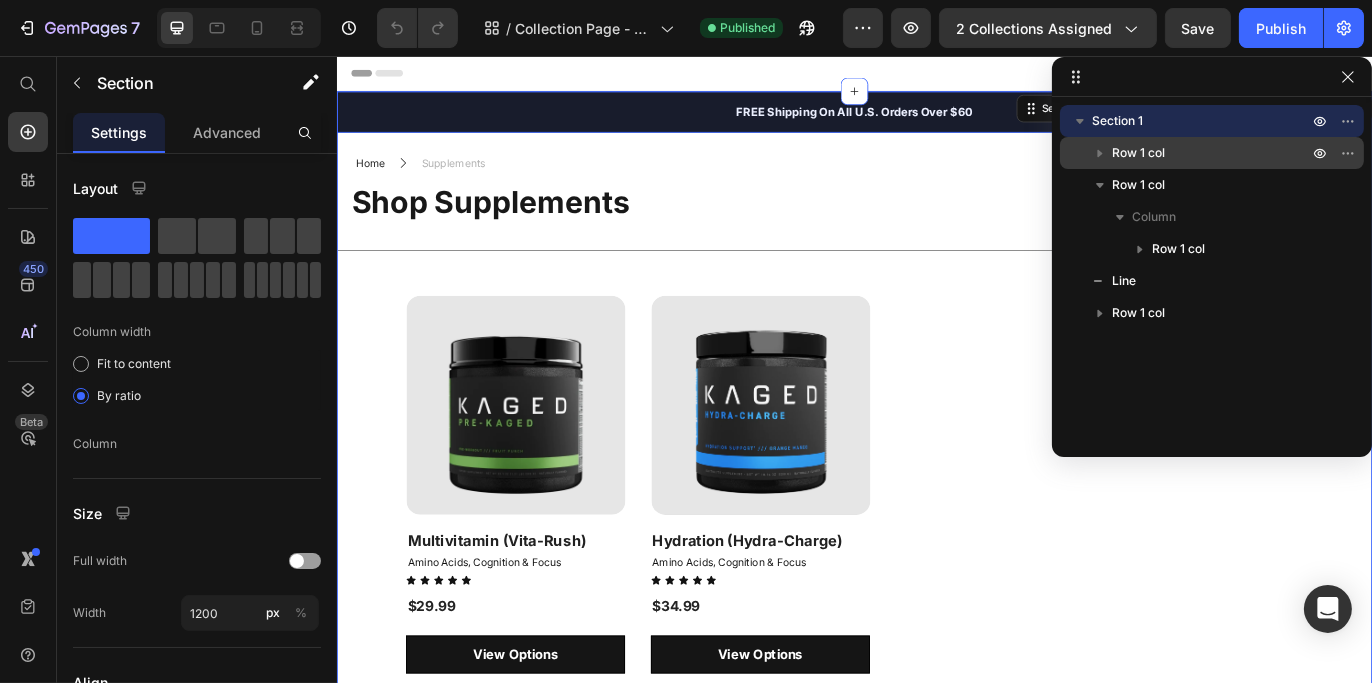 click 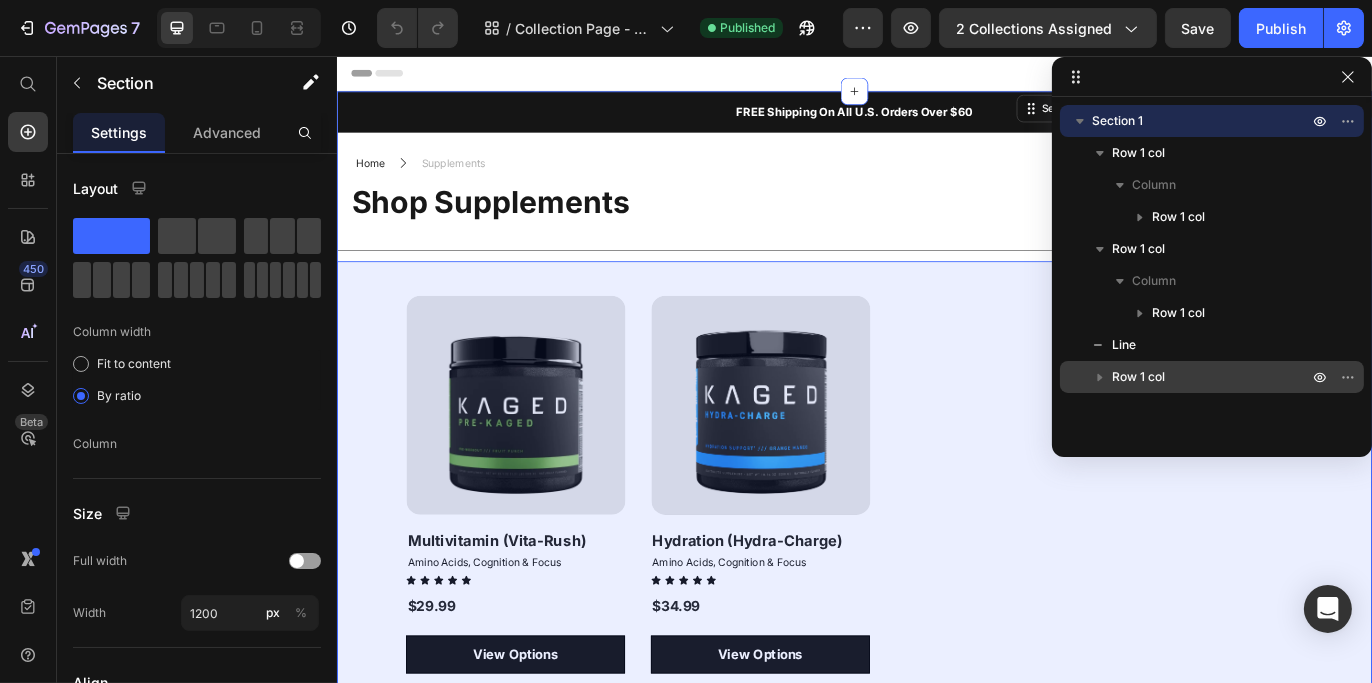 click 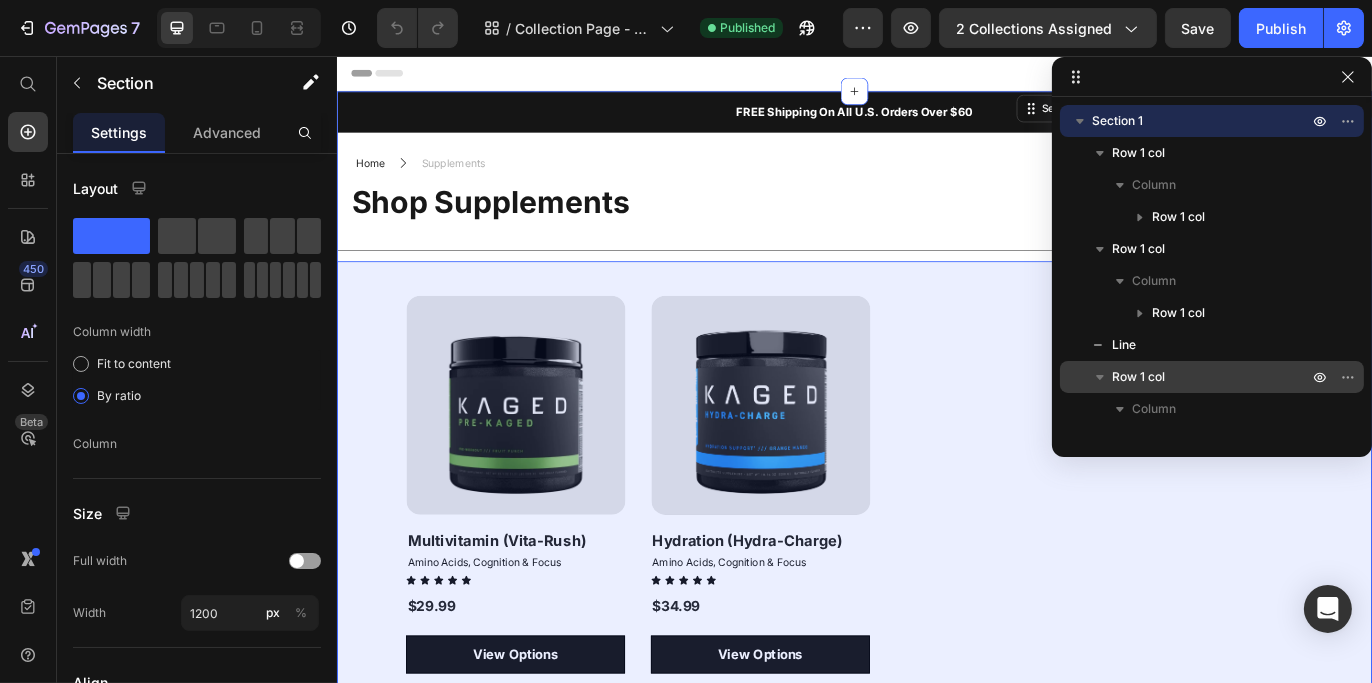 scroll, scrollTop: 22, scrollLeft: 0, axis: vertical 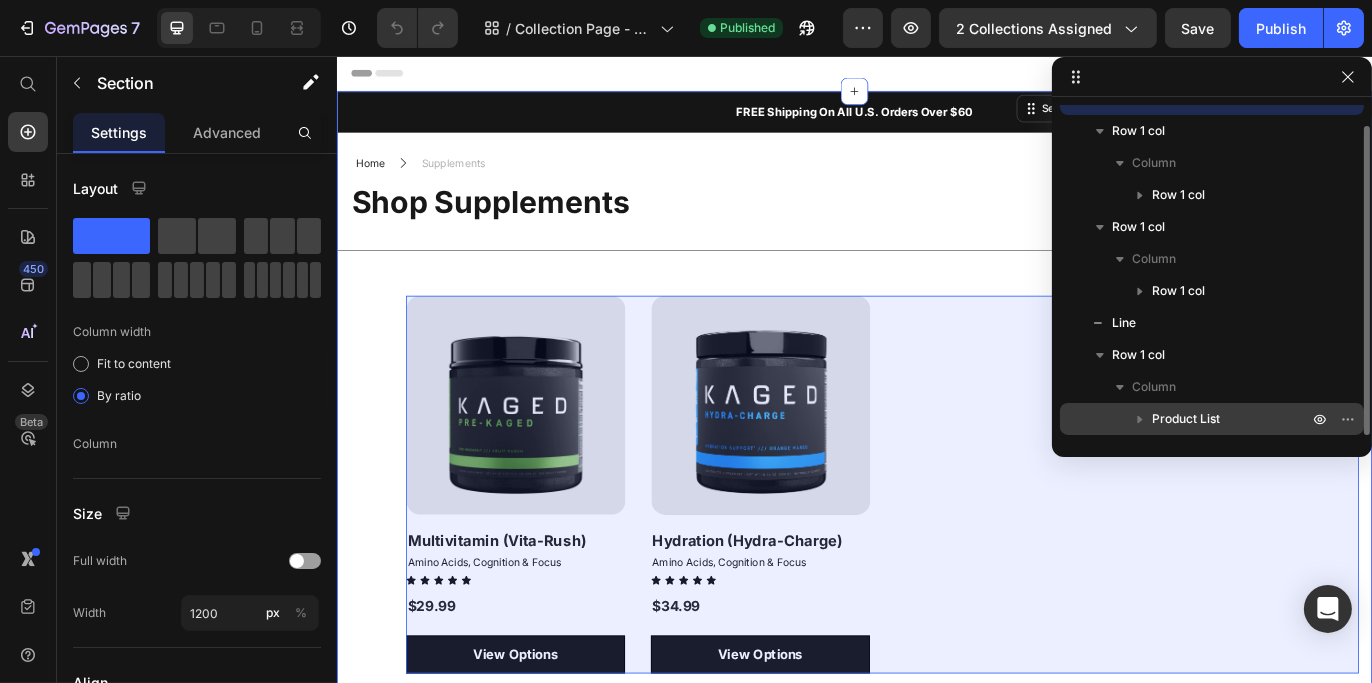 click on "Product List" at bounding box center (1186, 419) 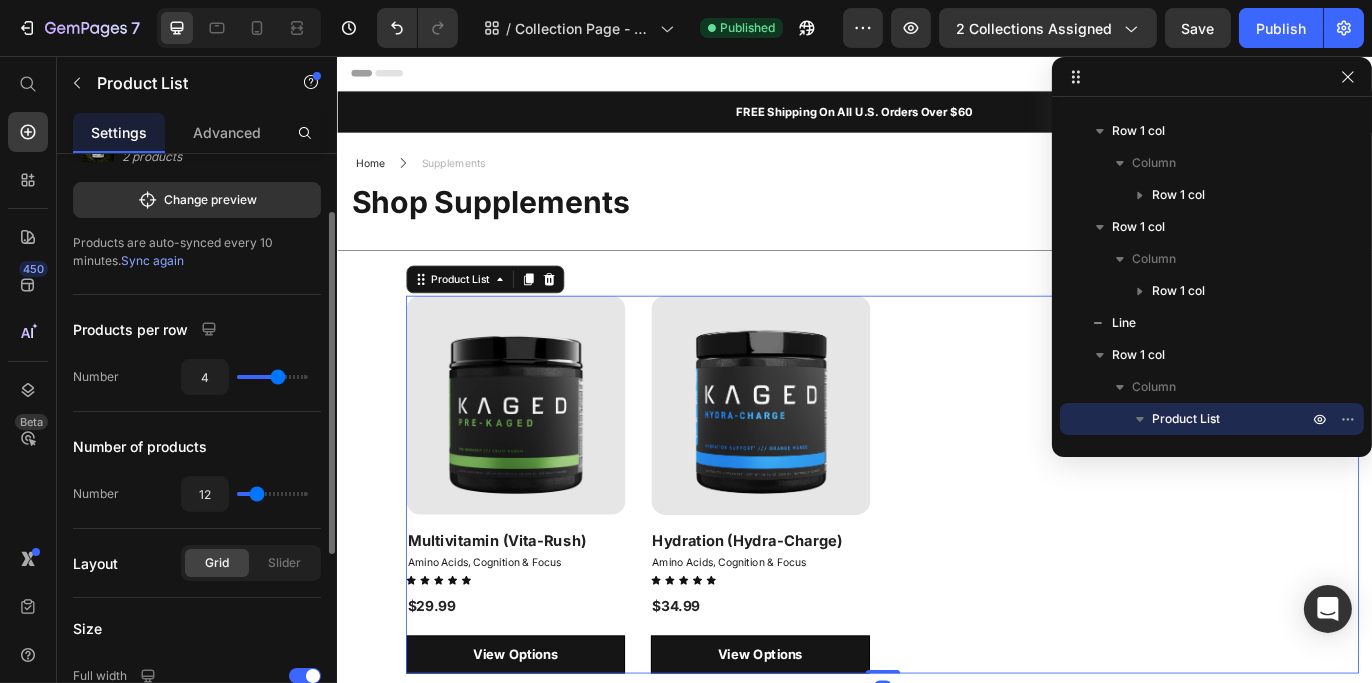 scroll, scrollTop: 0, scrollLeft: 0, axis: both 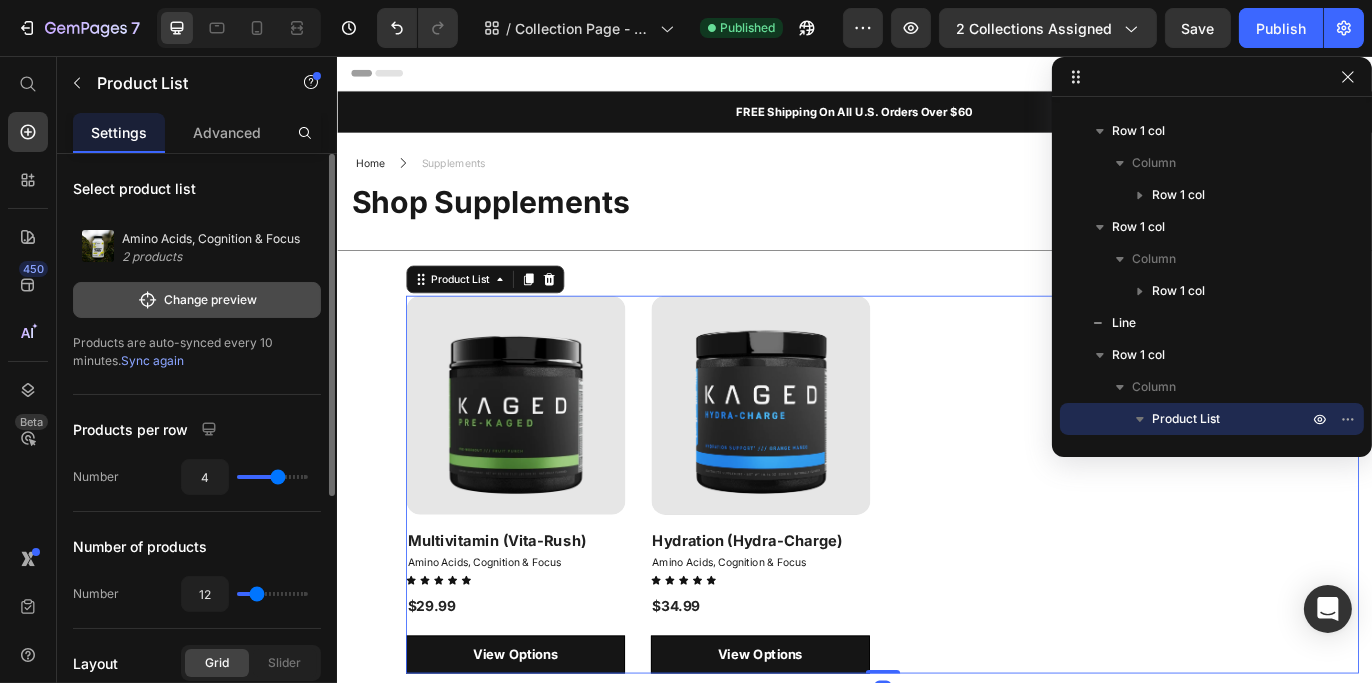 click on "Change preview" at bounding box center [197, 300] 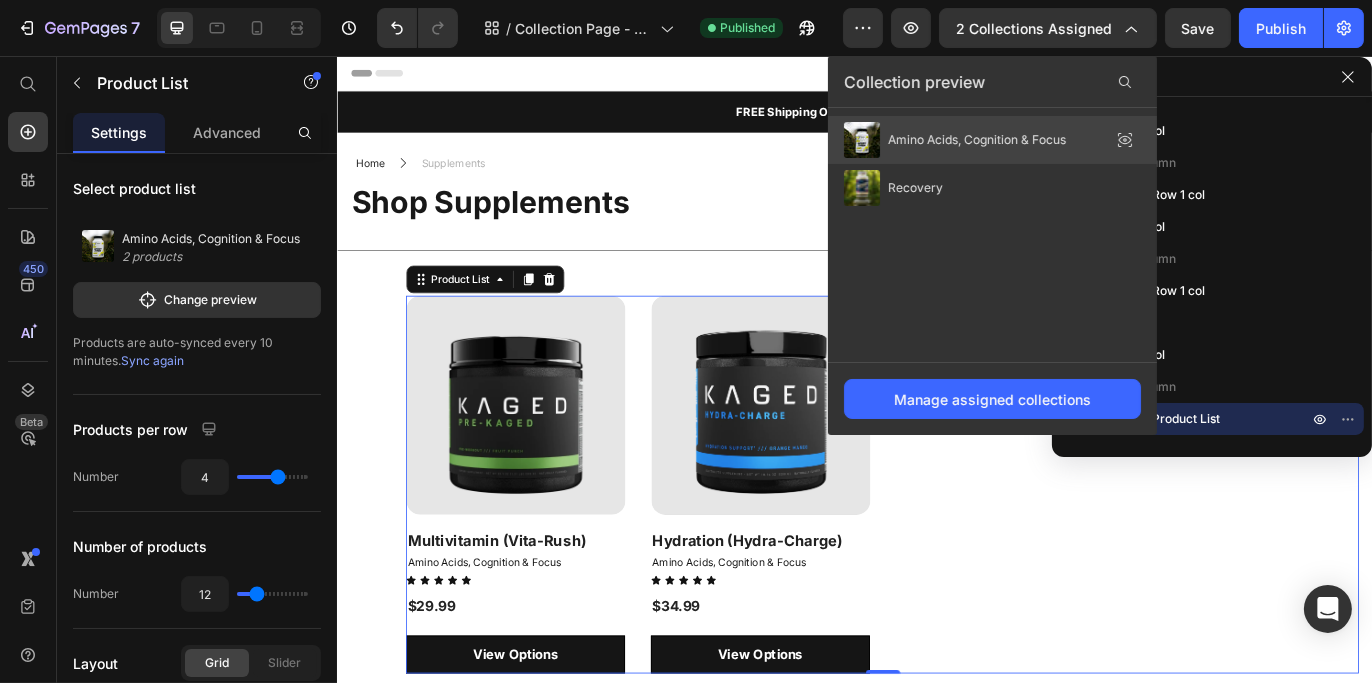 click on "Amino Acids, Cognition & Focus" at bounding box center (977, 140) 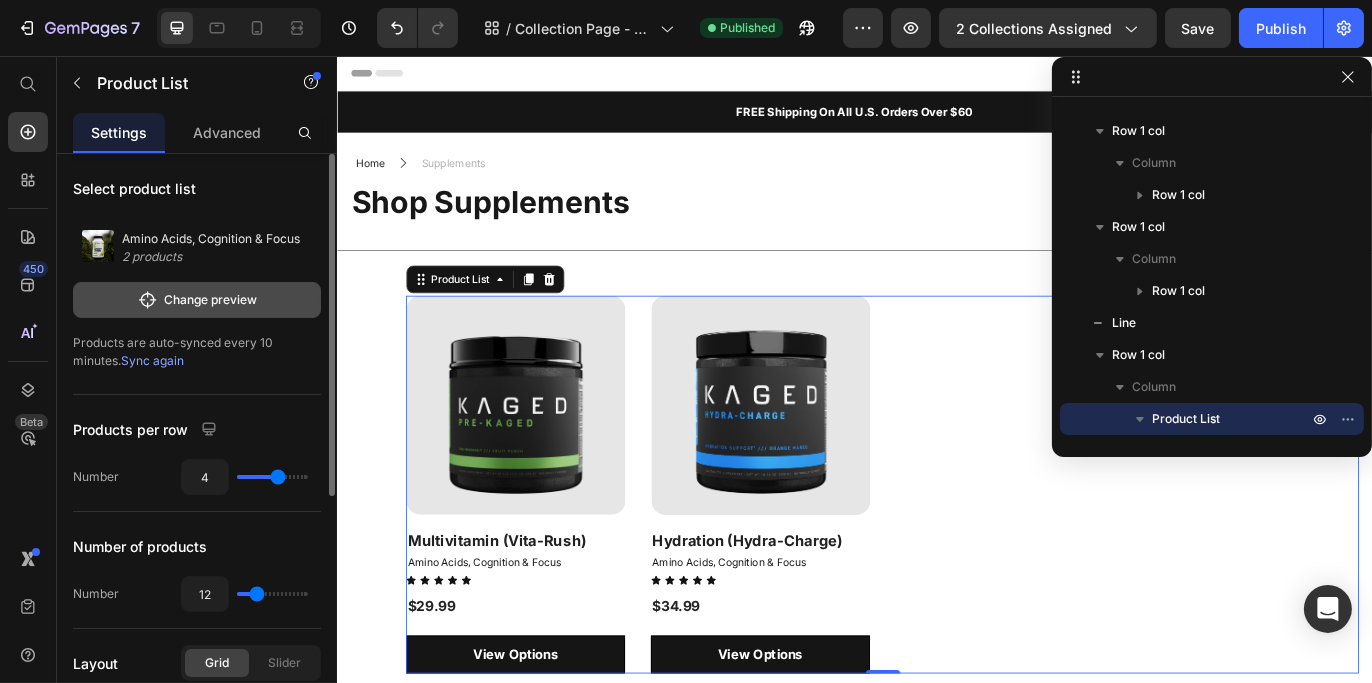 click on "Change preview" at bounding box center (197, 300) 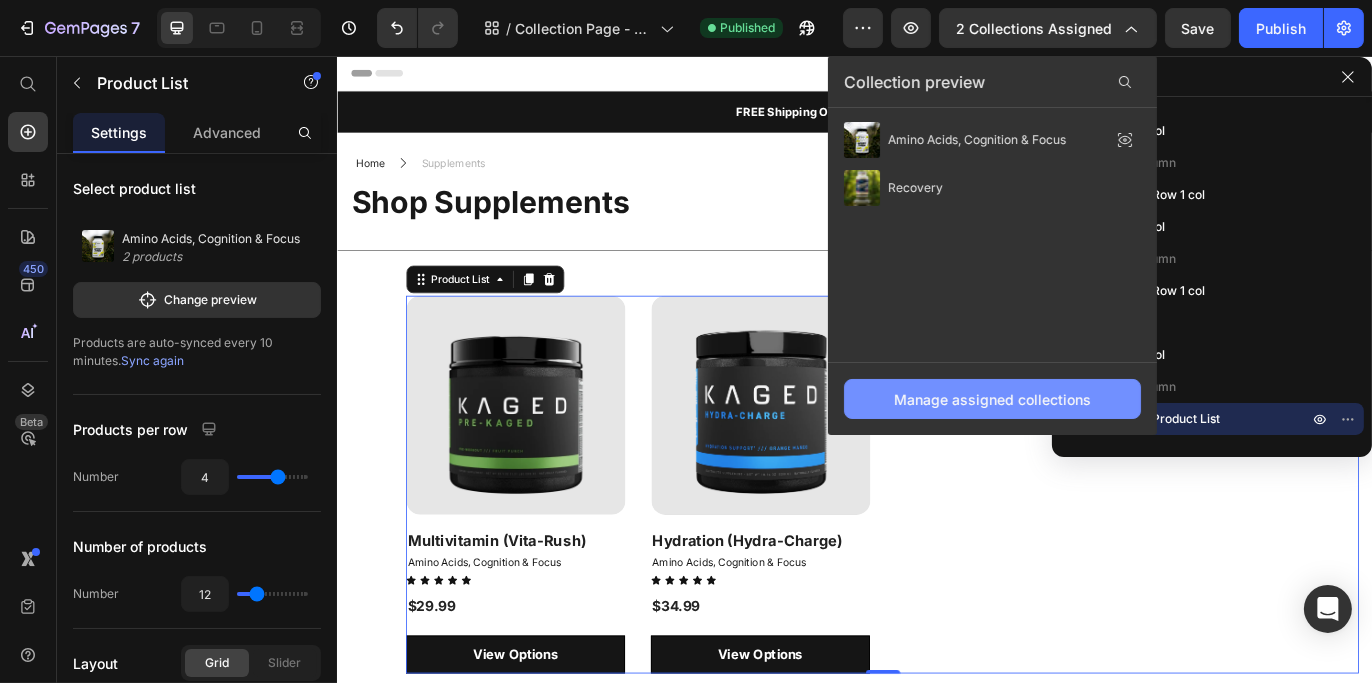 click on "Manage assigned collections" at bounding box center [992, 399] 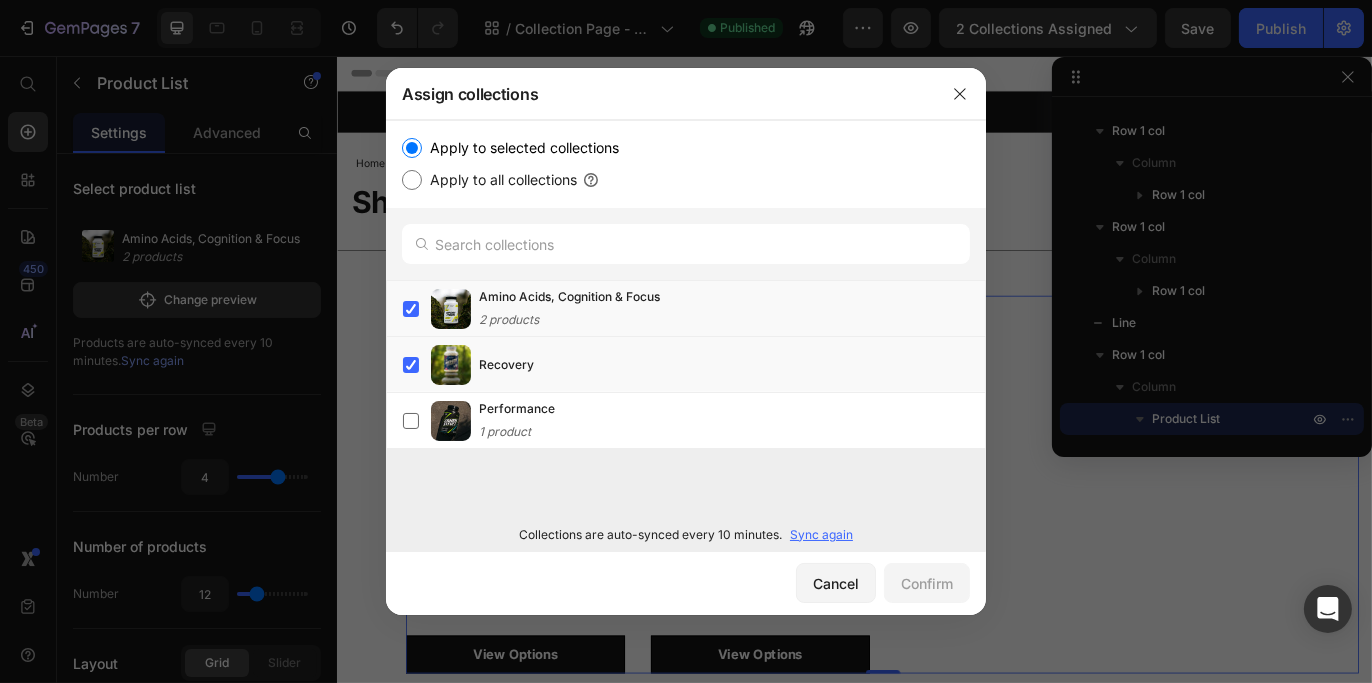click on "Apply to all collections" at bounding box center (499, 180) 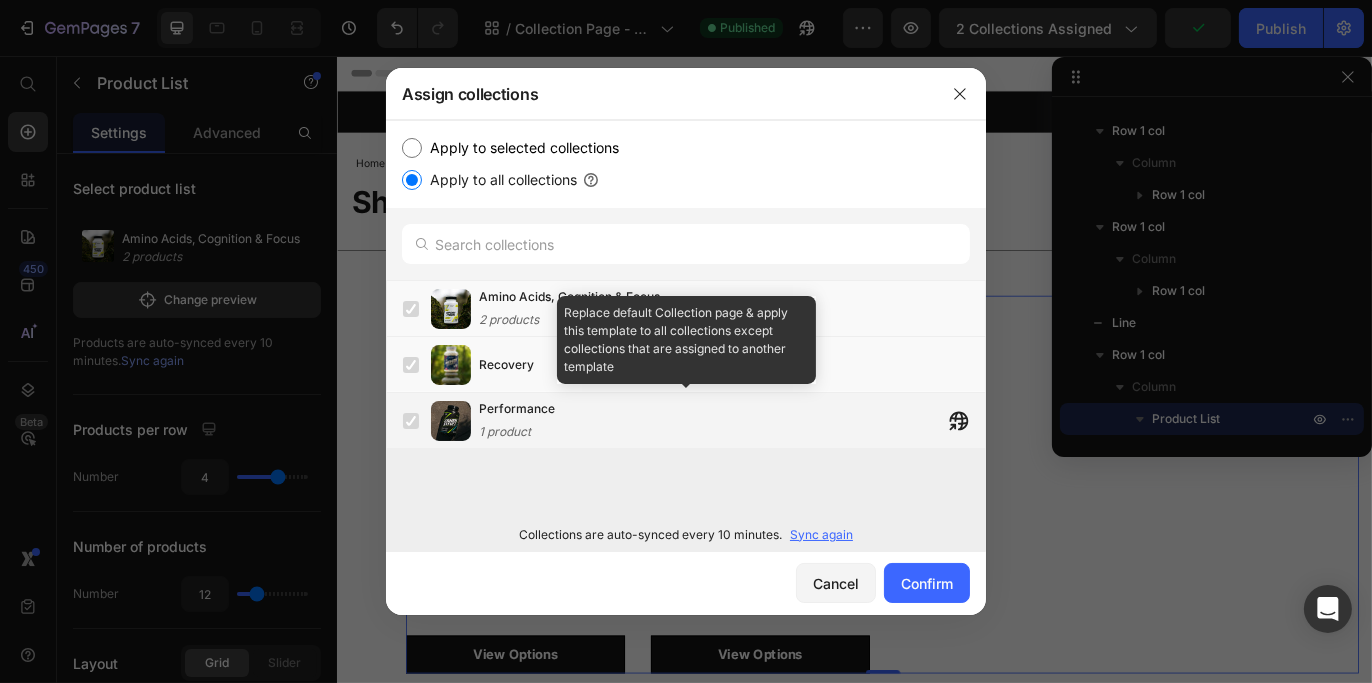 click at bounding box center (411, 421) 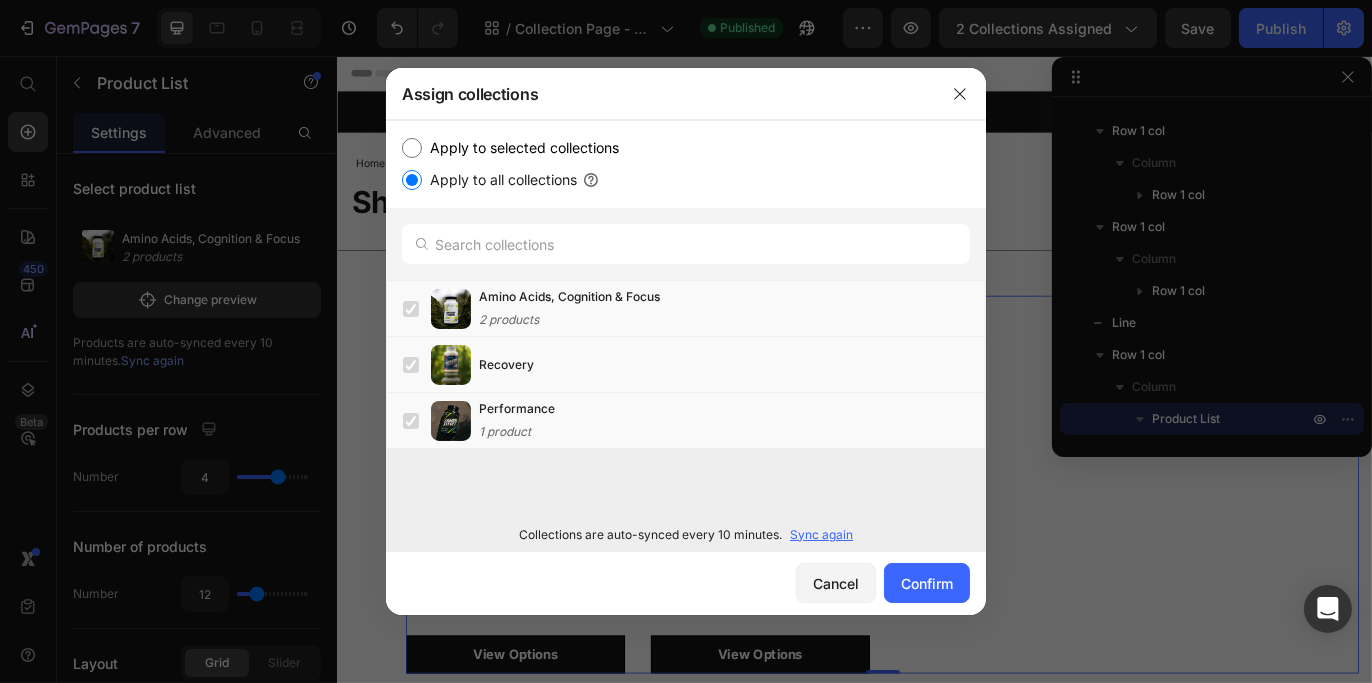 click on "Apply to selected collections Apply to all collections" at bounding box center [686, 164] 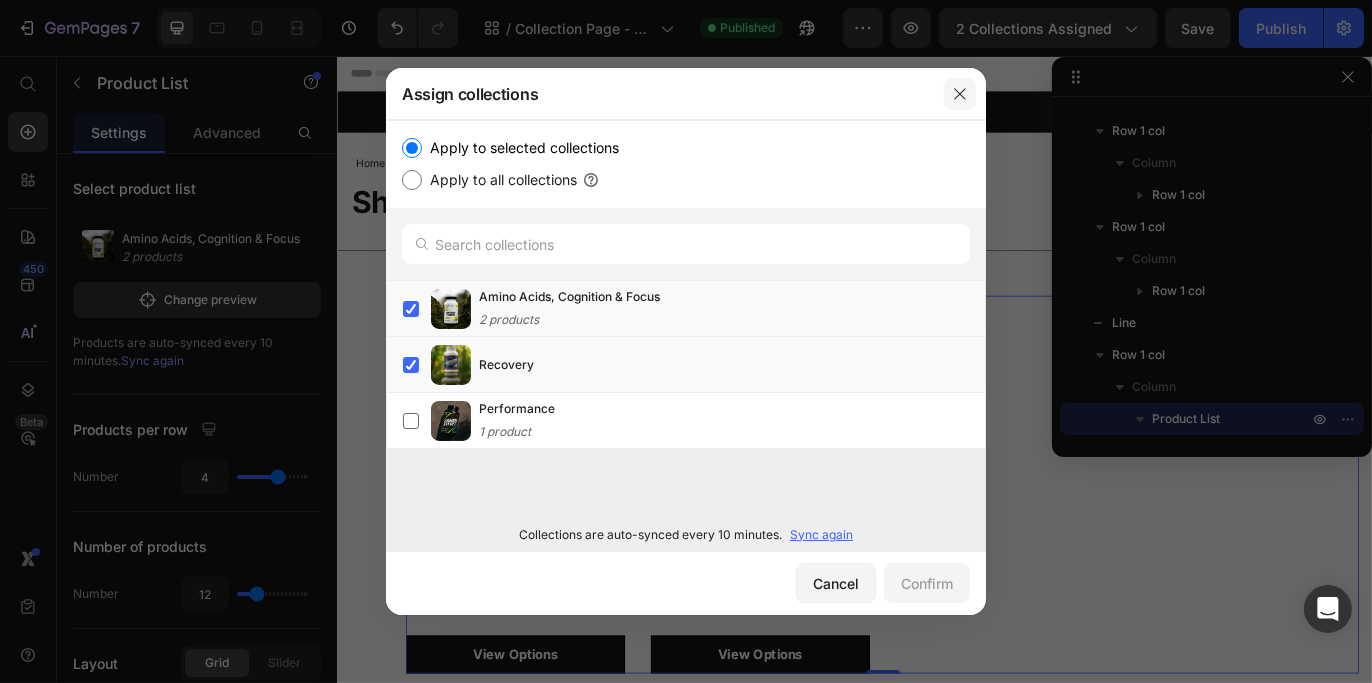 click 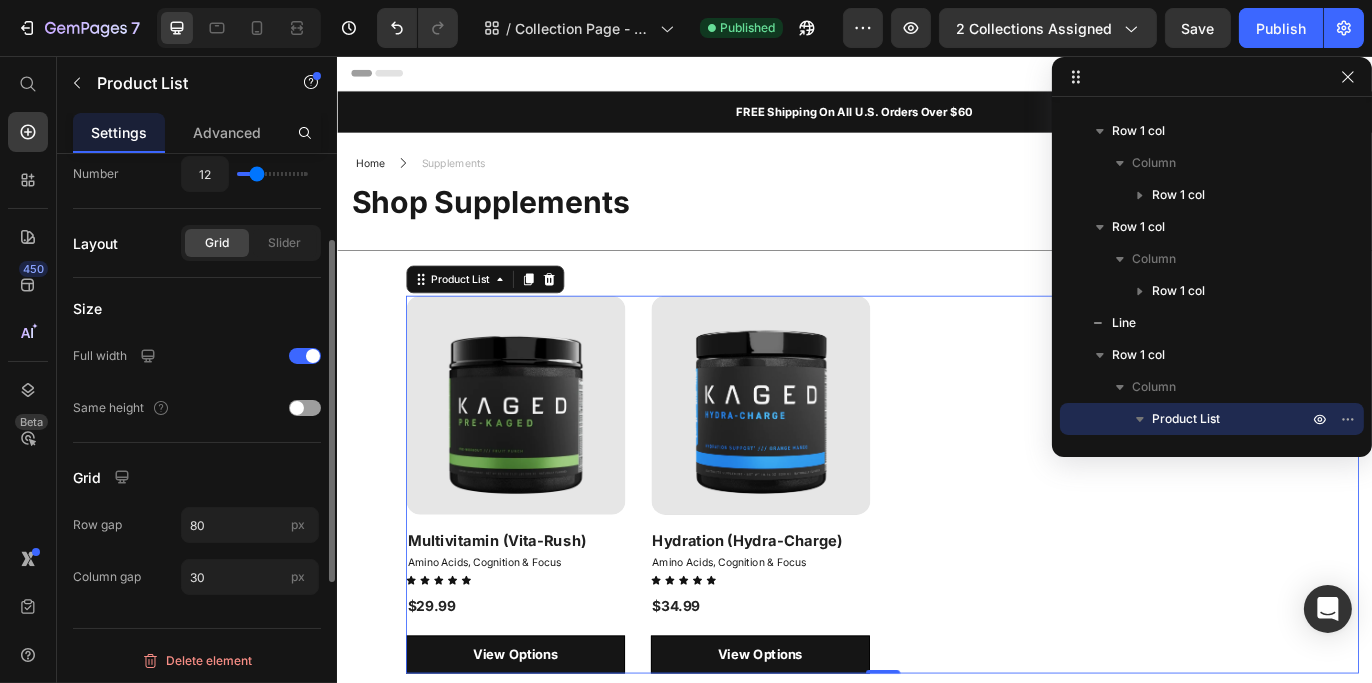 scroll, scrollTop: 120, scrollLeft: 0, axis: vertical 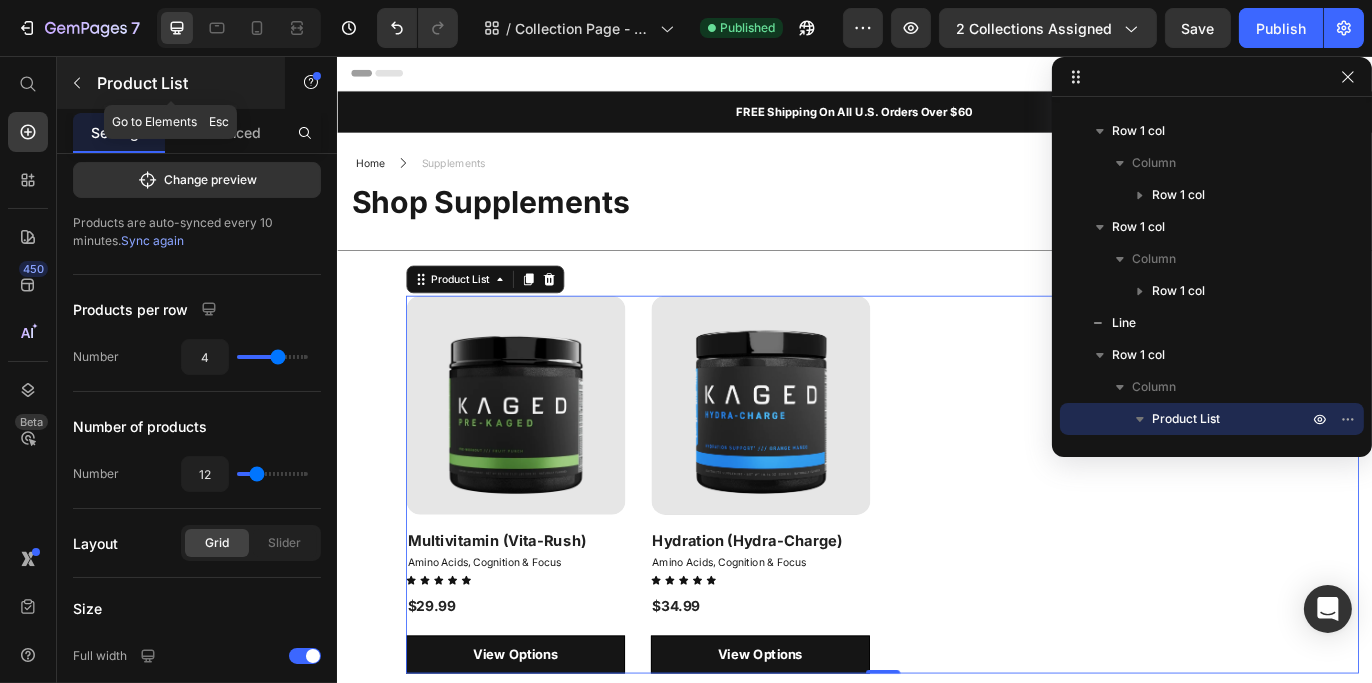 click 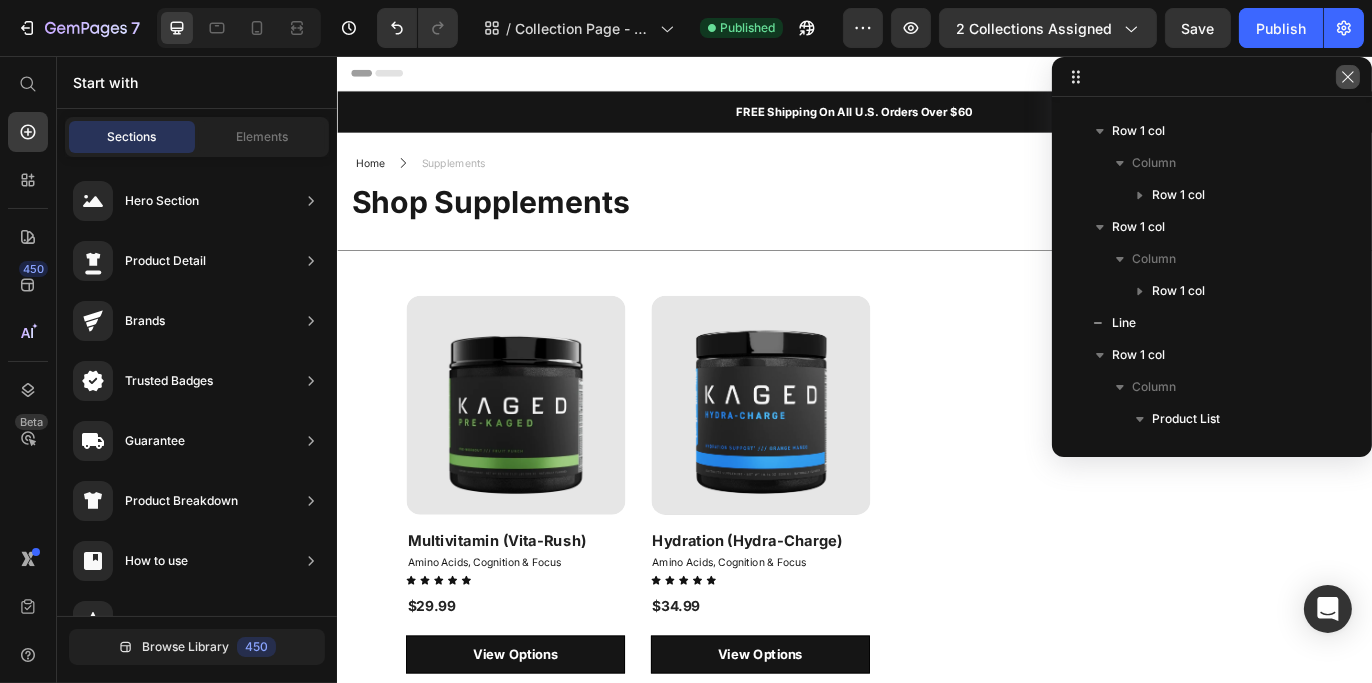 click 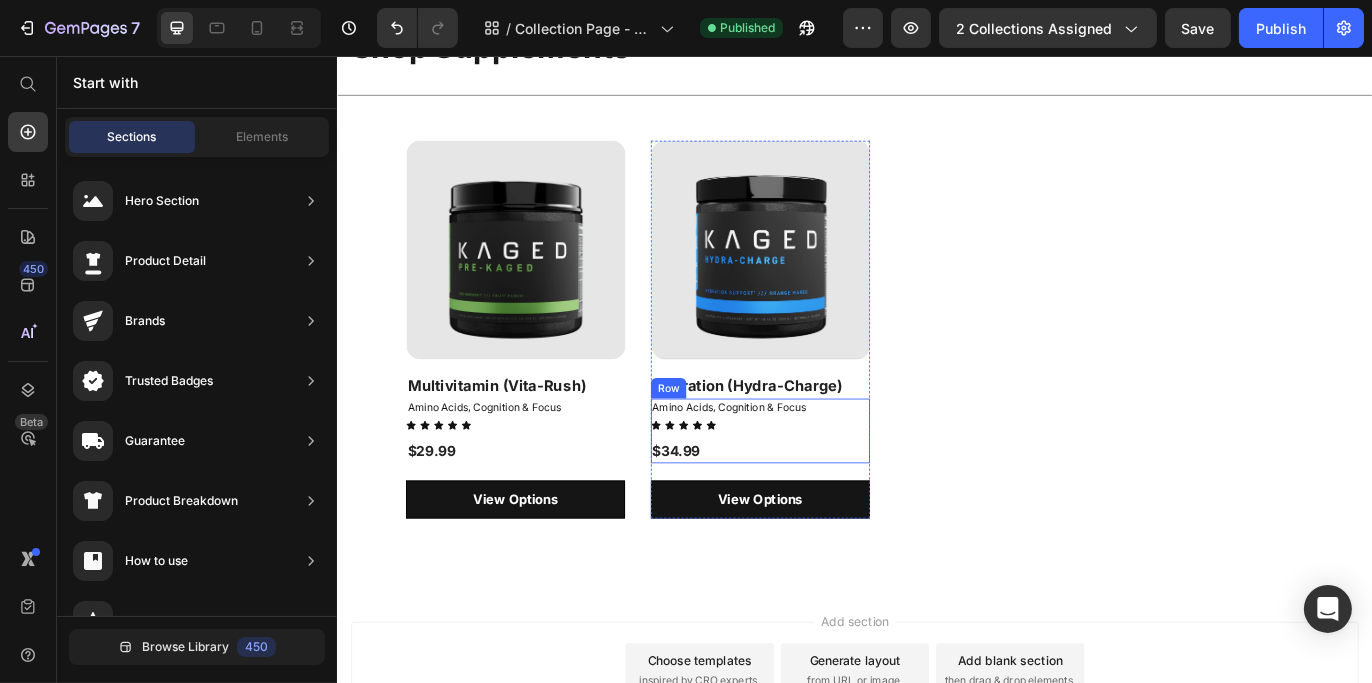 scroll, scrollTop: 0, scrollLeft: 0, axis: both 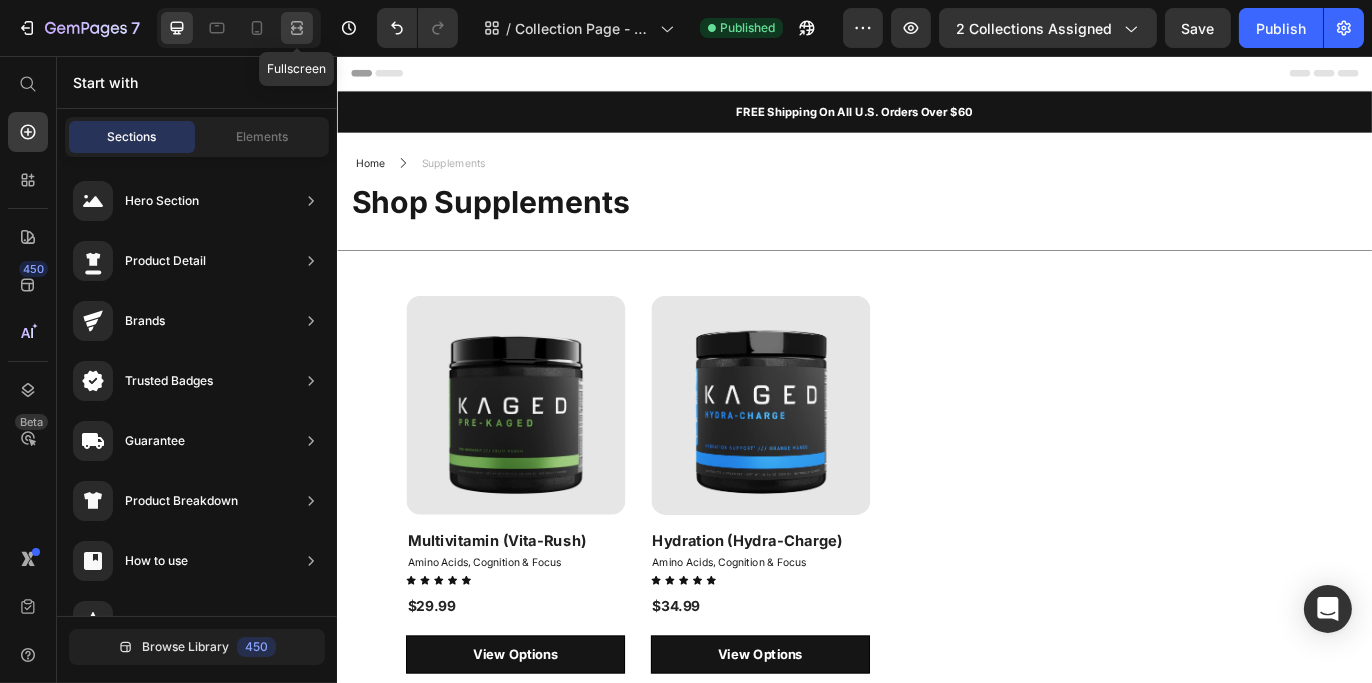 click 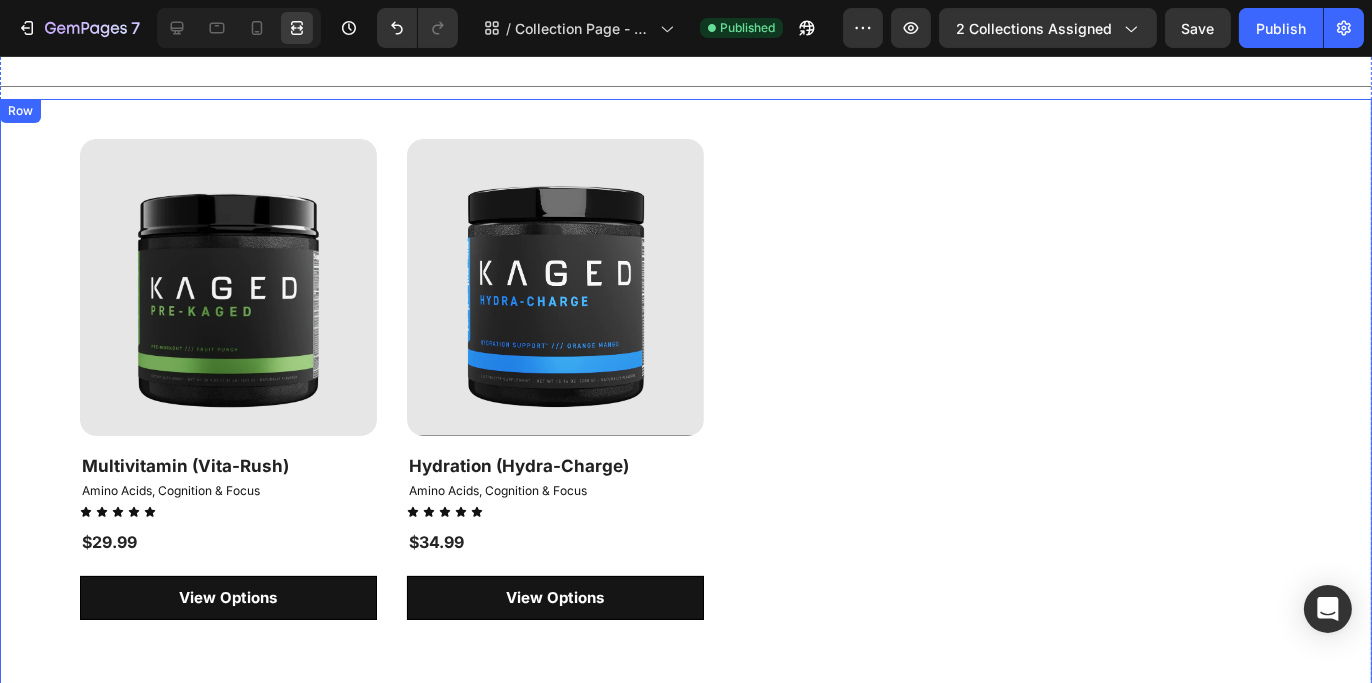 scroll, scrollTop: 0, scrollLeft: 0, axis: both 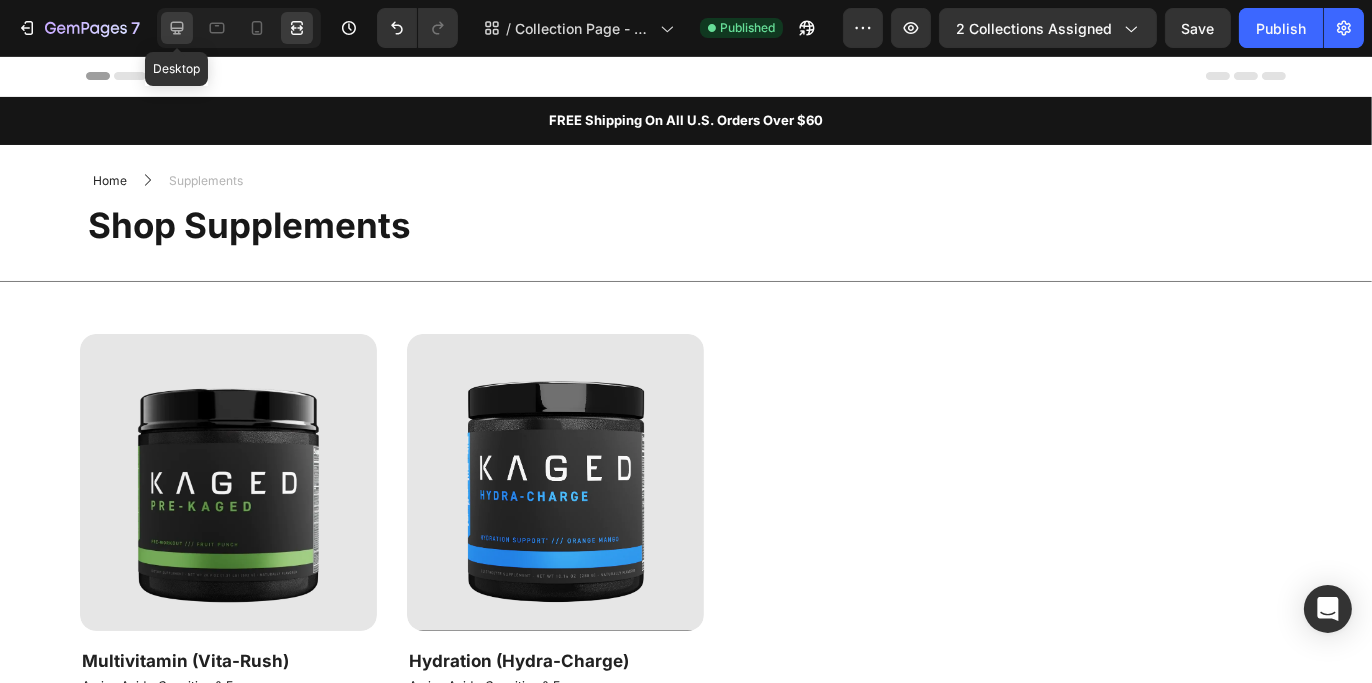 click 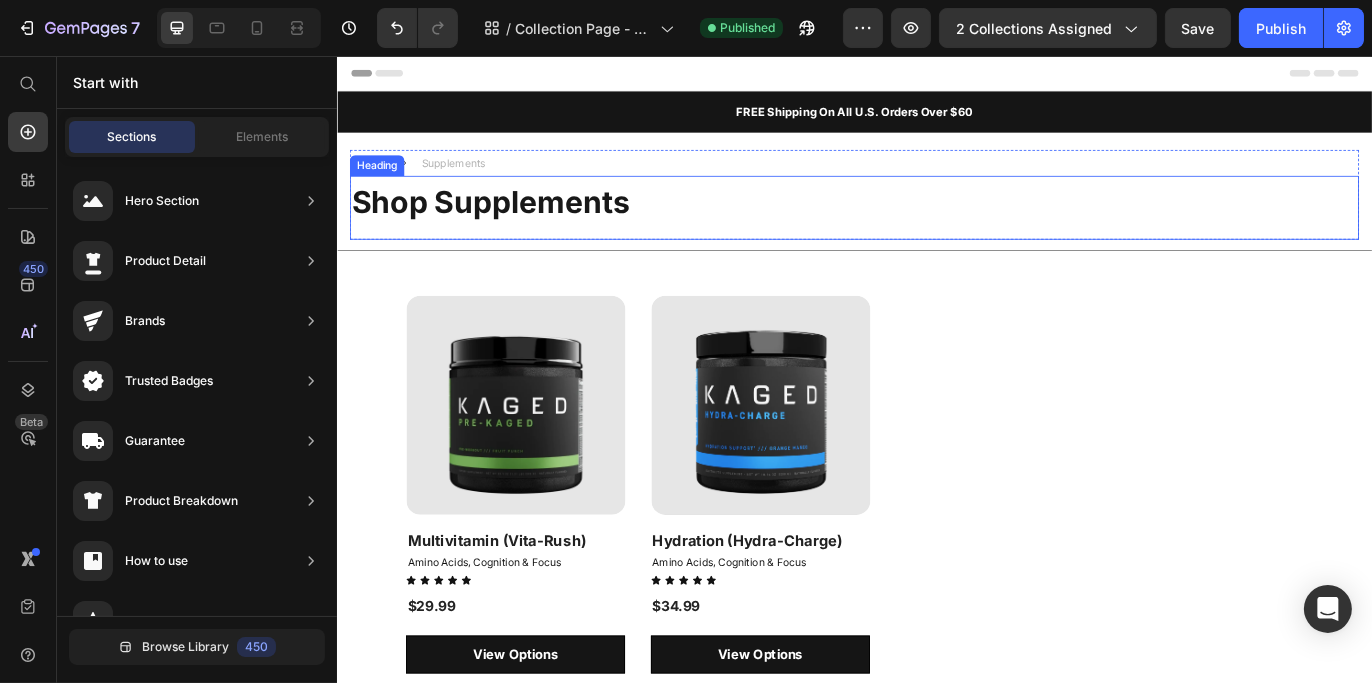 click on "Shop Supplements" at bounding box center [514, 225] 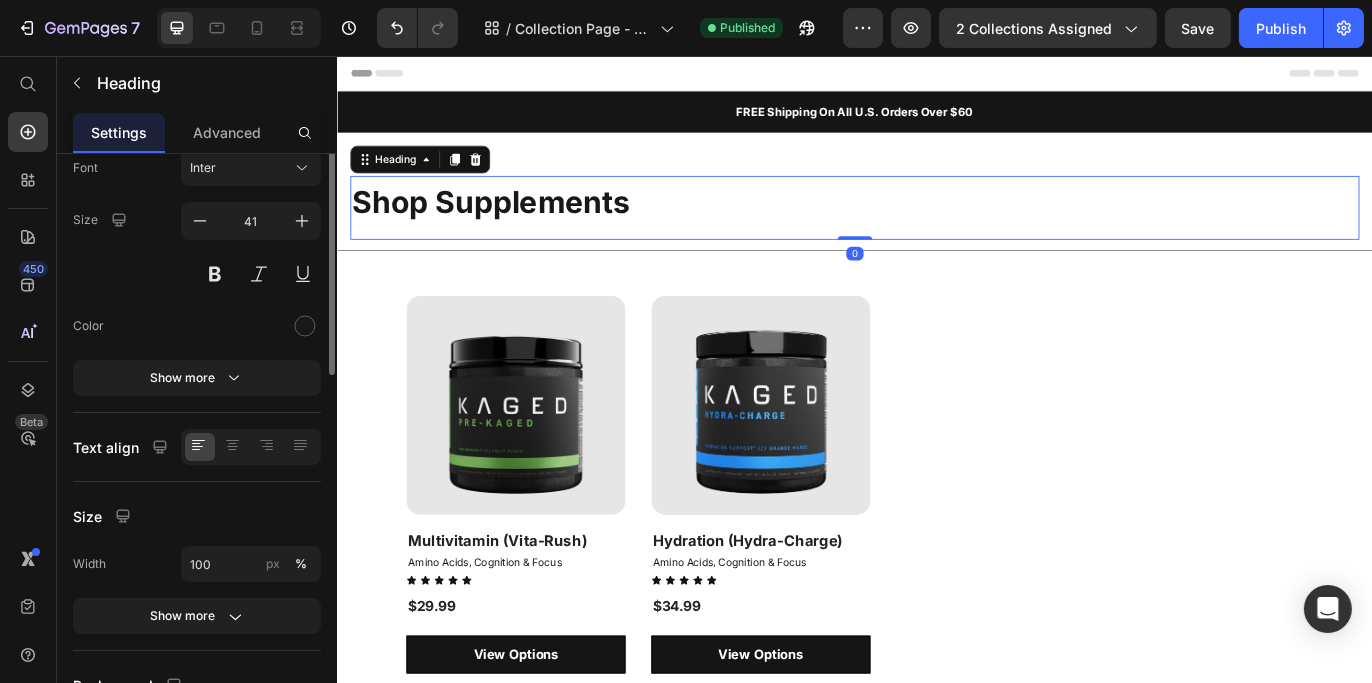 scroll, scrollTop: 0, scrollLeft: 0, axis: both 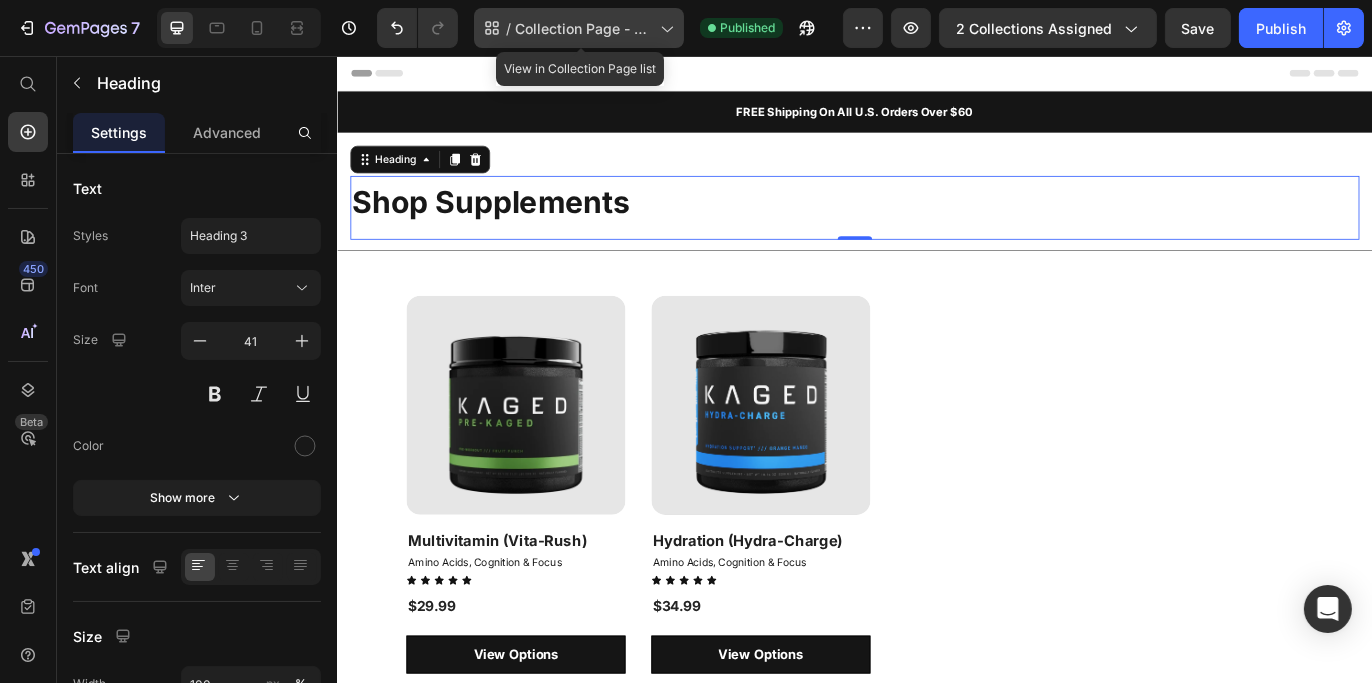 click 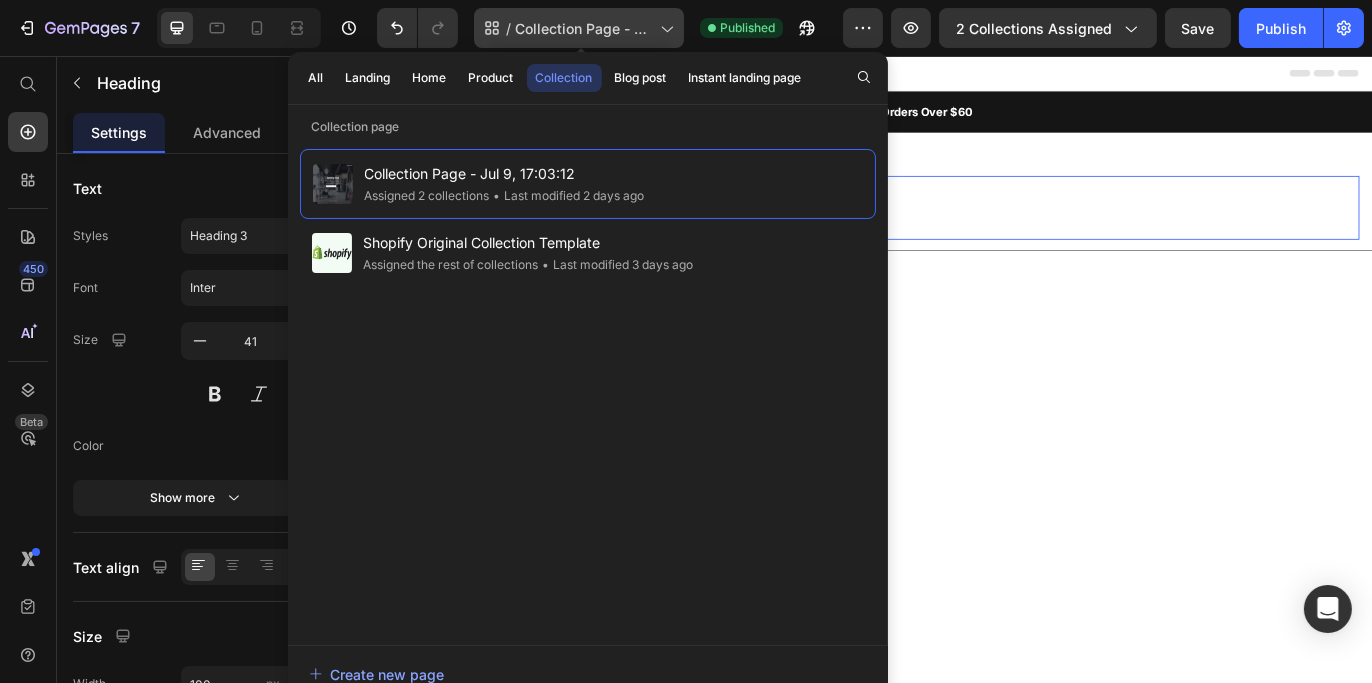 click 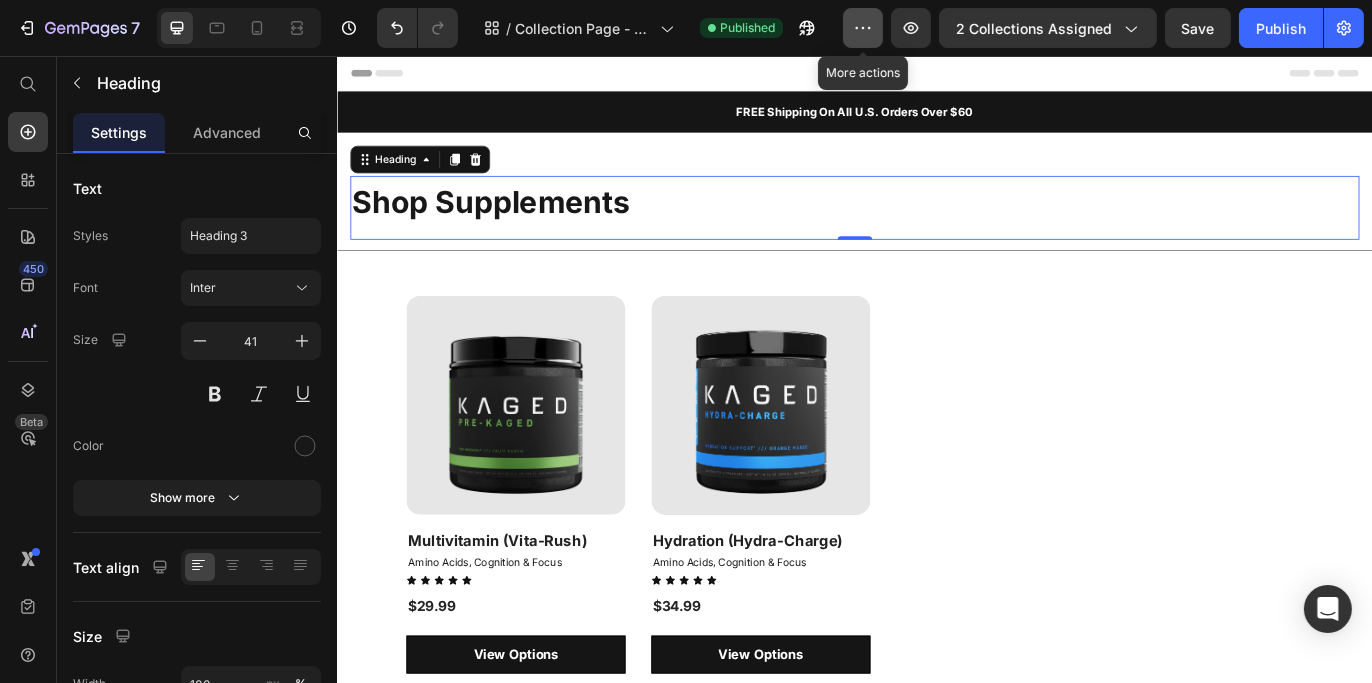 click 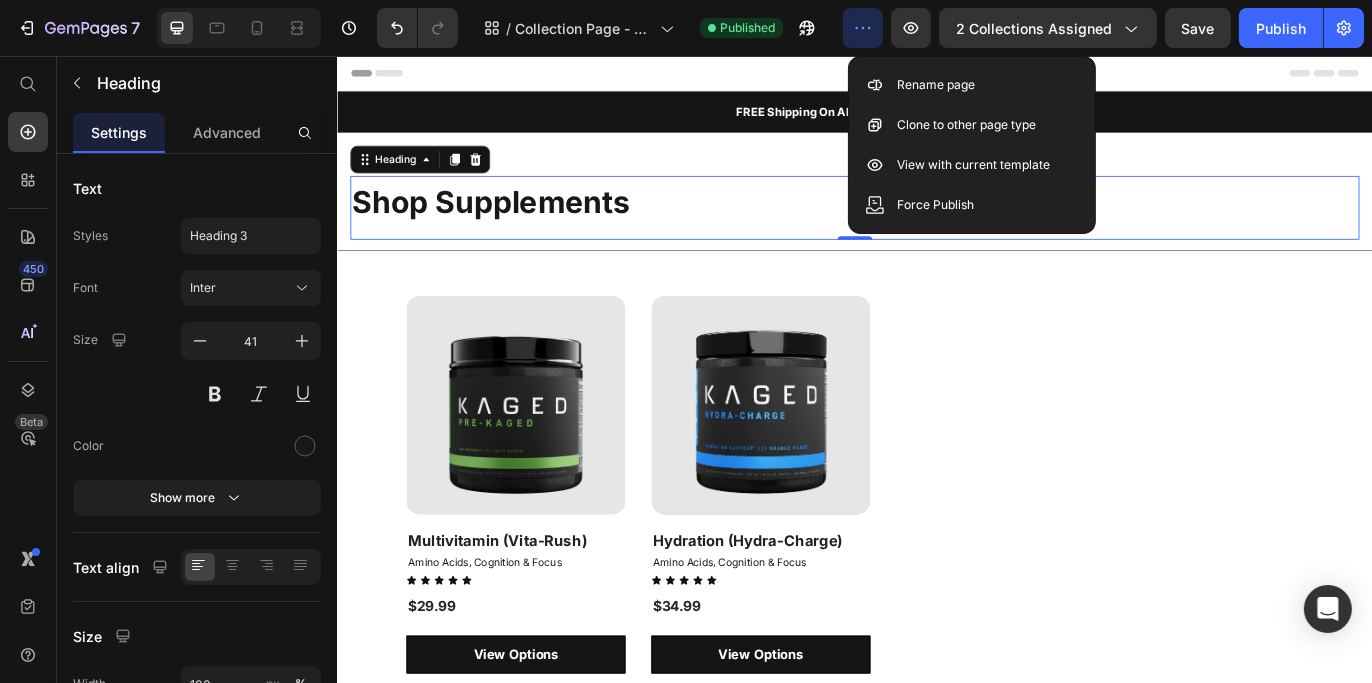 click 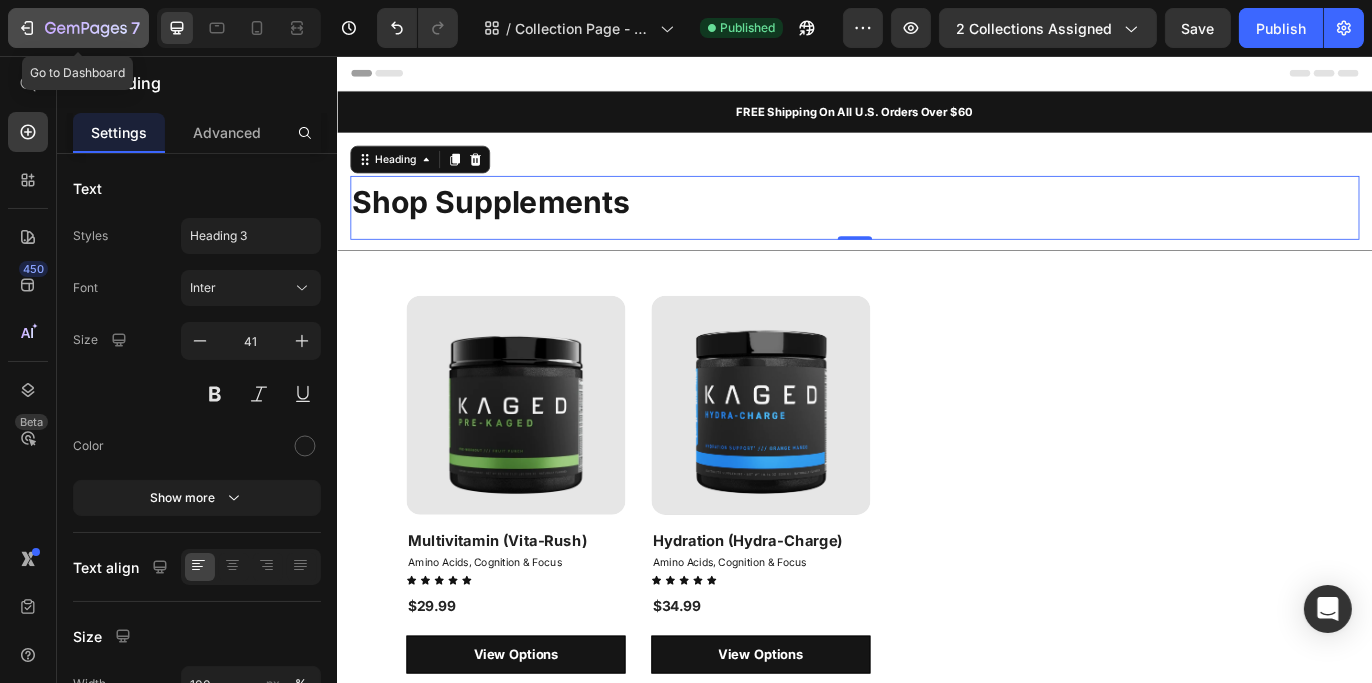 click 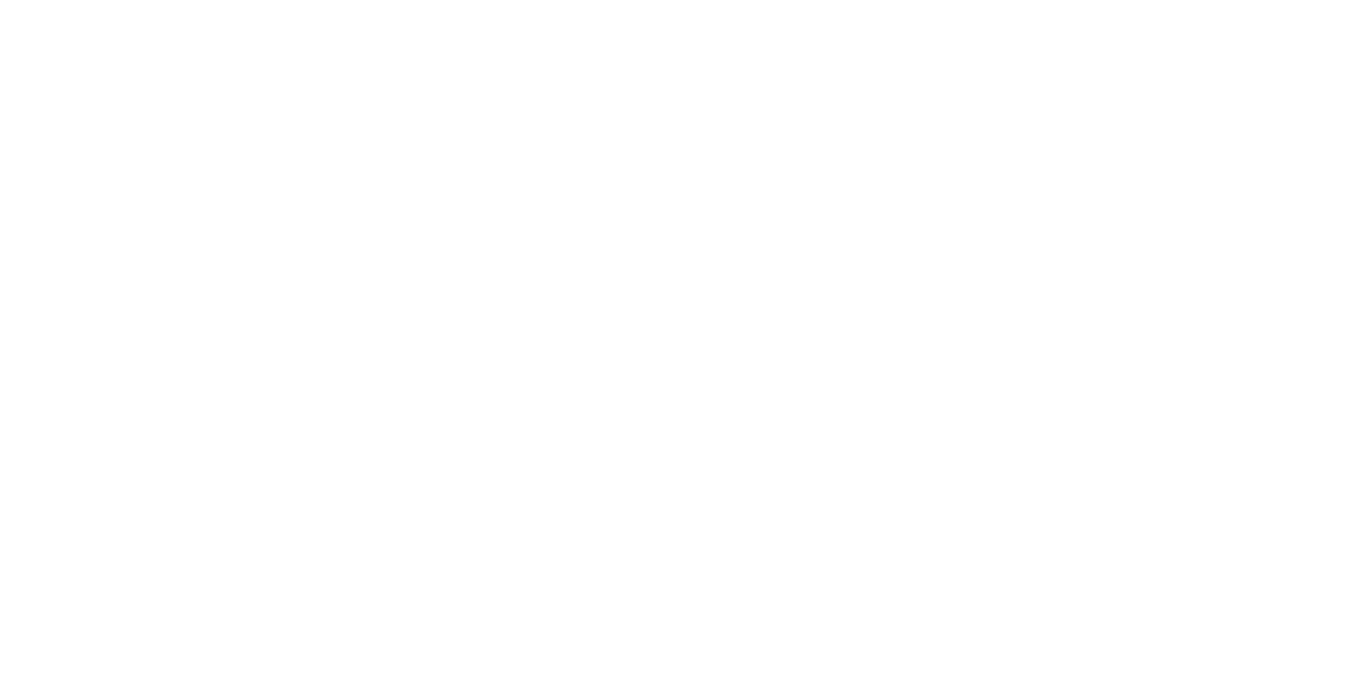 scroll, scrollTop: 0, scrollLeft: 0, axis: both 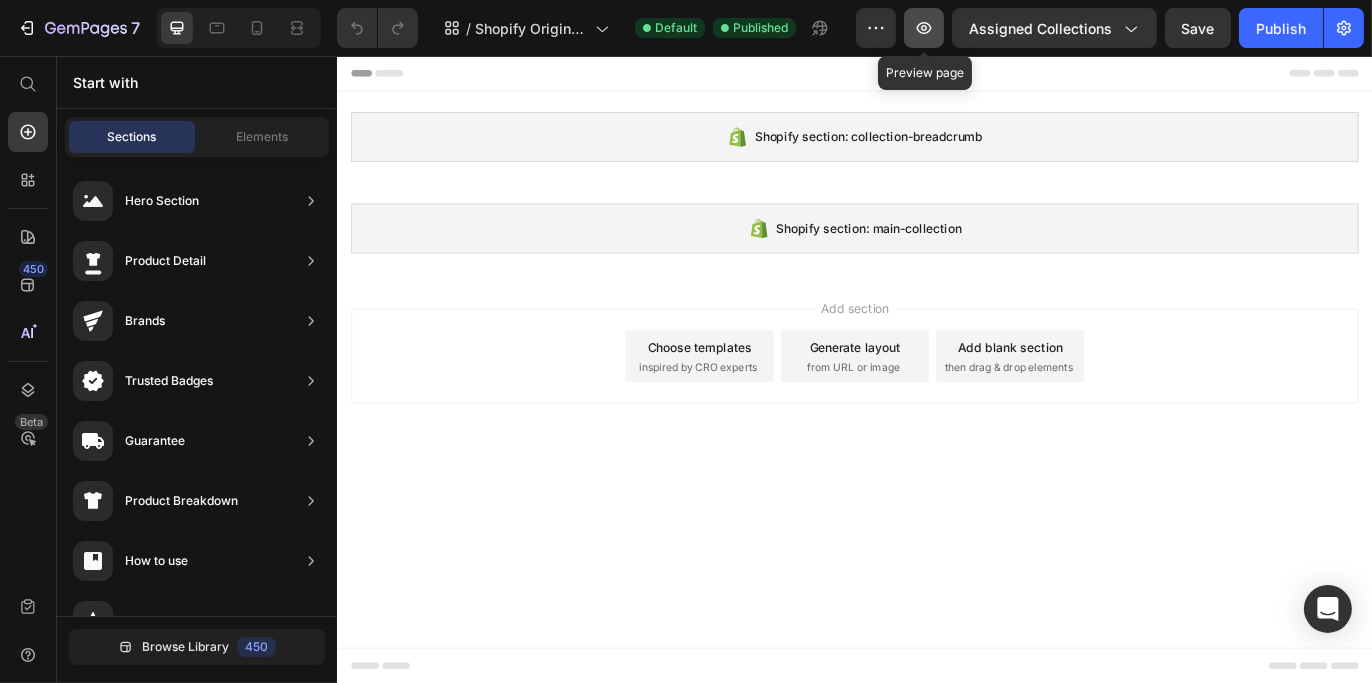 click 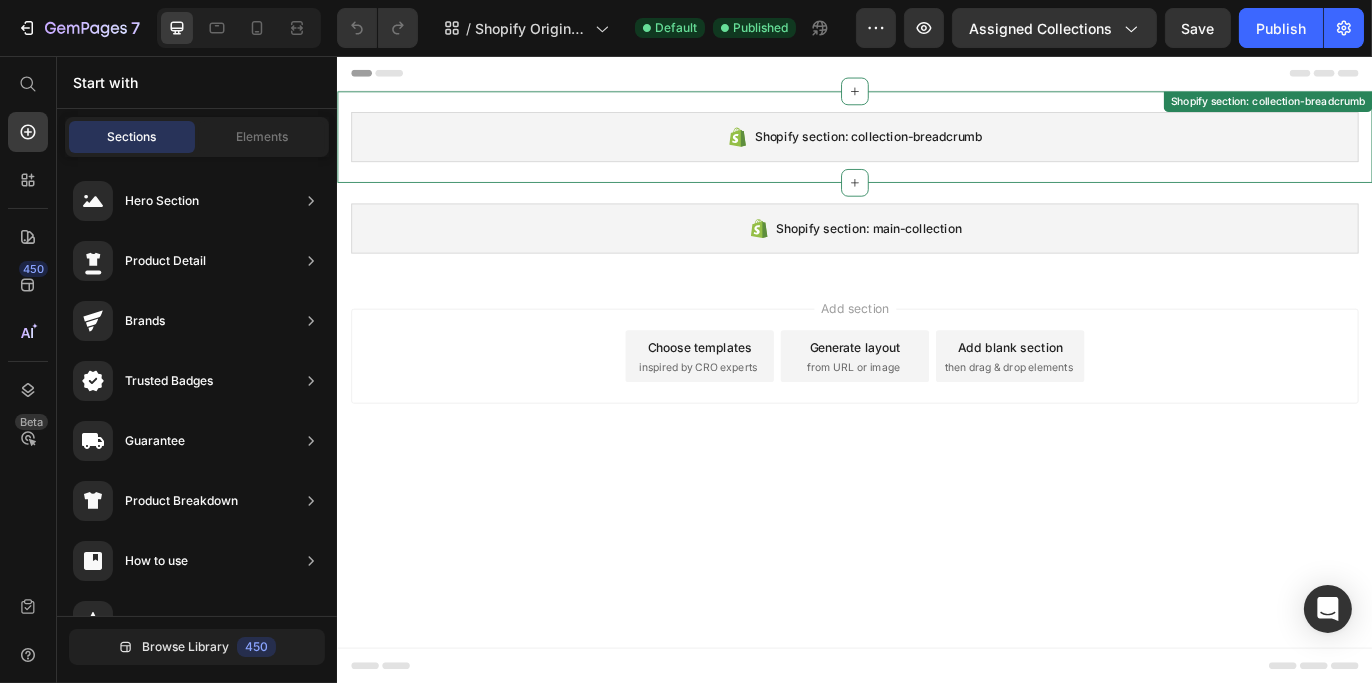 type 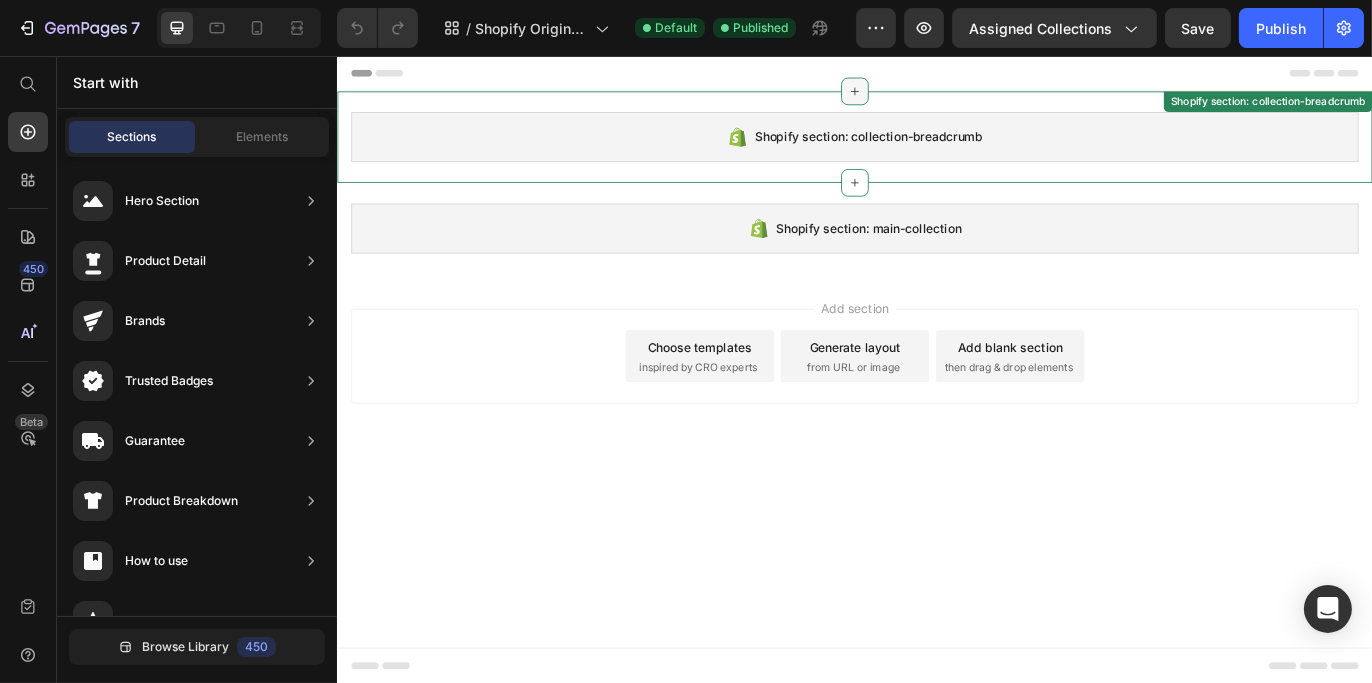 click 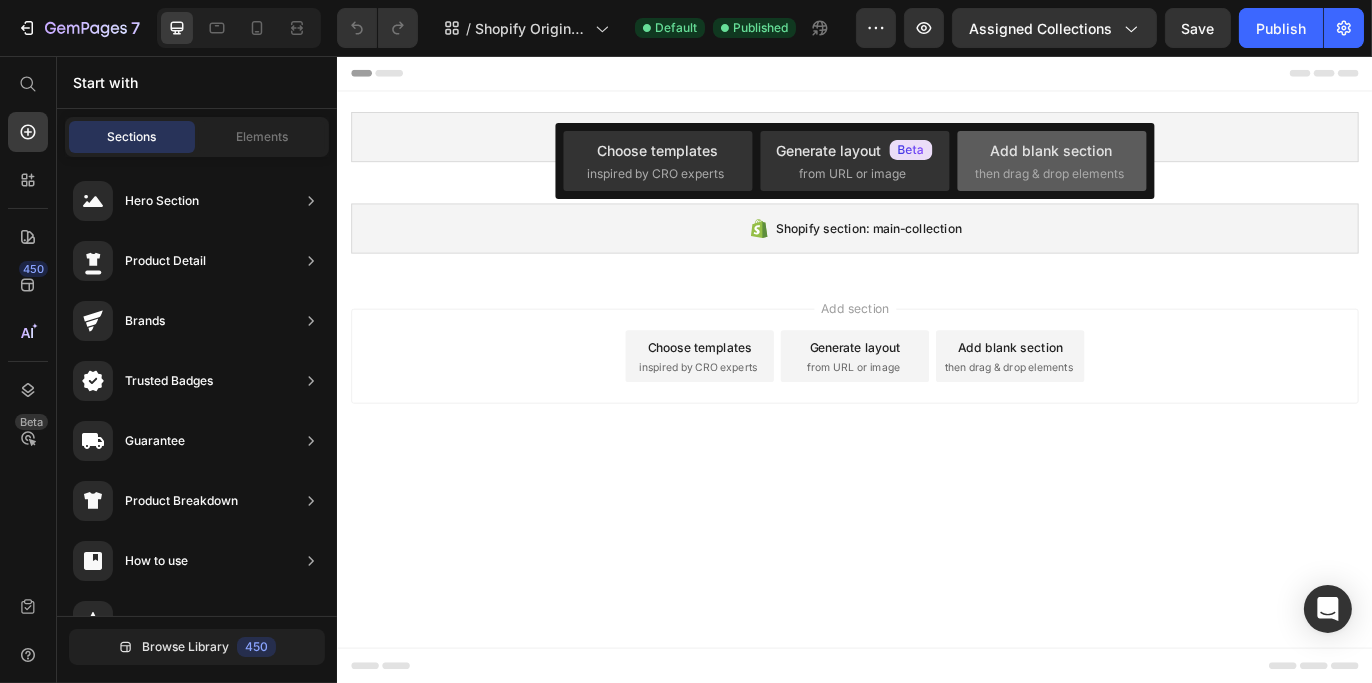 click on "Add blank section" at bounding box center [1052, 150] 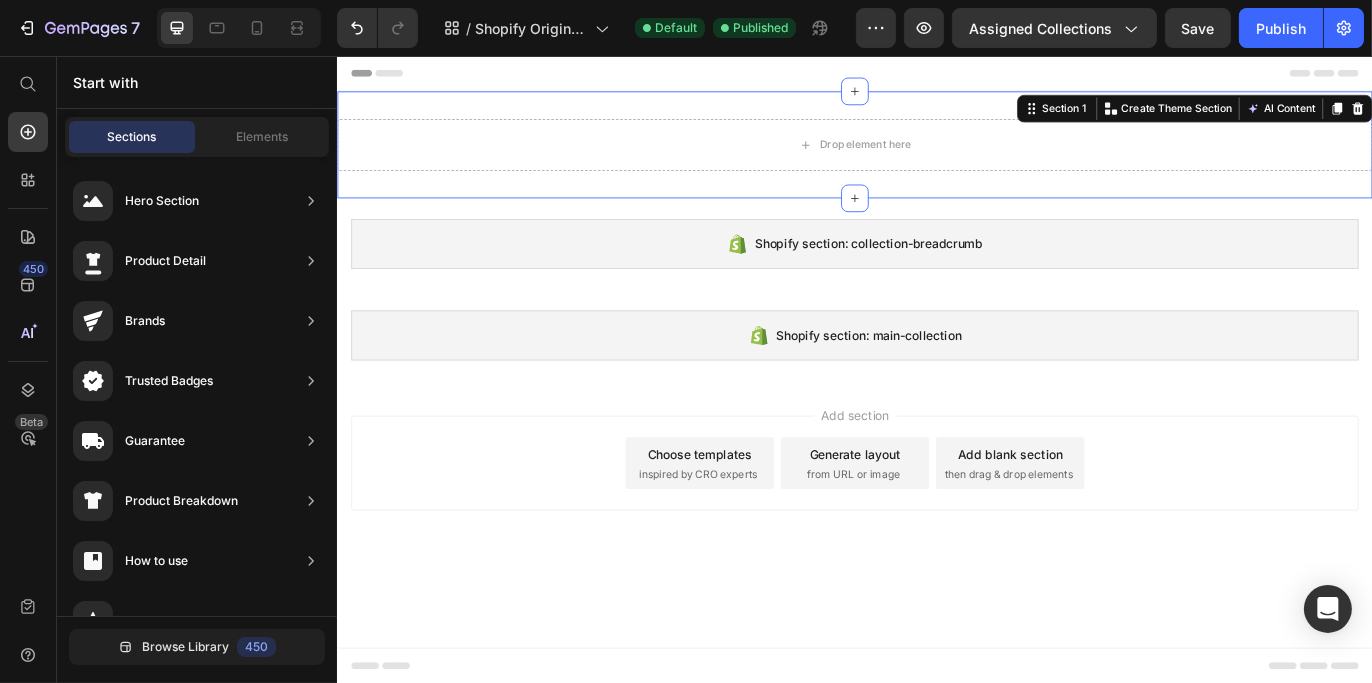 click on "Drop element here Section 1   Create Theme Section AI Content Write with GemAI What would you like to describe here? Tone and Voice Persuasive Product Getting products... Show more Generate" at bounding box center [936, 159] 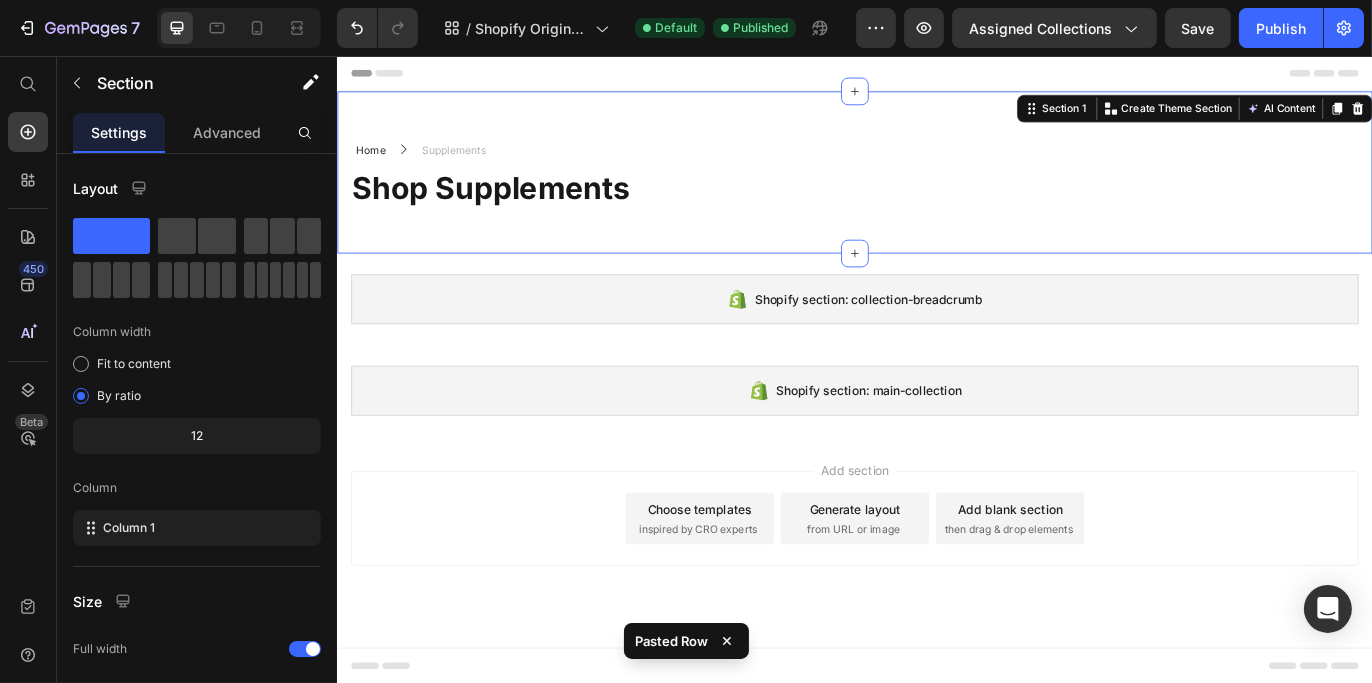 click on "Home Text block
Icon Supplements Text block Row Shop Supplements Heading Row Row Row Section 1   Create Theme Section AI Content Write with GemAI What would you like to describe here? Tone and Voice Persuasive Product Casein 100% Whey Protein Show more Generate" at bounding box center (936, 191) 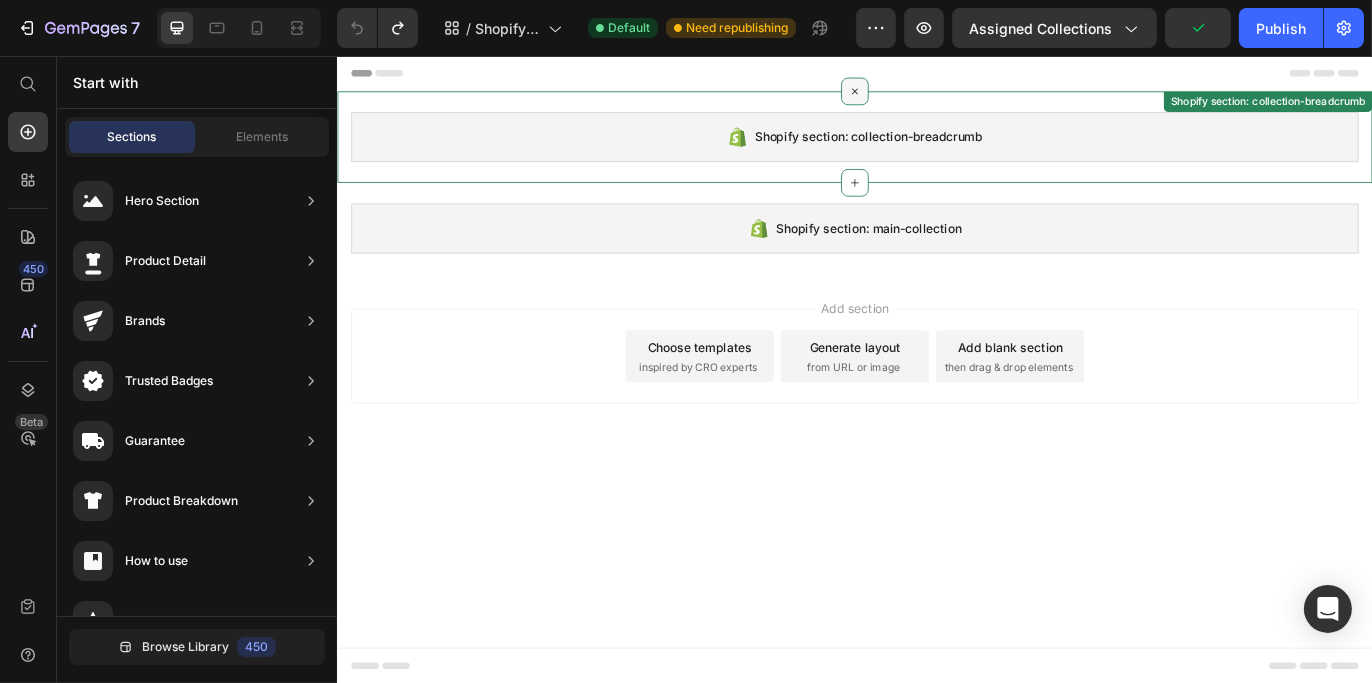 click 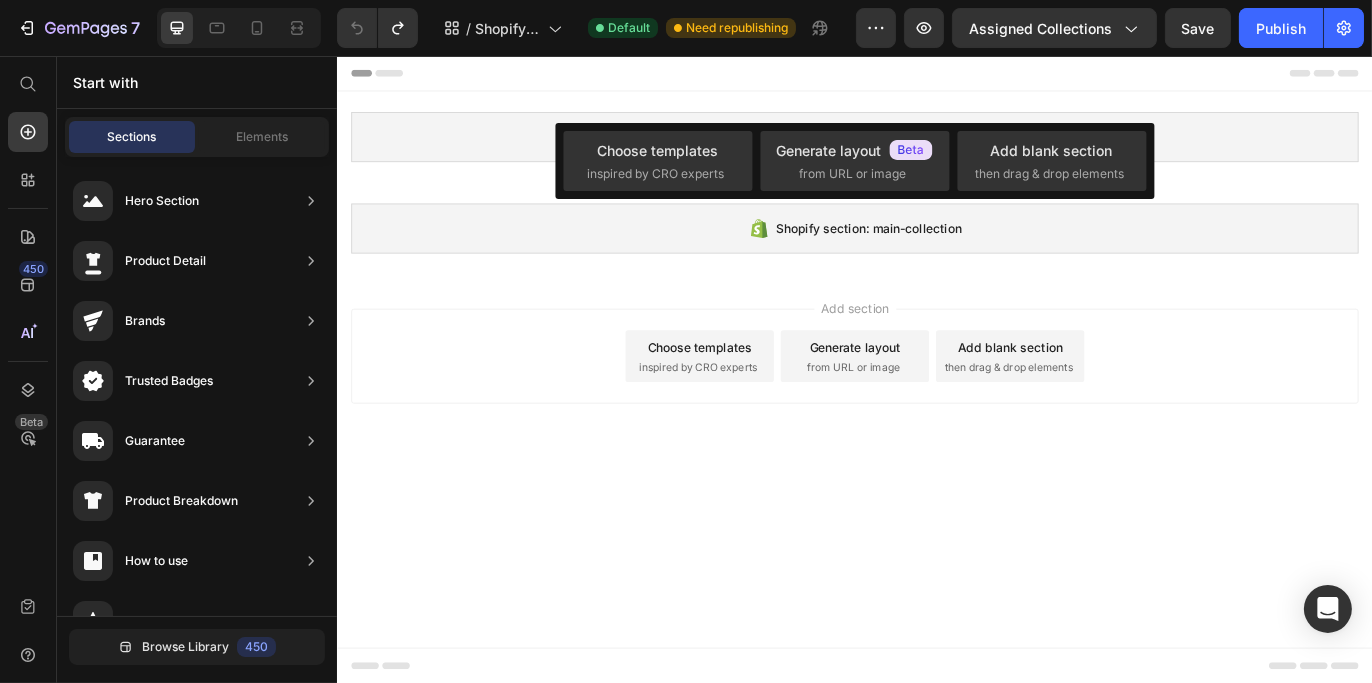 click at bounding box center (936, 76) 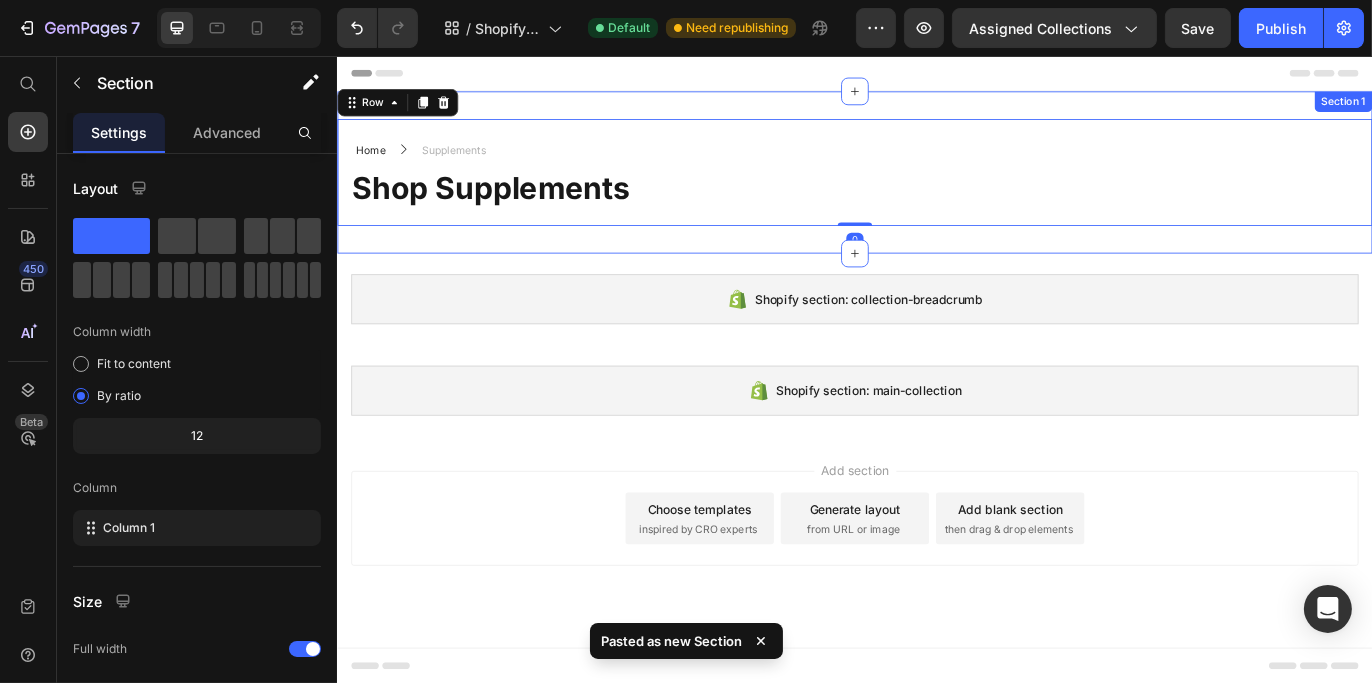 click on "Home Text block
Icon Supplements Text block Row Shop Supplements Heading Row Row Row   0 Section 1" at bounding box center (936, 191) 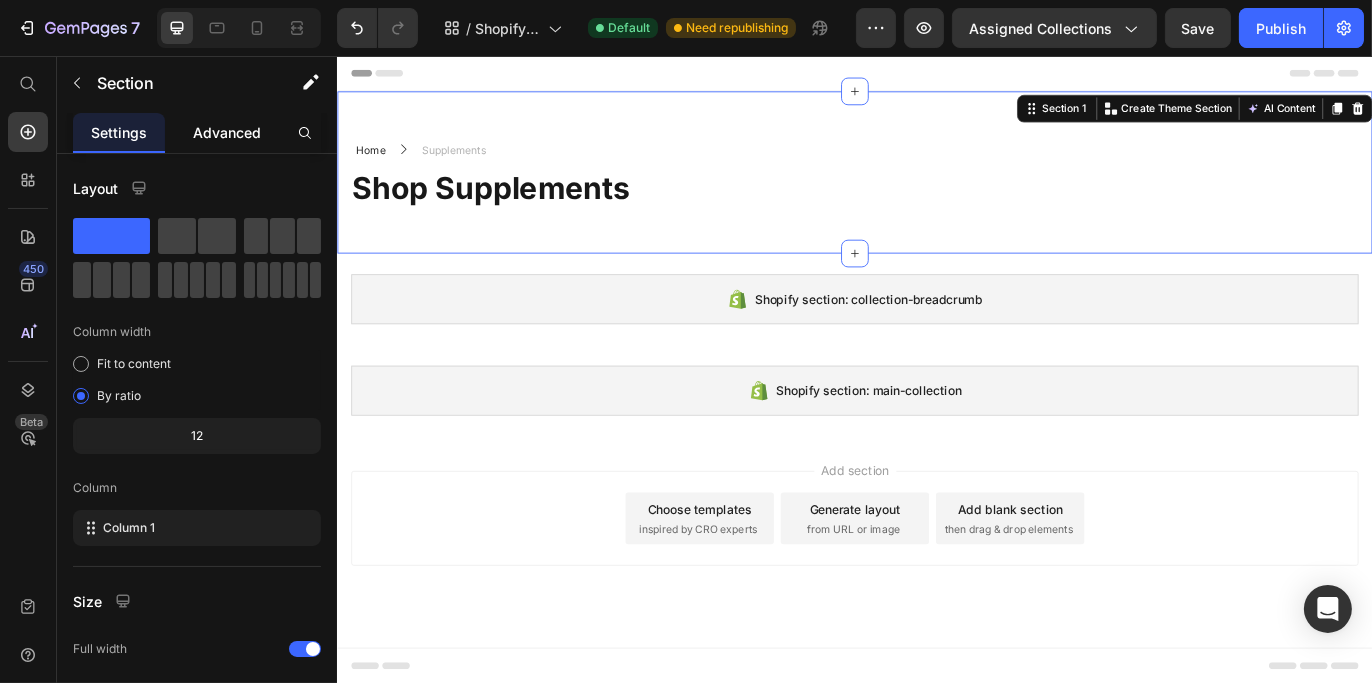 click on "Advanced" at bounding box center (227, 132) 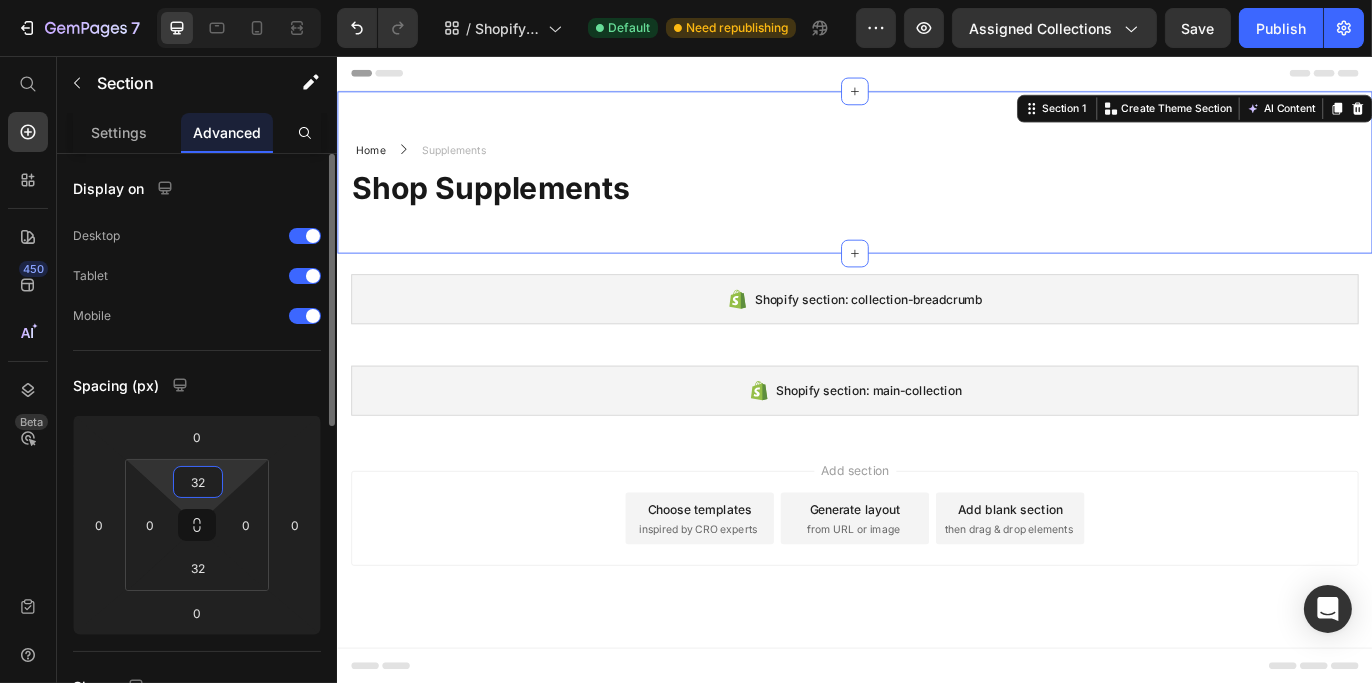 click on "32" at bounding box center [198, 482] 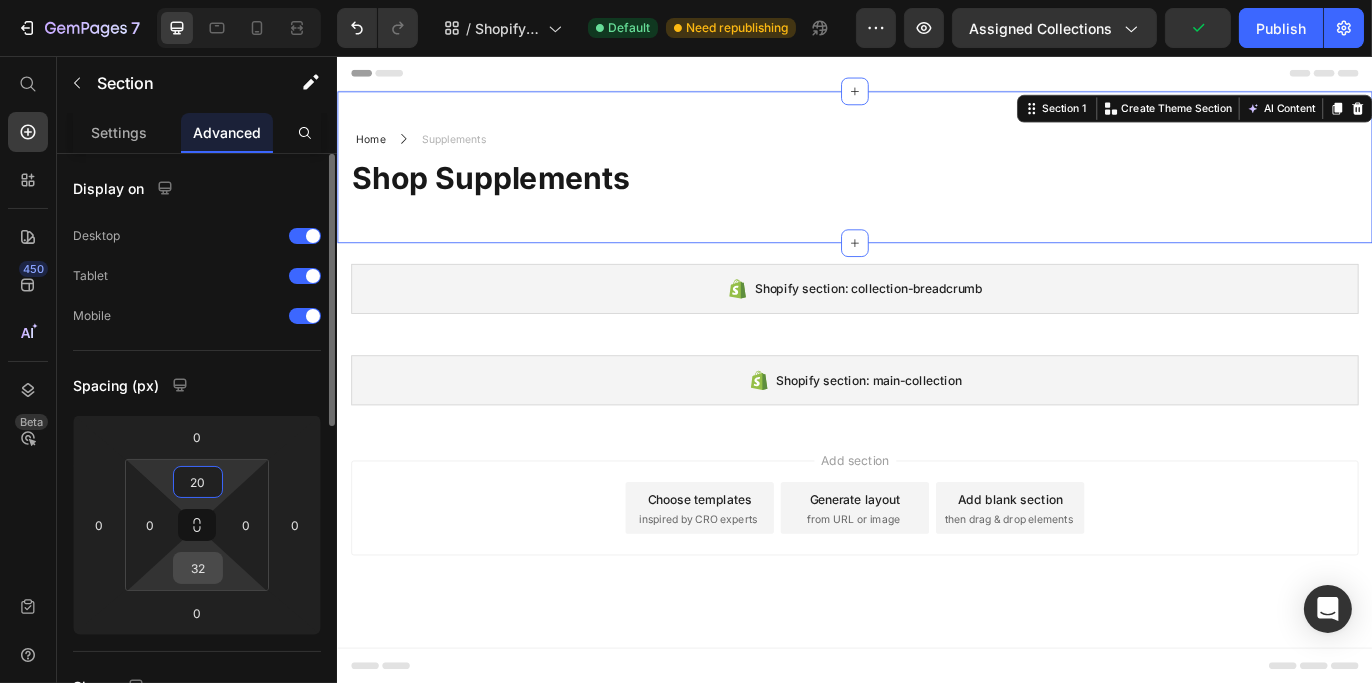 type on "20" 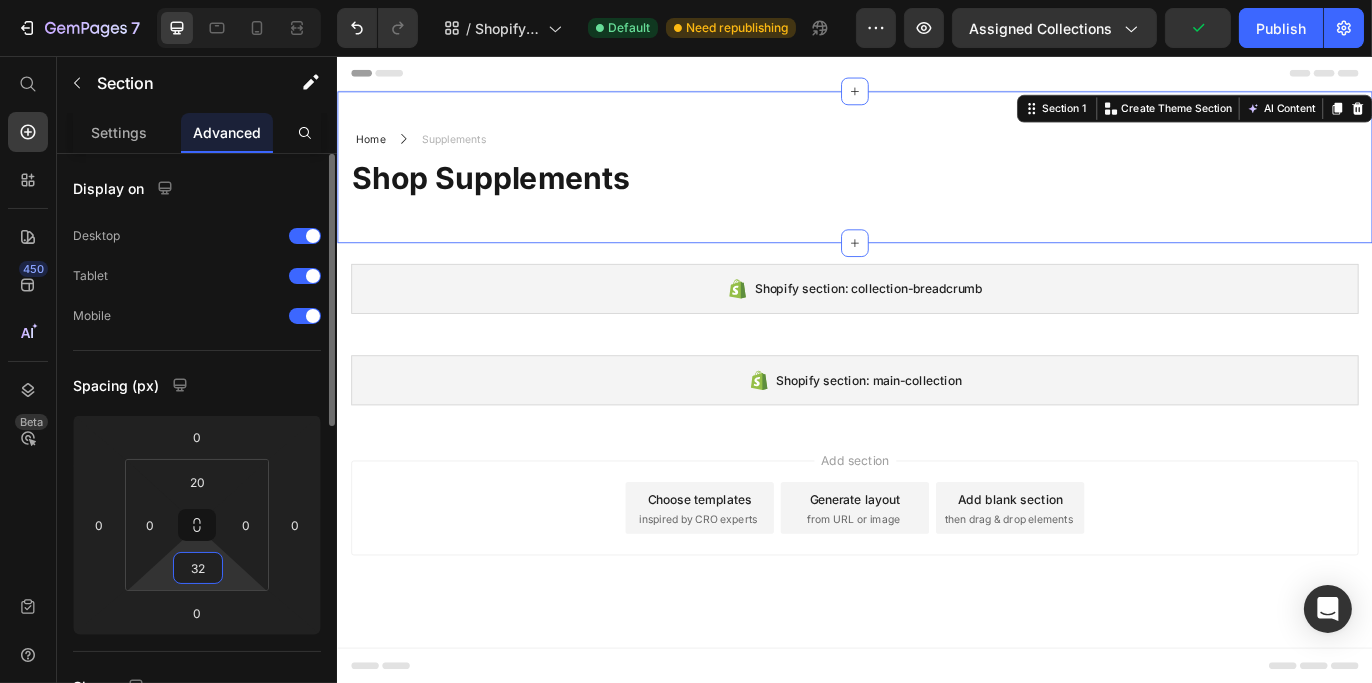click on "32" at bounding box center [198, 568] 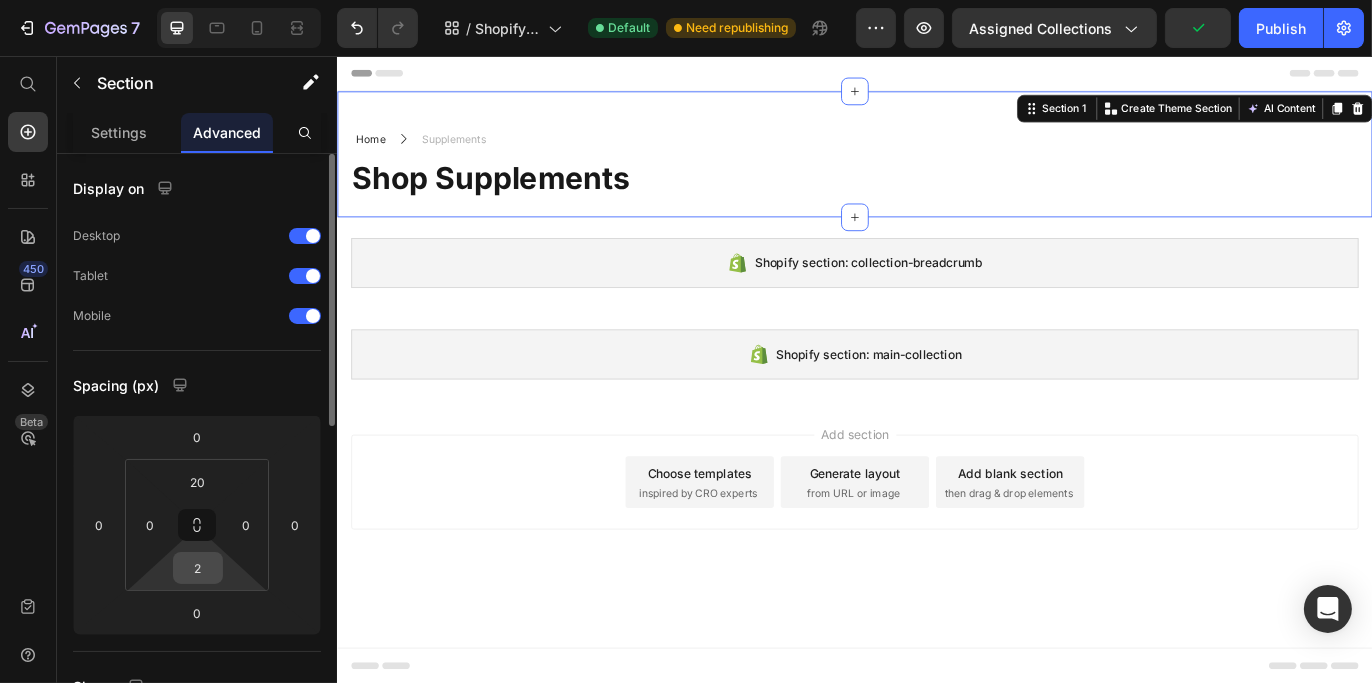 drag, startPoint x: 212, startPoint y: 573, endPoint x: 197, endPoint y: 573, distance: 15 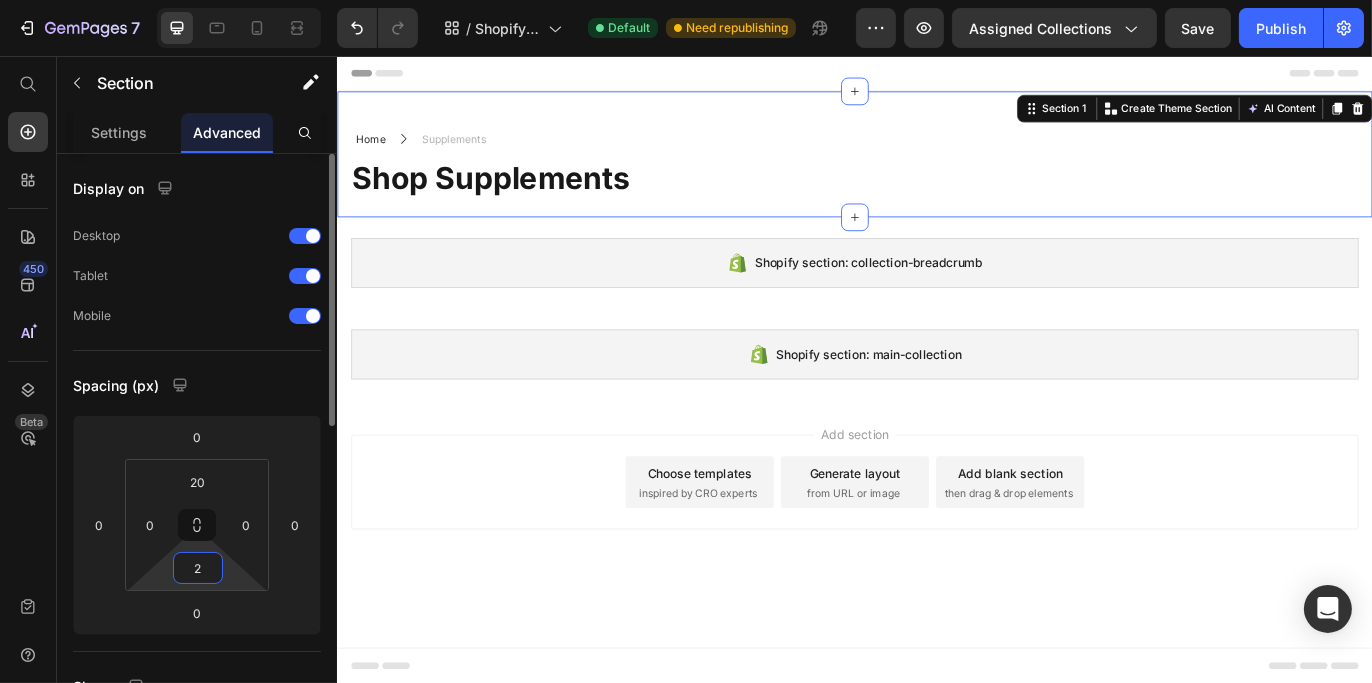 click on "2" at bounding box center [198, 568] 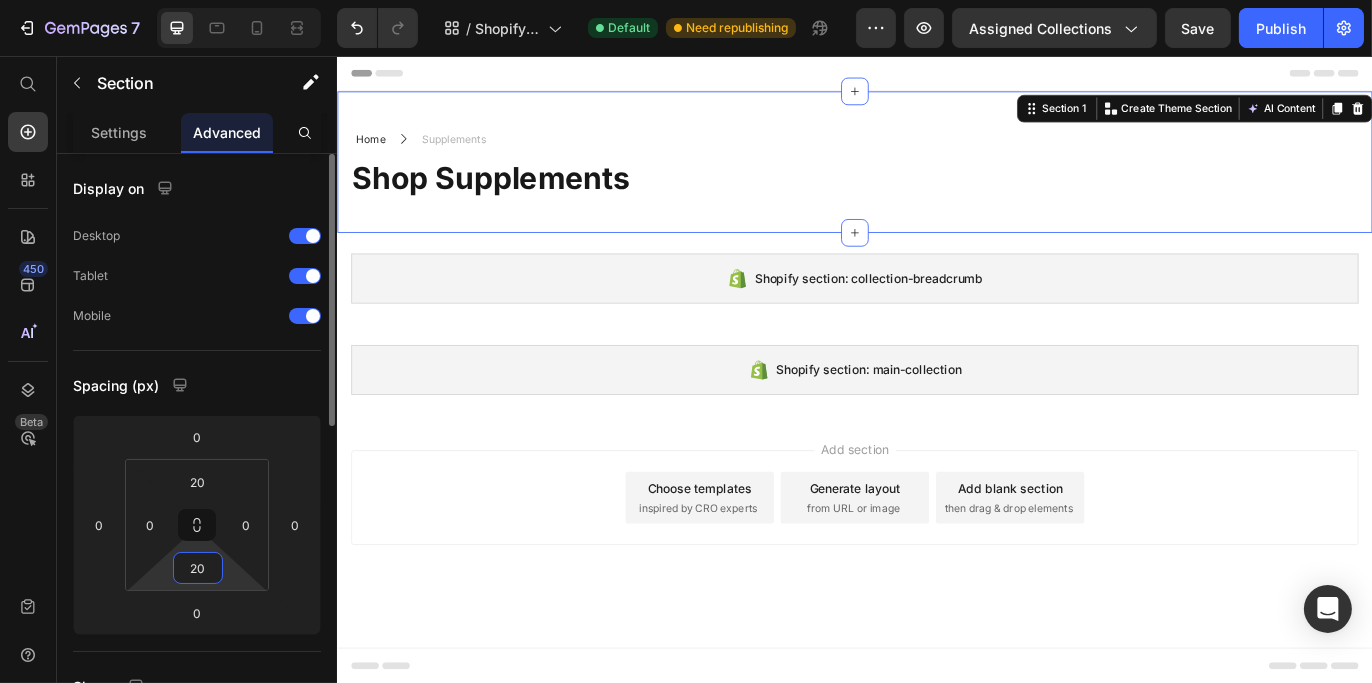 type on "2" 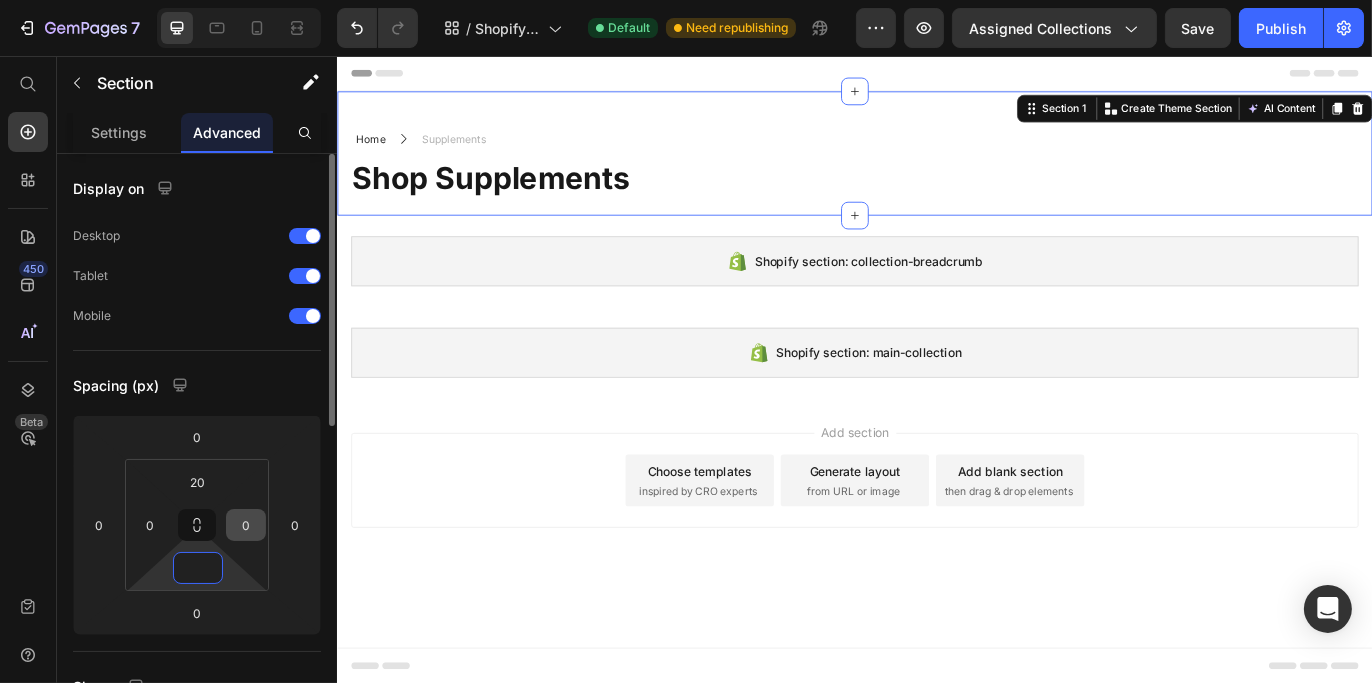 type on "0" 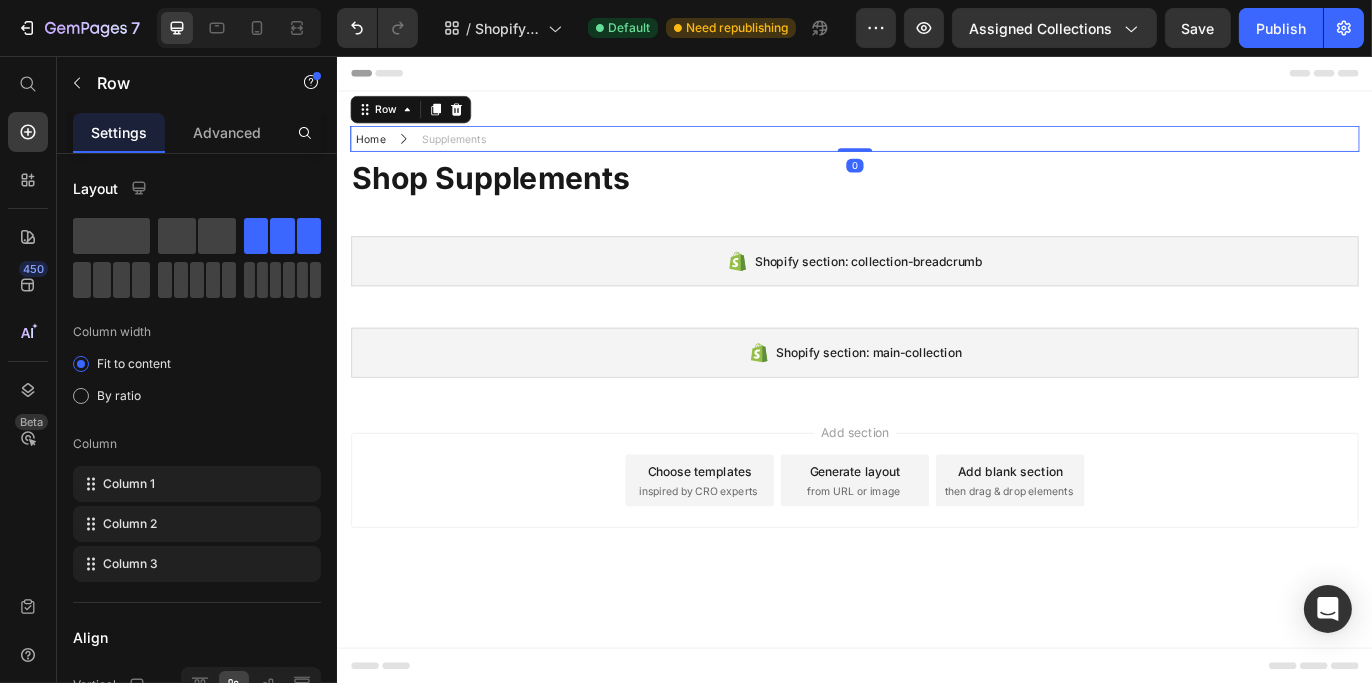 click on "Home Text block
Icon Supplements Text block Row   0" at bounding box center (936, 152) 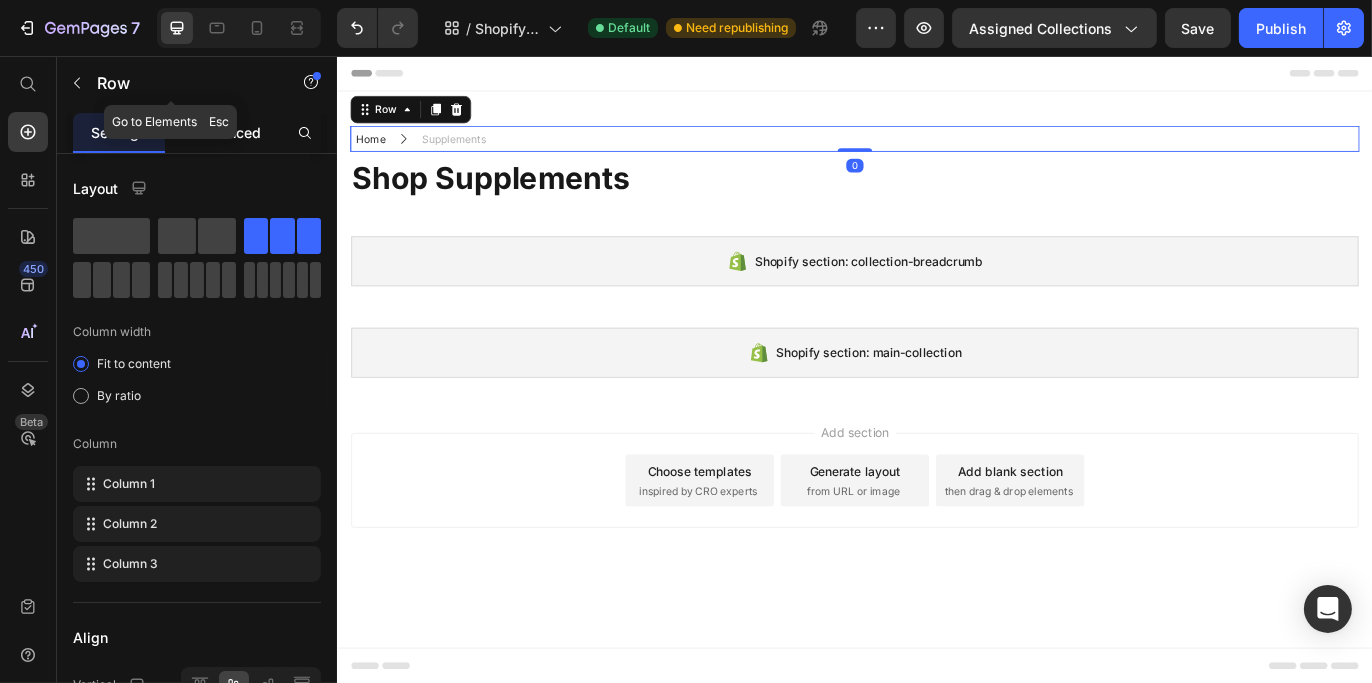 drag, startPoint x: 205, startPoint y: 105, endPoint x: 220, endPoint y: 127, distance: 26.627054 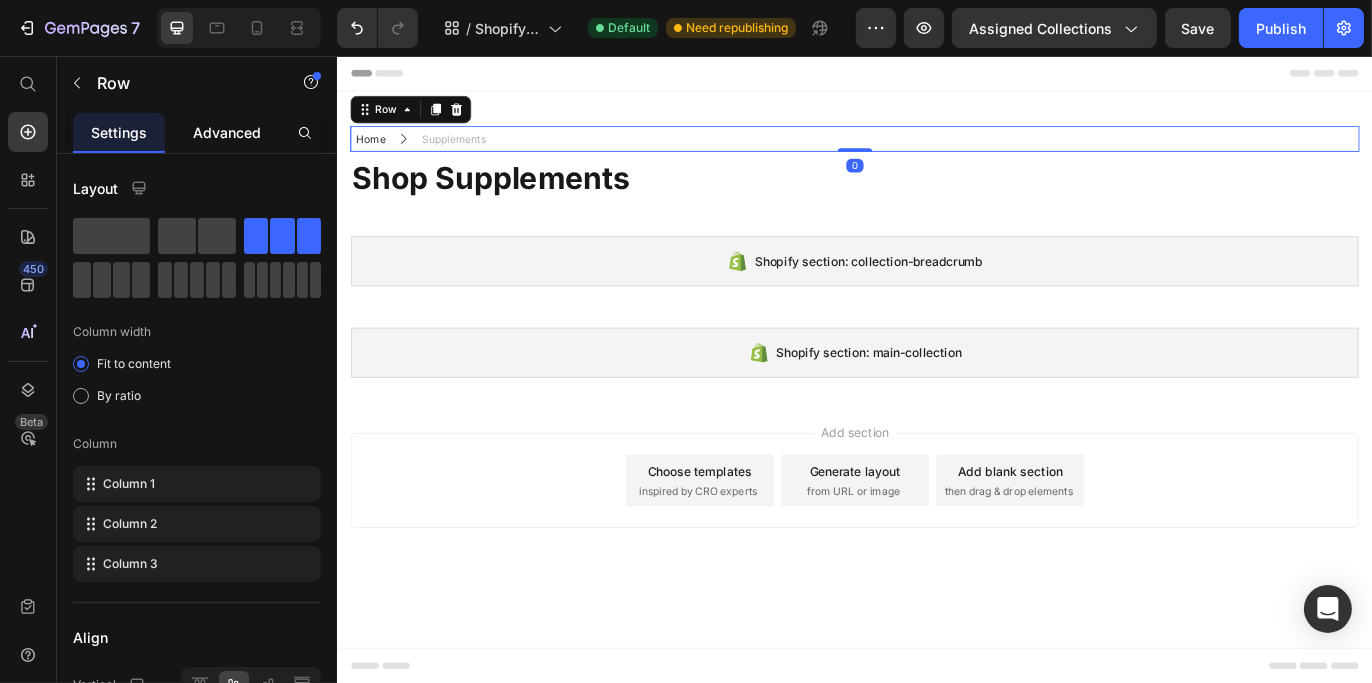 click on "Advanced" at bounding box center (227, 132) 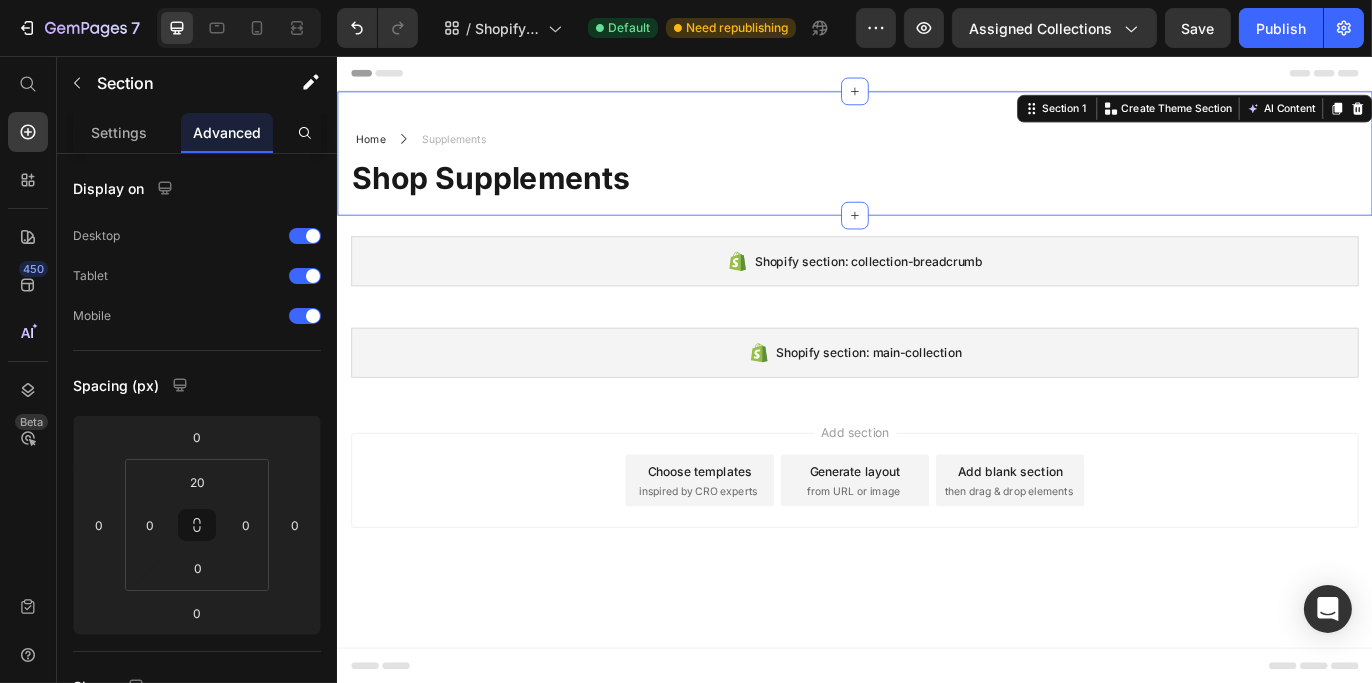 click on "Home Text block
Icon Supplements Text block Row Shop Supplements Heading Row Row Row Section 1   Create Theme Section AI Content Write with GemAI What would you like to describe here? Tone and Voice Persuasive Product Casein 100% Whey Protein Show more Generate" at bounding box center [936, 169] 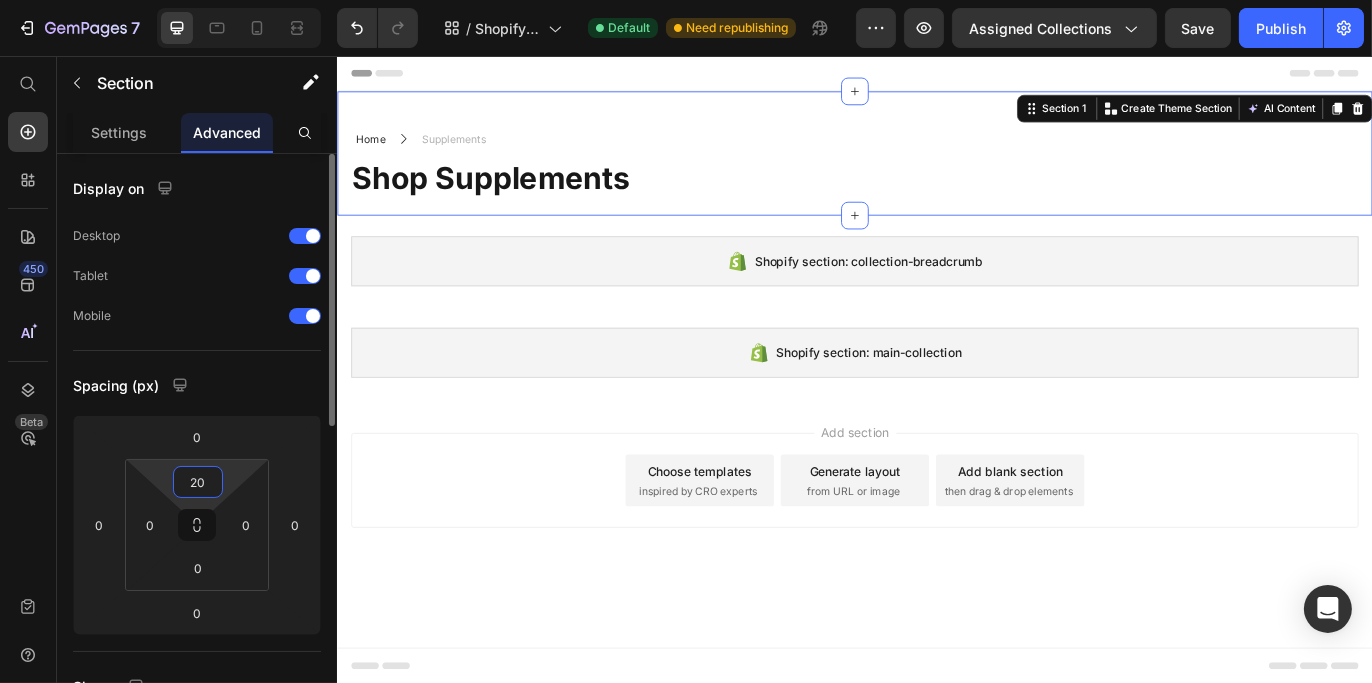 click on "20" at bounding box center [198, 482] 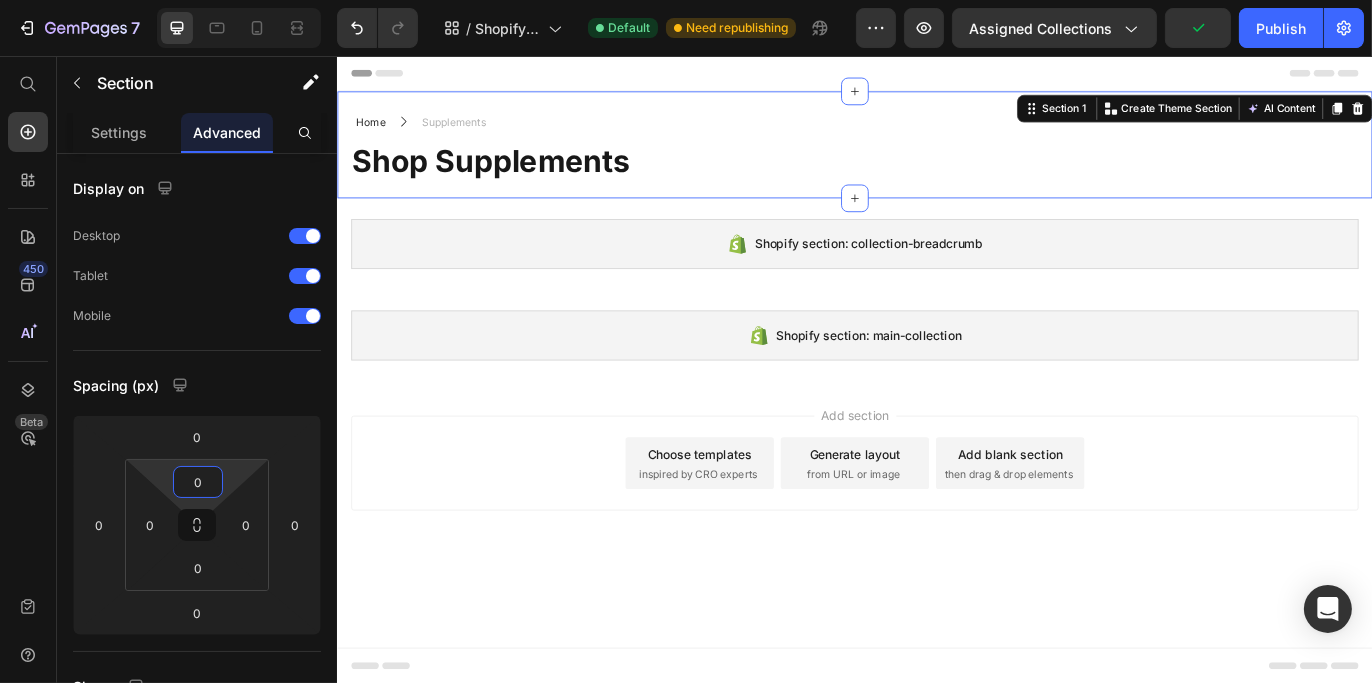 click on "Add section Choose templates inspired by CRO experts Generate layout from URL or image Add blank section then drag & drop elements" at bounding box center [936, 528] 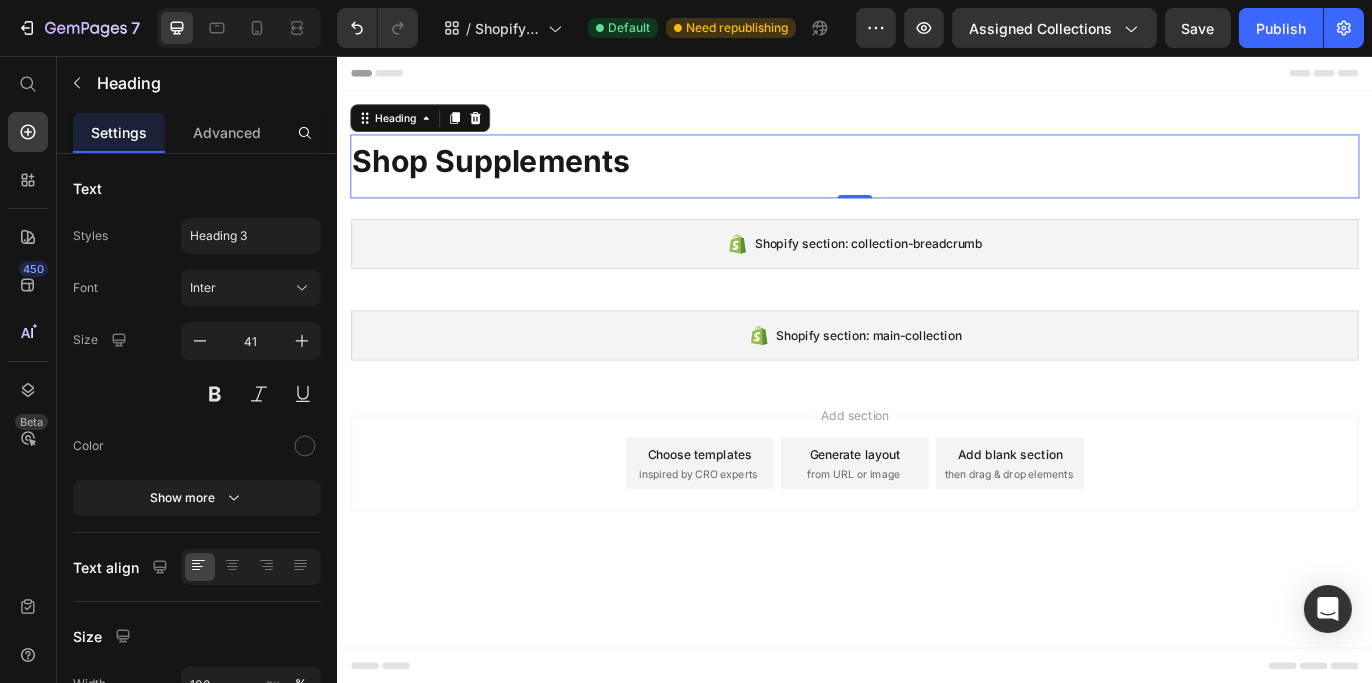 click on "Shop Supplements Heading   0" at bounding box center [936, 184] 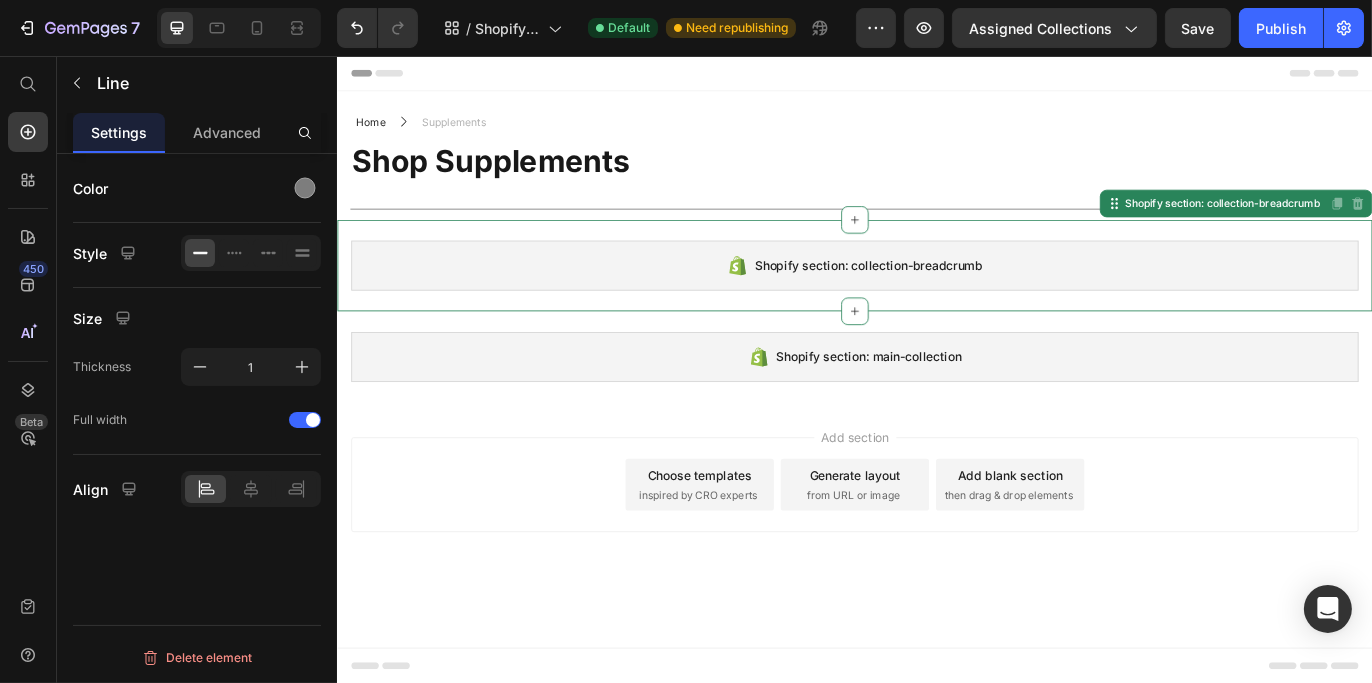 click on "Shopify section: collection-breadcrumb Shopify section: collection-breadcrumb   Disabled. Please edit in Shopify Editor Disabled. Please edit in Shopify Editor" at bounding box center (936, 299) 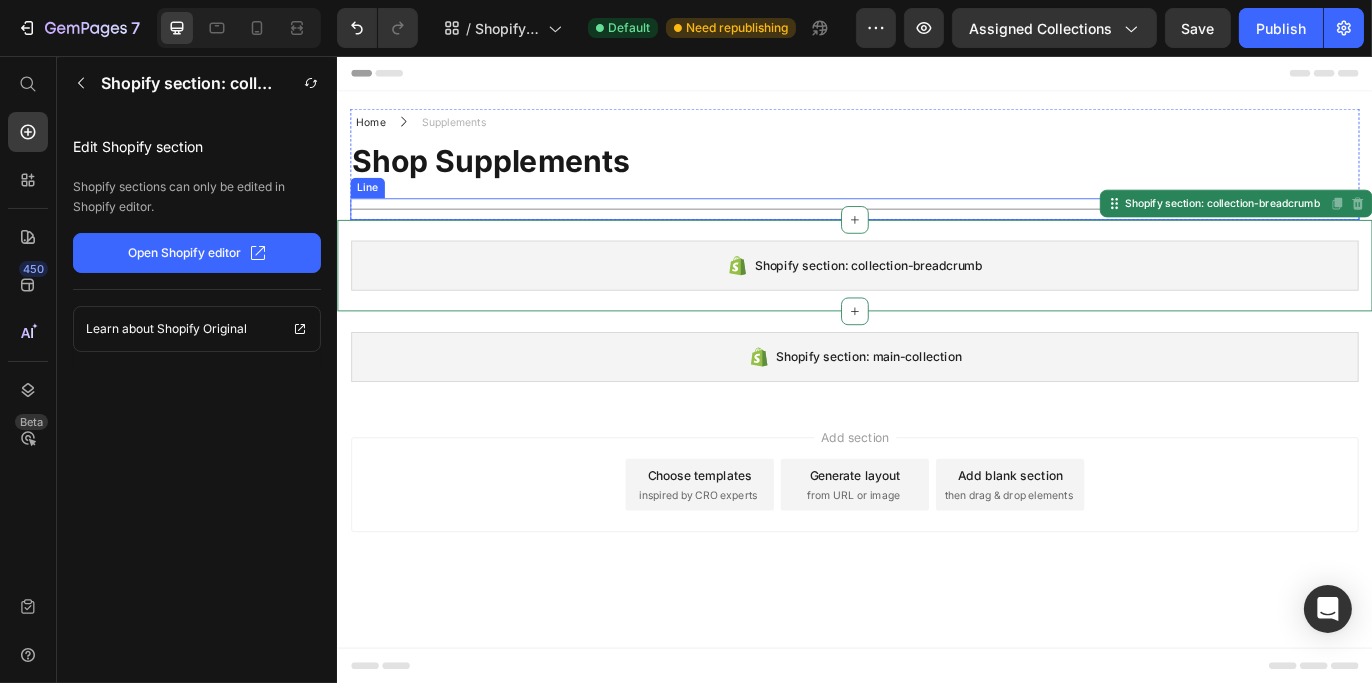 click on "Title Line" at bounding box center (936, 233) 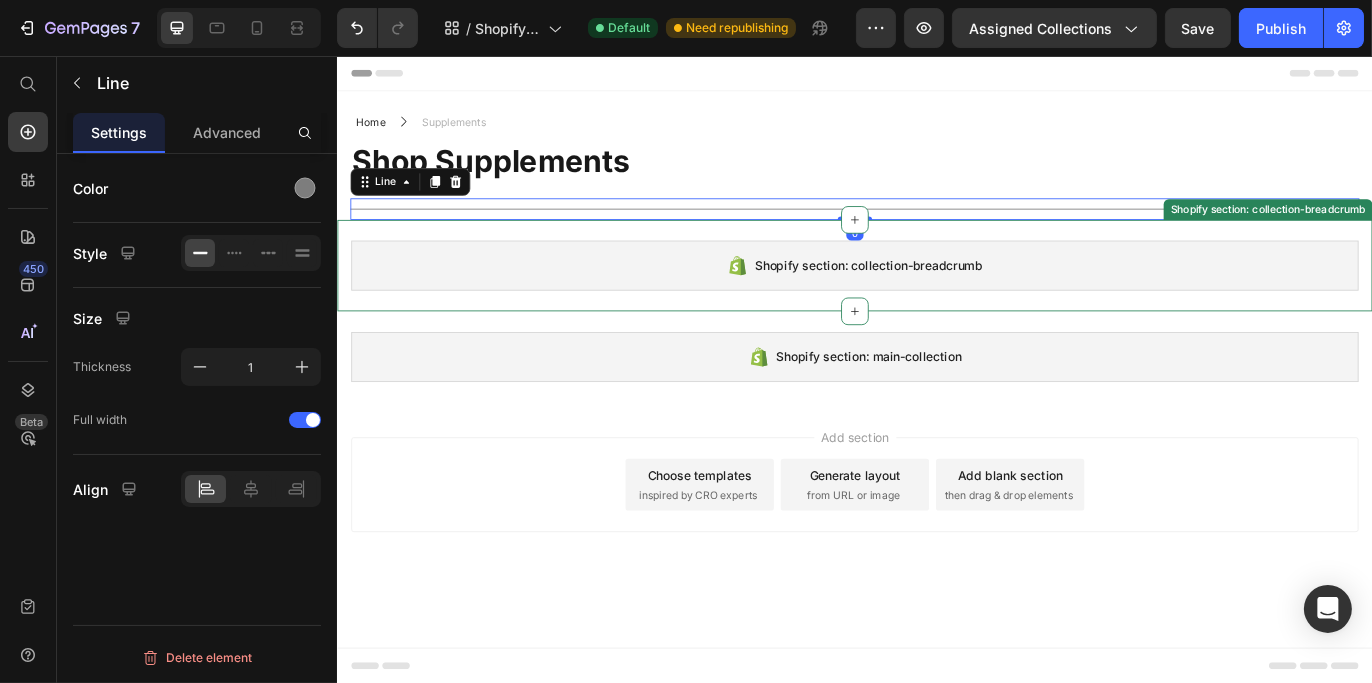 click on "Shopify section: collection-breadcrumb Shopify section: collection-breadcrumb" at bounding box center [936, 299] 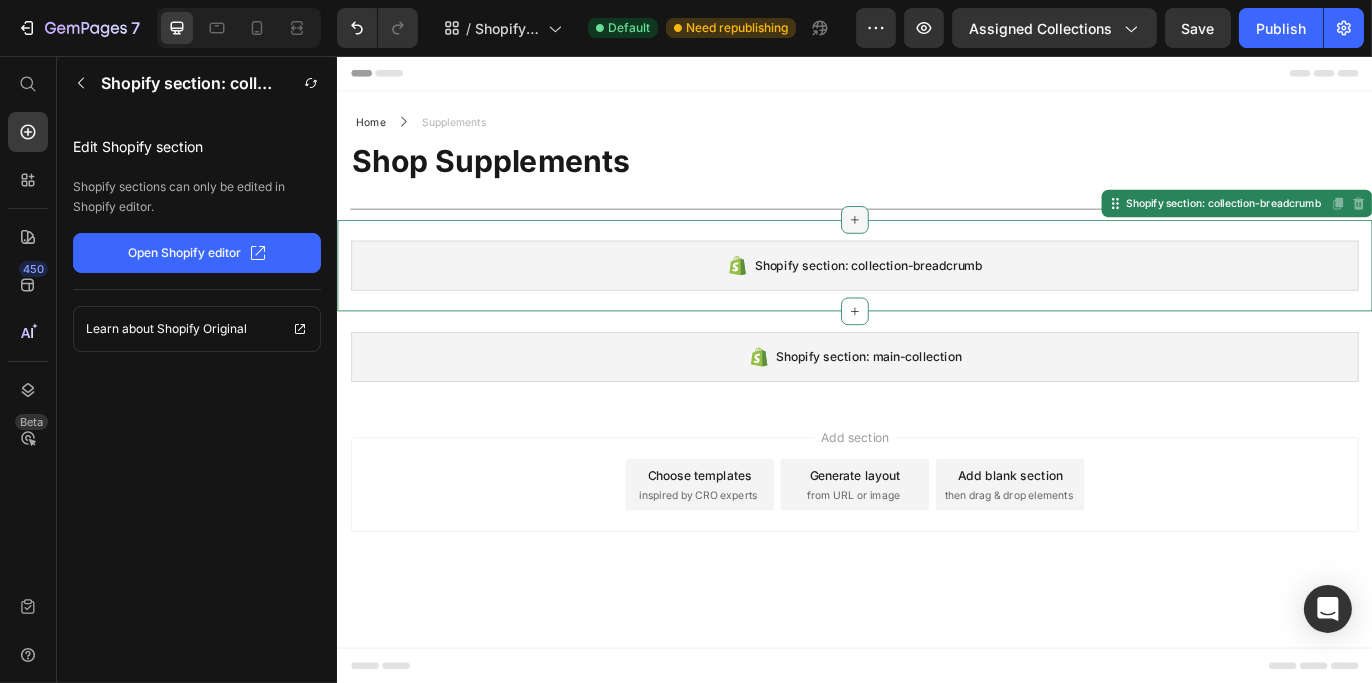 click 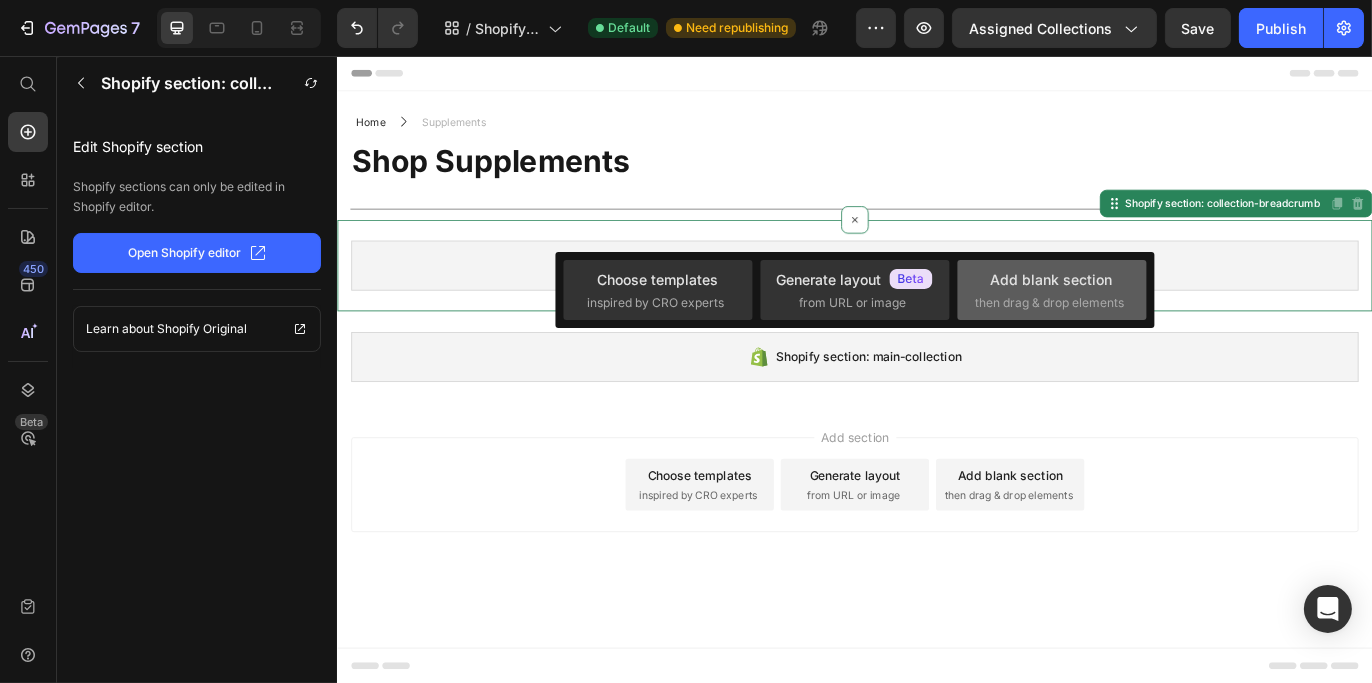 click on "Add blank section" at bounding box center [1052, 279] 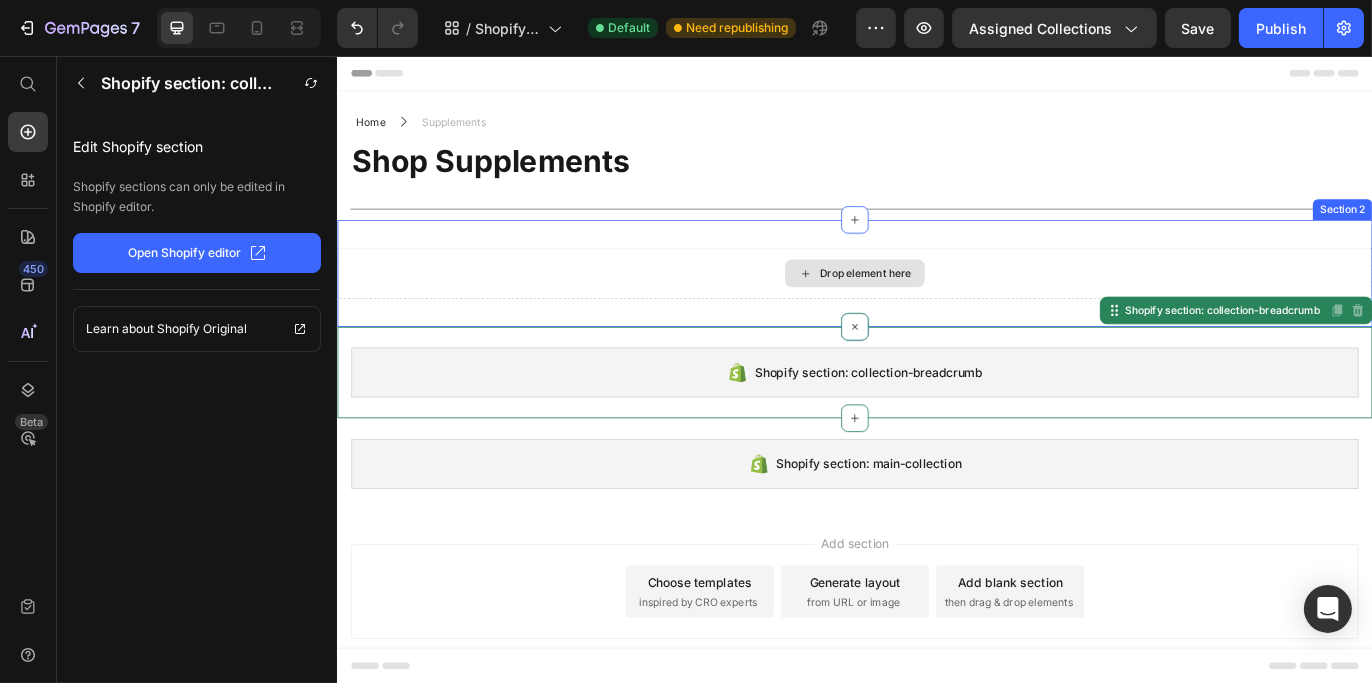 click on "Drop element here Section 2" at bounding box center [936, 308] 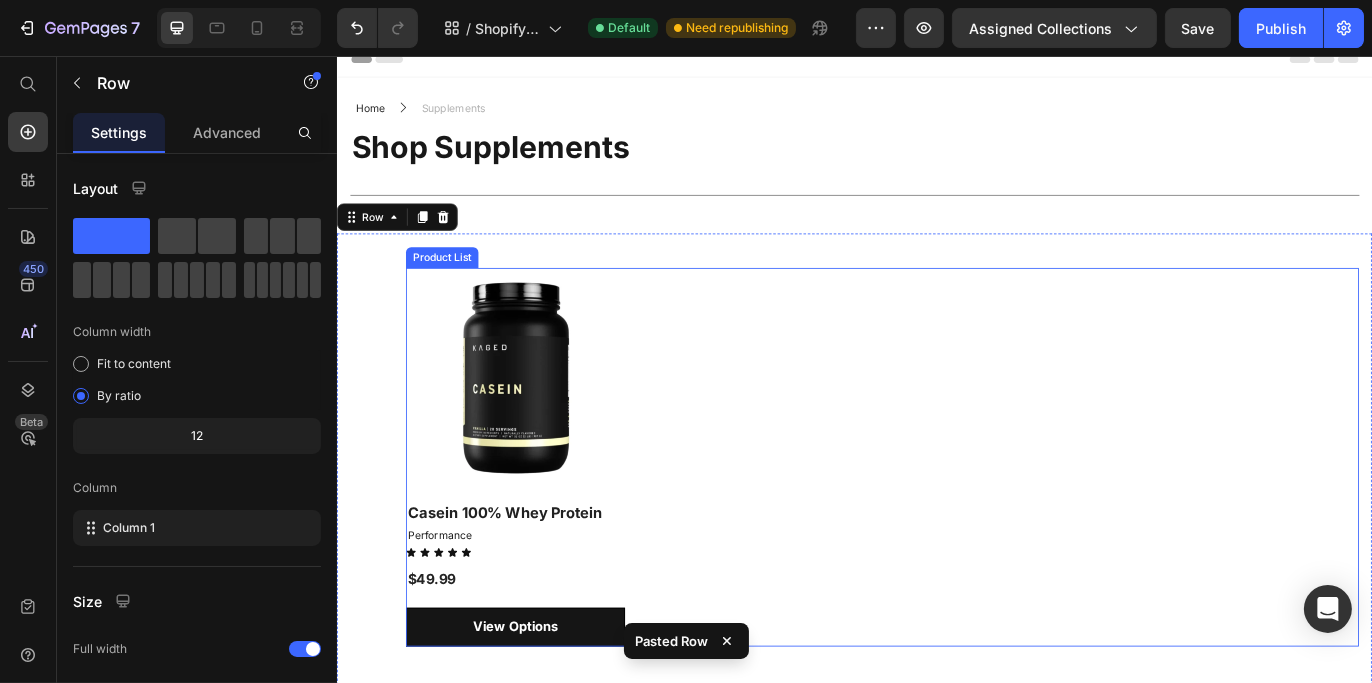 scroll, scrollTop: 0, scrollLeft: 0, axis: both 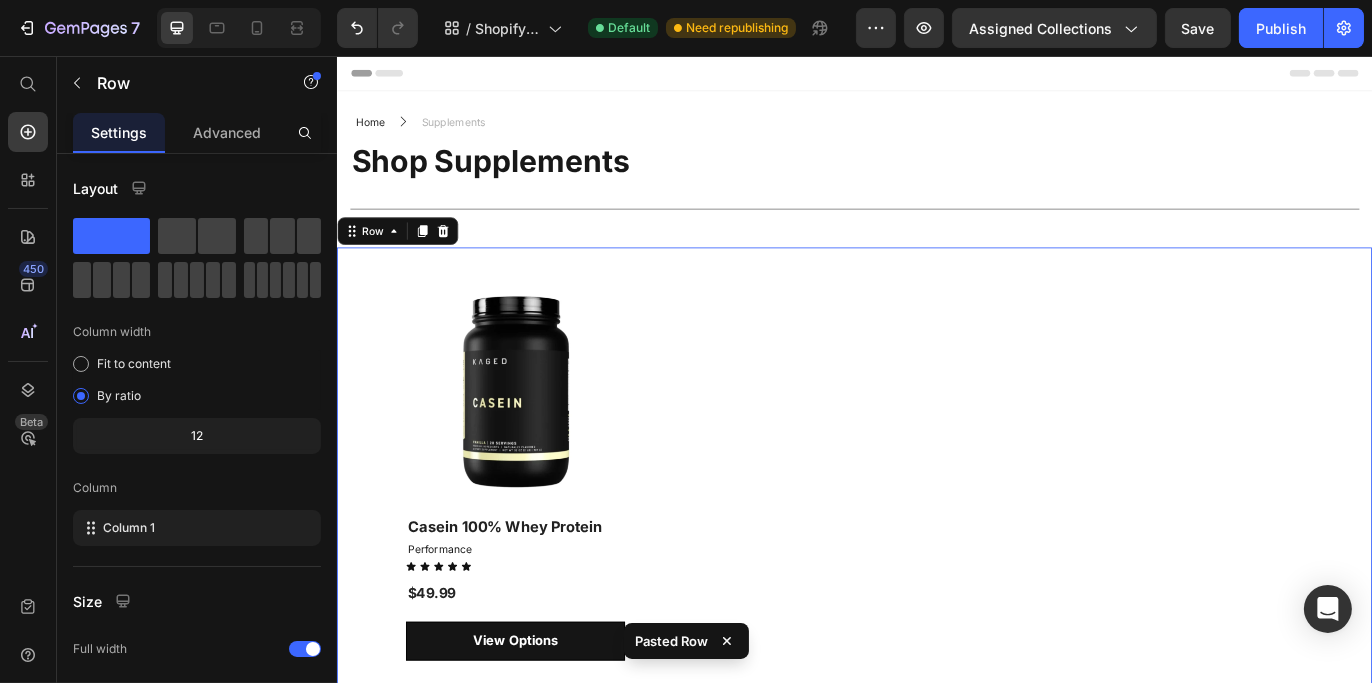 click on "Product Images & Gallery Row Casein 100% Whey Protein (P) Title Performance Collection Title Icon Icon Icon Icon
Icon Icon List $49.99 (P) Price Row View Options Product View More Row Product List Row   0" at bounding box center [936, 557] 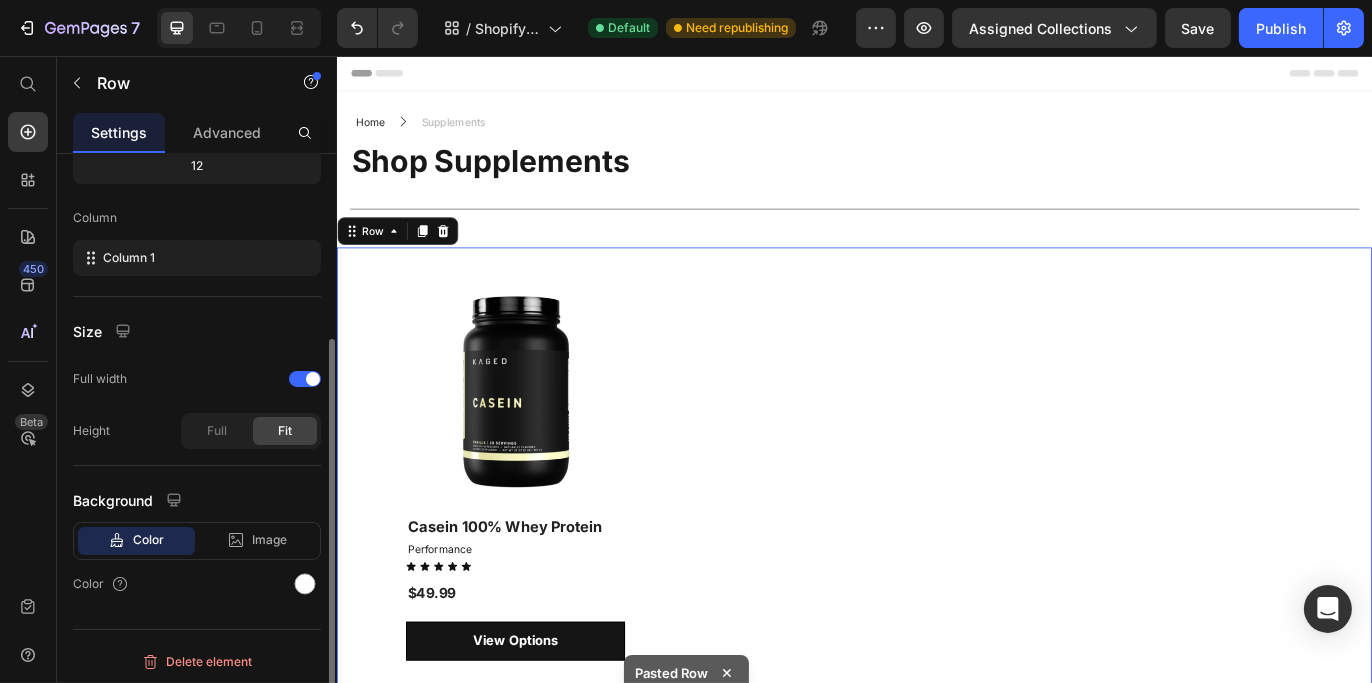 scroll, scrollTop: 0, scrollLeft: 0, axis: both 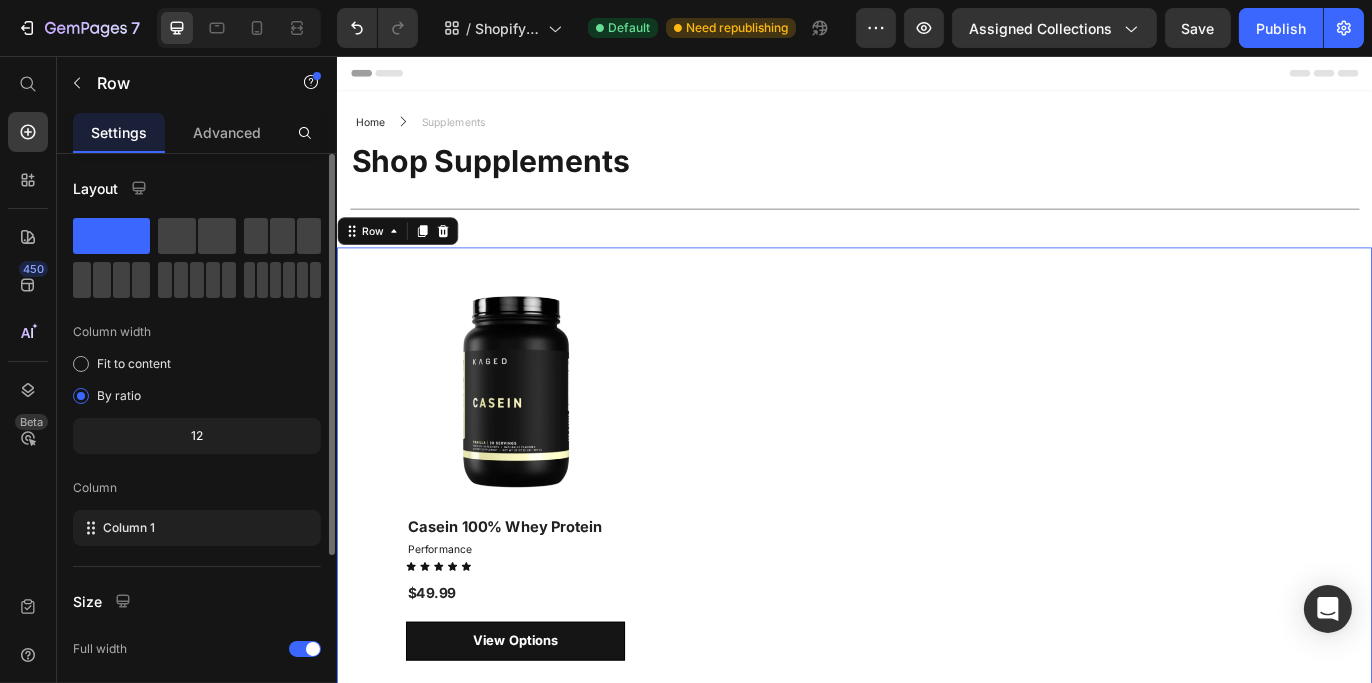 click at bounding box center (543, 445) 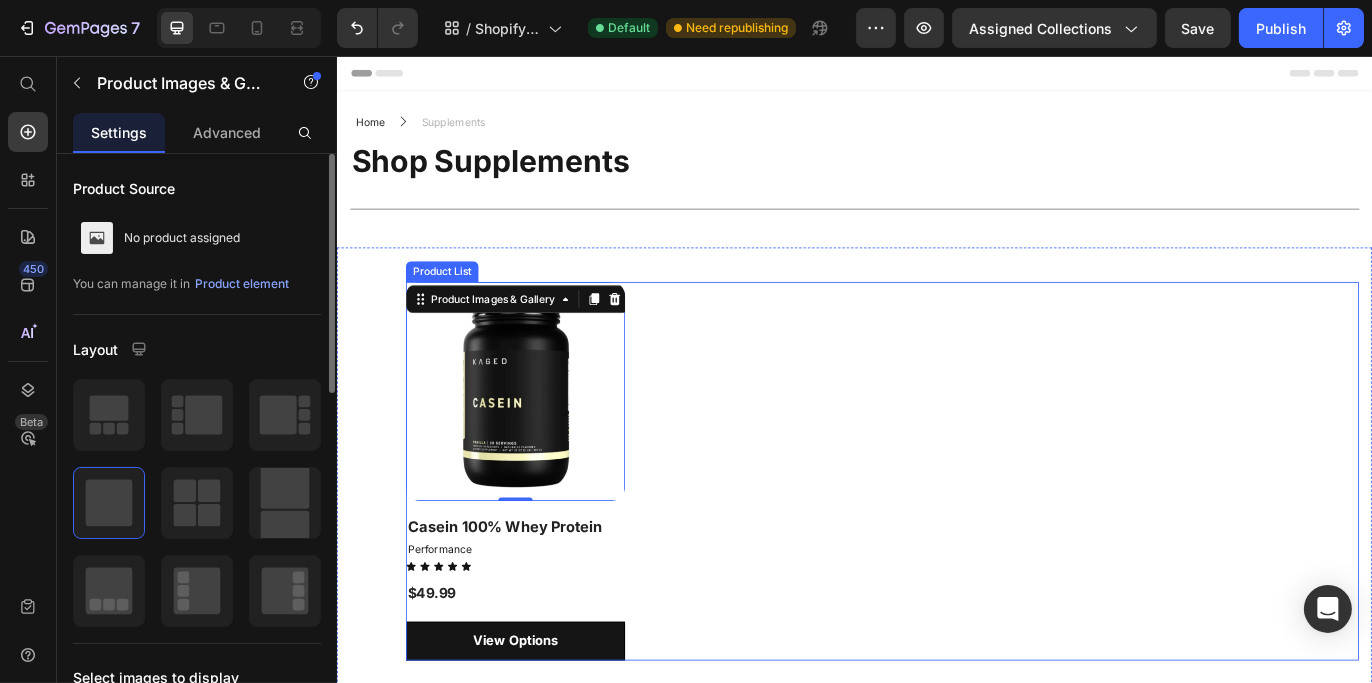 click on "Product Images & Gallery   0 Row Casein 100% Whey Protein (P) Title Performance Collection Title Icon Icon Icon Icon
Icon Icon List $49.99 (P) Price Row View Options Product View More Row" at bounding box center (968, 537) 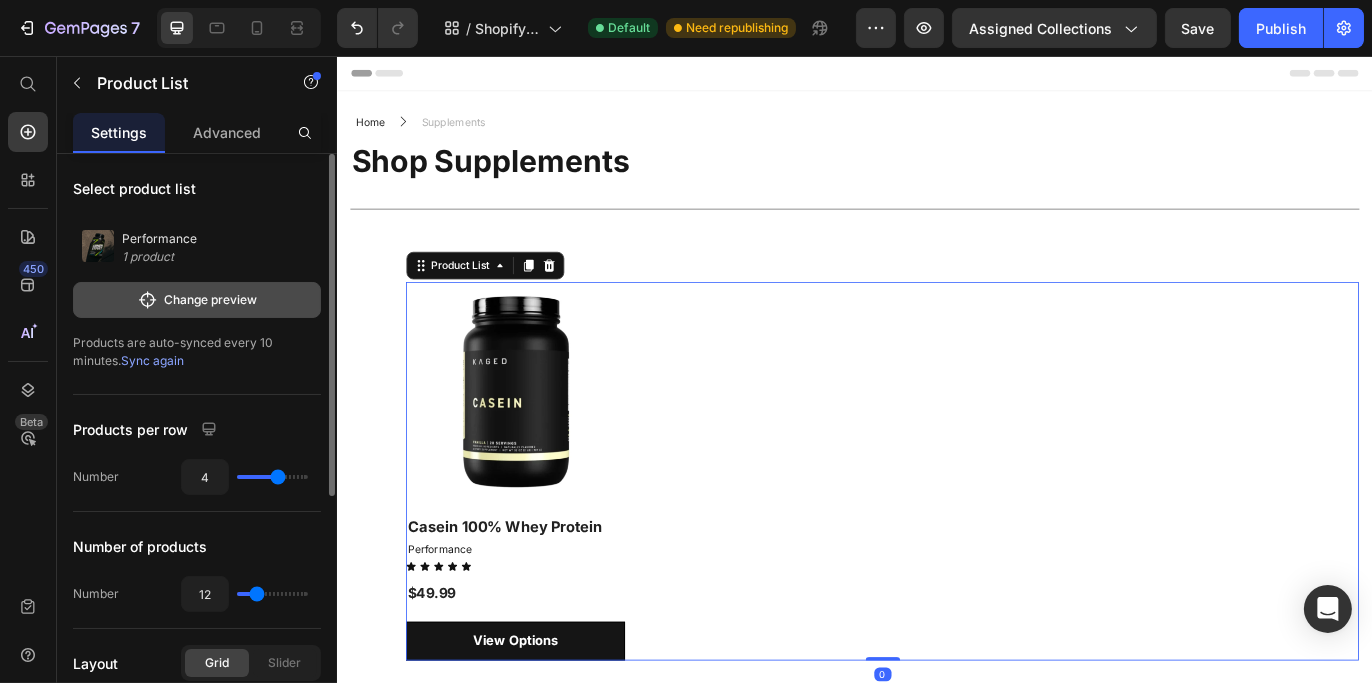 click on "Change preview" 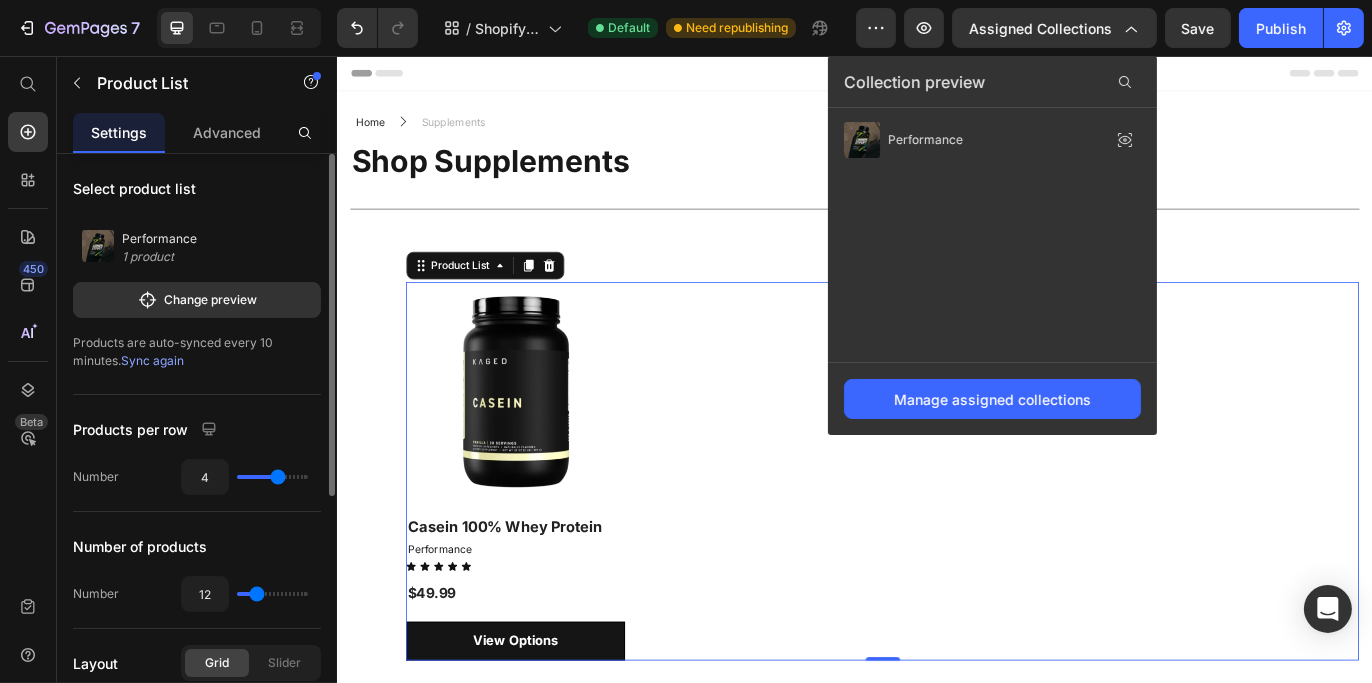 click on "Performance 1  product" at bounding box center (198, 248) 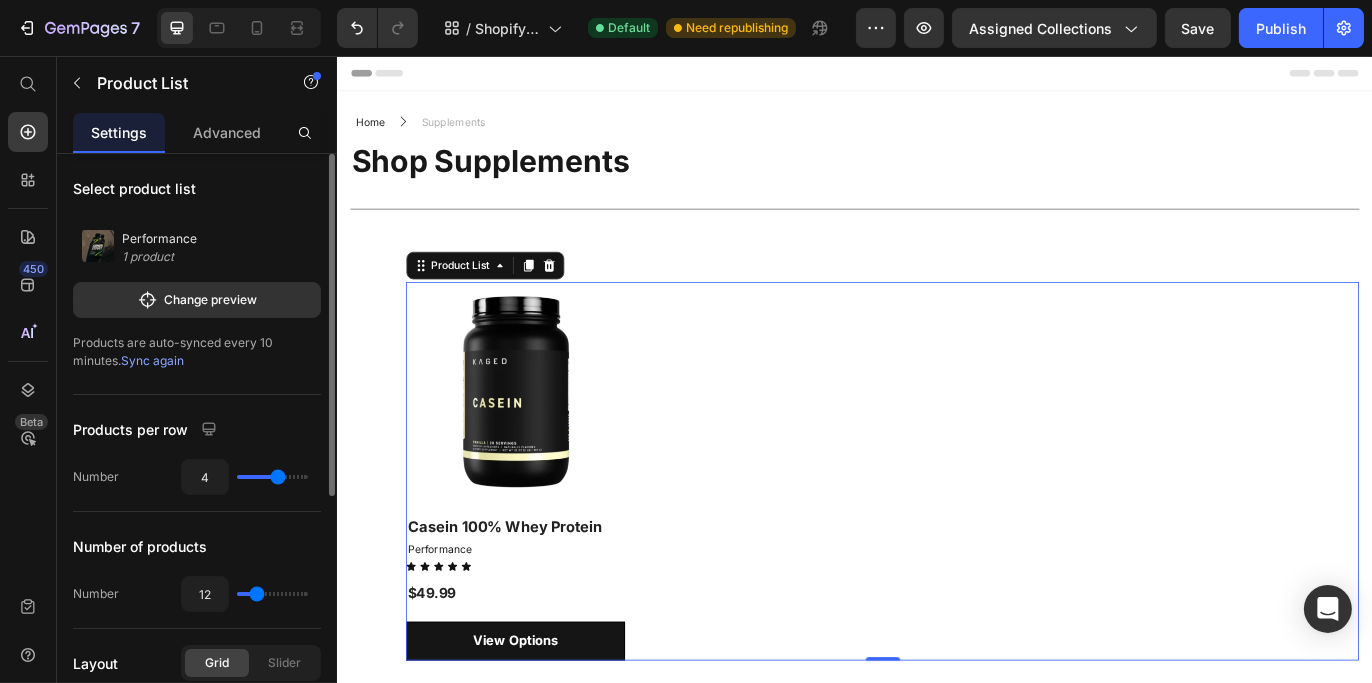 drag, startPoint x: 149, startPoint y: 240, endPoint x: 150, endPoint y: 258, distance: 18.027756 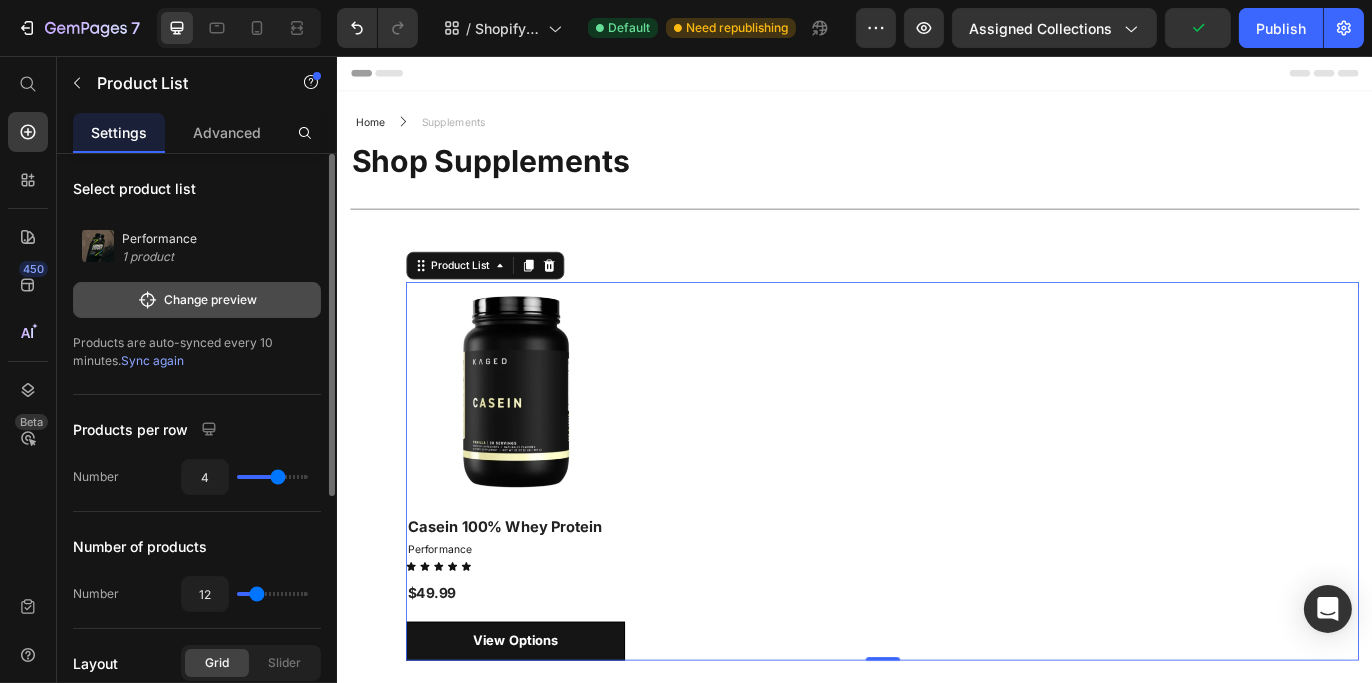 click on "Change preview" at bounding box center (197, 300) 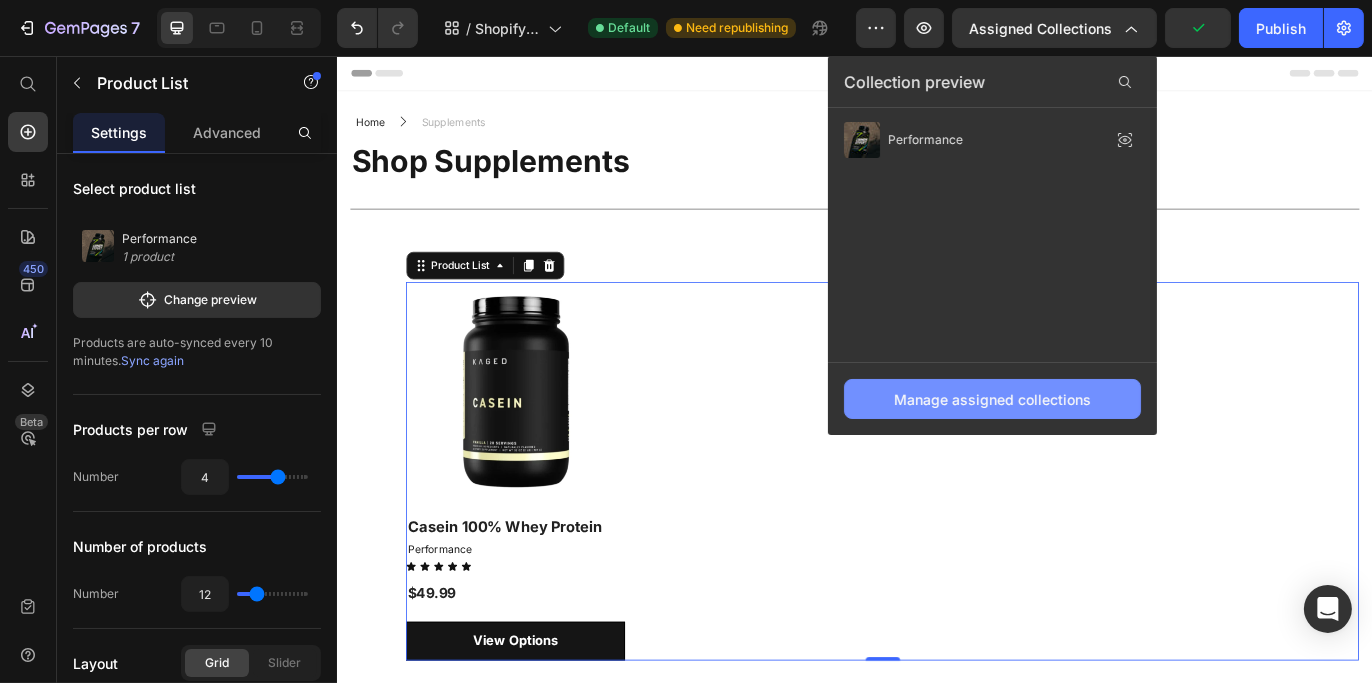 click on "Manage assigned collections" at bounding box center (992, 399) 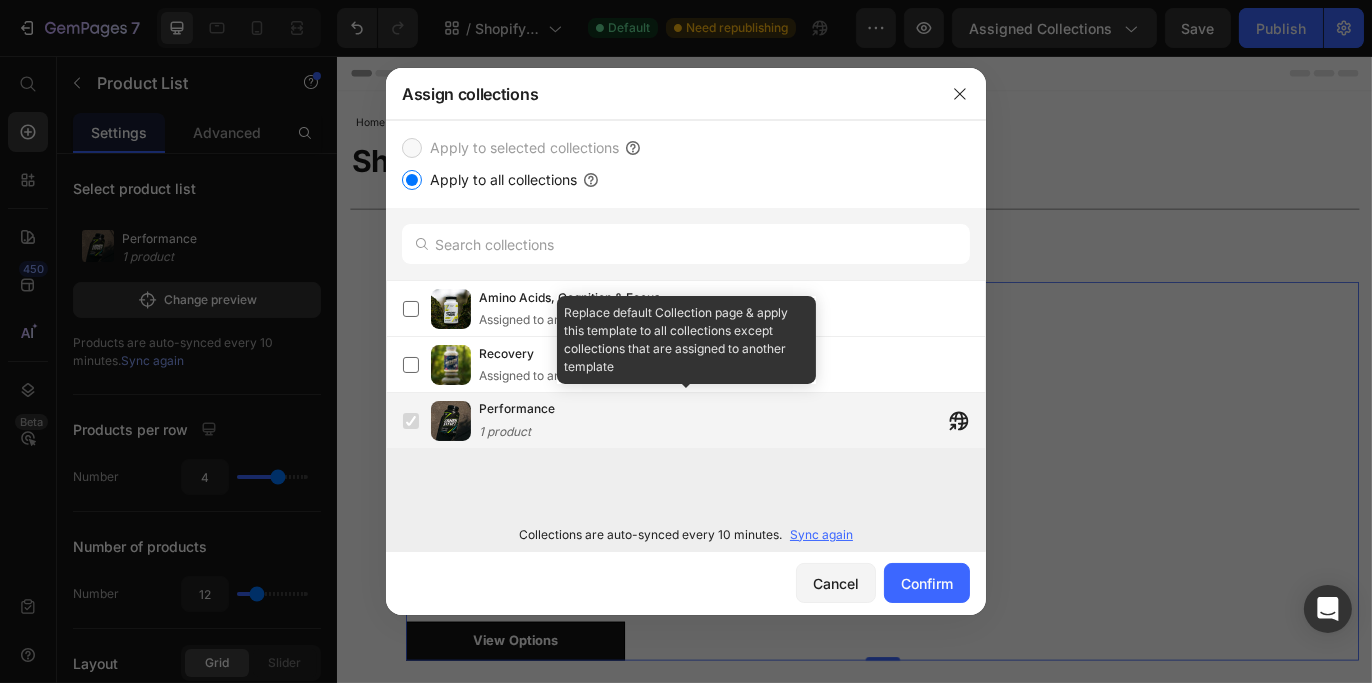 click at bounding box center [411, 421] 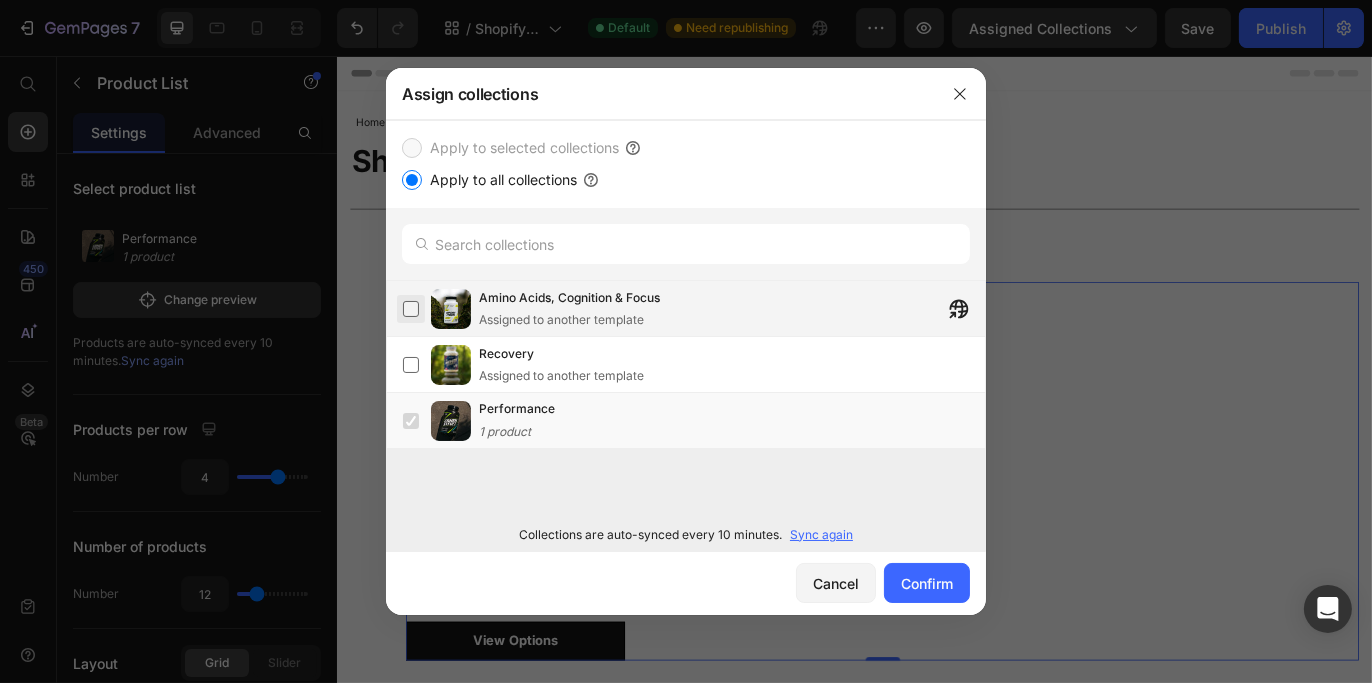 click at bounding box center [411, 309] 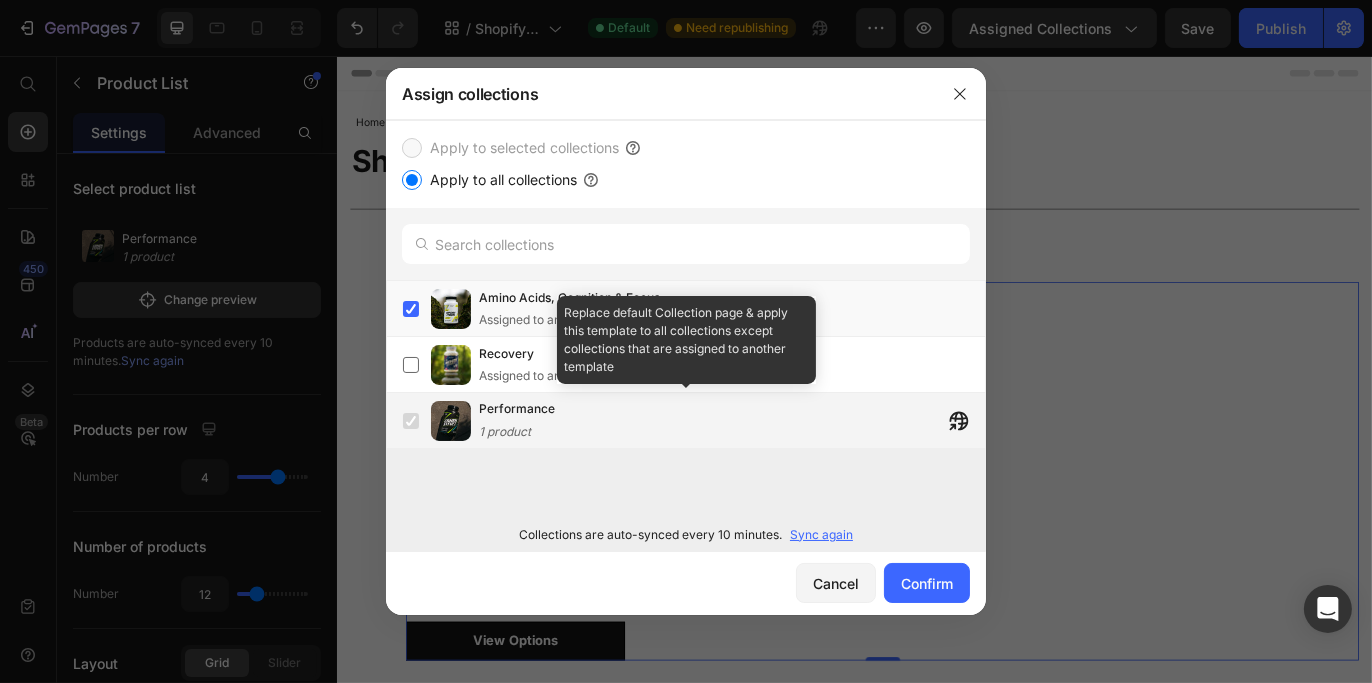 click on "Performance 1 product" at bounding box center (694, 421) 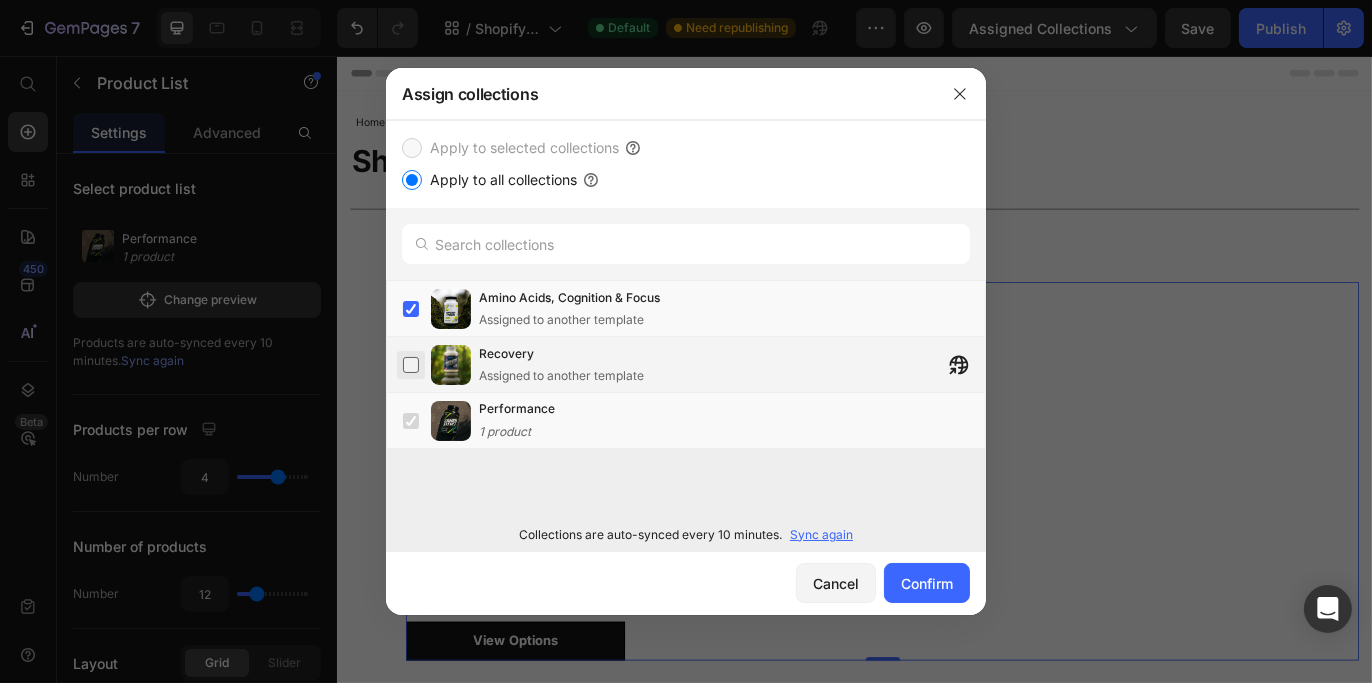 click at bounding box center [411, 365] 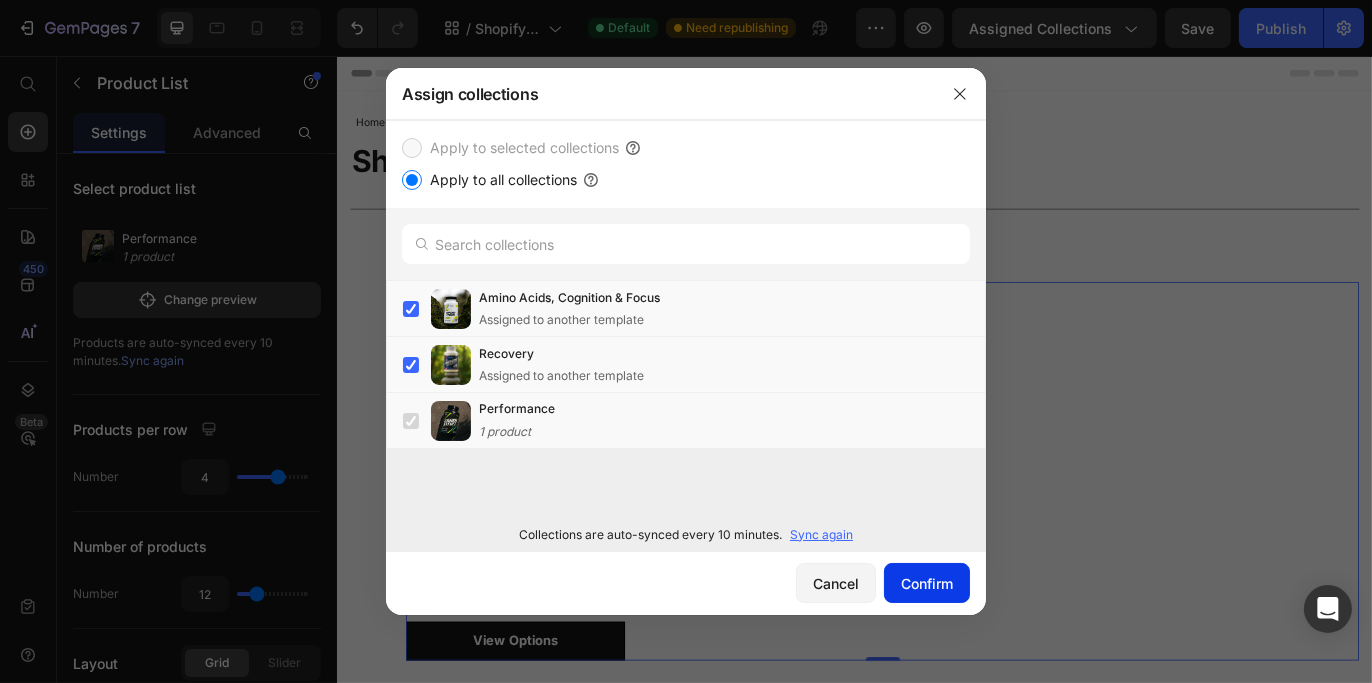 click on "Confirm" at bounding box center (927, 583) 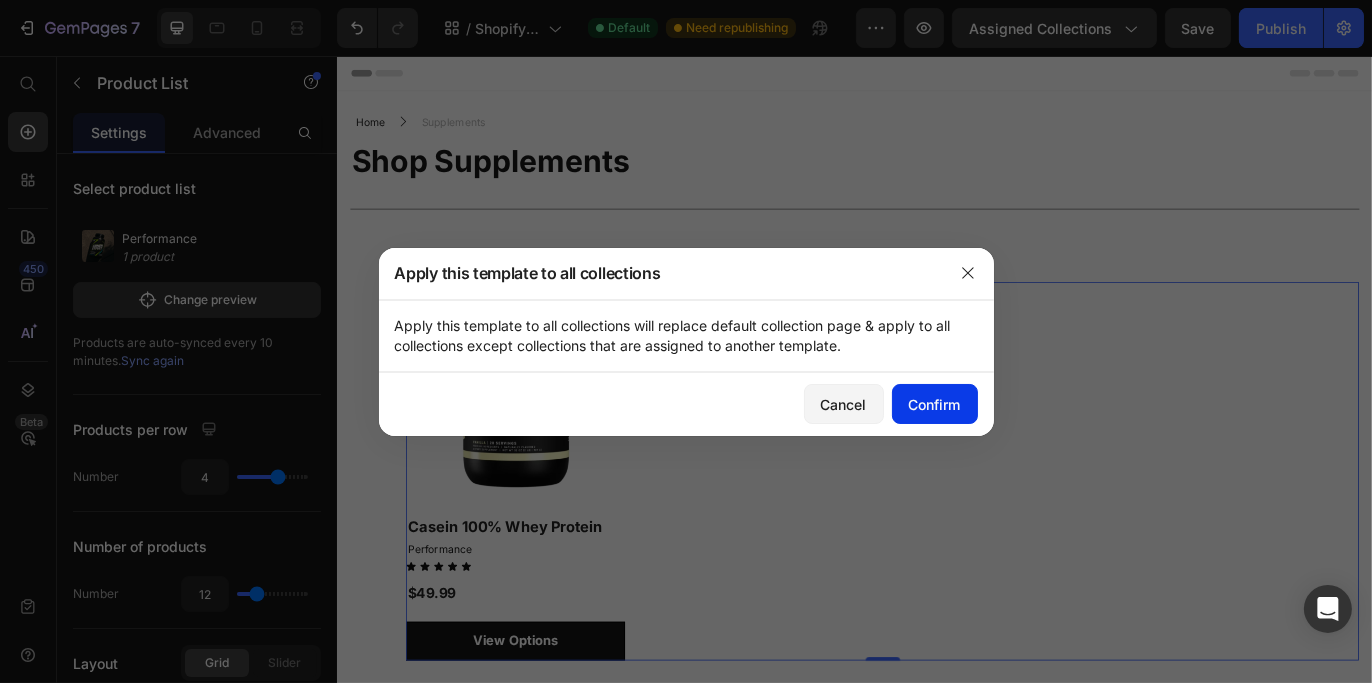 click on "Confirm" at bounding box center [935, 404] 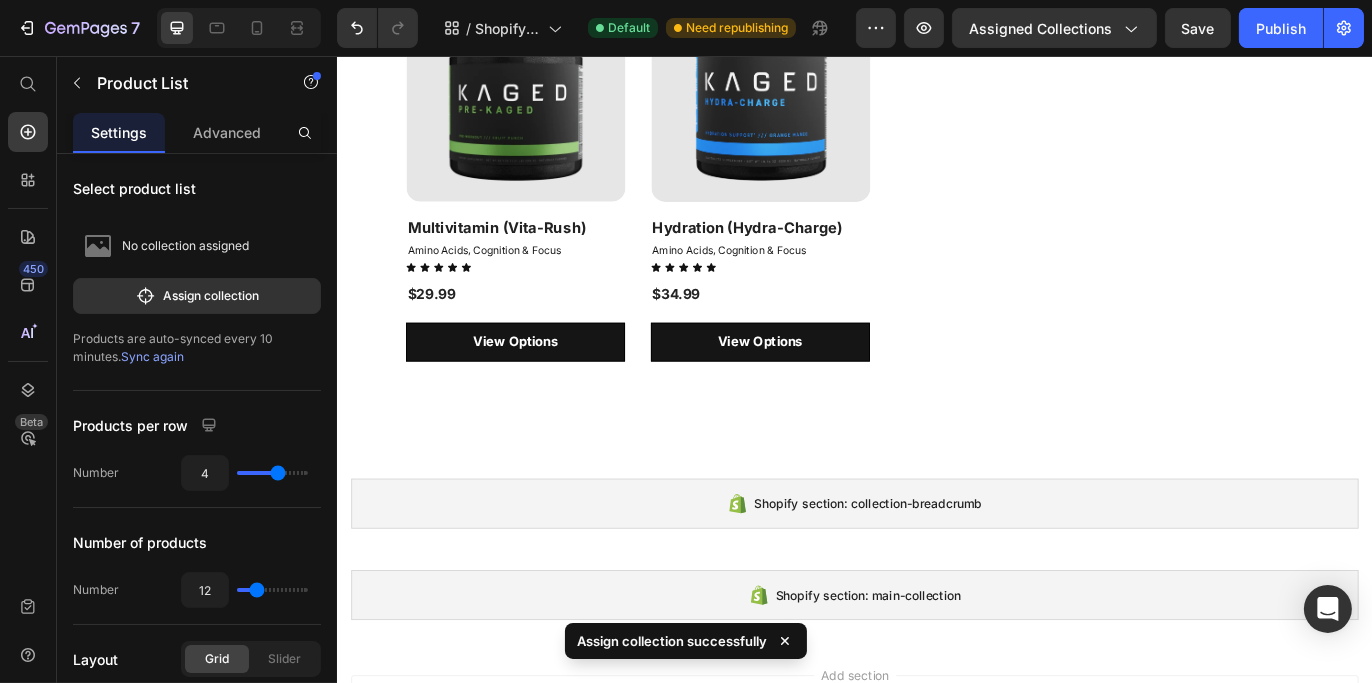 scroll, scrollTop: 0, scrollLeft: 0, axis: both 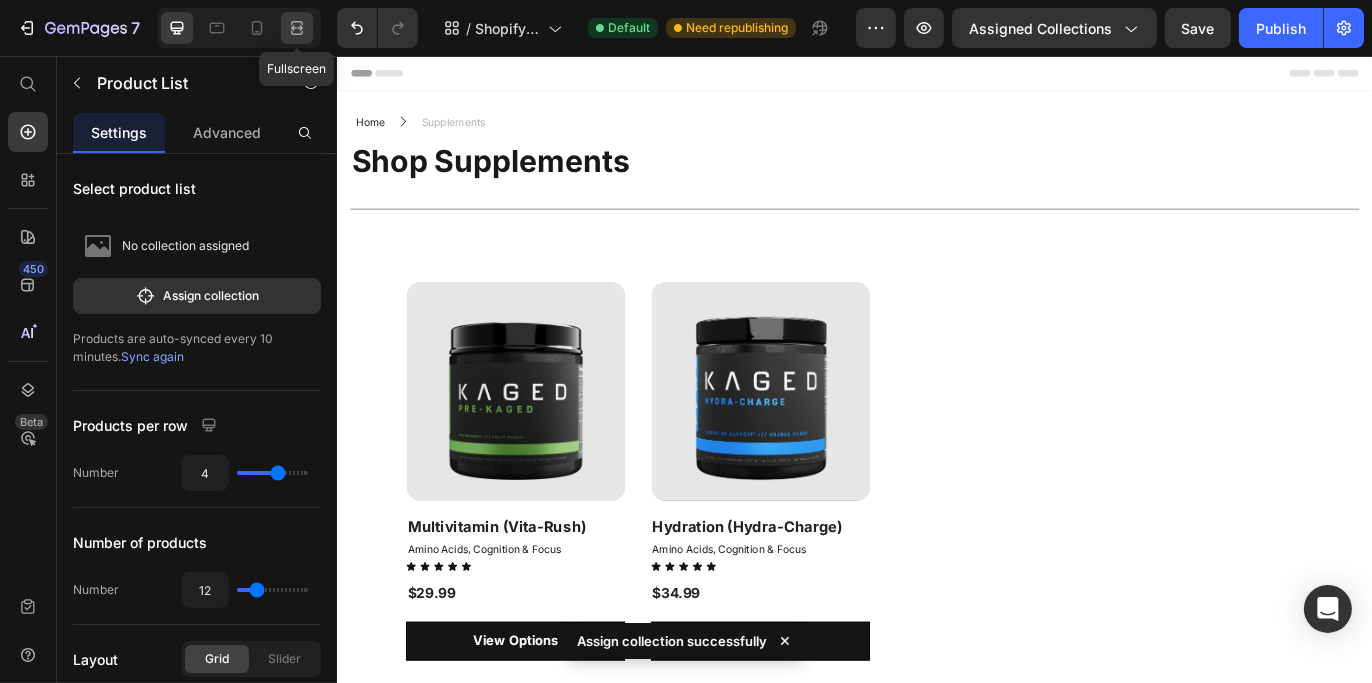 click 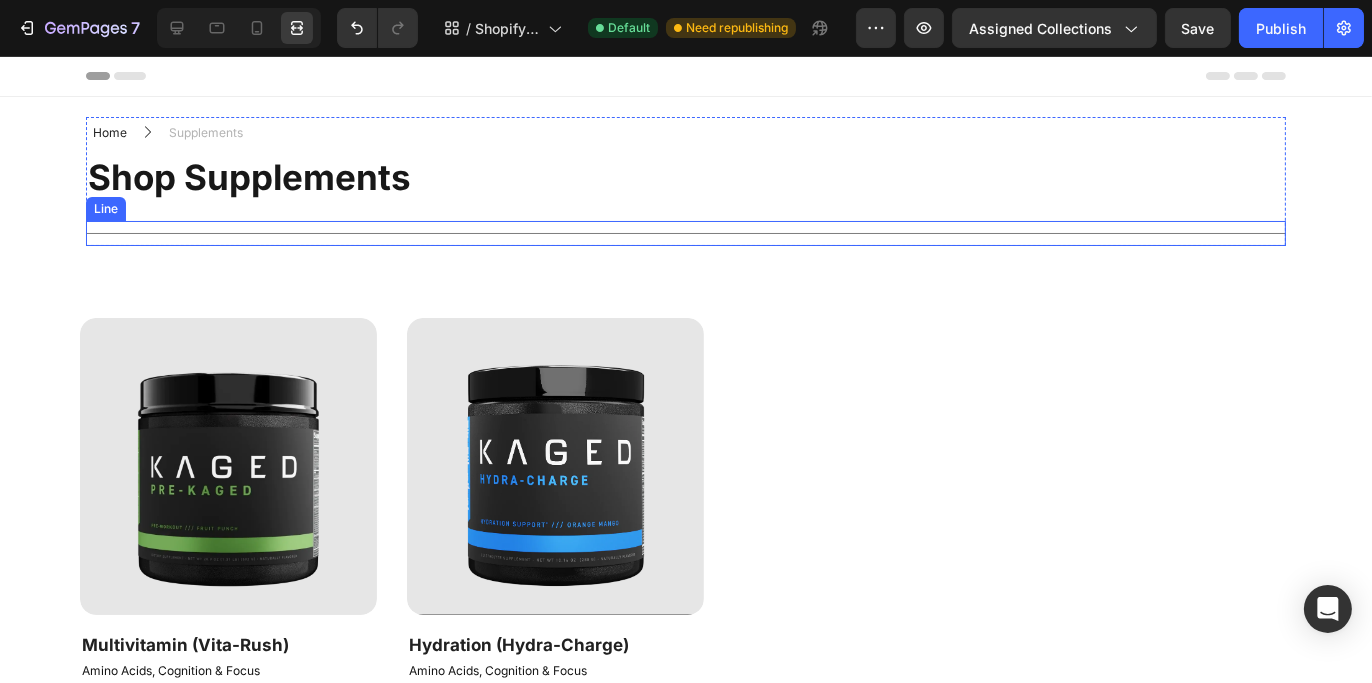 click on "Title Line" at bounding box center (686, 233) 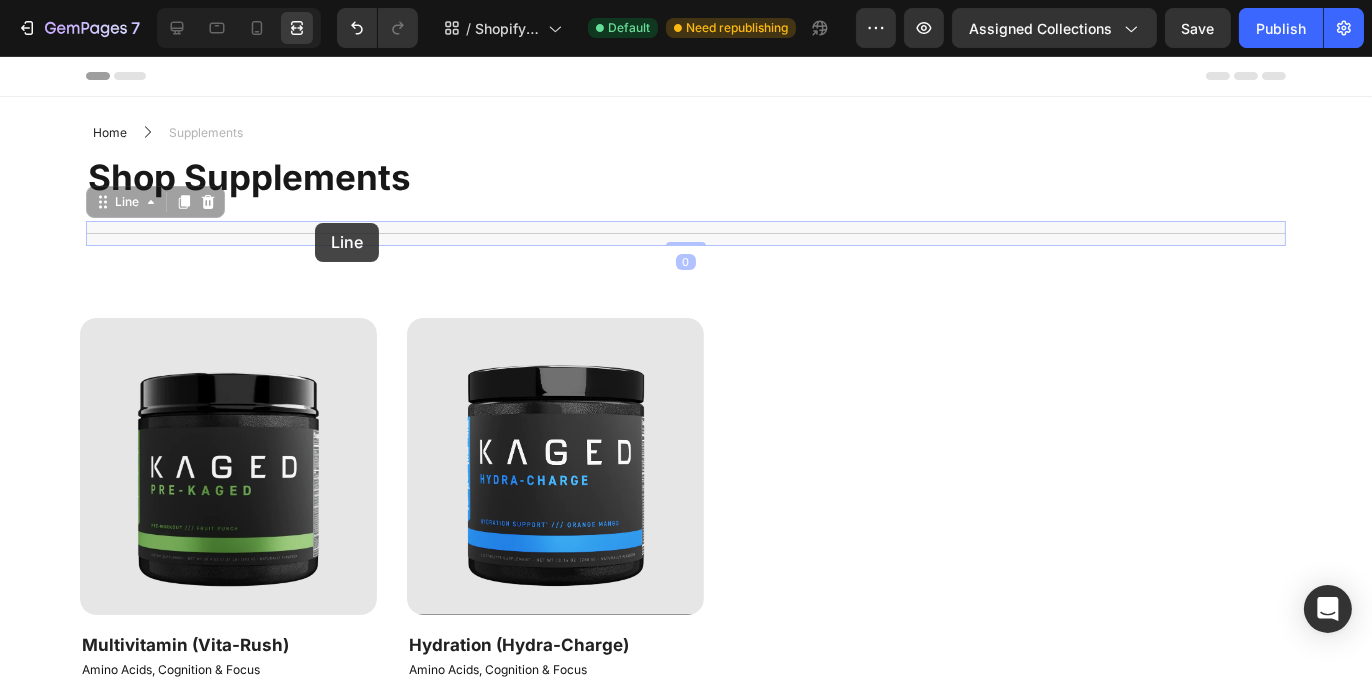 drag, startPoint x: 315, startPoint y: 223, endPoint x: 315, endPoint y: 234, distance: 11 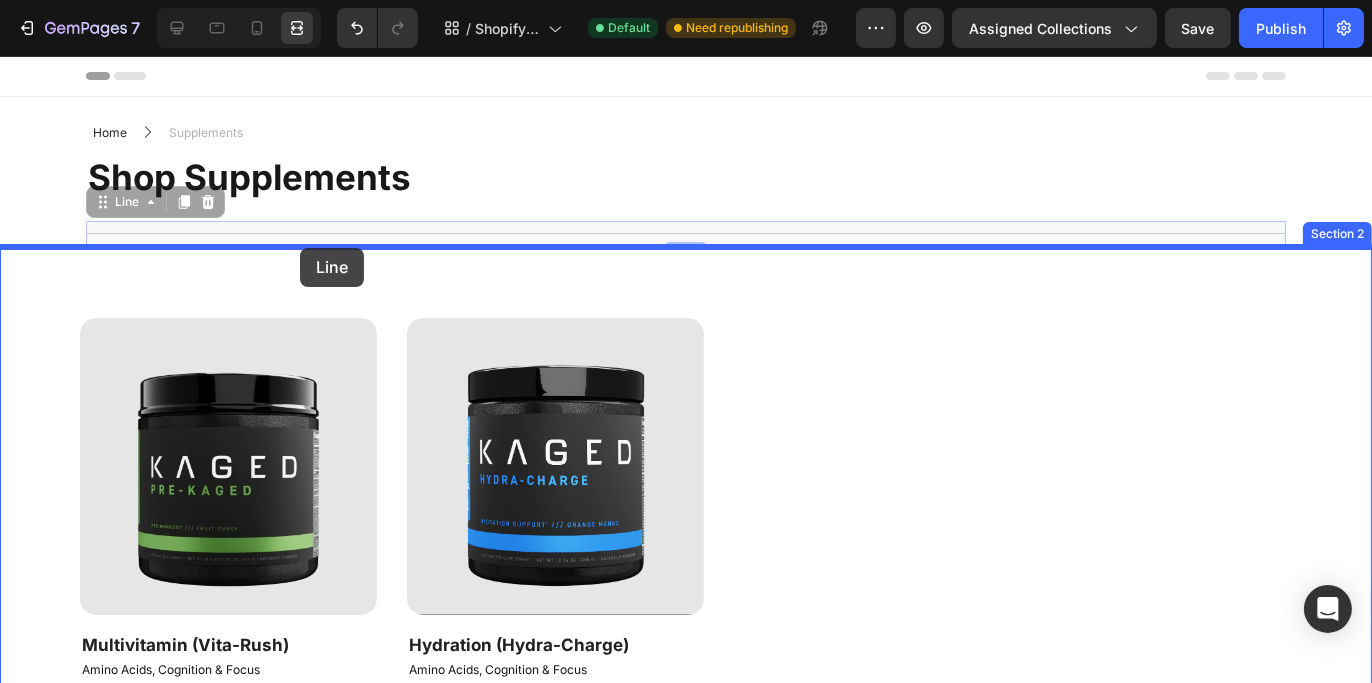 drag, startPoint x: 306, startPoint y: 234, endPoint x: 300, endPoint y: 250, distance: 17.088007 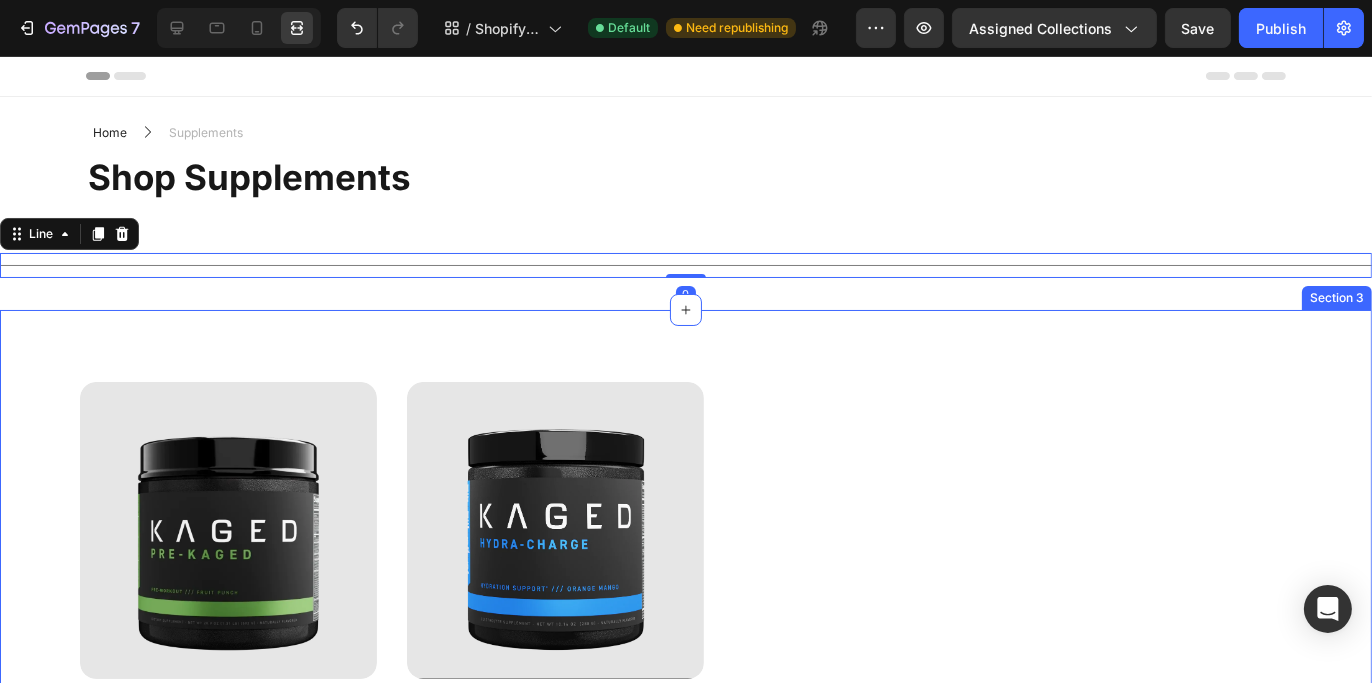 click on "Product Images & Gallery Row Multivitamin (Vita-Rush) (P) Title Amino Acids, Cognition & Focus Collection Title Icon Icon Icon Icon
Icon Icon List $29.99 (P) Price Row View Options Product View More Row Product Images & Gallery Row Hydration (Hydra-Charge) (P) Title Amino Acids, Cognition & Focus Collection Title Icon Icon Icon Icon
Icon Icon List $34.99 (P) Price Row View Options Product View More Row Product List Row Section 3" at bounding box center [686, 643] 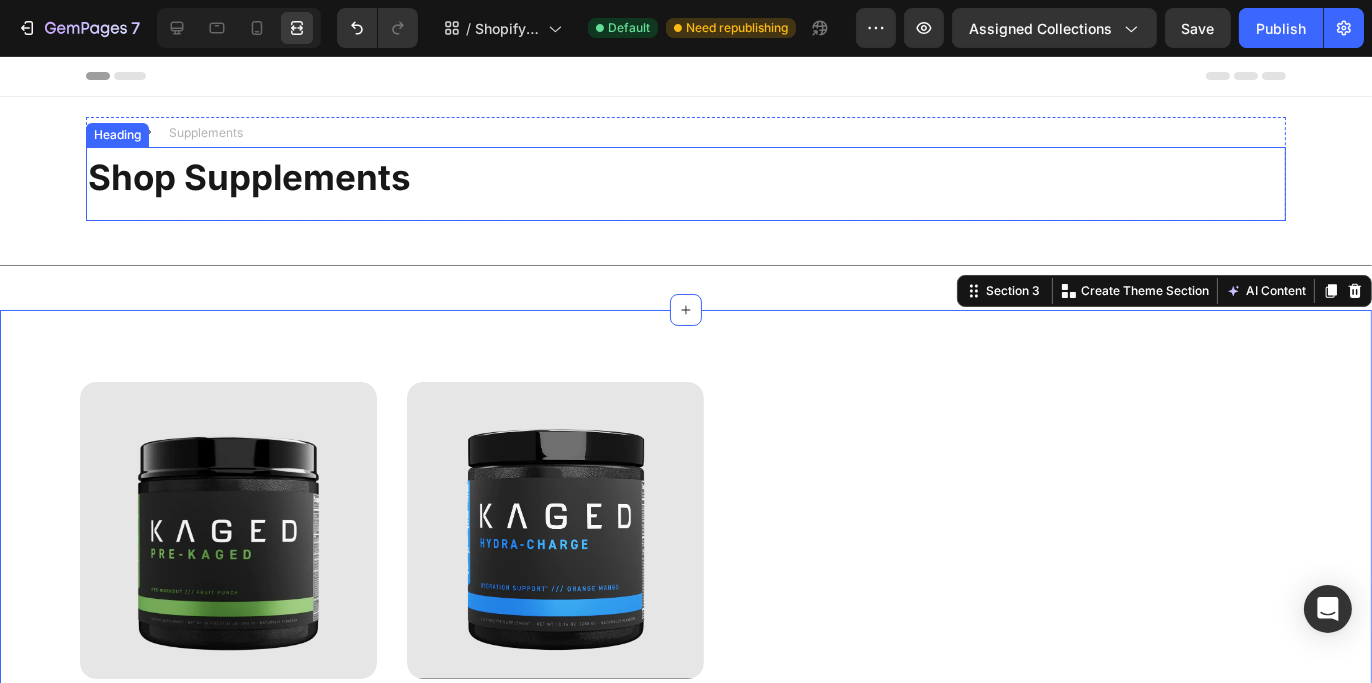 click on "Shop Supplements Heading" at bounding box center [686, 184] 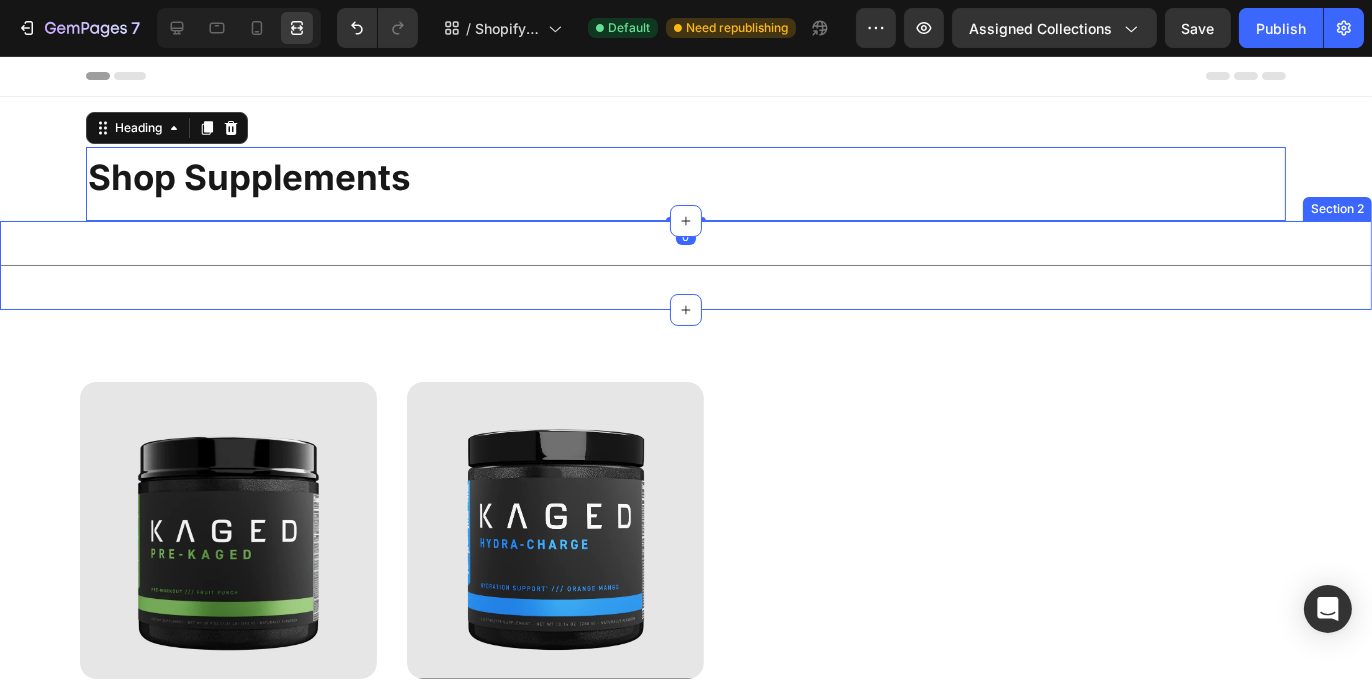 click on "Title Line Section 2" at bounding box center [686, 265] 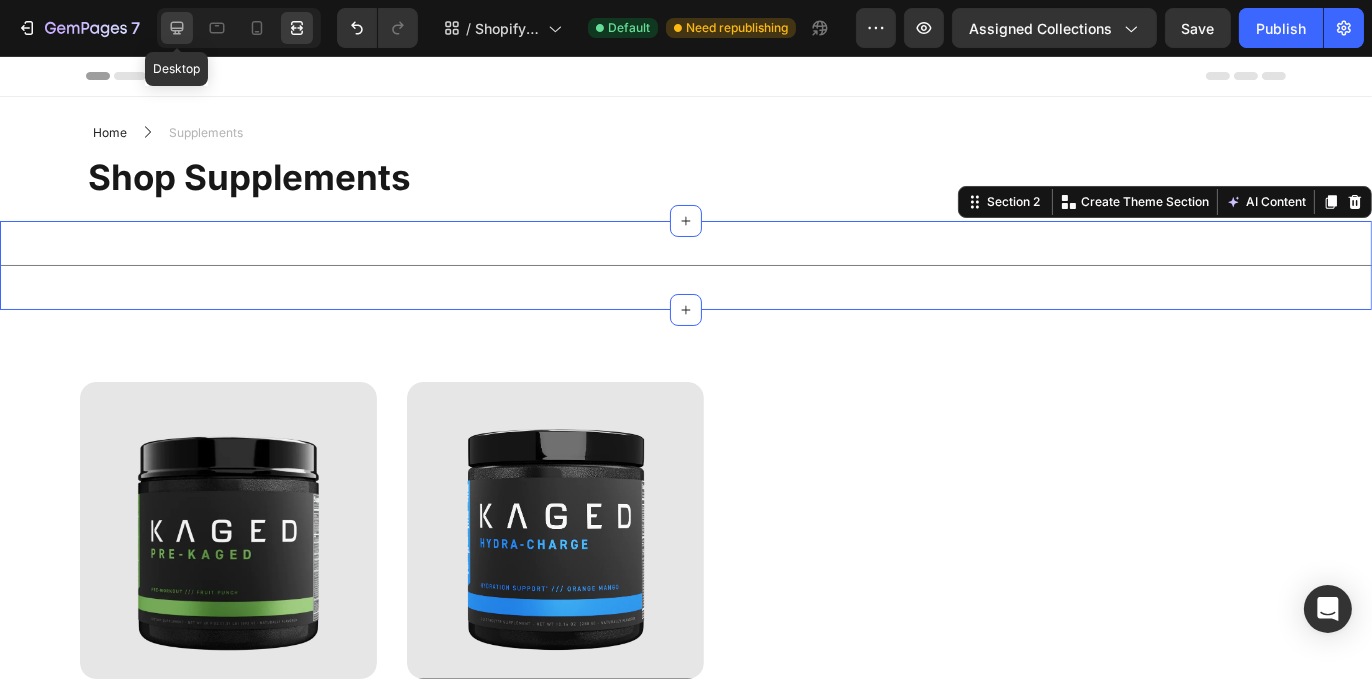click 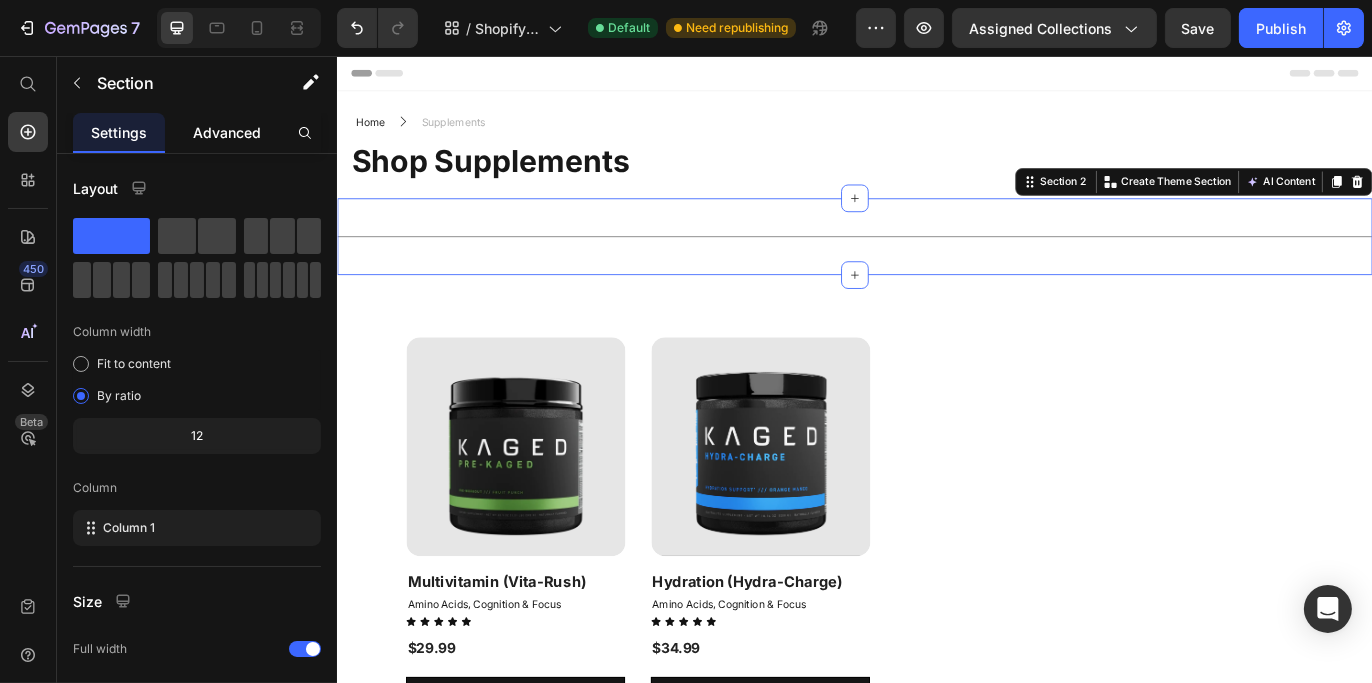 click on "Advanced" at bounding box center [227, 132] 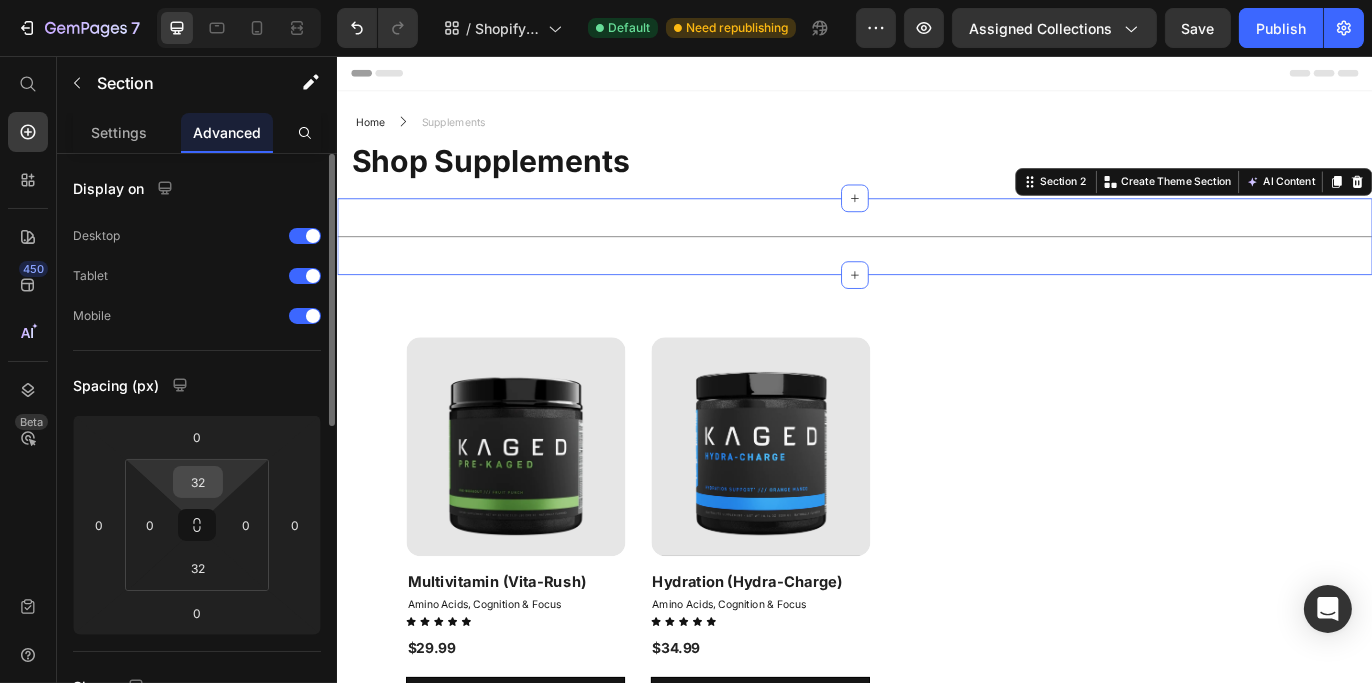 click on "32" at bounding box center (198, 482) 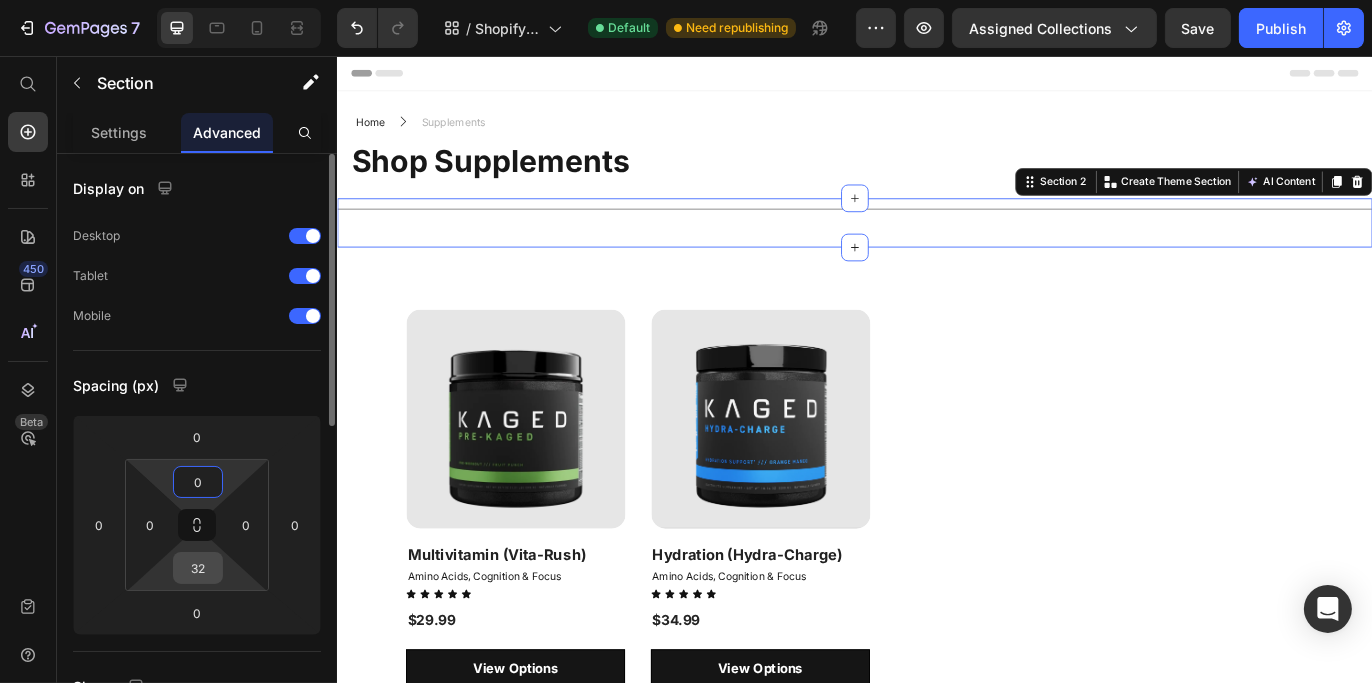 type on "0" 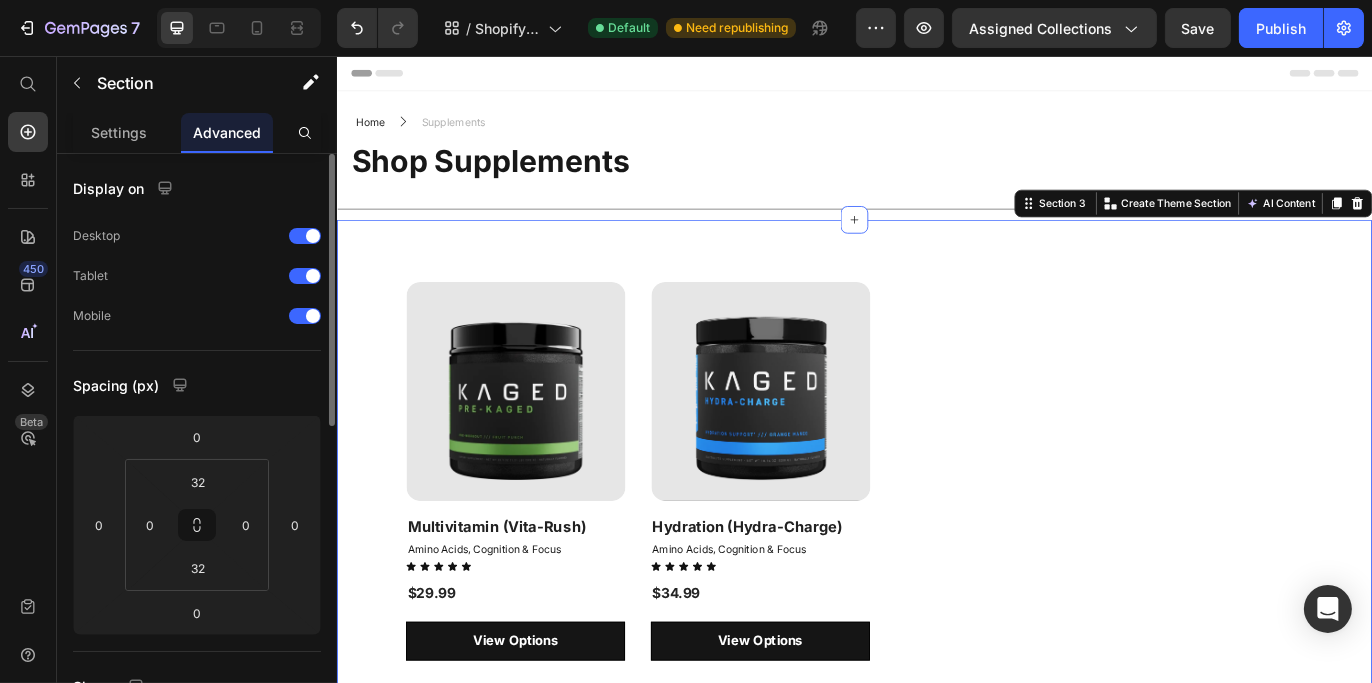 click on "Product Images & Gallery Row Multivitamin (Vita-Rush) (P) Title Amino Acids, Cognition & Focus Collection Title Icon Icon Icon Icon
Icon Icon List $29.99 (P) Price Row View Options Product View More Row Product Images & Gallery Row Hydration (Hydra-Charge) (P) Title Amino Acids, Cognition & Focus Collection Title Icon Icon Icon Icon
Icon Icon List $34.99 (P) Price Row View Options Product View More Row Product List Row Section 3   Create Theme Section AI Content Write with GemAI What would you like to describe here? Tone and Voice Persuasive Product Casein 100% Whey Protein Show more Generate" at bounding box center [936, 557] 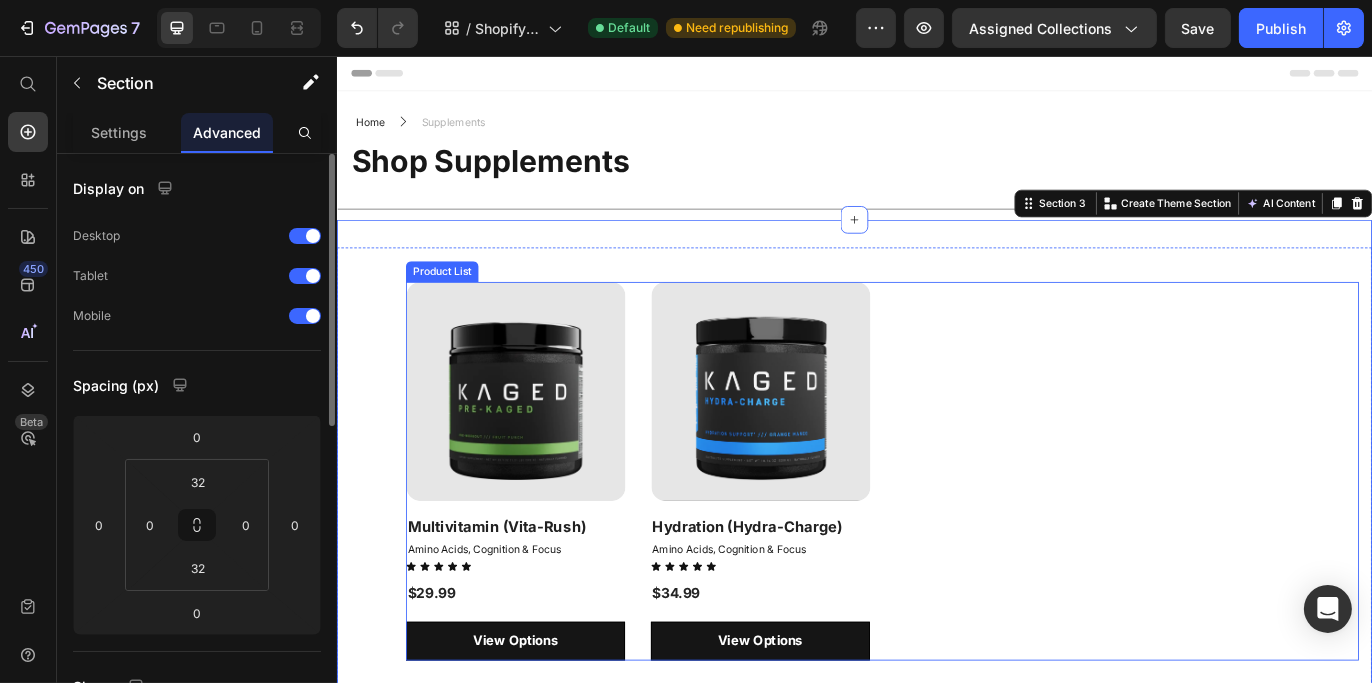 click on "Product Images & Gallery Row Multivitamin (Vita-Rush) (P) Title Amino Acids, Cognition & Focus Collection Title Icon Icon Icon Icon
Icon Icon List $29.99 (P) Price Row View Options Product View More Row Product Images & Gallery Row Hydration (Hydra-Charge) (P) Title Amino Acids, Cognition & Focus Collection Title Icon Icon Icon Icon
Icon Icon List $34.99 (P) Price Row View Options Product View More Row Product List Row" at bounding box center (936, 557) 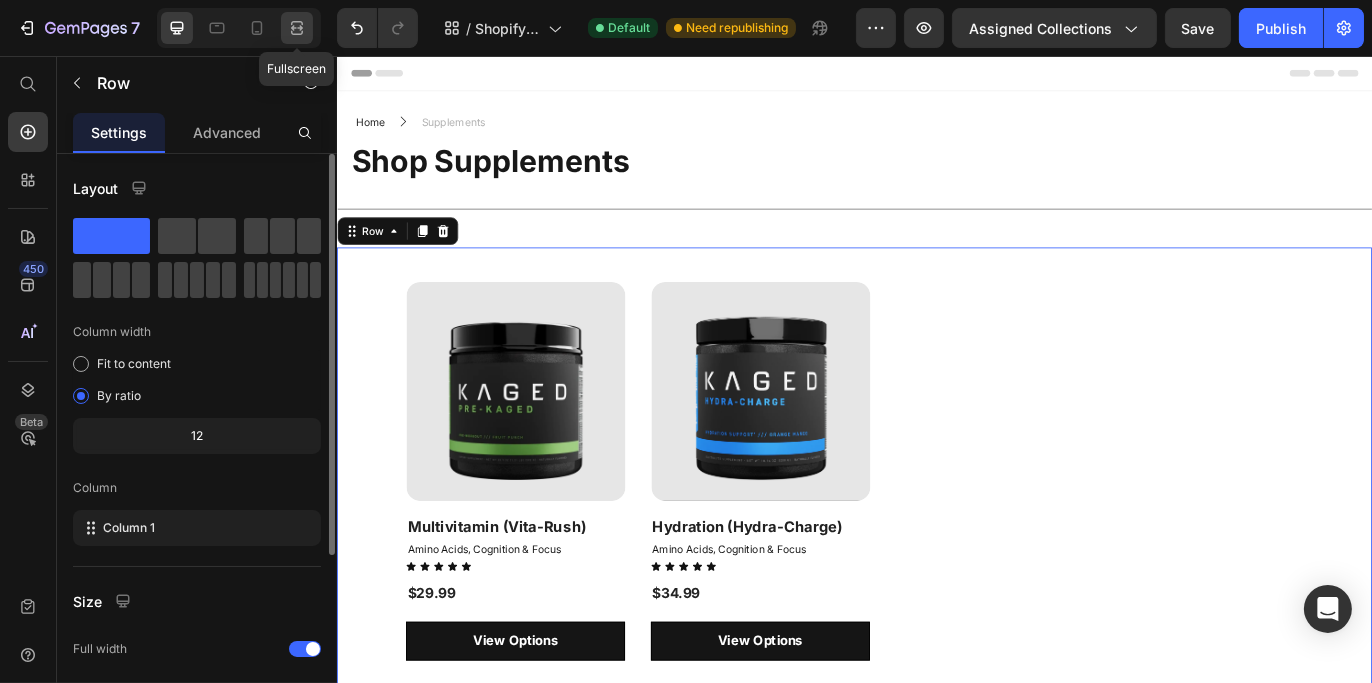 click 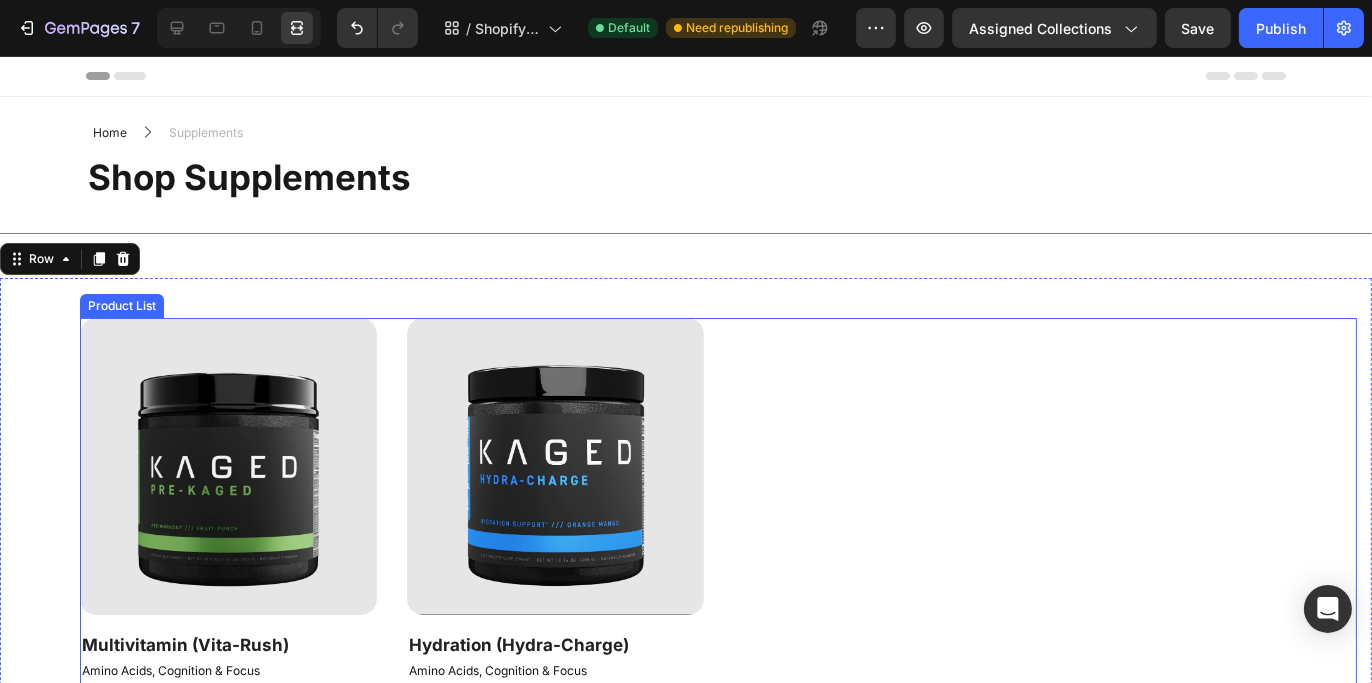 click on "Product Images & Gallery Row Multivitamin (Vita-Rush) (P) Title Amino Acids, Cognition & Focus Collection Title Icon Icon Icon Icon
Icon Icon List $29.99 (P) Price Row View Options Product View More Row Product Images & Gallery Row Hydration (Hydra-Charge) (P) Title Amino Acids, Cognition & Focus Collection Title Icon Icon Icon Icon
Icon Icon List $34.99 (P) Price Row View Options Product View More Row" at bounding box center (718, 559) 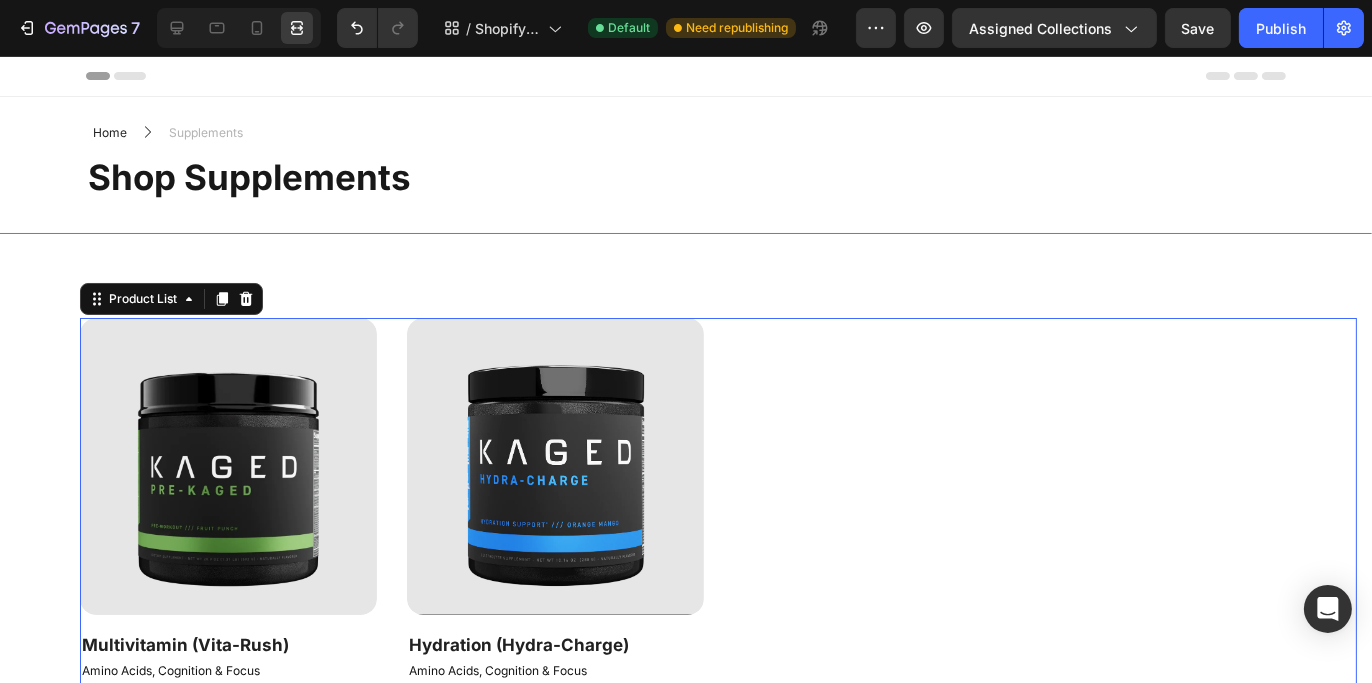 click on "Product Images & Gallery Row Multivitamin (Vita-Rush) (P) Title Amino Acids, Cognition & Focus Collection Title Icon Icon Icon Icon
Icon Icon List $29.99 (P) Price Row View Options Product View More Row Product Images & Gallery Row Hydration (Hydra-Charge) (P) Title Amino Acids, Cognition & Focus Collection Title Icon Icon Icon Icon
Icon Icon List $34.99 (P) Price Row View Options Product View More Row" at bounding box center [718, 559] 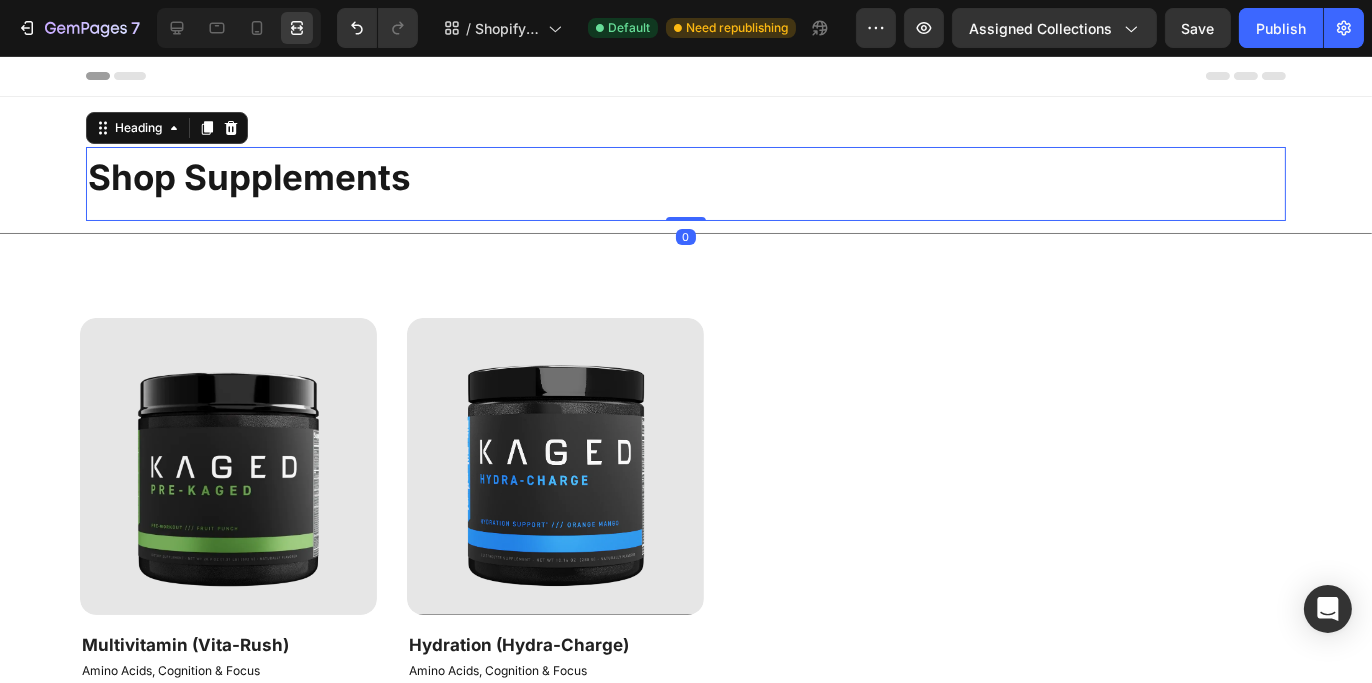 click on "Shop Supplements" at bounding box center (686, 176) 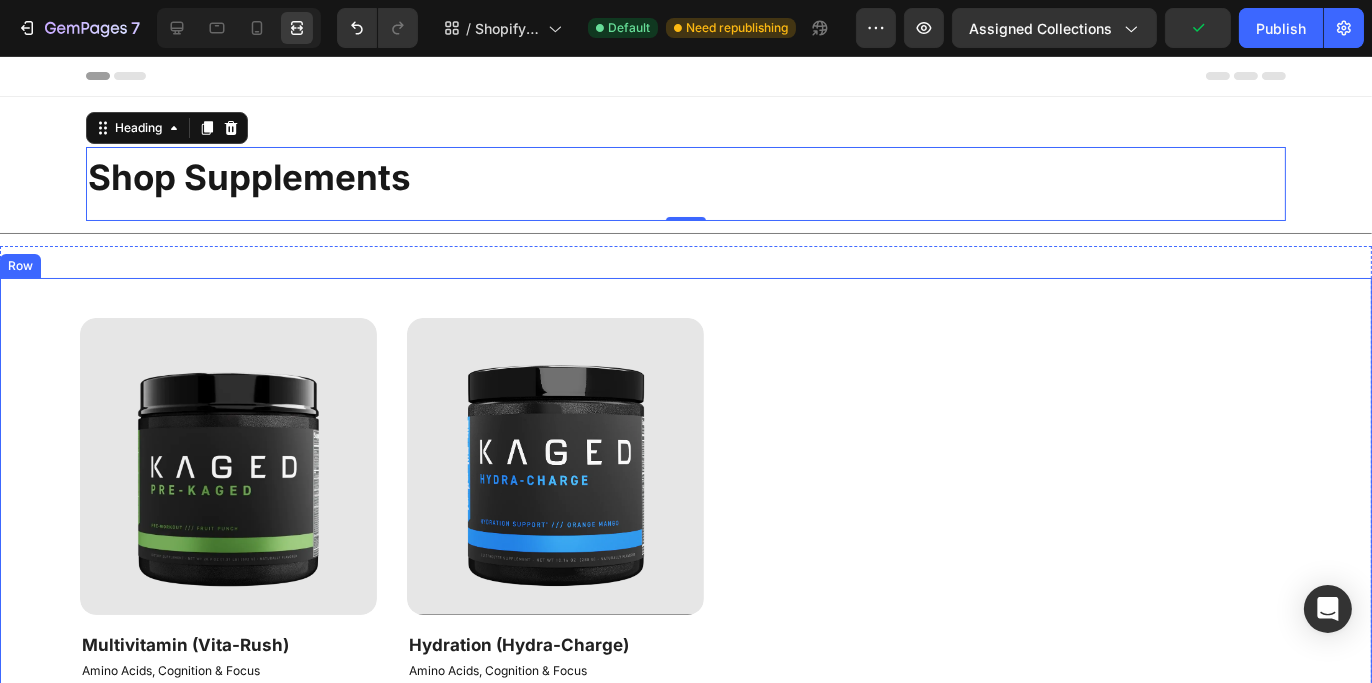 click on "Product Images & Gallery Row Multivitamin (Vita-Rush) (P) Title Amino Acids, Cognition & Focus Collection Title Icon Icon Icon Icon
Icon Icon List $29.99 (P) Price Row View Options Product View More Row Product Images & Gallery Row Hydration (Hydra-Charge) (P) Title Amino Acids, Cognition & Focus Collection Title Icon Icon Icon Icon
Icon Icon List $34.99 (P) Price Row View Options Product View More Row Product List Row" at bounding box center [686, 579] 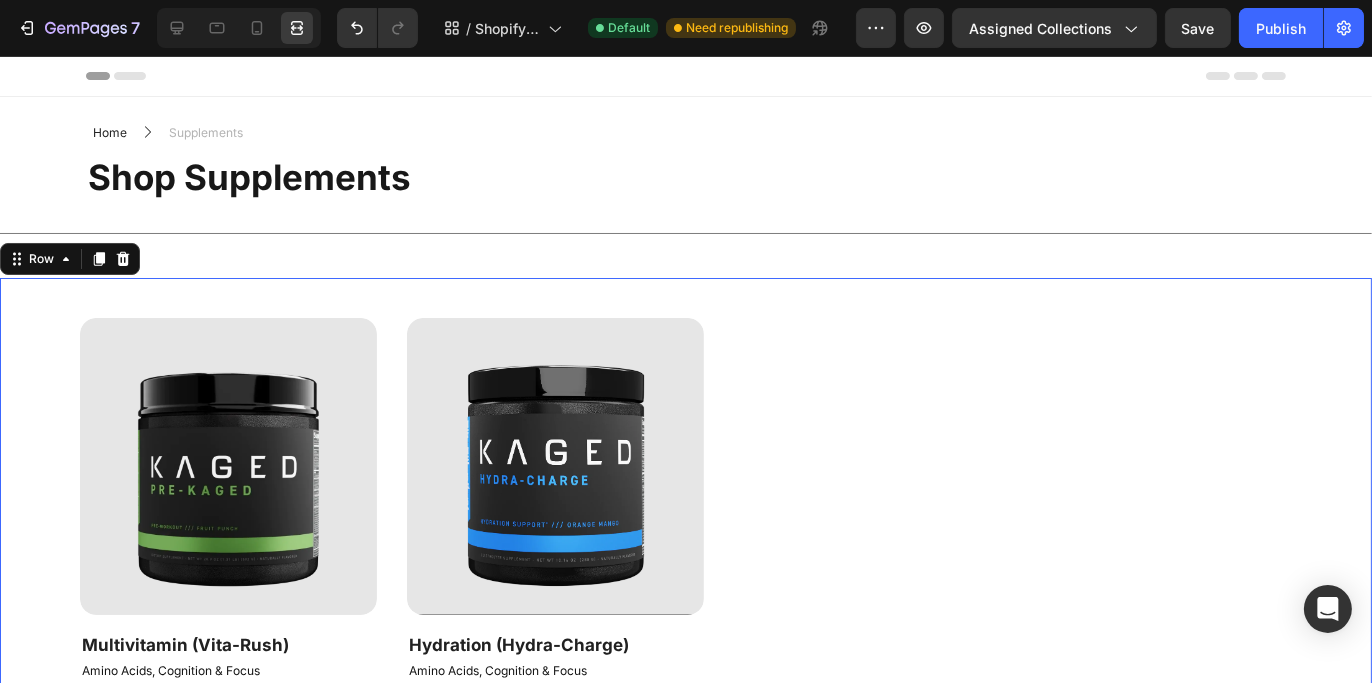 click on "Product Images & Gallery Row Multivitamin (Vita-Rush) (P) Title Amino Acids, Cognition & Focus Collection Title Icon Icon Icon Icon
Icon Icon List $29.99 (P) Price Row View Options Product View More Row Product Images & Gallery Row Hydration (Hydra-Charge) (P) Title Amino Acids, Cognition & Focus Collection Title Icon Icon Icon Icon
Icon Icon List $34.99 (P) Price Row View Options Product View More Row Product List Row   0 Section 3" at bounding box center [686, 579] 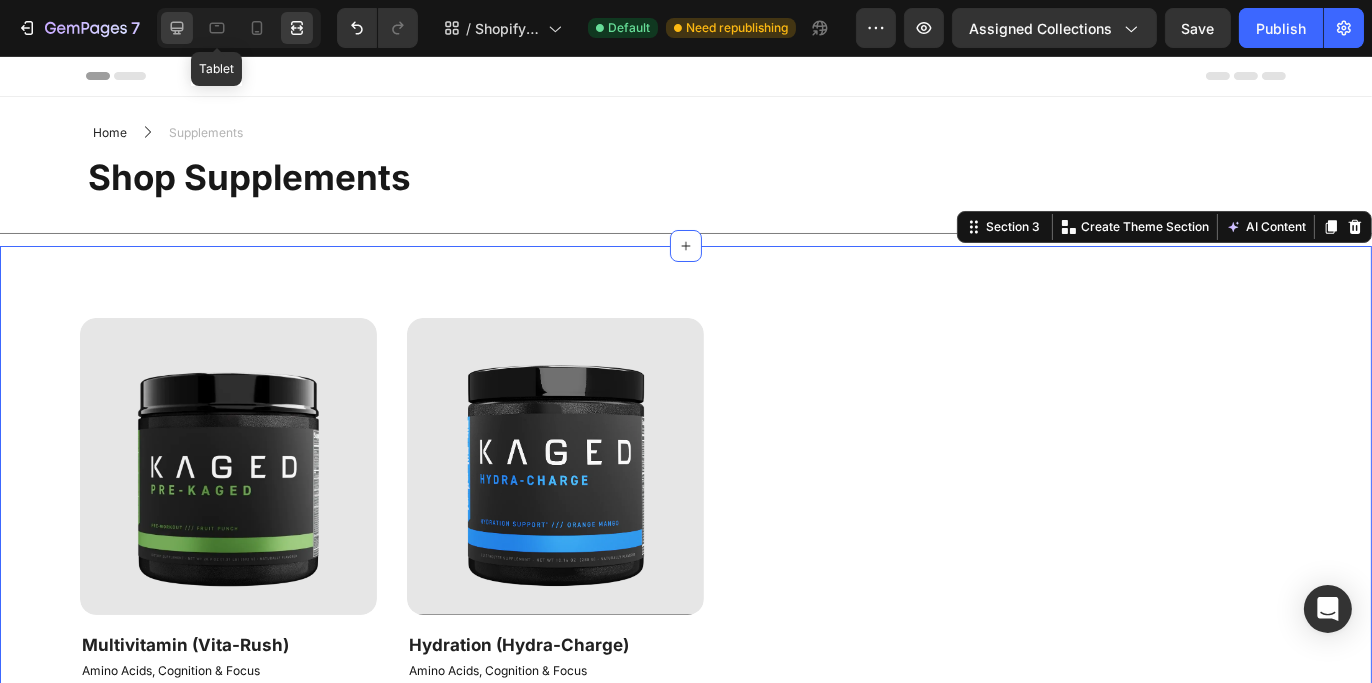 click 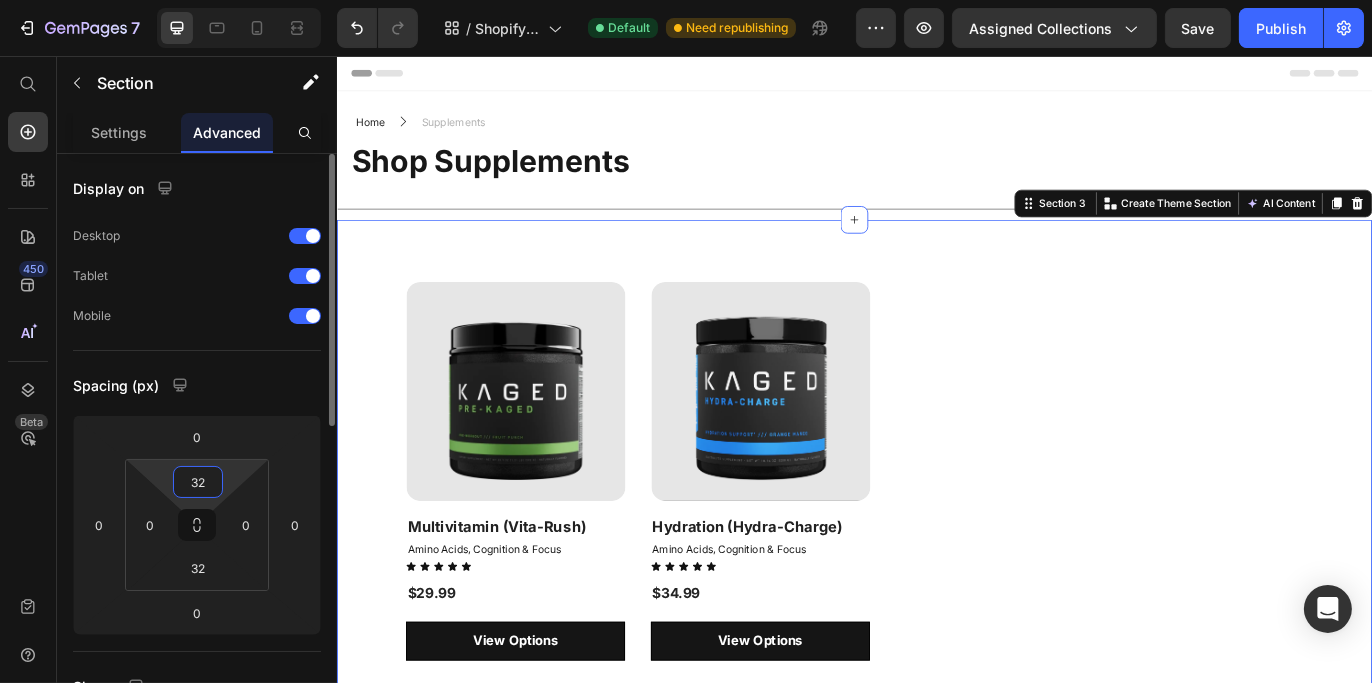 click on "32" at bounding box center [198, 482] 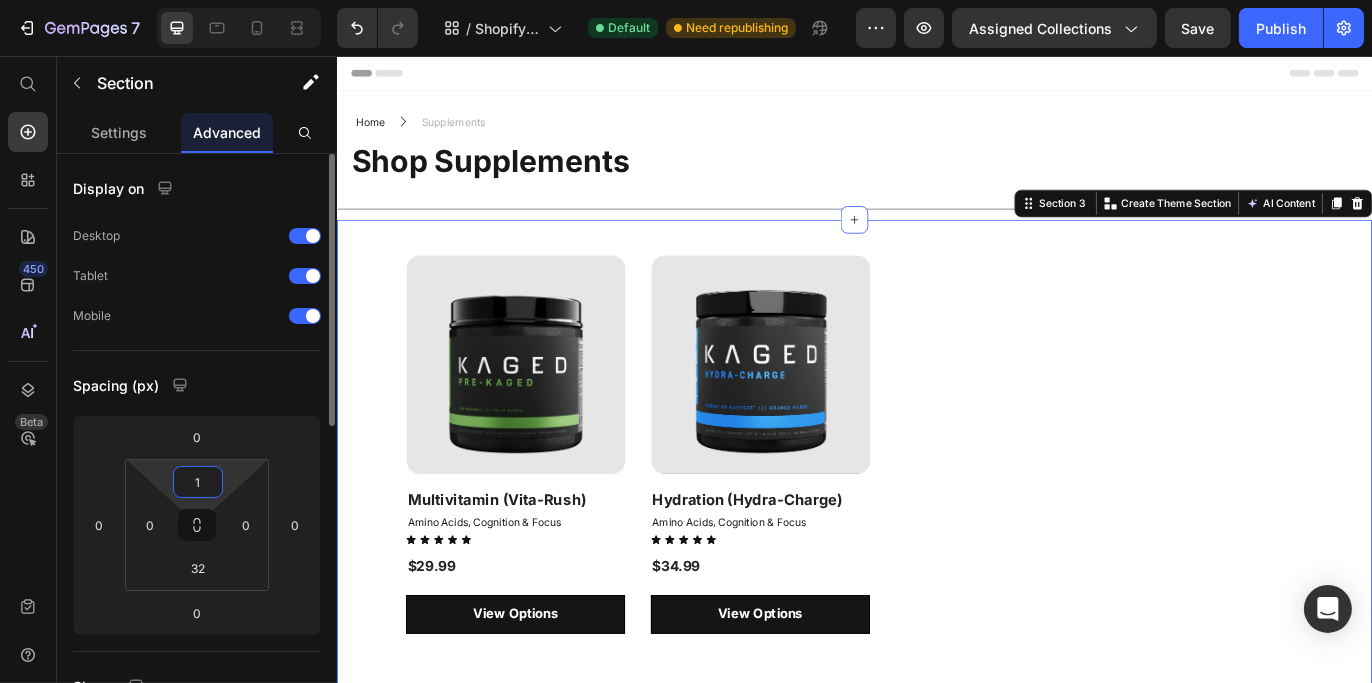 type on "10" 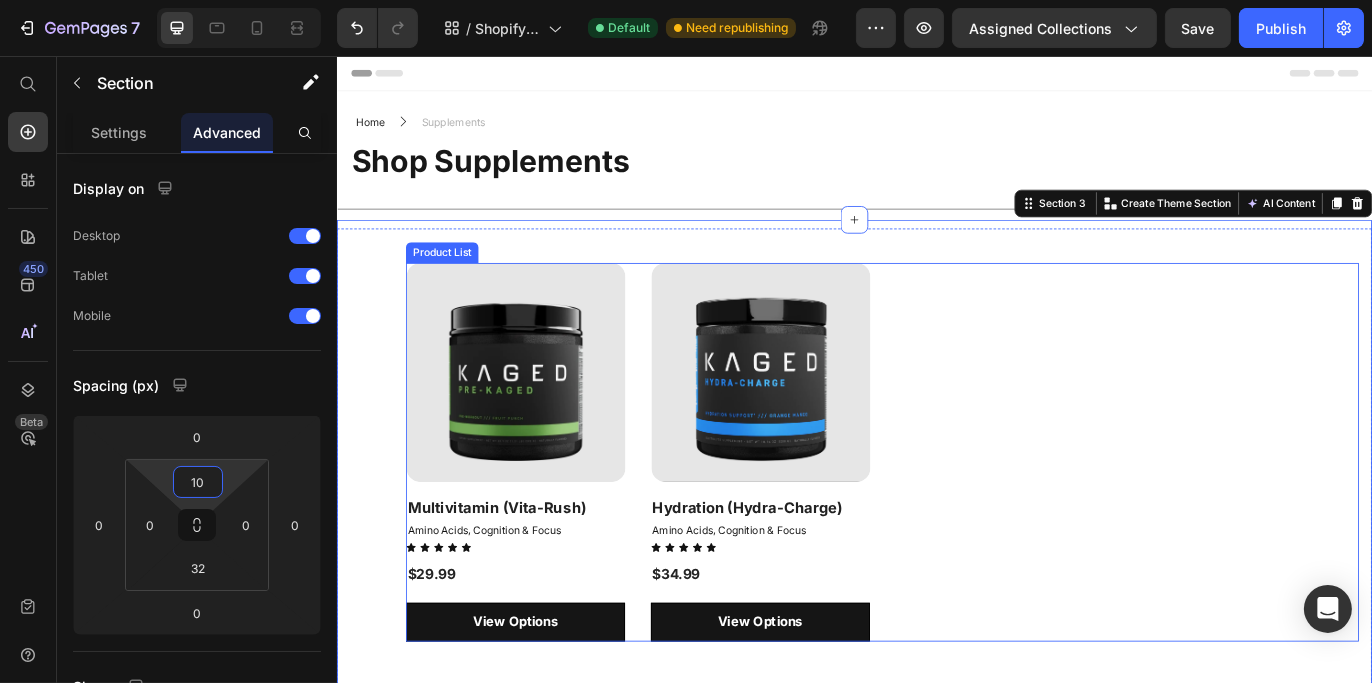 click on "Product Images & Gallery Row Multivitamin (Vita-Rush) (P) Title Amino Acids, Cognition & Focus Collection Title Icon Icon Icon Icon
Icon Icon List $29.99 (P) Price Row View Options Product View More Row Product Images & Gallery Row Hydration (Hydra-Charge) (P) Title Amino Acids, Cognition & Focus Collection Title Icon Icon Icon Icon
Icon Icon List $34.99 (P) Price Row View Options Product View More Row" at bounding box center [968, 515] 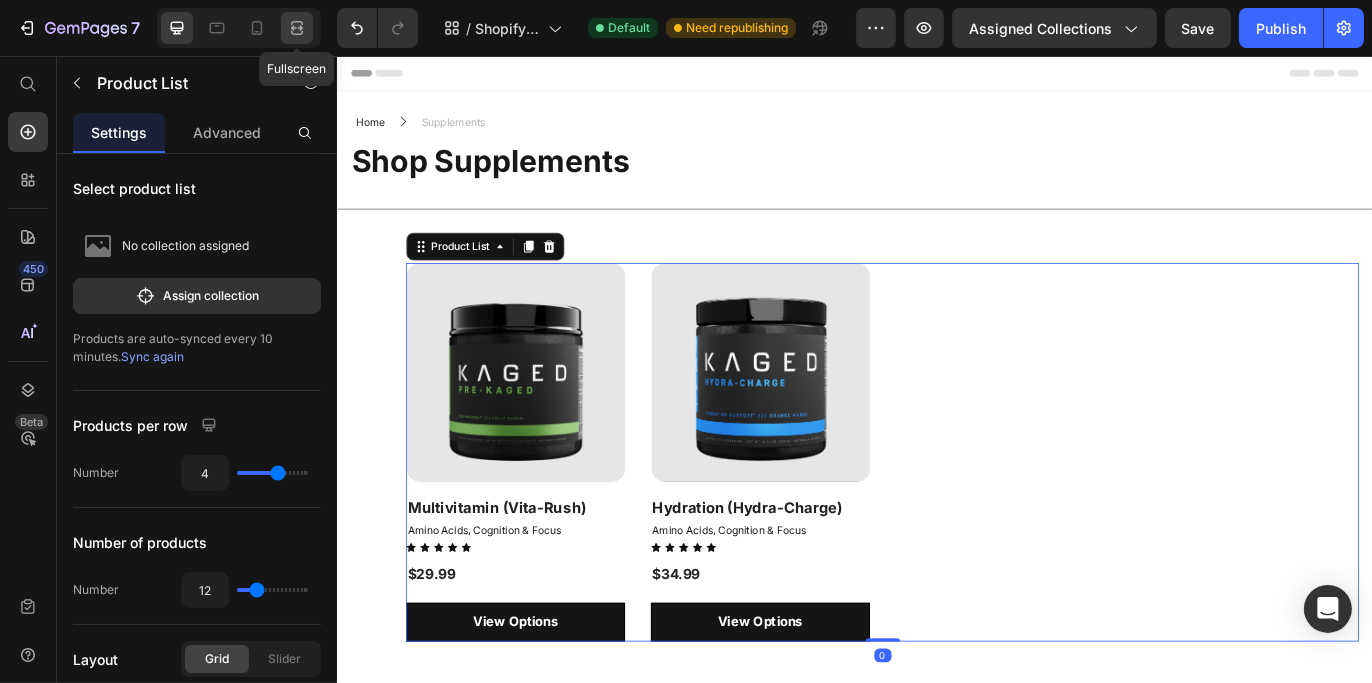 click 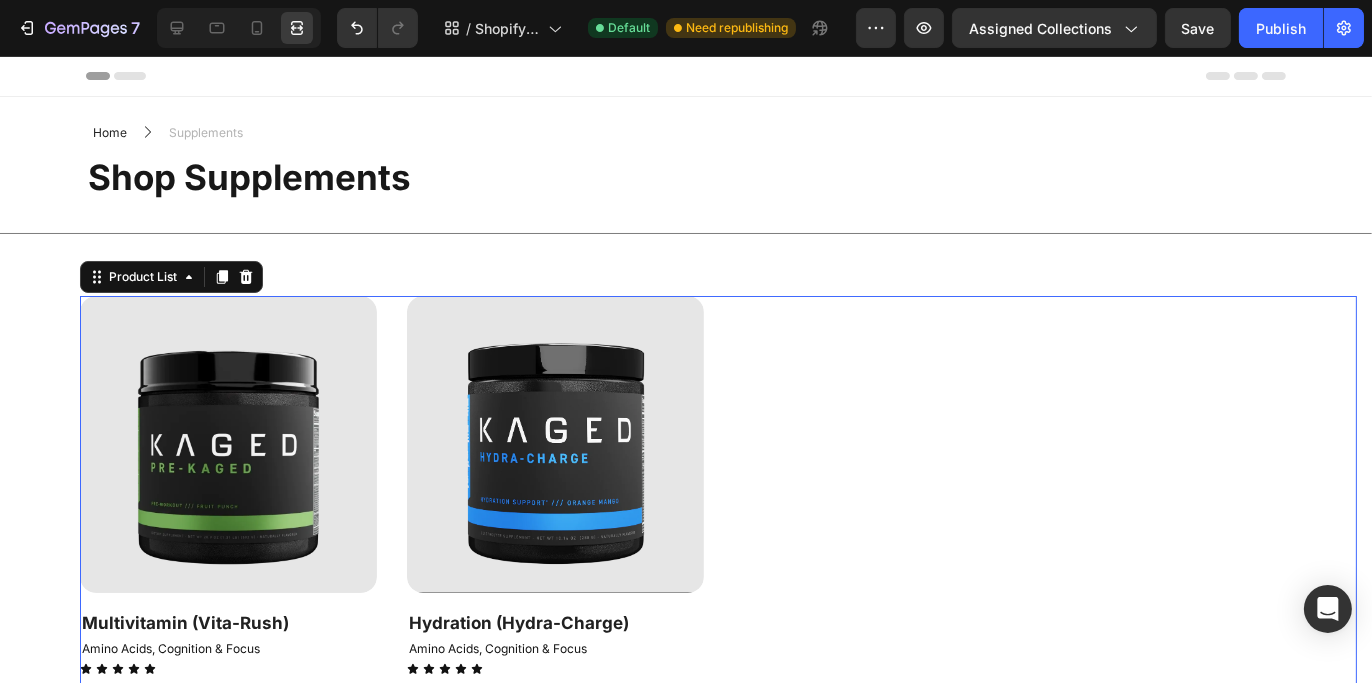 click on "Shop Supplements" at bounding box center [249, 177] 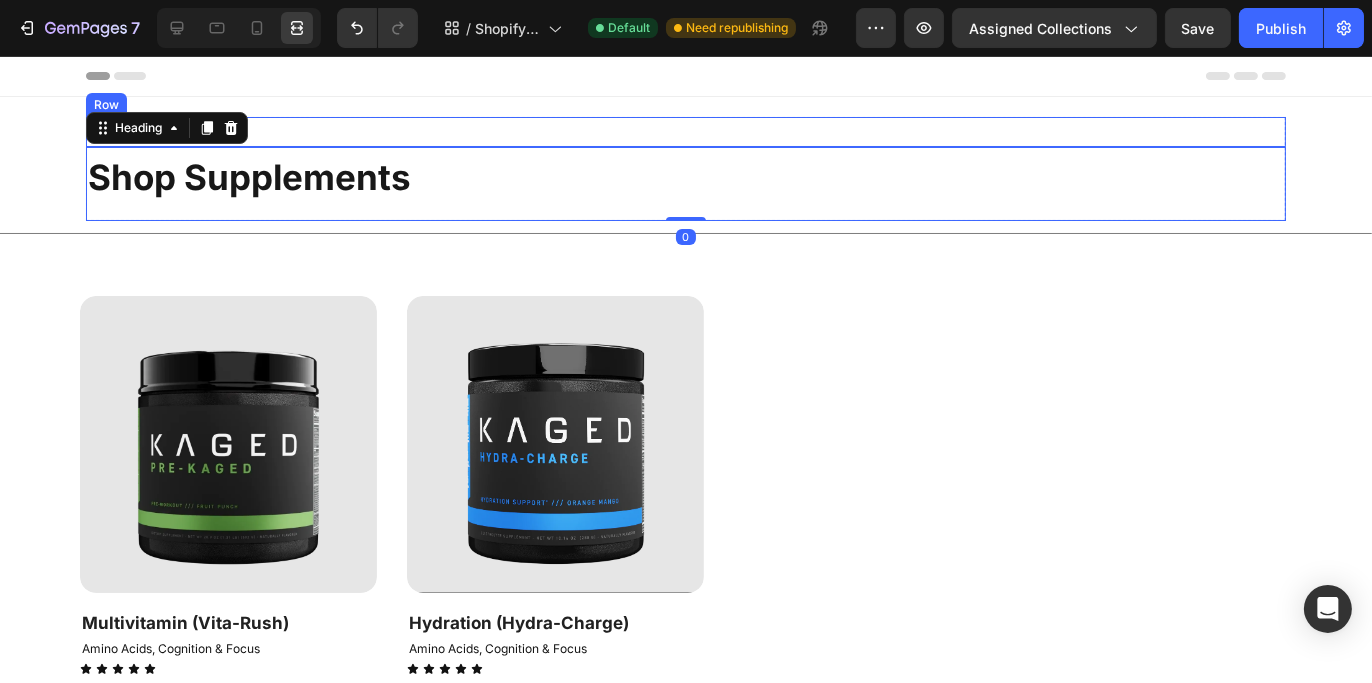 click on "Home Text block
Icon Supplements Text block Row" at bounding box center [686, 132] 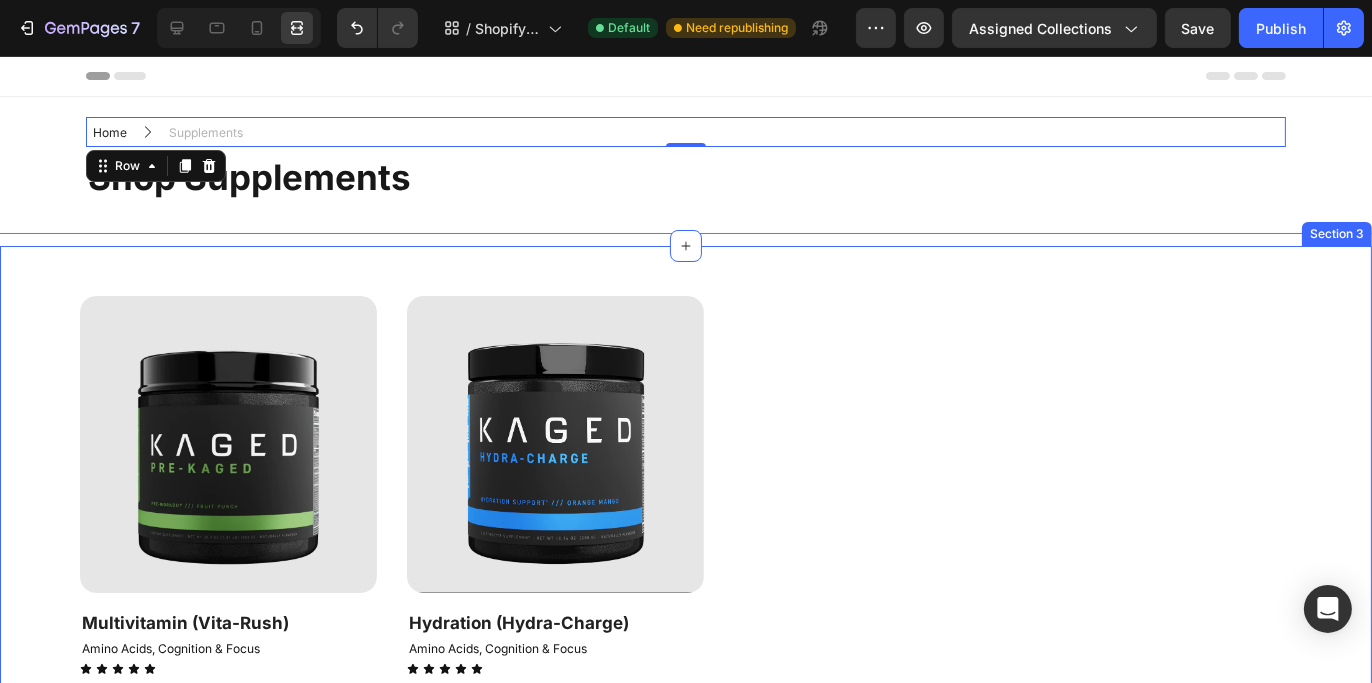 click on "Product Images & Gallery Row Multivitamin (Vita-Rush) (P) Title Amino Acids, Cognition & Focus Collection Title Icon Icon Icon Icon
Icon Icon List $29.99 (P) Price Row View Options Product View More Row Product Images & Gallery Row Hydration (Hydra-Charge) (P) Title Amino Acids, Cognition & Focus Collection Title Icon Icon Icon Icon
Icon Icon List $34.99 (P) Price Row View Options Product View More Row Product List Row" at bounding box center (686, 557) 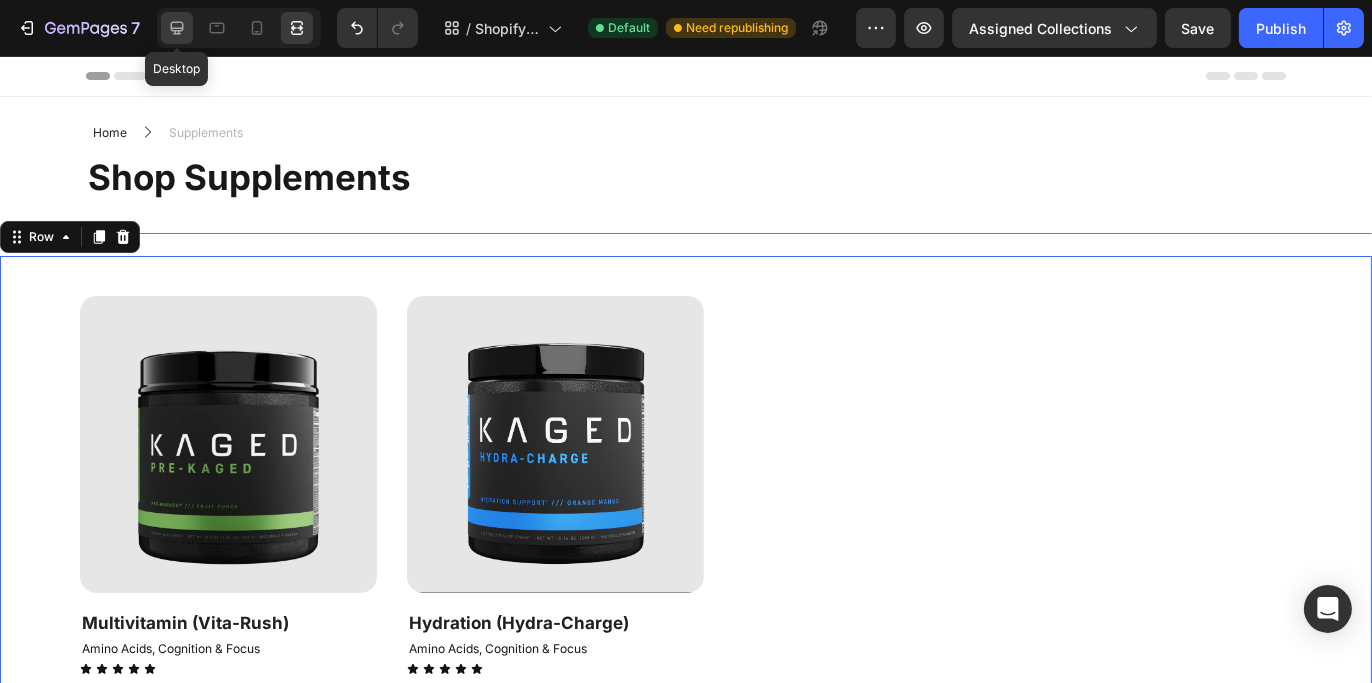 click 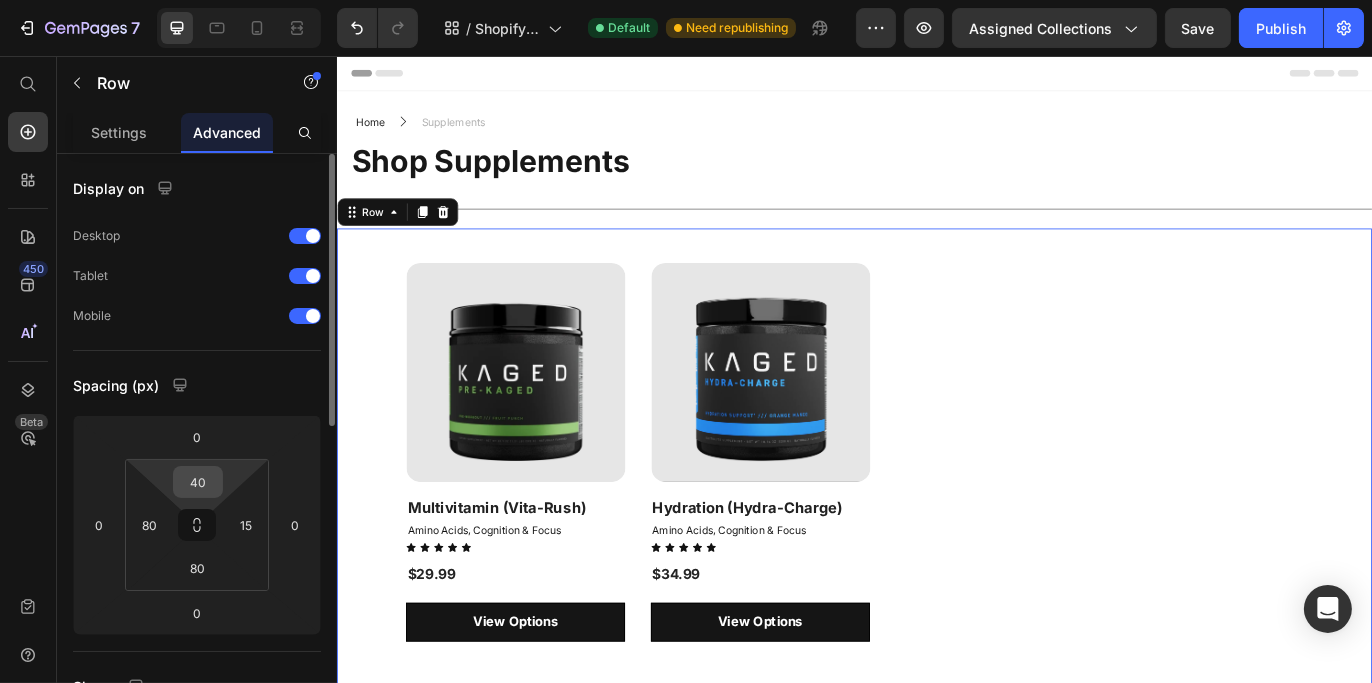 click on "40" at bounding box center (198, 482) 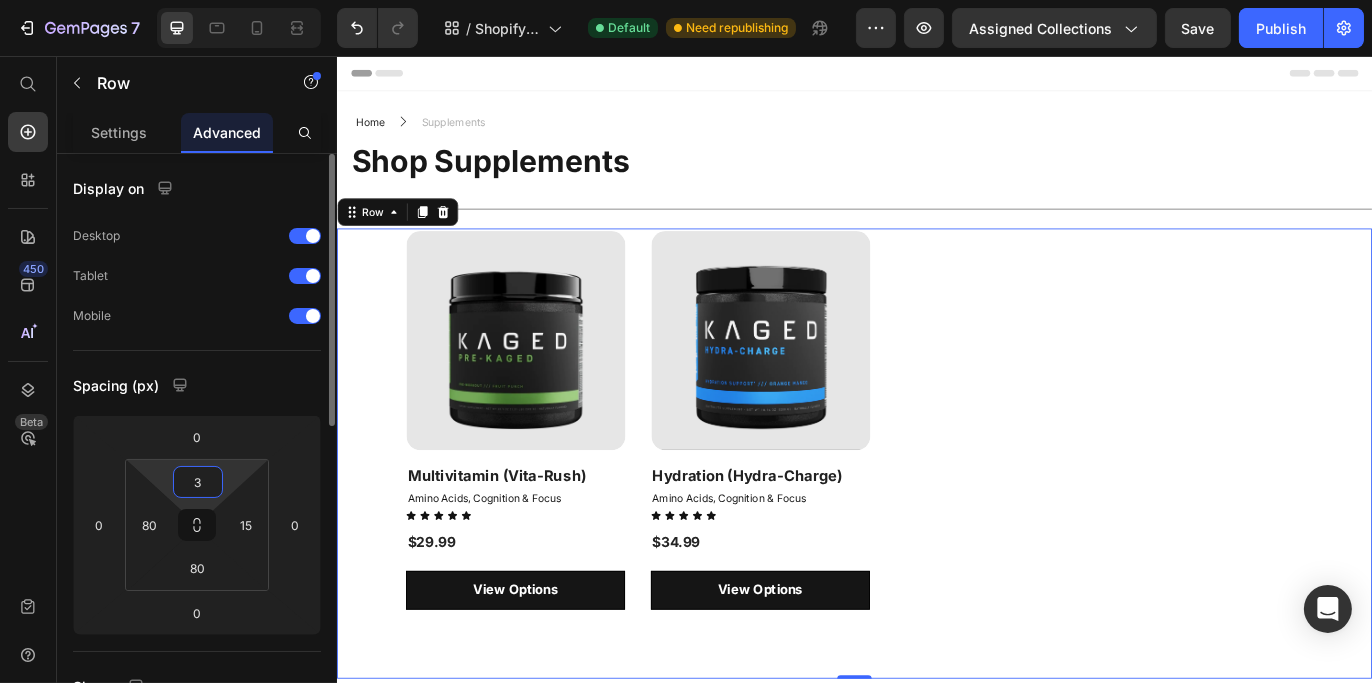 type on "30" 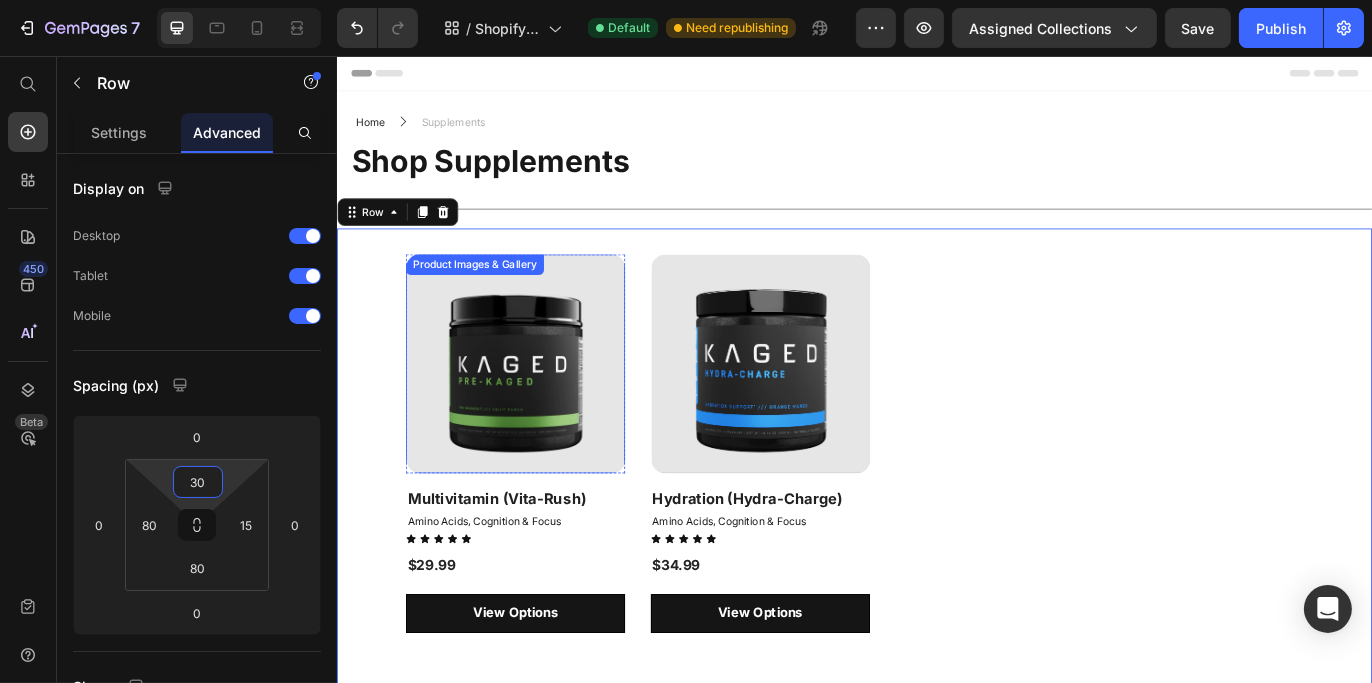 click on "Product Images & Gallery Row Multivitamin (Vita-Rush) (P) Title Amino Acids, Cognition & Focus Collection Title Icon Icon Icon Icon
Icon Icon List $29.99 (P) Price Row View Options Product View More Row Product Images & Gallery Row Hydration (Hydra-Charge) (P) Title Amino Acids, Cognition & Focus Collection Title Icon Icon Icon Icon
Icon Icon List $34.99 (P) Price Row View Options Product View More Row" at bounding box center (968, 505) 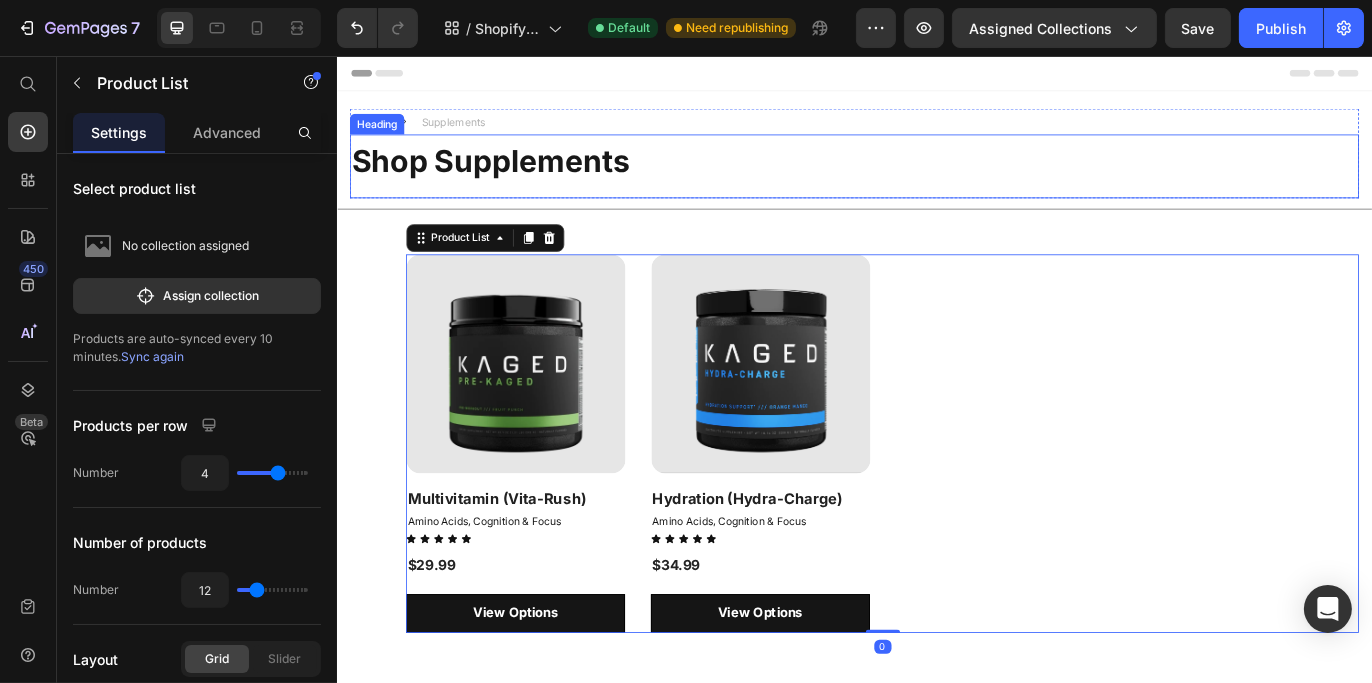 click on "Shop Supplements" at bounding box center (936, 176) 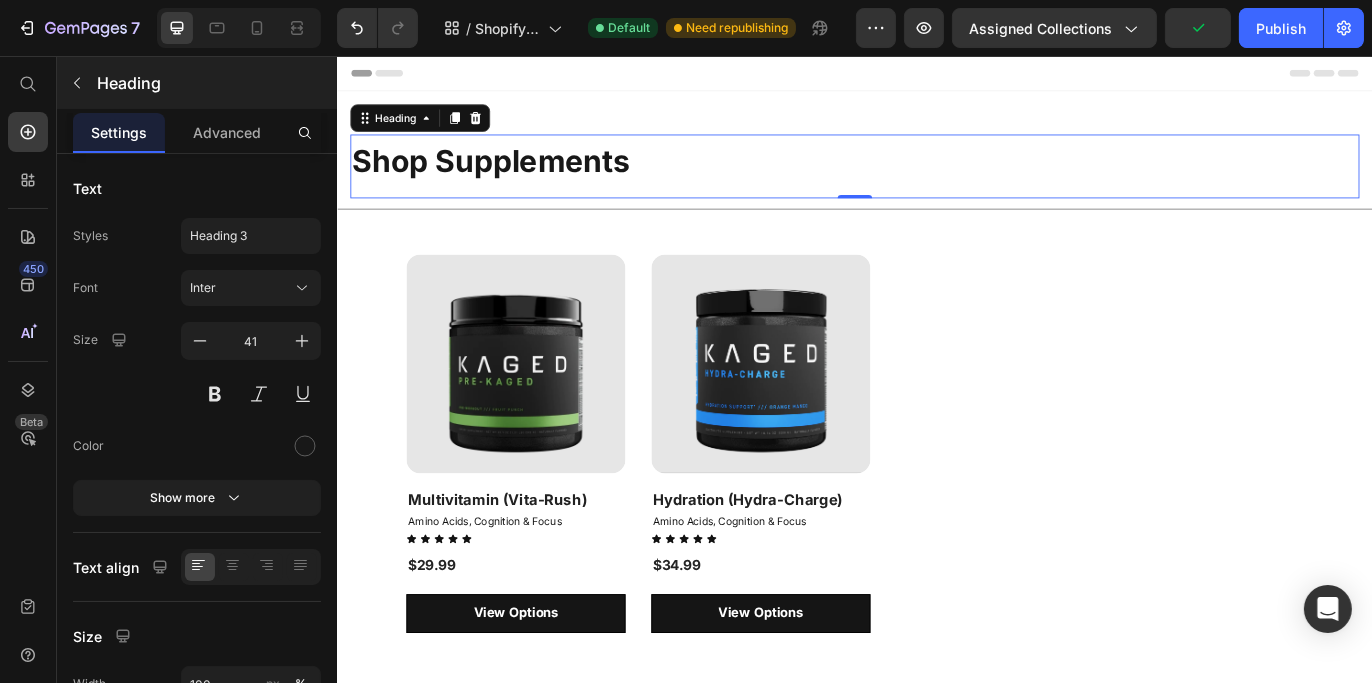 click on "Heading" at bounding box center (197, 83) 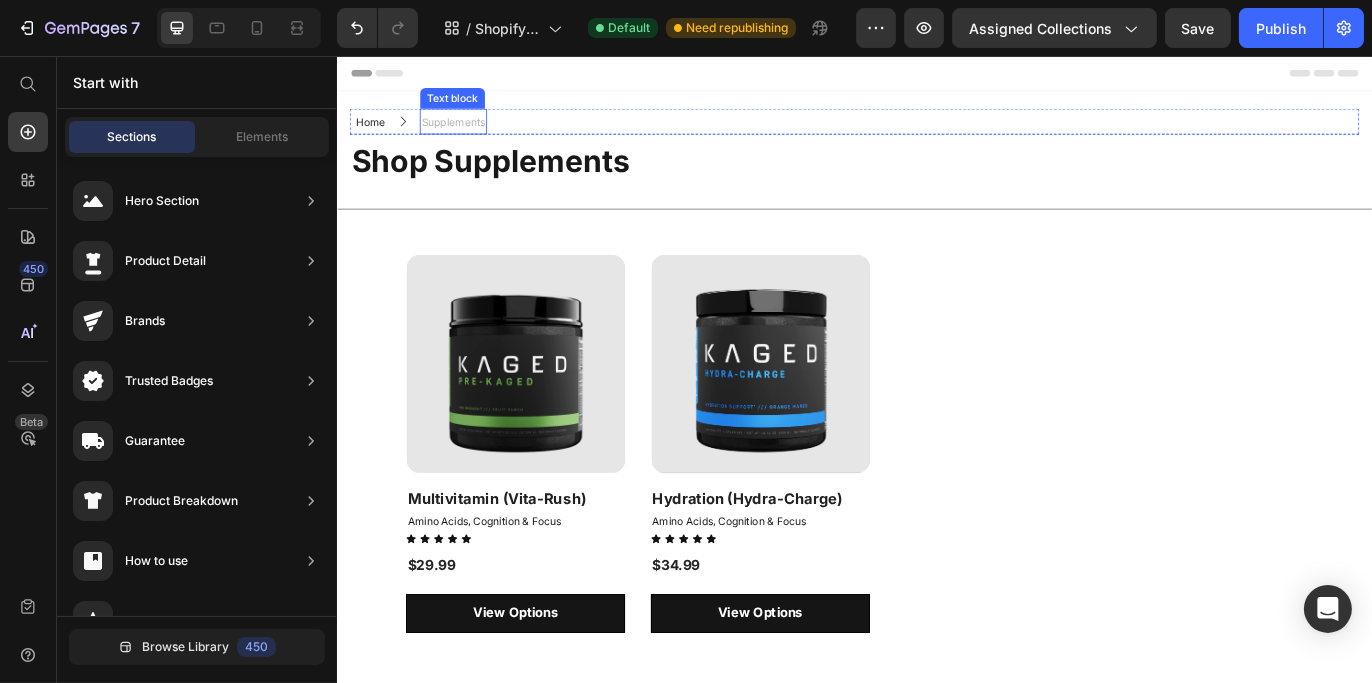 click on "Shop Supplements" at bounding box center [514, 177] 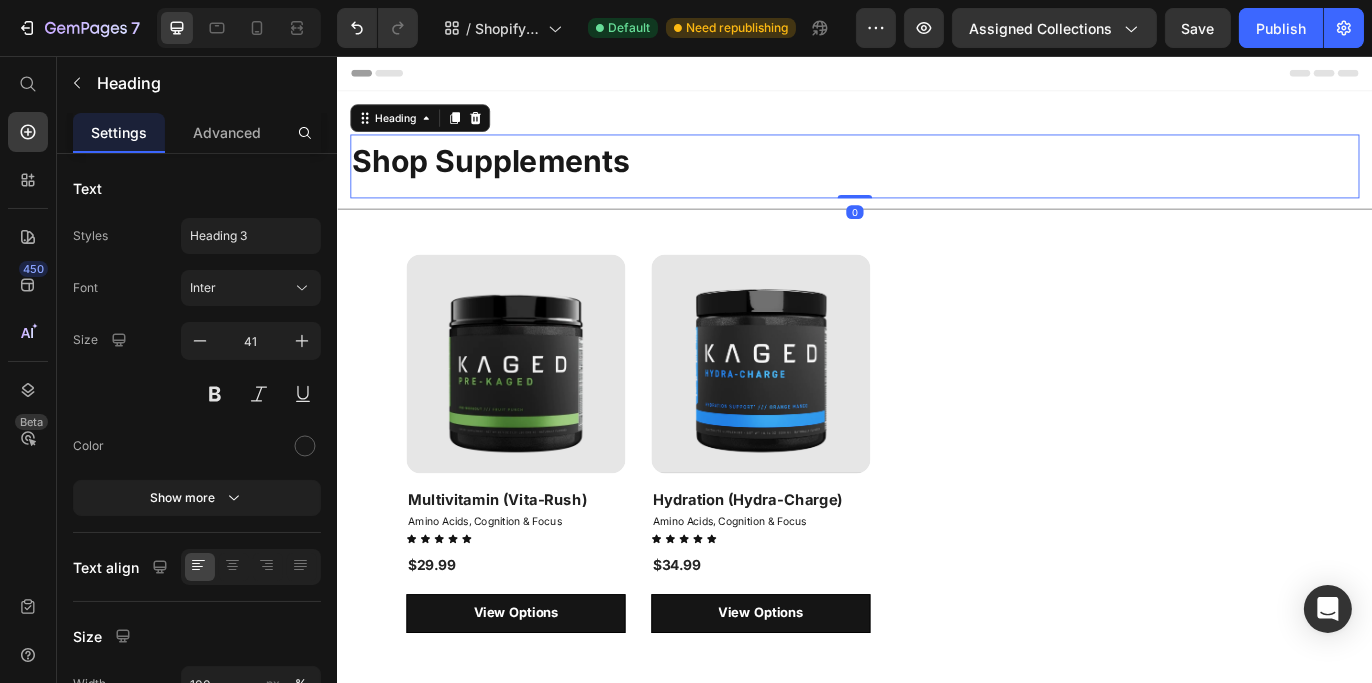 click on "Shop Supplements Heading   0" at bounding box center [936, 184] 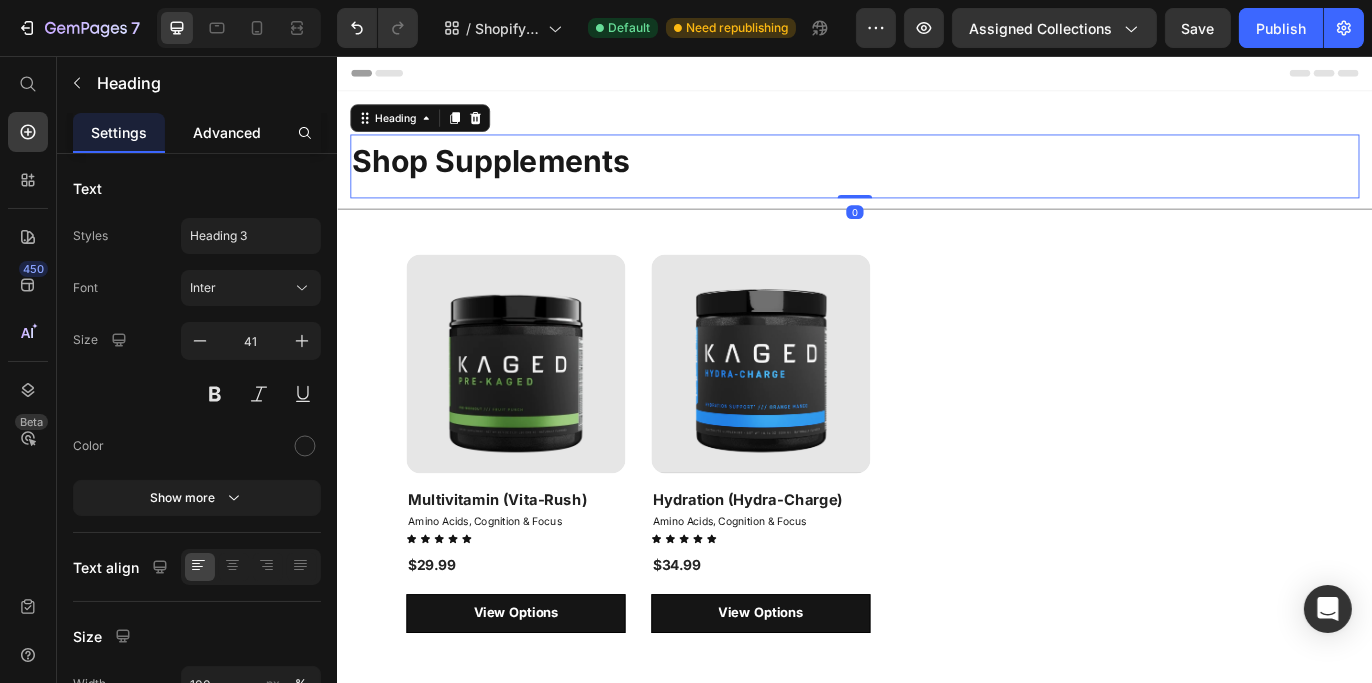click on "Advanced" at bounding box center [227, 132] 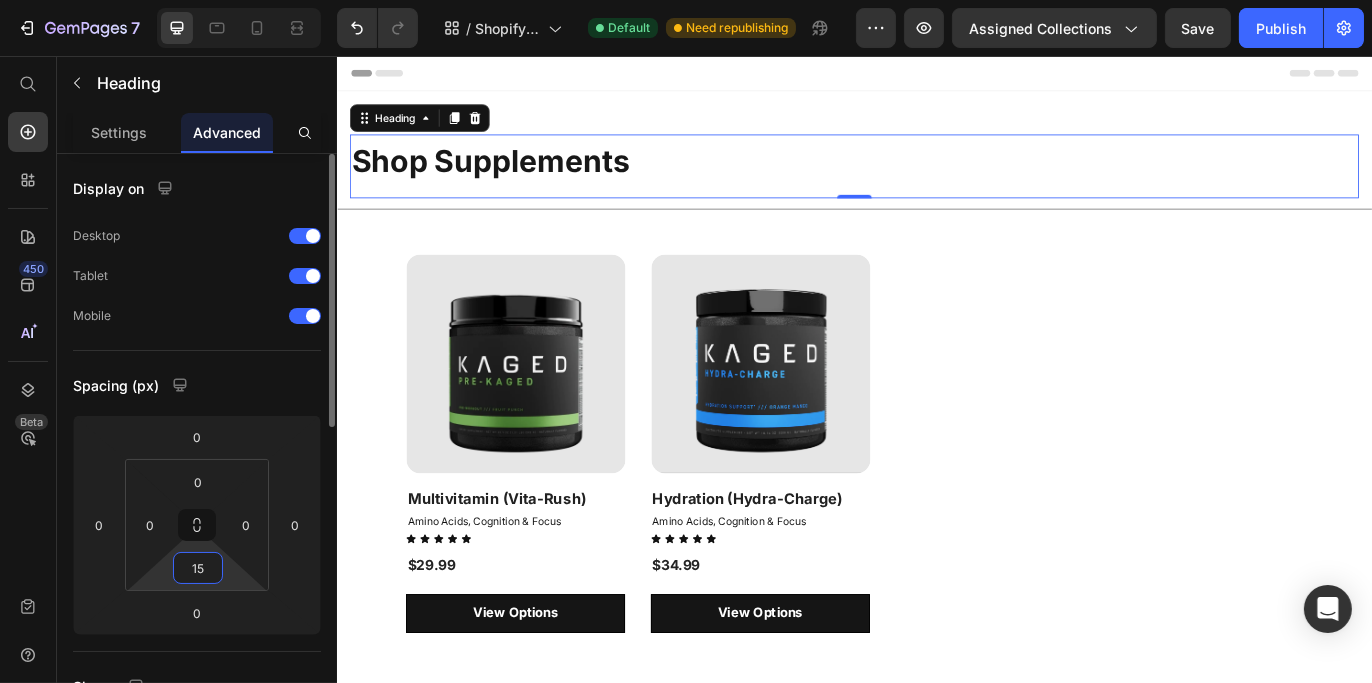 click on "15" at bounding box center (198, 568) 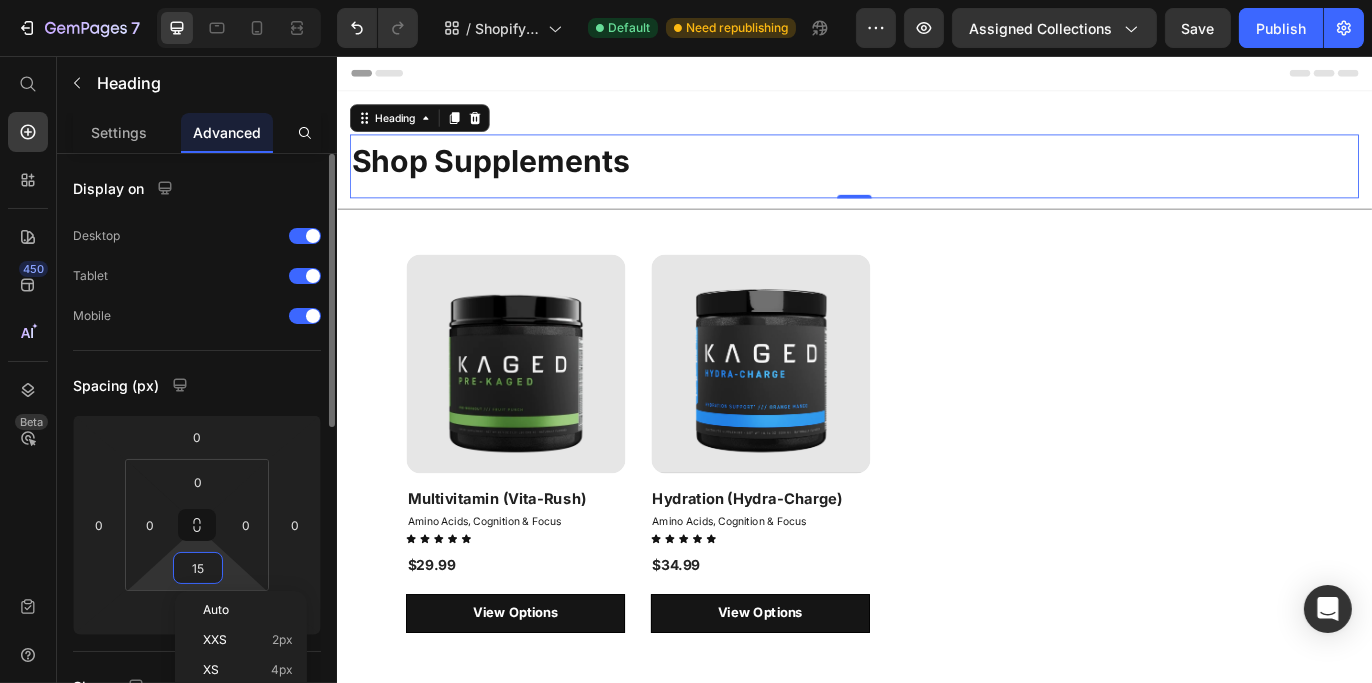 type on "0" 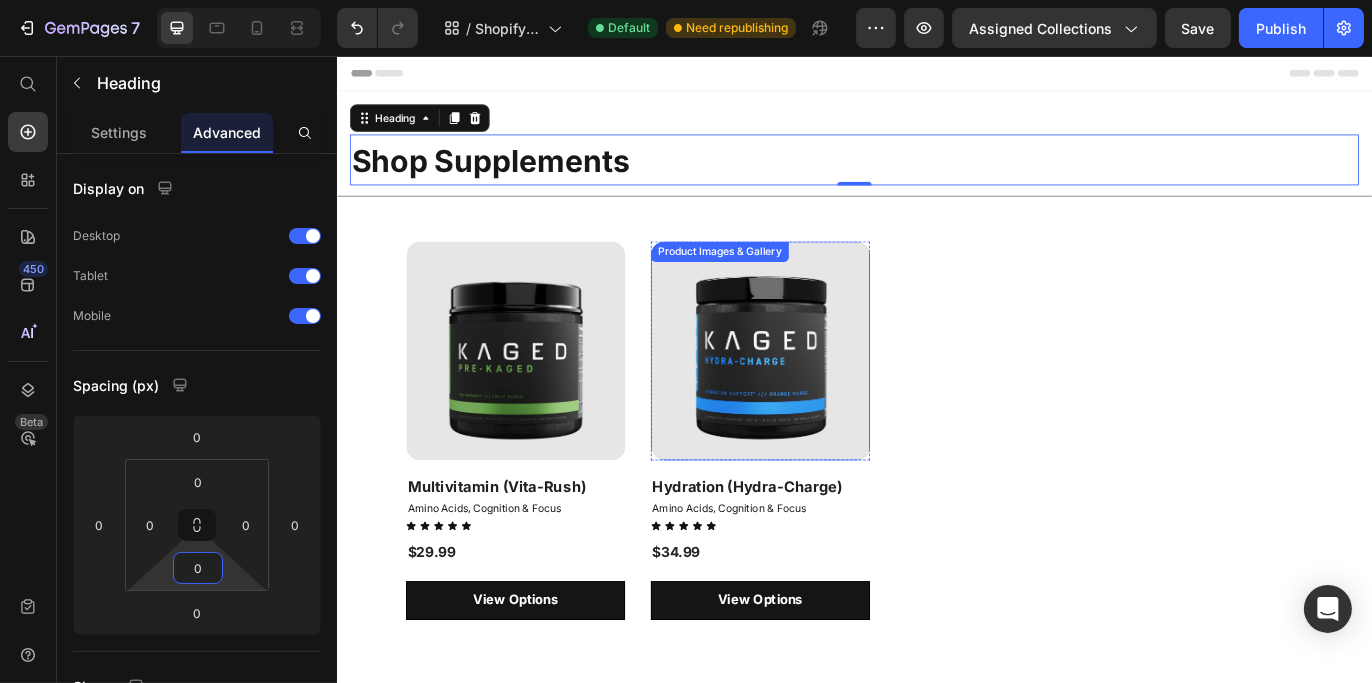 click on "Product Images & Gallery Row Multivitamin (Vita-Rush) (P) Title Amino Acids, Cognition & Focus Collection Title Icon Icon Icon Icon
Icon Icon List $29.99 (P) Price Row View Options Product View More Row Product Images & Gallery Row Hydration (Hydra-Charge) (P) Title Amino Acids, Cognition & Focus Collection Title Icon Icon Icon Icon
Icon Icon List $34.99 (P) Price Row View Options Product View More Row" at bounding box center (968, 490) 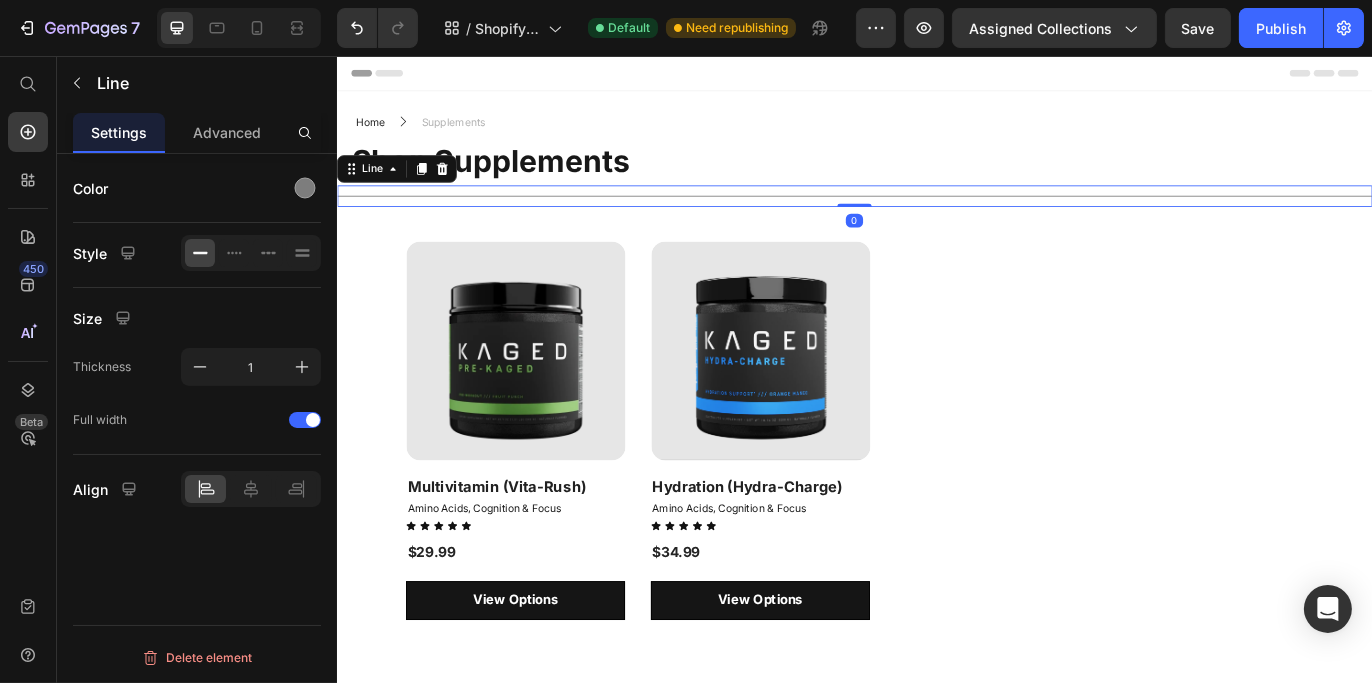 click on "Title Line   0" at bounding box center (936, 218) 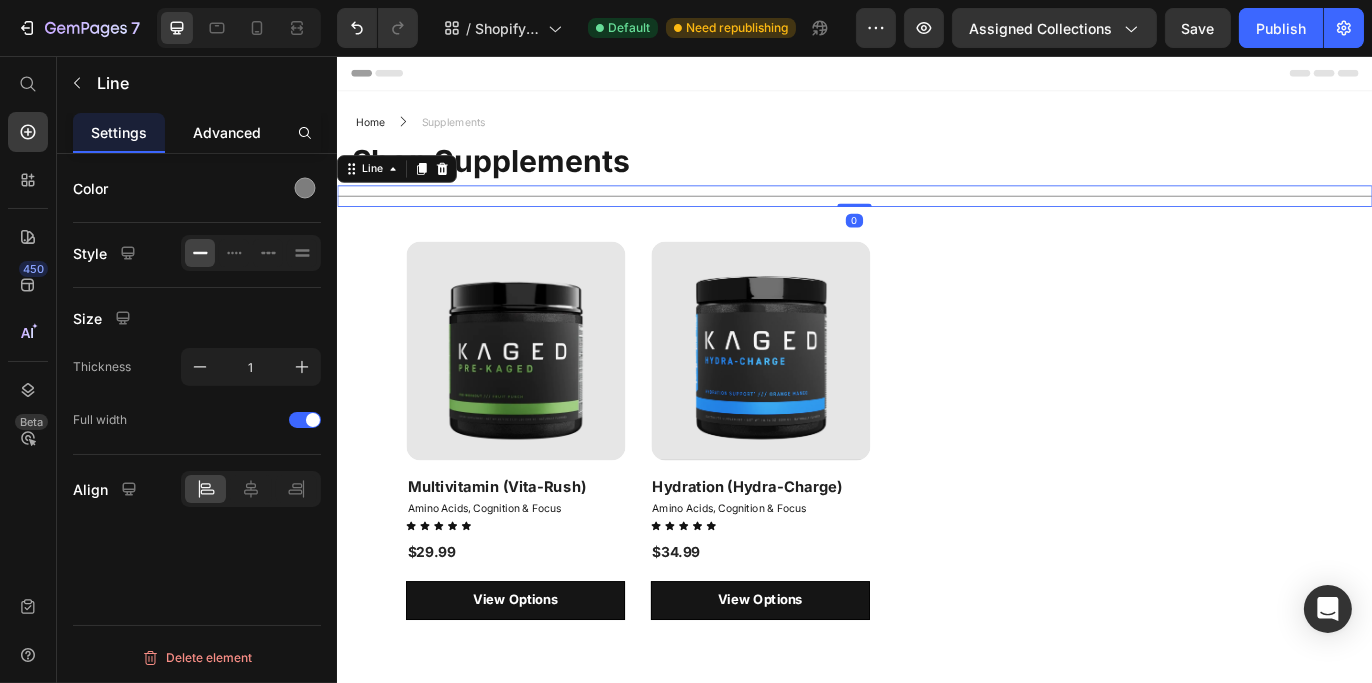 click on "Advanced" at bounding box center (227, 132) 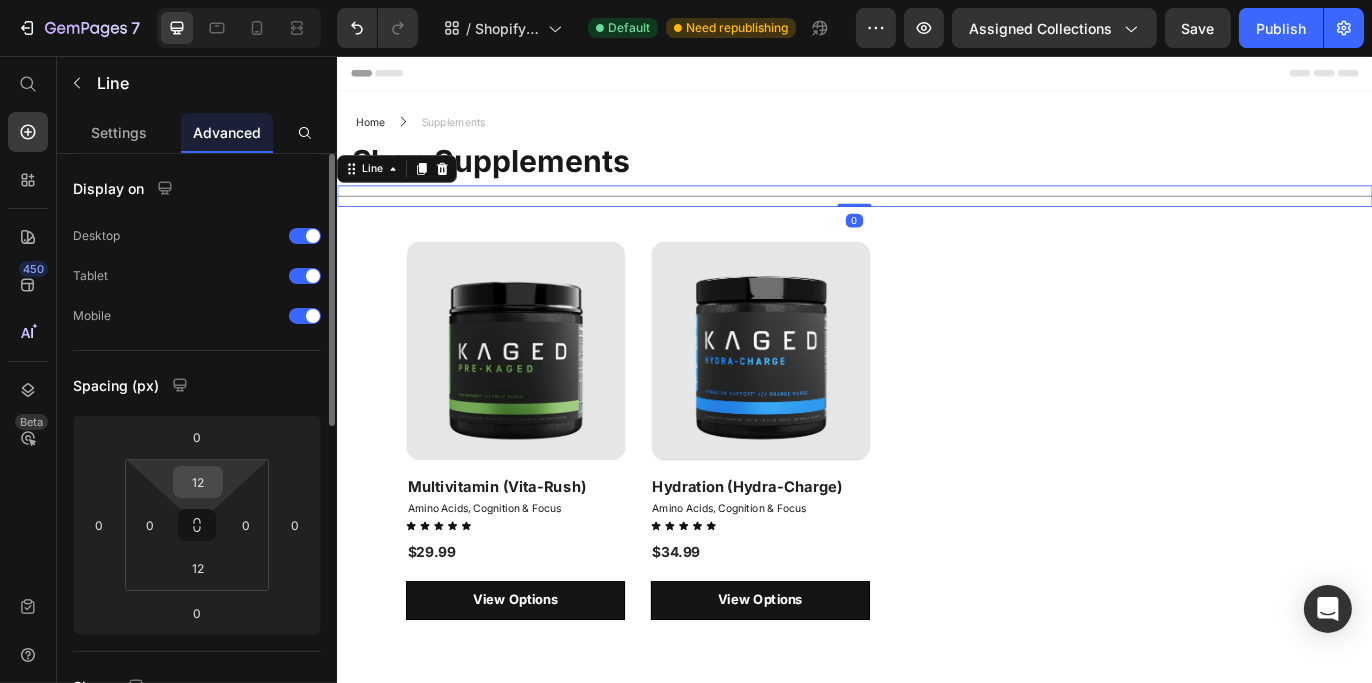 click on "12" at bounding box center [198, 482] 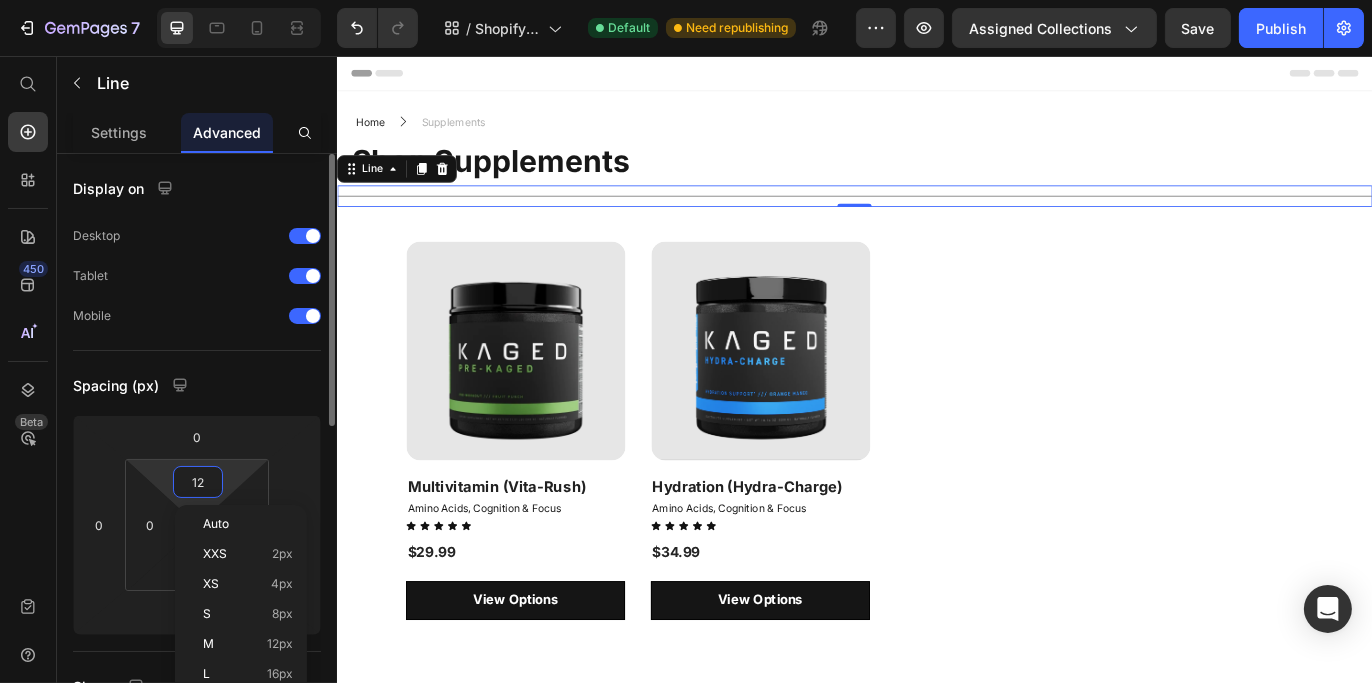 type on "0" 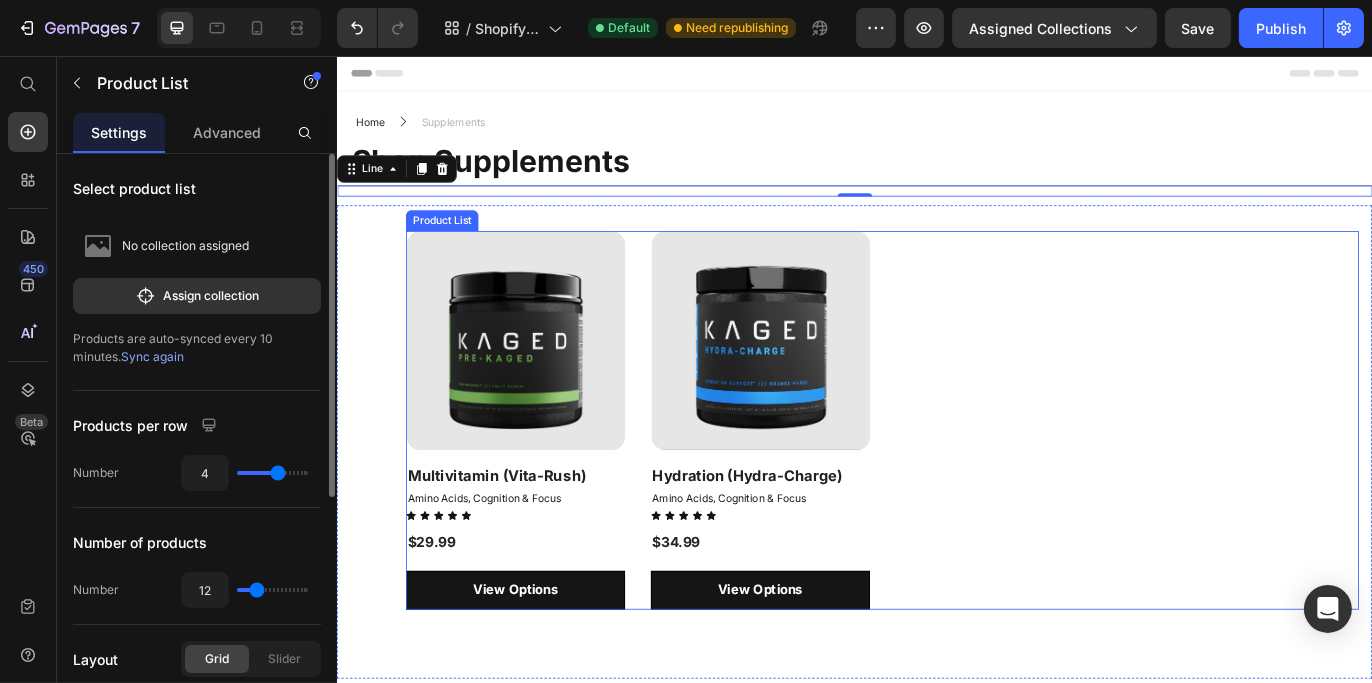 click on "Product Images & Gallery Row Multivitamin (Vita-Rush) (P) Title Amino Acids, Cognition & Focus Collection Title Icon Icon Icon Icon
Icon Icon List $29.99 (P) Price Row View Options Product View More Row Product Images & Gallery Row Hydration (Hydra-Charge) (P) Title Amino Acids, Cognition & Focus Collection Title Icon Icon Icon Icon
Icon Icon List $34.99 (P) Price Row View Options Product View More Row" at bounding box center (968, 478) 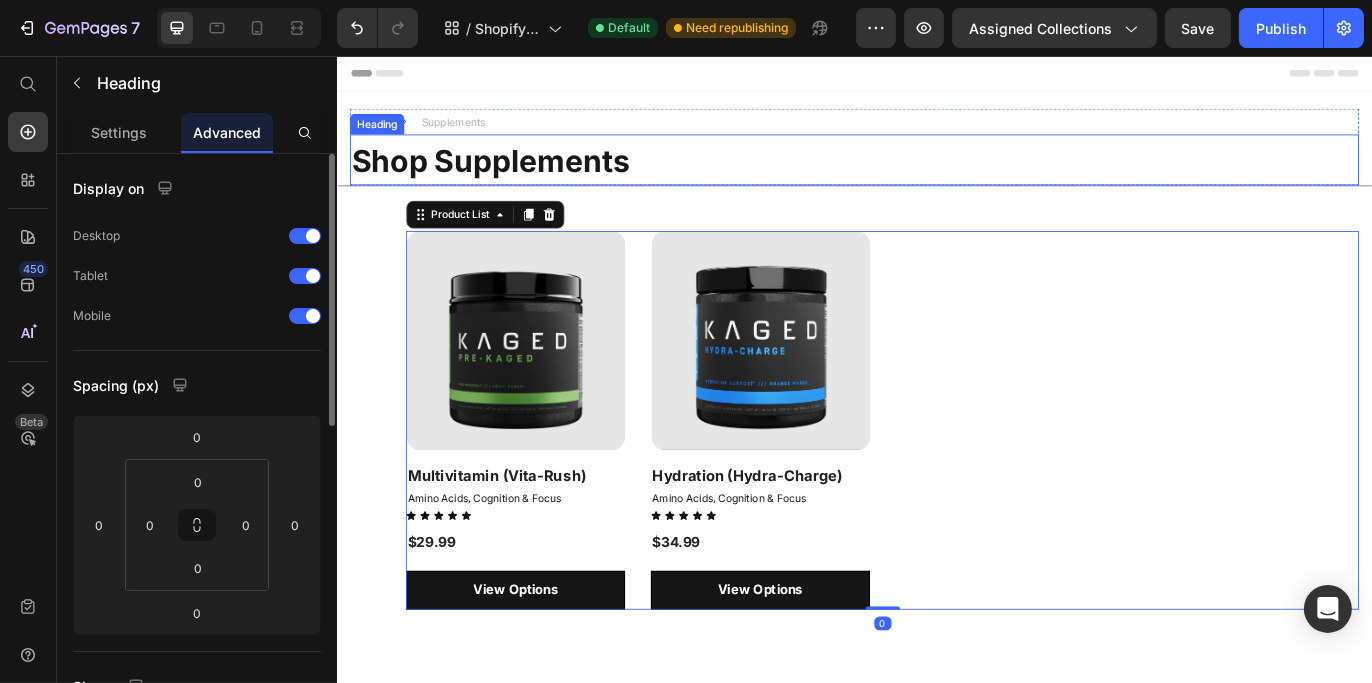 click on "Shop Supplements" at bounding box center [936, 176] 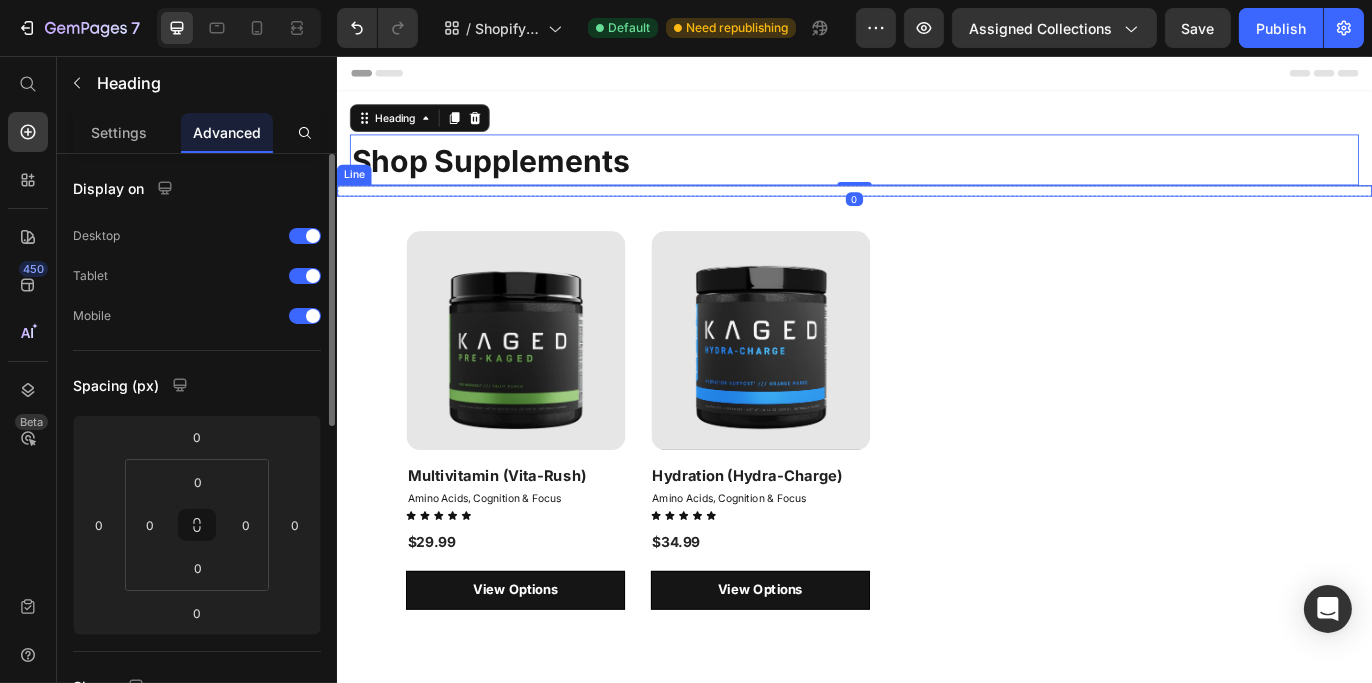 click on "Title Line" at bounding box center (936, 212) 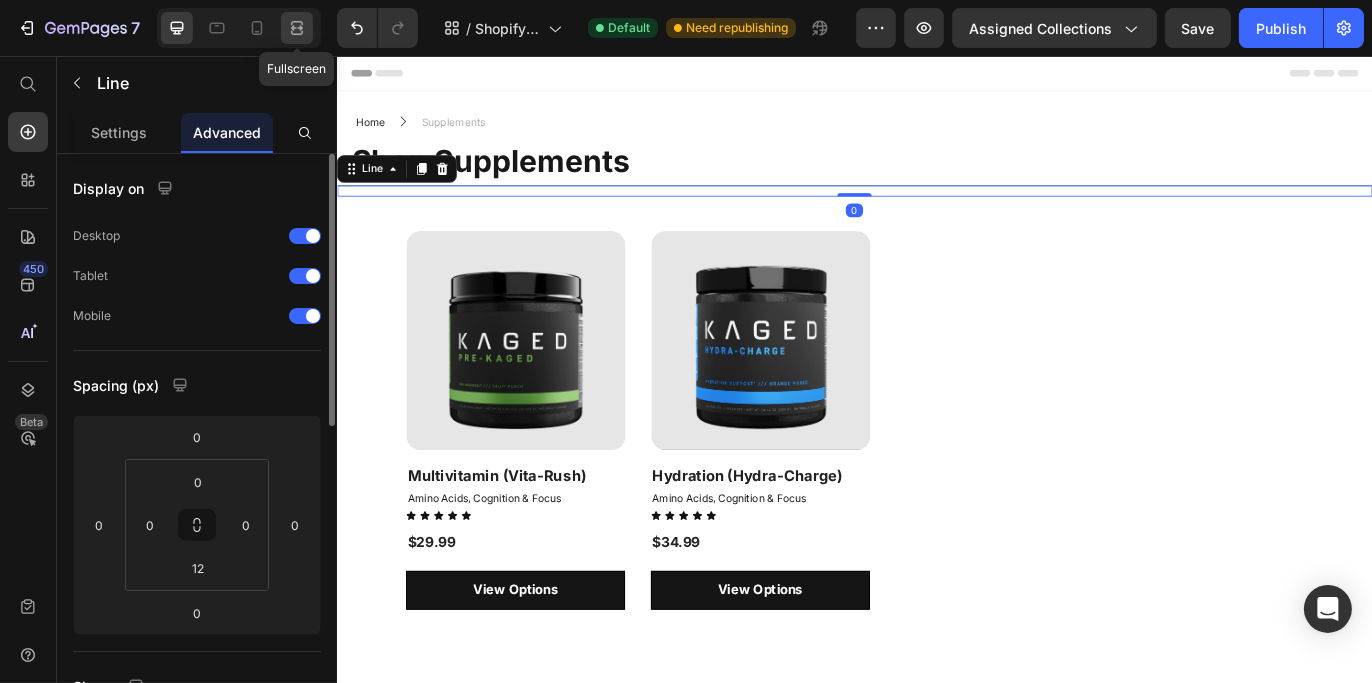 click 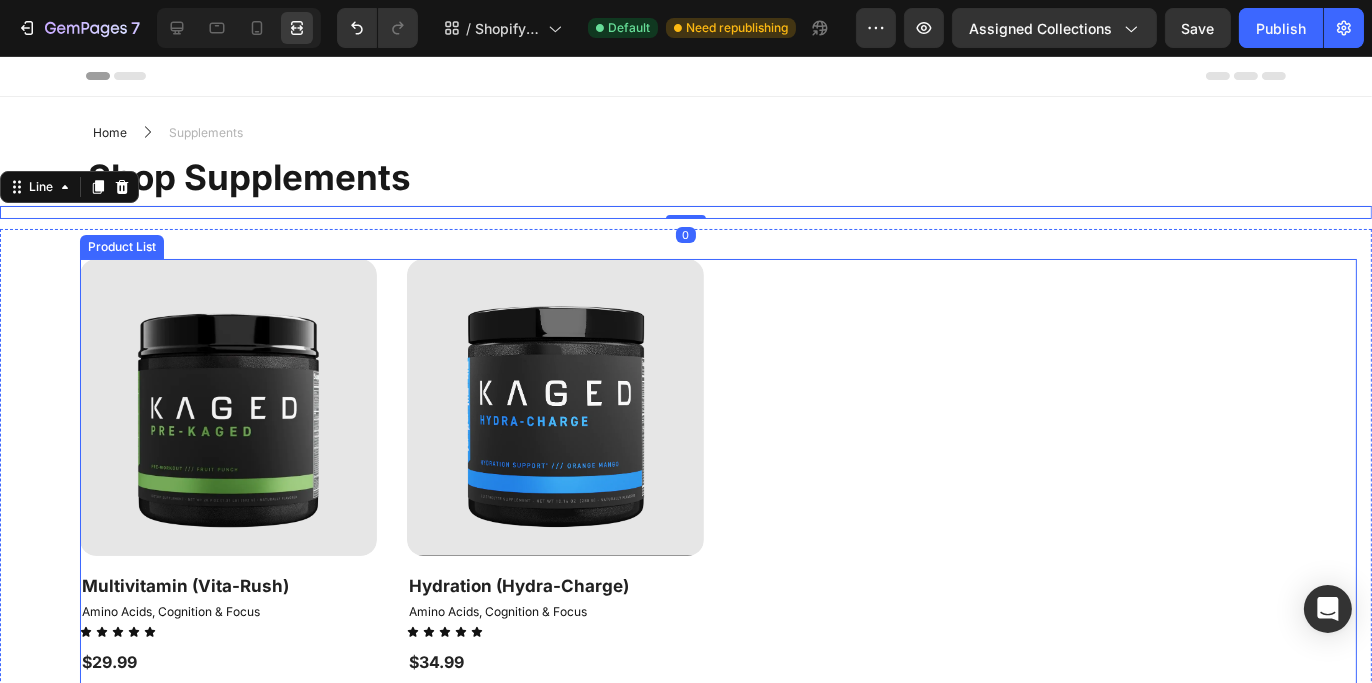 click on "Product Images & Gallery Row Multivitamin (Vita-Rush) (P) Title Amino Acids, Cognition & Focus Collection Title Icon Icon Icon Icon
Icon Icon List $29.99 (P) Price Row View Options Product View More Row Product Images & Gallery Row Hydration (Hydra-Charge) (P) Title Amino Acids, Cognition & Focus Collection Title Icon Icon Icon Icon
Icon Icon List $34.99 (P) Price Row View Options Product View More Row" at bounding box center (718, 500) 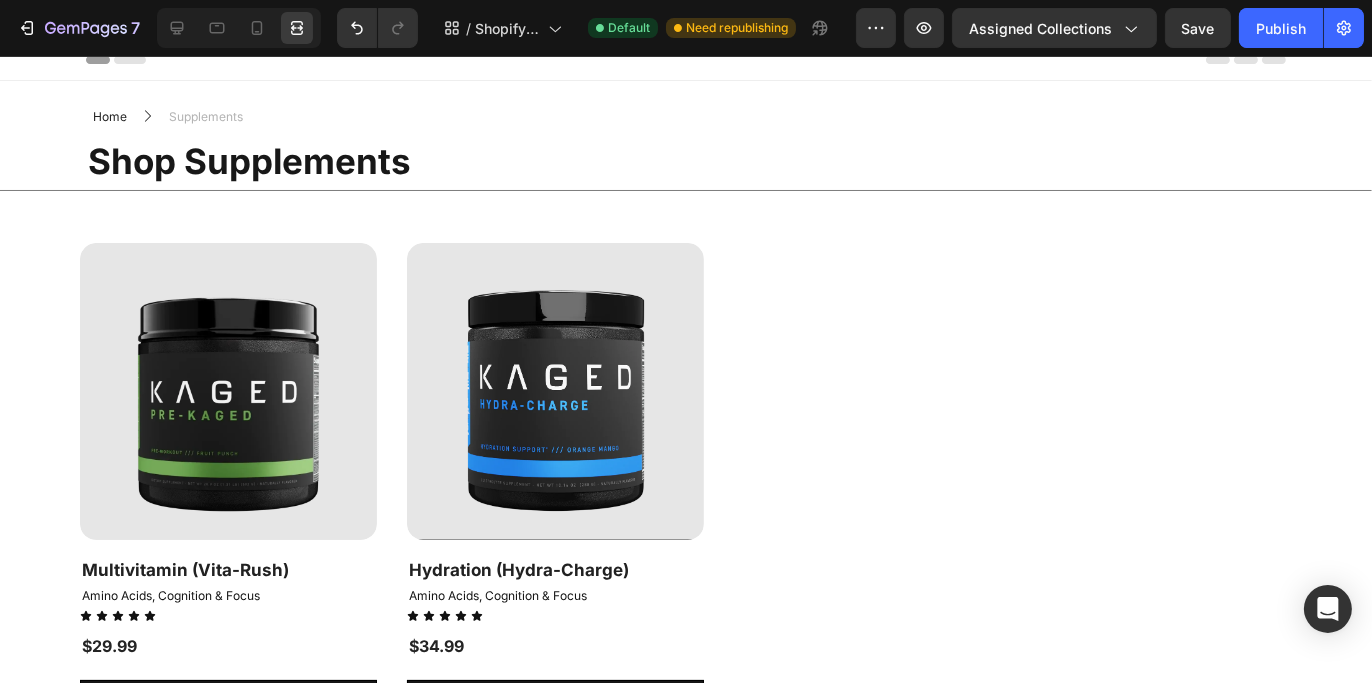 scroll, scrollTop: 15, scrollLeft: 0, axis: vertical 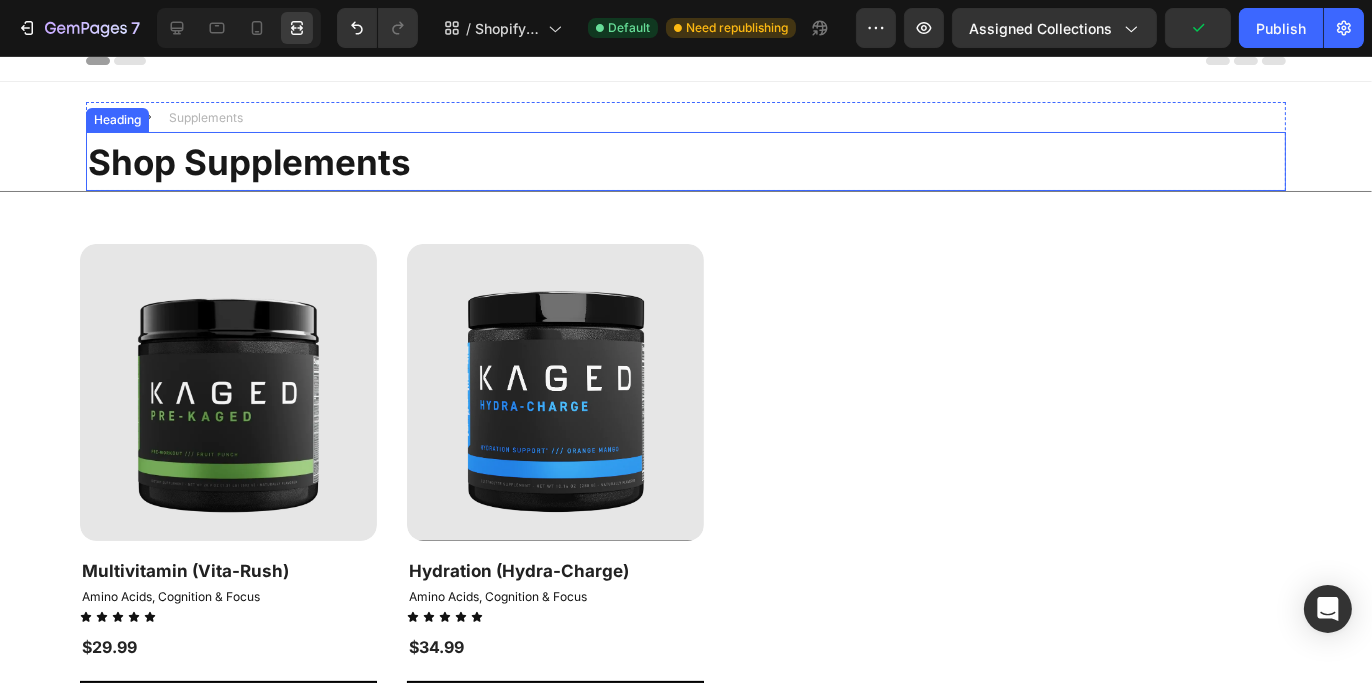 click on "Shop Supplements" at bounding box center [686, 161] 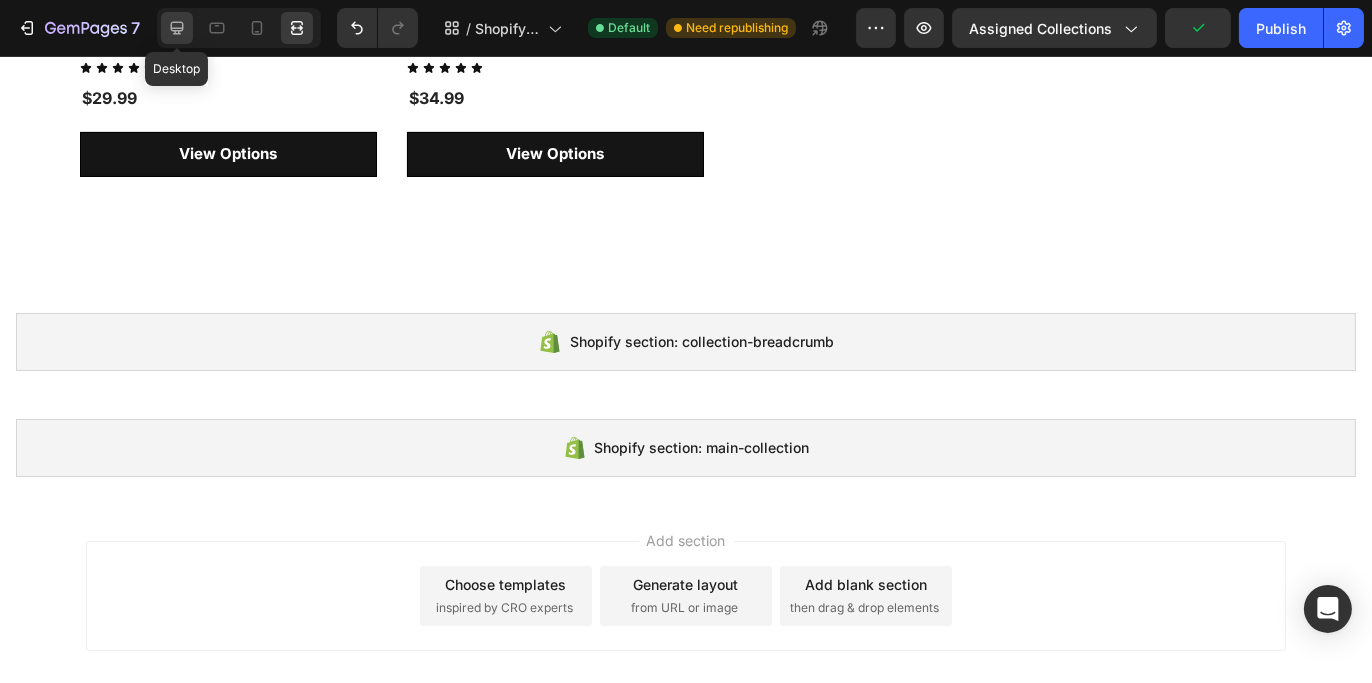 click 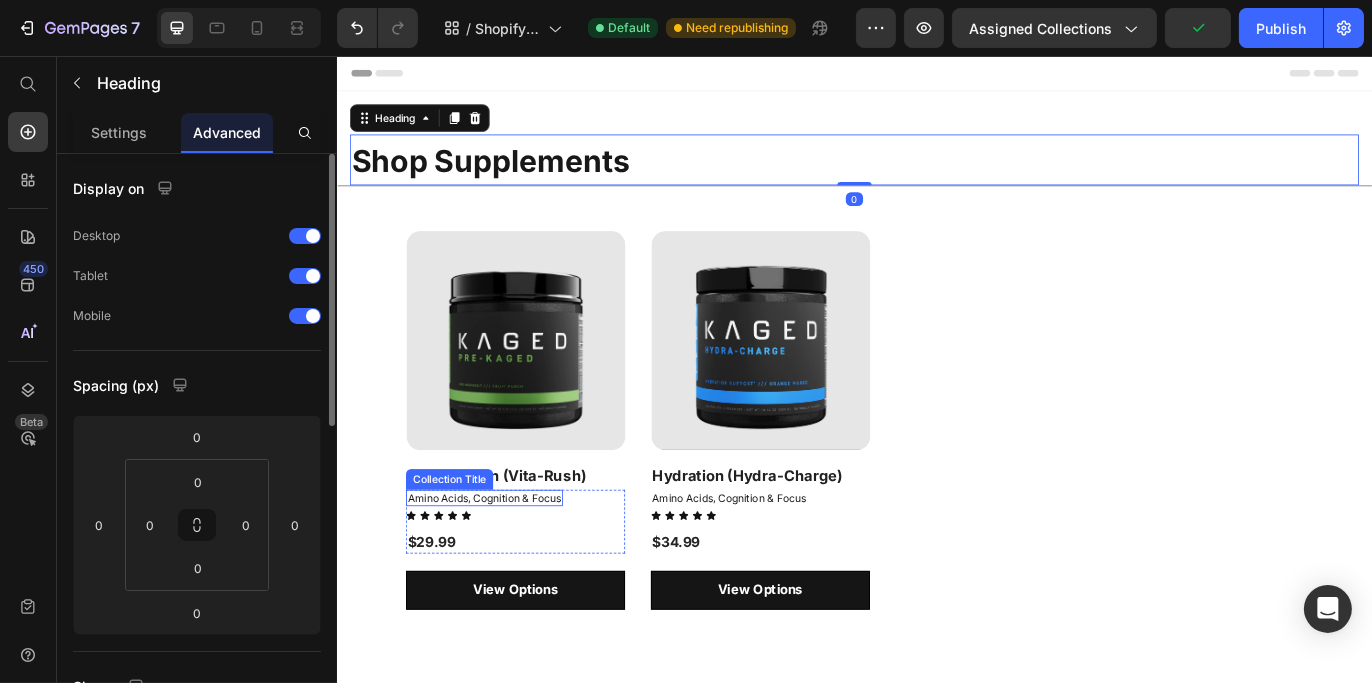 scroll, scrollTop: 0, scrollLeft: 0, axis: both 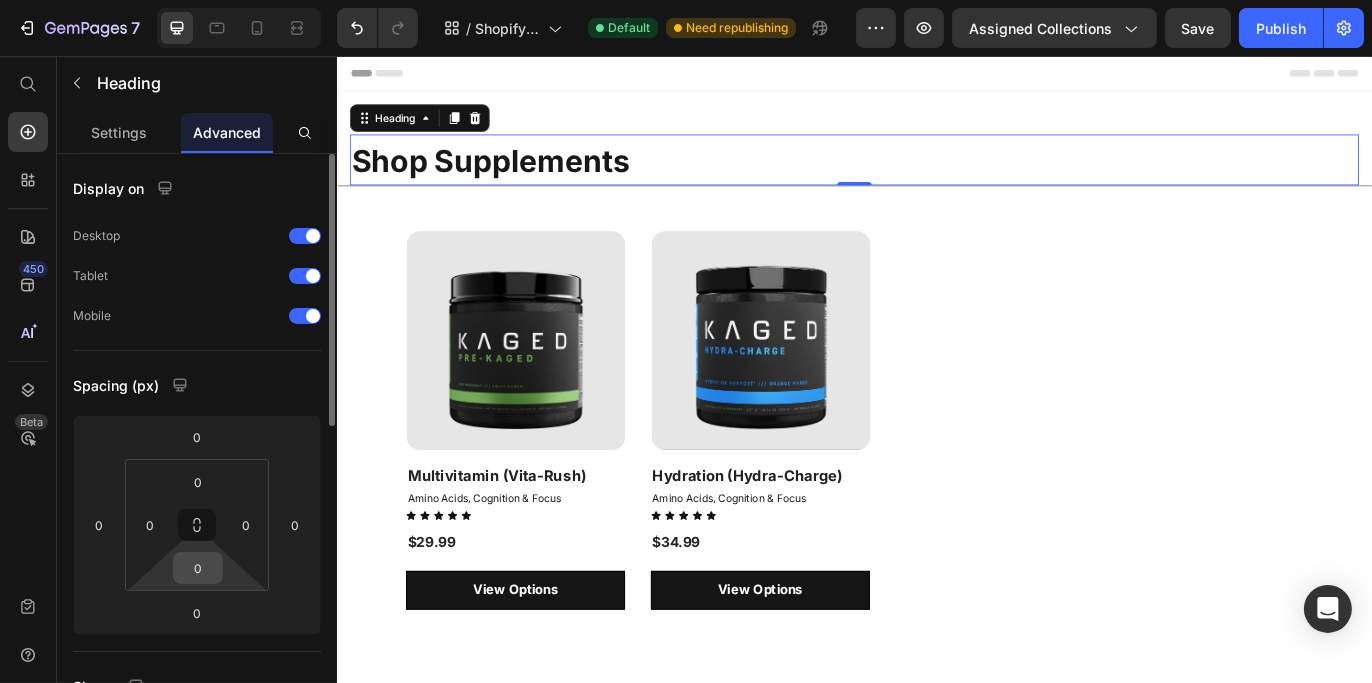 click on "0" at bounding box center [198, 568] 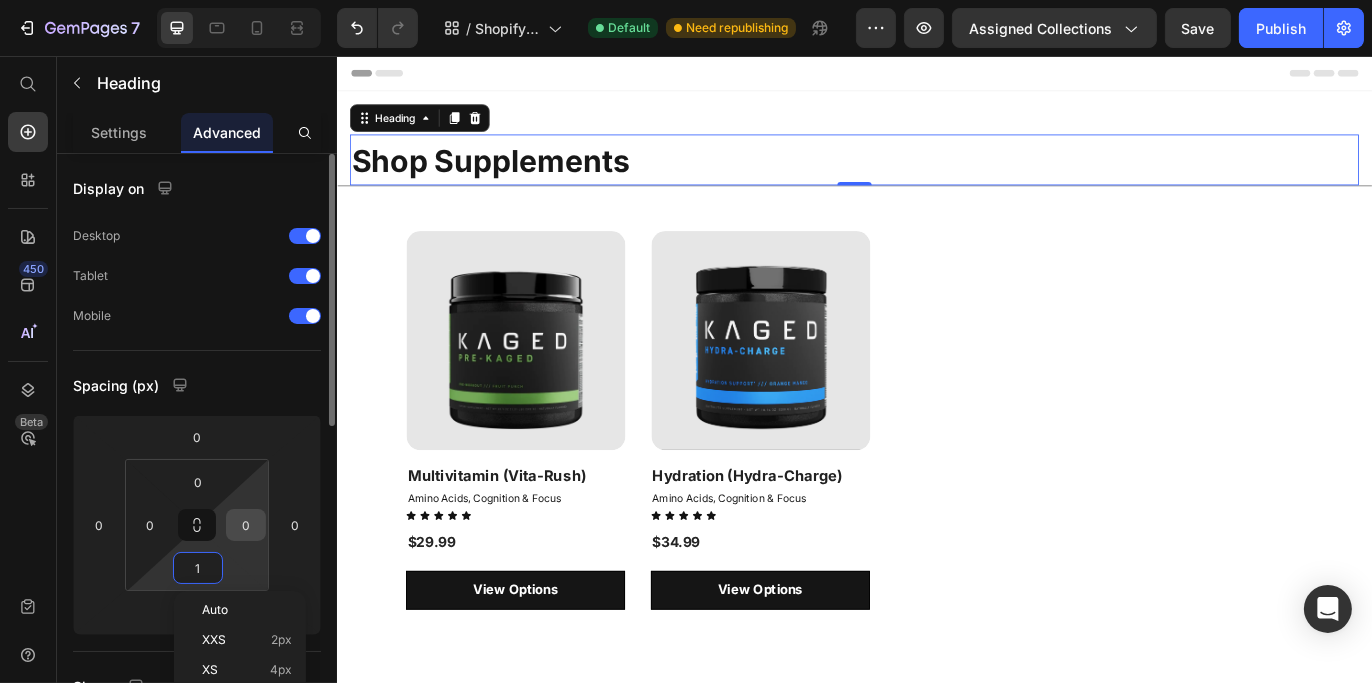 type on "15" 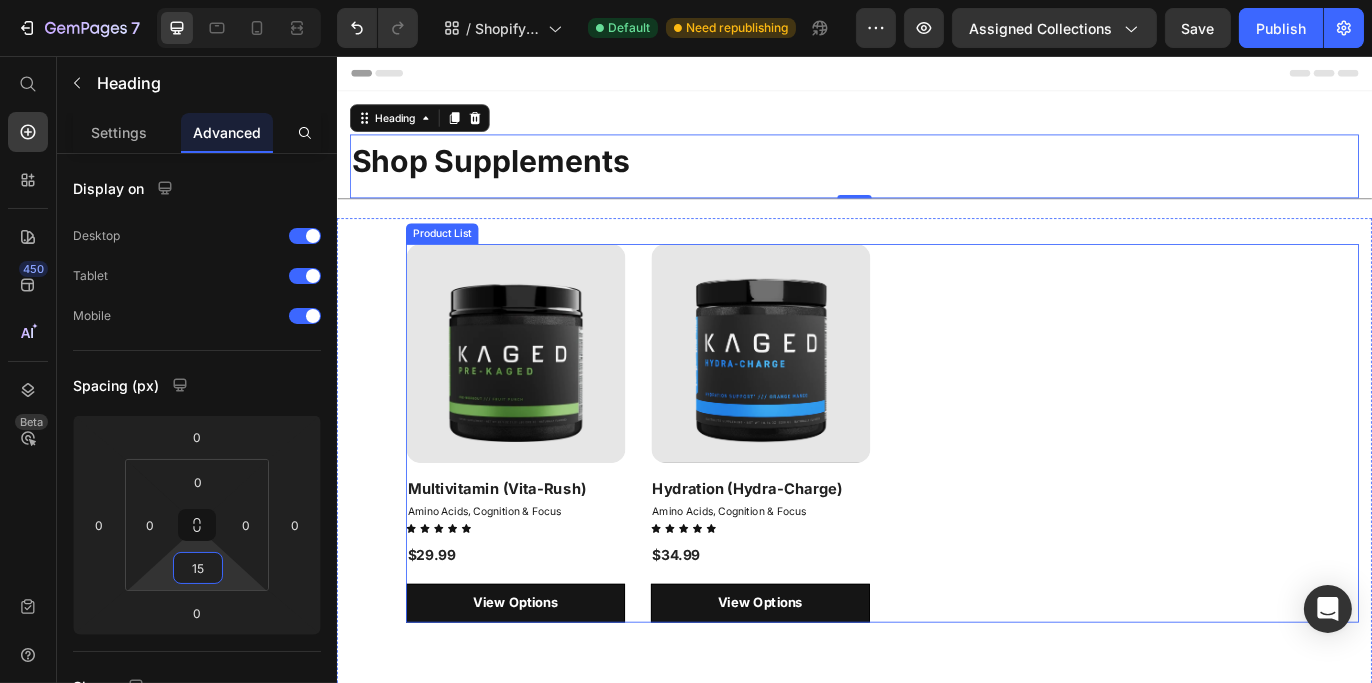 click on "Product Images & Gallery Row Multivitamin (Vita-Rush) (P) Title Amino Acids, Cognition & Focus Collection Title Icon Icon Icon Icon
Icon Icon List $29.99 (P) Price Row View Options Product View More Row Product Images & Gallery Row Hydration (Hydra-Charge) (P) Title Amino Acids, Cognition & Focus Collection Title Icon Icon Icon Icon
Icon Icon List $34.99 (P) Price Row View Options Product View More Row" at bounding box center [968, 493] 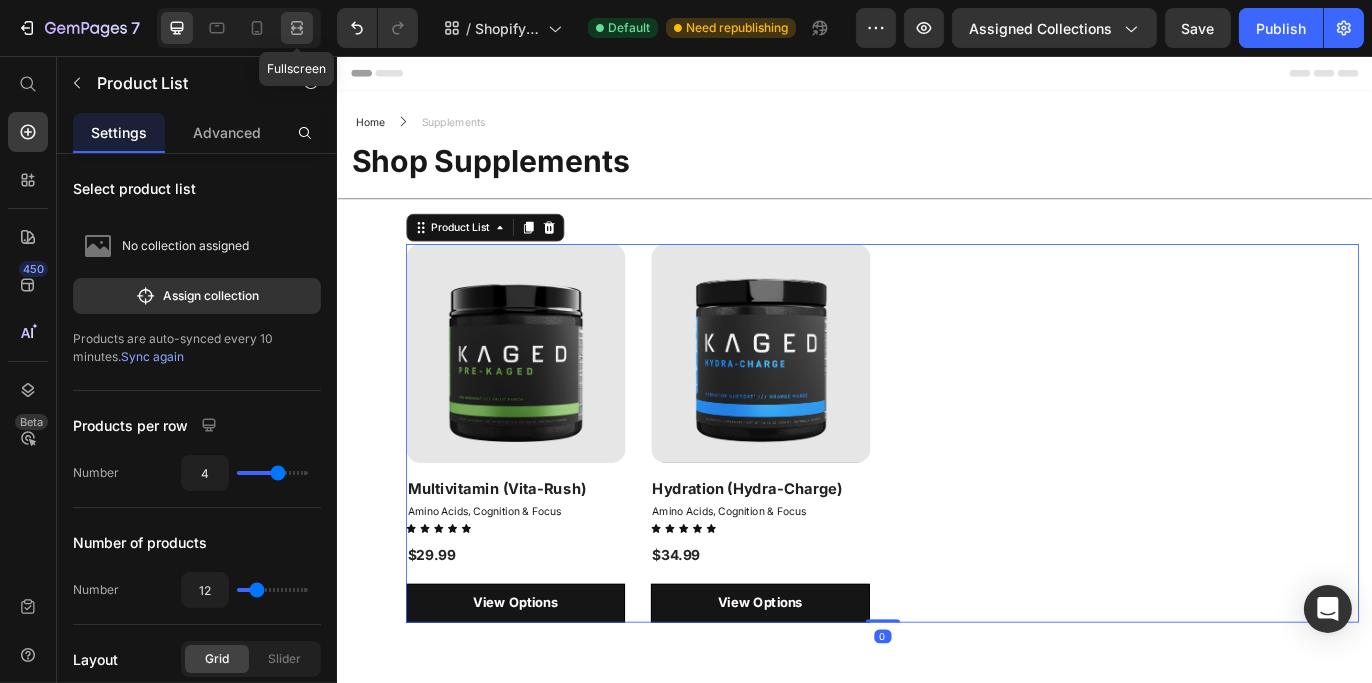 click 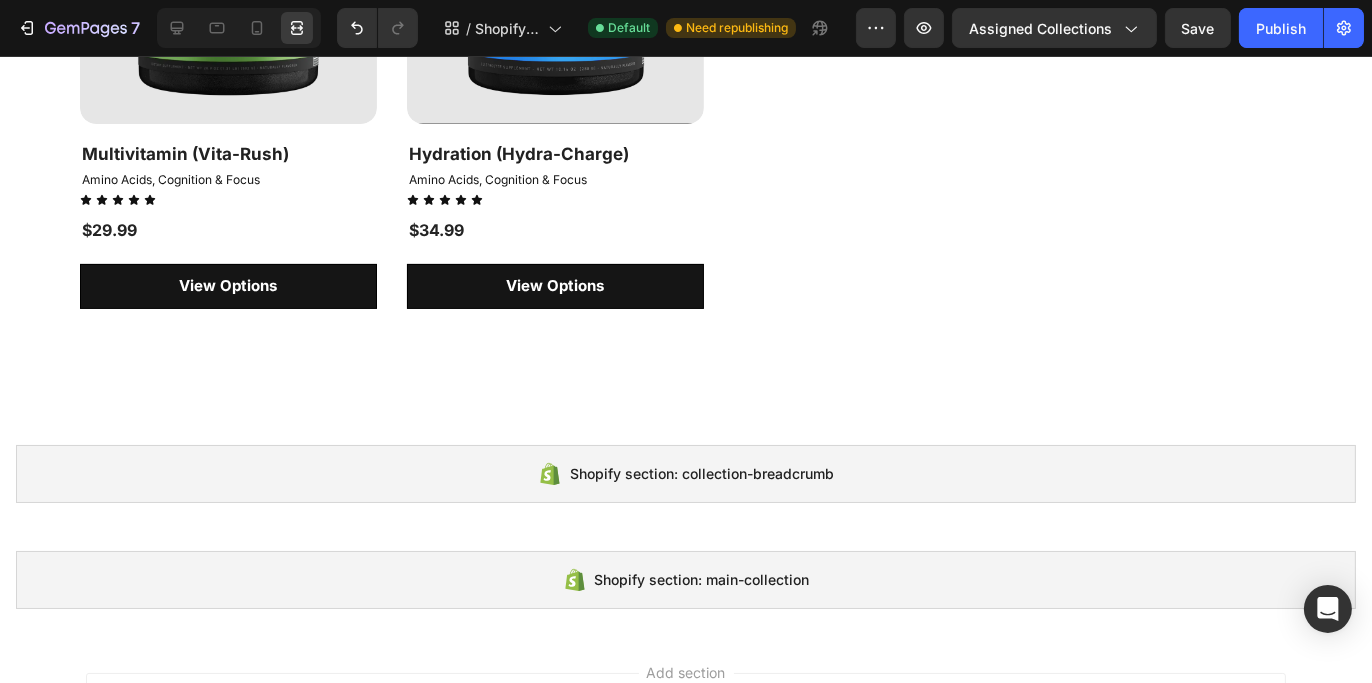 scroll, scrollTop: 496, scrollLeft: 0, axis: vertical 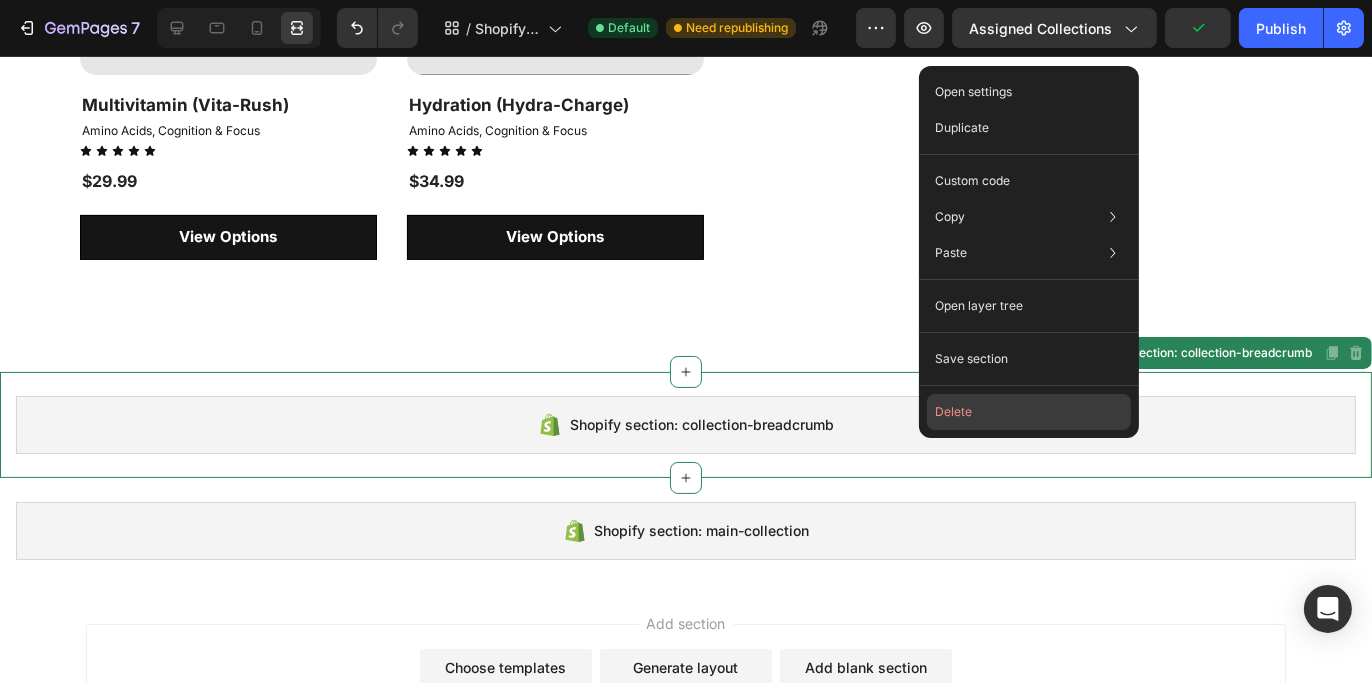 drag, startPoint x: 956, startPoint y: 419, endPoint x: 952, endPoint y: 366, distance: 53.15073 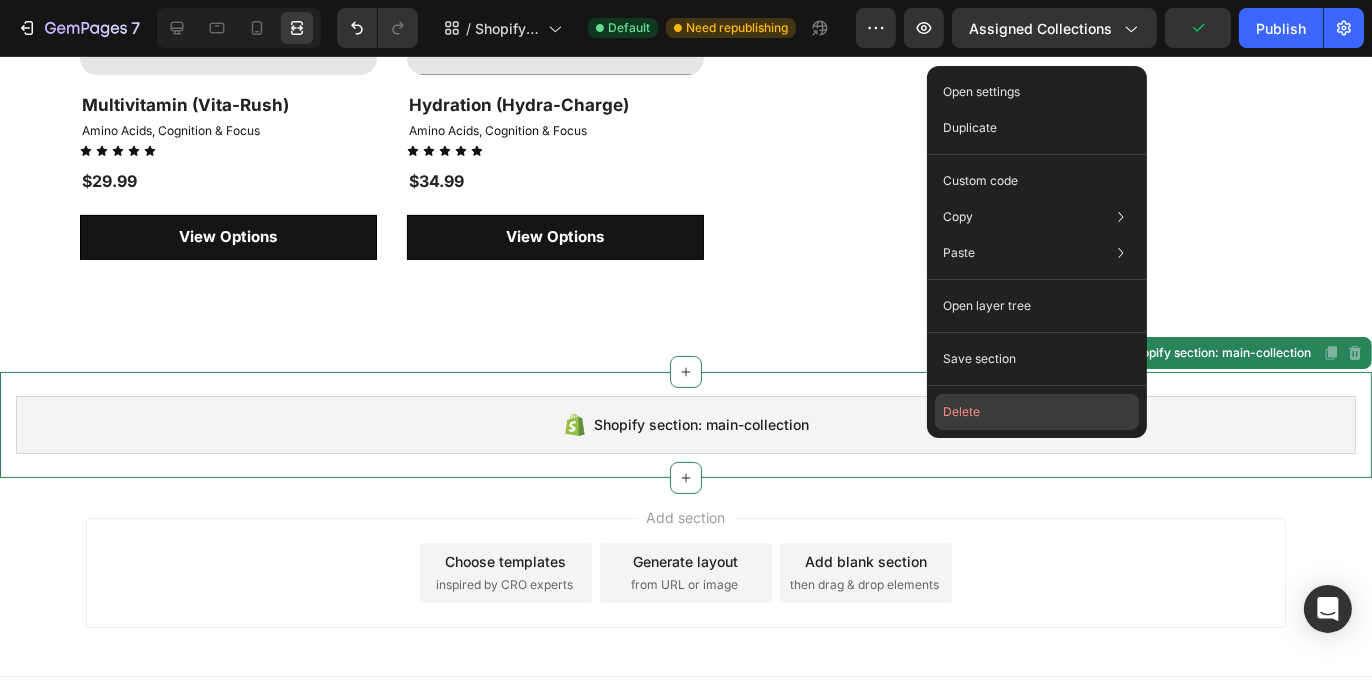 drag, startPoint x: 977, startPoint y: 418, endPoint x: 971, endPoint y: 367, distance: 51.351727 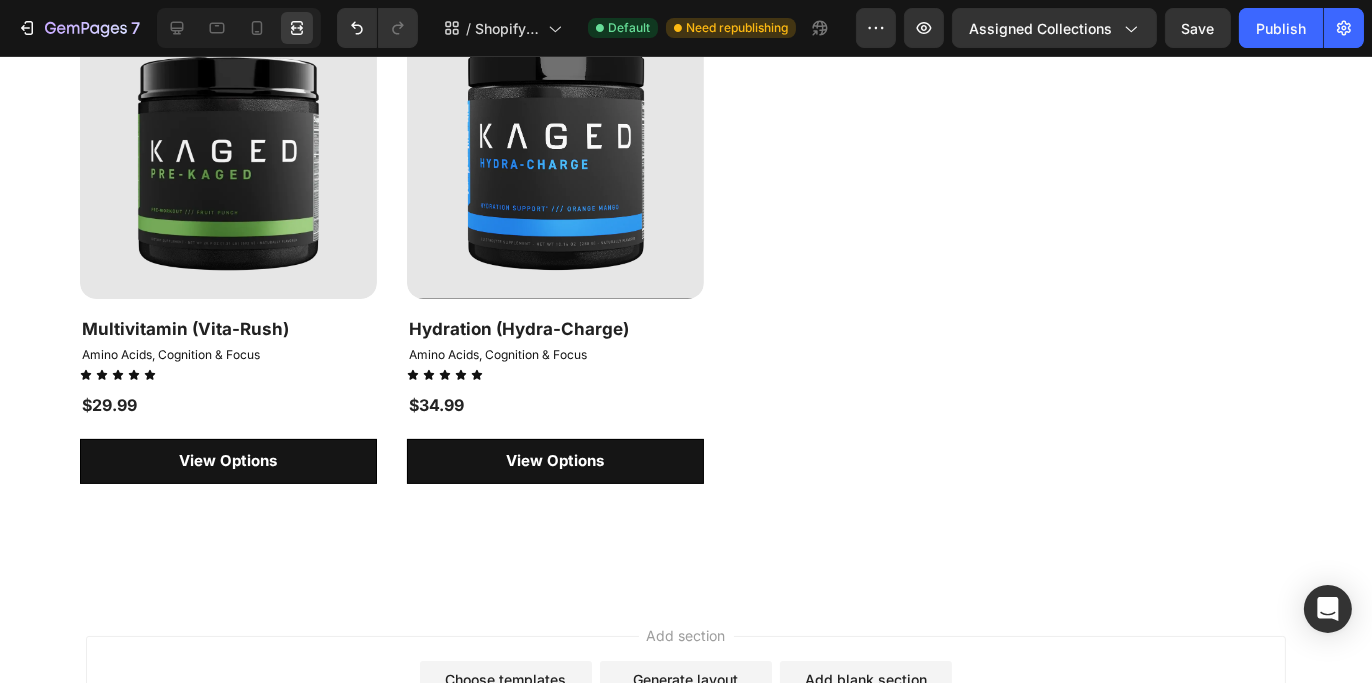 scroll, scrollTop: 0, scrollLeft: 0, axis: both 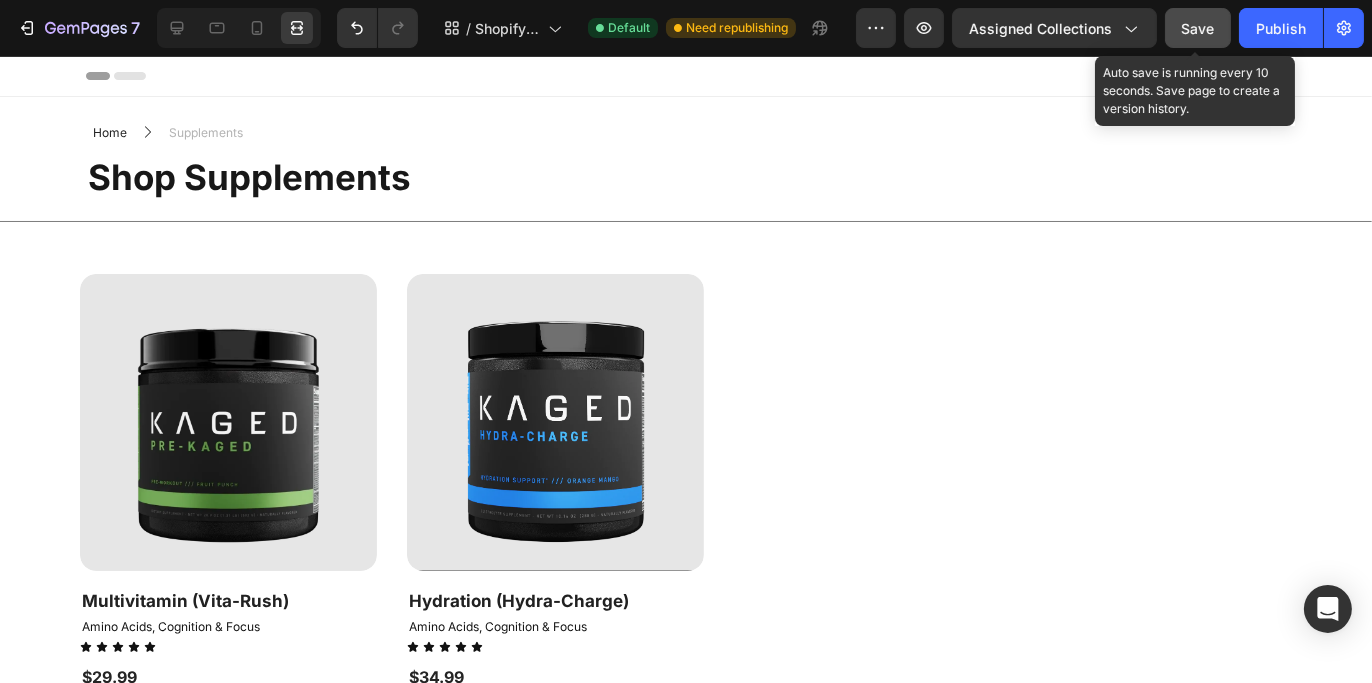 click on "Save" at bounding box center [1198, 28] 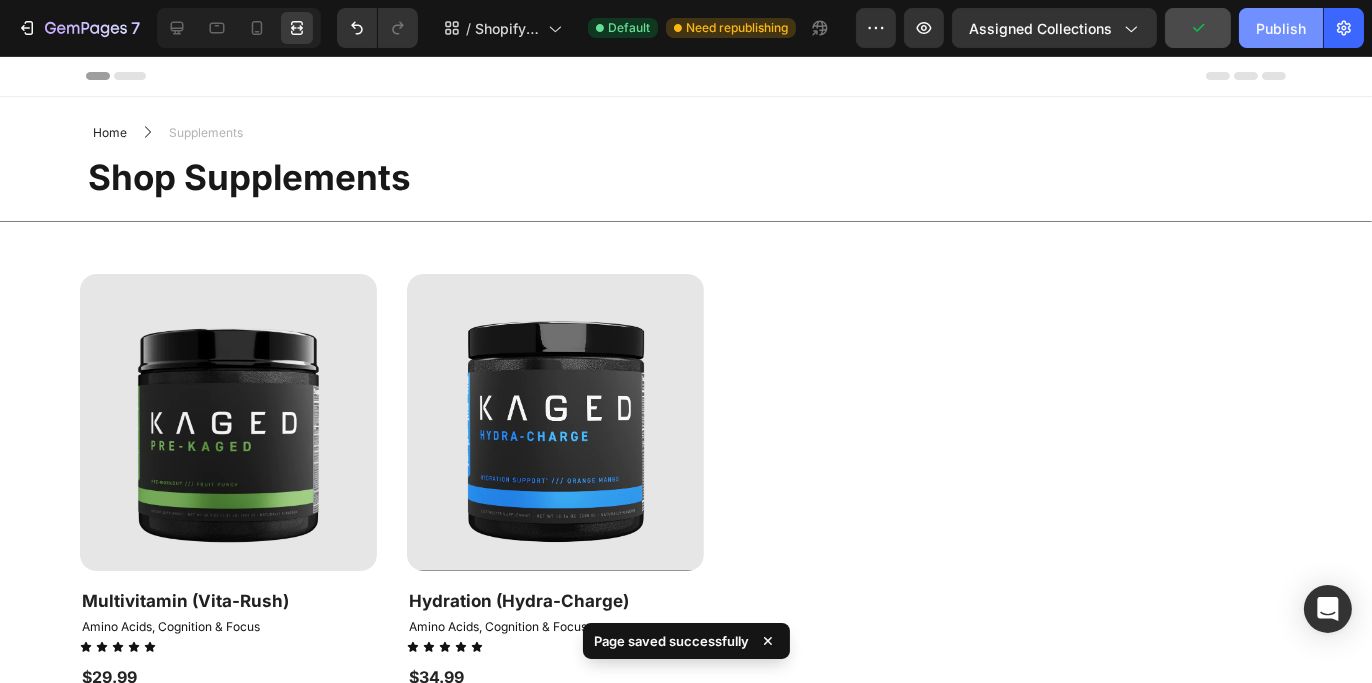 click on "Publish" at bounding box center [1281, 28] 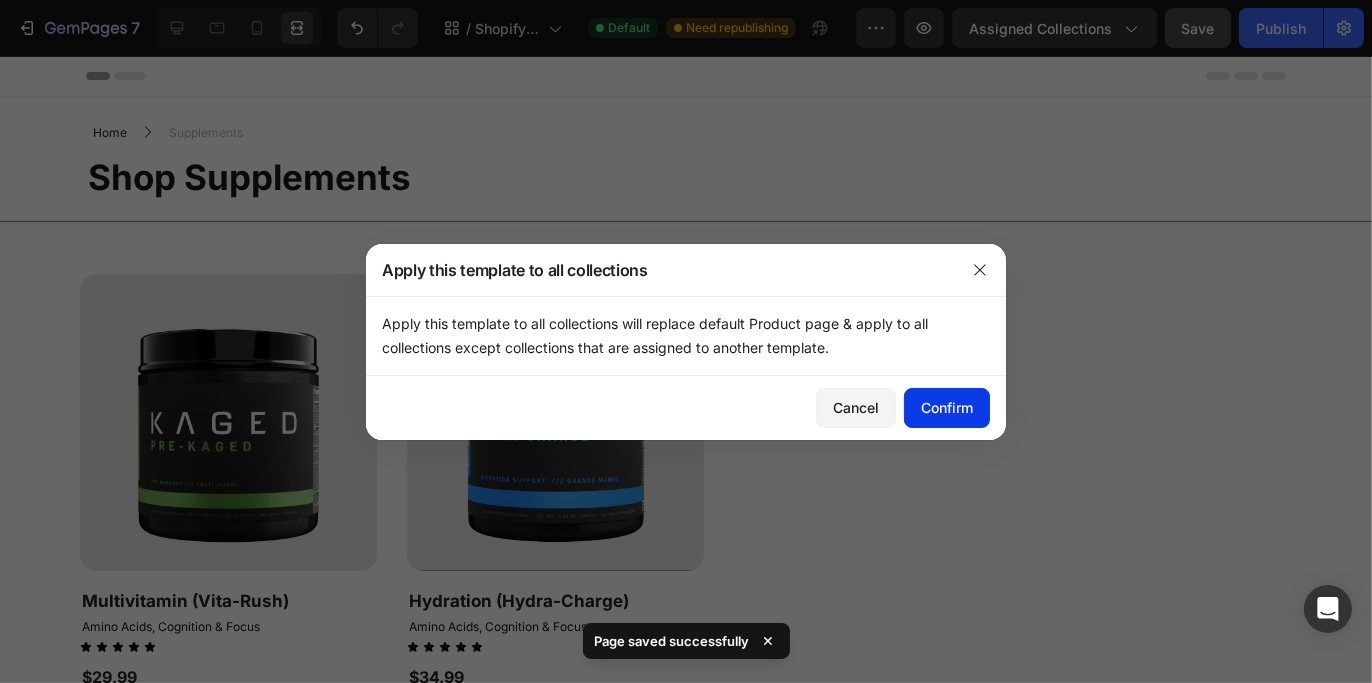 click on "Confirm" at bounding box center [947, 407] 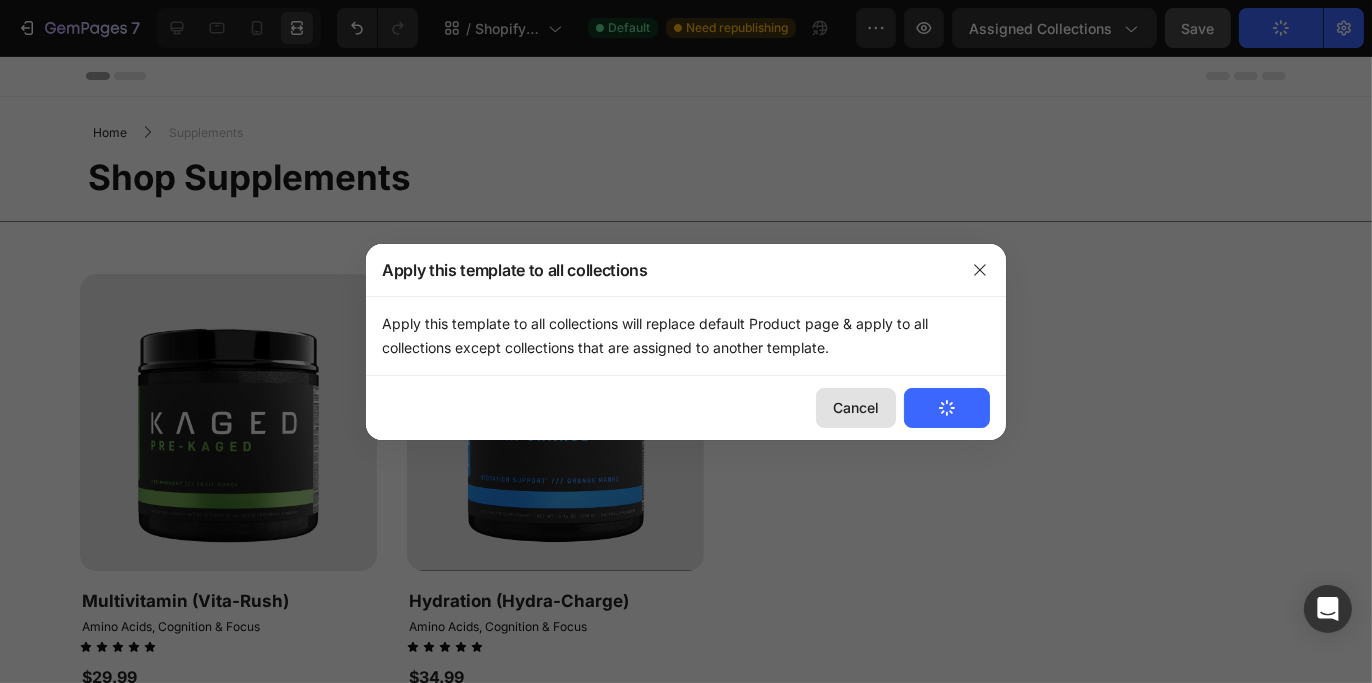 click on "Cancel" 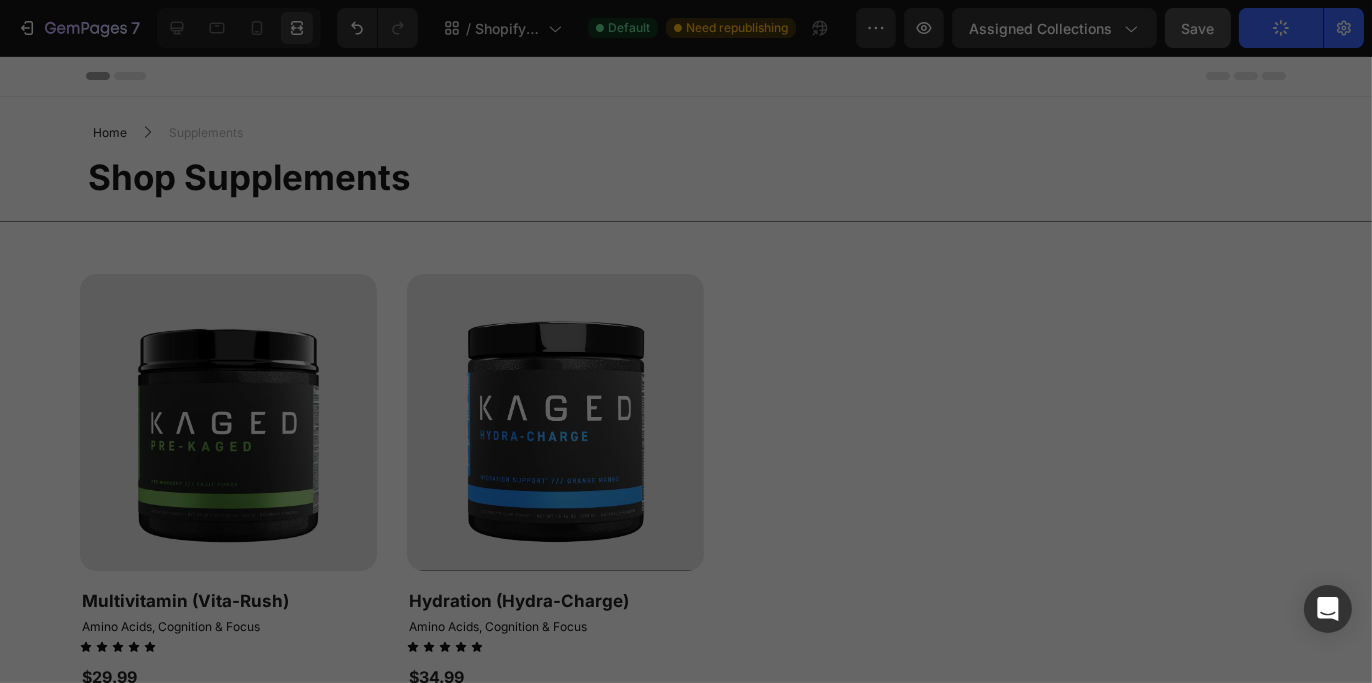 click on "Cancel" 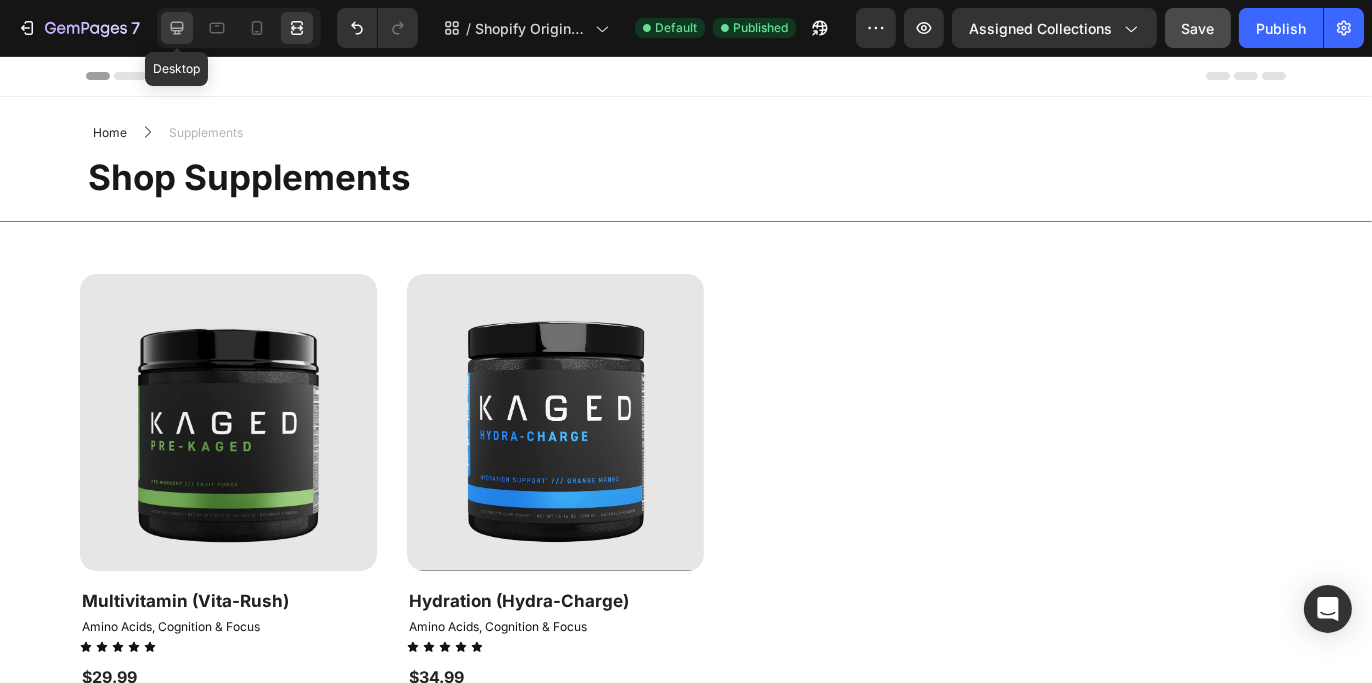 click 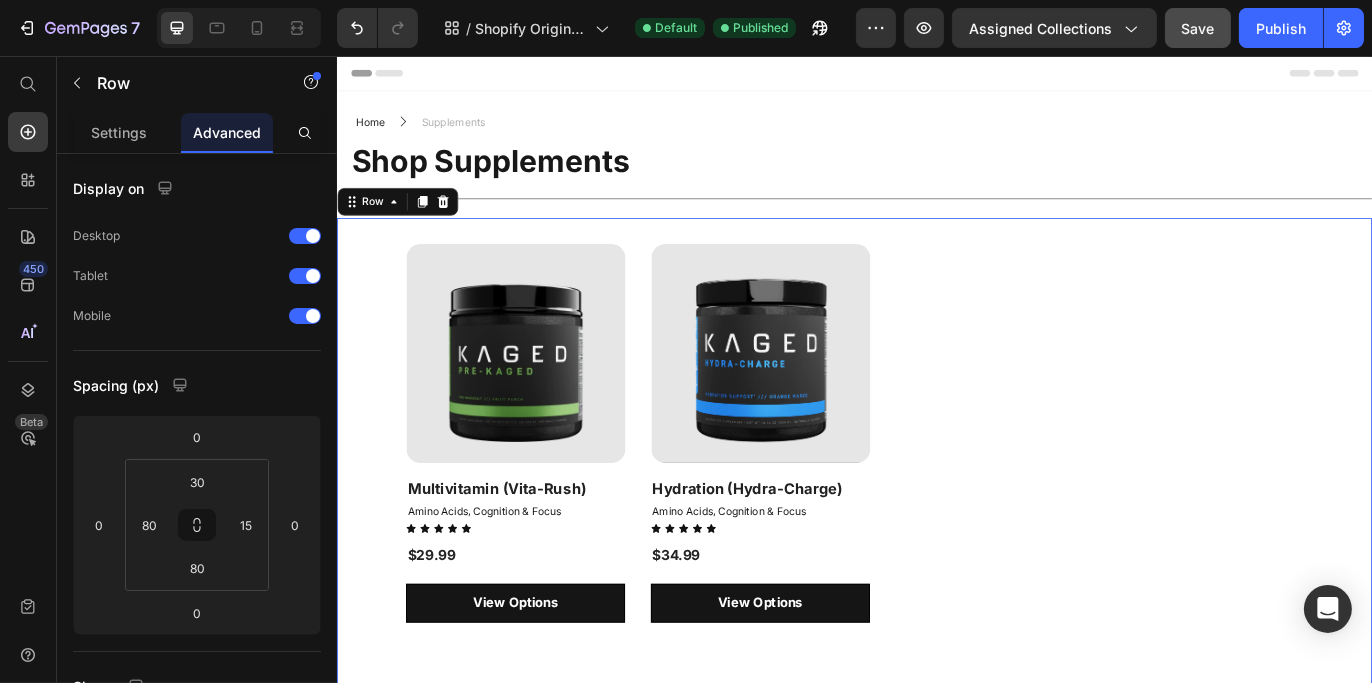 click on "Product Images & Gallery Row Multivitamin (Vita-Rush) (P) Title Amino Acids, Cognition & Focus Collection Title Icon Icon Icon Icon
Icon Icon List $29.99 (P) Price Row View Options Product View More Row Product Images & Gallery Row Hydration (Hydra-Charge) (P) Title Amino Acids, Cognition & Focus Collection Title Icon Icon Icon Icon
Icon Icon List $34.99 (P) Price Row View Options Product View More Row Product List Row   0" at bounding box center [936, 518] 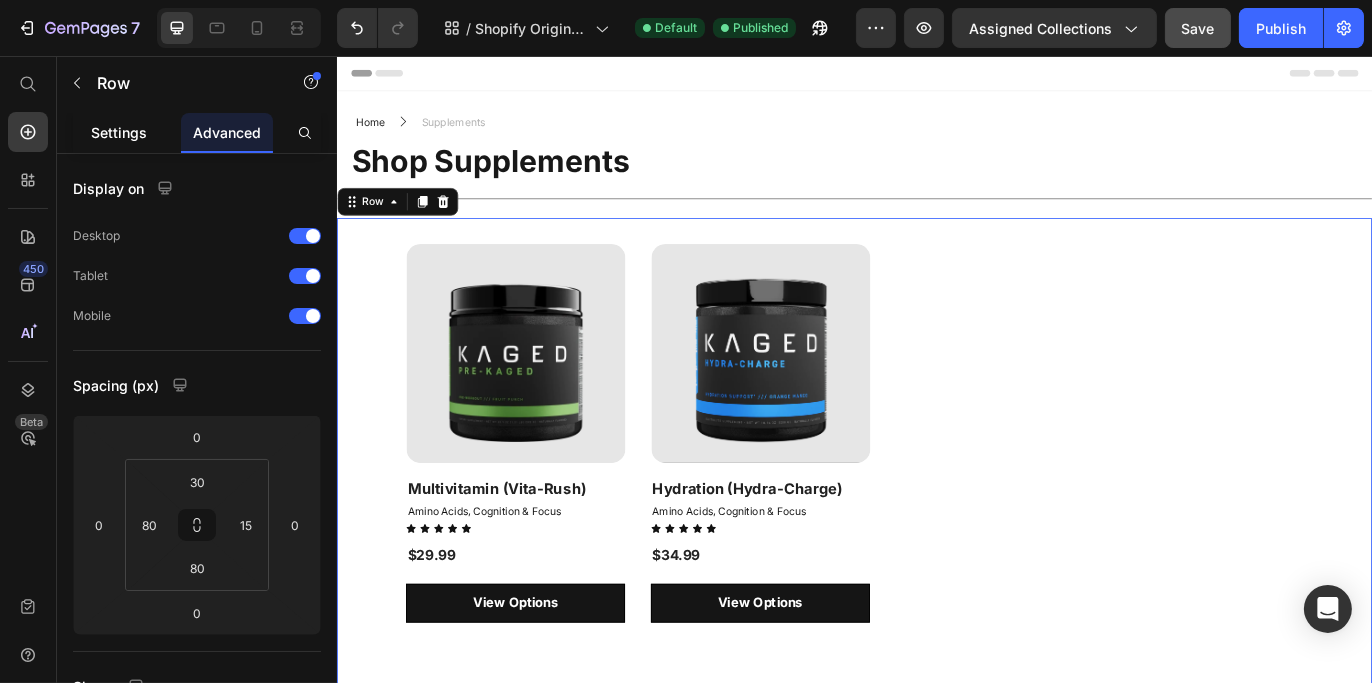 click on "Settings" at bounding box center [119, 132] 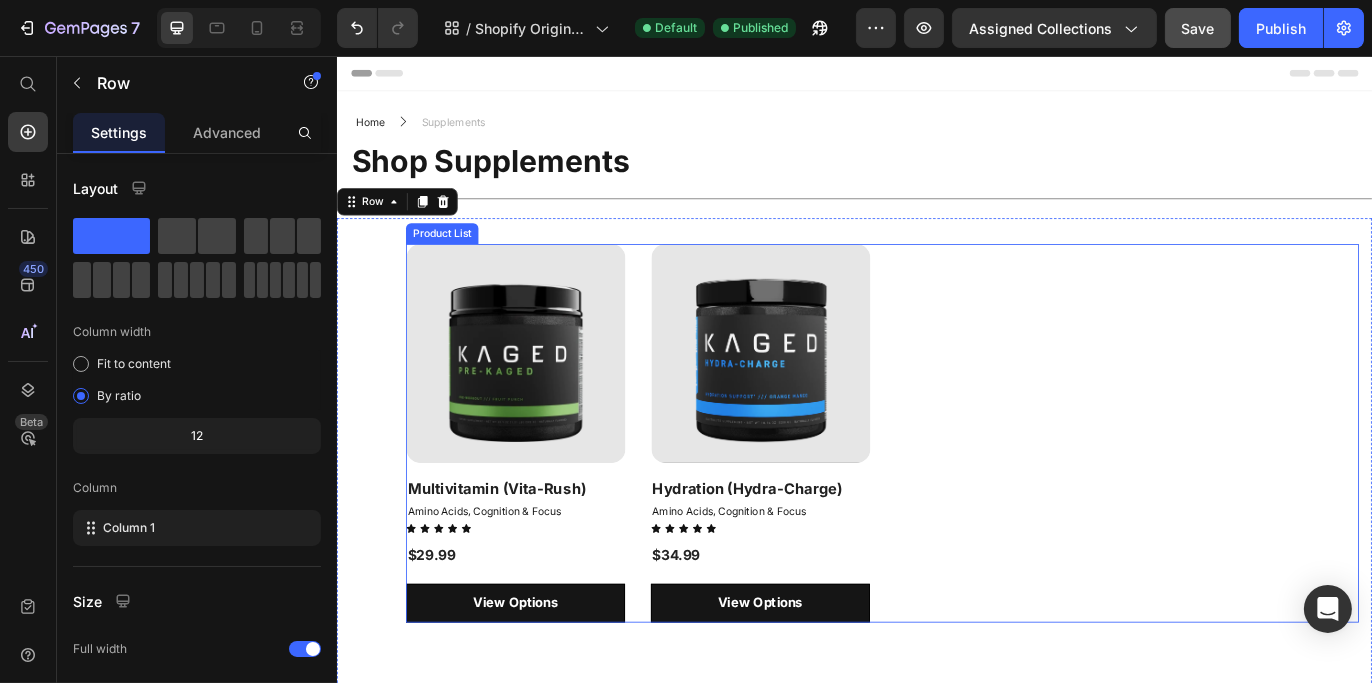 click on "Product Images & Gallery Row Multivitamin (Vita-Rush) (P) Title Amino Acids, Cognition & Focus Collection Title Icon Icon Icon Icon
Icon Icon List $29.99 (P) Price Row View Options Product View More Row Product Images & Gallery Row Hydration (Hydra-Charge) (P) Title Amino Acids, Cognition & Focus Collection Title Icon Icon Icon Icon
Icon Icon List $34.99 (P) Price Row View Options Product View More Row" at bounding box center (968, 493) 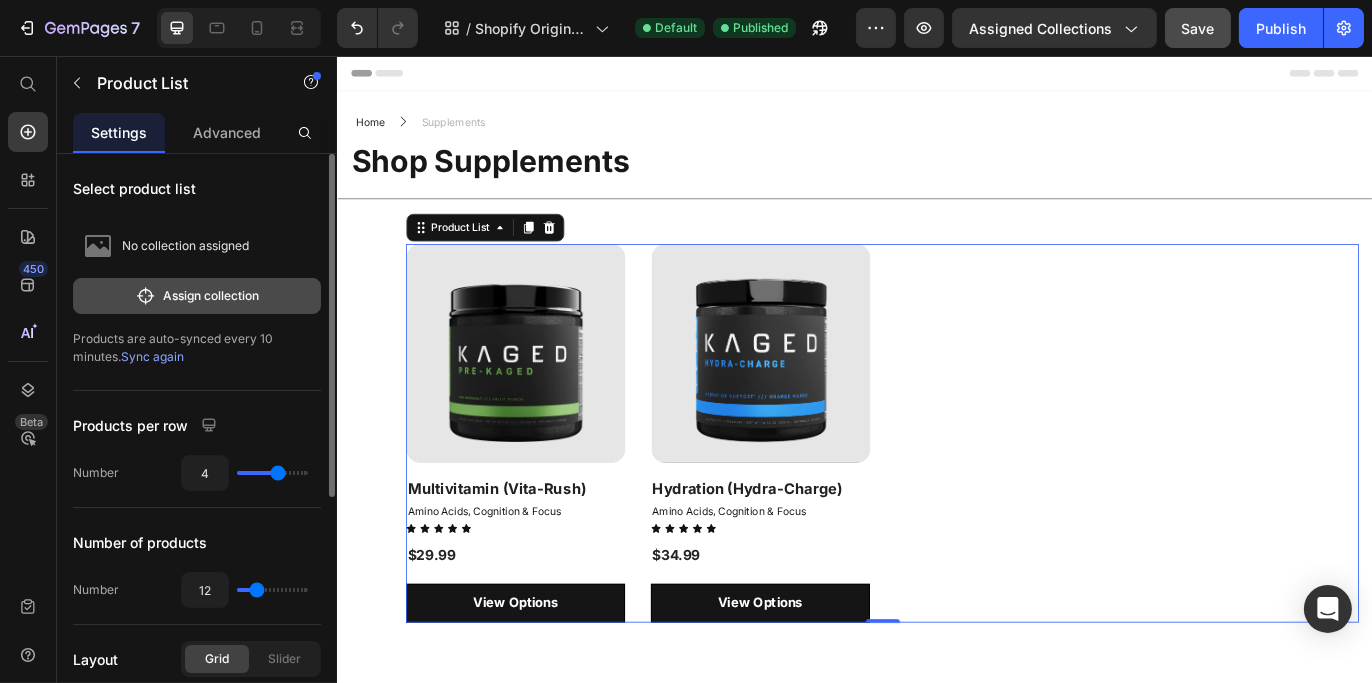 click on "Assign collection" at bounding box center [197, 296] 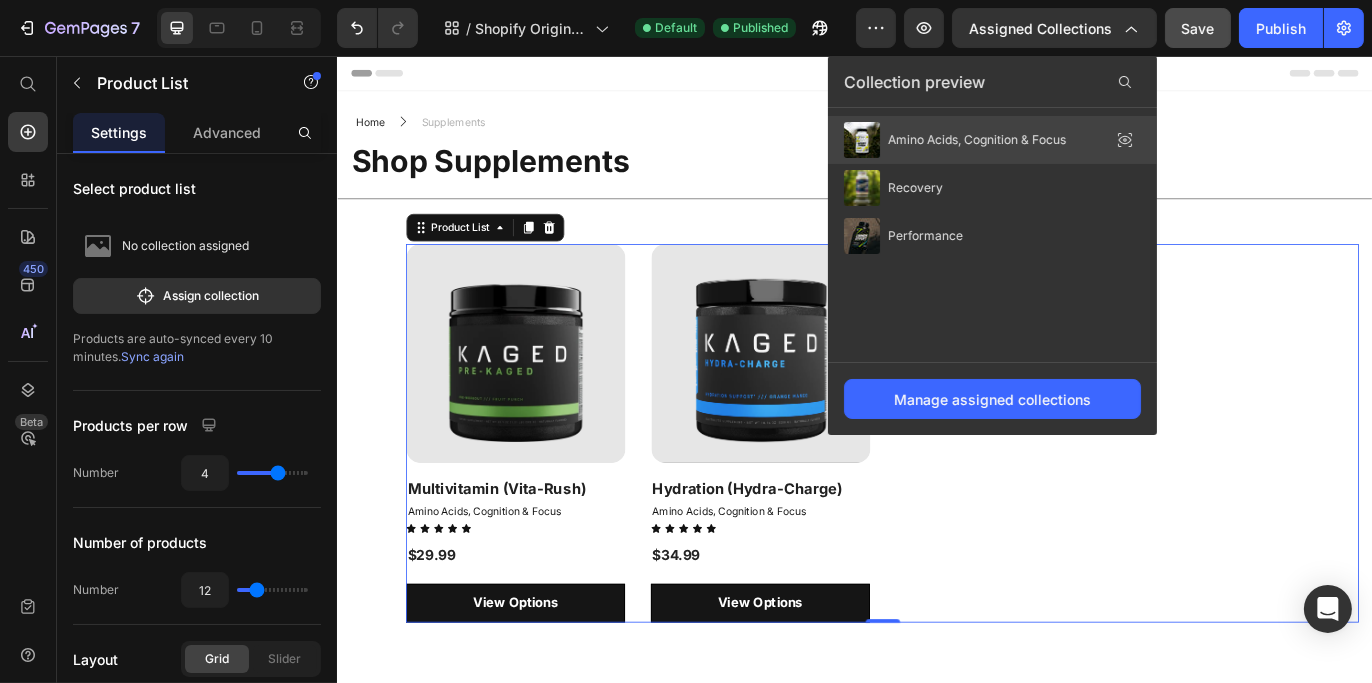 click on "Amino Acids, Cognition & Focus" at bounding box center [977, 140] 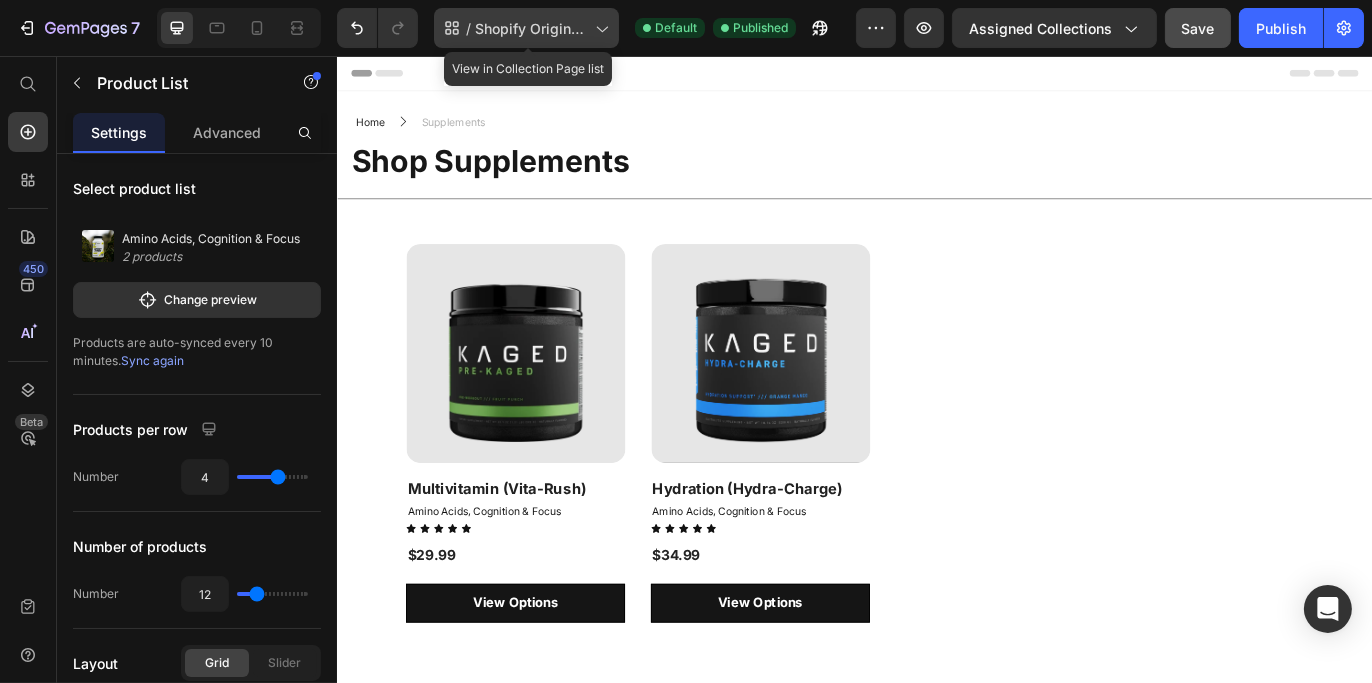 click on "Shopify Original Collection Template" at bounding box center (531, 28) 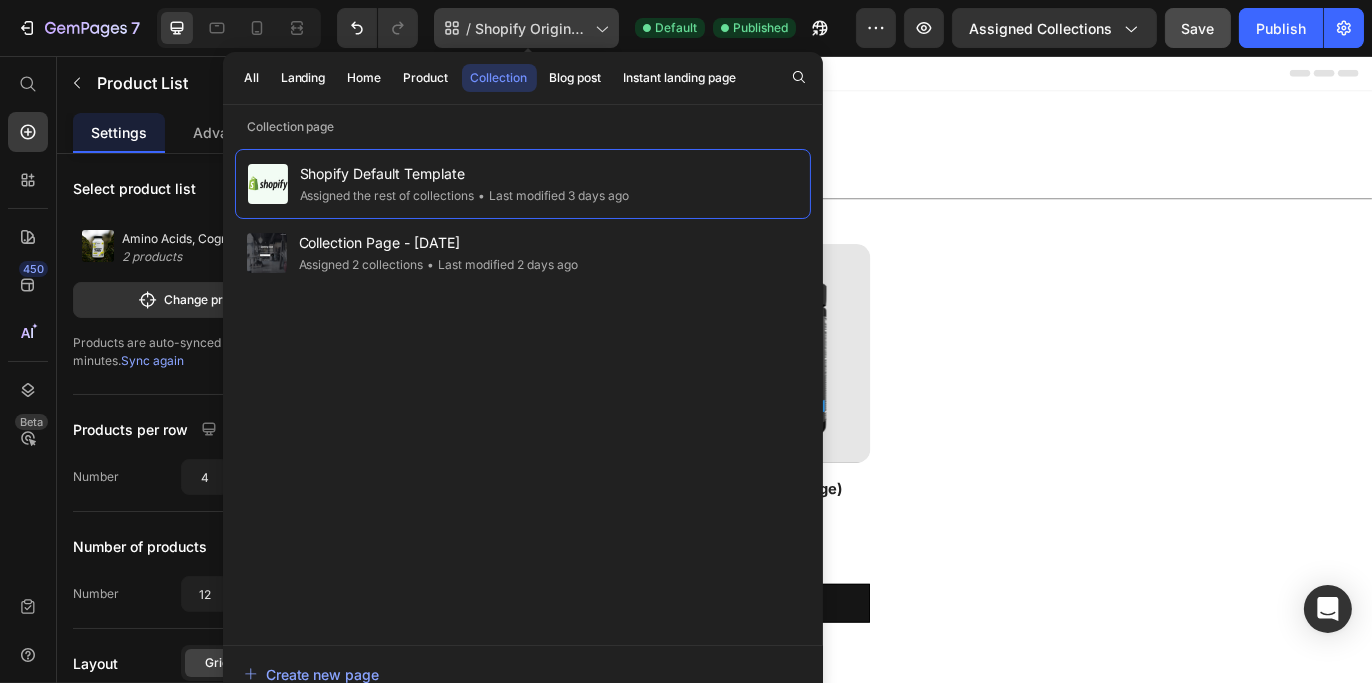 click on "Shopify Original Collection Template" at bounding box center [531, 28] 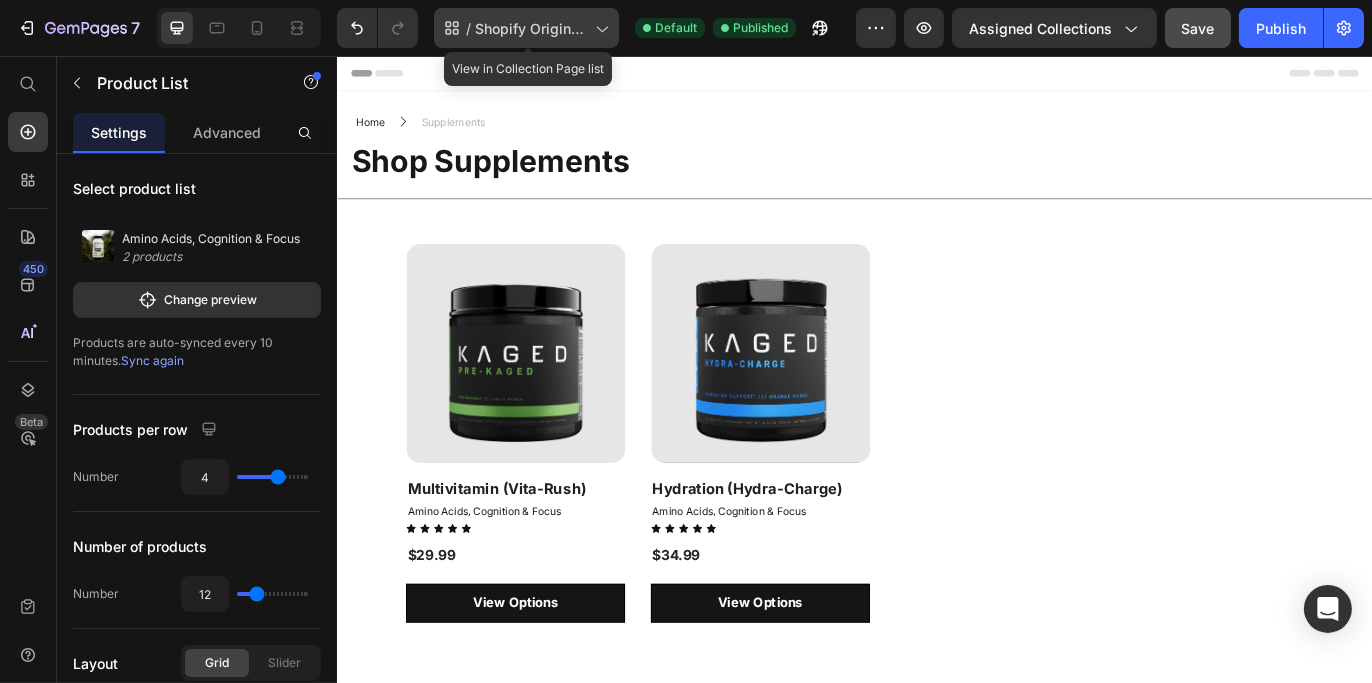click on "Shopify Original Collection Template" at bounding box center (531, 28) 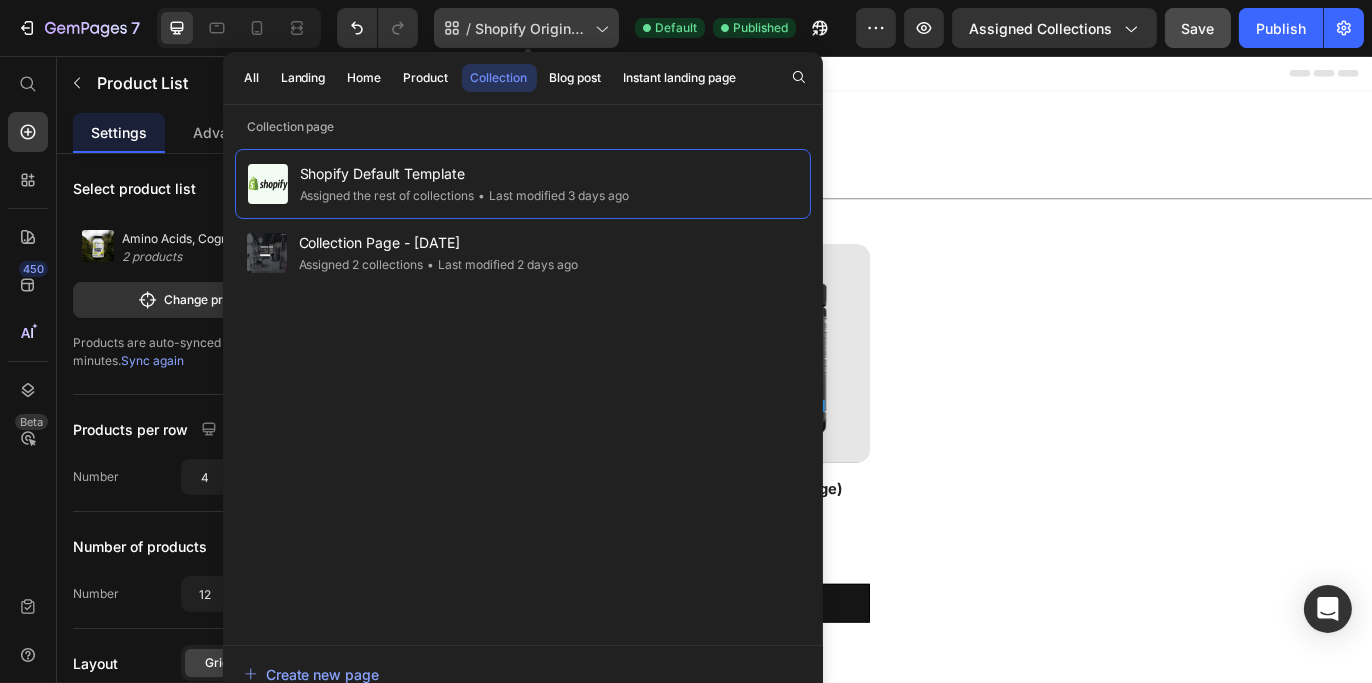 click 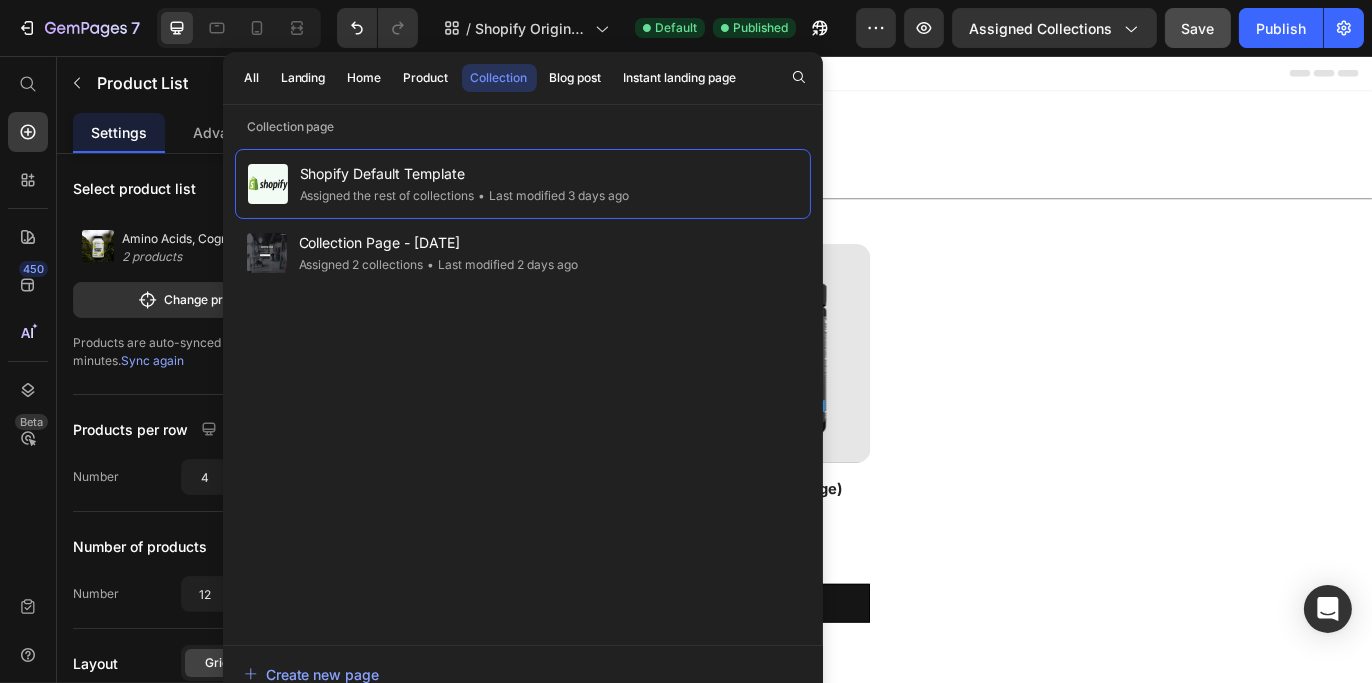 click on "Home Text block
Icon Supplements Text block Row" at bounding box center (936, 132) 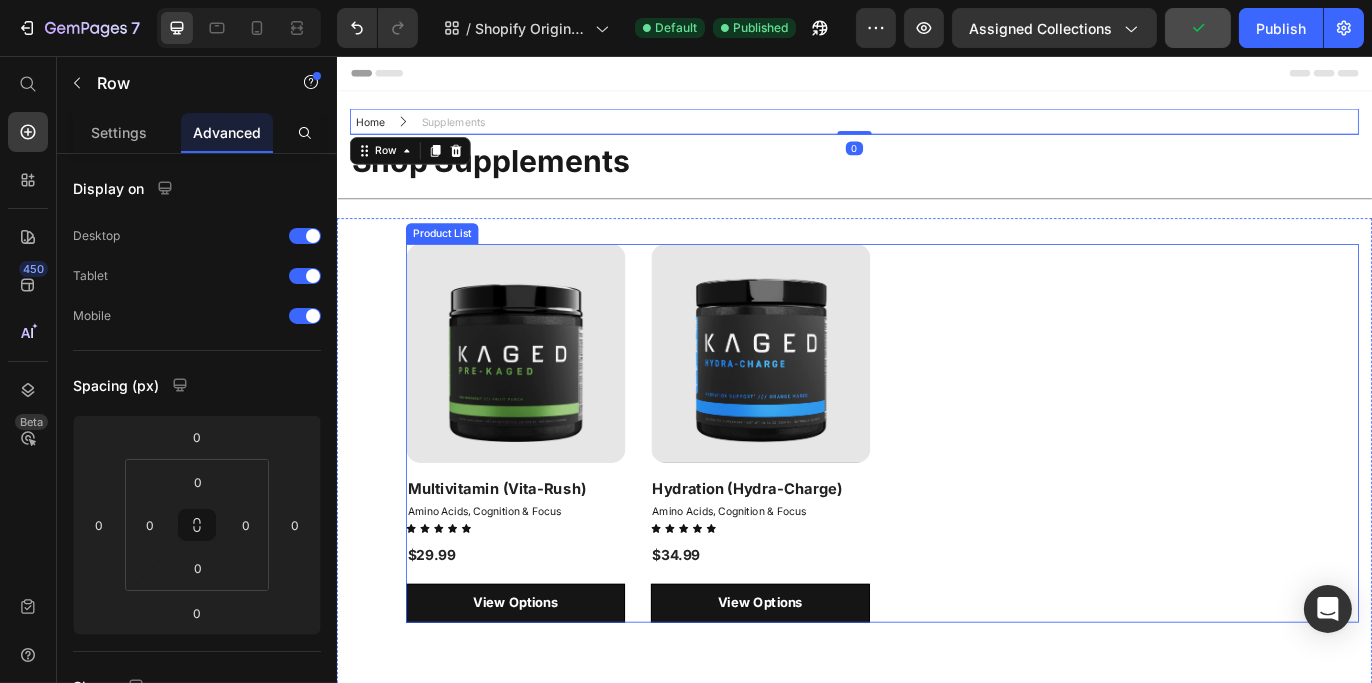click on "Product Images & Gallery Row Multivitamin (Vita-Rush) (P) Title Amino Acids, Cognition & Focus Collection Title Icon Icon Icon Icon
Icon Icon List $29.99 (P) Price Row View Options Product View More Row Product Images & Gallery Row Hydration (Hydra-Charge) (P) Title Amino Acids, Cognition & Focus Collection Title Icon Icon Icon Icon
Icon Icon List $34.99 (P) Price Row View Options Product View More Row" at bounding box center (968, 493) 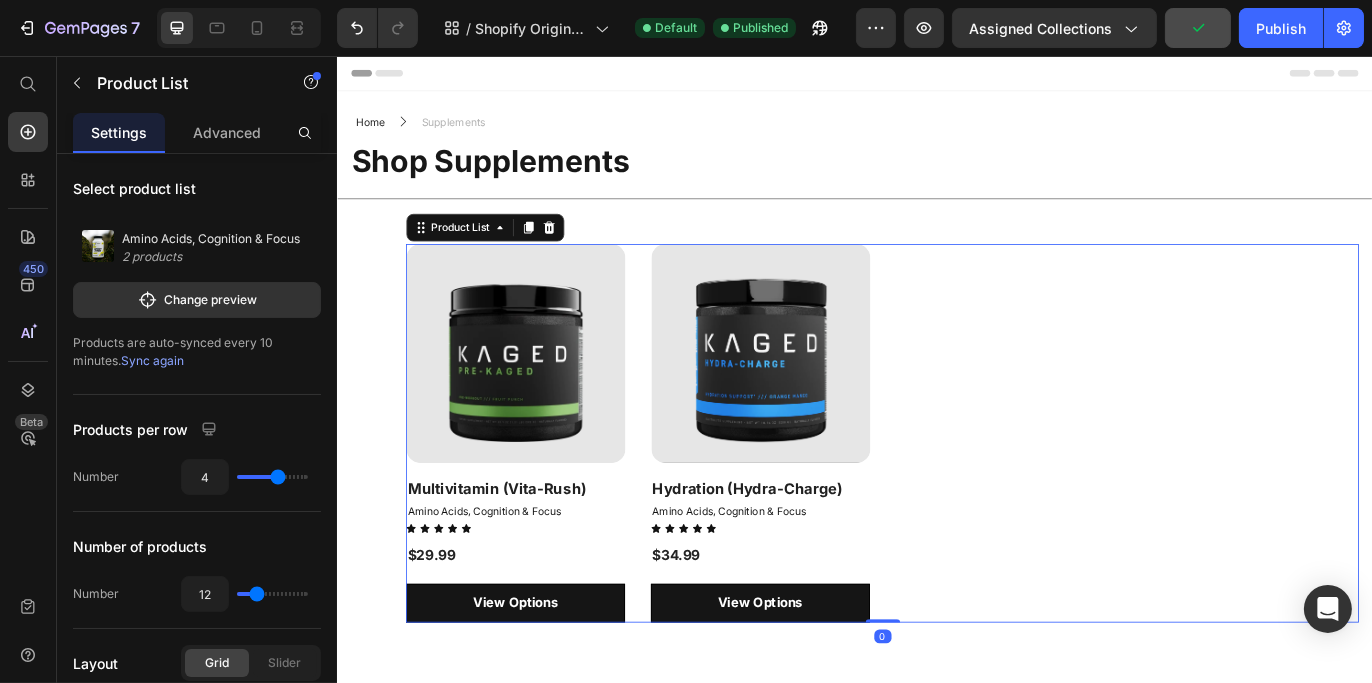 click on "Product Images & Gallery Row Multivitamin (Vita-Rush) (P) Title Amino Acids, Cognition & Focus Collection Title Icon Icon Icon Icon
Icon Icon List $29.99 (P) Price Row View Options Product View More Row Product Images & Gallery Row Hydration (Hydra-Charge) (P) Title Amino Acids, Cognition & Focus Collection Title Icon Icon Icon Icon
Icon Icon List $34.99 (P) Price Row View Options Product View More Row Product List   0 Row" at bounding box center (936, 518) 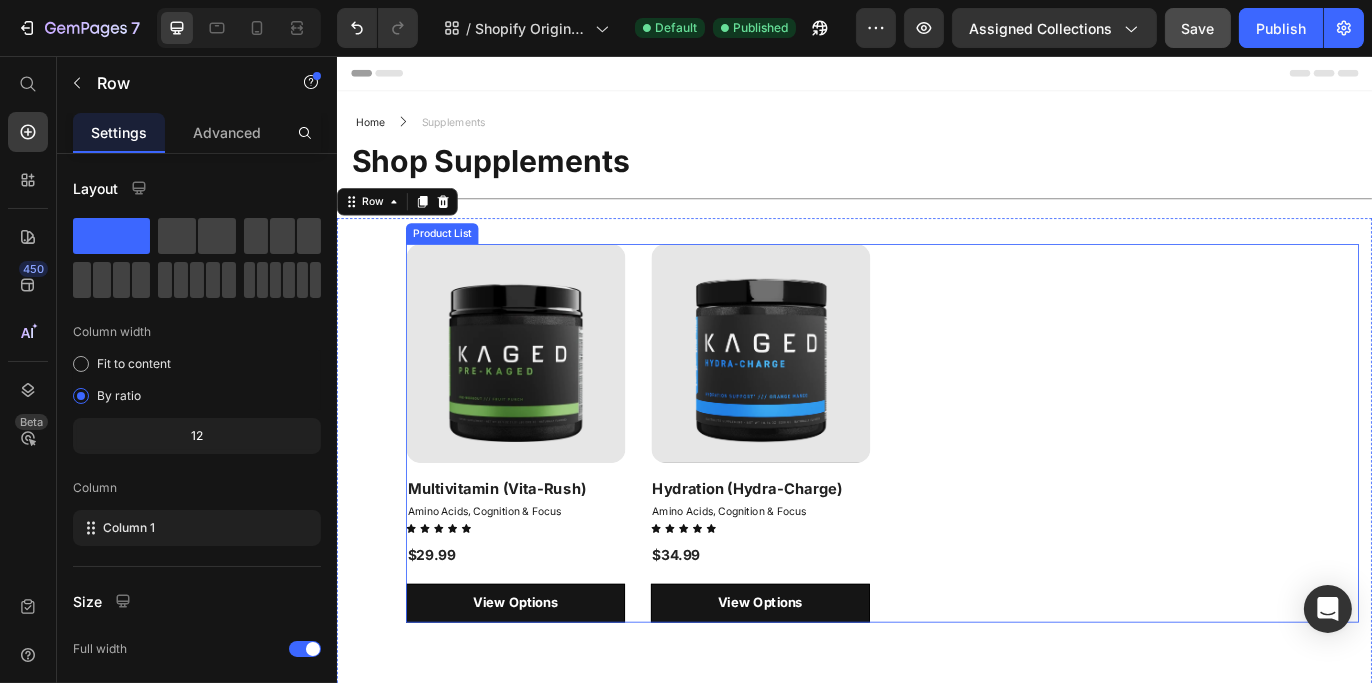 click on "Product Images & Gallery Row Multivitamin (Vita-Rush) (P) Title Amino Acids, Cognition & Focus Collection Title Icon Icon Icon Icon
Icon Icon List $29.99 (P) Price Row View Options Product View More Row Product Images & Gallery Row Hydration (Hydra-Charge) (P) Title Amino Acids, Cognition & Focus Collection Title Icon Icon Icon Icon
Icon Icon List $34.99 (P) Price Row View Options Product View More Row" at bounding box center (968, 493) 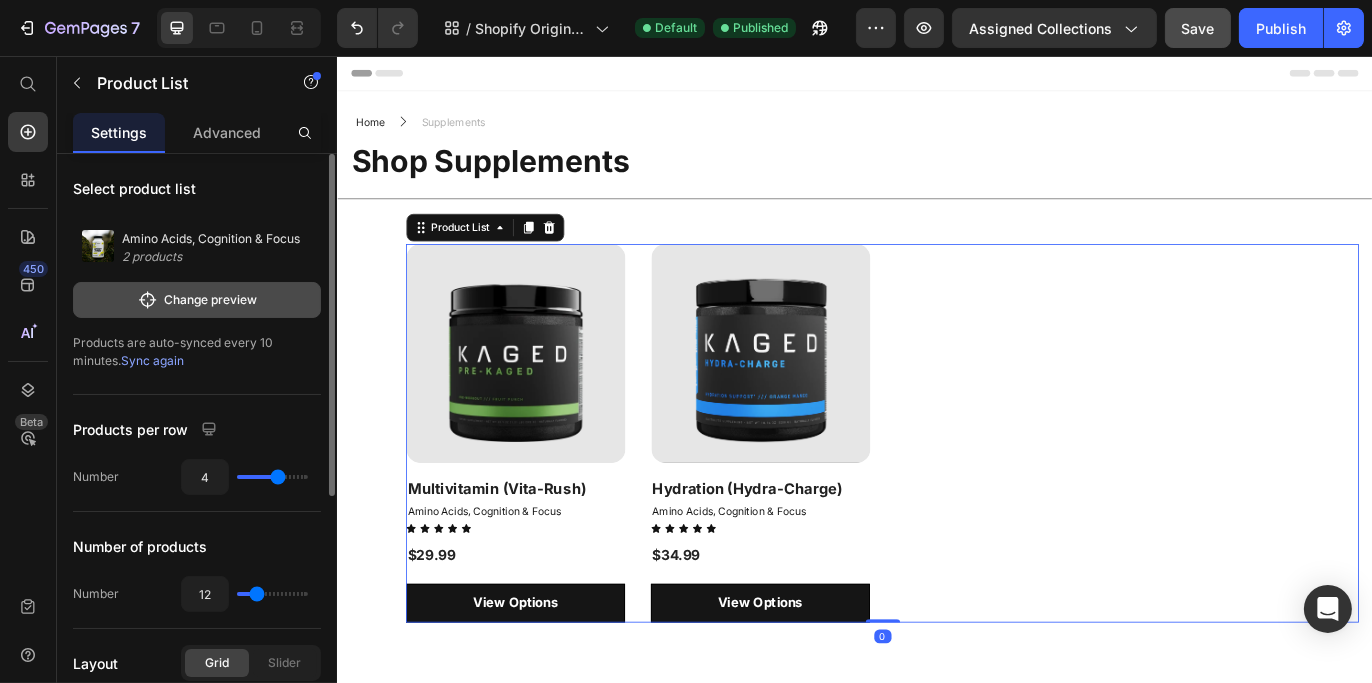 click on "Change preview" 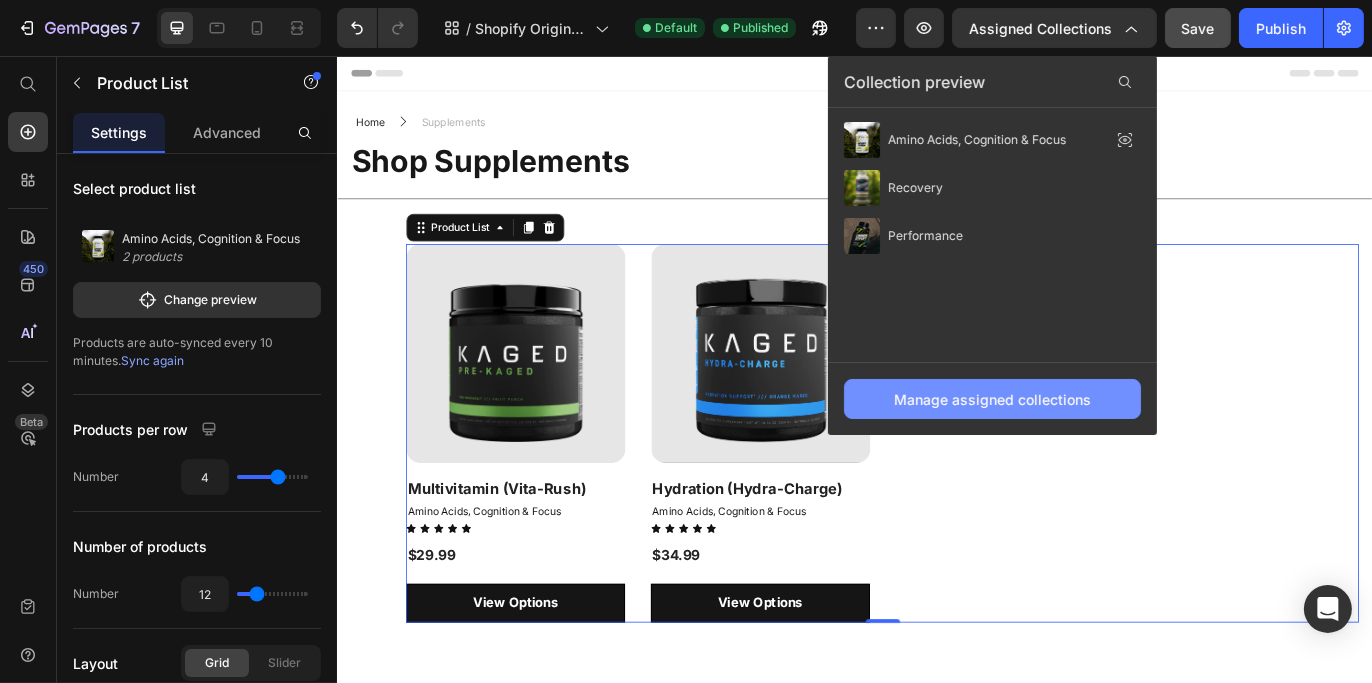 click on "Manage assigned collections" at bounding box center (992, 399) 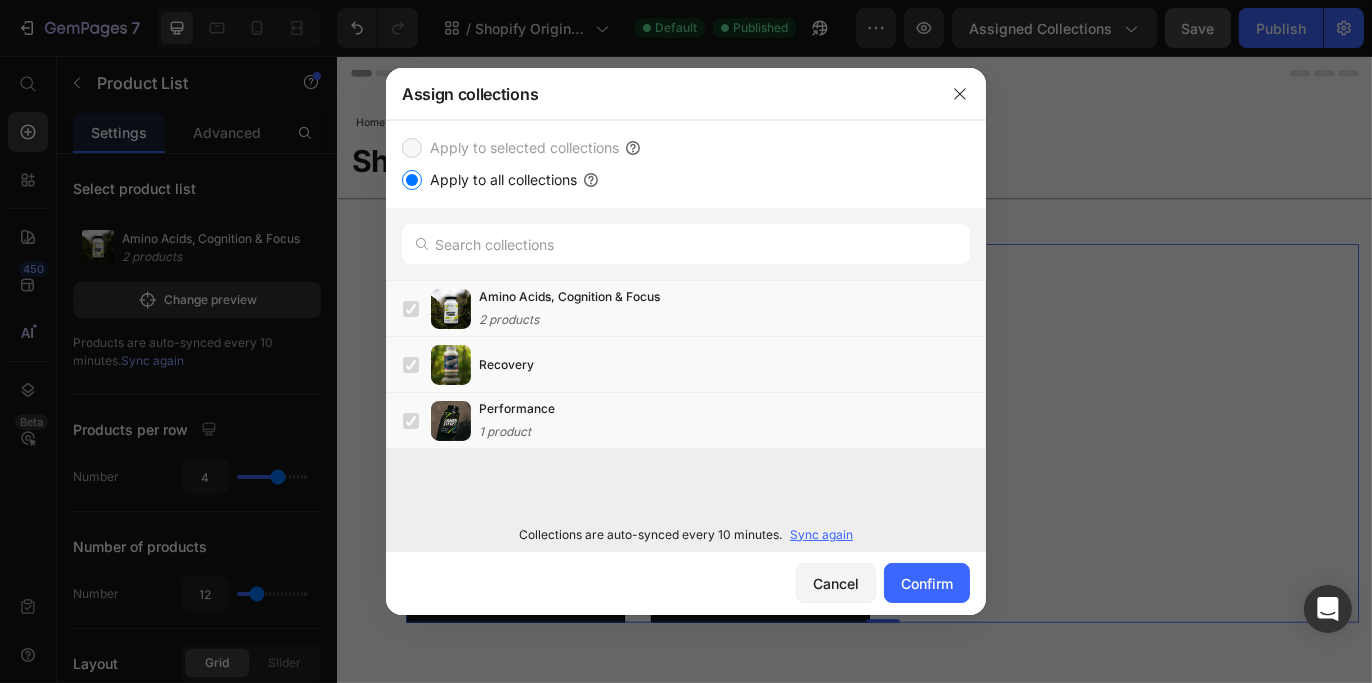 click on "Apply to selected collections" at bounding box center [520, 148] 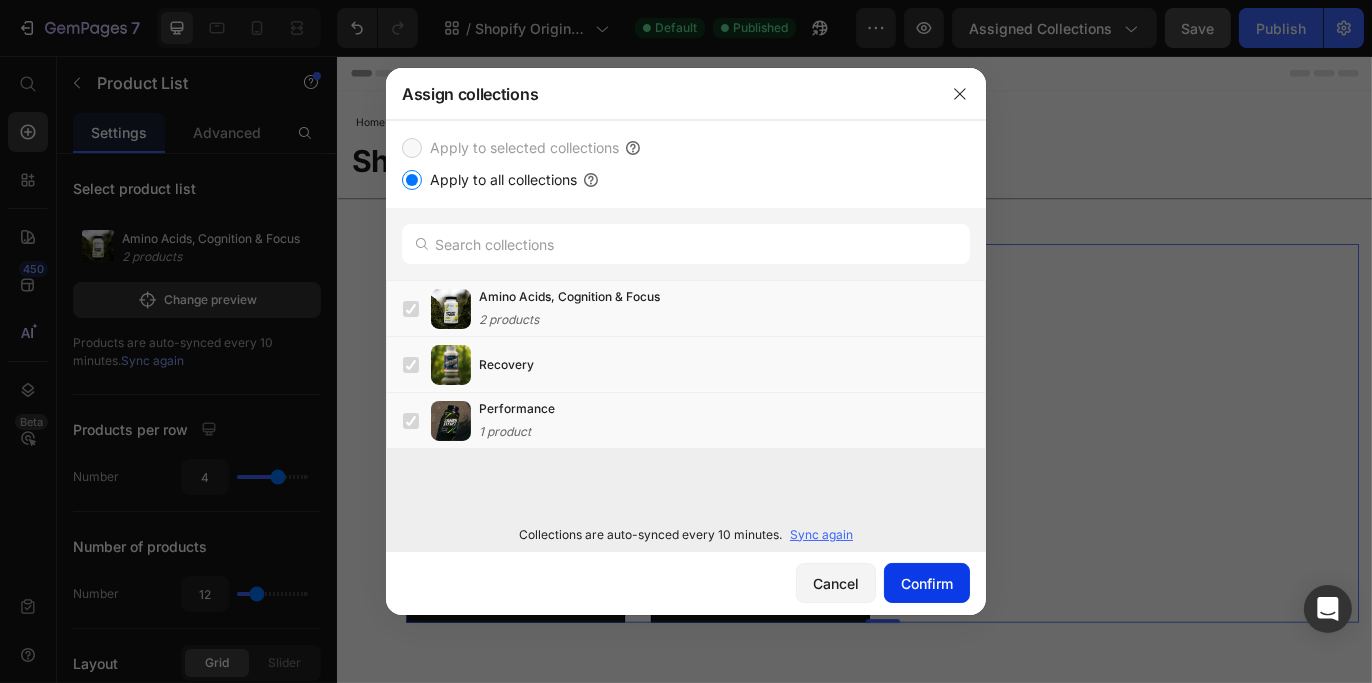 click on "Confirm" at bounding box center (927, 583) 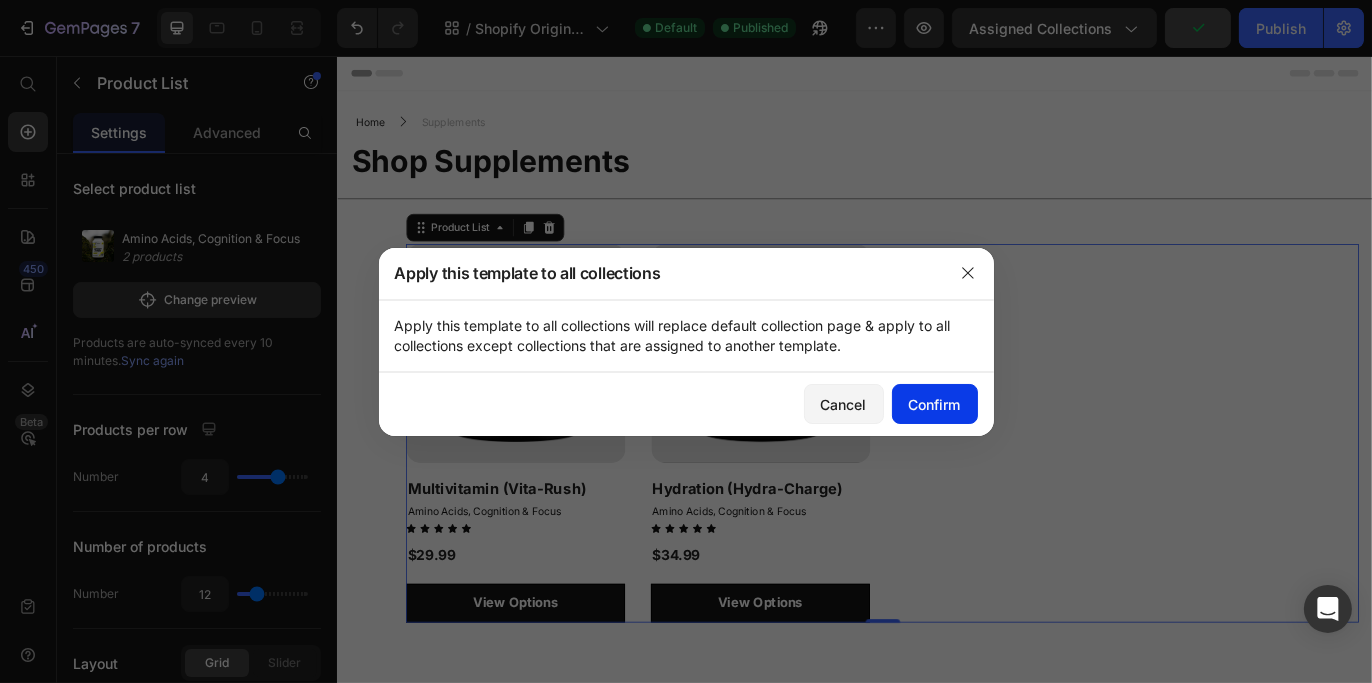 click on "Confirm" at bounding box center (935, 404) 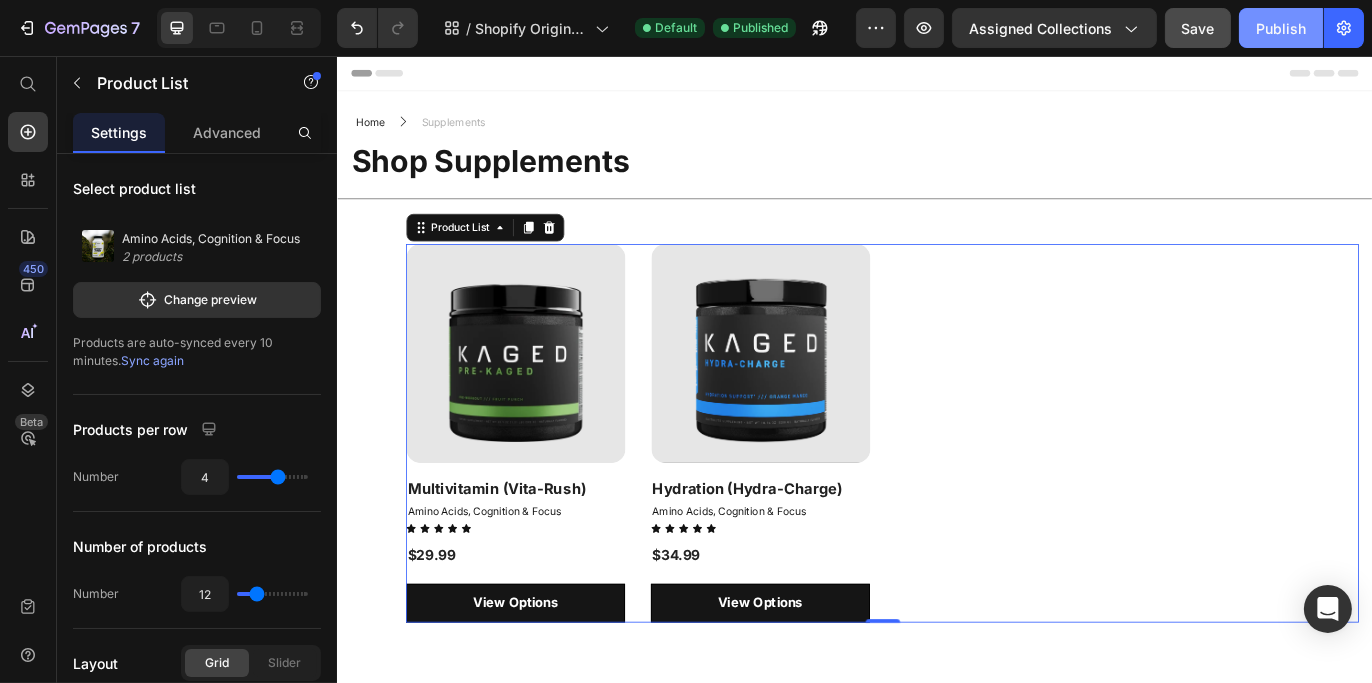 click on "Publish" at bounding box center [1281, 28] 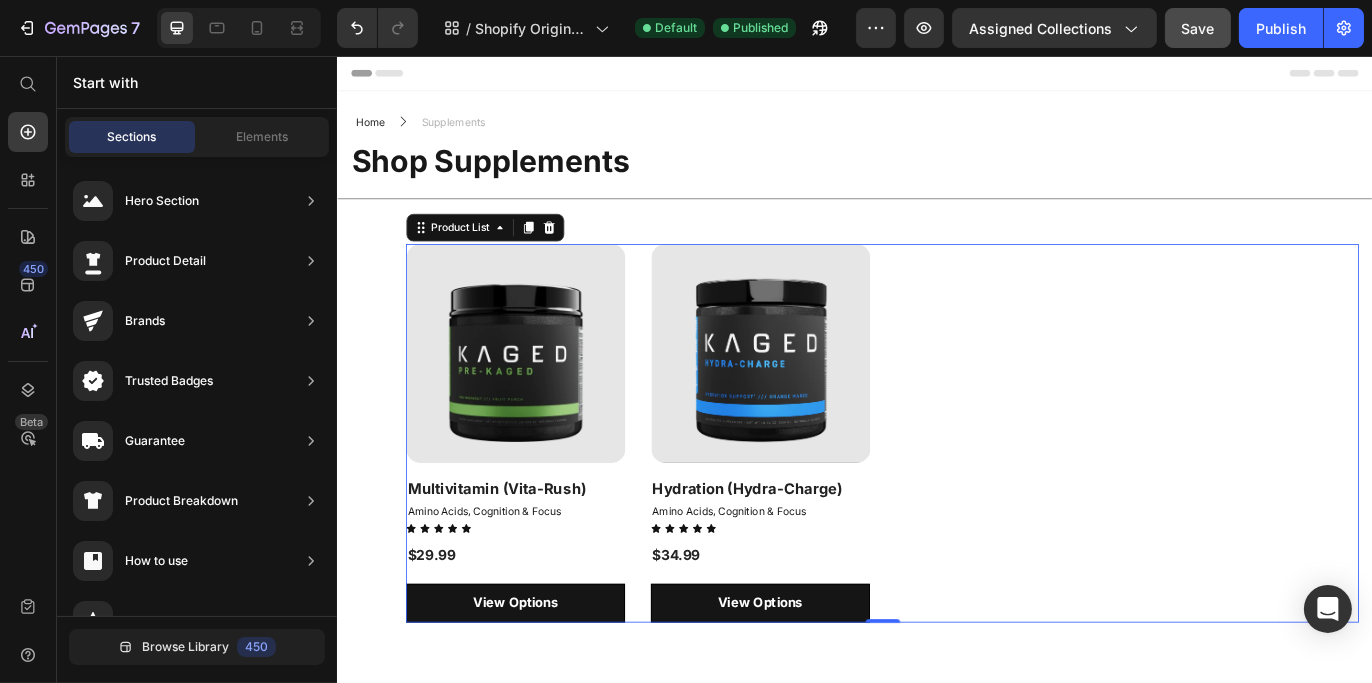 click at bounding box center [936, 76] 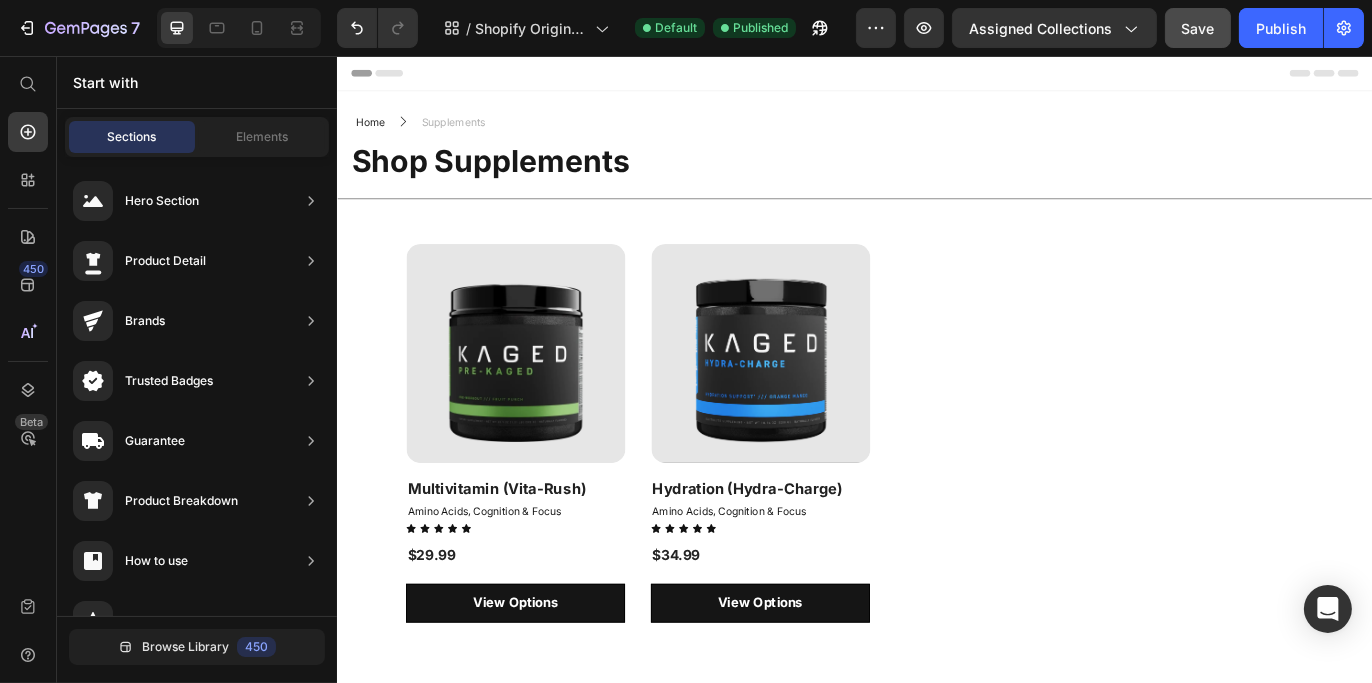 drag, startPoint x: 505, startPoint y: 74, endPoint x: 483, endPoint y: 71, distance: 22.203604 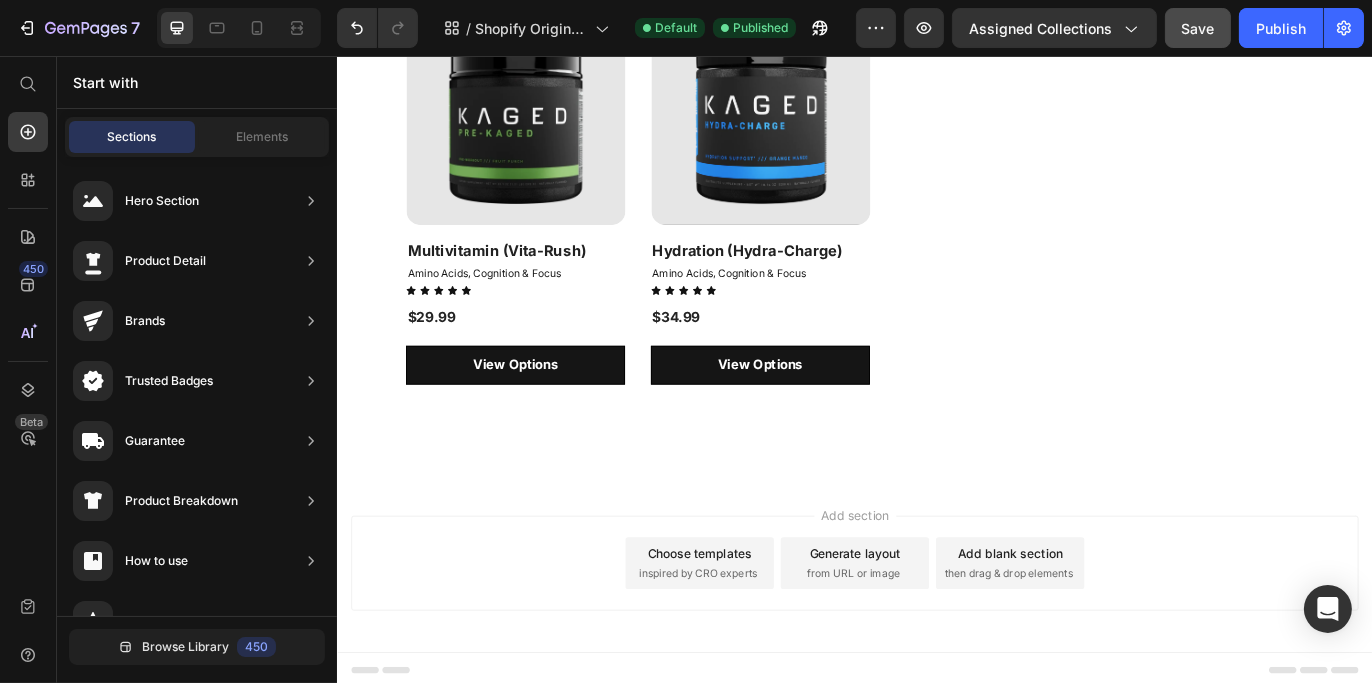 scroll, scrollTop: 0, scrollLeft: 0, axis: both 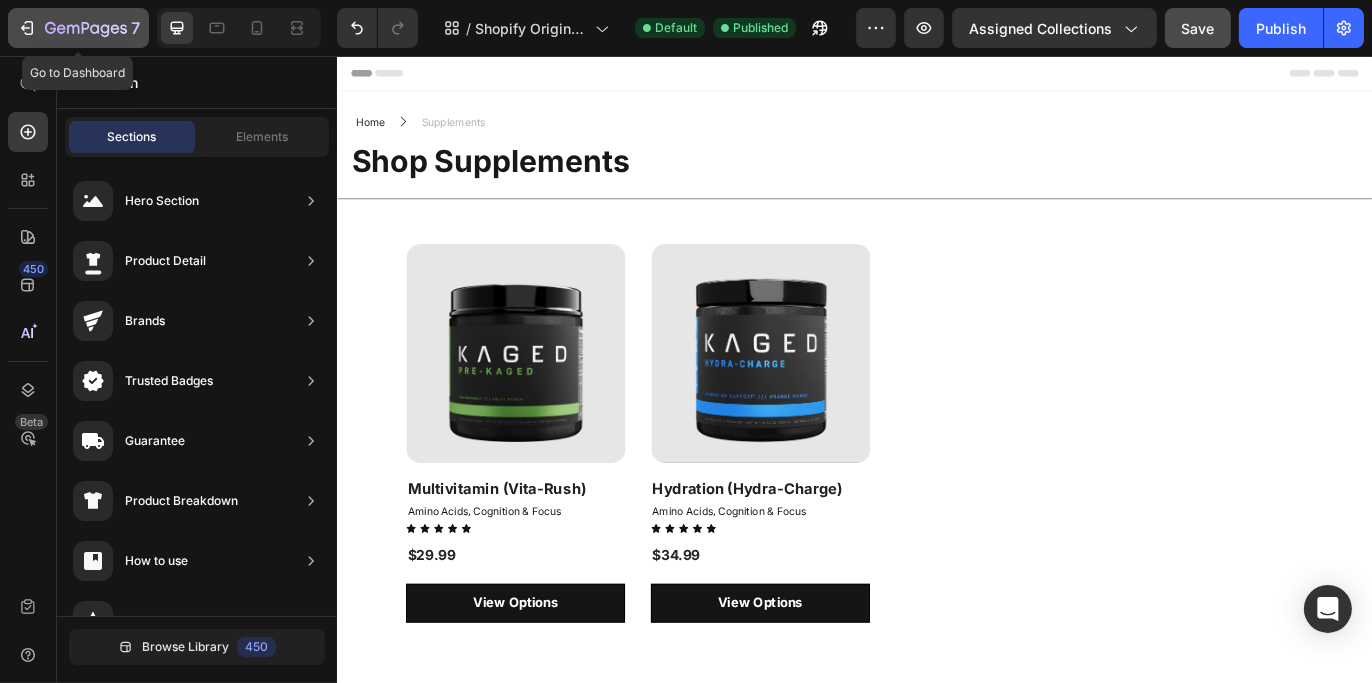 click 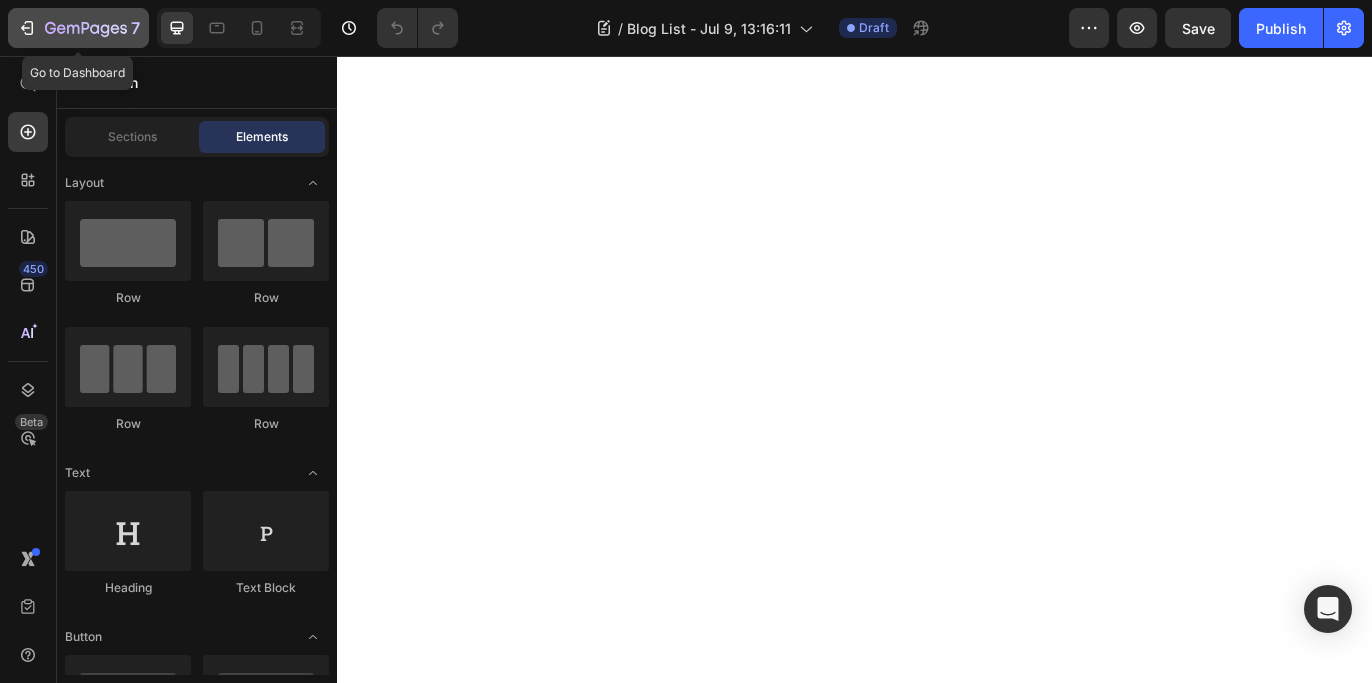 scroll, scrollTop: 0, scrollLeft: 0, axis: both 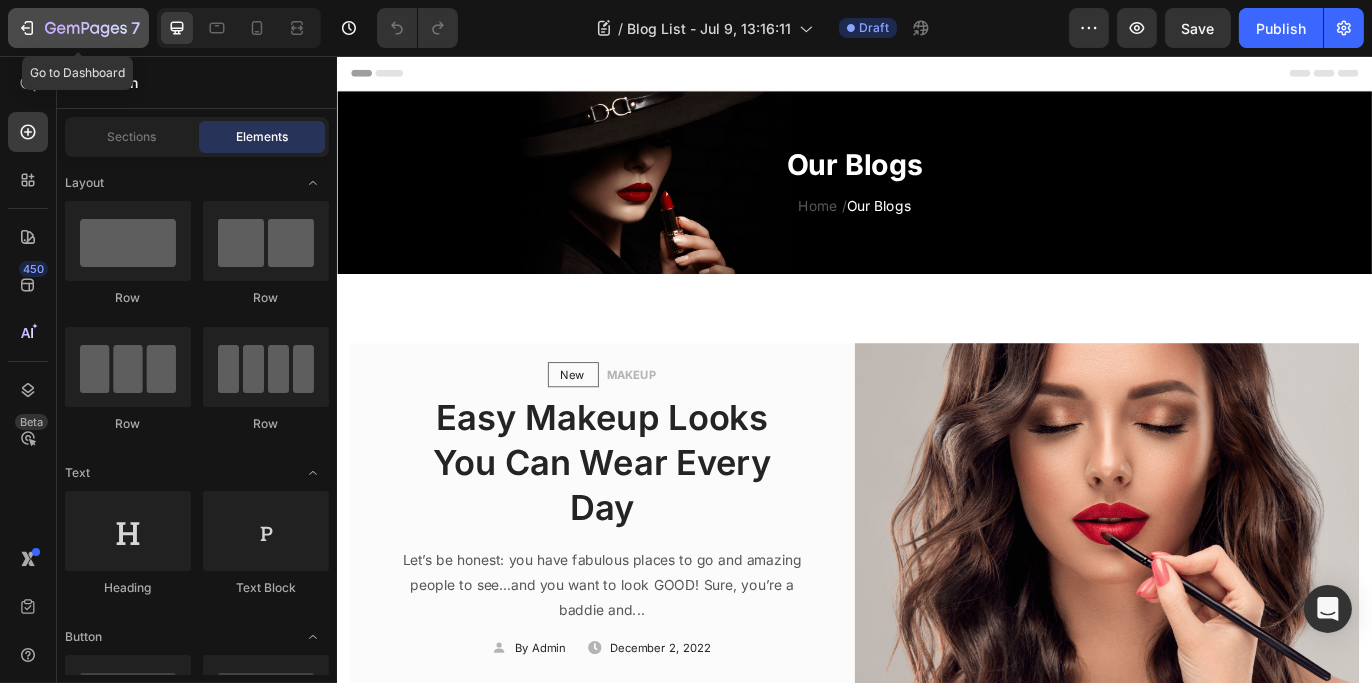 click 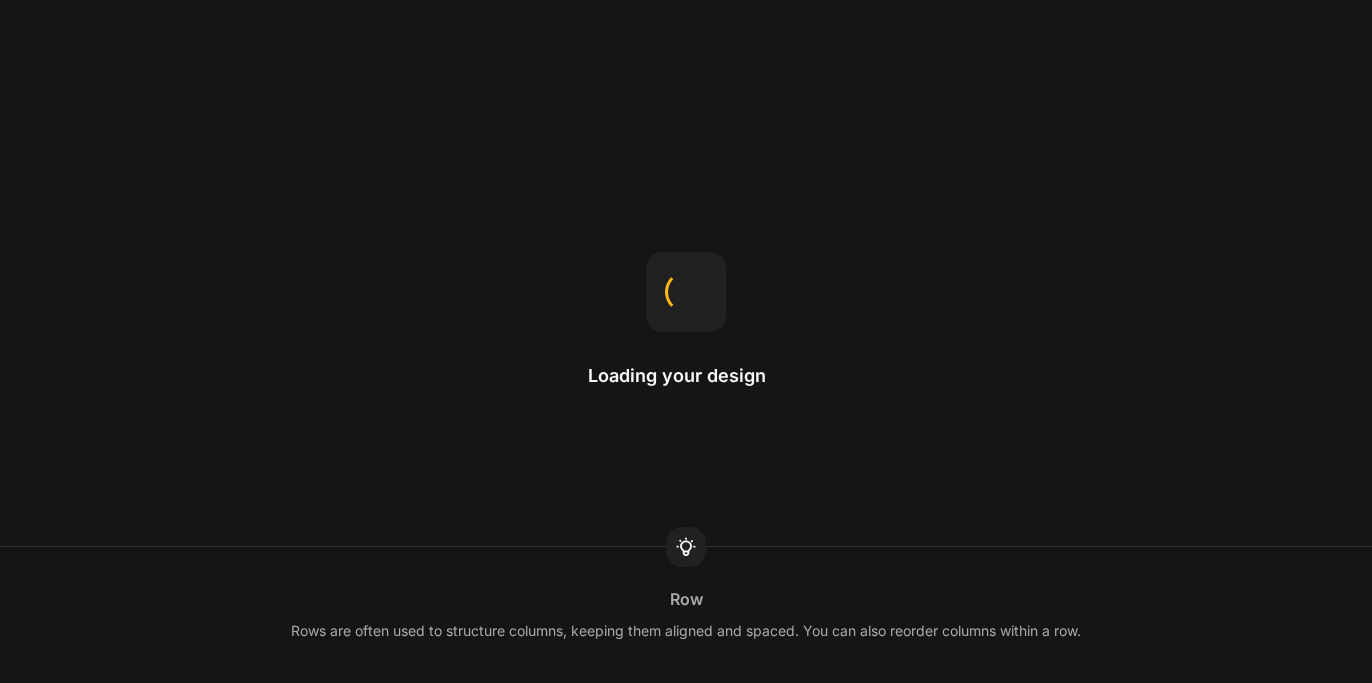 scroll, scrollTop: 0, scrollLeft: 0, axis: both 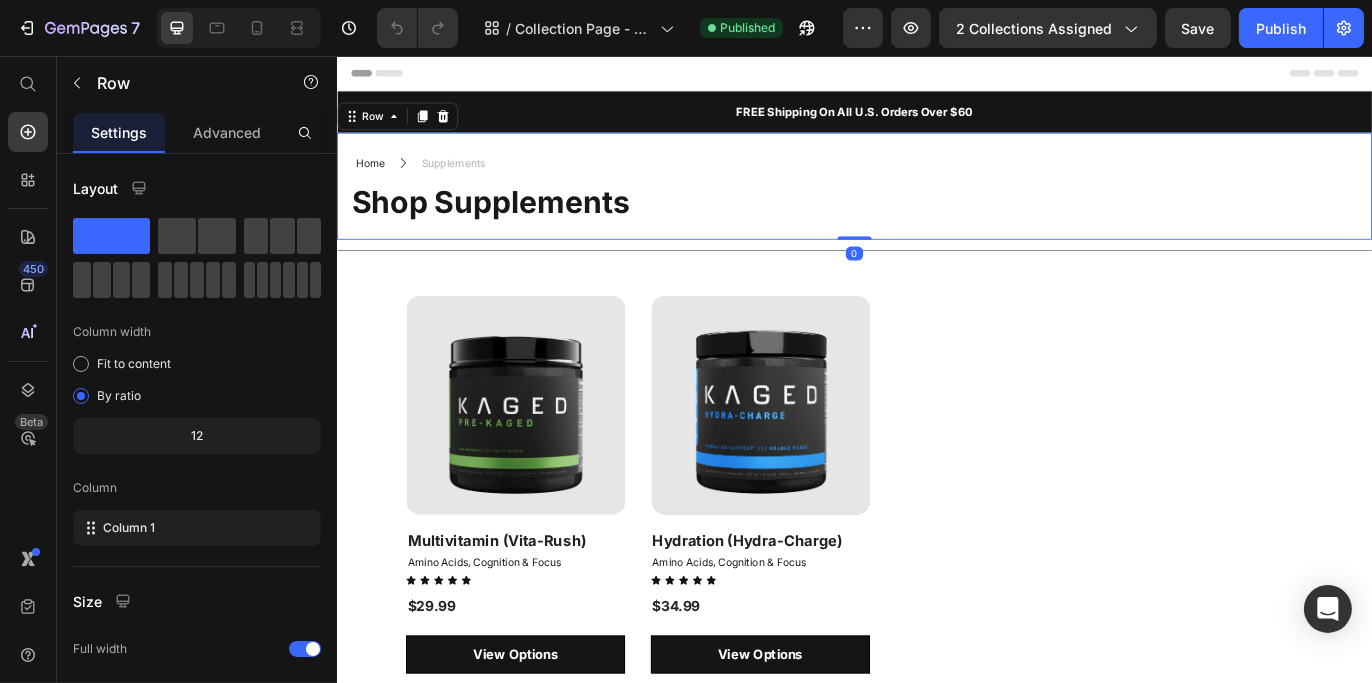 click on "Home Text block
Icon Supplements Text block Row Shop Supplements Heading Row Row Row   0" at bounding box center [936, 207] 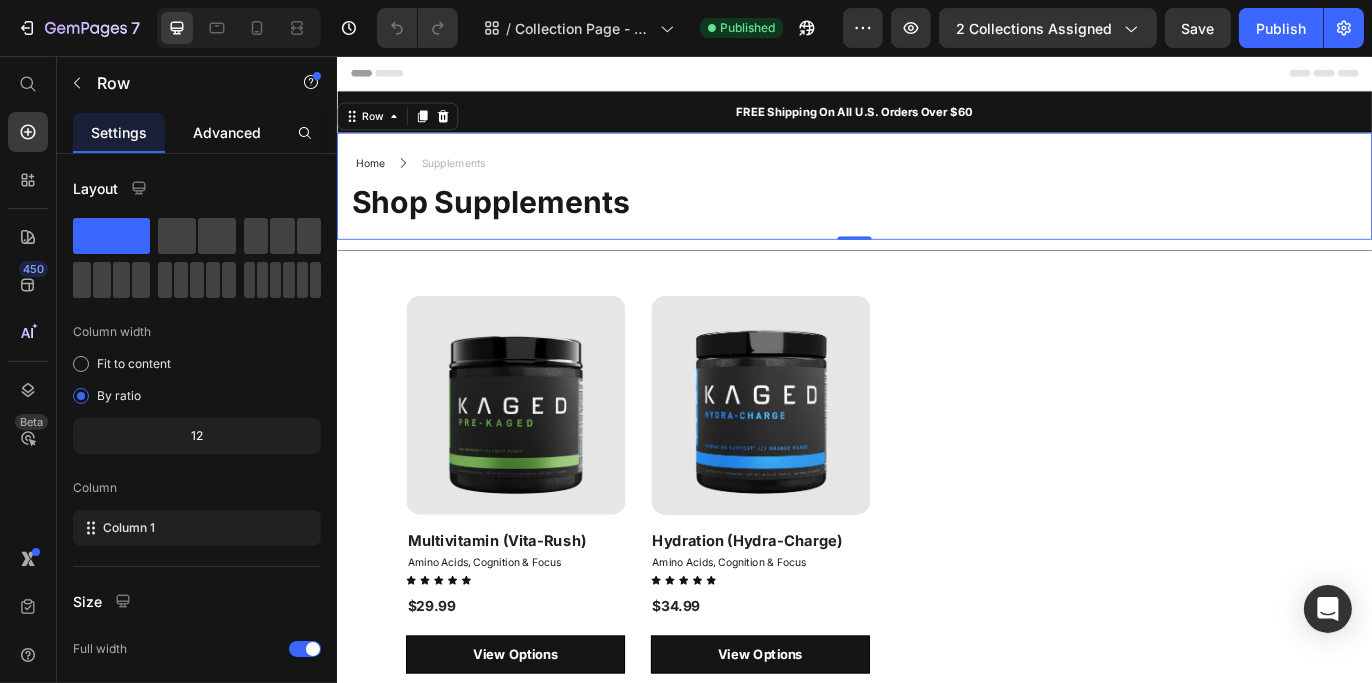 click on "Advanced" 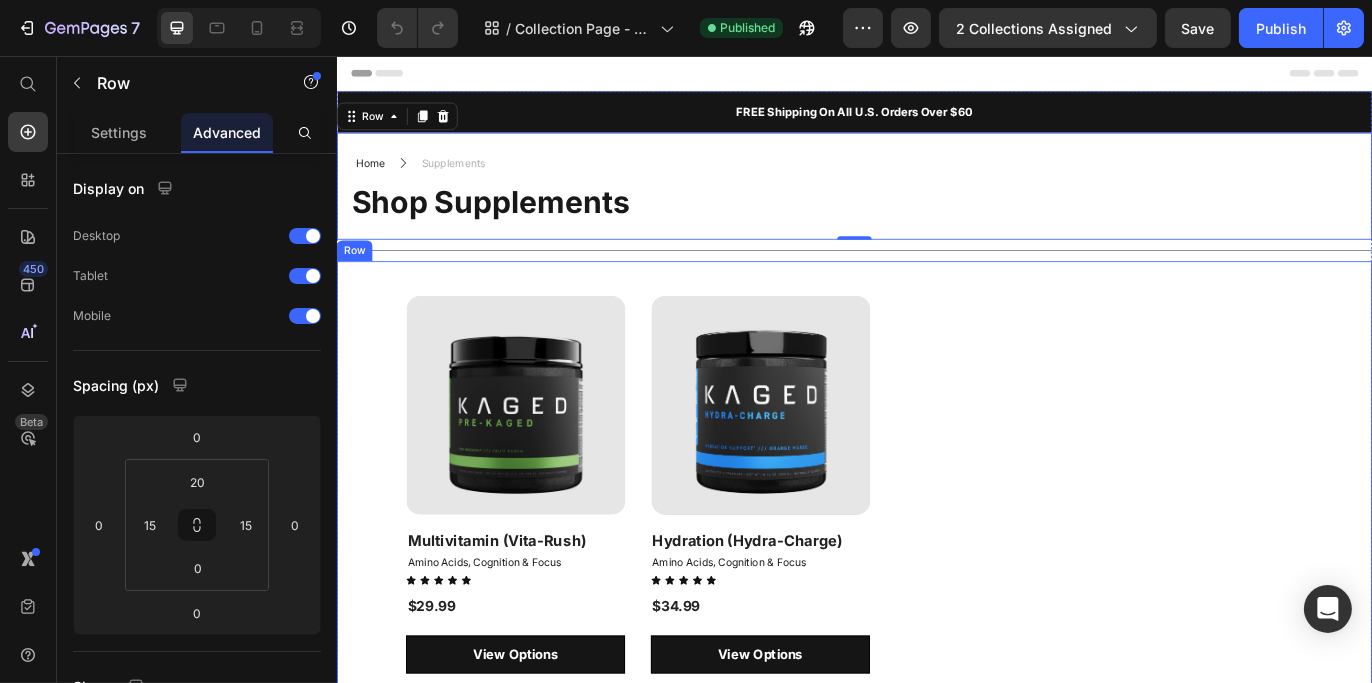 click on "Product Images & Gallery Row Multivitamin (Vita-Rush) (P) Title Amino Acids, Cognition & Focus Collection Title Icon Icon Icon Icon
Icon Icon List $29.99 (P) Price Row View Options Product View More Row Product Images & Gallery Row Hydration (Hydra-Charge) (P) Title Amino Acids, Cognition & Focus Collection Title Icon Icon Icon Icon
Icon Icon List $34.99 (P) Price Row View Options Product View More Row Product List Row" at bounding box center (936, 573) 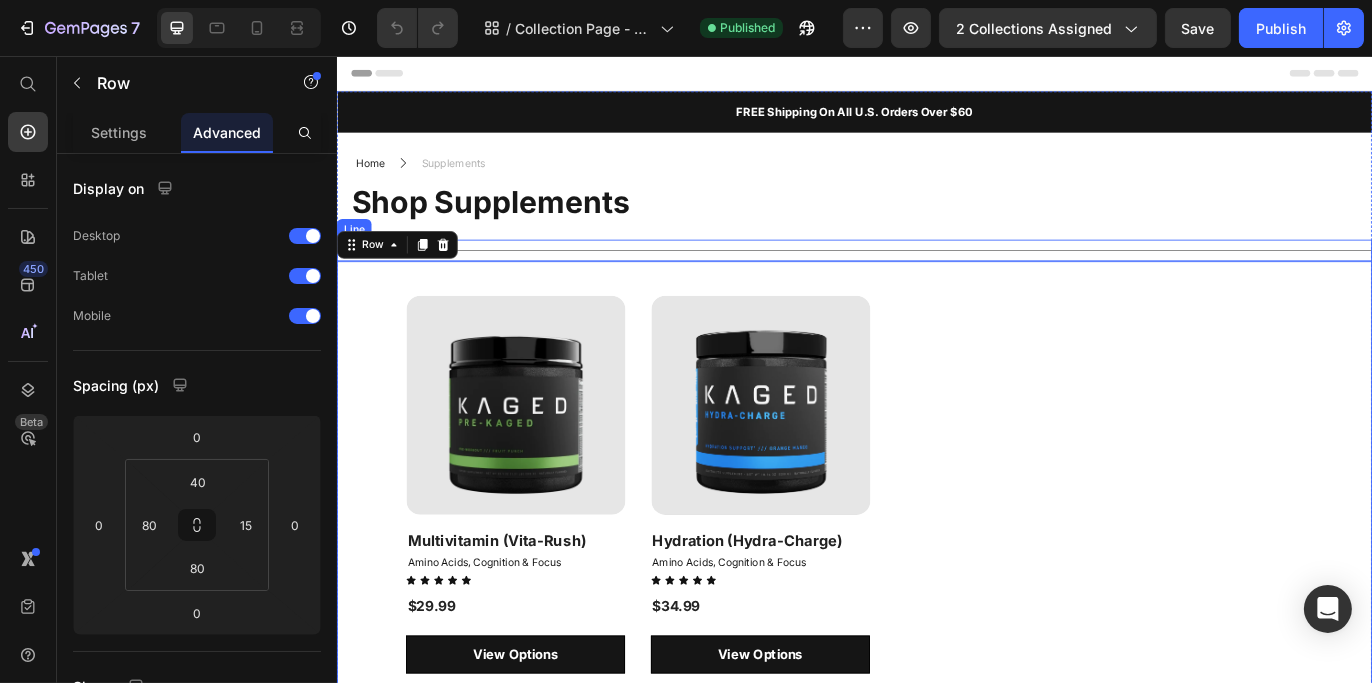 click on "Title Line" at bounding box center [936, 281] 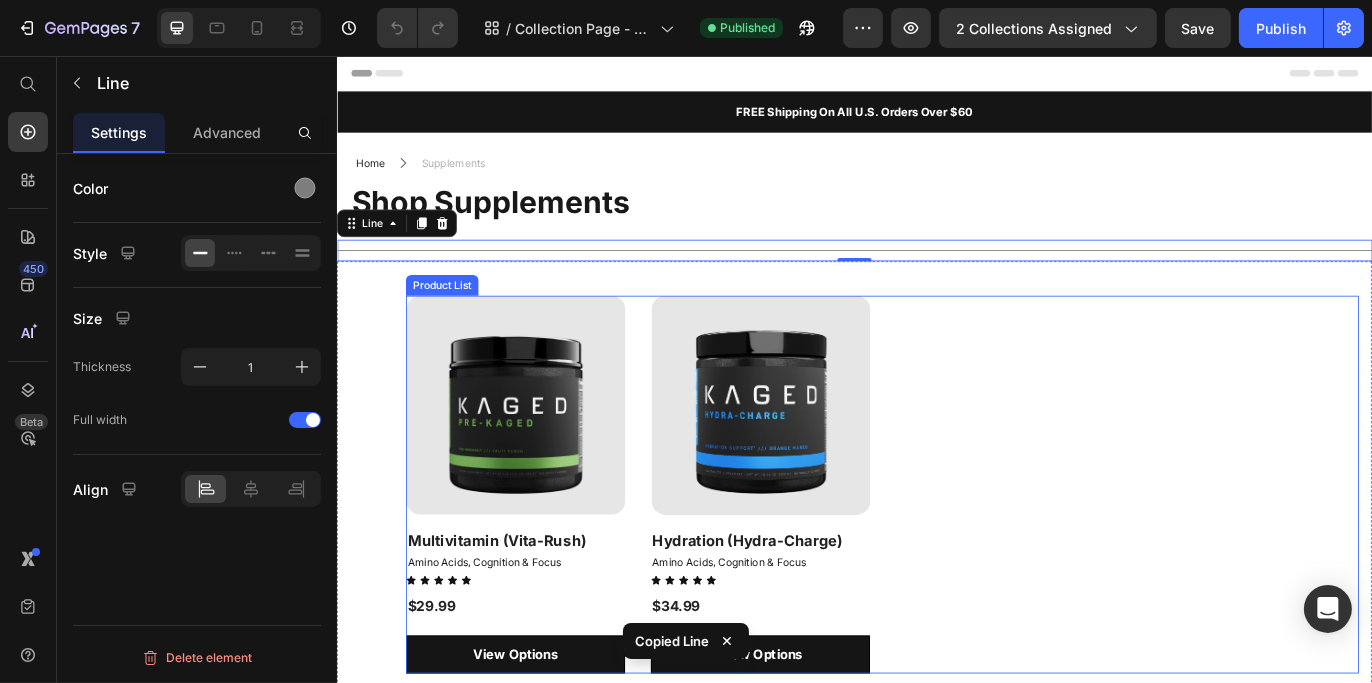 click on "Product Images & Gallery Row Multivitamin (Vita-Rush) (P) Title Amino Acids, Cognition & Focus Collection Title Icon Icon Icon Icon
Icon Icon List $29.99 (P) Price Row View Options Product View More Row Product Images & Gallery Row Hydration (Hydra-Charge) (P) Title Amino Acids, Cognition & Focus Collection Title Icon Icon Icon Icon
Icon Icon List $34.99 (P) Price Row View Options Product View More Row" at bounding box center [968, 553] 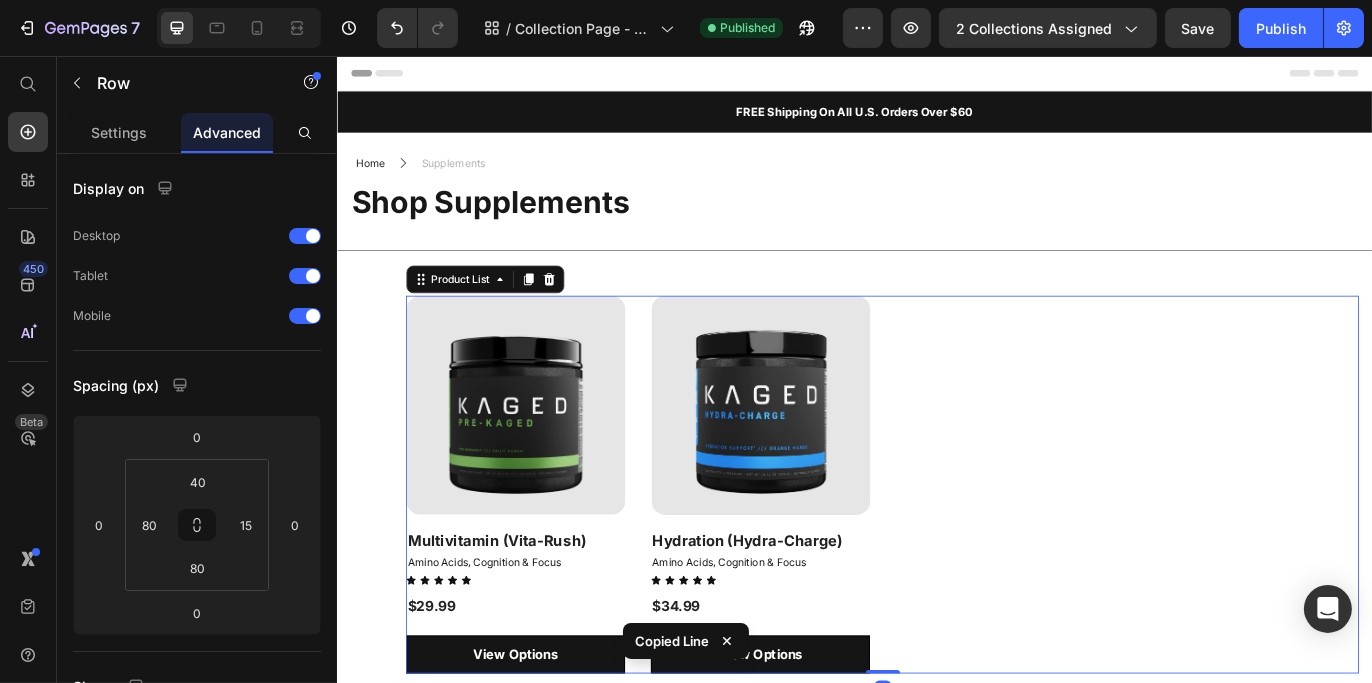 click on "Product Images & Gallery Row Multivitamin (Vita-Rush) (P) Title Amino Acids, Cognition & Focus Collection Title Icon Icon Icon Icon
Icon Icon List $29.99 (P) Price Row View Options Product View More Row Product Images & Gallery Row Hydration (Hydra-Charge) (P) Title Amino Acids, Cognition & Focus Collection Title Icon Icon Icon Icon
Icon Icon List $34.99 (P) Price Row View Options Product View More Row Product List   0 Row" at bounding box center [936, 573] 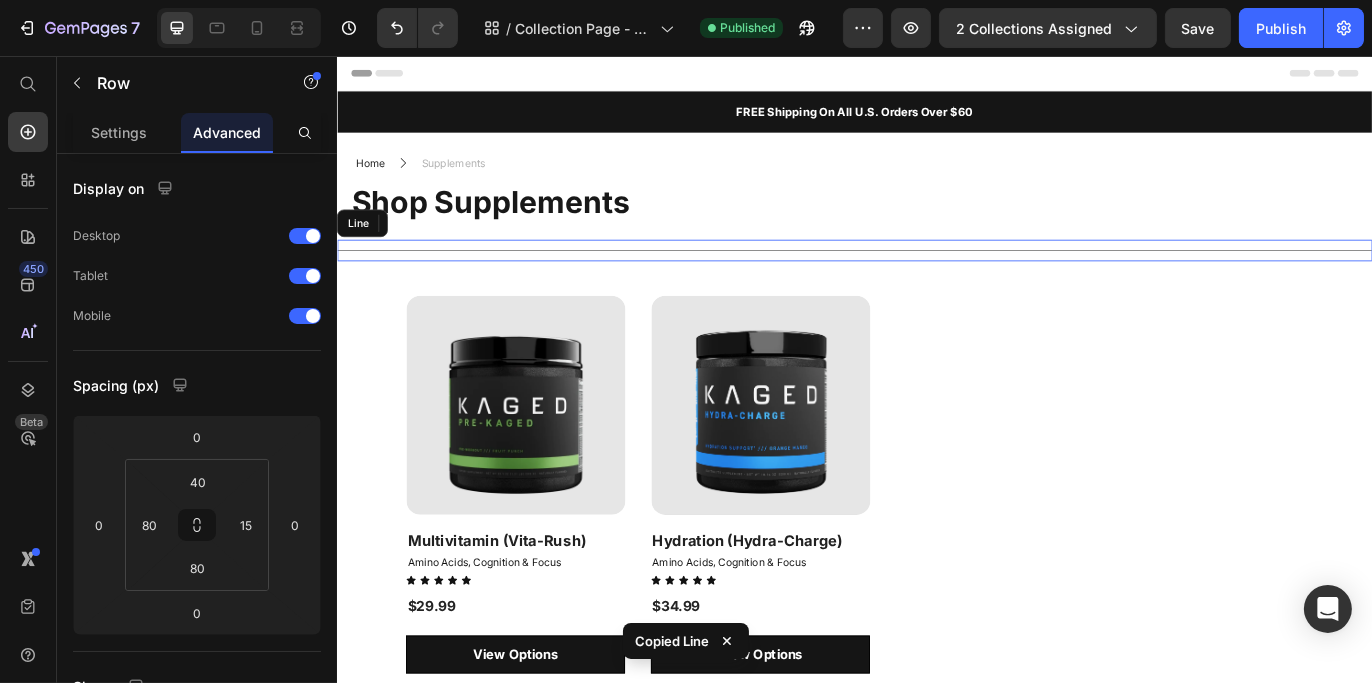 click on "Title Line" at bounding box center [936, 281] 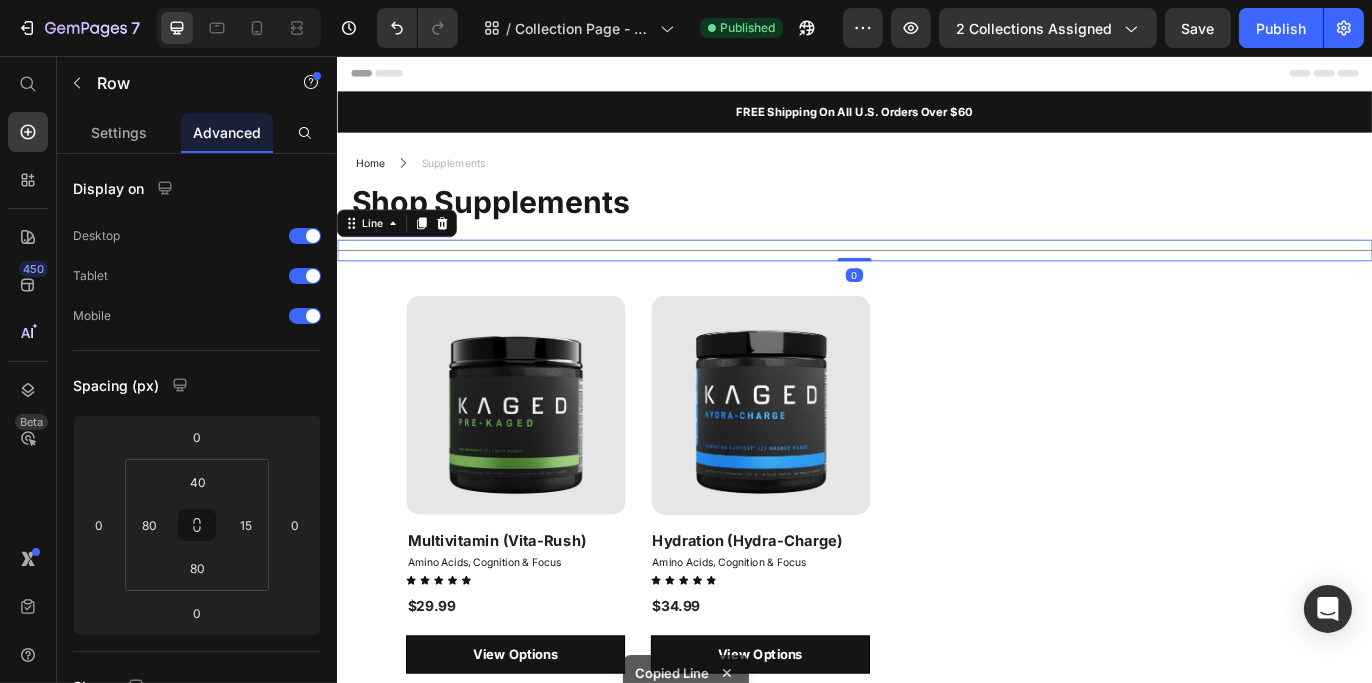 click on "Product Images & Gallery Row Multivitamin (Vita-Rush) (P) Title Amino Acids, Cognition & Focus Collection Title Icon Icon Icon Icon
Icon Icon List $29.99 (P) Price Row View Options Product View More Row Product Images & Gallery Row Hydration (Hydra-Charge) (P) Title Amino Acids, Cognition & Focus Collection Title Icon Icon Icon Icon
Icon Icon List $34.99 (P) Price Row View Options Product View More Row Product List Row" at bounding box center [936, 573] 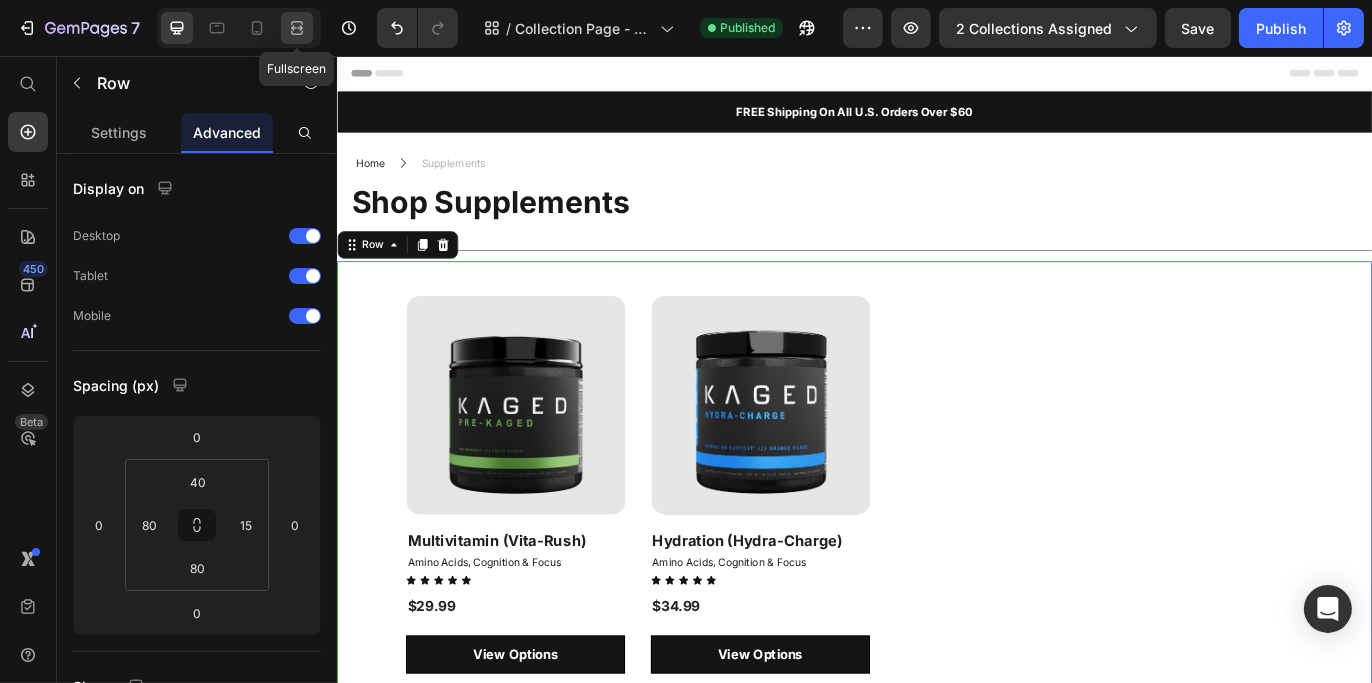 click 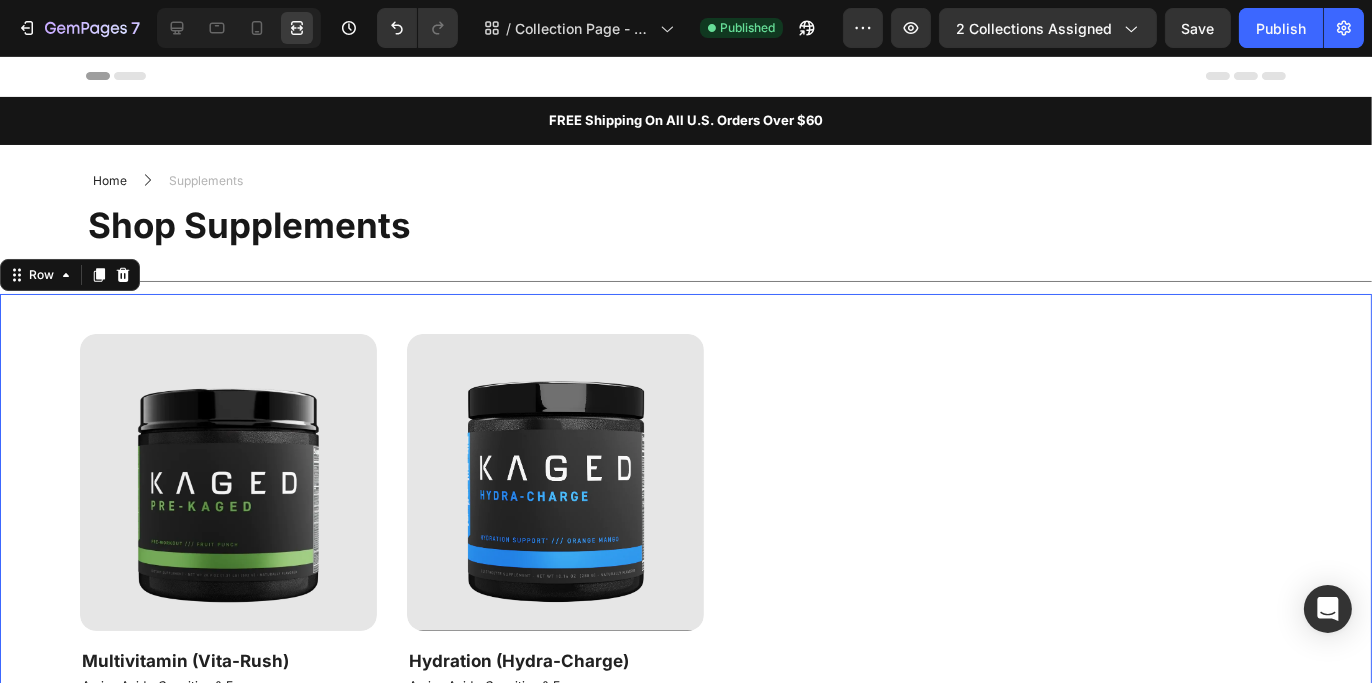 click on "Product Images & Gallery Row Multivitamin (Vita-Rush) (P) Title Amino Acids, Cognition & Focus Collection Title Icon Icon Icon Icon
Icon Icon List $29.99 (P) Price Row View Options Product View More Row Product Images & Gallery Row Hydration (Hydra-Charge) (P) Title Amino Acids, Cognition & Focus Collection Title Icon Icon Icon Icon
Icon Icon List $34.99 (P) Price Row View Options Product View More Row Product List Row   0" at bounding box center (686, 595) 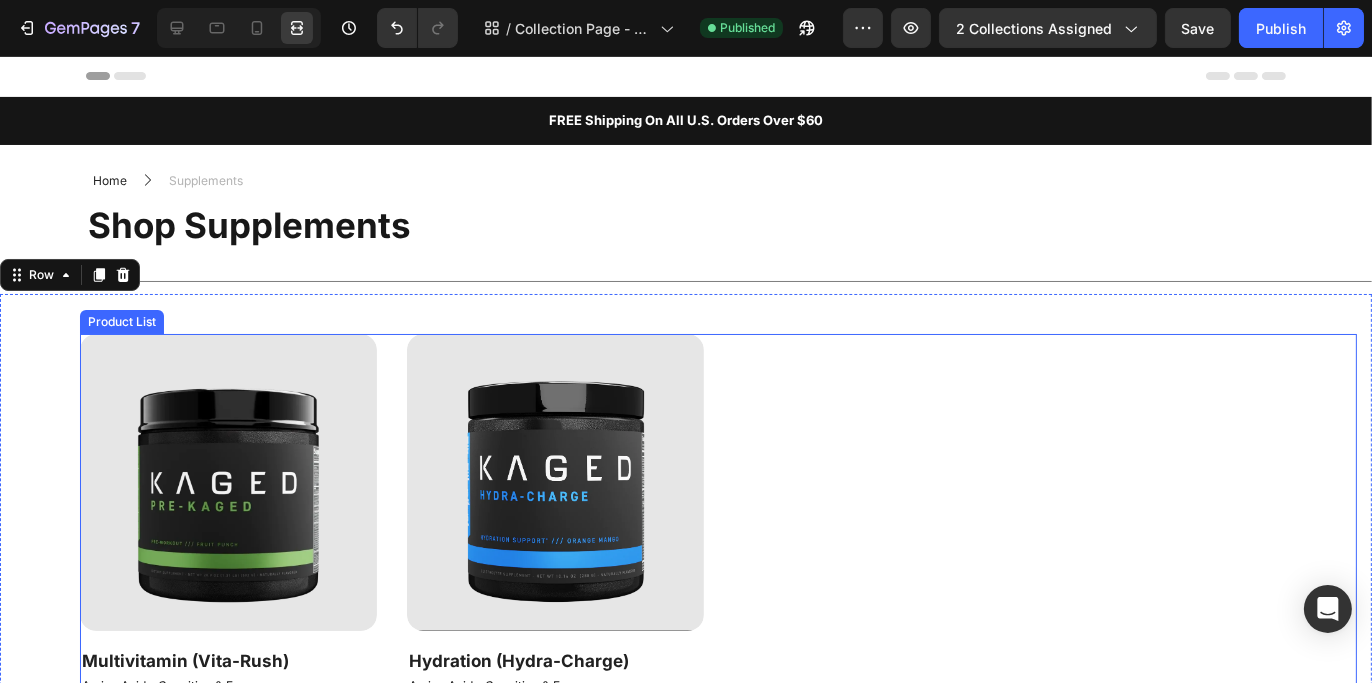 click on "Product Images & Gallery Row Multivitamin (Vita-Rush) (P) Title Amino Acids, Cognition & Focus Collection Title Icon Icon Icon Icon
Icon Icon List $29.99 (P) Price Row View Options Product View More Row Product Images & Gallery Row Hydration (Hydra-Charge) (P) Title Amino Acids, Cognition & Focus Collection Title Icon Icon Icon Icon
Icon Icon List $34.99 (P) Price Row View Options Product View More Row" at bounding box center [718, 575] 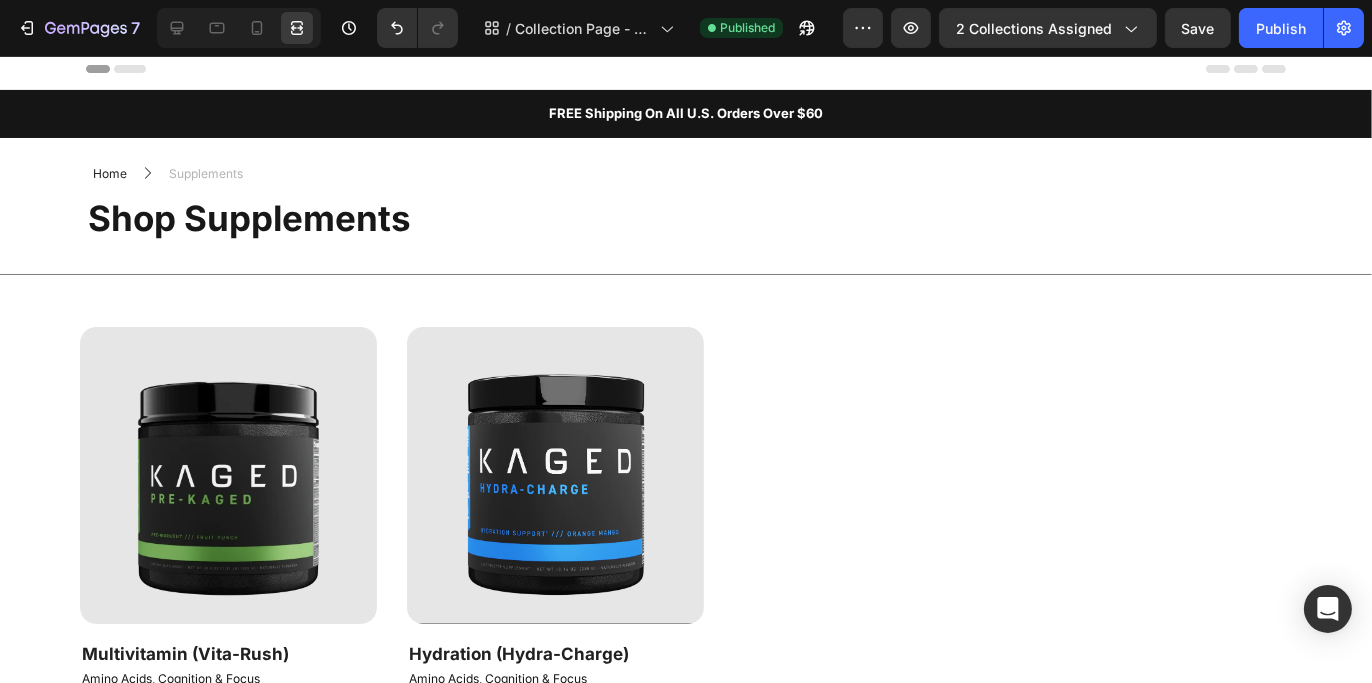 scroll, scrollTop: 3, scrollLeft: 0, axis: vertical 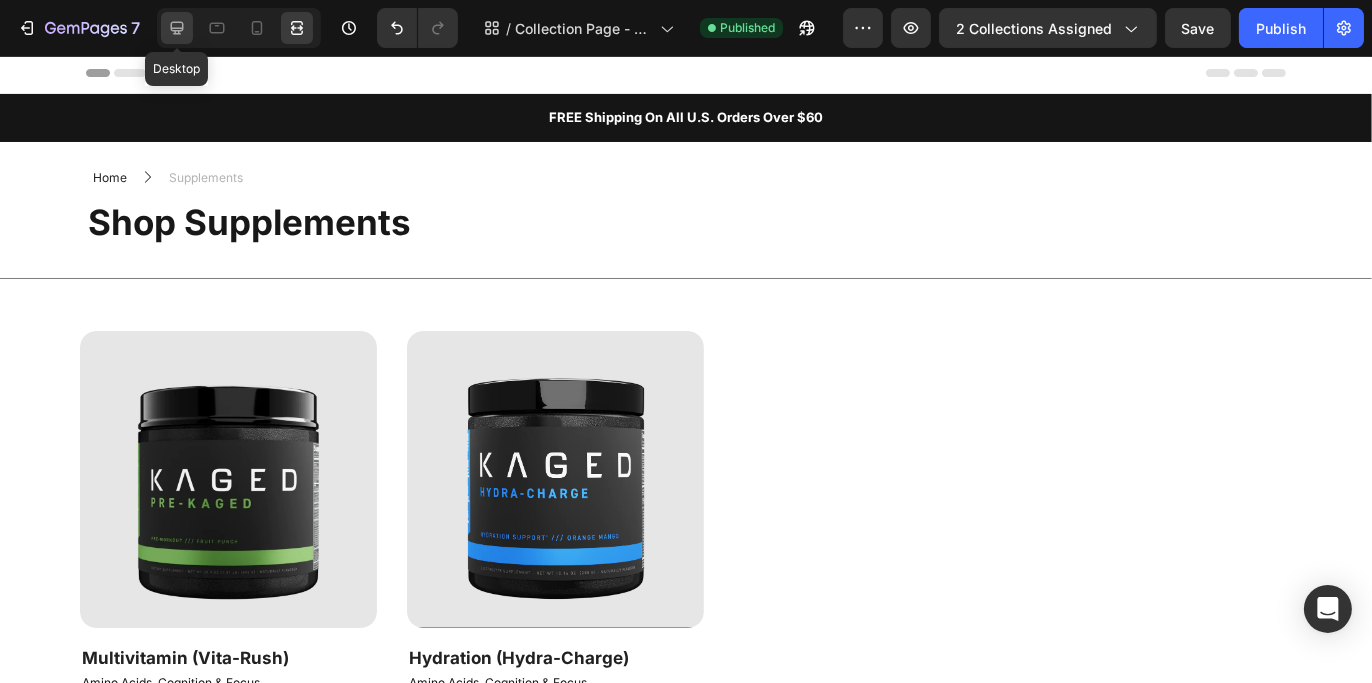 click 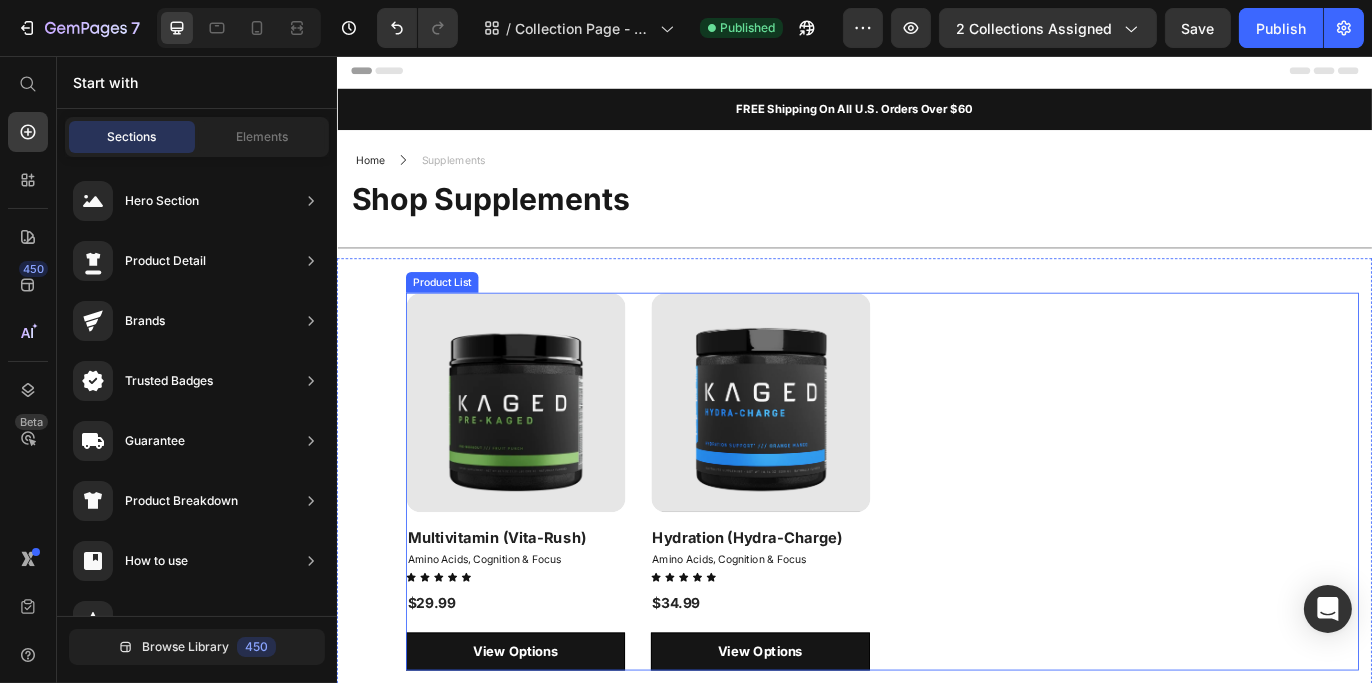click on "Product Images & Gallery Row Multivitamin (Vita-Rush) (P) Title Amino Acids, Cognition & Focus Collection Title Icon Icon Icon Icon
Icon Icon List $29.99 (P) Price Row View Options Product View More Row Product Images & Gallery Row Hydration (Hydra-Charge) (P) Title Amino Acids, Cognition & Focus Collection Title Icon Icon Icon Icon
Icon Icon List $34.99 (P) Price Row View Options Product View More Row" at bounding box center (968, 550) 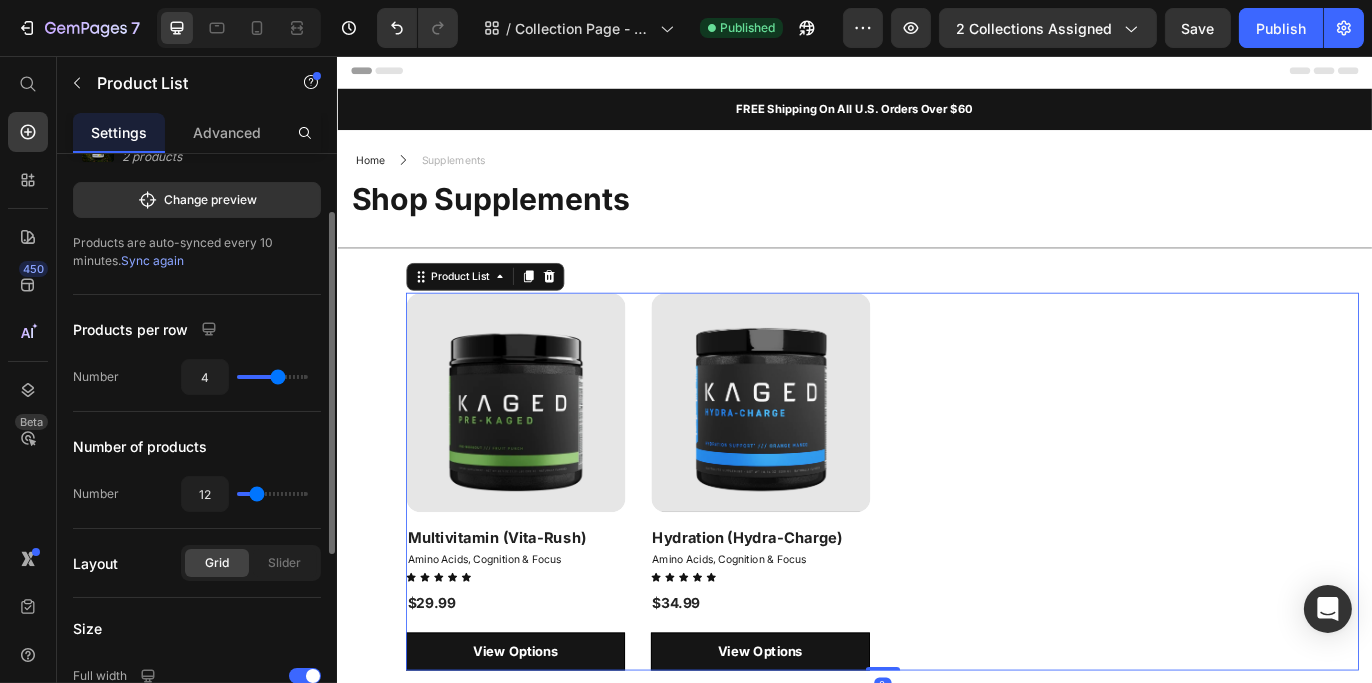 scroll, scrollTop: 0, scrollLeft: 0, axis: both 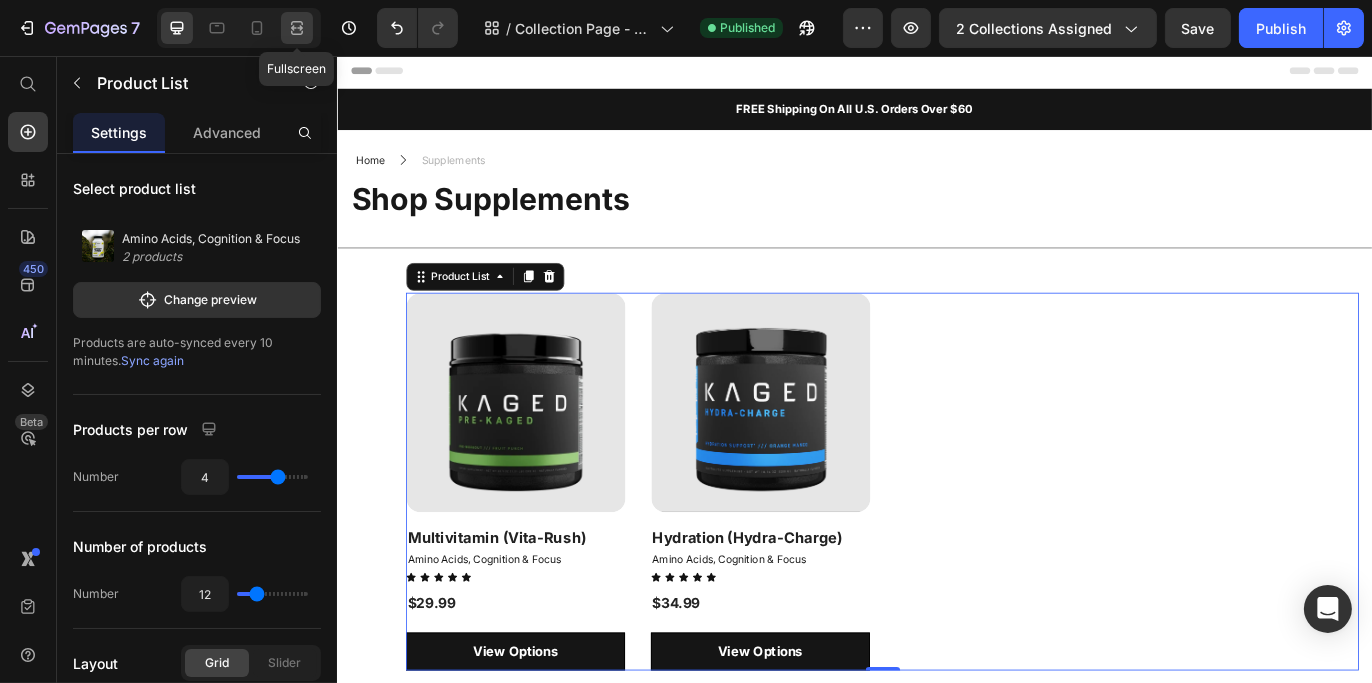 click 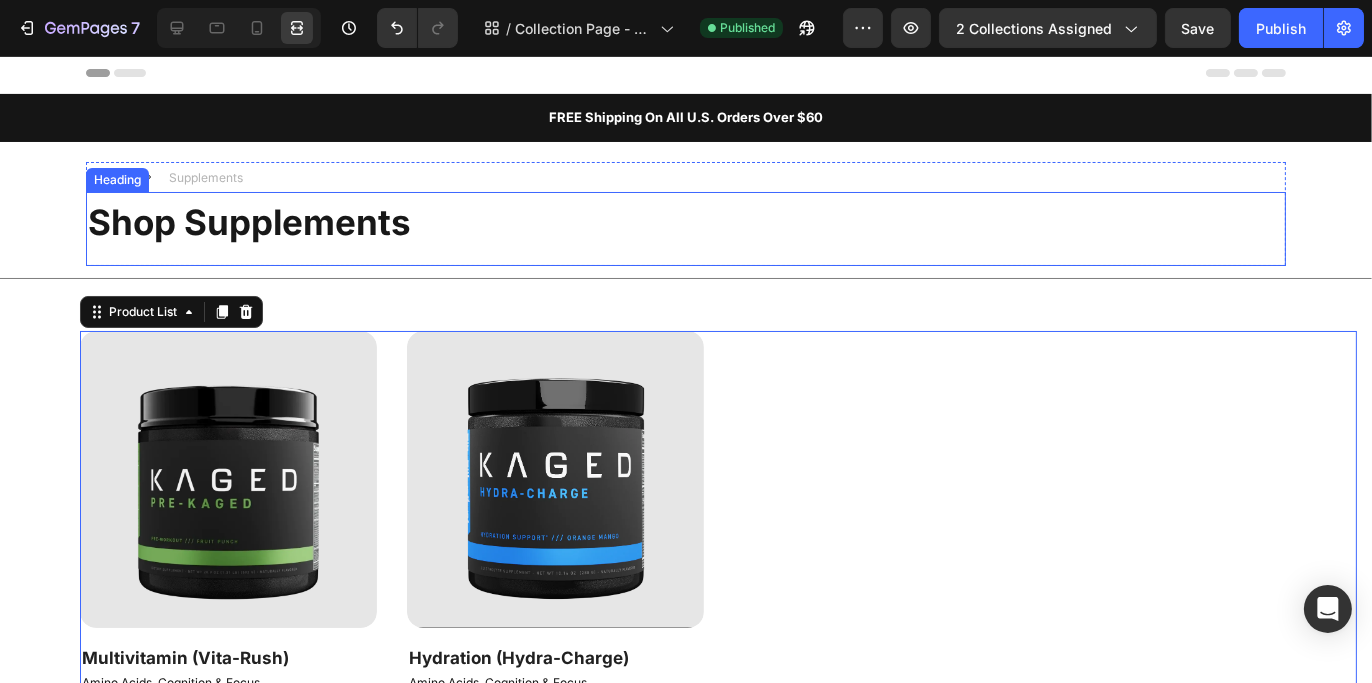 click on "Shop Supplements" at bounding box center (686, 221) 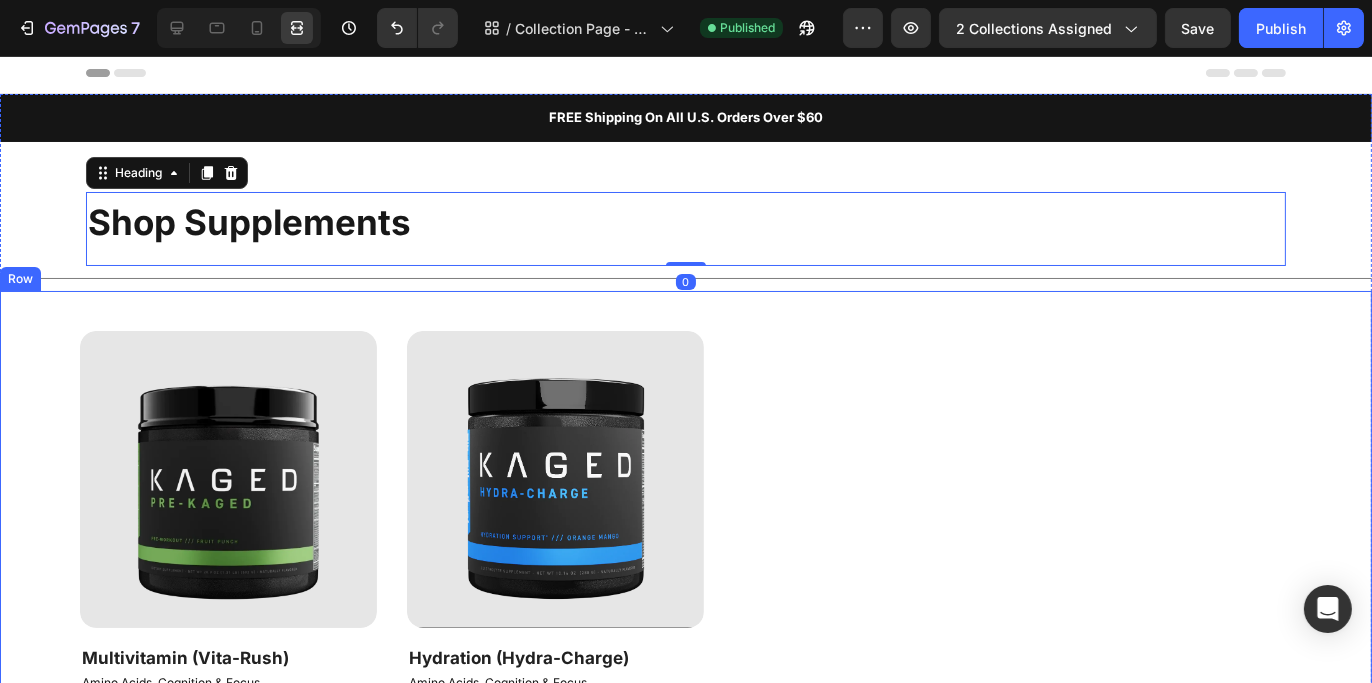 click on "Product Images & Gallery Row Multivitamin (Vita-Rush) (P) Title Amino Acids, Cognition & Focus Collection Title Icon Icon Icon Icon
Icon Icon List $29.99 (P) Price Row View Options Product View More Row Product Images & Gallery Row Hydration (Hydra-Charge) (P) Title Amino Acids, Cognition & Focus Collection Title Icon Icon Icon Icon
Icon Icon List $34.99 (P) Price Row View Options Product View More Row" at bounding box center [718, 572] 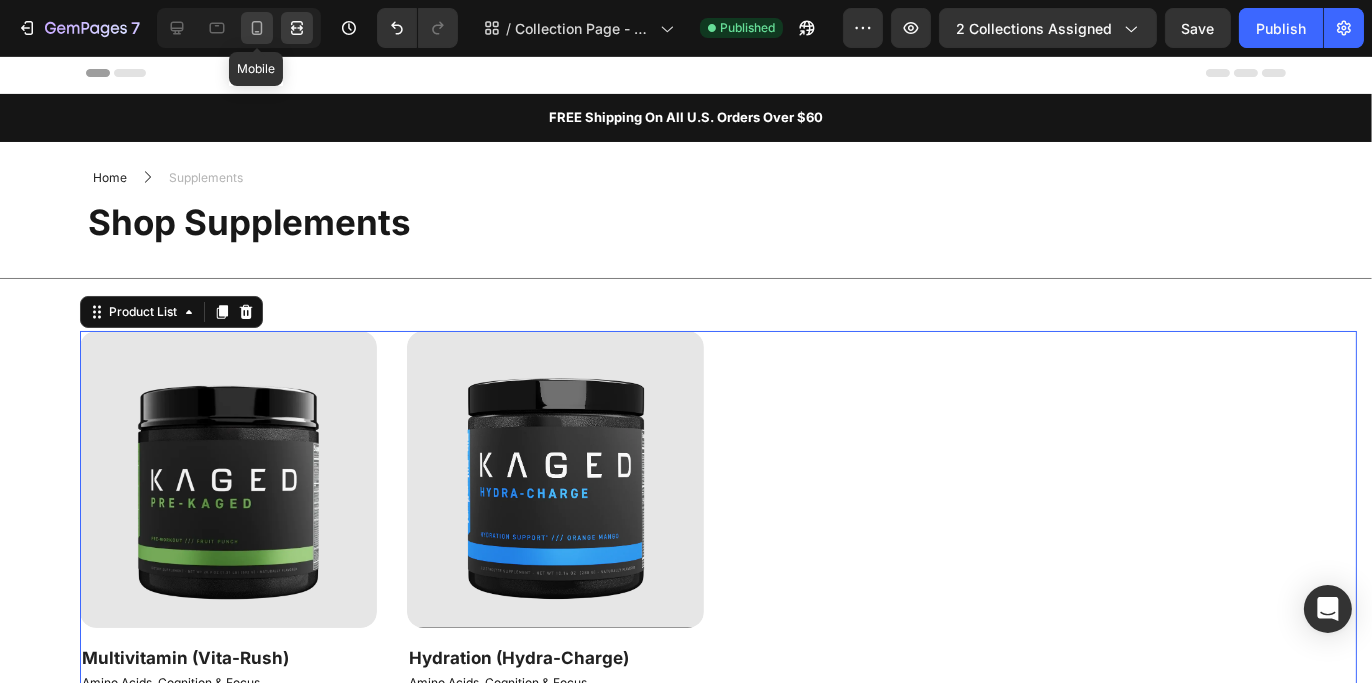 click 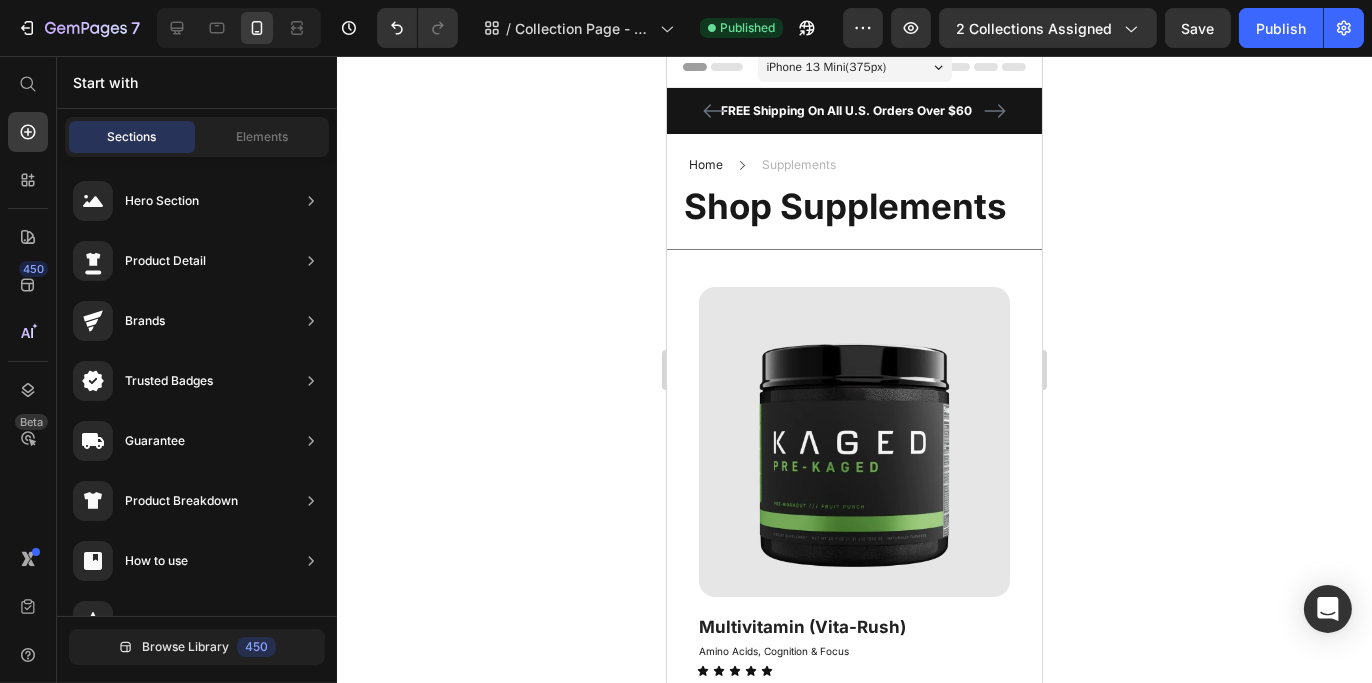 scroll, scrollTop: 25, scrollLeft: 0, axis: vertical 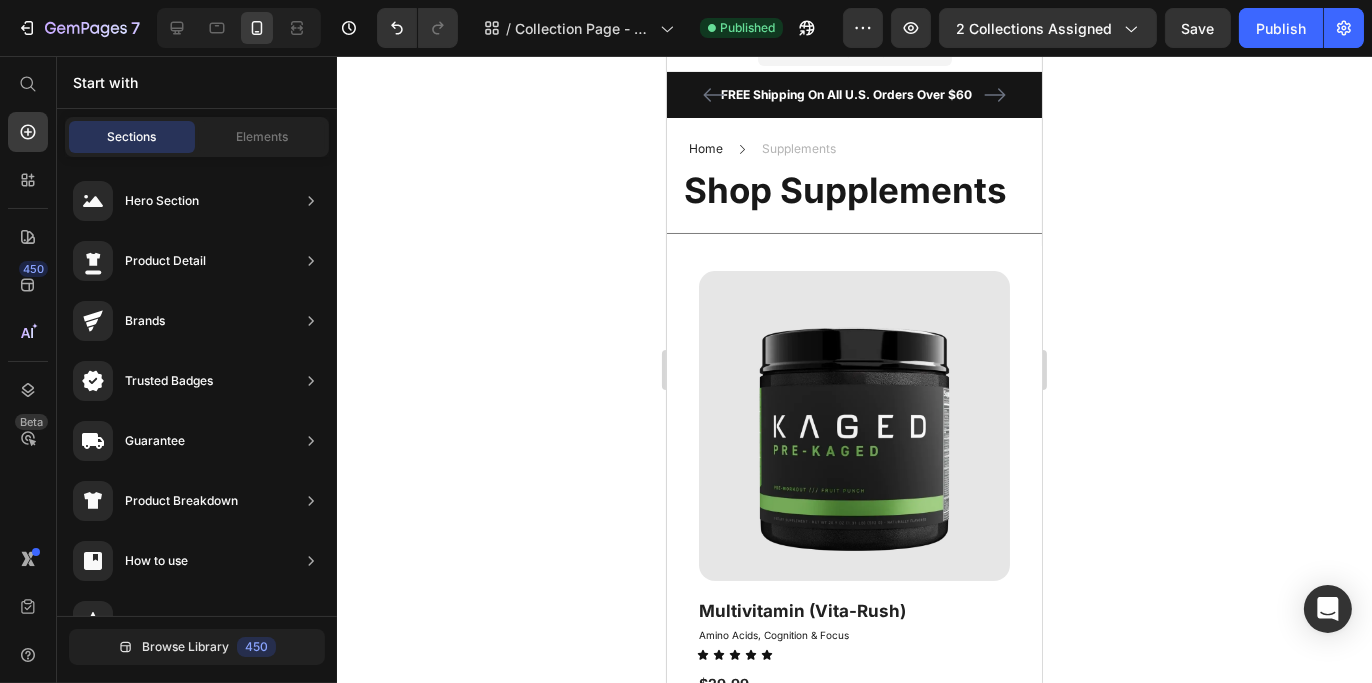 drag, startPoint x: 1031, startPoint y: 267, endPoint x: 1707, endPoint y: 273, distance: 676.0266 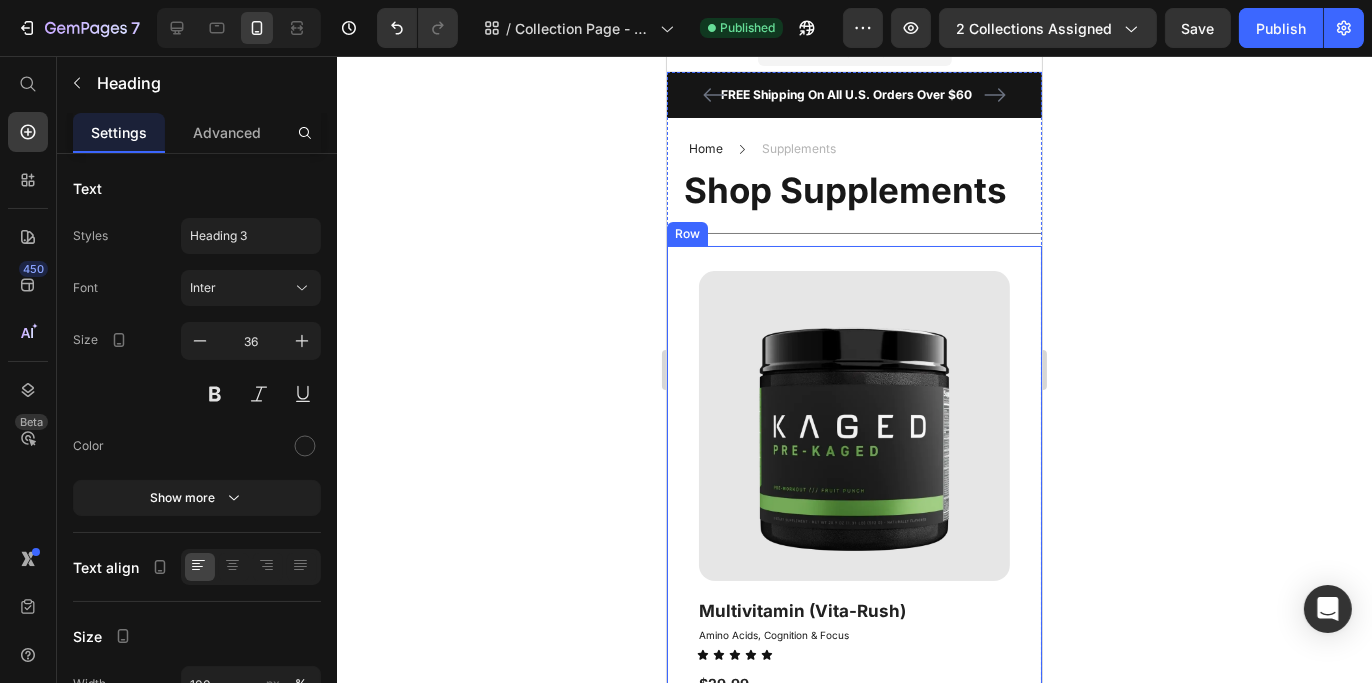 click on "Shop Supplements" at bounding box center [844, 190] 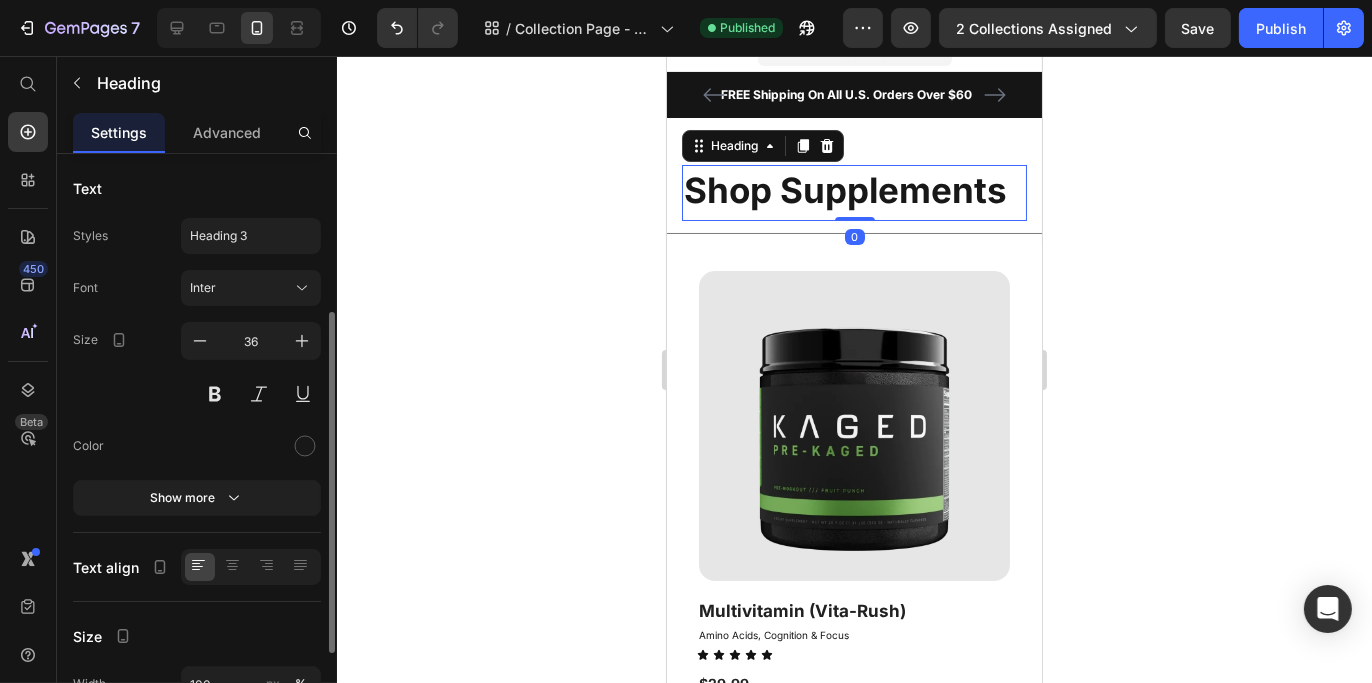 scroll, scrollTop: 100, scrollLeft: 0, axis: vertical 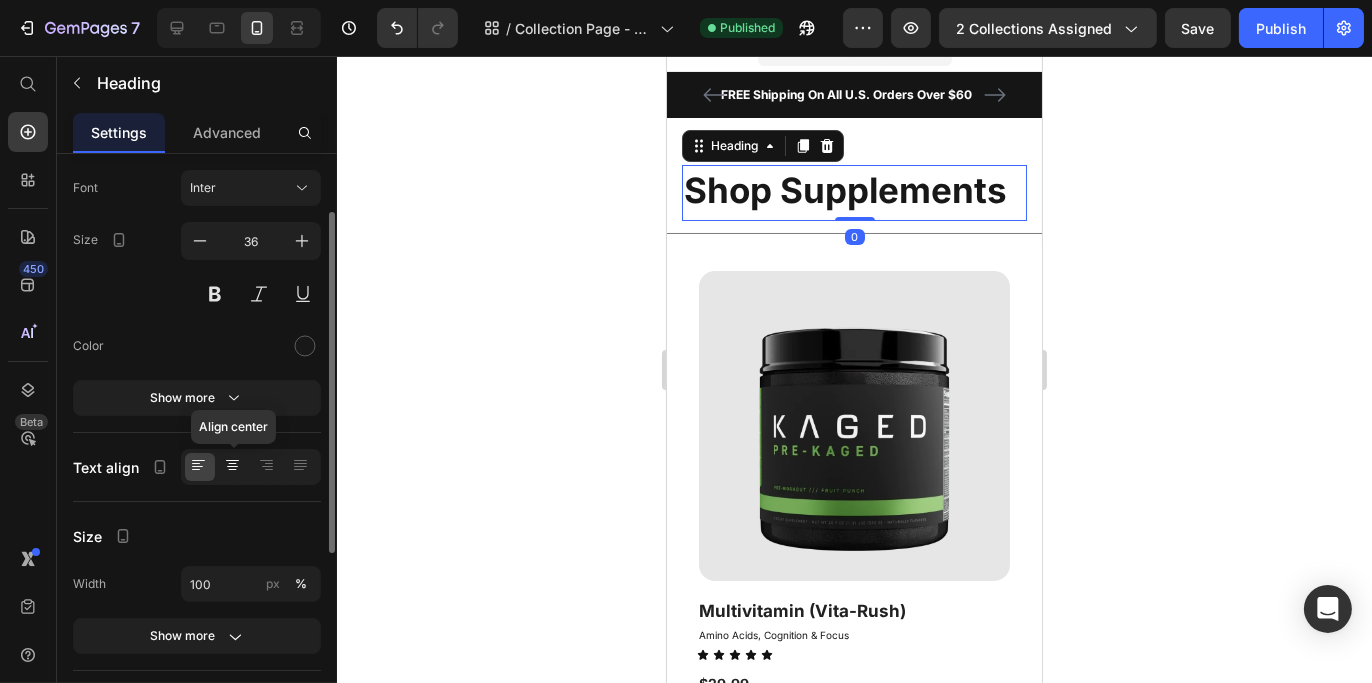 click 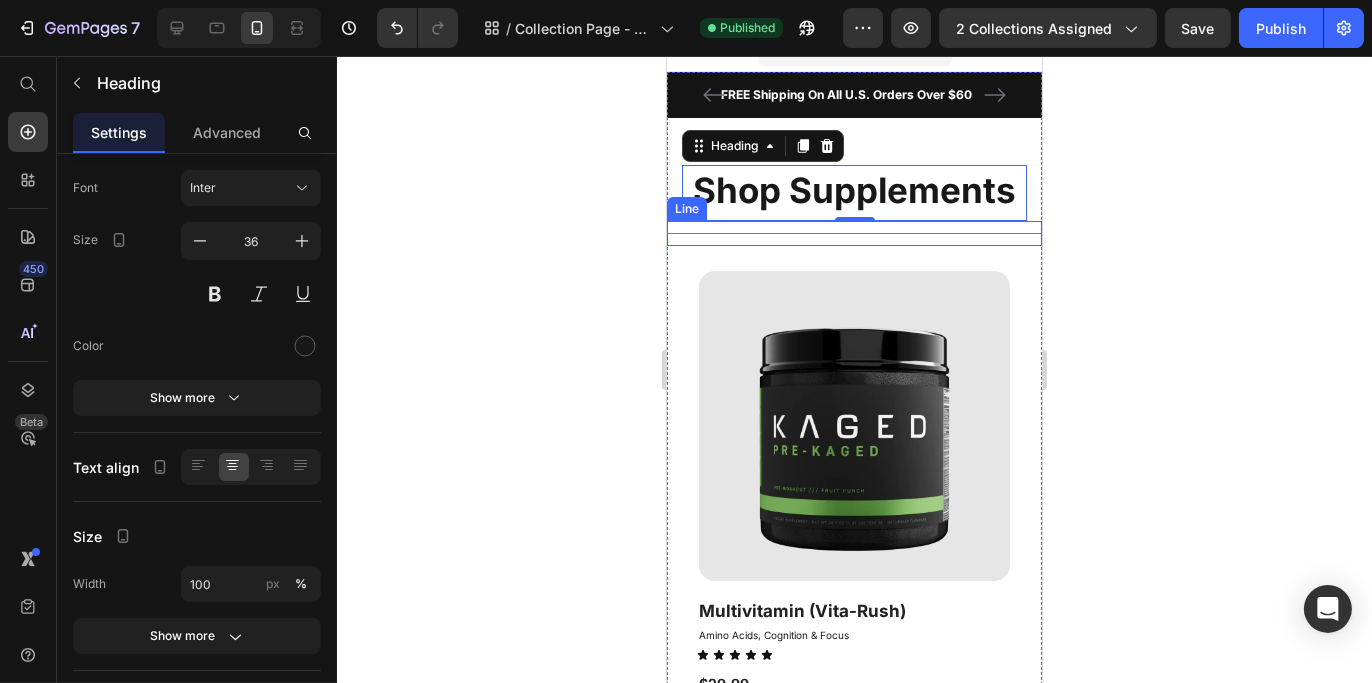 click on "Title Line" at bounding box center (853, 233) 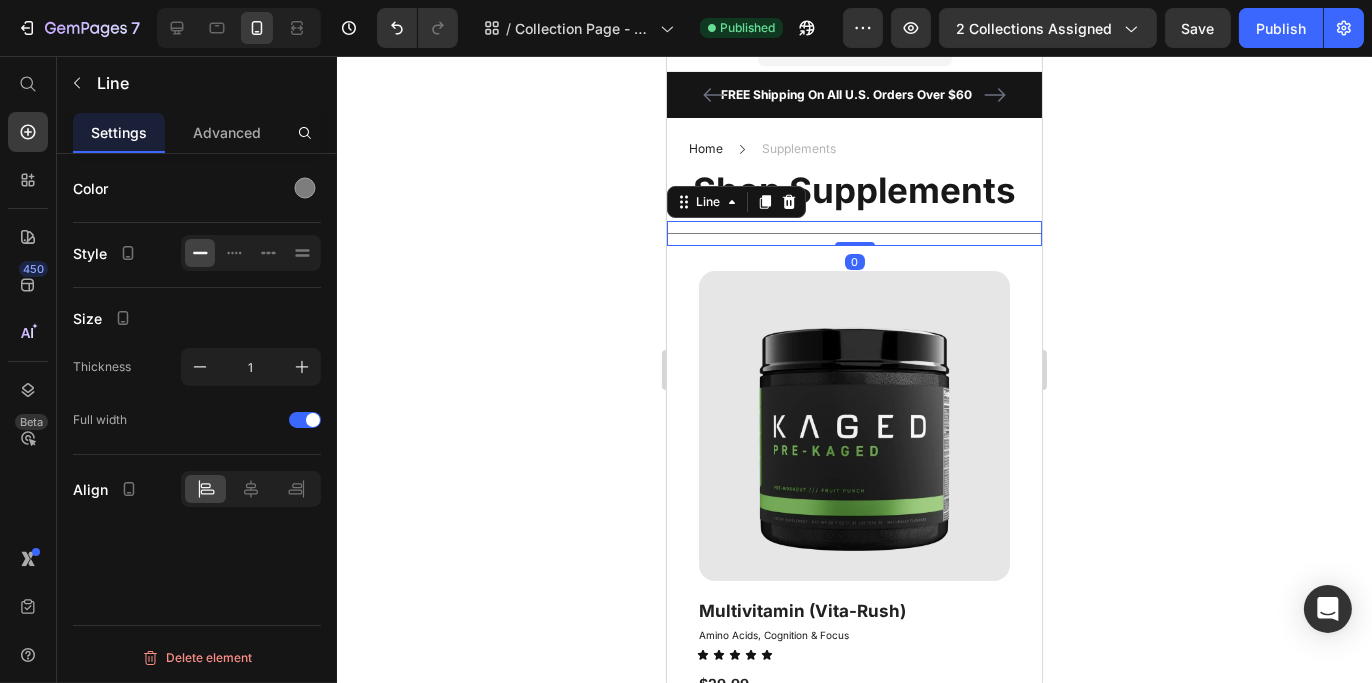 click 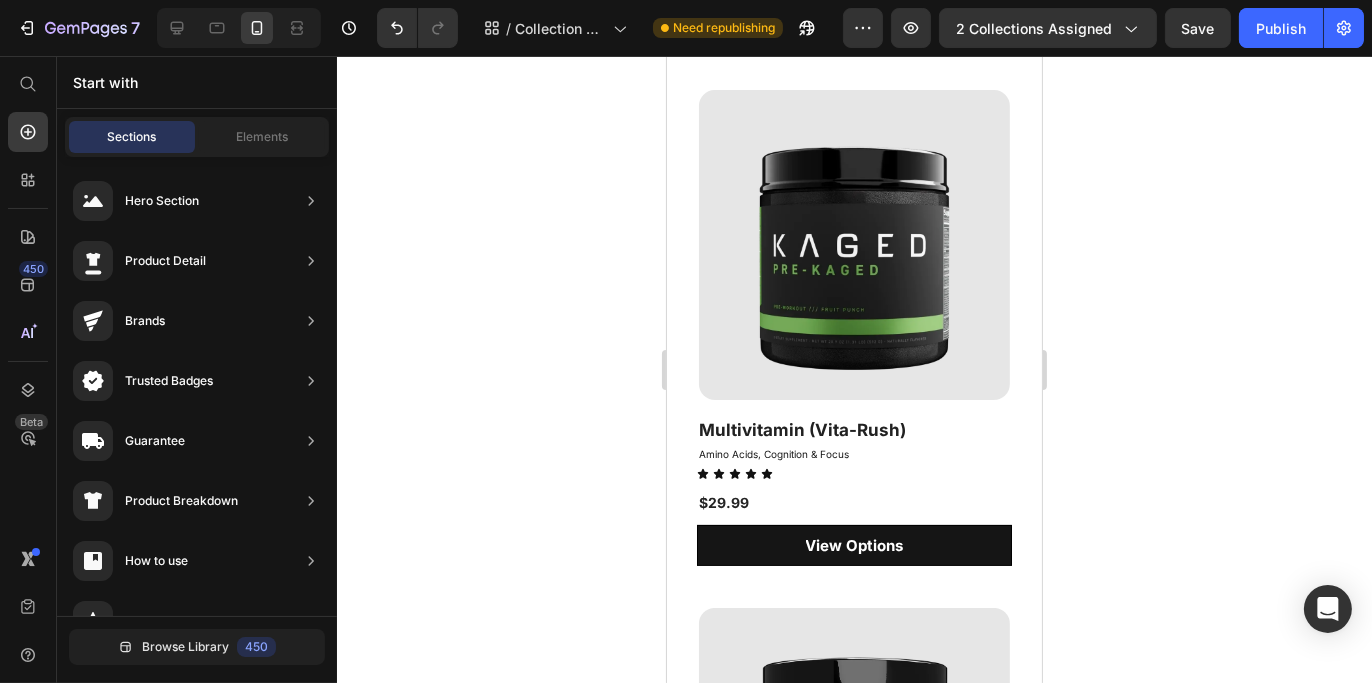 scroll, scrollTop: 202, scrollLeft: 0, axis: vertical 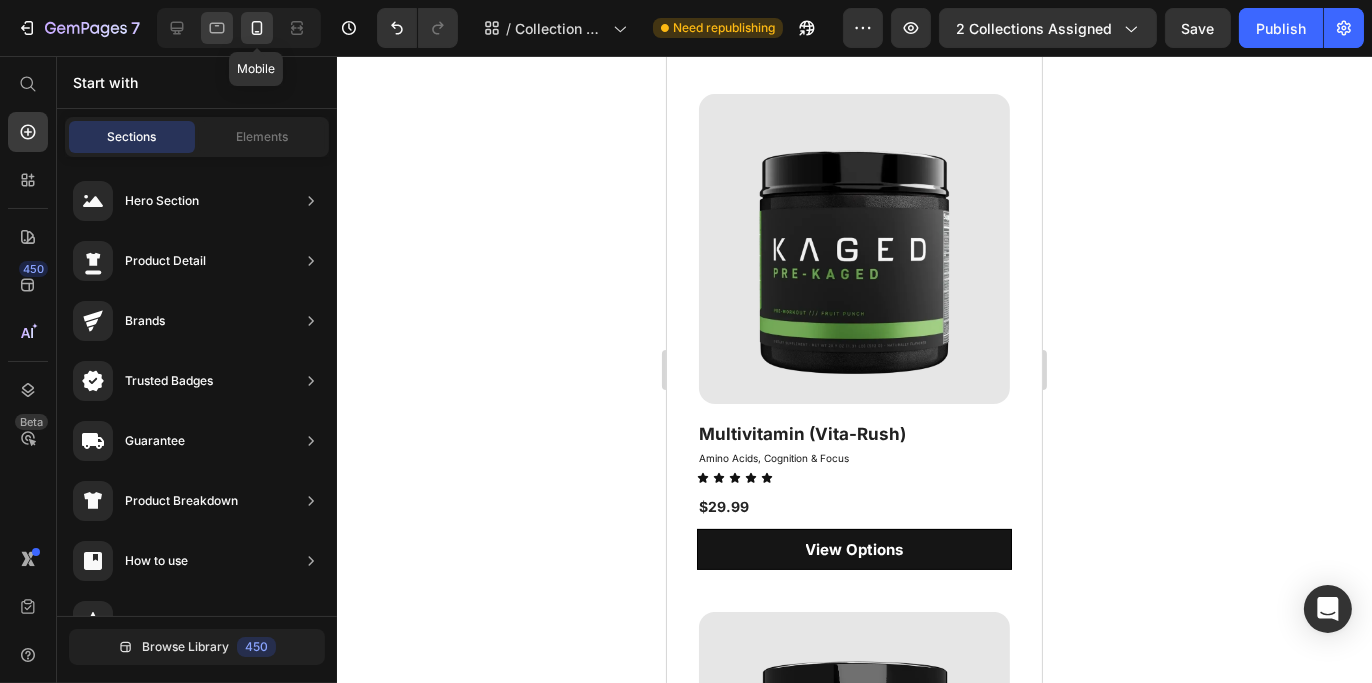 click 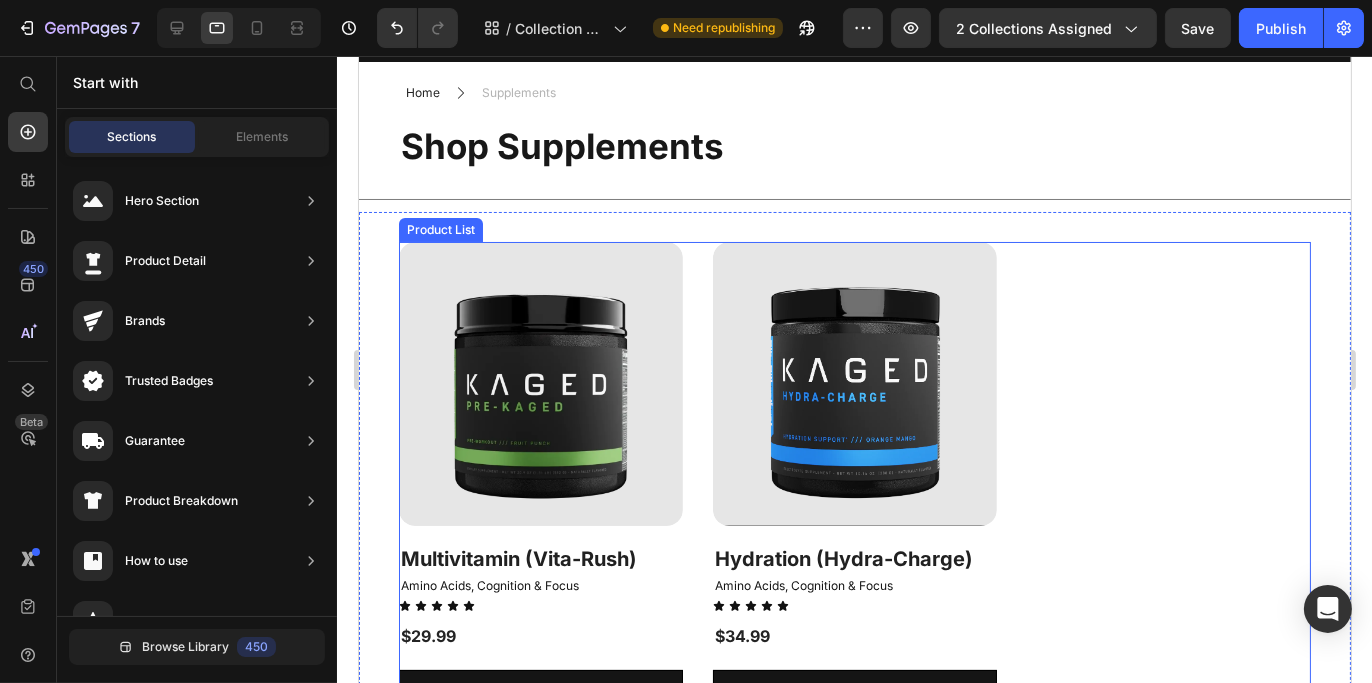 scroll, scrollTop: 100, scrollLeft: 0, axis: vertical 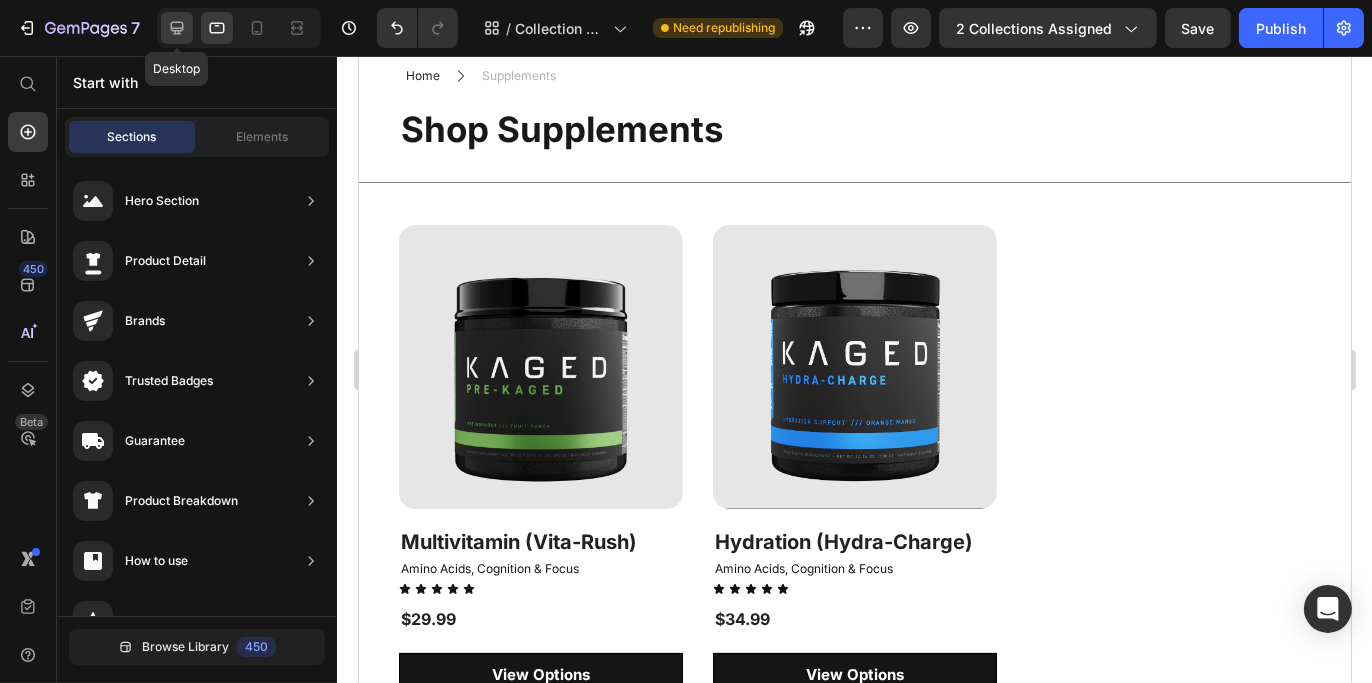 click 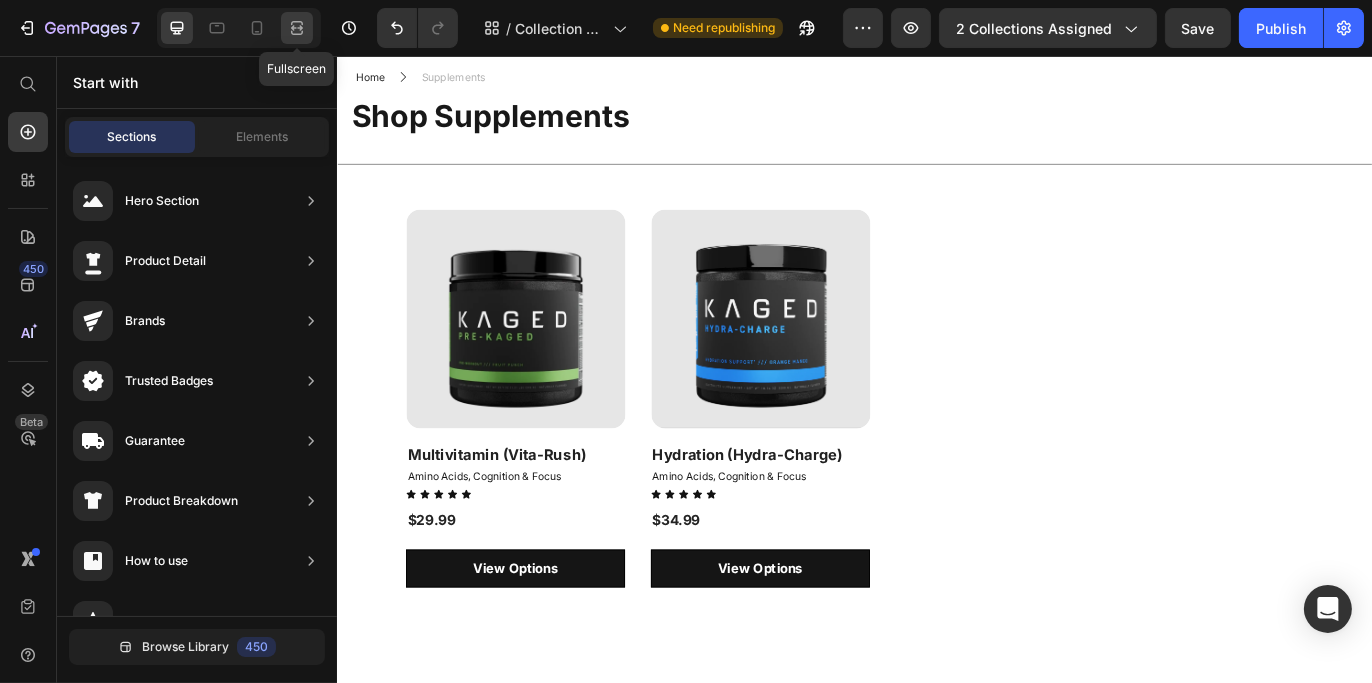 click 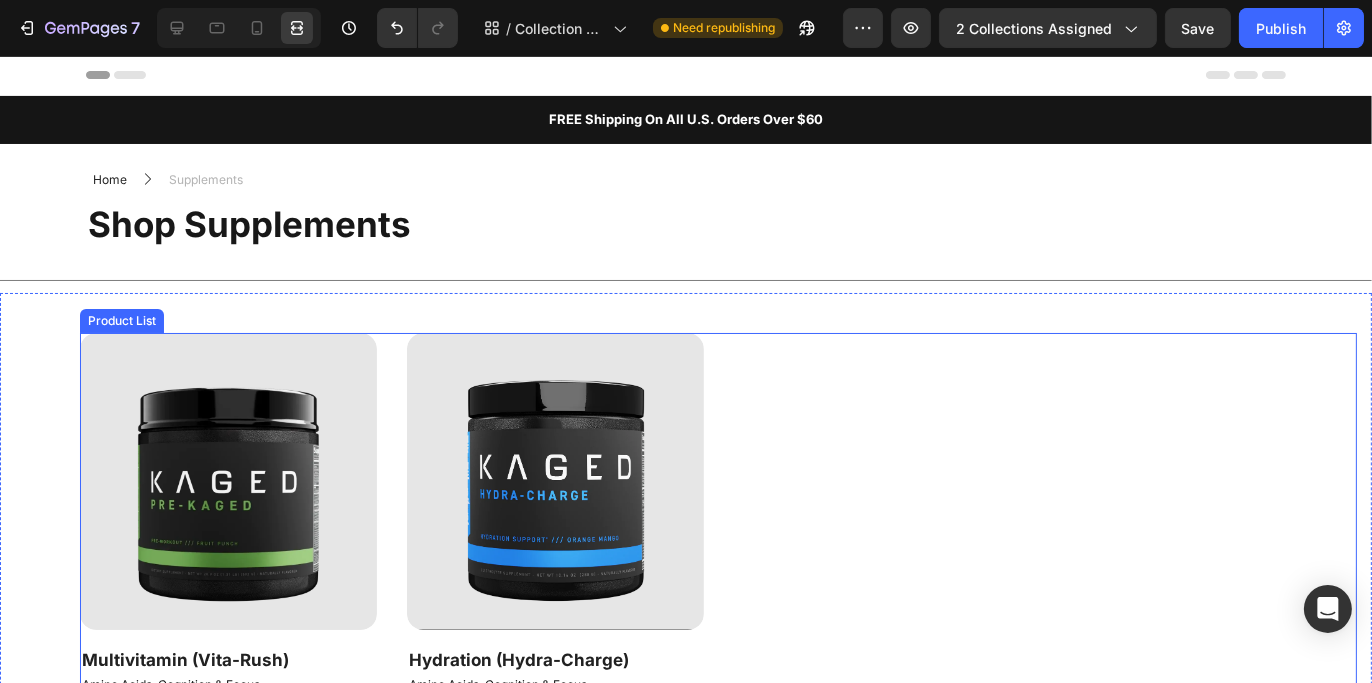 scroll, scrollTop: 0, scrollLeft: 0, axis: both 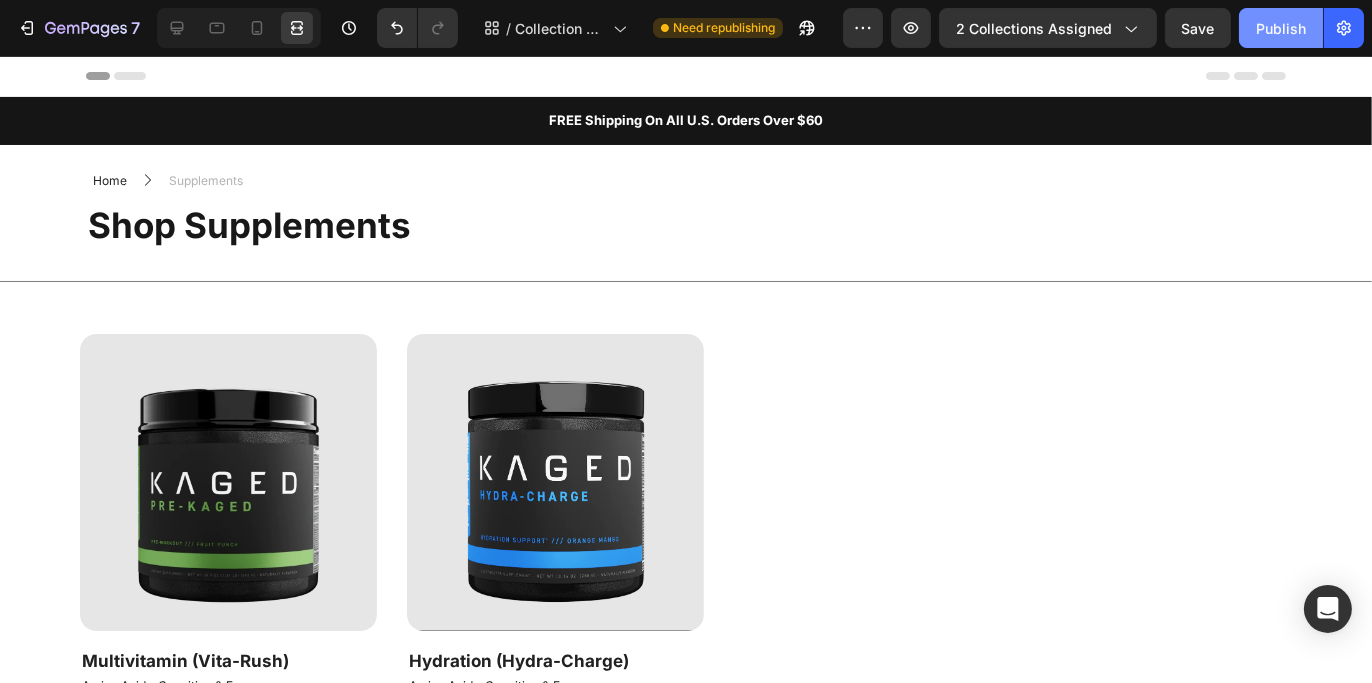 click on "Publish" at bounding box center (1281, 28) 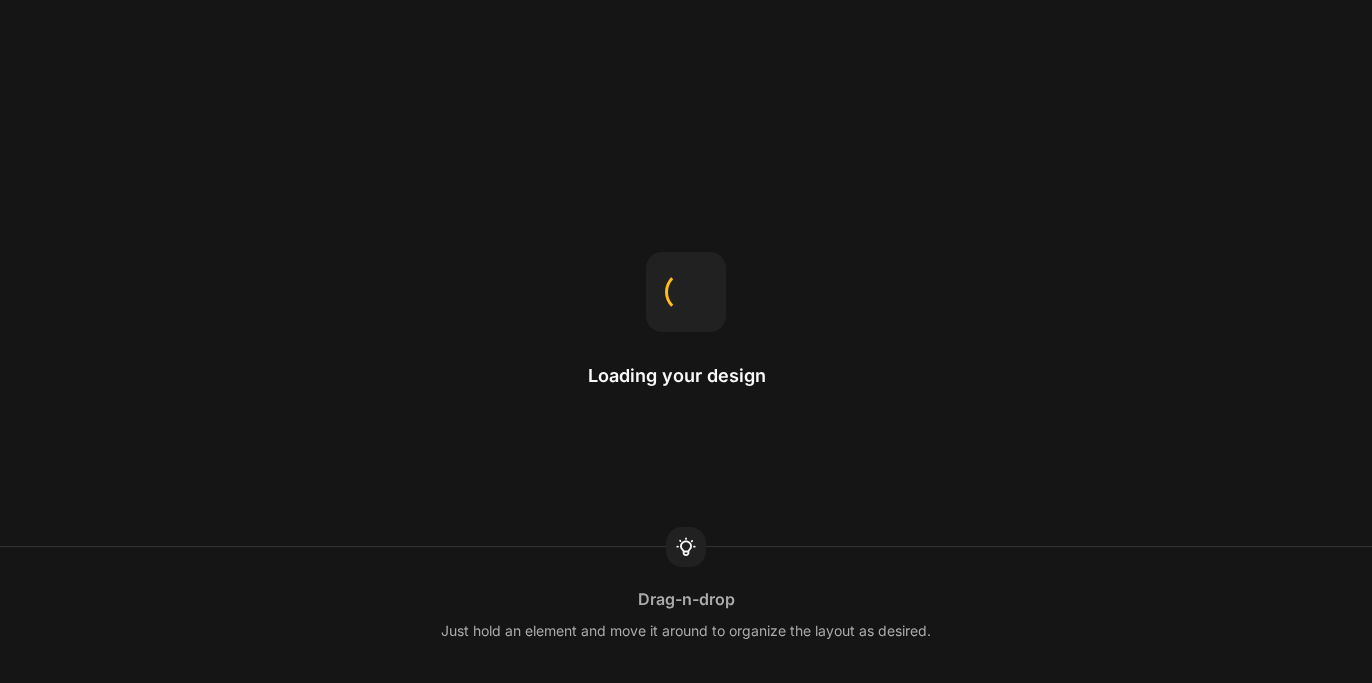 scroll, scrollTop: 0, scrollLeft: 0, axis: both 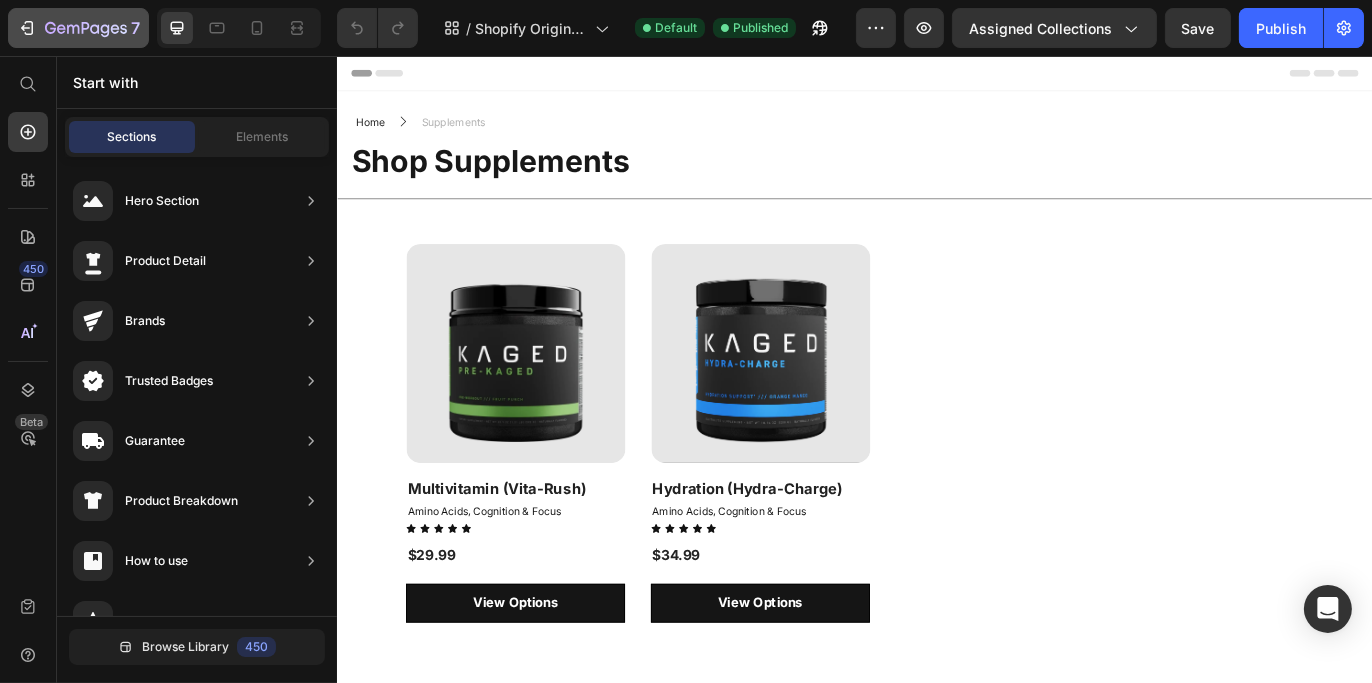 click 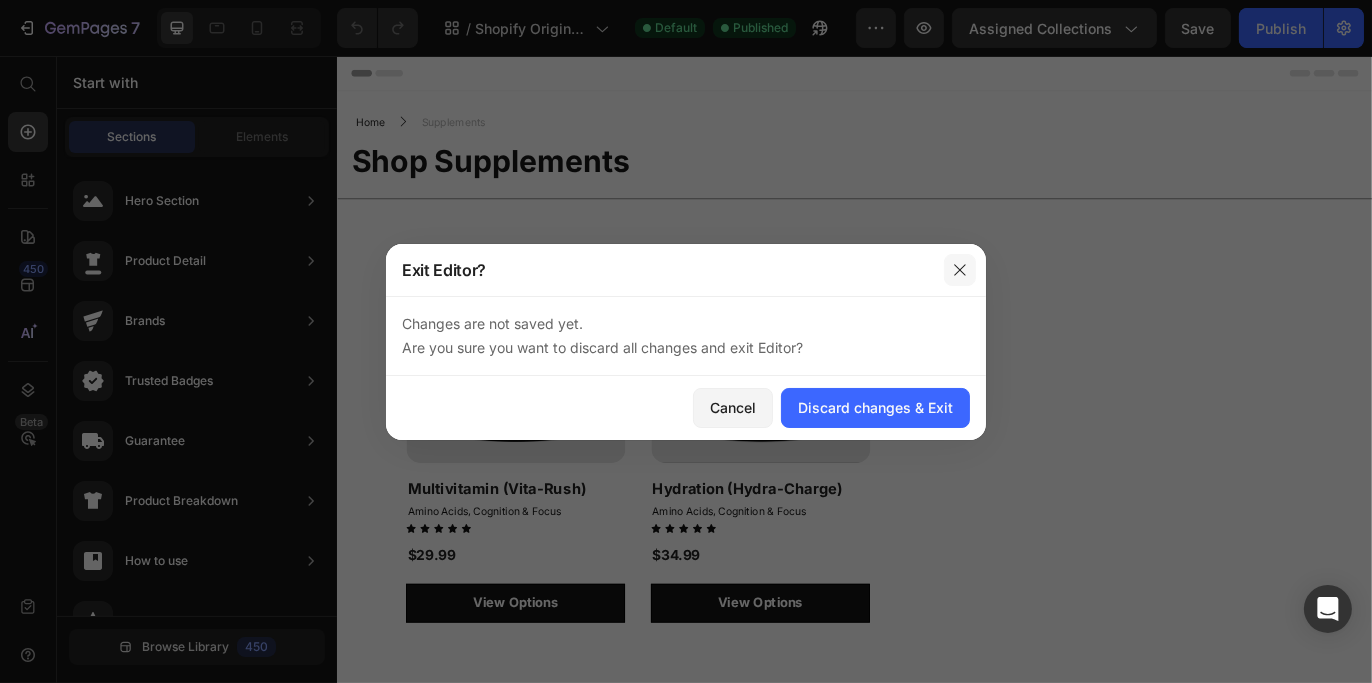 click 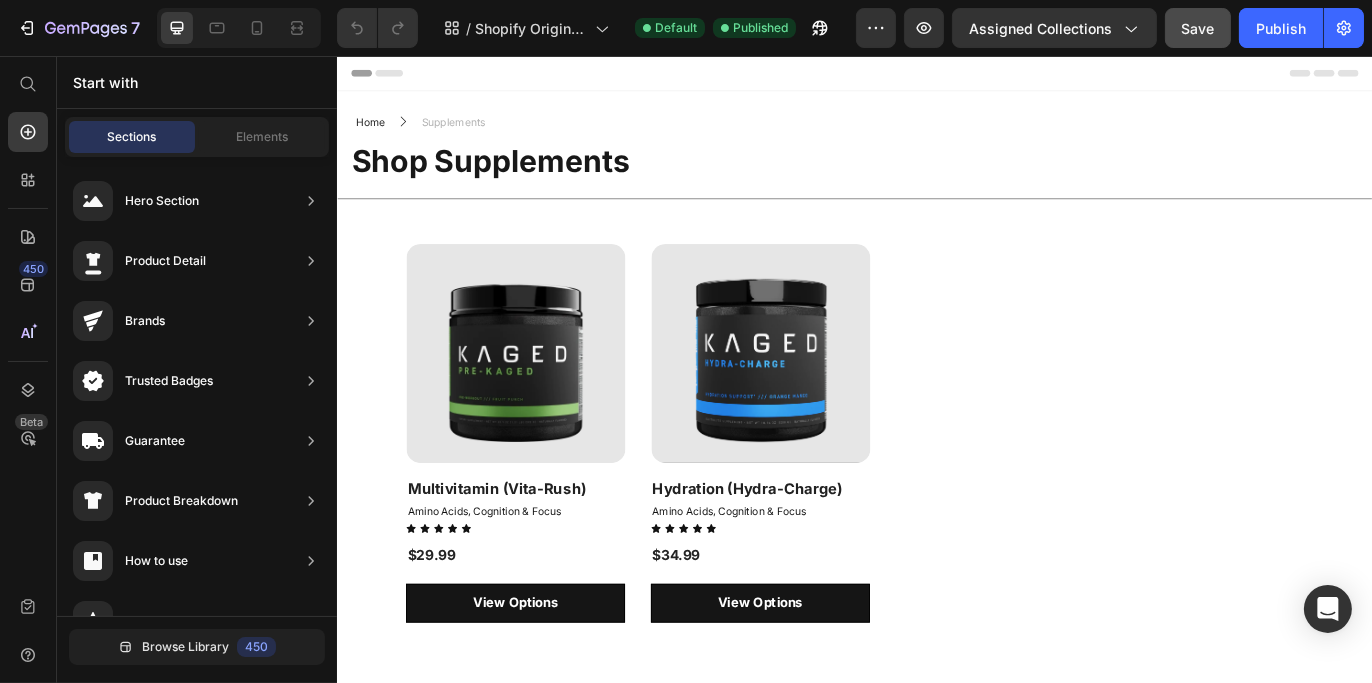 click on "Save" 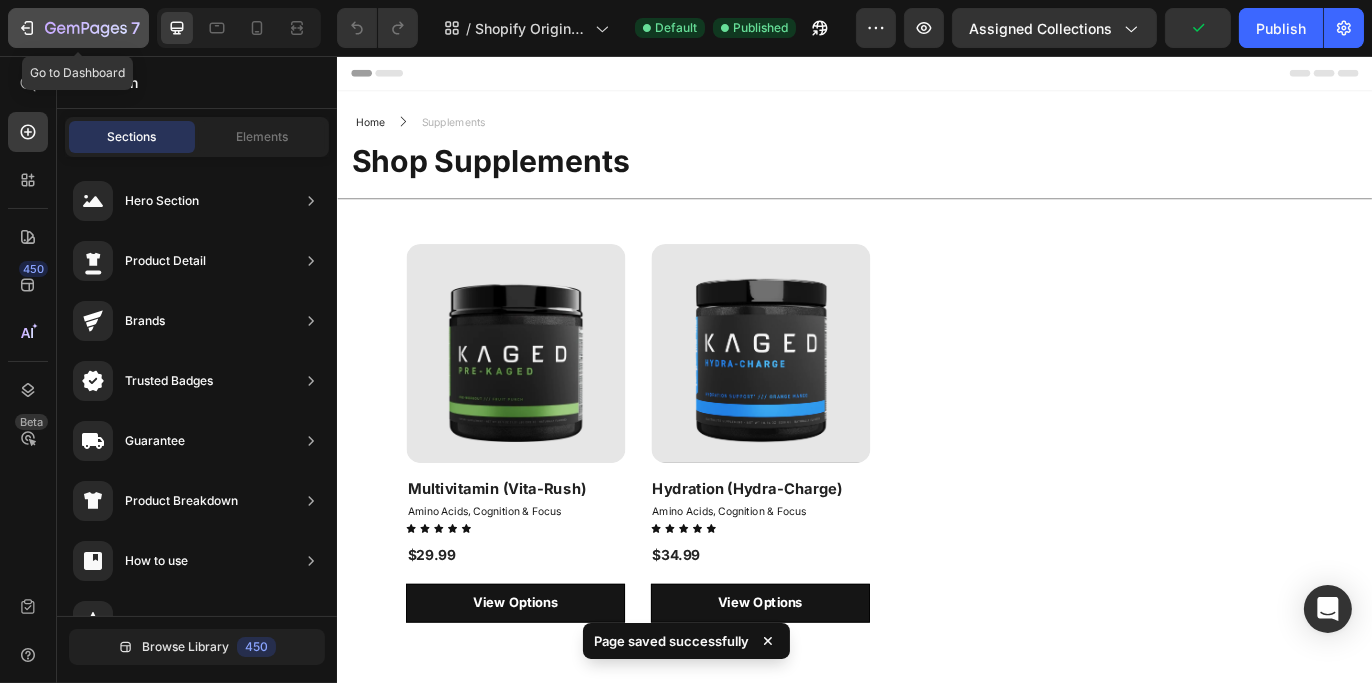 click 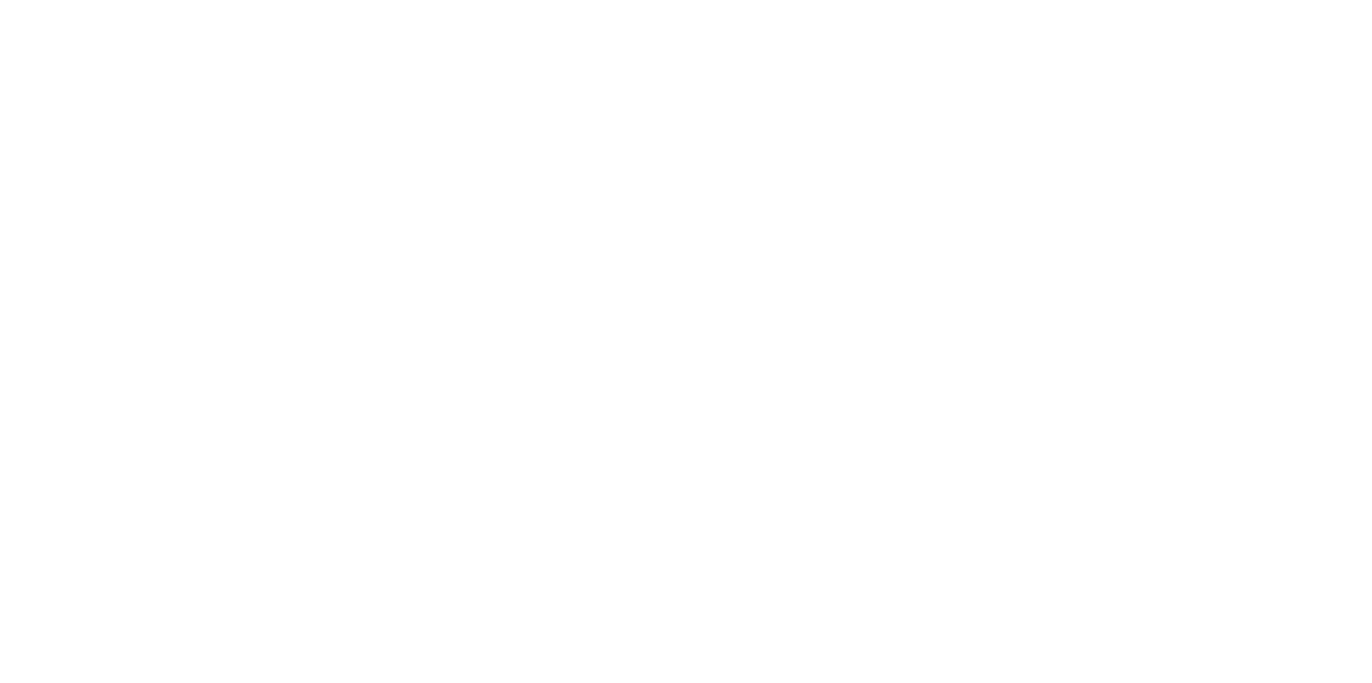 scroll, scrollTop: 0, scrollLeft: 0, axis: both 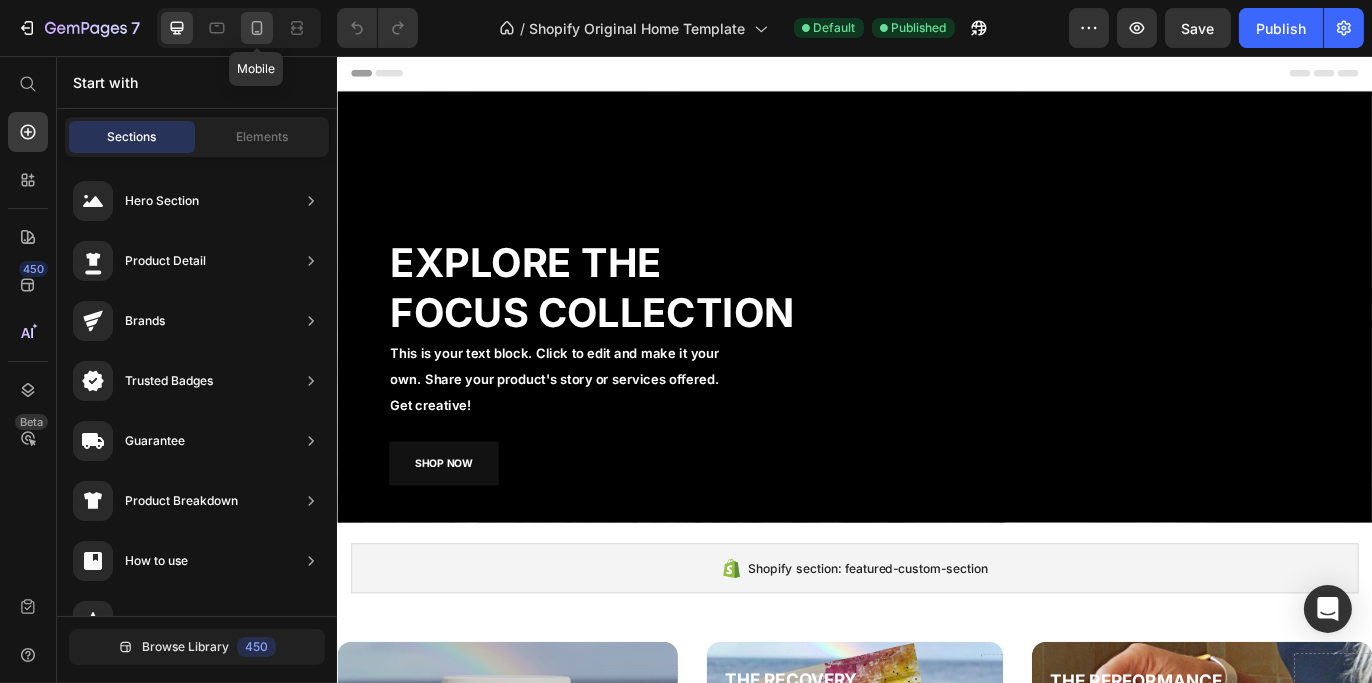 click 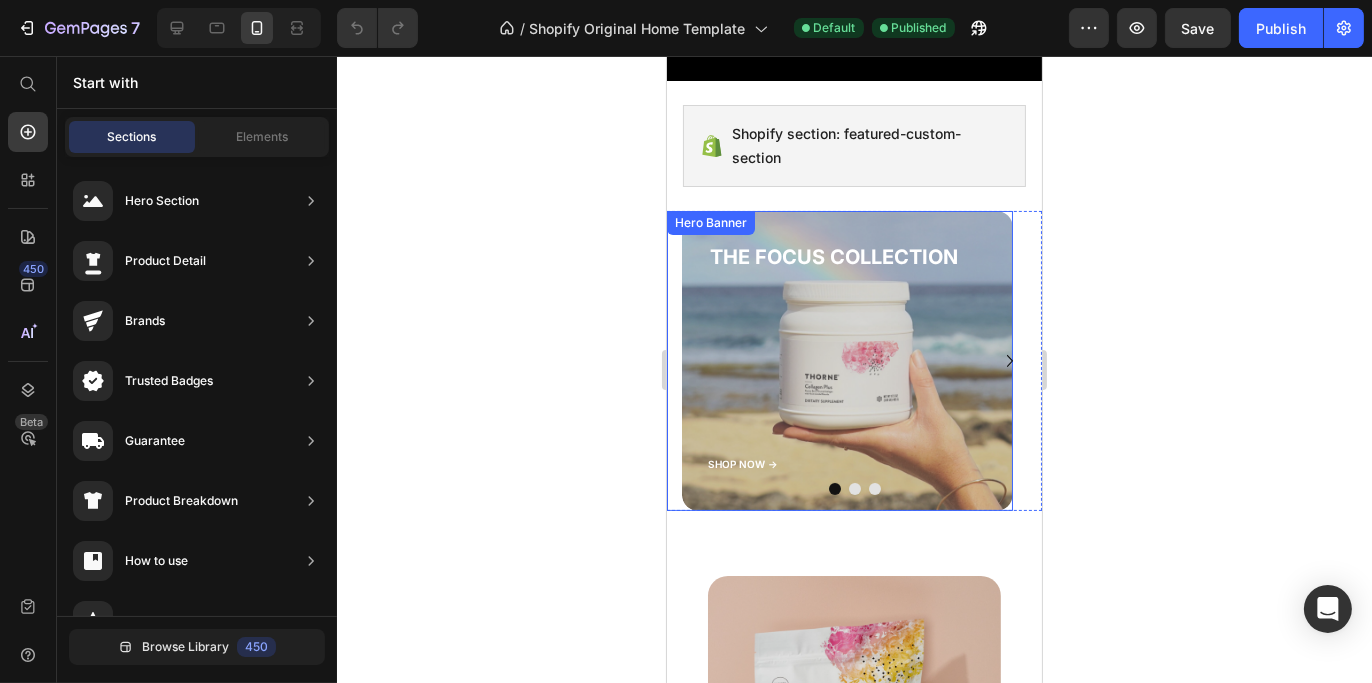scroll, scrollTop: 500, scrollLeft: 0, axis: vertical 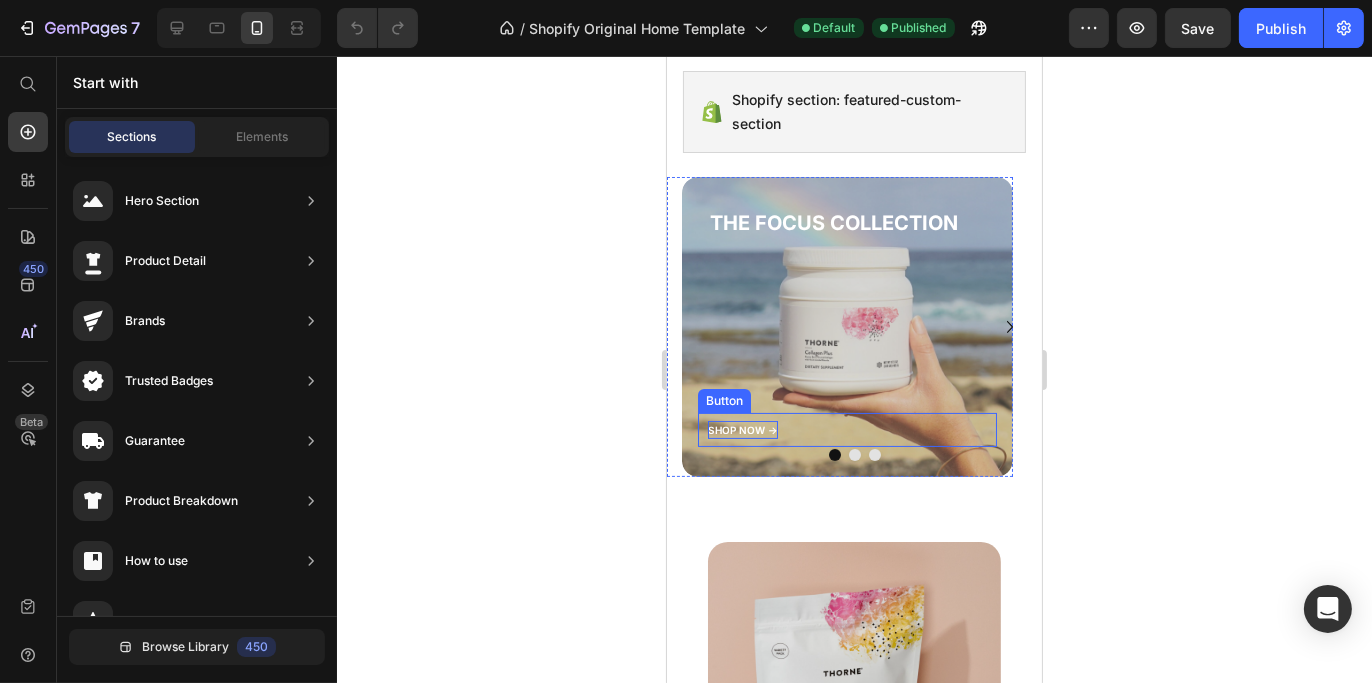 click on "SHOP NOW ->" at bounding box center [742, 430] 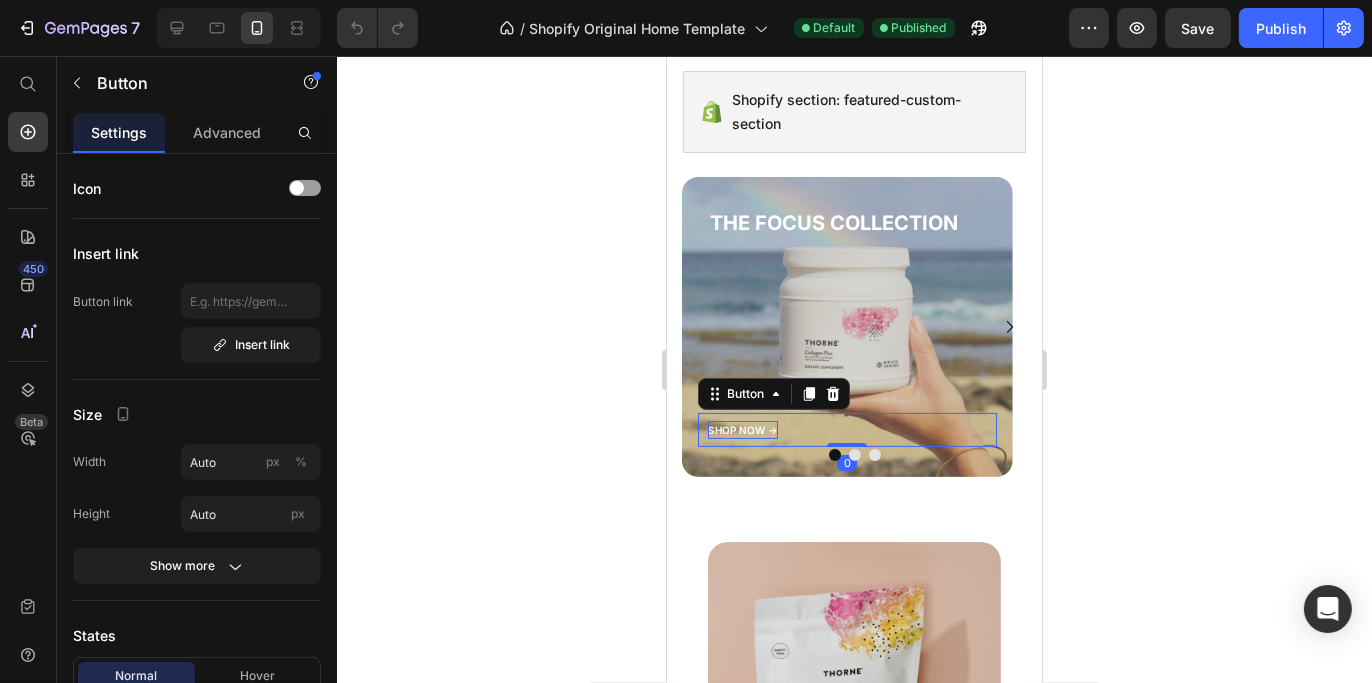 click on "SHOP NOW ->" at bounding box center (742, 430) 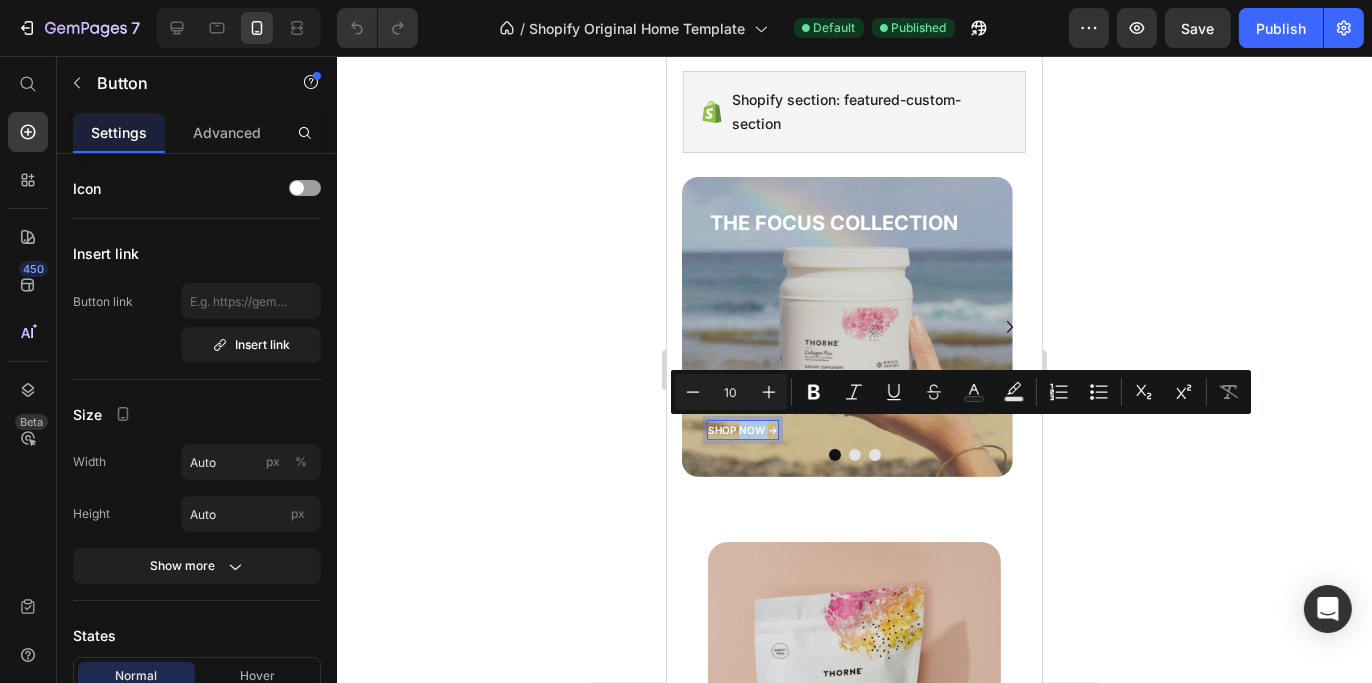 click on "SHOP NOW ->" at bounding box center (742, 430) 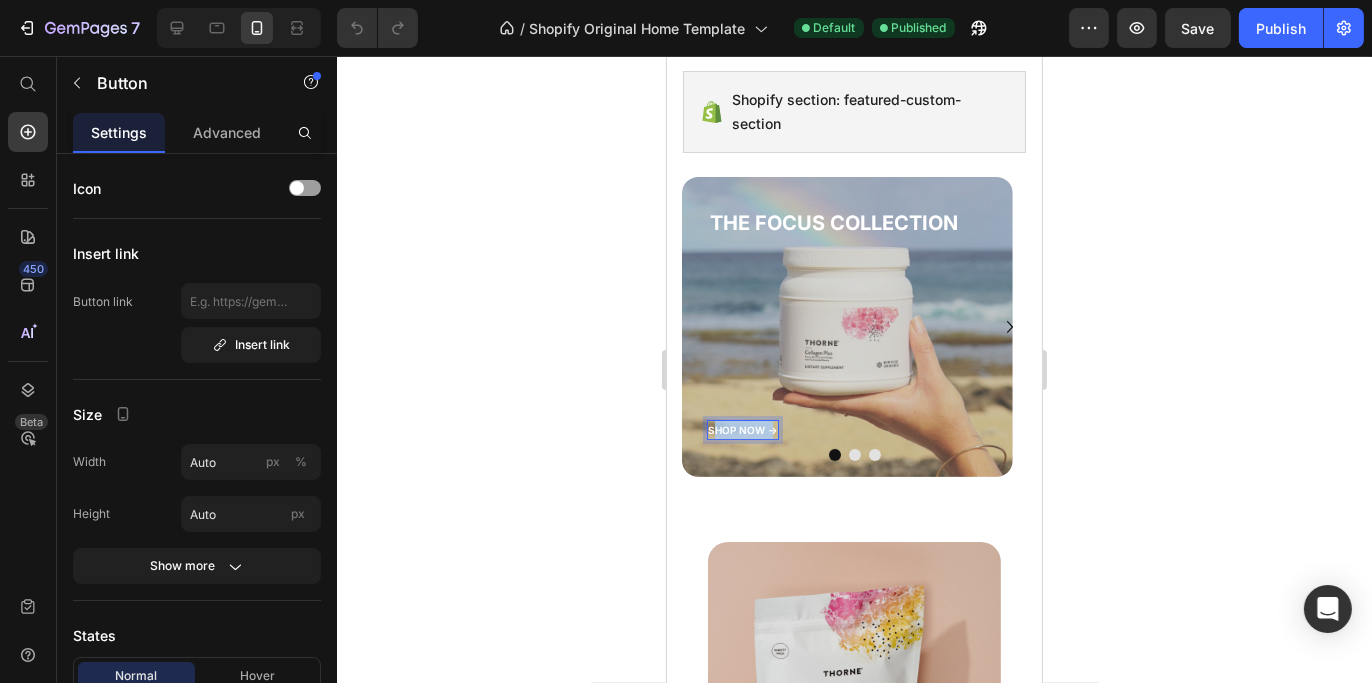 drag, startPoint x: 771, startPoint y: 427, endPoint x: 710, endPoint y: 422, distance: 61.204575 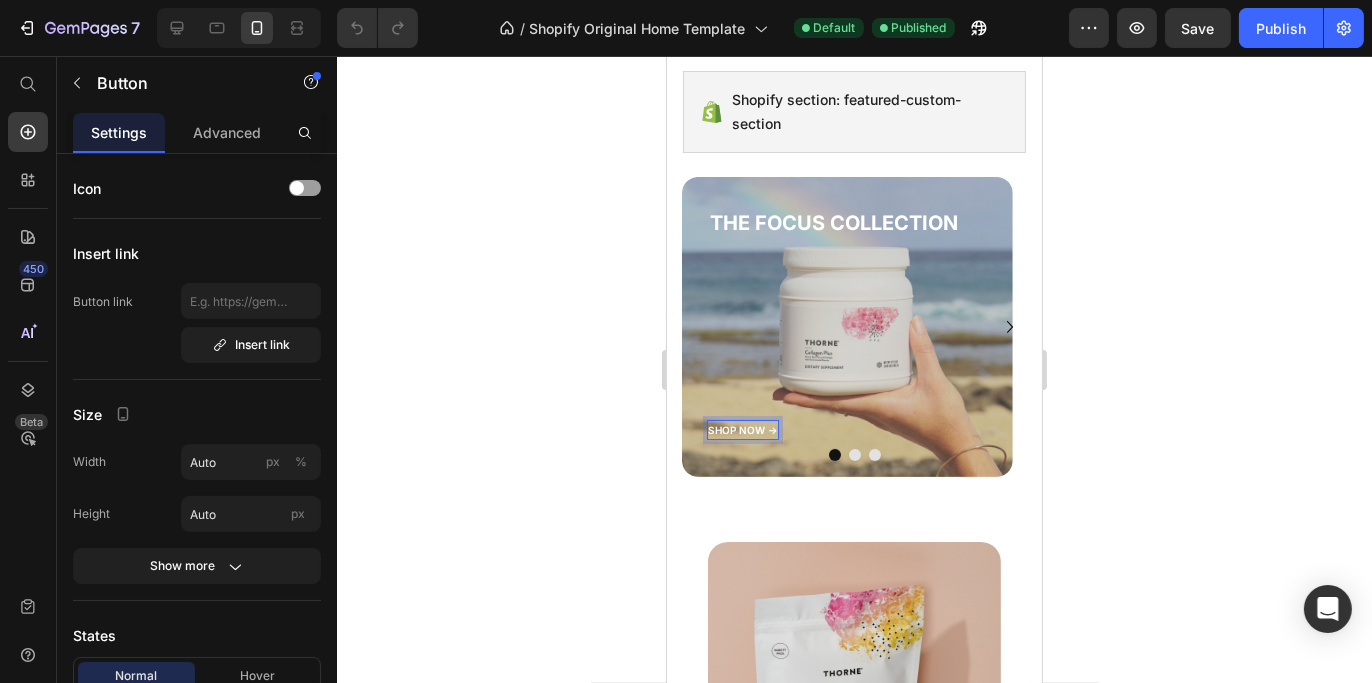 click on "SHOP NOW ->" at bounding box center [742, 430] 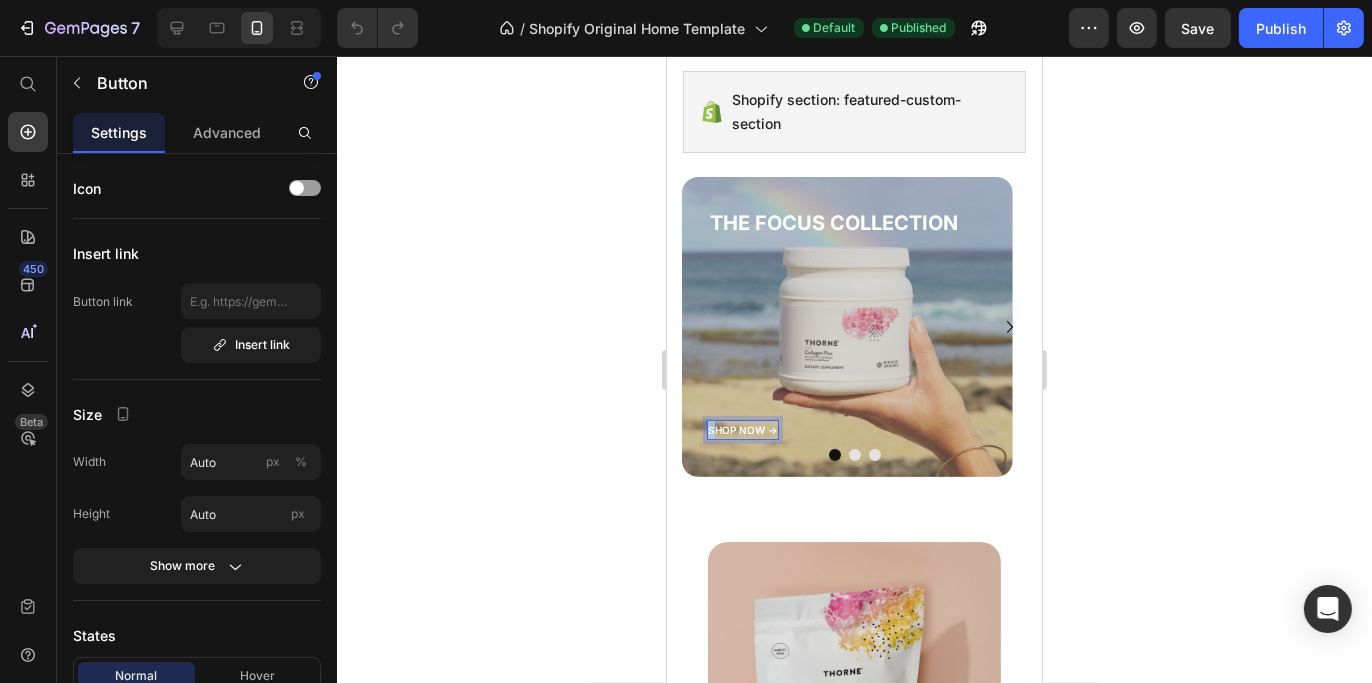 click on "SHOP NOW ->" at bounding box center (742, 430) 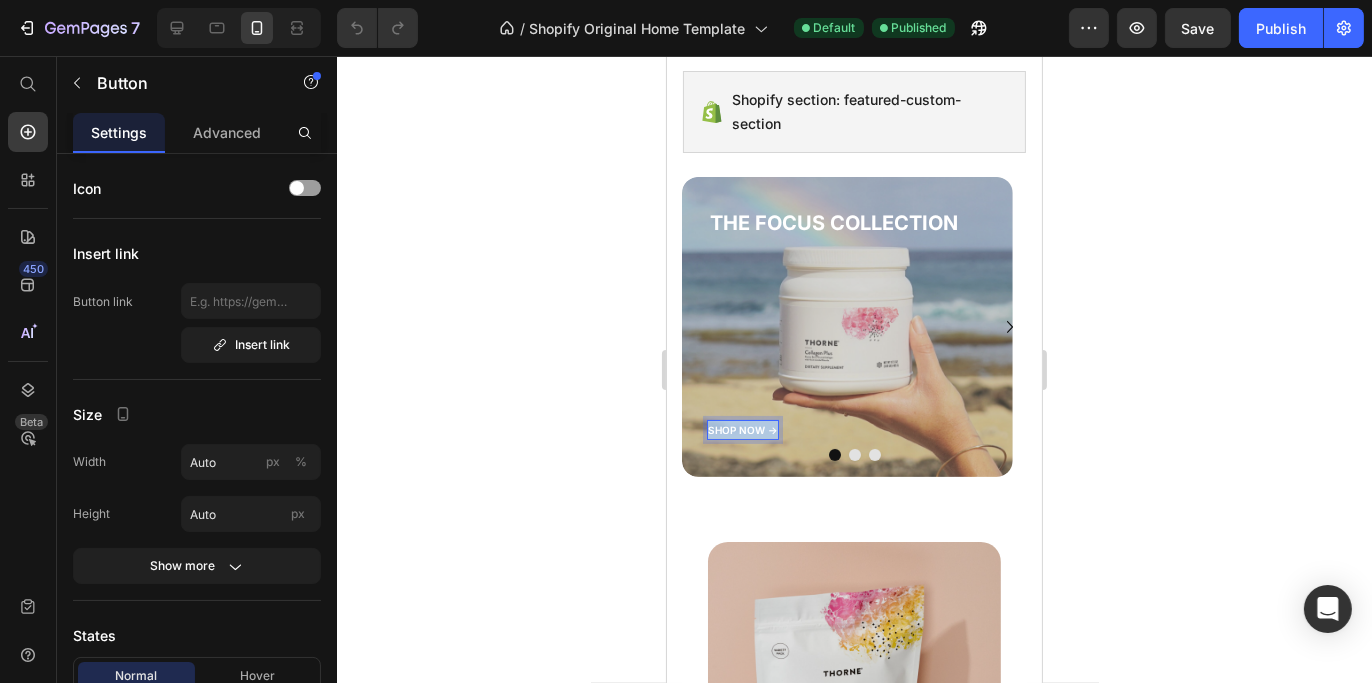 drag, startPoint x: 707, startPoint y: 428, endPoint x: 774, endPoint y: 431, distance: 67.06713 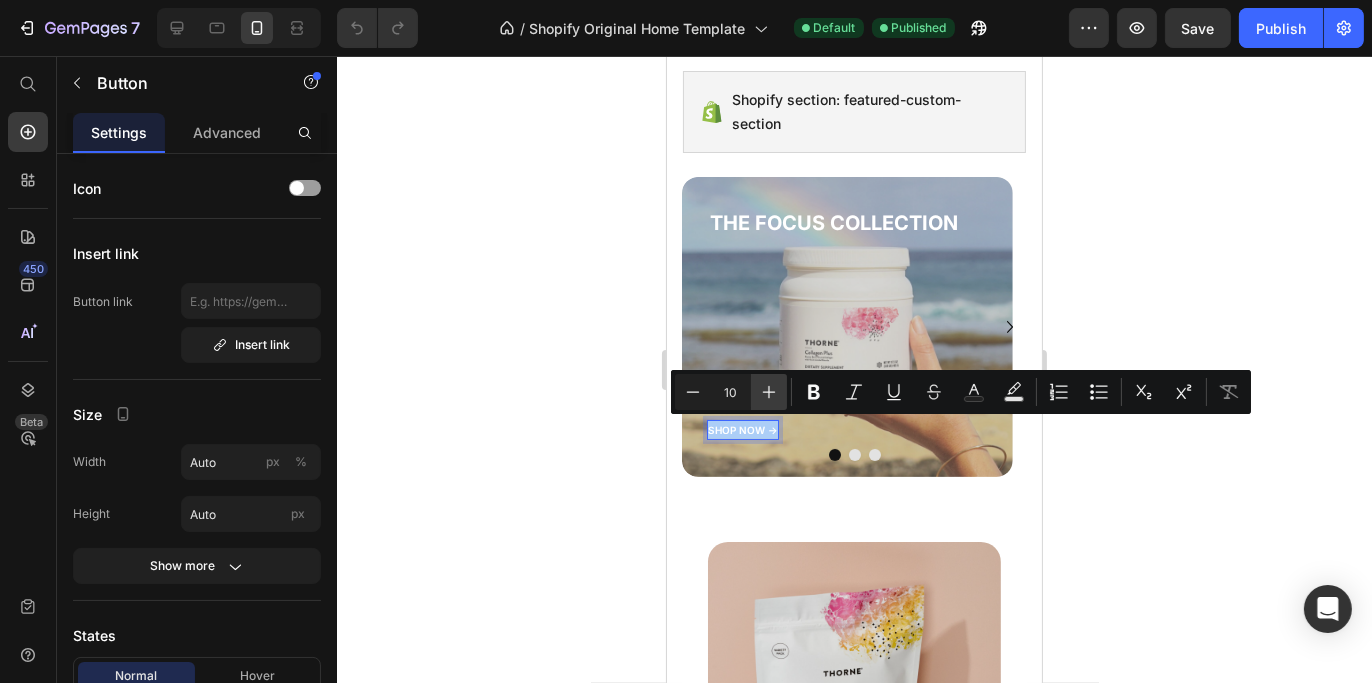 click 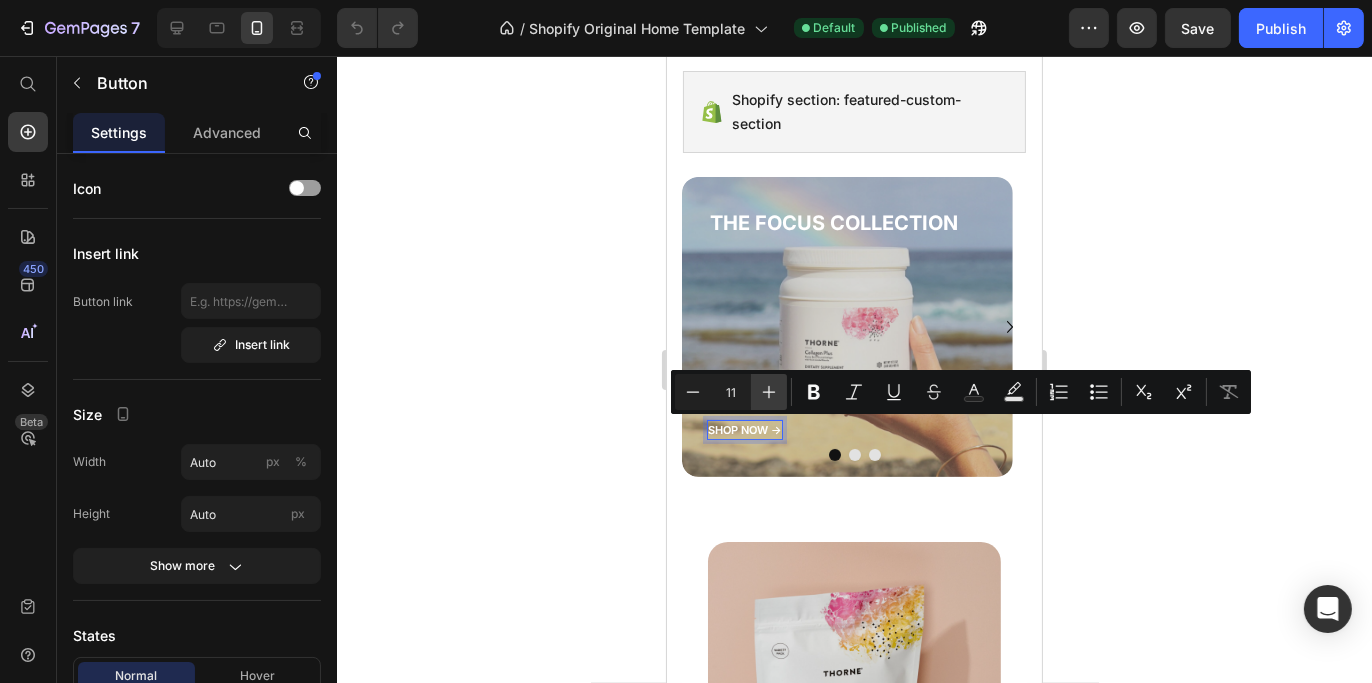 click 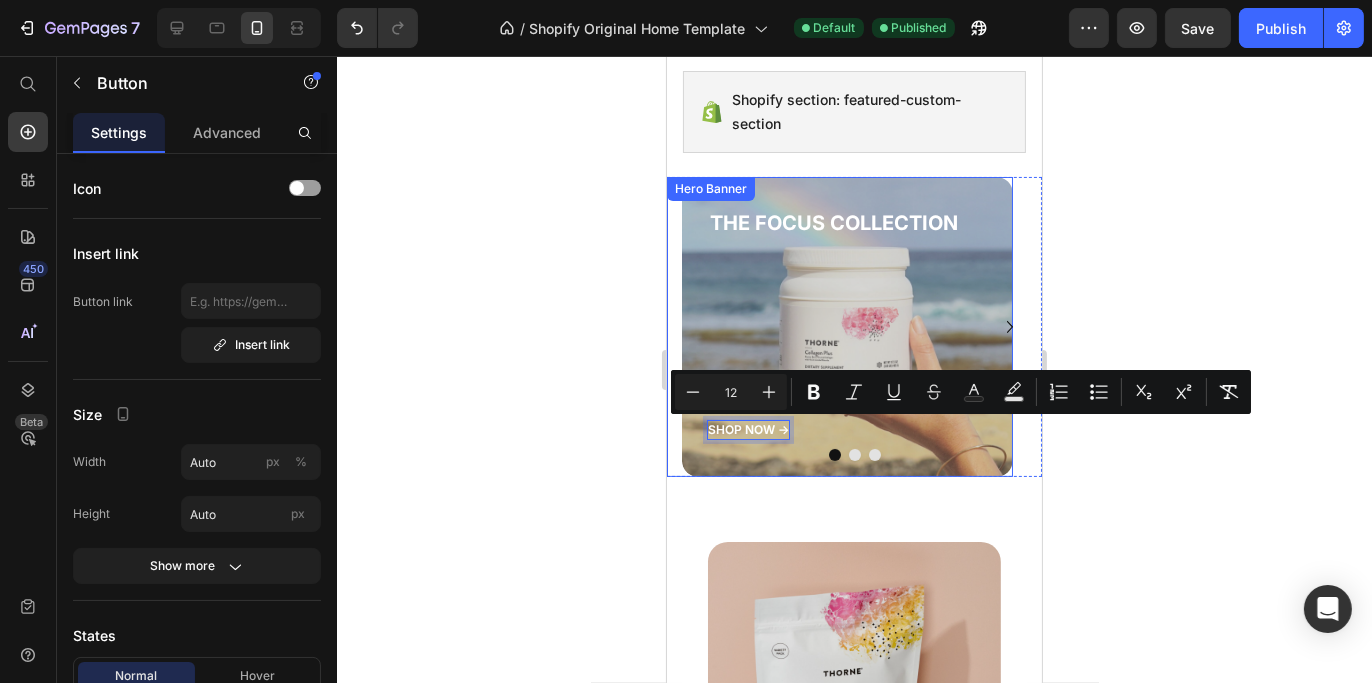 click 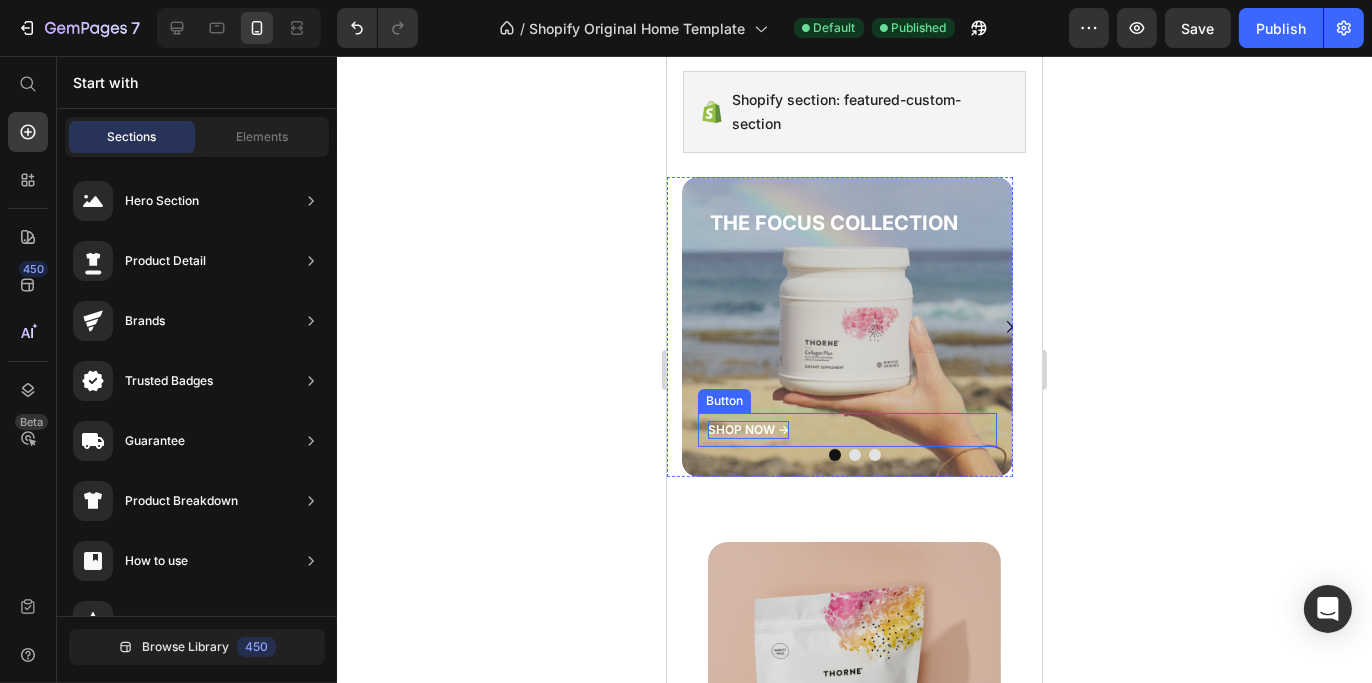 click on "SHOP NOW ->" at bounding box center [747, 429] 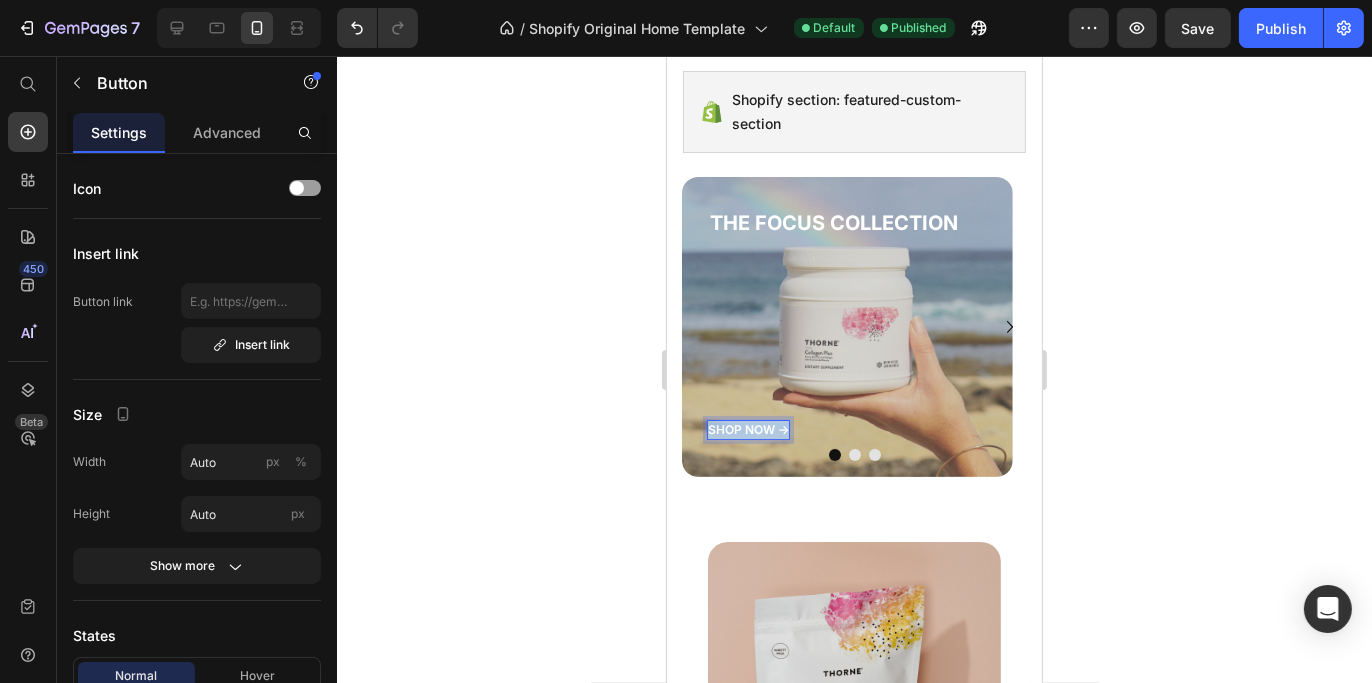 drag, startPoint x: 709, startPoint y: 427, endPoint x: 792, endPoint y: 430, distance: 83.0542 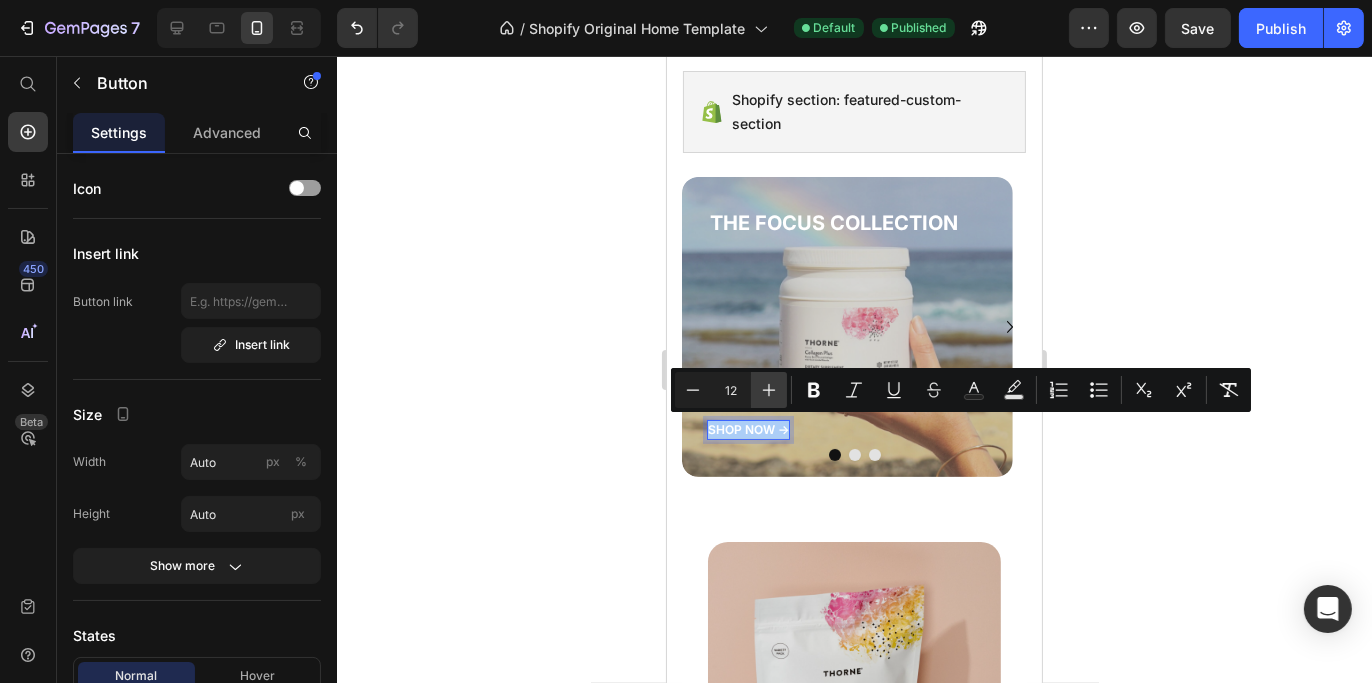 click 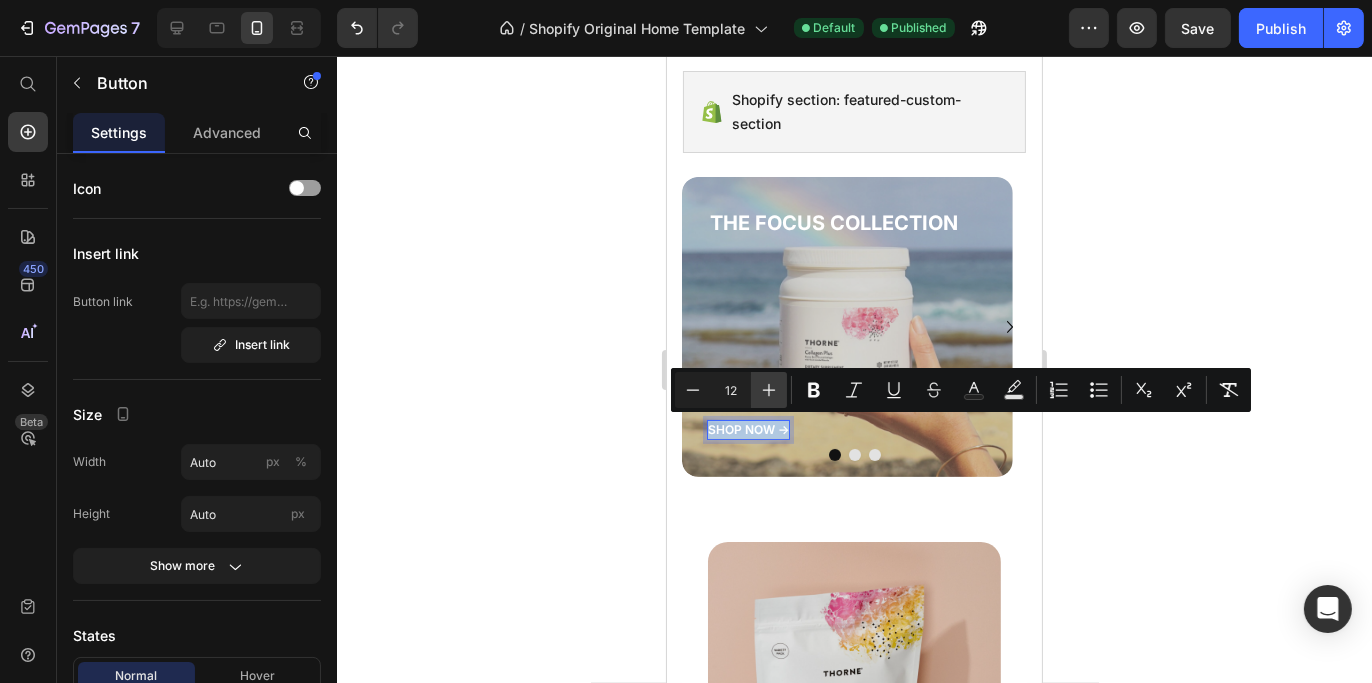type on "13" 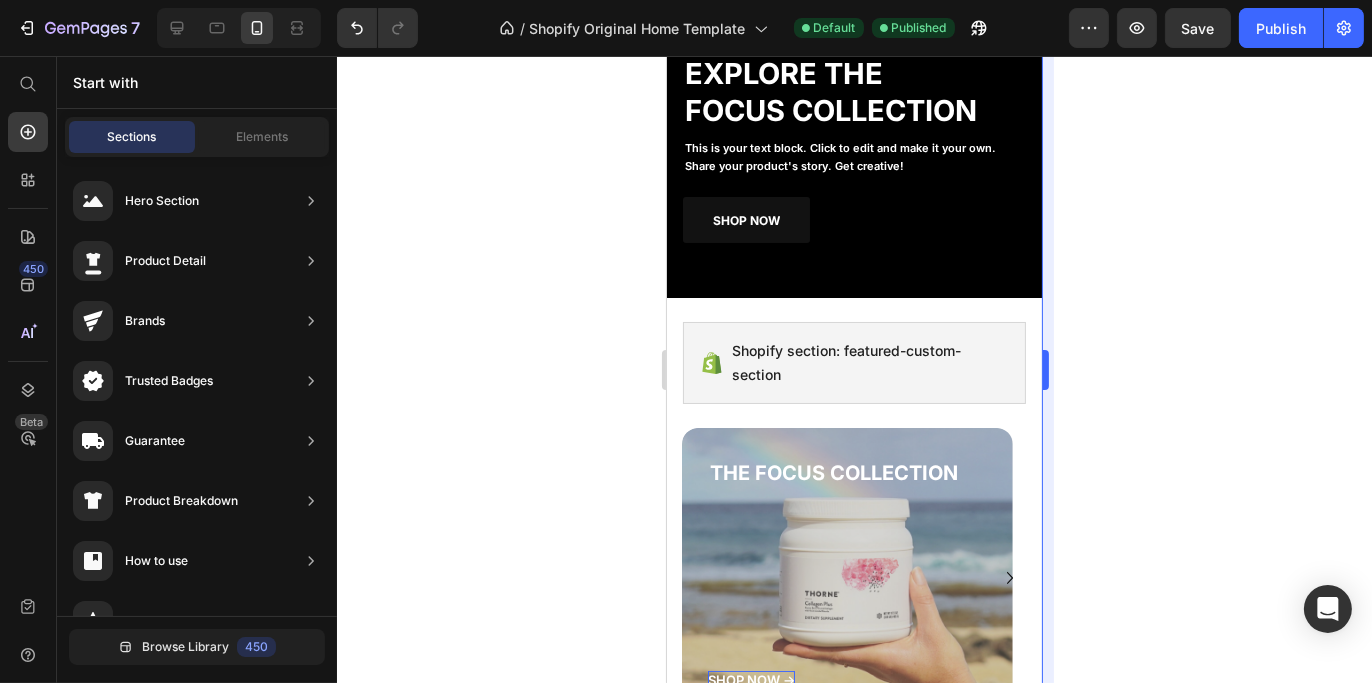 drag, startPoint x: 1192, startPoint y: 481, endPoint x: 1045, endPoint y: 456, distance: 149.1107 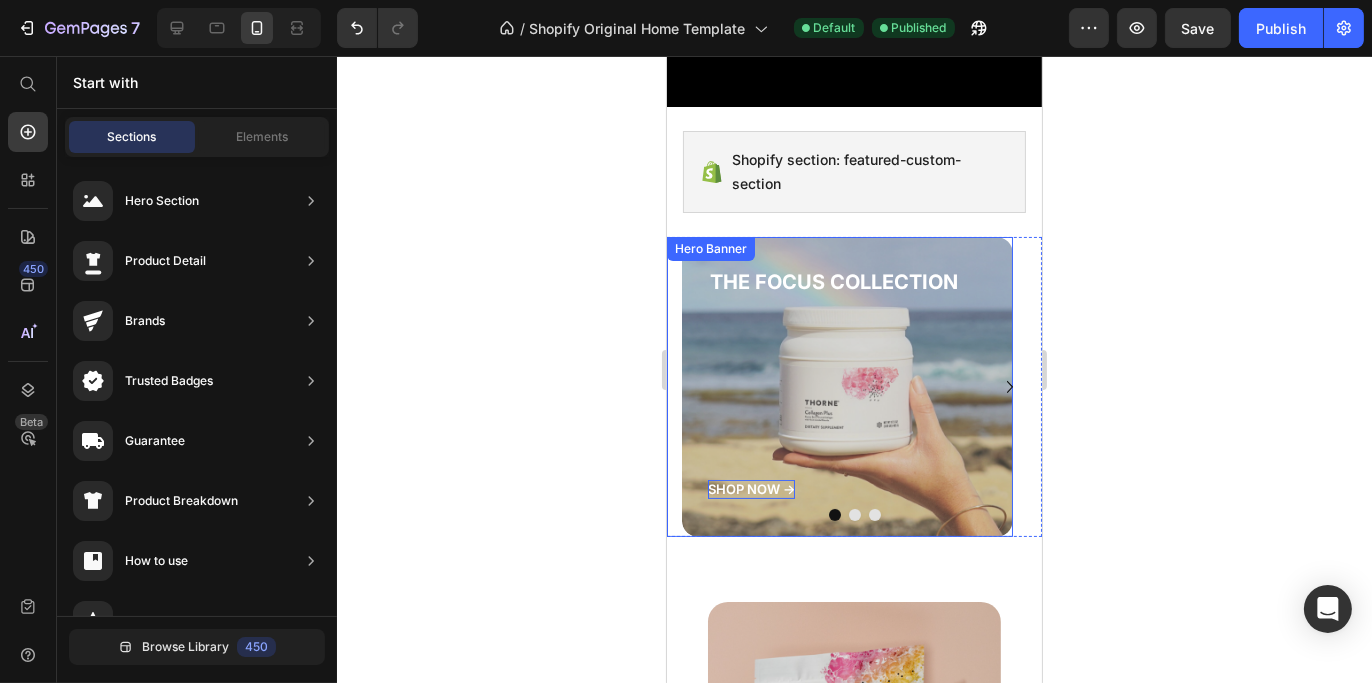 scroll, scrollTop: 449, scrollLeft: 0, axis: vertical 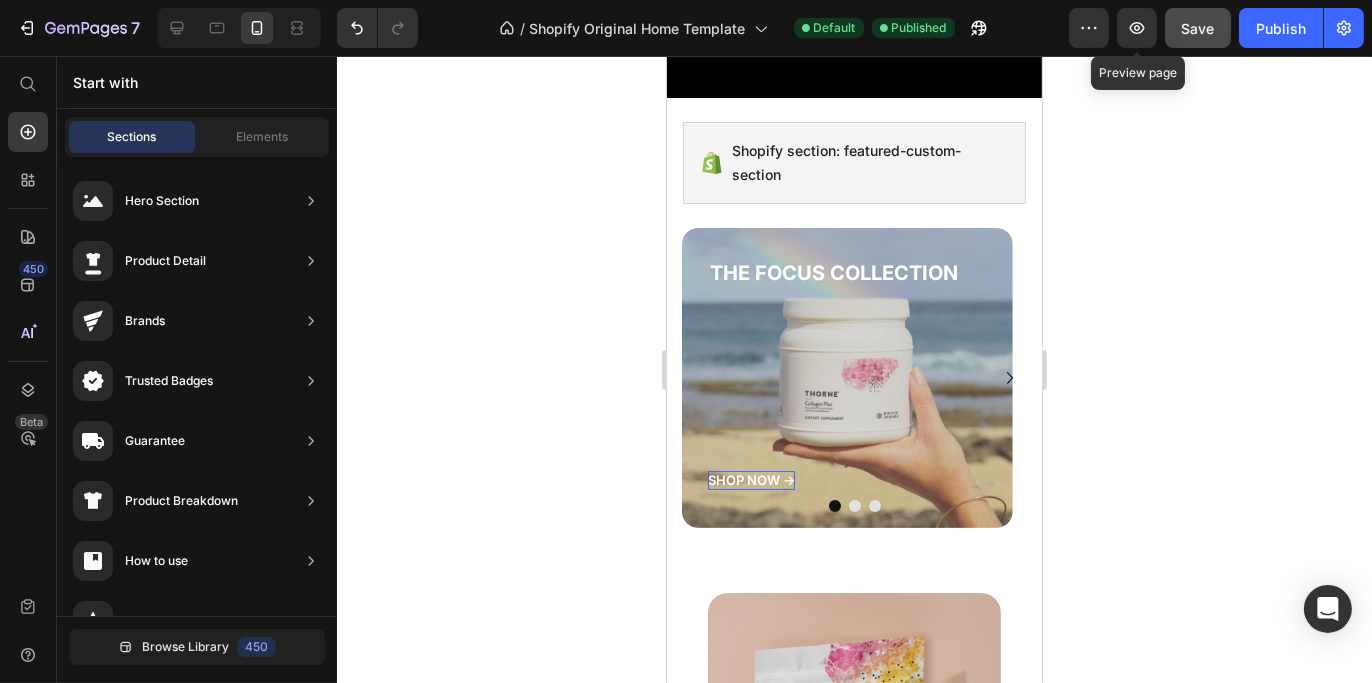 click on "Save" 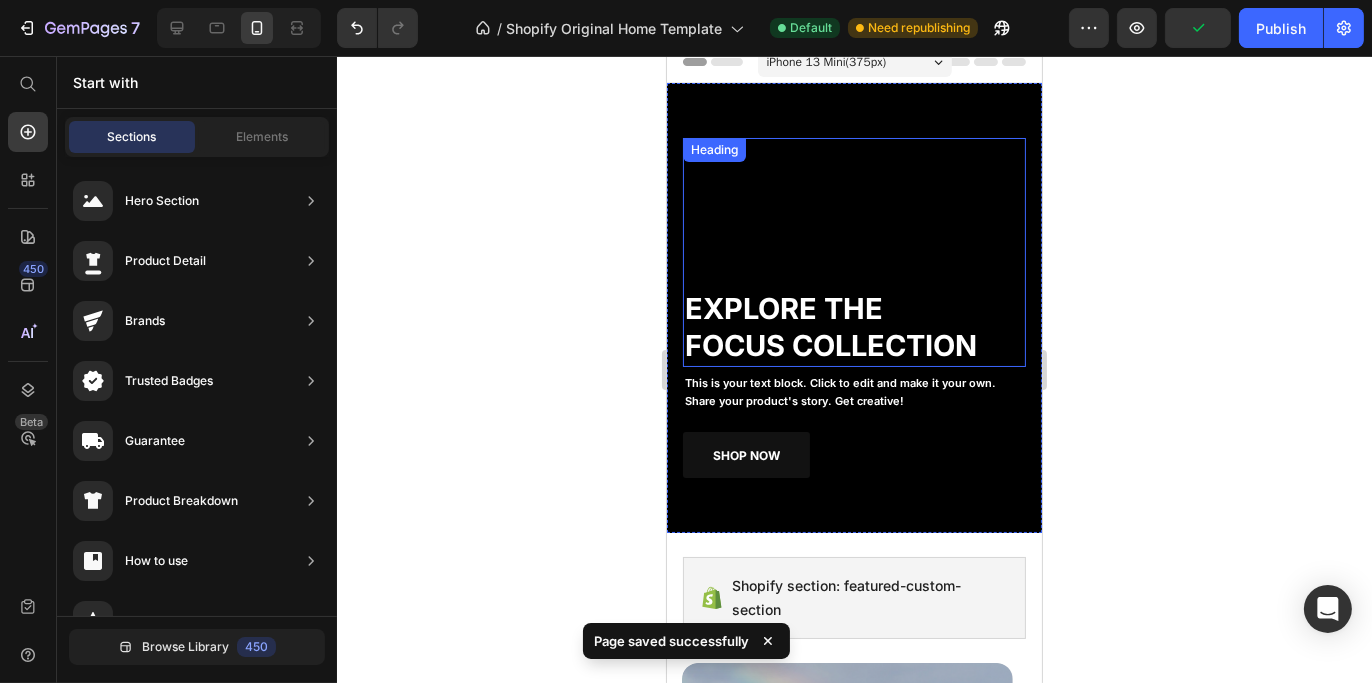 scroll, scrollTop: 0, scrollLeft: 0, axis: both 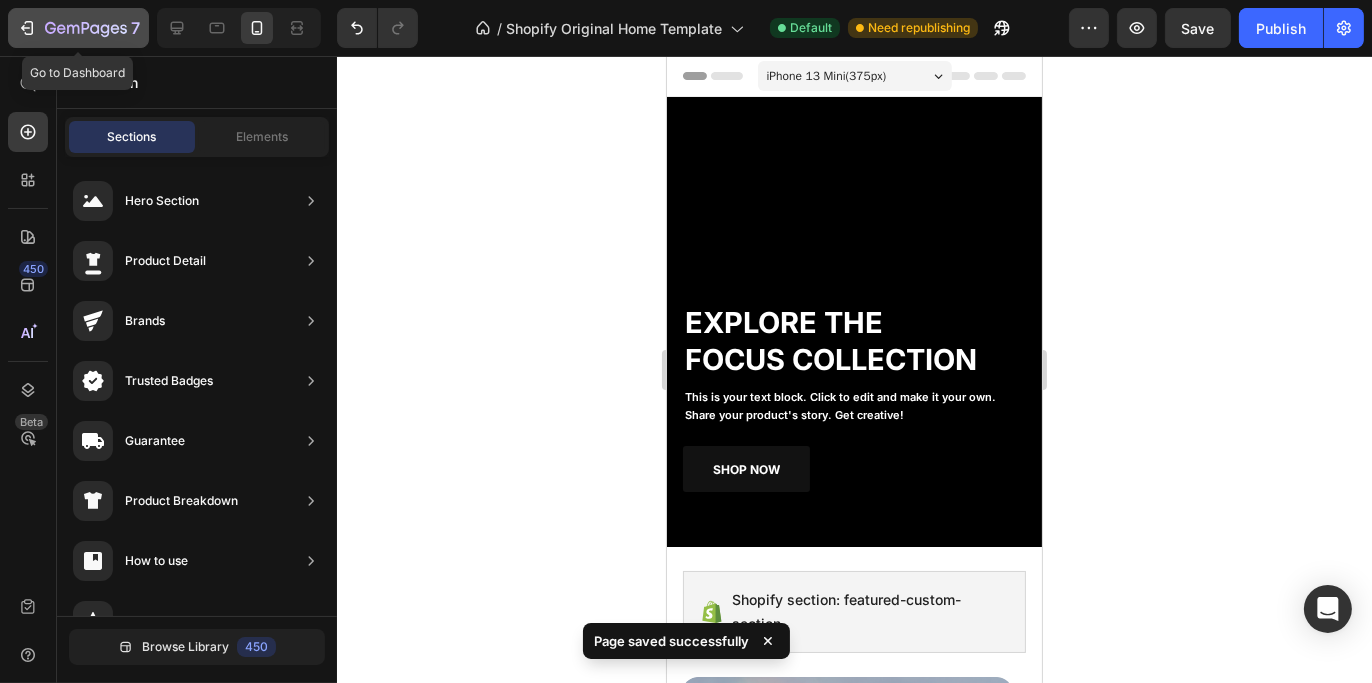 click 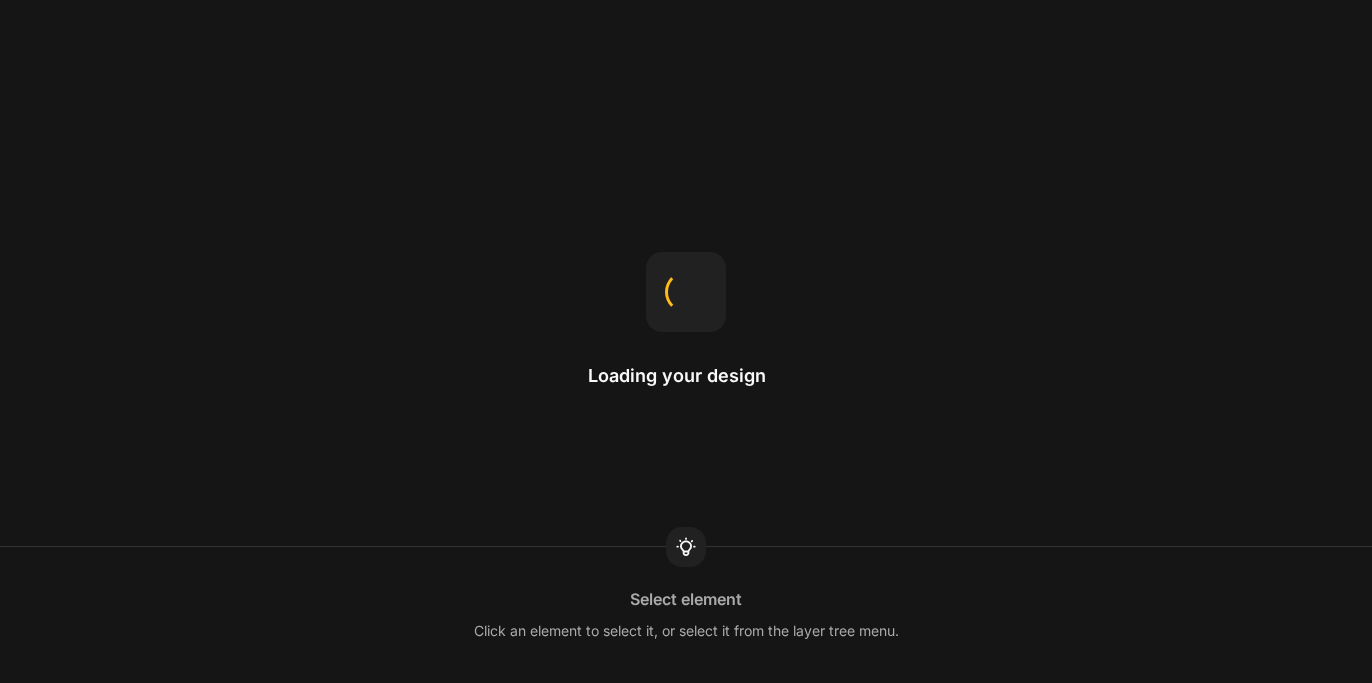 scroll, scrollTop: 0, scrollLeft: 0, axis: both 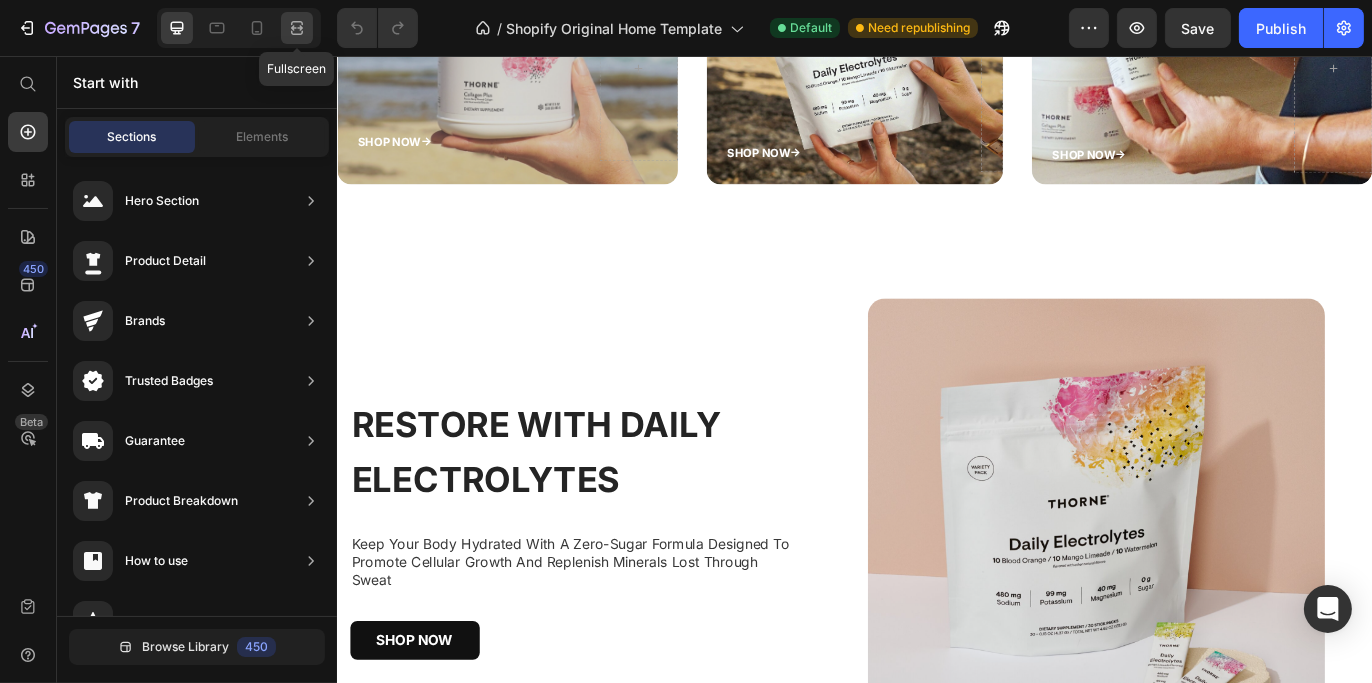 click 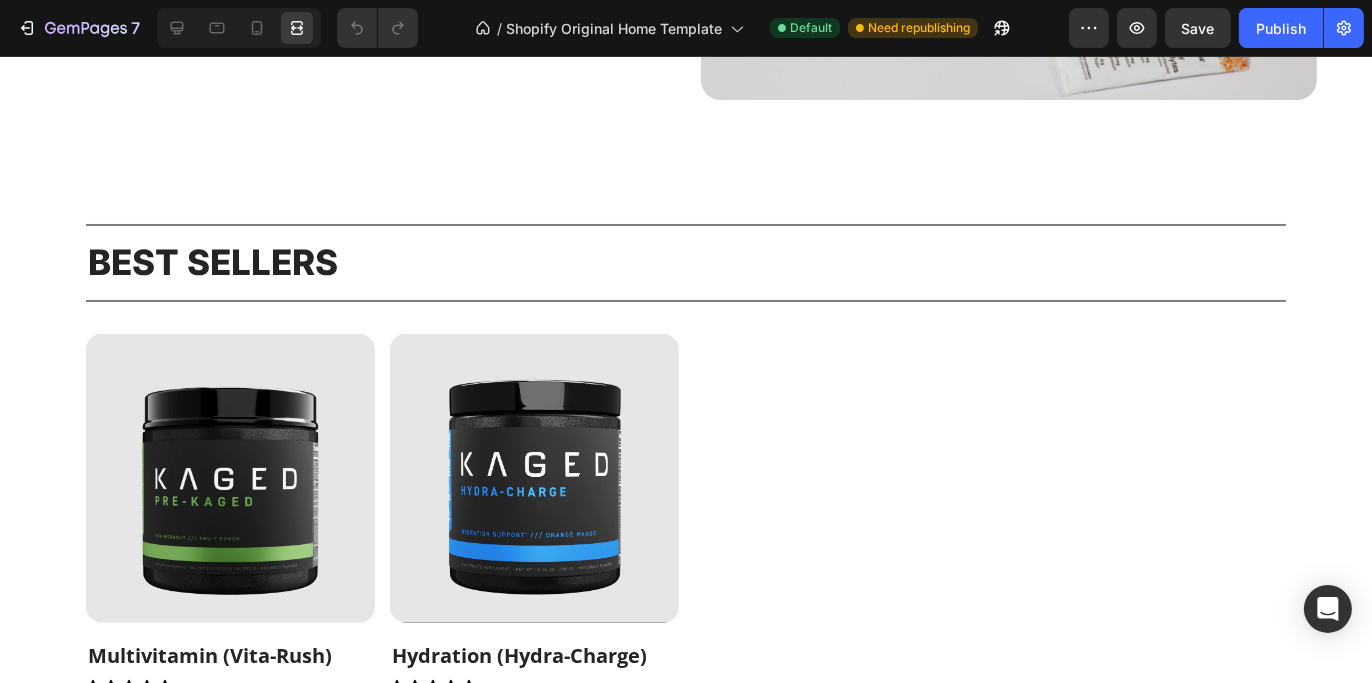 scroll, scrollTop: 1700, scrollLeft: 0, axis: vertical 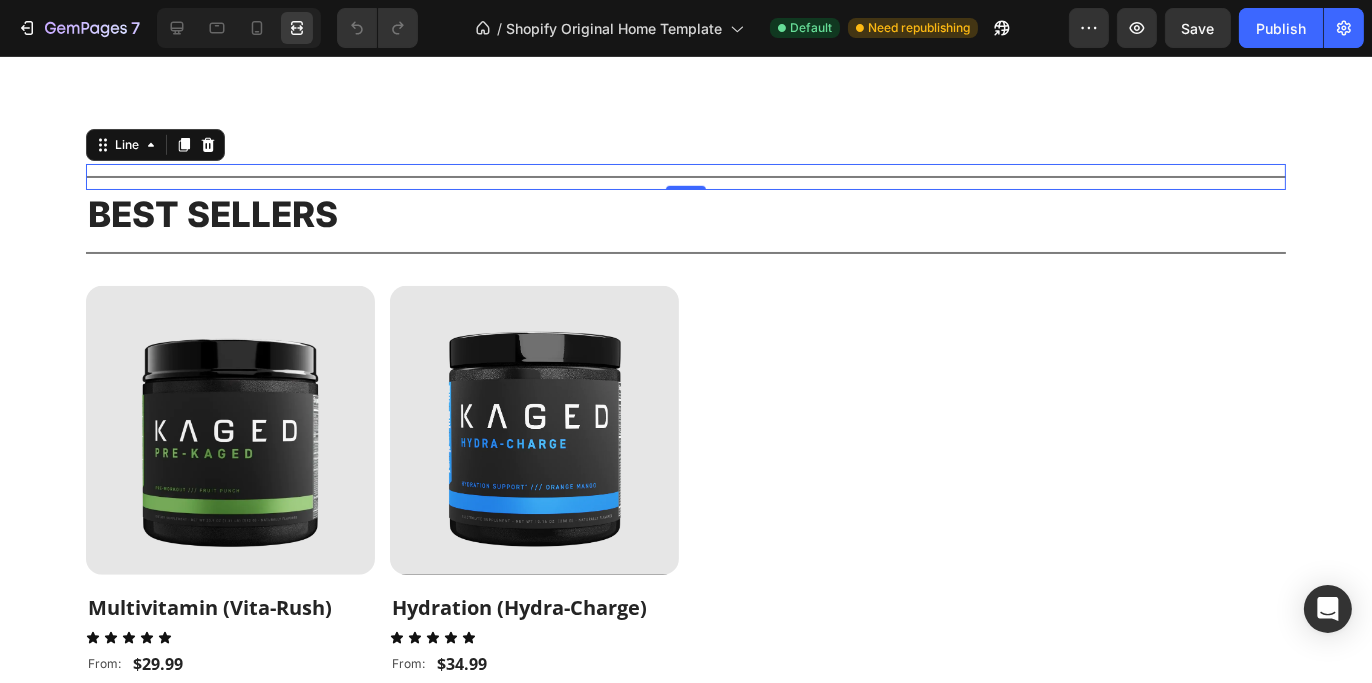 click on "Title Line   0" at bounding box center [686, 177] 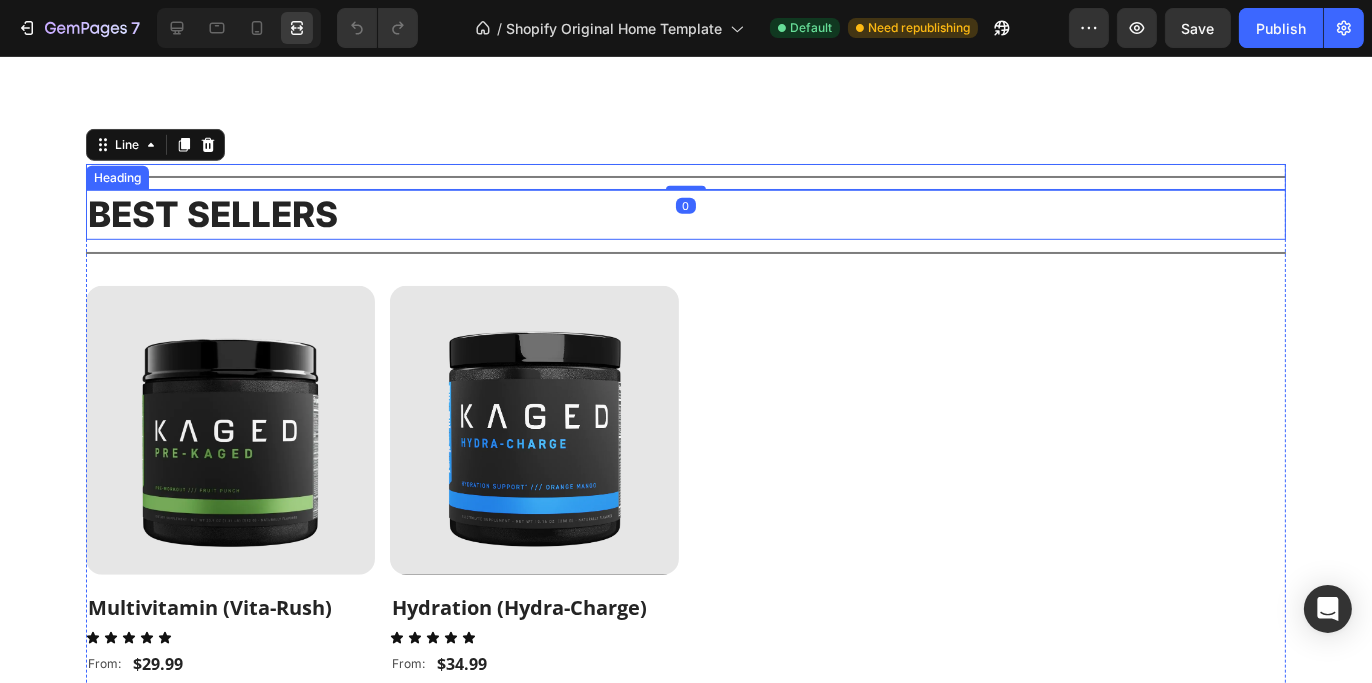 click on "BEST SELLERS" at bounding box center [686, 215] 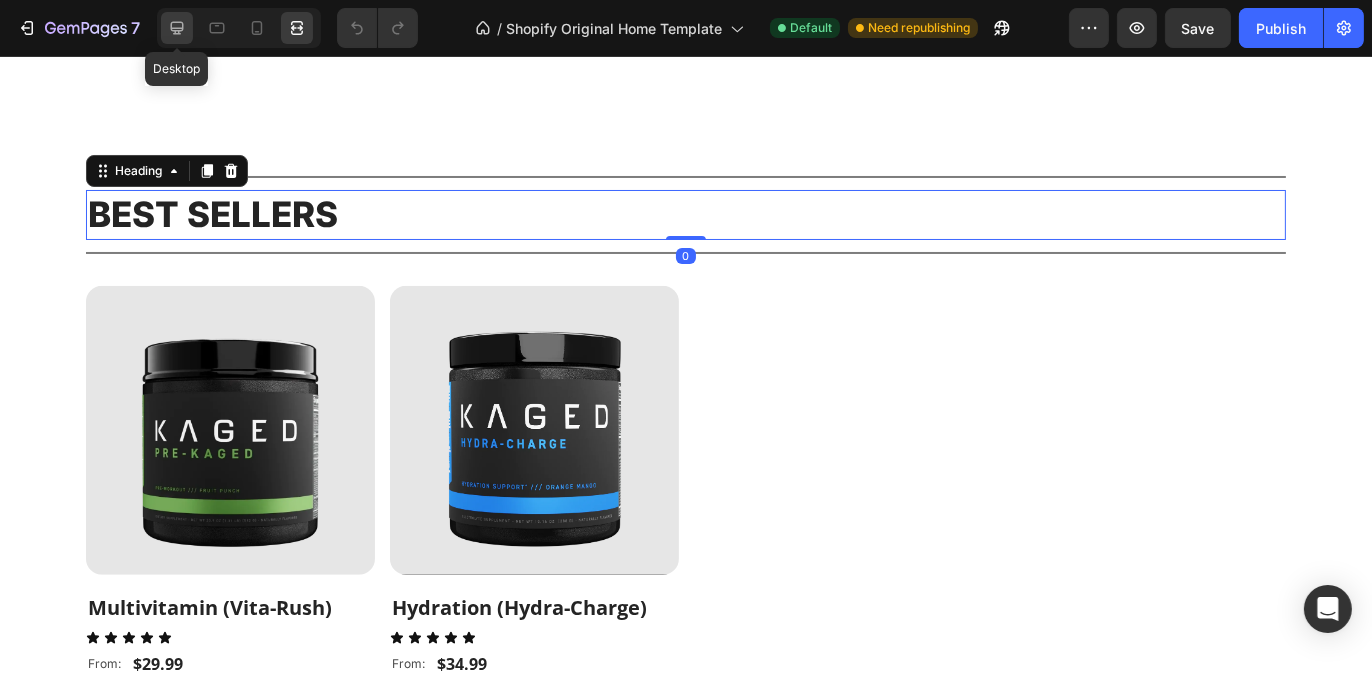 click 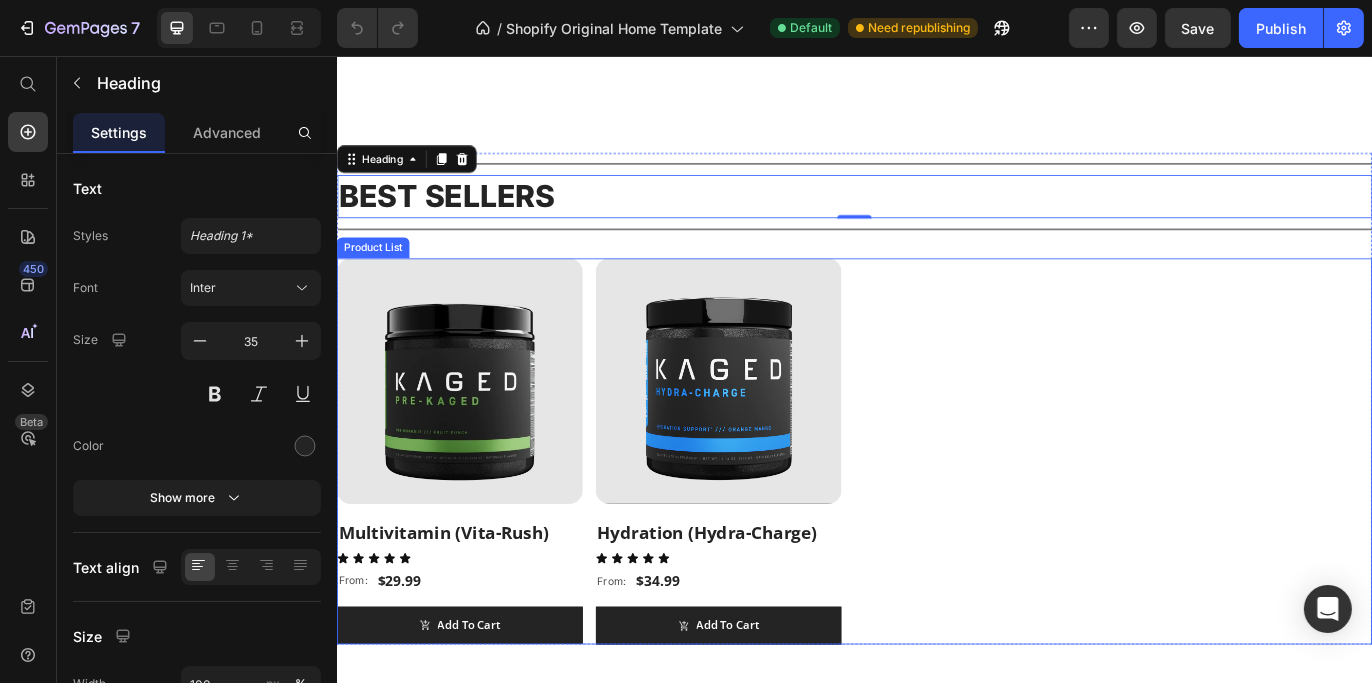 scroll, scrollTop: 1400, scrollLeft: 0, axis: vertical 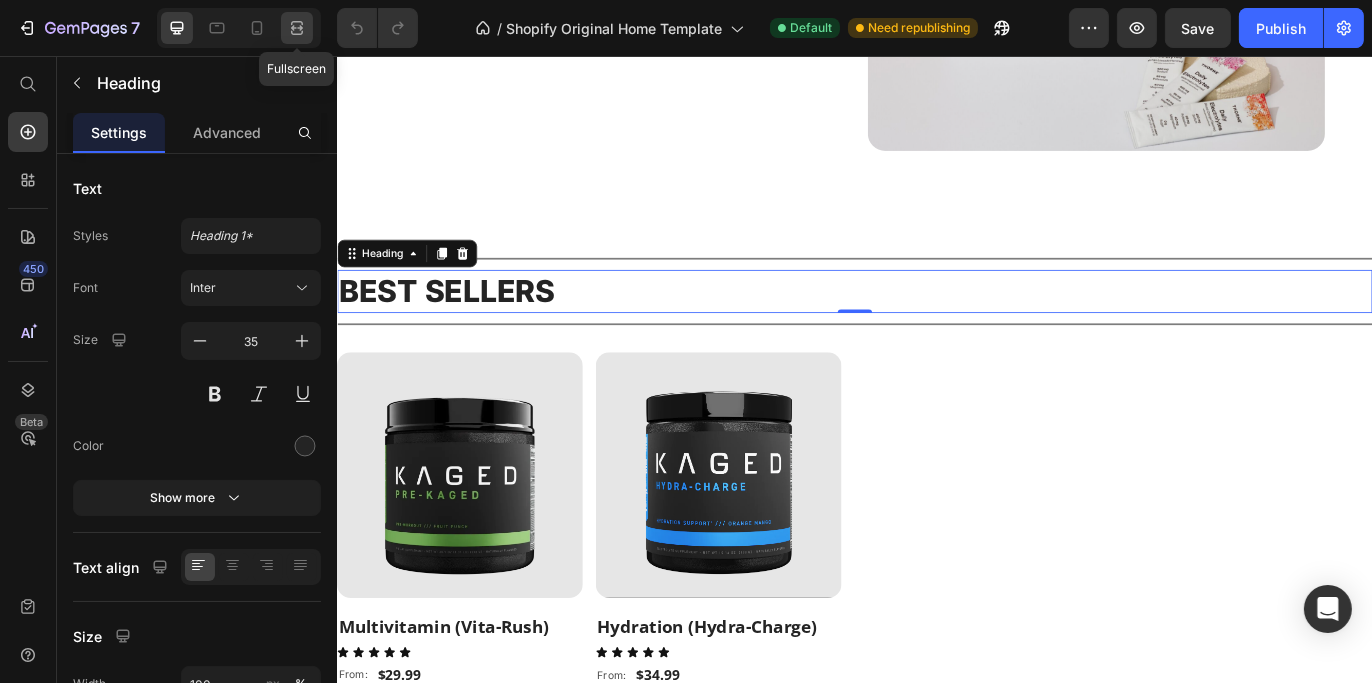 click 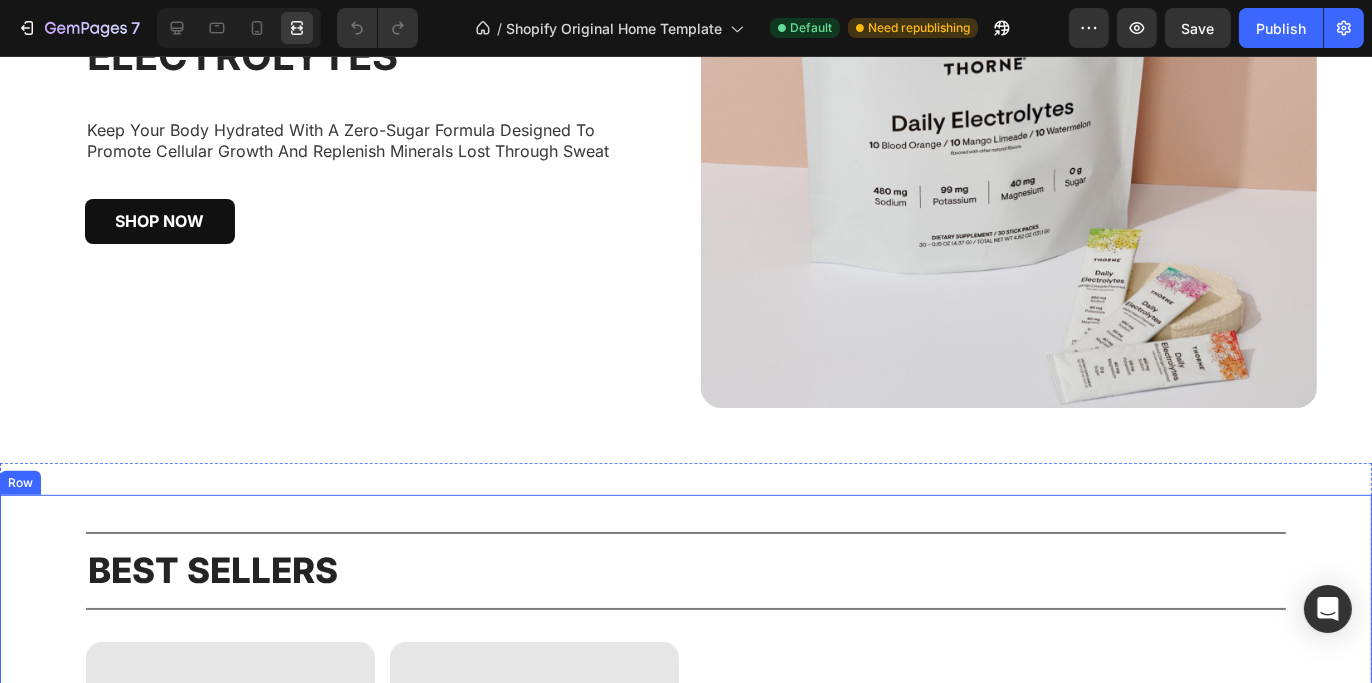 scroll, scrollTop: 1400, scrollLeft: 0, axis: vertical 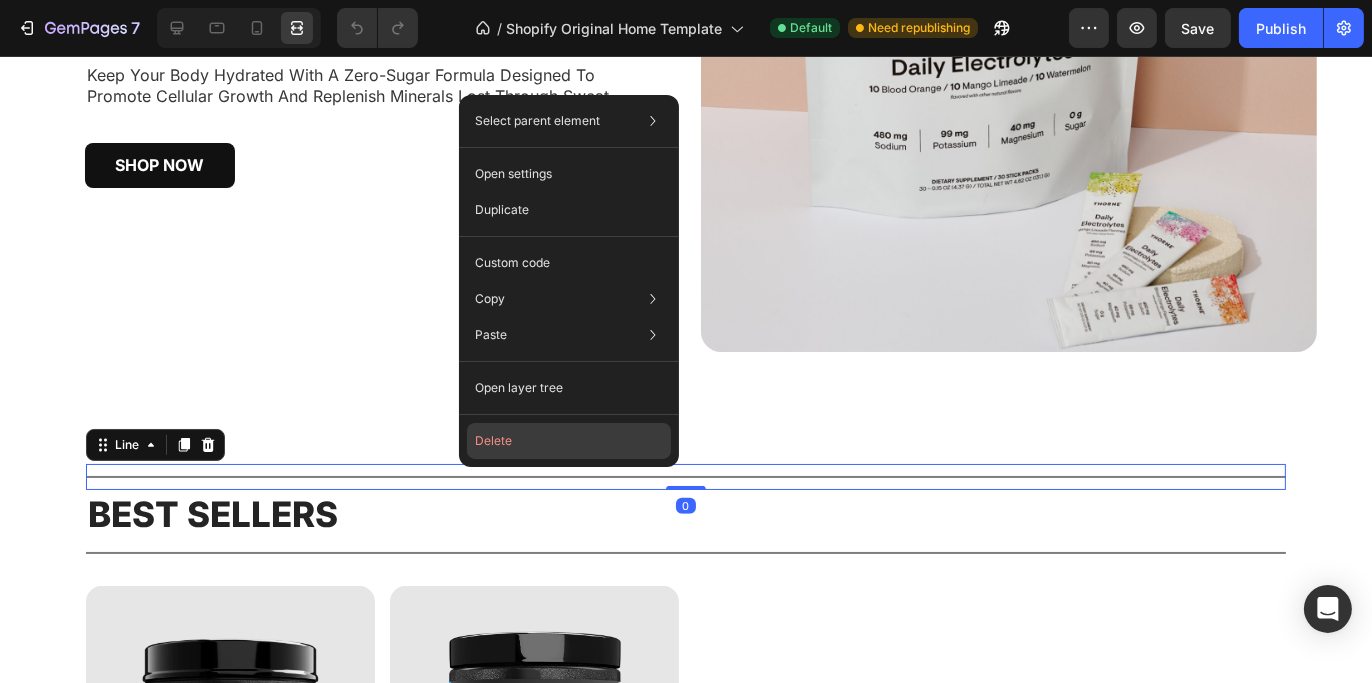 click on "Delete" 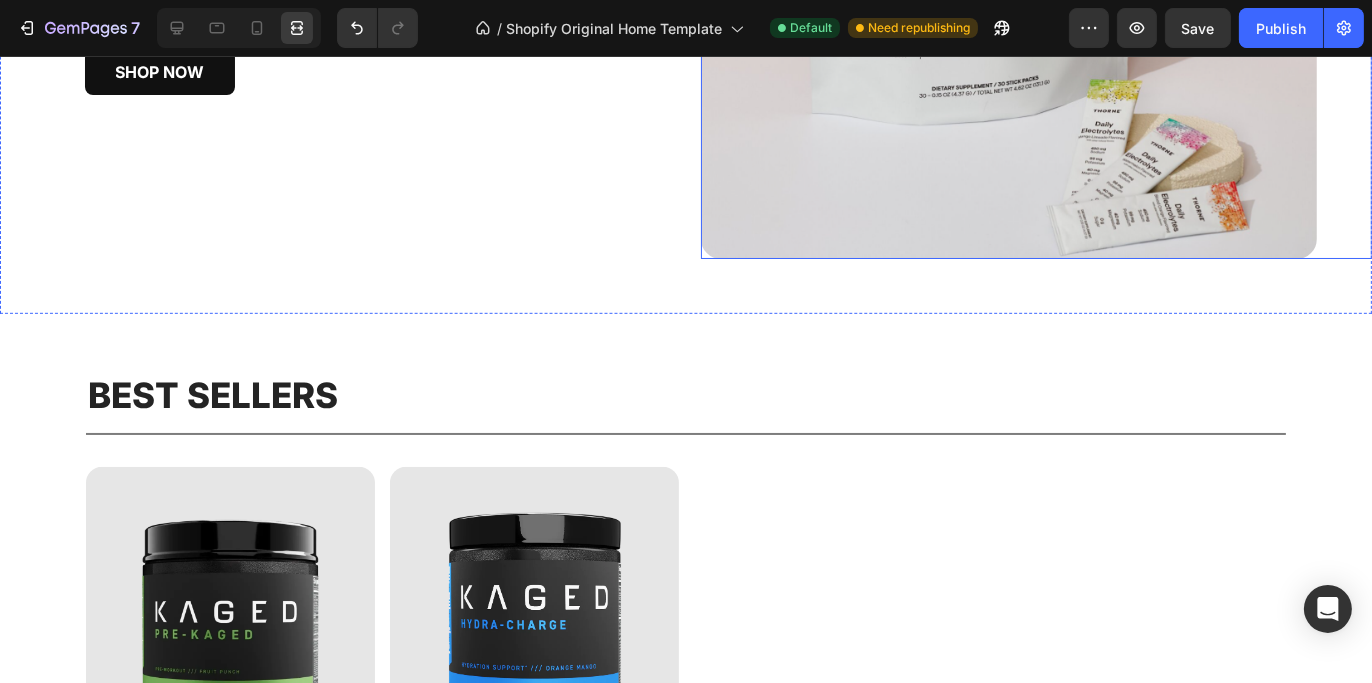 scroll, scrollTop: 1500, scrollLeft: 0, axis: vertical 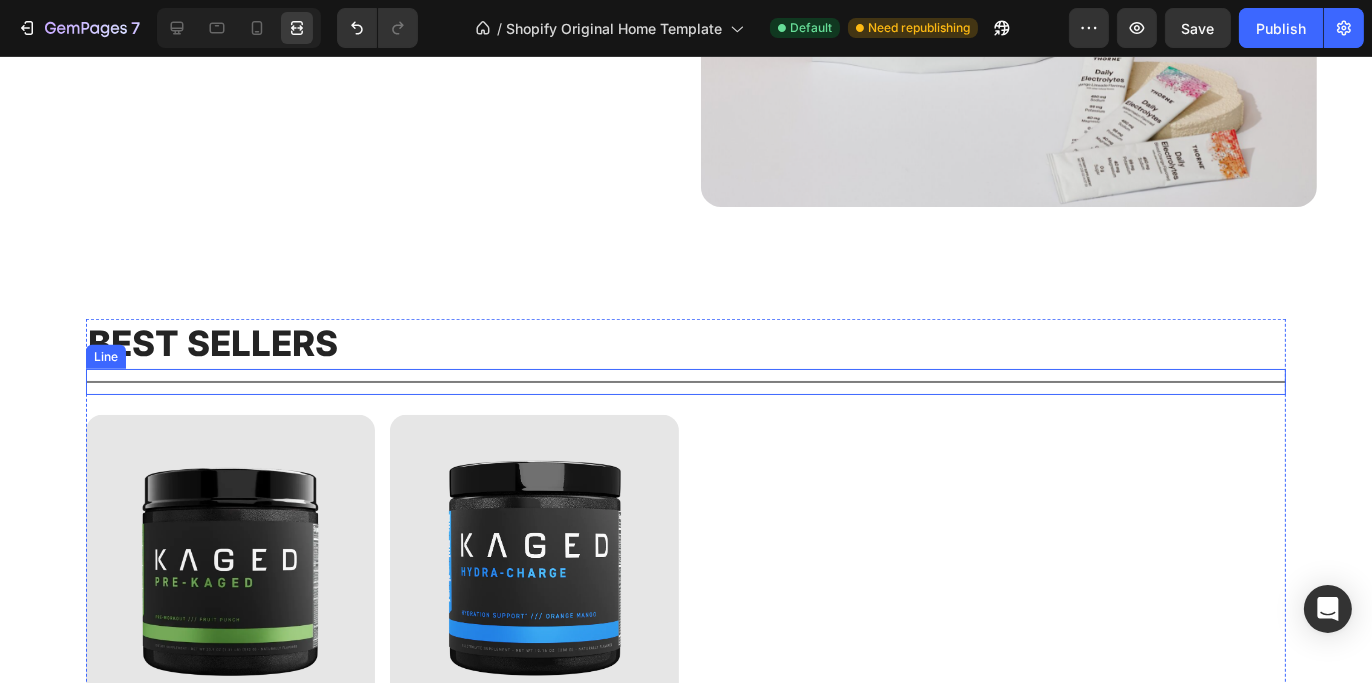 click on "BEST SELLERS" at bounding box center (686, 344) 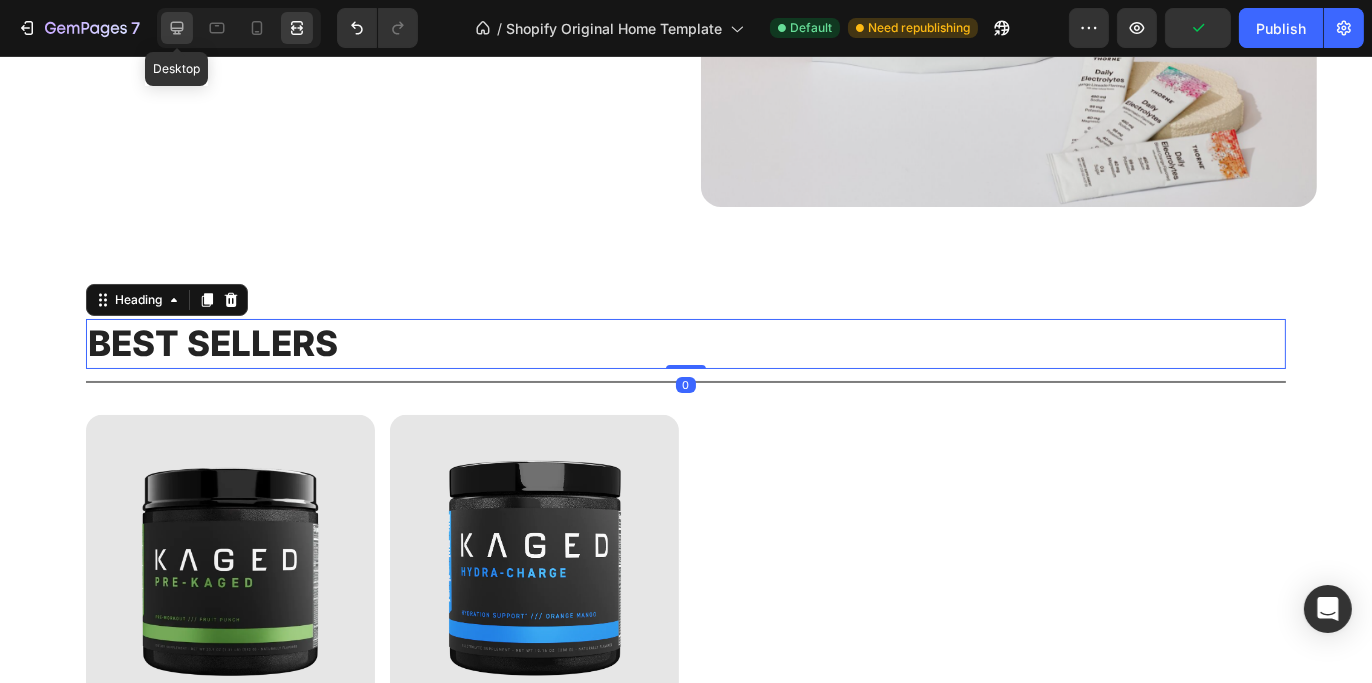 click 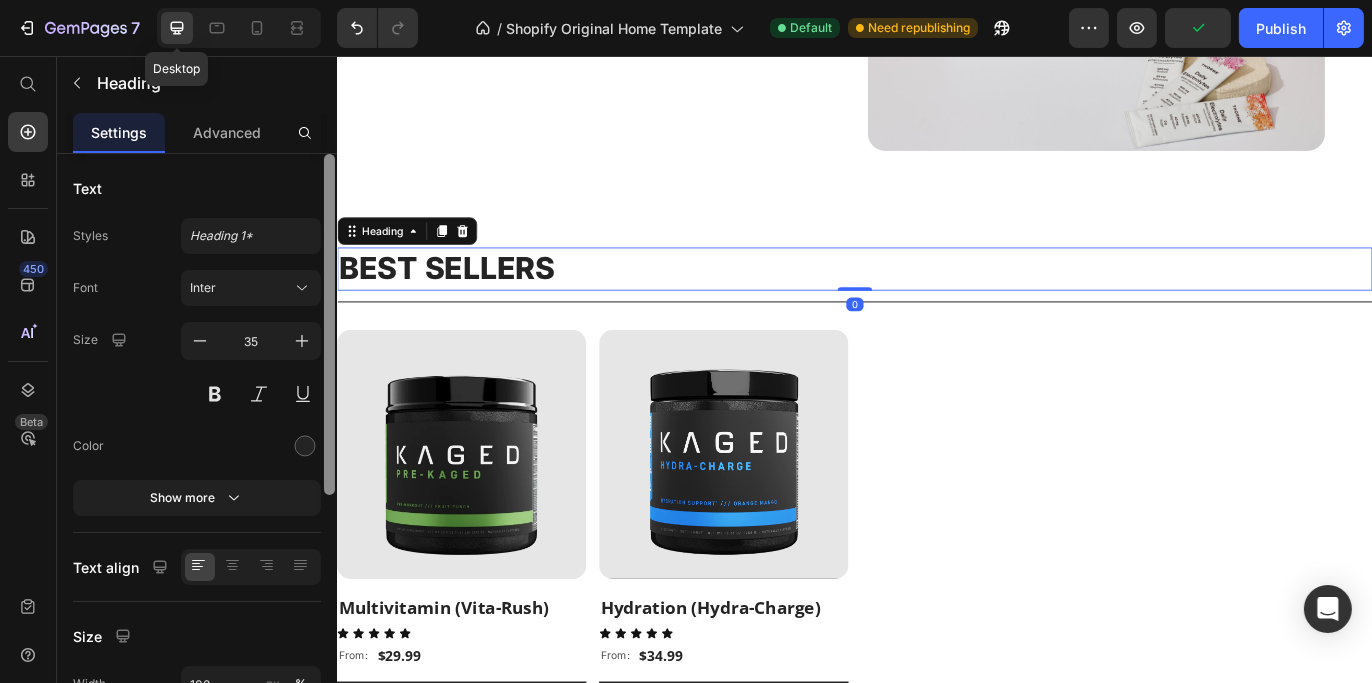 scroll, scrollTop: 1492, scrollLeft: 0, axis: vertical 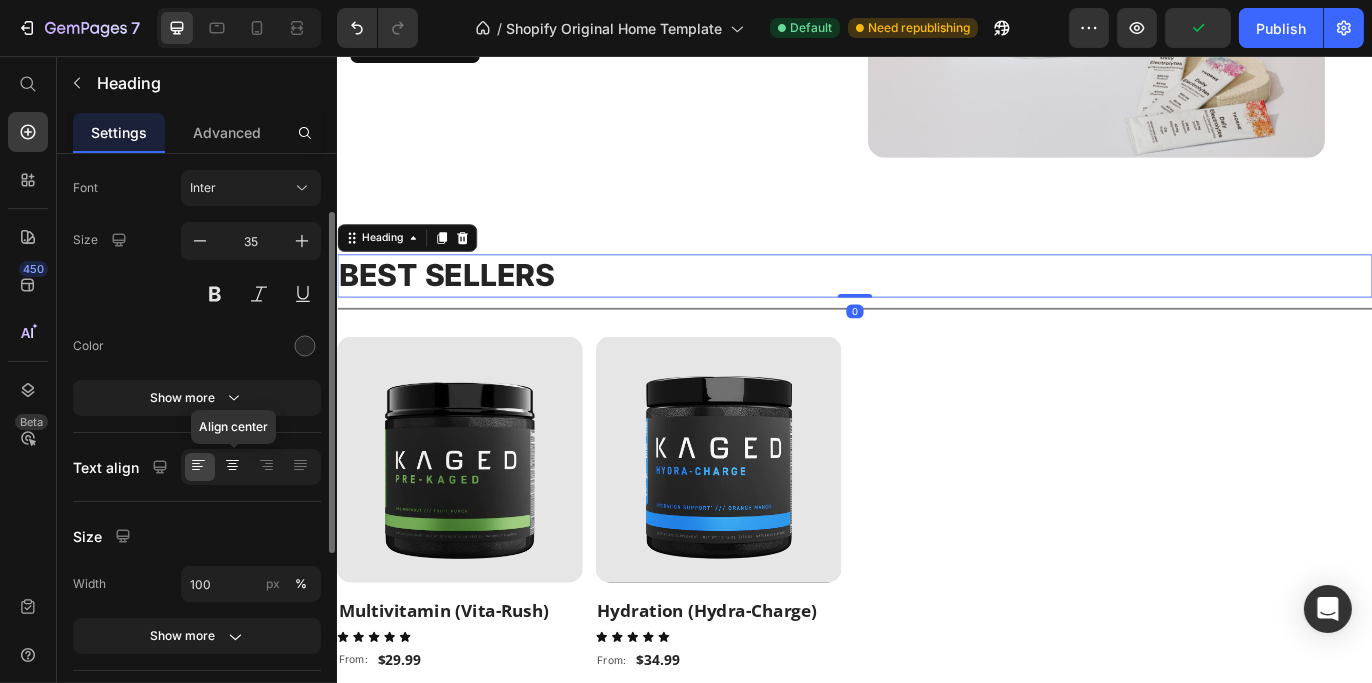 click 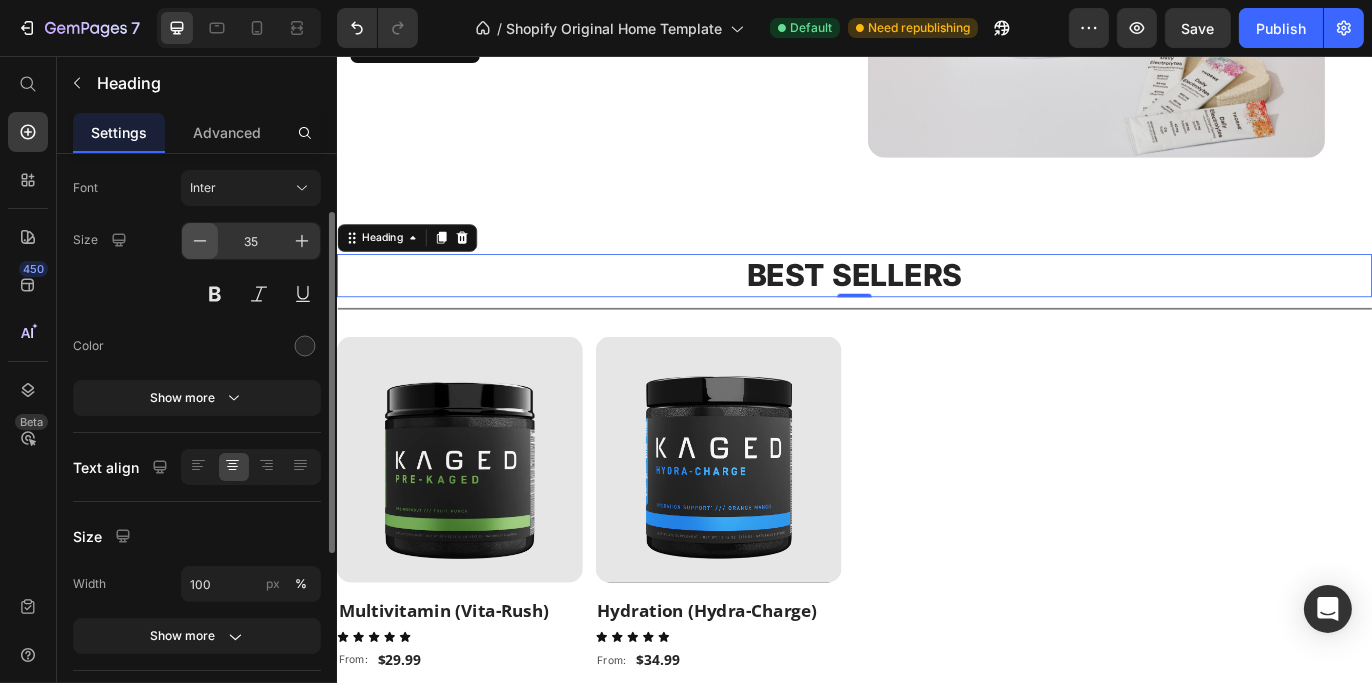 click 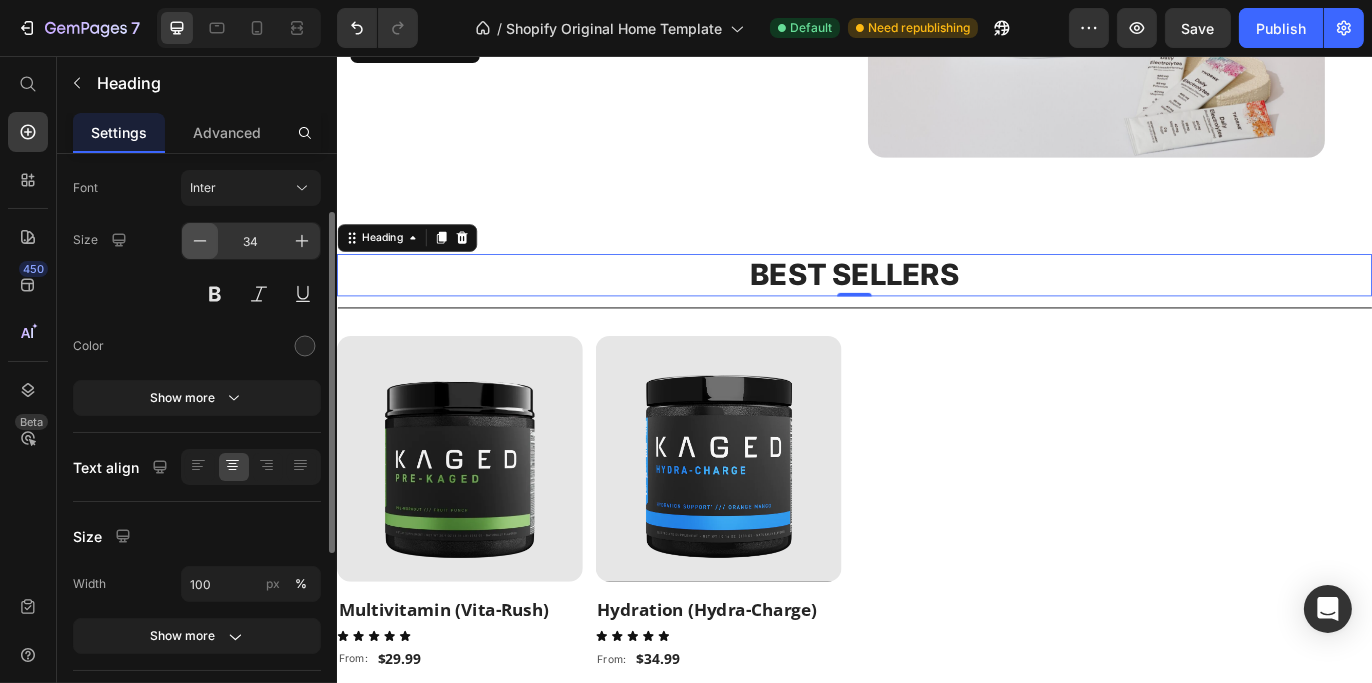 click 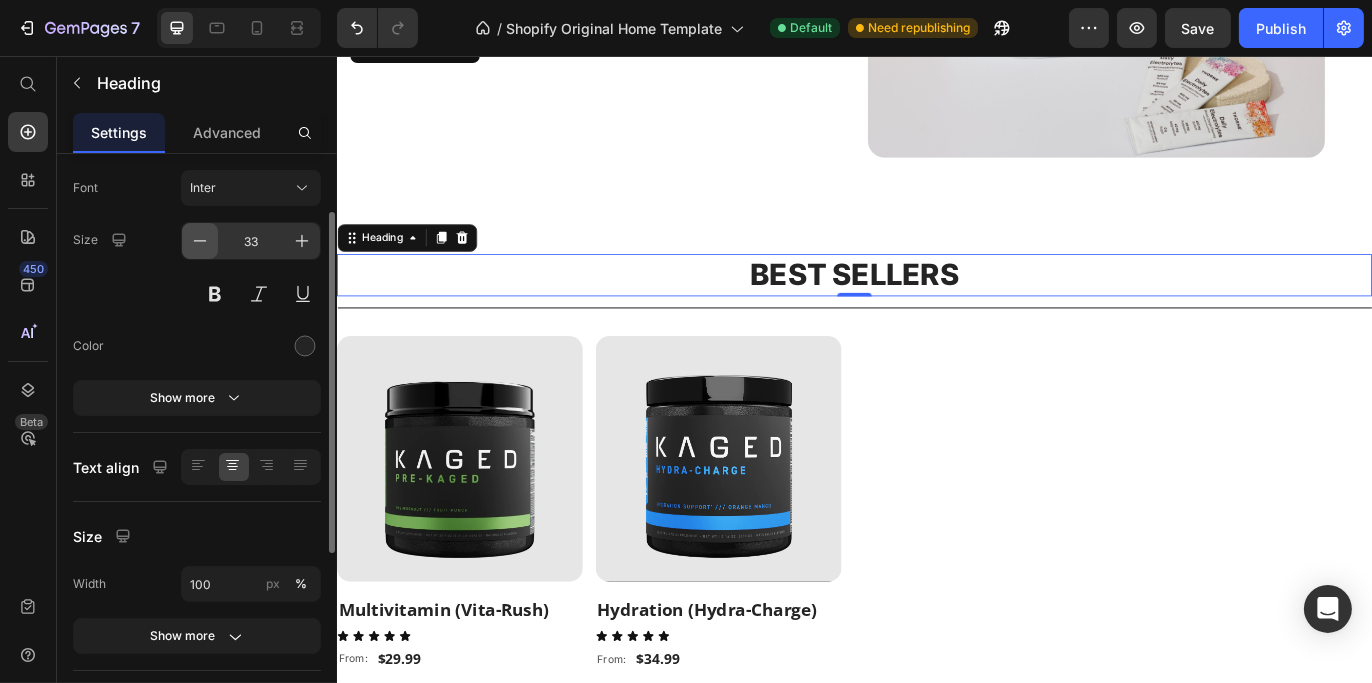 click 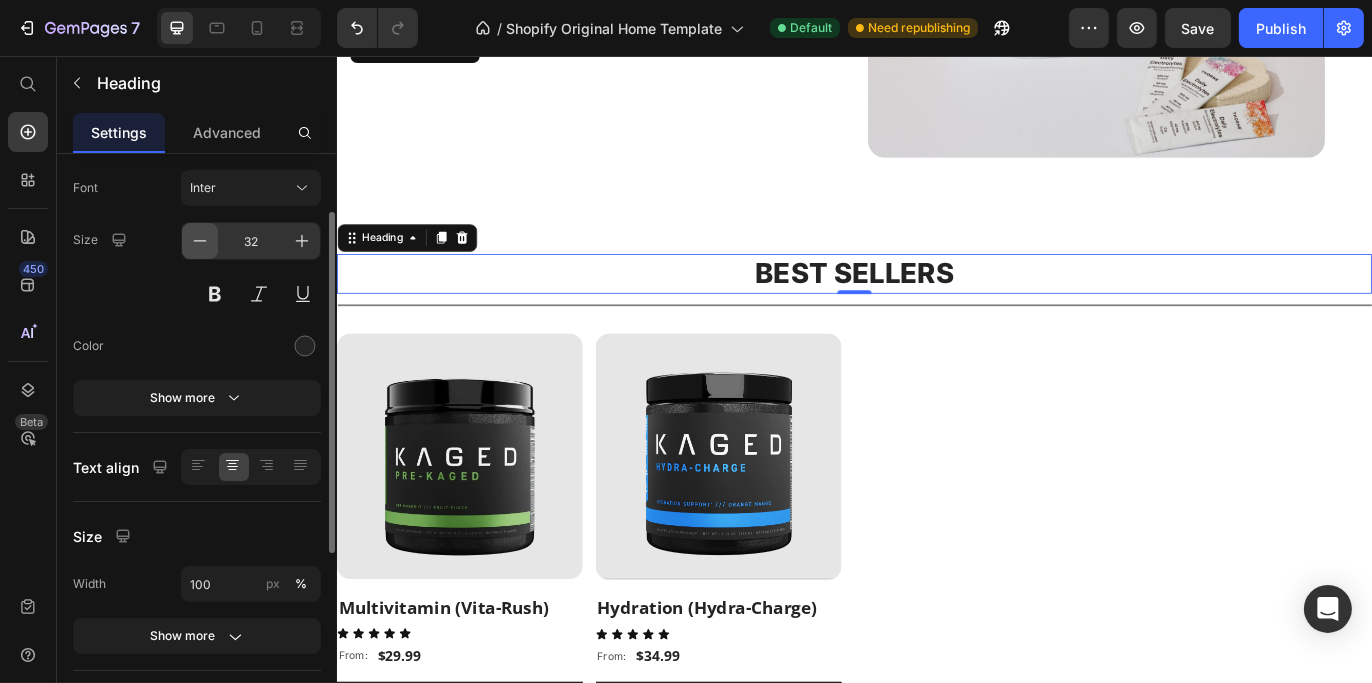 click 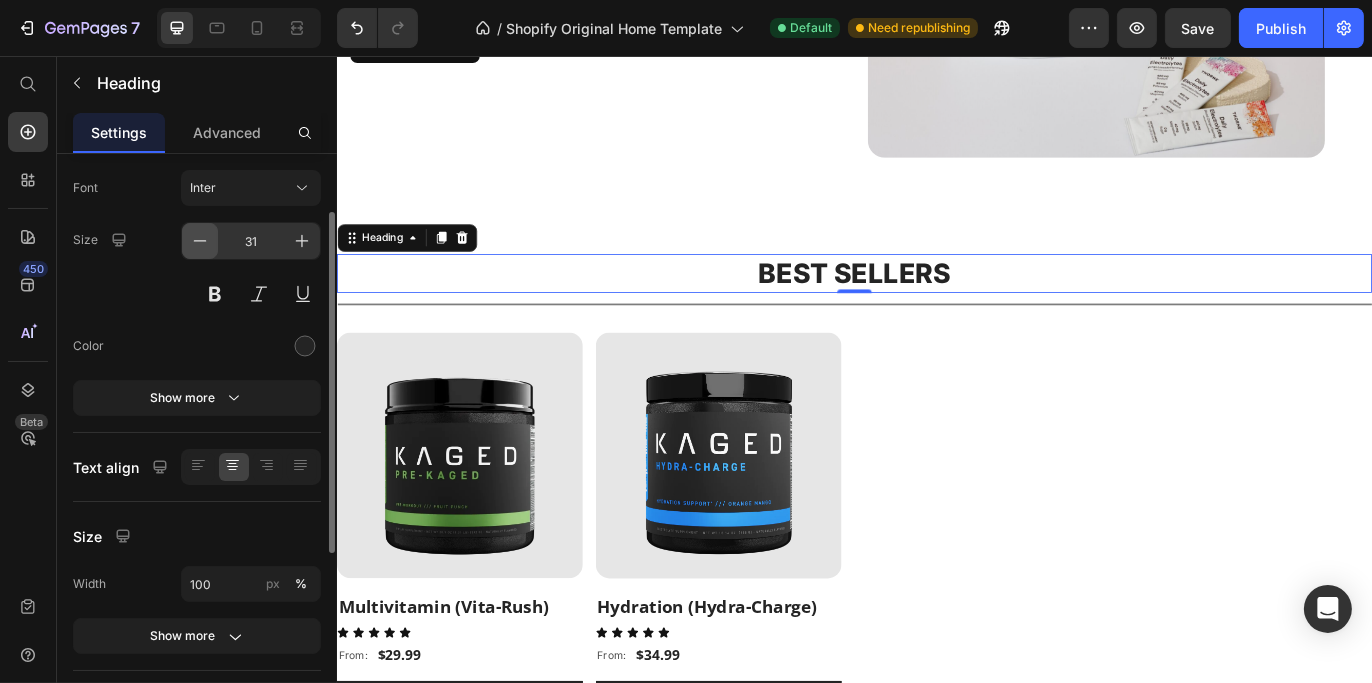 click 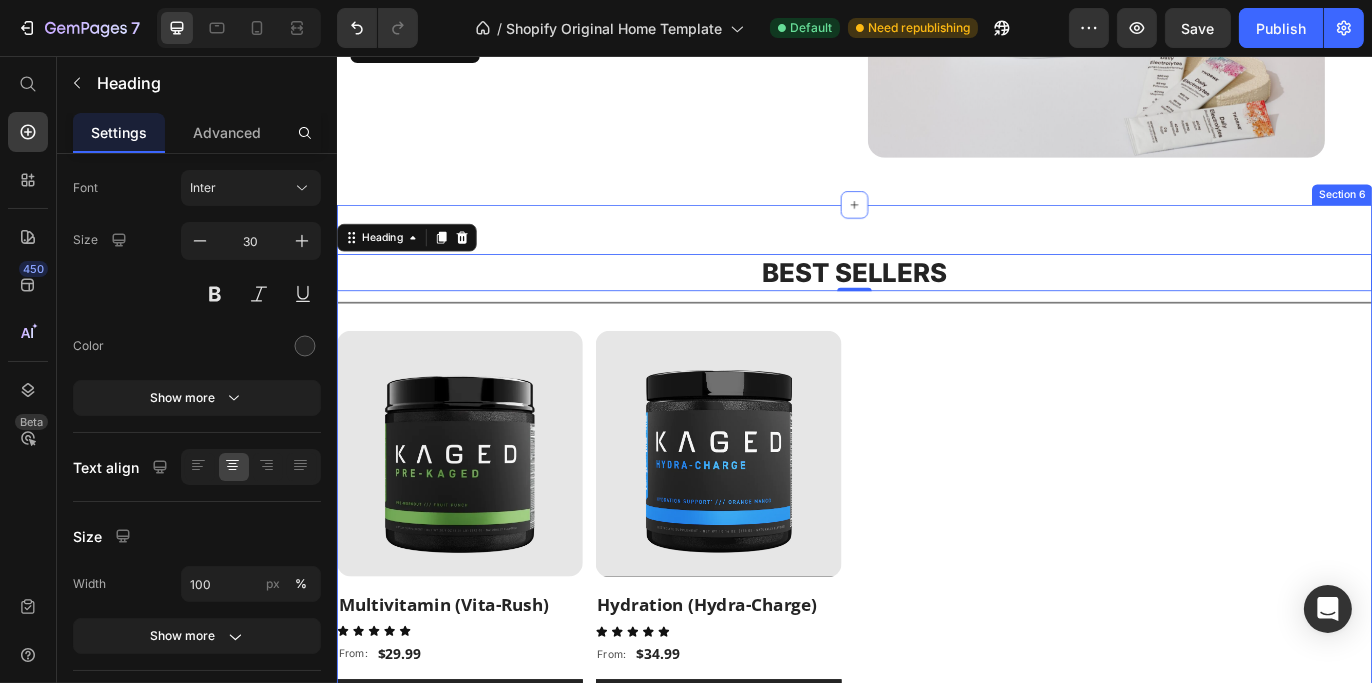 click on "BEST SELLERS Heading   0                Title Line (P) Images Multivitamin (Vita-Rush) (P) Title Icon Icon Icon Icon
Icon Icon List From: Text Block $29.99 (P) Price Row Add To Cart (P) Cart Button Row (P) Images Hydration (Hydra-Charge) (P) Title Icon Icon Icon Icon
Icon Icon List From: Text Block $34.99 (P) Price Row Add To Cart (P) Cart Button Row Product List Row Row Section 6" at bounding box center (936, 572) 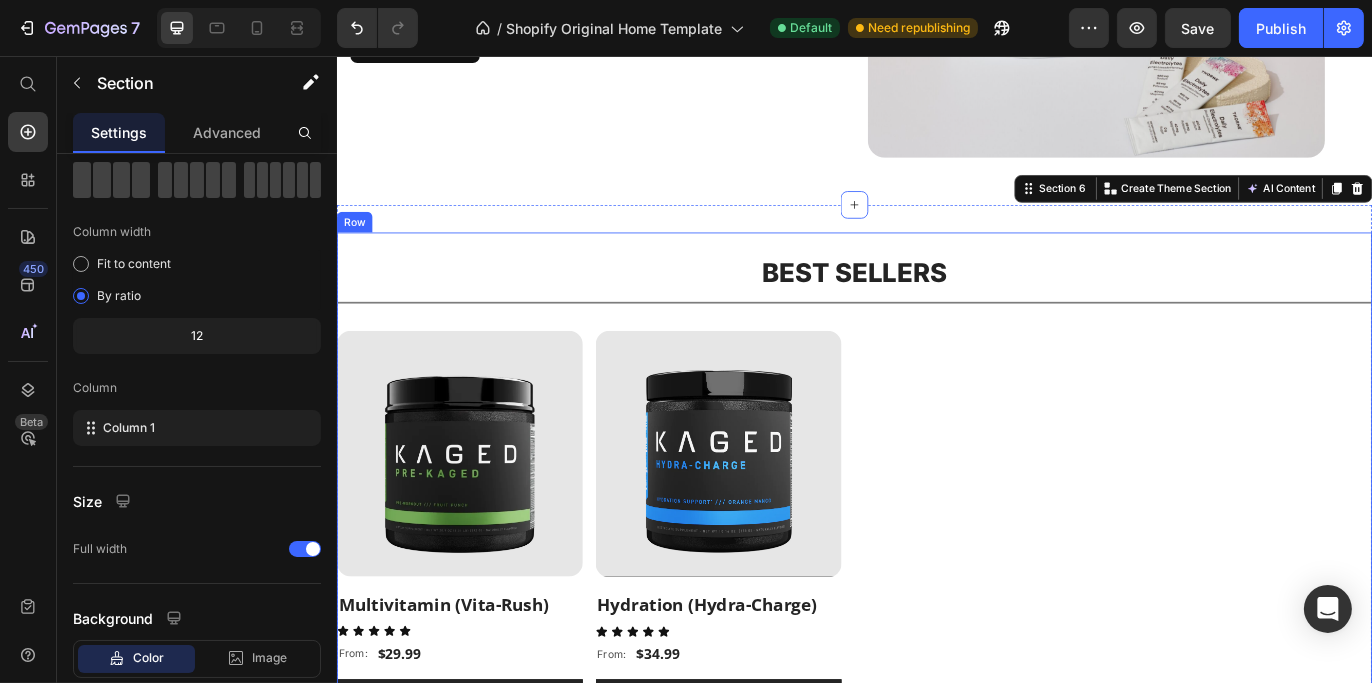scroll, scrollTop: 0, scrollLeft: 0, axis: both 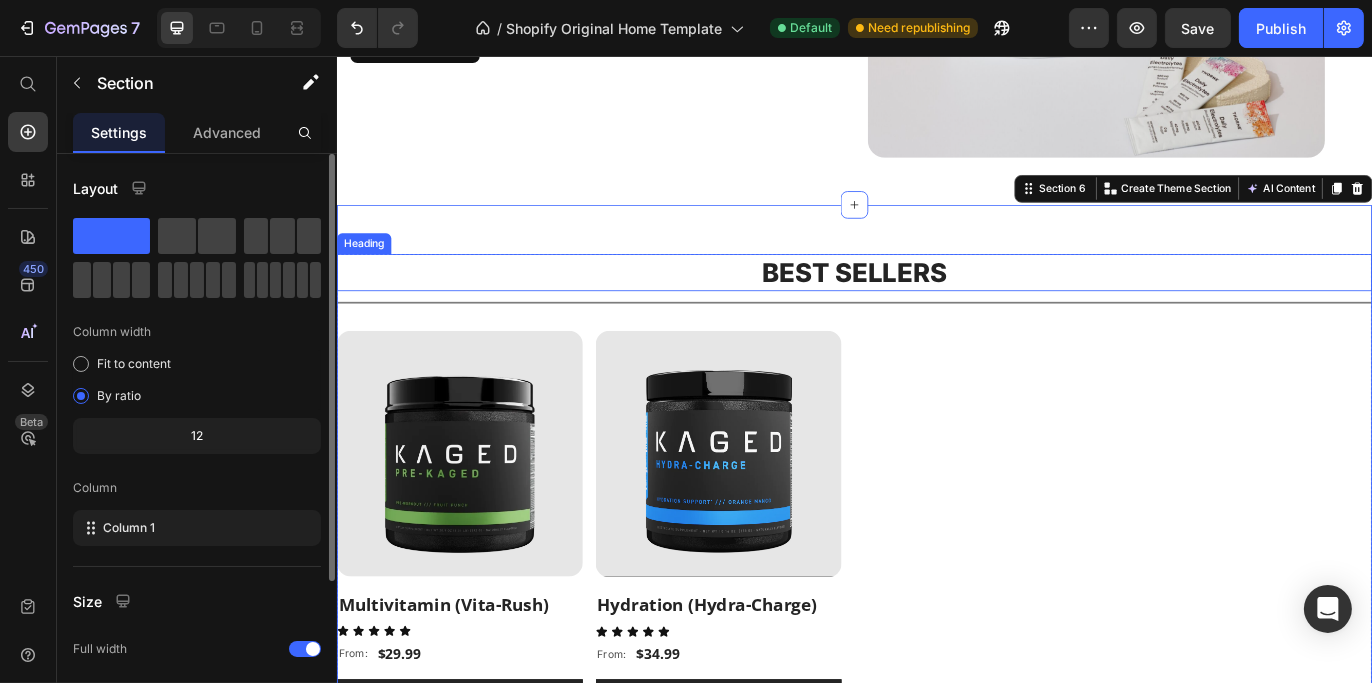 click on "BEST SELLERS" at bounding box center [936, 307] 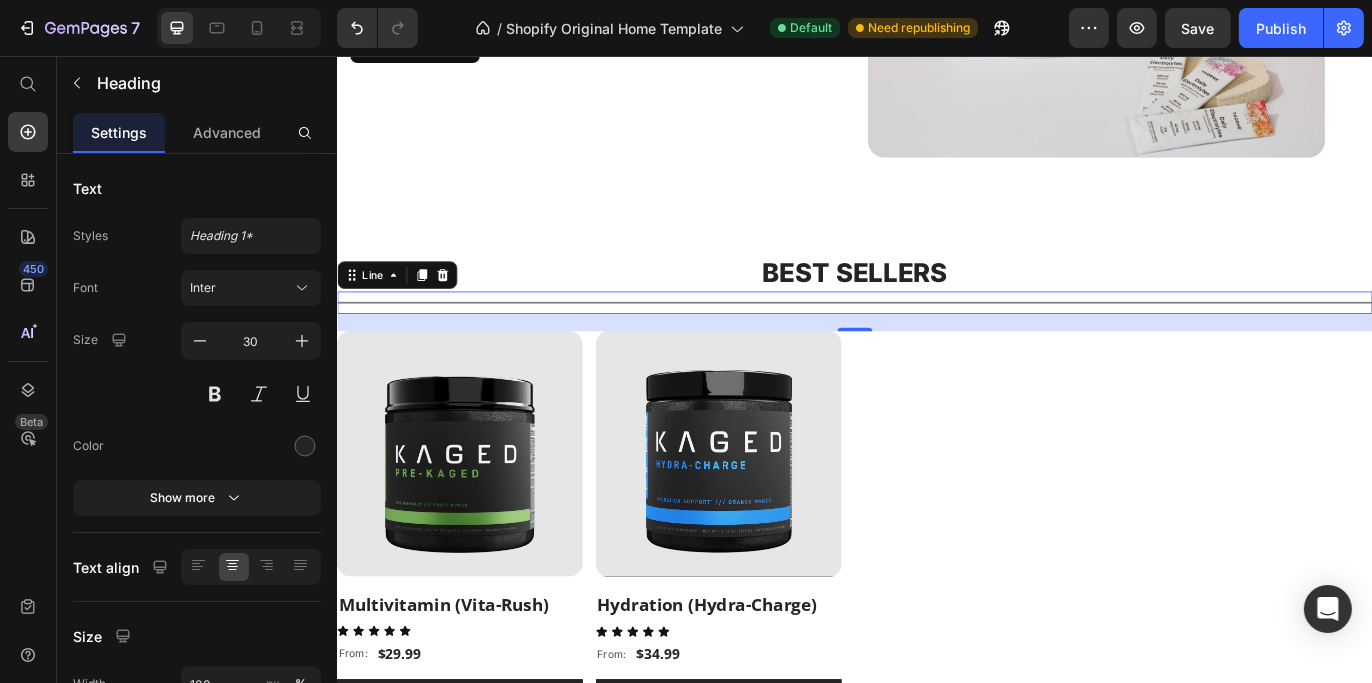 click on "Title Line   0" at bounding box center [936, 342] 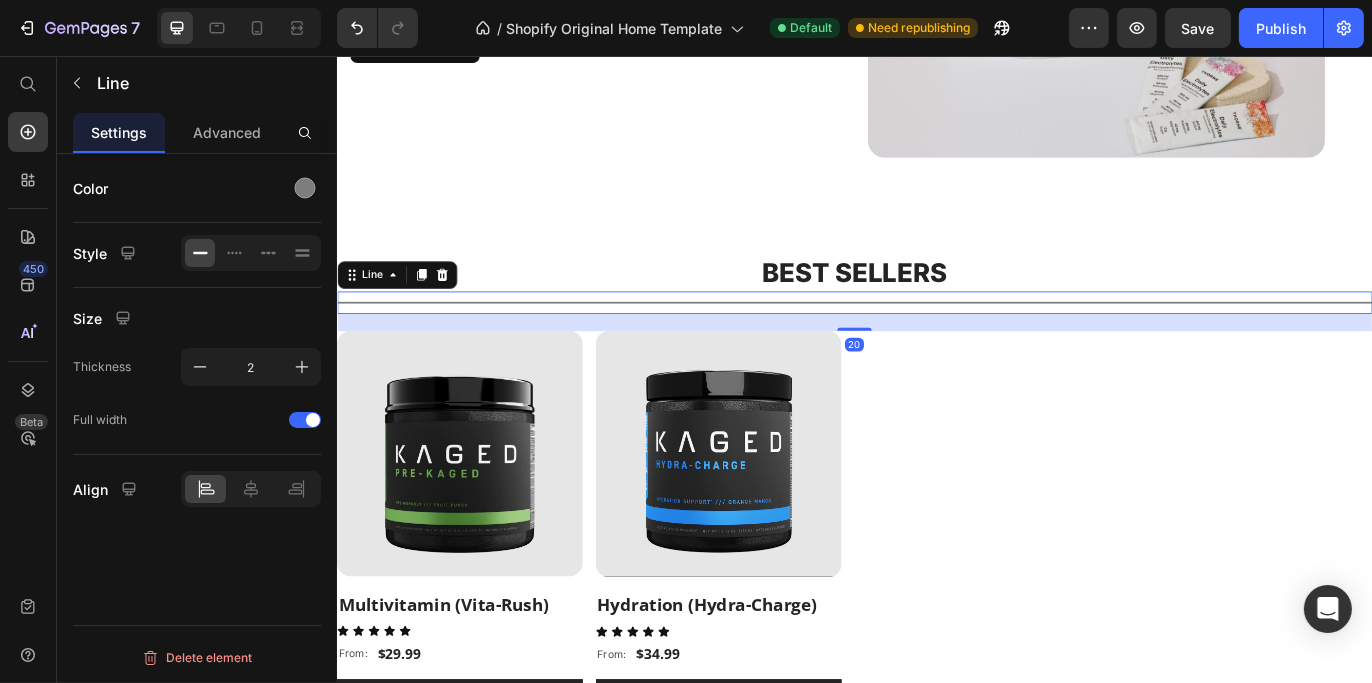 click on "Title Line   20" at bounding box center (936, 342) 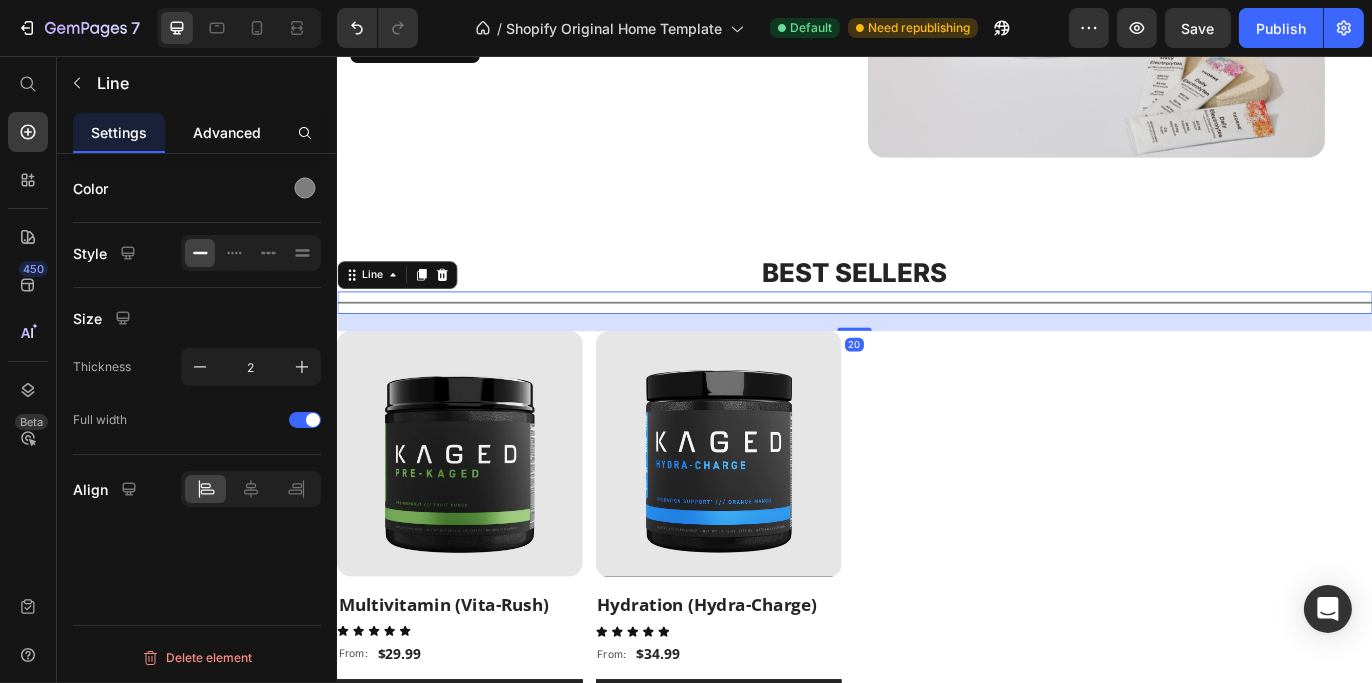 click on "Advanced" at bounding box center [227, 132] 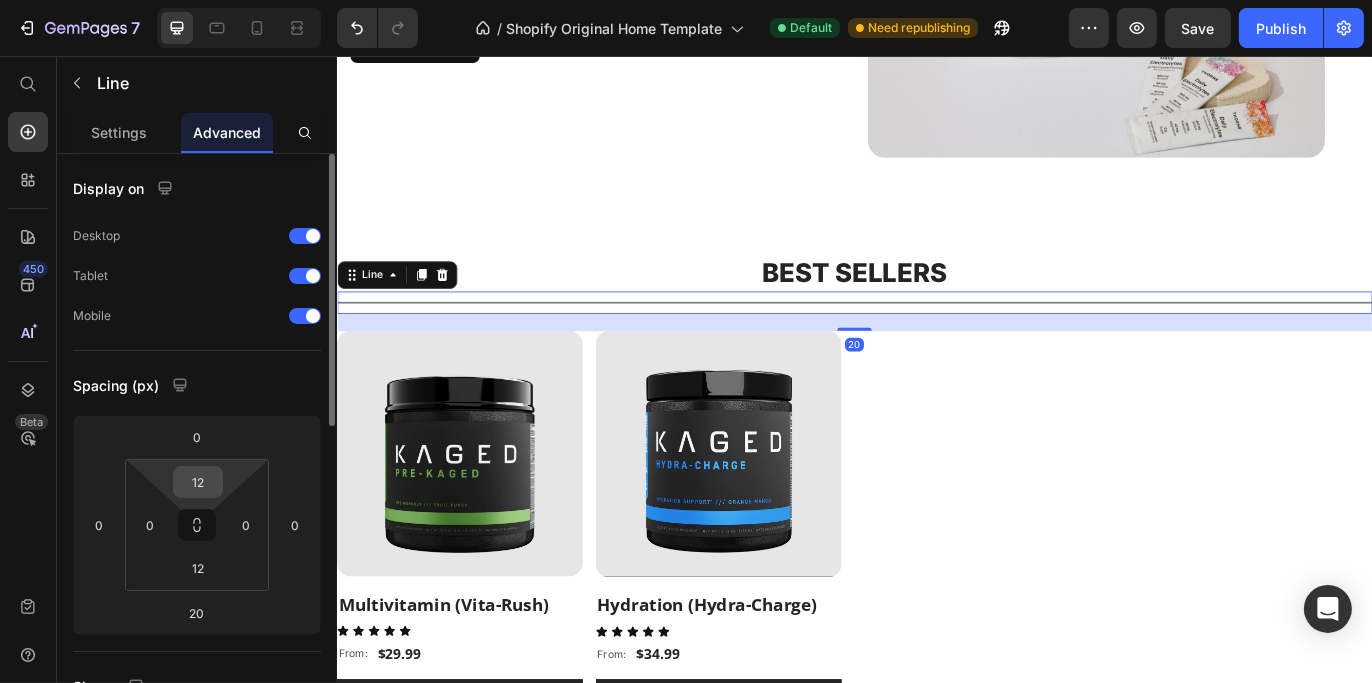 click on "12" at bounding box center (198, 482) 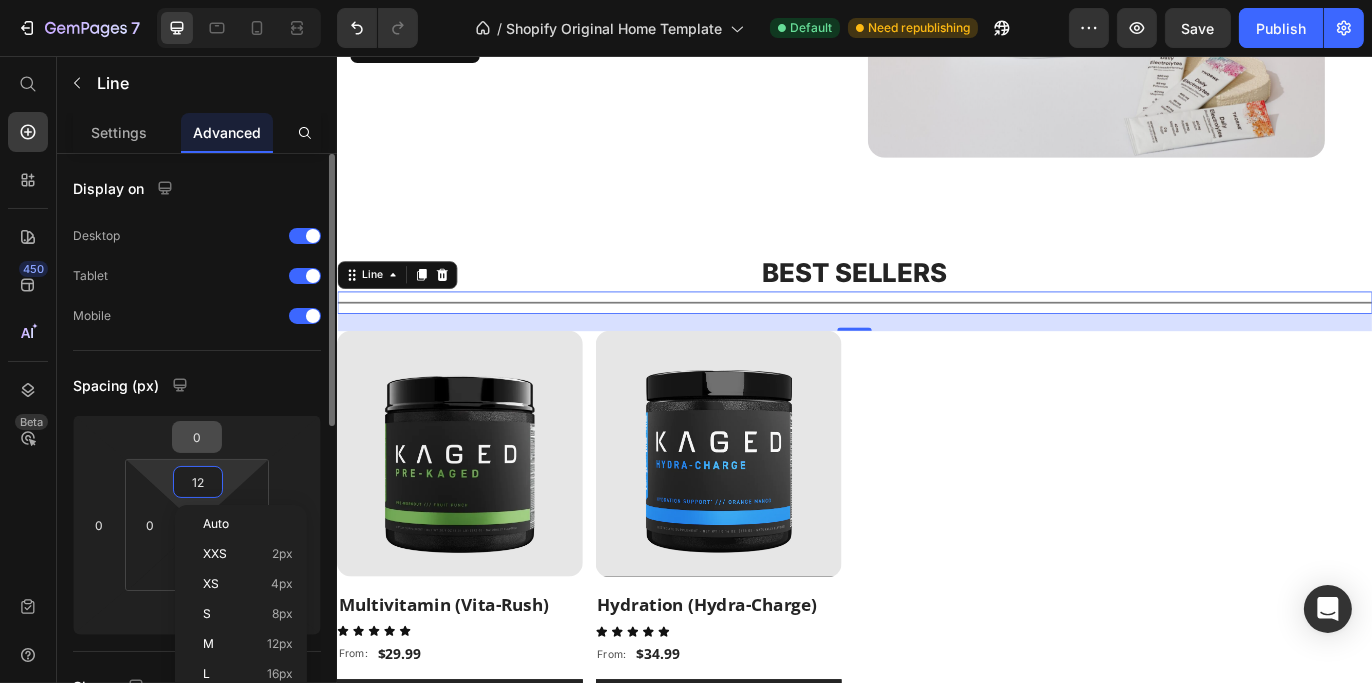 type on "5" 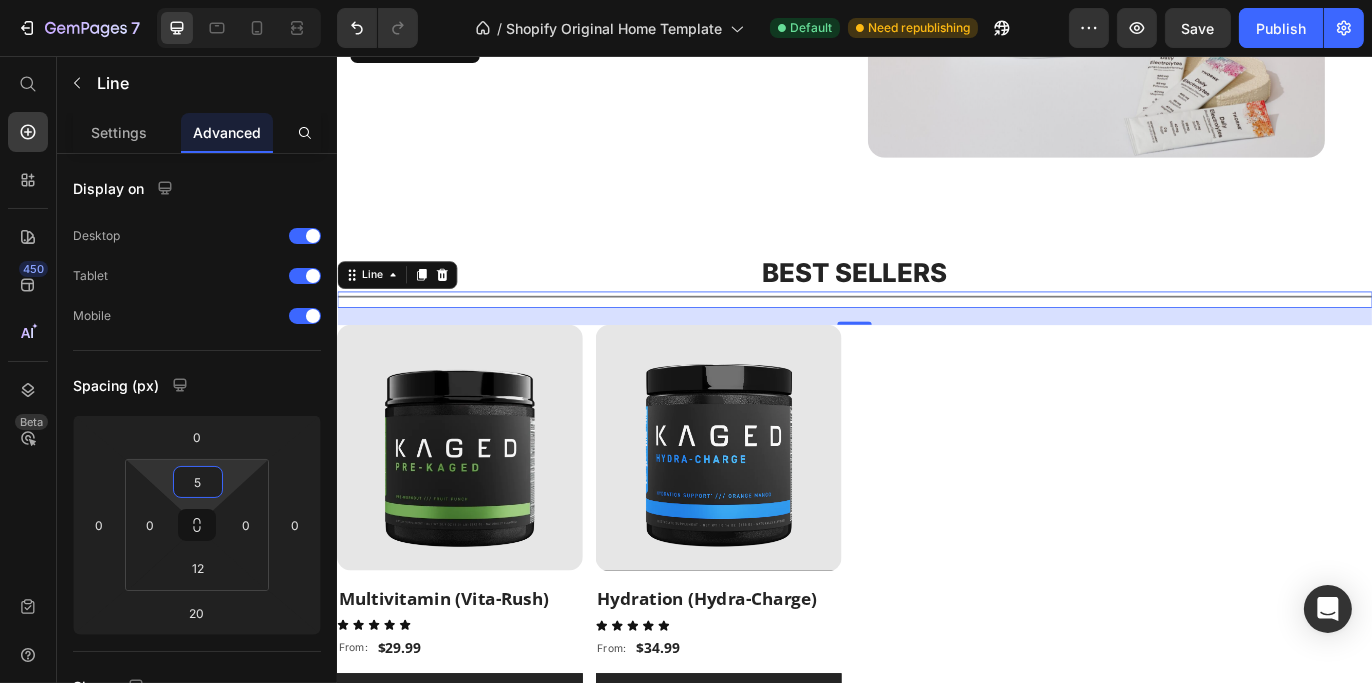 click on "(P) Images Multivitamin (Vita-Rush) (P) Title Icon Icon Icon Icon
Icon Icon List From: Text Block $29.99 (P) Price Row Add To Cart (P) Cart Button Row (P) Images Hydration (Hydra-Charge) (P) Title Icon Icon Icon Icon
Icon Icon List From: Text Block $34.99 (P) Price Row Add To Cart (P) Cart Button Row" at bounding box center [936, 592] 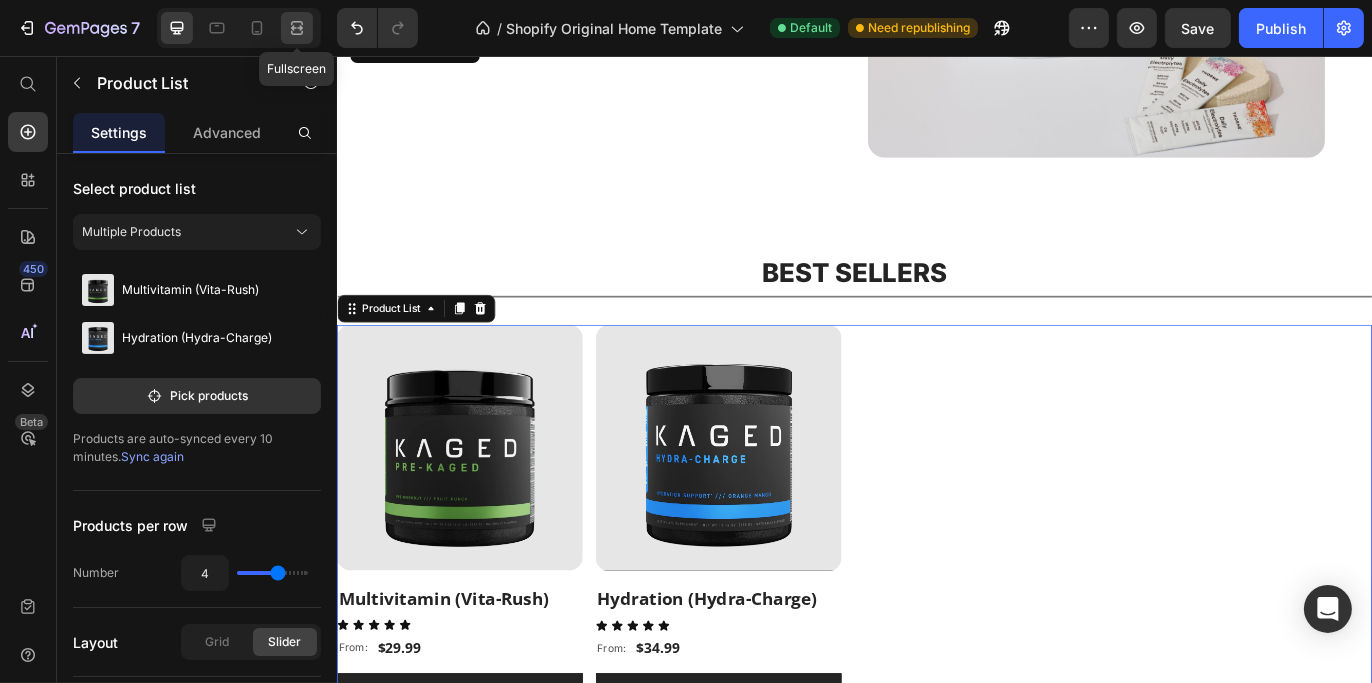 click 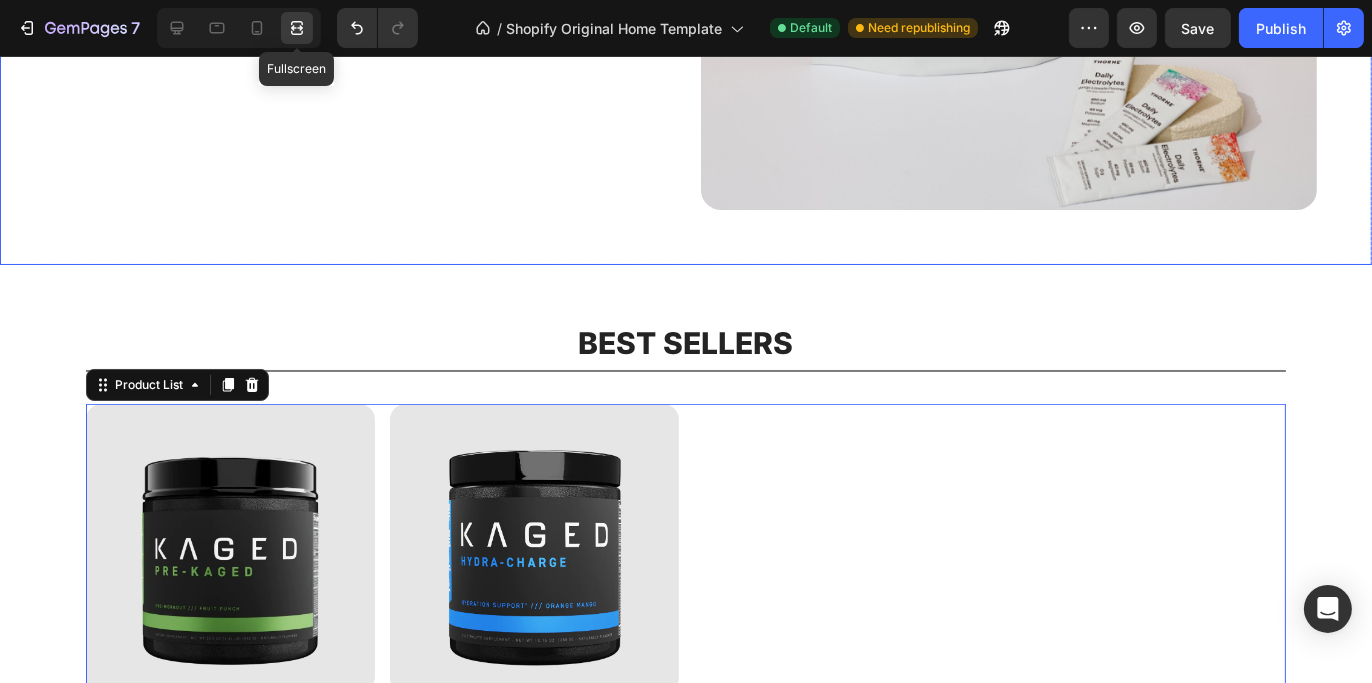 scroll, scrollTop: 1545, scrollLeft: 0, axis: vertical 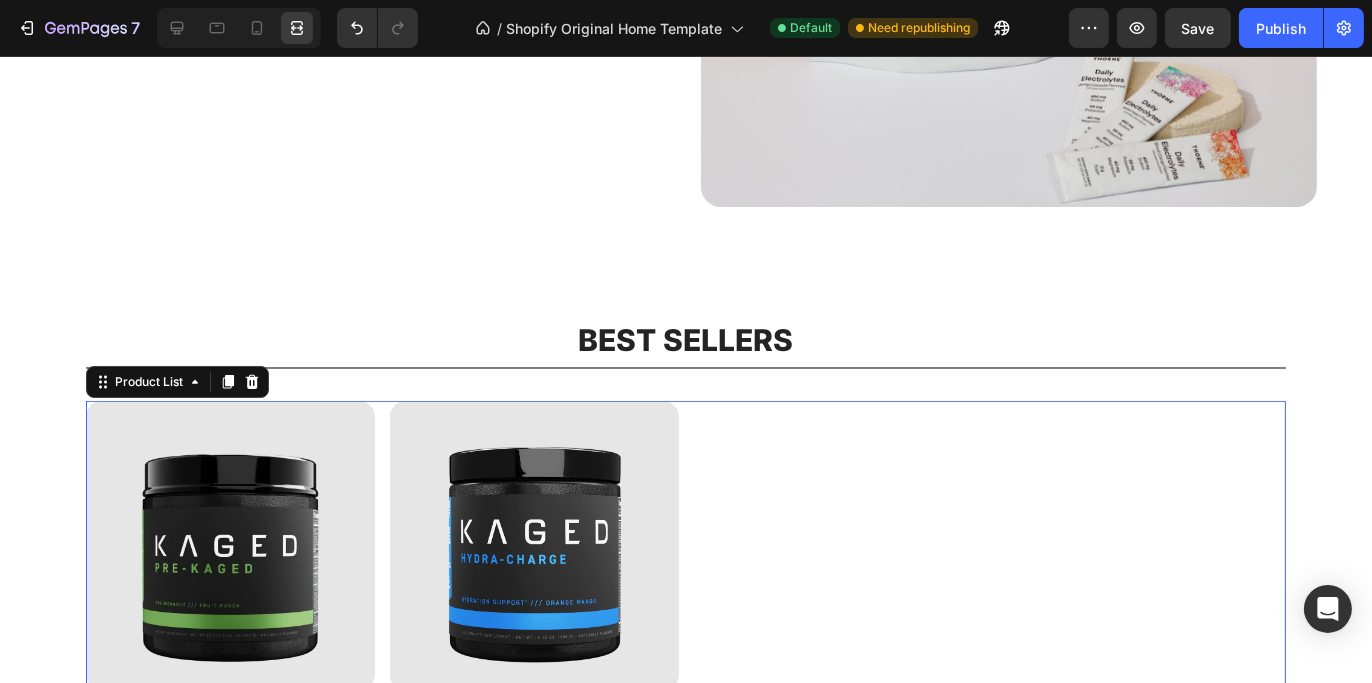 click on "BEST SELLERS Heading                Title Line (P) Images Multivitamin (Vita-Rush) (P) Title Icon Icon Icon Icon
Icon Icon List From: Text Block $29.99 (P) Price Row Add To Cart (P) Cart Button Row (P) Images Hydration (Hydra-Charge) (P) Title Icon Icon Icon Icon
Icon Icon List From: Text Block $34.99 (P) Price Row Add To Cart (P) Cart Button Row Product List   0 Row" at bounding box center [686, 586] 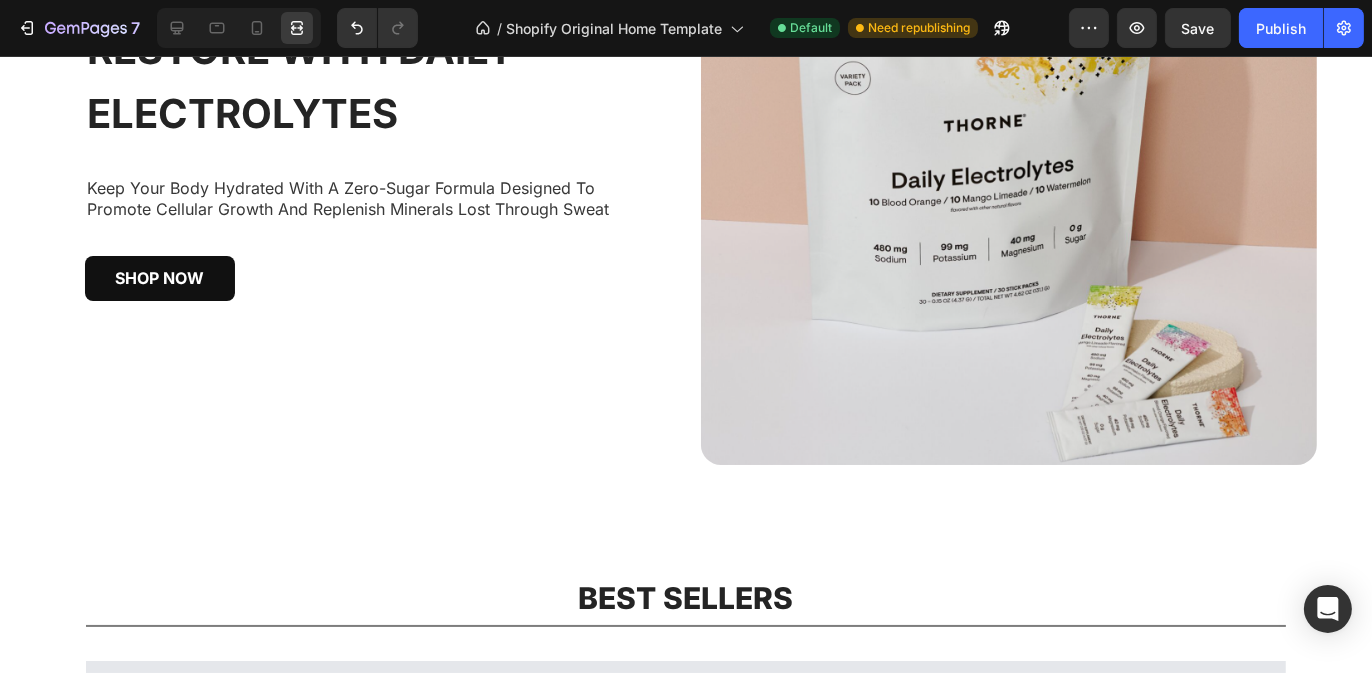 scroll, scrollTop: 1352, scrollLeft: 0, axis: vertical 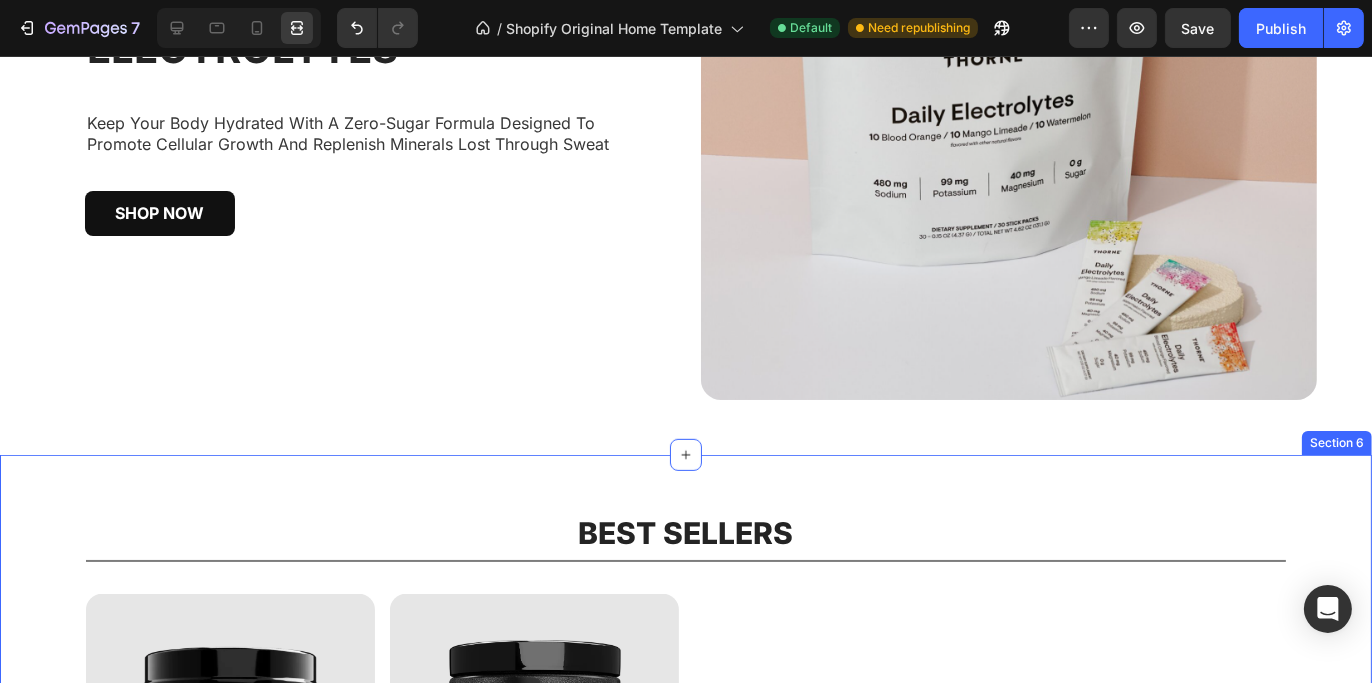 click on "BEST SELLERS Heading                Title Line (P) Images Multivitamin (Vita-Rush) (P) Title Icon Icon Icon Icon
Icon Icon List From: Text Block $29.99 (P) Price Row Add To Cart (P) Cart Button Row (P) Images Hydration (Hydra-Charge) (P) Title Icon Icon Icon Icon
Icon Icon List From: Text Block $34.99 (P) Price Row Add To Cart (P) Cart Button Row Product List Row Row Section 6" at bounding box center (686, 796) 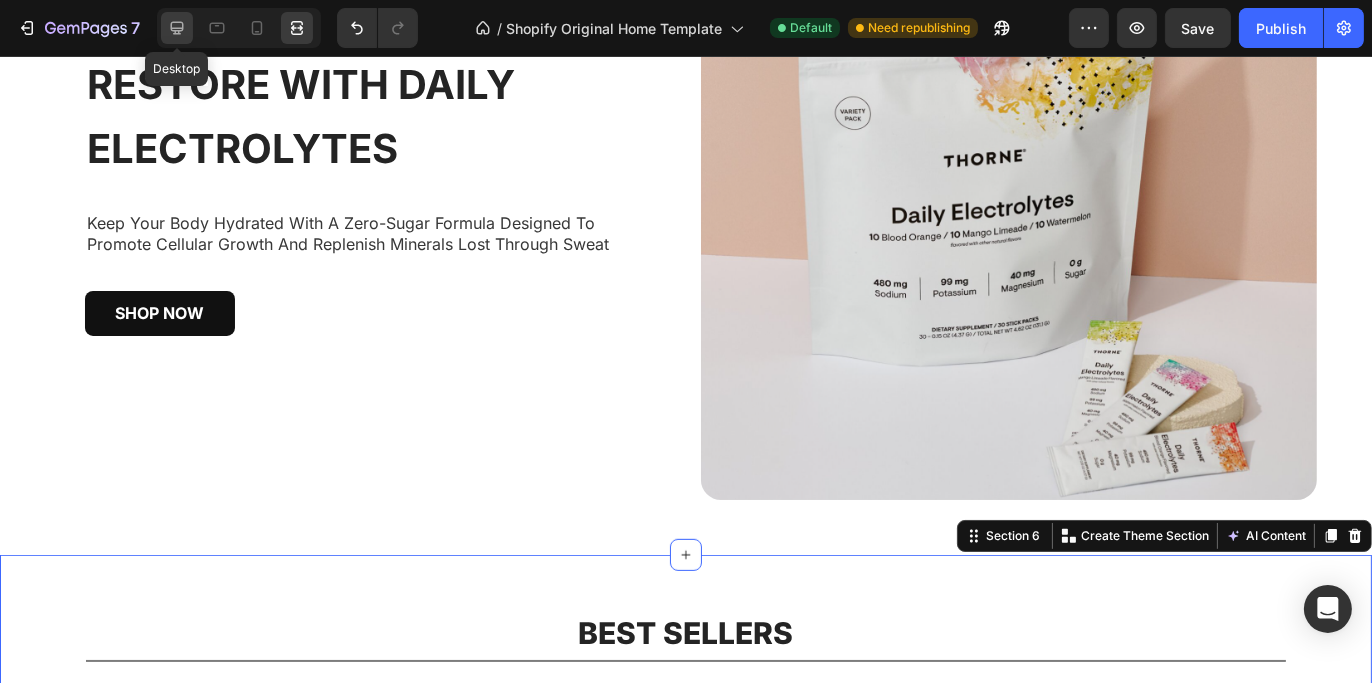 click 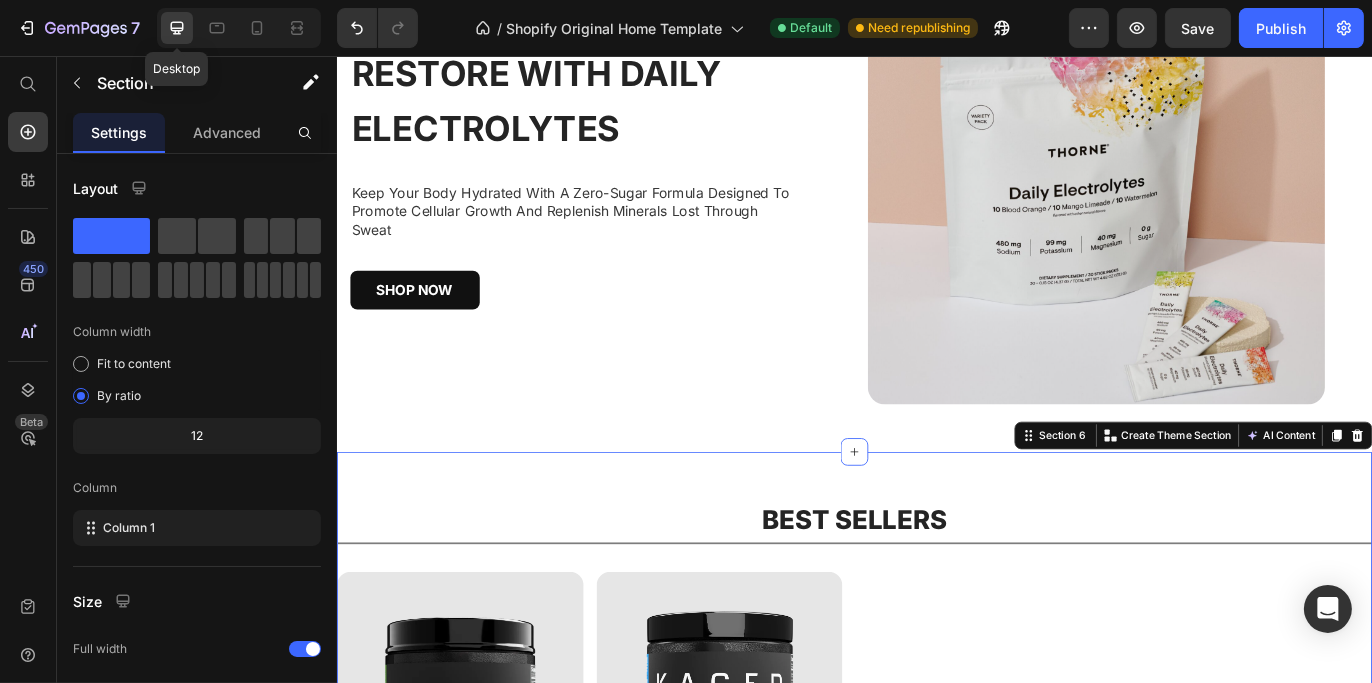 scroll, scrollTop: 1198, scrollLeft: 0, axis: vertical 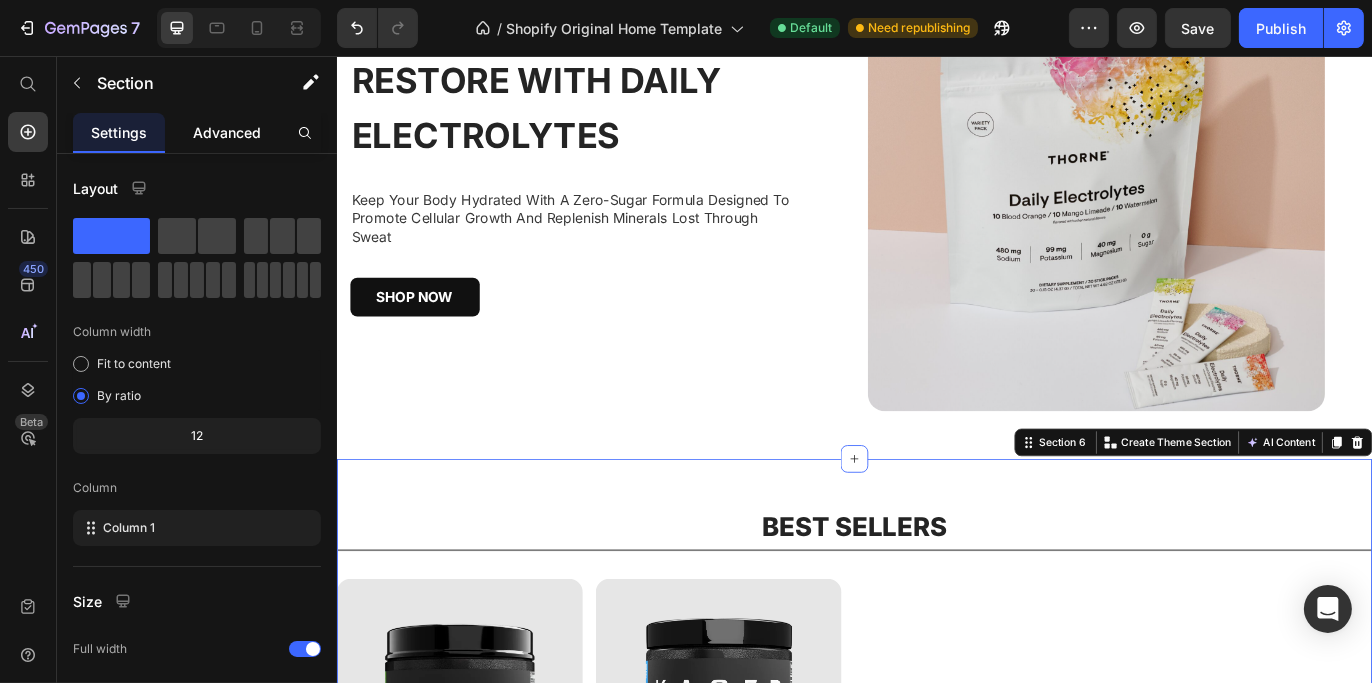 click on "Advanced" 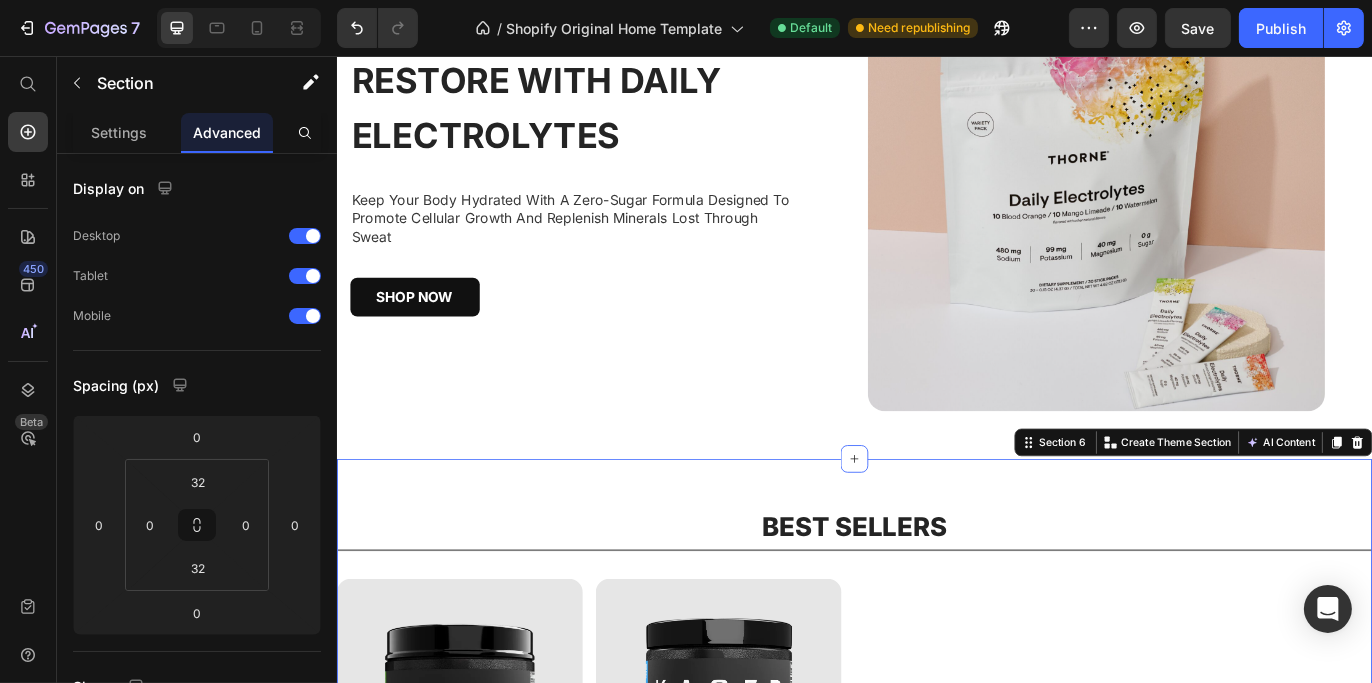 click on "Advanced" 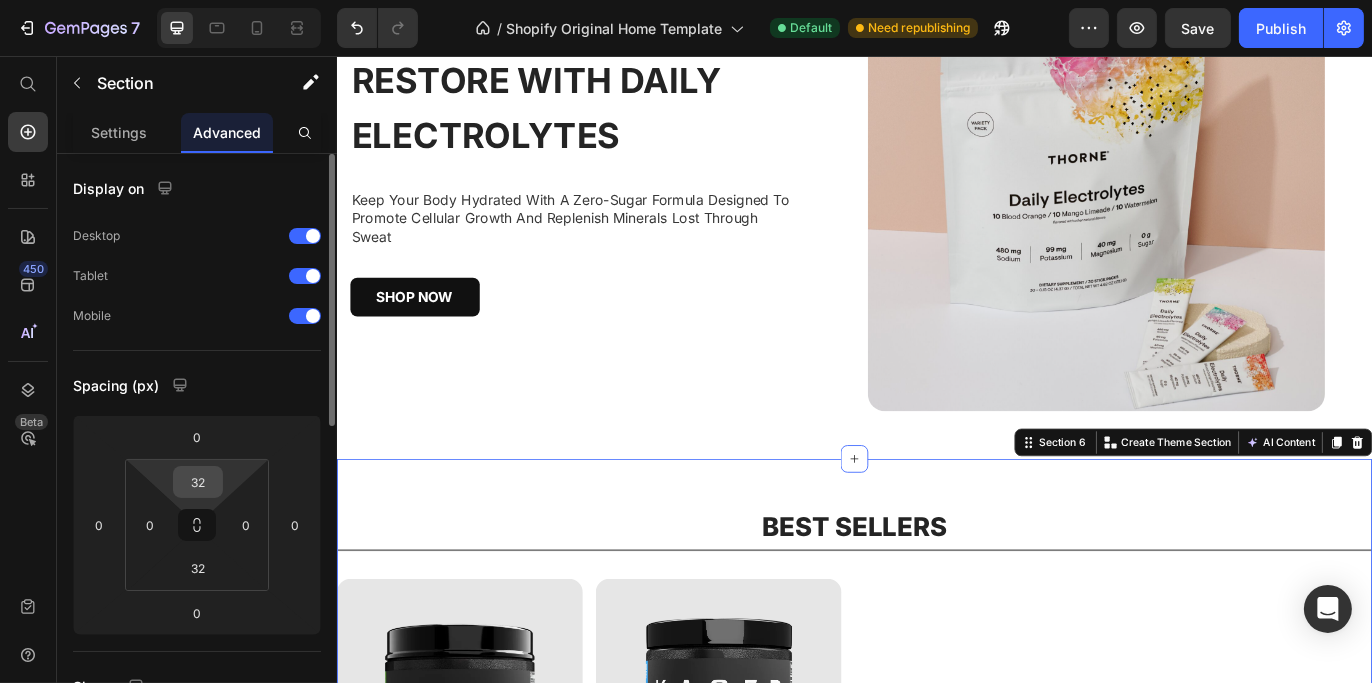 click on "32" at bounding box center [198, 482] 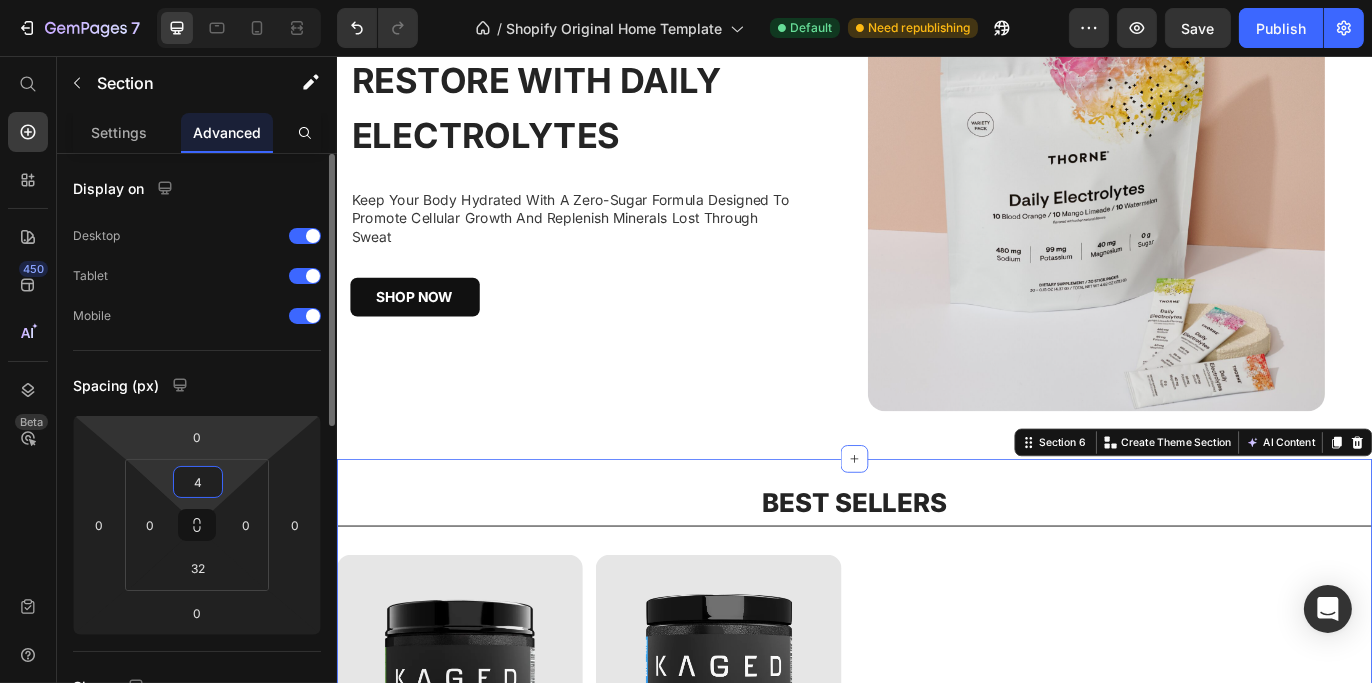 type on "45" 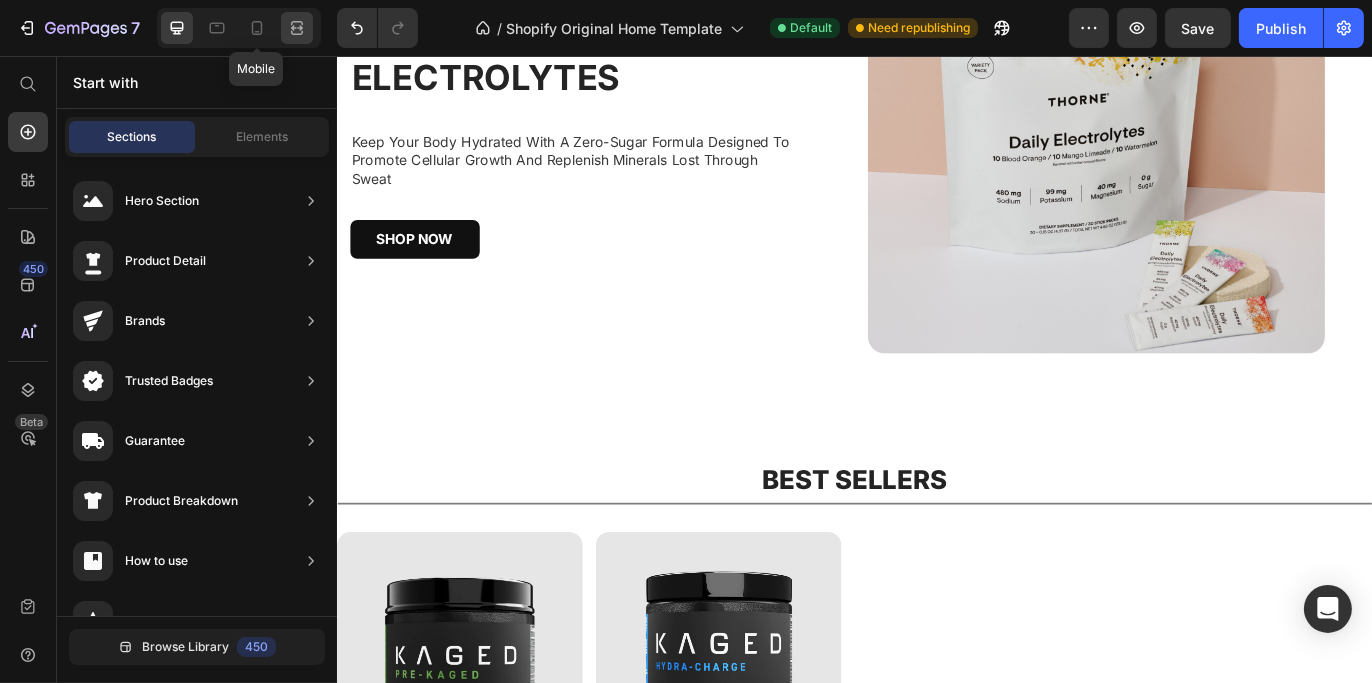 click 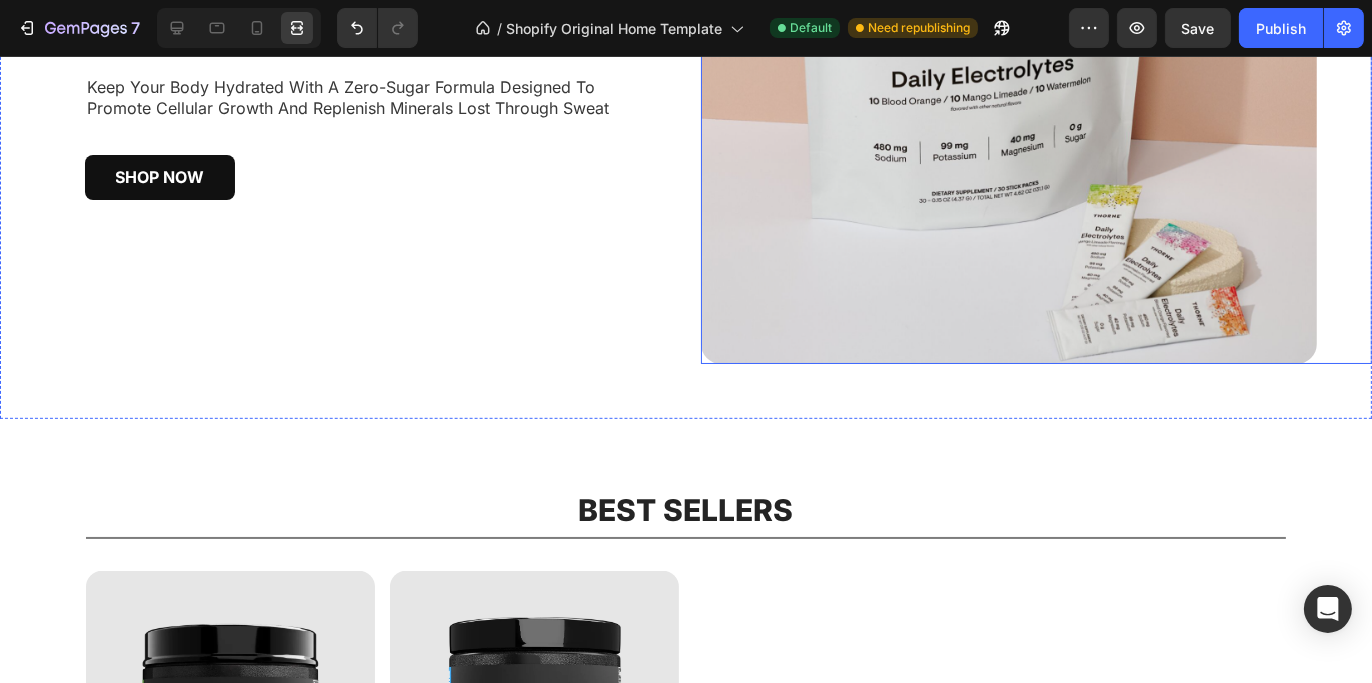 scroll, scrollTop: 1619, scrollLeft: 0, axis: vertical 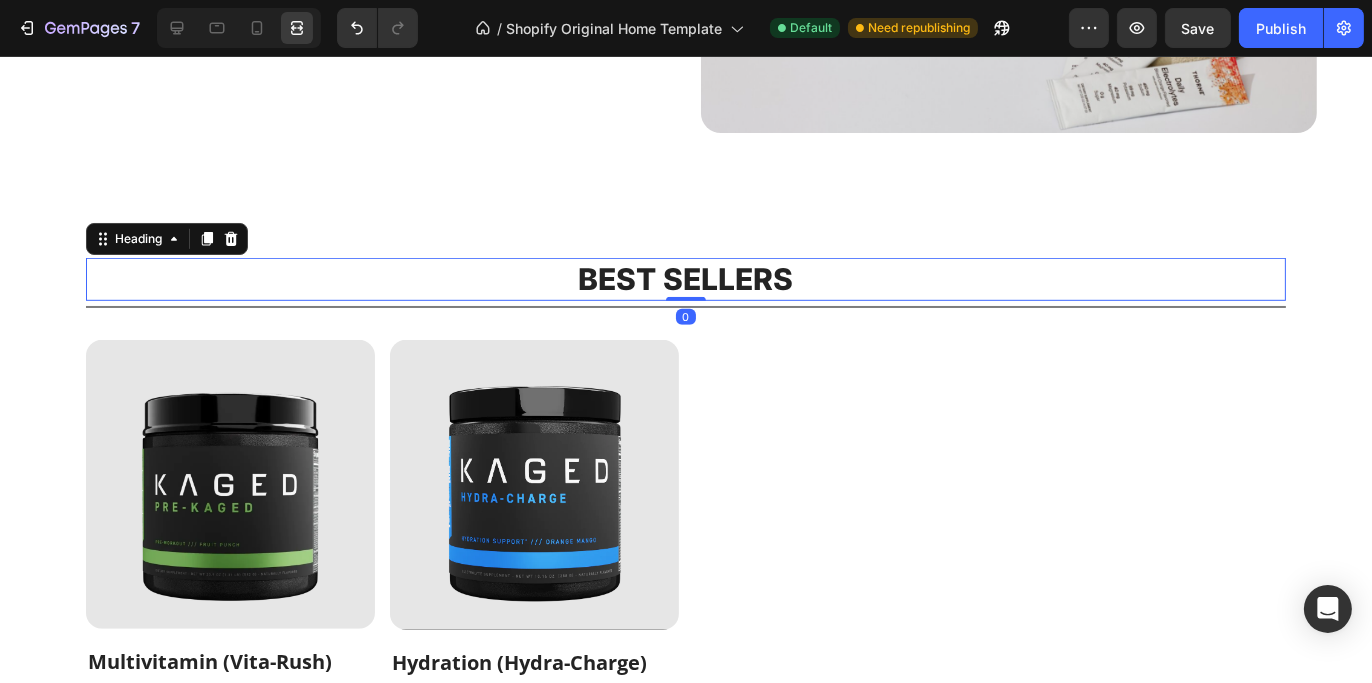 click on "BEST SELLERS" at bounding box center (686, 279) 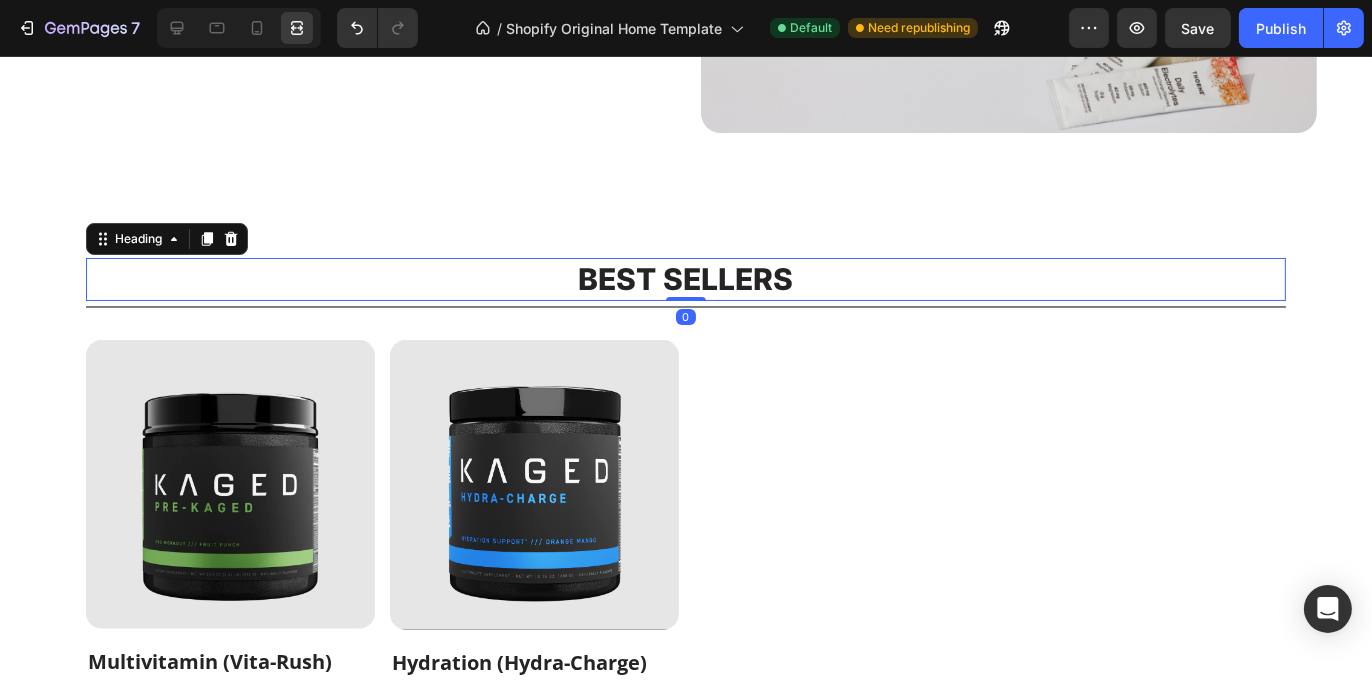 click on "BEST SELLERS" at bounding box center [686, 279] 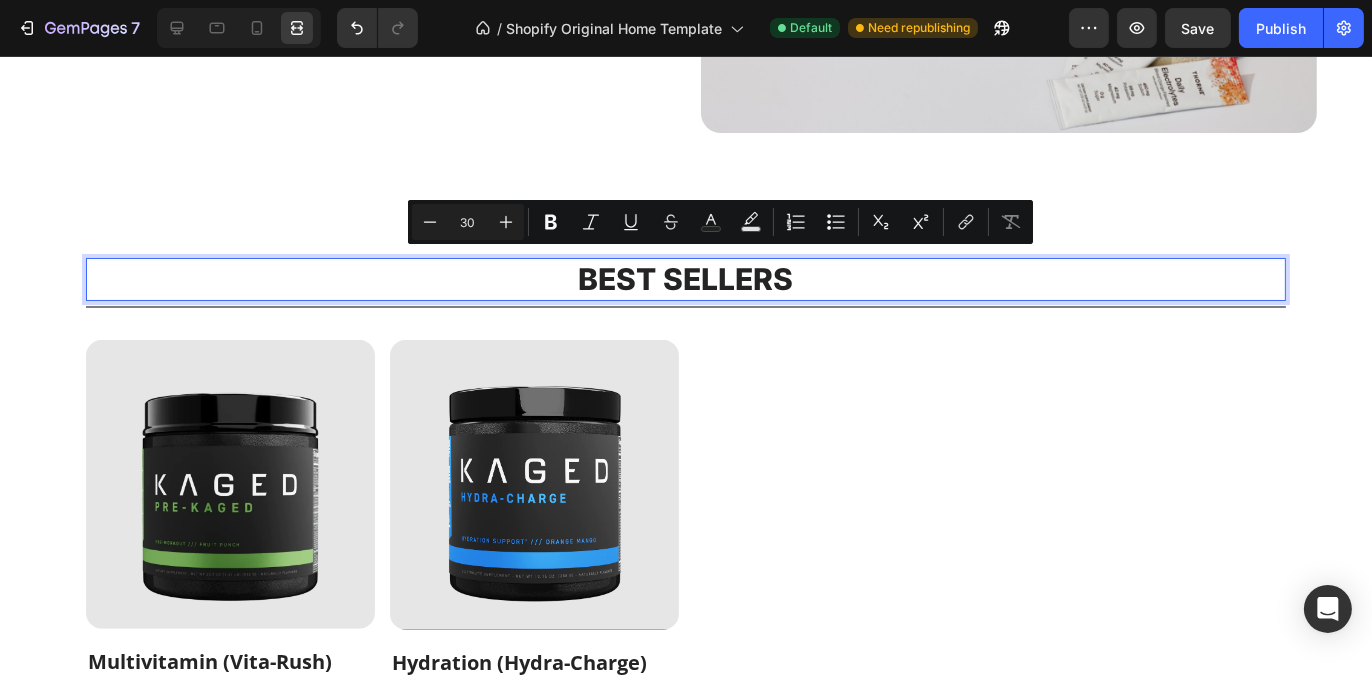 click on "BEST SELLERS" at bounding box center [686, 279] 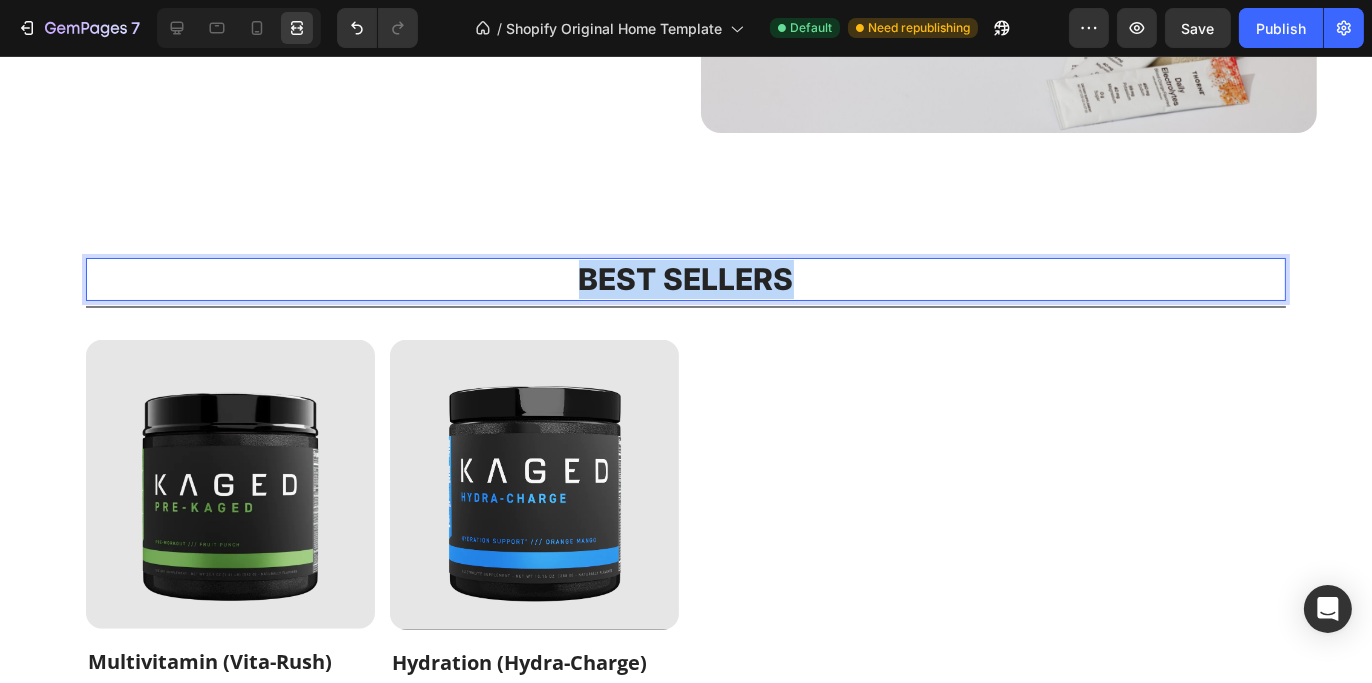 drag, startPoint x: 563, startPoint y: 267, endPoint x: 812, endPoint y: 280, distance: 249.33913 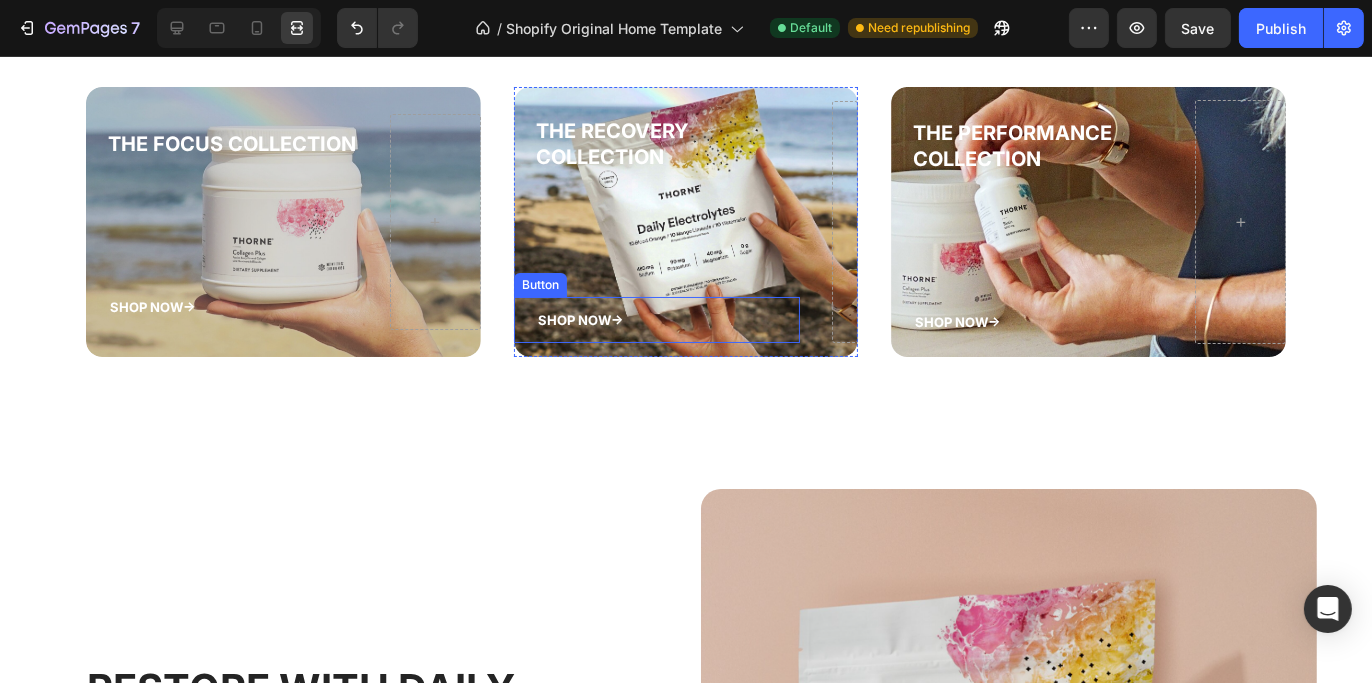type on "16" 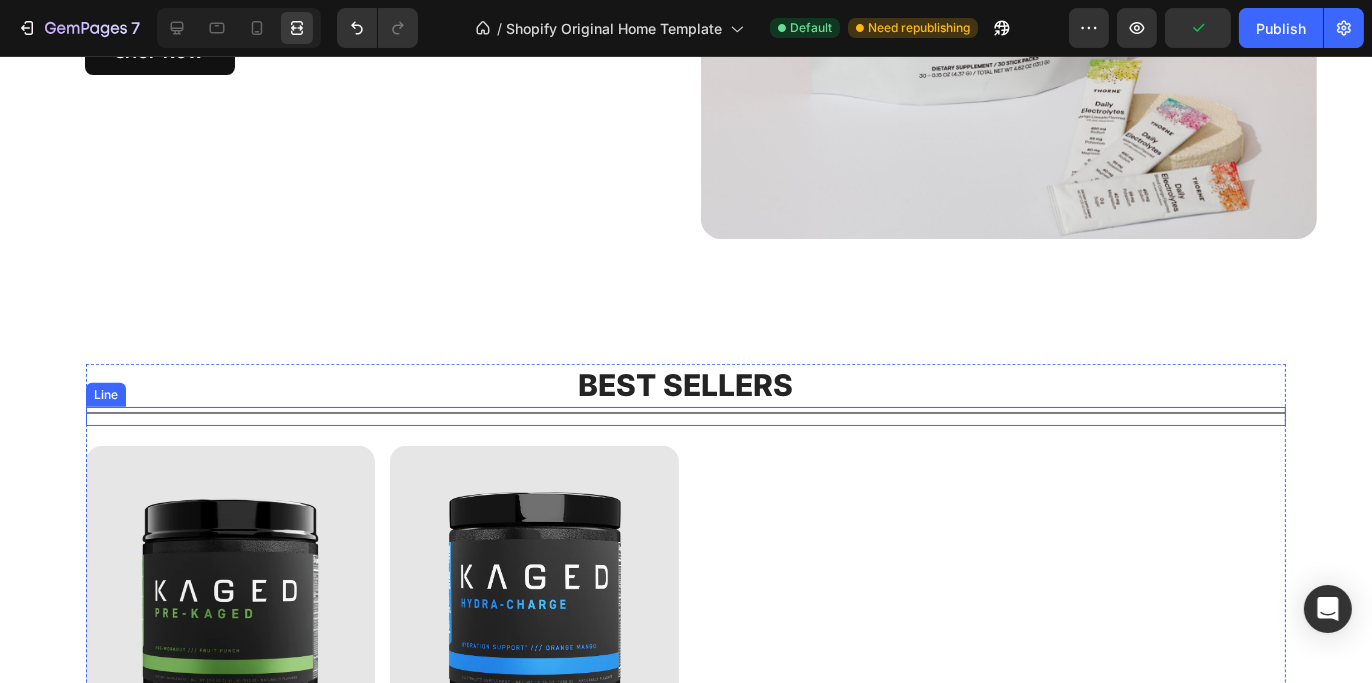 scroll, scrollTop: 1519, scrollLeft: 0, axis: vertical 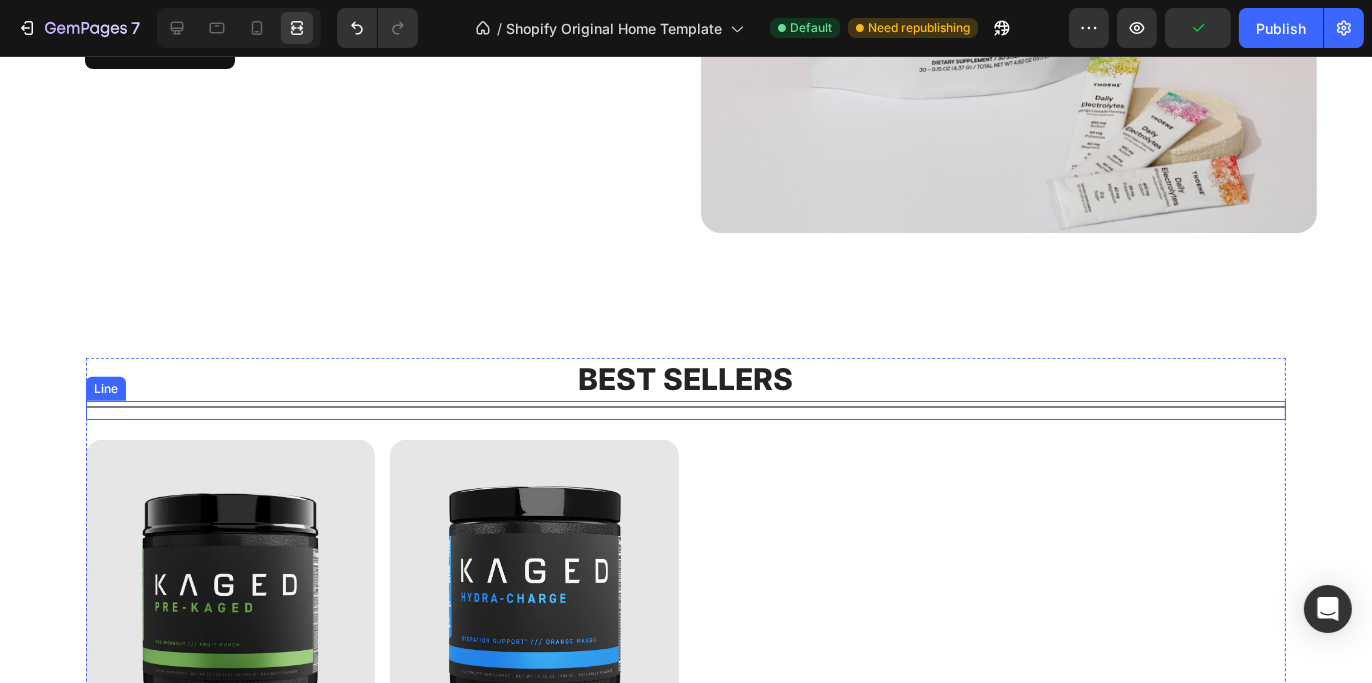 click on "BEST SELLERS" at bounding box center [686, 379] 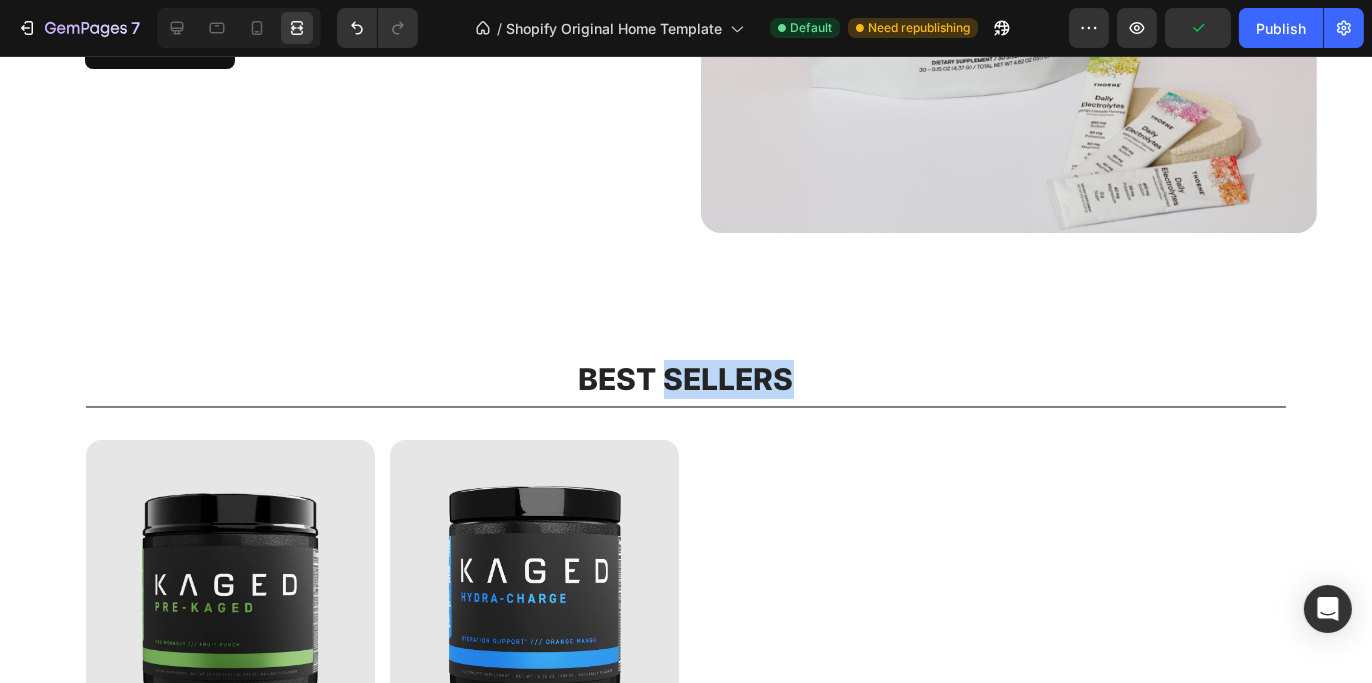 click on "BEST SELLERS" at bounding box center [686, 379] 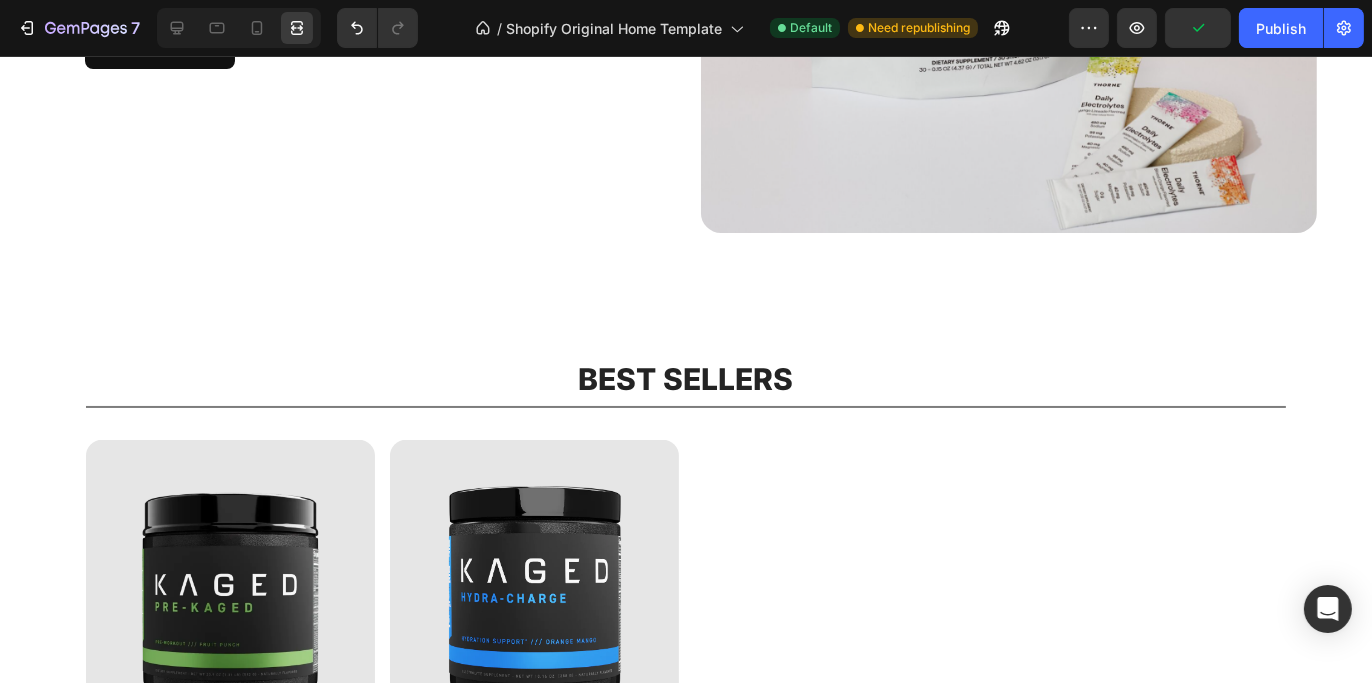 click on "BEST SELLERS" at bounding box center (686, 379) 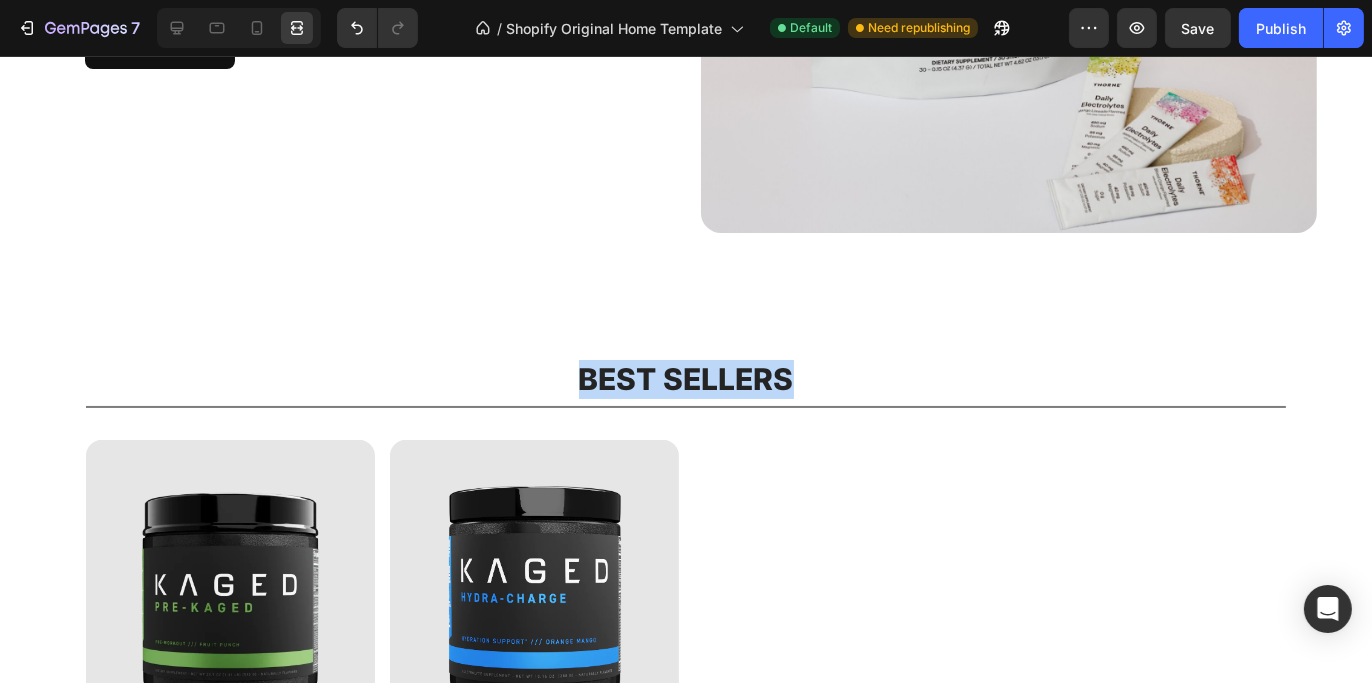 drag, startPoint x: 678, startPoint y: 373, endPoint x: 795, endPoint y: 378, distance: 117.10679 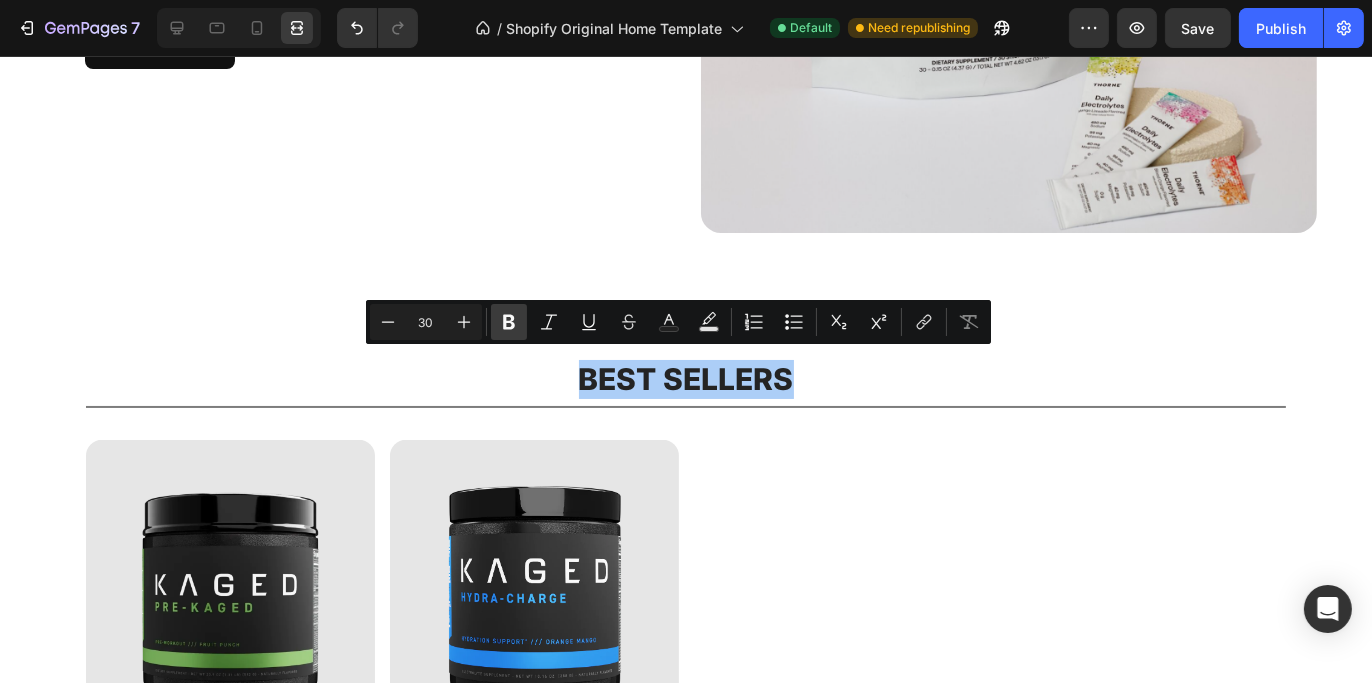 click 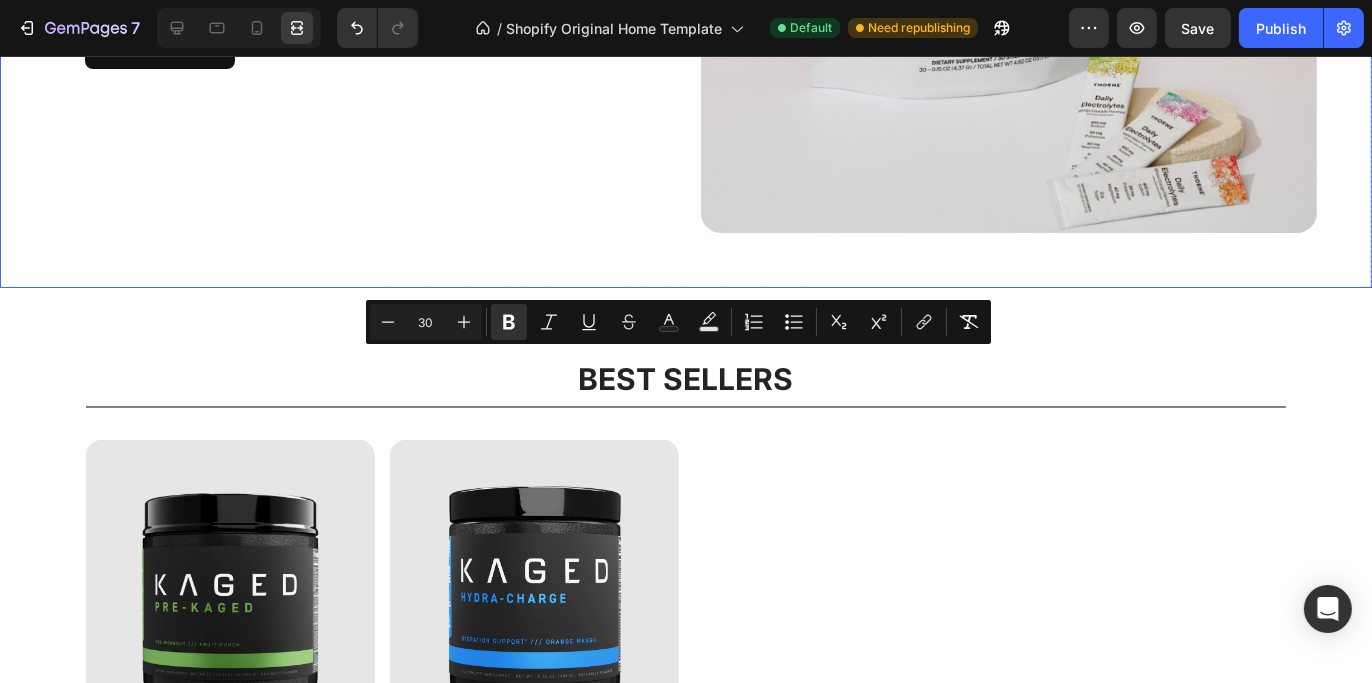 click on "RESTORE WITH DAILY ELECTROLYTES Heading RESTORE WITH DAILY ELECTROLYTES Heading Keep Your Body Hydrated With A Zero-Sugar Formula Designed To Promote Cellular Growth And Replenish Minerals Lost Through Sweat Text Block Keep Your Body Hydrated With A Zero-Sugar Formula Designed To Promote Cellular Growth And Replenish Minerals Lost Through Sweat Text Block Shop Now Button Row" at bounding box center [335, -75] 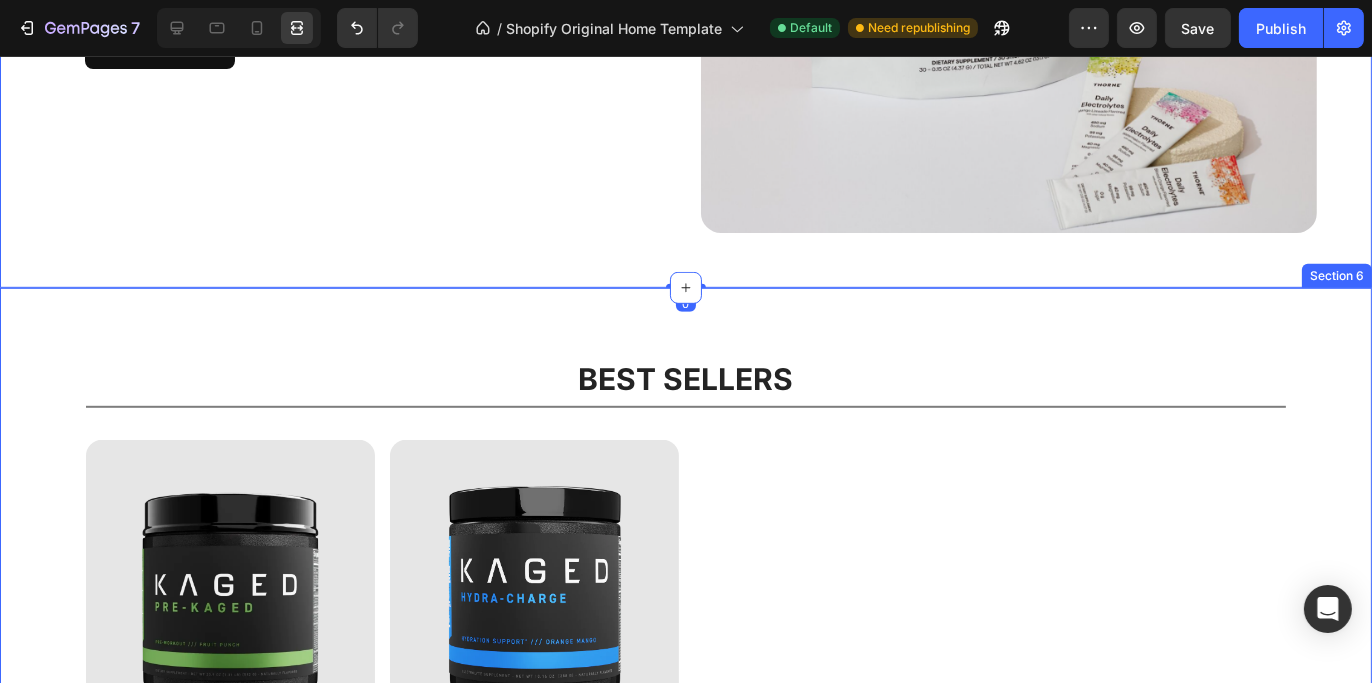 click on "⁠⁠⁠⁠⁠⁠⁠ BEST SELLERS Heading                Title Line (P) Images Multivitamin (Vita-Rush) (P) Title Icon Icon Icon Icon
Icon Icon List From: Text Block $29.99 (P) Price Row Add To Cart (P) Cart Button Row (P) Images Hydration (Hydra-Charge) (P) Title Icon Icon Icon Icon
Icon Icon List From: Text Block $34.99 (P) Price Row Add To Cart (P) Cart Button Row Product List Row Row" at bounding box center [686, 642] 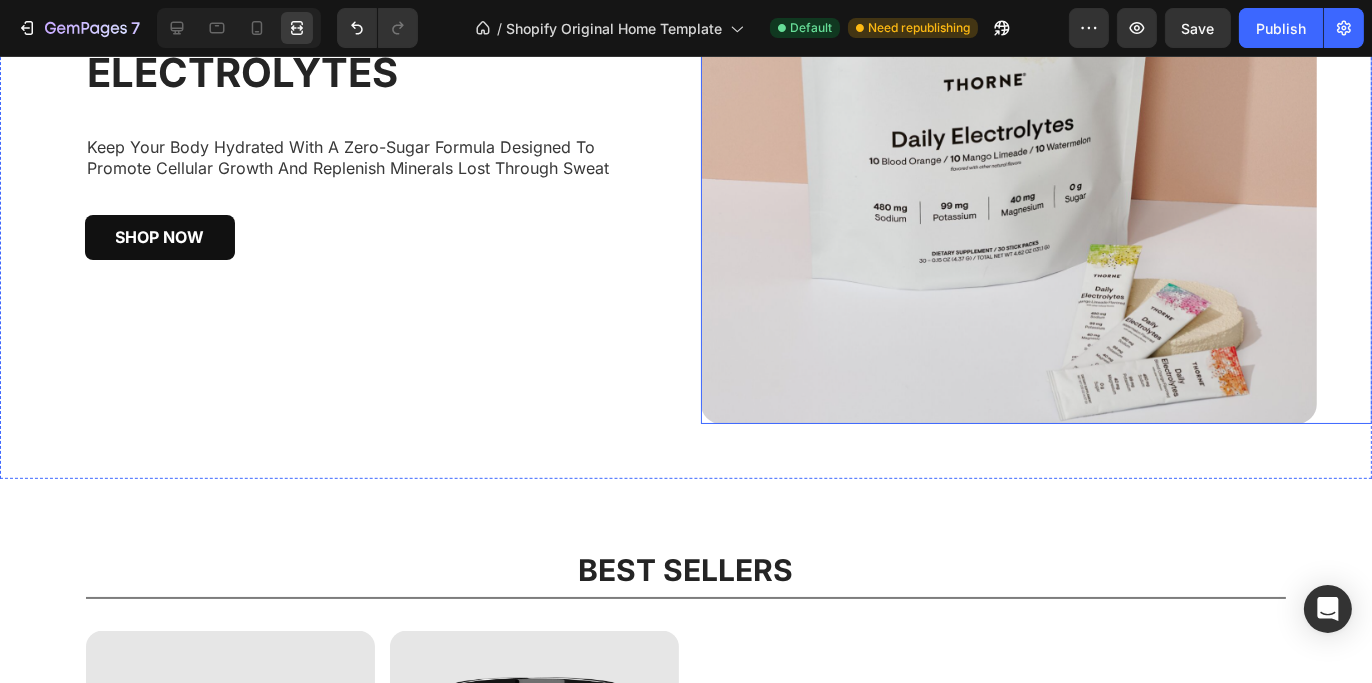 scroll, scrollTop: 1619, scrollLeft: 0, axis: vertical 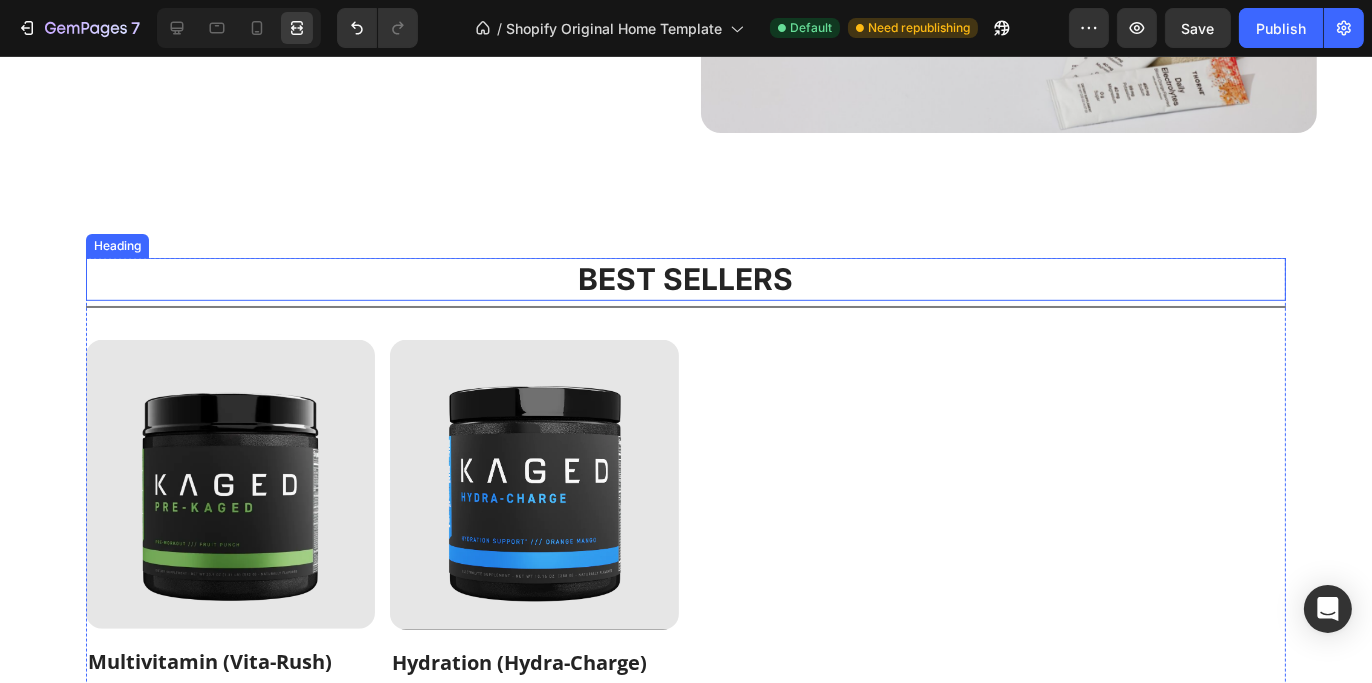 click on "BEST SELLERS" at bounding box center [686, 279] 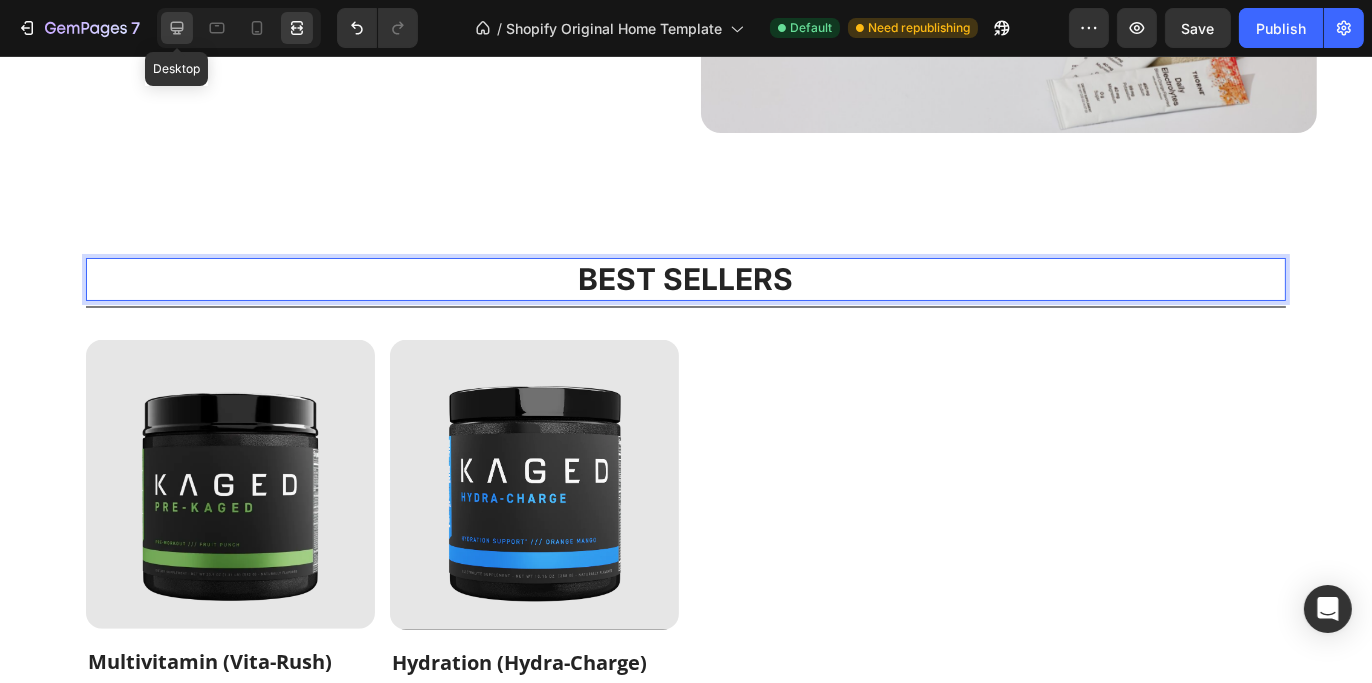 click 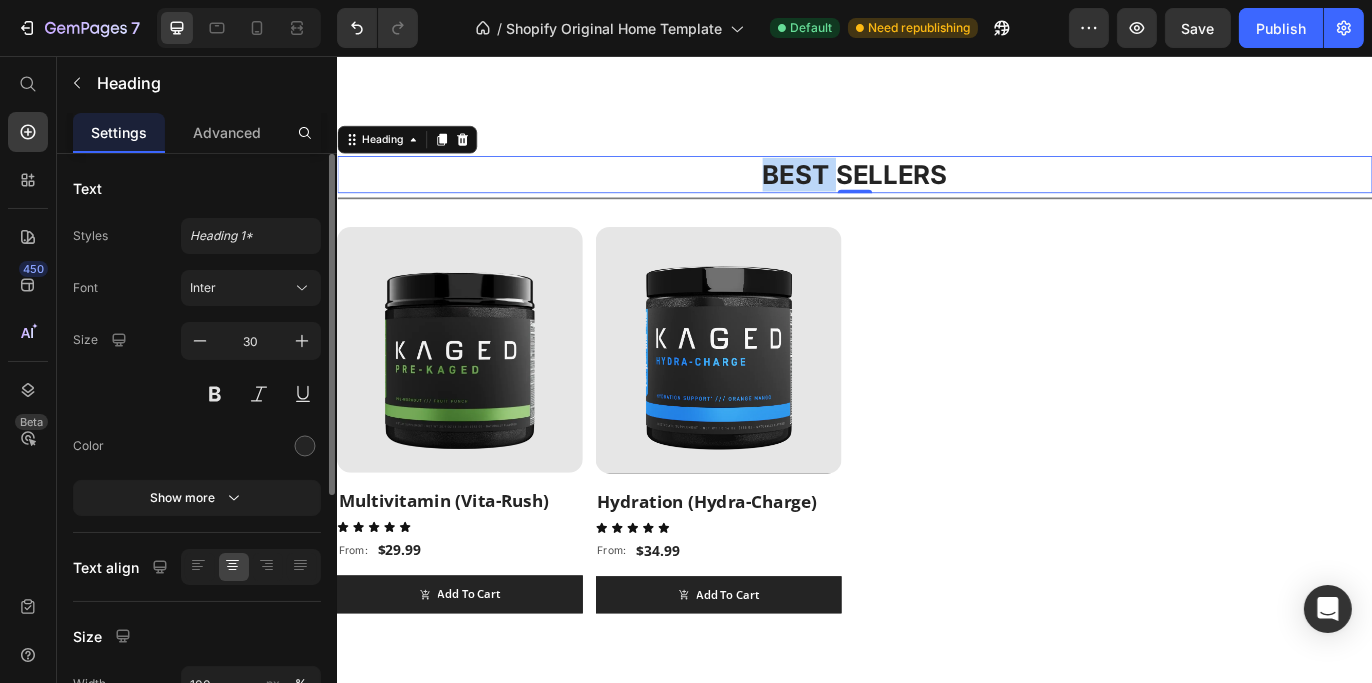 click on "BEST SELLERS" at bounding box center [936, 193] 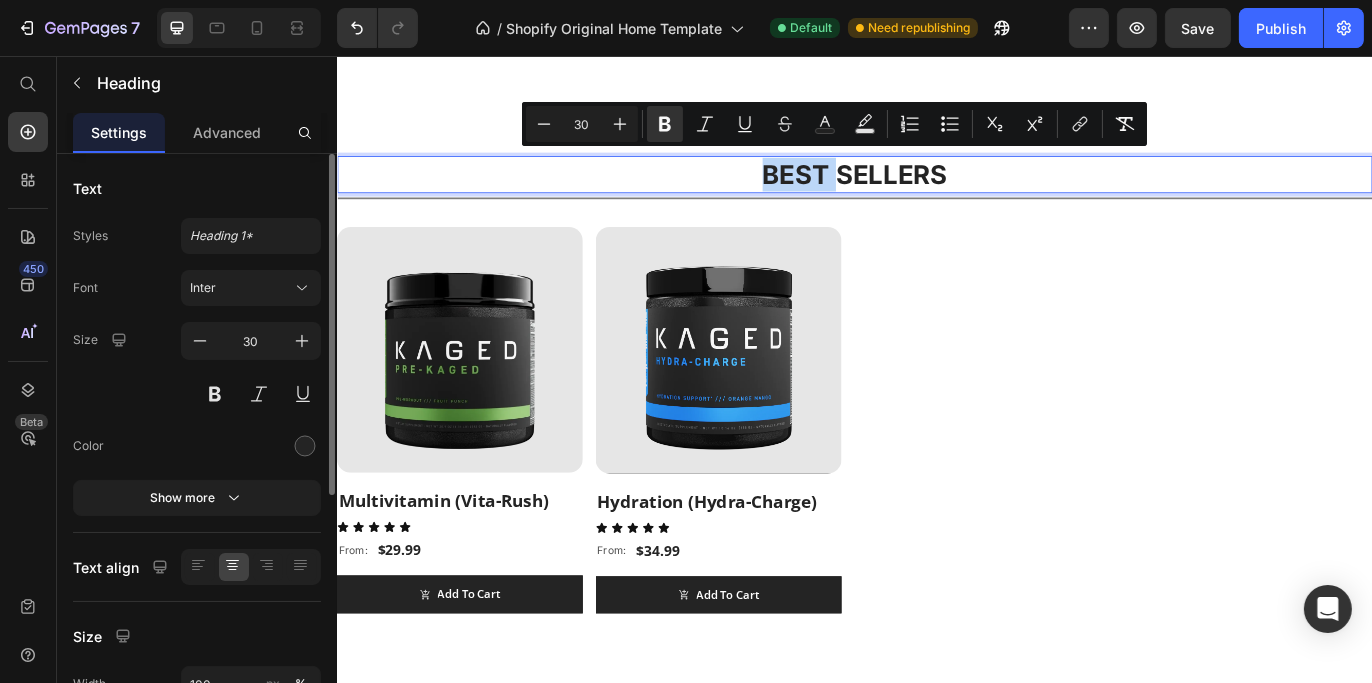 click on "BEST SELLERS" at bounding box center (936, 193) 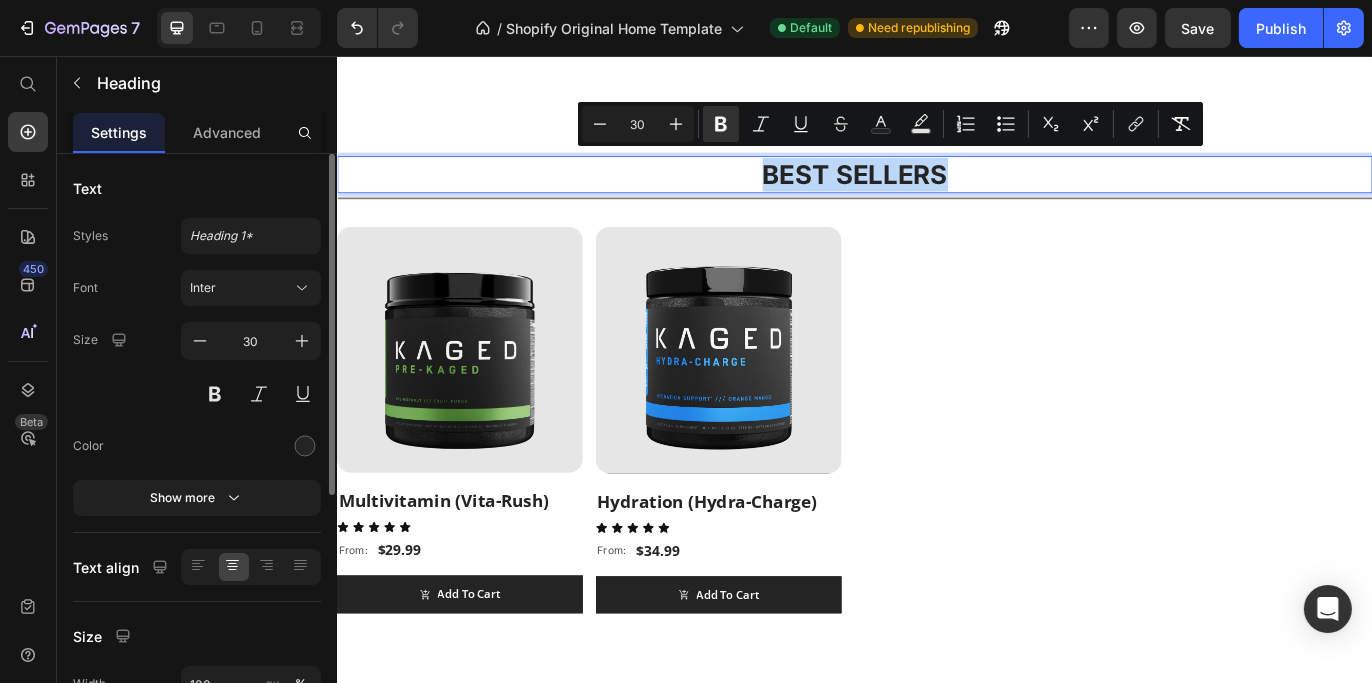 drag, startPoint x: 807, startPoint y: 189, endPoint x: 1082, endPoint y: 206, distance: 275.52496 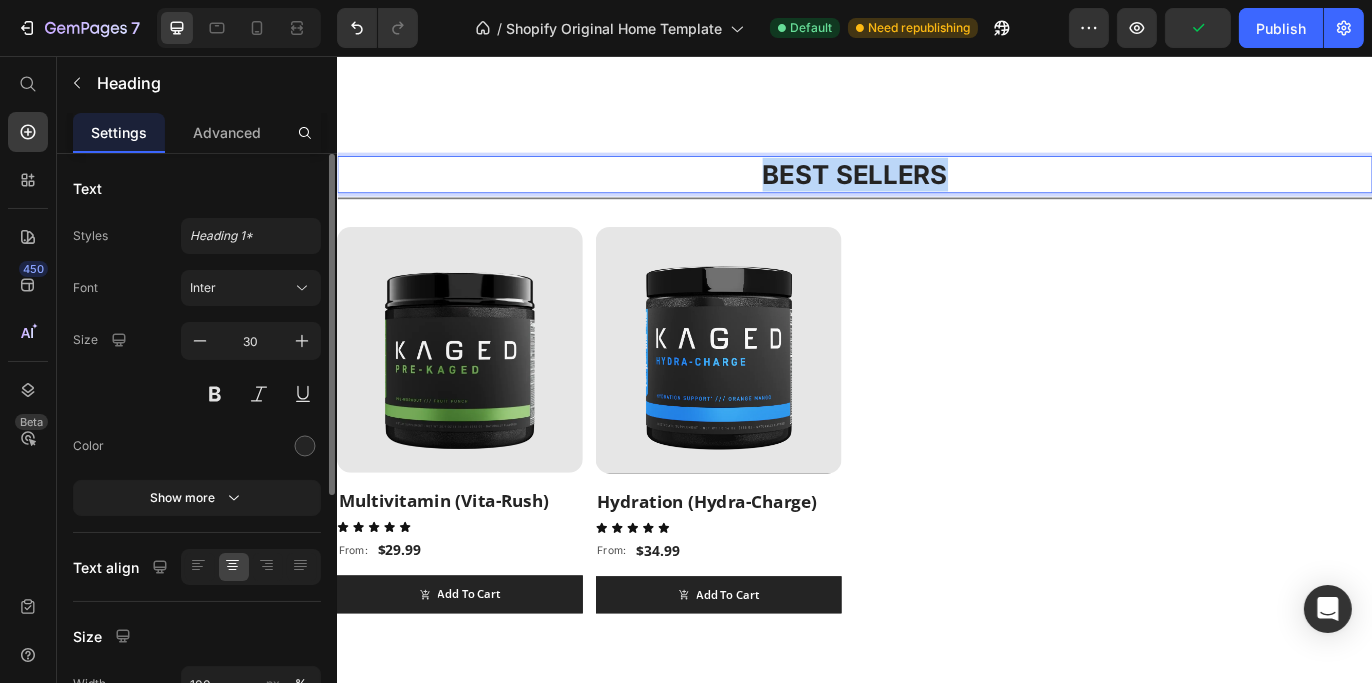 drag, startPoint x: 1037, startPoint y: 184, endPoint x: 808, endPoint y: 185, distance: 229.00218 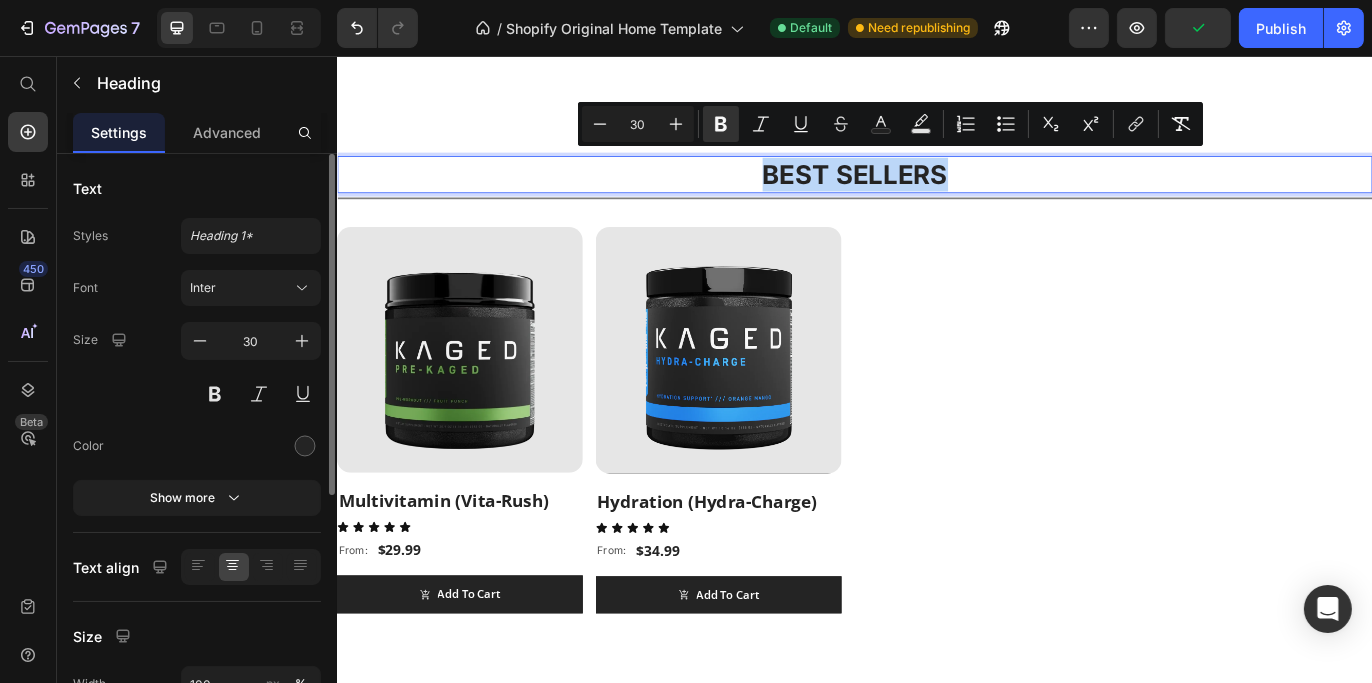 click on "BEST SELLERS" at bounding box center [936, 193] 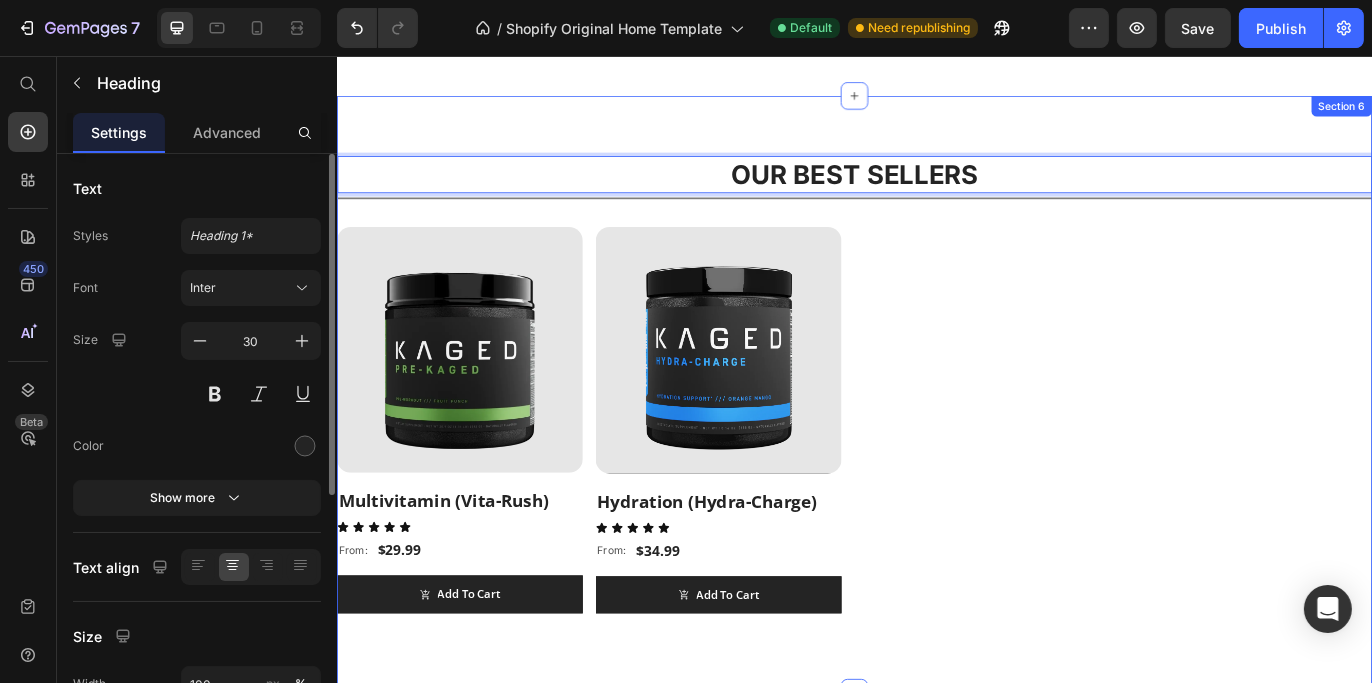 click on "OUR BEST SELLERS Heading   0                Title Line (P) Images Multivitamin (Vita-Rush) (P) Title Icon Icon Icon Icon
Icon Icon List From: Text Block $29.99 (P) Price Row Add To Cart (P) Cart Button Row (P) Images Hydration (Hydra-Charge) (P) Title Icon Icon Icon Icon
Icon Icon List From: Text Block $34.99 (P) Price Row Add To Cart (P) Cart Button Row Product List Row Row Section 6" at bounding box center (936, 448) 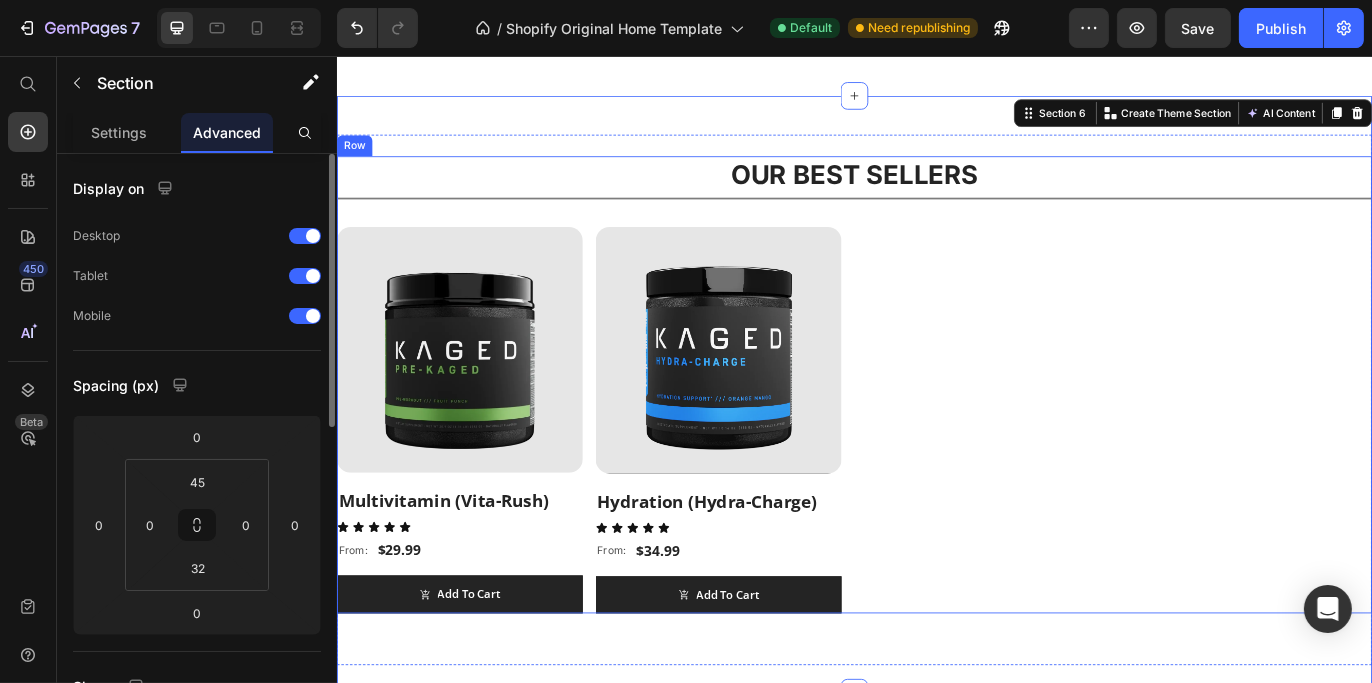 click on "OUR BEST SELLERS" at bounding box center (936, 193) 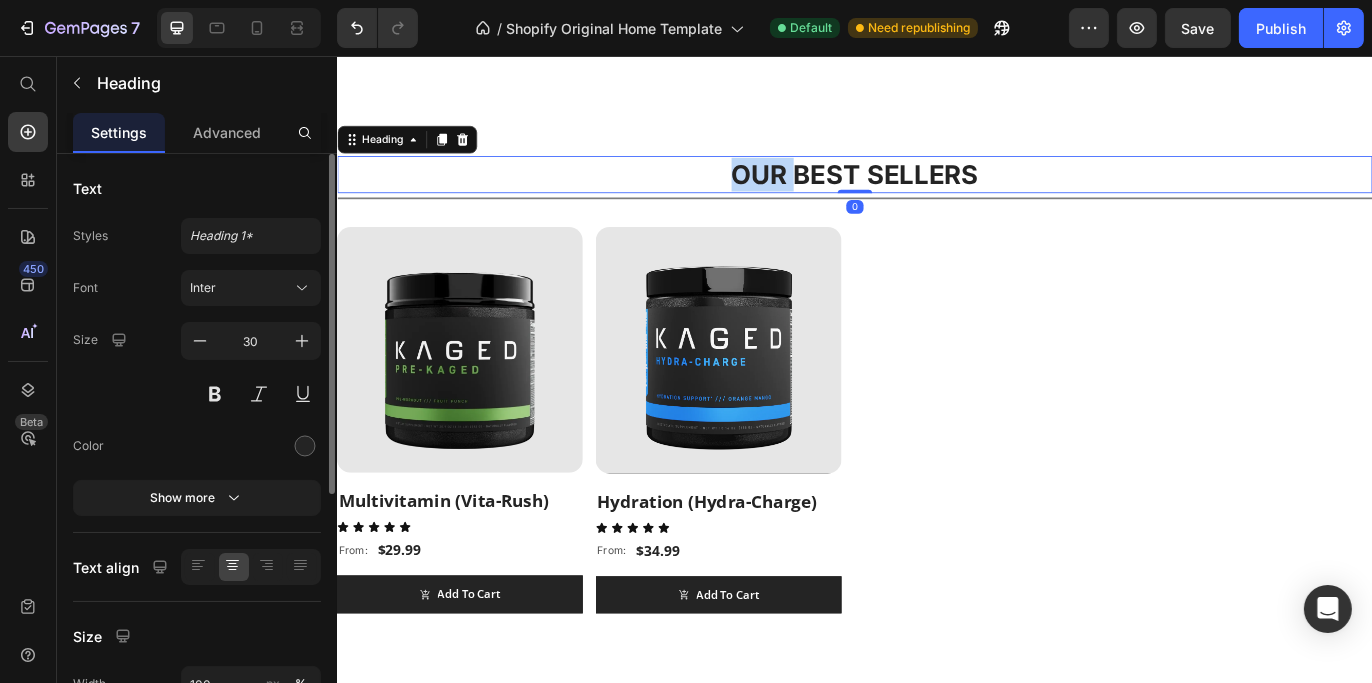 click on "OUR BEST SELLERS" at bounding box center (936, 193) 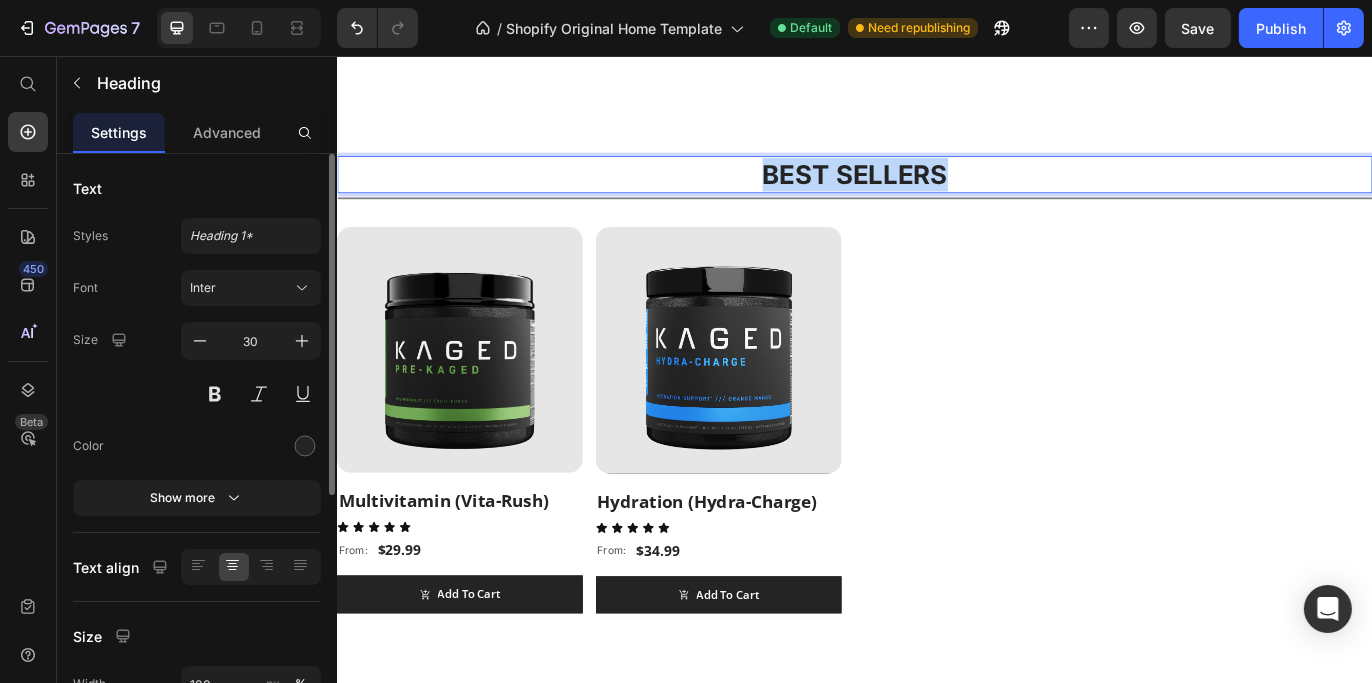 drag, startPoint x: 888, startPoint y: 170, endPoint x: 1076, endPoint y: 171, distance: 188.00266 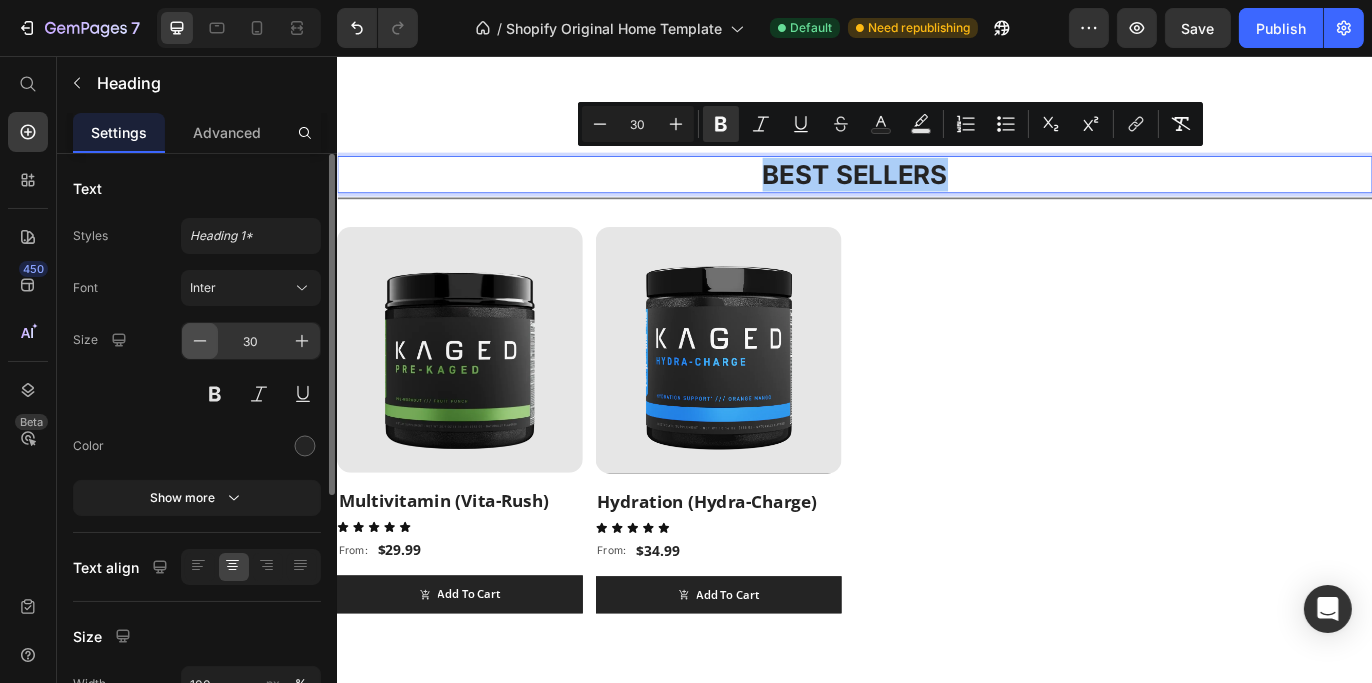click 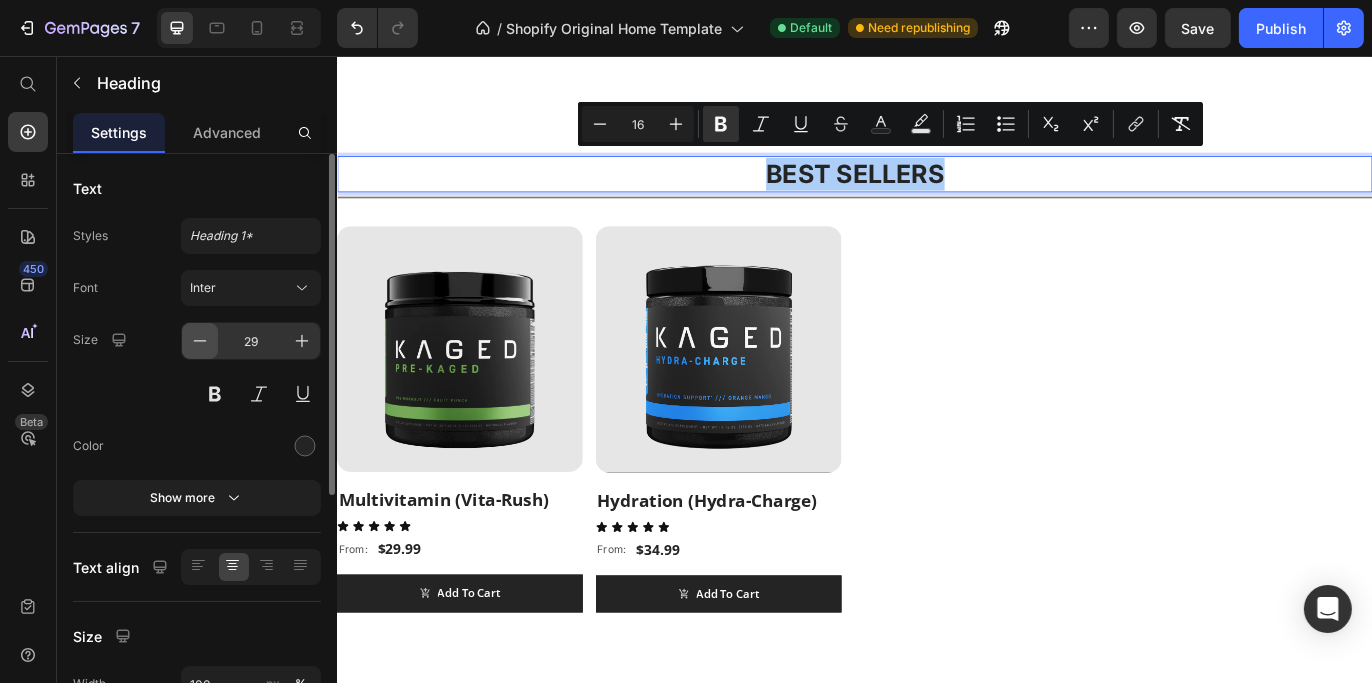 click 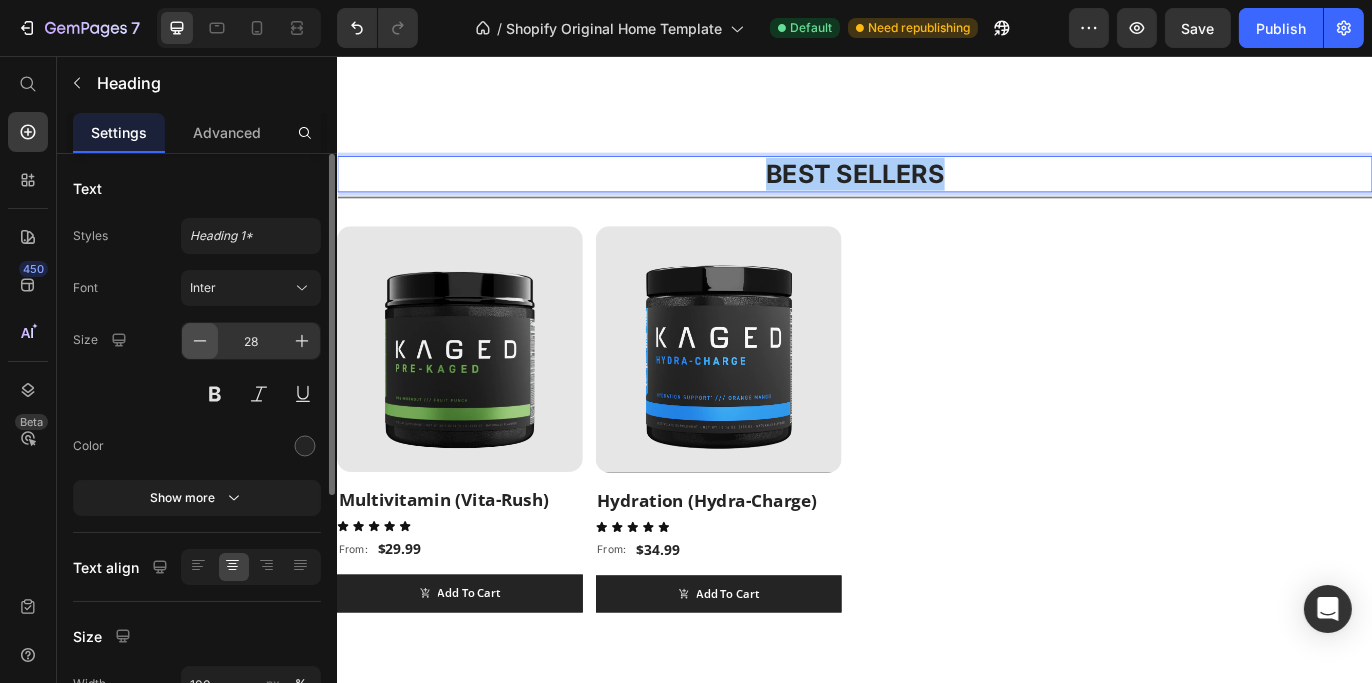 click 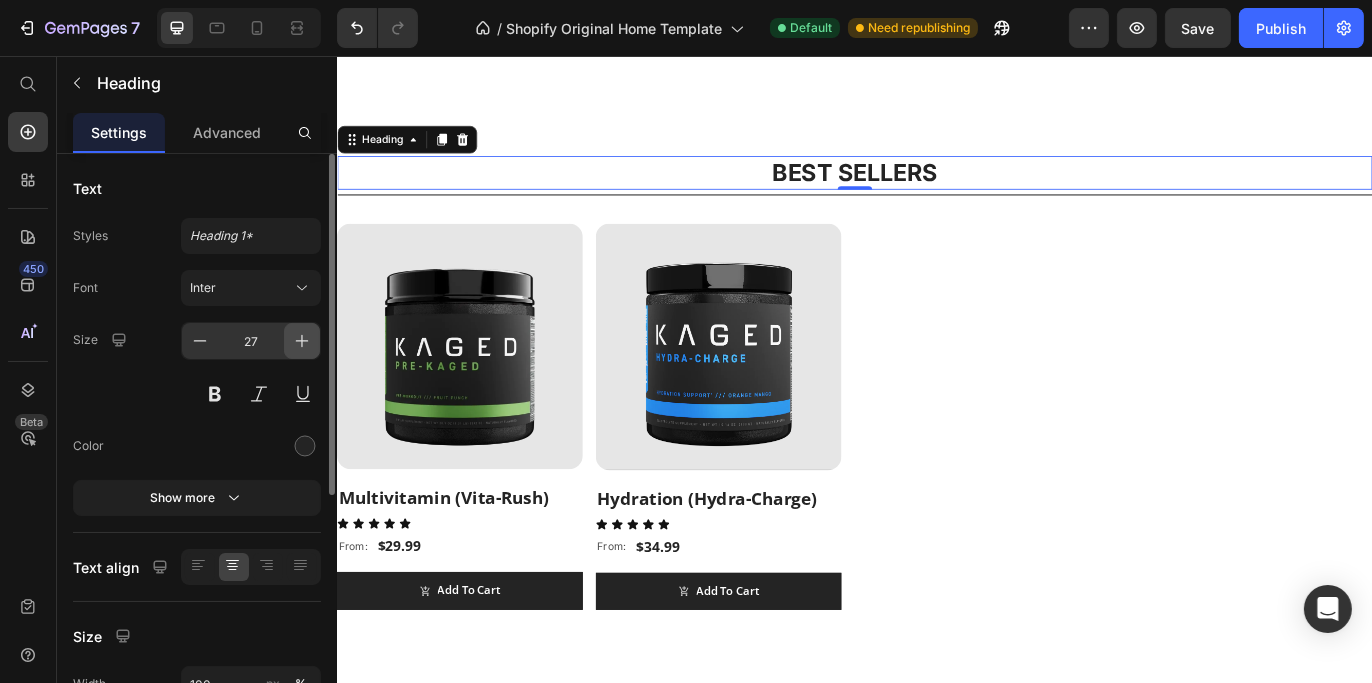 click 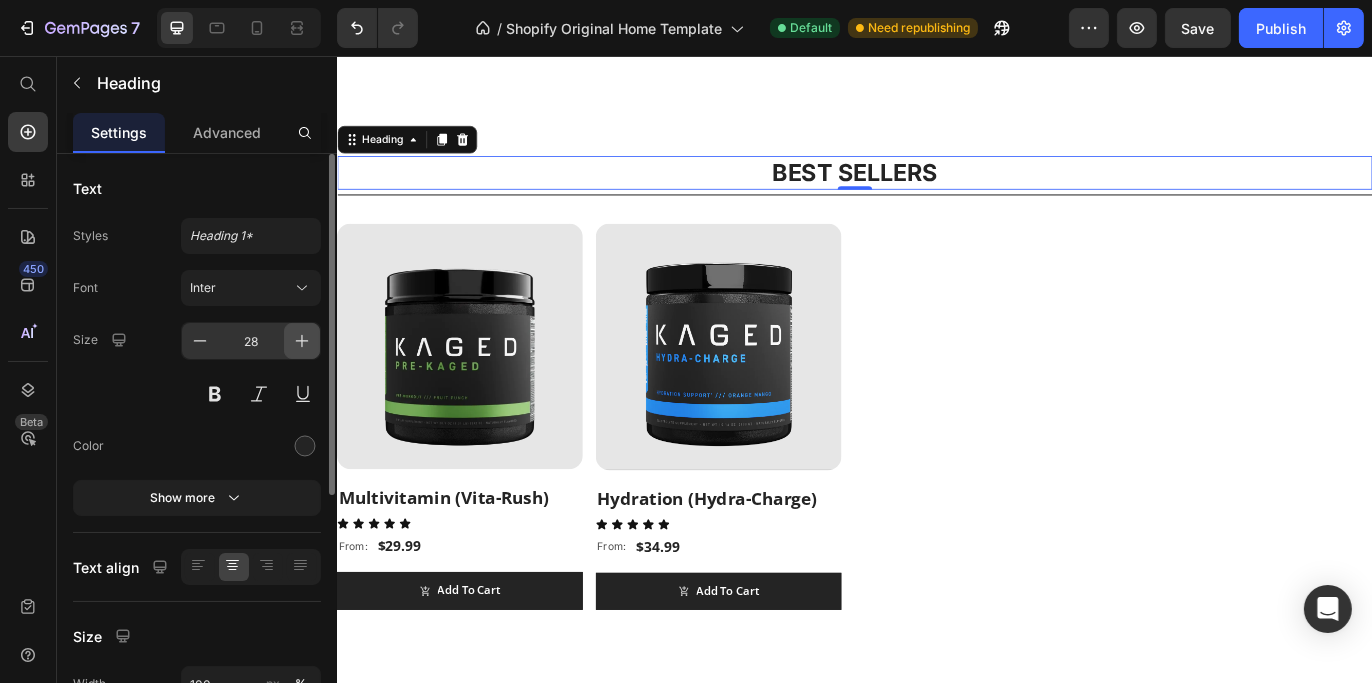 click 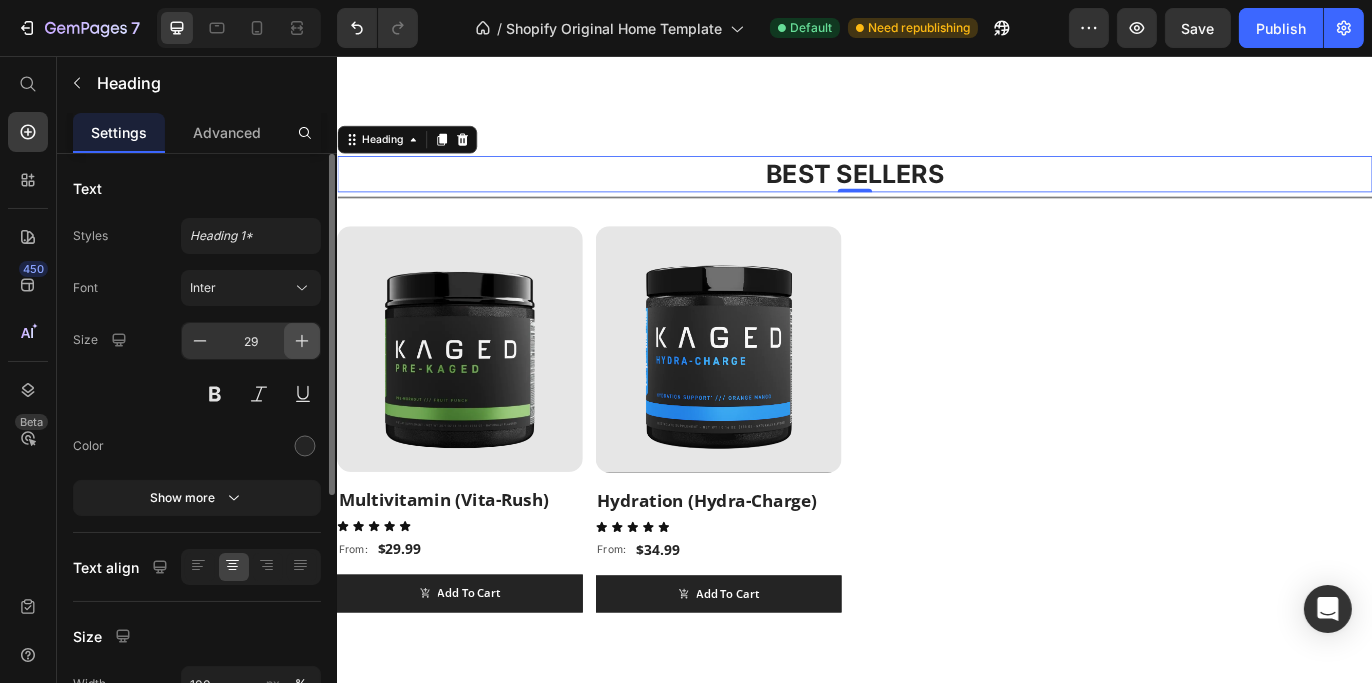 click 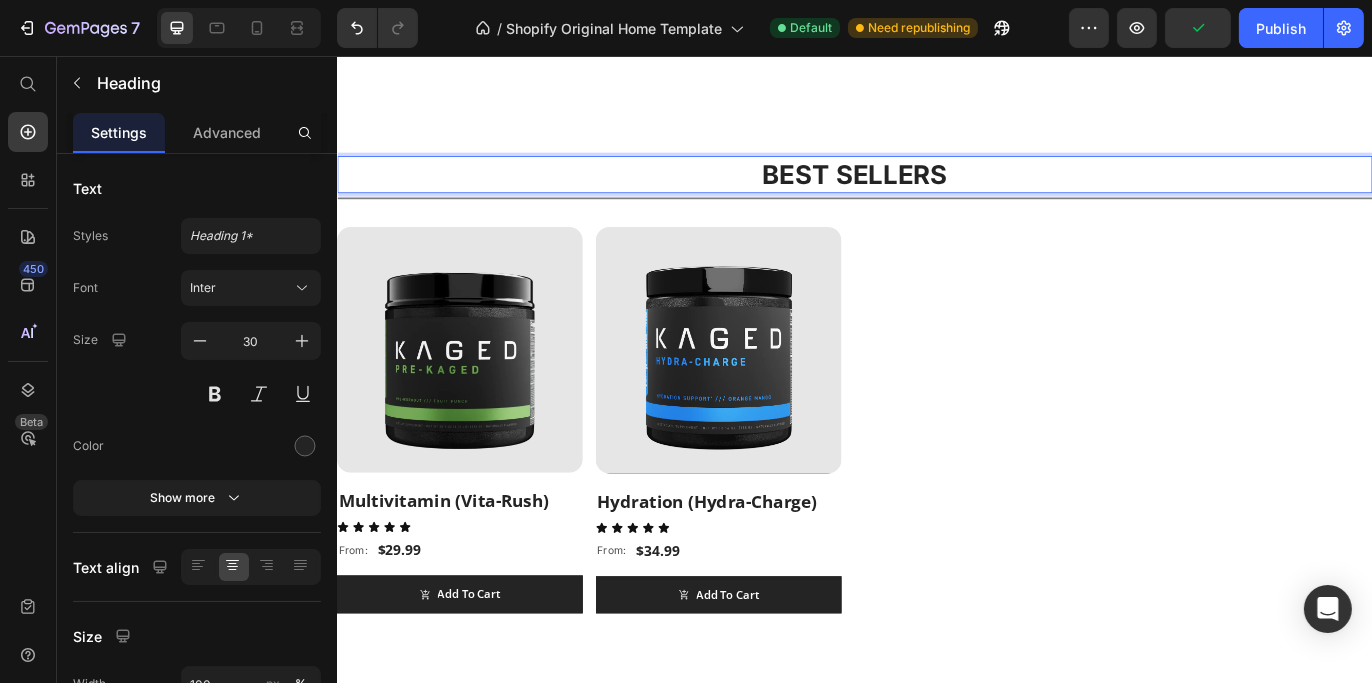 click on "BEST SELLERS" at bounding box center (936, 193) 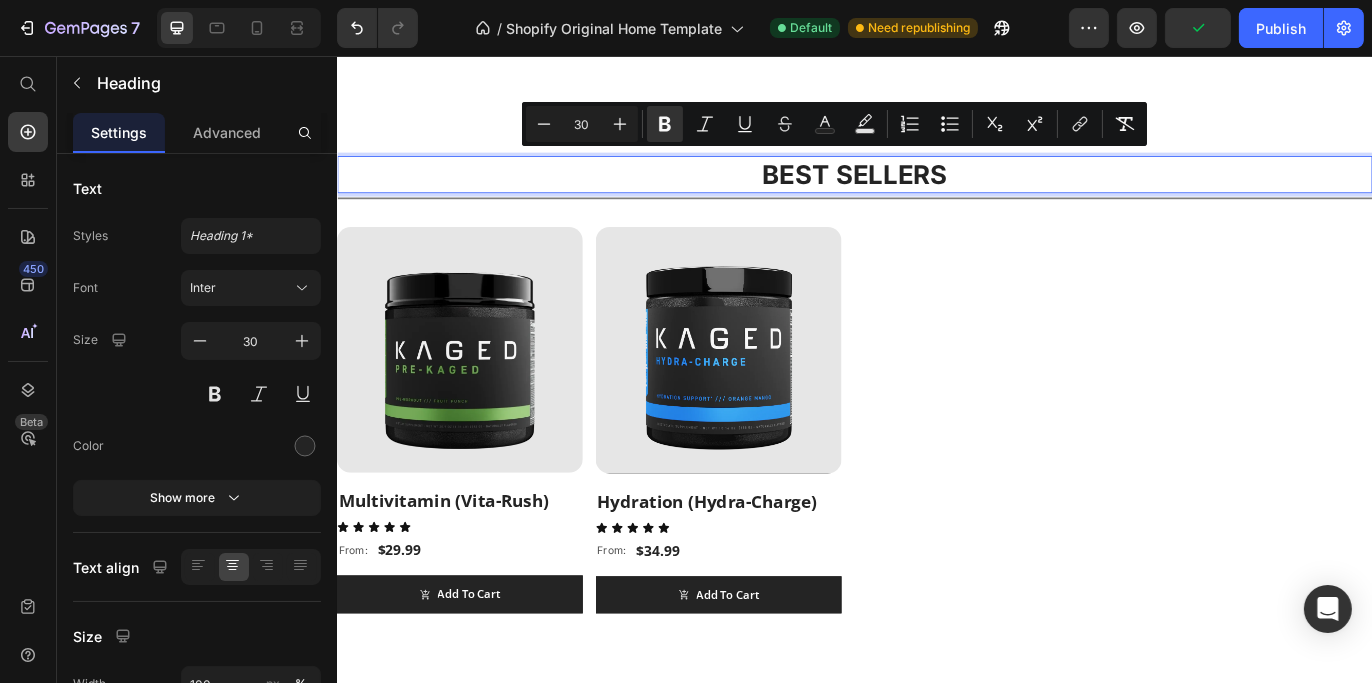click on "BEST SELLERS" at bounding box center [936, 193] 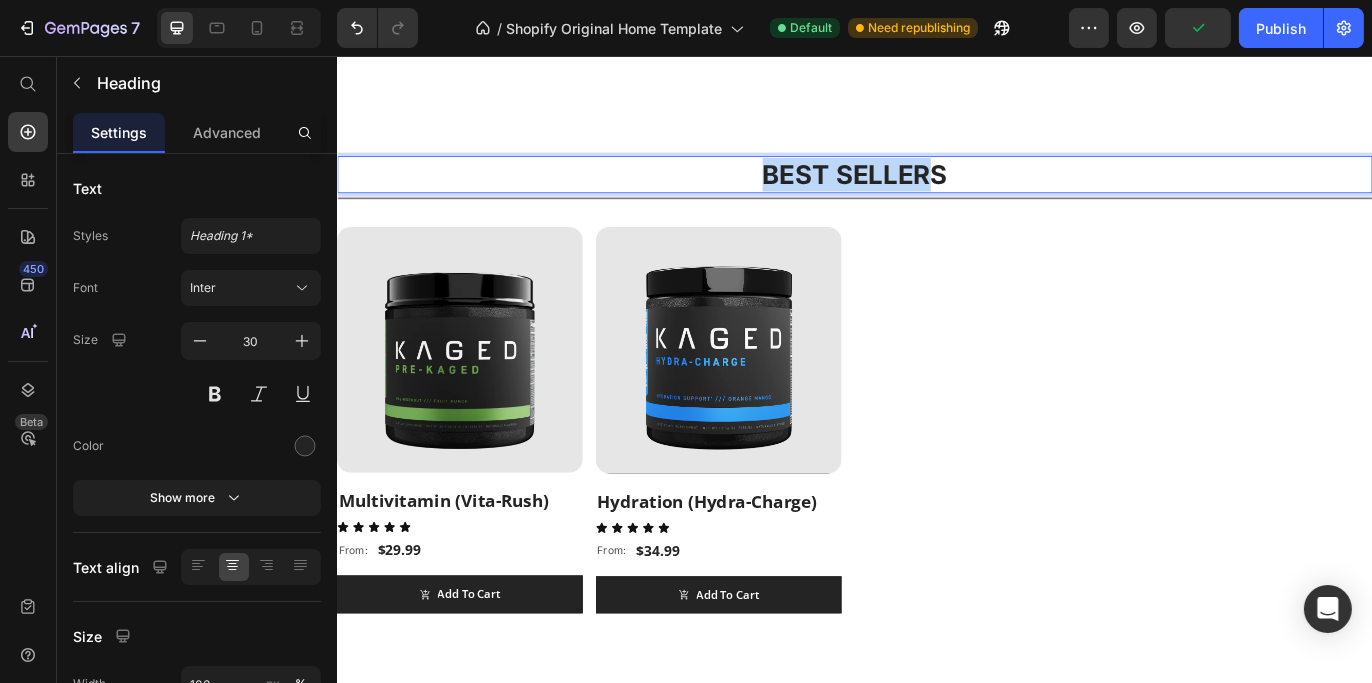 drag, startPoint x: 863, startPoint y: 190, endPoint x: 1022, endPoint y: 193, distance: 159.0283 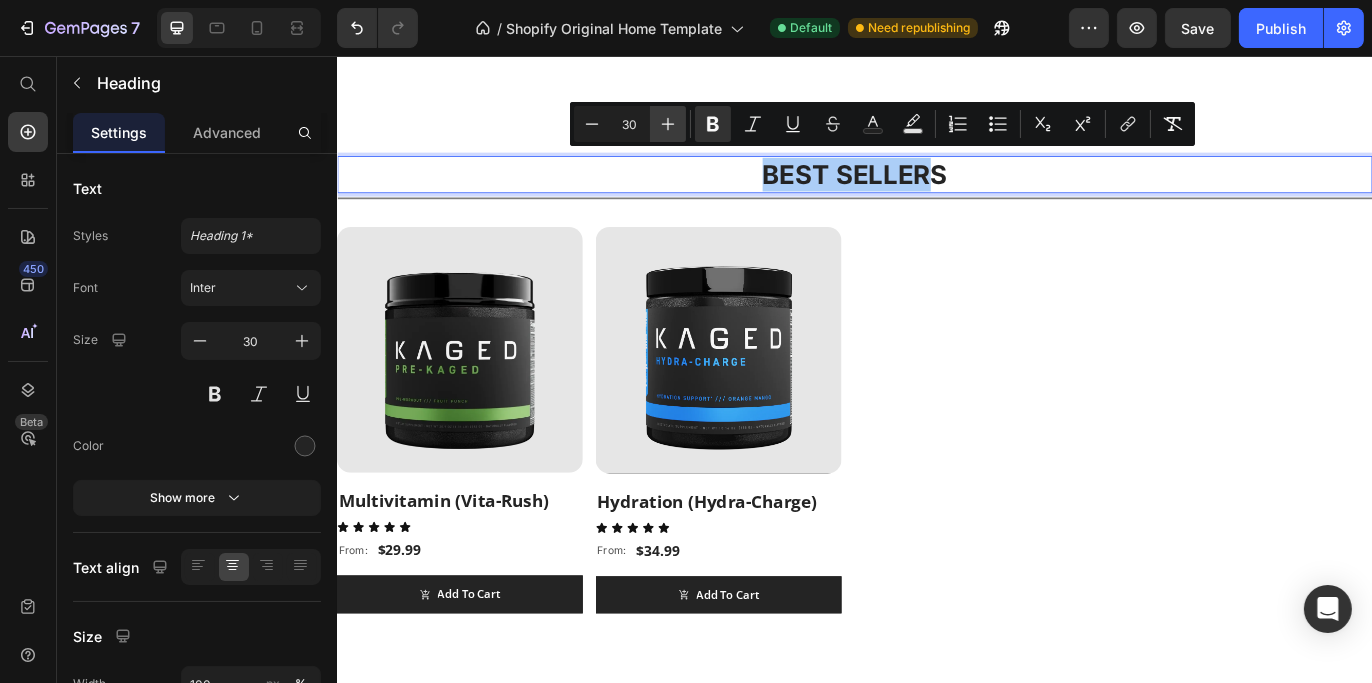 click 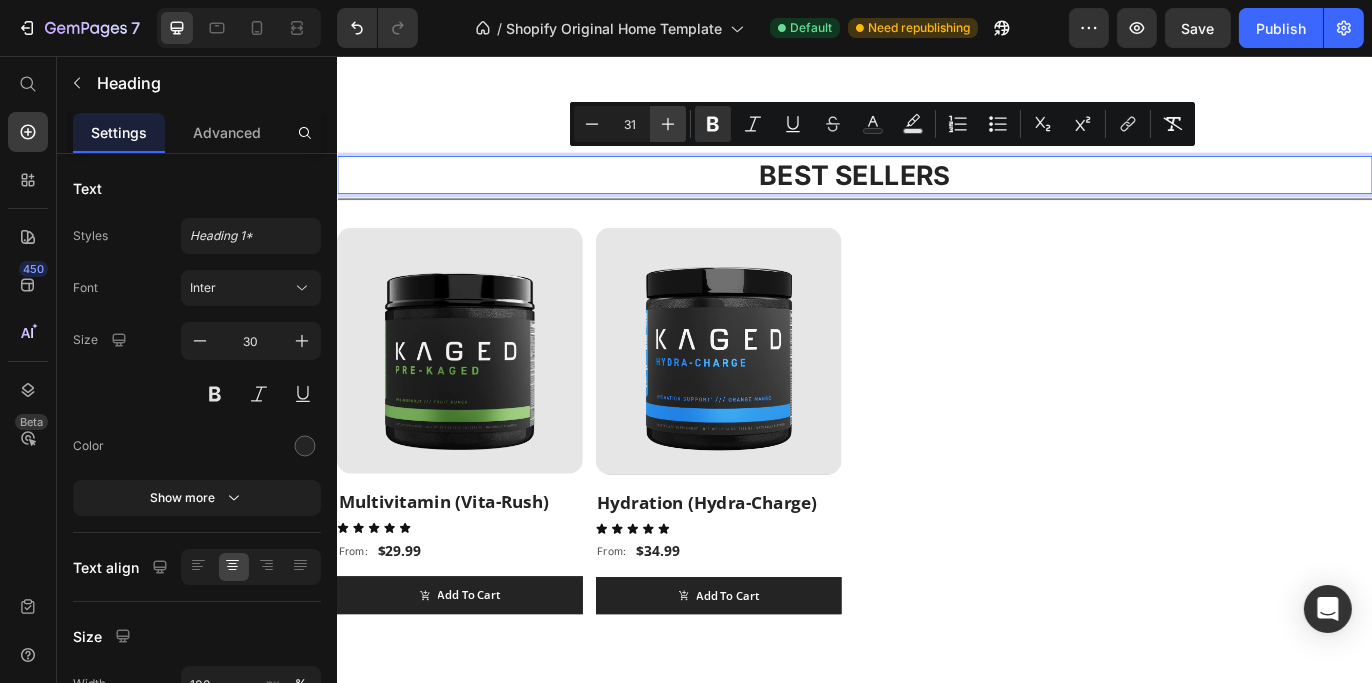 click 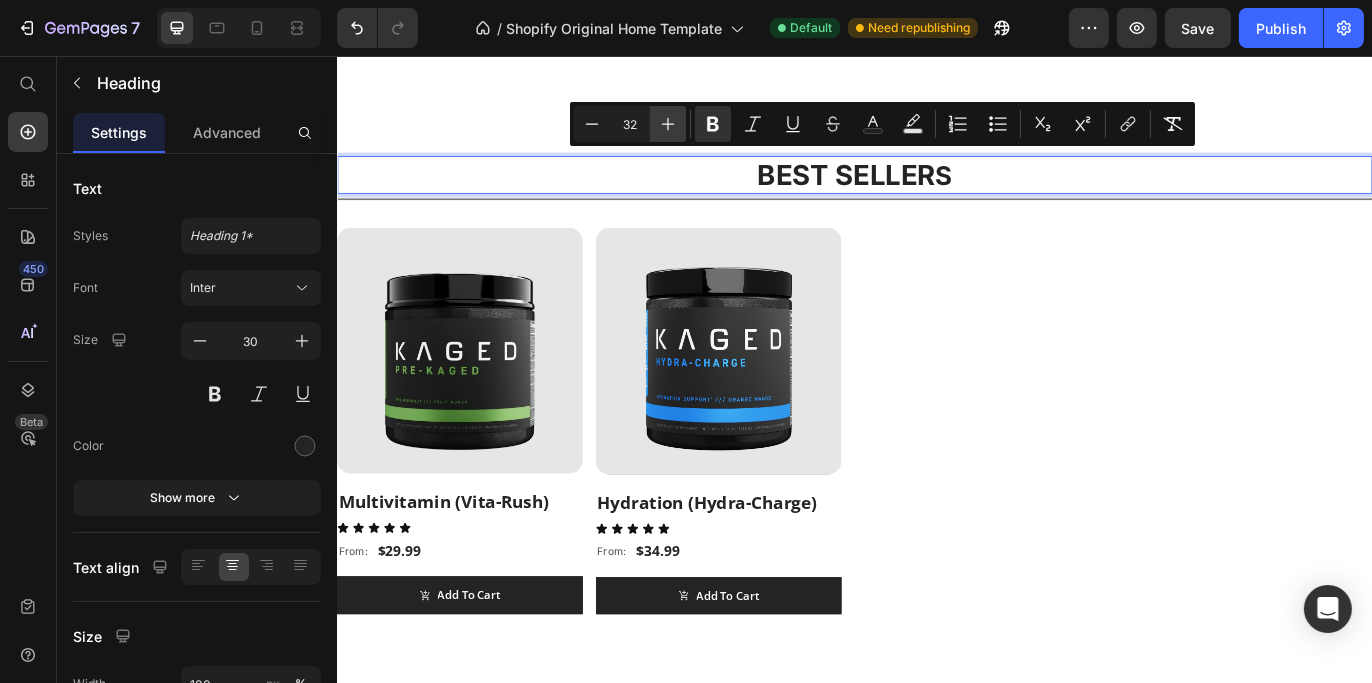 click 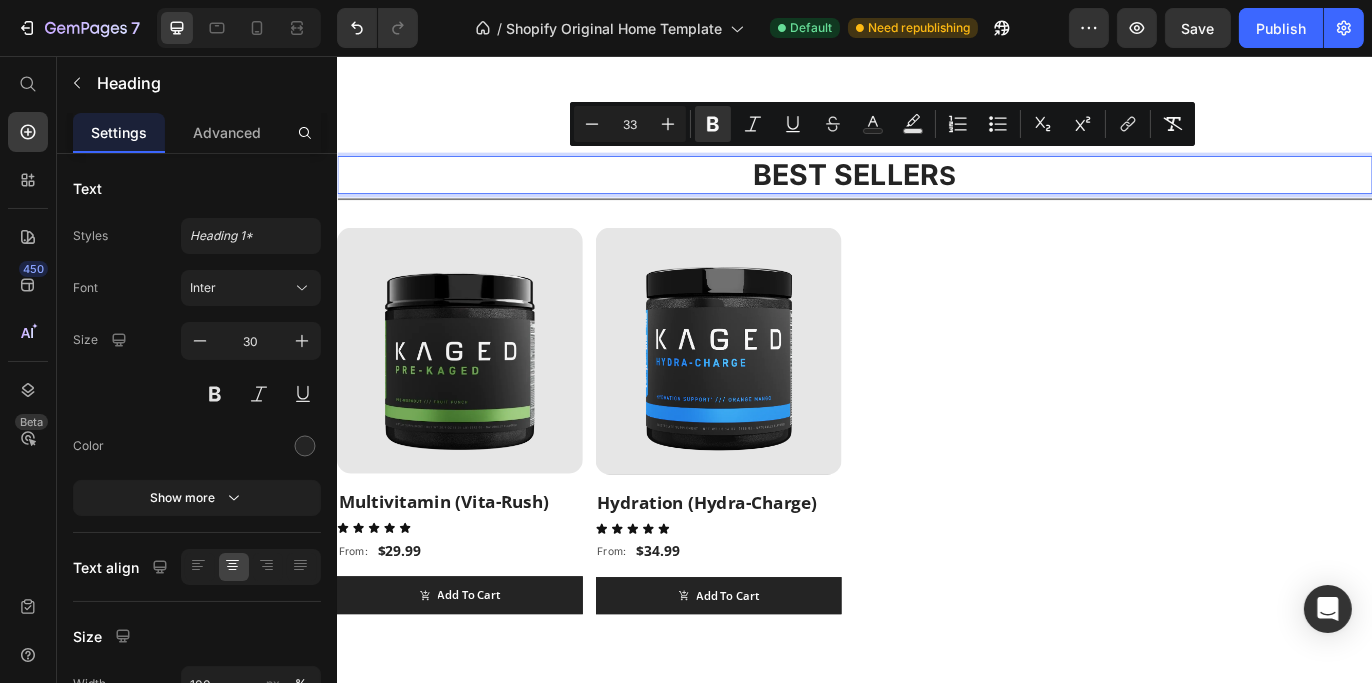 type on "30" 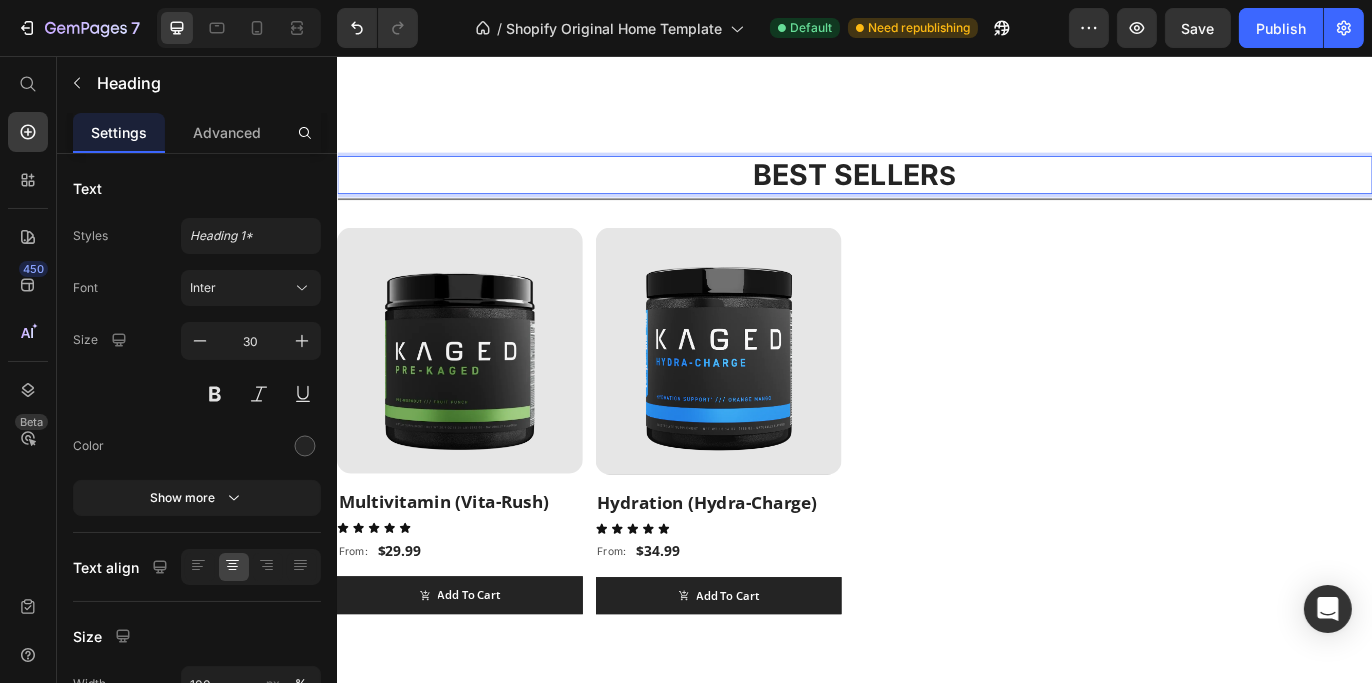 click on "BEST SELLER S" at bounding box center (936, 194) 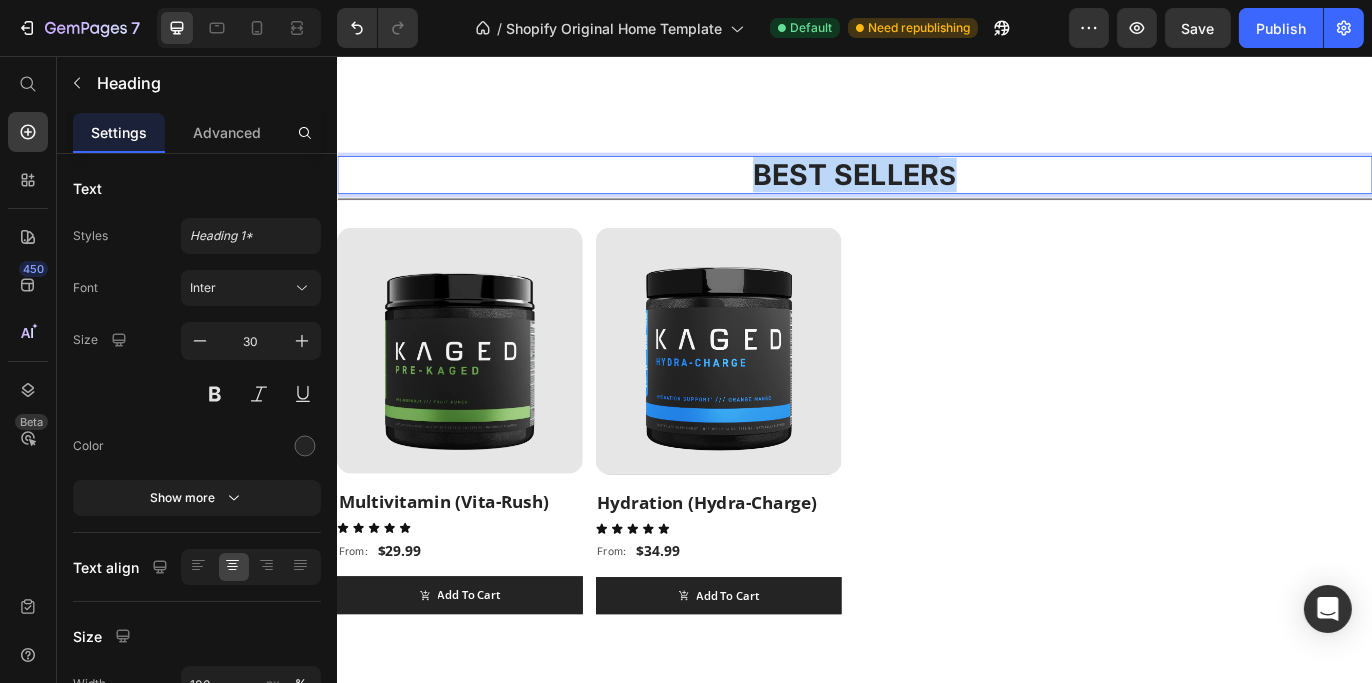drag, startPoint x: 1042, startPoint y: 180, endPoint x: 805, endPoint y: 190, distance: 237.21088 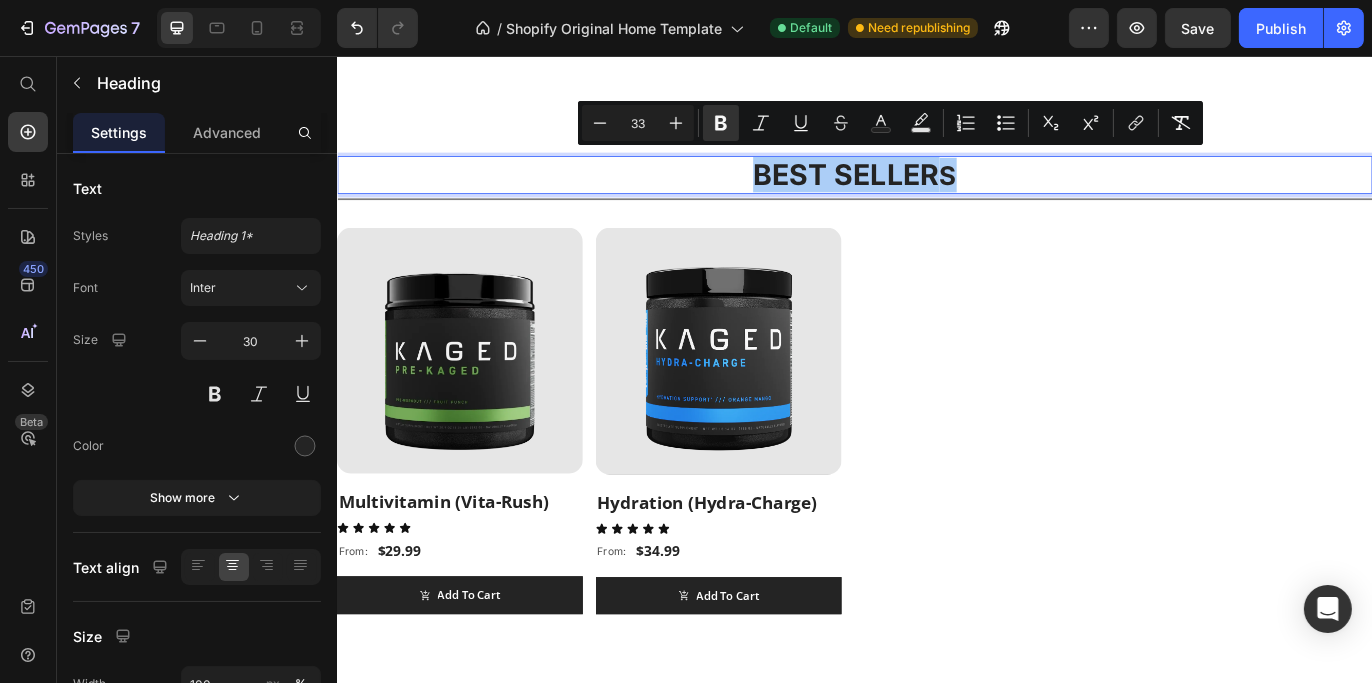drag, startPoint x: 645, startPoint y: 128, endPoint x: 627, endPoint y: 128, distance: 18 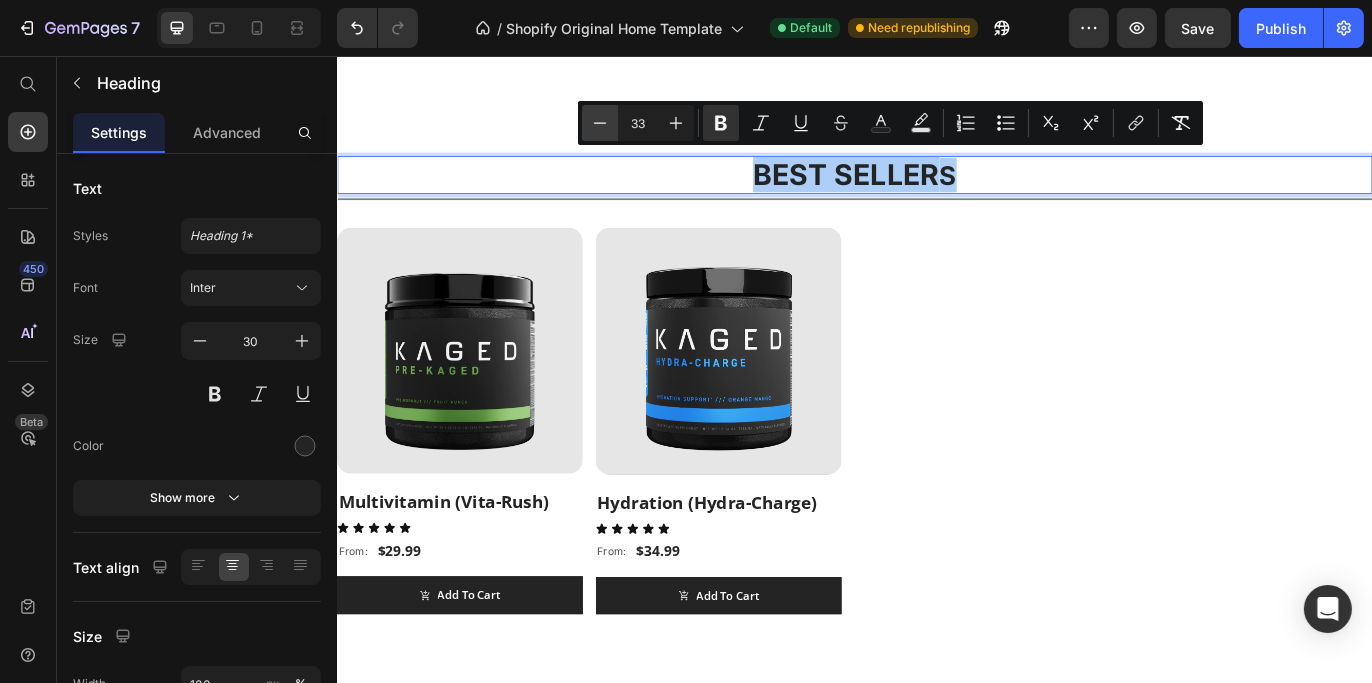 click 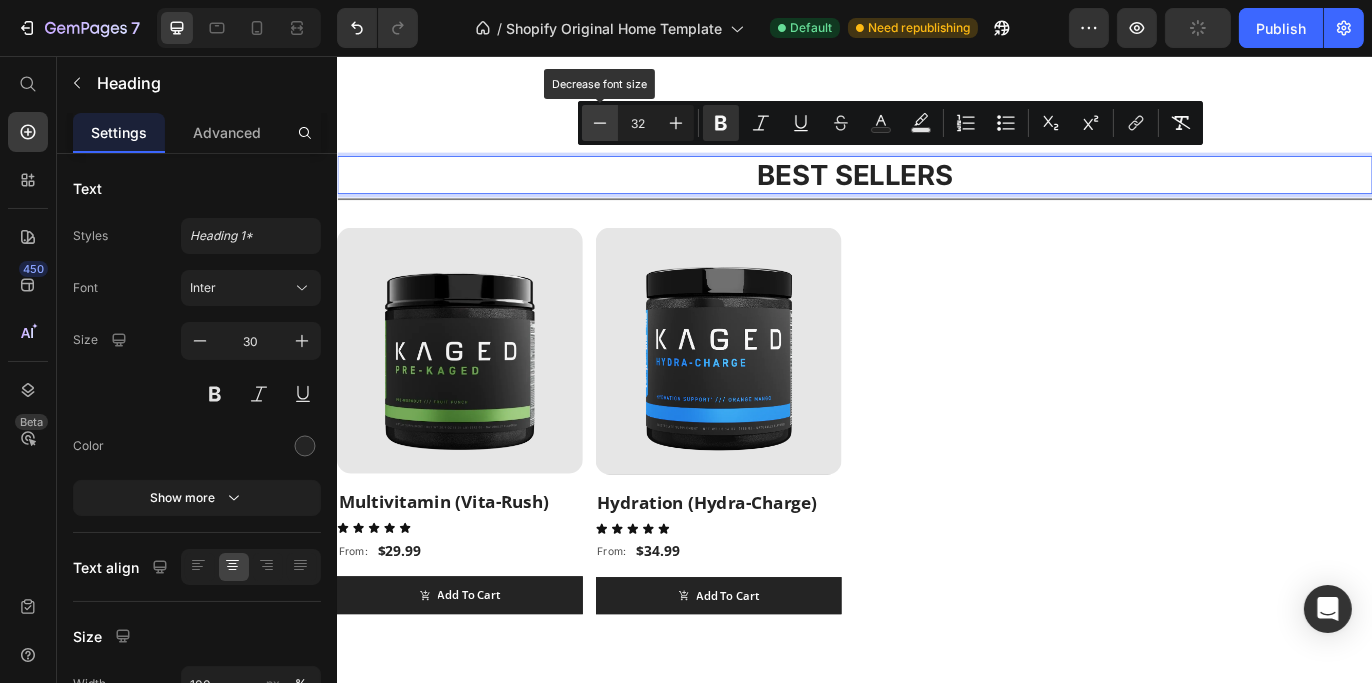 click 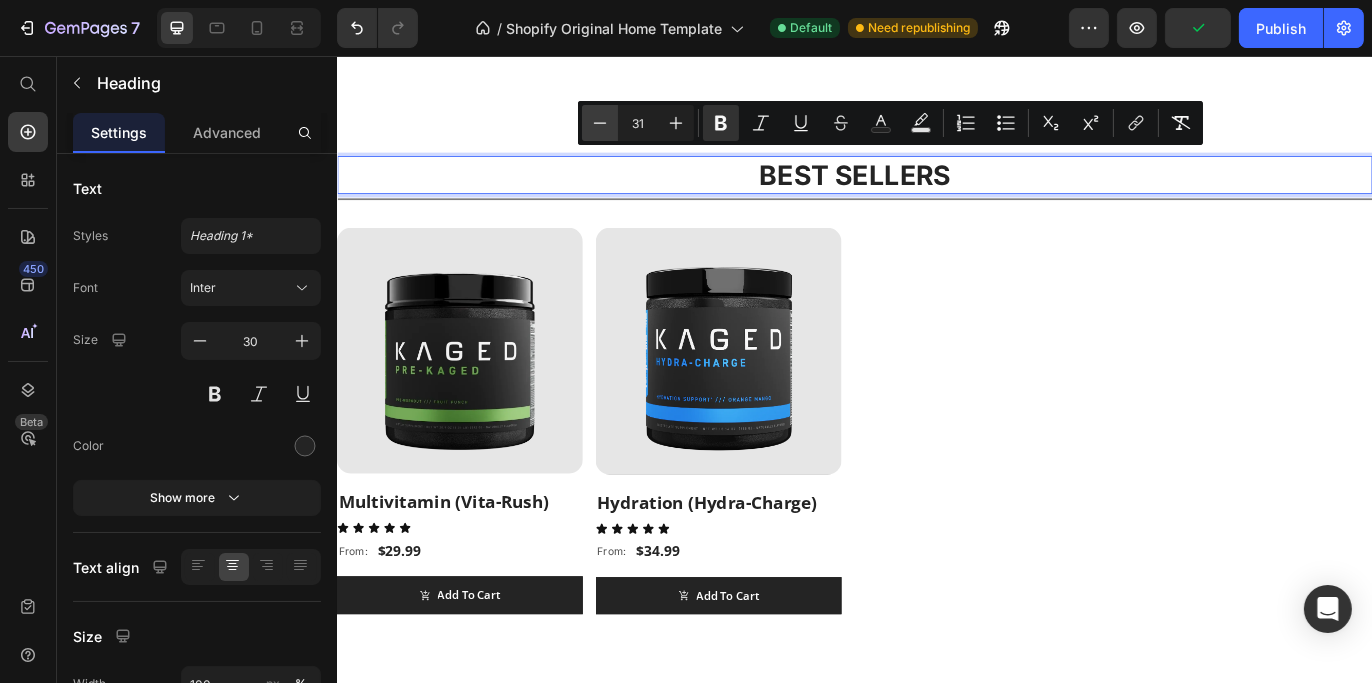 click 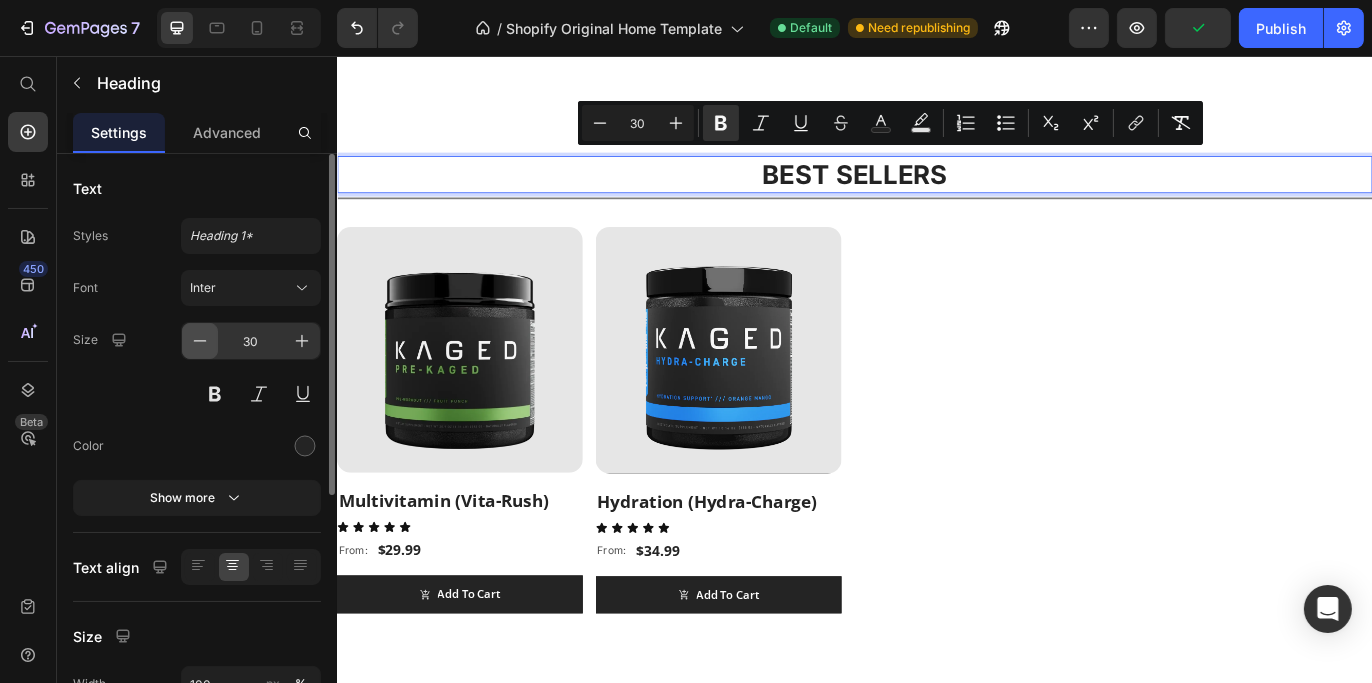 click 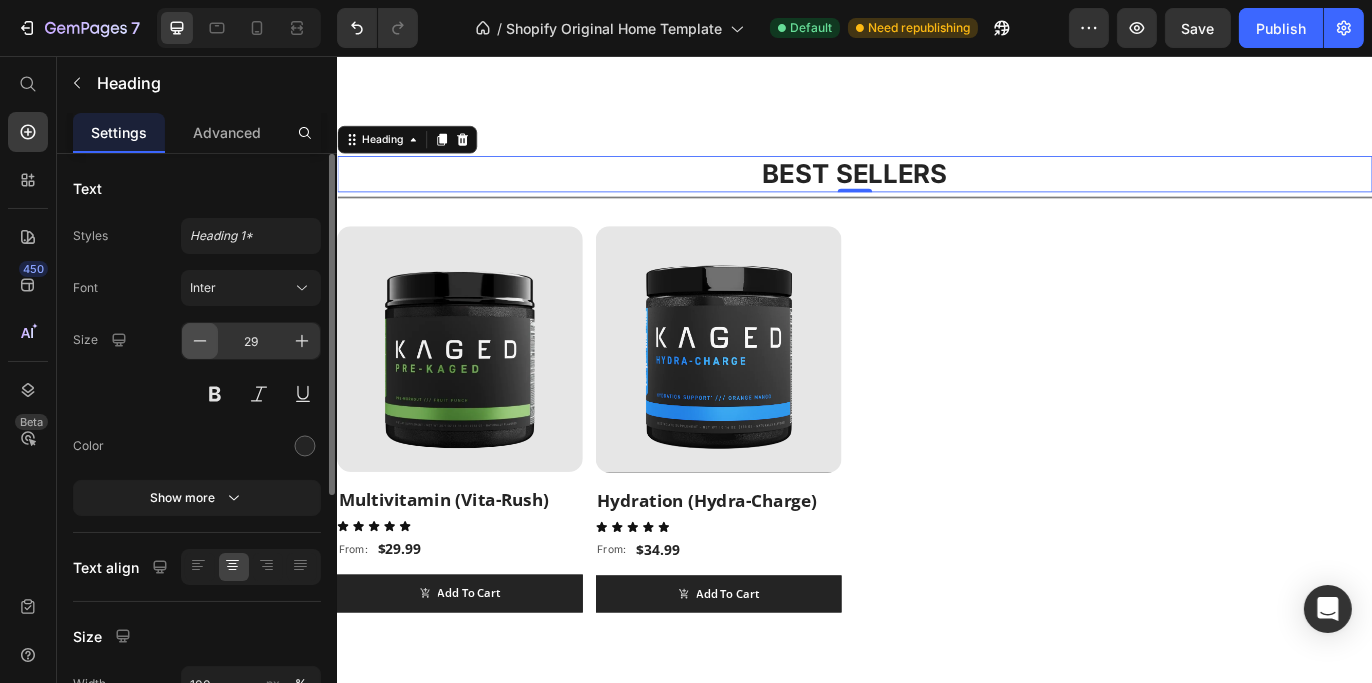 click 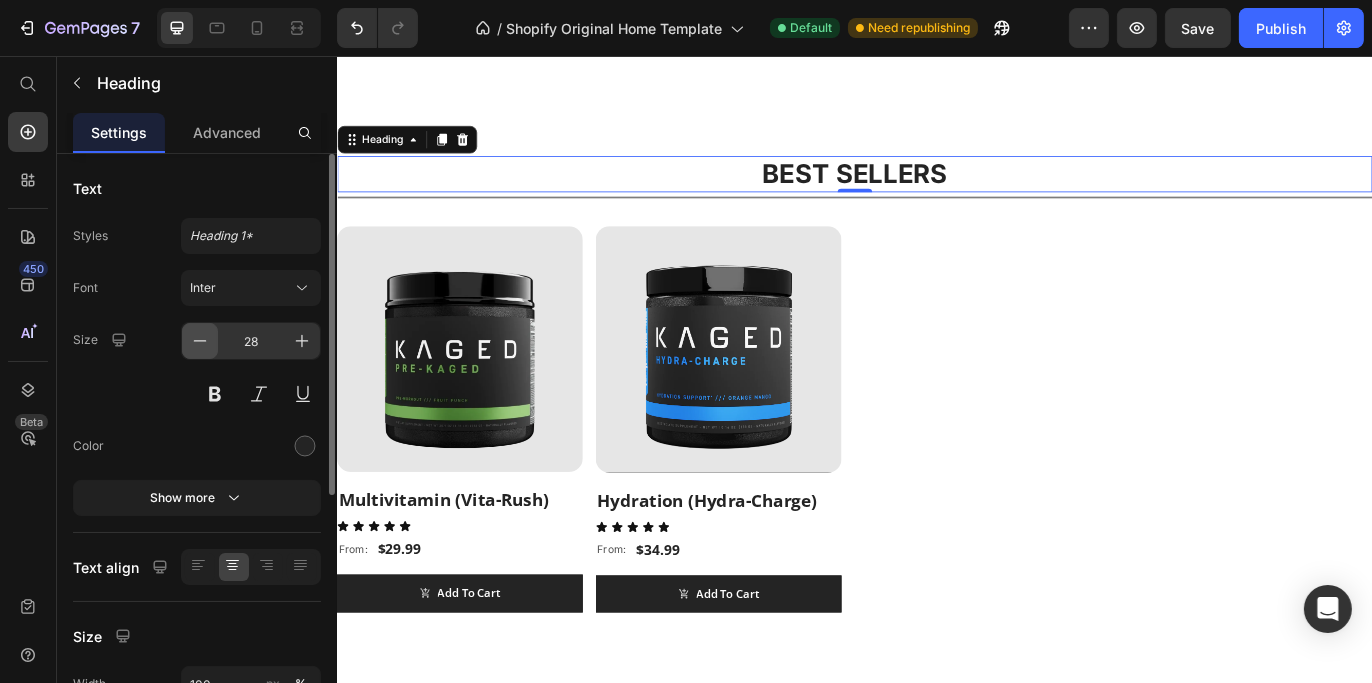 click 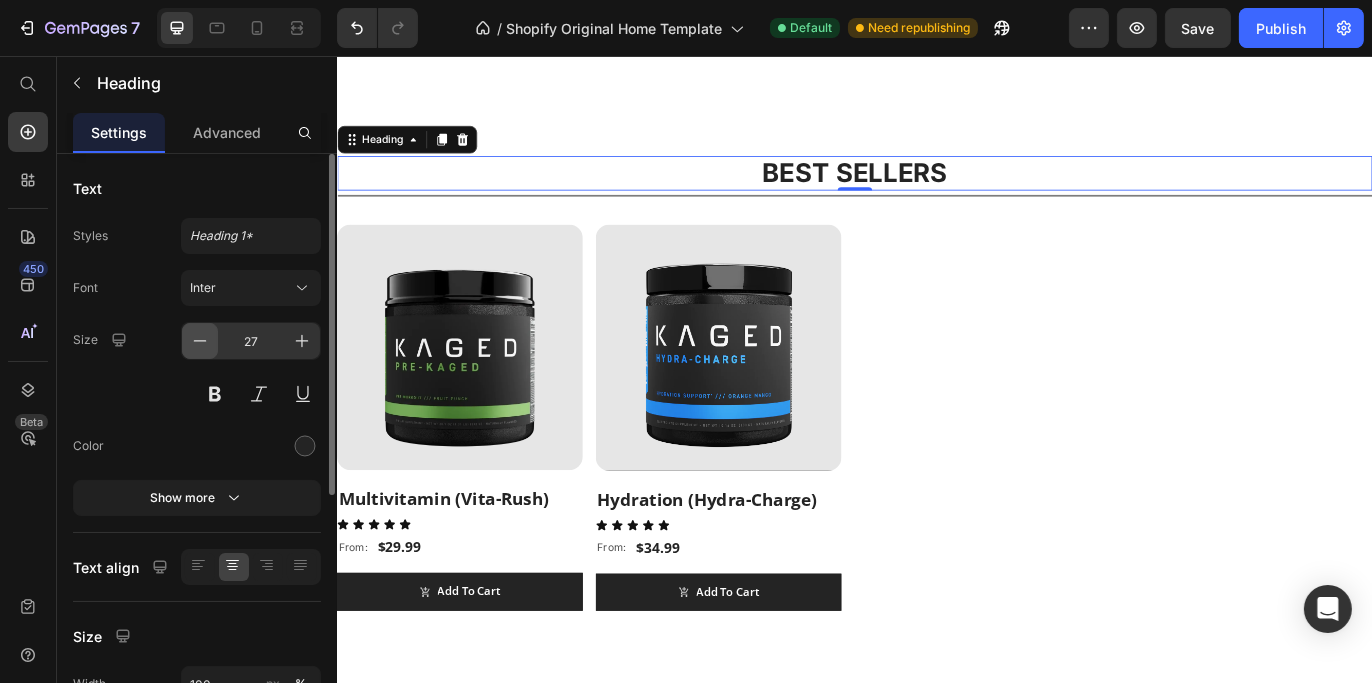 click 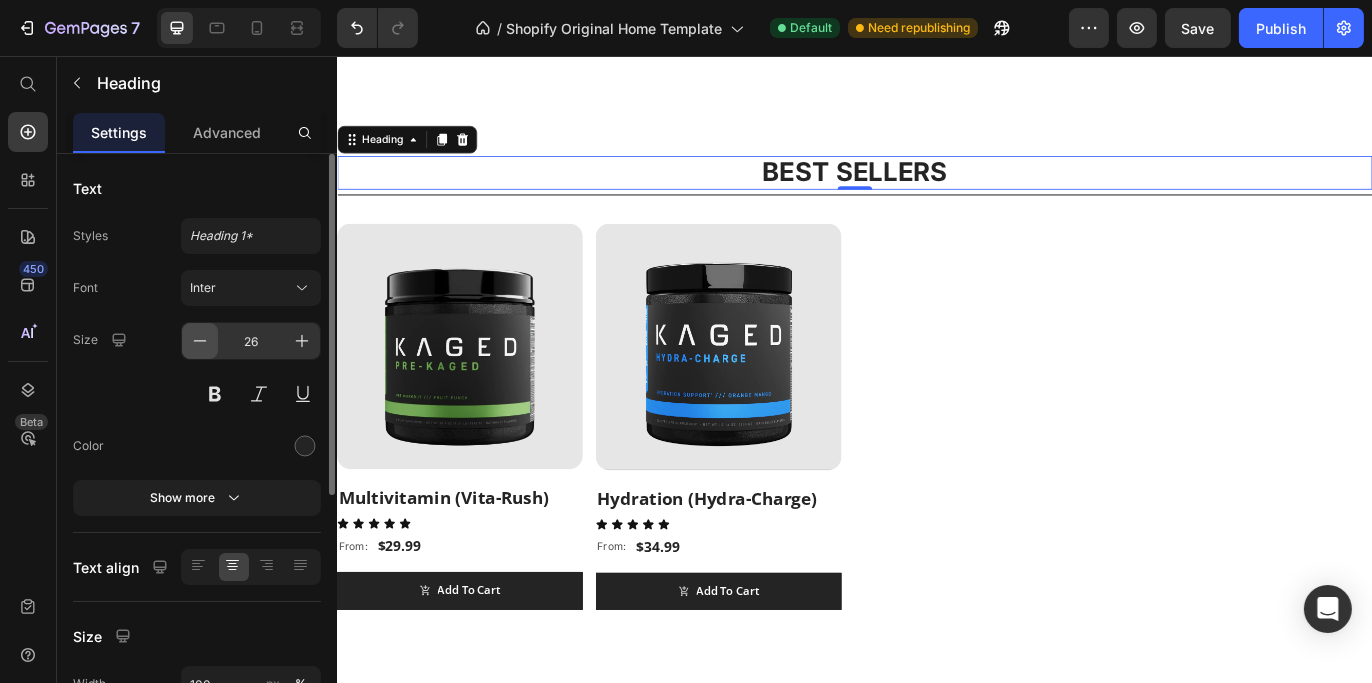 click 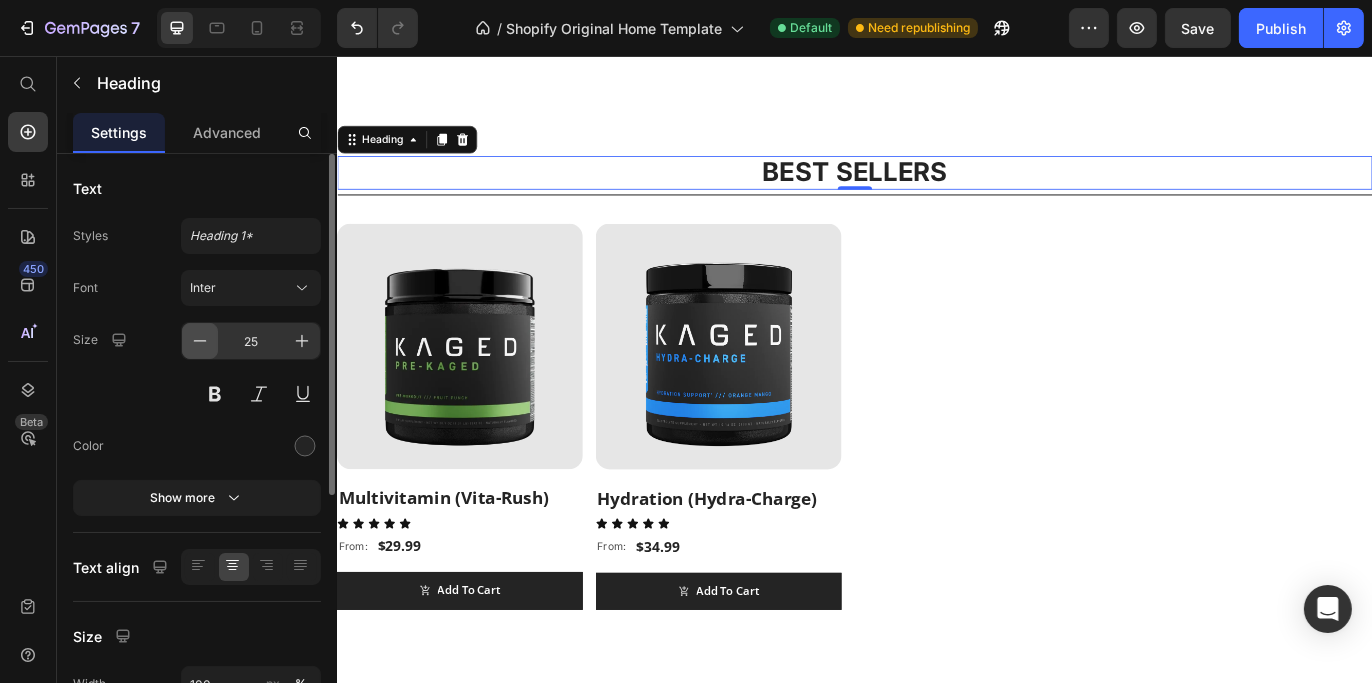 click 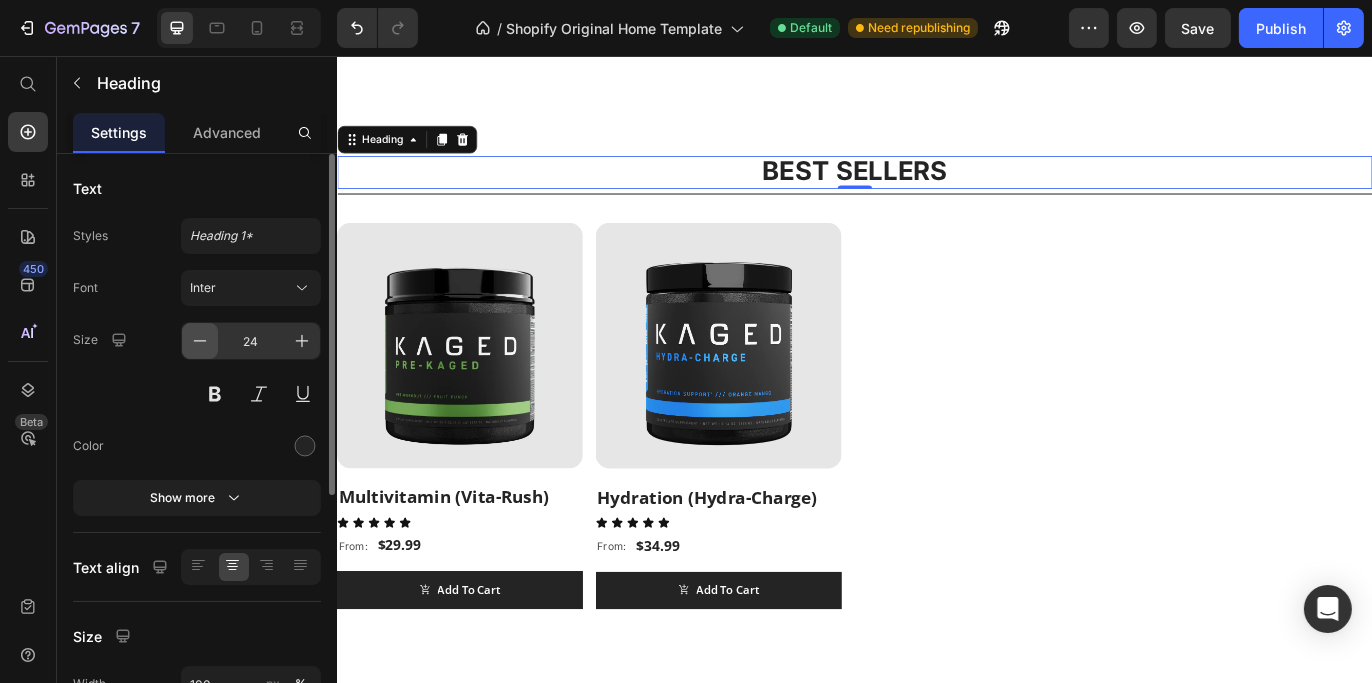 click 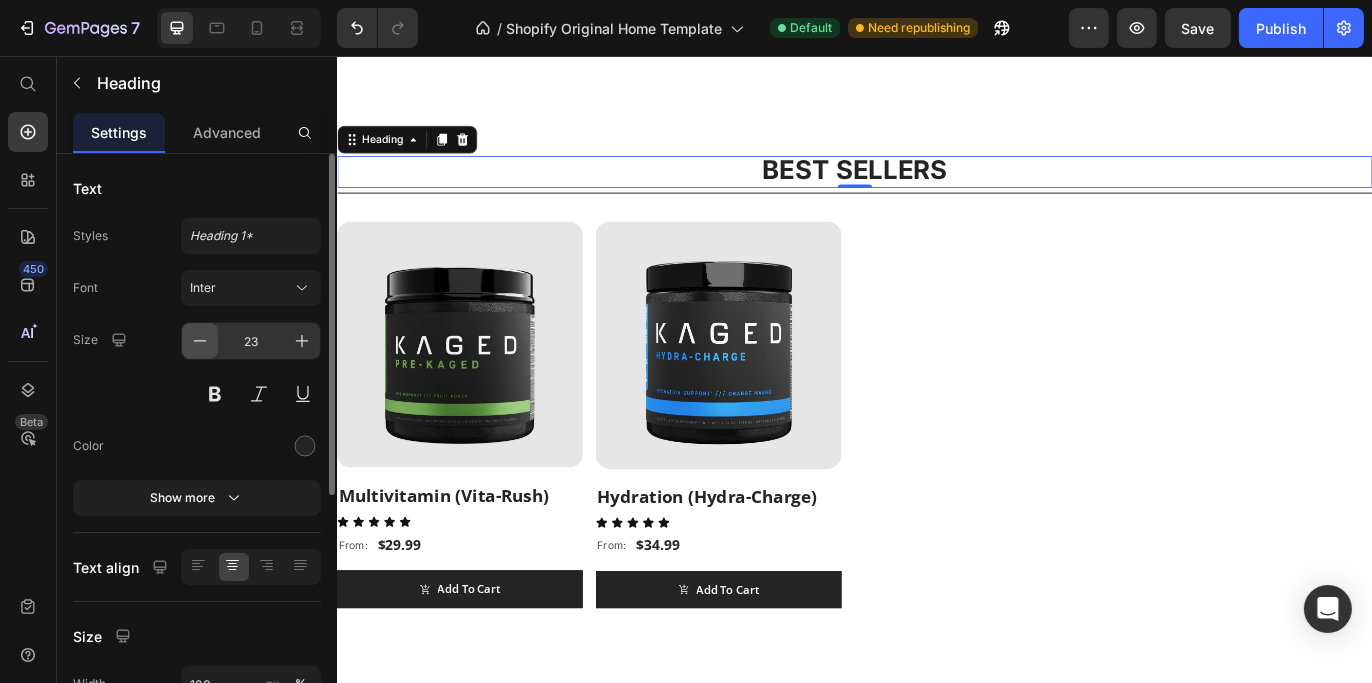 click 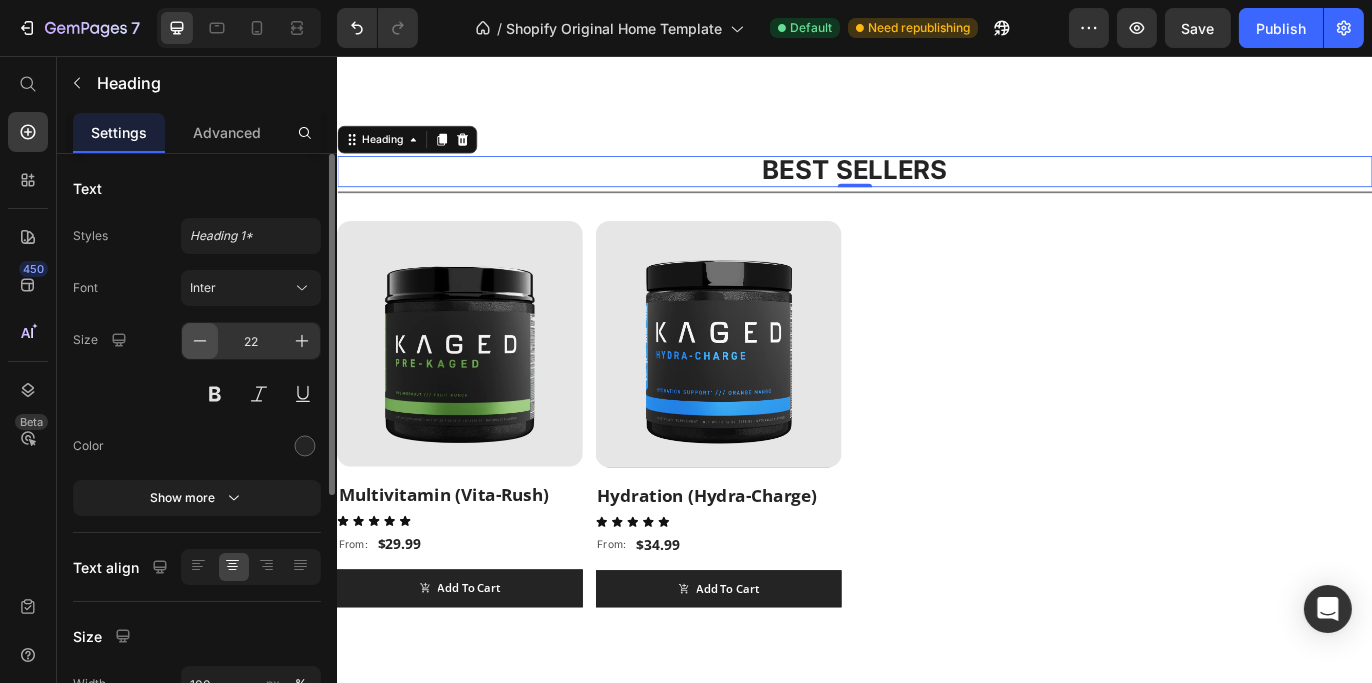 click 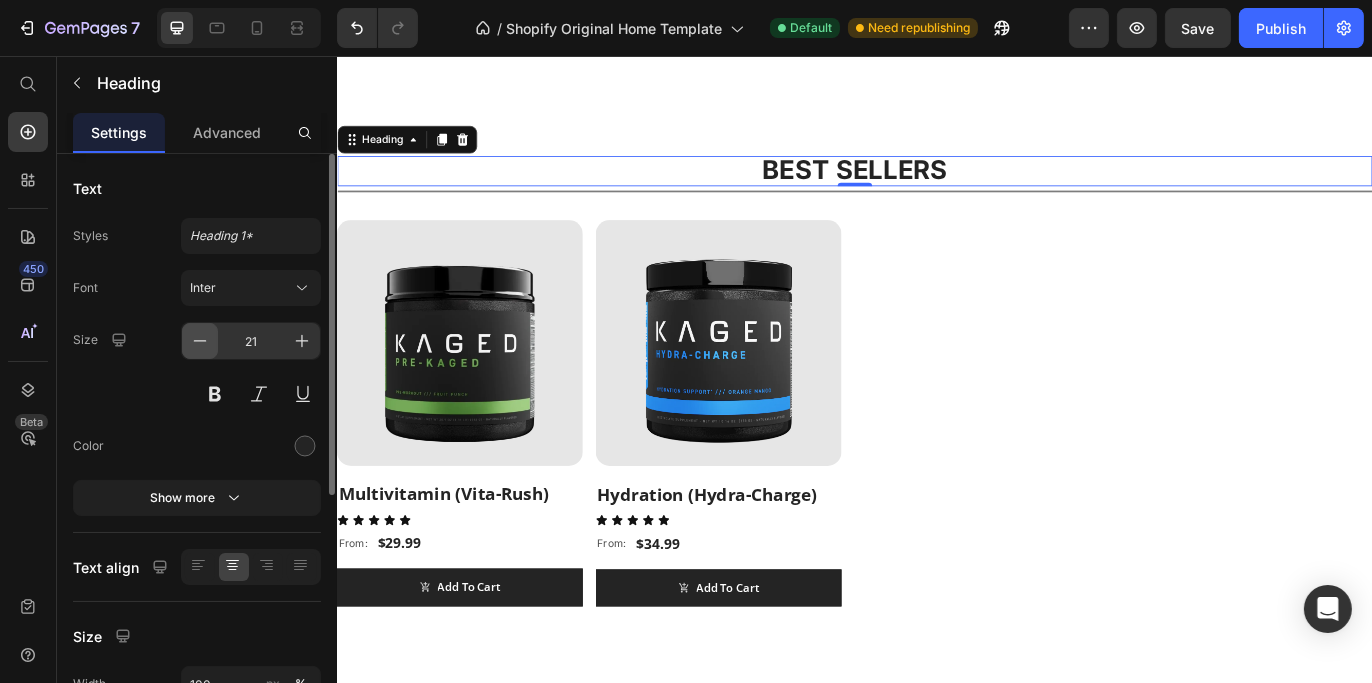 click 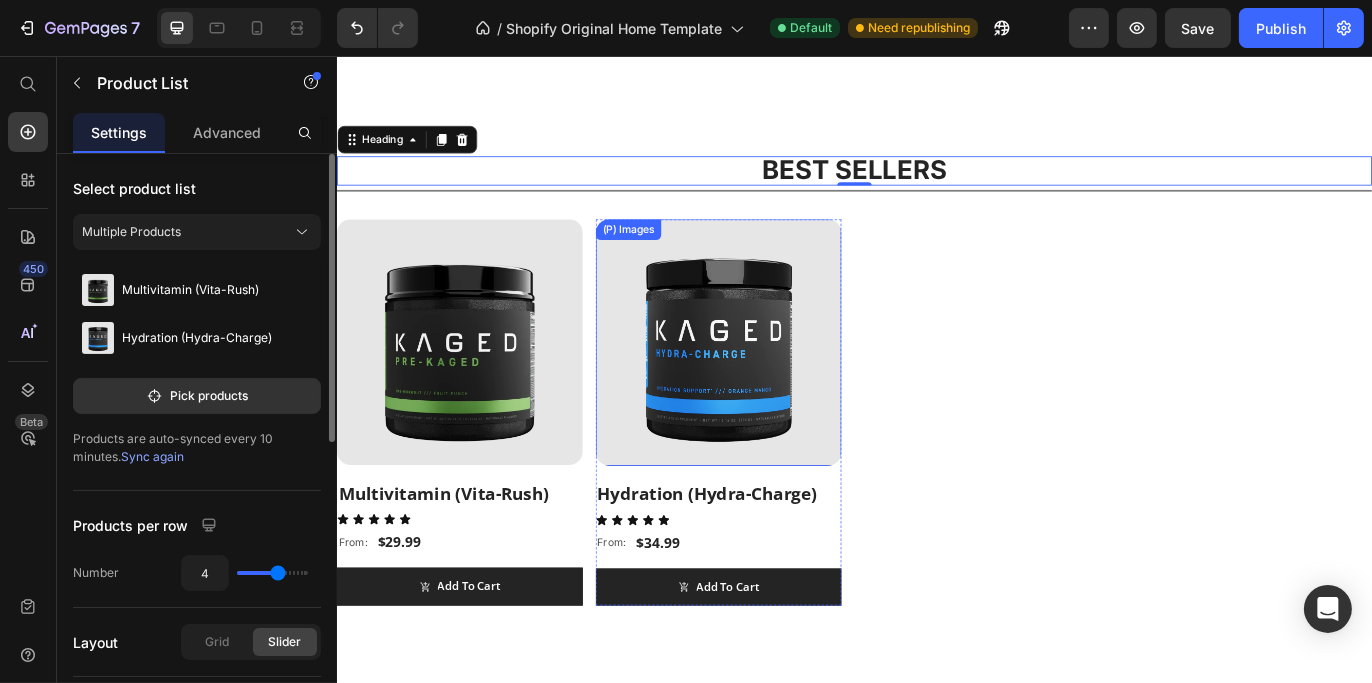 click on "(P) Images Multivitamin (Vita-Rush) (P) Title Icon Icon Icon Icon
Icon Icon List From: Text Block $29.99 (P) Price Row Add To Cart (P) Cart Button Row (P) Images Hydration (Hydra-Charge) (P) Title Icon Icon Icon Icon
Icon Icon List From: Text Block $34.99 (P) Price Row Add To Cart (P) Cart Button Row" at bounding box center (936, 469) 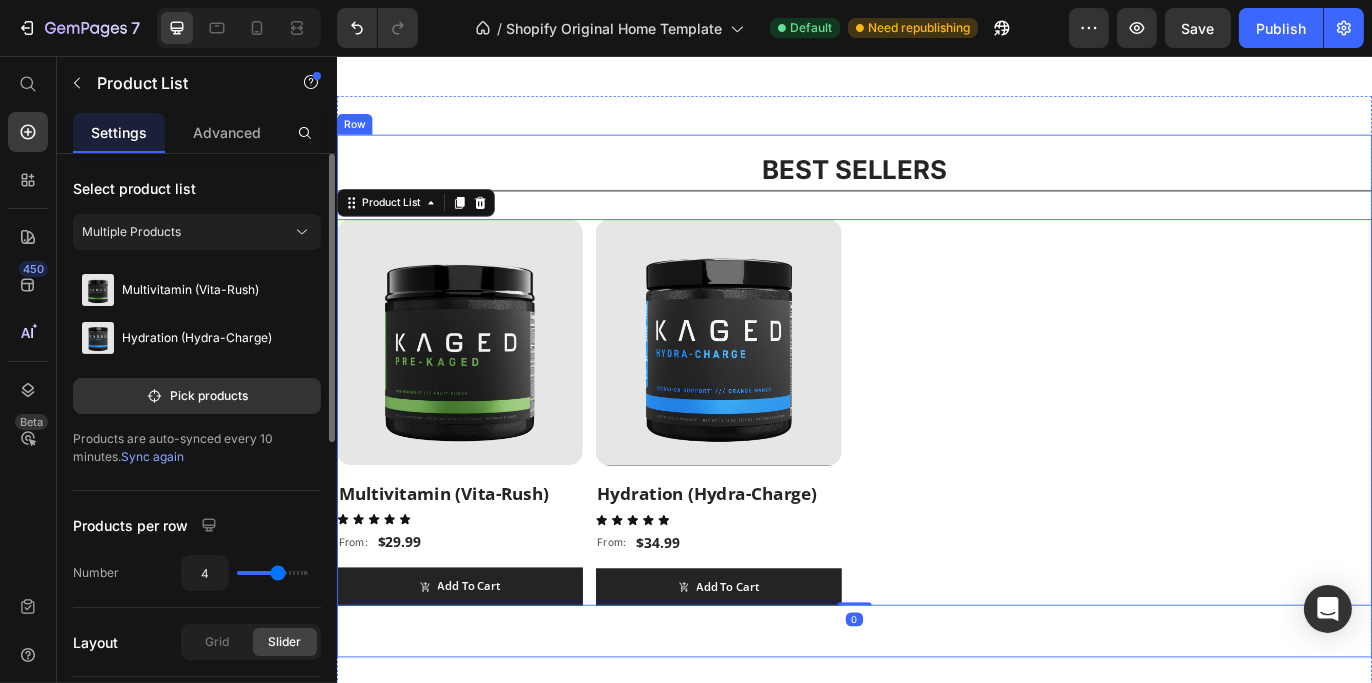 click on "⁠⁠⁠⁠⁠⁠⁠ BEST SELLERS Heading                Title Line (P) Images Multivitamin (Vita-Rush) (P) Title Icon Icon Icon Icon
Icon Icon List From: Text Block $29.99 (P) Price Row Add To Cart (P) Cart Button Row (P) Images Hydration (Hydra-Charge) (P) Title Icon Icon Icon Icon
Icon Icon List From: Text Block $34.99 (P) Price Row Add To Cart (P) Cart Button Row Product List   0 Row Row" at bounding box center (936, 450) 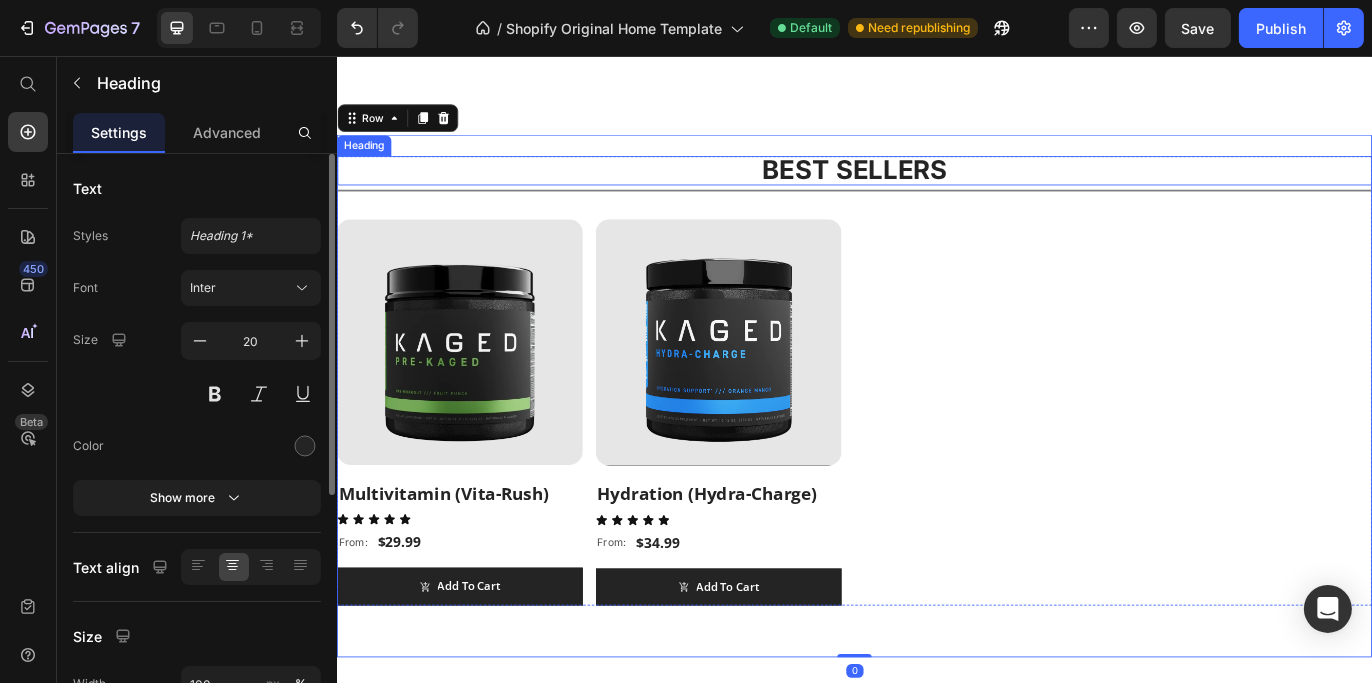 click on "BEST SELLERS" at bounding box center (936, 187) 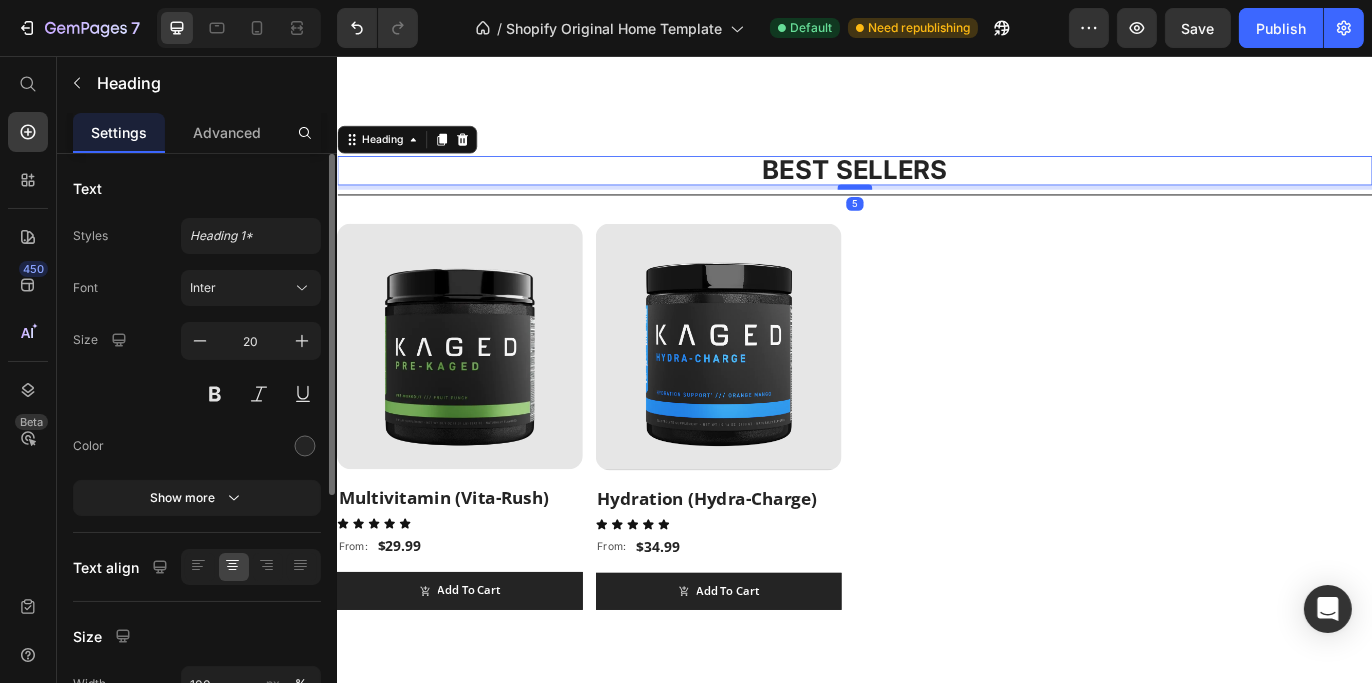 click at bounding box center (936, 208) 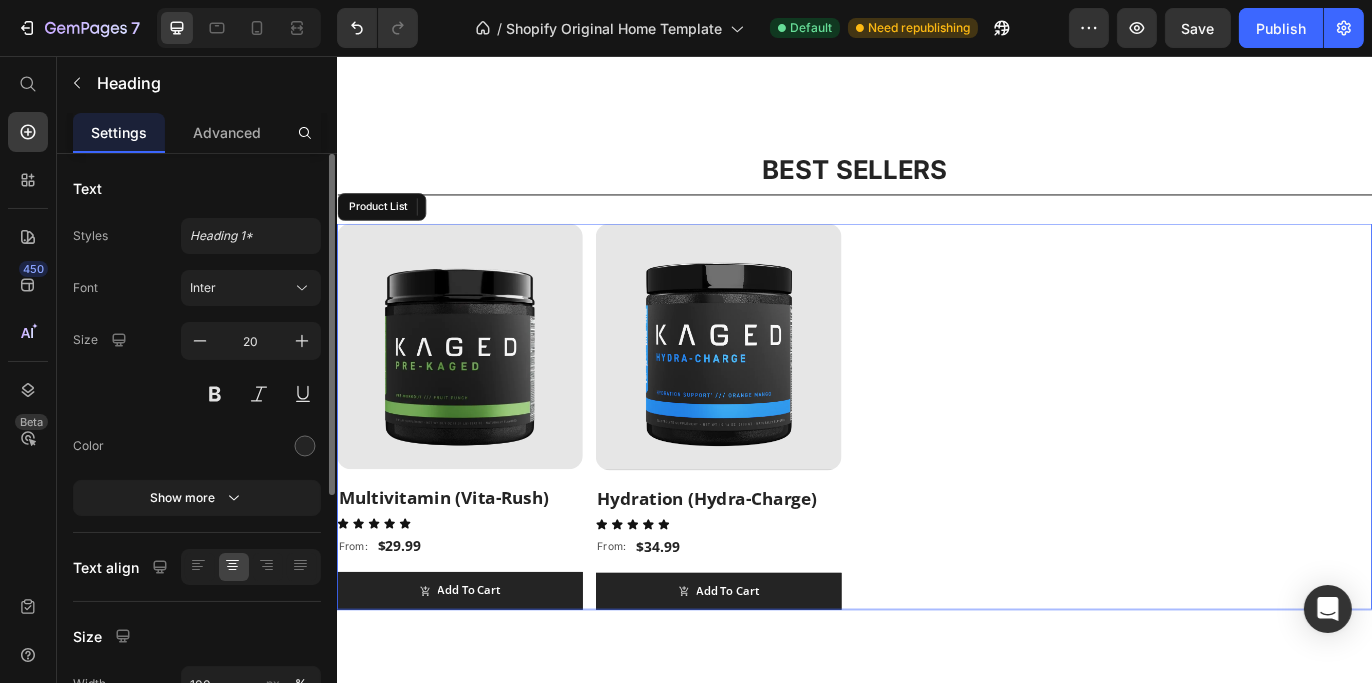 click on "(P) Images Multivitamin (Vita-Rush) (P) Title Icon Icon Icon Icon
Icon Icon List From: Text Block $29.99 (P) Price Row Add To Cart (P) Cart Button Row (P) Images Hydration (Hydra-Charge) (P) Title Icon Icon Icon Icon
Icon Icon List From: Text Block $34.99 (P) Price Row Add To Cart (P) Cart Button Row" at bounding box center [936, 474] 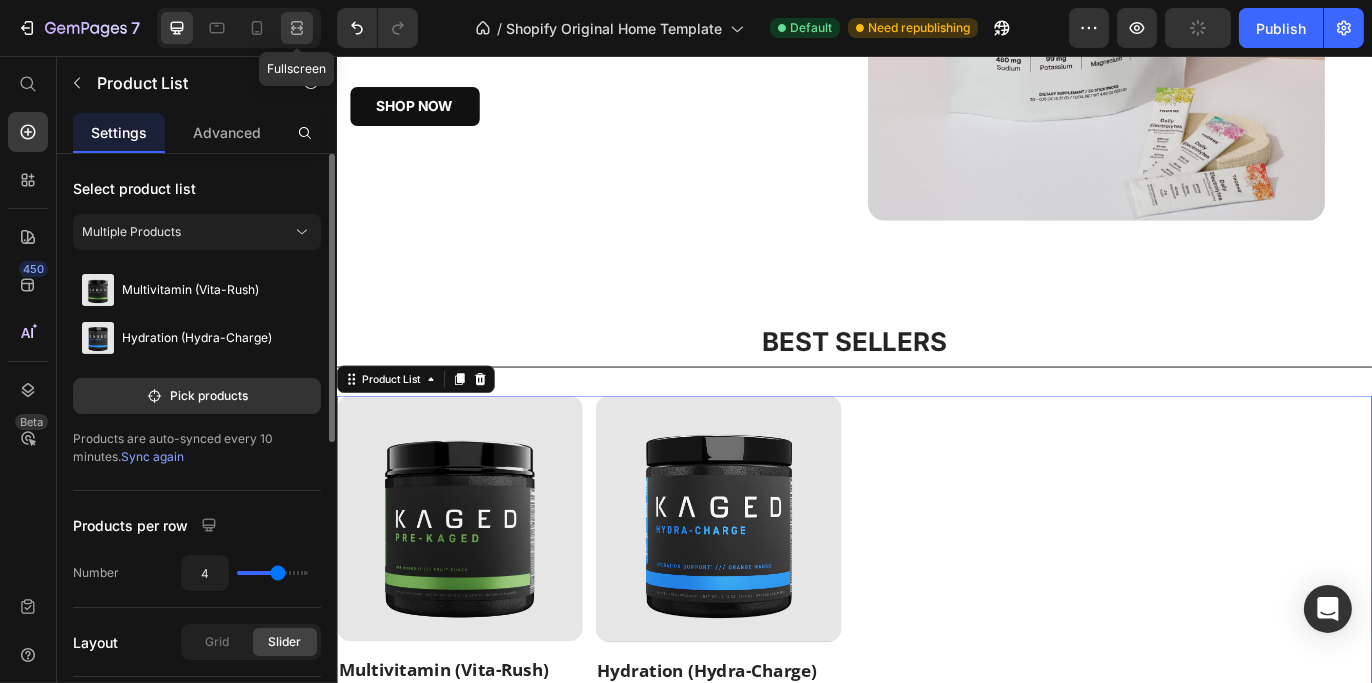 click 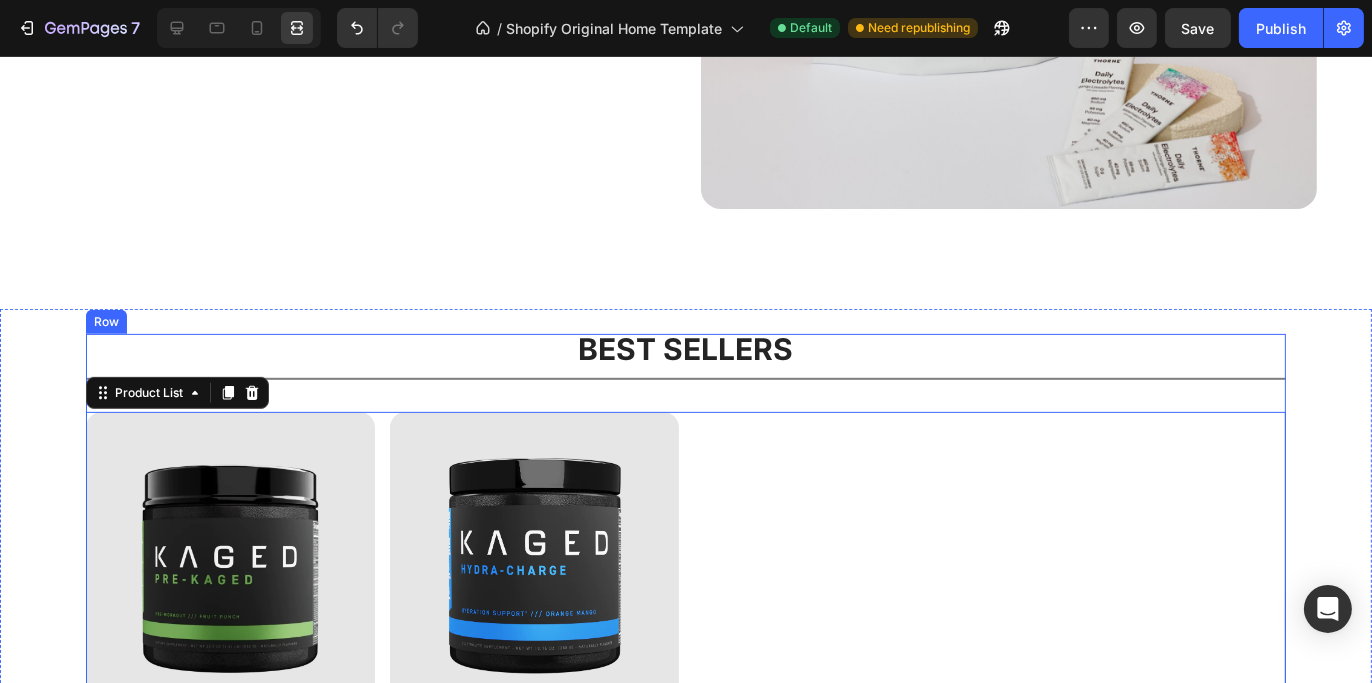 scroll, scrollTop: 1552, scrollLeft: 0, axis: vertical 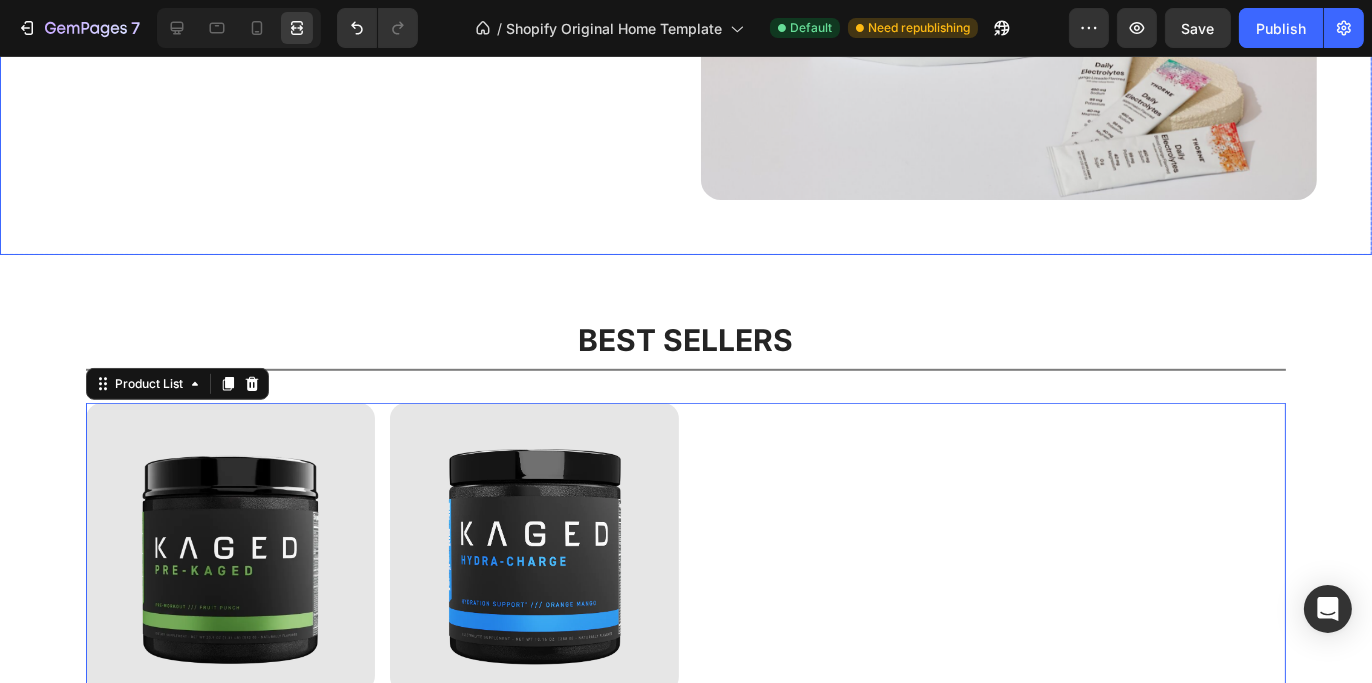 click on "RESTORE WITH DAILY ELECTROLYTES Heading RESTORE WITH DAILY ELECTROLYTES Heading Keep Your Body Hydrated With A Zero-Sugar Formula Designed To Promote Cellular Growth And Replenish Minerals Lost Through Sweat Text Block Keep Your Body Hydrated With A Zero-Sugar Formula Designed To Promote Cellular Growth And Replenish Minerals Lost Through Sweat Text Block Shop Now Button Row" at bounding box center (335, -108) 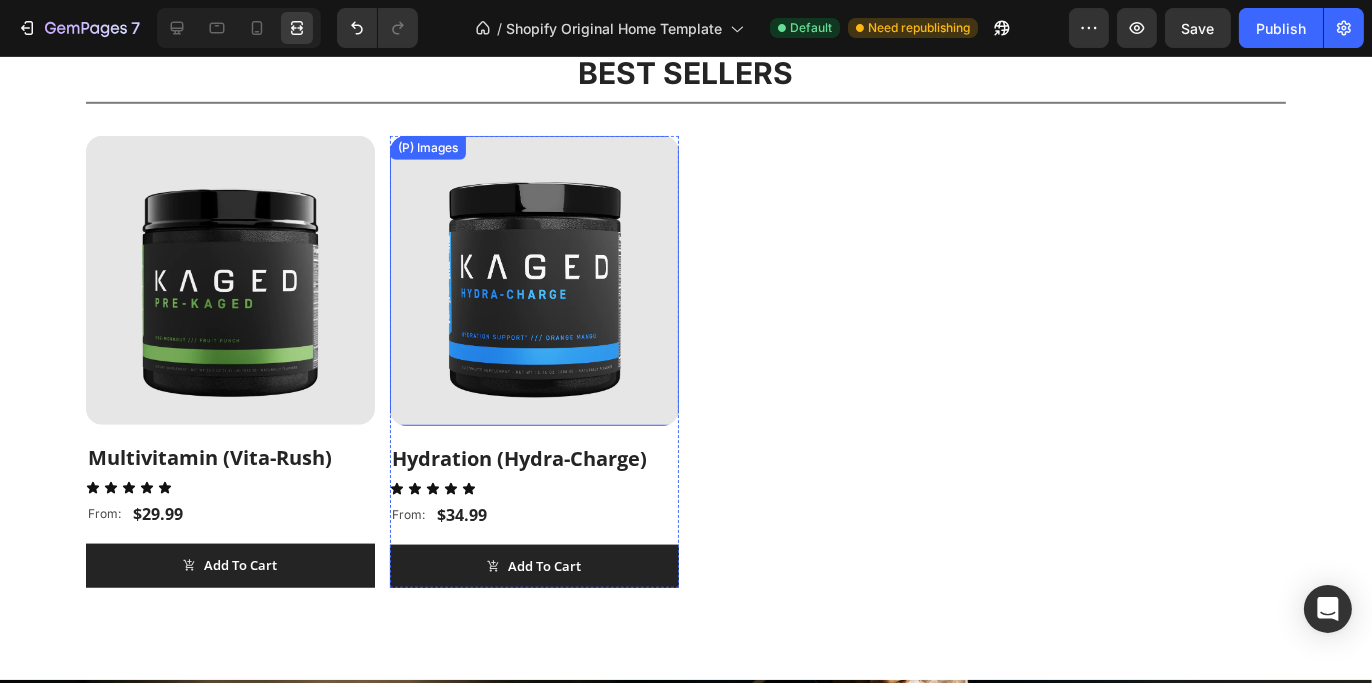 scroll, scrollTop: 1852, scrollLeft: 0, axis: vertical 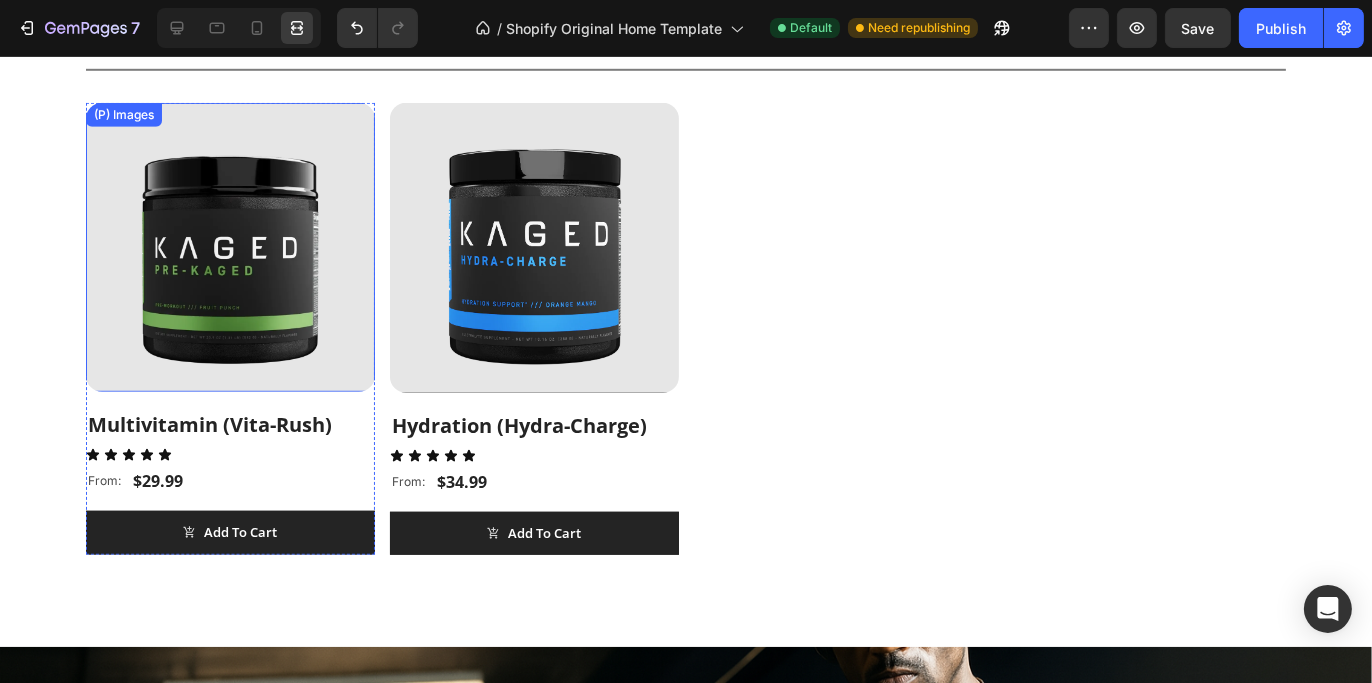click at bounding box center [230, 247] 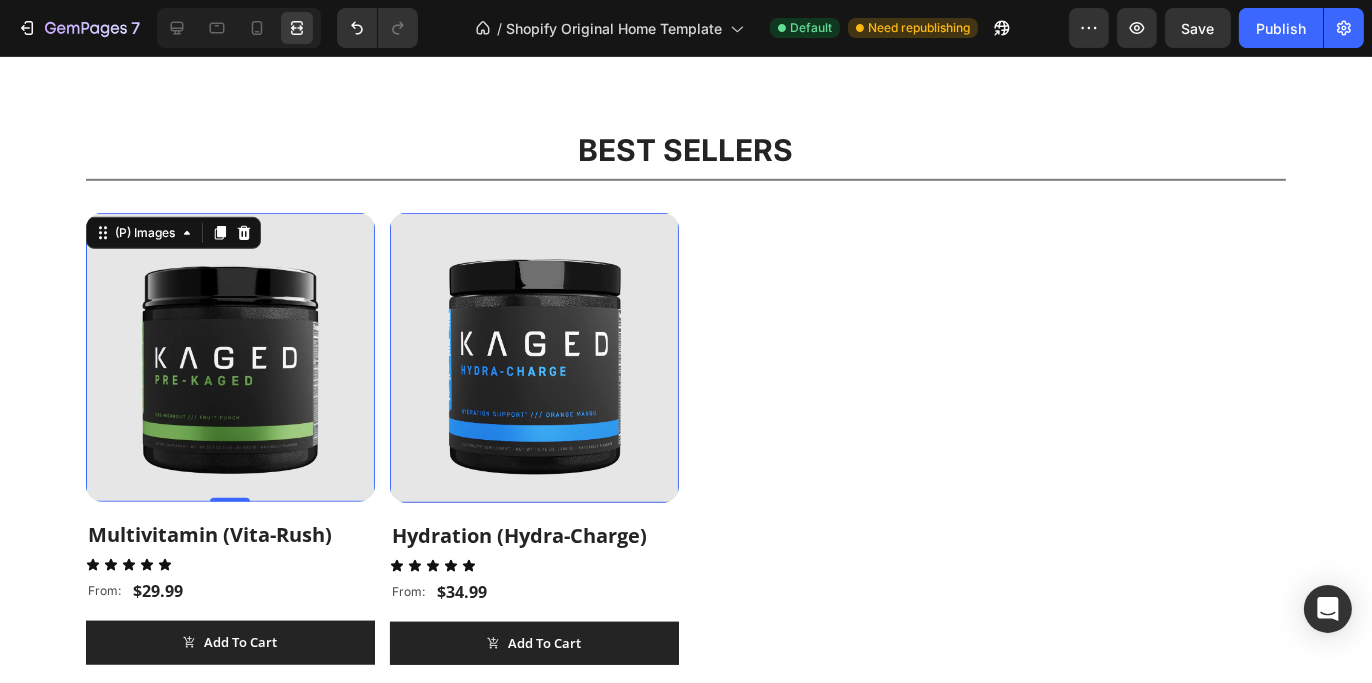 scroll, scrollTop: 1652, scrollLeft: 0, axis: vertical 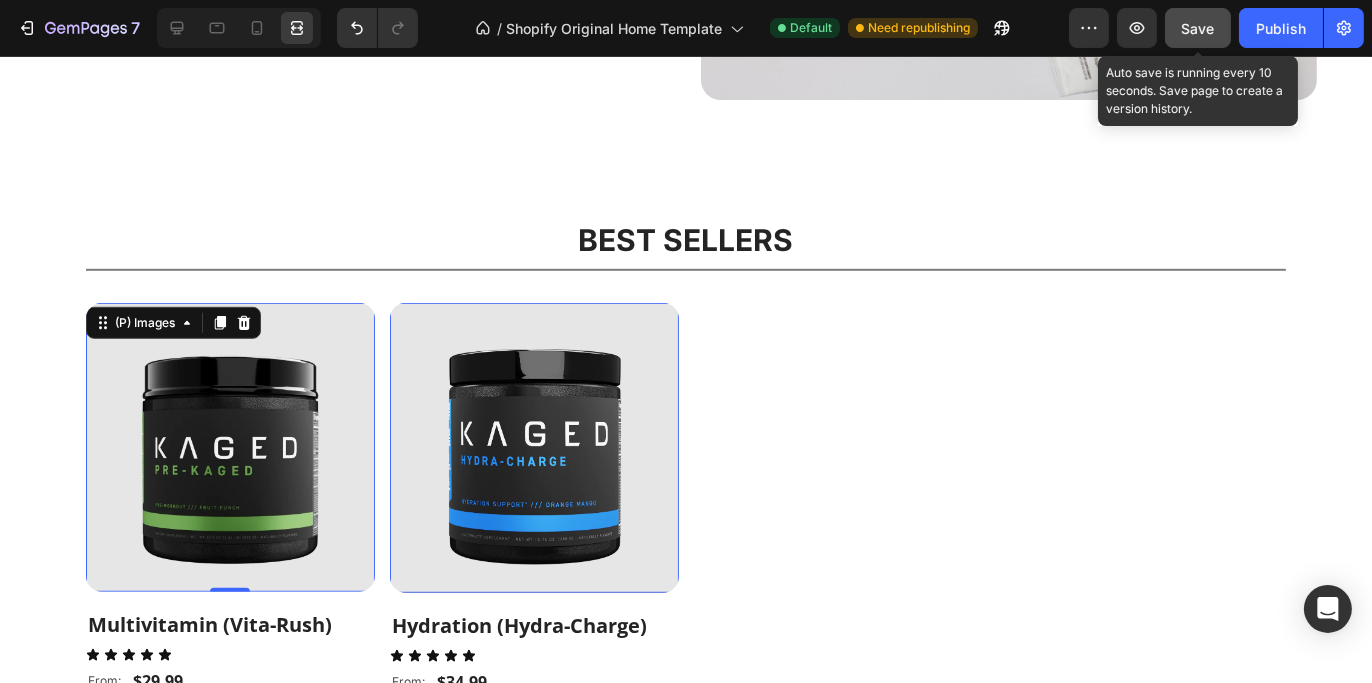 click on "Save" 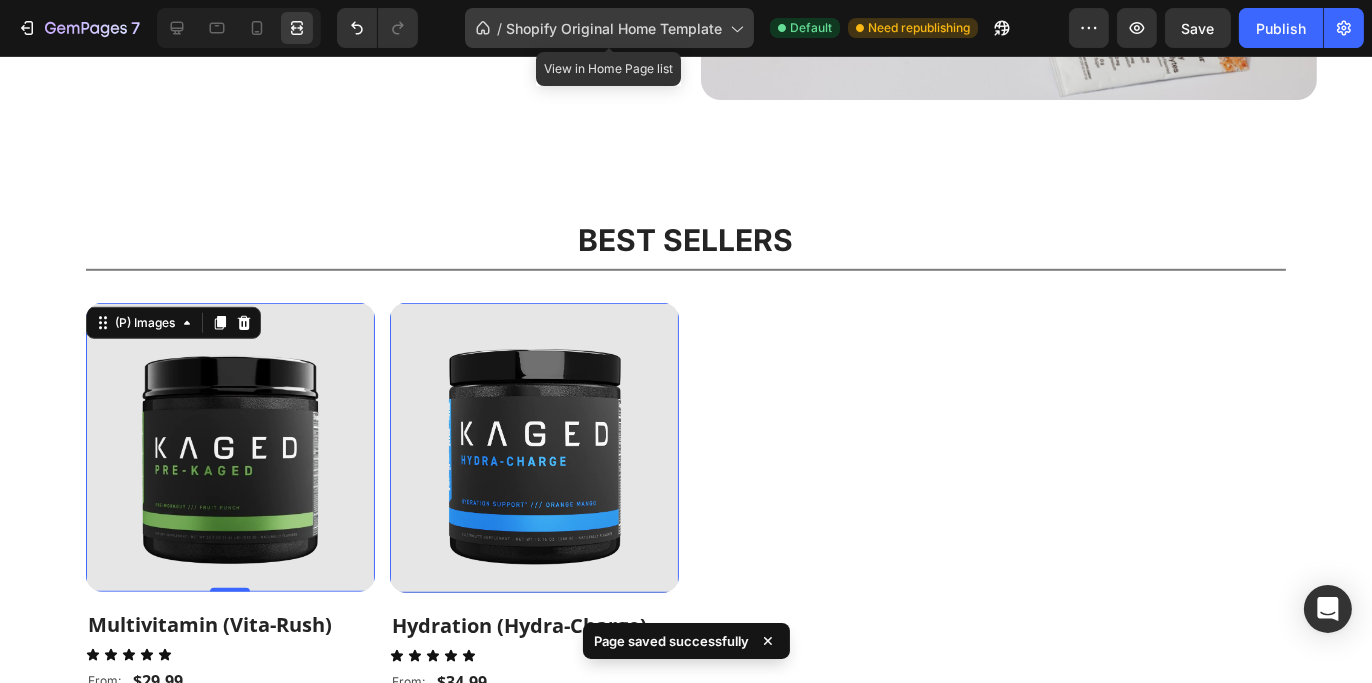 click on "Shopify Original Home Template" at bounding box center [614, 28] 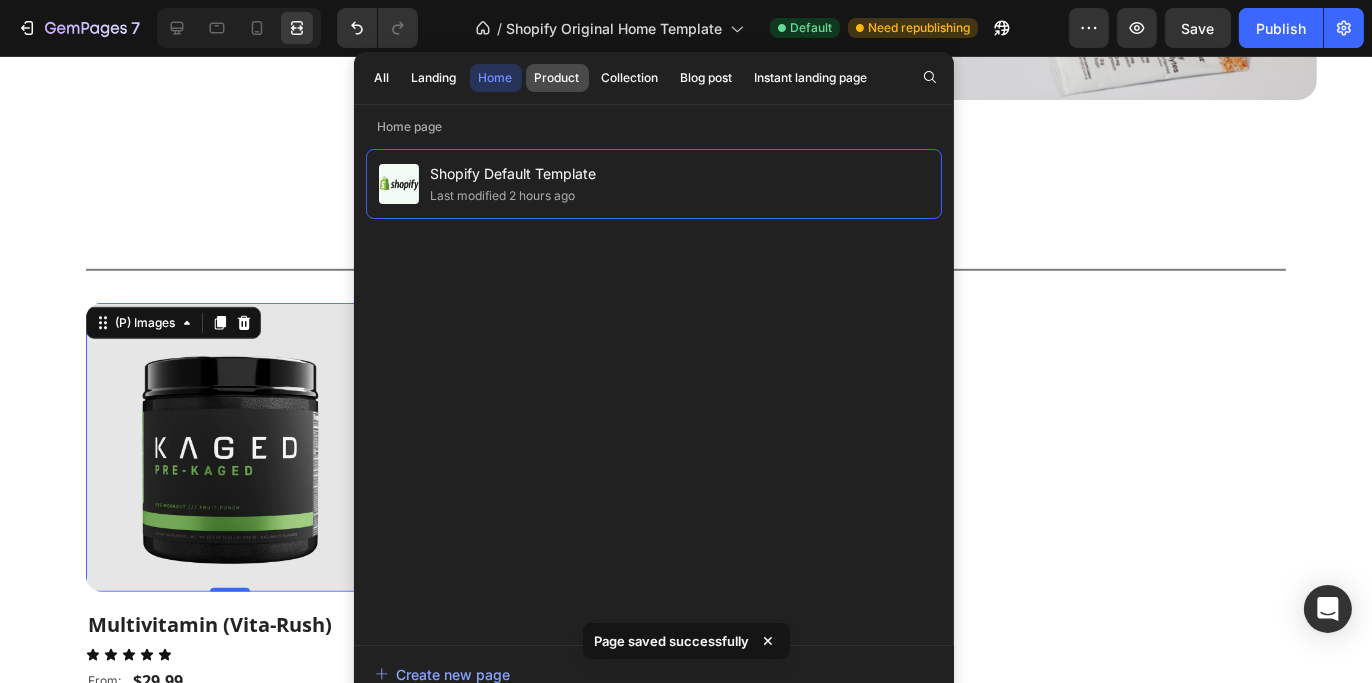 click on "Product" at bounding box center [557, 78] 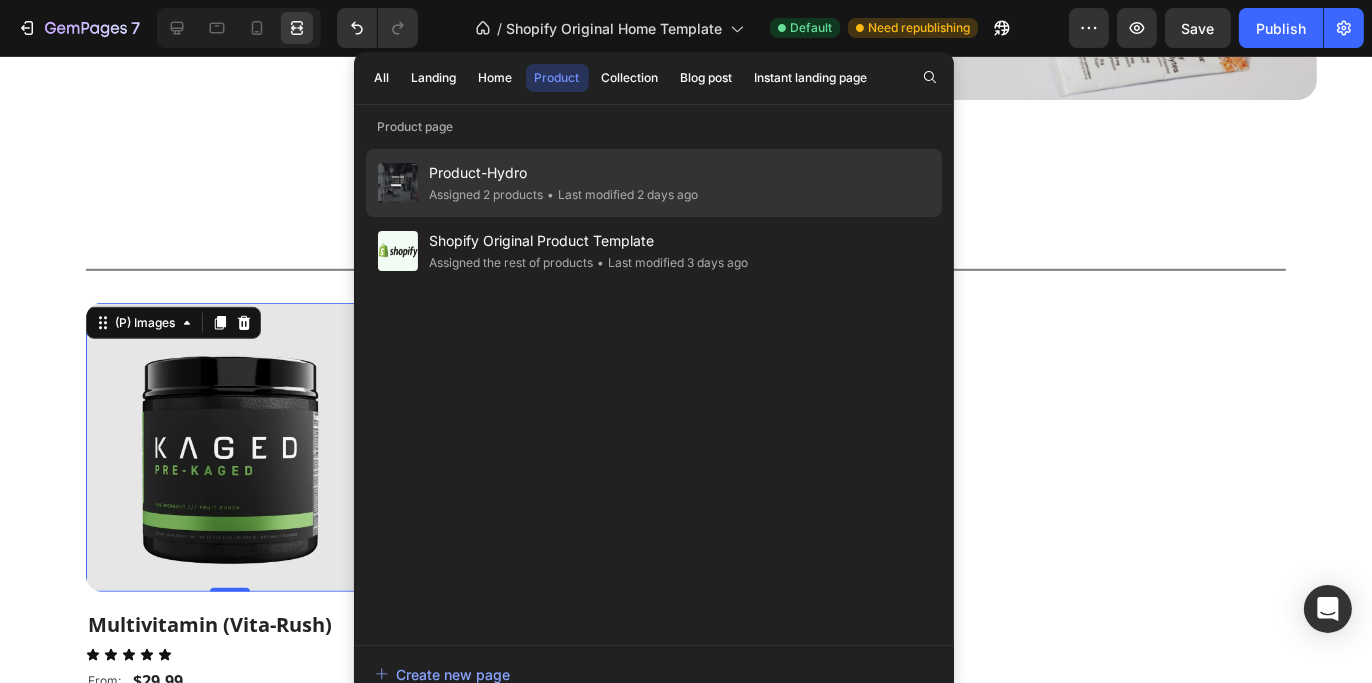 drag, startPoint x: 485, startPoint y: 174, endPoint x: 447, endPoint y: 175, distance: 38.013157 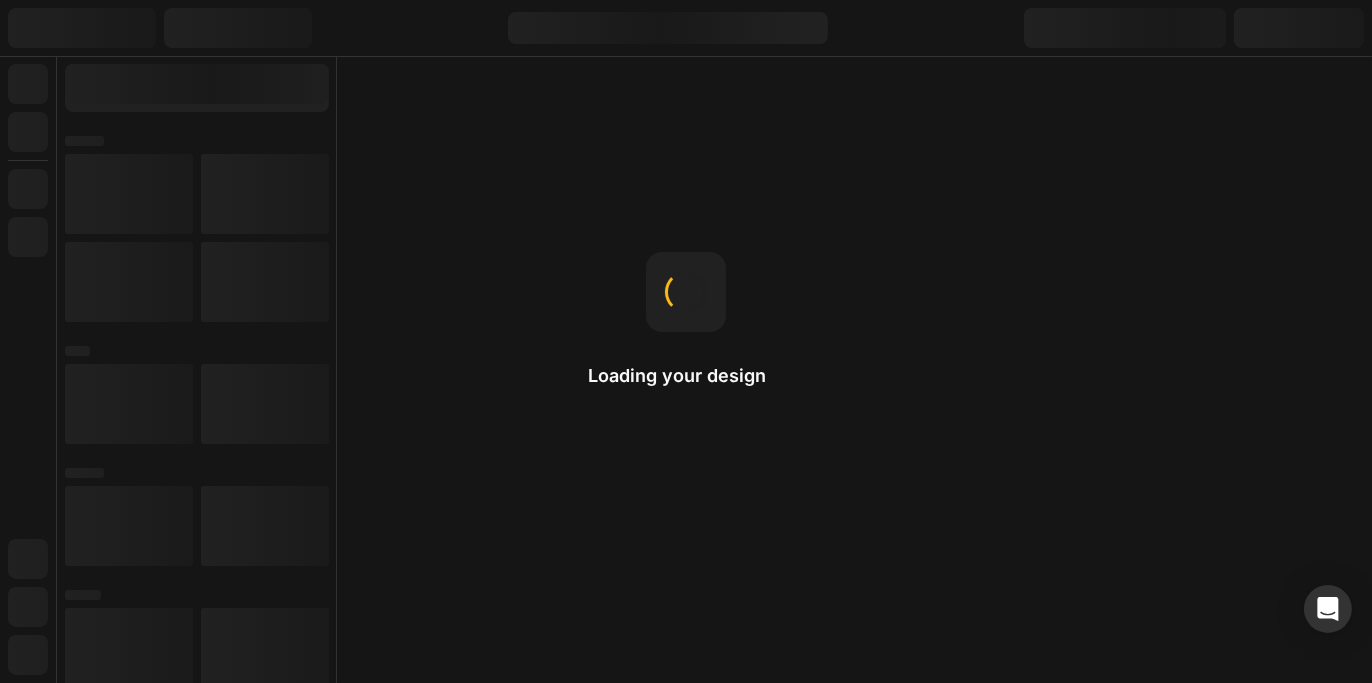 scroll, scrollTop: 0, scrollLeft: 0, axis: both 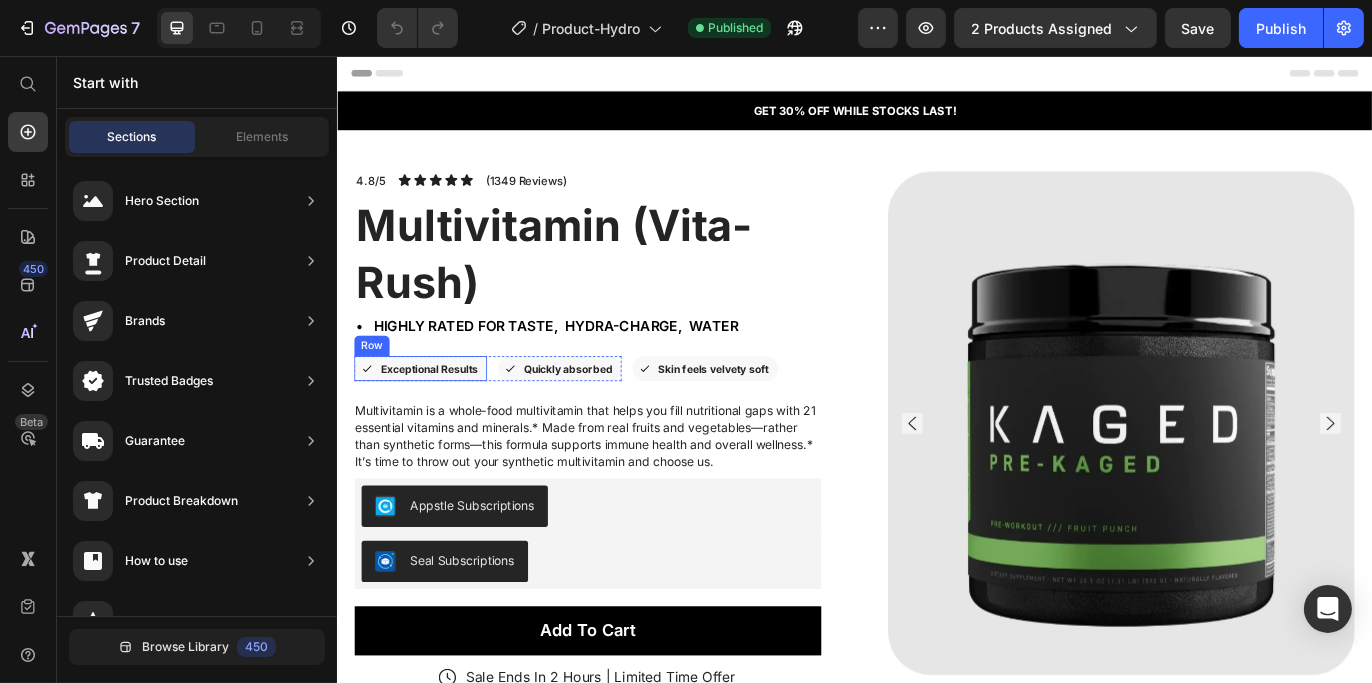 click on "Icon Exceptional Results Text Block Row" at bounding box center (433, 419) 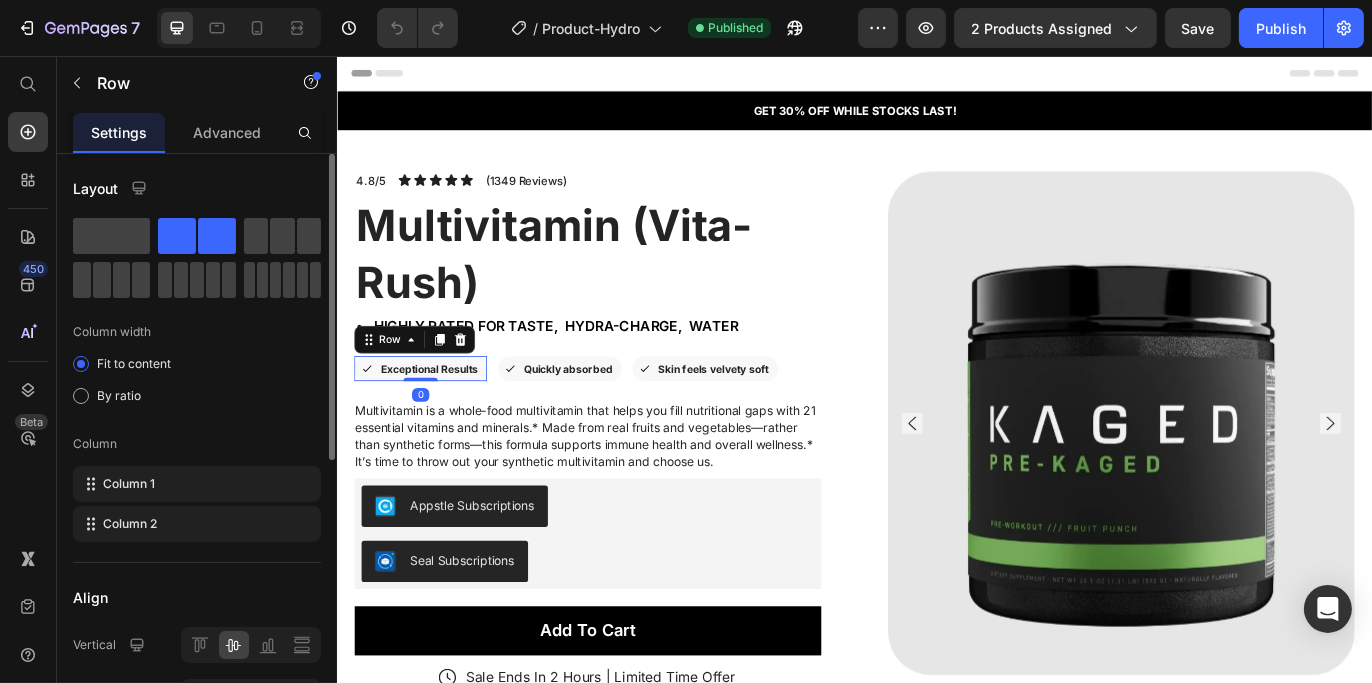 scroll, scrollTop: 500, scrollLeft: 0, axis: vertical 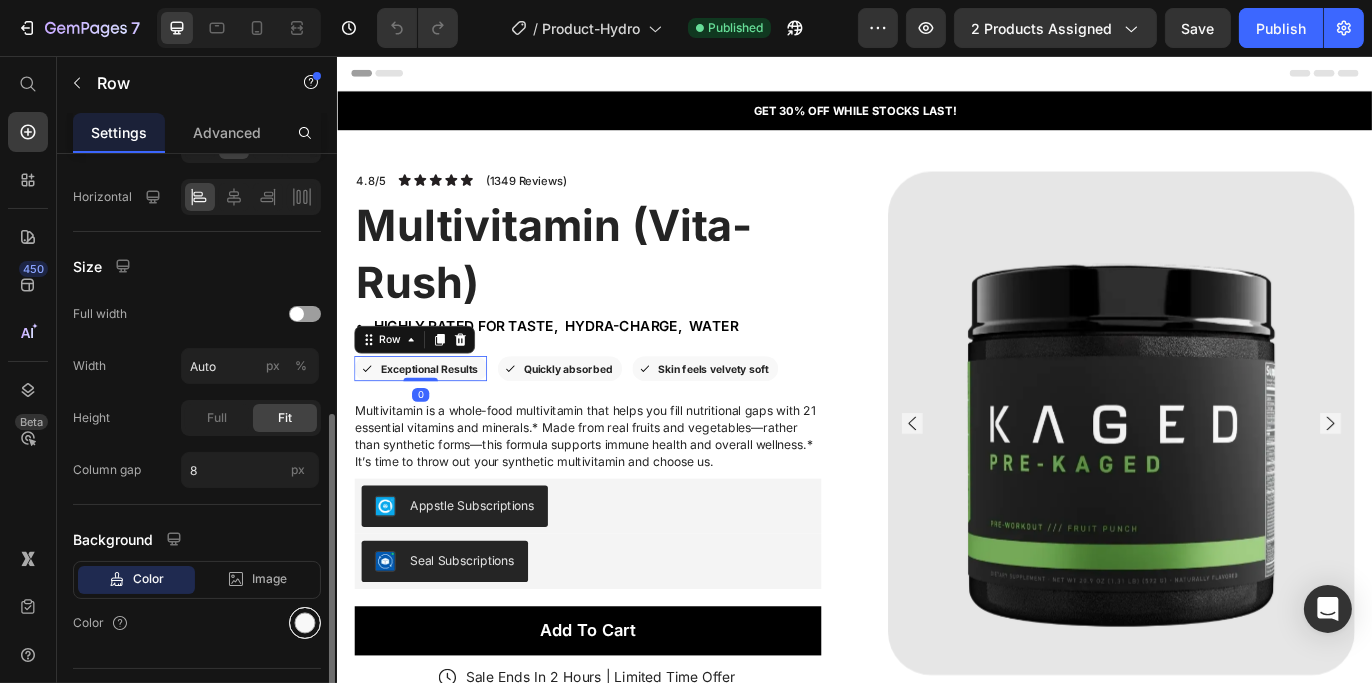click at bounding box center (305, 623) 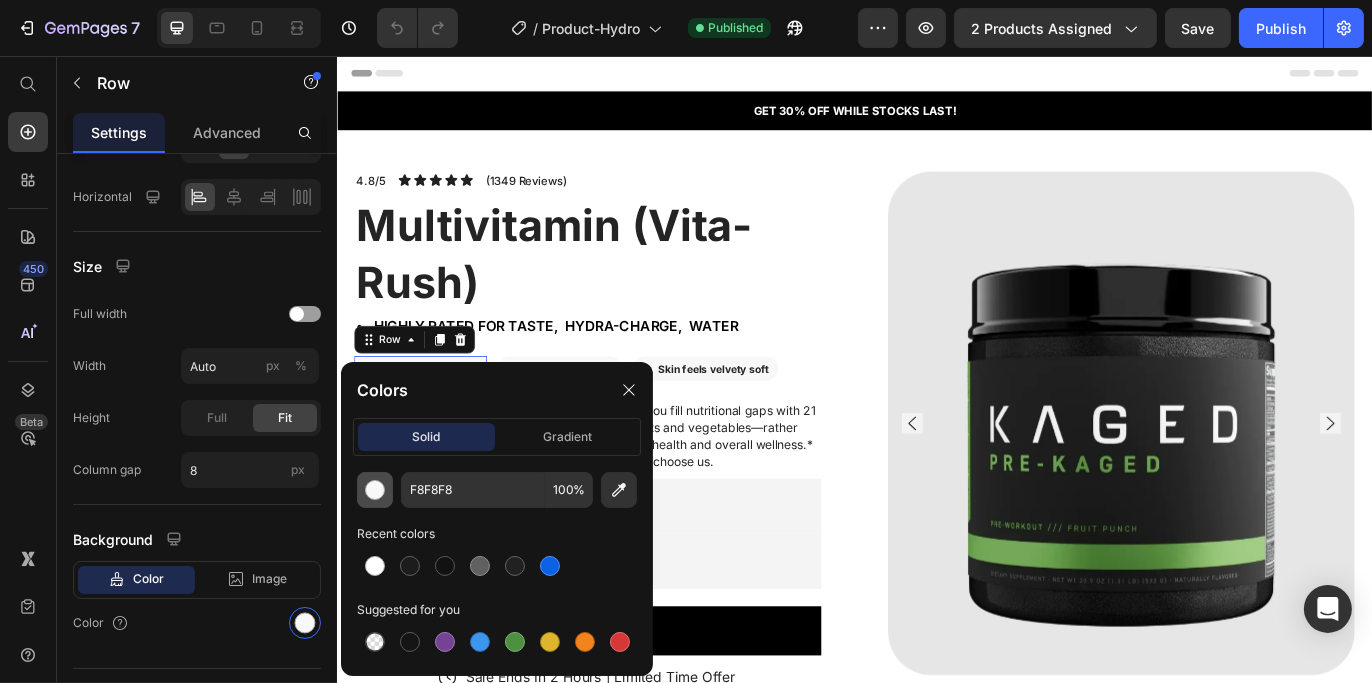 click at bounding box center (375, 490) 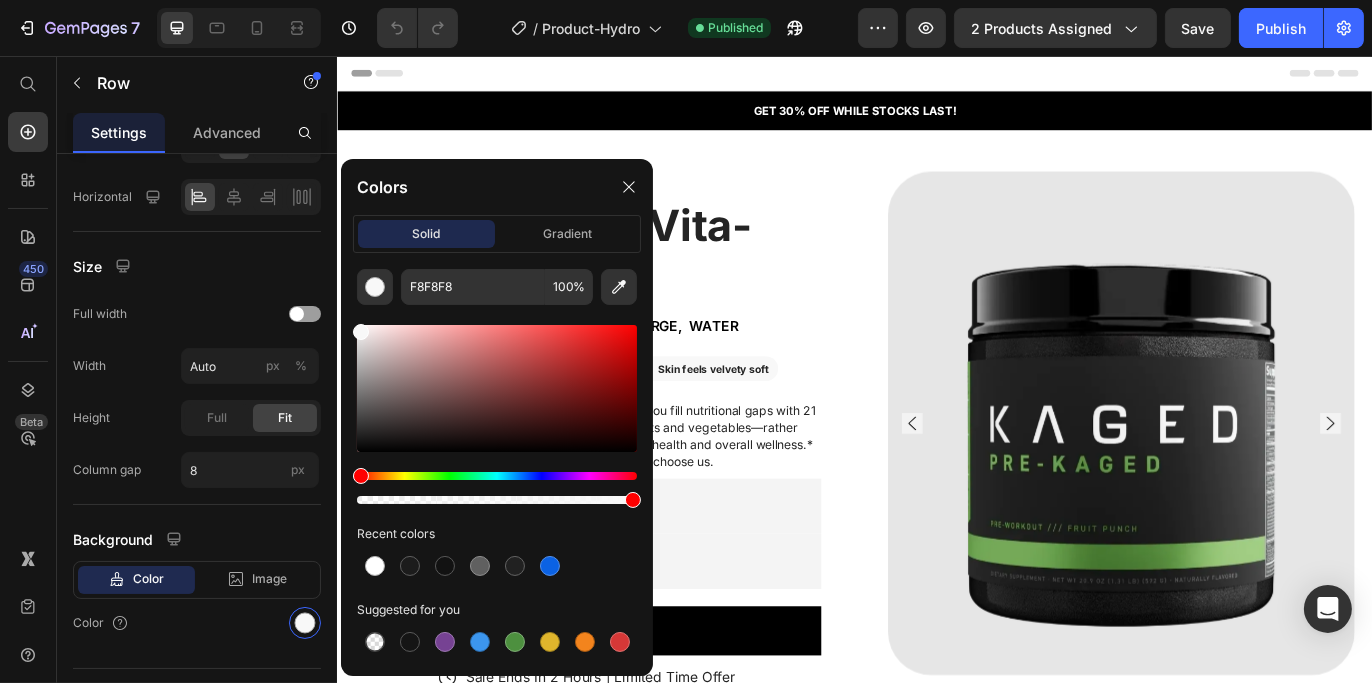 click at bounding box center [497, 388] 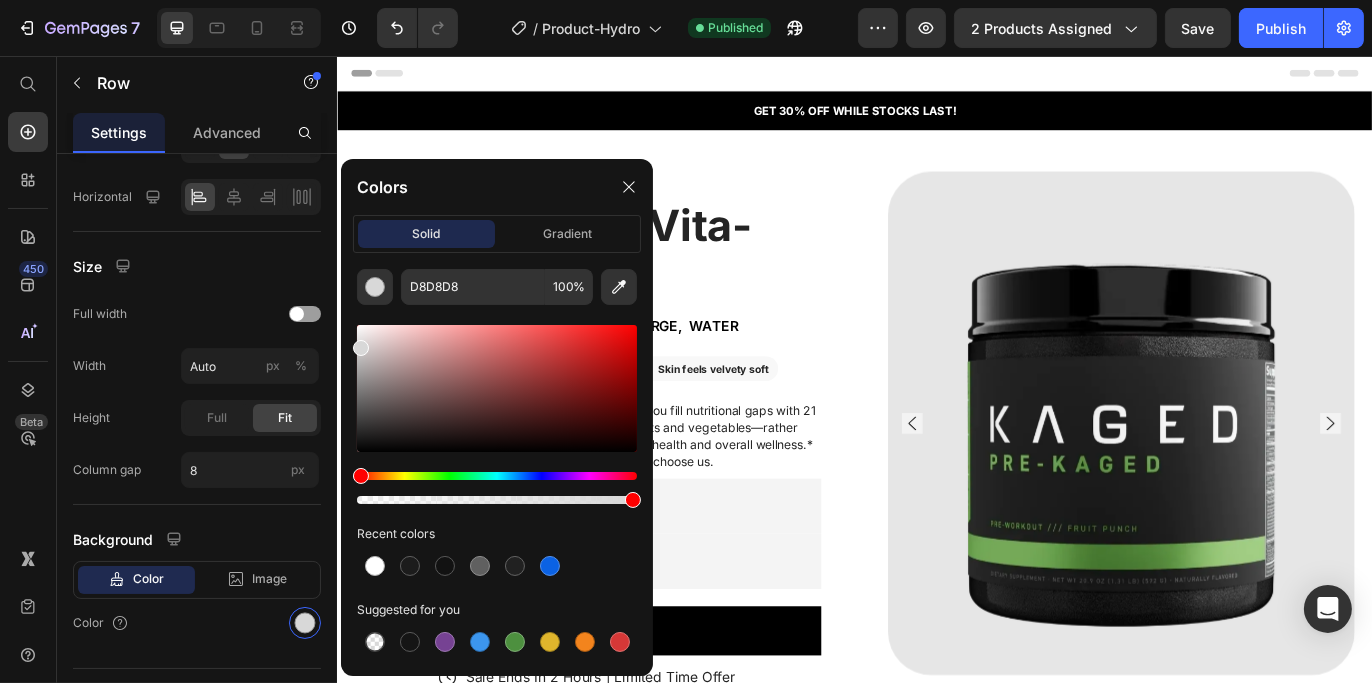 click at bounding box center [361, 348] 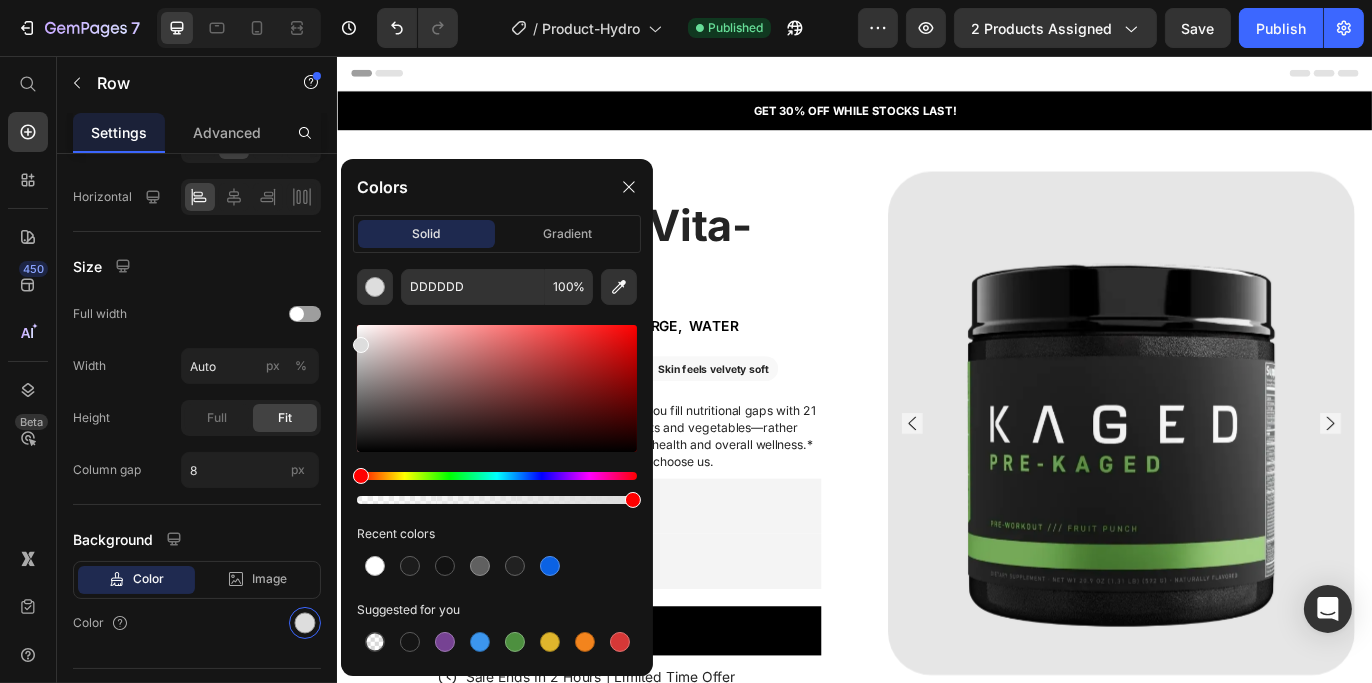click at bounding box center (361, 345) 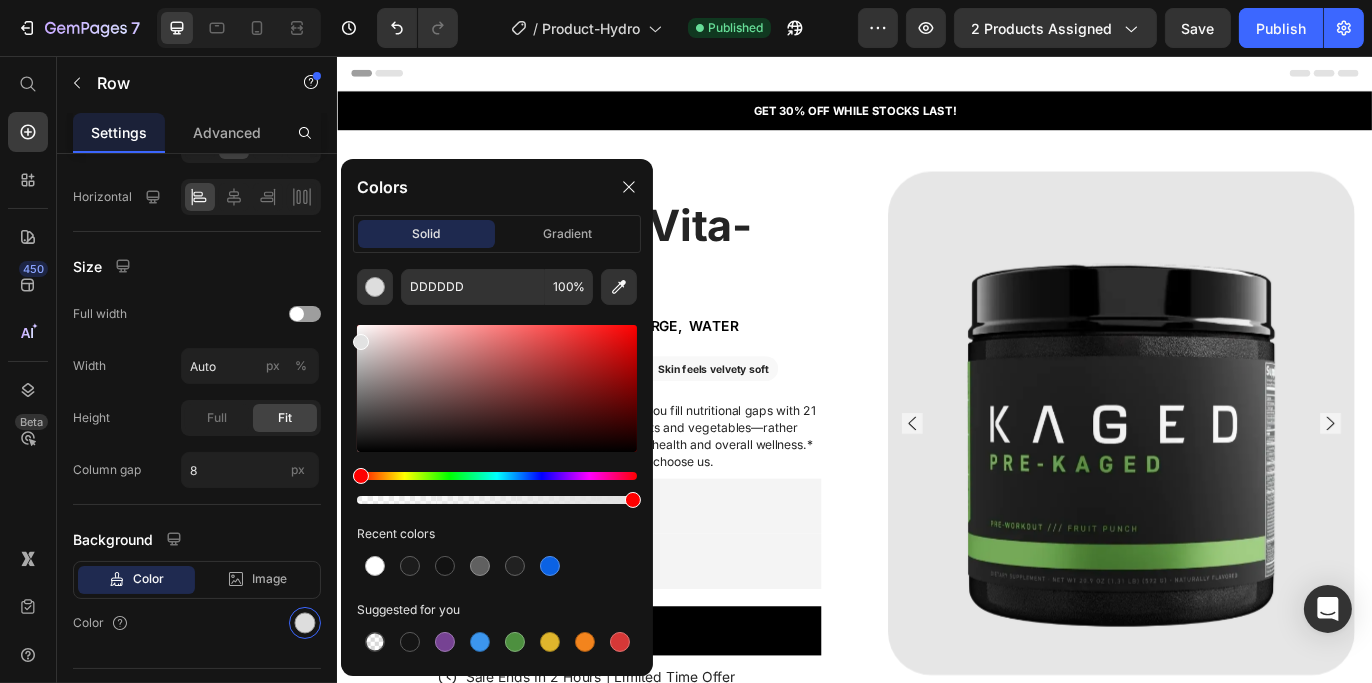 type on "E2E2E2" 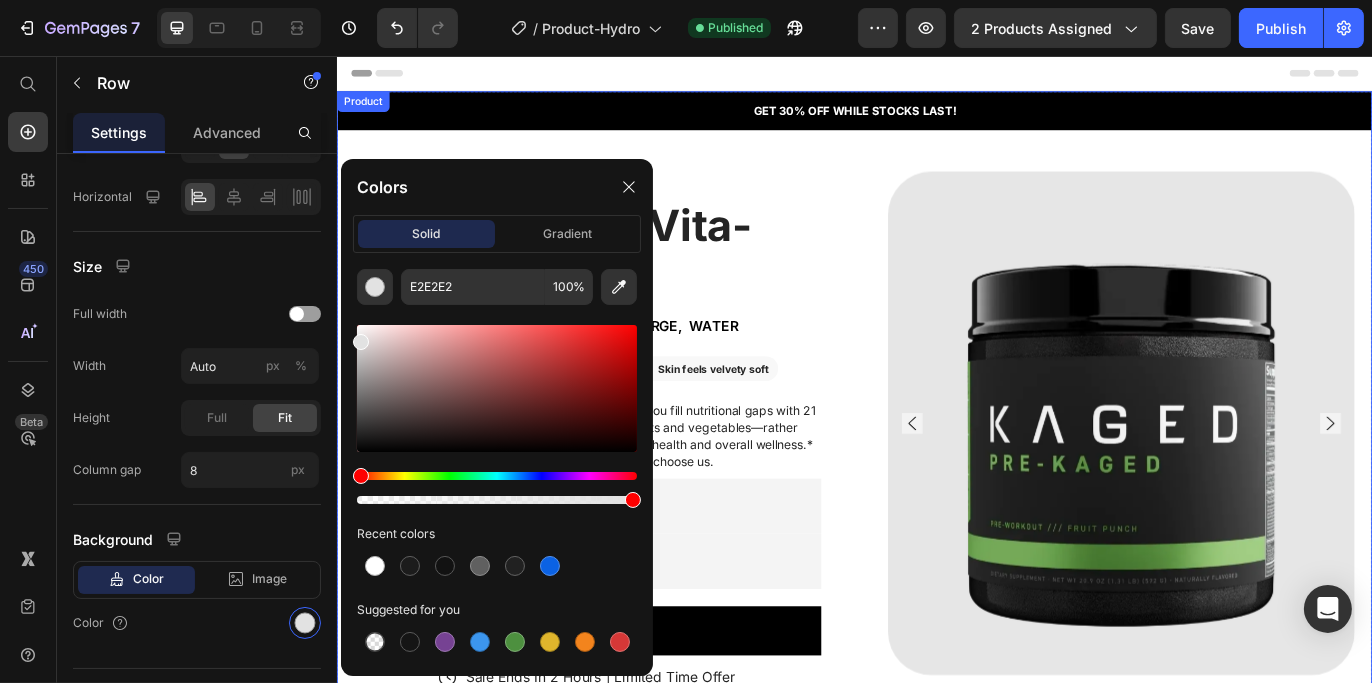 click on "Product Images 4.8/5 Text Block Icon Icon Icon Icon Icon Icon List (1349 Reviews) Text Block Row Multivitamin (Vita-Rush) Product Title •   HIGHLY RATED FOR Taste,  hydra-charge,  water Text Block
Icon Exceptional Results Text Block Row   0
Icon Quickly absorbed Text Block Row Row
Icon Skin feels velvety soft Text Block Row Row Multivitamin is a whole-food multivitamin that helps you fill nutritional gaps with 21 essential vitamins and minerals.* Made from real fruits and vegetables—rather than synthetic forms—this formula supports immune health and overall wellness.* It’s time to throw out your synthetic multivitamin and choose us. Product Description Appstle Subscriptions Appstle Subscriptions Seal Subscriptions Seal Subscriptions Add To Cart Add to Cart
Sale Ends In 2 Hours | Limited Time Offer Item List
Benefits
Ingredients
How to use Accordion Row Product" at bounding box center [936, 619] 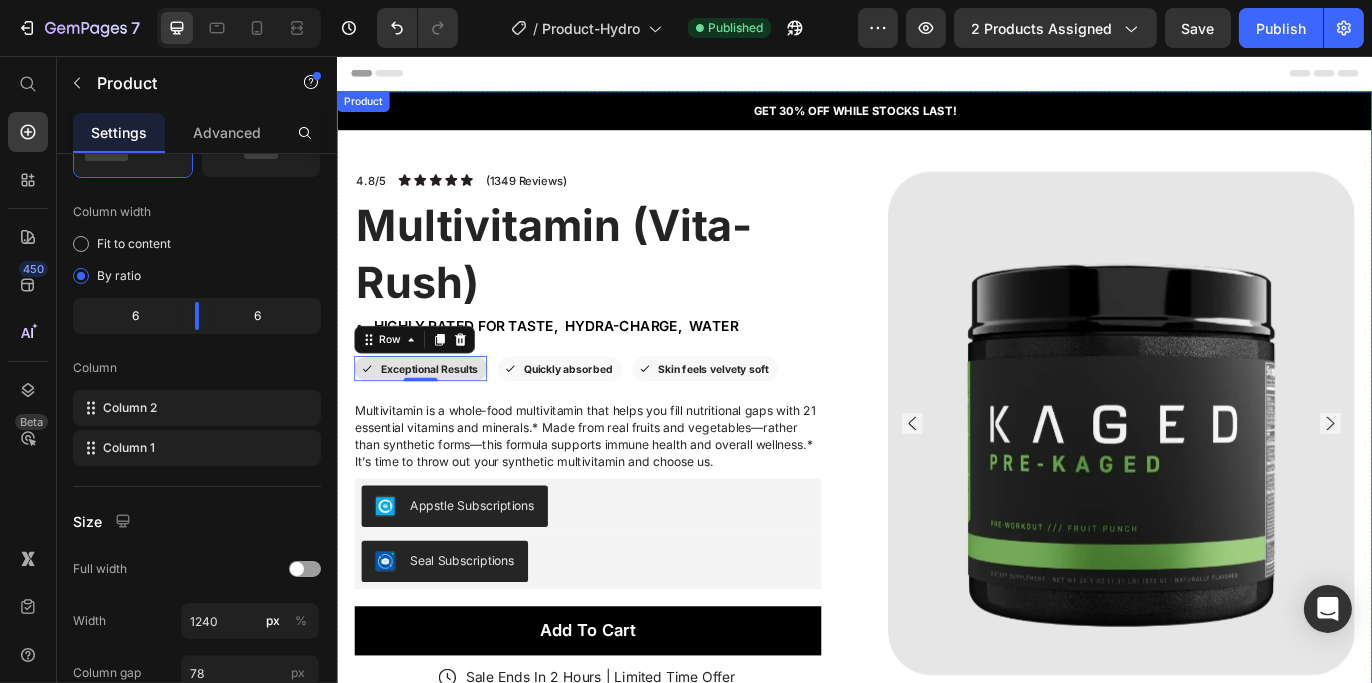 scroll, scrollTop: 0, scrollLeft: 0, axis: both 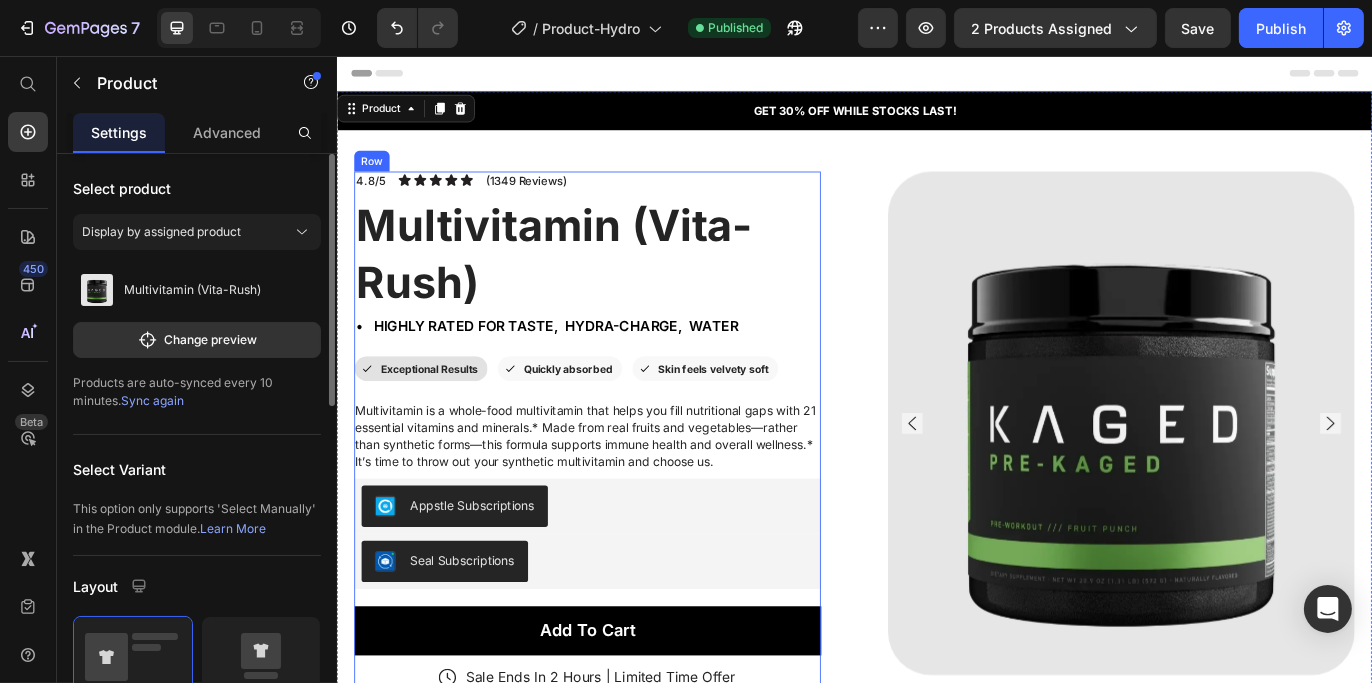click on "4.8/5 Text Block Icon Icon Icon Icon Icon Icon List (1349 Reviews) Text Block Row Multivitamin (Vita-Rush) Product Title •   HIGHLY RATED FOR Taste,  hydra-charge,  water Text Block
Icon Exceptional Results Text Block Row
Icon Quickly absorbed Text Block Row Row
Icon Skin feels velvety soft Text Block Row Row Multivitamin is a whole-food multivitamin that helps you fill nutritional gaps with 21 essential vitamins and minerals.* Made from real fruits and vegetables—rather than synthetic forms—this formula supports immune health and overall wellness.* It’s time to throw out your synthetic multivitamin and choose us. Product Description Appstle Subscriptions Appstle Subscriptions Seal Subscriptions Seal Subscriptions Add To Cart Add to Cart
Sale Ends In 2 Hours | Limited Time Offer Item List
Benefits
Ingredients
How to use Accordion" at bounding box center [626, 619] 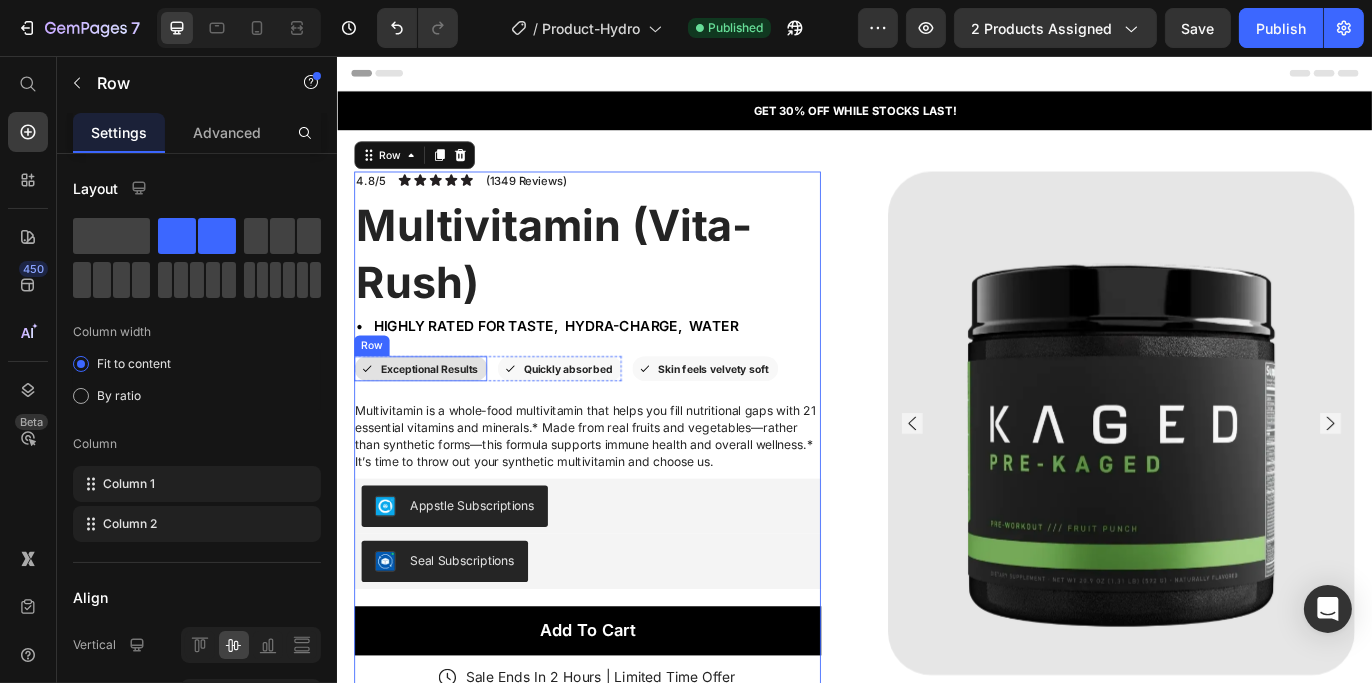 click on "Icon Exceptional Results Text Block Row" at bounding box center [433, 419] 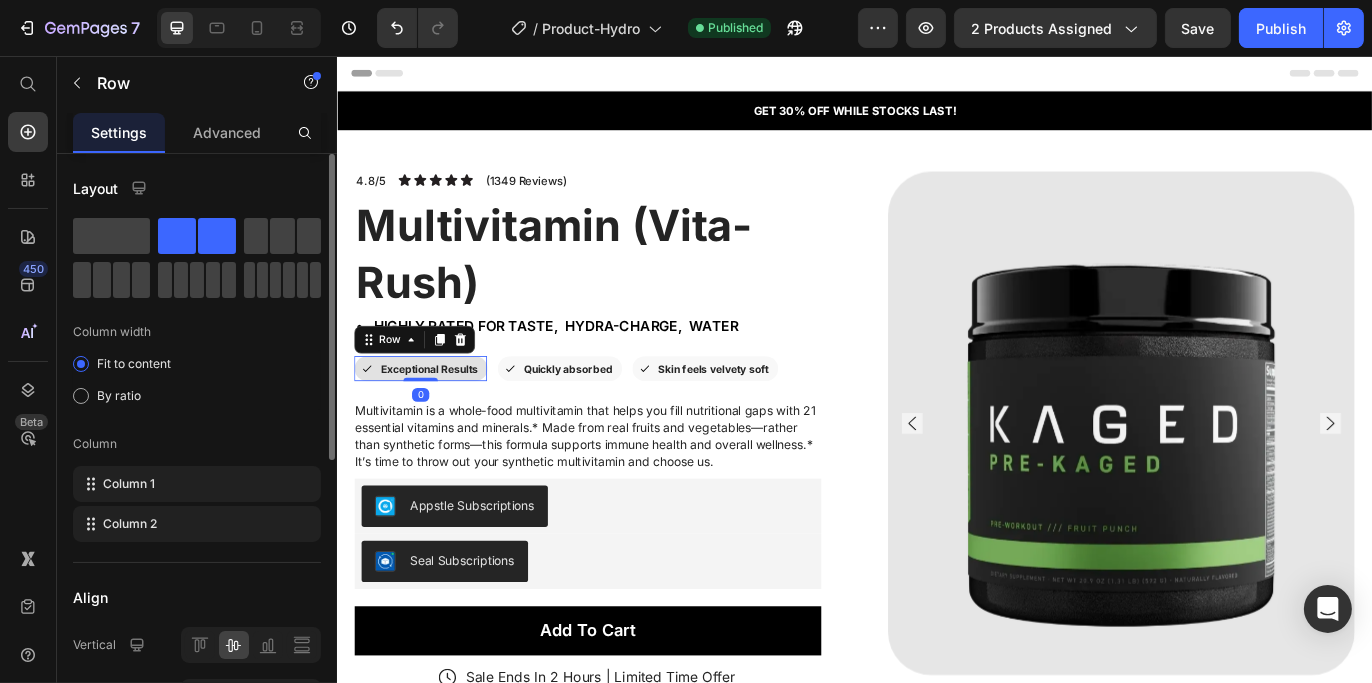 scroll, scrollTop: 500, scrollLeft: 0, axis: vertical 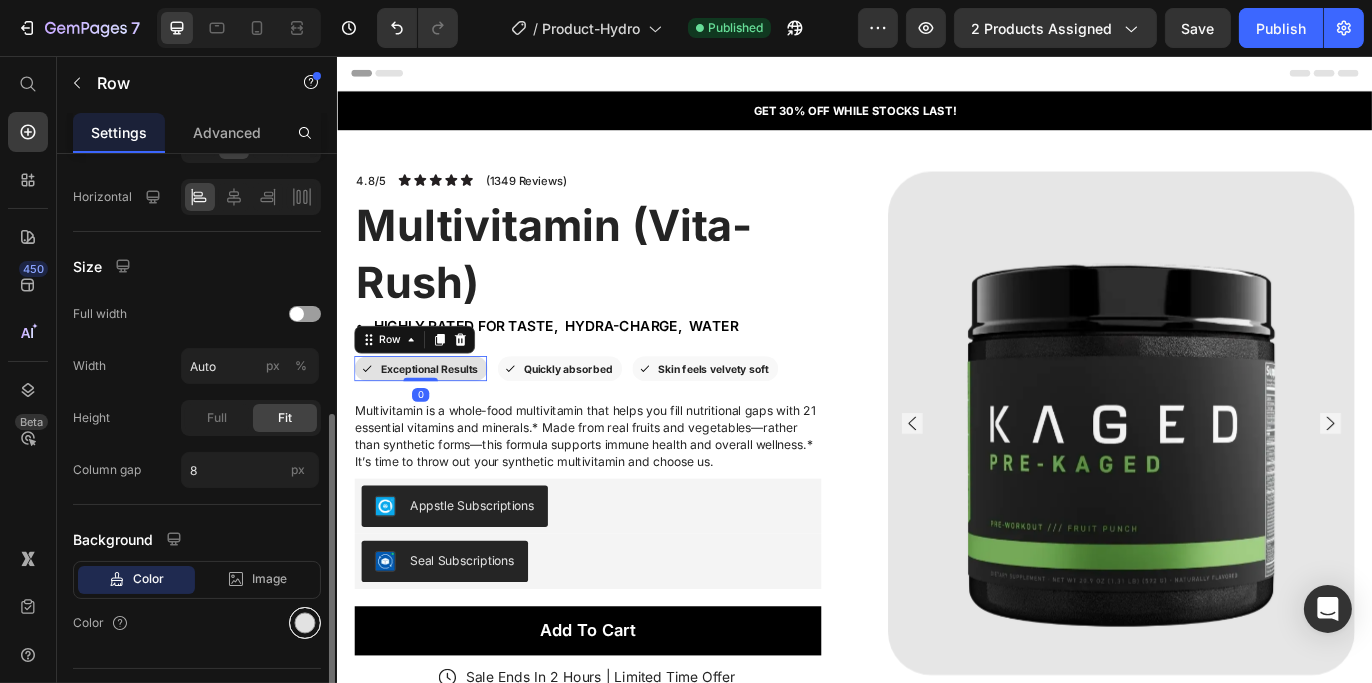 click at bounding box center [305, 623] 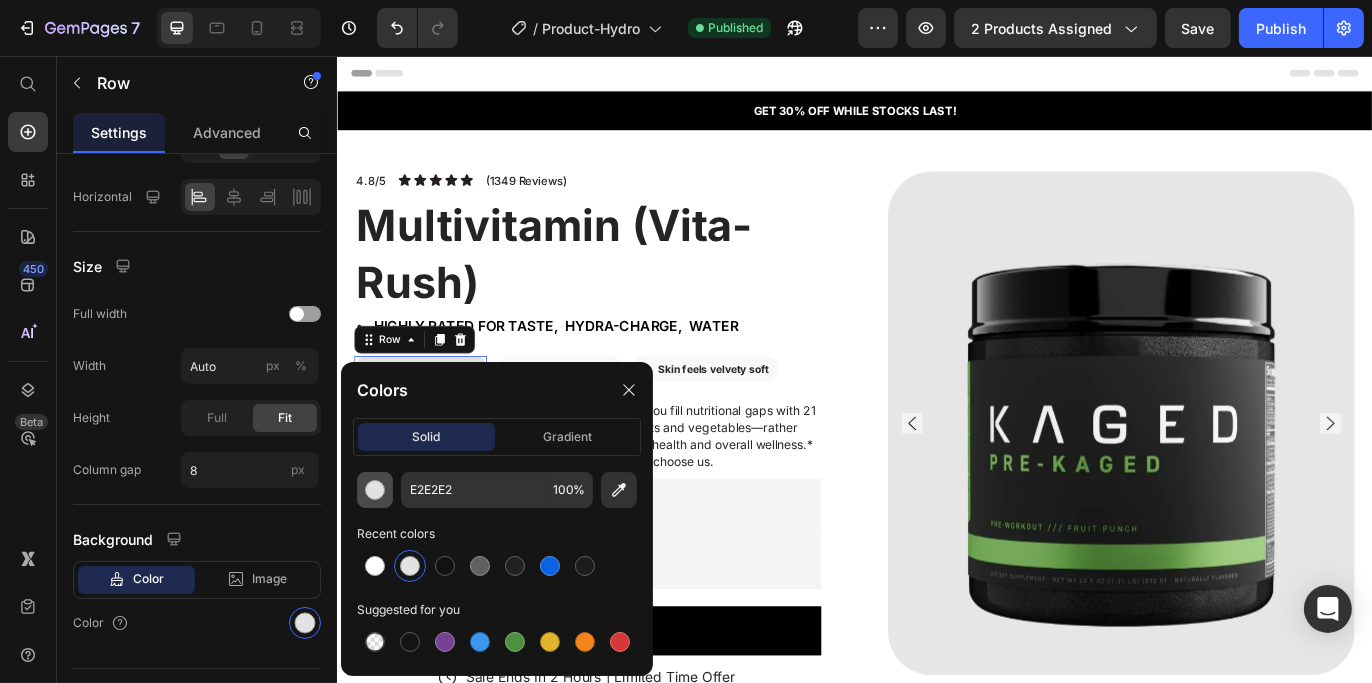click at bounding box center [375, 490] 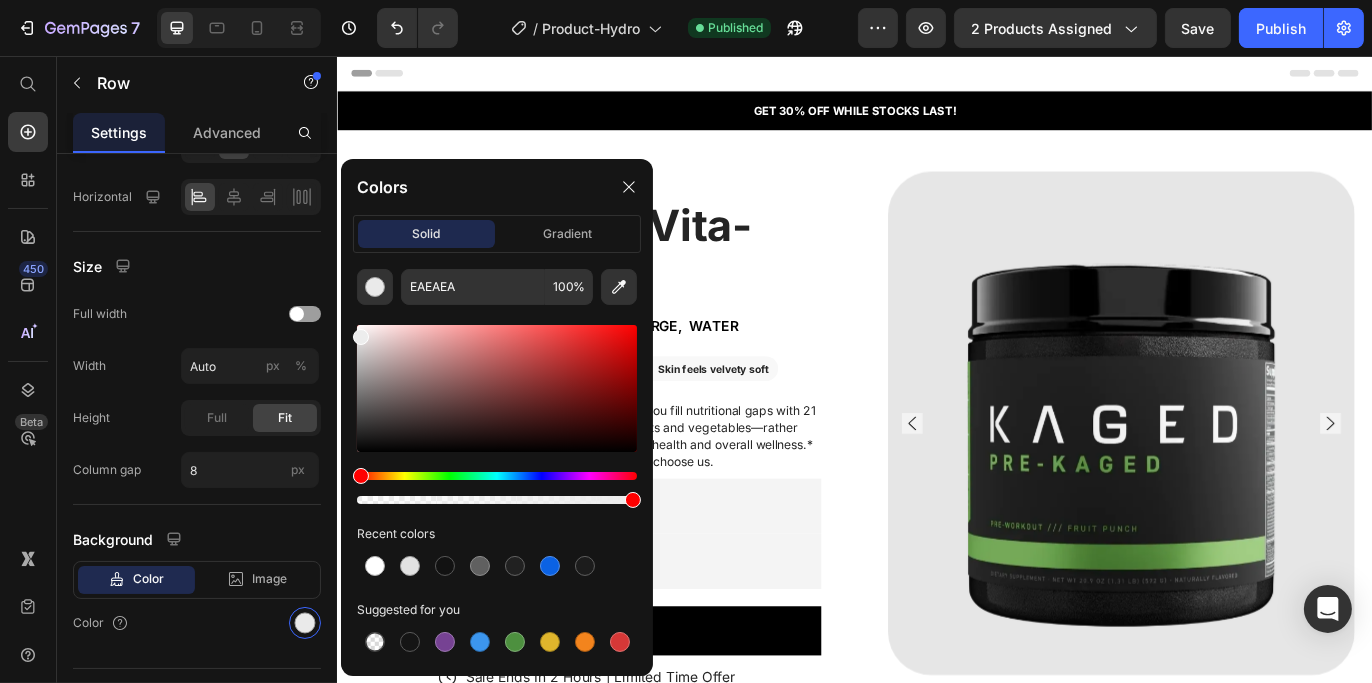 drag, startPoint x: 359, startPoint y: 344, endPoint x: 359, endPoint y: 332, distance: 12 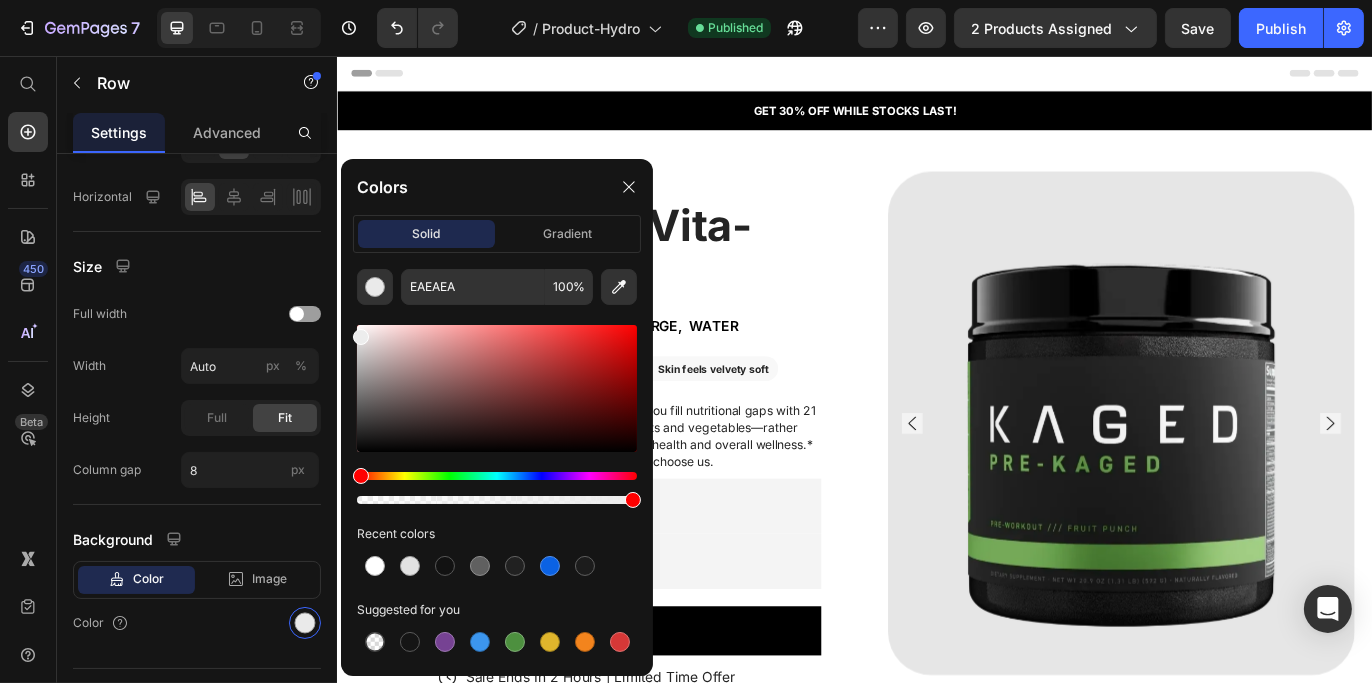 click at bounding box center [361, 337] 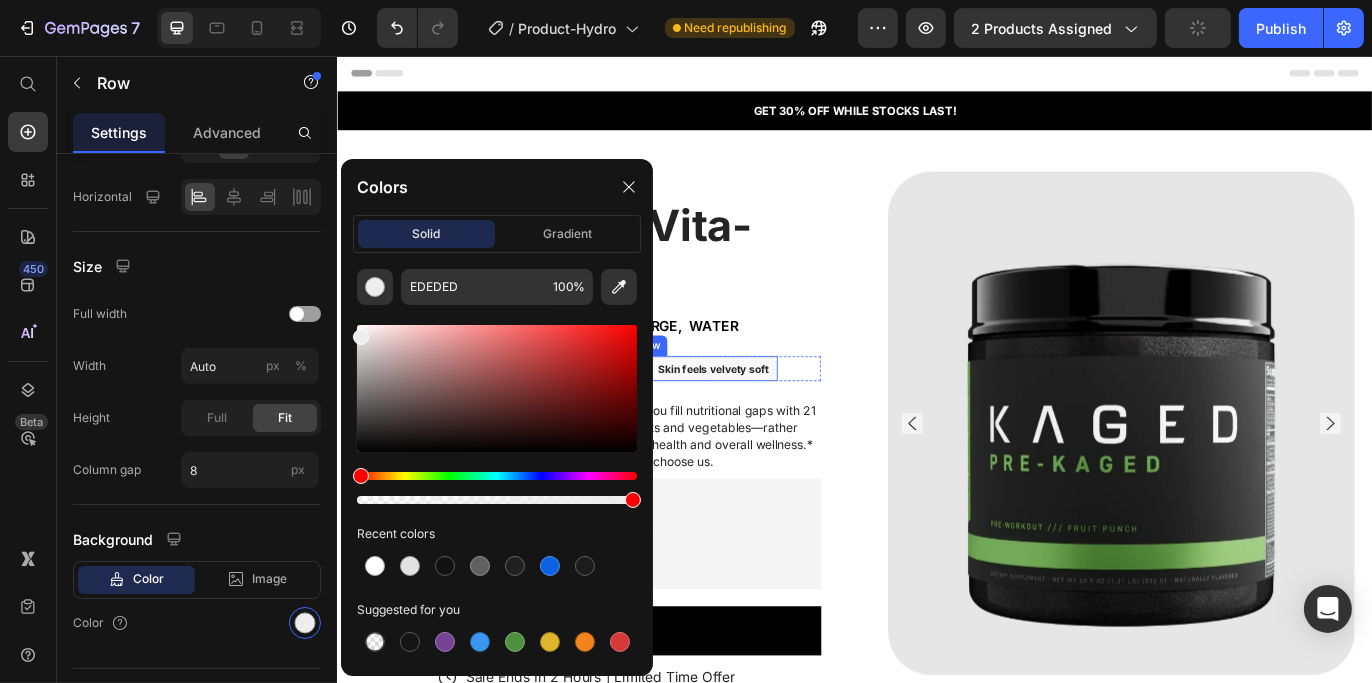 click on "Icon Skin feels velvety soft Text Block Row" at bounding box center [762, 419] 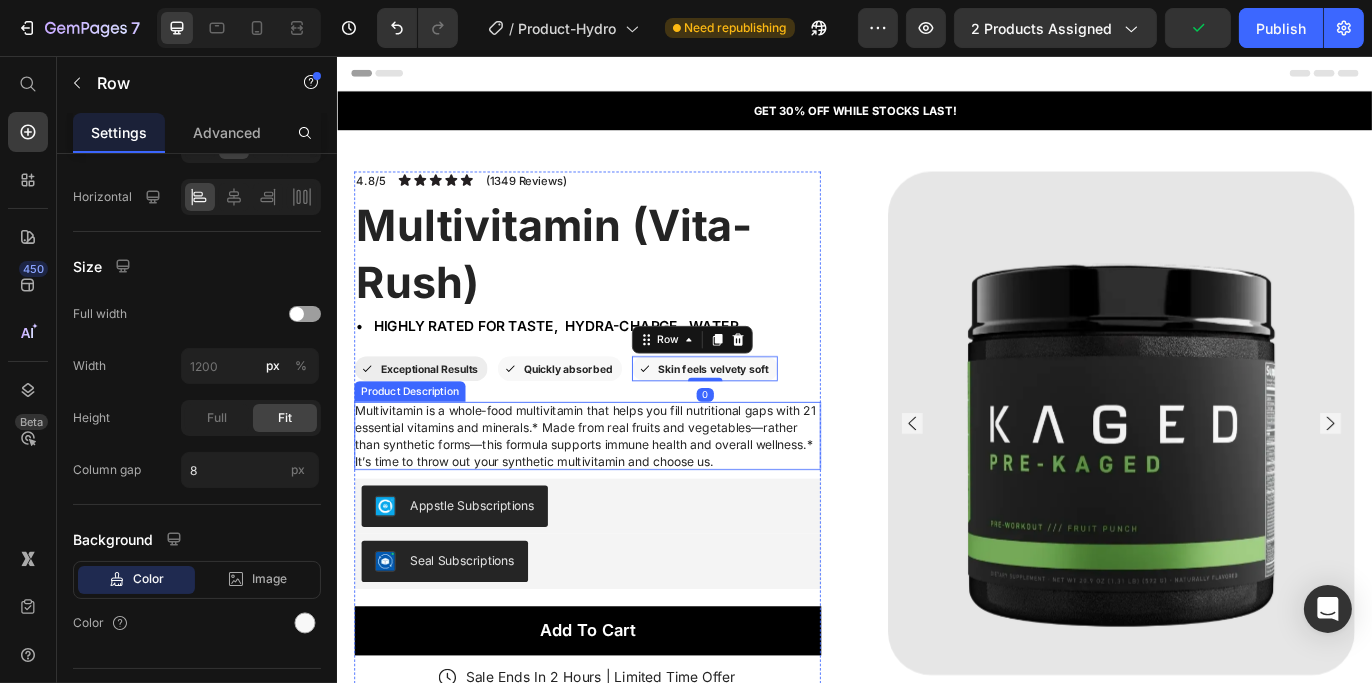 click on "Multivitamin is a whole-food multivitamin that helps you fill nutritional gaps with 21 essential vitamins and minerals.* Made from real fruits and vegetables—rather than synthetic forms—this formula supports immune health and overall wellness.* It’s time to throw out your synthetic multivitamin and choose us." at bounding box center [623, 496] 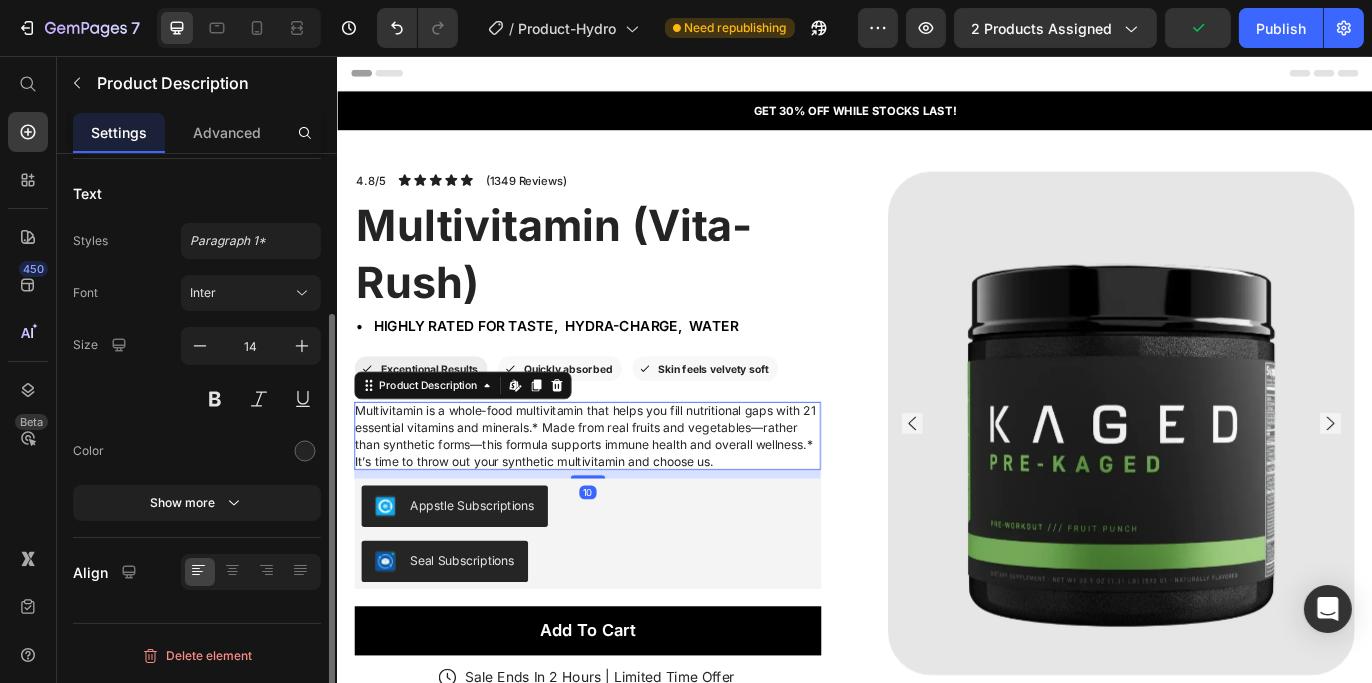 scroll, scrollTop: 0, scrollLeft: 0, axis: both 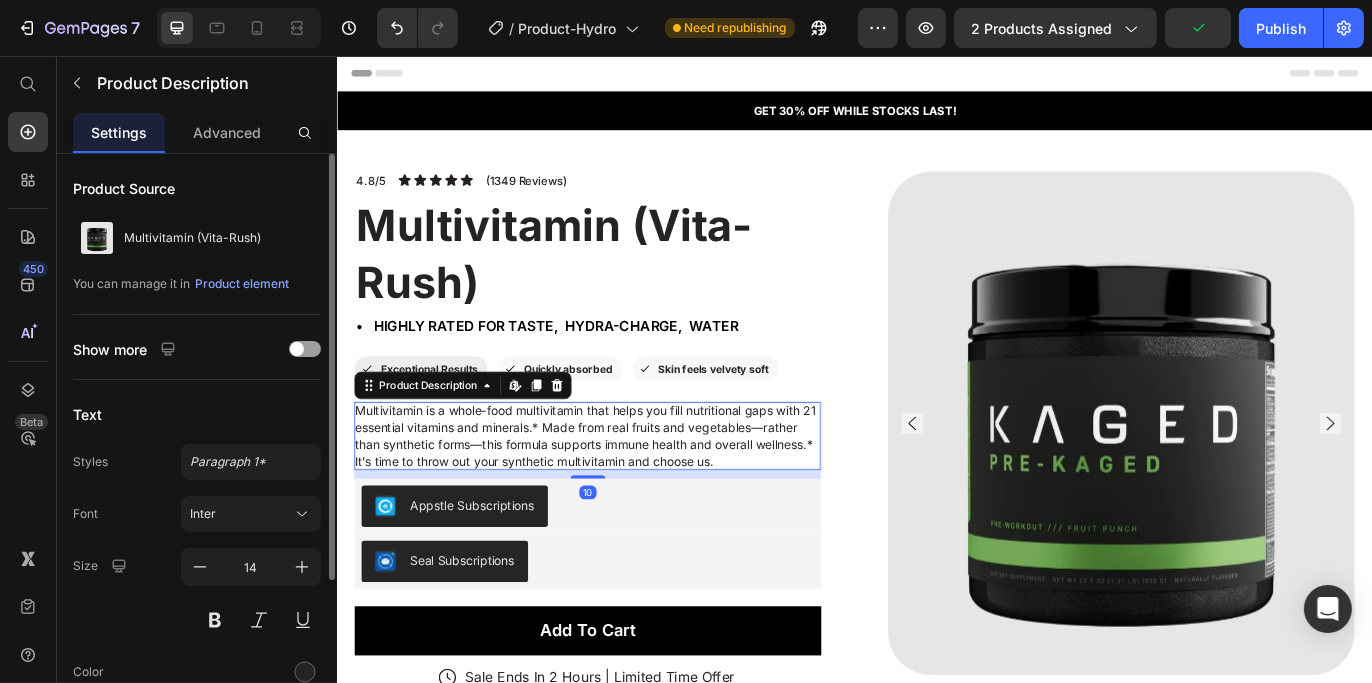 click on "Multivitamin is a whole-food multivitamin that helps you fill nutritional gaps with 21 essential vitamins and minerals.* Made from real fruits and vegetables—rather than synthetic forms—this formula supports immune health and overall wellness.* It’s time to throw out your synthetic multivitamin and choose us." at bounding box center (623, 496) 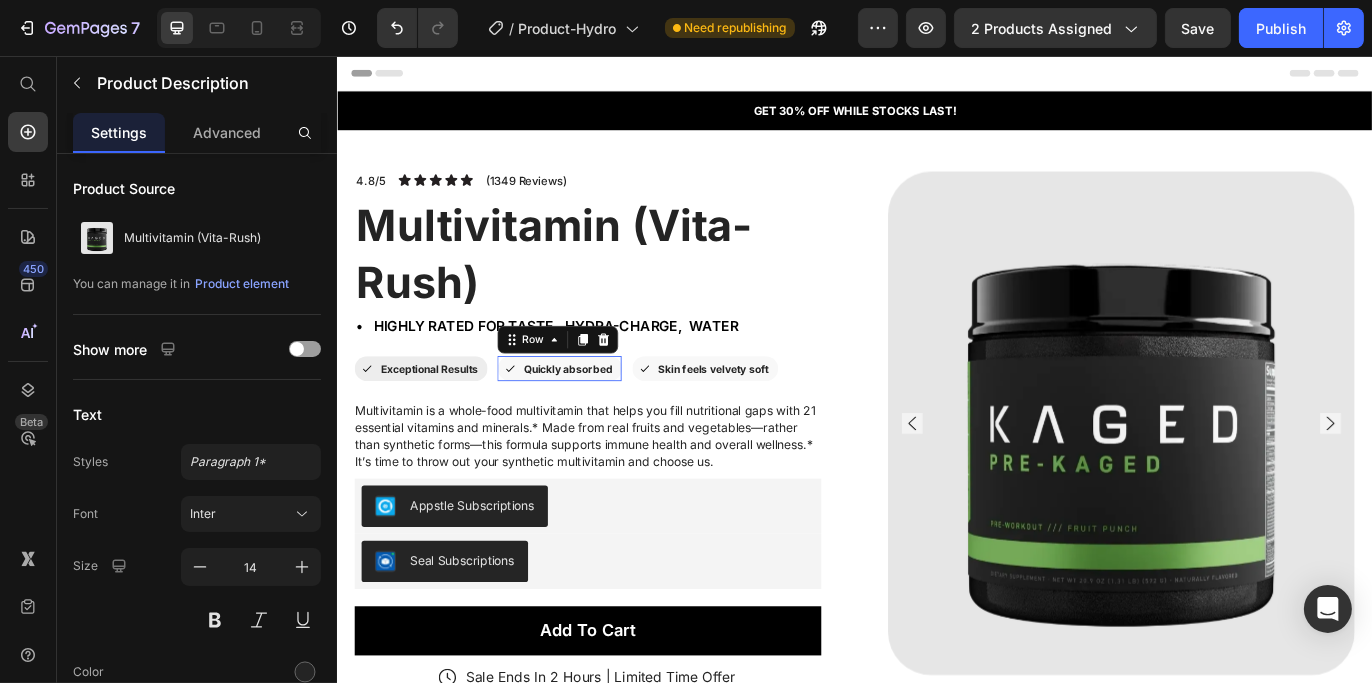 click on "Icon Quickly absorbed Text Block Row   0" at bounding box center [594, 419] 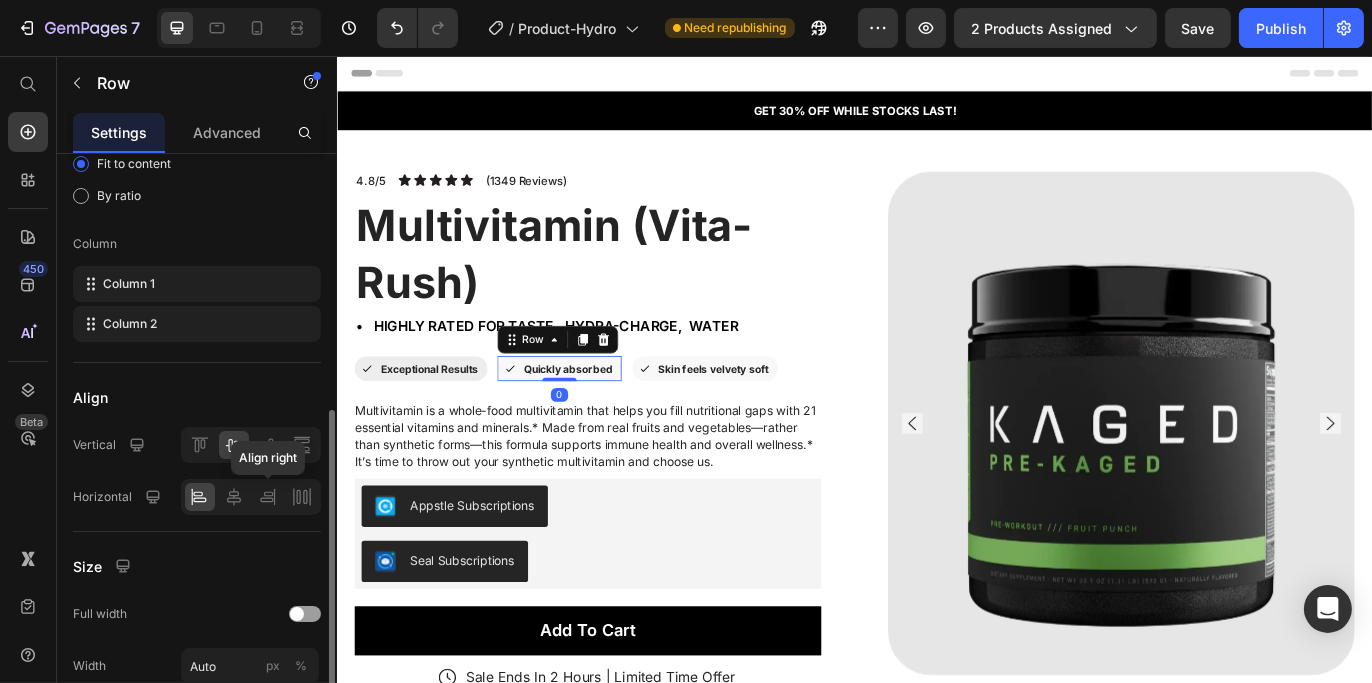 scroll, scrollTop: 500, scrollLeft: 0, axis: vertical 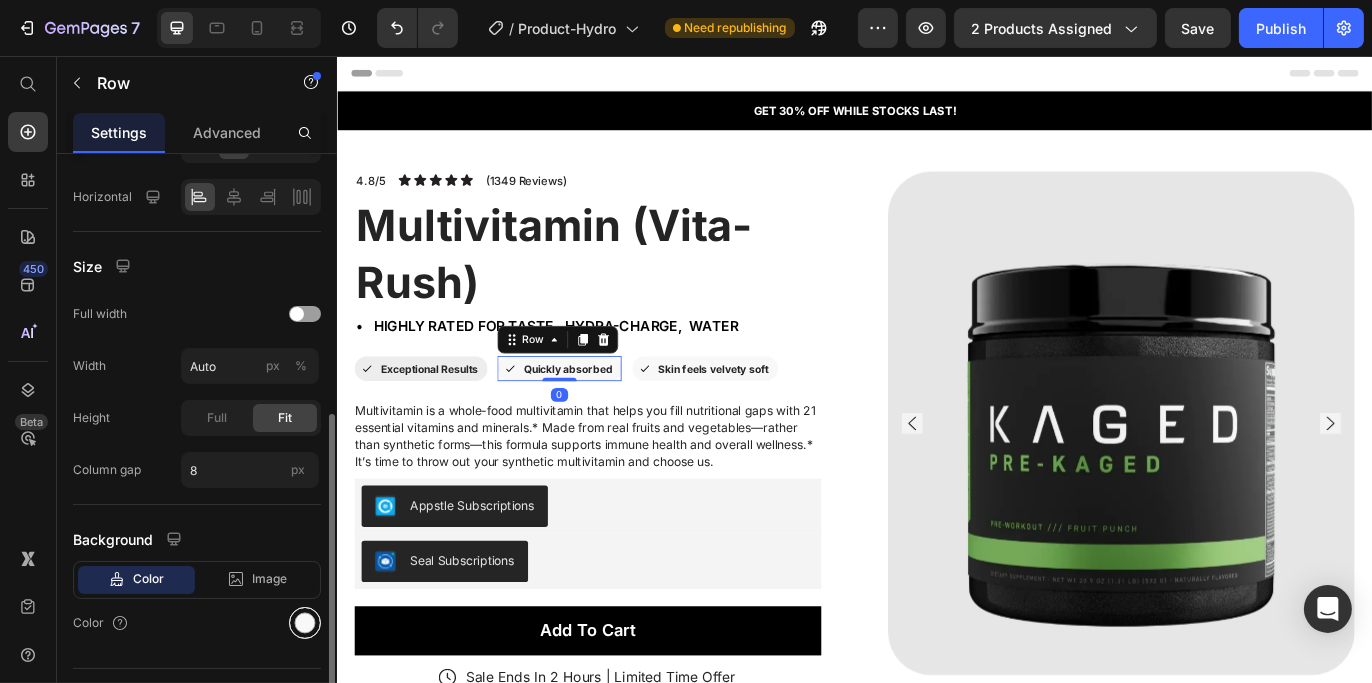 click at bounding box center [305, 623] 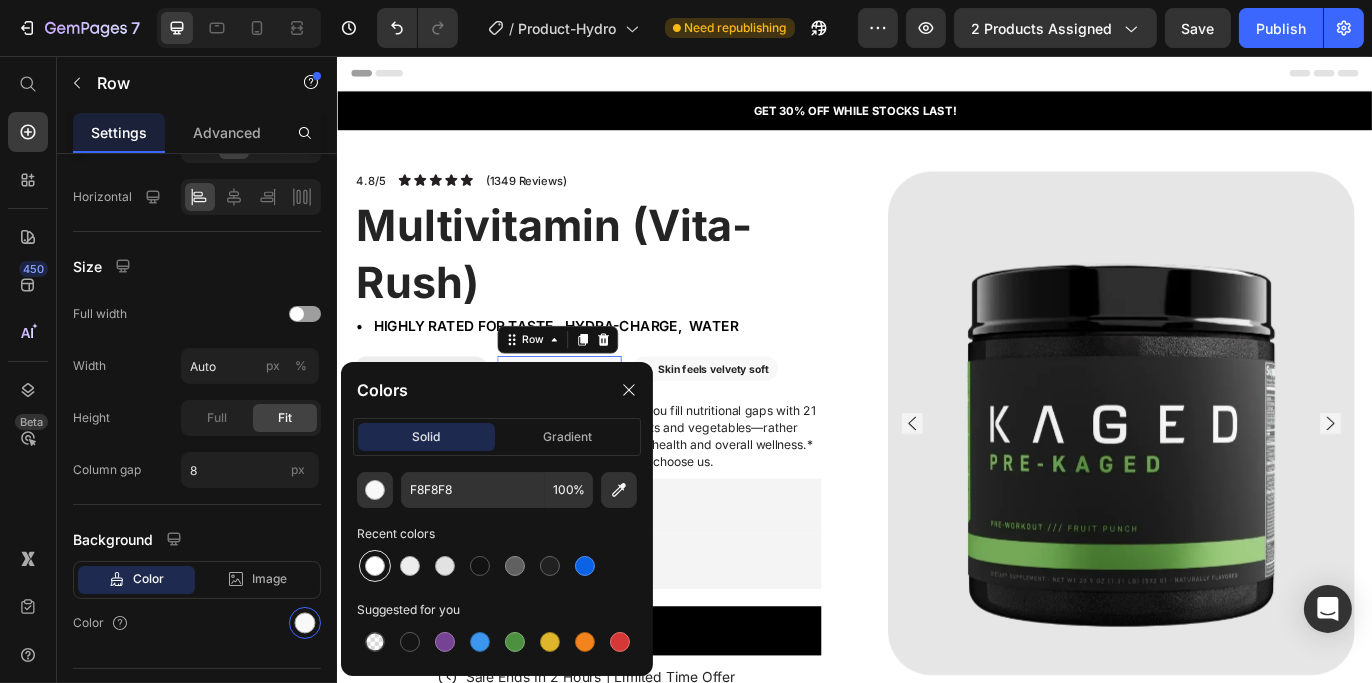 click at bounding box center [375, 566] 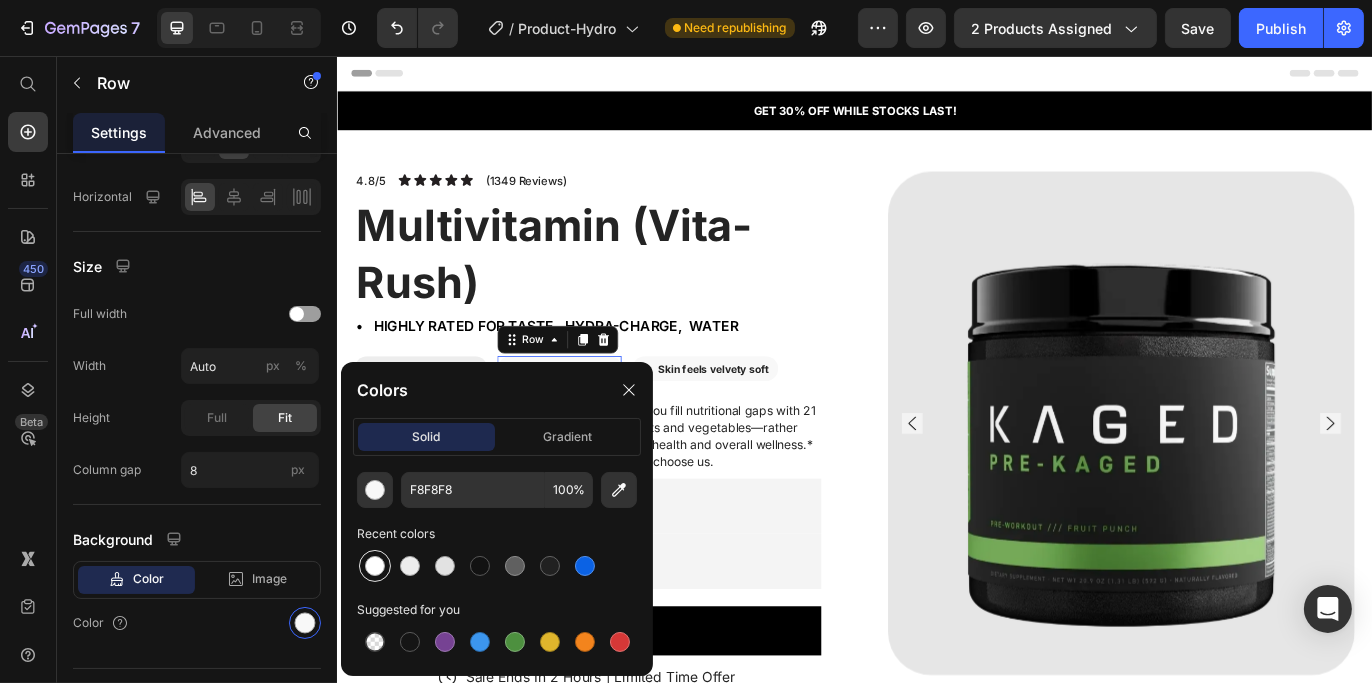 type on "FFFFFF" 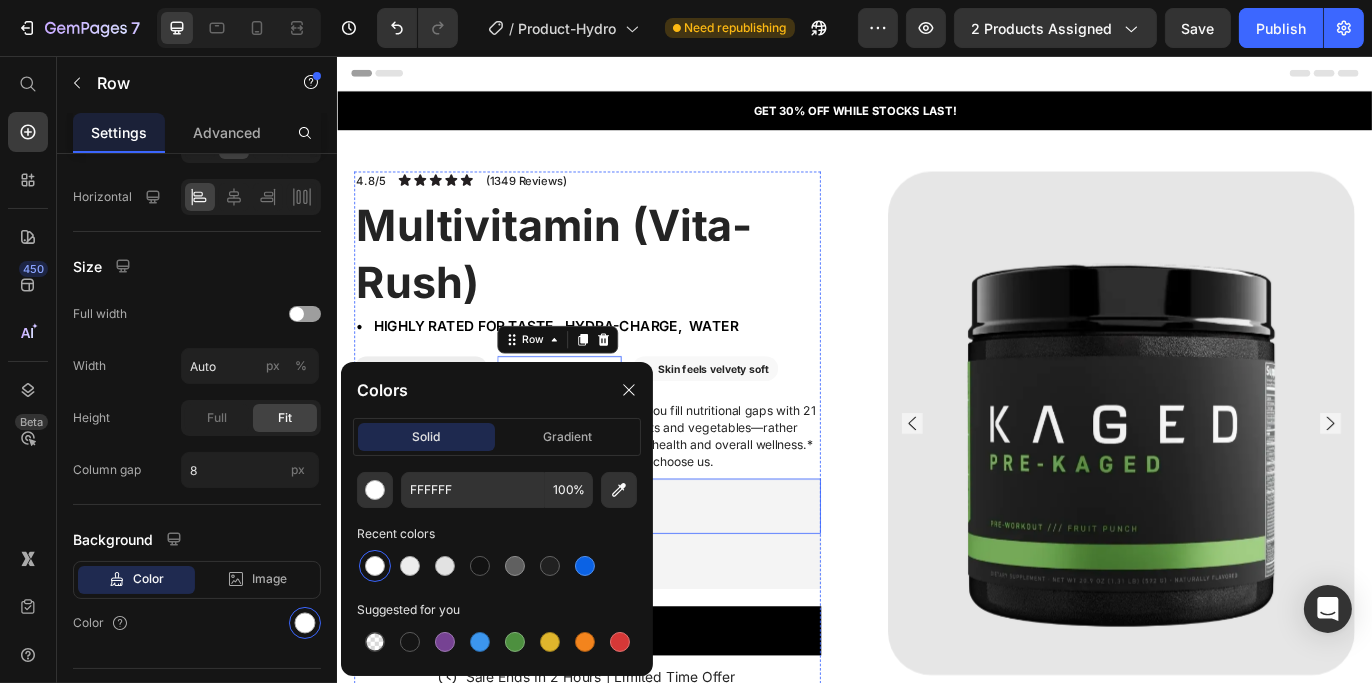 click on "Appstle Subscriptions" at bounding box center (626, 578) 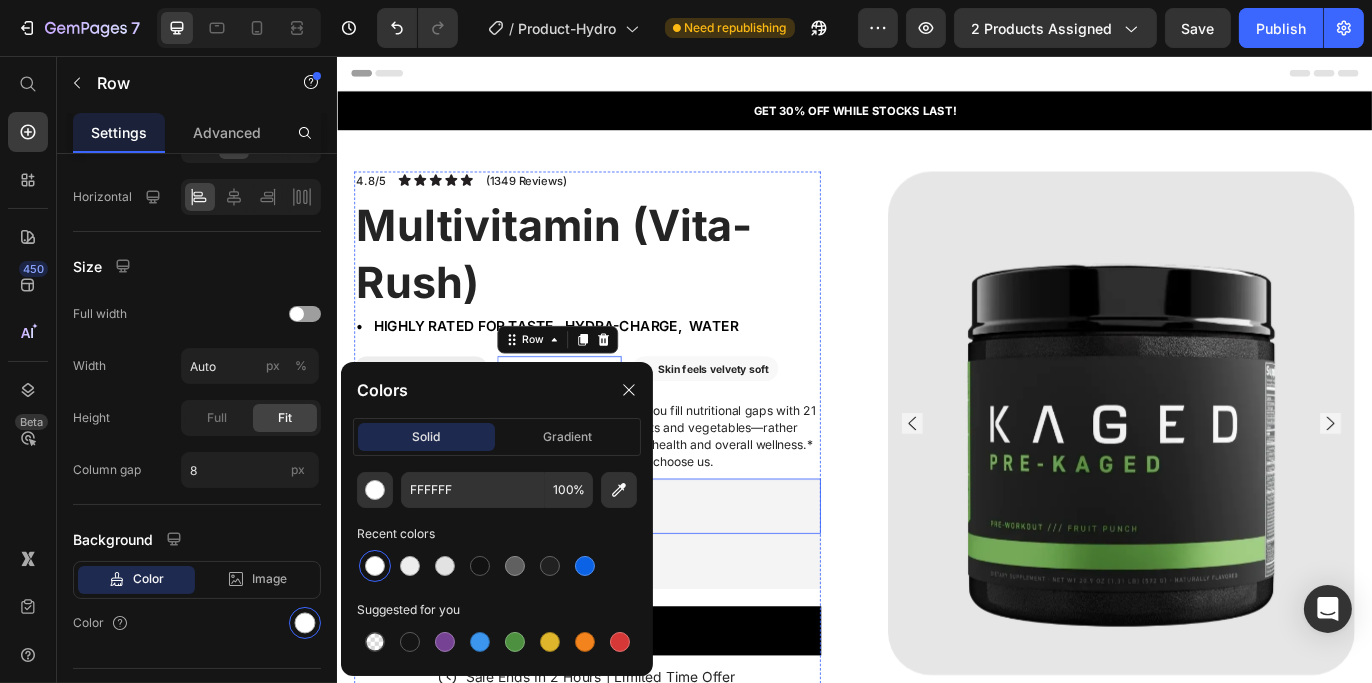 scroll, scrollTop: 0, scrollLeft: 0, axis: both 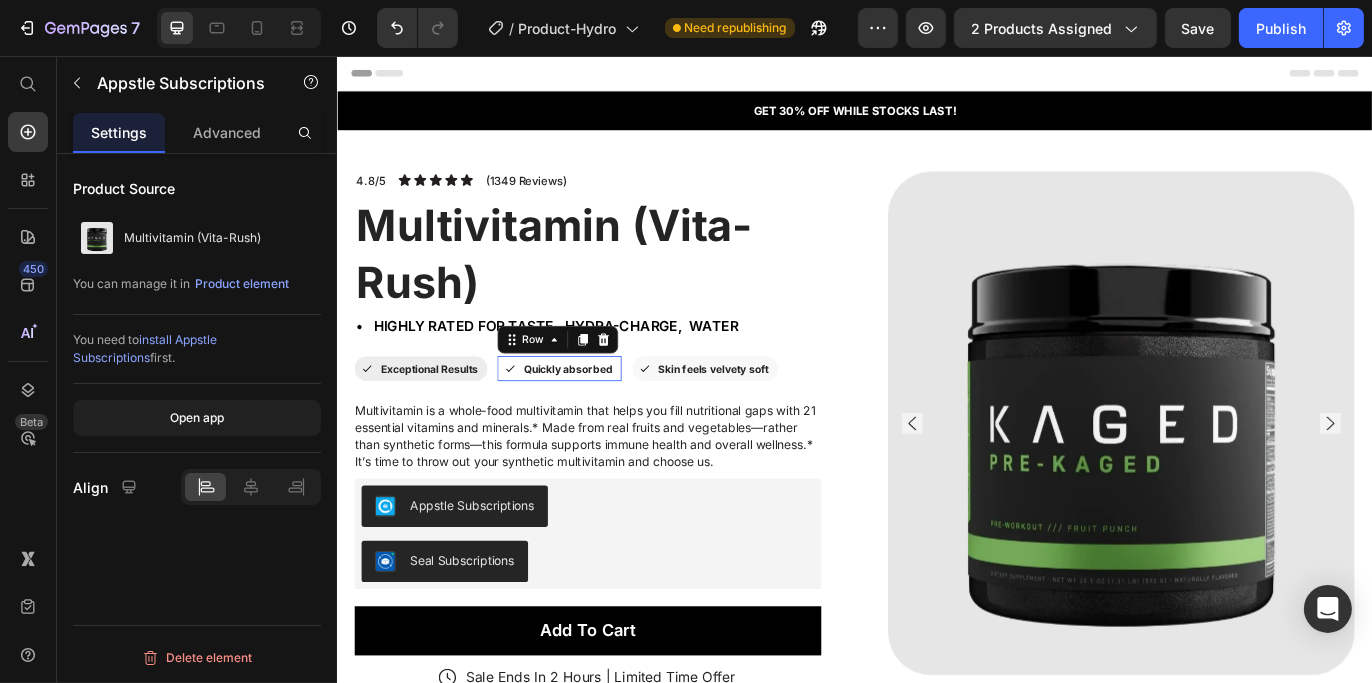 click on "Icon Quickly absorbed Text Block Row   0" at bounding box center (594, 419) 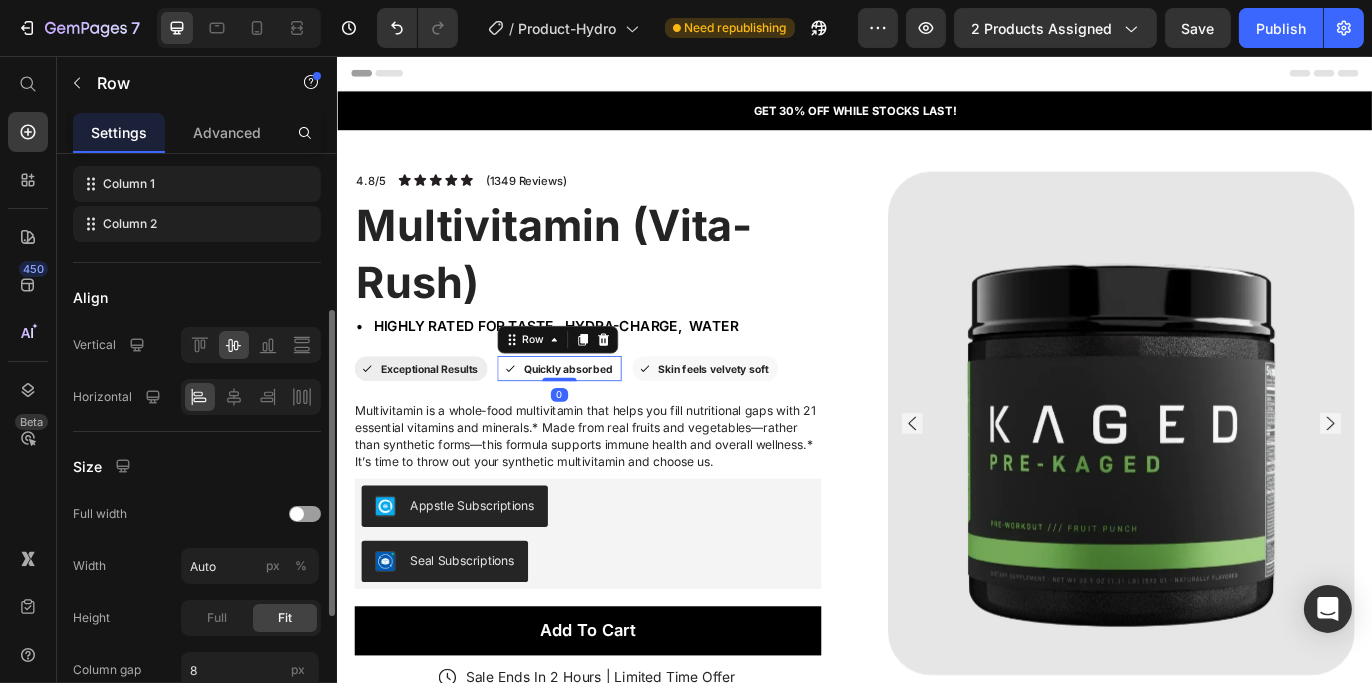 scroll, scrollTop: 539, scrollLeft: 0, axis: vertical 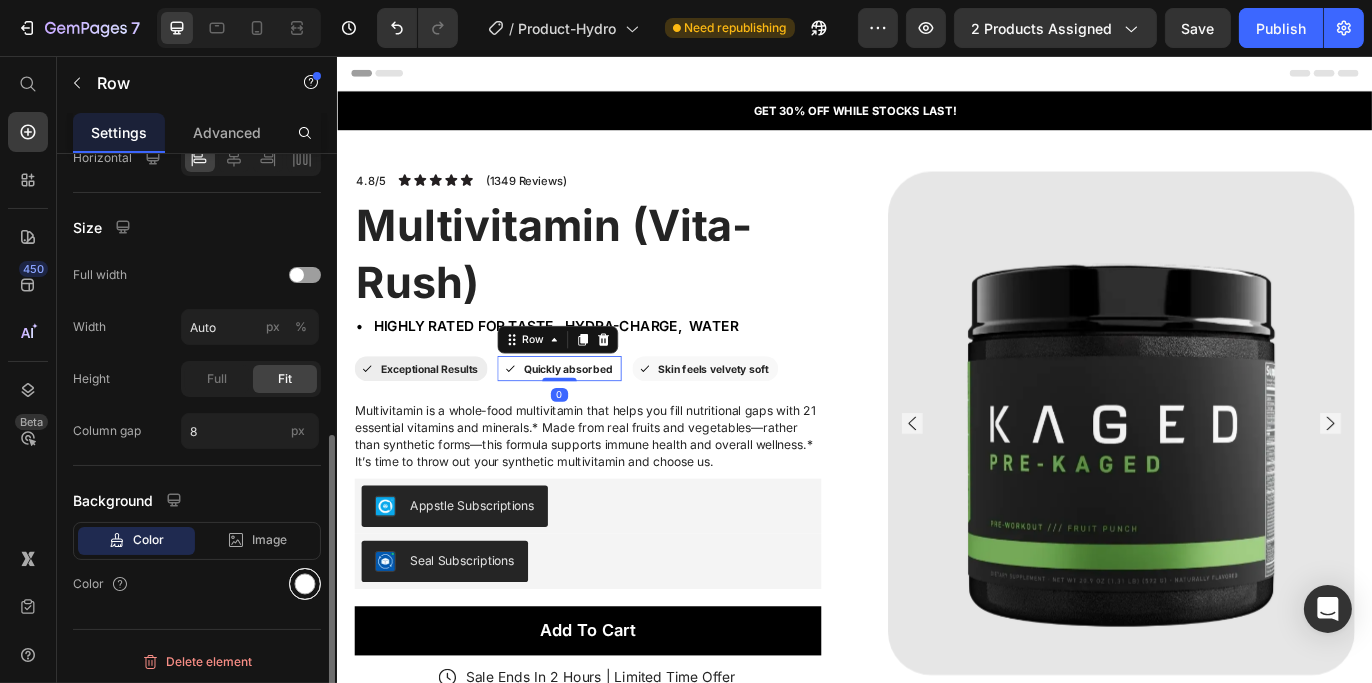 click at bounding box center [305, 584] 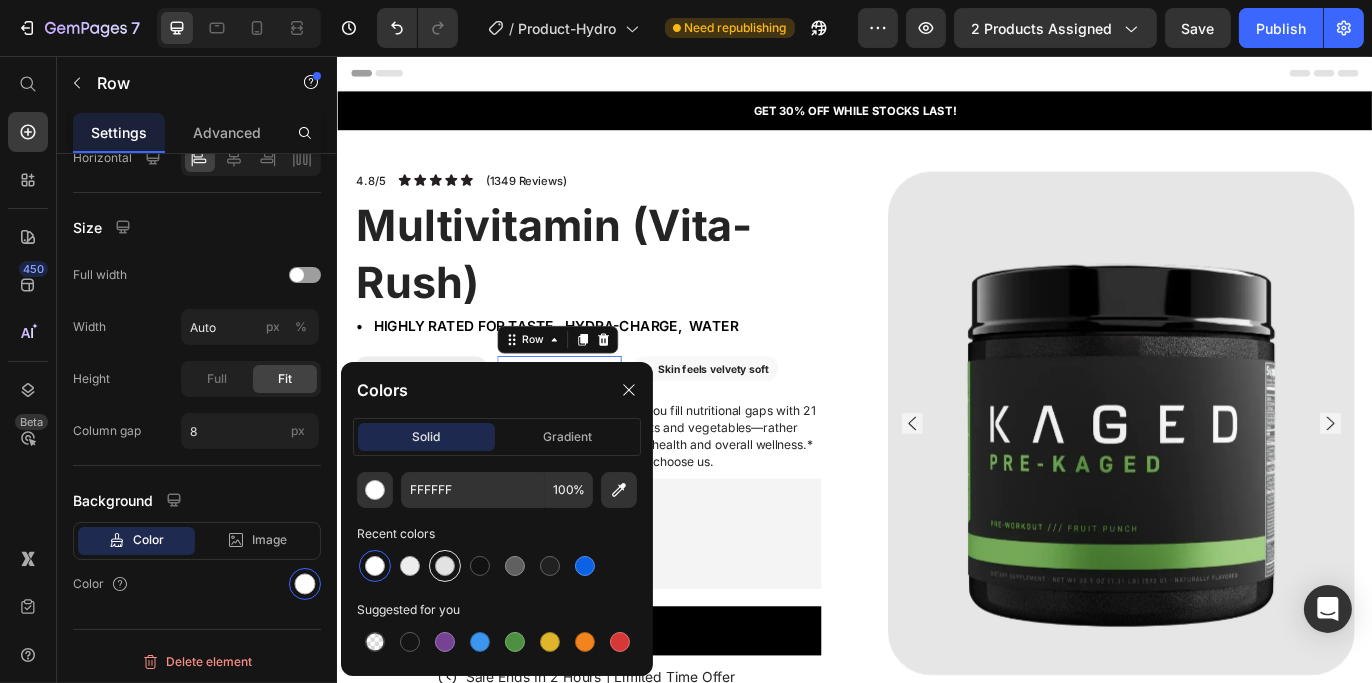 click at bounding box center [445, 566] 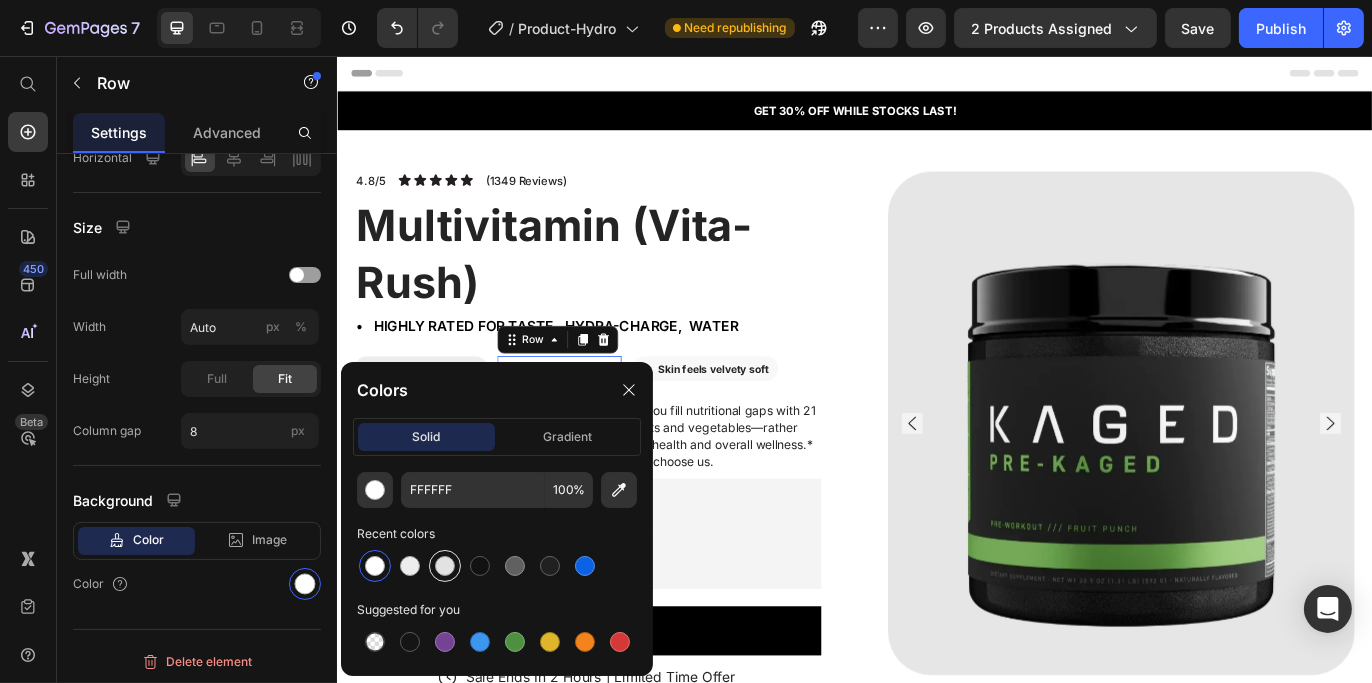 type on "E2E2E2" 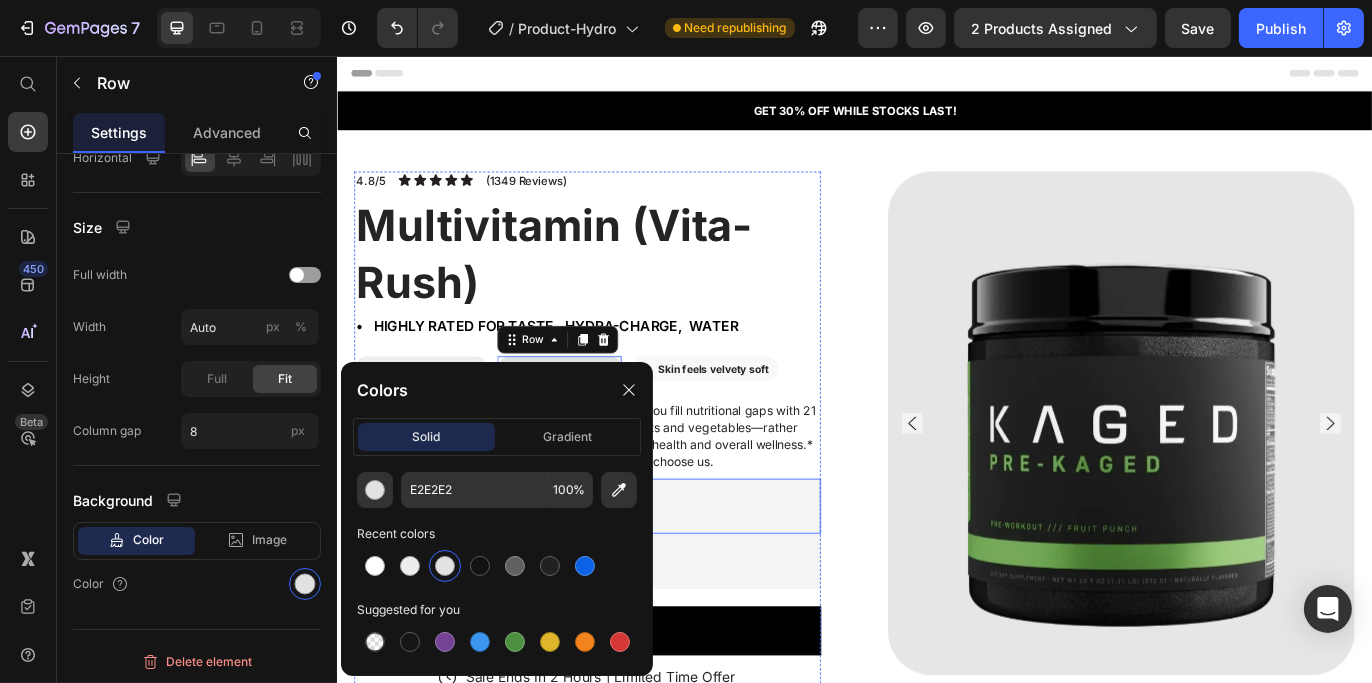 click on "4.8/5 Text Block Icon Icon Icon Icon Icon Icon List (1349 Reviews) Text Block Row Multivitamin (Vita-Rush) Product Title •   HIGHLY RATED FOR Taste,  hydra-charge,  water Text Block
Icon Exceptional Results Text Block Row
Icon Quickly absorbed Text Block Row   0 Row
Icon Skin feels velvety soft Text Block Row Row Multivitamin is a whole-food multivitamin that helps you fill nutritional gaps with 21 essential vitamins and minerals.* Made from real fruits and vegetables—rather than synthetic forms—this formula supports immune health and overall wellness.* It’s time to throw out your synthetic multivitamin and choose us. Product Description Appstle Subscriptions Appstle Subscriptions Seal Subscriptions Seal Subscriptions Add To Cart Add to Cart
Sale Ends In 2 Hours | Limited Time Offer Item List
Benefits
Ingredients
How to use Accordion" at bounding box center [626, 619] 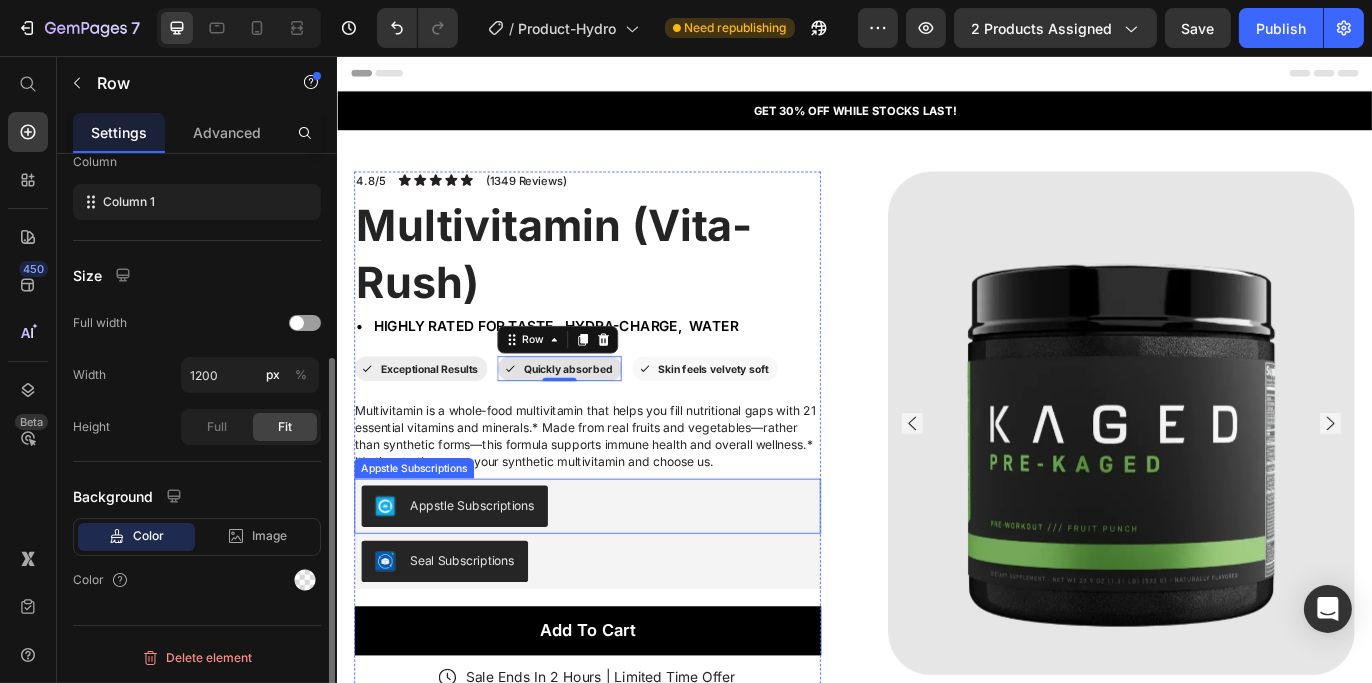 scroll, scrollTop: 322, scrollLeft: 0, axis: vertical 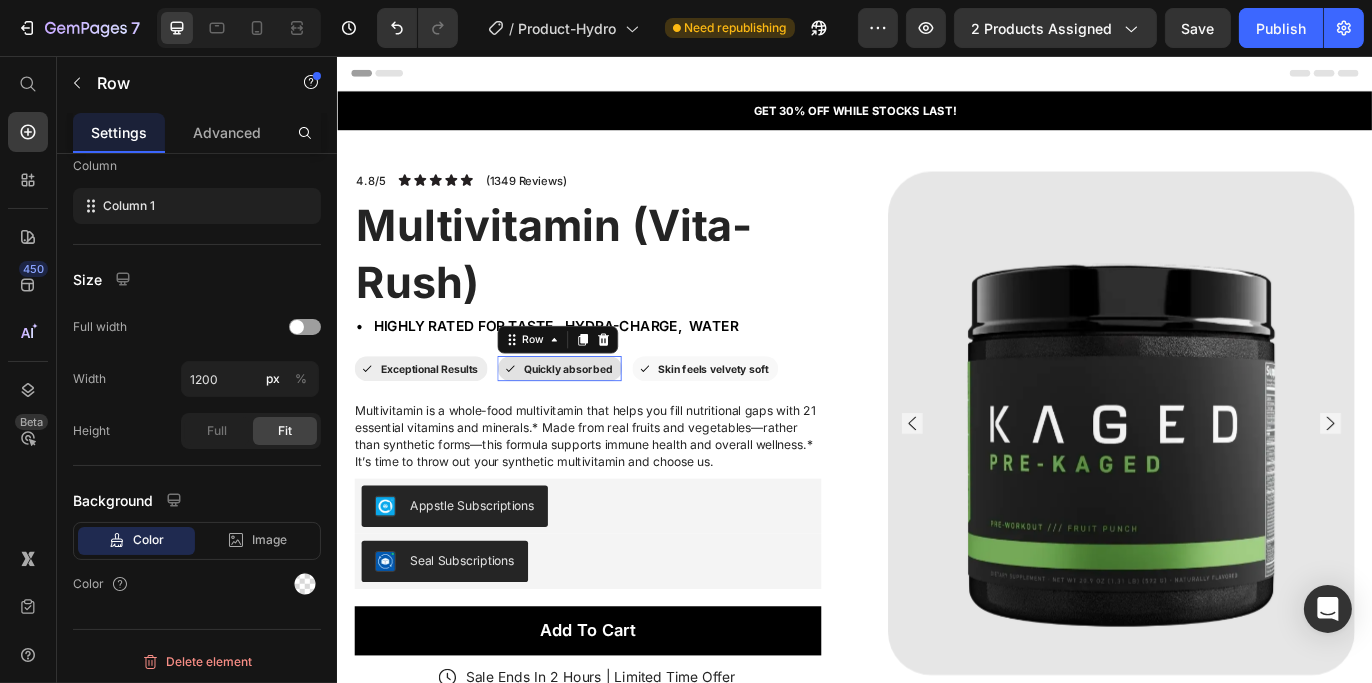 click on "Icon Quickly absorbed Text Block Row   0" at bounding box center [594, 419] 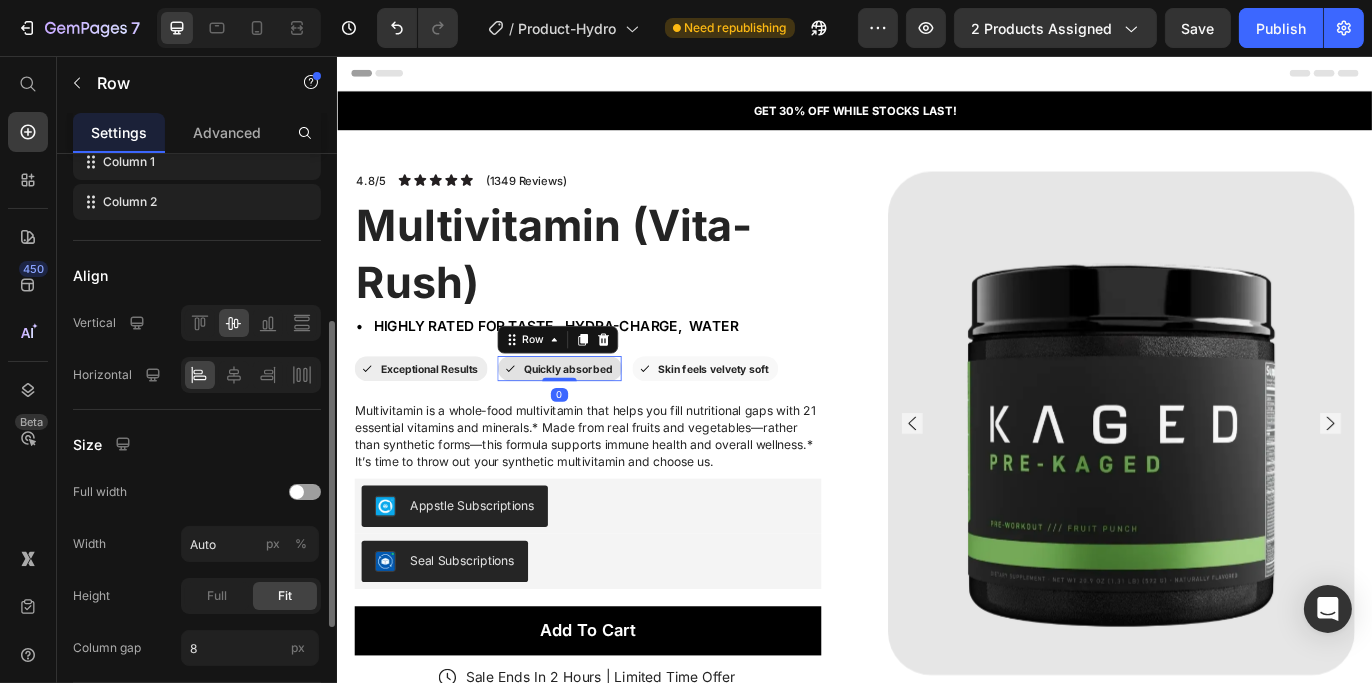 scroll, scrollTop: 539, scrollLeft: 0, axis: vertical 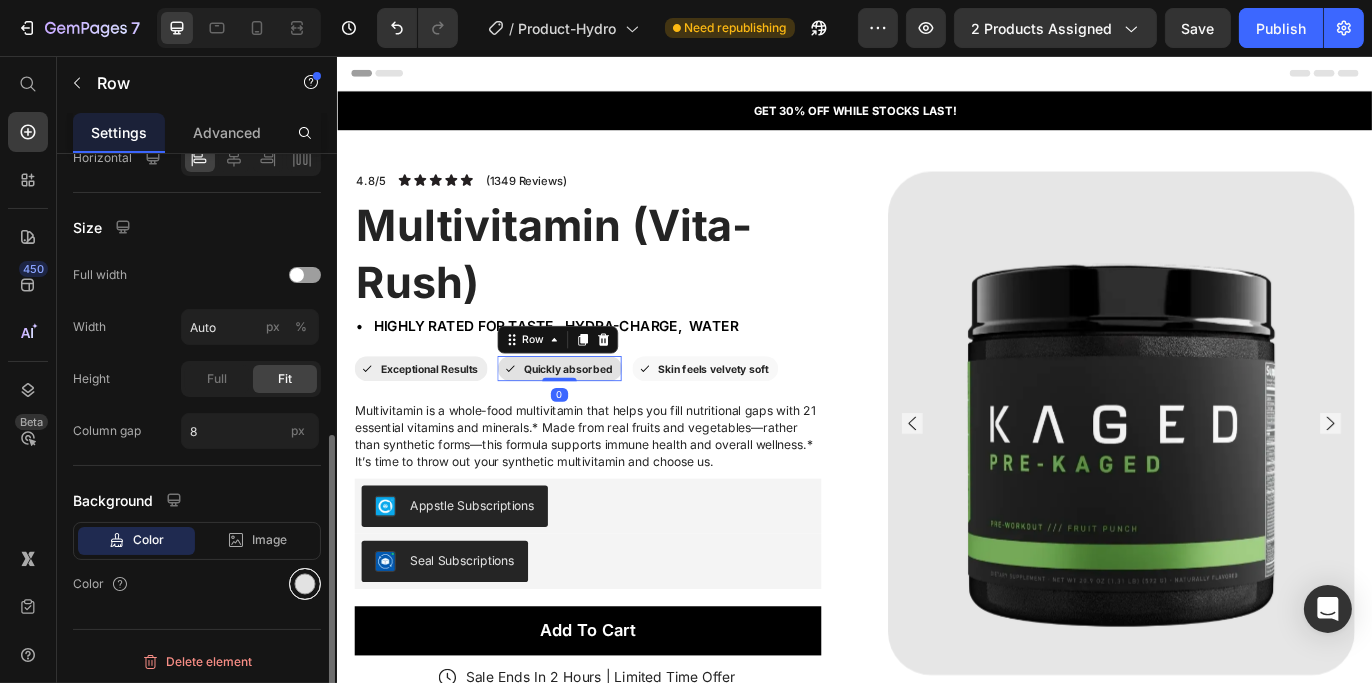 click at bounding box center (305, 584) 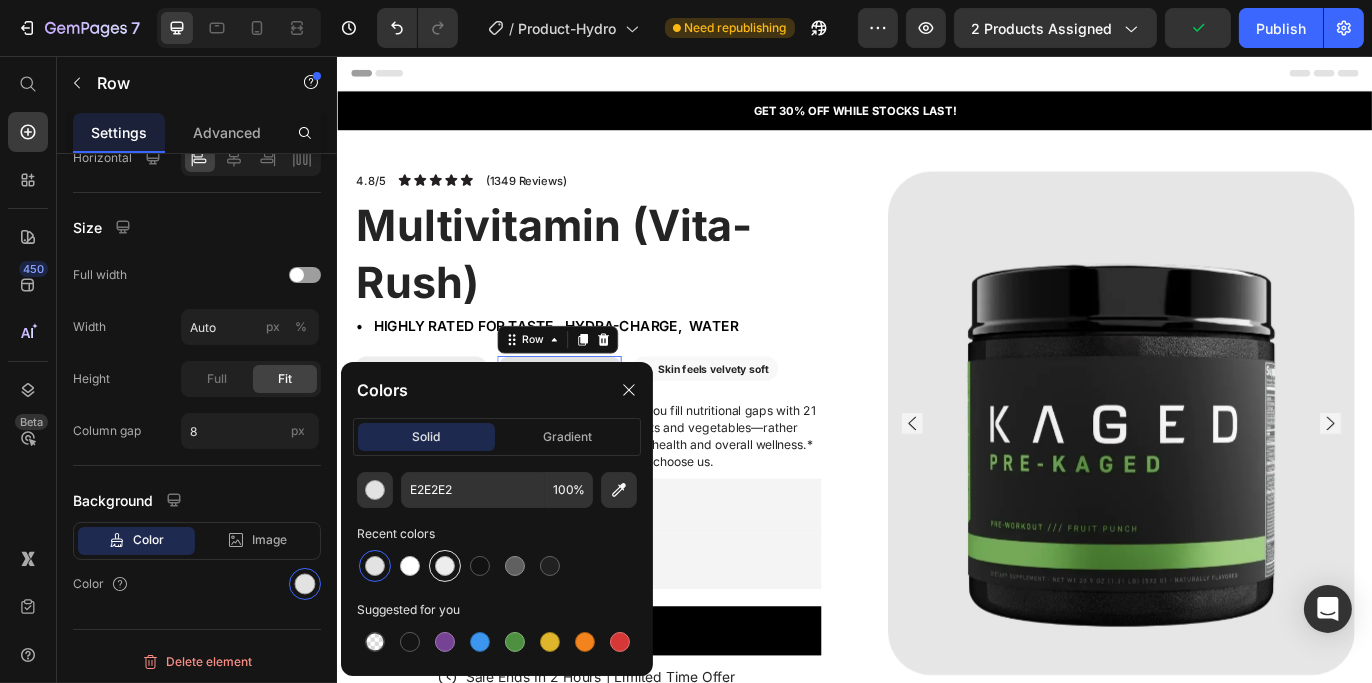 click at bounding box center [445, 566] 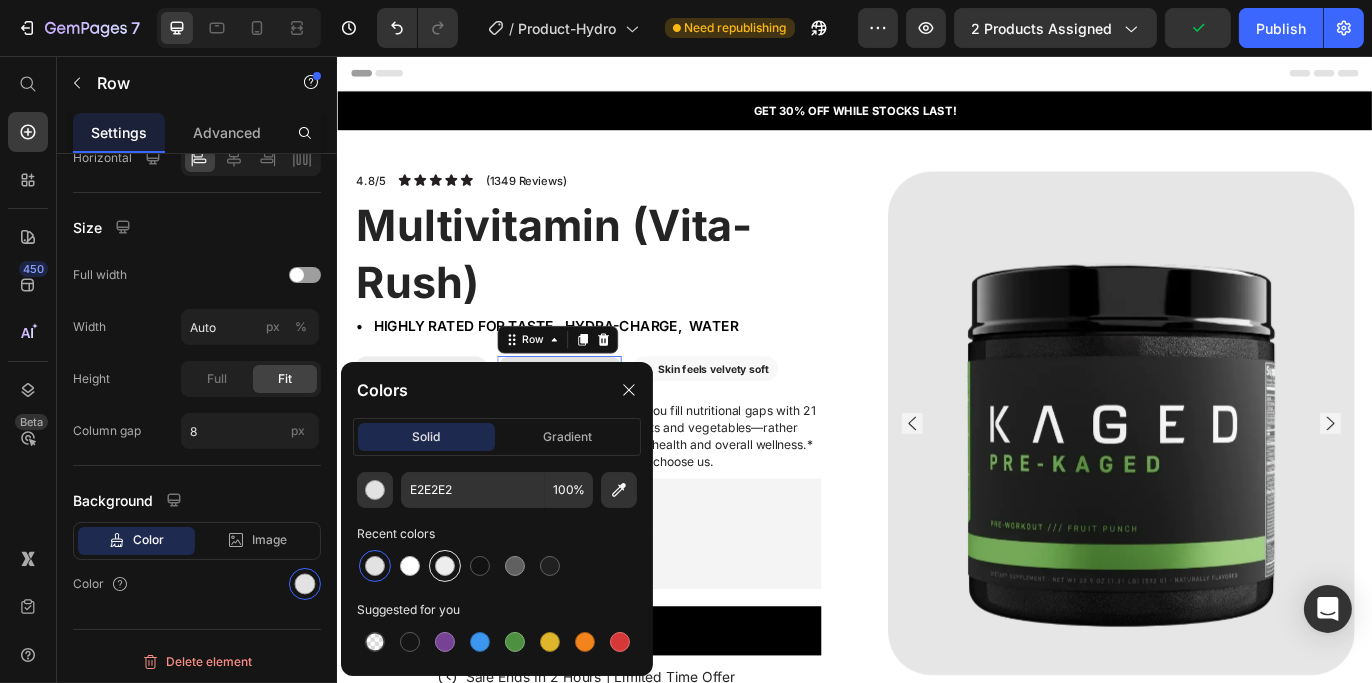 type on "EDEDED" 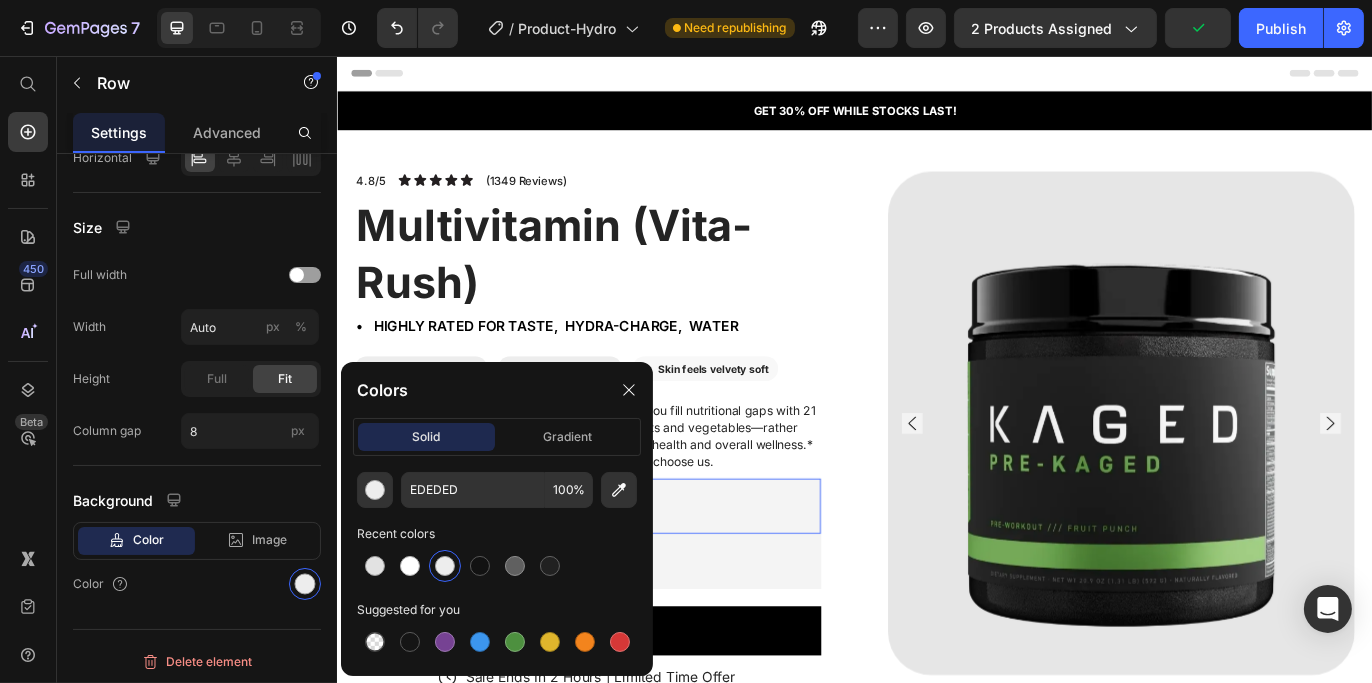 drag, startPoint x: 799, startPoint y: 598, endPoint x: 763, endPoint y: 561, distance: 51.62364 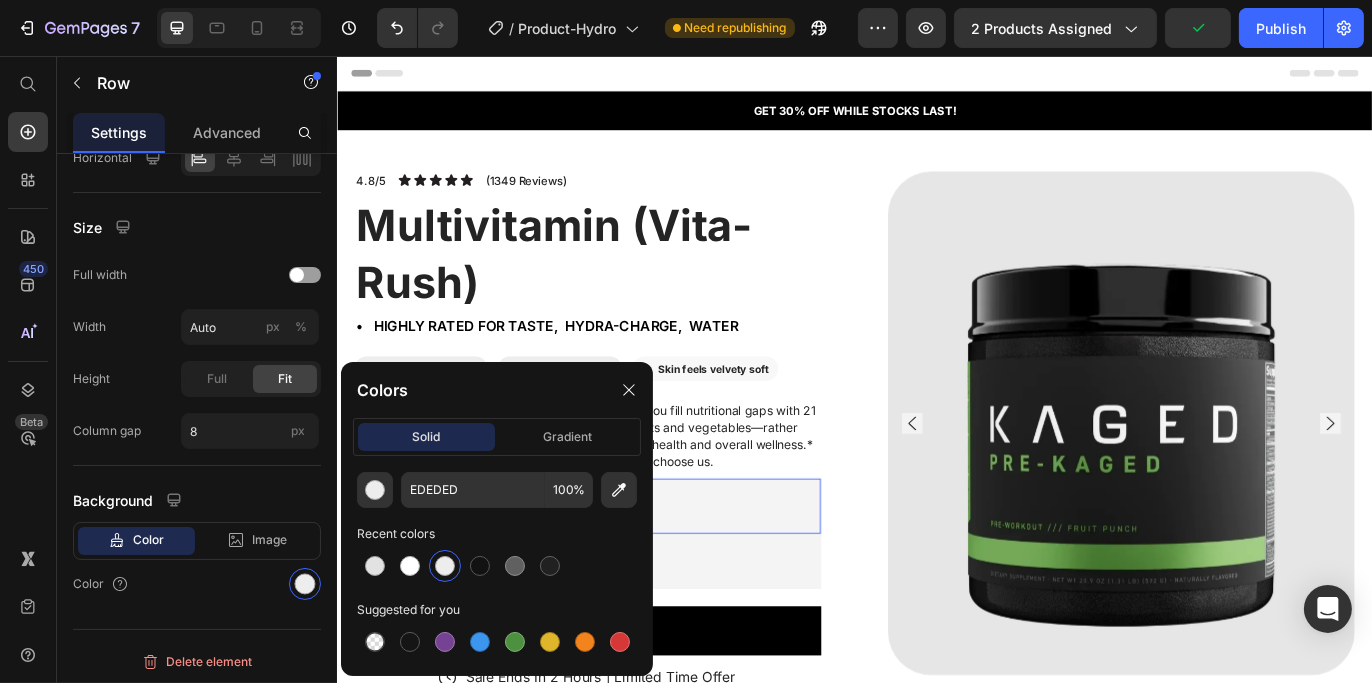 click on "Appstle Subscriptions" at bounding box center (626, 578) 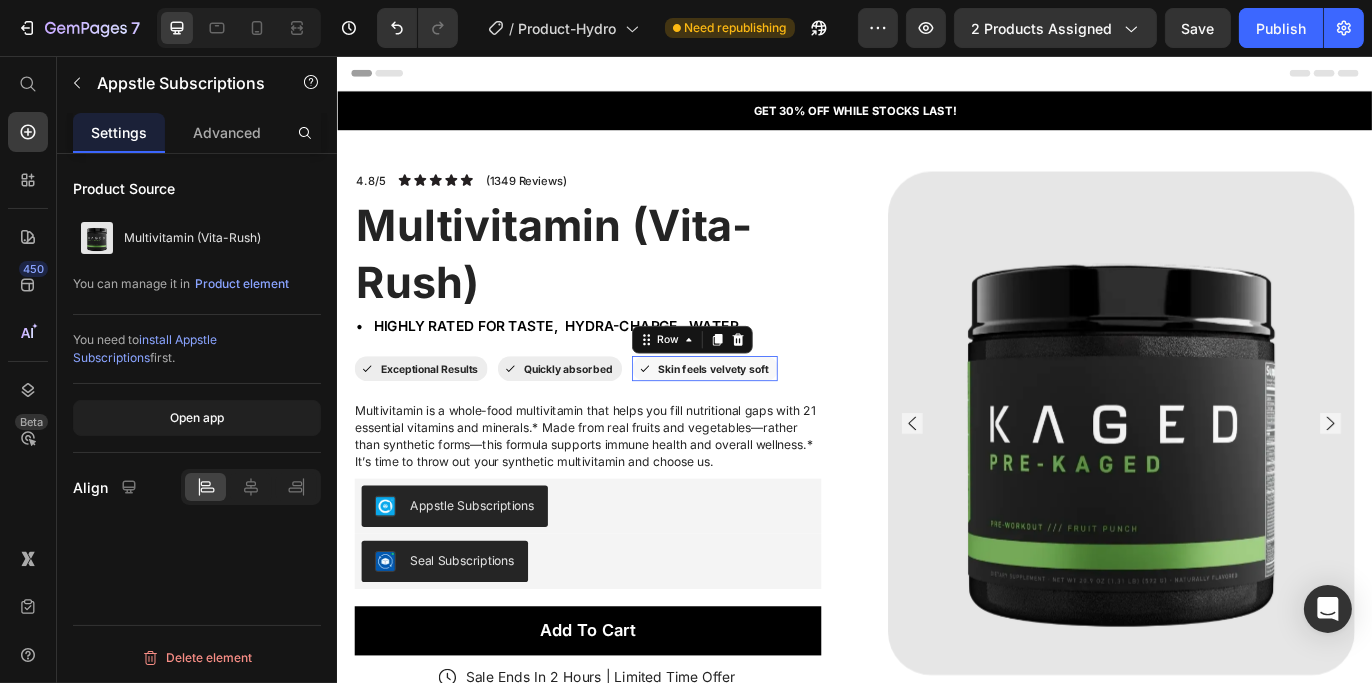 click on "Icon Skin feels velvety soft Text Block Row   0" at bounding box center (762, 419) 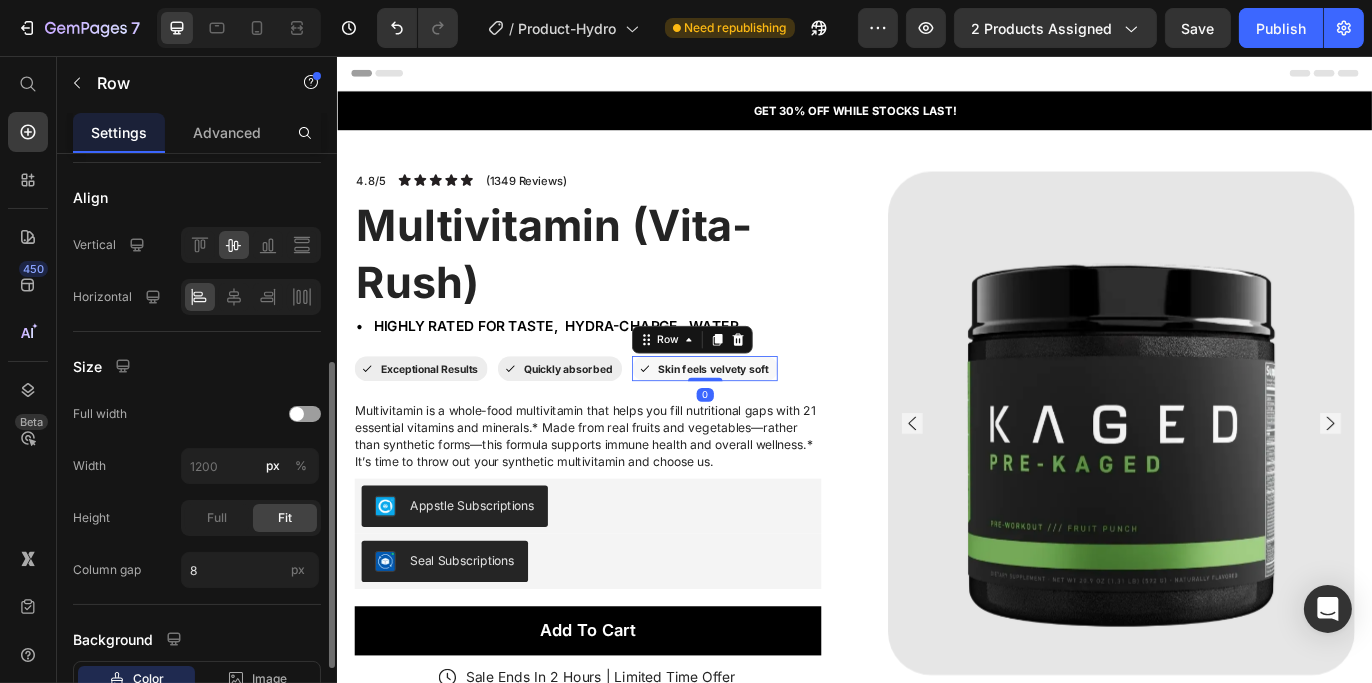 scroll, scrollTop: 539, scrollLeft: 0, axis: vertical 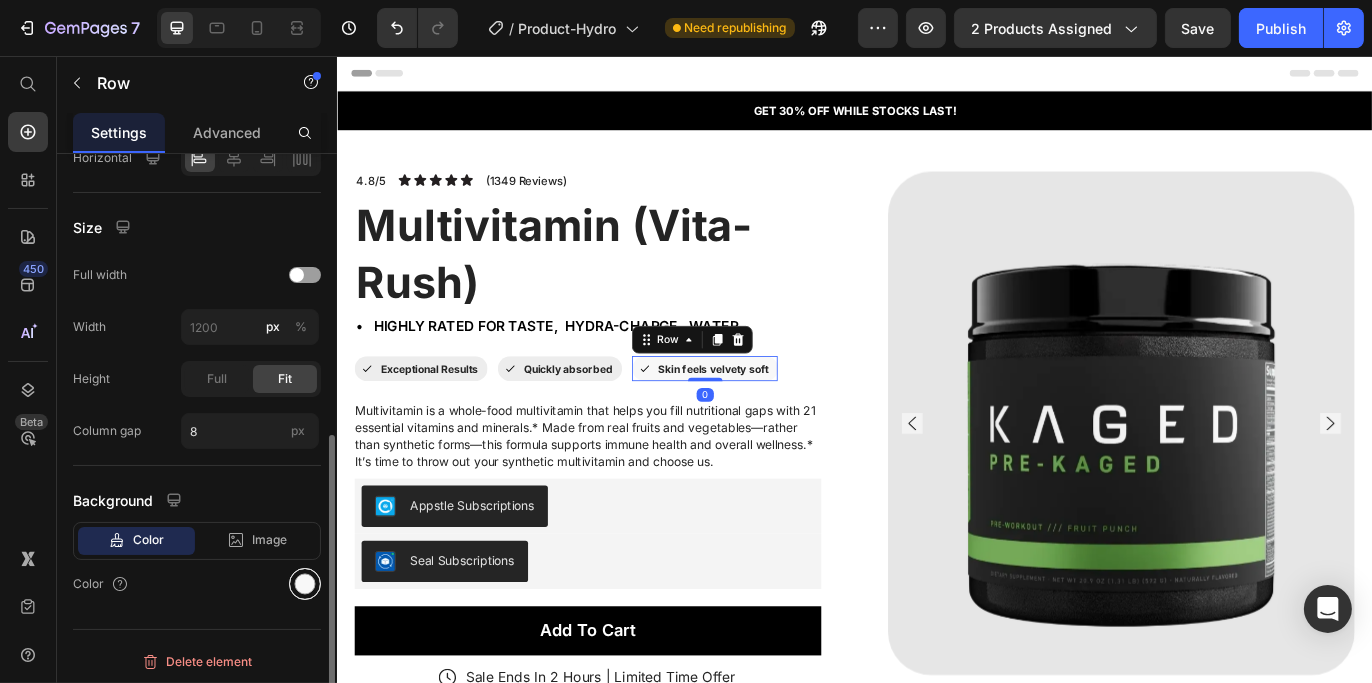 click at bounding box center [305, 584] 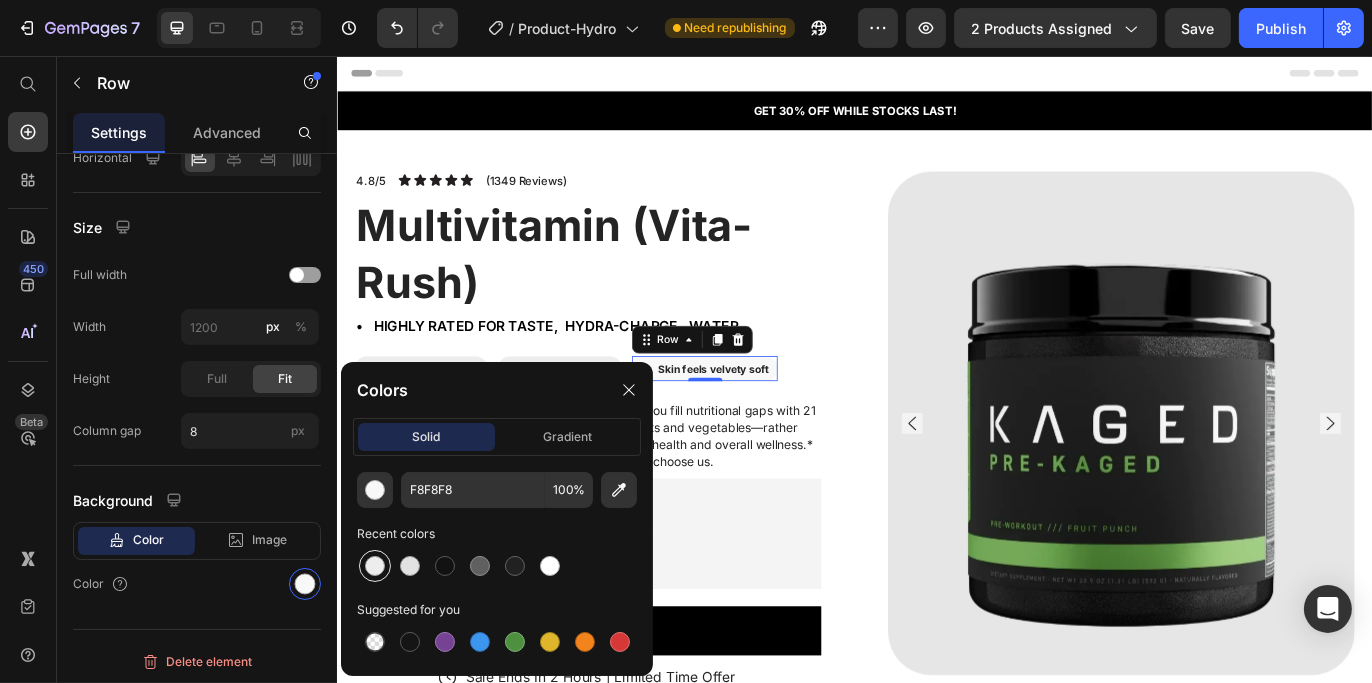 click at bounding box center [375, 566] 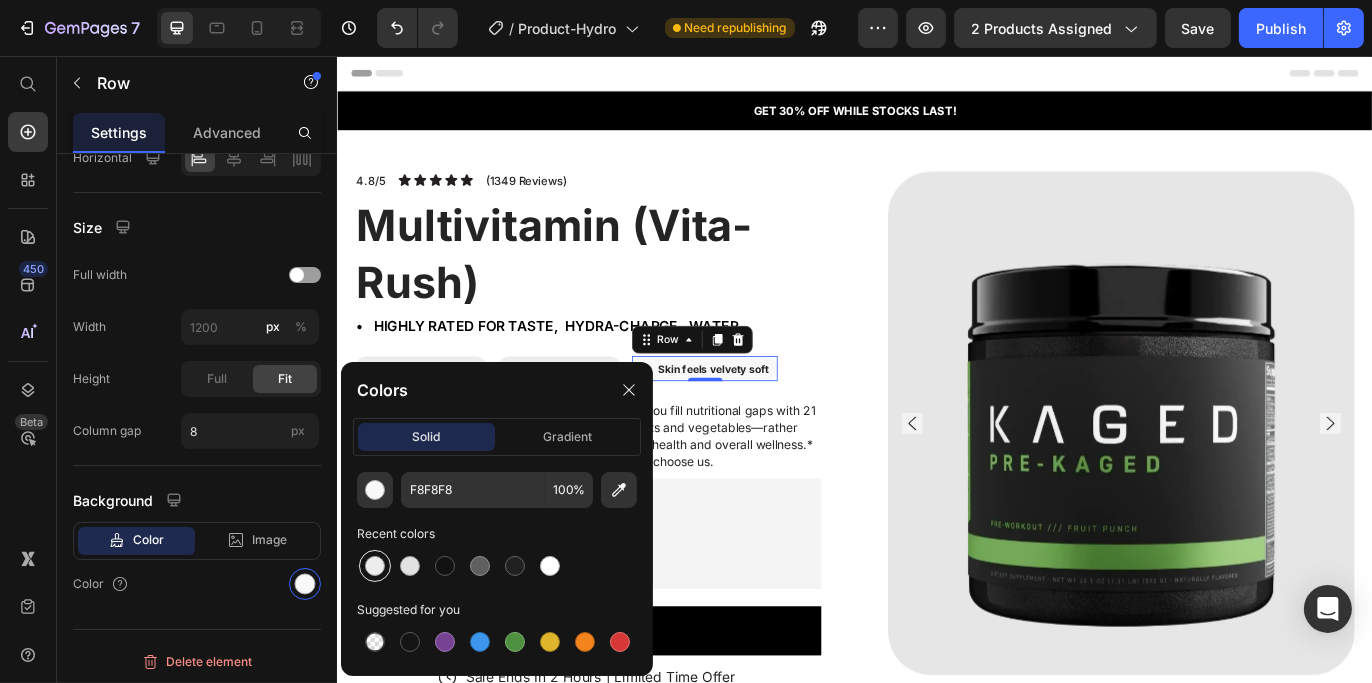 type on "EDEDED" 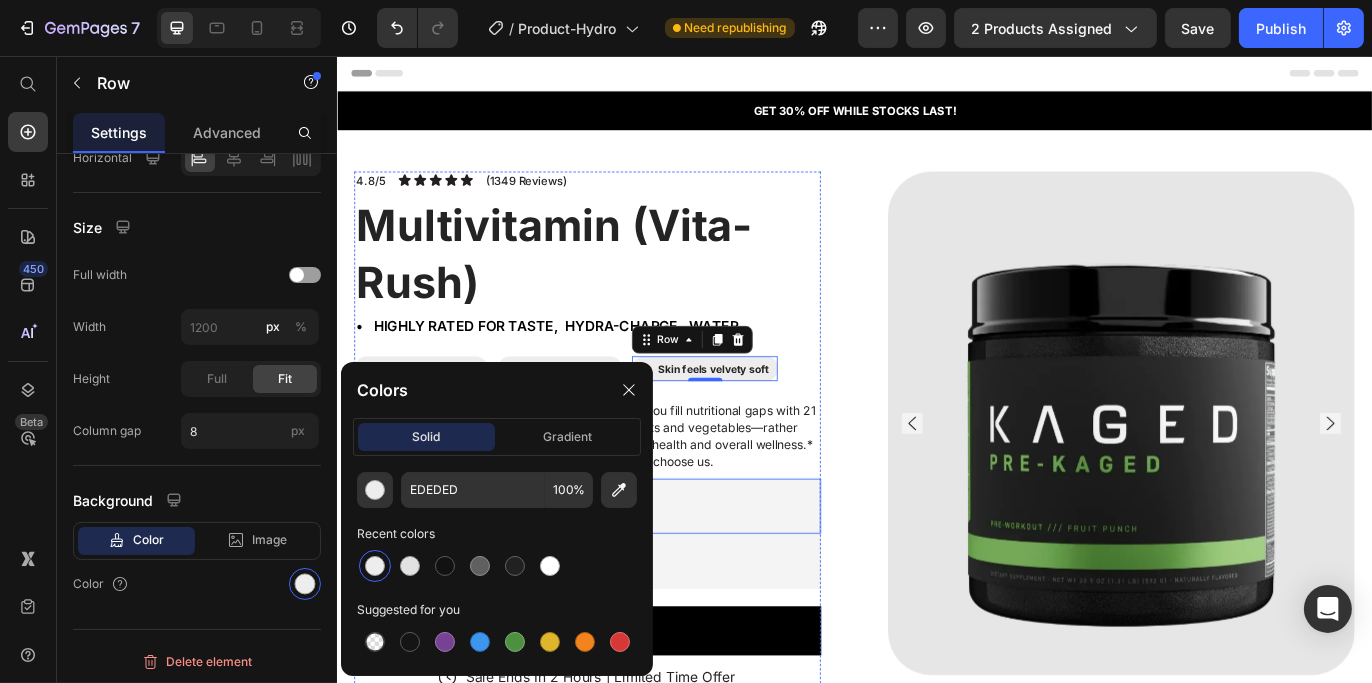 click on "Appstle Subscriptions" at bounding box center [626, 578] 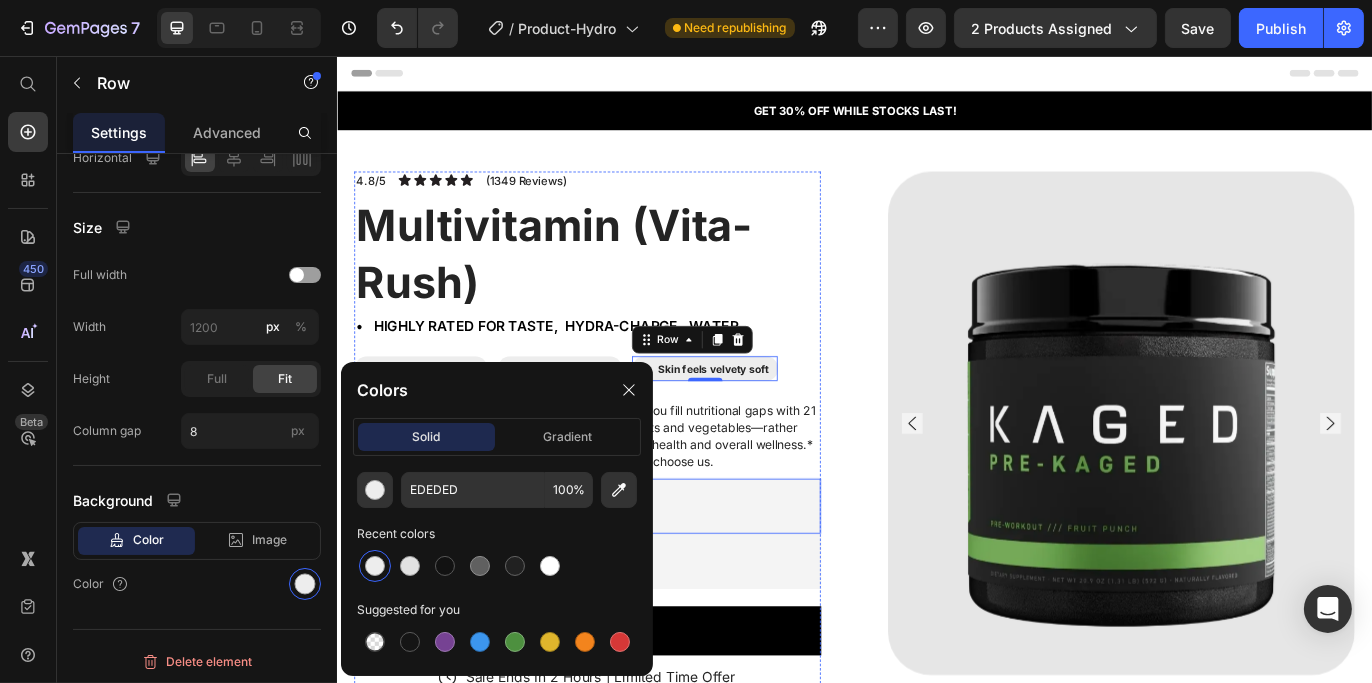 scroll, scrollTop: 0, scrollLeft: 0, axis: both 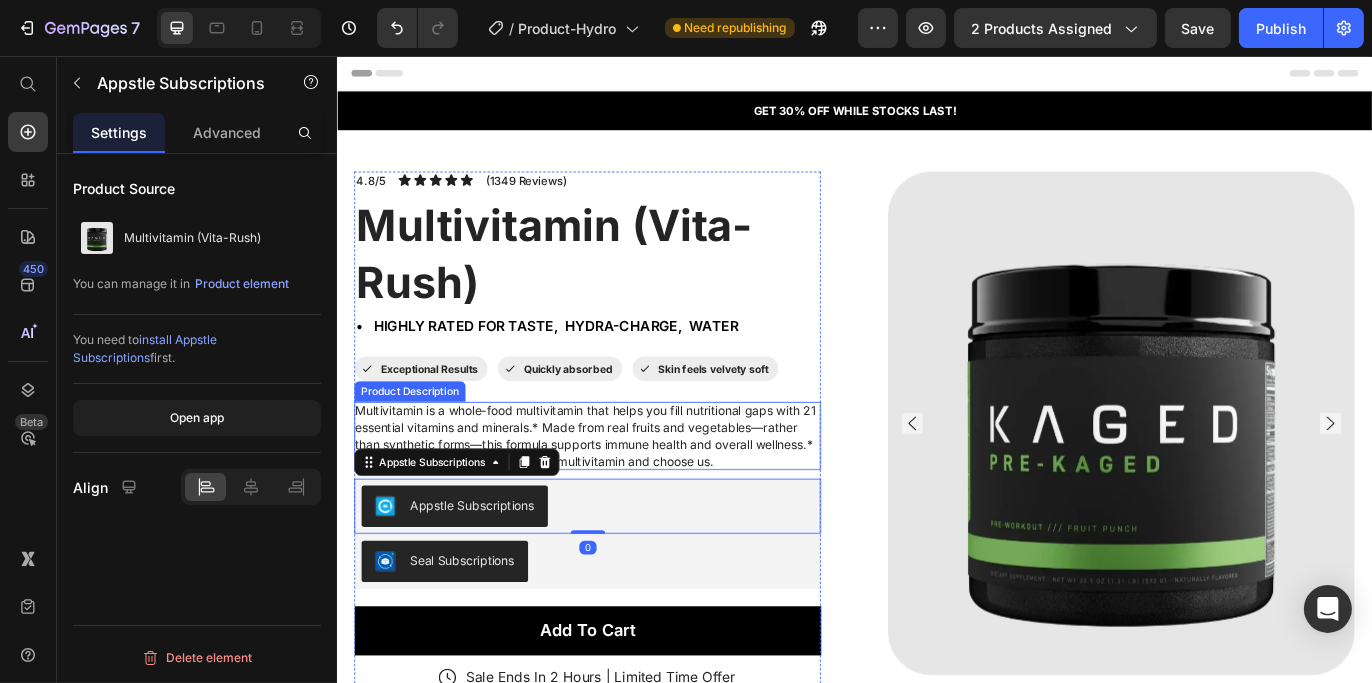 click on "Product Images 4.8/5 Text Block Icon Icon Icon Icon Icon Icon List (1349 Reviews) Text Block Row Multivitamin (Vita-Rush) Product Title •   HIGHLY RATED FOR Taste,  hydra-charge,  water Text Block
Icon Exceptional Results Text Block Row
Icon Quickly absorbed Text Block Row Row
Icon Skin feels velvety soft Text Block Row Row Multivitamin is a whole-food multivitamin that helps you fill nutritional gaps with 21 essential vitamins and minerals.* Made from real fruits and vegetables—rather than synthetic forms—this formula supports immune health and overall wellness.* It’s time to throw out your synthetic multivitamin and choose us. Product Description Appstle Subscriptions Appstle Subscriptions   0 Seal Subscriptions Seal Subscriptions Add To Cart Add to Cart
Sale Ends In 2 Hours | Limited Time Offer Item List
Benefits
Ingredients
How to use Accordion Row Product" at bounding box center (936, 619) 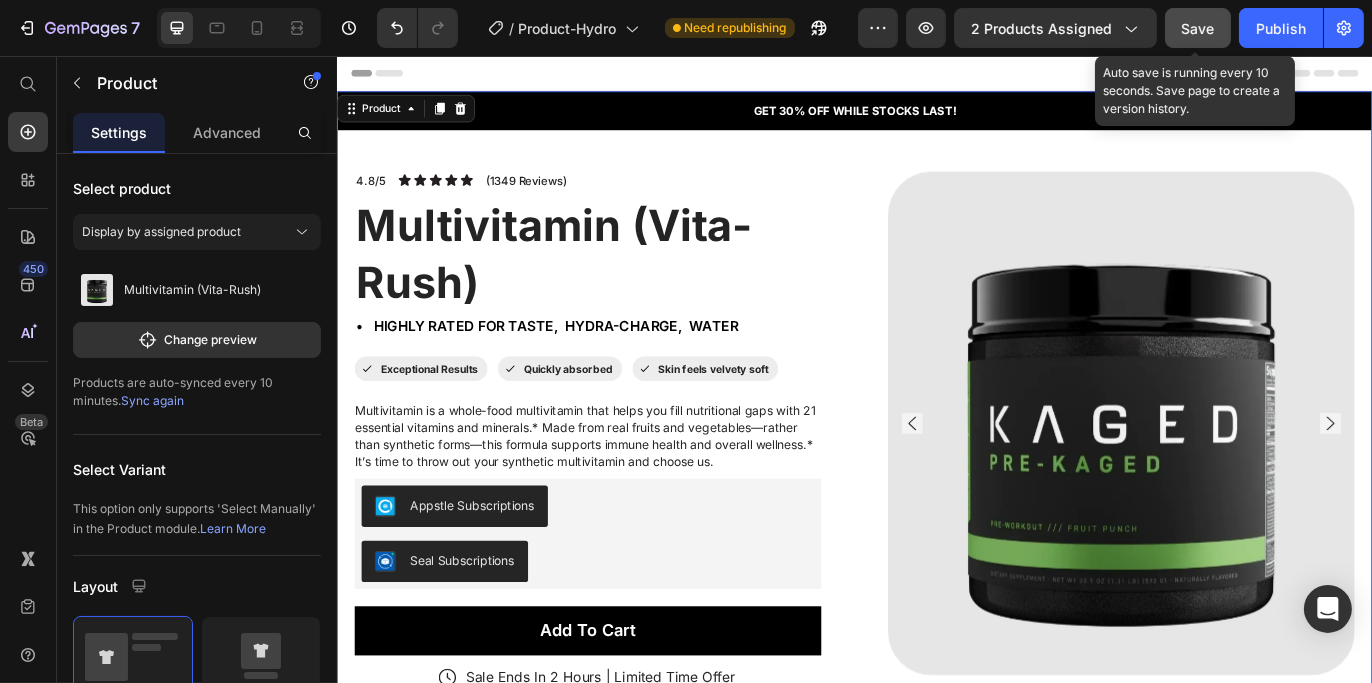 click on "Save" at bounding box center [1198, 28] 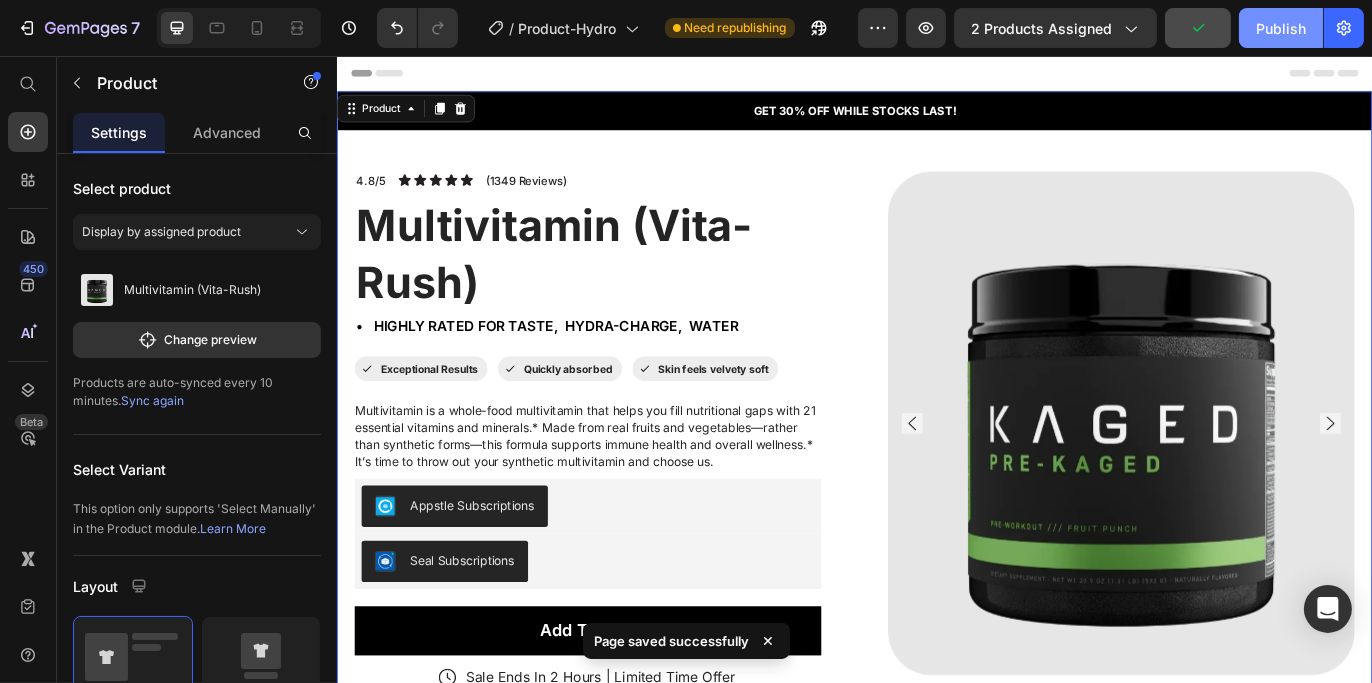 click on "Publish" at bounding box center [1281, 28] 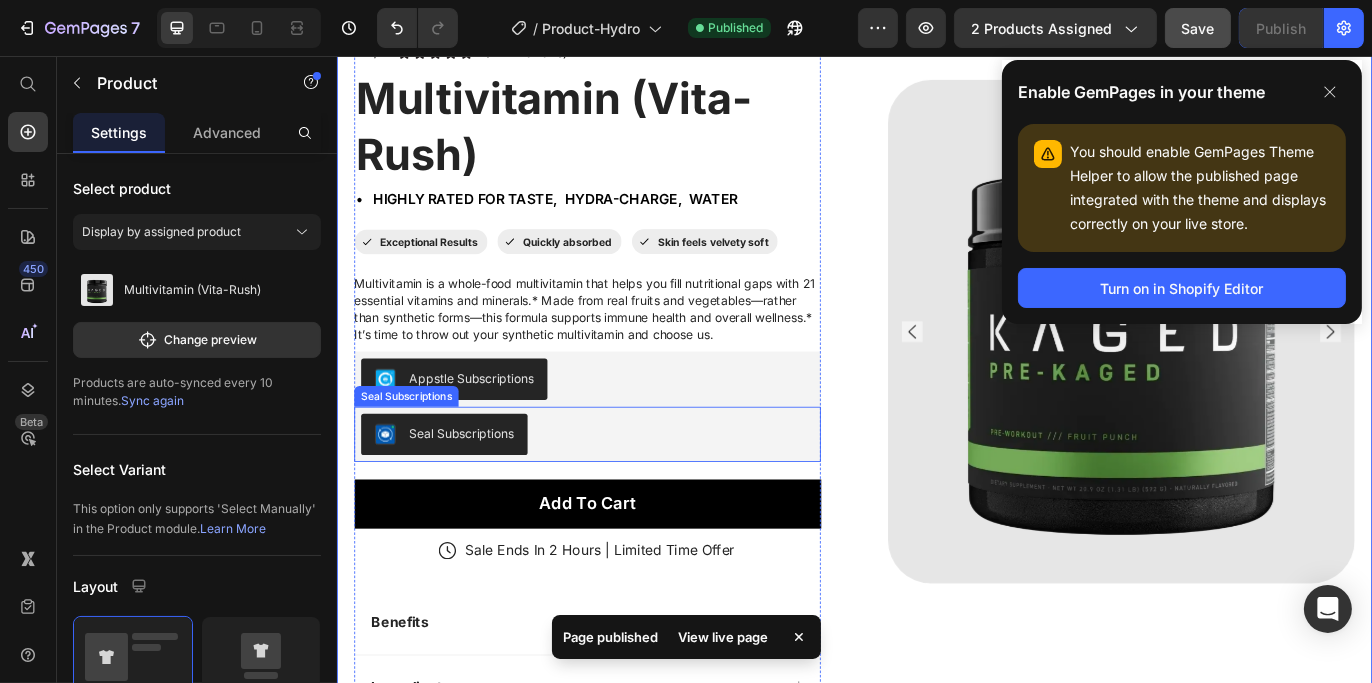 scroll, scrollTop: 100, scrollLeft: 0, axis: vertical 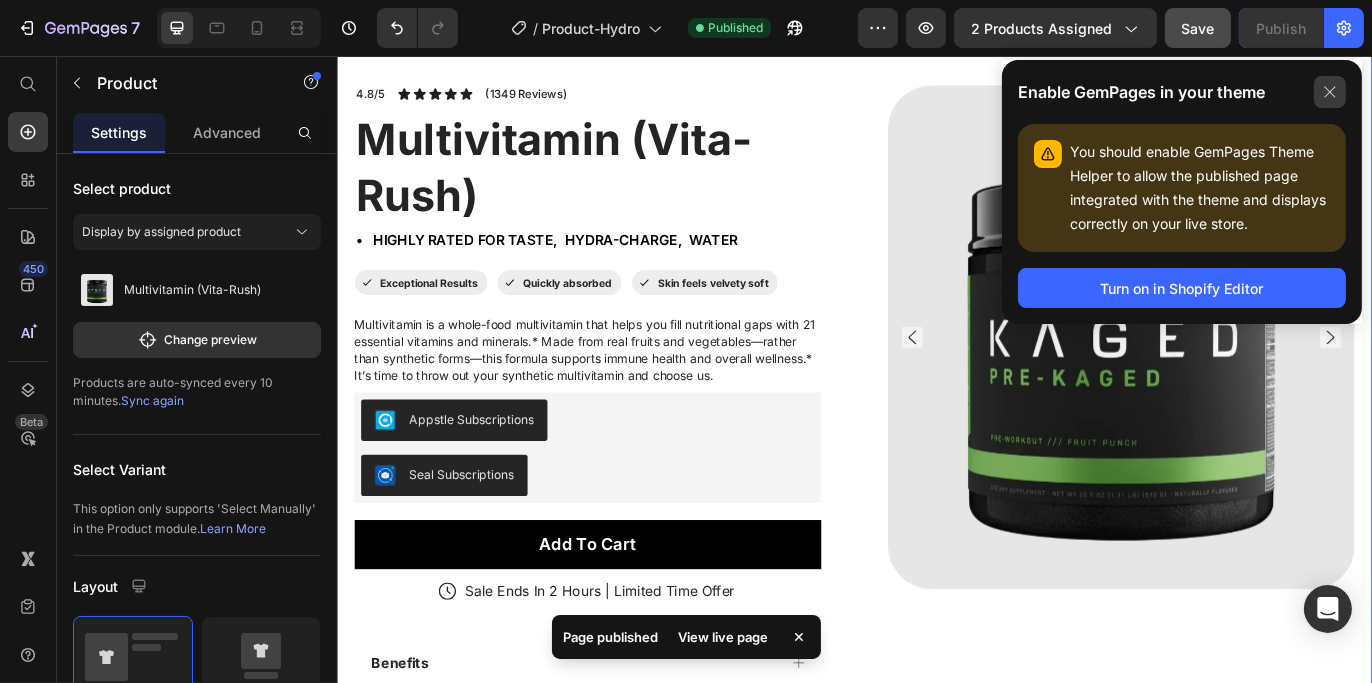 click 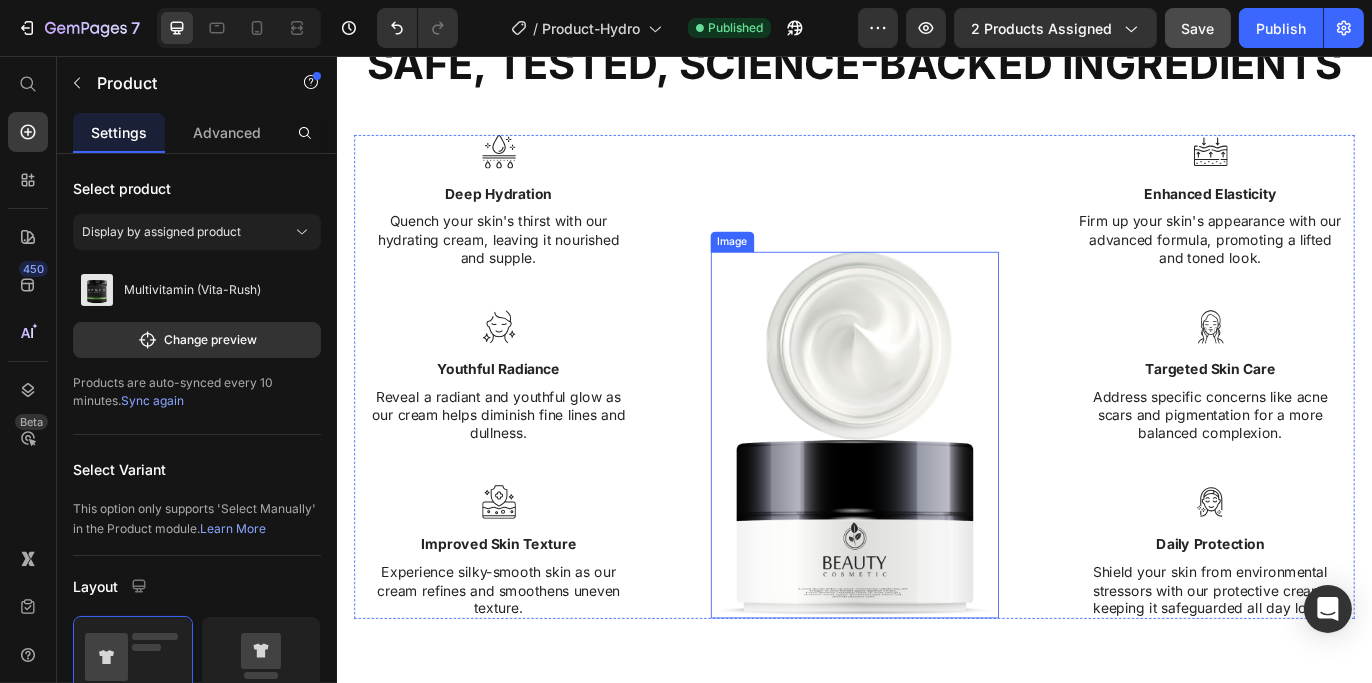 scroll, scrollTop: 2100, scrollLeft: 0, axis: vertical 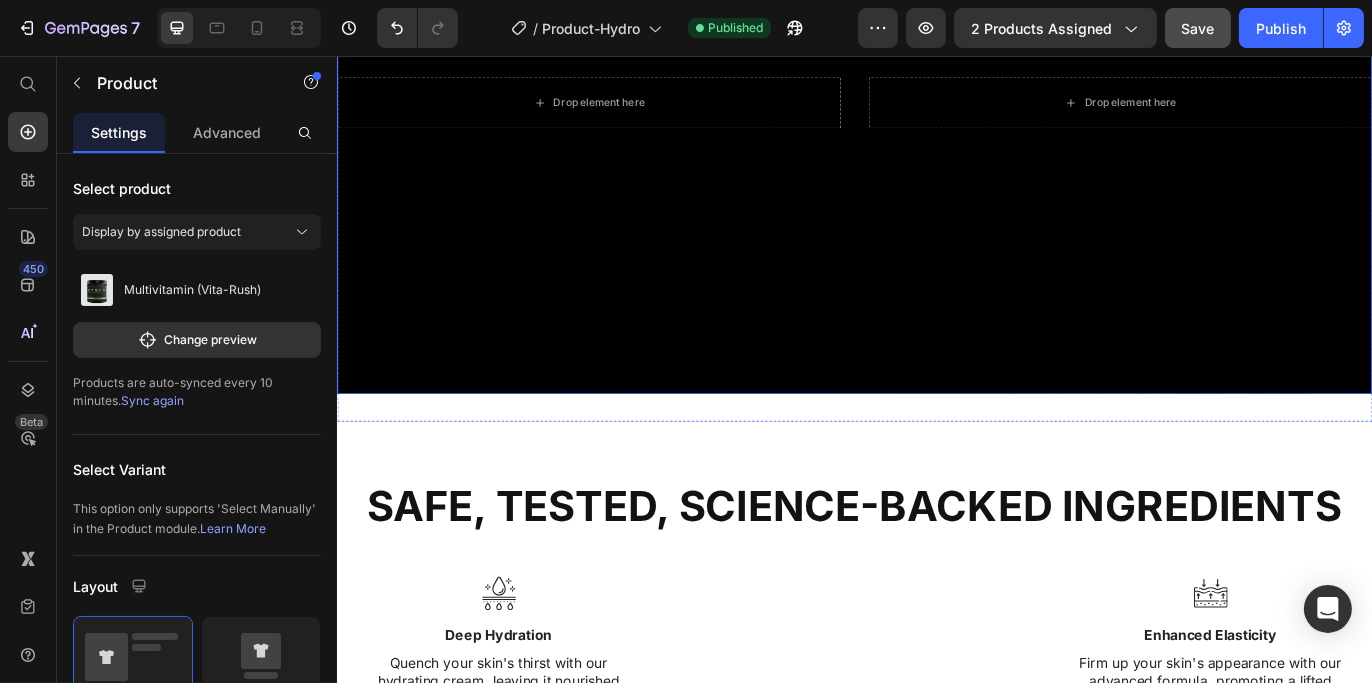 click at bounding box center [936, 110] 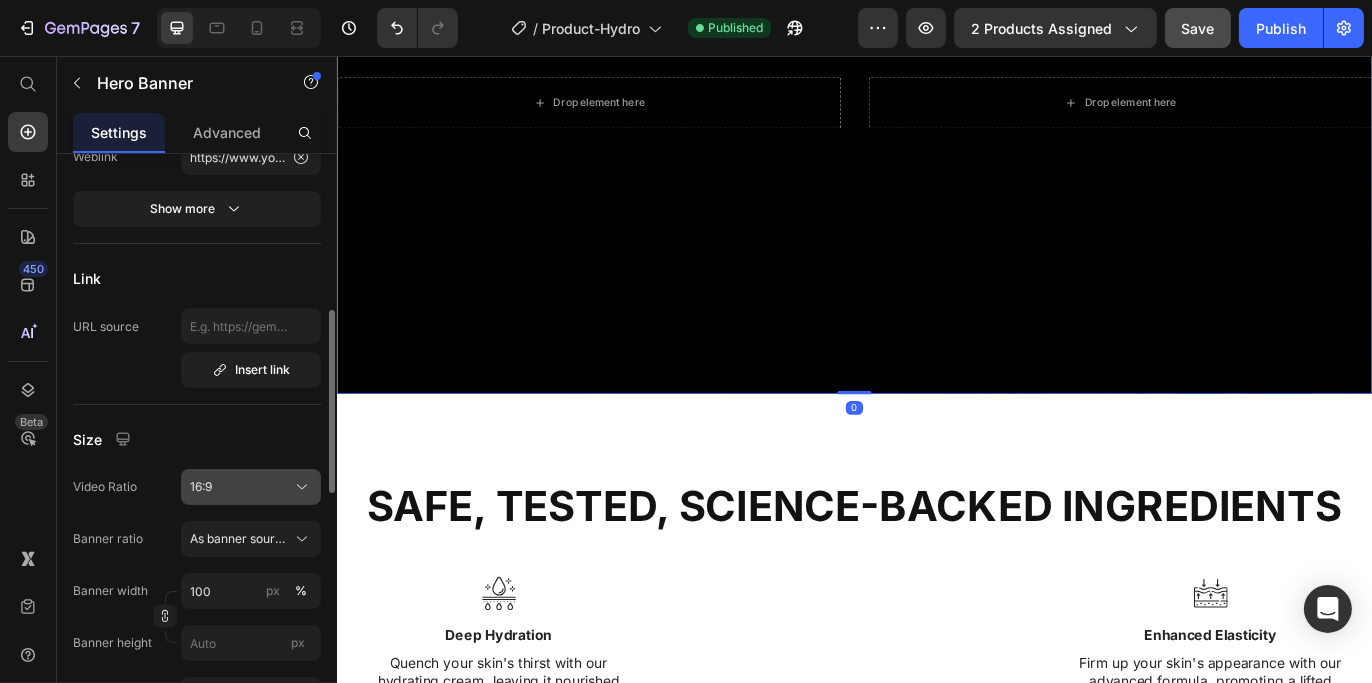 scroll, scrollTop: 700, scrollLeft: 0, axis: vertical 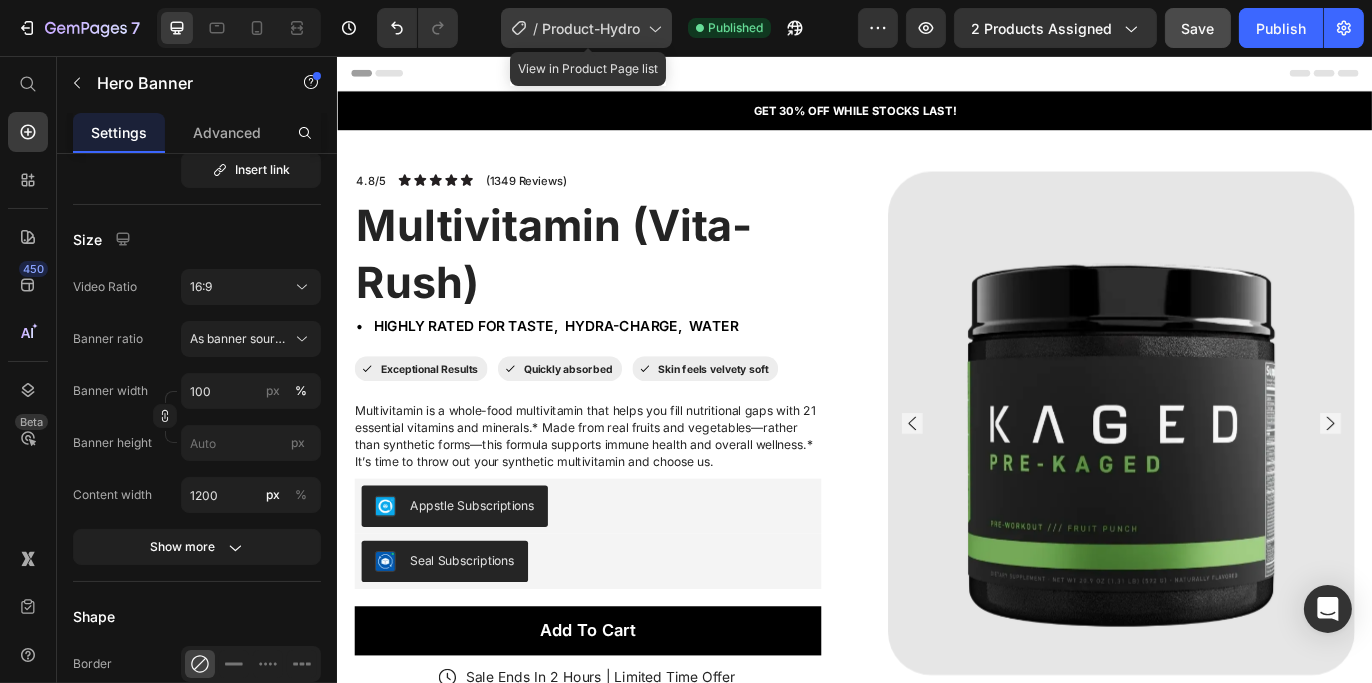 click on "/  Product-Hydro" 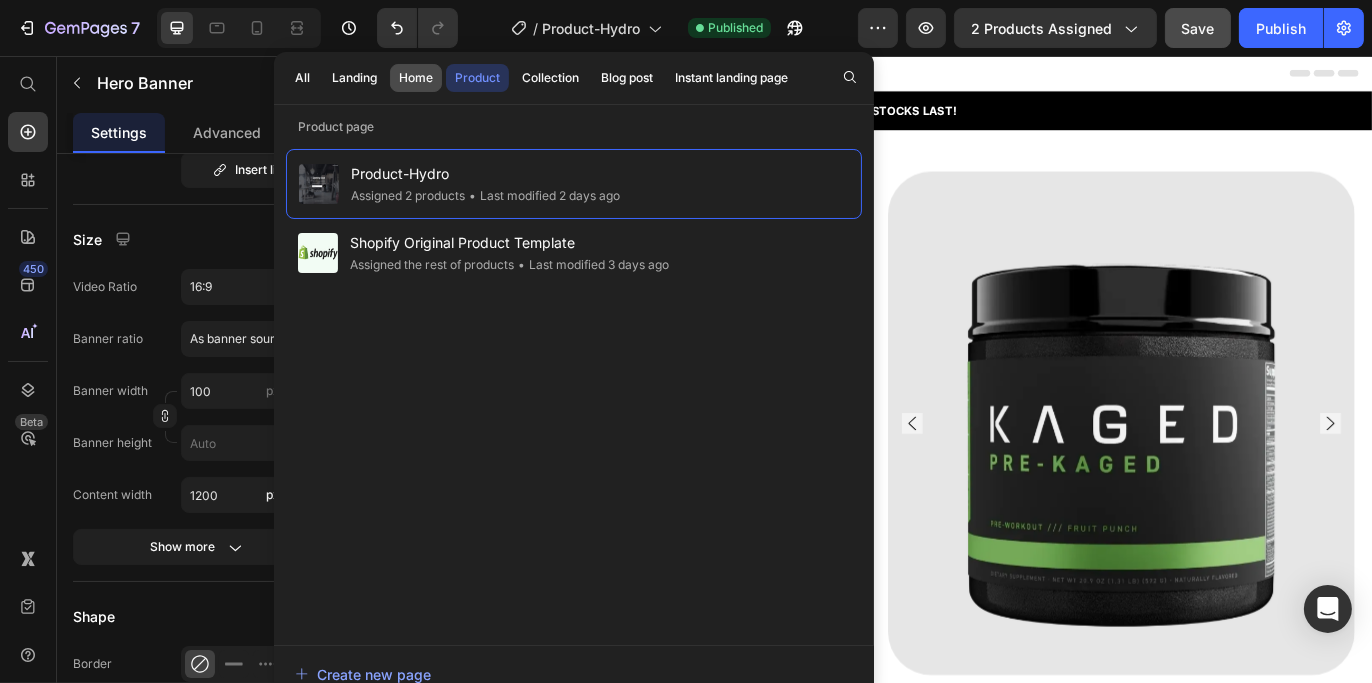 click on "Home" at bounding box center (416, 78) 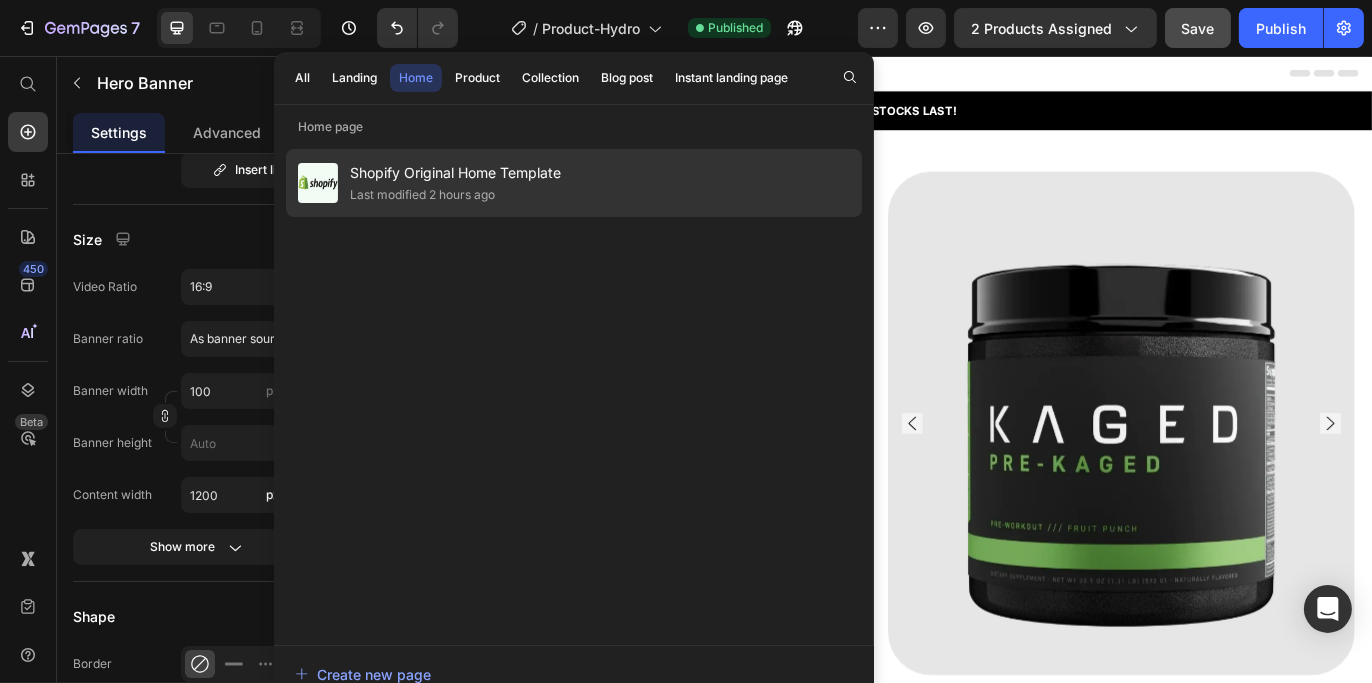 click on "Shopify Original Home Template" at bounding box center (455, 173) 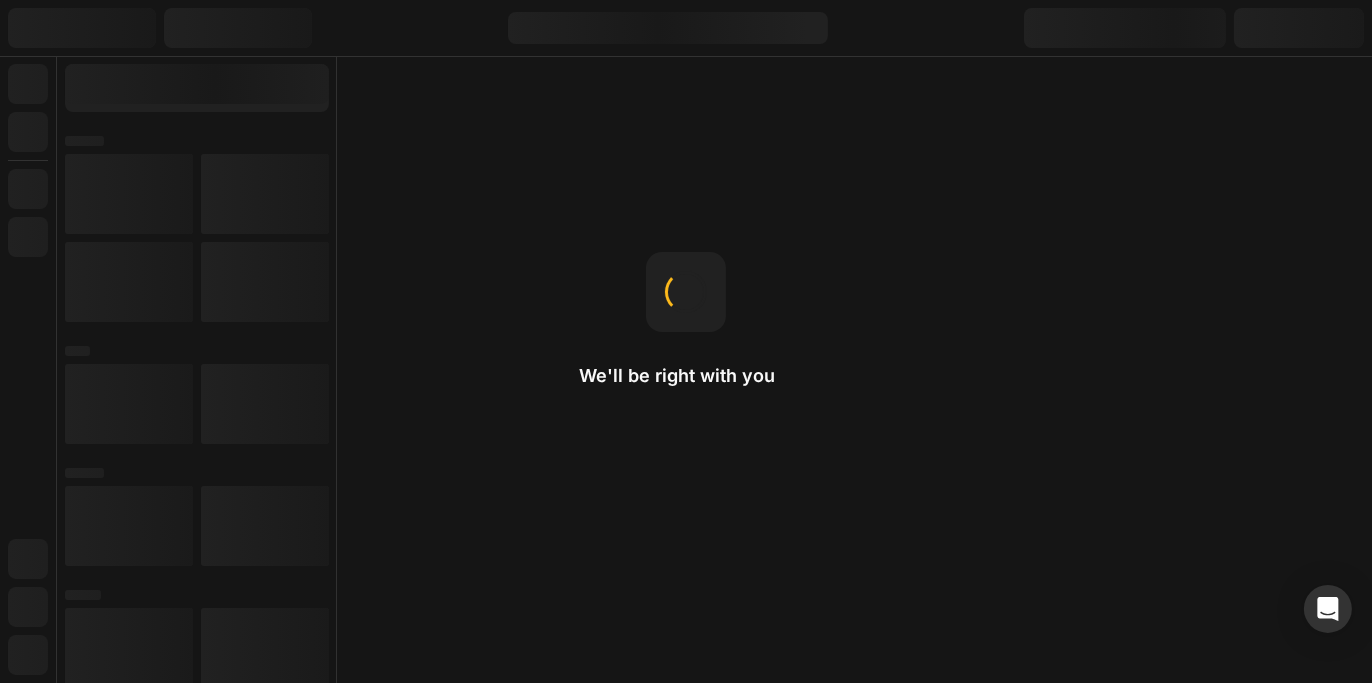 scroll, scrollTop: 0, scrollLeft: 0, axis: both 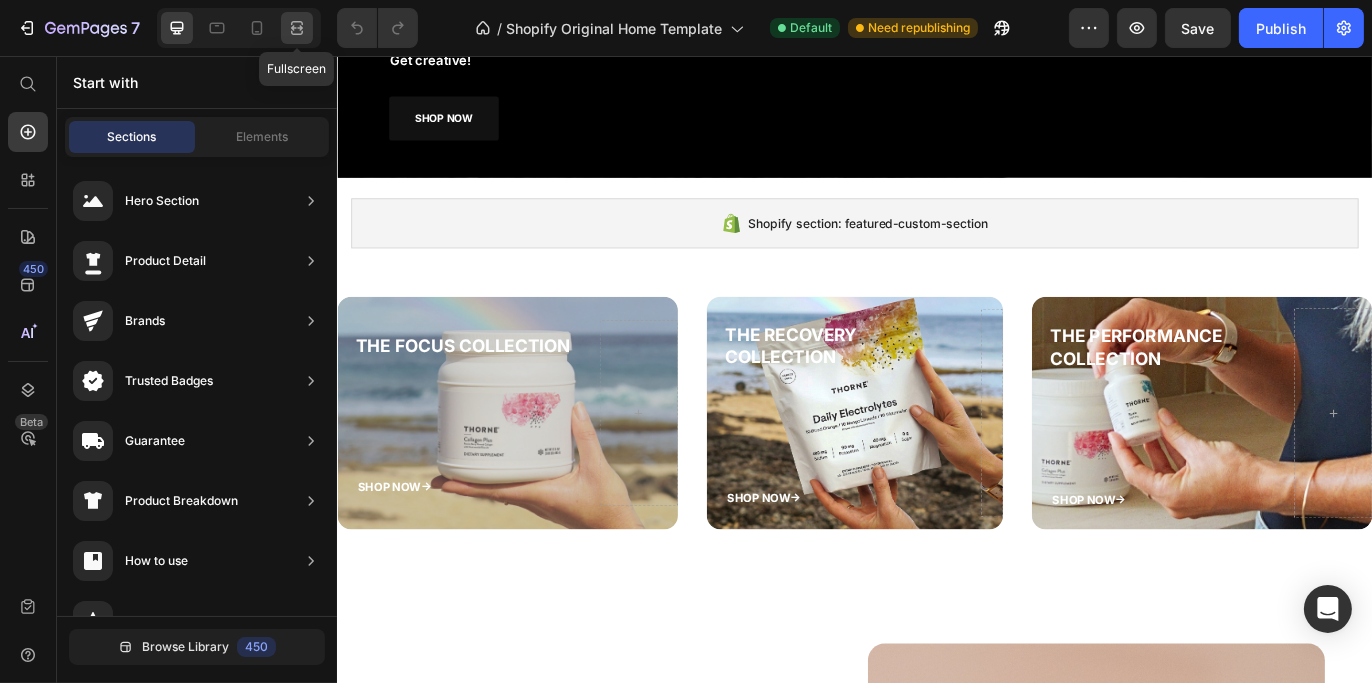 click 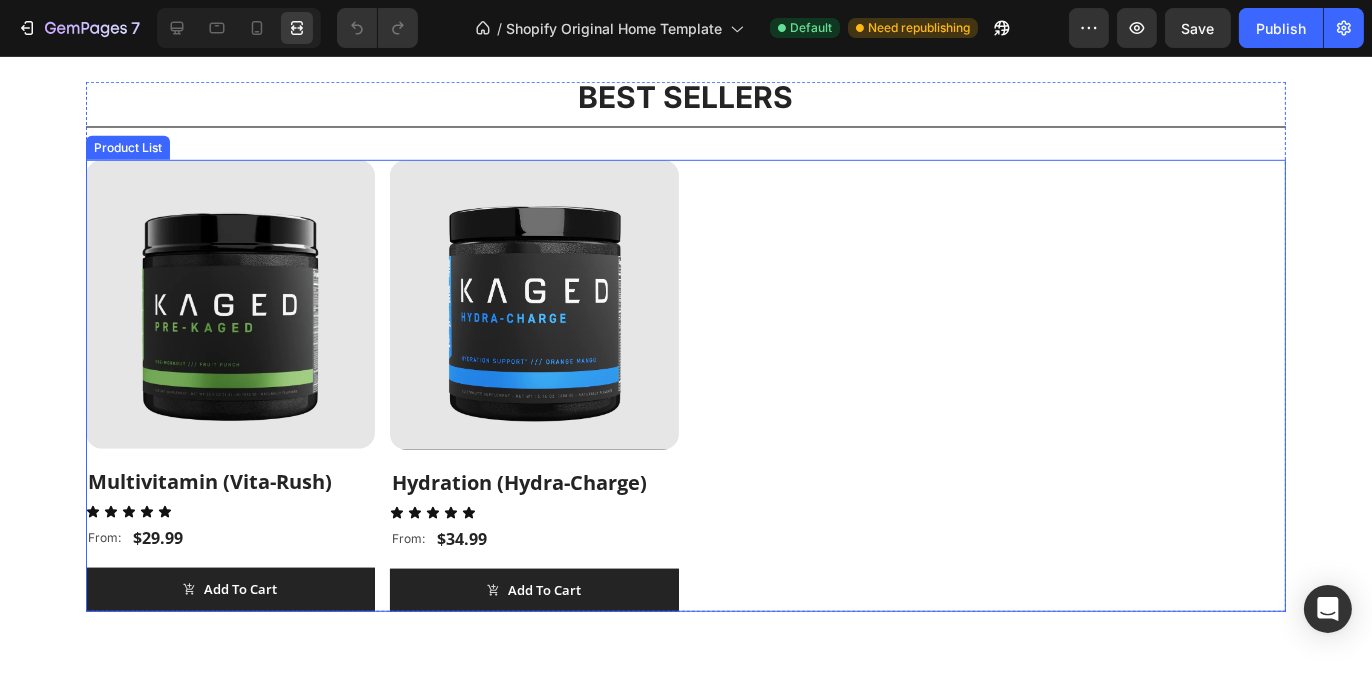 scroll, scrollTop: 1798, scrollLeft: 0, axis: vertical 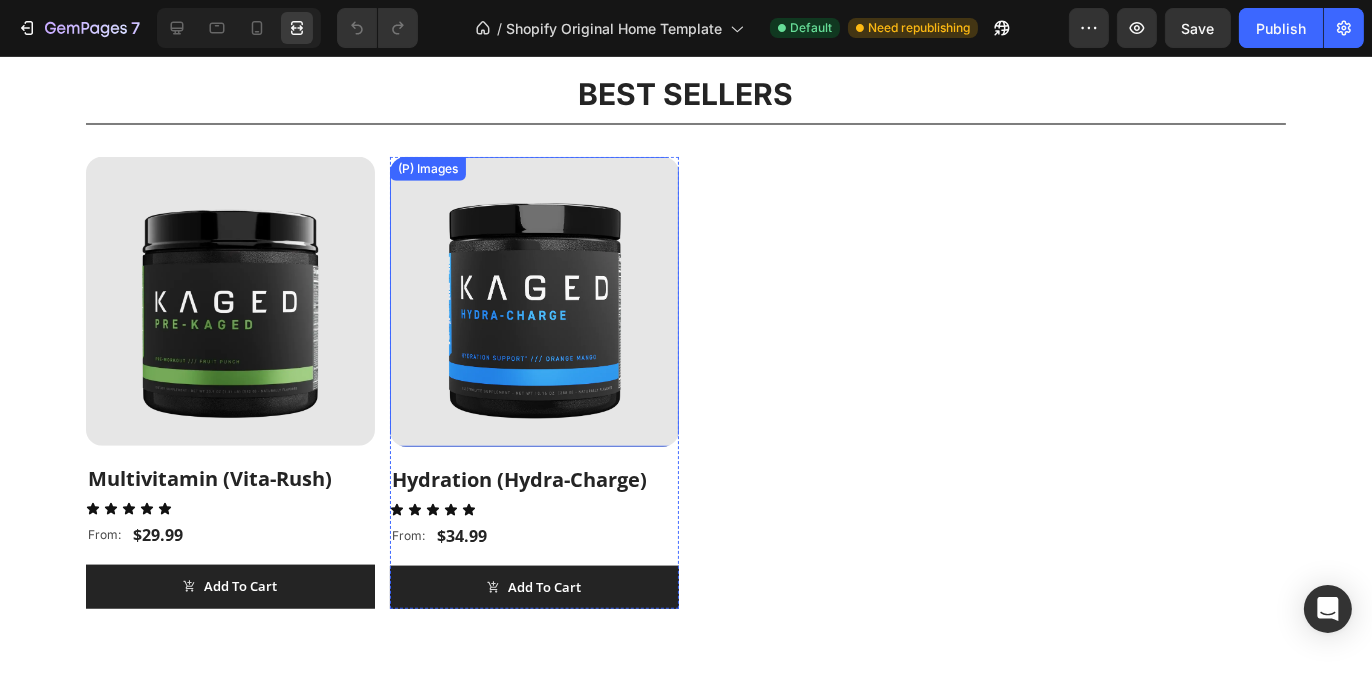 click at bounding box center [534, 301] 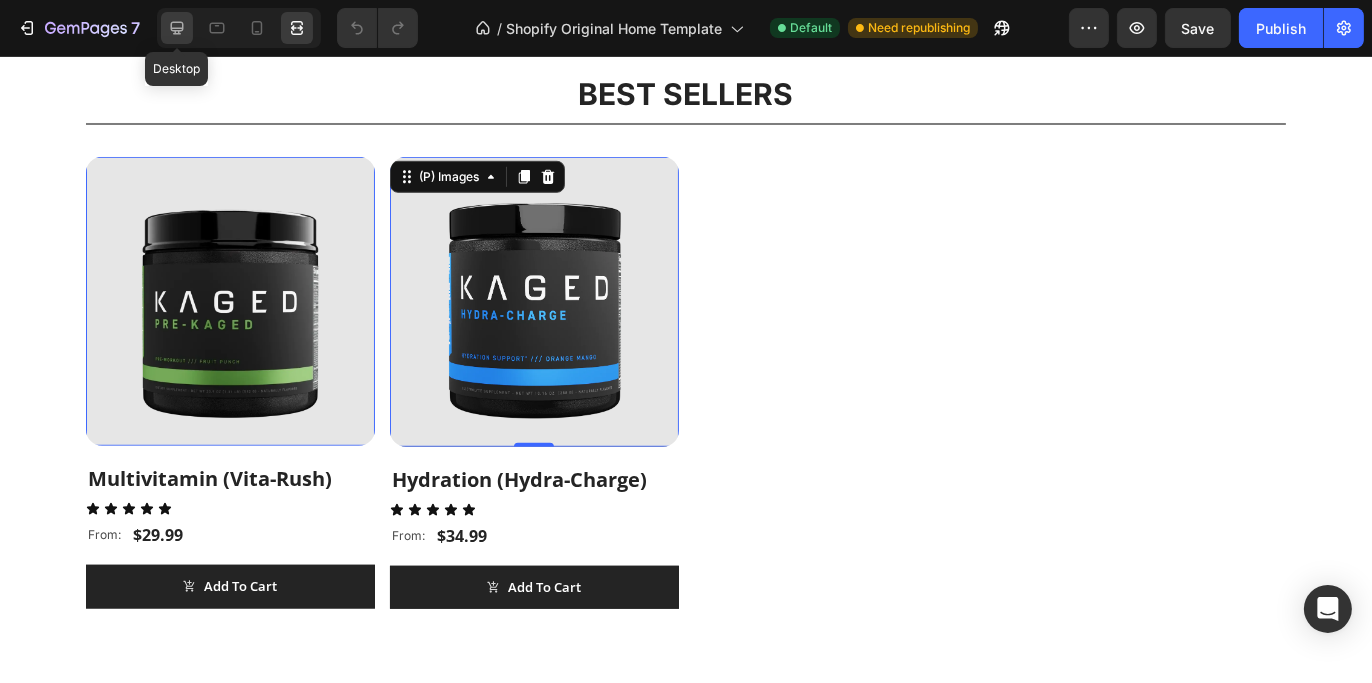 click 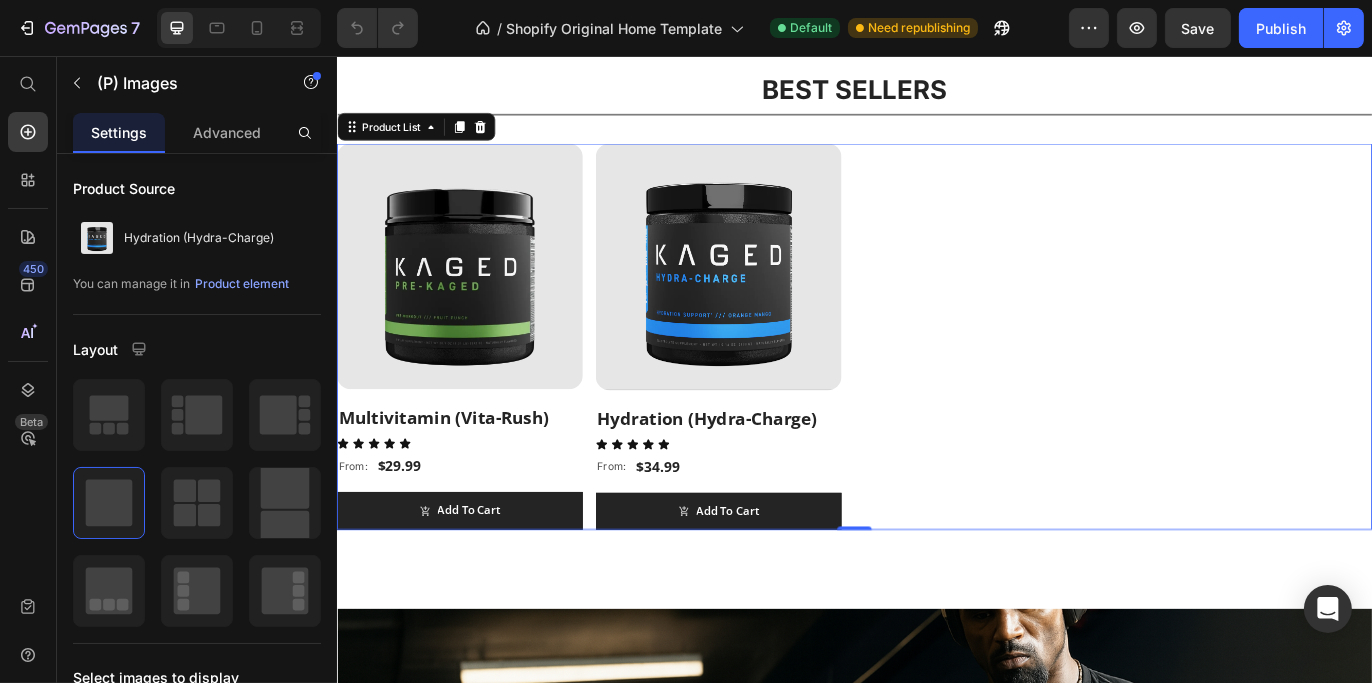 click on "(P) Images Multivitamin (Vita-Rush) (P) Title Icon Icon Icon Icon
Icon Icon List From: Text Block $29.99 (P) Price Row Add To Cart (P) Cart Button Row (P) Images Hydration (Hydra-Charge) (P) Title Icon Icon Icon Icon
Icon Icon List From: Text Block $34.99 (P) Price Row Add To Cart (P) Cart Button Row" at bounding box center [936, 381] 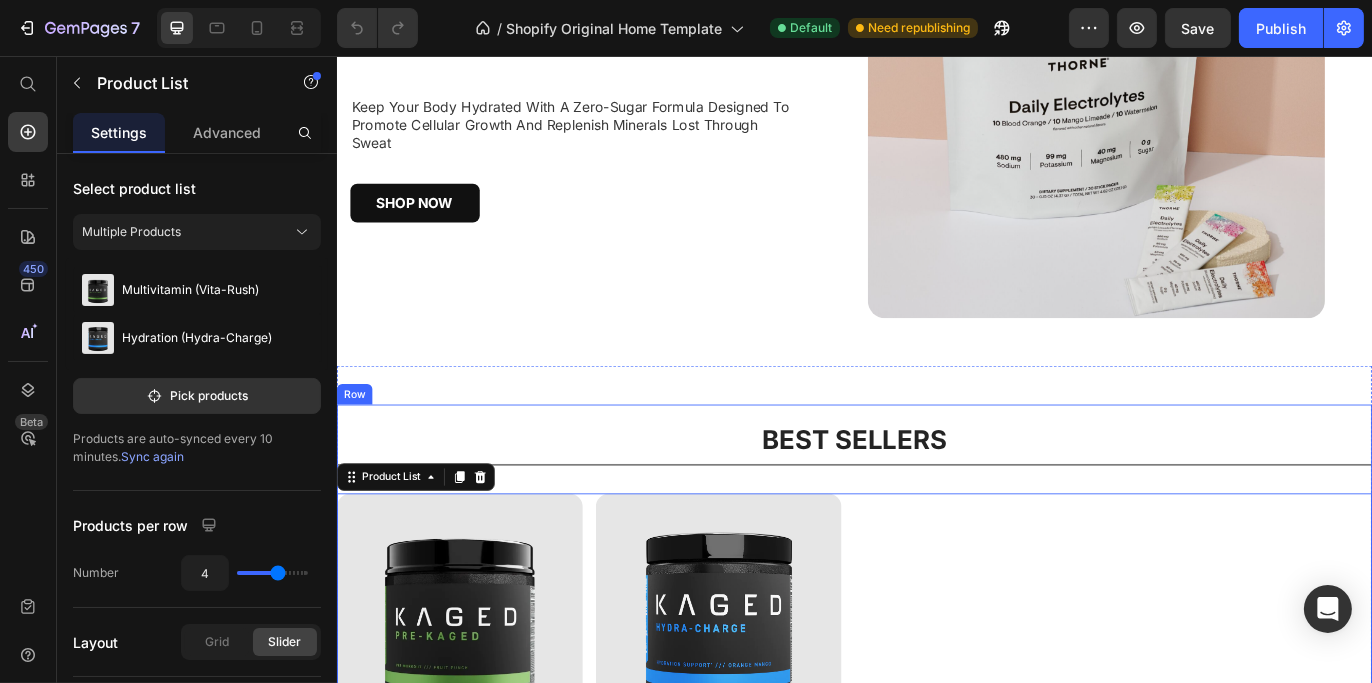 scroll, scrollTop: 1512, scrollLeft: 0, axis: vertical 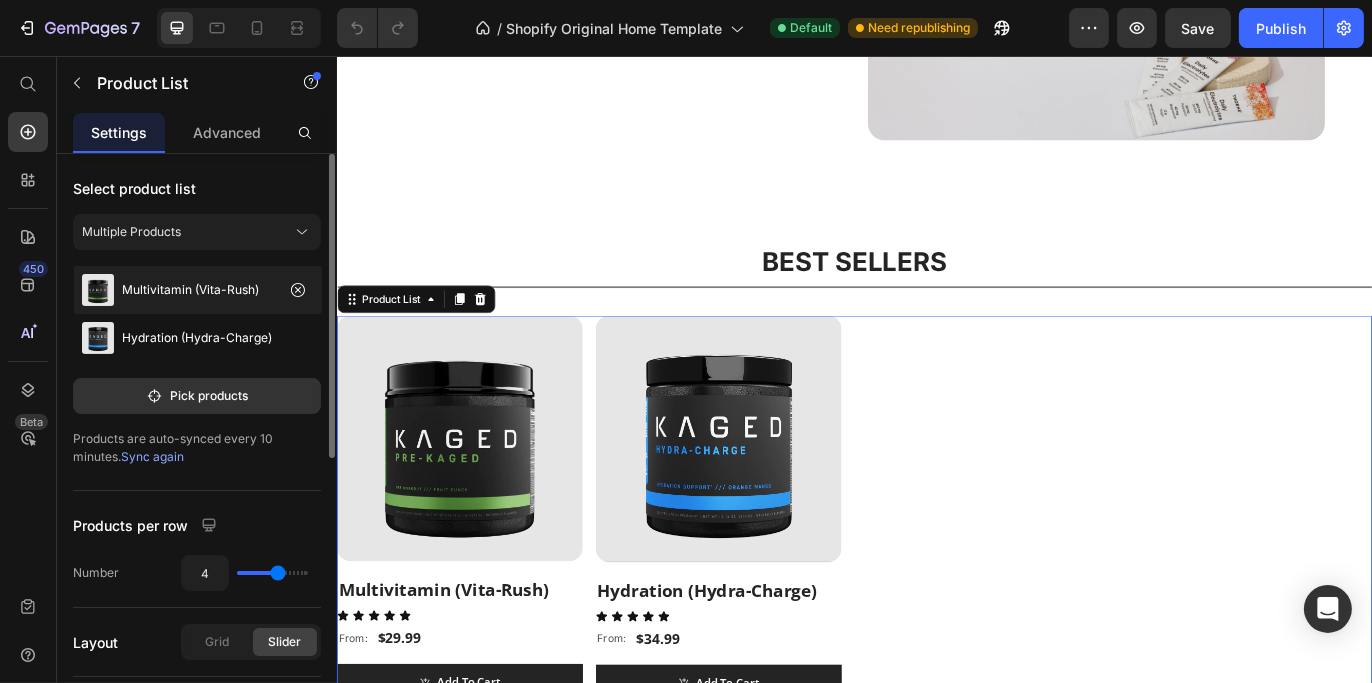 click on "Multivitamin (Vita-Rush)" at bounding box center [190, 290] 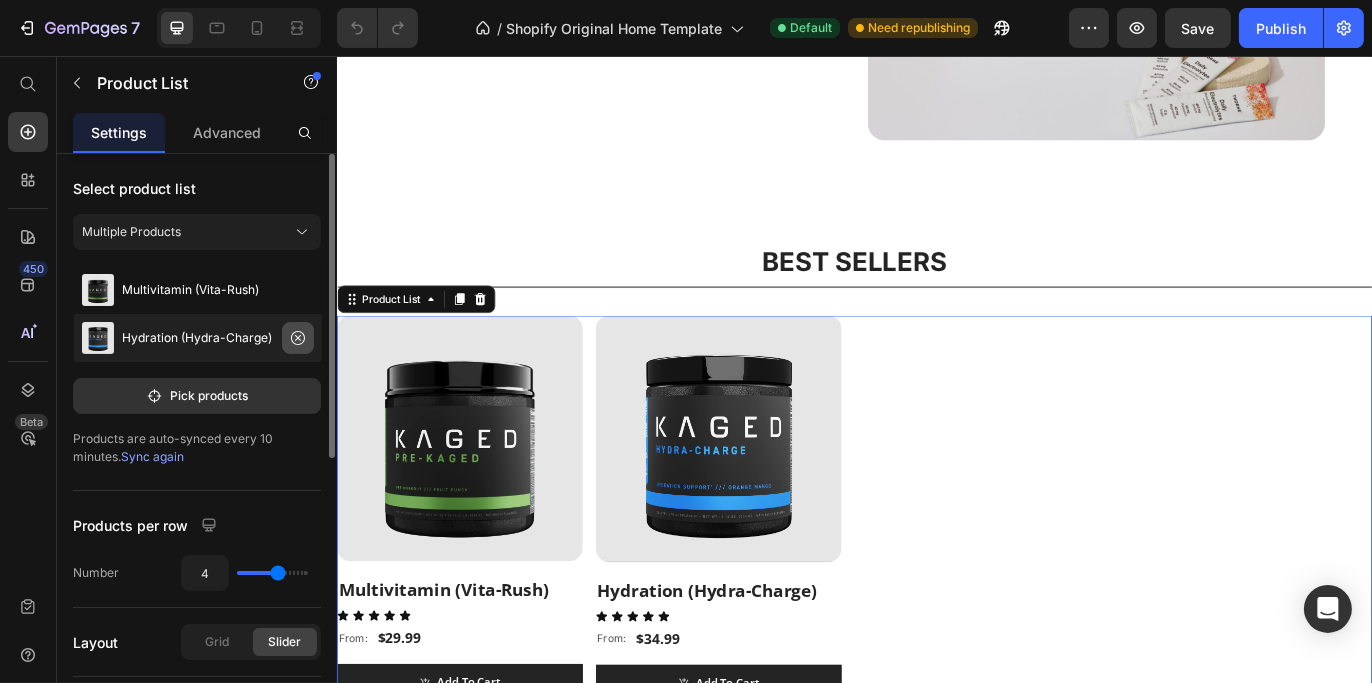 click 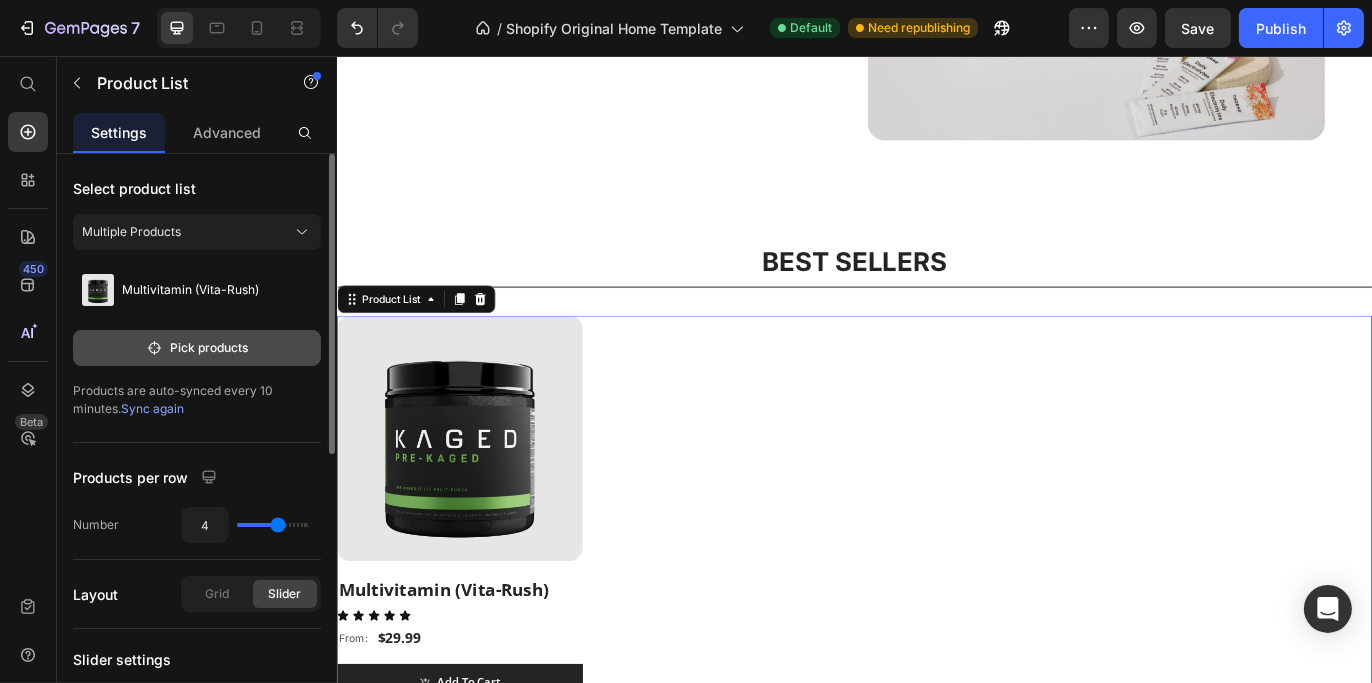 click on "Pick products" at bounding box center (197, 348) 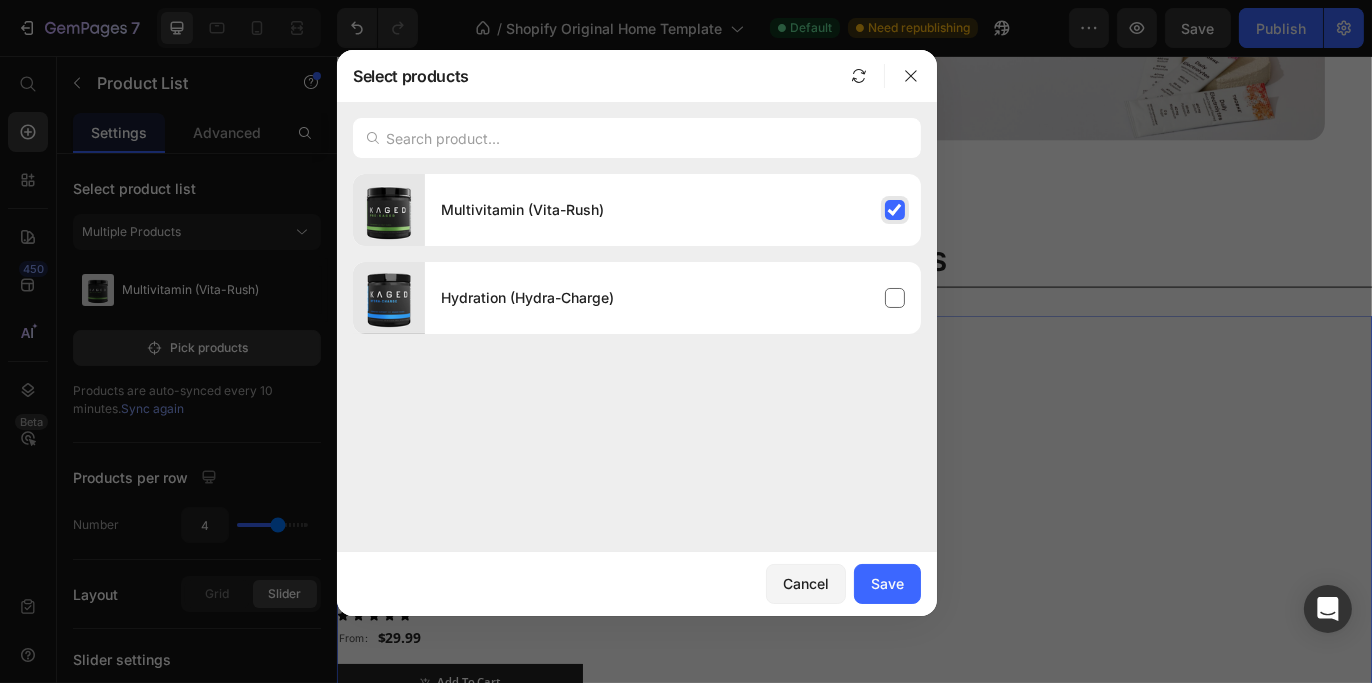 click on "Multivitamin (Vita-Rush)" at bounding box center (673, 210) 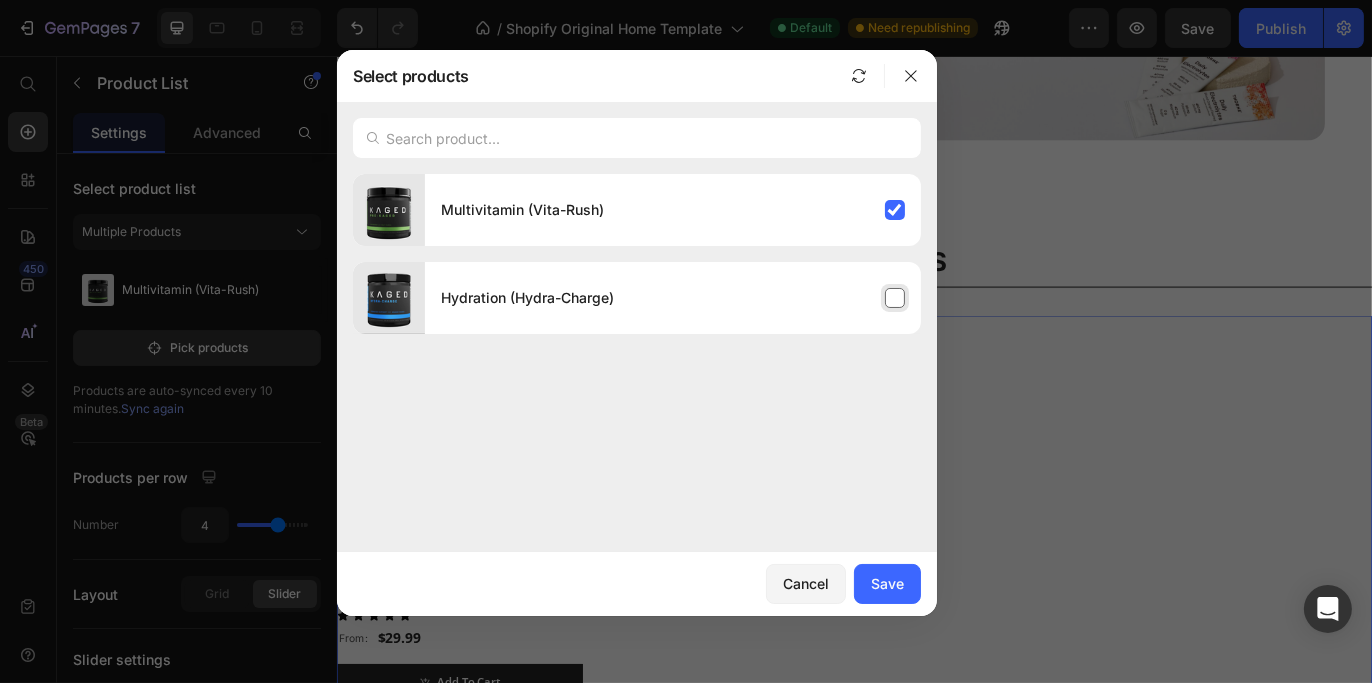 click on "Hydration (Hydra-Charge)" at bounding box center (673, 298) 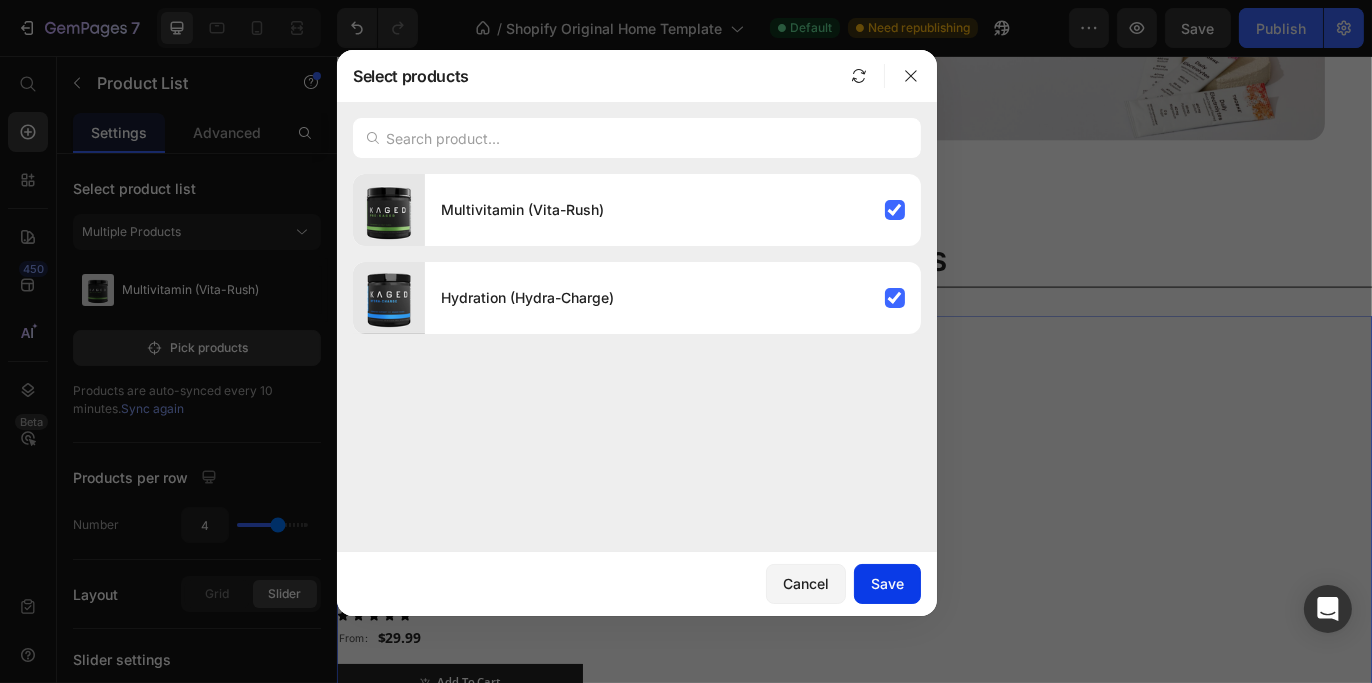 click on "Save" at bounding box center (887, 583) 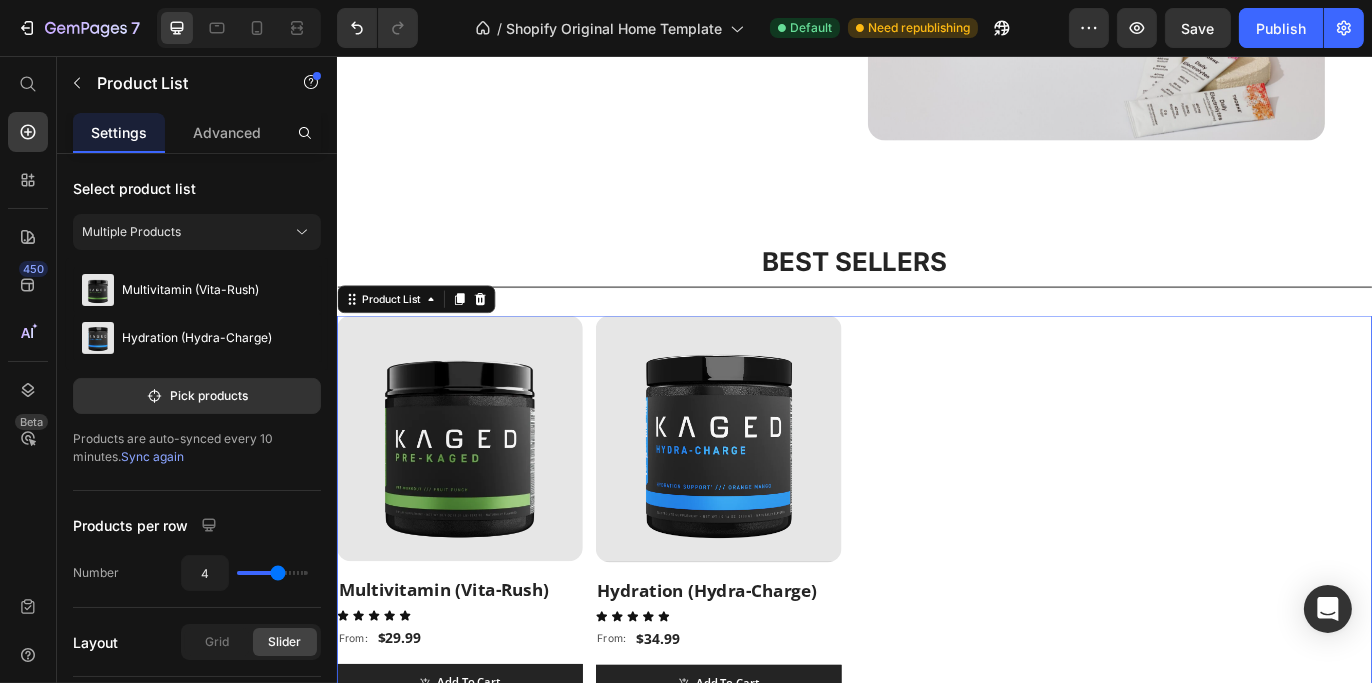 click on "(P) Images Multivitamin (Vita-Rush) (P) Title Icon Icon Icon Icon
Icon Icon List From: Text Block $29.99 (P) Price Row Add To Cart (P) Cart Button Row (P) Images Hydration (Hydra-Charge) (P) Title Icon Icon Icon Icon
Icon Icon List From: Text Block $34.99 (P) Price Row Add To Cart (P) Cart Button Row" at bounding box center (936, 581) 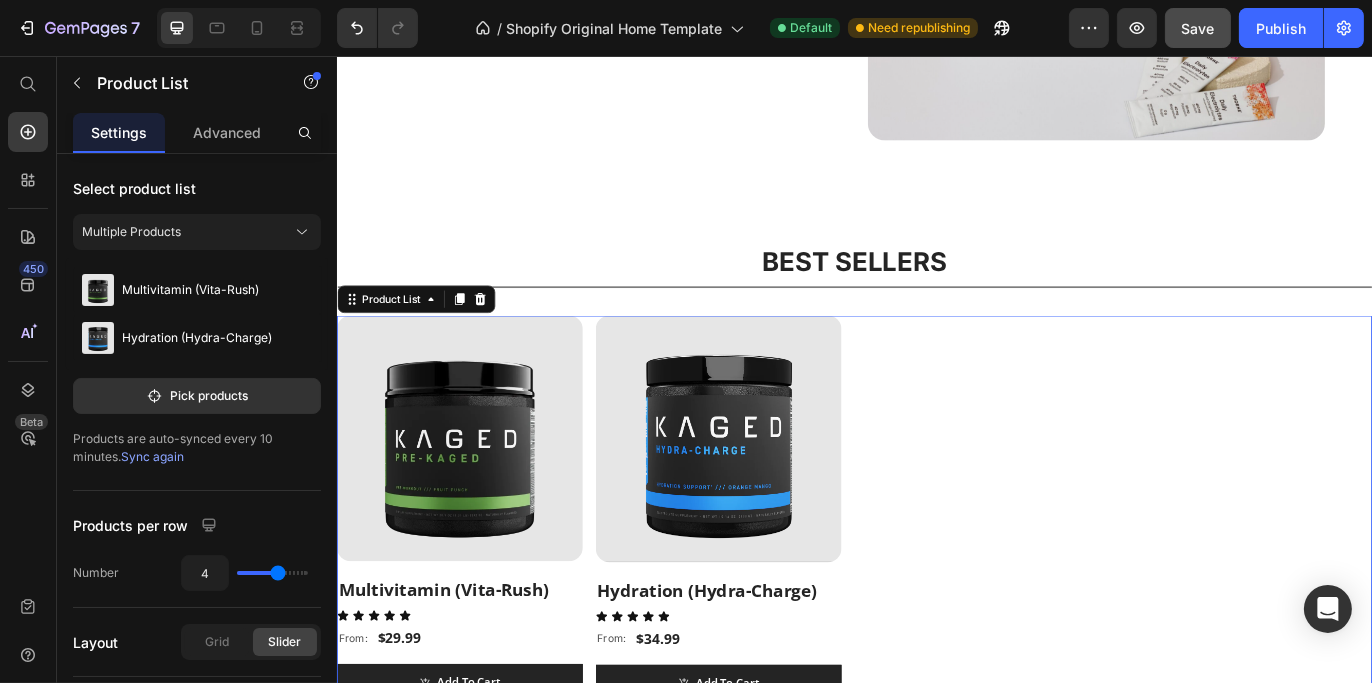 click on "Save" 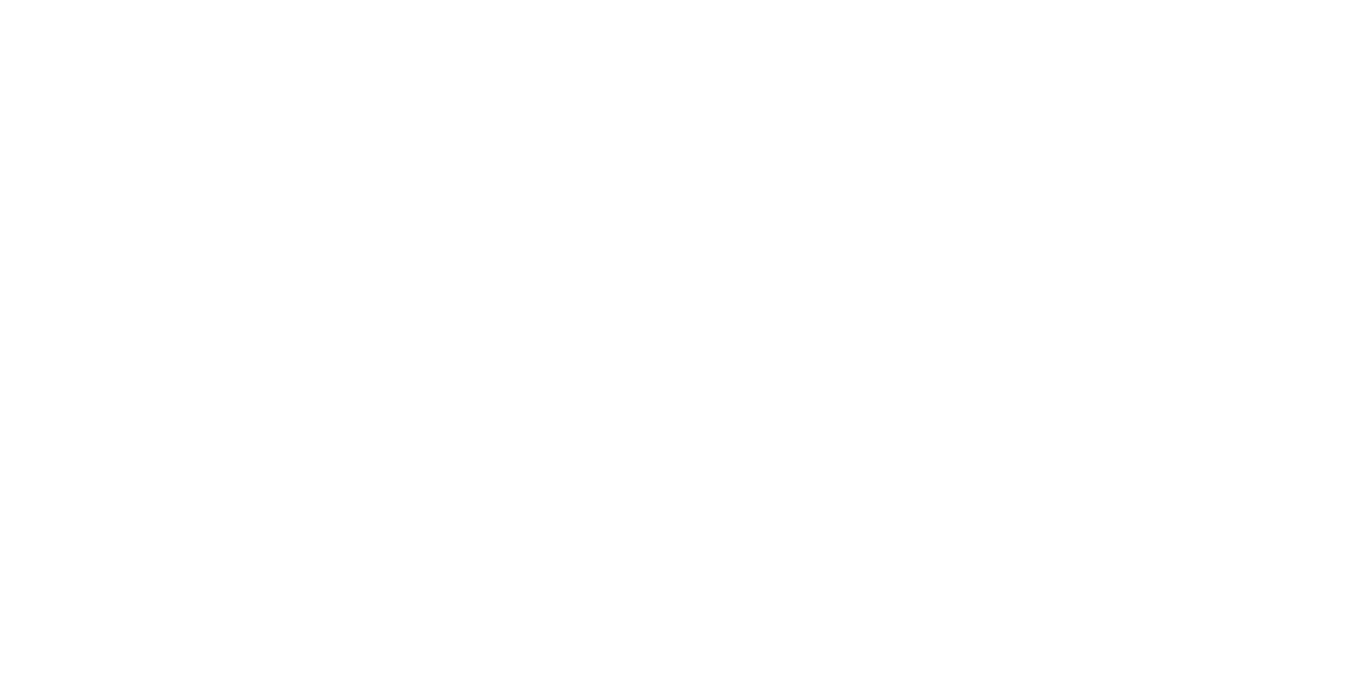 scroll, scrollTop: 0, scrollLeft: 0, axis: both 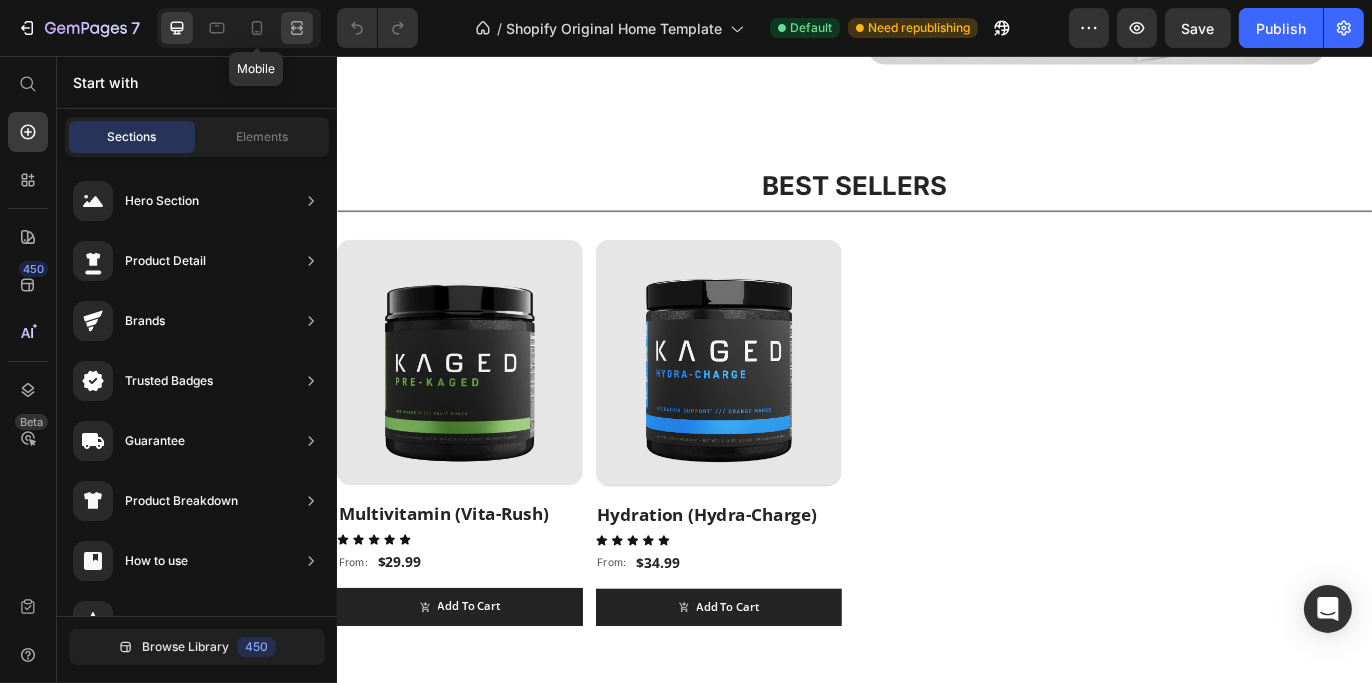 click 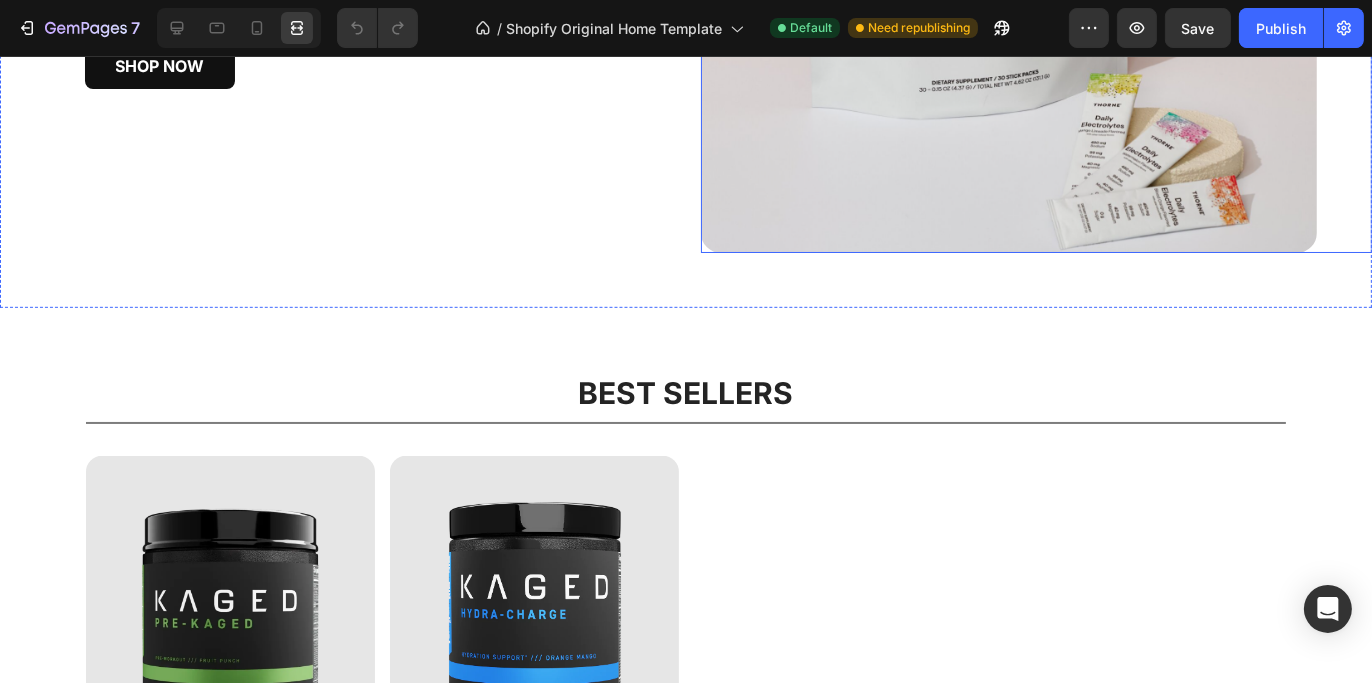 scroll, scrollTop: 1500, scrollLeft: 0, axis: vertical 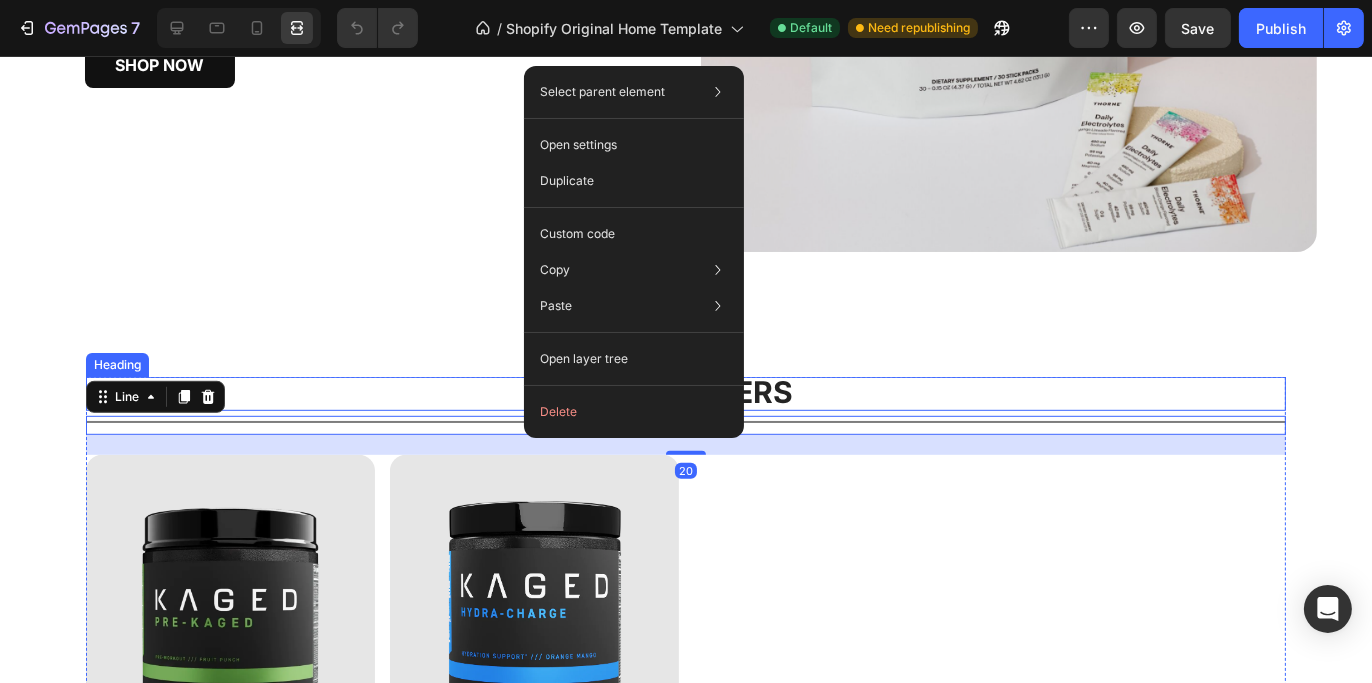 click on "BEST SELLERS" at bounding box center (686, 394) 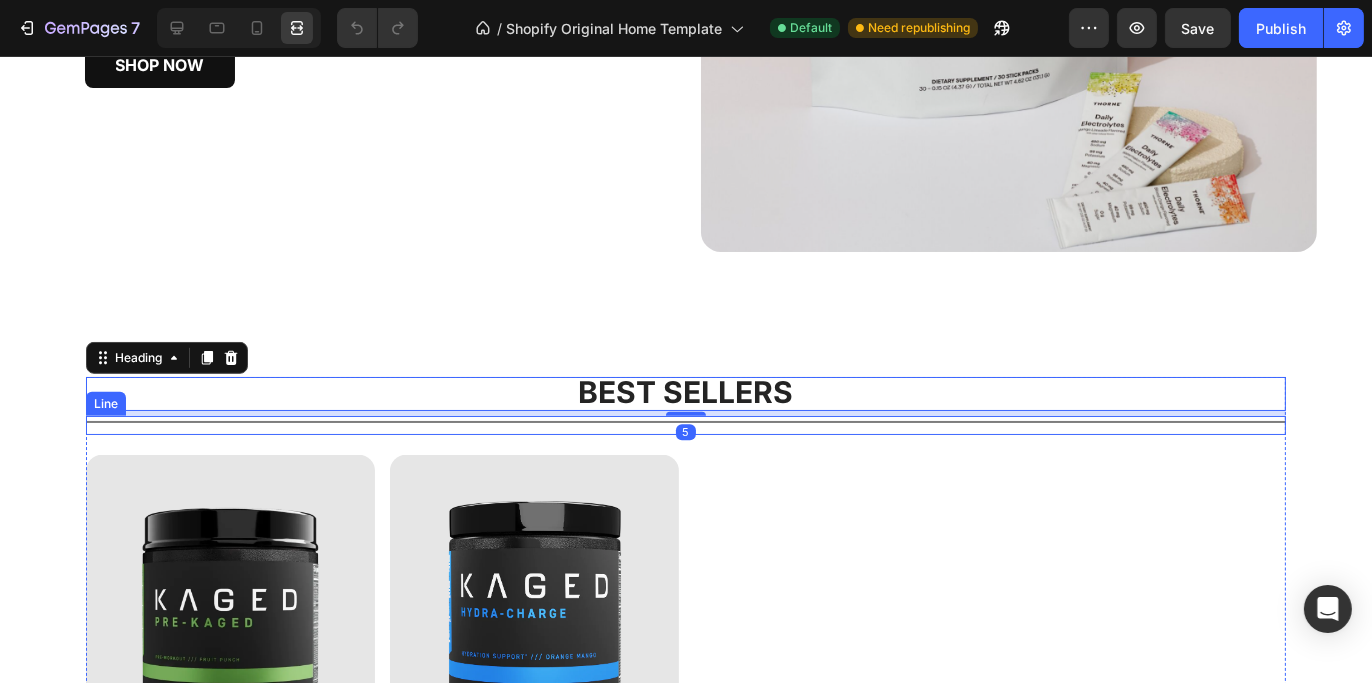 click at bounding box center (686, 422) 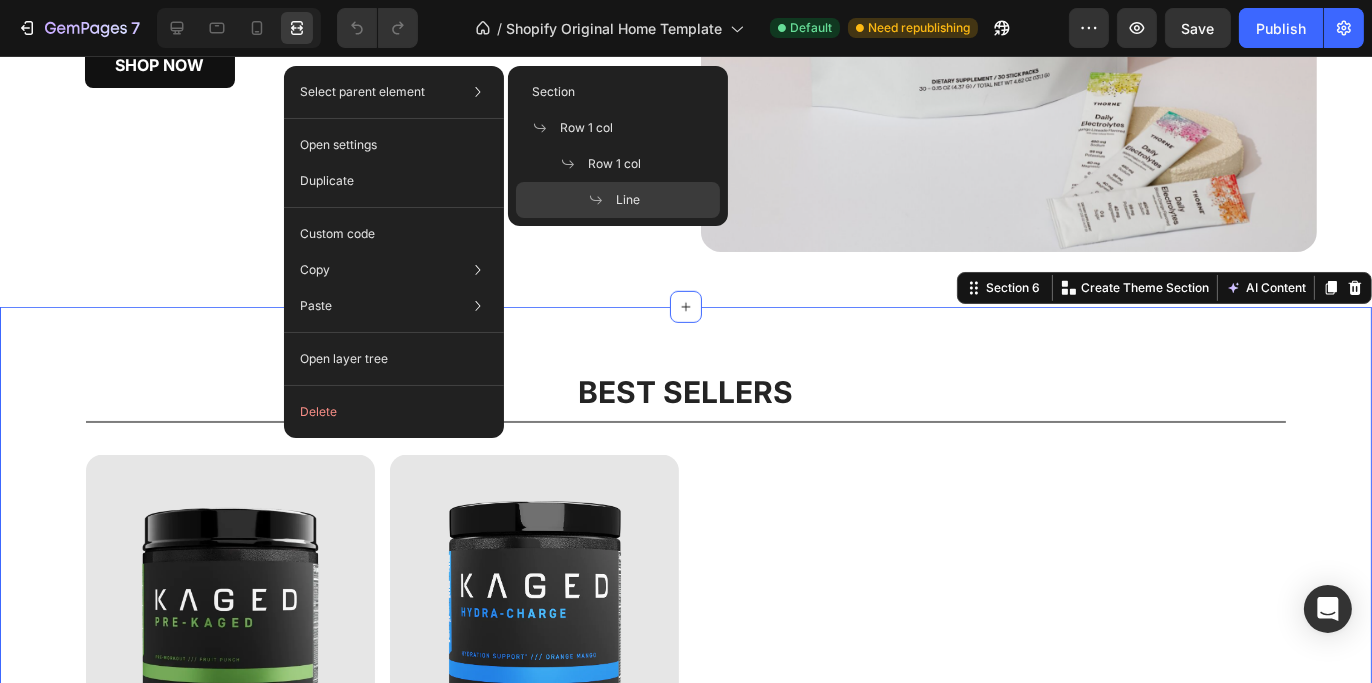 drag, startPoint x: 774, startPoint y: 340, endPoint x: 762, endPoint y: 368, distance: 30.463093 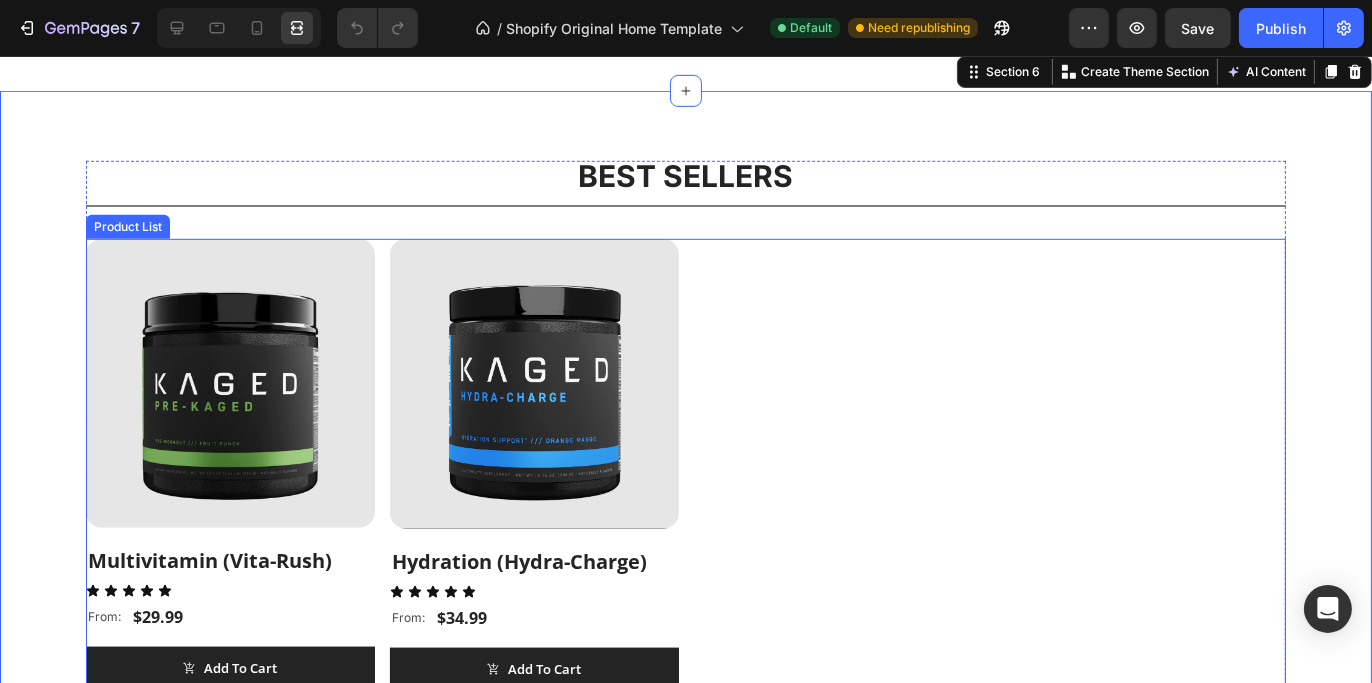 scroll, scrollTop: 1700, scrollLeft: 0, axis: vertical 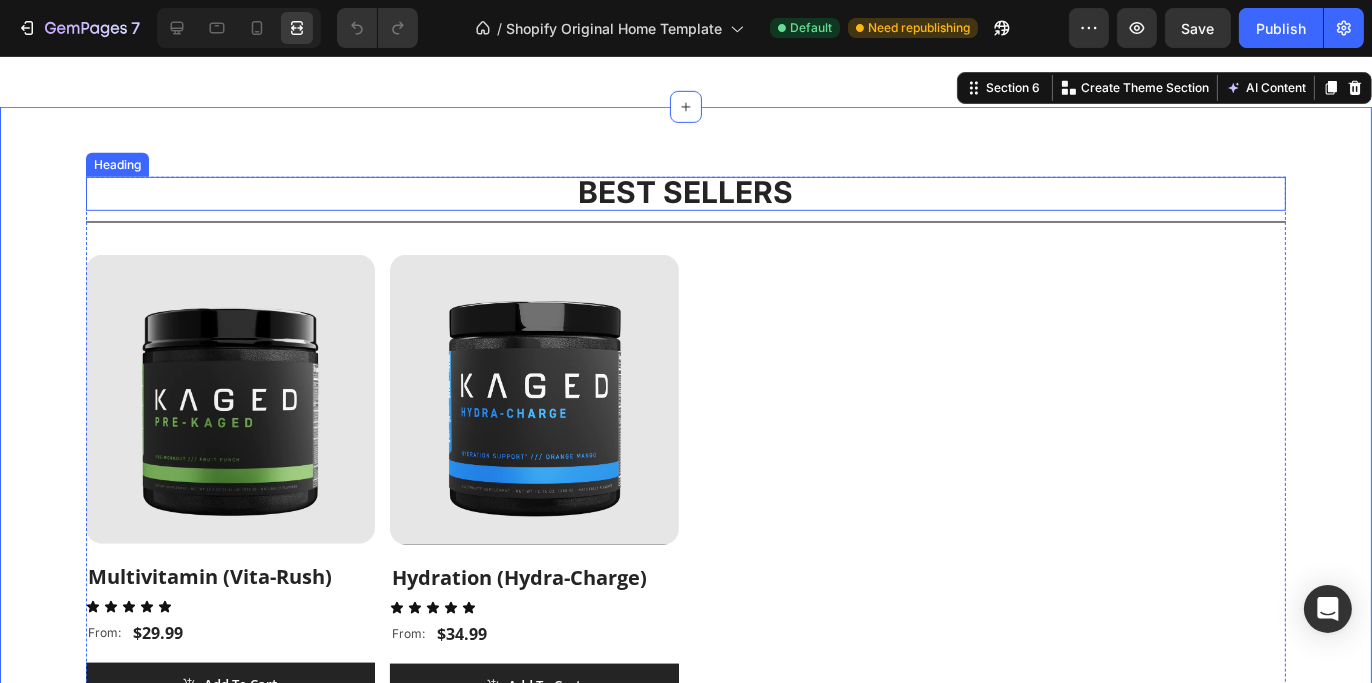 click on "BEST SELLERS" at bounding box center [686, 192] 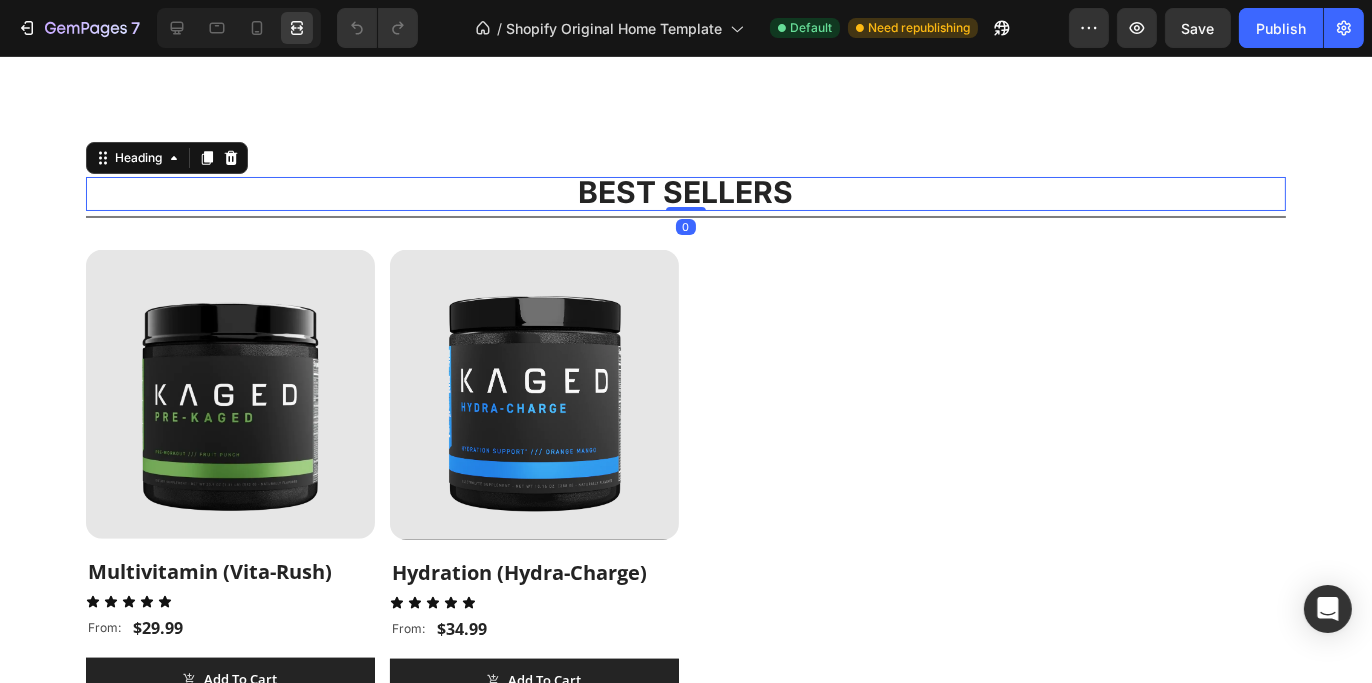 drag, startPoint x: 672, startPoint y: 205, endPoint x: 677, endPoint y: 179, distance: 26.476404 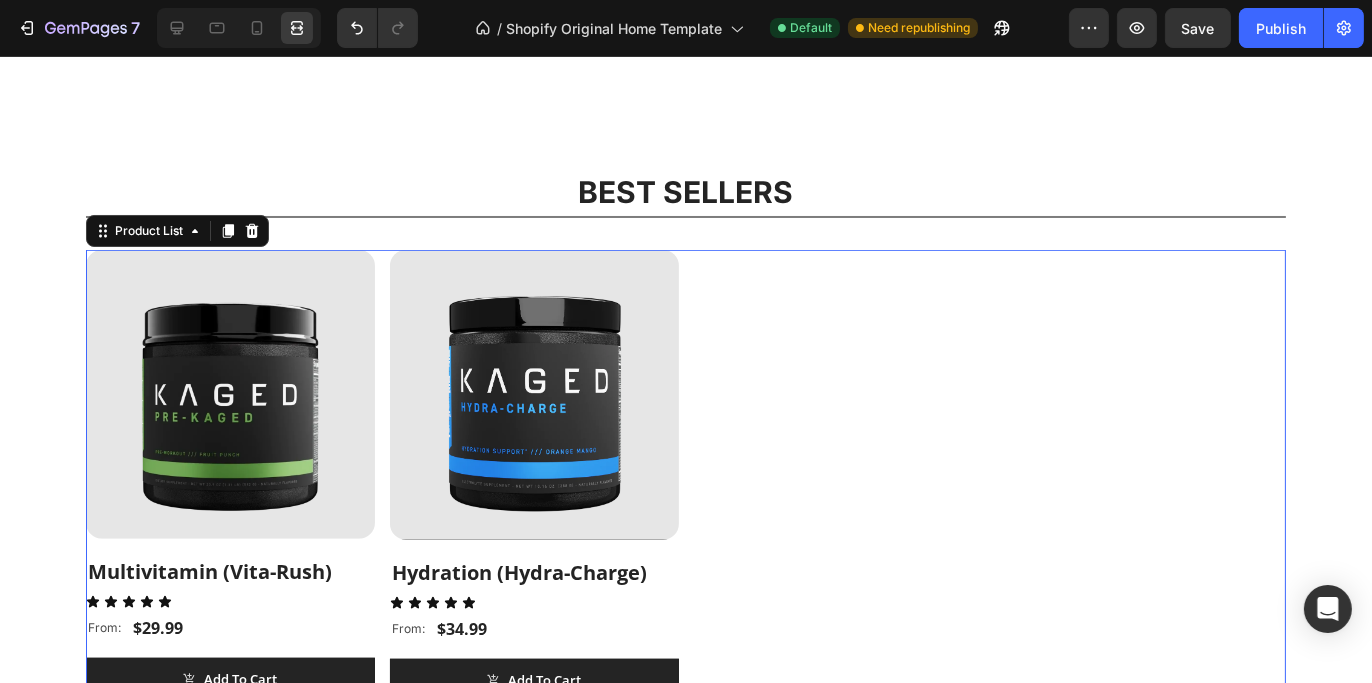 click on "(P) Images Multivitamin (Vita-Rush) (P) Title Icon Icon Icon Icon
Icon Icon List From: Text Block $29.99 (P) Price Row Add To Cart (P) Cart Button Row (P) Images Hydration (Hydra-Charge) (P) Title Icon Icon Icon Icon
Icon Icon List From: Text Block $34.99 (P) Price Row Add To Cart (P) Cart Button Row" at bounding box center [686, 476] 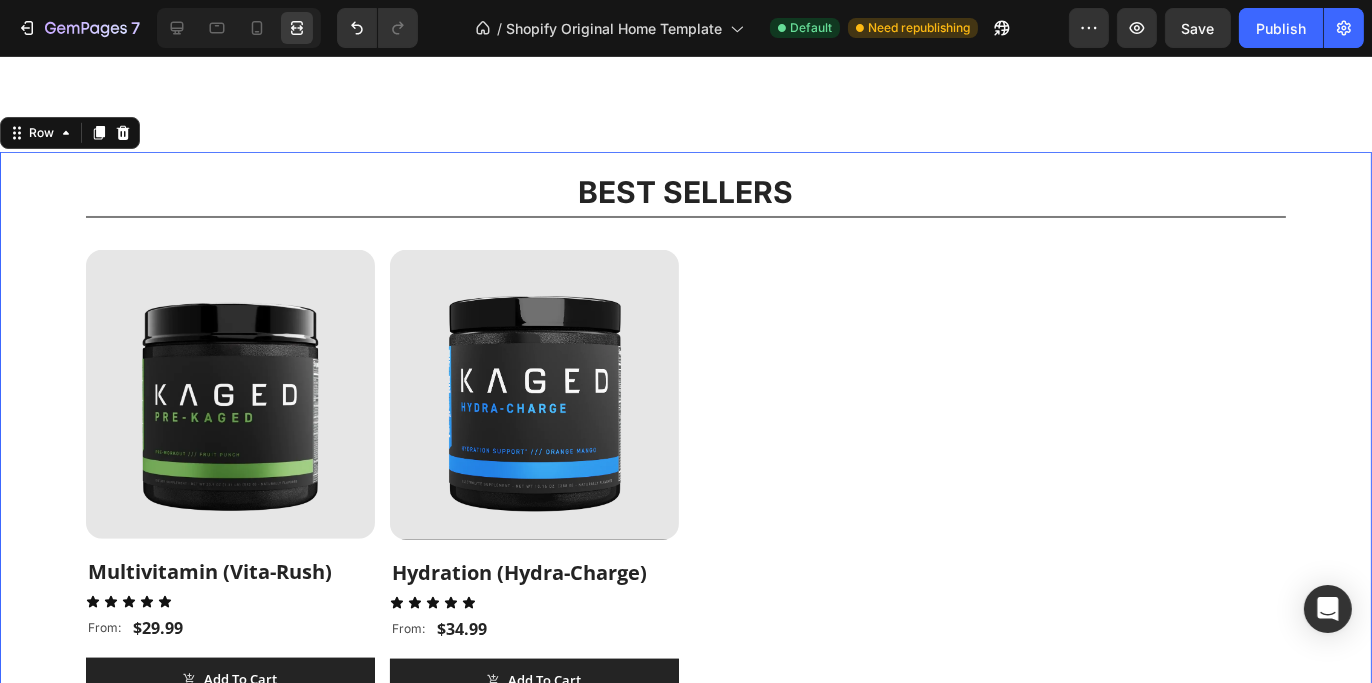 click on "BEST SELLERS Heading                Title Line (P) Images Multivitamin (Vita-Rush) (P) Title Icon Icon Icon Icon
Icon Icon List From: Text Block $29.99 (P) Price Row Add To Cart (P) Cart Button Row (P) Images Hydration (Hydra-Charge) (P) Title Icon Icon Icon Icon
Icon Icon List From: Text Block $34.99 (P) Price Row Add To Cart (P) Cart Button Row Product List Row" at bounding box center (686, 439) 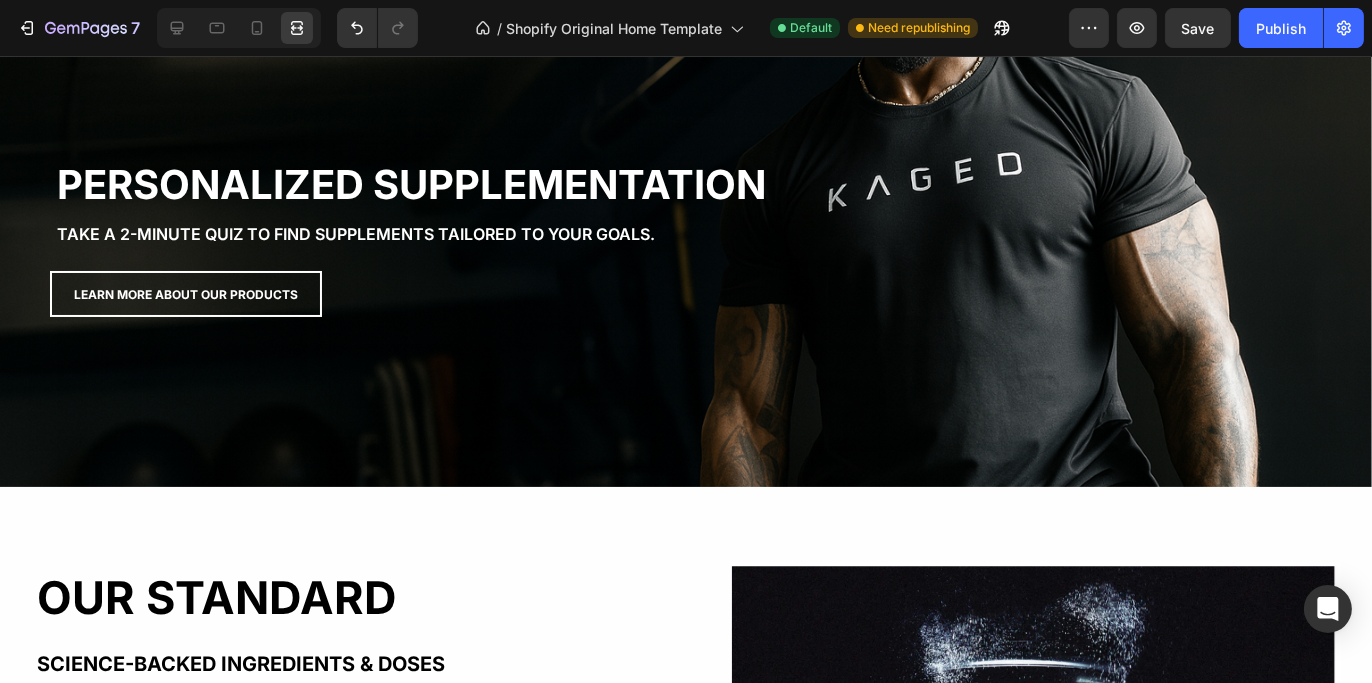 scroll, scrollTop: 2400, scrollLeft: 0, axis: vertical 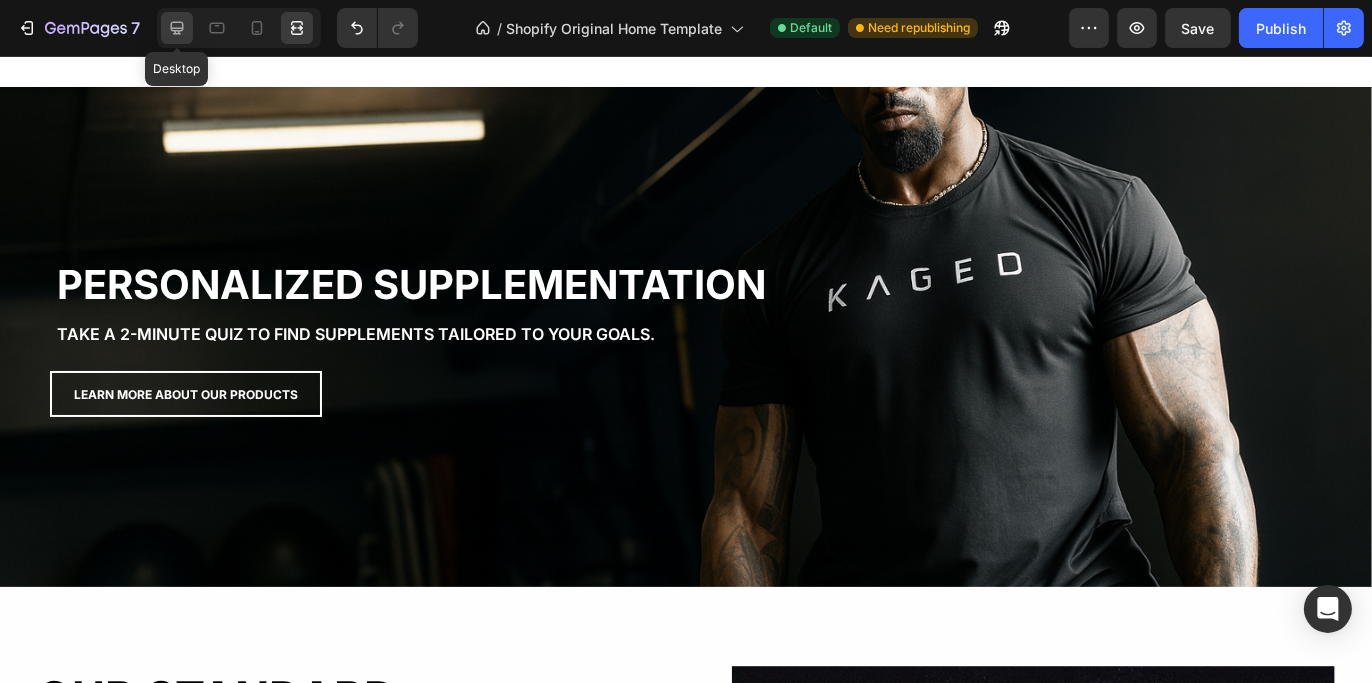 click 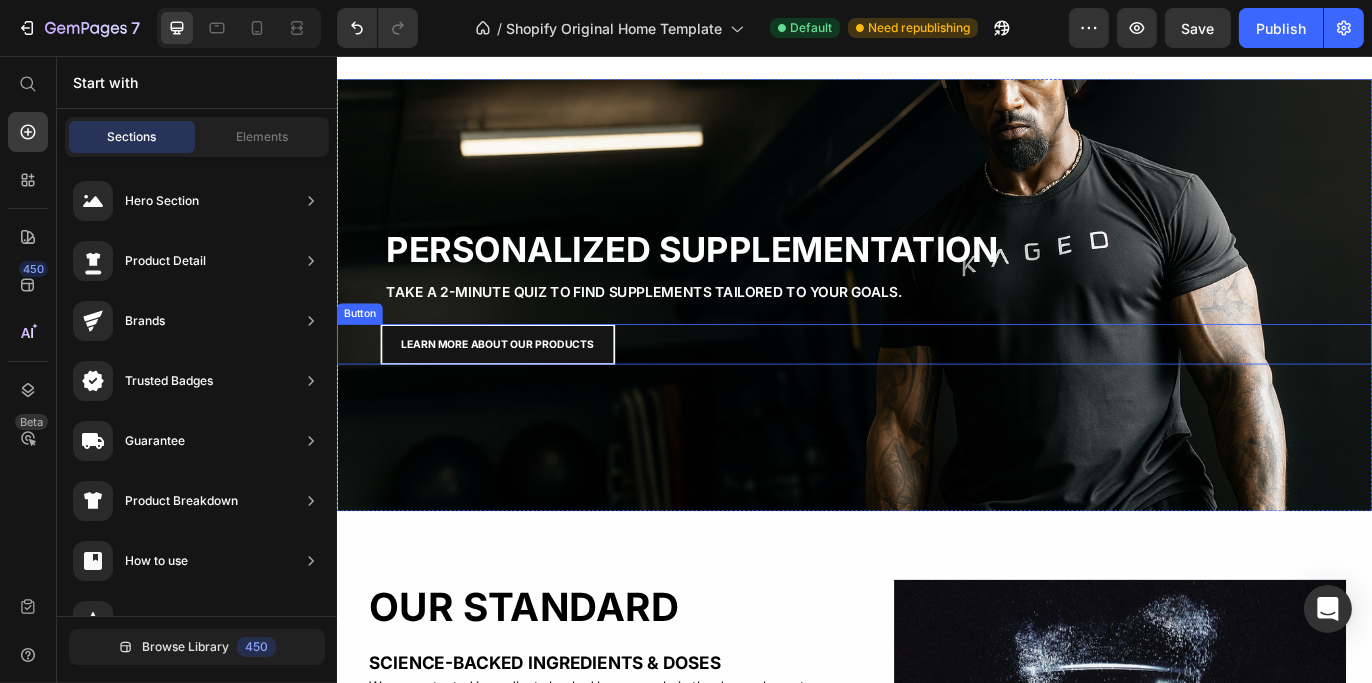 click on "LEARN MORE ABOUT OUR PRODUCTS" at bounding box center [522, 390] 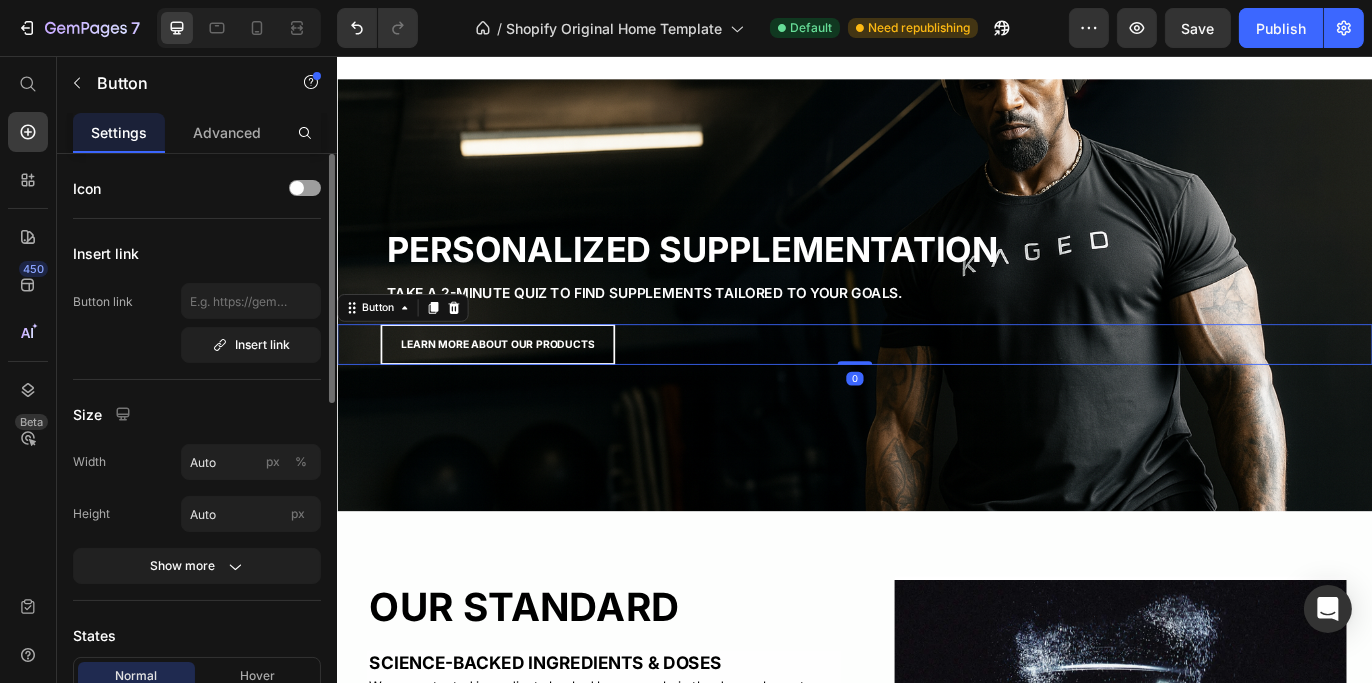 scroll, scrollTop: 300, scrollLeft: 0, axis: vertical 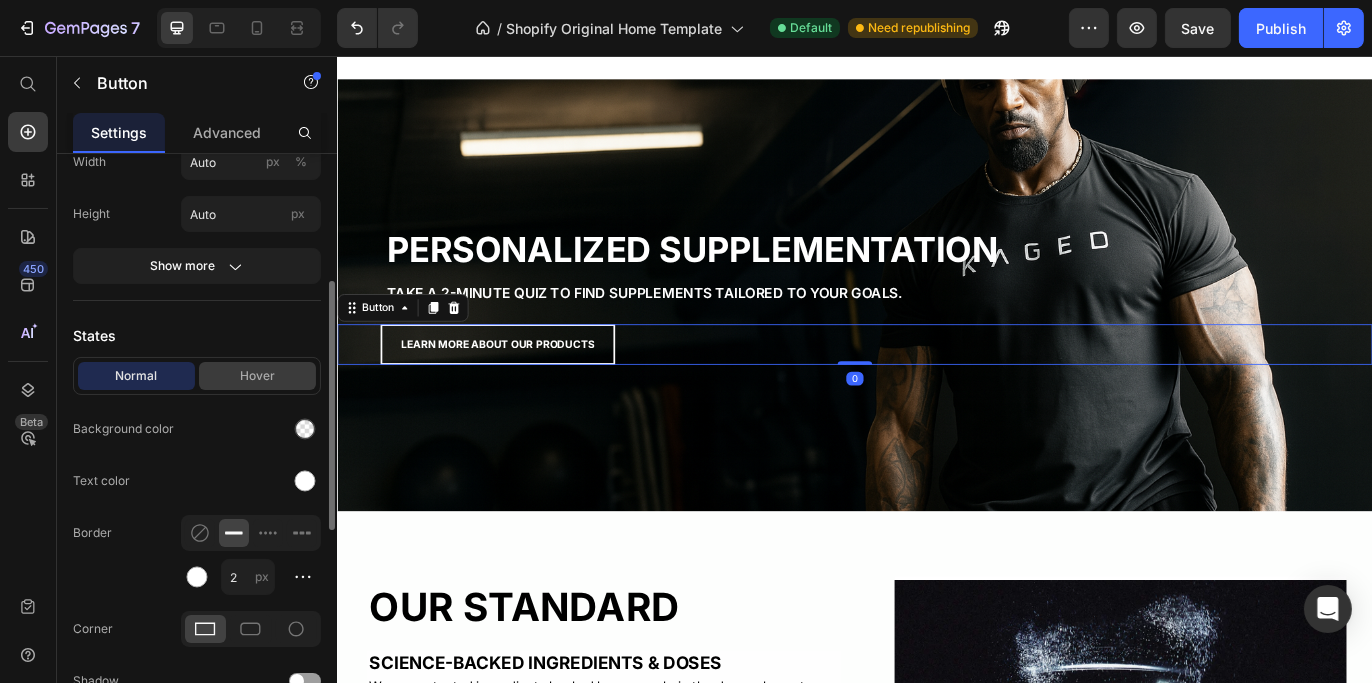 click on "Hover" at bounding box center [257, 376] 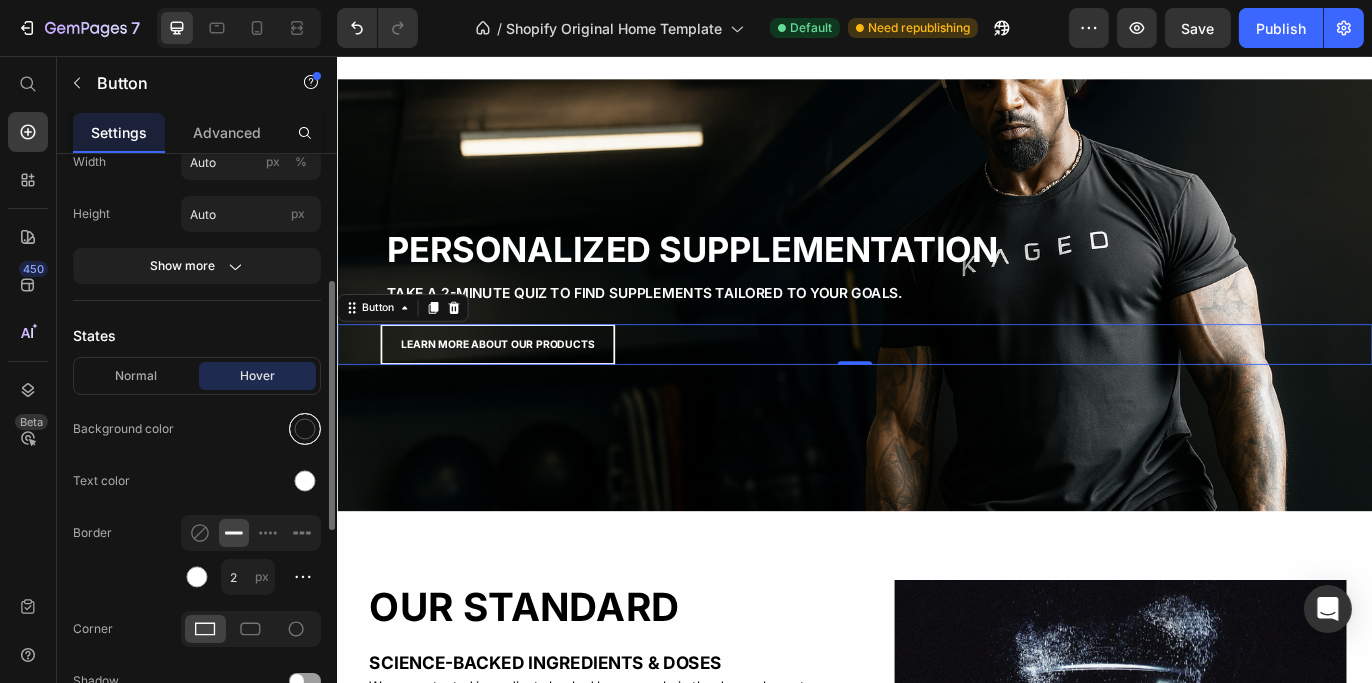 click at bounding box center [305, 429] 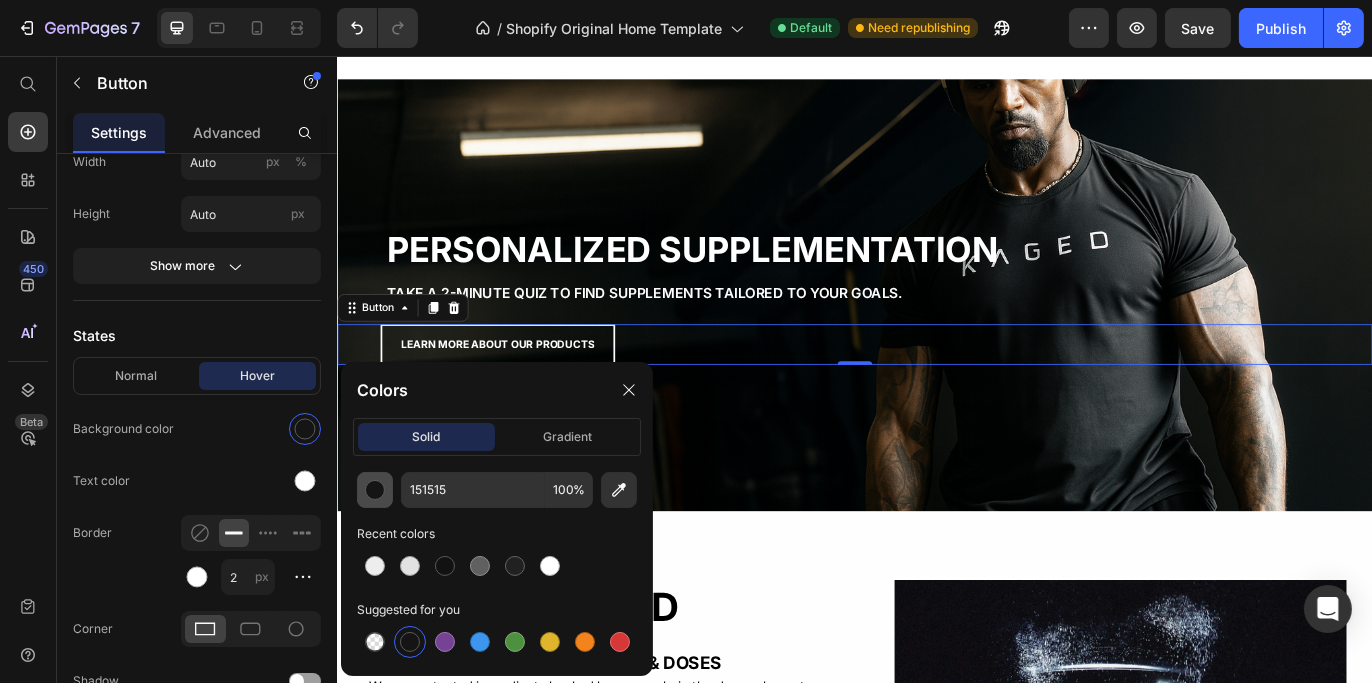 click at bounding box center (375, 490) 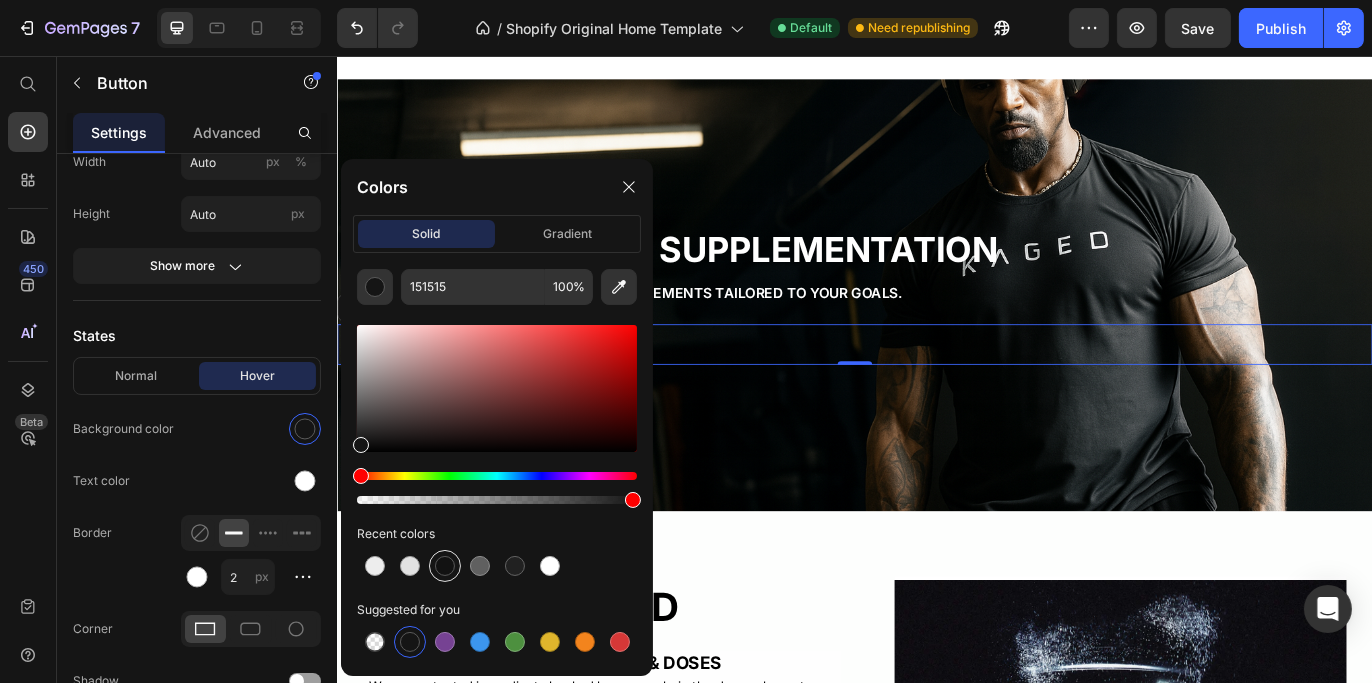 click at bounding box center [445, 566] 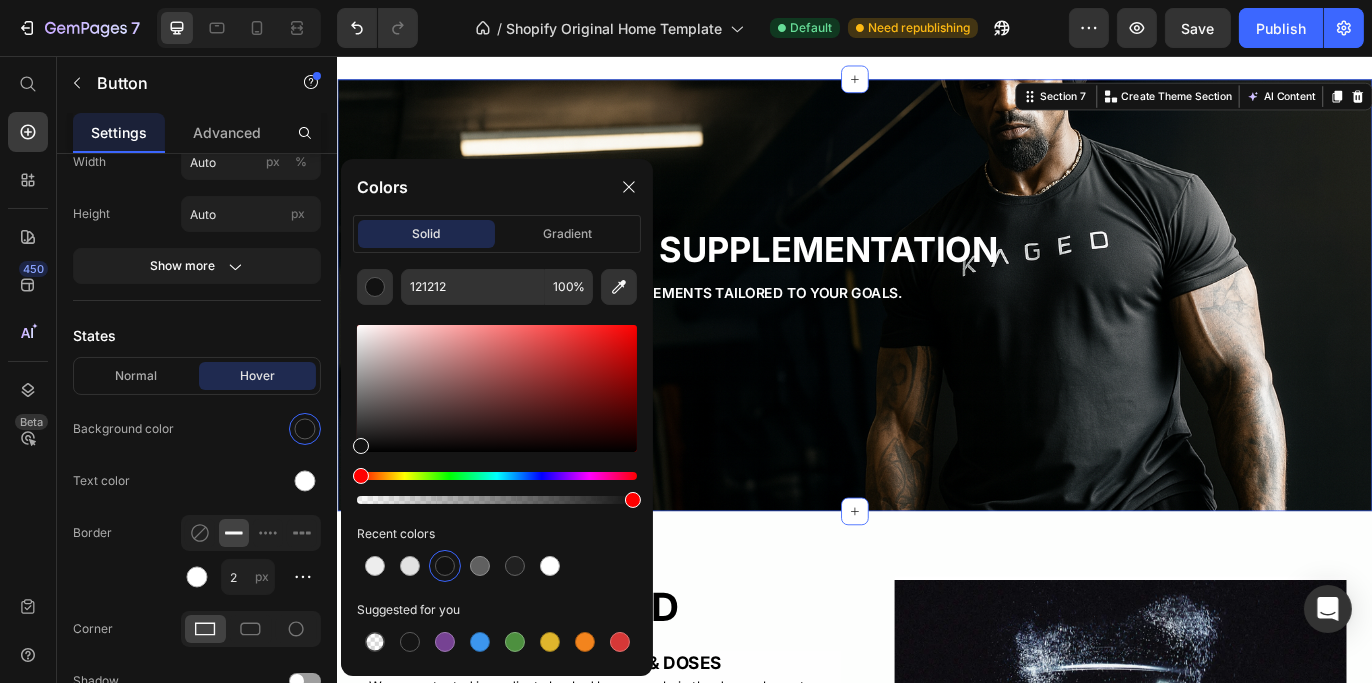 drag, startPoint x: 881, startPoint y: 501, endPoint x: 821, endPoint y: 481, distance: 63.245552 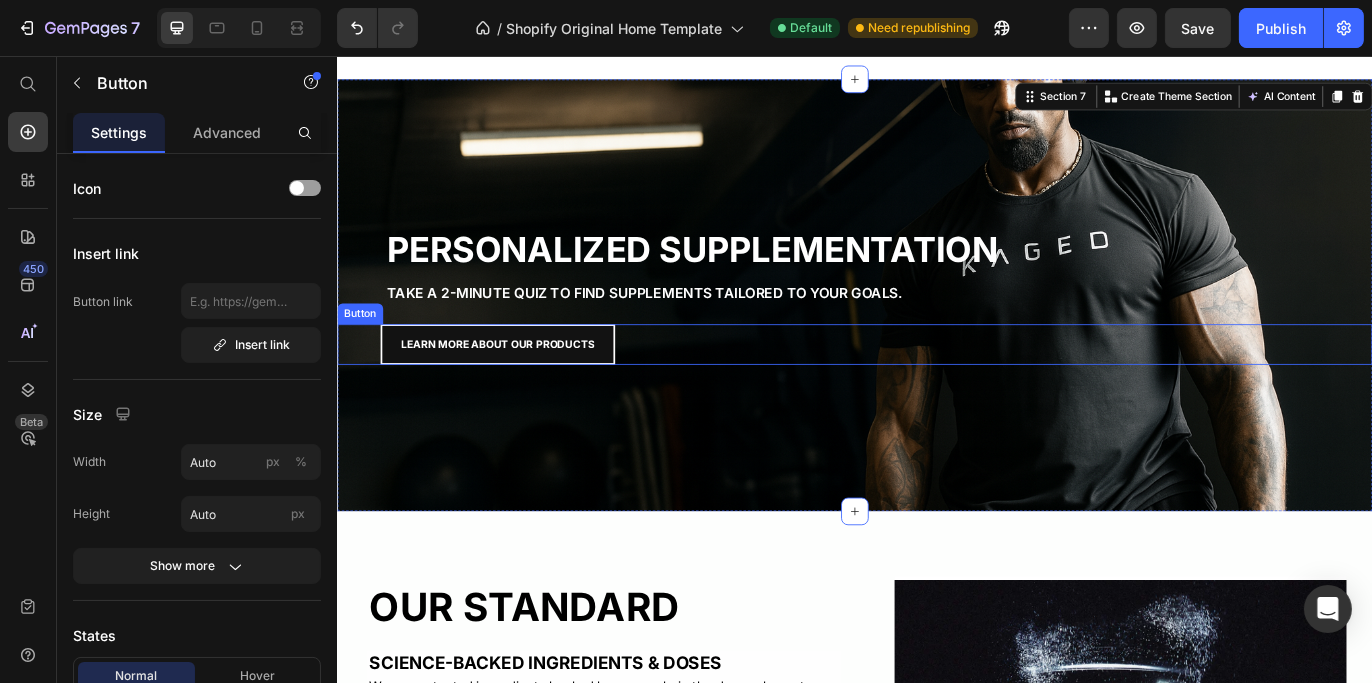click on "LEARN MORE ABOUT OUR PRODUCTS" at bounding box center [522, 390] 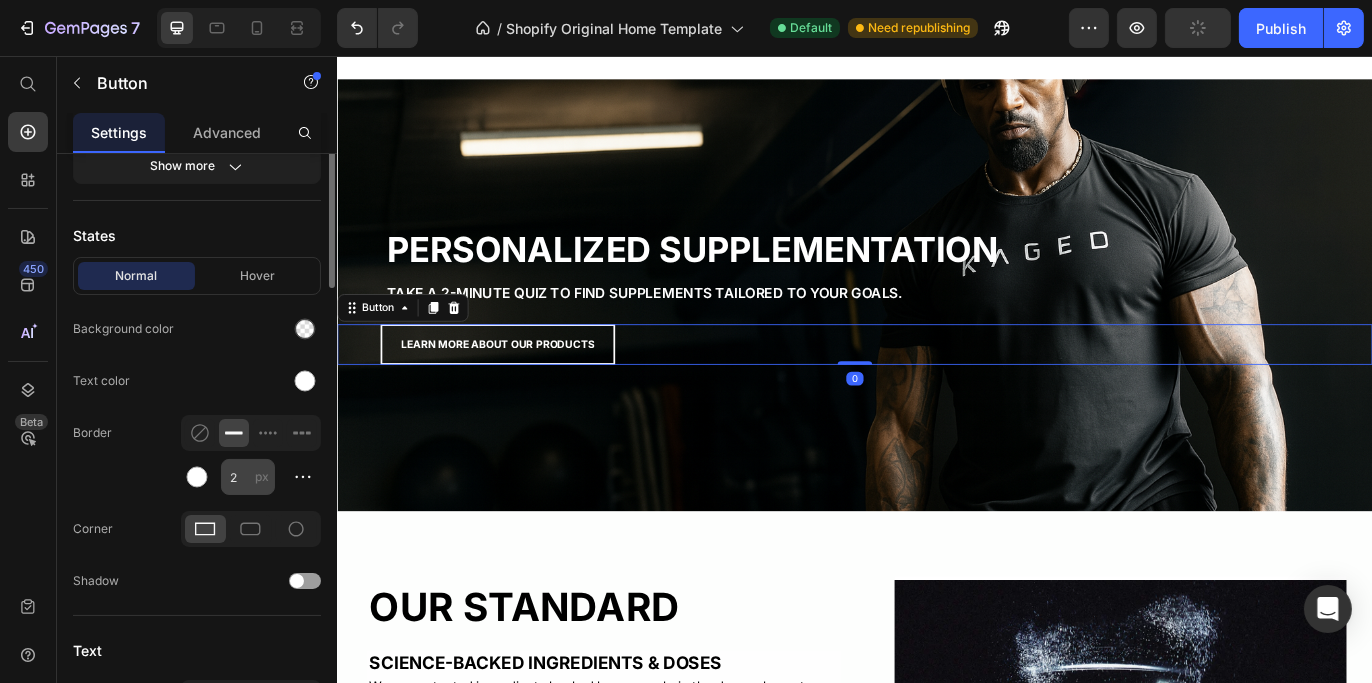 scroll, scrollTop: 500, scrollLeft: 0, axis: vertical 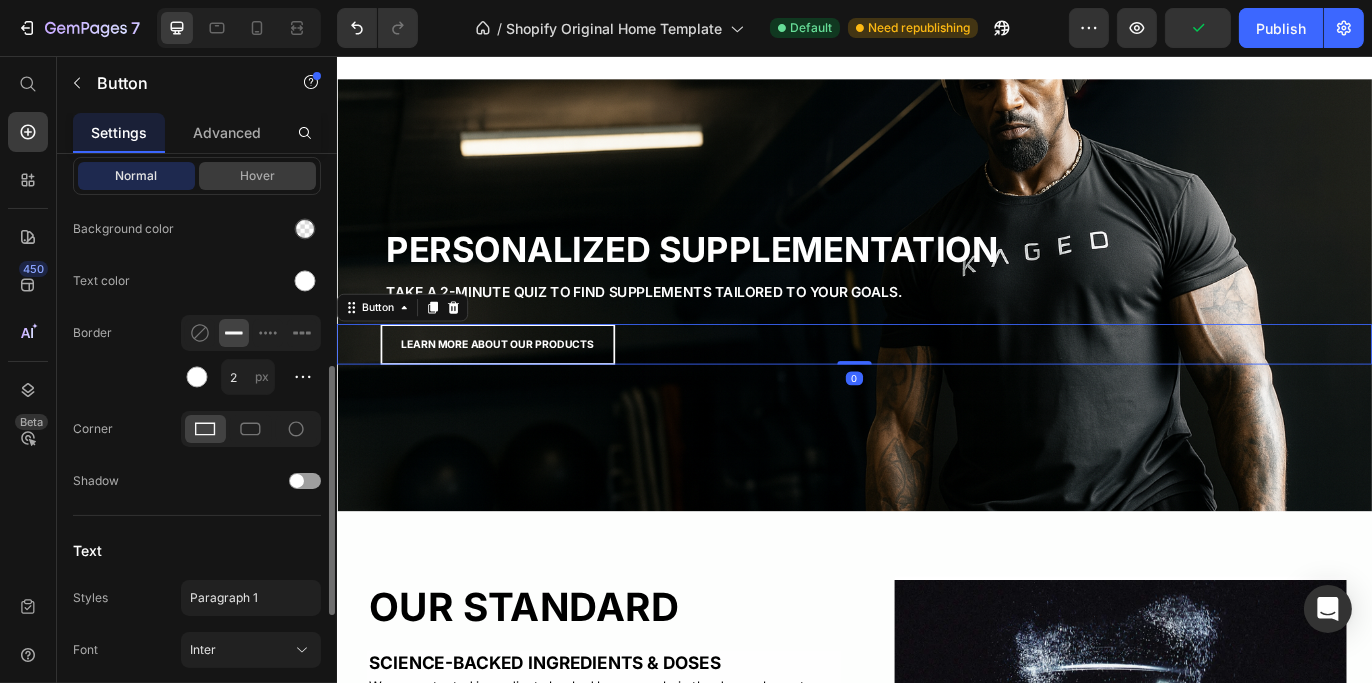 click on "Hover" at bounding box center (257, 176) 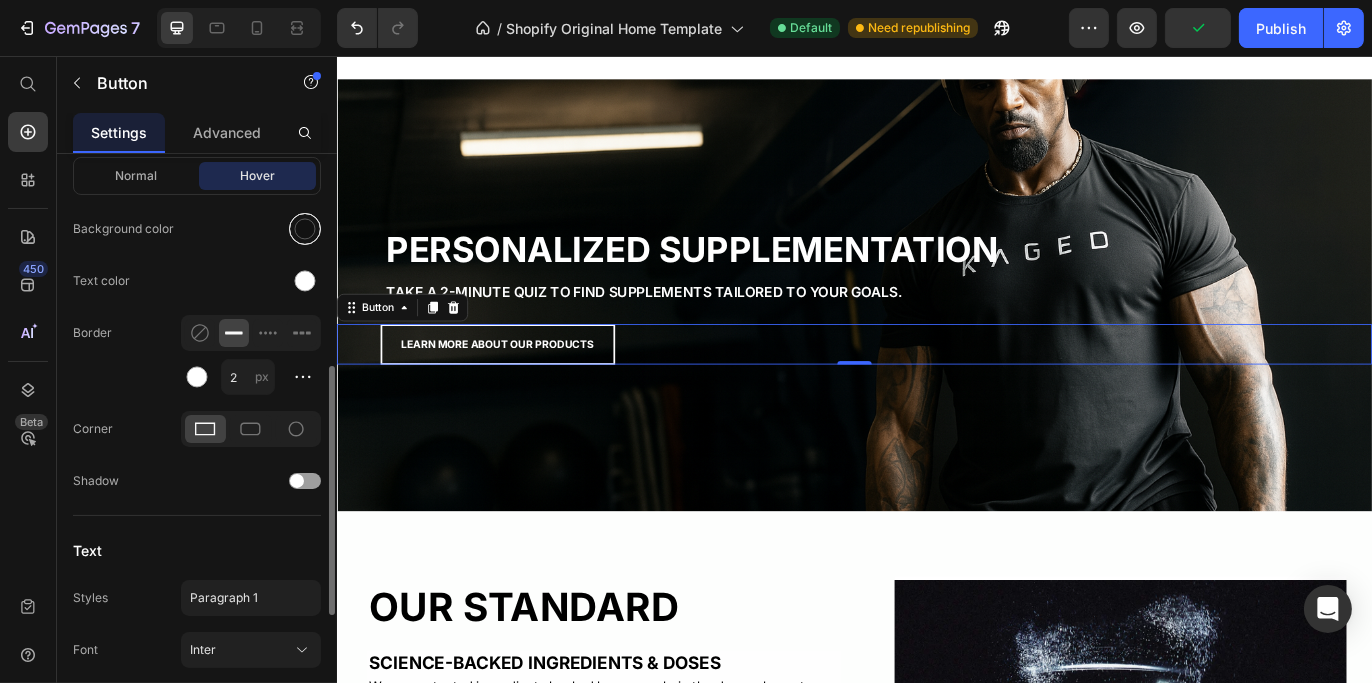 click at bounding box center [305, 229] 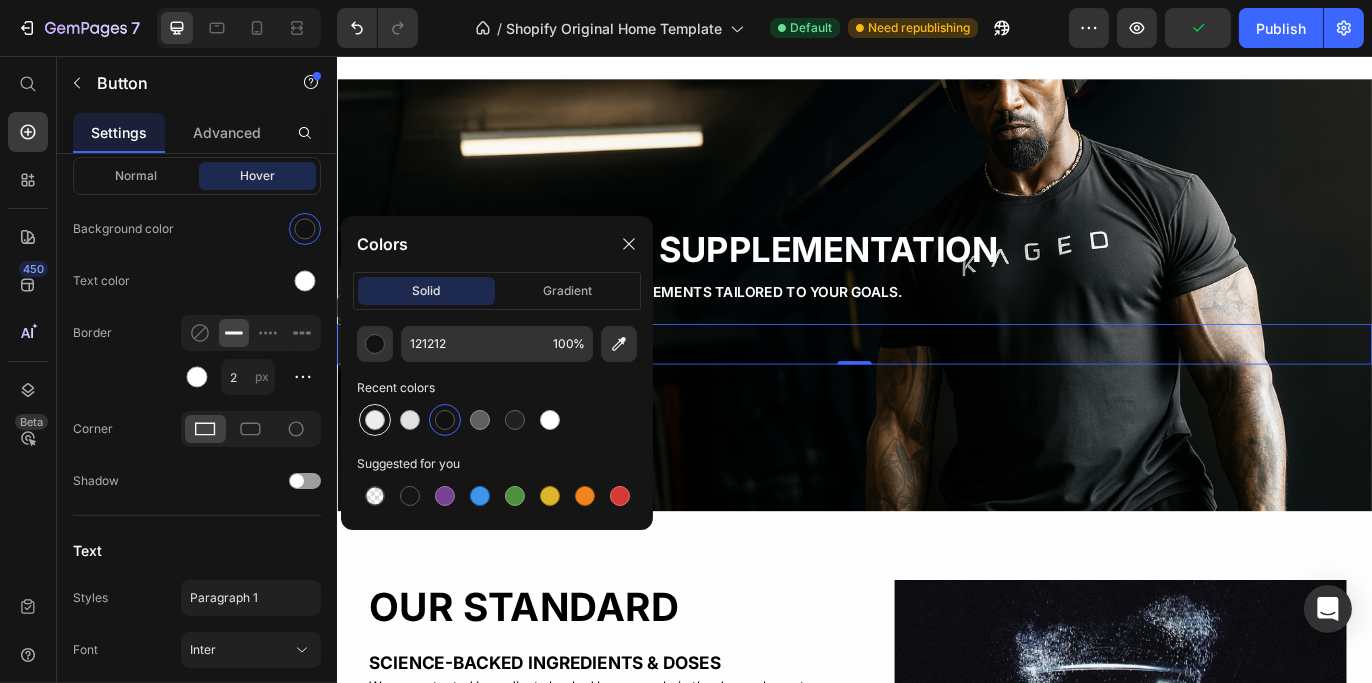 click at bounding box center (375, 420) 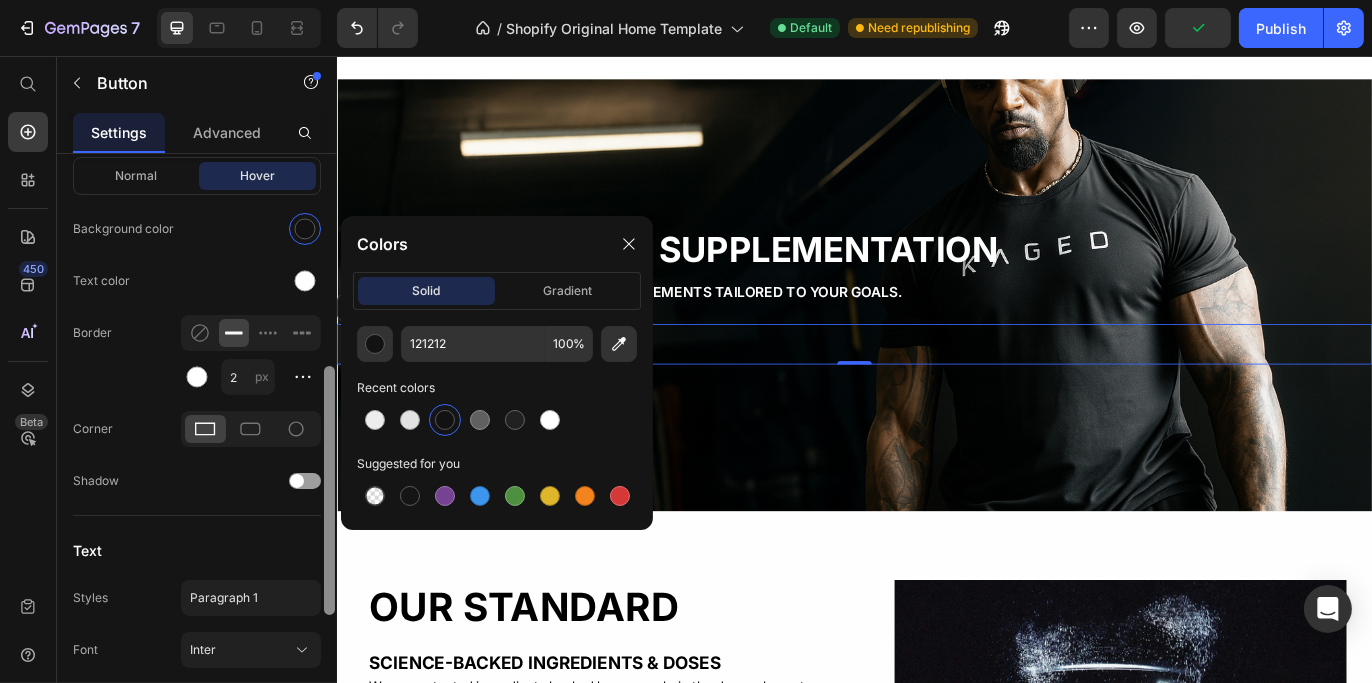 type on "EDEDED" 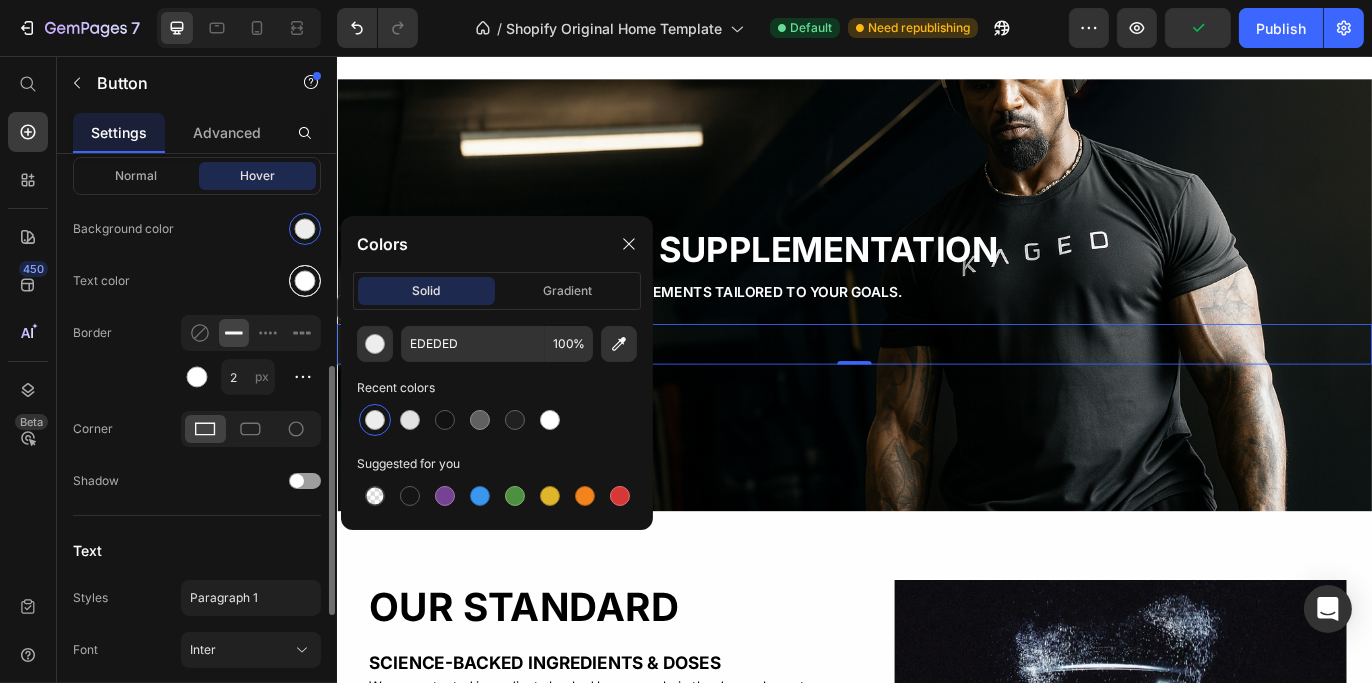 click at bounding box center [305, 281] 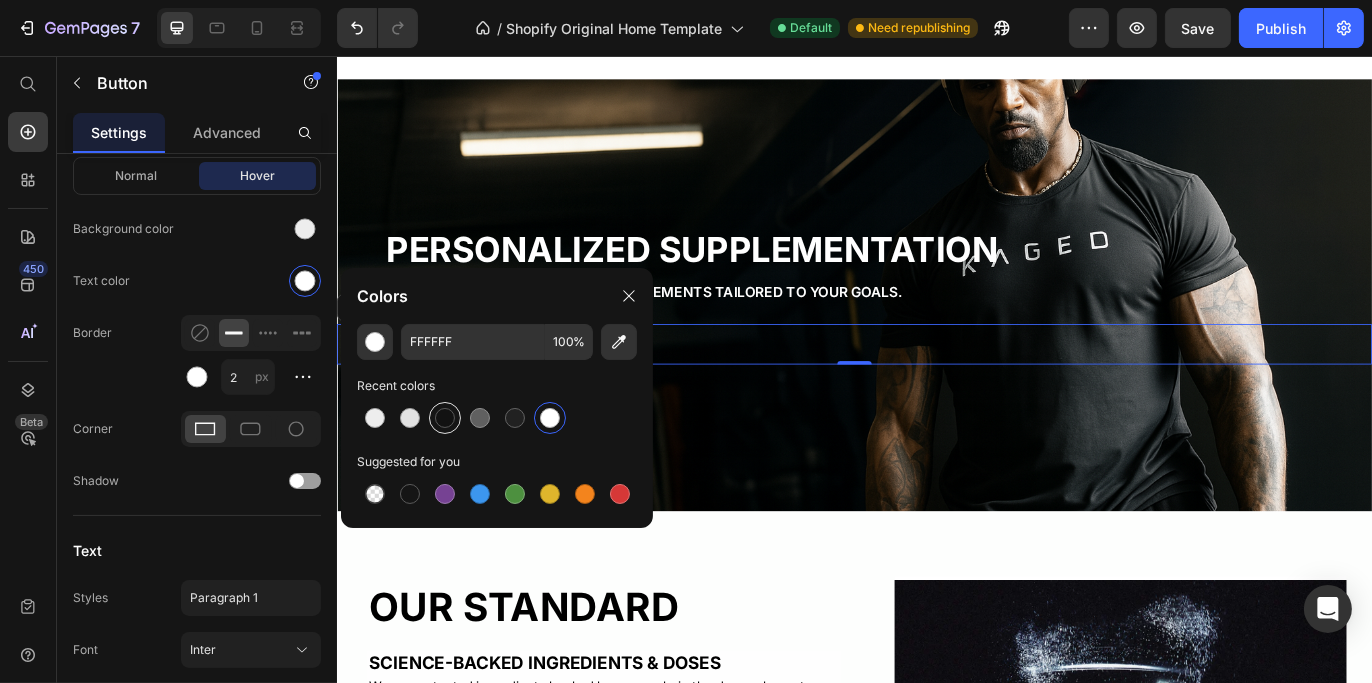 click at bounding box center (445, 418) 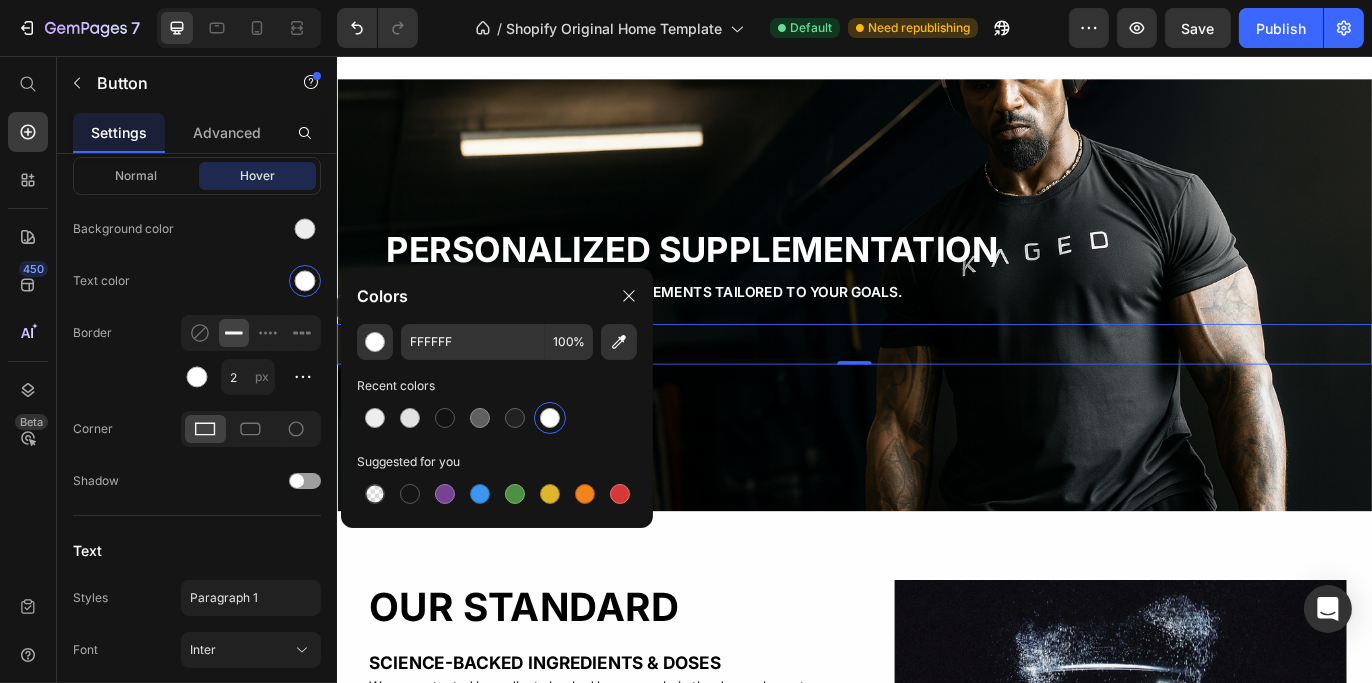 type on "121212" 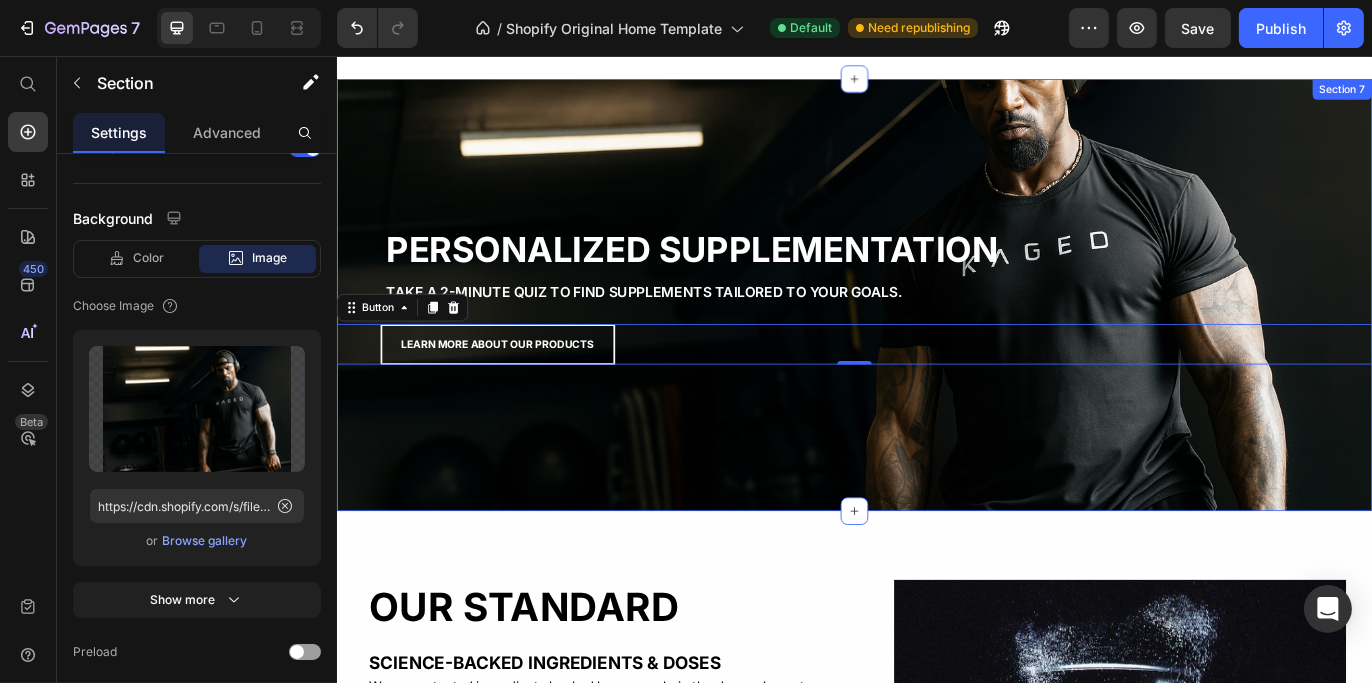click on "PERSONALIZED SUPPLEMENTATION Heading TAKE A 2-MINUTE QUIZ TO FIND SUPPLEMENTS TAILORED TO YOUR GOALS. Text Block TAKE A 2-MINUTE QUIZ TO FIND SUPPLEMENTS TAILORED TO YOUR GOALS. Text Block LEARN MORE ABOUT OUR PRODUCTS Button   0 Section 7" at bounding box center (936, 333) 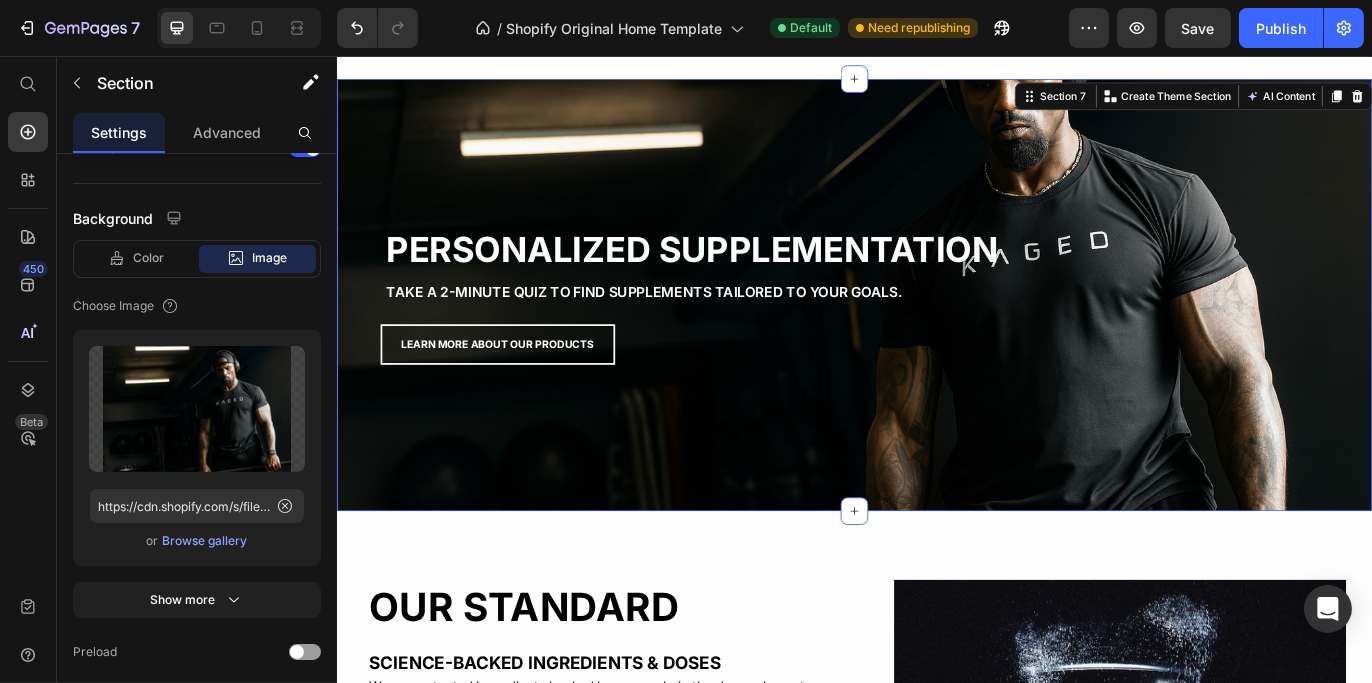 scroll, scrollTop: 0, scrollLeft: 0, axis: both 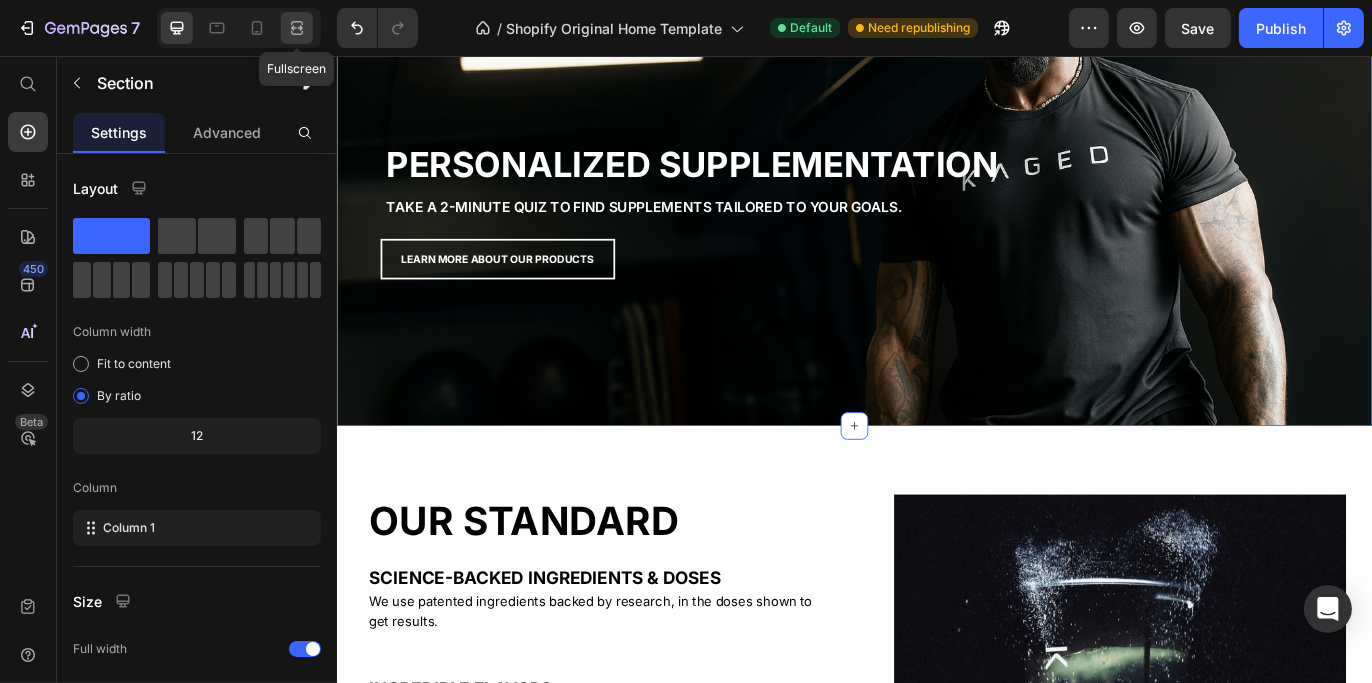 click 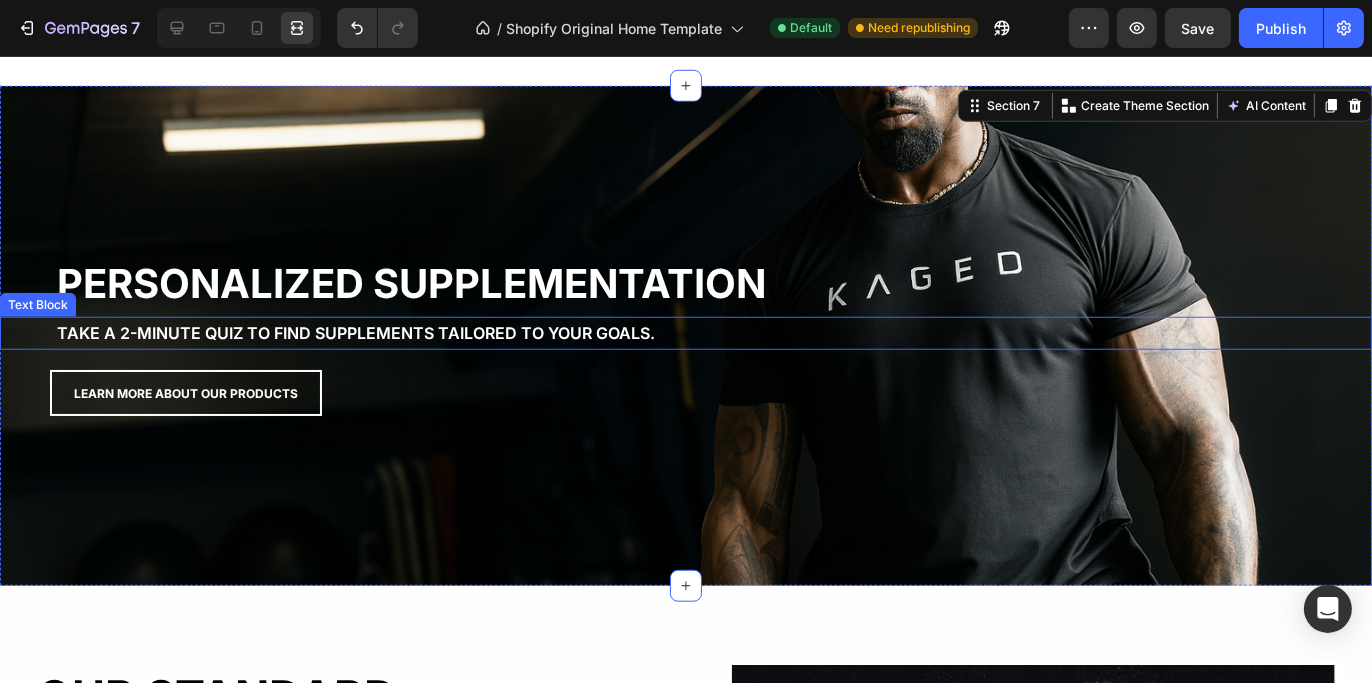 scroll, scrollTop: 2317, scrollLeft: 0, axis: vertical 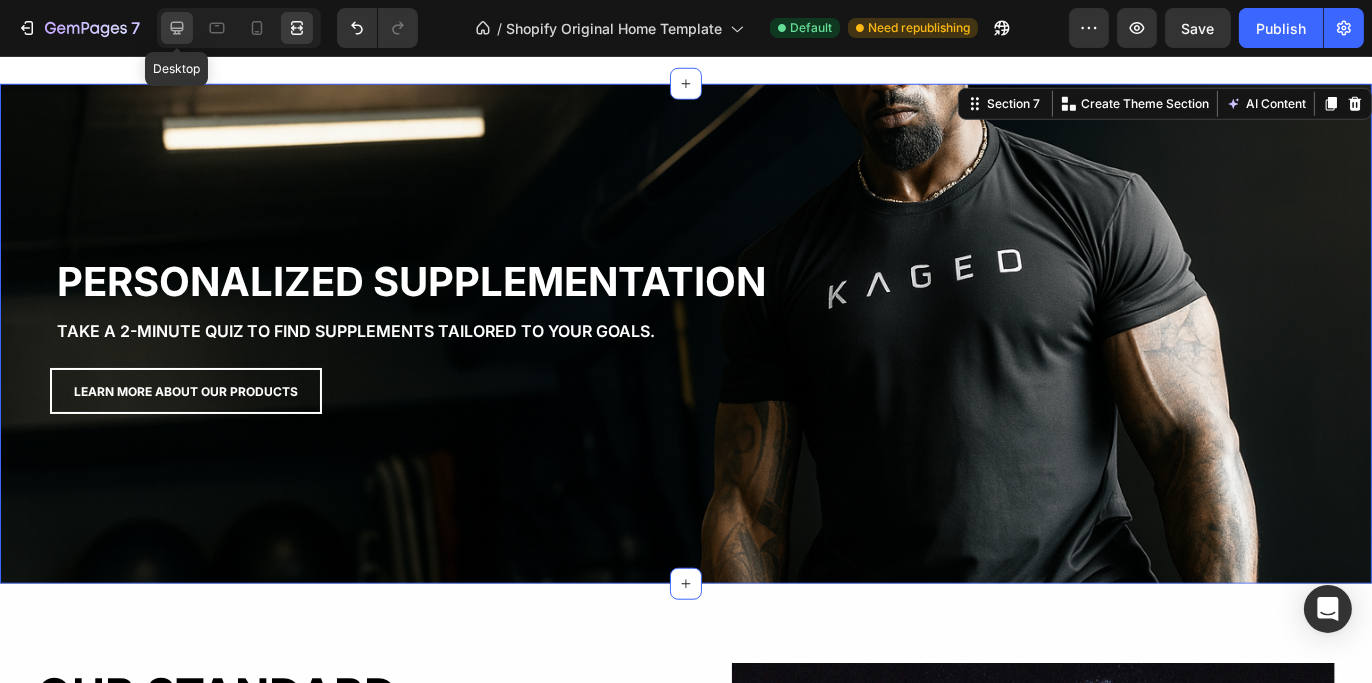 drag, startPoint x: 177, startPoint y: 21, endPoint x: 175, endPoint y: 33, distance: 12.165525 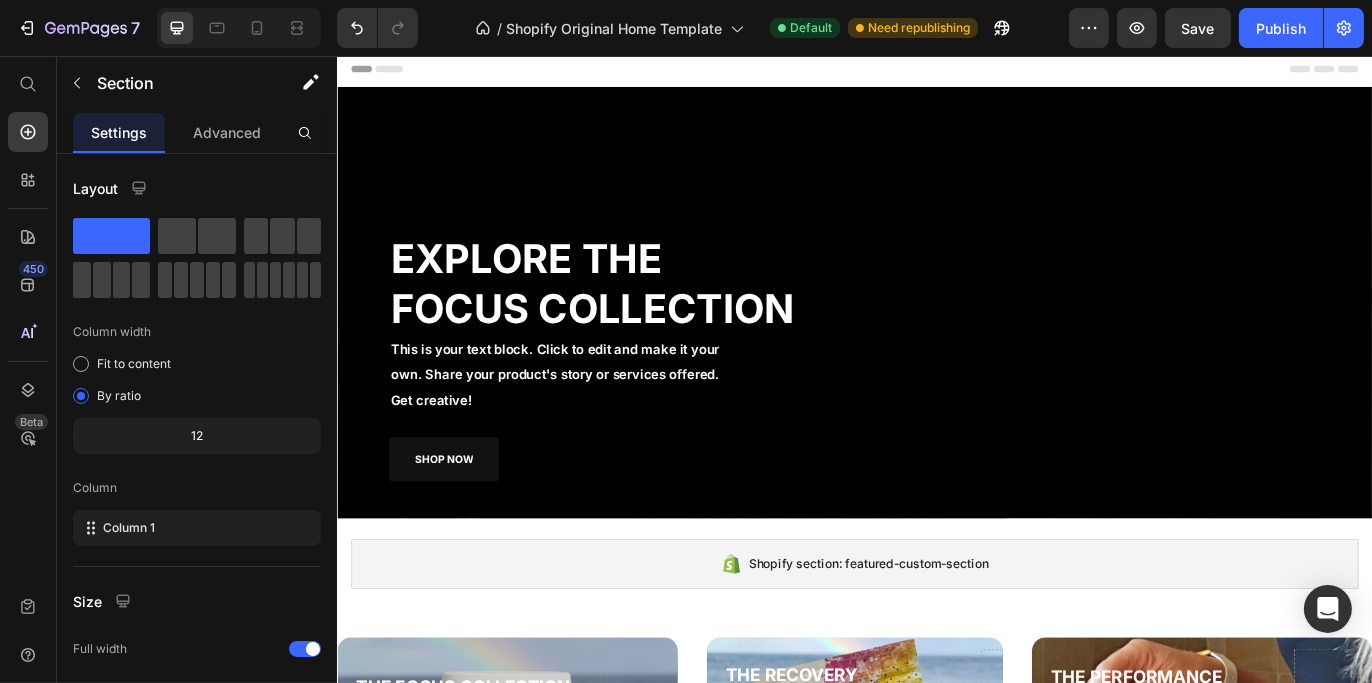 scroll, scrollTop: 0, scrollLeft: 0, axis: both 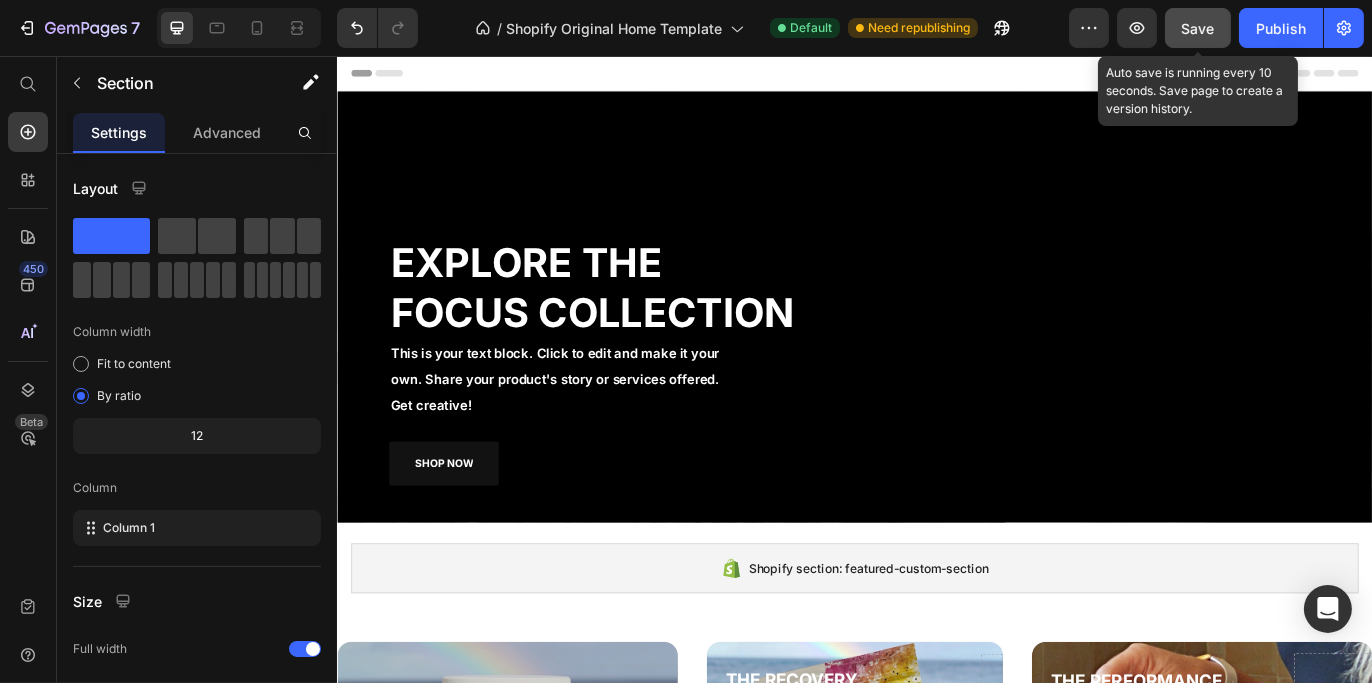 click on "Save" at bounding box center [1198, 28] 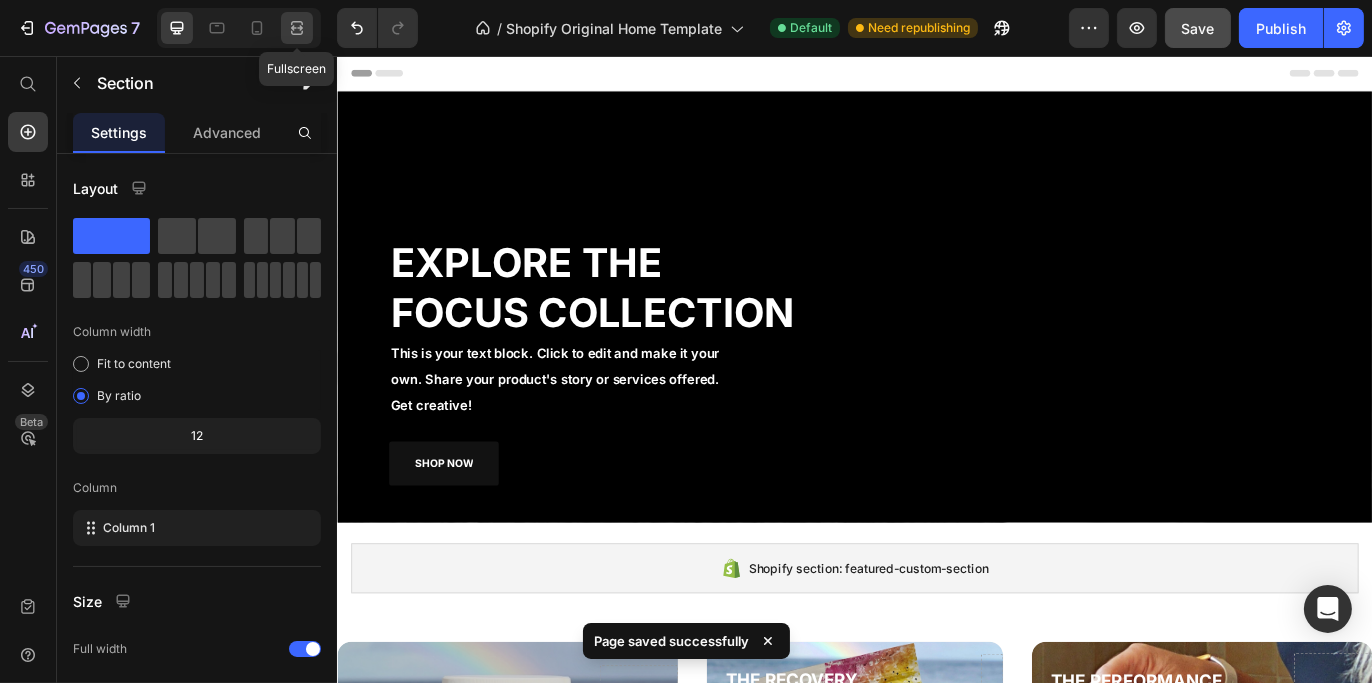 click 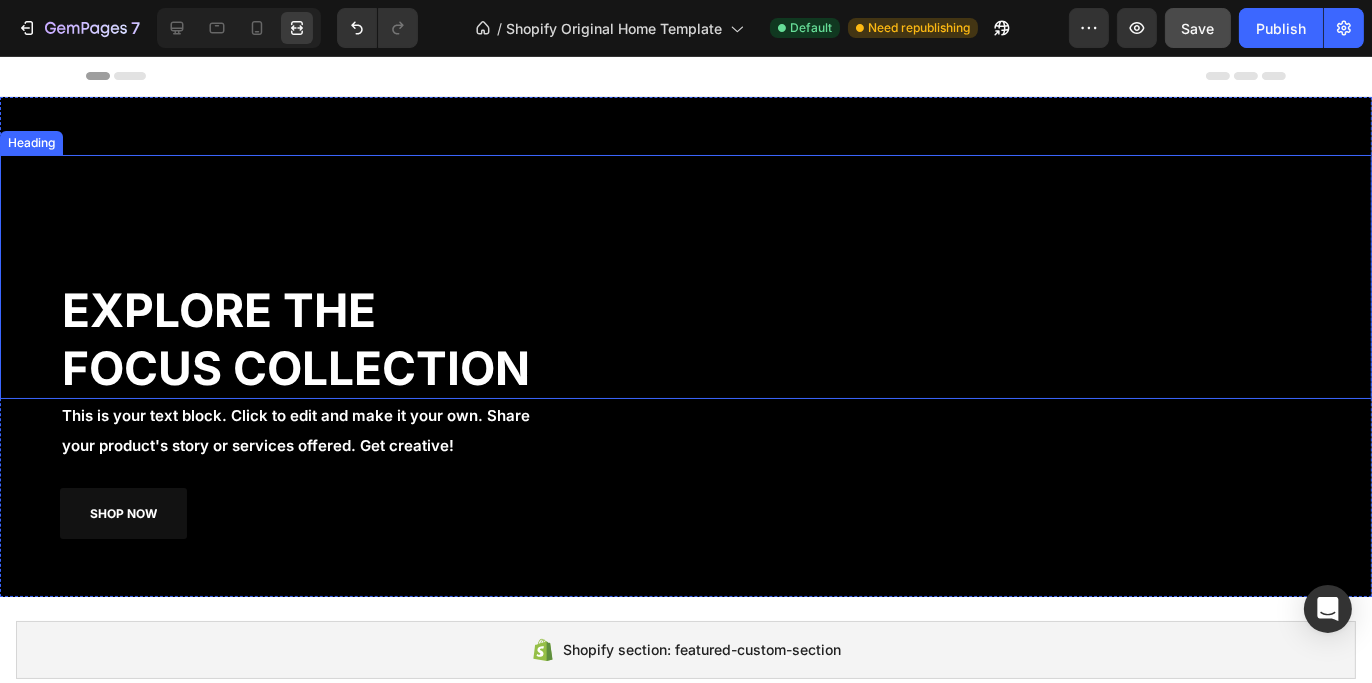 click on "EXPLORE THE  FOCUS COLLECTION" at bounding box center [388, 339] 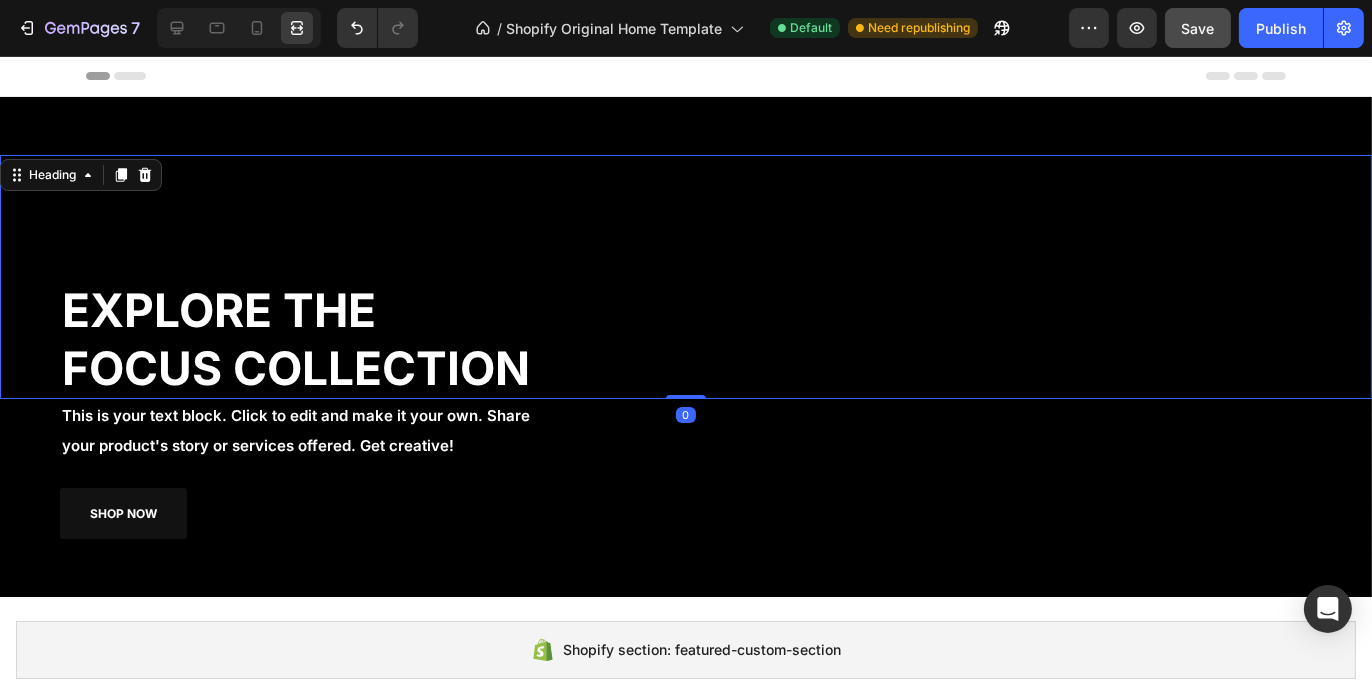 click on "EXPLORE THE  FOCUS COLLECTION" at bounding box center (388, 339) 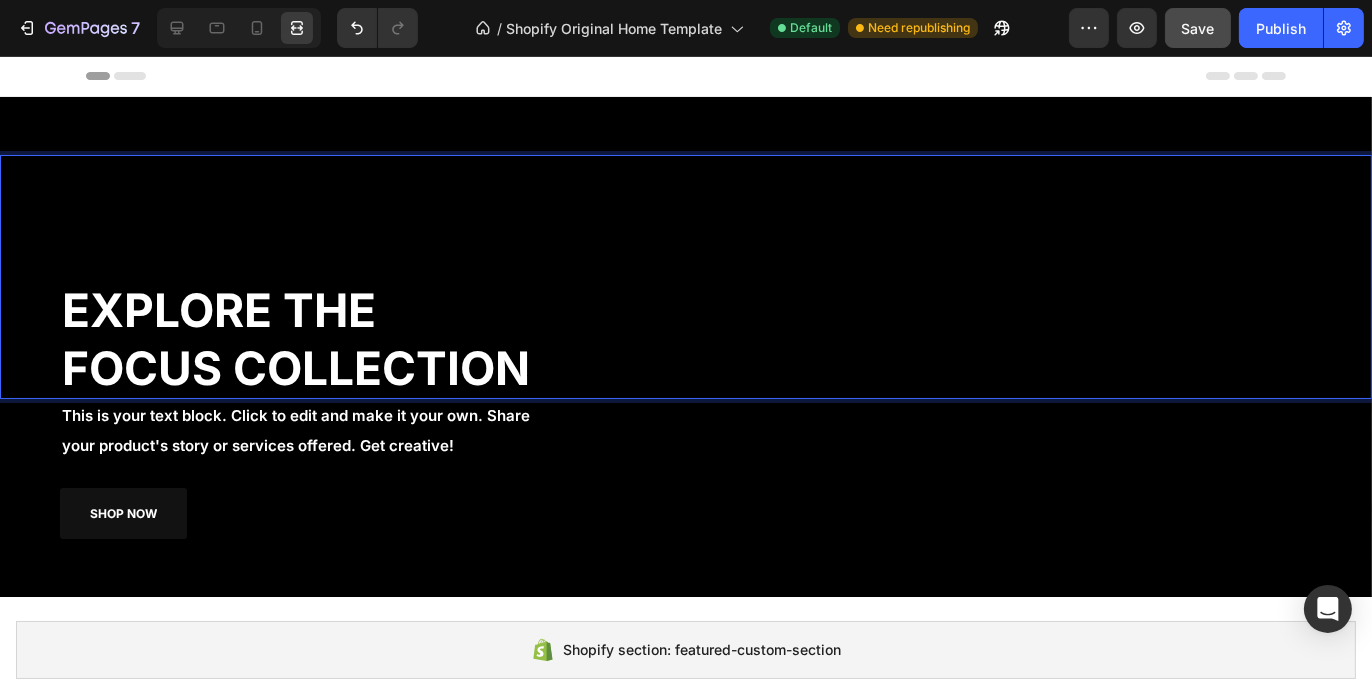 click on "EXPLORE THE  FOCUS COLLECTION" at bounding box center [388, 339] 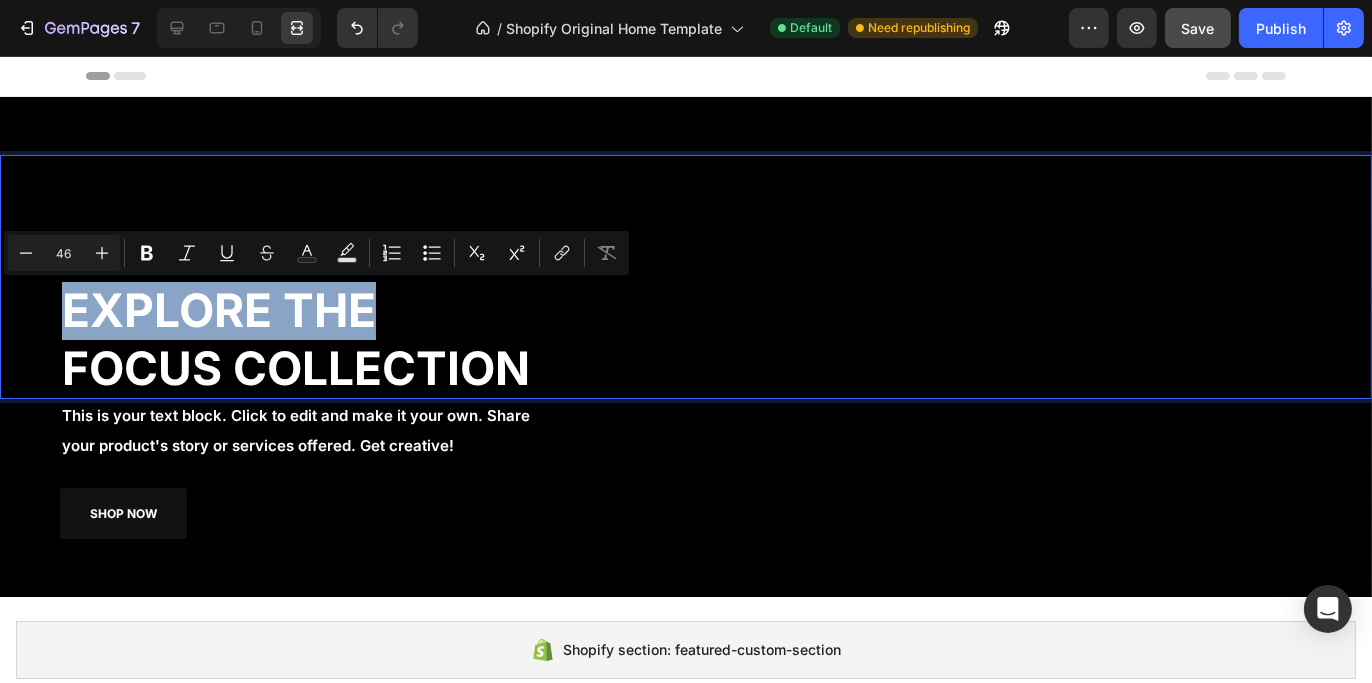drag, startPoint x: 279, startPoint y: 305, endPoint x: 133, endPoint y: 310, distance: 146.08559 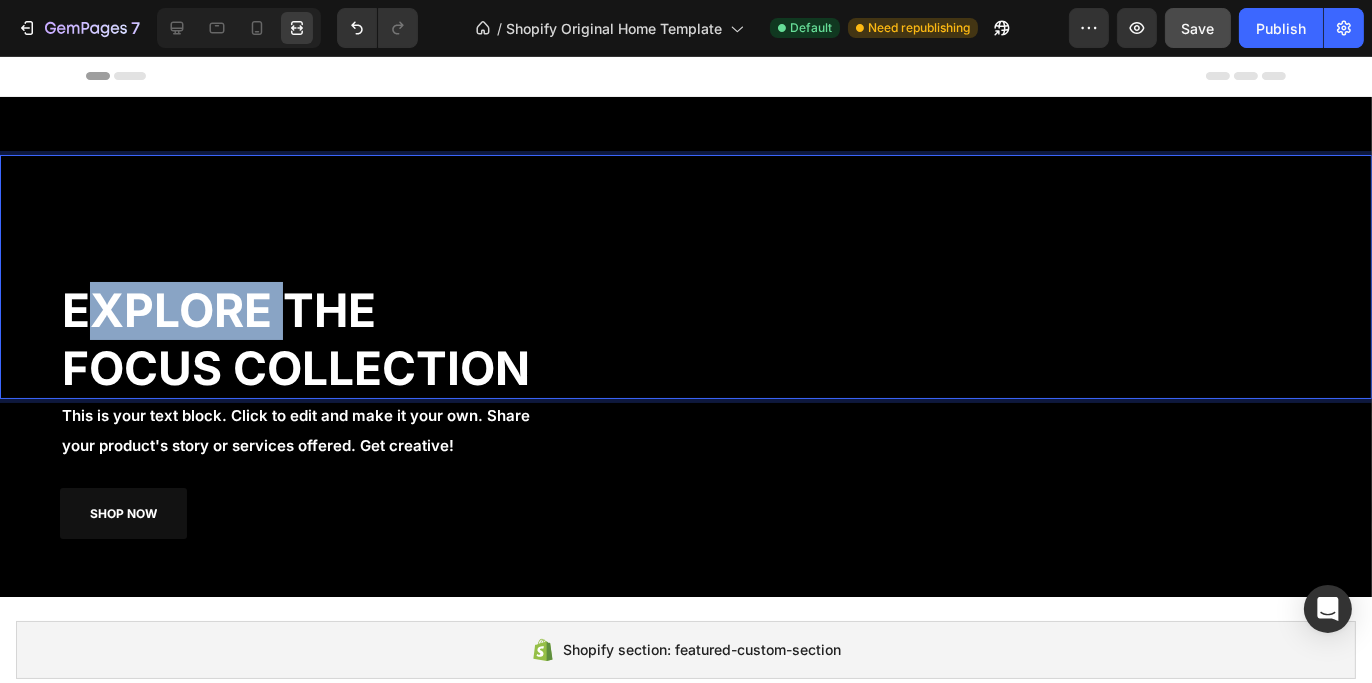 drag, startPoint x: 287, startPoint y: 306, endPoint x: 76, endPoint y: 313, distance: 211.11609 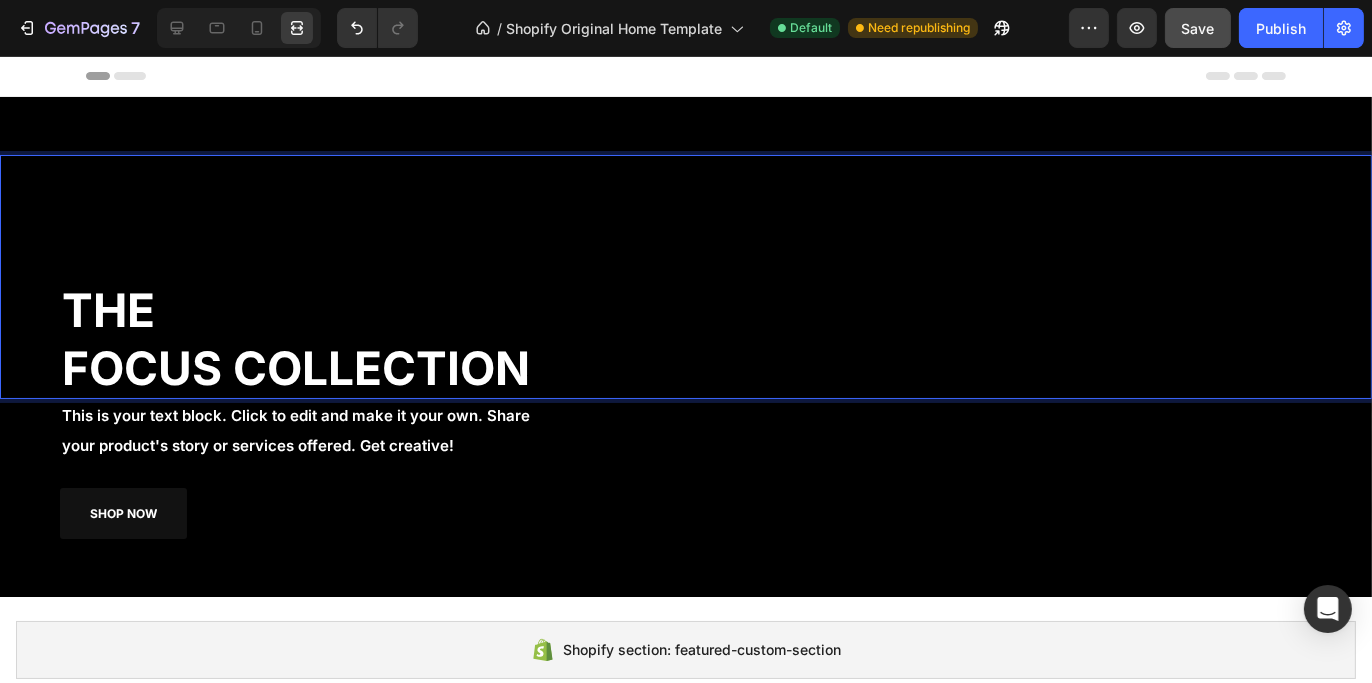 click on "THE  FOCUS COLLECTION" at bounding box center [388, 339] 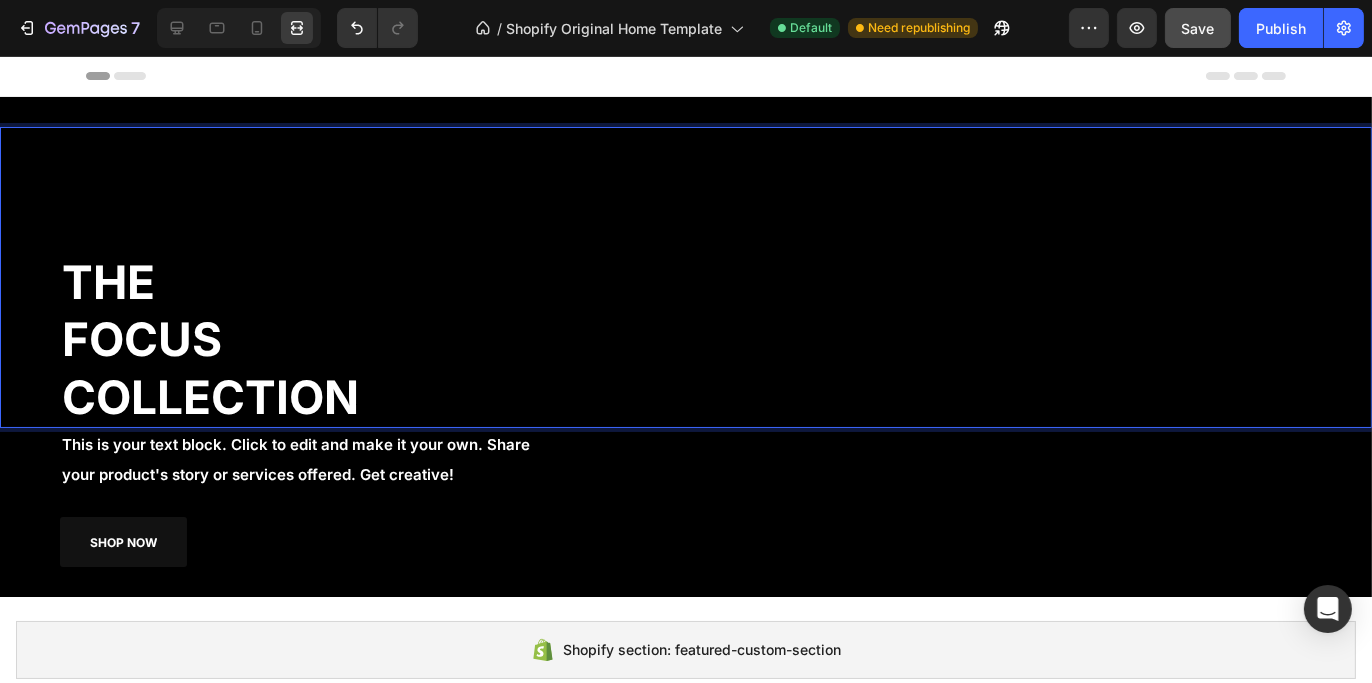 click on "SHOP NOW Button" at bounding box center [686, 542] 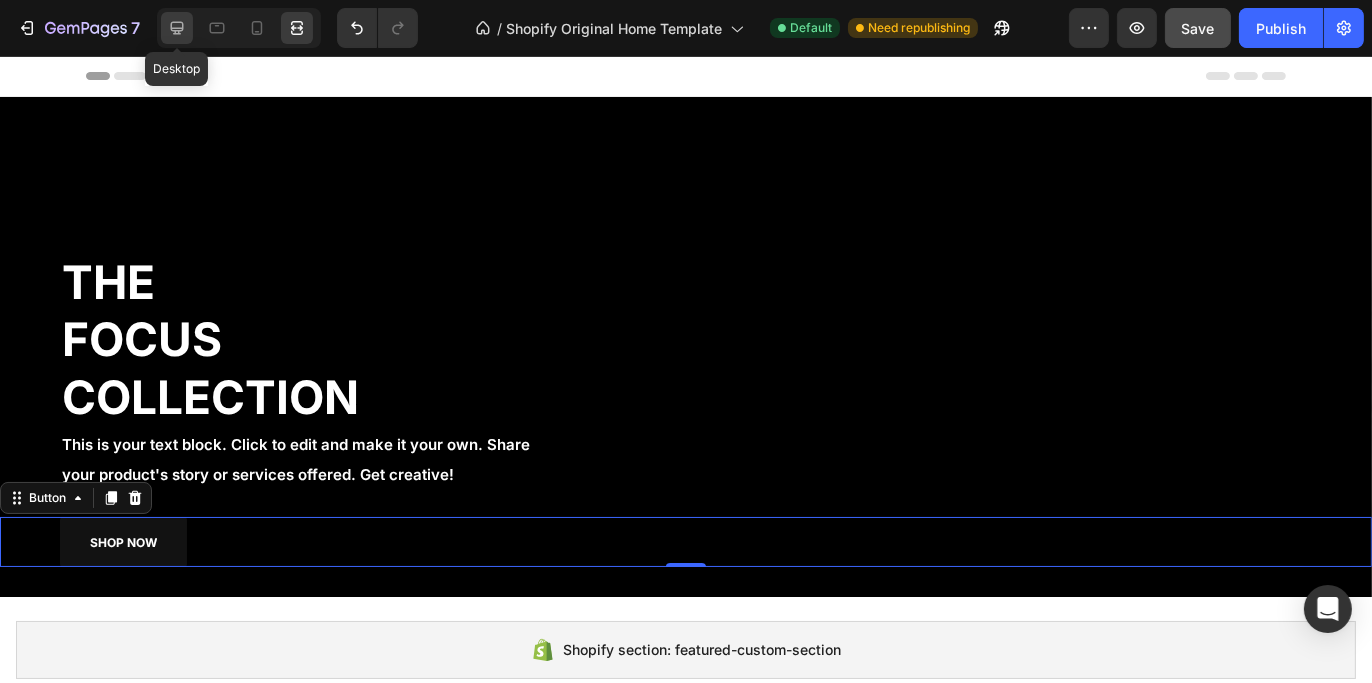 click 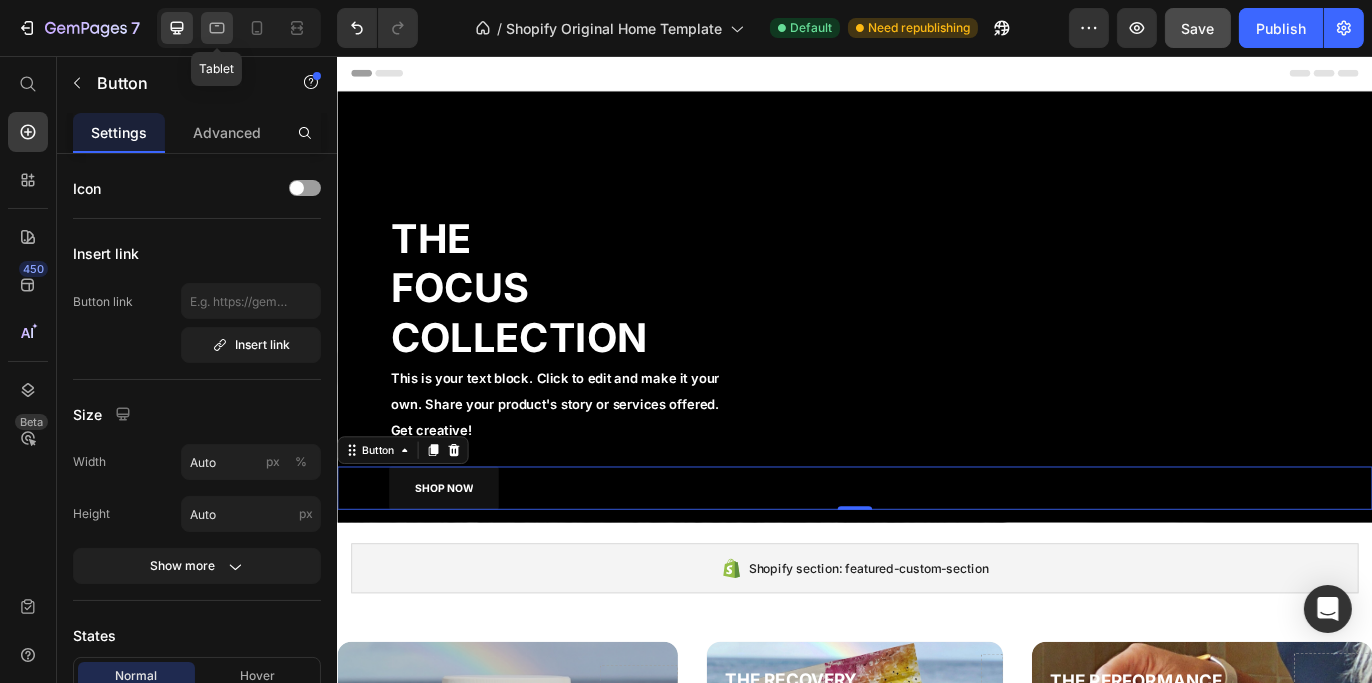 click 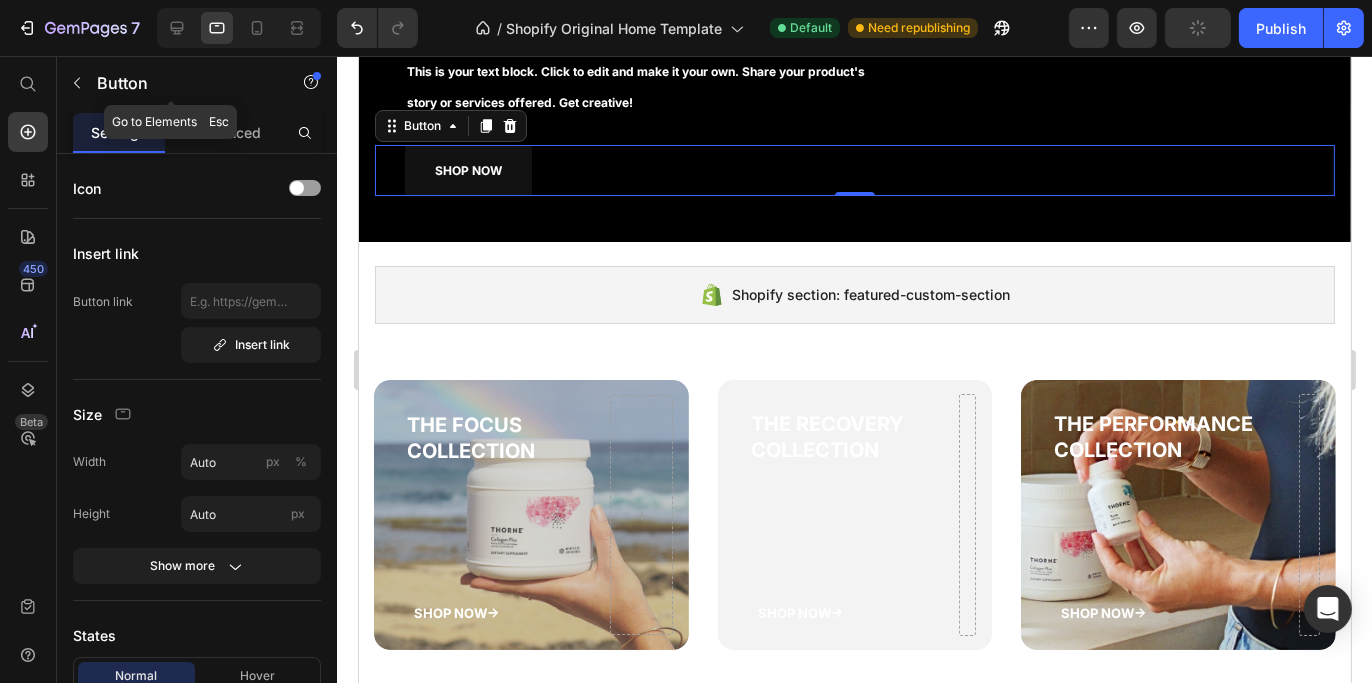 scroll, scrollTop: 373, scrollLeft: 0, axis: vertical 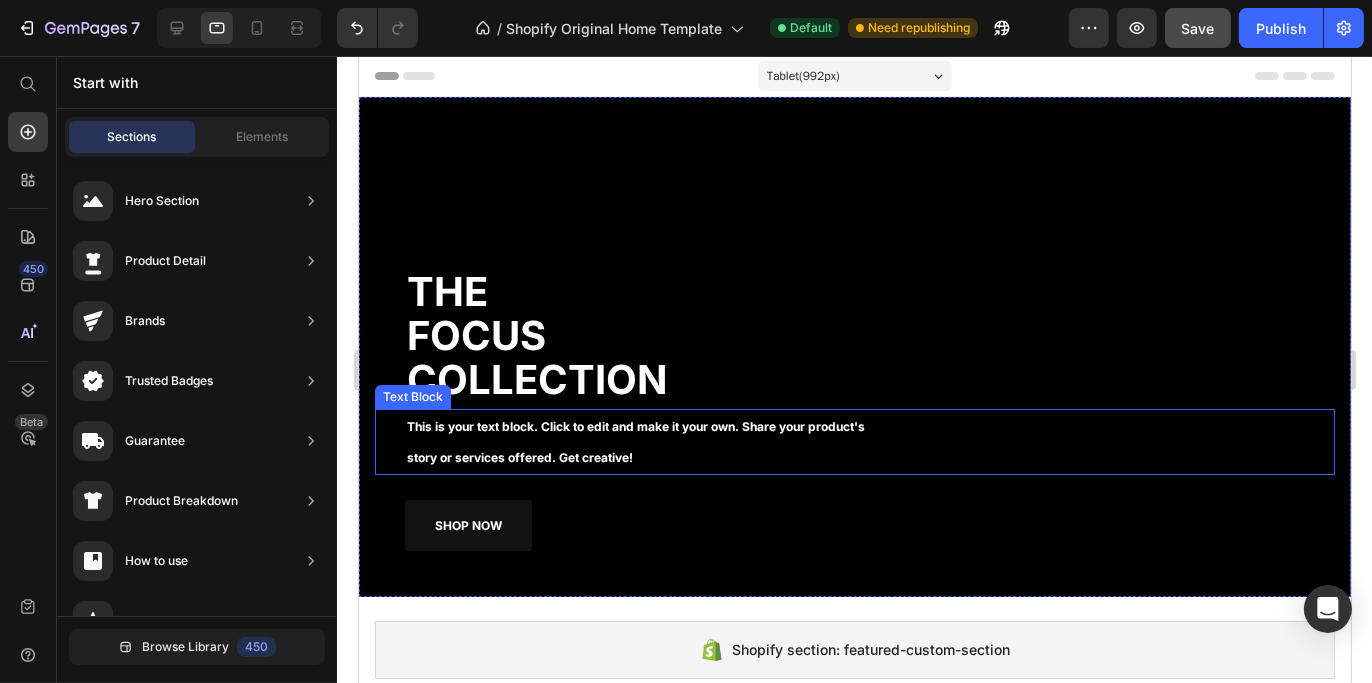 click on "This is your text block. Click to edit and make it your own. Share your product's story or services offered. Get creative!" at bounding box center [635, 442] 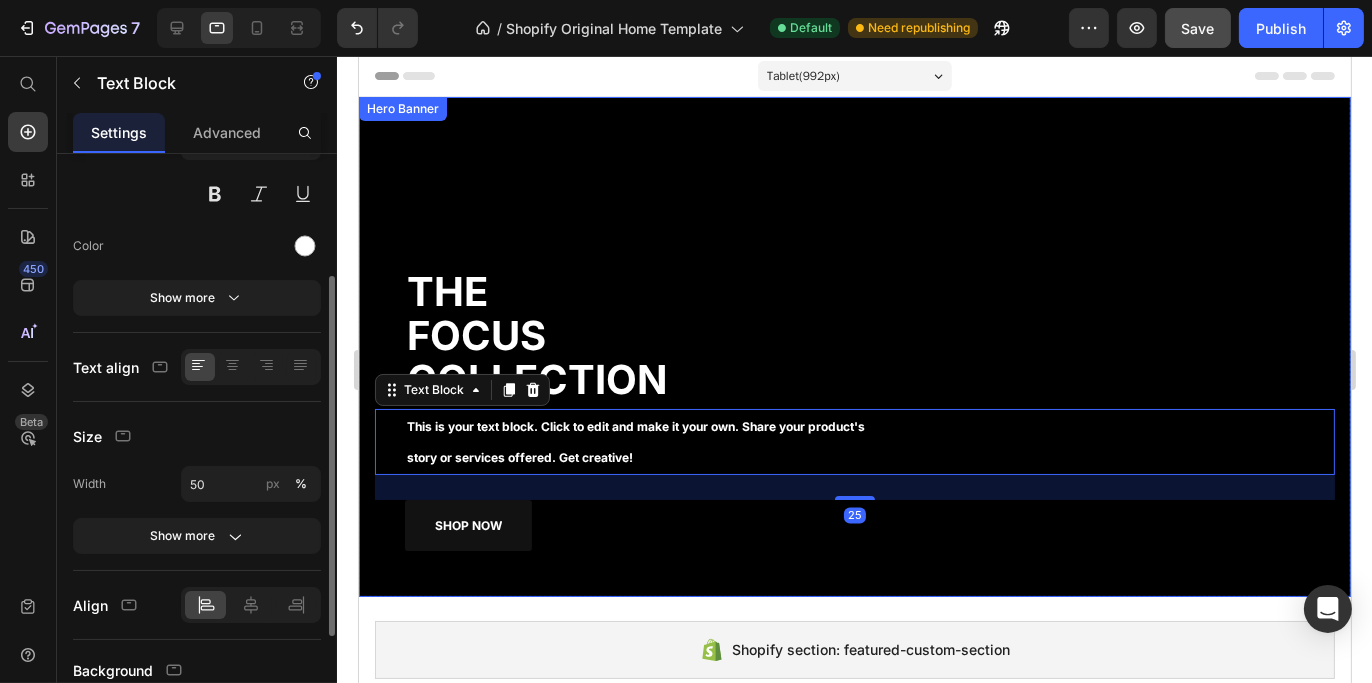 scroll, scrollTop: 300, scrollLeft: 0, axis: vertical 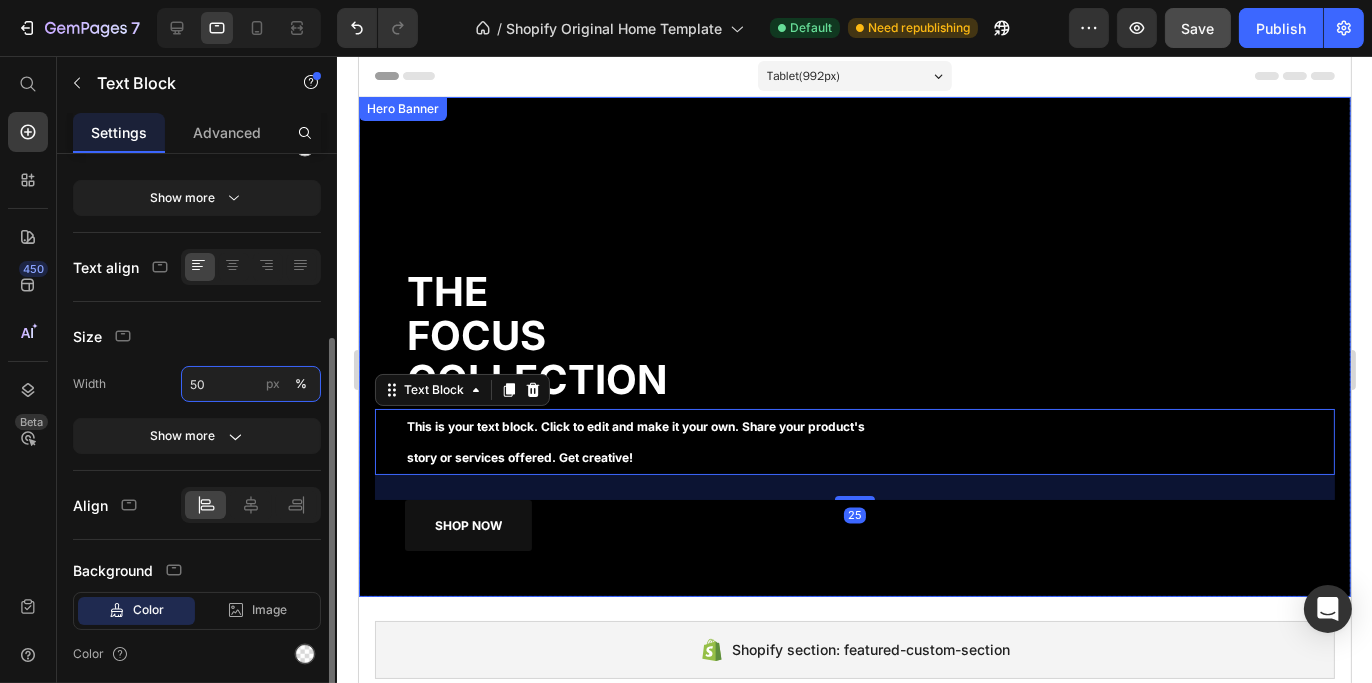 click on "50" at bounding box center [251, 384] 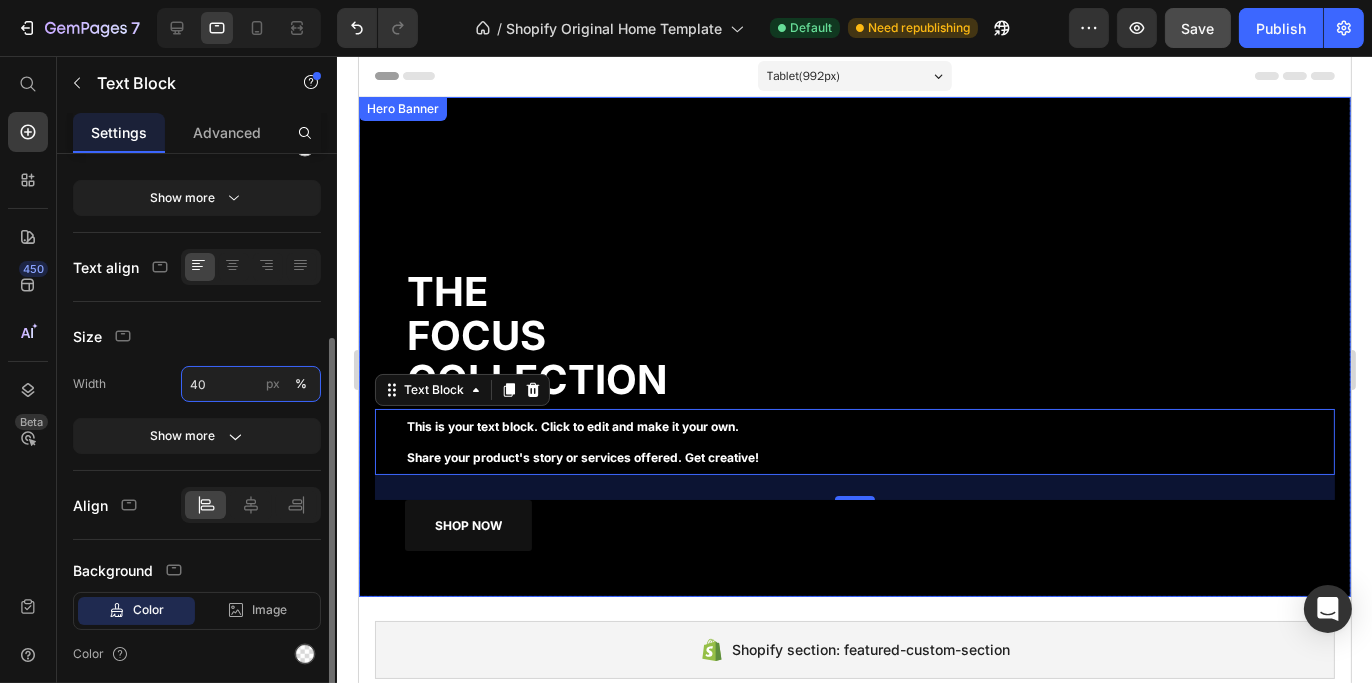 type on "4" 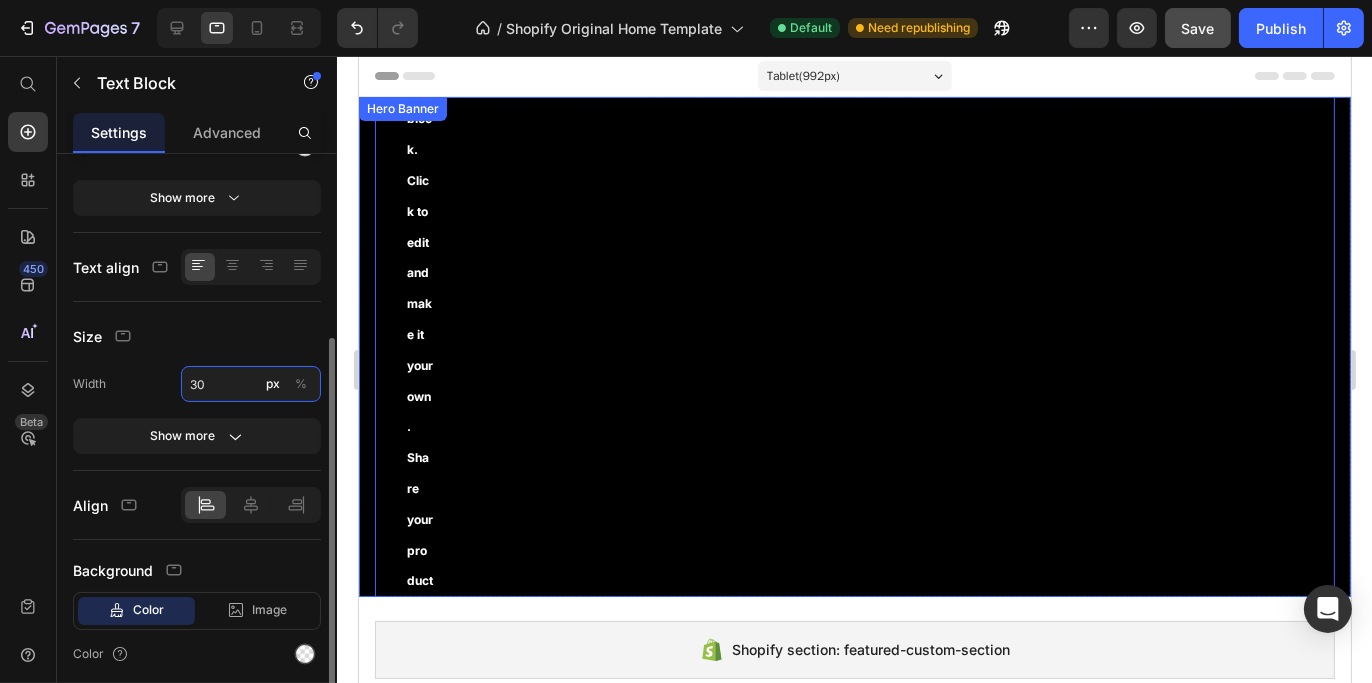 type on "3" 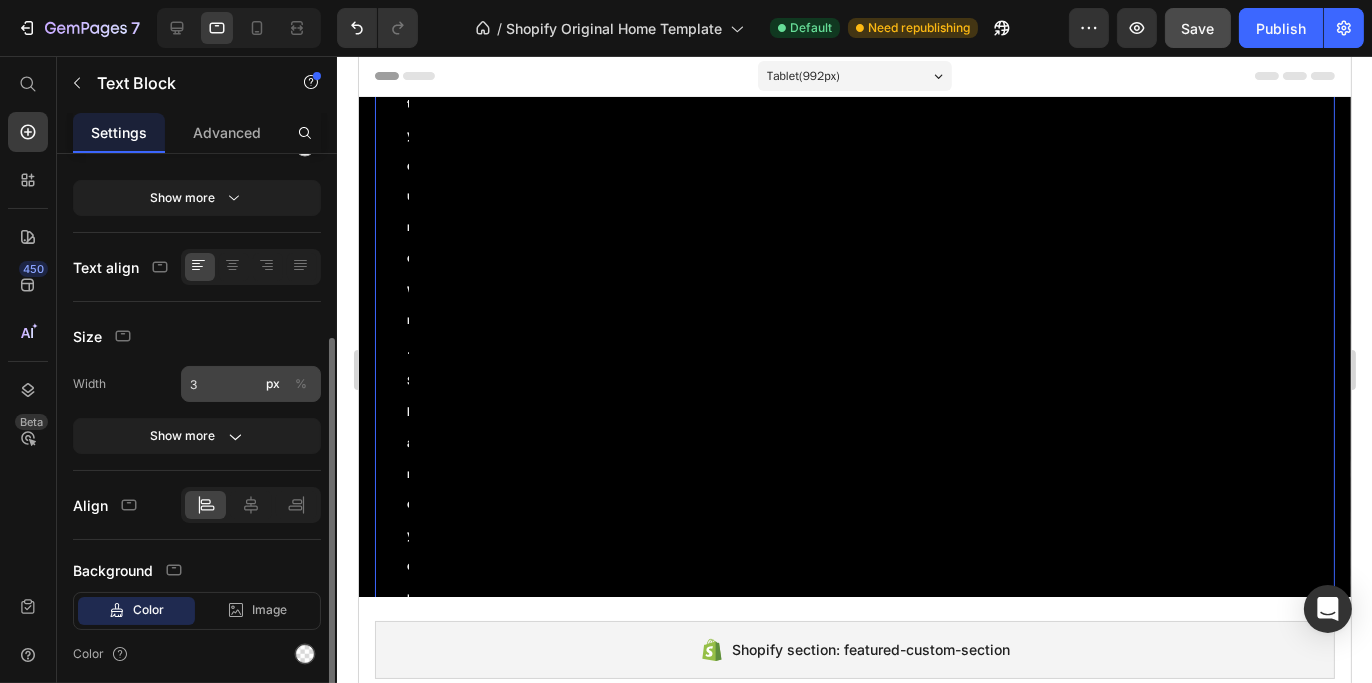 click on "%" 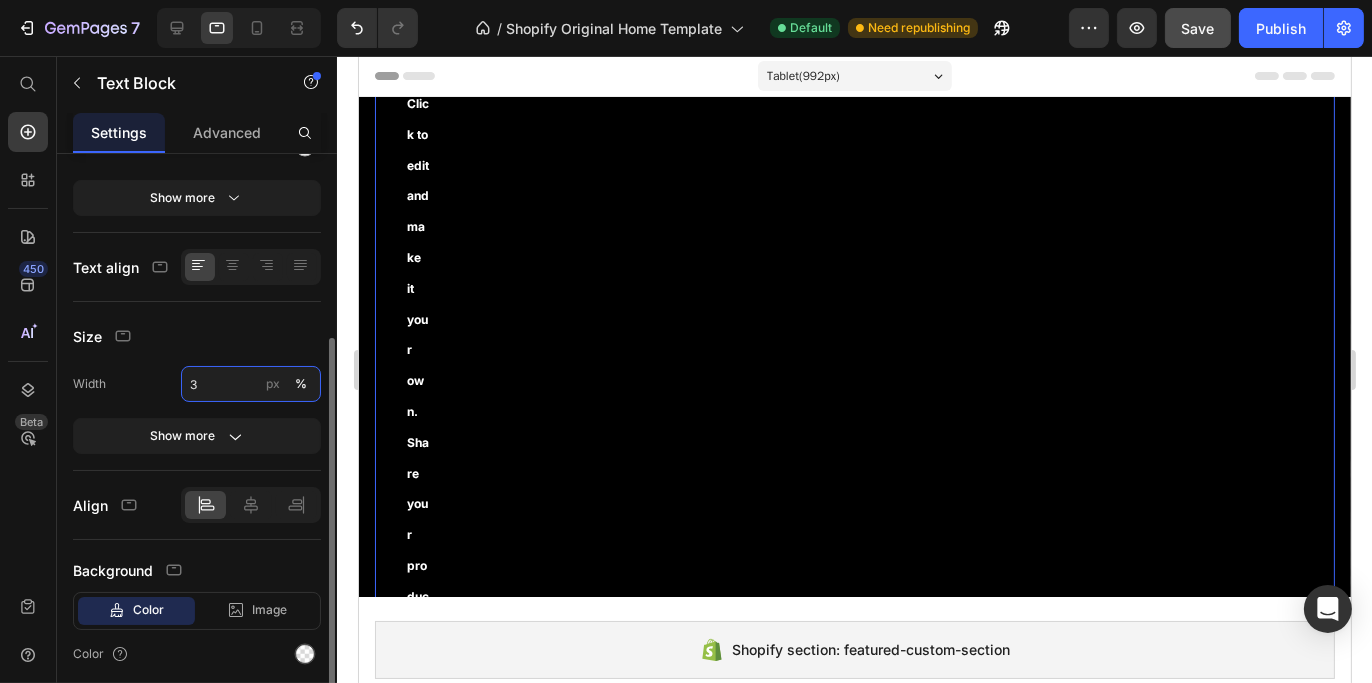 click on "3" at bounding box center [251, 384] 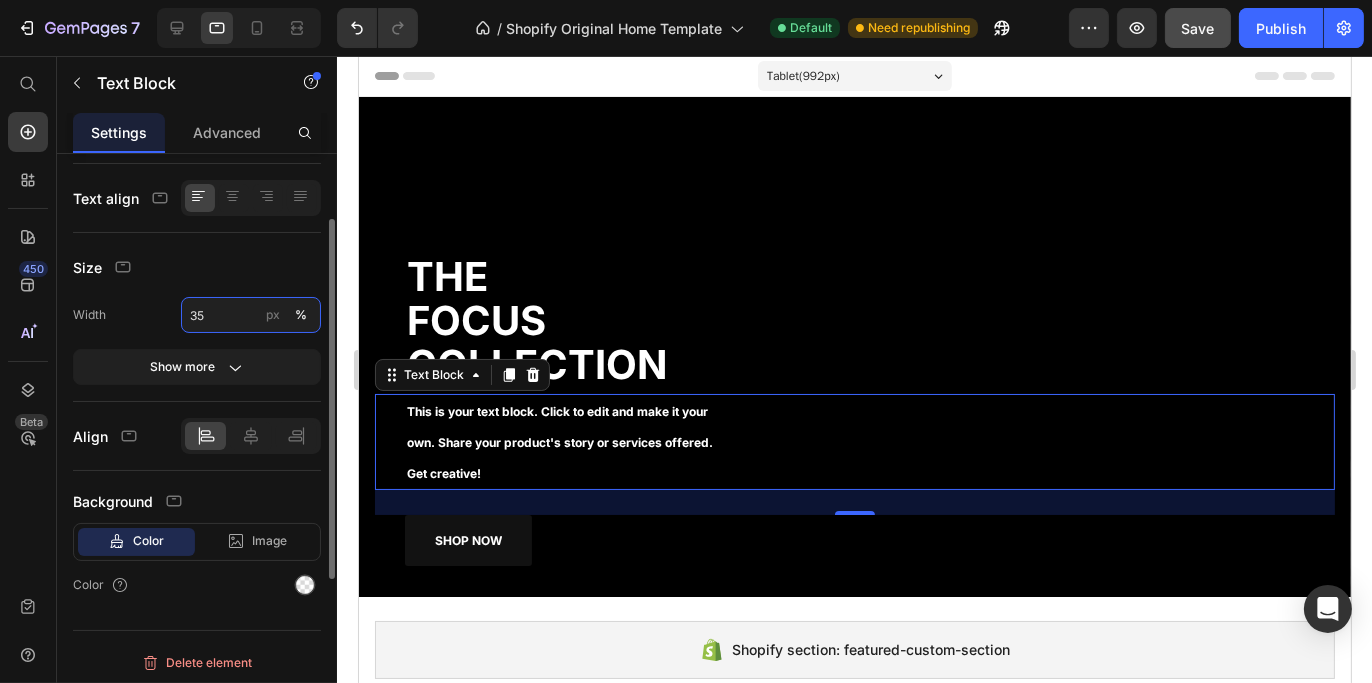scroll, scrollTop: 269, scrollLeft: 0, axis: vertical 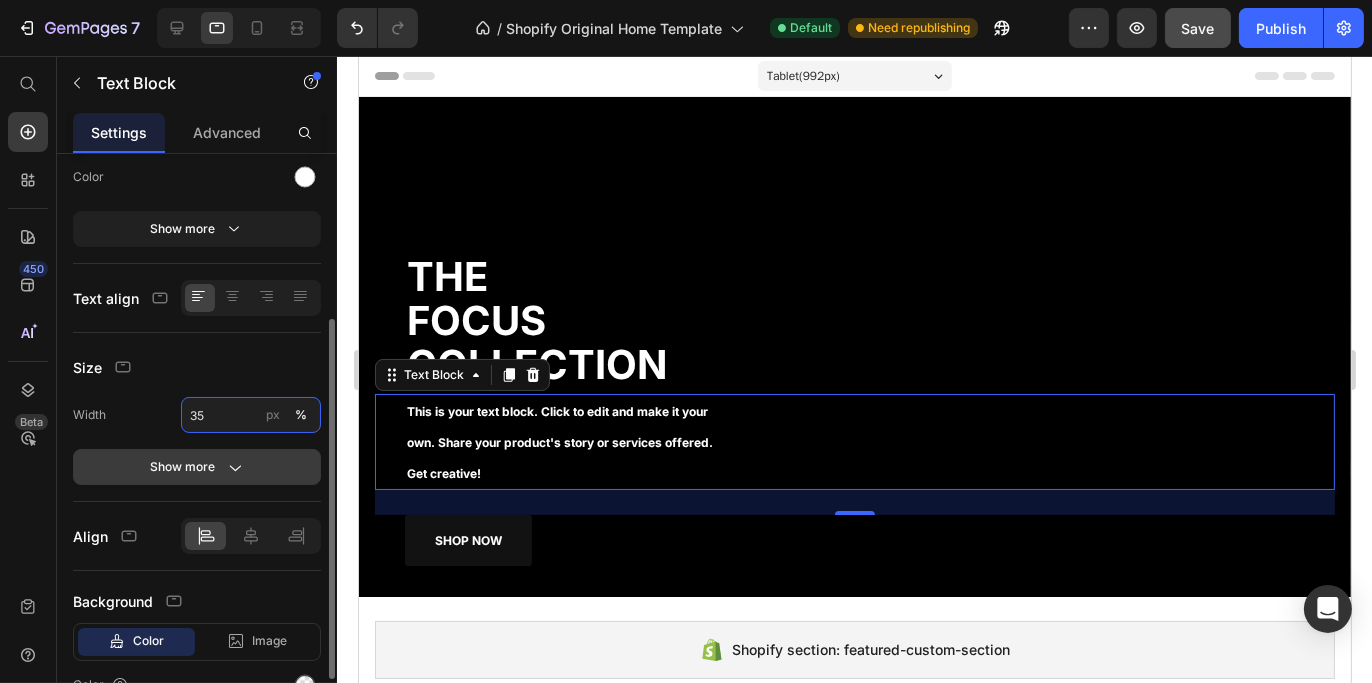 type on "35" 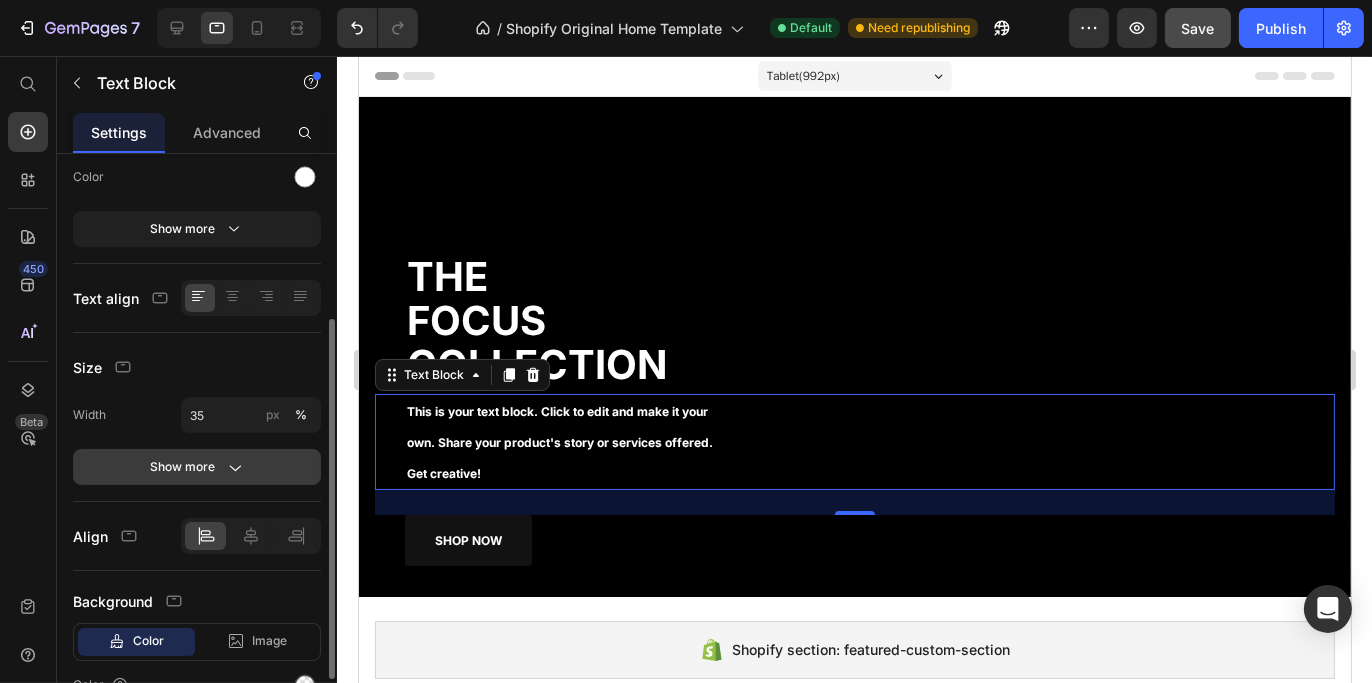 click on "Show more" at bounding box center (197, 467) 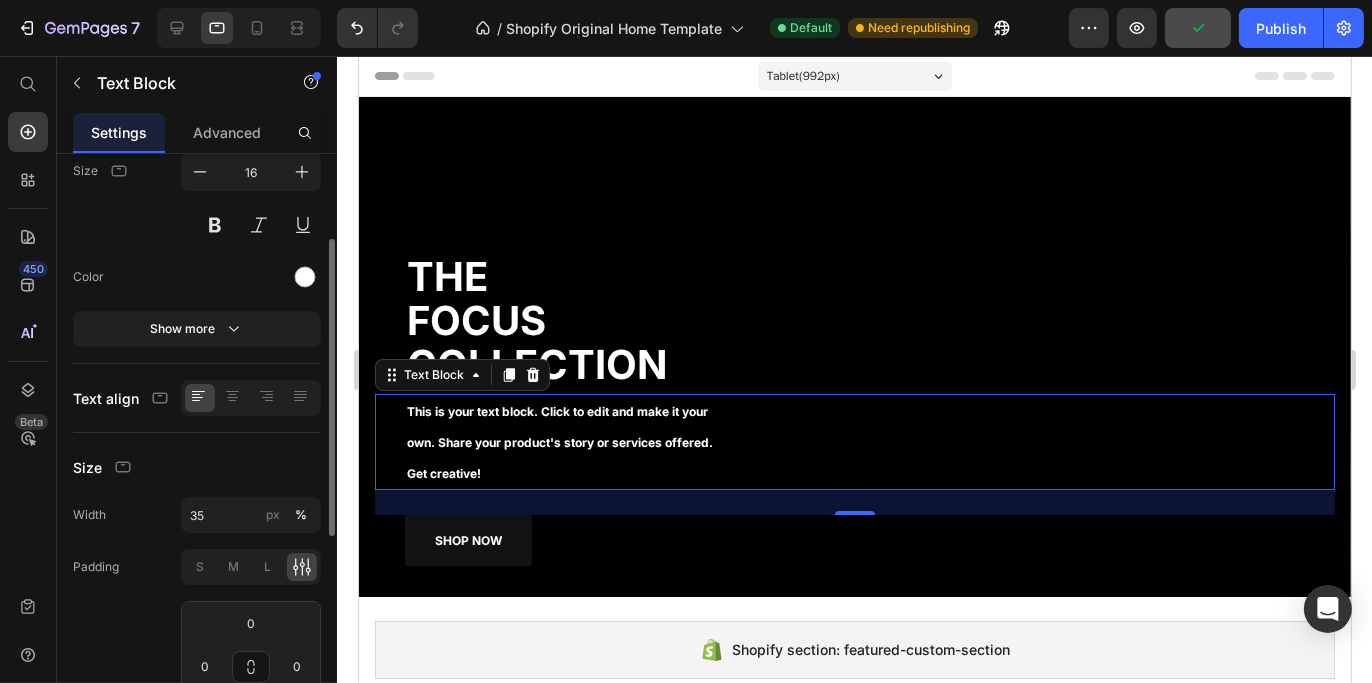 scroll, scrollTop: 0, scrollLeft: 0, axis: both 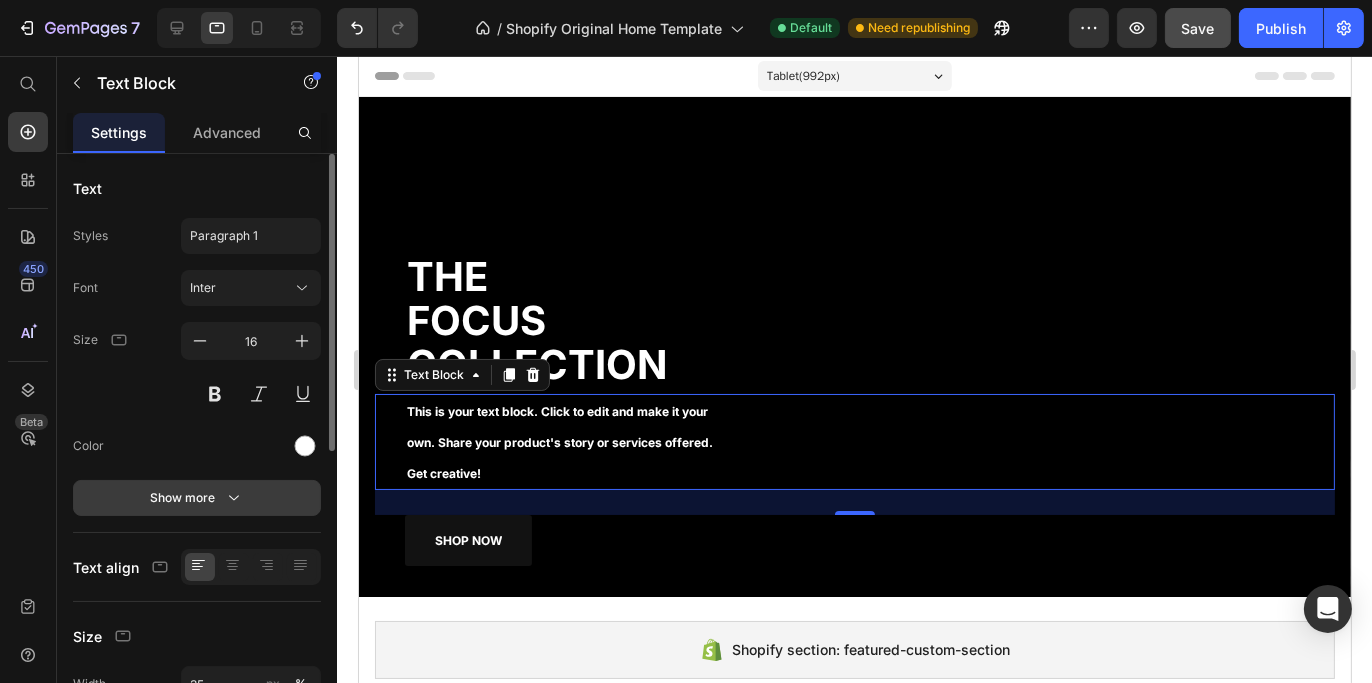 click on "Show more" at bounding box center (197, 498) 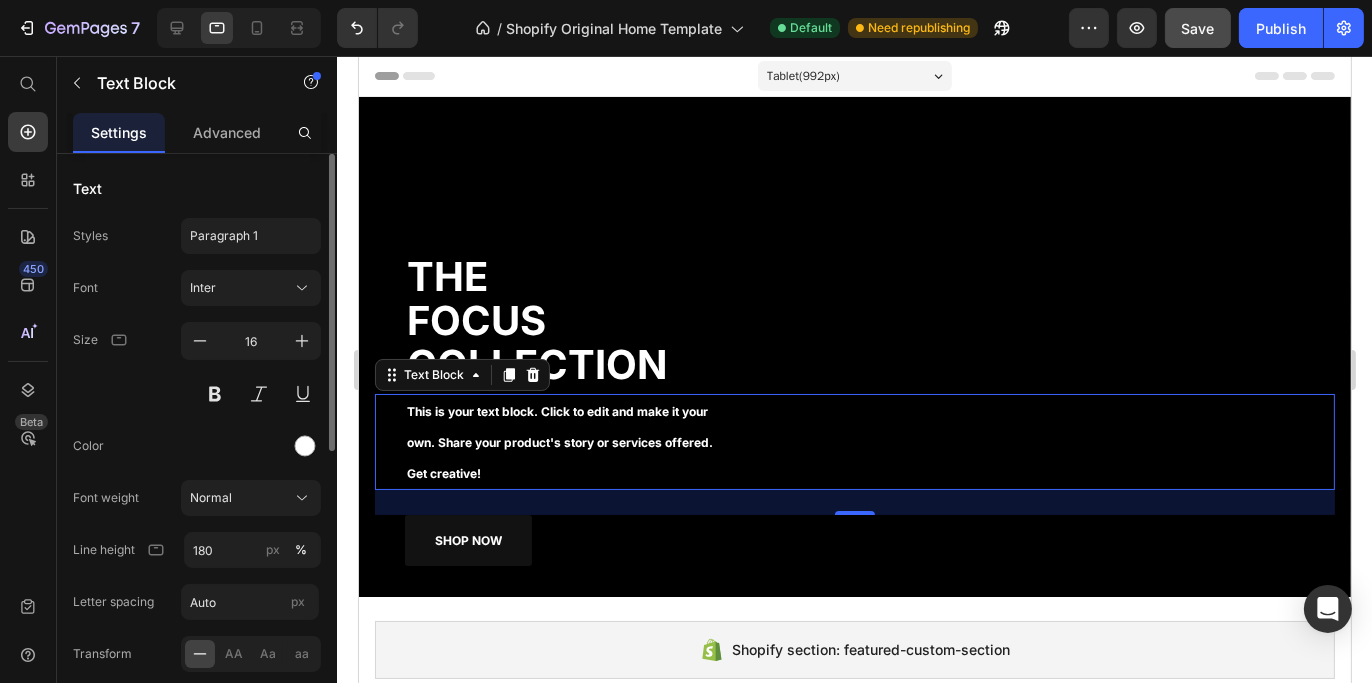 scroll, scrollTop: 100, scrollLeft: 0, axis: vertical 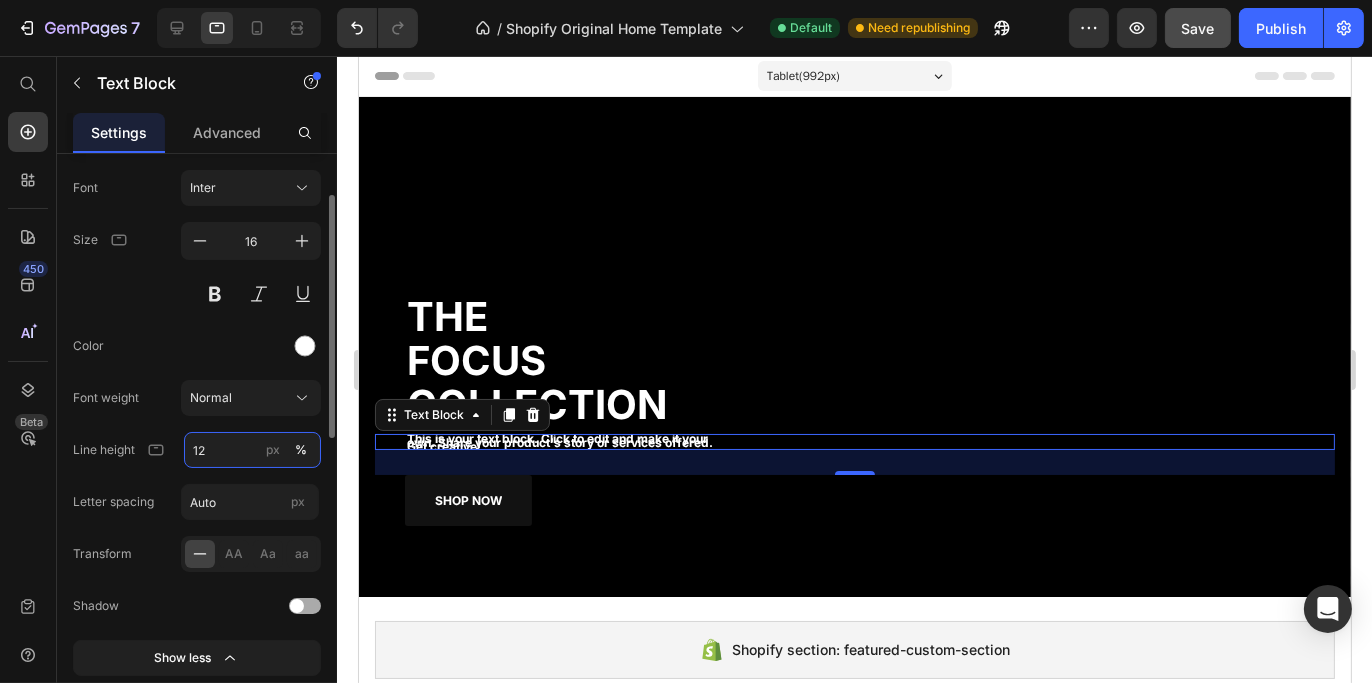 type on "125" 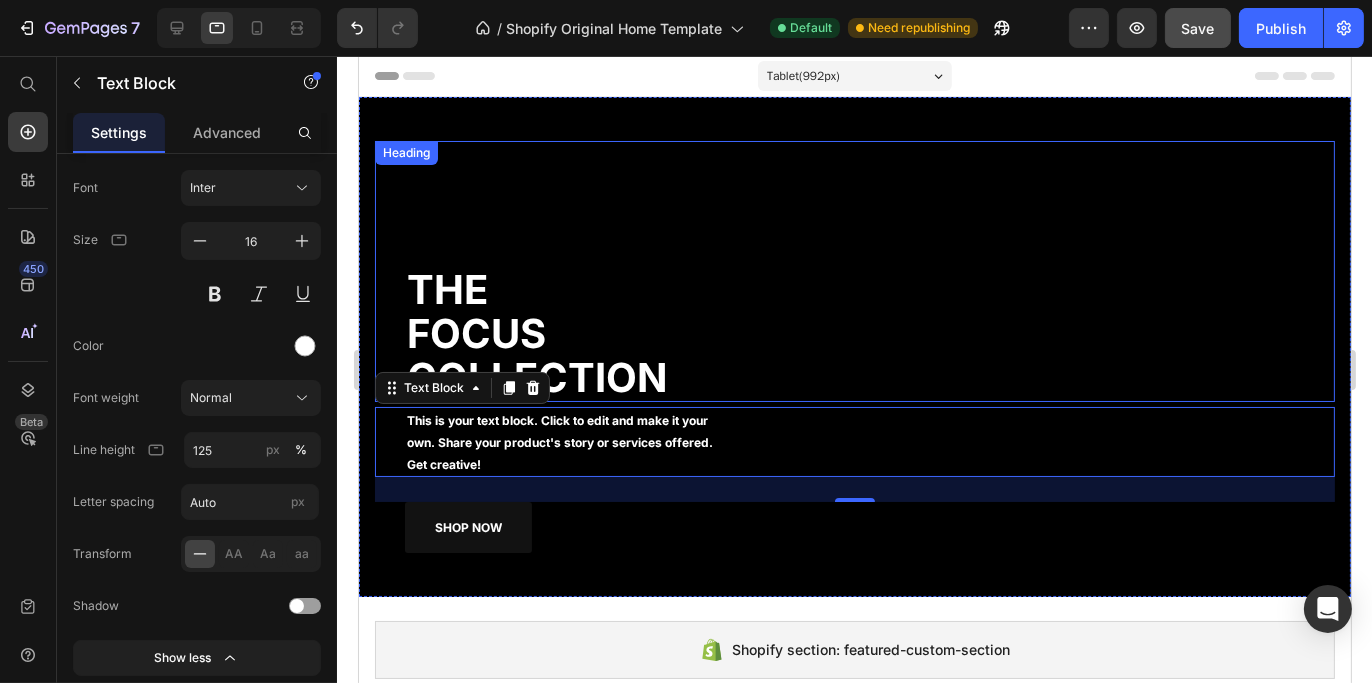click on "THE  FOCUS COLLECTION  Heading" at bounding box center [854, 271] 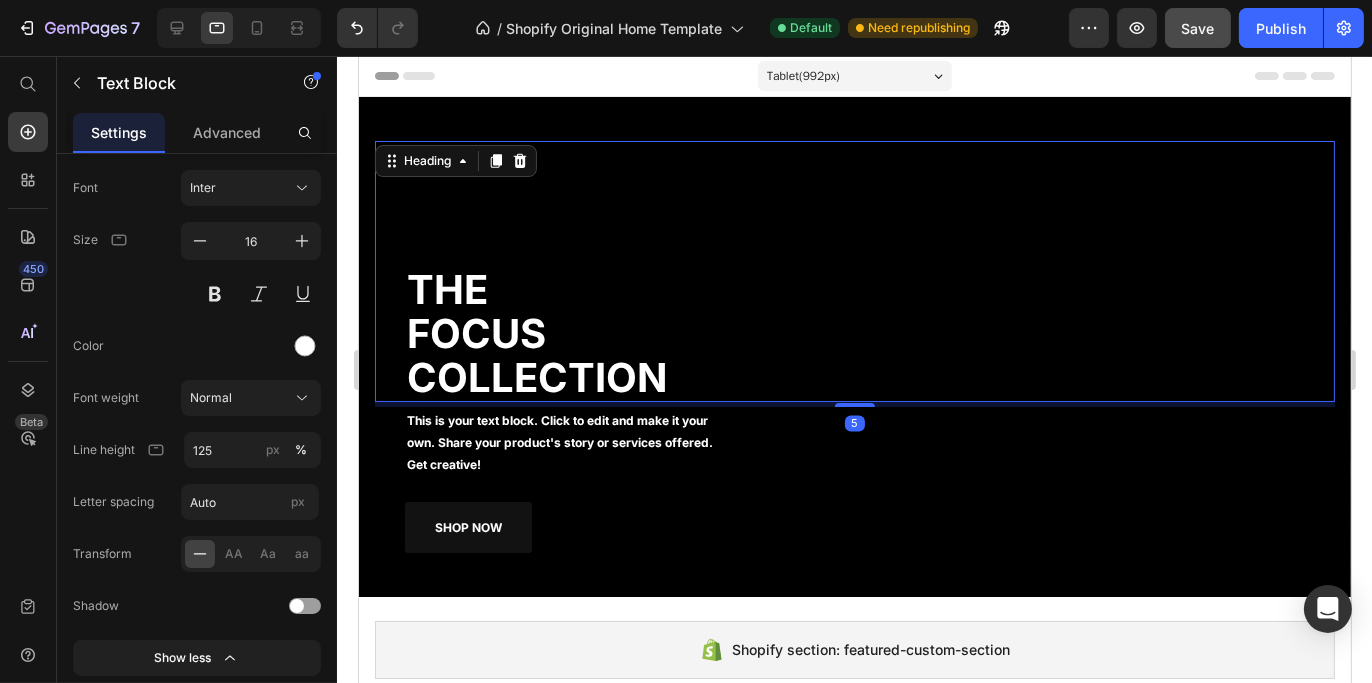 scroll, scrollTop: 0, scrollLeft: 0, axis: both 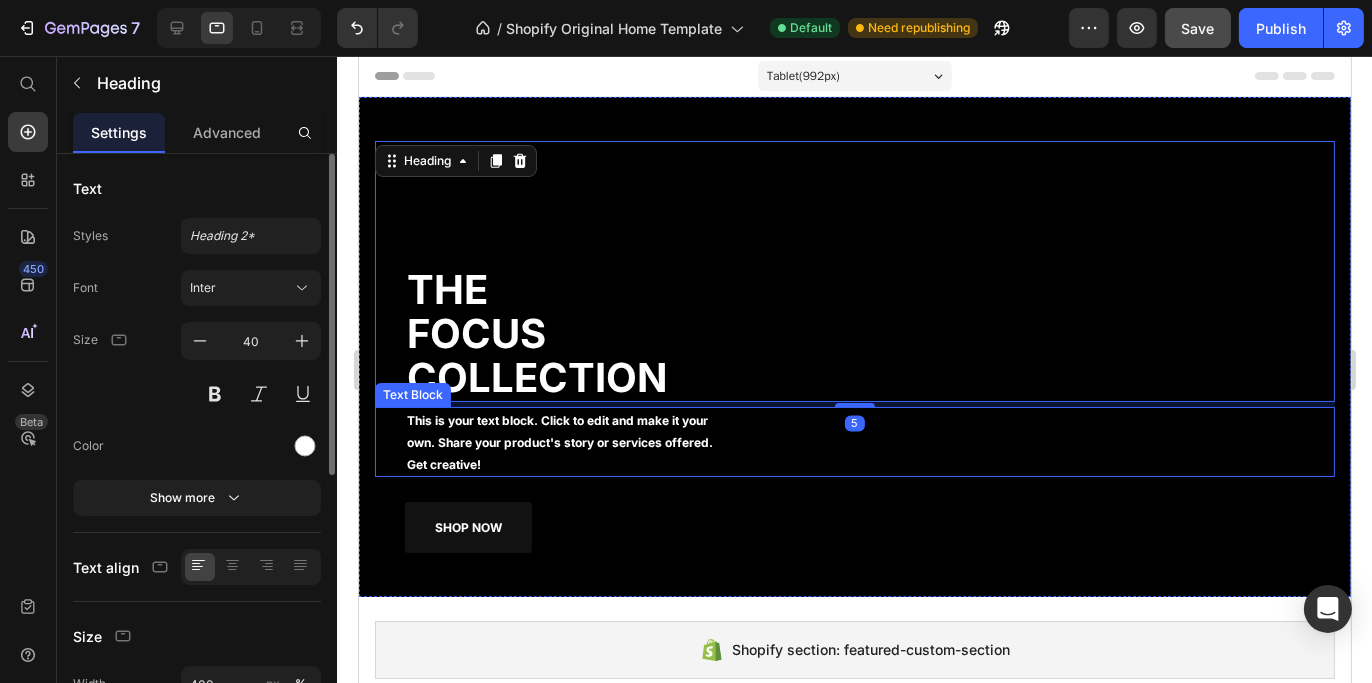 click on "THE  FOCUS COLLECTION  Heading   5 This is your text block. Click to edit and make it your own. Share your product's story. Get creative! Text Block This is your text block. Click to edit and make it your own. Share your product's story or services offered. Get creative! Text Block This is your text block. Click to edit and make it your own. Share your product's story or services offered. Get creative! Text Block SHOP NOW Button" at bounding box center [854, 347] 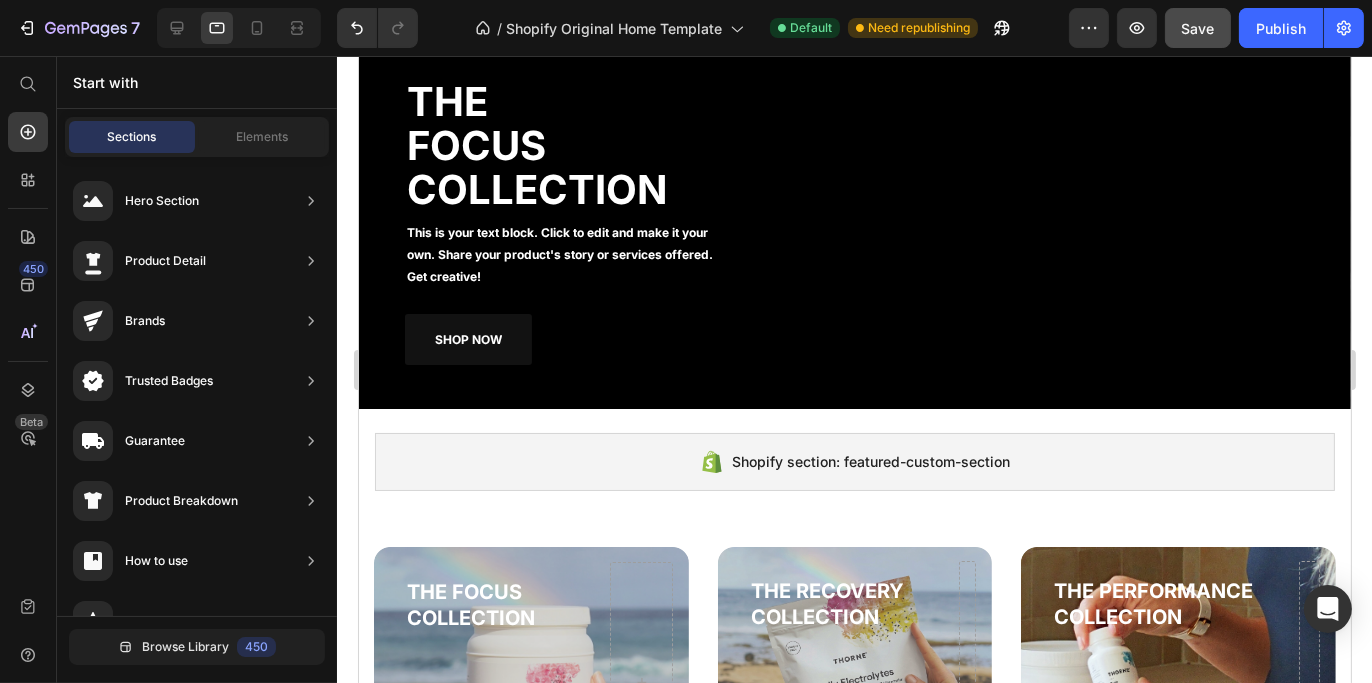scroll, scrollTop: 0, scrollLeft: 0, axis: both 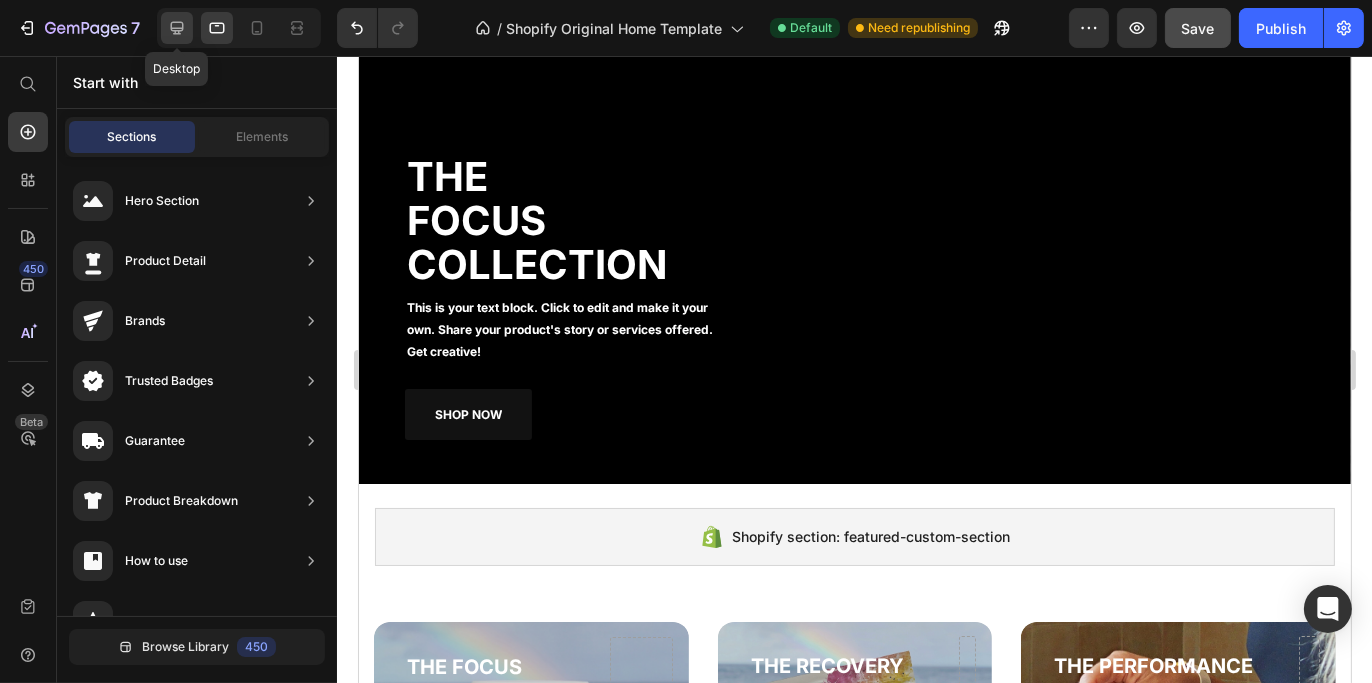 click 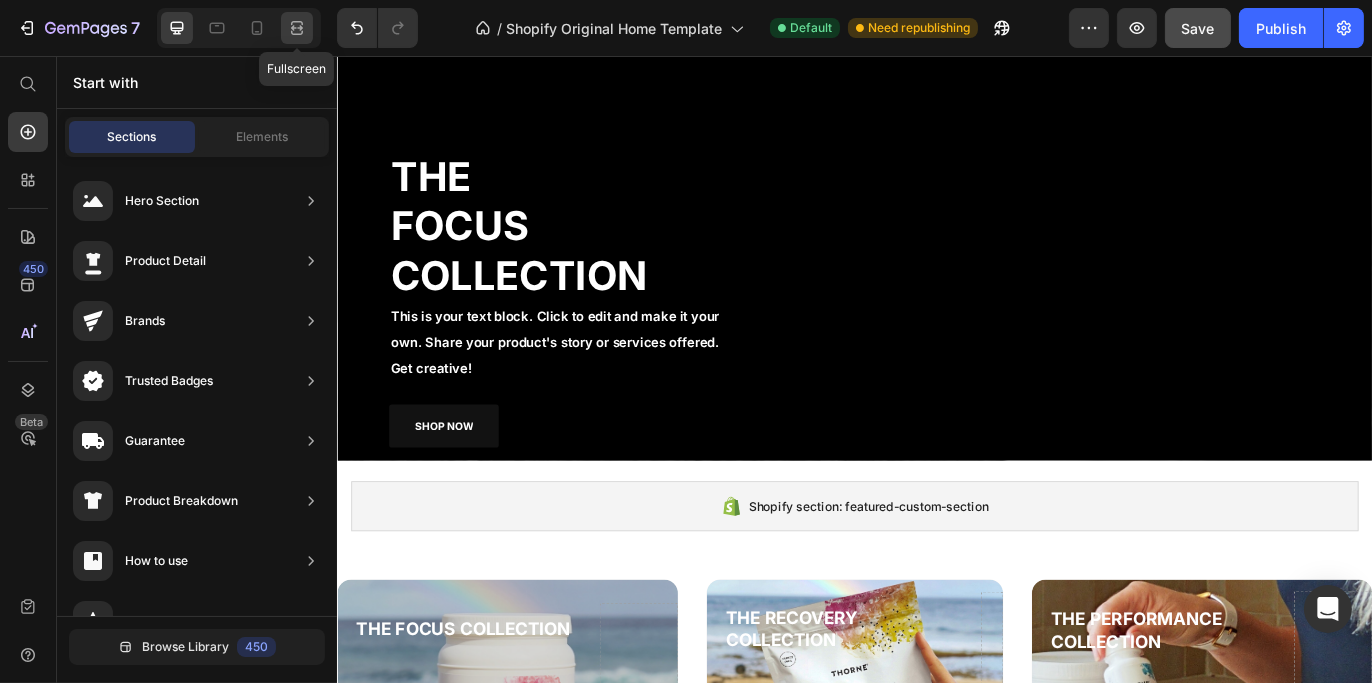 click 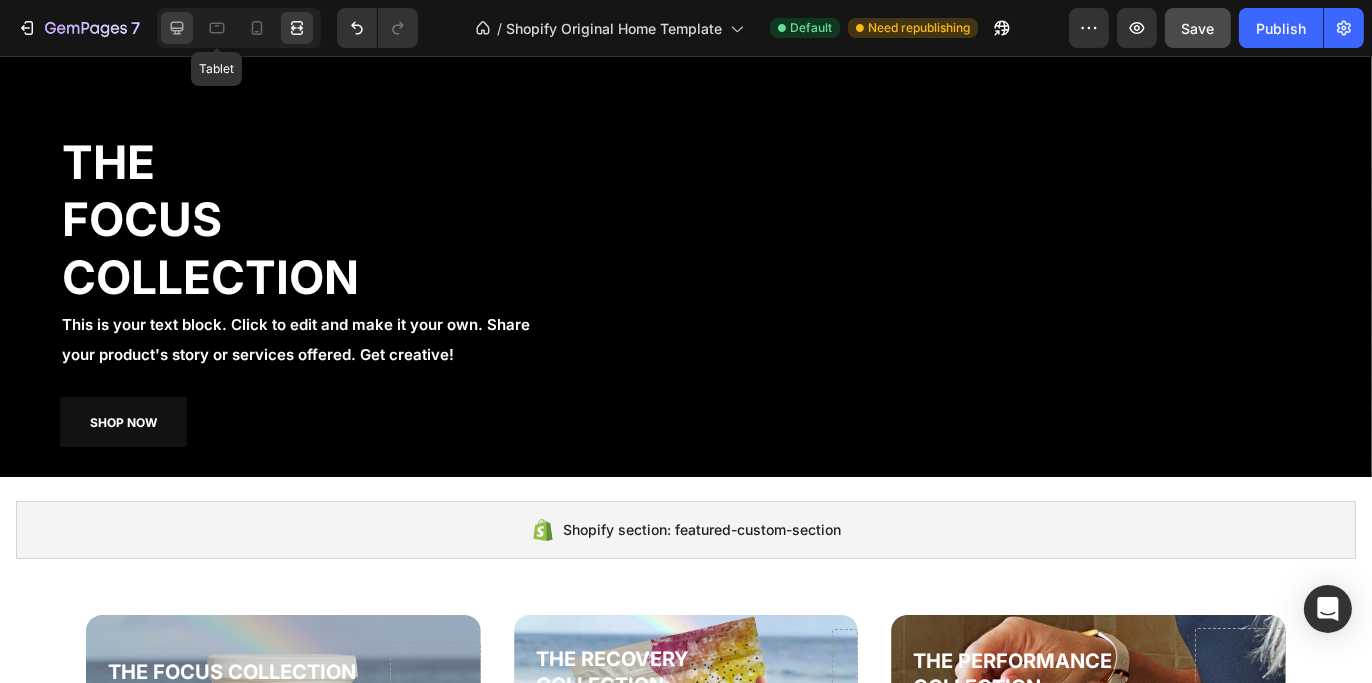 click 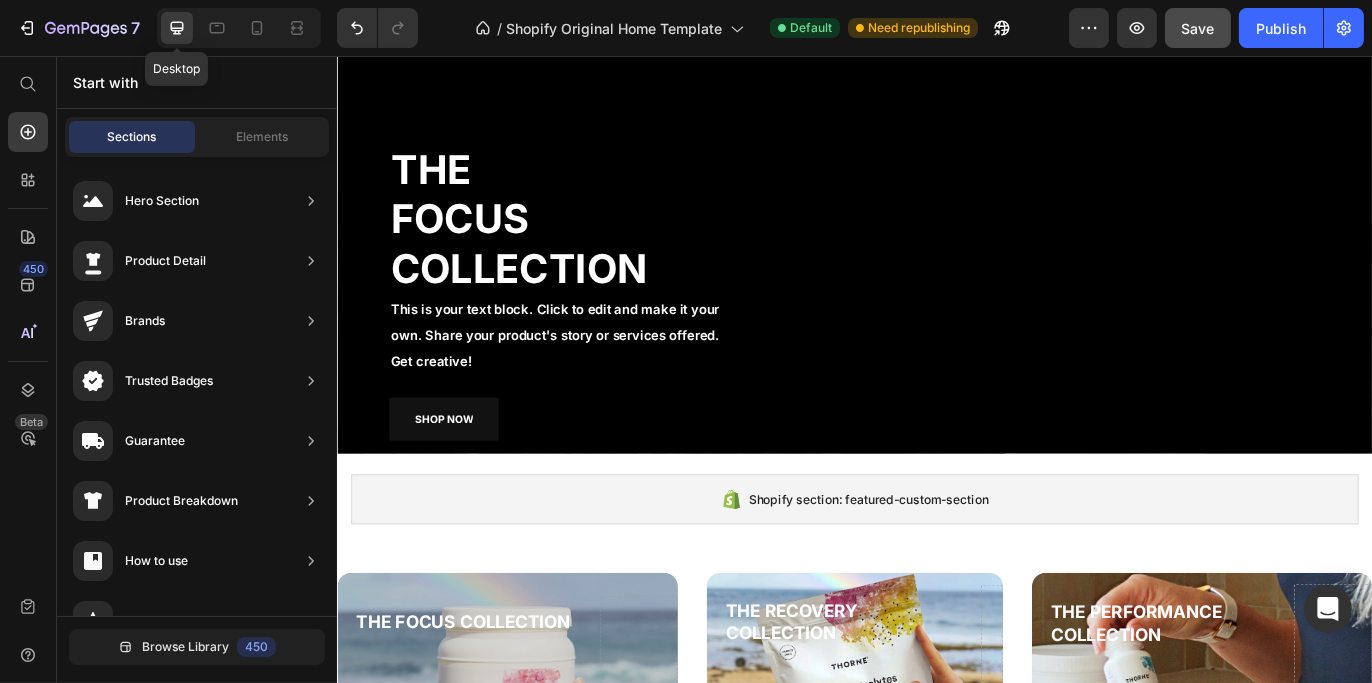 scroll, scrollTop: 72, scrollLeft: 0, axis: vertical 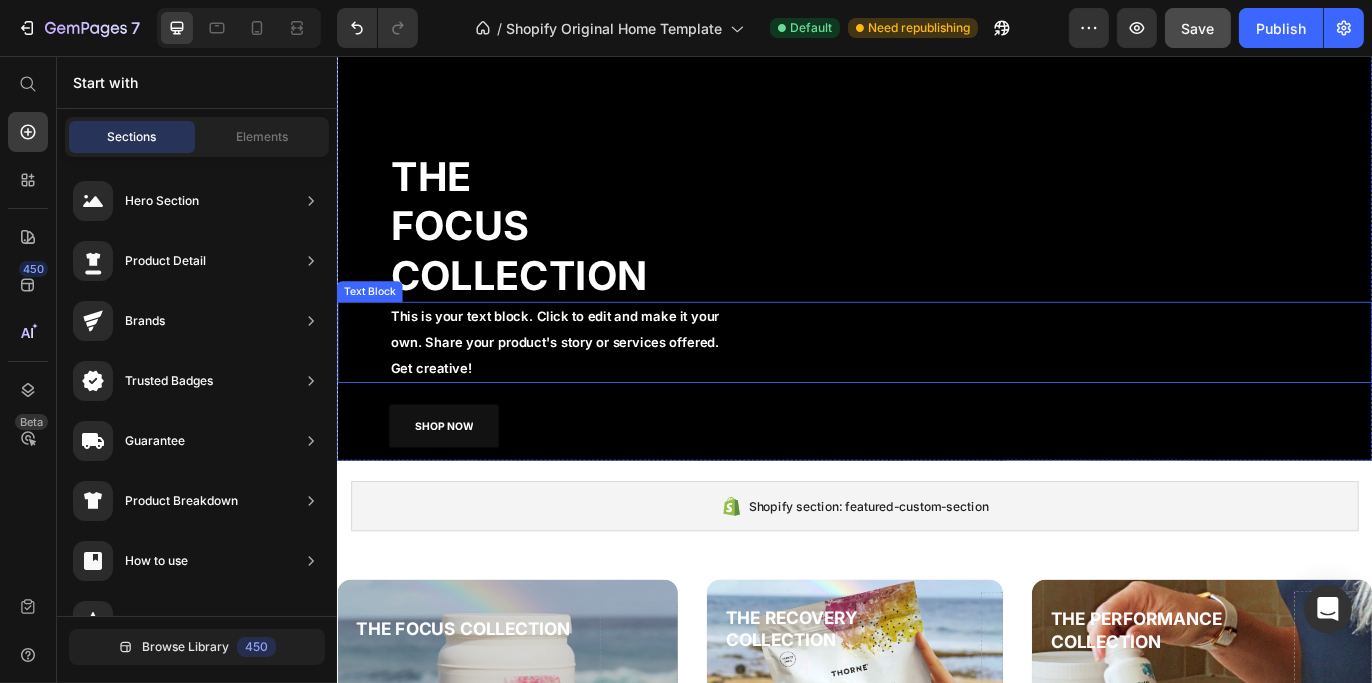 click on "This is your text block. Click to edit and make it your own. Share your product's story or services offered. Get creative!" at bounding box center [601, 387] 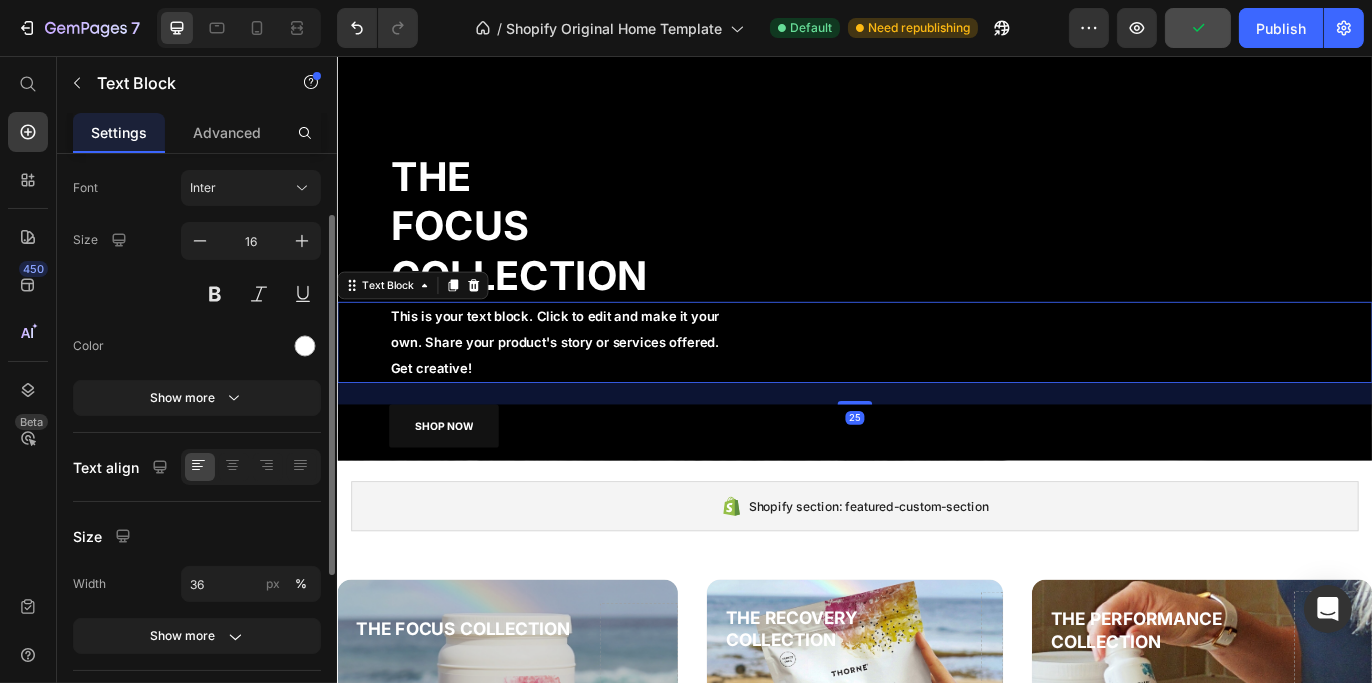 scroll, scrollTop: 200, scrollLeft: 0, axis: vertical 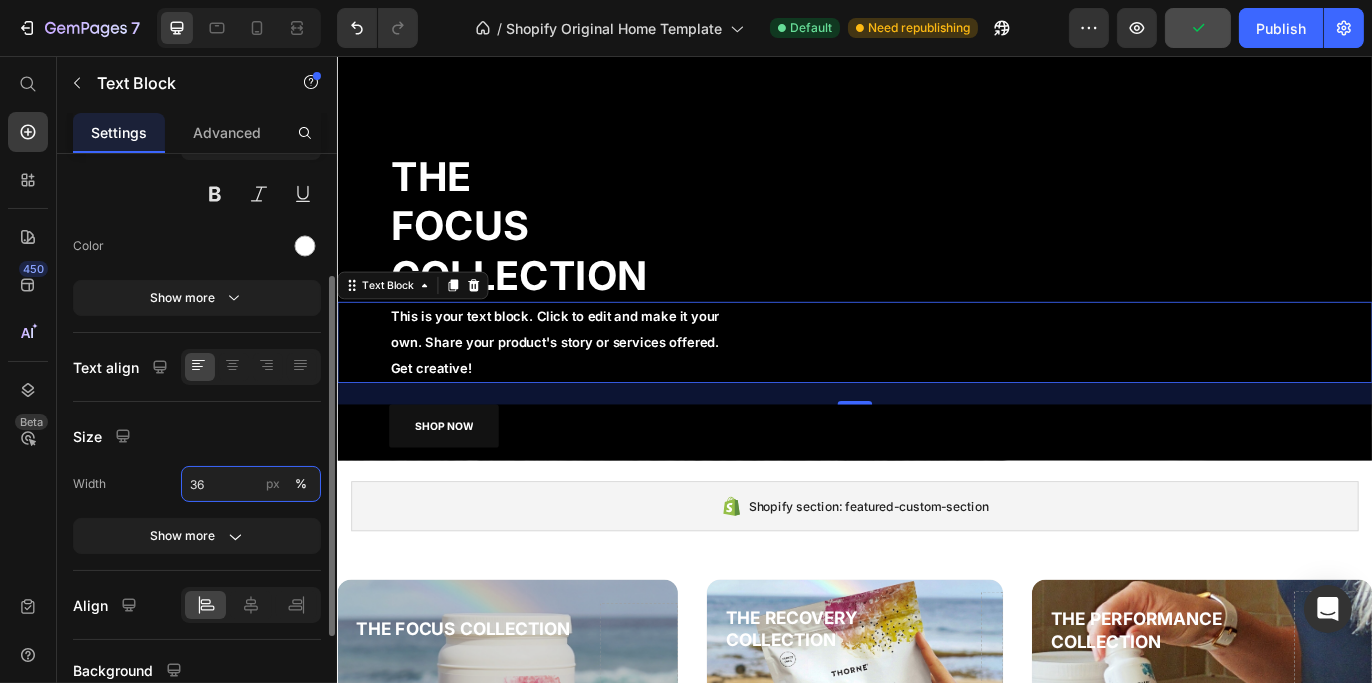 click on "36" at bounding box center [251, 484] 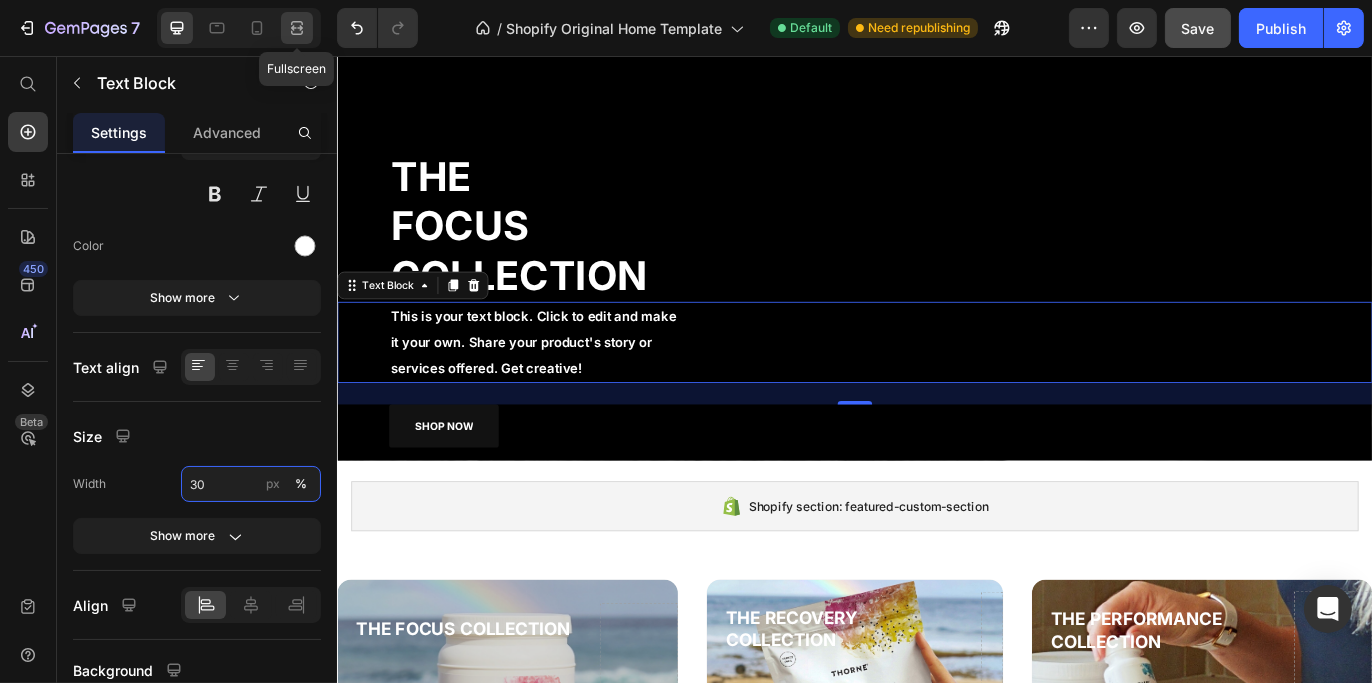 type on "30" 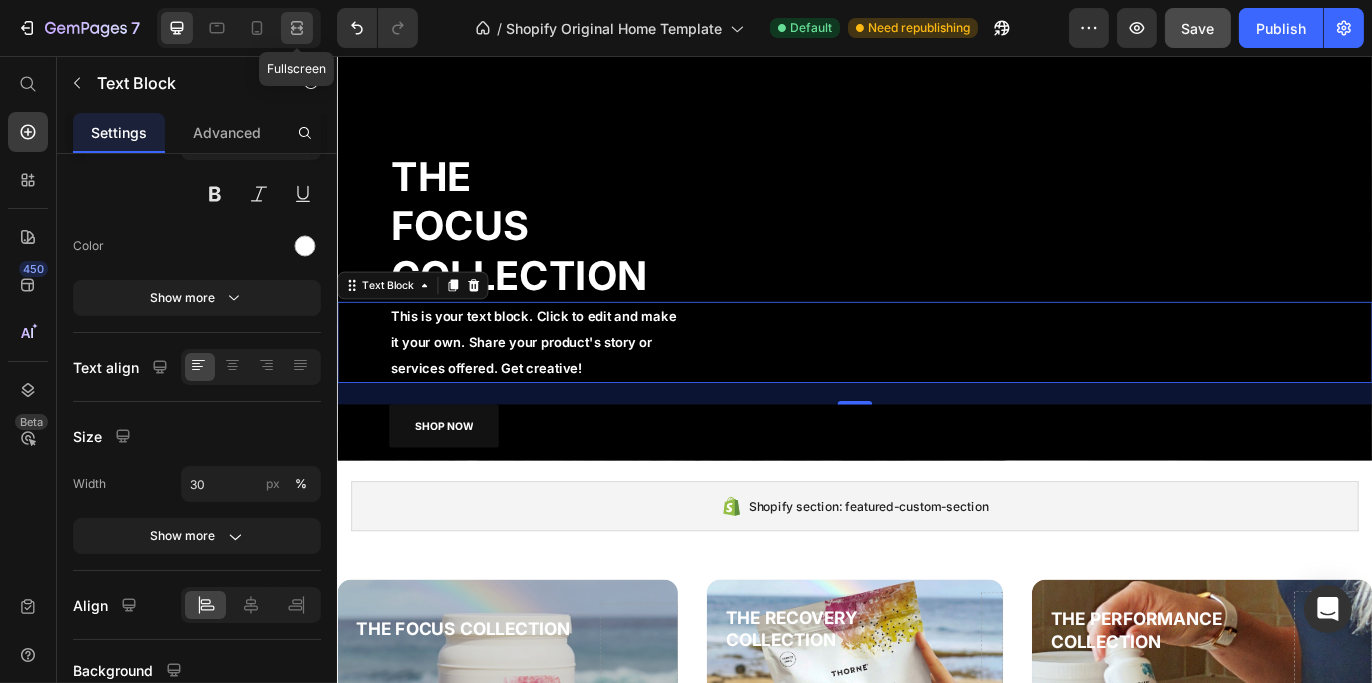 click 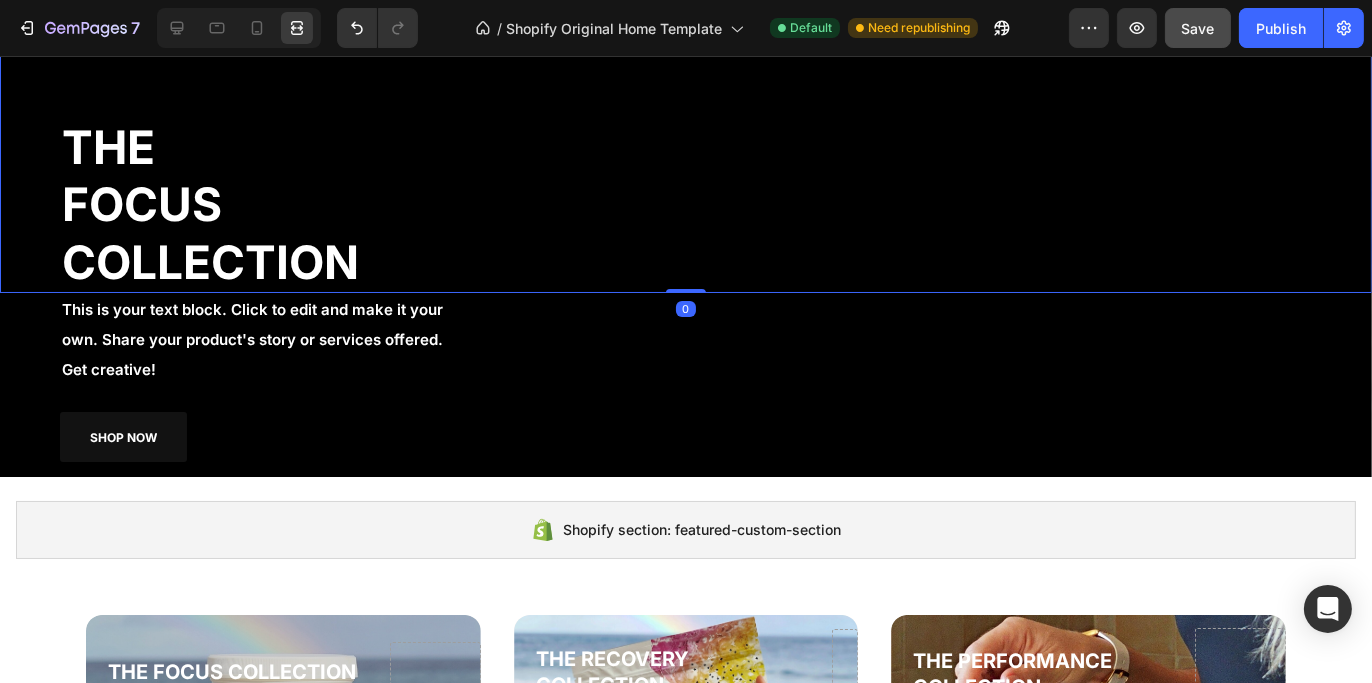 click on "THE  FOCUS COLLECTION" at bounding box center (388, 205) 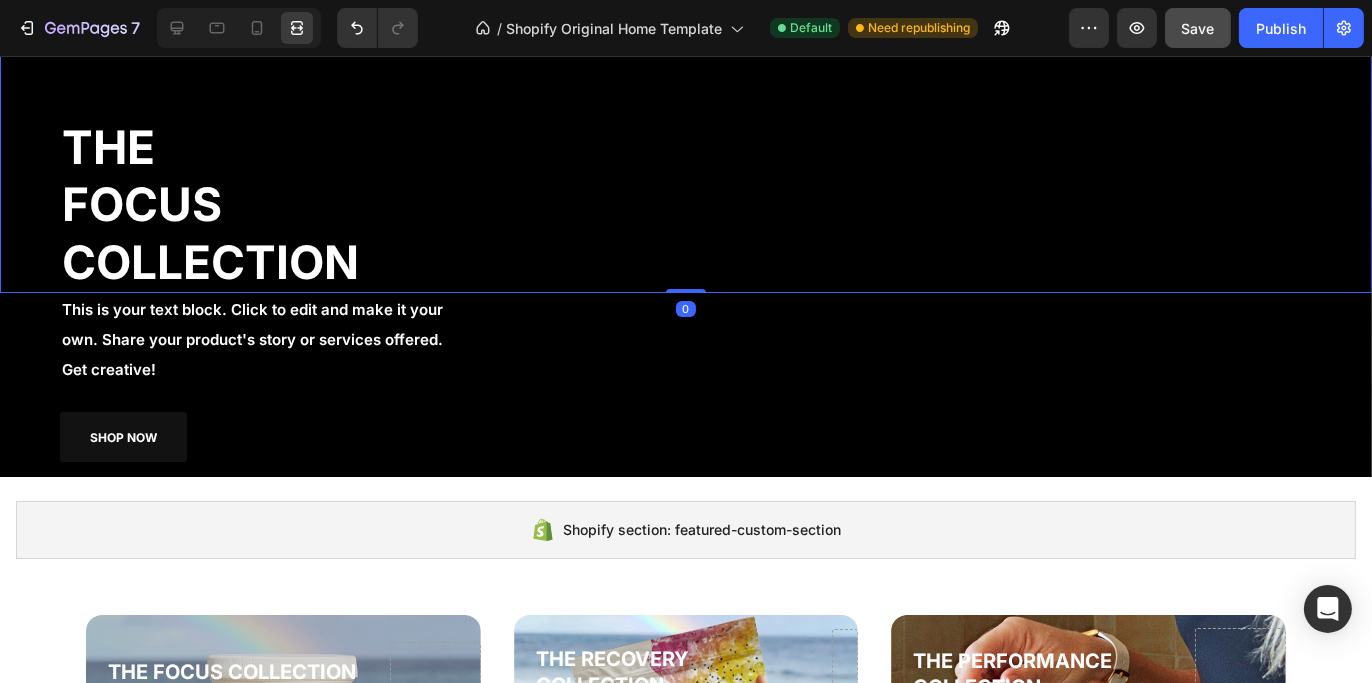 scroll, scrollTop: 0, scrollLeft: 0, axis: both 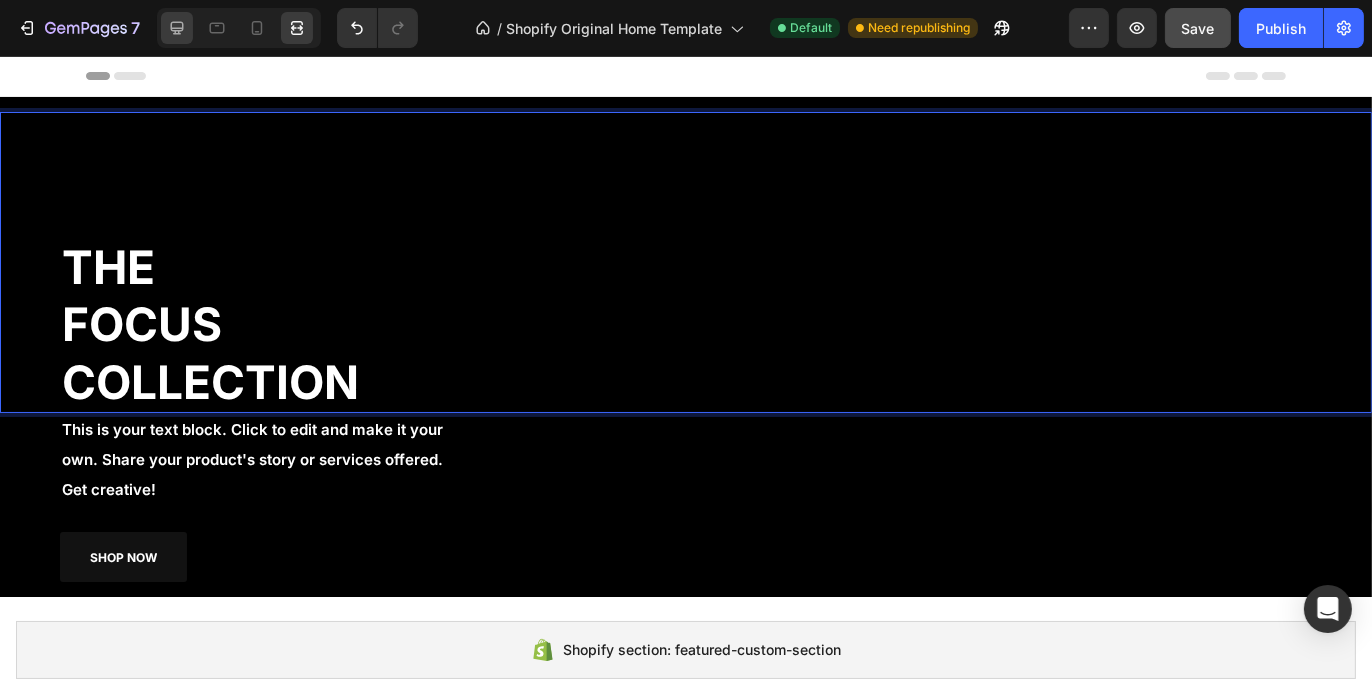 drag, startPoint x: 172, startPoint y: 23, endPoint x: 170, endPoint y: 43, distance: 20.09975 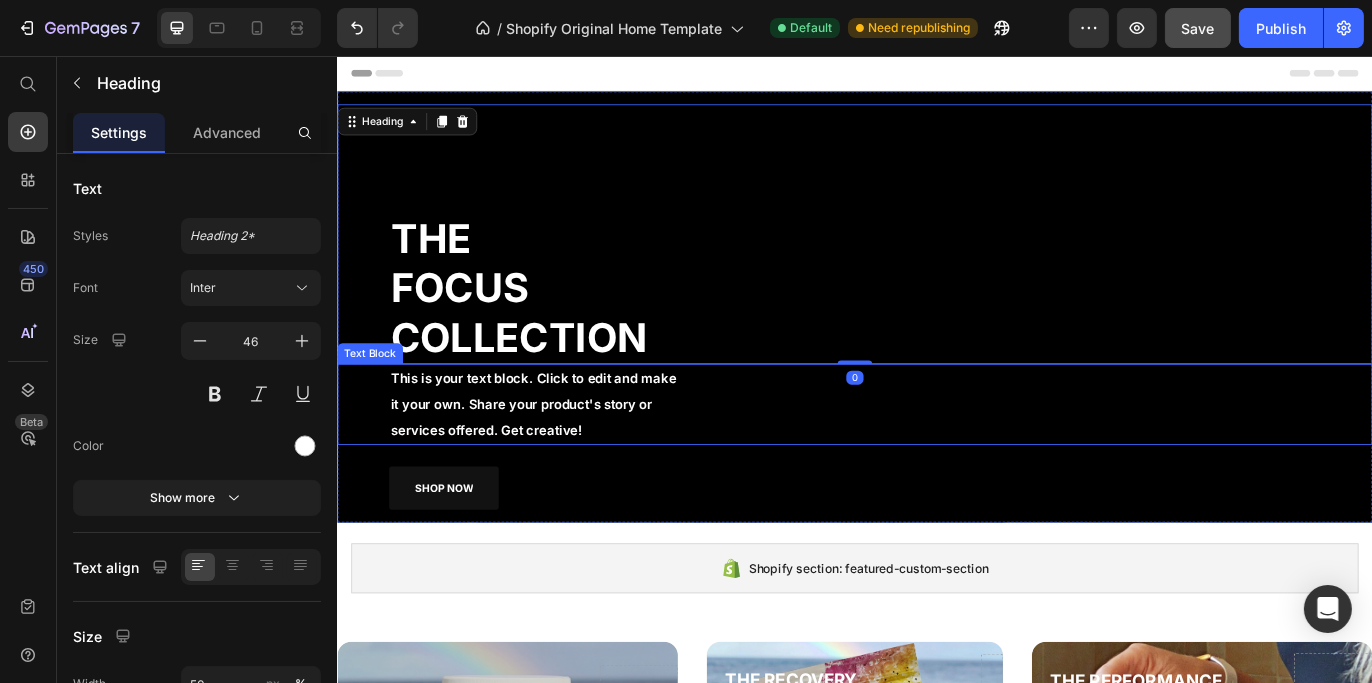 click on "This is your text block. Click to edit and make it your own. Share your product's story or services offered. Get creative!" at bounding box center [563, 459] 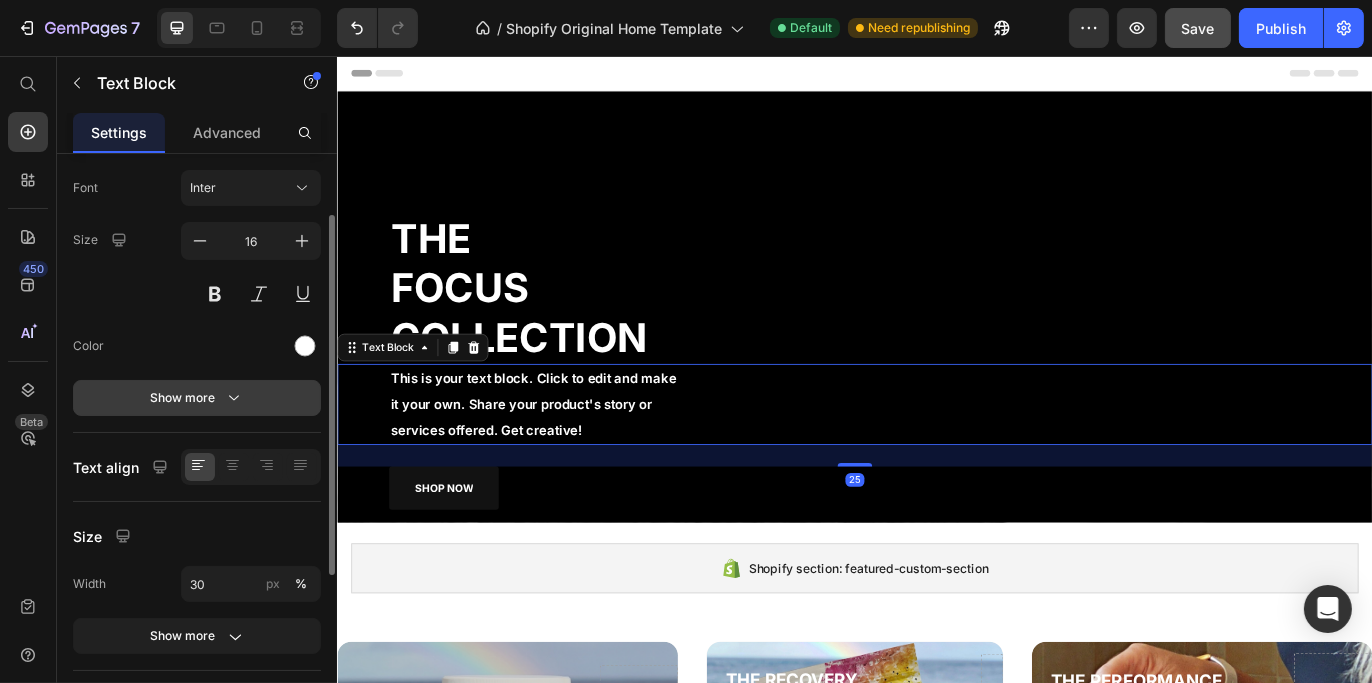 scroll, scrollTop: 300, scrollLeft: 0, axis: vertical 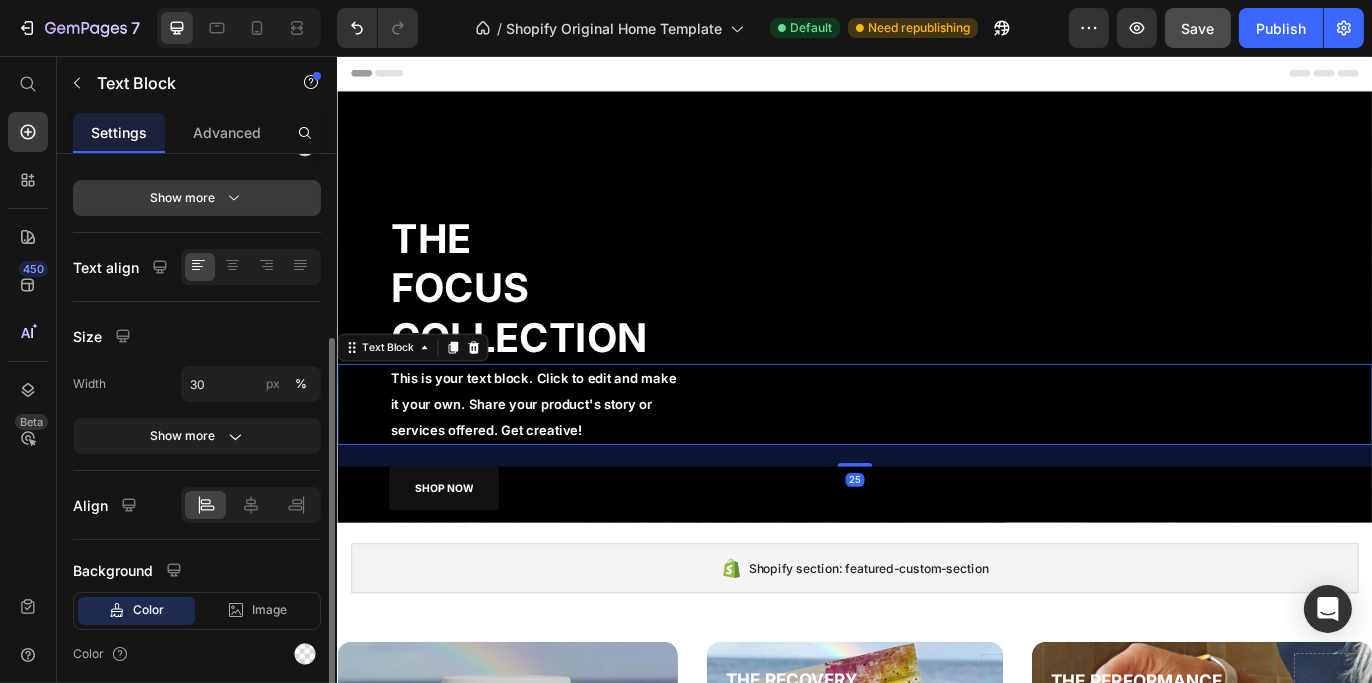 click on "Show more" at bounding box center (197, 198) 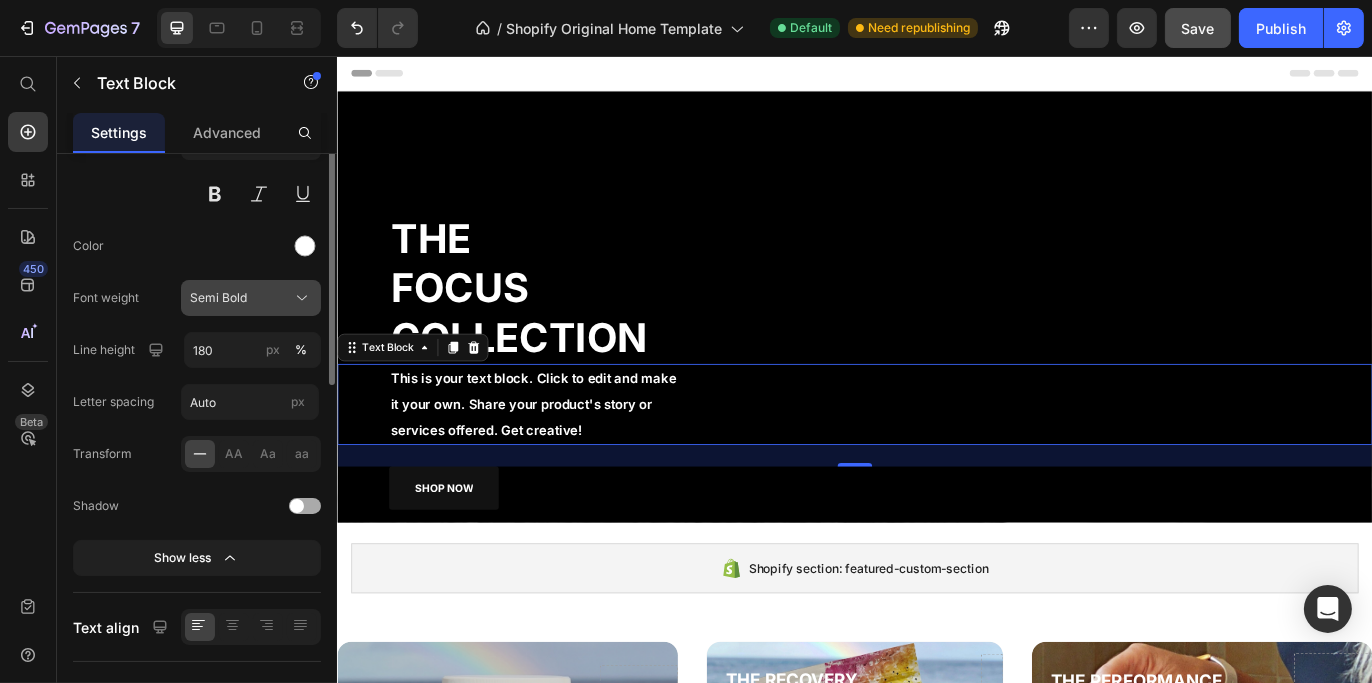 scroll, scrollTop: 100, scrollLeft: 0, axis: vertical 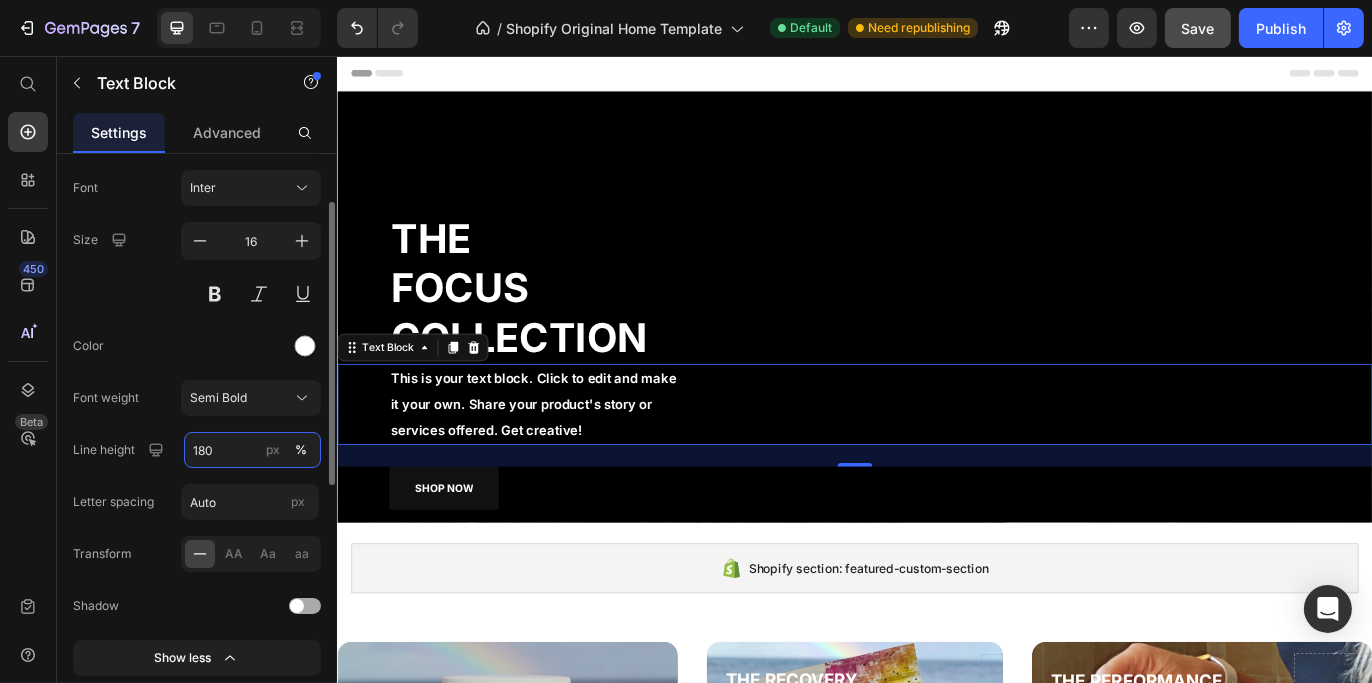 click on "180" at bounding box center [252, 450] 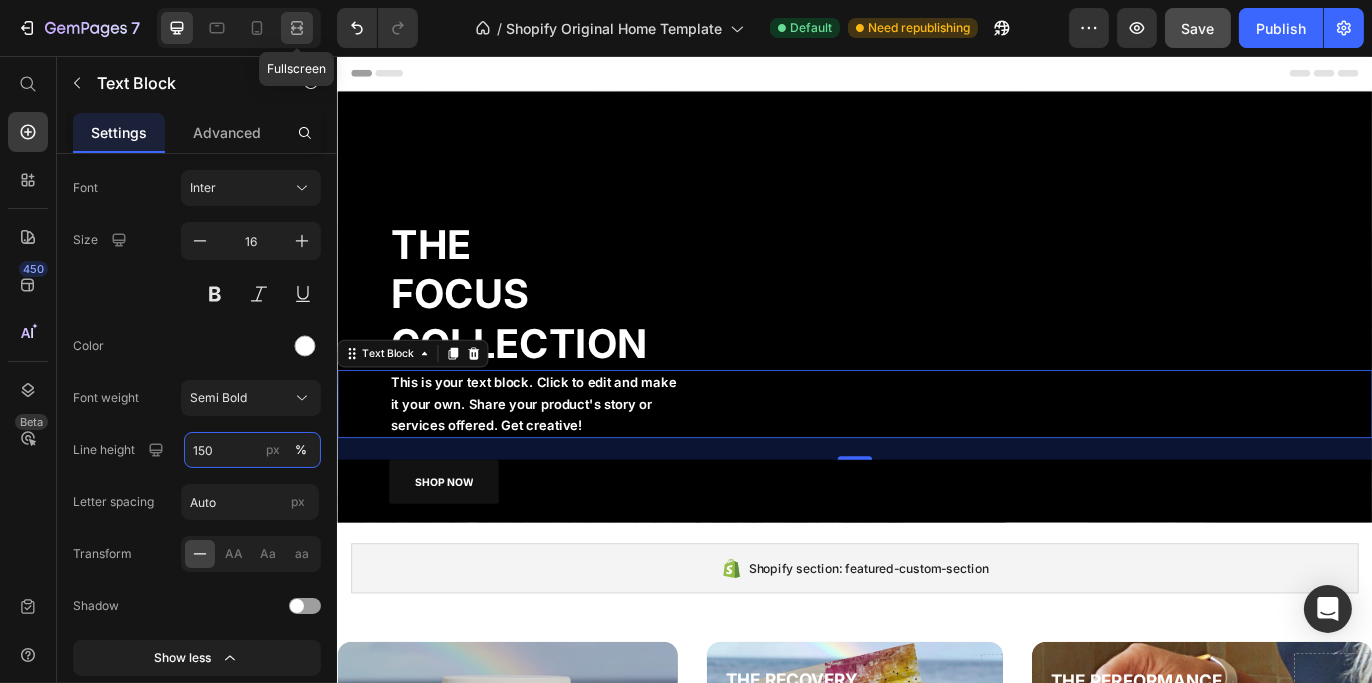 type on "150" 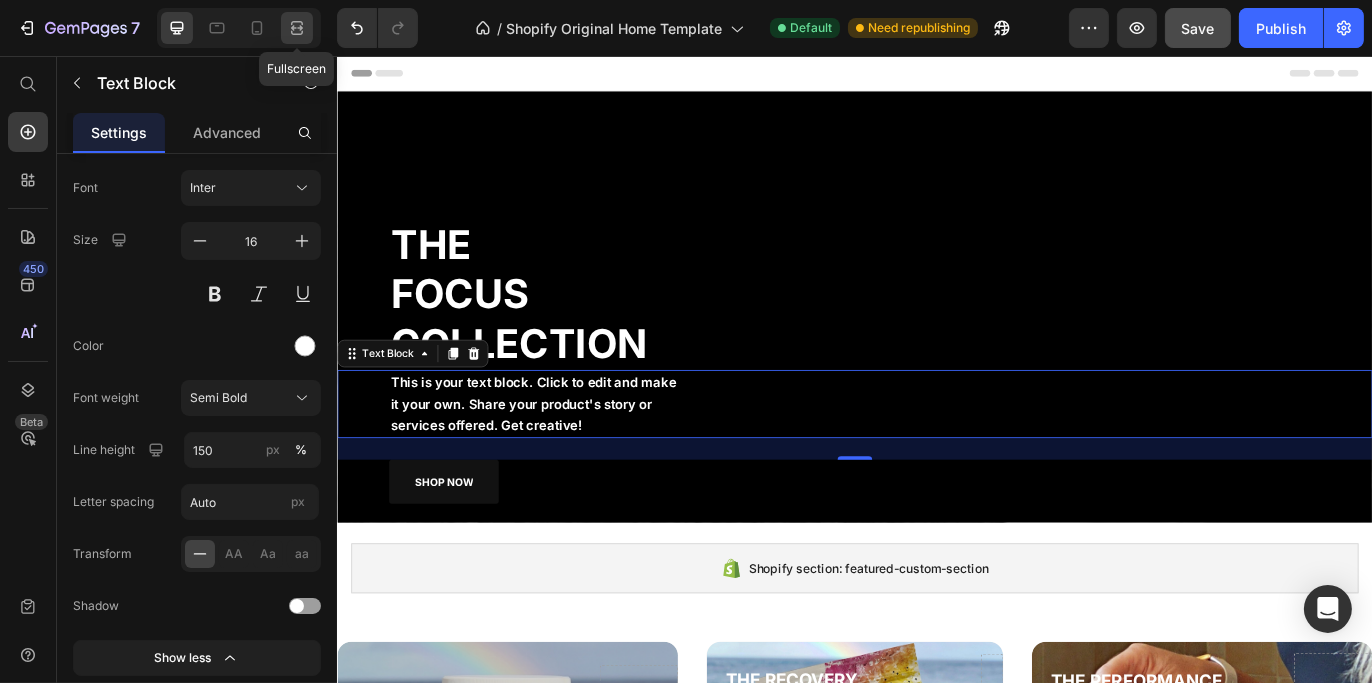 click 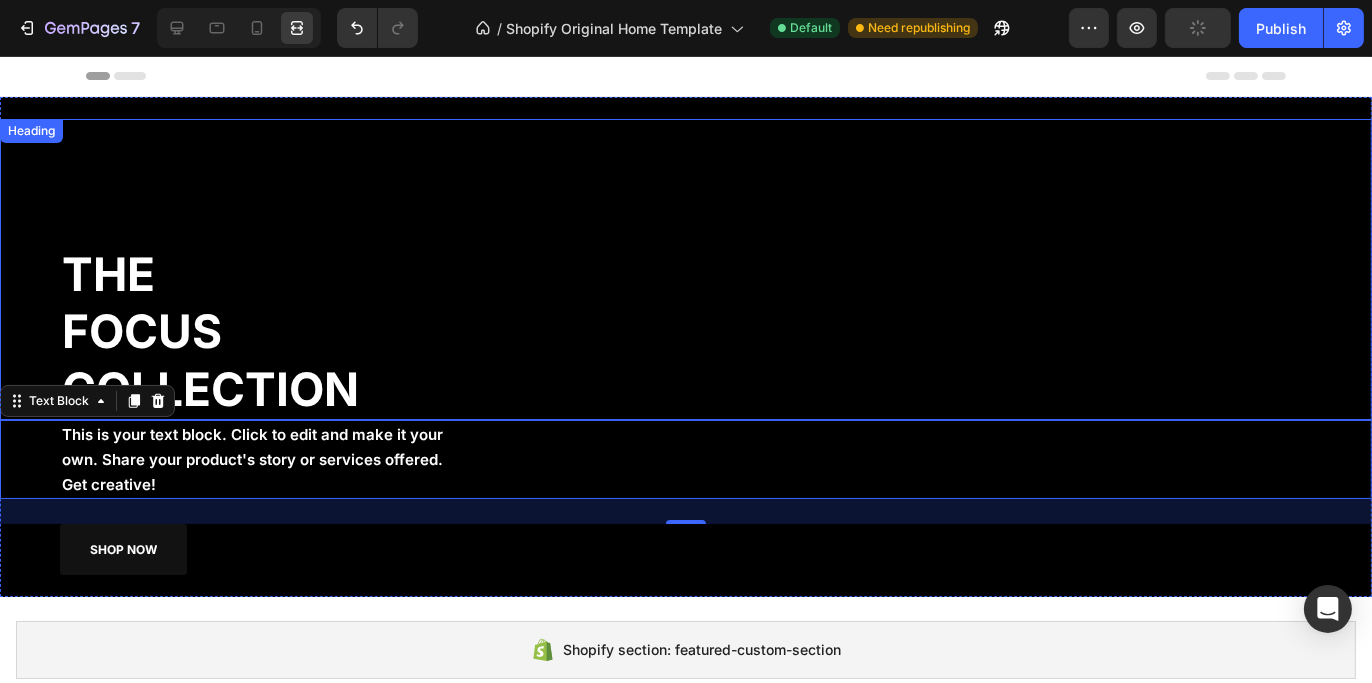click on "THE  FOCUS COLLECTION  Heading" at bounding box center [686, 270] 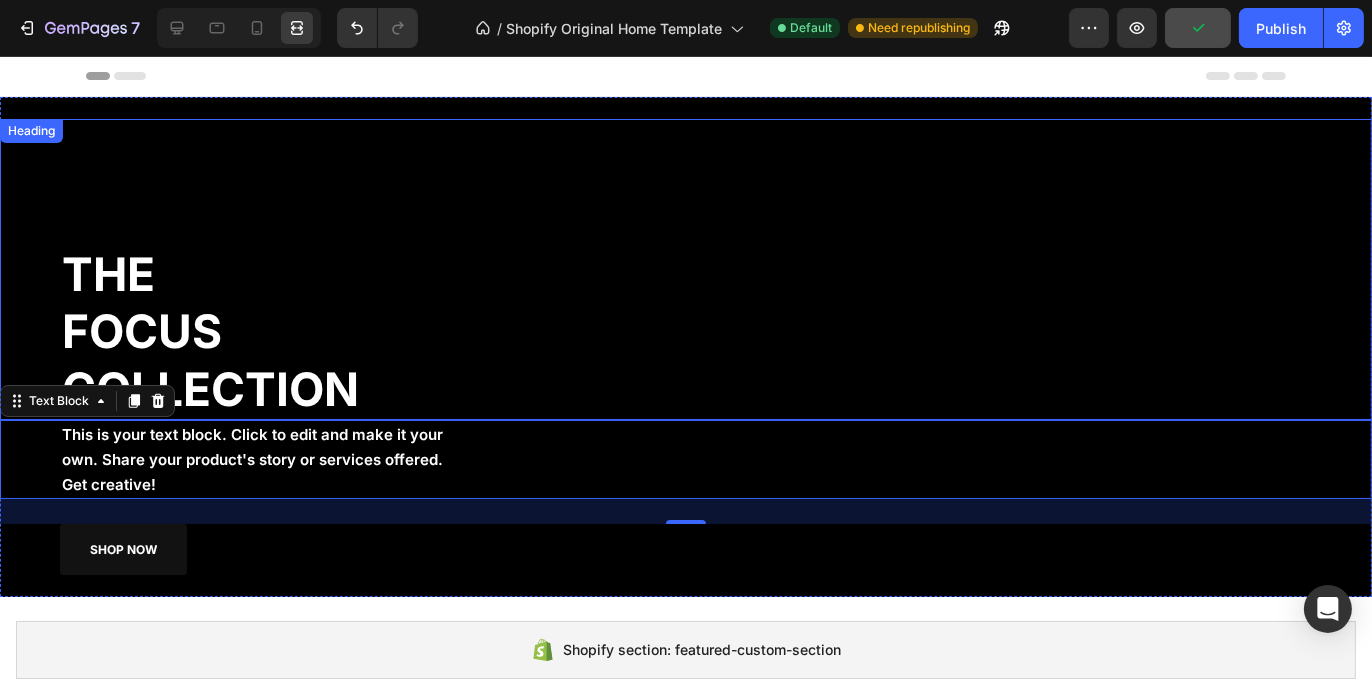 scroll, scrollTop: 0, scrollLeft: 0, axis: both 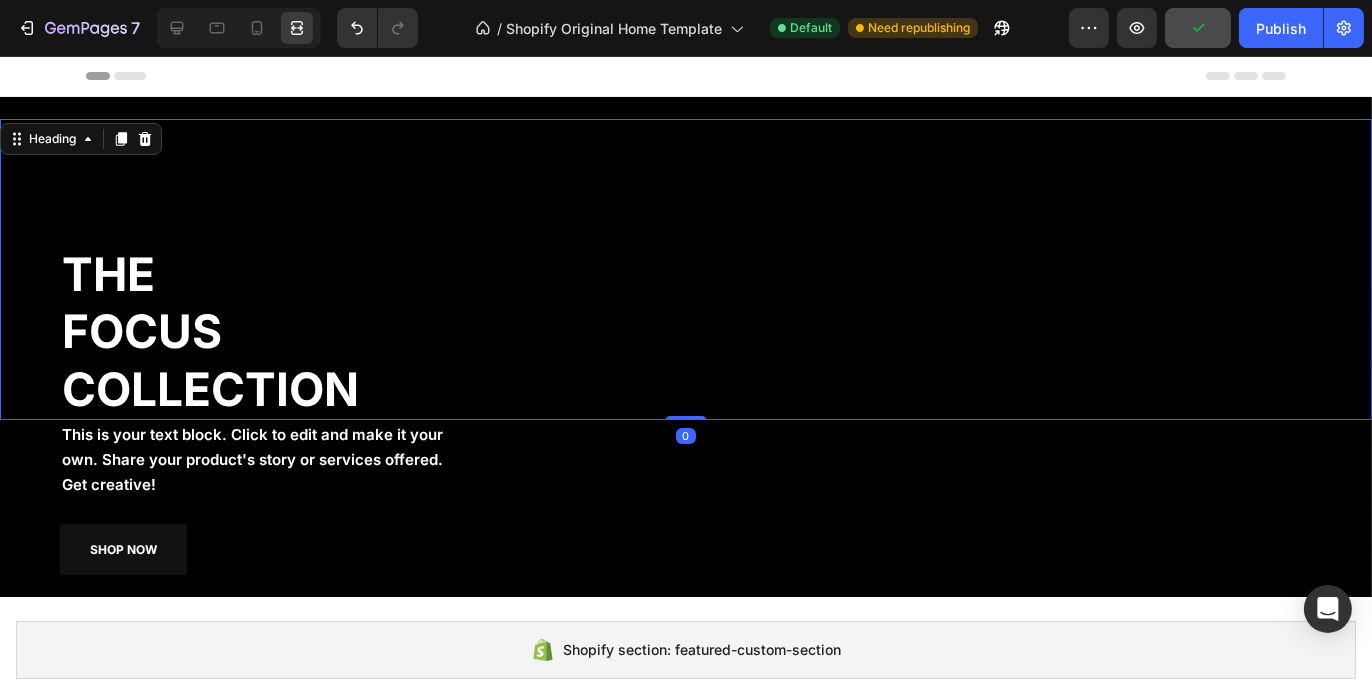 click on "THE  FOCUS COLLECTION  Heading   0" at bounding box center (686, 270) 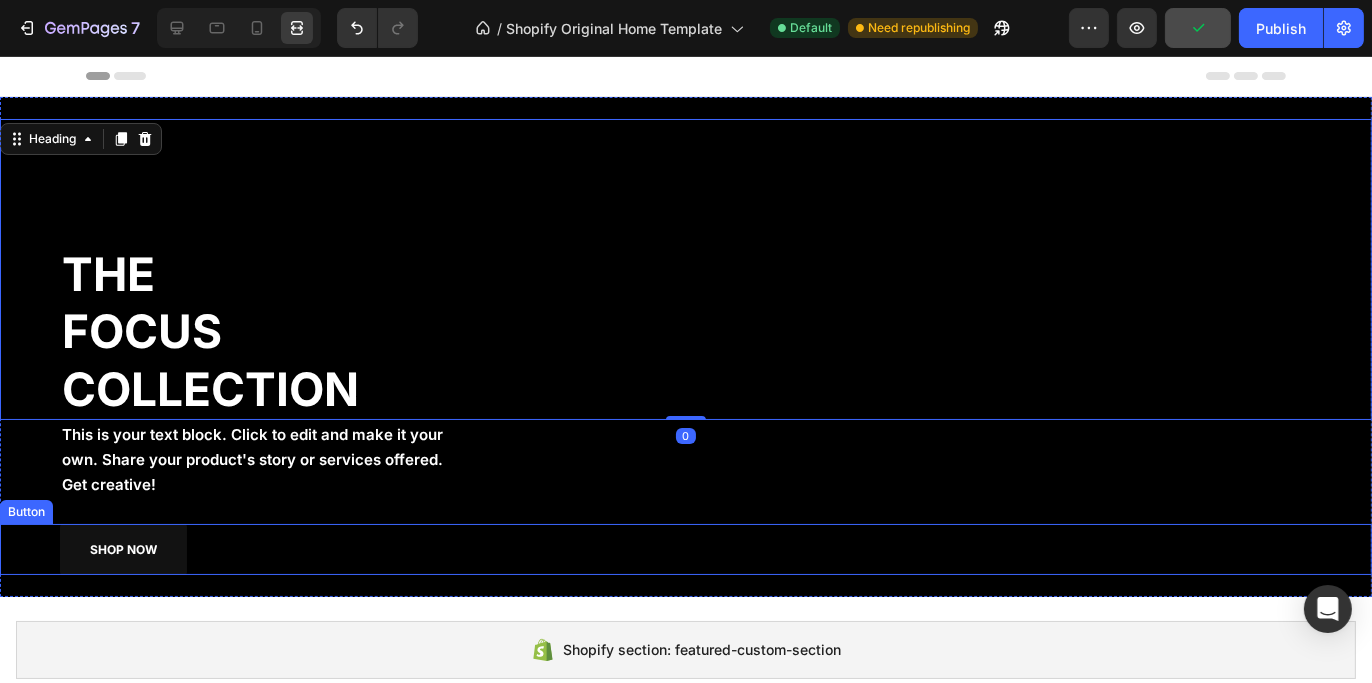 click on "SHOP NOW Button" at bounding box center [686, 549] 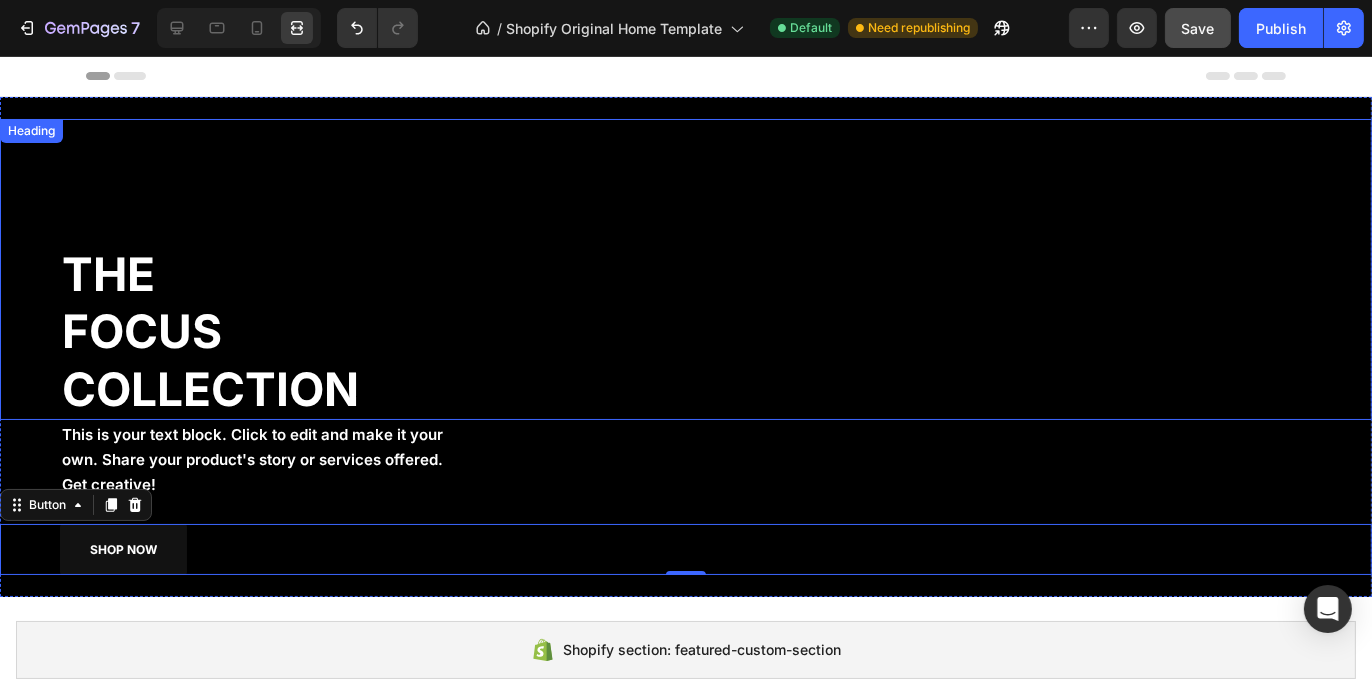 click on "THE  FOCUS COLLECTION" at bounding box center (388, 332) 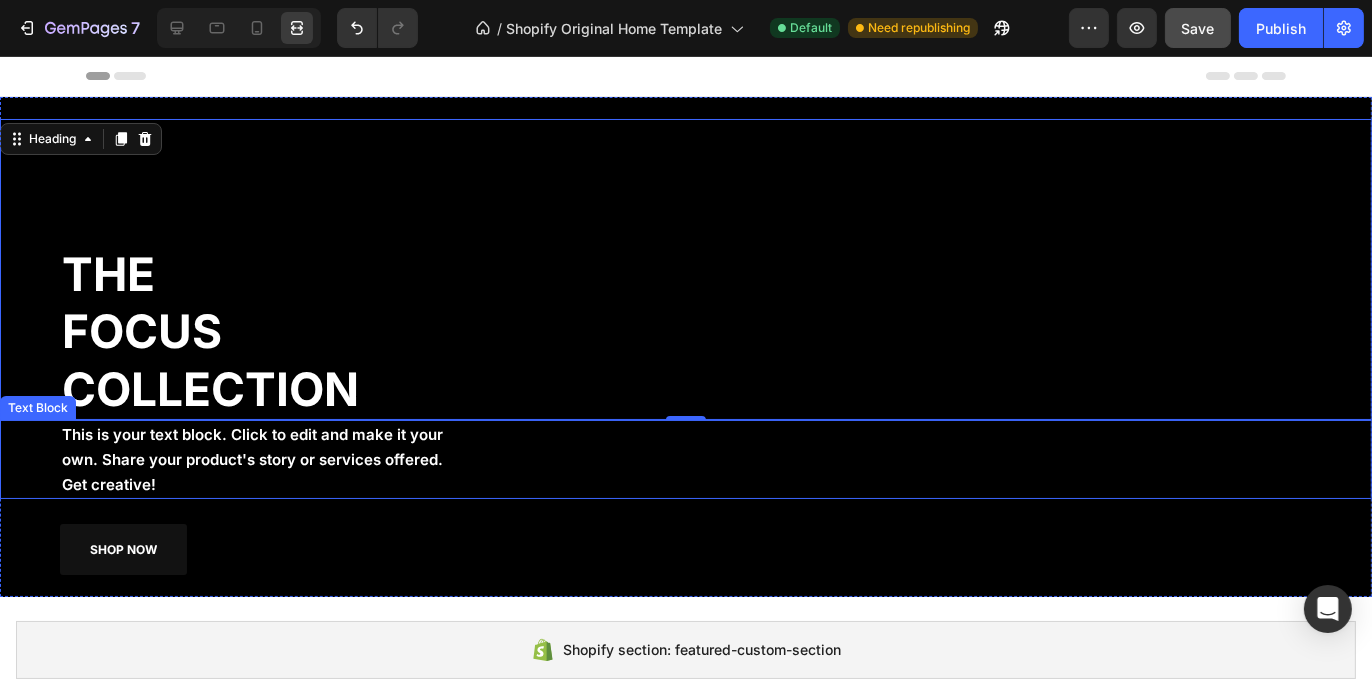click on "This is your text block. Click to edit and make it your own. Share your product's story or services offered. Get creative!" at bounding box center (252, 459) 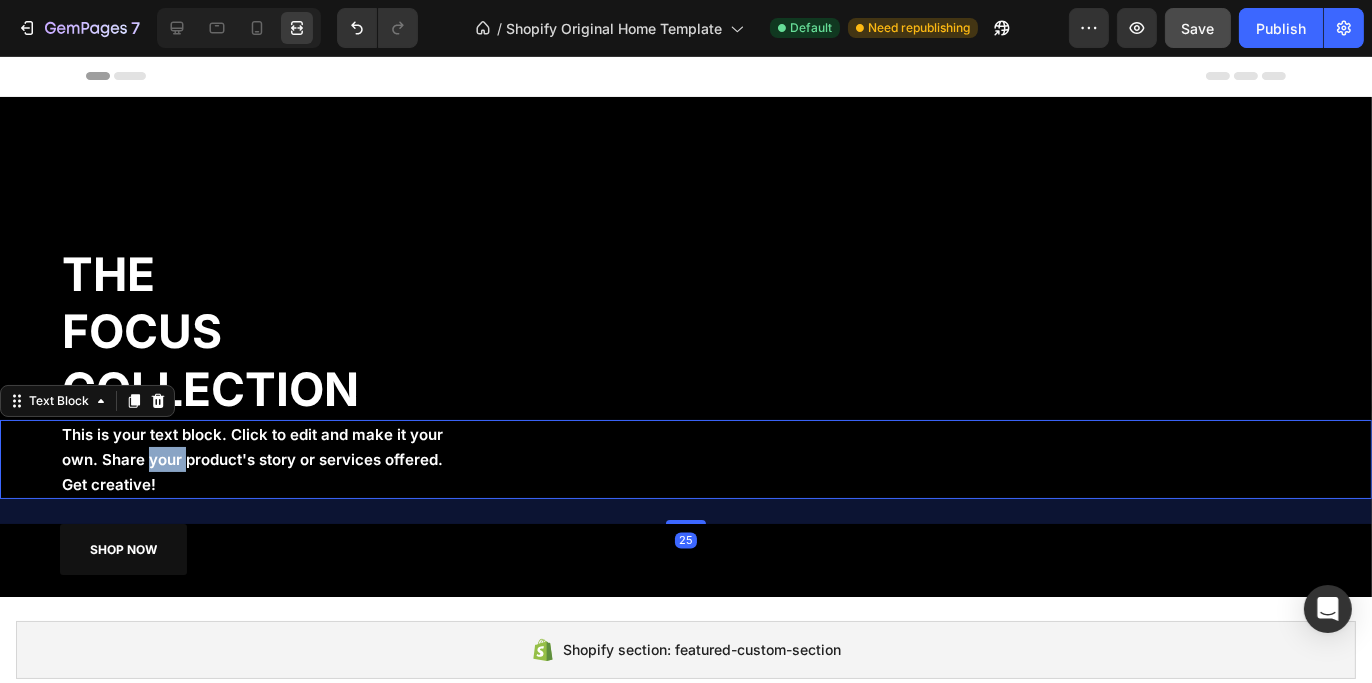 click on "This is your text block. Click to edit and make it your own. Share your product's story or services offered. Get creative!" at bounding box center (252, 459) 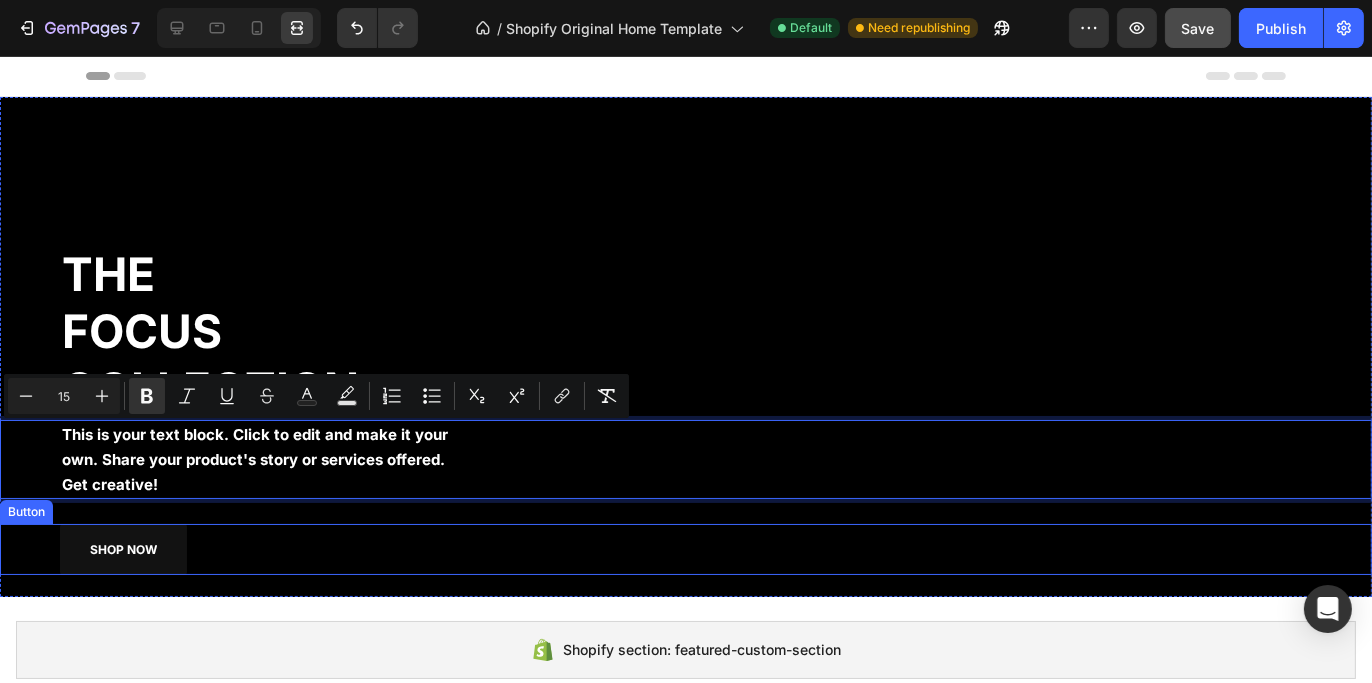 click on "SHOP NOW Button" at bounding box center (686, 549) 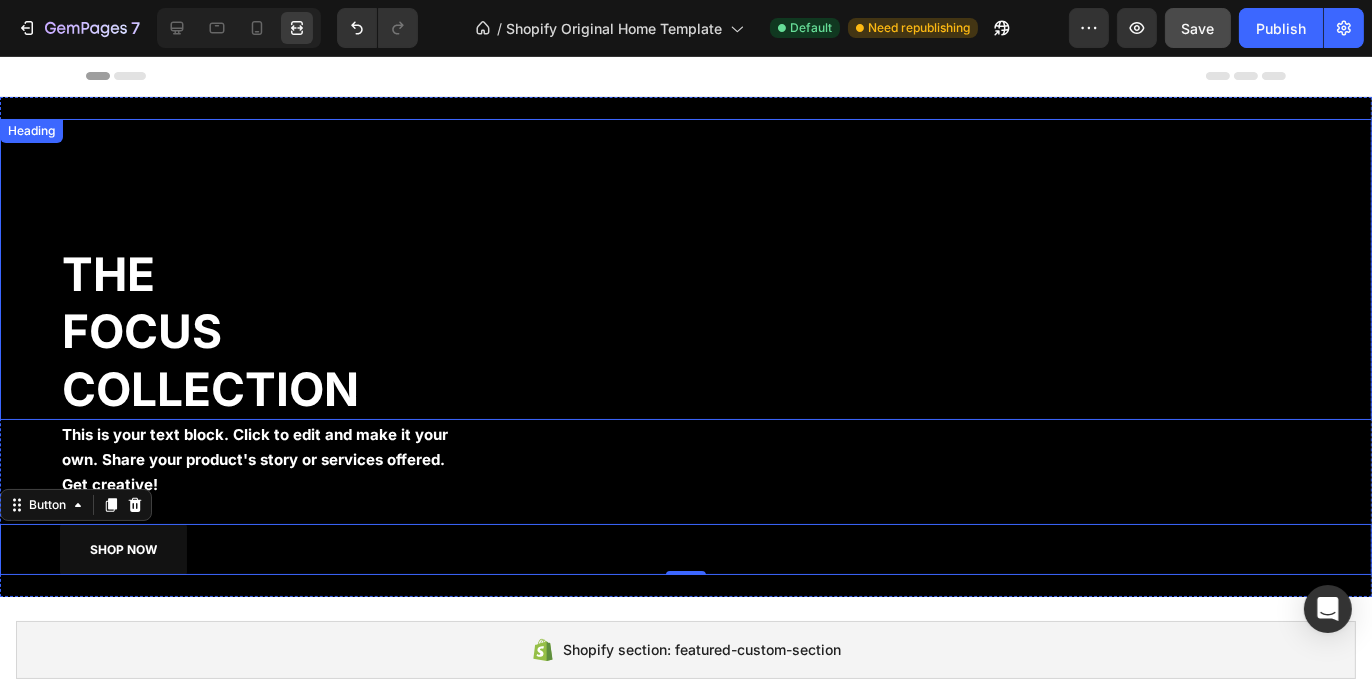 click on "THE  FOCUS COLLECTION" at bounding box center (388, 332) 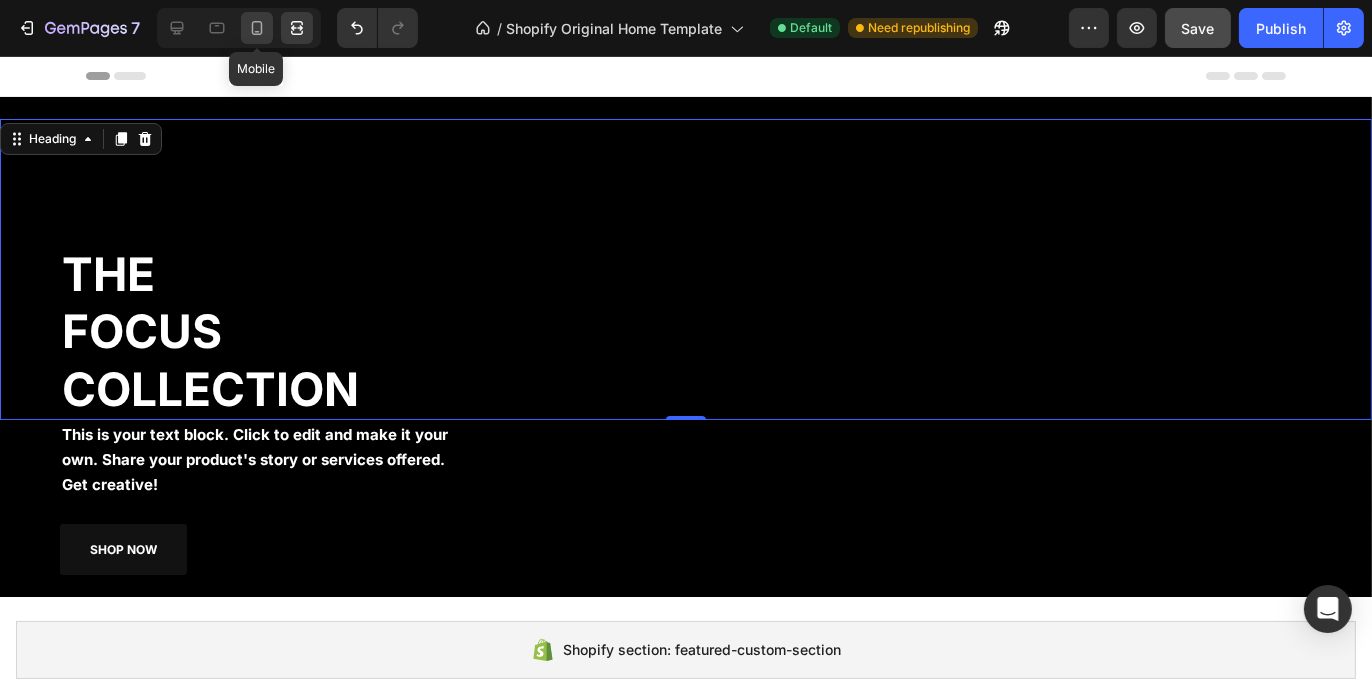 click 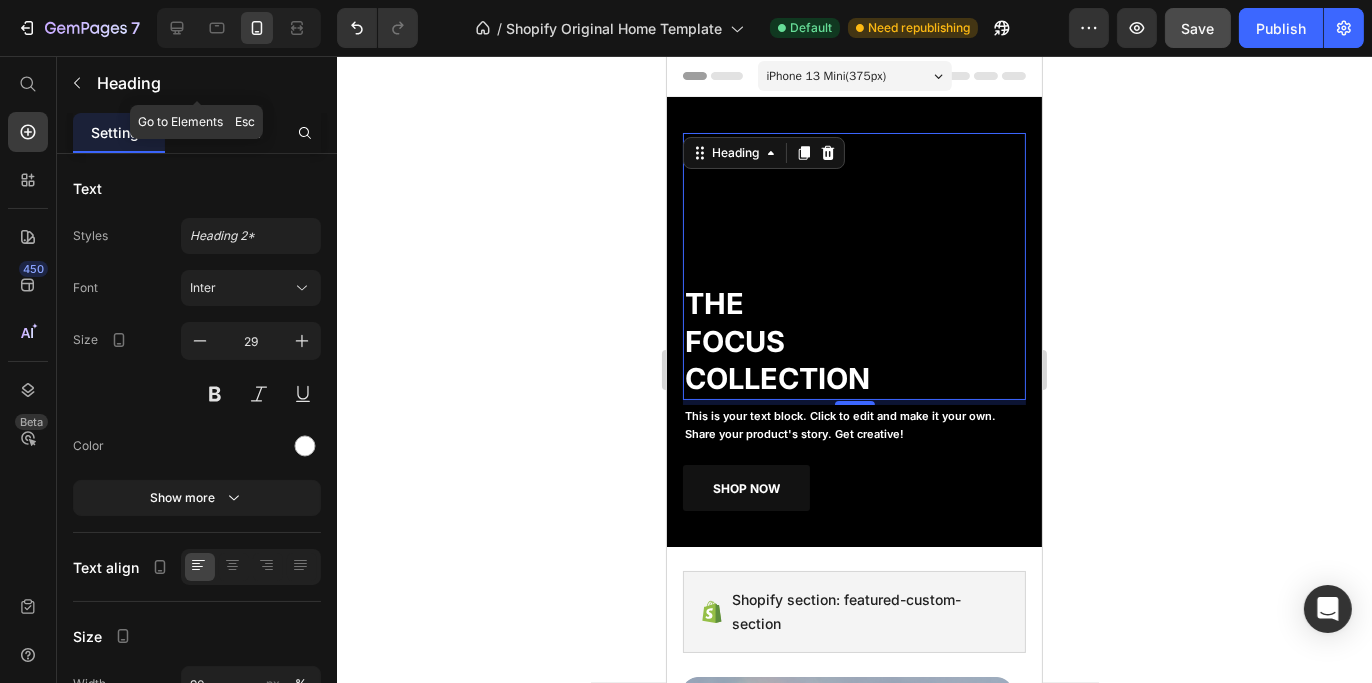 scroll, scrollTop: 6, scrollLeft: 0, axis: vertical 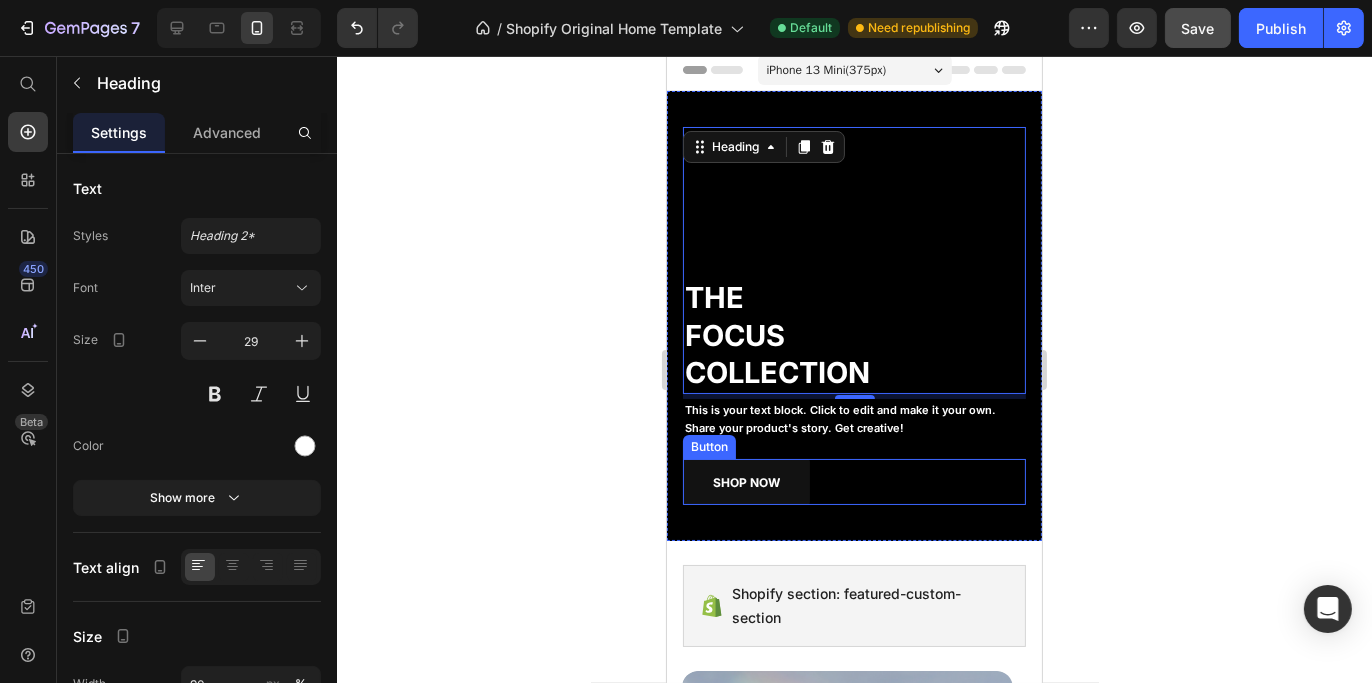 click on "SHOP NOW Button" at bounding box center (853, 482) 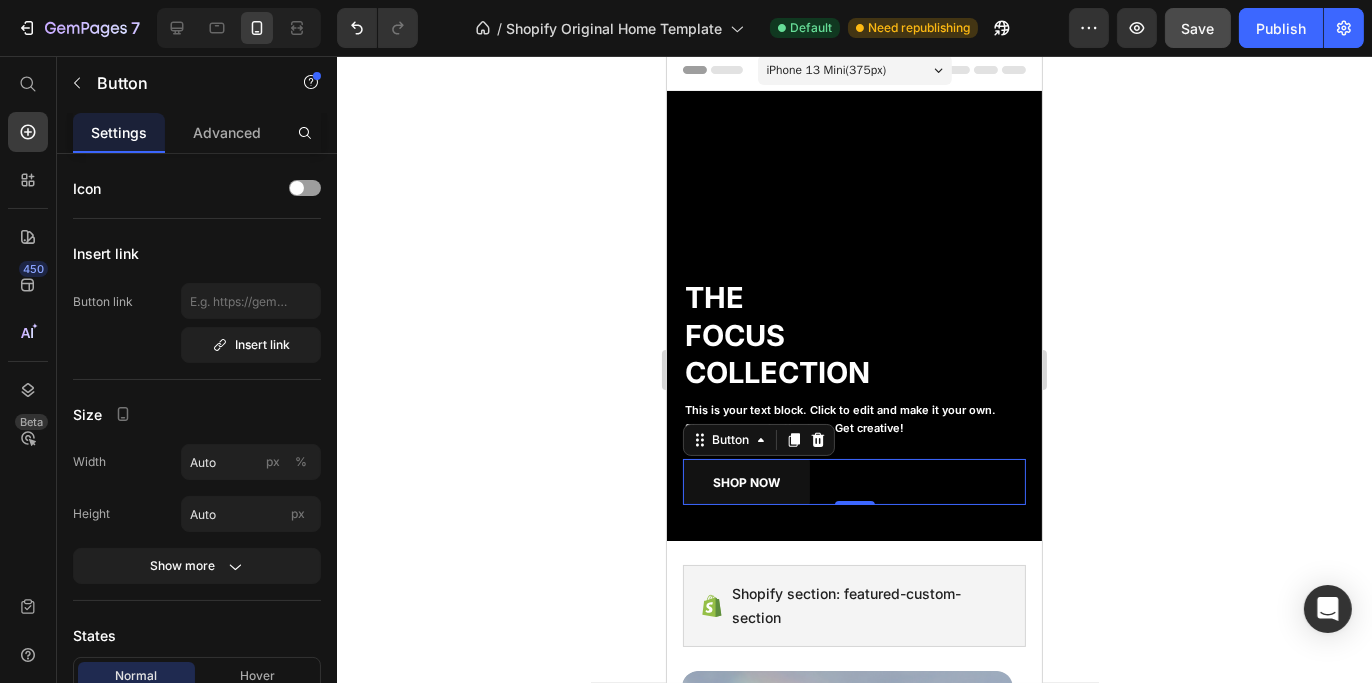 click 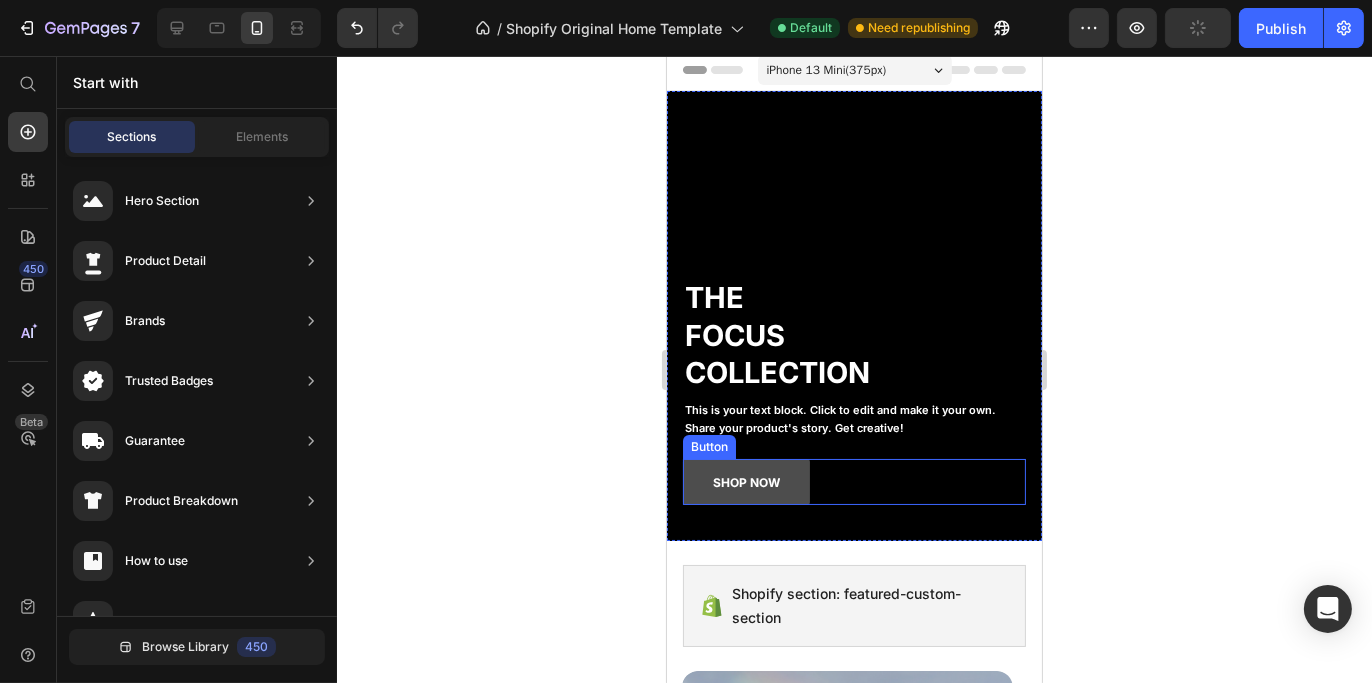 click on "SHOP NOW" at bounding box center [745, 482] 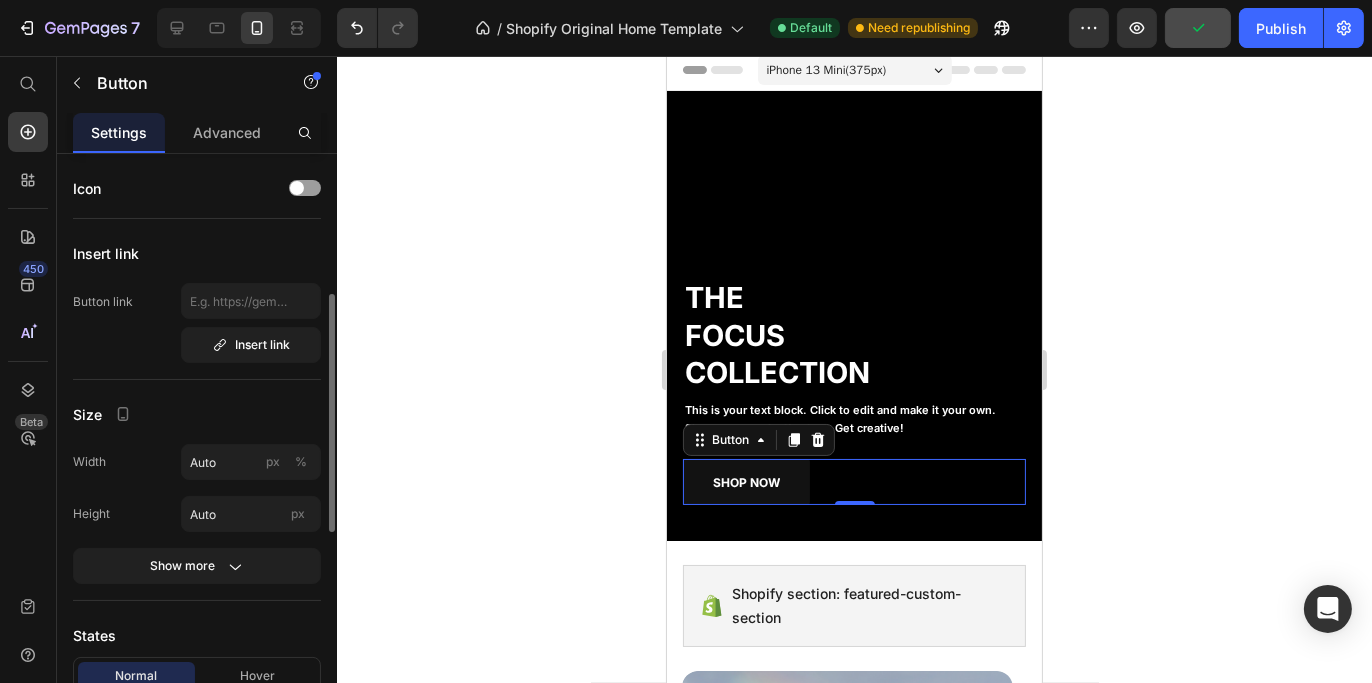 scroll, scrollTop: 200, scrollLeft: 0, axis: vertical 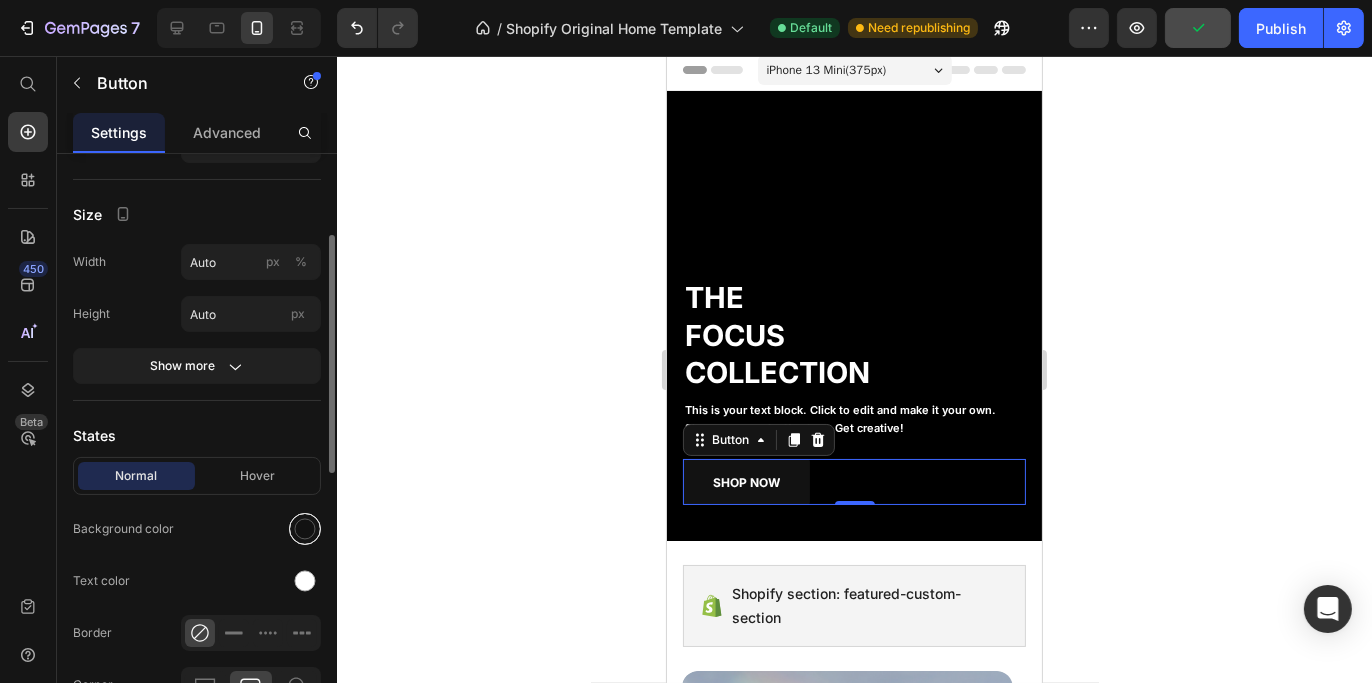 click at bounding box center [305, 529] 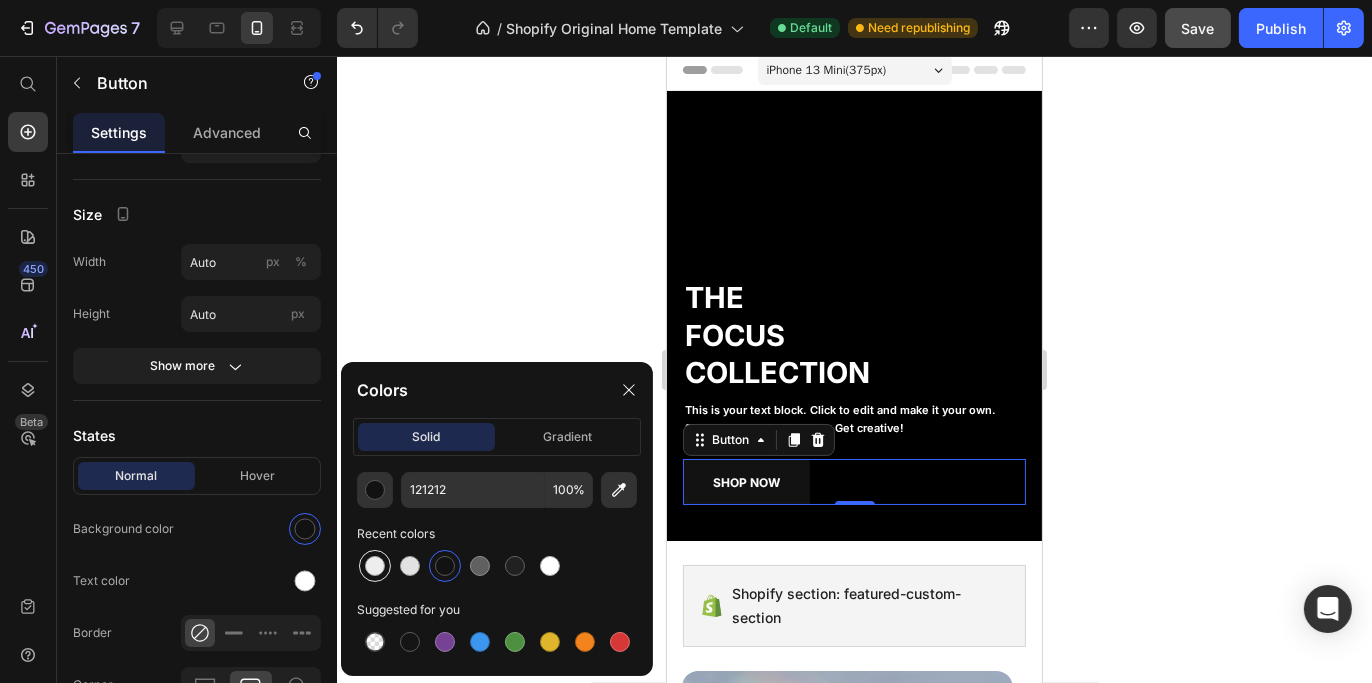 click at bounding box center (375, 566) 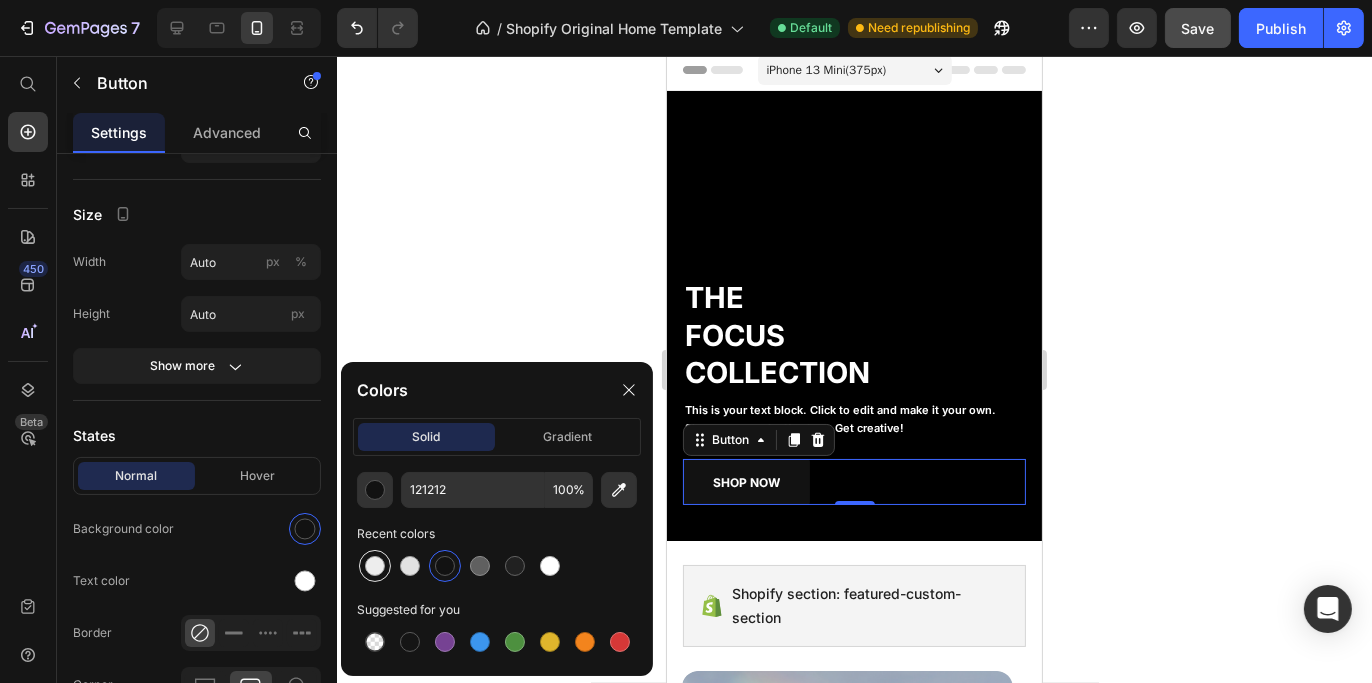 type on "EDEDED" 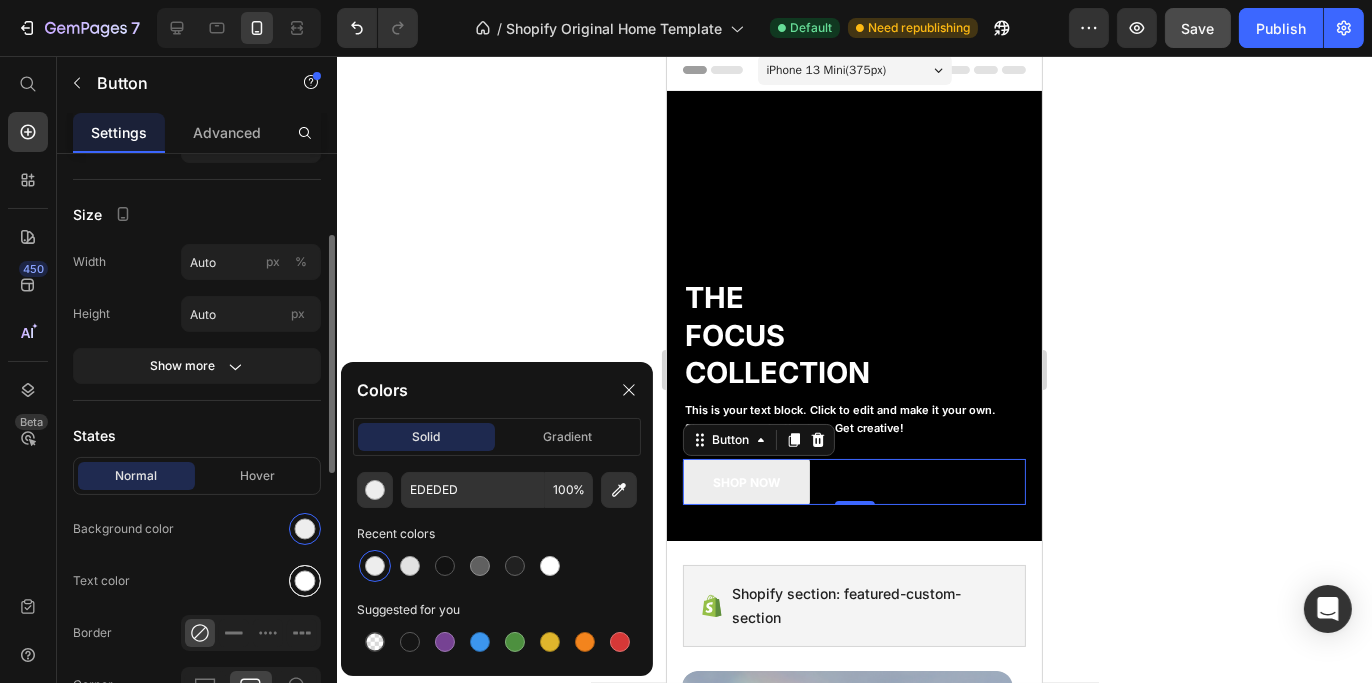 click at bounding box center [305, 581] 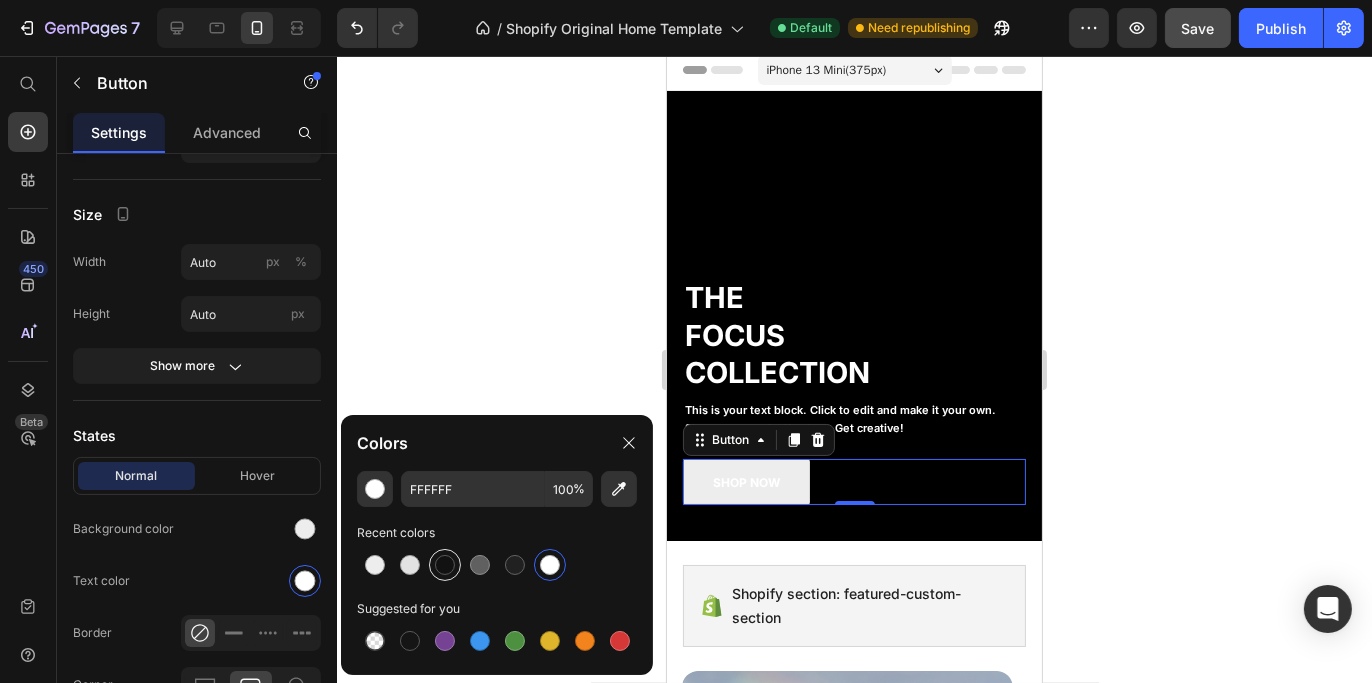 click at bounding box center (445, 565) 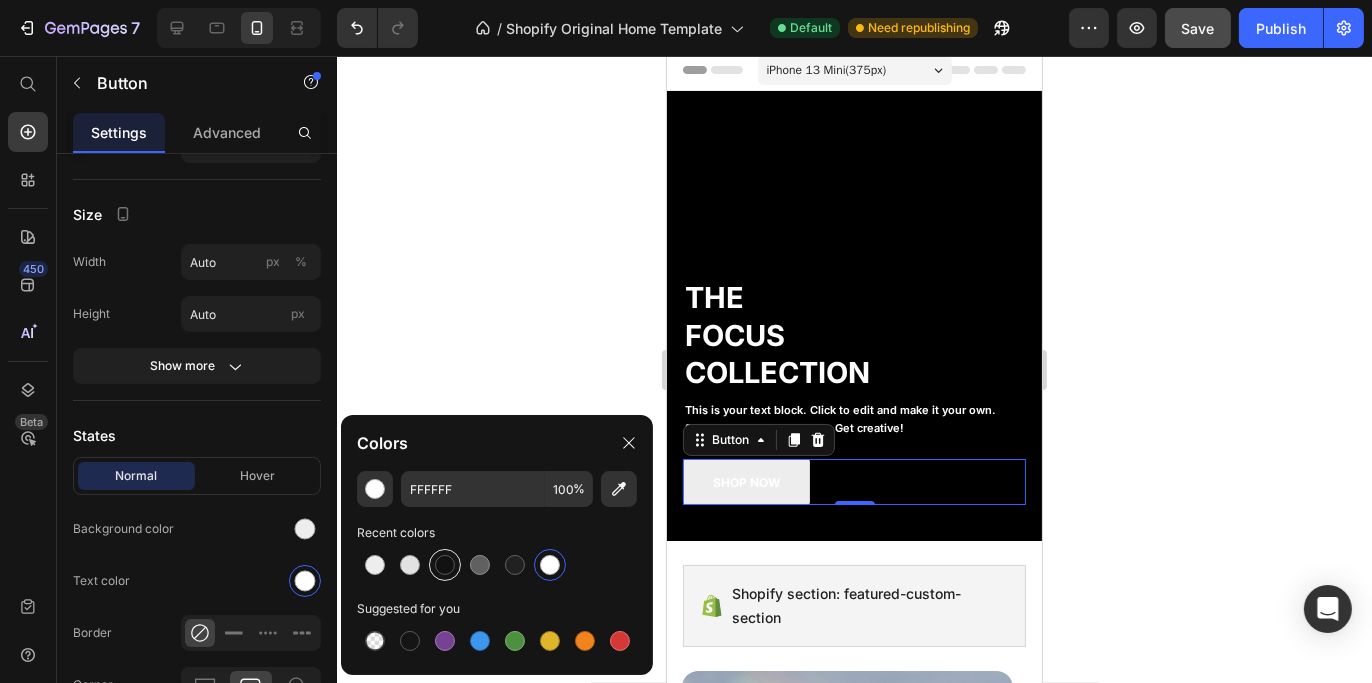 type on "121212" 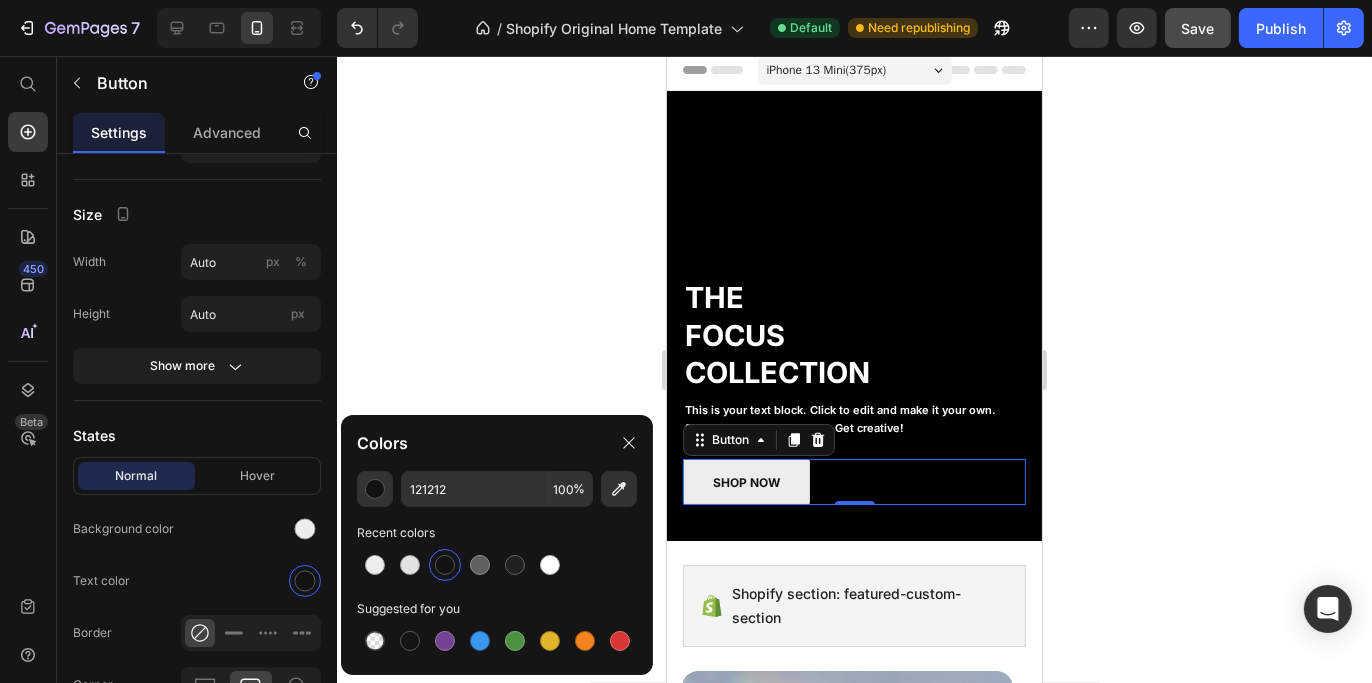 click 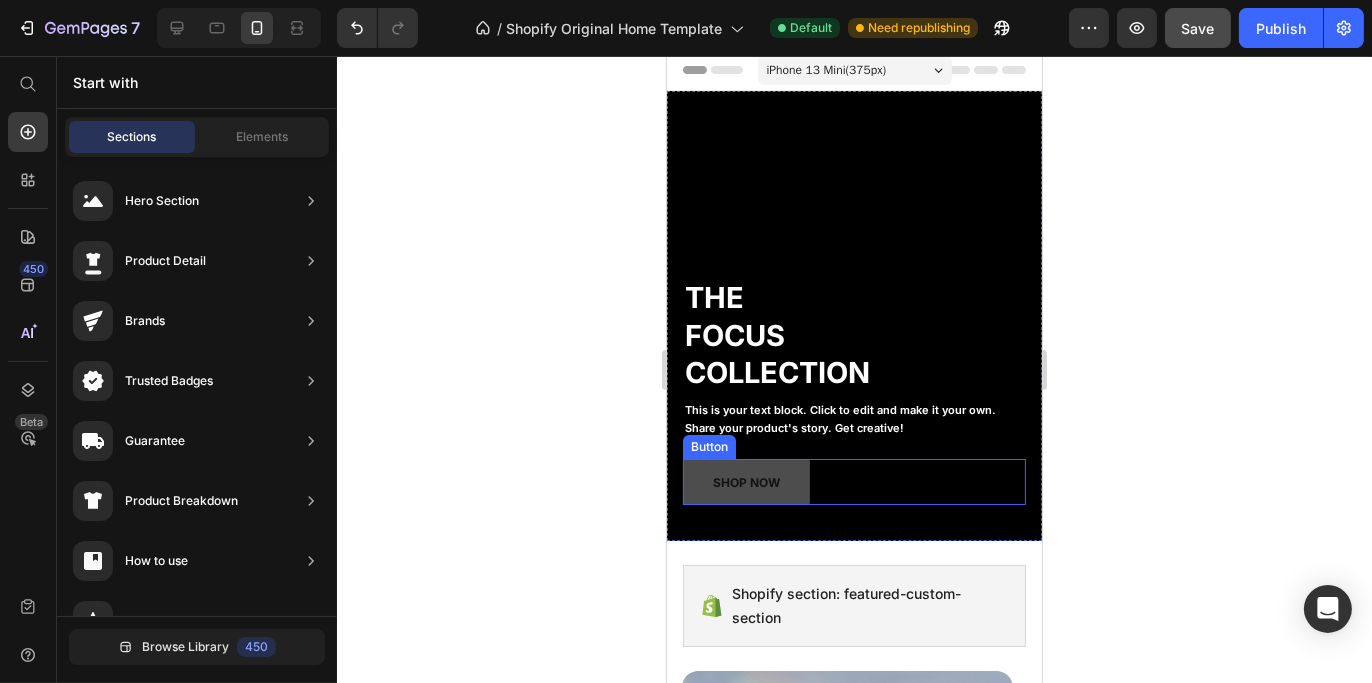 click on "SHOP NOW" at bounding box center (745, 482) 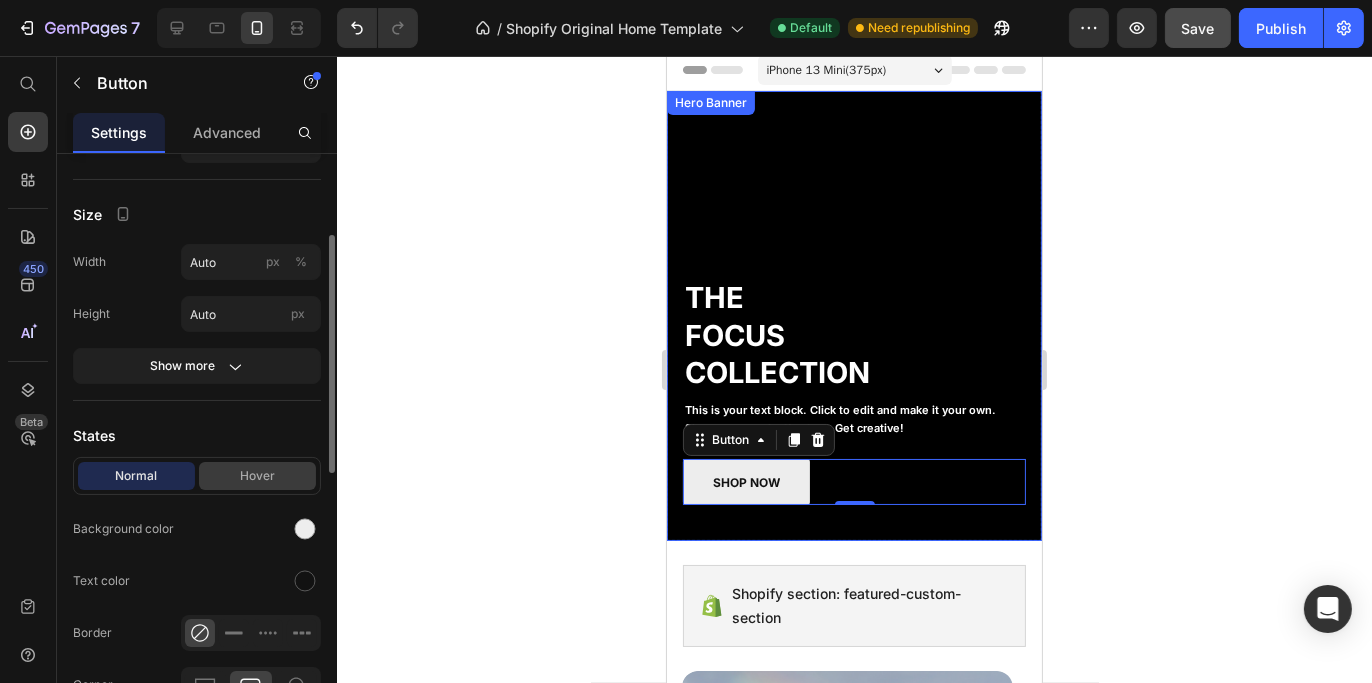 click on "Hover" at bounding box center [257, 476] 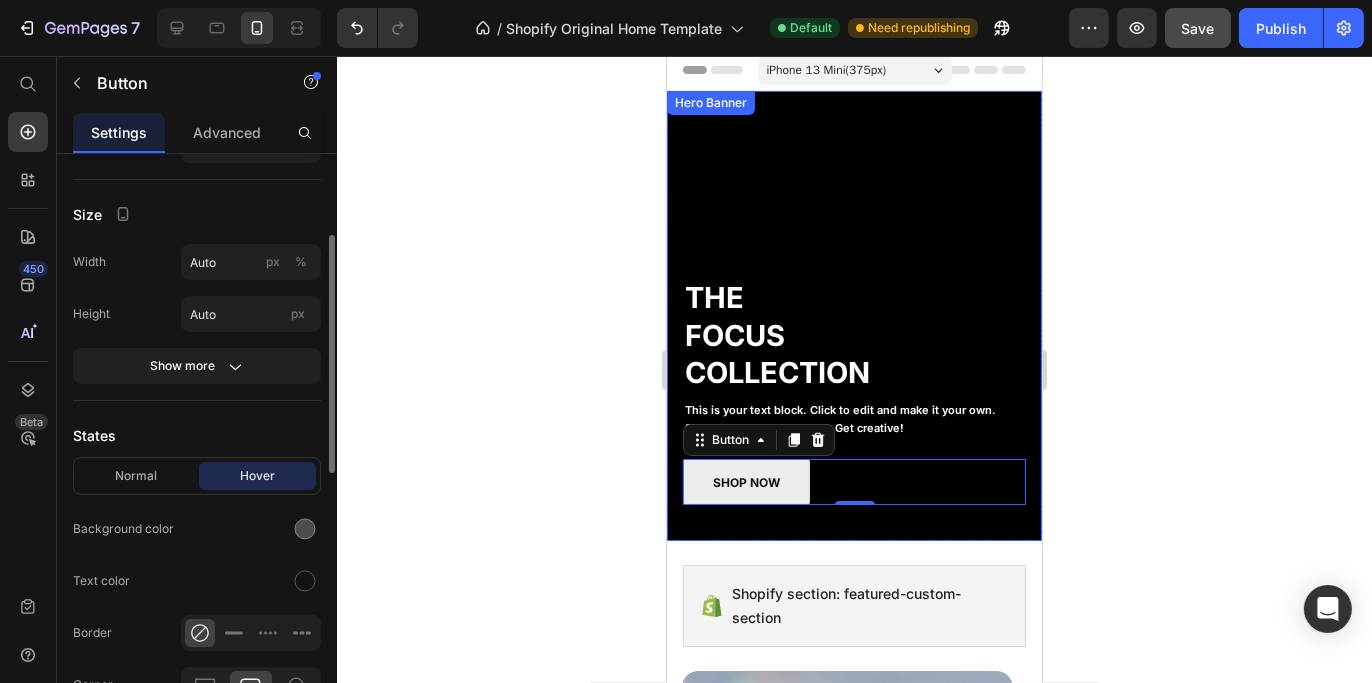scroll, scrollTop: 300, scrollLeft: 0, axis: vertical 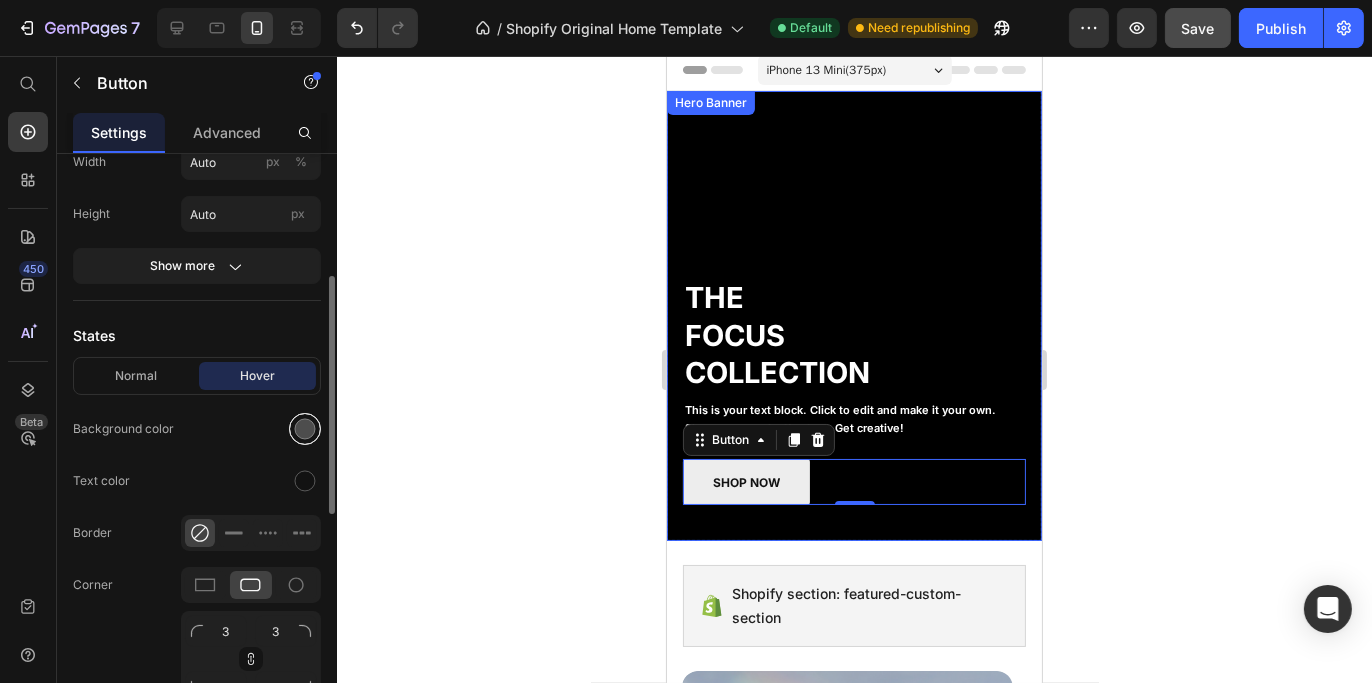 click at bounding box center [305, 429] 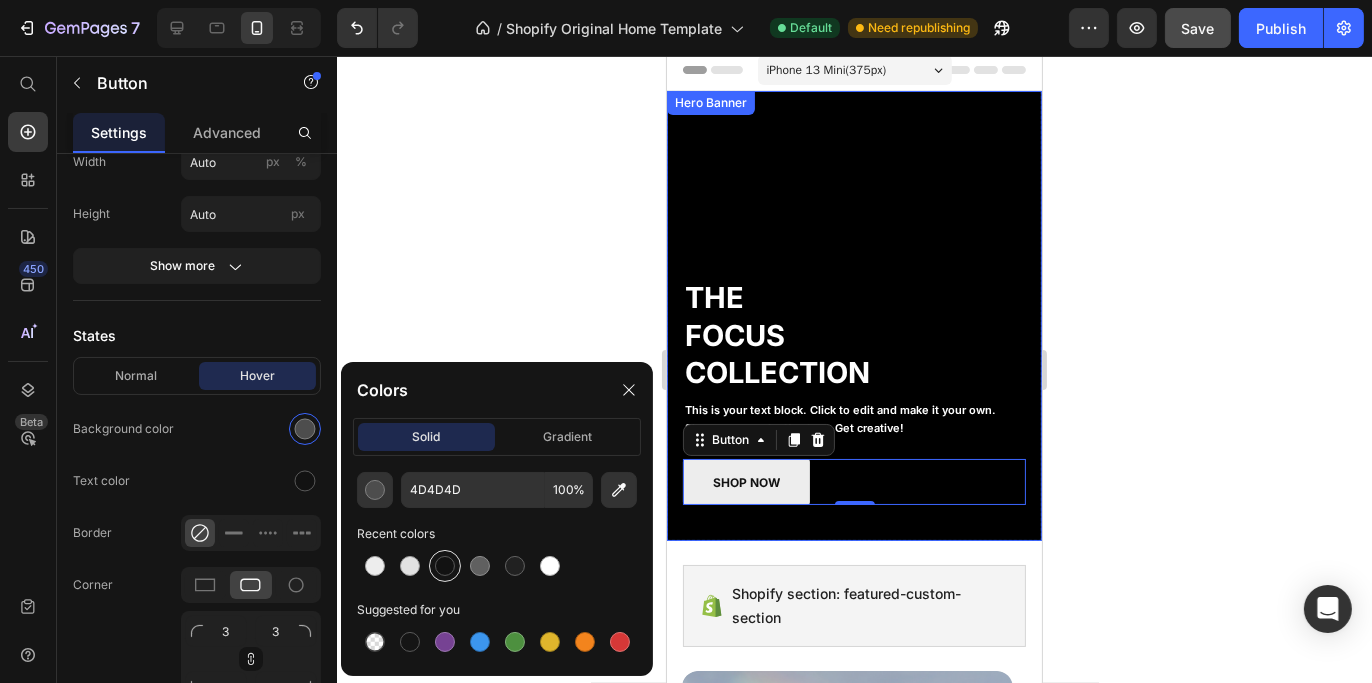 click at bounding box center (445, 566) 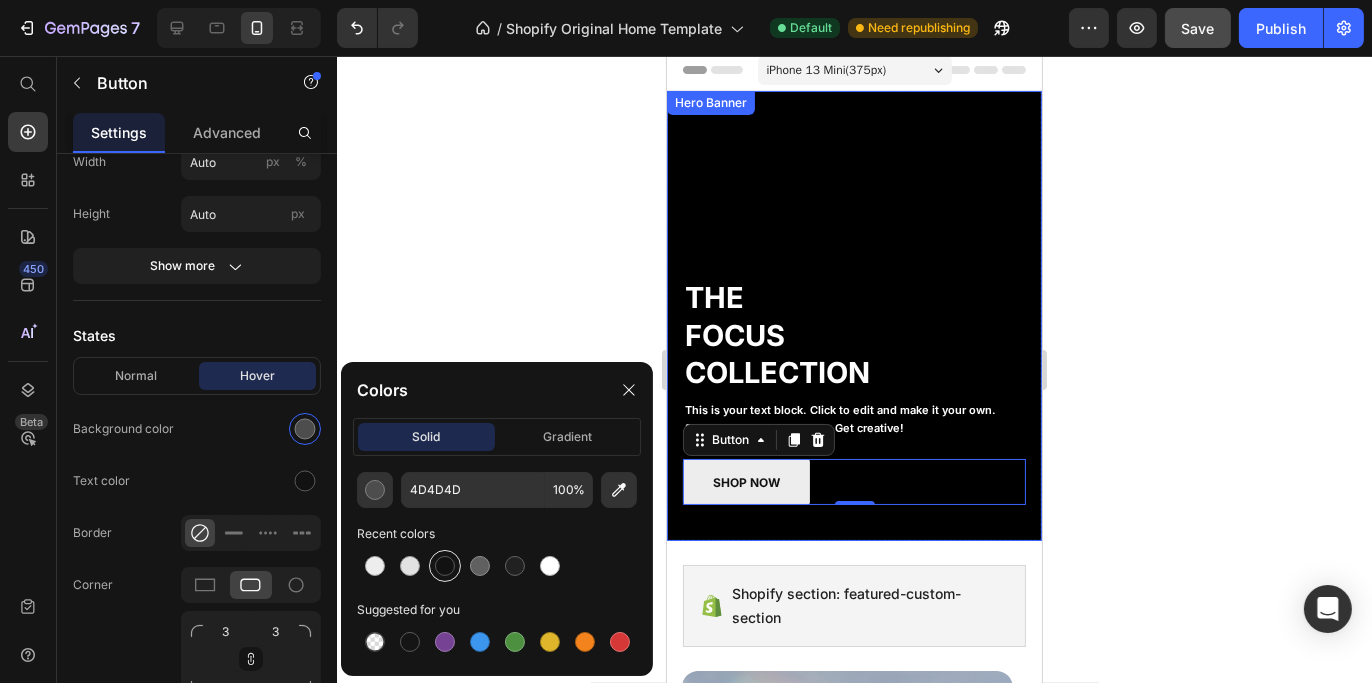 type on "121212" 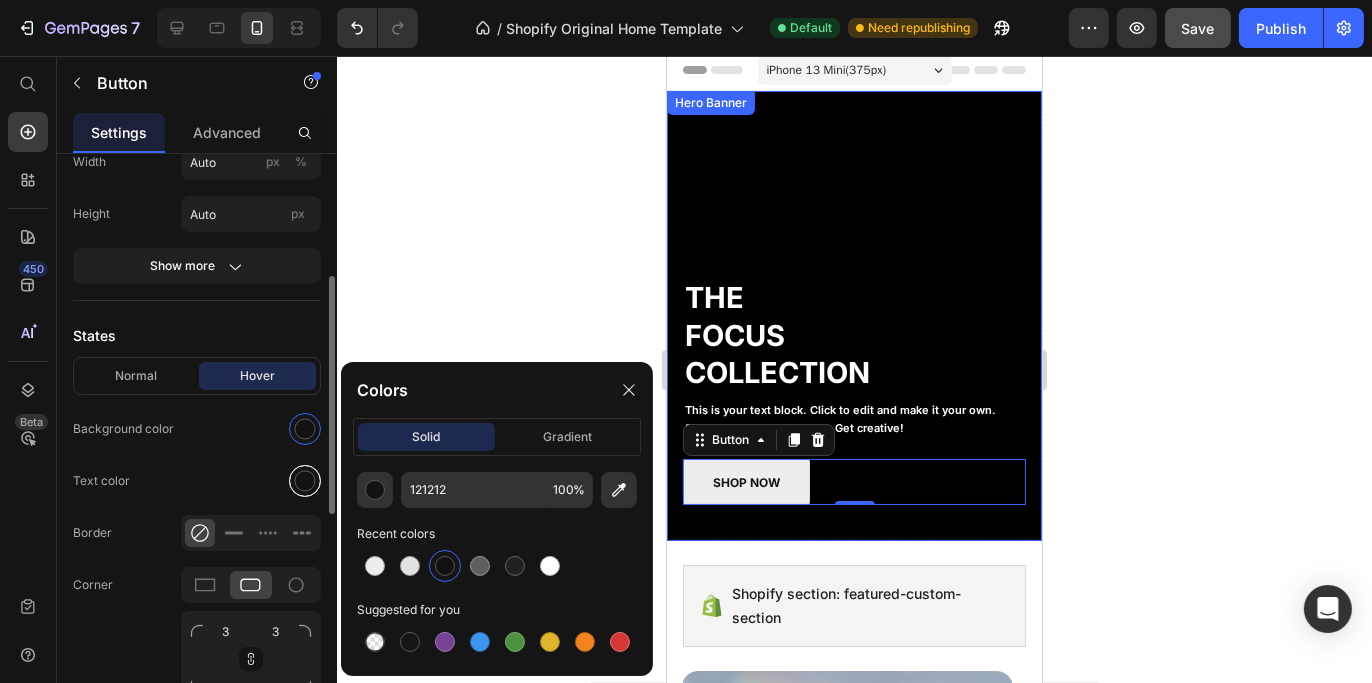 click at bounding box center (305, 481) 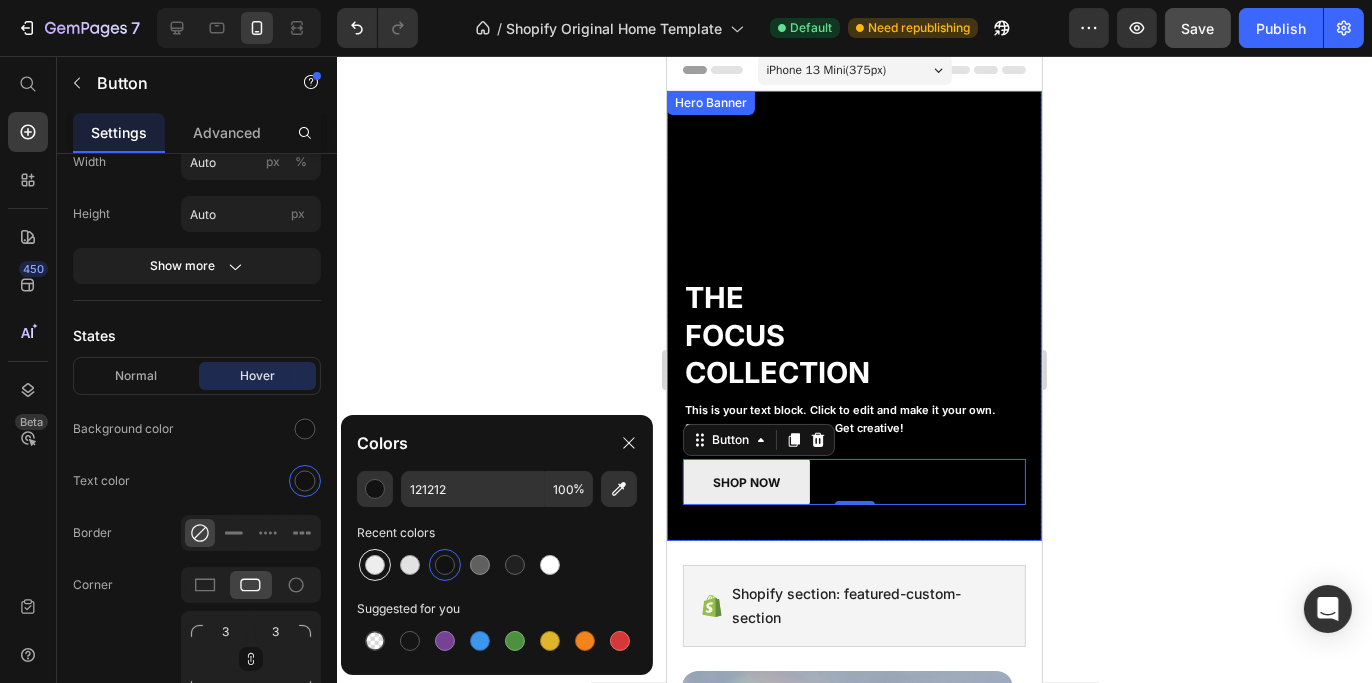 click at bounding box center [375, 565] 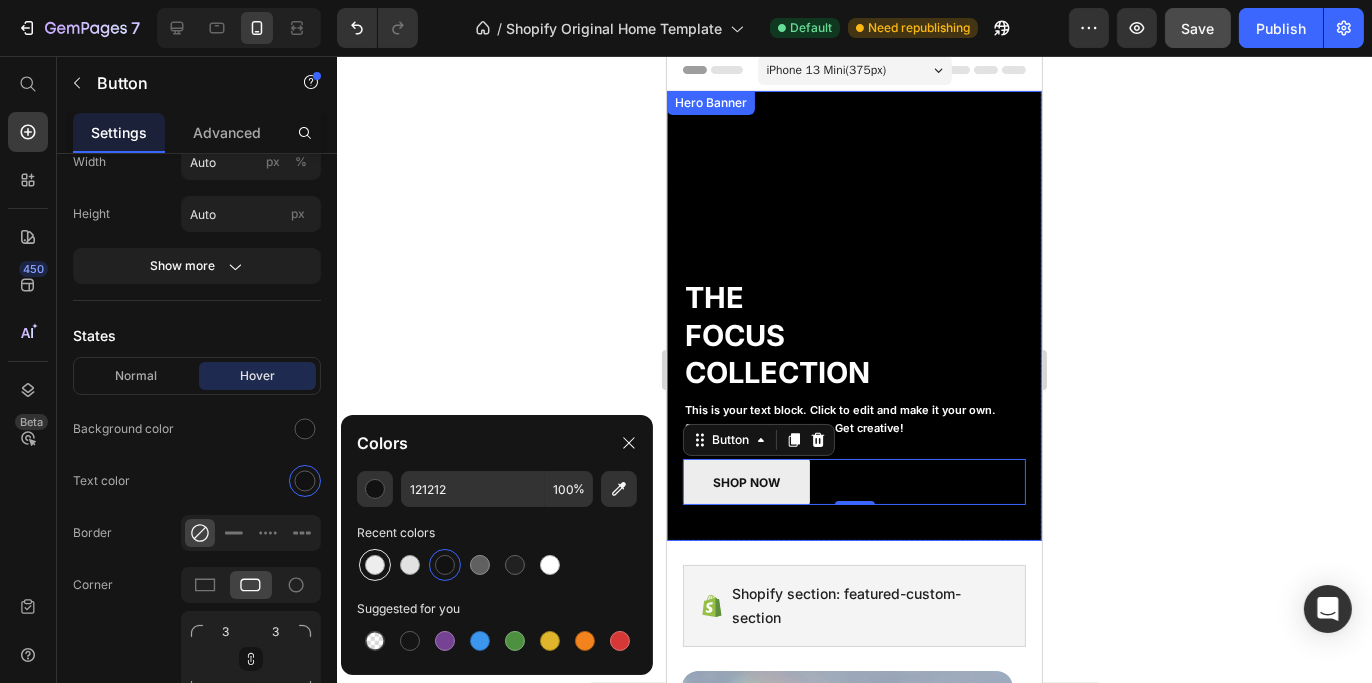 type on "EDEDED" 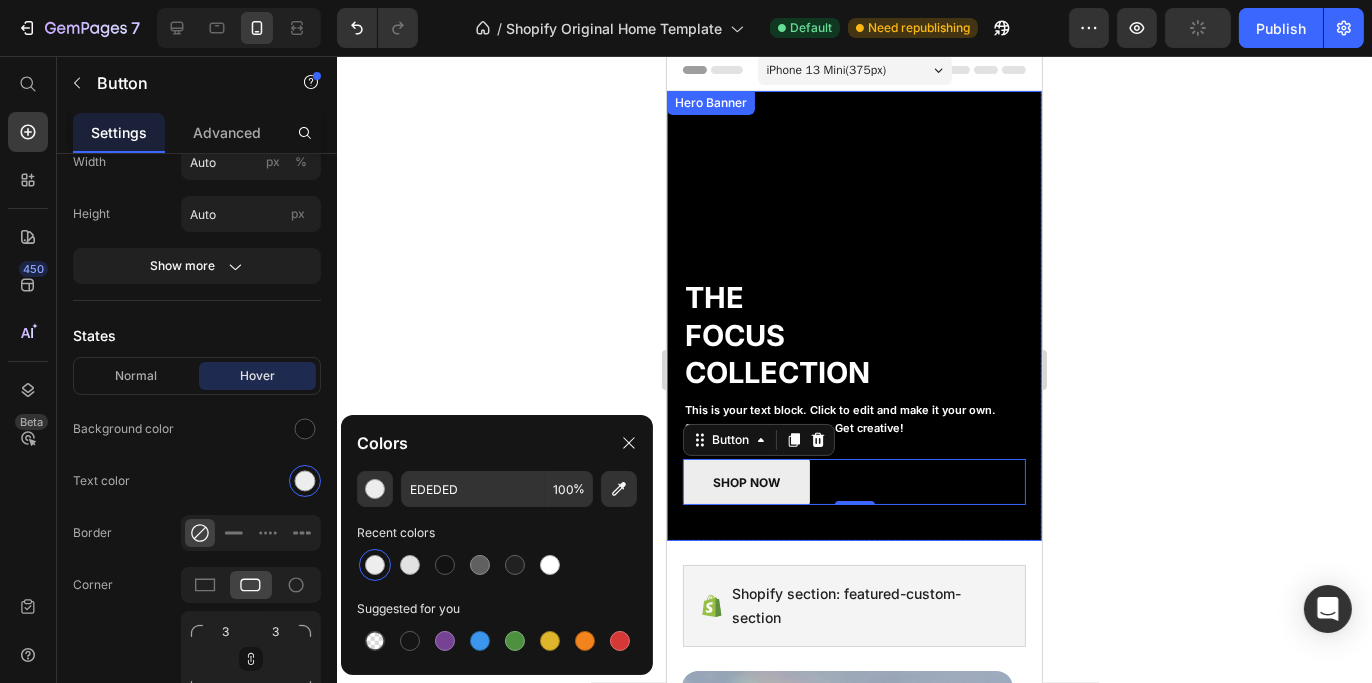 click 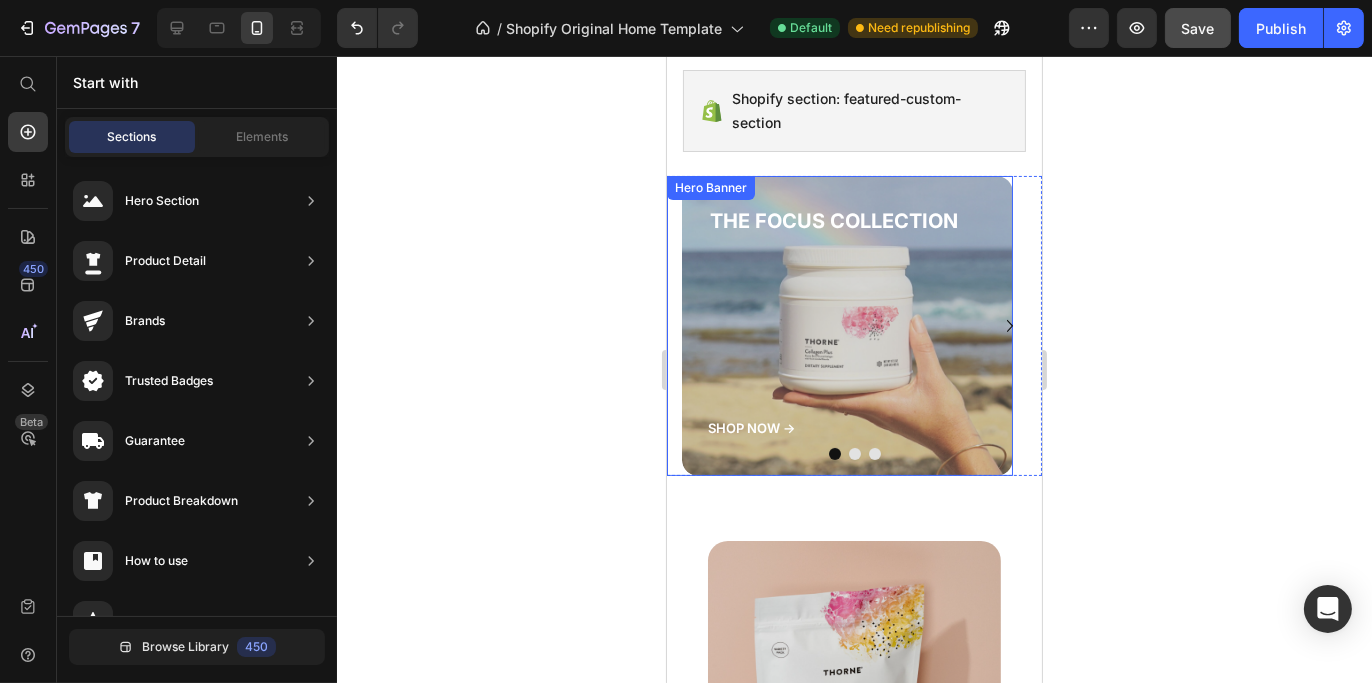scroll, scrollTop: 500, scrollLeft: 0, axis: vertical 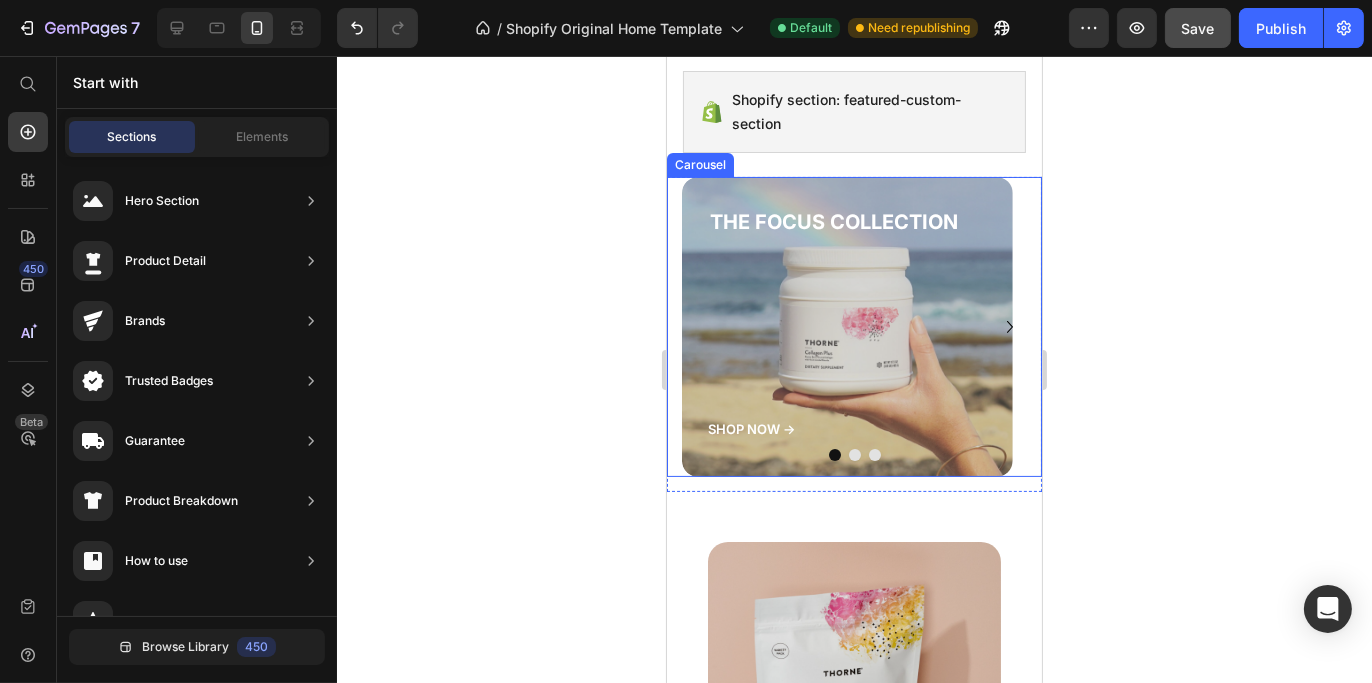 click 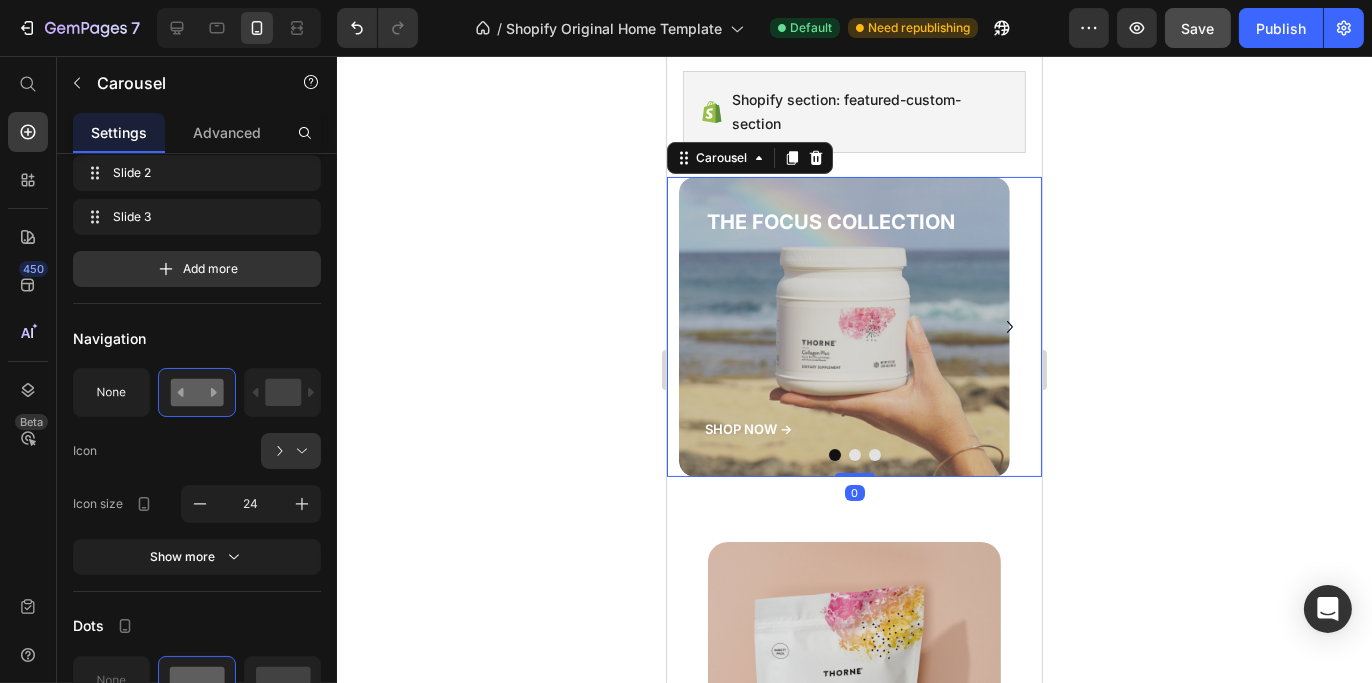 scroll, scrollTop: 0, scrollLeft: 0, axis: both 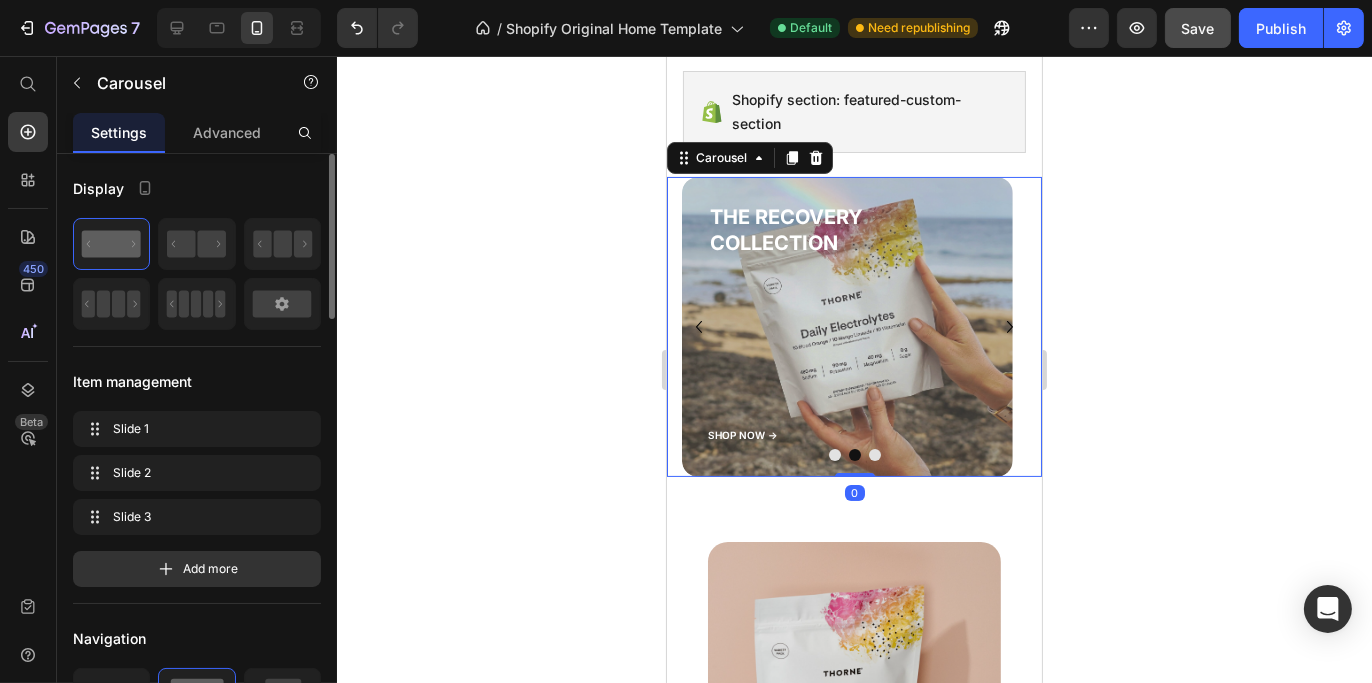 click 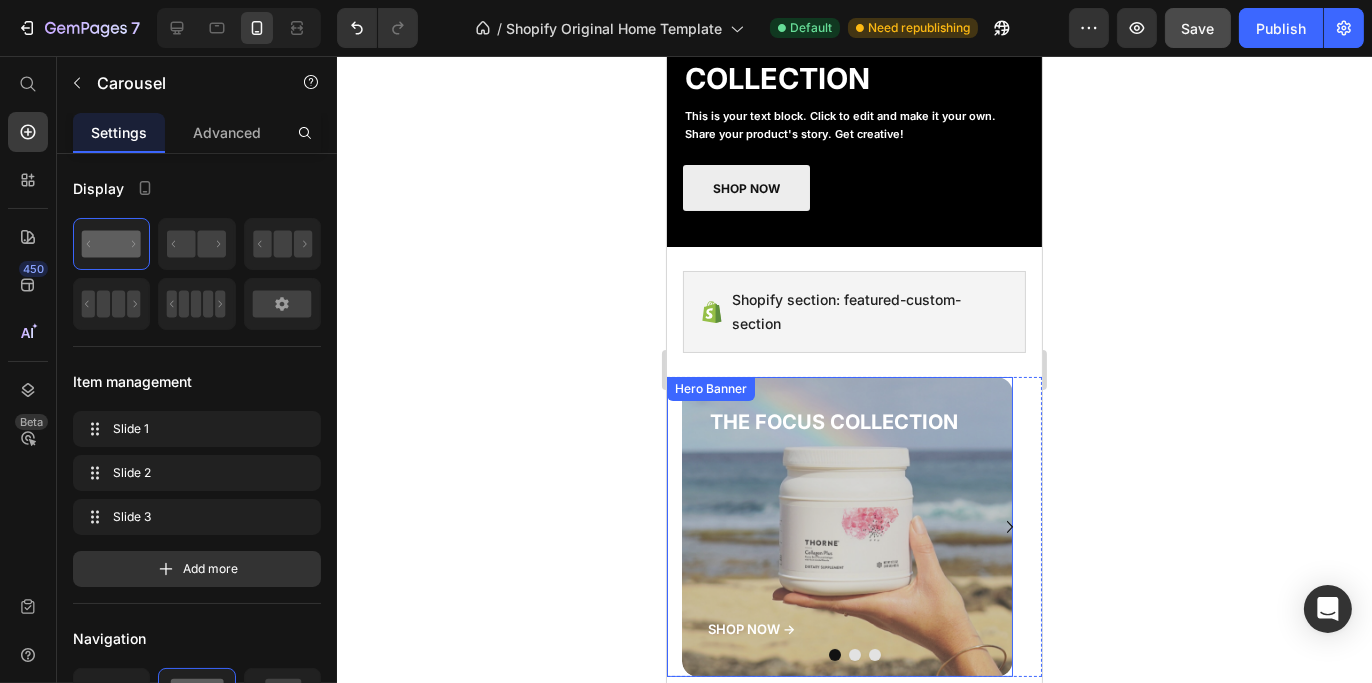 scroll, scrollTop: 0, scrollLeft: 0, axis: both 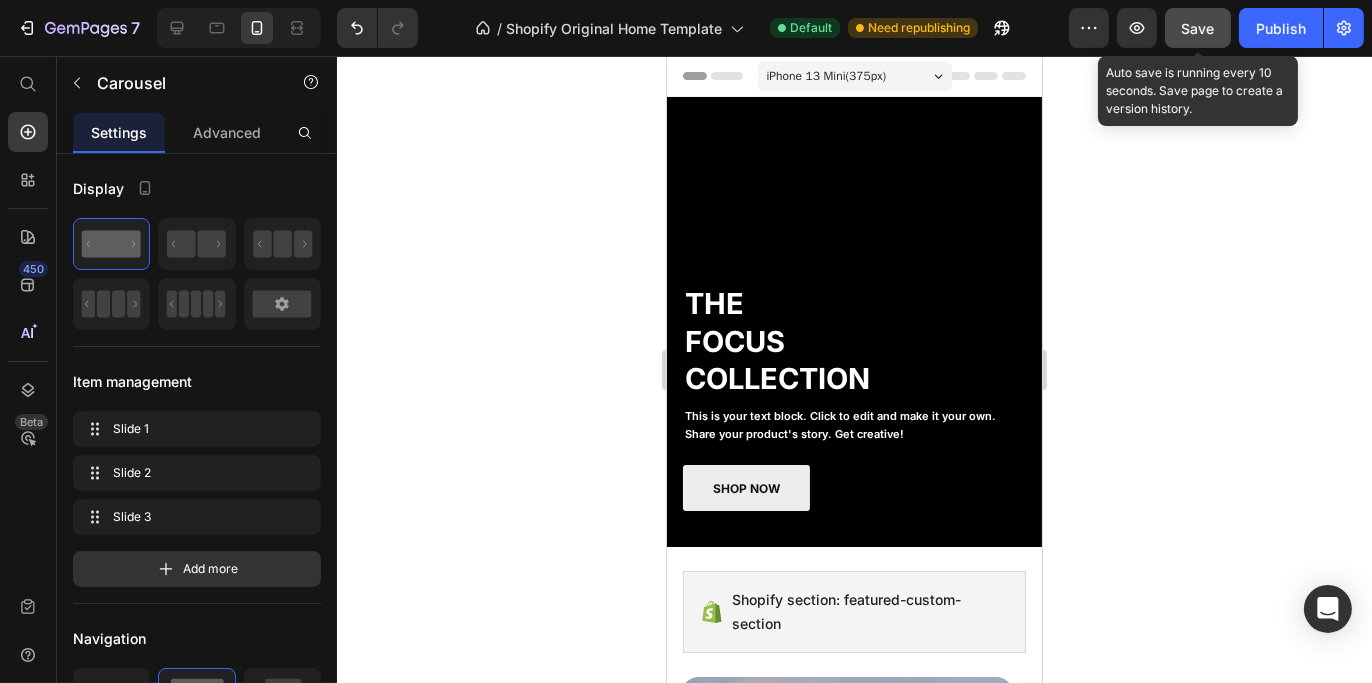 click on "Save" 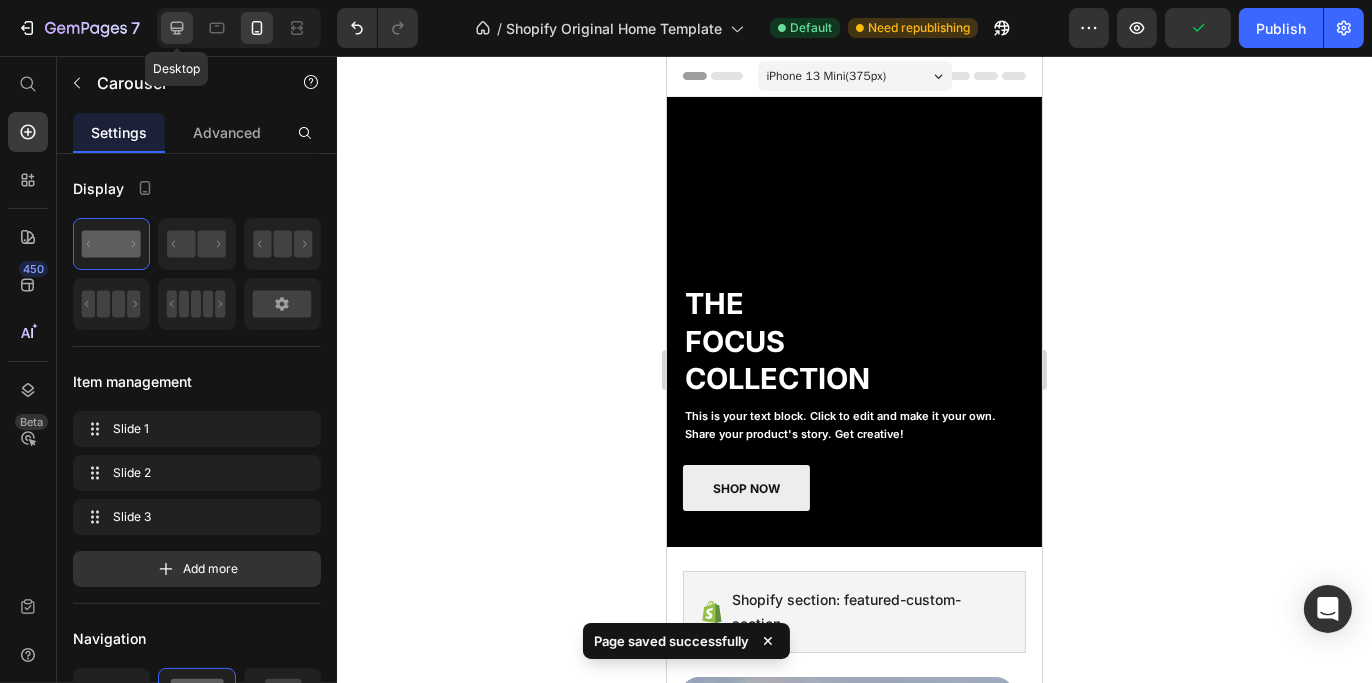 click 